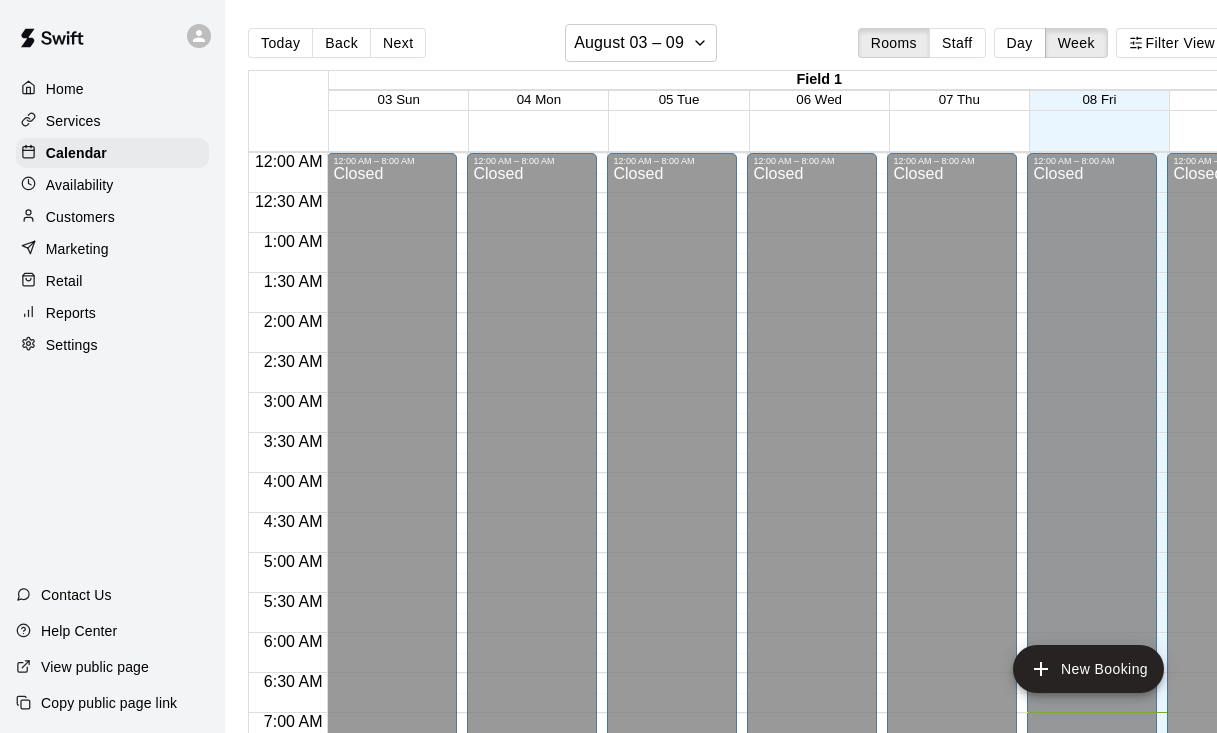 scroll, scrollTop: 0, scrollLeft: 0, axis: both 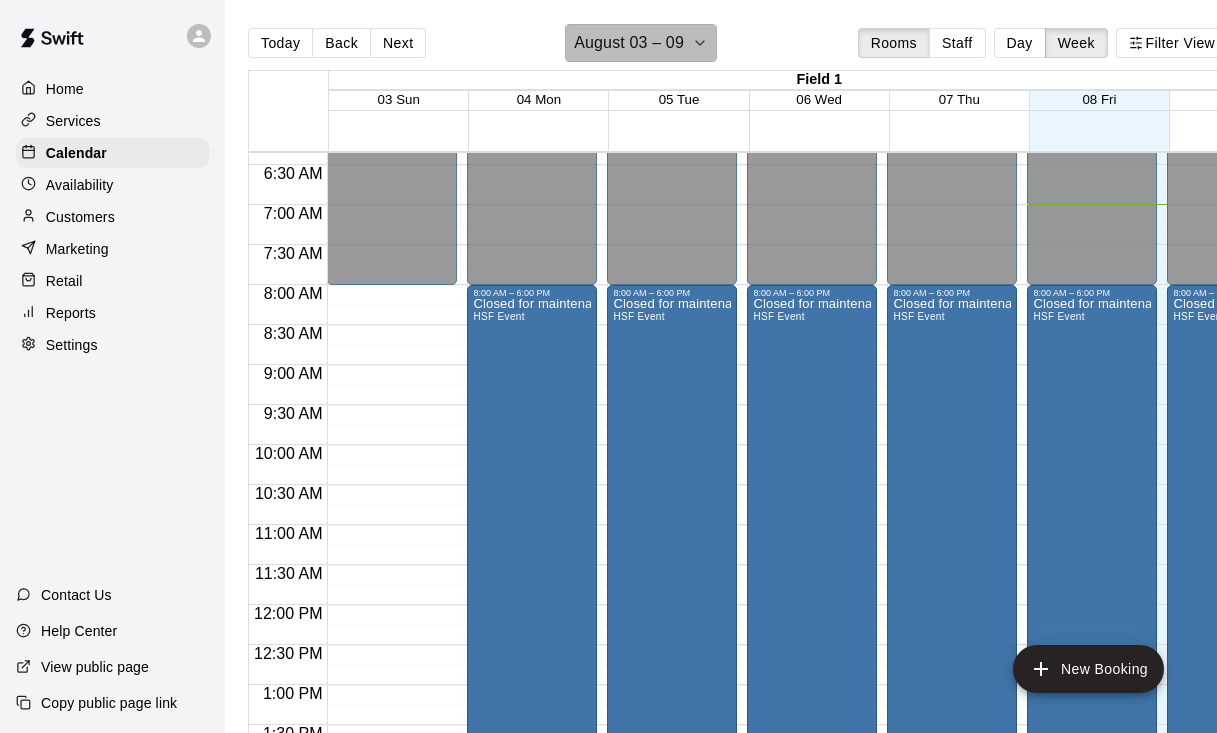 click on "August 03 – 09" at bounding box center (629, 43) 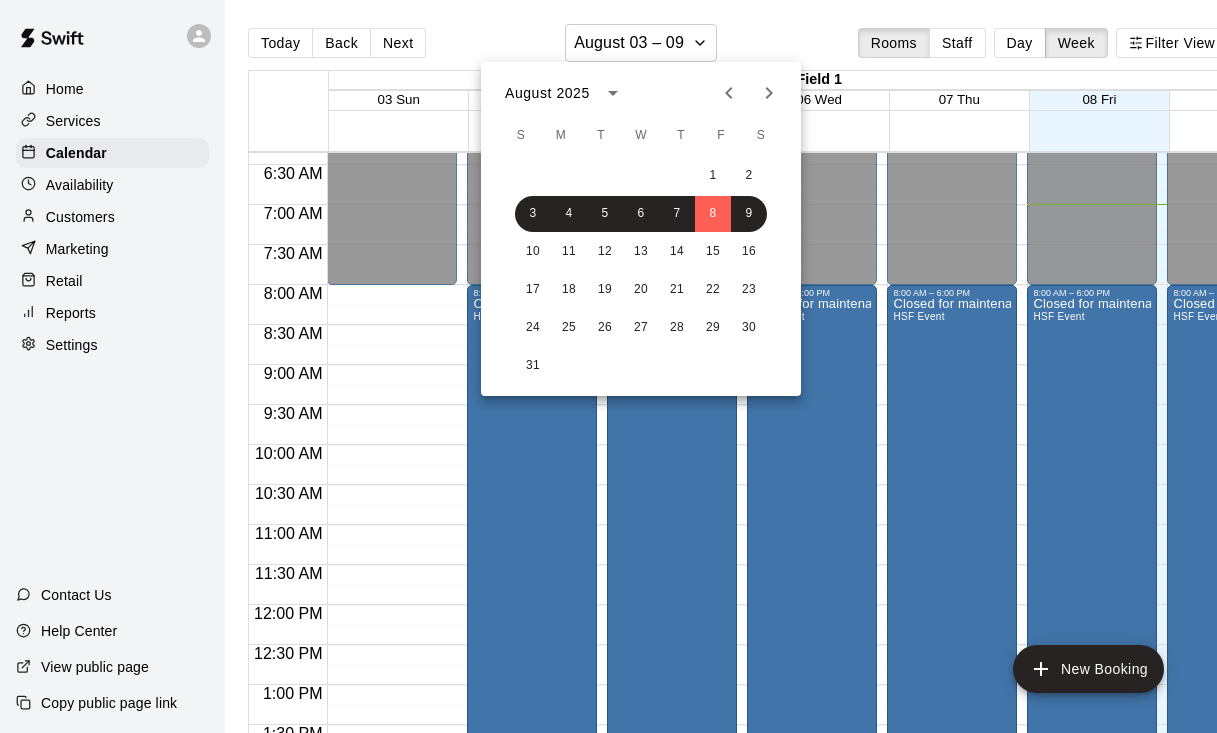 click 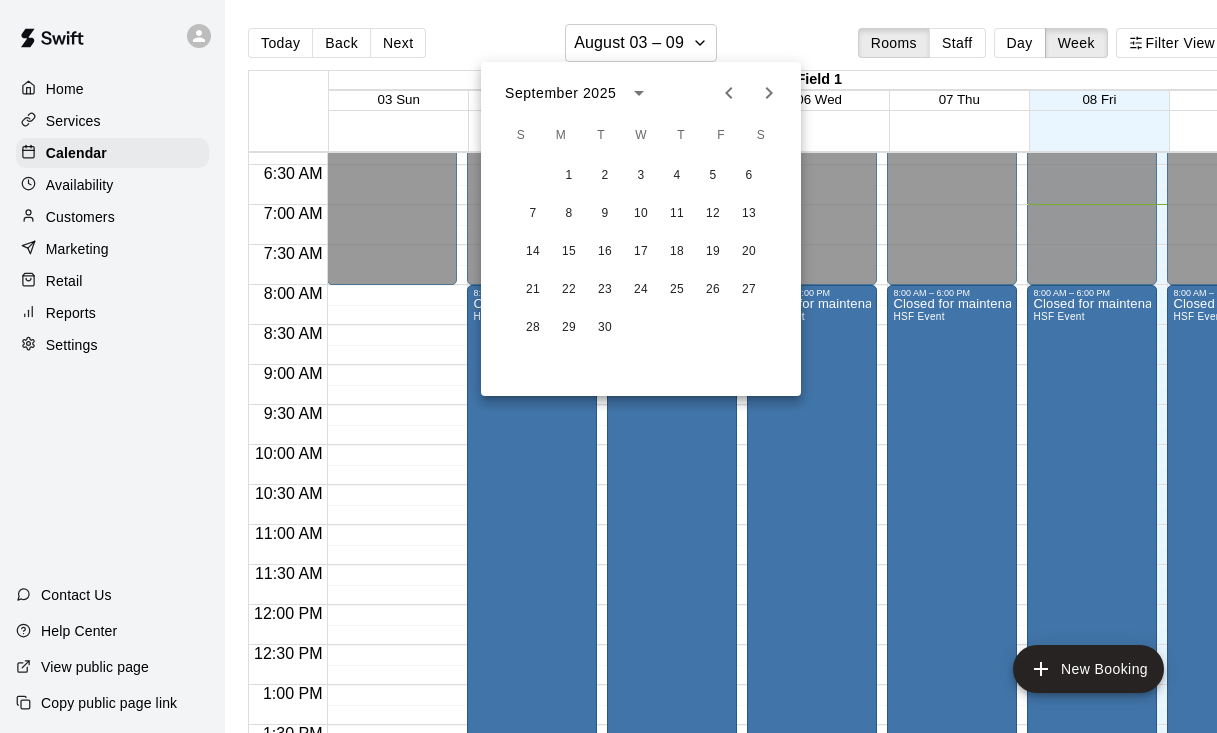 click 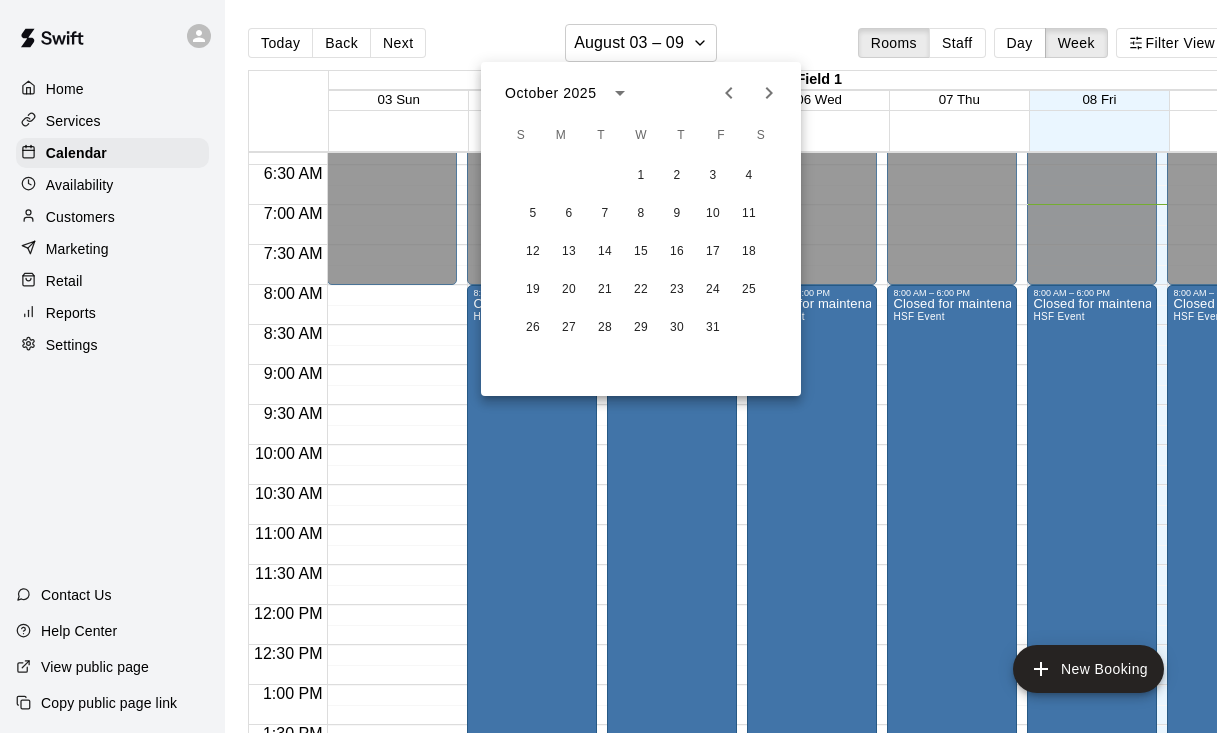 click 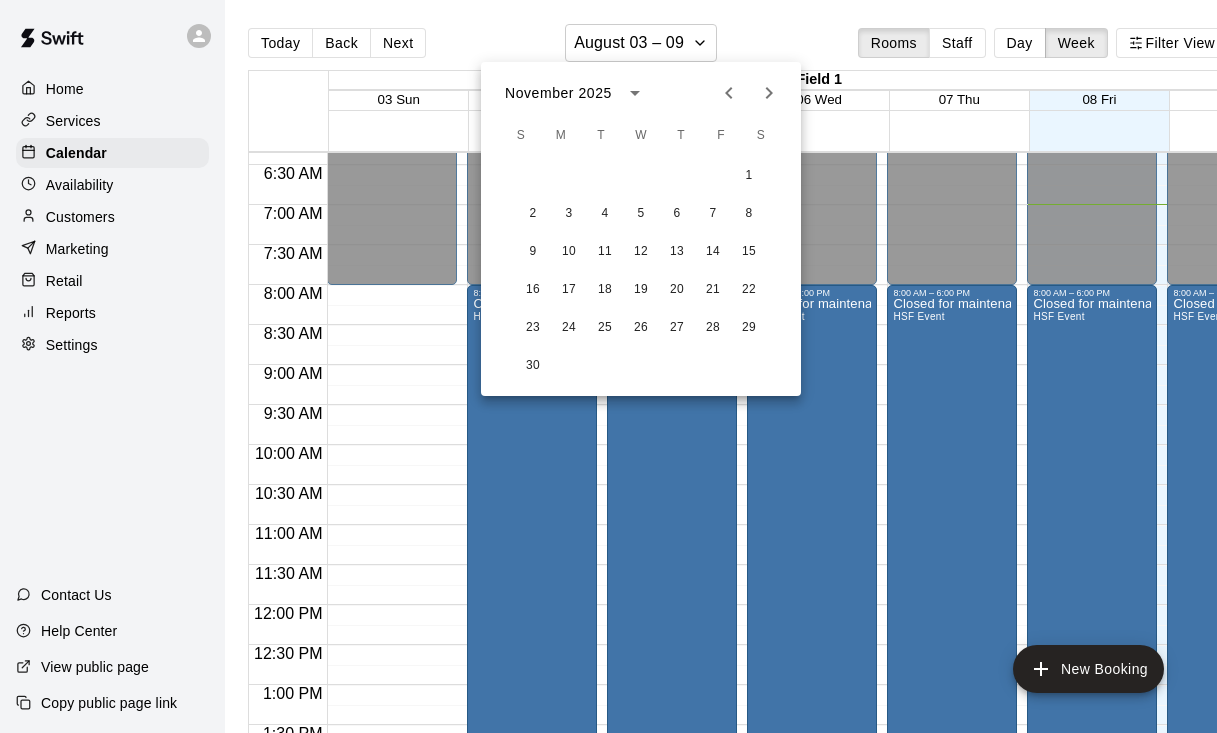 click 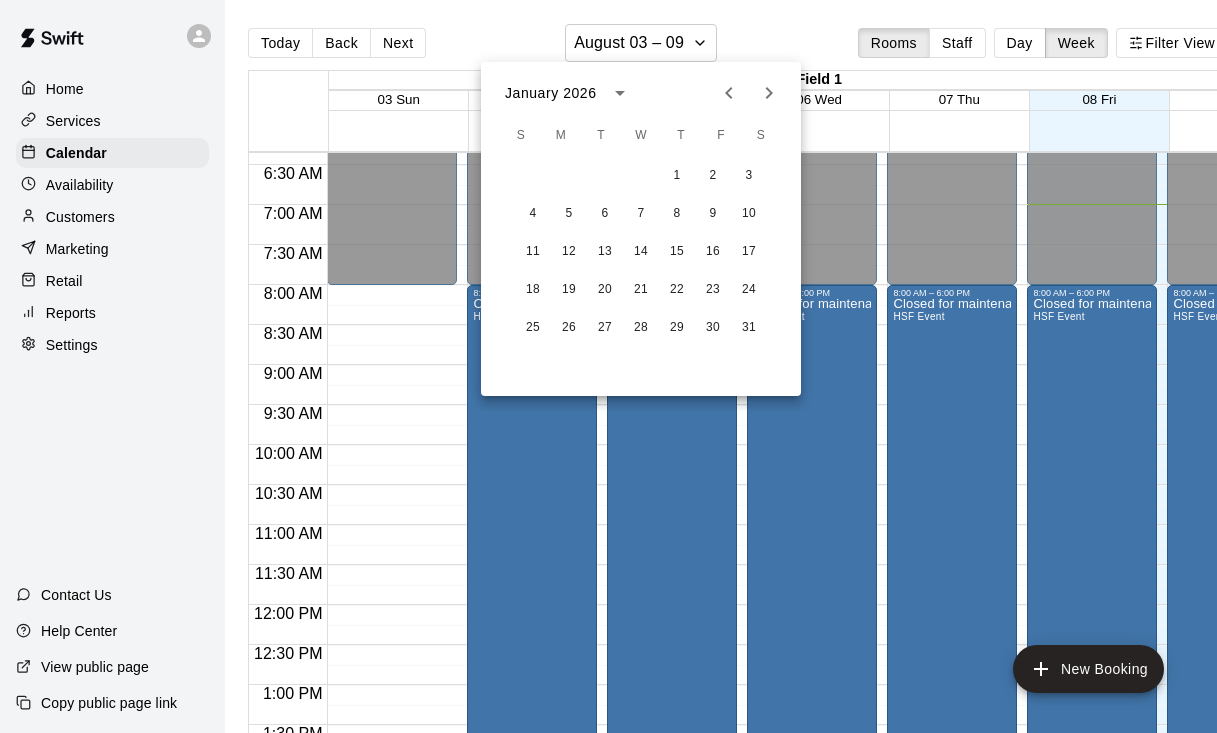 click 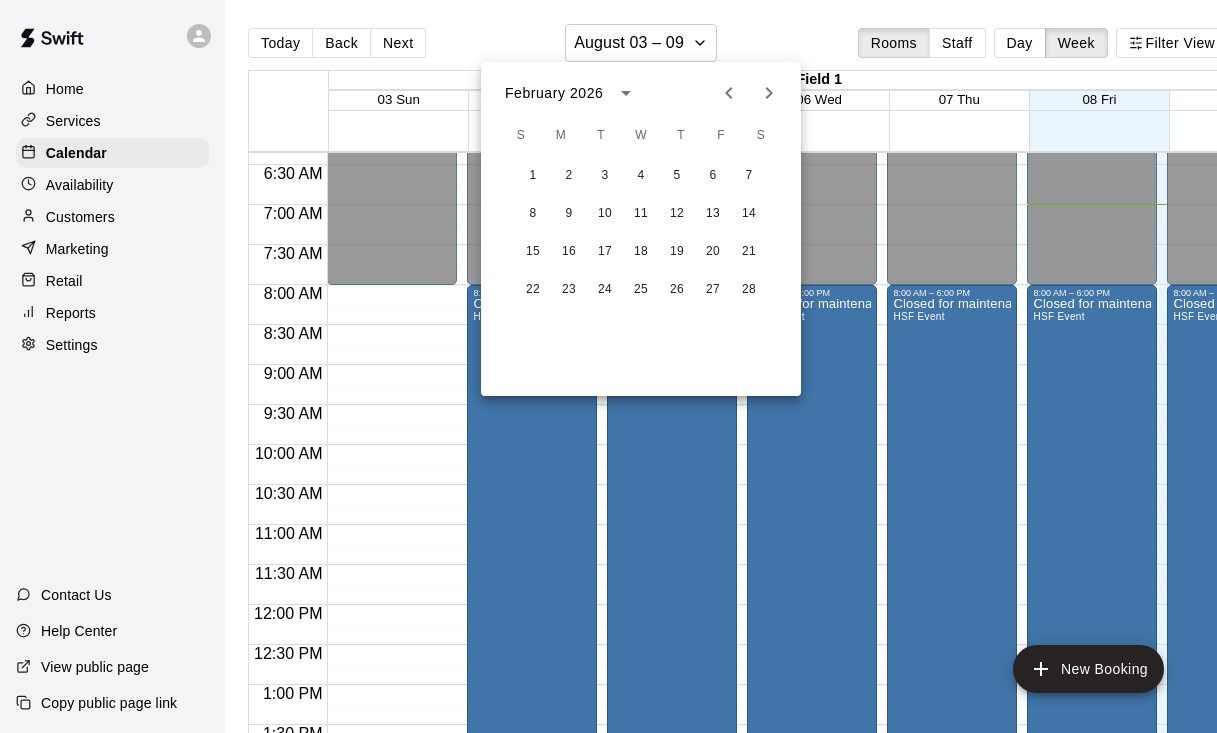 click 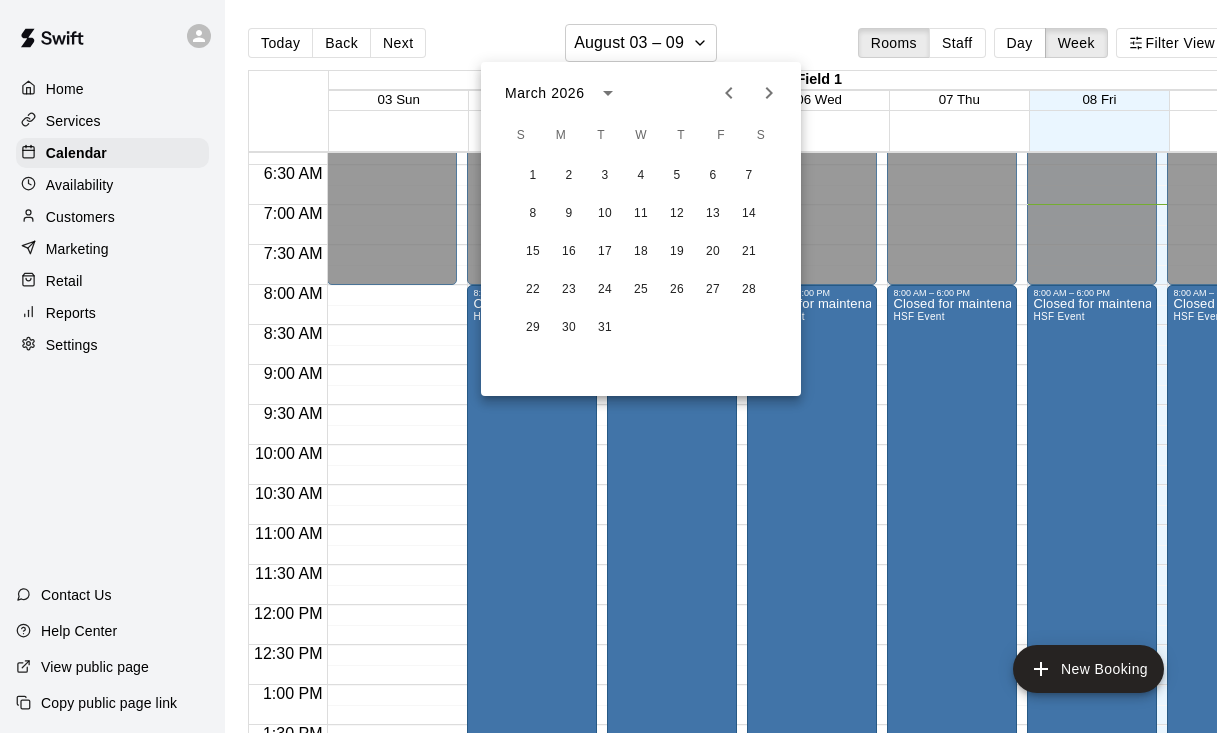 click 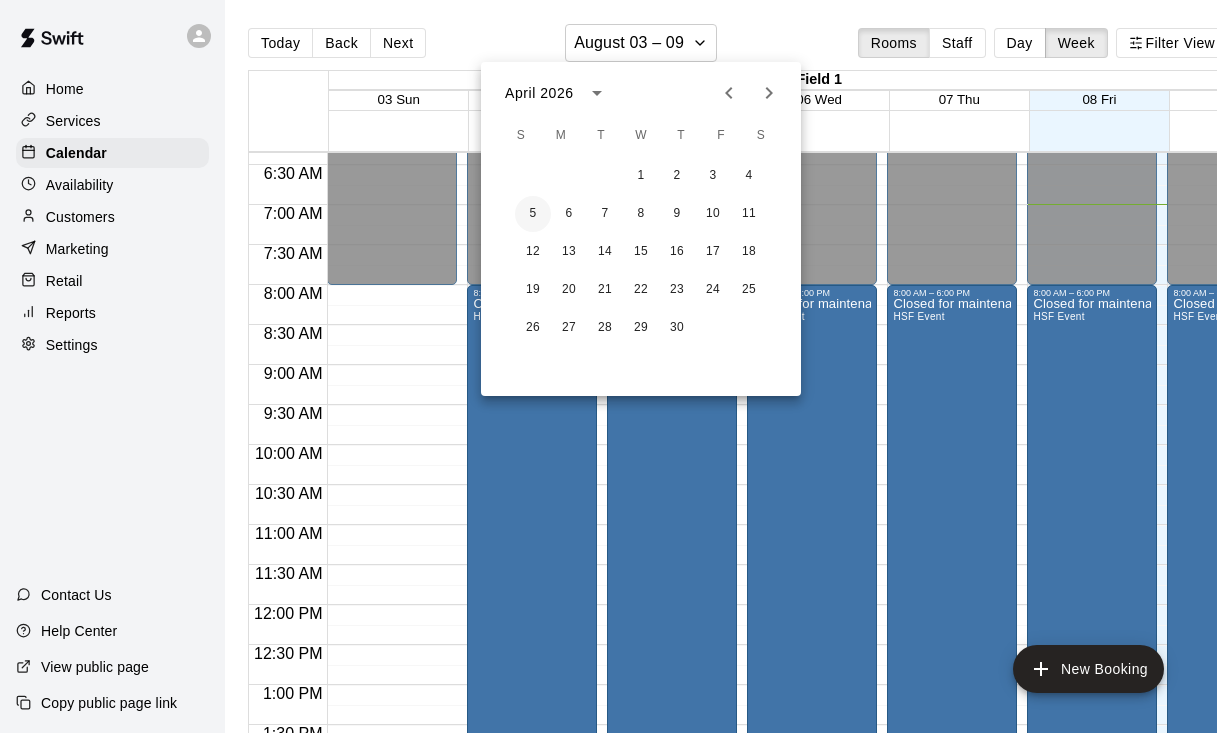 click on "5" at bounding box center [533, 214] 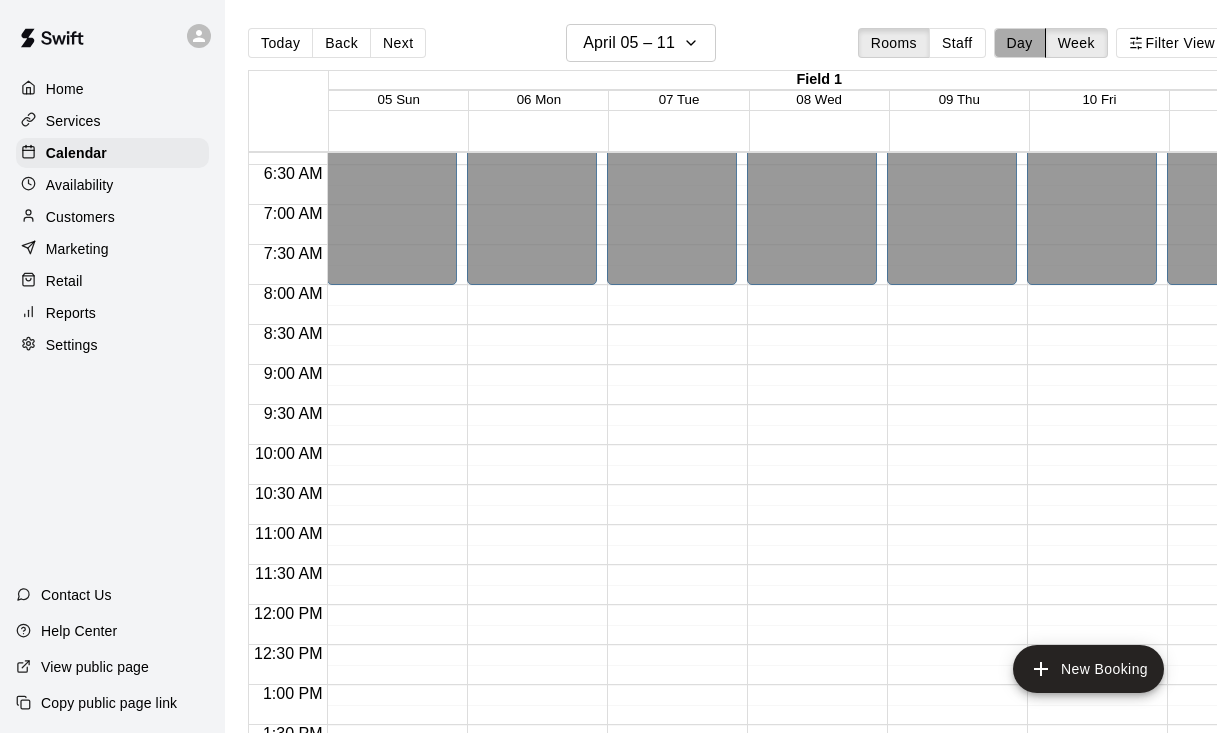 click on "Day" at bounding box center (1020, 43) 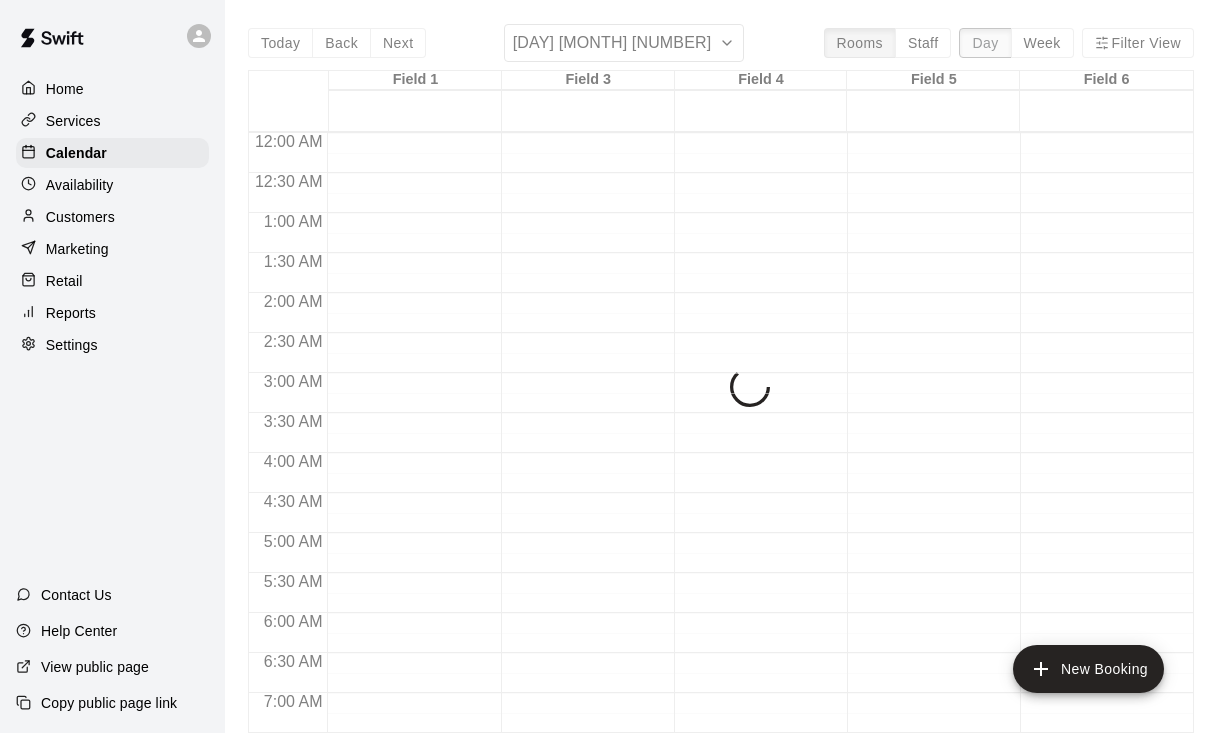 scroll, scrollTop: 559, scrollLeft: 0, axis: vertical 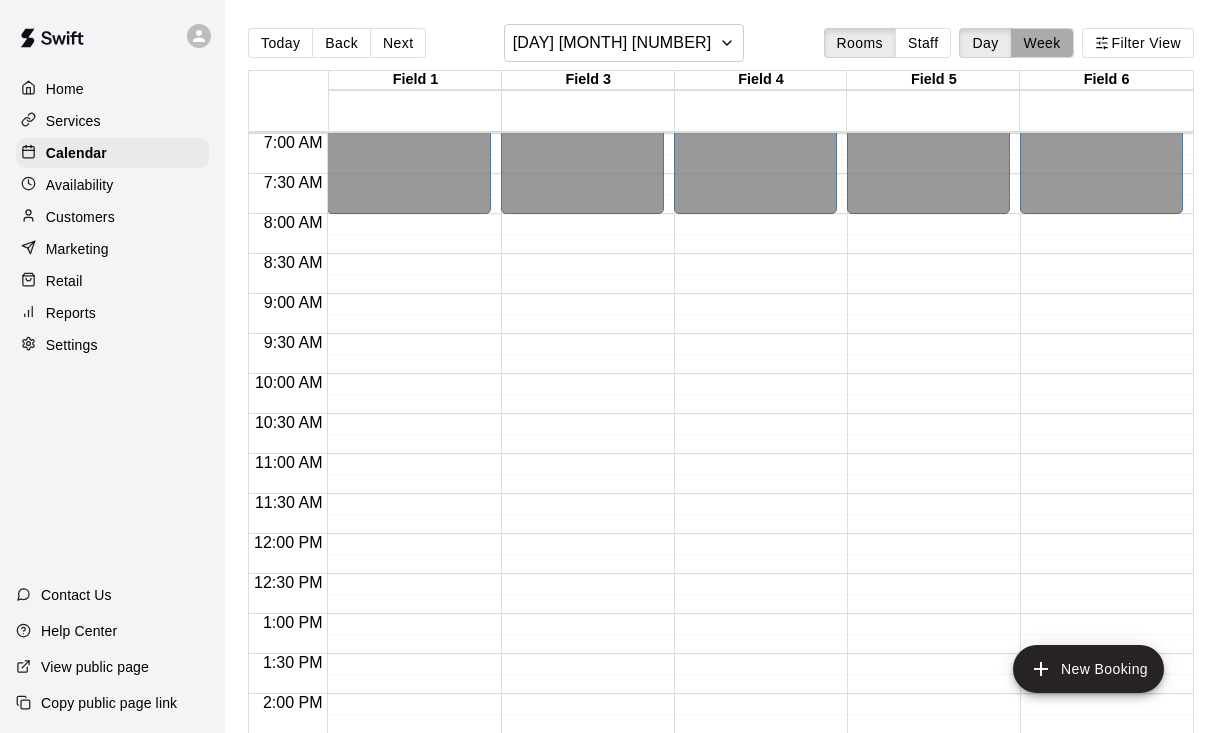 click on "Week" at bounding box center (1042, 43) 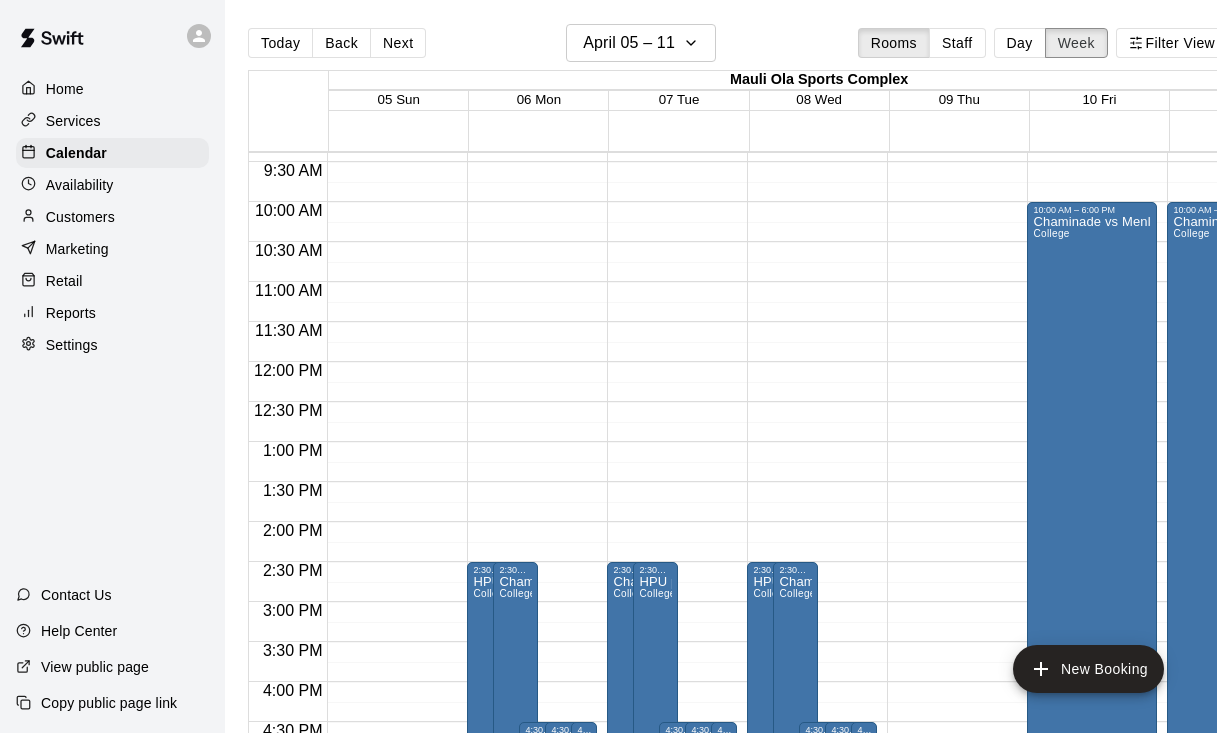 scroll, scrollTop: 745, scrollLeft: 1, axis: both 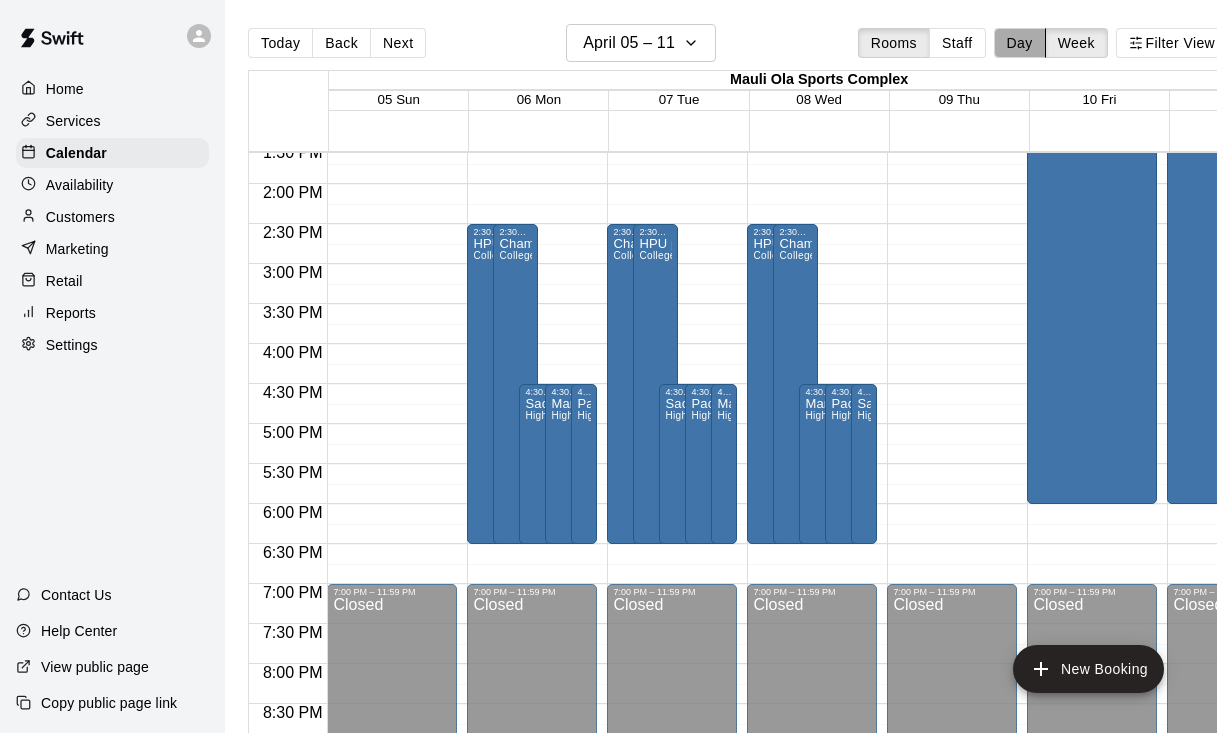 click on "Day" at bounding box center (1020, 43) 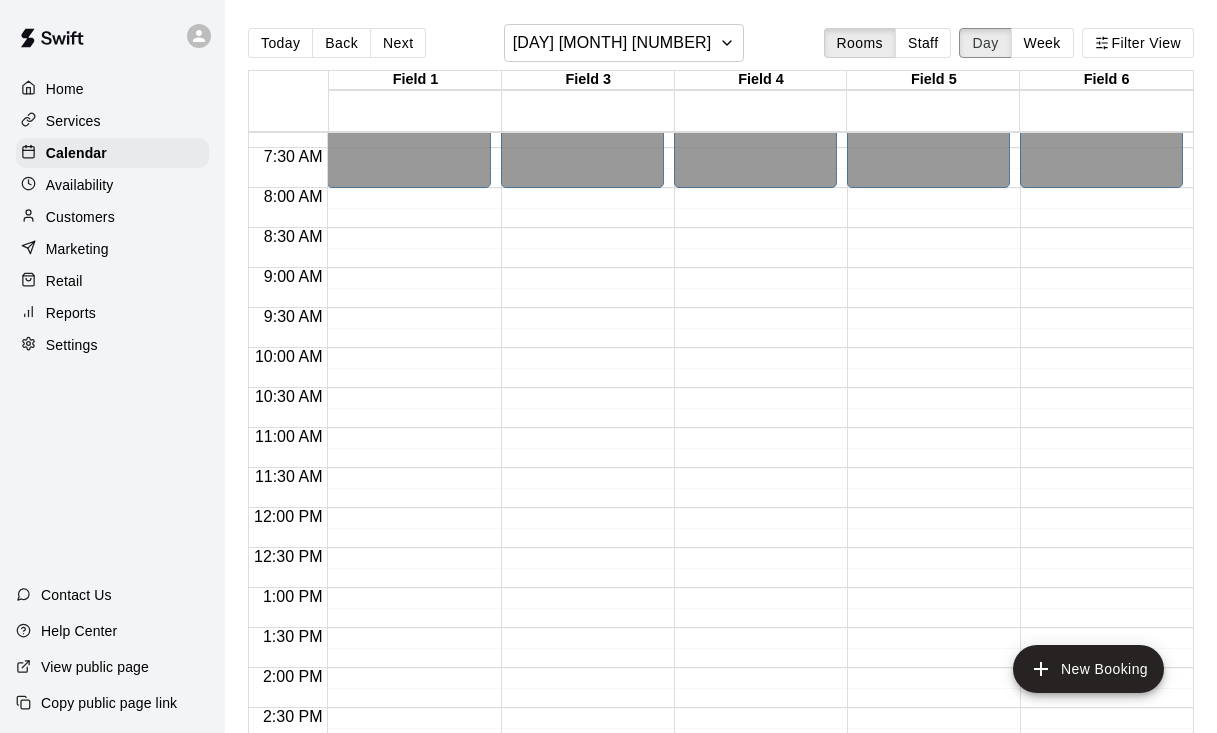 scroll, scrollTop: 578, scrollLeft: 0, axis: vertical 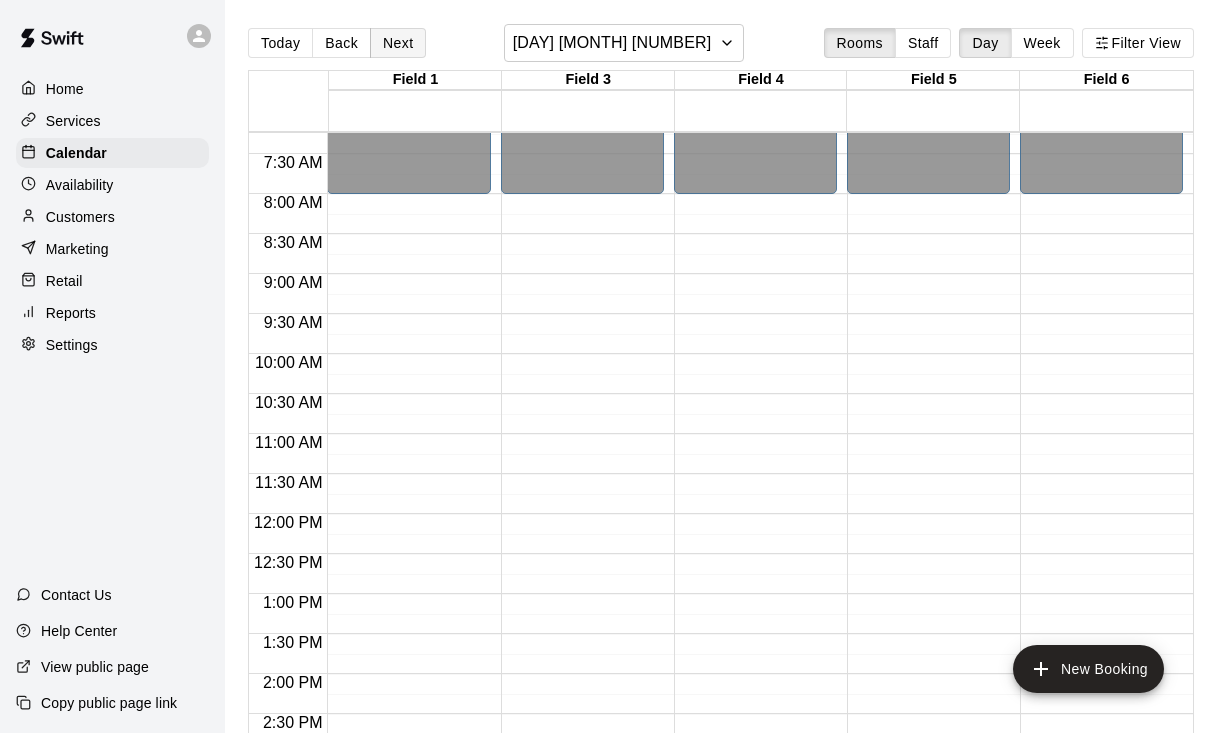 click on "Next" at bounding box center [398, 43] 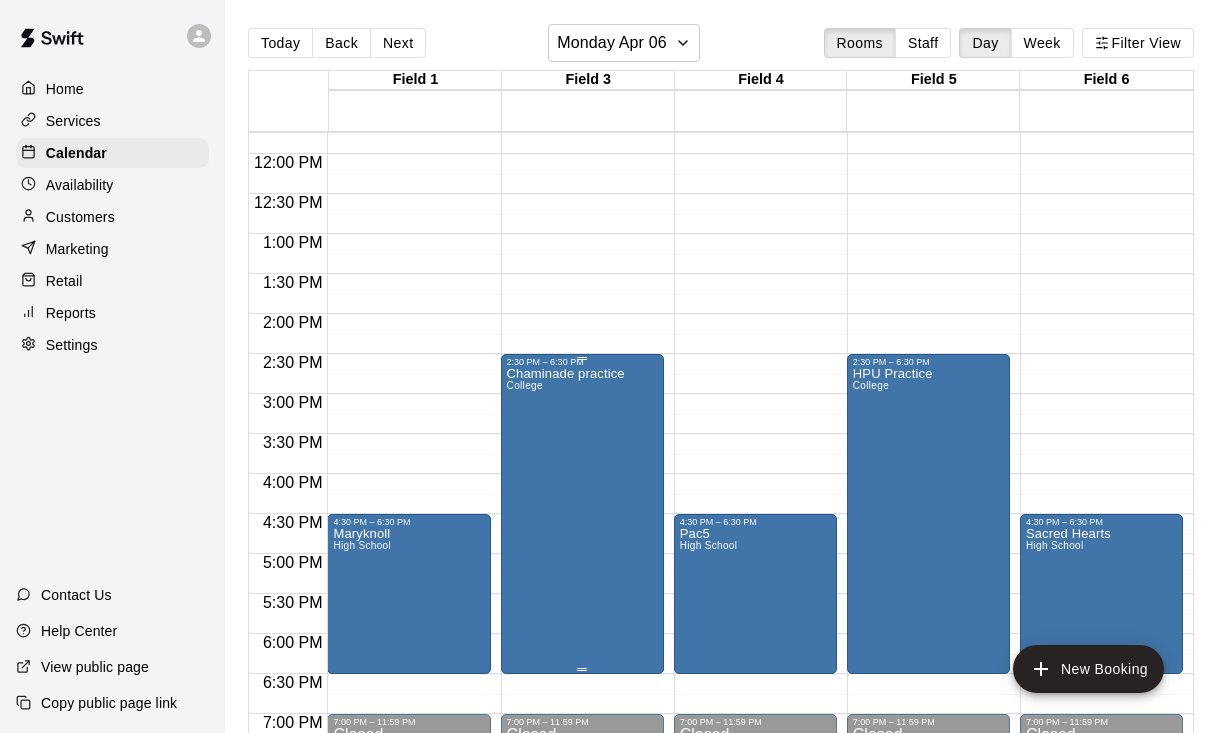 scroll, scrollTop: 939, scrollLeft: 0, axis: vertical 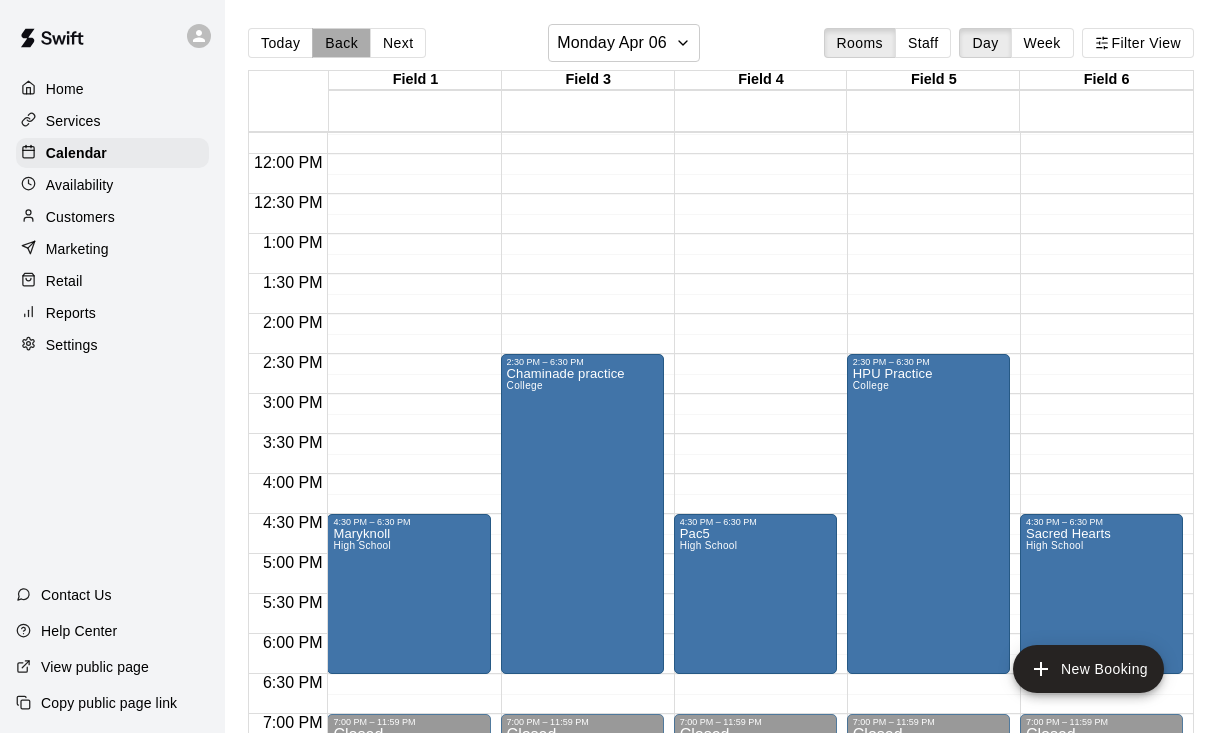 click on "Back" at bounding box center [341, 43] 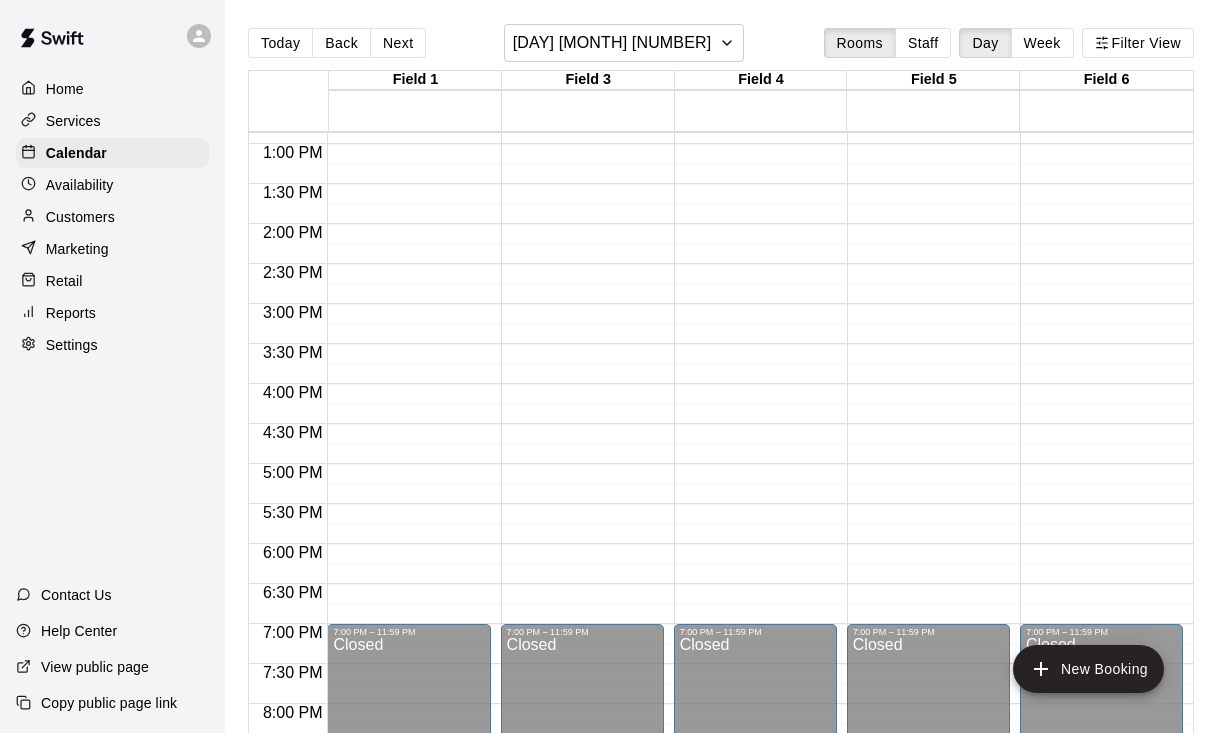 scroll, scrollTop: 1033, scrollLeft: 0, axis: vertical 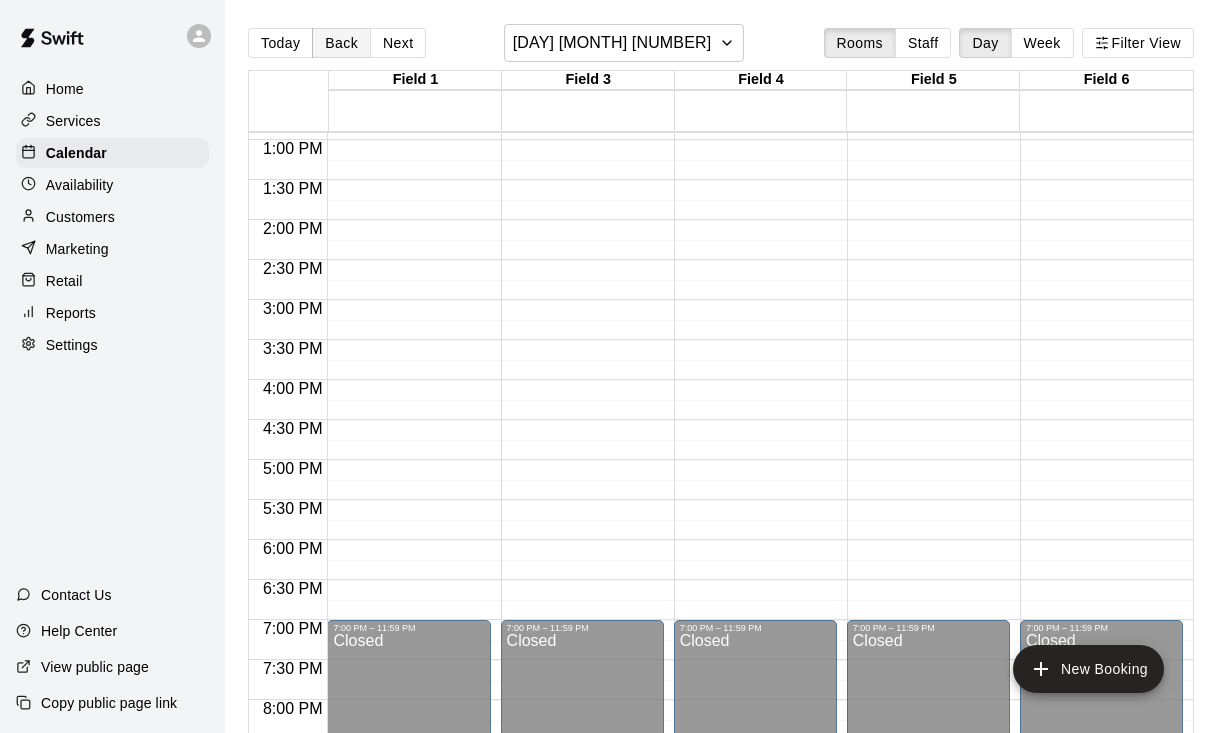 click on "Back" at bounding box center [341, 43] 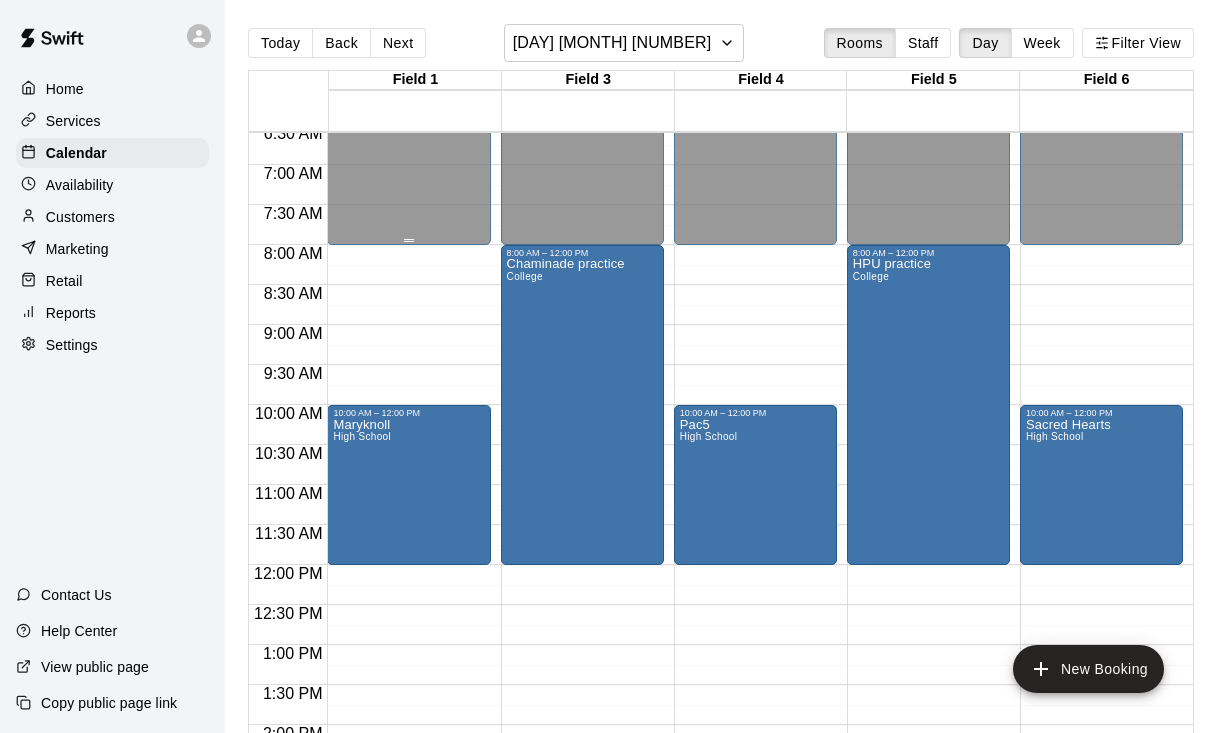 scroll, scrollTop: 529, scrollLeft: 0, axis: vertical 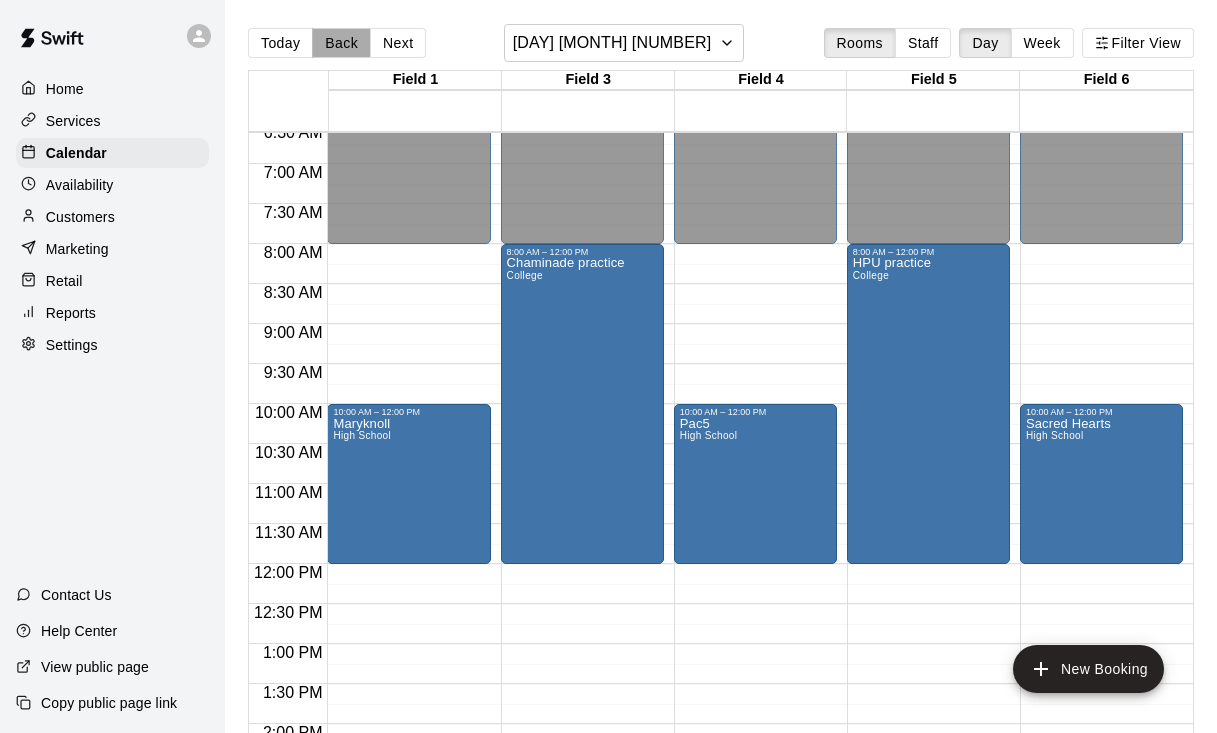click on "Back" at bounding box center [341, 43] 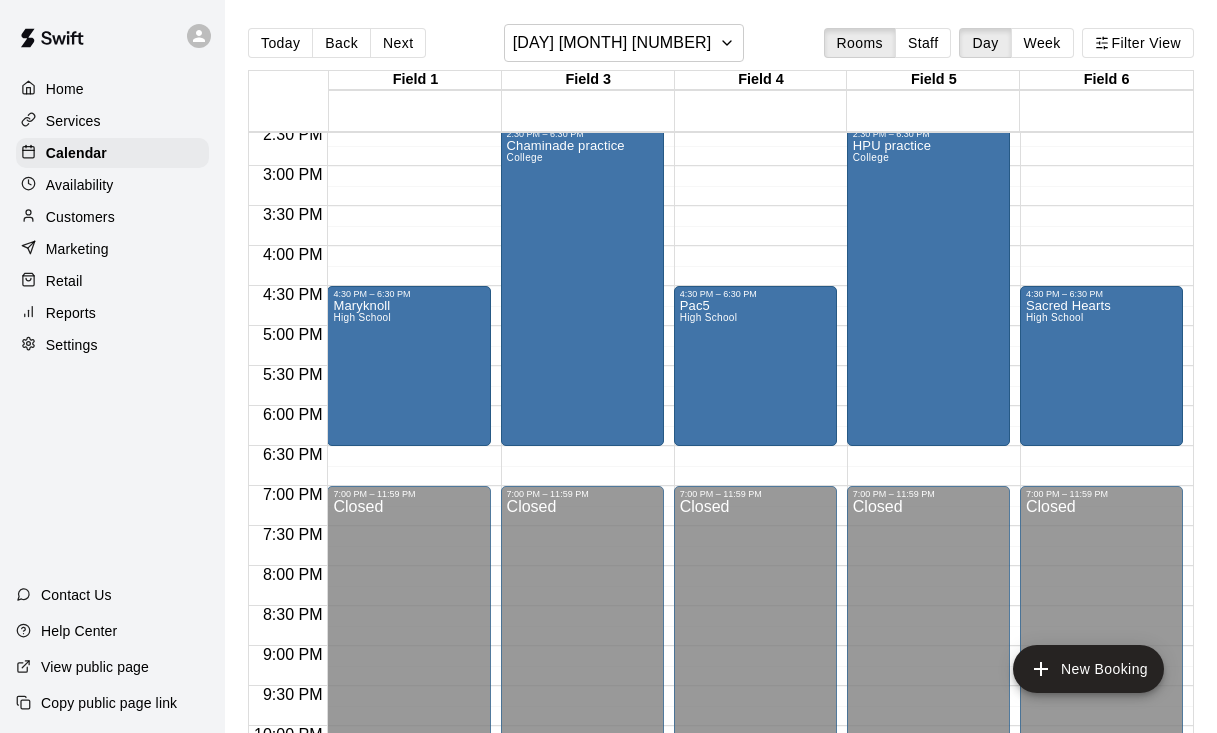scroll, scrollTop: 1181, scrollLeft: 0, axis: vertical 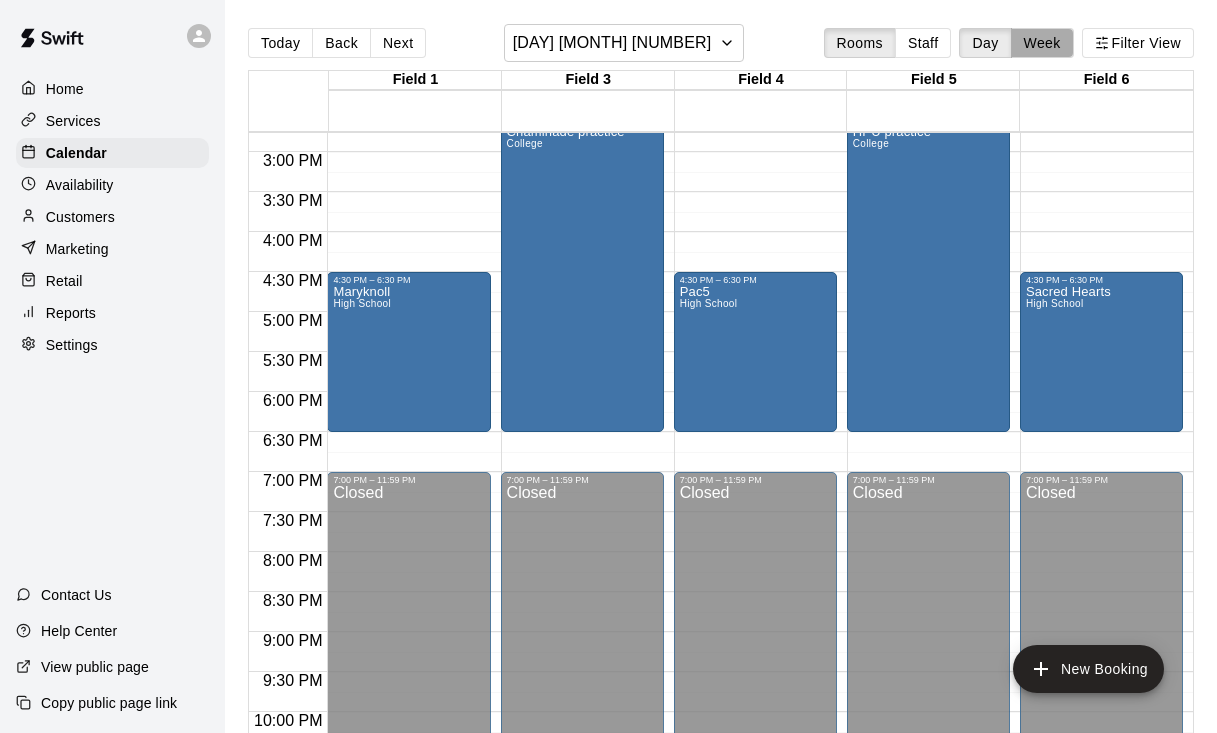 click on "Week" at bounding box center [1042, 43] 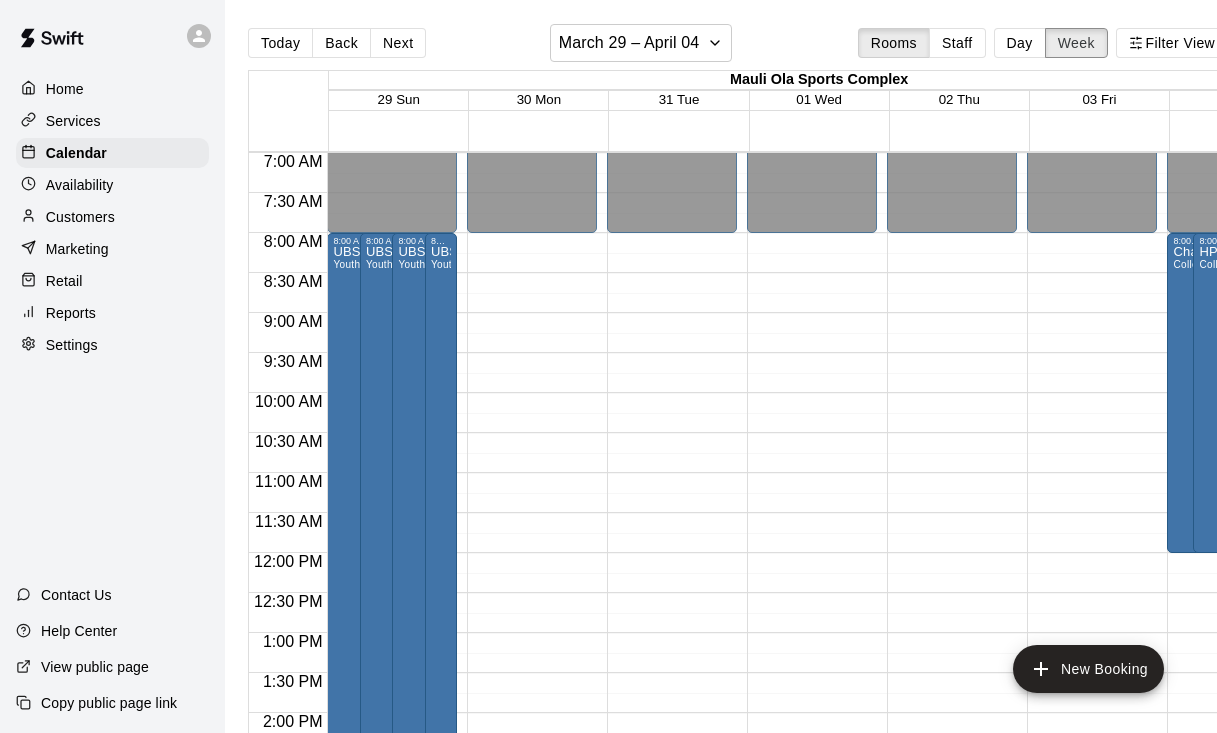 scroll, scrollTop: 566, scrollLeft: 67, axis: both 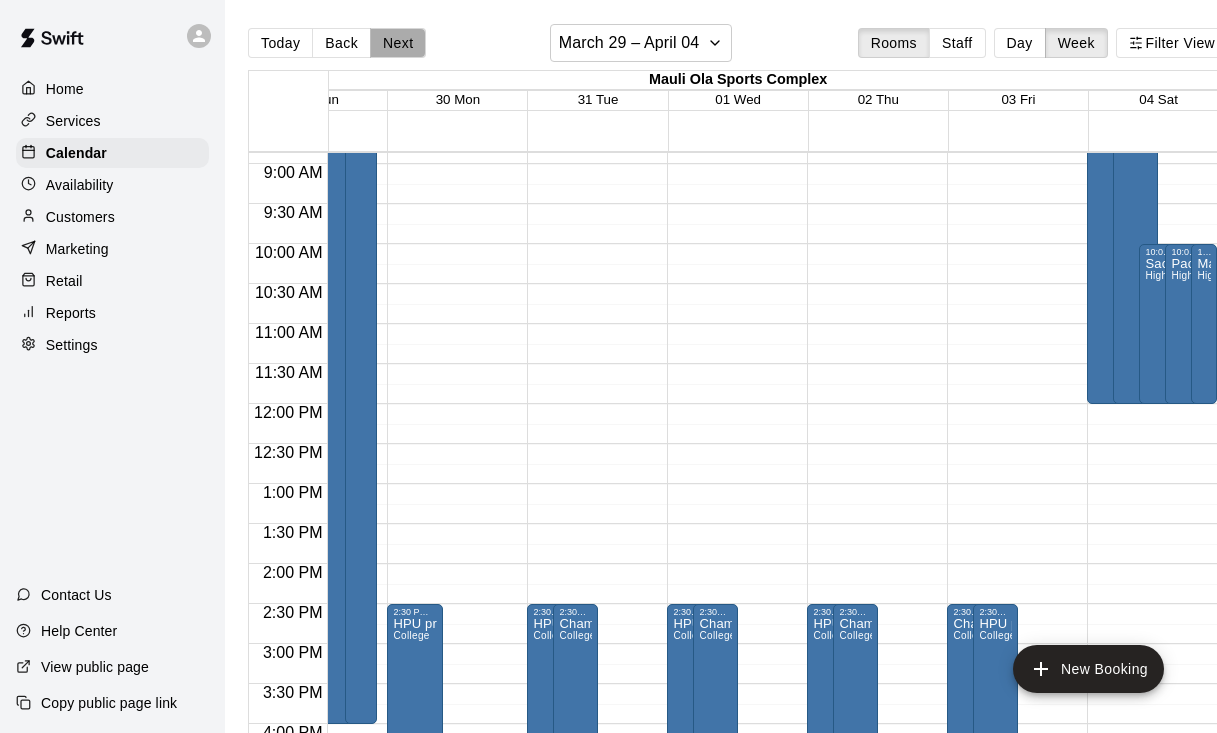 click on "Next" at bounding box center (398, 43) 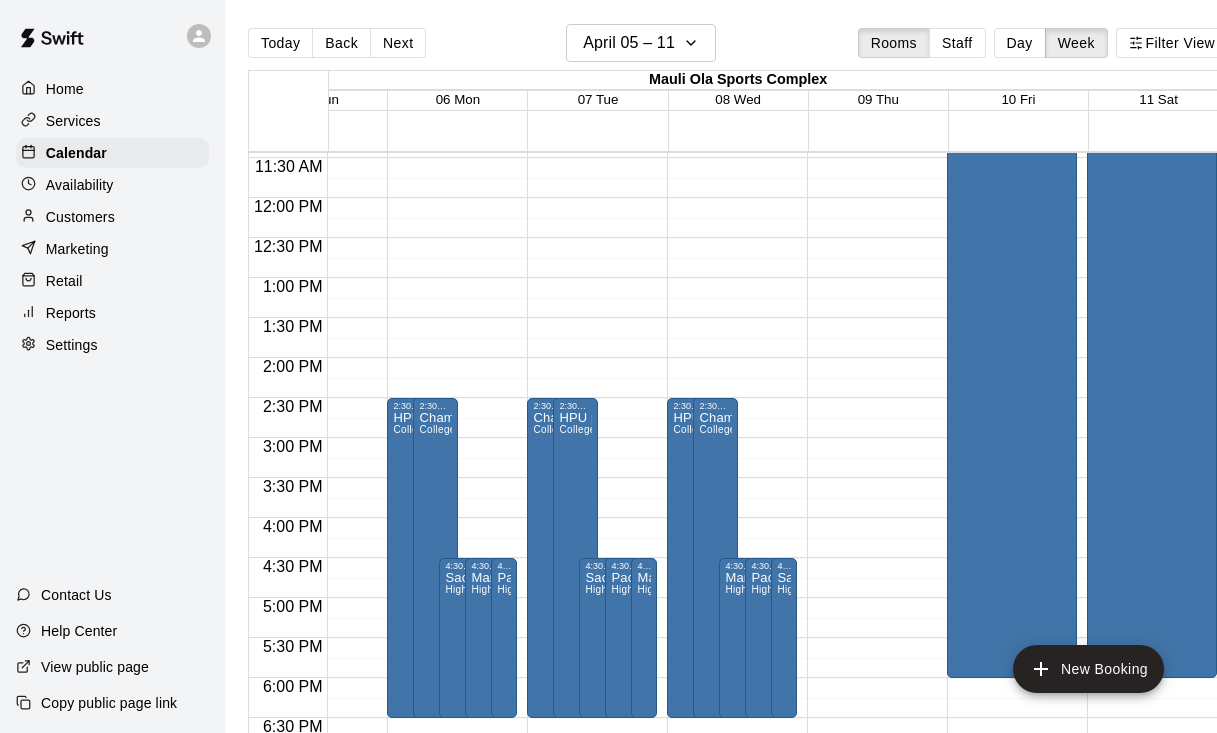 scroll, scrollTop: 924, scrollLeft: 81, axis: both 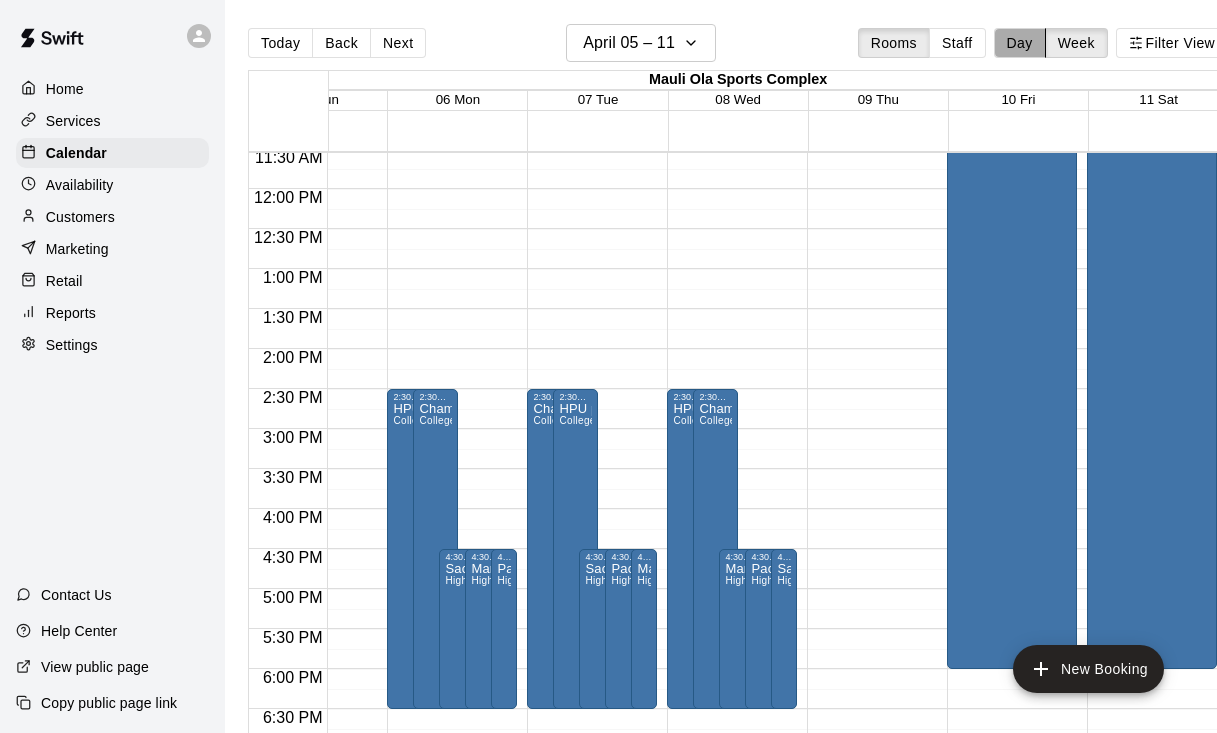 click on "Day" at bounding box center (1020, 43) 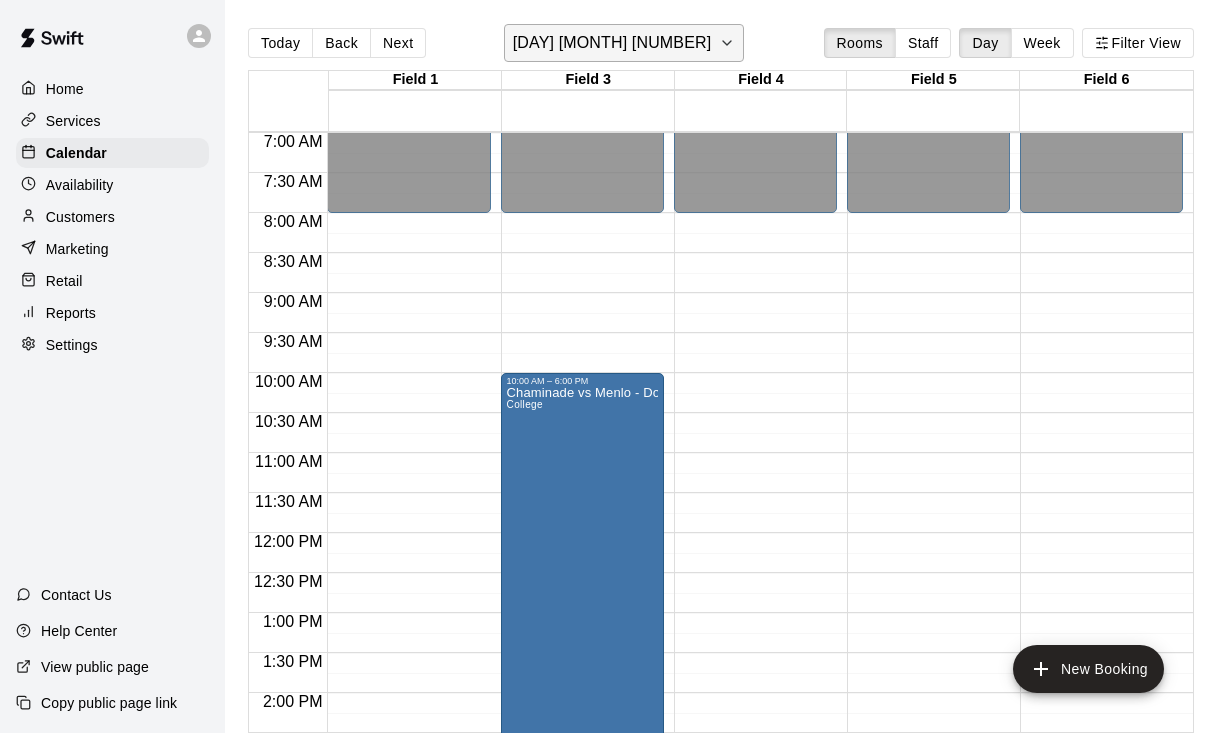 click on "[DAY_OF_WEEK] [MONTH] [DAY]" at bounding box center (612, 43) 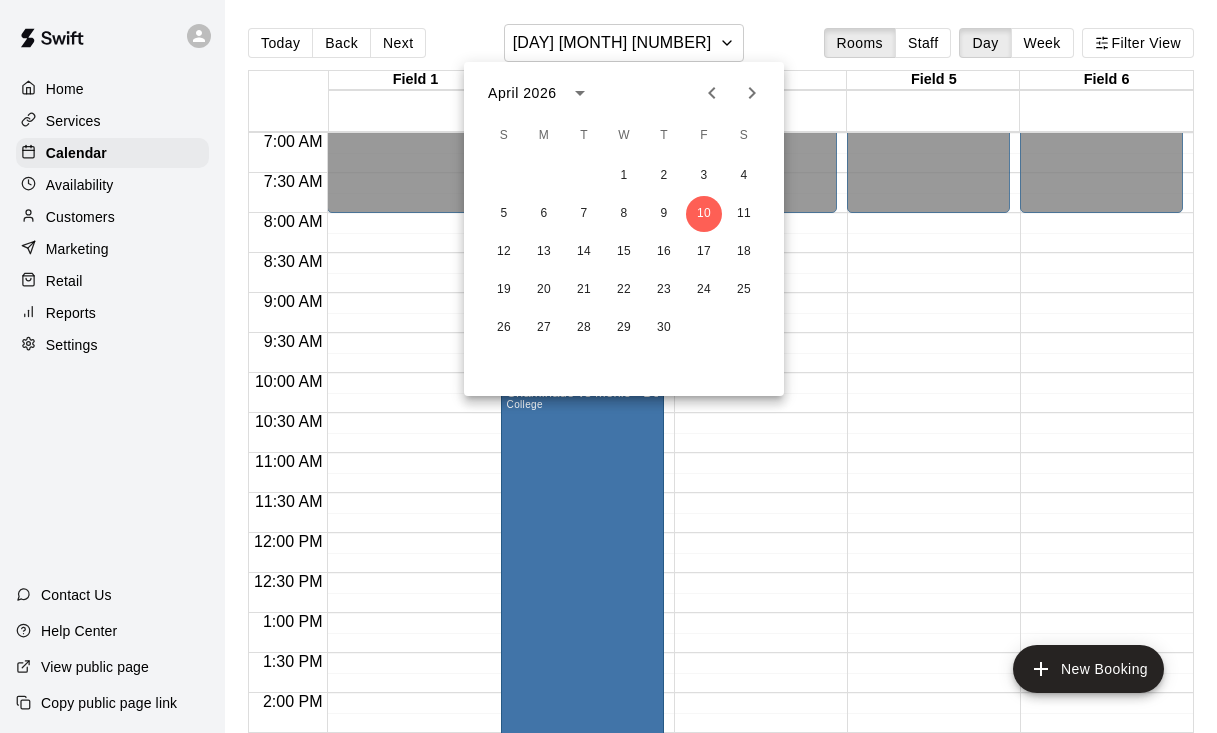 click at bounding box center [608, 366] 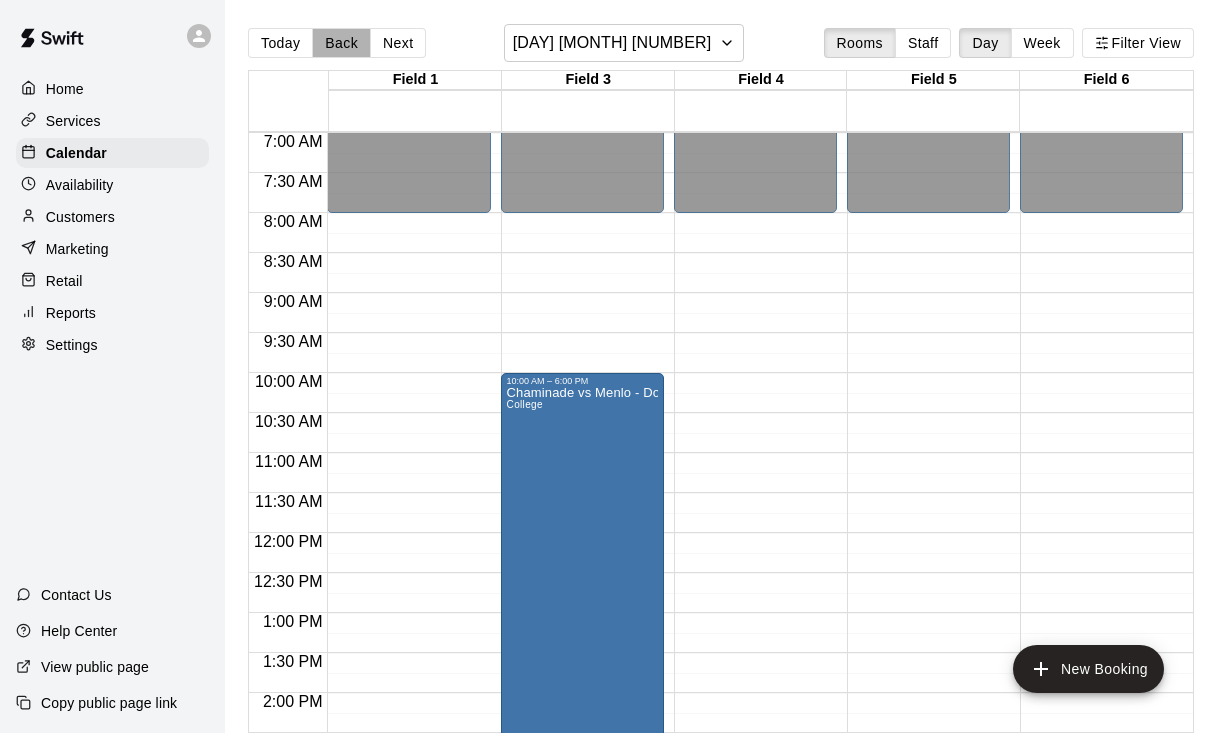 click on "Back" at bounding box center (341, 43) 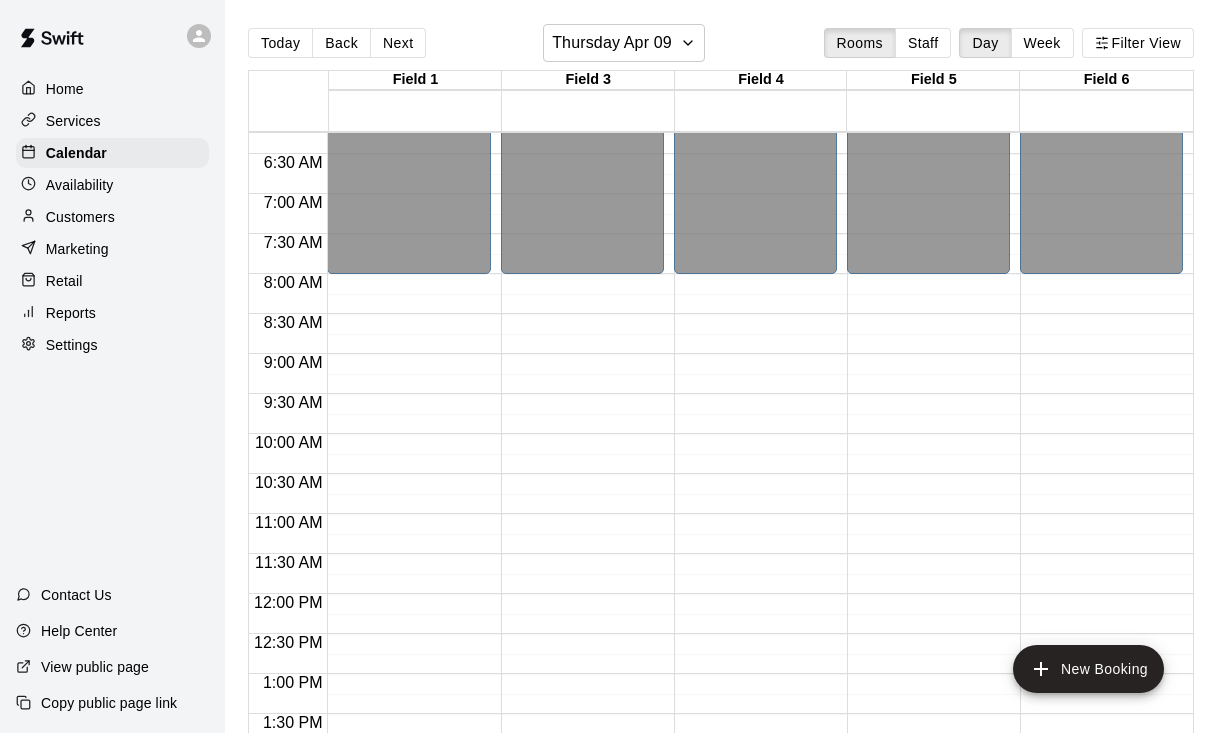 scroll, scrollTop: 502, scrollLeft: 0, axis: vertical 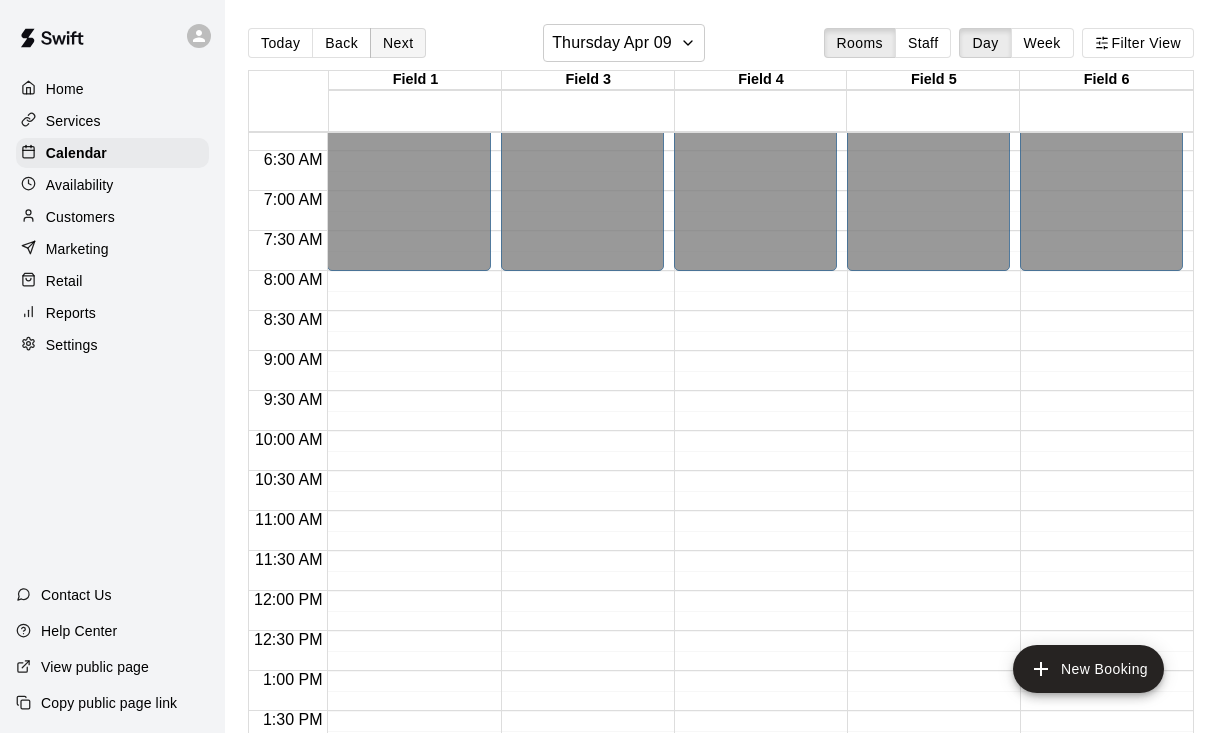 click on "Next" at bounding box center [398, 43] 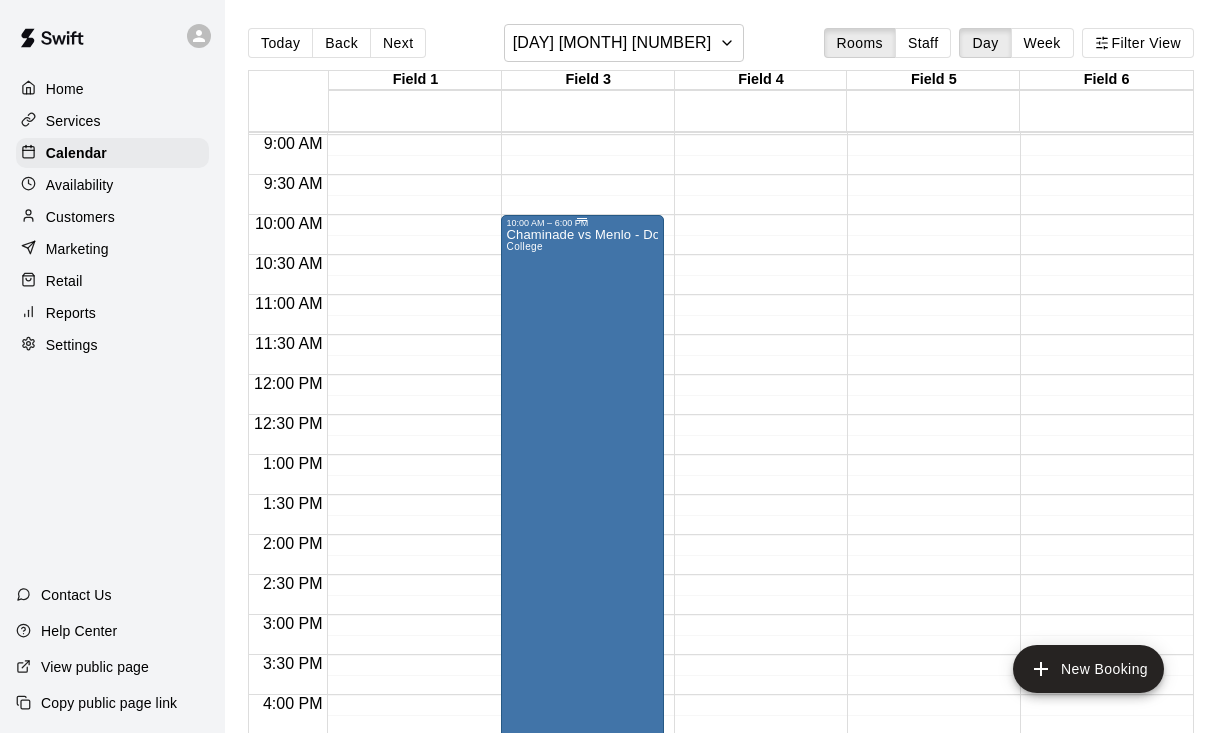 scroll, scrollTop: 745, scrollLeft: 0, axis: vertical 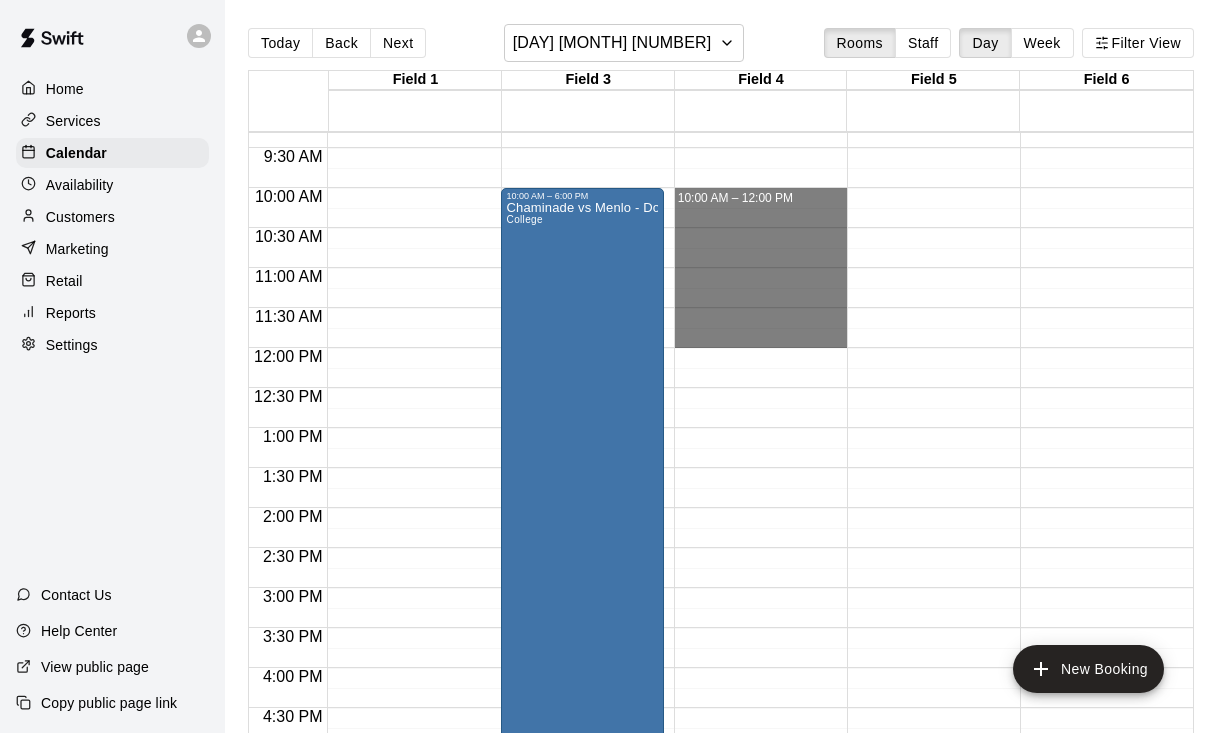 drag, startPoint x: 763, startPoint y: 196, endPoint x: 769, endPoint y: 335, distance: 139.12944 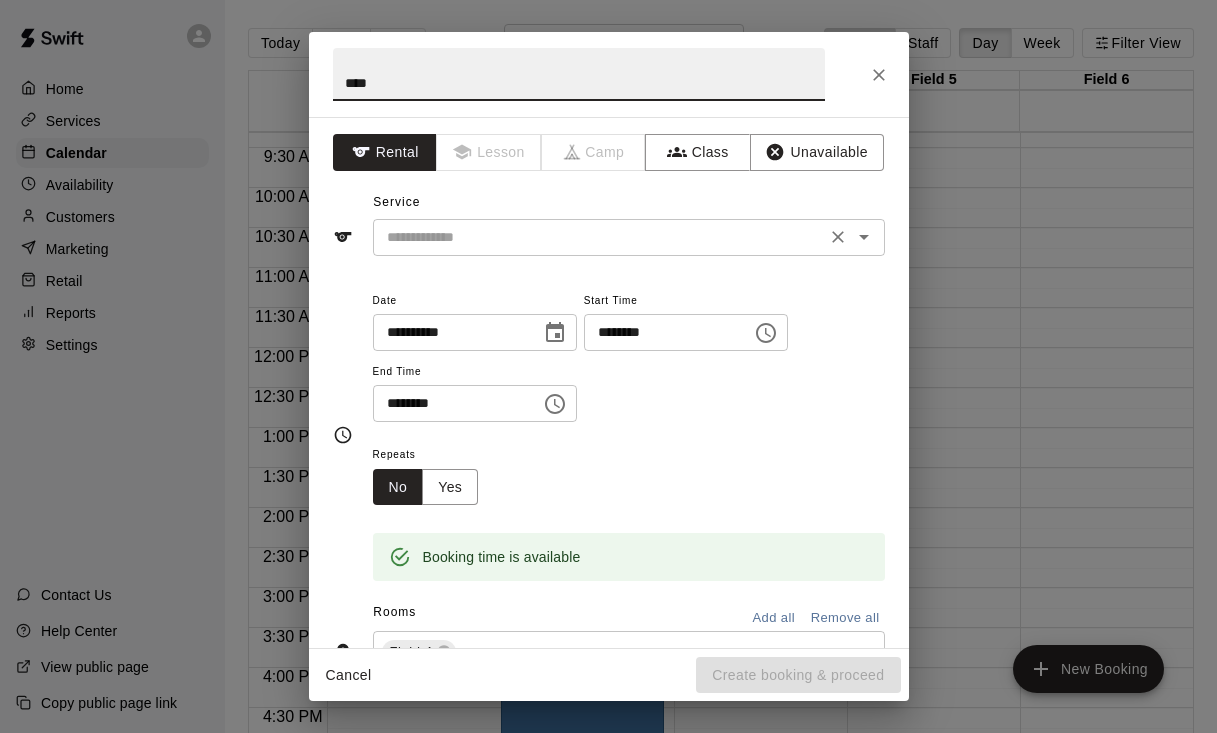 type on "****" 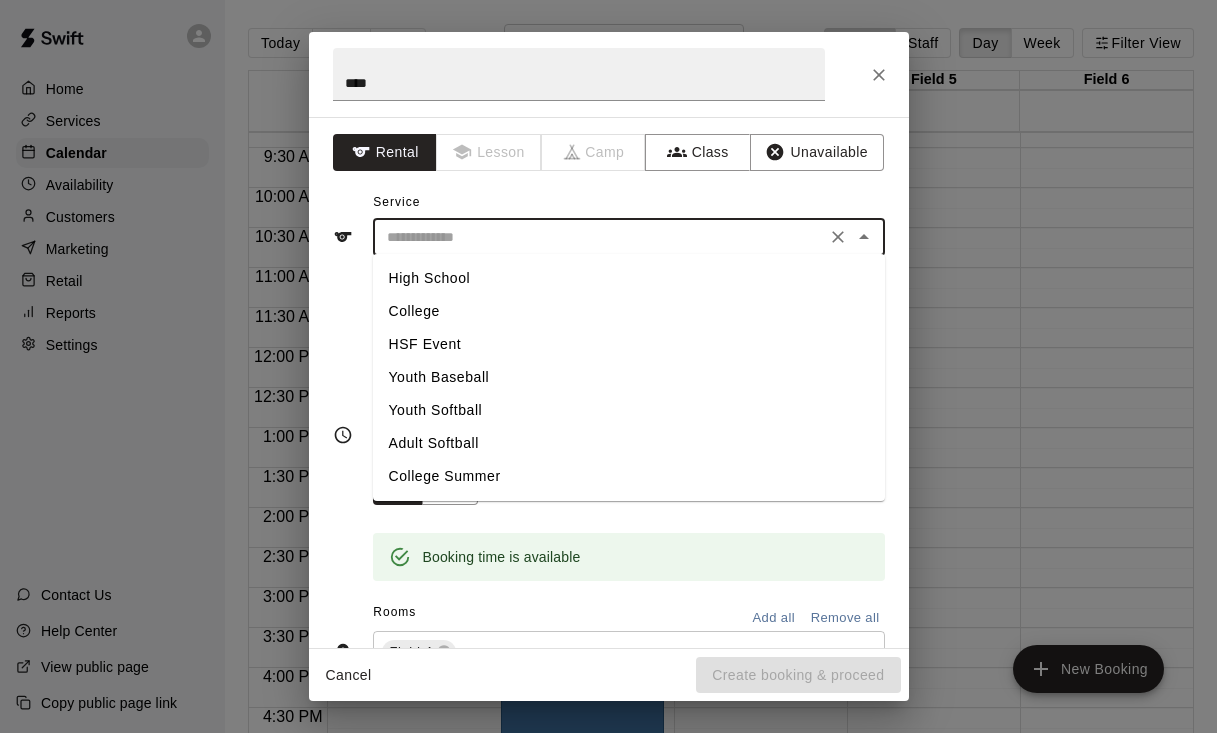 click at bounding box center (599, 237) 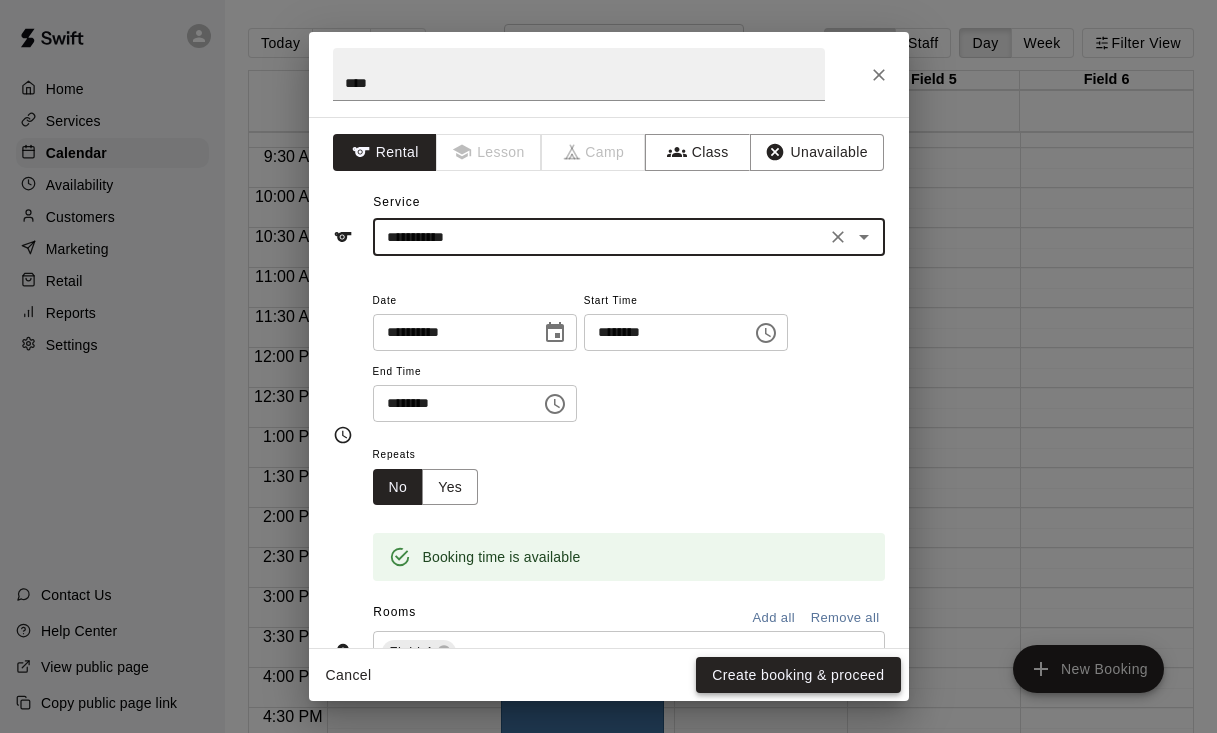 click on "Create booking & proceed" at bounding box center [798, 675] 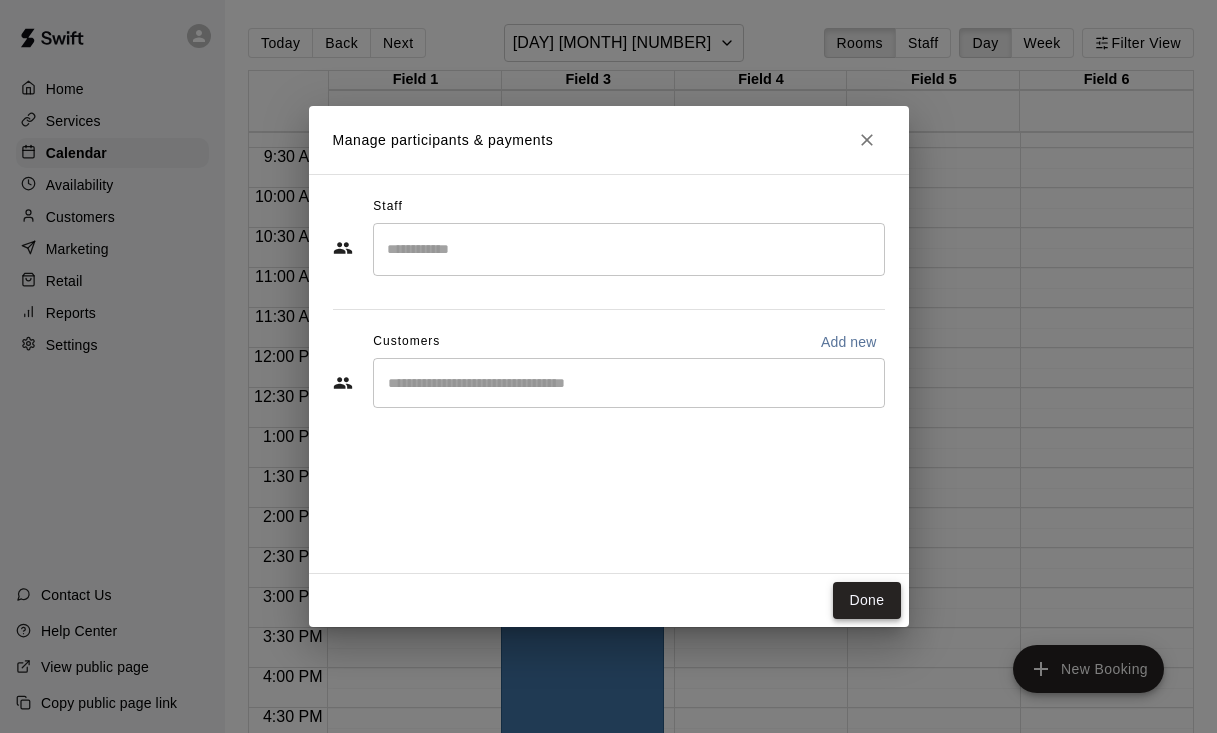 click on "Done" at bounding box center [866, 600] 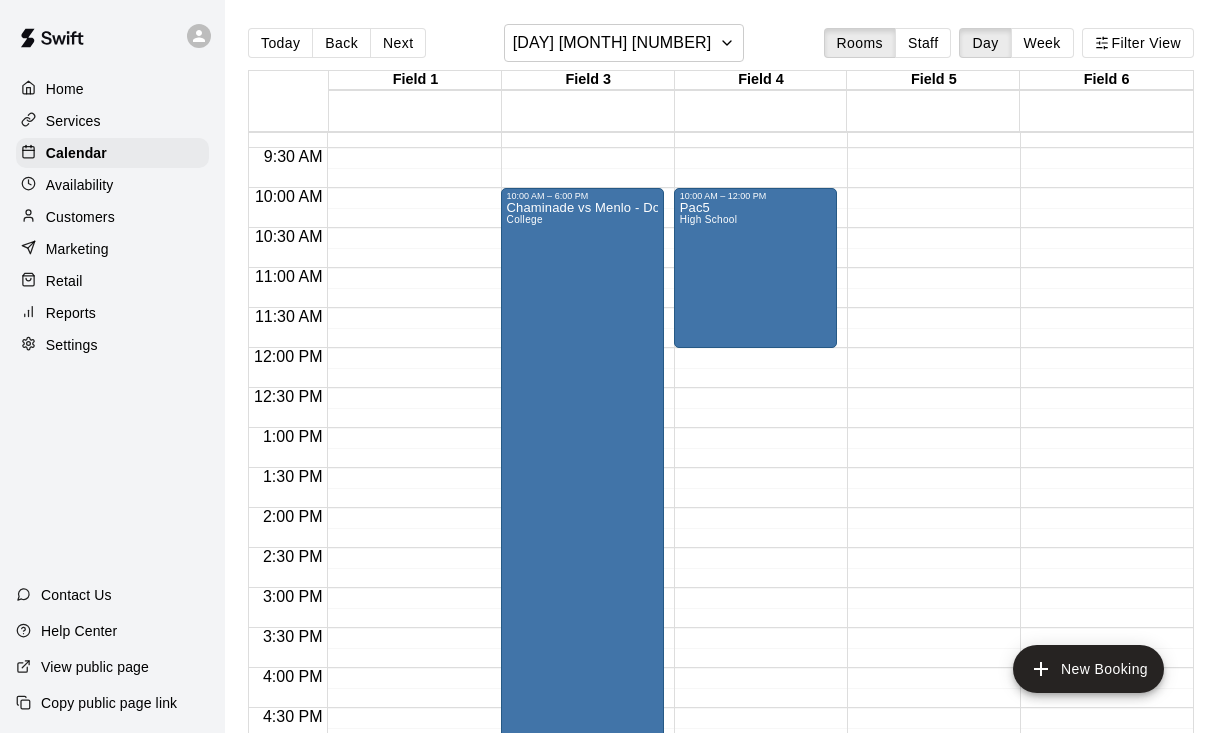scroll, scrollTop: 0, scrollLeft: 0, axis: both 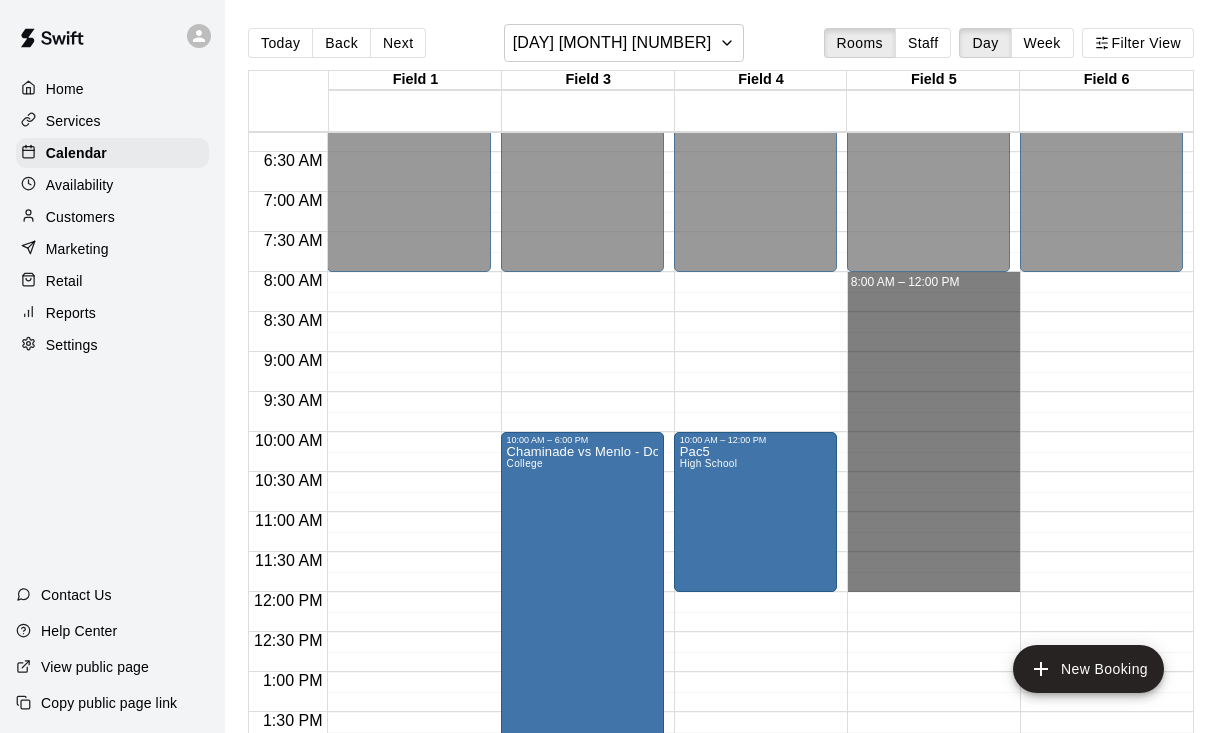 drag, startPoint x: 929, startPoint y: 279, endPoint x: 931, endPoint y: 581, distance: 302.00662 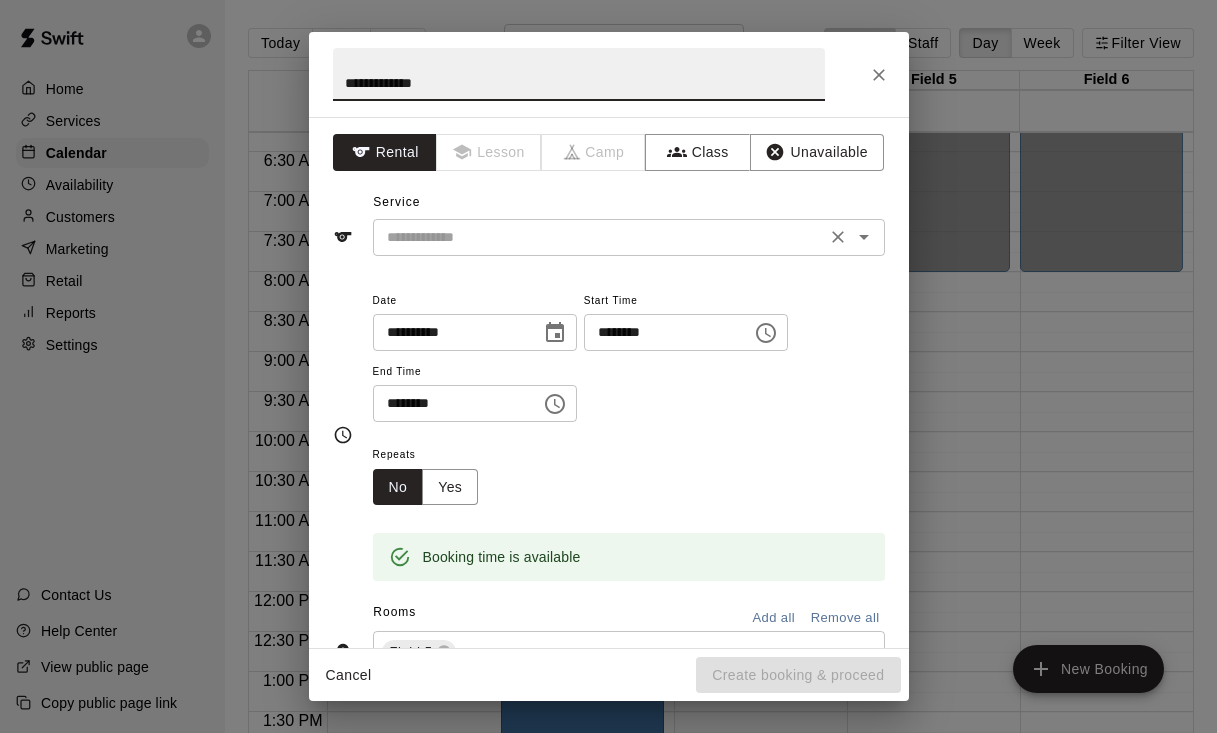 type on "**********" 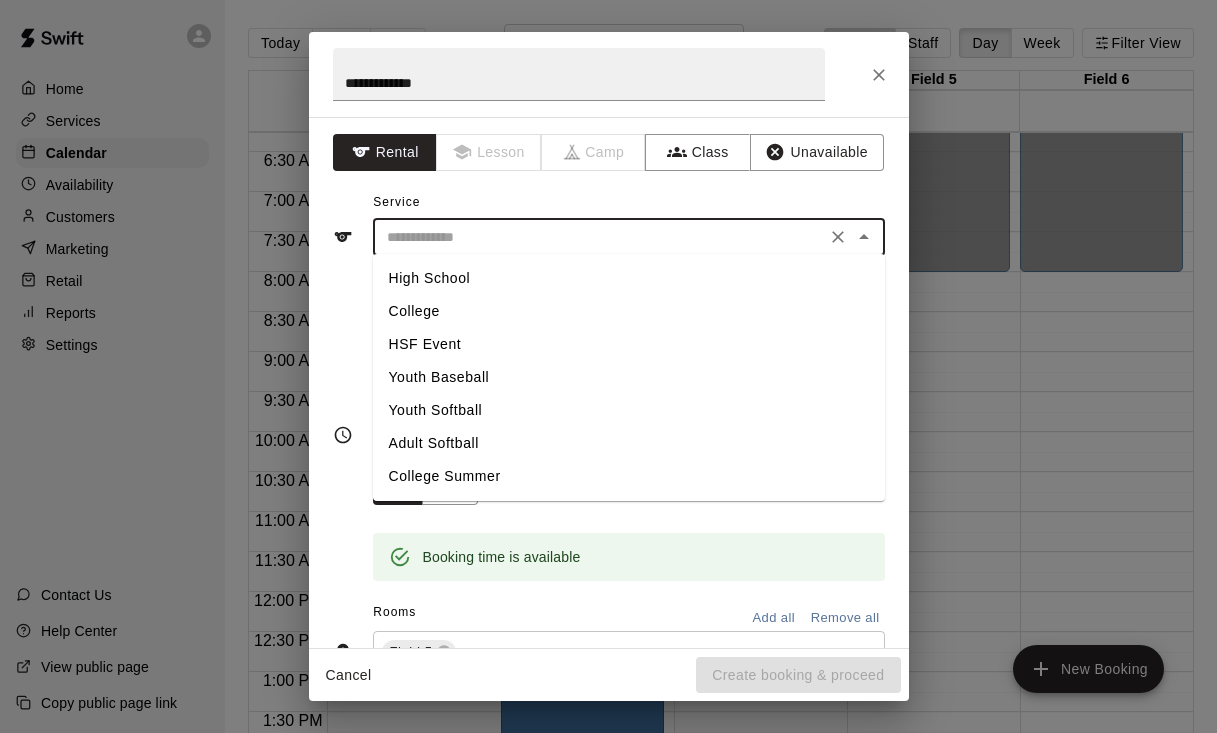 click on "College" at bounding box center [629, 311] 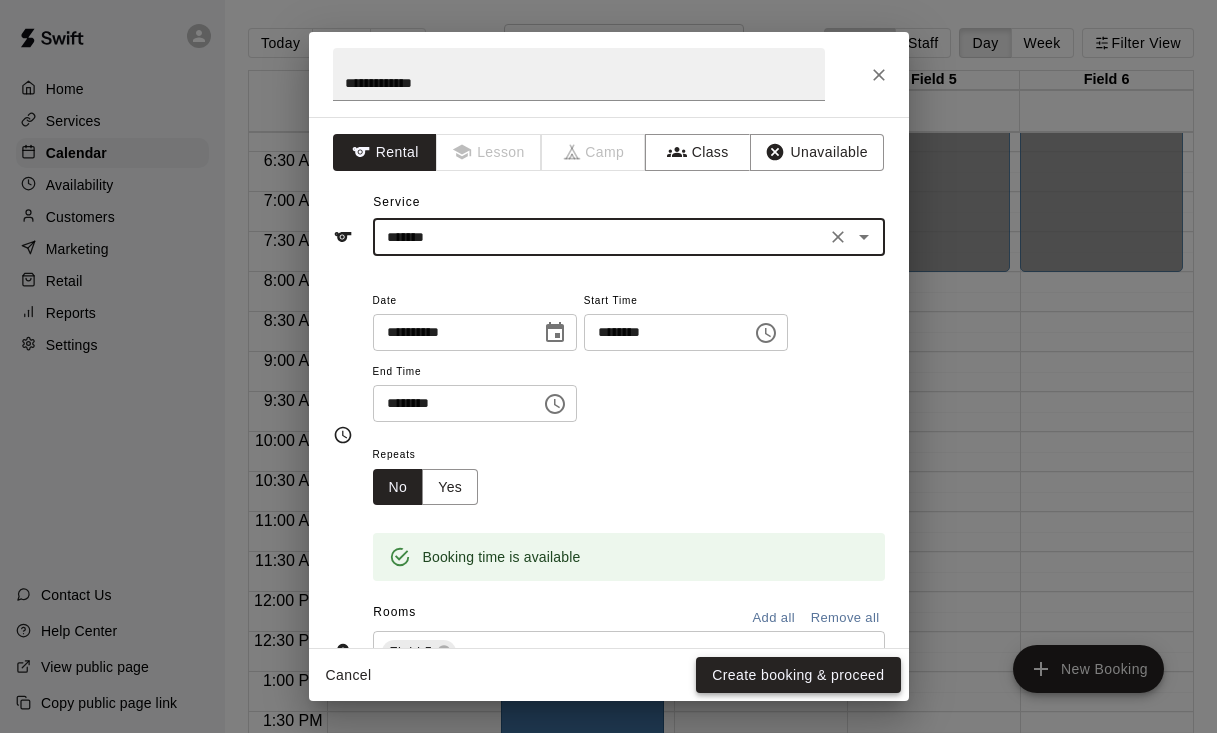 click on "Create booking & proceed" at bounding box center [798, 675] 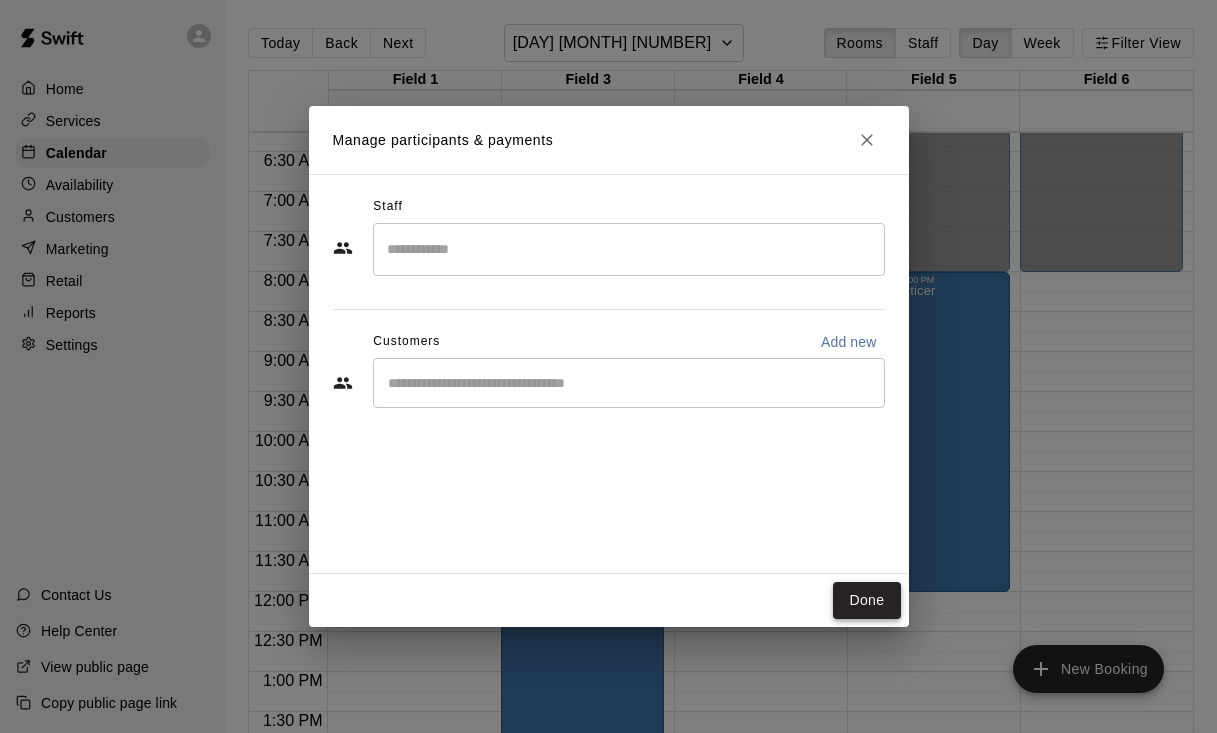 click on "Done" at bounding box center [866, 600] 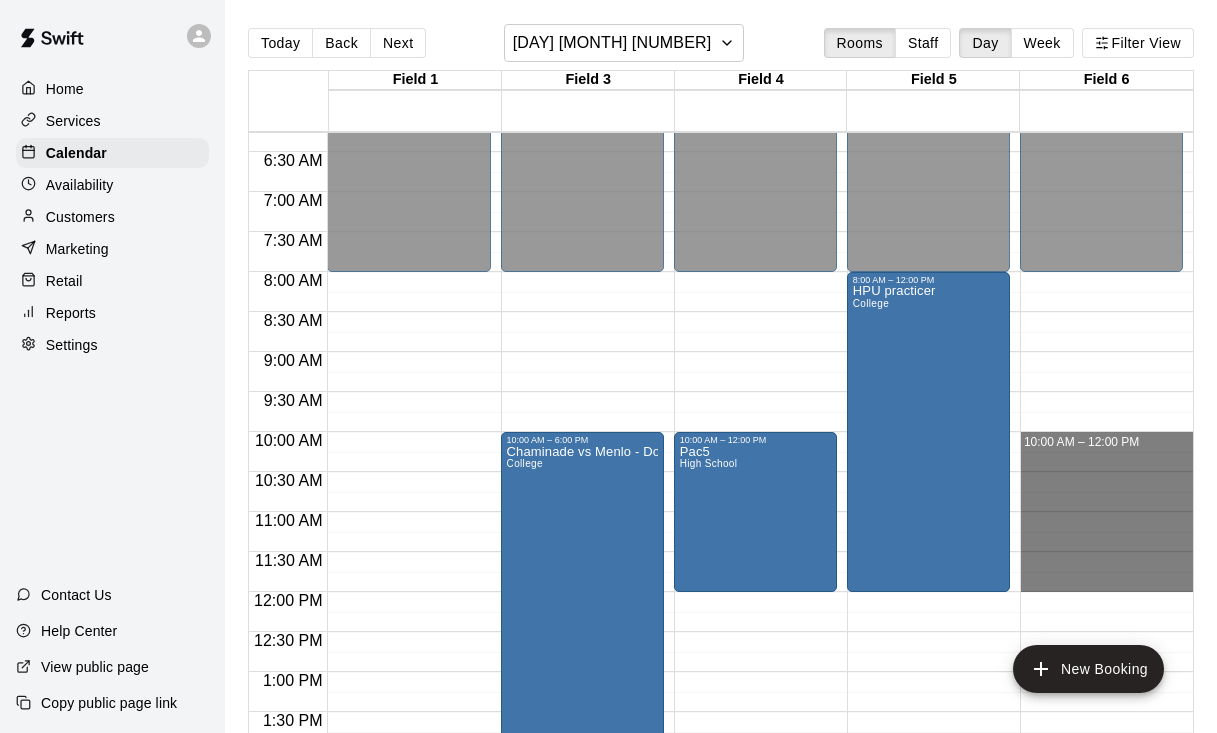 drag, startPoint x: 1079, startPoint y: 442, endPoint x: 1075, endPoint y: 574, distance: 132.0606 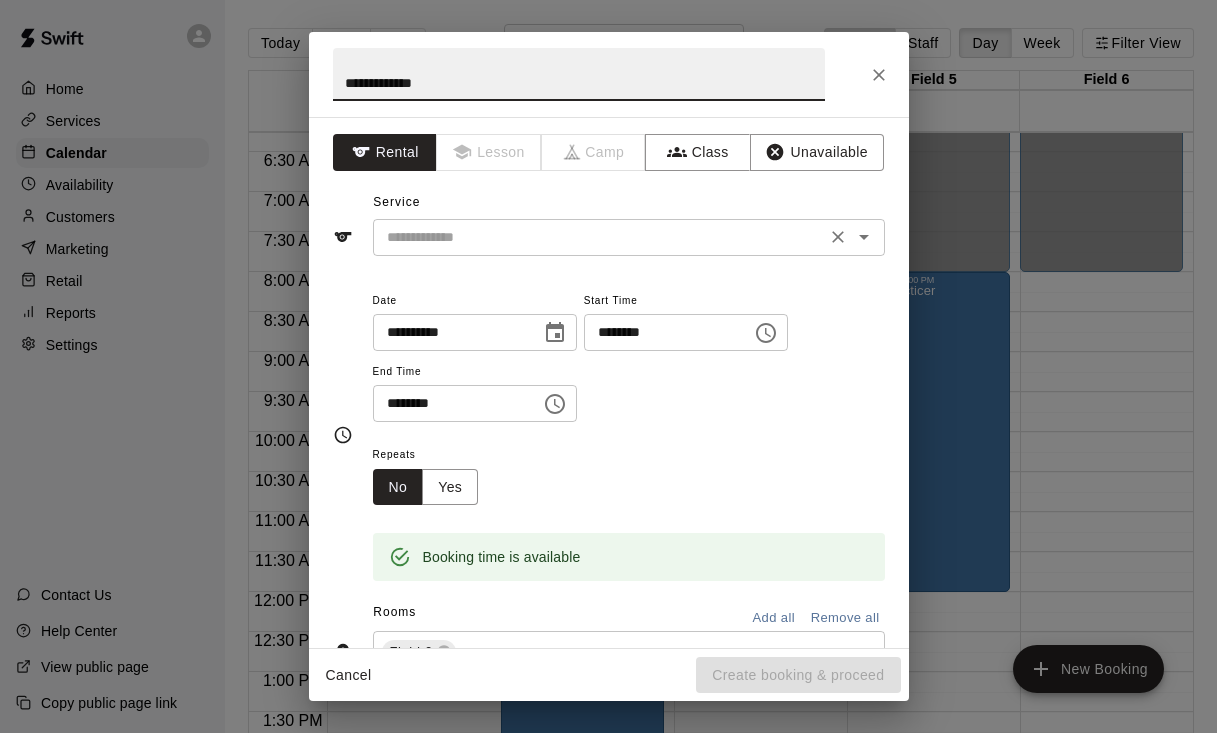 type on "**********" 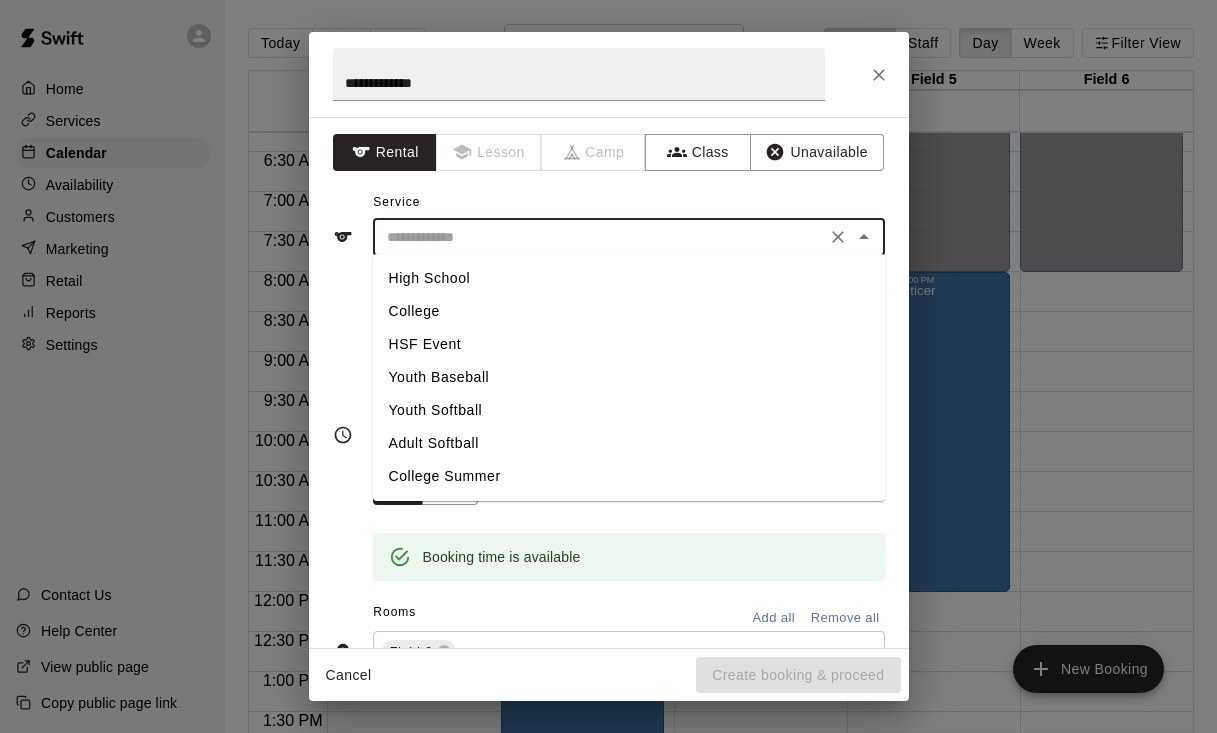 click at bounding box center [599, 237] 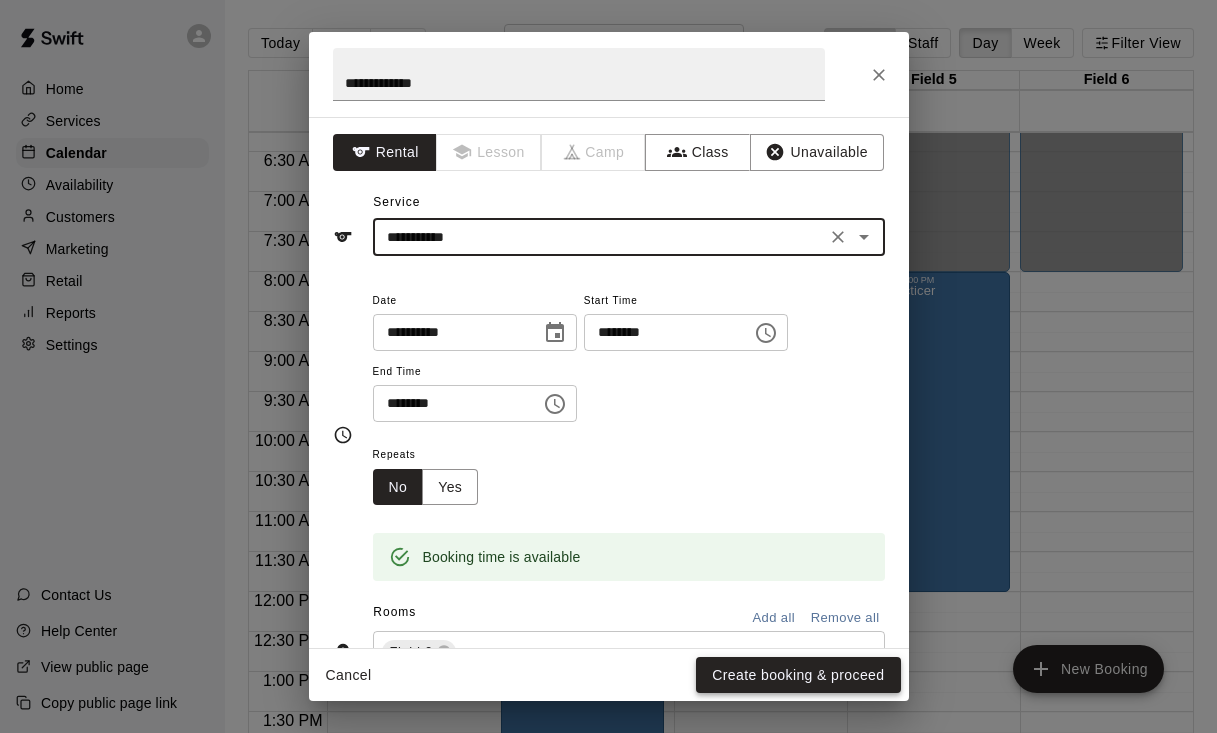 click on "Create booking & proceed" at bounding box center (798, 675) 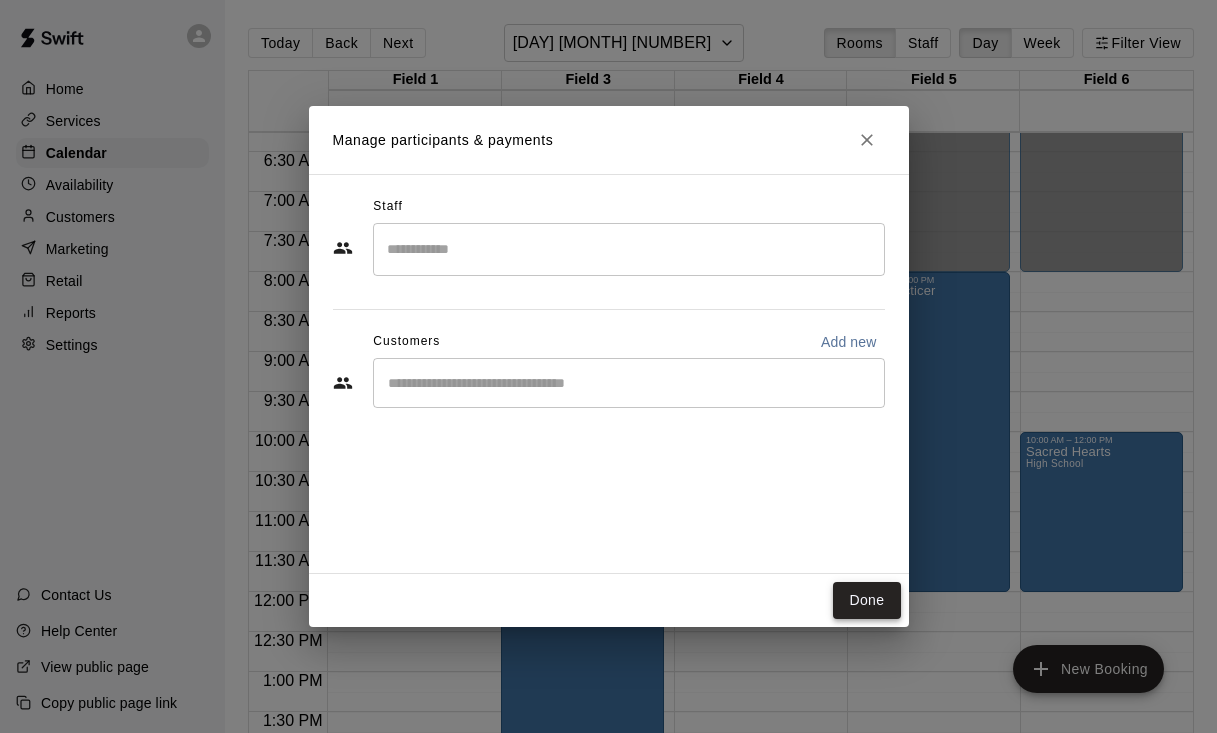 click on "Done" at bounding box center [866, 600] 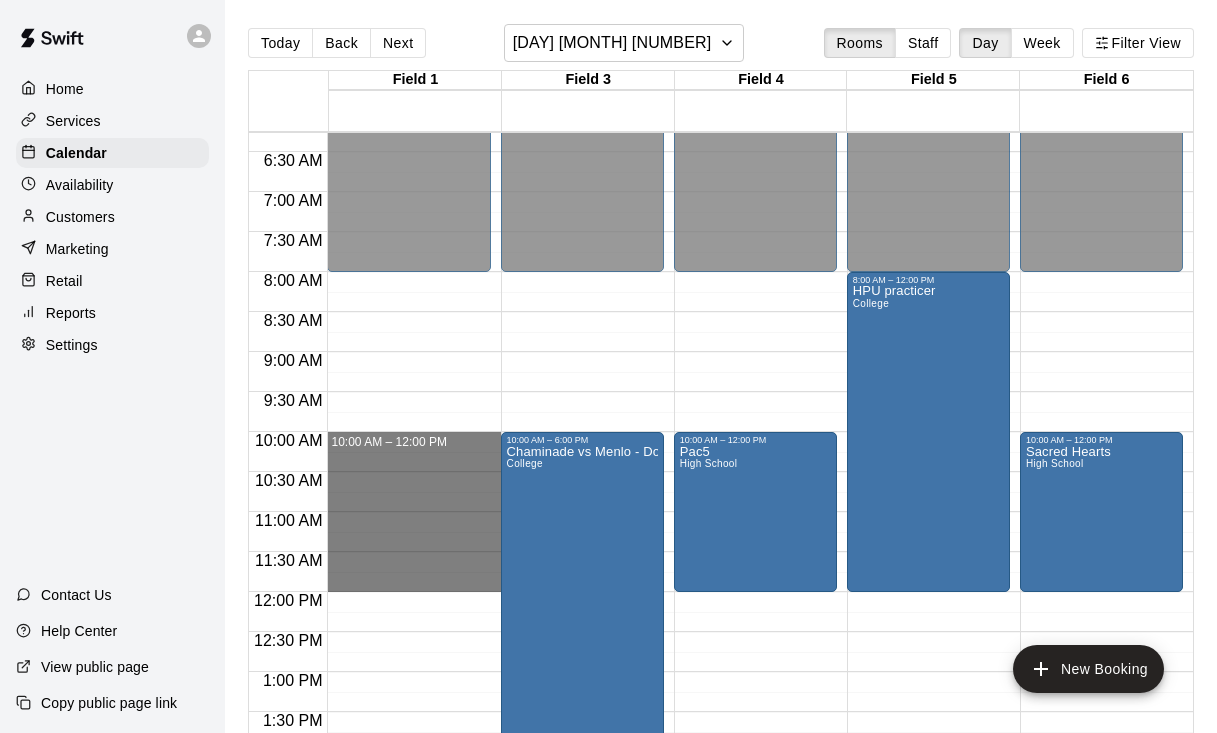 drag, startPoint x: 425, startPoint y: 434, endPoint x: 417, endPoint y: 579, distance: 145.22052 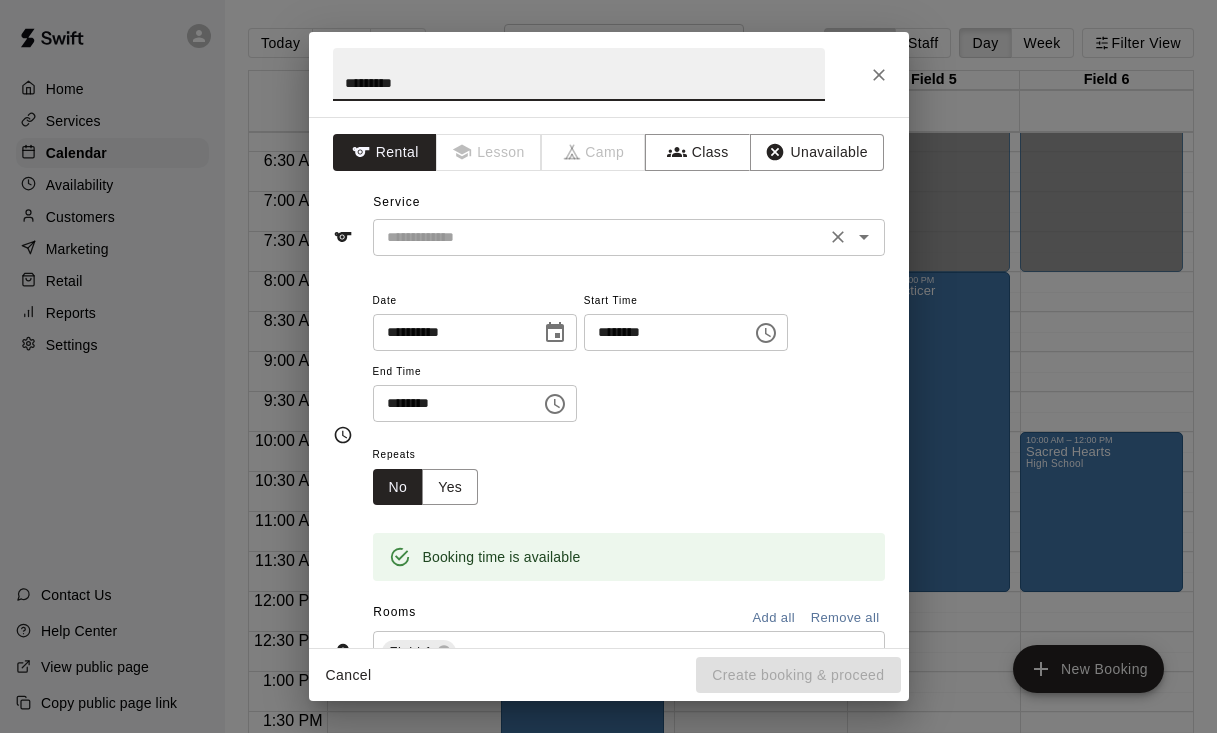type on "*********" 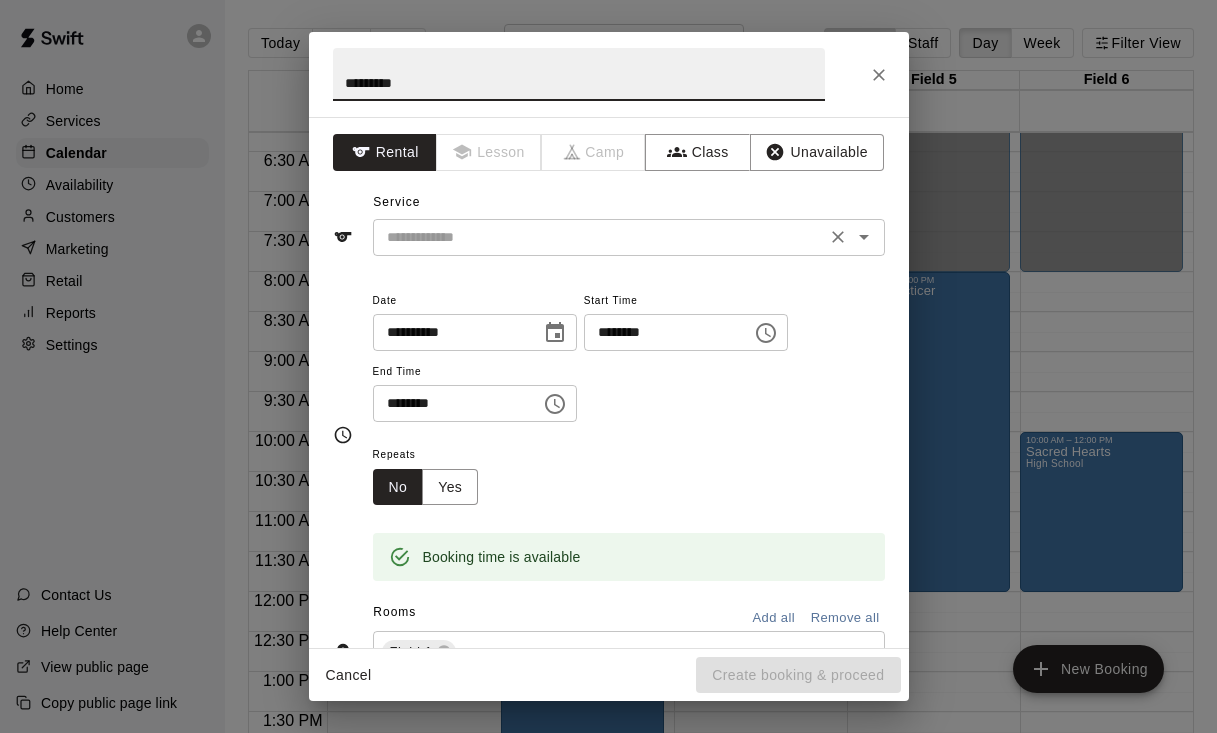 click at bounding box center [599, 237] 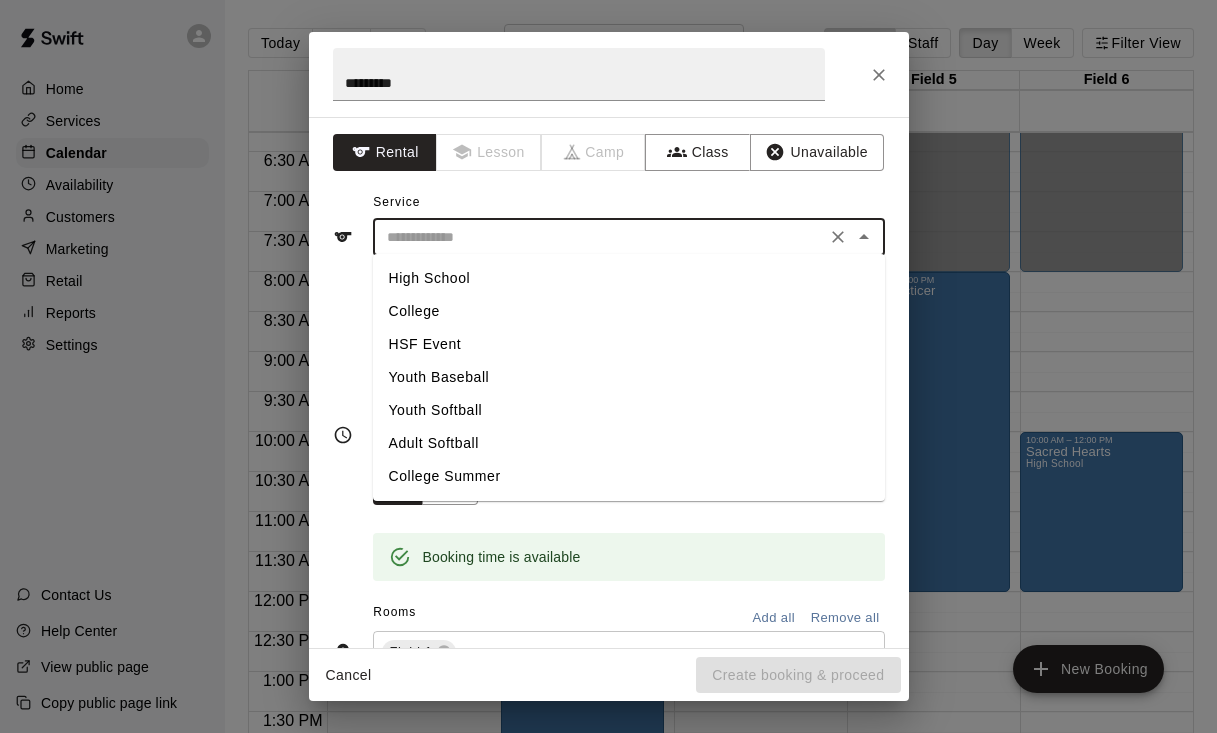 click on "High School" at bounding box center [629, 278] 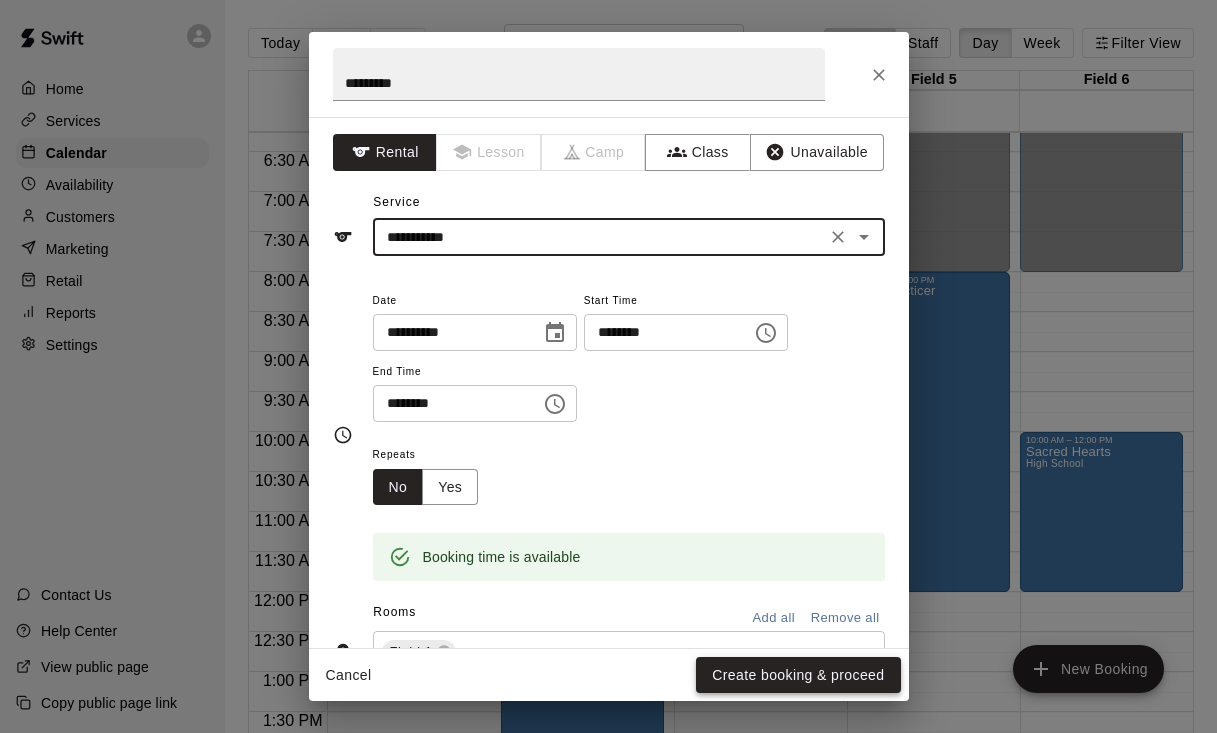 click on "Create booking & proceed" at bounding box center [798, 675] 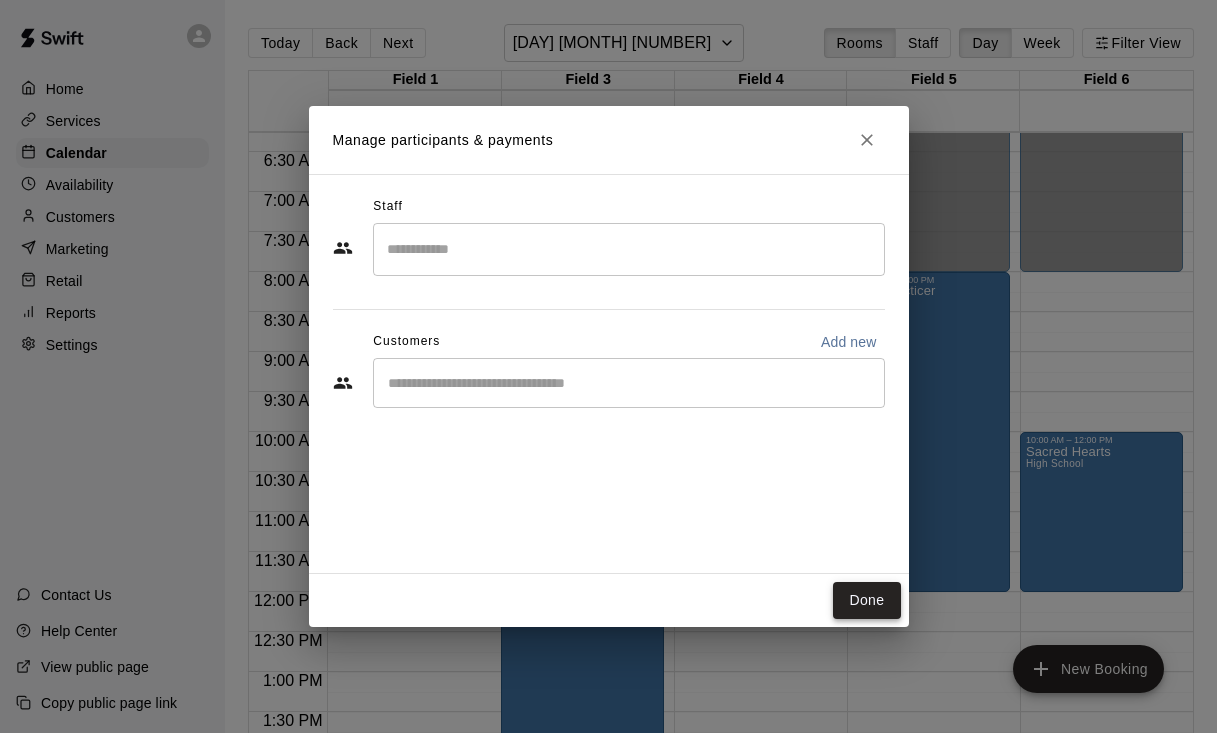 click on "Done" at bounding box center [866, 600] 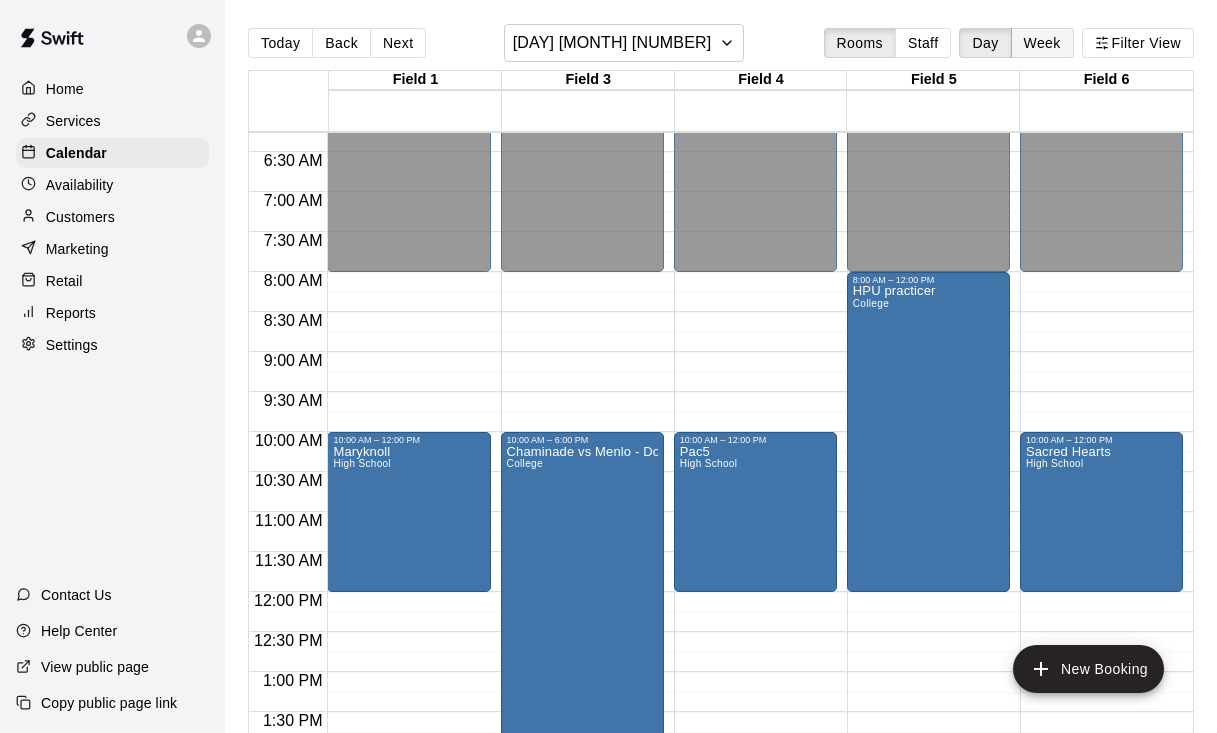 click on "Week" at bounding box center [1042, 43] 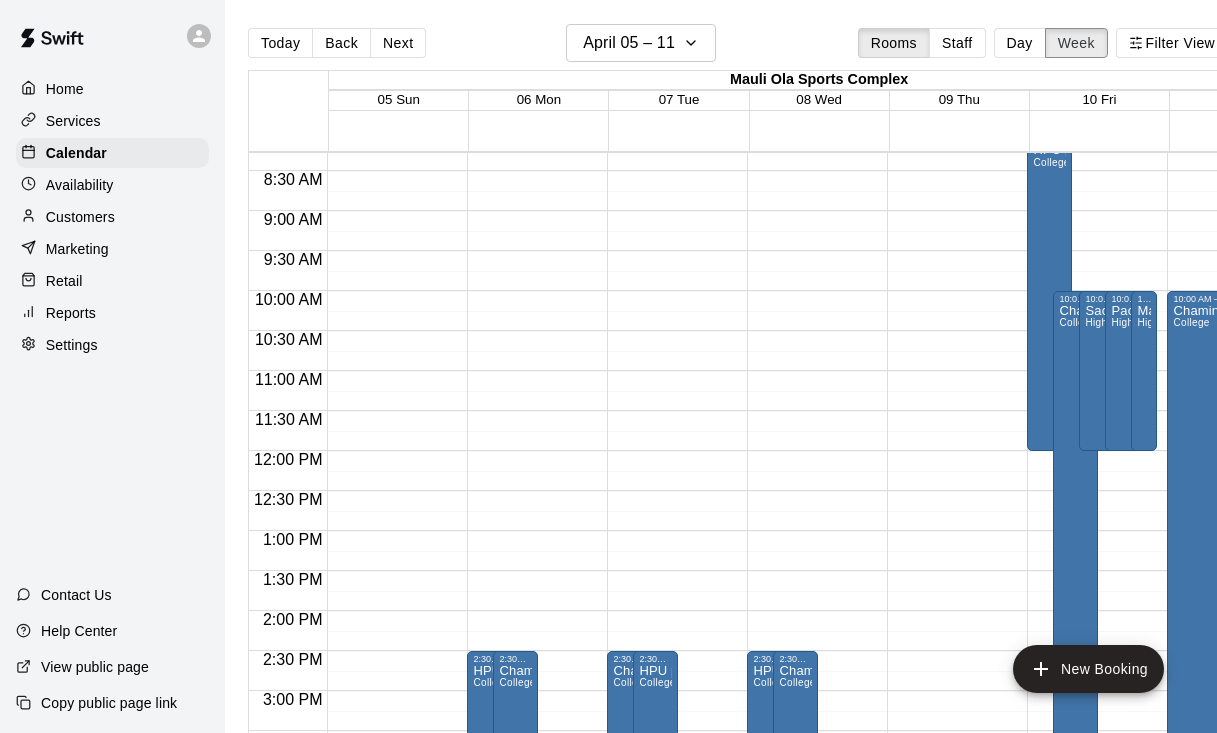 scroll, scrollTop: 653, scrollLeft: 33, axis: both 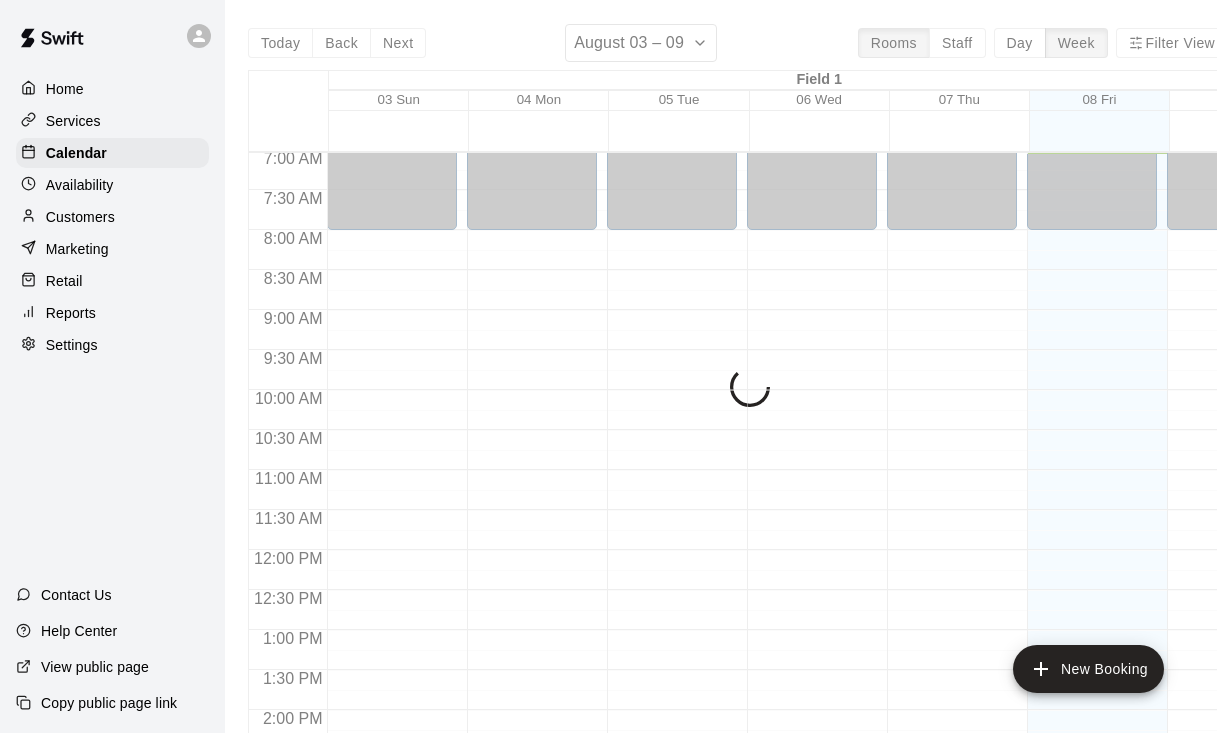 click on "Today Back Next August 03 – 09 Rooms Staff Day Week Filter View Field 1 03 Sun 04 Mon 05 Tue 06 Wed 07 Thu 08 Fri 09 Sat Field 3 03 Sun 04 Mon 05 Tue 06 Wed 07 Thu 08 Fri 09 Sat Field 4 03 Sun 04 Mon 05 Tue 06 Wed 07 Thu 08 Fri 09 Sat Field 5 03 Sun 04 Mon 05 Tue 06 Wed 07 Thu 08 Fri 09 Sat Field 6 03 Sun 04 Mon 05 Tue 06 Wed 07 Thu 08 Fri 09 Sat 12:00 AM 12:30 AM 1:00 AM 1:30 AM 2:00 AM 2:30 AM 3:00 AM 3:30 AM 4:00 AM 4:30 AM 5:00 AM 5:30 AM 6:00 AM 6:30 AM 7:00 AM 7:30 AM 8:00 AM 8:30 AM 9:00 AM 9:30 AM 10:00 AM 10:30 AM 11:00 AM 11:30 AM 12:00 PM 12:30 PM 1:00 PM 1:30 PM 2:00 PM 2:30 PM 3:00 PM 3:30 PM 4:00 PM 4:30 PM 5:00 PM 5:30 PM 6:00 PM 6:30 PM 7:00 PM 7:30 PM 8:00 PM 8:30 PM 9:00 PM 9:30 PM 10:00 PM 10:30 PM 11:00 PM 11:30 PM 12:00 AM – 8:00 AM Closed 7:00 PM – 11:59 PM Closed 12:00 AM – 8:00 AM Closed 7:00 PM – 11:59 PM Closed 12:00 AM – 8:00 AM Closed 7:00 PM – 11:59 PM Closed 12:00 AM – 8:00 AM Closed 7:00 PM – 11:59 PM Closed 12:00 AM – 8:00 AM Closed 7:00 PM – 11:59 PM" at bounding box center [738, 390] 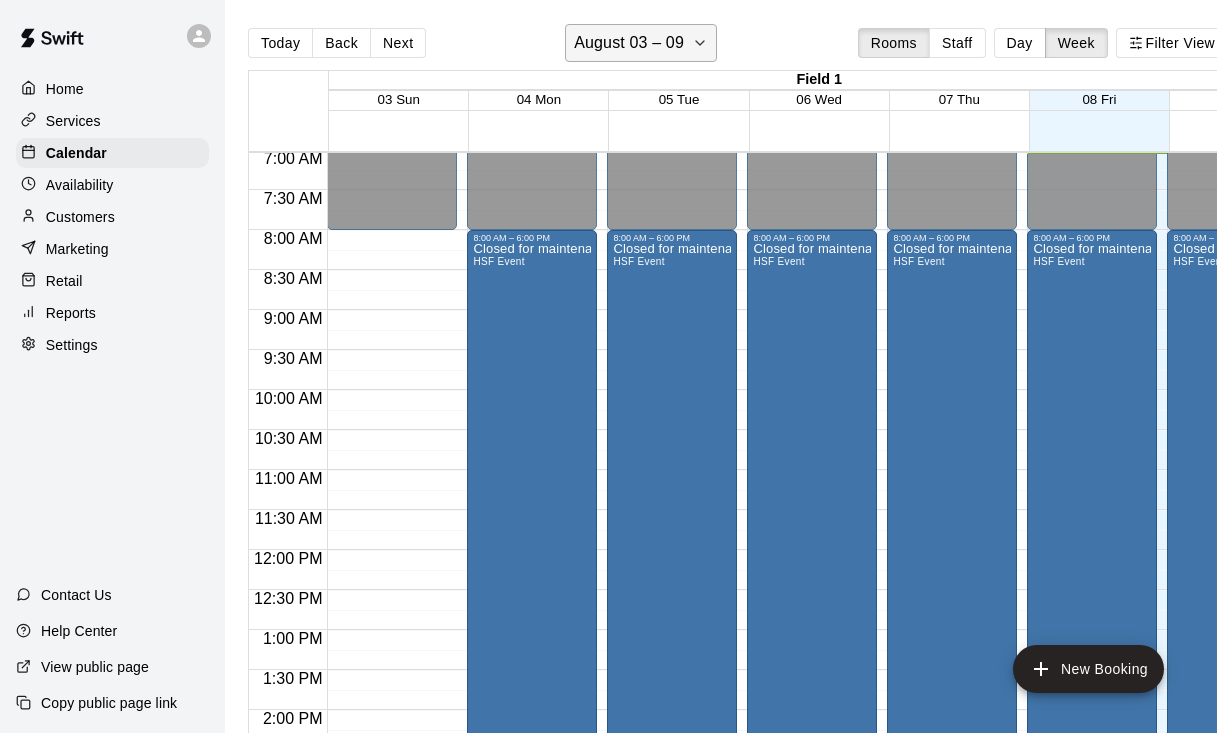 click on "August 03 – 09" at bounding box center [641, 43] 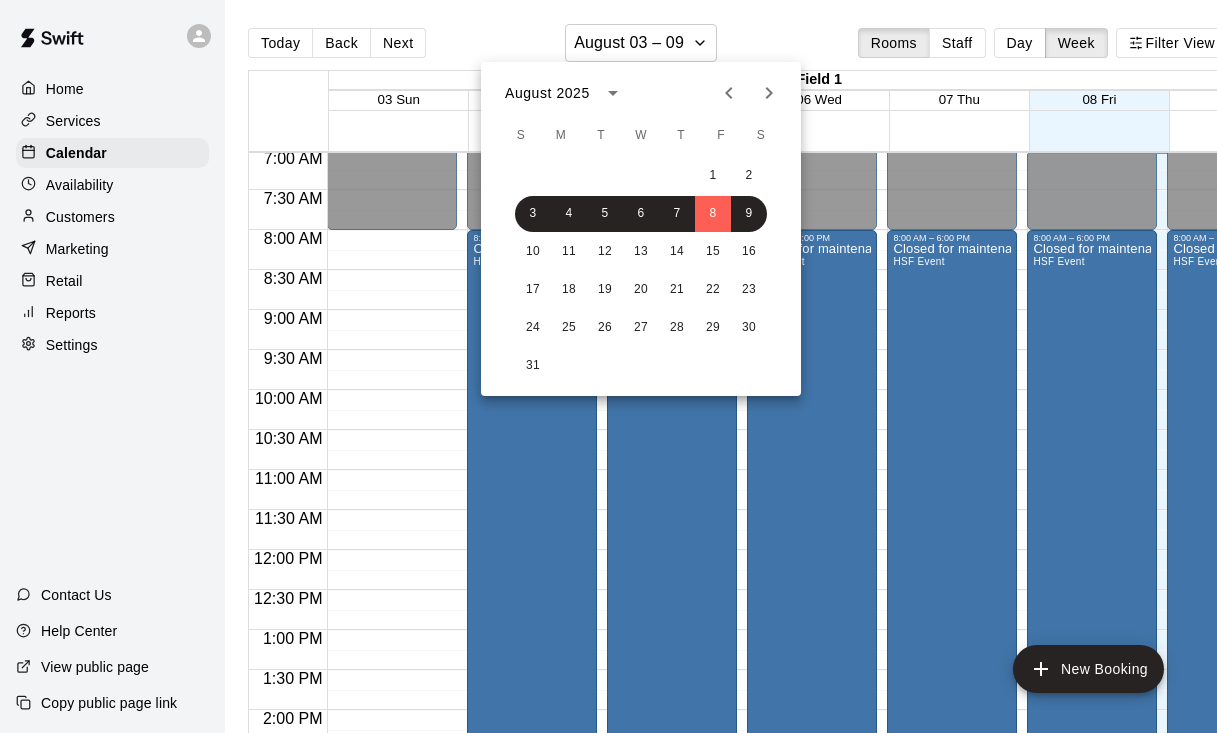 click 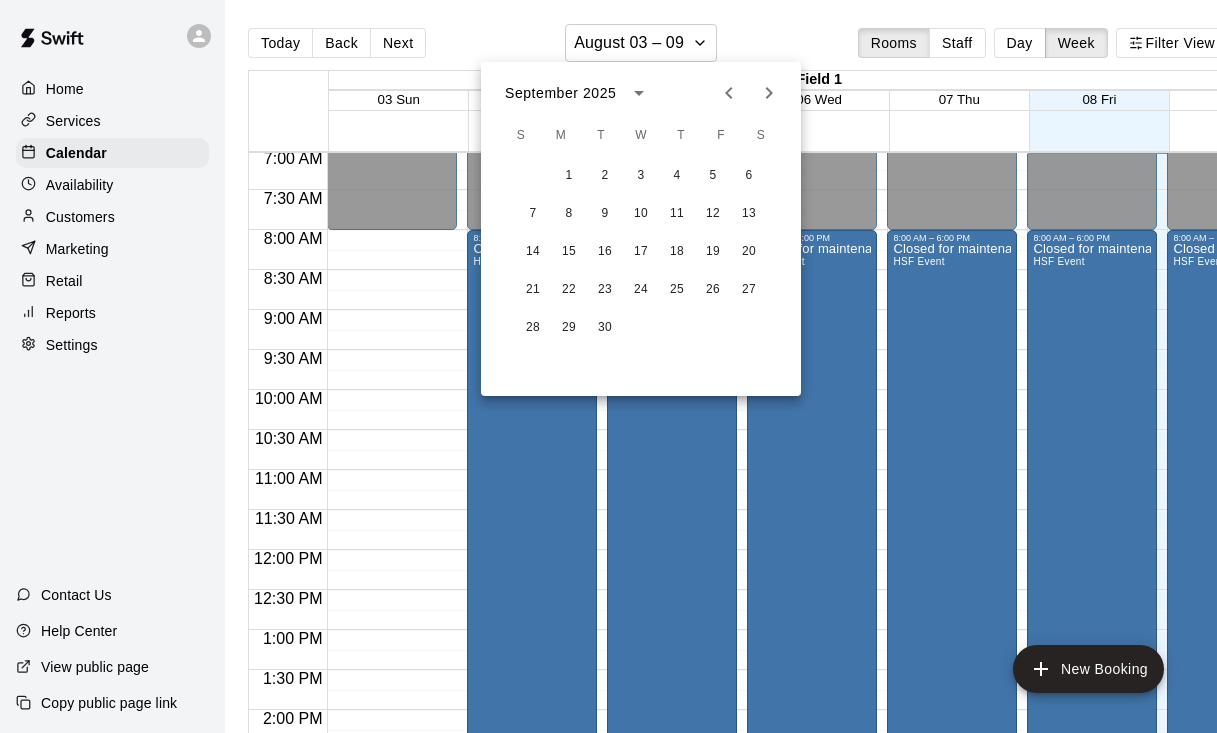 click 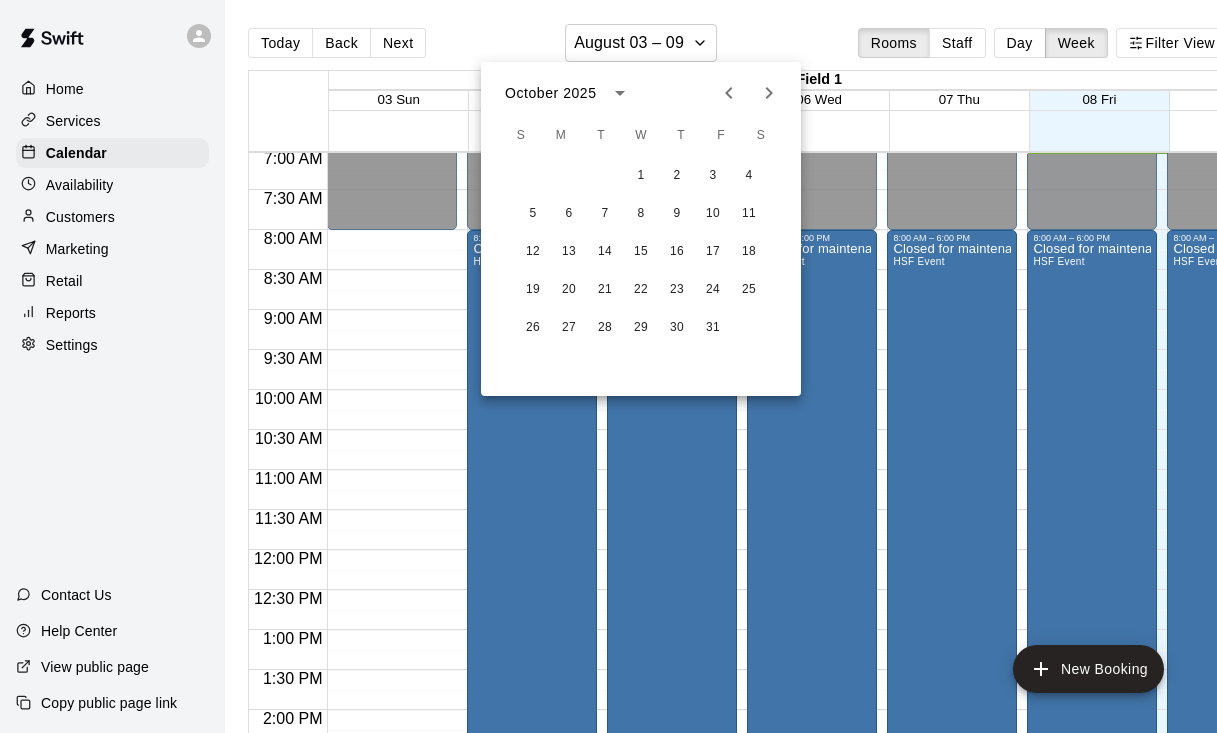 click 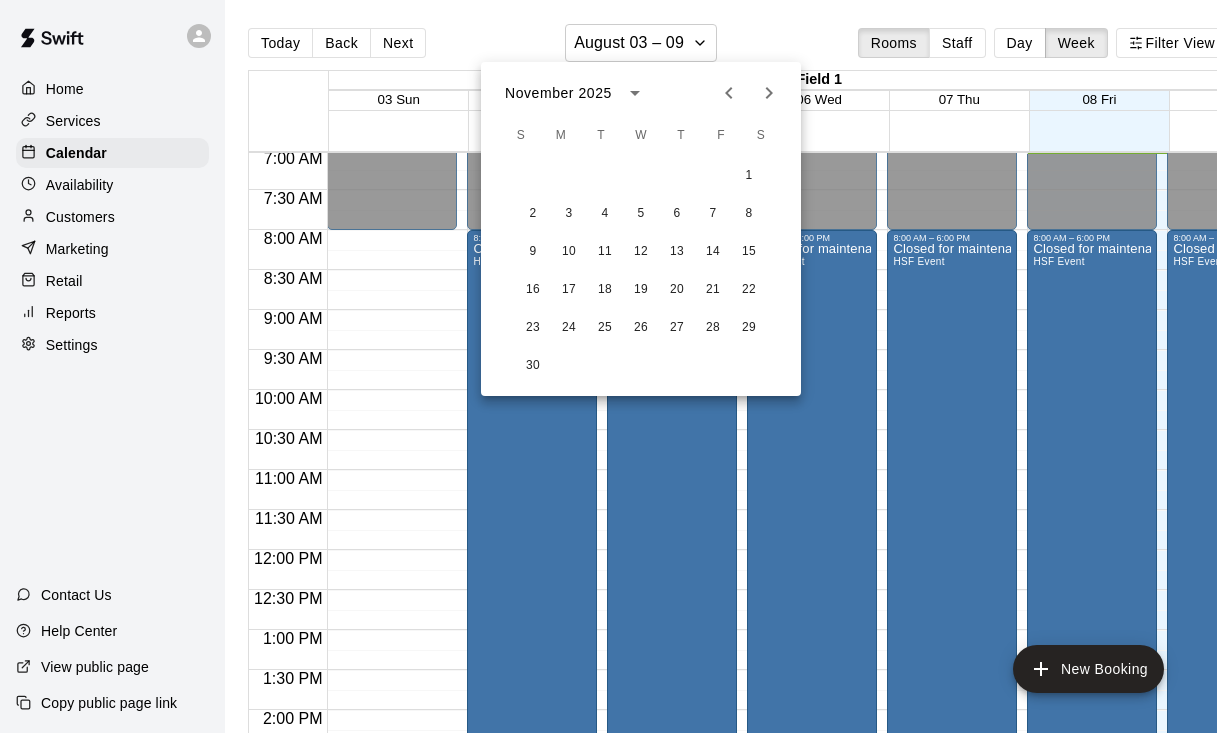click 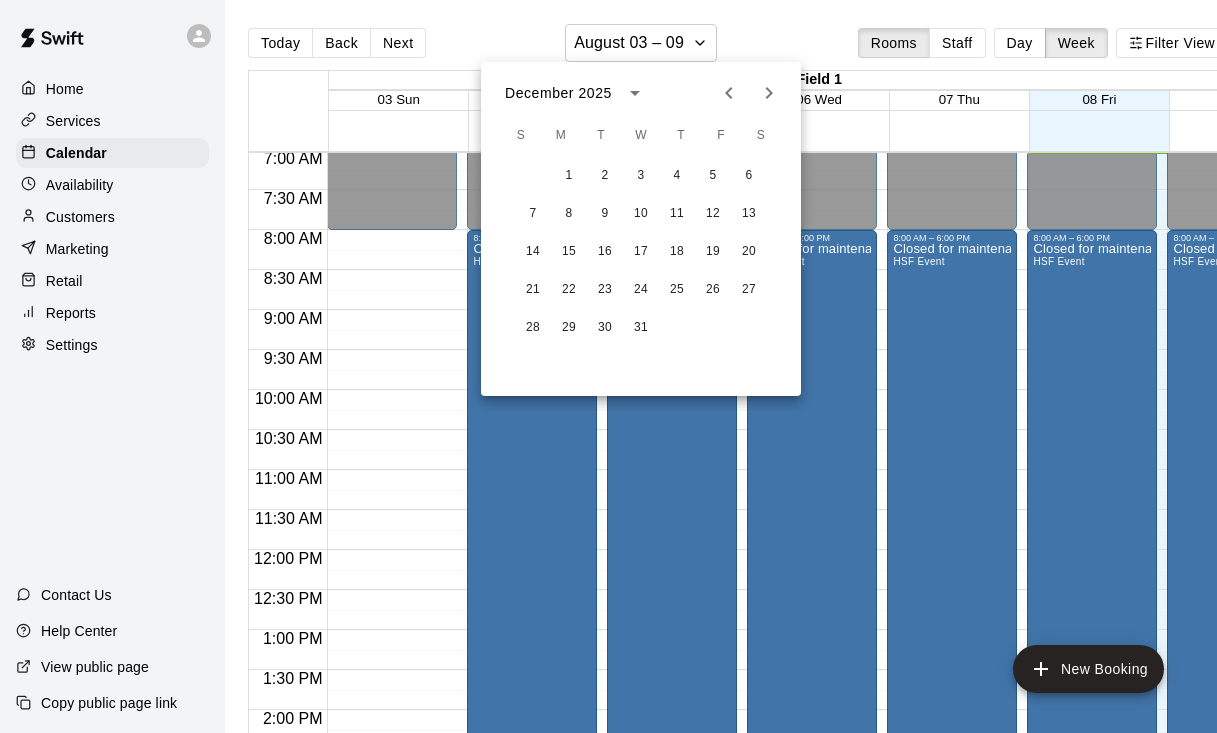 click 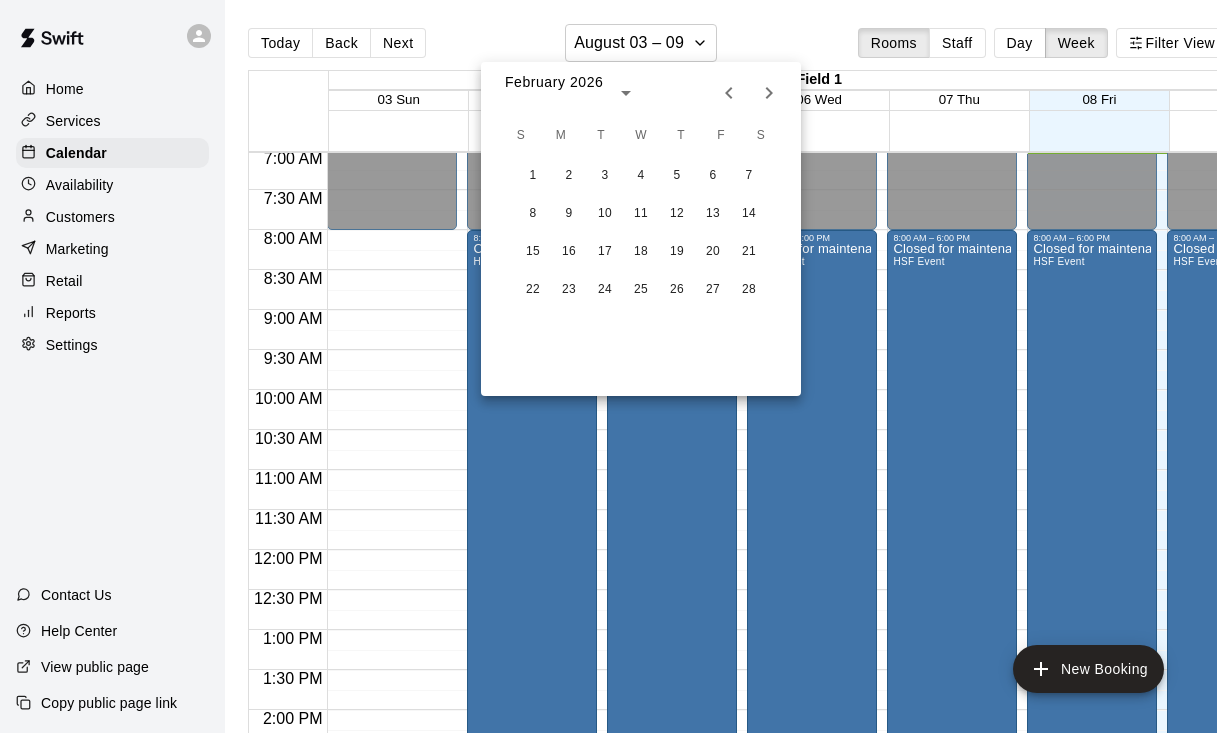 click 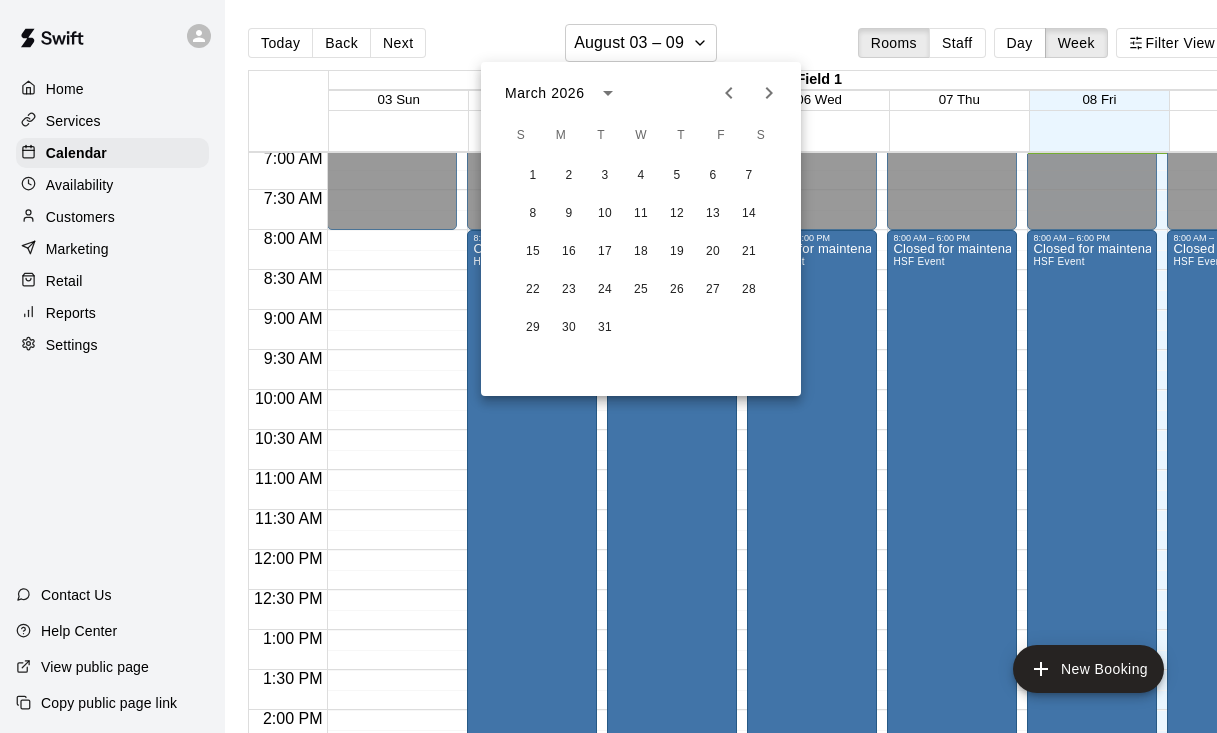 click 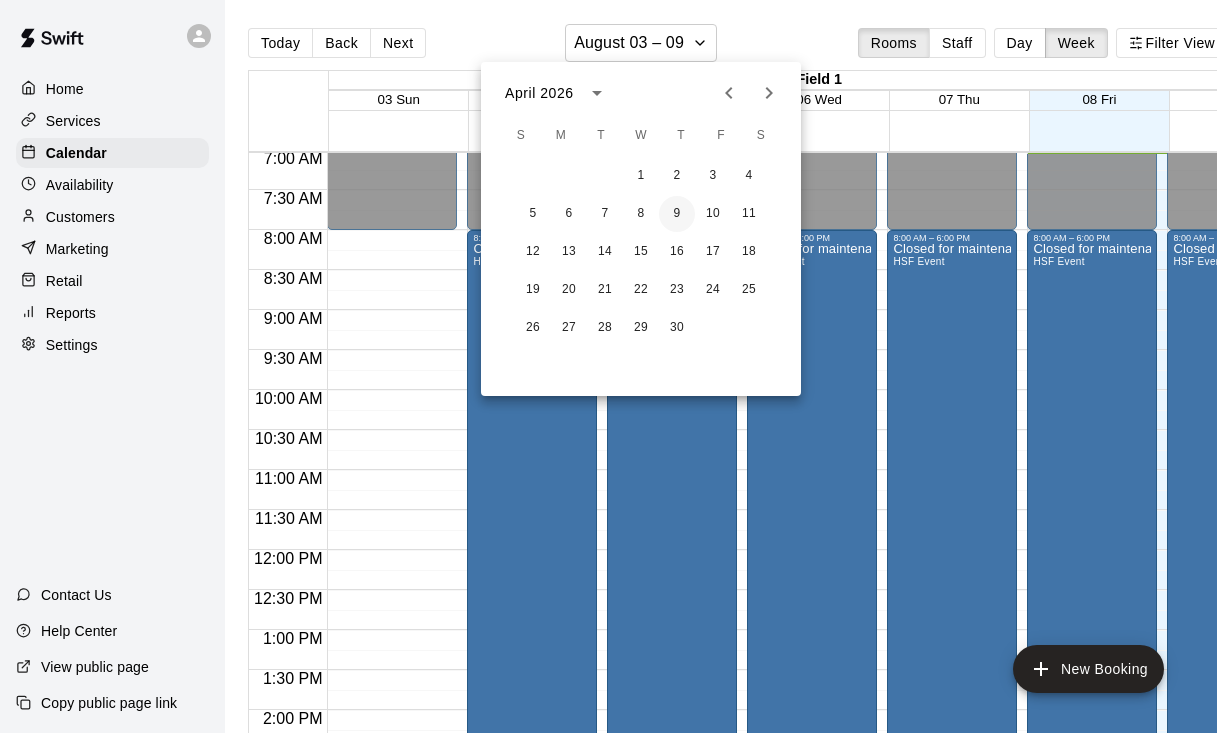 click on "9" at bounding box center [677, 214] 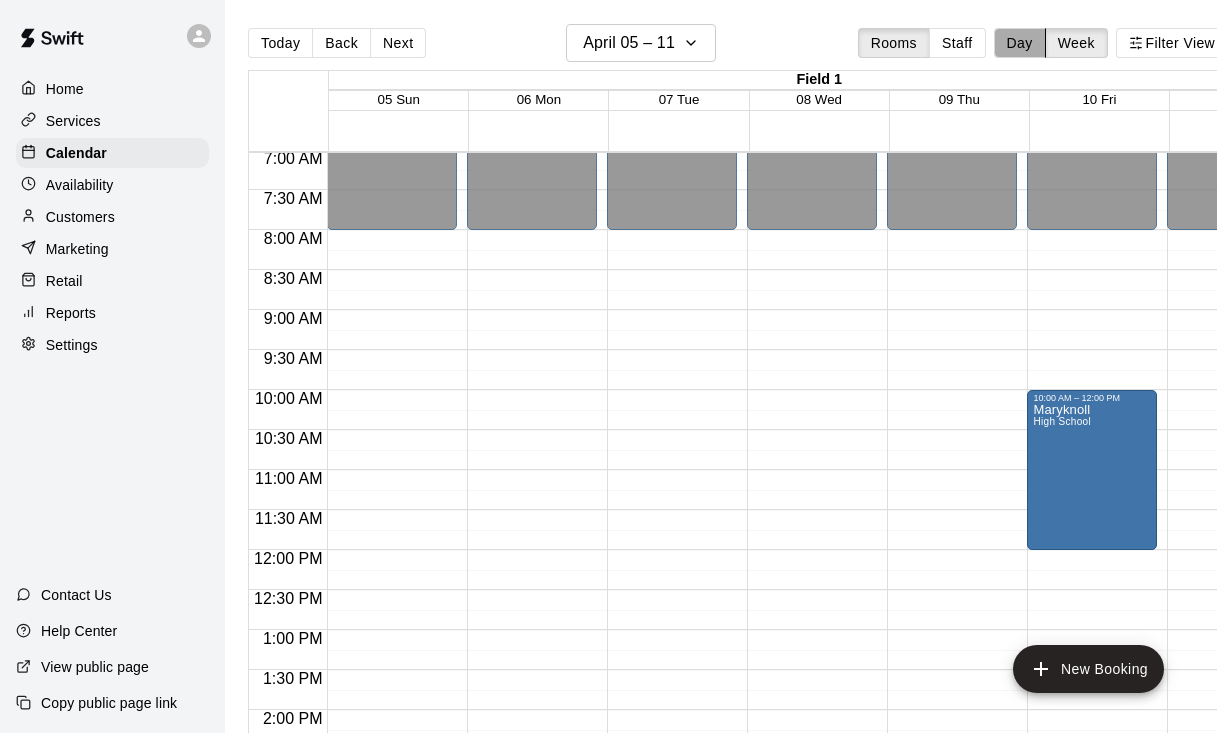 click on "Day" at bounding box center [1020, 43] 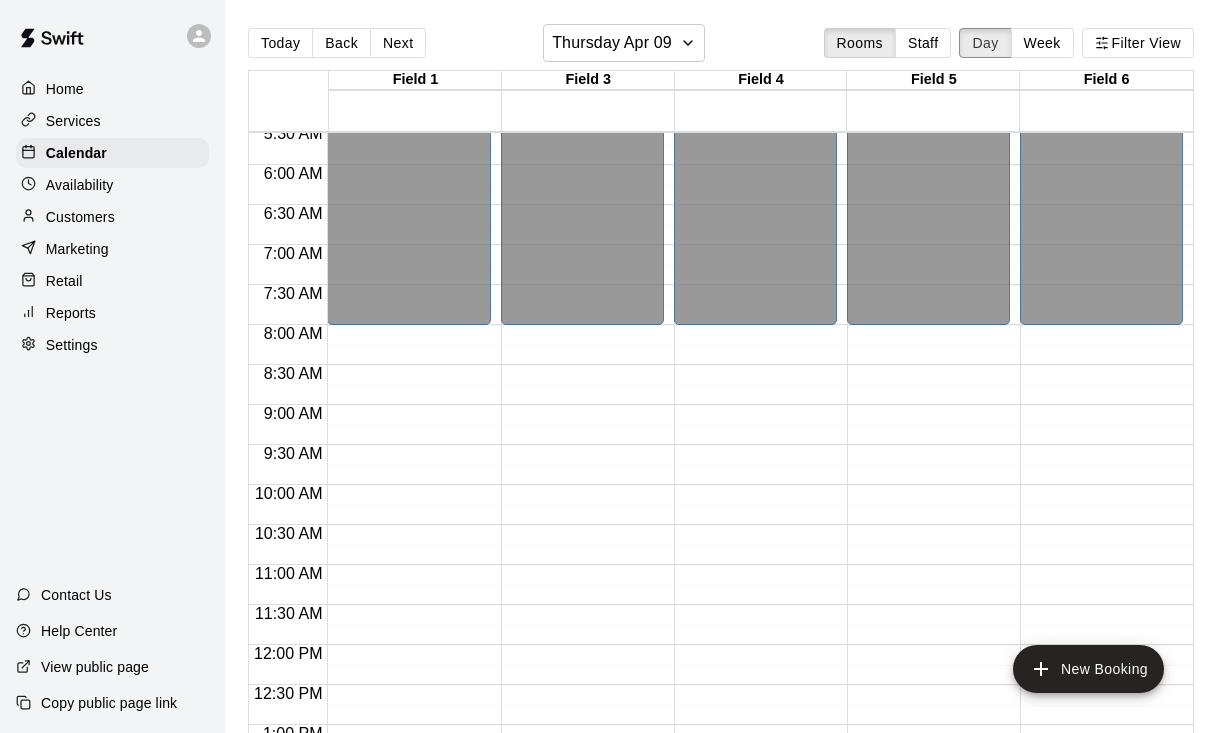 scroll, scrollTop: 449, scrollLeft: 0, axis: vertical 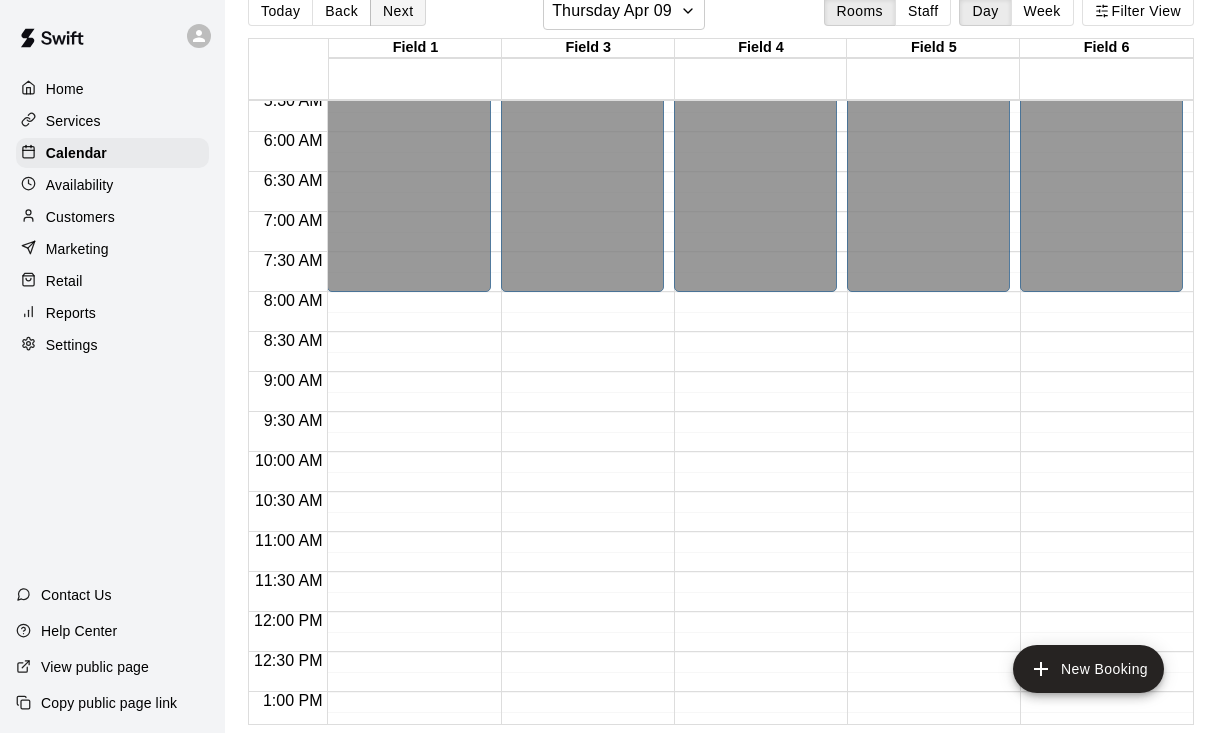 click on "Next" at bounding box center [398, 11] 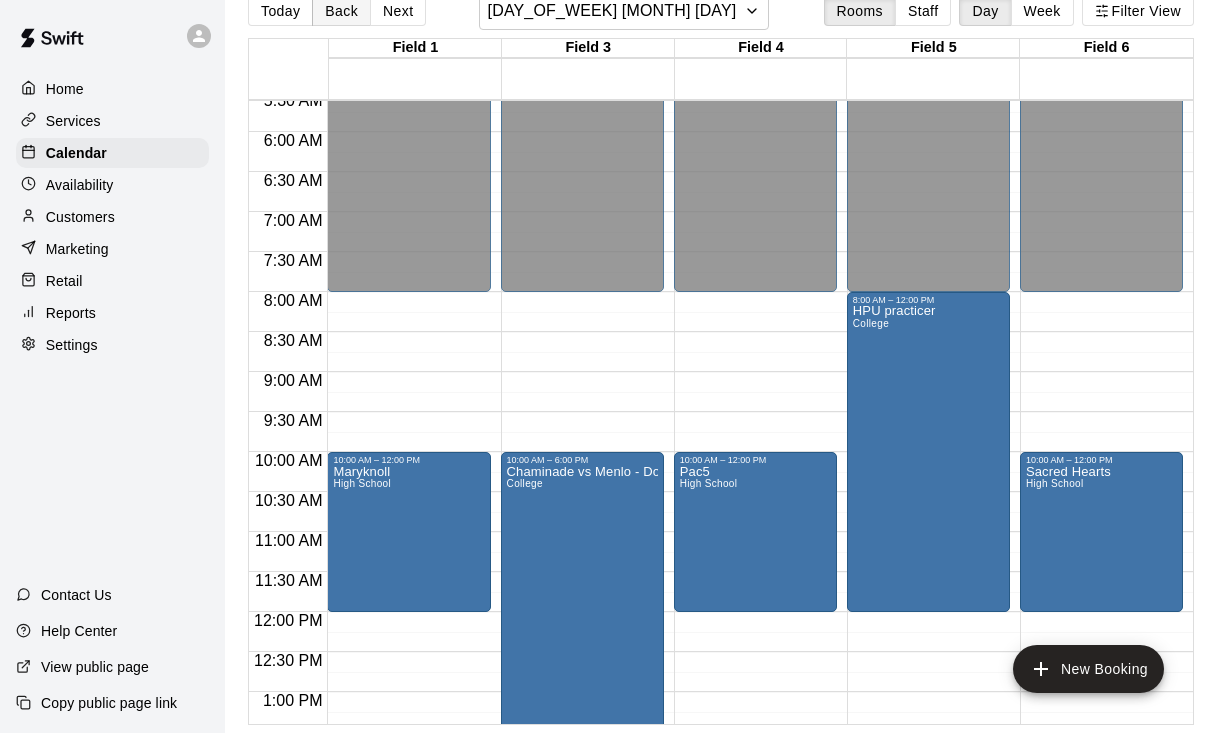 click on "Back" at bounding box center (341, 11) 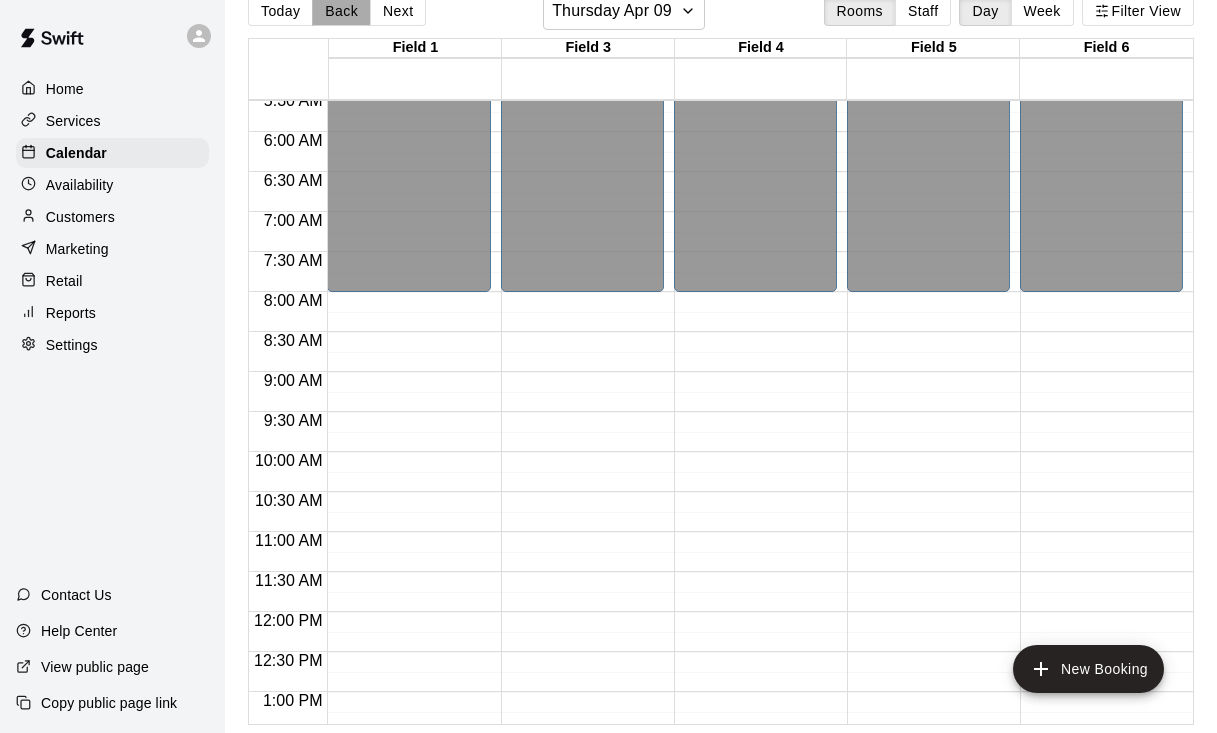 click on "Back" at bounding box center [341, 11] 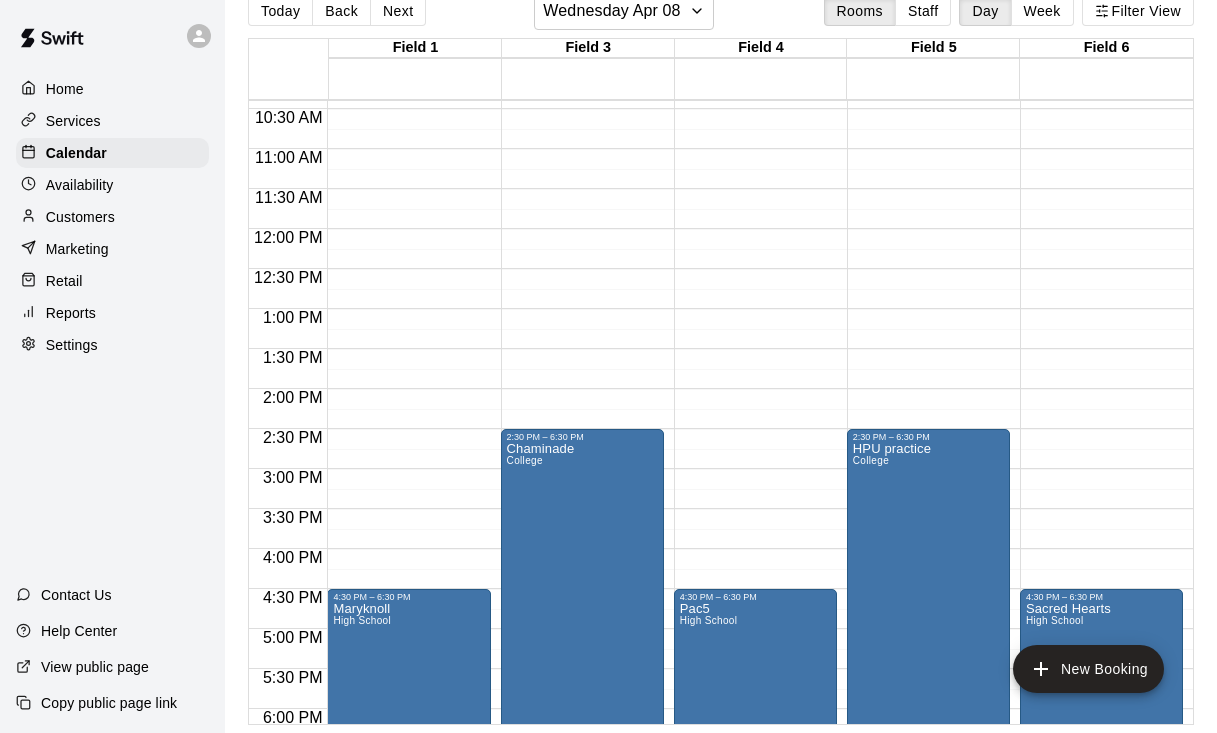 scroll, scrollTop: 838, scrollLeft: 0, axis: vertical 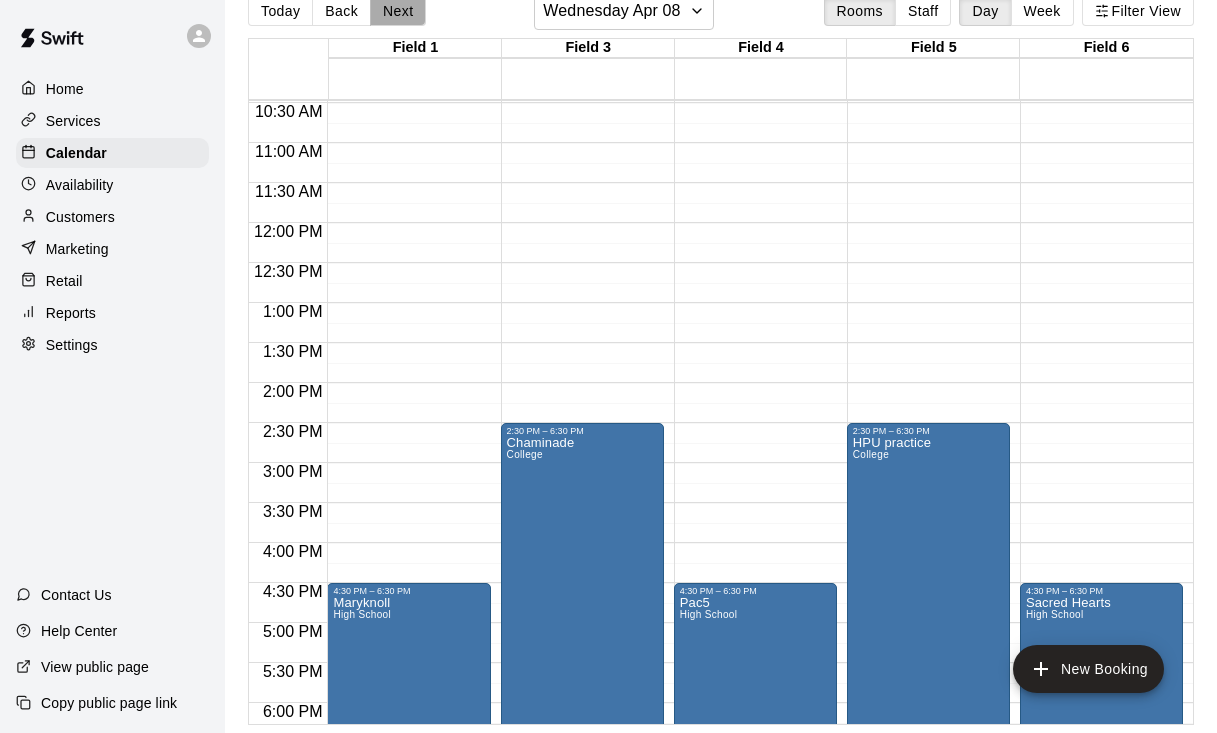 click on "Next" at bounding box center [398, 11] 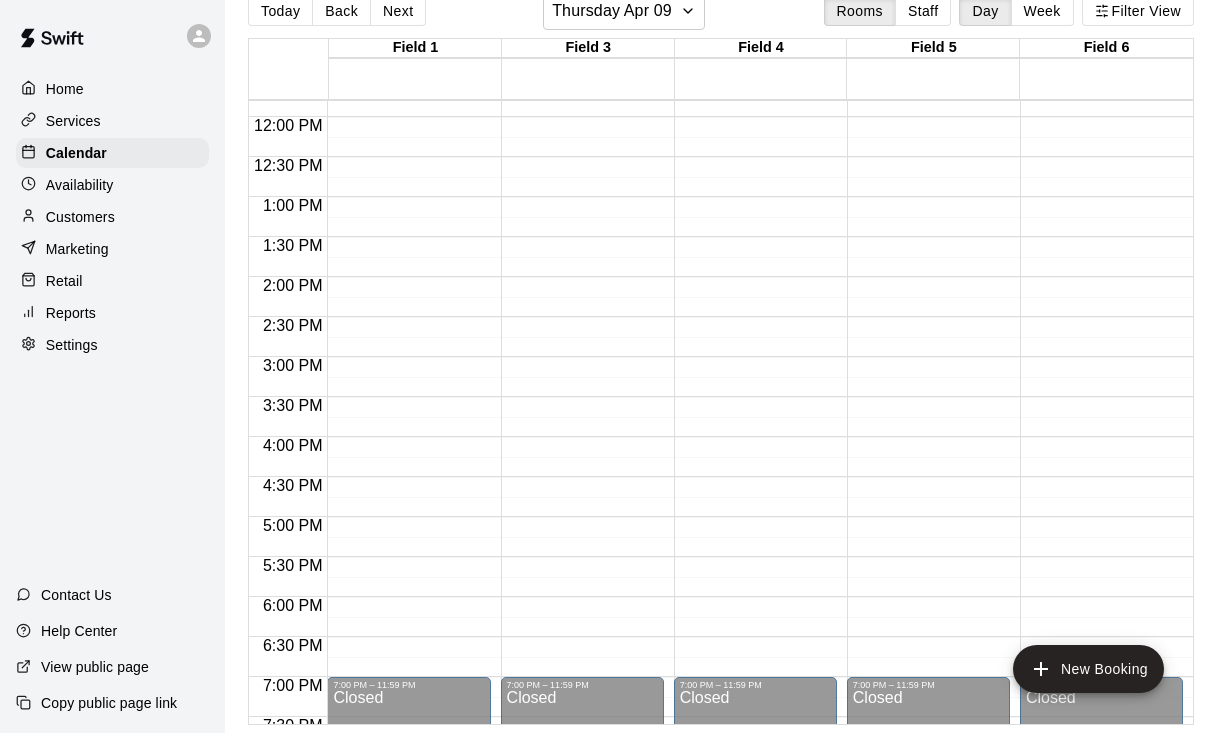 scroll, scrollTop: 936, scrollLeft: 0, axis: vertical 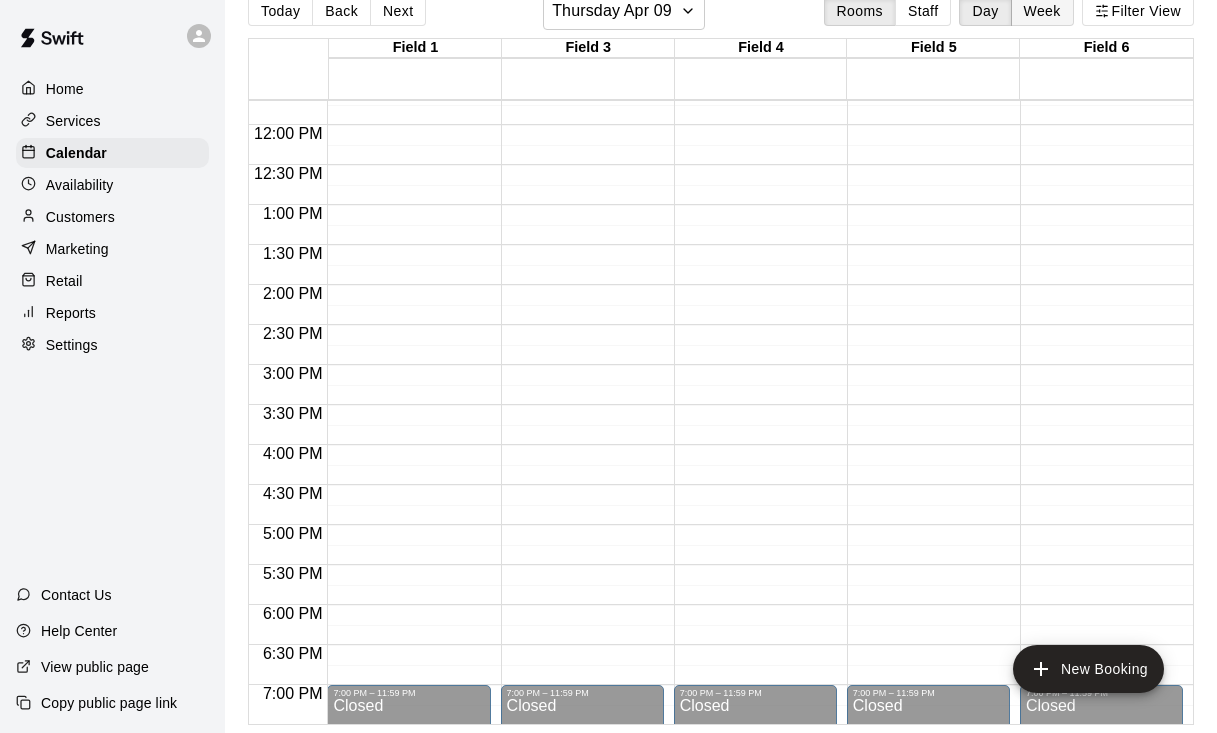 click on "Week" at bounding box center [1042, 11] 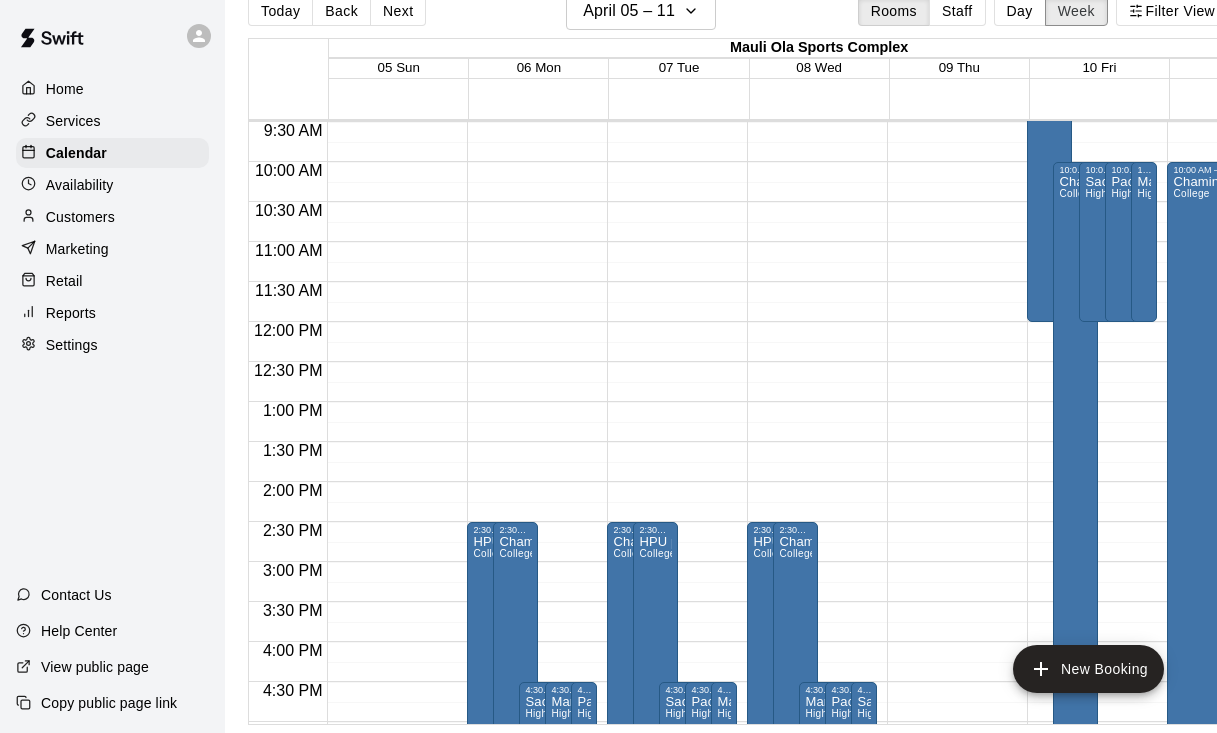 scroll, scrollTop: 761, scrollLeft: 4, axis: both 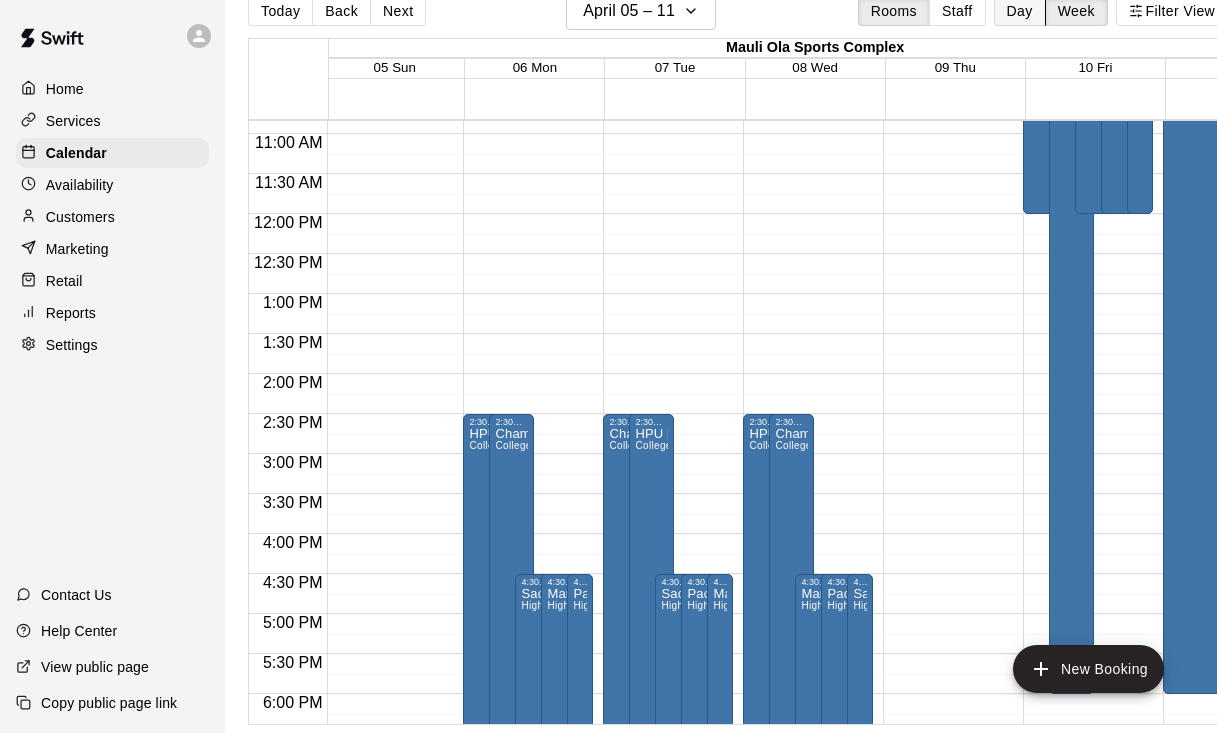 click on "Day" at bounding box center (1020, 11) 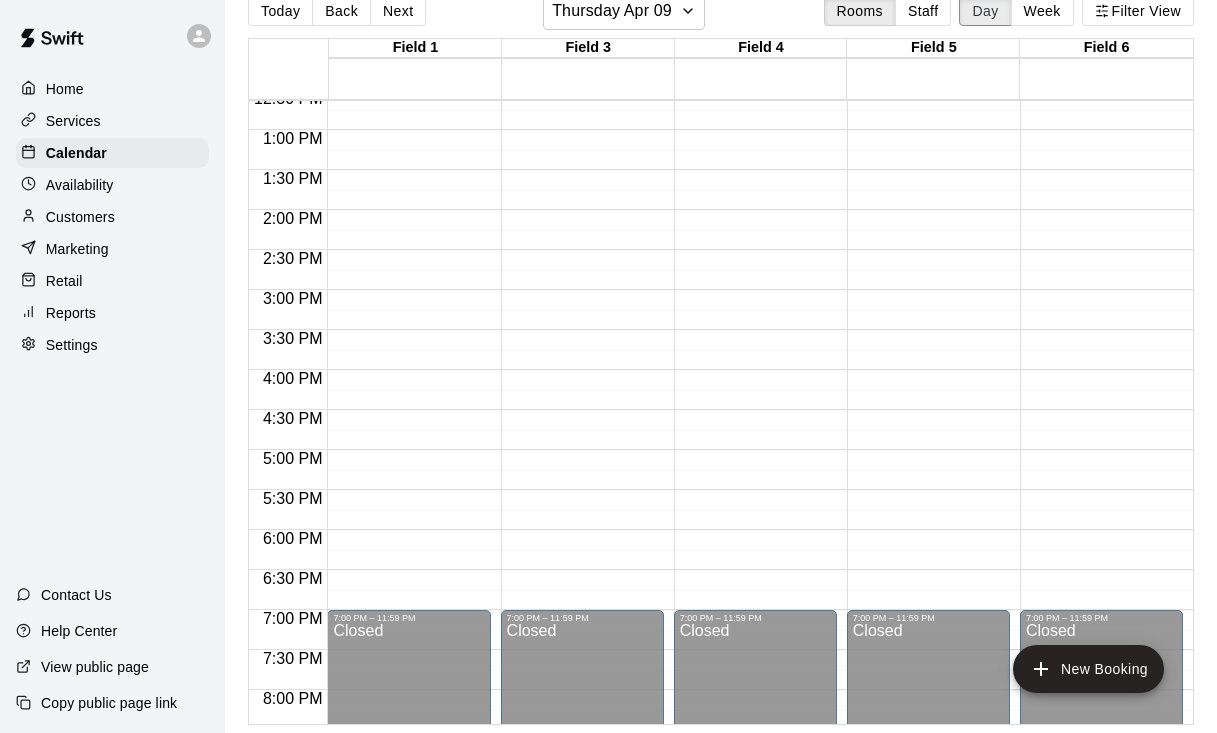 scroll, scrollTop: 1015, scrollLeft: 0, axis: vertical 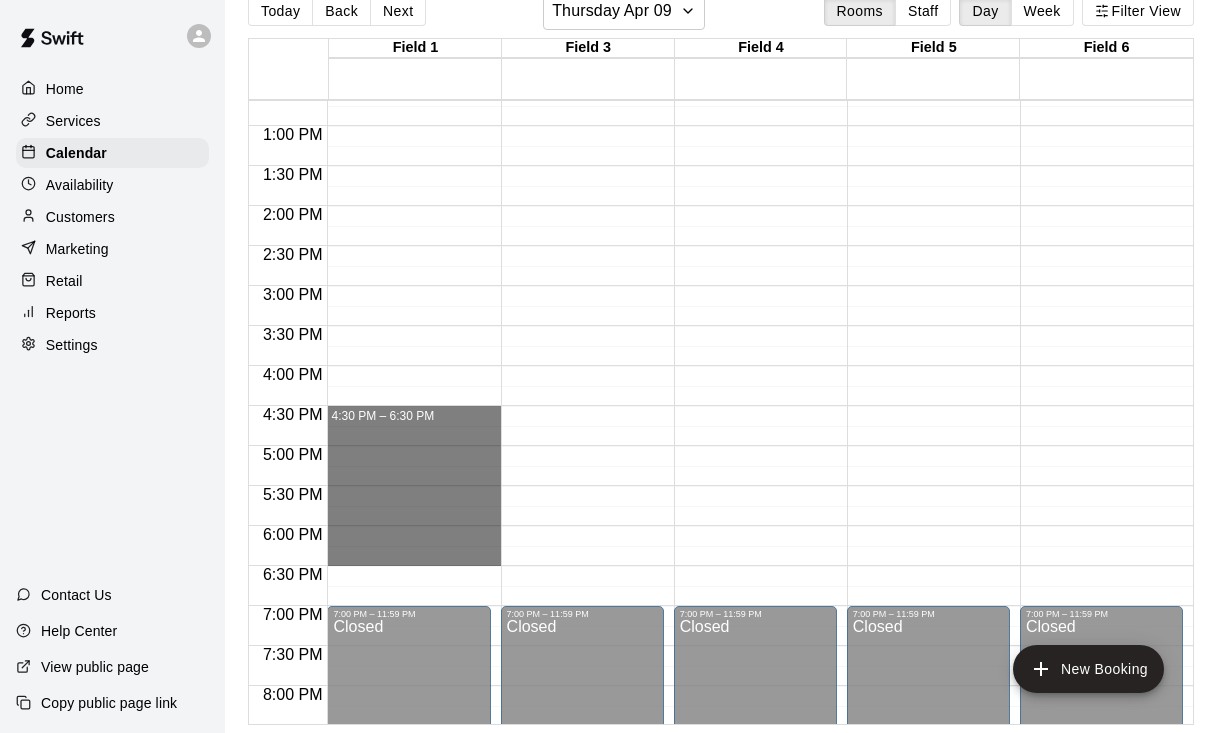 drag, startPoint x: 445, startPoint y: 414, endPoint x: 423, endPoint y: 562, distance: 149.6262 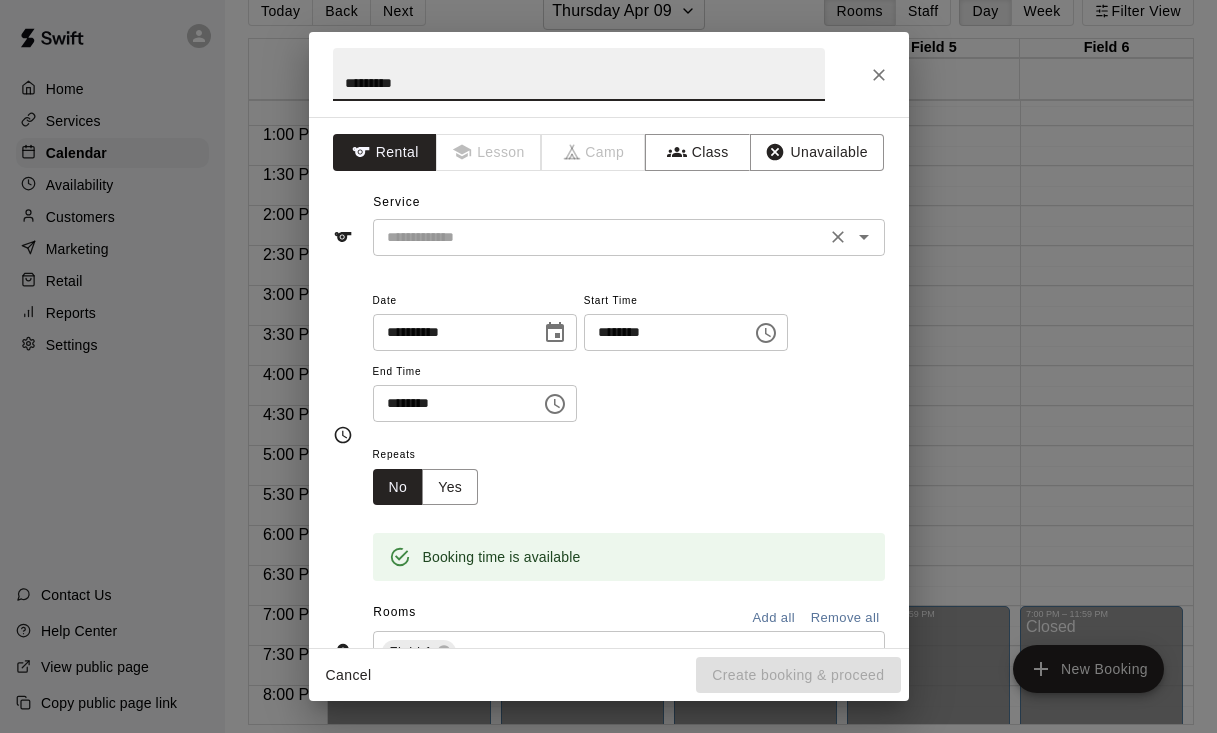 type on "*********" 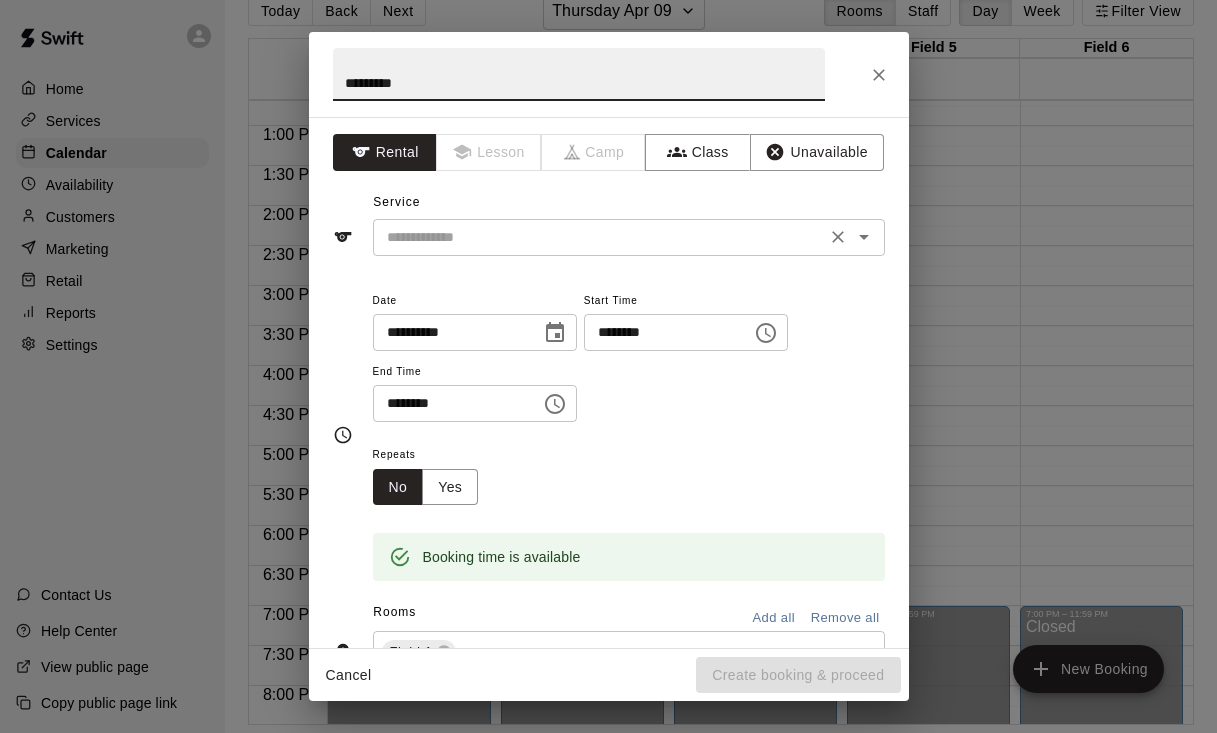 click at bounding box center [599, 237] 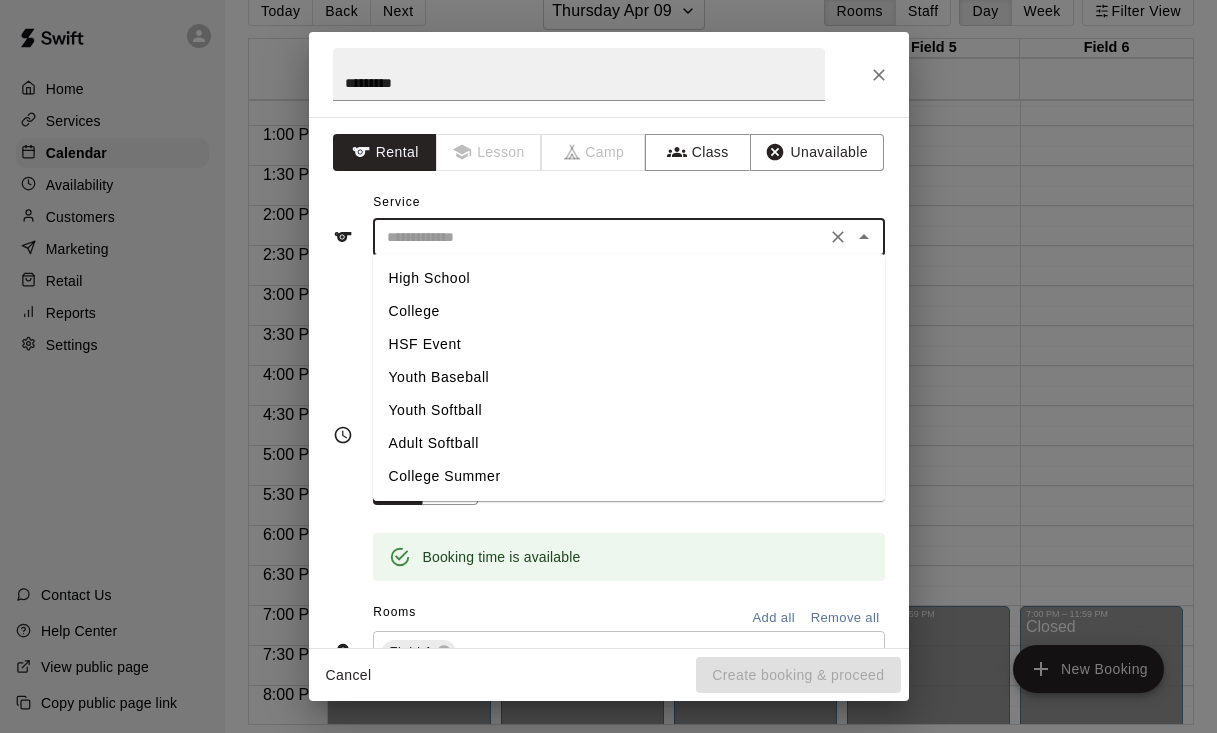 click on "High School" at bounding box center [629, 278] 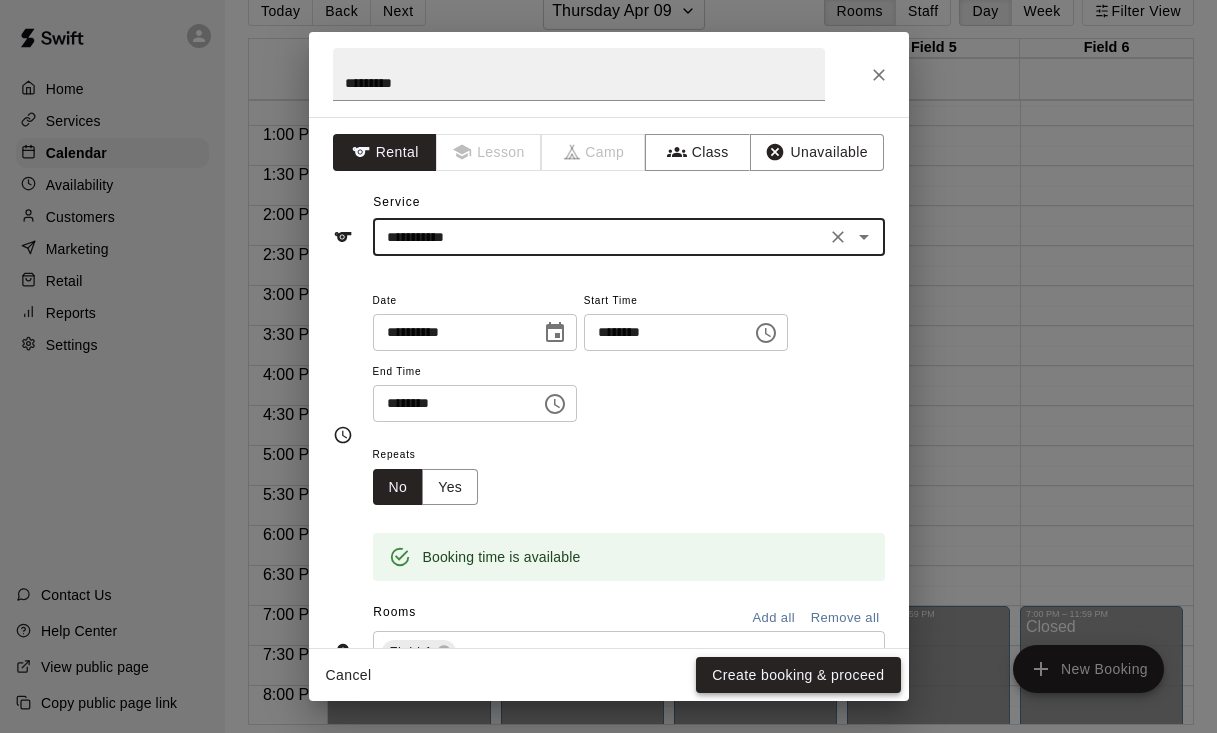 click on "Create booking & proceed" at bounding box center [798, 675] 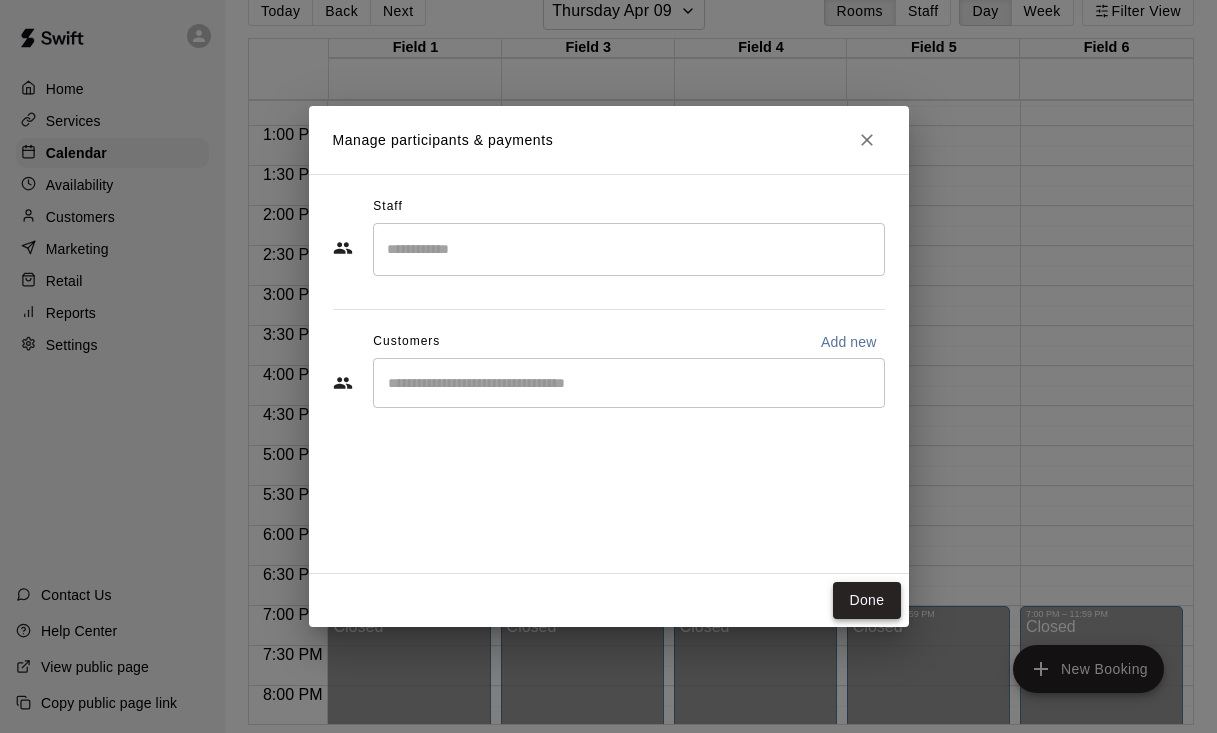 click on "Done" at bounding box center [866, 600] 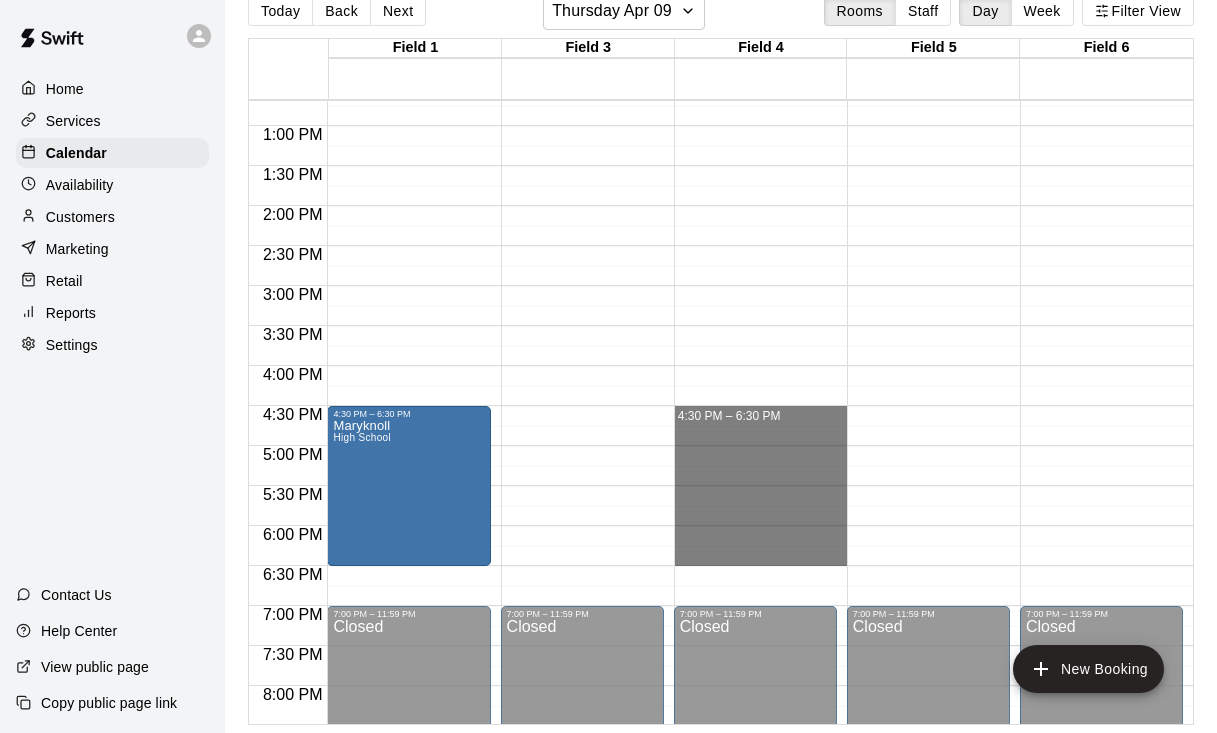 drag, startPoint x: 754, startPoint y: 411, endPoint x: 776, endPoint y: 557, distance: 147.64822 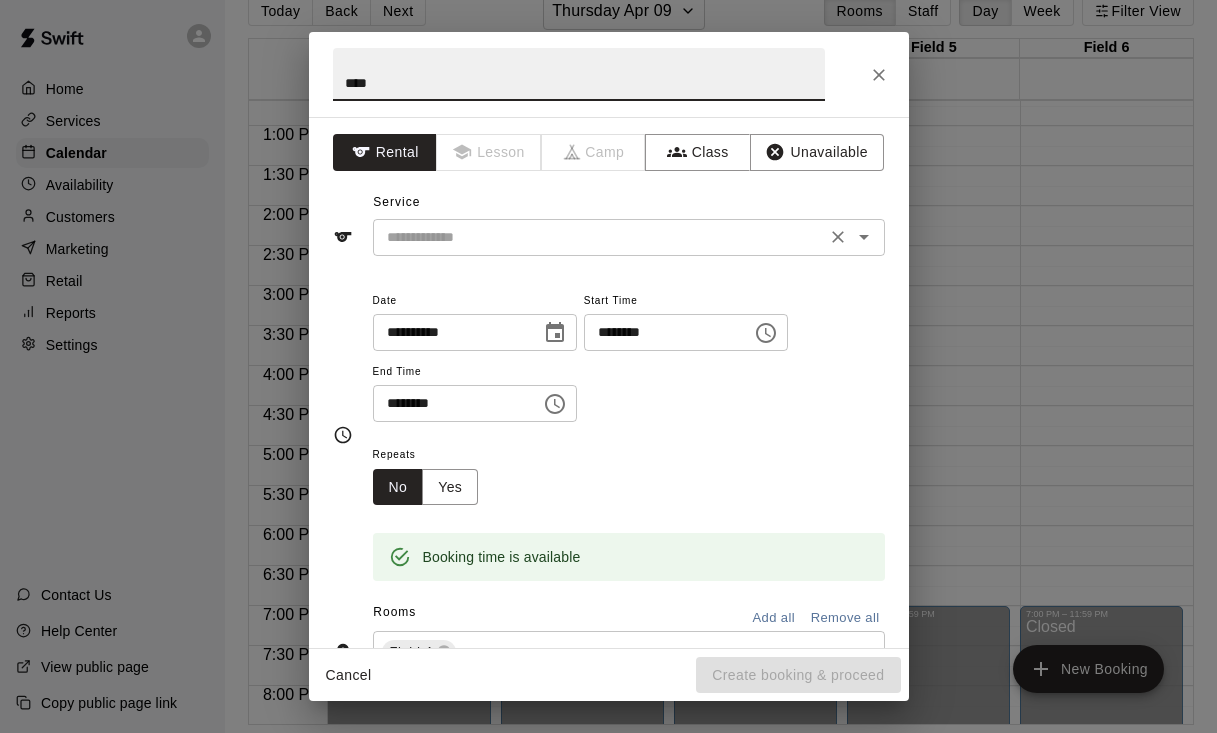 type on "****" 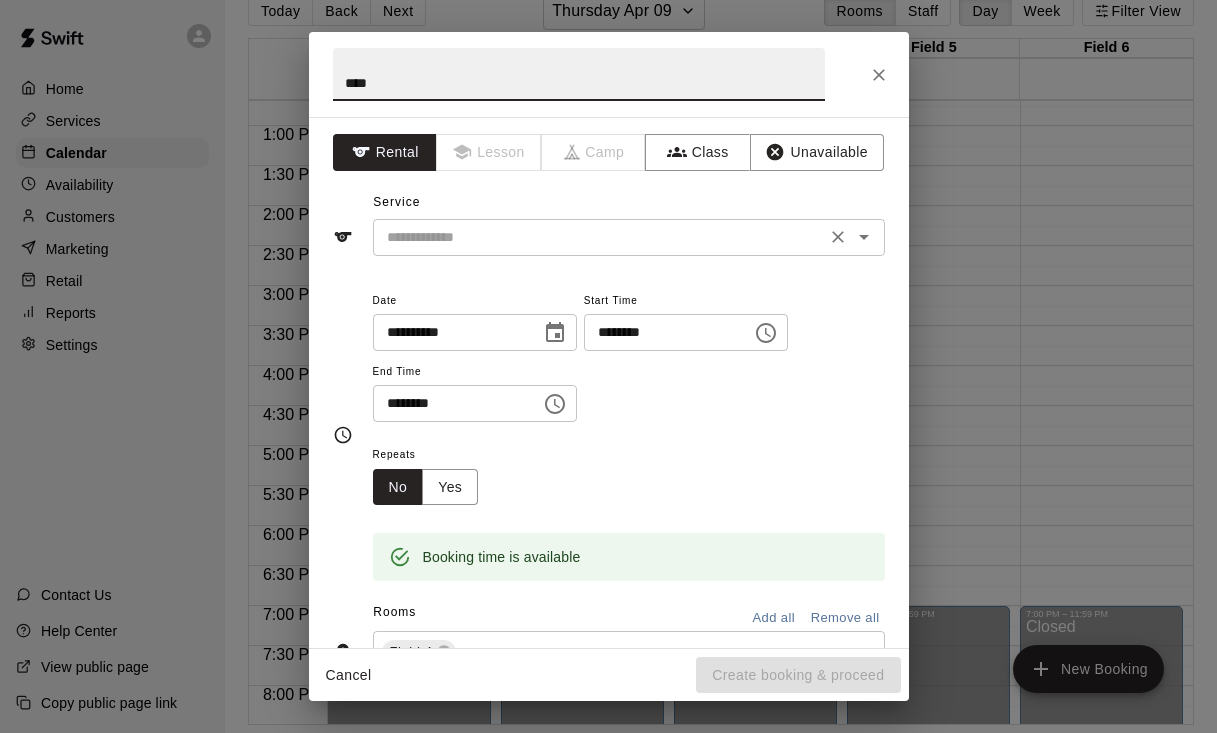 click at bounding box center [599, 237] 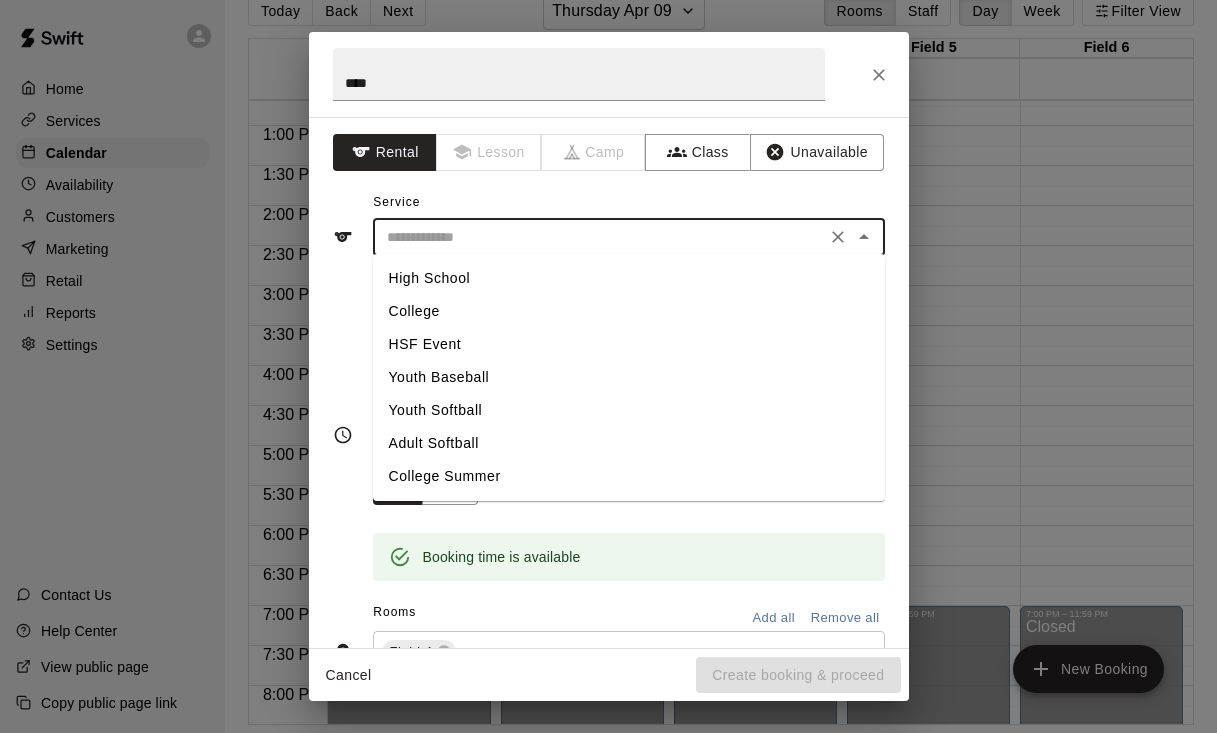 click on "High School" at bounding box center (629, 278) 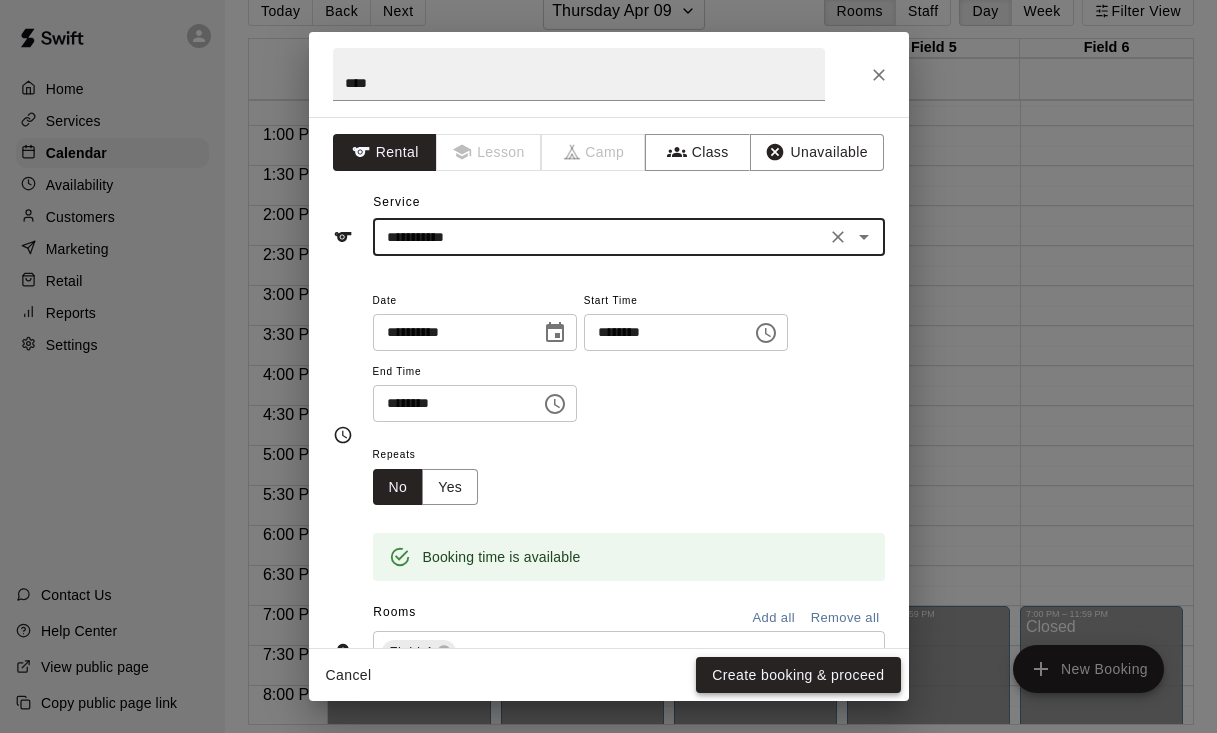 click on "Create booking & proceed" at bounding box center (798, 675) 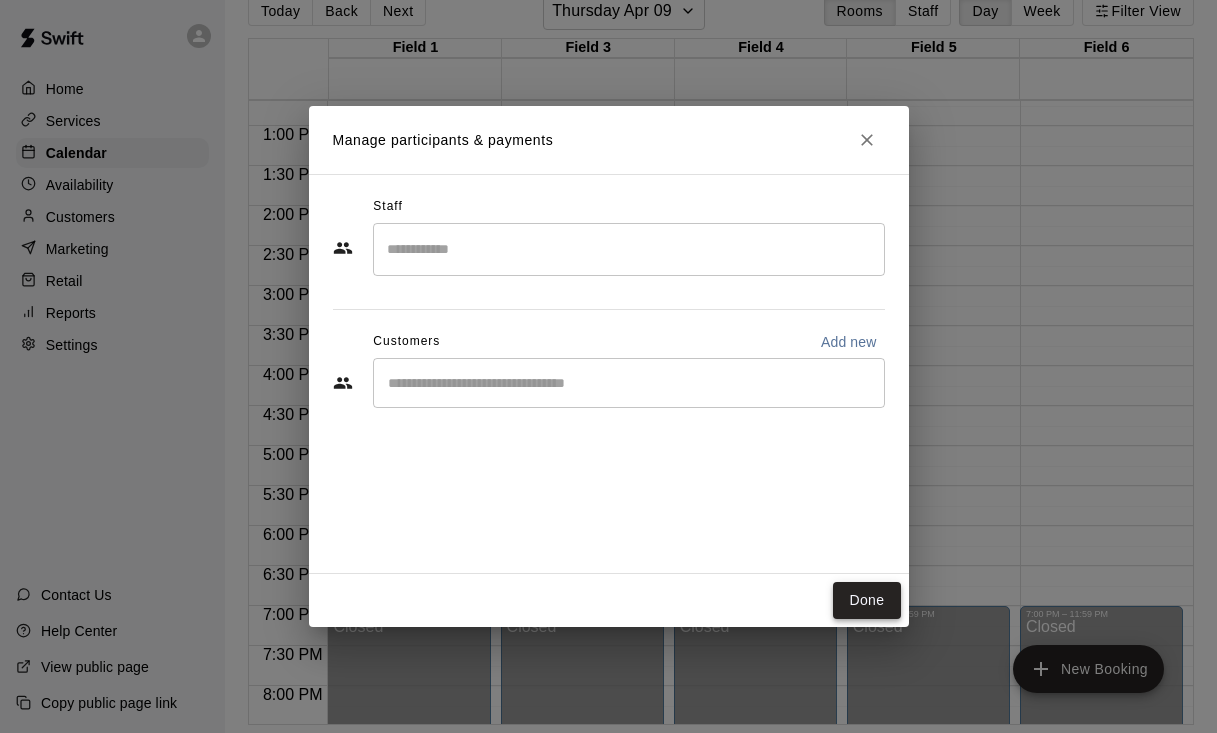 click on "Done" at bounding box center (866, 600) 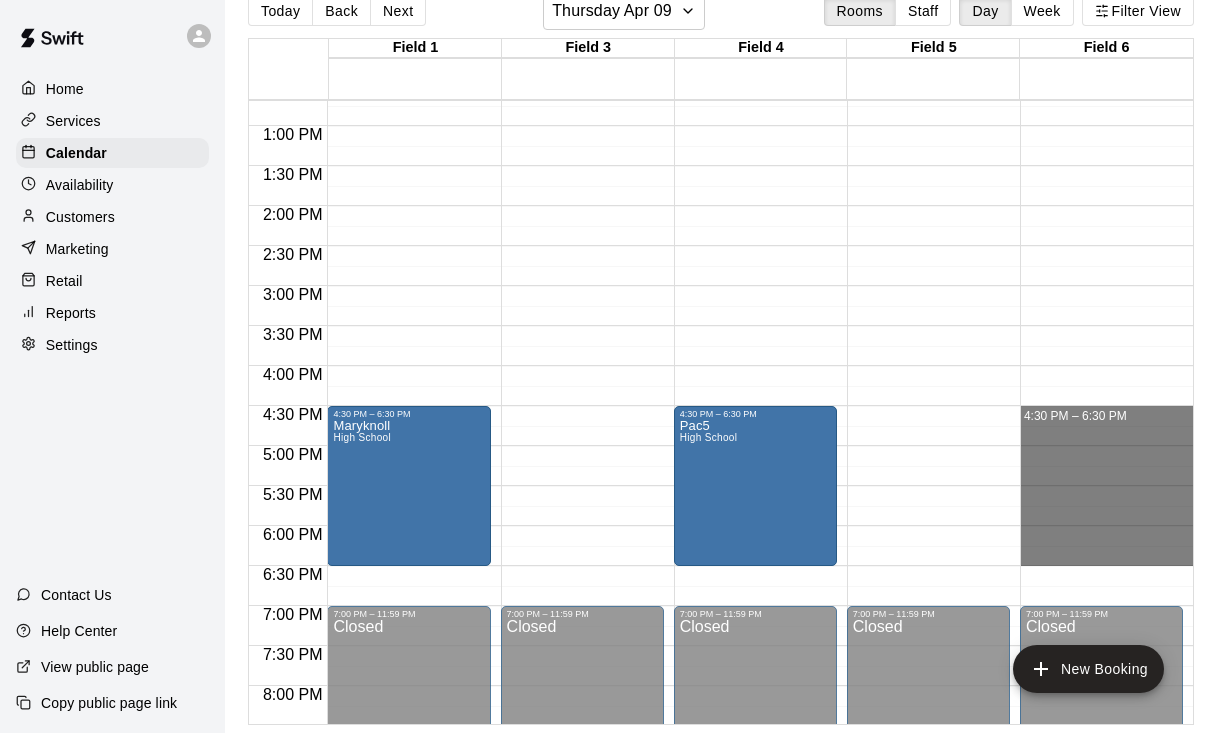 drag, startPoint x: 1059, startPoint y: 419, endPoint x: 1067, endPoint y: 563, distance: 144.22205 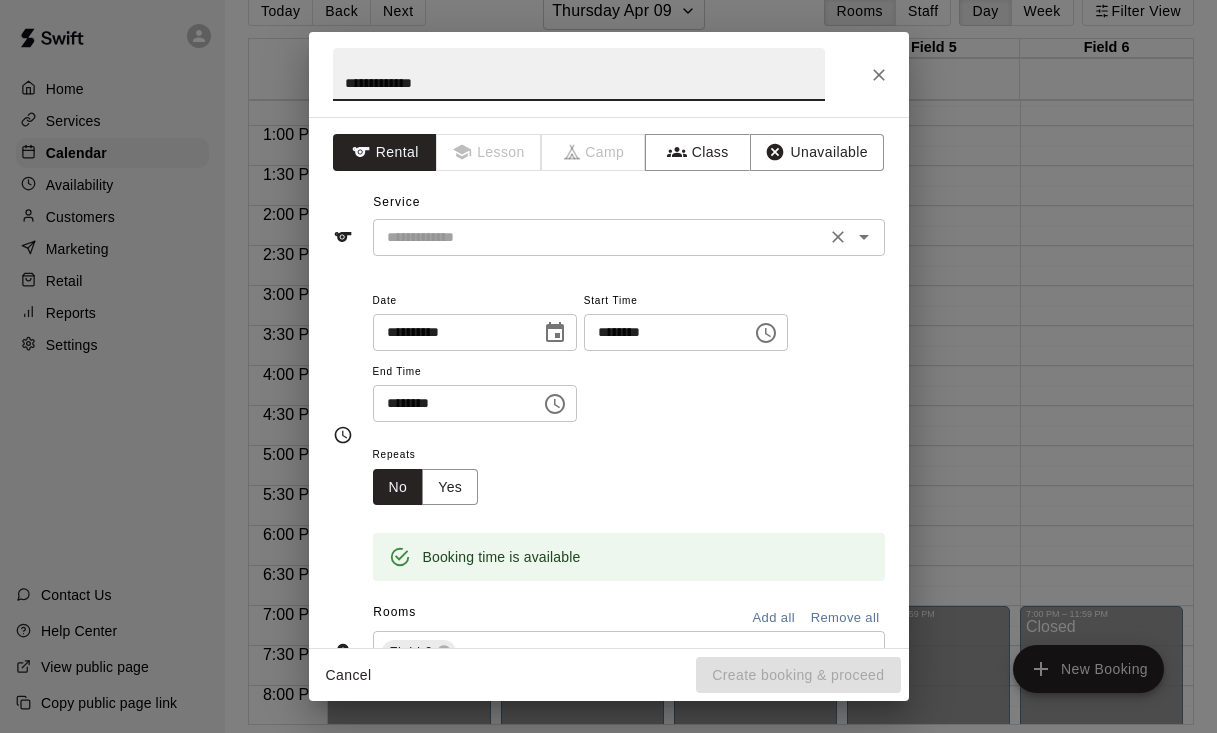 type on "**********" 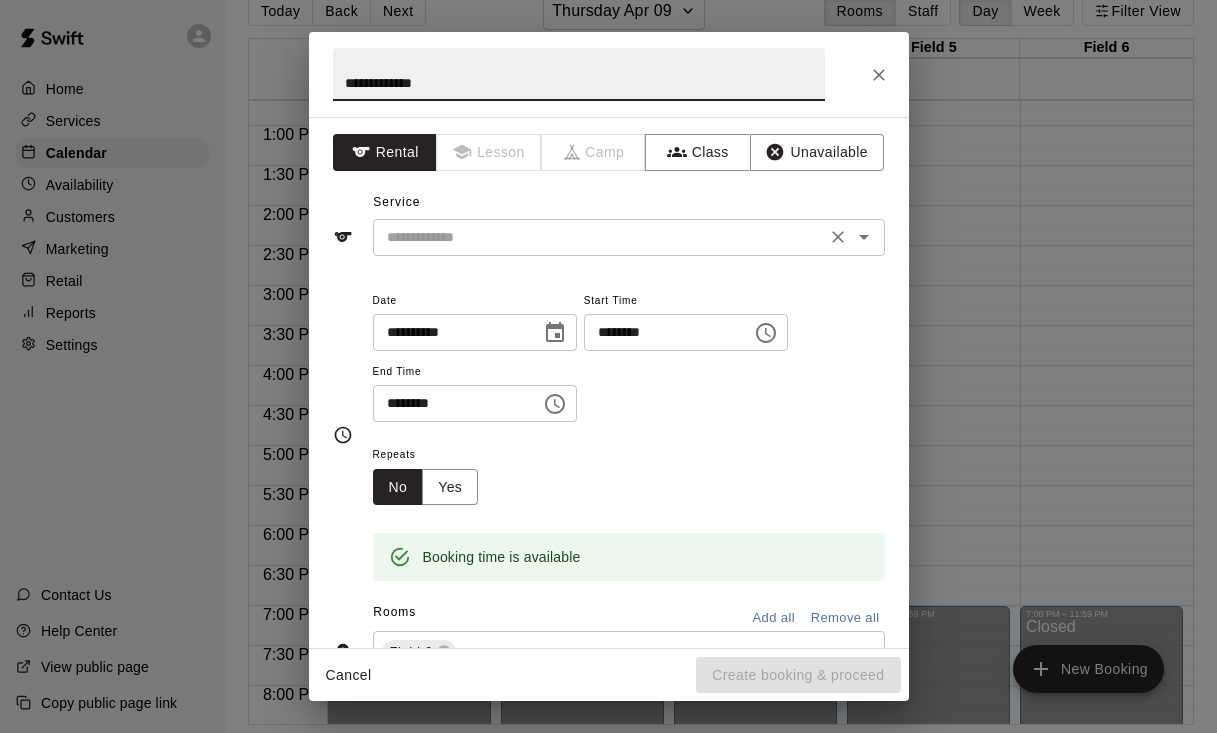 click at bounding box center (599, 237) 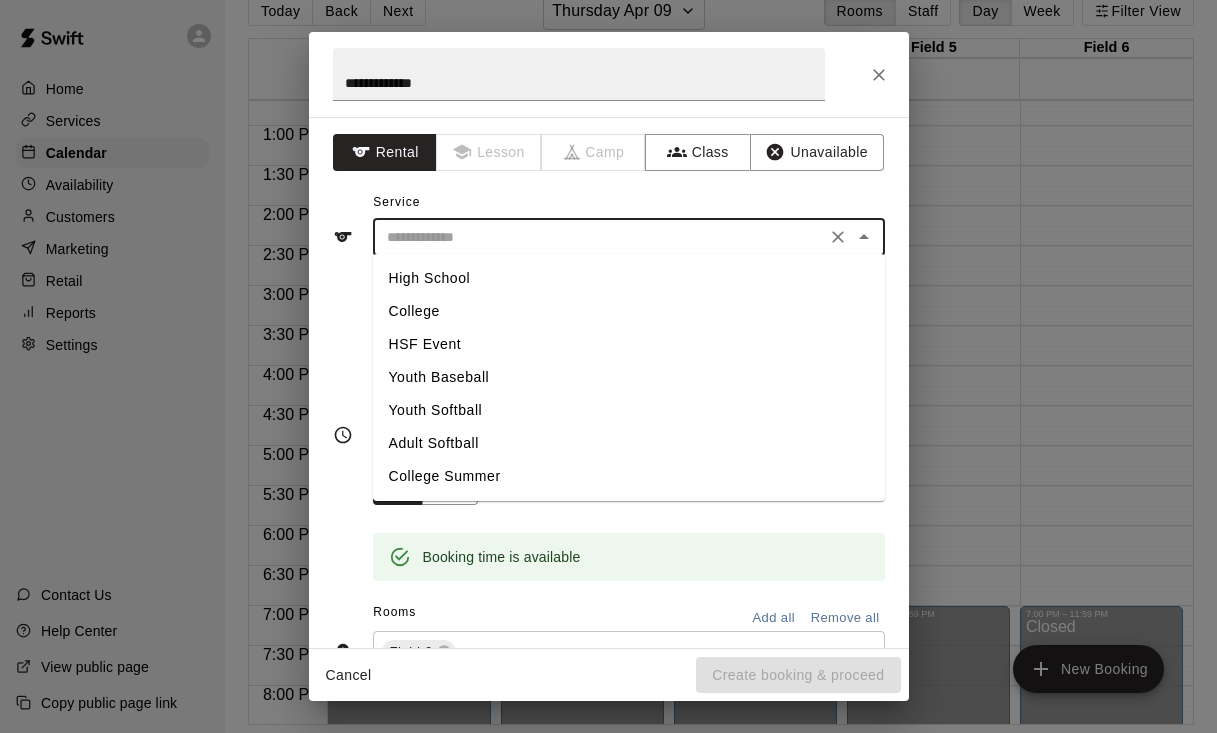 click on "High School" at bounding box center [629, 278] 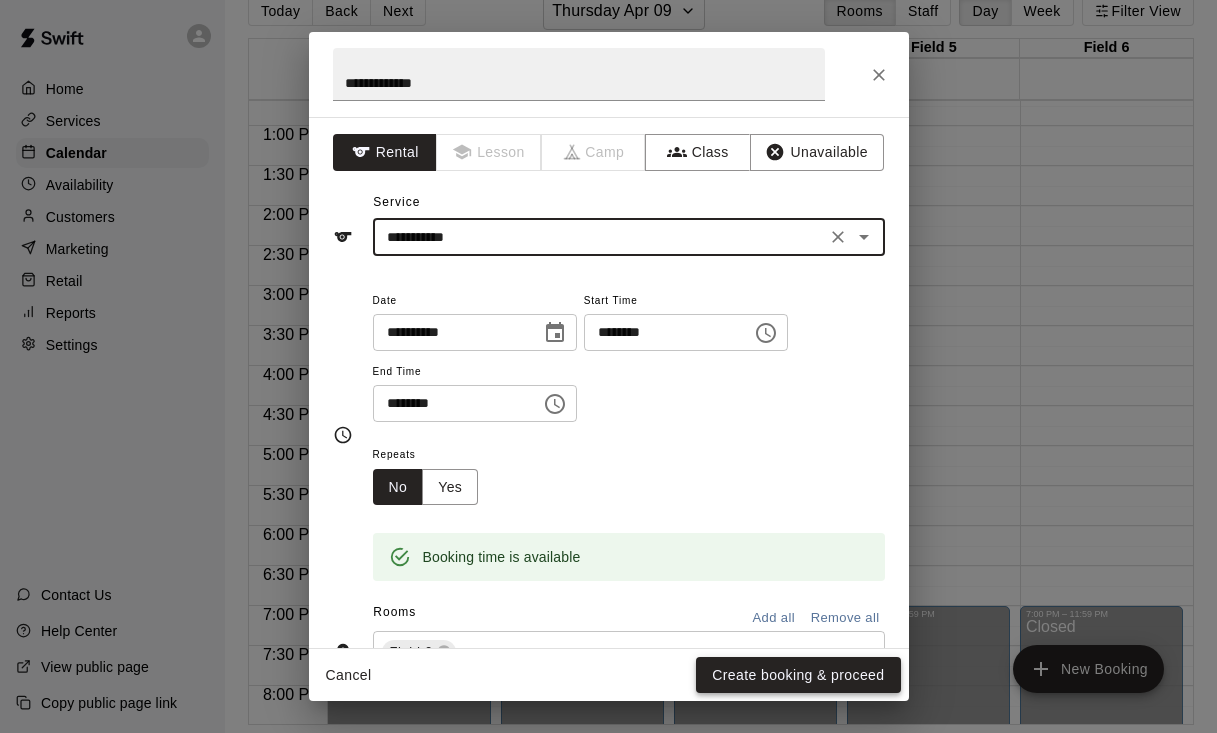 click on "Create booking & proceed" at bounding box center [798, 675] 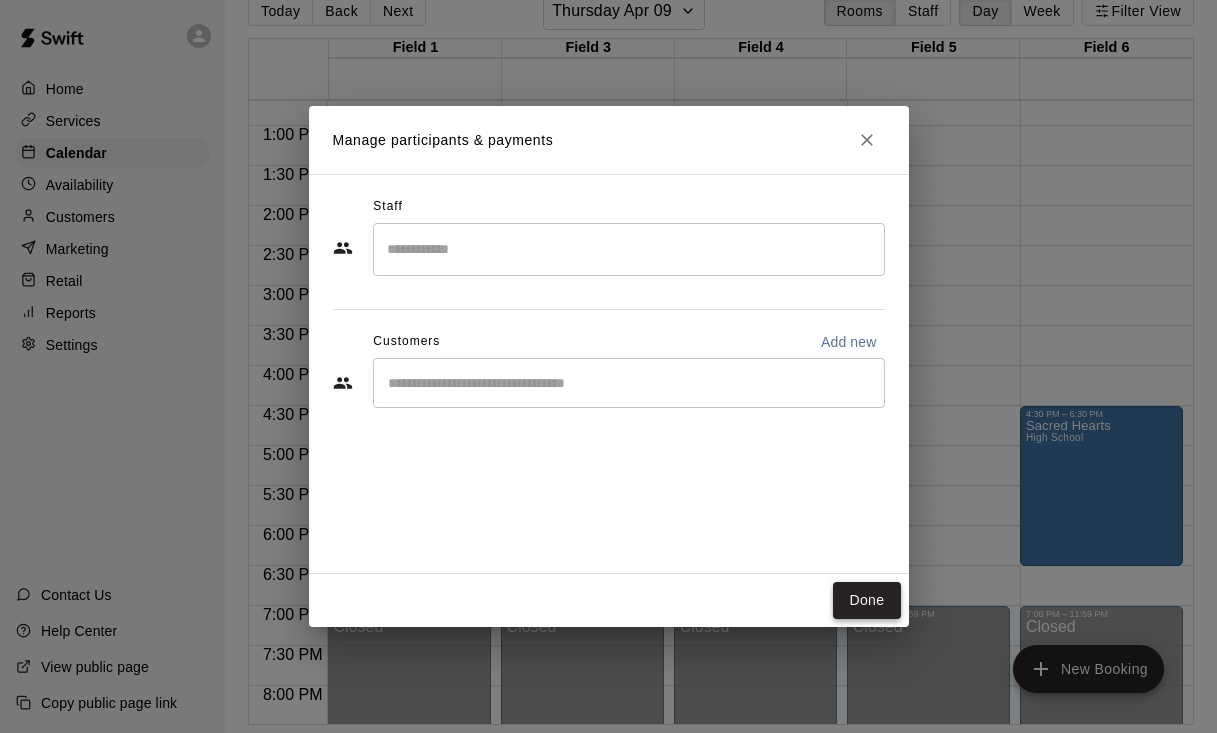 click on "Done" at bounding box center (866, 600) 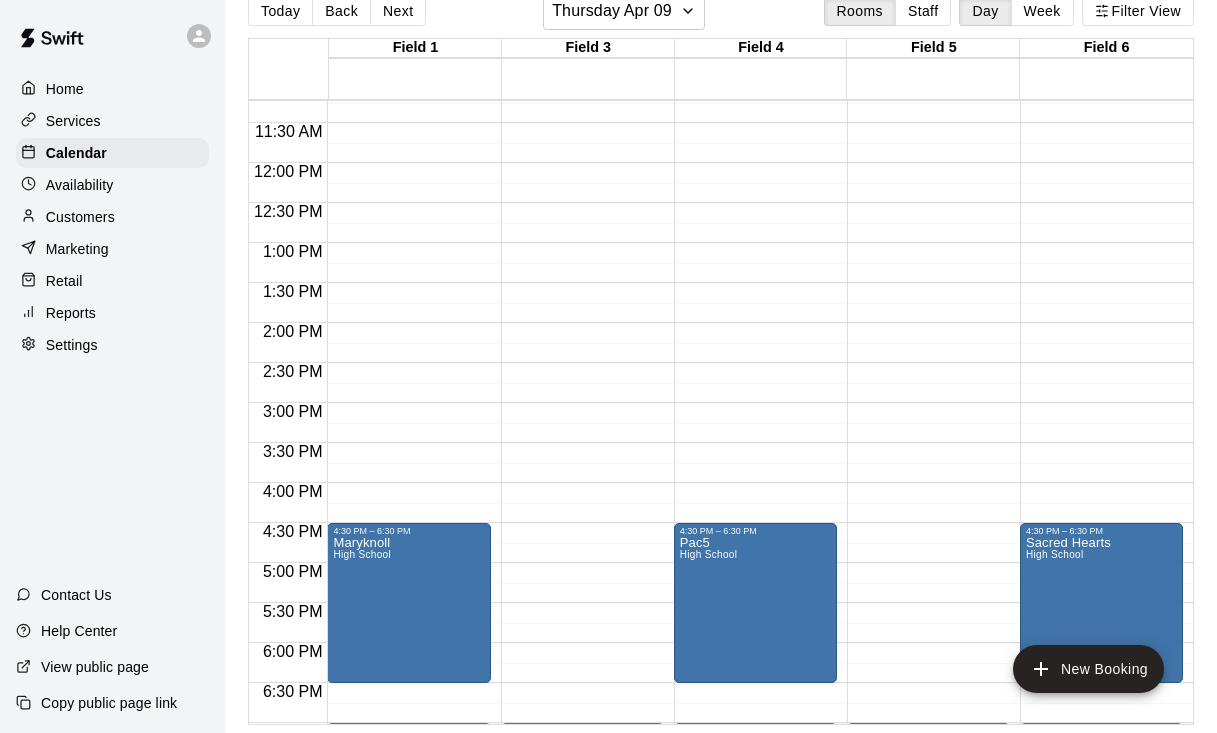 scroll, scrollTop: 922, scrollLeft: 0, axis: vertical 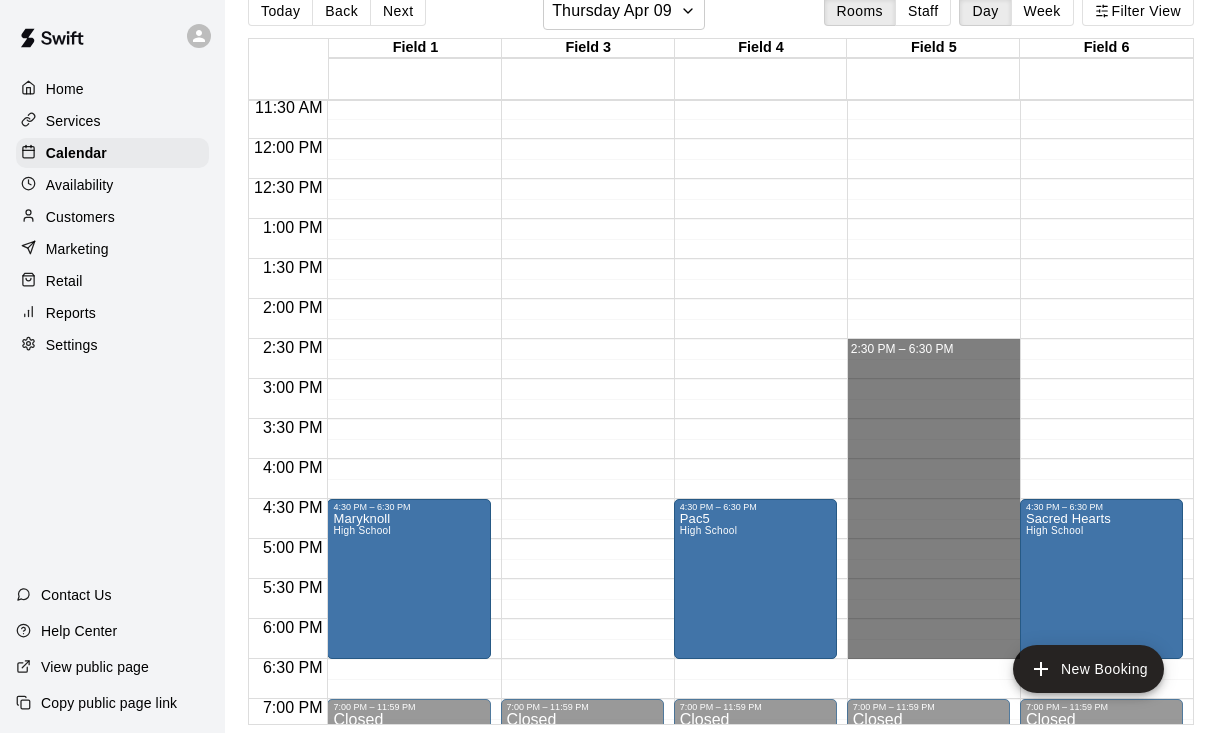 drag, startPoint x: 893, startPoint y: 351, endPoint x: 935, endPoint y: 647, distance: 298.96487 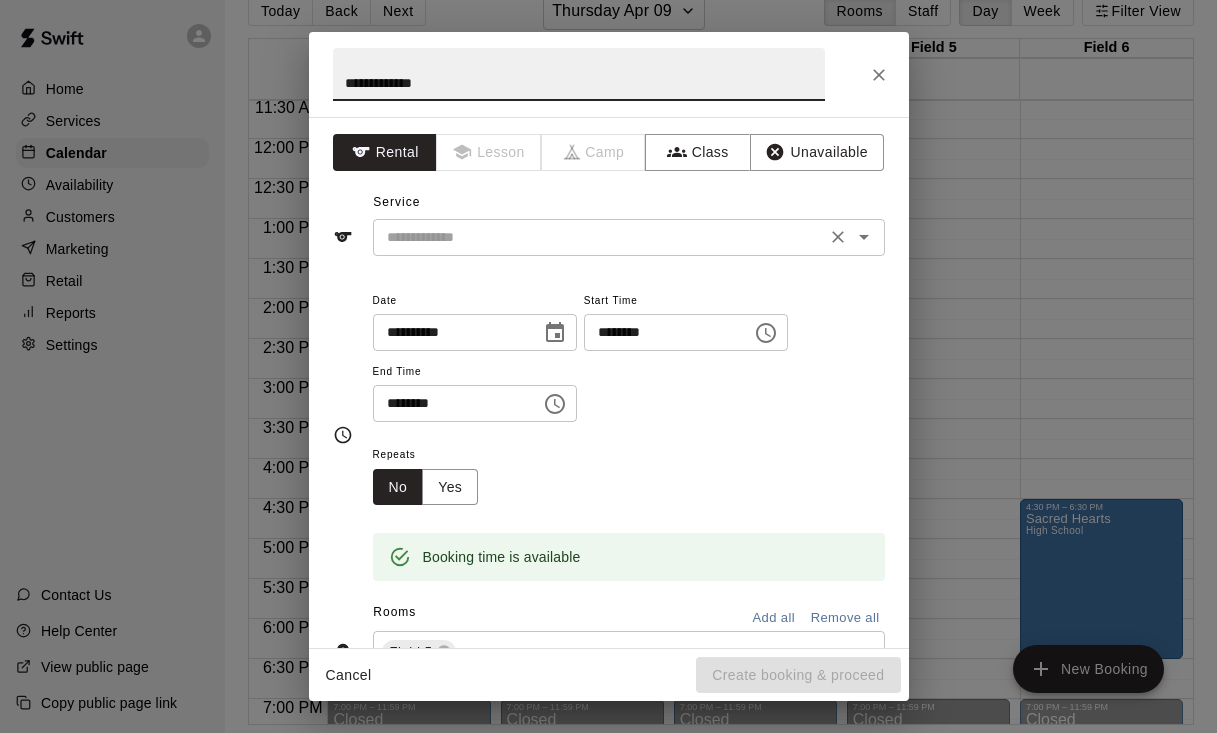 type on "**********" 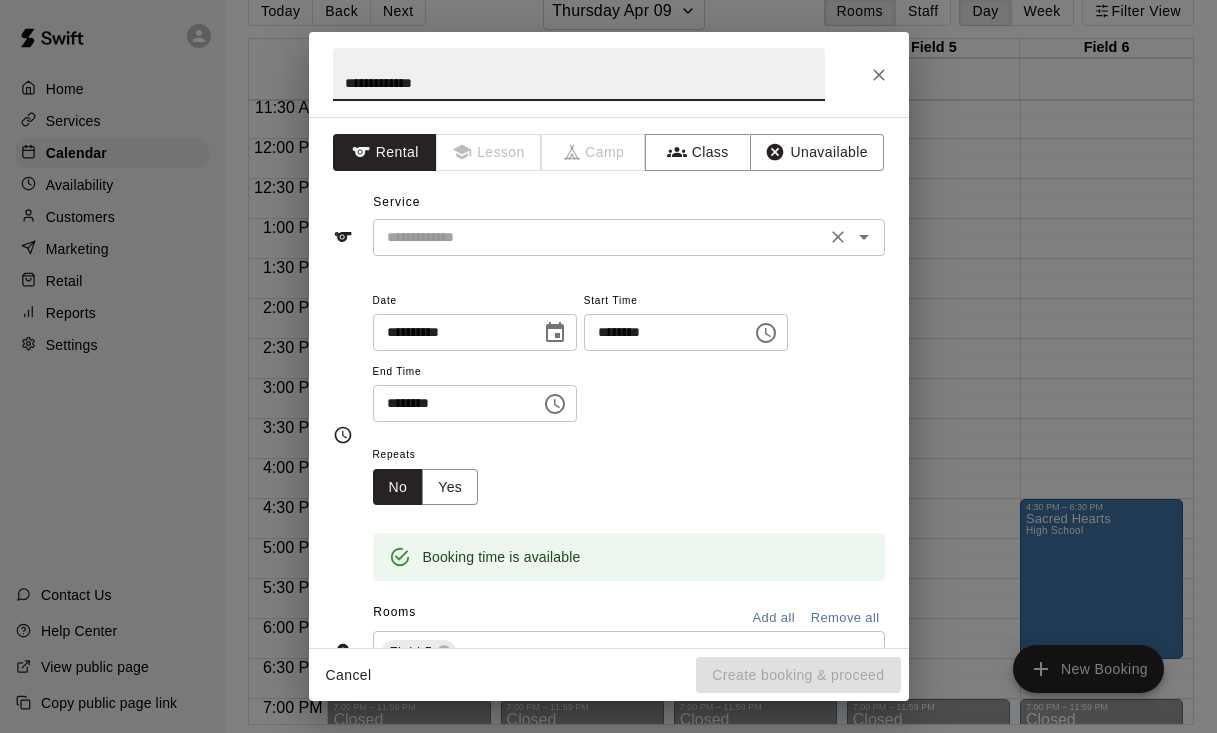 click at bounding box center [599, 237] 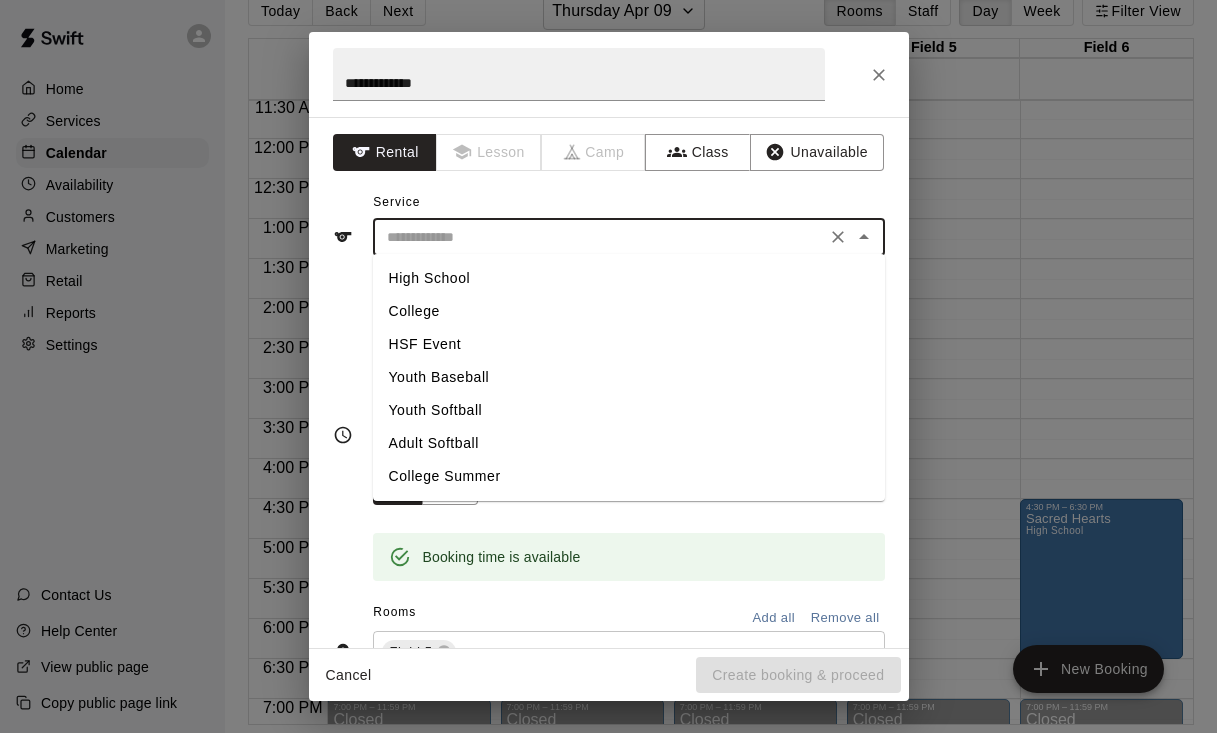 click on "College" at bounding box center (629, 311) 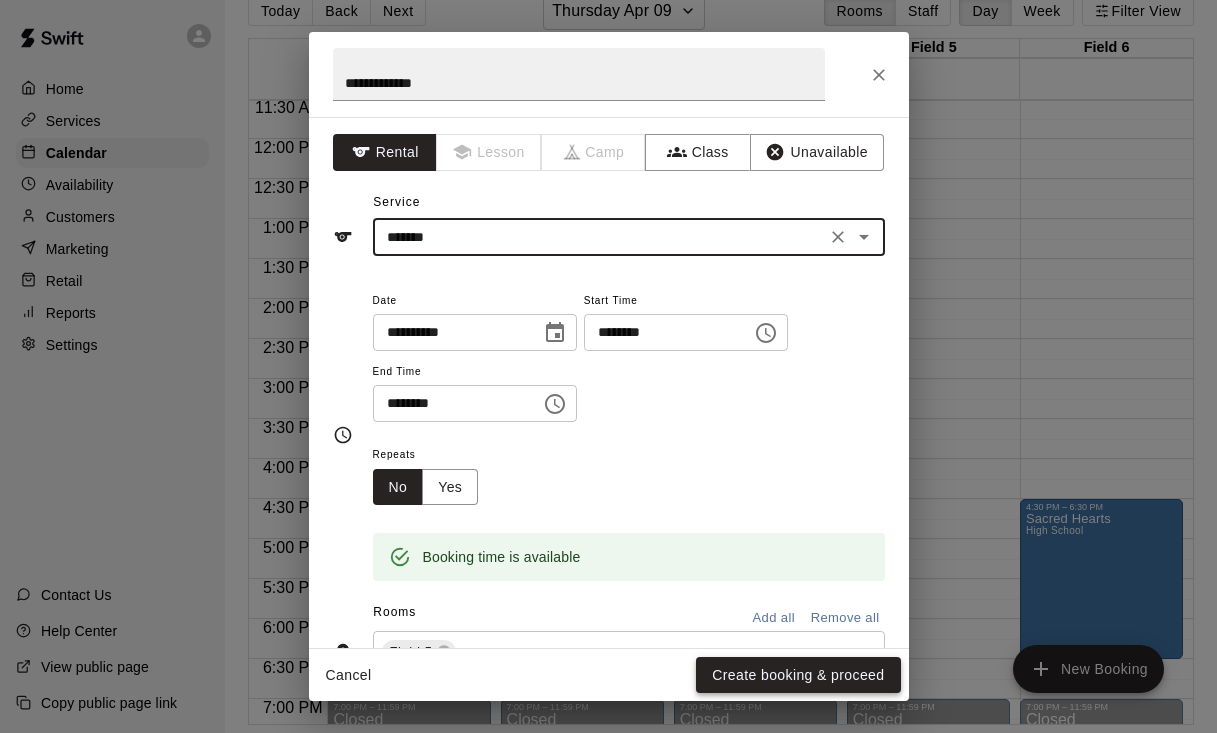 click on "Create booking & proceed" at bounding box center [798, 675] 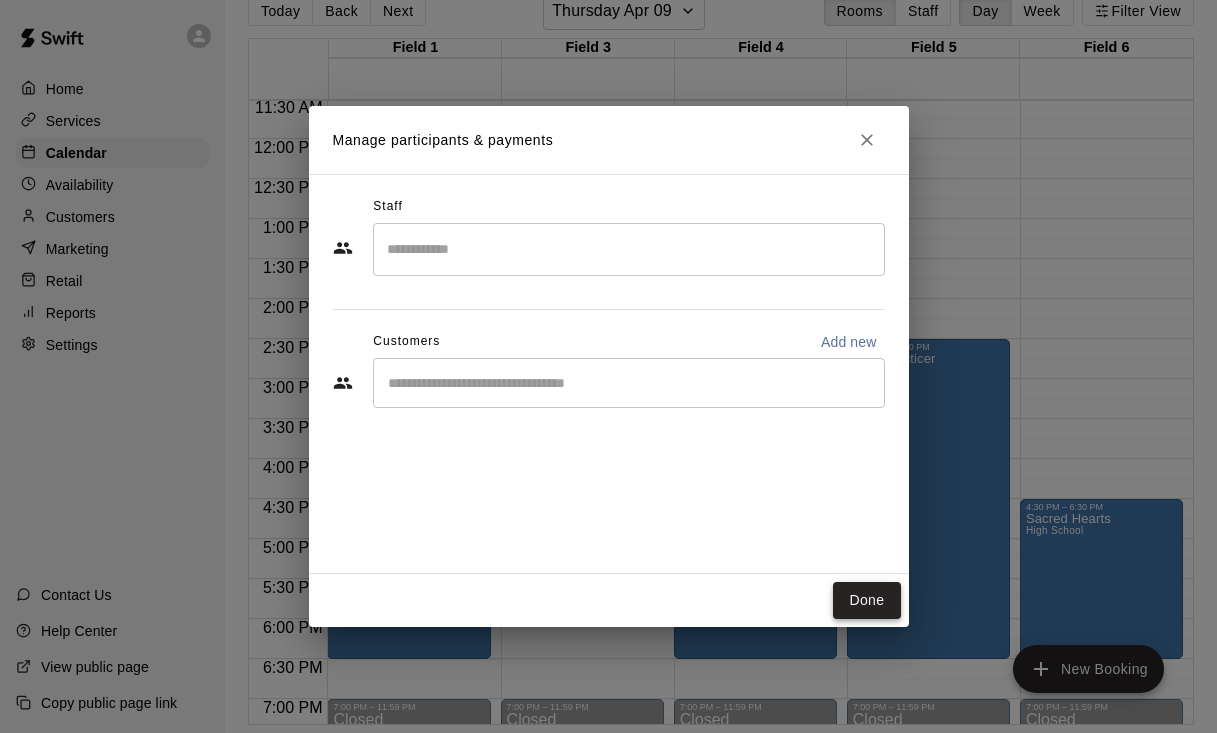 click on "Done" at bounding box center (866, 600) 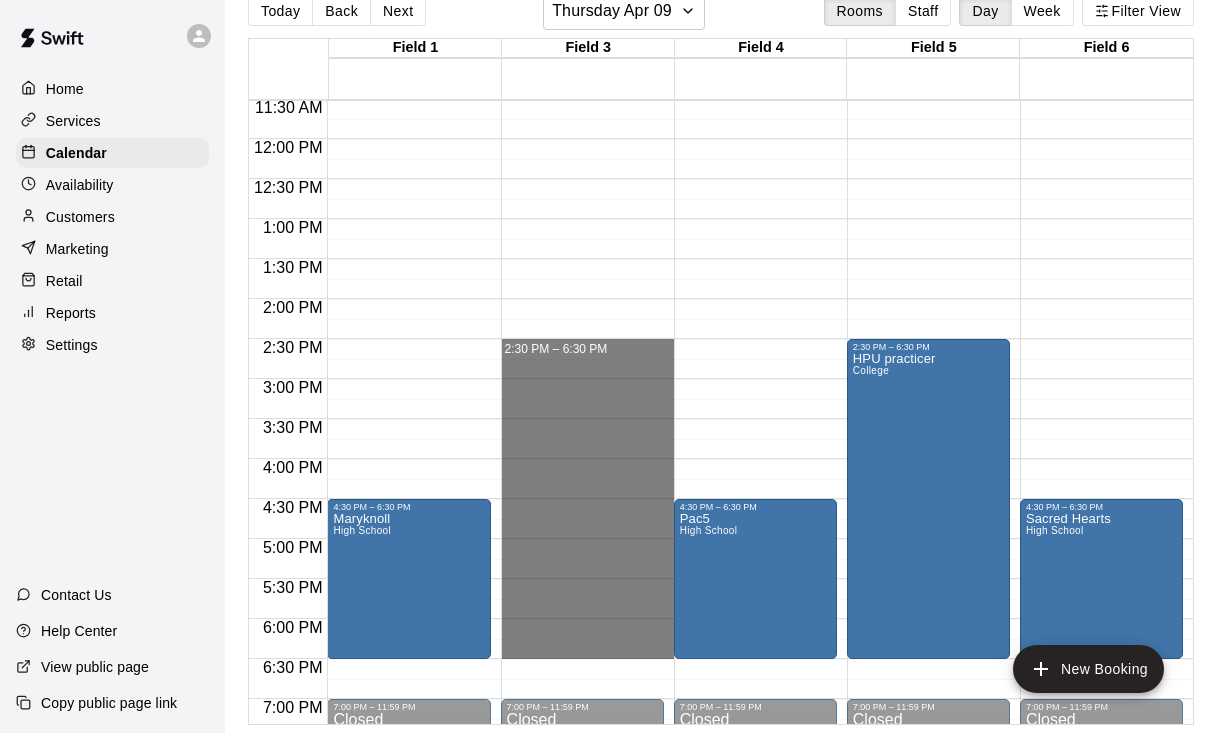 drag, startPoint x: 612, startPoint y: 350, endPoint x: 651, endPoint y: 656, distance: 308.47528 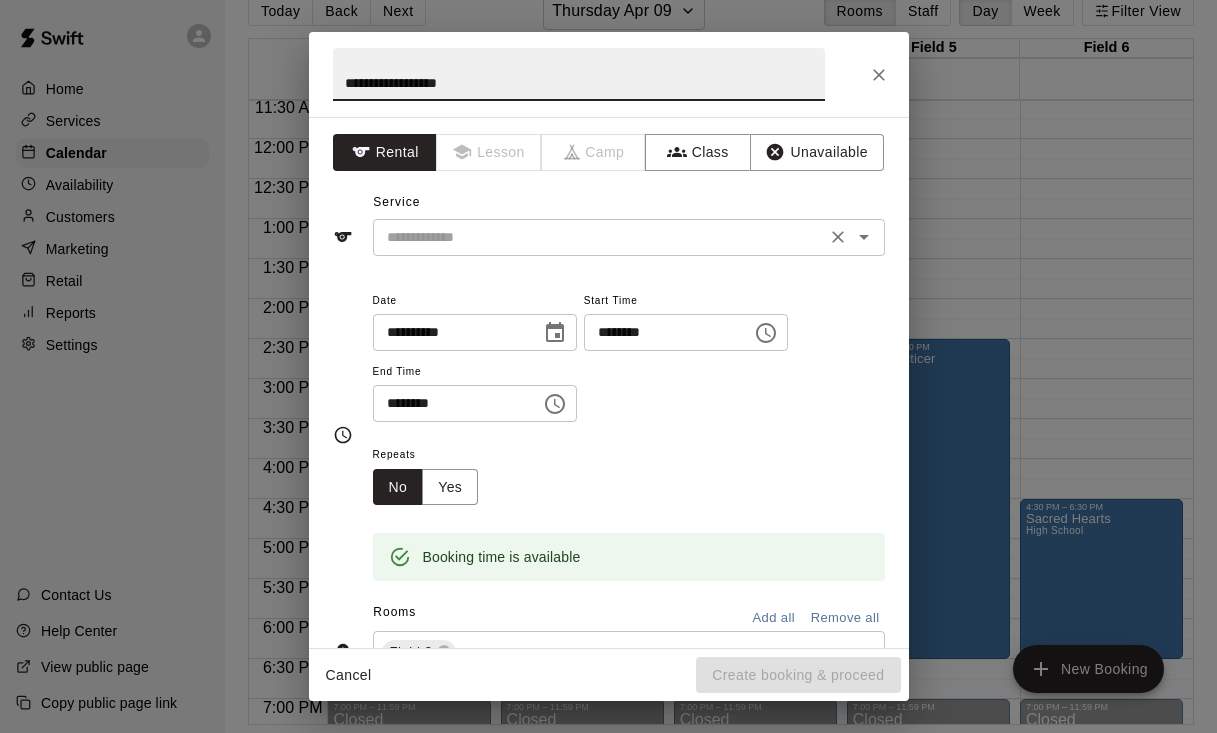 type on "**********" 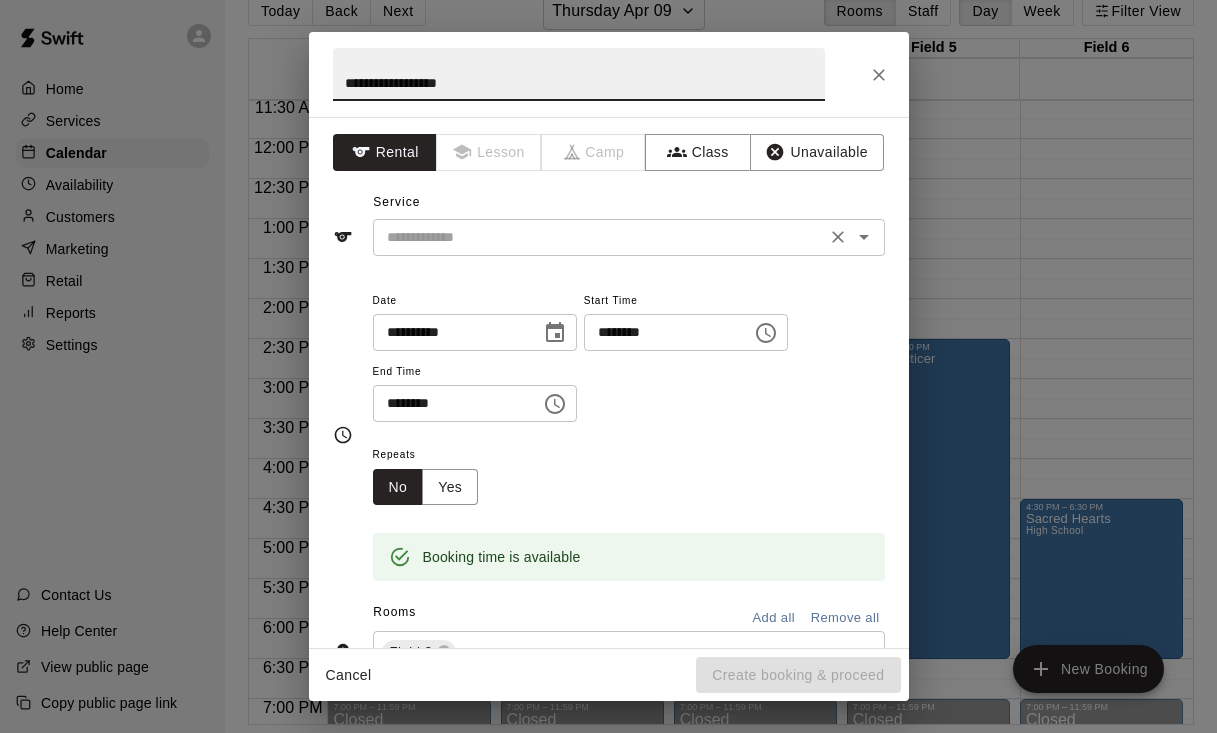 click at bounding box center [599, 237] 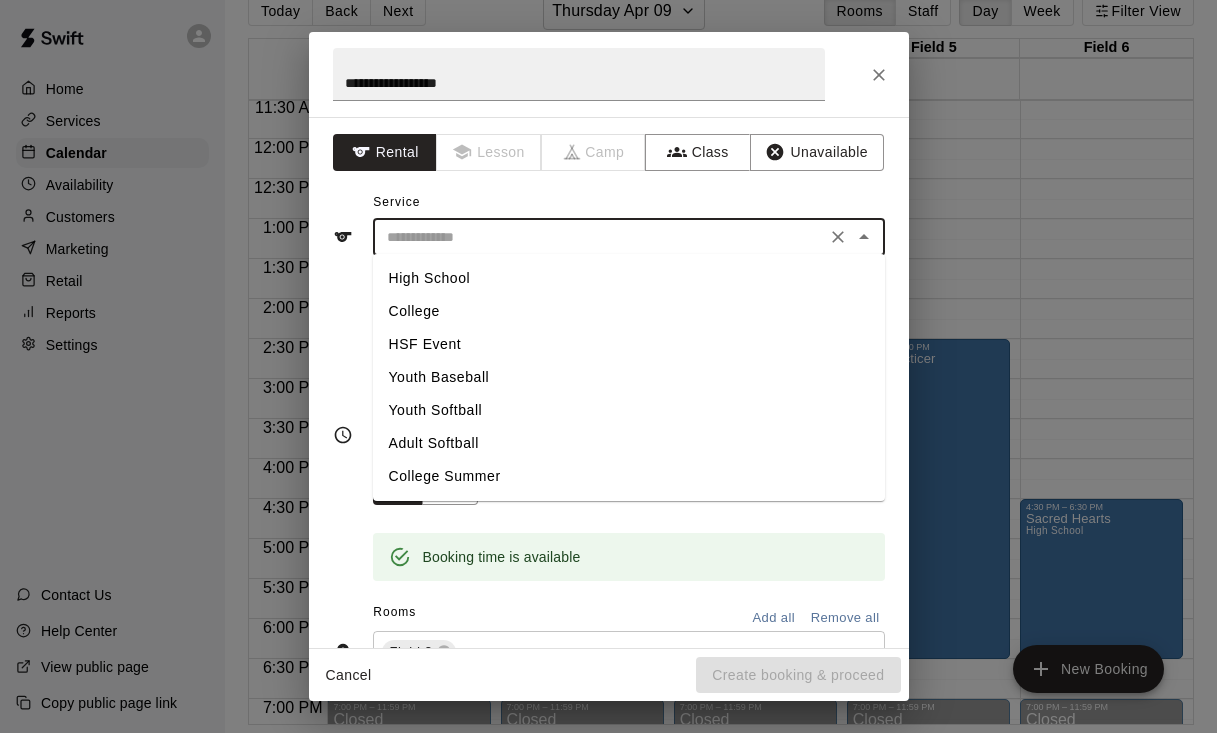 click on "High School" at bounding box center (629, 278) 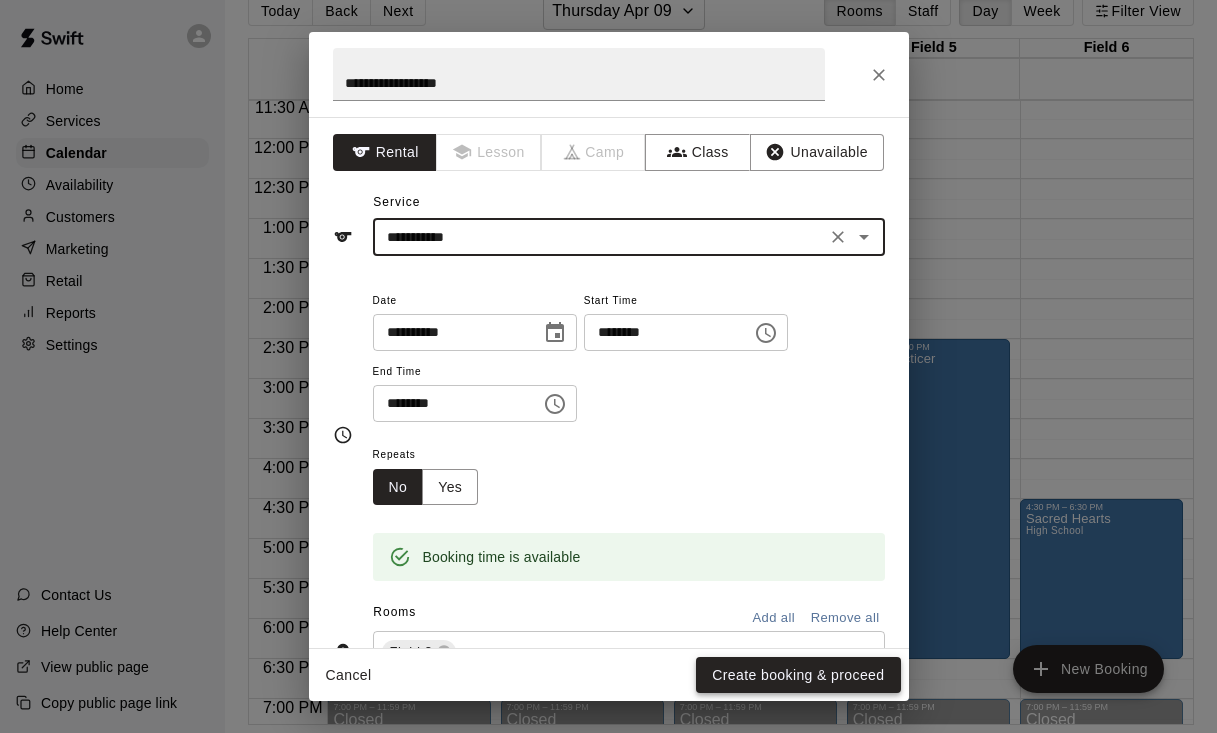 click on "Create booking & proceed" at bounding box center [798, 675] 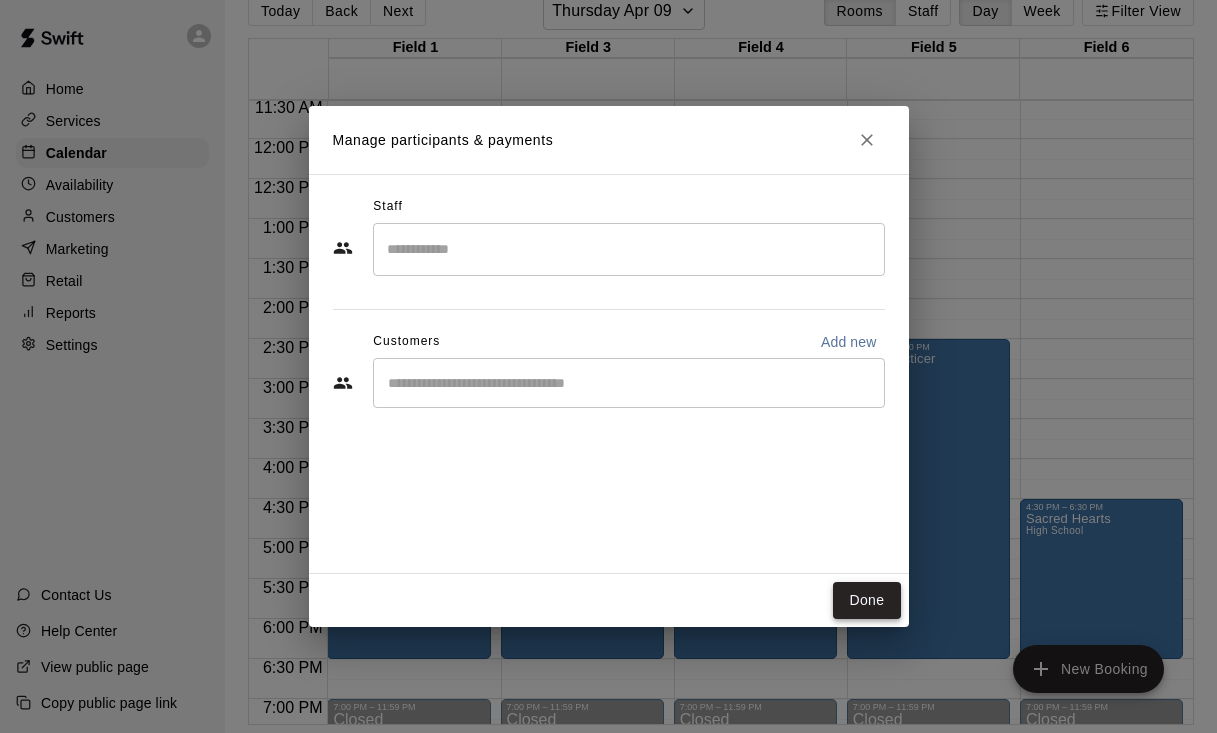 click on "Done" at bounding box center [866, 600] 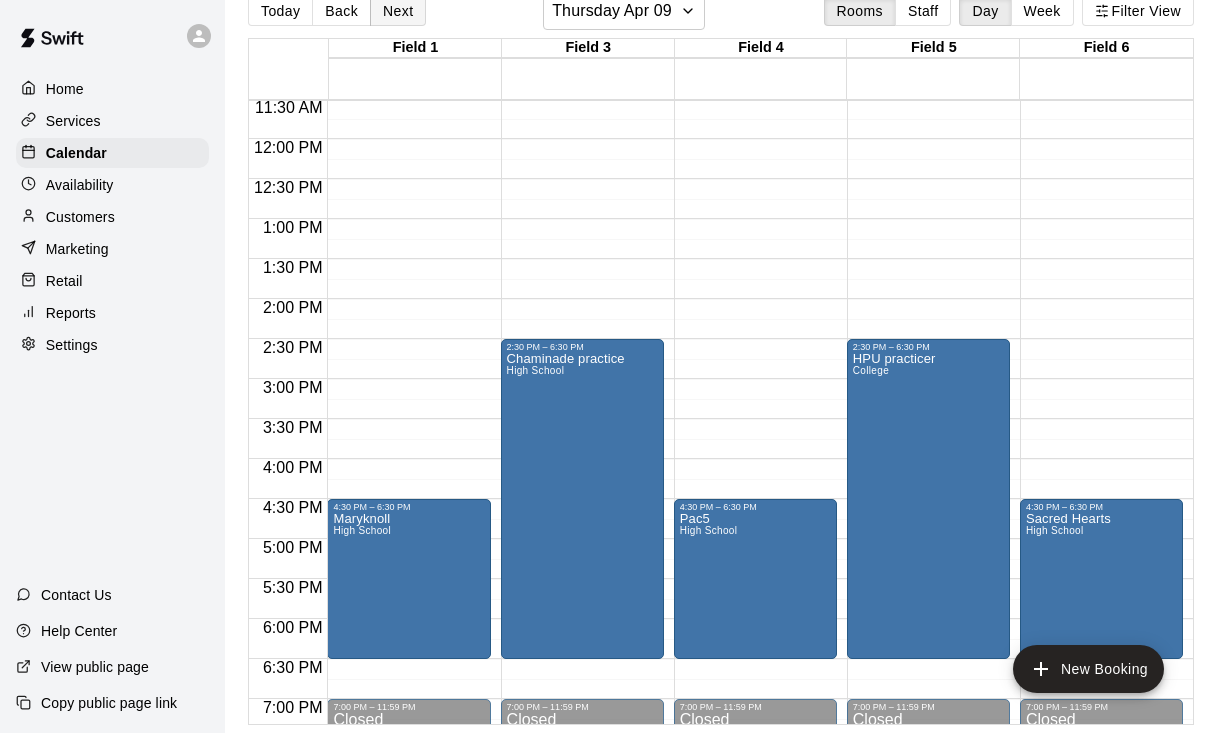 click on "Next" at bounding box center (398, 11) 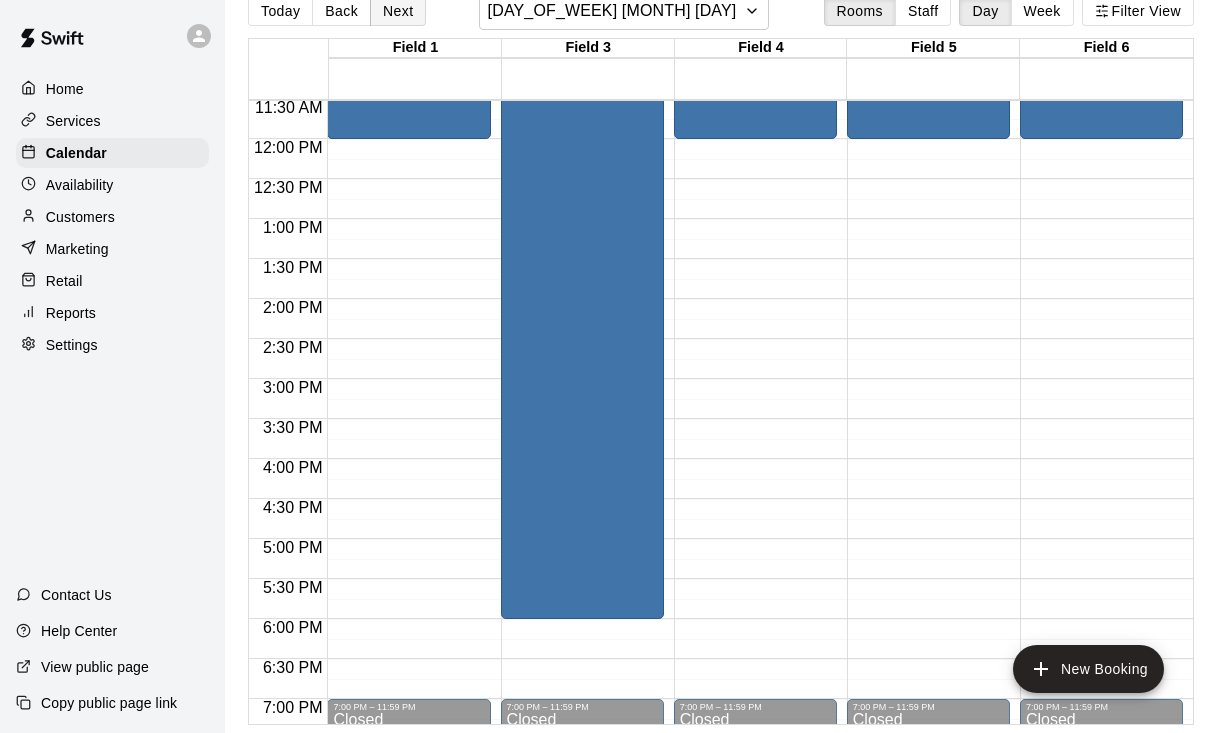 click on "Next" at bounding box center (398, 11) 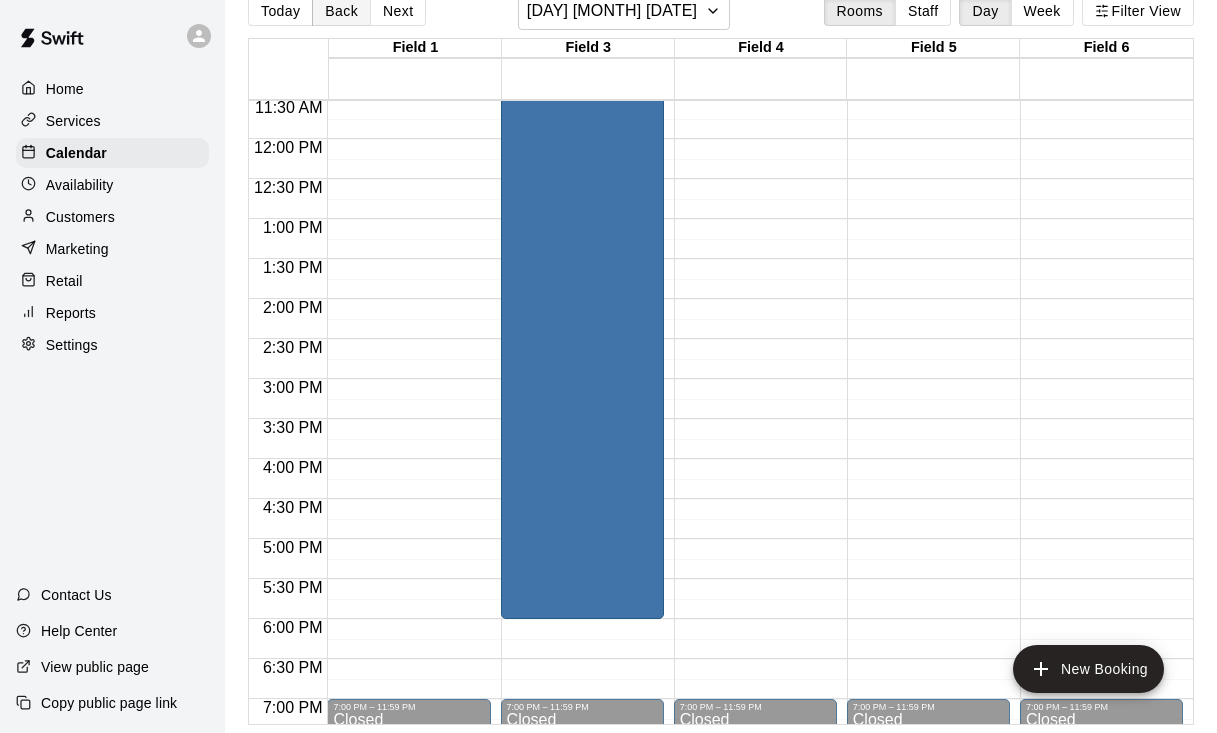 click on "Back" at bounding box center (341, 11) 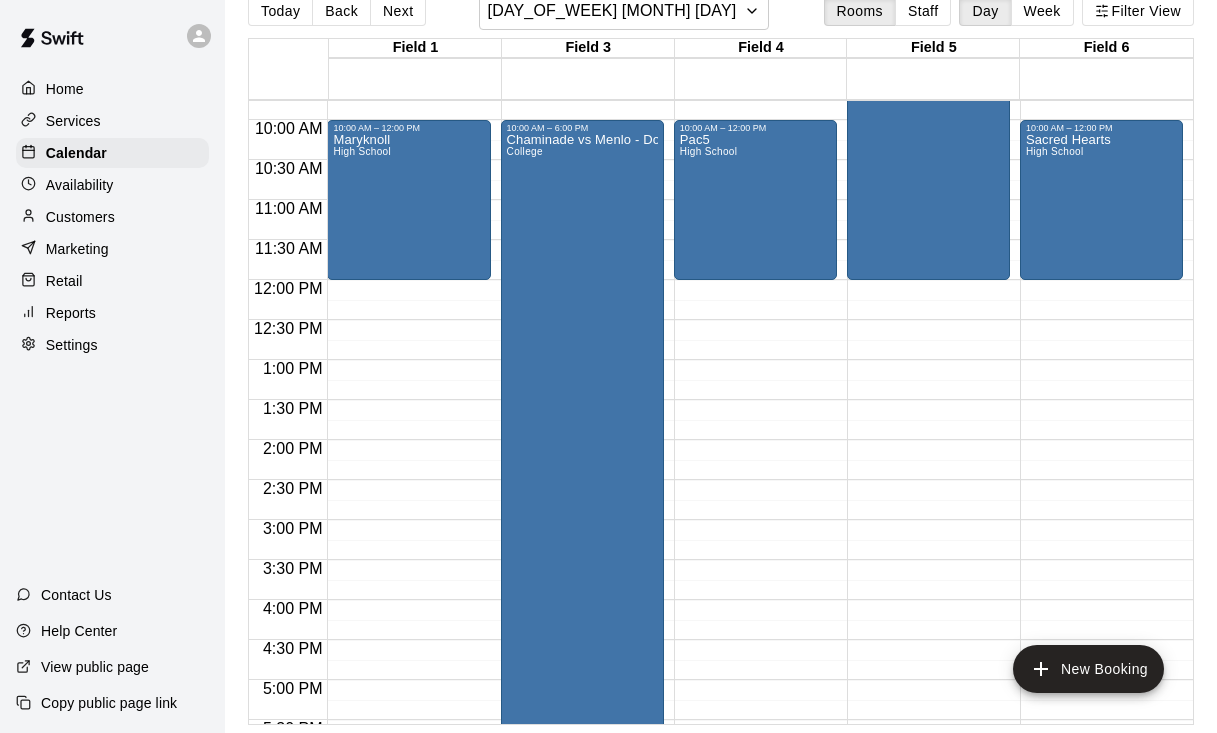 scroll, scrollTop: 767, scrollLeft: 0, axis: vertical 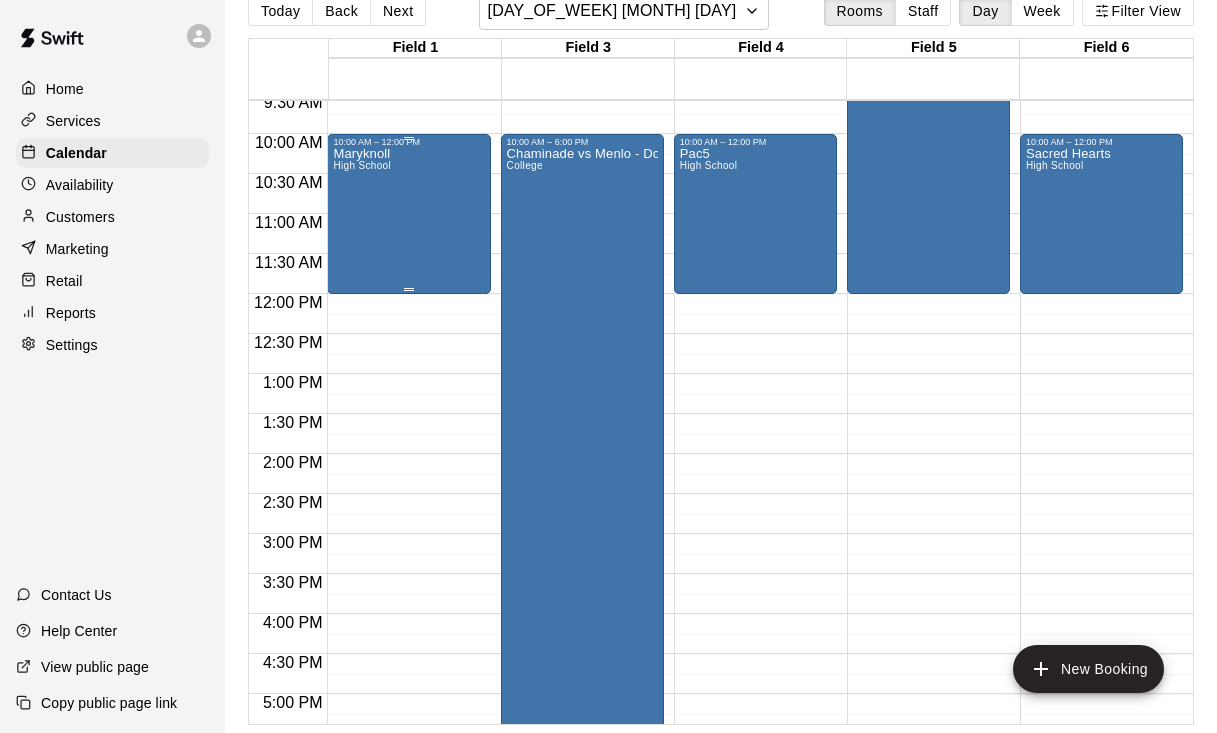 click on "Maryknoll High School" at bounding box center [408, 513] 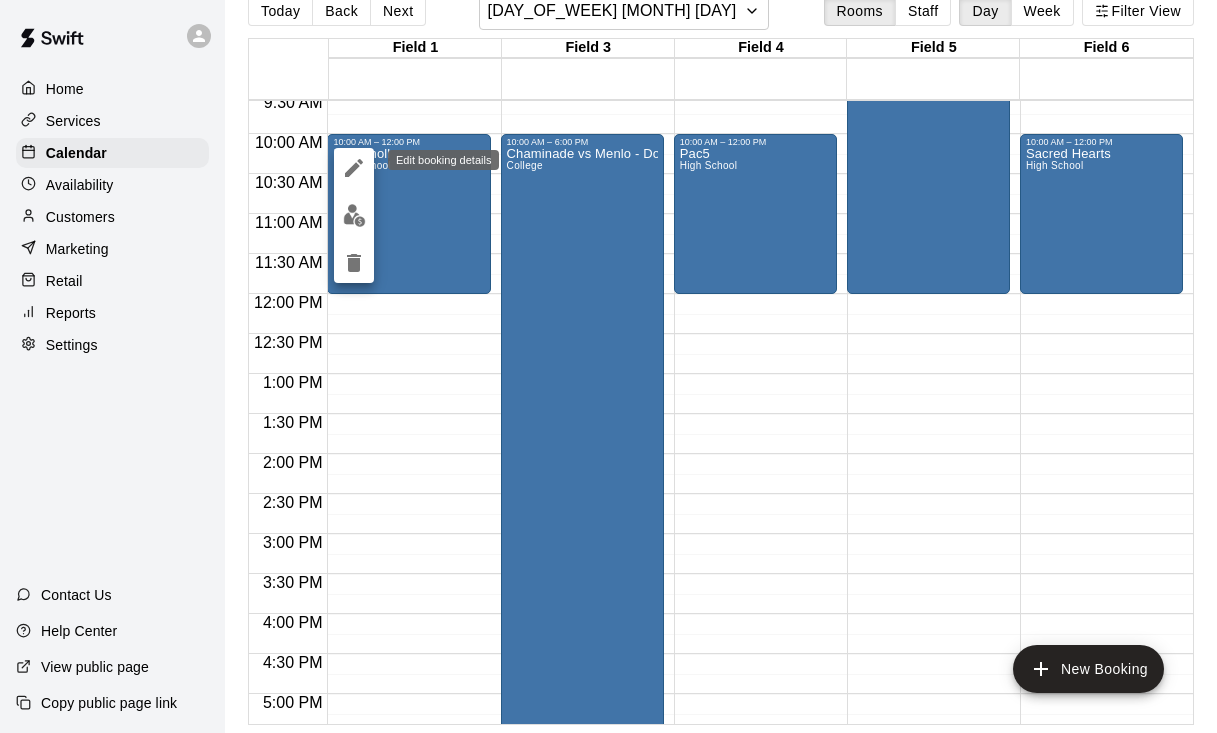 click 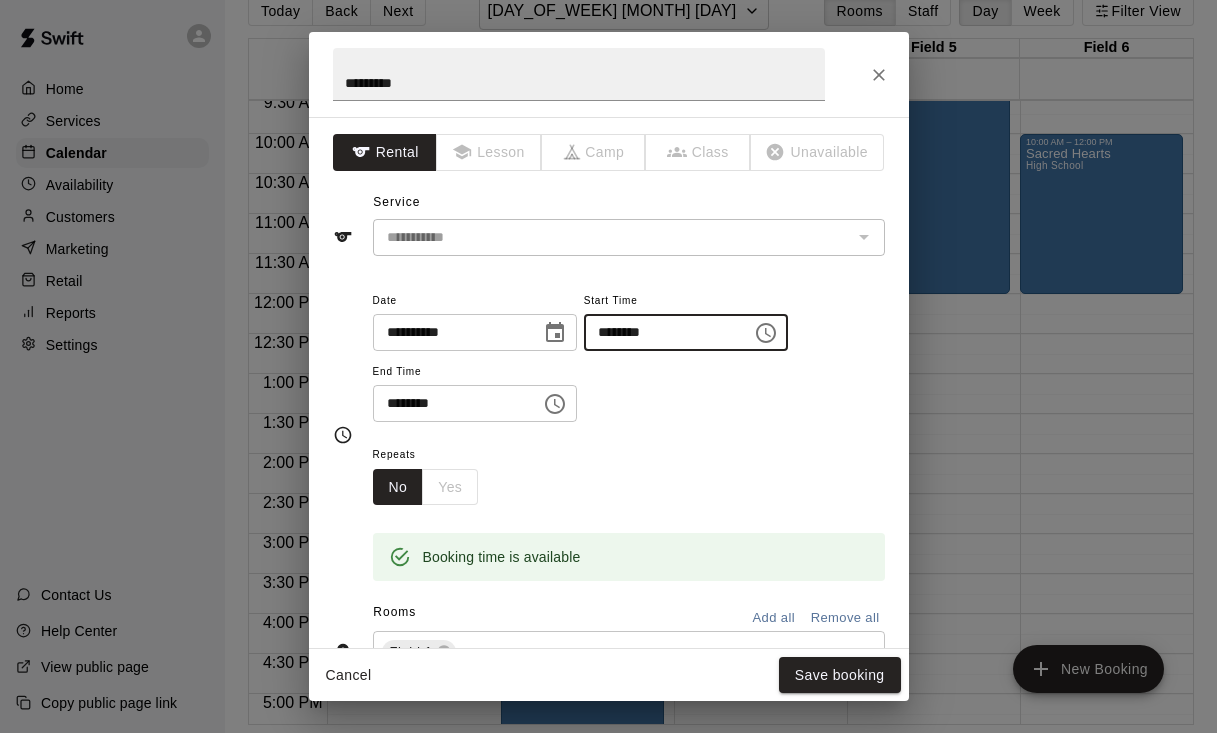 click on "********" at bounding box center (661, 332) 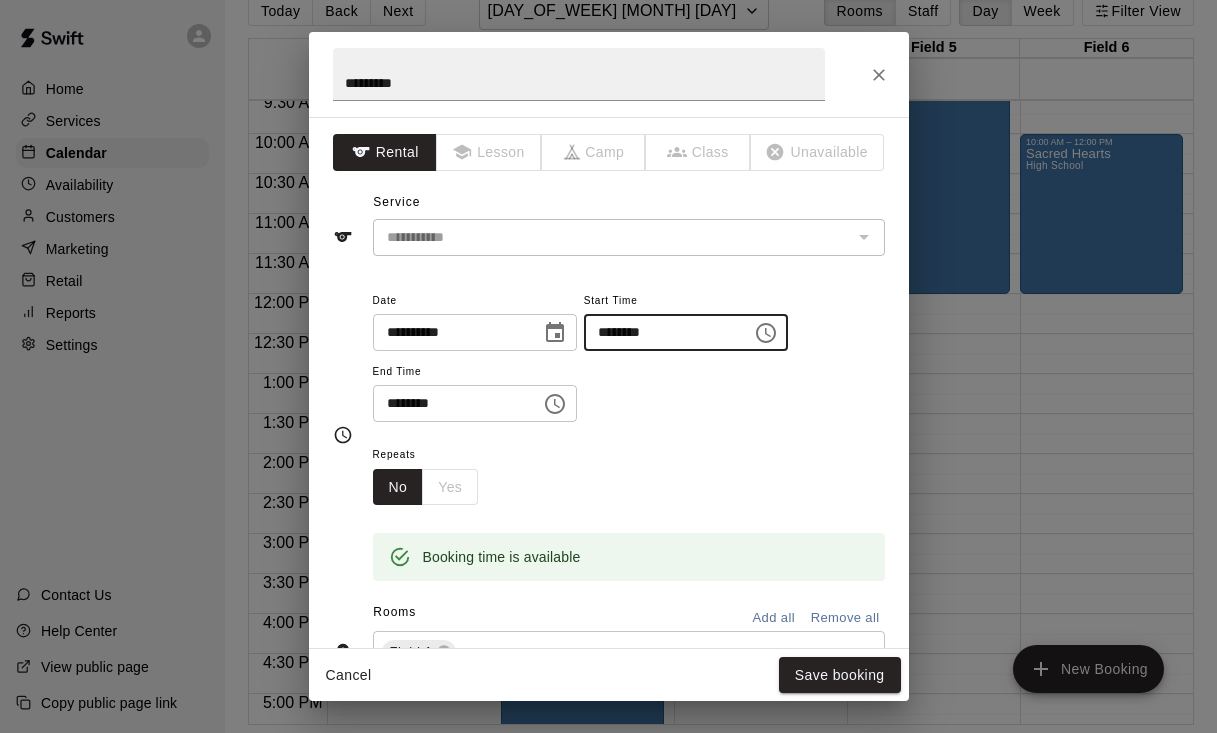 type on "********" 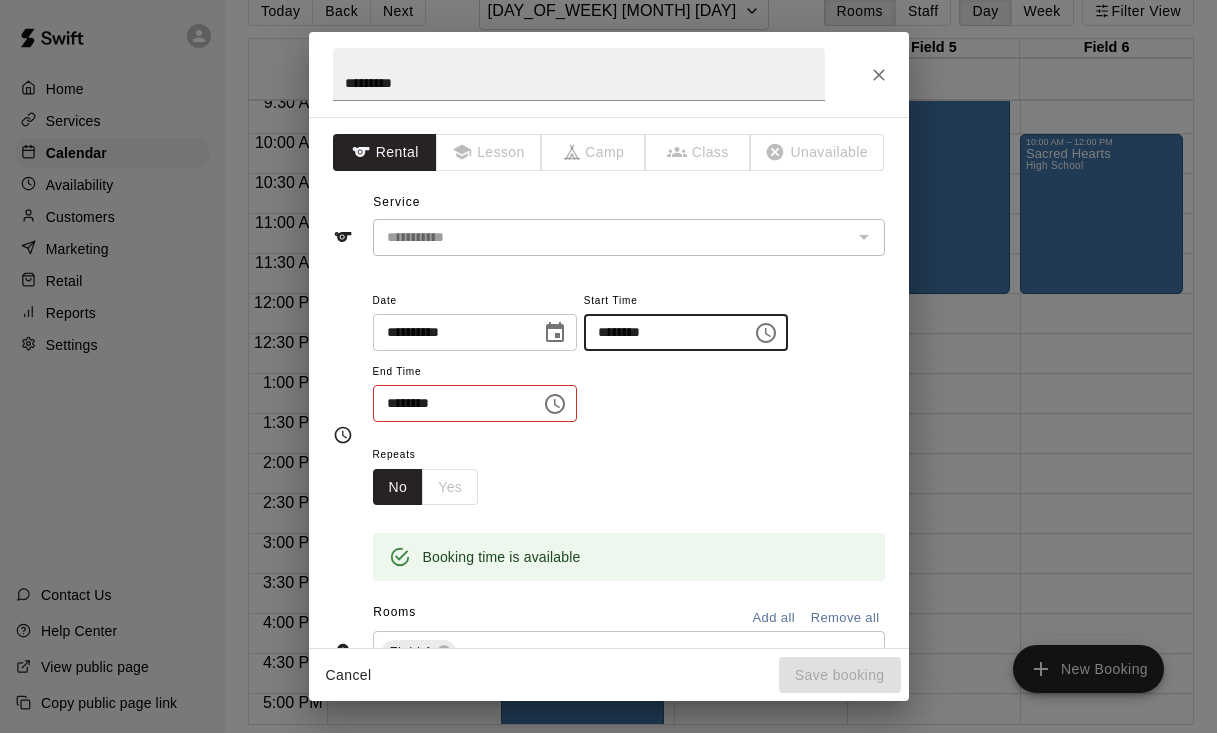 click on "********" at bounding box center [450, 403] 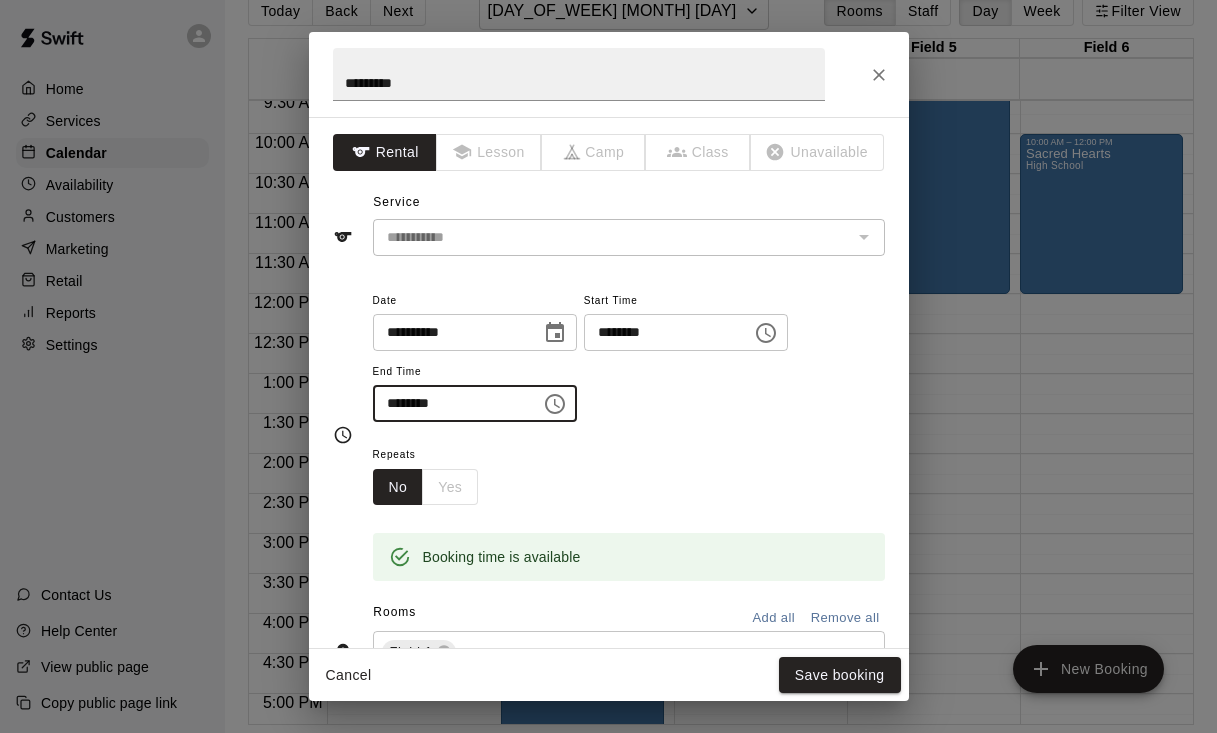 type on "********" 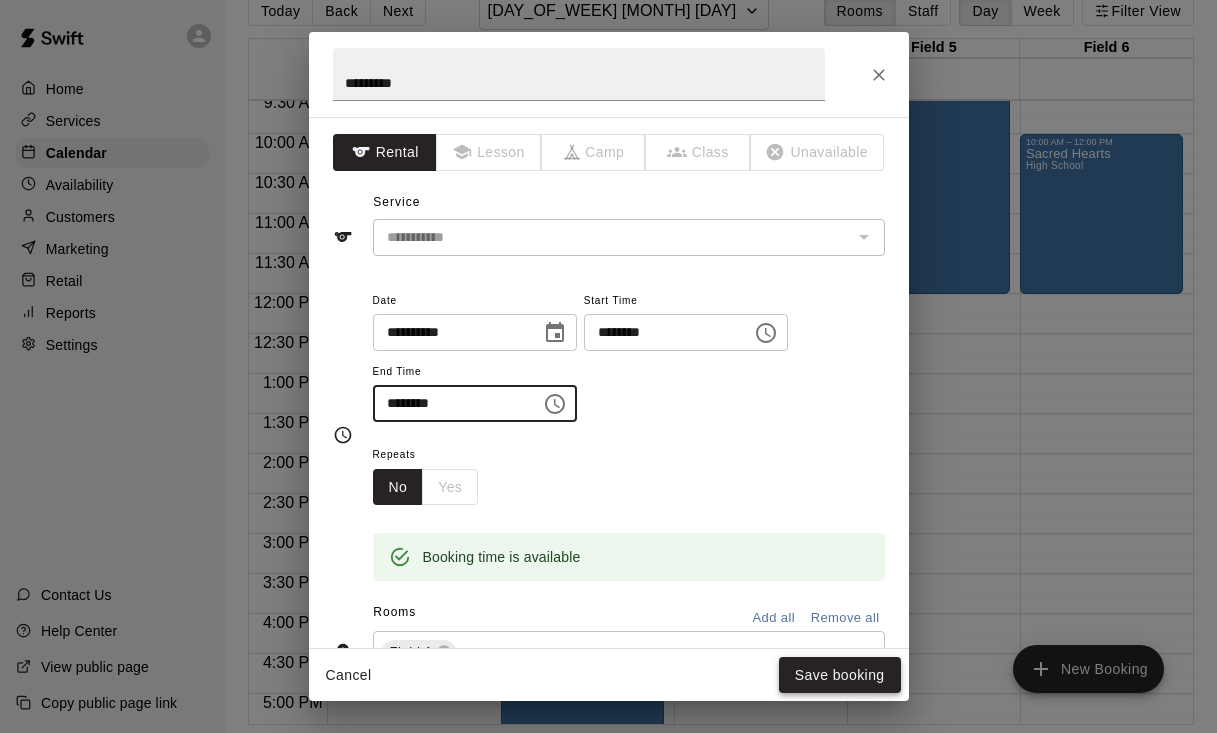 click on "Save booking" at bounding box center (840, 675) 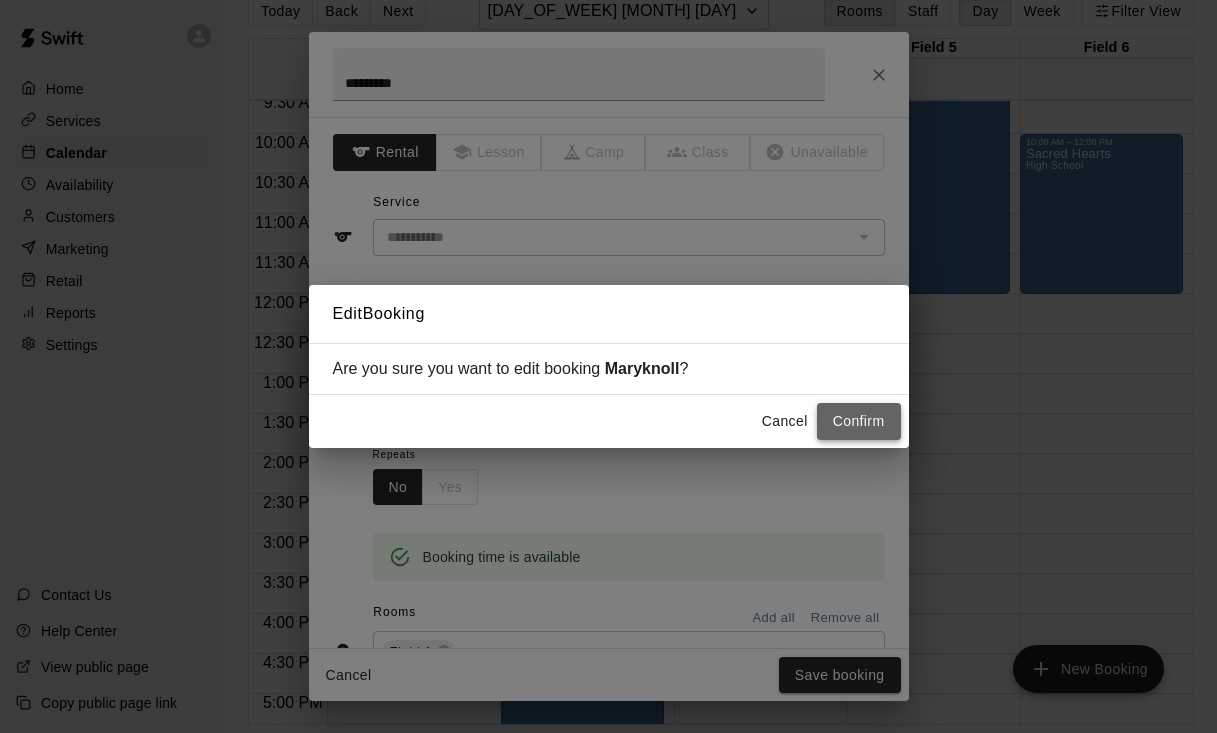 click on "Confirm" at bounding box center (859, 421) 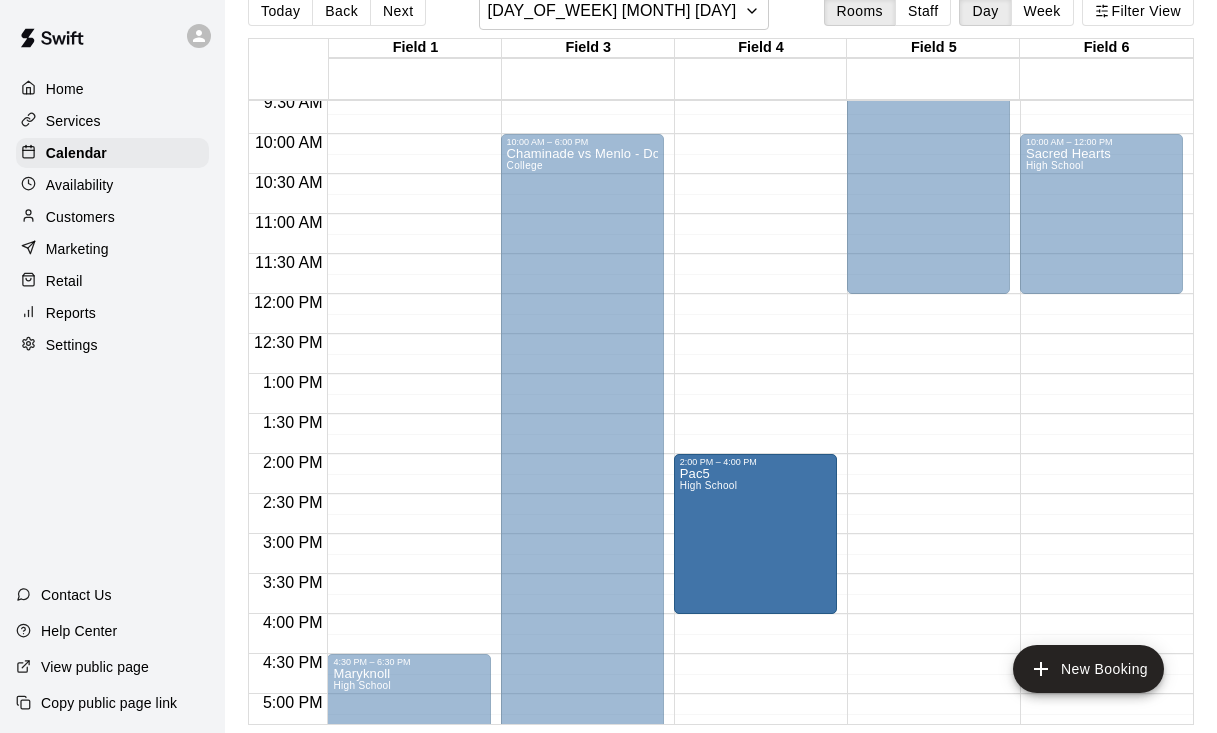 drag, startPoint x: 768, startPoint y: 192, endPoint x: 775, endPoint y: 523, distance: 331.074 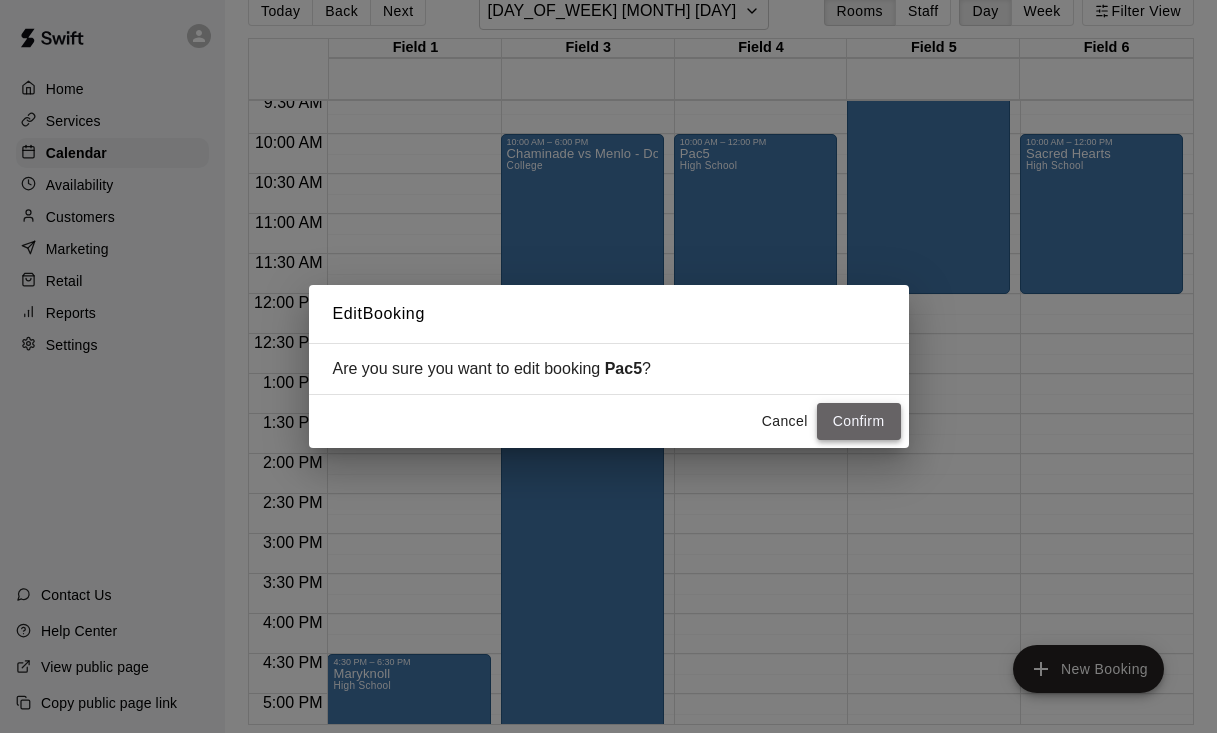 click on "Confirm" at bounding box center [859, 421] 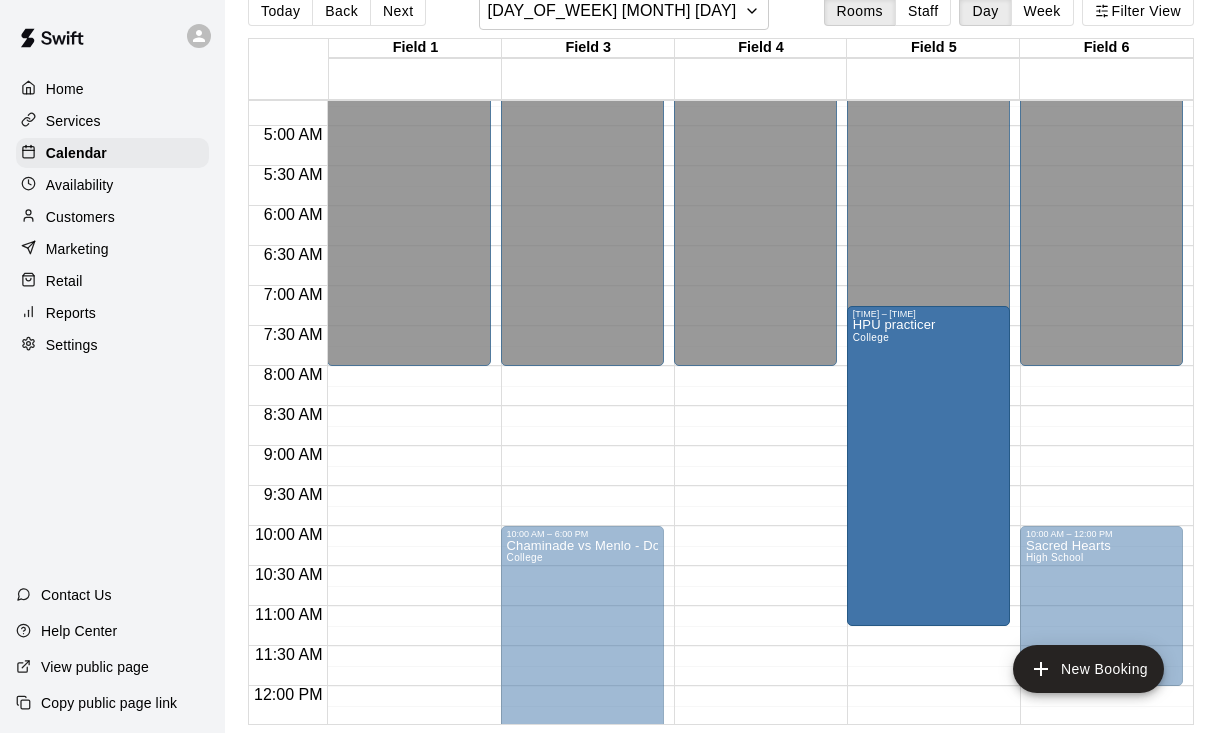 scroll, scrollTop: 455, scrollLeft: 0, axis: vertical 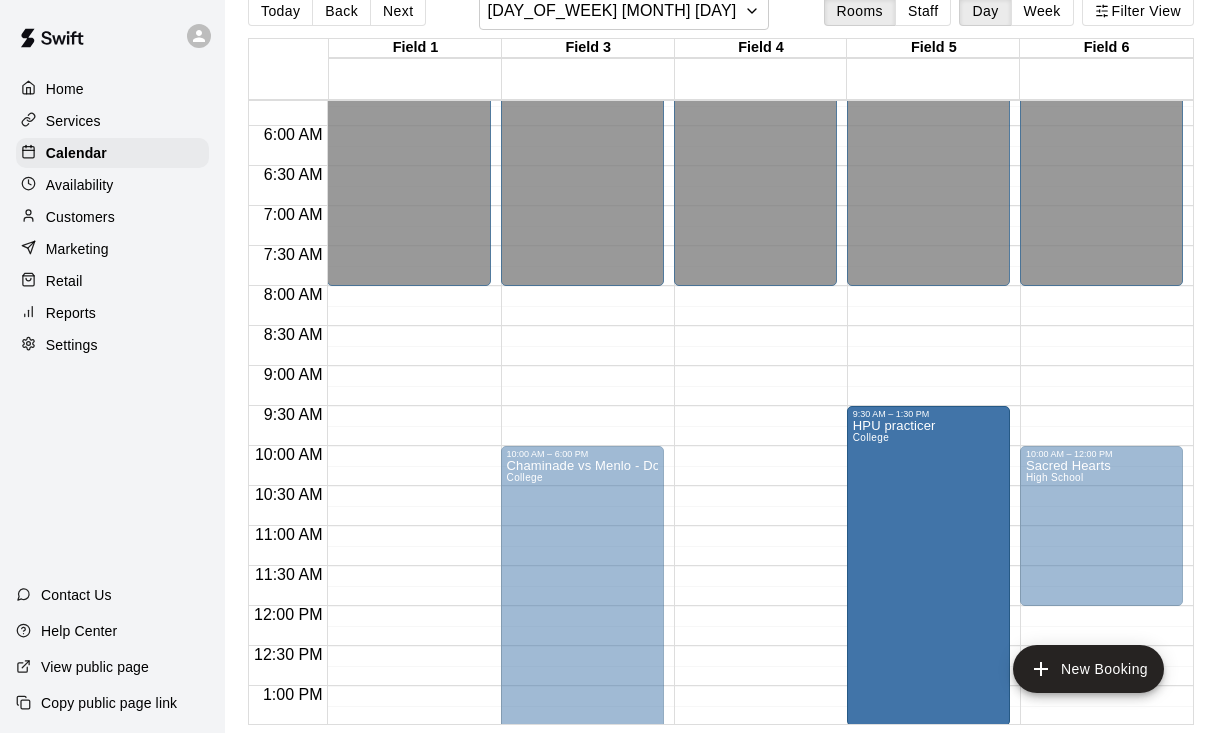 drag, startPoint x: 944, startPoint y: 169, endPoint x: 969, endPoint y: 646, distance: 477.6547 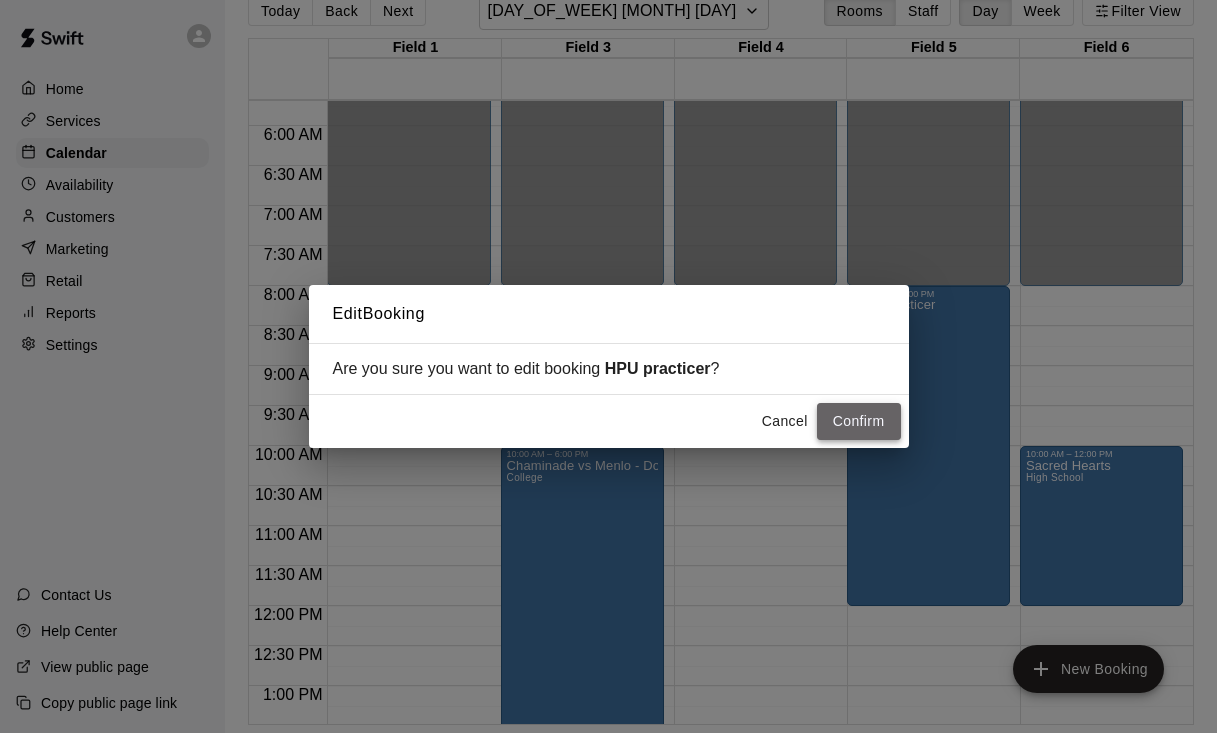 click on "Confirm" at bounding box center (859, 421) 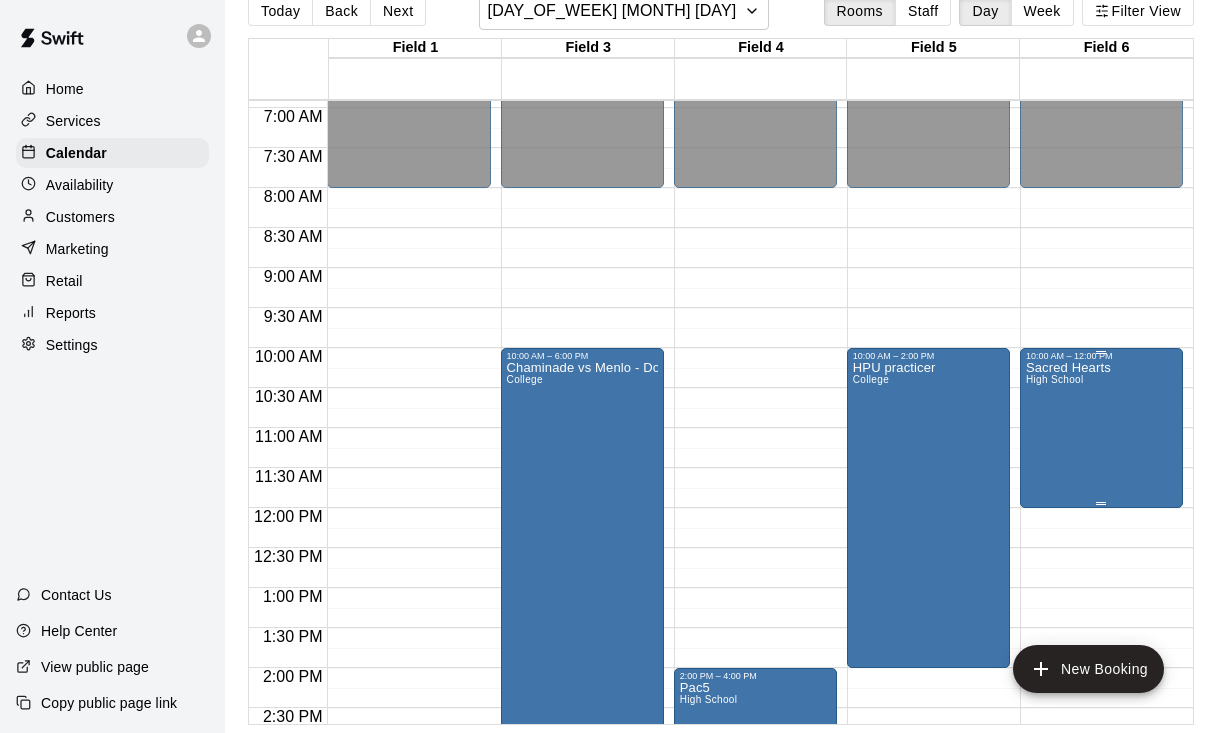 scroll, scrollTop: 558, scrollLeft: 0, axis: vertical 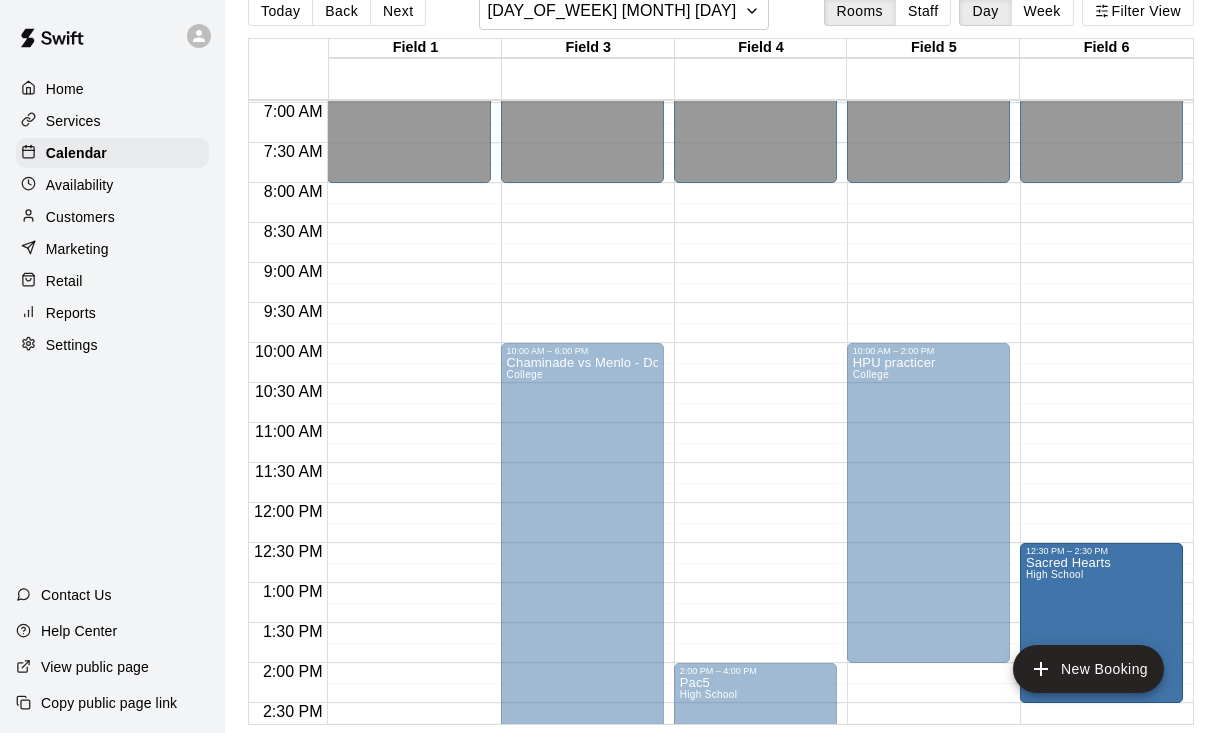 drag, startPoint x: 1123, startPoint y: 391, endPoint x: 1120, endPoint y: 596, distance: 205.02196 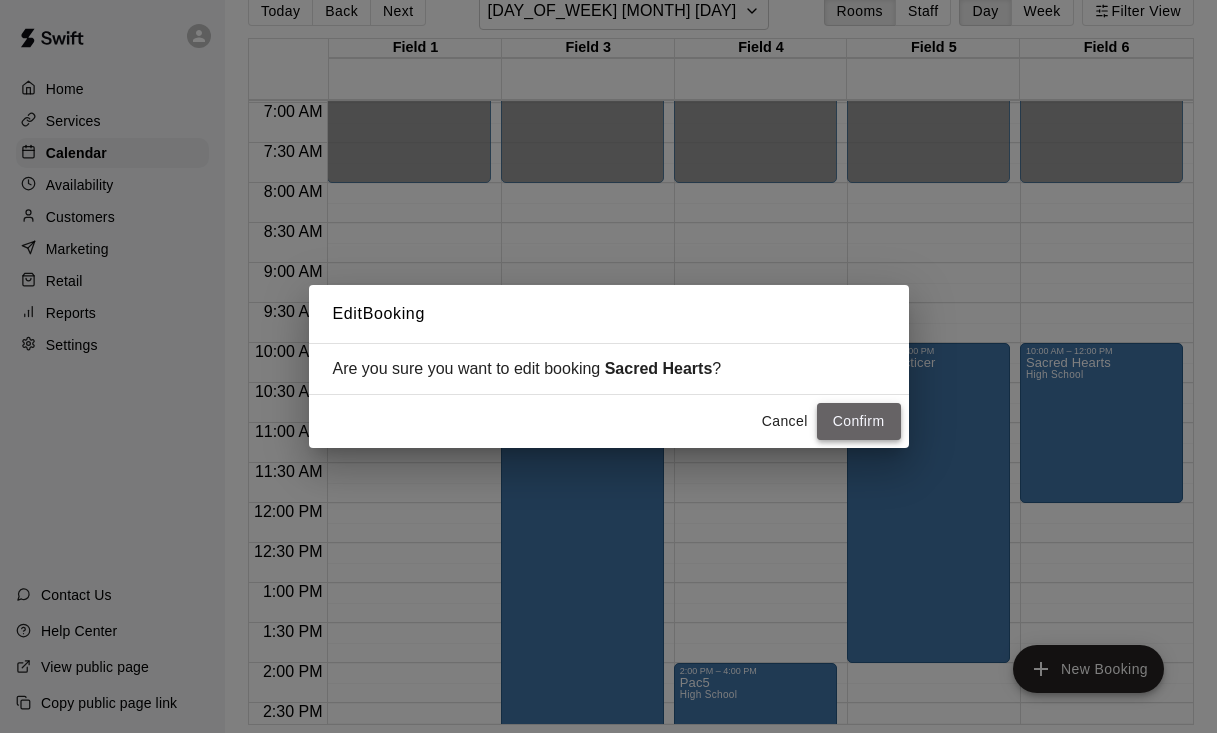 click on "Confirm" at bounding box center (859, 421) 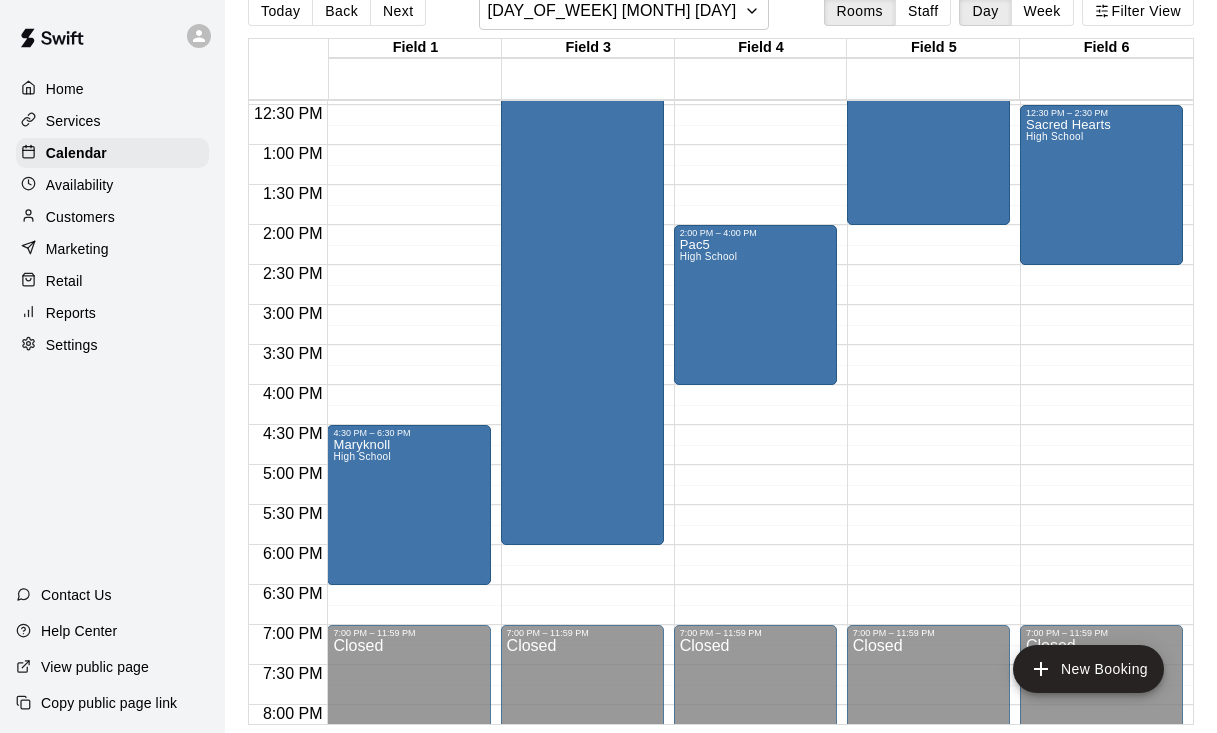 scroll, scrollTop: 992, scrollLeft: 0, axis: vertical 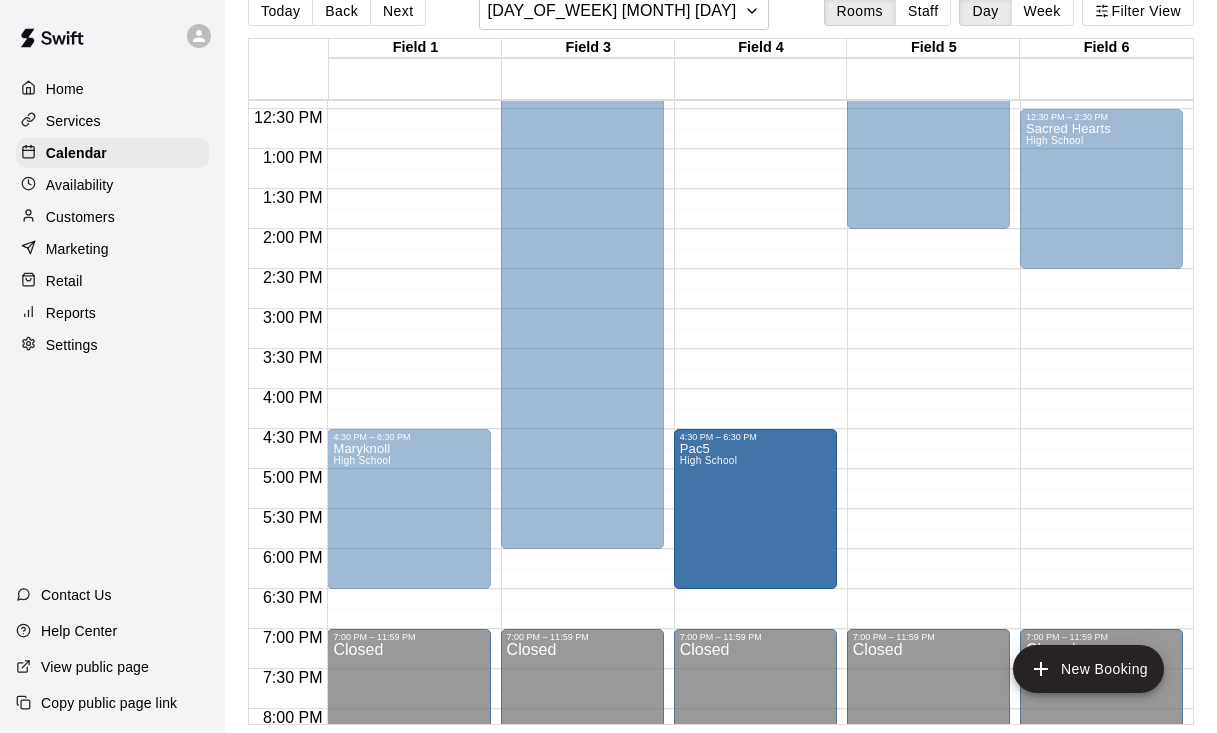 drag, startPoint x: 782, startPoint y: 310, endPoint x: 787, endPoint y: 521, distance: 211.05923 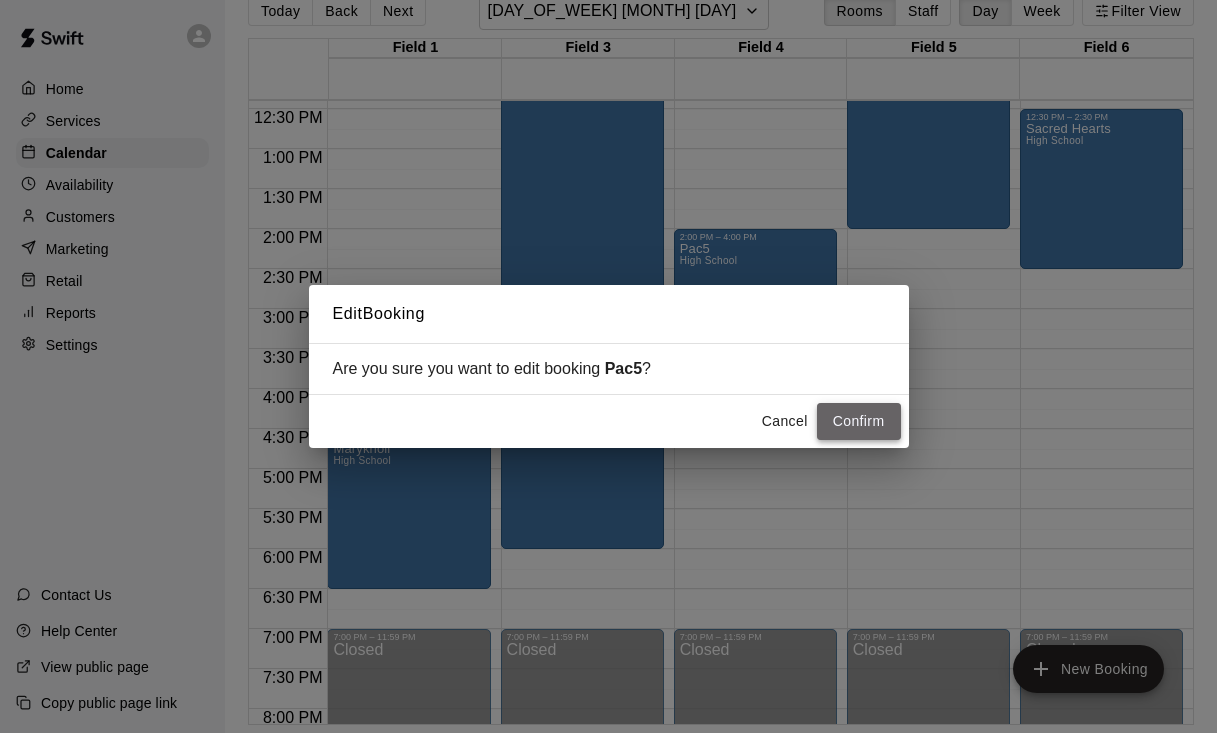 click on "Confirm" at bounding box center (859, 421) 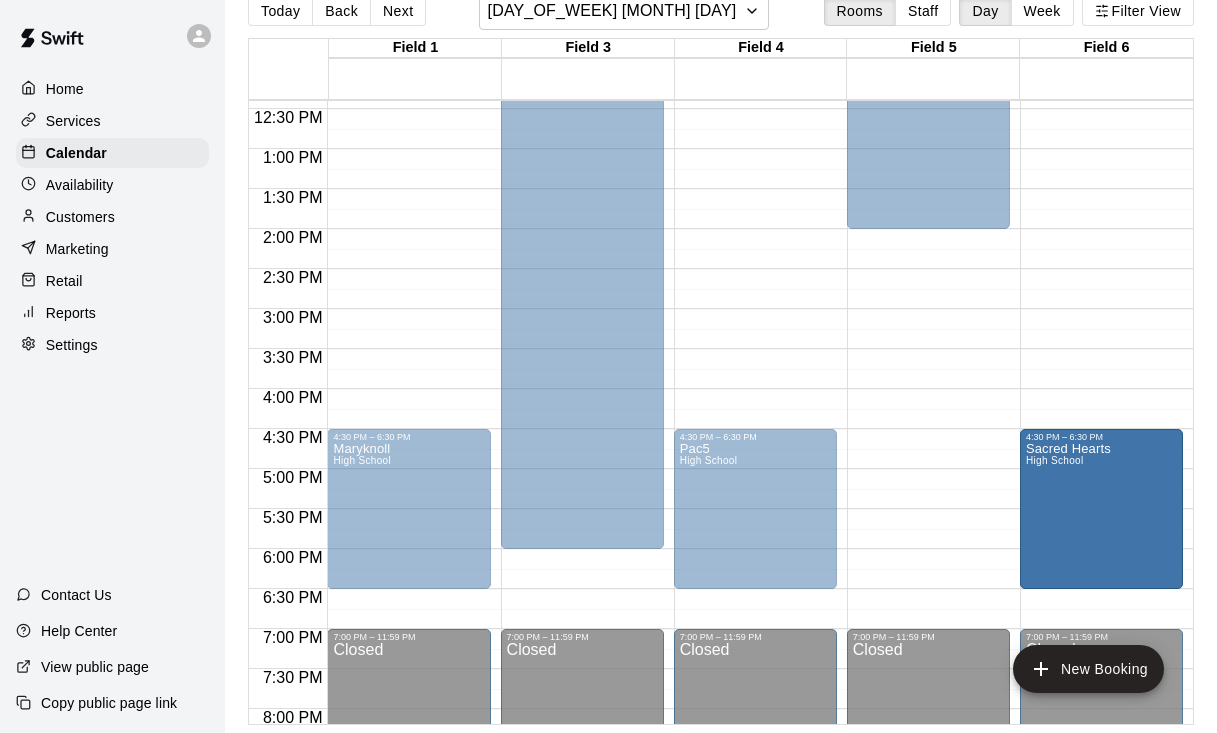 drag, startPoint x: 1122, startPoint y: 177, endPoint x: 1128, endPoint y: 505, distance: 328.05487 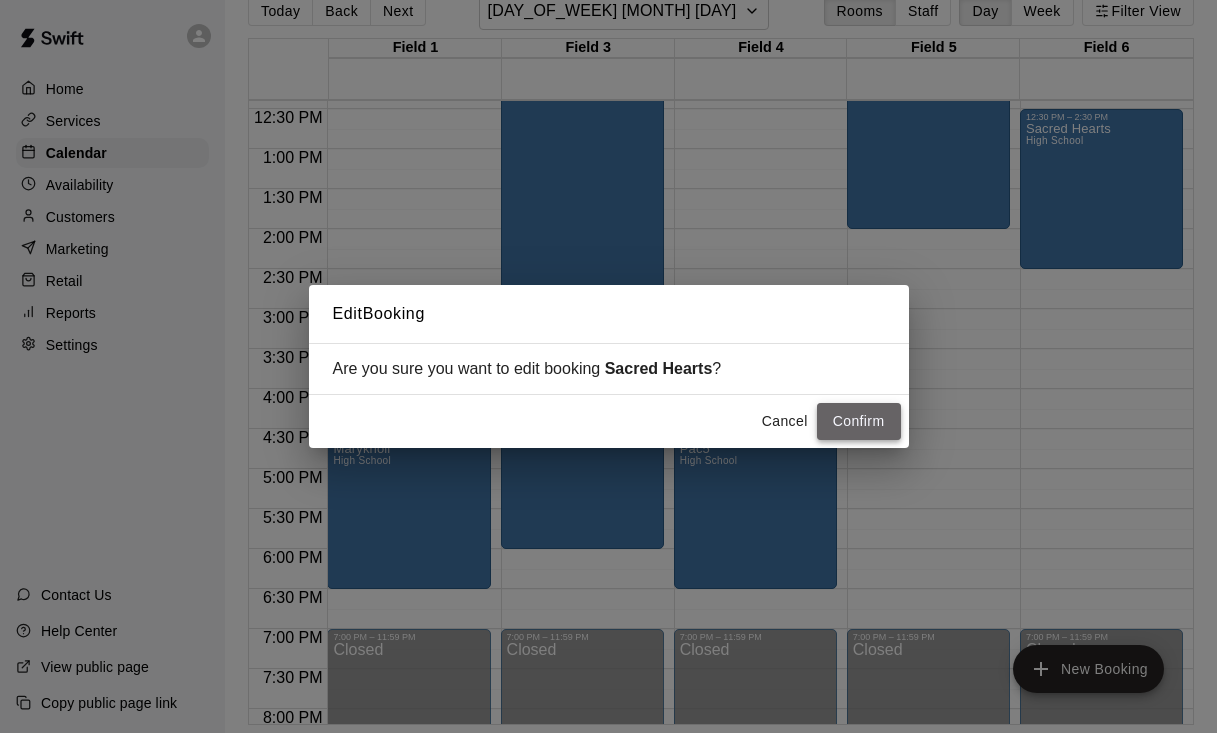 click on "Confirm" at bounding box center [859, 421] 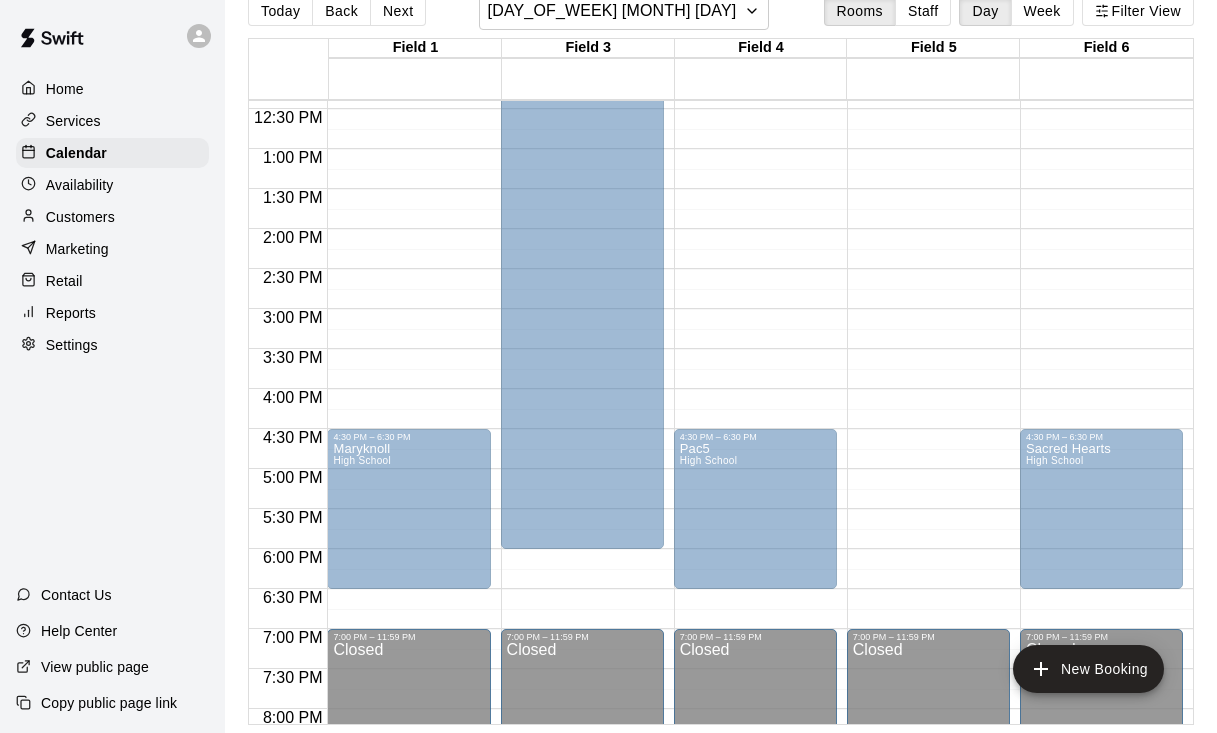 scroll, scrollTop: 260, scrollLeft: 0, axis: vertical 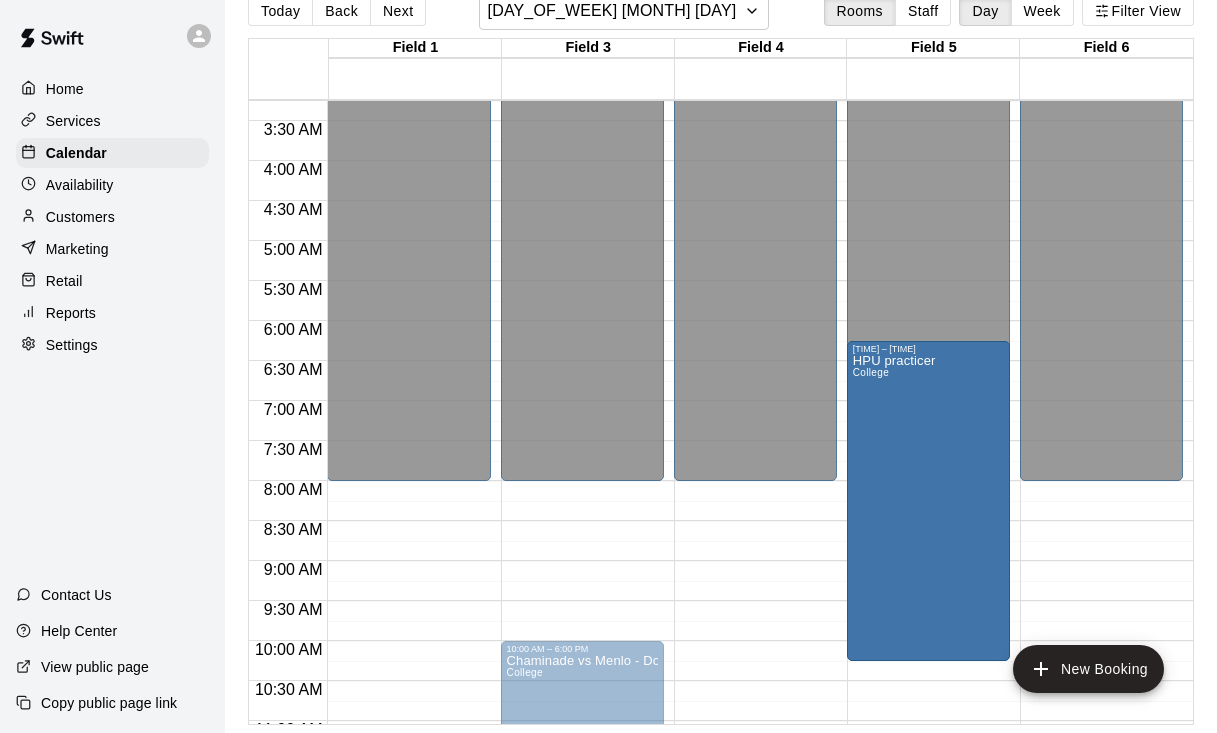 drag, startPoint x: 958, startPoint y: 164, endPoint x: 983, endPoint y: 609, distance: 445.7017 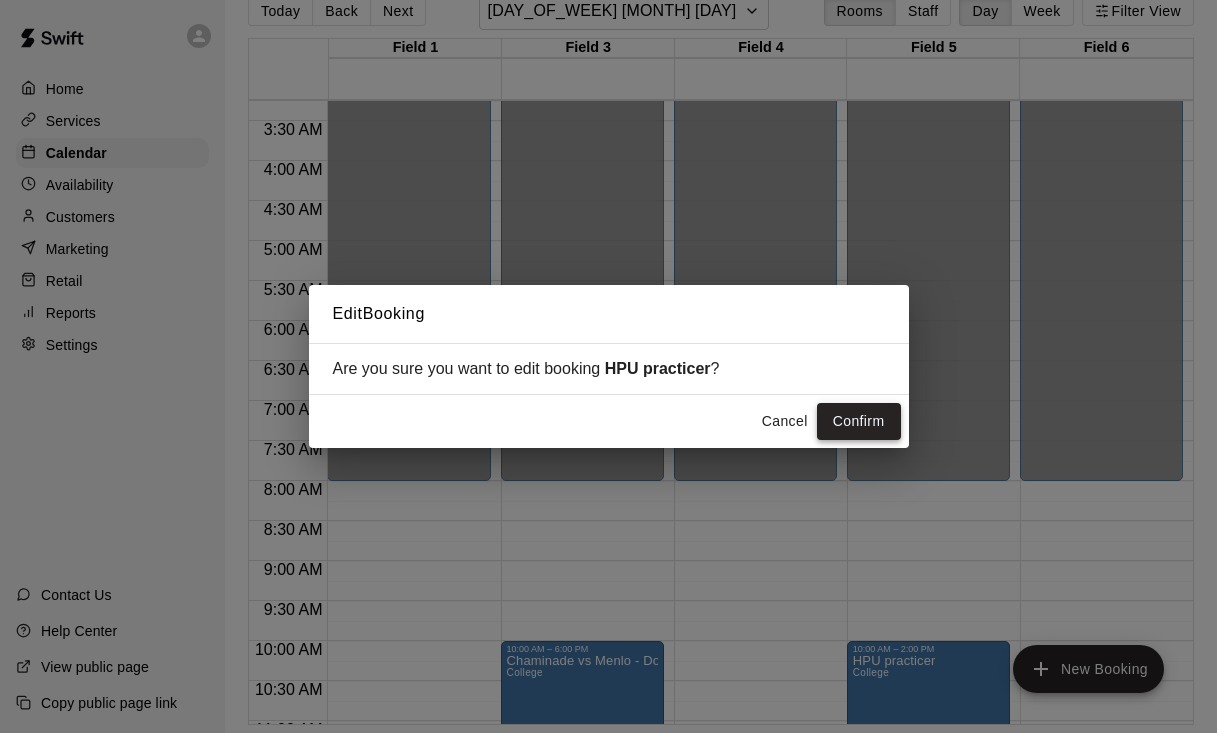 click on "Confirm" at bounding box center [859, 421] 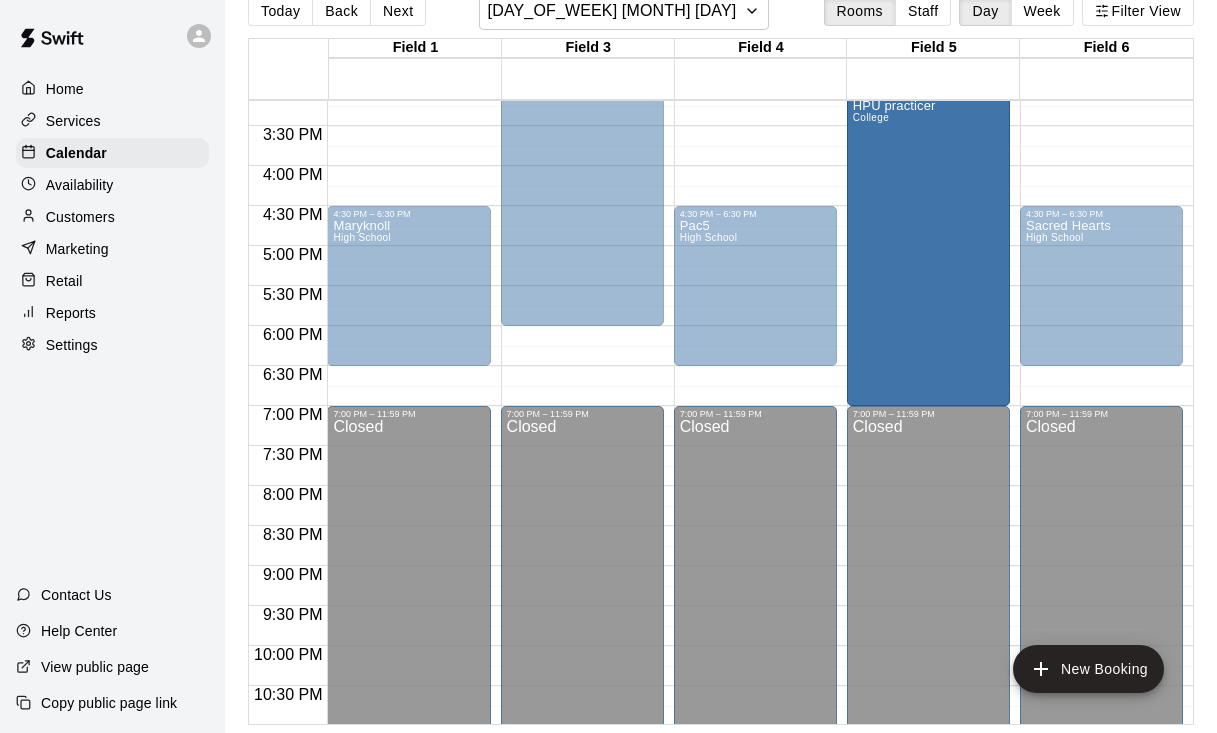 scroll, scrollTop: 1160, scrollLeft: 0, axis: vertical 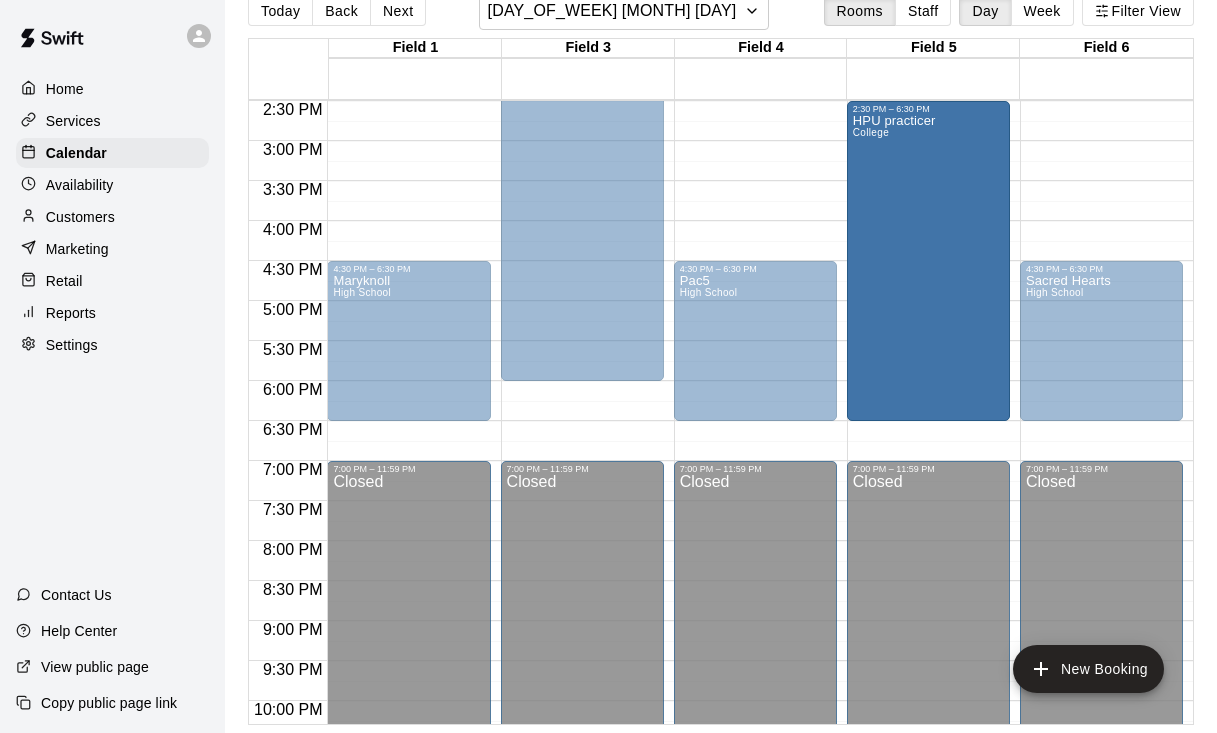 drag, startPoint x: 960, startPoint y: 148, endPoint x: 959, endPoint y: 349, distance: 201.00249 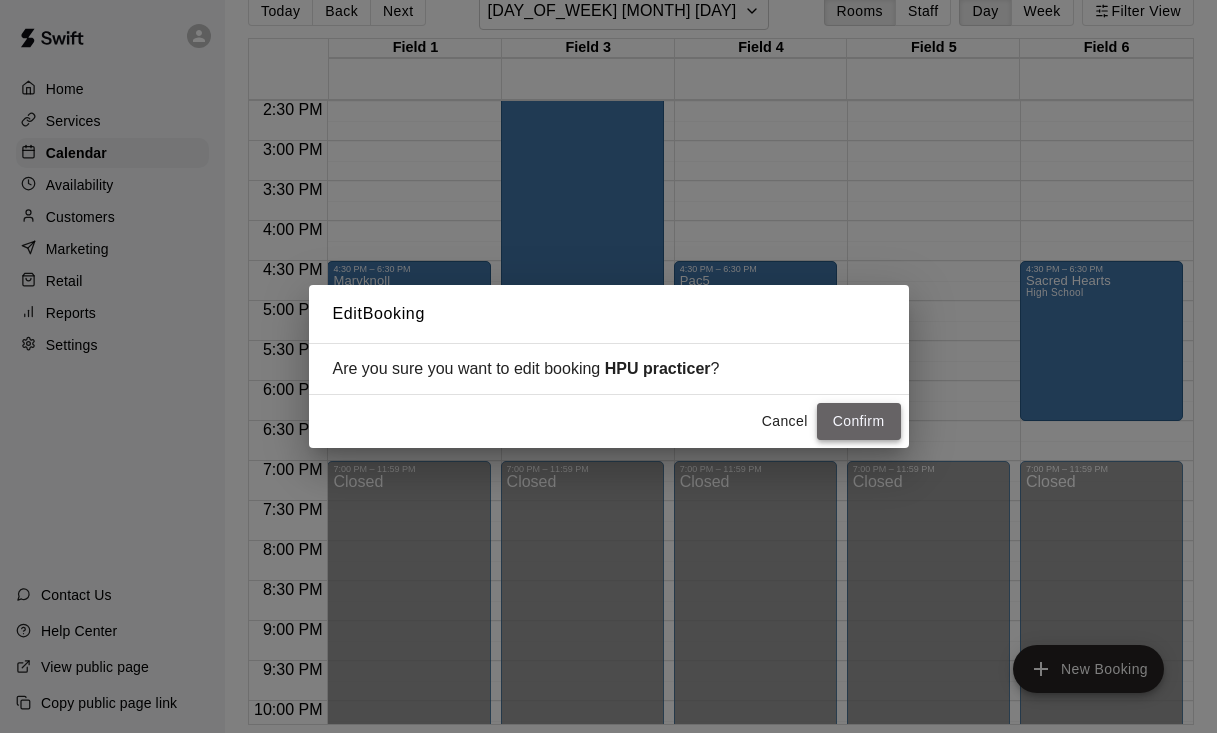 click on "Confirm" at bounding box center [859, 421] 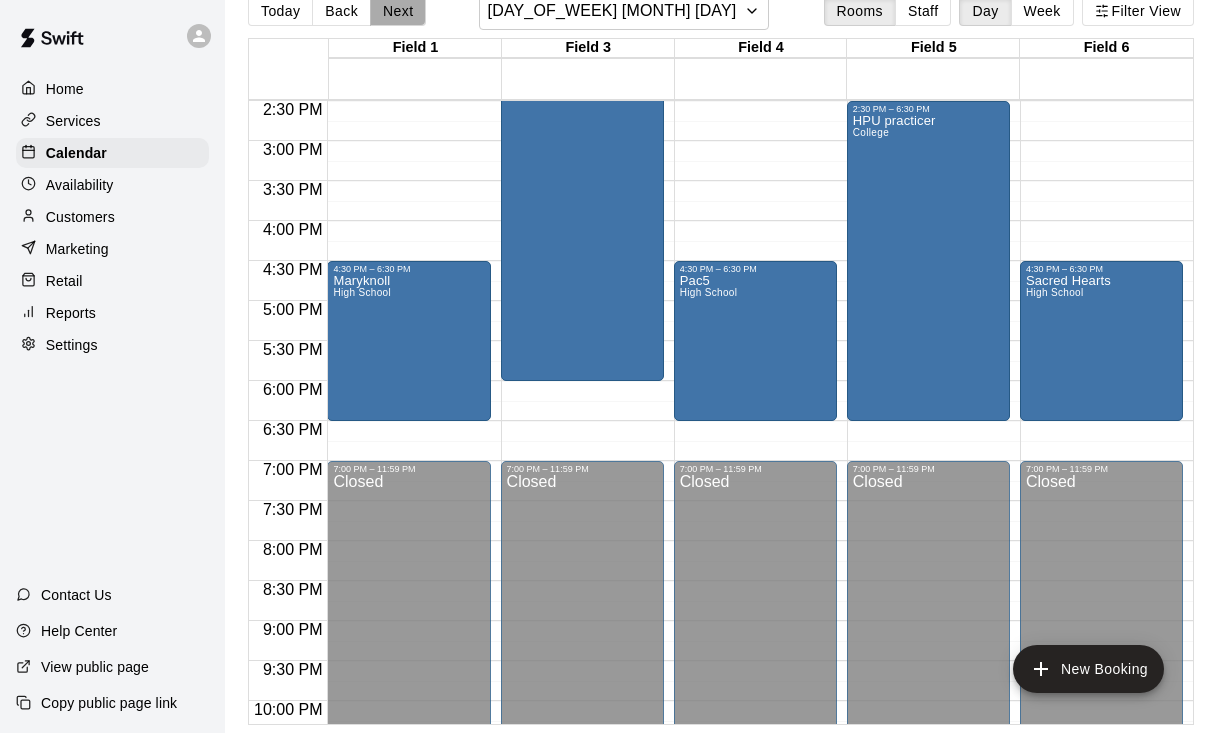 click on "Next" at bounding box center [398, 11] 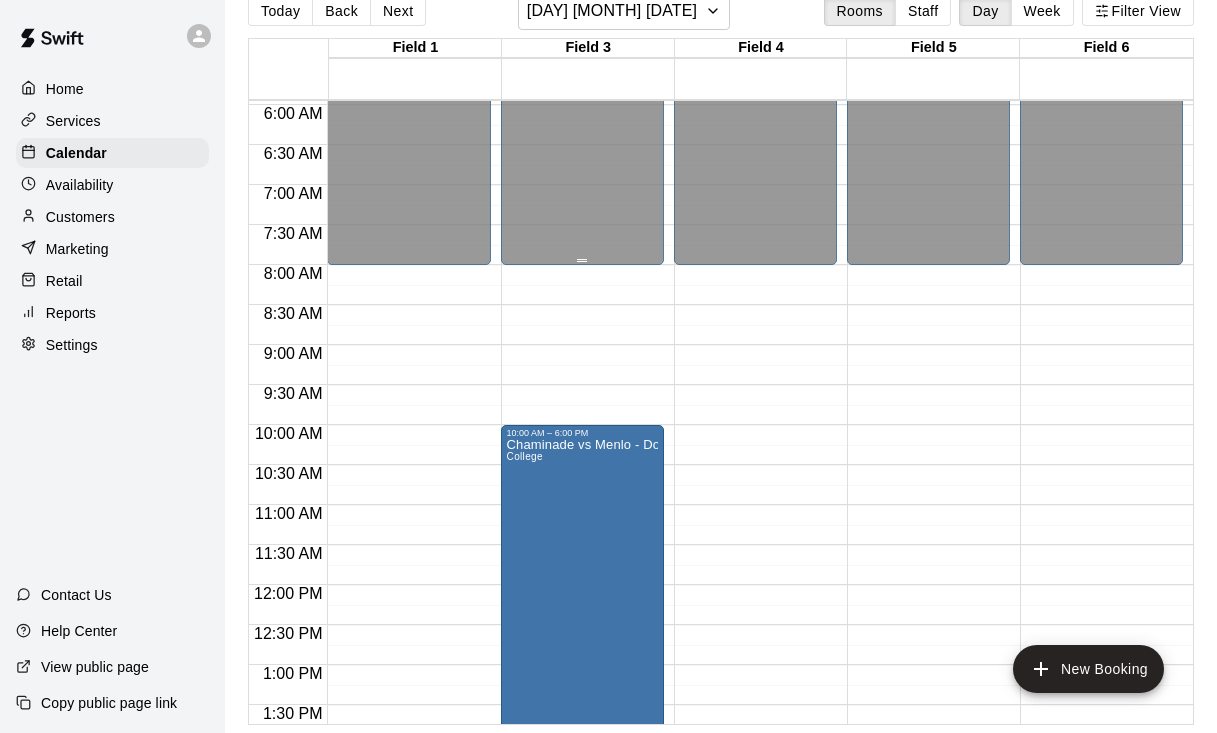 scroll, scrollTop: 492, scrollLeft: 0, axis: vertical 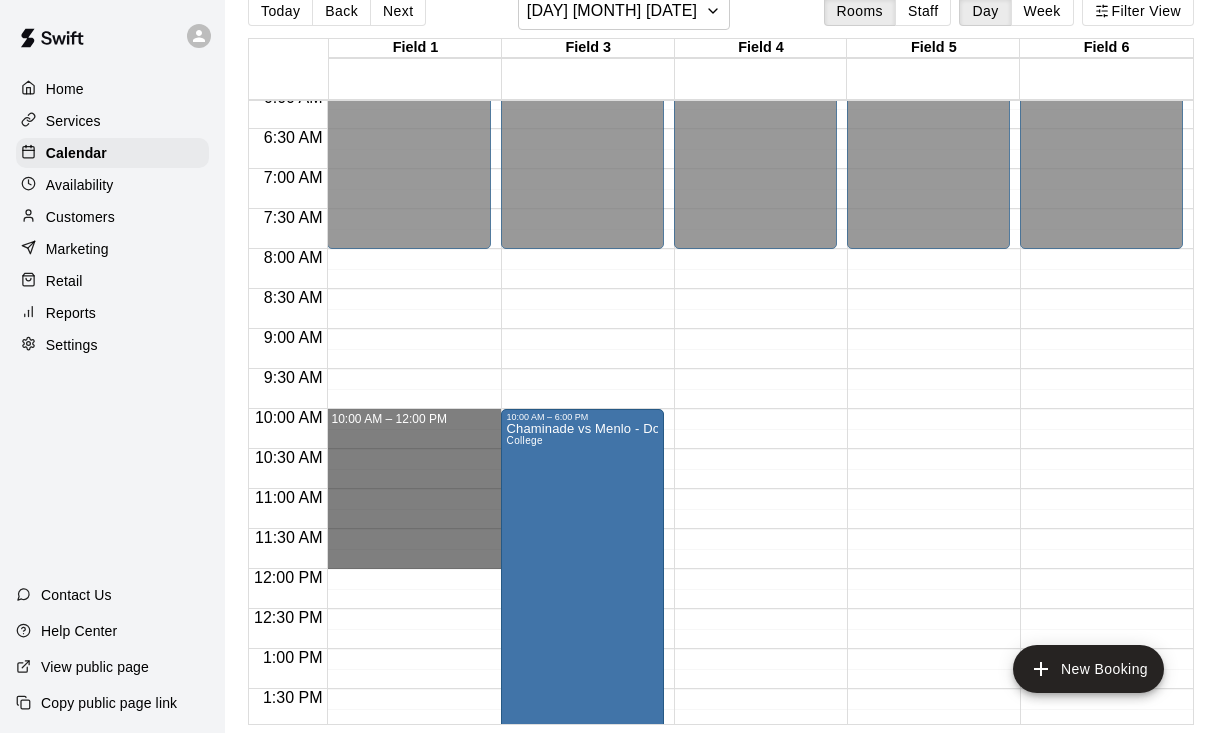 drag, startPoint x: 430, startPoint y: 415, endPoint x: 419, endPoint y: 557, distance: 142.42542 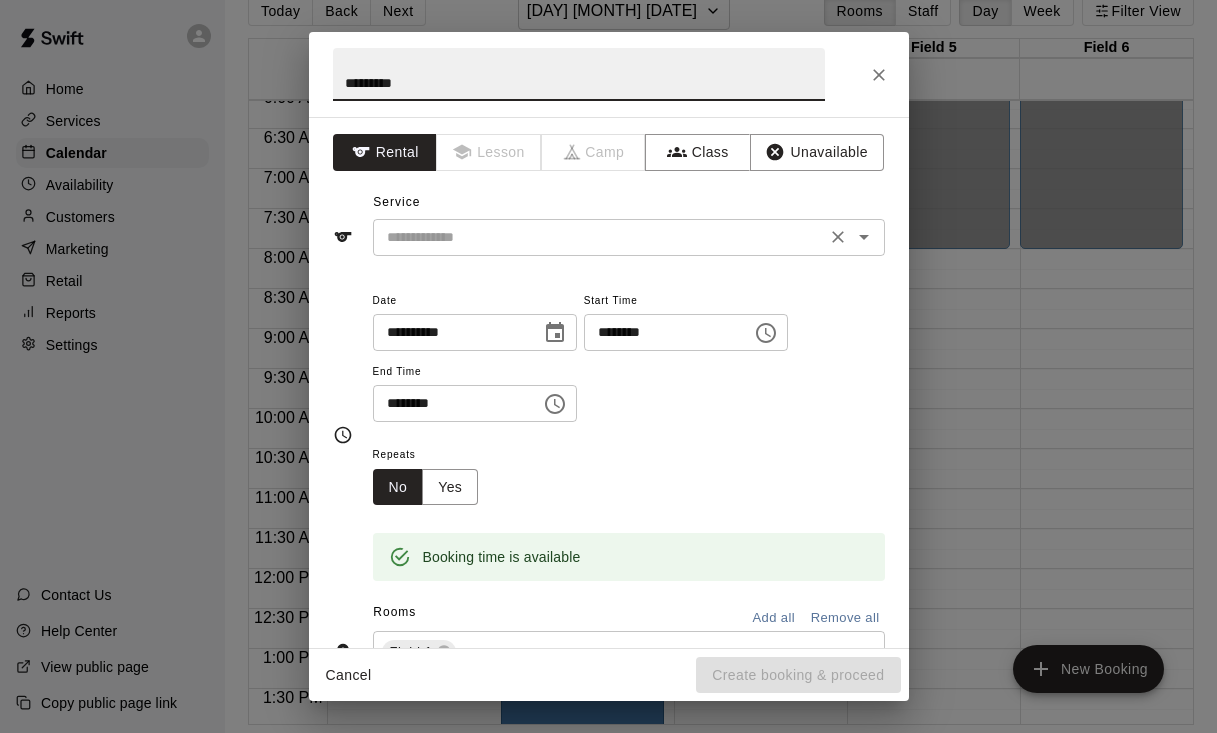 type on "*********" 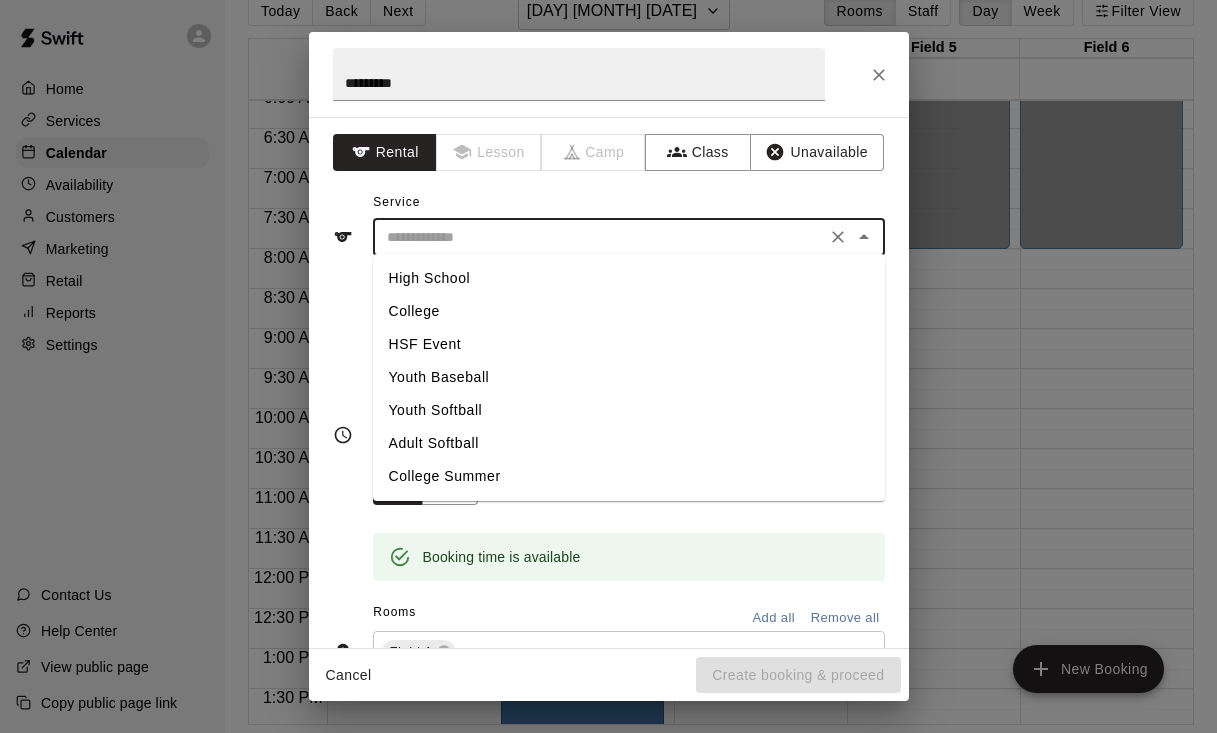 click at bounding box center [599, 237] 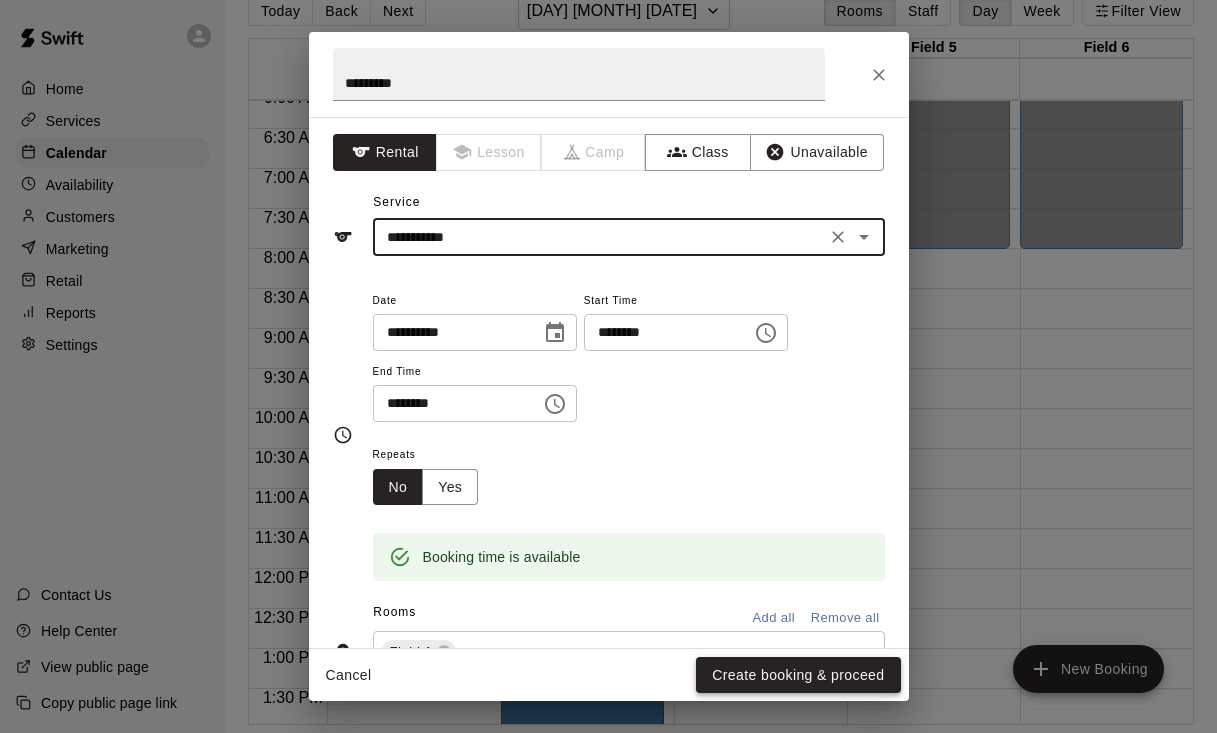 click on "Create booking & proceed" at bounding box center [798, 675] 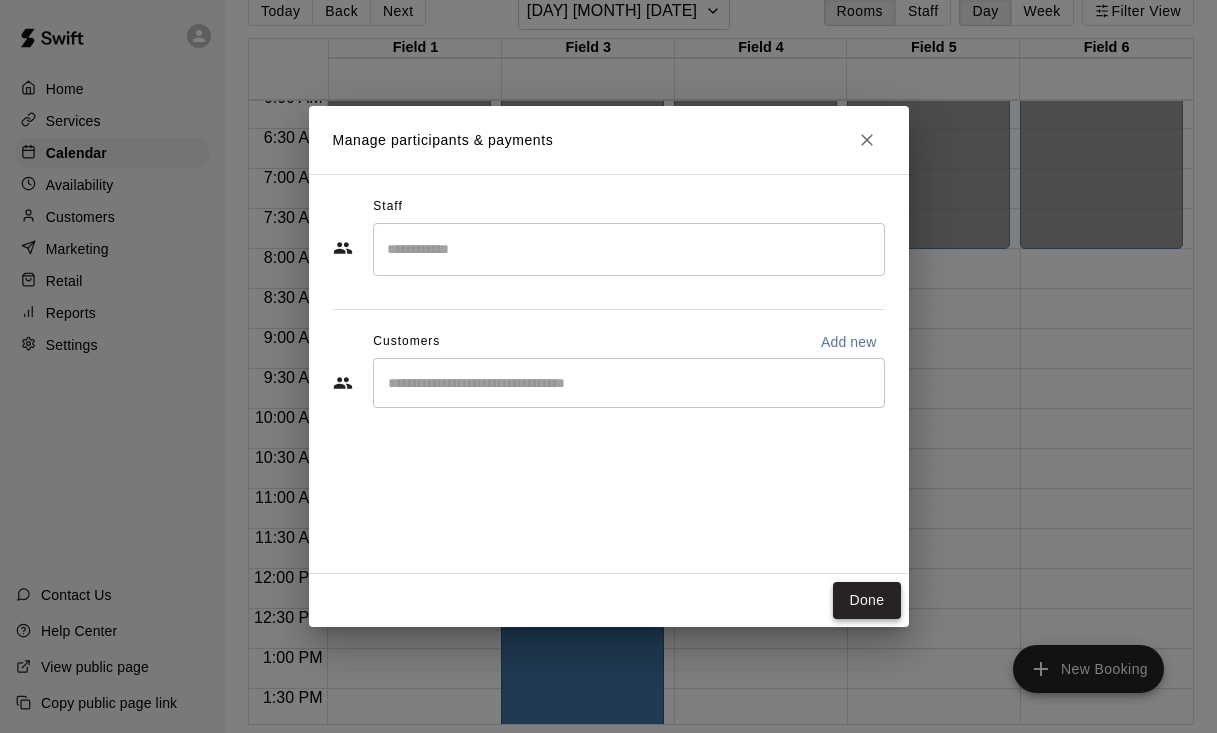 click on "Done" at bounding box center (866, 600) 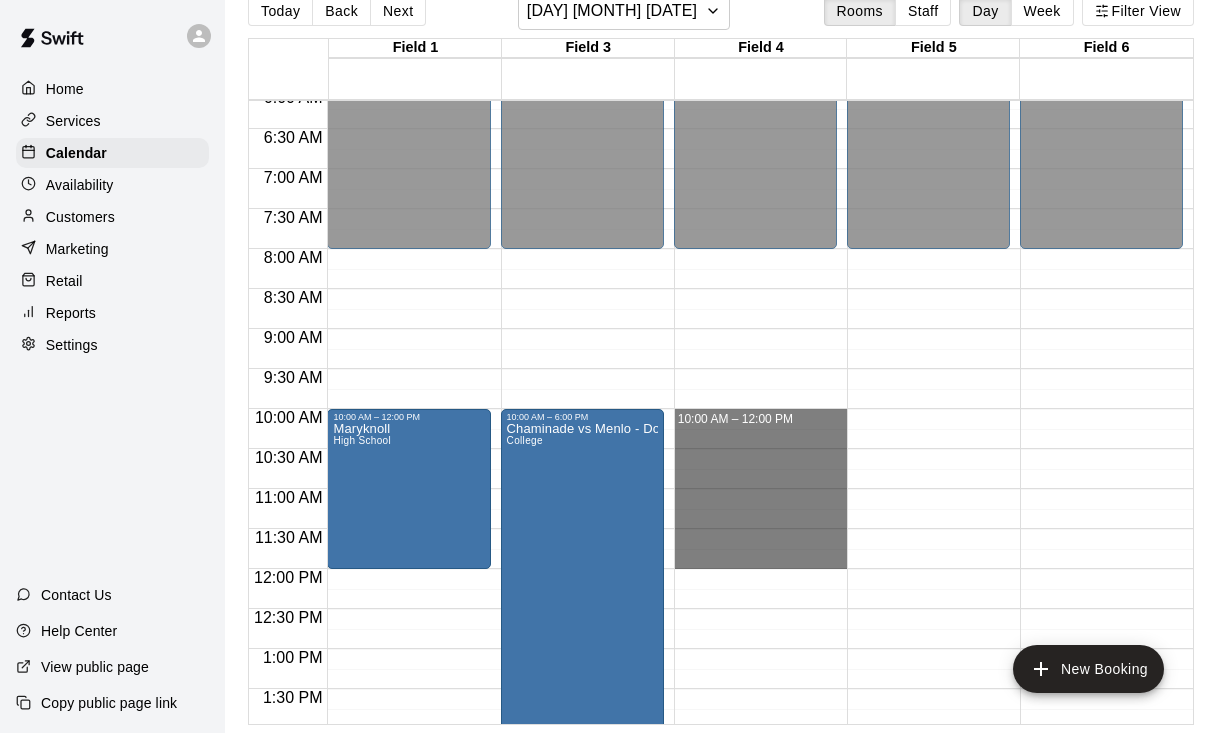 drag, startPoint x: 809, startPoint y: 415, endPoint x: 797, endPoint y: 563, distance: 148.48569 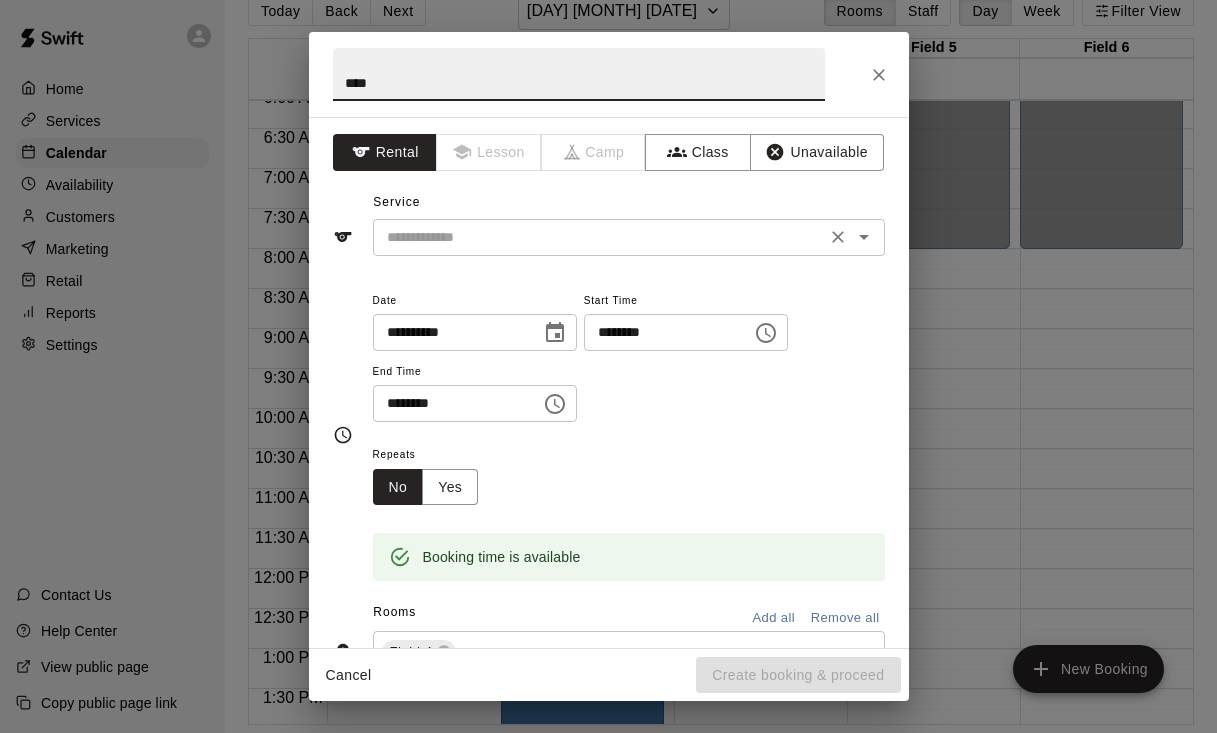type on "****" 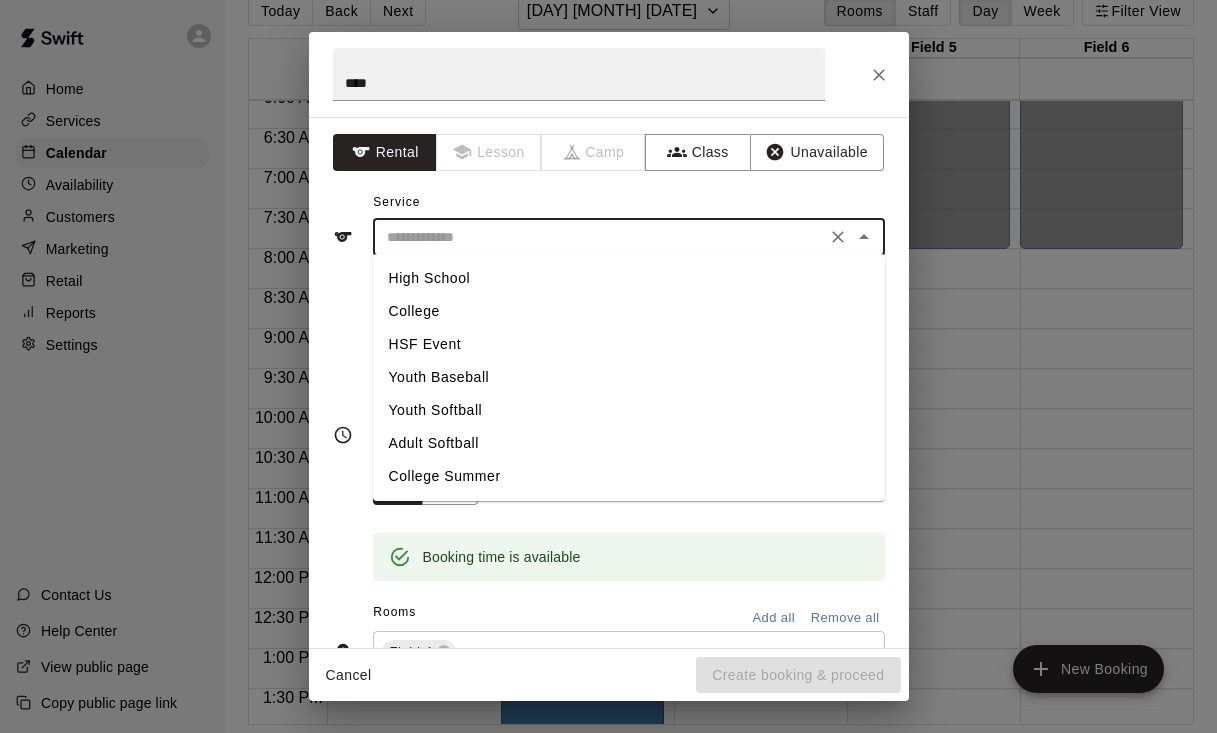 click on "High School" at bounding box center (629, 278) 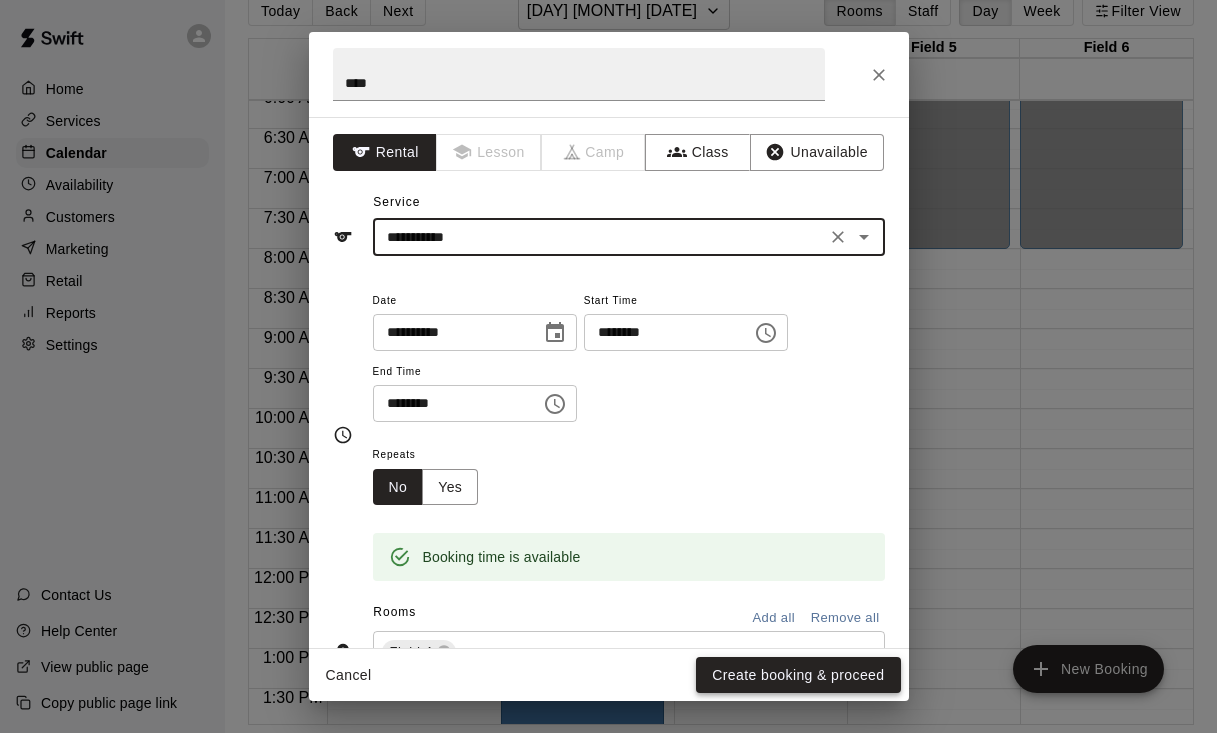 click on "Create booking & proceed" at bounding box center [798, 675] 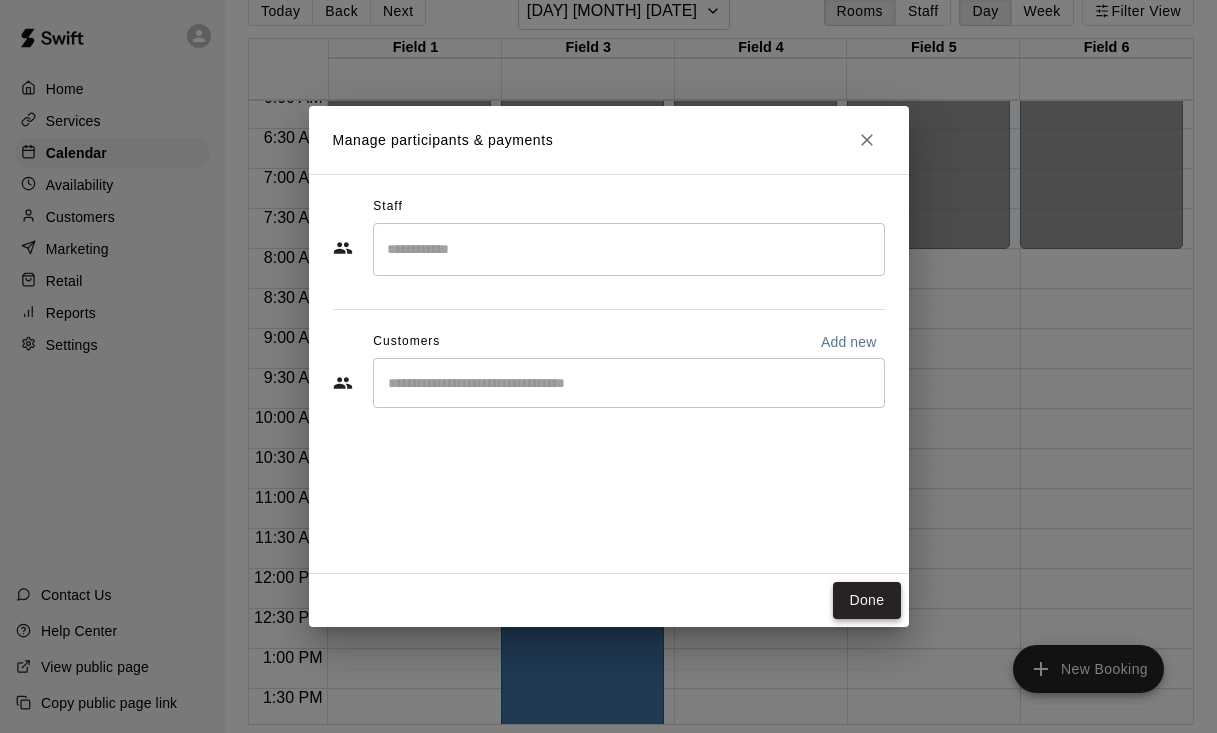 click on "Done" at bounding box center (866, 600) 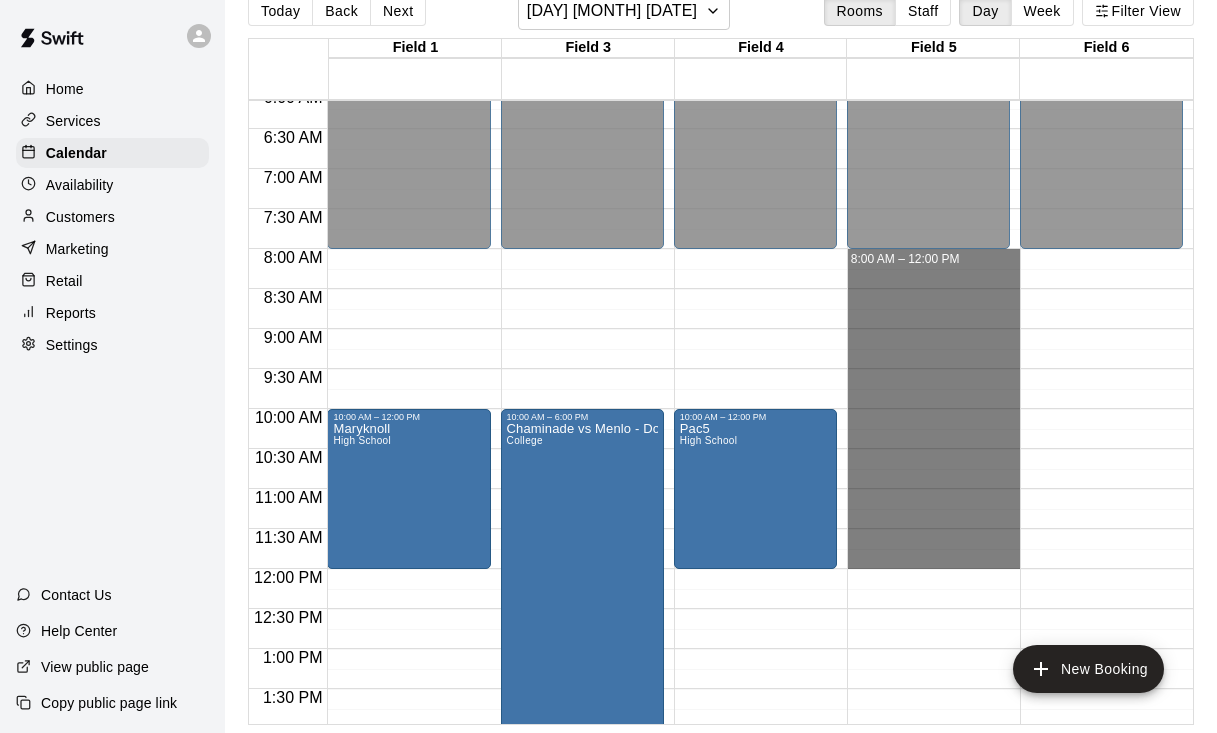 drag, startPoint x: 923, startPoint y: 262, endPoint x: 931, endPoint y: 564, distance: 302.10593 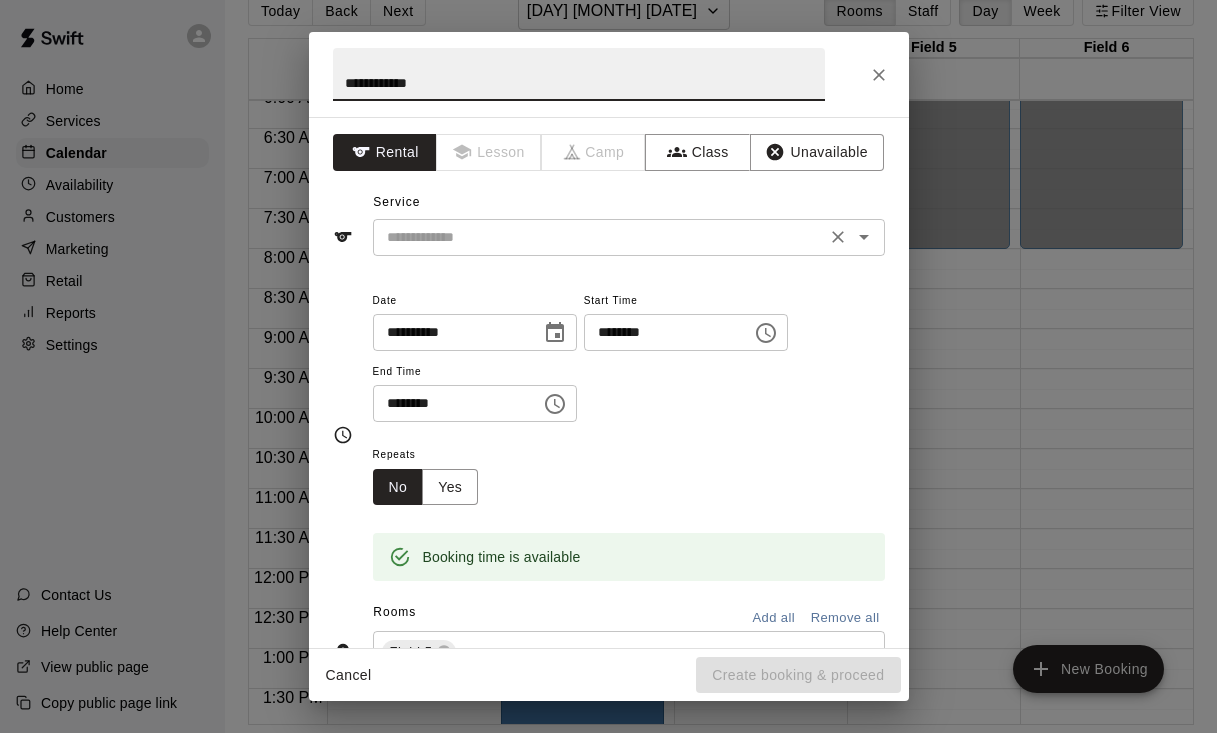type on "**********" 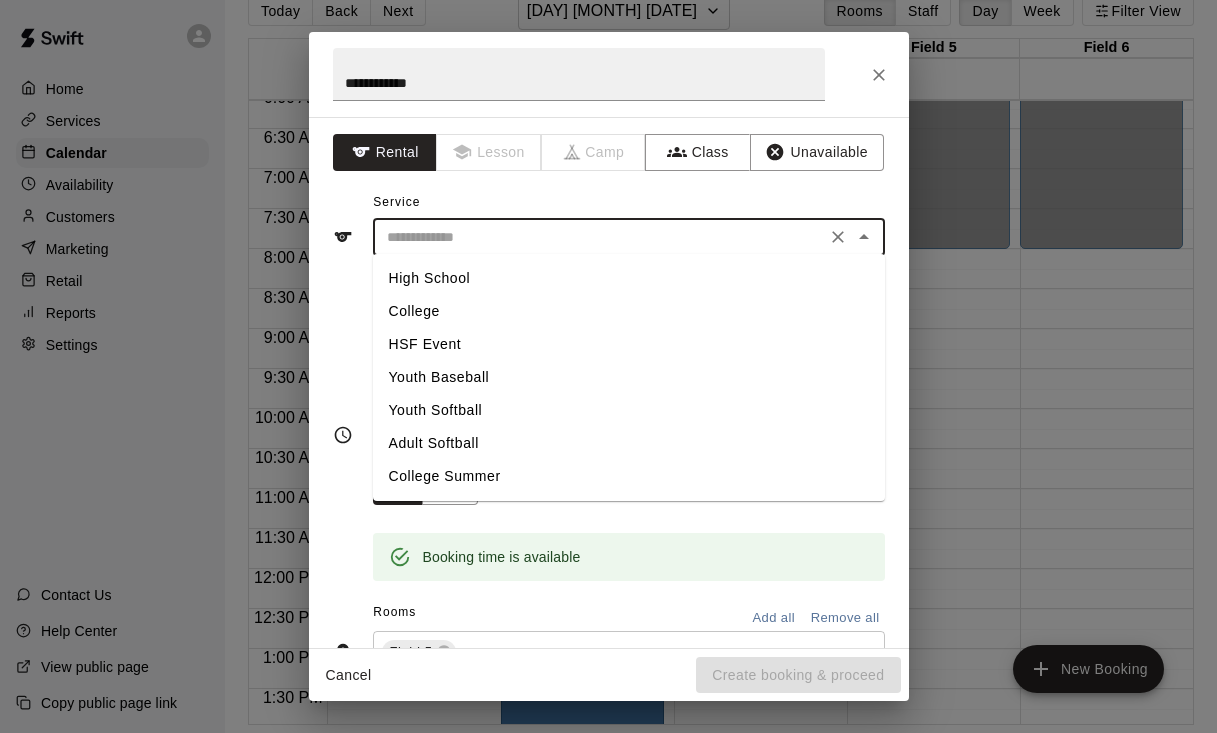 click on "College" at bounding box center (629, 311) 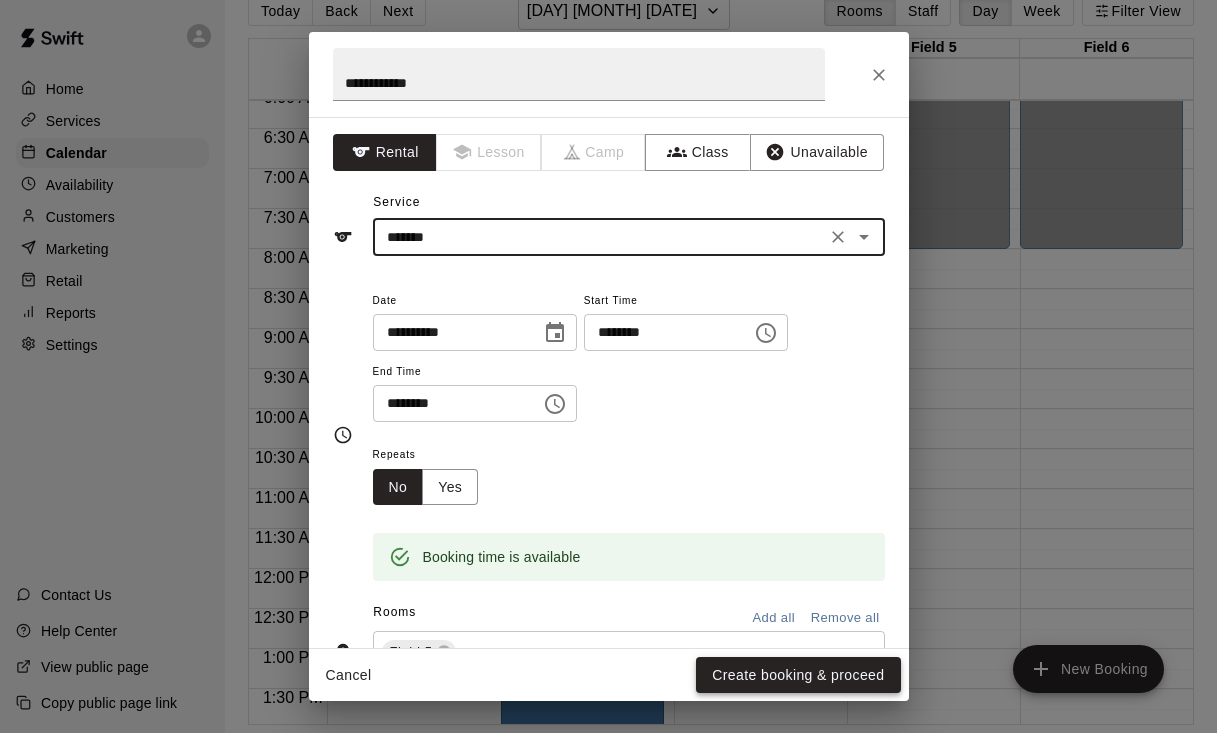 click on "Create booking & proceed" at bounding box center [798, 675] 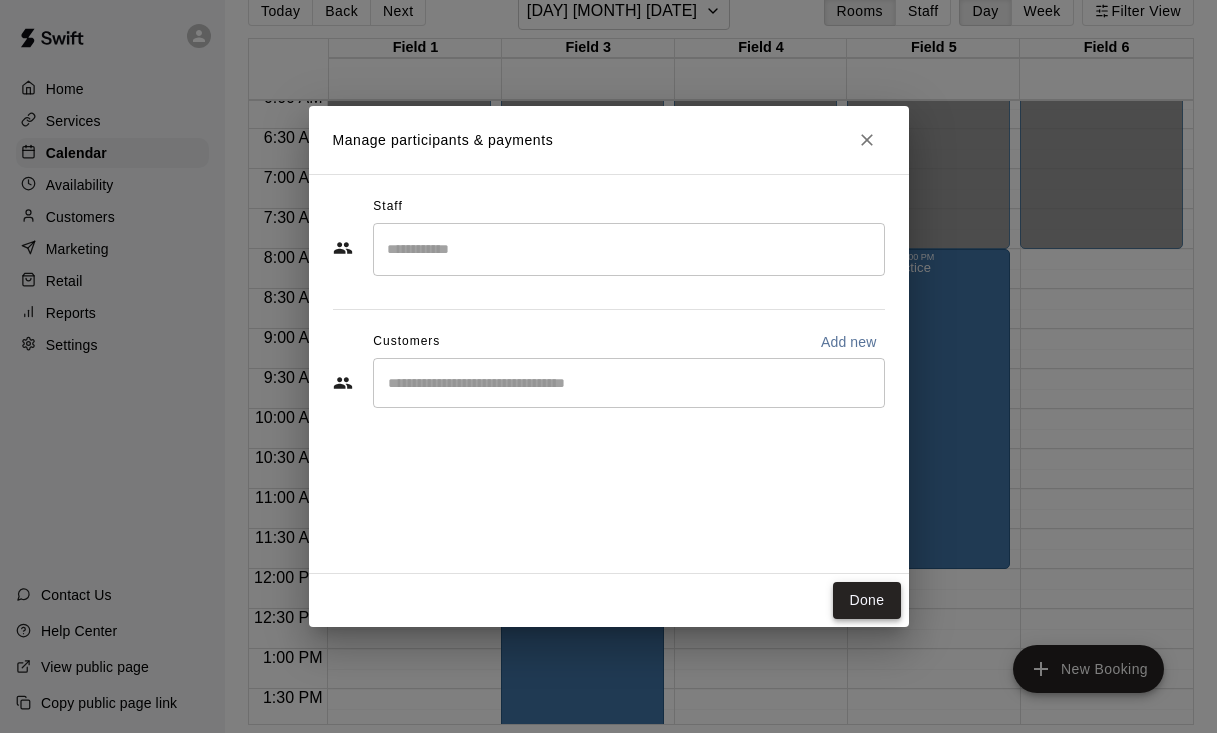 click on "Done" at bounding box center (866, 600) 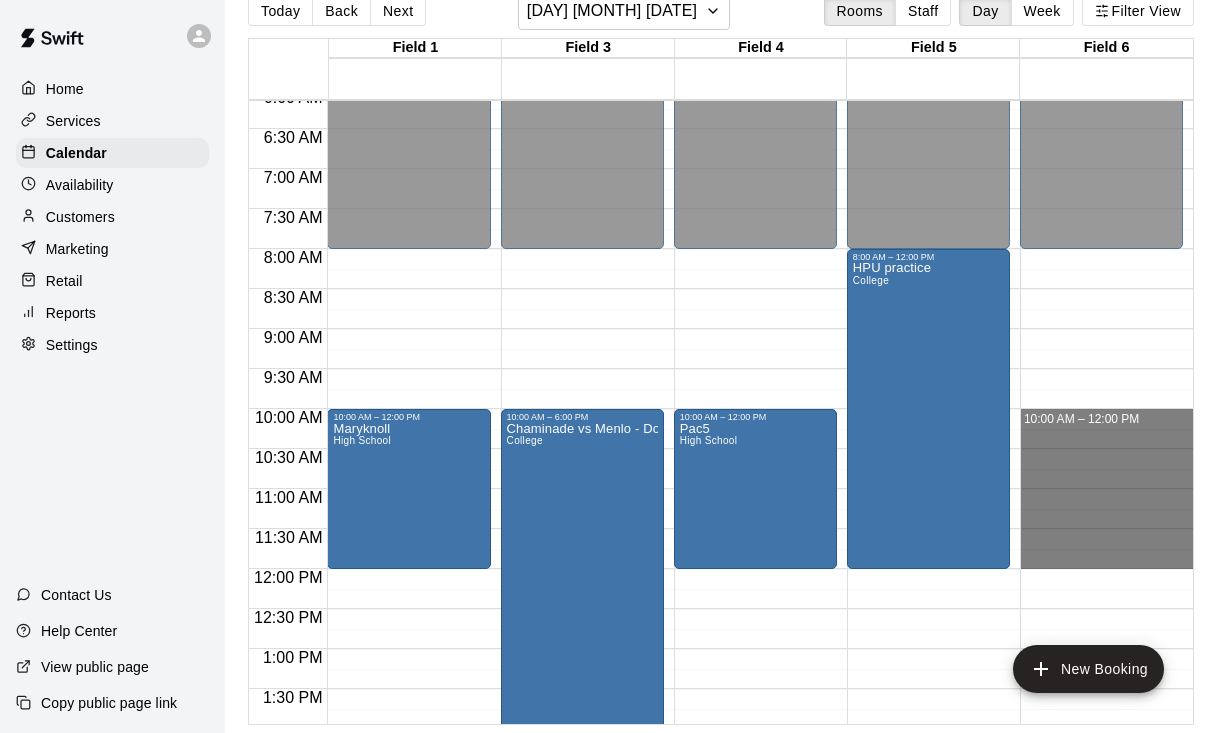 drag, startPoint x: 1058, startPoint y: 419, endPoint x: 1062, endPoint y: 564, distance: 145.05516 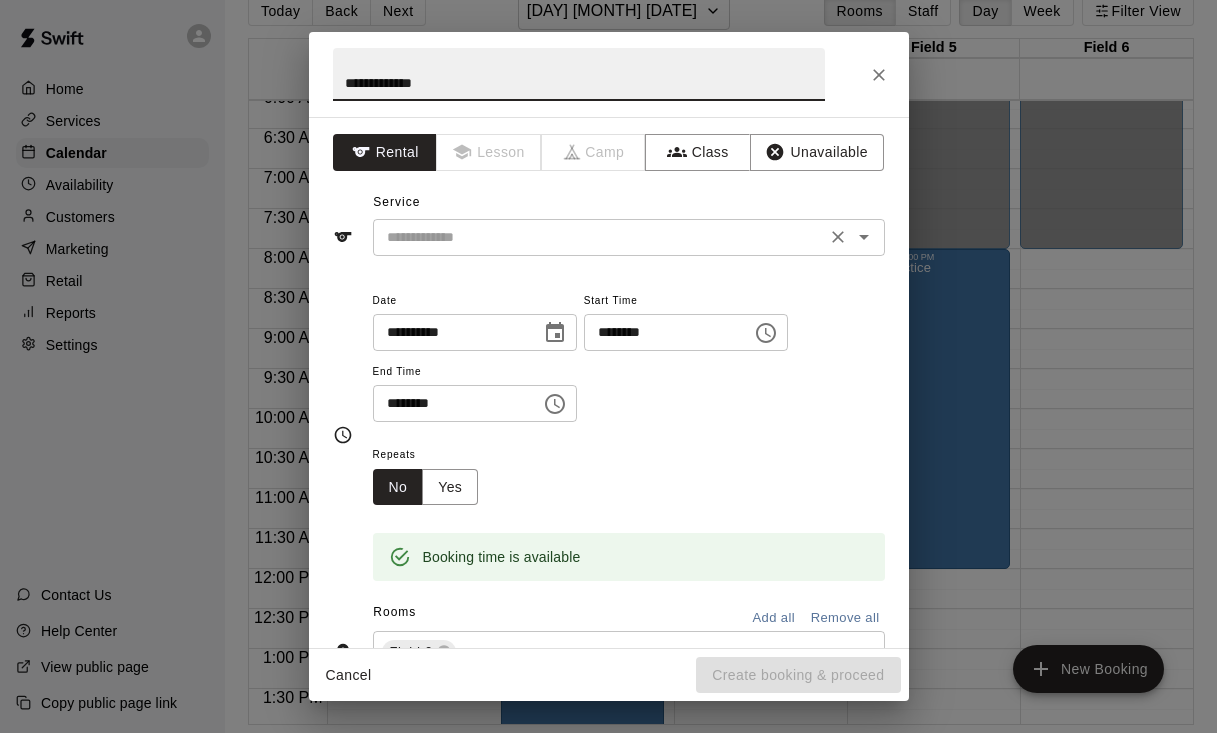type on "**********" 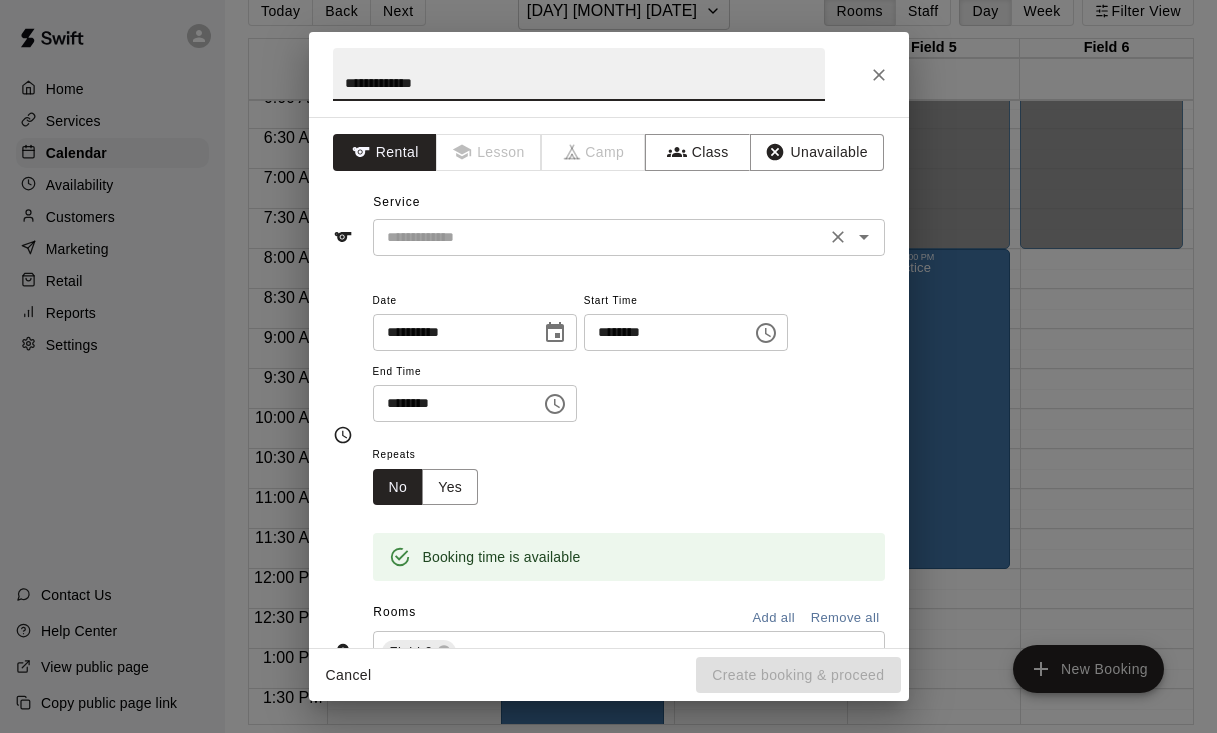 click at bounding box center (599, 237) 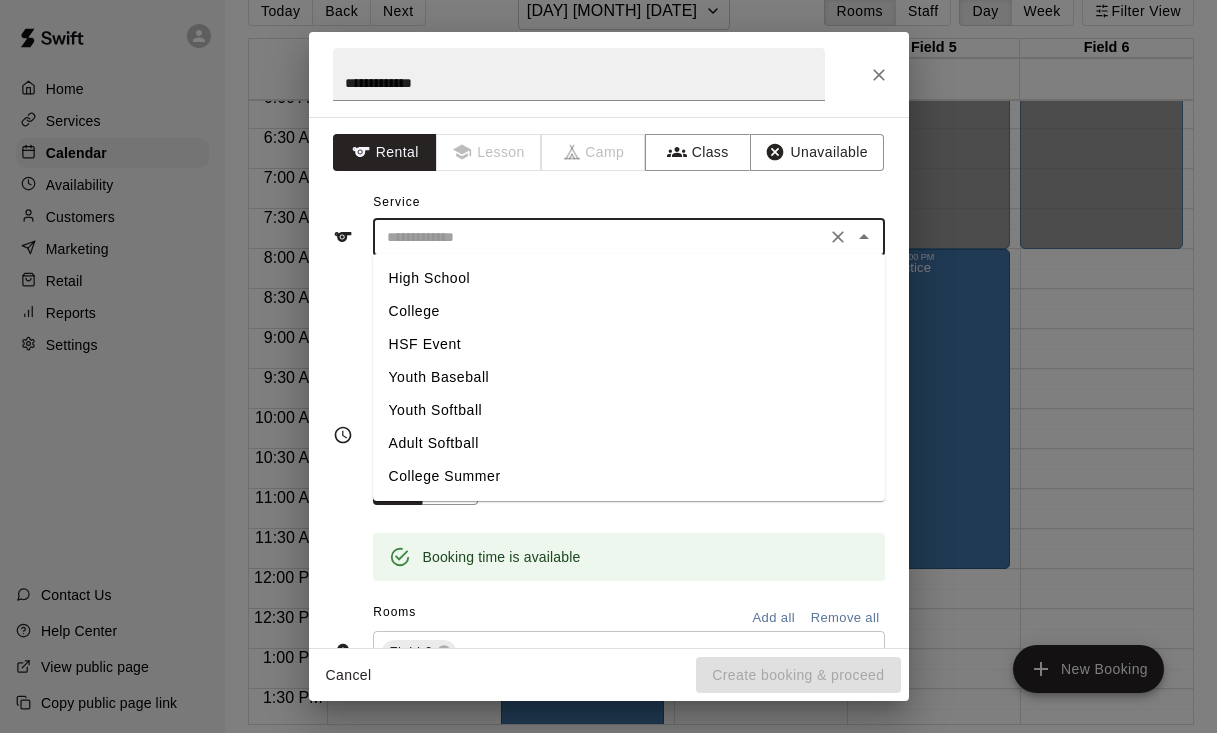 click on "High School" at bounding box center [629, 278] 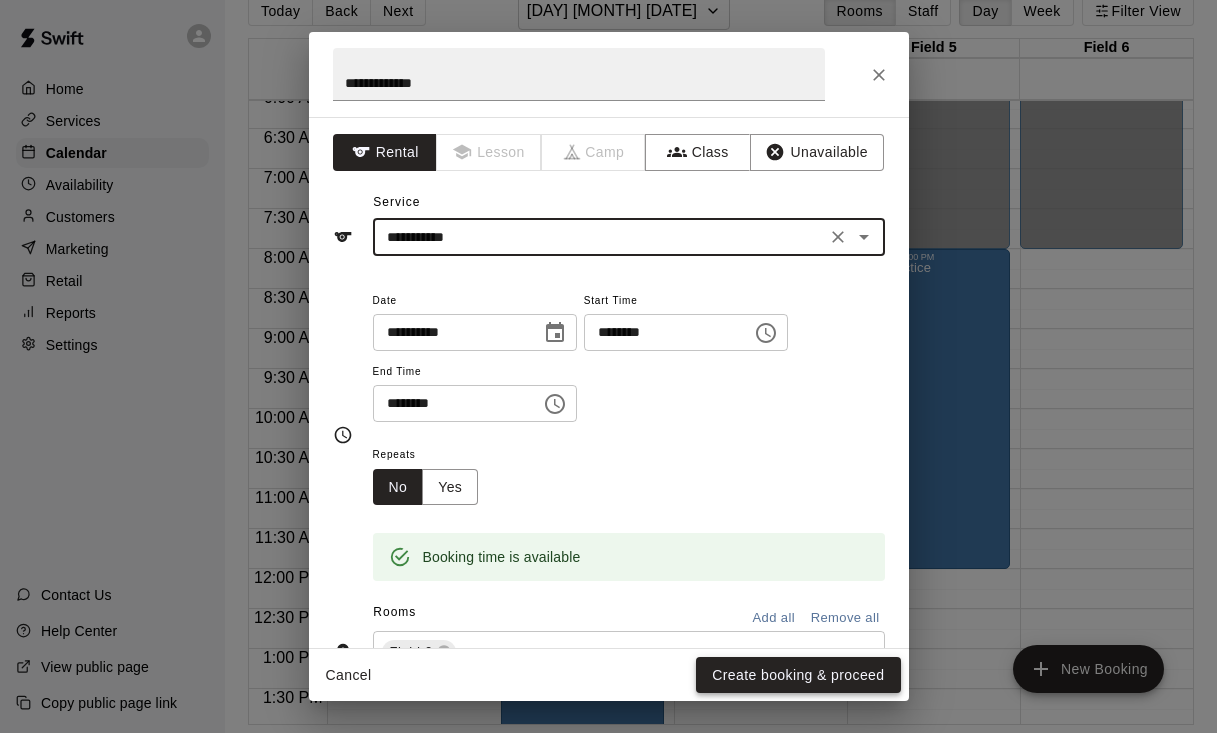 click on "Create booking & proceed" at bounding box center [798, 675] 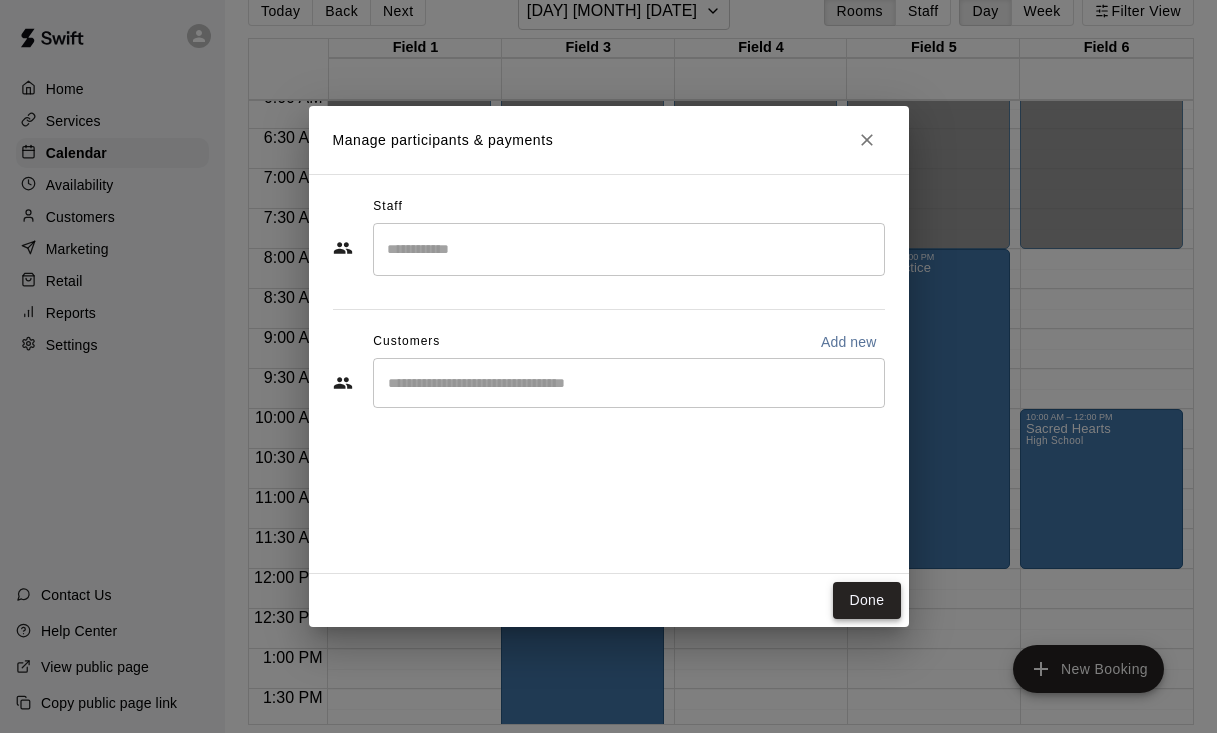 click on "Done" at bounding box center [866, 600] 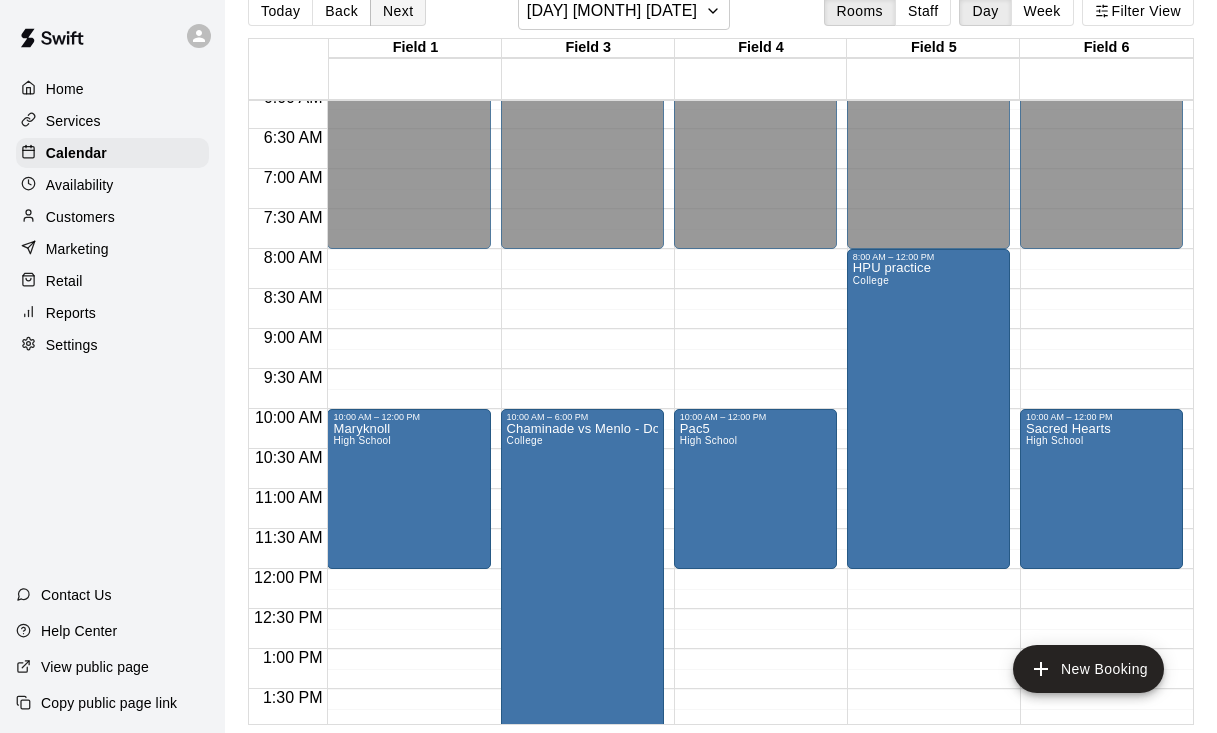 click on "Next" at bounding box center (398, 11) 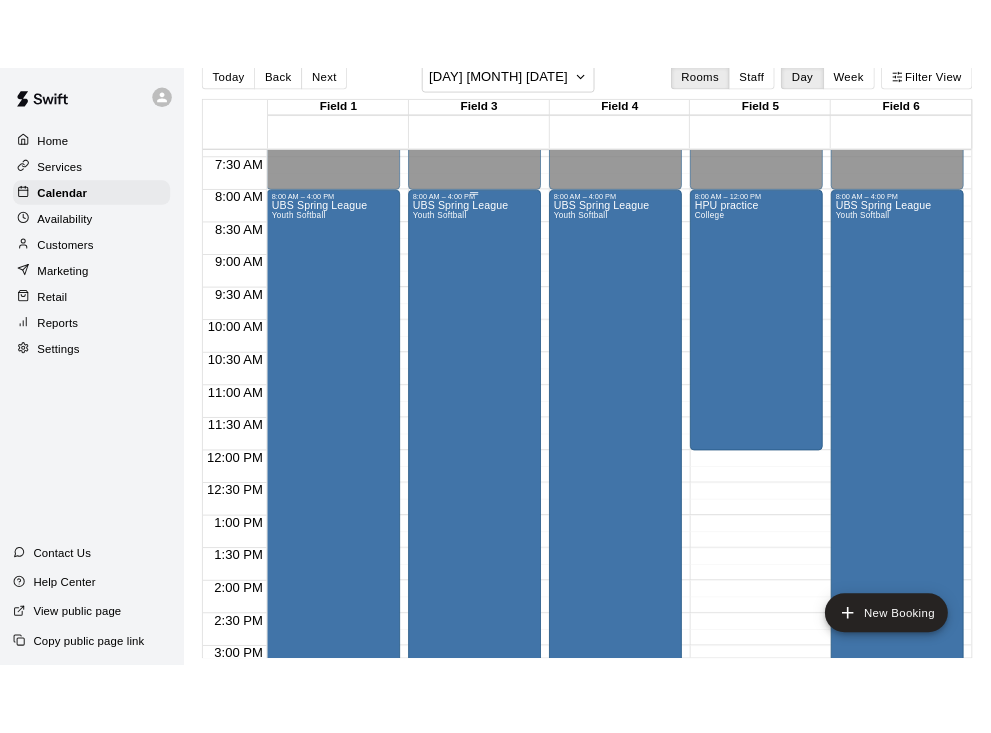 scroll, scrollTop: 595, scrollLeft: 0, axis: vertical 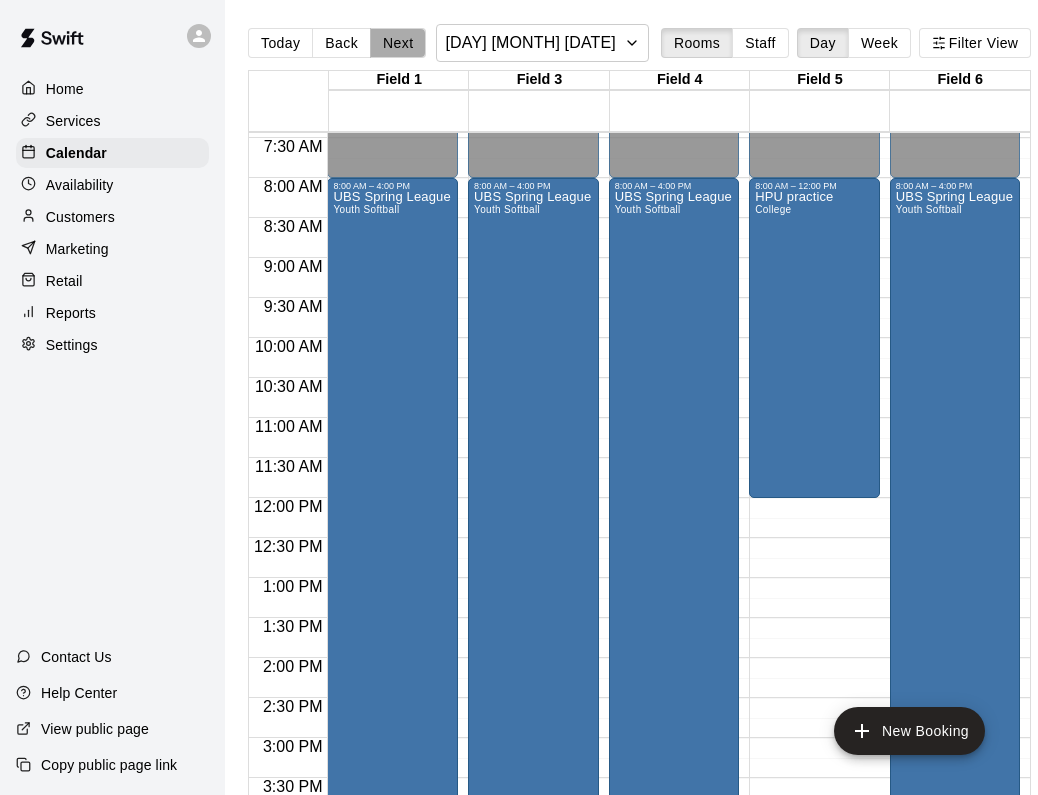 click on "Next" at bounding box center [398, 43] 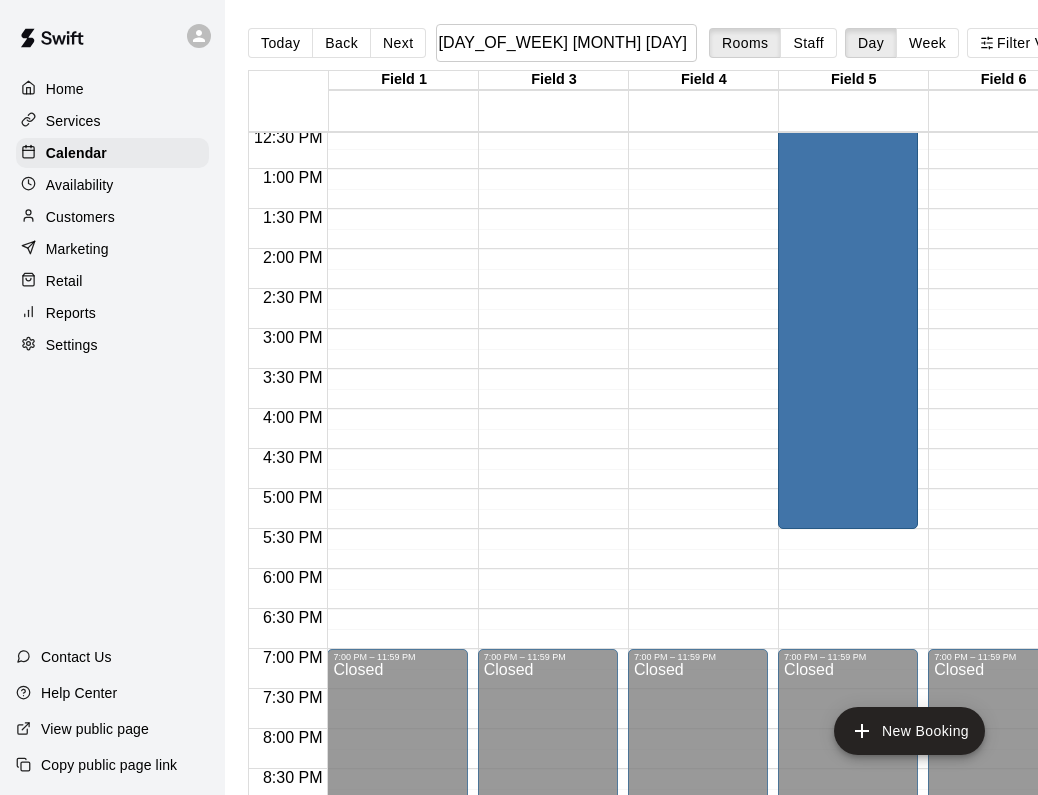scroll, scrollTop: 1042, scrollLeft: 0, axis: vertical 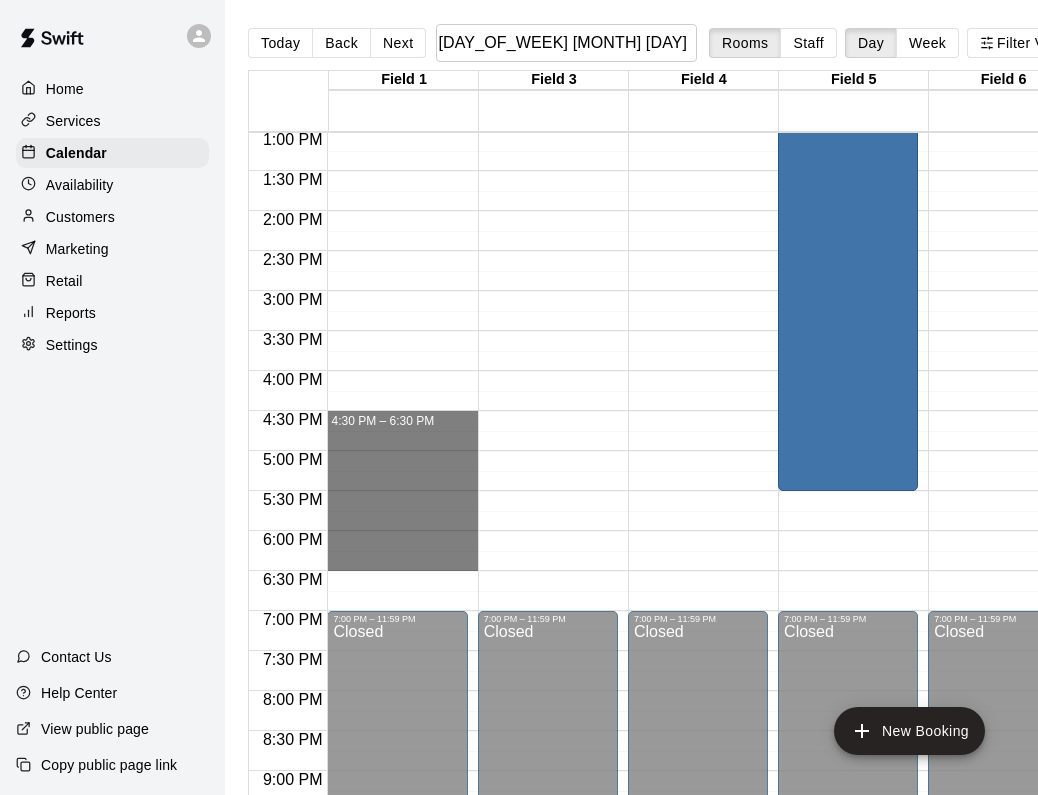drag, startPoint x: 436, startPoint y: 421, endPoint x: 454, endPoint y: 558, distance: 138.17743 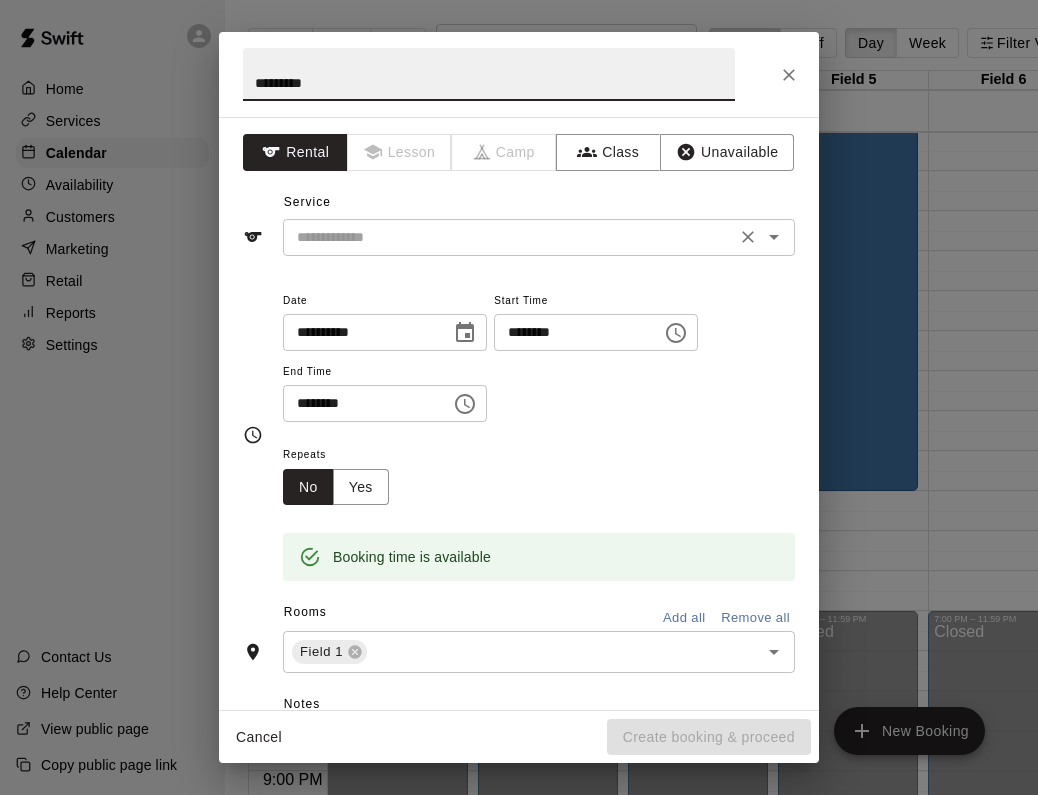 type on "*********" 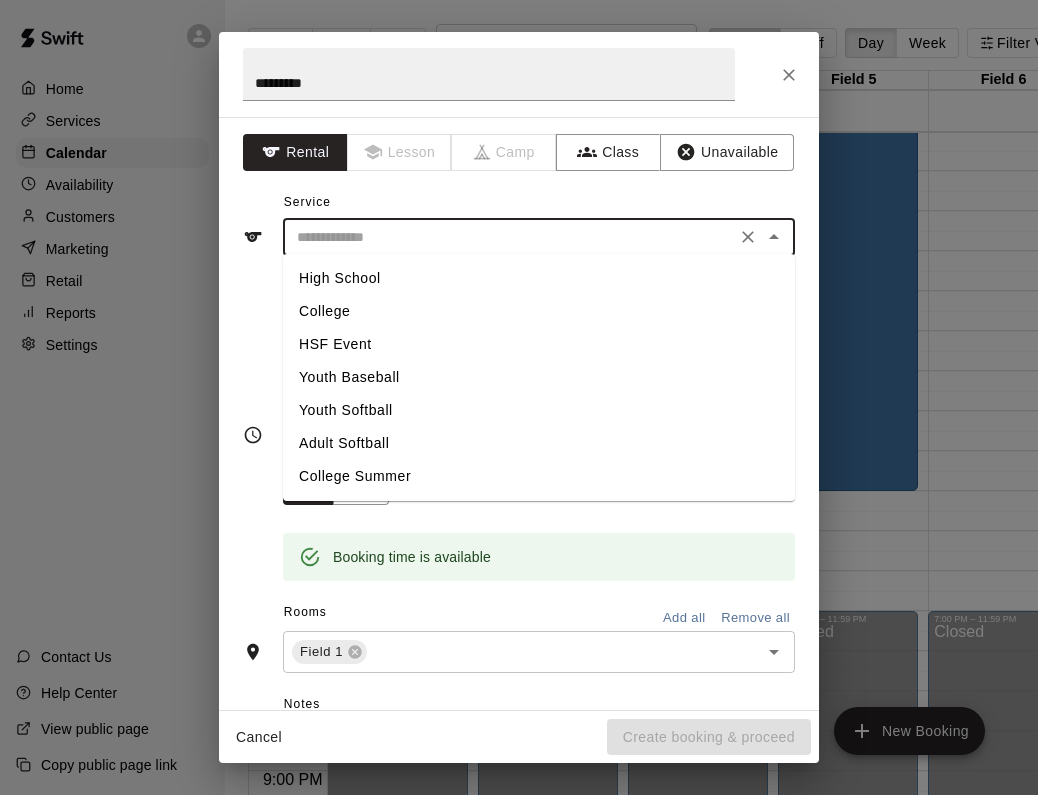 click on "High School" at bounding box center [539, 278] 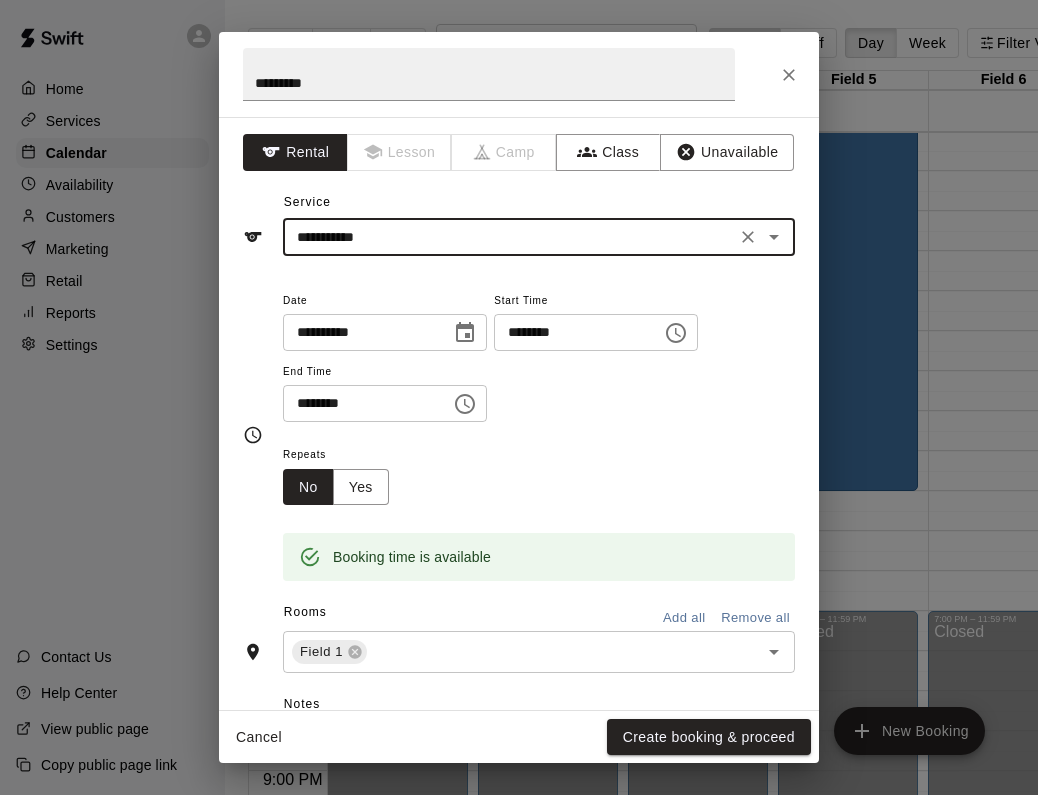type on "**********" 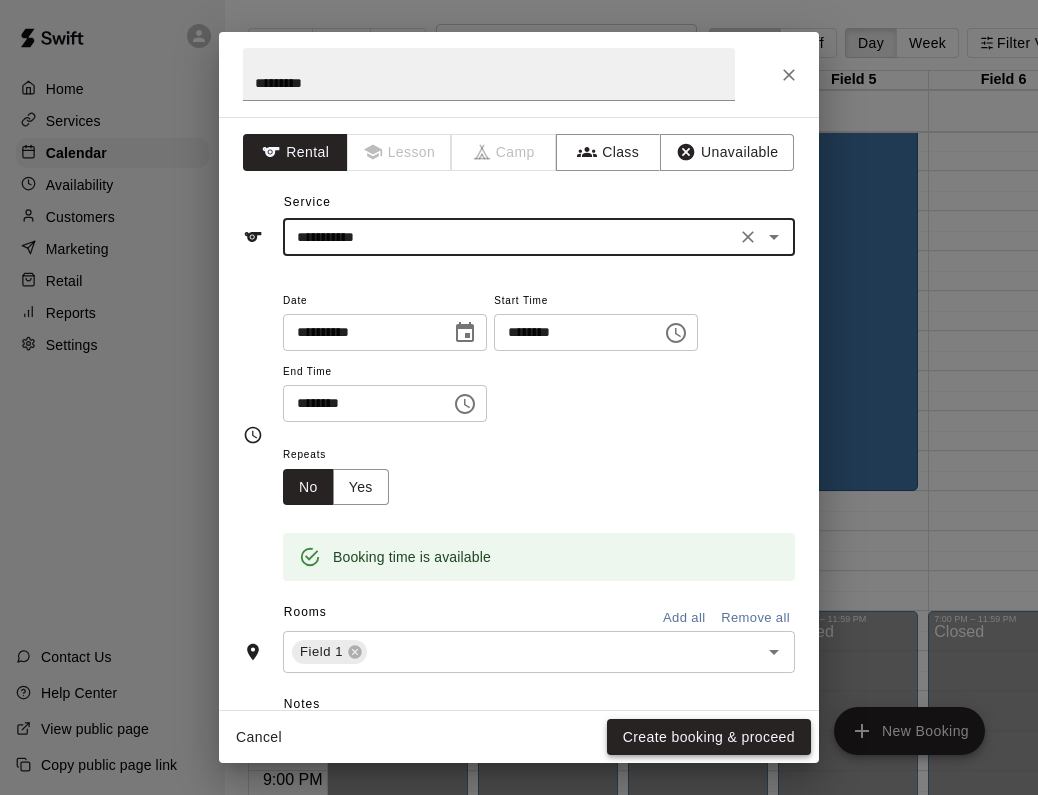 click on "Create booking & proceed" at bounding box center (709, 737) 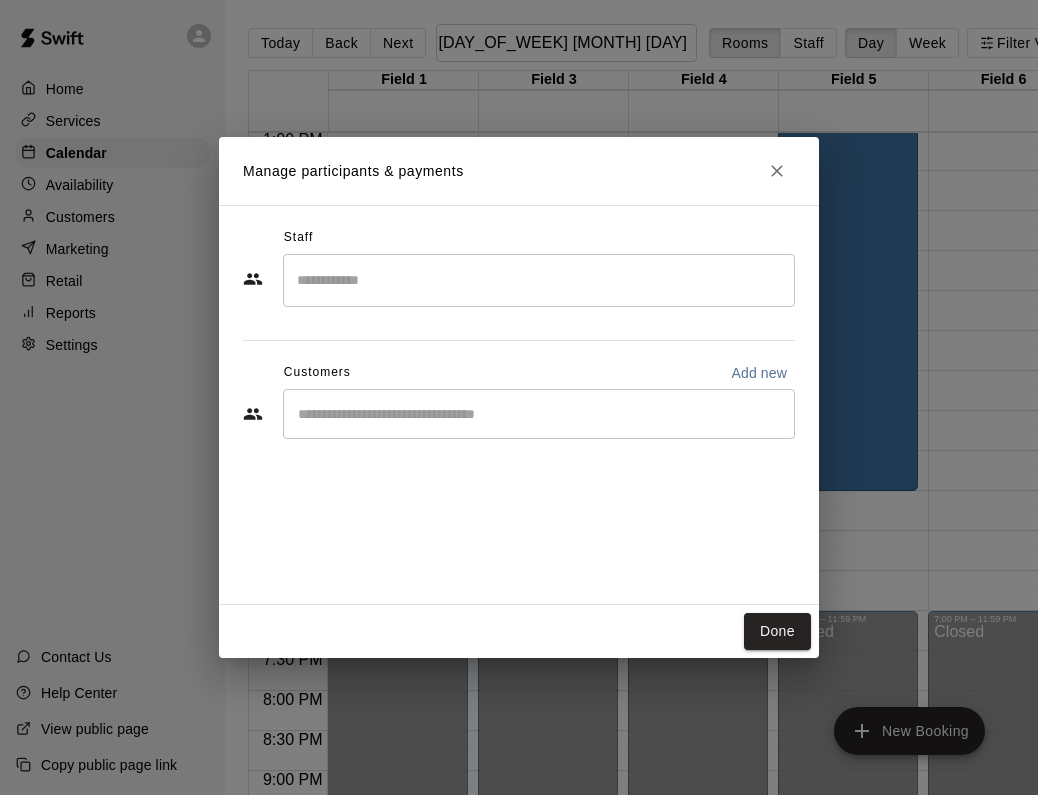 click on "Manage participants & payments Staff ​ Customers Add new ​ Done" at bounding box center (519, 397) 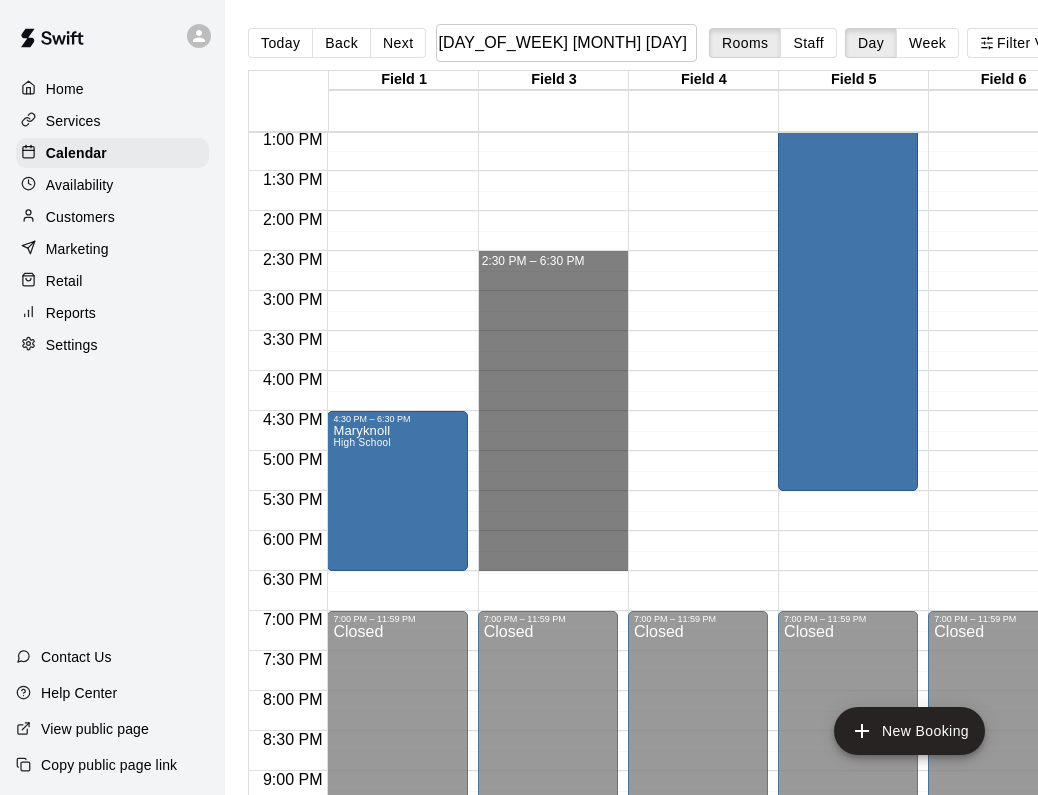 drag, startPoint x: 552, startPoint y: 260, endPoint x: 539, endPoint y: 560, distance: 300.28152 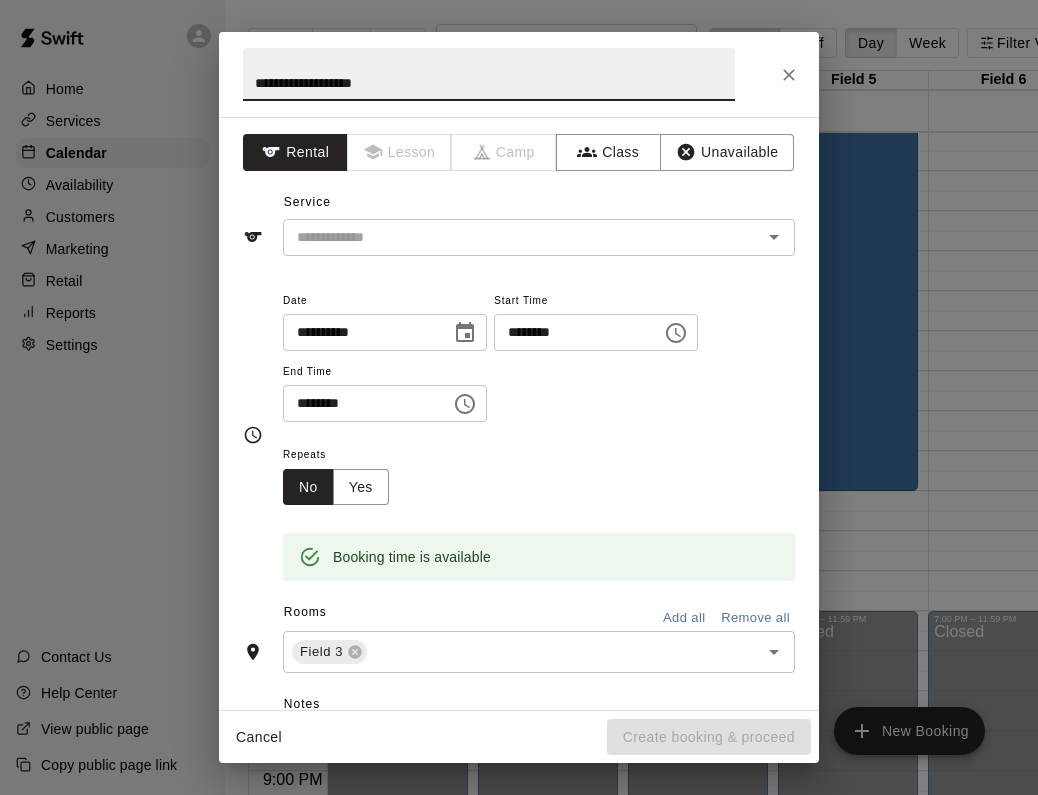 drag, startPoint x: 539, startPoint y: 560, endPoint x: 260, endPoint y: 86, distance: 550.01544 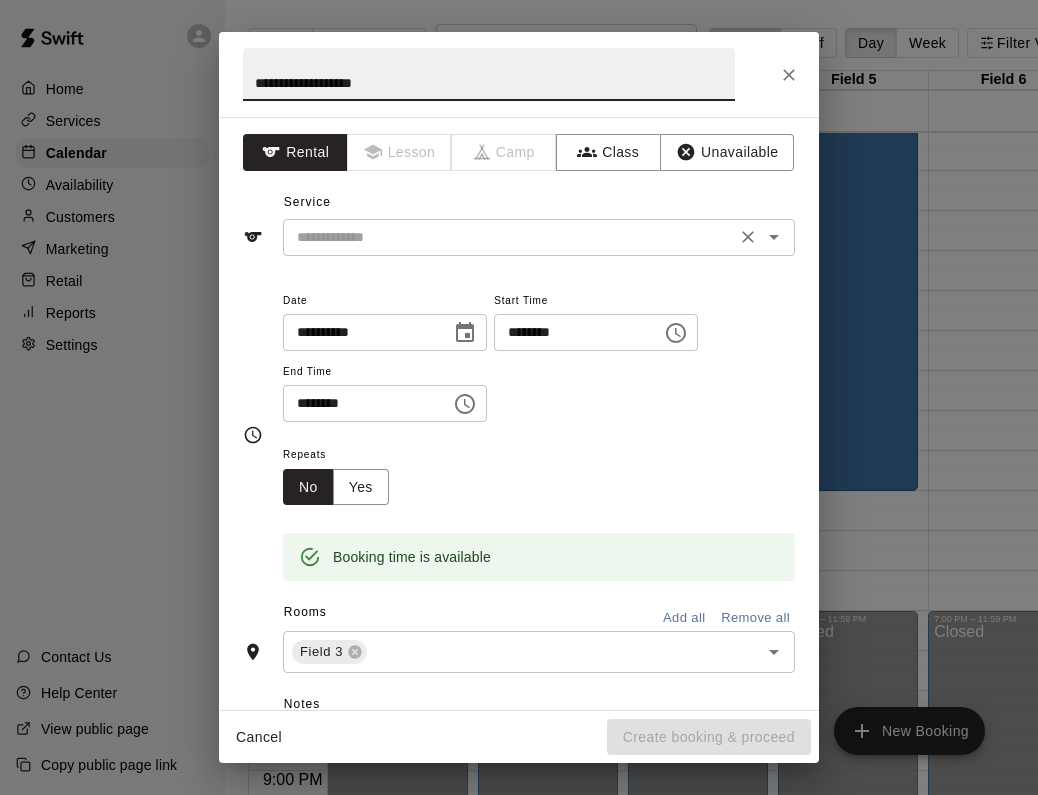 type on "**********" 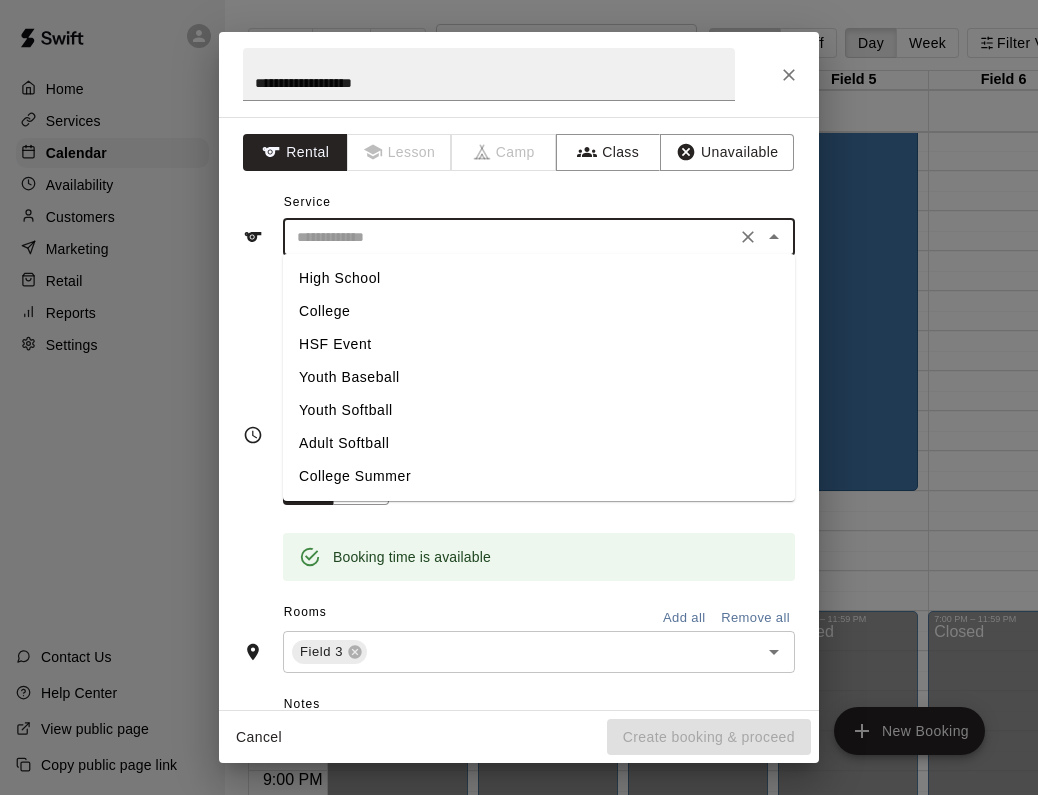 click on "College" at bounding box center [539, 311] 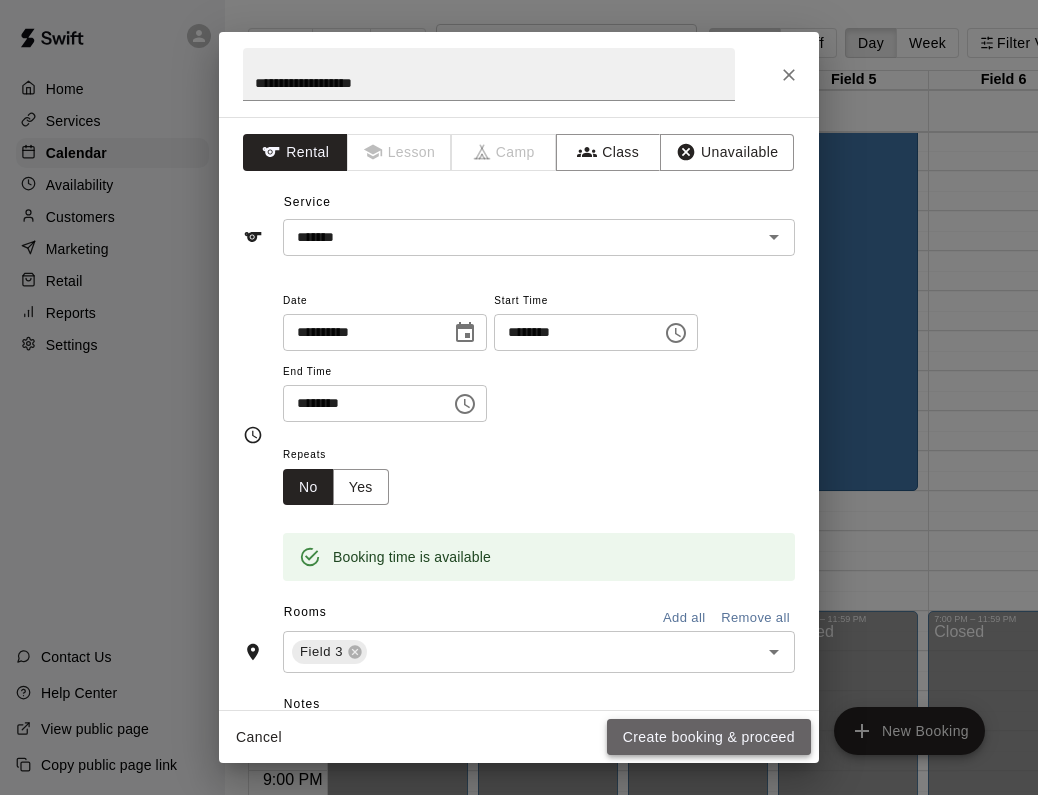 click on "Create booking & proceed" at bounding box center (709, 737) 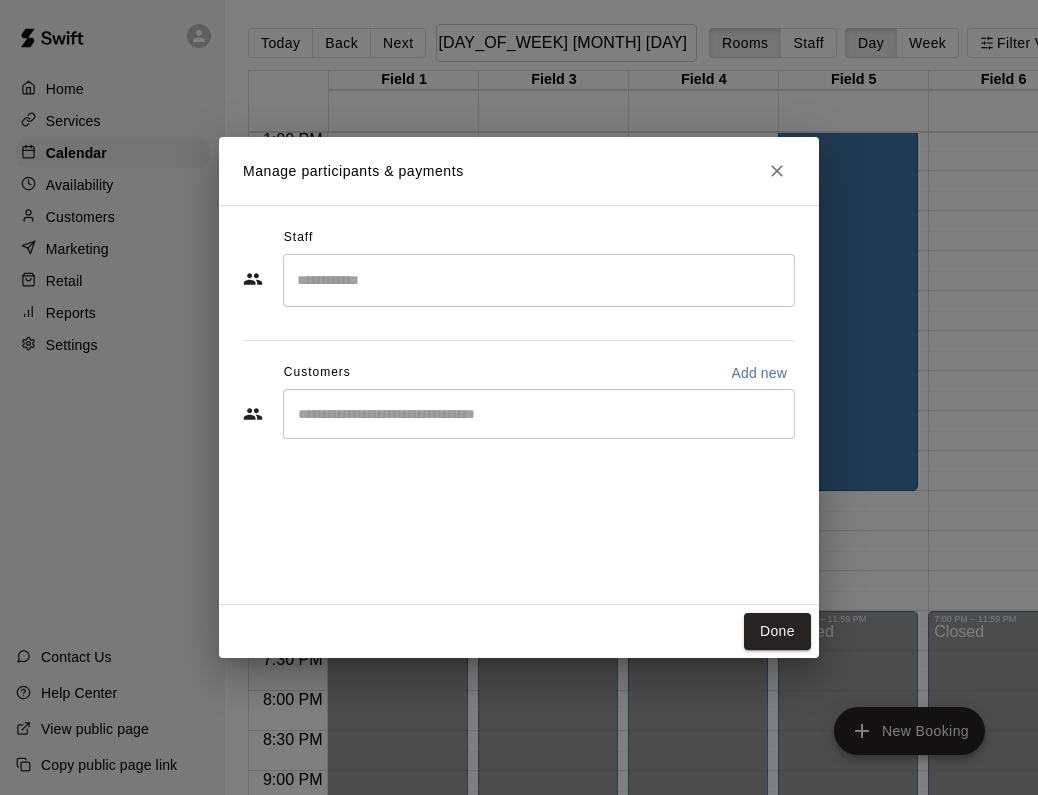 click on "Manage participants & payments Staff ​ Customers Add new ​ Done" at bounding box center [519, 397] 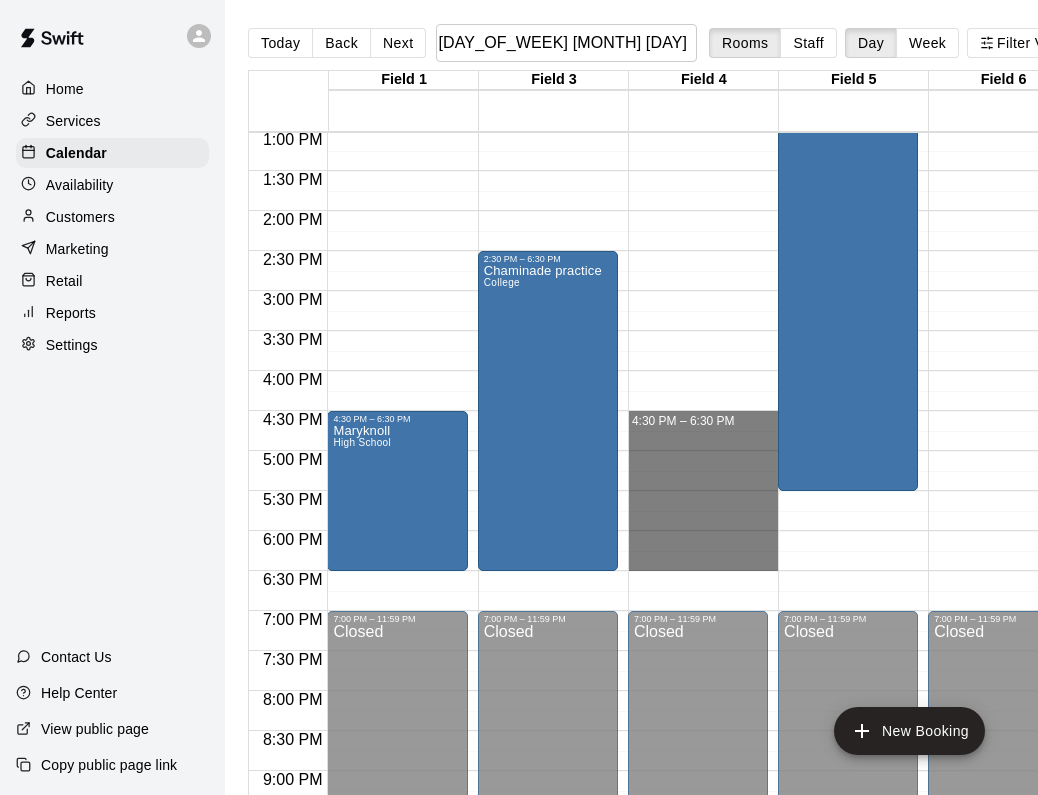 drag, startPoint x: 657, startPoint y: 420, endPoint x: 655, endPoint y: 561, distance: 141.01419 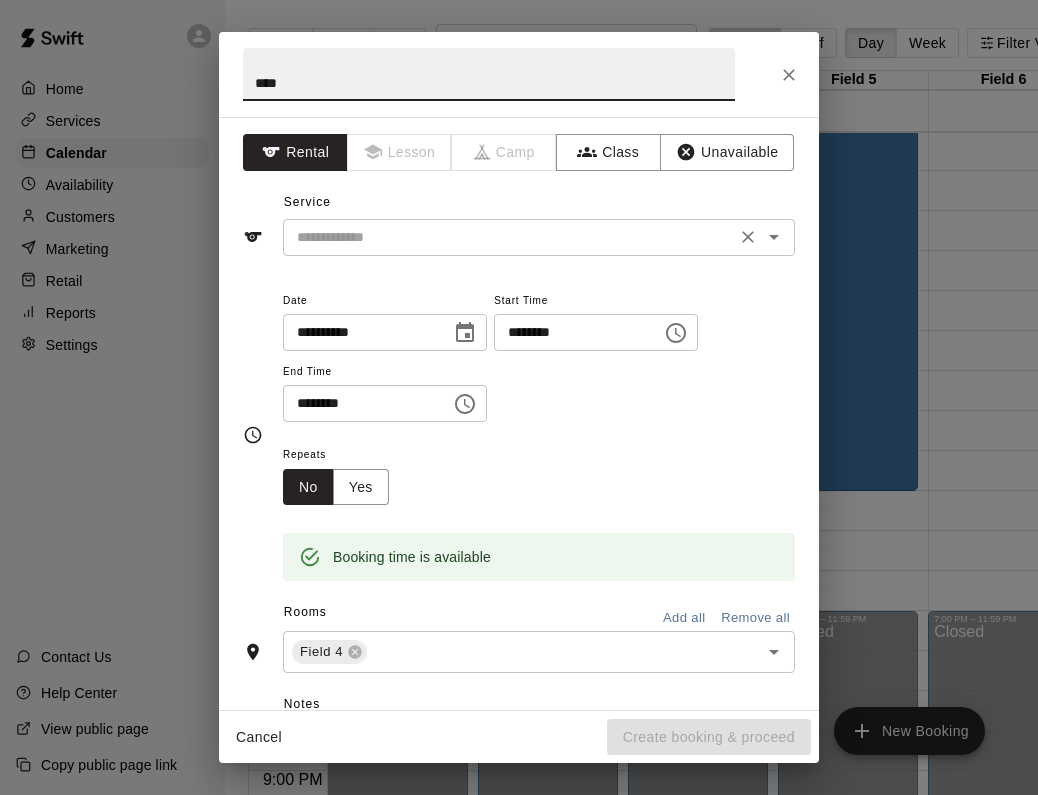 type on "****" 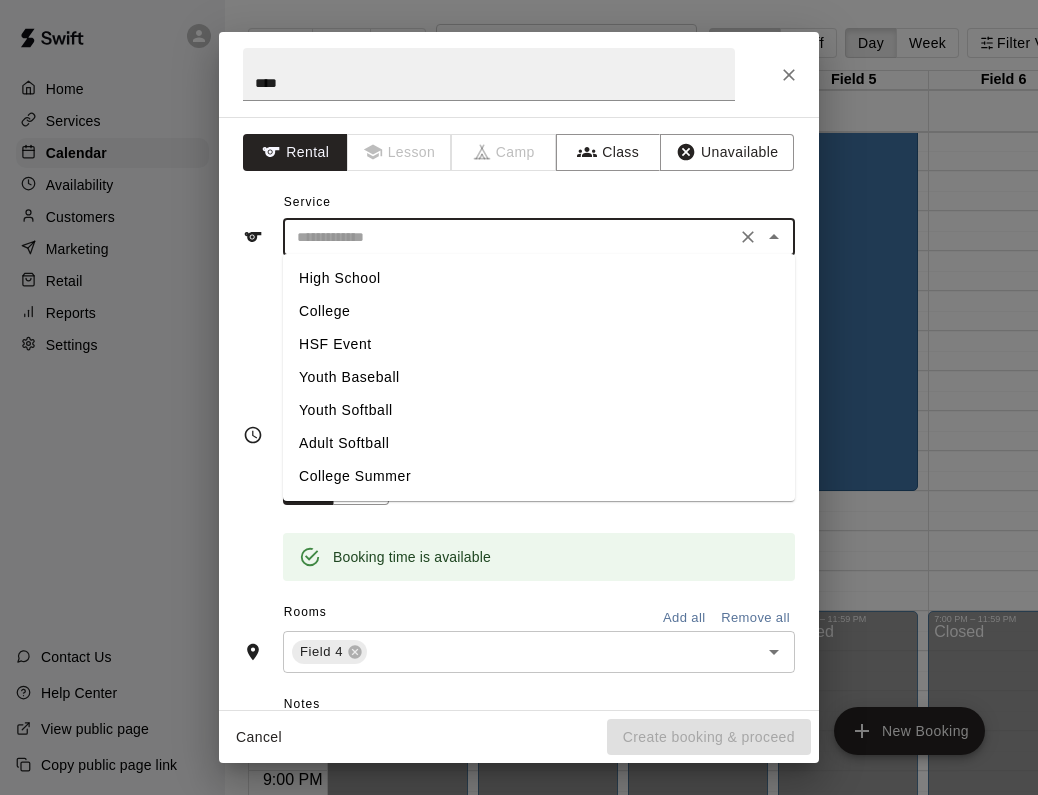 click on "High School" at bounding box center [539, 278] 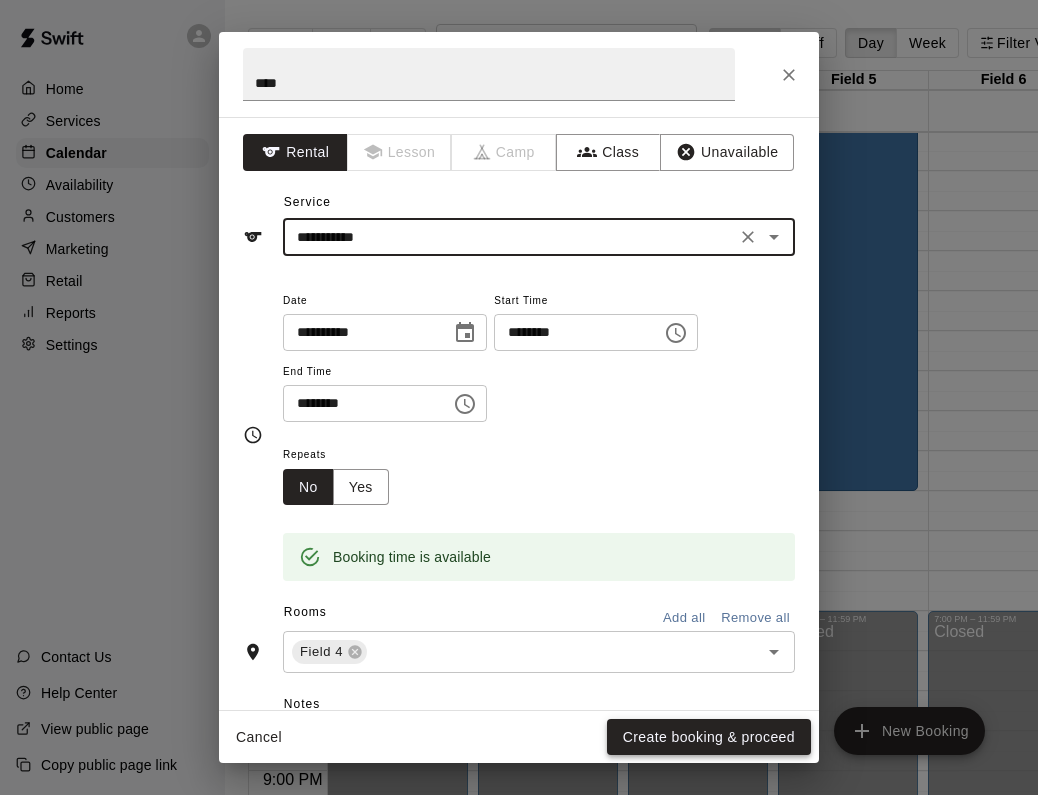 click on "Create booking & proceed" at bounding box center (709, 737) 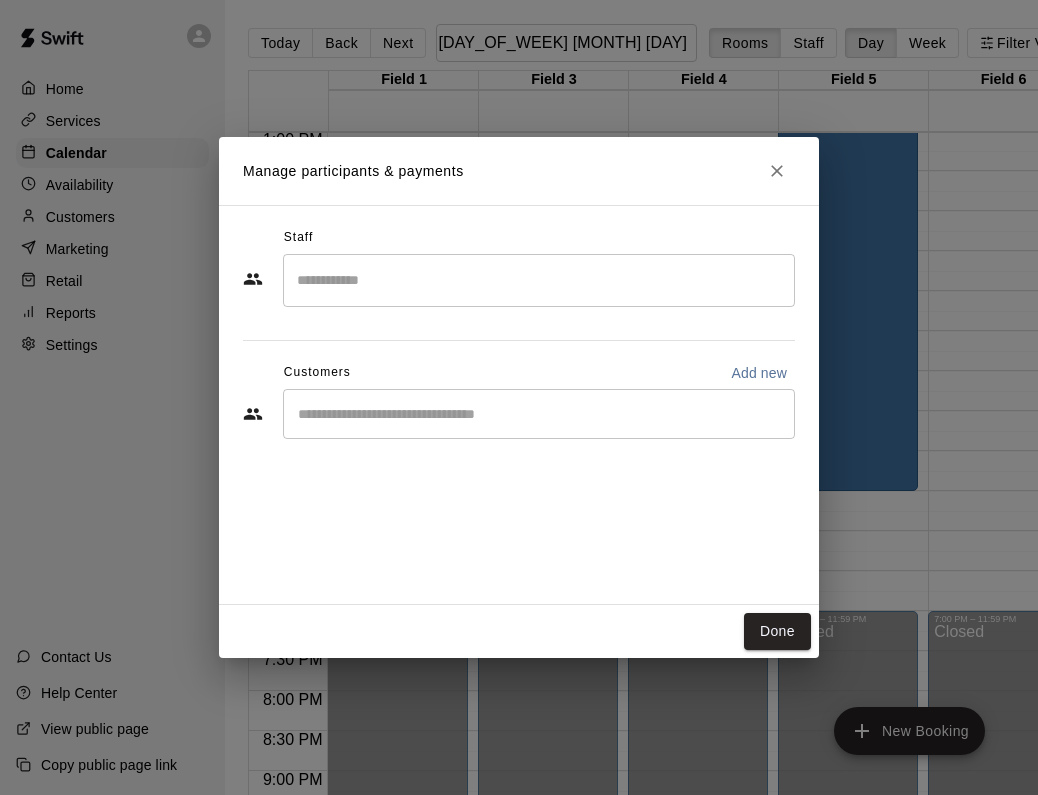 click on "Manage participants & payments Staff ​ Customers Add new ​ Done" at bounding box center (519, 397) 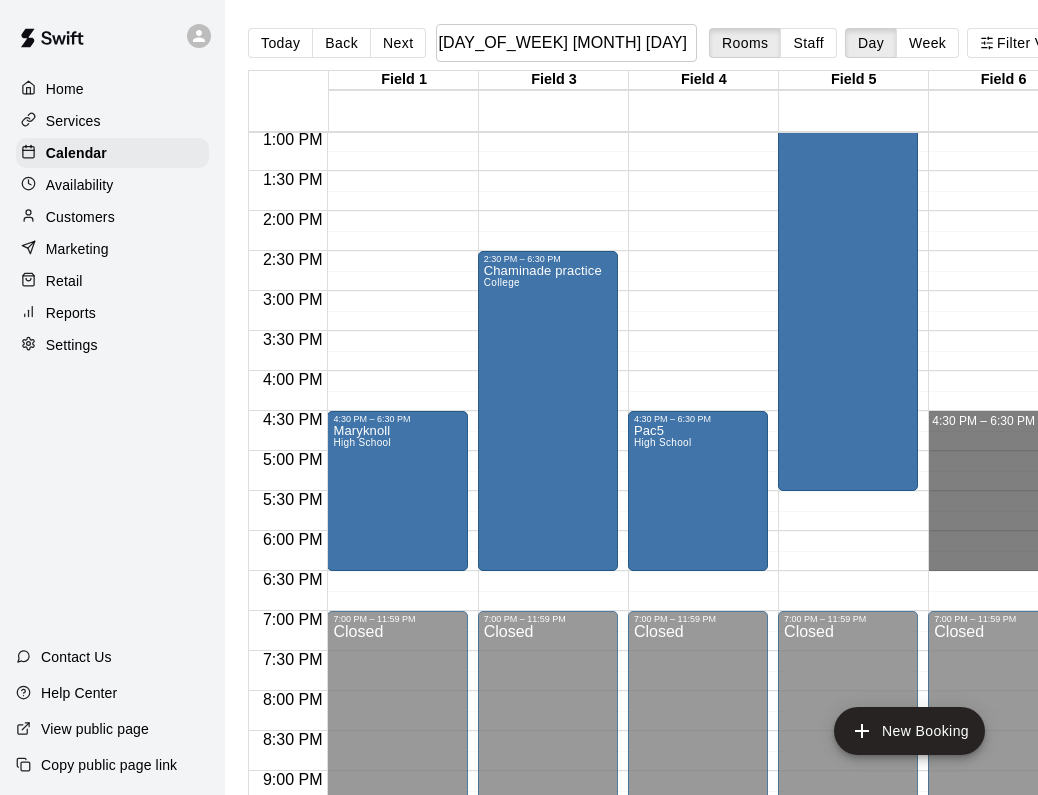 drag, startPoint x: 959, startPoint y: 418, endPoint x: 959, endPoint y: 563, distance: 145 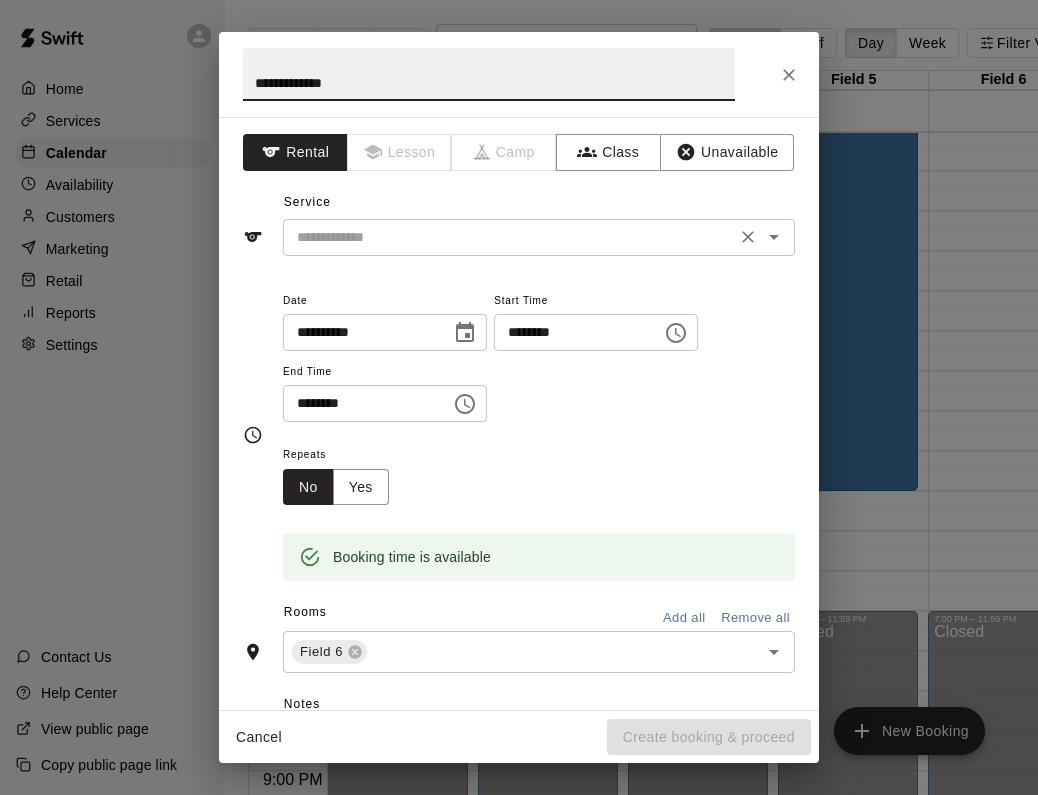 type on "**********" 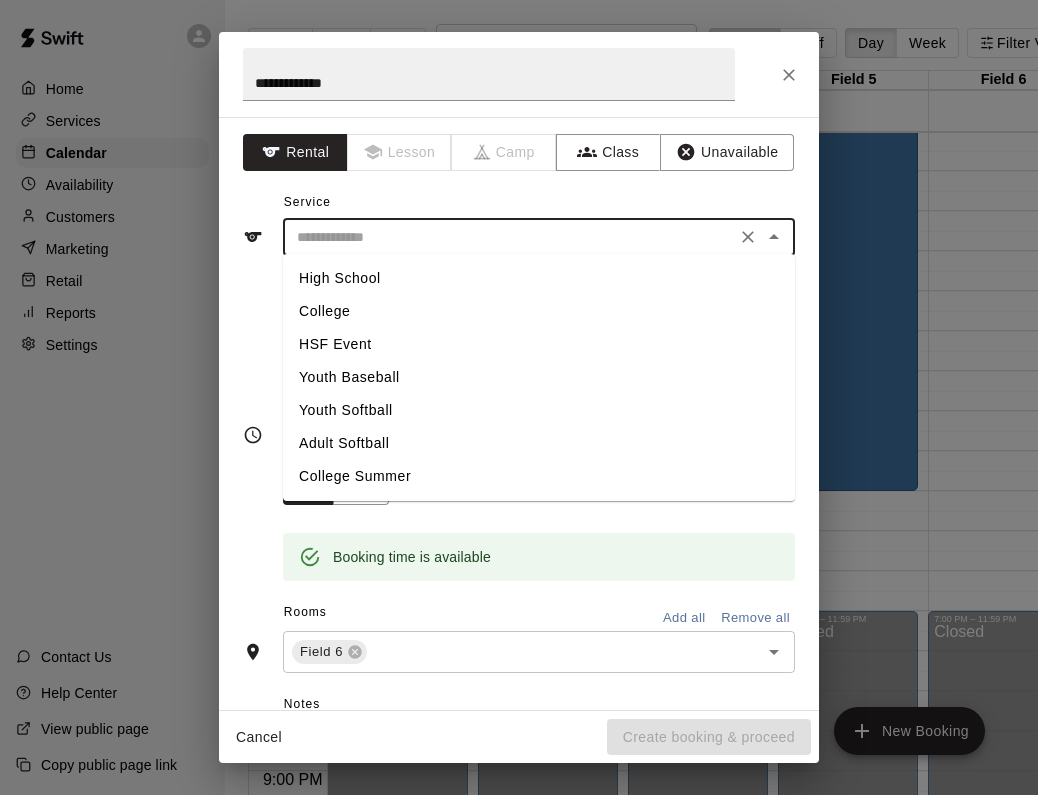 click on "High School" at bounding box center (539, 278) 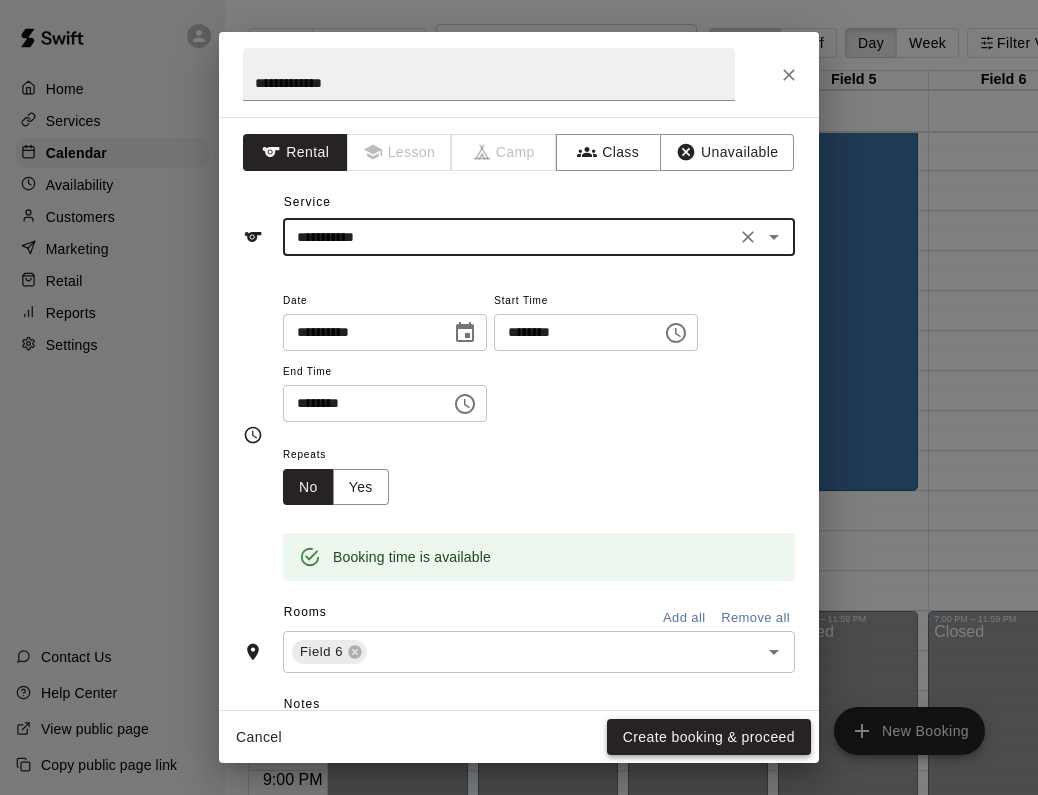 click on "Create booking & proceed" at bounding box center (709, 737) 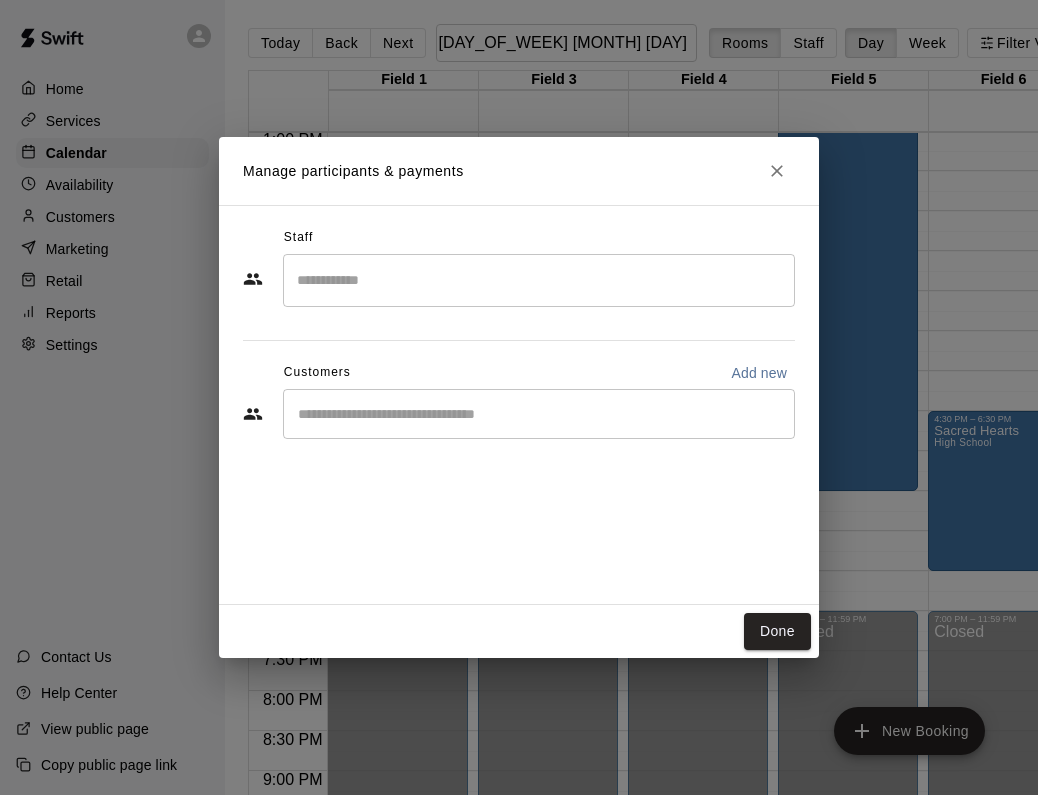 click on "Manage participants & payments Staff ​ Customers Add new ​ Done" at bounding box center [519, 397] 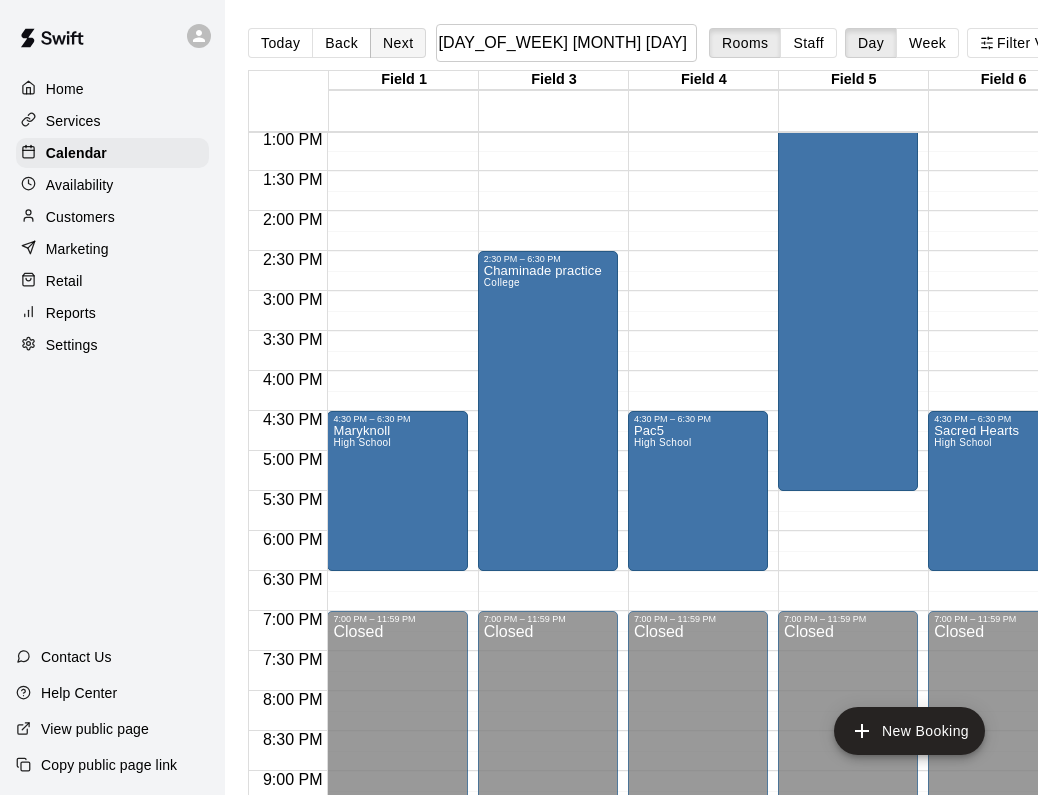 click on "Next" at bounding box center (398, 43) 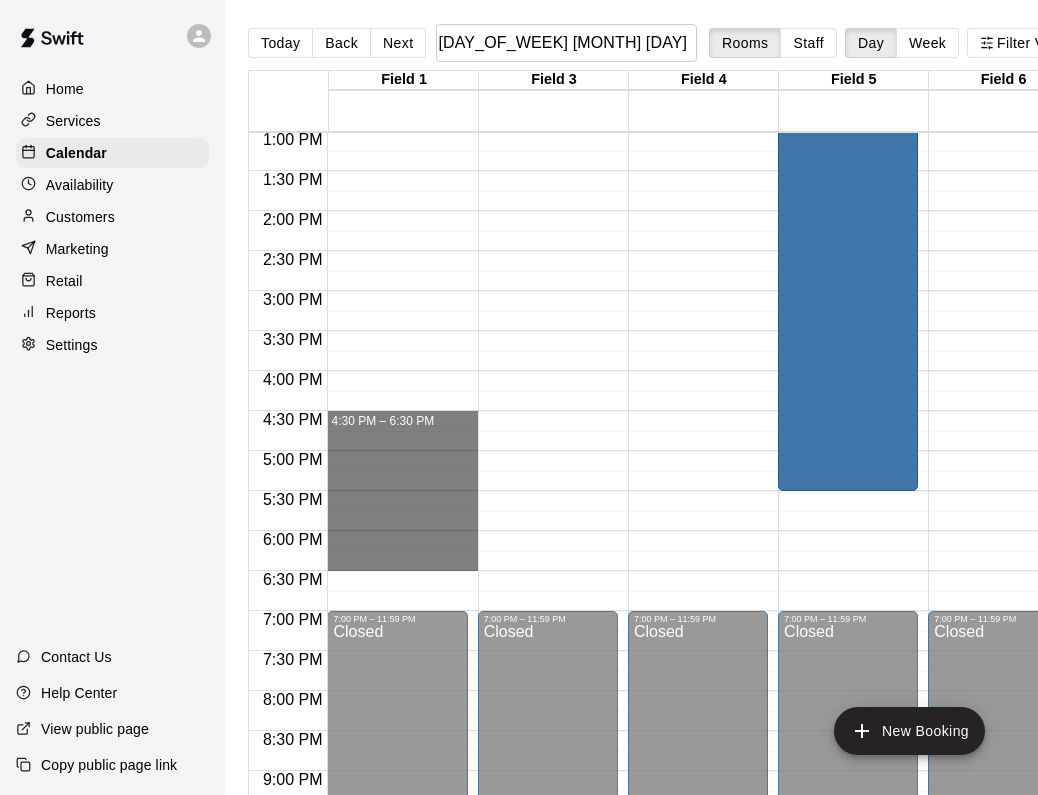 drag, startPoint x: 444, startPoint y: 422, endPoint x: 469, endPoint y: 562, distance: 142.21463 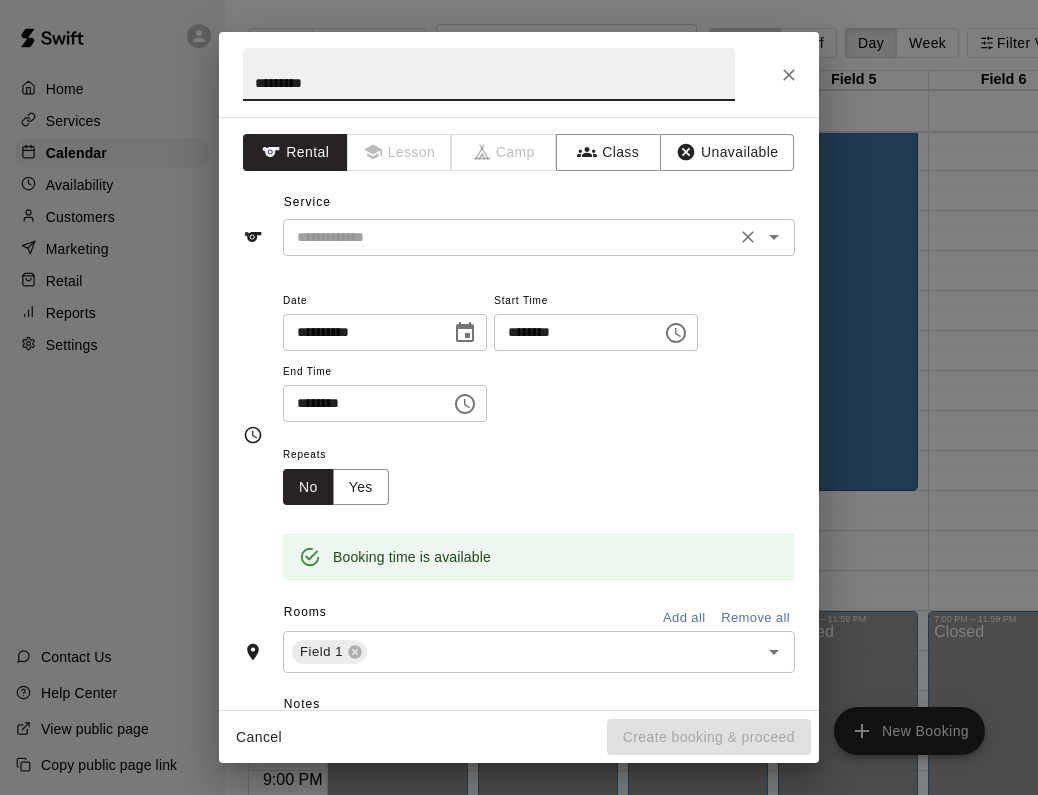 type on "*********" 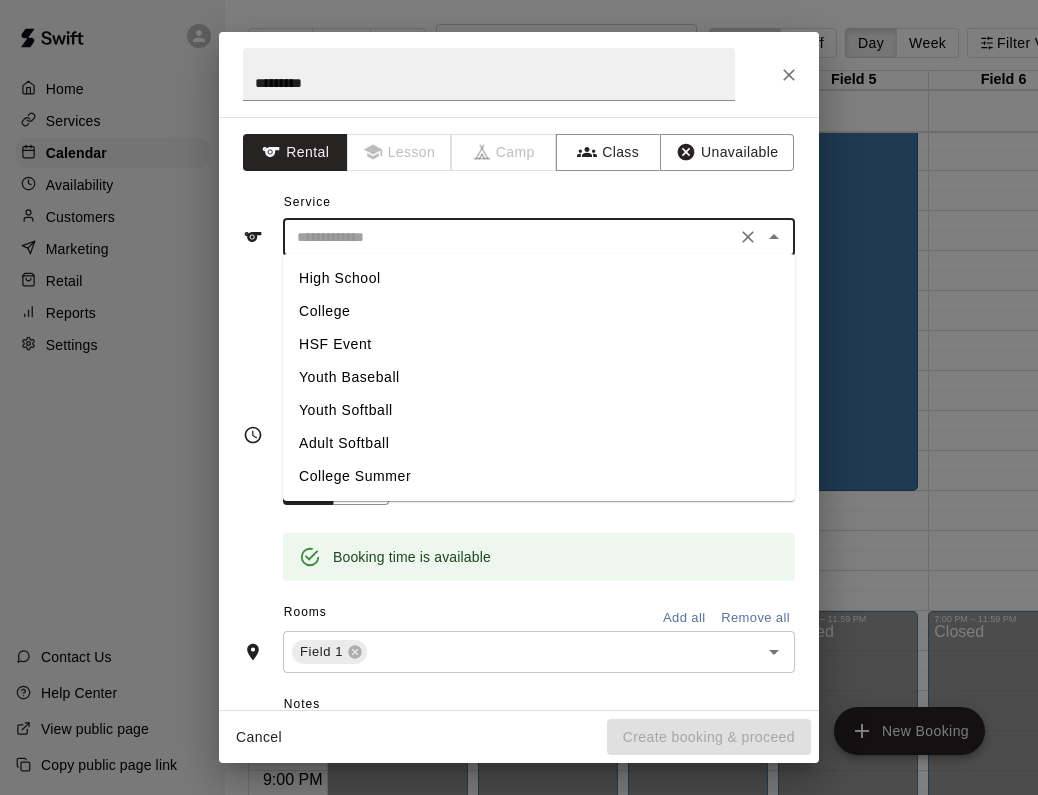 click on "High School" at bounding box center (539, 278) 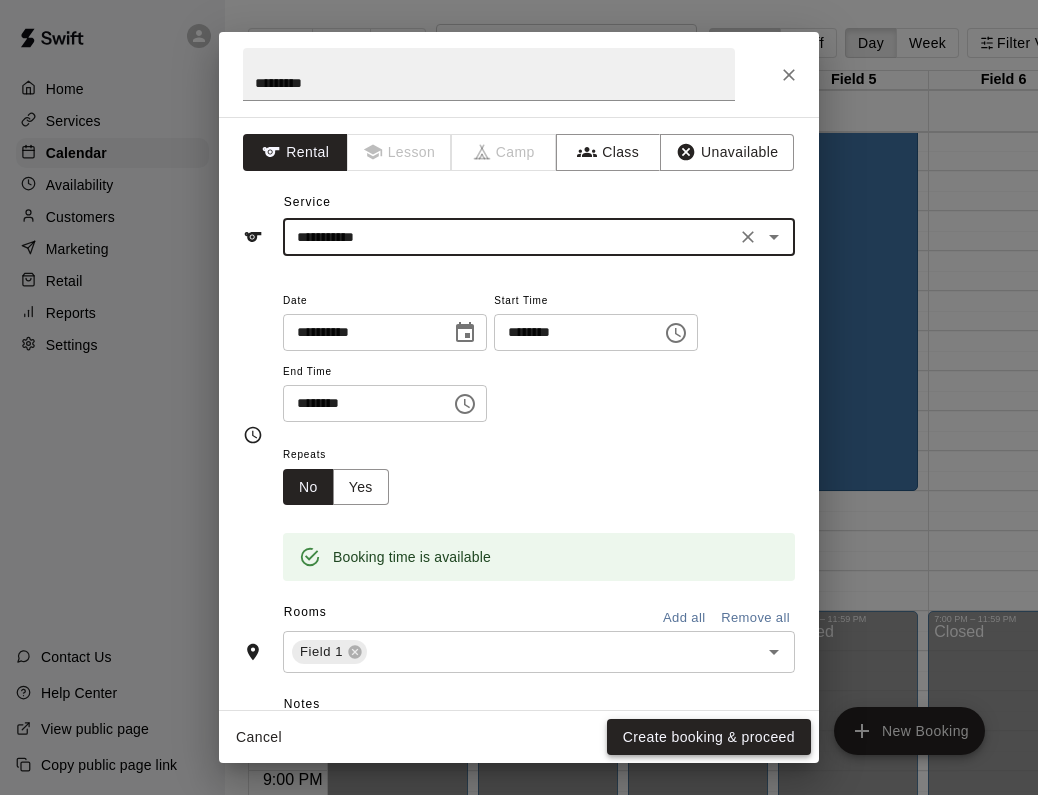 click on "Create booking & proceed" at bounding box center [709, 737] 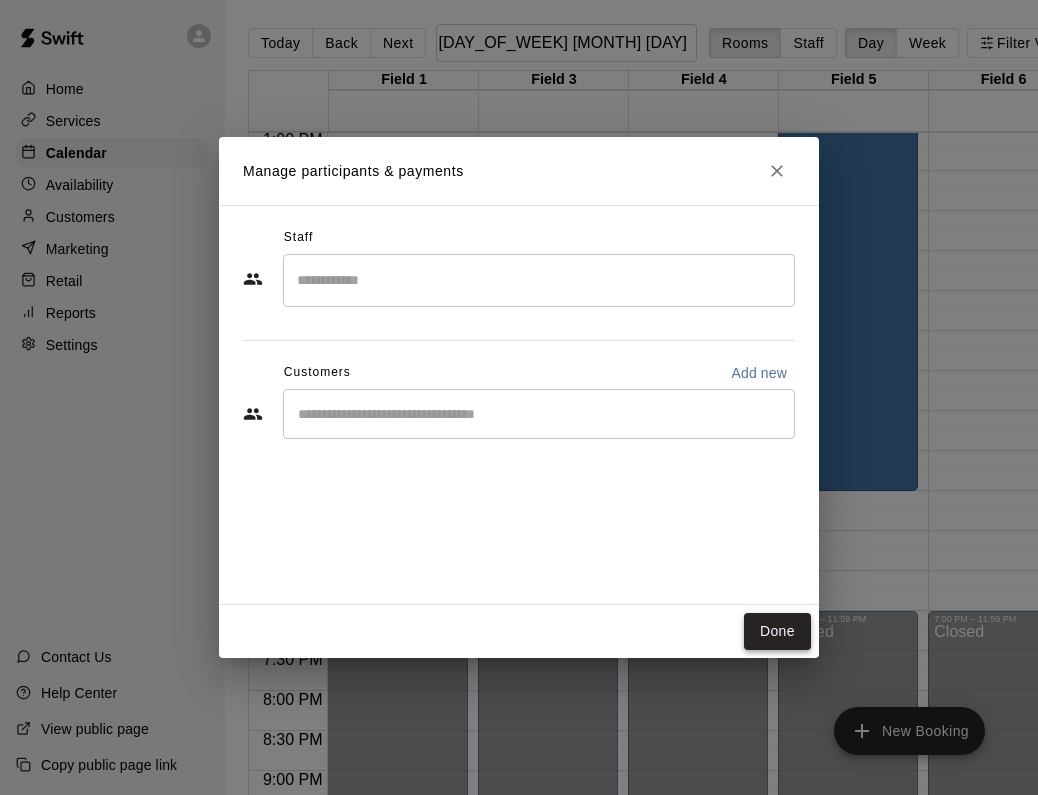 click on "Done" at bounding box center [777, 631] 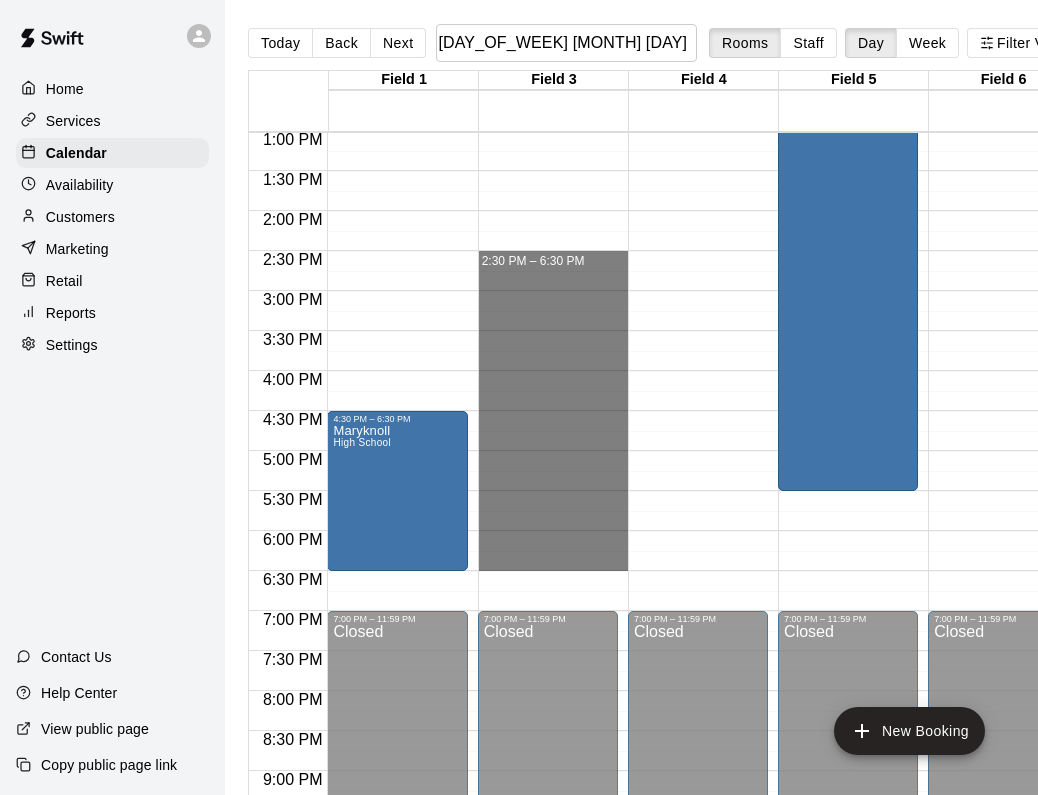 drag, startPoint x: 551, startPoint y: 263, endPoint x: 580, endPoint y: 570, distance: 308.36667 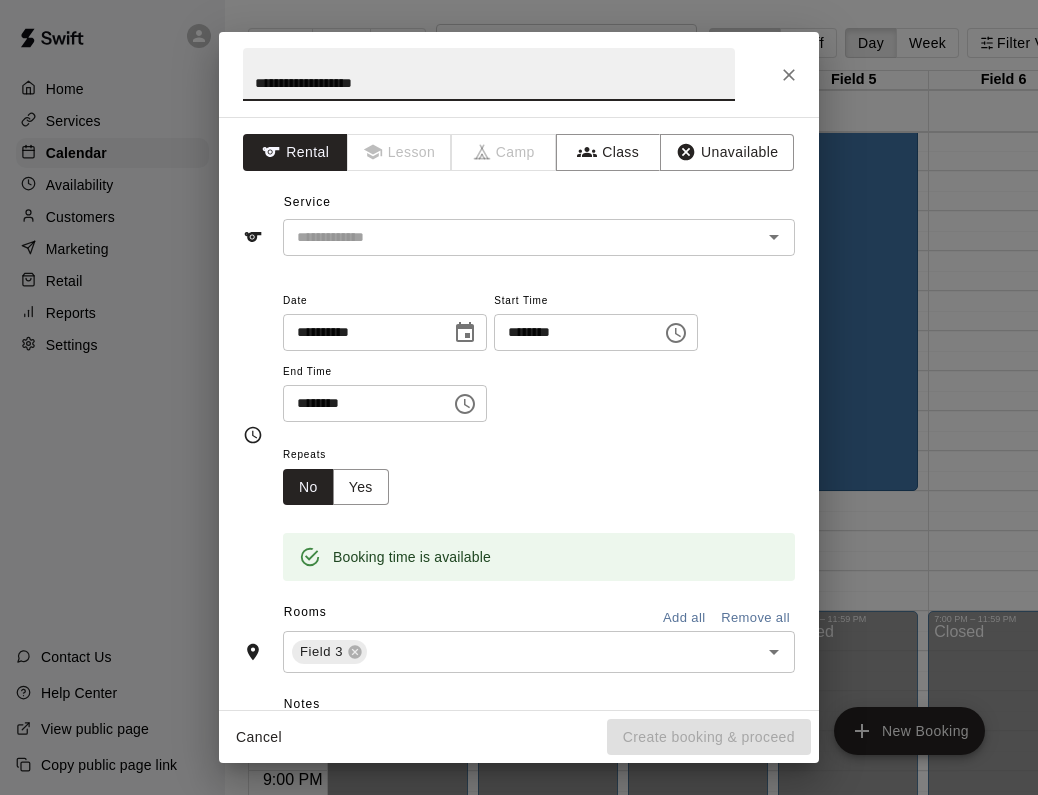 type on "**********" 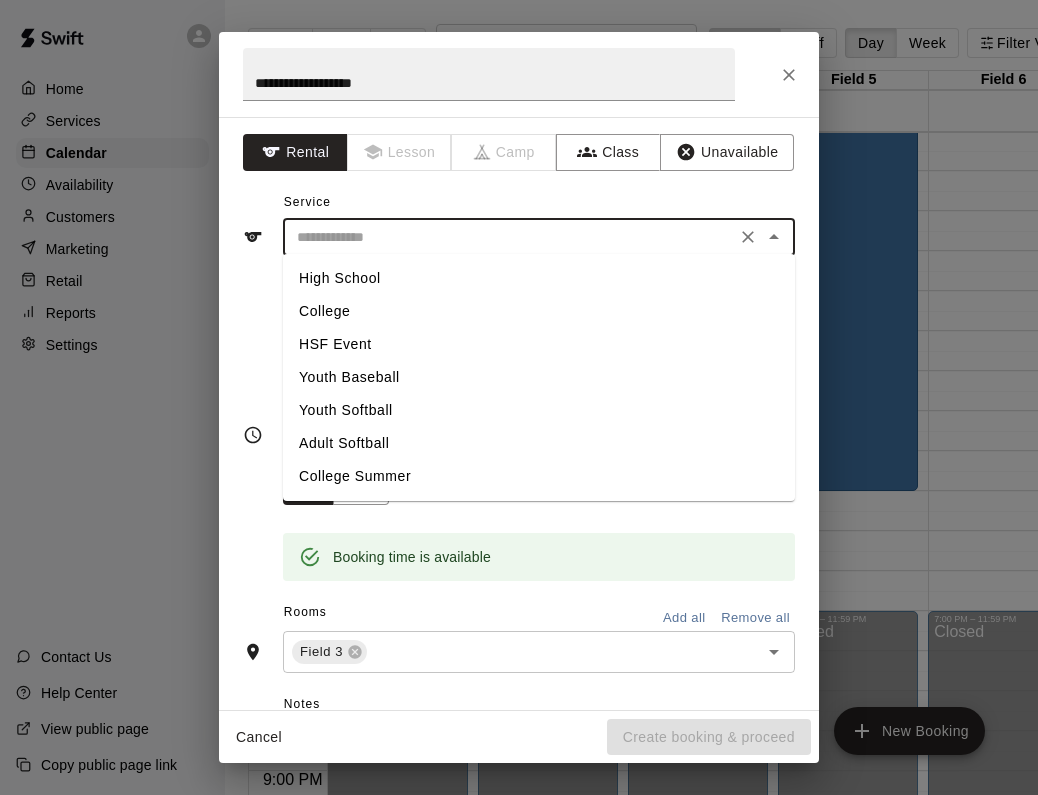 drag, startPoint x: 580, startPoint y: 570, endPoint x: 571, endPoint y: 270, distance: 300.13498 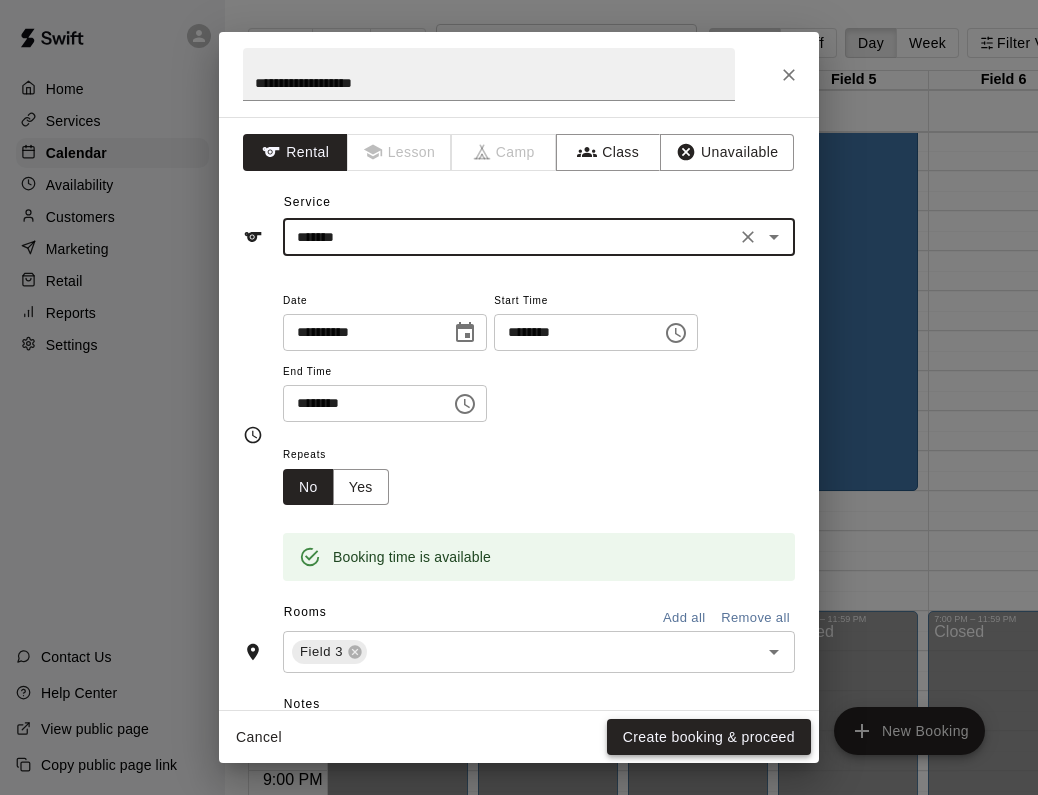 click on "Create booking & proceed" at bounding box center [709, 737] 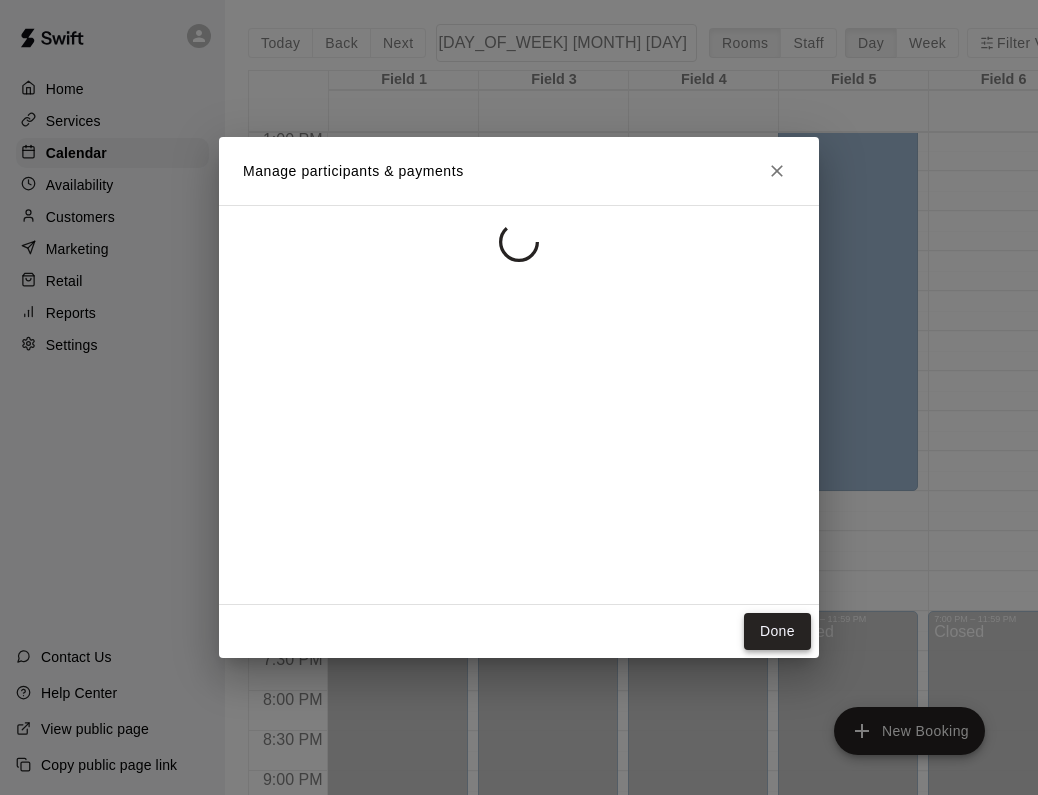 click on "Done" at bounding box center (777, 631) 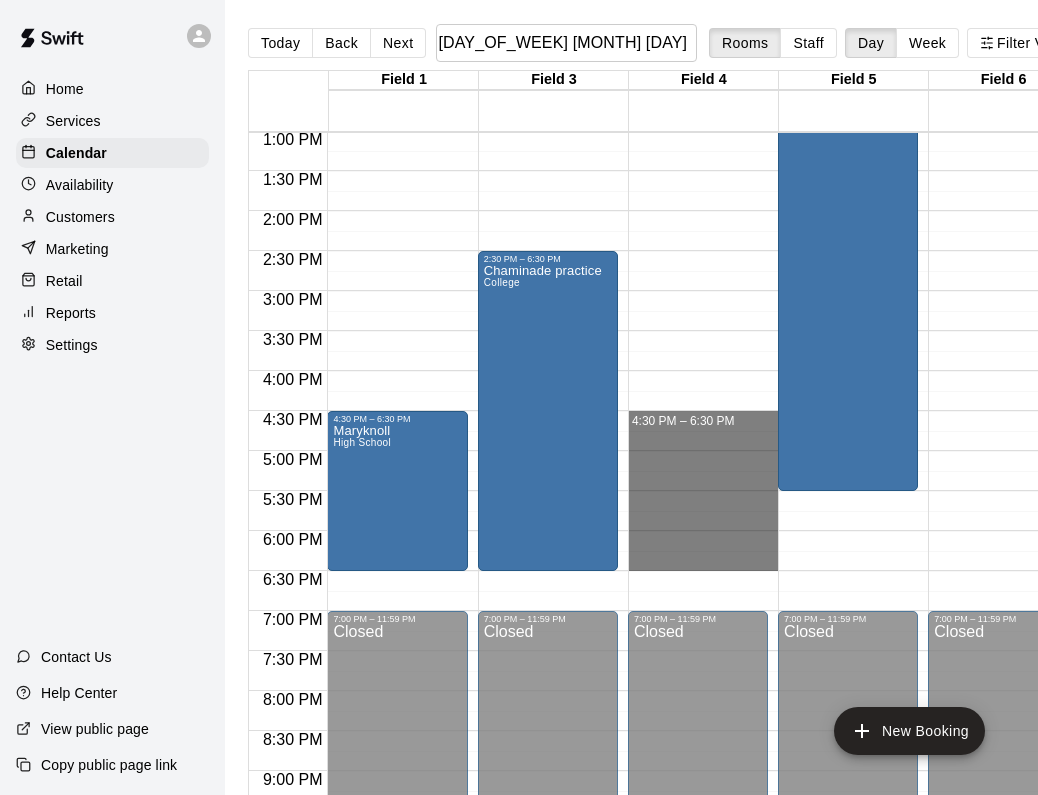drag, startPoint x: 706, startPoint y: 424, endPoint x: 736, endPoint y: 569, distance: 148.07092 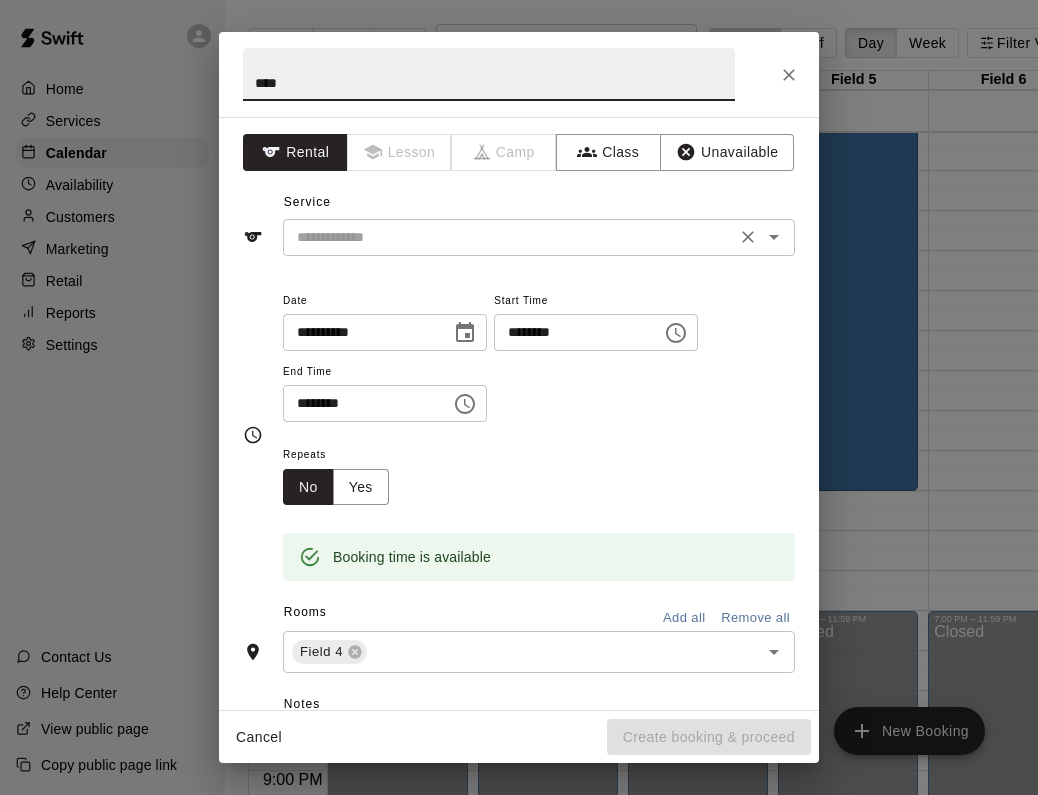 type on "****" 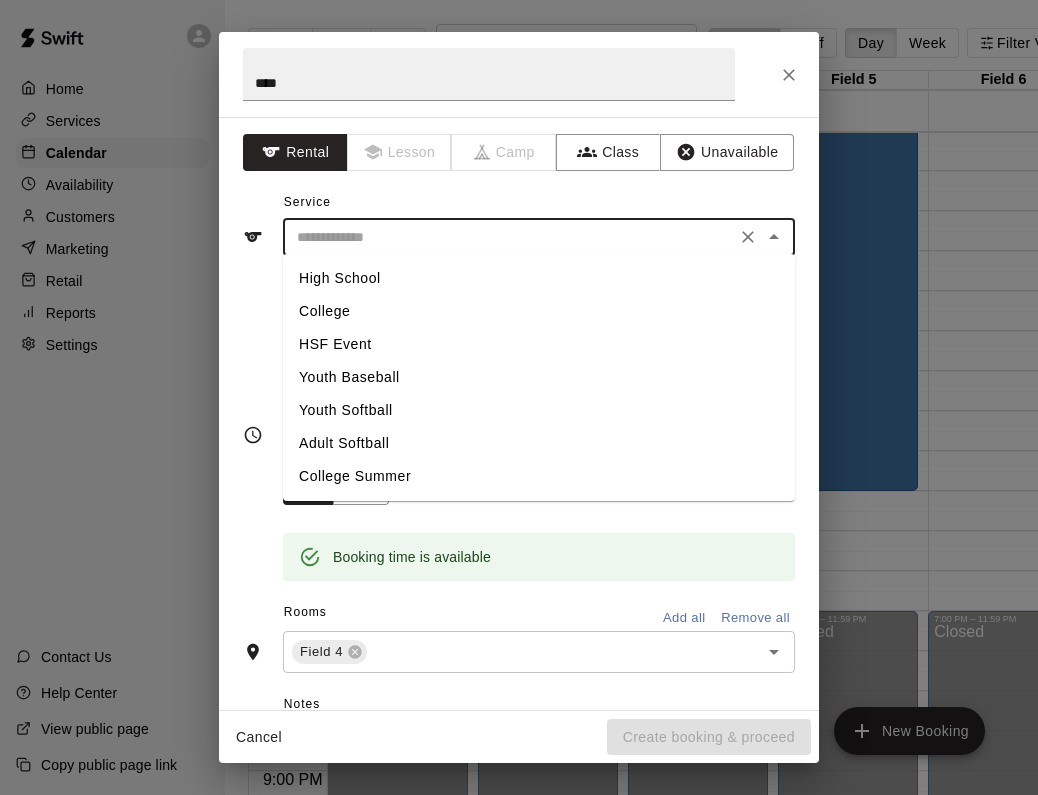 click on "High School" at bounding box center [539, 278] 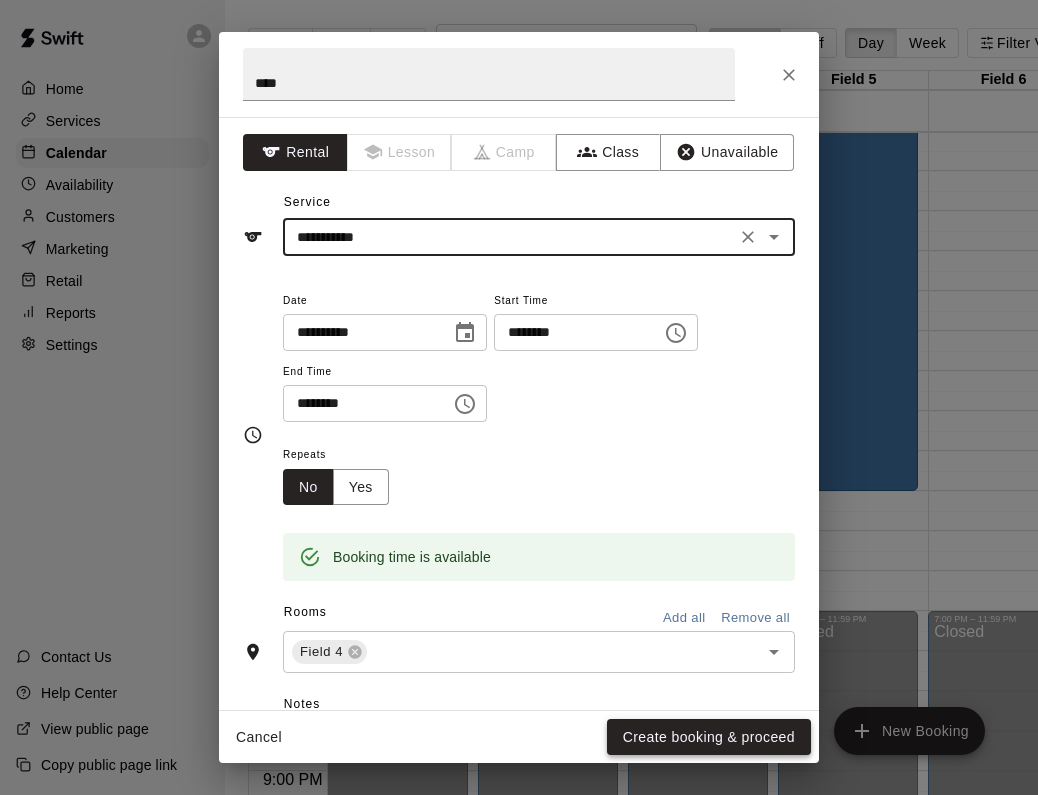 click on "Create booking & proceed" at bounding box center [709, 737] 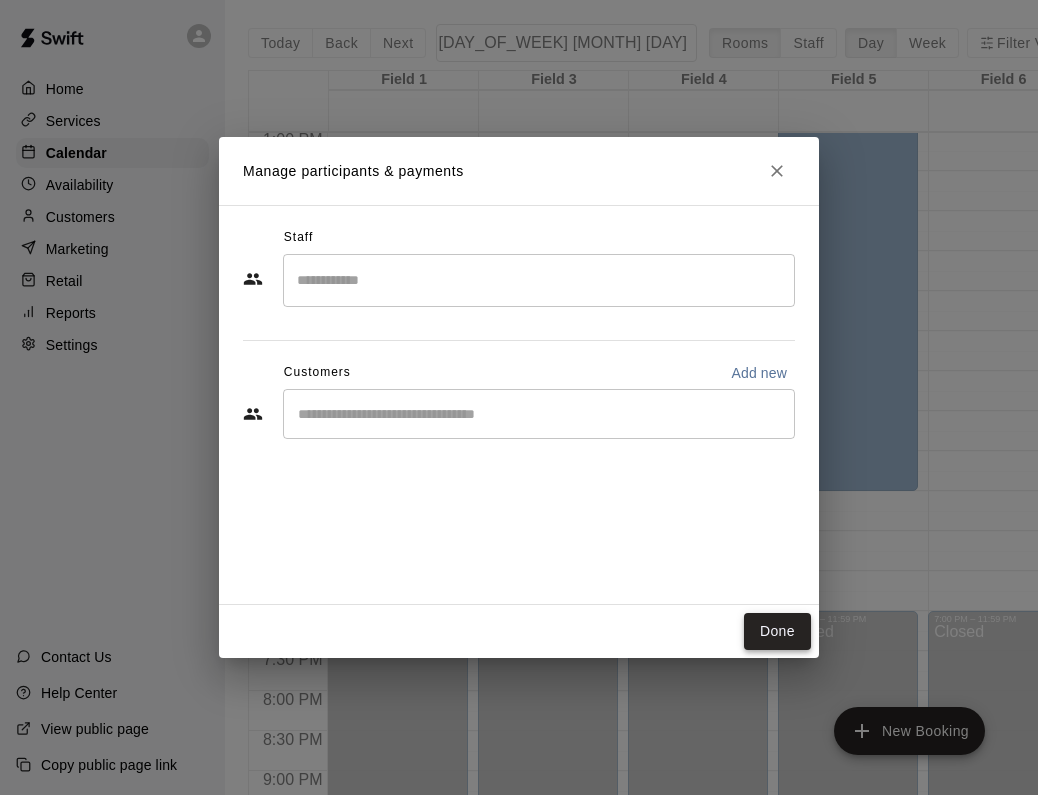 click on "Done" at bounding box center [777, 631] 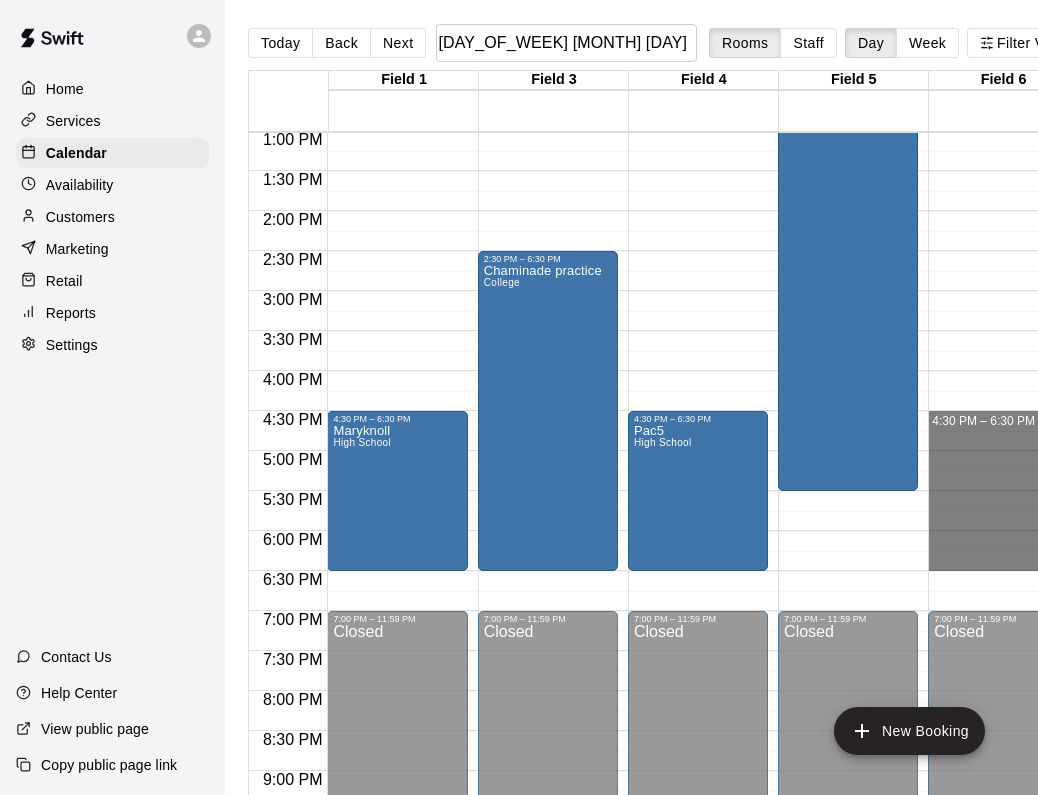 drag, startPoint x: 929, startPoint y: 421, endPoint x: 942, endPoint y: 562, distance: 141.59802 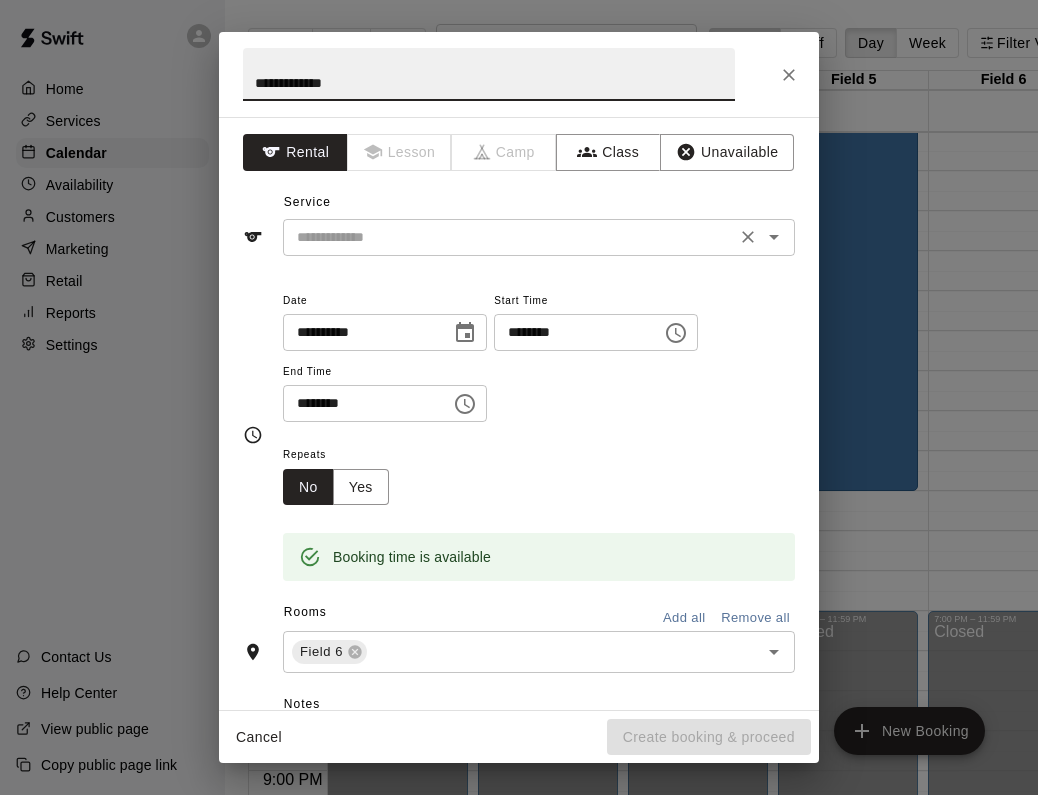 type on "**********" 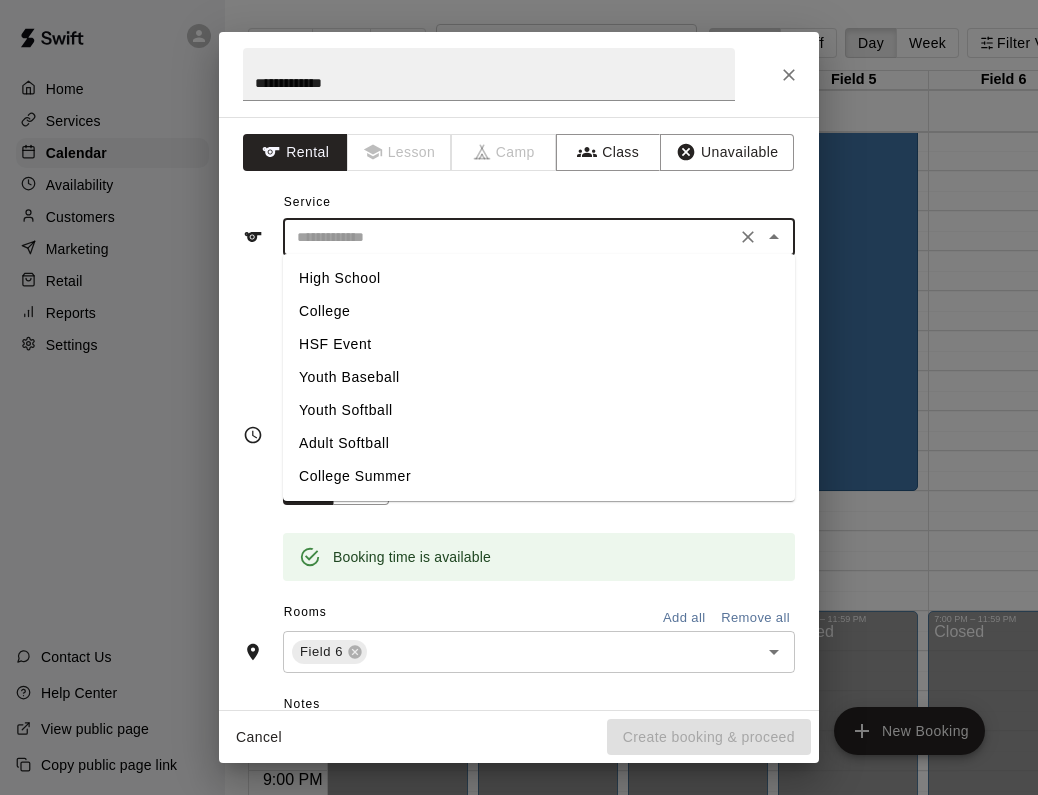 click on "High School" at bounding box center [539, 278] 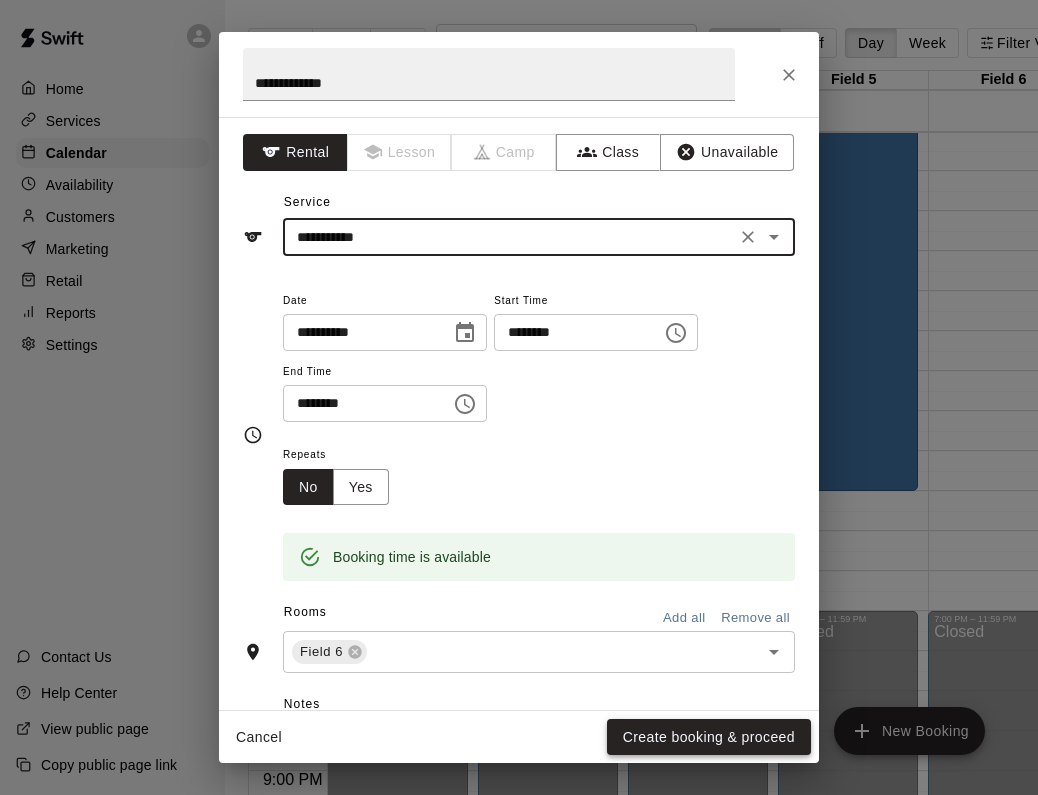 click on "Create booking & proceed" at bounding box center [709, 737] 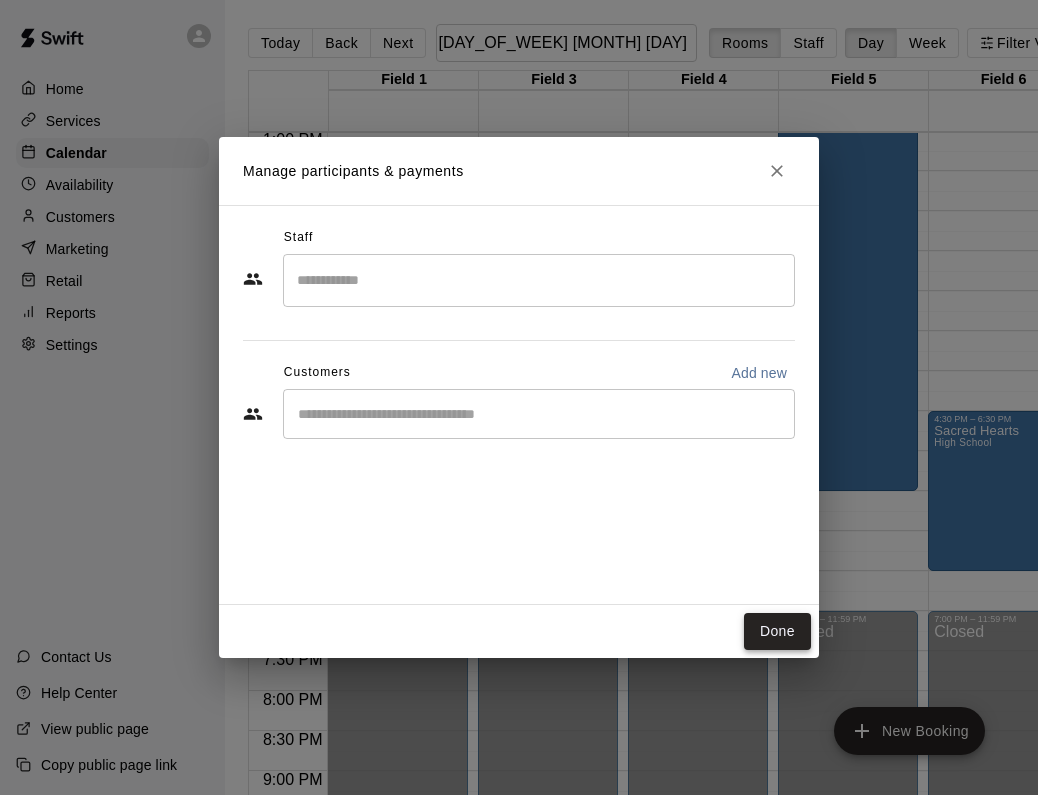 click on "Done" at bounding box center (777, 631) 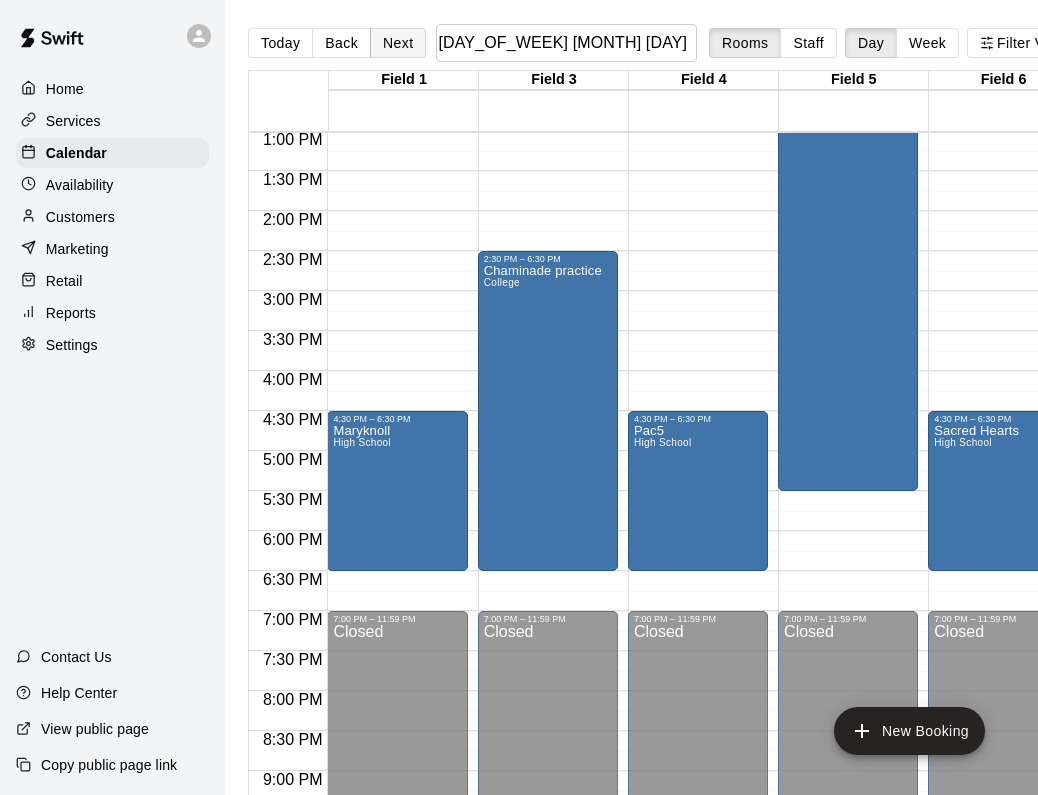 click on "Next" at bounding box center [398, 43] 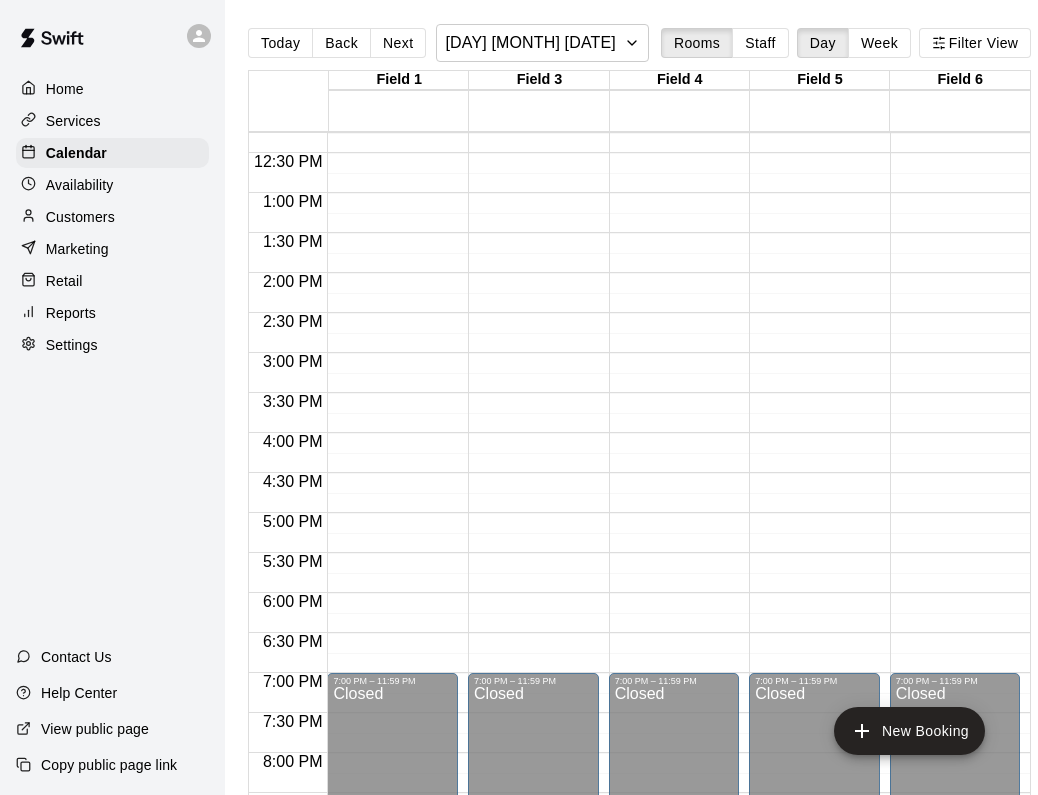 scroll, scrollTop: 982, scrollLeft: 0, axis: vertical 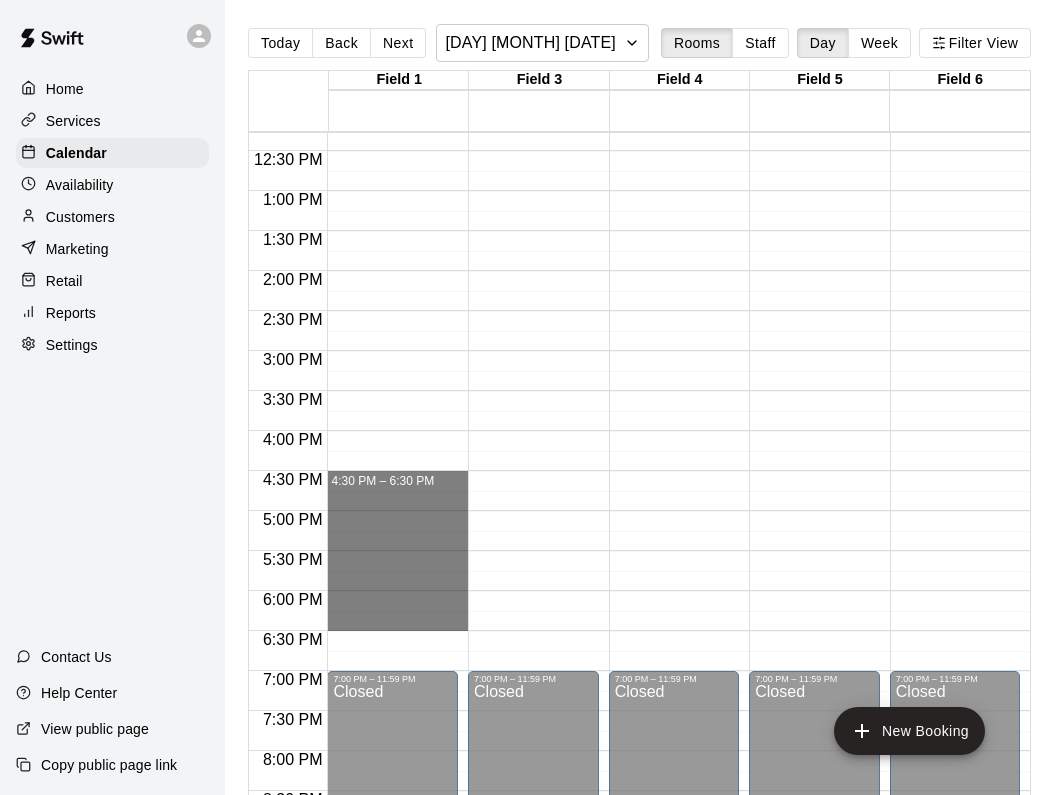 drag, startPoint x: 432, startPoint y: 477, endPoint x: 438, endPoint y: 626, distance: 149.12076 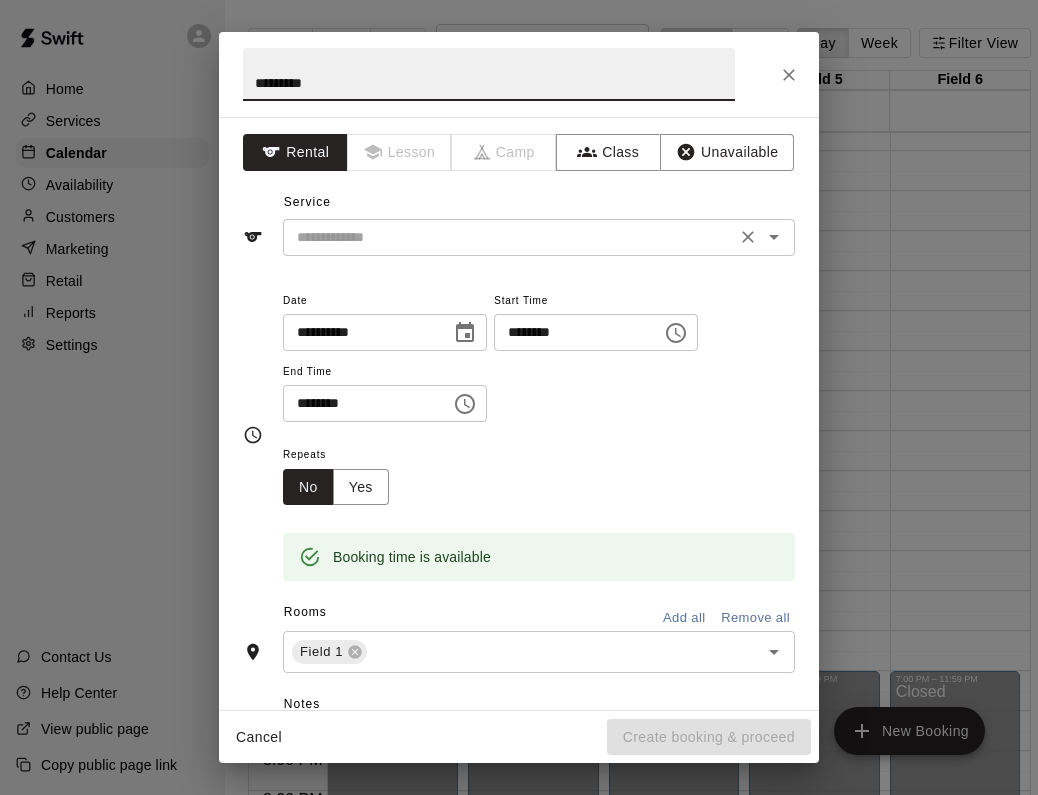 click on "​" at bounding box center [539, 237] 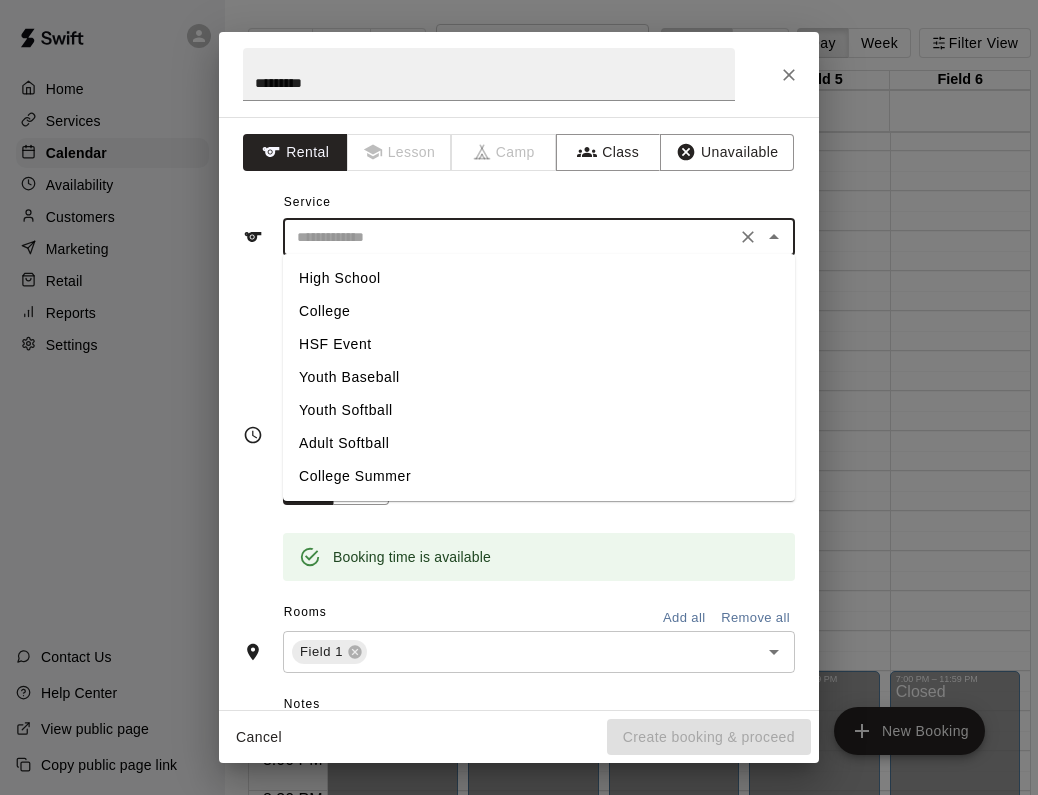 click on "High School" at bounding box center [539, 278] 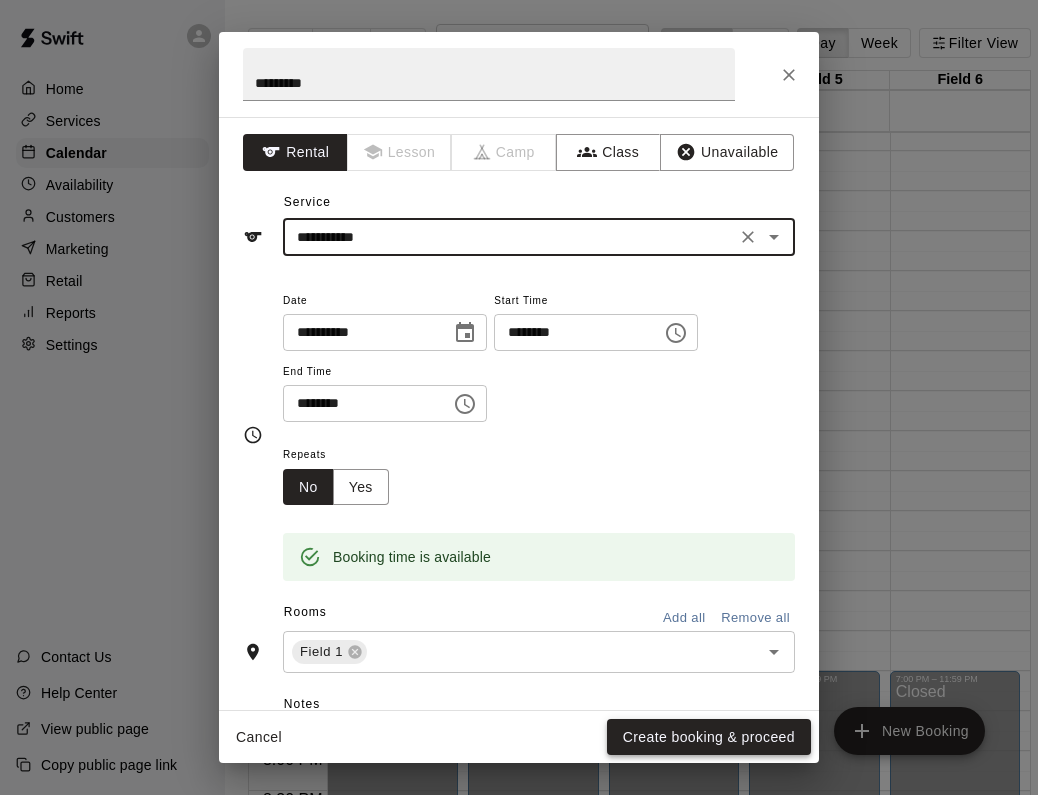 click on "Create booking & proceed" at bounding box center [709, 737] 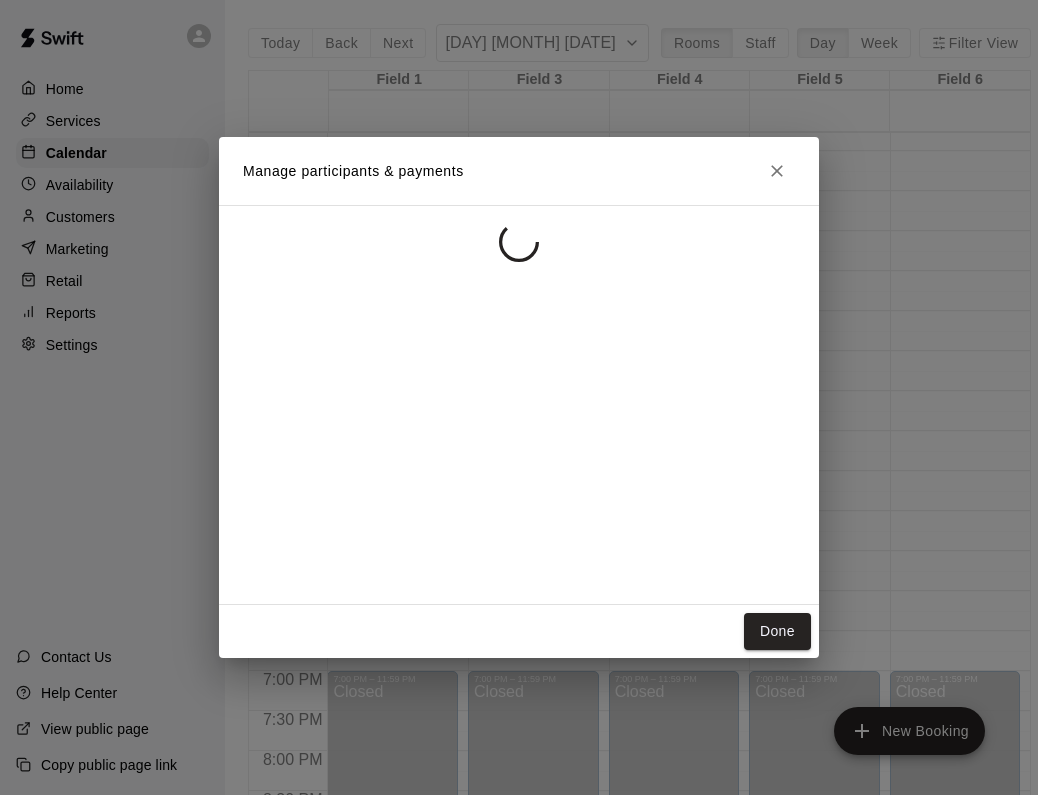 click on "Manage participants & payments Done" at bounding box center (519, 397) 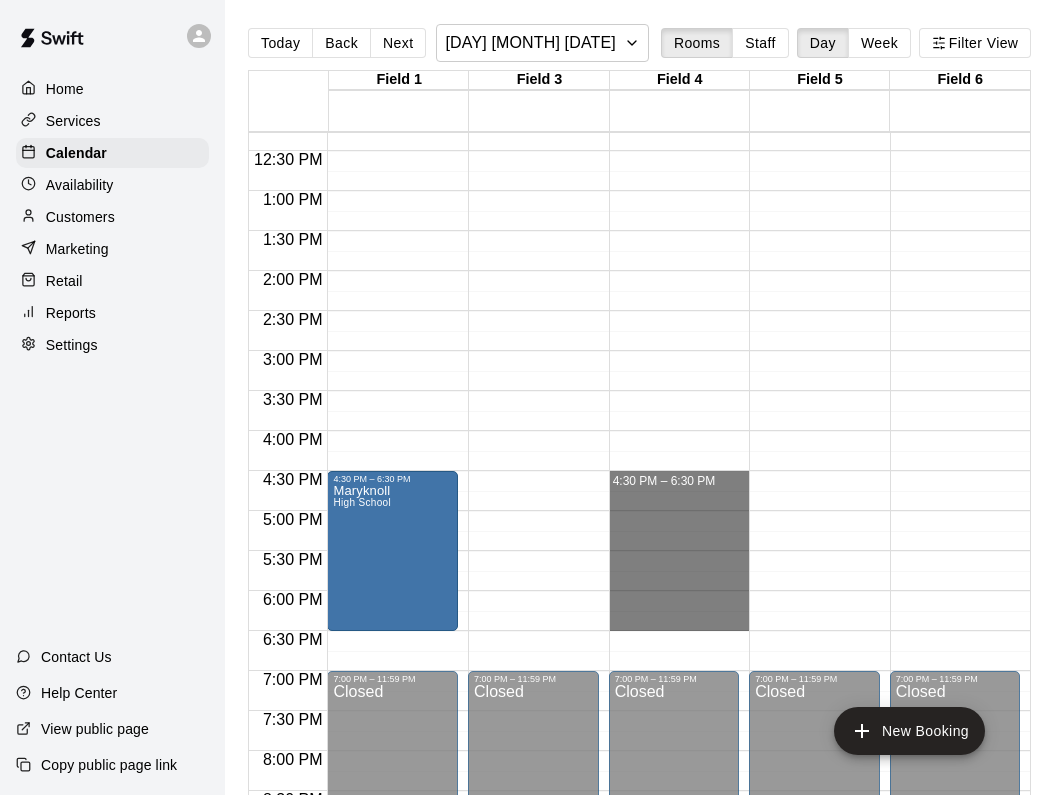drag, startPoint x: 686, startPoint y: 479, endPoint x: 669, endPoint y: 620, distance: 142.02112 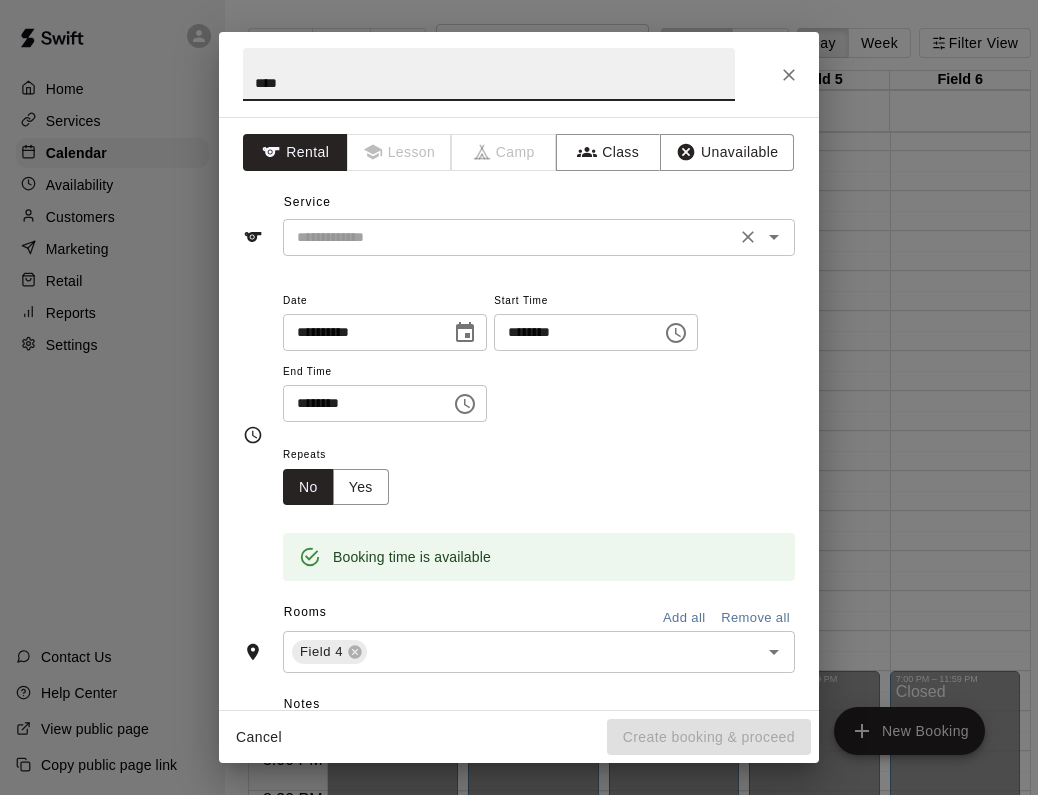 type on "****" 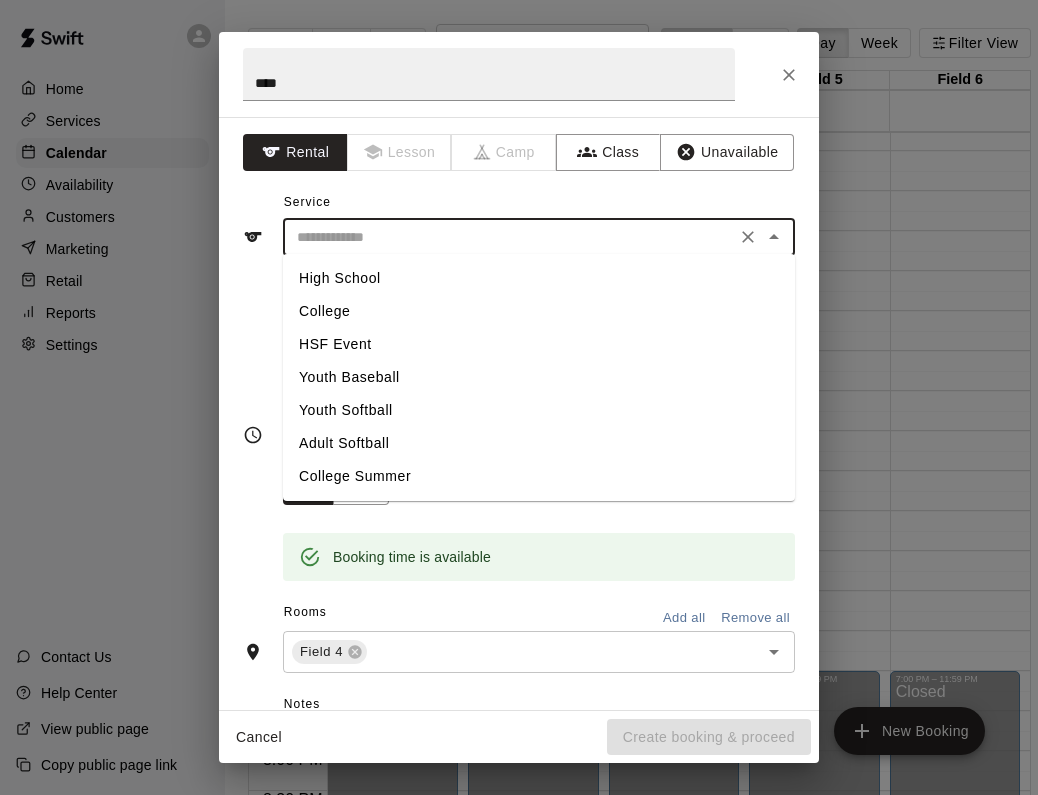 click on "High School" at bounding box center [539, 278] 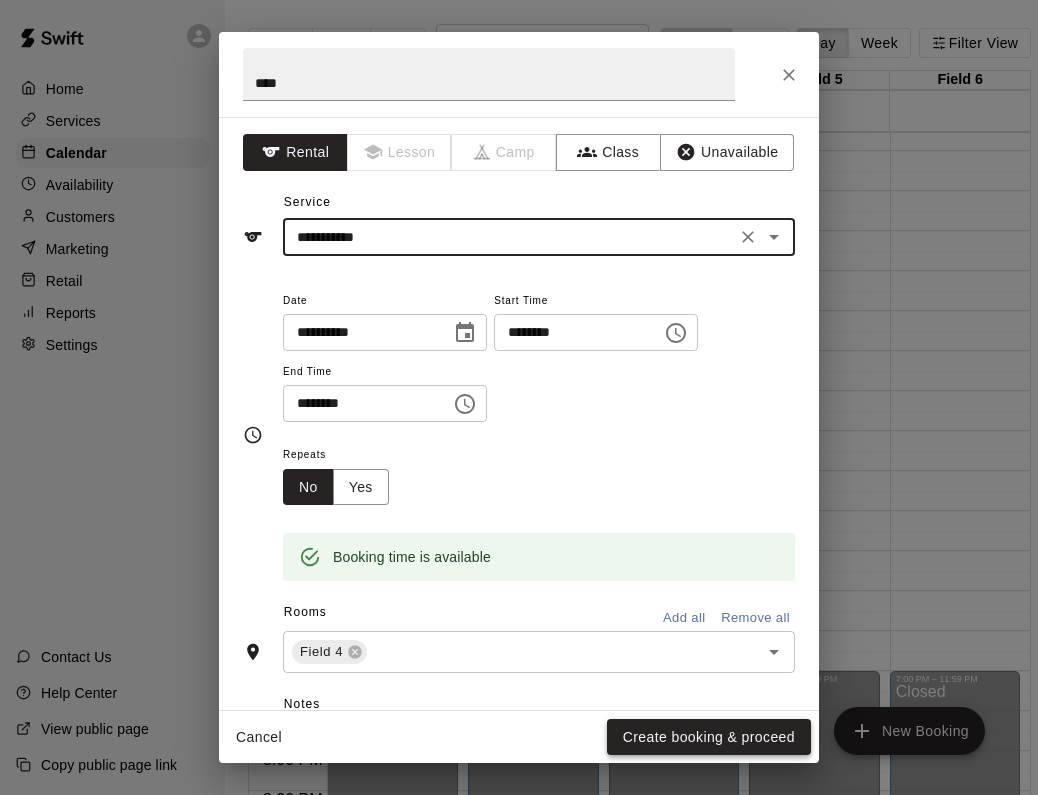 click on "Create booking & proceed" at bounding box center [709, 737] 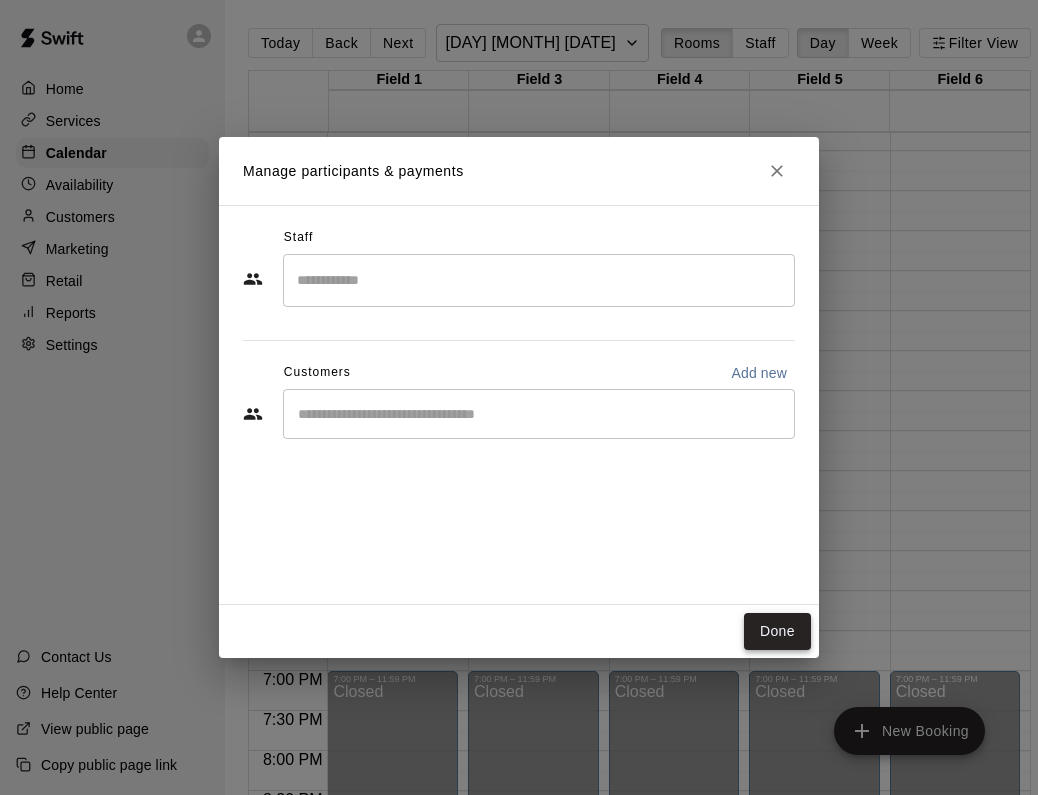 click on "Done" at bounding box center (777, 631) 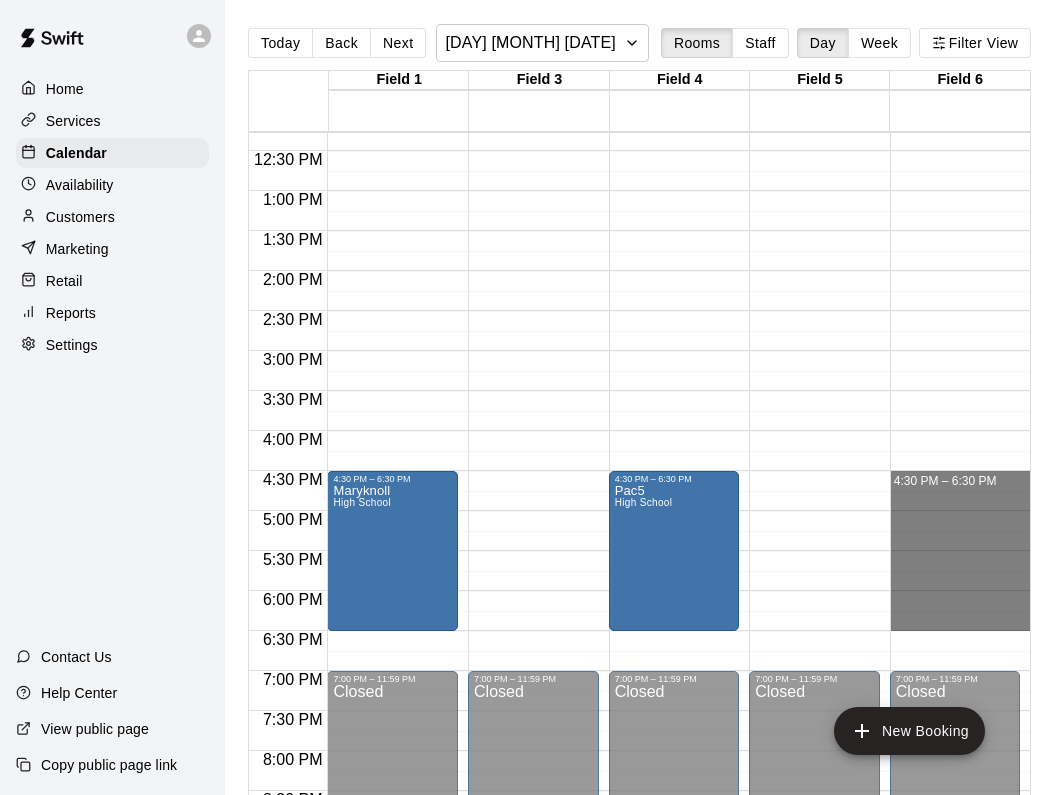 drag, startPoint x: 938, startPoint y: 481, endPoint x: 924, endPoint y: 624, distance: 143.68369 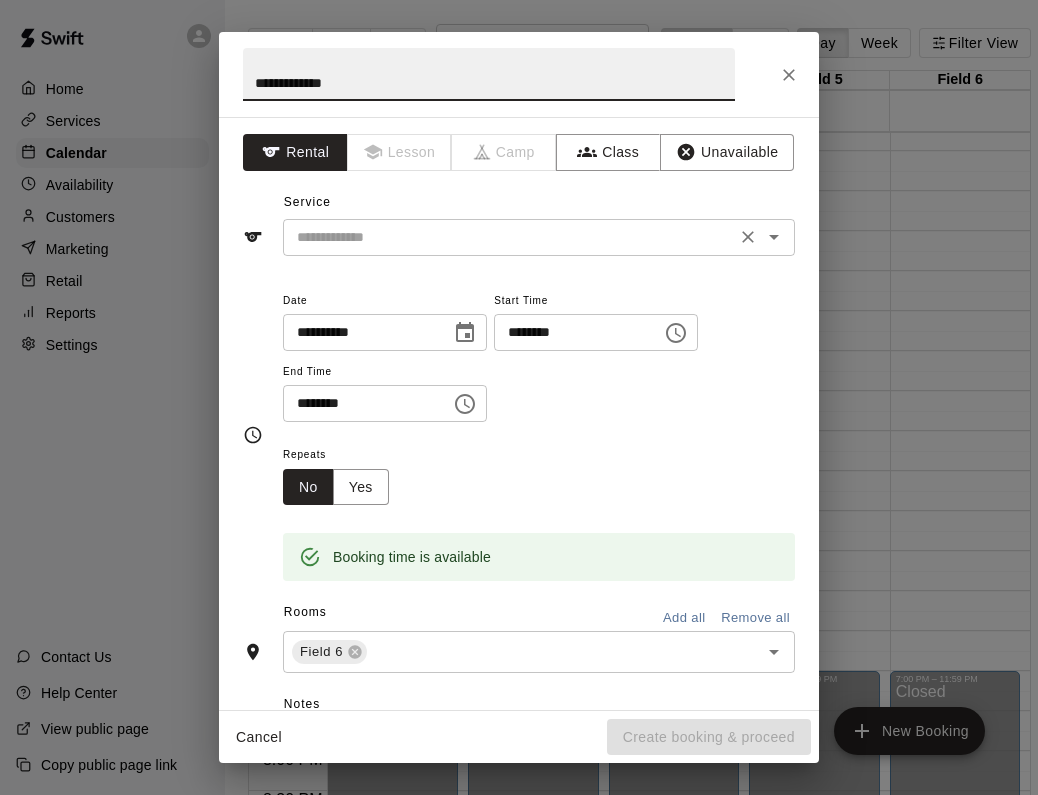 type on "**********" 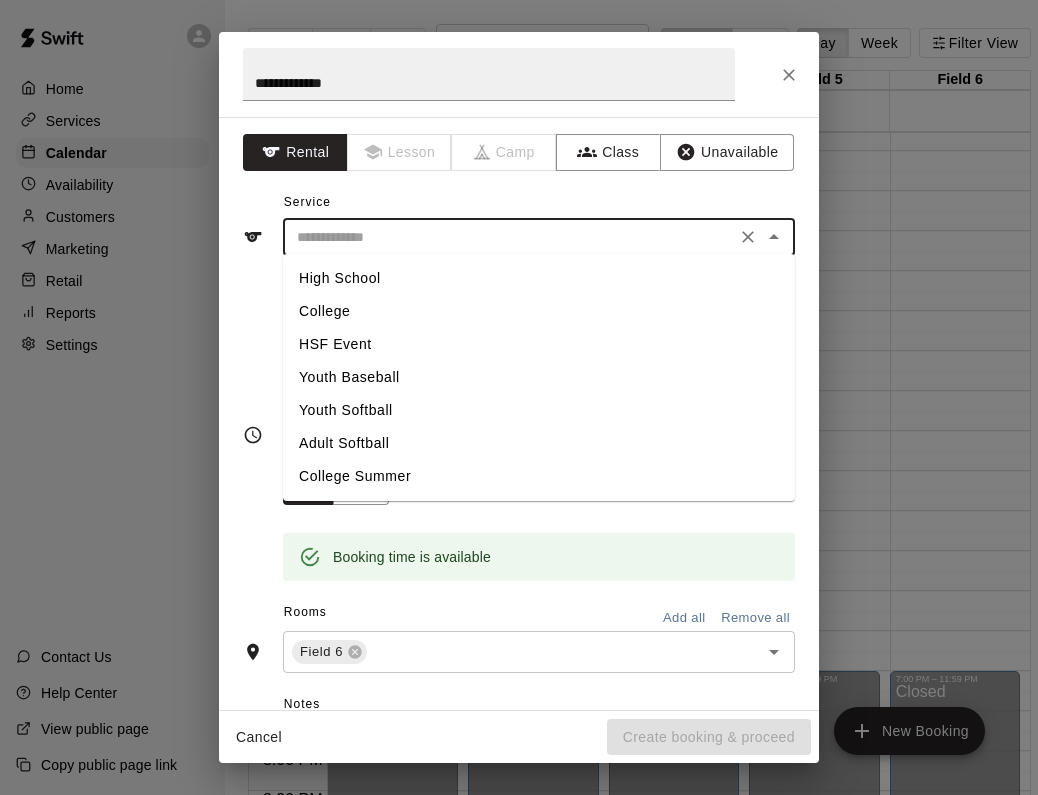 click on "High School" at bounding box center [539, 278] 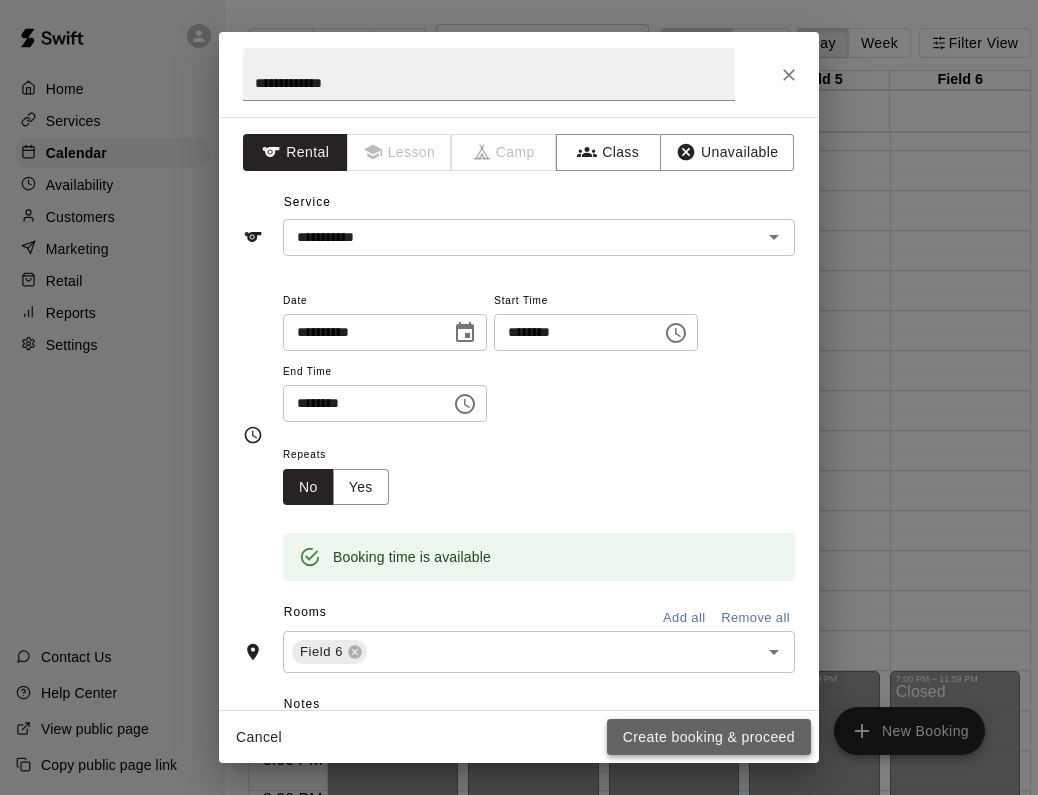 click on "Create booking & proceed" at bounding box center [709, 737] 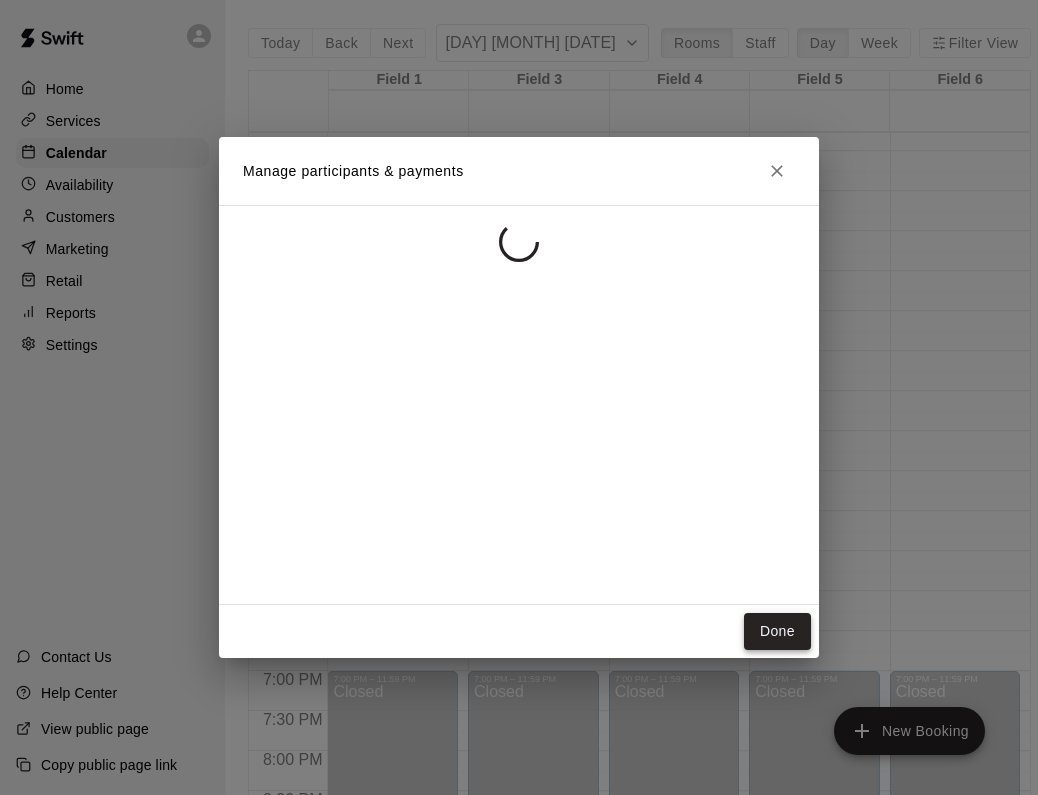 click on "Done" at bounding box center [777, 631] 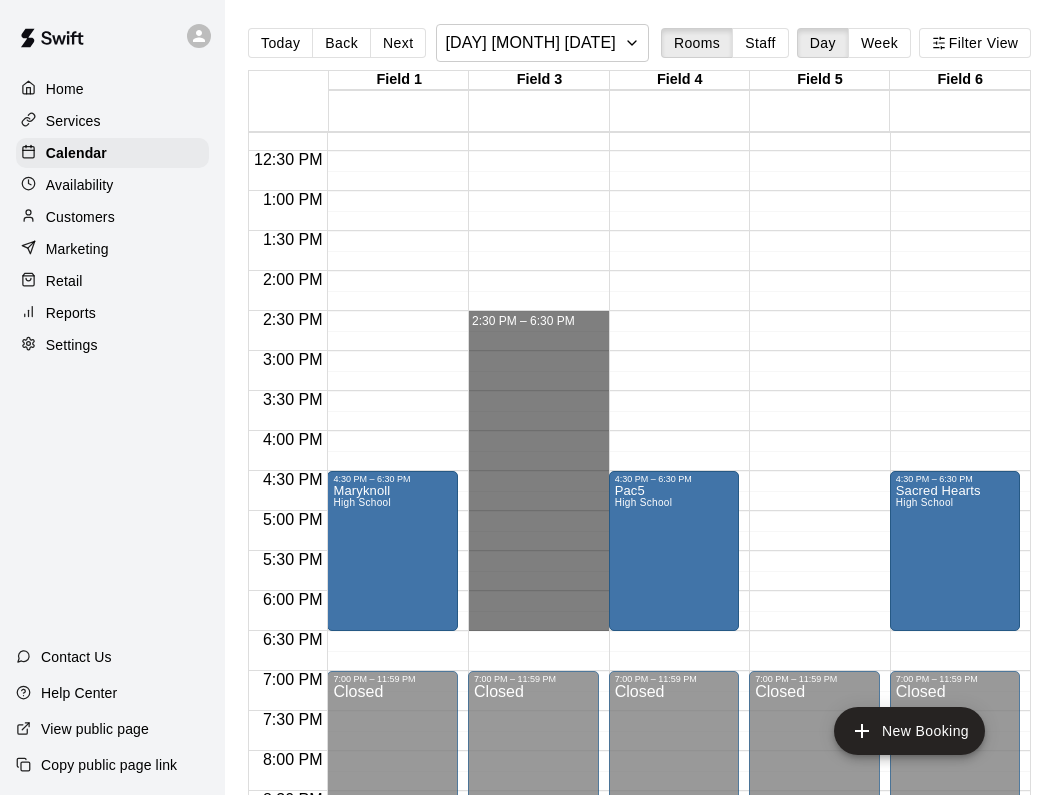 drag, startPoint x: 534, startPoint y: 318, endPoint x: 532, endPoint y: 622, distance: 304.0066 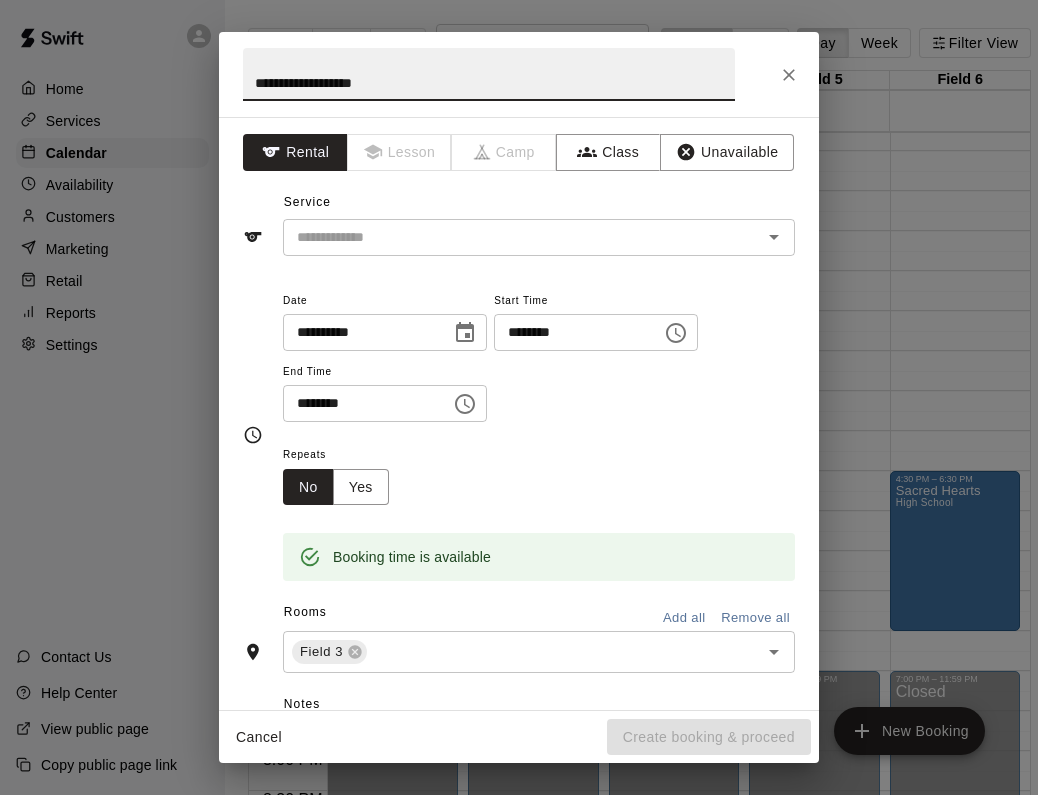 type on "**********" 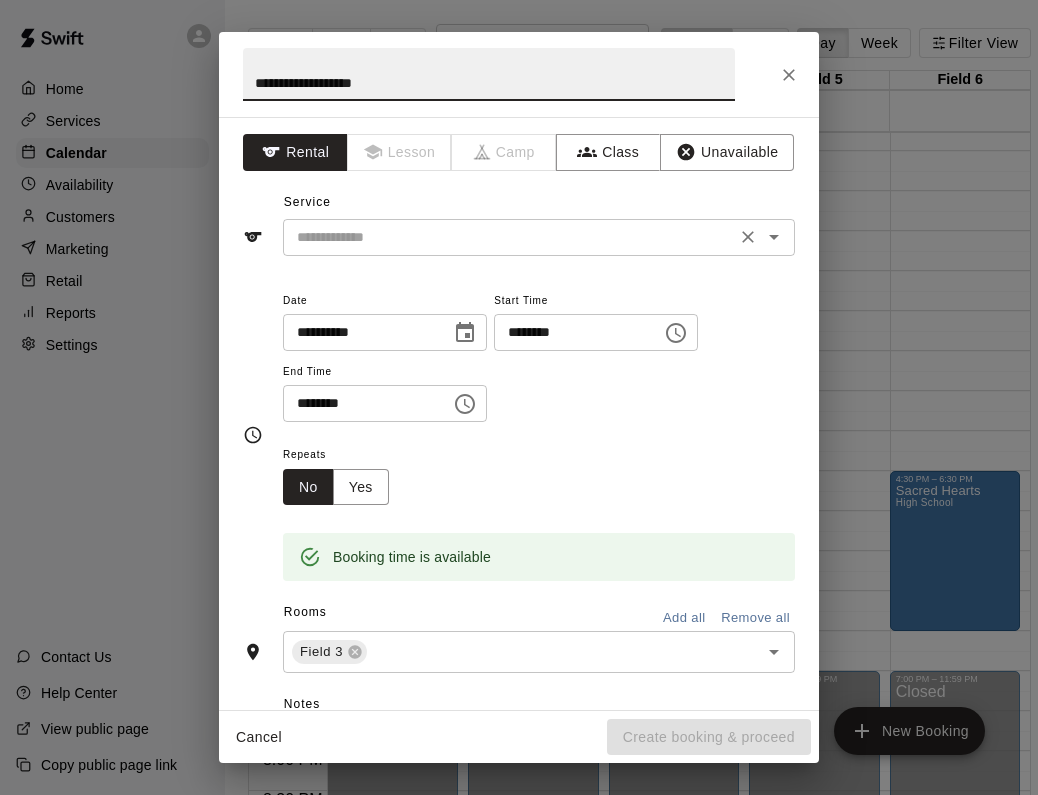 drag, startPoint x: 532, startPoint y: 622, endPoint x: 450, endPoint y: 245, distance: 385.81473 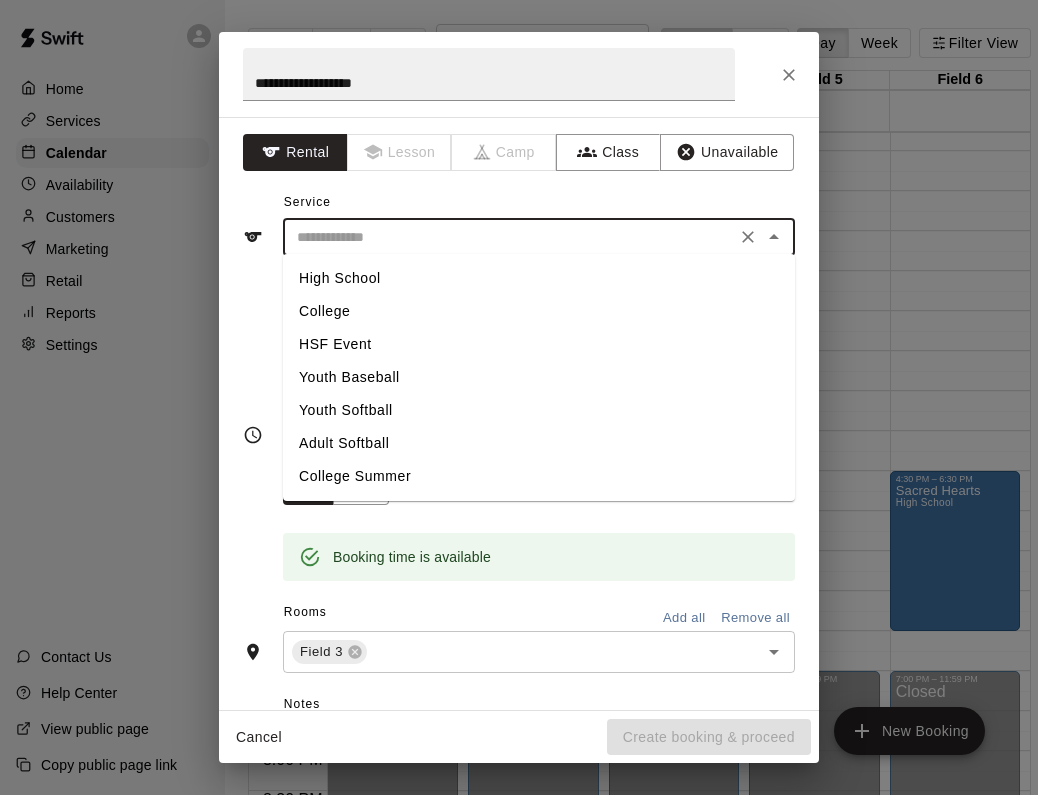 click on "College" at bounding box center [539, 311] 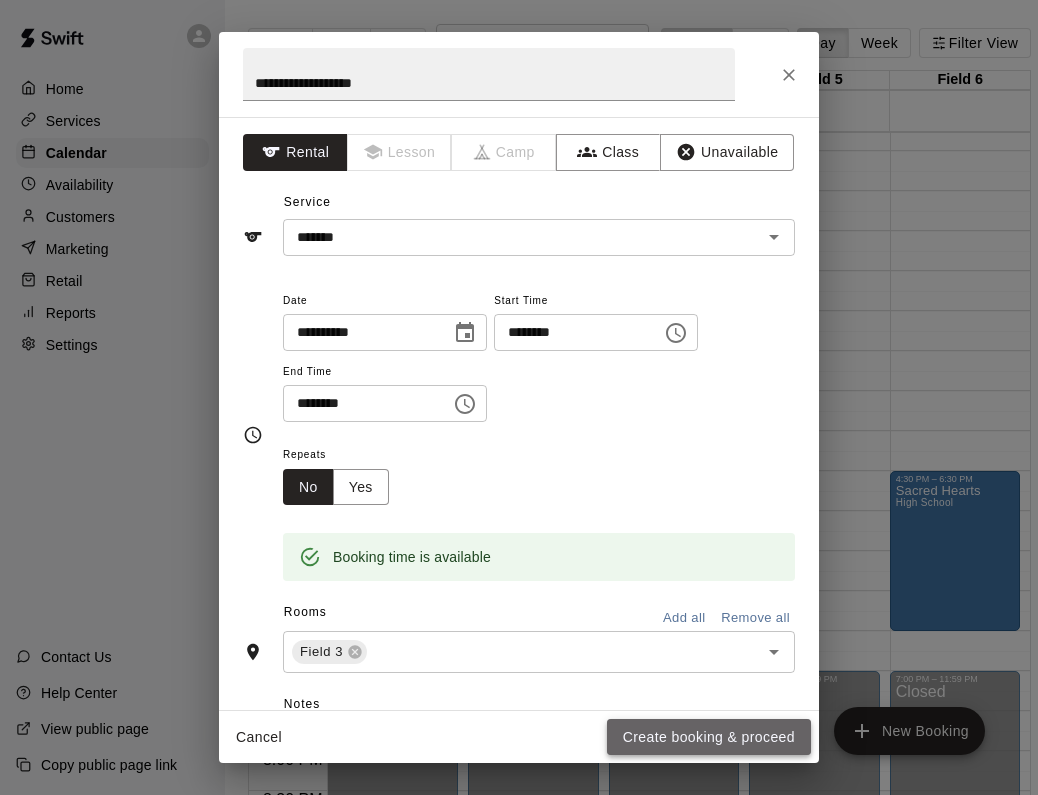 click on "Create booking & proceed" at bounding box center [709, 737] 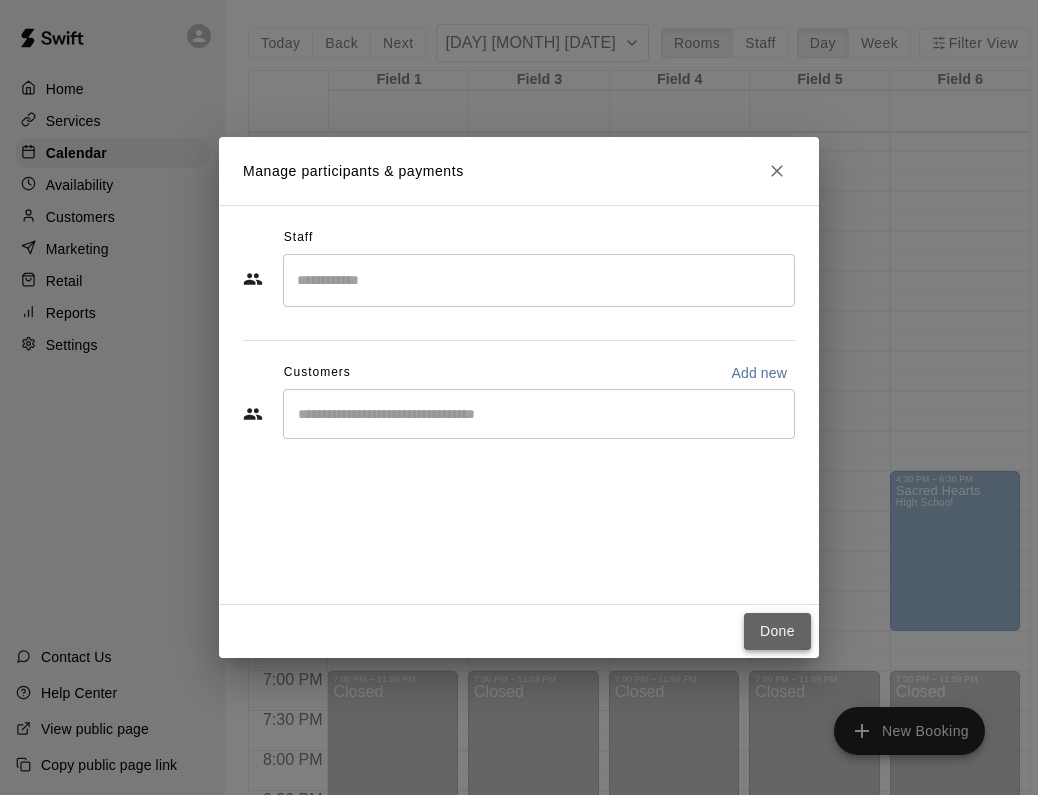 click on "Done" at bounding box center (777, 631) 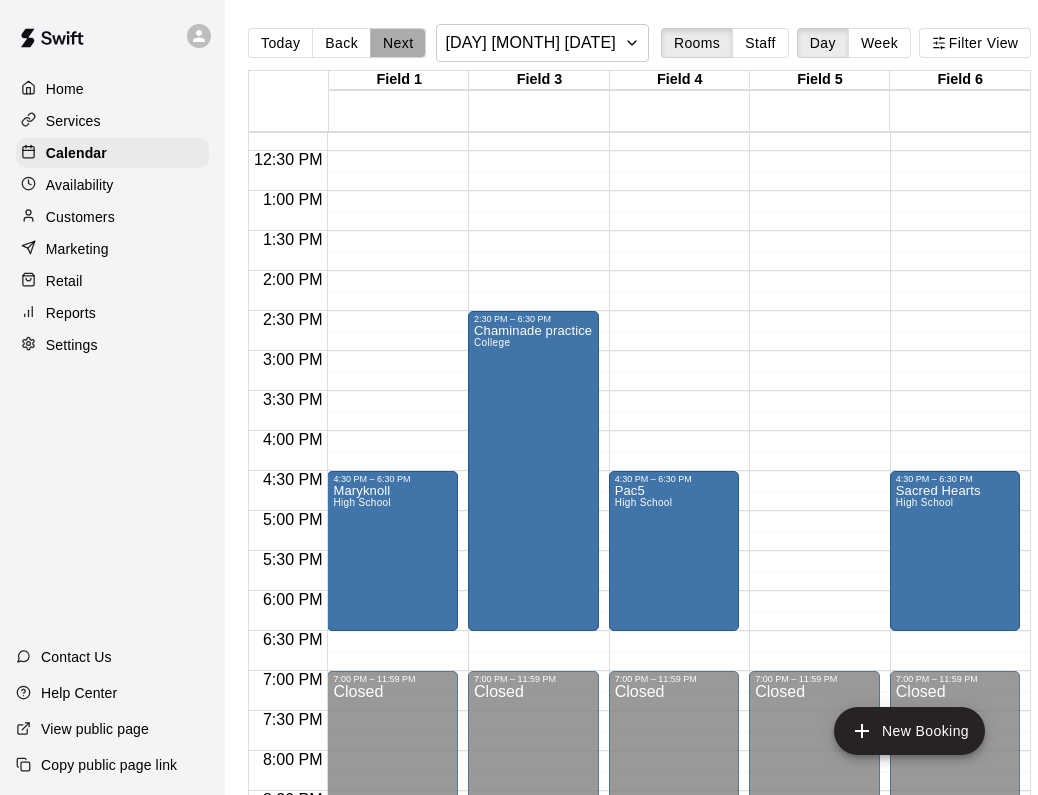 click on "Next" at bounding box center (398, 43) 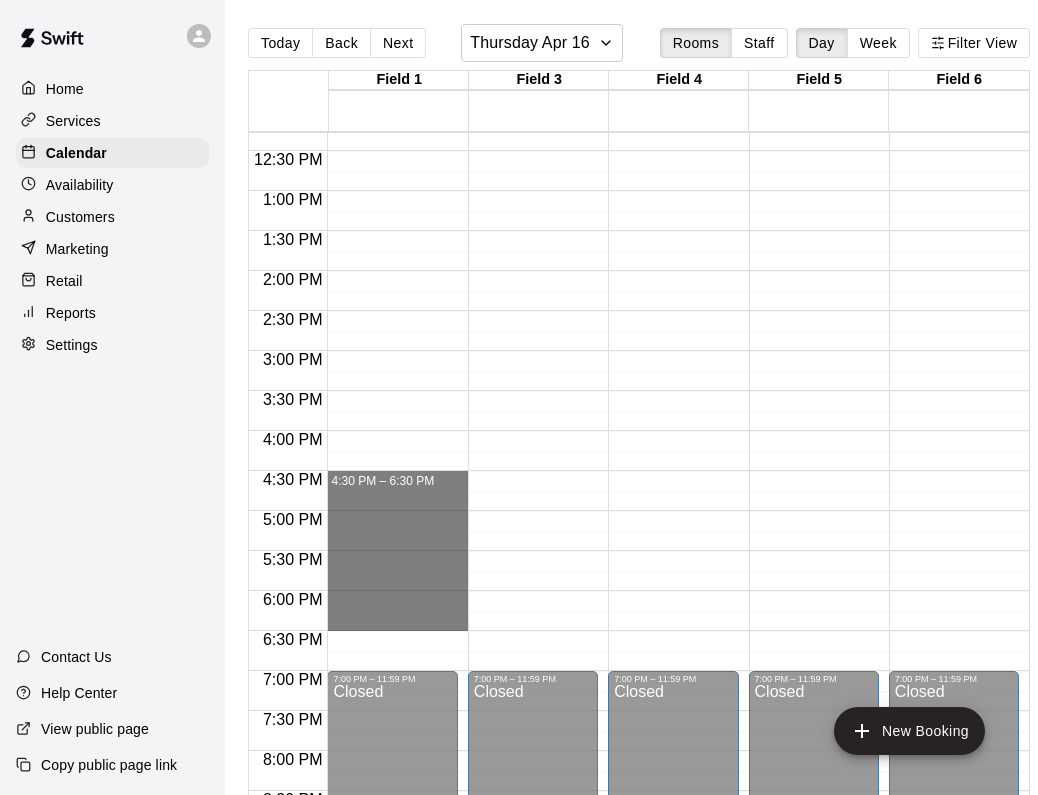 drag, startPoint x: 394, startPoint y: 480, endPoint x: 395, endPoint y: 618, distance: 138.00362 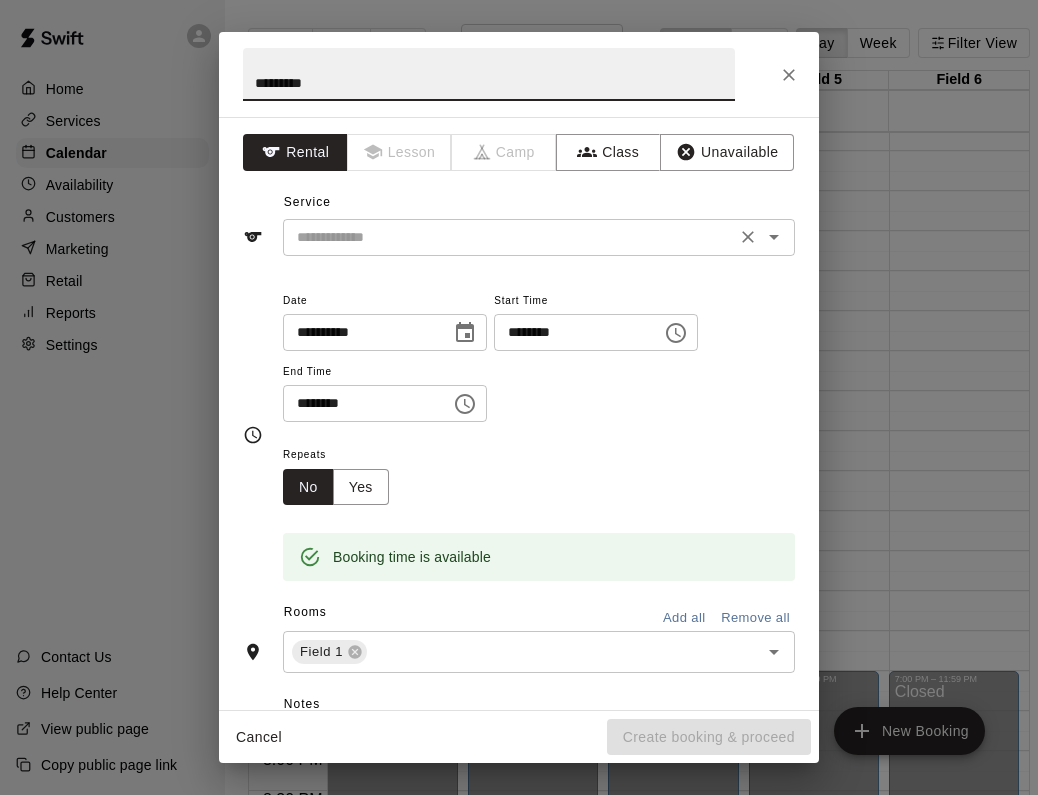type on "*********" 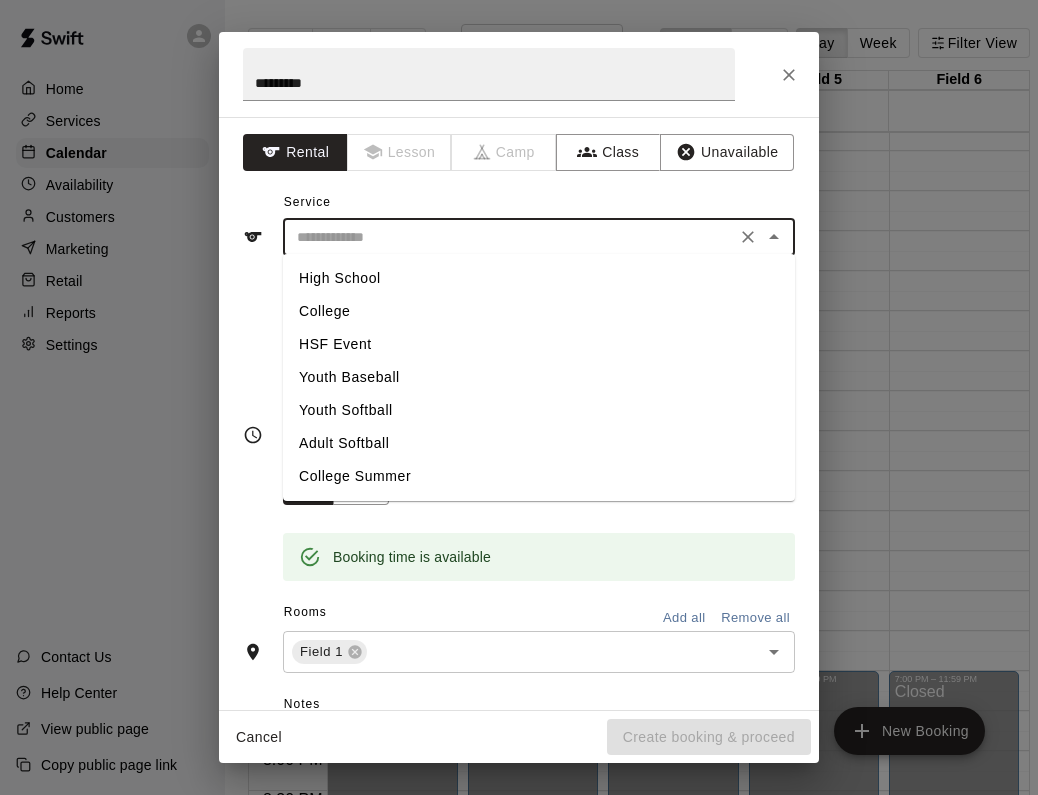 click on "High School" at bounding box center (539, 278) 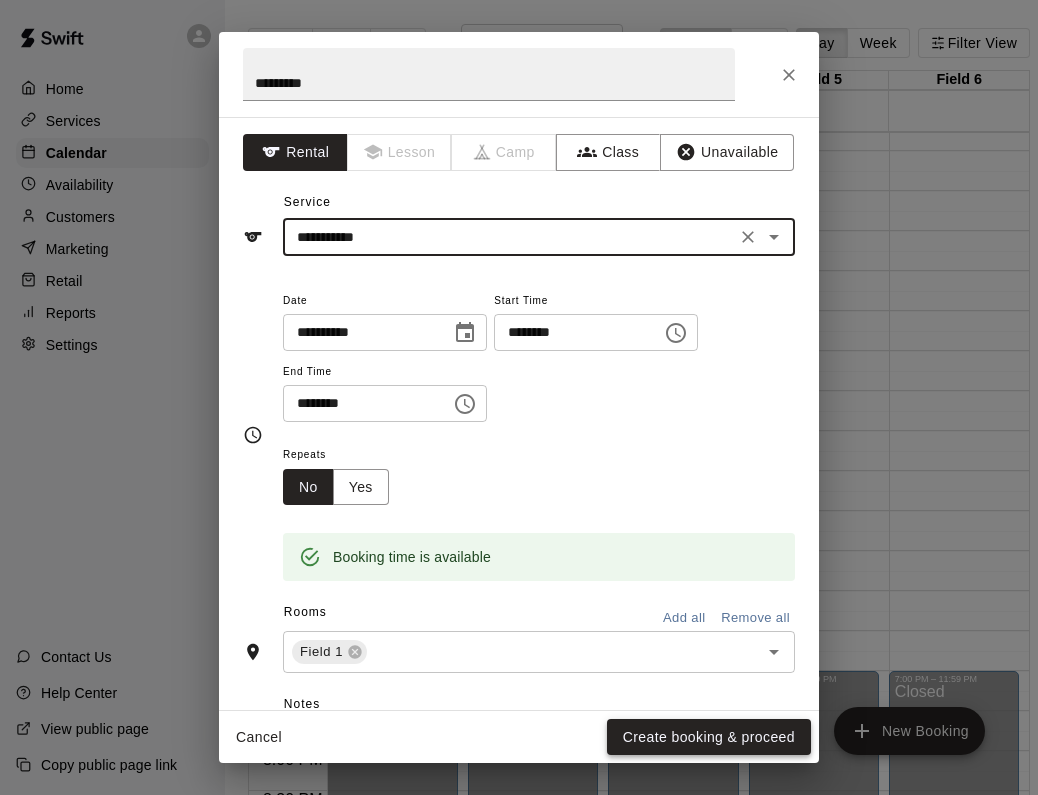 click on "Create booking & proceed" at bounding box center [709, 737] 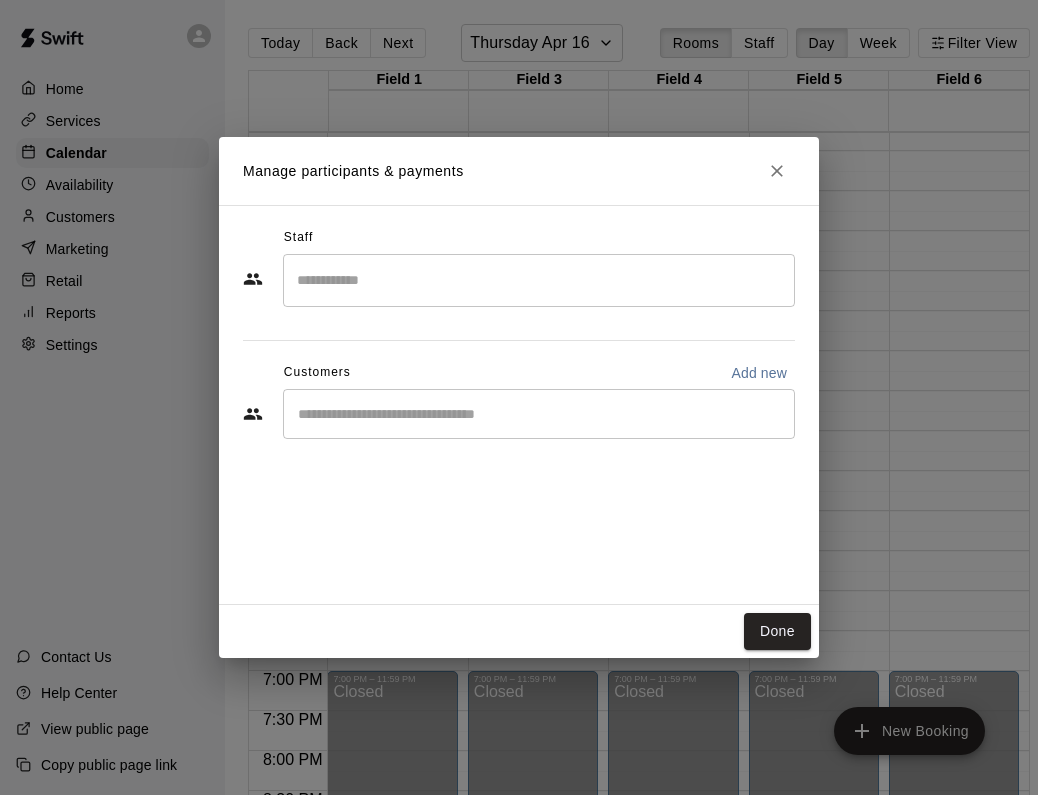 click on "Manage participants & payments Staff ​ Customers Add new ​ Done" at bounding box center (519, 397) 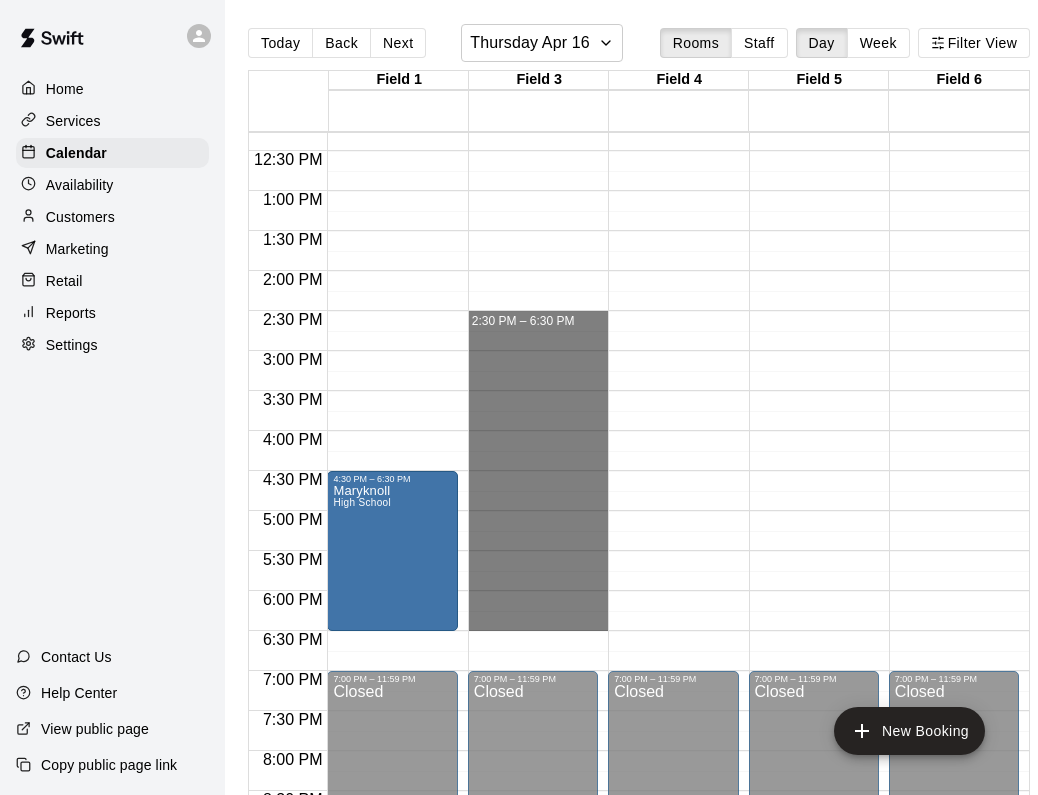 drag, startPoint x: 485, startPoint y: 321, endPoint x: 496, endPoint y: 626, distance: 305.1983 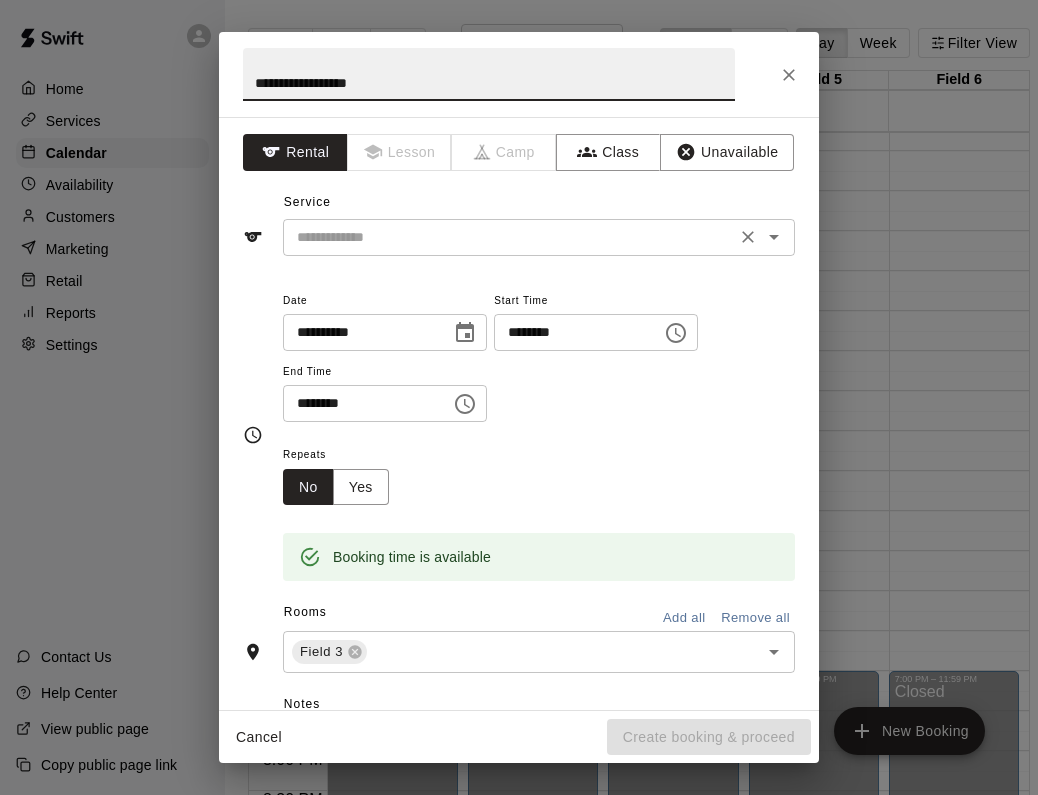 type on "**********" 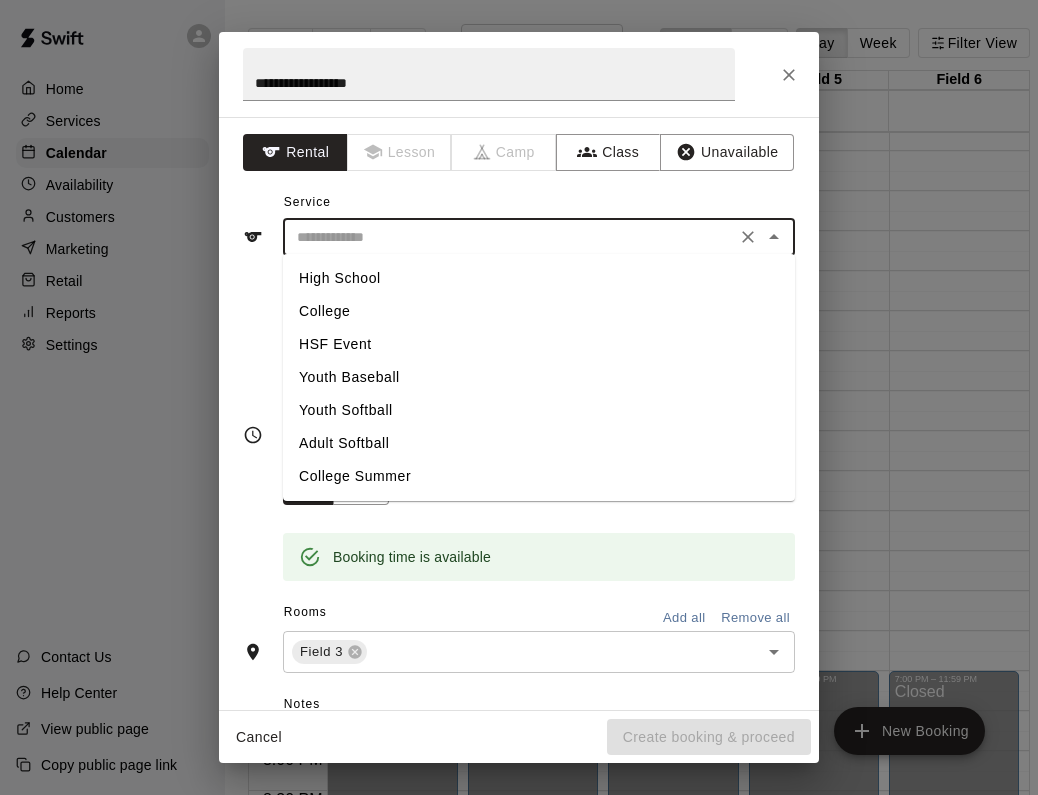 click on "College" at bounding box center [539, 311] 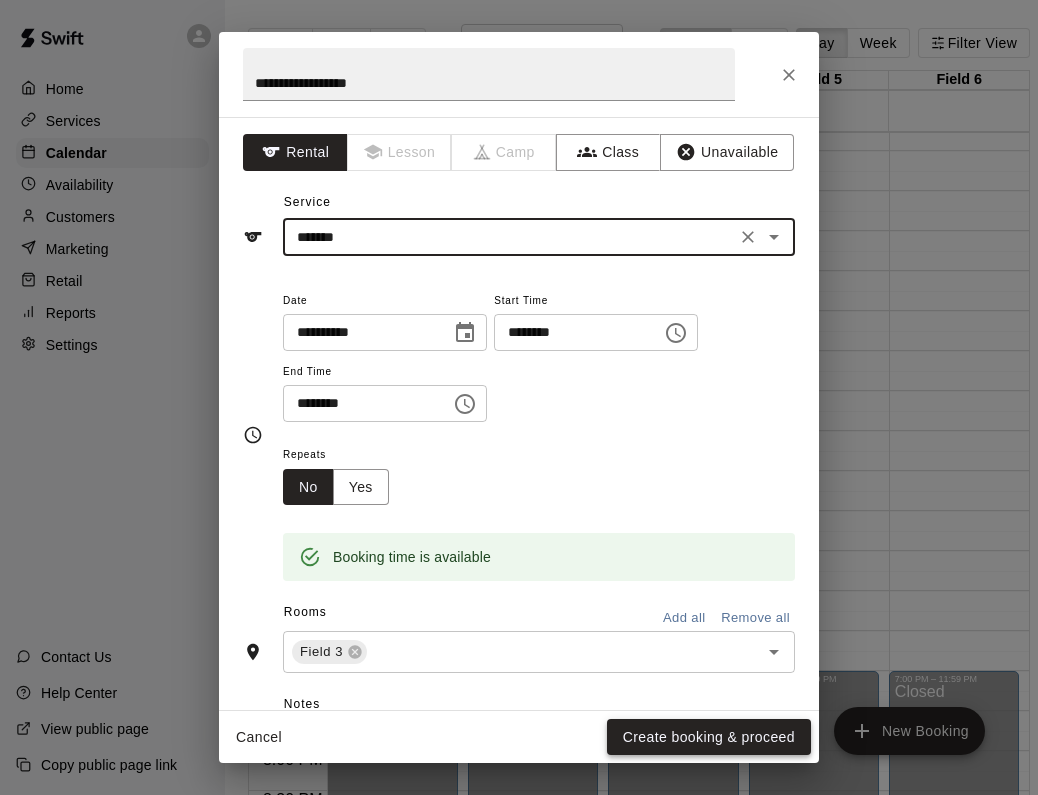 click on "Create booking & proceed" at bounding box center [709, 737] 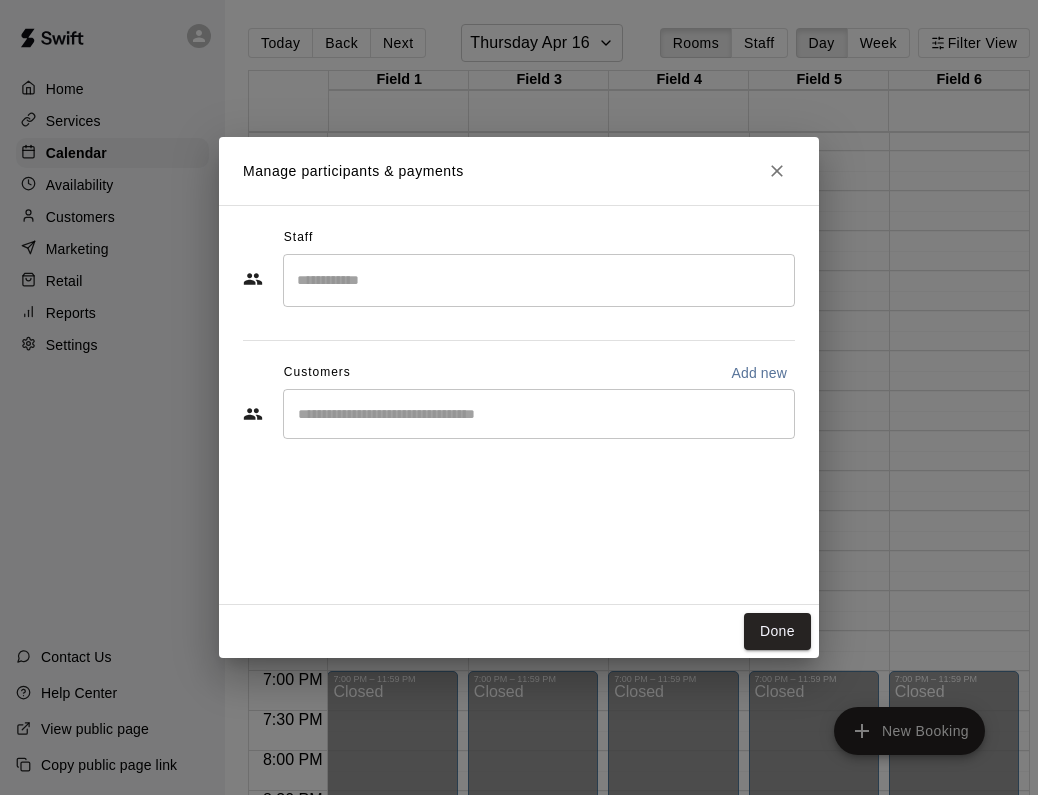 click on "Manage participants & payments Staff ​ Customers Add new ​ Done" at bounding box center (519, 397) 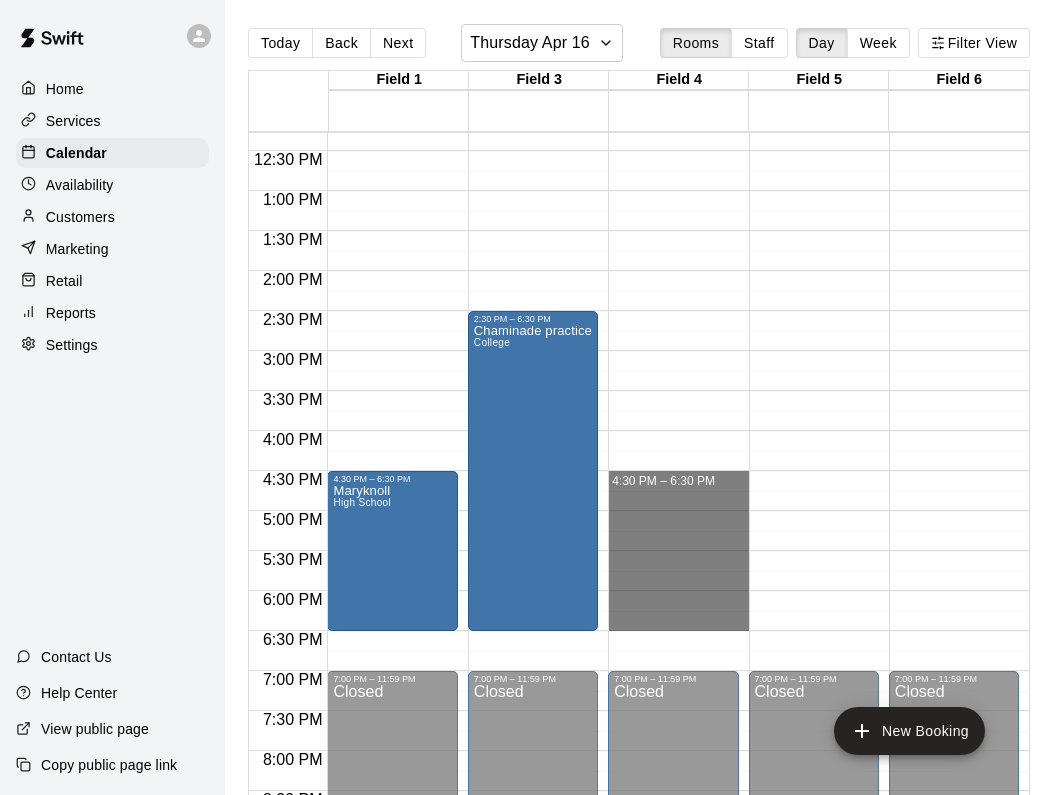 drag, startPoint x: 676, startPoint y: 480, endPoint x: 701, endPoint y: 620, distance: 142.21463 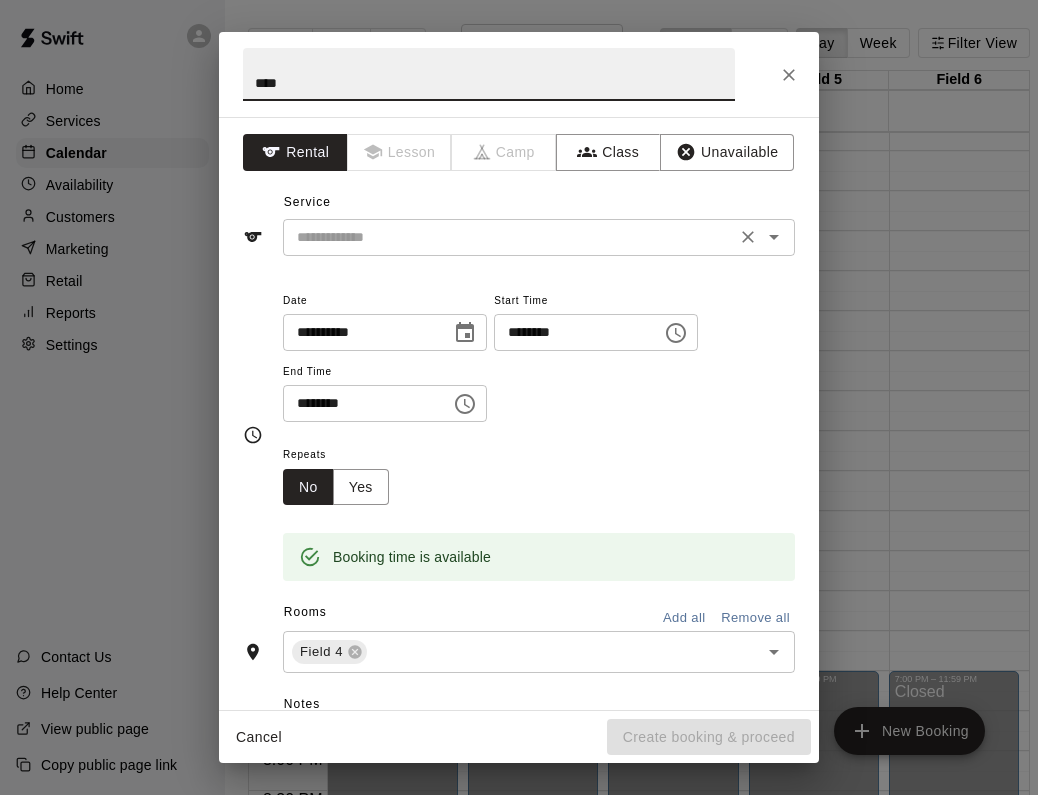 type on "****" 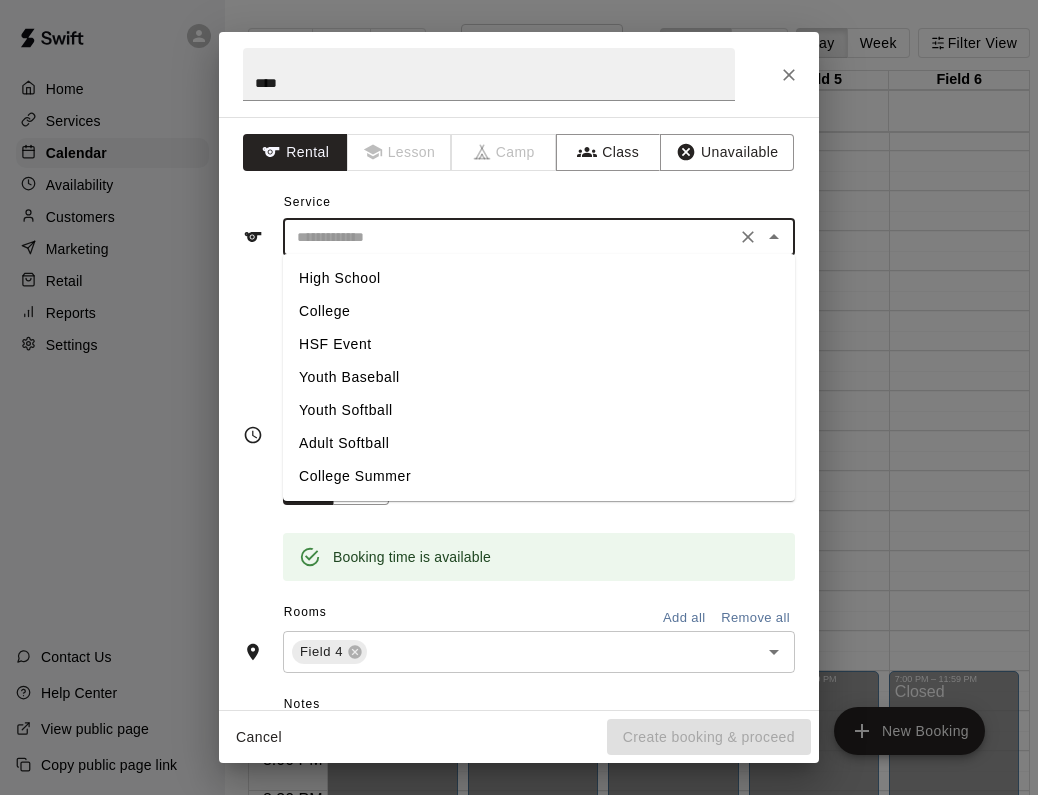 click on "High School" at bounding box center [539, 278] 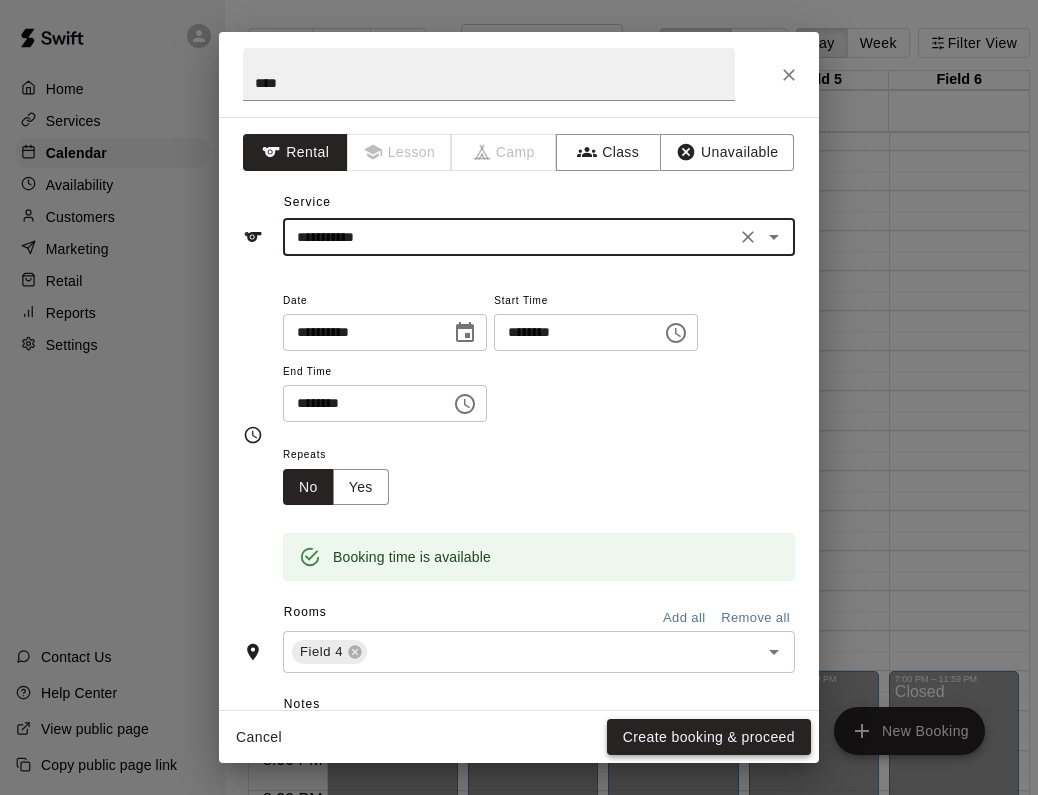 click on "Create booking & proceed" at bounding box center (709, 737) 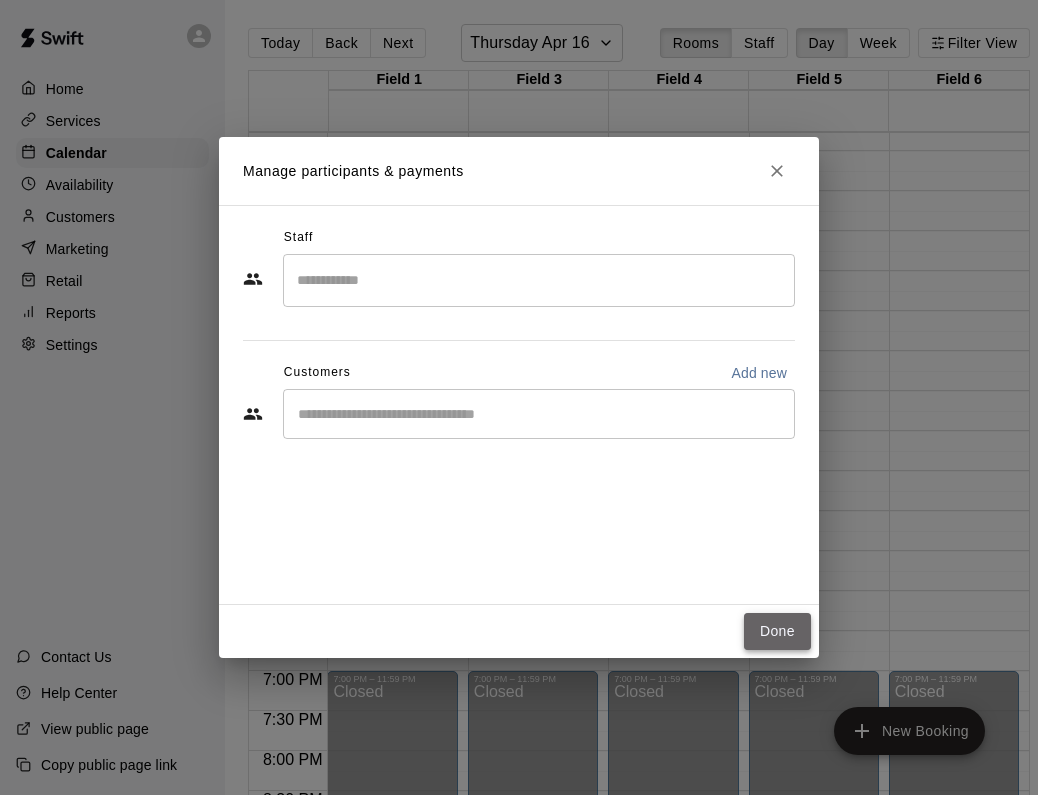 click on "Done" at bounding box center [777, 631] 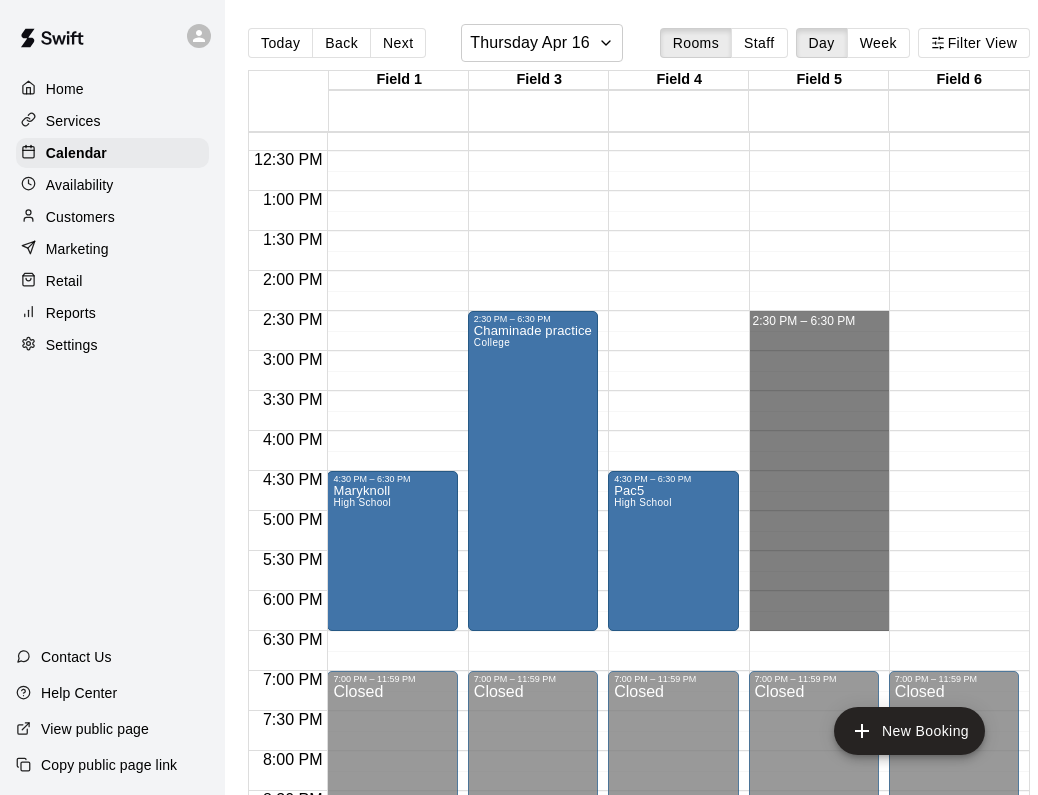 drag, startPoint x: 779, startPoint y: 321, endPoint x: 822, endPoint y: 619, distance: 301.08636 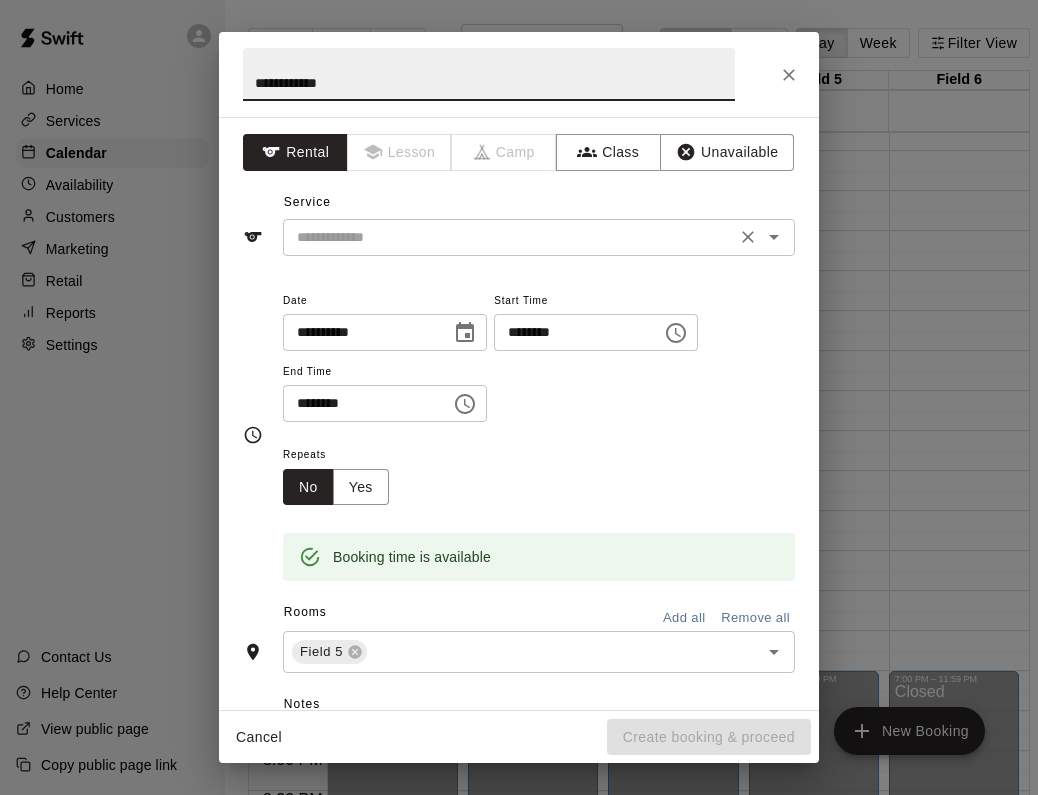 type on "**********" 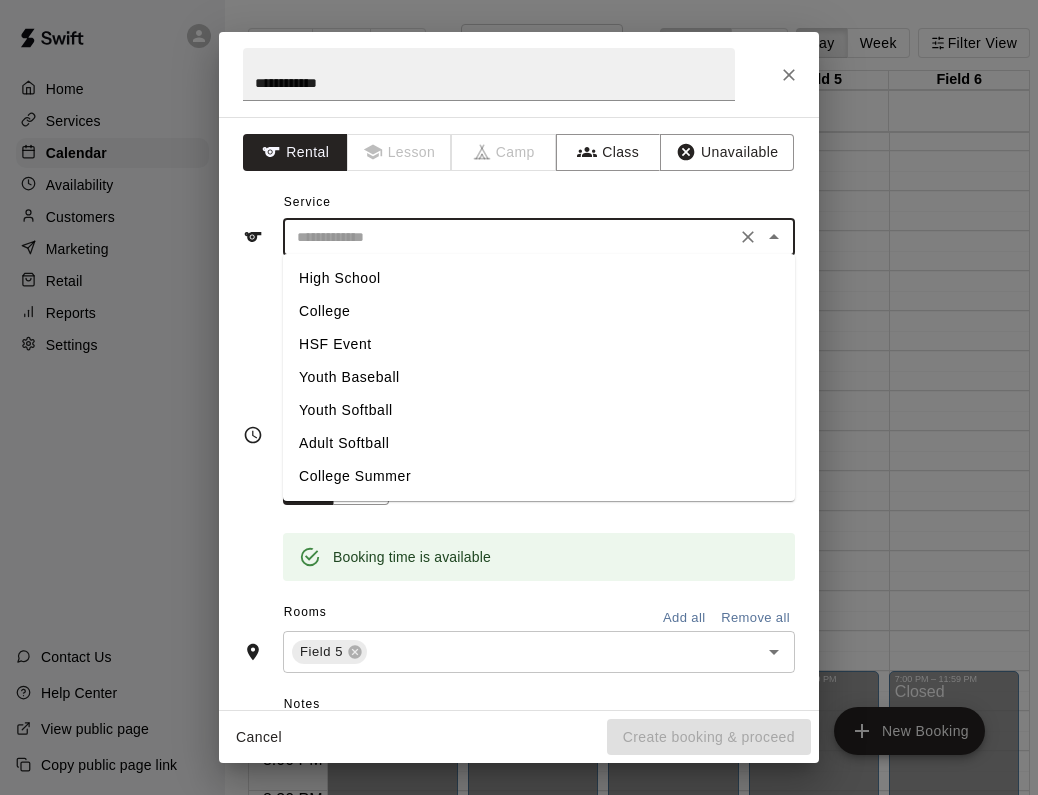 click on "College" at bounding box center (539, 311) 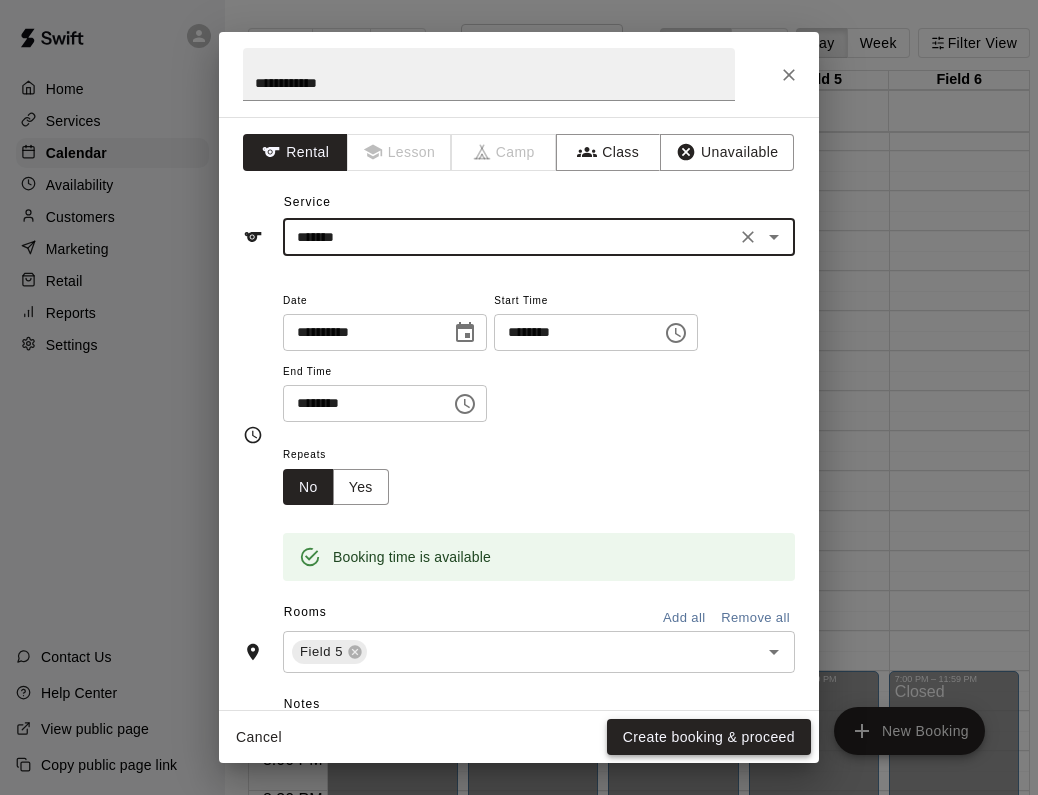 click on "Create booking & proceed" at bounding box center [709, 737] 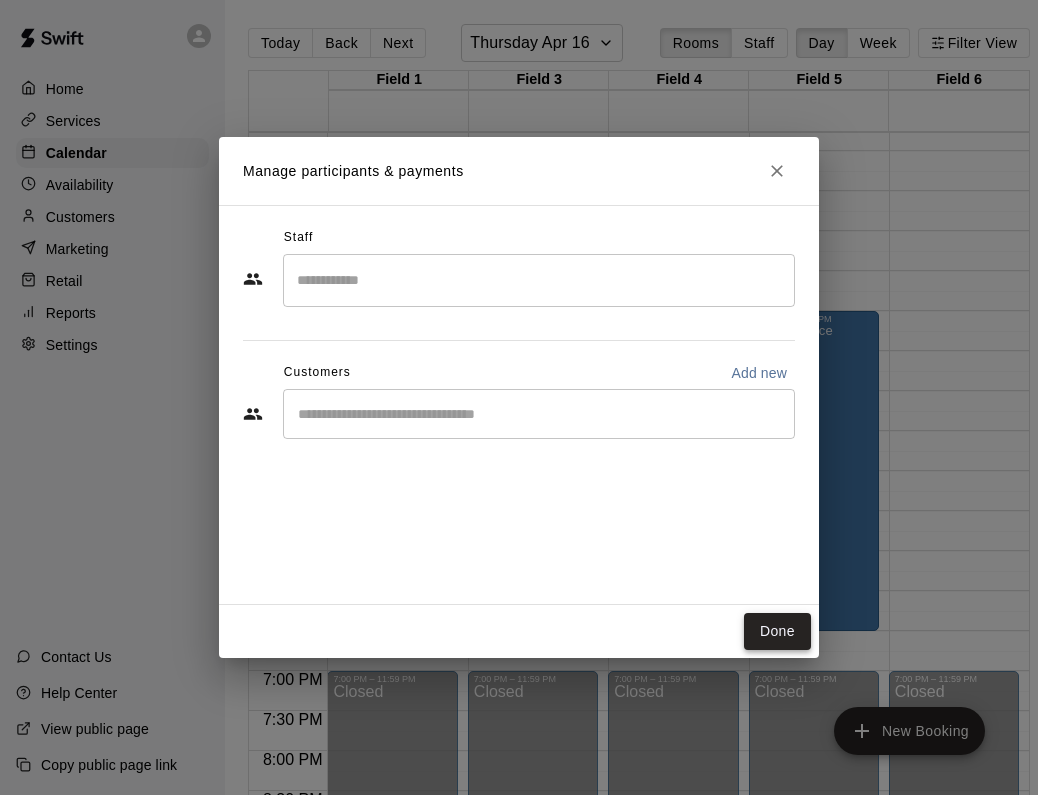 click on "Done" at bounding box center [777, 631] 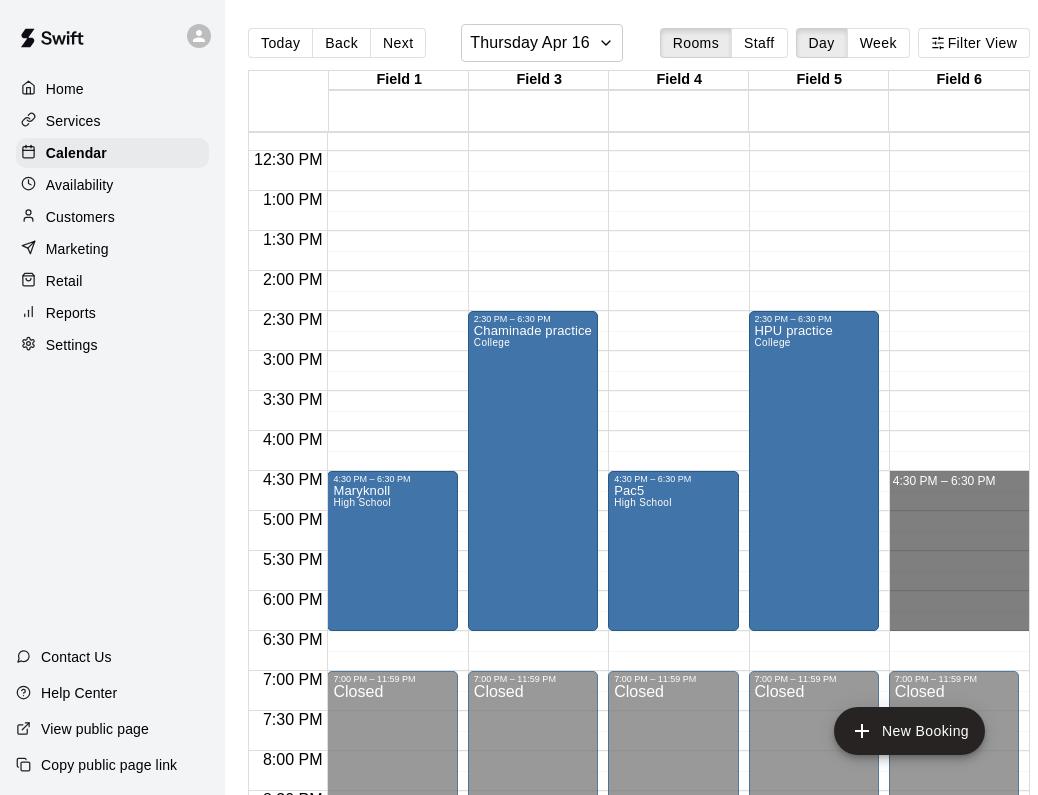 drag, startPoint x: 919, startPoint y: 482, endPoint x: 926, endPoint y: 619, distance: 137.17871 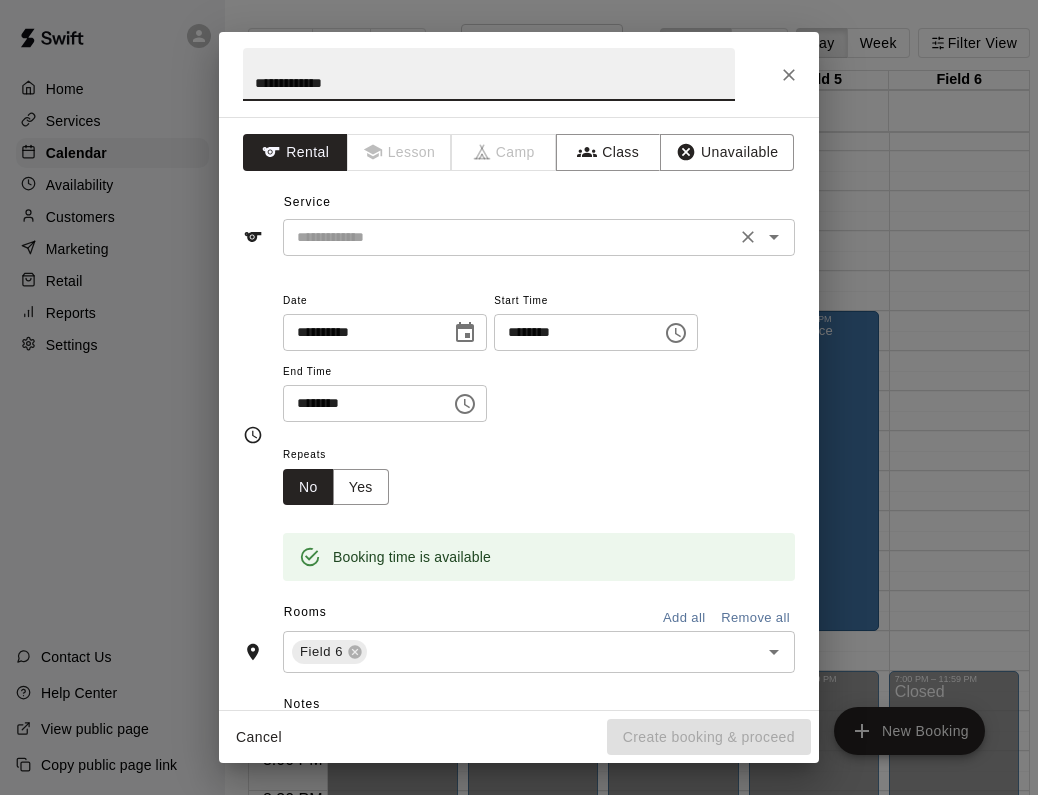 type on "**********" 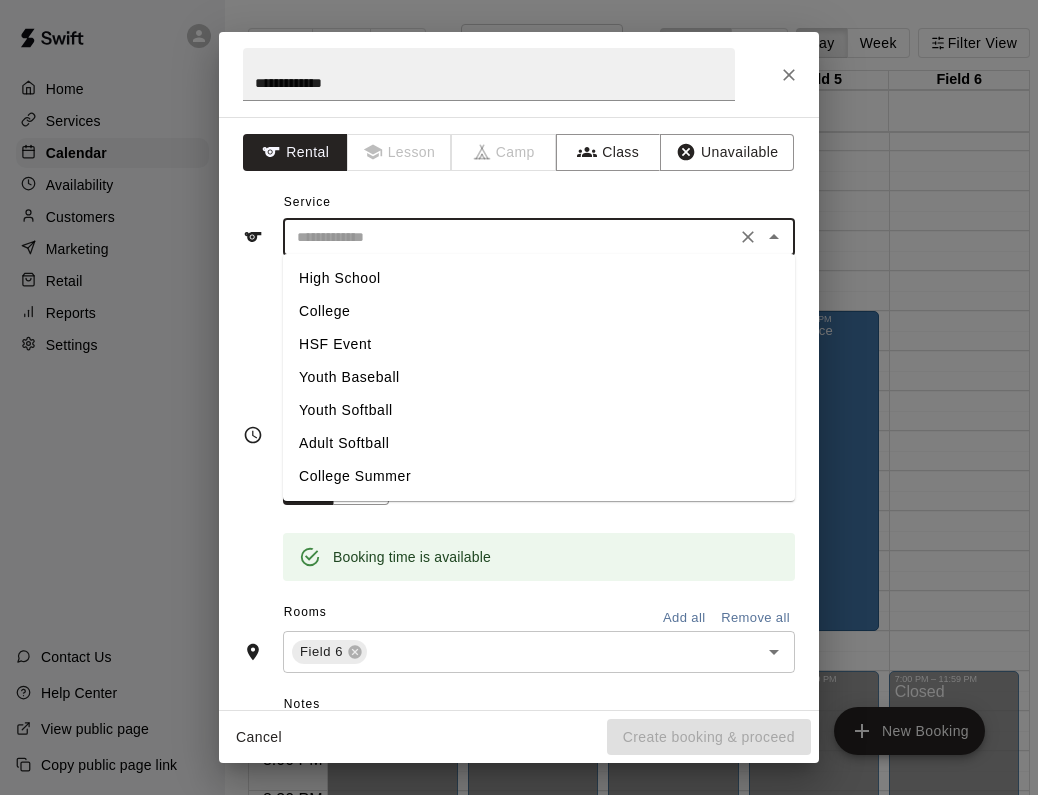 click on "High School" at bounding box center (539, 278) 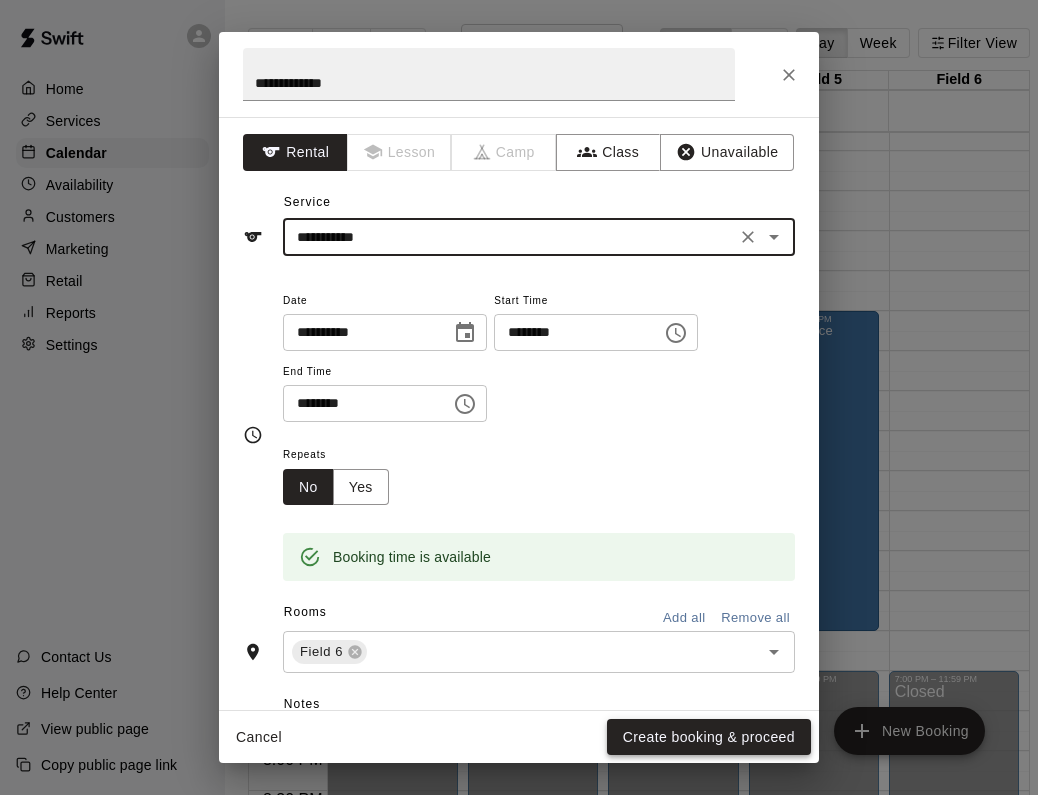 click on "Create booking & proceed" at bounding box center (709, 737) 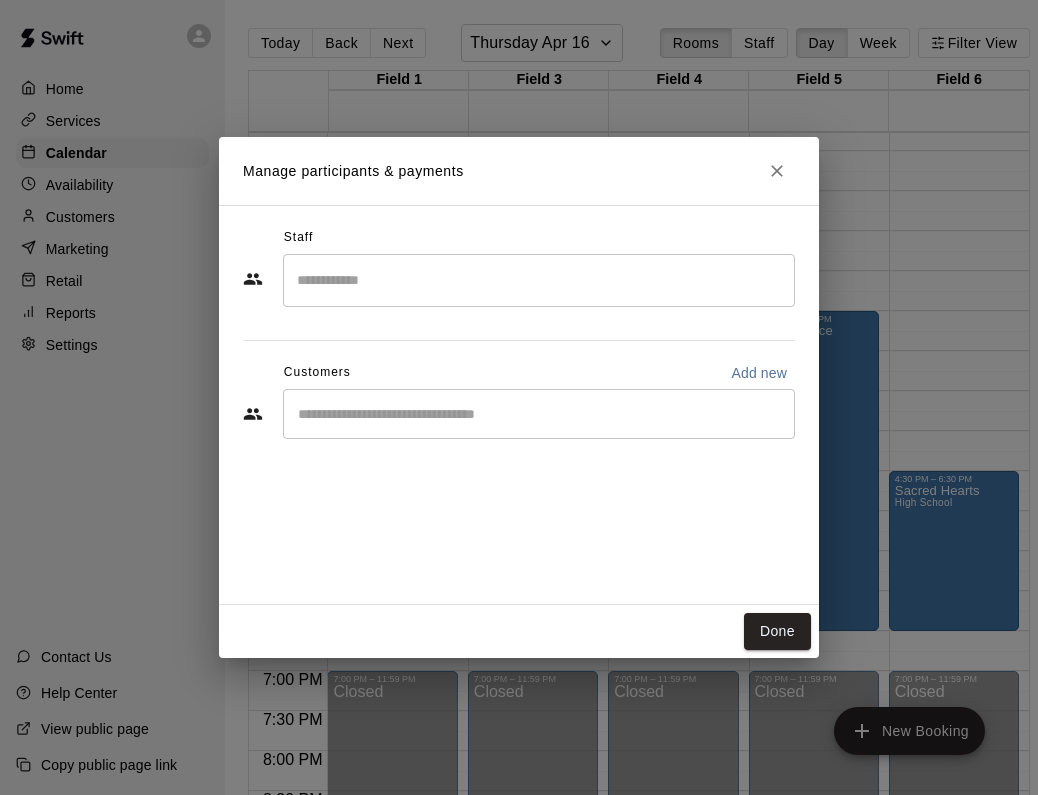 click on "Manage participants & payments Staff ​ Customers Add new ​ Done" at bounding box center [519, 397] 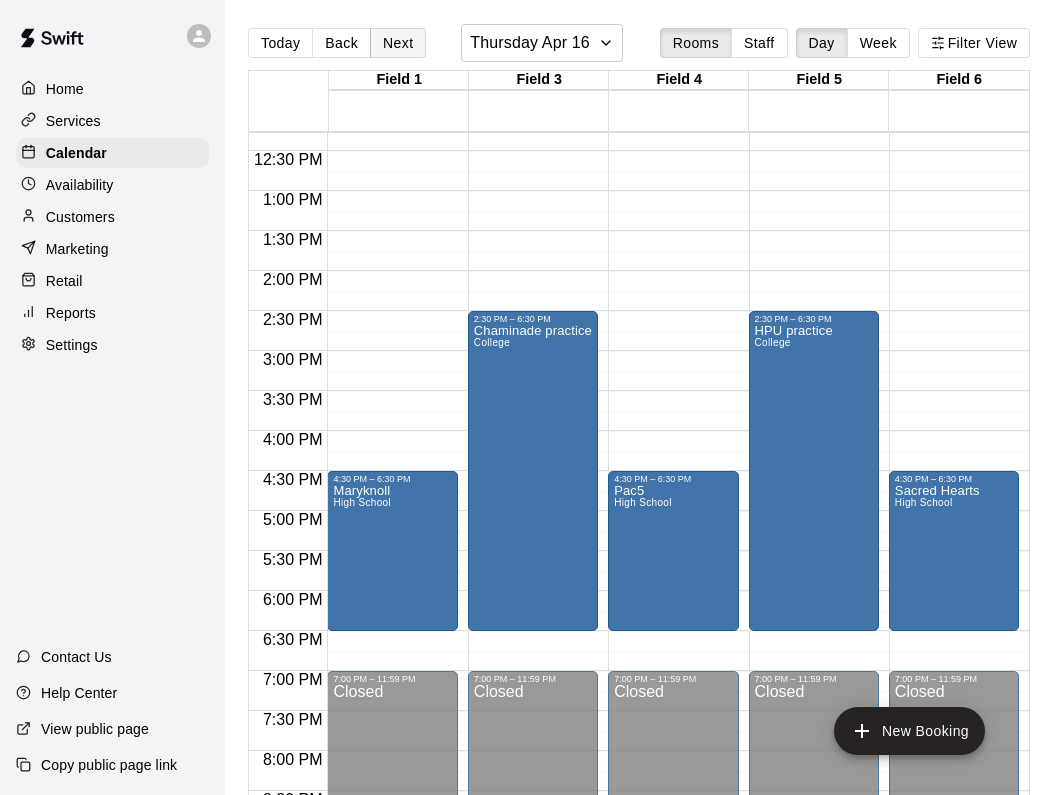 click on "Next" at bounding box center [398, 43] 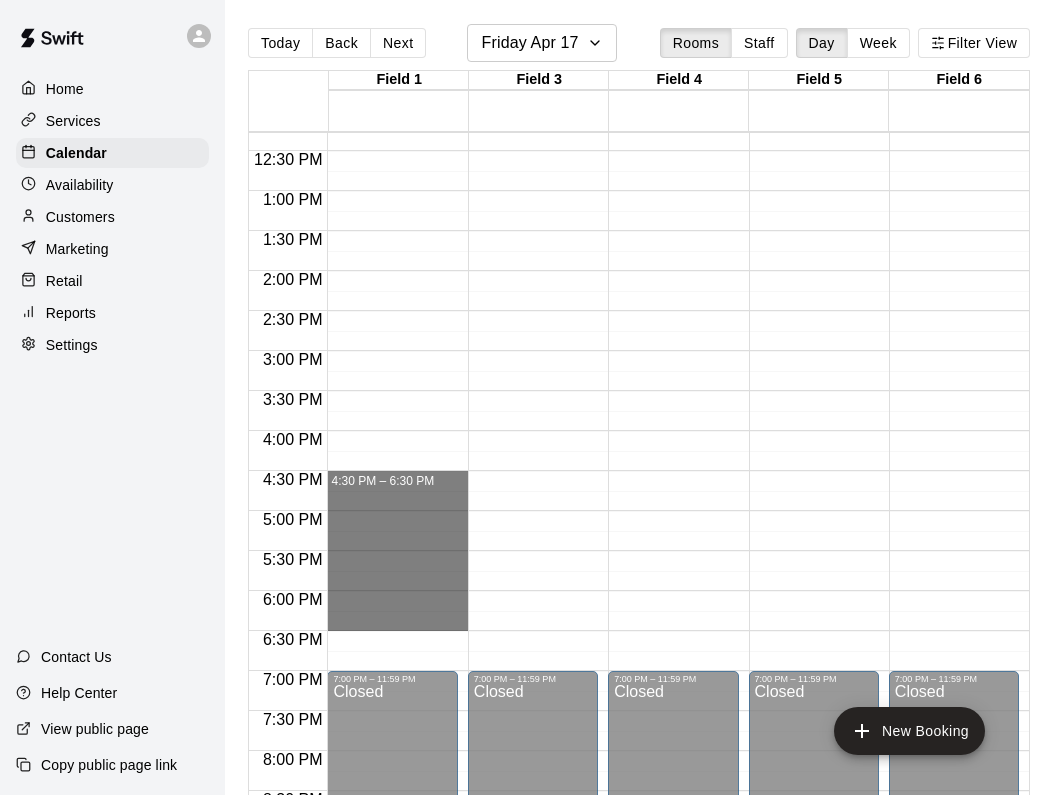 drag, startPoint x: 441, startPoint y: 479, endPoint x: 454, endPoint y: 623, distance: 144.58562 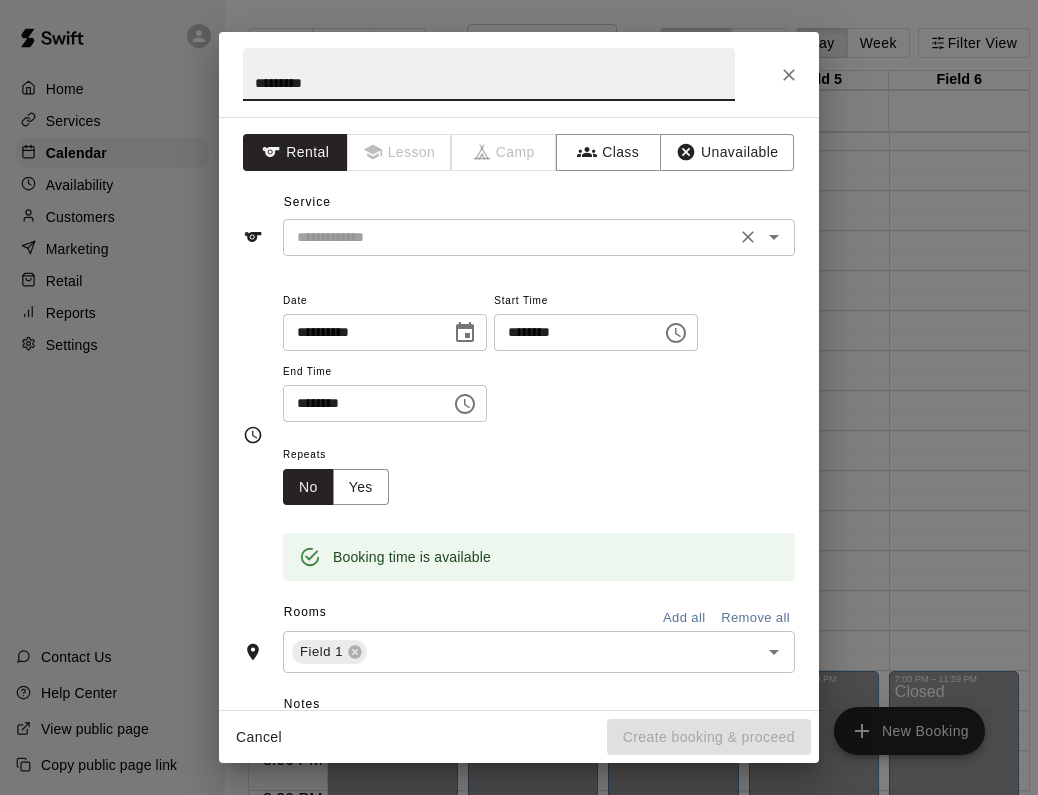 click on "​" at bounding box center [539, 237] 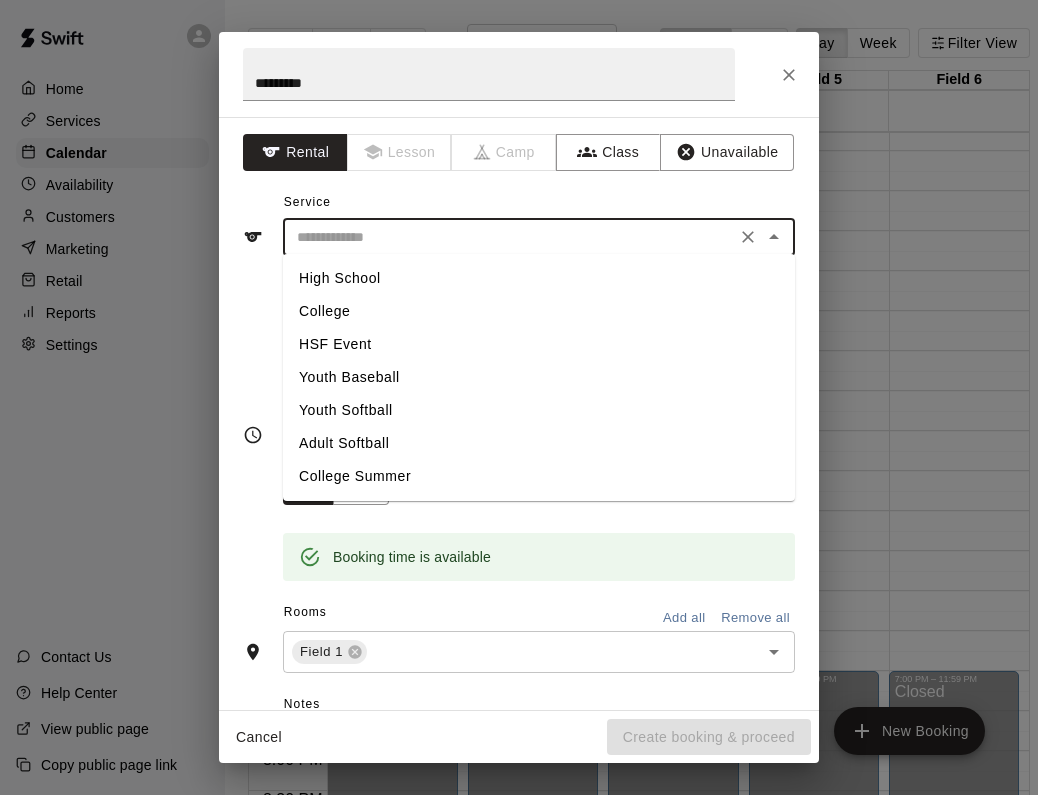 click on "High School" at bounding box center (539, 278) 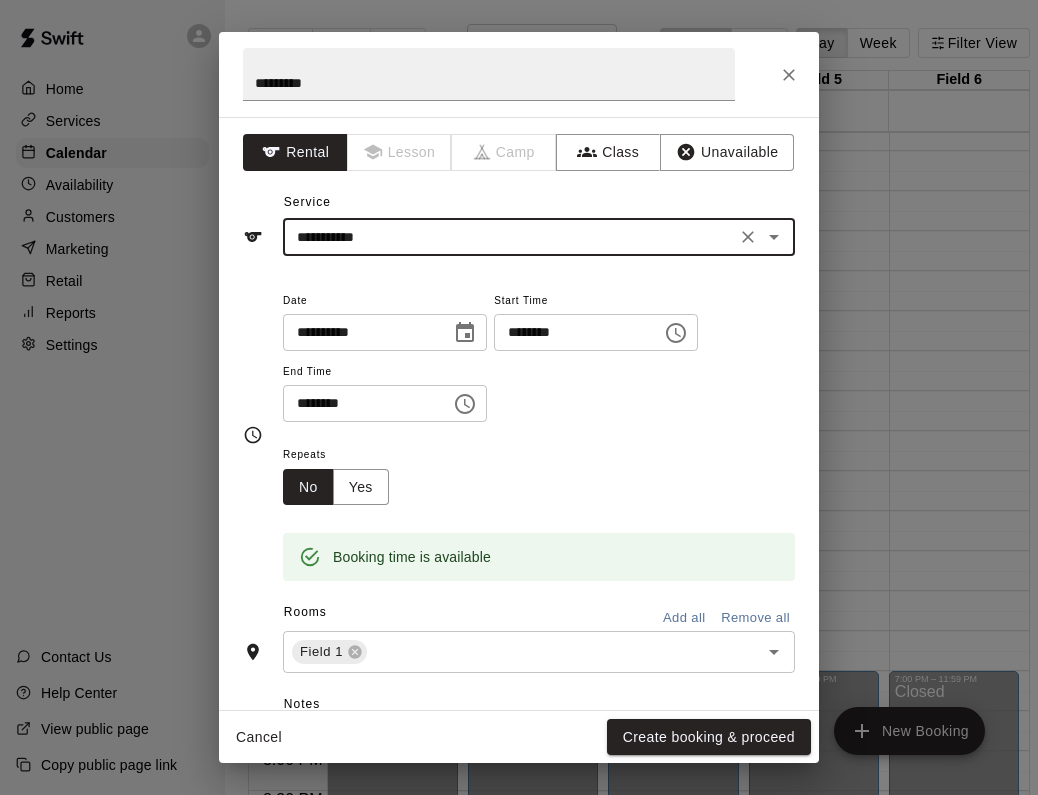 type on "**********" 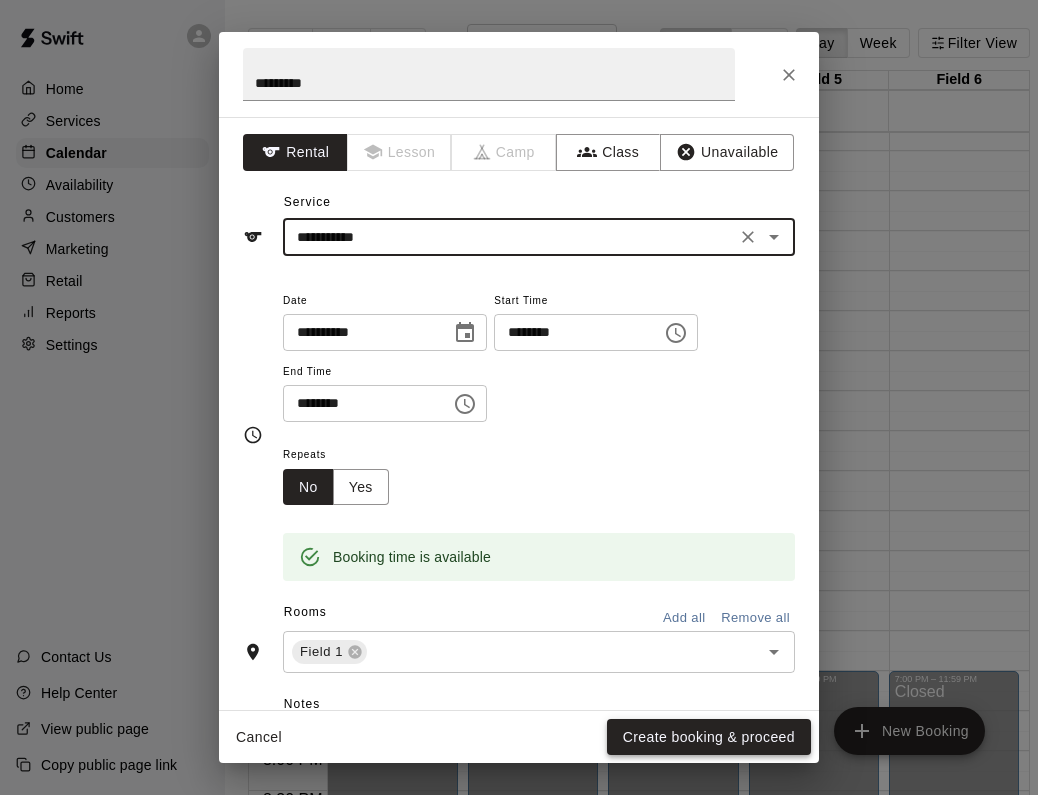 click on "Create booking & proceed" at bounding box center (709, 737) 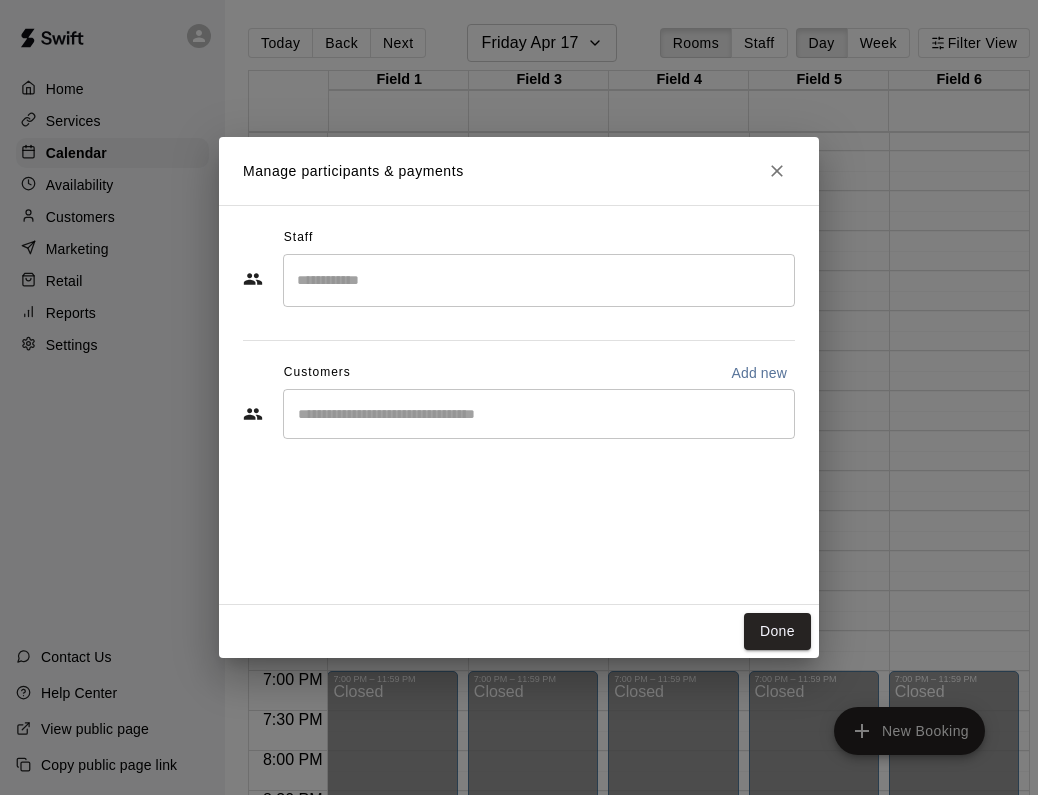 click on "Done" at bounding box center (519, 631) 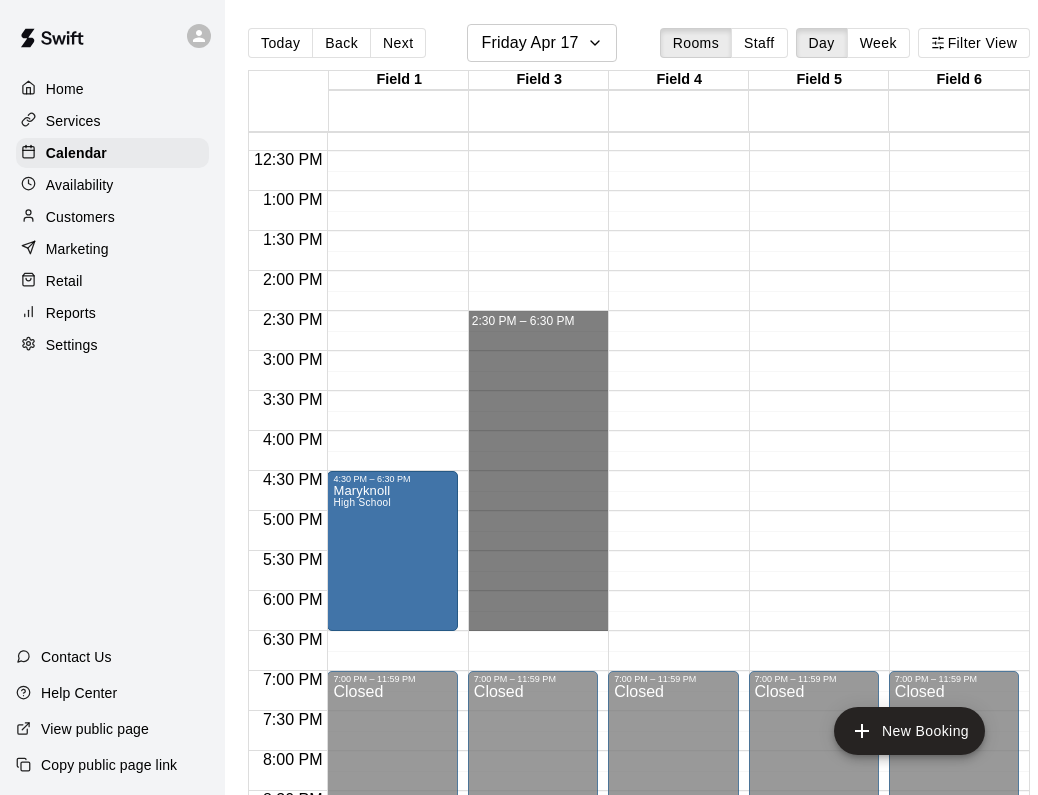 drag, startPoint x: 536, startPoint y: 320, endPoint x: 527, endPoint y: 624, distance: 304.1332 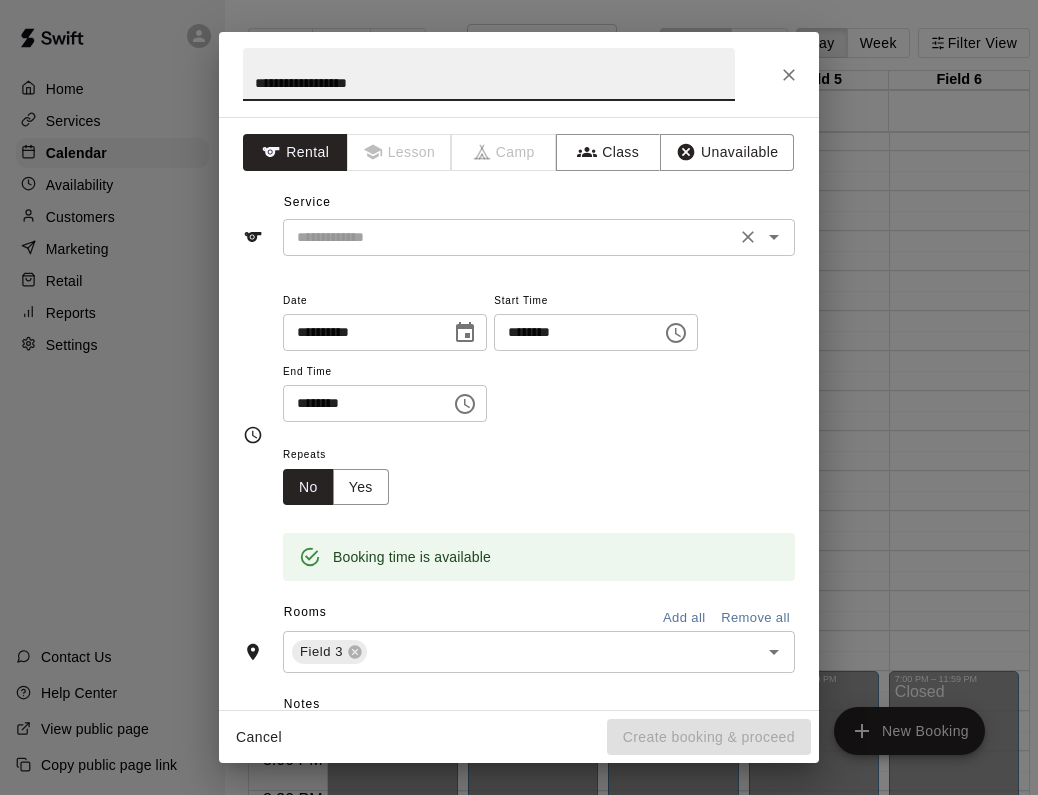 type on "**********" 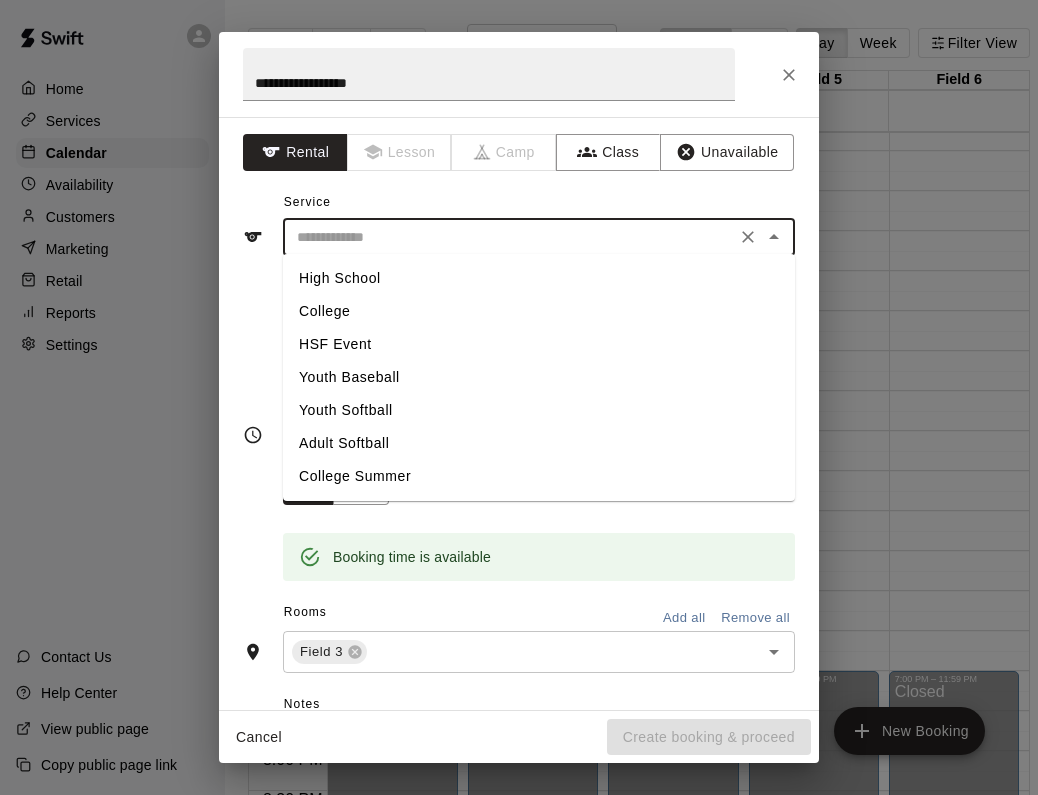 click on "College" at bounding box center [539, 311] 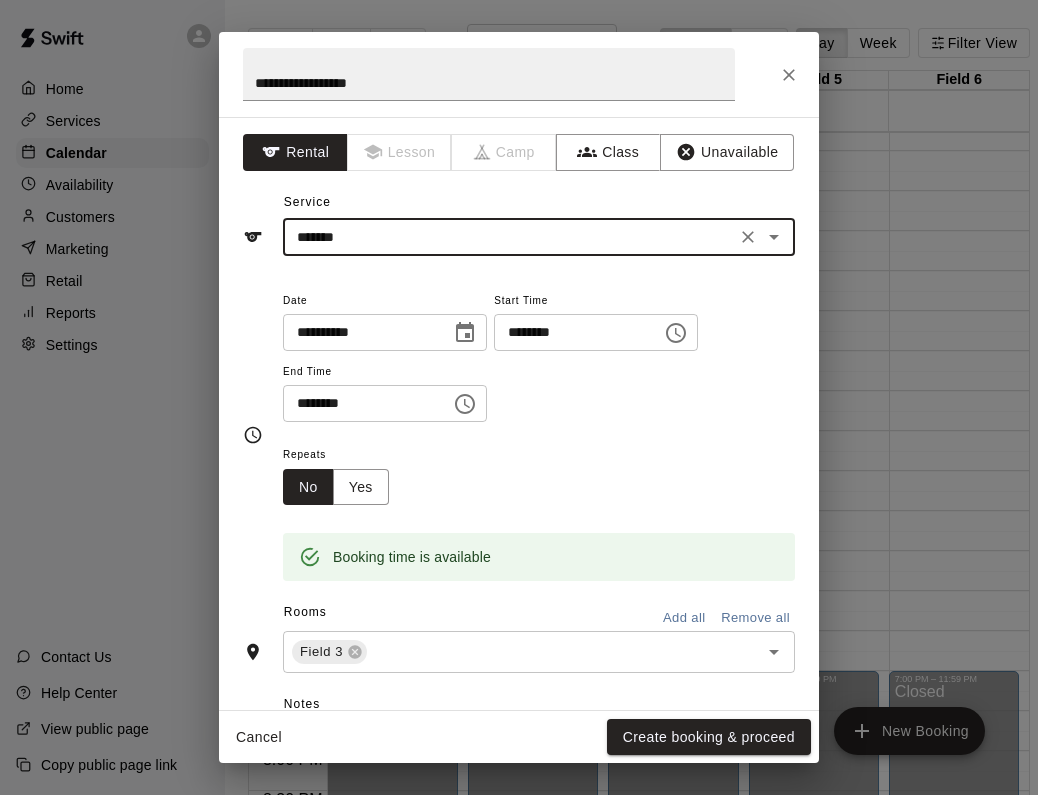 type on "*******" 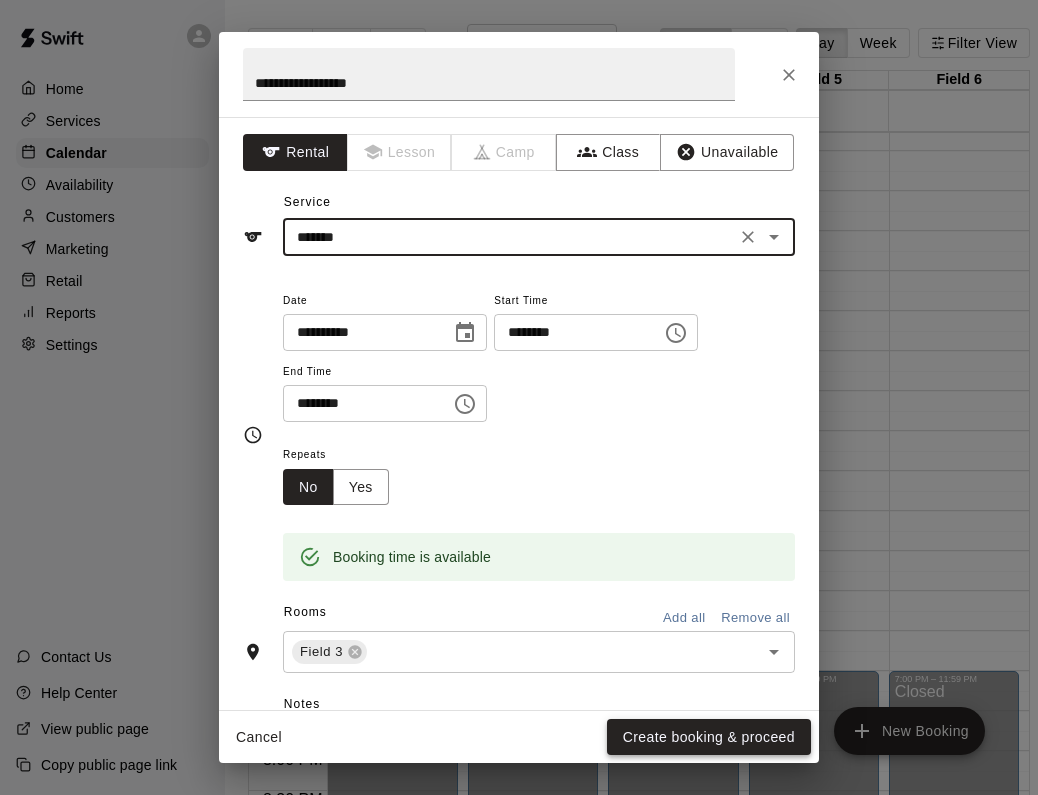 click on "Create booking & proceed" at bounding box center [709, 737] 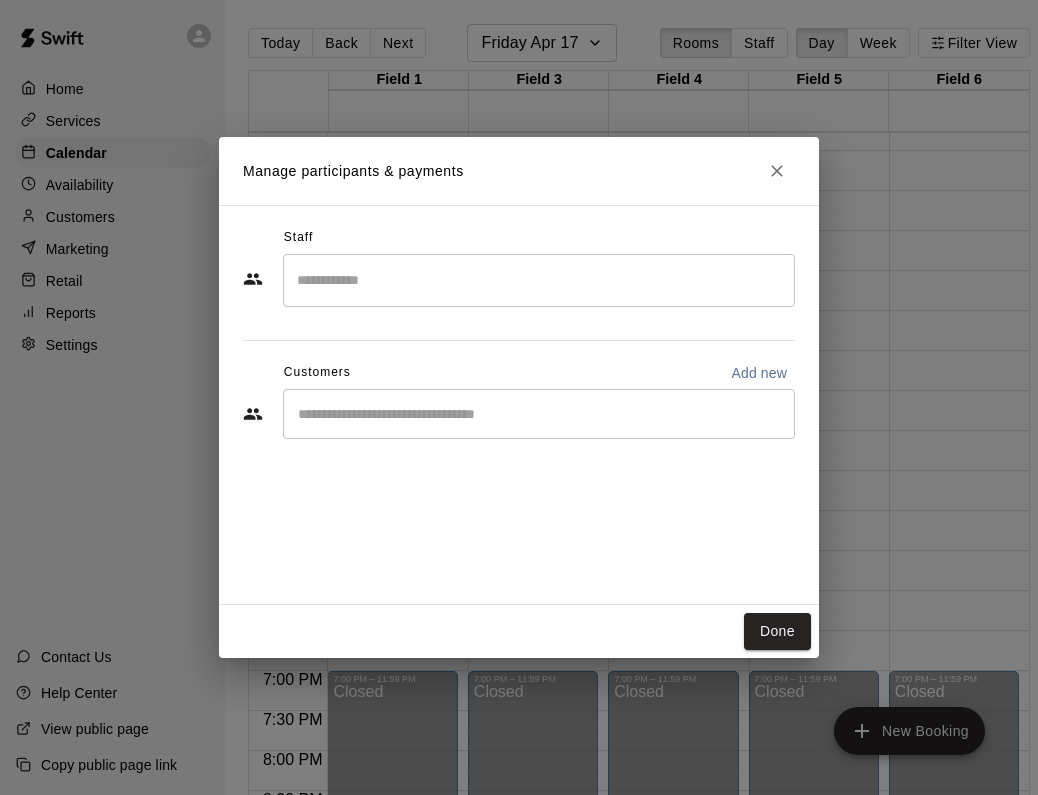 click on "Manage participants & payments Staff ​ Customers Add new ​ Done" at bounding box center (519, 397) 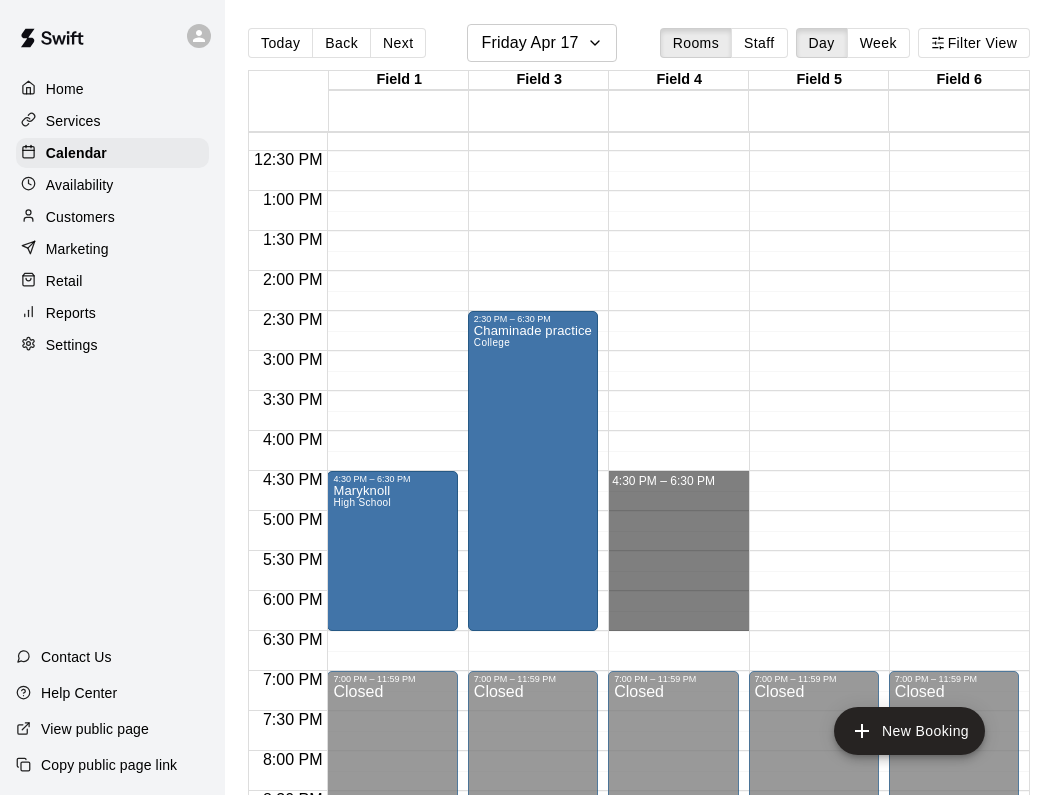 drag, startPoint x: 700, startPoint y: 472, endPoint x: 692, endPoint y: 616, distance: 144.22205 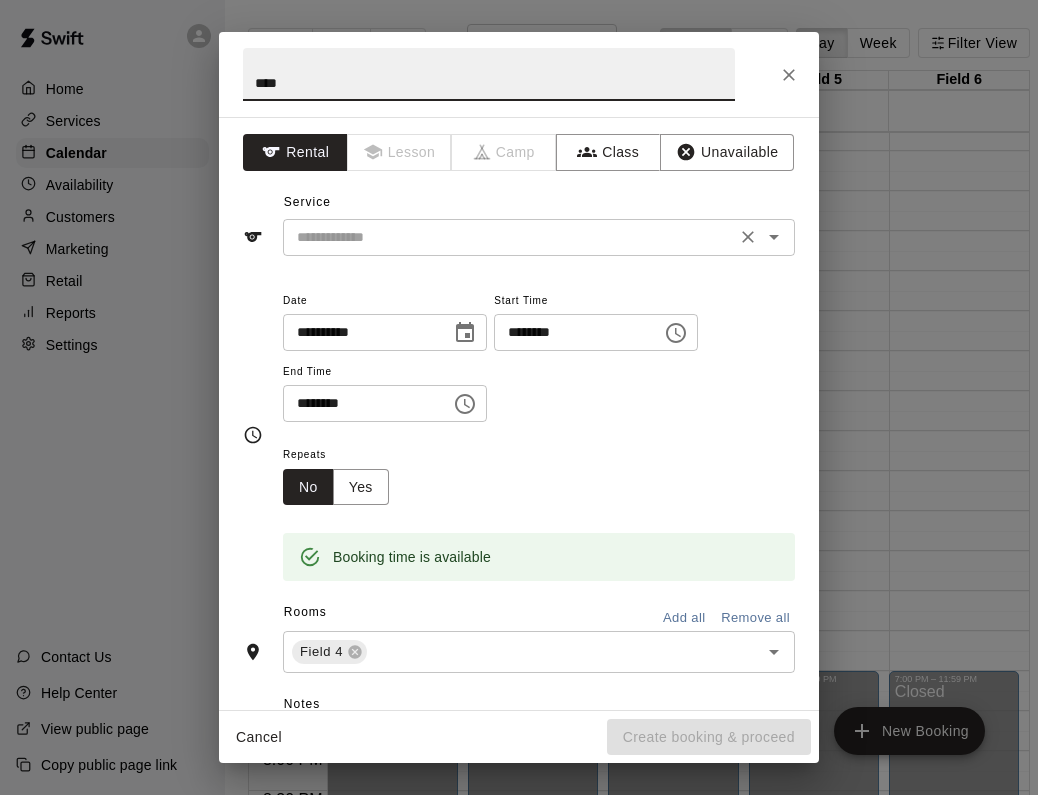 type on "****" 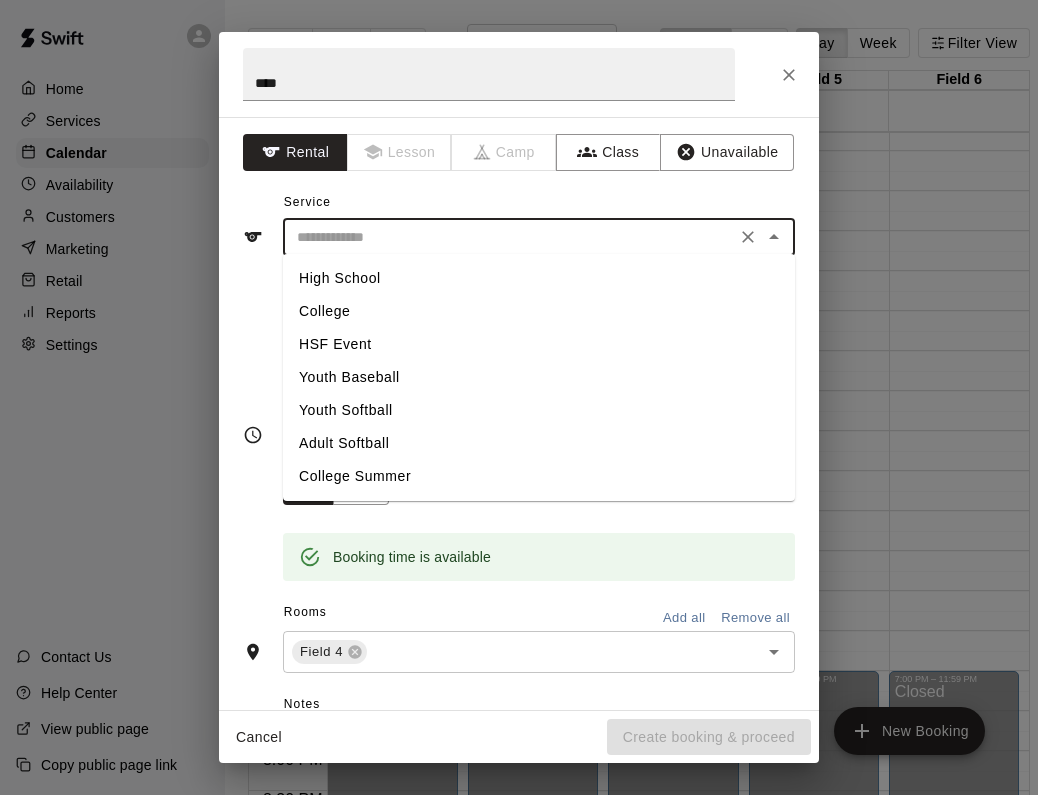 click on "High School" at bounding box center (539, 278) 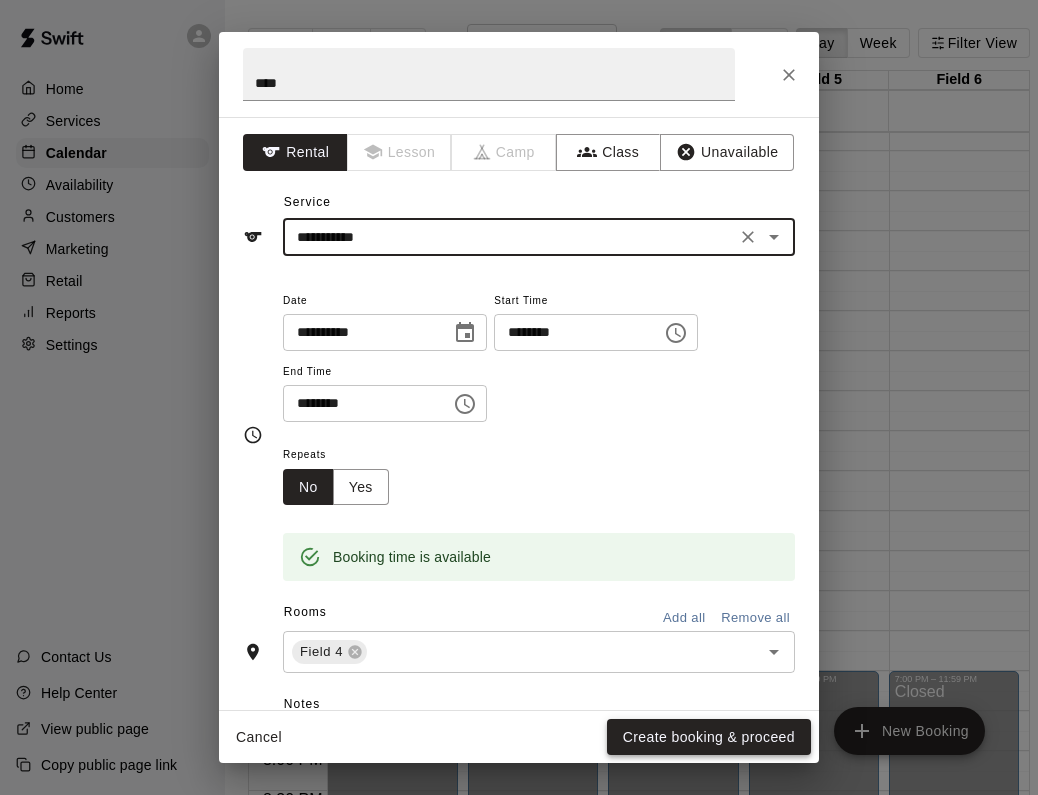 click on "Create booking & proceed" at bounding box center (709, 737) 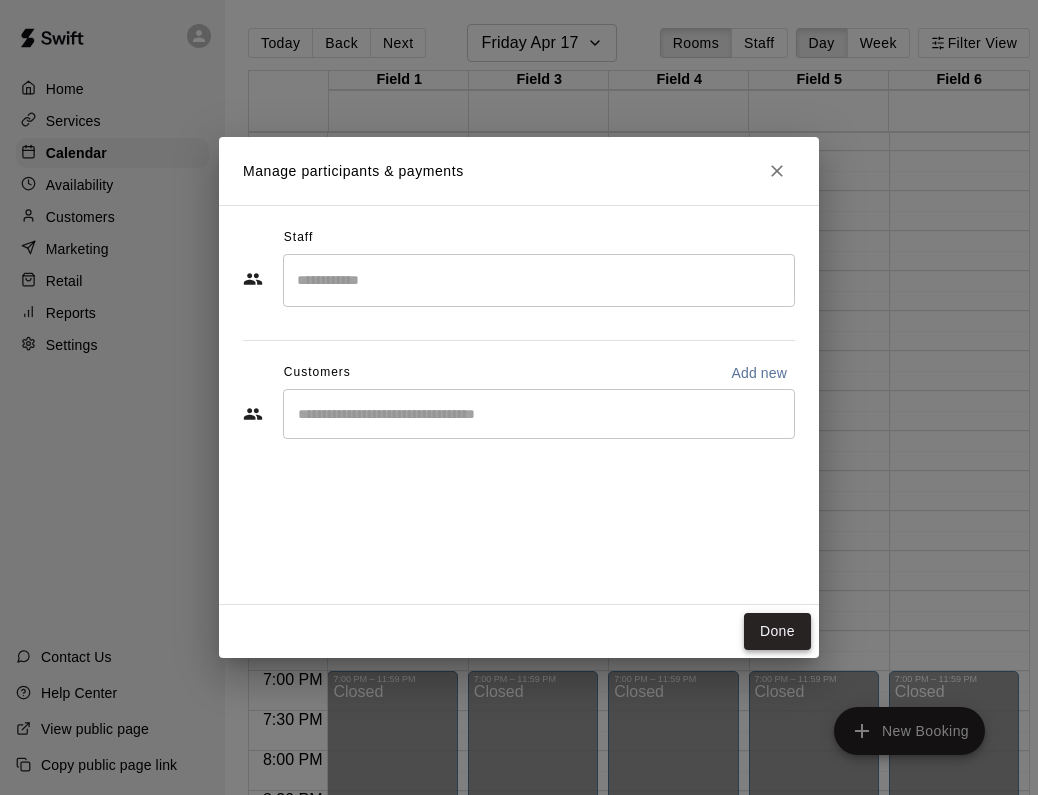 click on "Done" at bounding box center [777, 631] 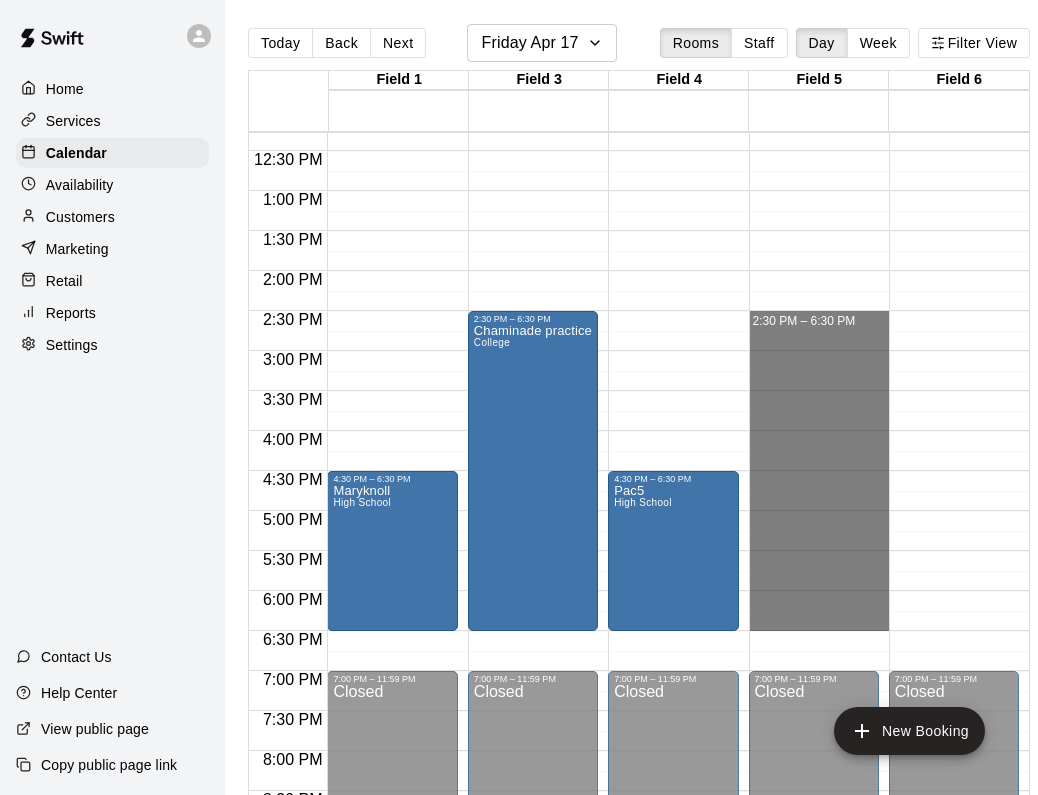 drag, startPoint x: 796, startPoint y: 323, endPoint x: 815, endPoint y: 626, distance: 303.59512 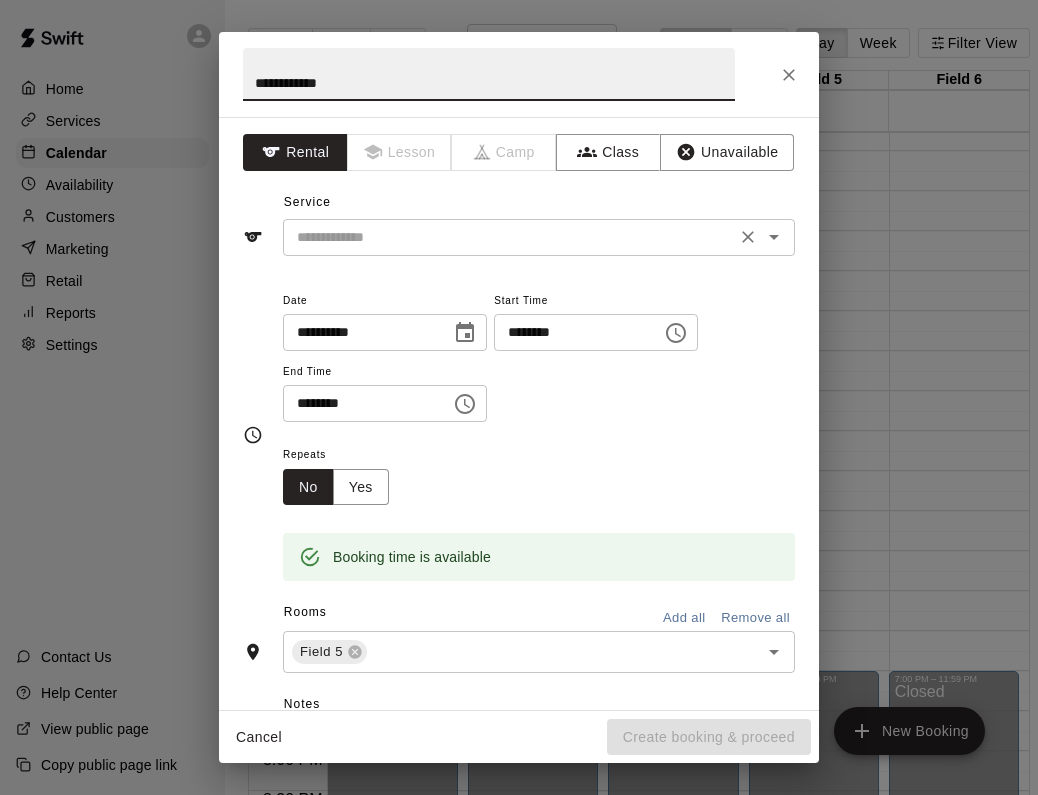 type on "**********" 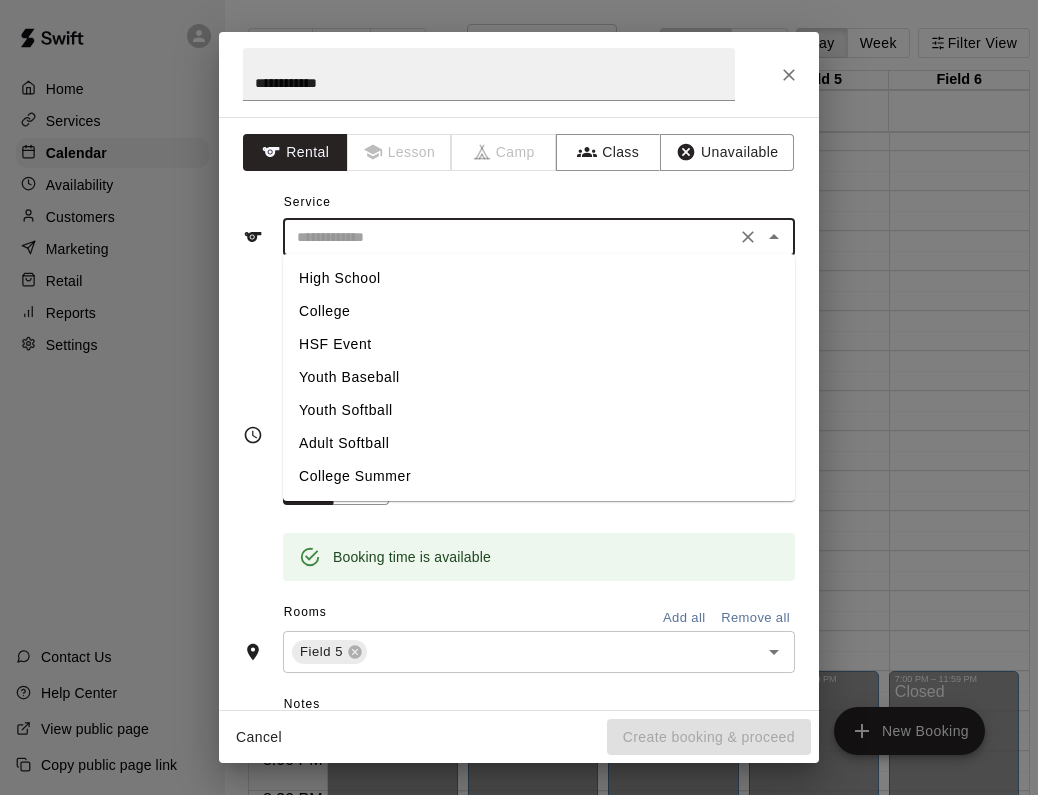 click at bounding box center [509, 237] 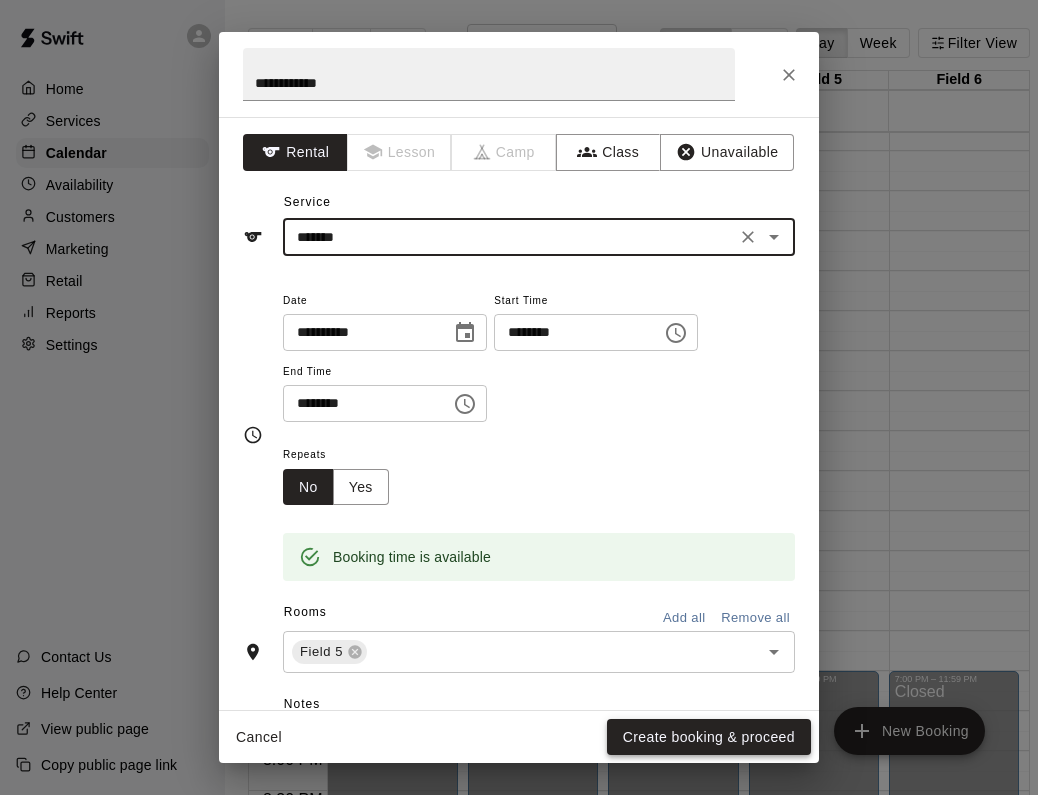 click on "Create booking & proceed" at bounding box center (709, 737) 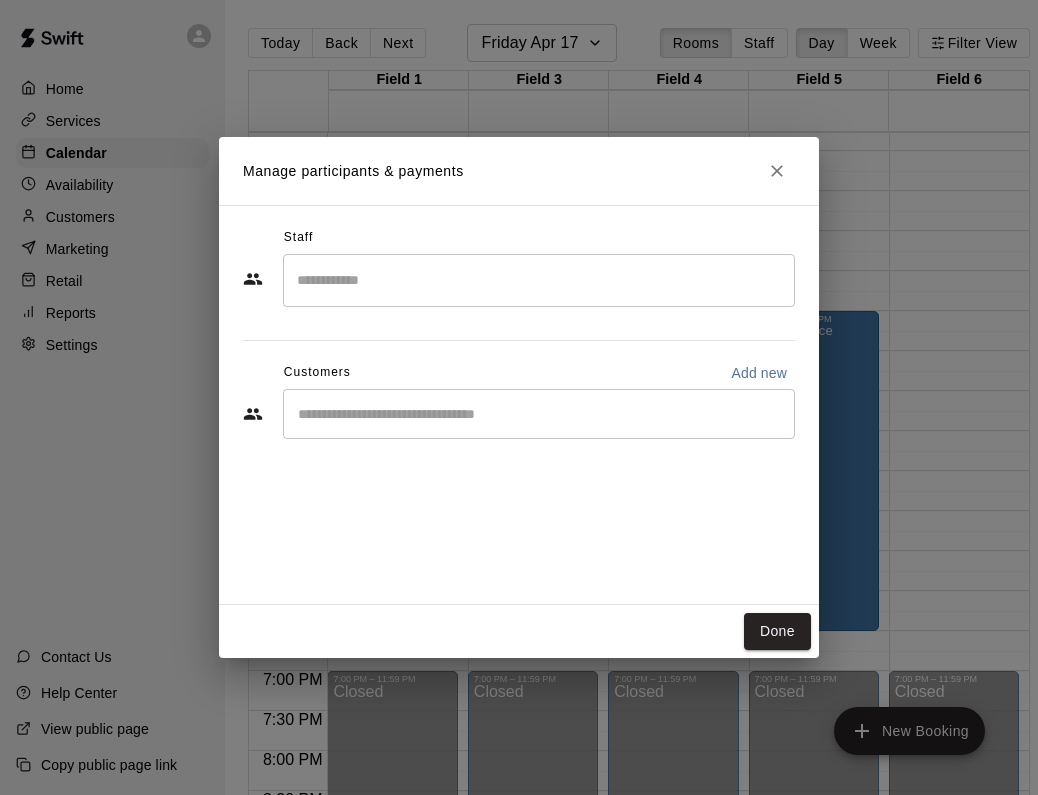click on "Manage participants & payments Staff ​ Customers Add new ​ Done" at bounding box center [519, 397] 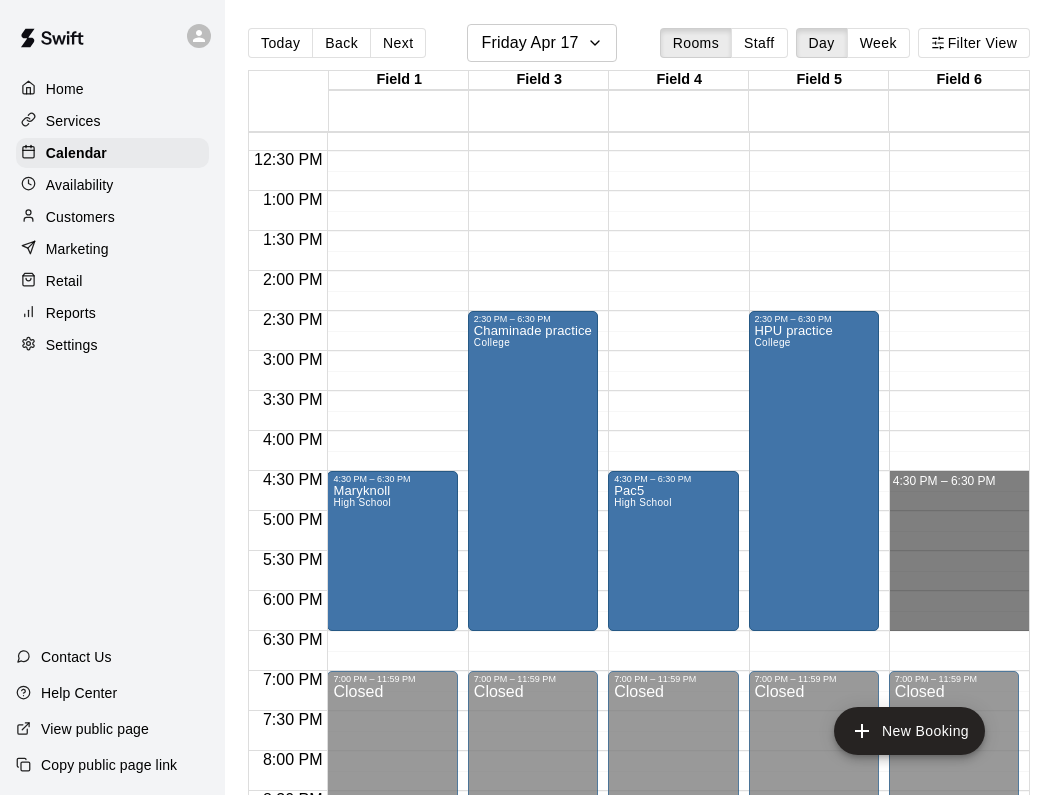 drag, startPoint x: 904, startPoint y: 476, endPoint x: 888, endPoint y: 619, distance: 143.89232 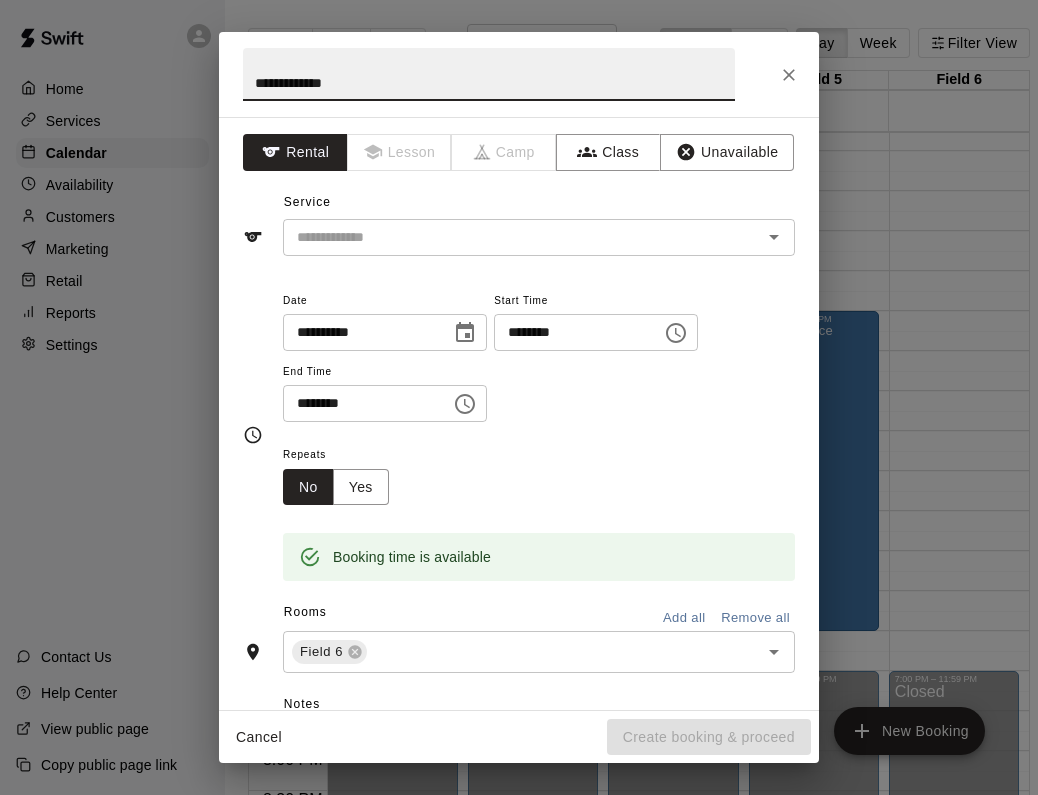 click on "**********" at bounding box center [489, 74] 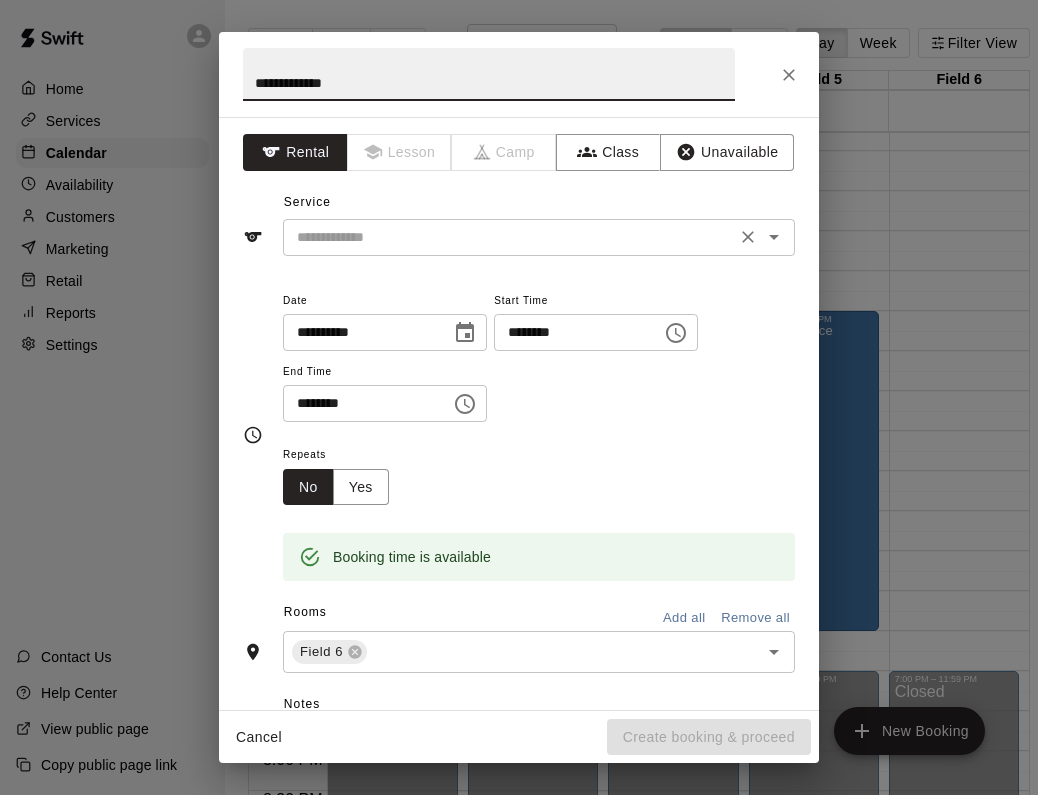 click on "​" at bounding box center [539, 237] 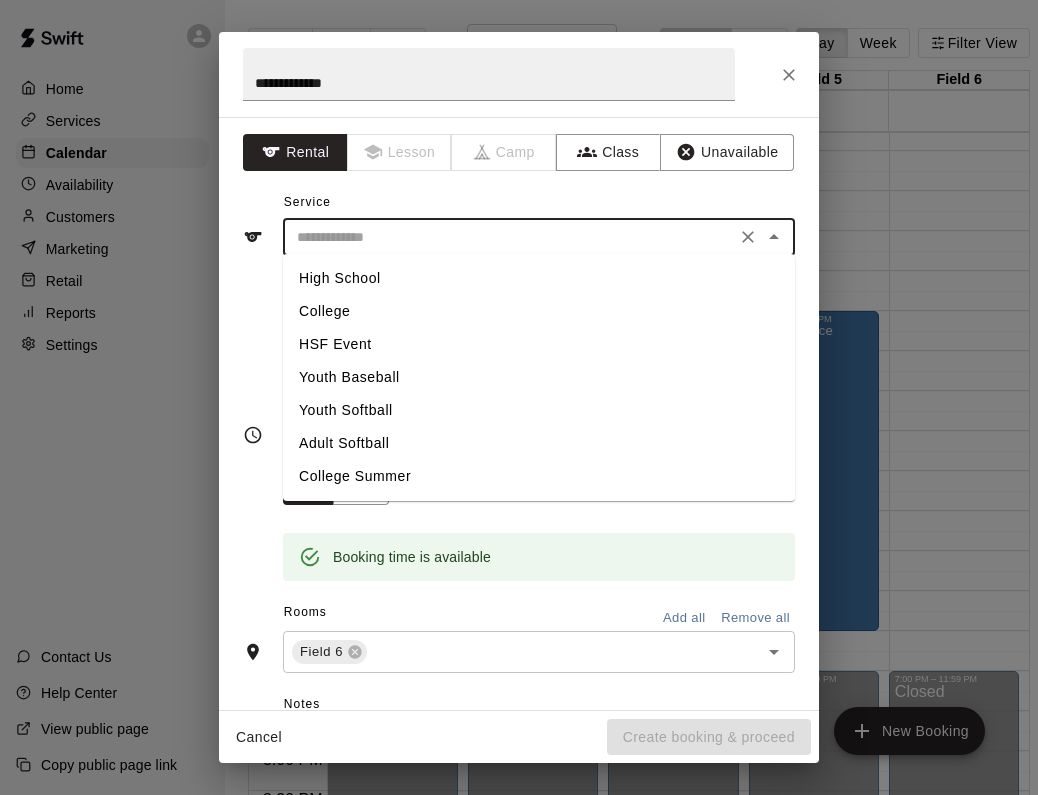 click on "High School" at bounding box center (539, 278) 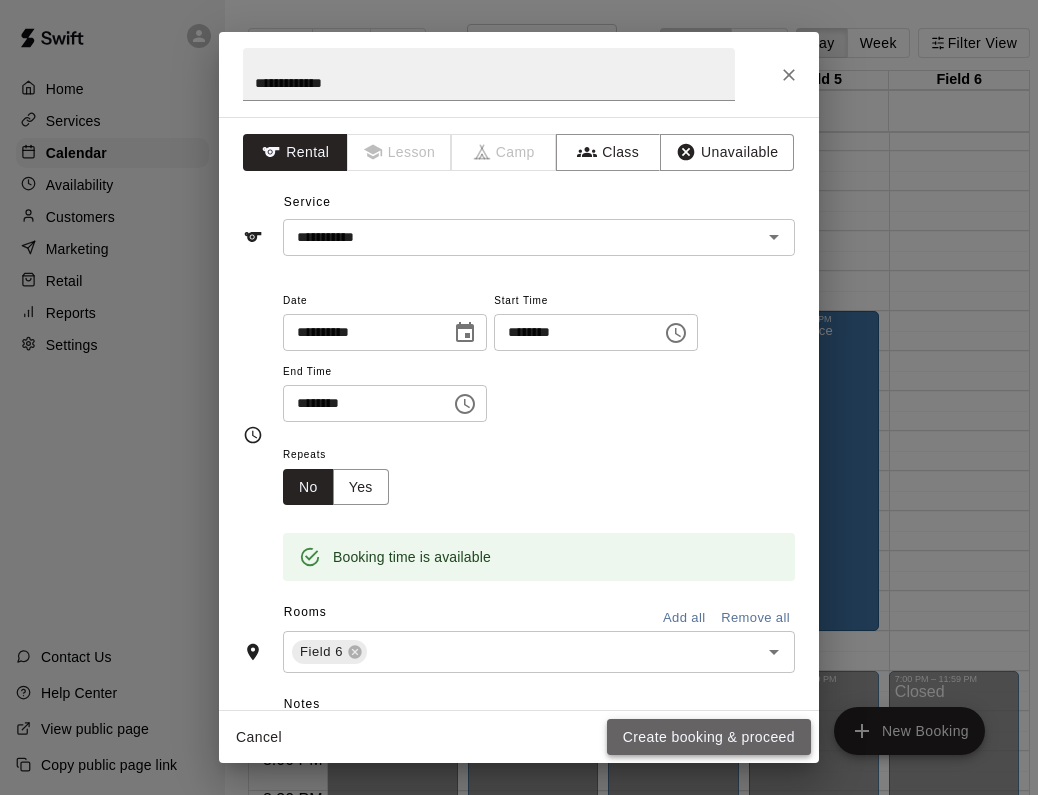 click on "Create booking & proceed" at bounding box center [709, 737] 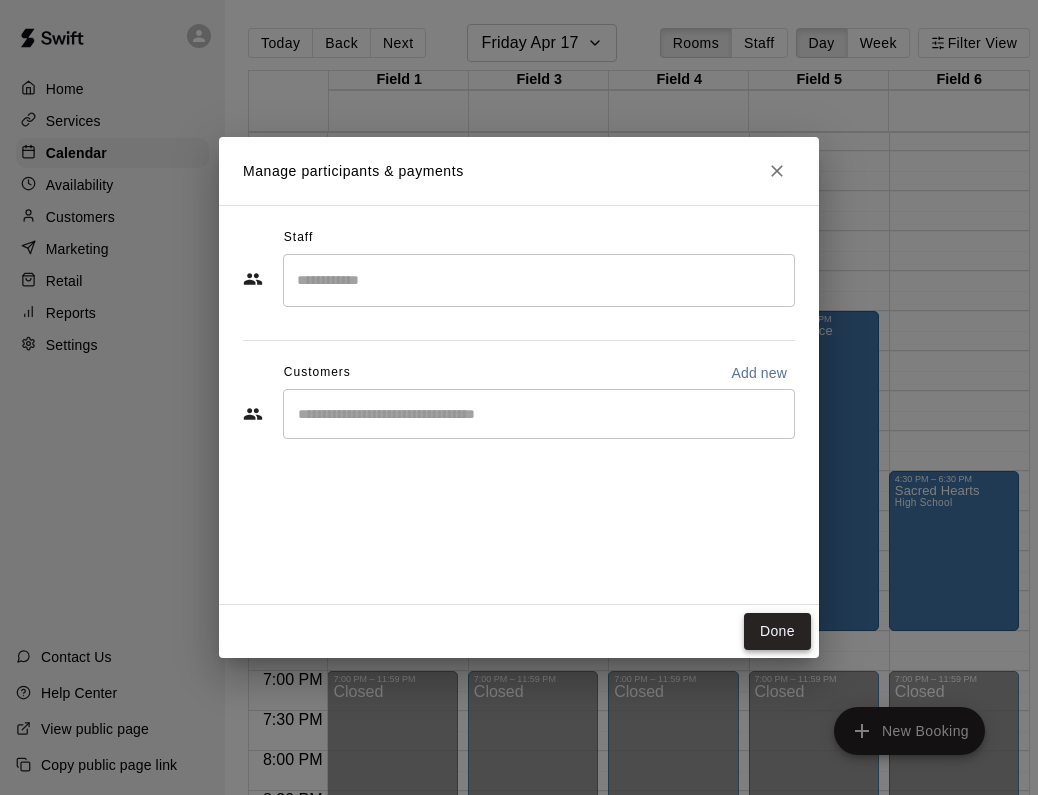 click on "Done" at bounding box center (777, 631) 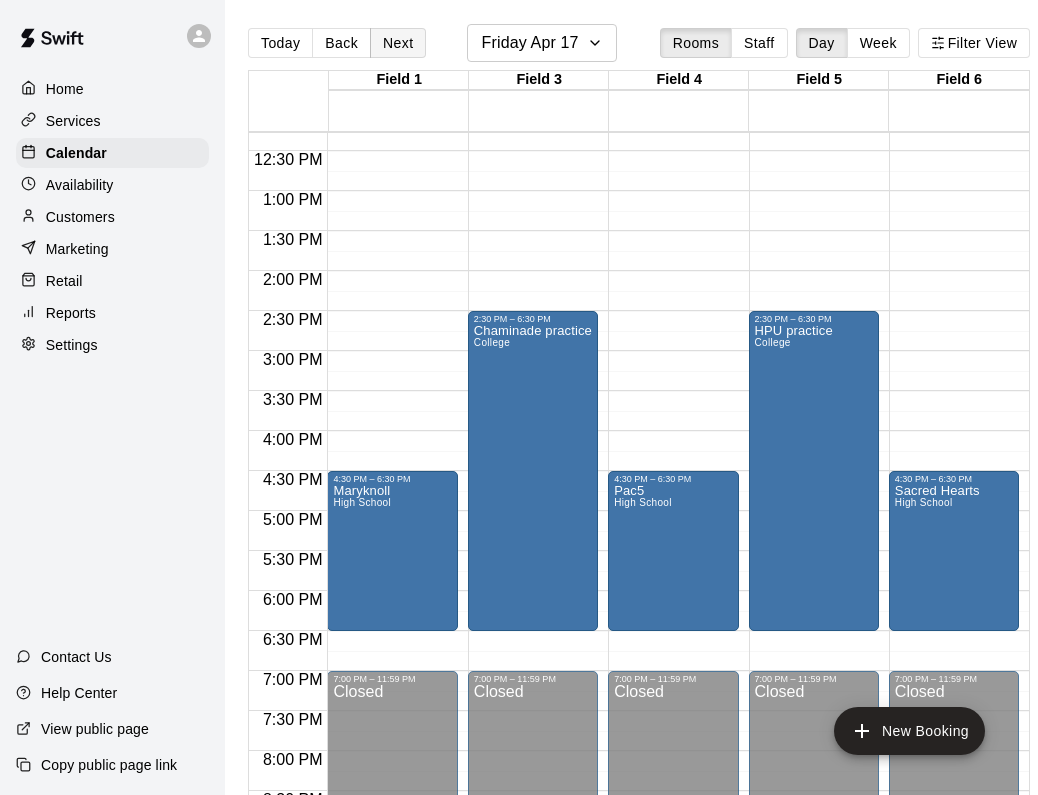 click on "Next" at bounding box center [398, 43] 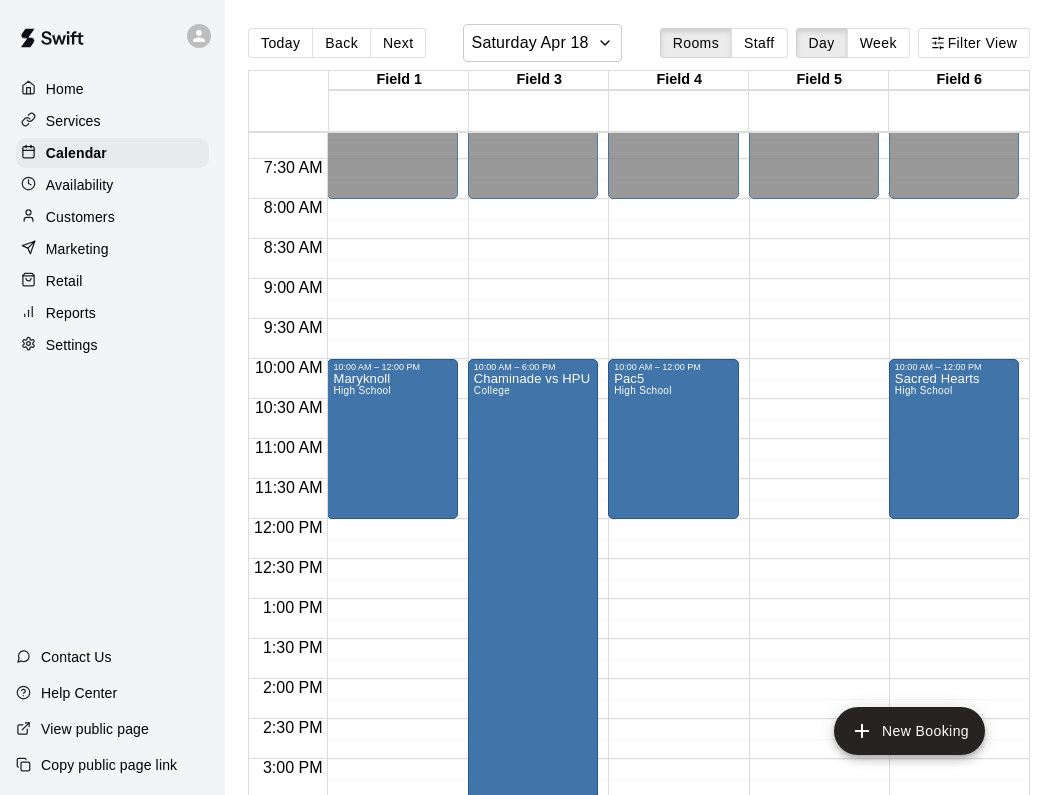 scroll, scrollTop: 582, scrollLeft: 0, axis: vertical 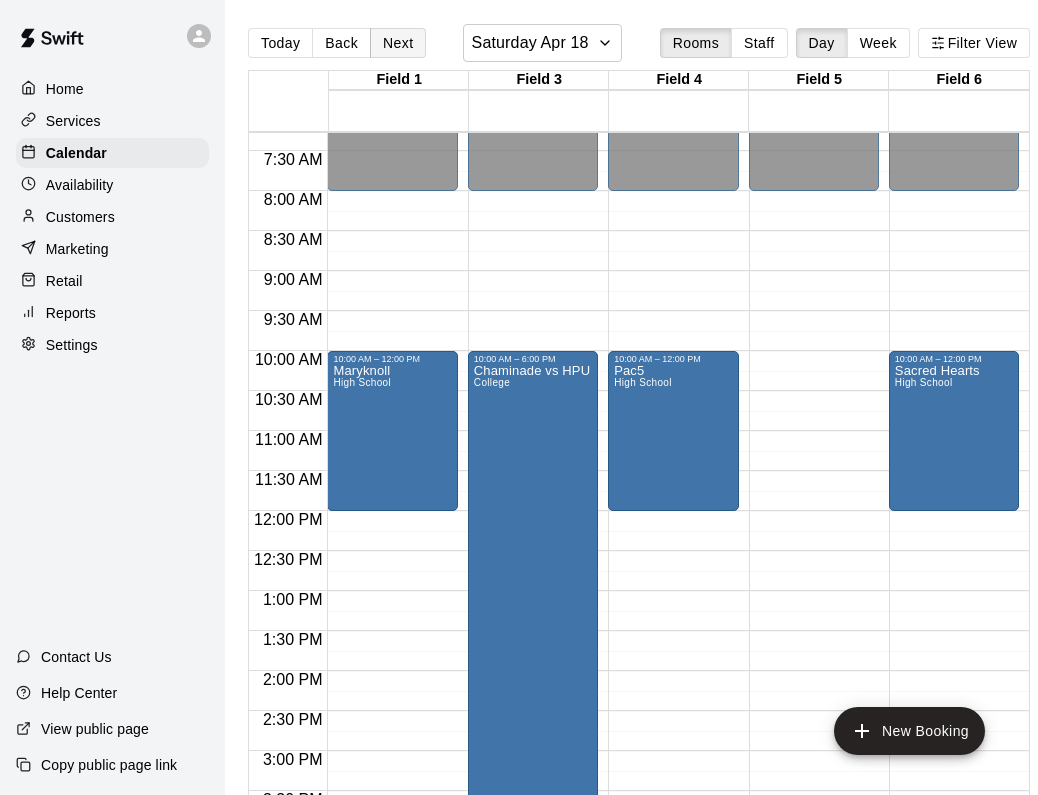 click on "Next" at bounding box center [398, 43] 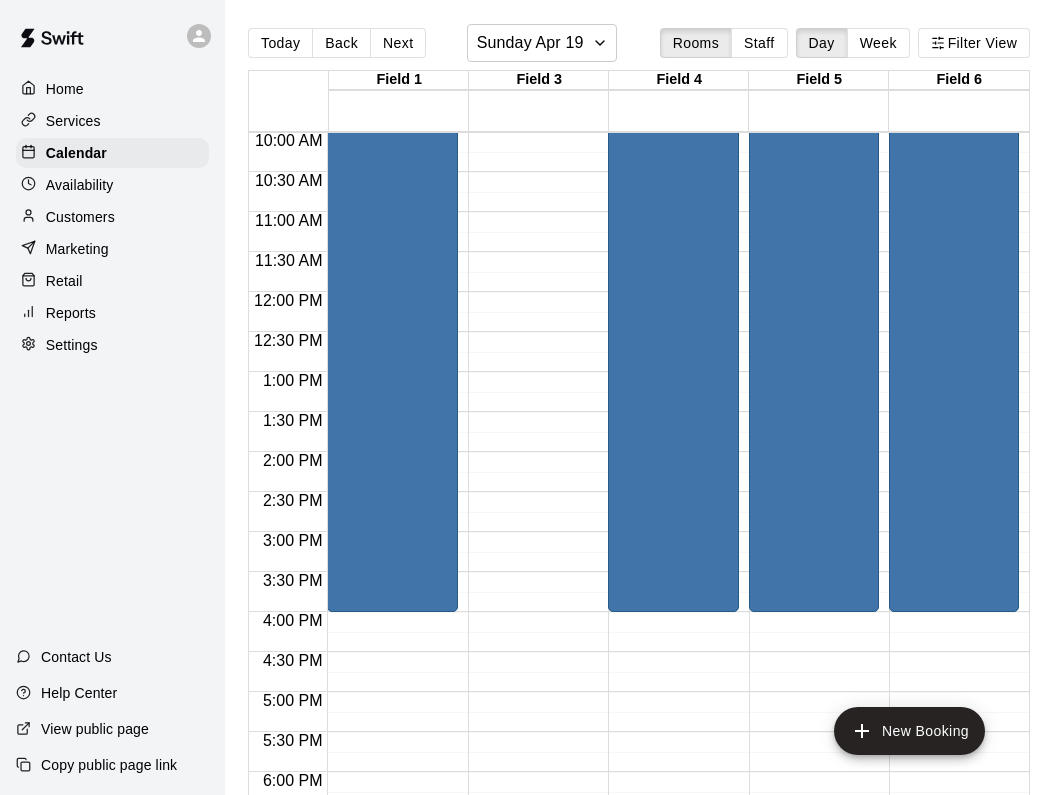 scroll, scrollTop: 815, scrollLeft: 0, axis: vertical 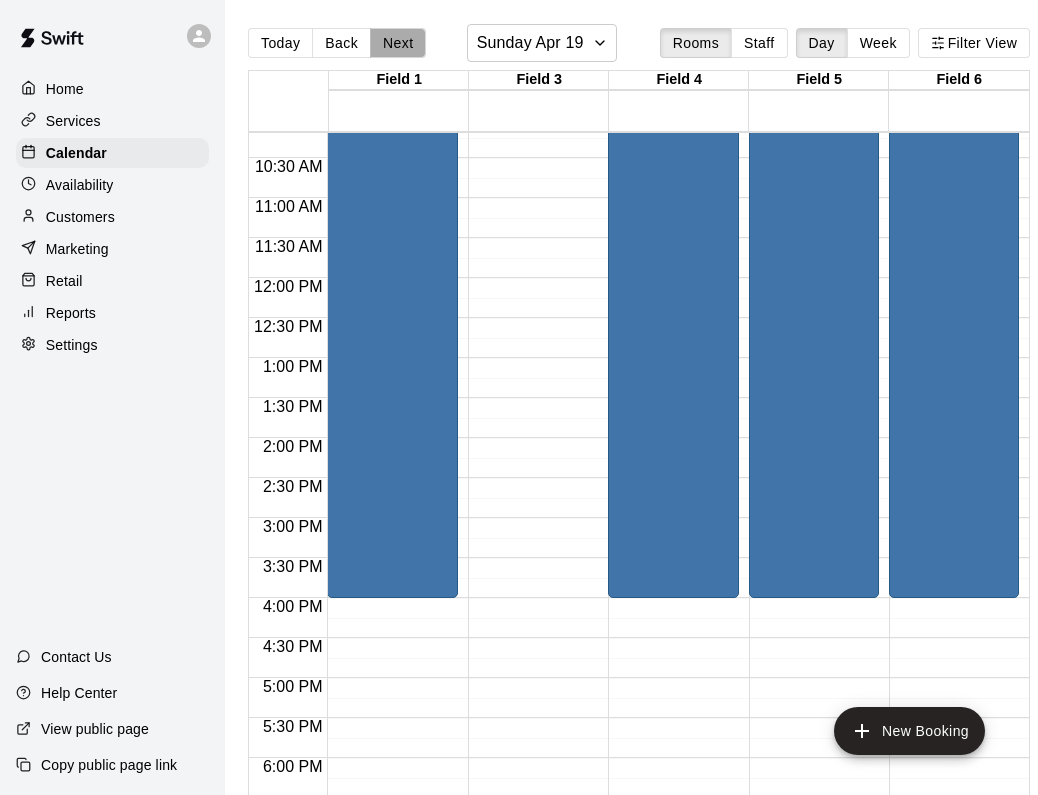 click on "Next" at bounding box center (398, 43) 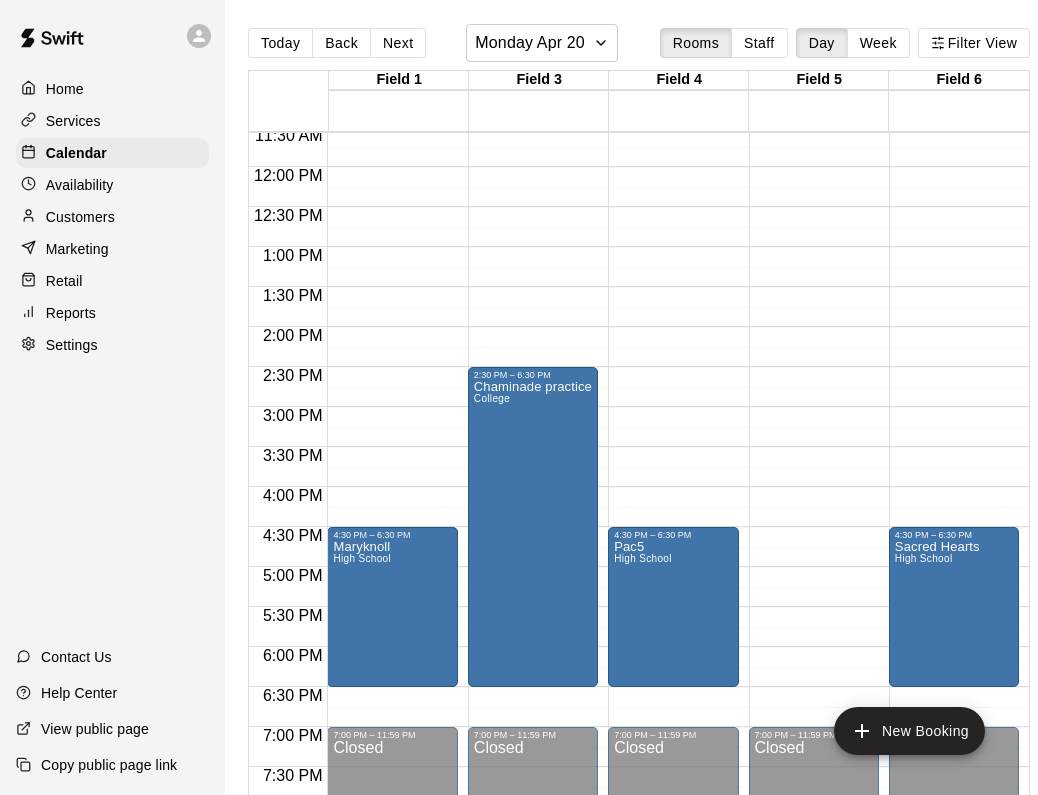 scroll, scrollTop: 930, scrollLeft: 0, axis: vertical 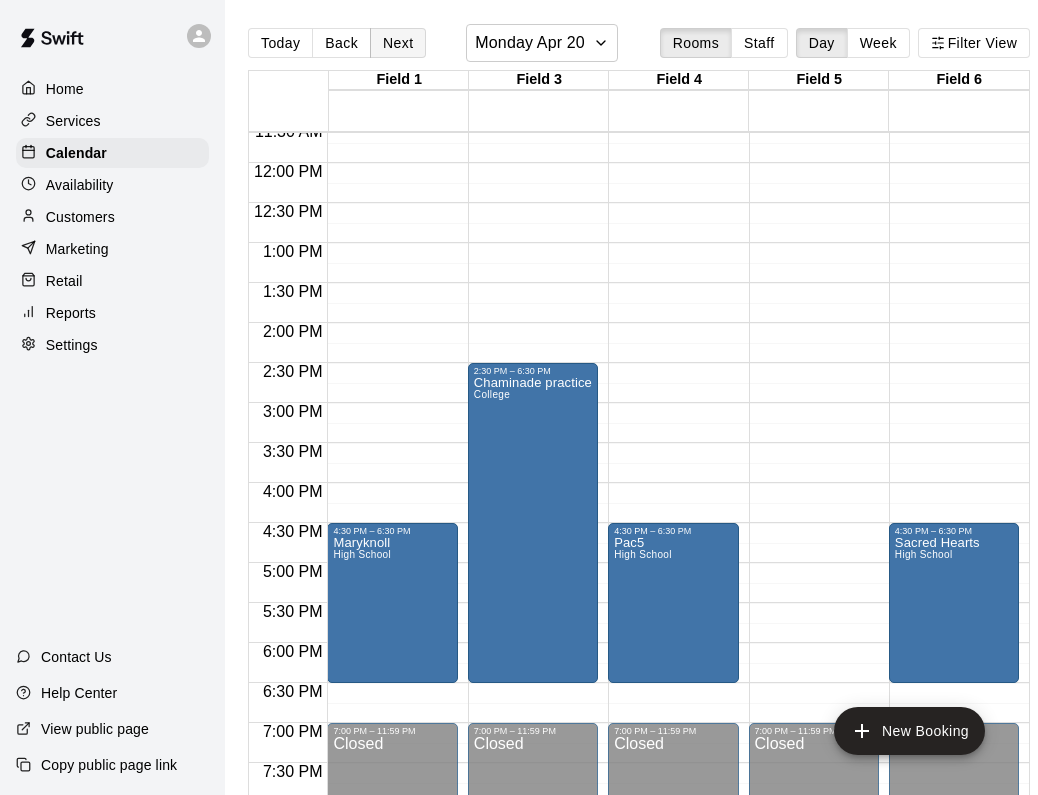 click on "Next" at bounding box center (398, 43) 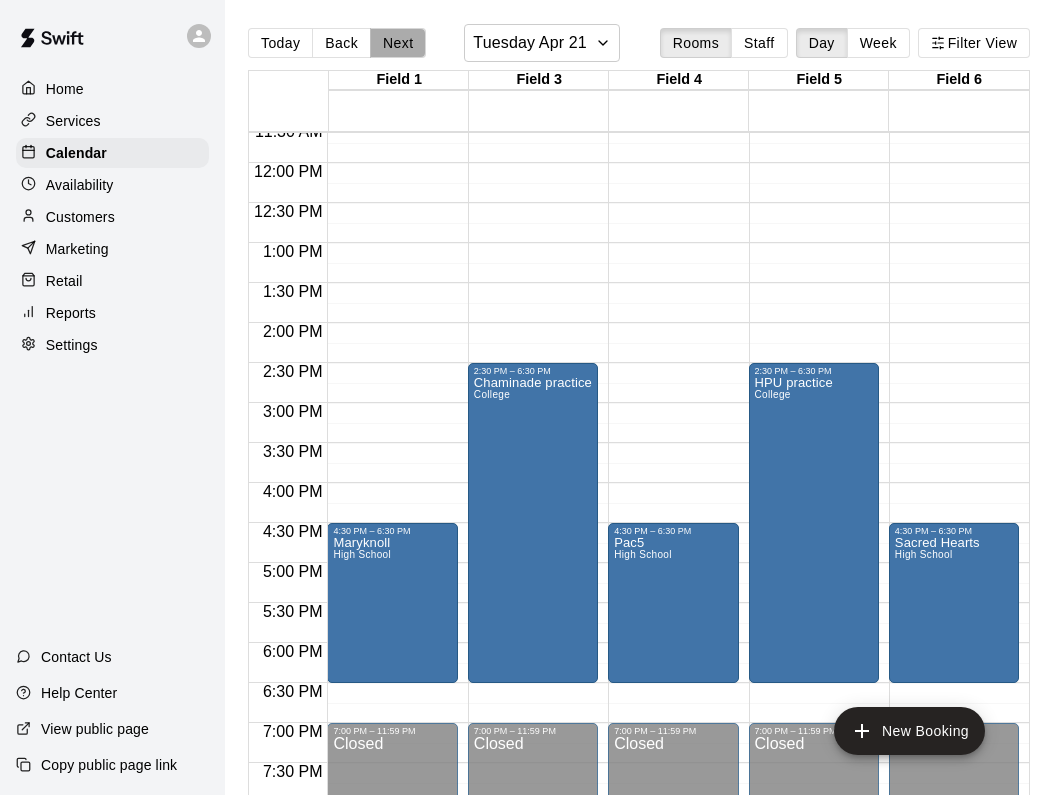click on "Next" at bounding box center [398, 43] 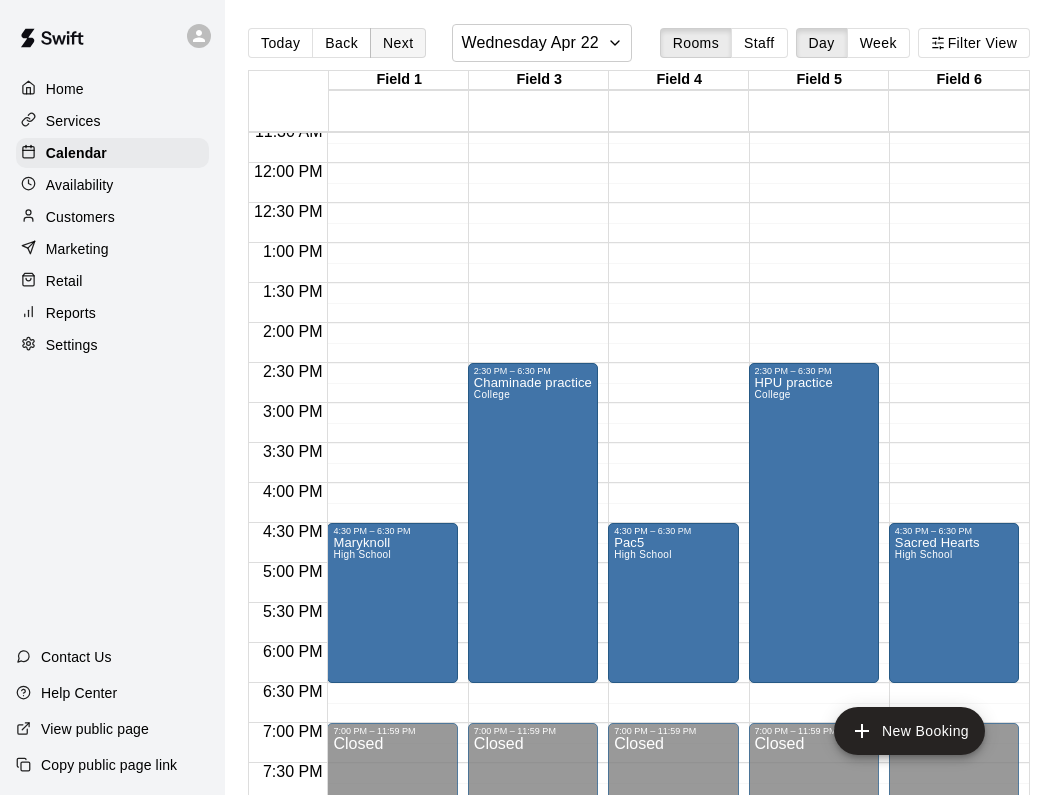 click on "Next" at bounding box center (398, 43) 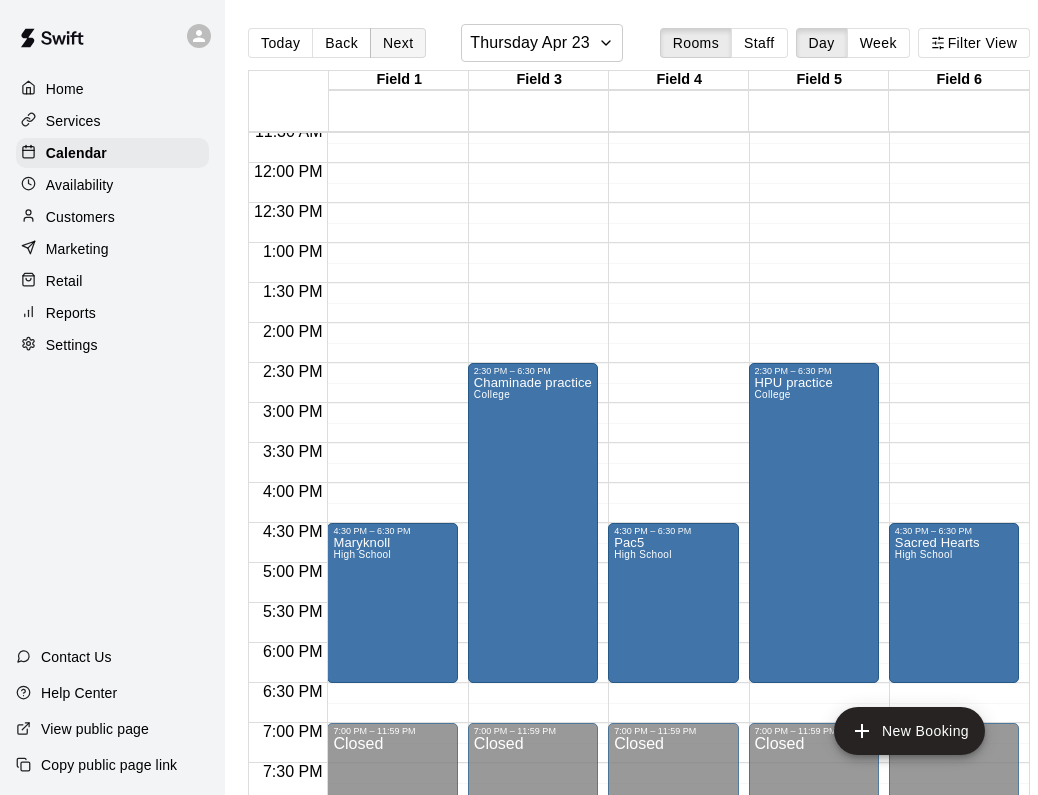 click on "Next" at bounding box center [398, 43] 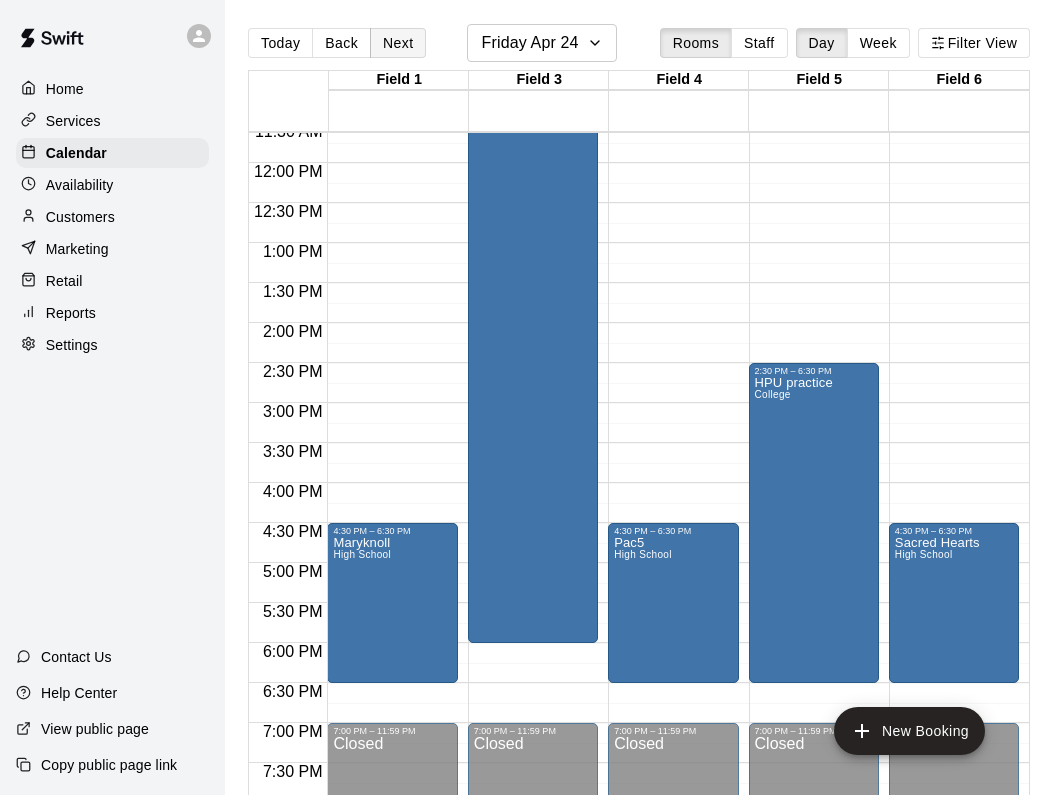 click on "Next" at bounding box center [398, 43] 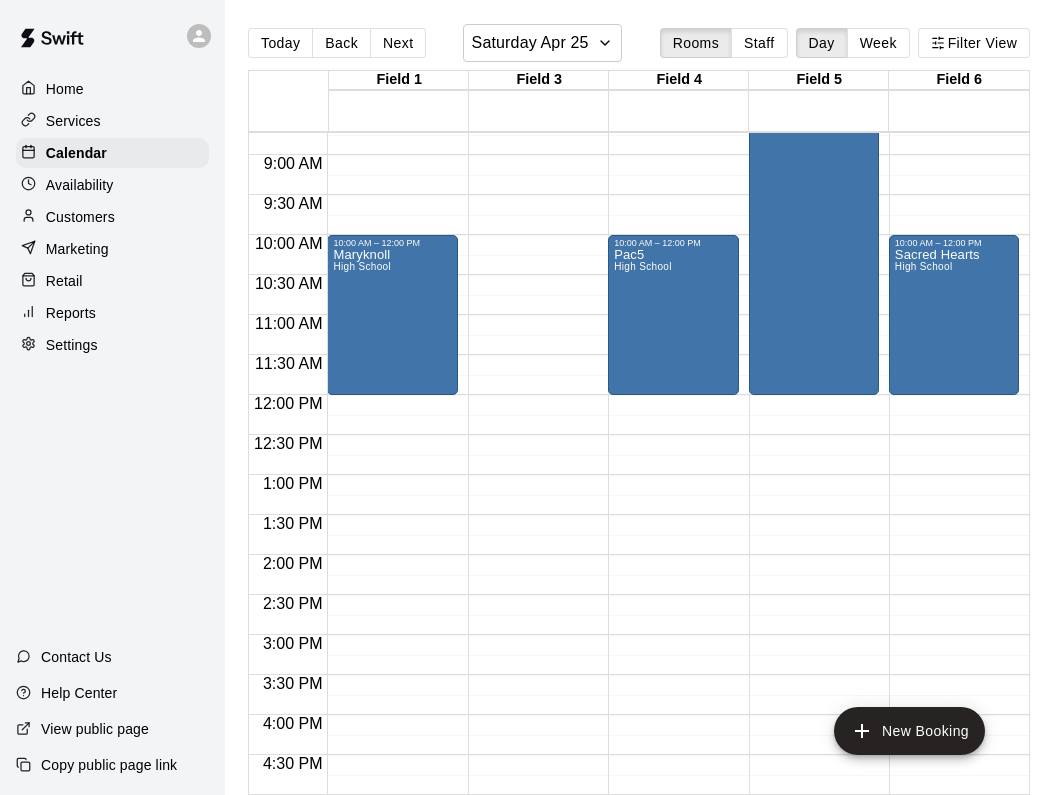 scroll, scrollTop: 642, scrollLeft: 0, axis: vertical 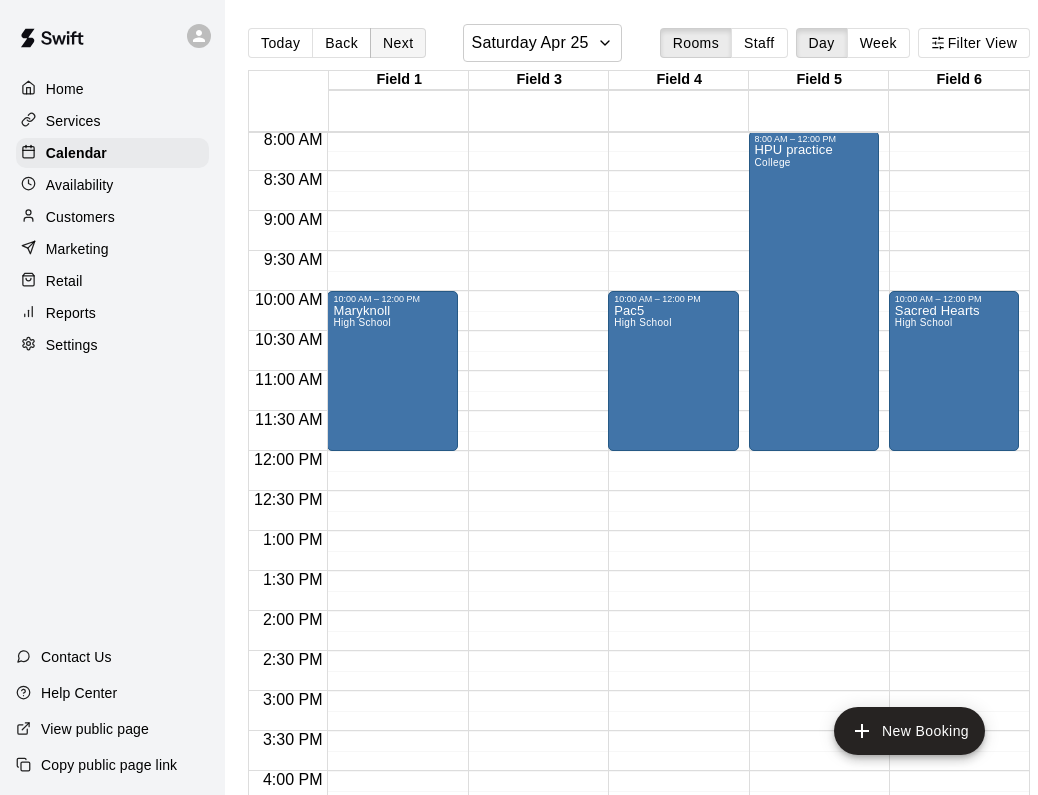 click on "Next" at bounding box center [398, 43] 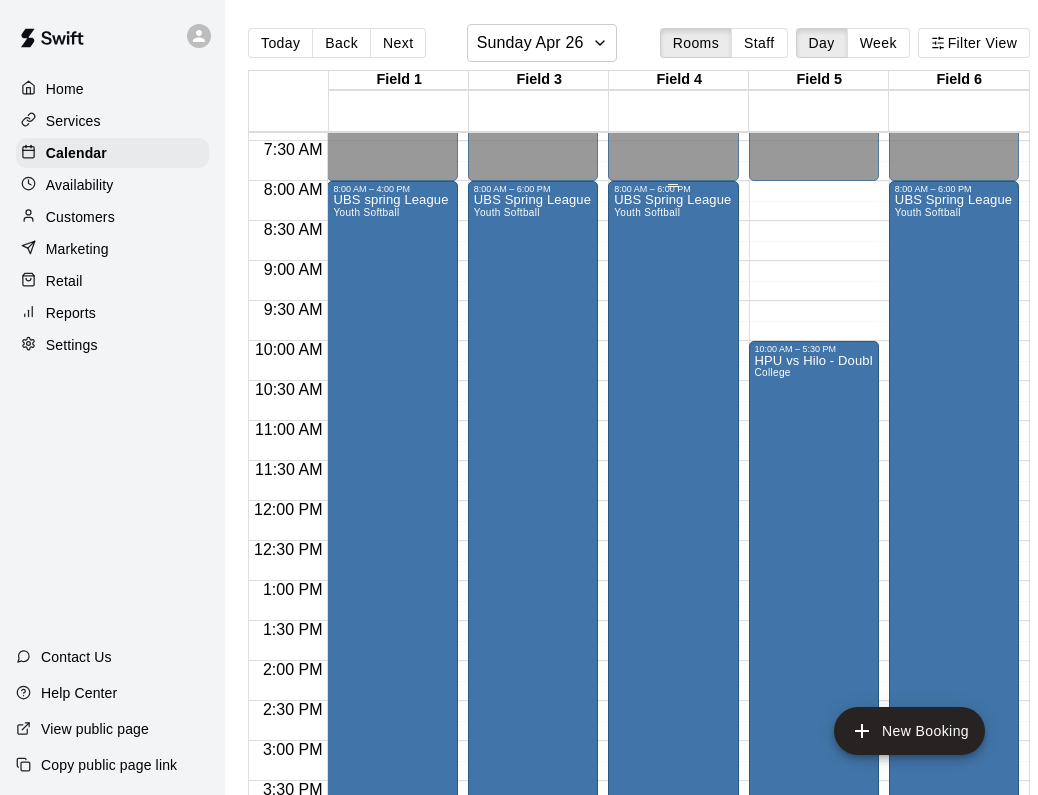 scroll, scrollTop: 582, scrollLeft: 0, axis: vertical 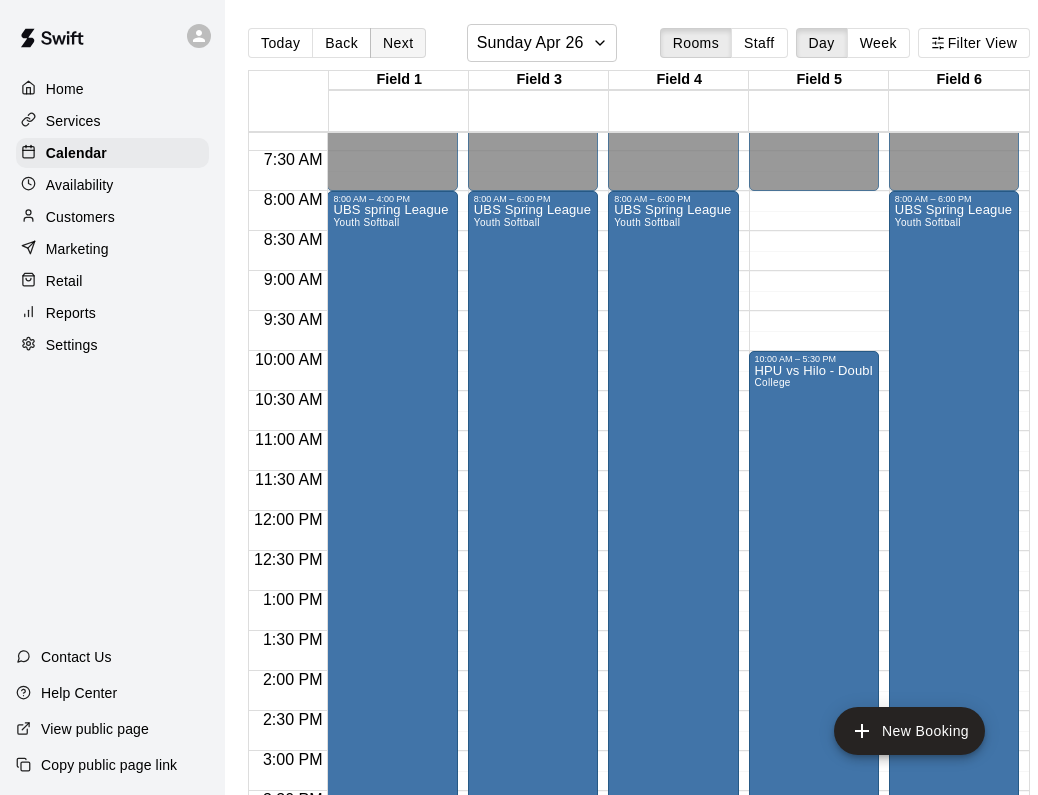 click on "Next" at bounding box center [398, 43] 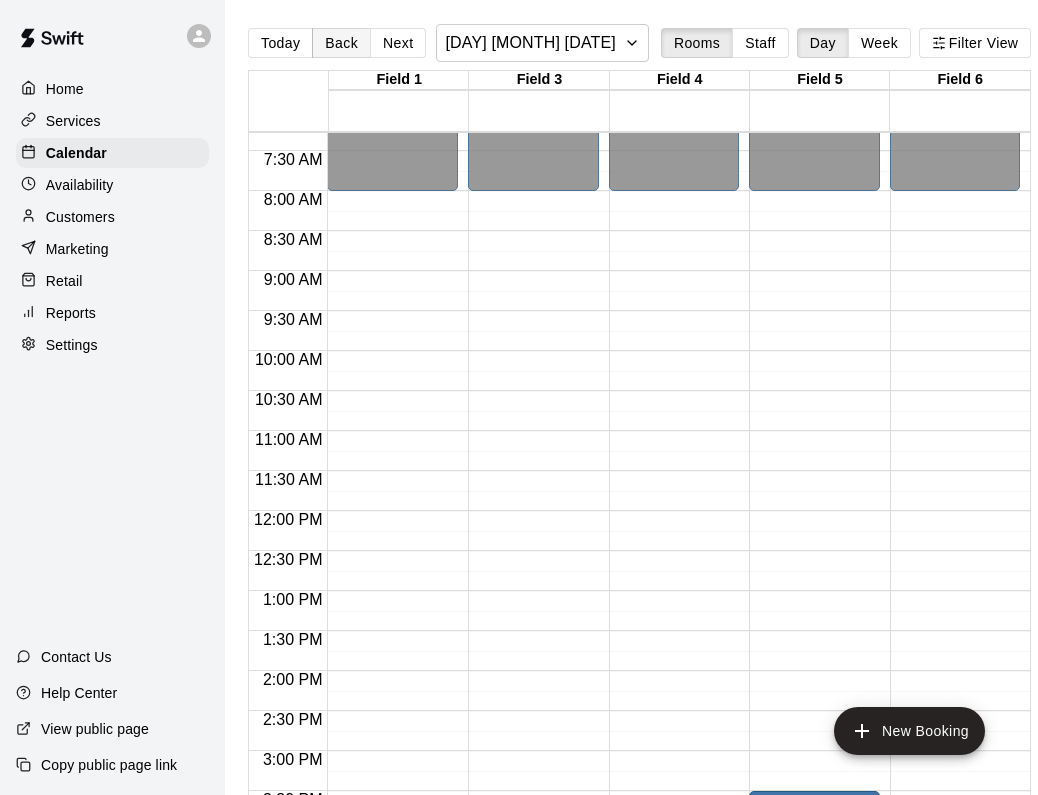click on "Back" at bounding box center (341, 43) 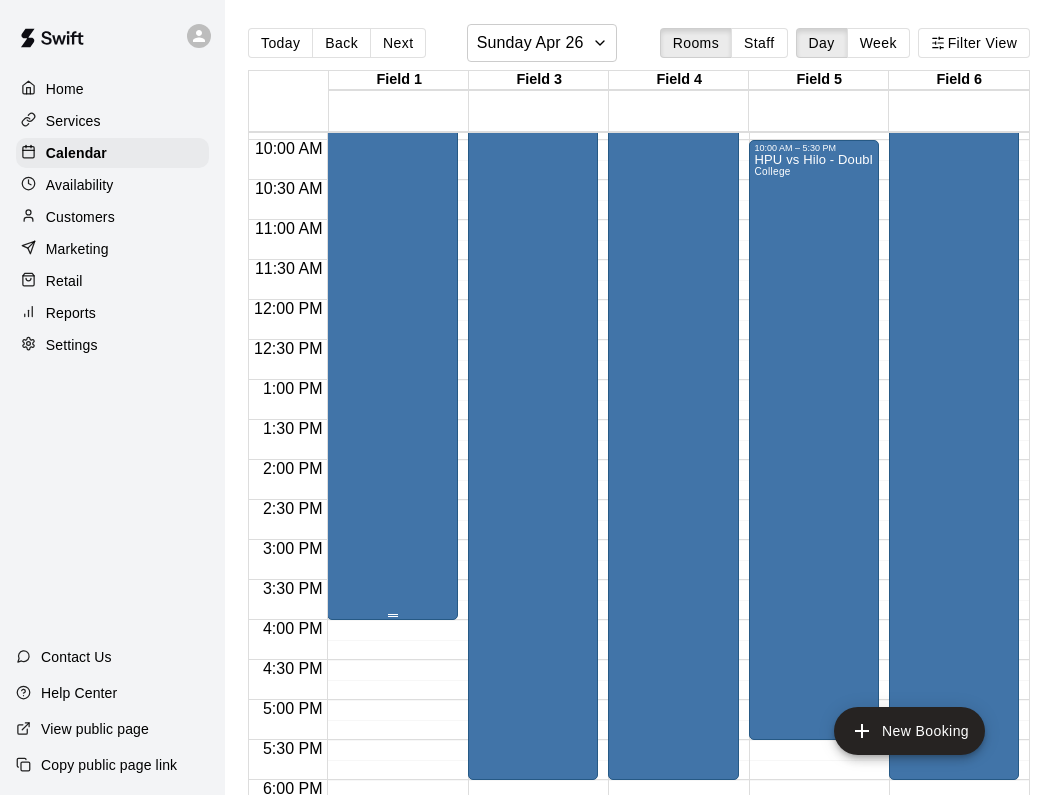 scroll, scrollTop: 791, scrollLeft: 0, axis: vertical 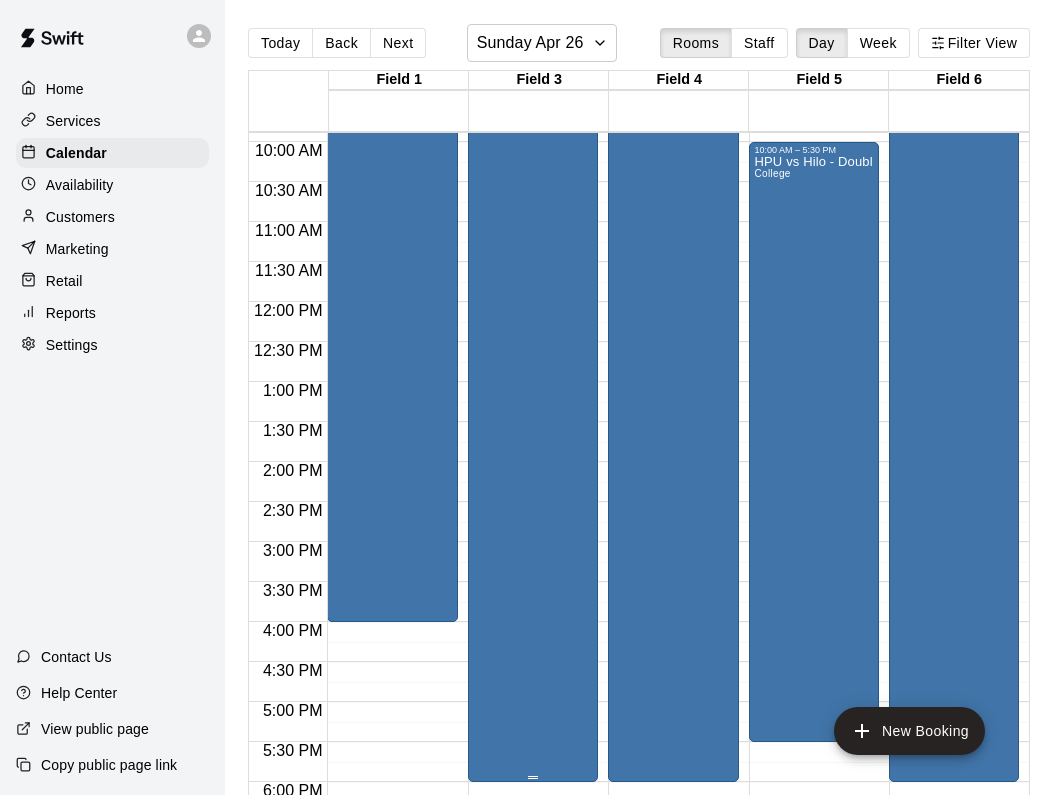 click on "UBS Spring League Youth Softball" at bounding box center [532, 392] 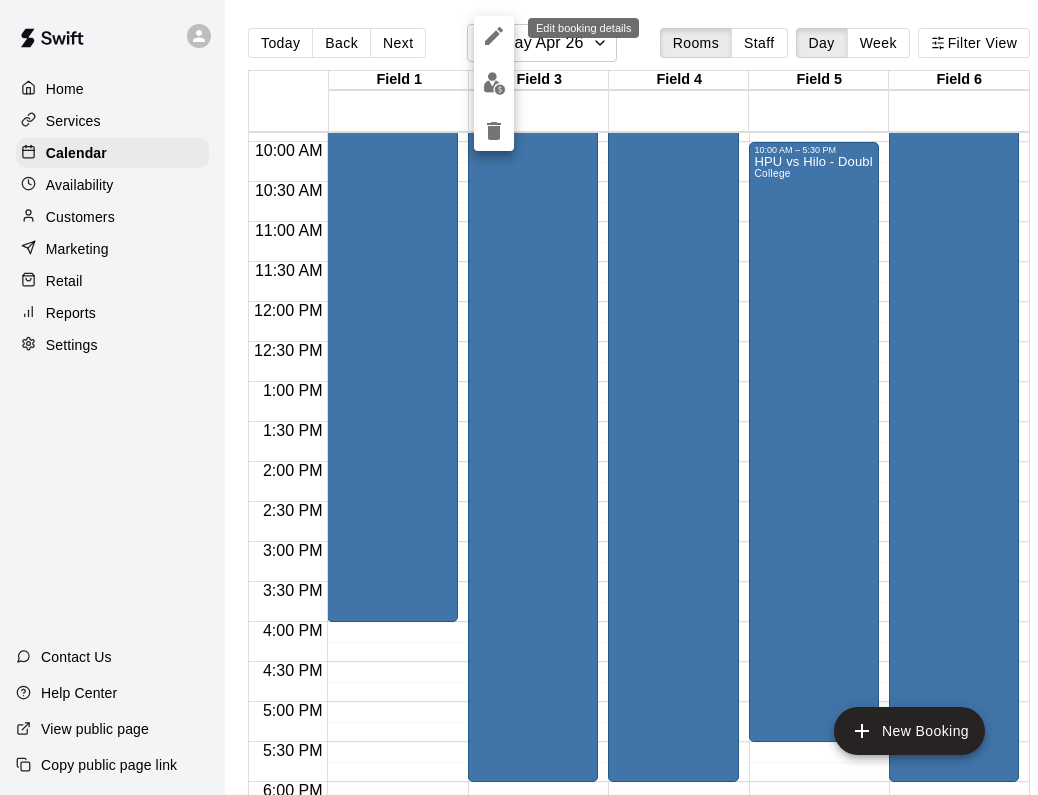 click 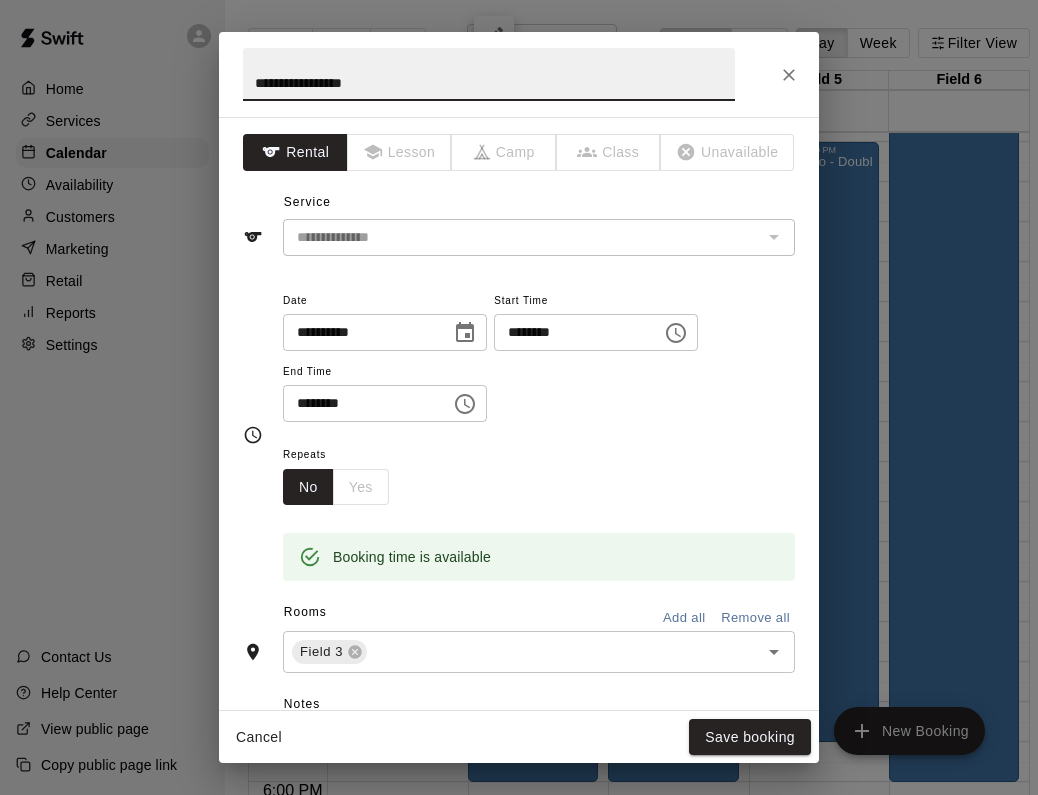 click on "********" at bounding box center [360, 403] 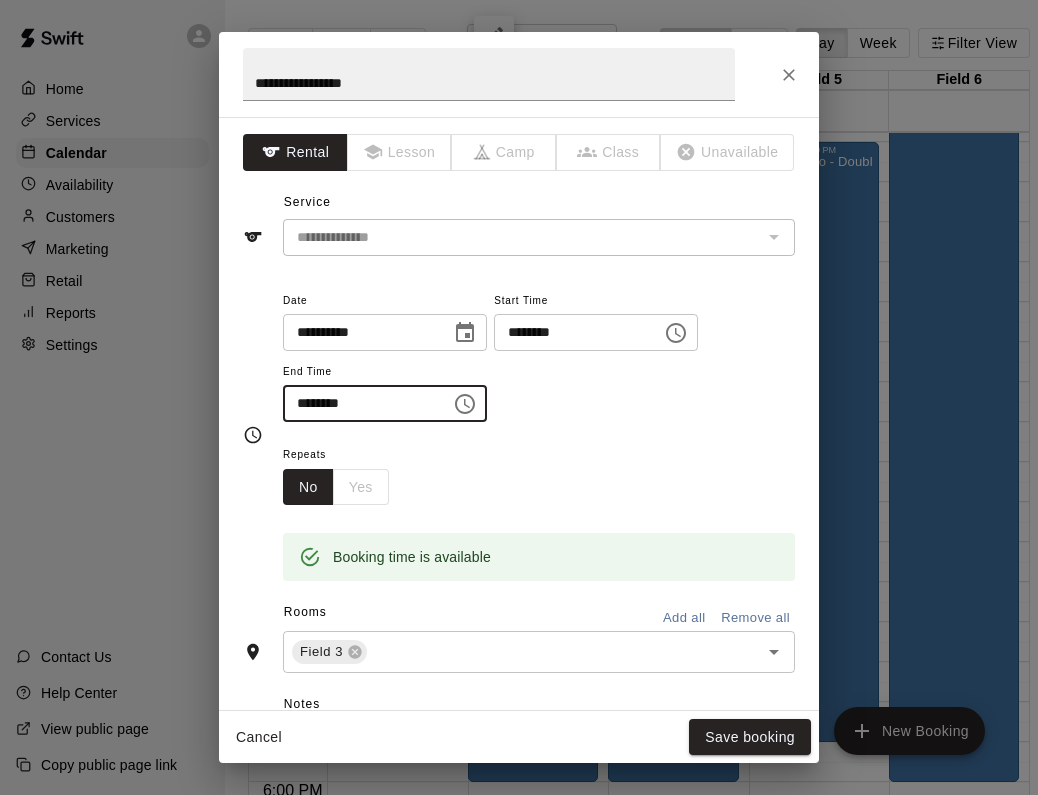type on "********" 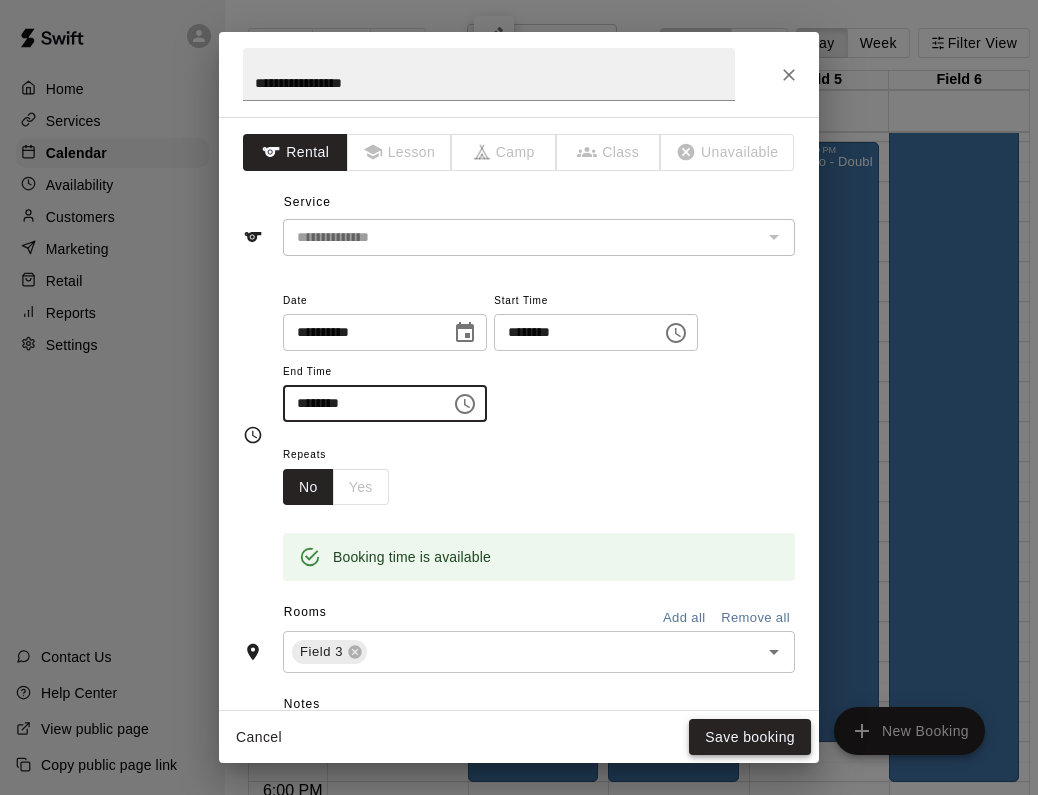 click on "Save booking" at bounding box center [750, 737] 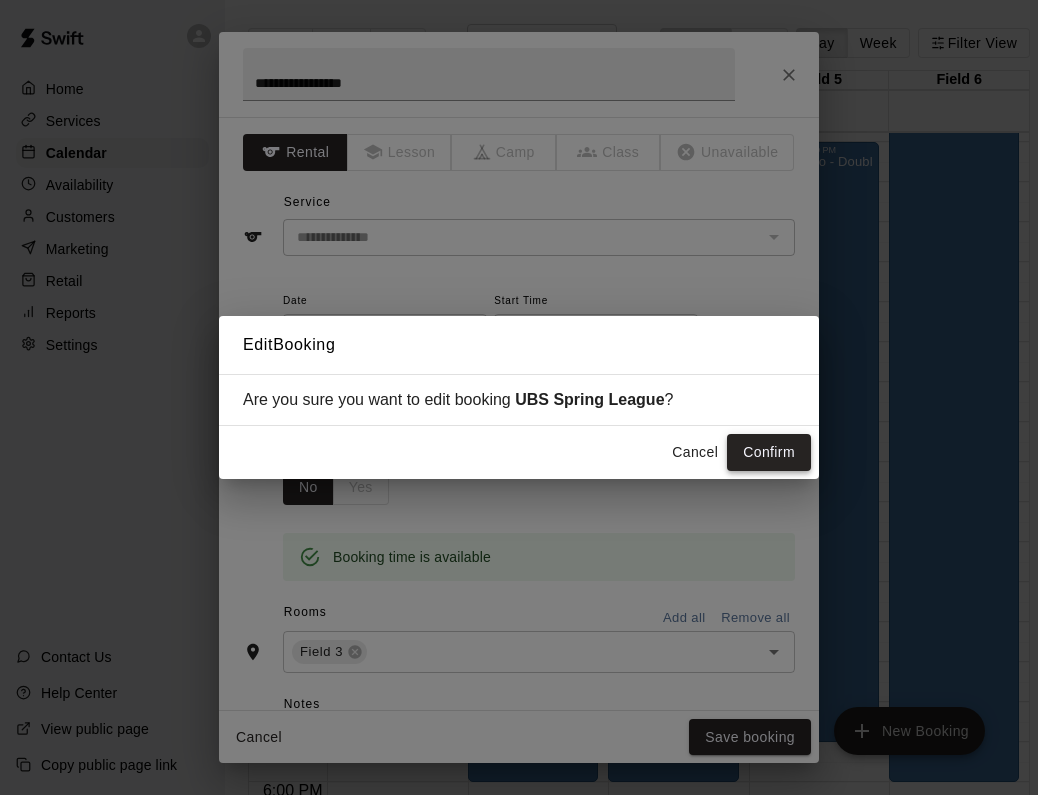 click on "Confirm" at bounding box center [769, 452] 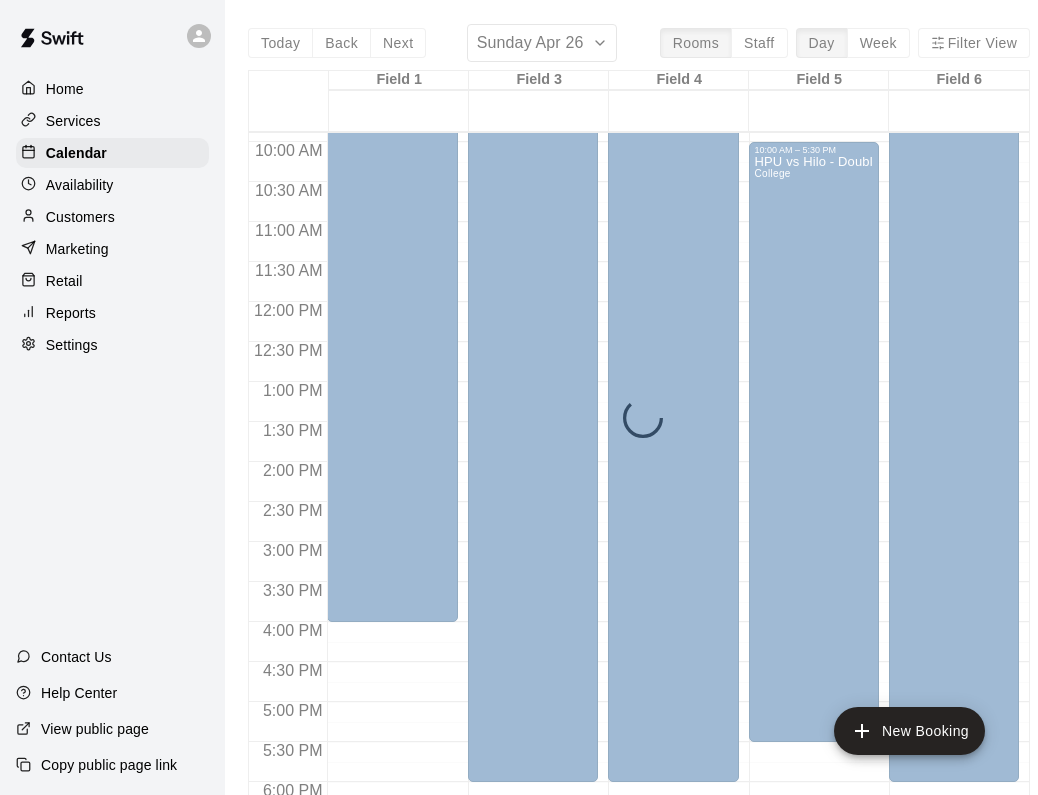 click on "UBS Spring League Youth Softball" at bounding box center [672, 392] 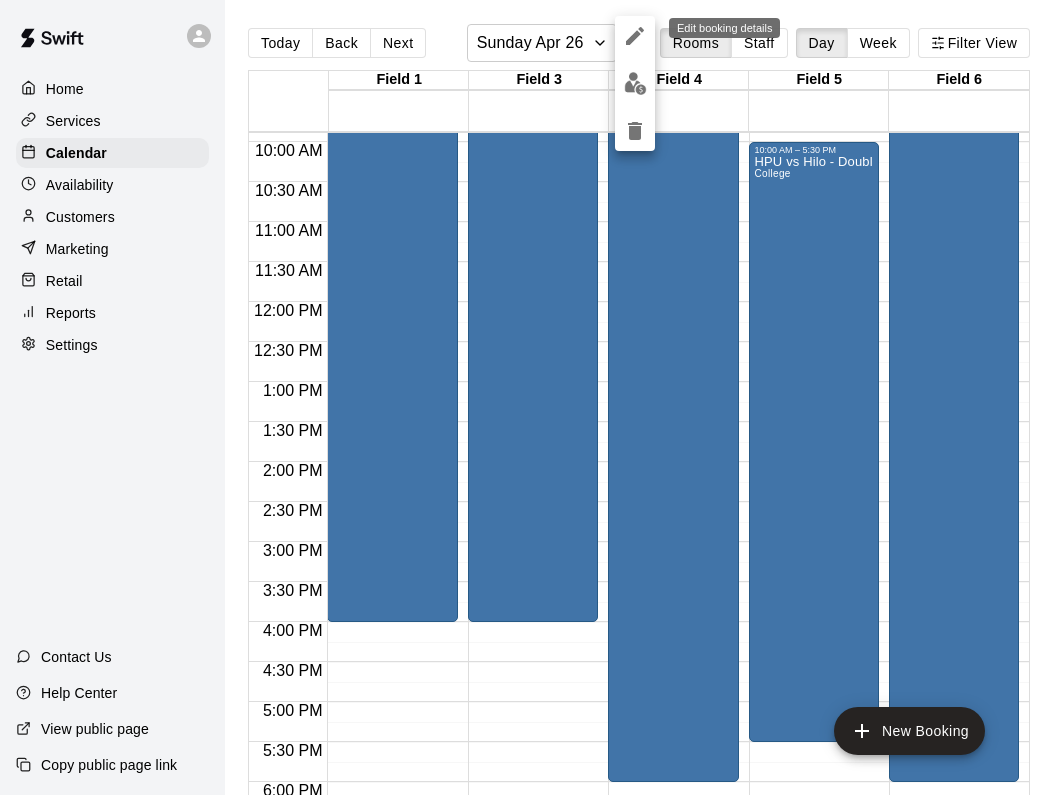 click 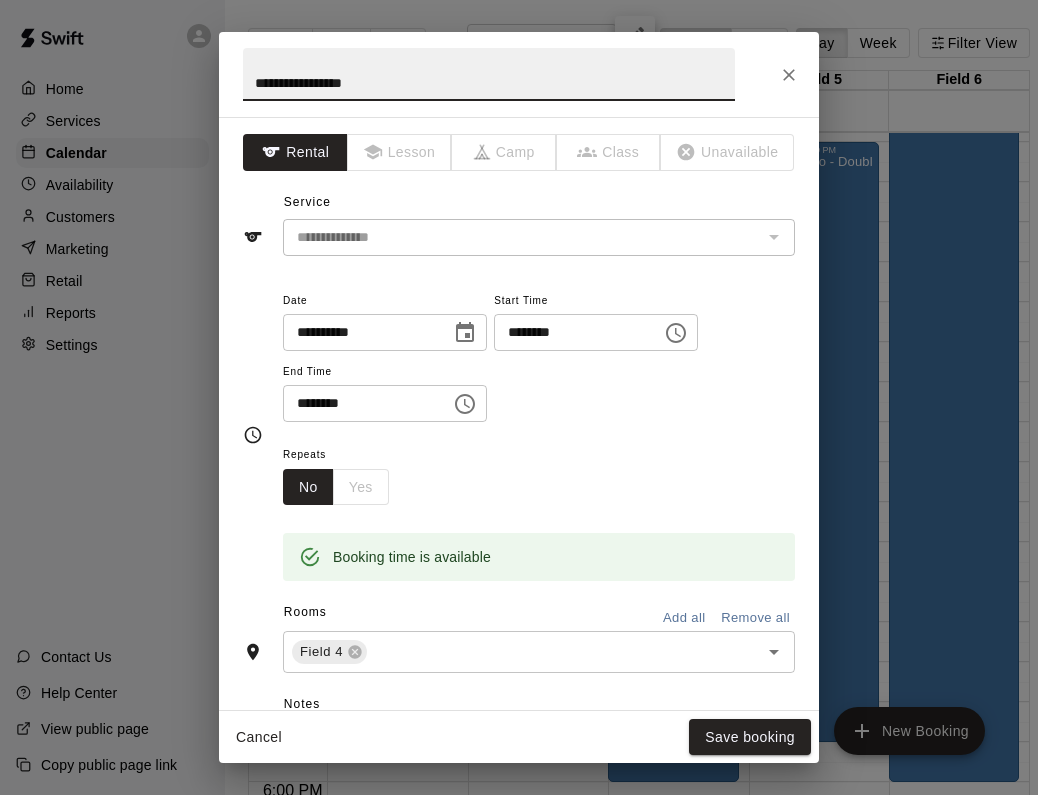 click on "********" at bounding box center (360, 403) 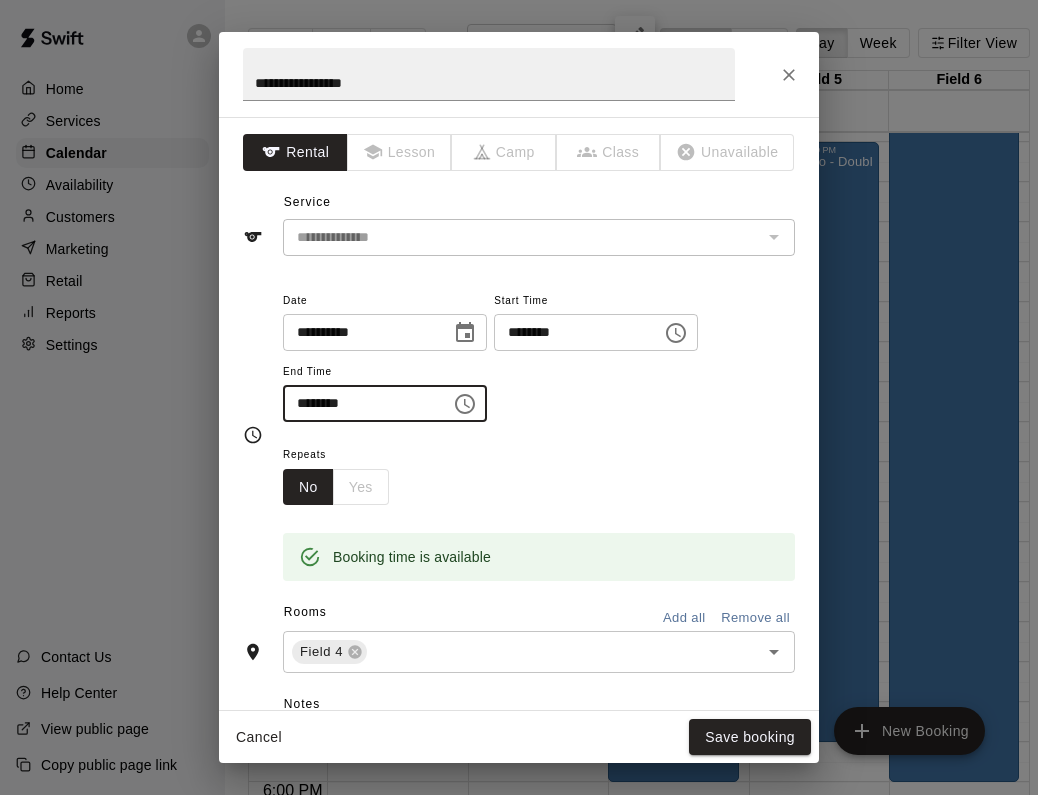 type on "********" 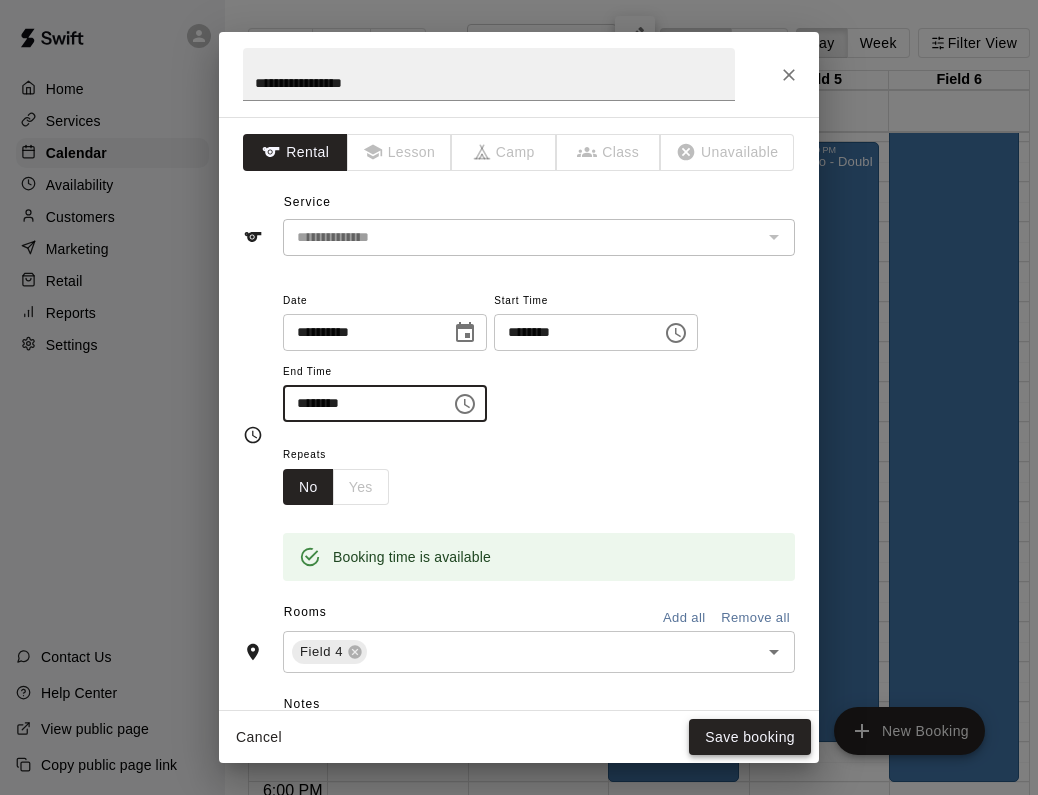 click on "Save booking" at bounding box center (750, 737) 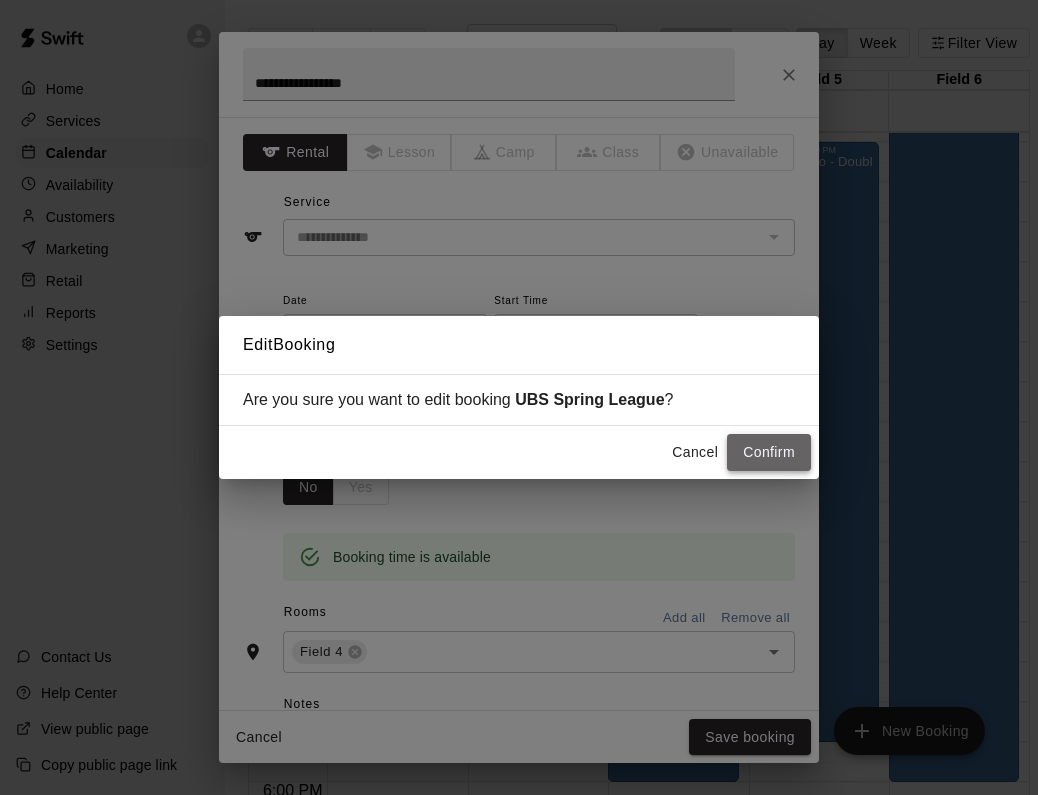 click on "Confirm" at bounding box center (769, 452) 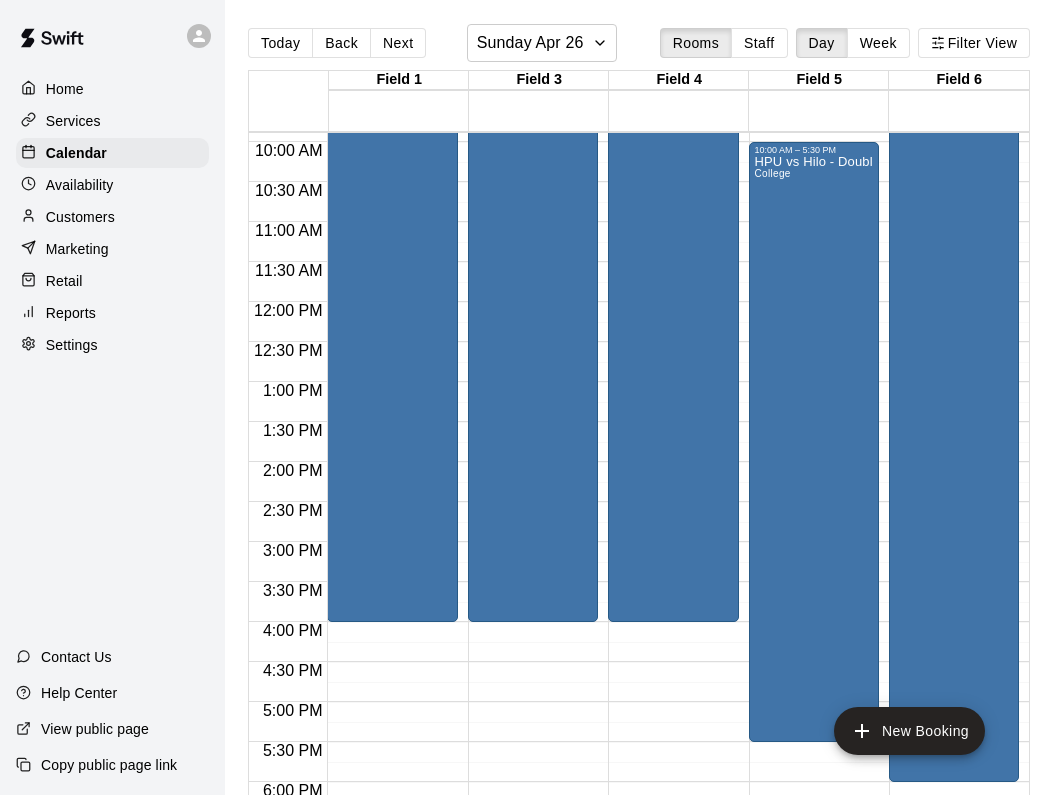 click on "UBS Spring League Youth Softball" at bounding box center (953, 392) 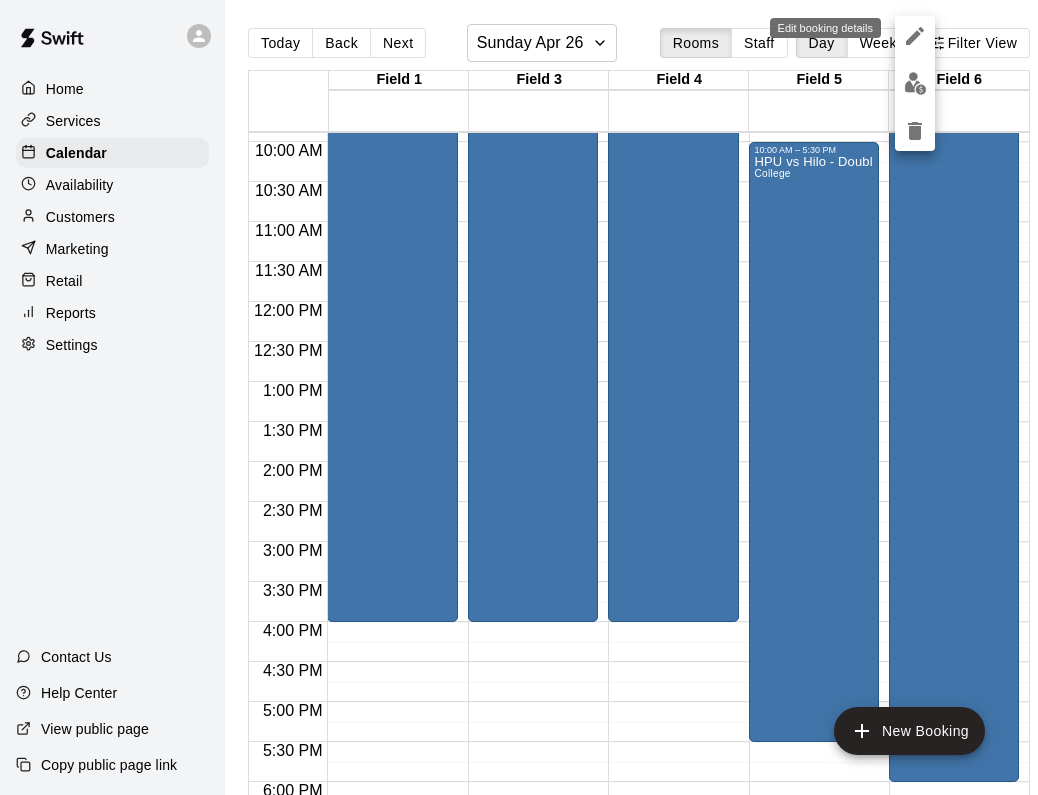 click 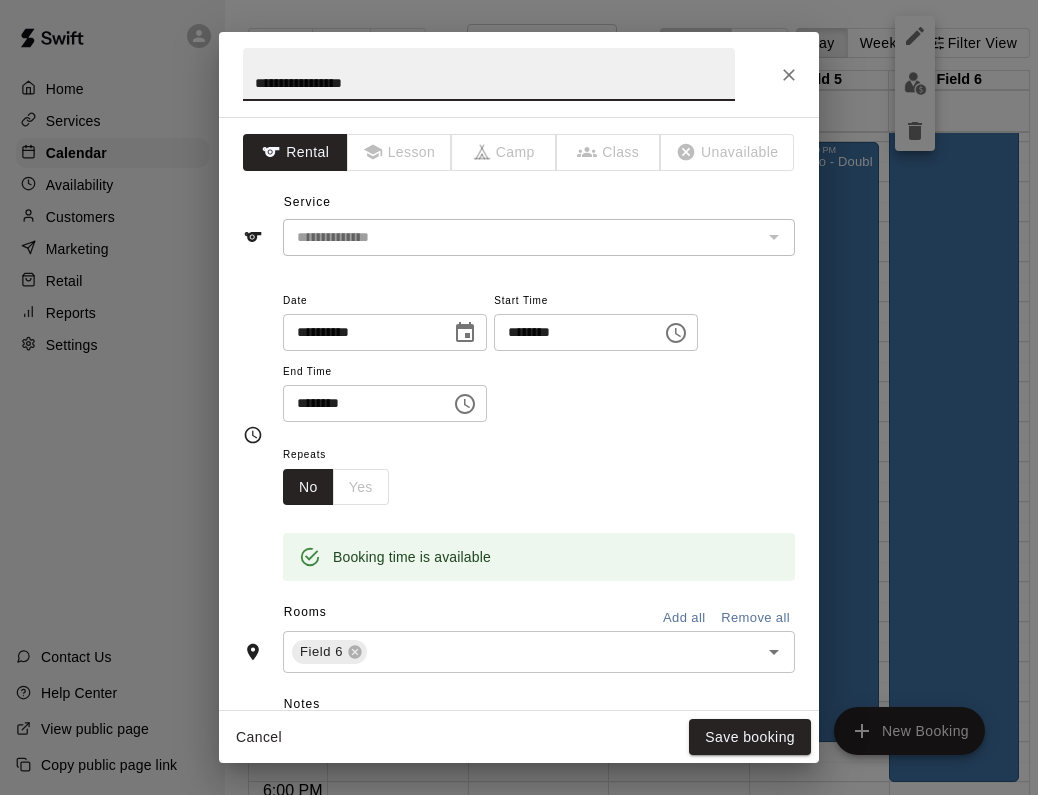 click on "********" at bounding box center [360, 403] 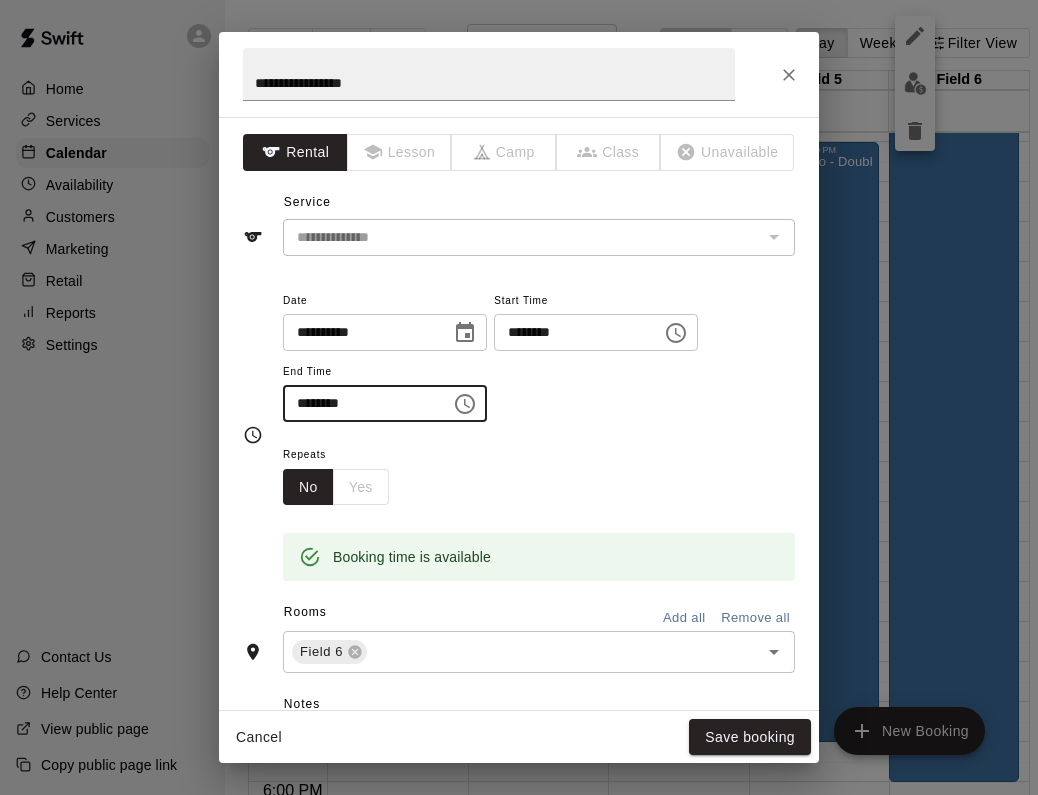 type on "********" 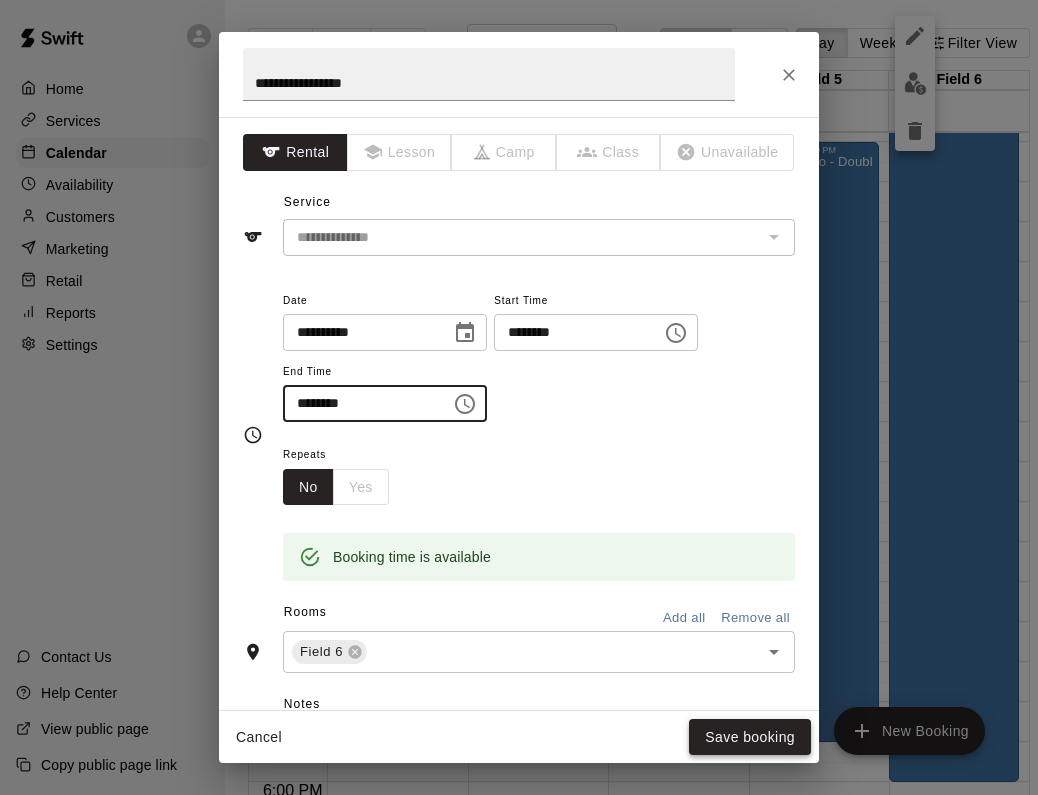 click on "Save booking" at bounding box center [750, 737] 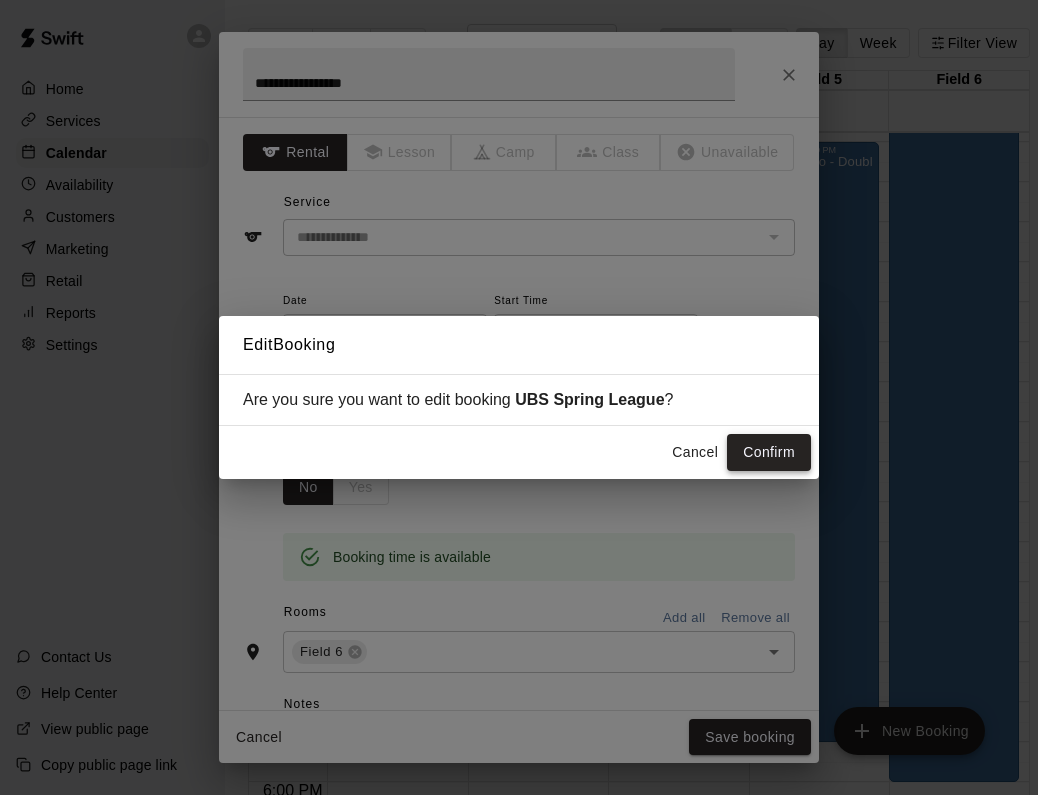 click on "Confirm" at bounding box center (769, 452) 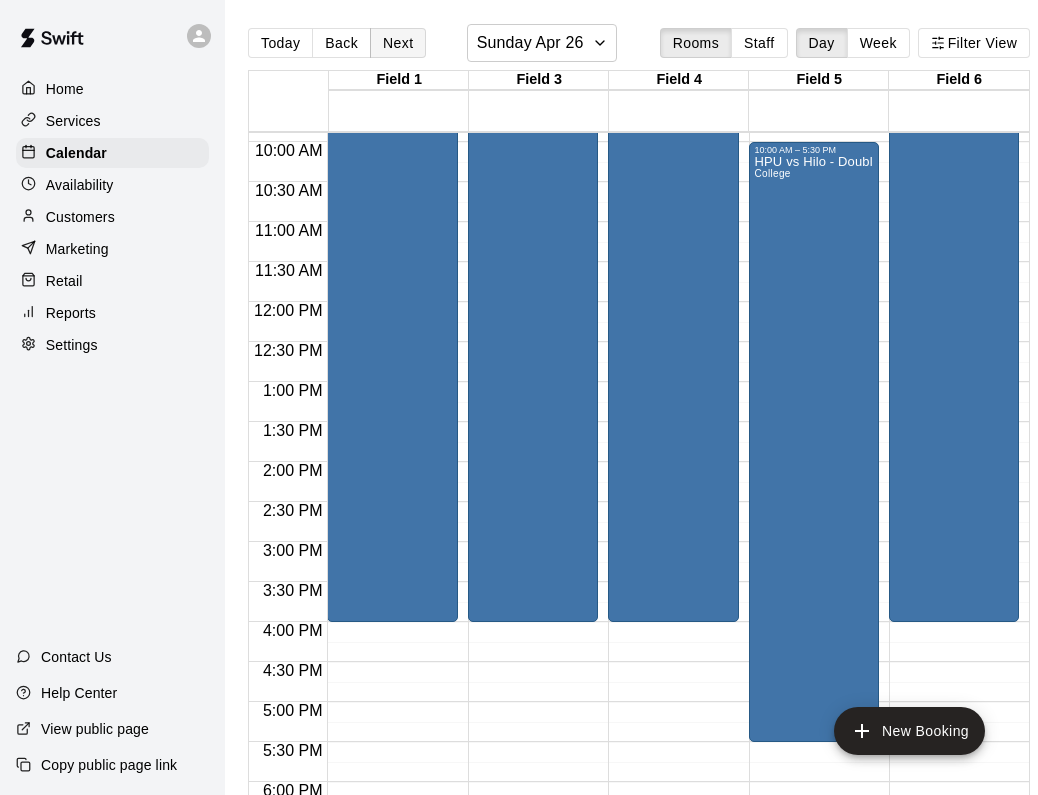 click on "Next" at bounding box center [398, 43] 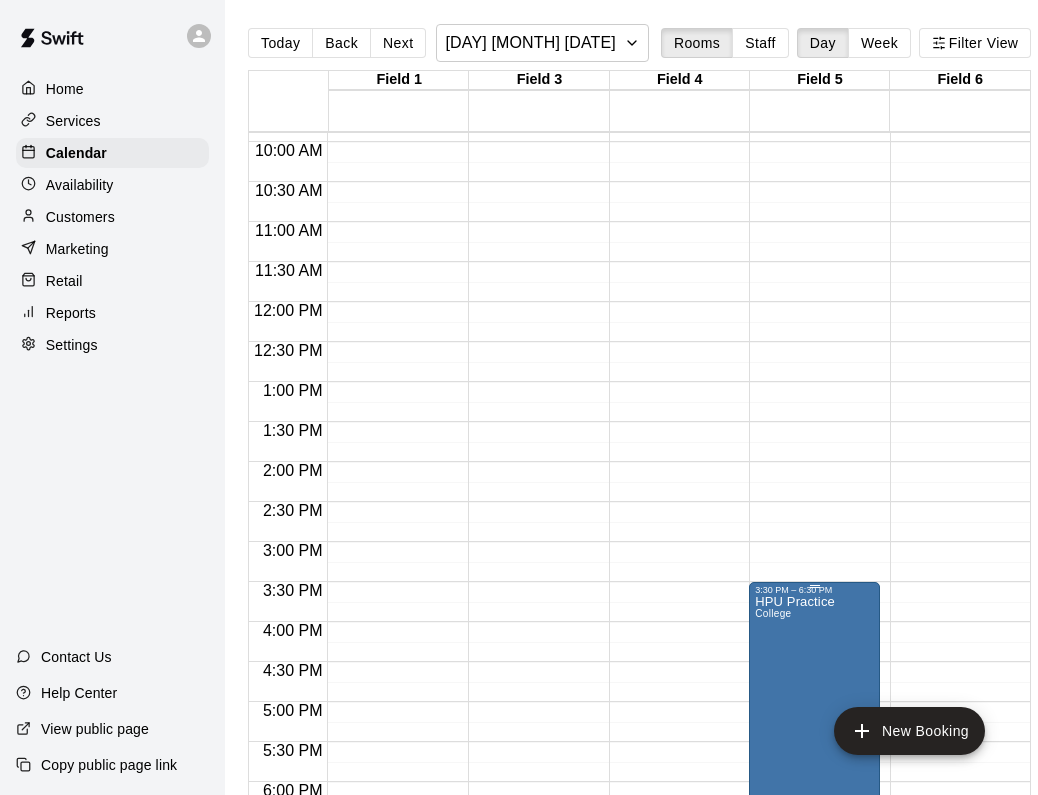 click on "HPU Practice College" at bounding box center (814, 992) 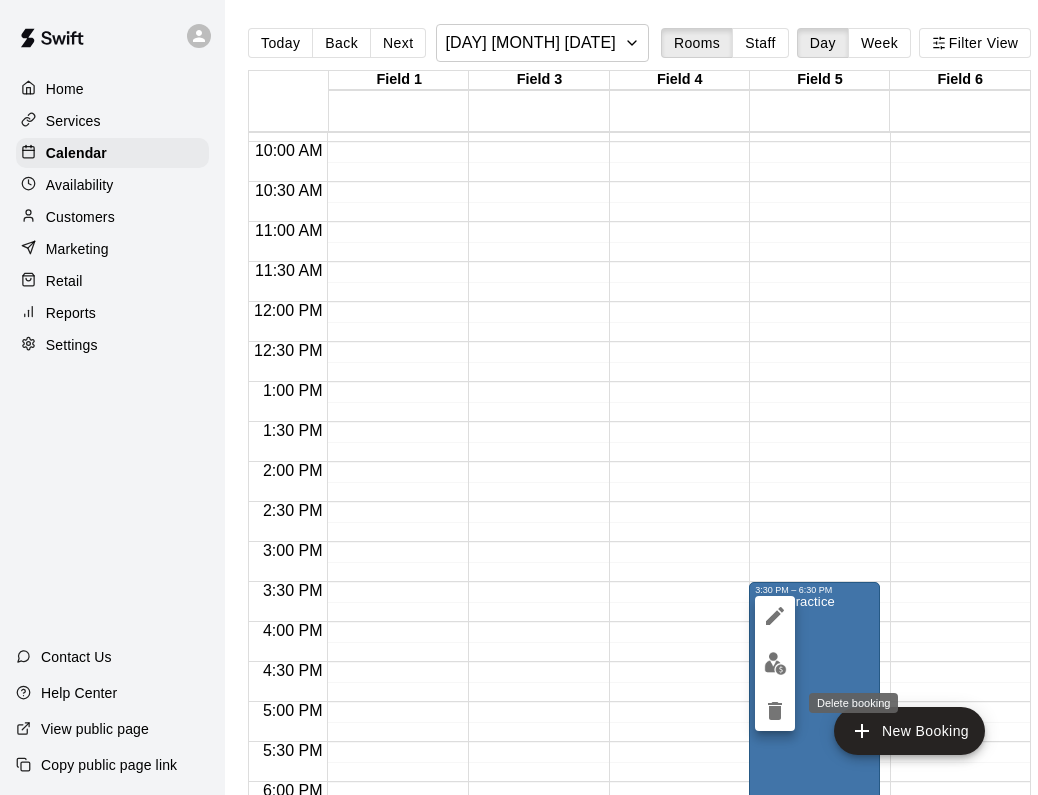 click 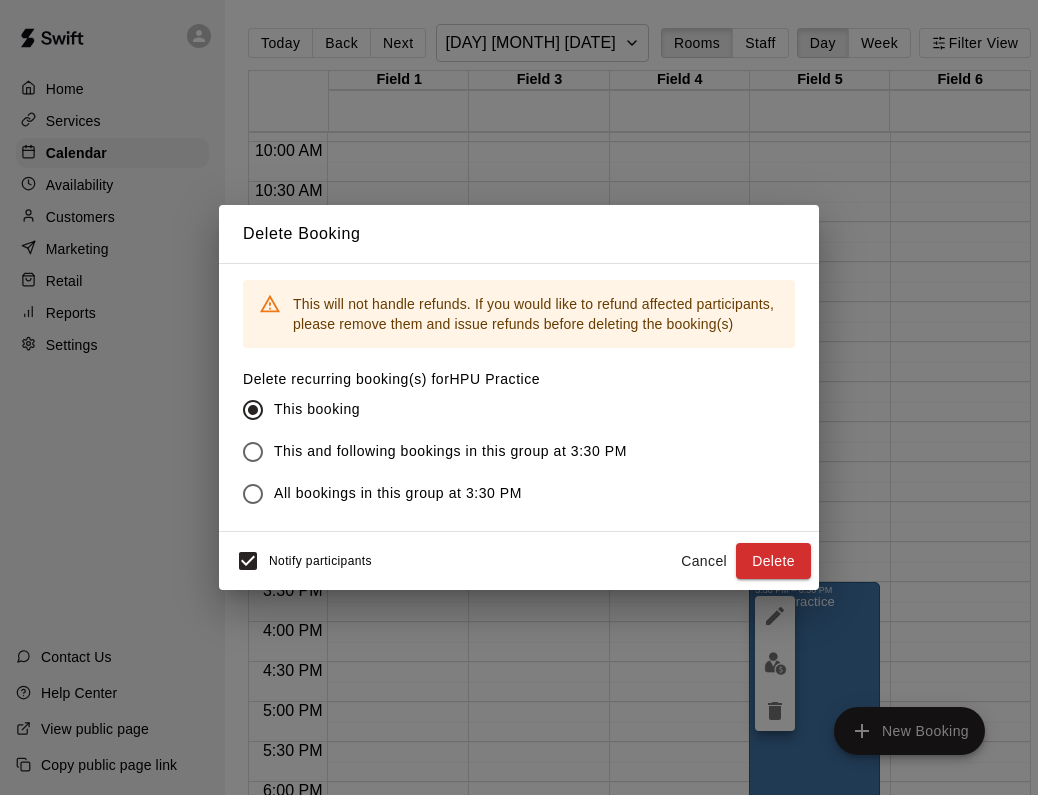 click on "All bookings in this group  at 3:30 PM" at bounding box center (398, 493) 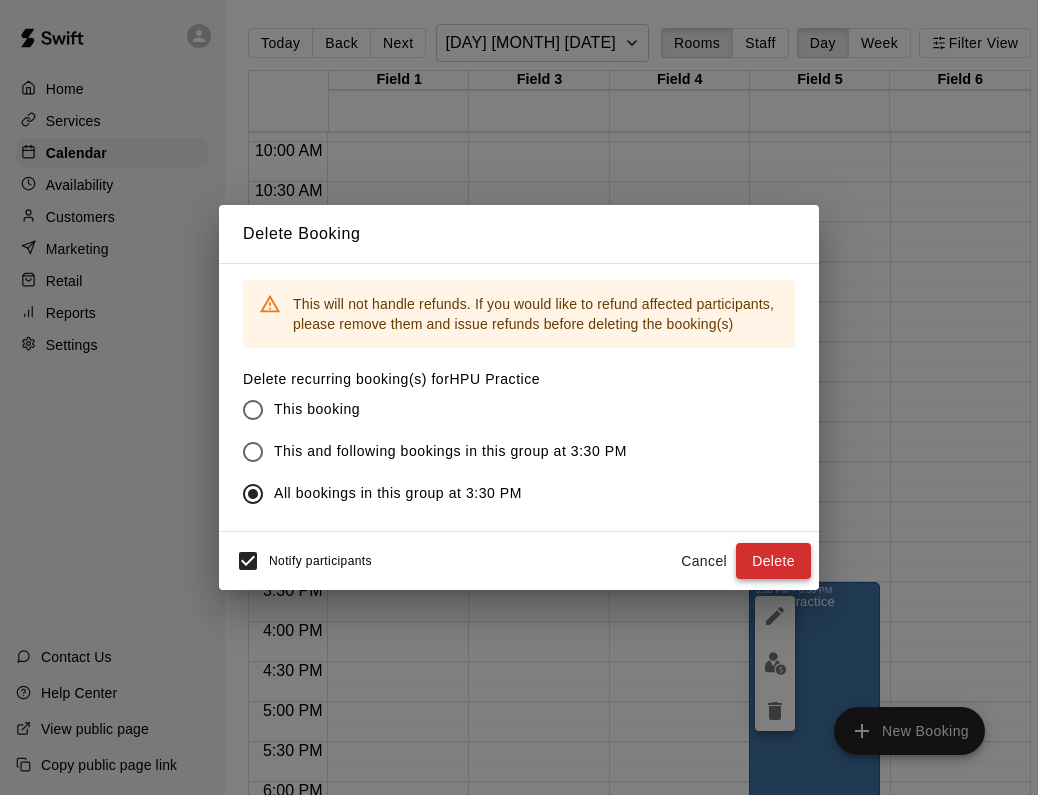 click on "Delete" at bounding box center [773, 561] 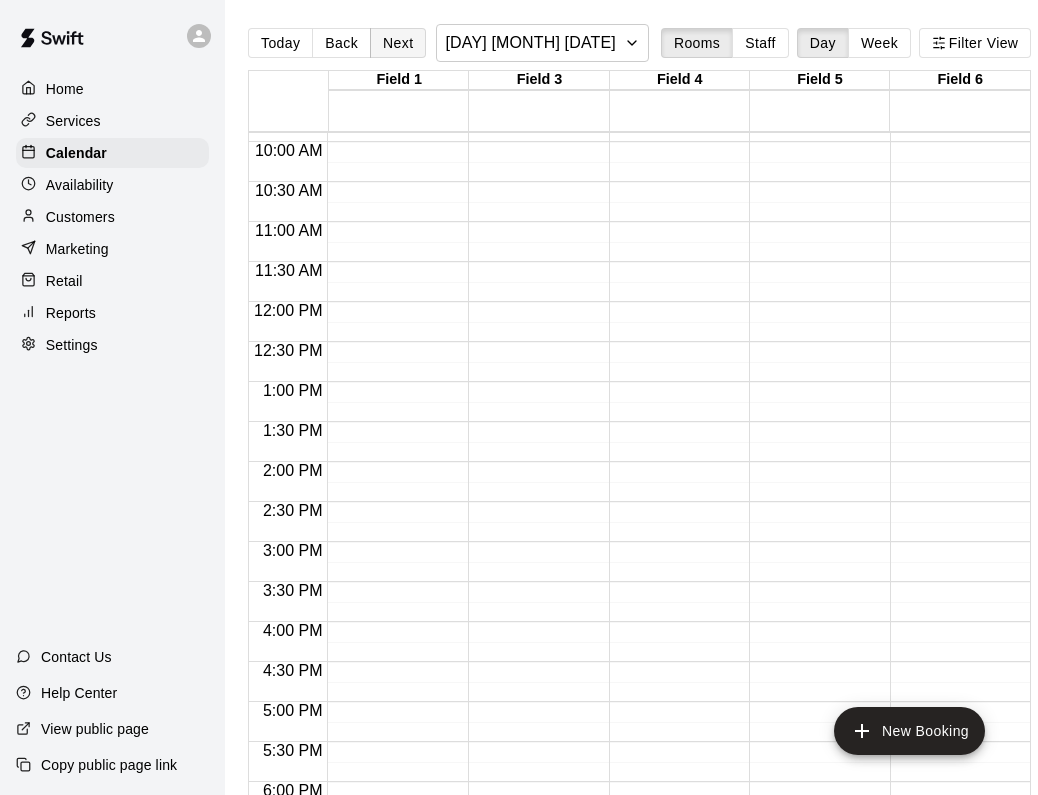 click on "Next" at bounding box center (398, 43) 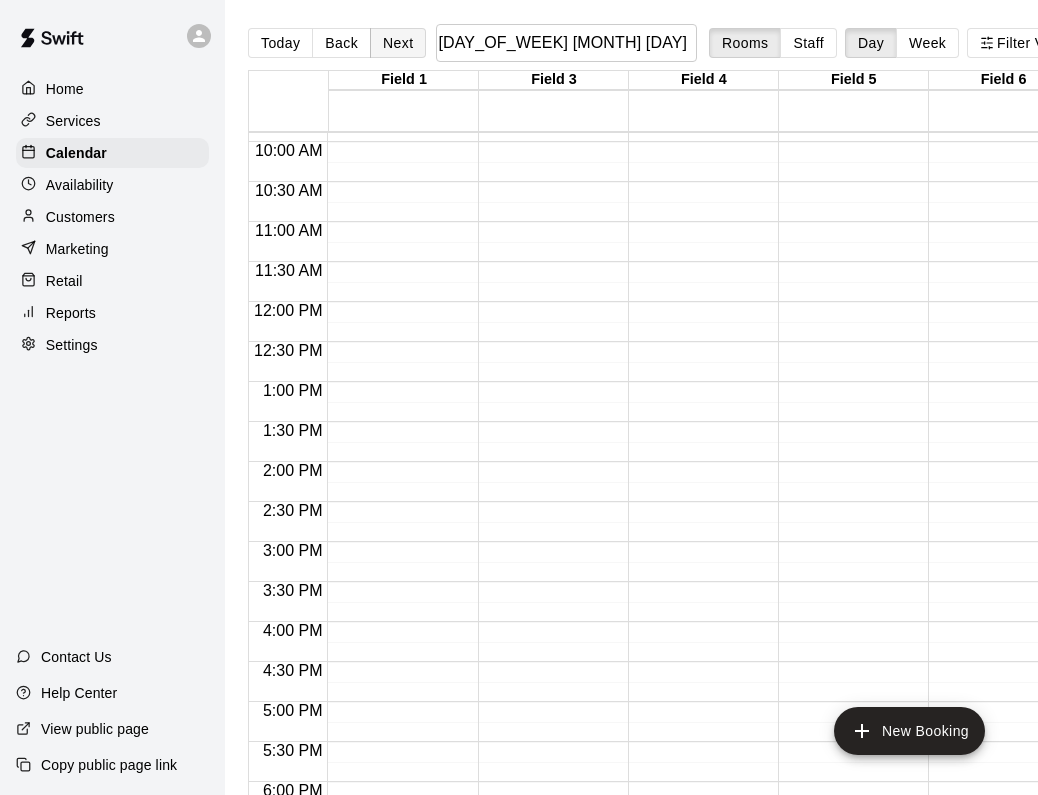 click on "Next" at bounding box center (398, 43) 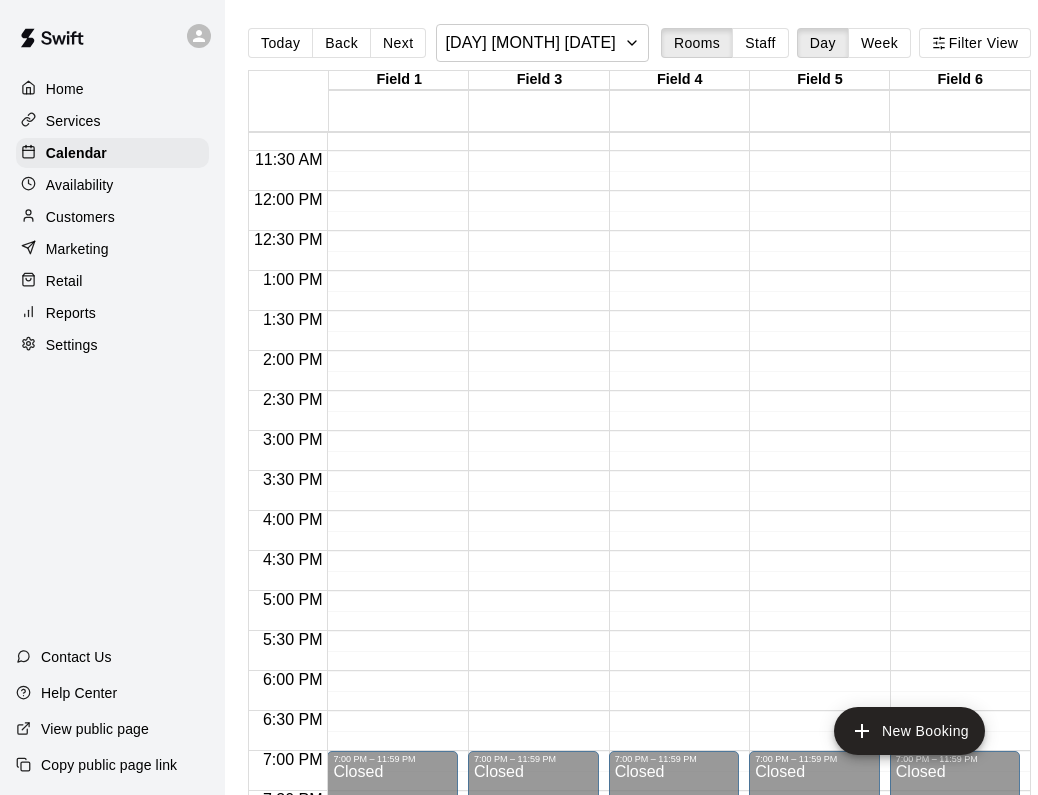 scroll, scrollTop: 903, scrollLeft: 0, axis: vertical 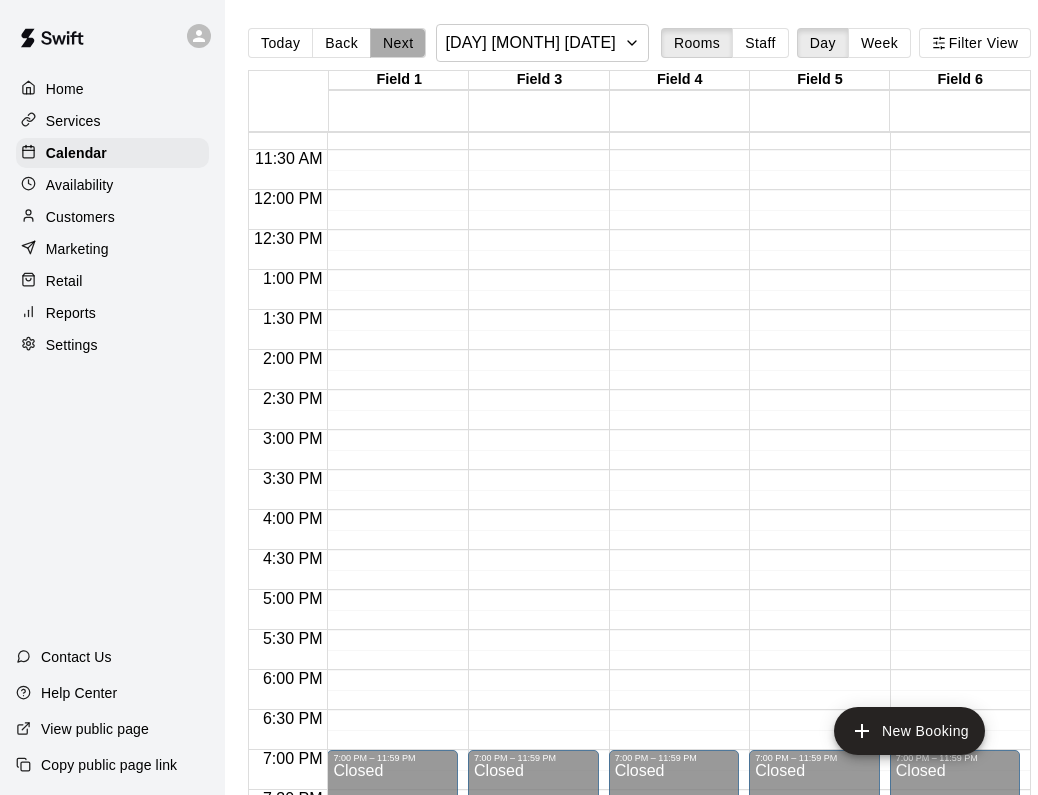 click on "Next" at bounding box center (398, 43) 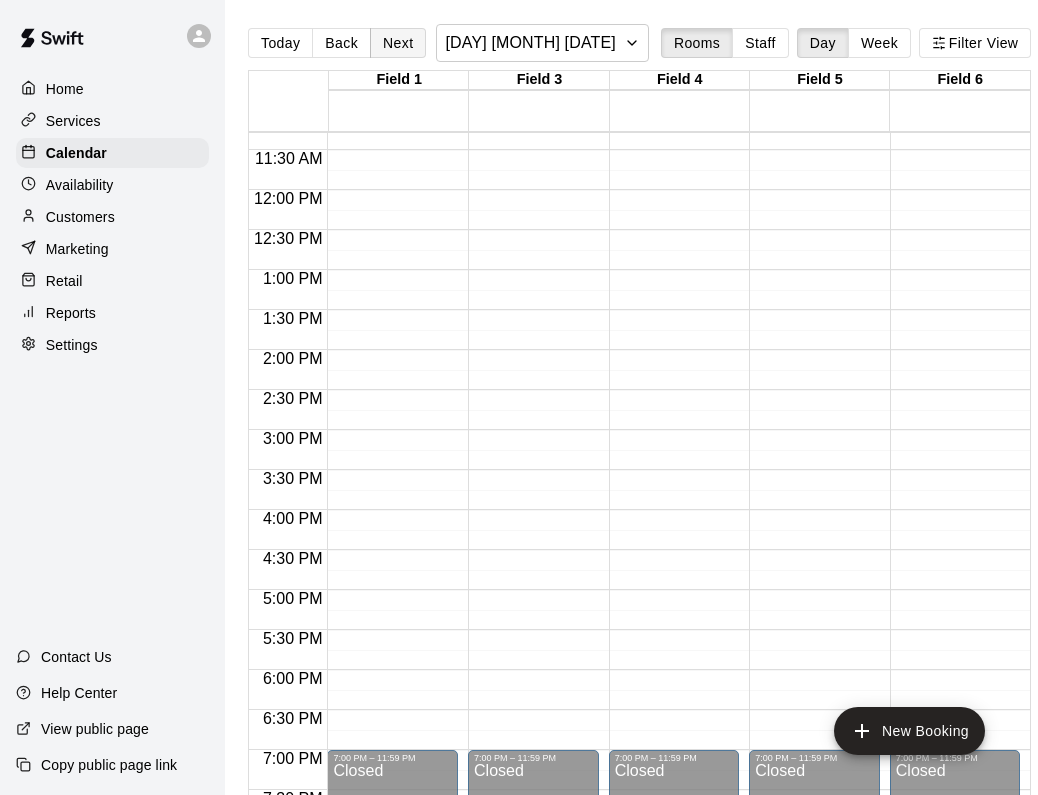 click on "Next" at bounding box center (398, 43) 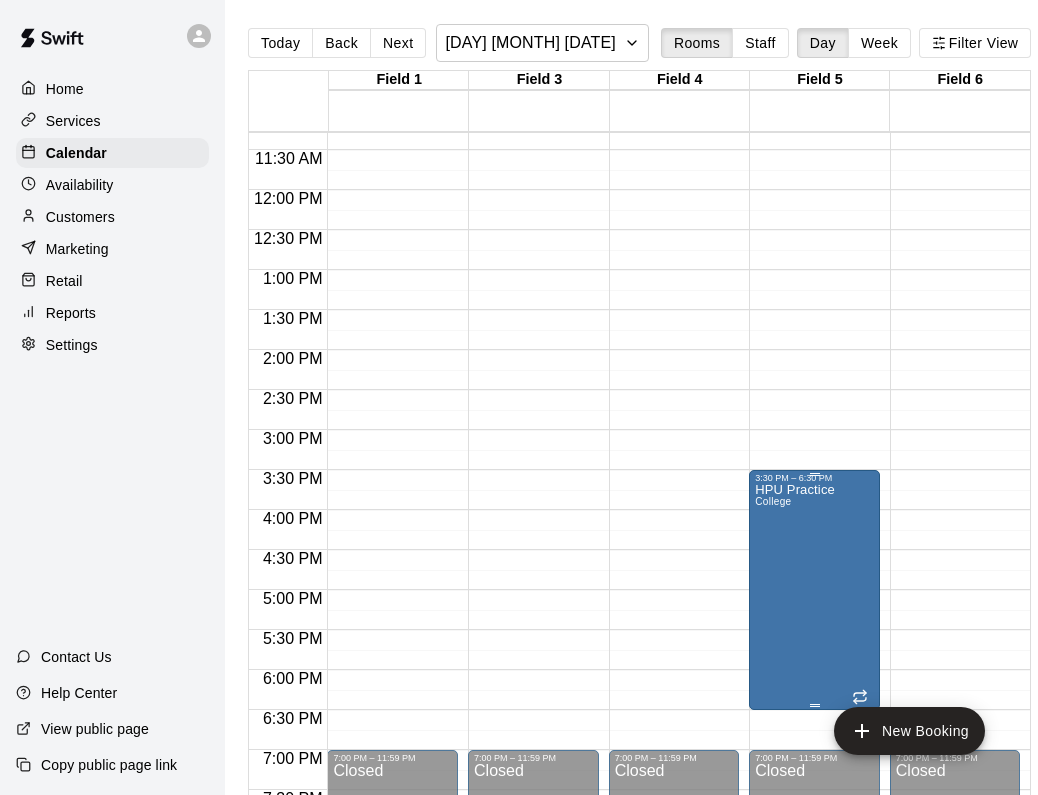 click on "HPU Practice College" at bounding box center [795, 880] 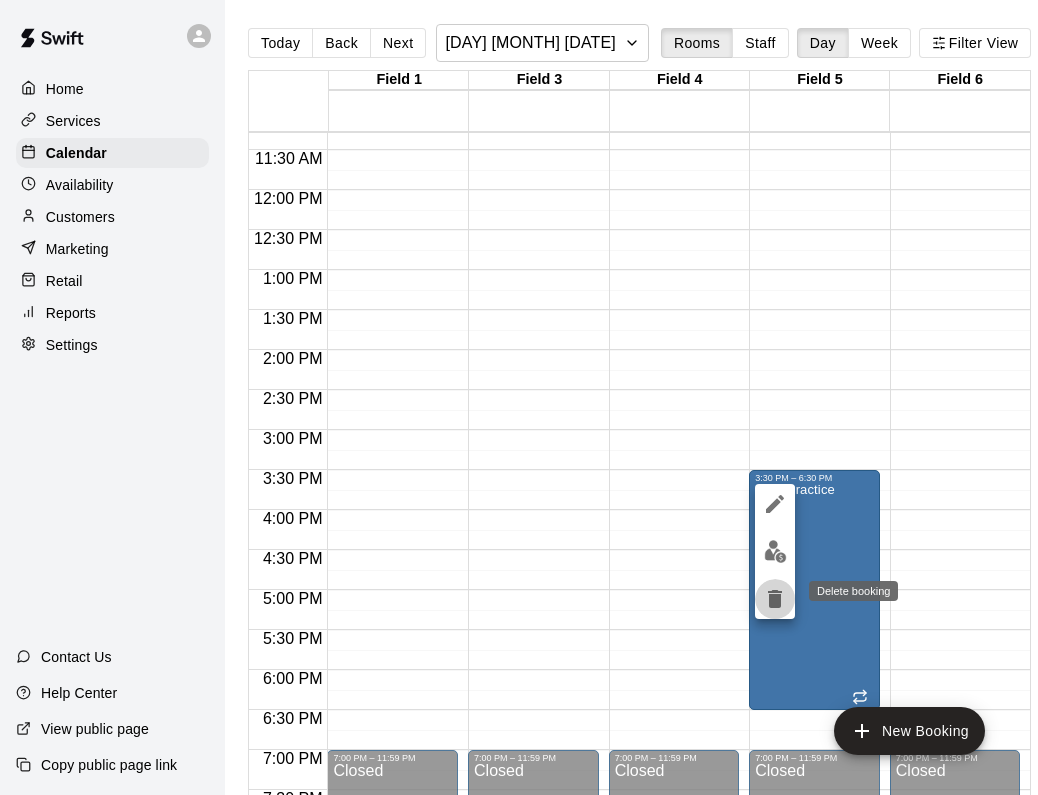 click 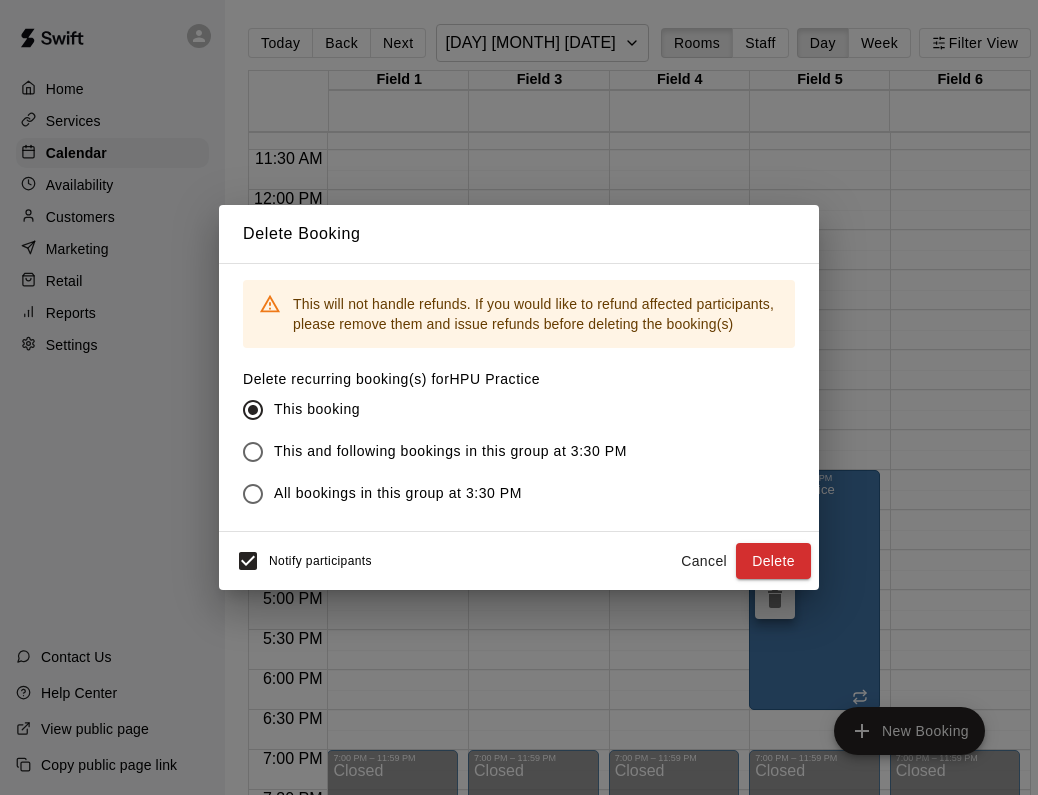 click on "All bookings in this group  at 3:30 PM" at bounding box center (398, 493) 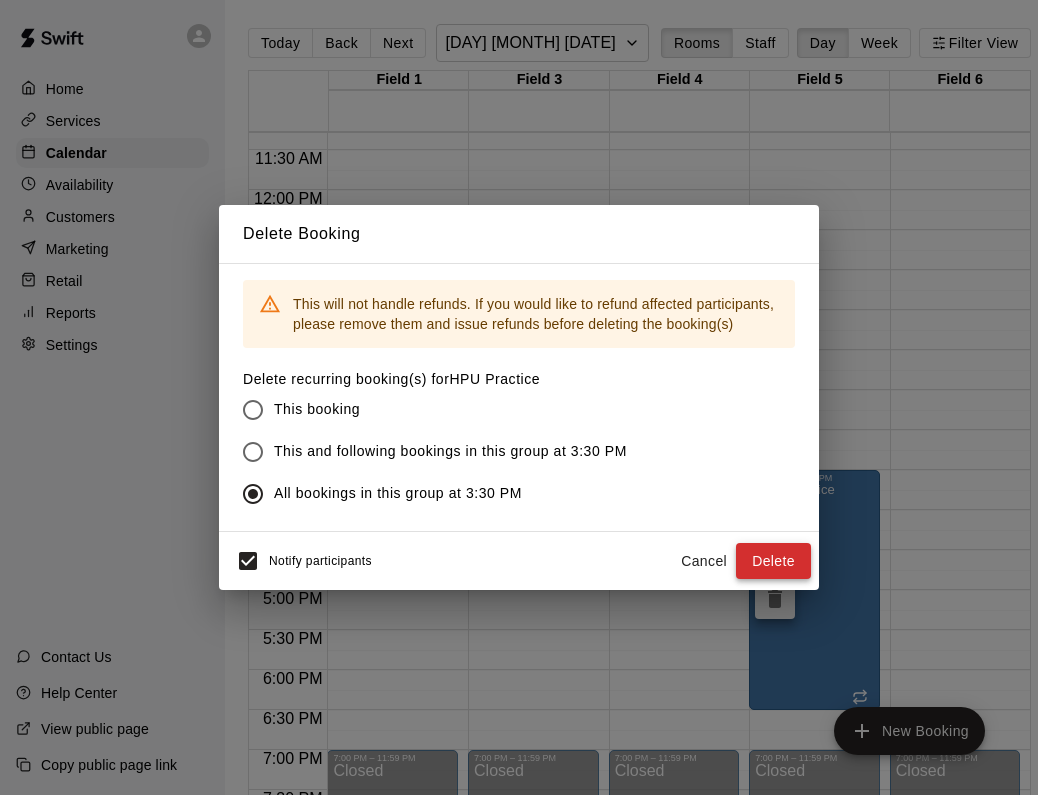 click on "Delete" at bounding box center [773, 561] 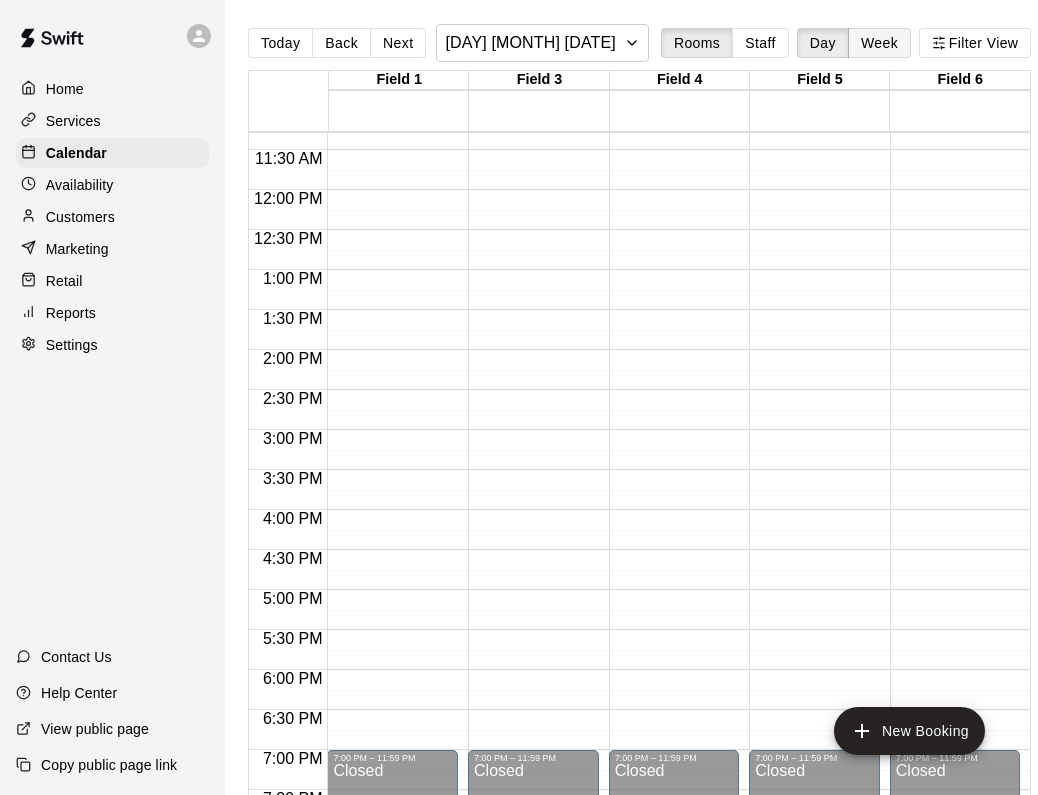 click on "Week" at bounding box center [879, 43] 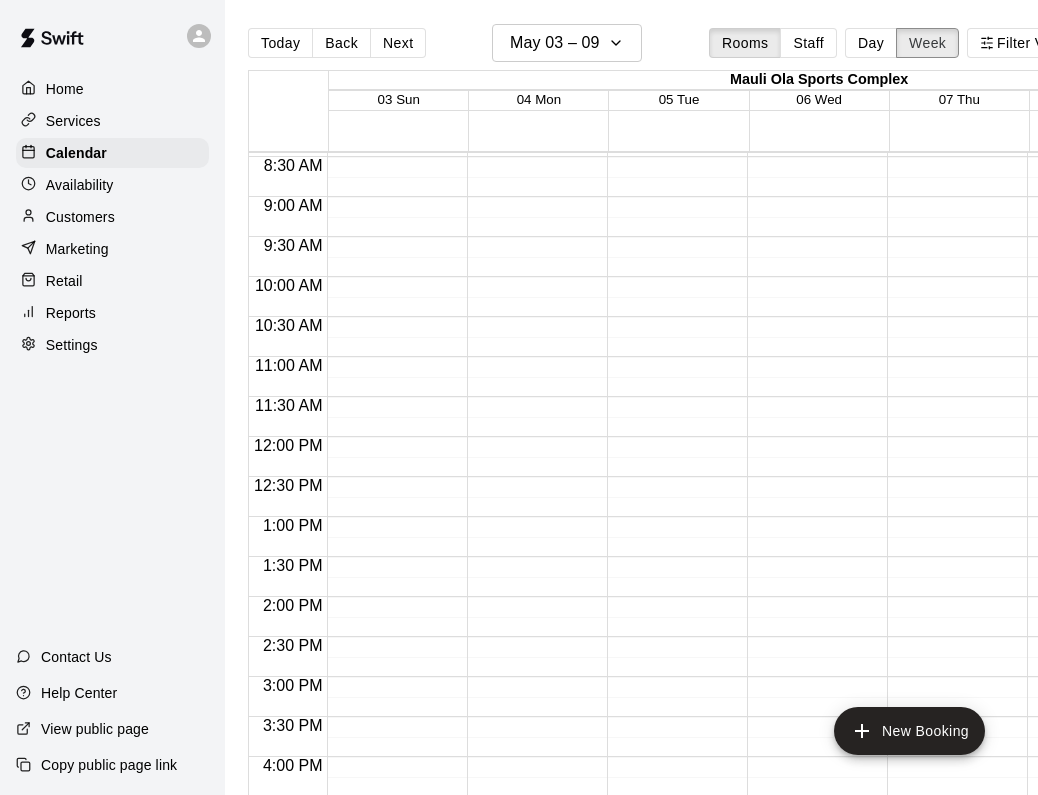scroll, scrollTop: 676, scrollLeft: 60, axis: both 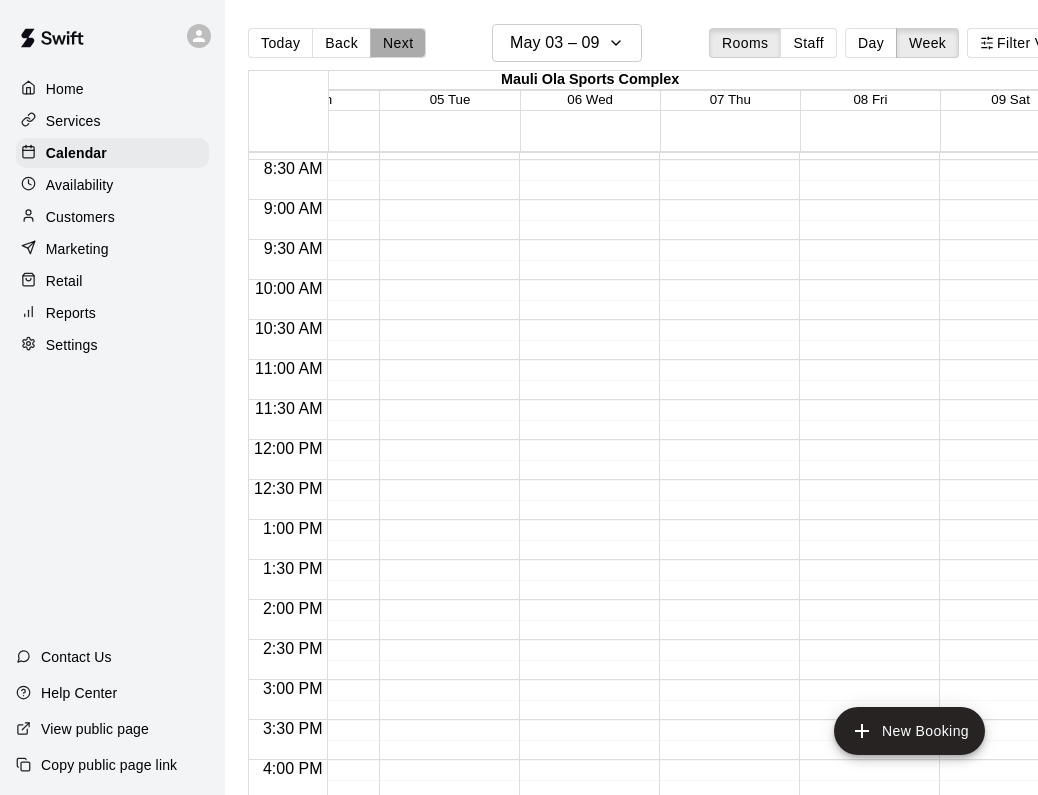 click on "Next" at bounding box center [398, 43] 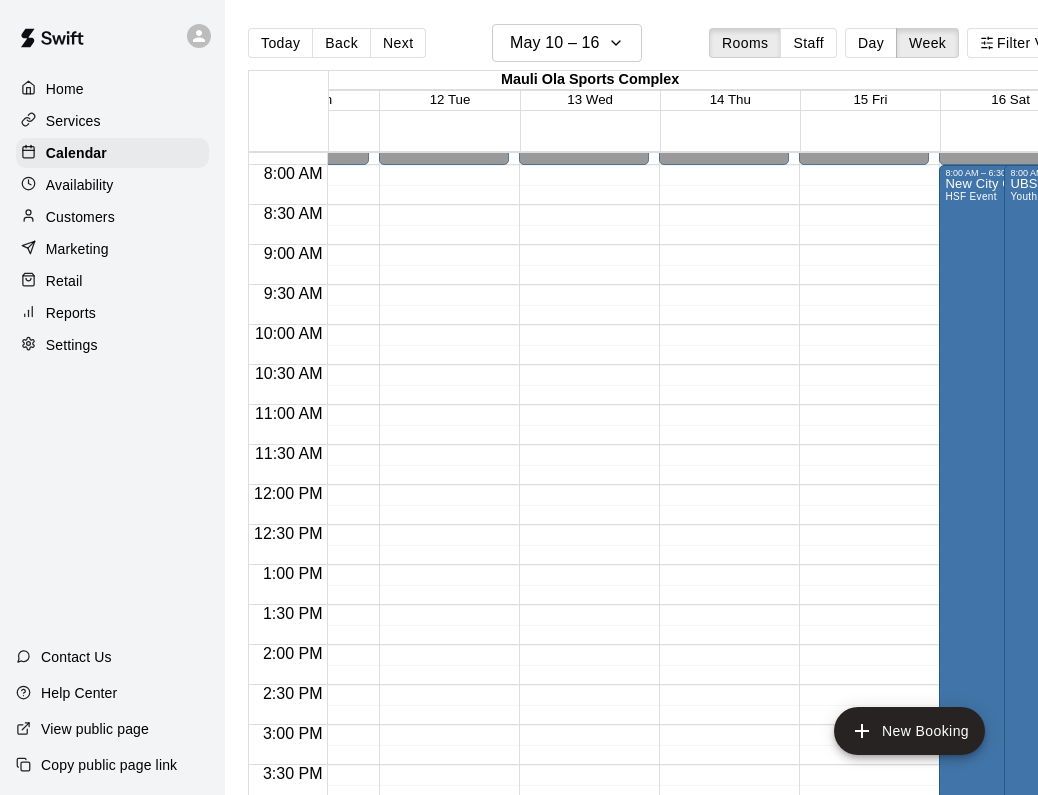 scroll, scrollTop: 642, scrollLeft: 230, axis: both 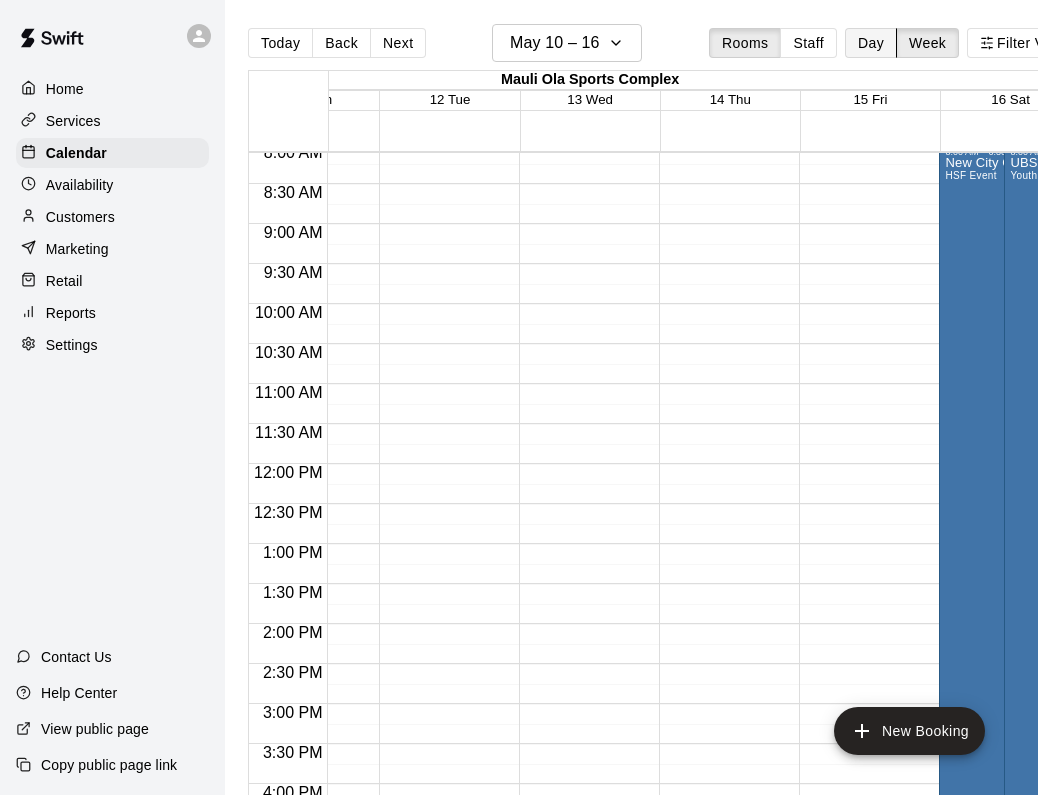 click on "Day" at bounding box center [871, 43] 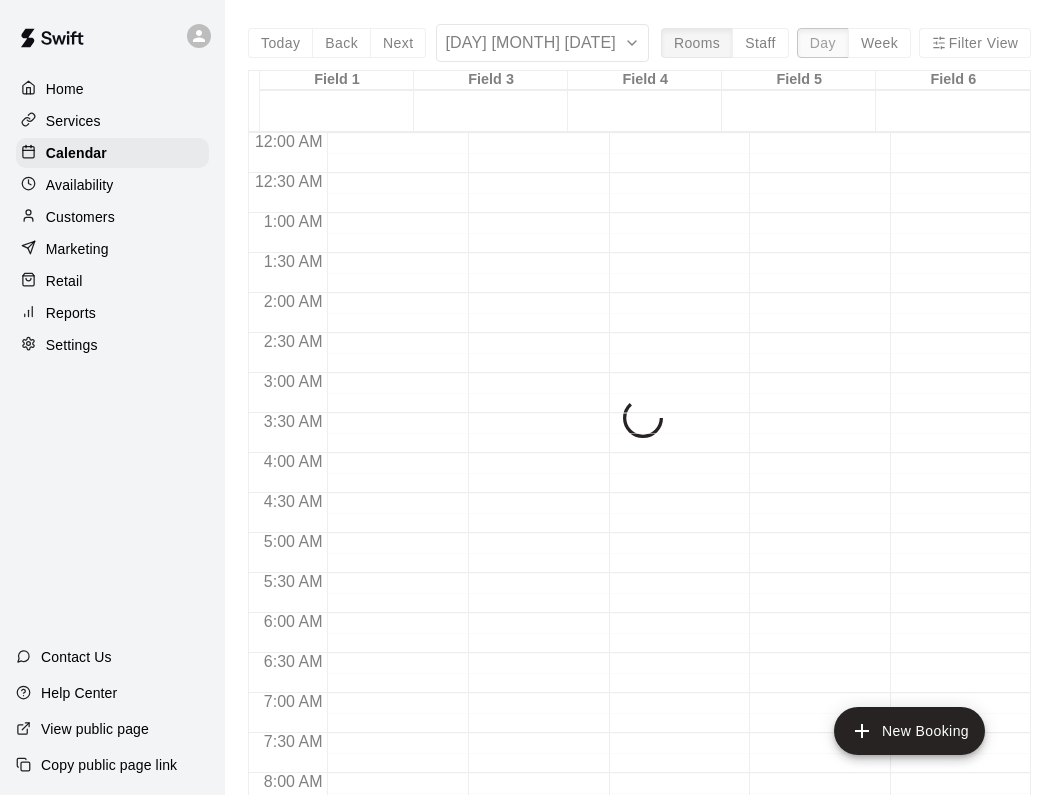 scroll, scrollTop: 581, scrollLeft: 0, axis: vertical 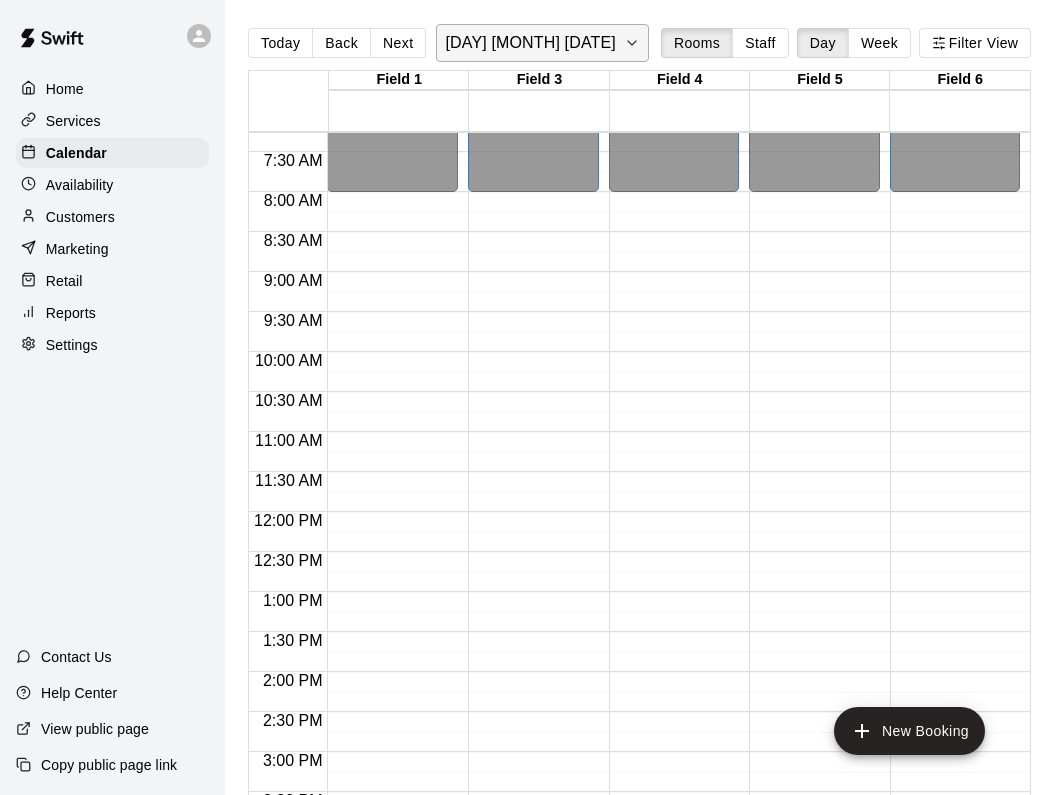 click on "[DAY] [MONTH] [DATE]" at bounding box center (530, 43) 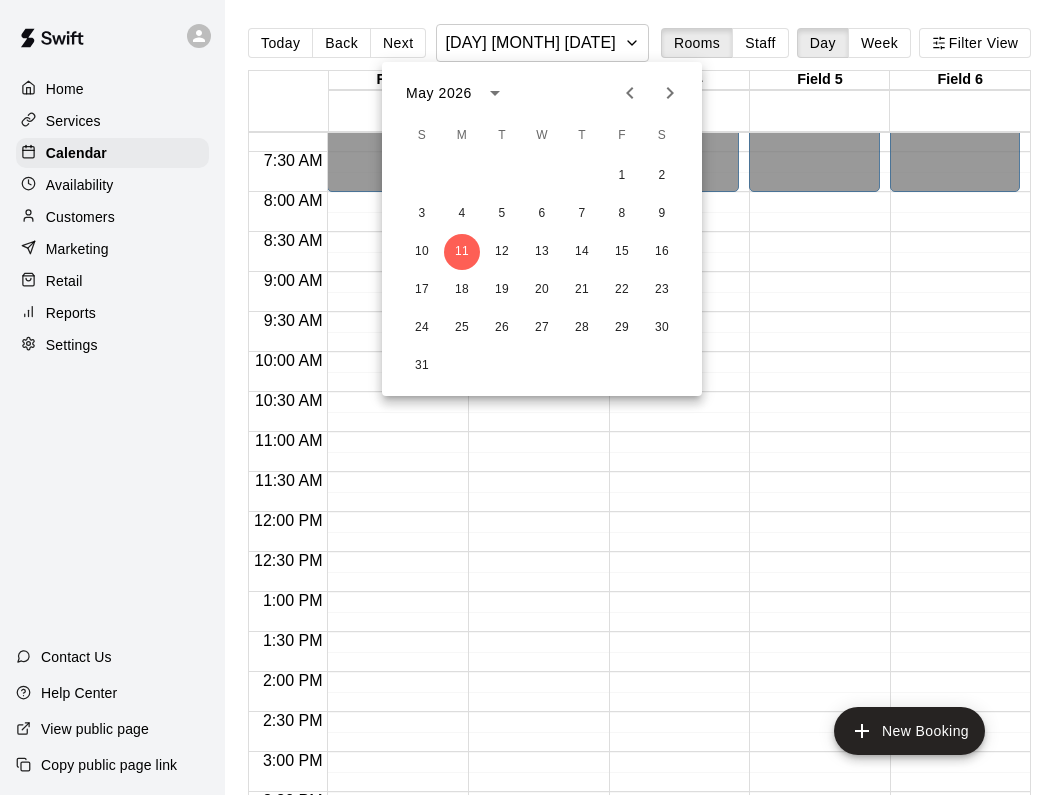 click on "10 11 12 13 14 15 16" at bounding box center [542, 252] 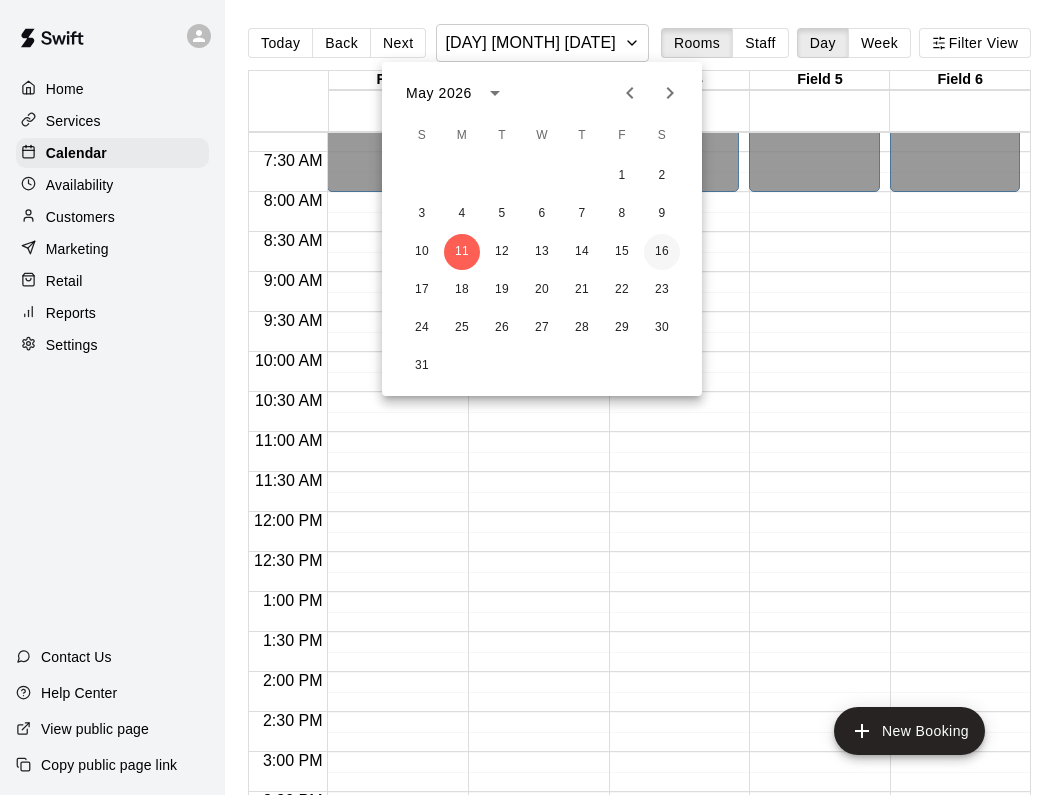 click on "16" at bounding box center (662, 252) 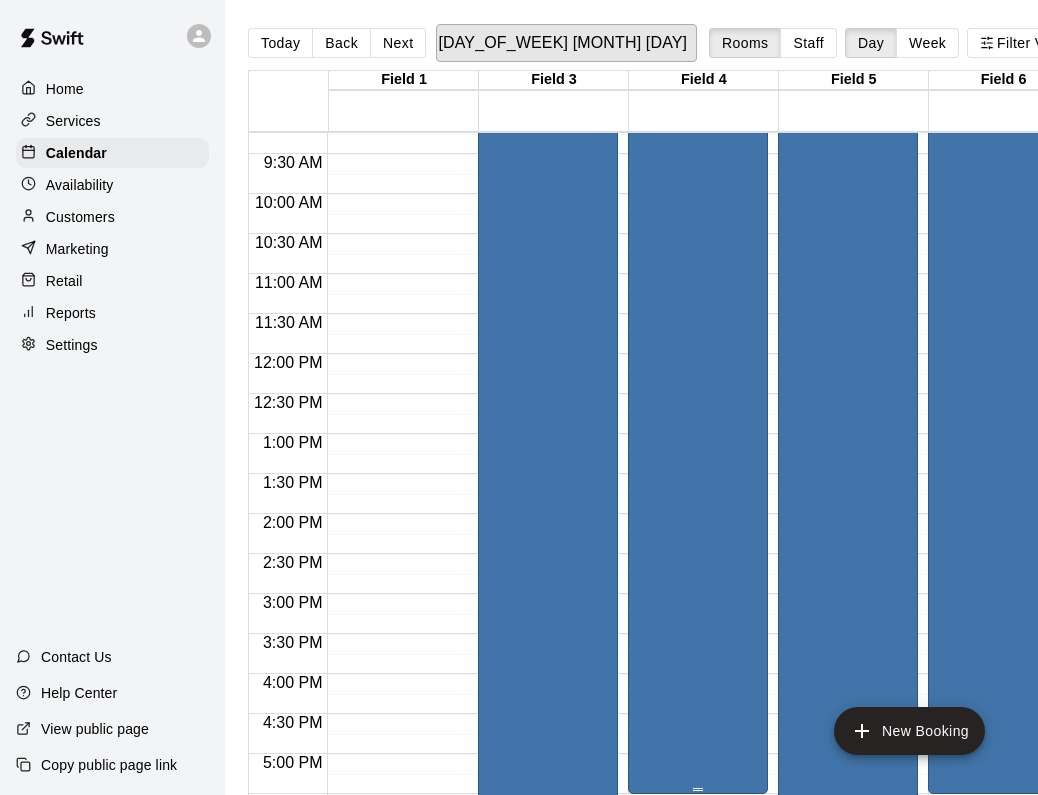 scroll, scrollTop: 749, scrollLeft: 0, axis: vertical 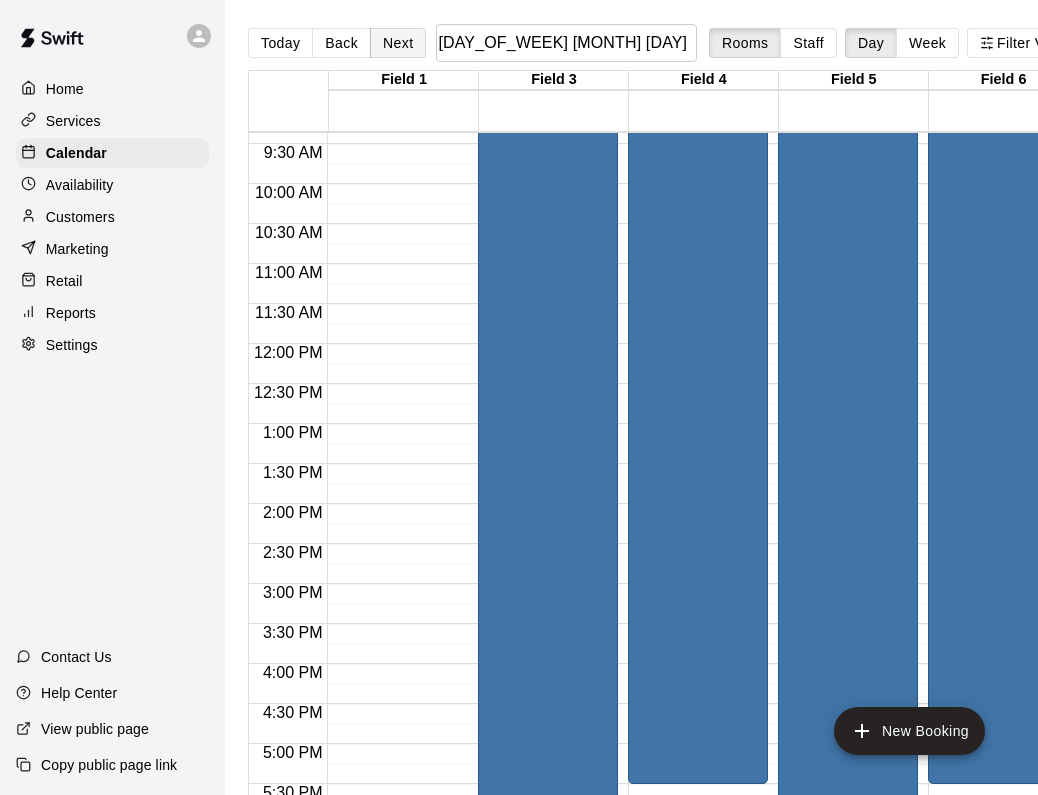 click on "Next" at bounding box center (398, 43) 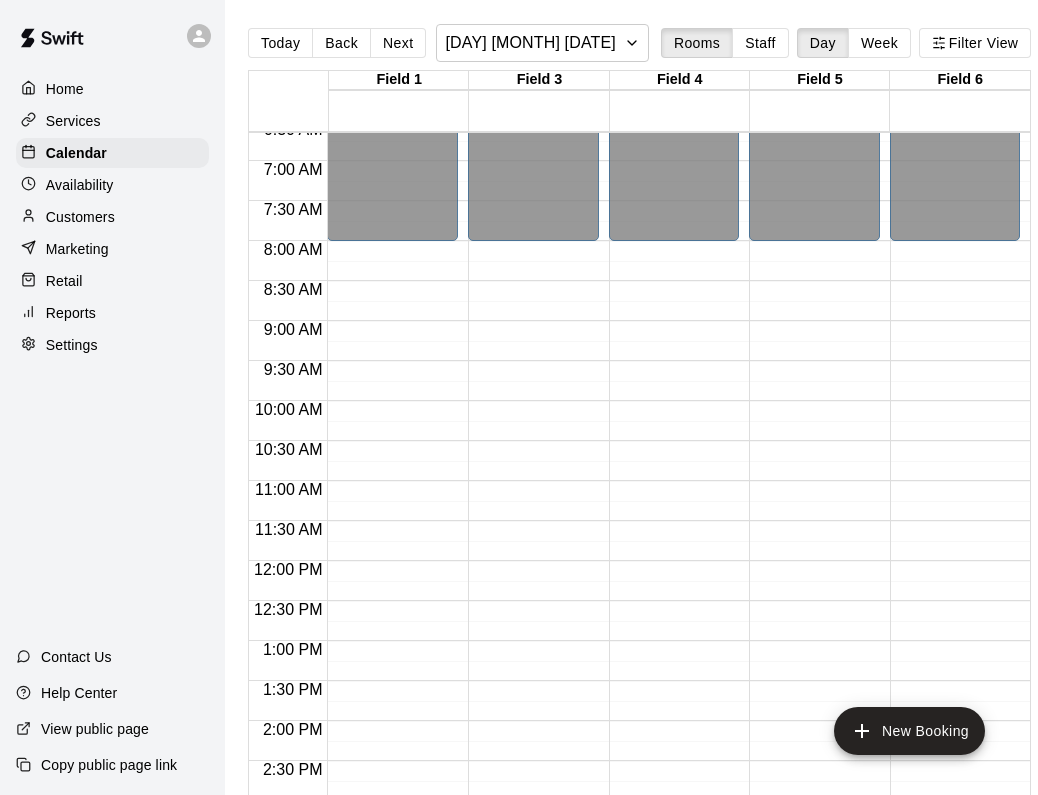 scroll, scrollTop: 540, scrollLeft: 0, axis: vertical 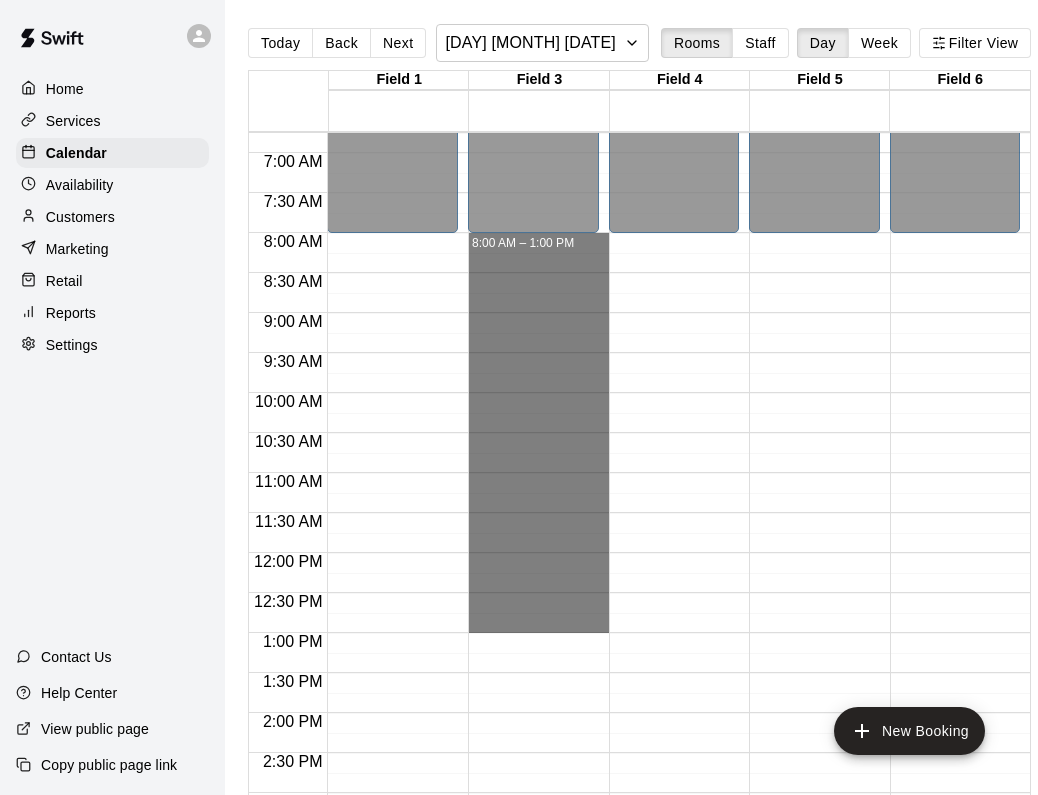 drag, startPoint x: 555, startPoint y: 243, endPoint x: 555, endPoint y: 629, distance: 386 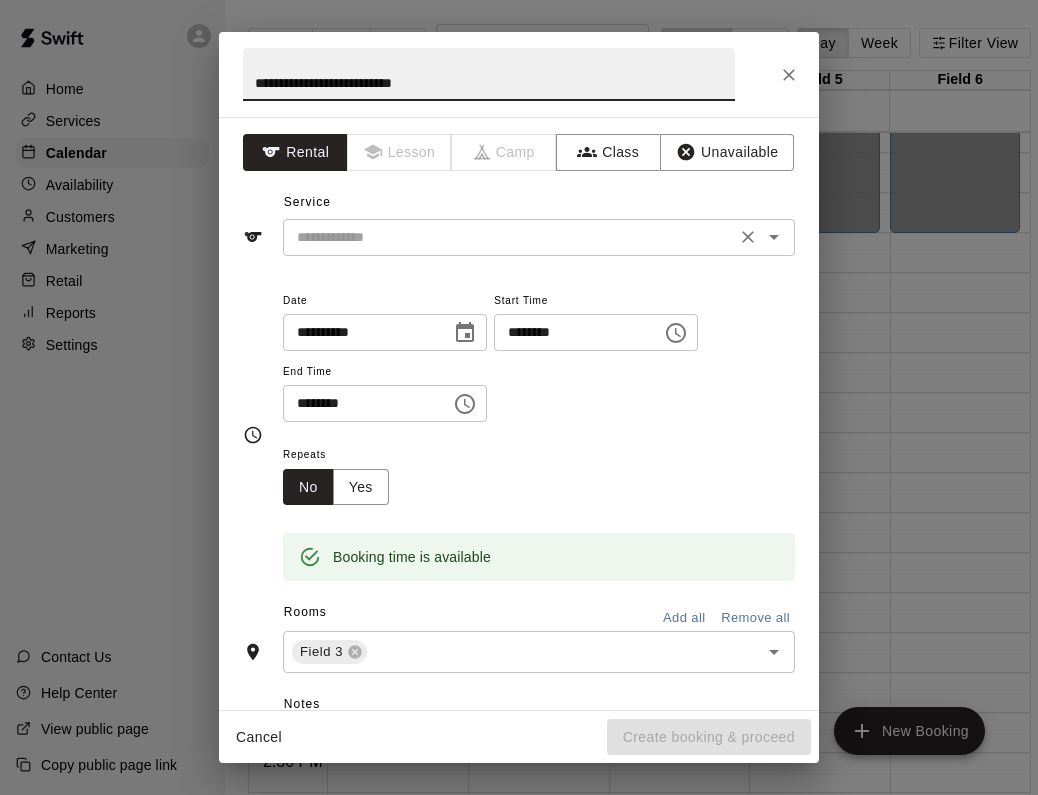type on "**********" 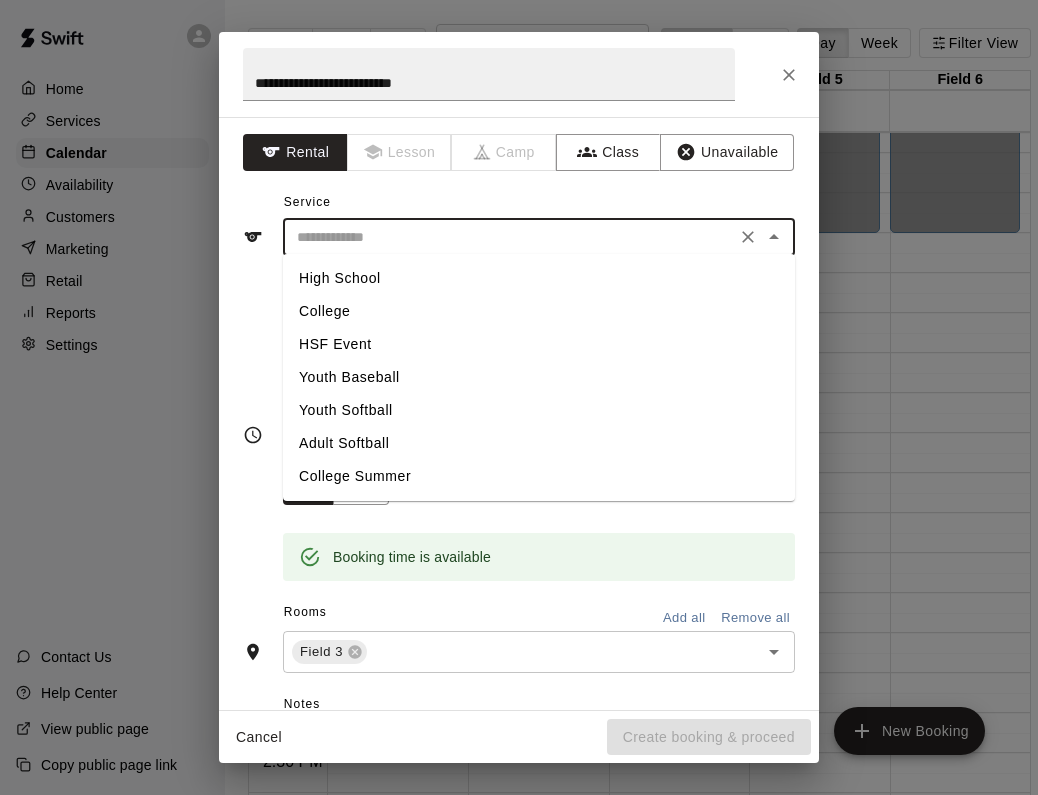 click on "Youth Softball" at bounding box center [539, 410] 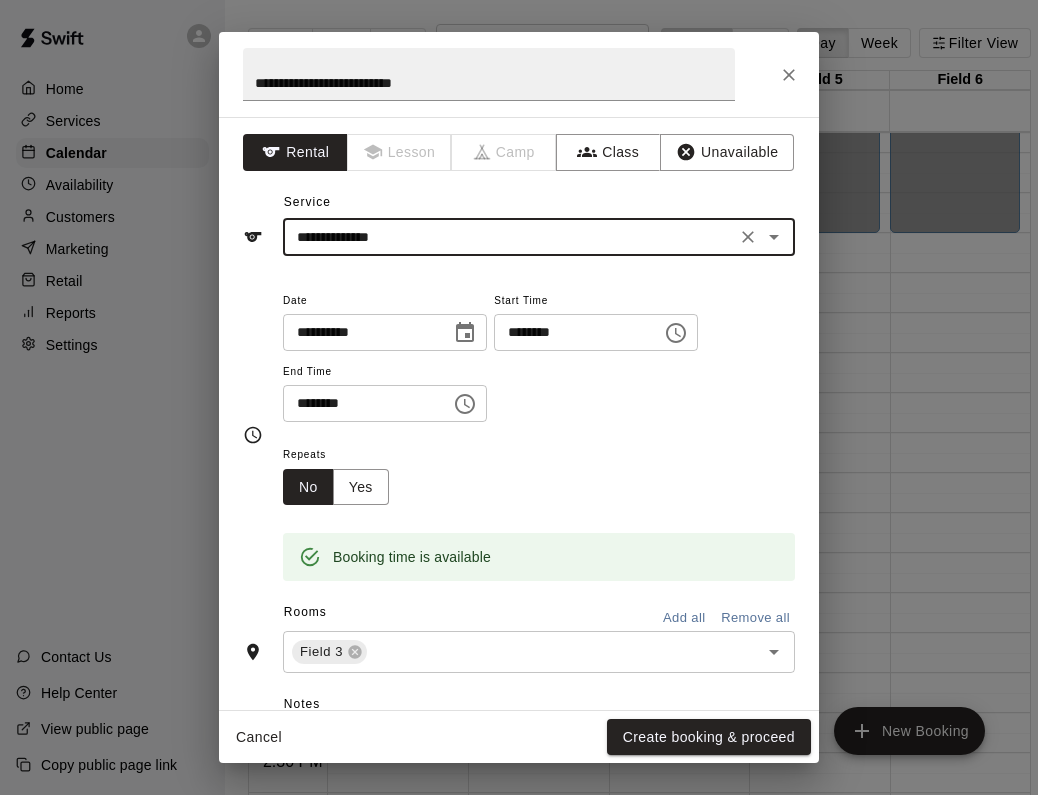 click on "********" at bounding box center (360, 403) 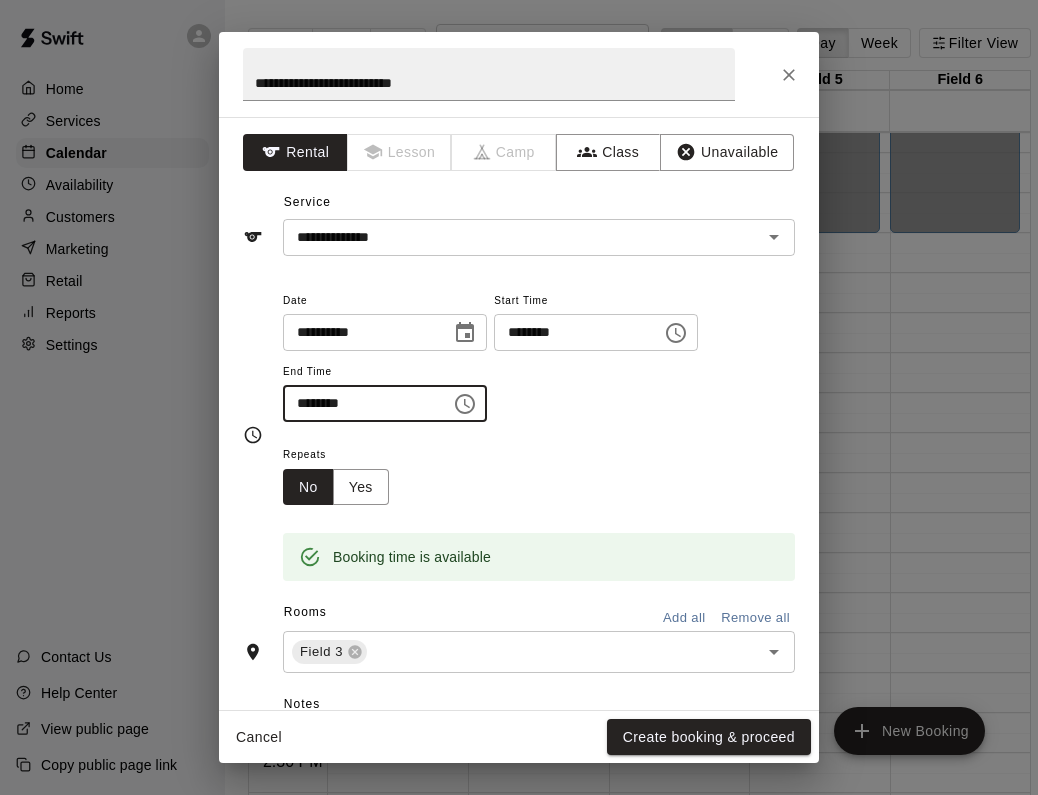 type on "********" 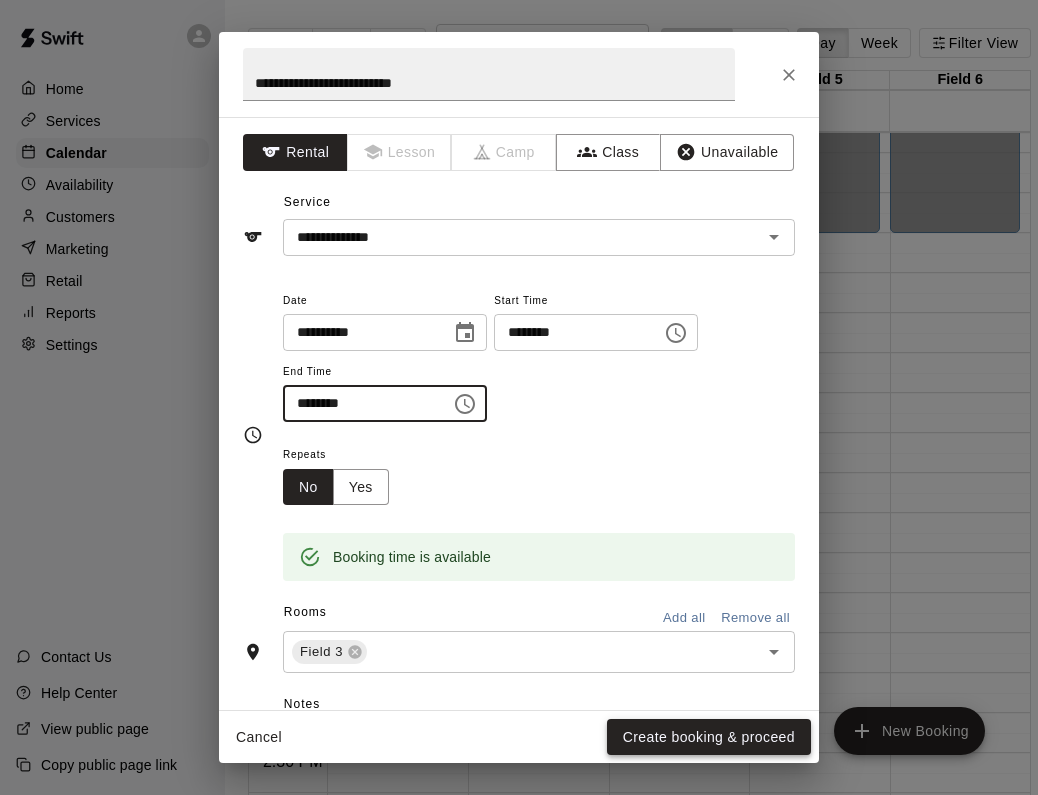 click on "Create booking & proceed" at bounding box center [709, 737] 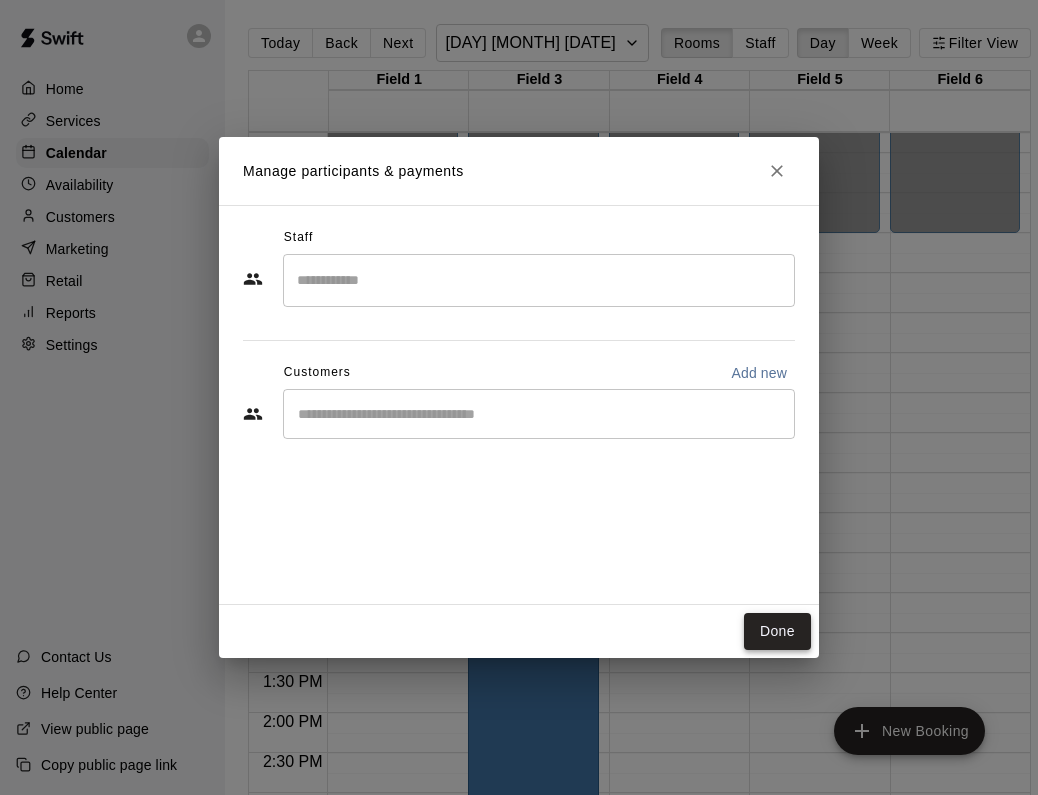 click on "Done" at bounding box center (777, 631) 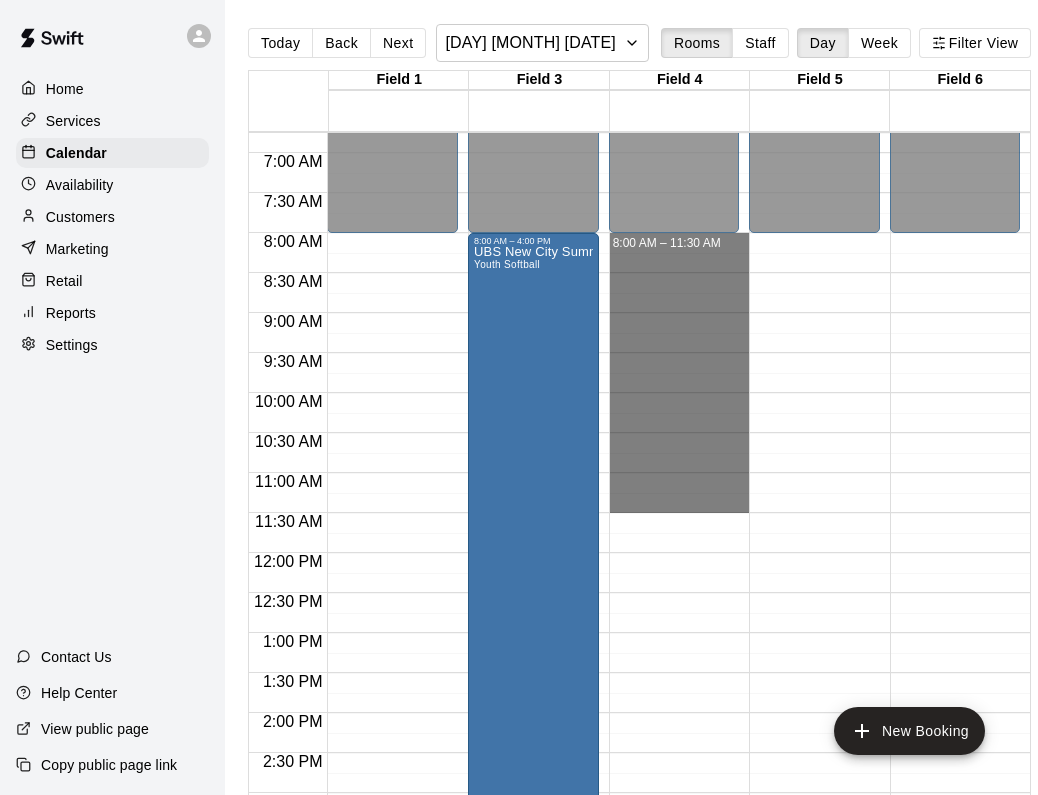 drag, startPoint x: 671, startPoint y: 240, endPoint x: 697, endPoint y: 546, distance: 307.1026 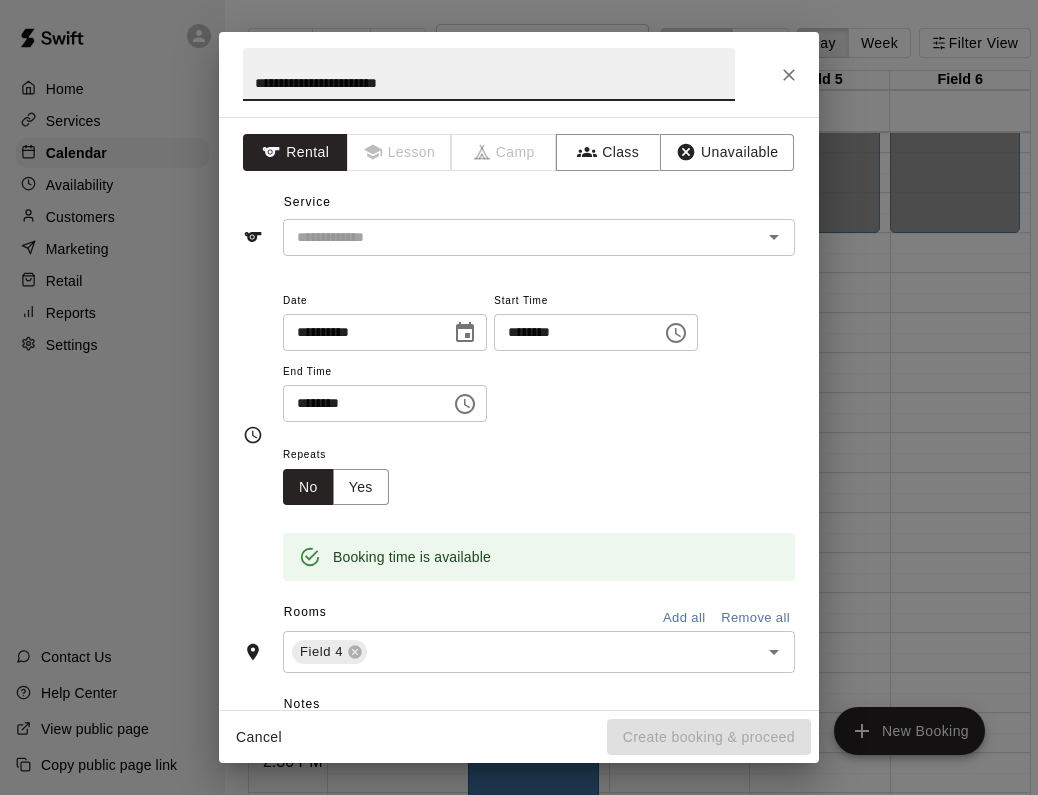click on "**********" at bounding box center (489, 74) 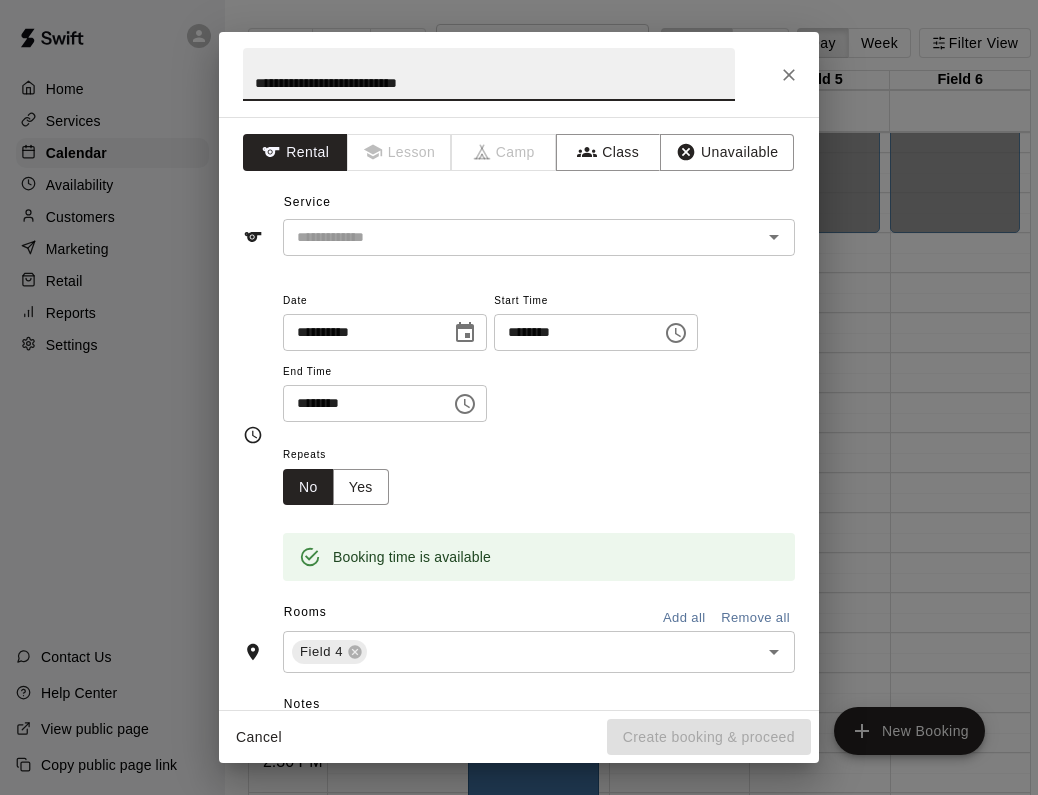 type on "**********" 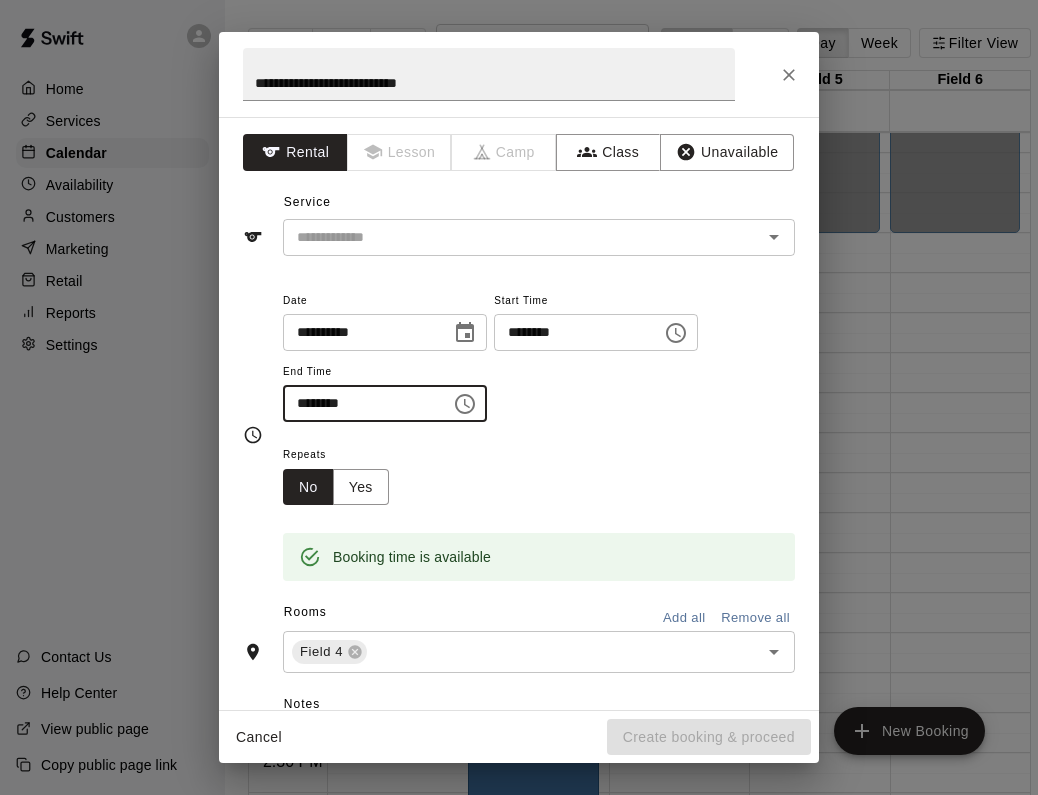 type on "********" 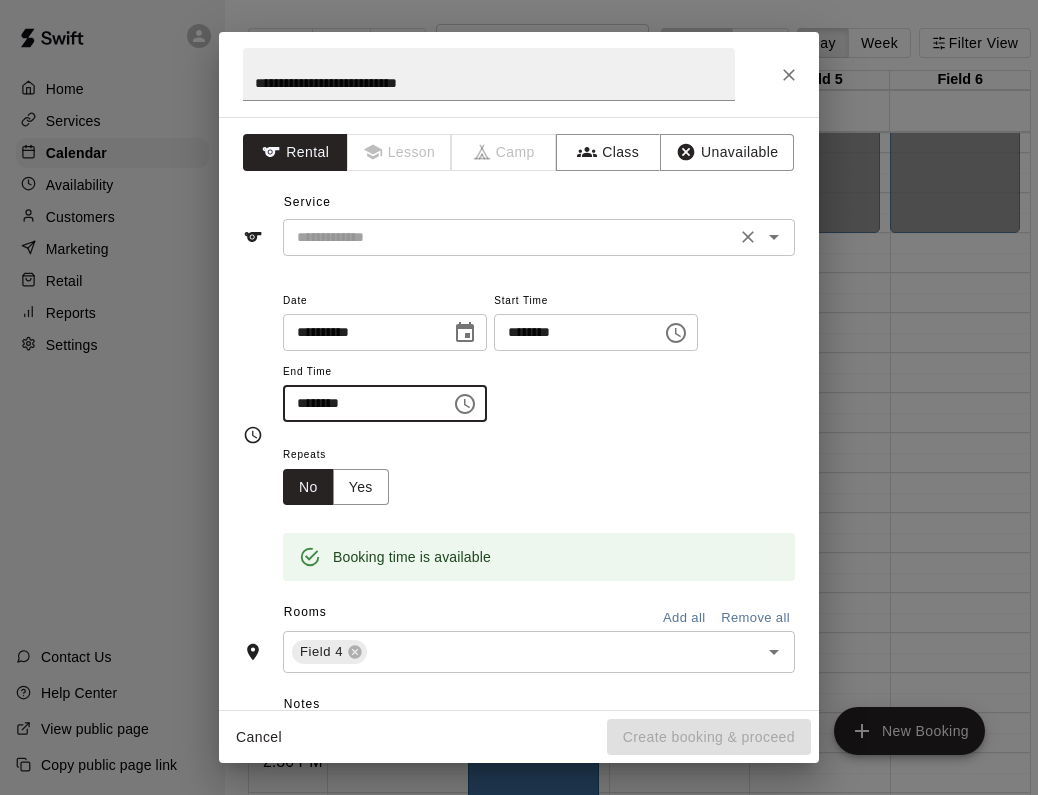 click at bounding box center [509, 237] 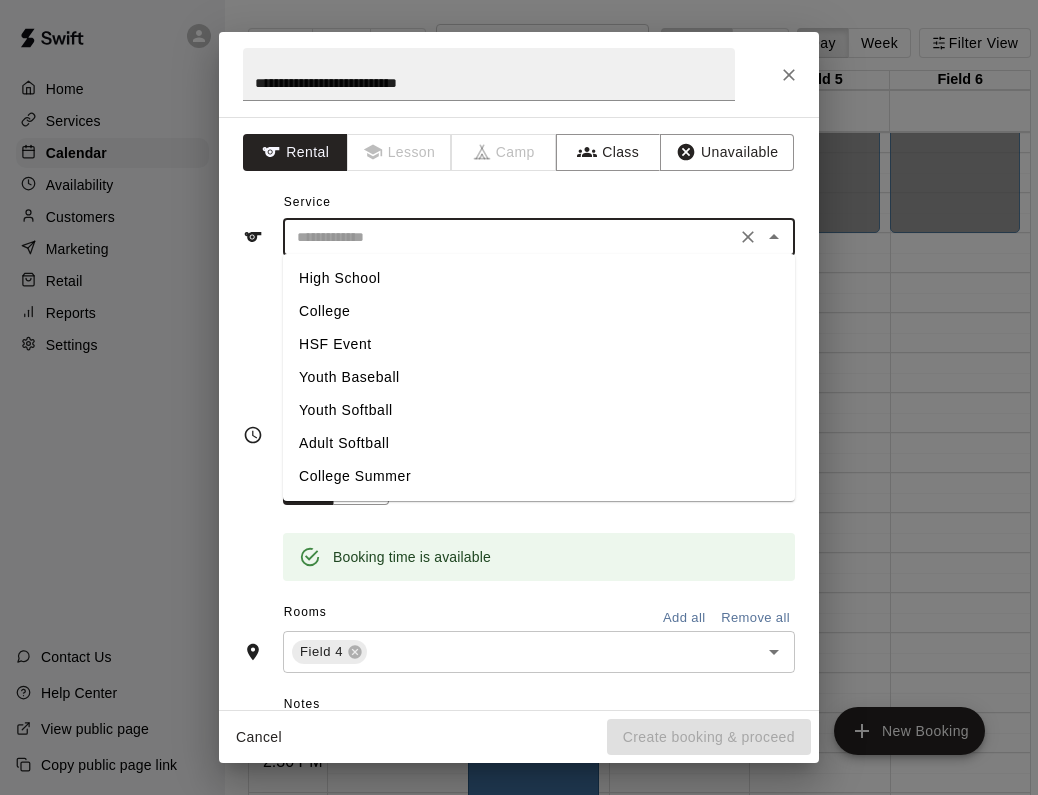 click on "Youth Softball" at bounding box center (539, 410) 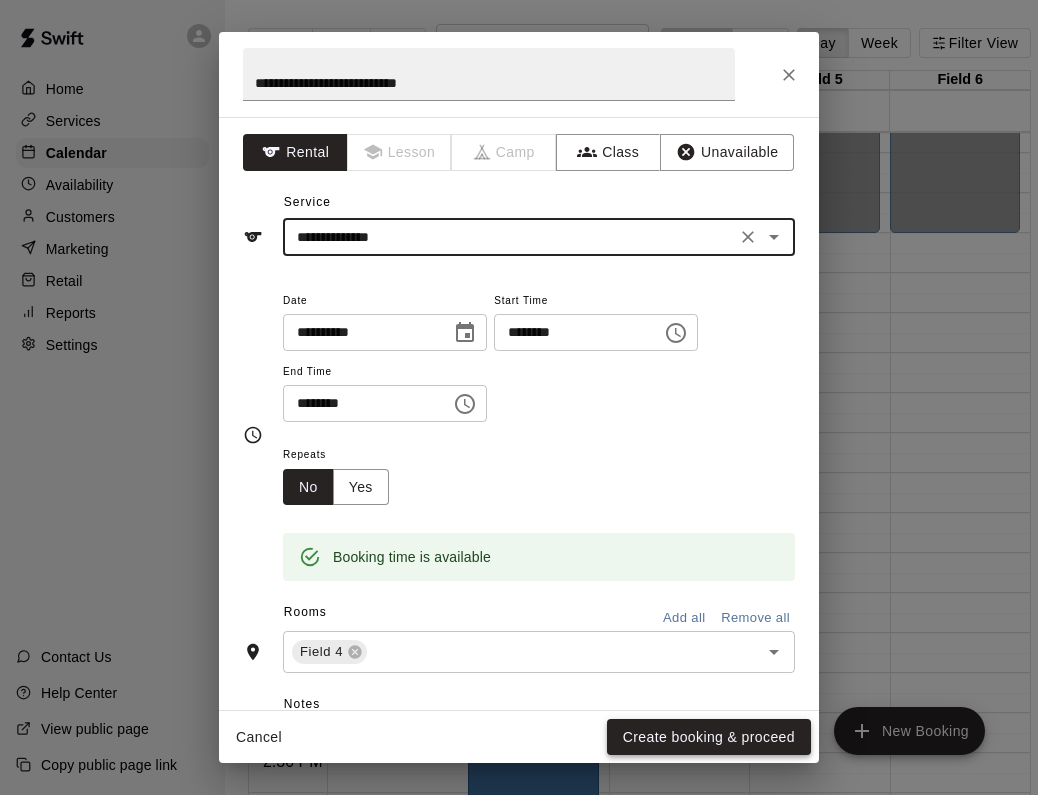 click on "Create booking & proceed" at bounding box center [709, 737] 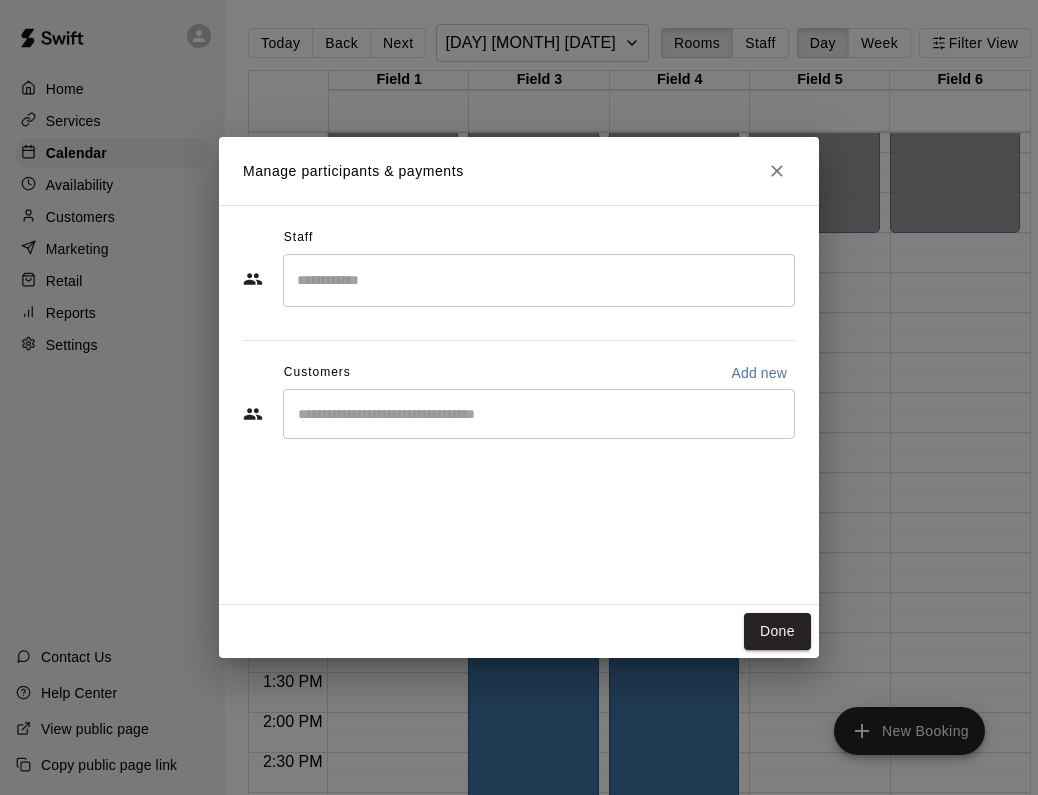 click on "Manage participants & payments Staff ​ Customers Add new ​ Done" at bounding box center (519, 397) 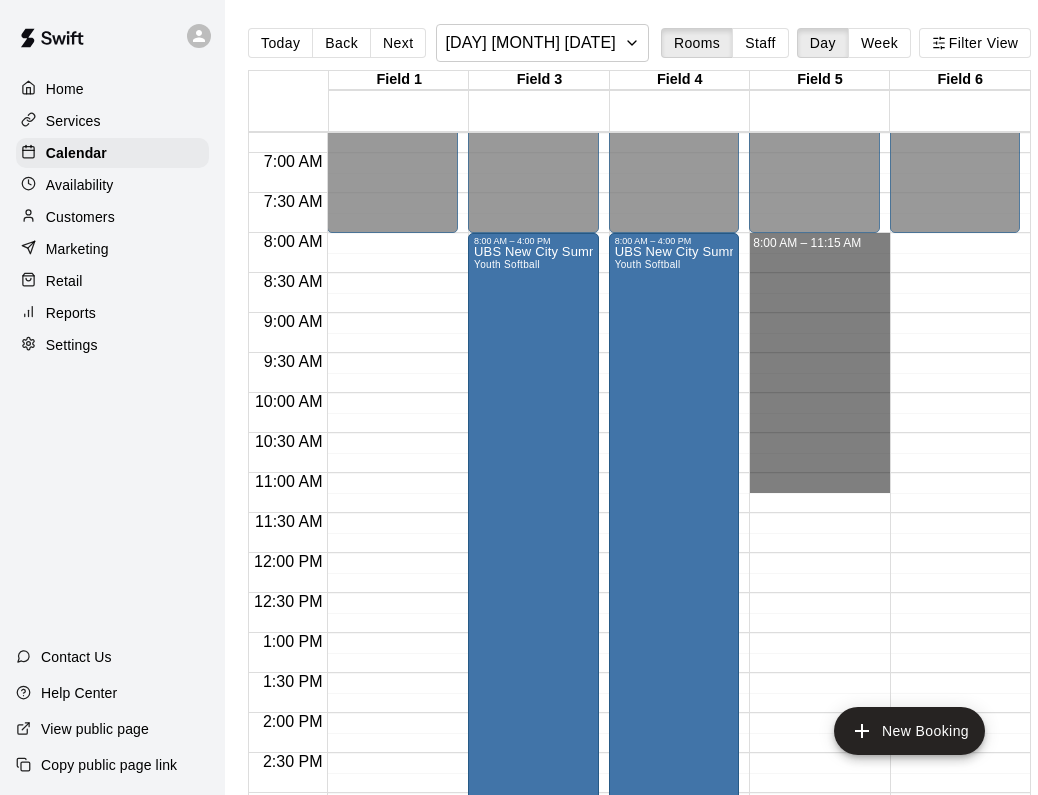 drag, startPoint x: 810, startPoint y: 244, endPoint x: 813, endPoint y: 613, distance: 369.0122 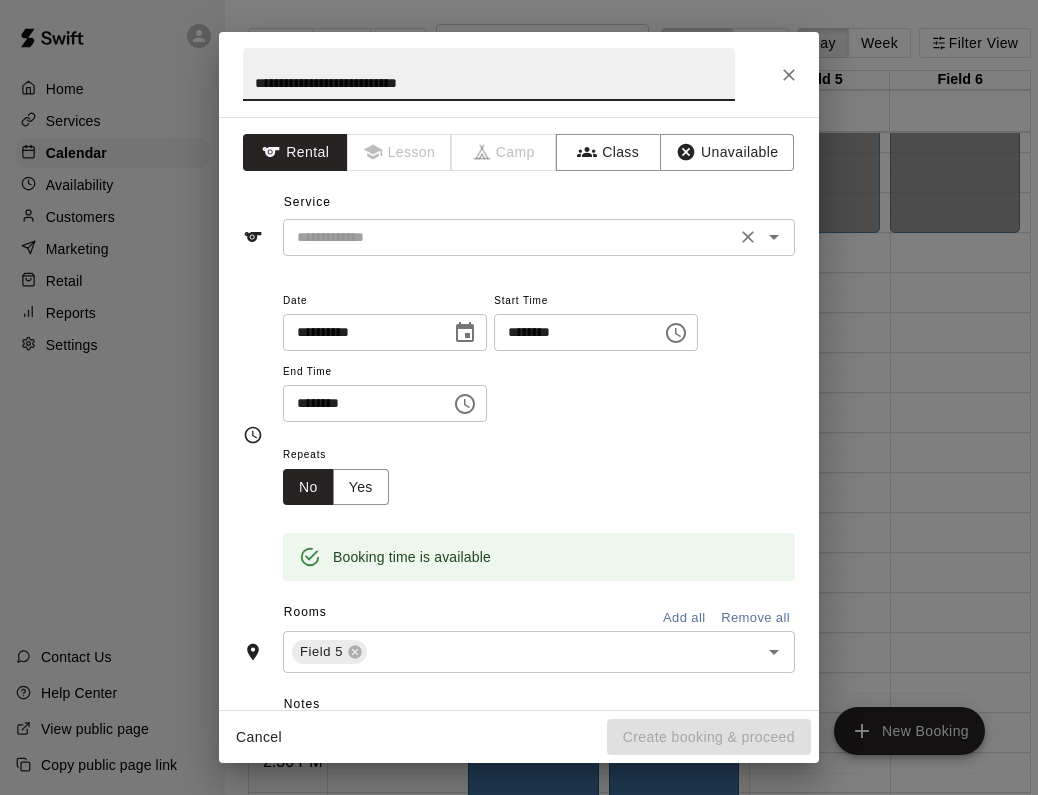 type on "**********" 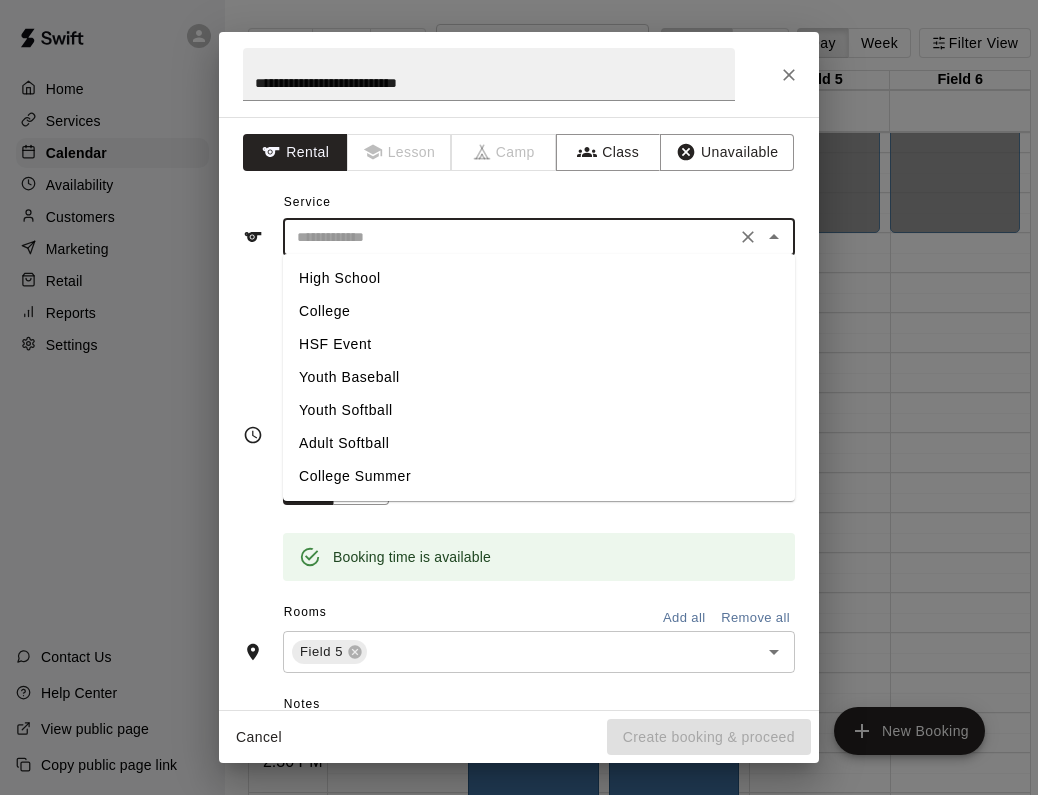 click on "Youth Softball" at bounding box center [539, 410] 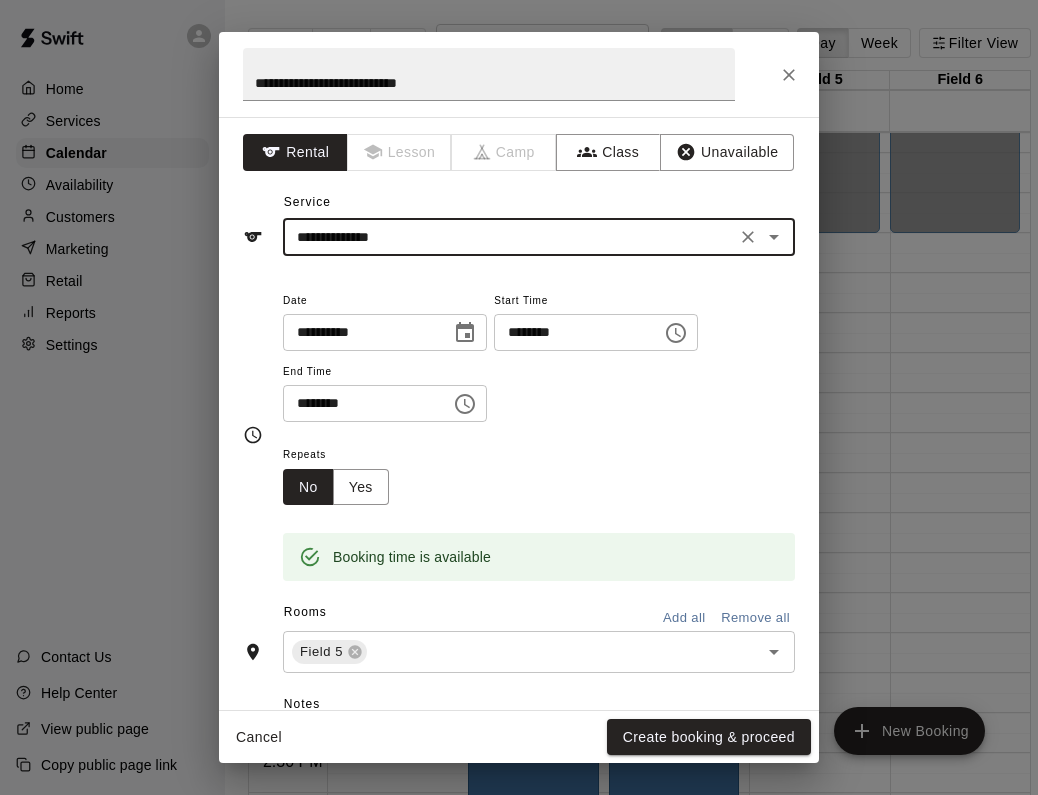 click on "********" at bounding box center (360, 403) 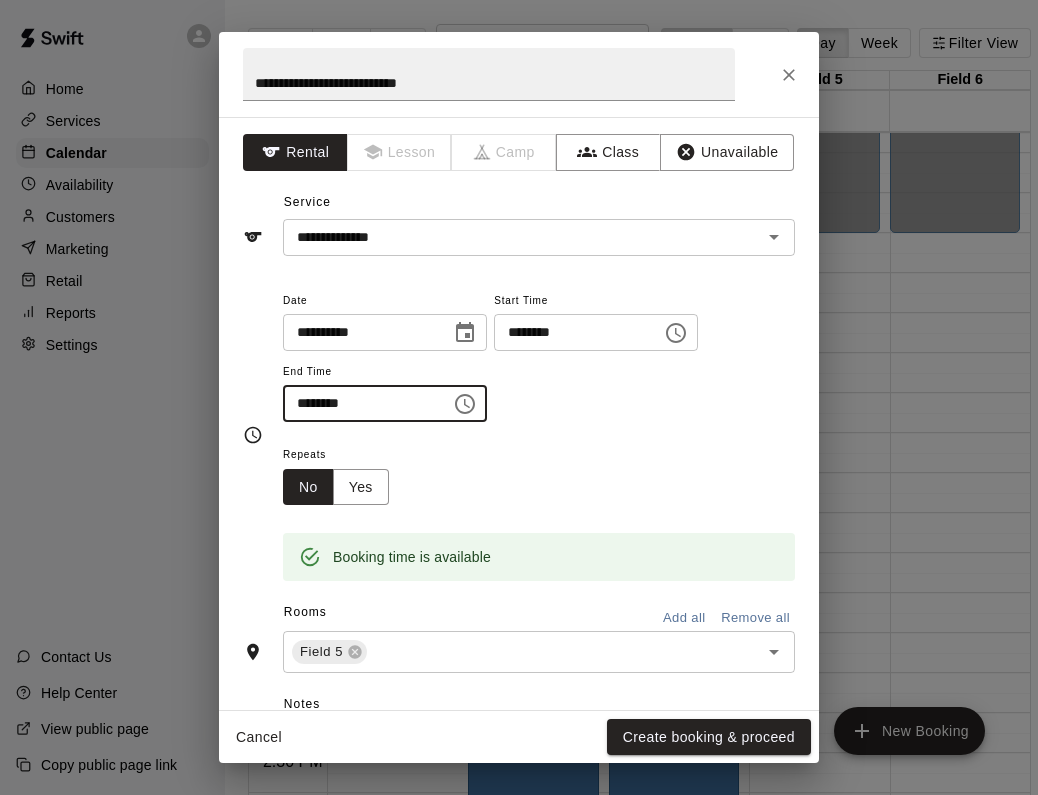 type on "********" 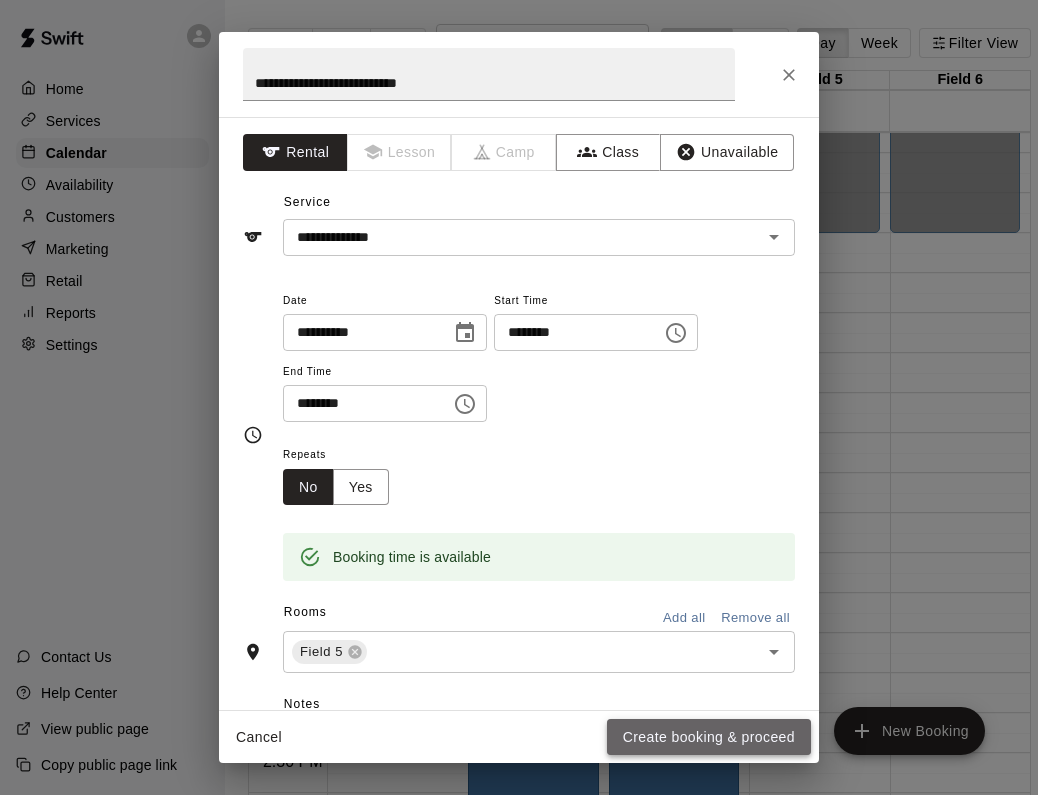 click on "Create booking & proceed" at bounding box center [709, 737] 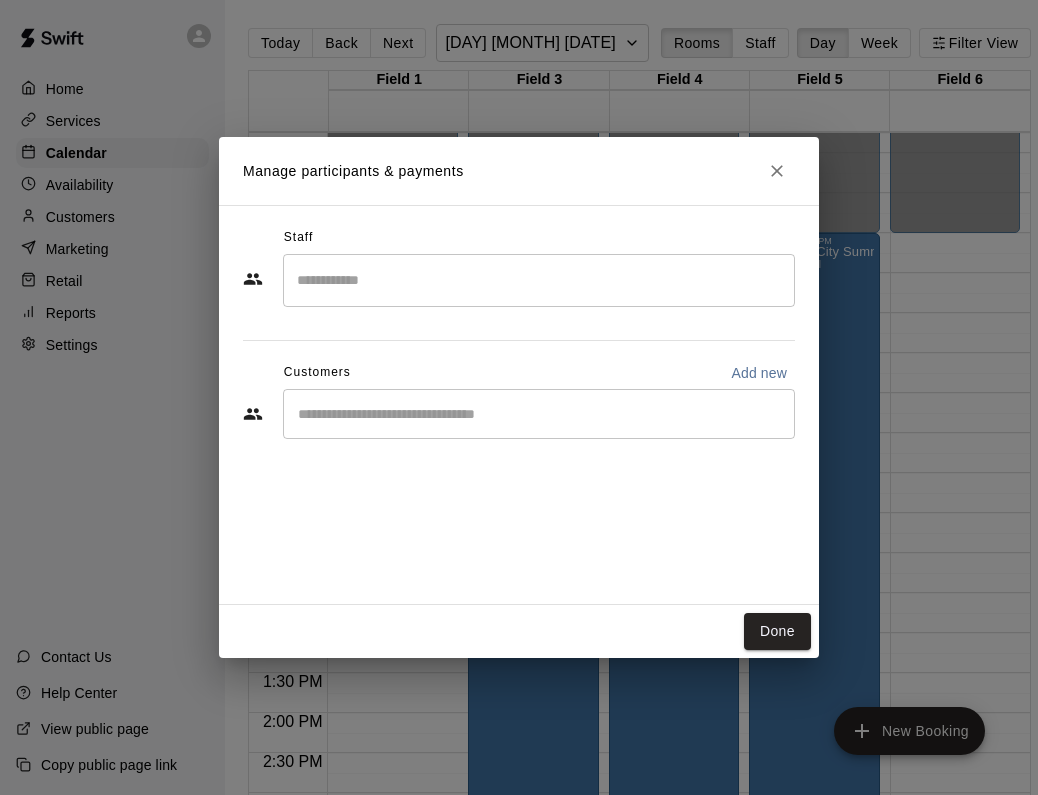 click on "Manage participants & payments Staff ​ Customers Add new ​ Done" at bounding box center [519, 397] 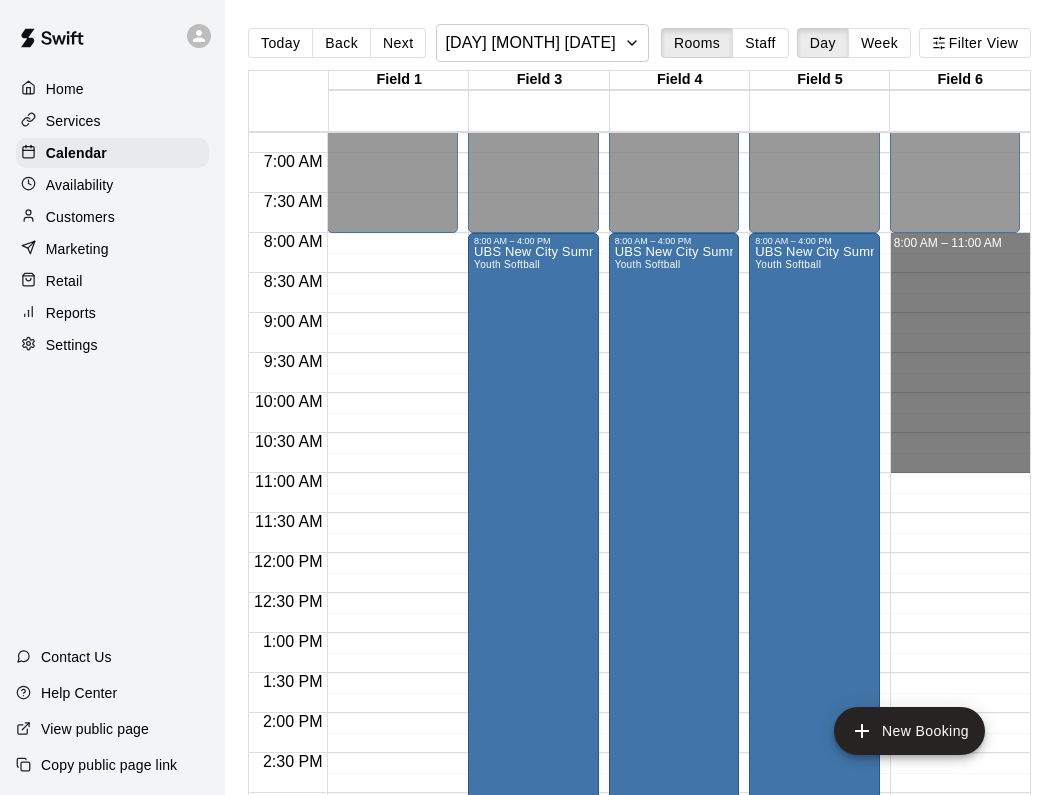 drag, startPoint x: 938, startPoint y: 245, endPoint x: 930, endPoint y: 468, distance: 223.14345 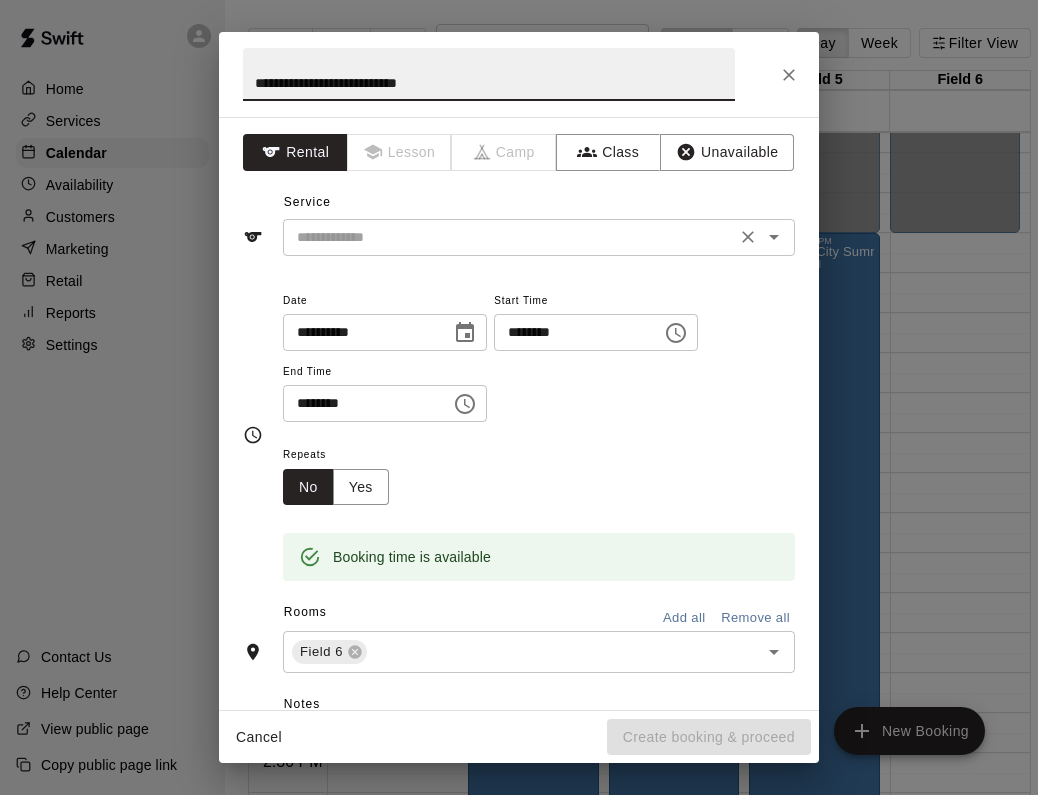 type on "**********" 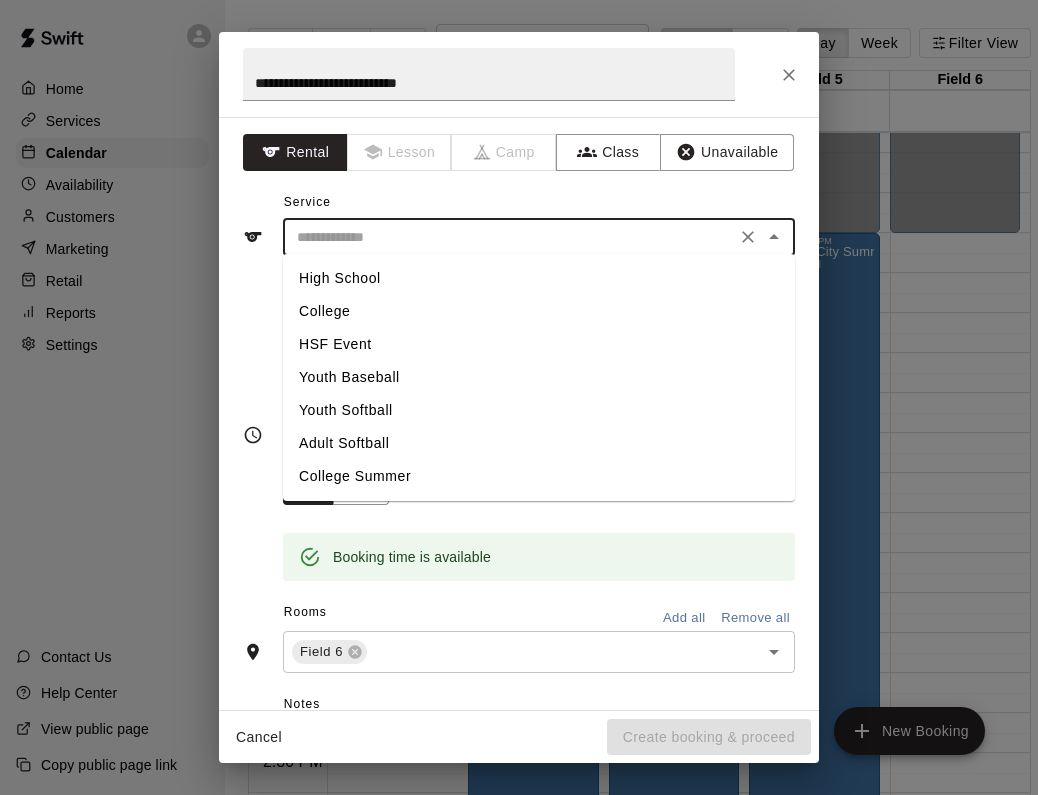 click at bounding box center [509, 237] 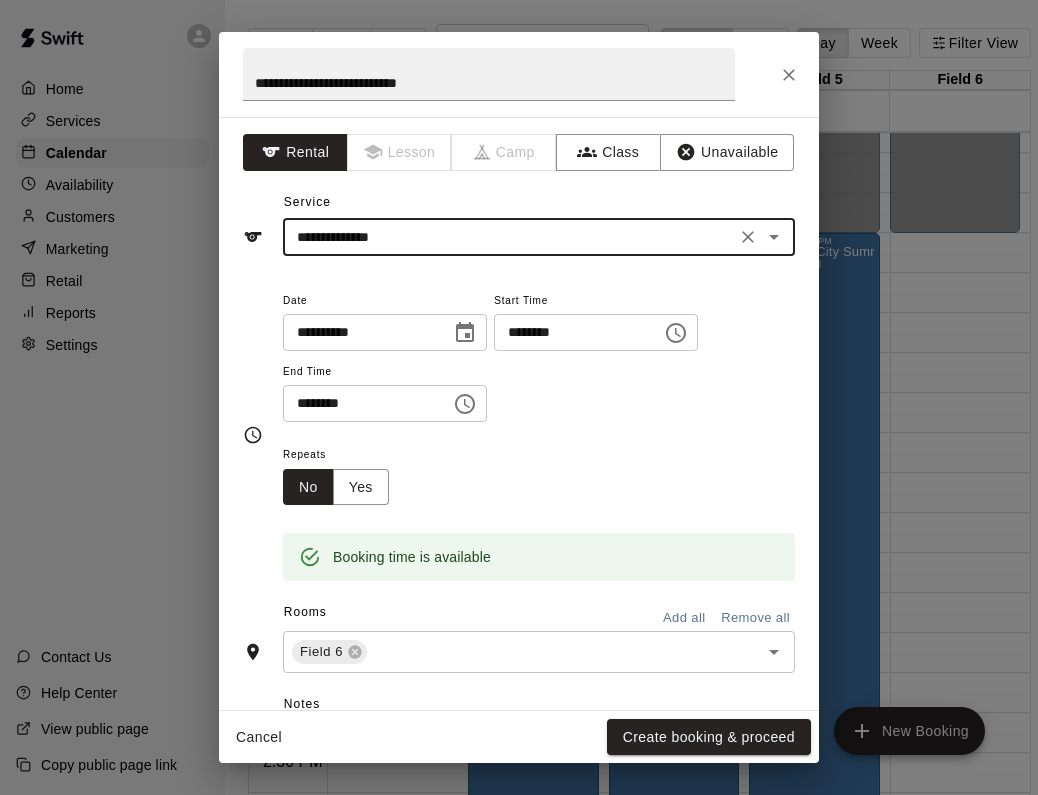 click on "********" at bounding box center [360, 403] 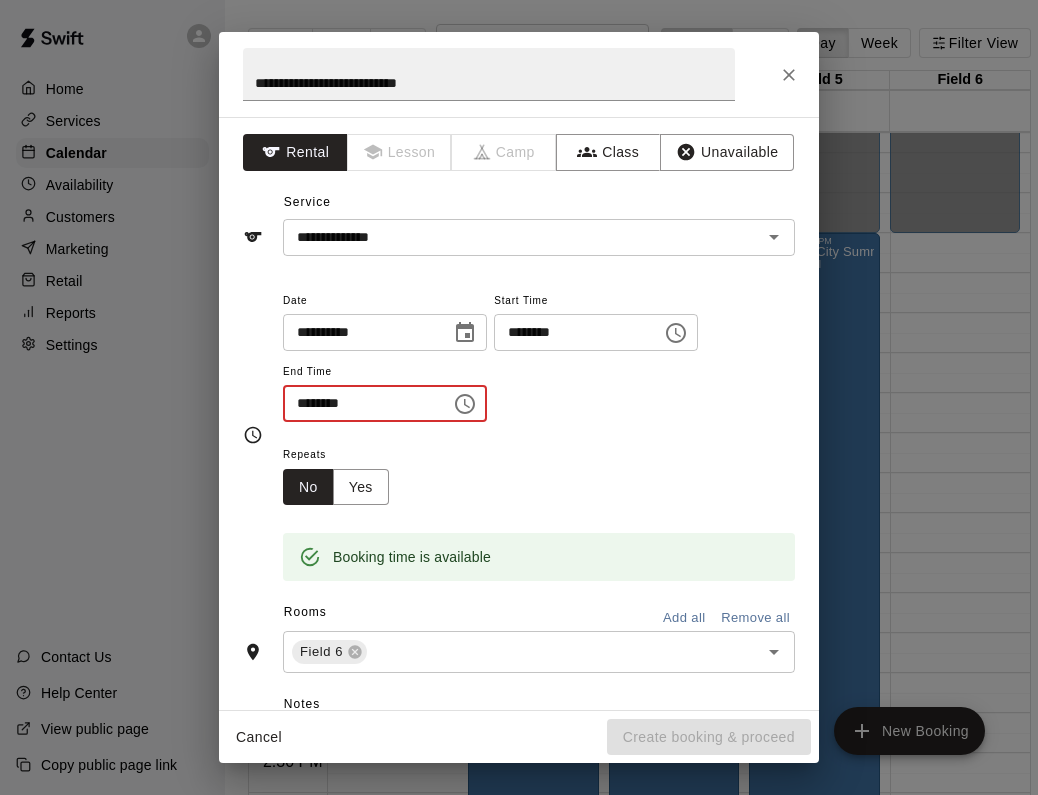 click on "********" at bounding box center [360, 403] 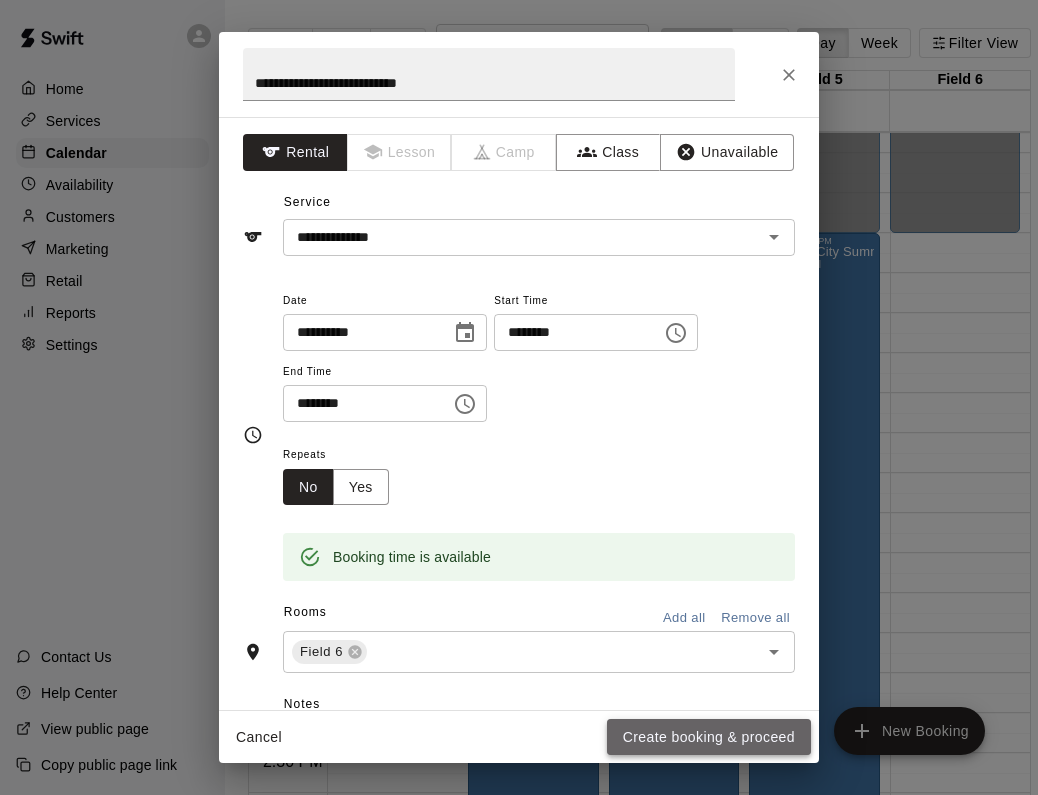 click on "Create booking & proceed" at bounding box center (709, 737) 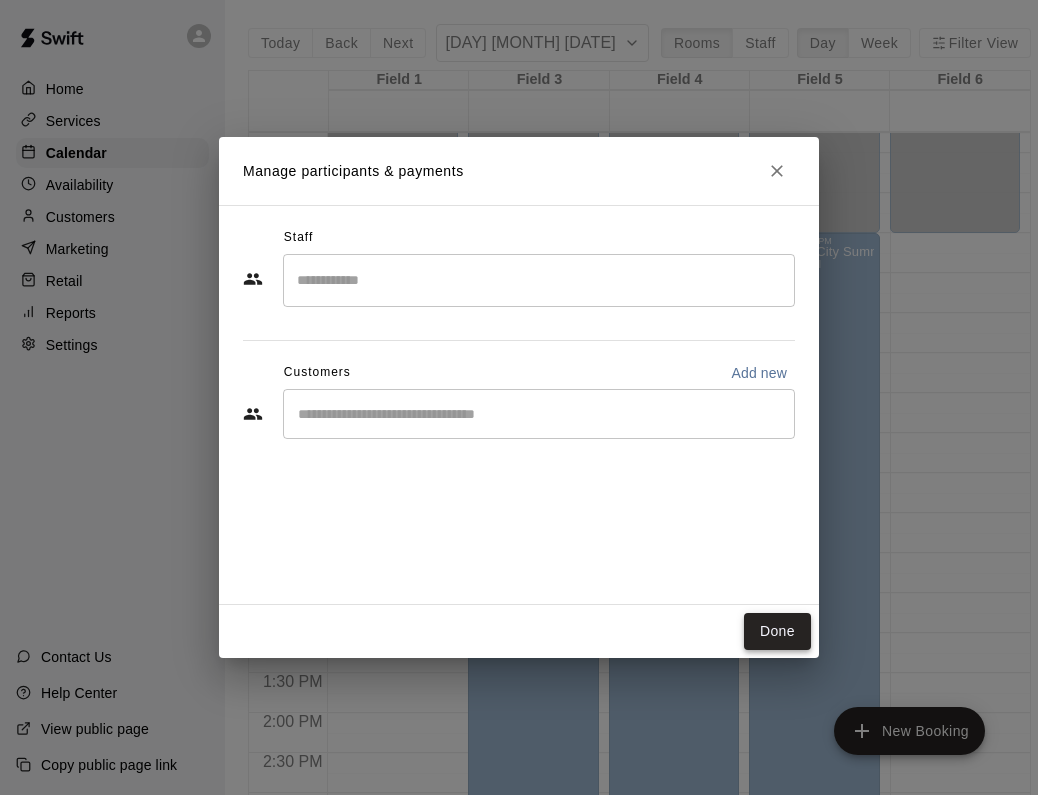 click on "Done" at bounding box center [777, 631] 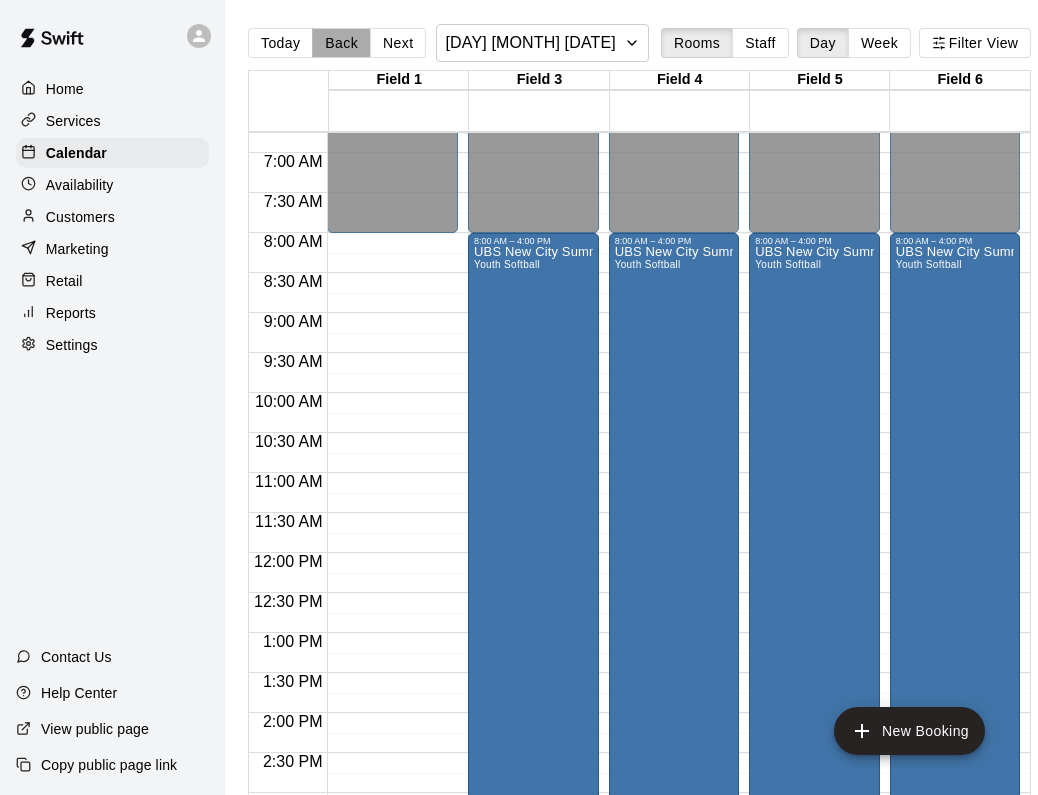 click on "Back" at bounding box center (341, 43) 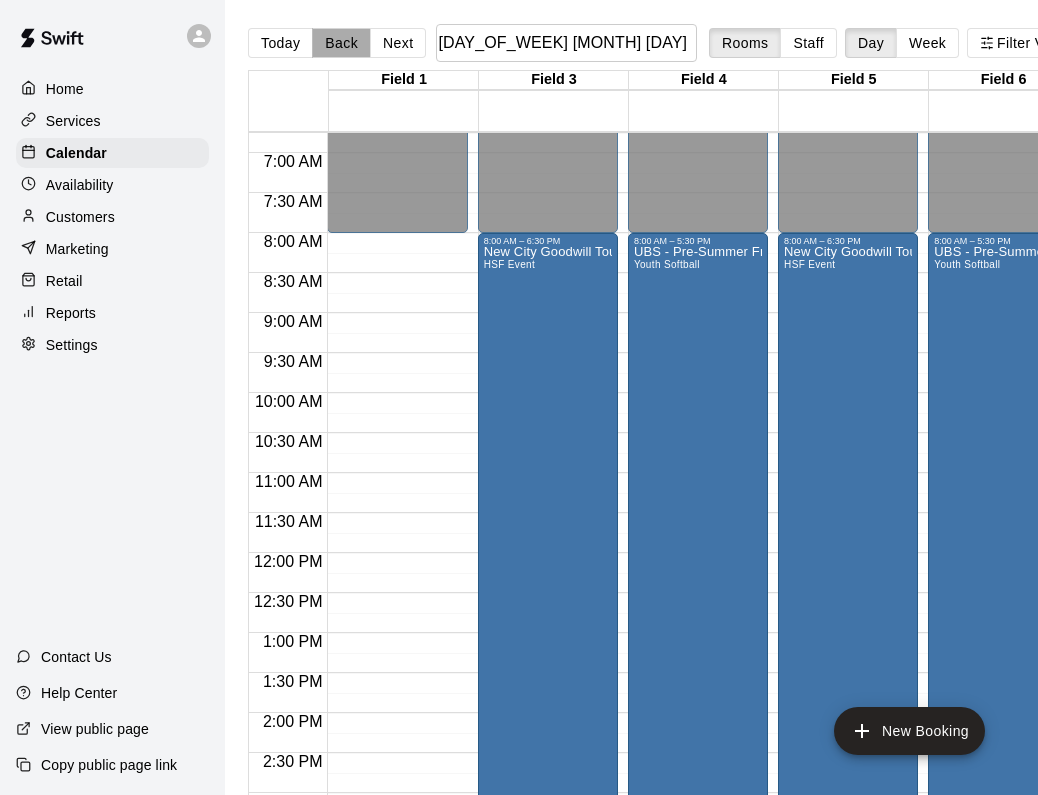 click on "Back" at bounding box center [341, 43] 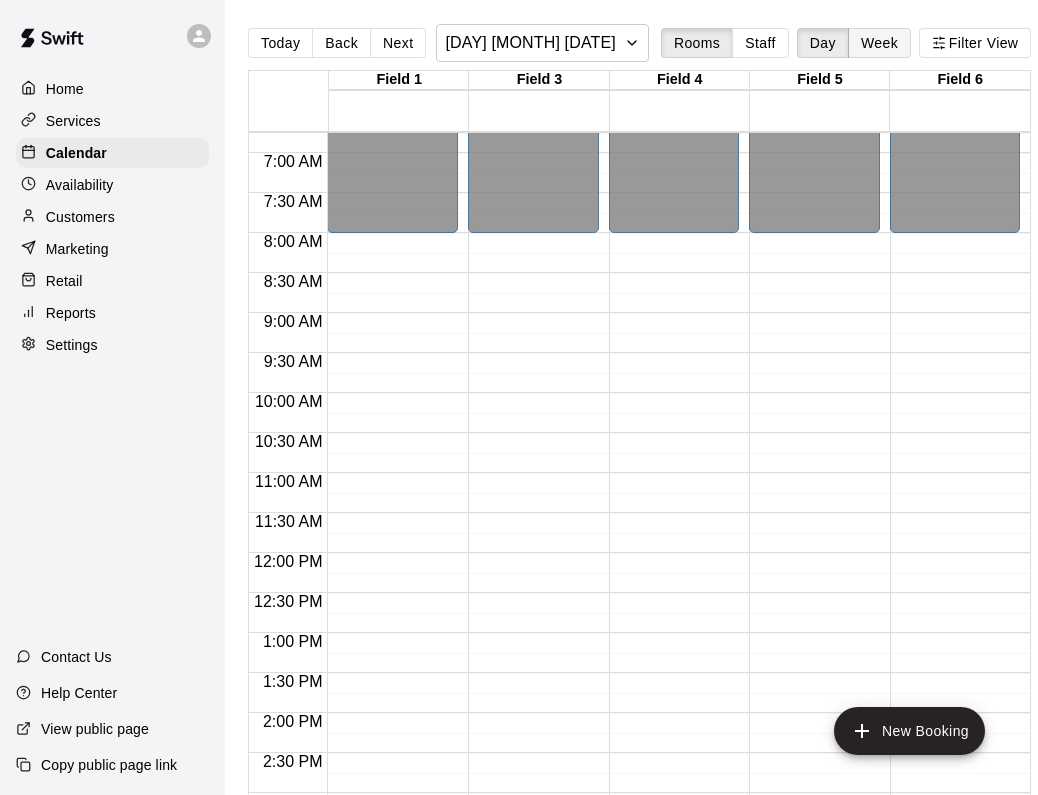 click on "Week" at bounding box center [879, 43] 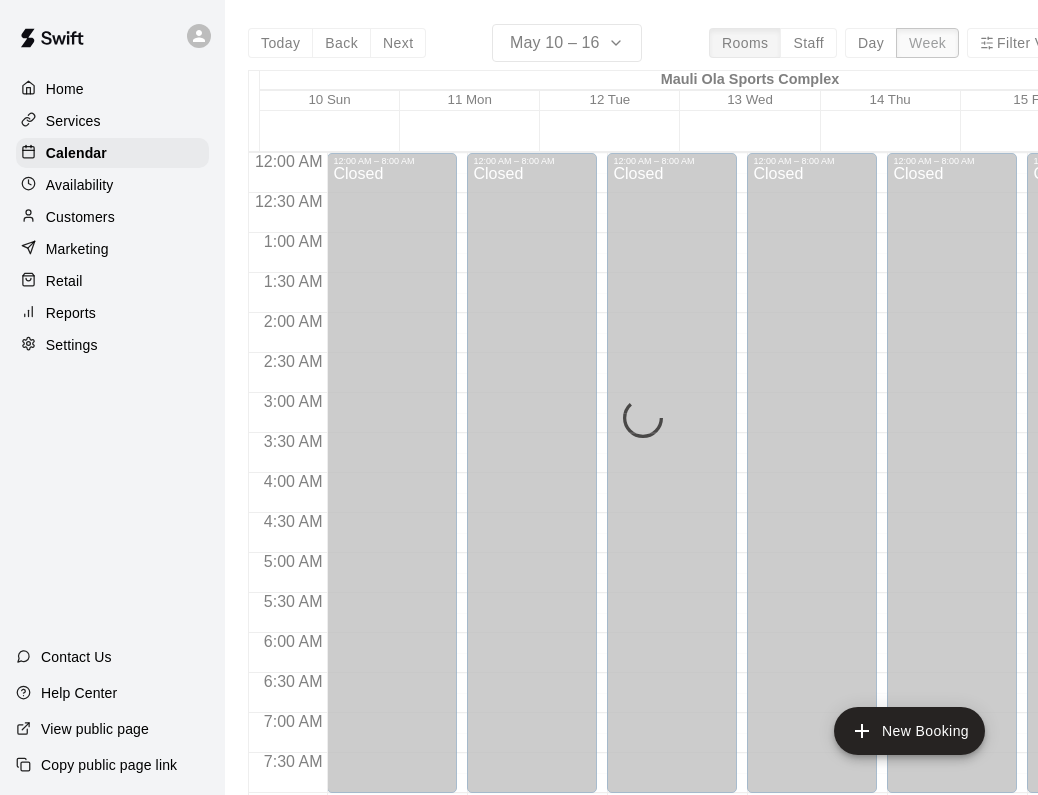 scroll, scrollTop: 584, scrollLeft: 0, axis: vertical 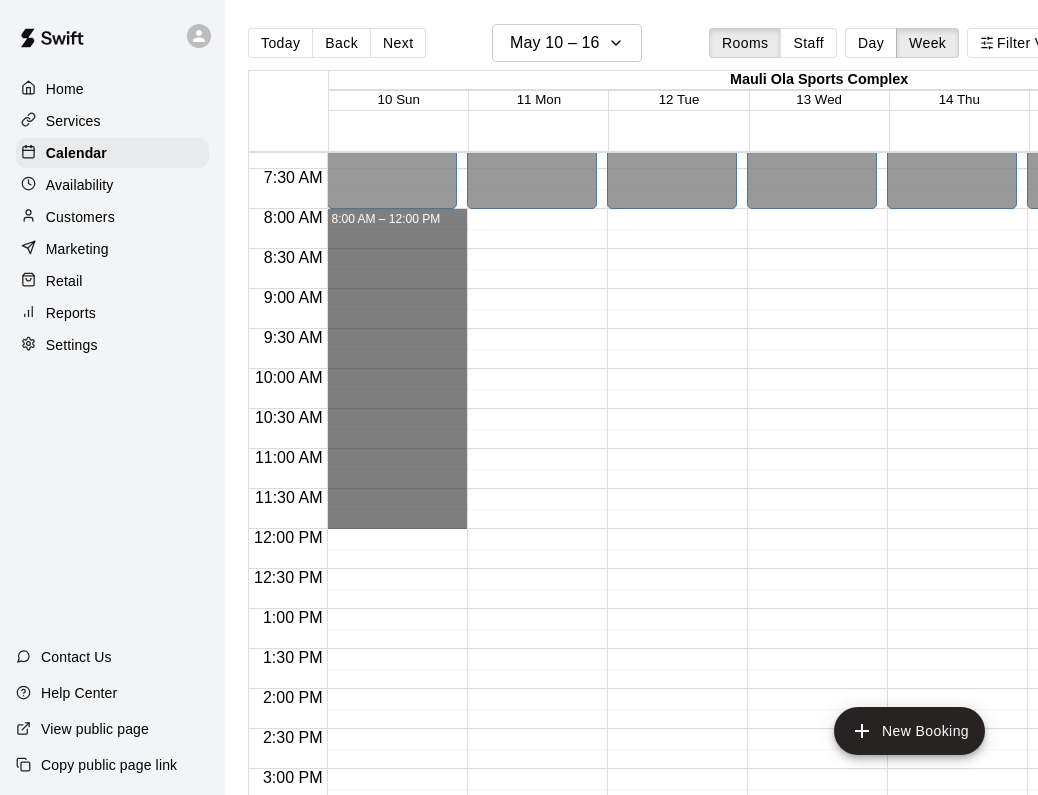 drag, startPoint x: 415, startPoint y: 222, endPoint x: 427, endPoint y: 529, distance: 307.23444 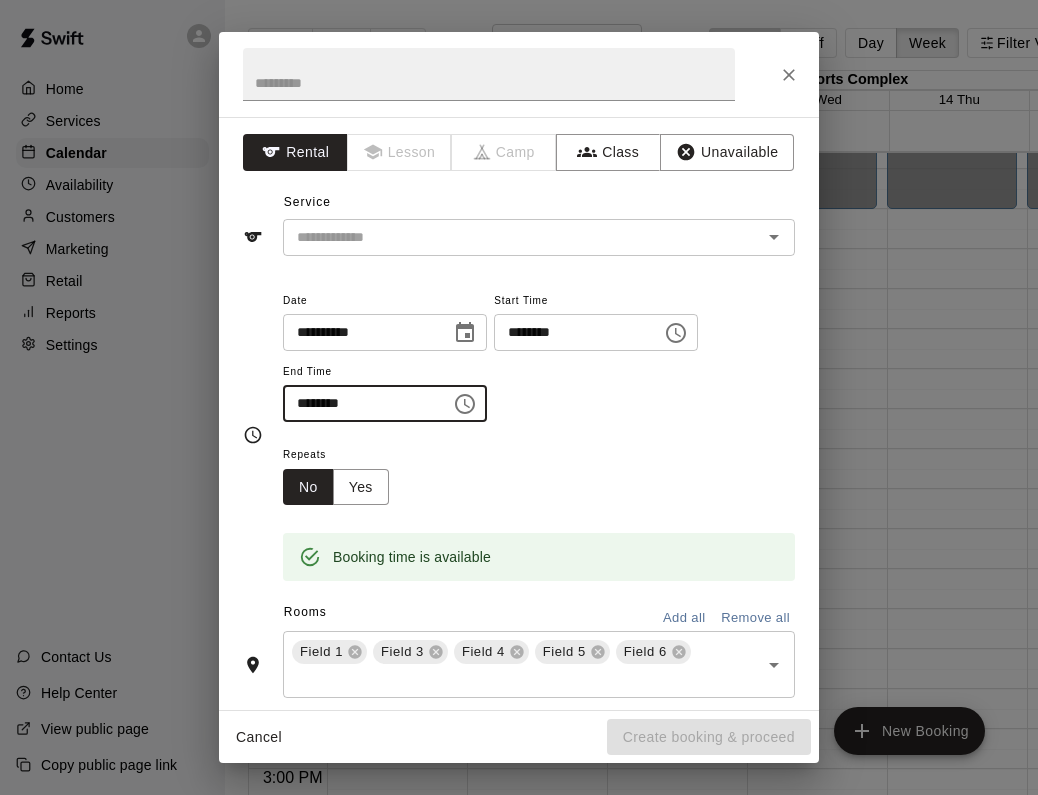 click on "********" at bounding box center [360, 403] 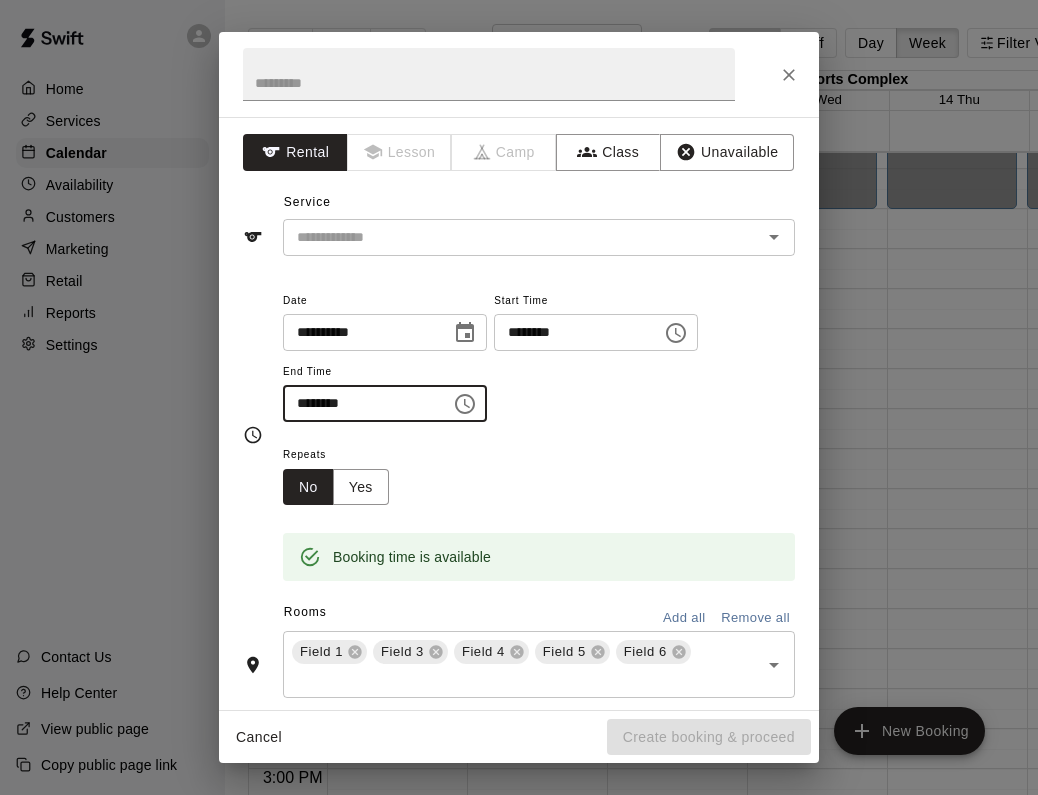 type on "********" 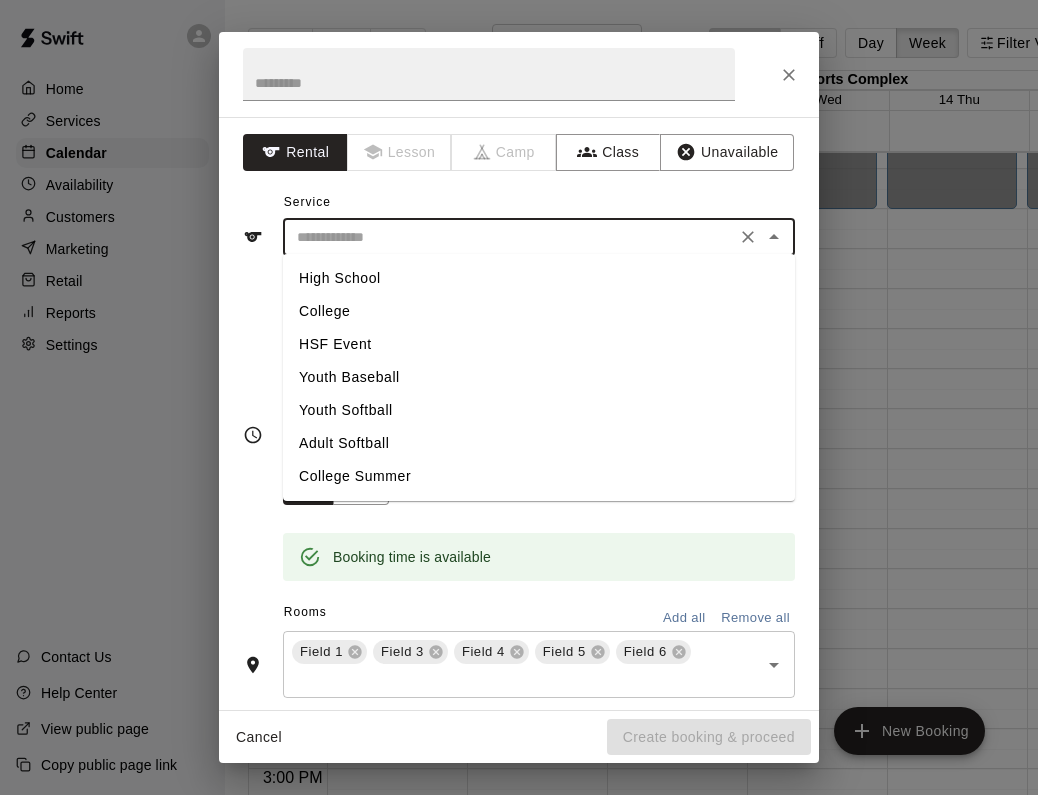 click at bounding box center [509, 237] 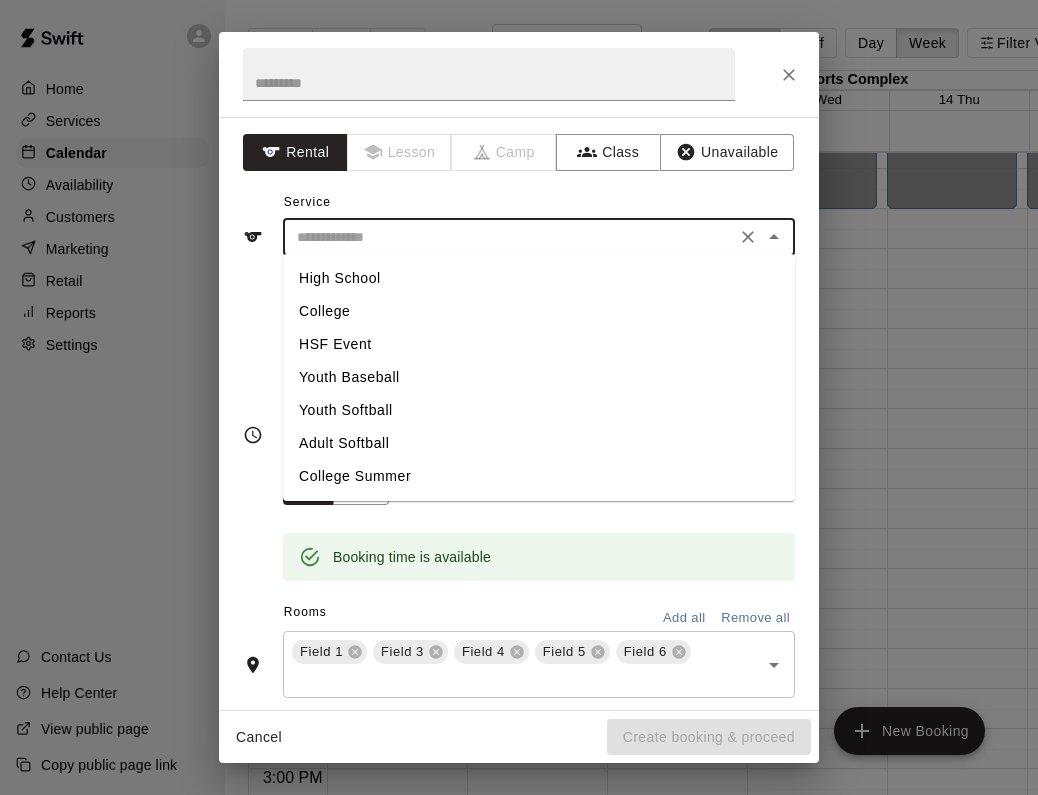 type on "*********" 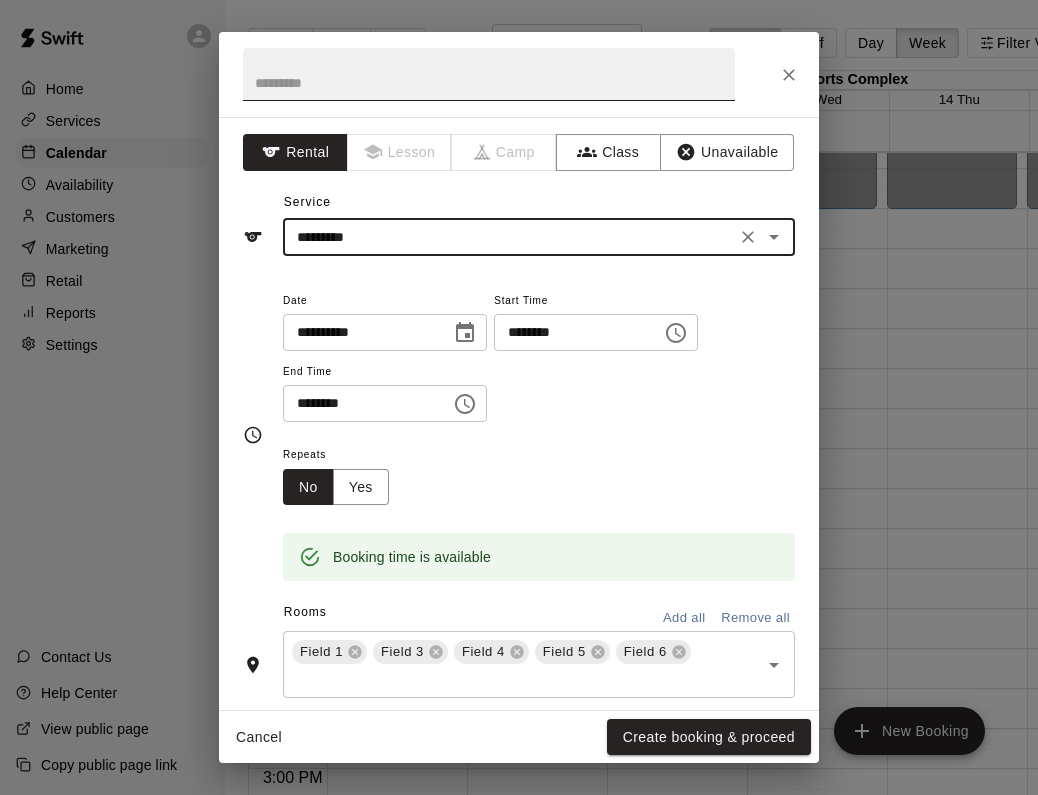 click at bounding box center [489, 74] 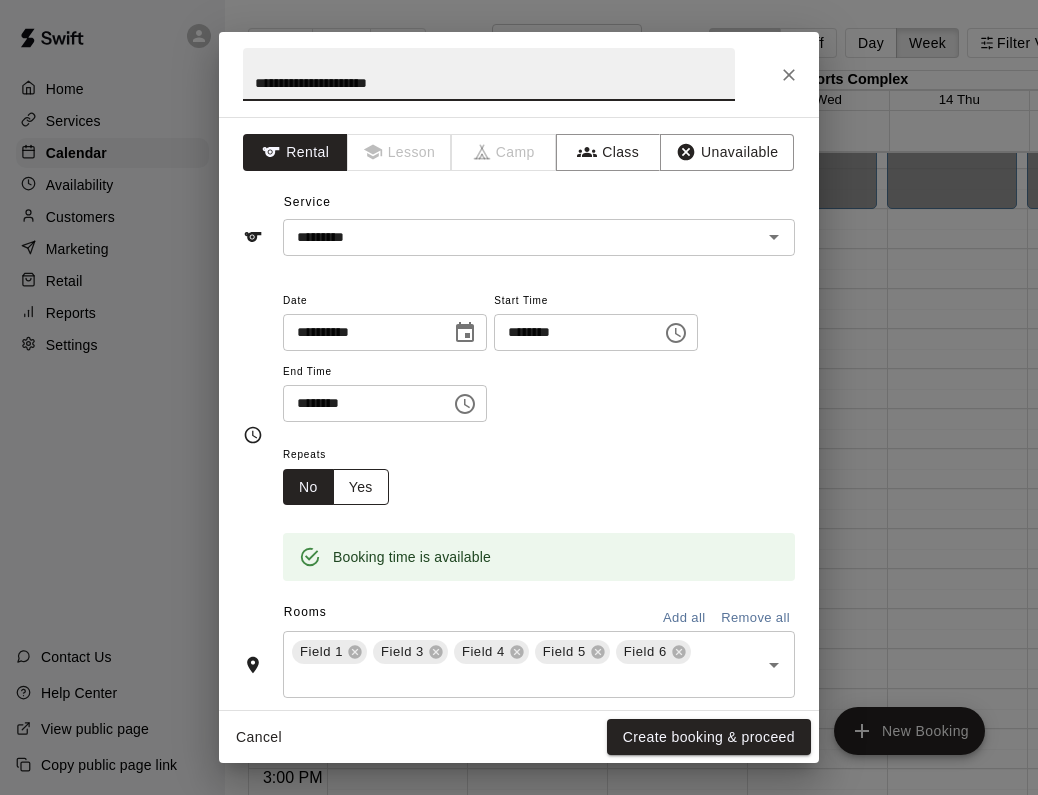 type on "**********" 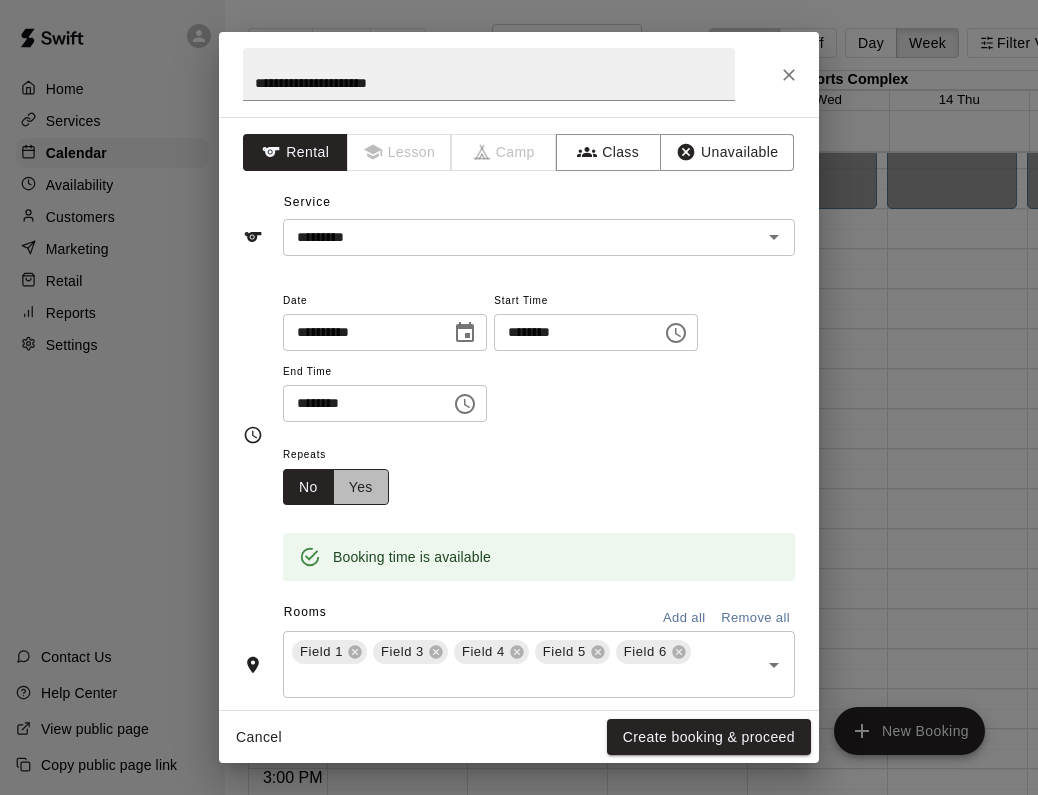 click on "Yes" at bounding box center [361, 487] 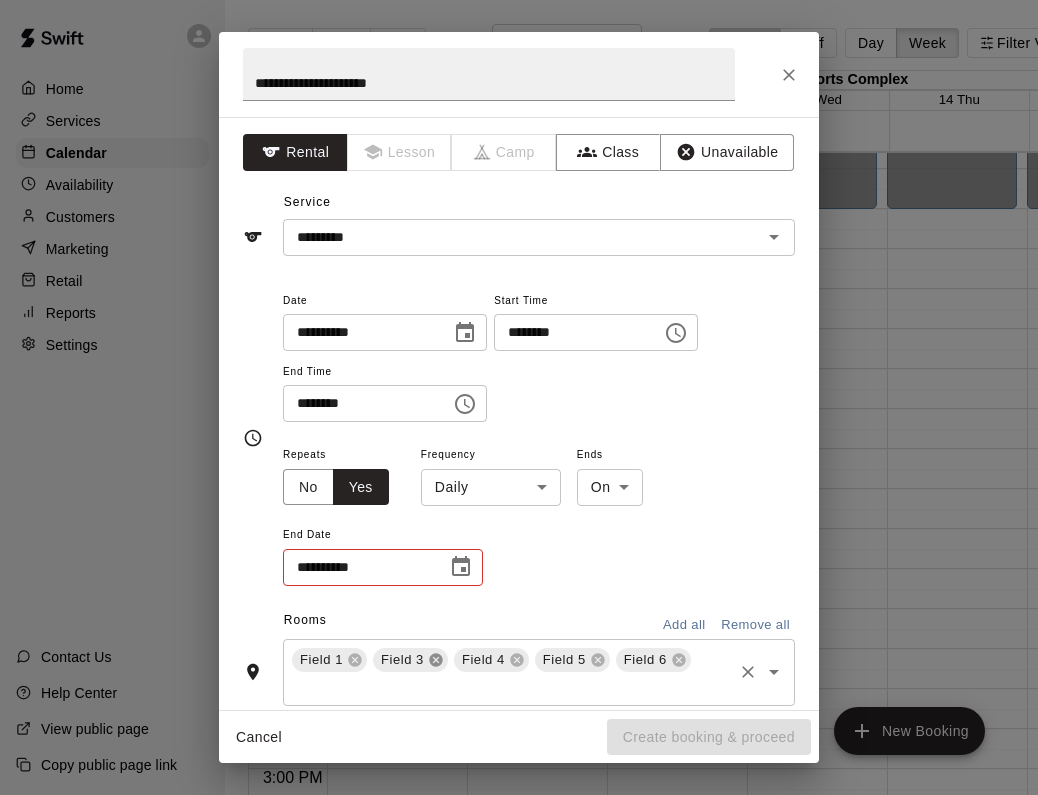 click 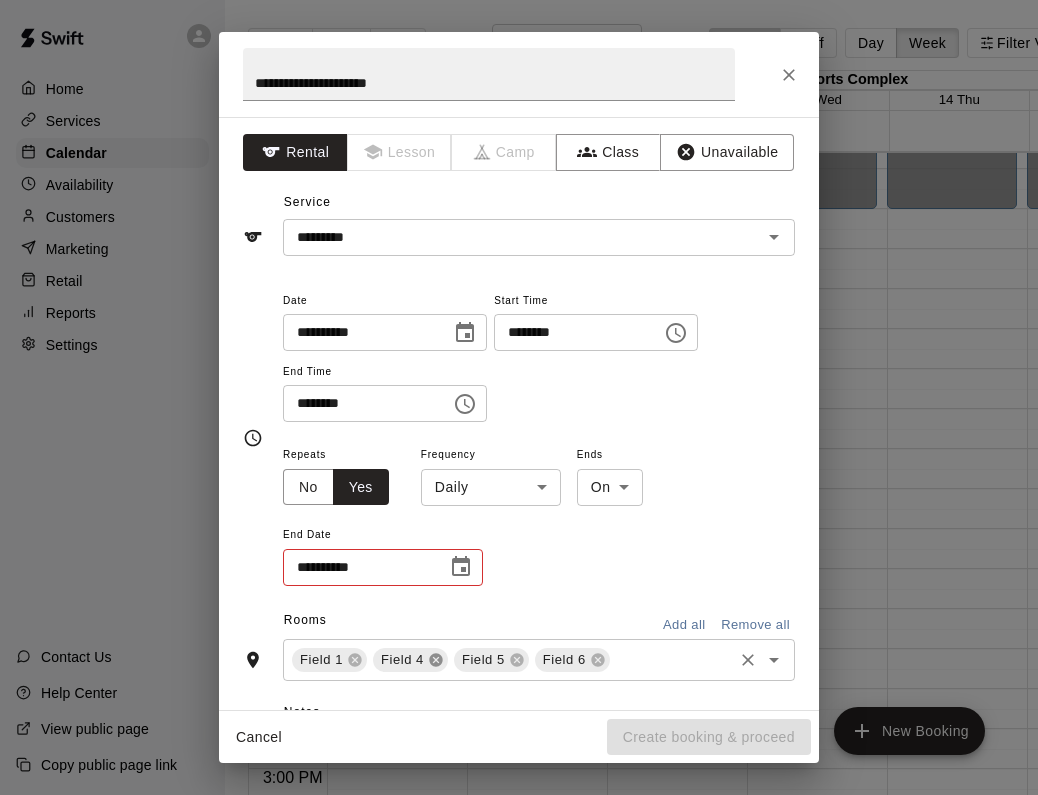 click 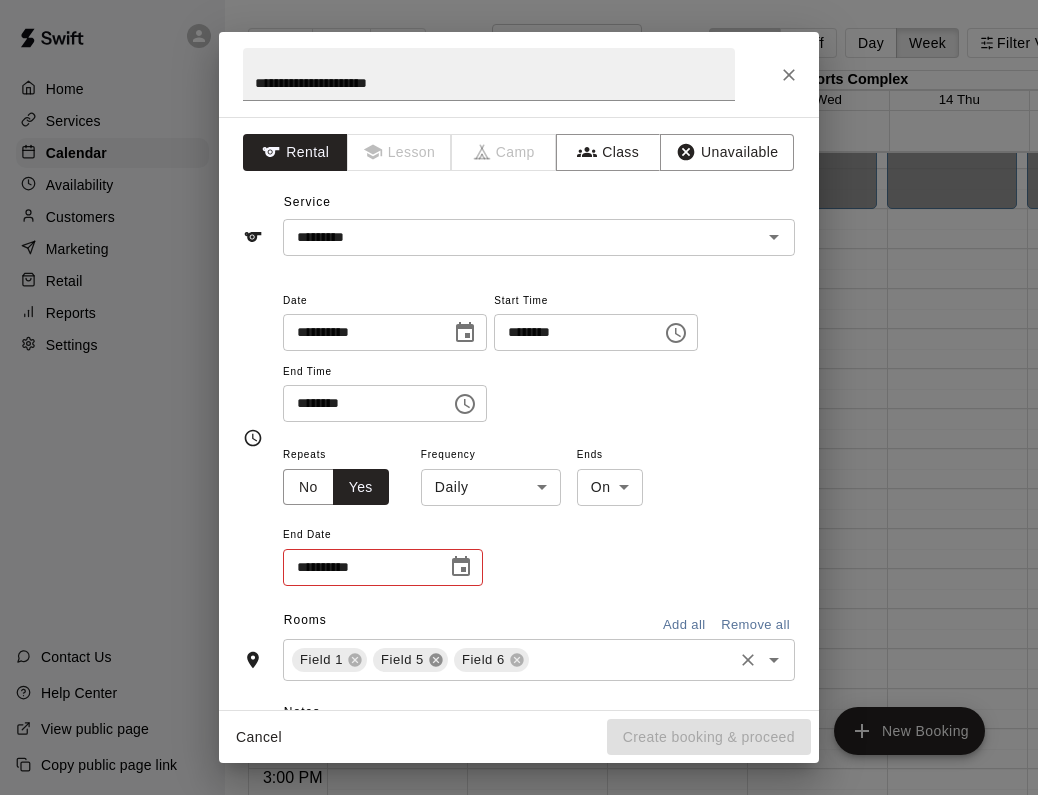 click 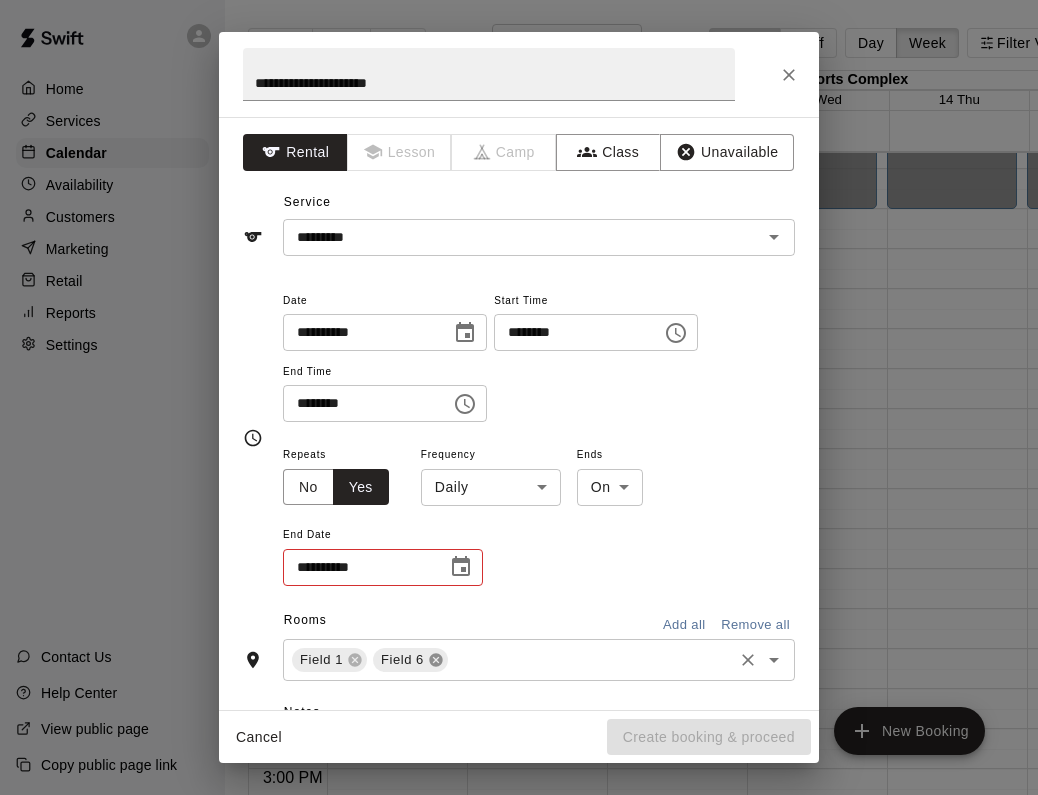 click 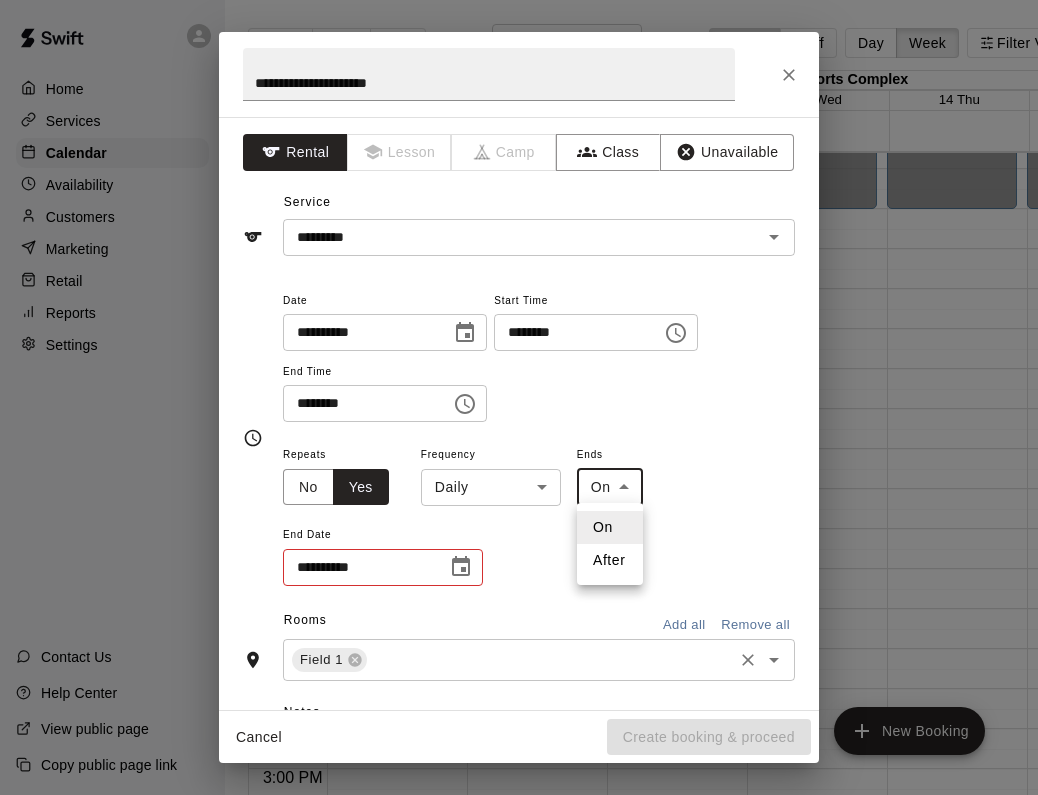 click on "Home Services Calendar Availability Customers Marketing Retail Reports Settings Contact Us Help Center View public page Copy public page link Today Back Next [MONTH] [DAY] – [DAY] Rooms Staff Day Week Filter View Mauli Ola Sports Complex [DAY] Sun [DAY] Mon [DAY] Tue [DAY] Wed [DAY] Thu [DAY] Fri [DAY] Sat 12:00 AM 12:30 AM 1:00 AM 1:30 AM 2:00 AM 2:30 AM 3:00 AM 3:30 AM 4:00 AM 4:30 AM 5:00 AM 5:30 AM 6:00 AM 6:30 AM 7:00 AM 7:30 AM 8:00 AM 8:30 AM 9:00 AM 9:30 AM 10:00 AM 10:30 AM 11:00 AM 11:30 AM 12:00 PM 12:30 PM 1:00 PM 1:30 PM 2:00 PM 2:30 PM 3:00 PM 3:30 PM 4:00 PM 4:30 PM 5:00 PM 5:30 PM 6:00 PM 6:30 PM 7:00 PM 7:30 PM 8:00 PM 8:30 PM 9:00 PM 9:30 PM 10:00 PM 10:30 PM 11:00 PM 11:30 PM 12:00 AM – 8:00 AM Closed 7:00 PM – 11:59 PM Closed 12:00 AM – 8:00 AM Closed 7:00 PM – 11:59 PM Closed 12:00 AM – 8:00 AM Closed 7:00 PM – 11:59 PM Closed 12:00 AM – 8:00 AM Closed 7:00 PM – 11:59 PM Closed 12:00 AM – 8:00 AM Closed 7:00 PM – 11:59 PM Closed 12:00 AM – 8:00 AM Closed 7:00 PM – 11:59 PM Closed Closed Closed" at bounding box center [519, 413] 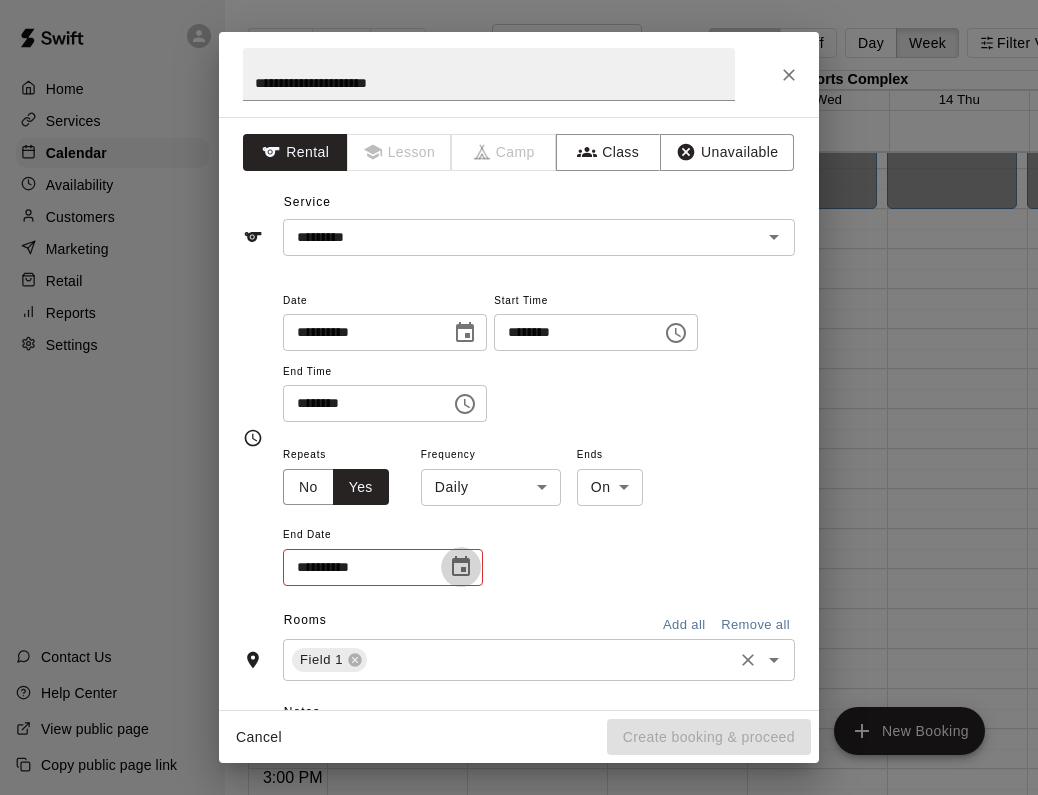 click 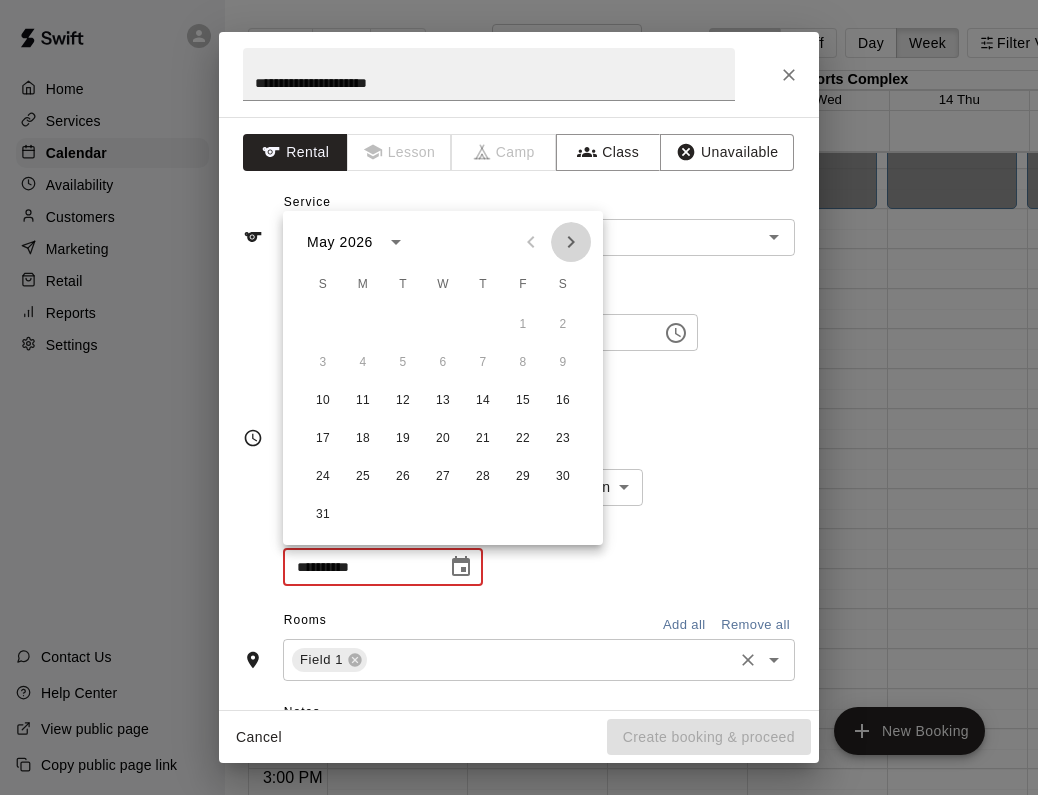 click 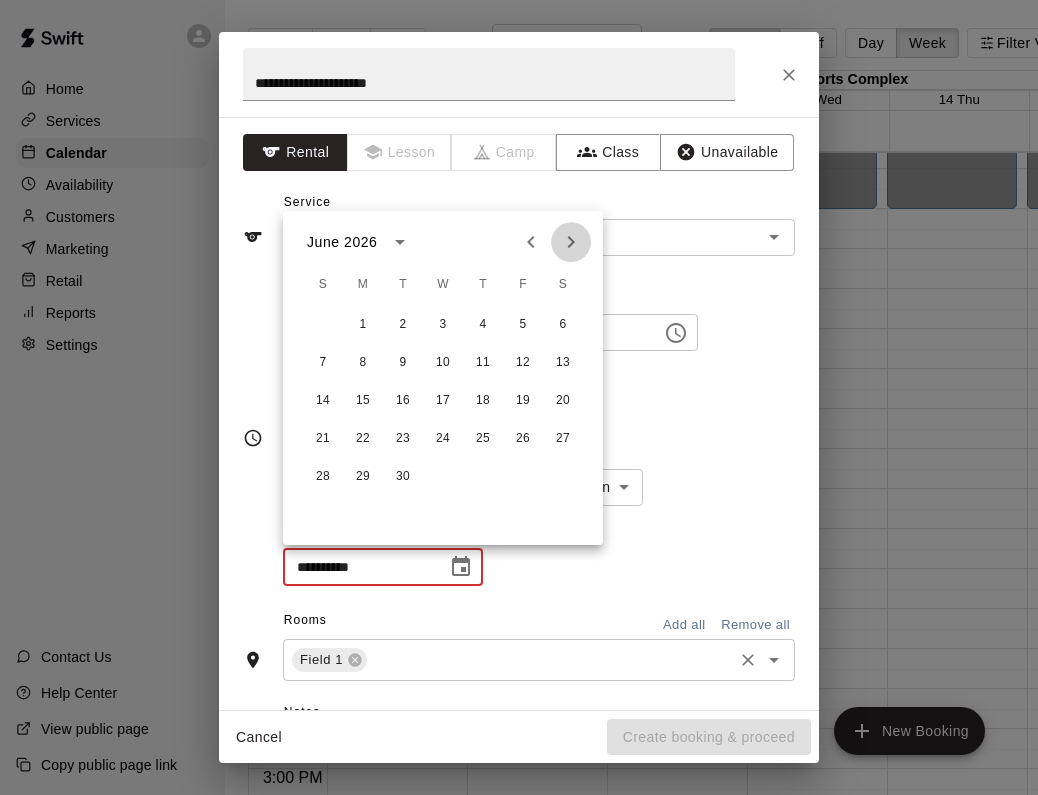 click 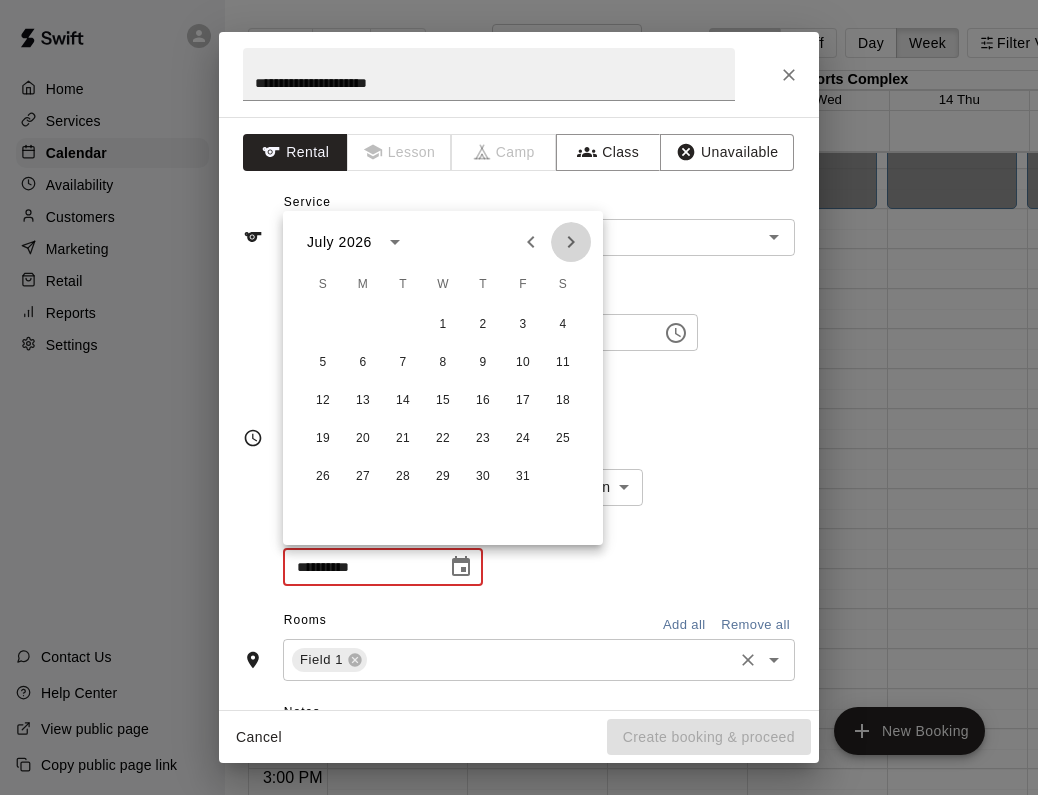 click 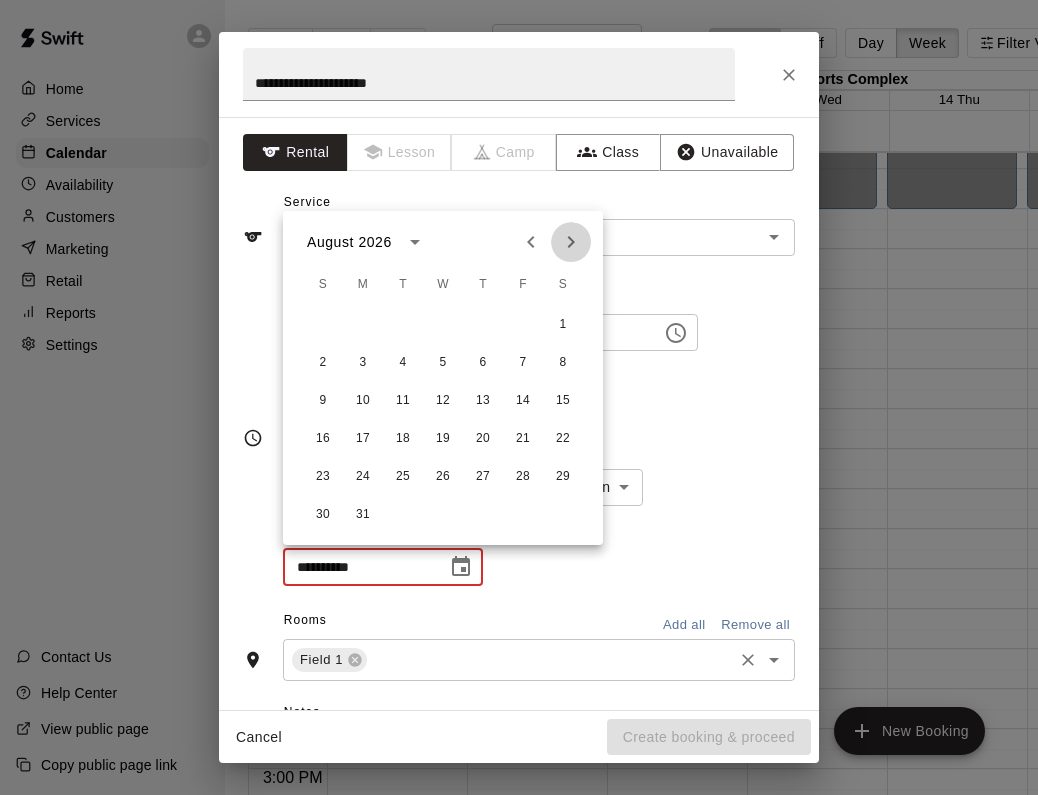 click 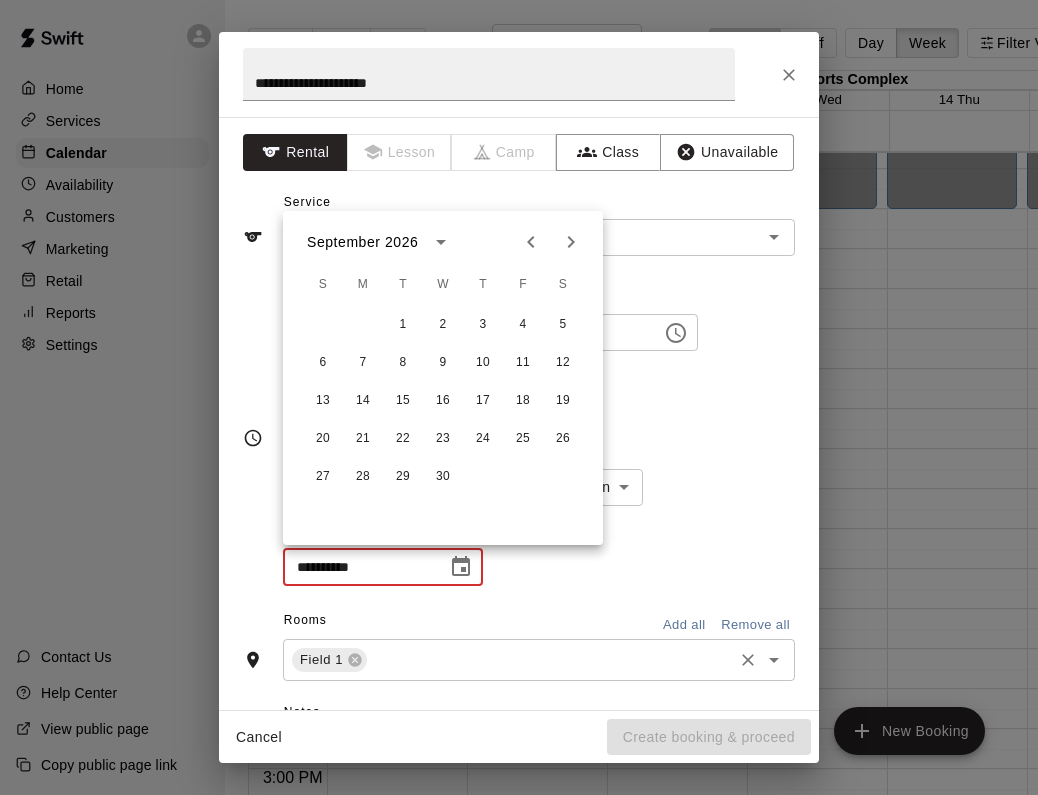 click 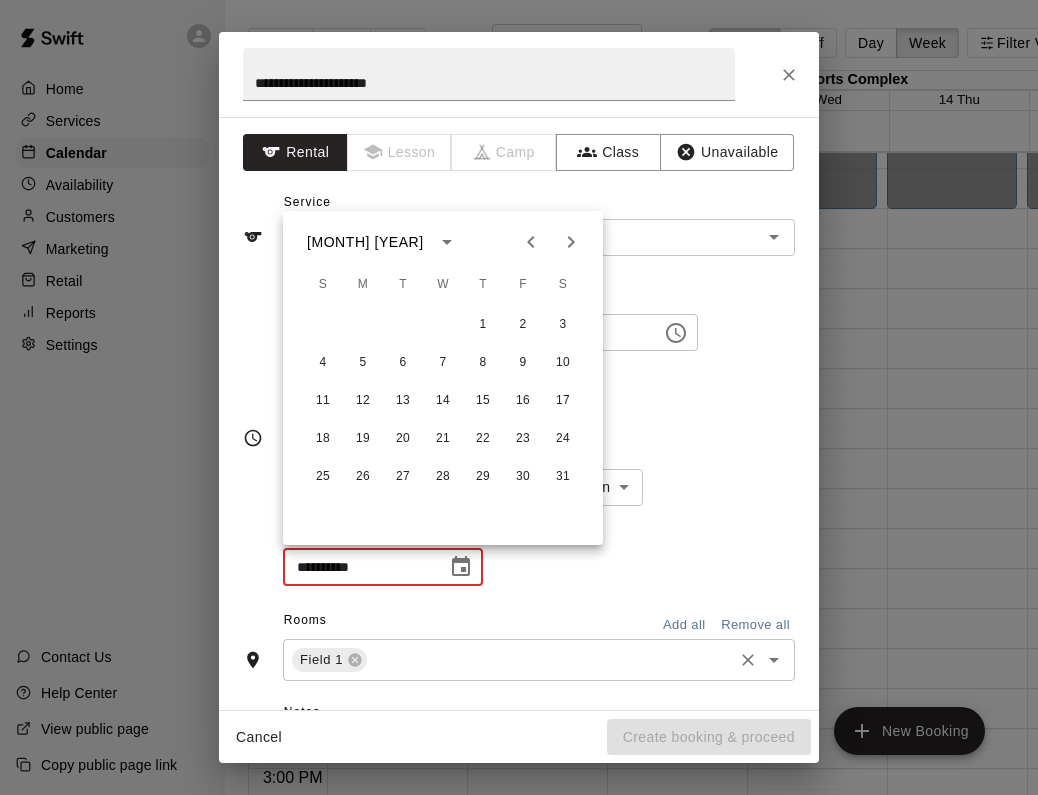 click 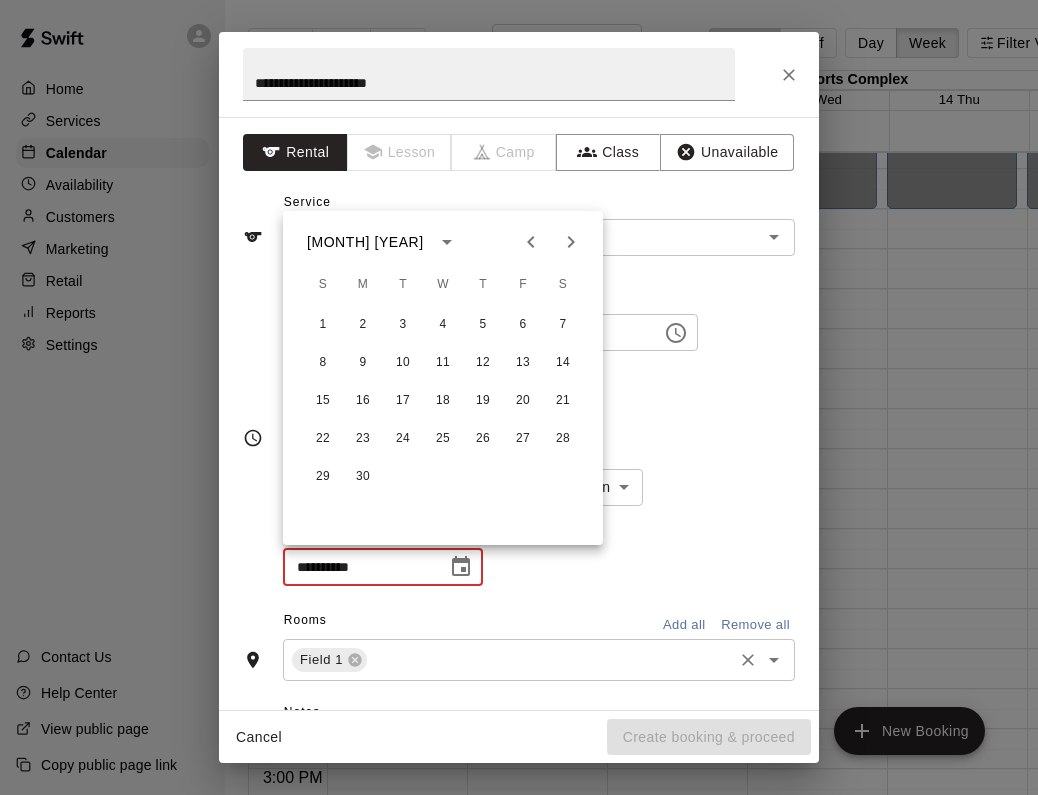 click 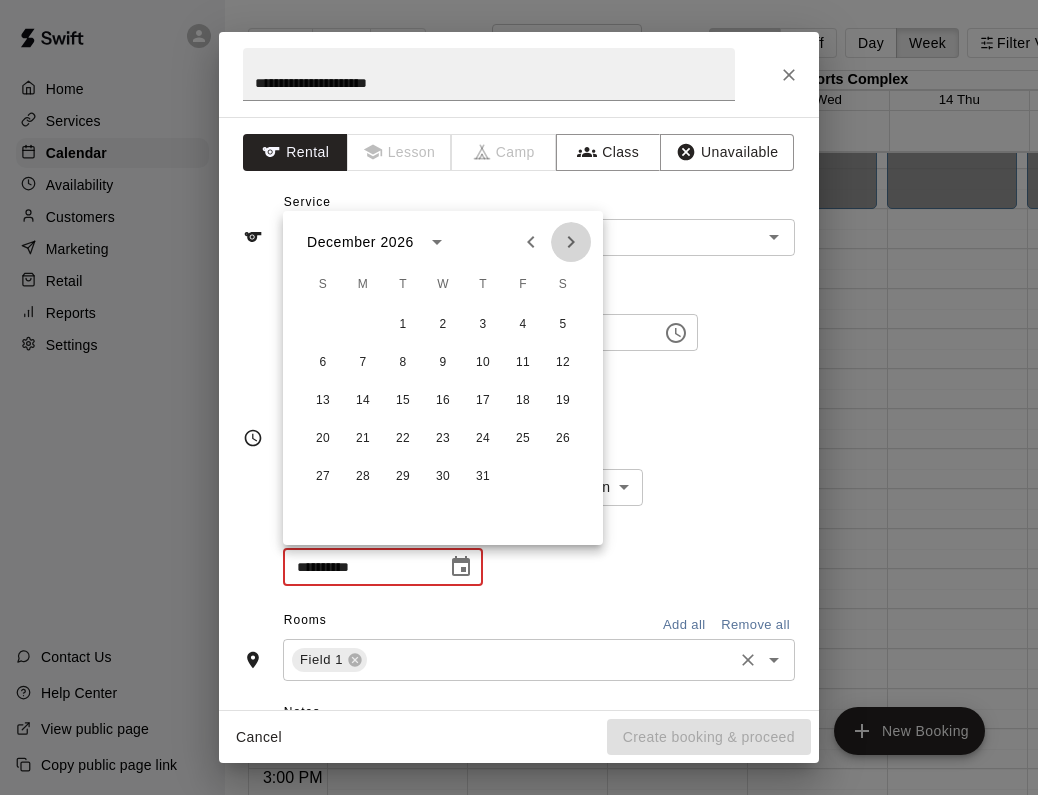 click 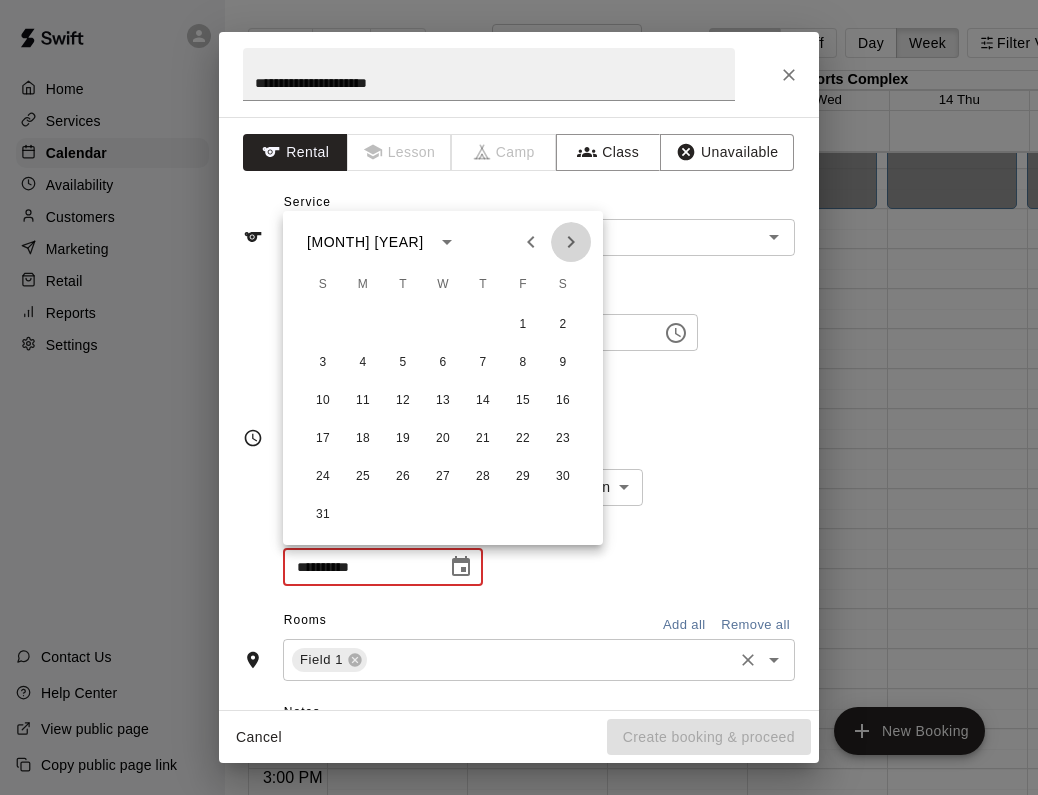 click 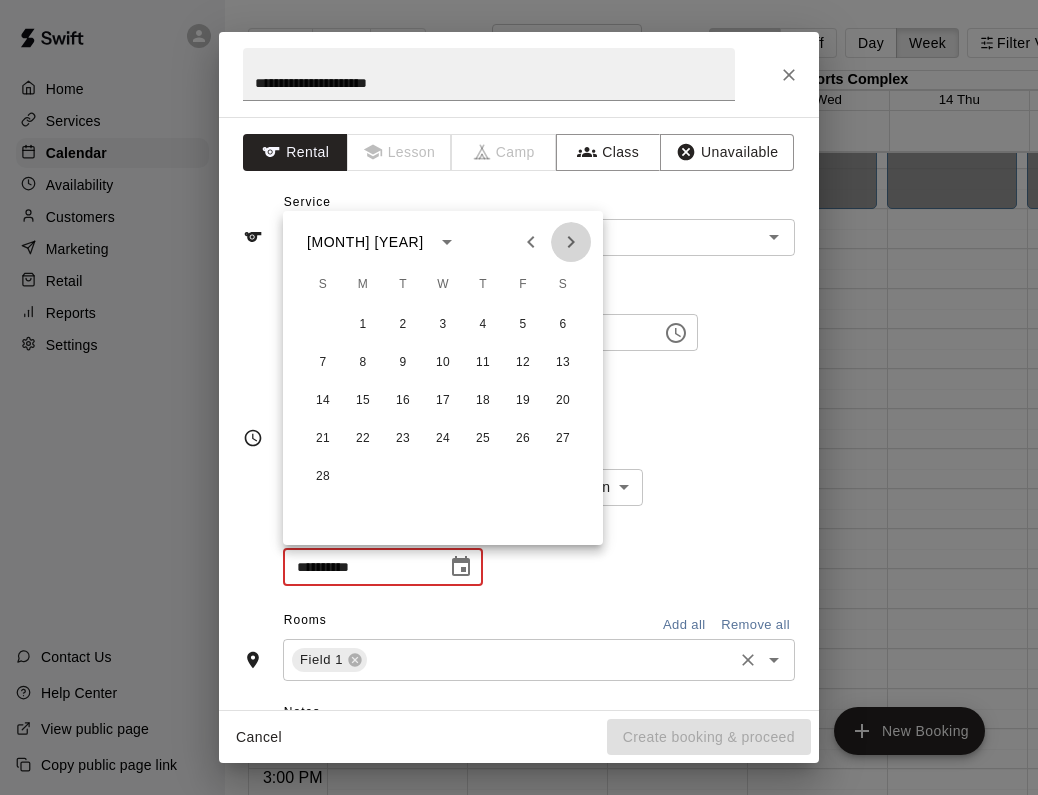 click 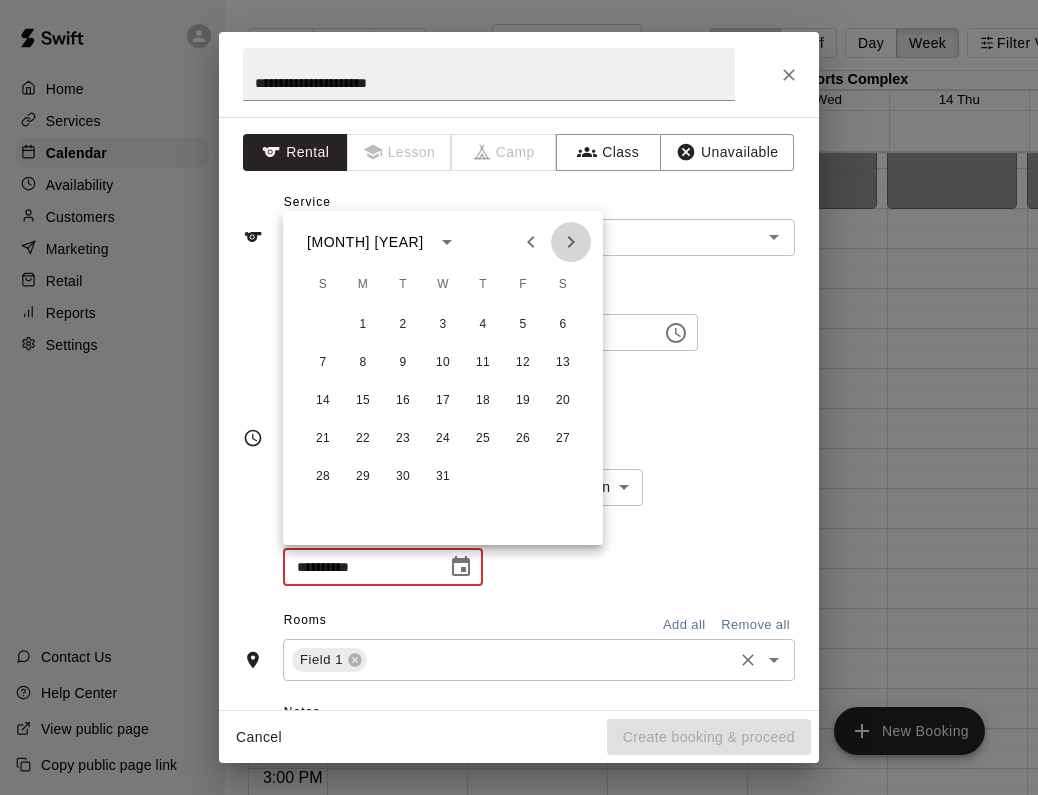 click 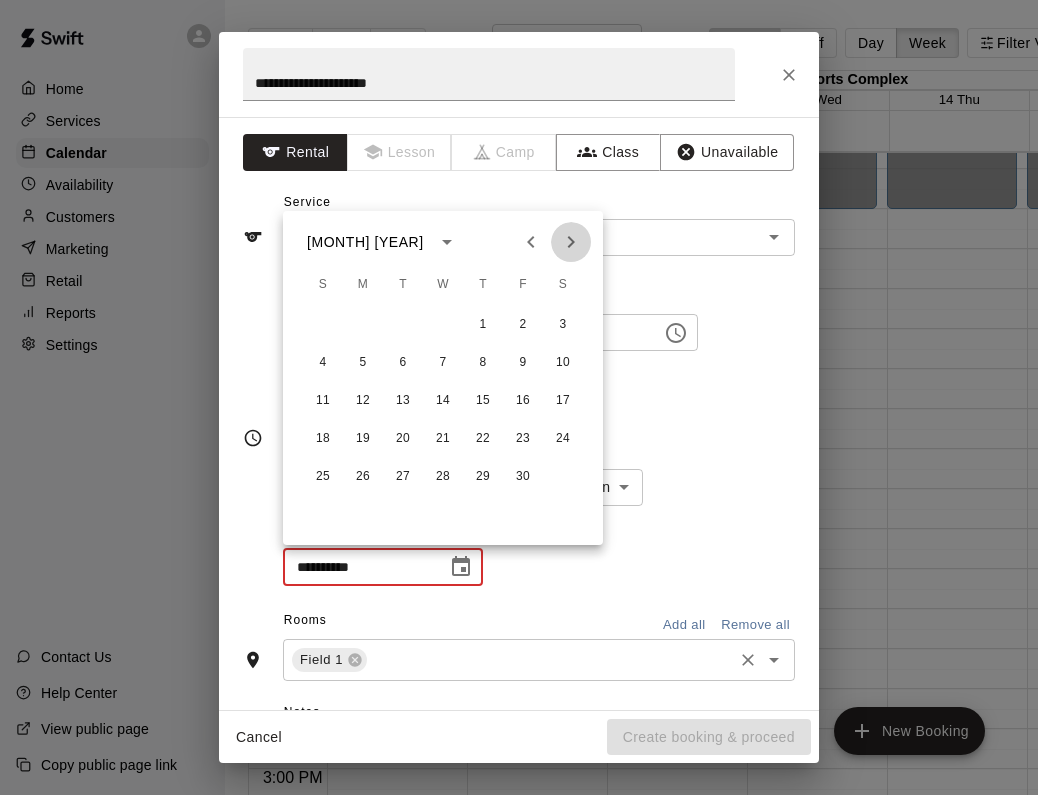 click 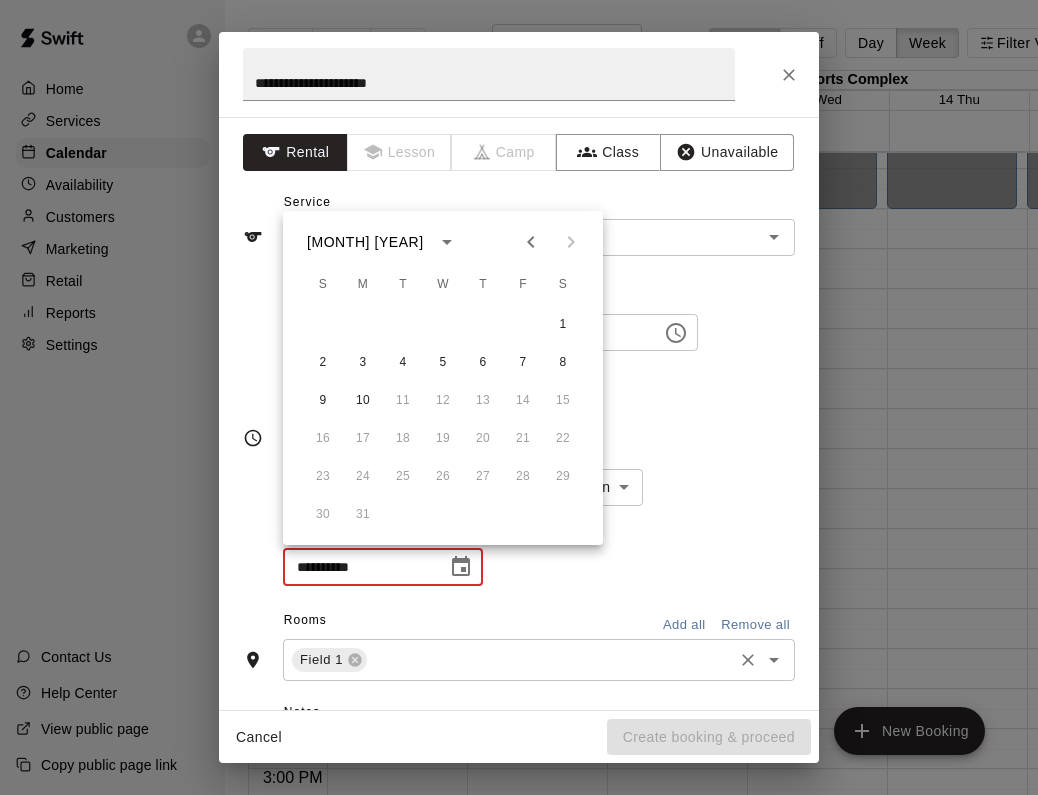 click at bounding box center [551, 242] 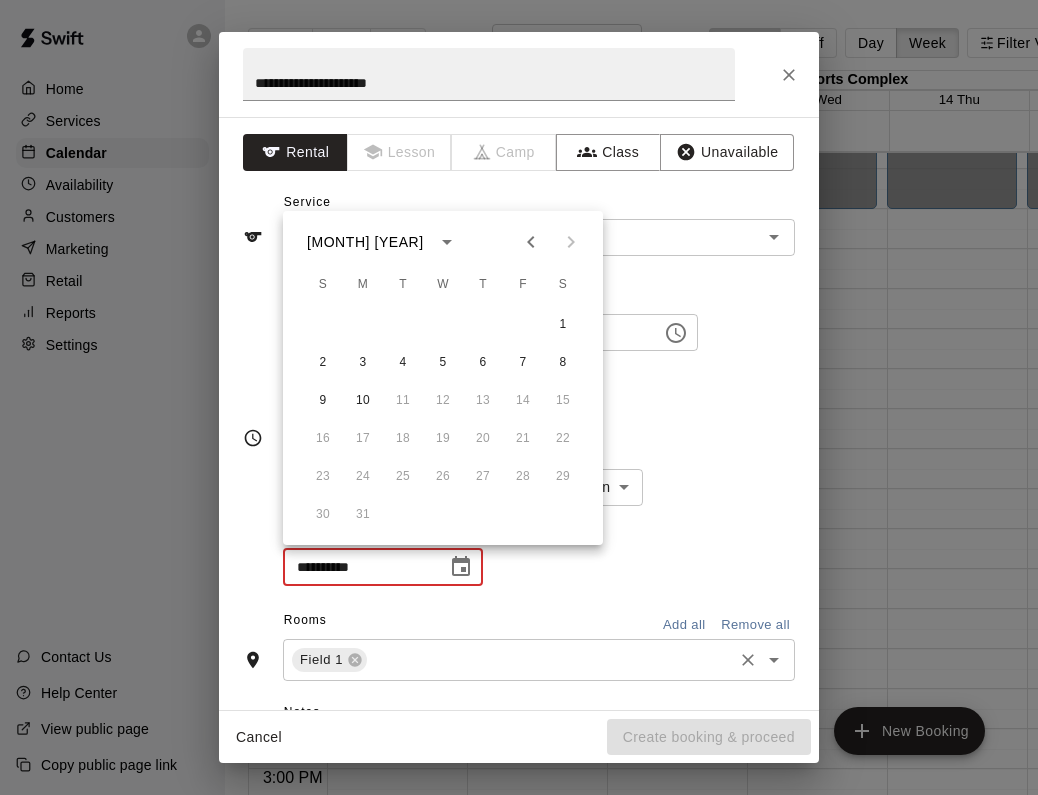 click 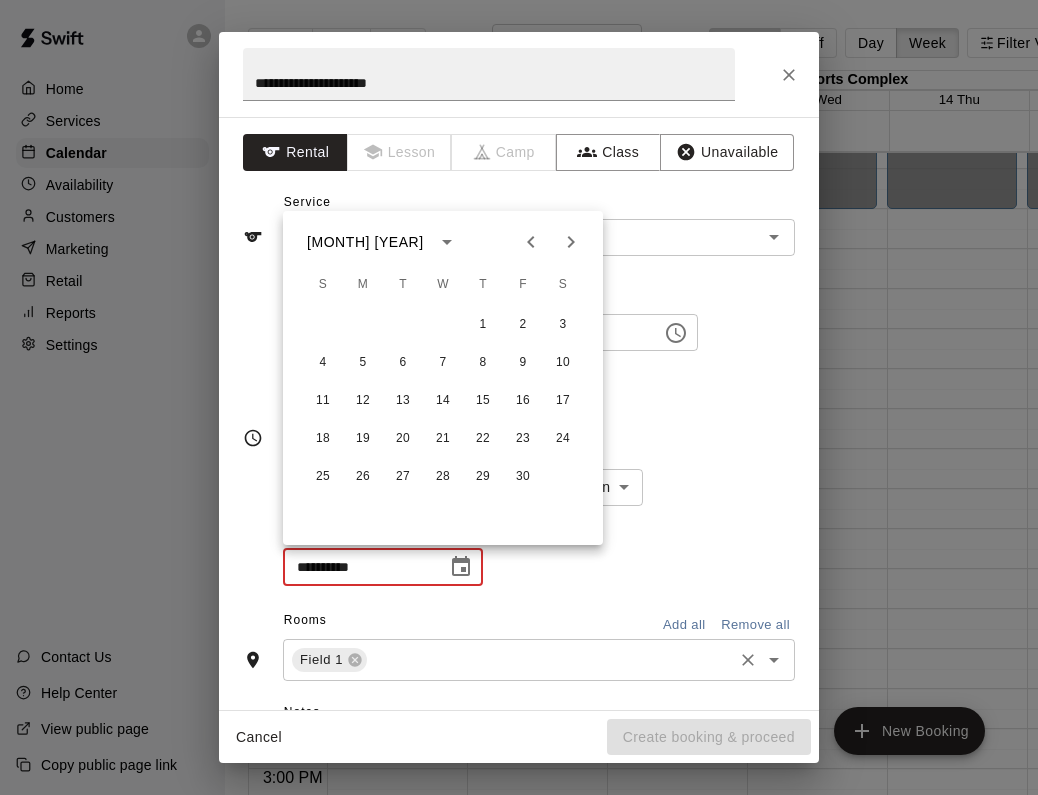 click 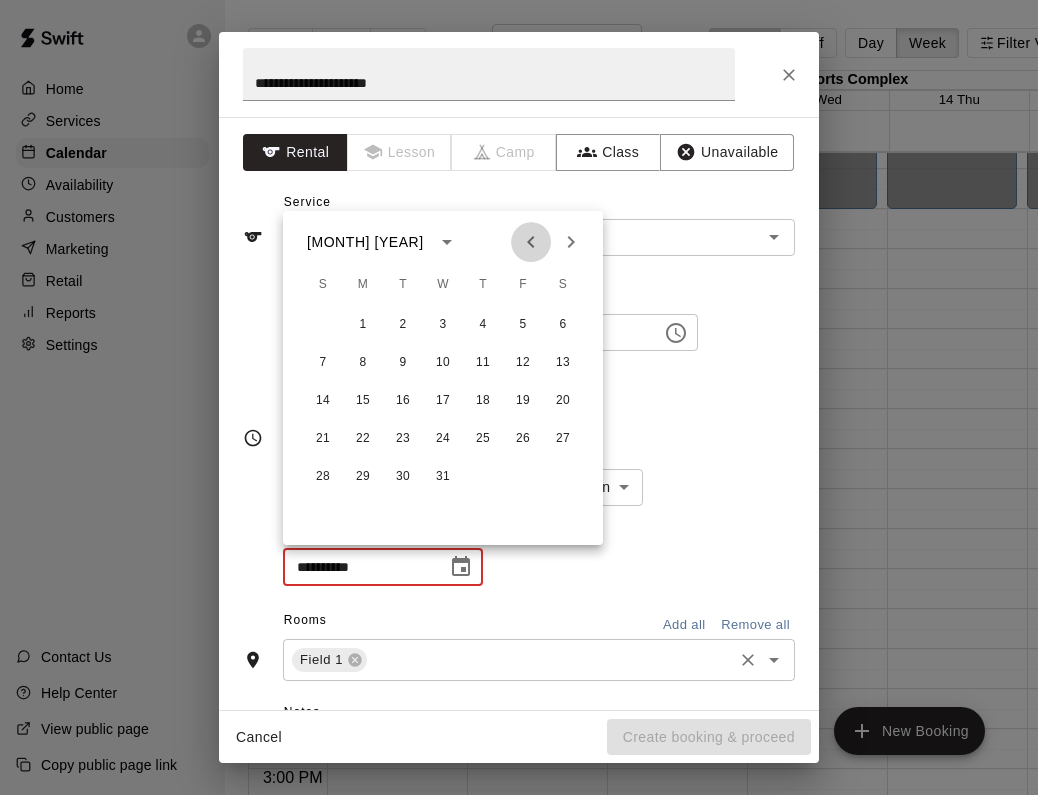 click 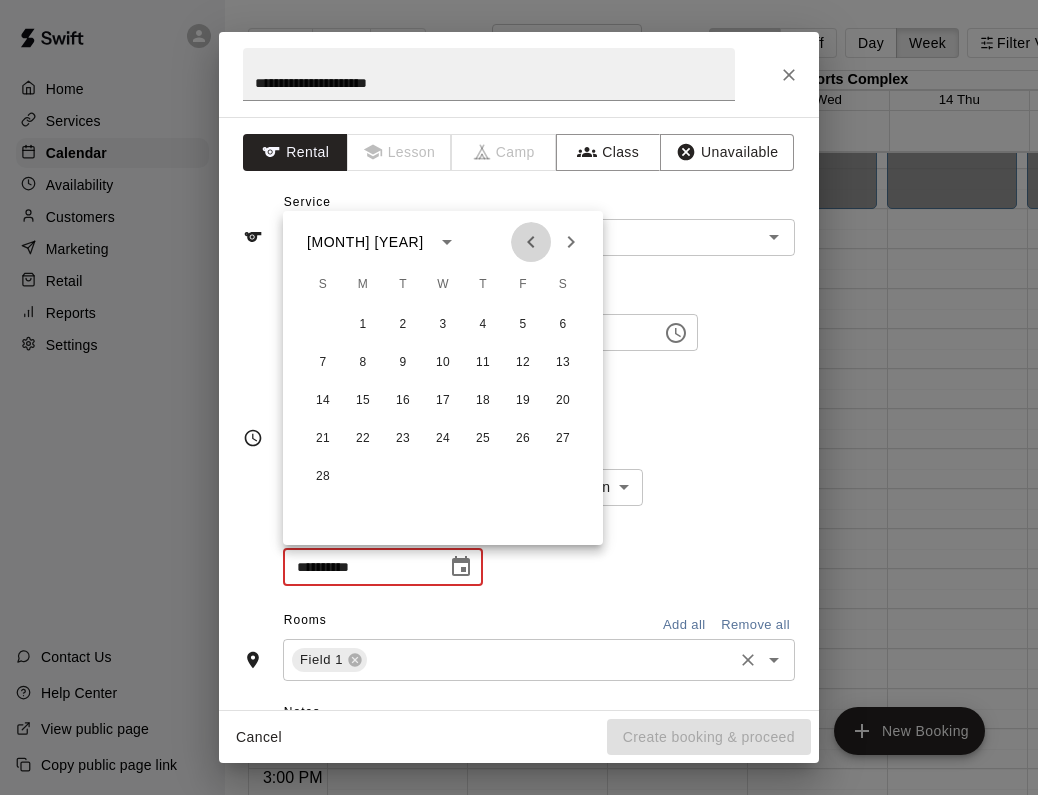 click 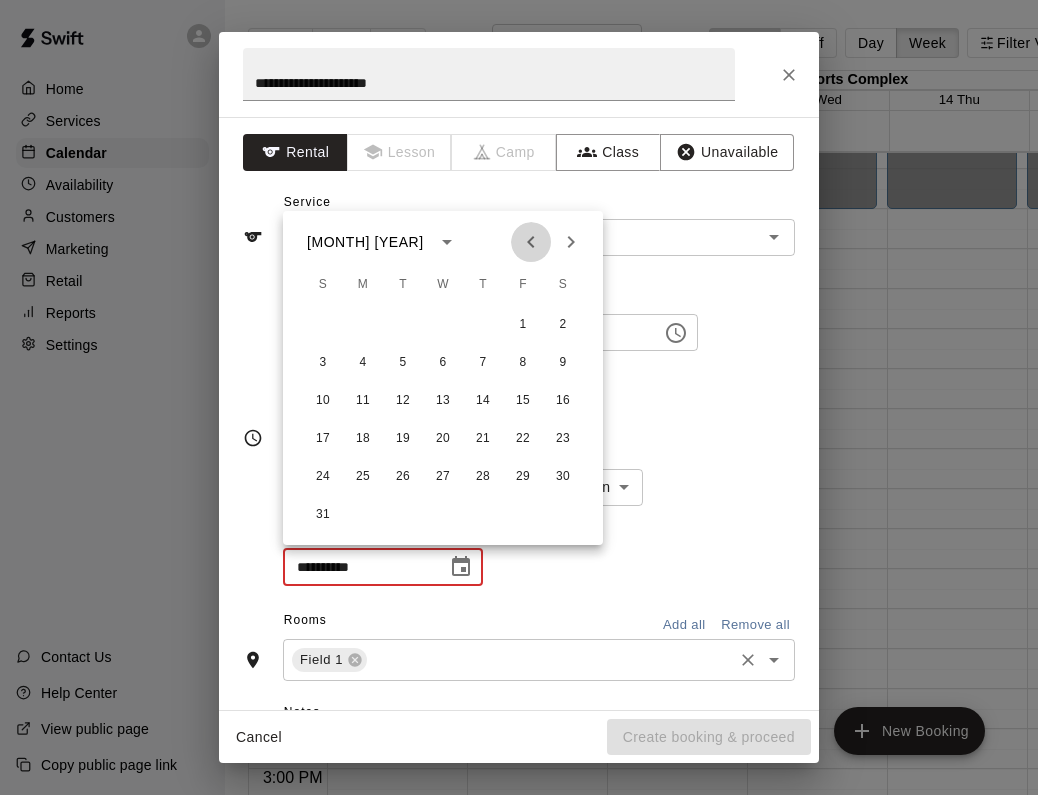 click 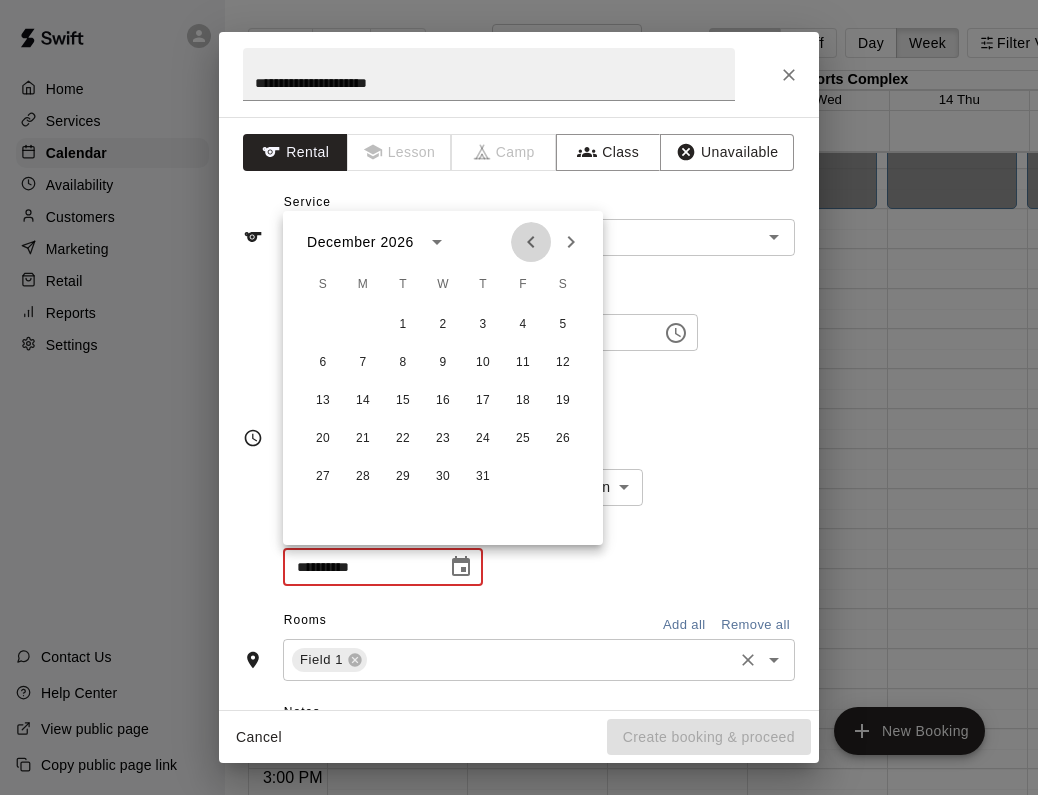 click 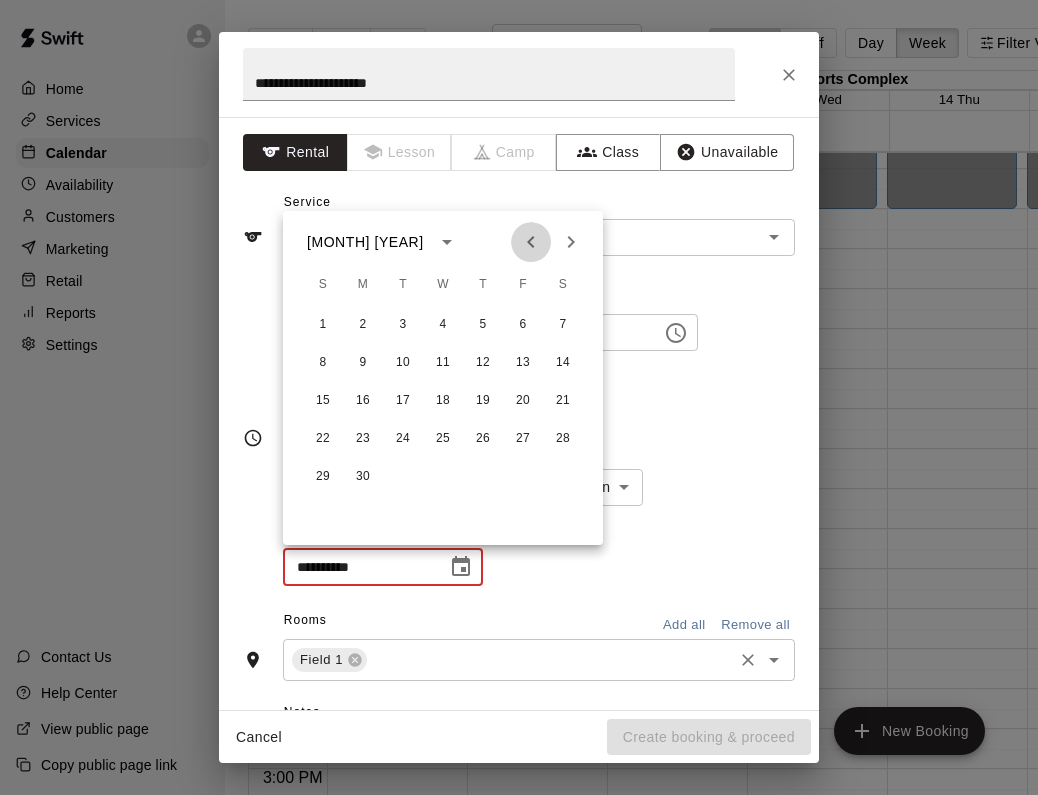click 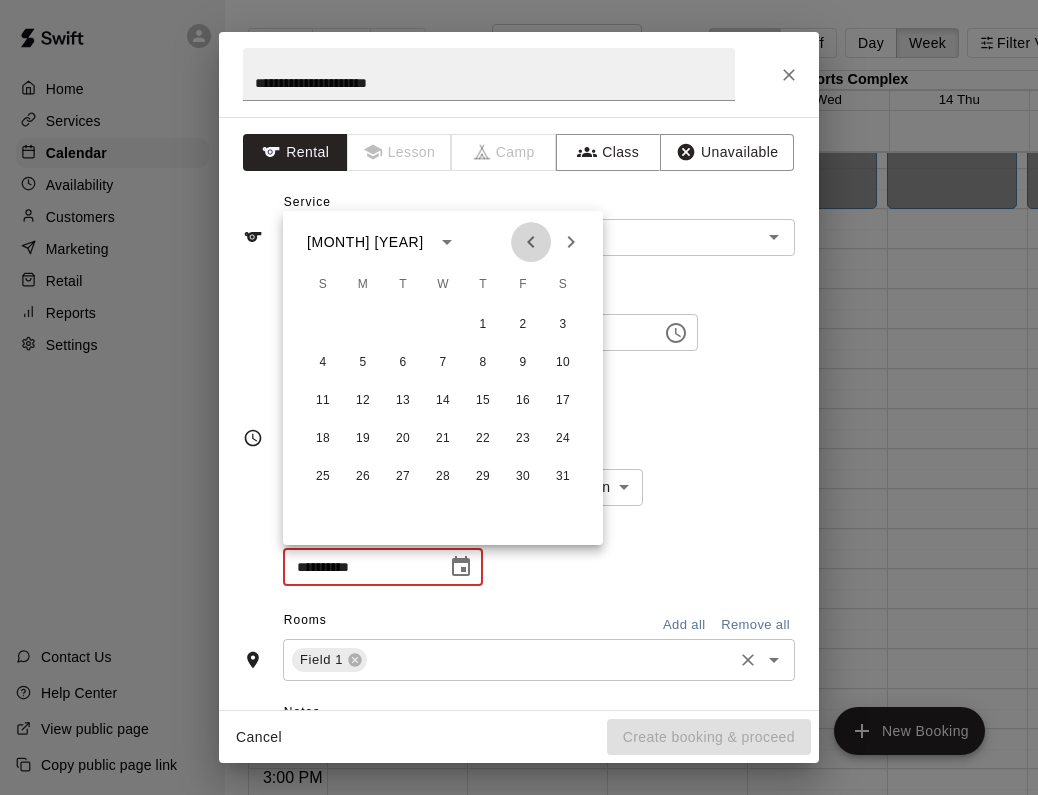 click 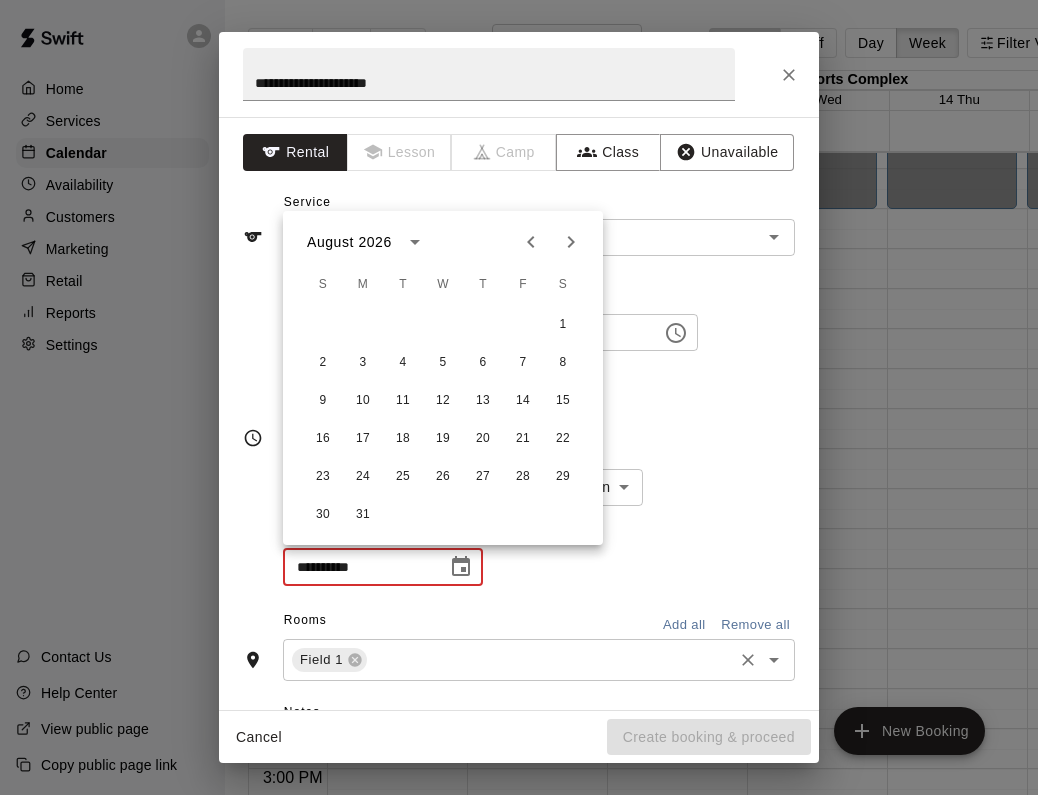click 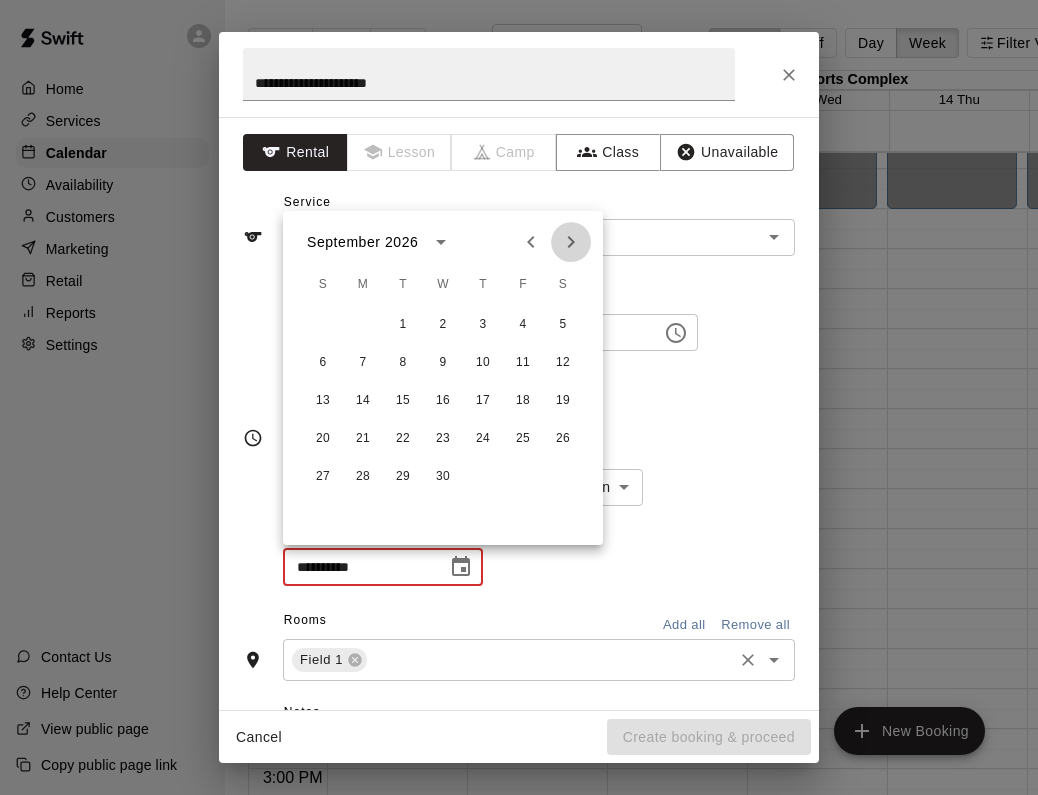 click 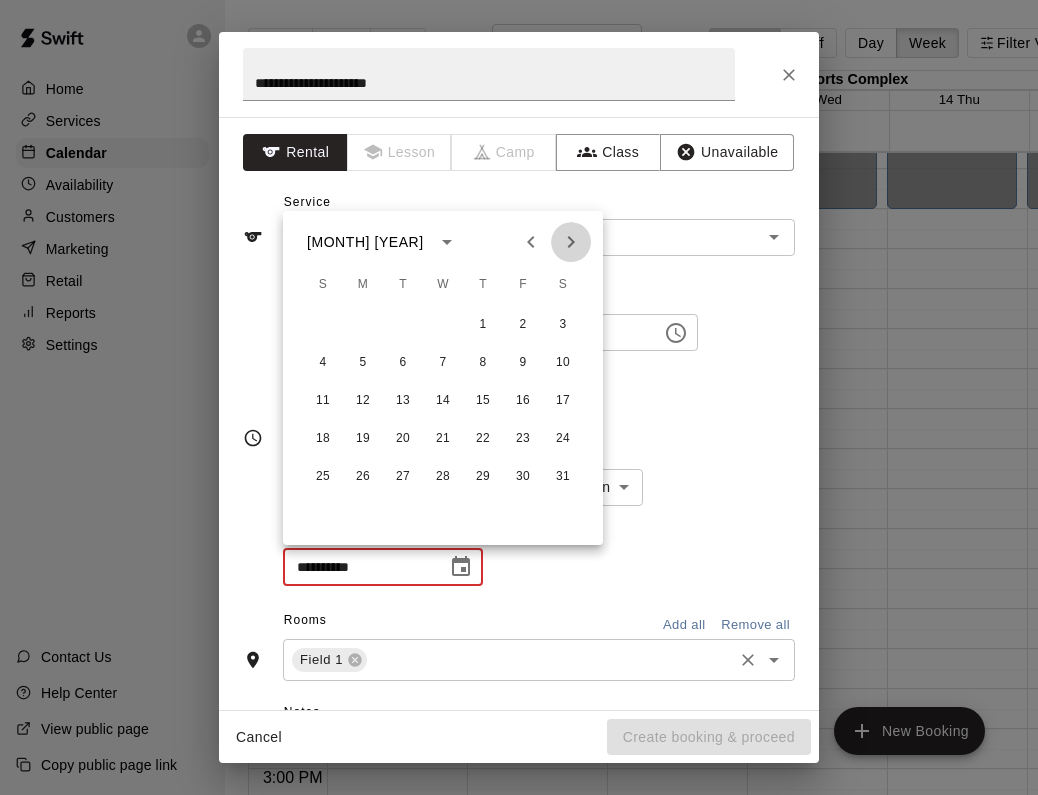 click 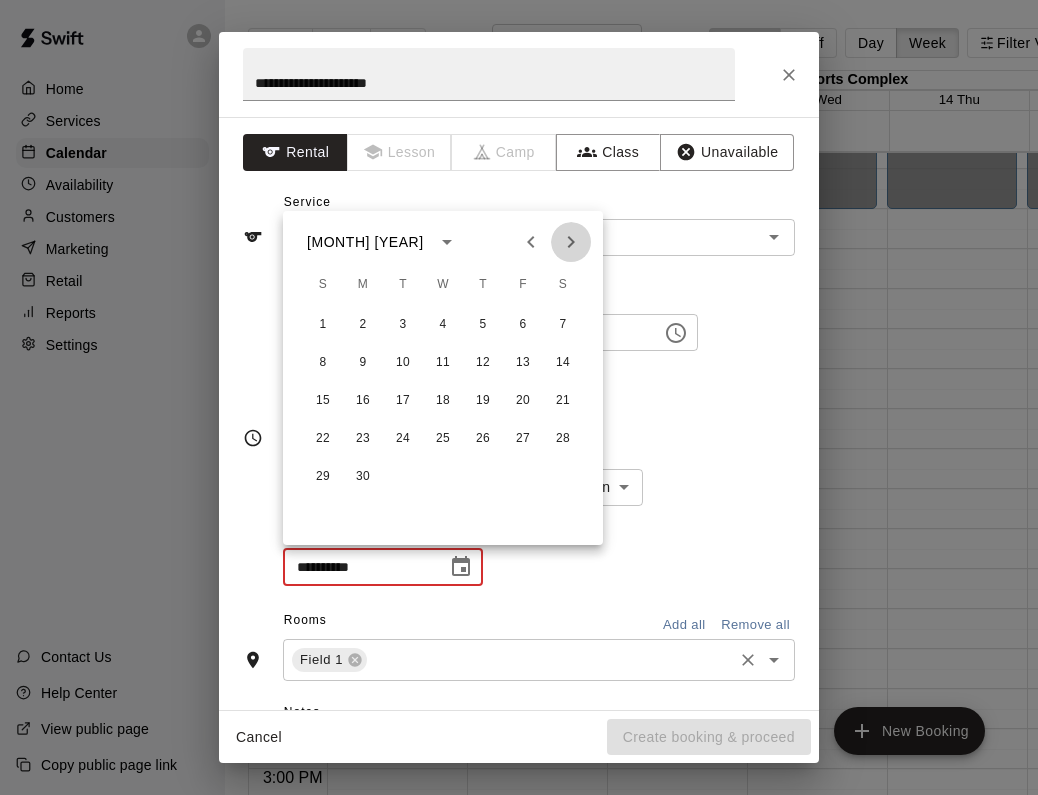 click 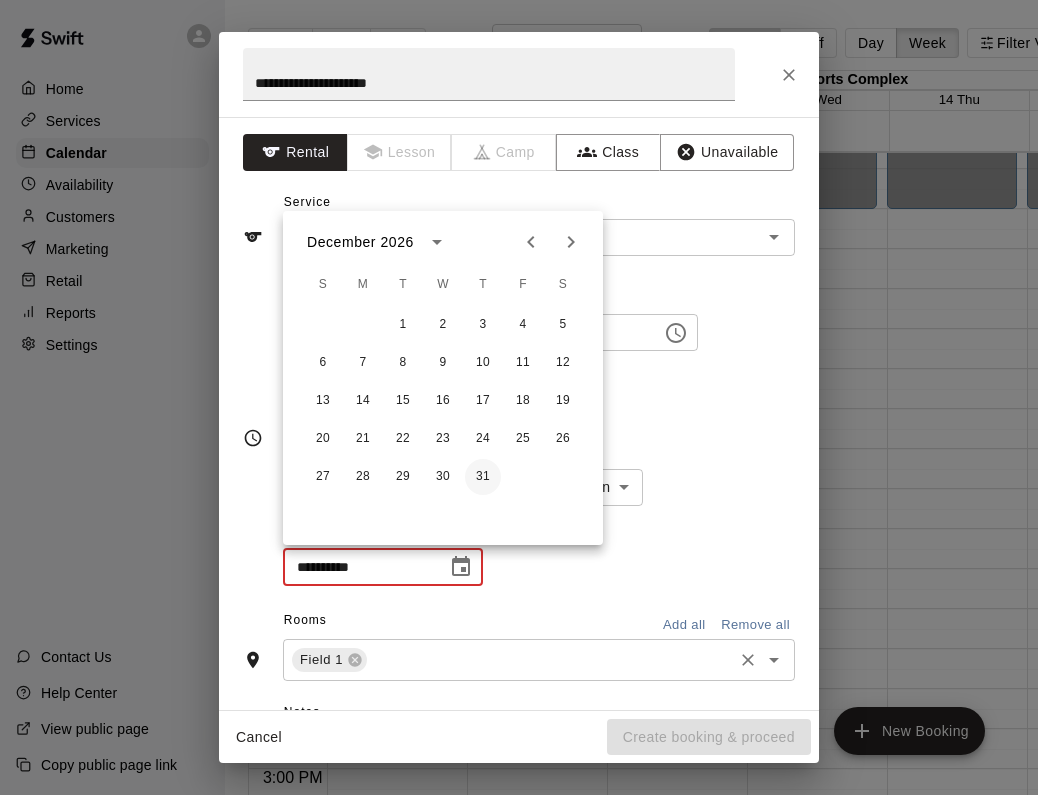 click on "31" at bounding box center (483, 477) 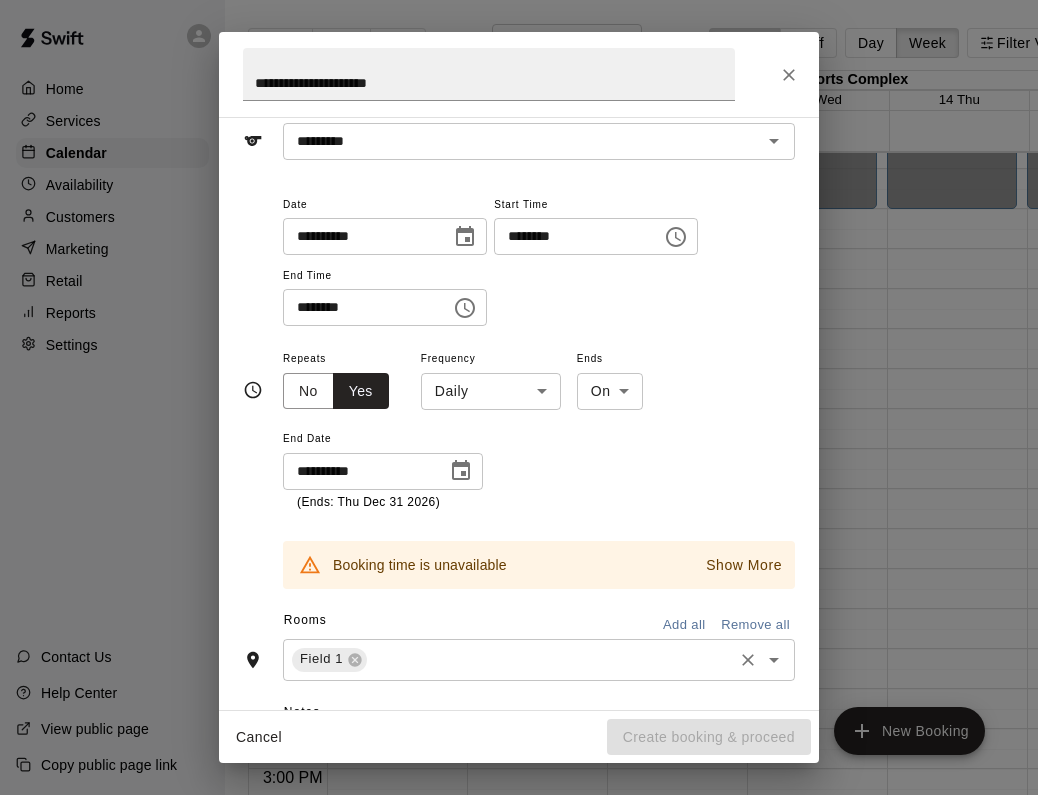 scroll, scrollTop: 98, scrollLeft: 0, axis: vertical 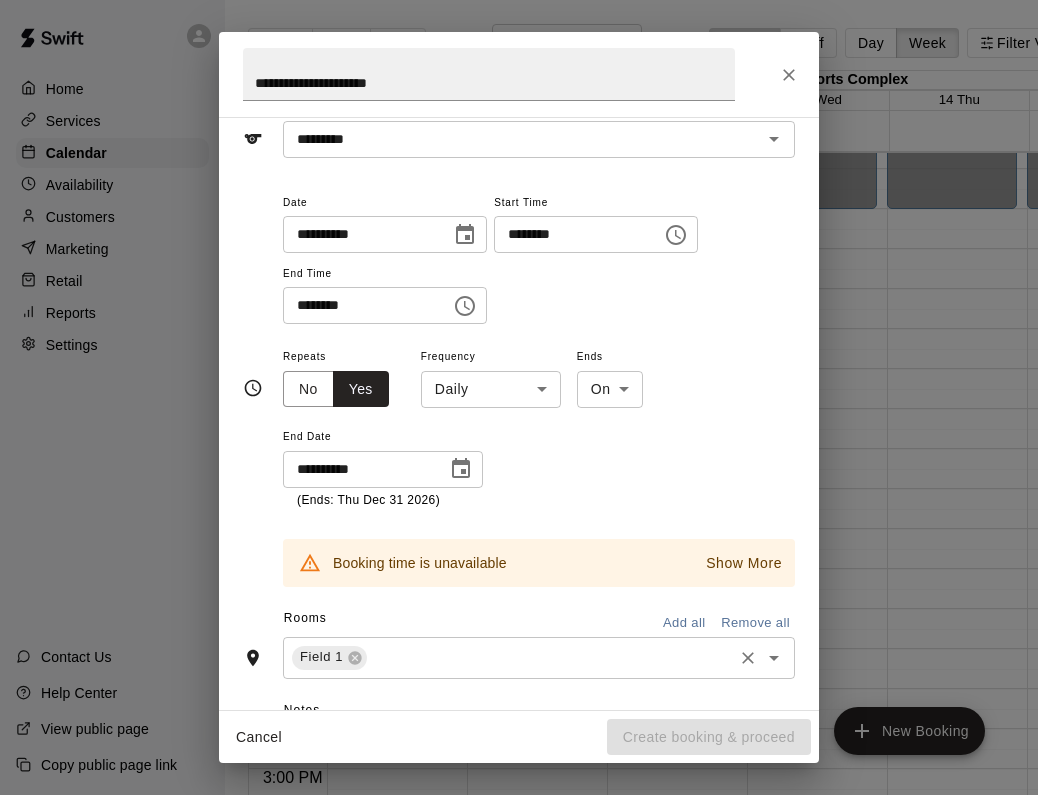 click on "**********" at bounding box center [519, 413] 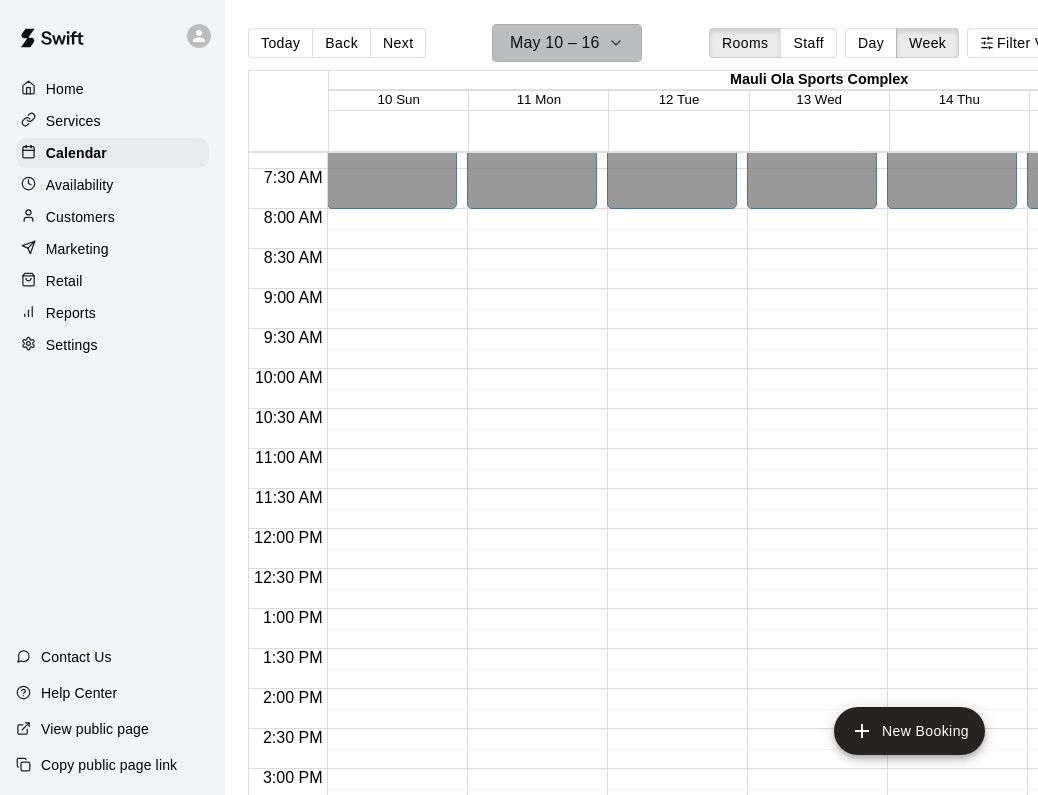 click on "May 10 – 16" at bounding box center (555, 43) 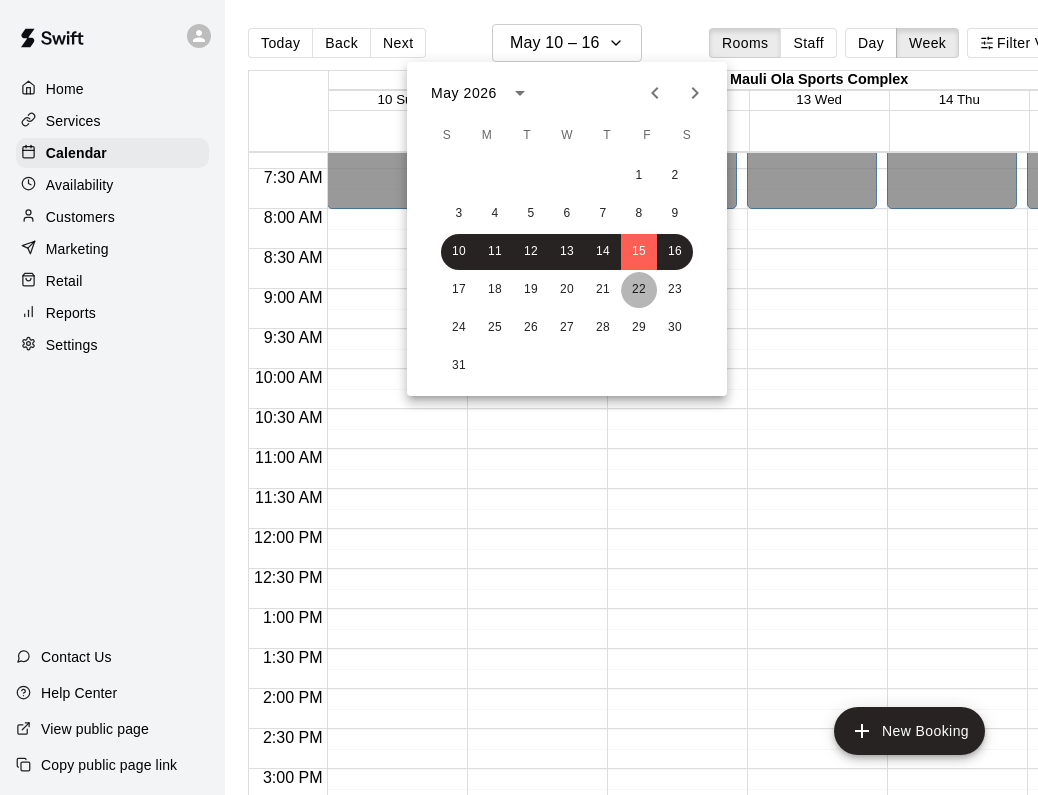 click on "22" at bounding box center [639, 290] 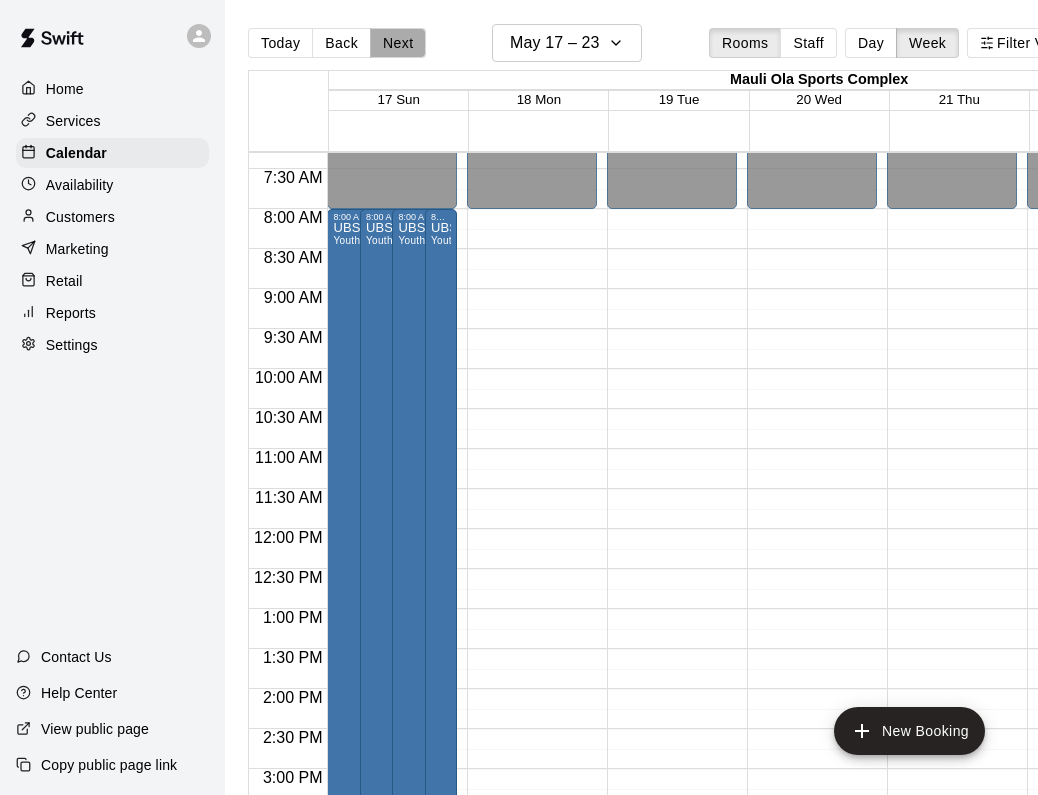 click on "Next" at bounding box center (398, 43) 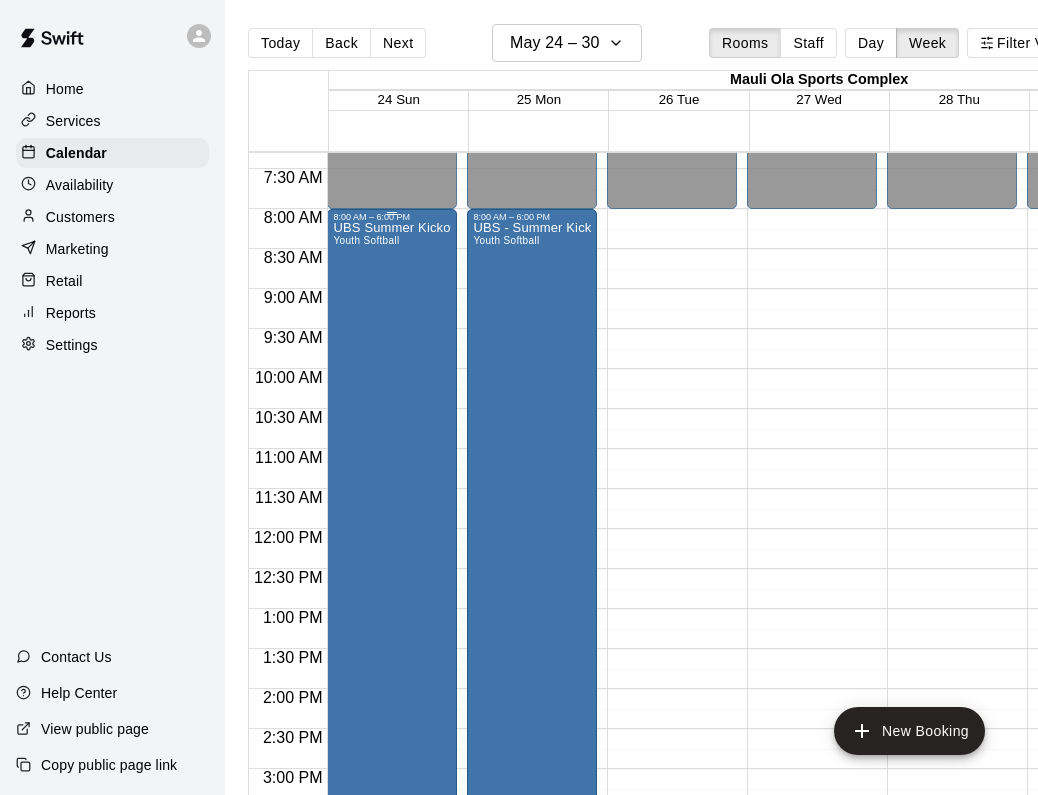 click on "UBS Summer Kickoff Youth Softball" at bounding box center (392, 619) 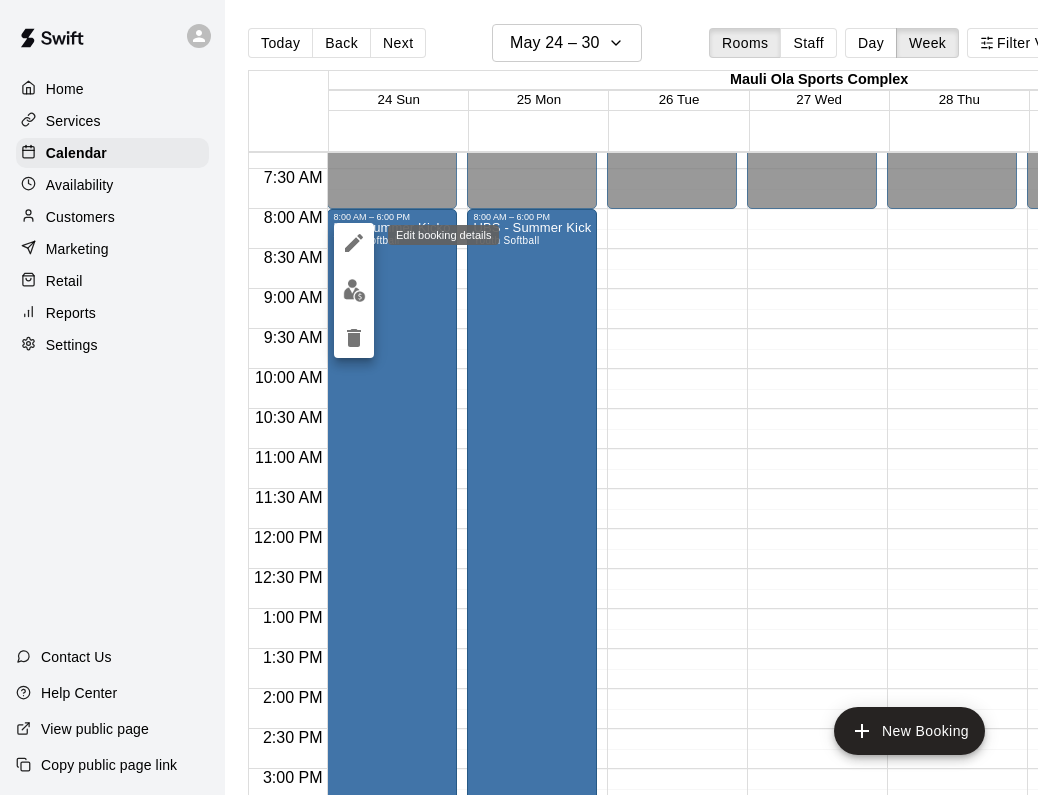 click 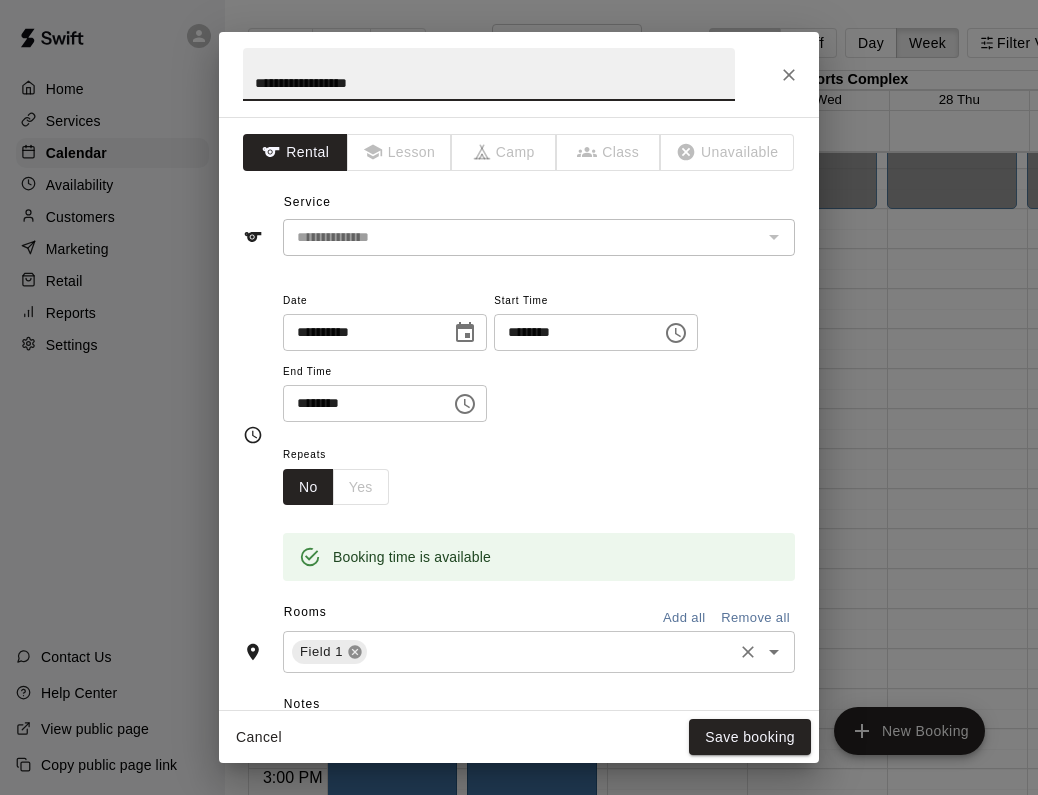 click 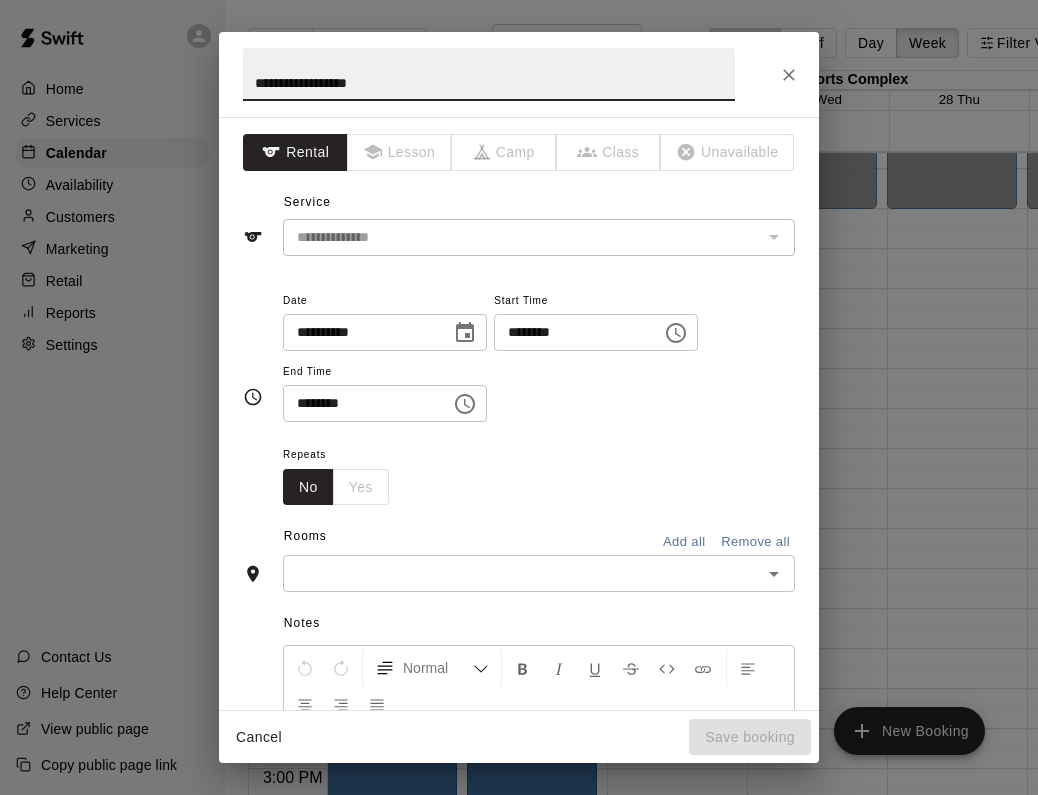 click at bounding box center [522, 573] 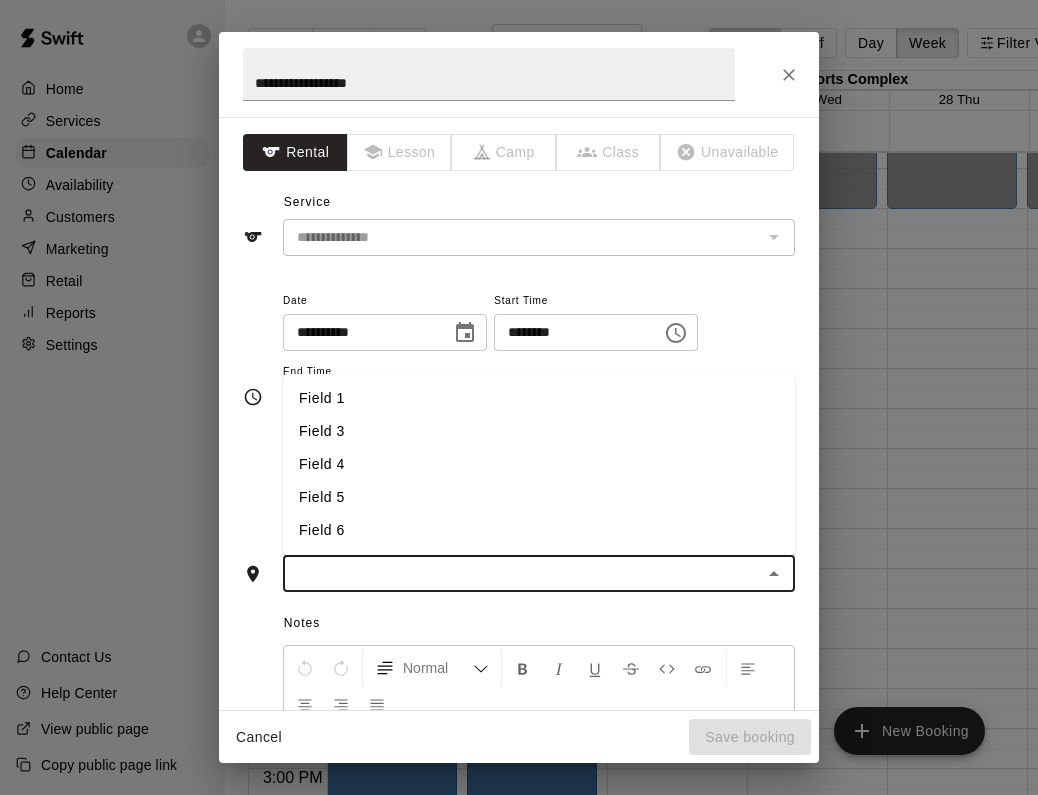 click on "Field 3" at bounding box center (539, 431) 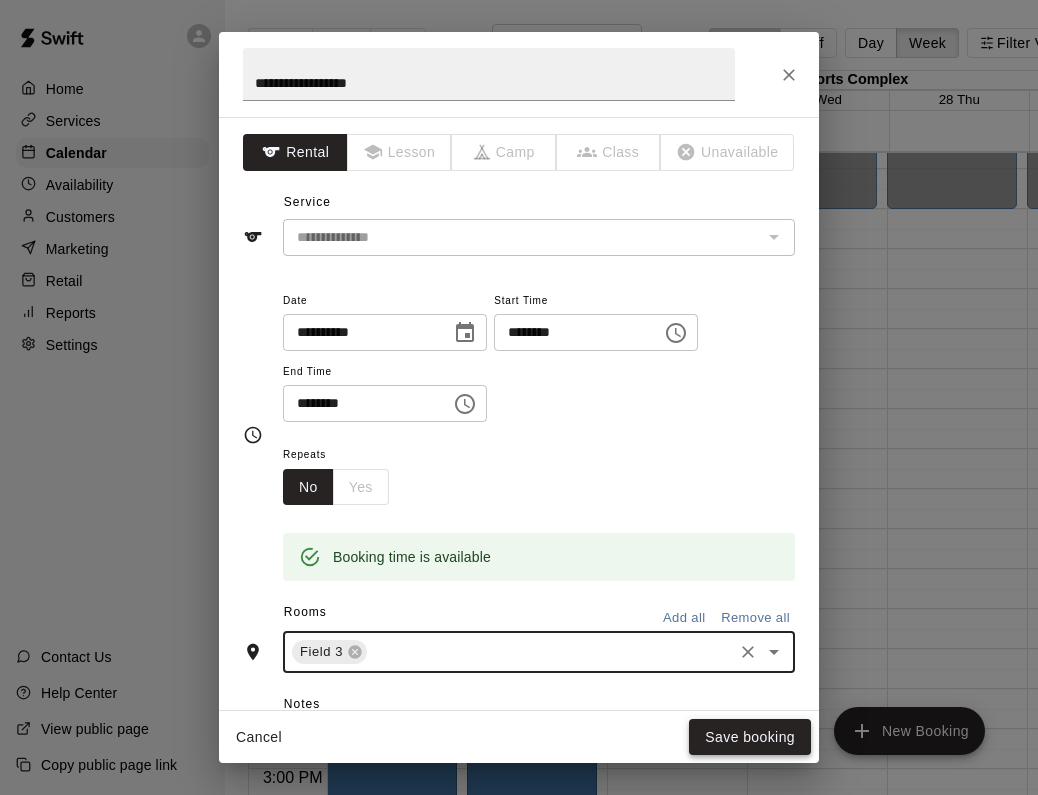 click on "Save booking" at bounding box center (750, 737) 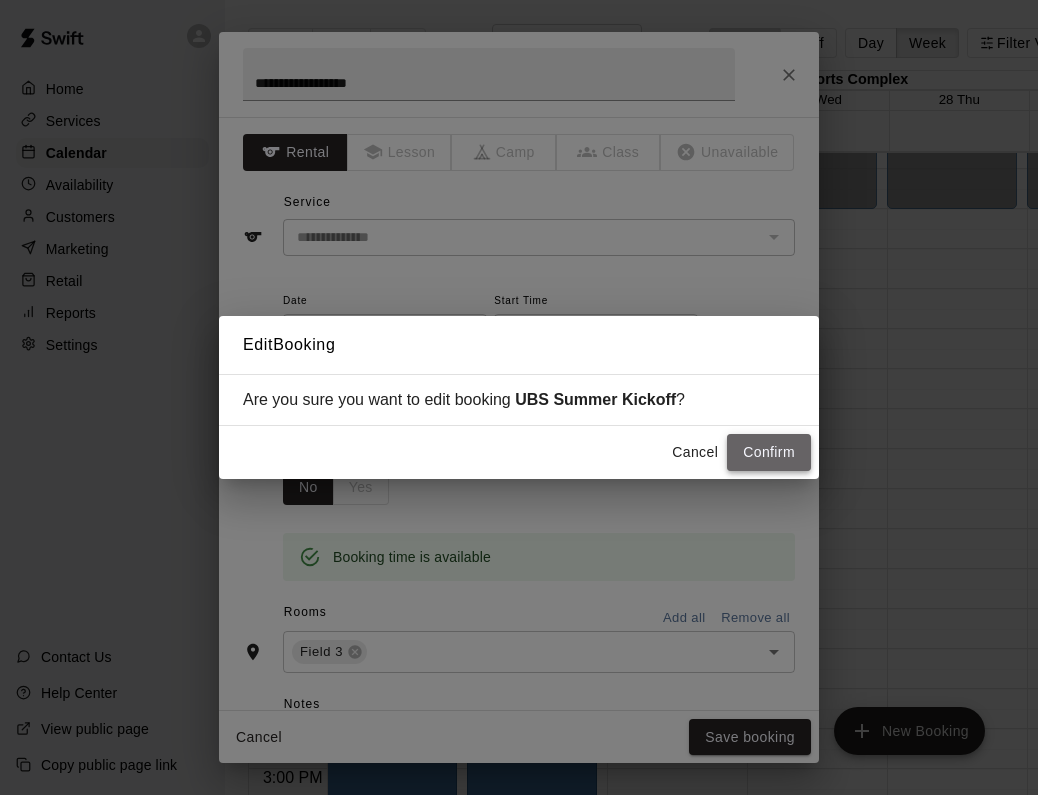 click on "Confirm" at bounding box center [769, 452] 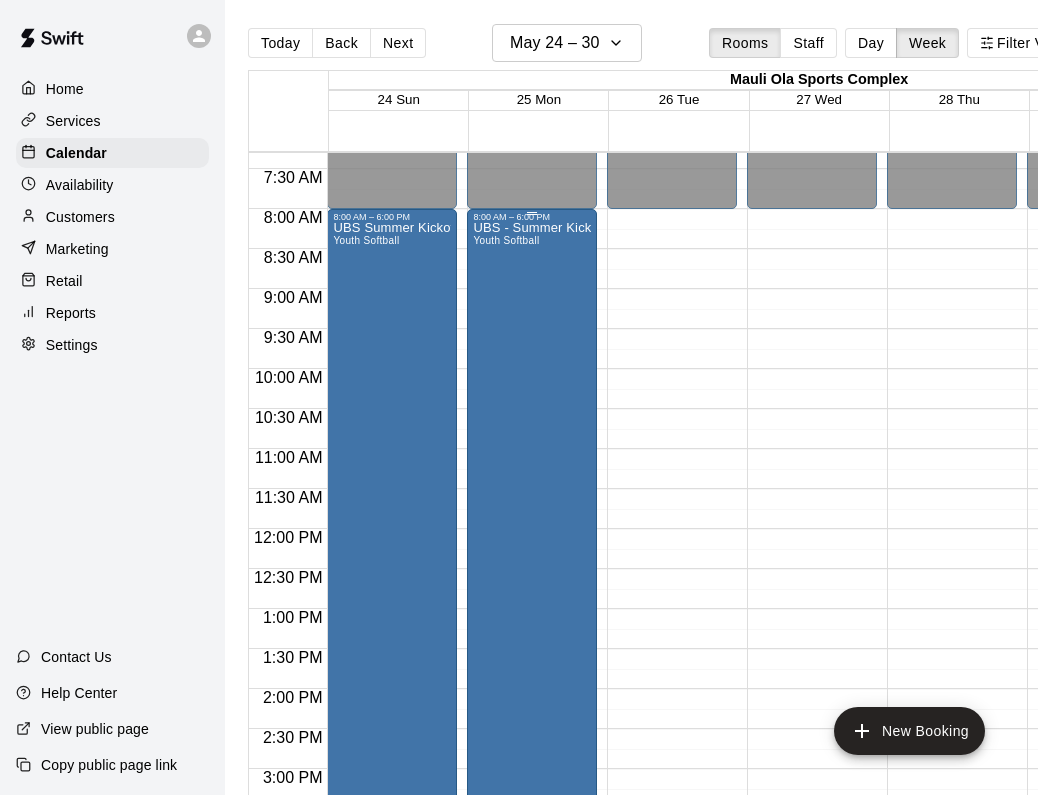 click on "UBS - Summer Kickoff Youth Softball" at bounding box center (532, 619) 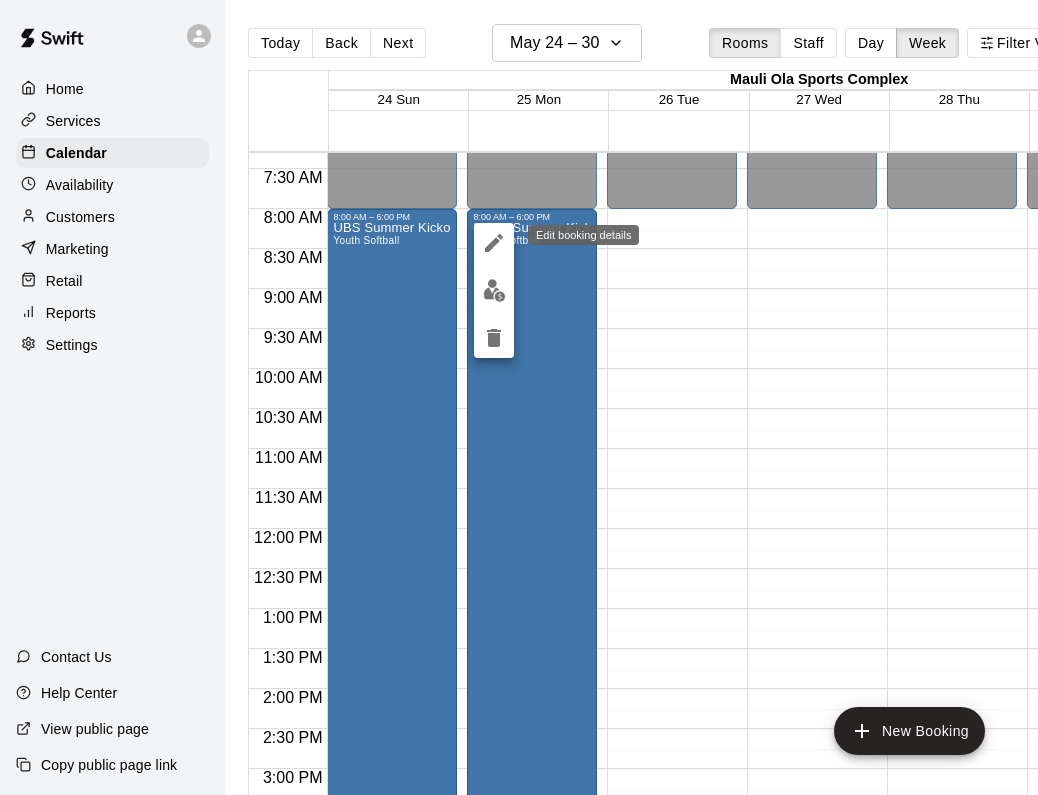 click 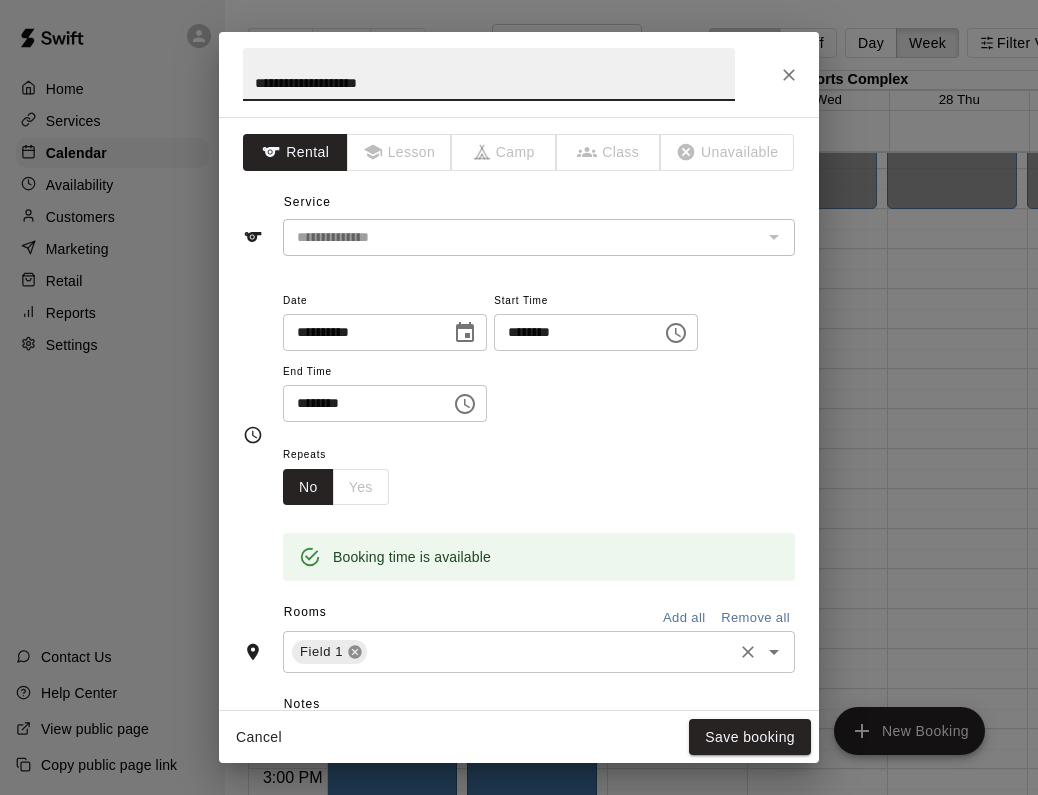 click 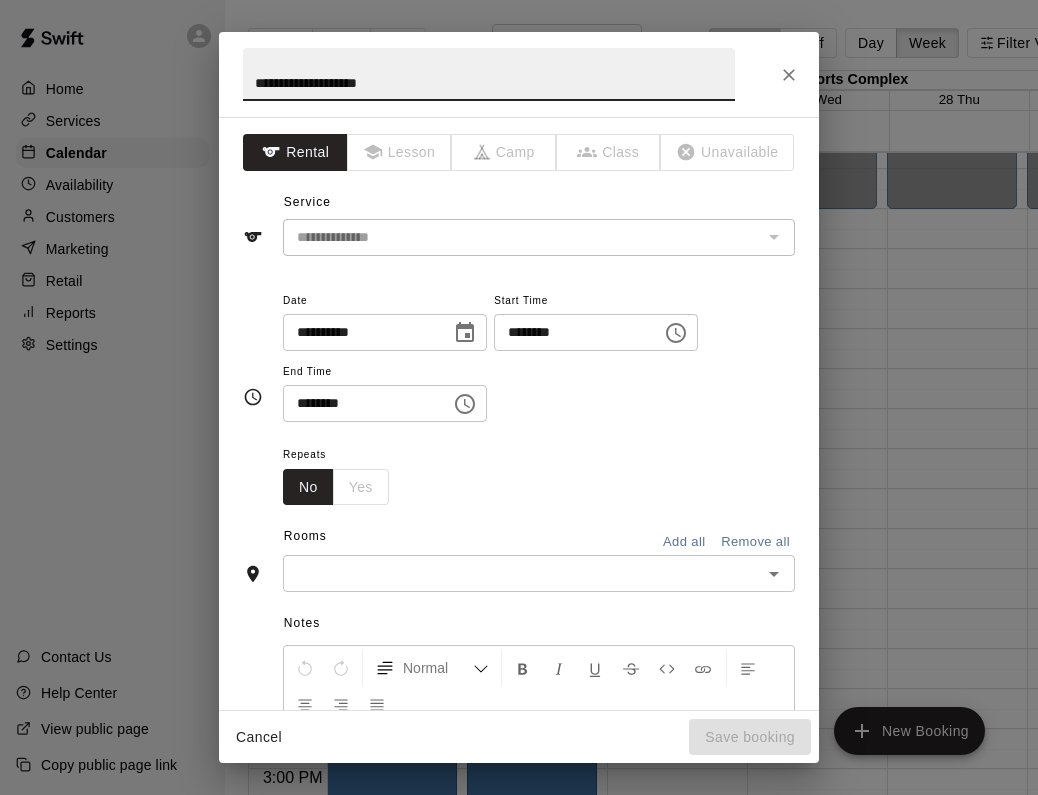 click at bounding box center (522, 573) 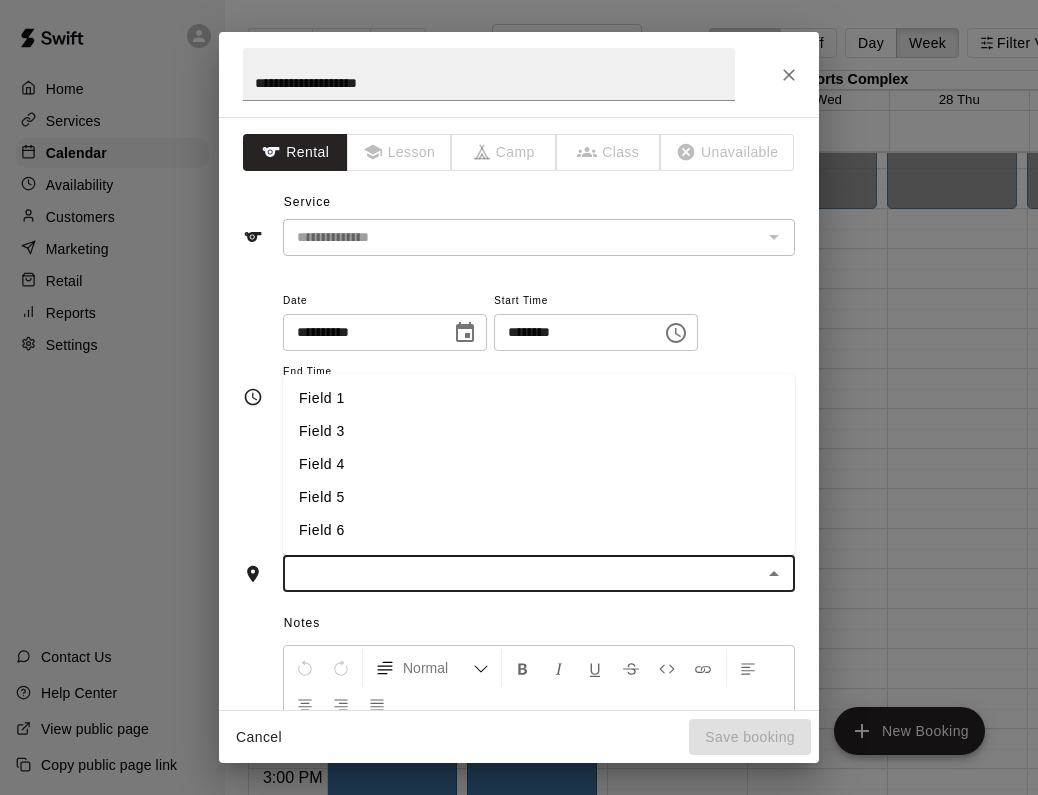 click on "Field 3" at bounding box center (539, 431) 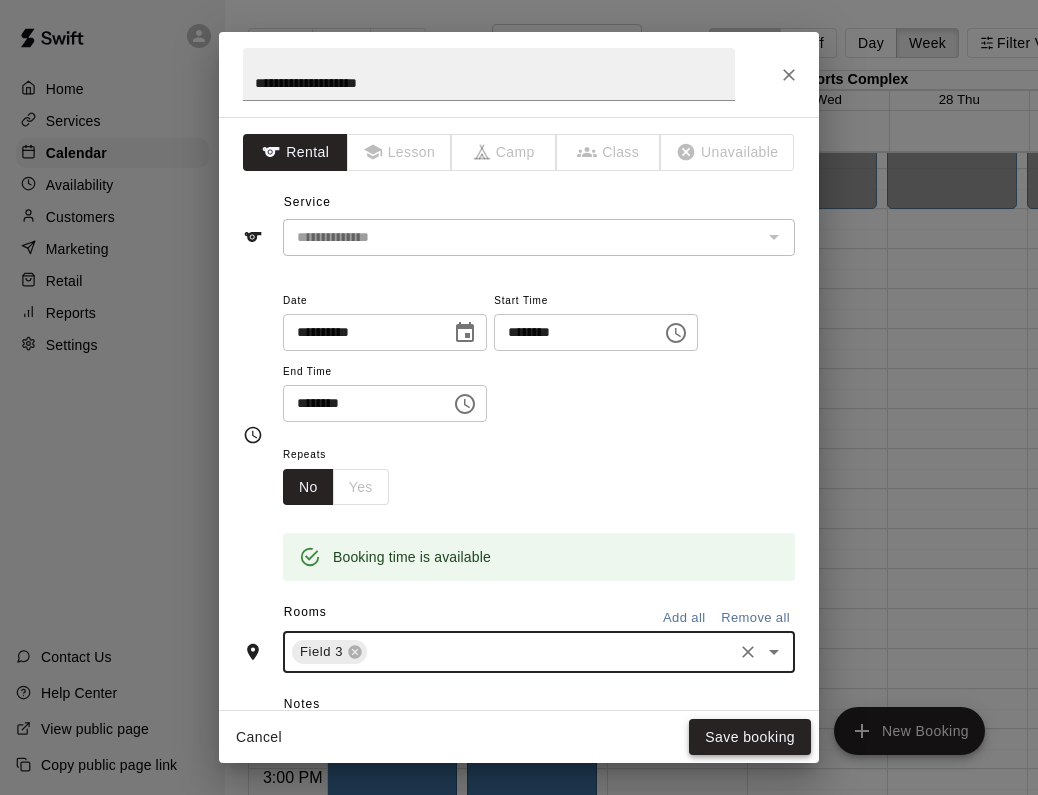 click on "Save booking" at bounding box center (750, 737) 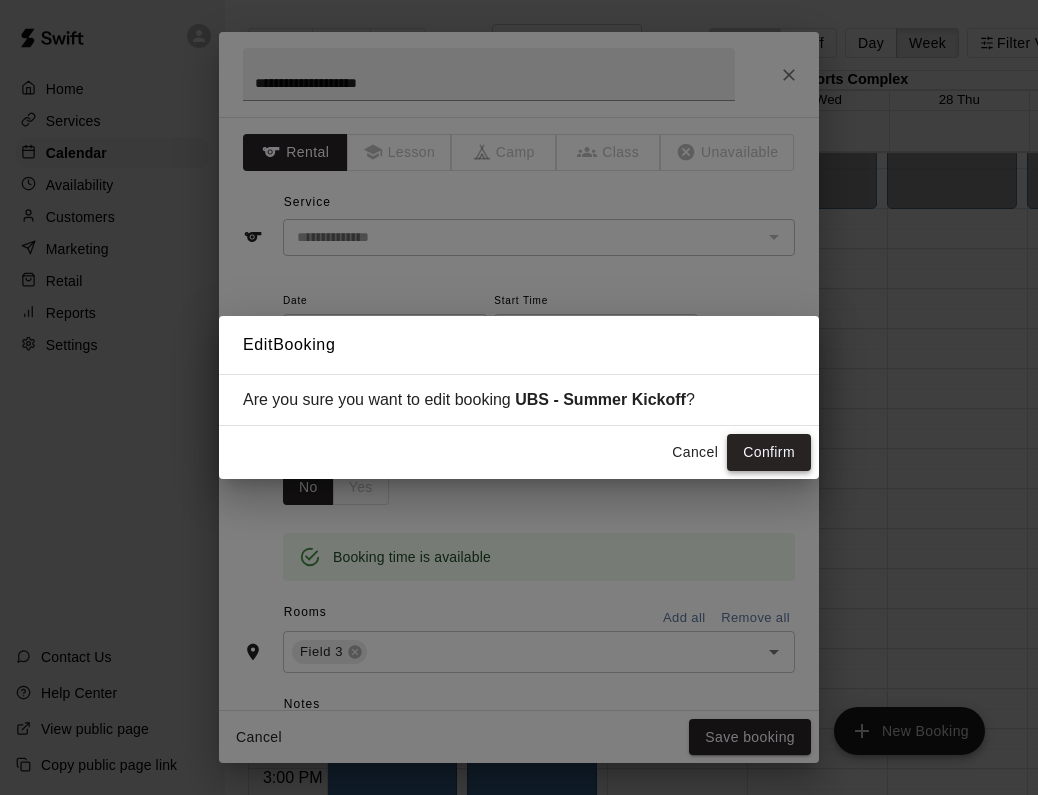 click on "Confirm" at bounding box center (769, 452) 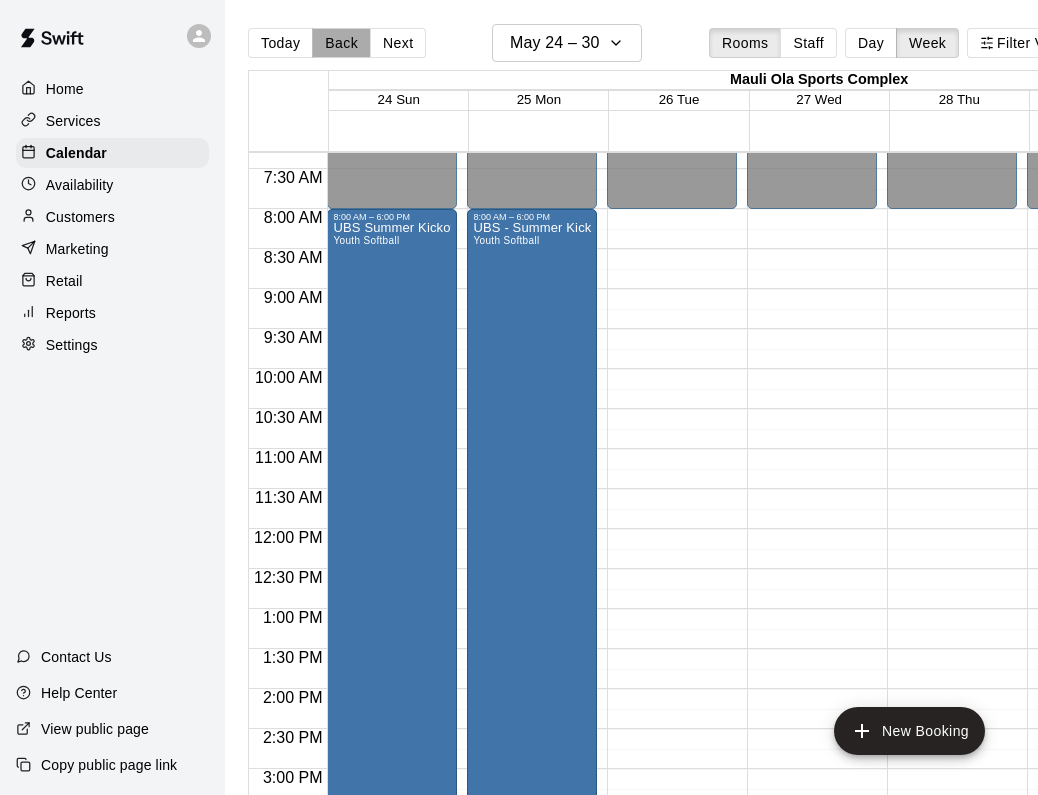 click on "Back" at bounding box center [341, 43] 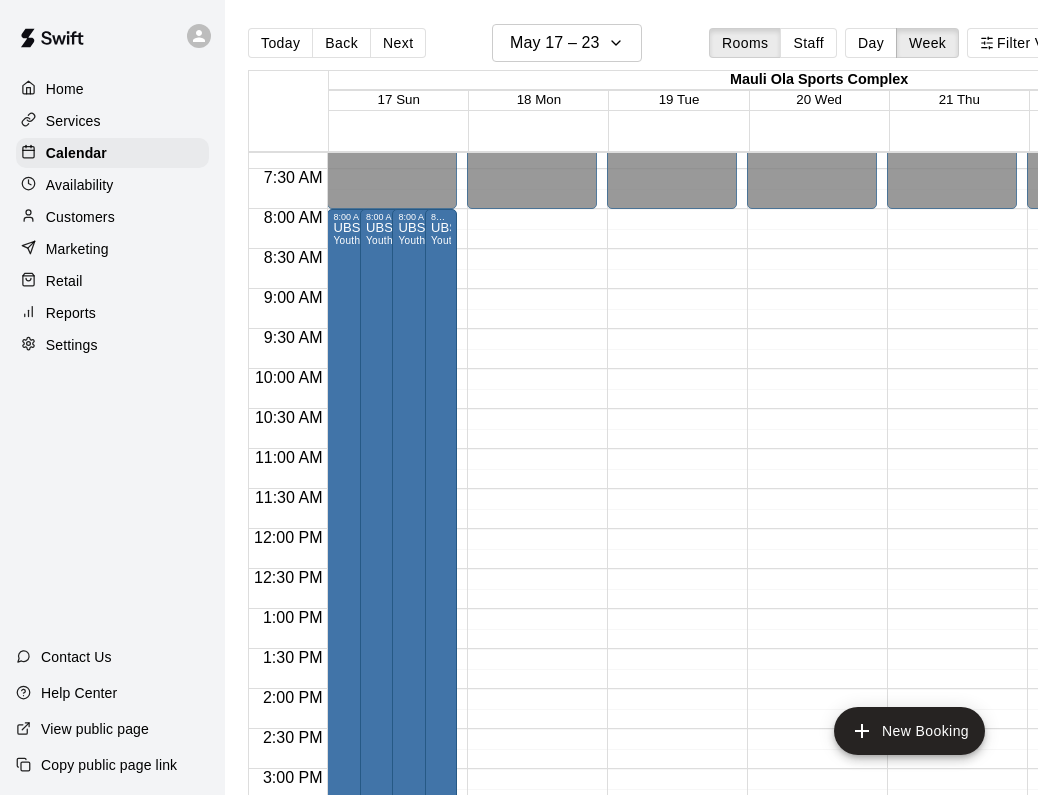 scroll, scrollTop: 584, scrollLeft: 36, axis: both 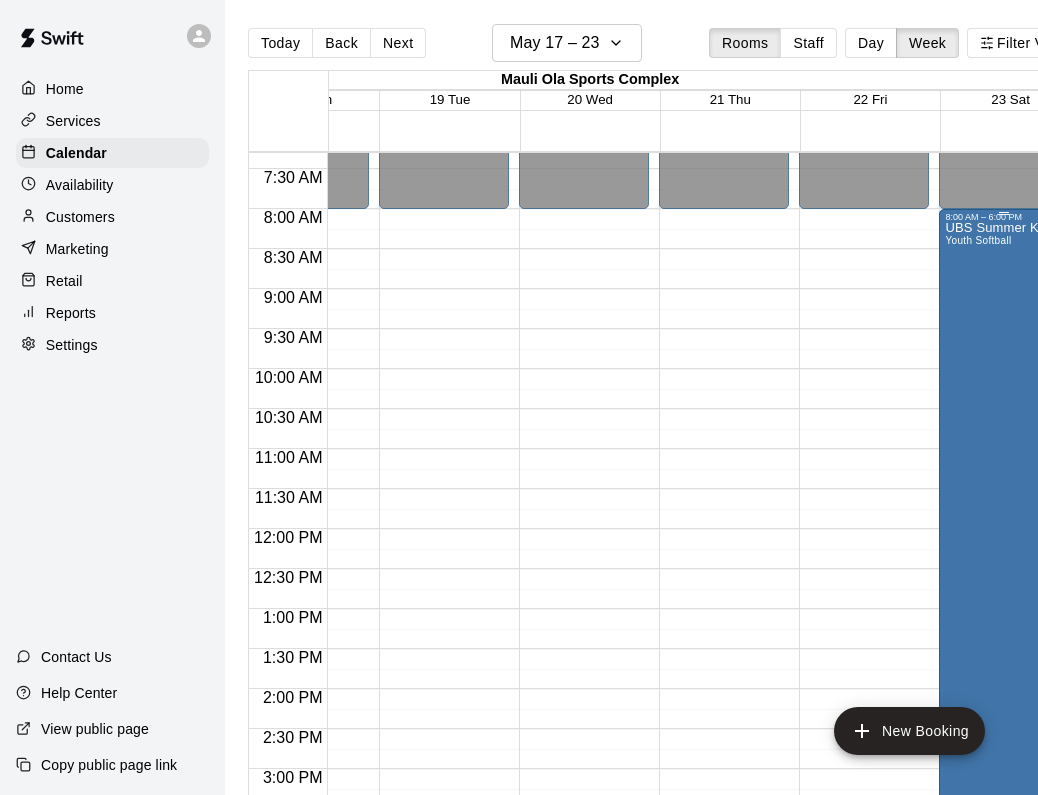 click on "UBS Summer Kickoff Youth Softball" at bounding box center [1004, 619] 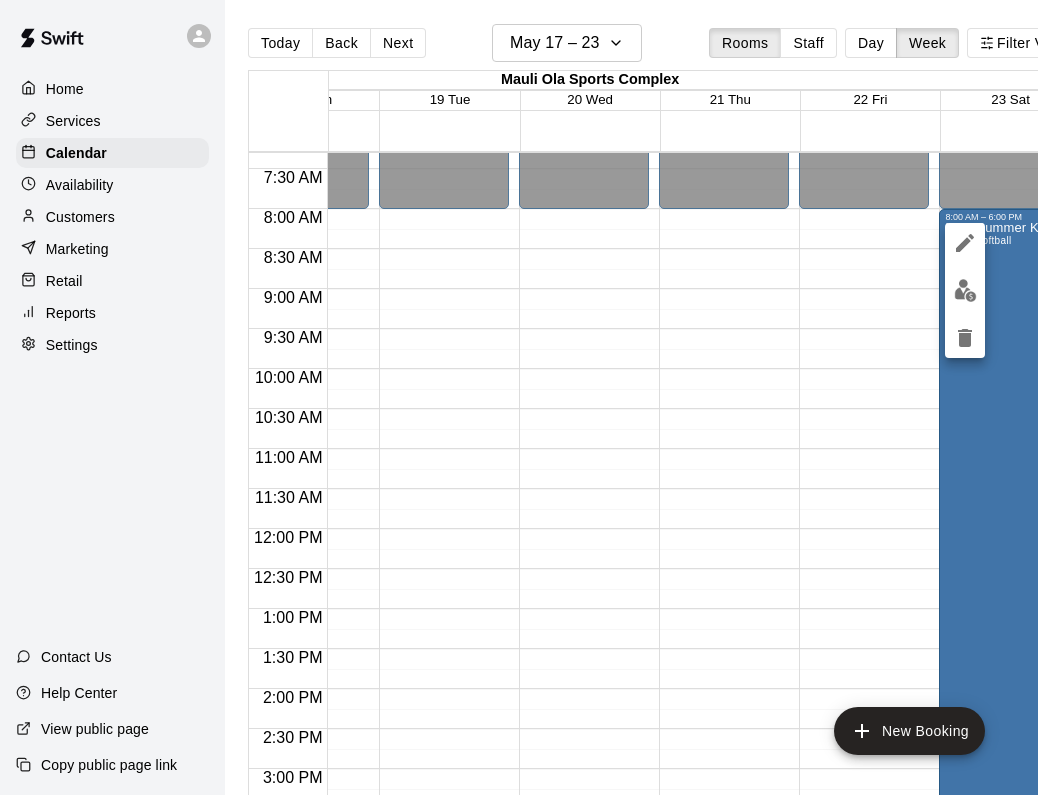 click 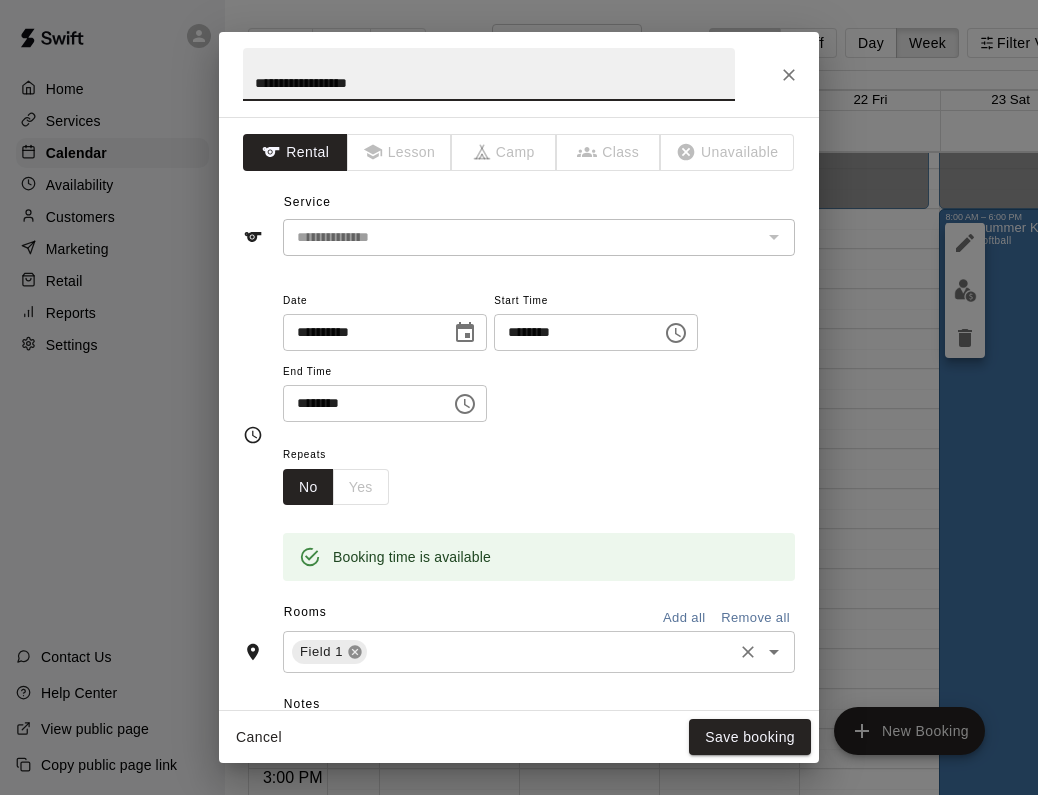 click 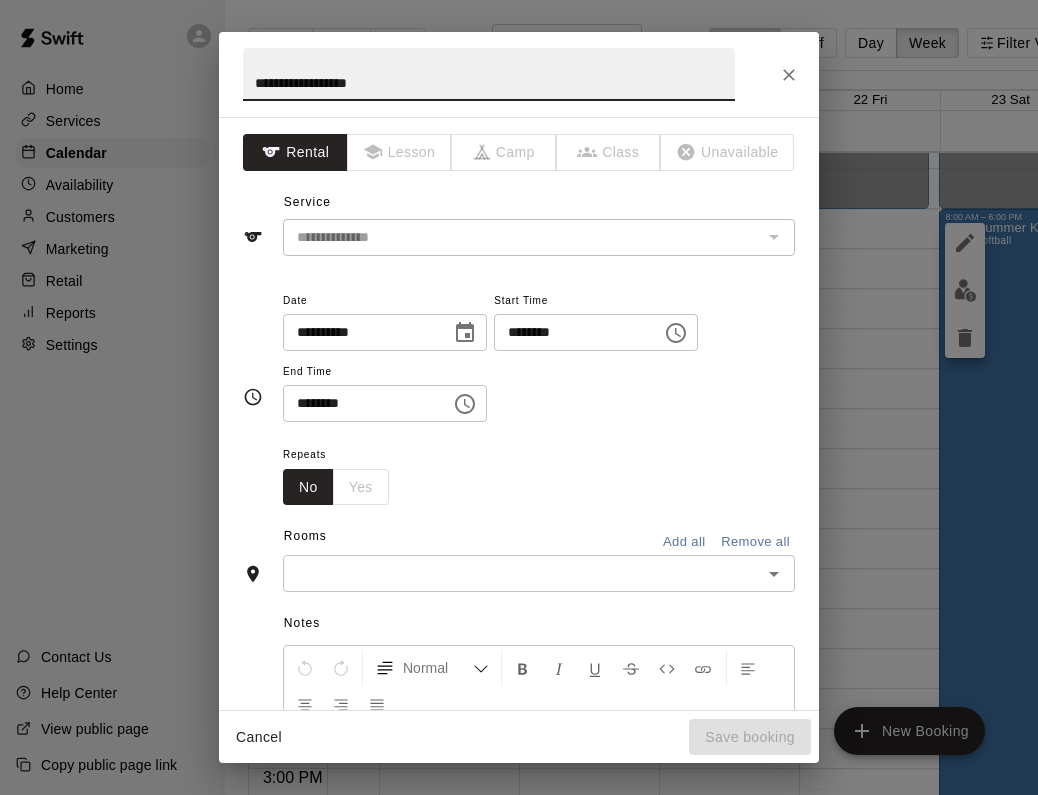 click on "​" at bounding box center [539, 573] 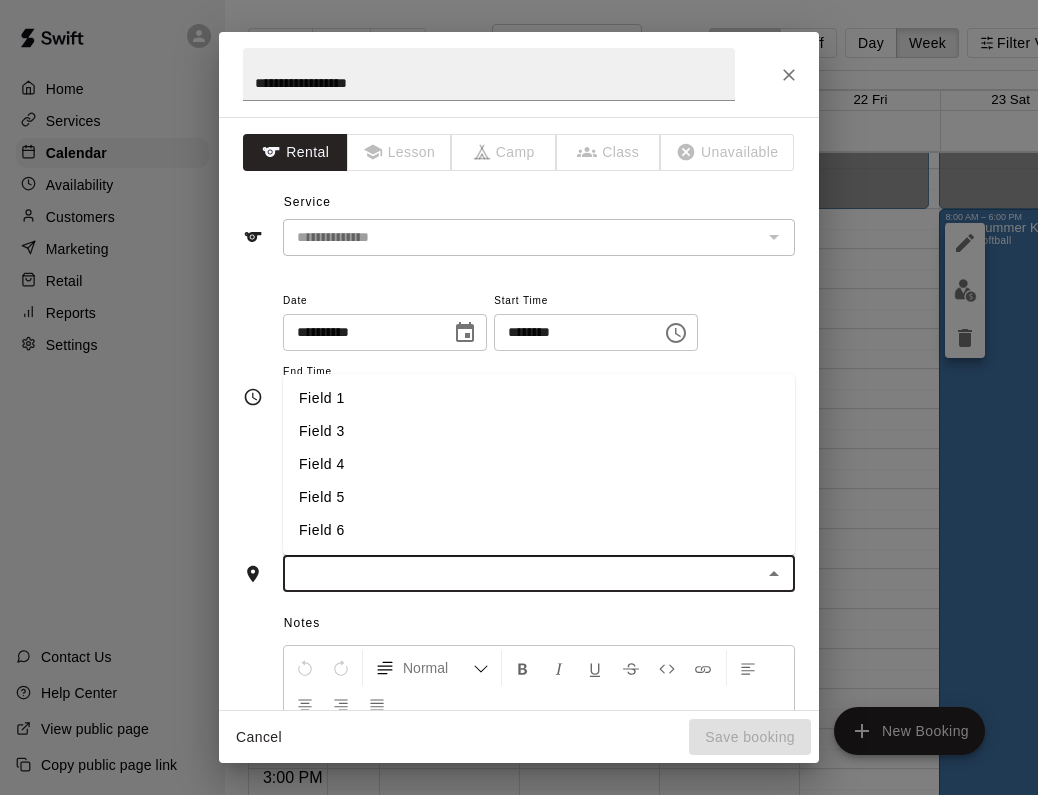 click on "Field 3" at bounding box center (539, 431) 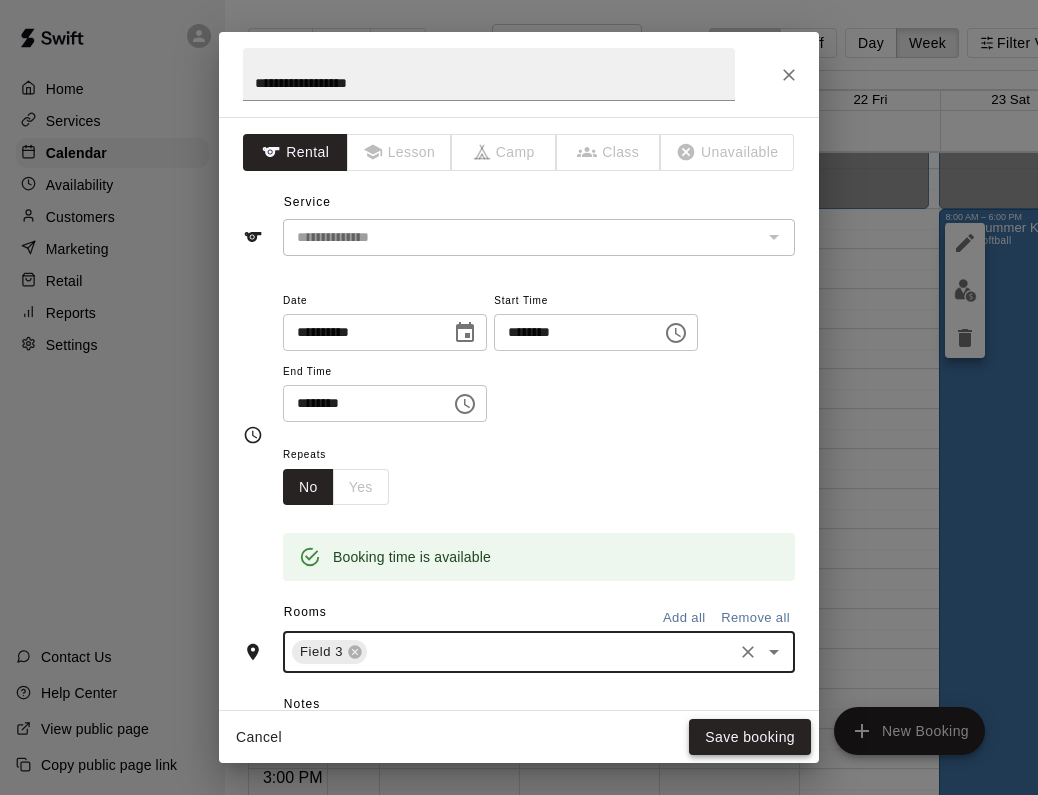 click on "Cancel Save booking" at bounding box center [519, 737] 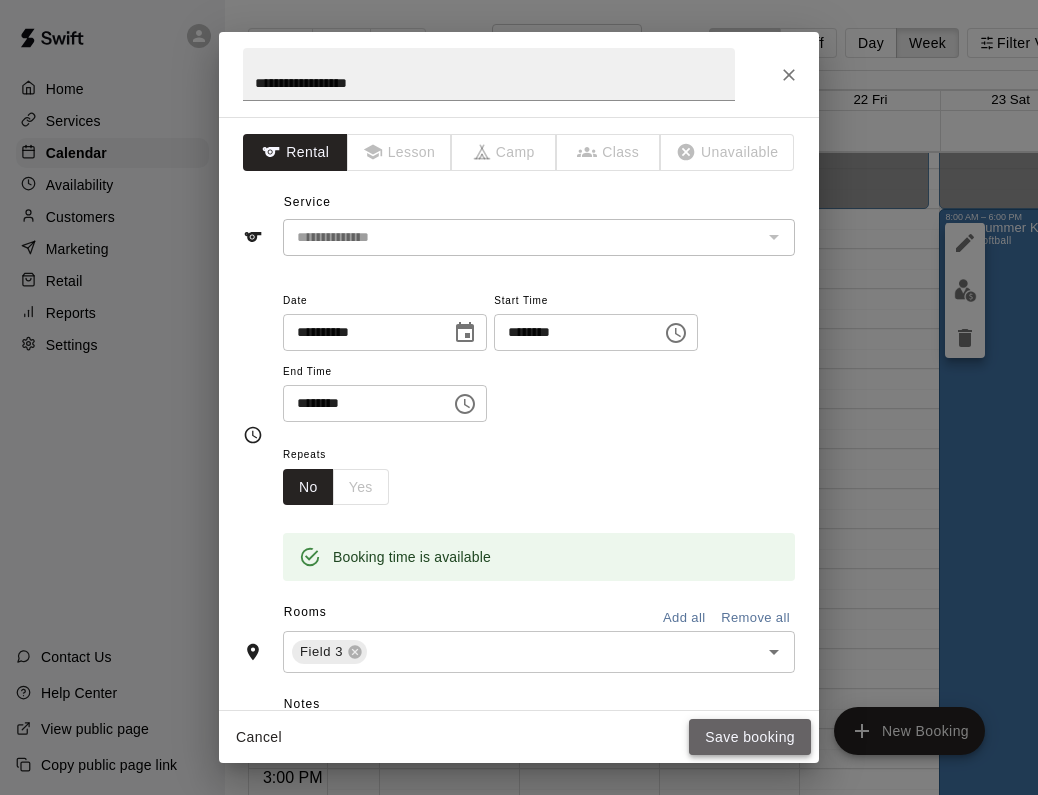 click on "Save booking" at bounding box center [750, 737] 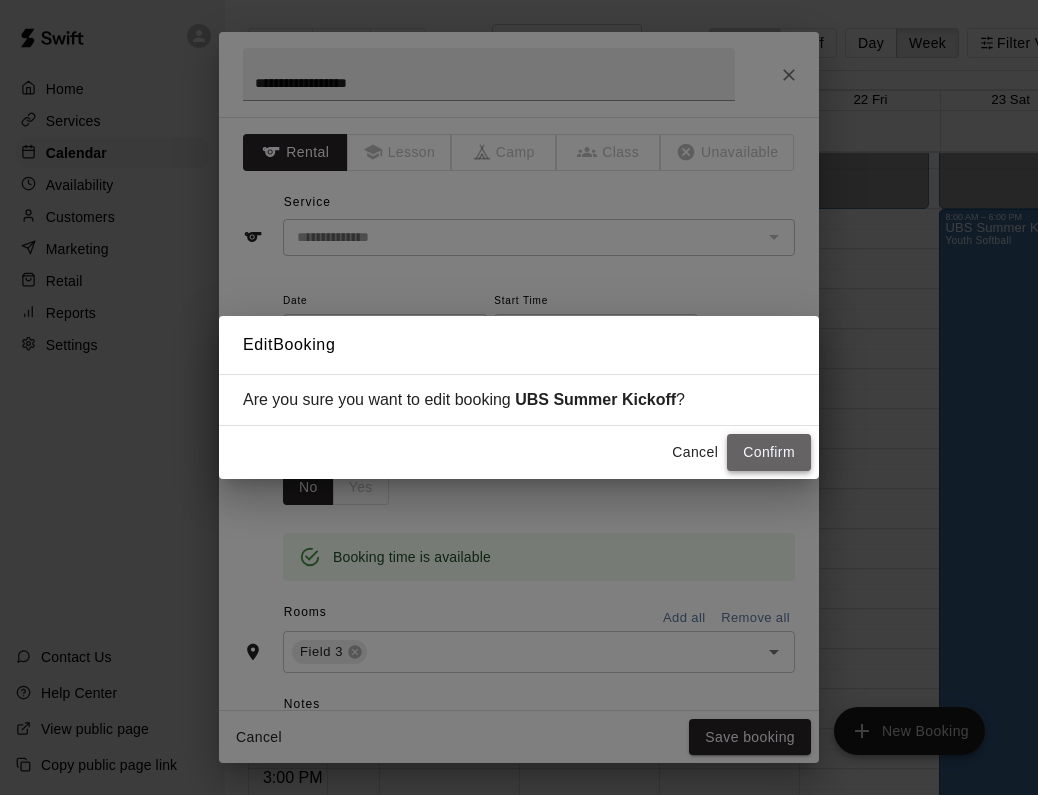 click on "Confirm" at bounding box center (769, 452) 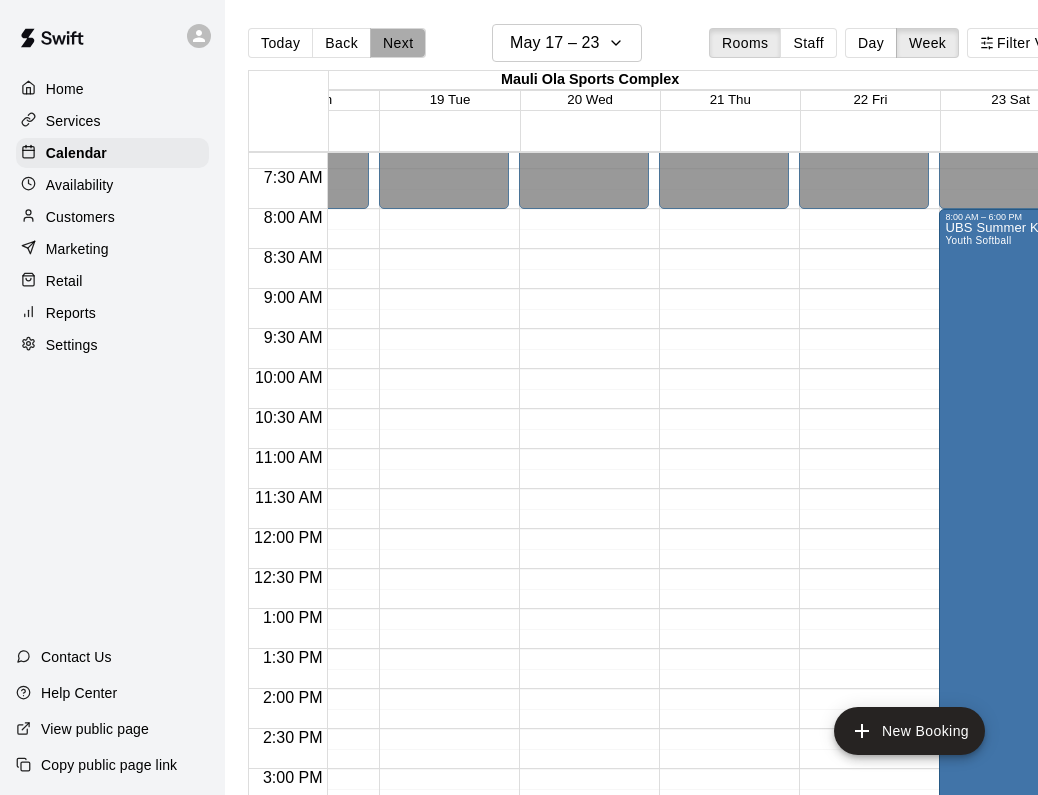 click on "Next" at bounding box center (398, 43) 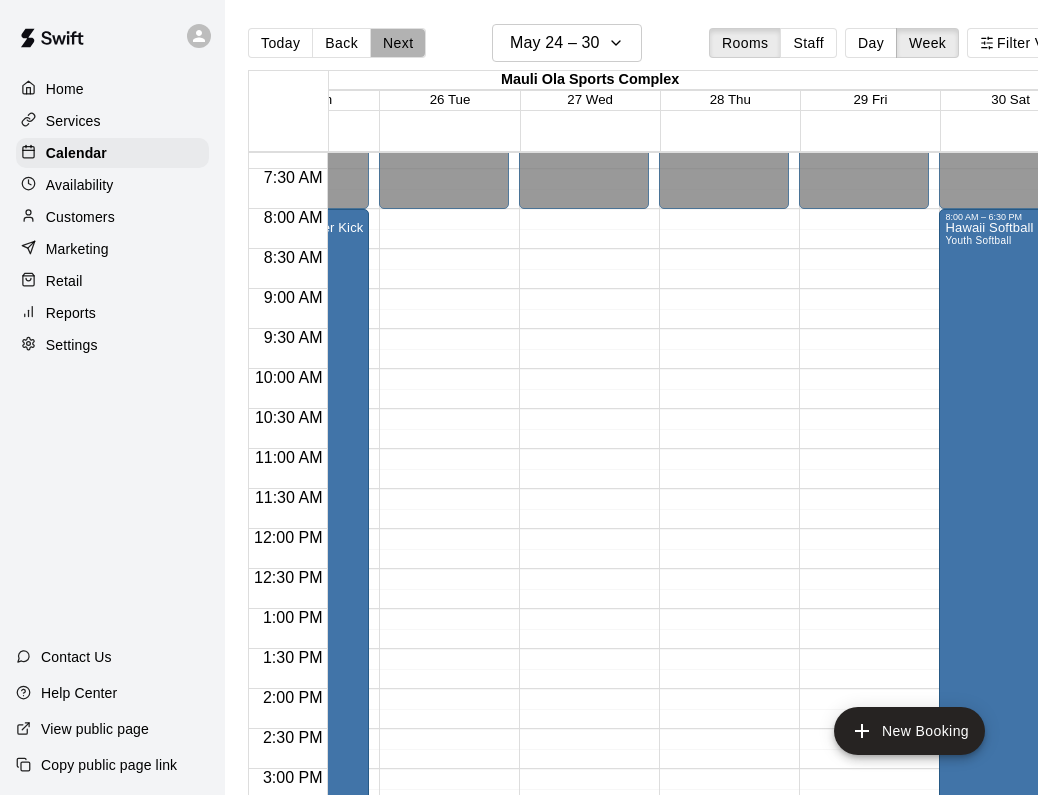 click on "Next" at bounding box center [398, 43] 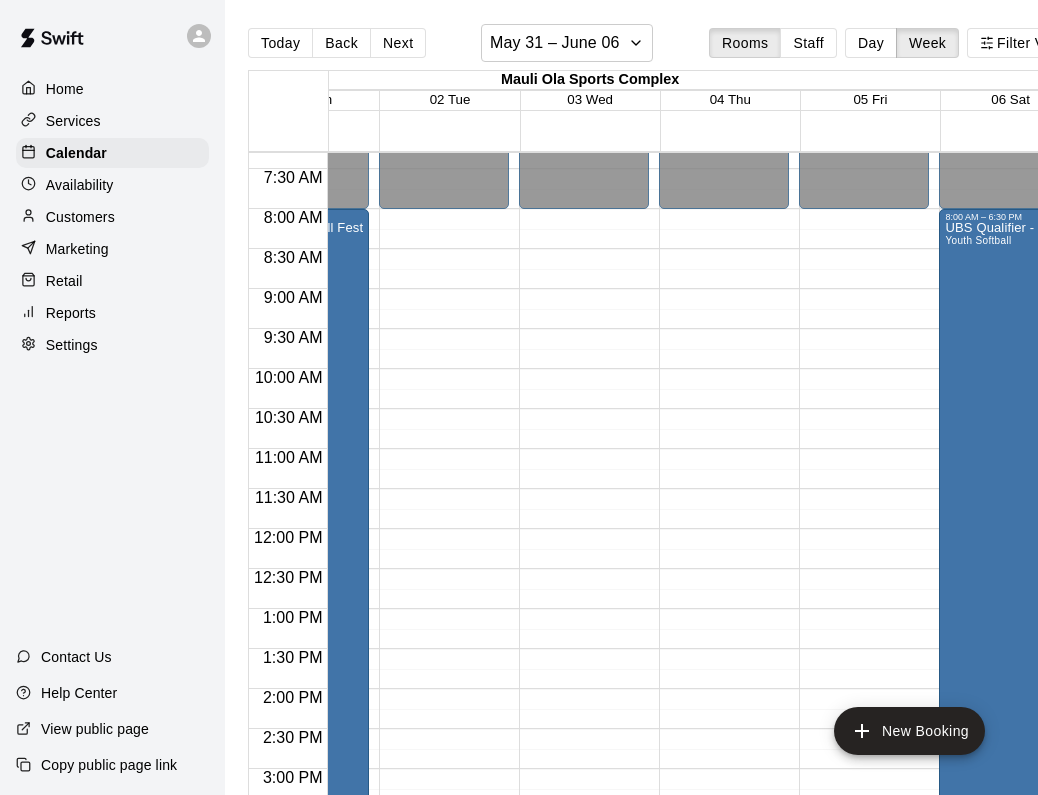 scroll, scrollTop: 585, scrollLeft: 169, axis: both 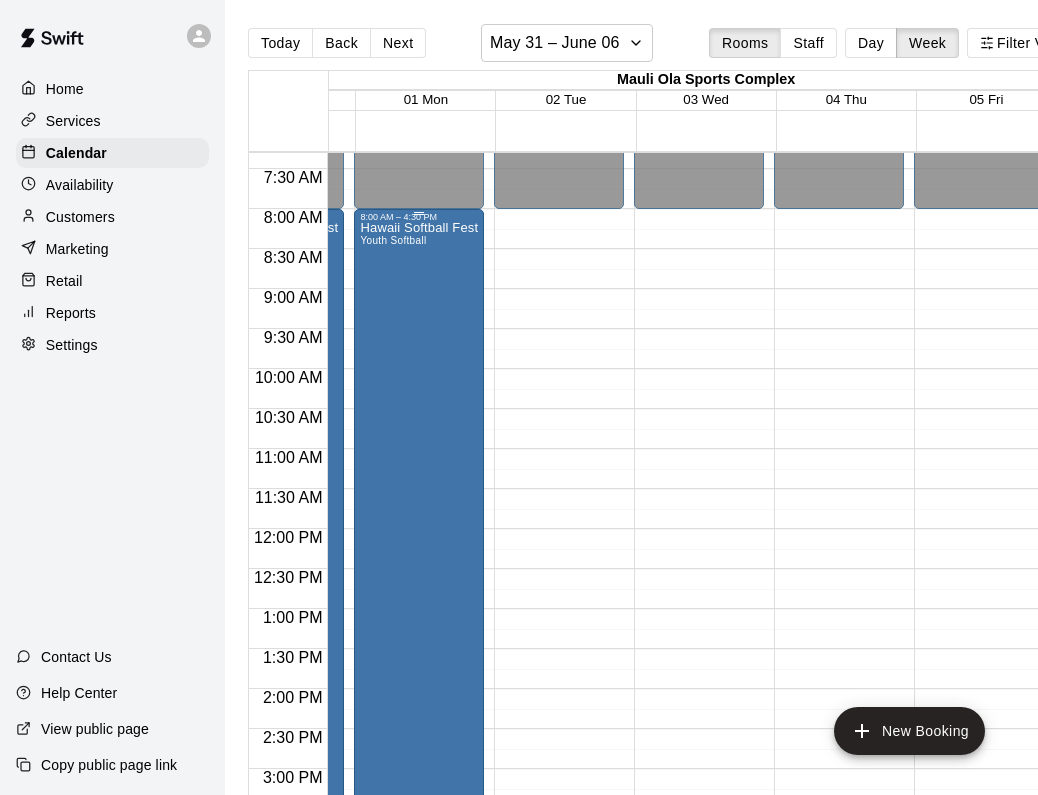 click on "Hawaii Softball Festival Youth Softball" at bounding box center [419, 619] 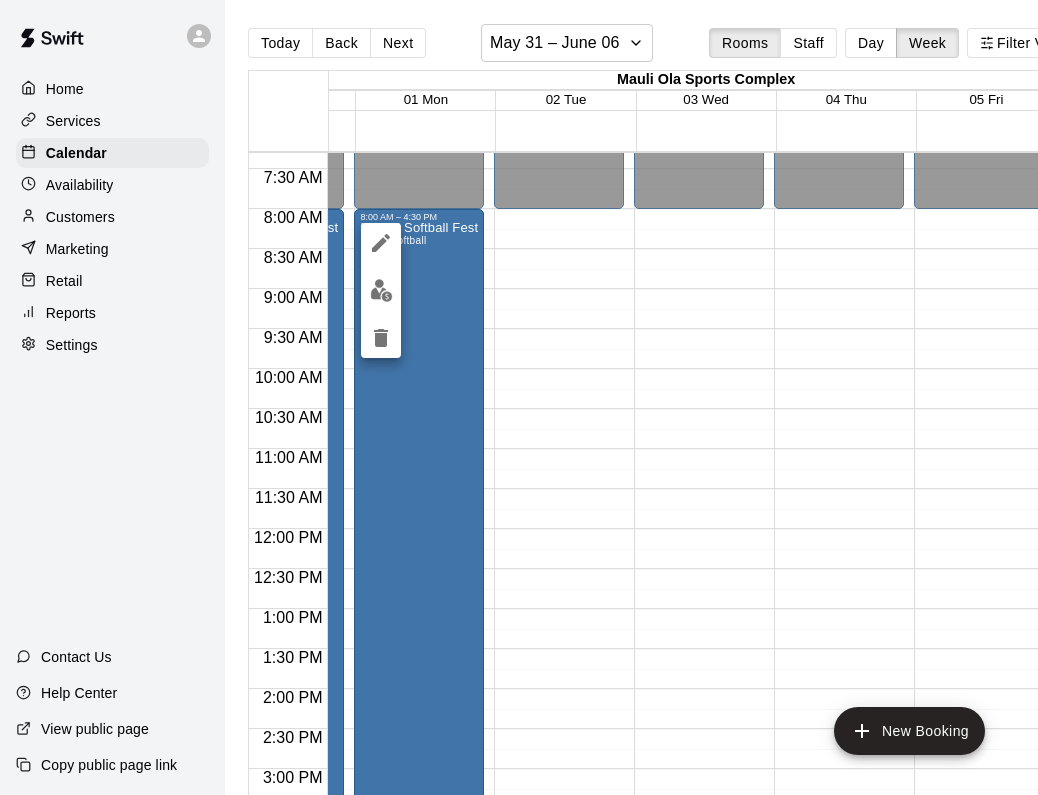 click 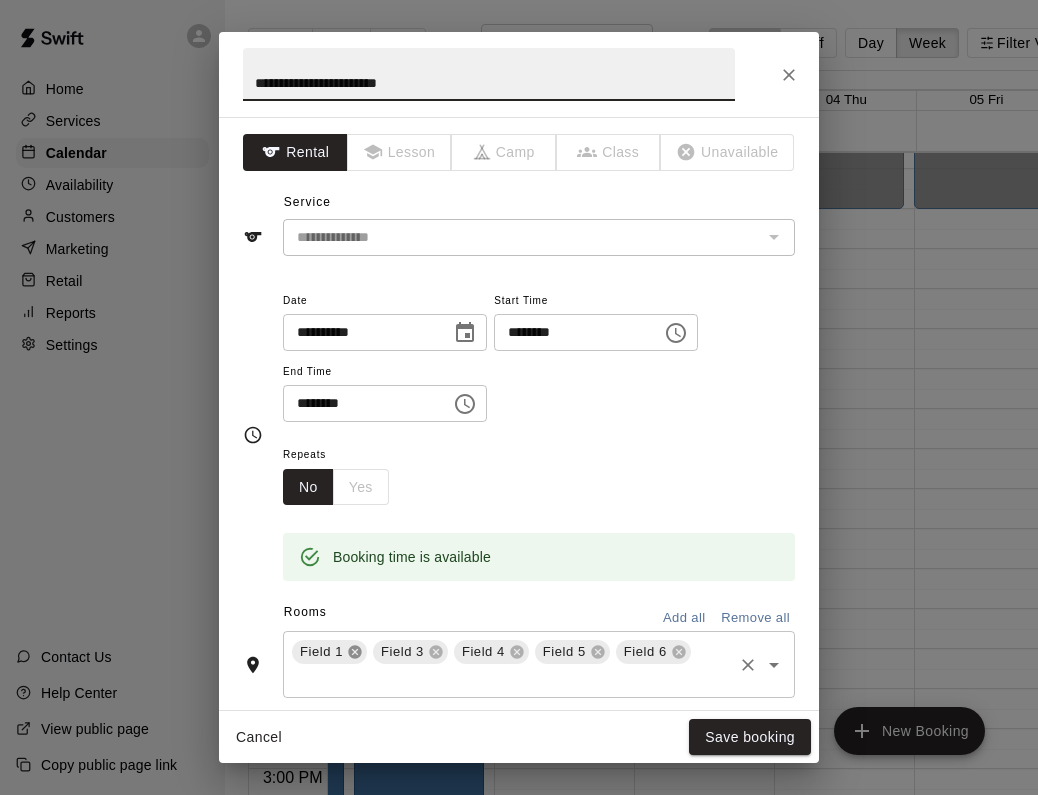 click 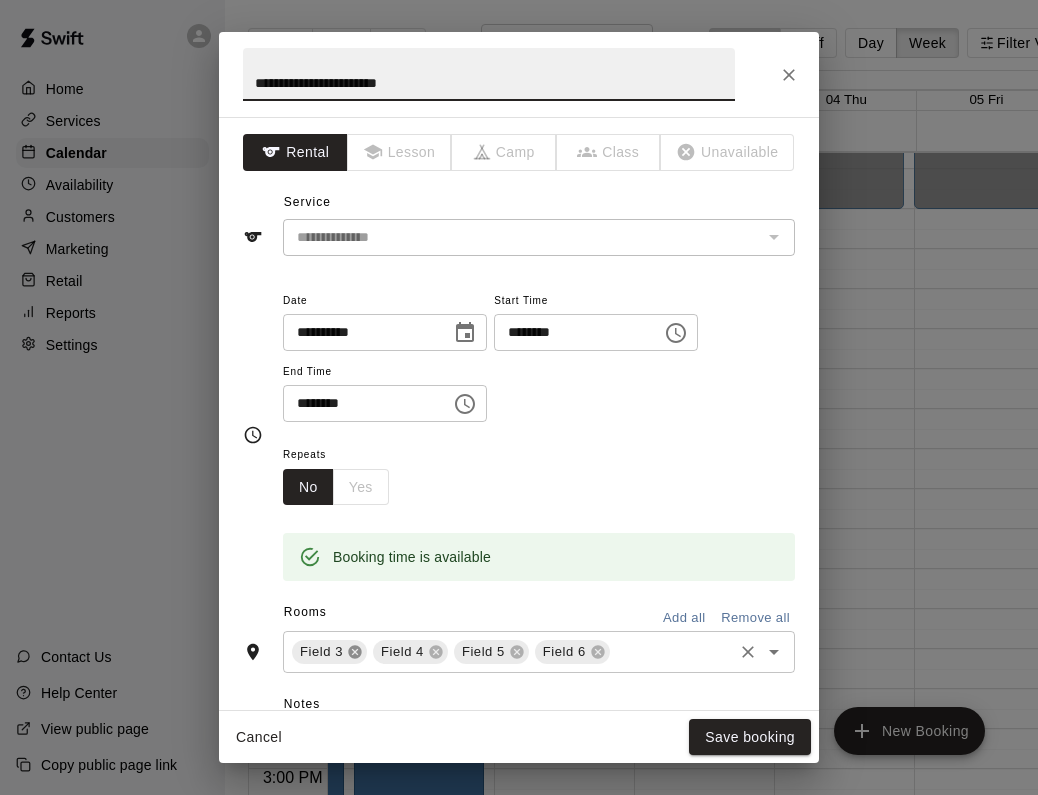 click 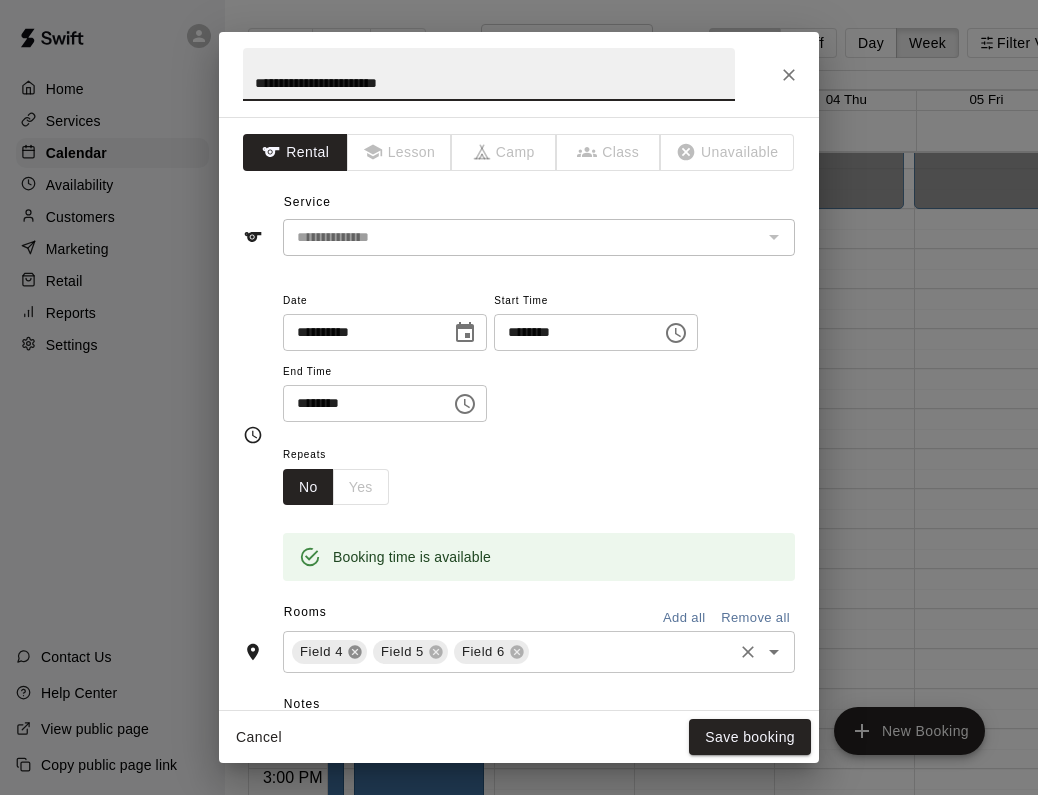 click 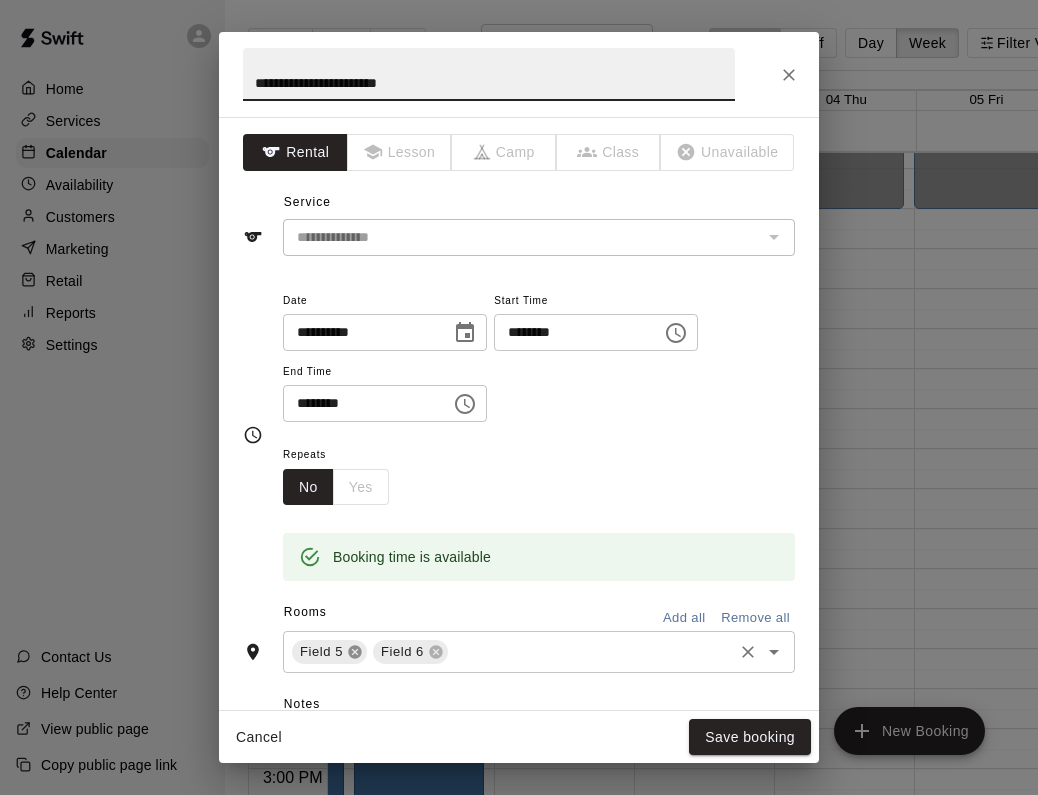 click 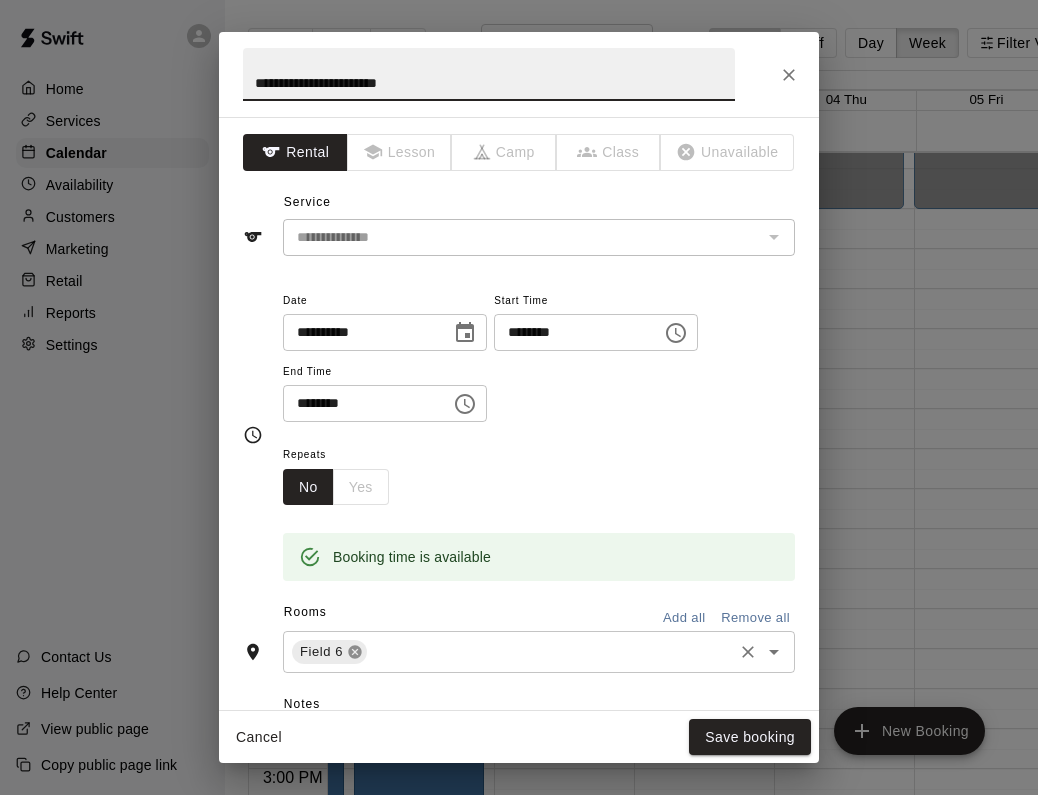 click 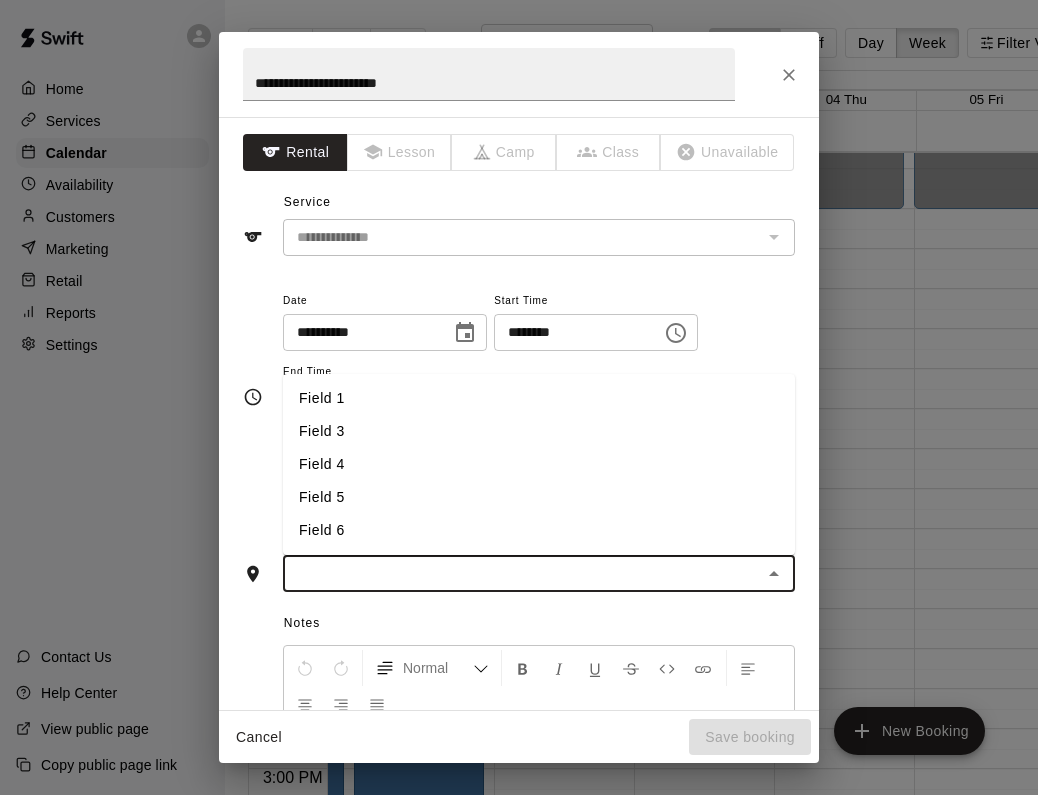 click at bounding box center [522, 573] 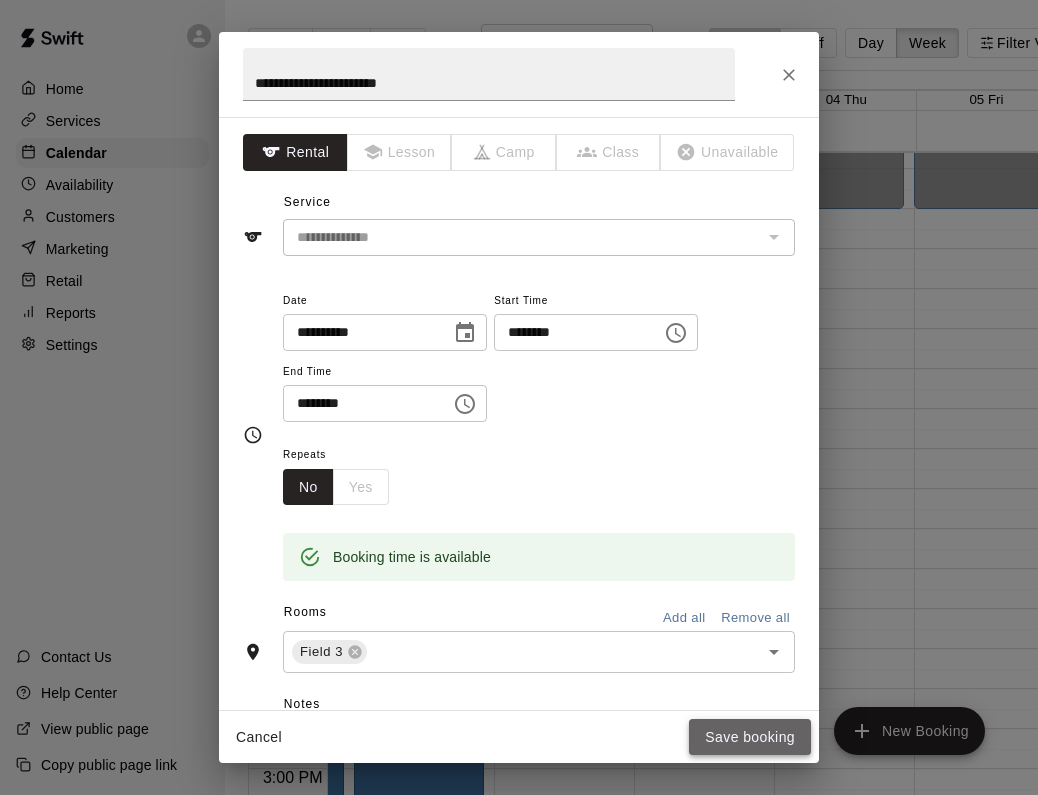 click on "Save booking" at bounding box center [750, 737] 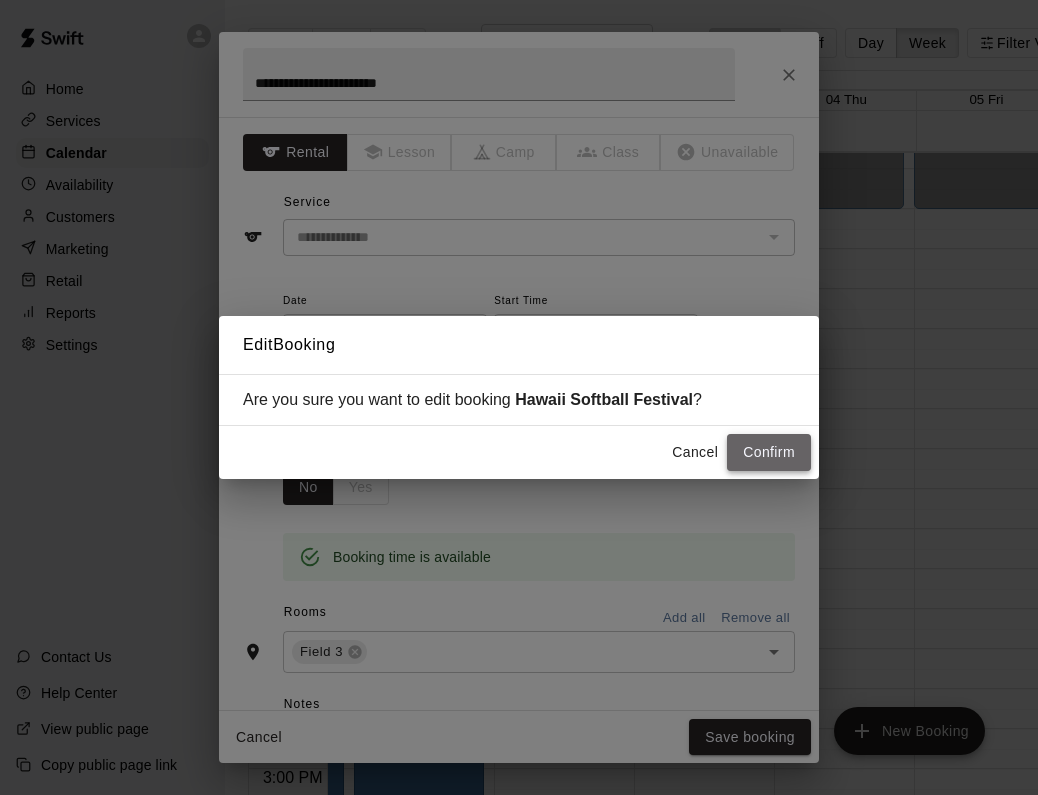 click on "Confirm" at bounding box center (769, 452) 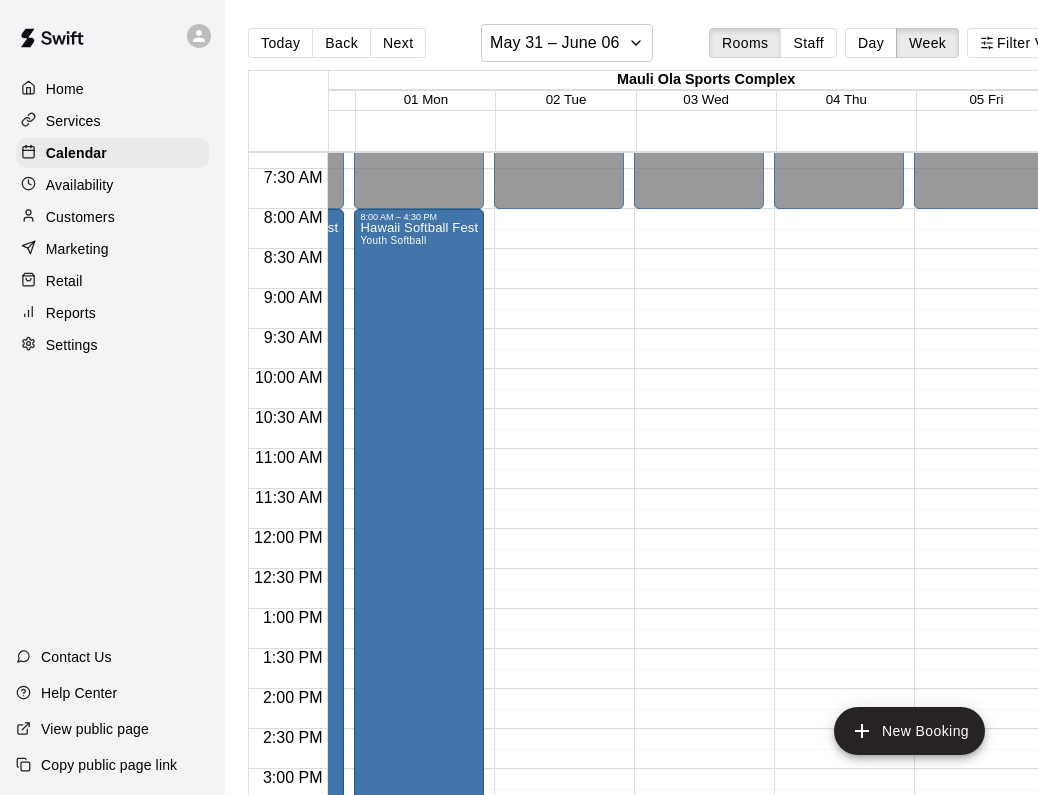 scroll, scrollTop: 584, scrollLeft: 66, axis: both 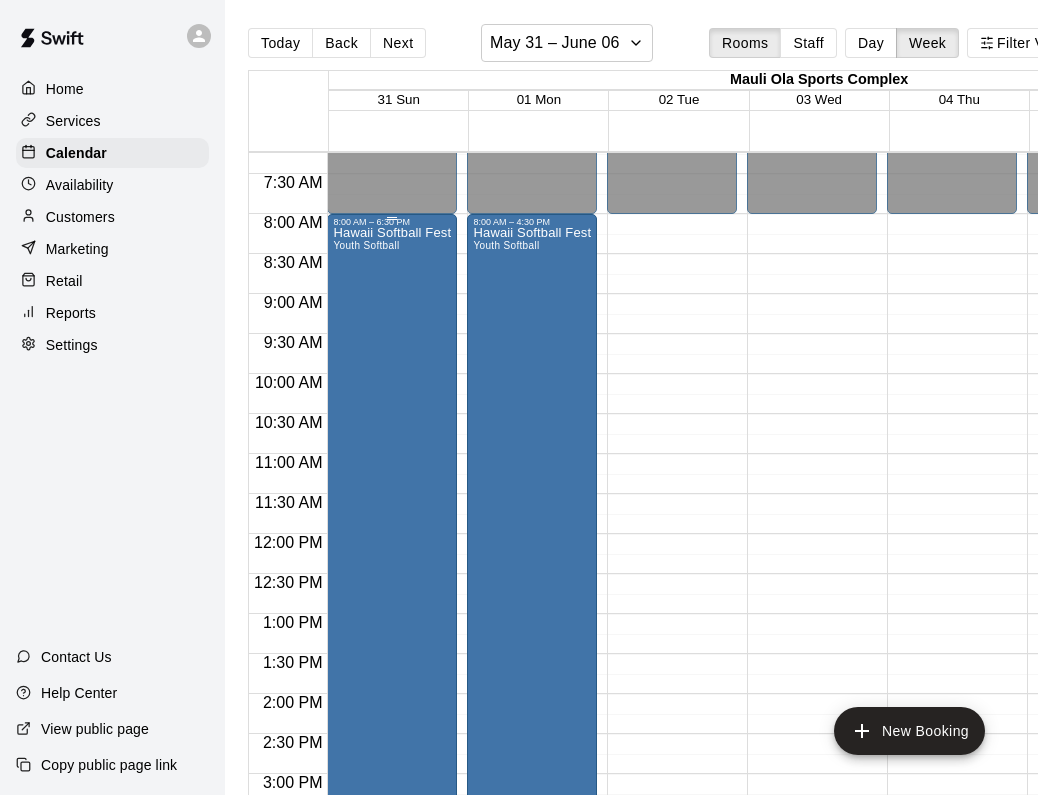click on "Hawaii Softball Festival Youth Softball" at bounding box center [392, 624] 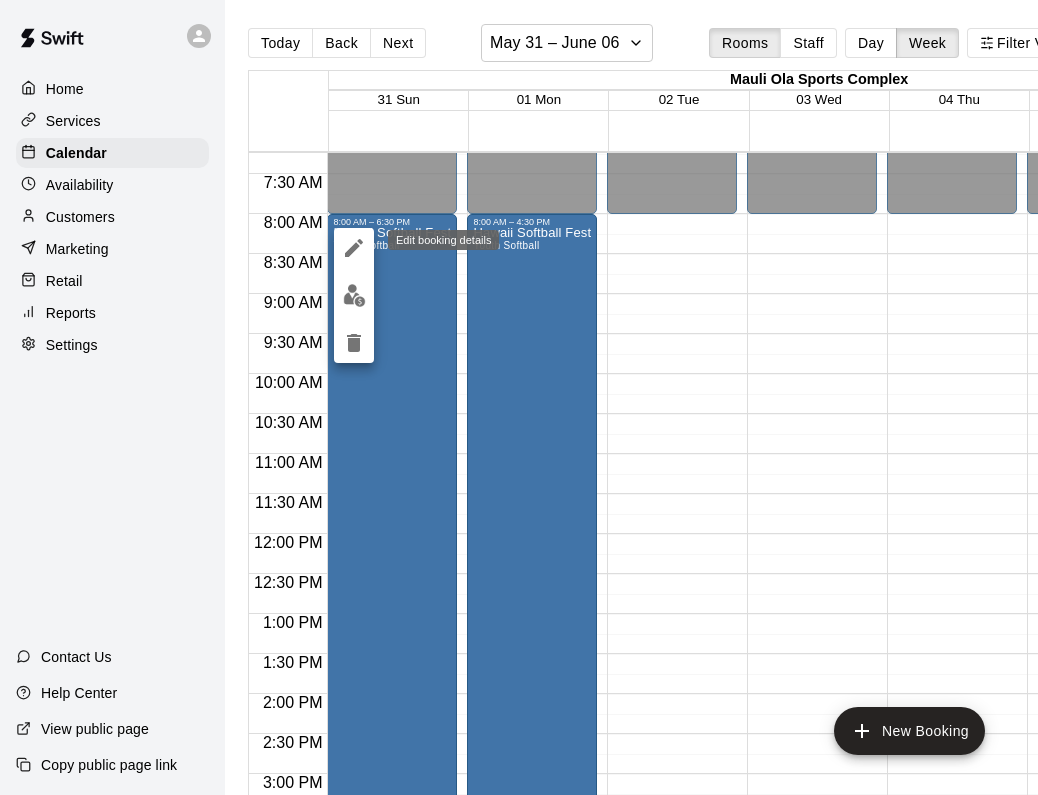 click 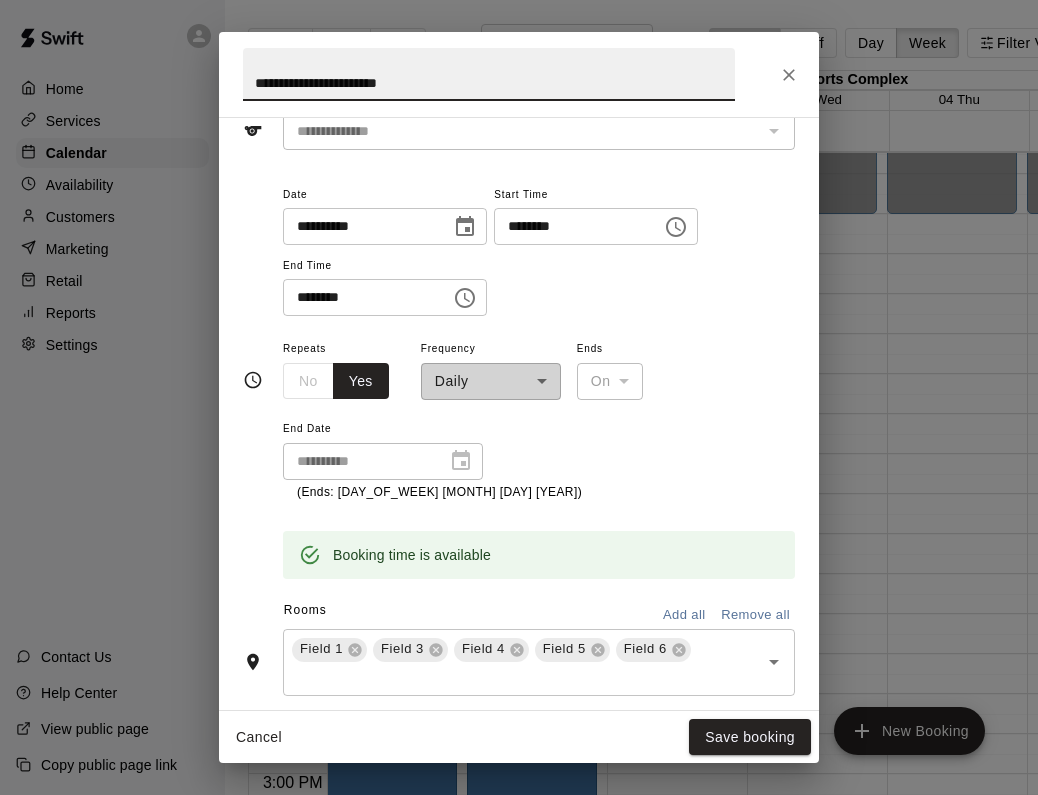 scroll, scrollTop: 123, scrollLeft: 0, axis: vertical 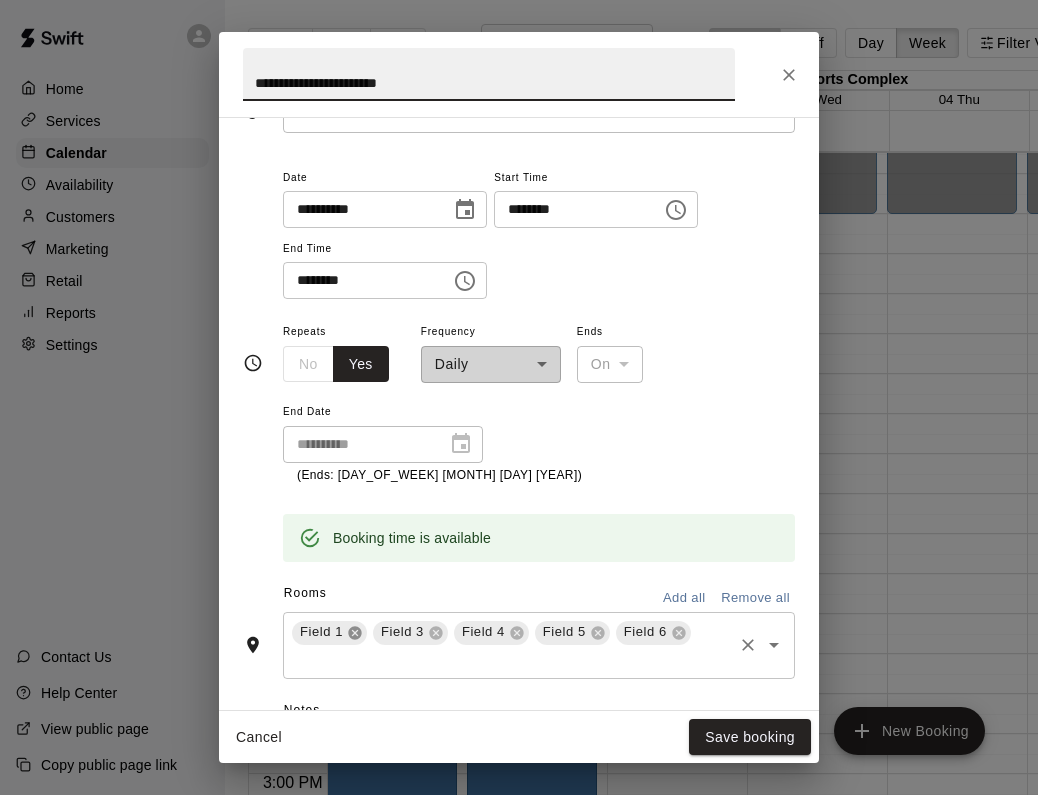 click 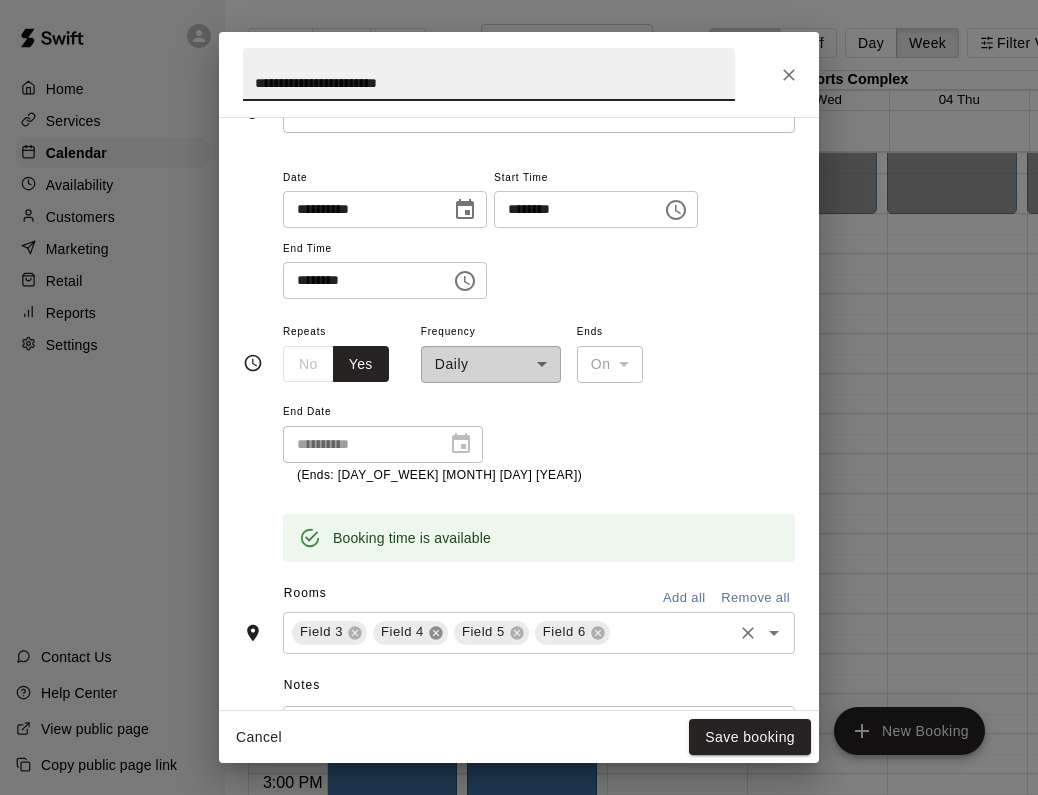 click 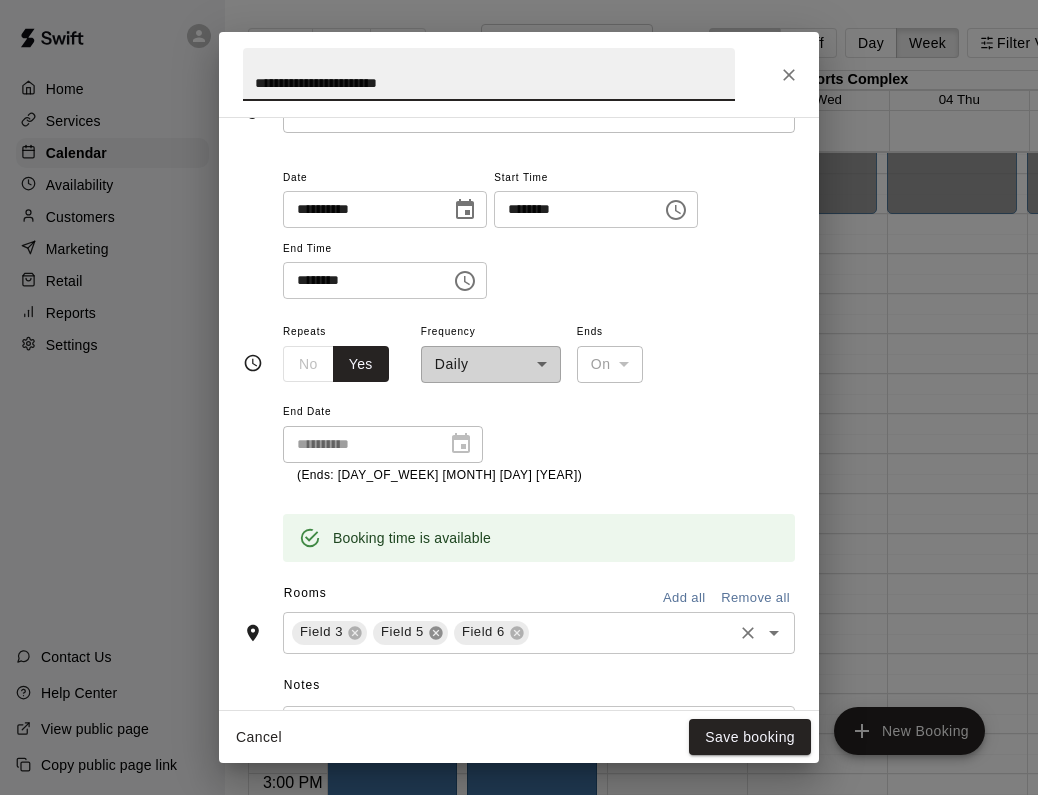 click 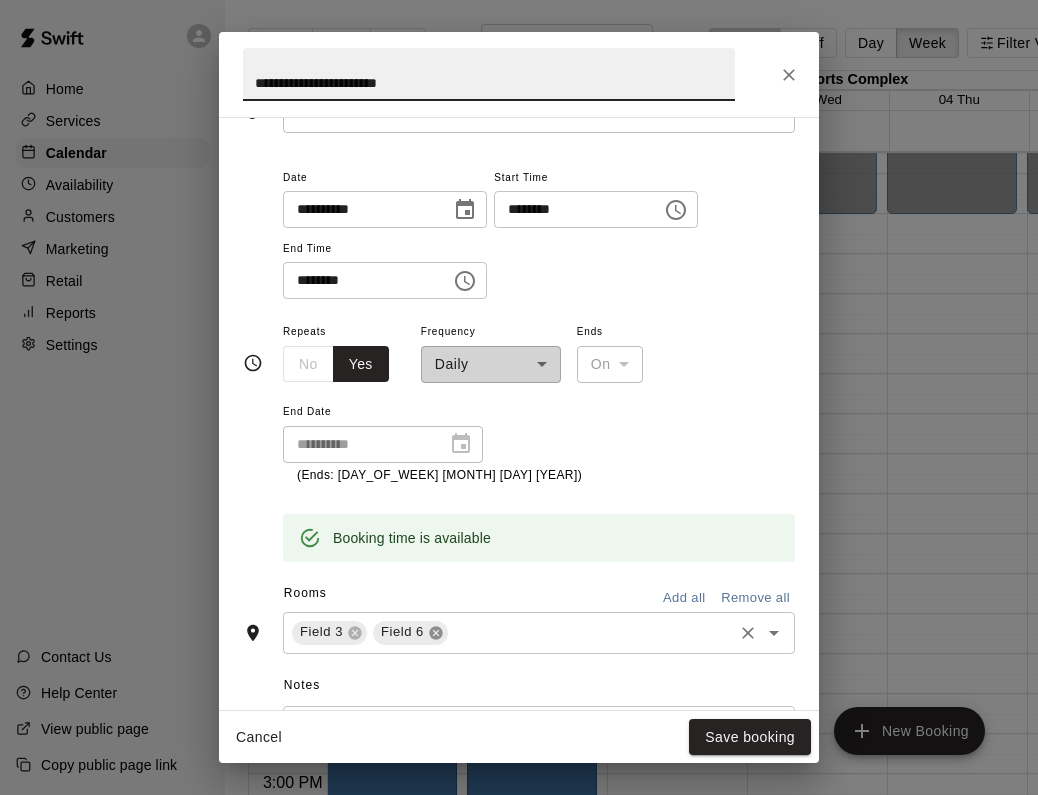click 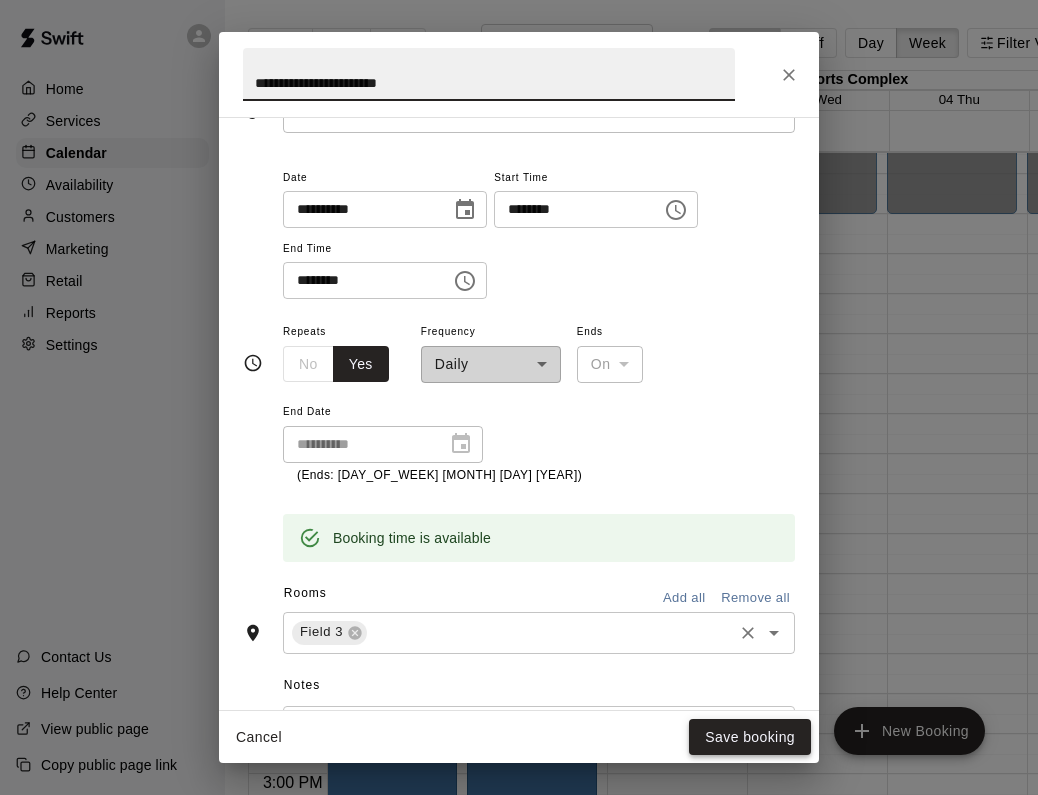 click on "Save booking" at bounding box center (750, 737) 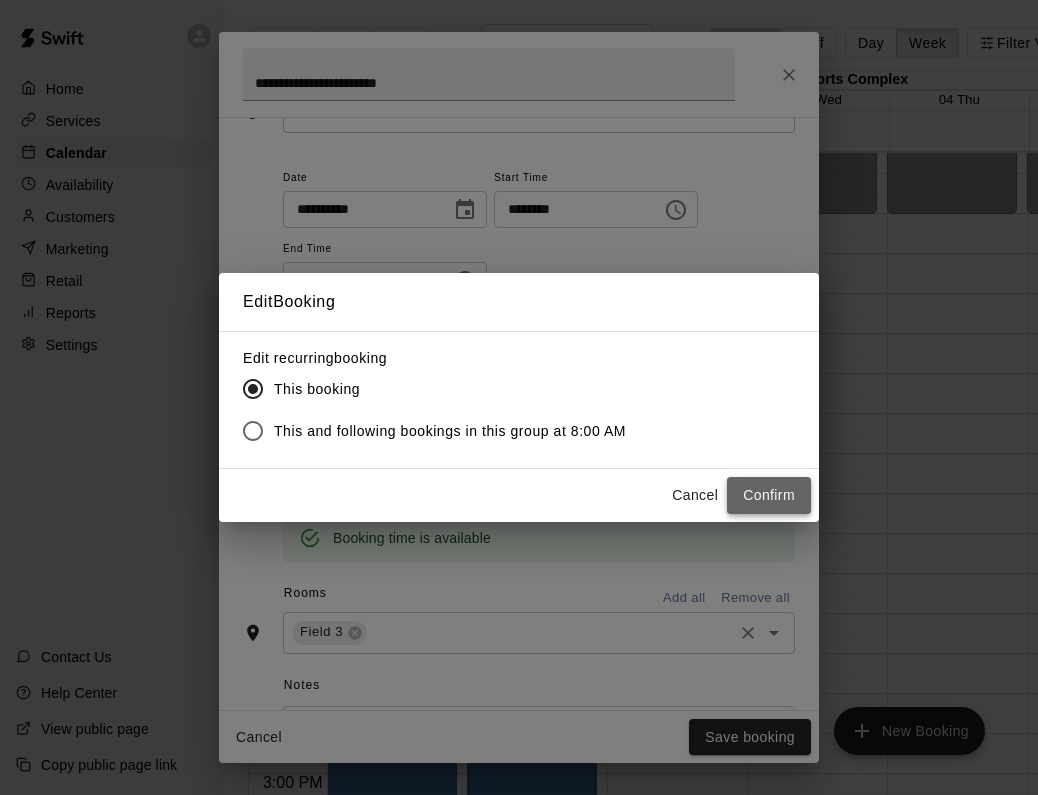 click on "Confirm" at bounding box center [769, 495] 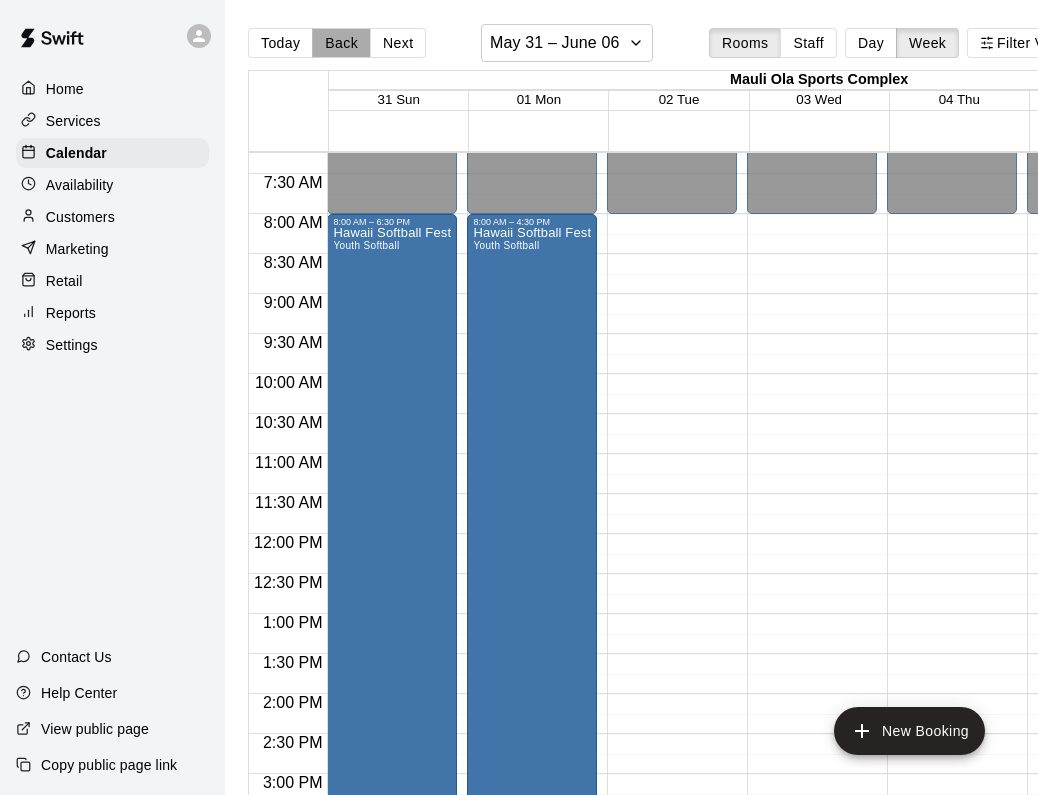 click on "Back" at bounding box center (341, 43) 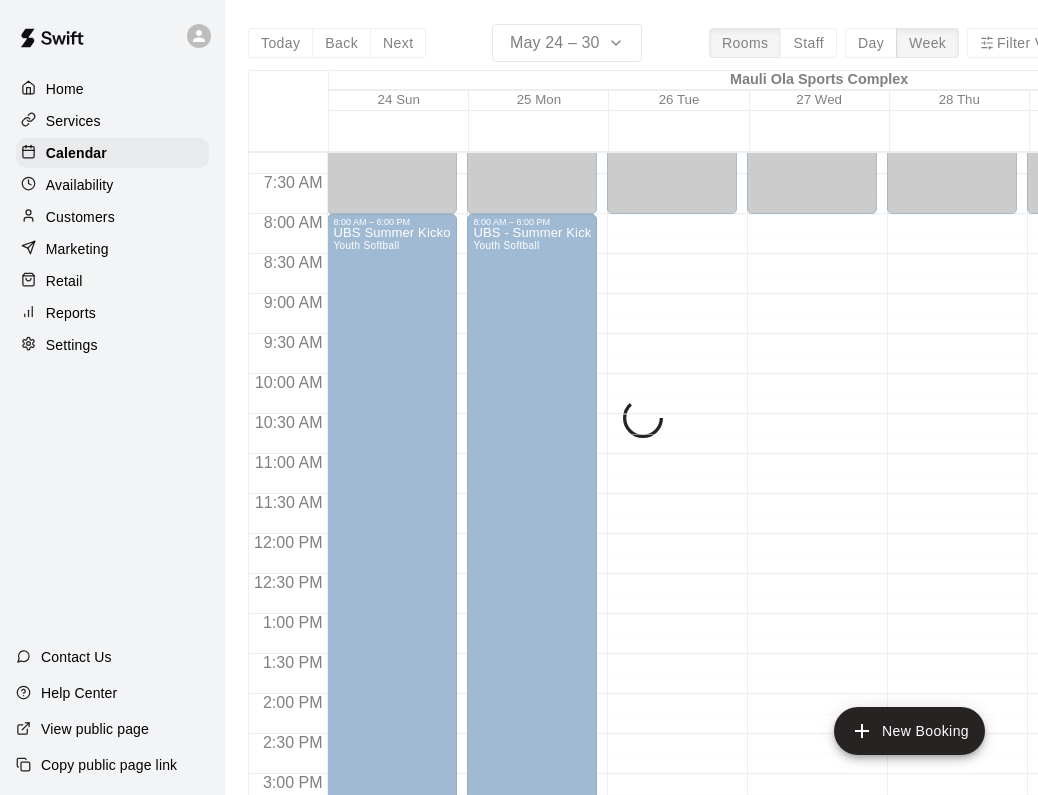 scroll, scrollTop: 572, scrollLeft: 2, axis: both 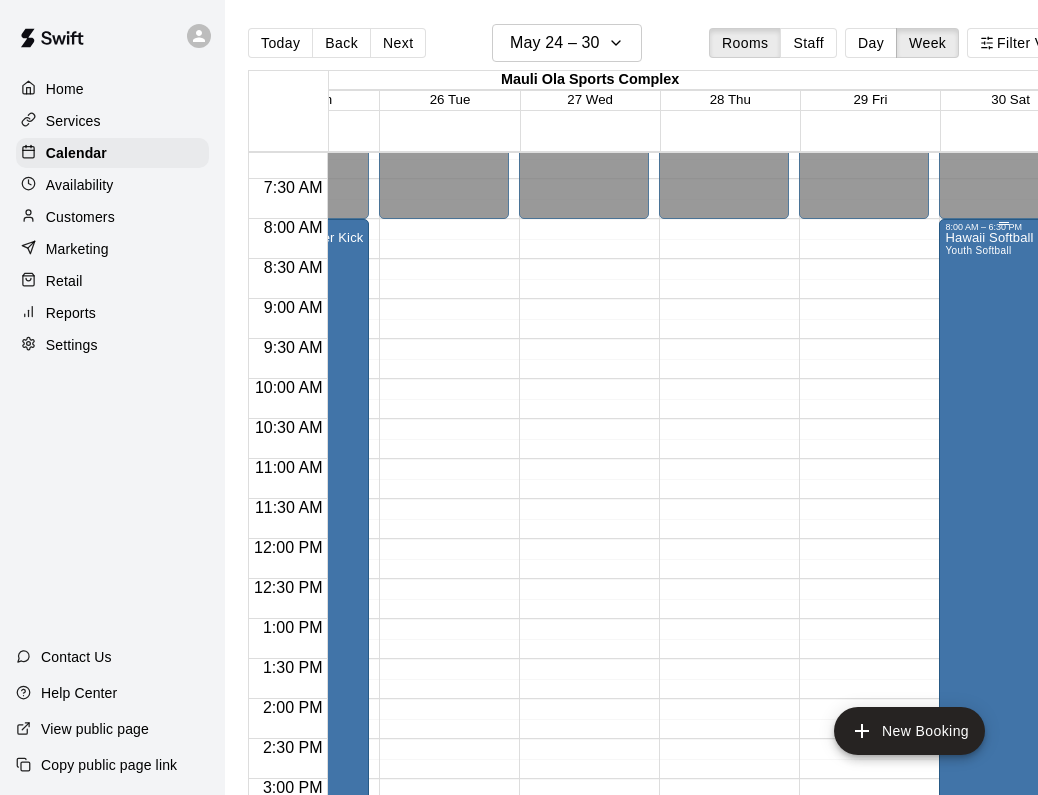 click on "Hawaii Softball Festival Youth Softball" at bounding box center (1004, 629) 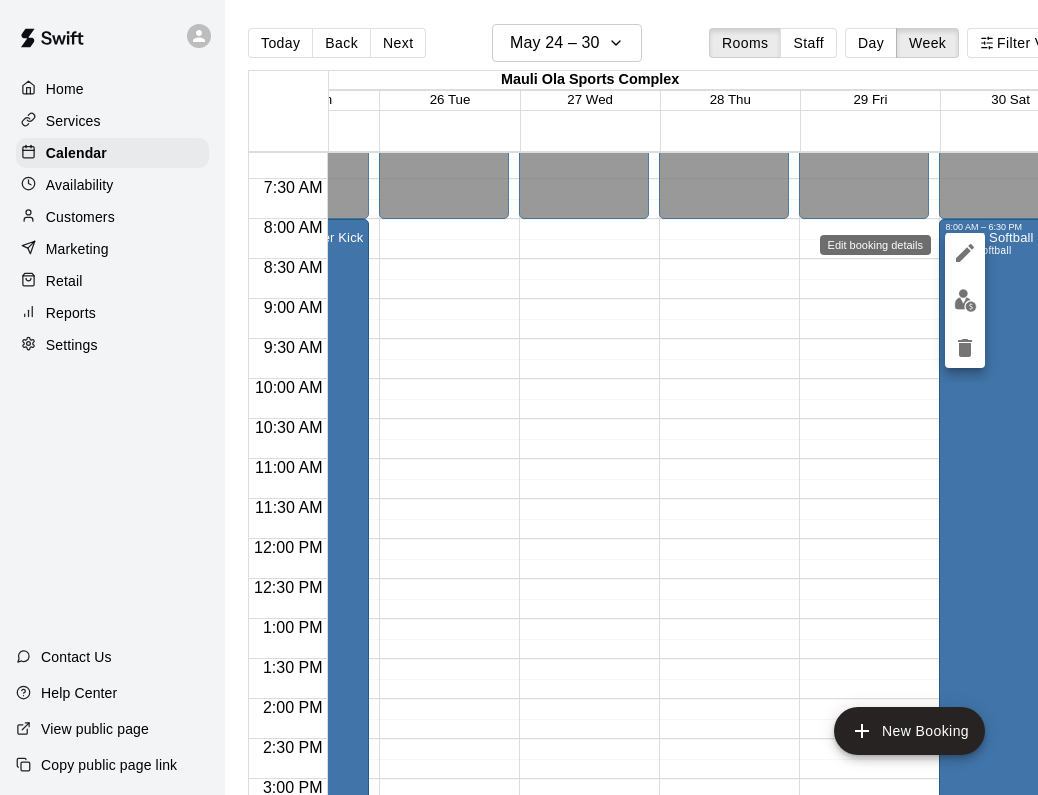 click 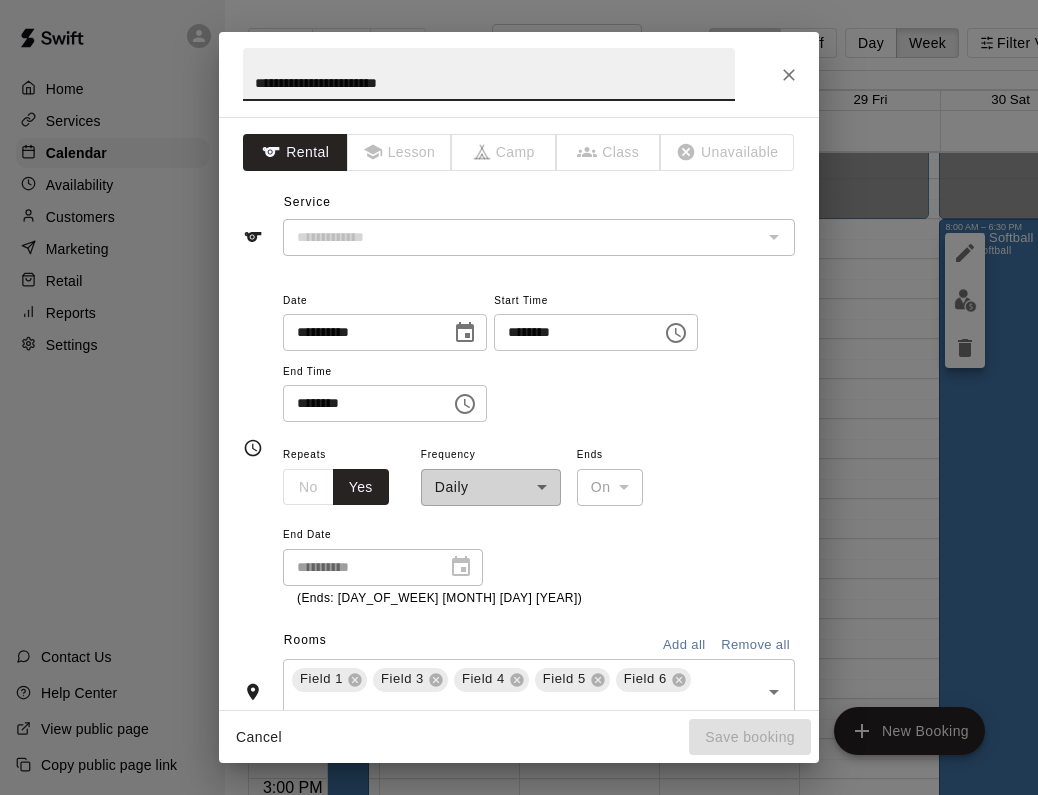 type on "**********" 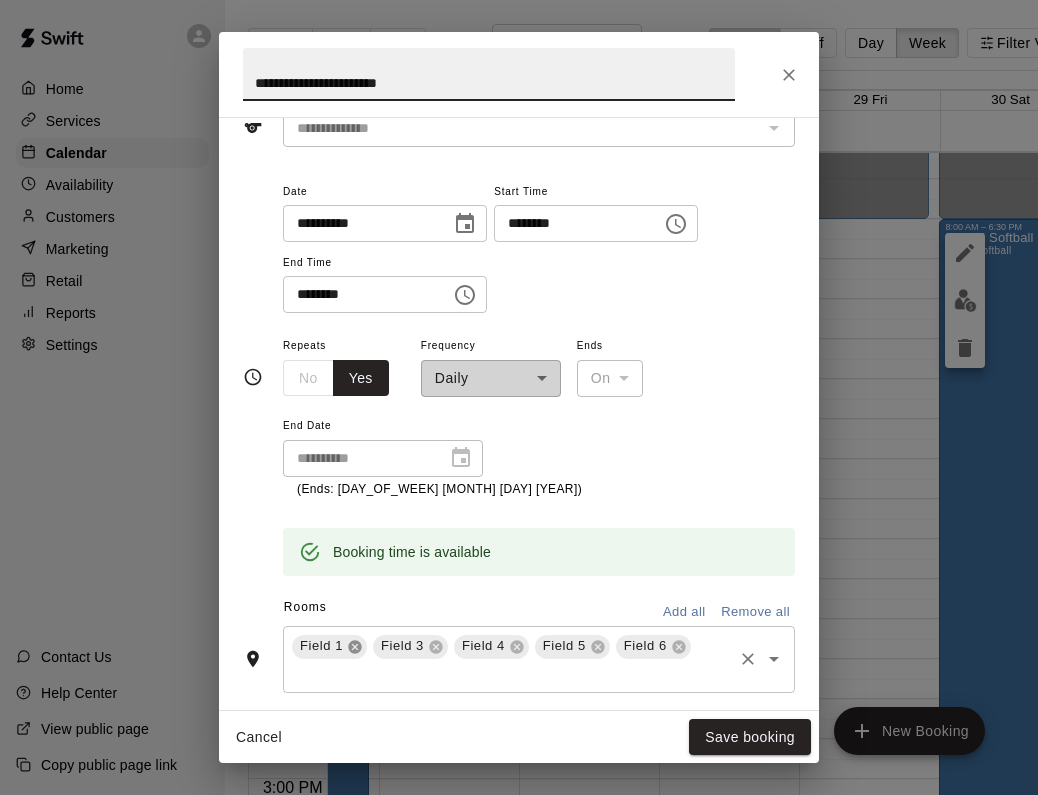 click 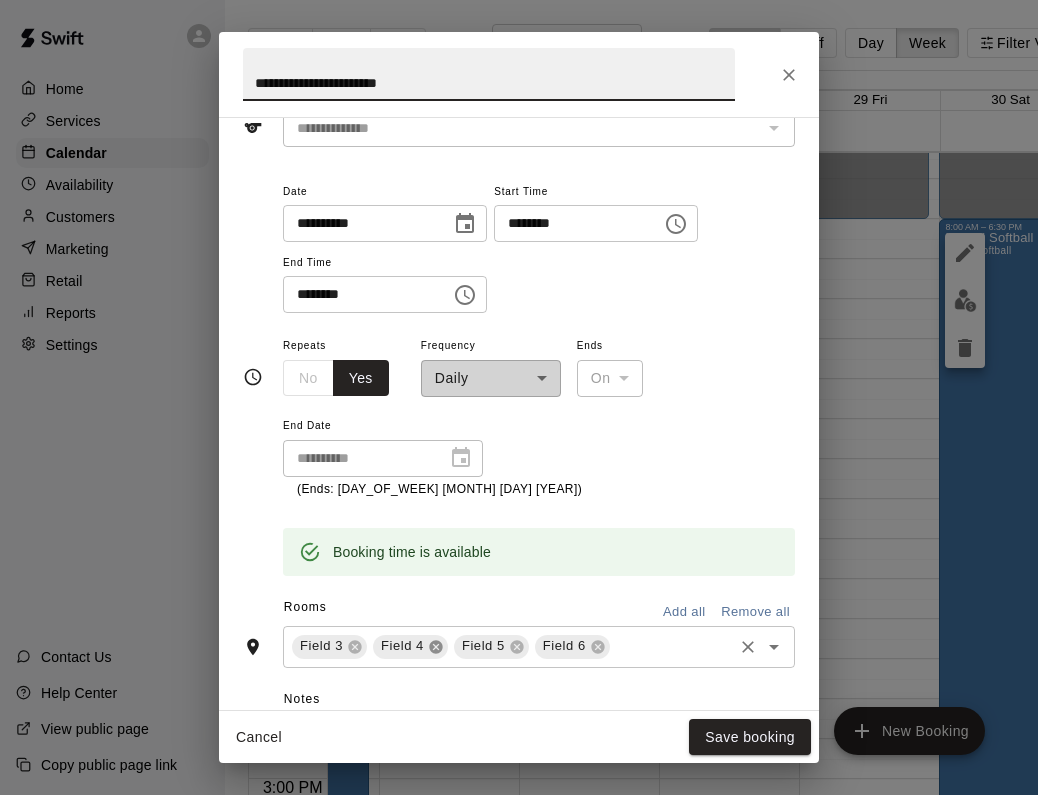 click 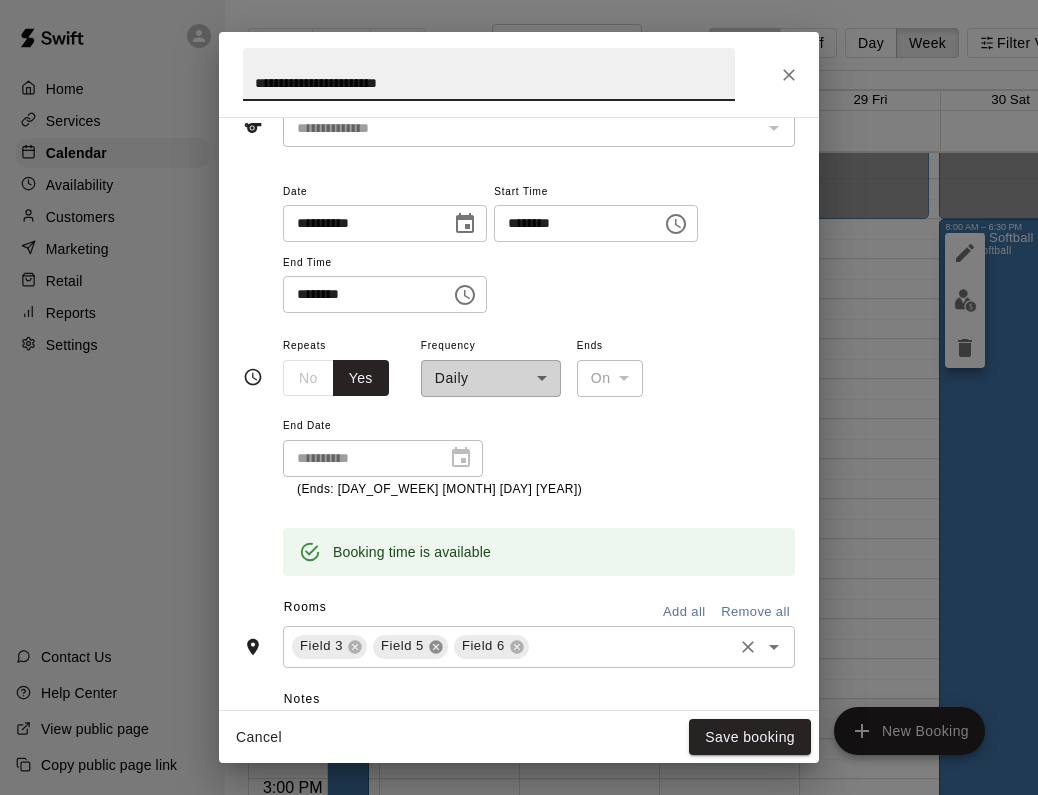 click 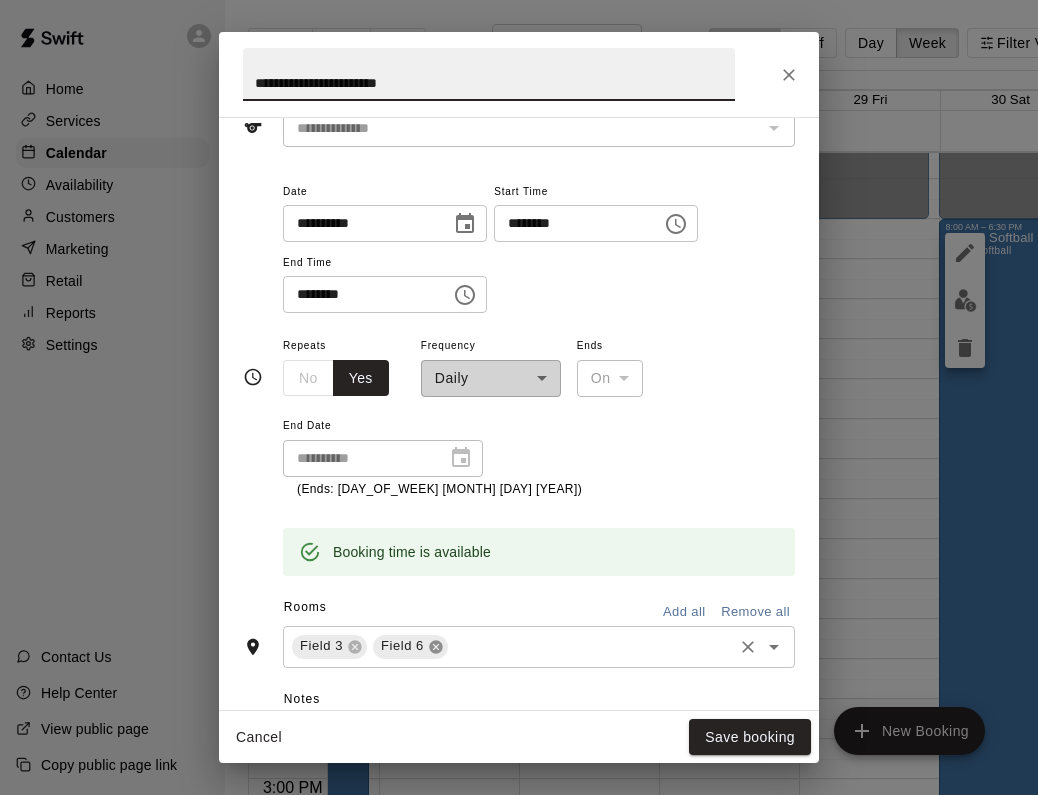 click 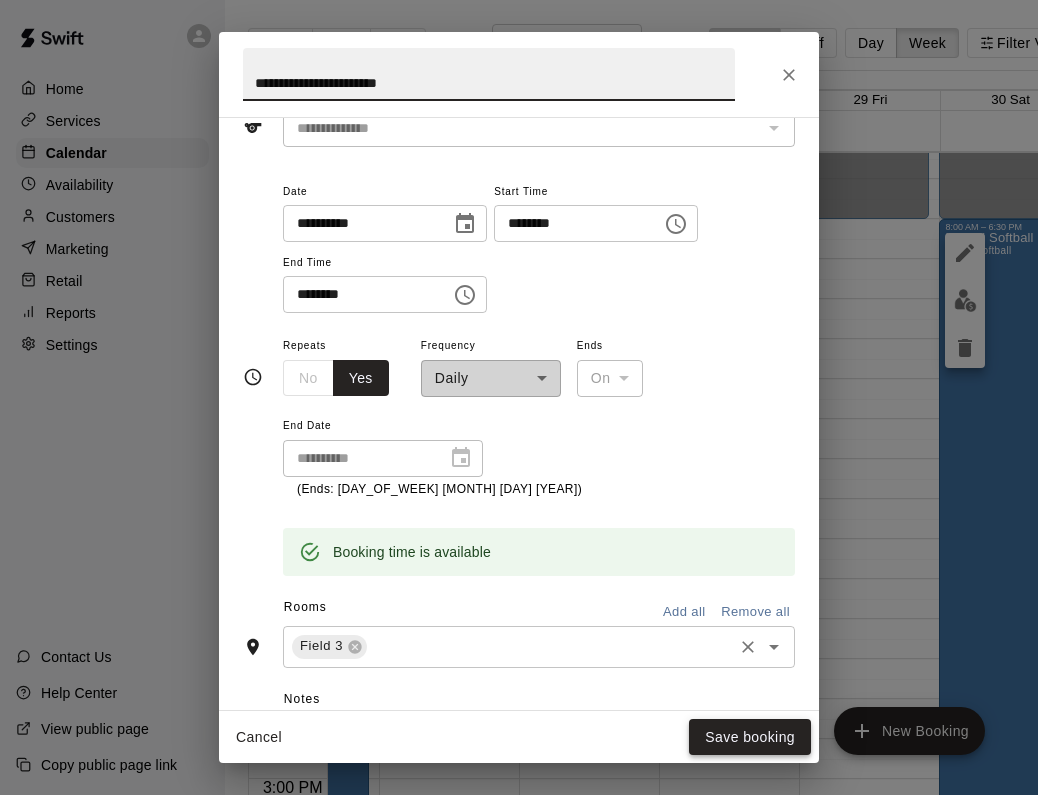 click on "Save booking" at bounding box center (750, 737) 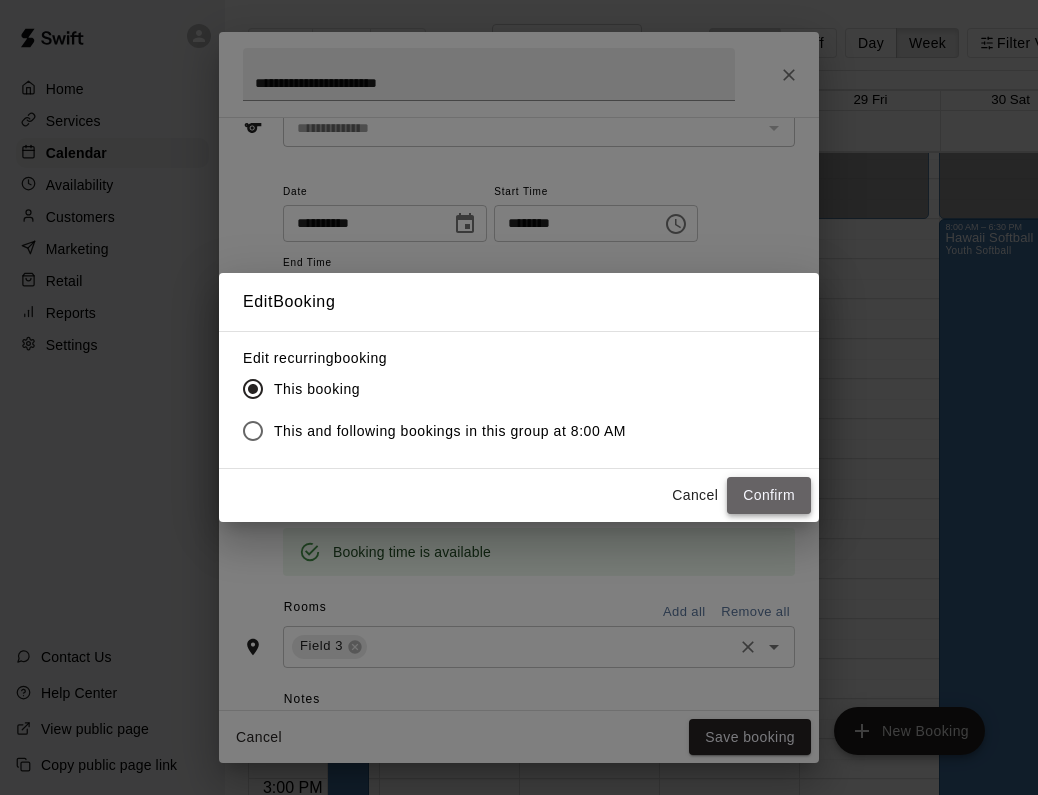 click on "Confirm" at bounding box center [769, 495] 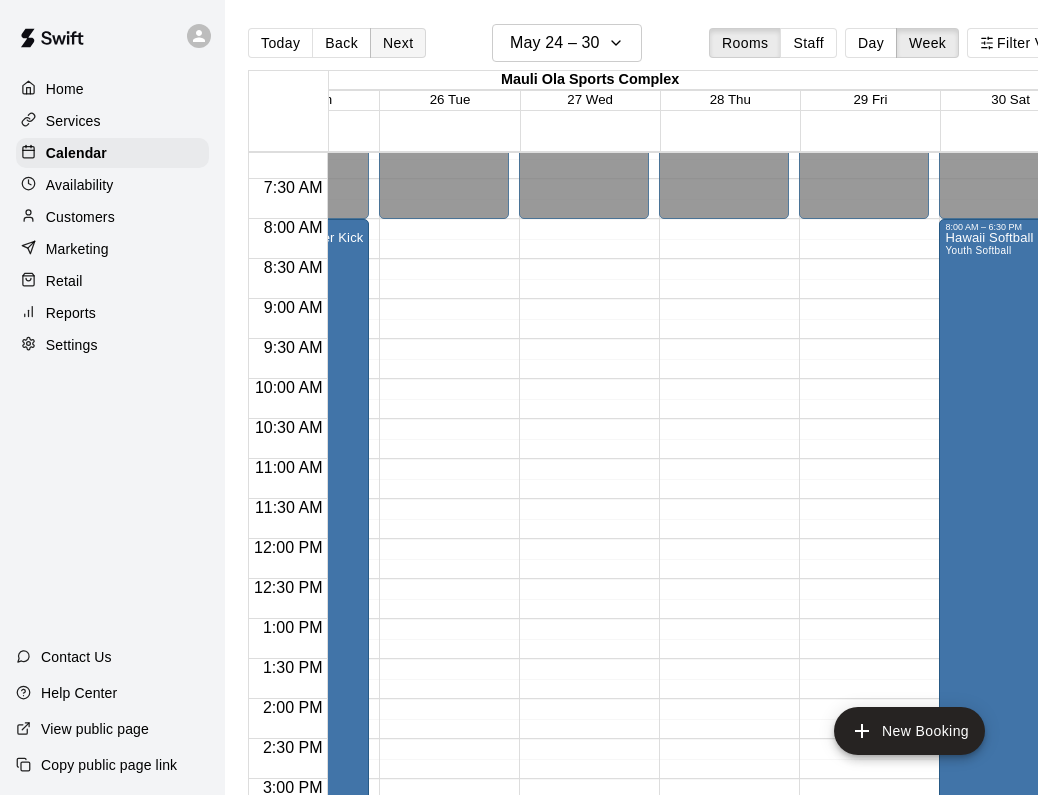 click on "Next" at bounding box center (398, 43) 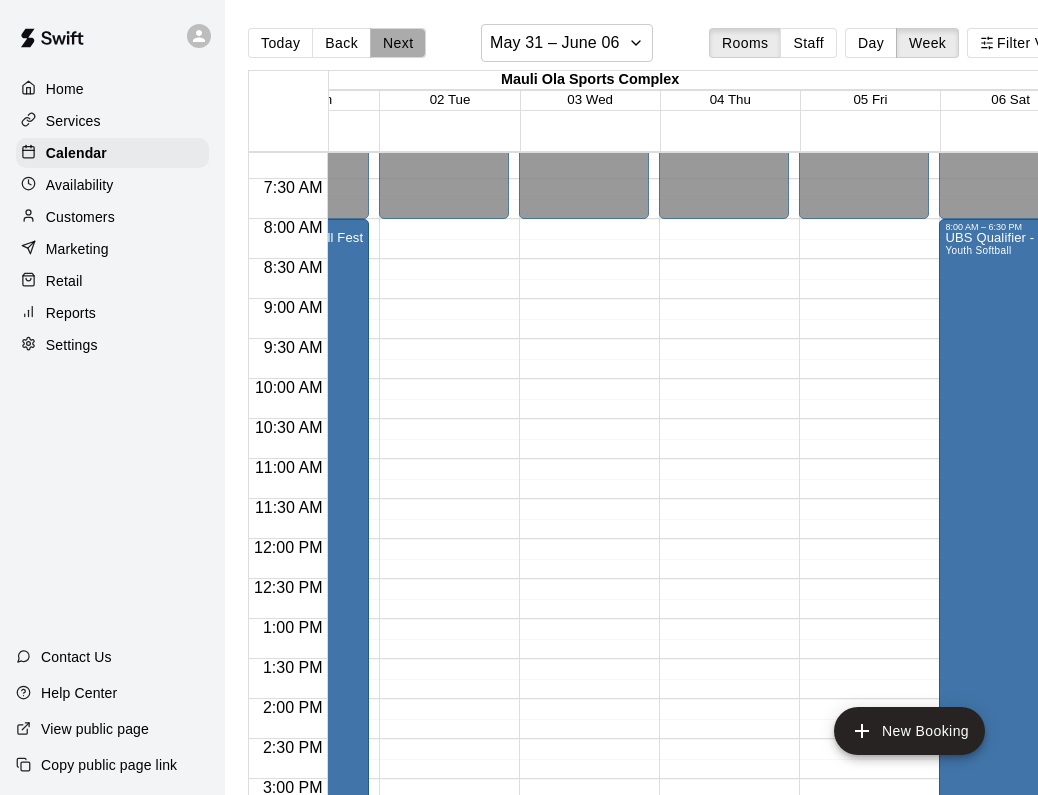 click on "Next" at bounding box center [398, 43] 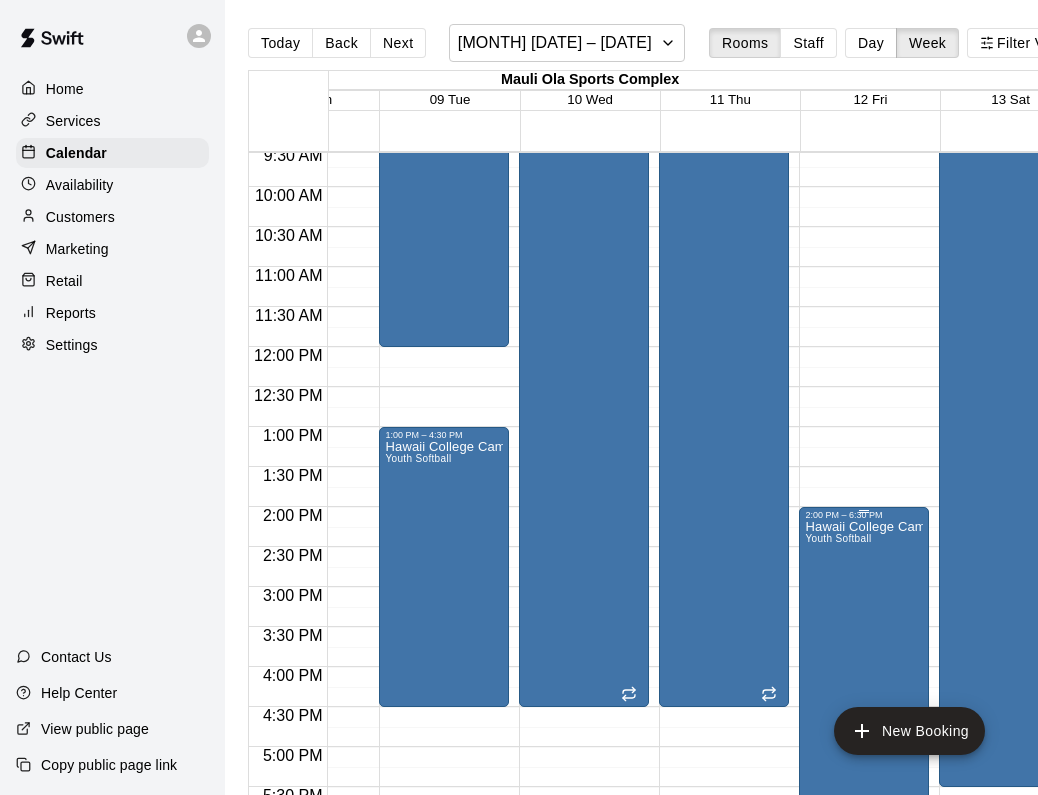 scroll, scrollTop: 778, scrollLeft: 229, axis: both 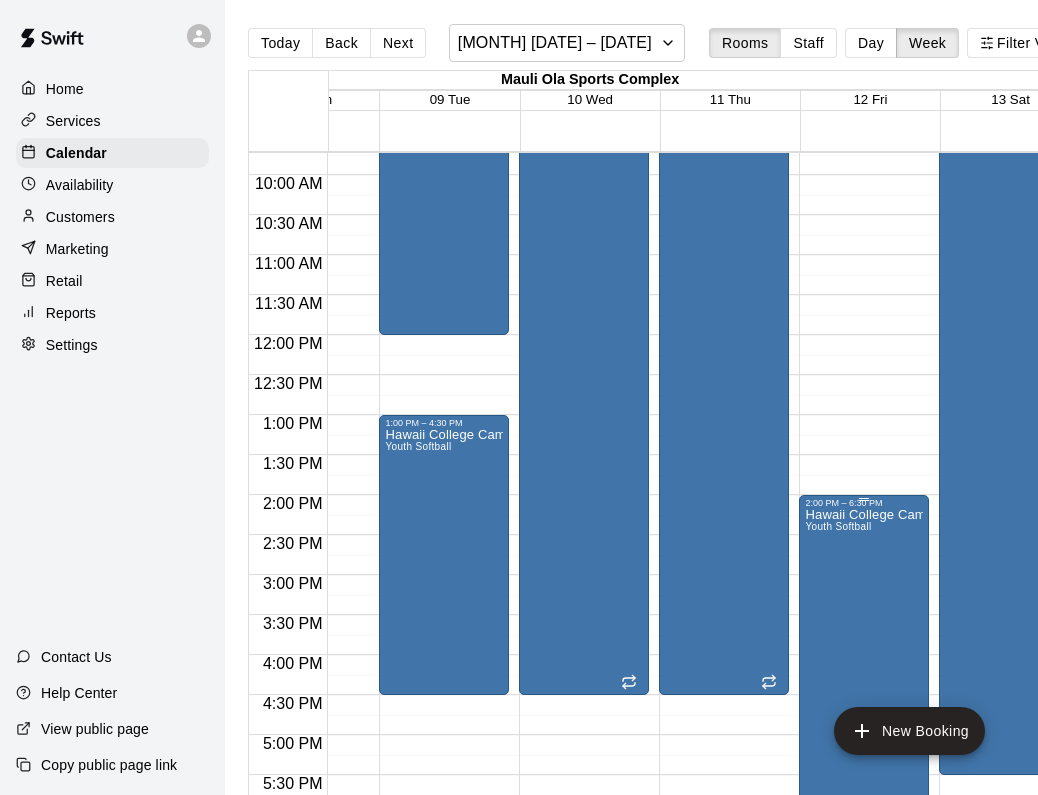 click on "Hawaii College Camp - Tournament Youth Softball" at bounding box center (864, 905) 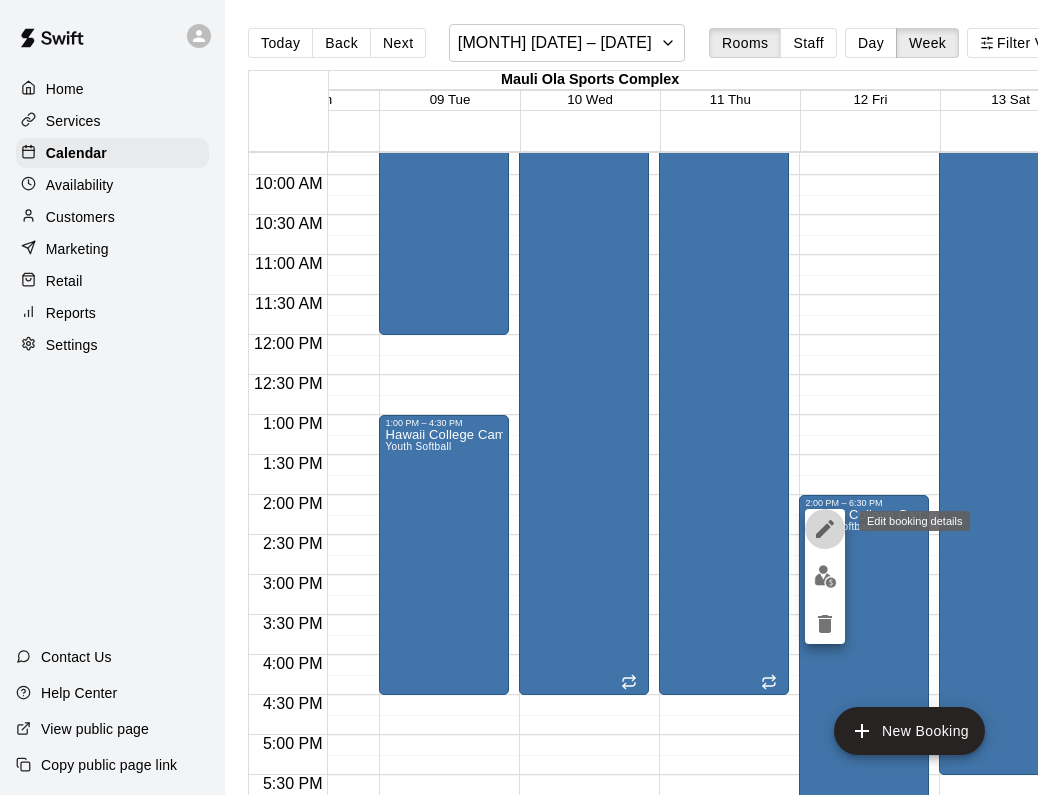 click 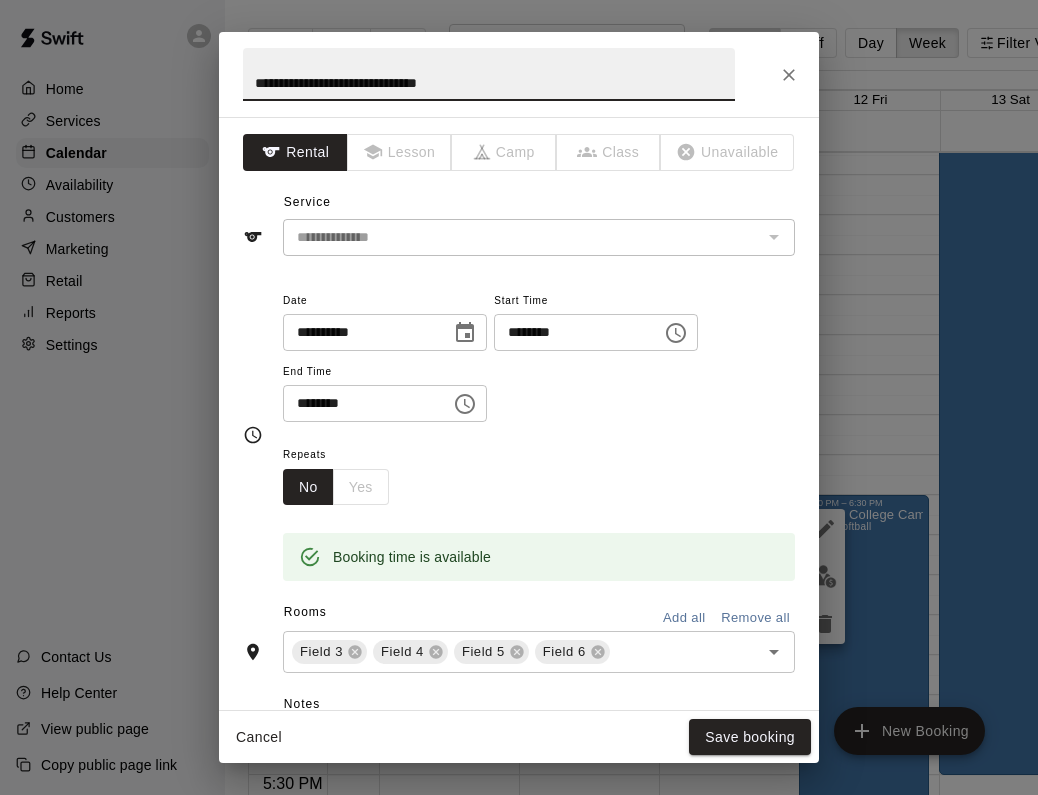 click on "********" at bounding box center [571, 332] 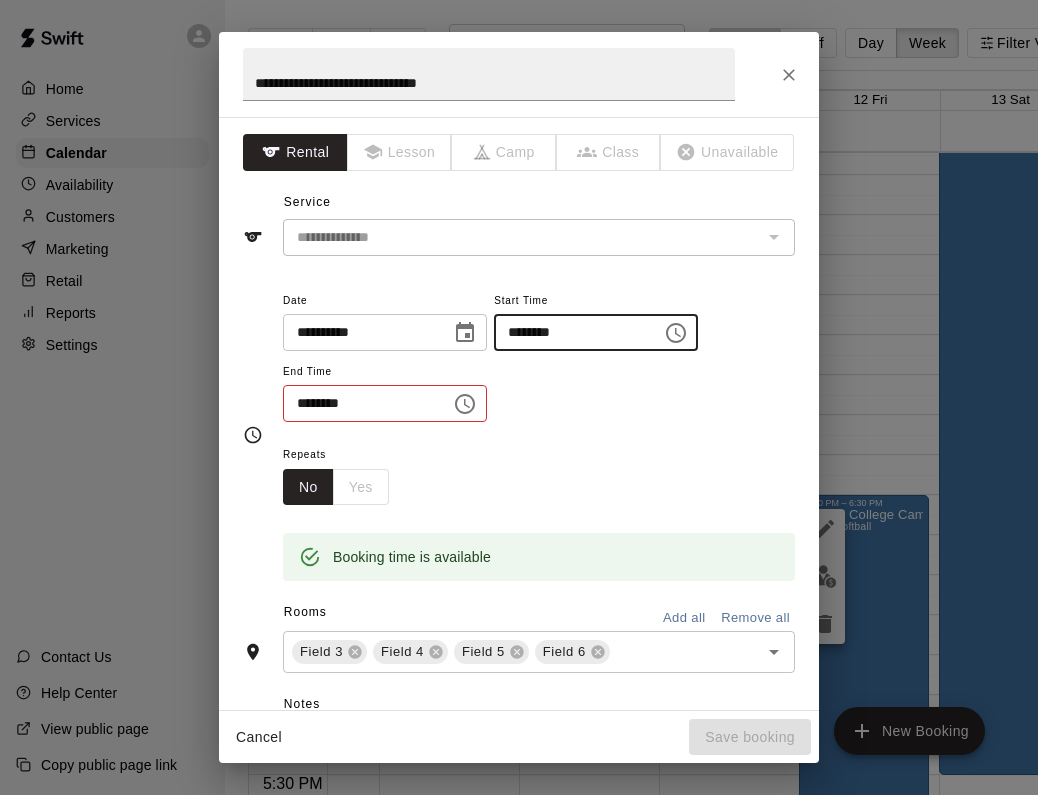 click on "********" at bounding box center [571, 332] 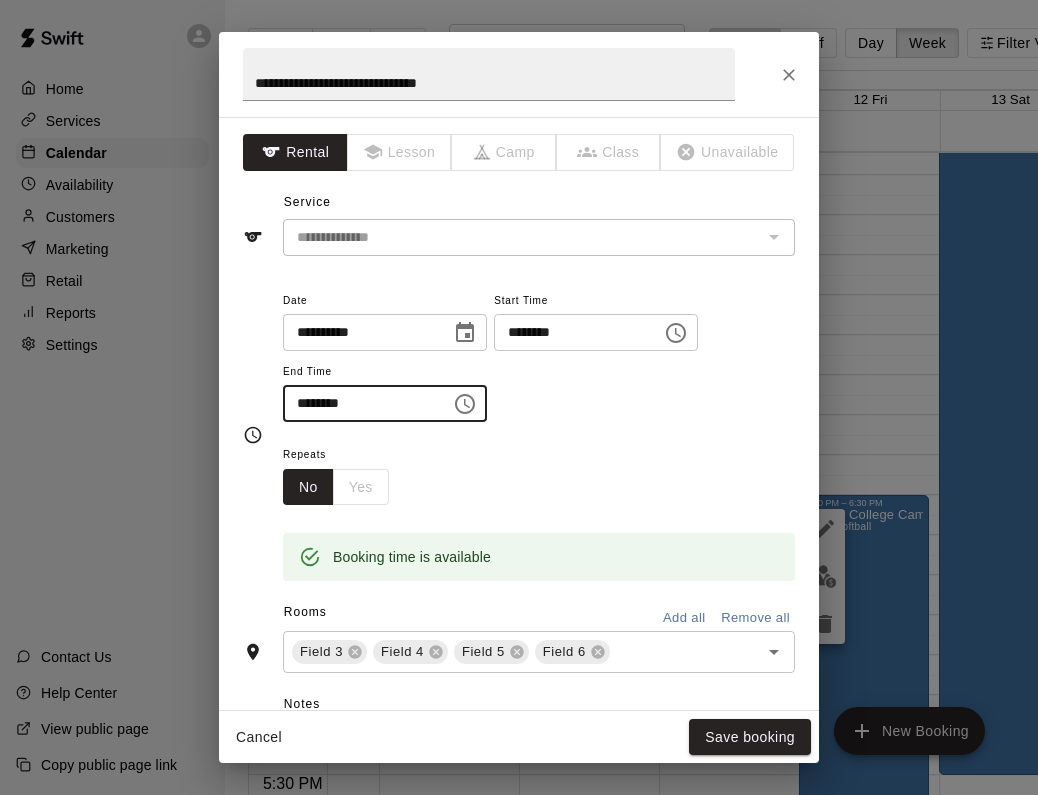 click on "********" at bounding box center [360, 403] 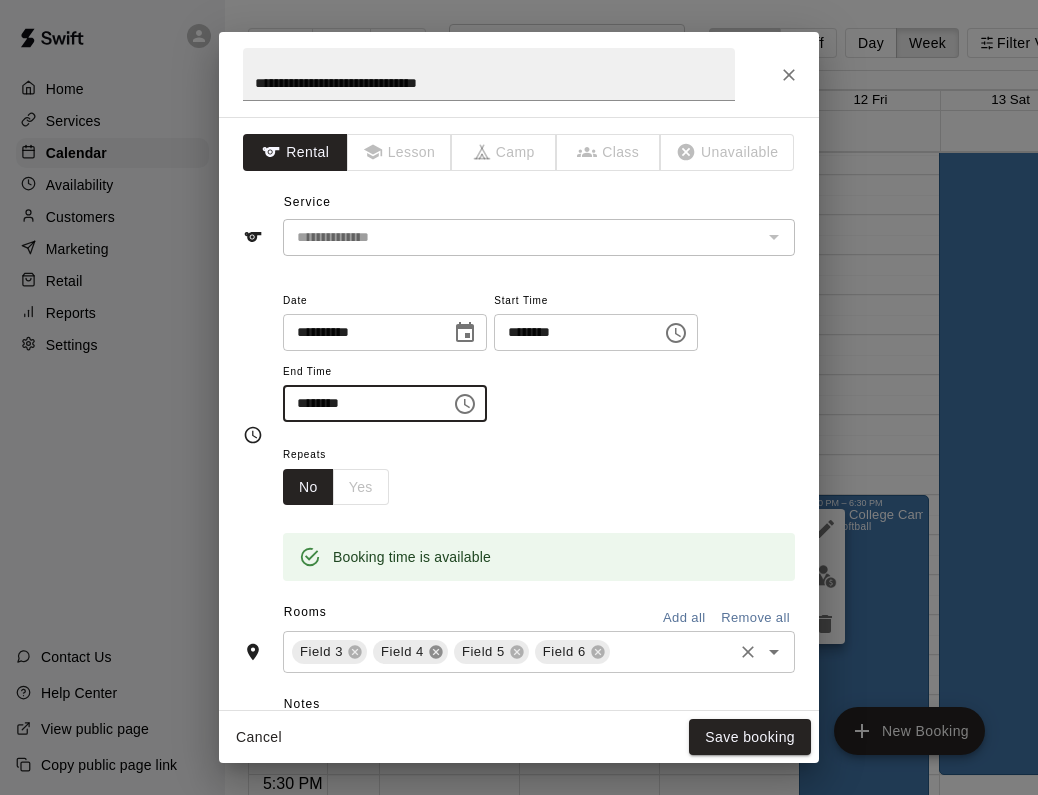 click 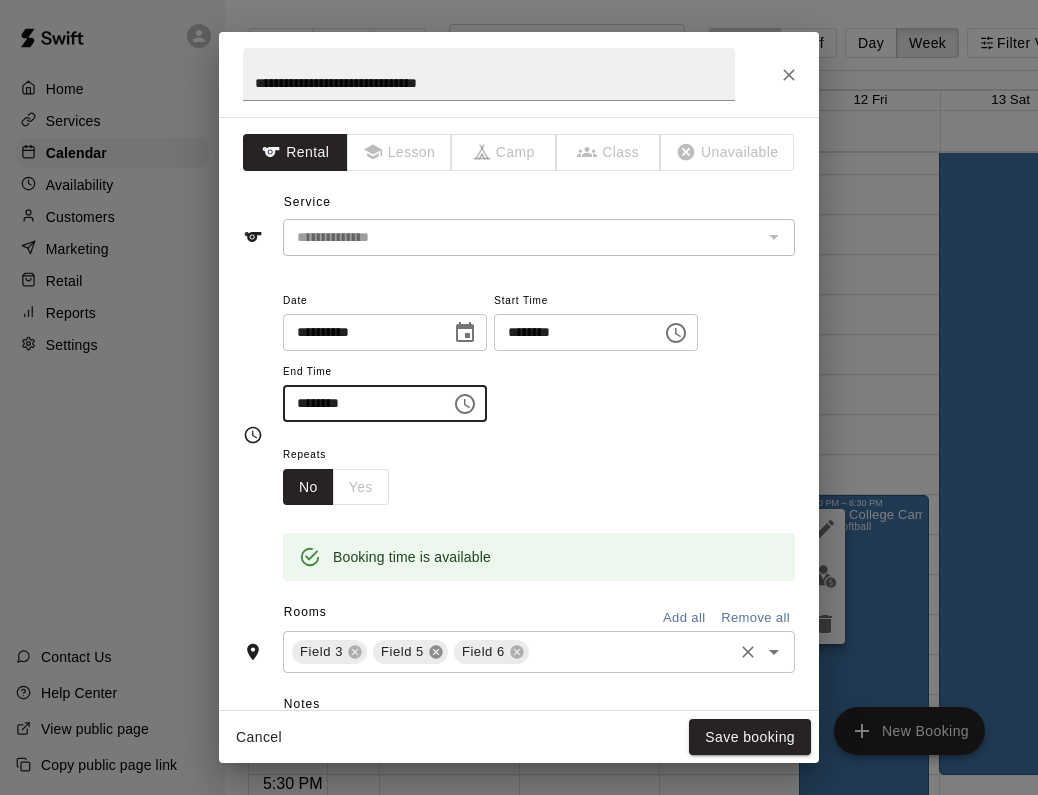 click 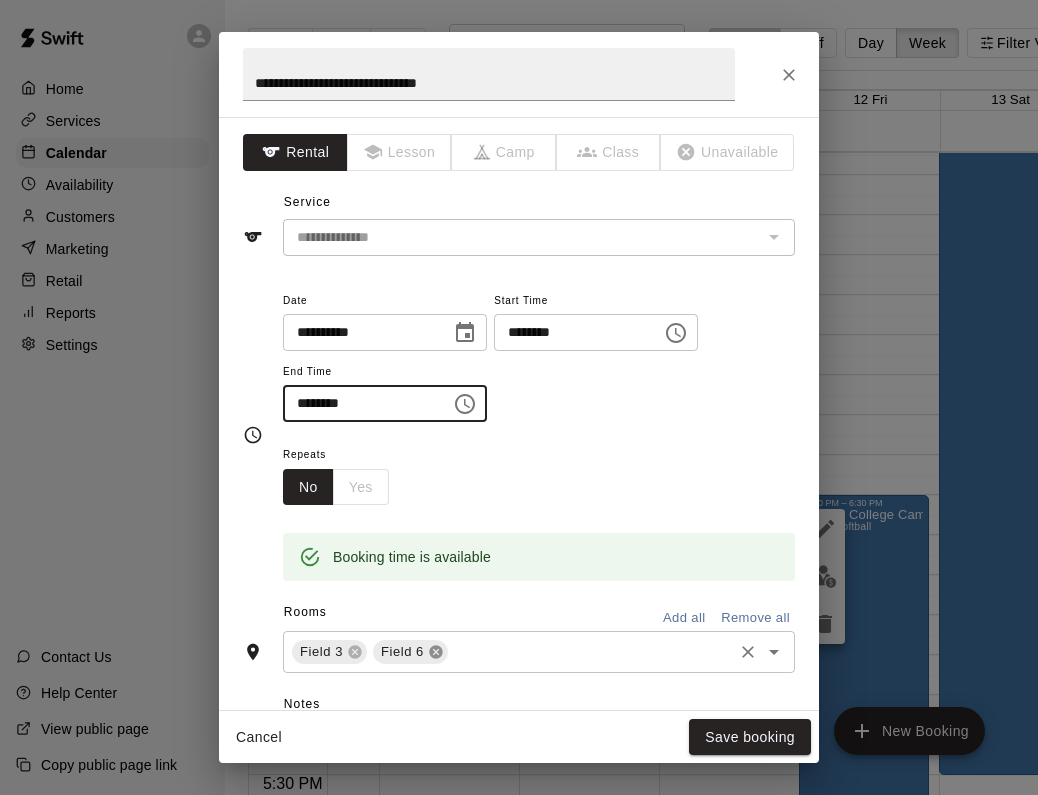 click 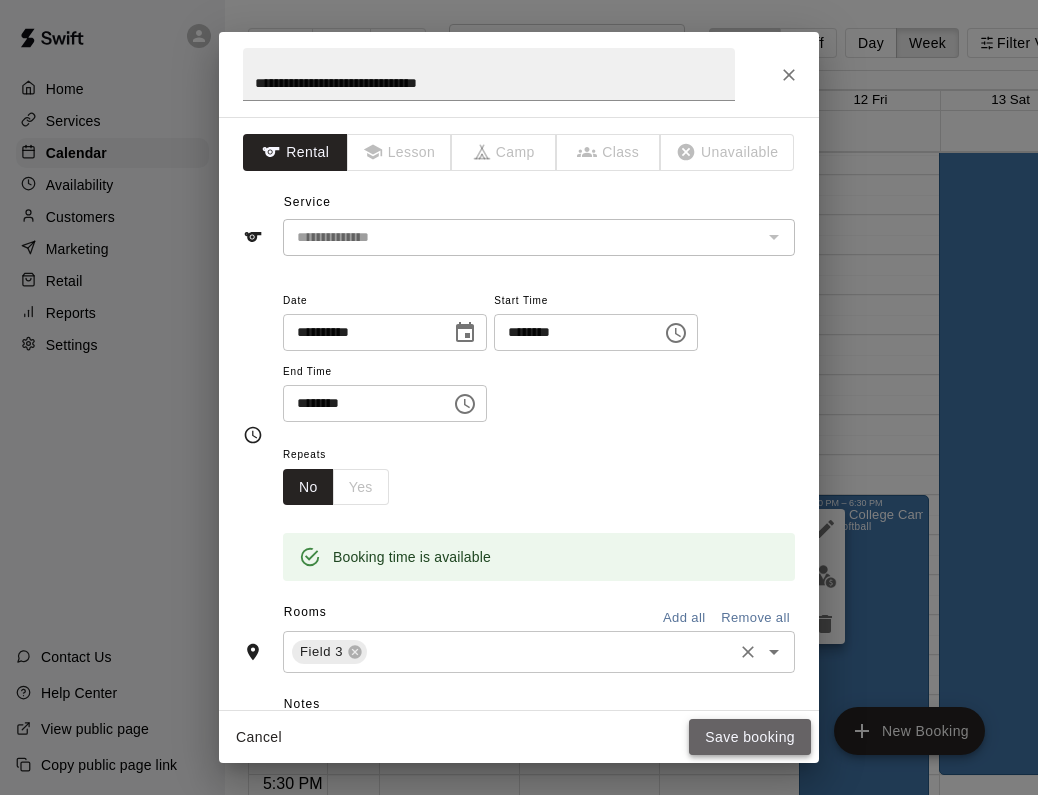 click on "Save booking" at bounding box center (750, 737) 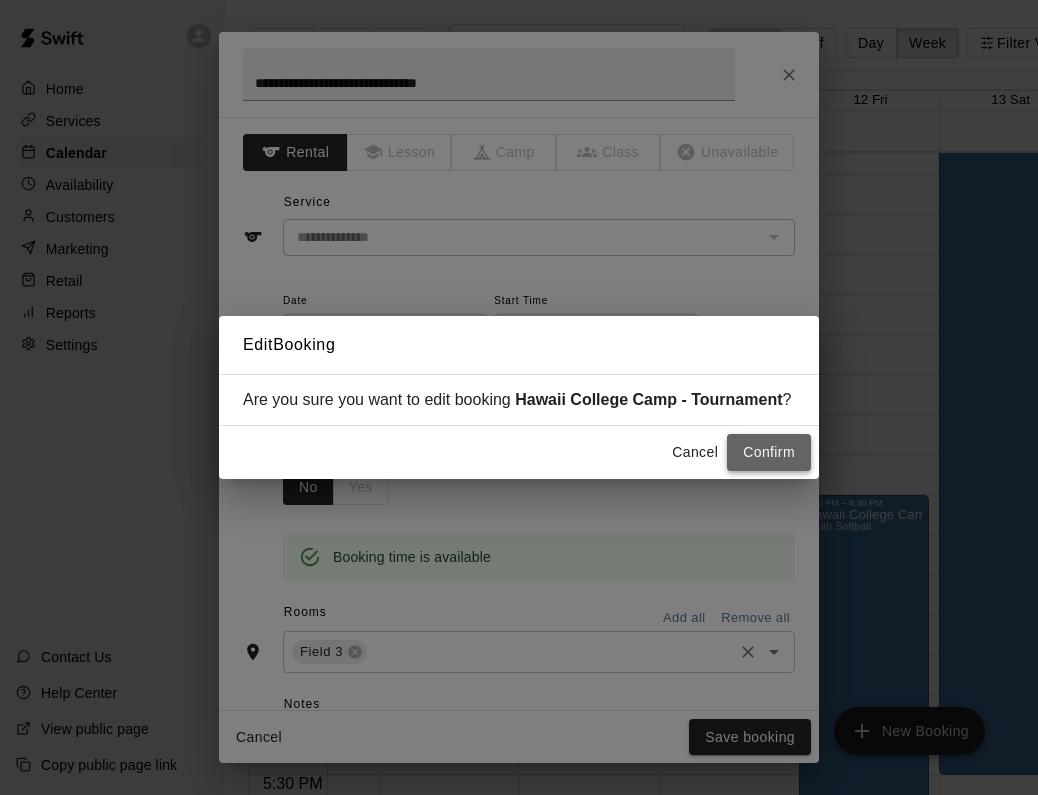 click on "Confirm" at bounding box center [769, 452] 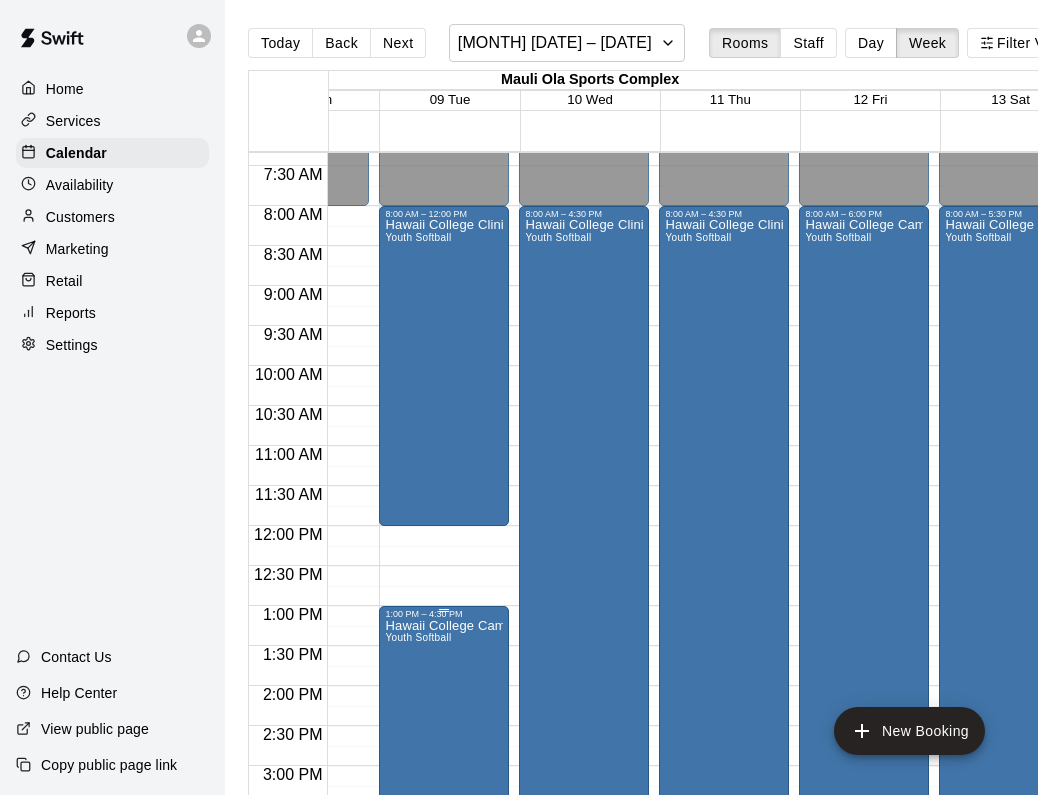 scroll, scrollTop: 583, scrollLeft: 228, axis: both 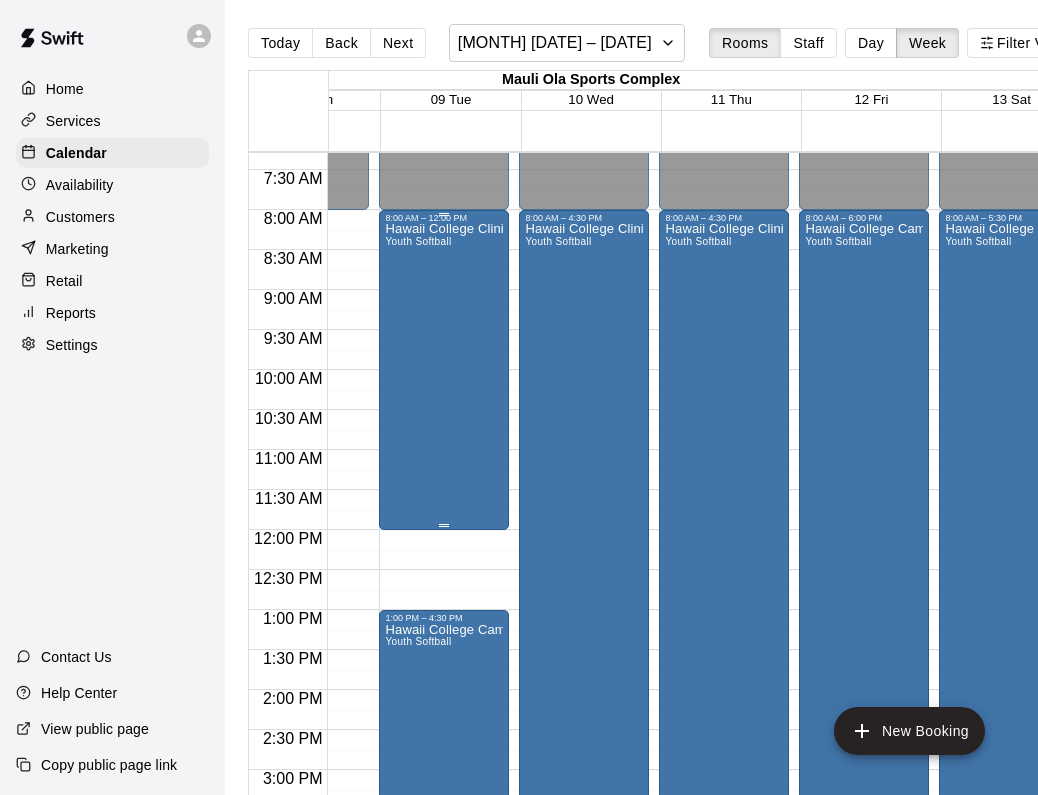 click on "Hawaii College Clinic - 12u Youth Softball" at bounding box center (444, 620) 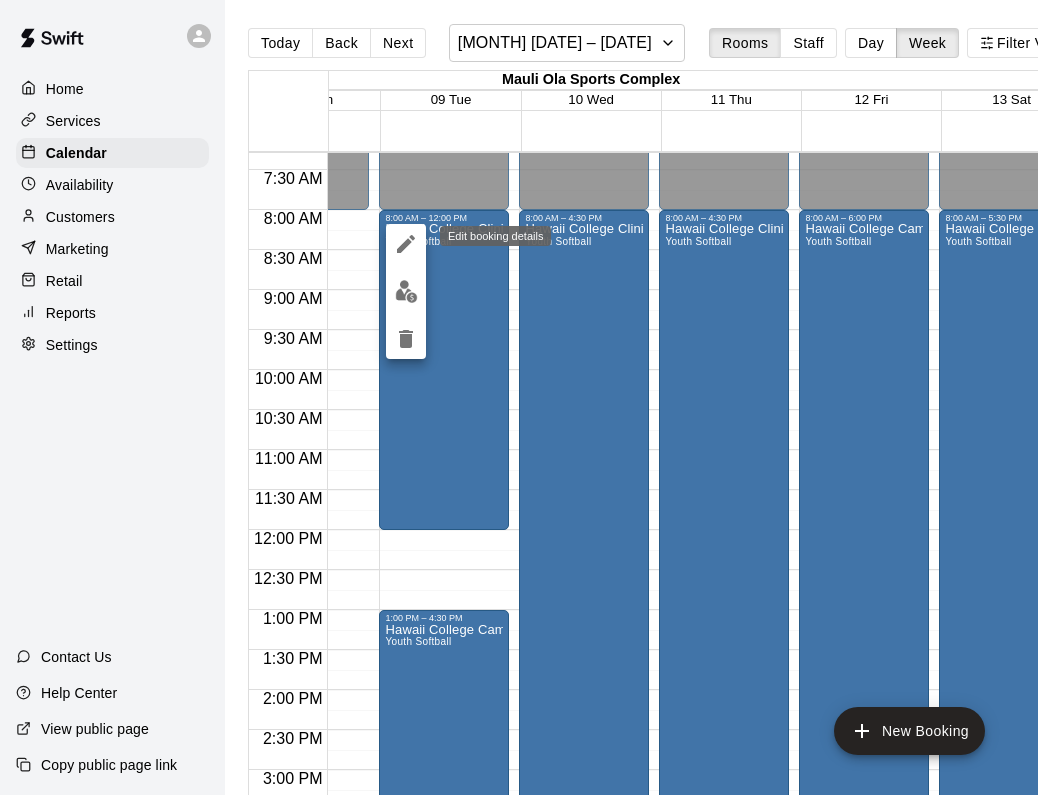 click 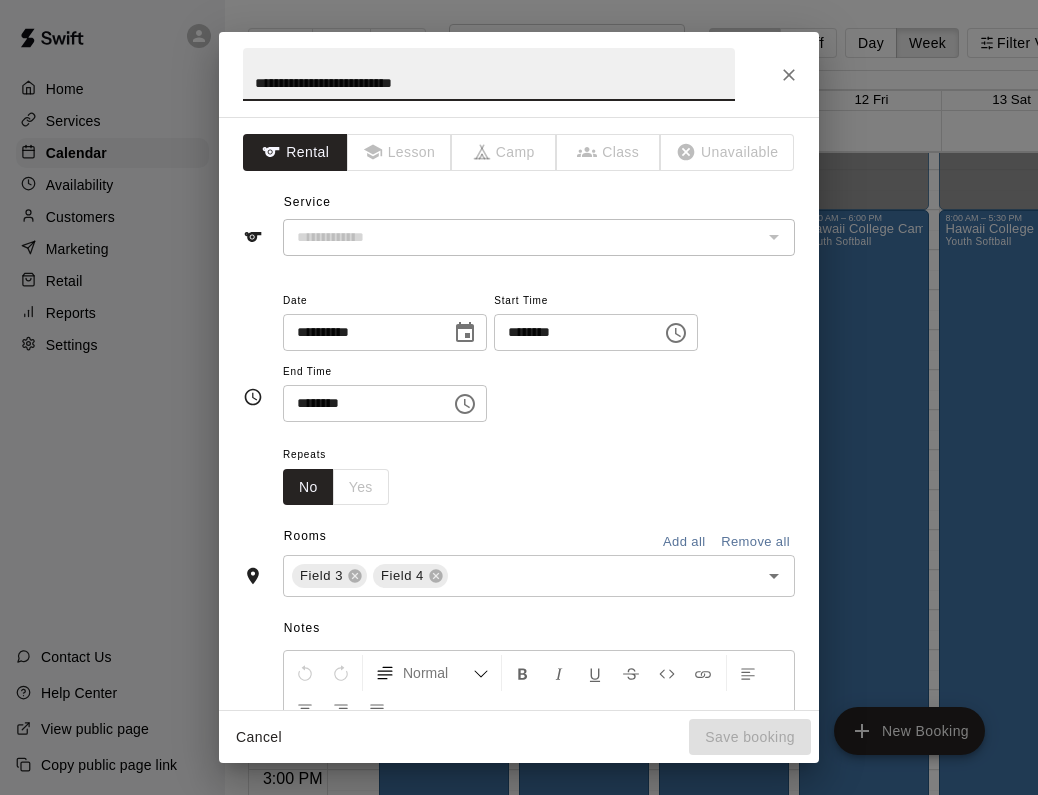 type on "**********" 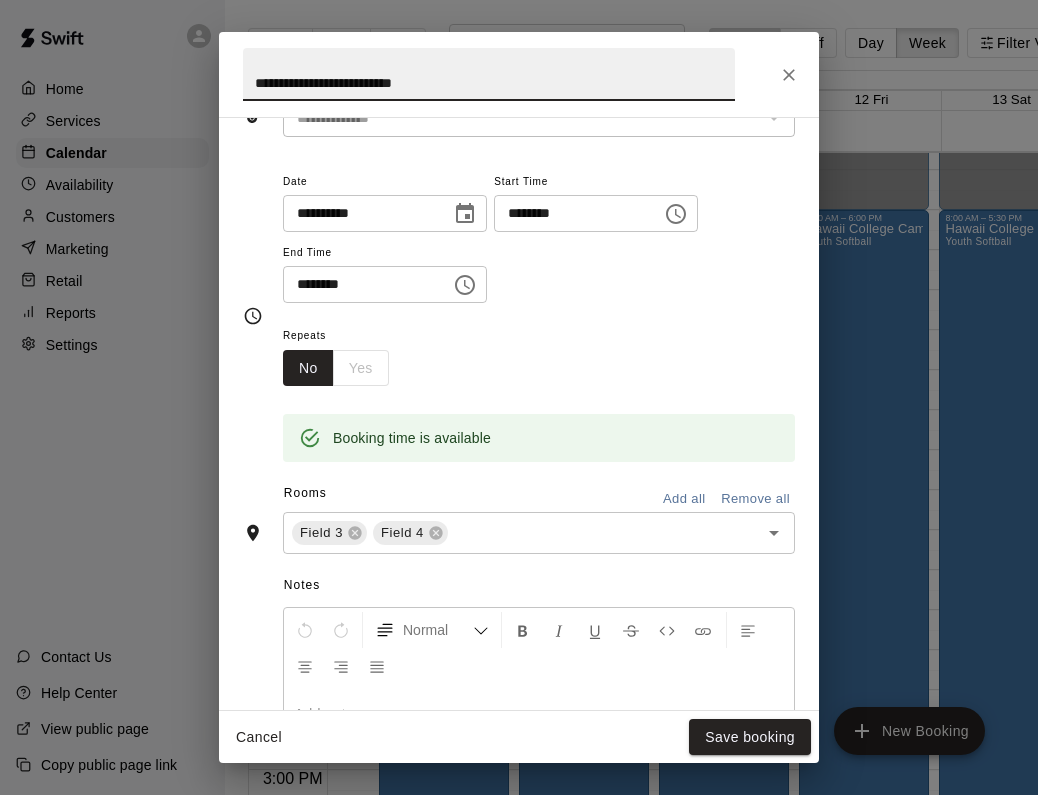 scroll, scrollTop: 121, scrollLeft: 0, axis: vertical 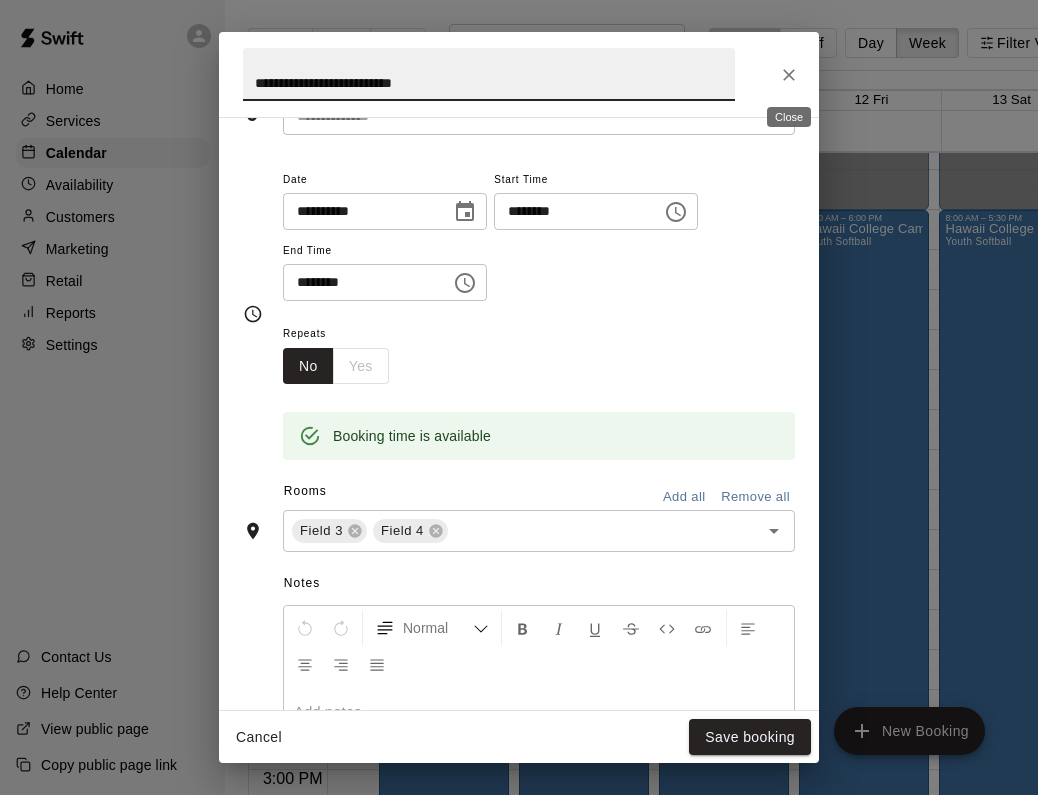 click 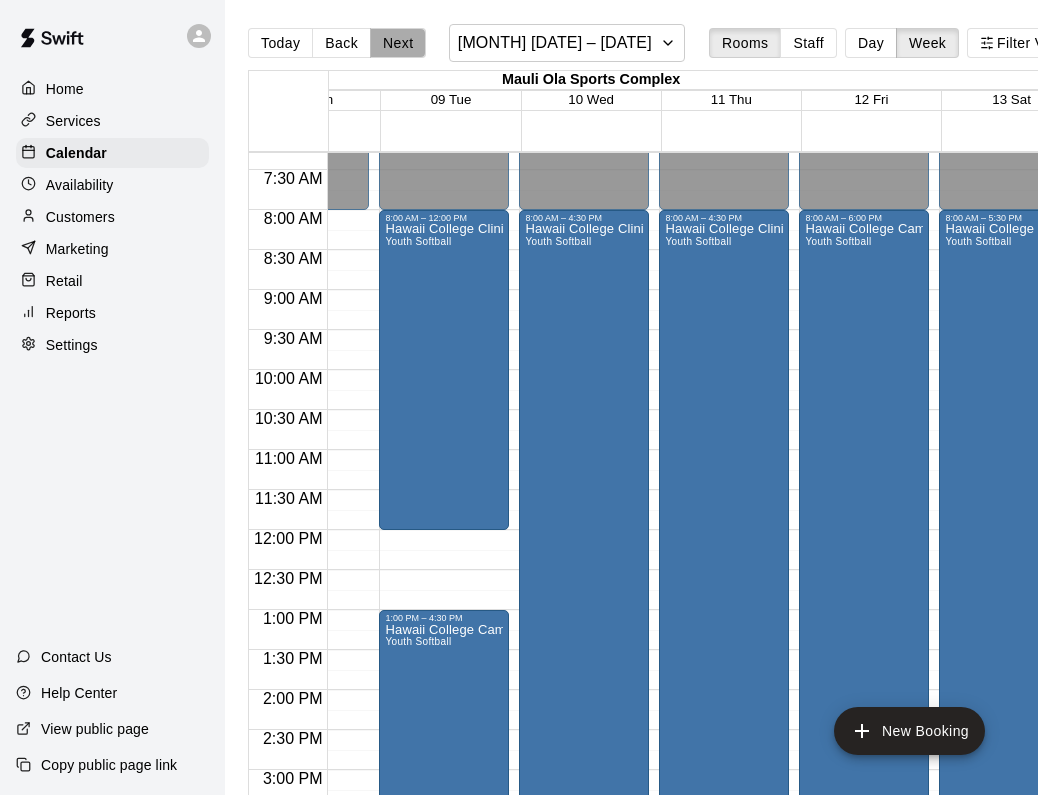 click on "Next" at bounding box center (398, 43) 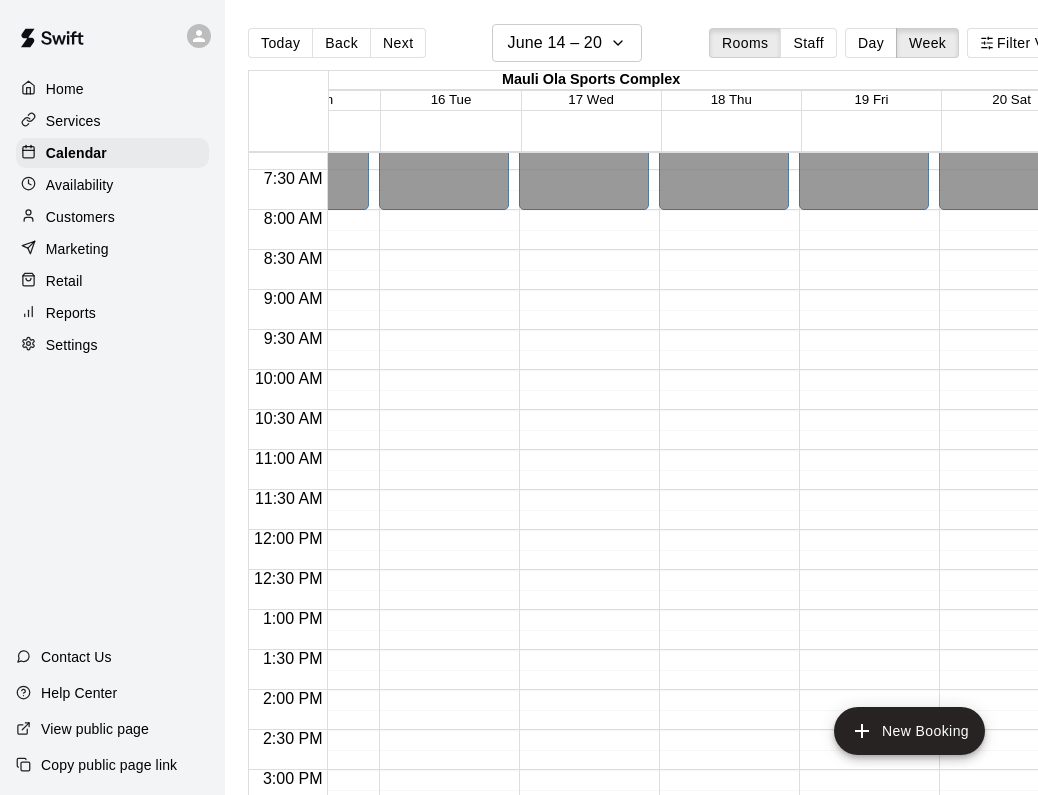 scroll, scrollTop: 578, scrollLeft: 115, axis: both 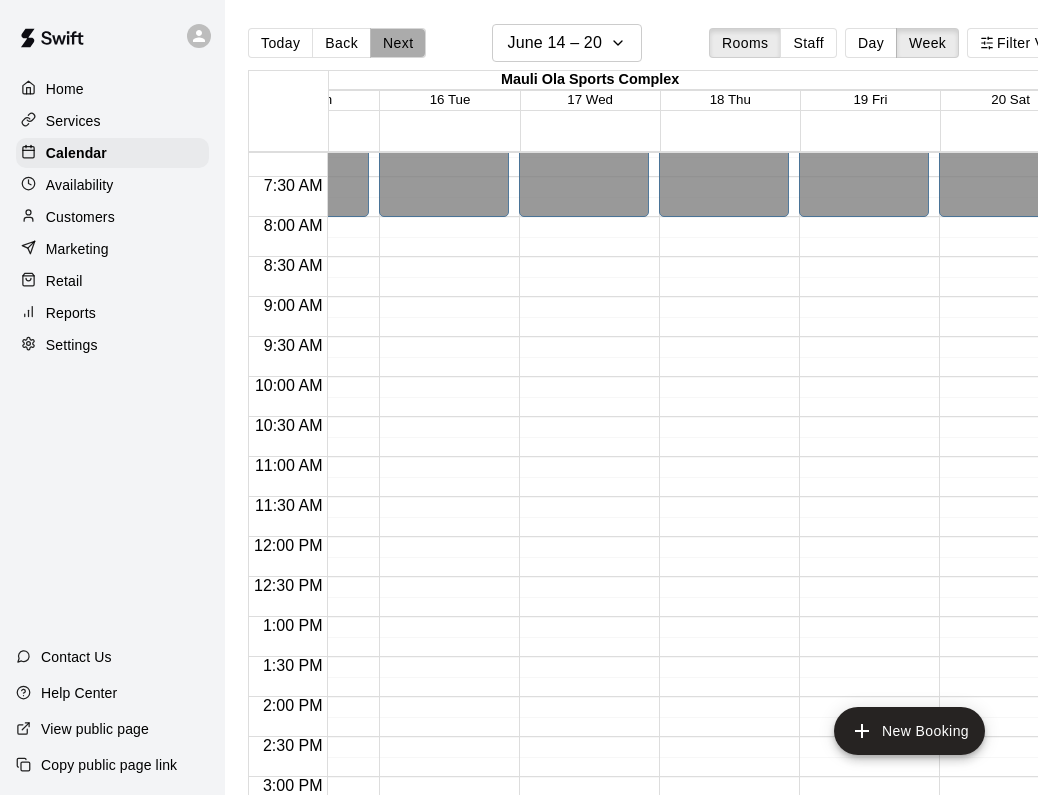 click on "Next" at bounding box center [398, 43] 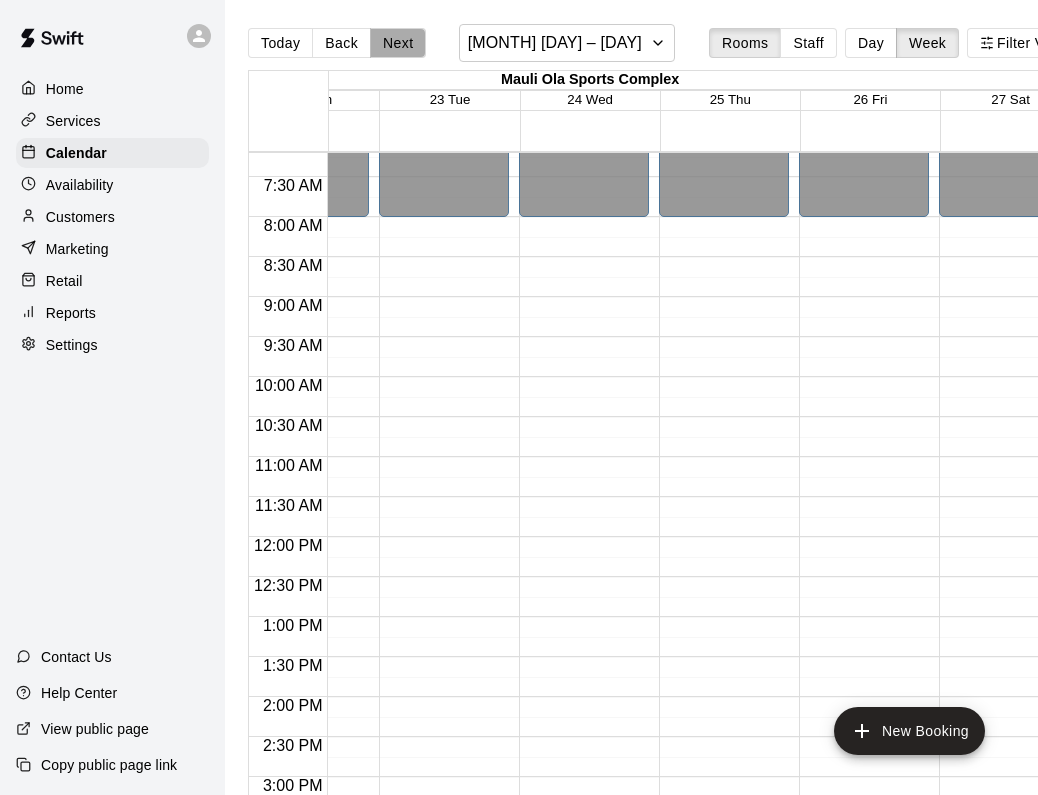 click on "Next" at bounding box center (398, 43) 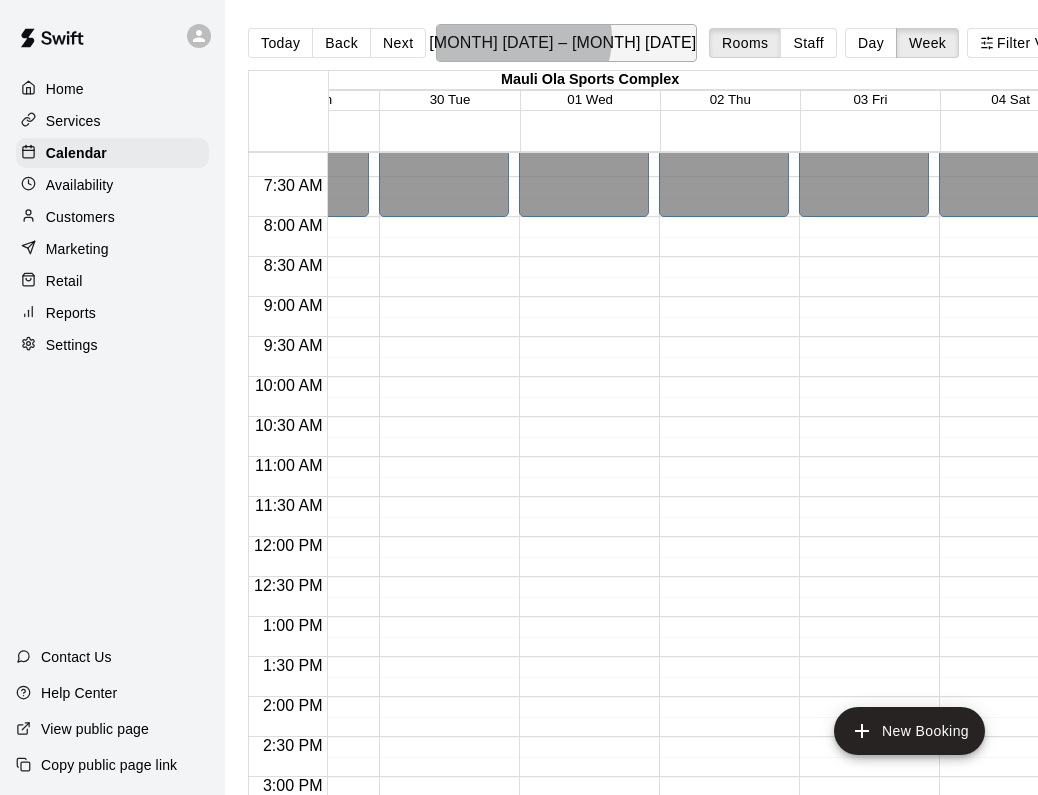 click on "[MONTH] [DATE] – [MONTH] [DATE]" at bounding box center [562, 43] 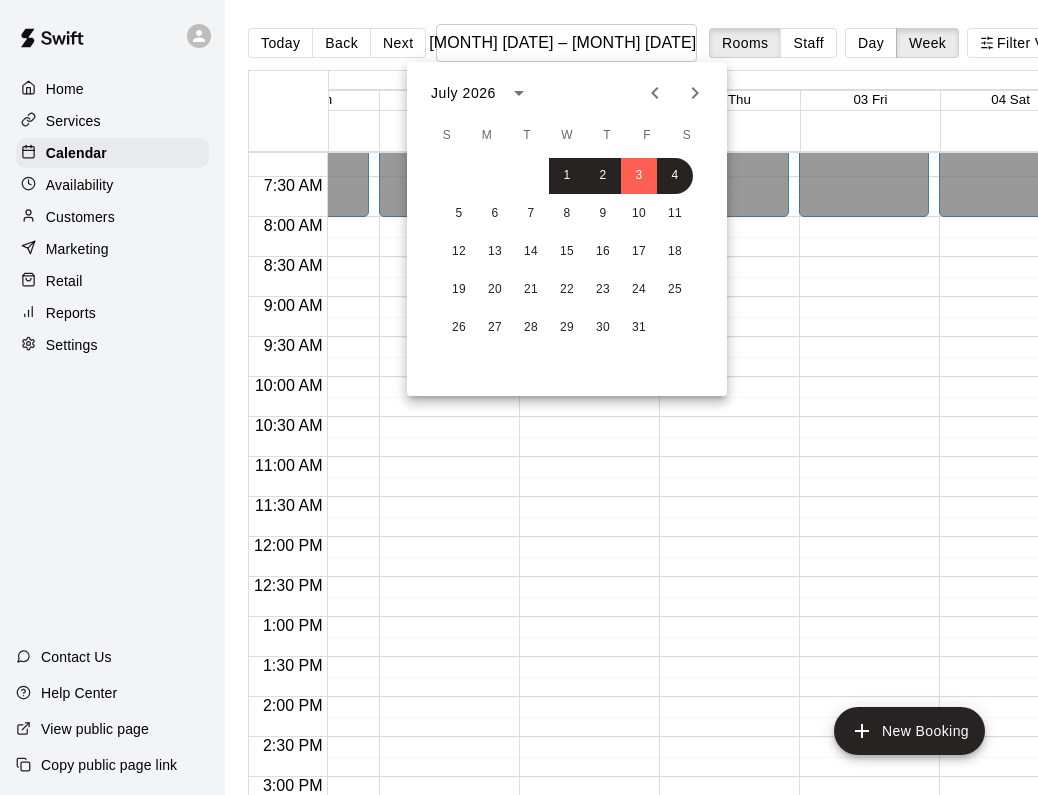 click 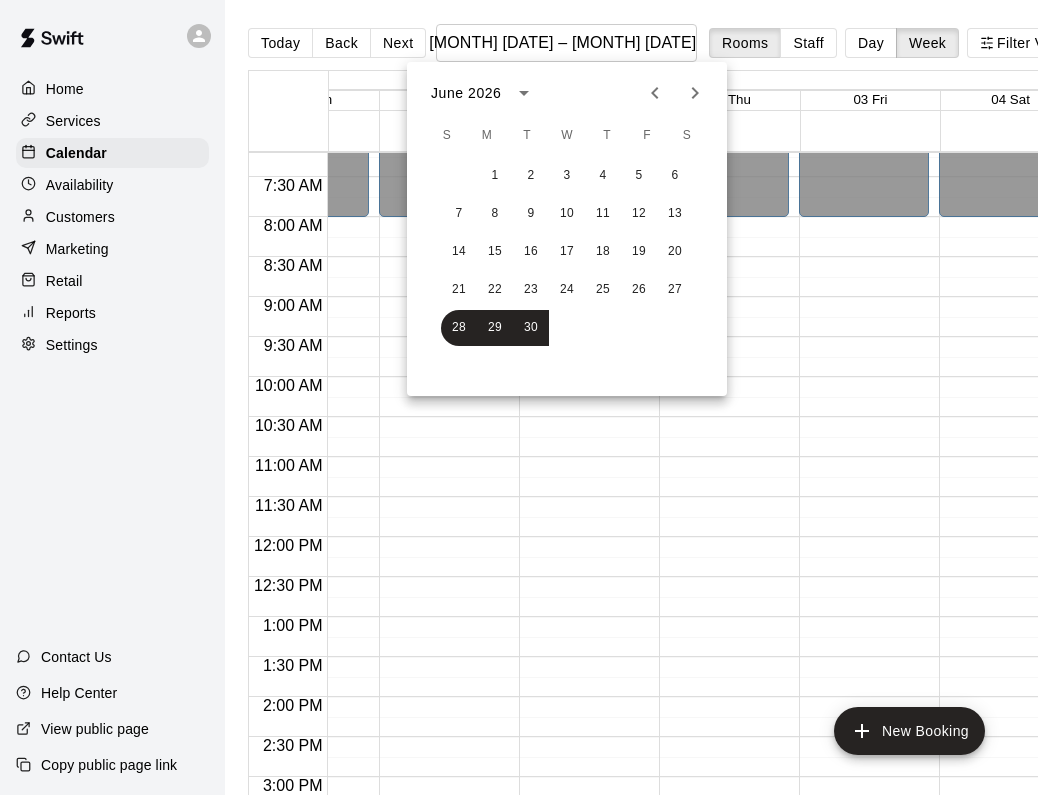 click 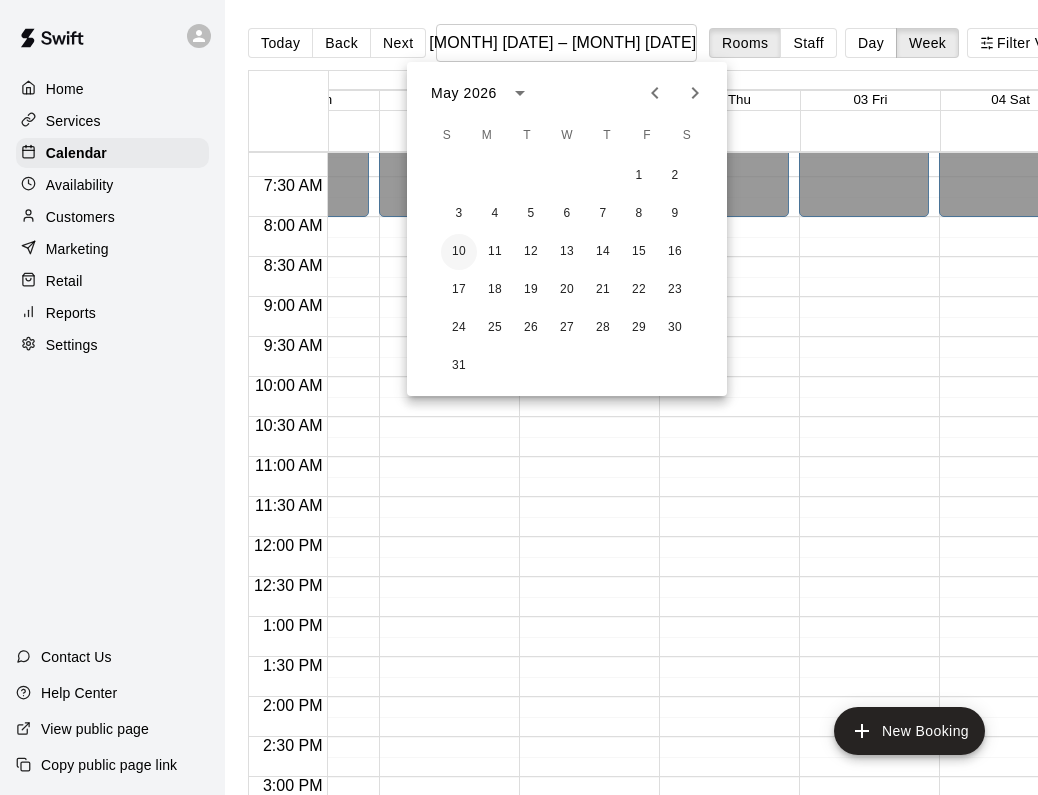 click on "10" at bounding box center (459, 252) 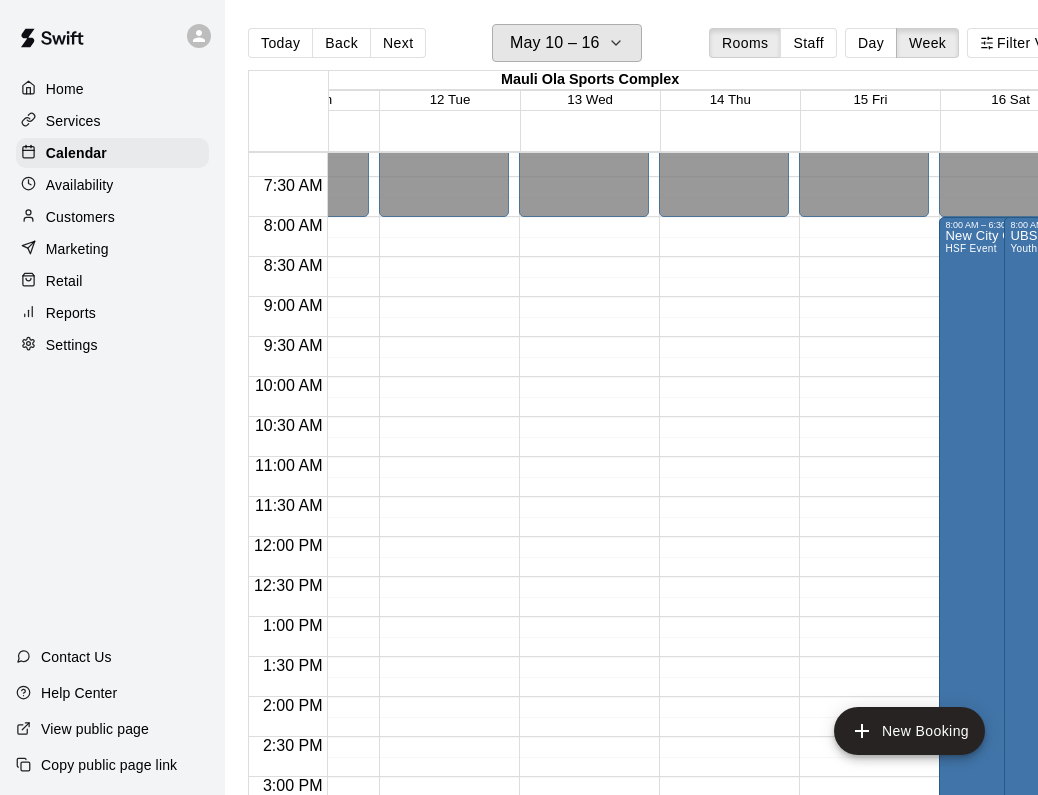 scroll, scrollTop: 576, scrollLeft: -55, axis: both 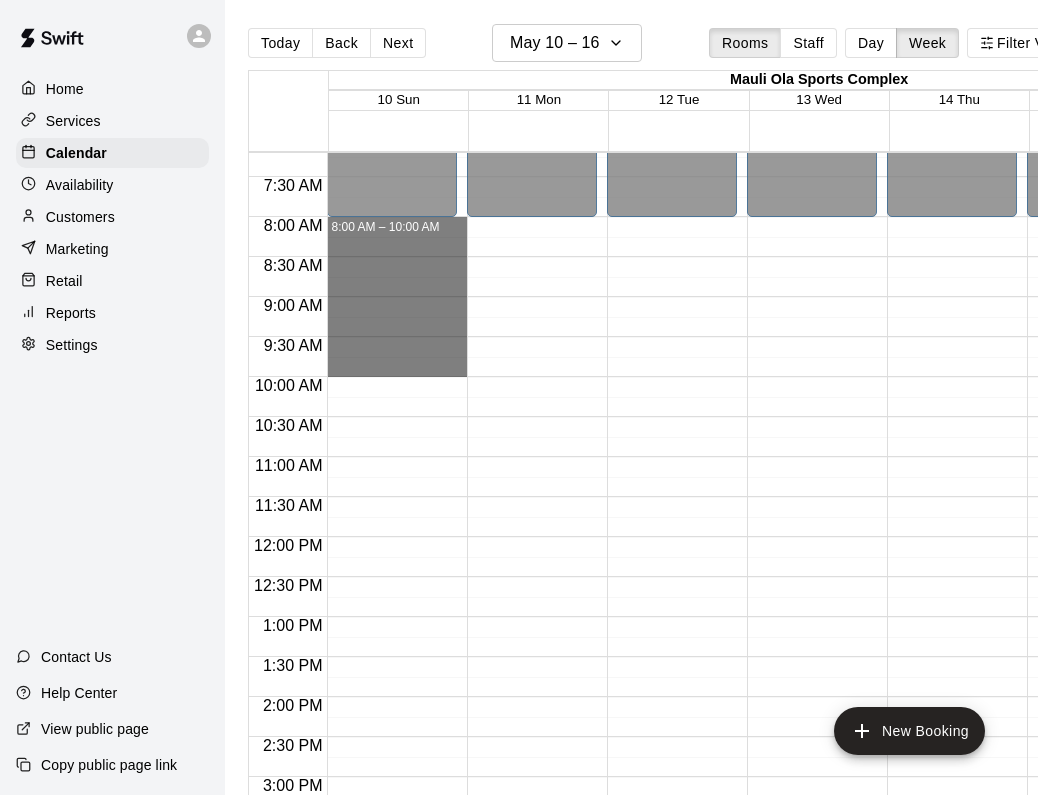 drag, startPoint x: 423, startPoint y: 233, endPoint x: 419, endPoint y: 399, distance: 166.04819 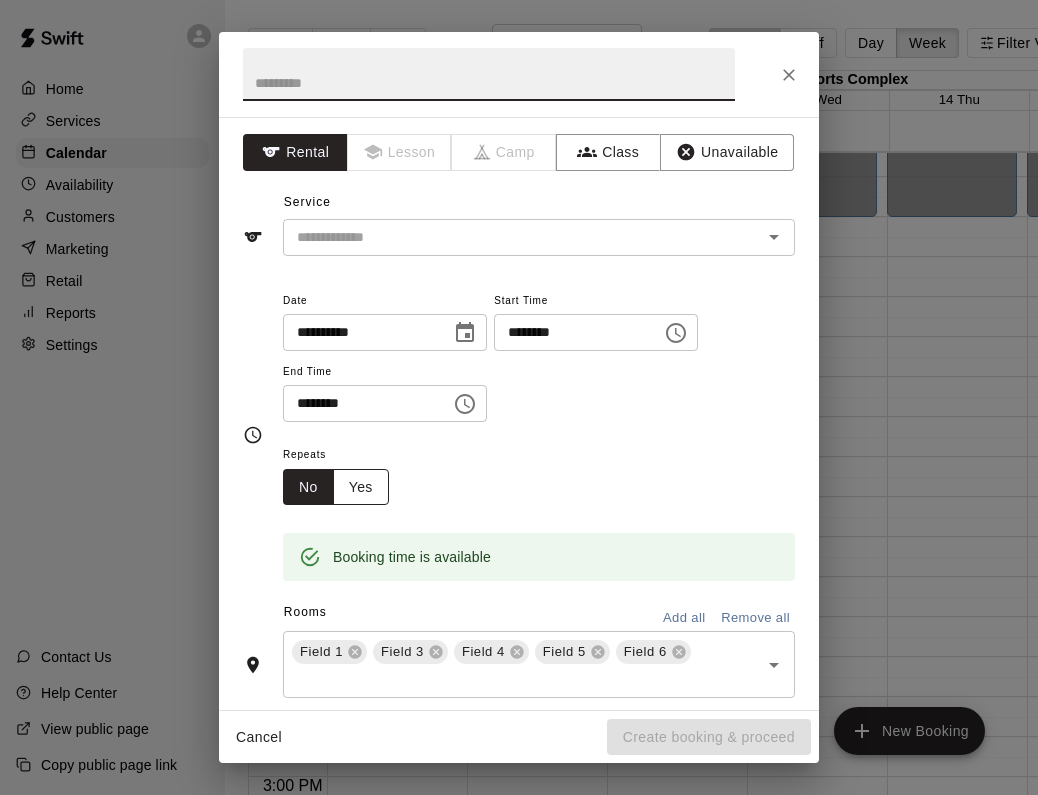 click on "Yes" at bounding box center [361, 487] 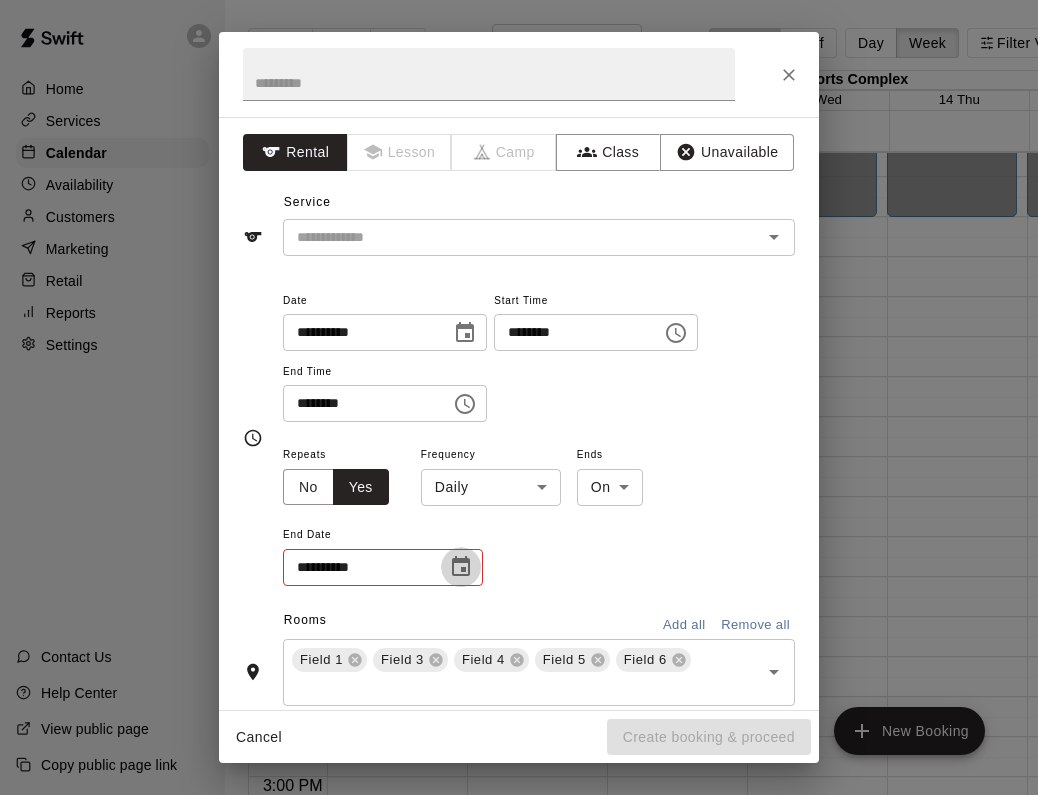 click 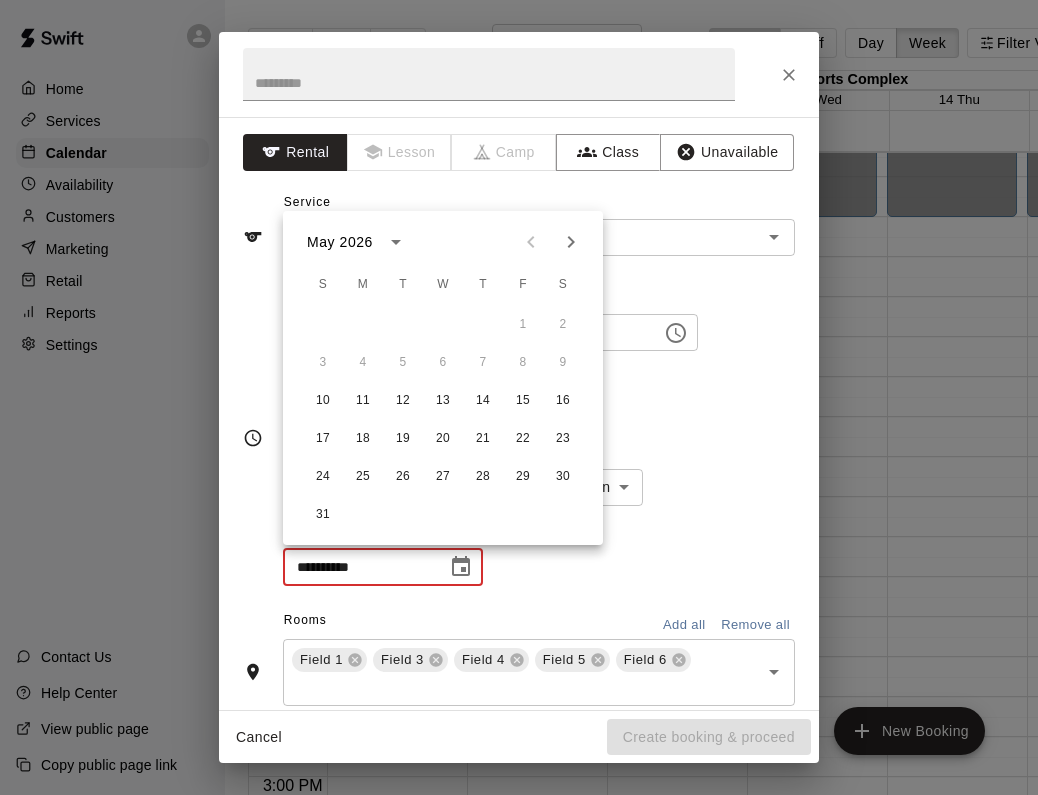 click 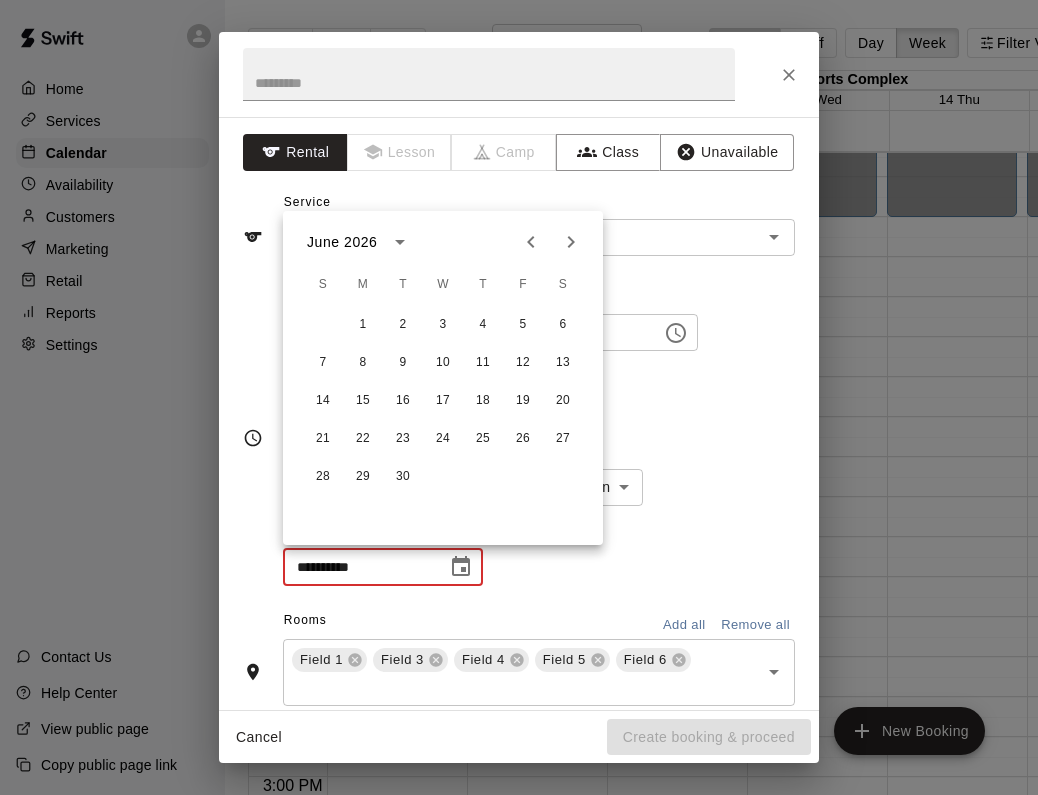 click 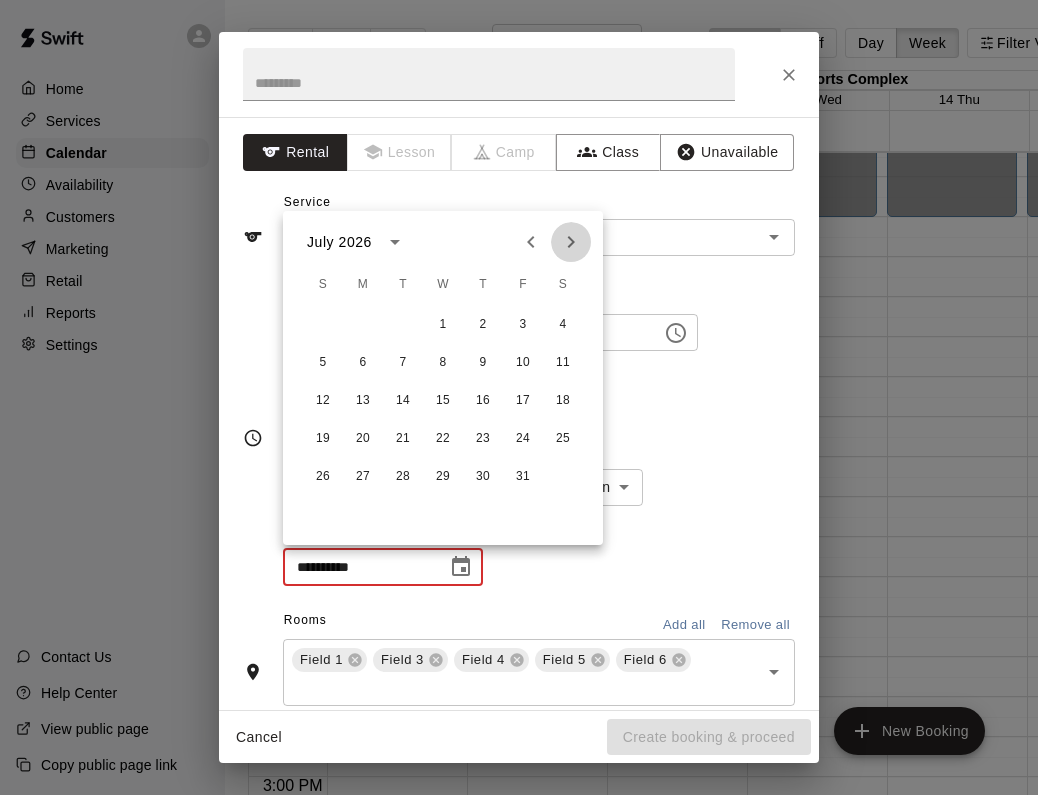 click 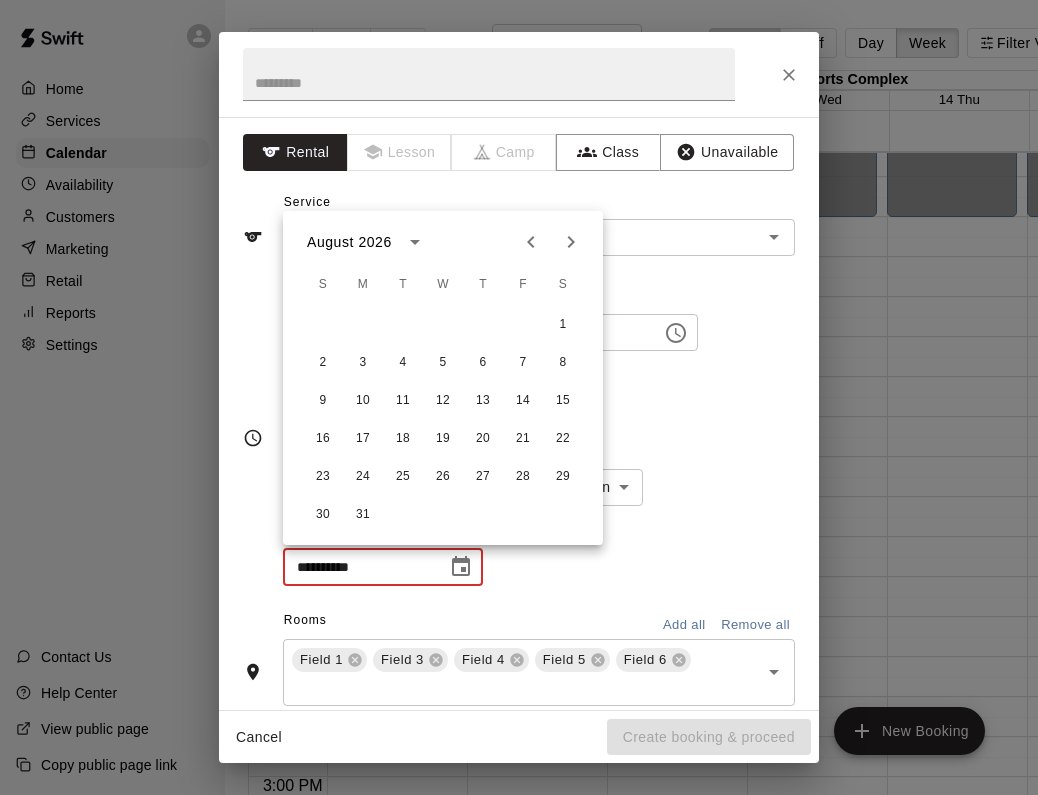 click 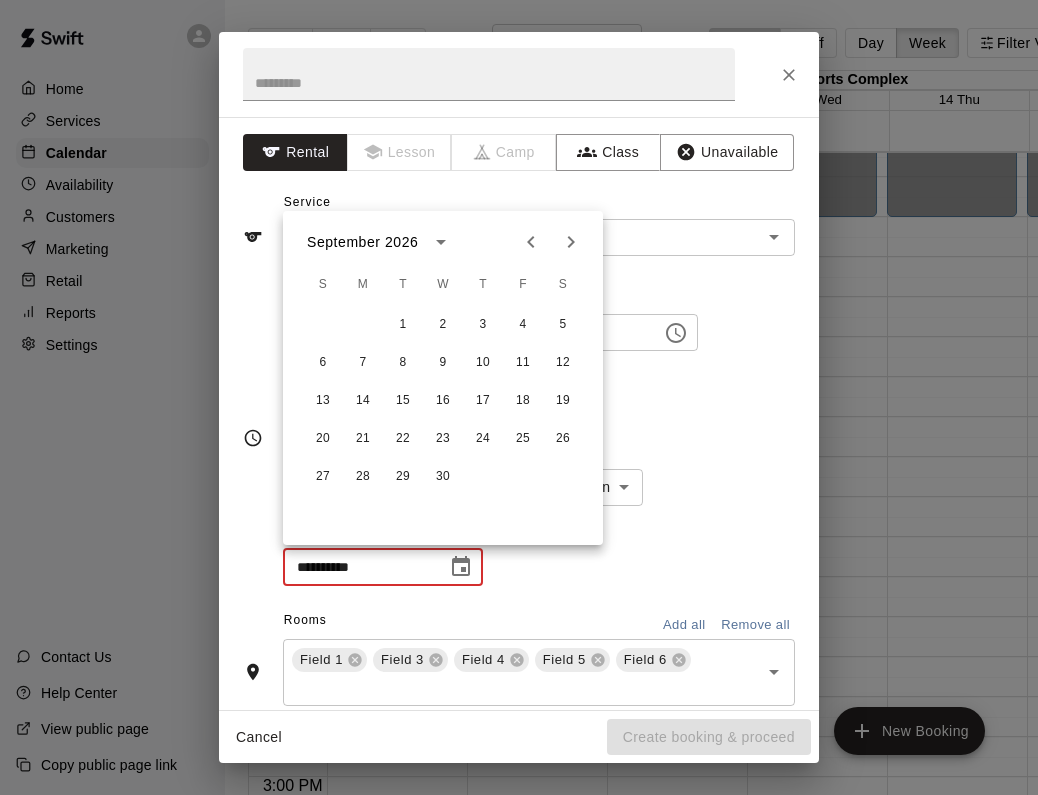 click 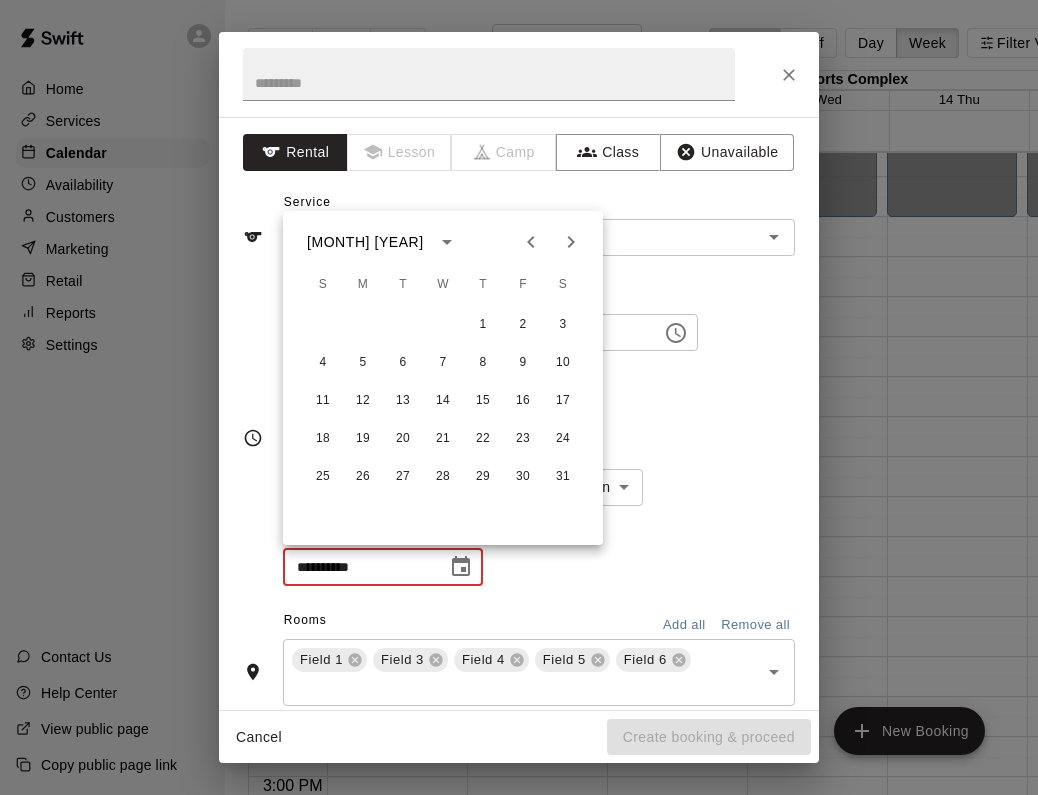 click 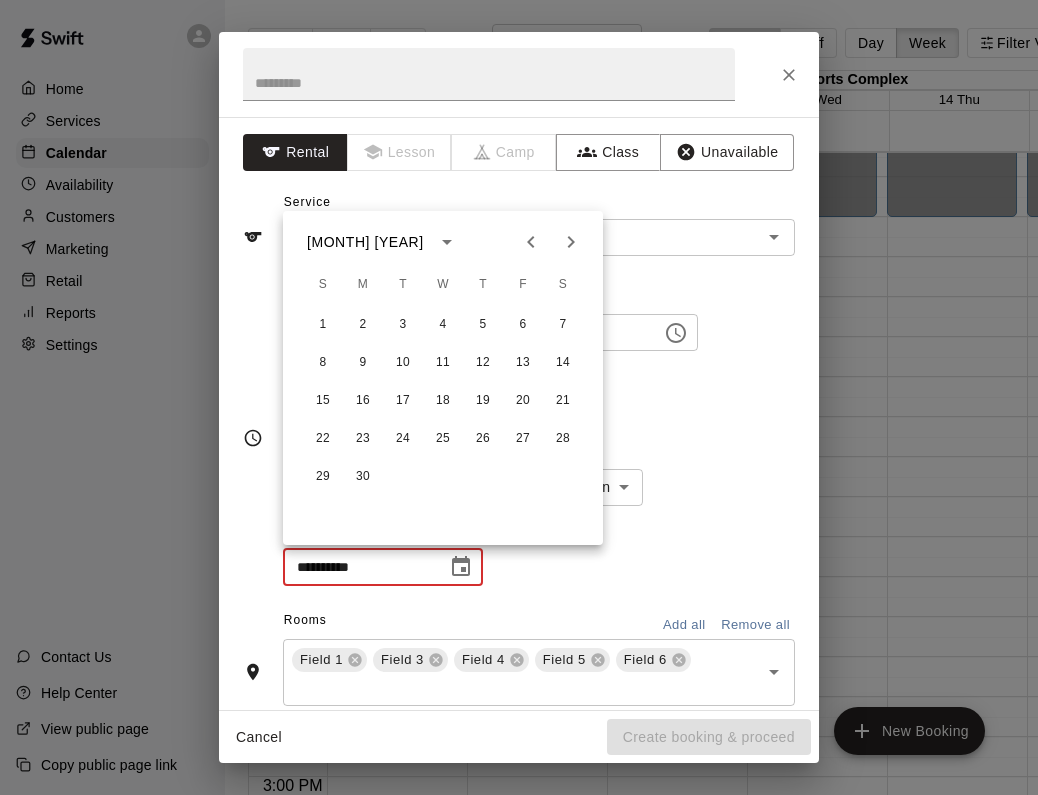 click 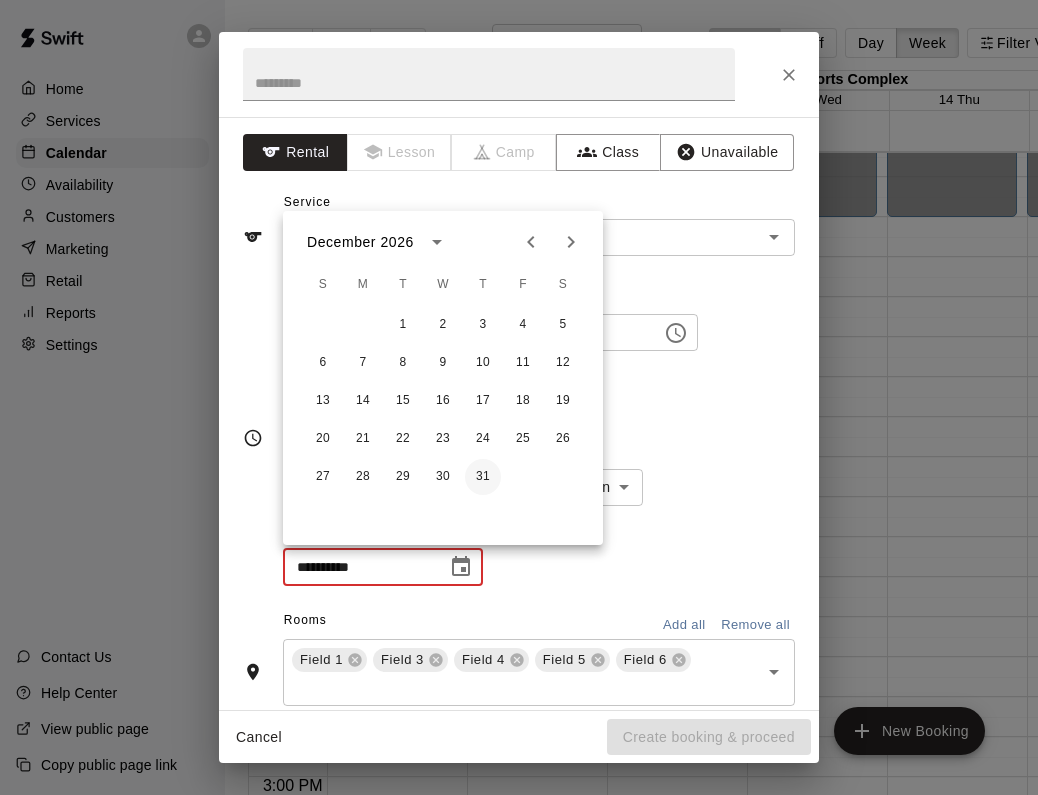 click on "31" at bounding box center [483, 477] 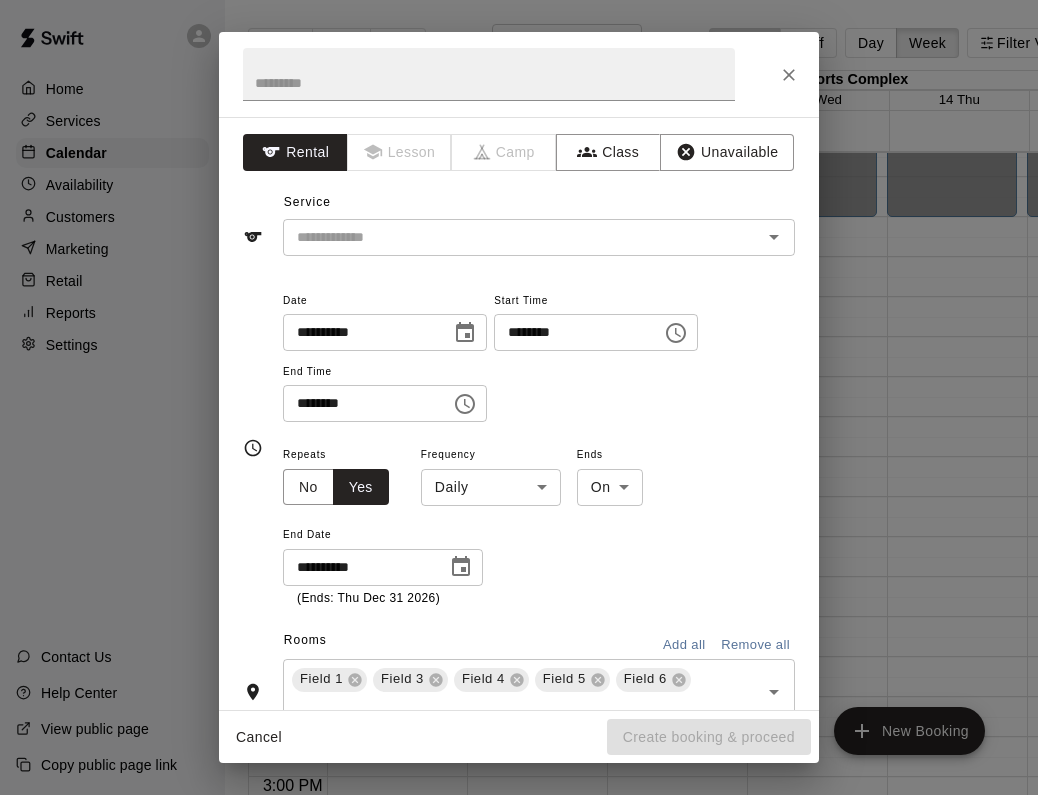 type on "**********" 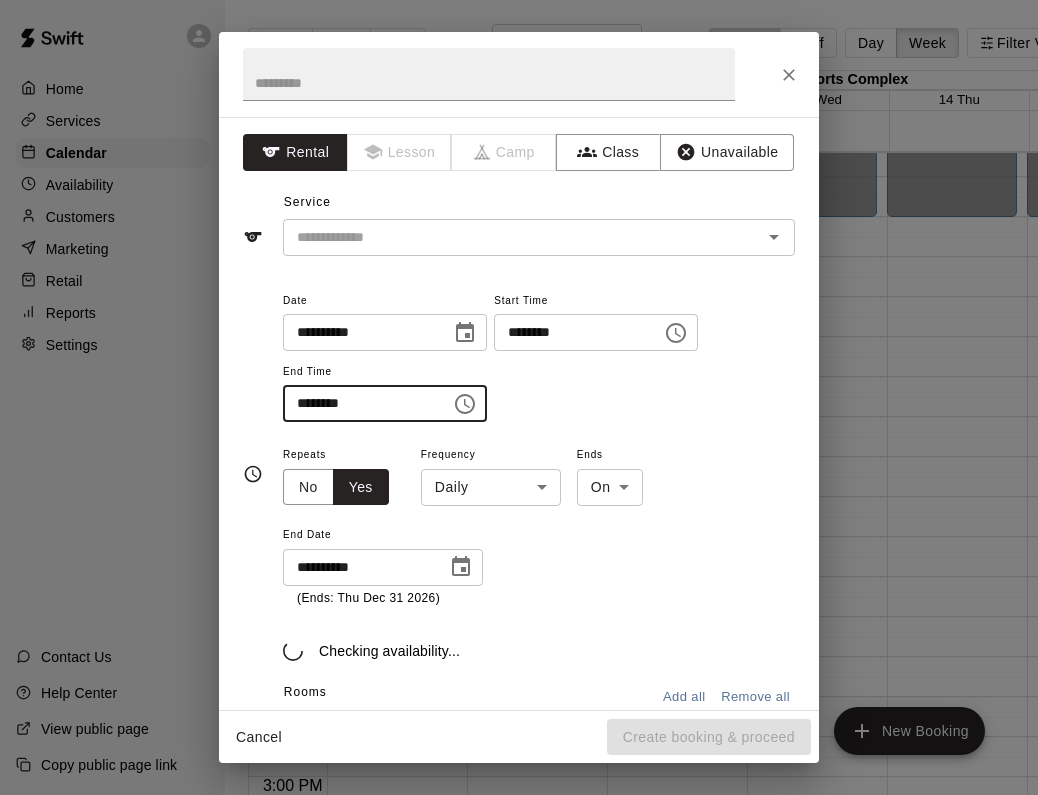 click on "********" at bounding box center (360, 403) 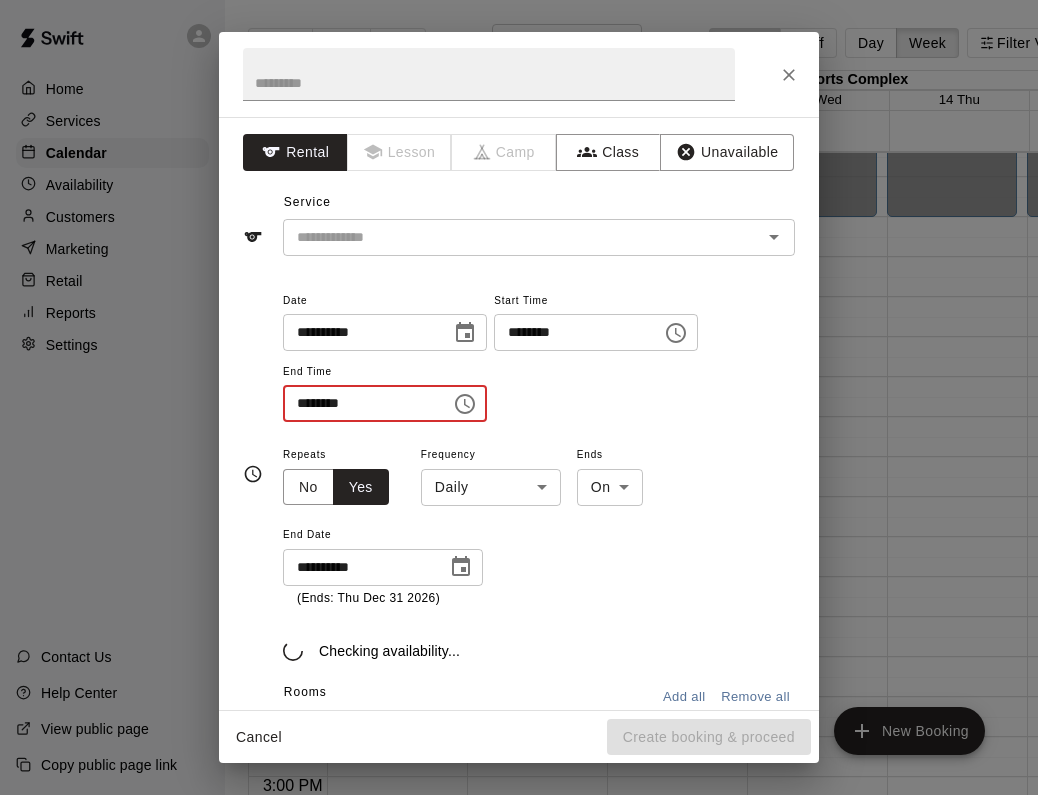 type on "********" 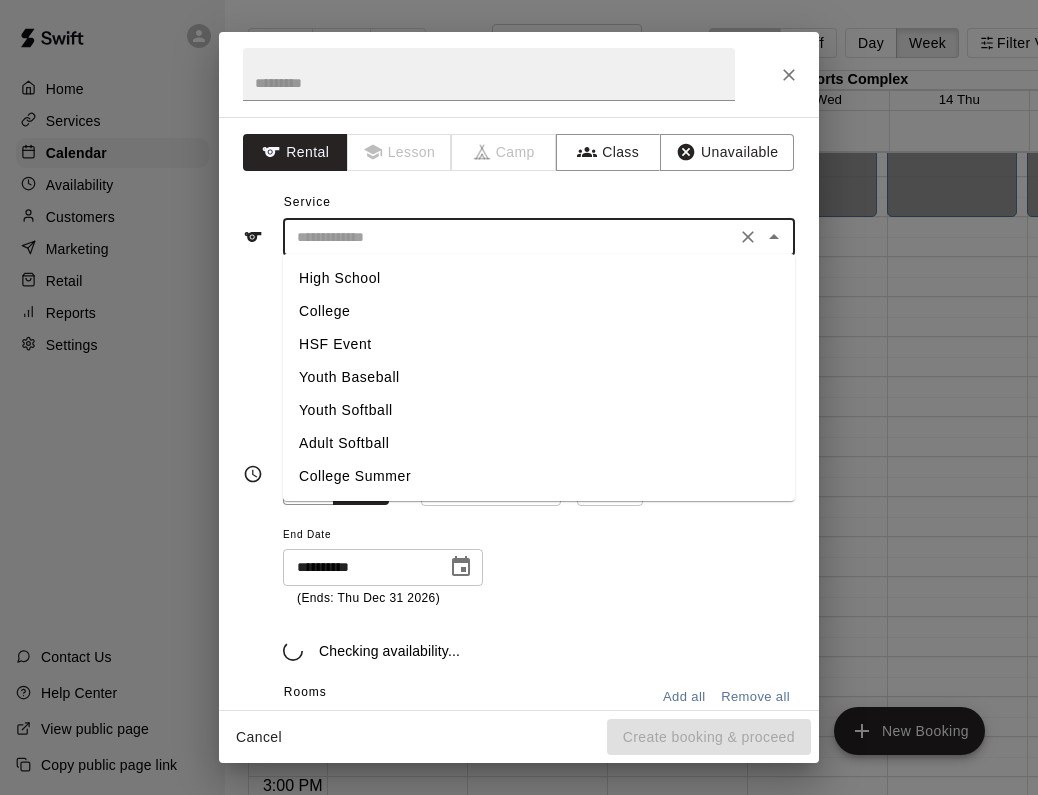 click at bounding box center [509, 237] 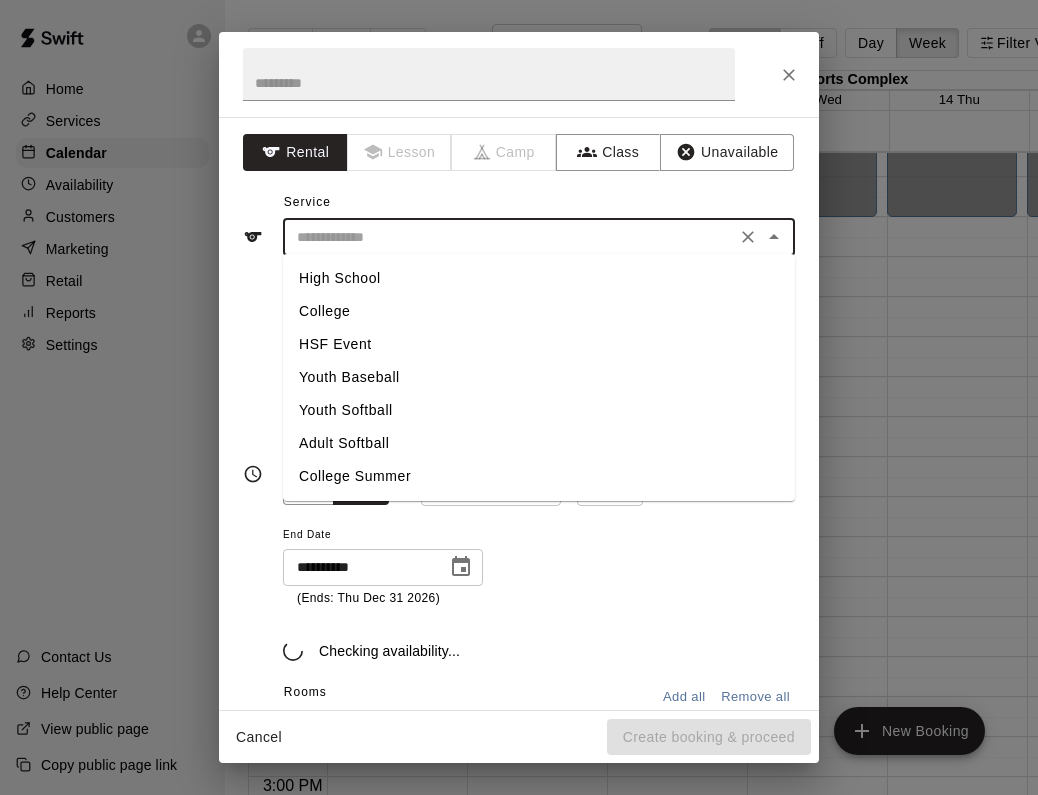 click on "HSF Event" at bounding box center [539, 344] 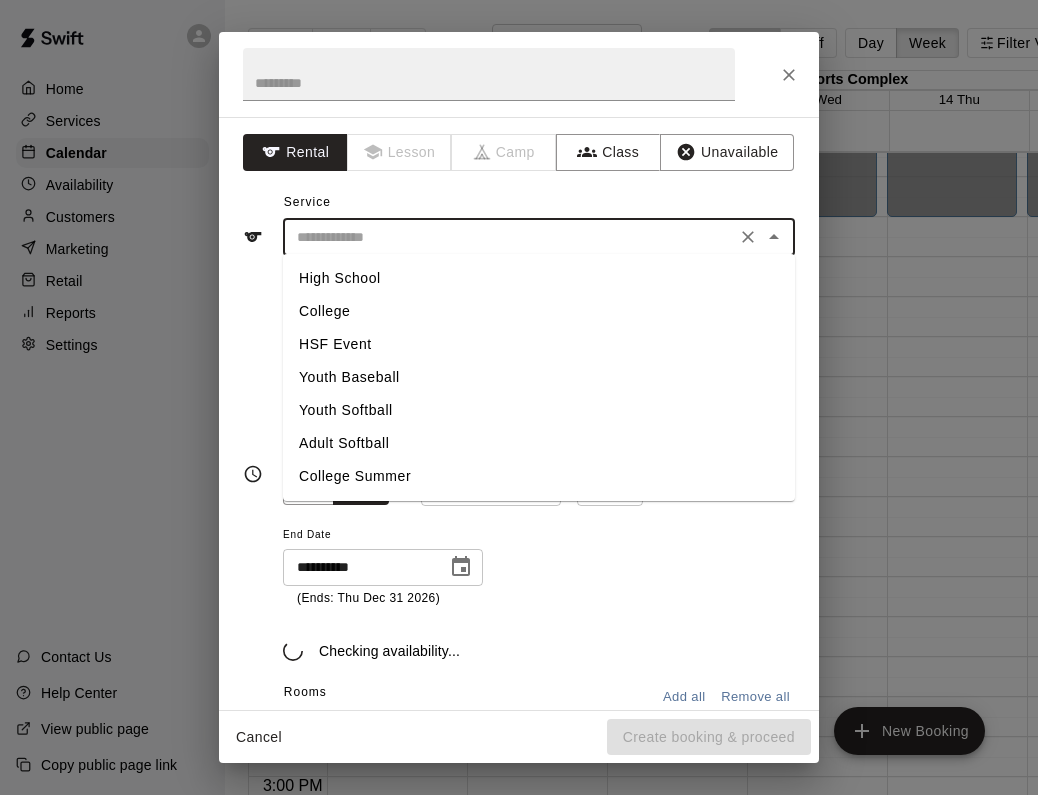 type on "*********" 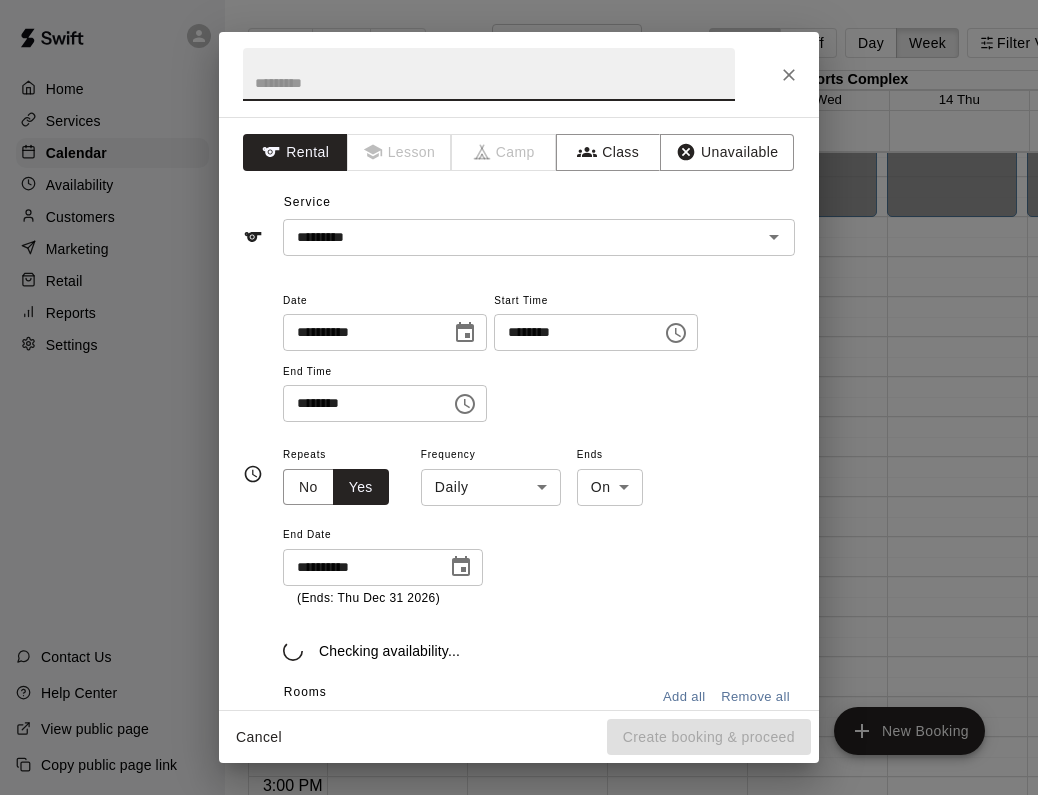 click at bounding box center [489, 74] 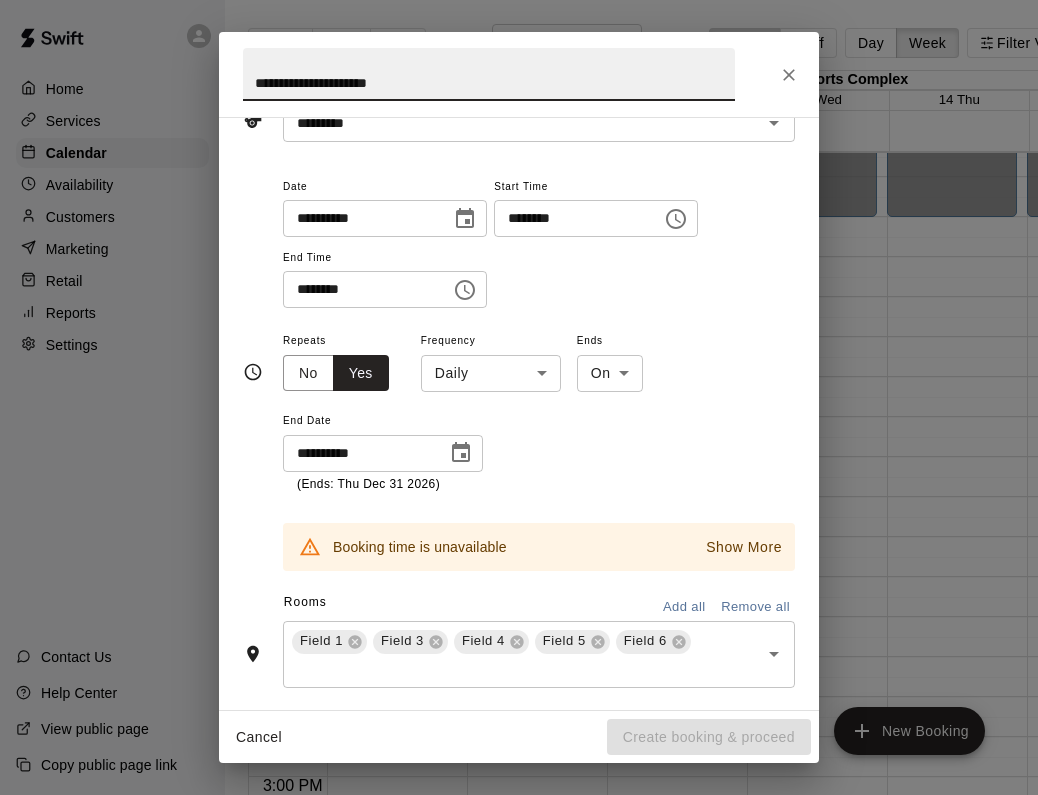 scroll, scrollTop: 119, scrollLeft: 0, axis: vertical 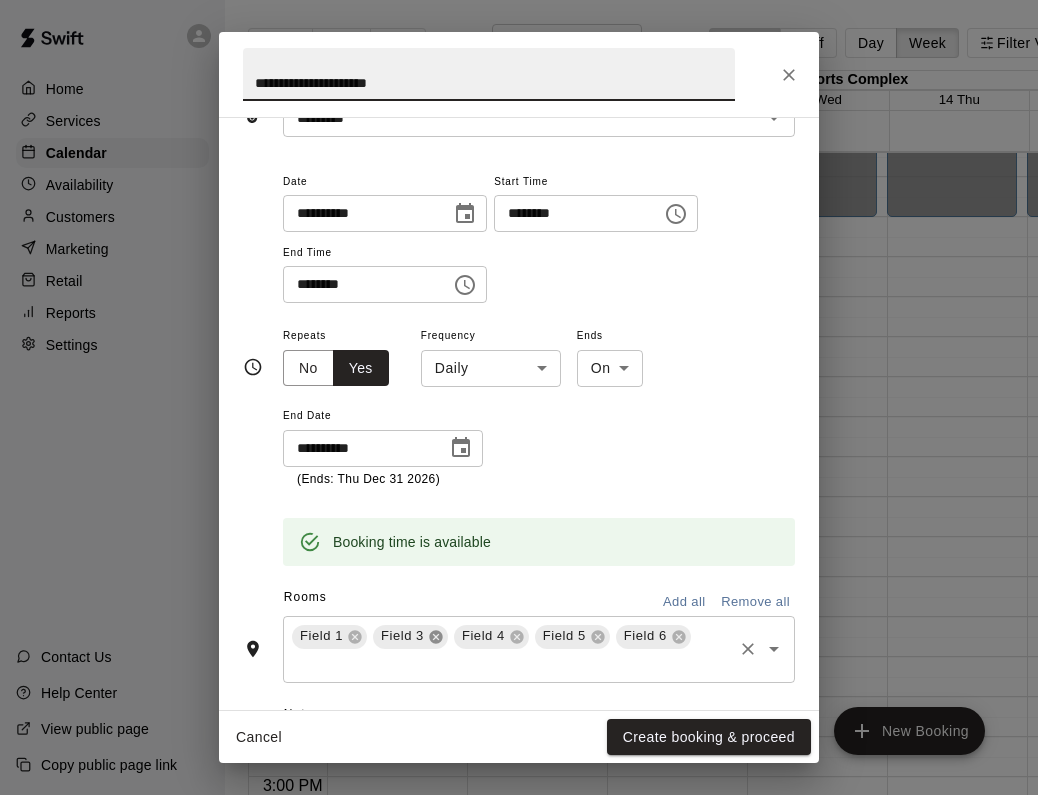 click 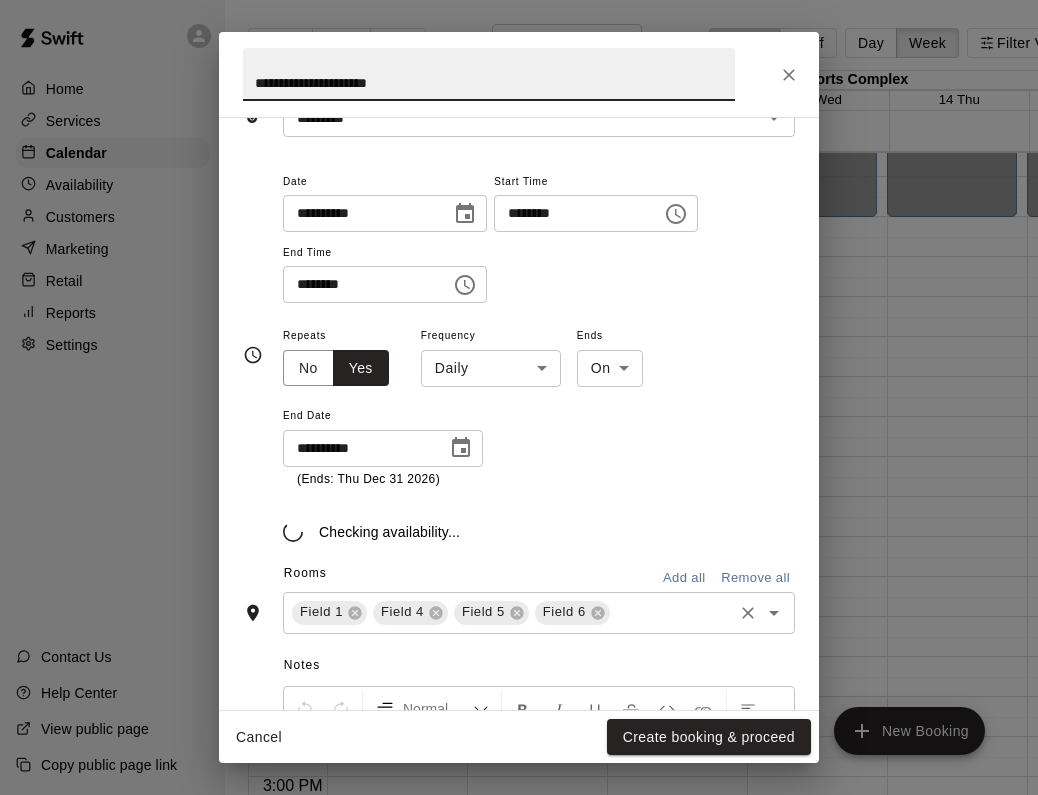 click on "Field 4" at bounding box center [410, 613] 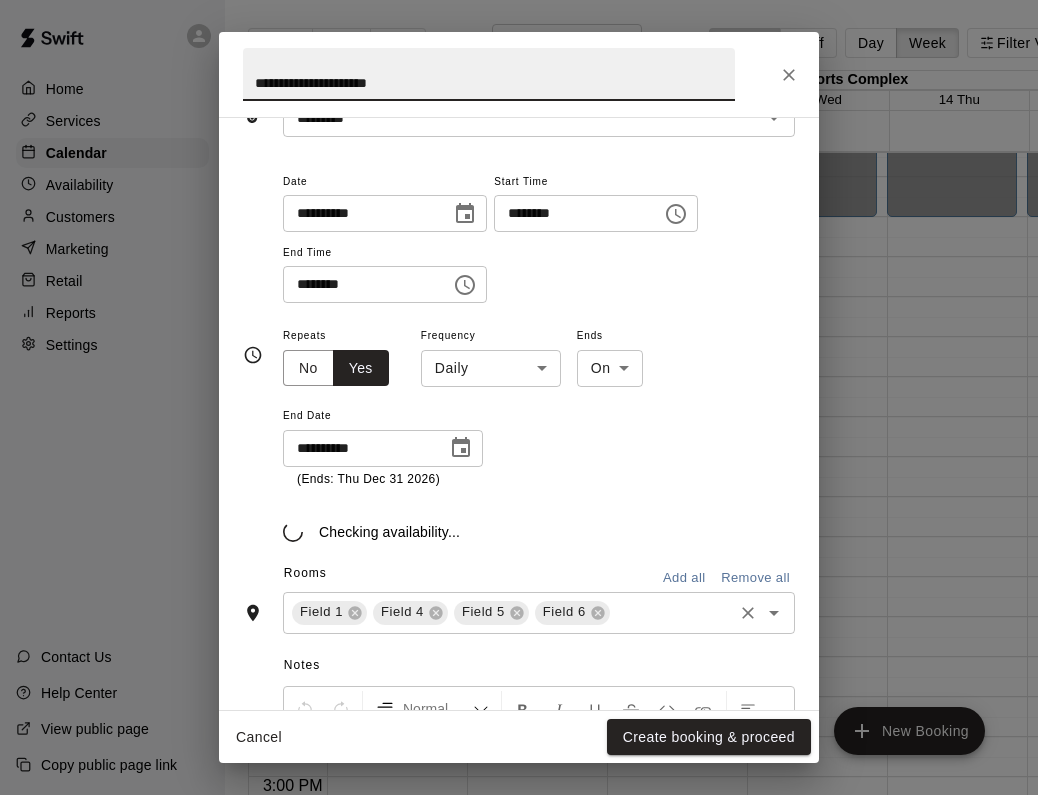 type on "**********" 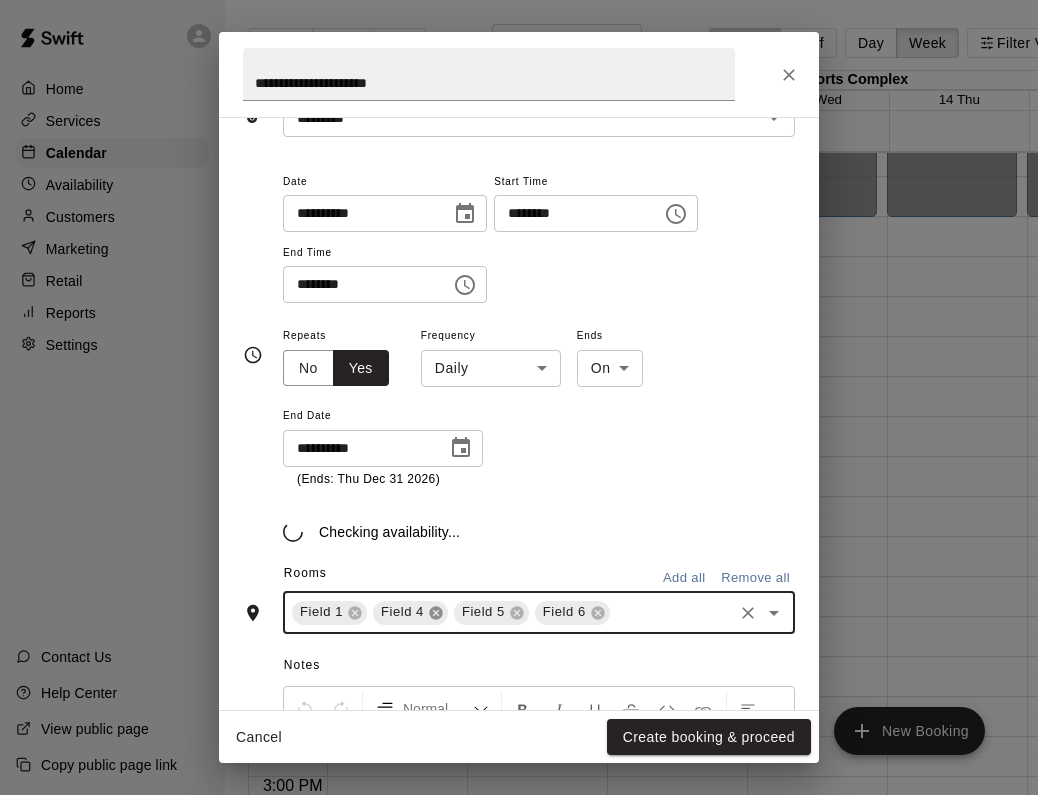 click 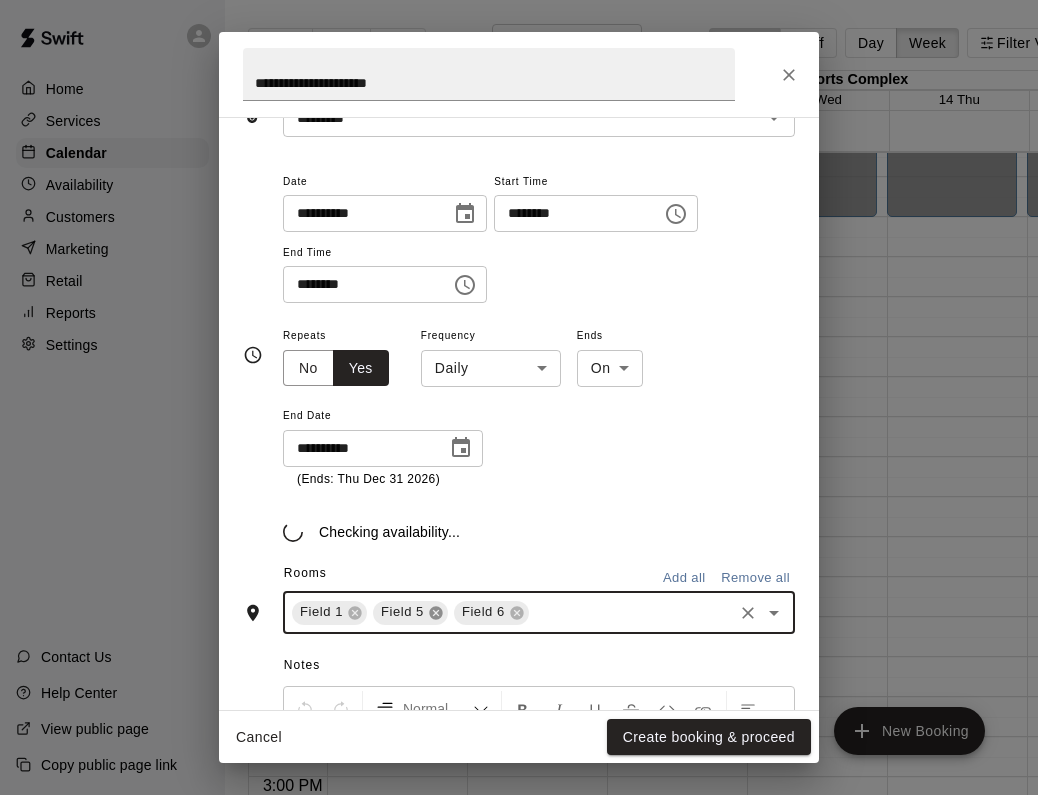 click 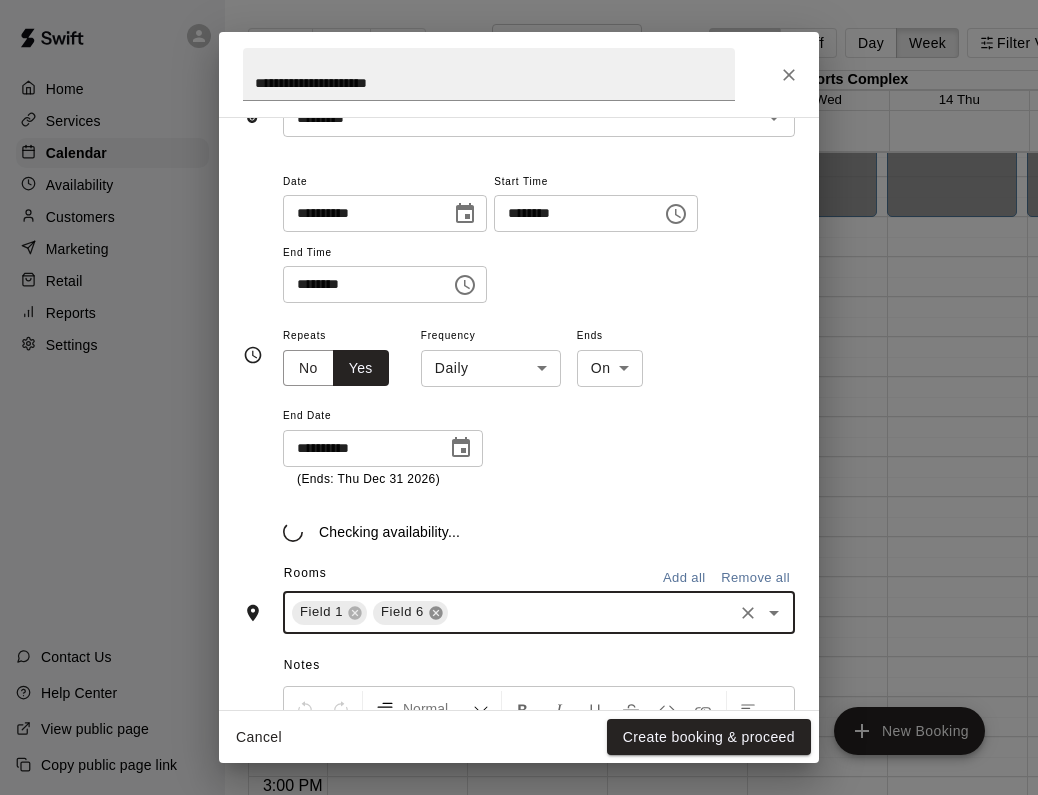 click 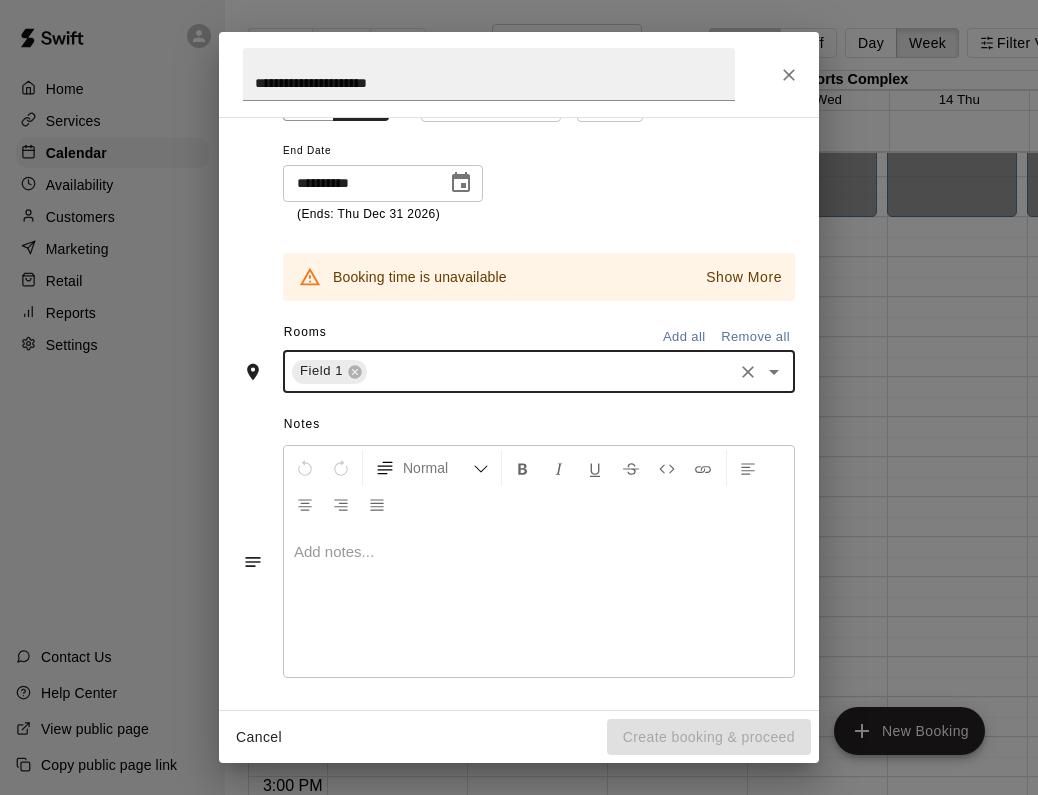 scroll, scrollTop: 383, scrollLeft: 0, axis: vertical 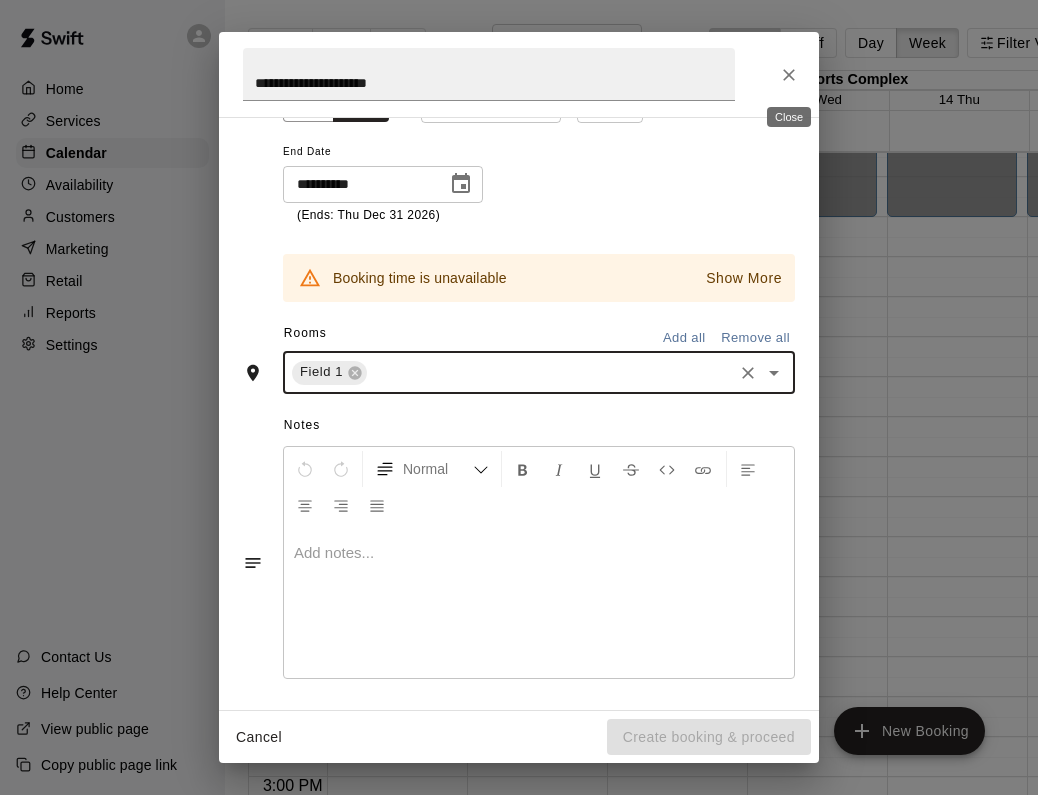 click 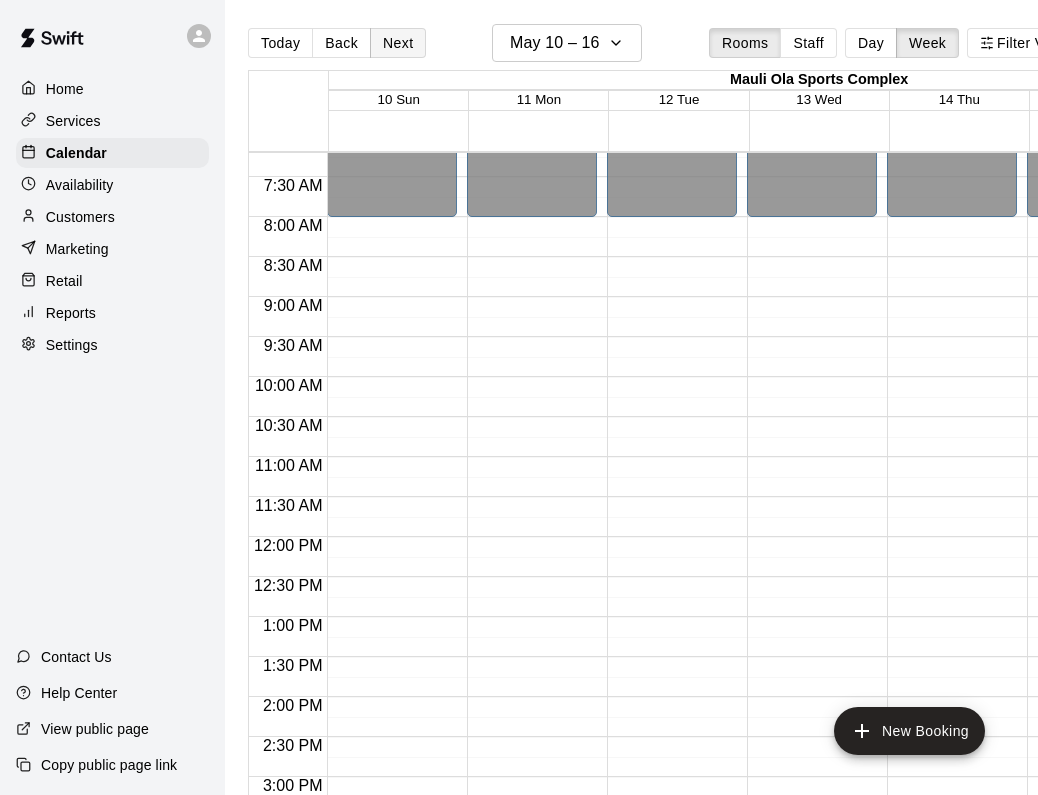 click on "Next" at bounding box center [398, 43] 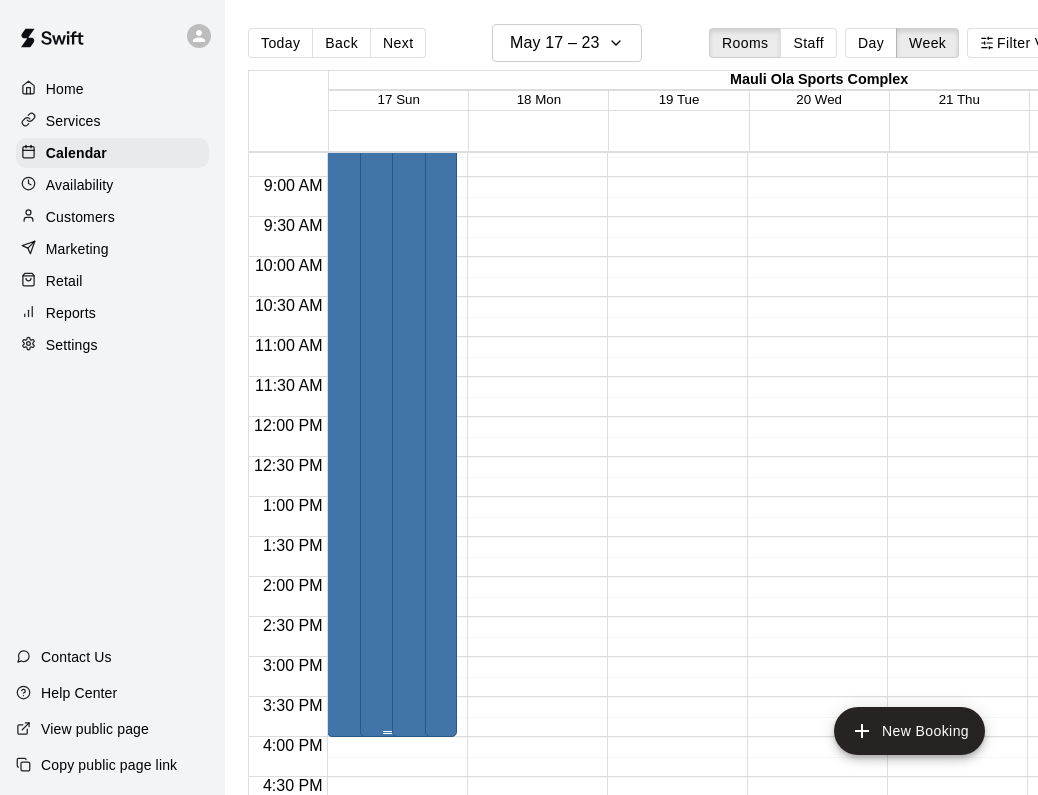 scroll, scrollTop: 696, scrollLeft: 2, axis: both 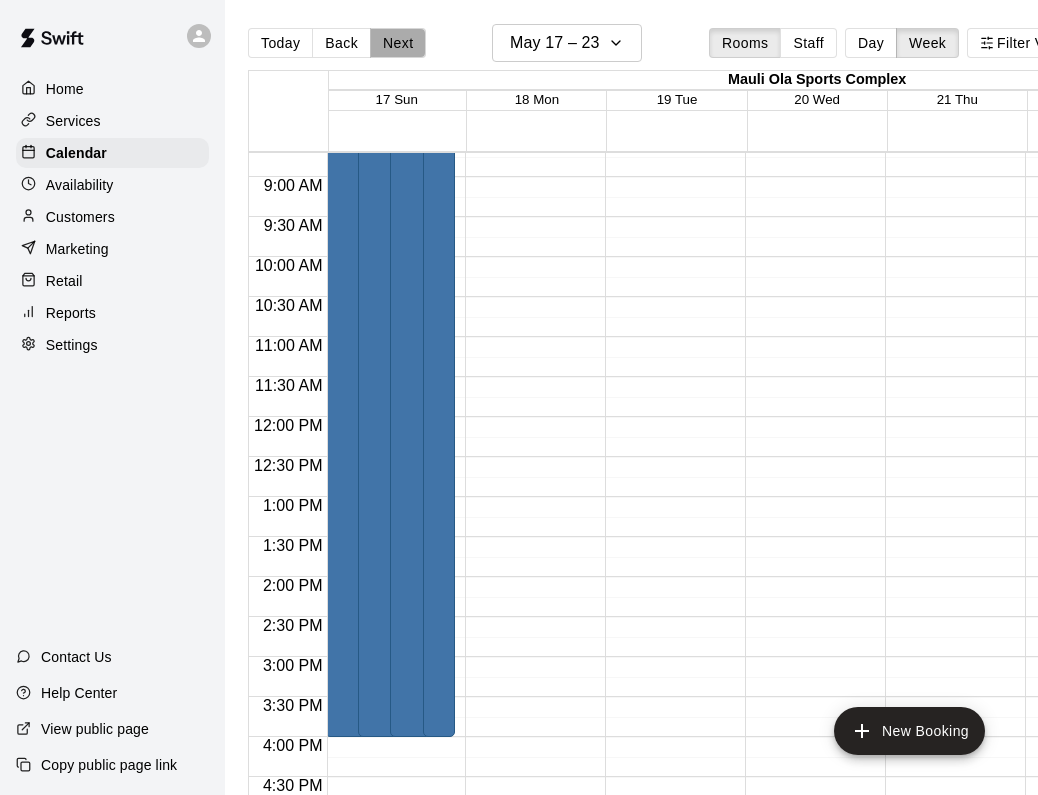 click on "Next" at bounding box center (398, 43) 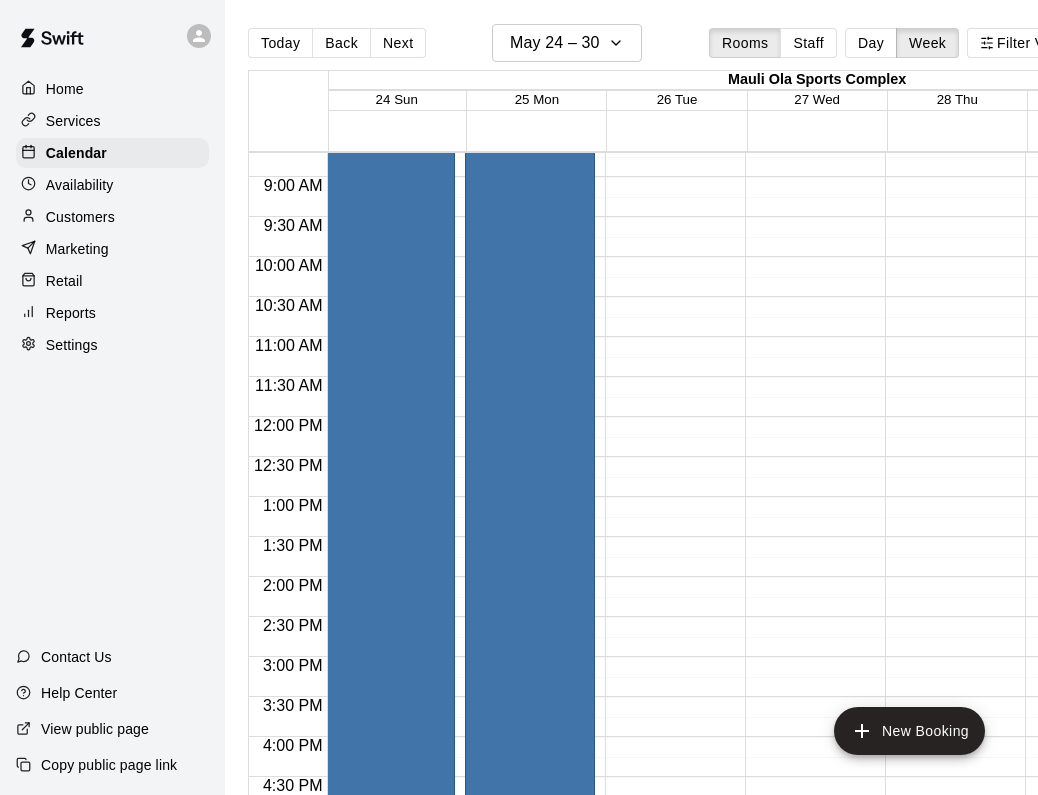 scroll, scrollTop: 695, scrollLeft: 143, axis: both 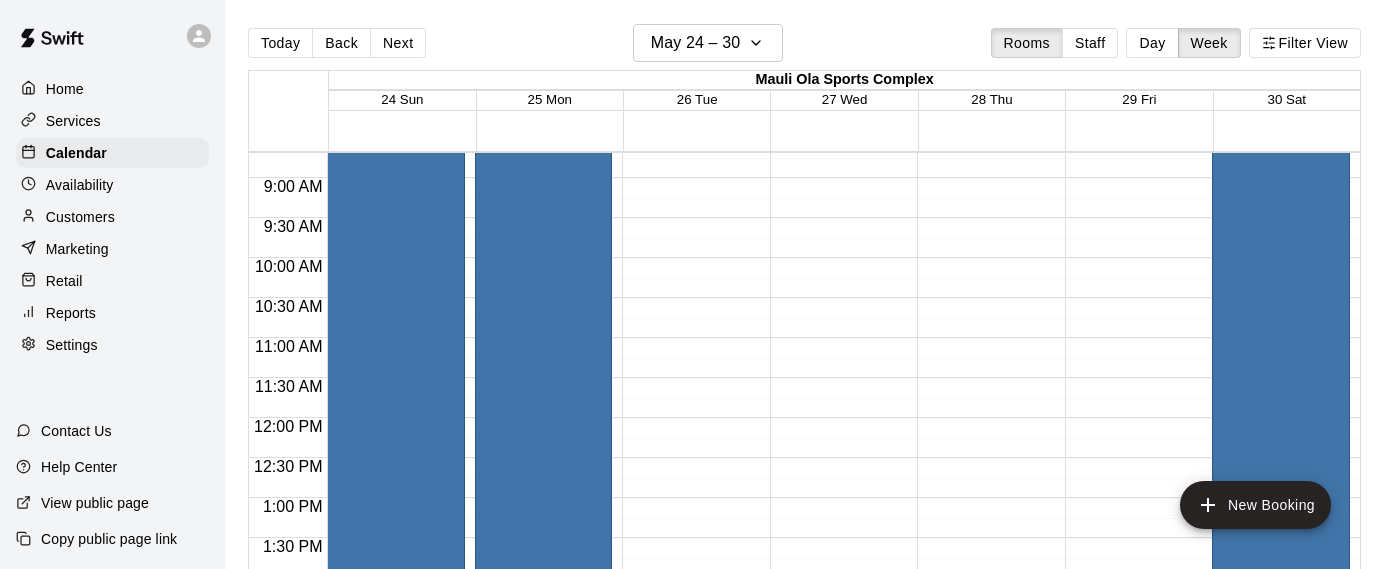 click on "Hawaii Softball Festival Youth Softball" at bounding box center [1281, 395] 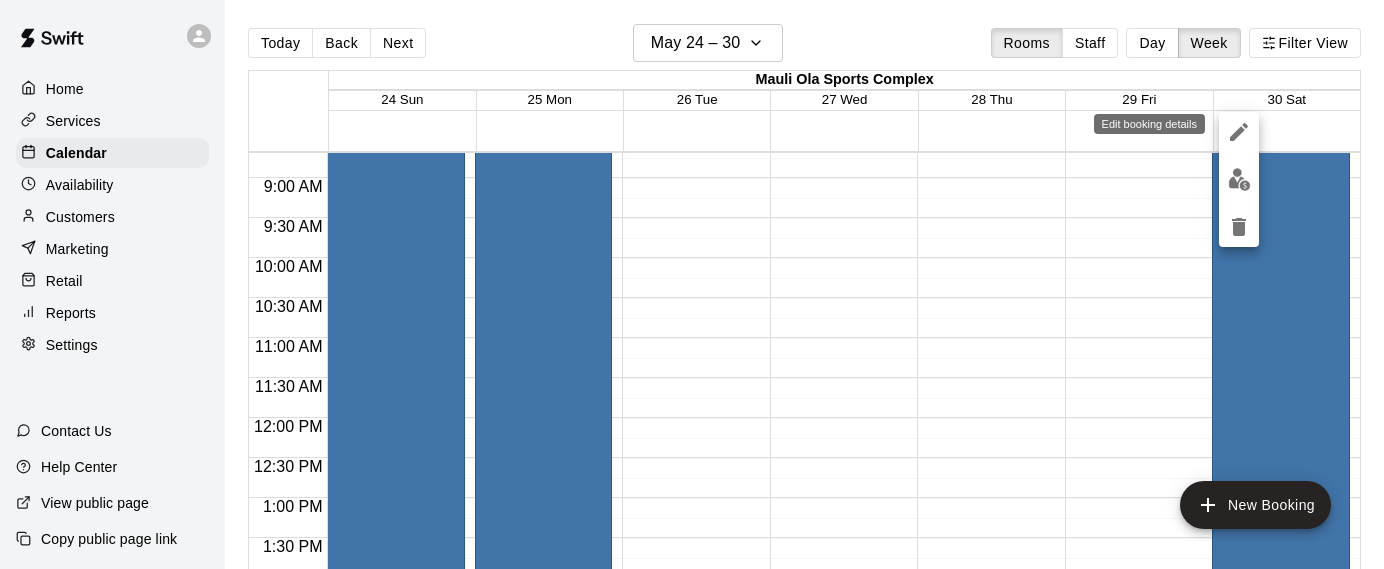 click 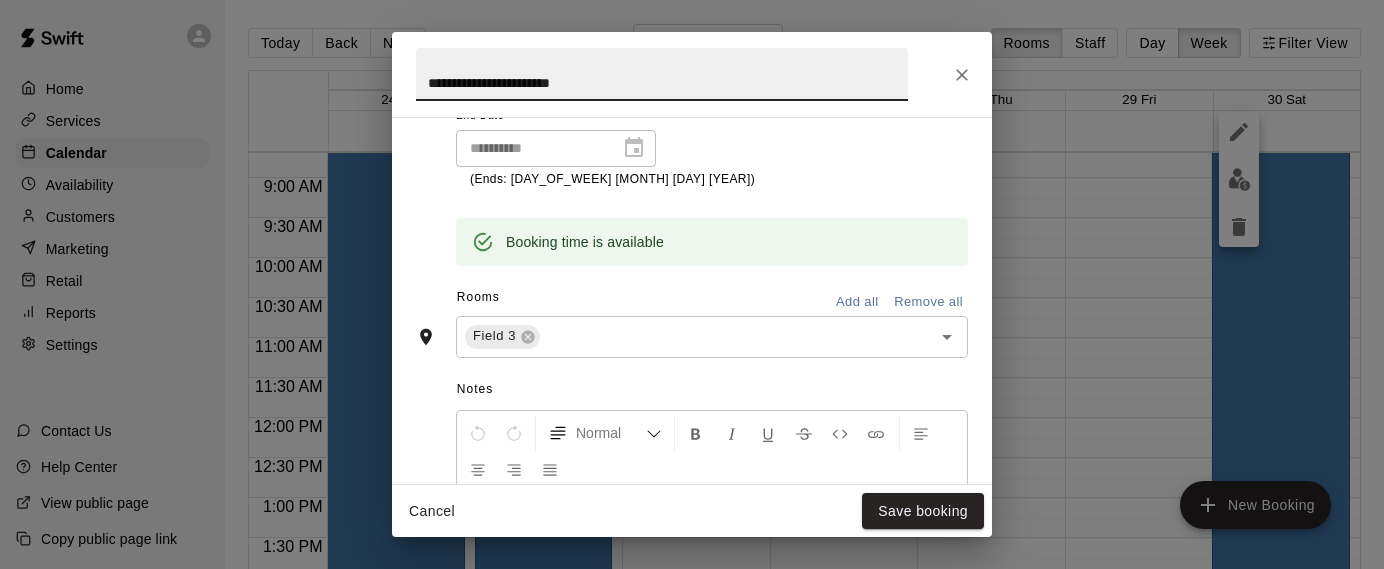 scroll, scrollTop: 420, scrollLeft: 0, axis: vertical 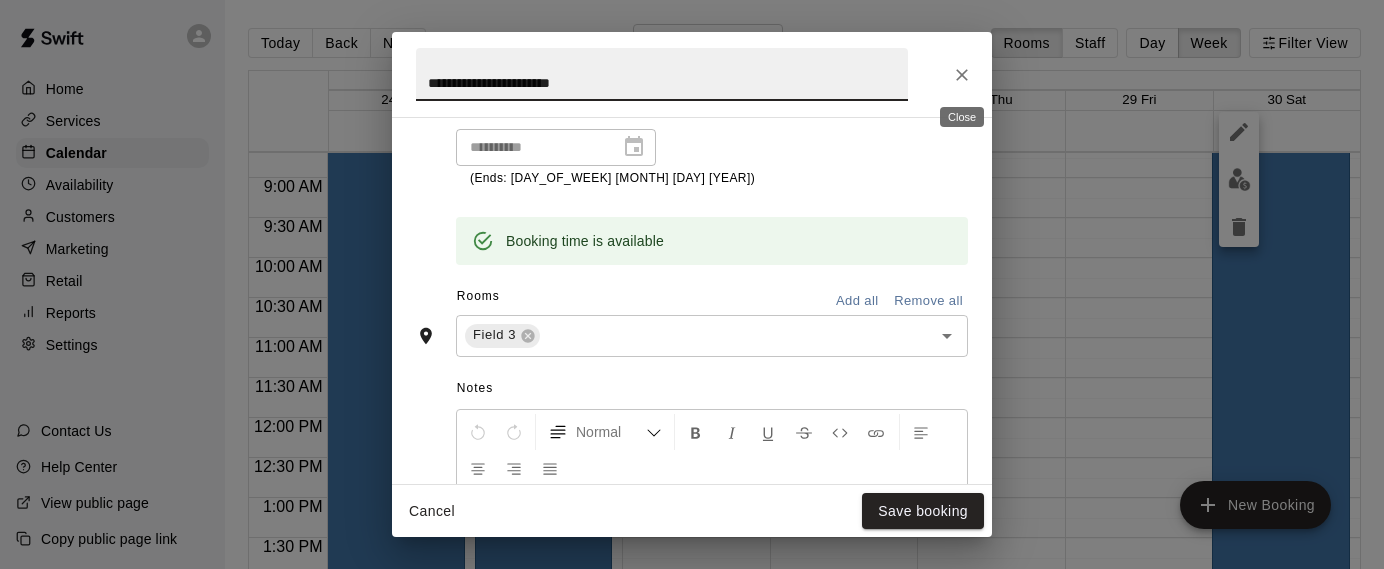 click 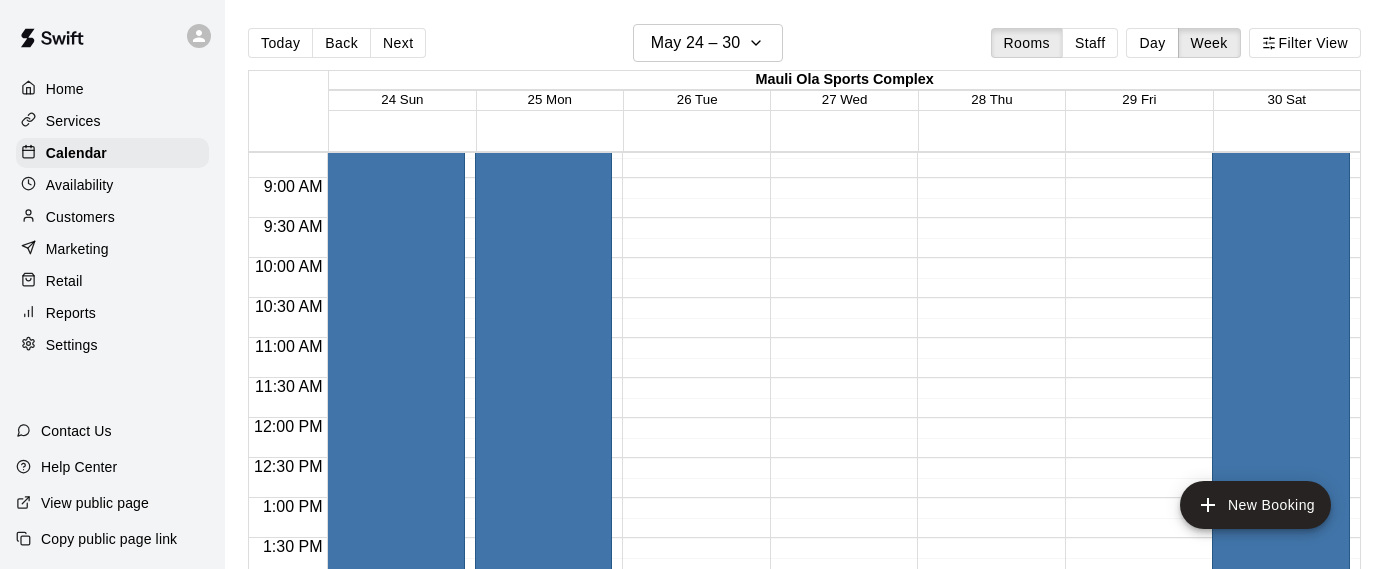 click on "UBS Summer Kickoff Youth Softball" at bounding box center [395, 395] 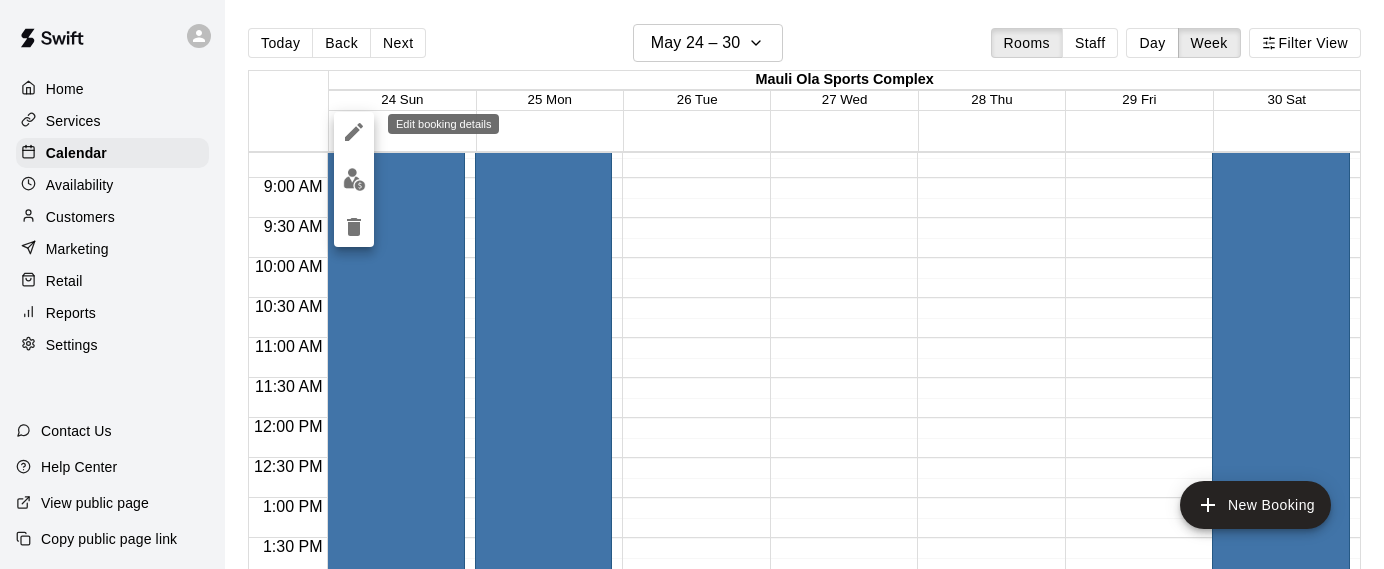 click 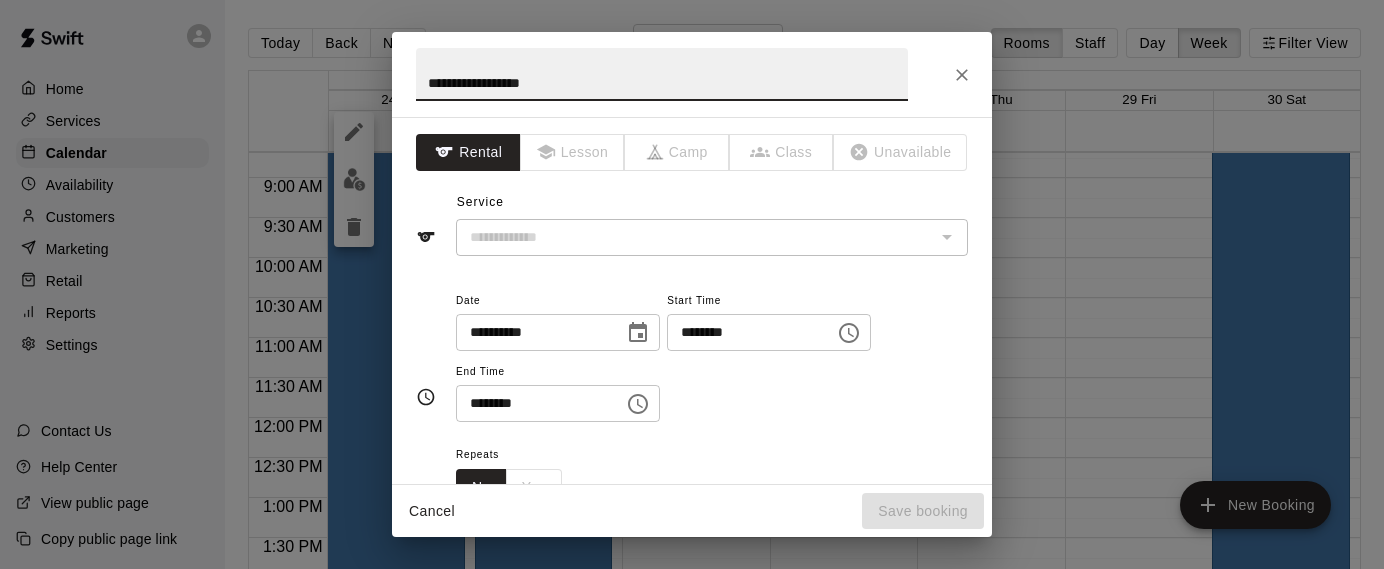 type on "**********" 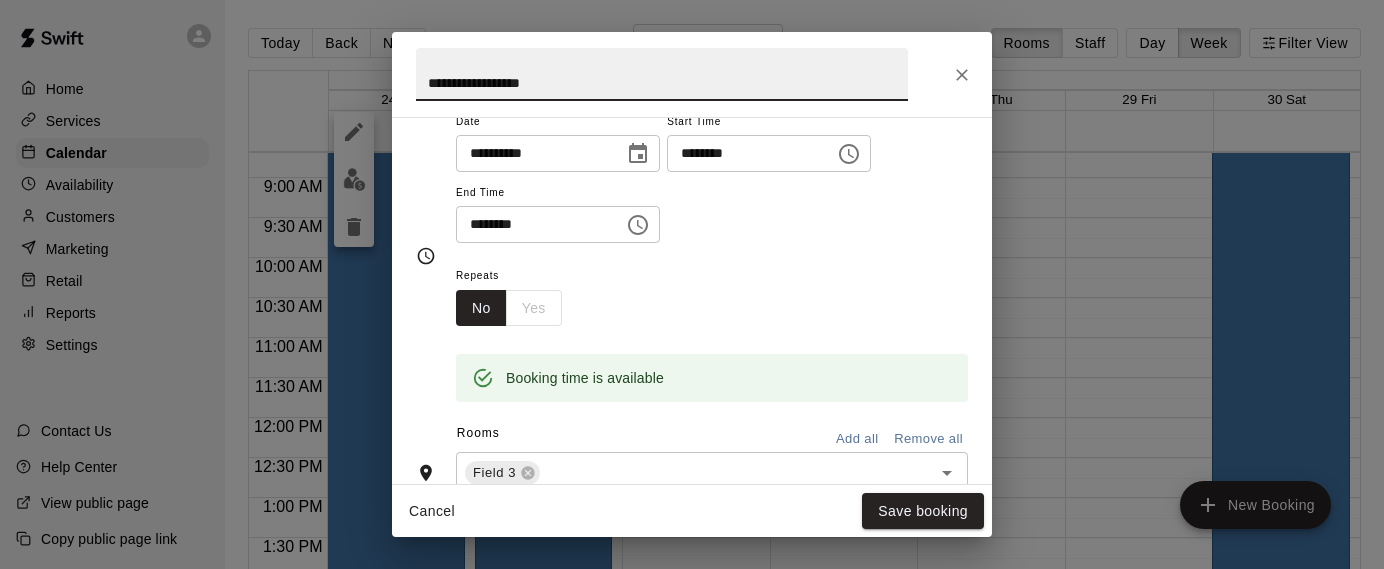scroll, scrollTop: 181, scrollLeft: 0, axis: vertical 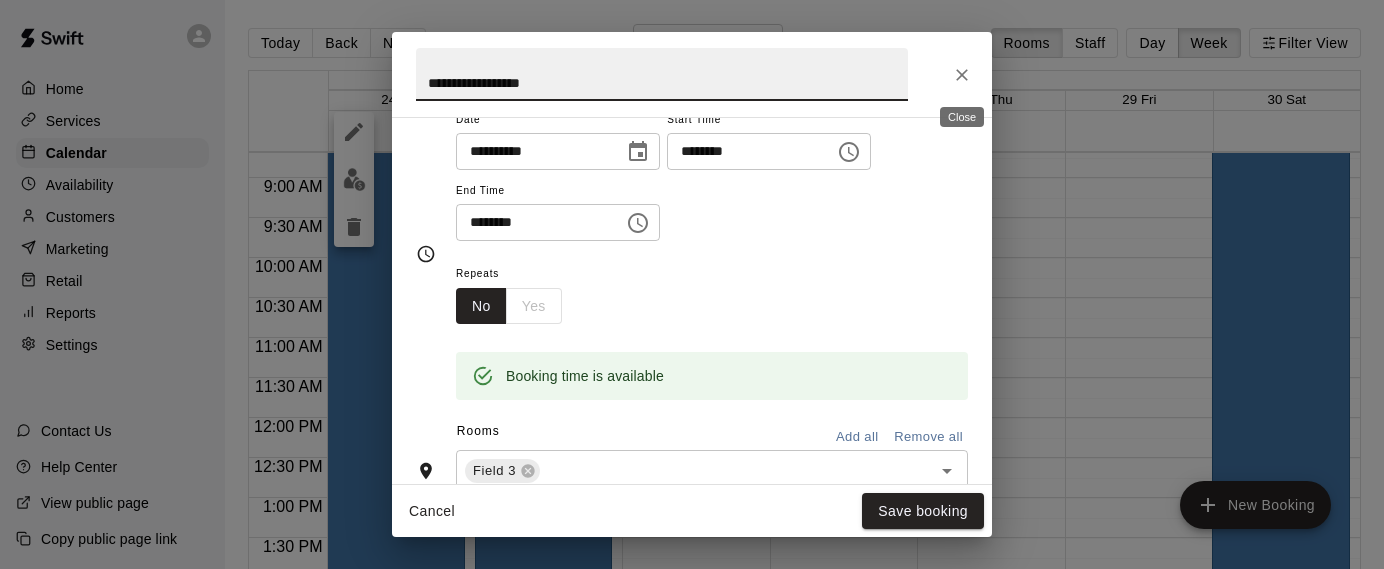 click 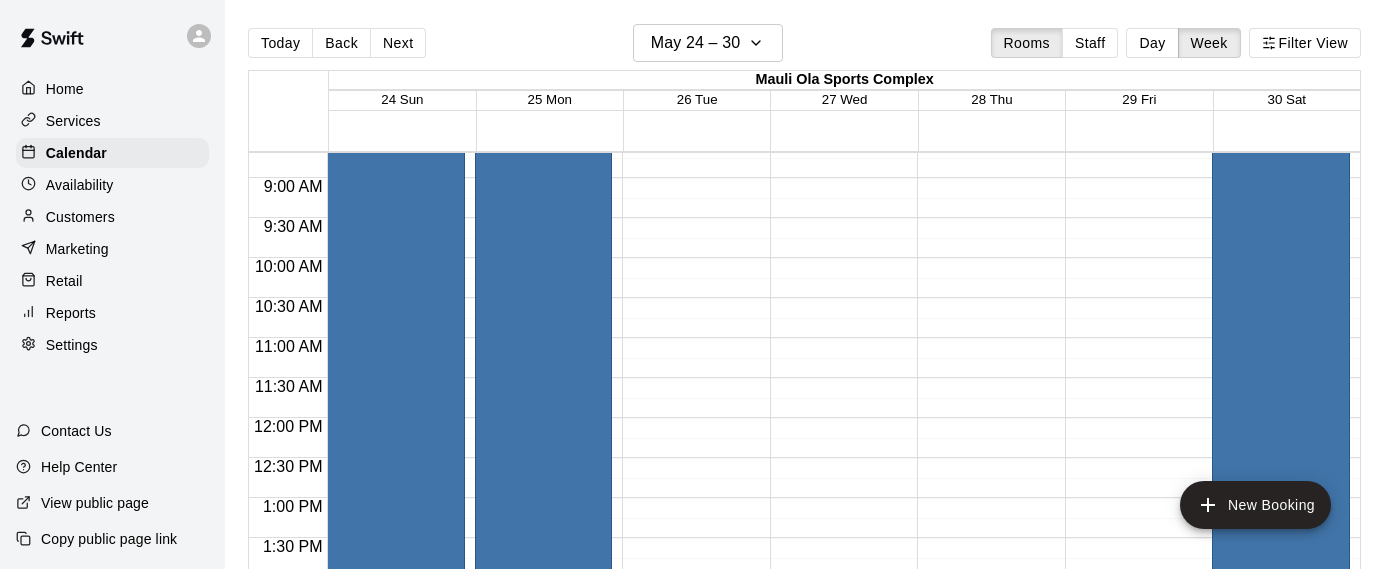 click on "UBS - Summer Kickoff Youth Softball" at bounding box center (544, 395) 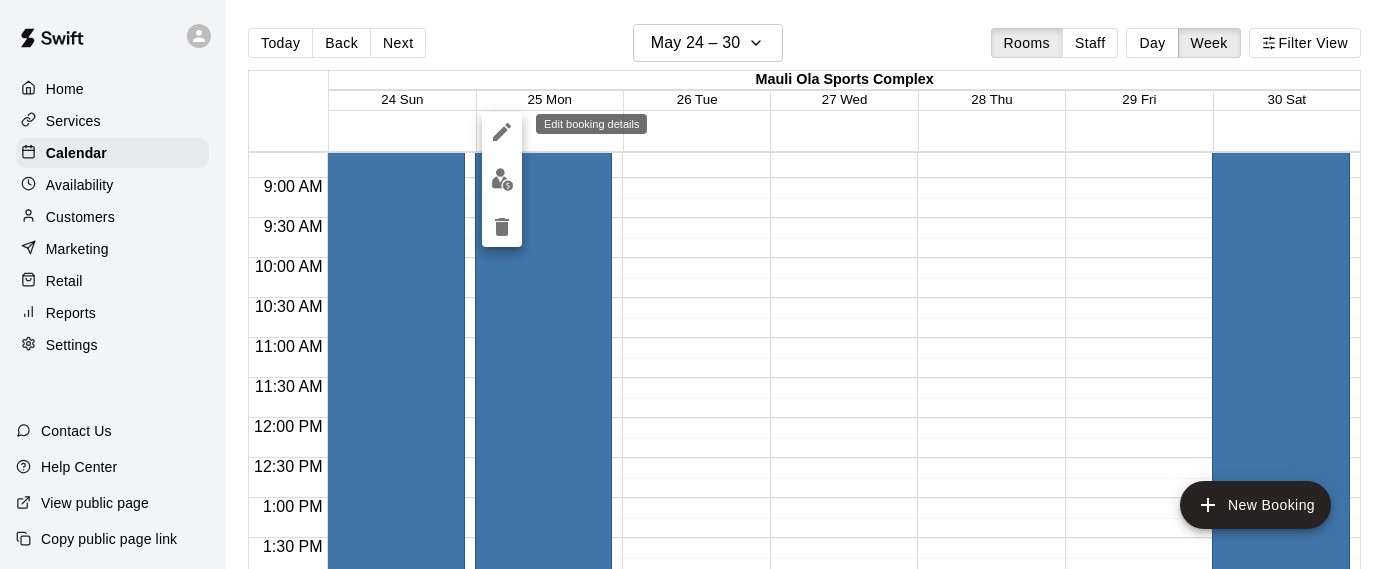 click 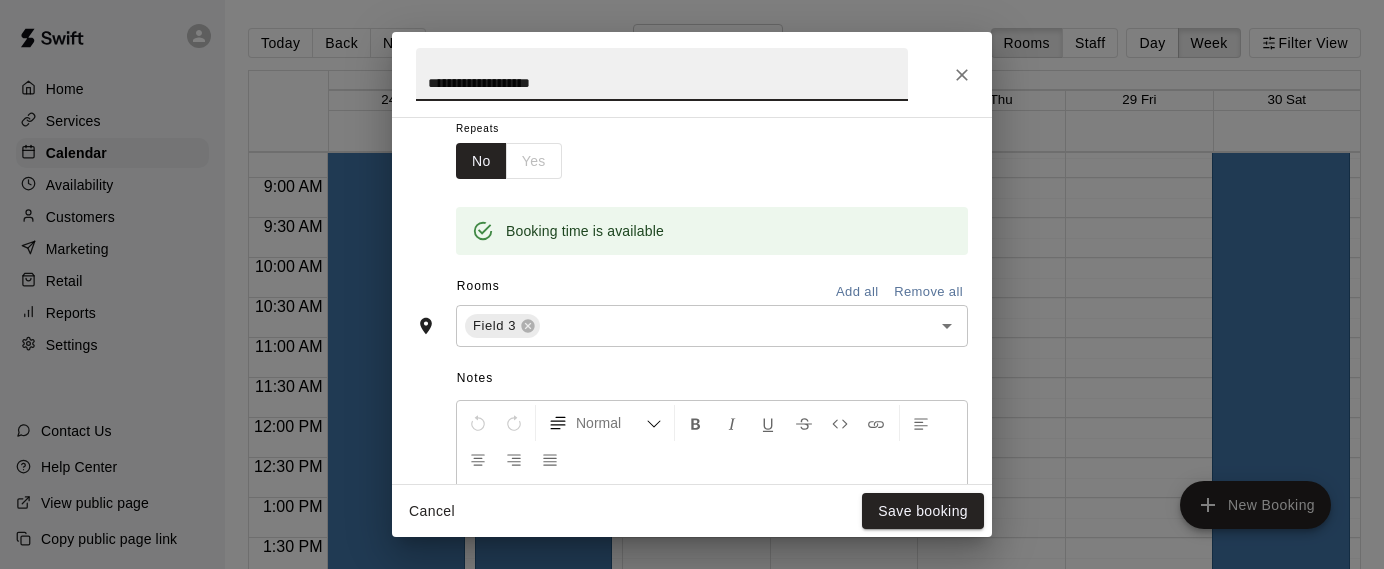 scroll, scrollTop: 339, scrollLeft: 0, axis: vertical 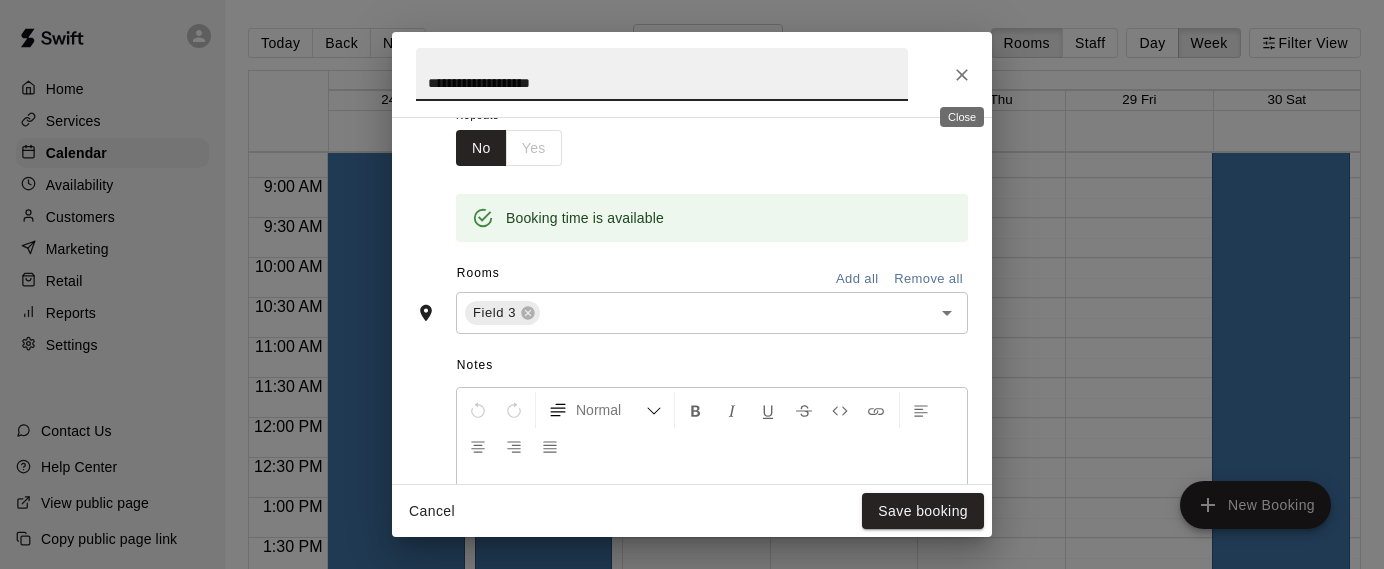 click 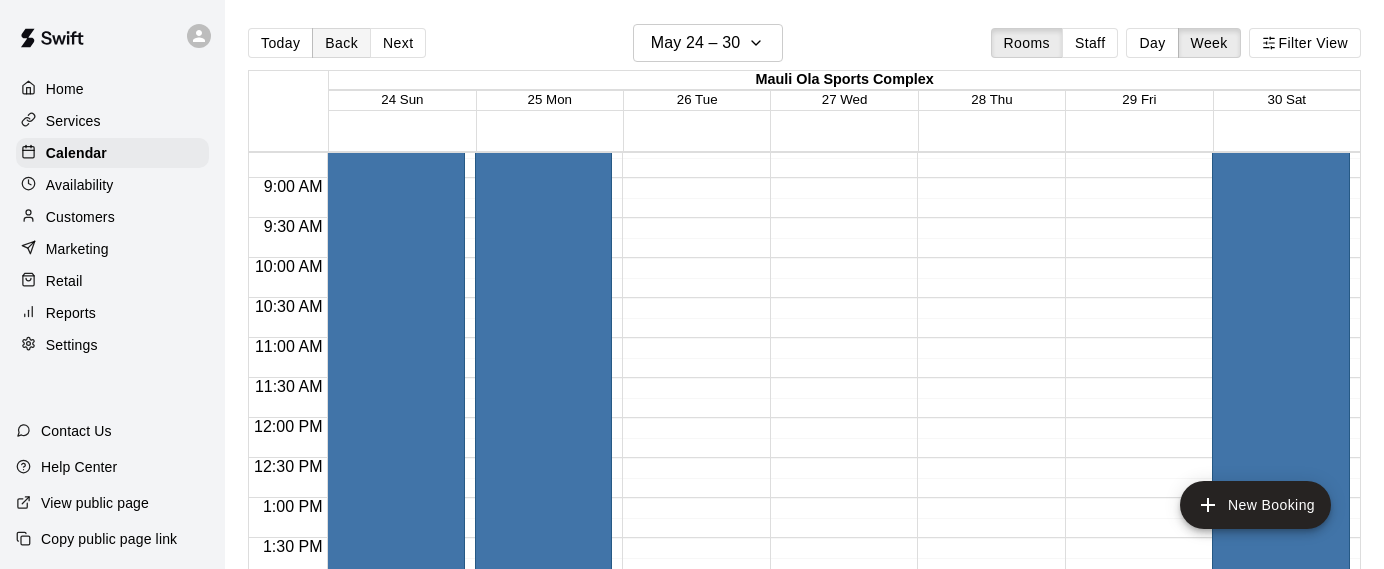click on "Back" at bounding box center [341, 43] 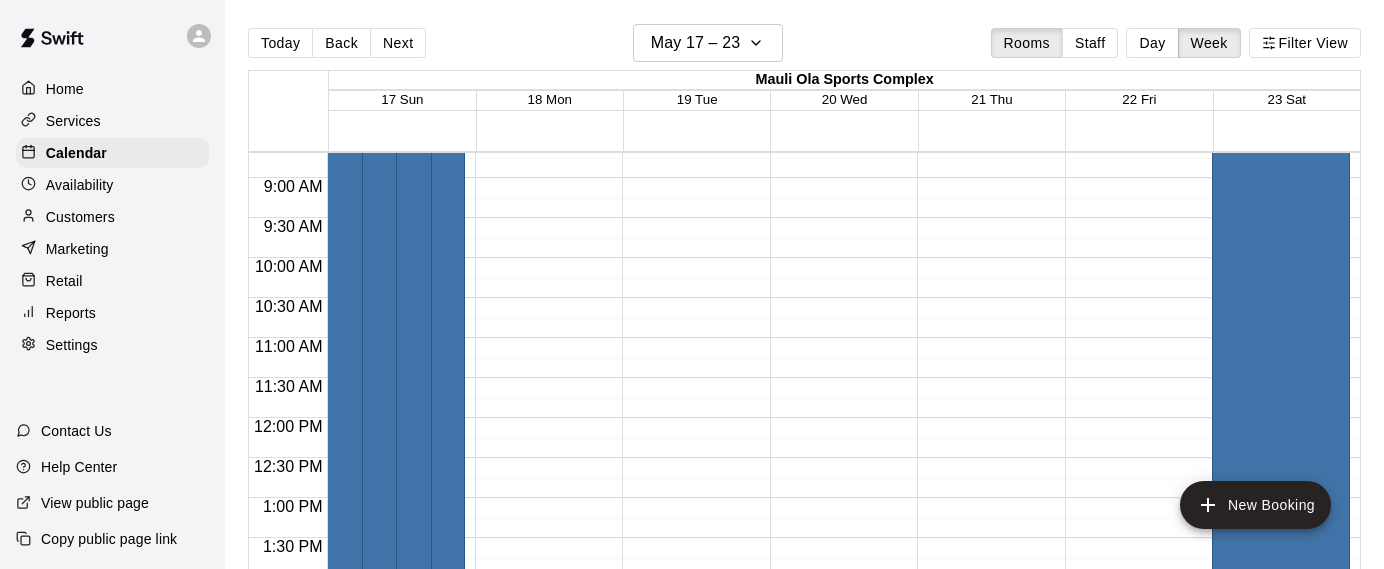 click on "UBS New City Summer Kick Off Youth Softball" at bounding box center (356, 395) 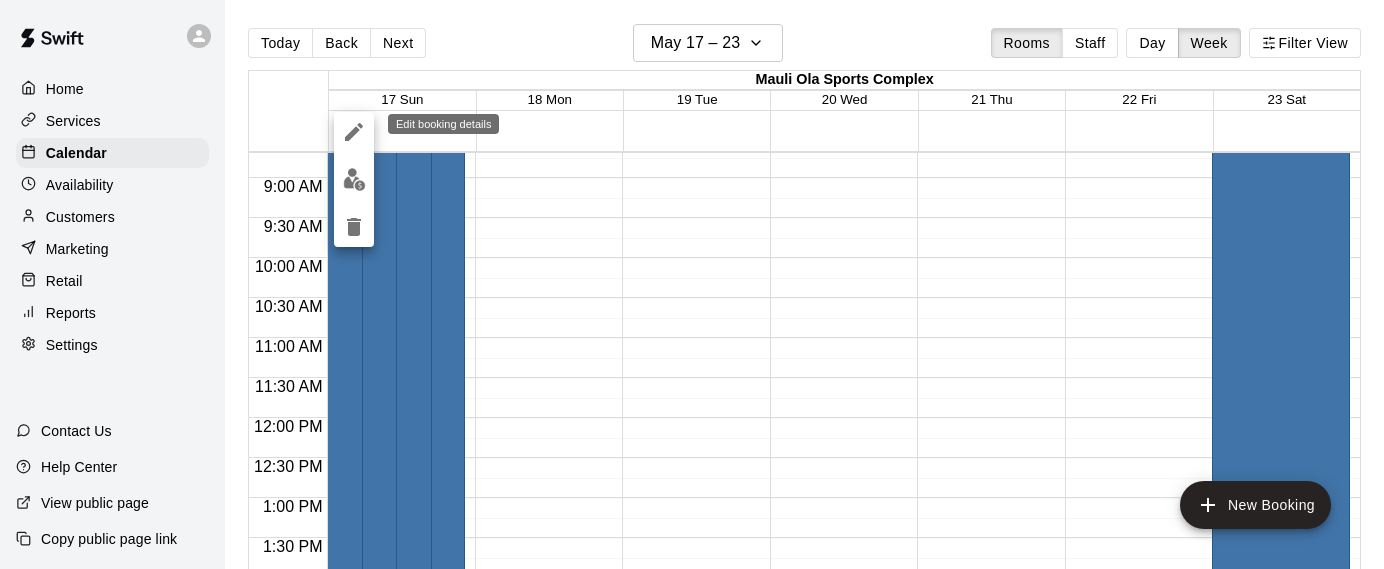 click 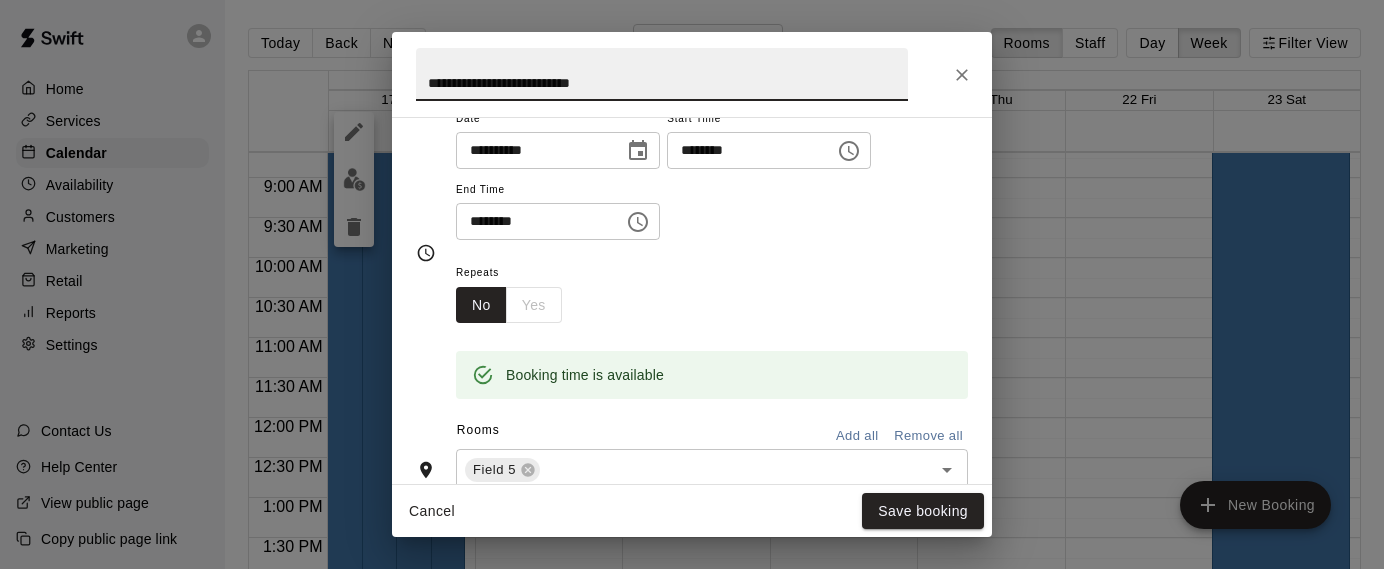 scroll, scrollTop: 186, scrollLeft: 0, axis: vertical 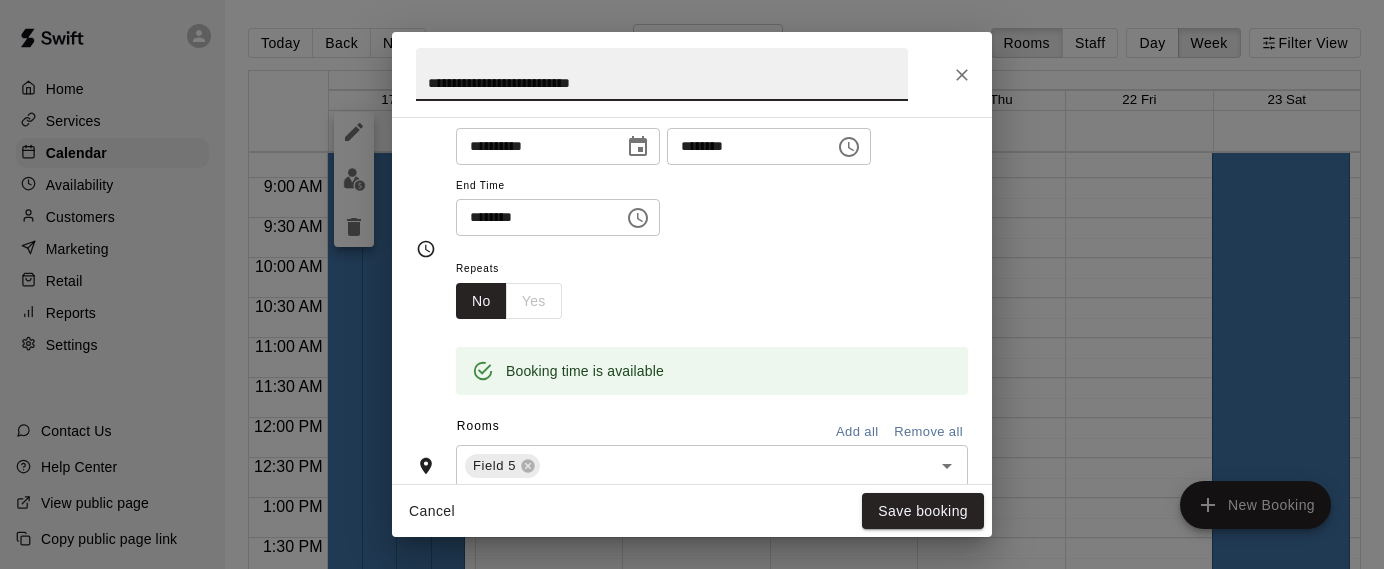 click 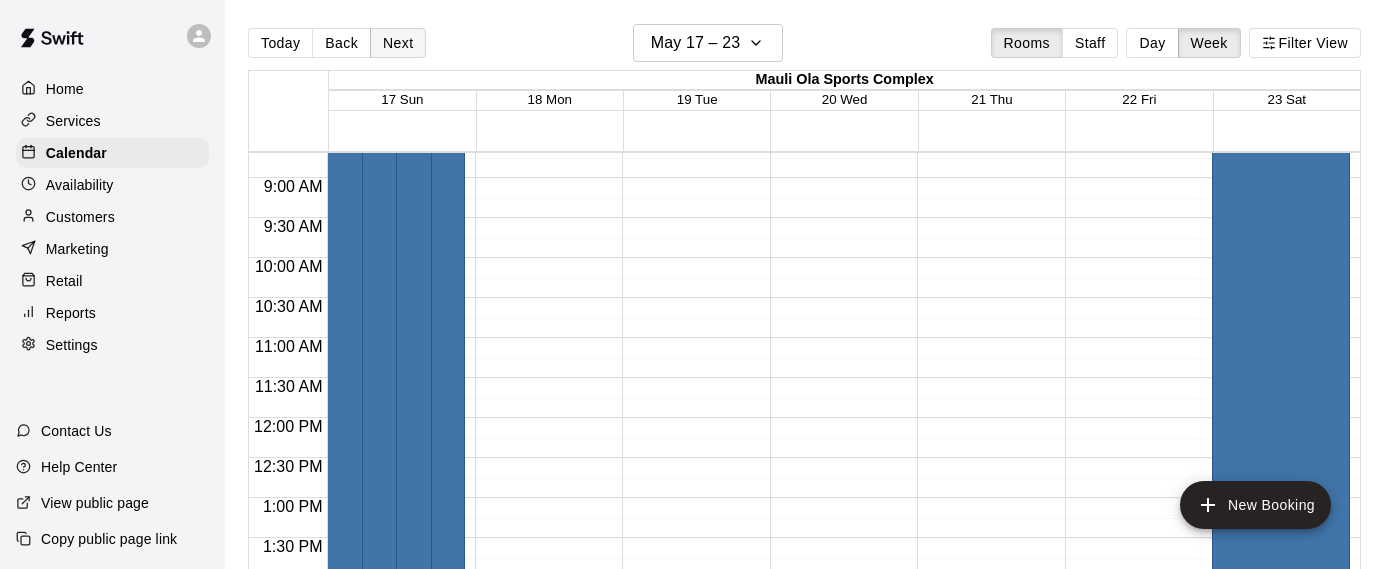 click on "Next" at bounding box center [398, 43] 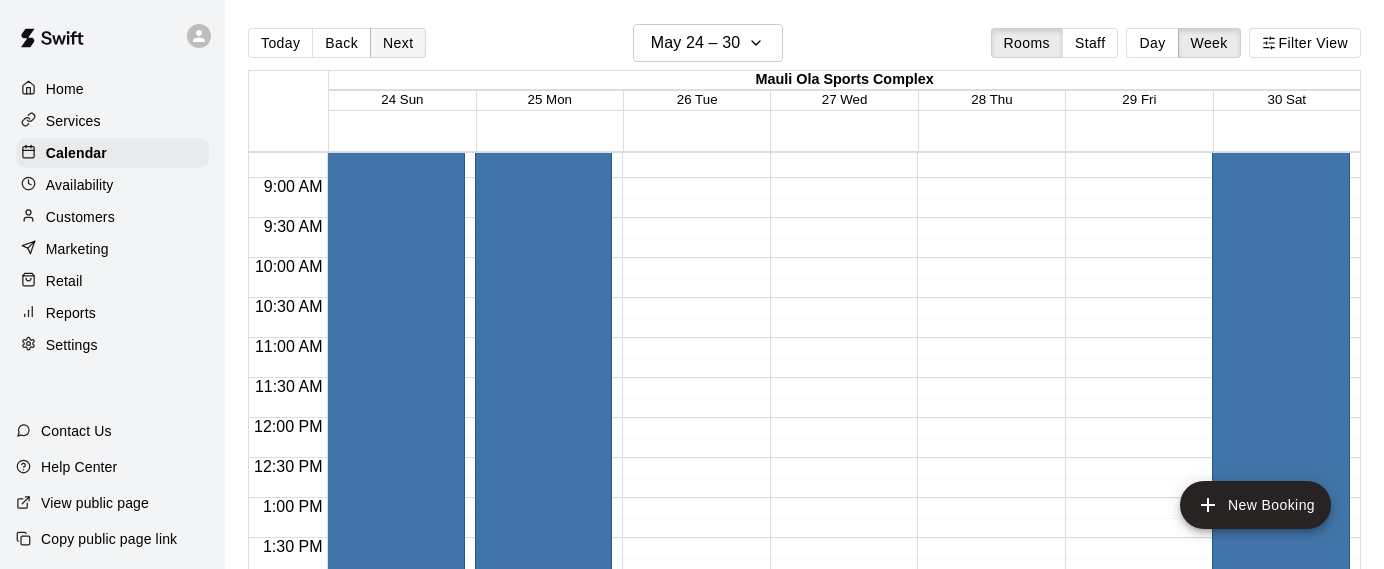 click on "Next" at bounding box center [398, 43] 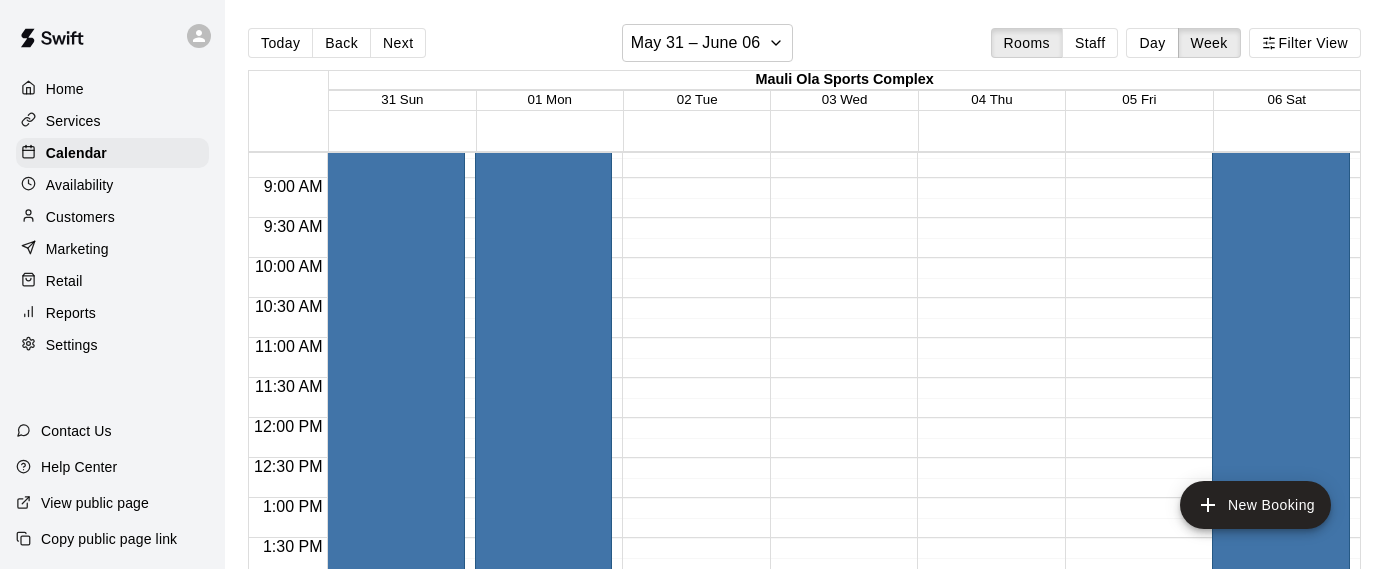 click on "Hawaii Softball Festival Youth Softball" at bounding box center [396, 395] 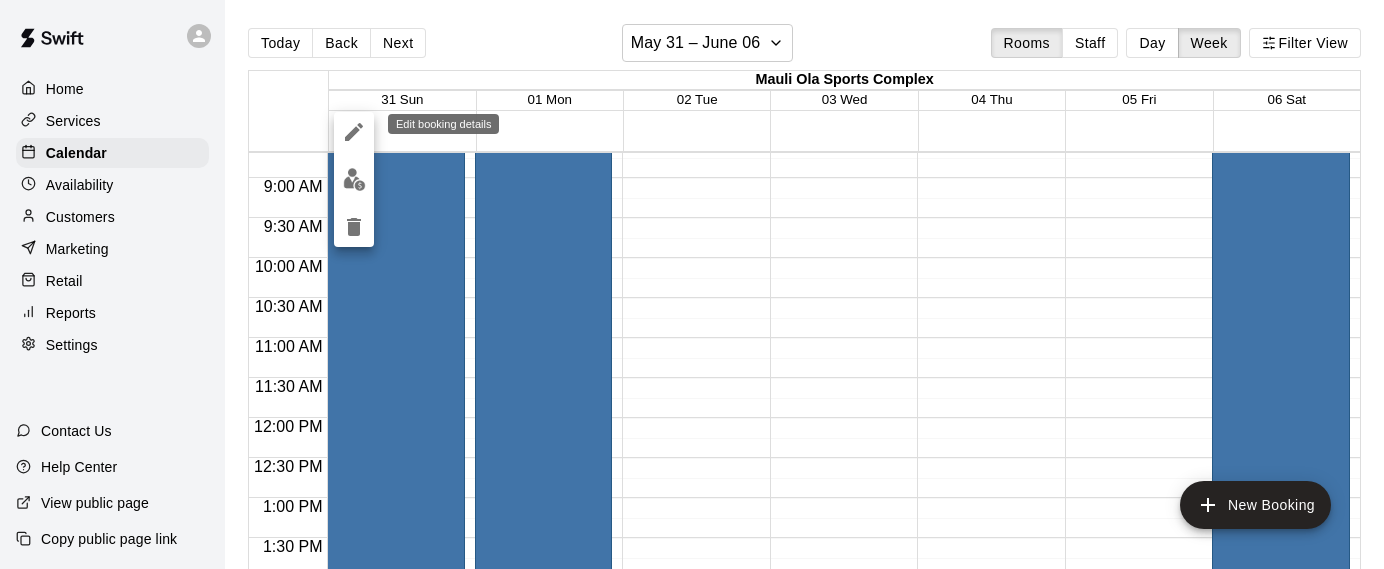 click 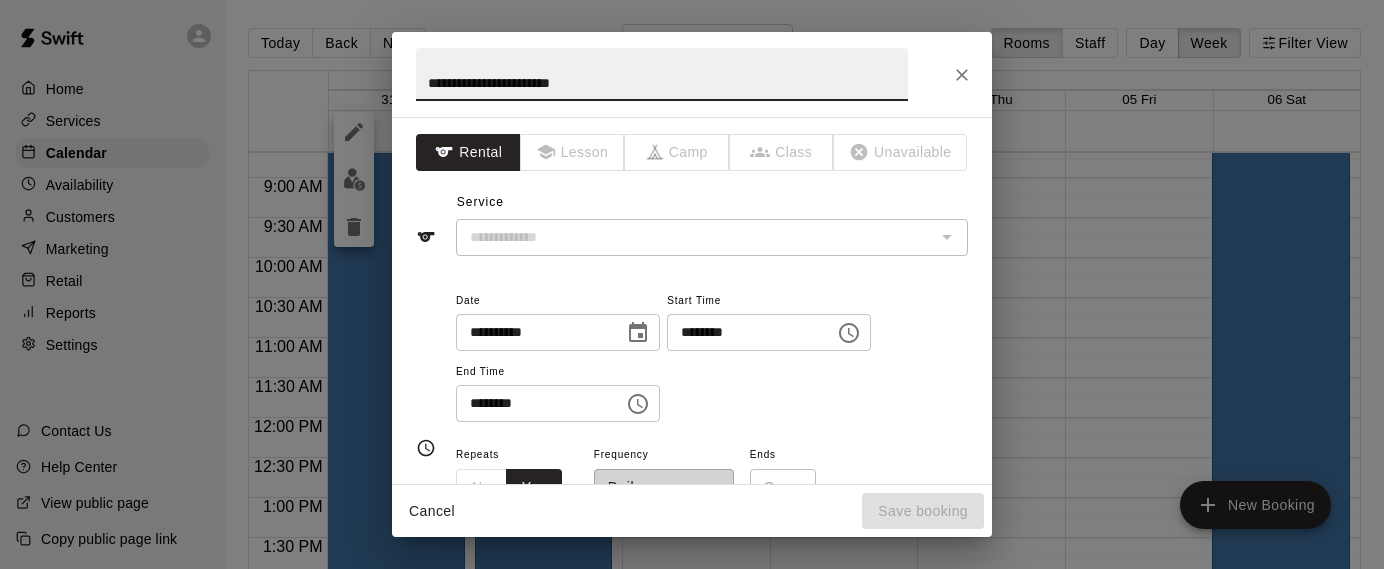 type on "**********" 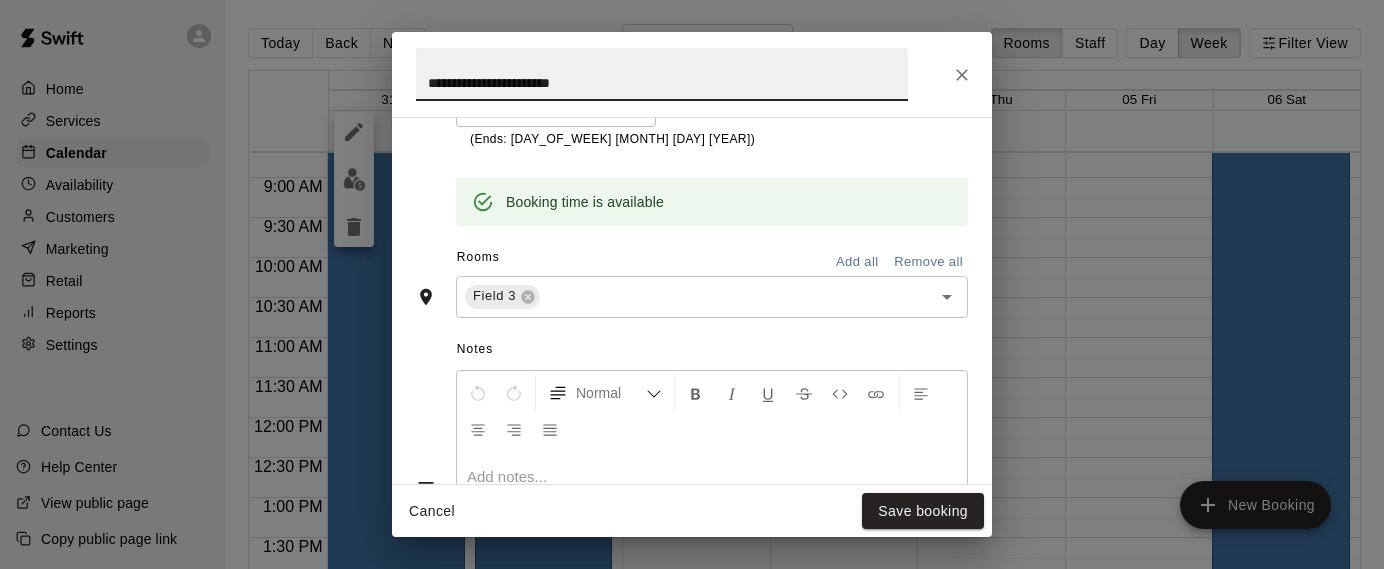 scroll, scrollTop: 510, scrollLeft: 0, axis: vertical 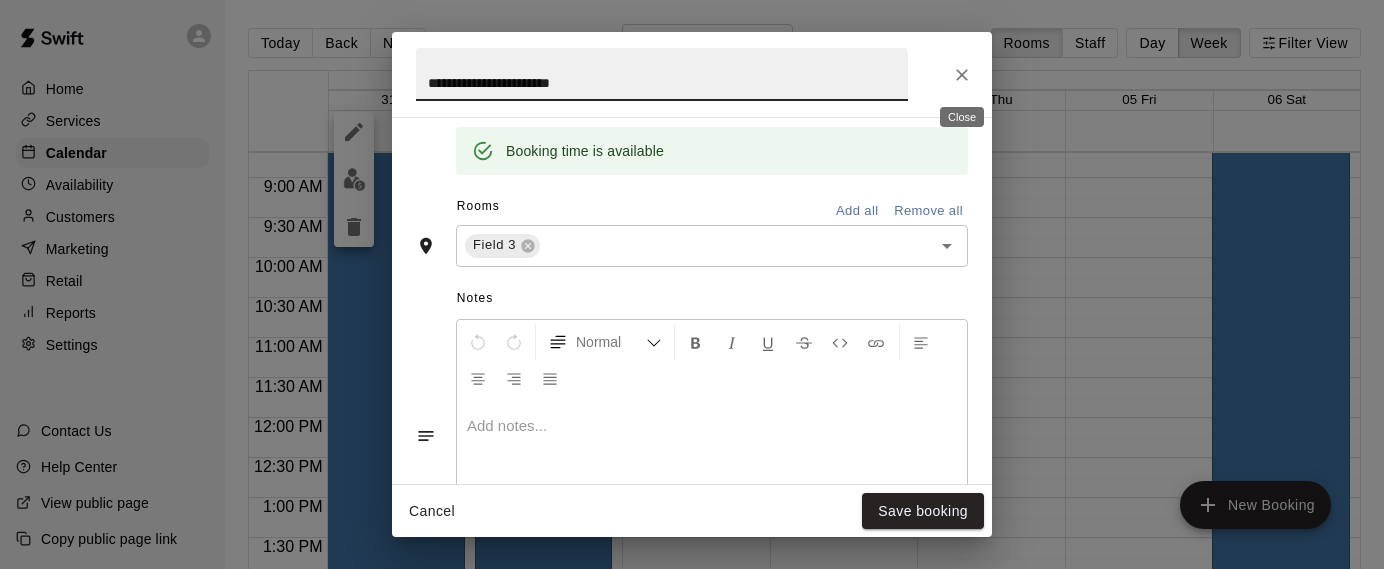 click 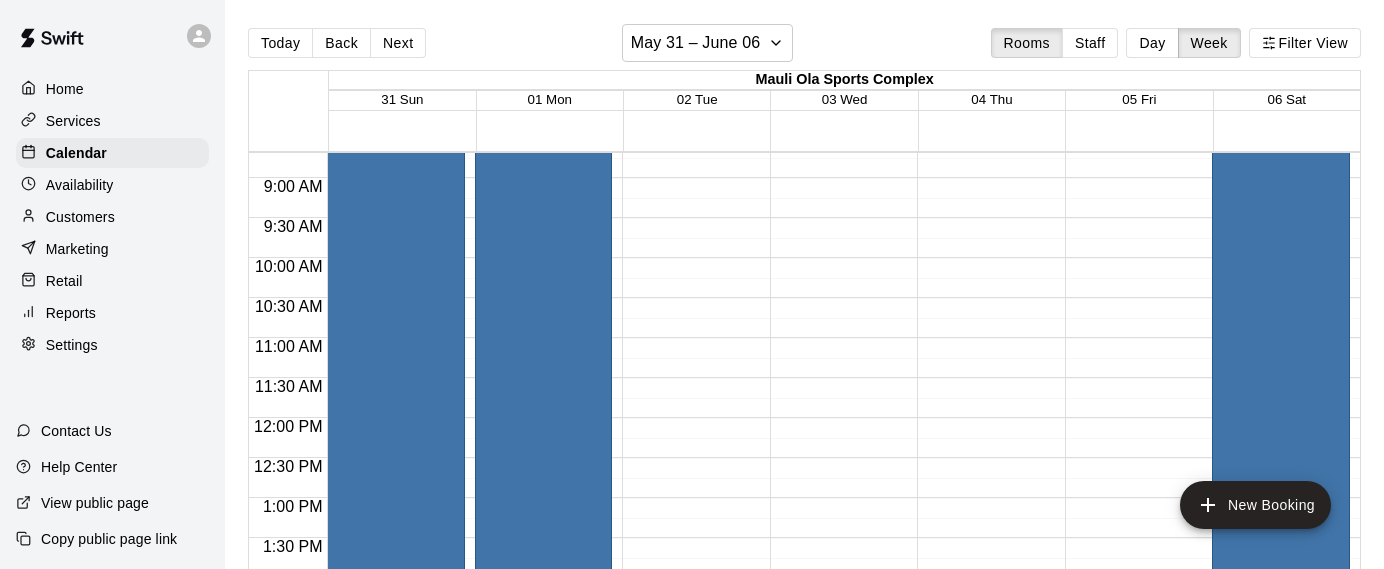 click on "UBS Qualifier - 10u/12u/14u Youth Softball" at bounding box center (1281, 395) 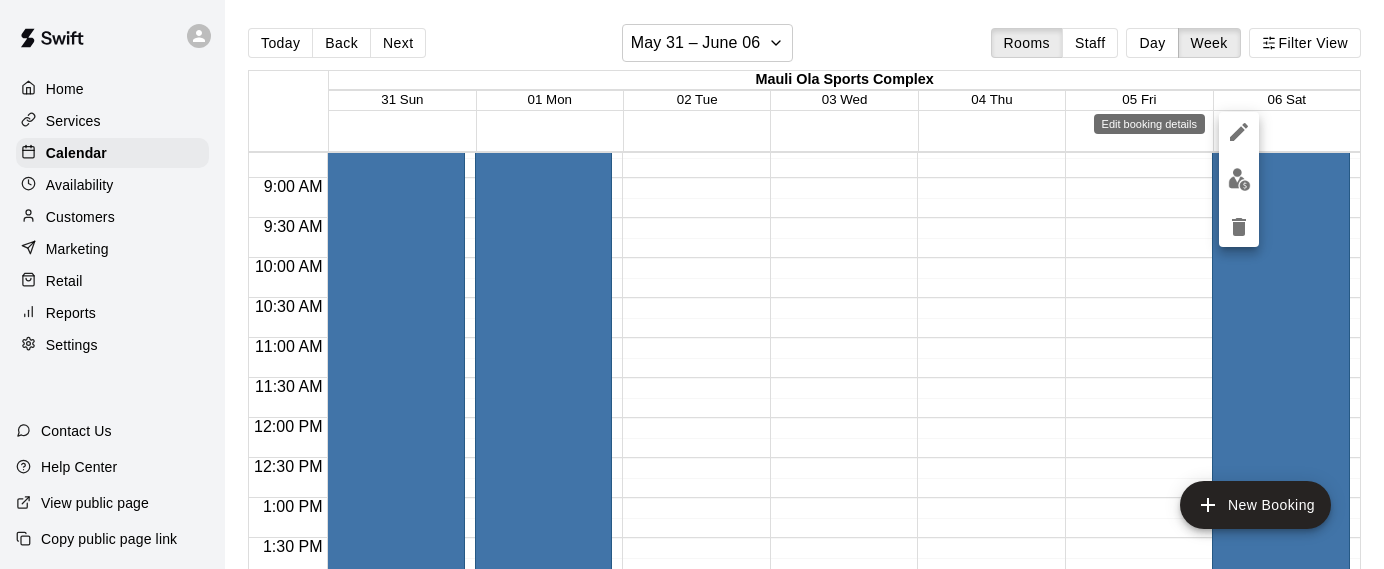 click 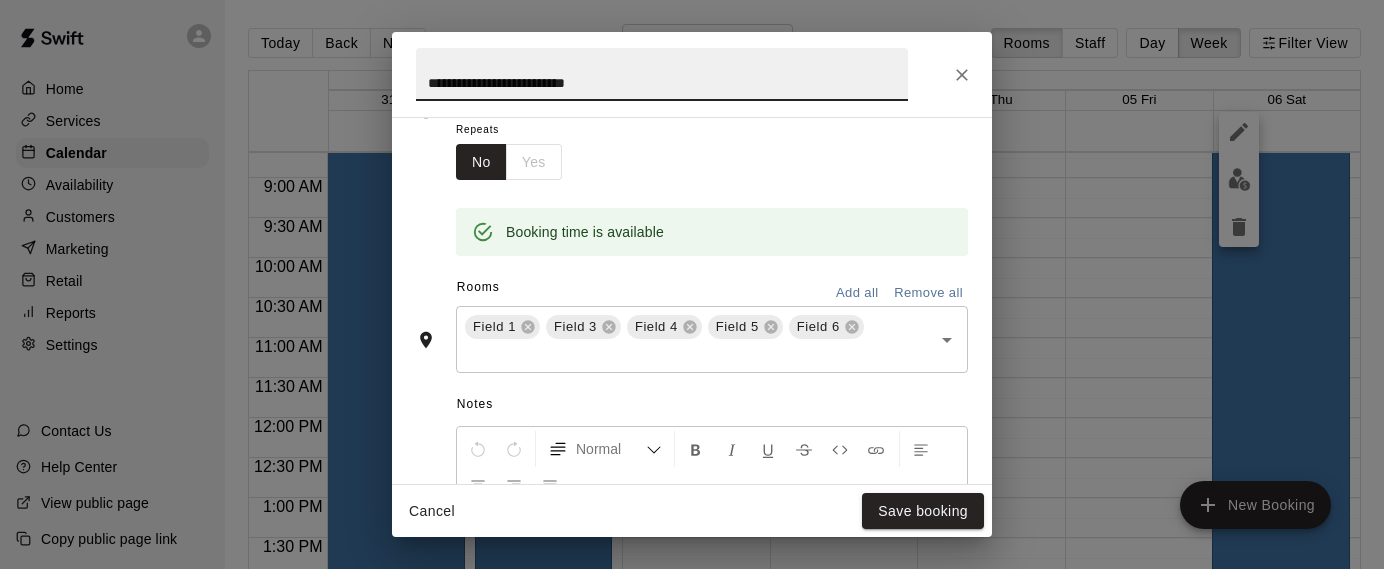 scroll, scrollTop: 493, scrollLeft: 0, axis: vertical 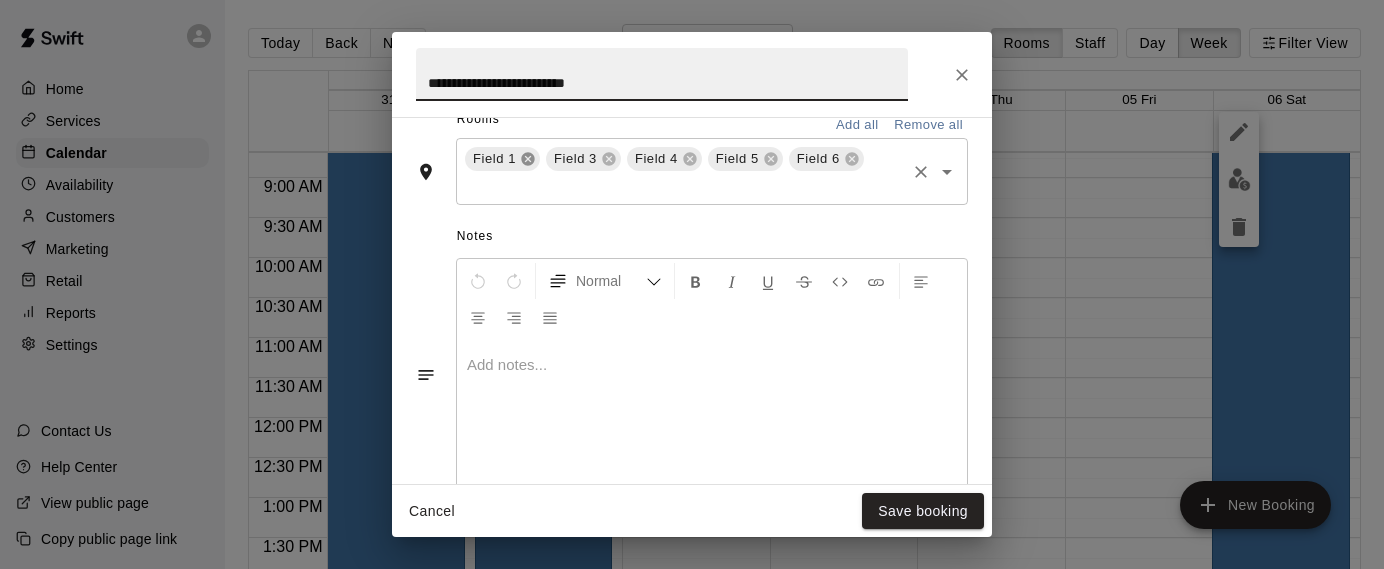 click 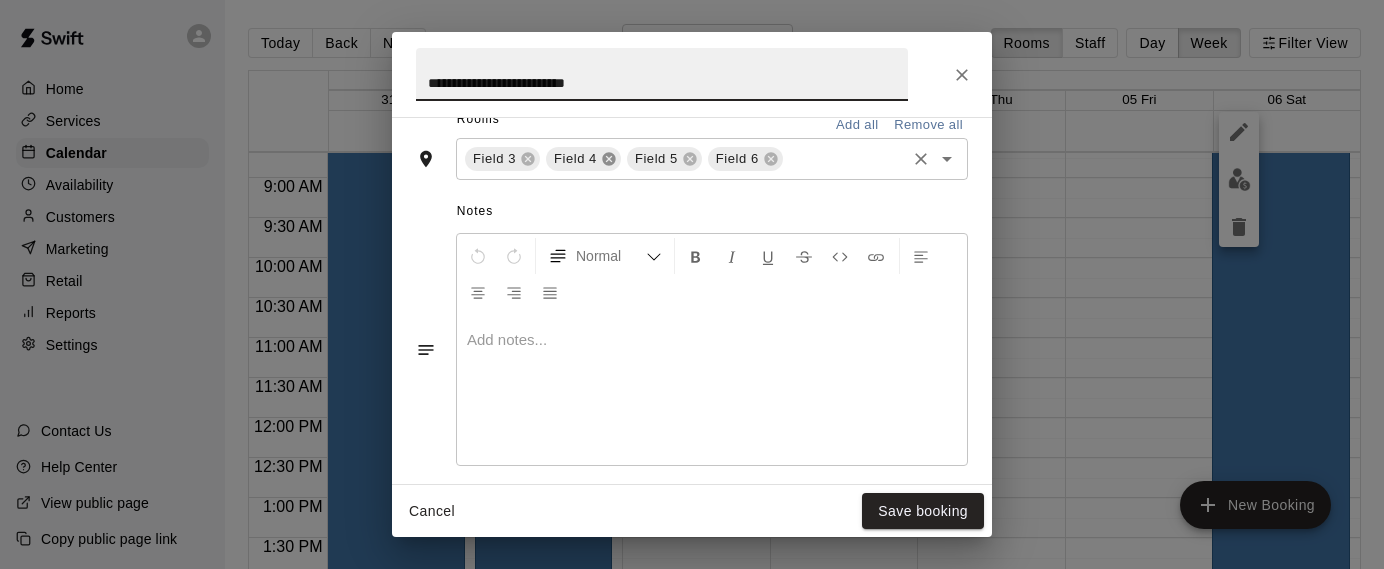 click 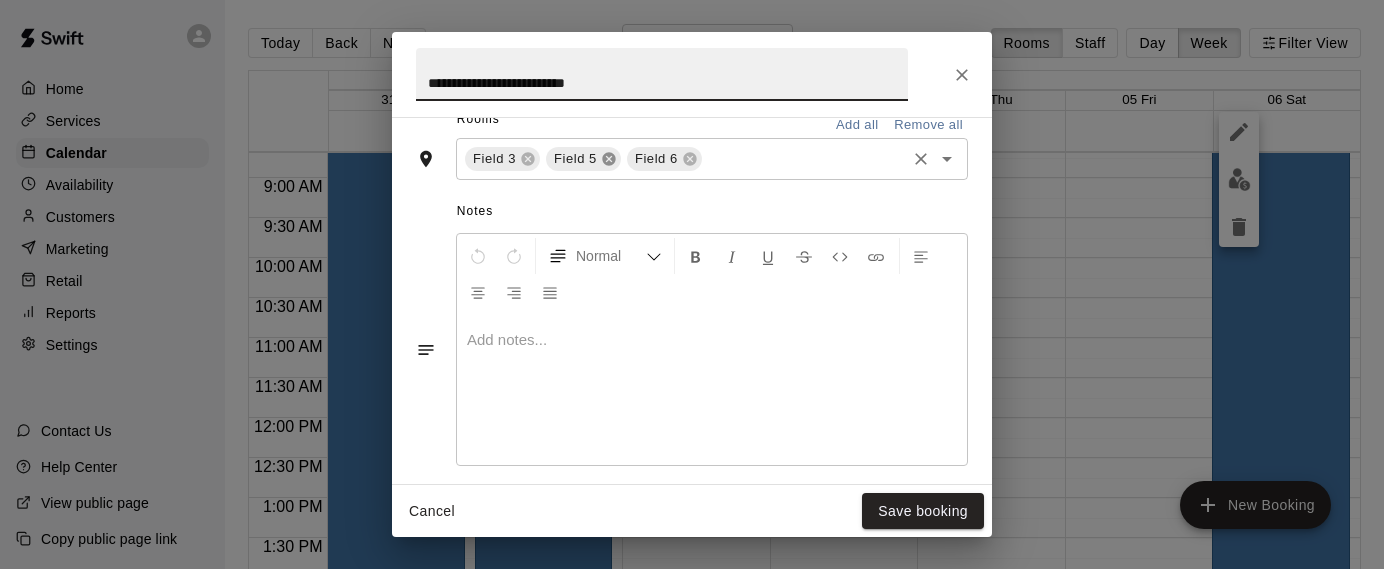 click 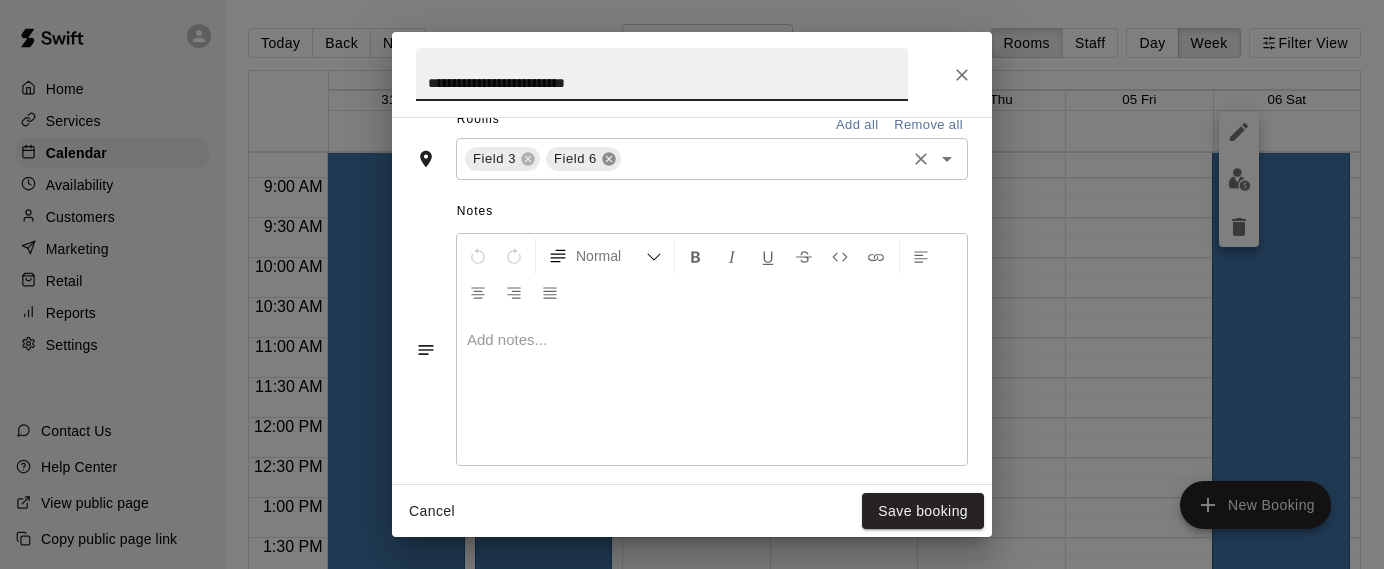click 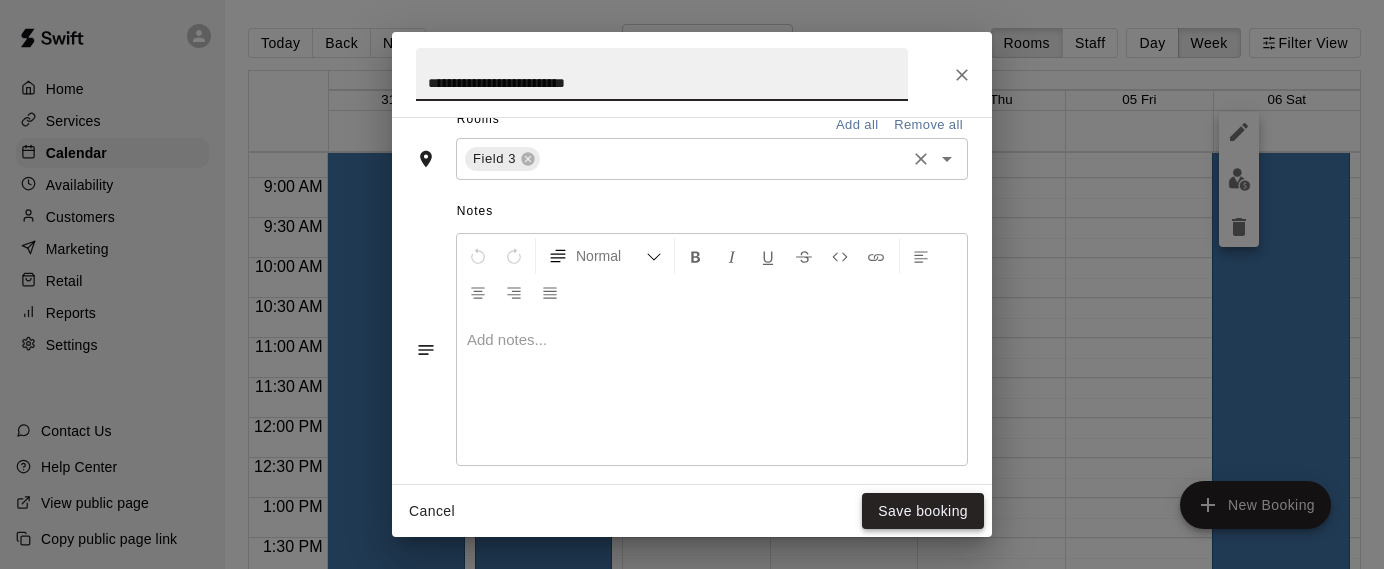 click on "Save booking" at bounding box center (923, 511) 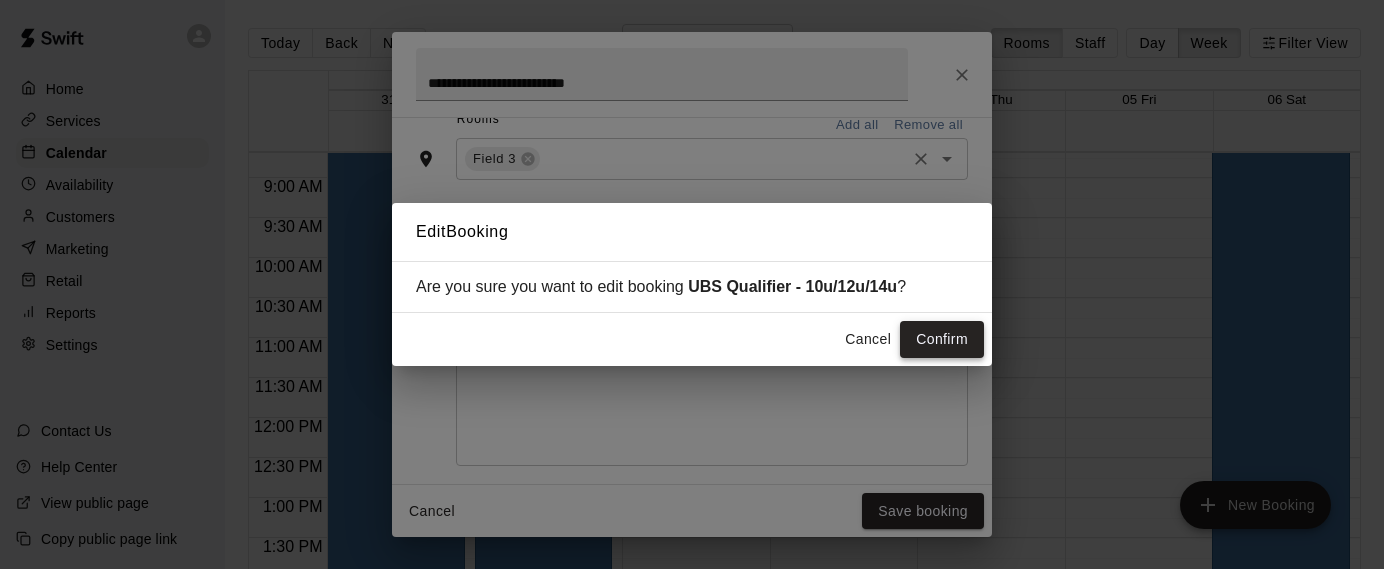 click on "Confirm" at bounding box center [942, 339] 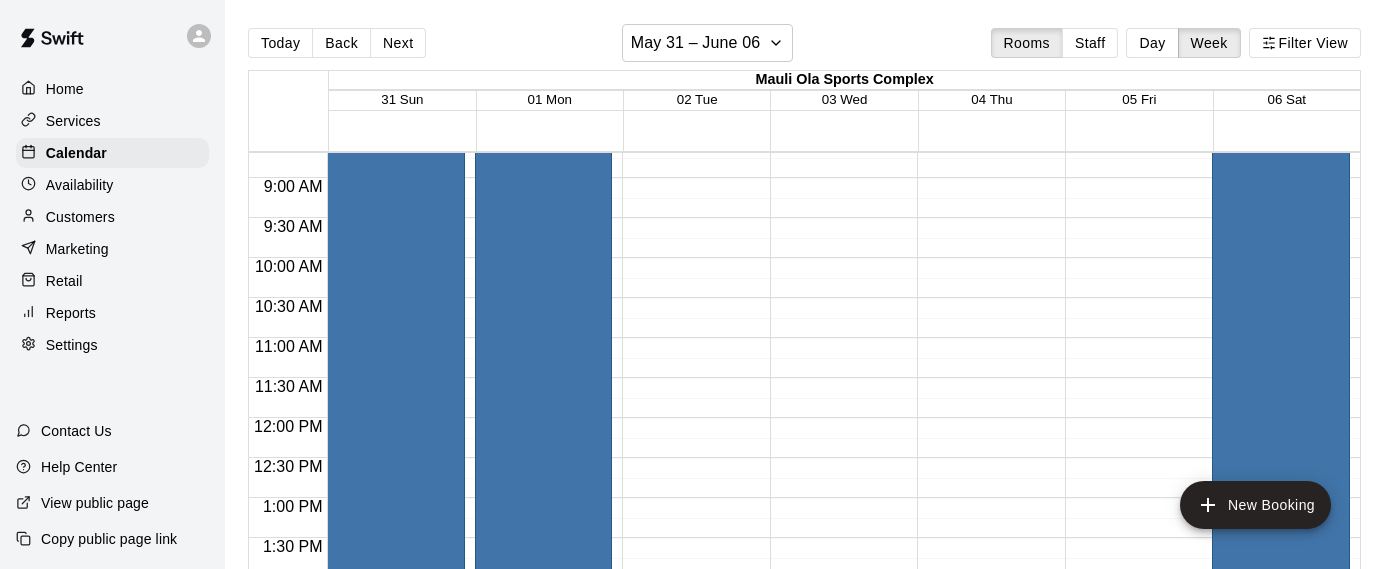 click on "Hawaii Softball Festival Youth Softball" at bounding box center (544, 395) 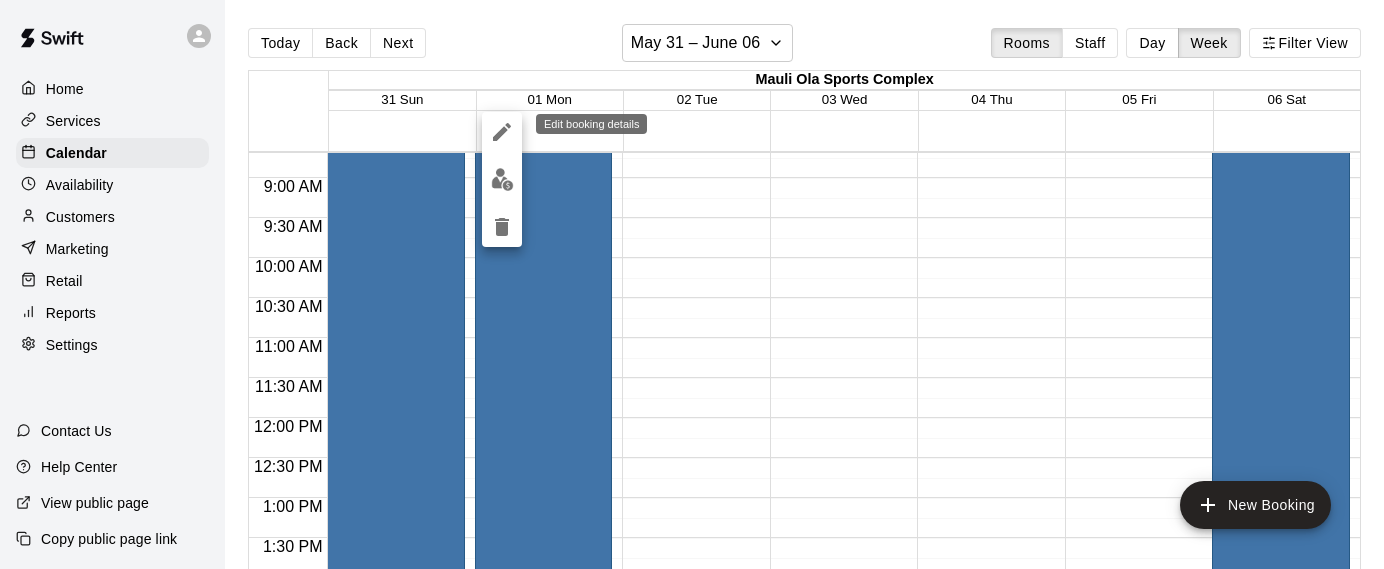 click 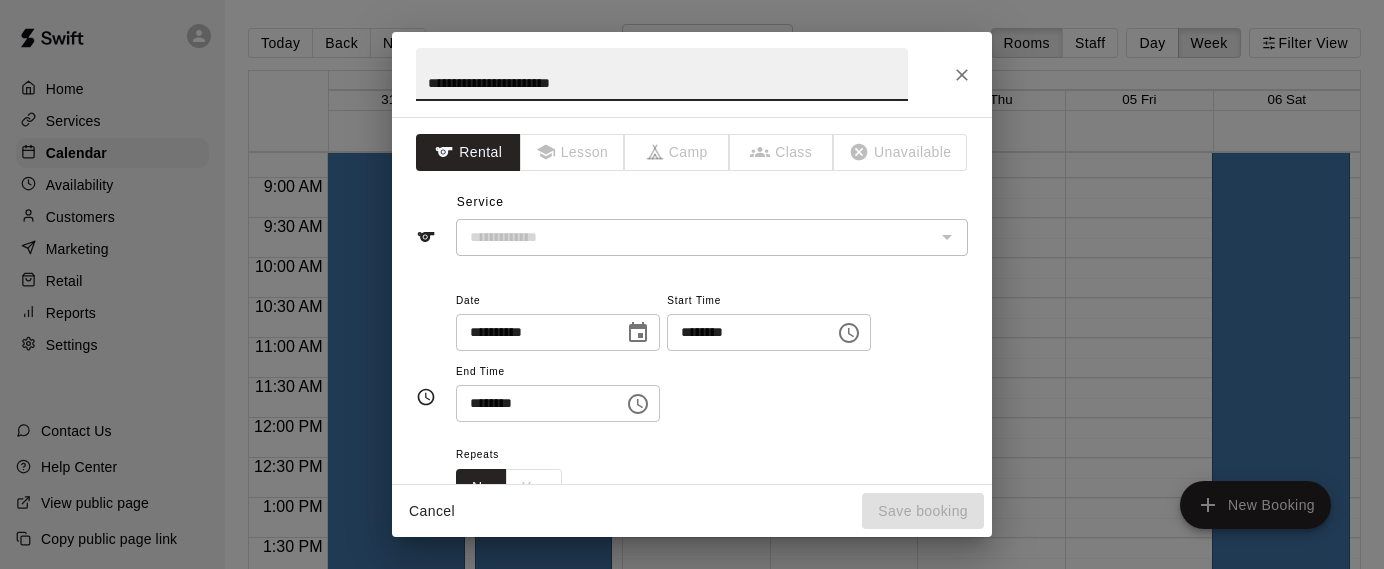 type on "**********" 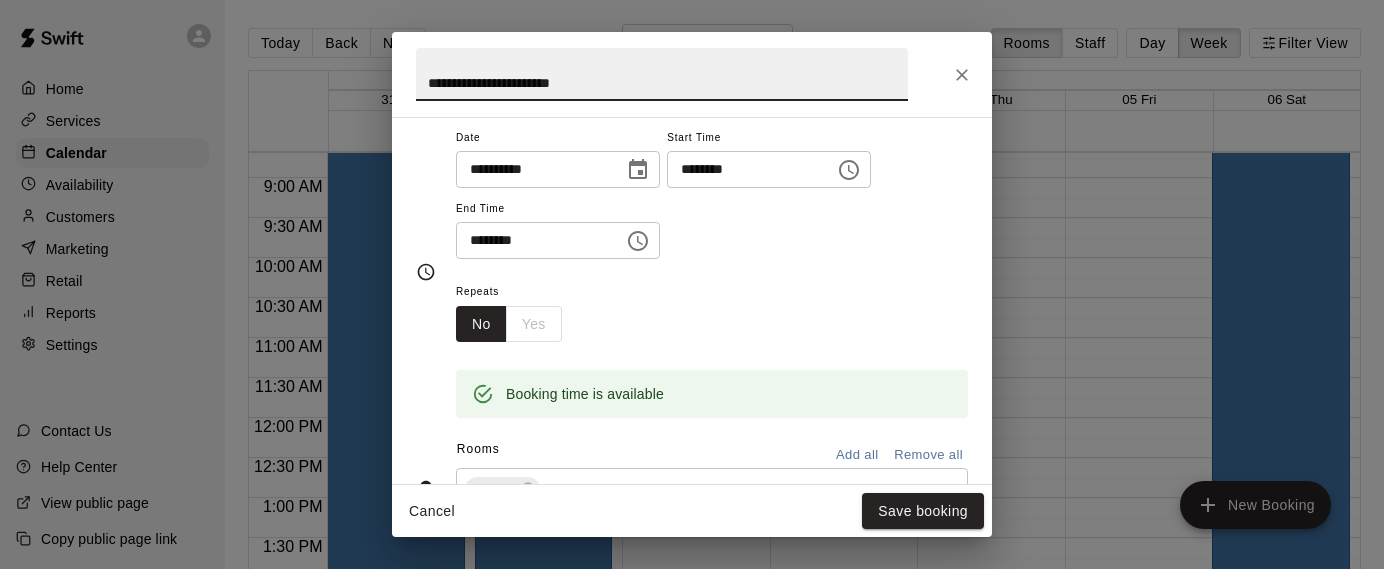 scroll, scrollTop: 175, scrollLeft: 0, axis: vertical 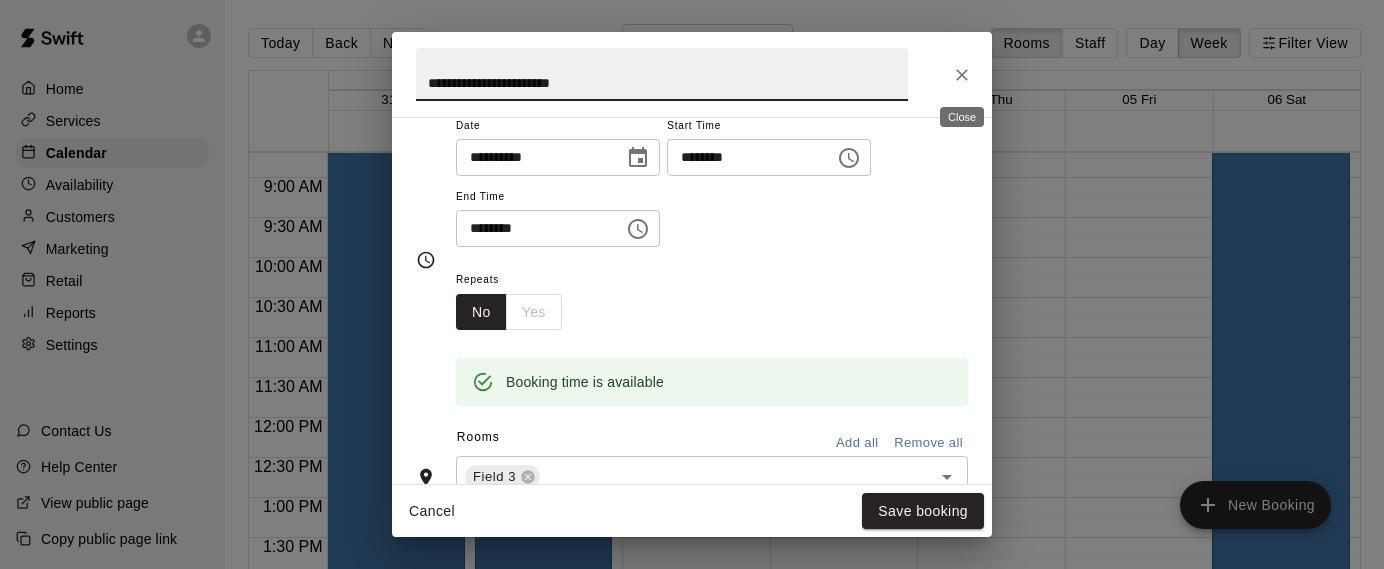 click 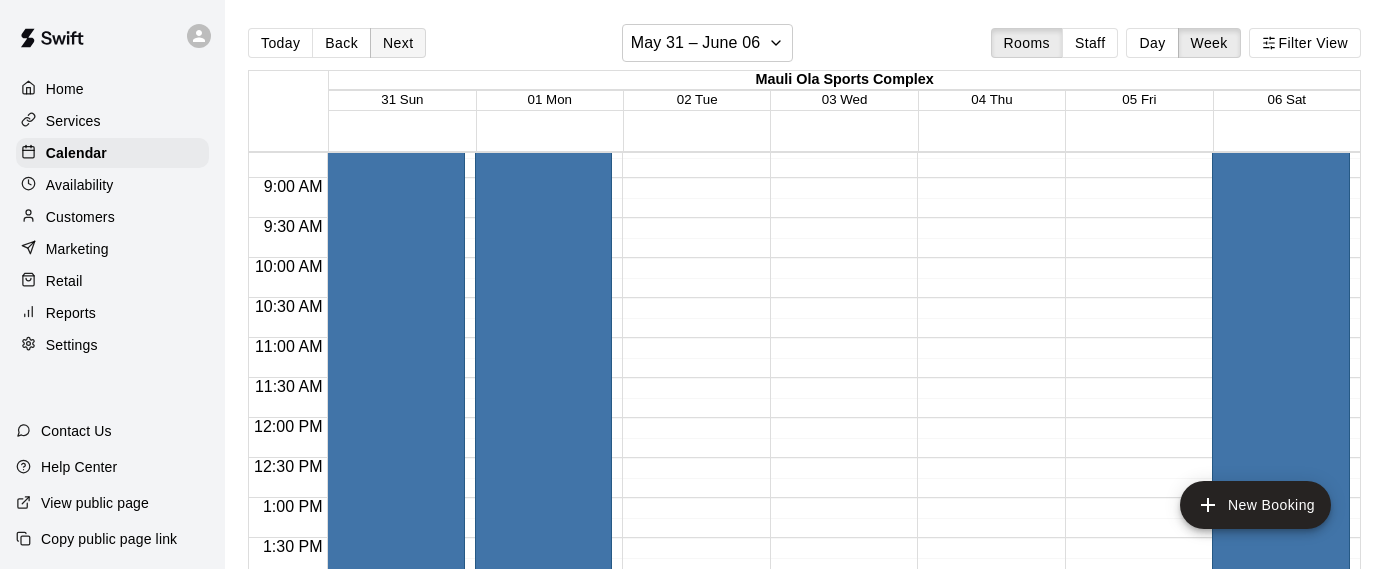click on "Next" at bounding box center [398, 43] 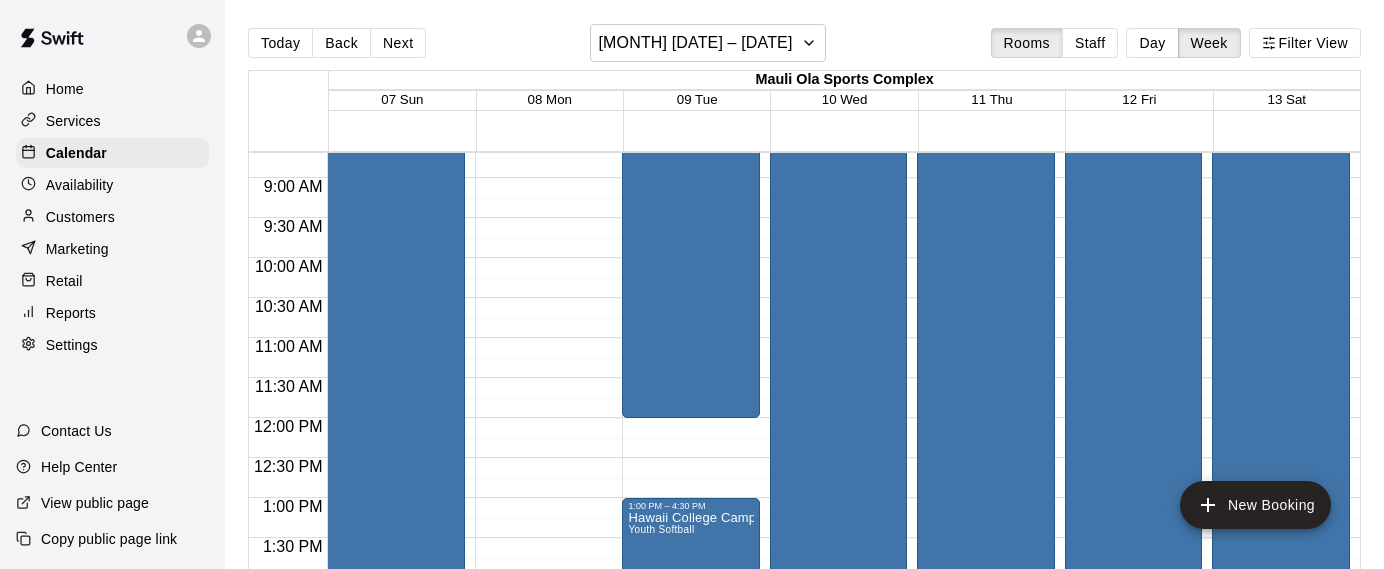 click on "UBS Qualifier - 10u/12u/14u Youth Softball" at bounding box center (396, 395) 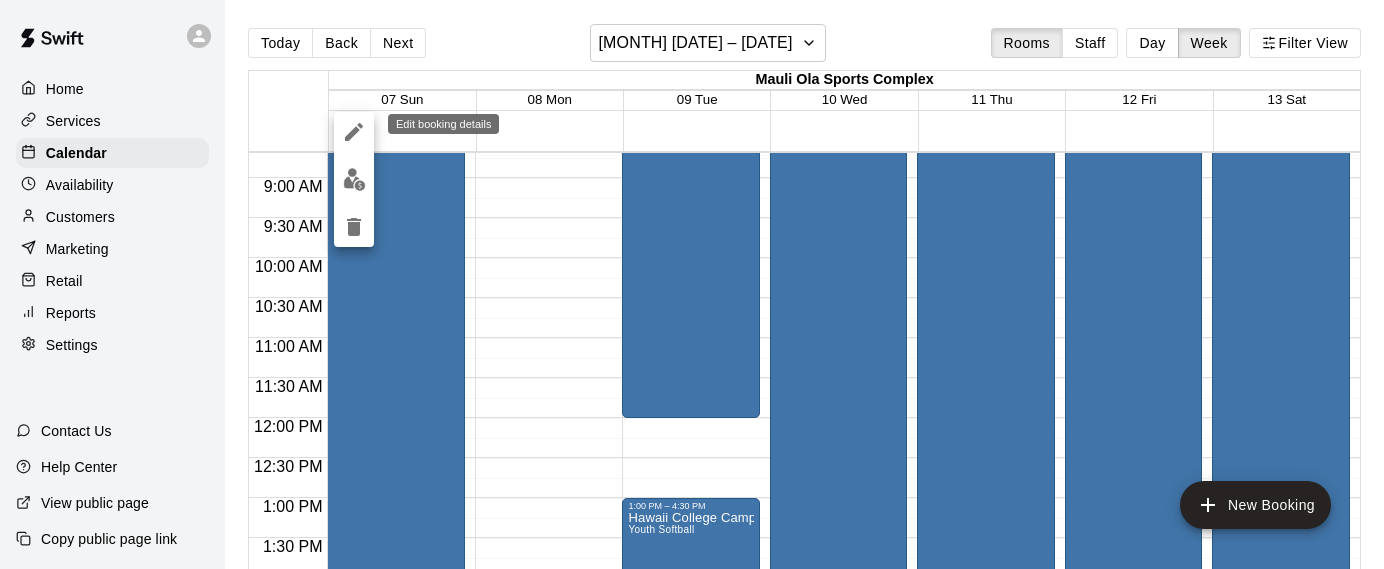 click 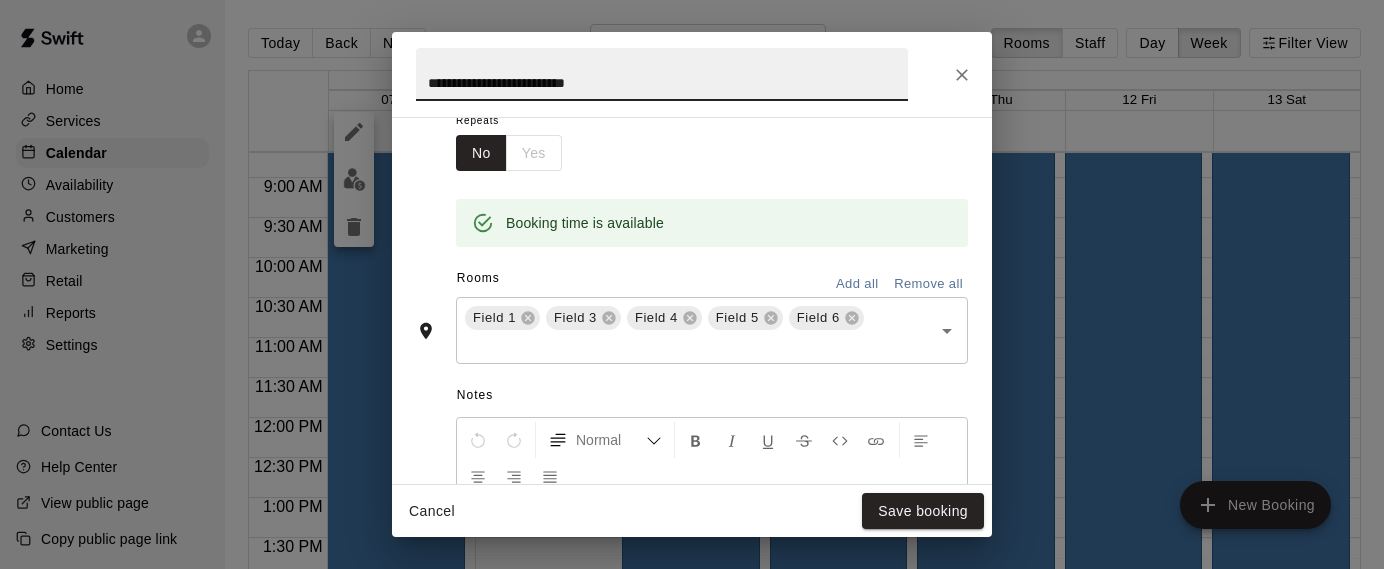 scroll, scrollTop: 402, scrollLeft: 0, axis: vertical 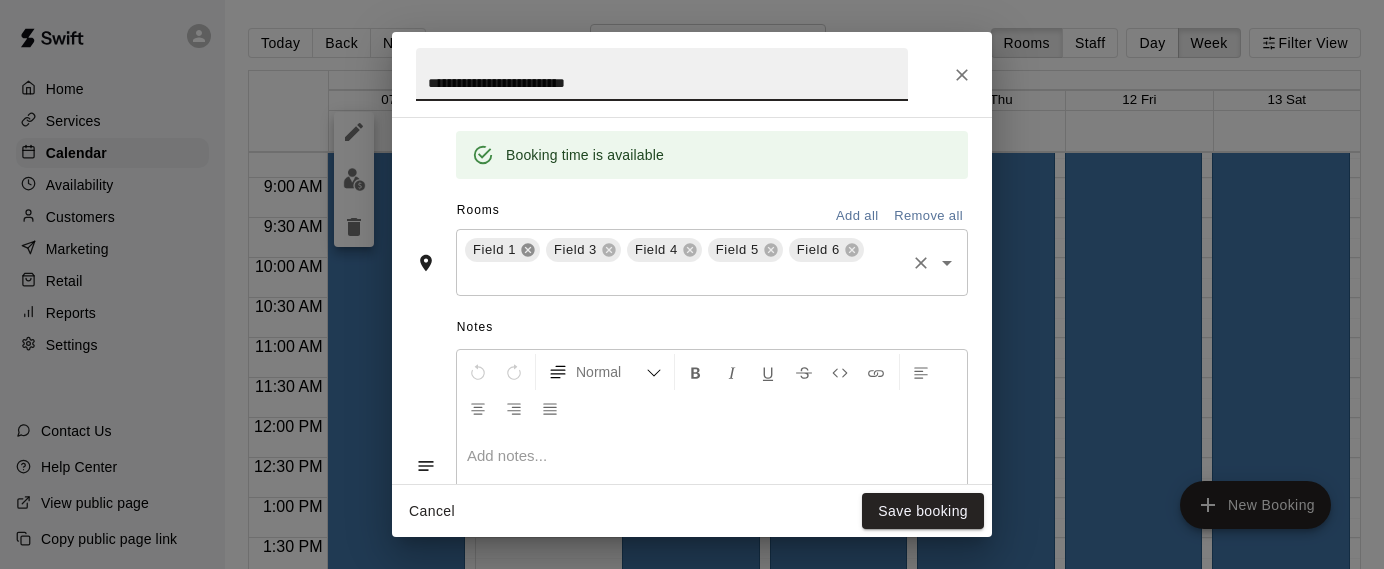 click 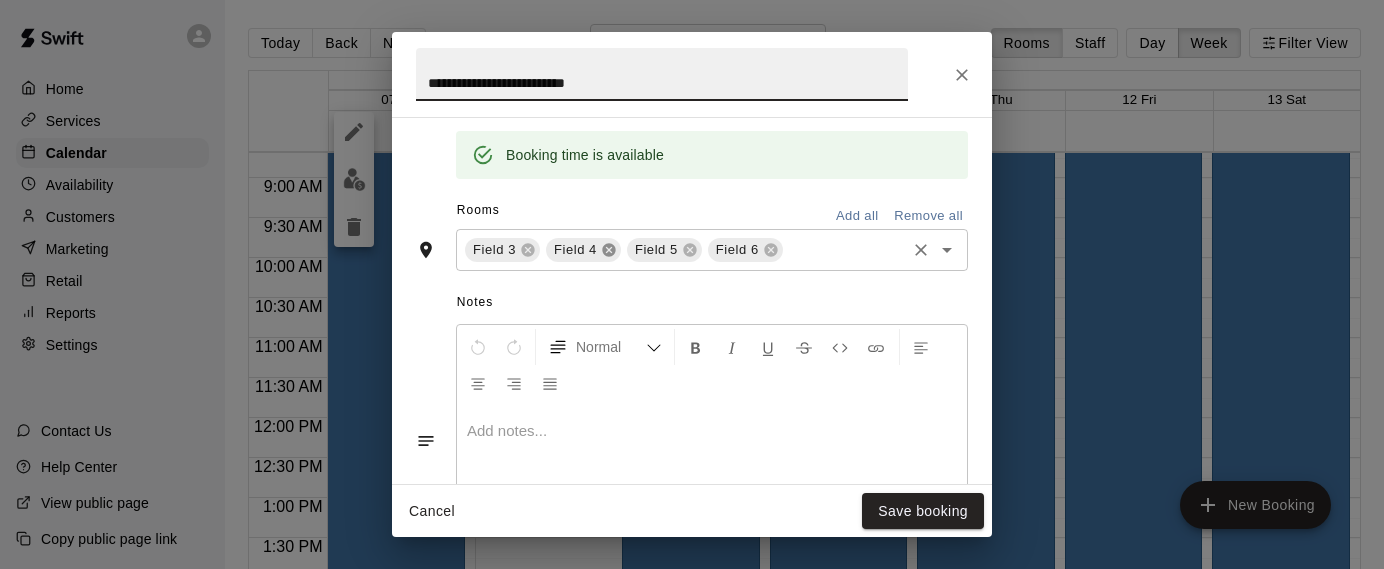 click 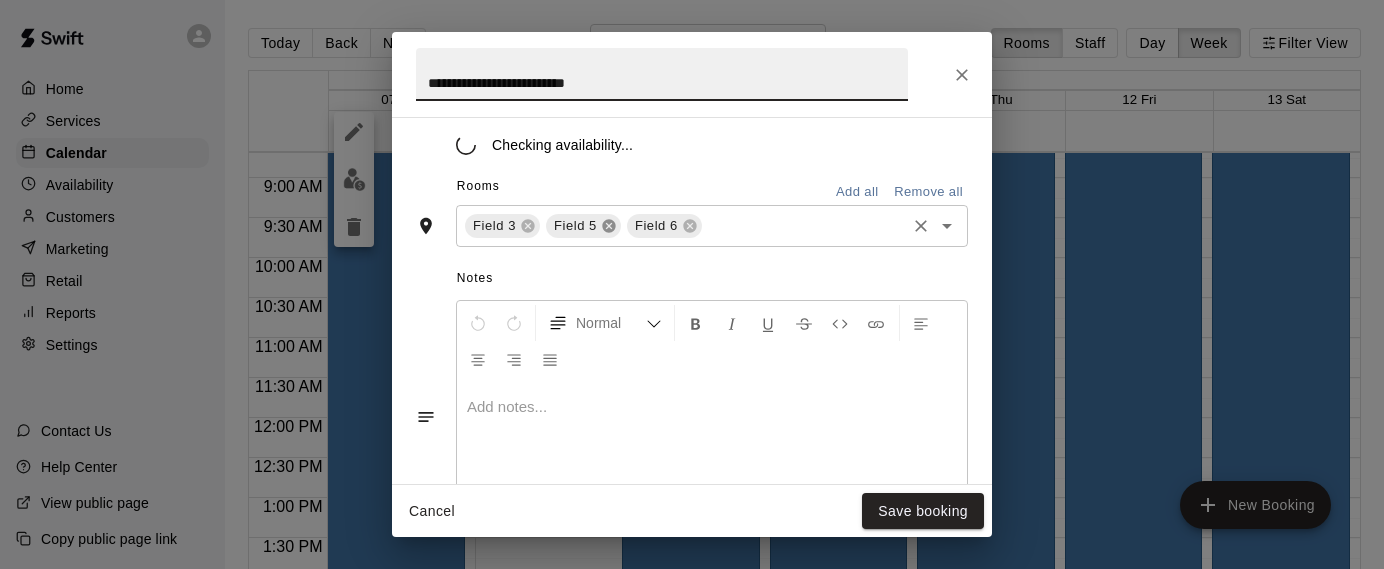 click 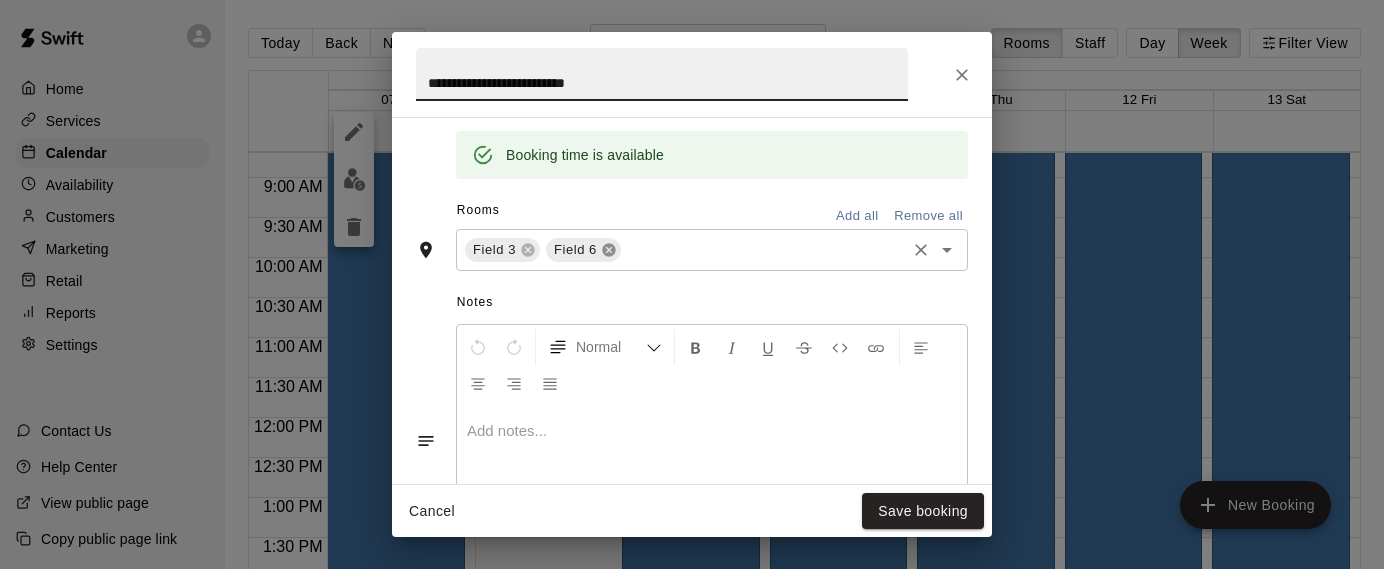 click 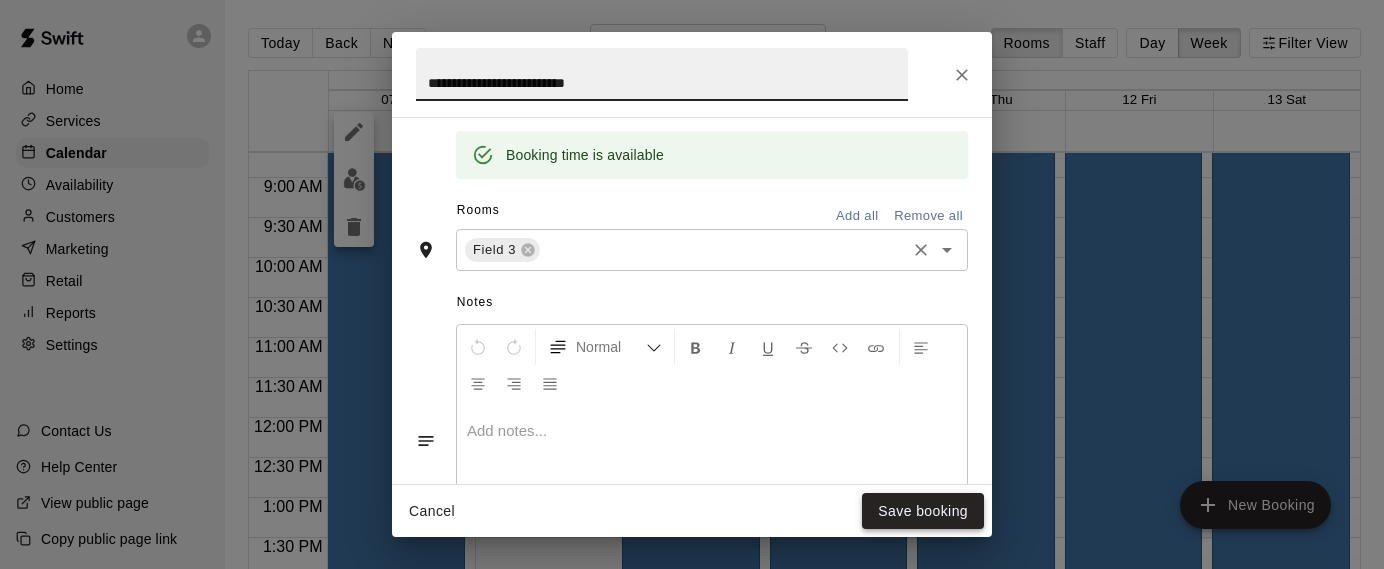click on "Save booking" at bounding box center [923, 511] 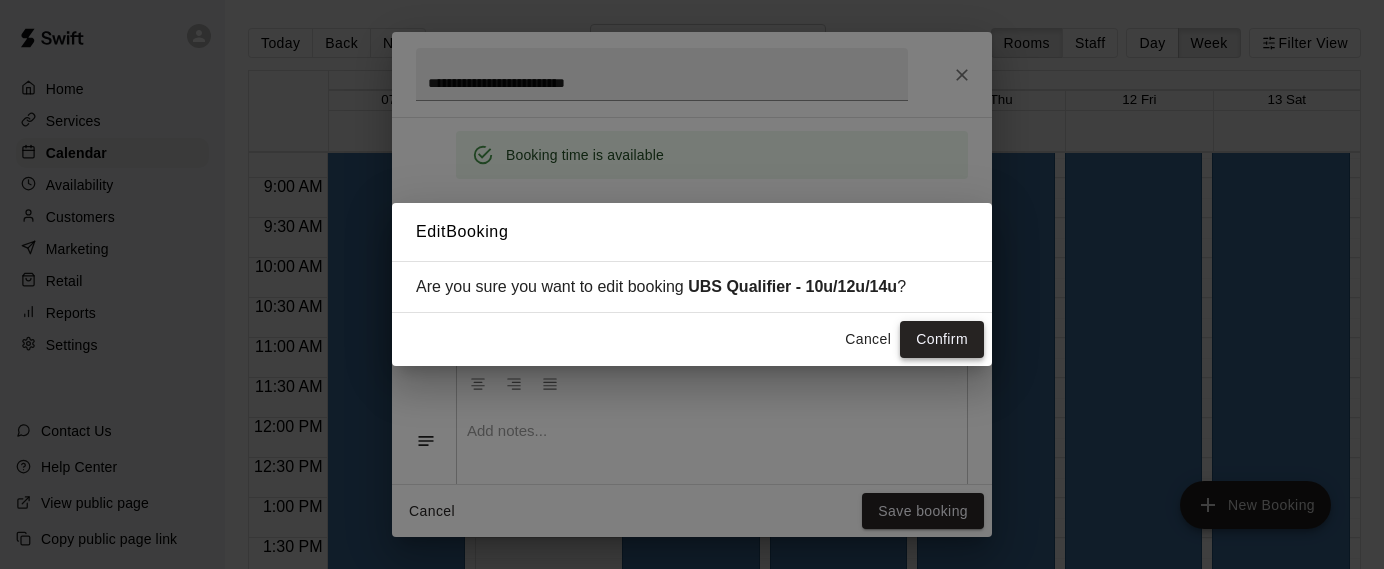 click on "Confirm" at bounding box center (942, 339) 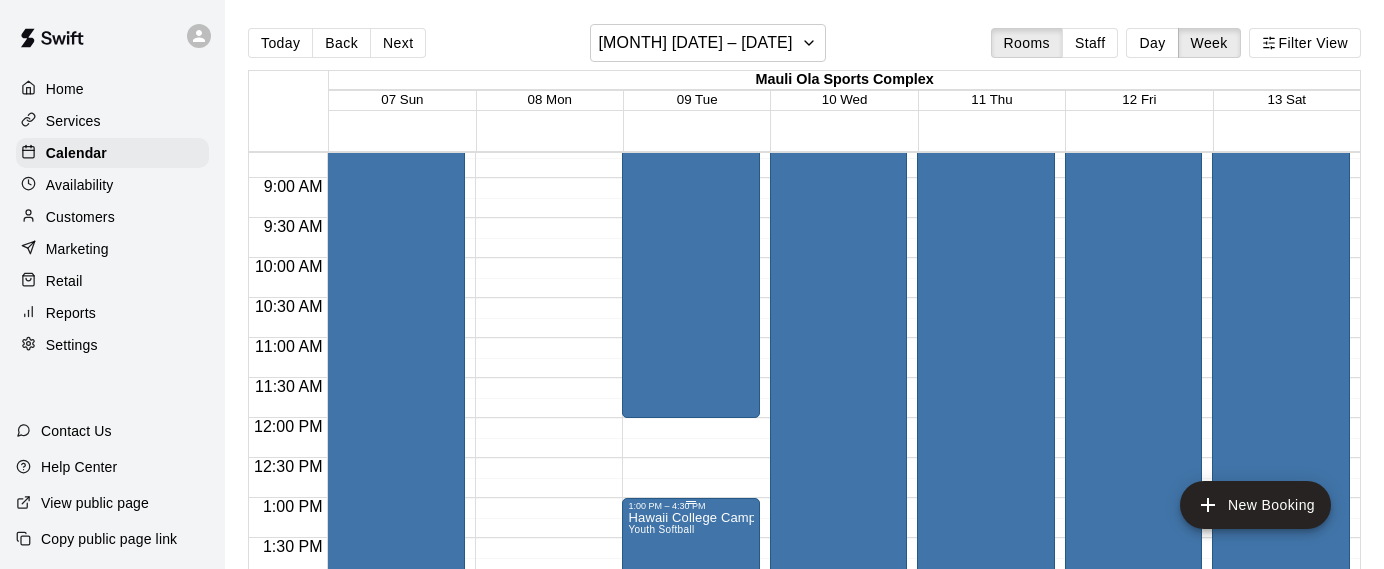 click on "1:00 PM – 4:30 PM" at bounding box center (691, 506) 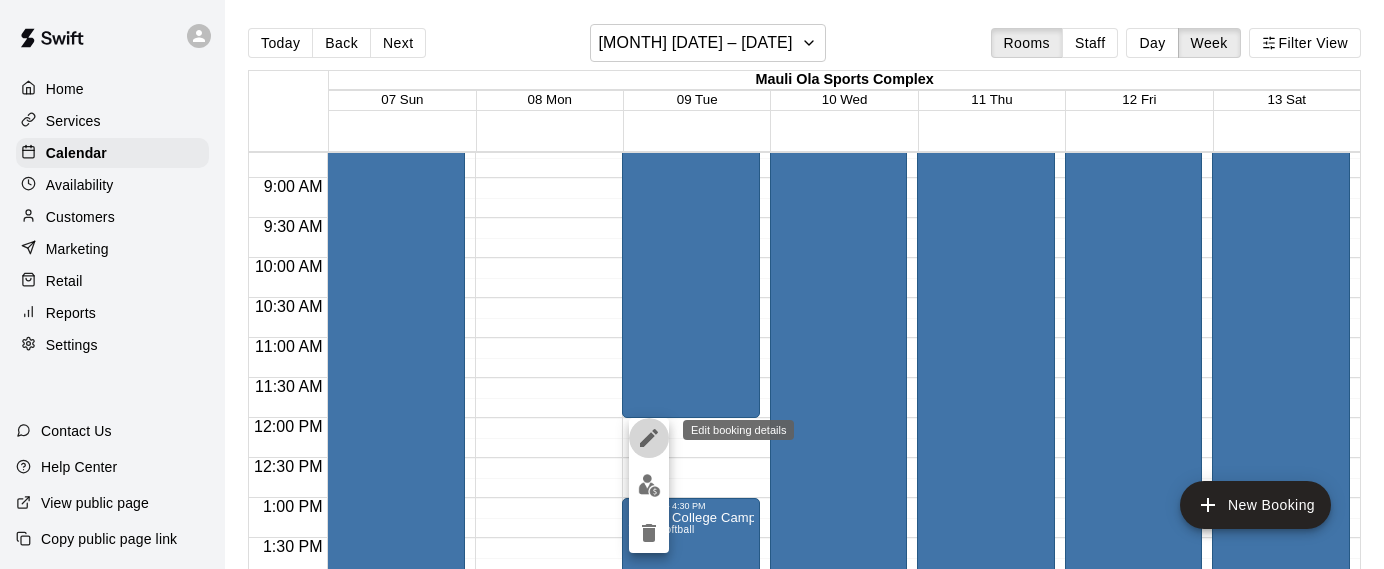 click 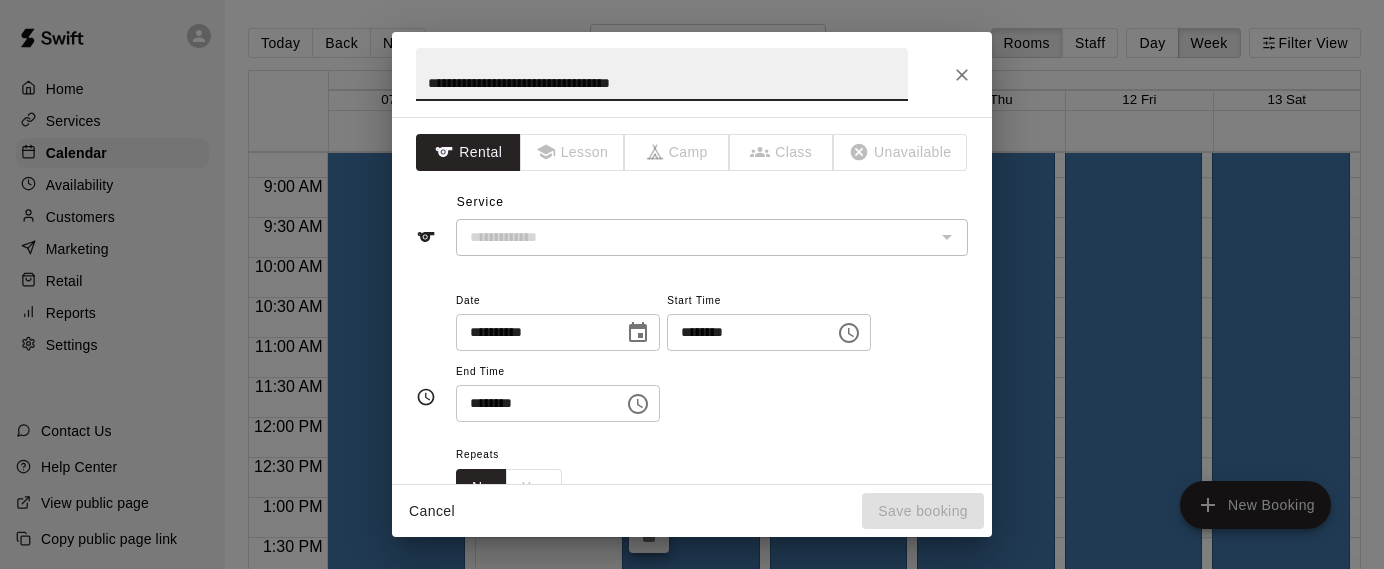 type on "**********" 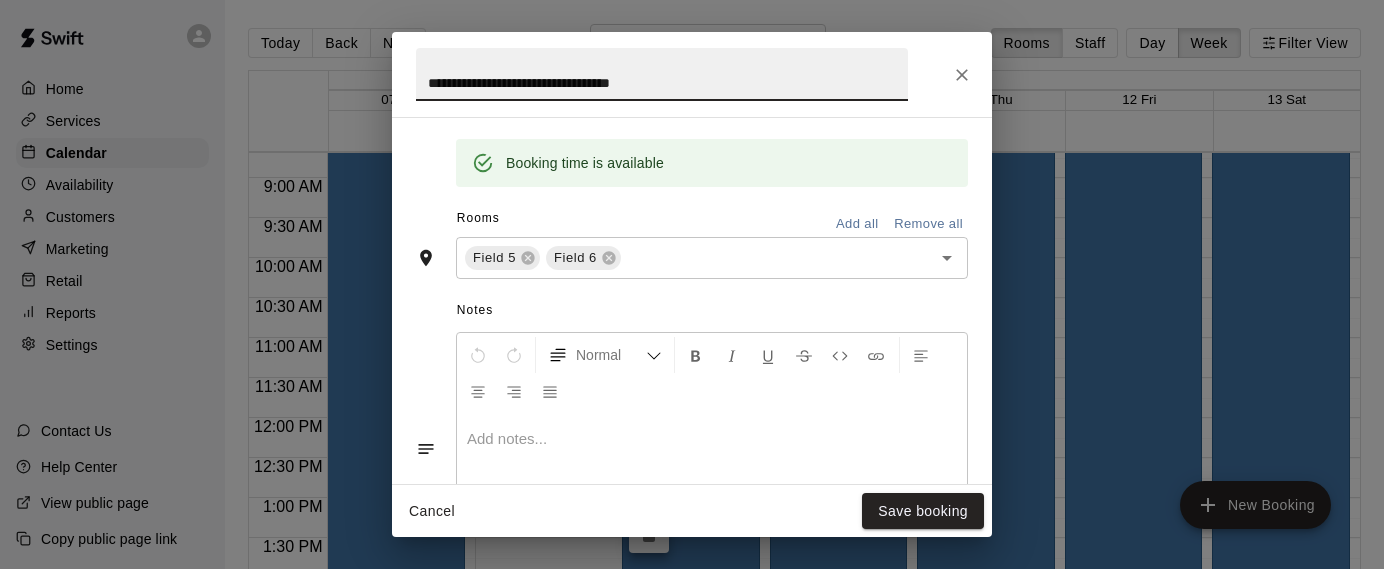 scroll, scrollTop: 394, scrollLeft: 0, axis: vertical 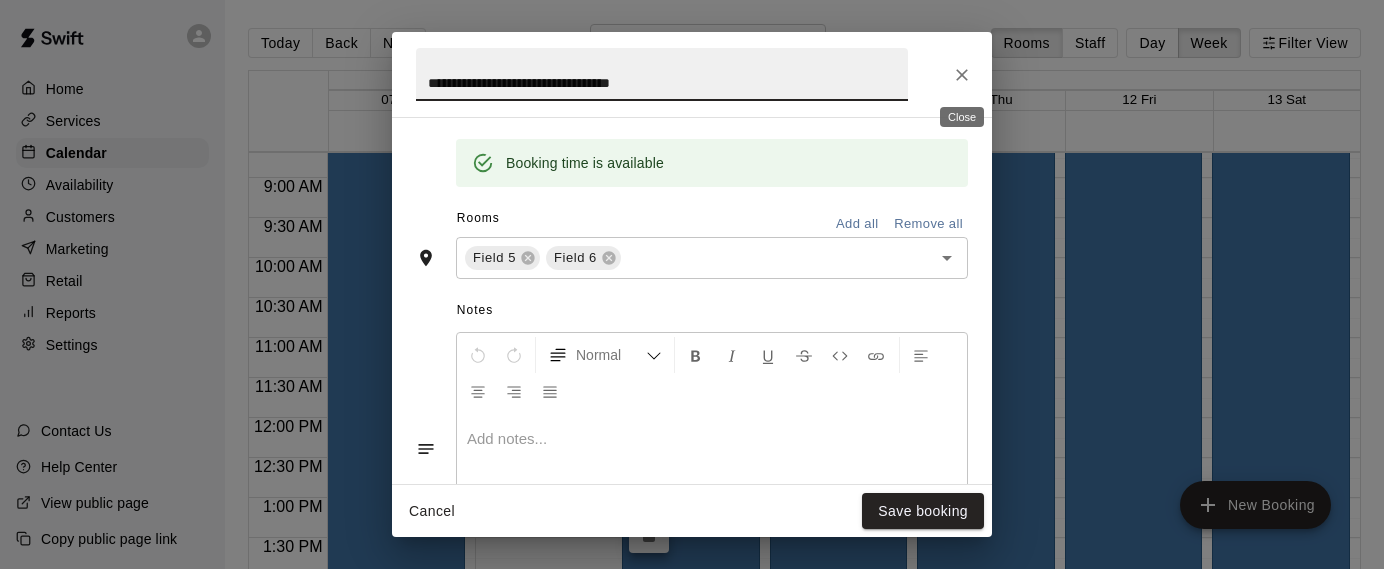 click 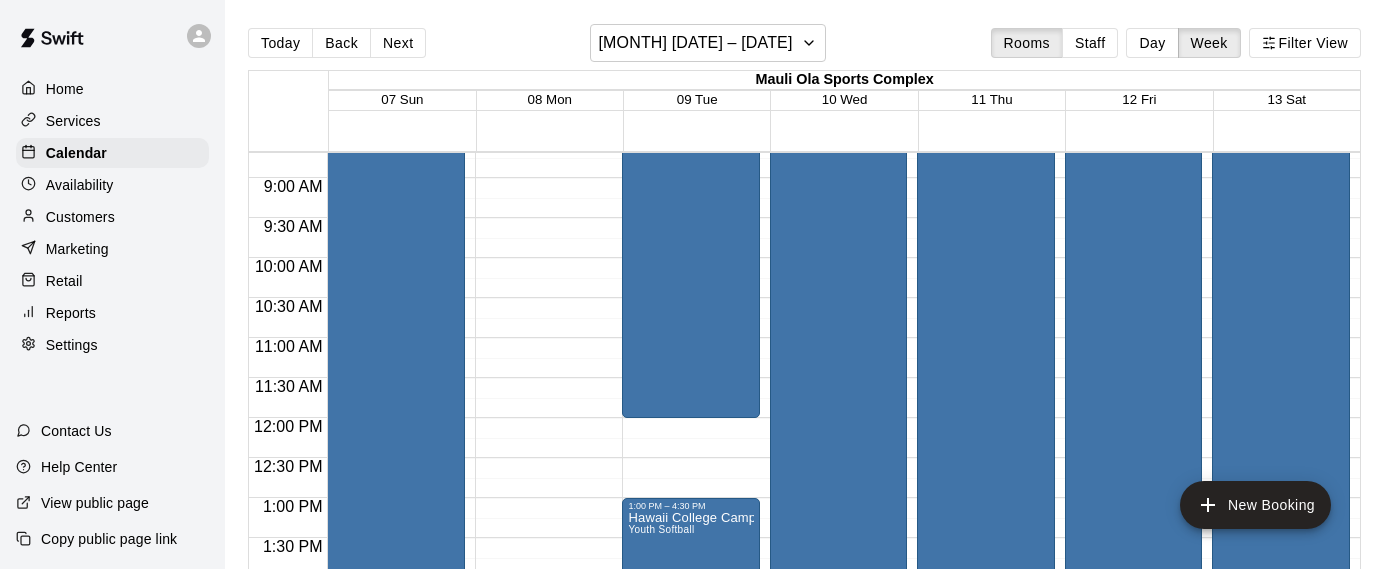 click on "Hawaii College Clinic & Showcase Youth Softball" at bounding box center [839, 395] 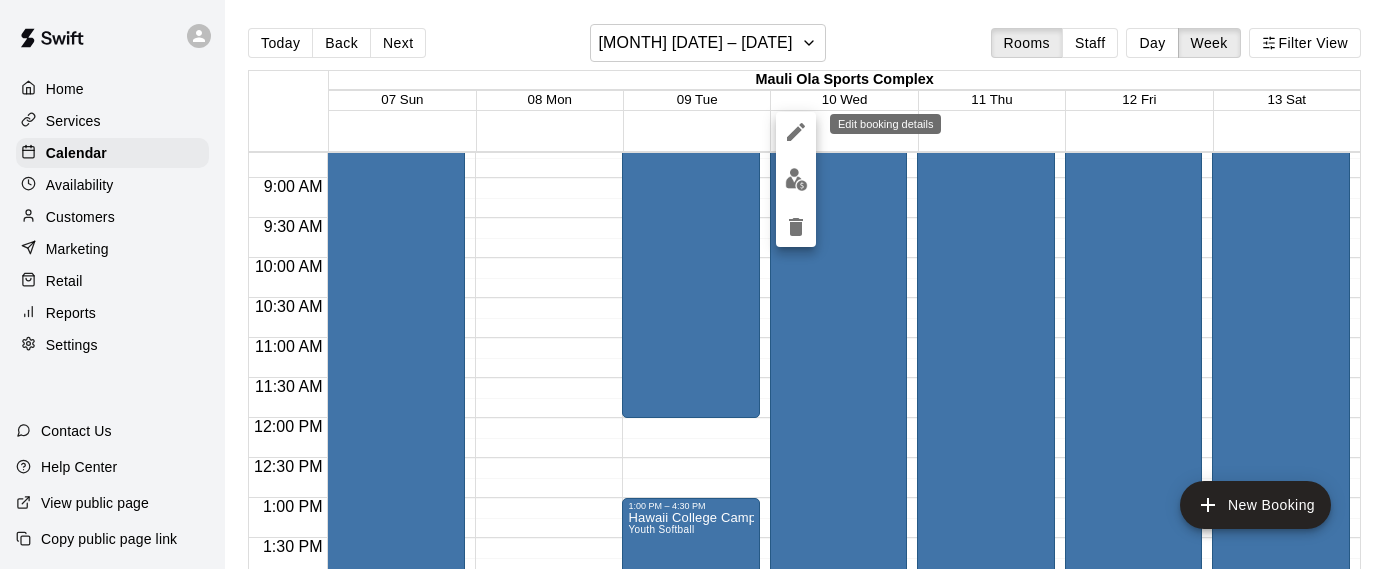 click 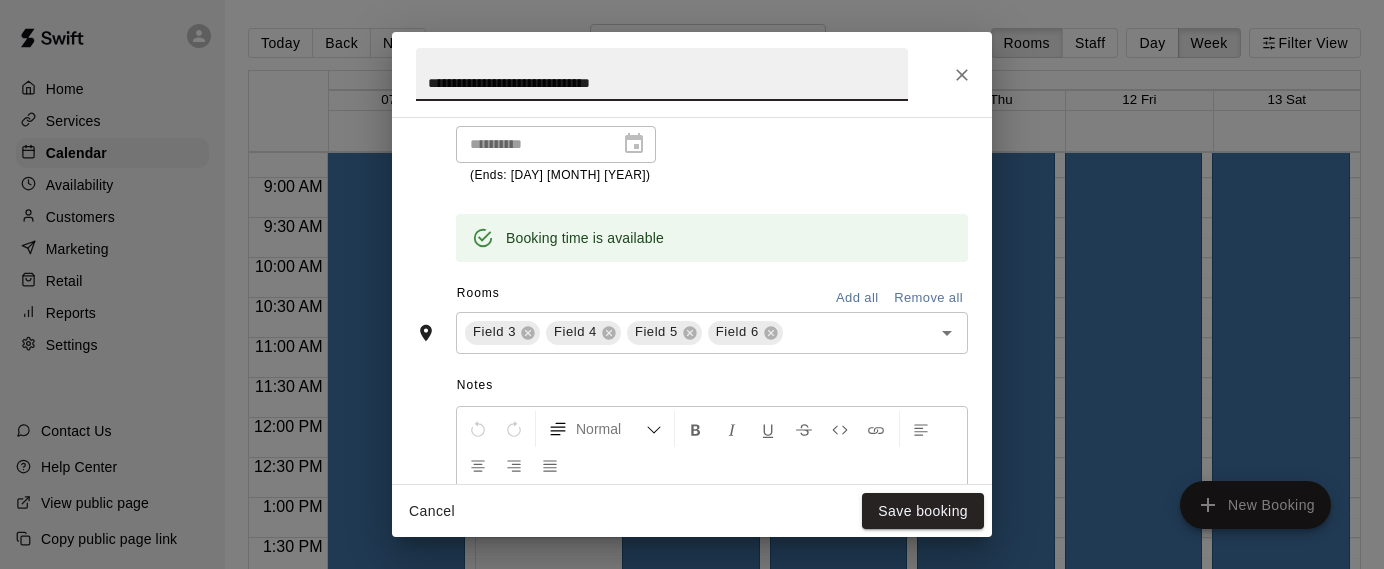 scroll, scrollTop: 432, scrollLeft: 0, axis: vertical 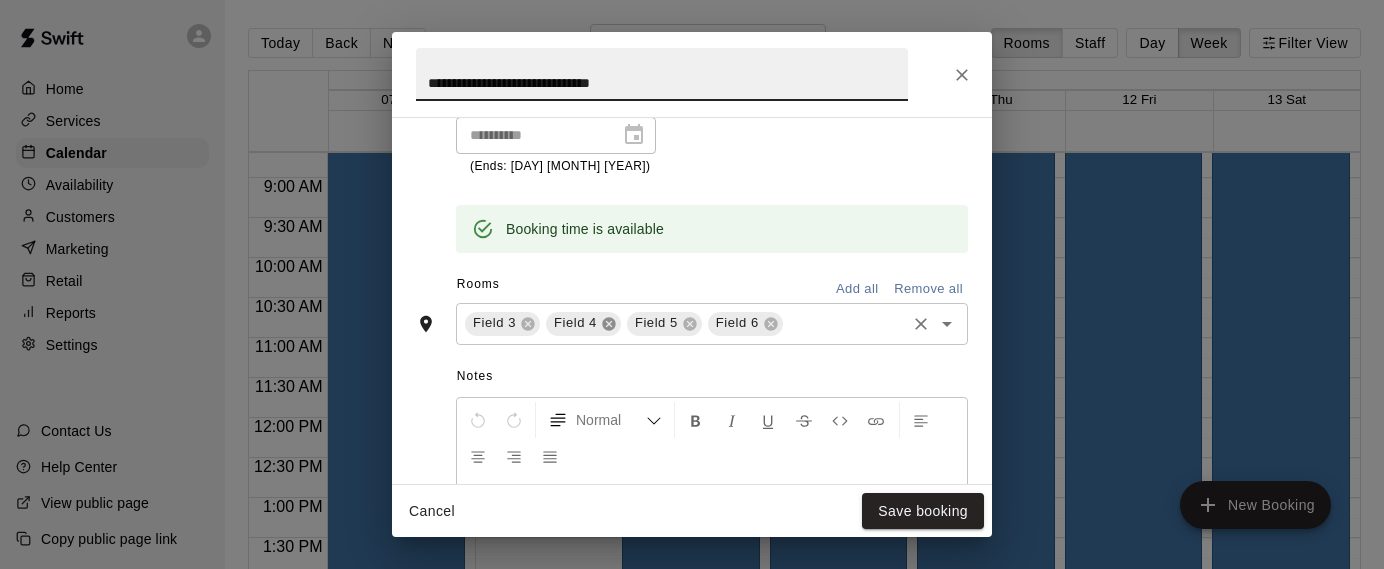 click 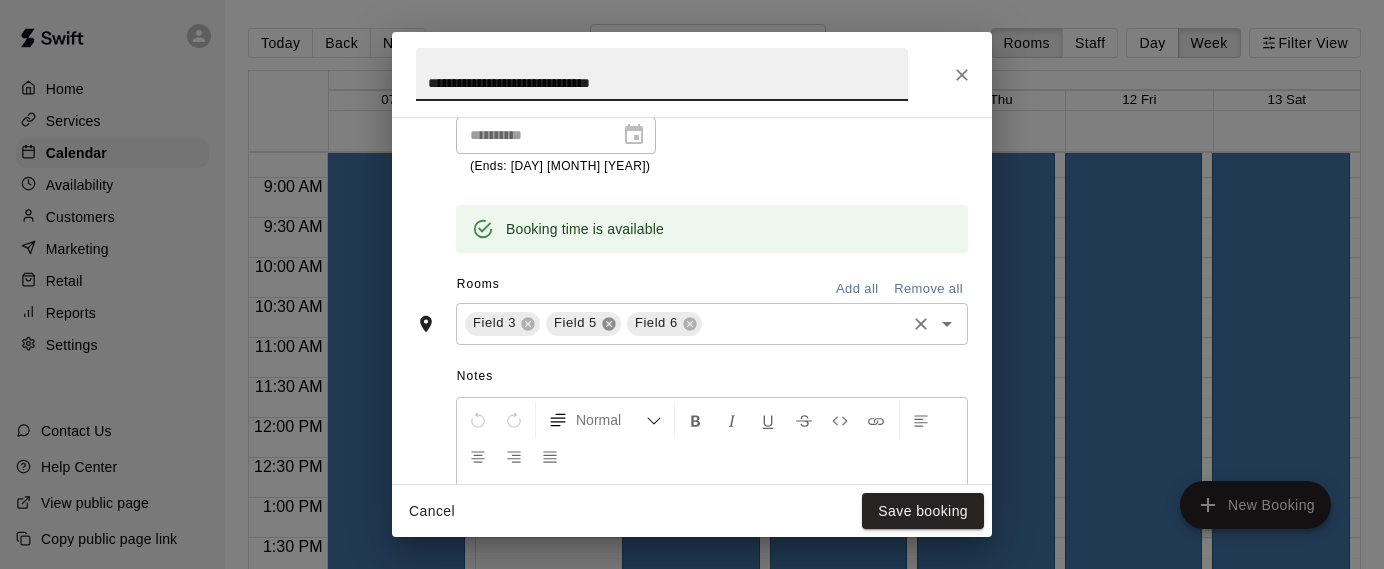 click 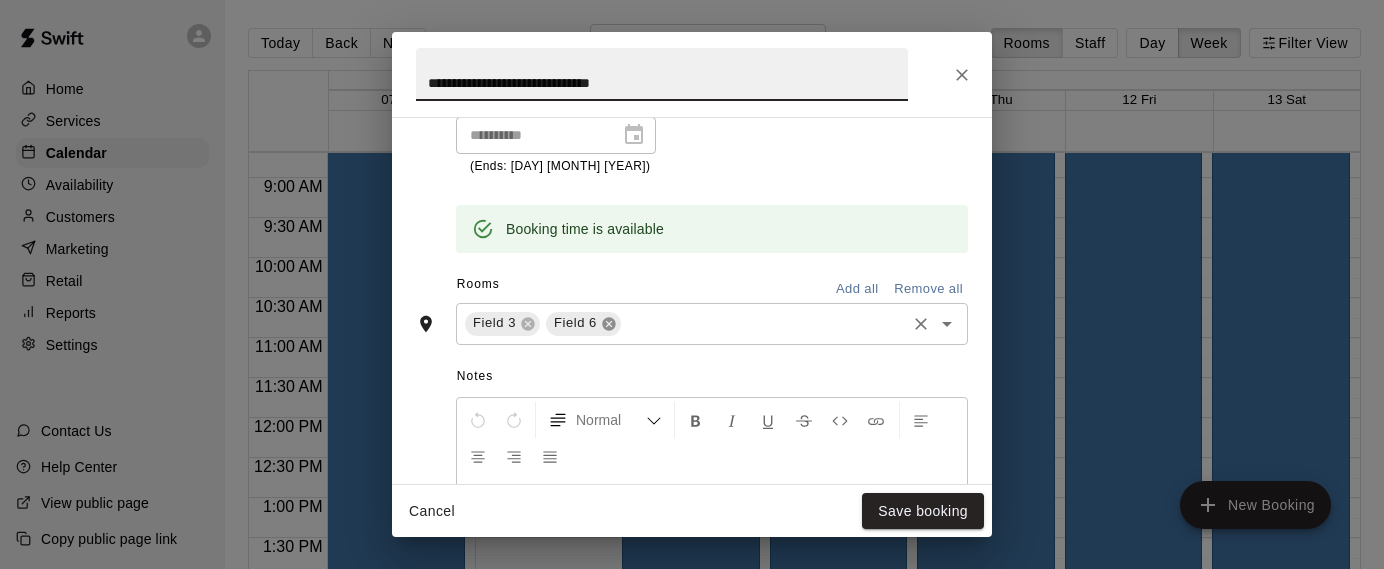 click 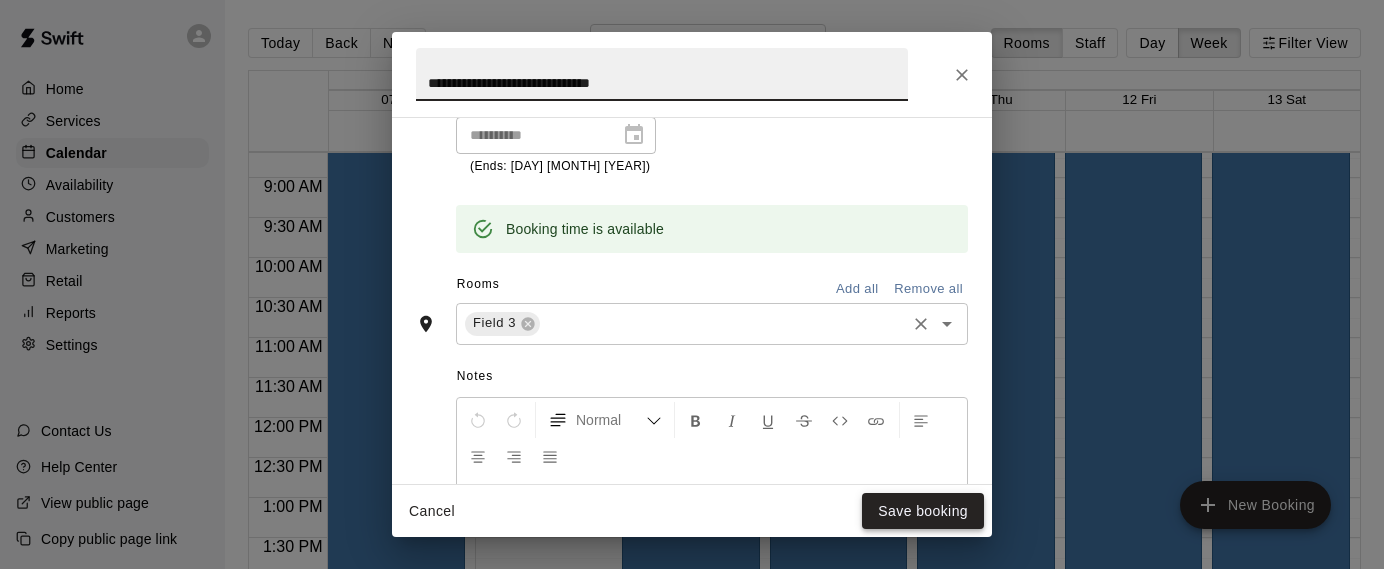 click on "Save booking" at bounding box center (923, 511) 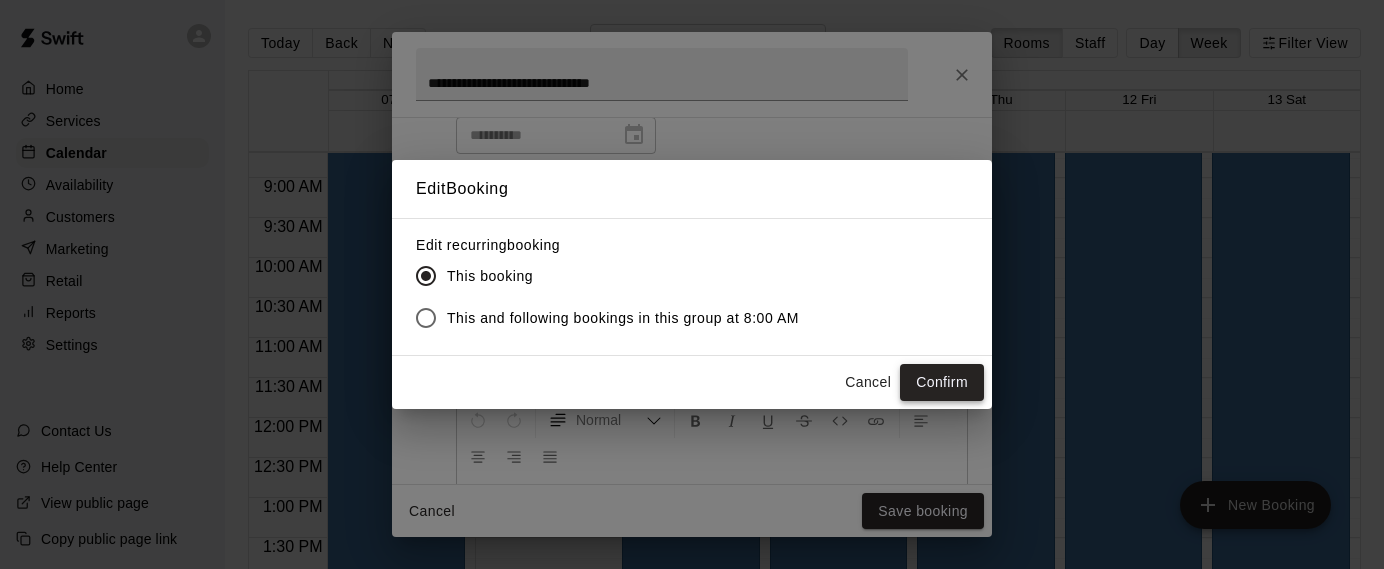 click on "Confirm" at bounding box center [942, 382] 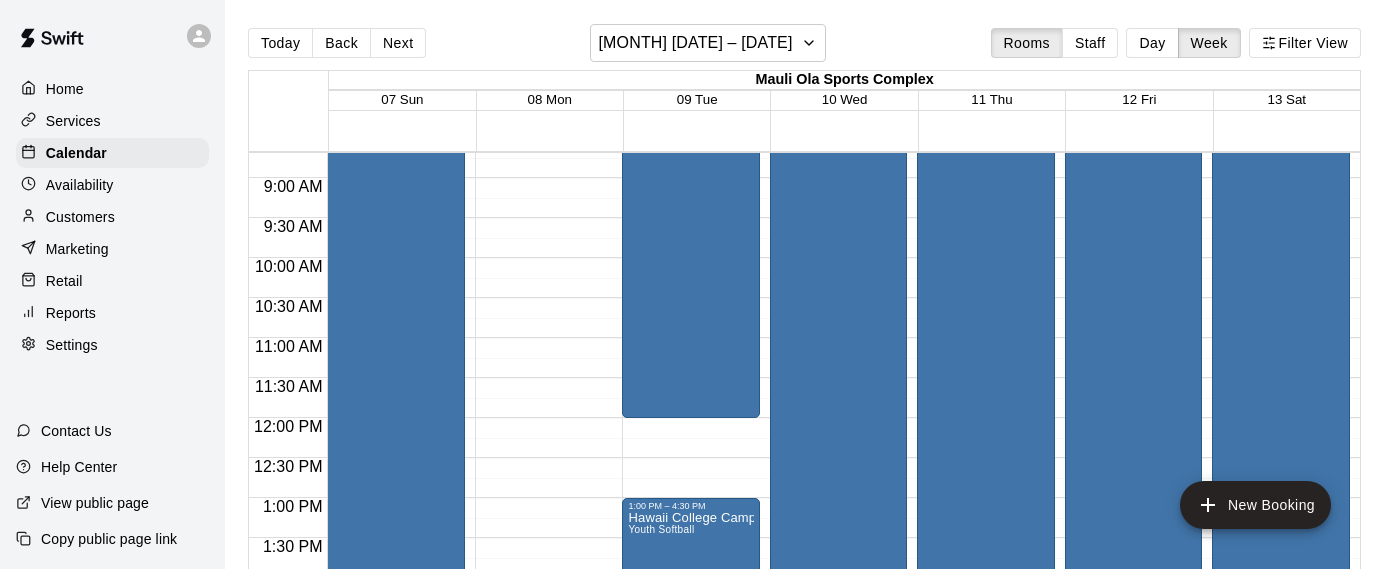click on "Hawaii College Clinic & Showcase Youth Softball" at bounding box center [986, 395] 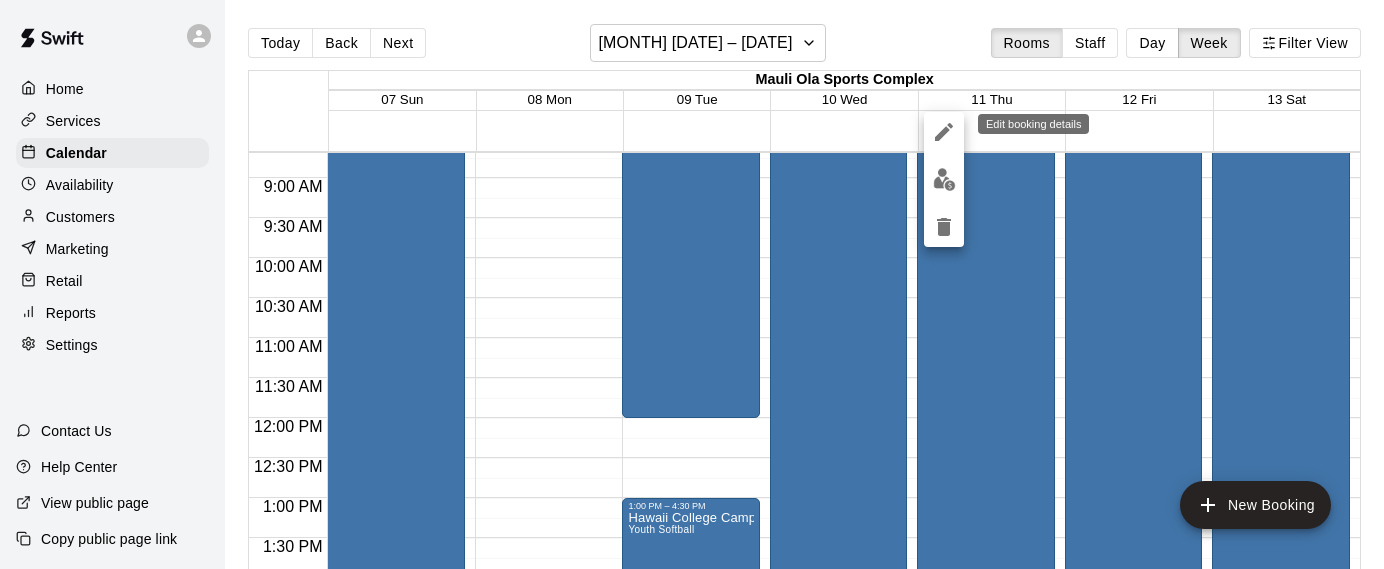 click at bounding box center (944, 132) 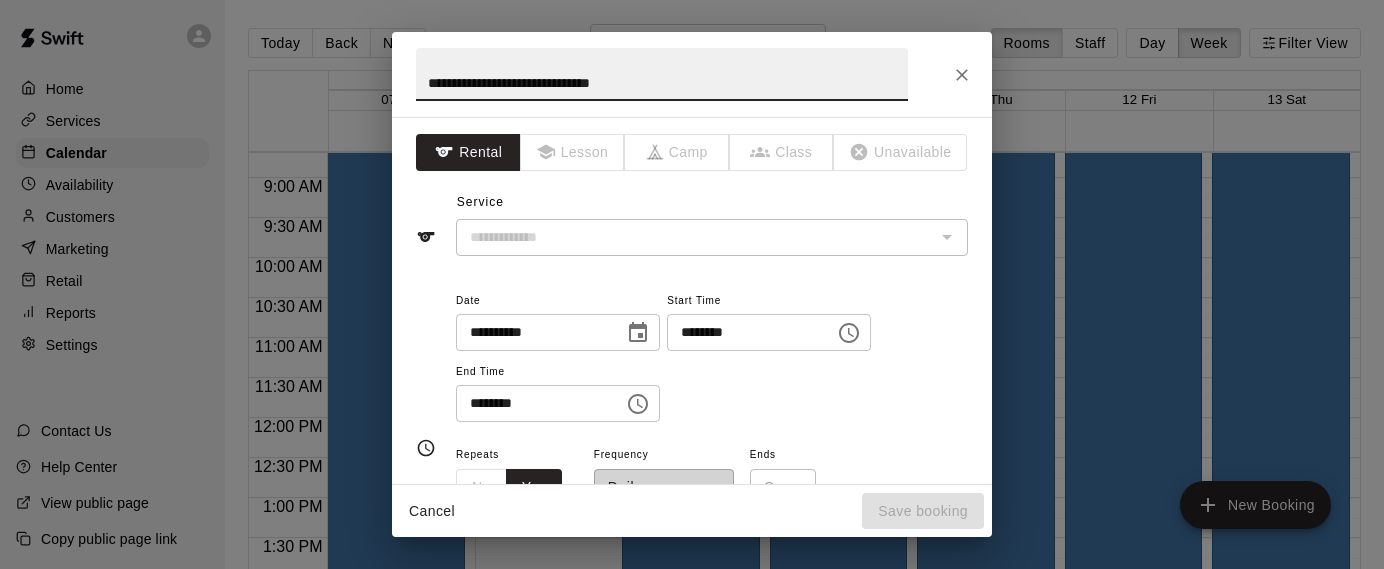 type on "**********" 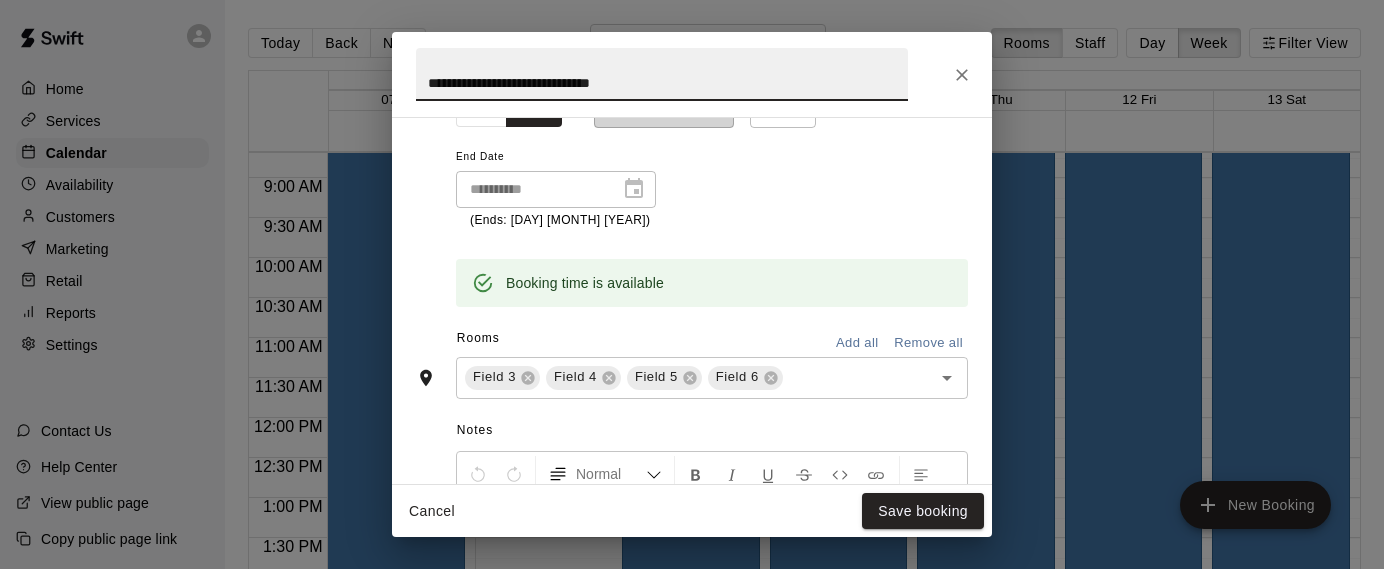 scroll, scrollTop: 391, scrollLeft: 0, axis: vertical 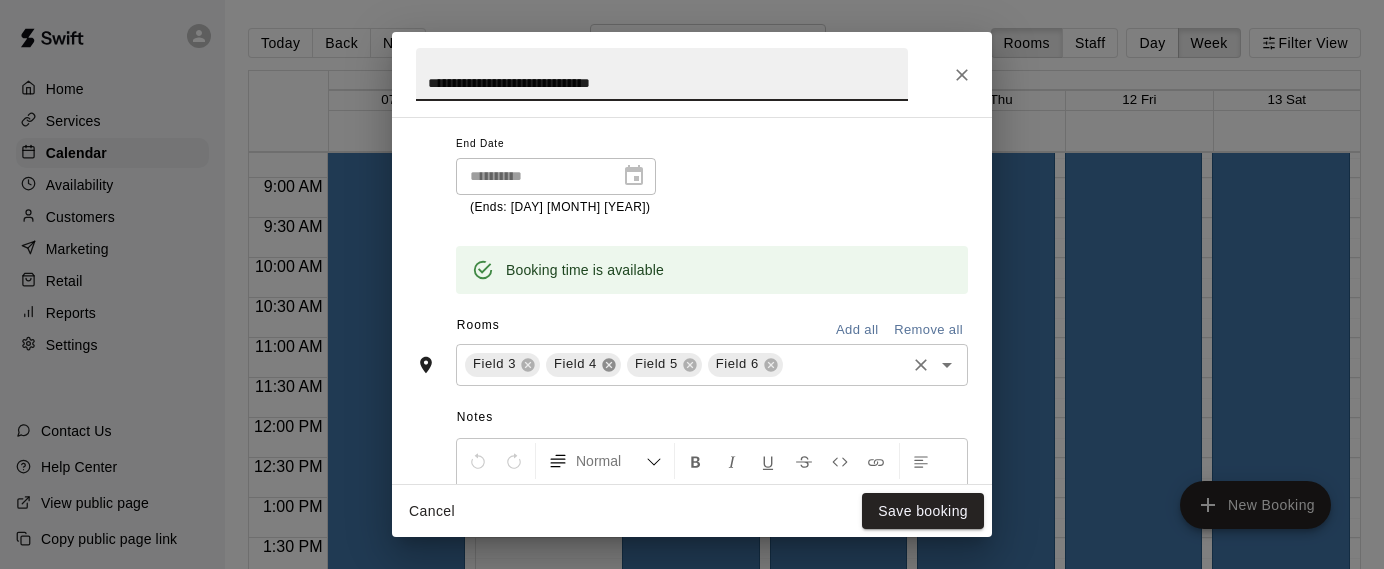 click 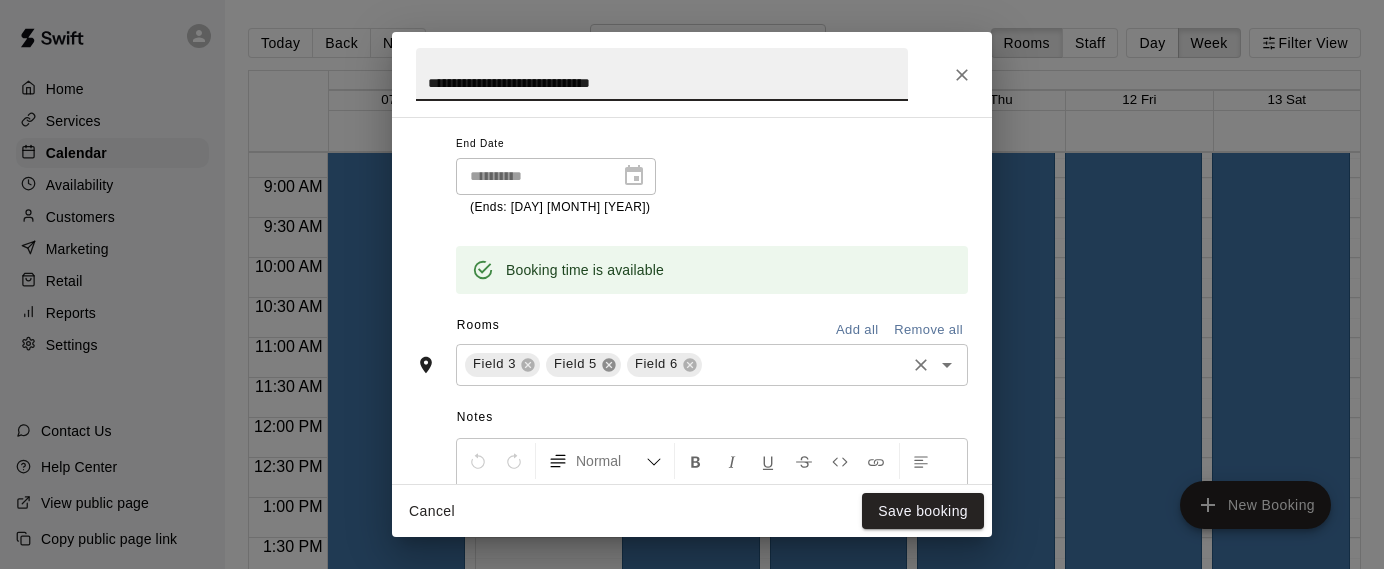 click 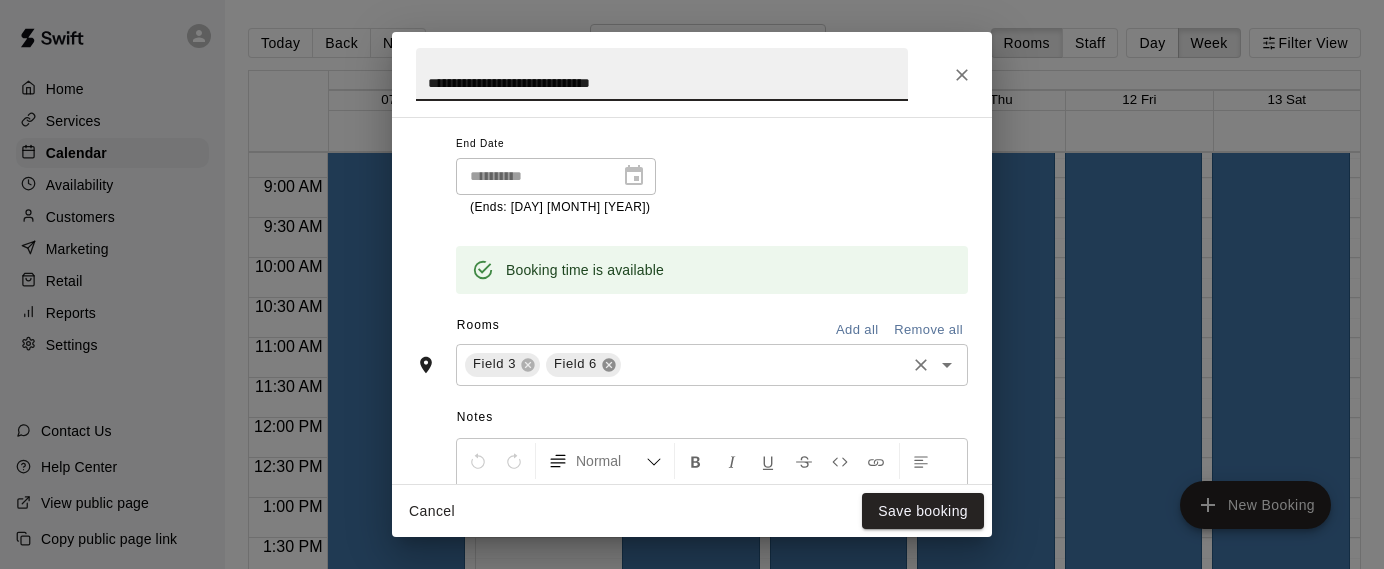 click 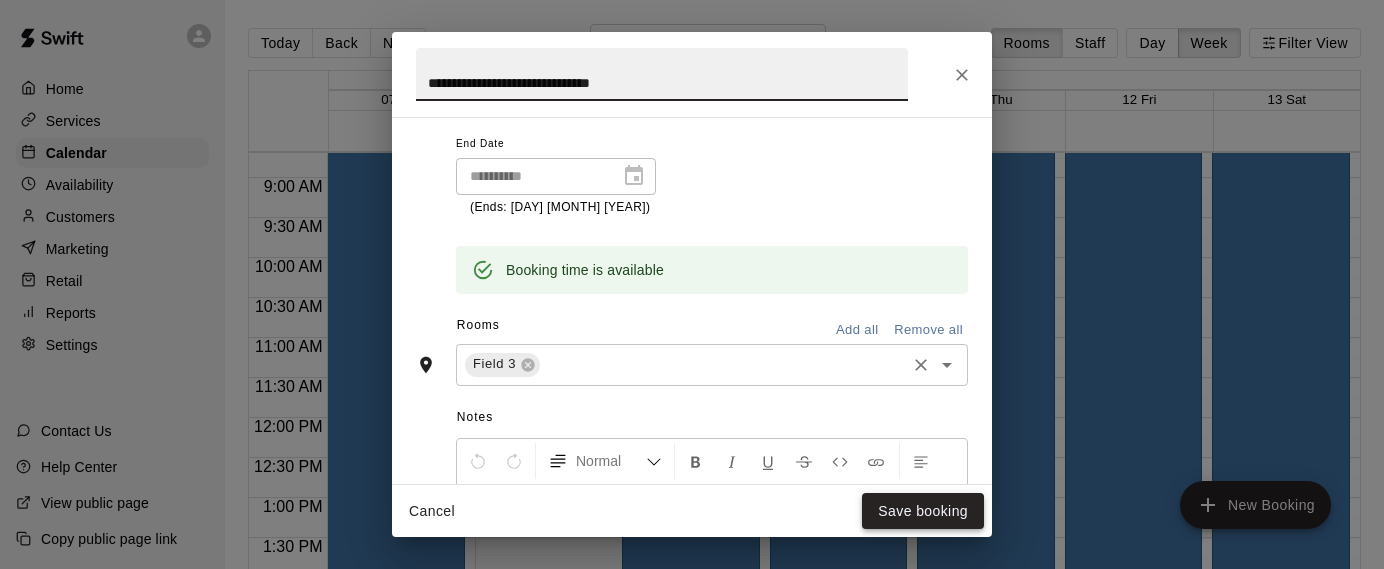 click on "Save booking" at bounding box center [923, 511] 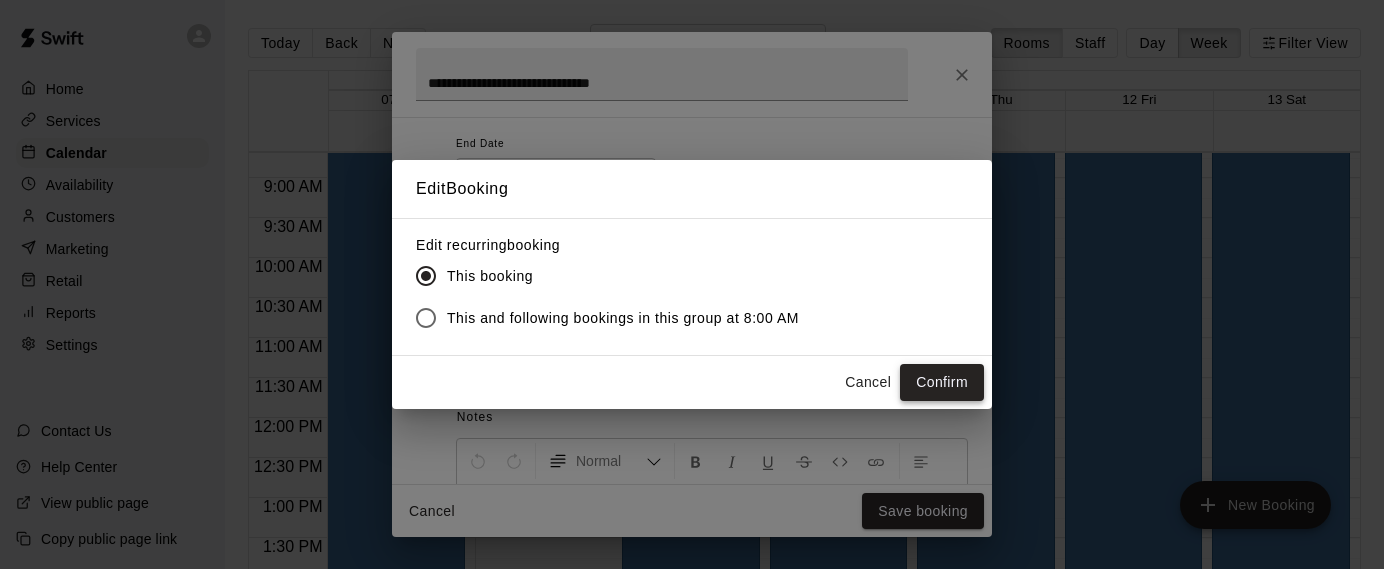click on "Confirm" at bounding box center (942, 382) 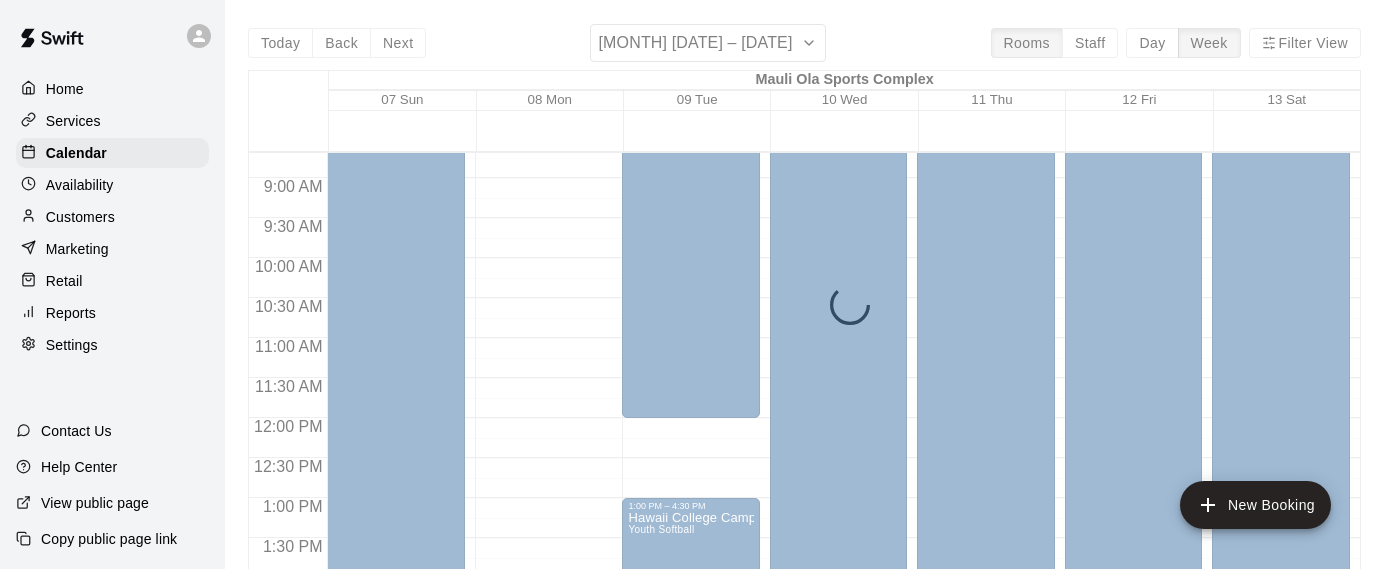 click on "Hawaii College Camp - Tournament Youth Softball" at bounding box center [1134, 395] 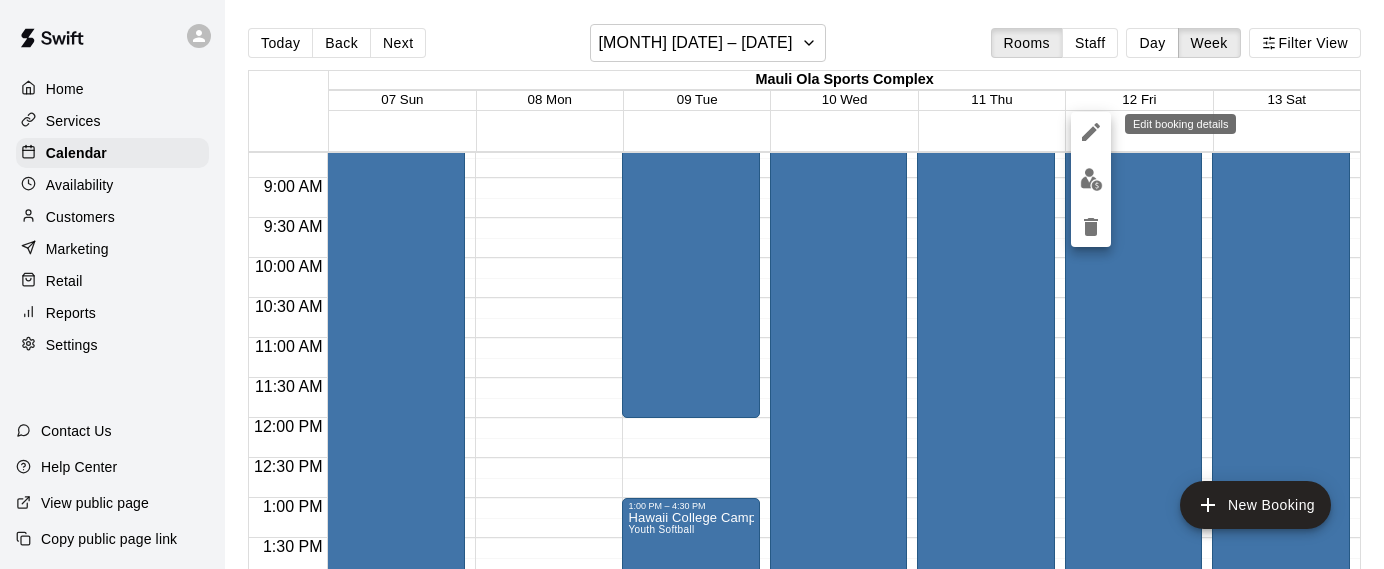 click 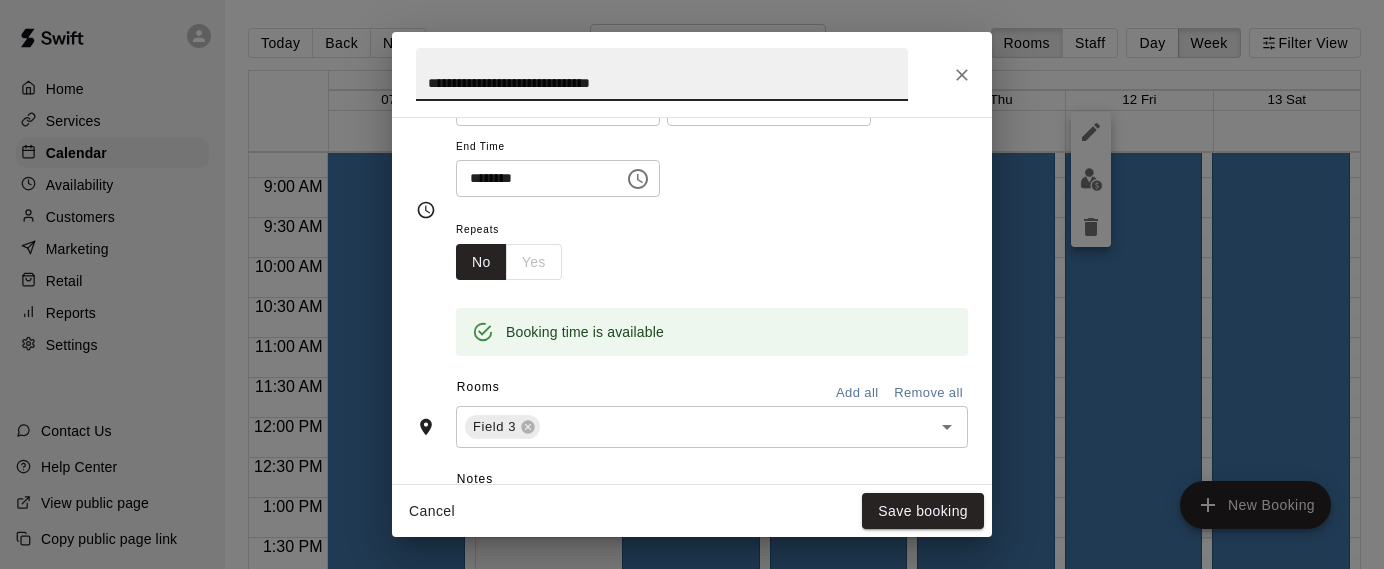 scroll, scrollTop: 240, scrollLeft: 0, axis: vertical 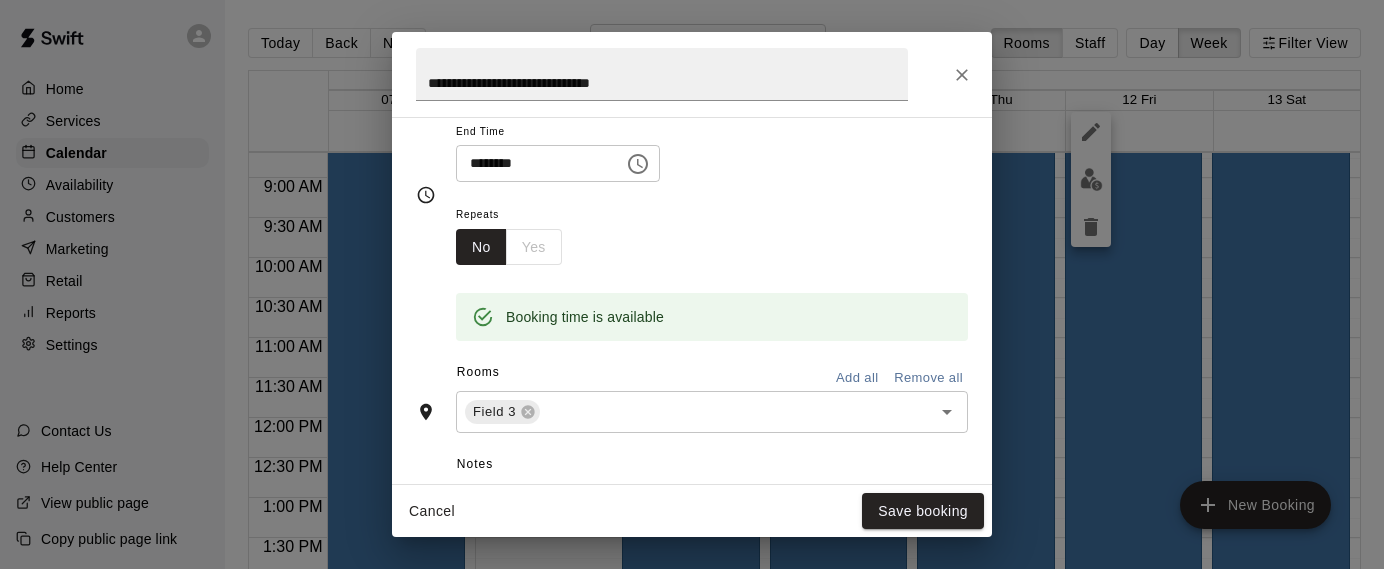 click on "Activity Booking #[NUMBER] created [FIRST] [LAST] [MONTH] [DATE] [YEAR], [TIME]" at bounding box center [692, 284] 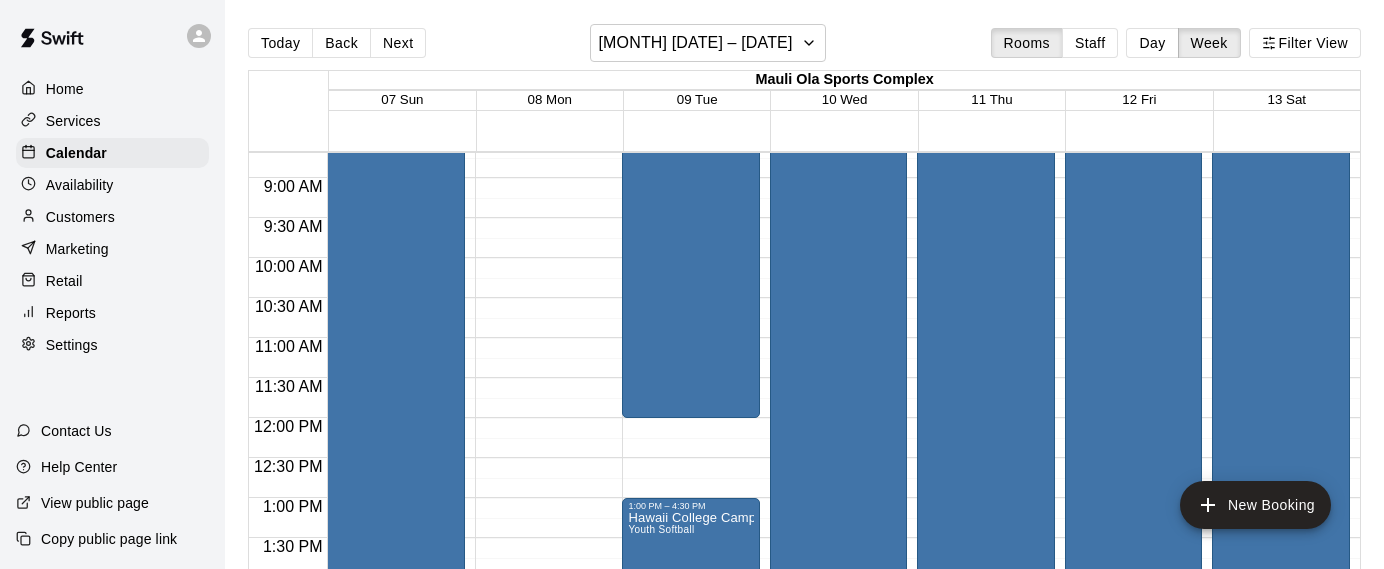 click on "Hawaii College Camp - Tournament Youth Softball" at bounding box center (1281, 395) 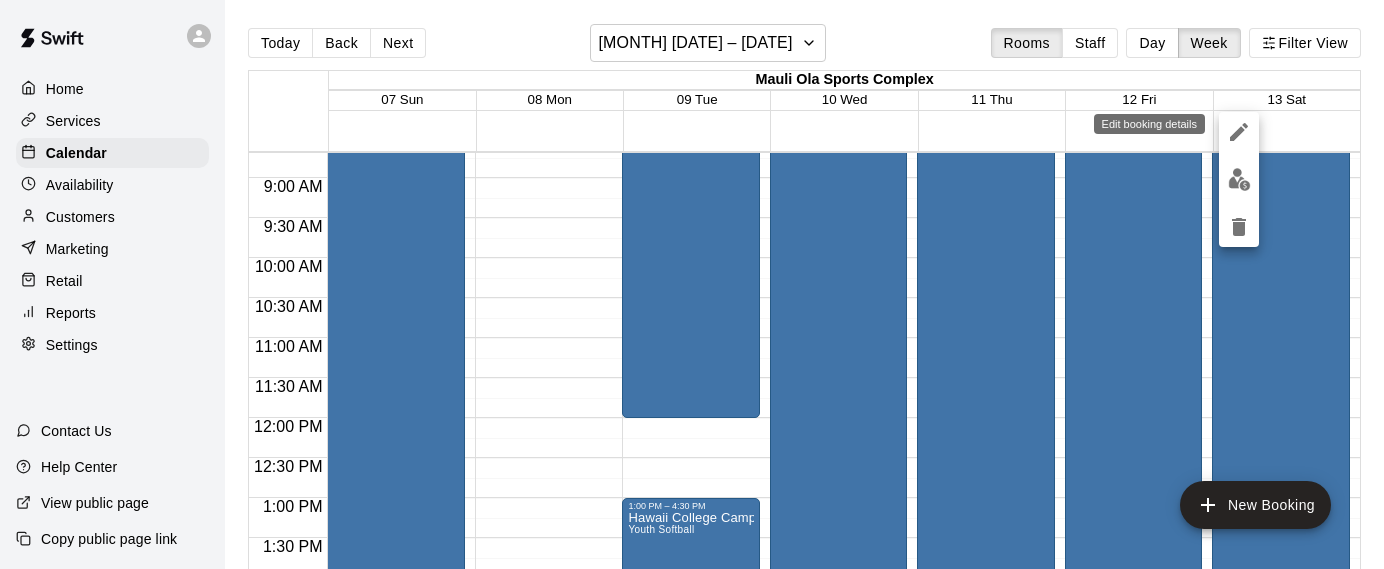 click 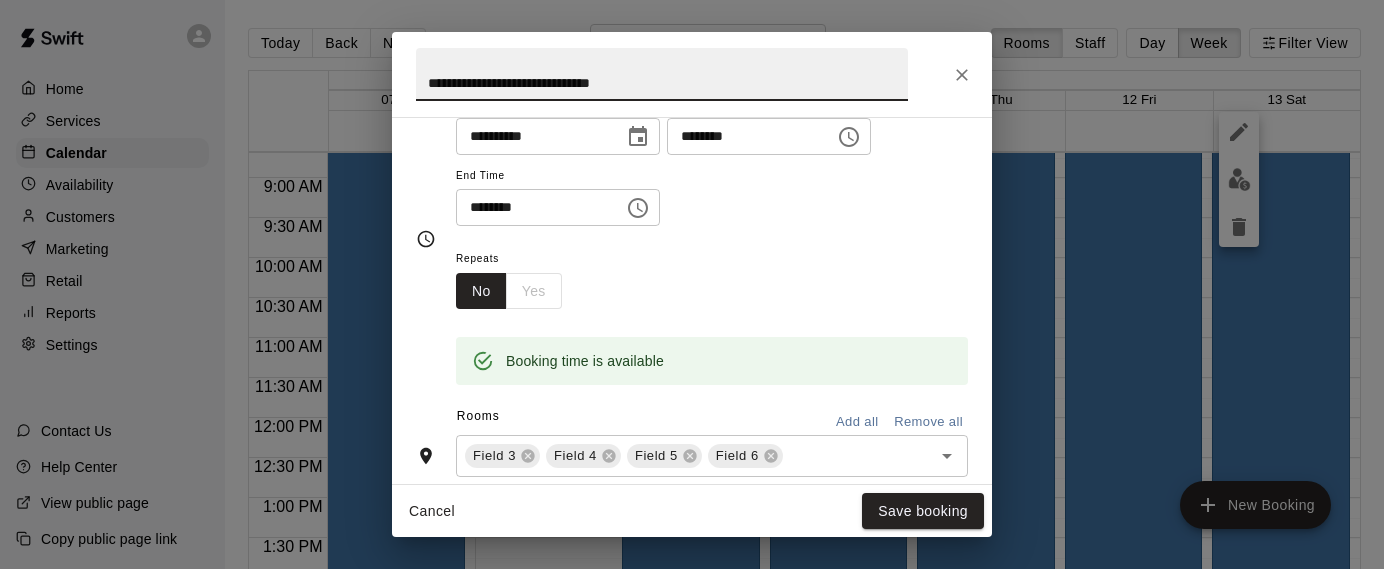scroll, scrollTop: 202, scrollLeft: 0, axis: vertical 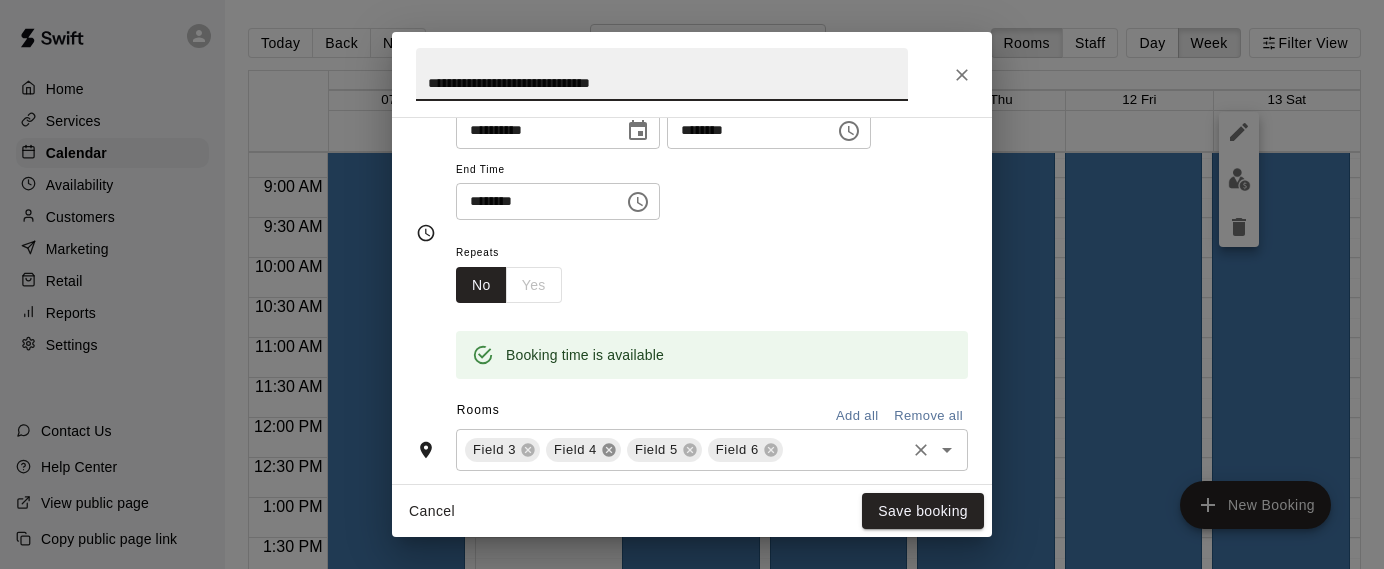click 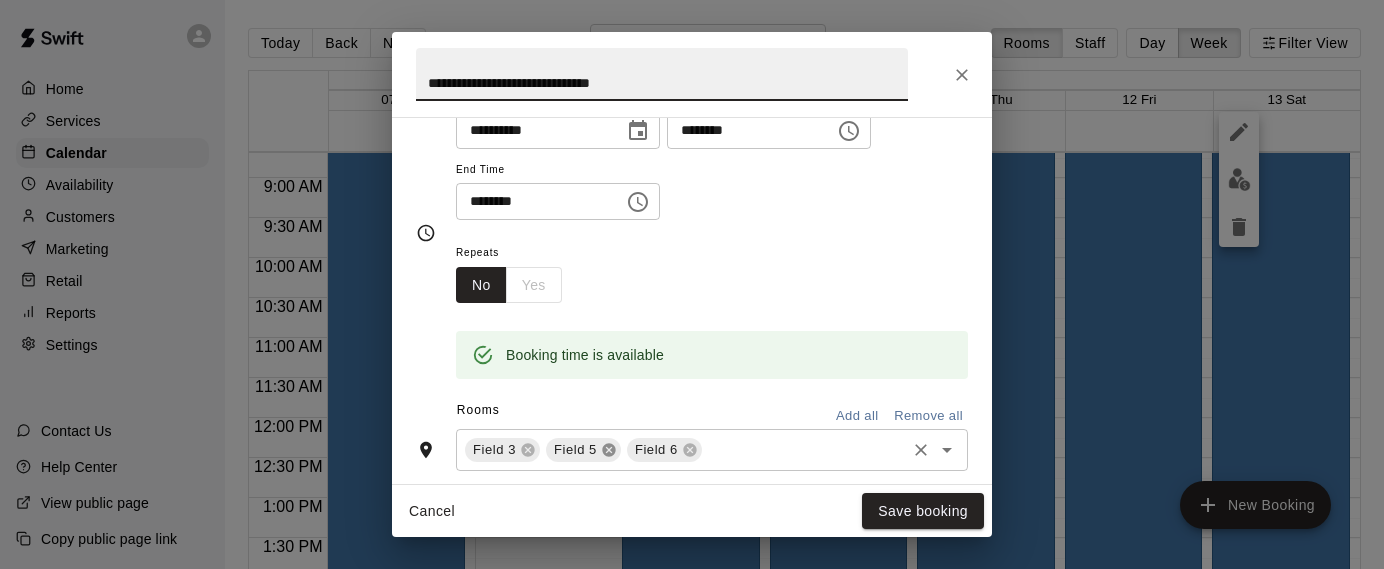 click 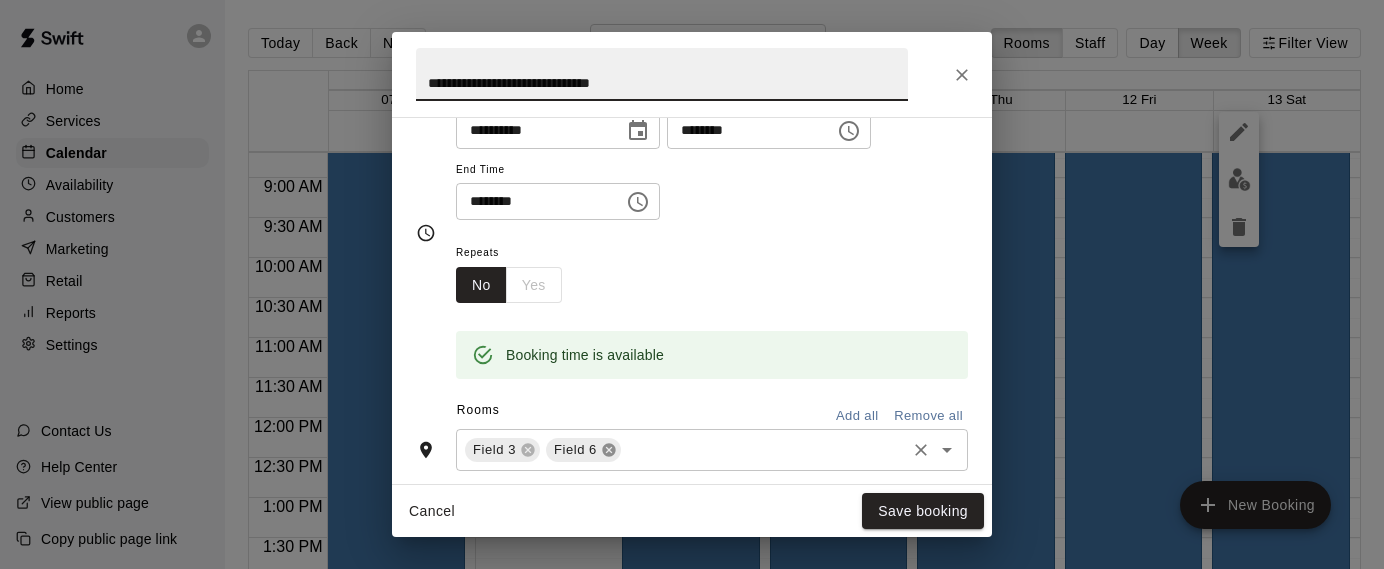 click 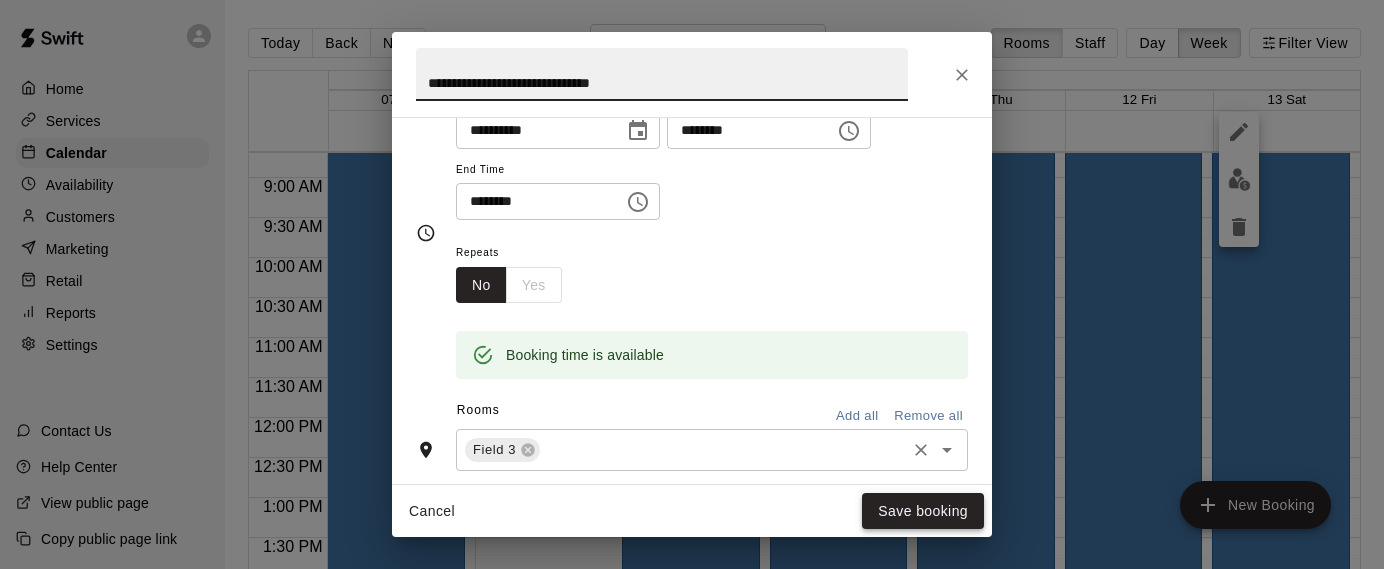 click on "Save booking" at bounding box center (923, 511) 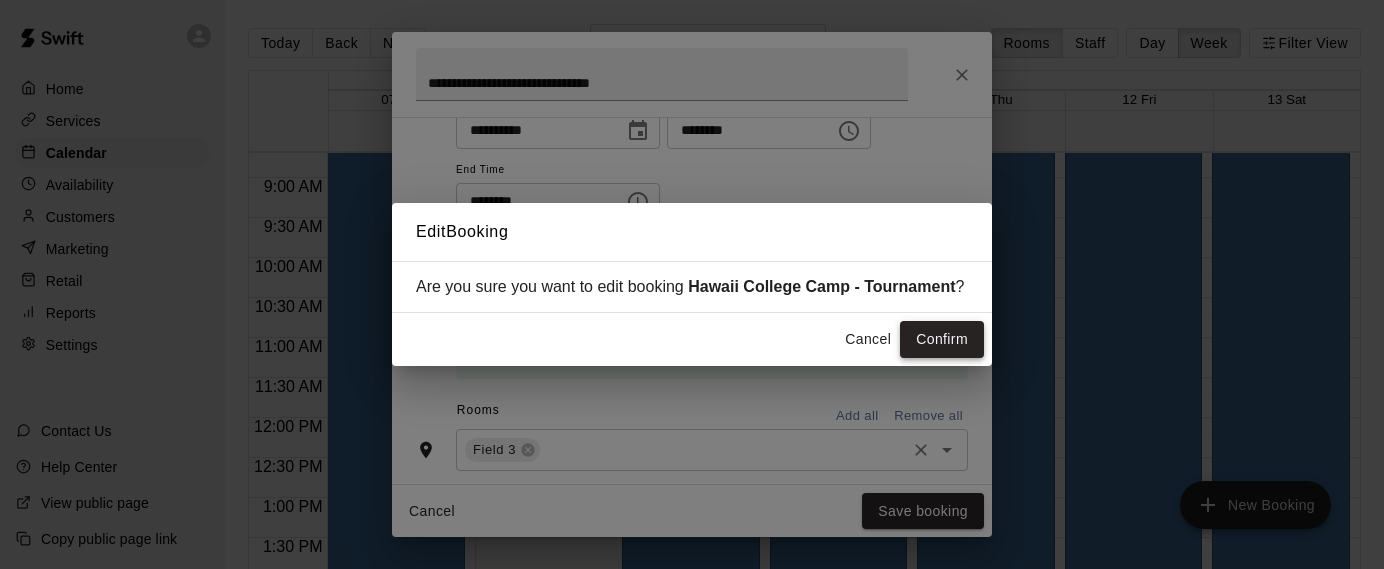 click on "Confirm" at bounding box center (942, 339) 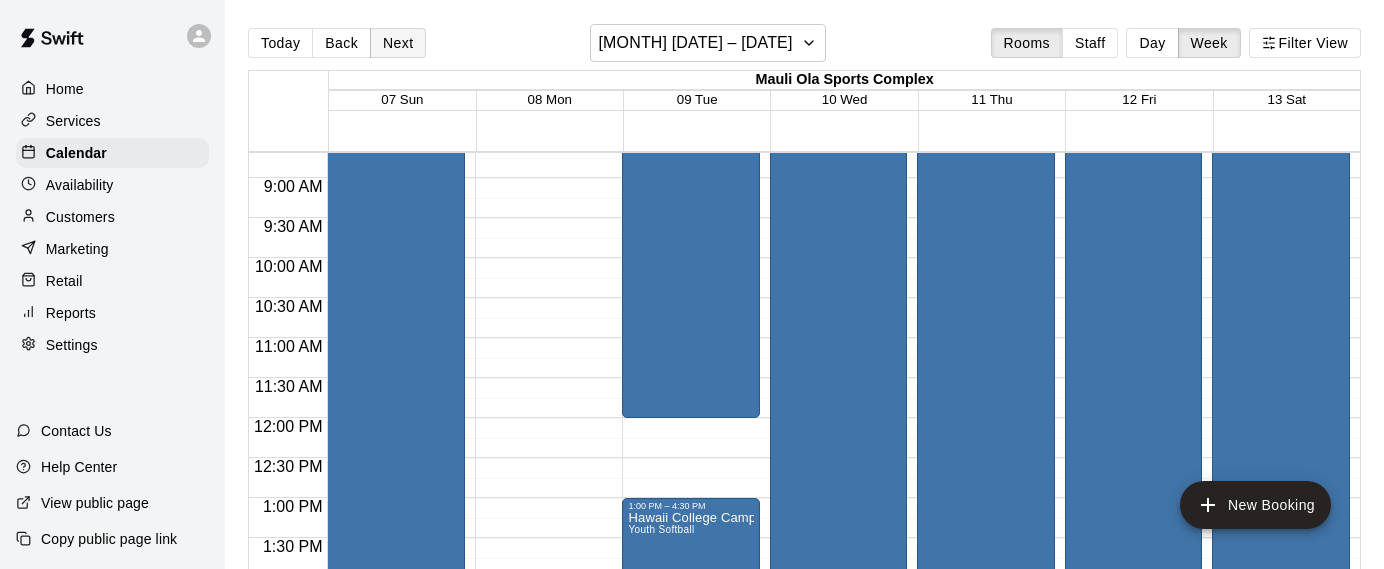 click on "Next" at bounding box center [398, 43] 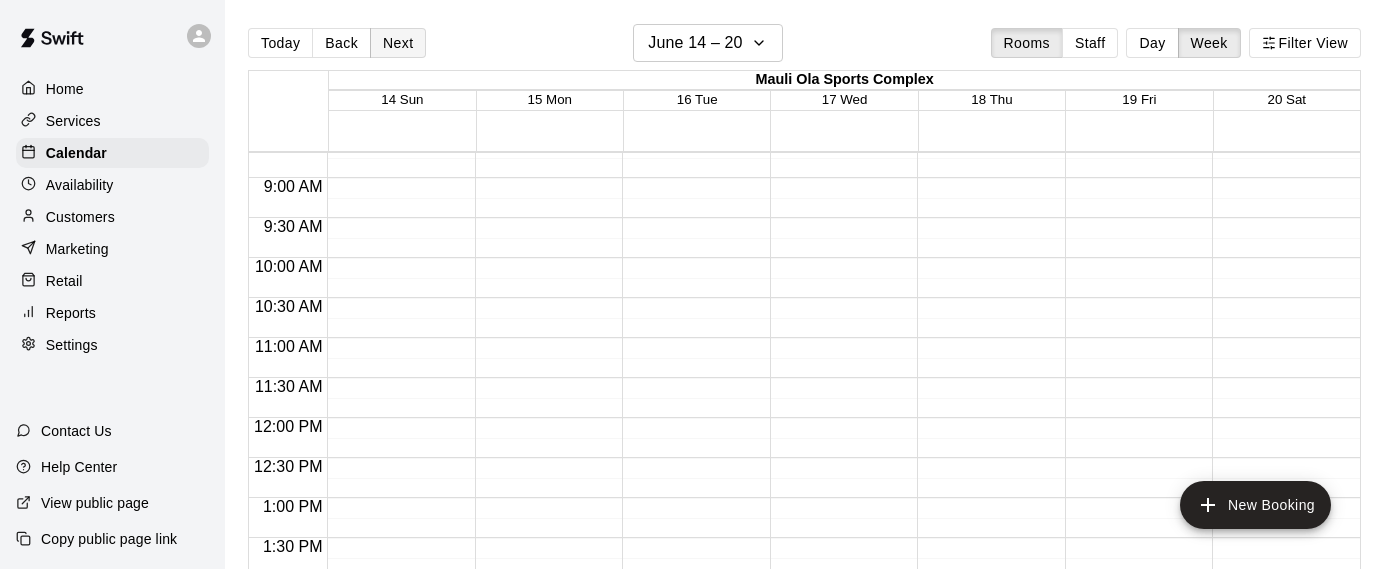 click on "Next" at bounding box center [398, 43] 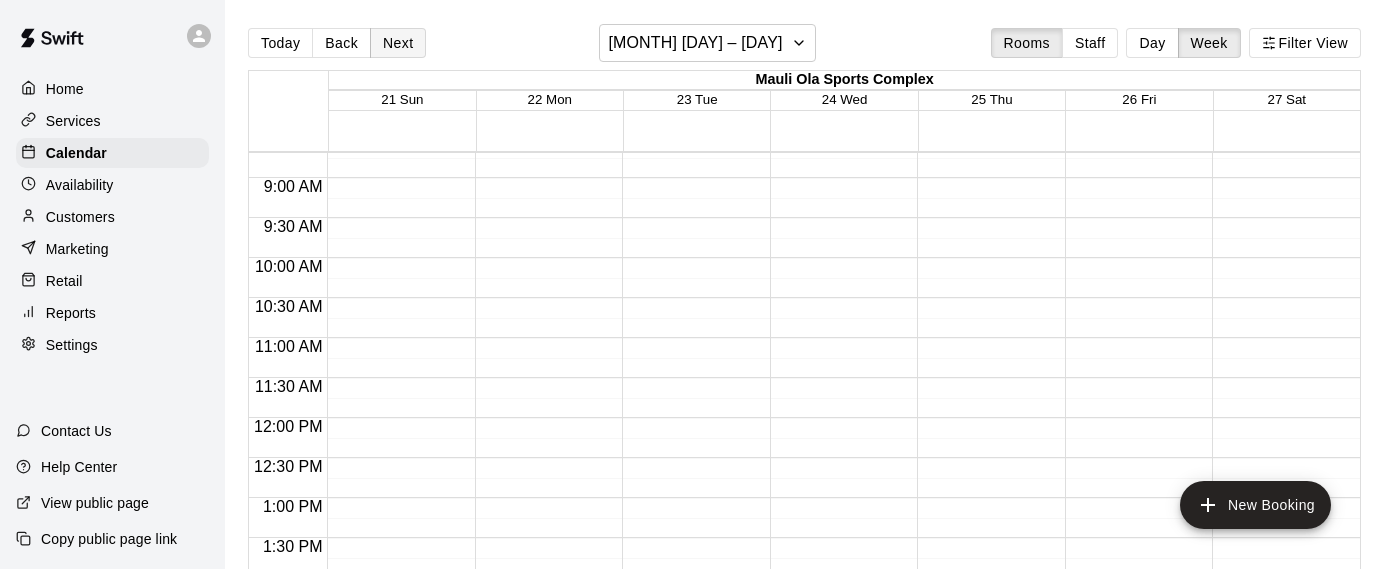 click on "Next" at bounding box center (398, 43) 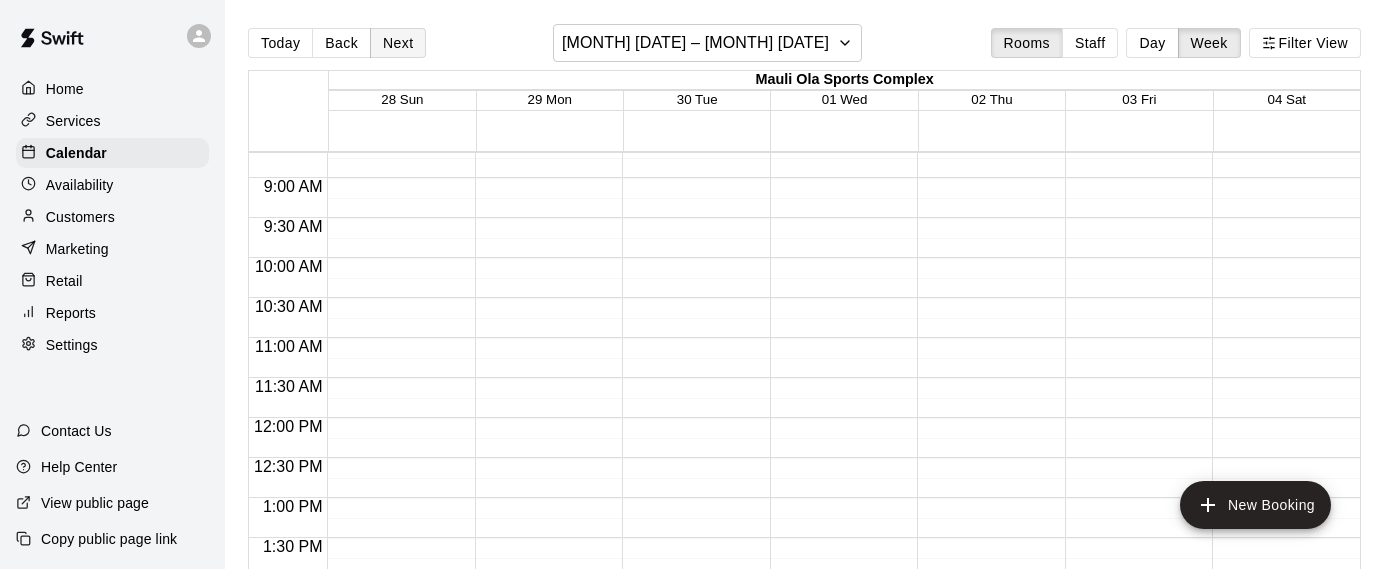 click on "Next" at bounding box center (398, 43) 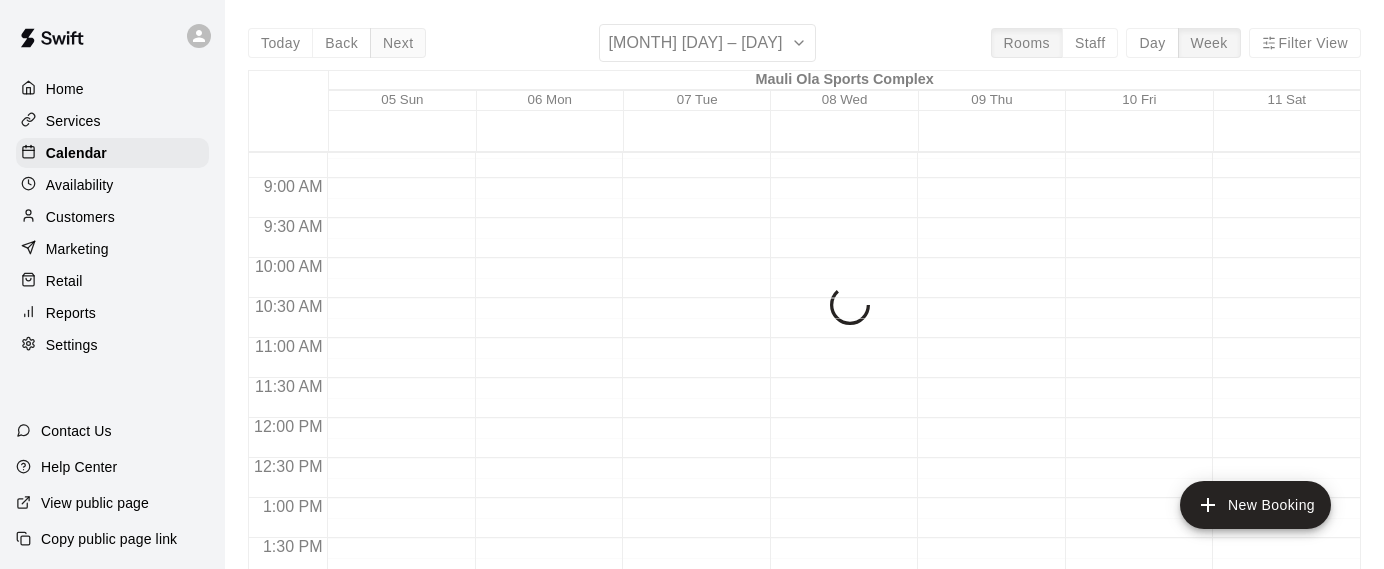 click on "Next" at bounding box center (398, 43) 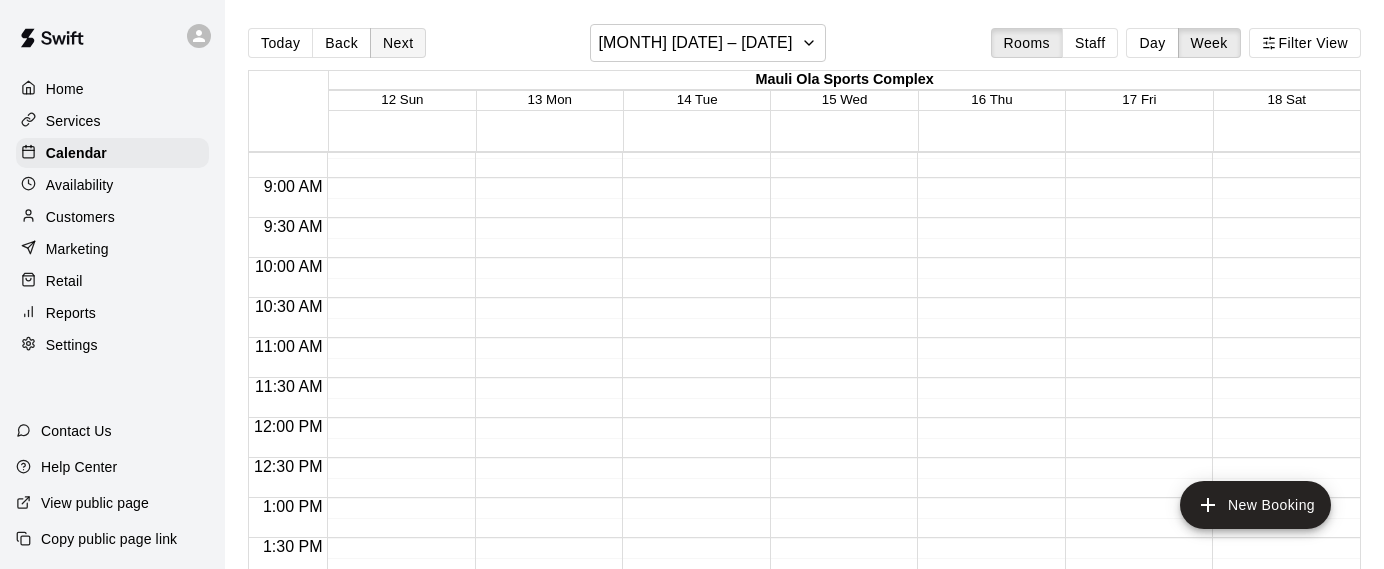 click on "Next" at bounding box center (398, 43) 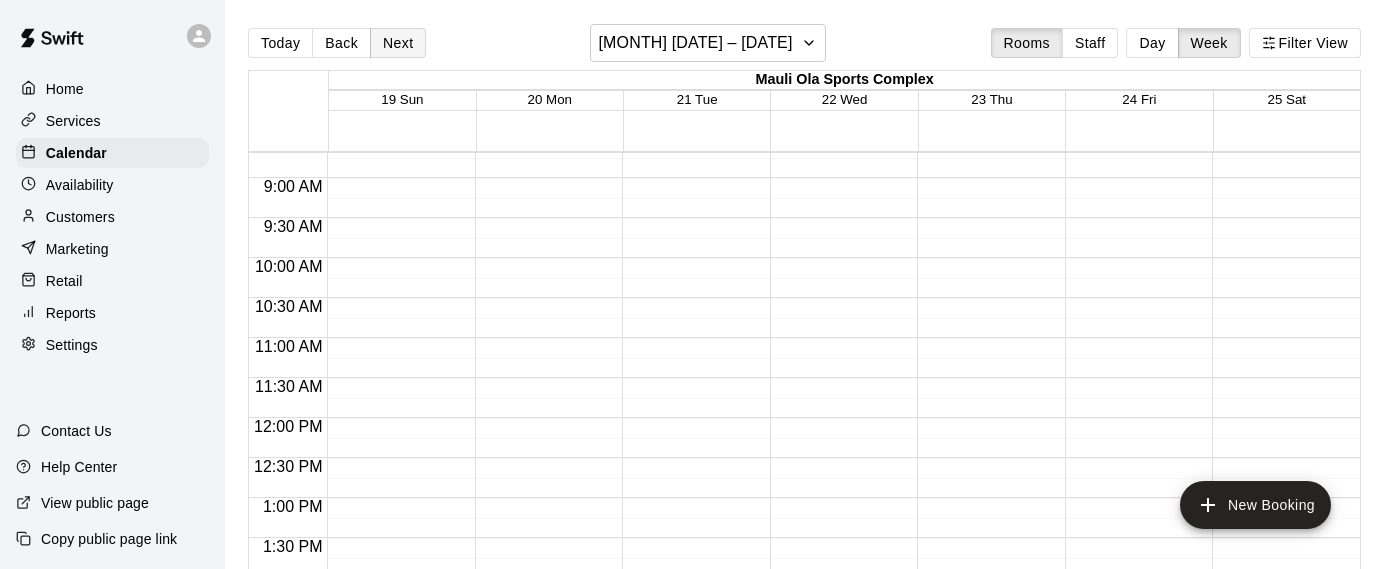 click on "Next" at bounding box center (398, 43) 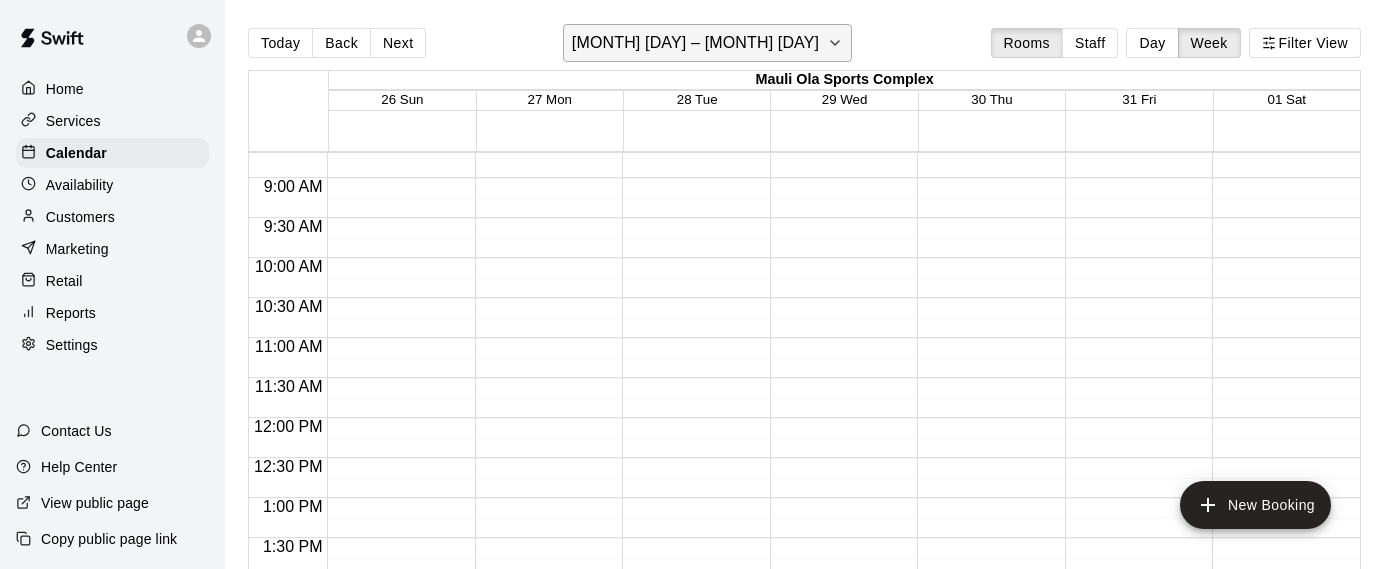 click on "[MONTH] [DAY] – [MONTH] [DAY]" at bounding box center (695, 43) 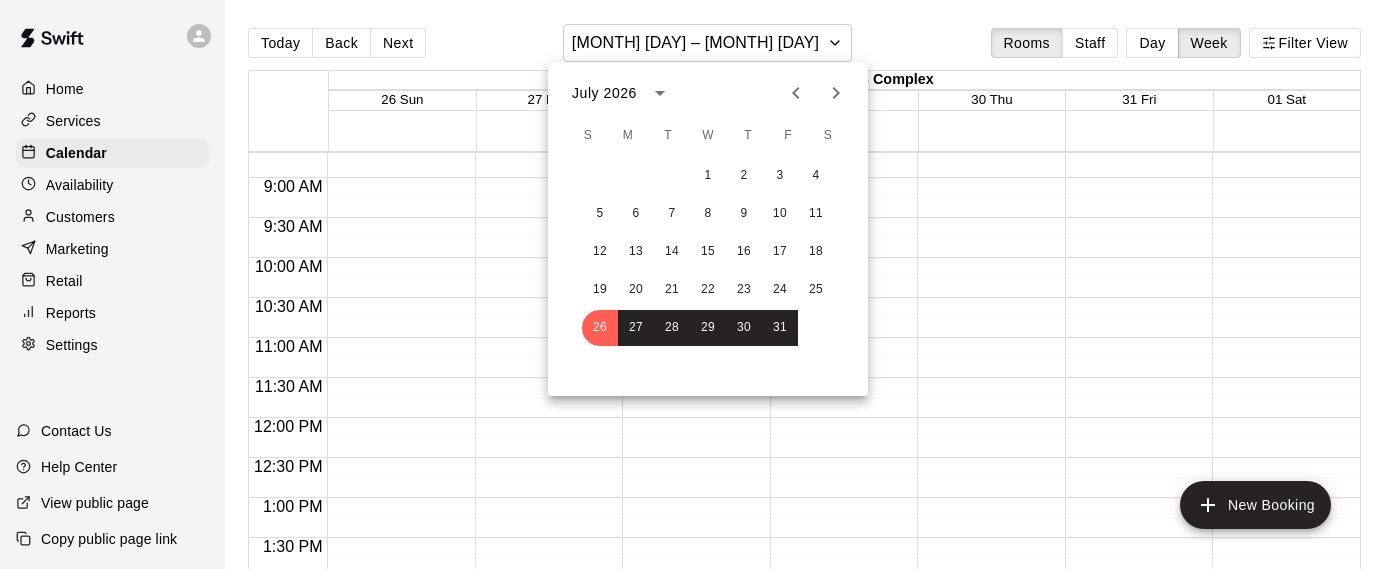 click 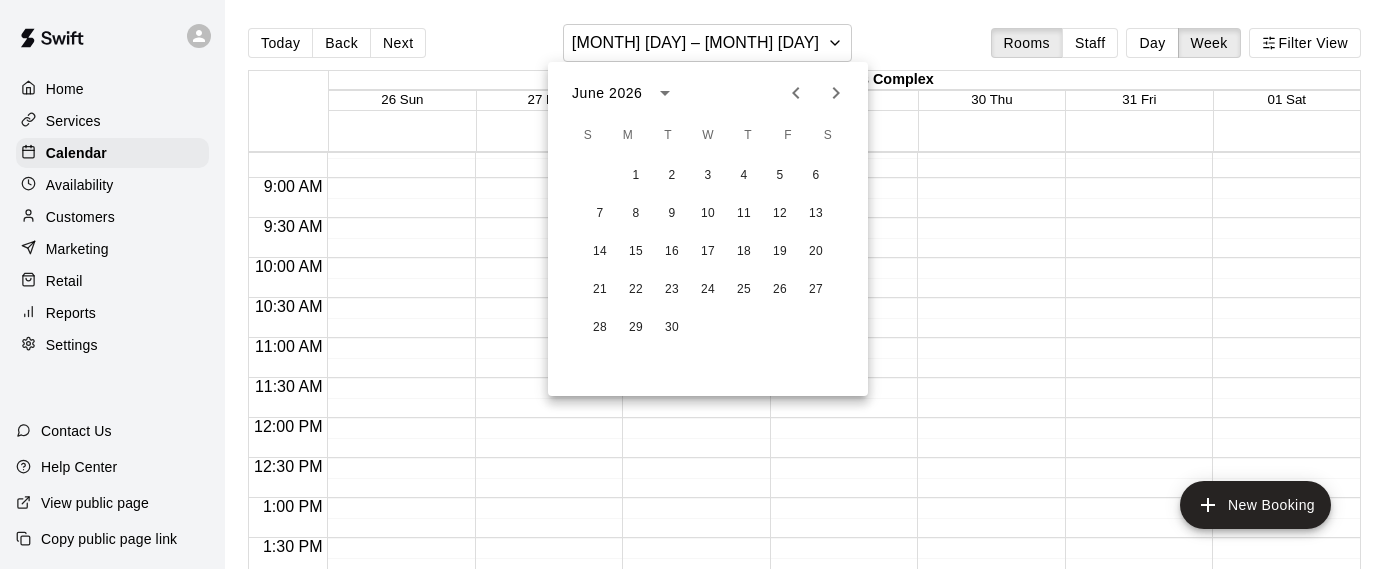 click 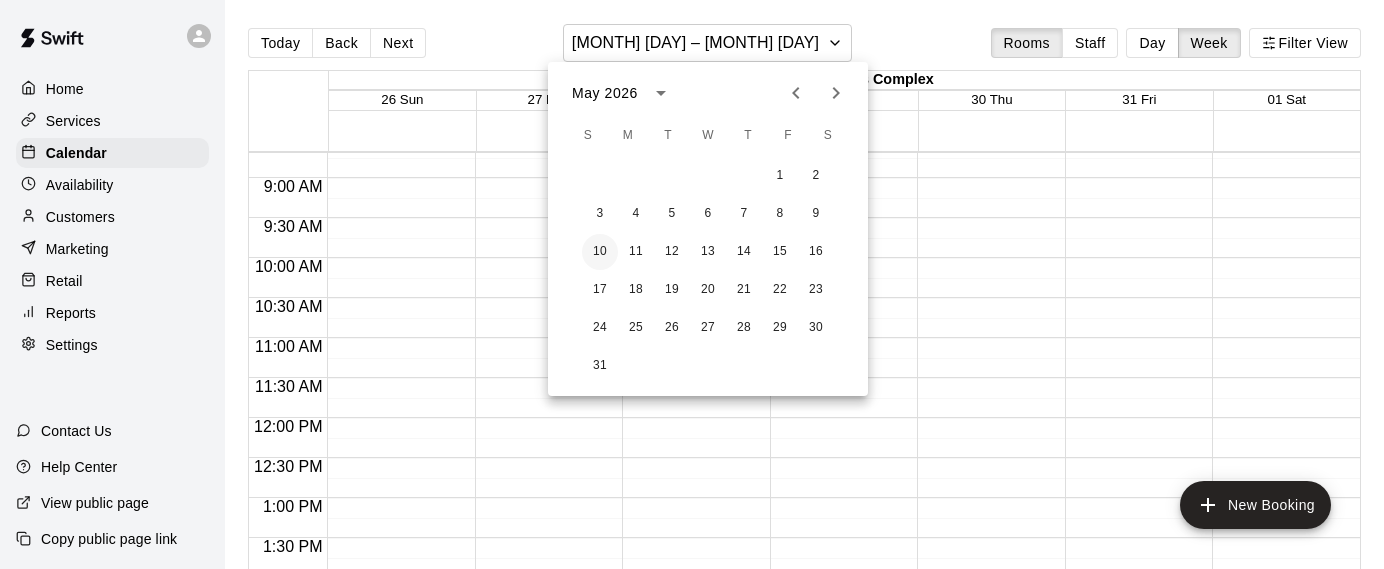 click on "10" at bounding box center (600, 252) 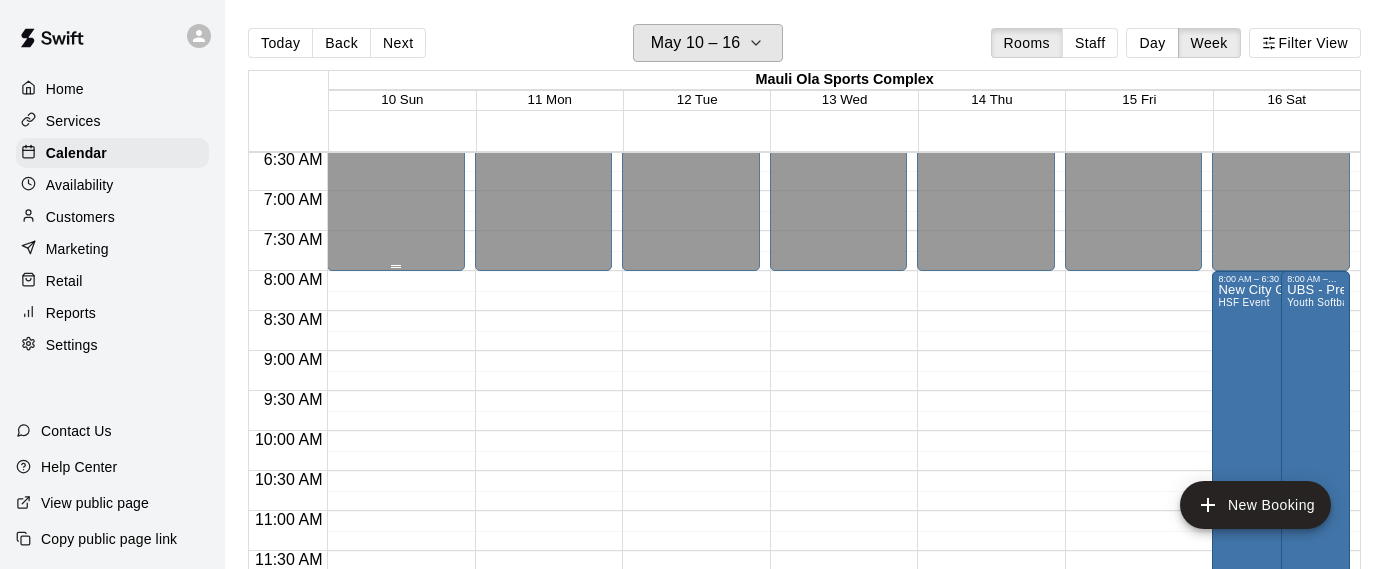 scroll, scrollTop: 543, scrollLeft: 0, axis: vertical 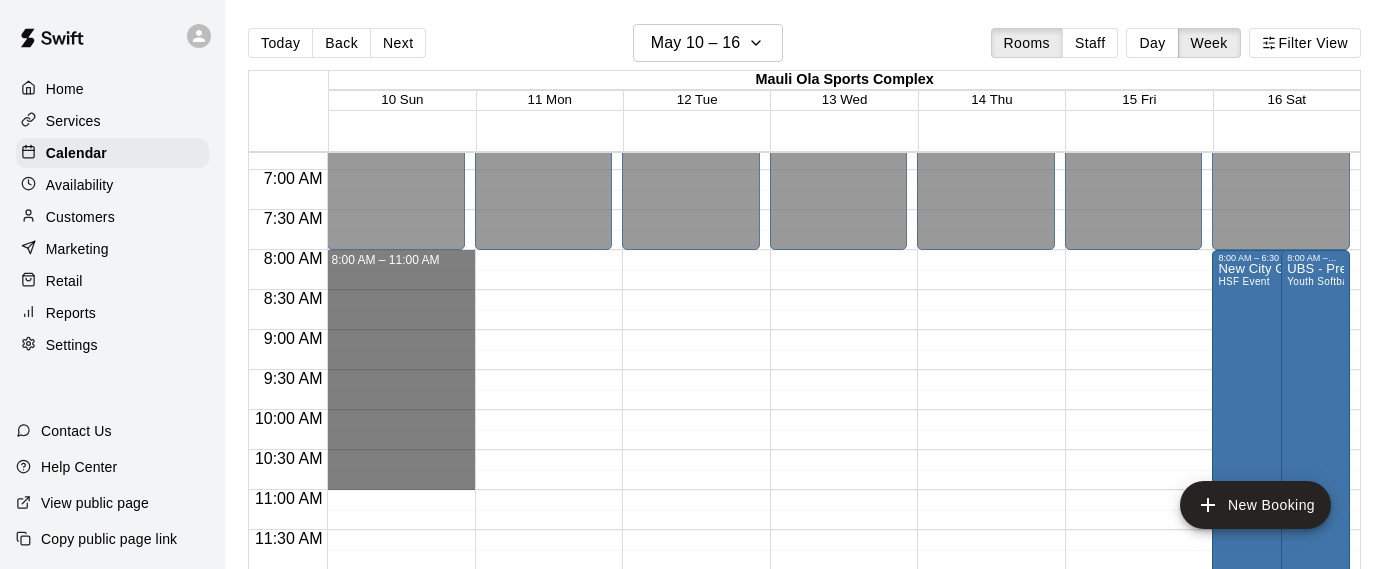 drag, startPoint x: 434, startPoint y: 258, endPoint x: 428, endPoint y: 504, distance: 246.07317 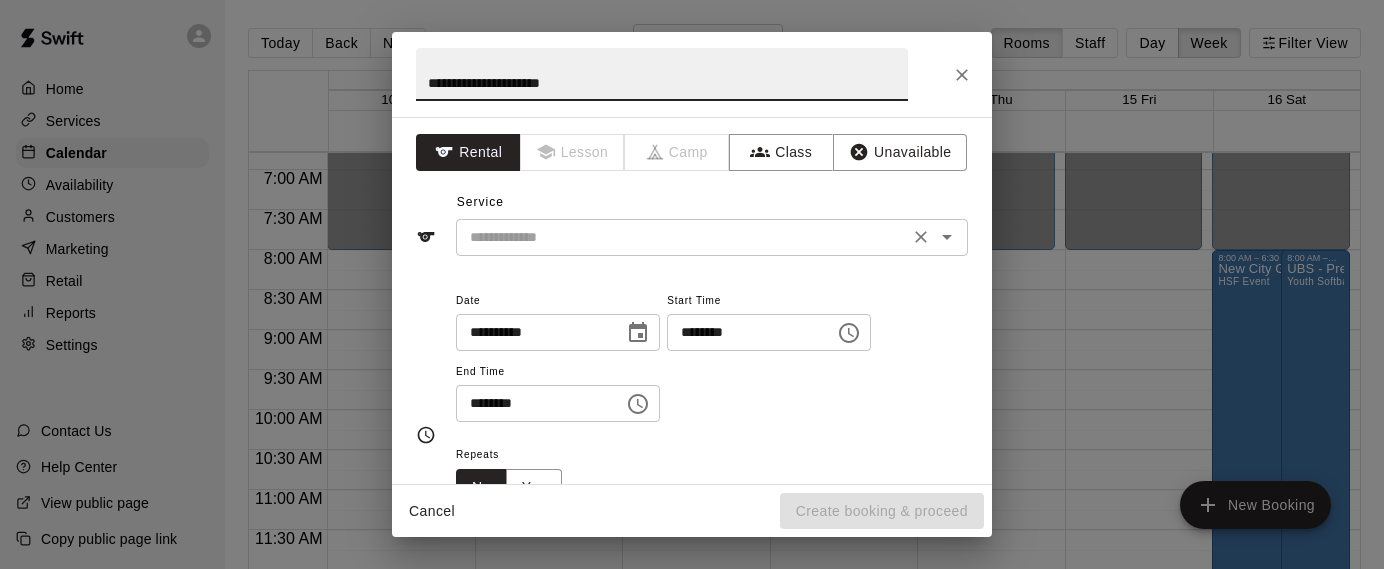 type on "**********" 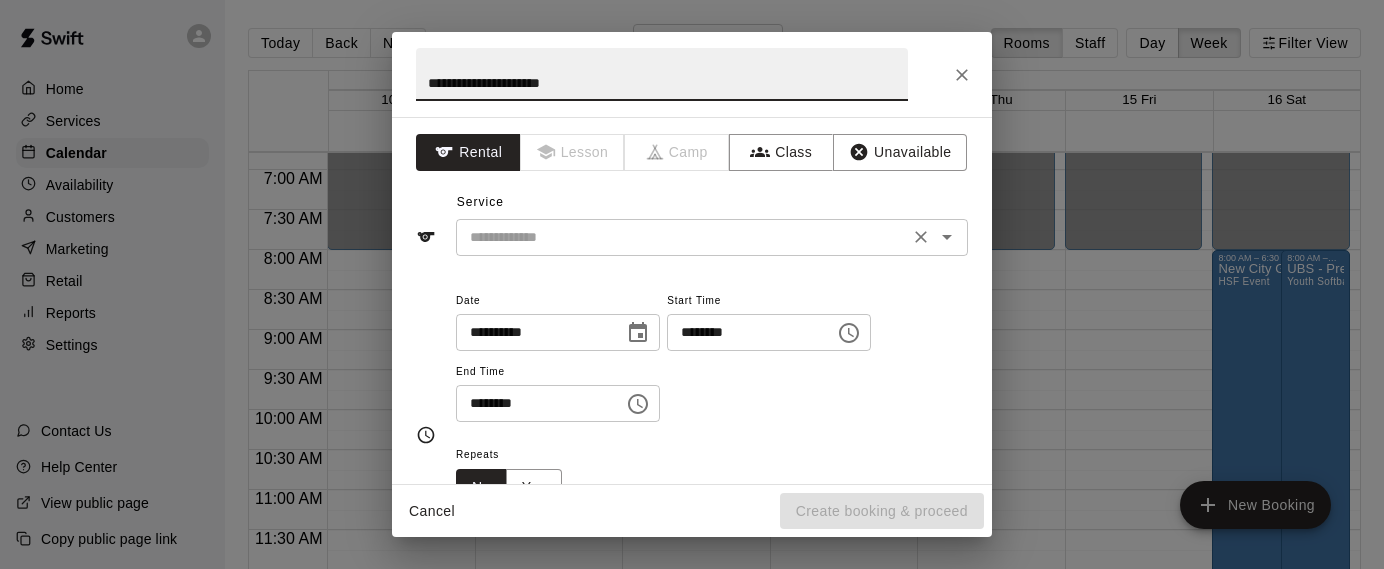 click at bounding box center (682, 237) 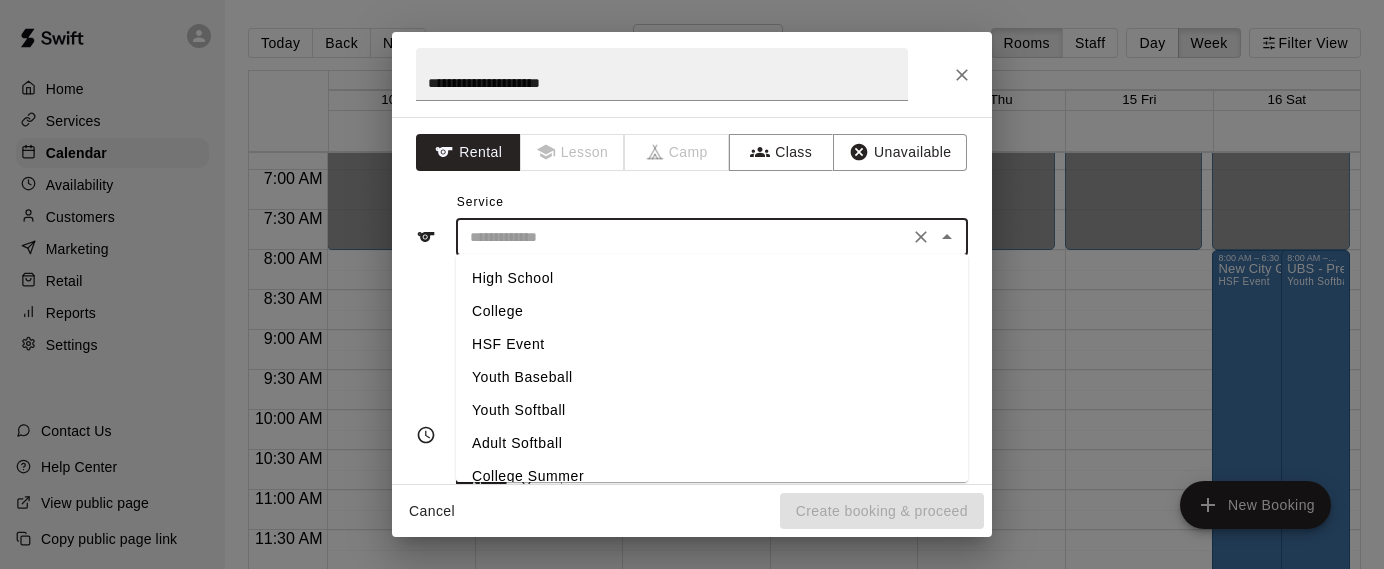 click on "HSF Event" at bounding box center [712, 344] 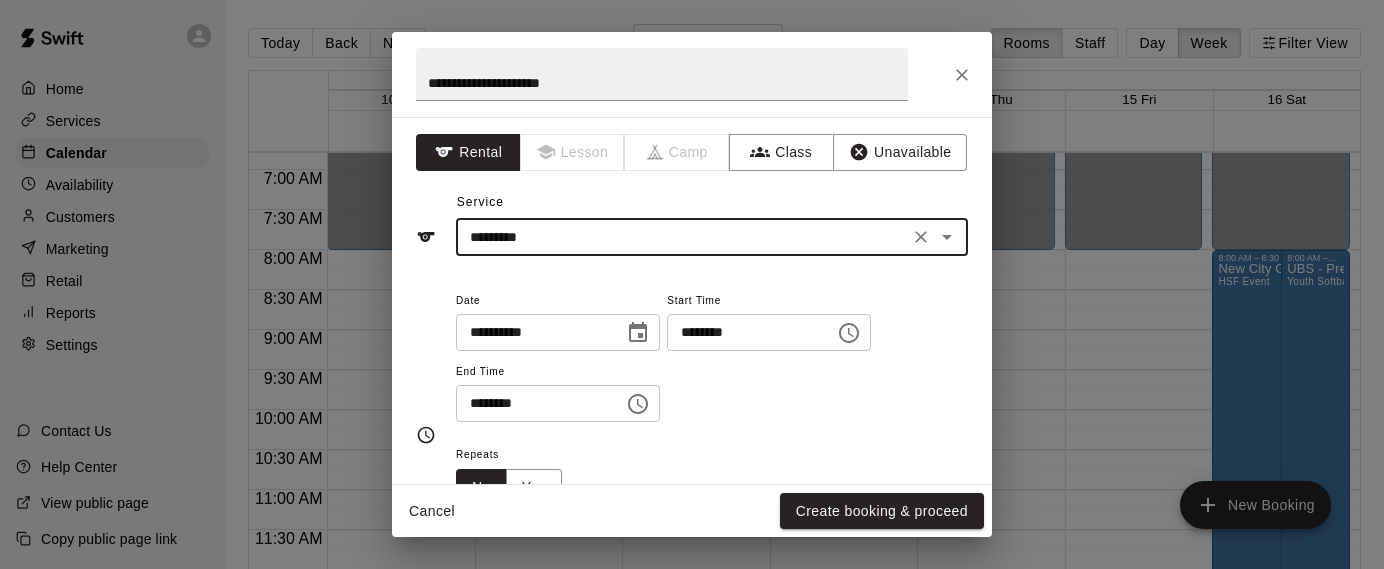 click on "********" at bounding box center (533, 403) 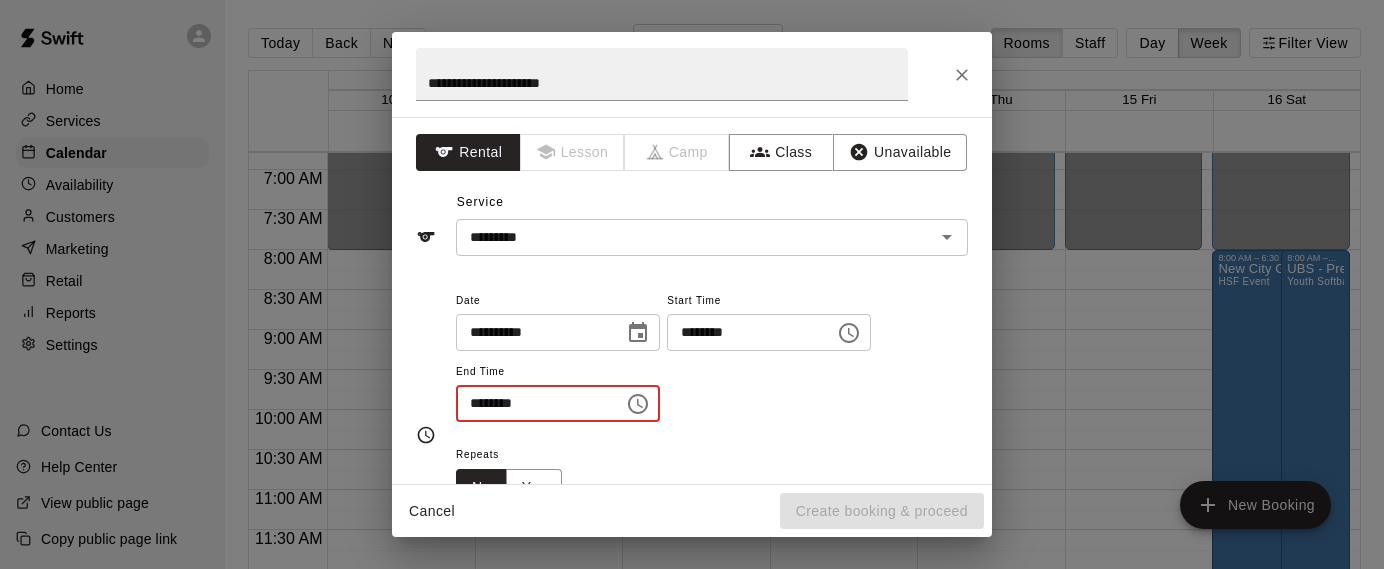 type on "********" 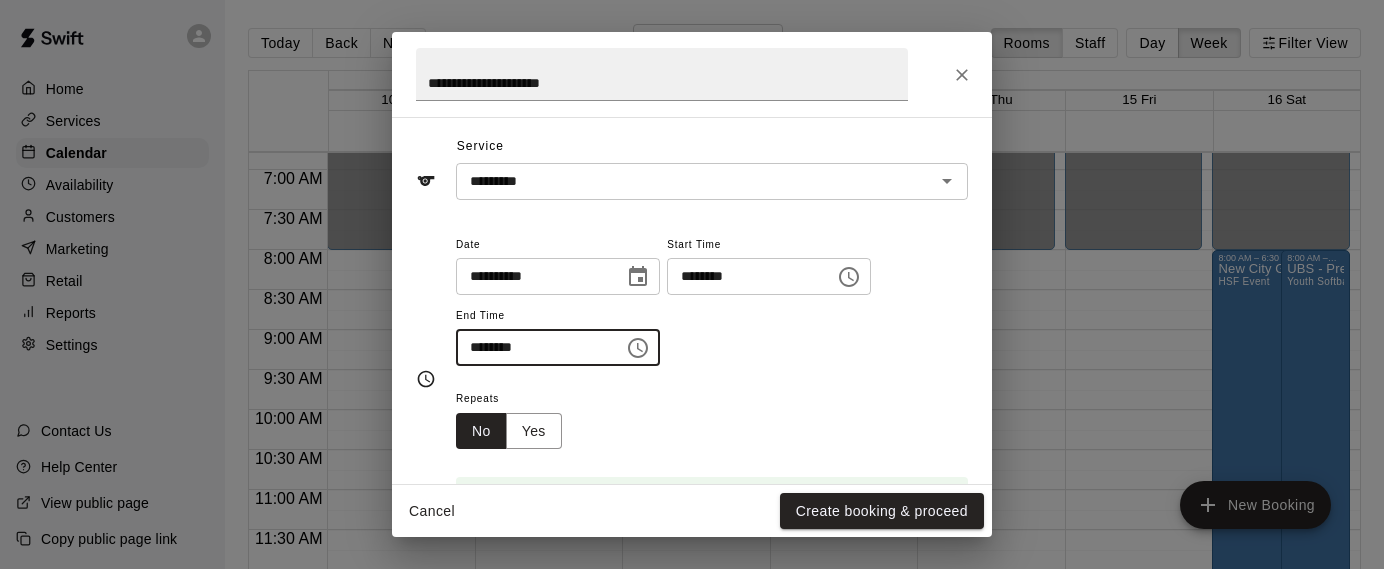 scroll, scrollTop: 61, scrollLeft: 0, axis: vertical 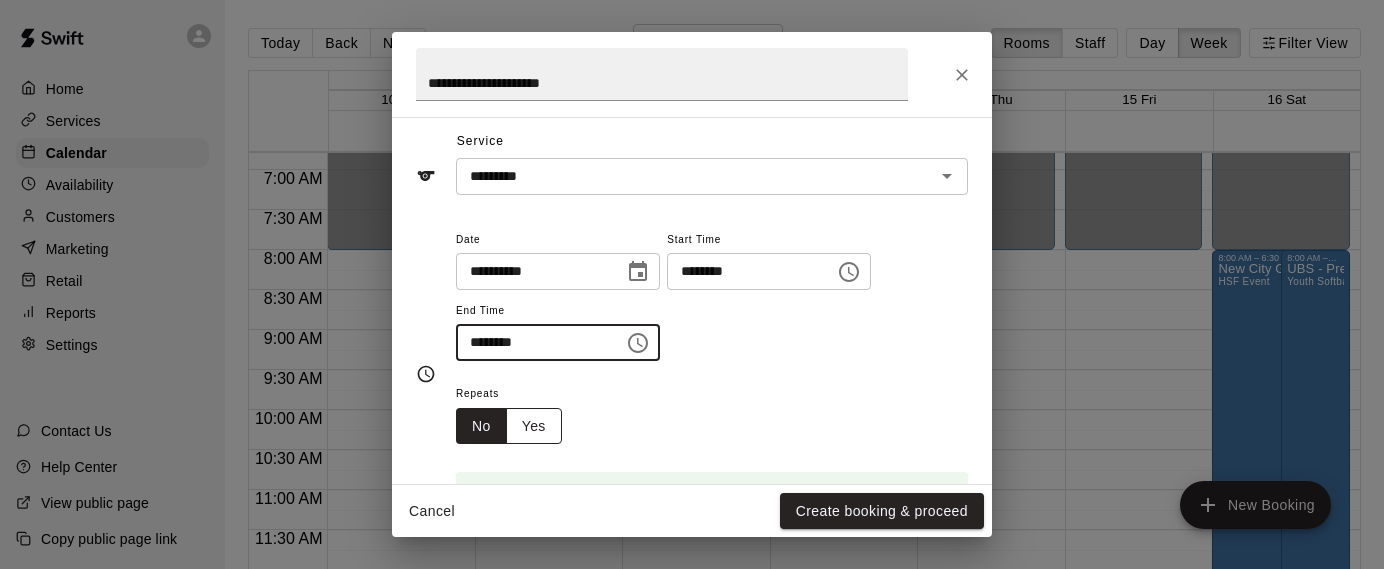 click on "Yes" at bounding box center [534, 426] 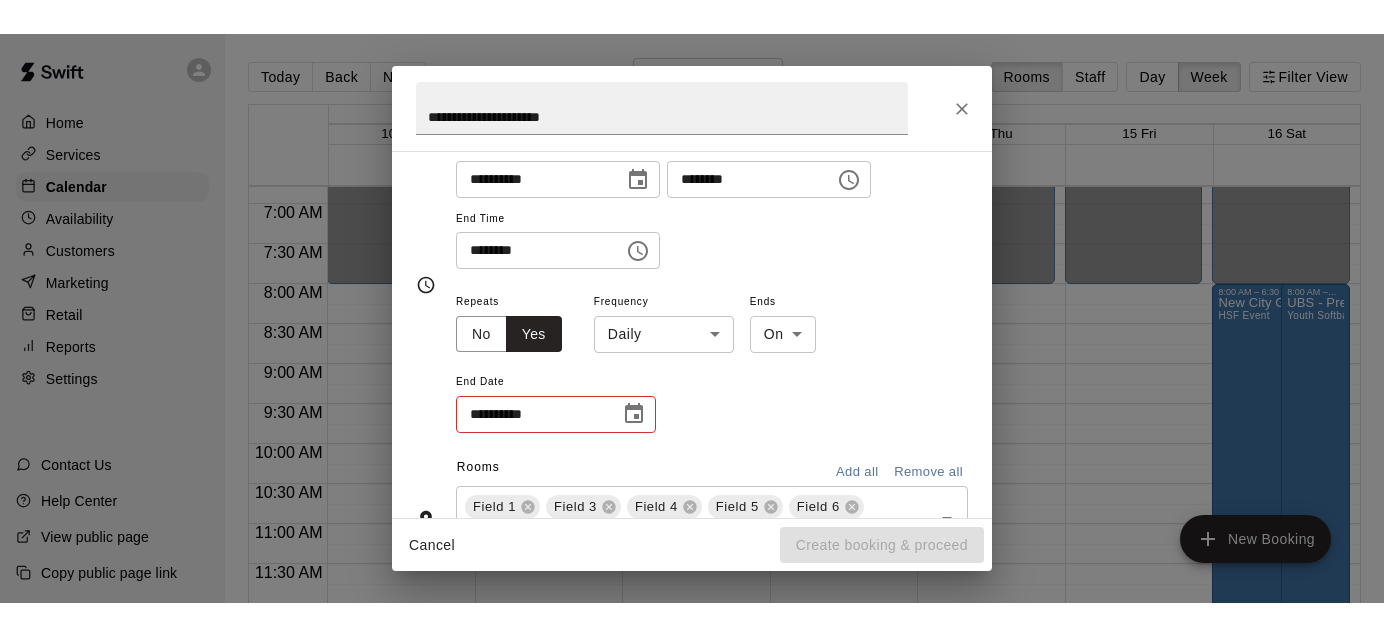 scroll, scrollTop: 257, scrollLeft: 0, axis: vertical 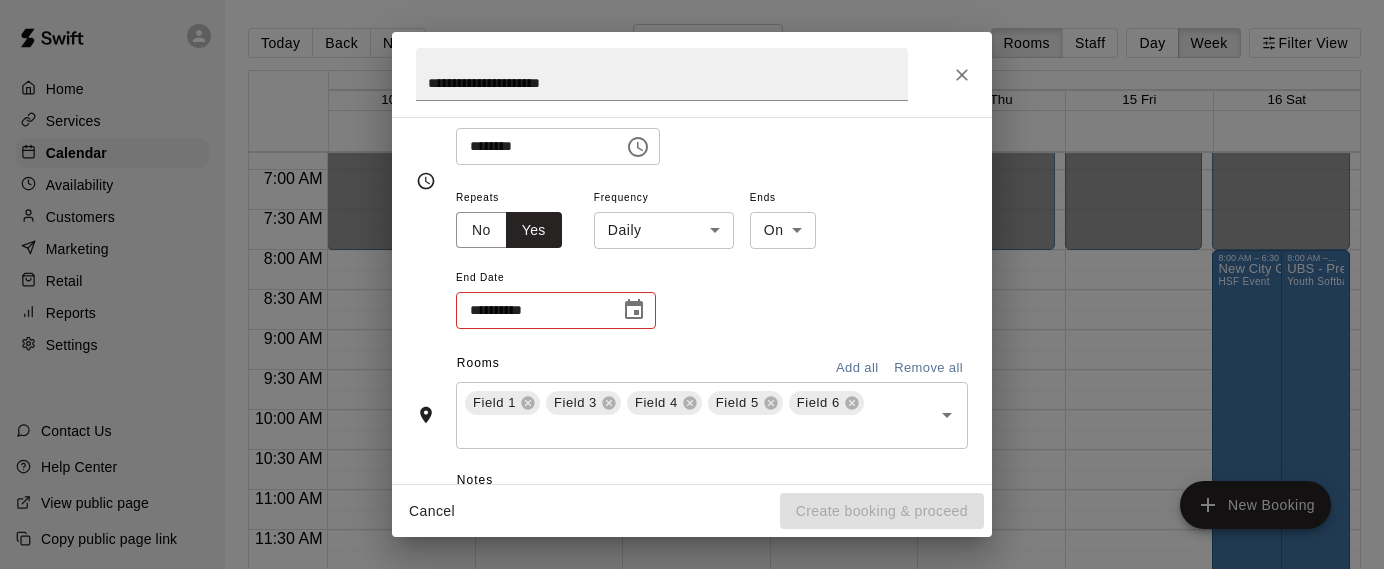 click 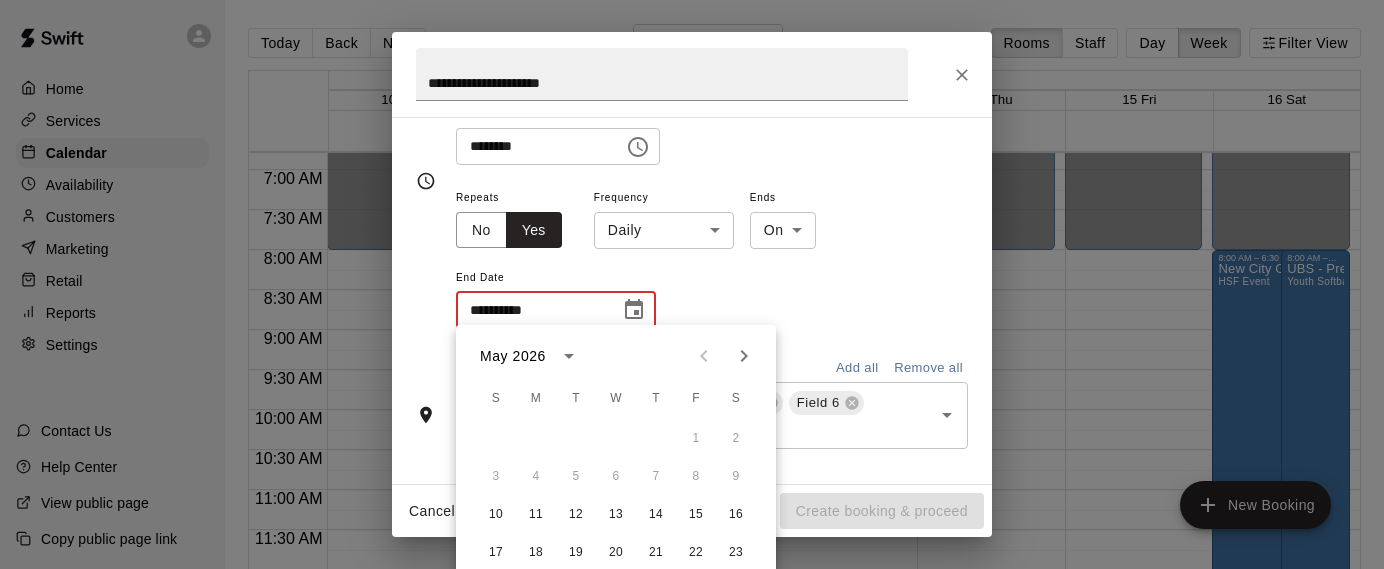 click 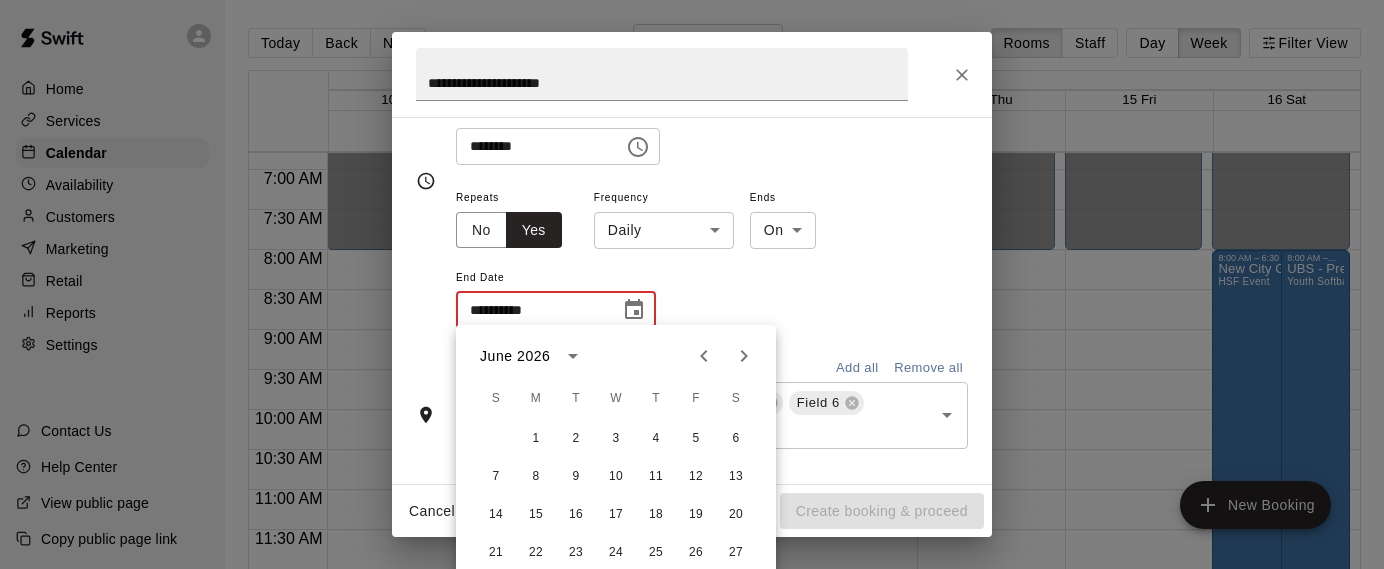 click 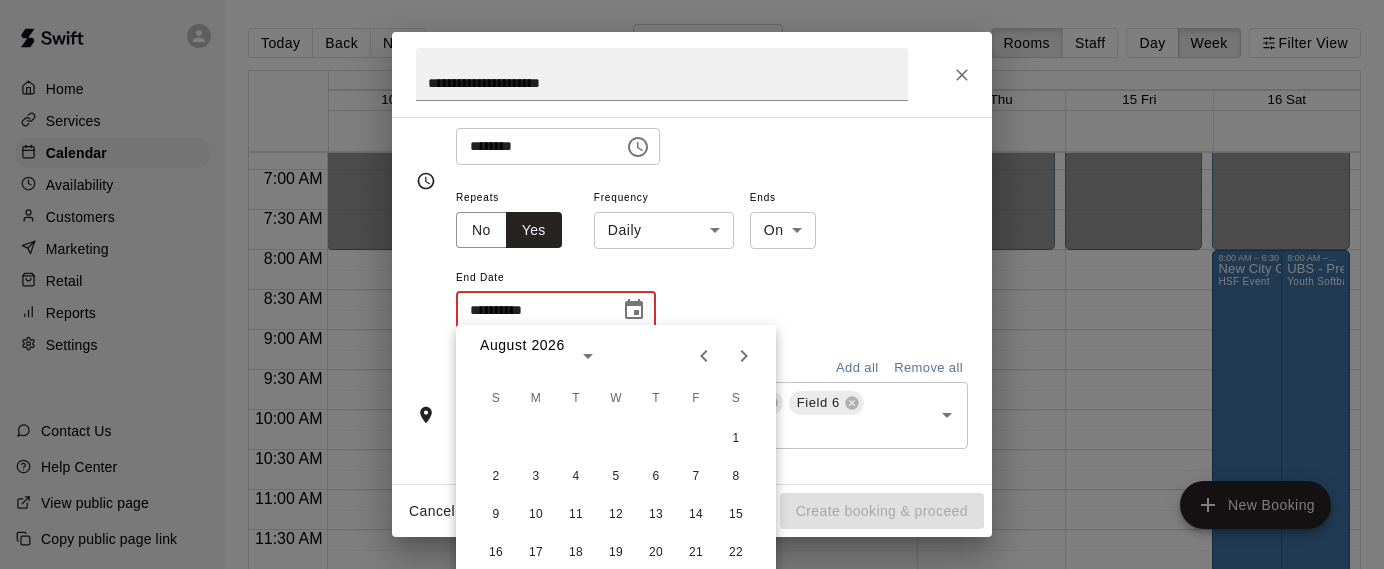 click 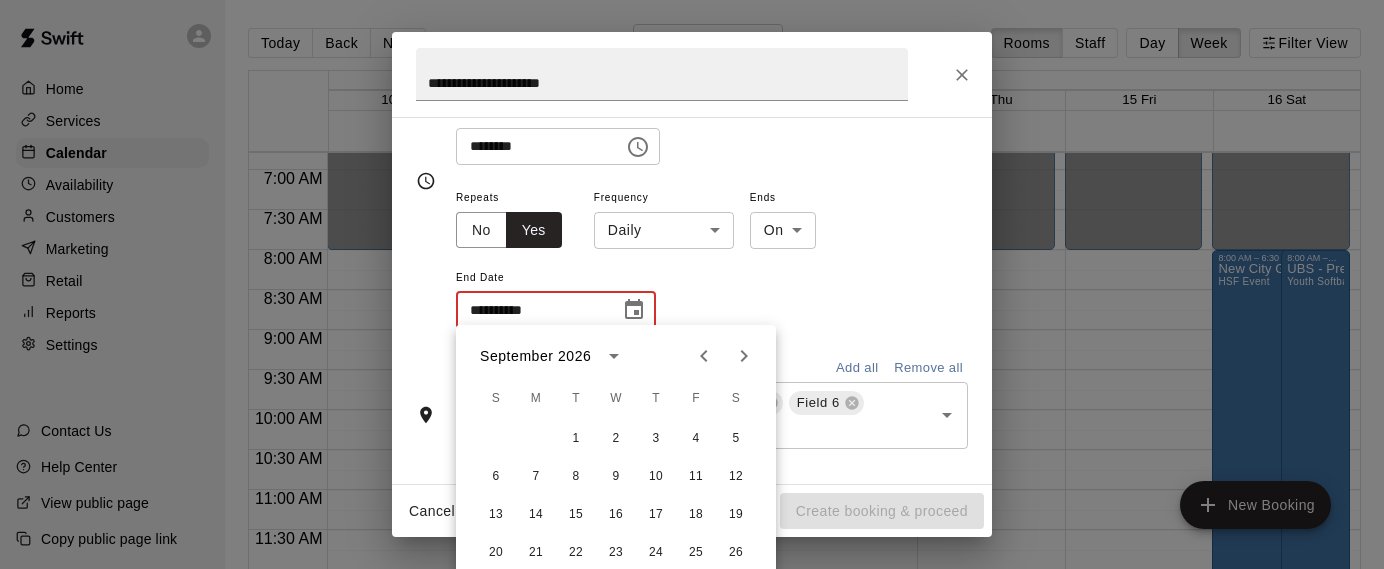 click 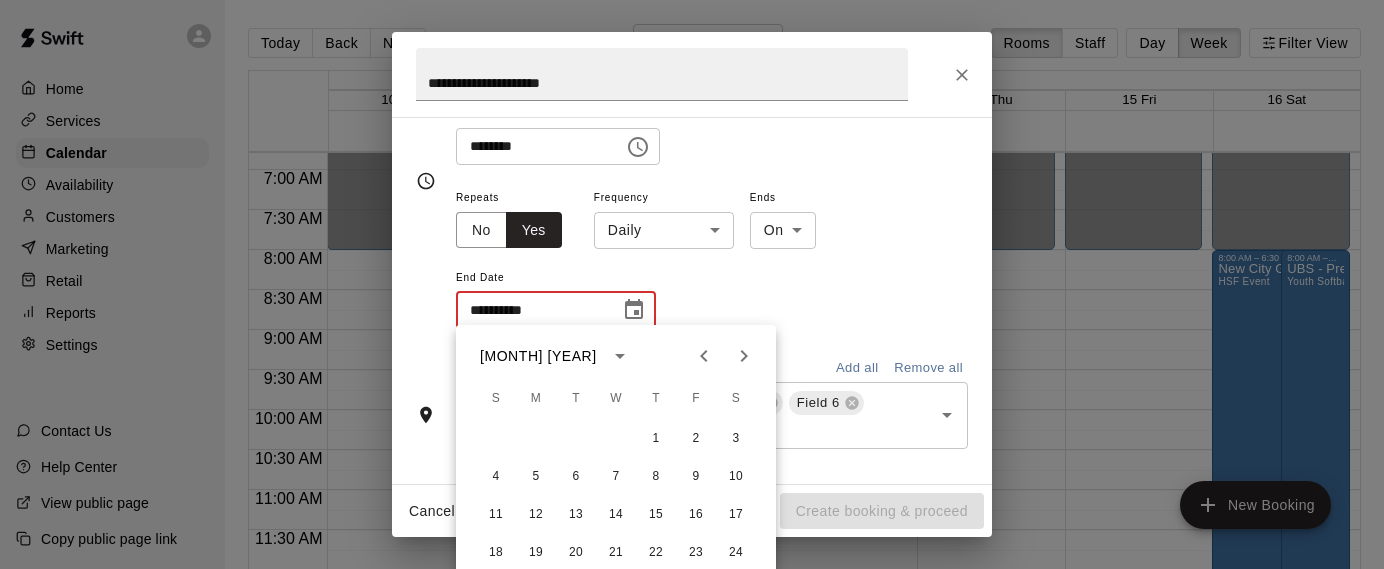 click 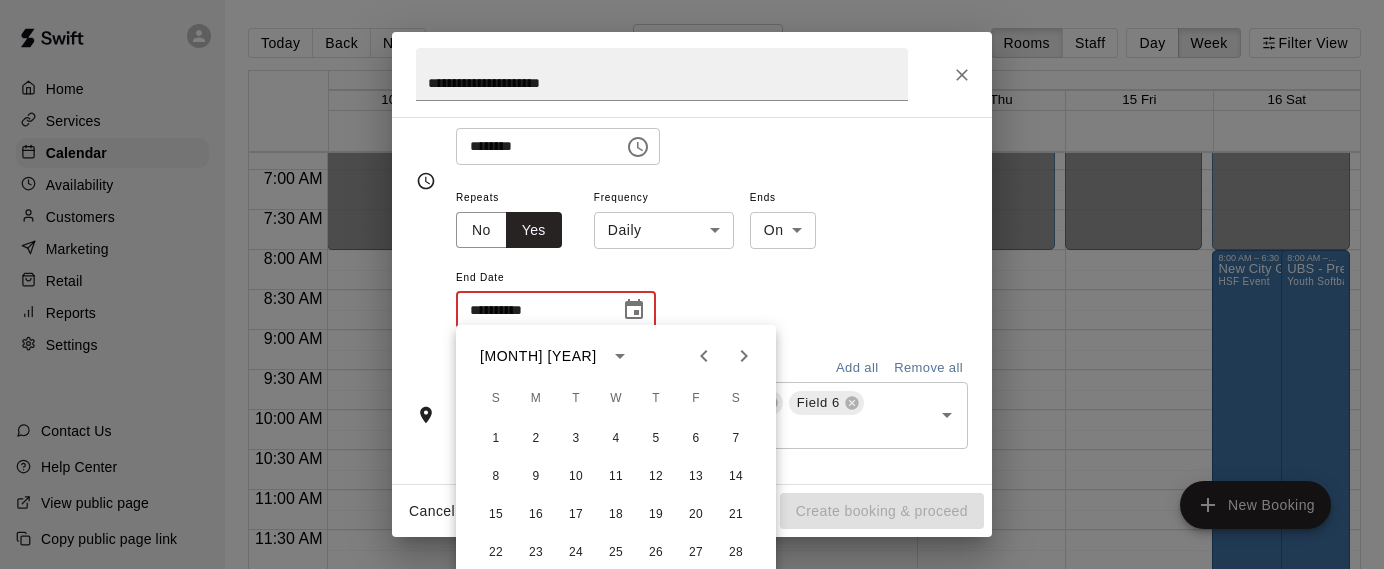 click 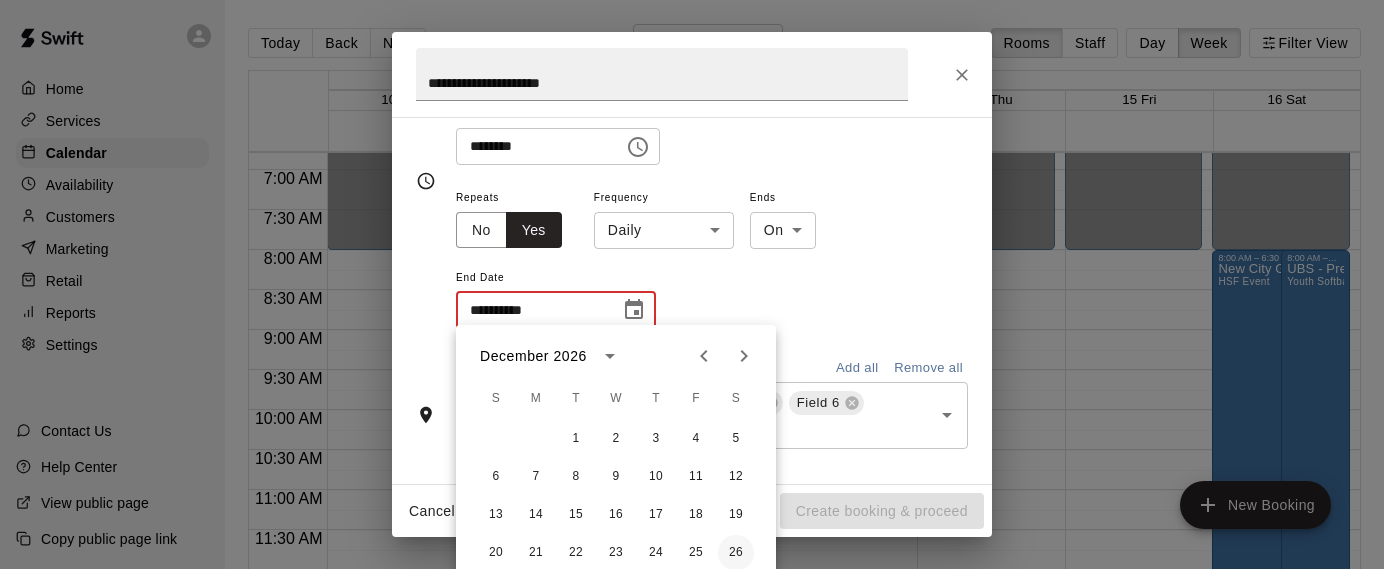 click on "26" at bounding box center (736, 553) 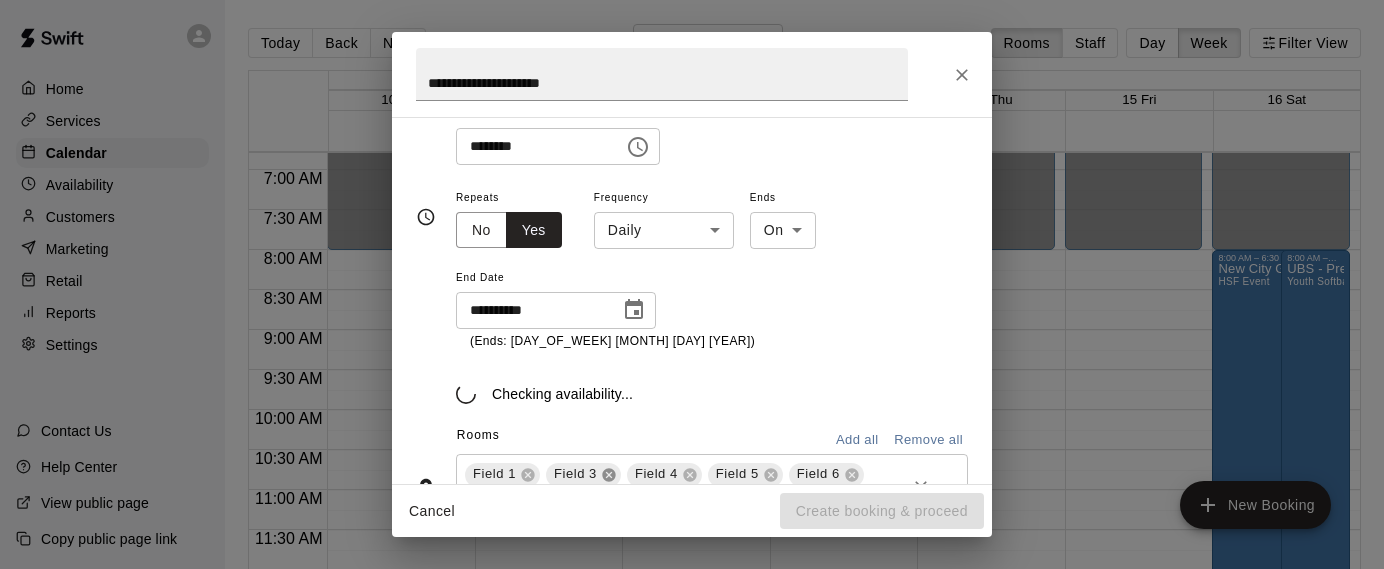 click 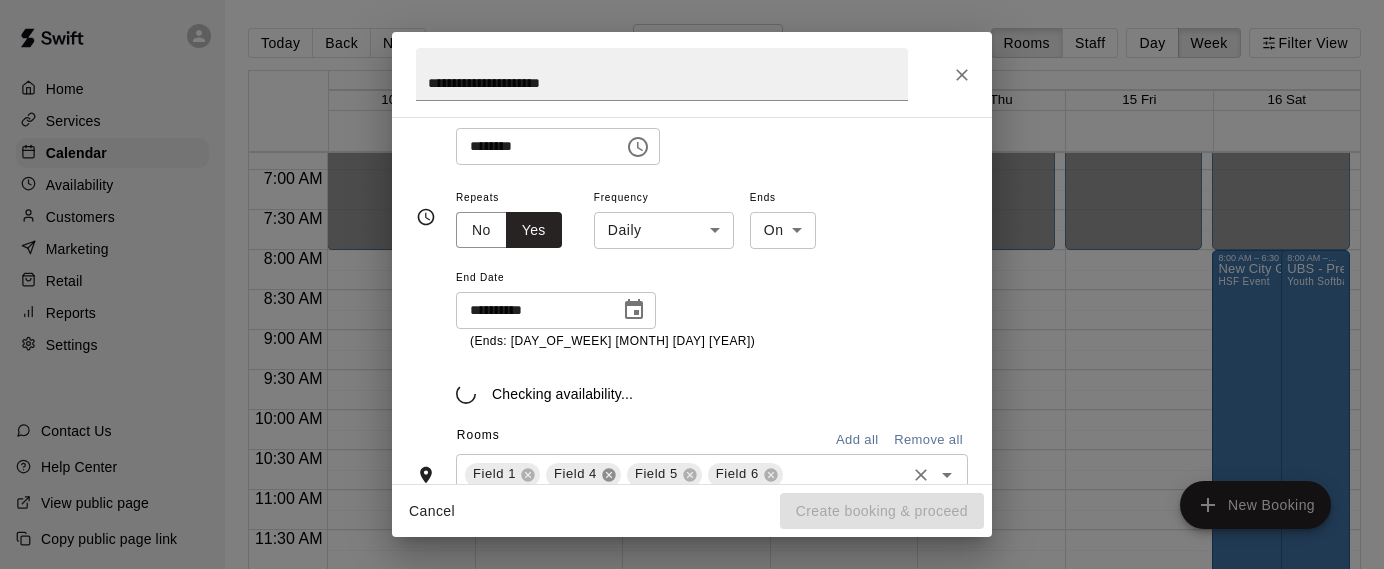 click 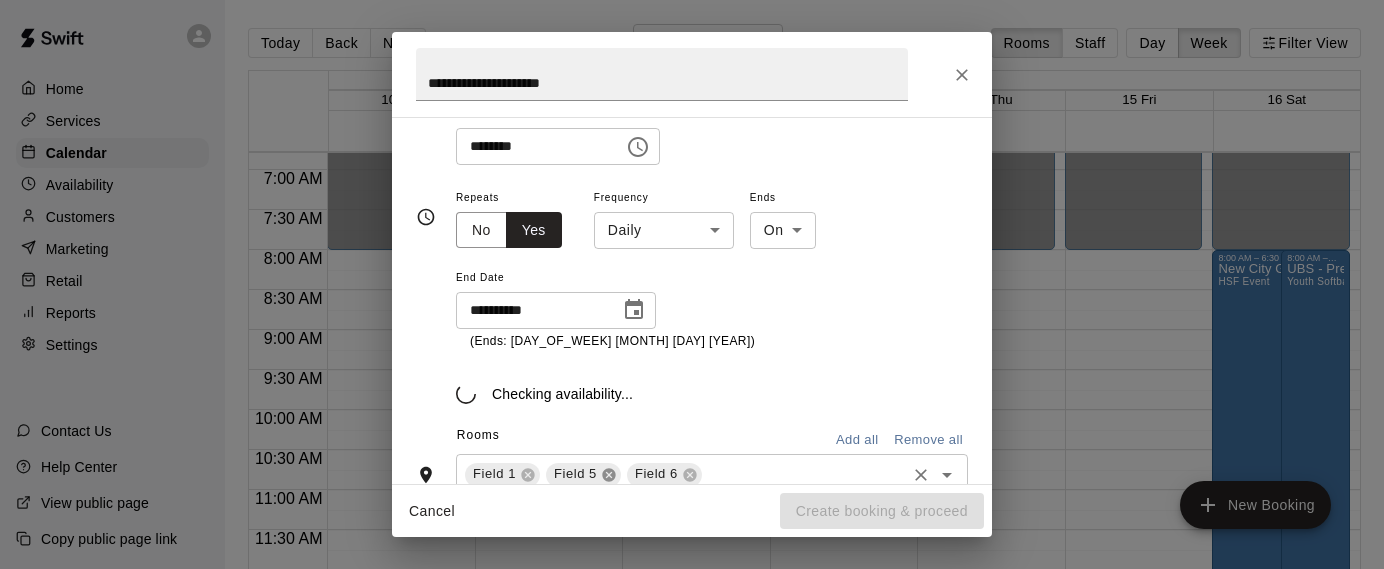 click 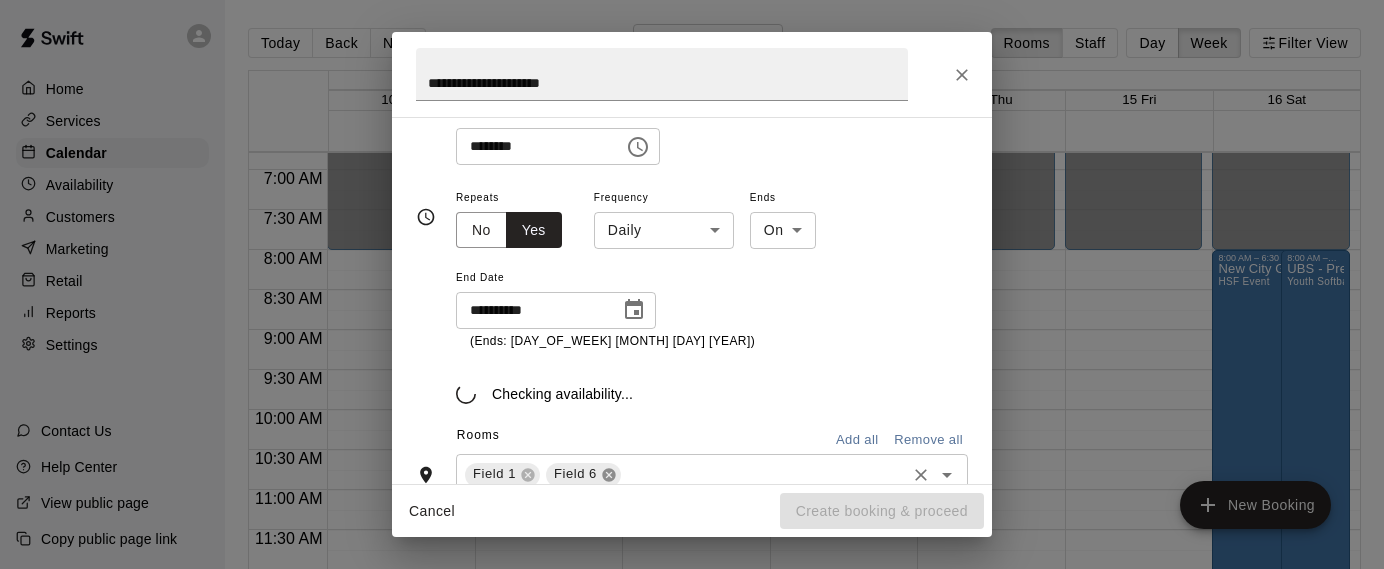click 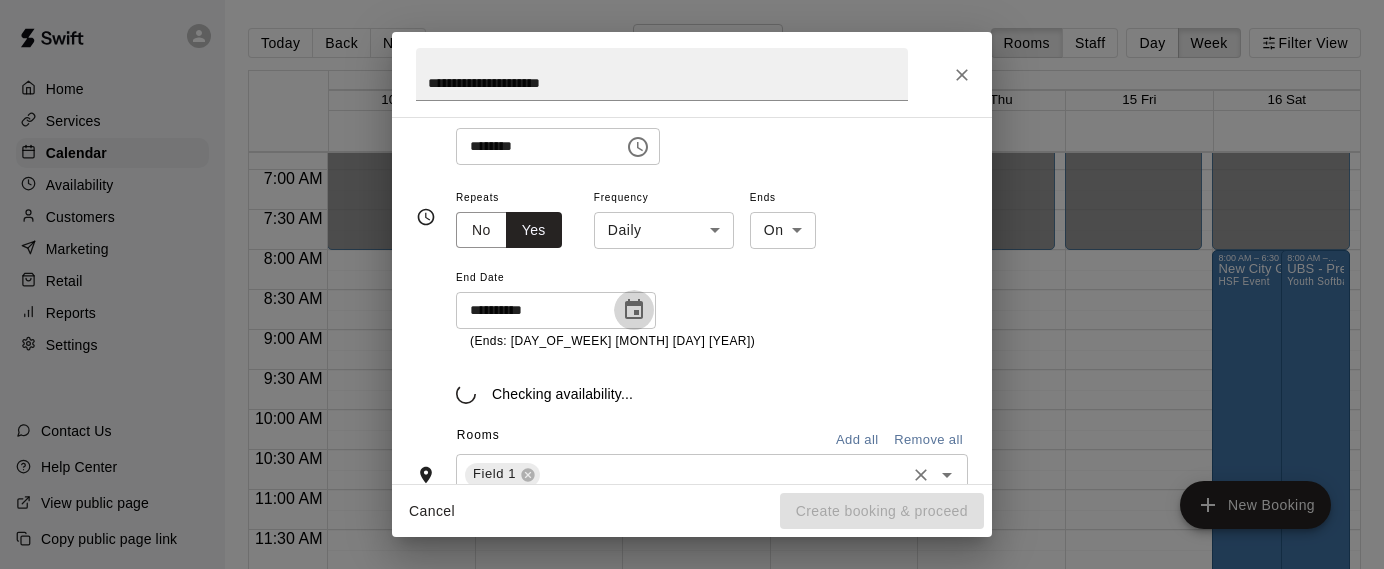 click 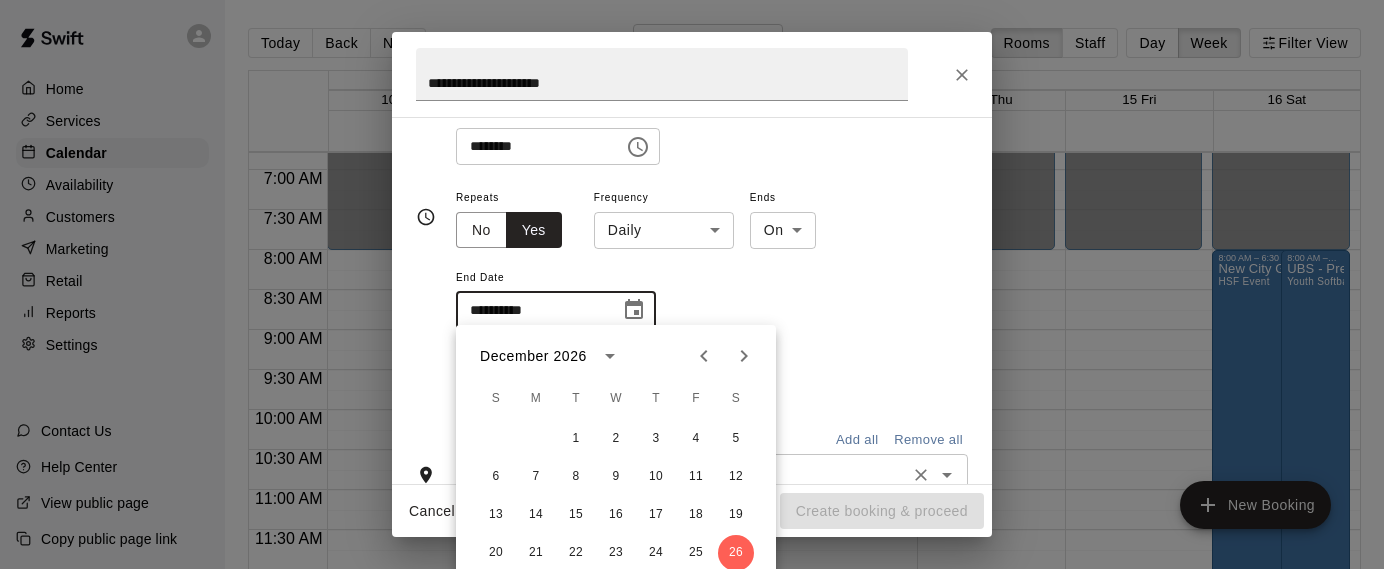 click on "Rooms Add all Remove all" at bounding box center (692, 437) 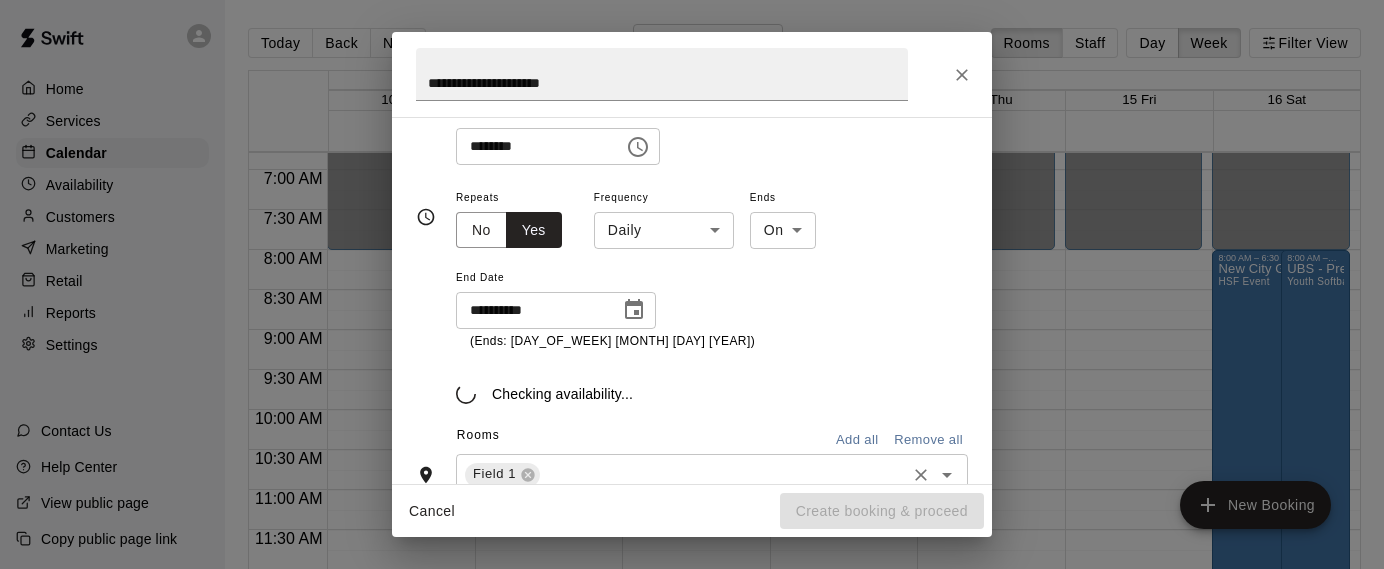 click 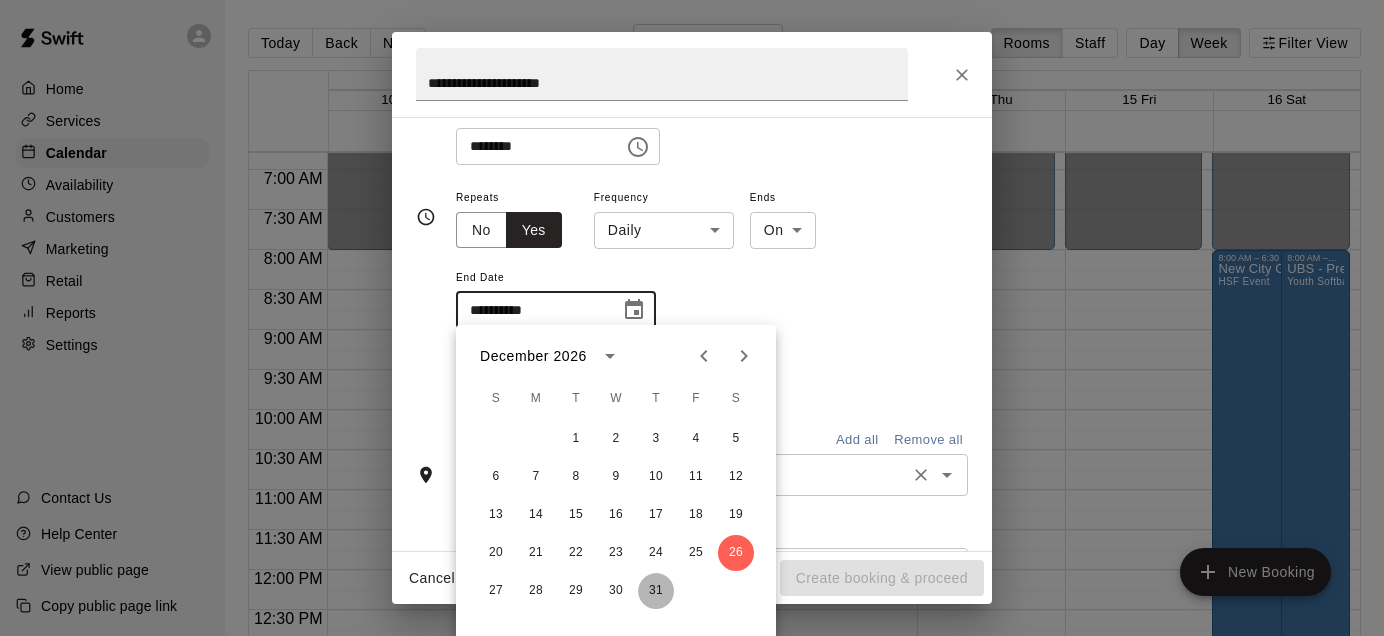 click on "31" at bounding box center [656, 591] 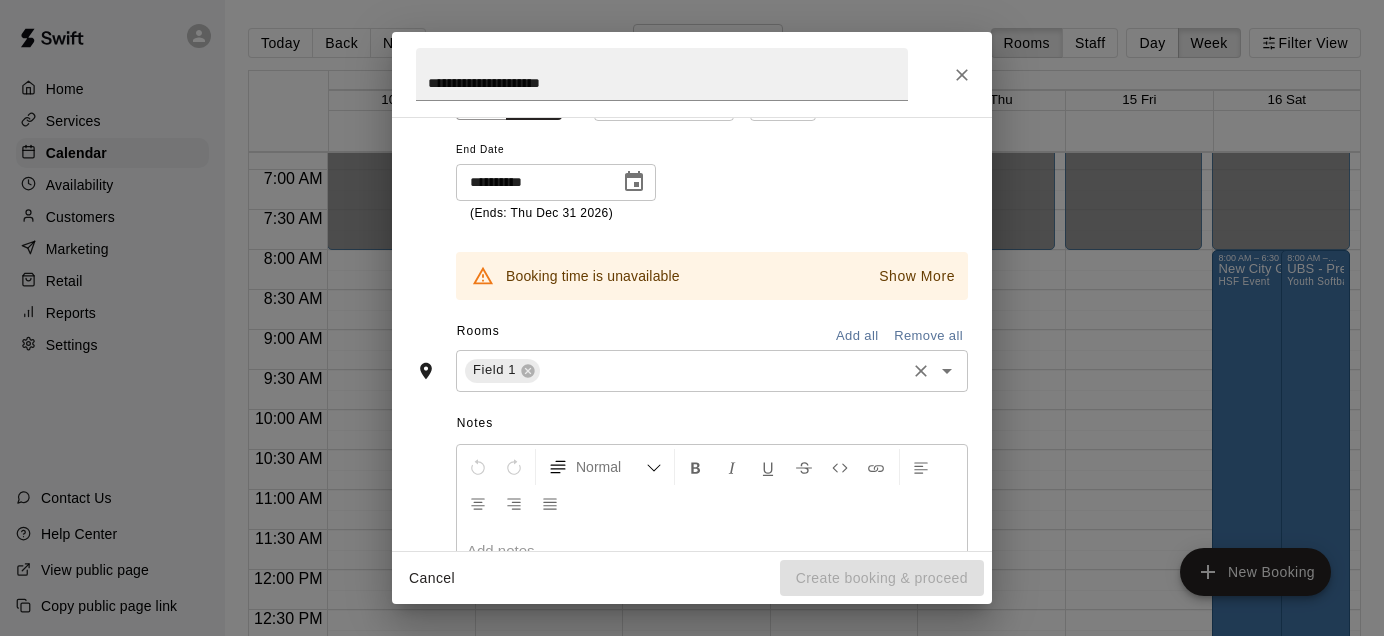scroll, scrollTop: 388, scrollLeft: 0, axis: vertical 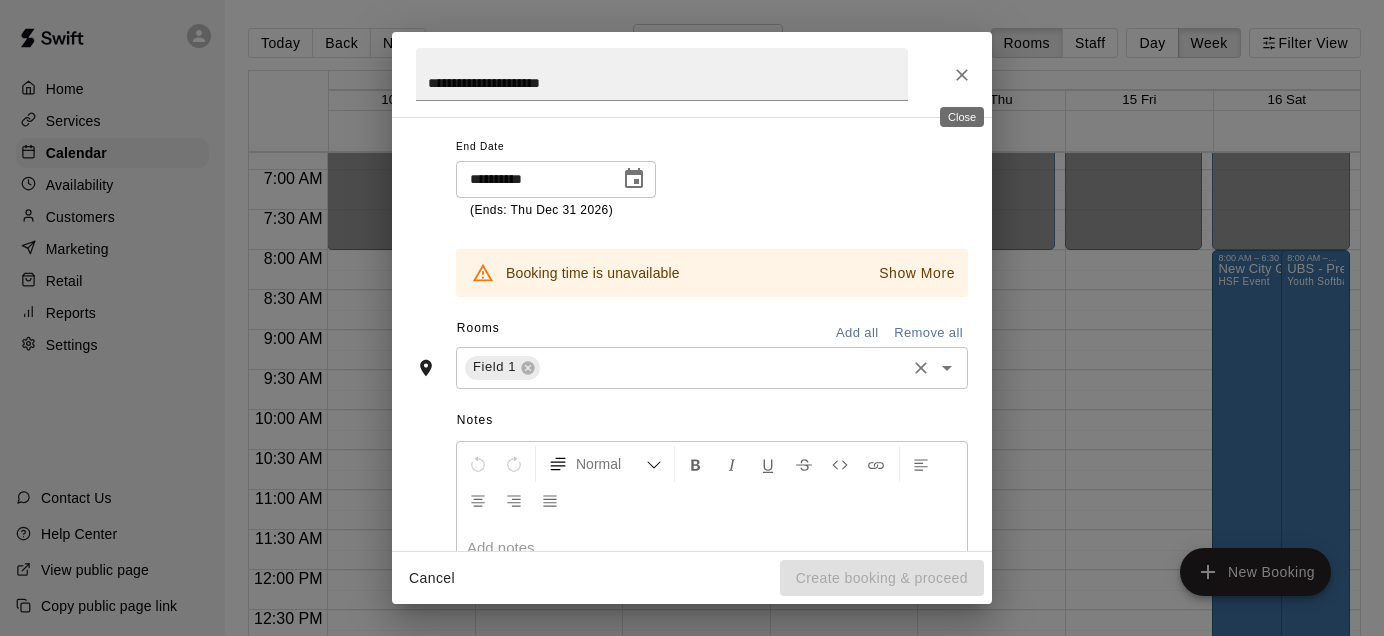 click 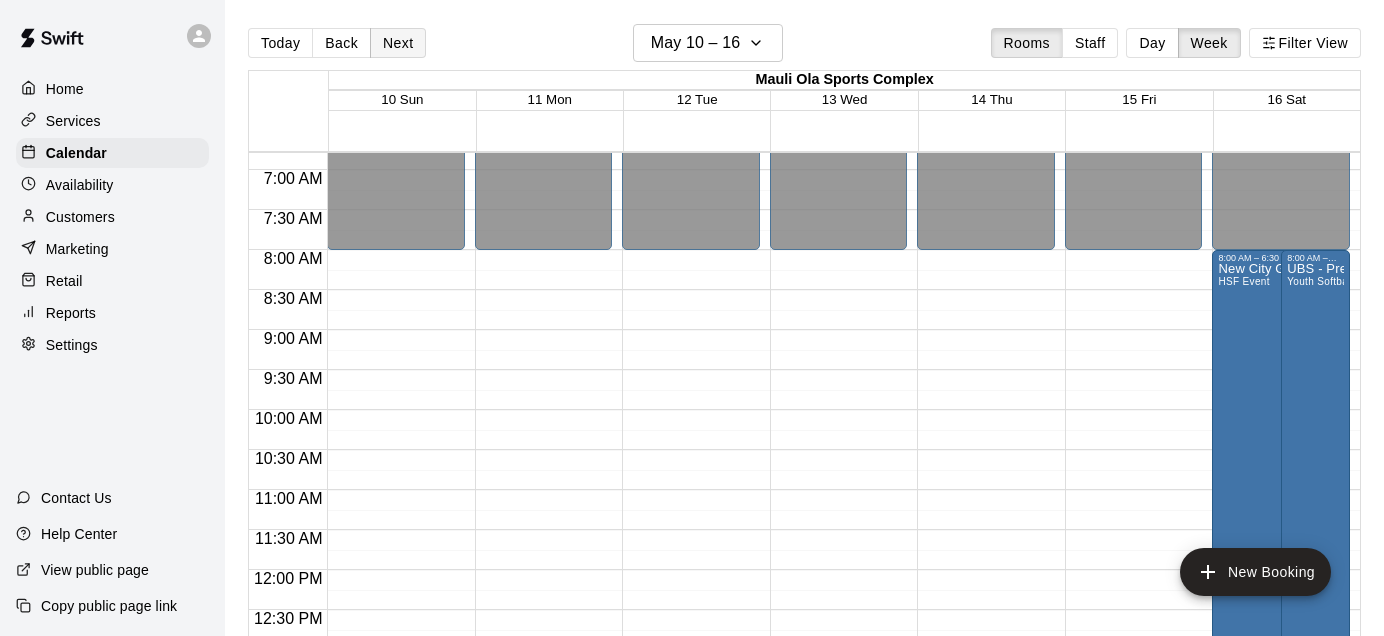 click on "Next" at bounding box center [398, 43] 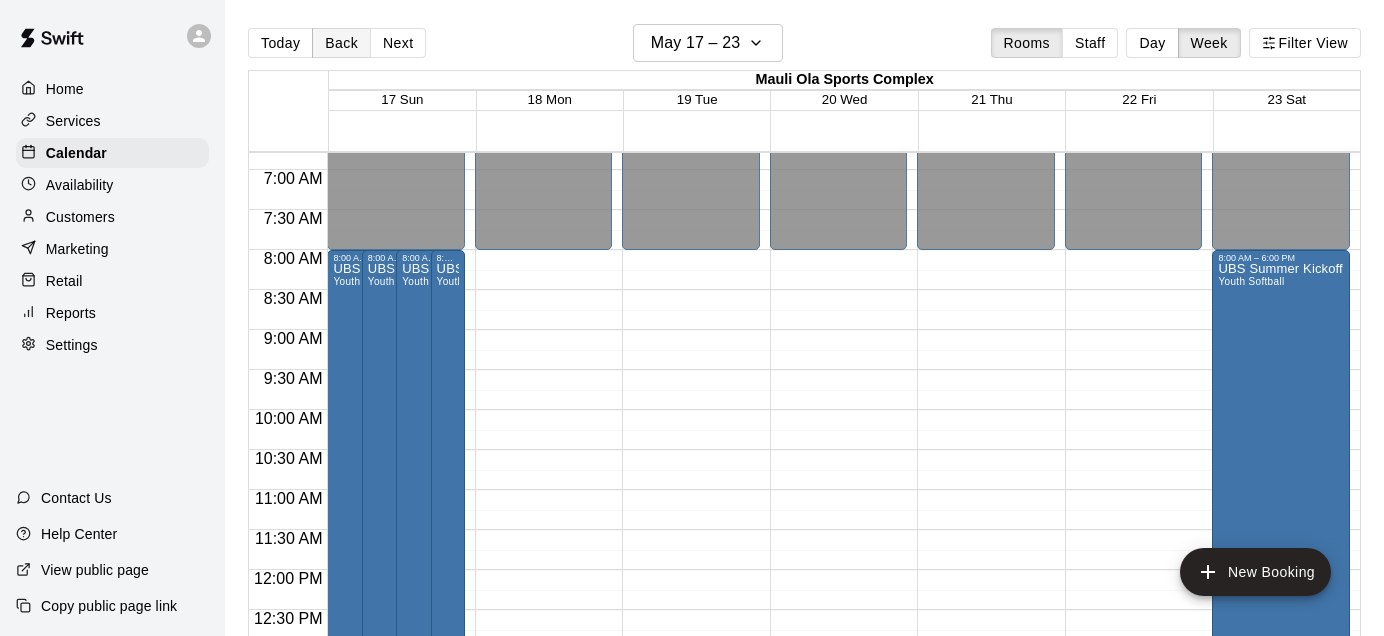 click on "Back" at bounding box center [341, 43] 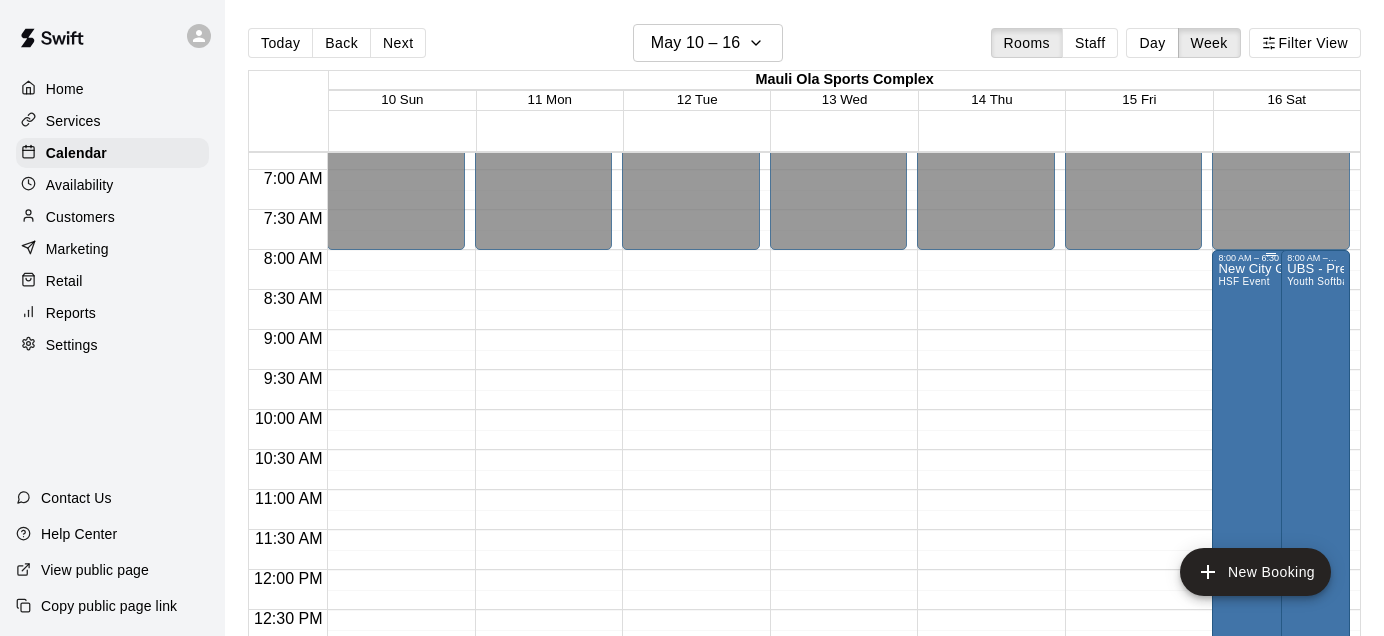 click on "New City Goodwill Tournament HSF Event" at bounding box center (1270, 581) 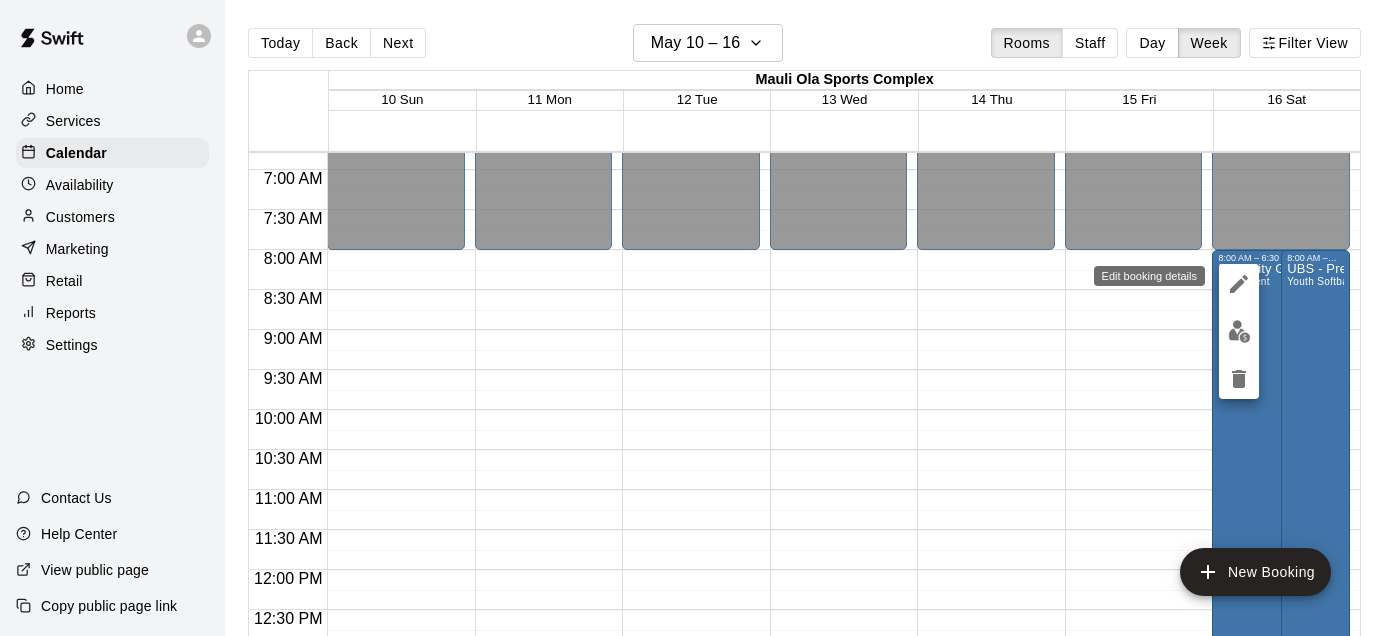 click 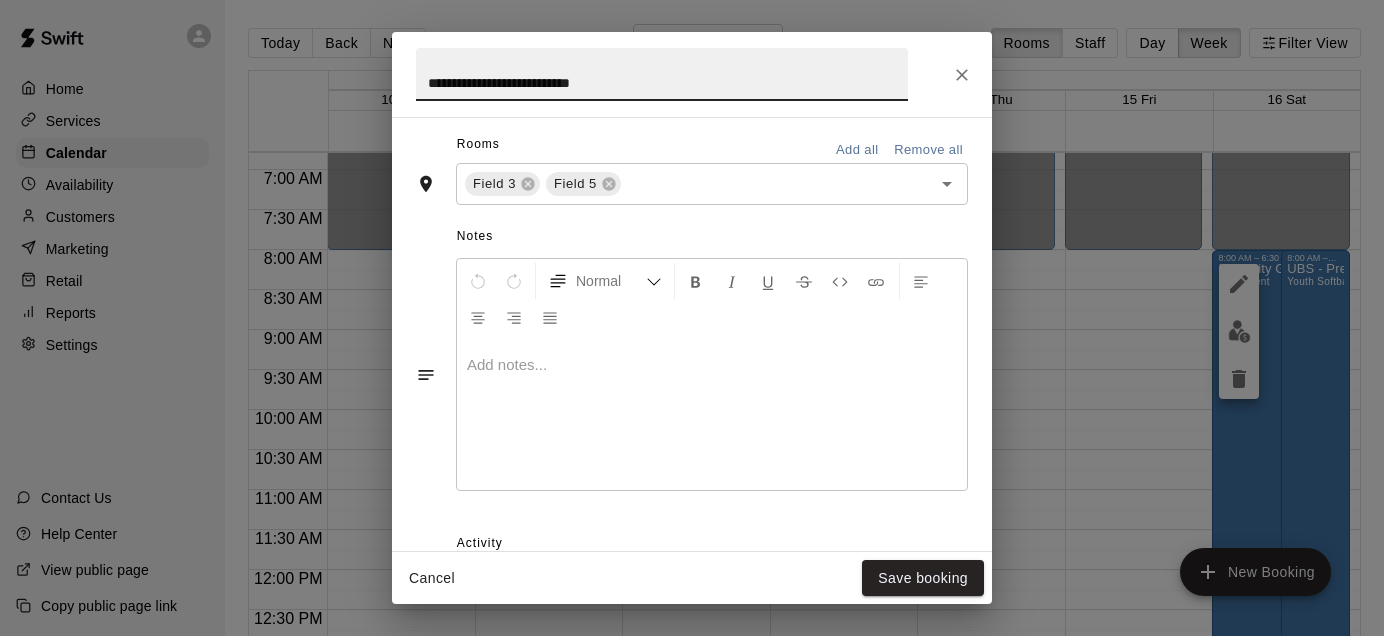 scroll, scrollTop: 505, scrollLeft: 0, axis: vertical 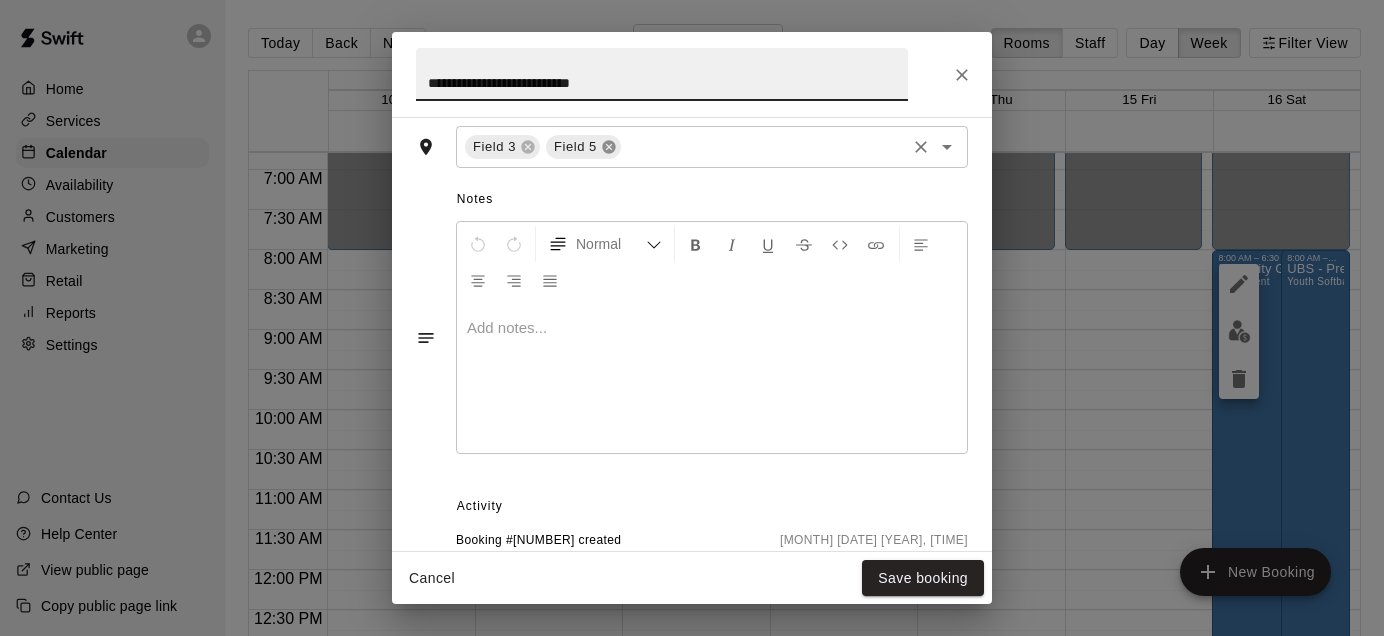 click 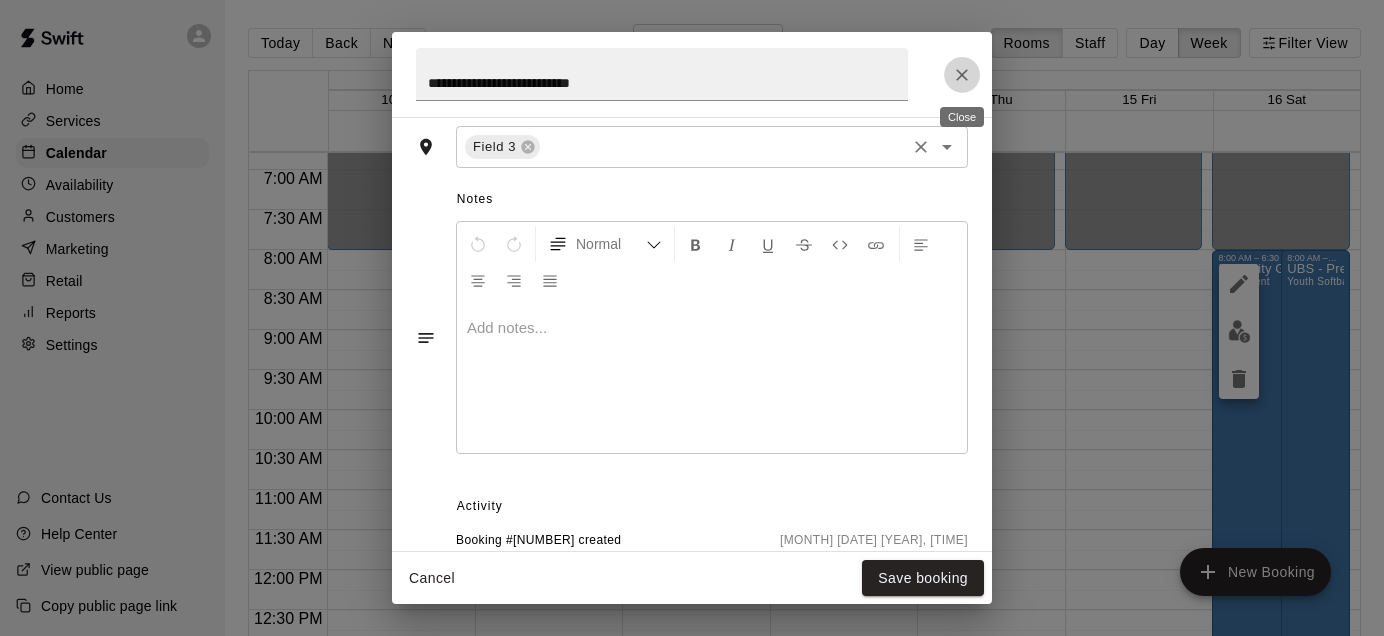 click 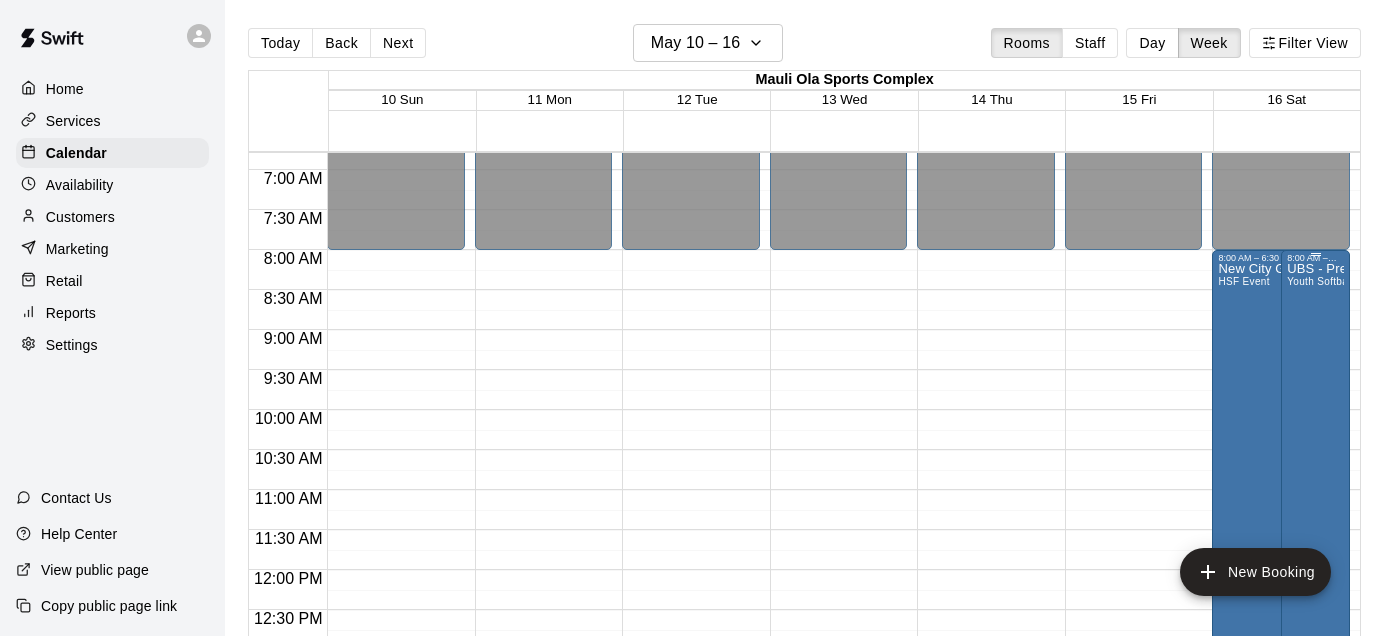 click on "UBS - Pre-Summer Friendlies Youth Softball" at bounding box center (1315, 581) 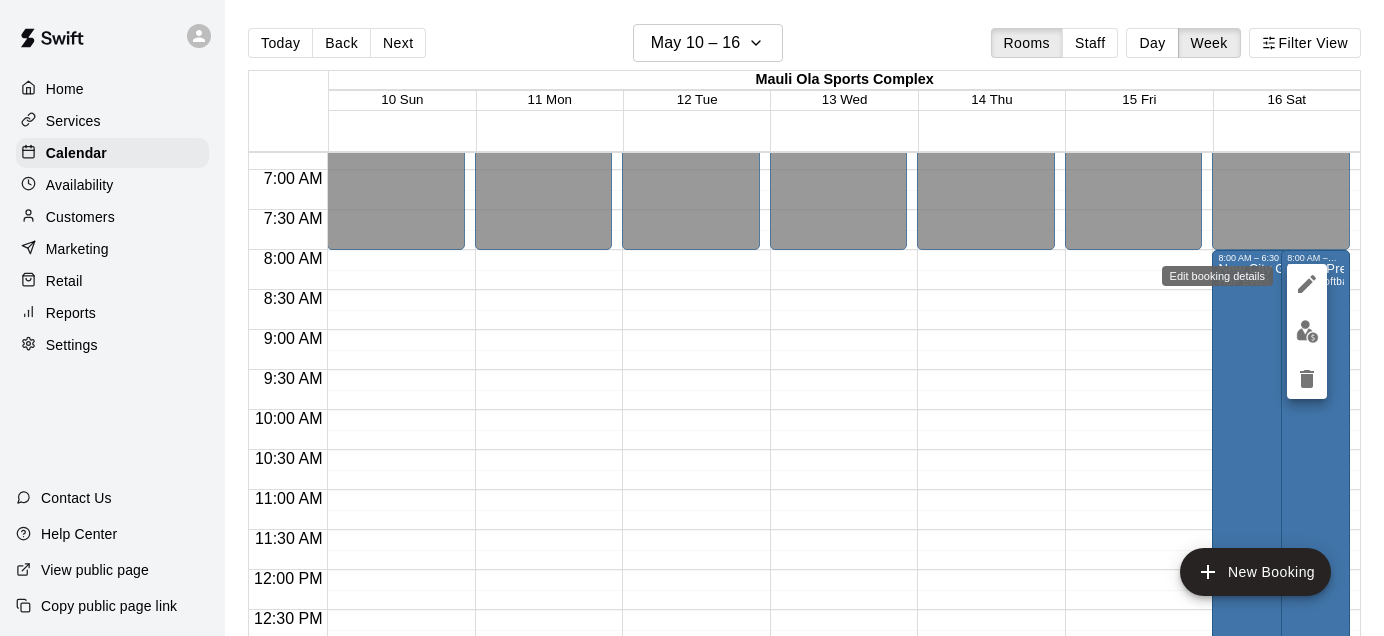 click 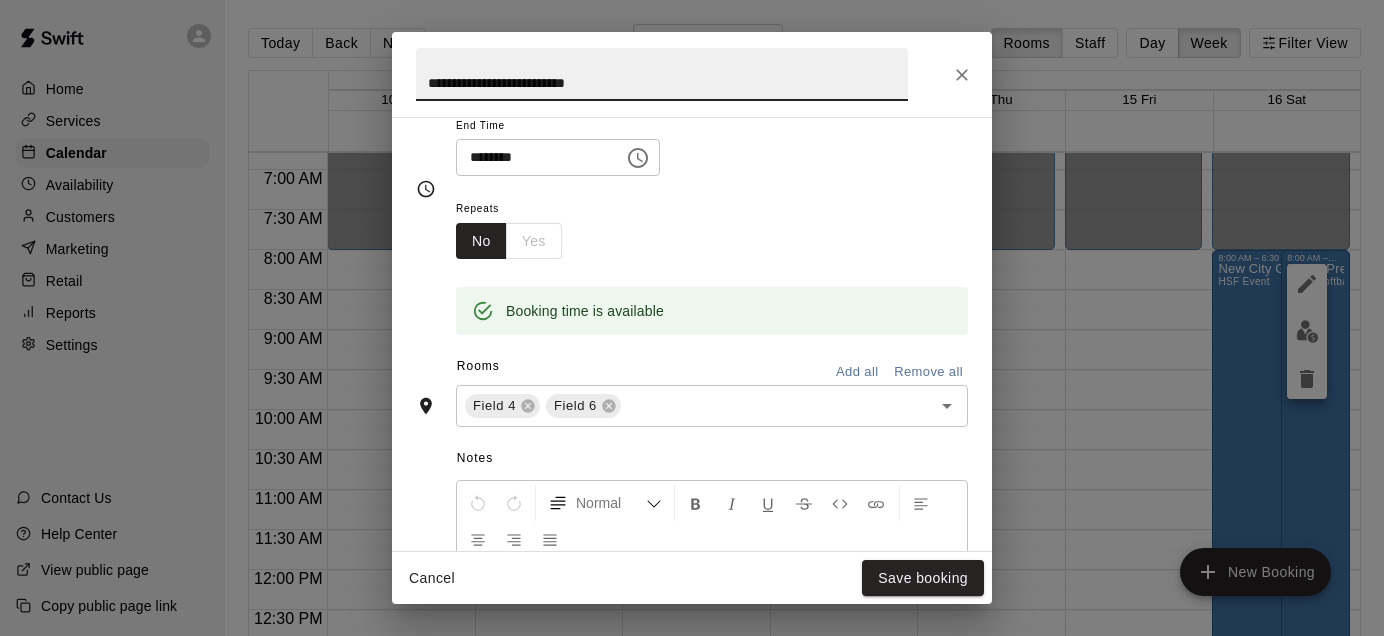 scroll, scrollTop: 250, scrollLeft: 0, axis: vertical 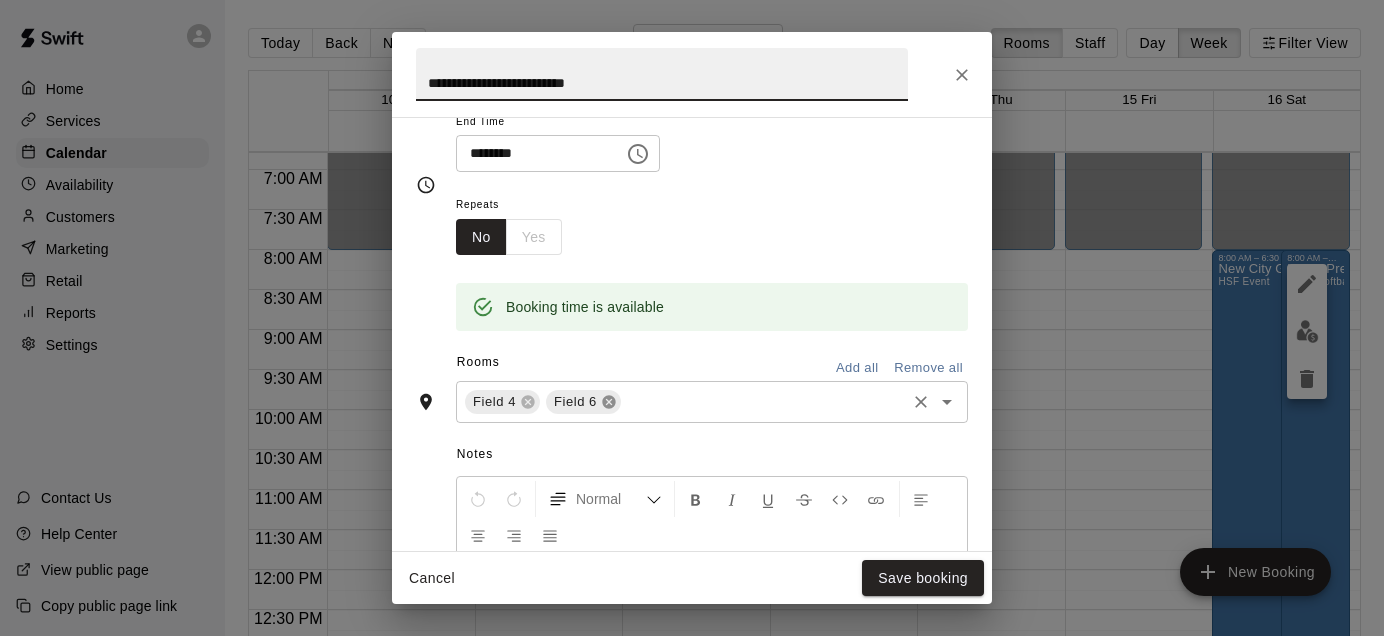 click 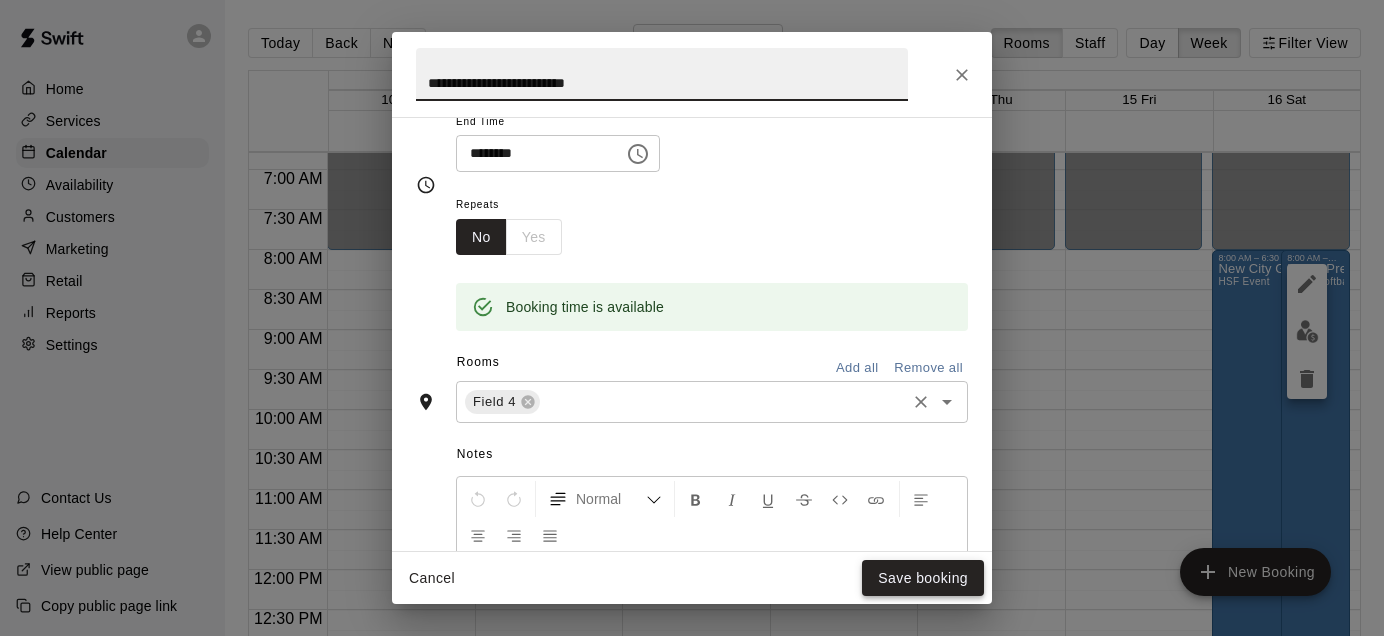 click on "Save booking" at bounding box center [923, 578] 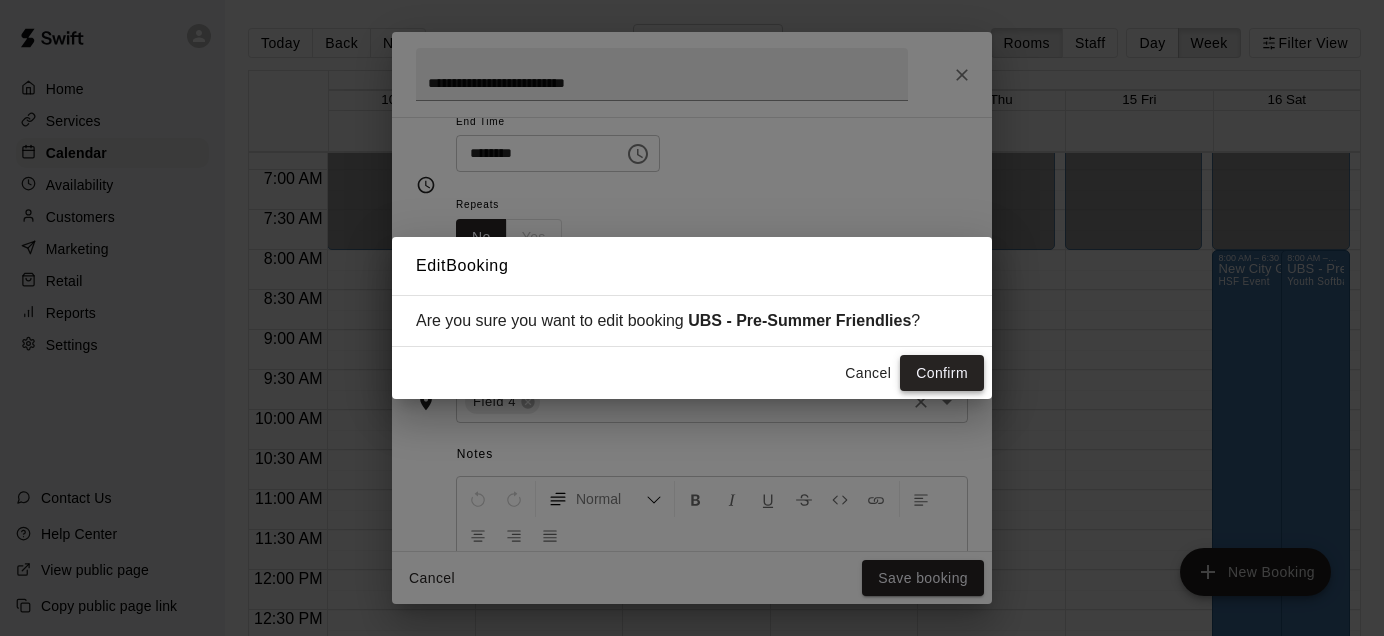 click on "Confirm" at bounding box center (942, 373) 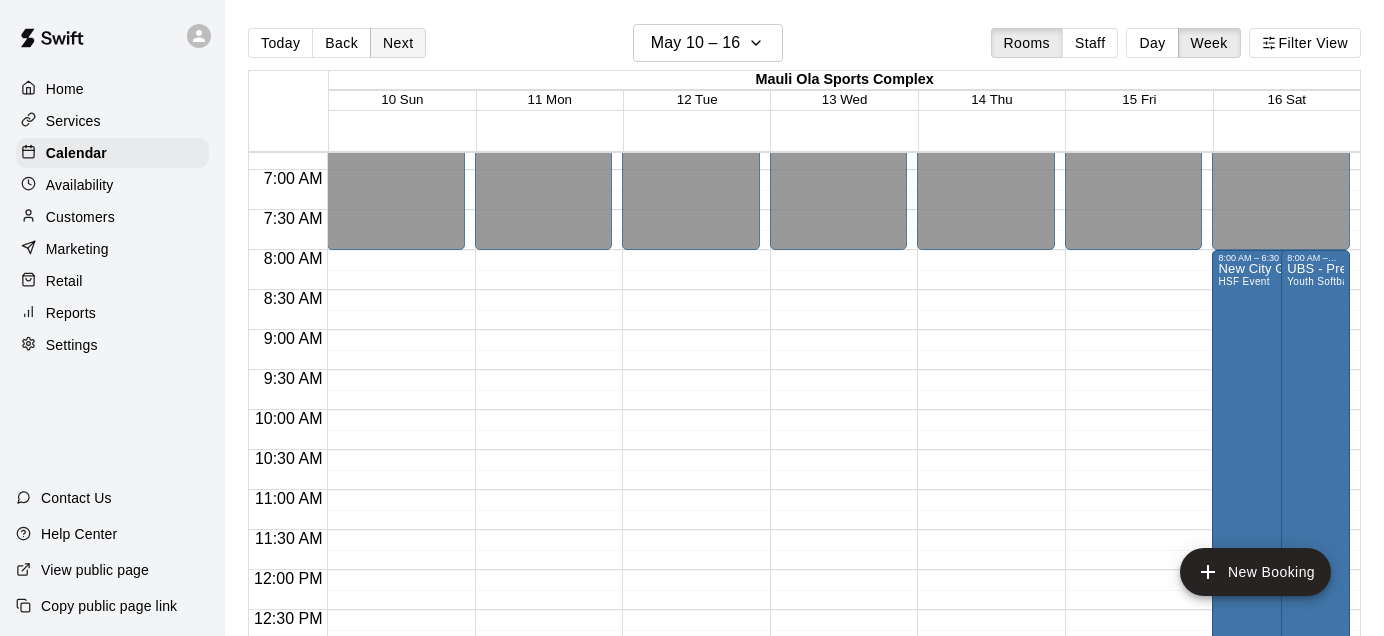 click on "Next" at bounding box center (398, 43) 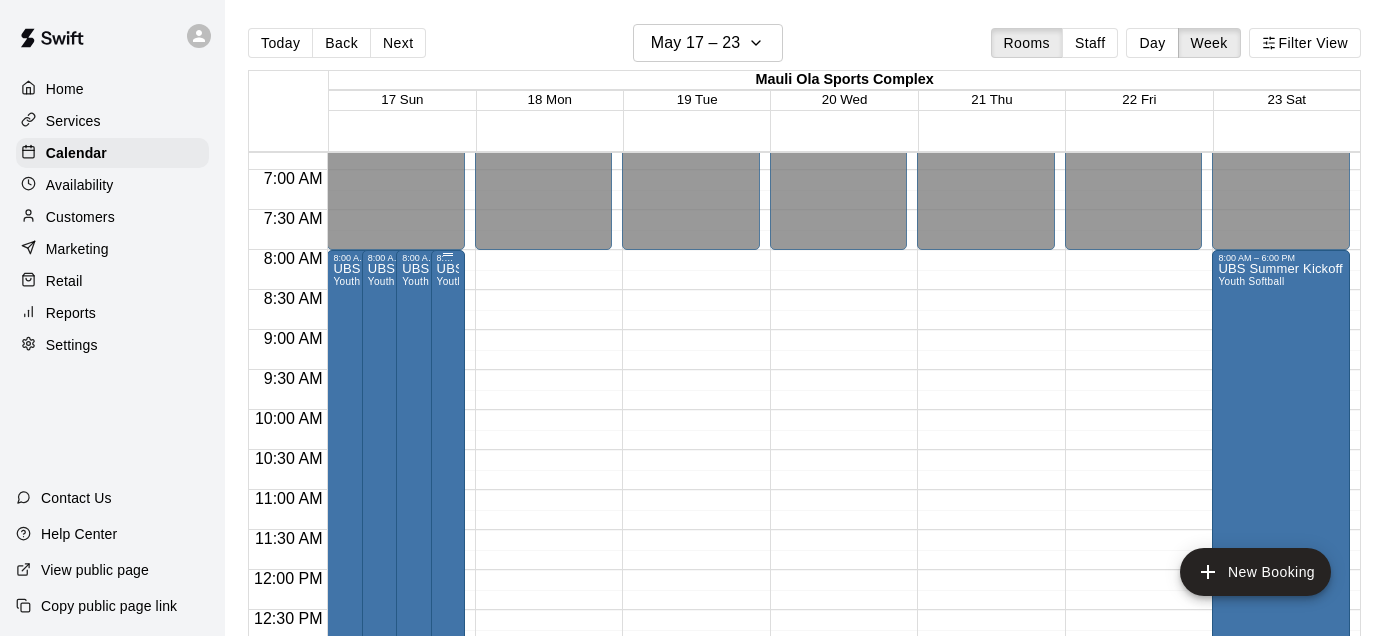click on "UBS New City Summer Kick Off Youth Softball" at bounding box center [448, 581] 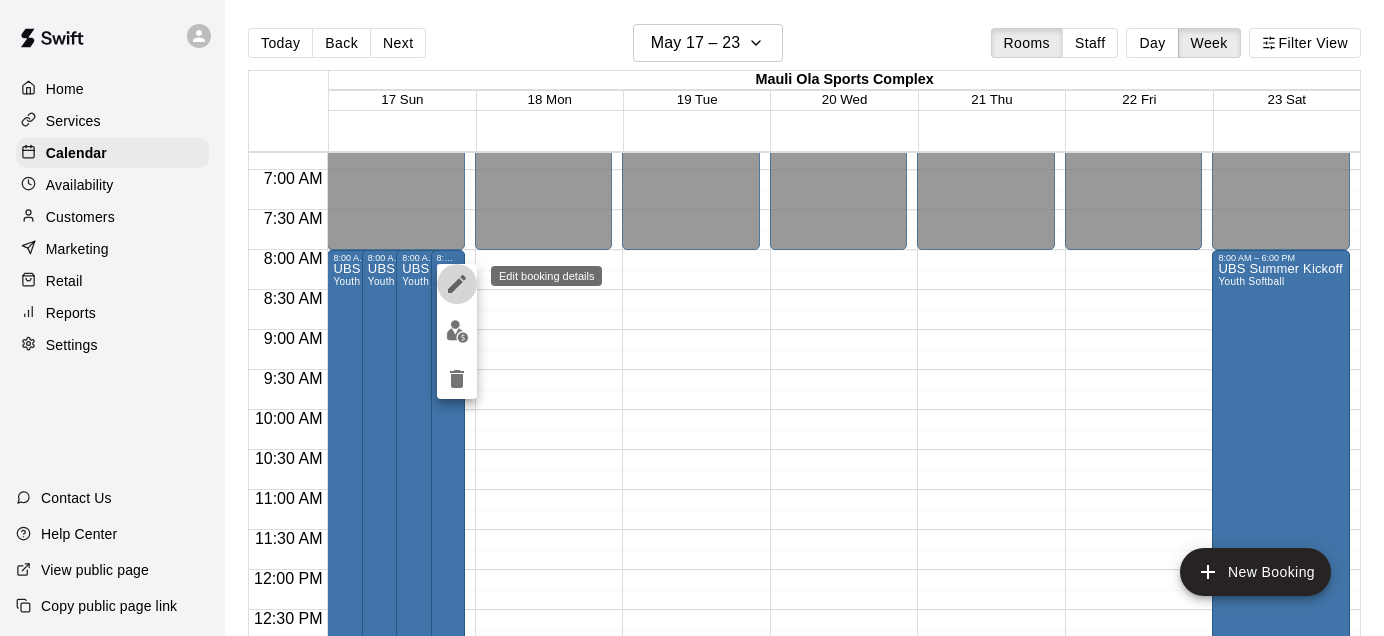 click 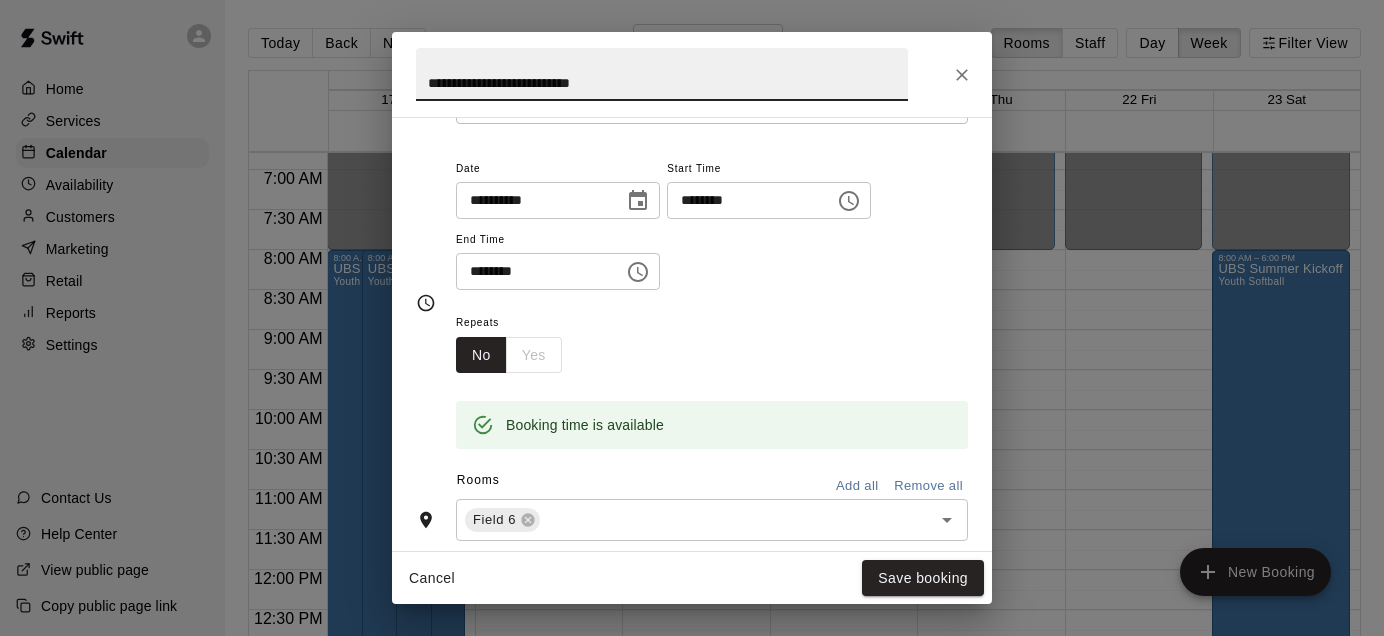 scroll, scrollTop: 135, scrollLeft: 0, axis: vertical 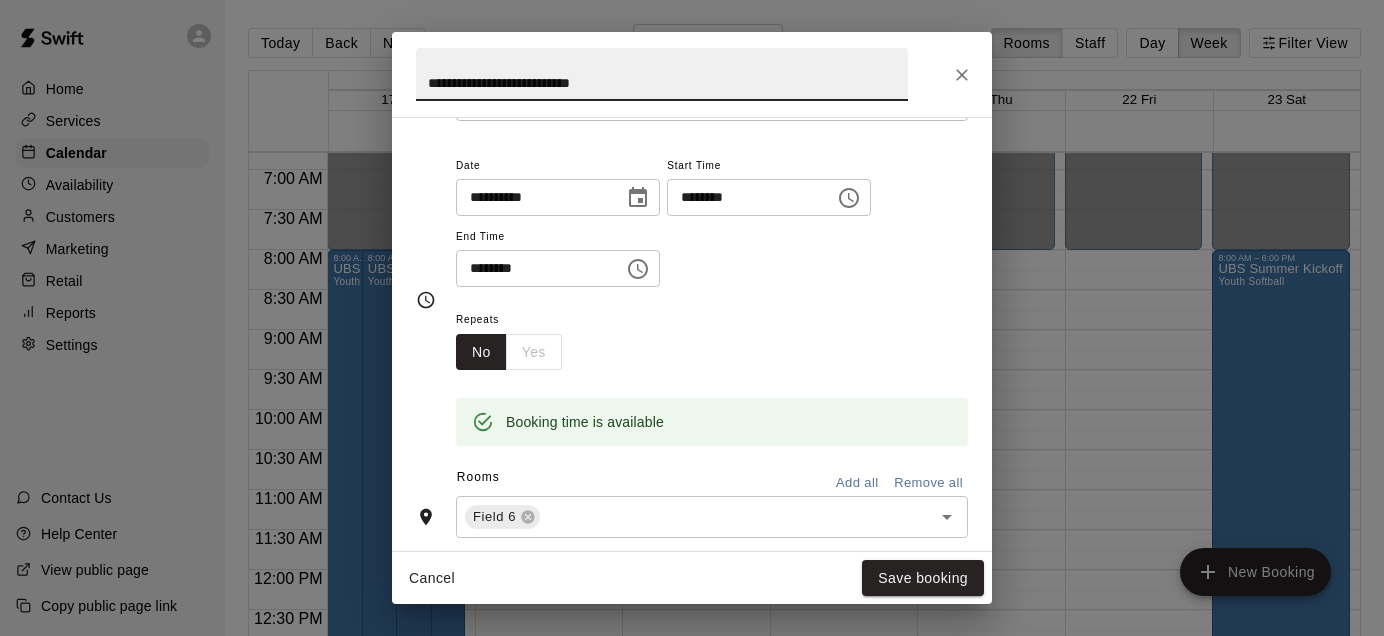 click on "Activity Booking #[NUMBER] created [FIRST] [LAST] [MONTH] [DATE] [YEAR], [TIME]" at bounding box center [692, 318] 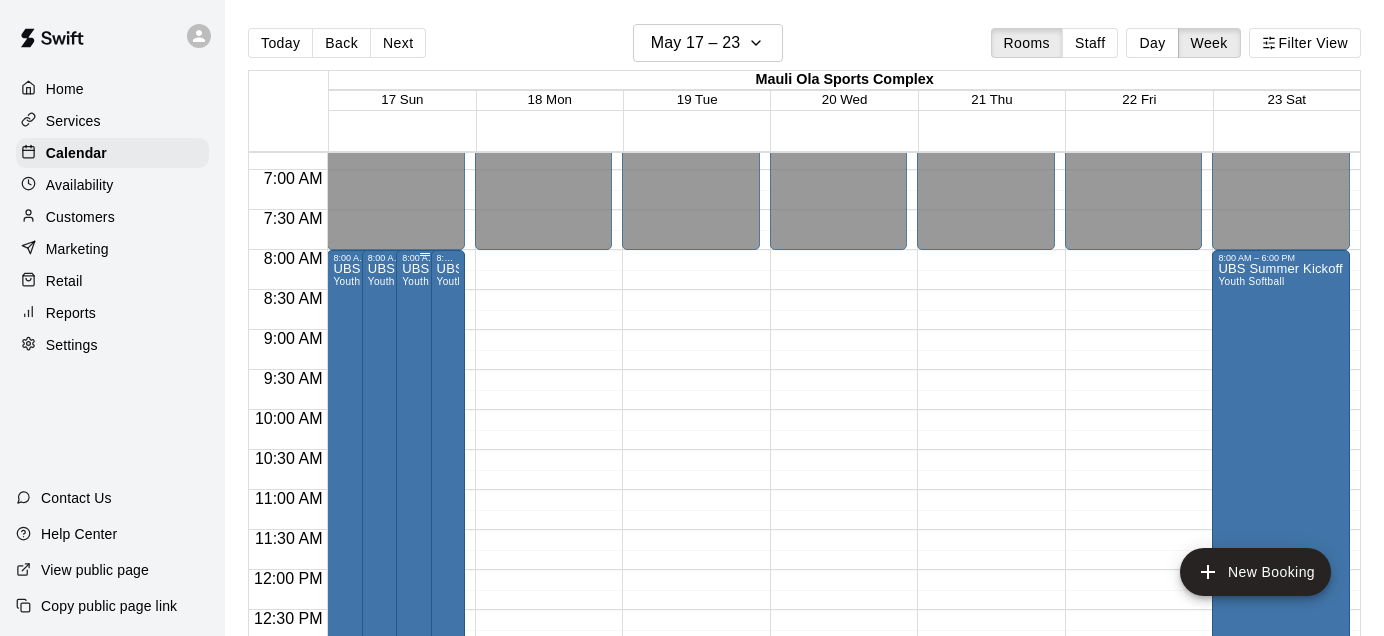 click on "UBS New City Summer Kickoff Youth Softball" at bounding box center (425, 581) 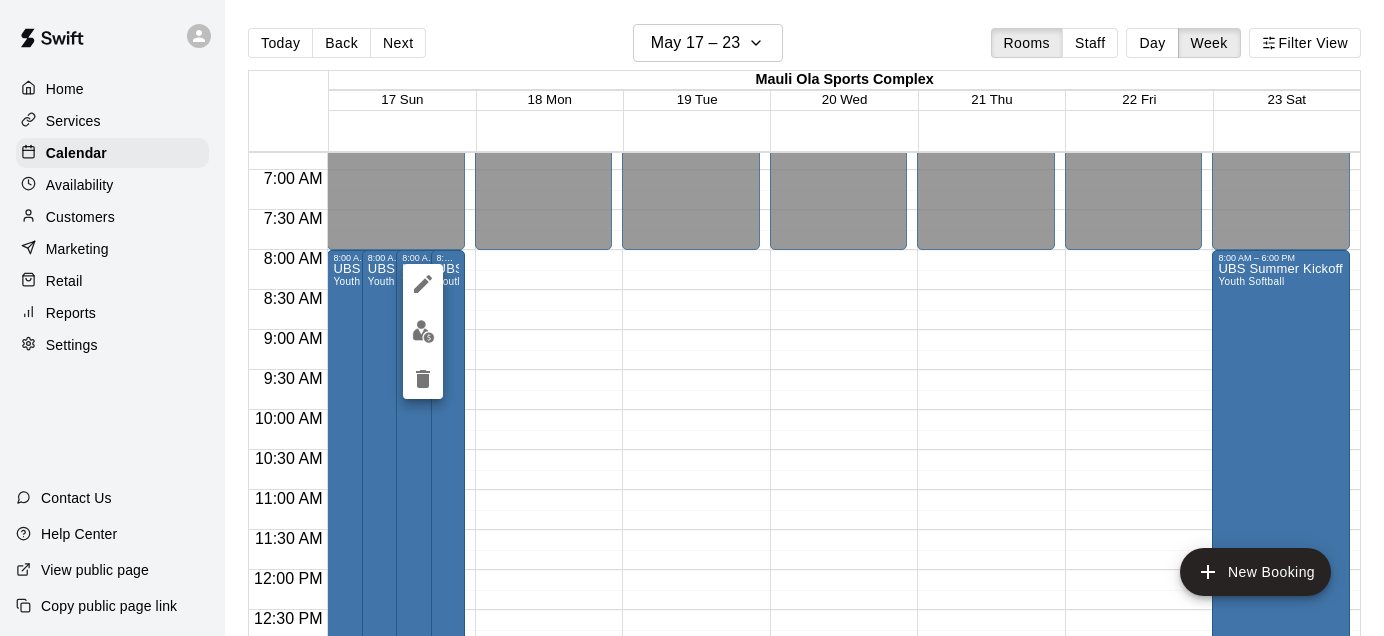 click 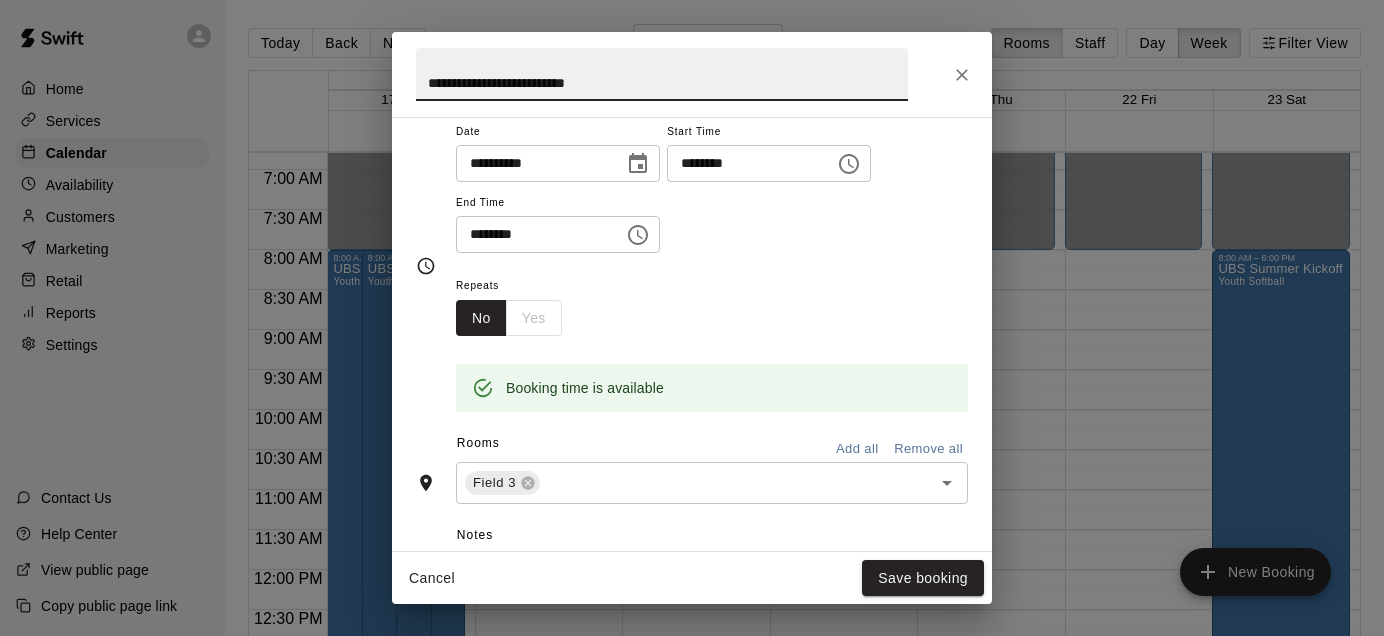 scroll, scrollTop: 203, scrollLeft: 0, axis: vertical 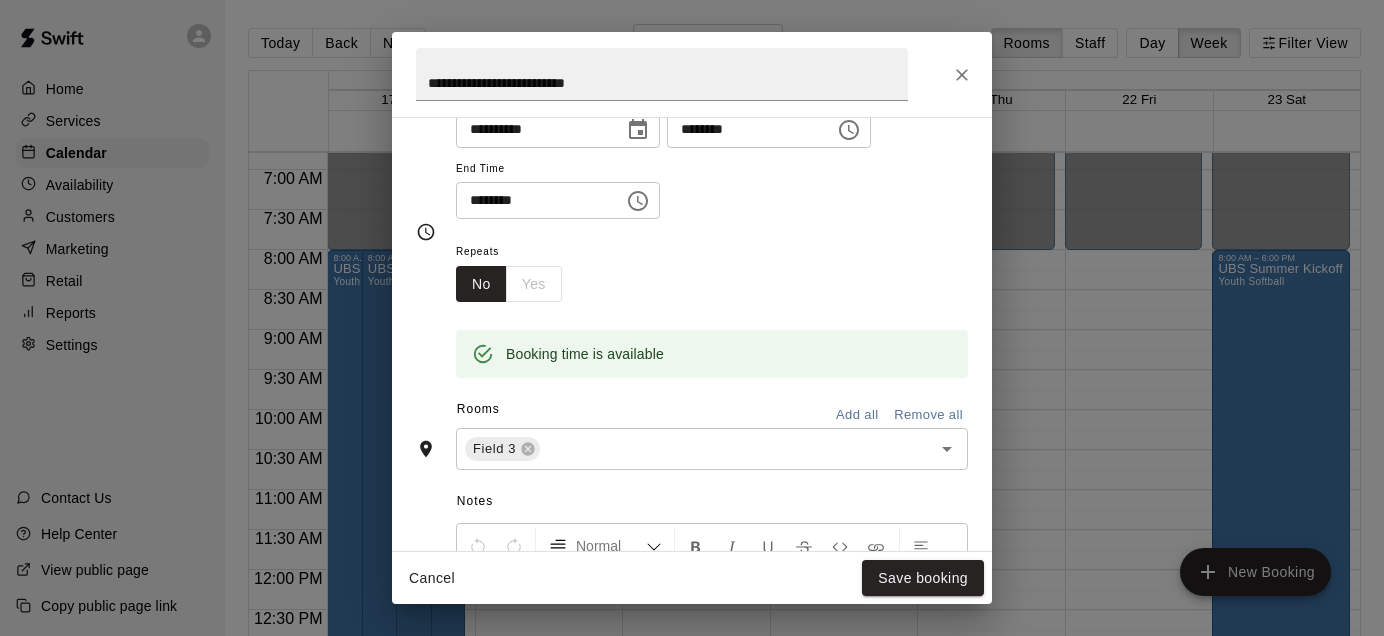 click on "**********" at bounding box center [692, 318] 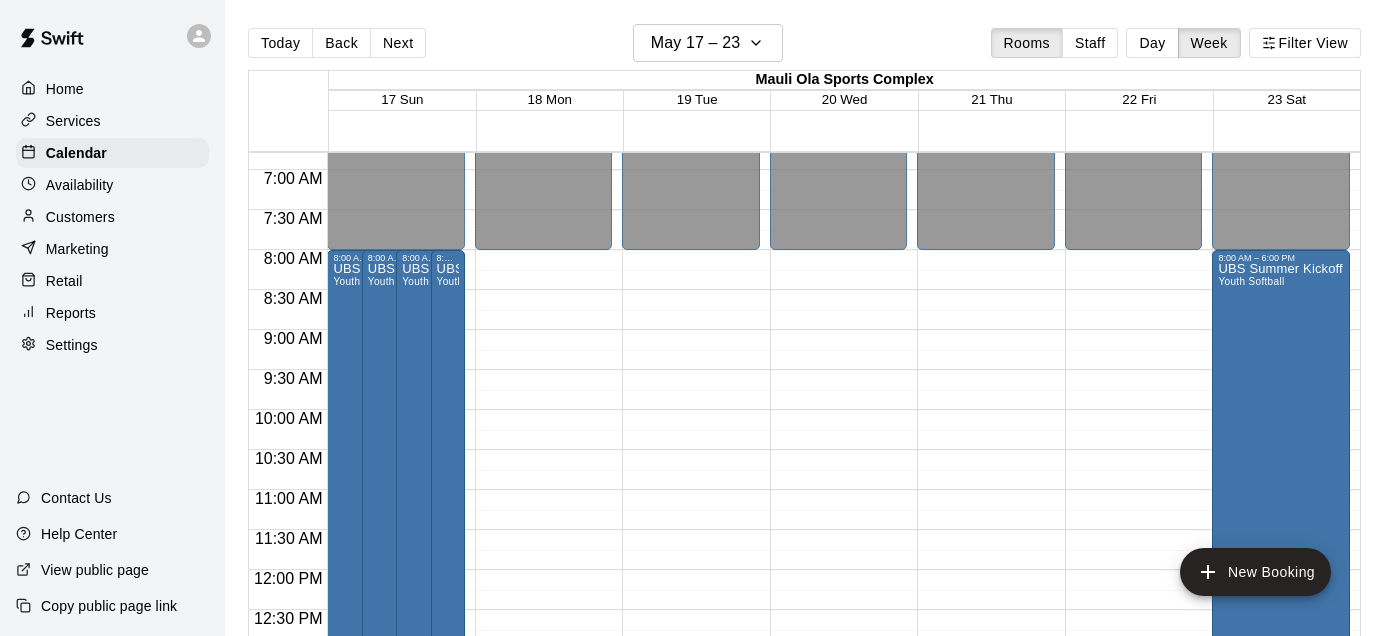 click on "UBS New City Summer Kick off Youth Softball" at bounding box center (391, 581) 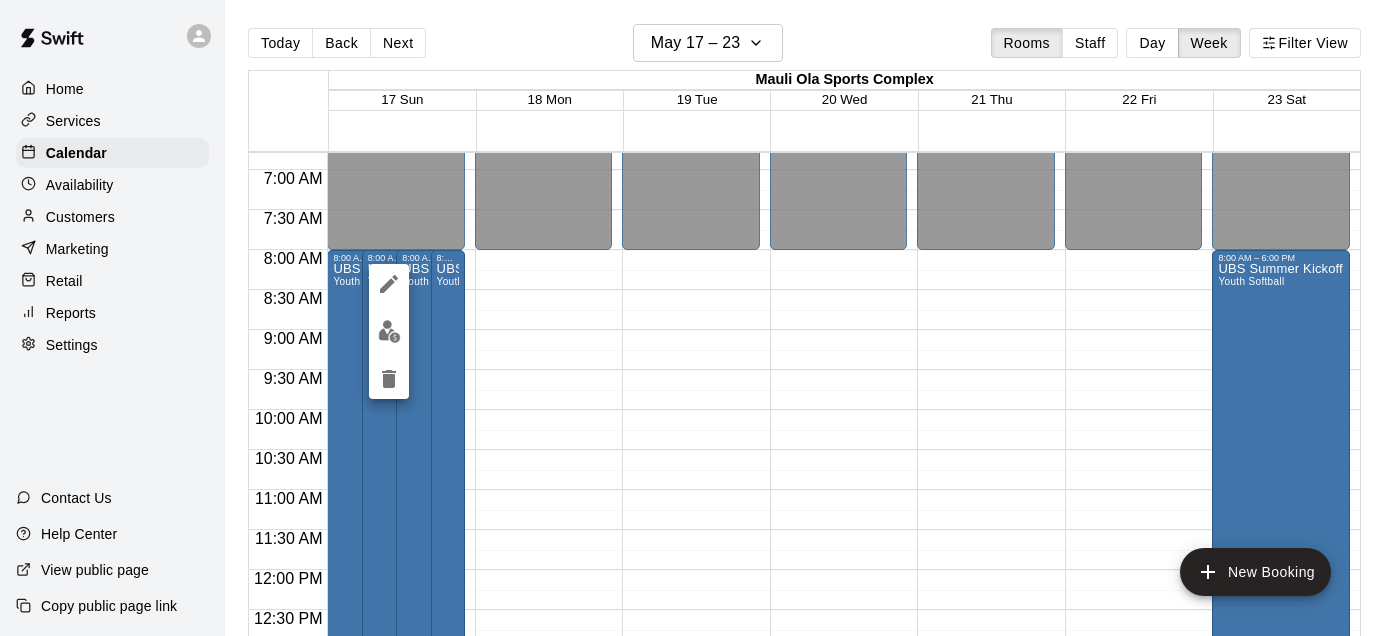 click 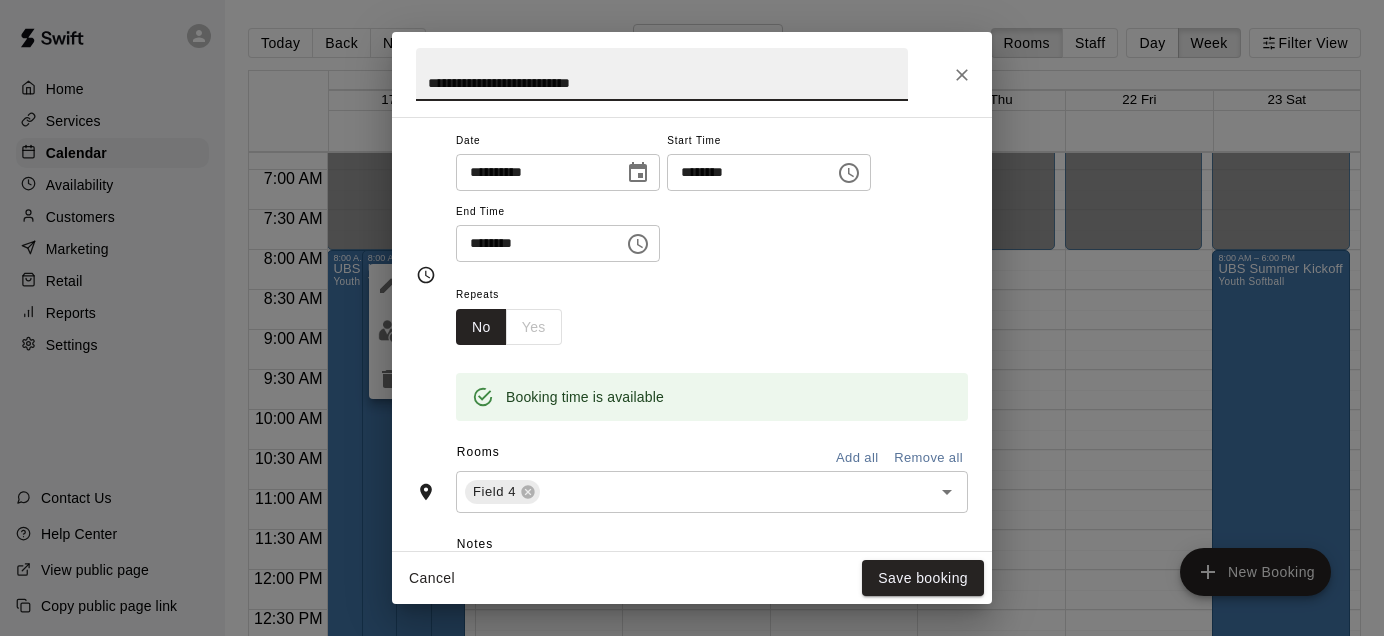 scroll, scrollTop: 164, scrollLeft: 0, axis: vertical 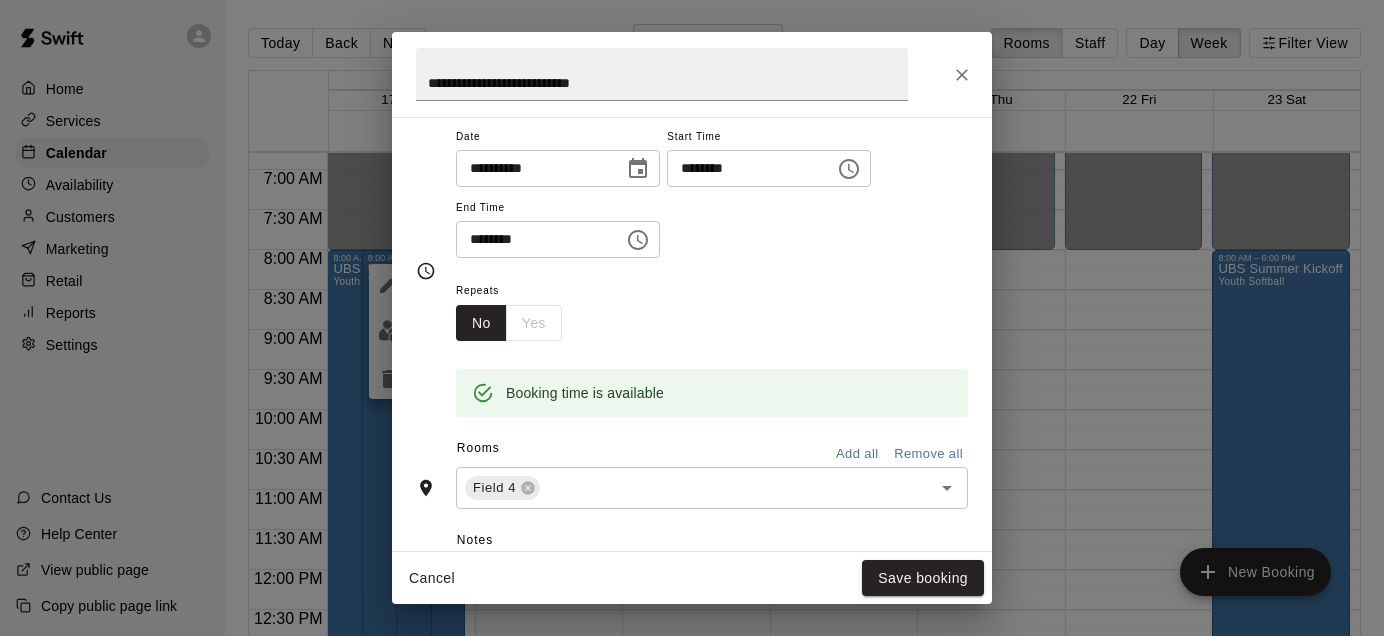 click on "**********" at bounding box center (692, 318) 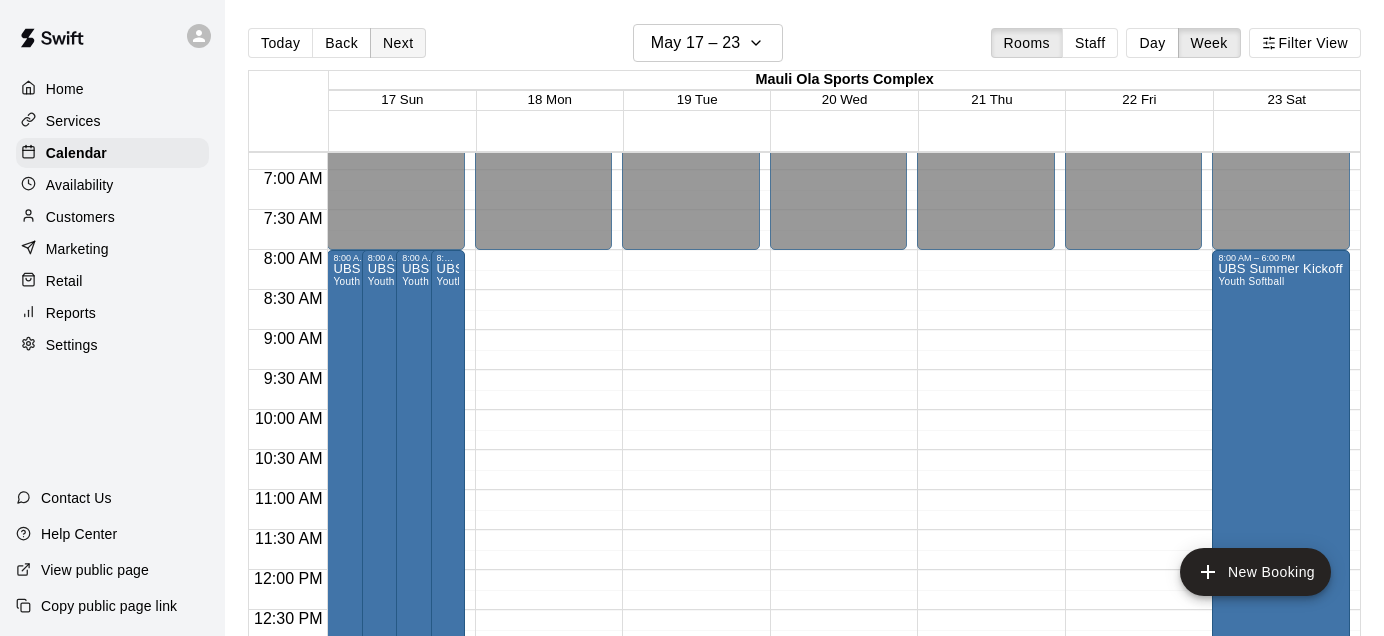 click on "Next" at bounding box center (398, 43) 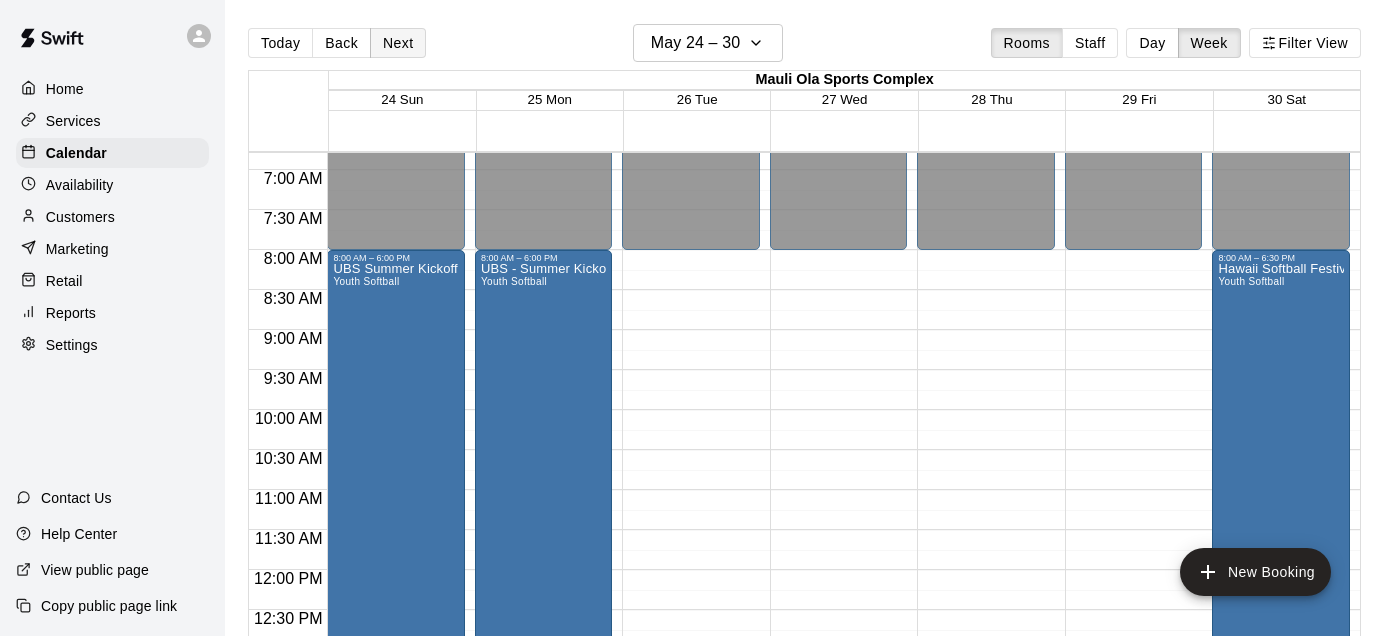 click on "Next" at bounding box center [398, 43] 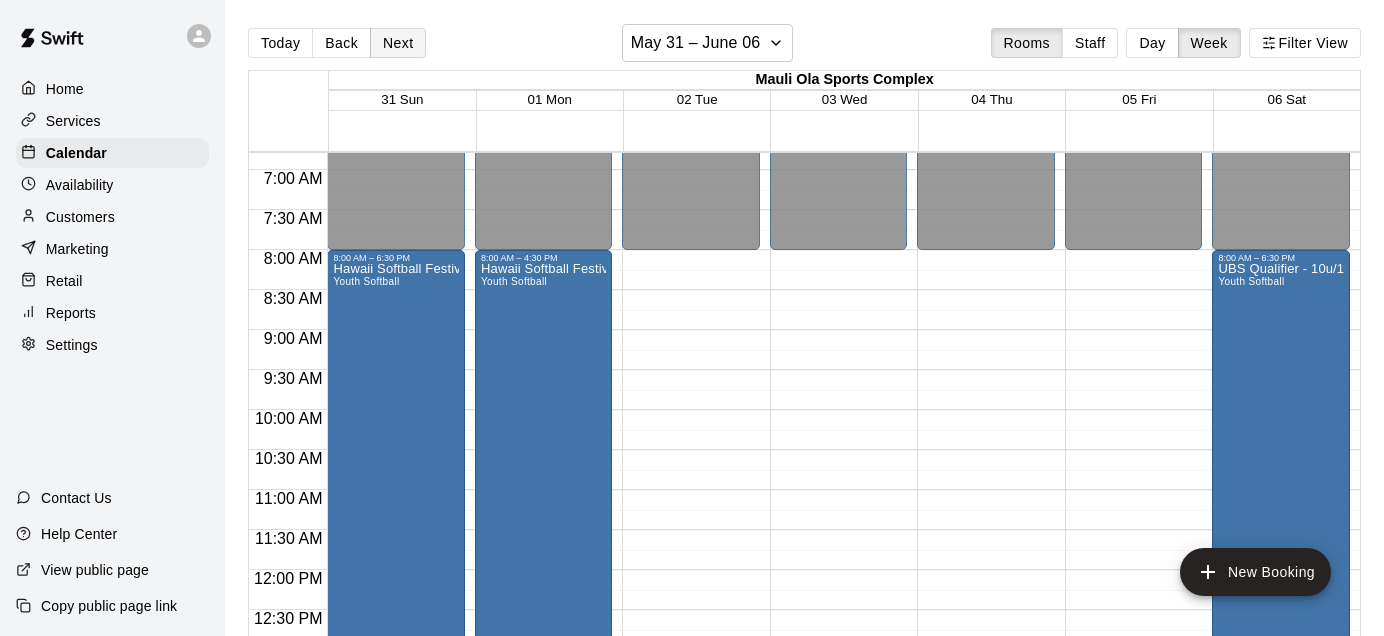 click on "Next" at bounding box center (398, 43) 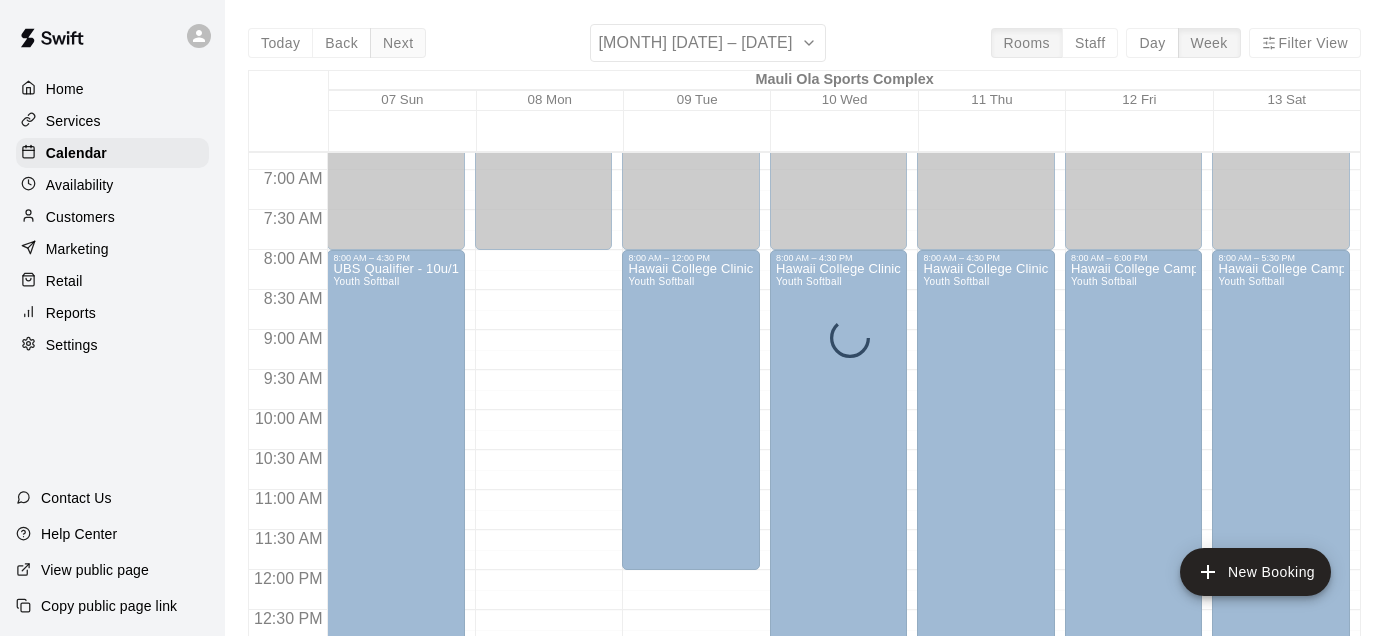 click on "Today Back Next [MONTH] [DATE] – [DATE]" at bounding box center [804, 342] 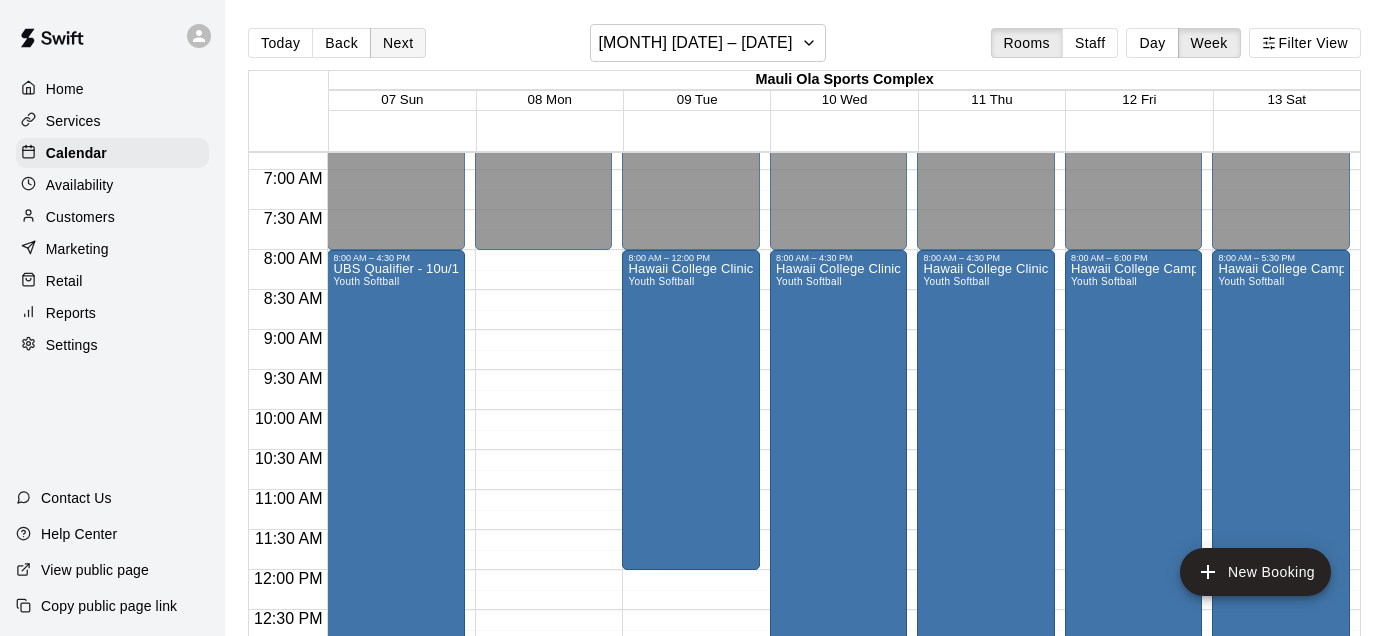 click on "Next" at bounding box center (398, 43) 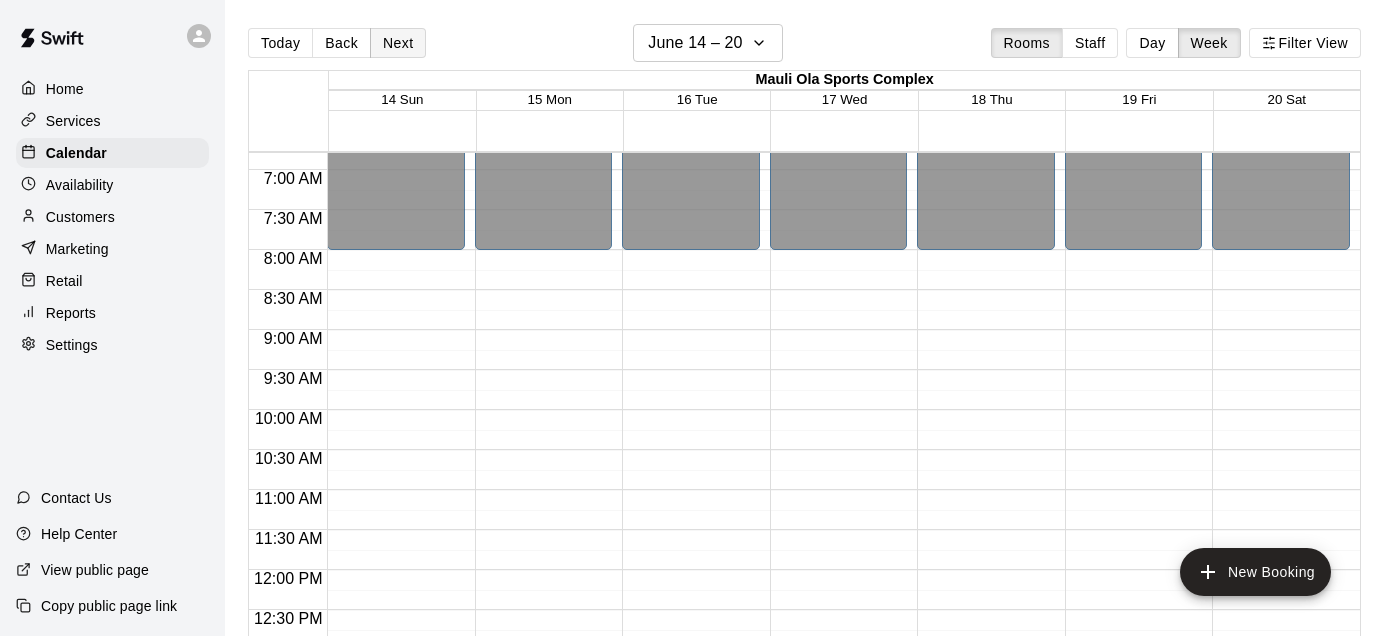 click on "Next" at bounding box center (398, 43) 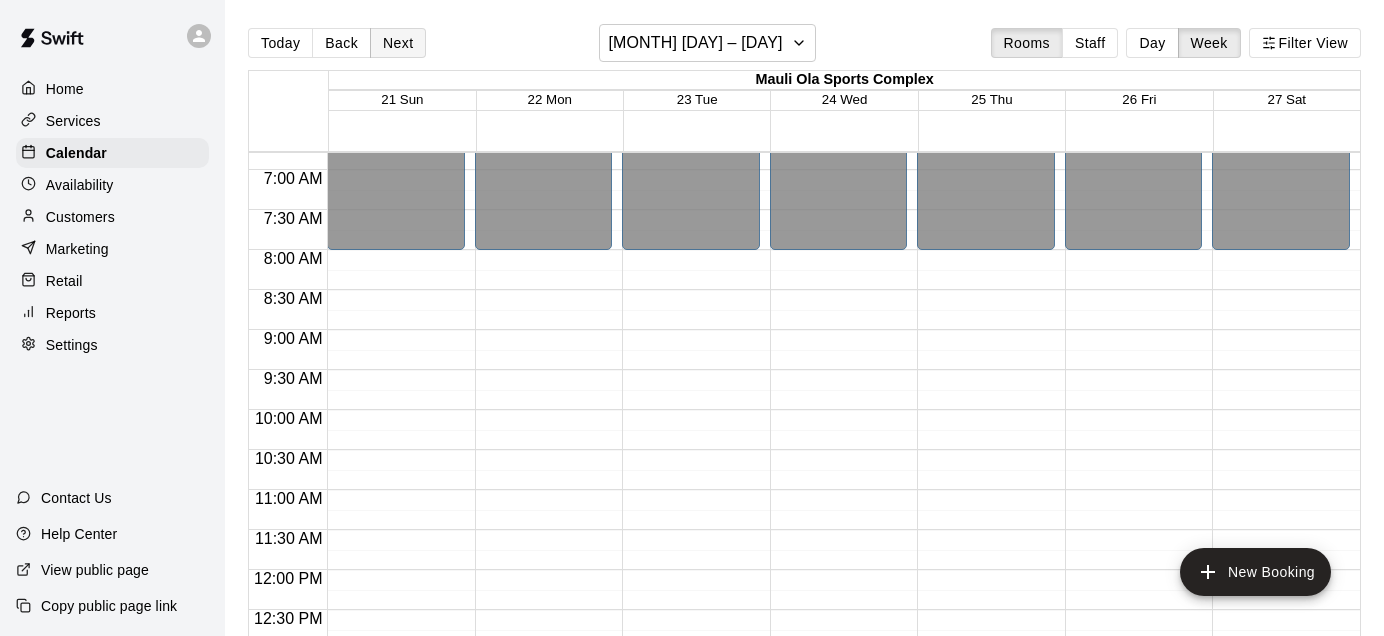 click on "Next" at bounding box center (398, 43) 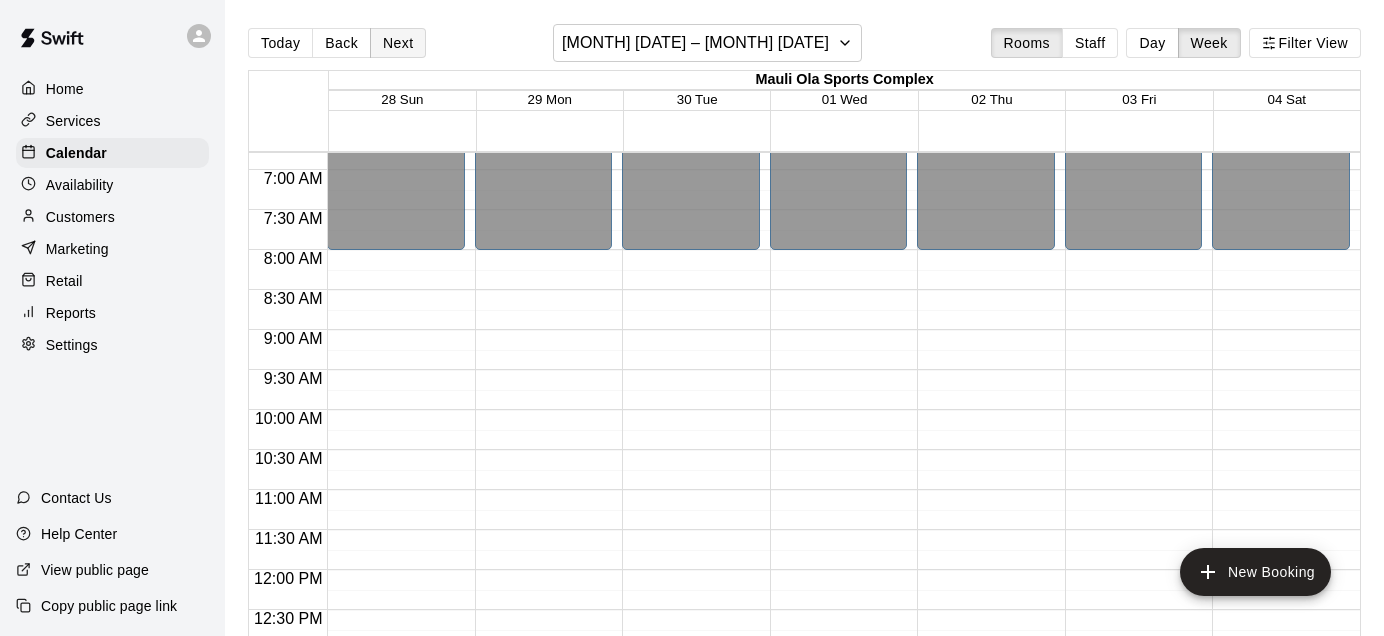 click on "Next" at bounding box center (398, 43) 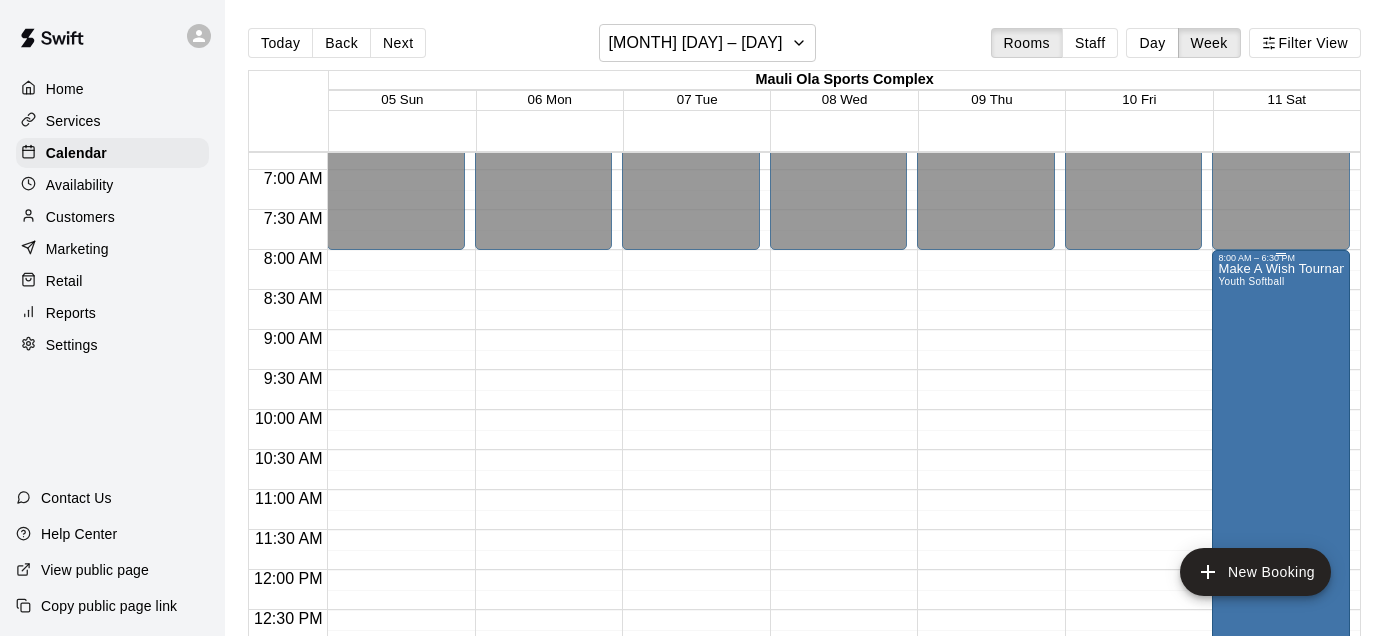 click on "Make A Wish Tournament - UBS Qualifier Youth Softball" at bounding box center [1281, 581] 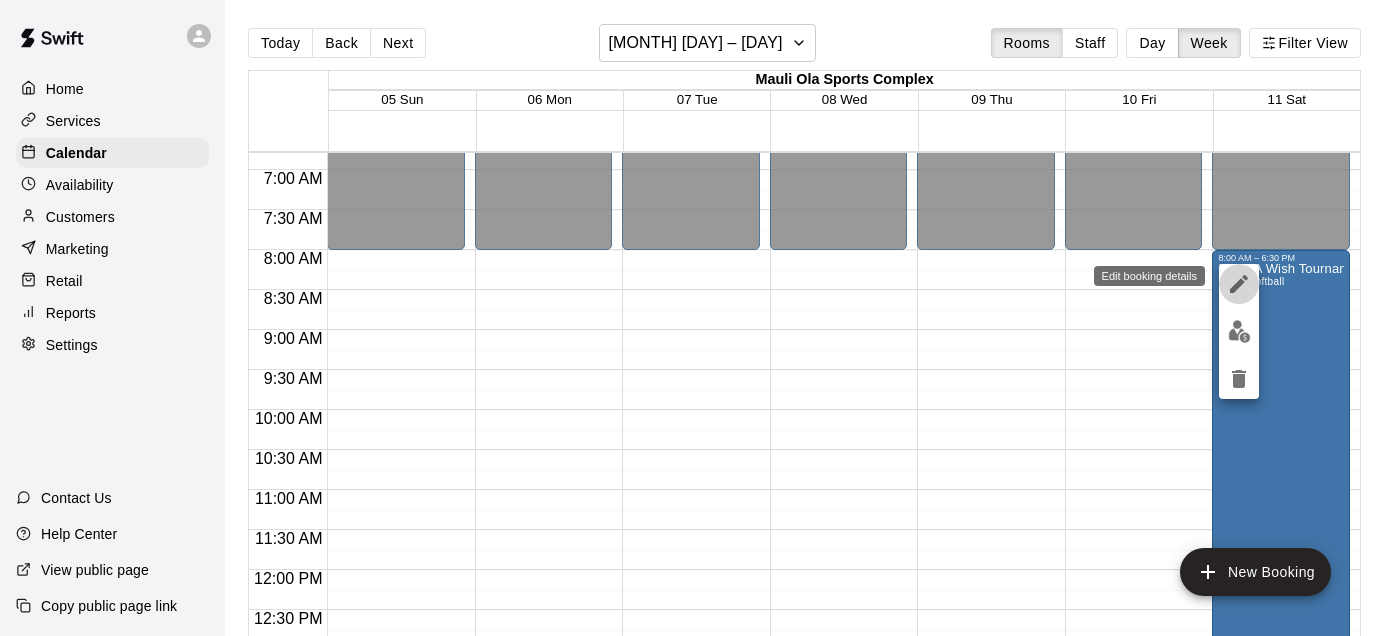 click 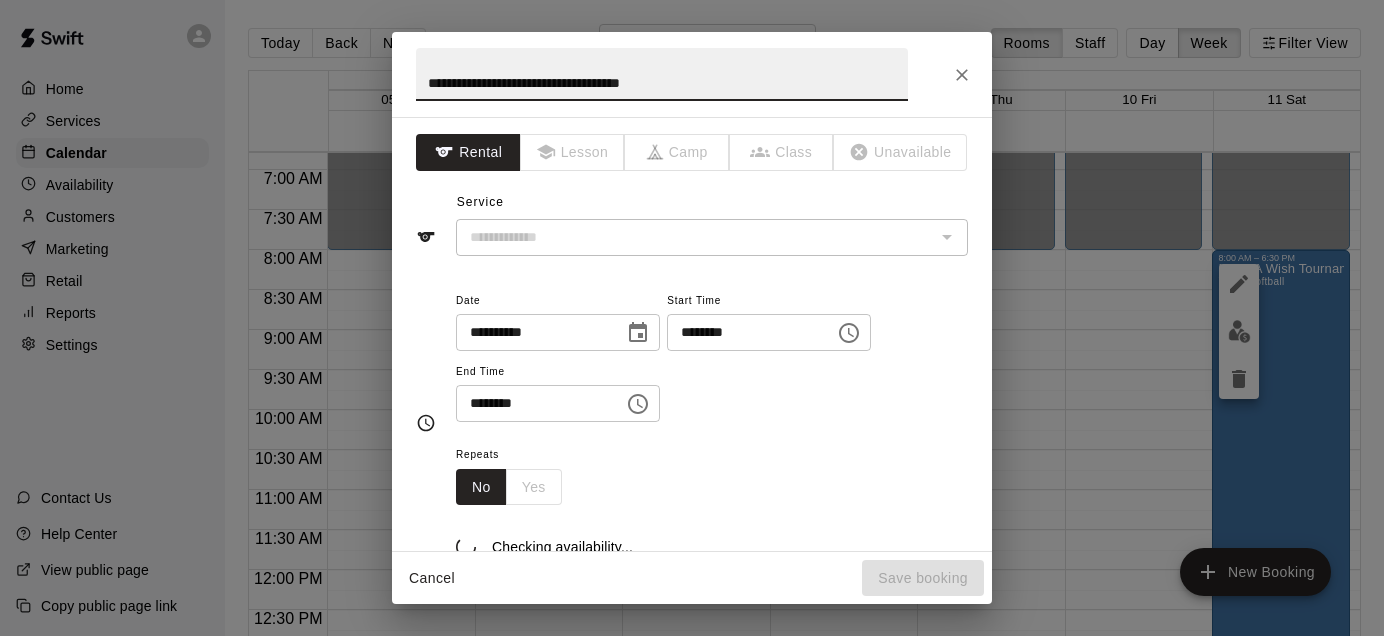 type on "**********" 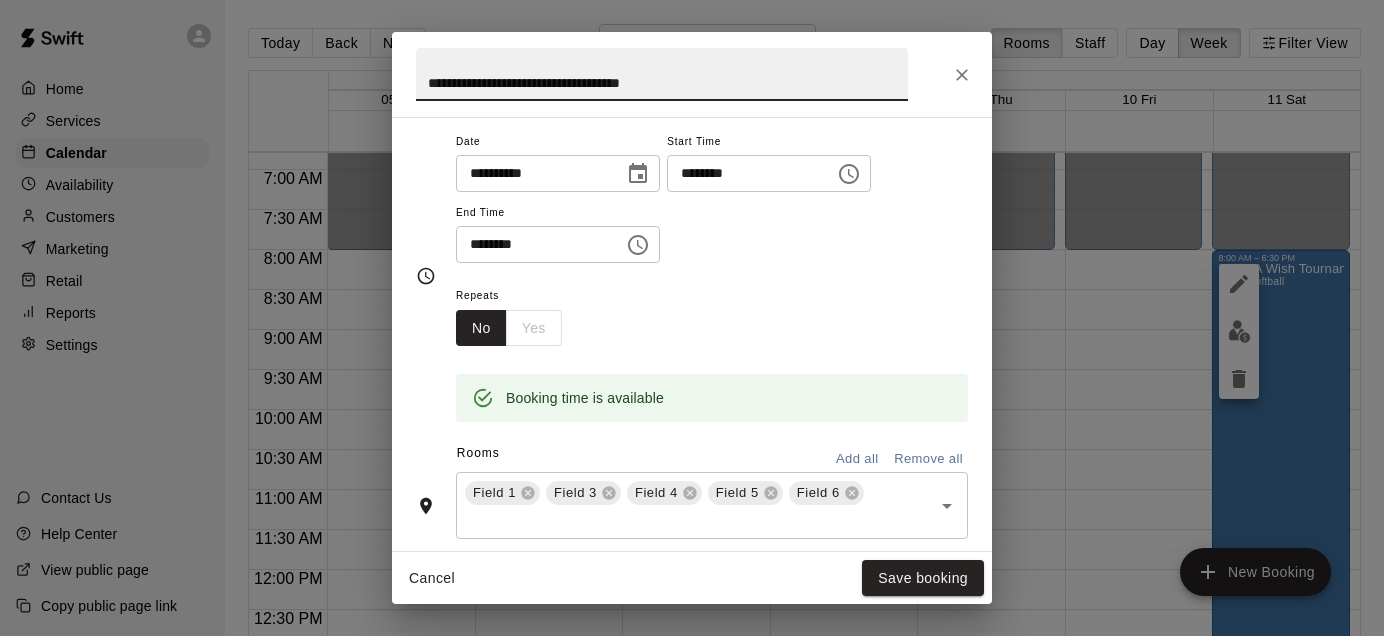 scroll, scrollTop: 214, scrollLeft: 0, axis: vertical 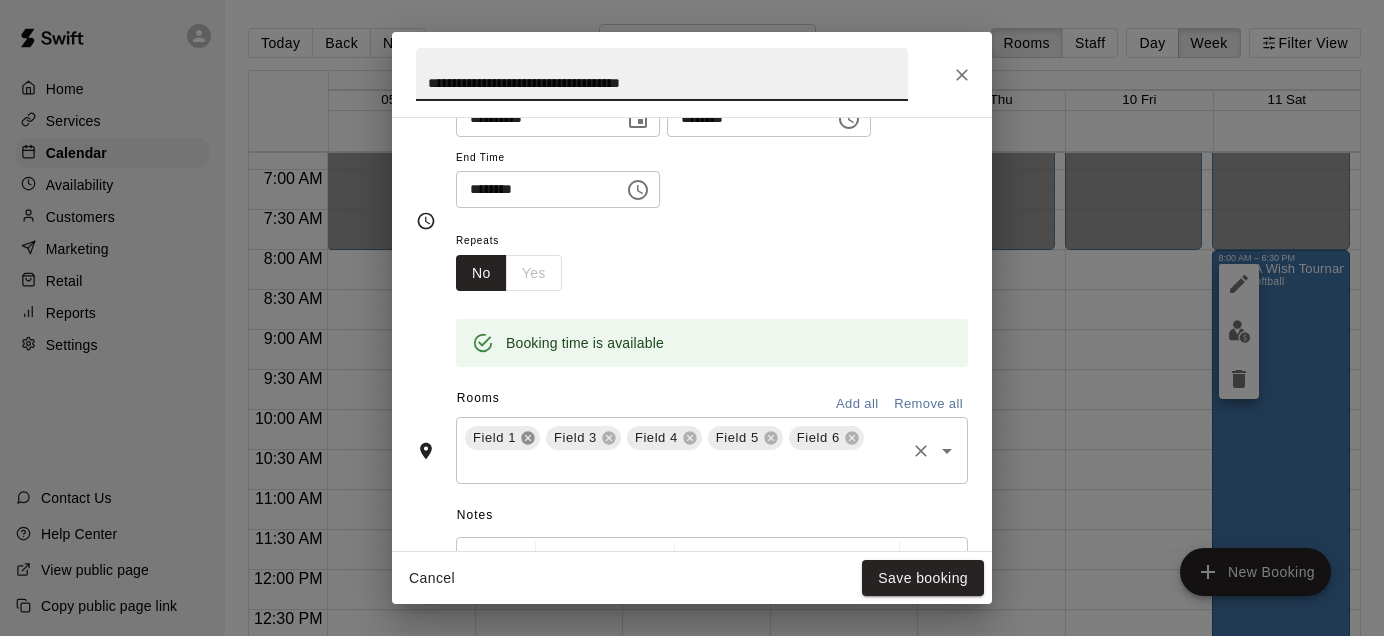 click 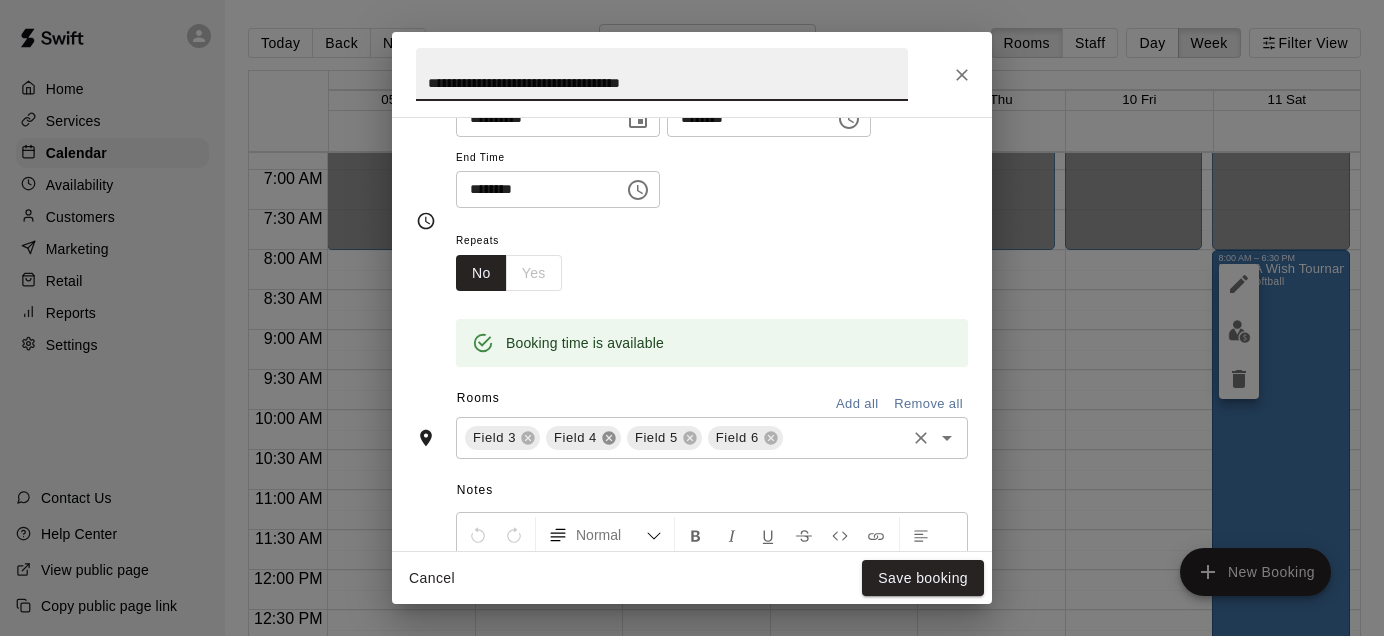 click 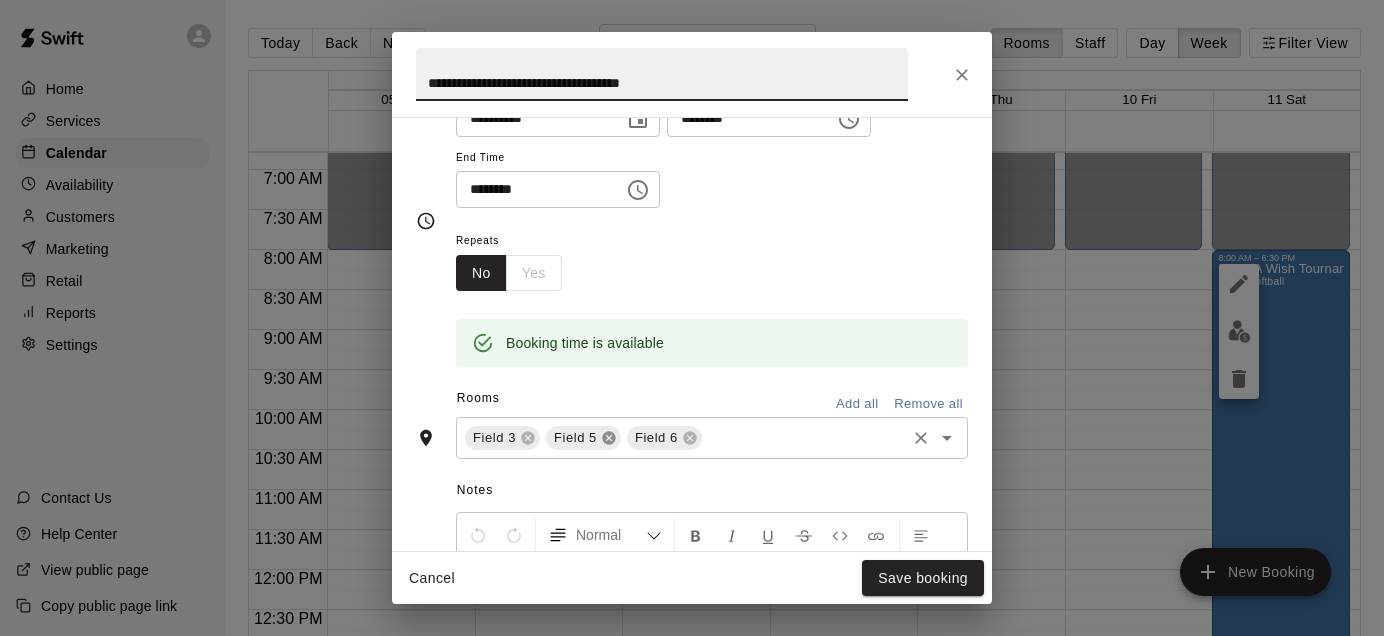 click 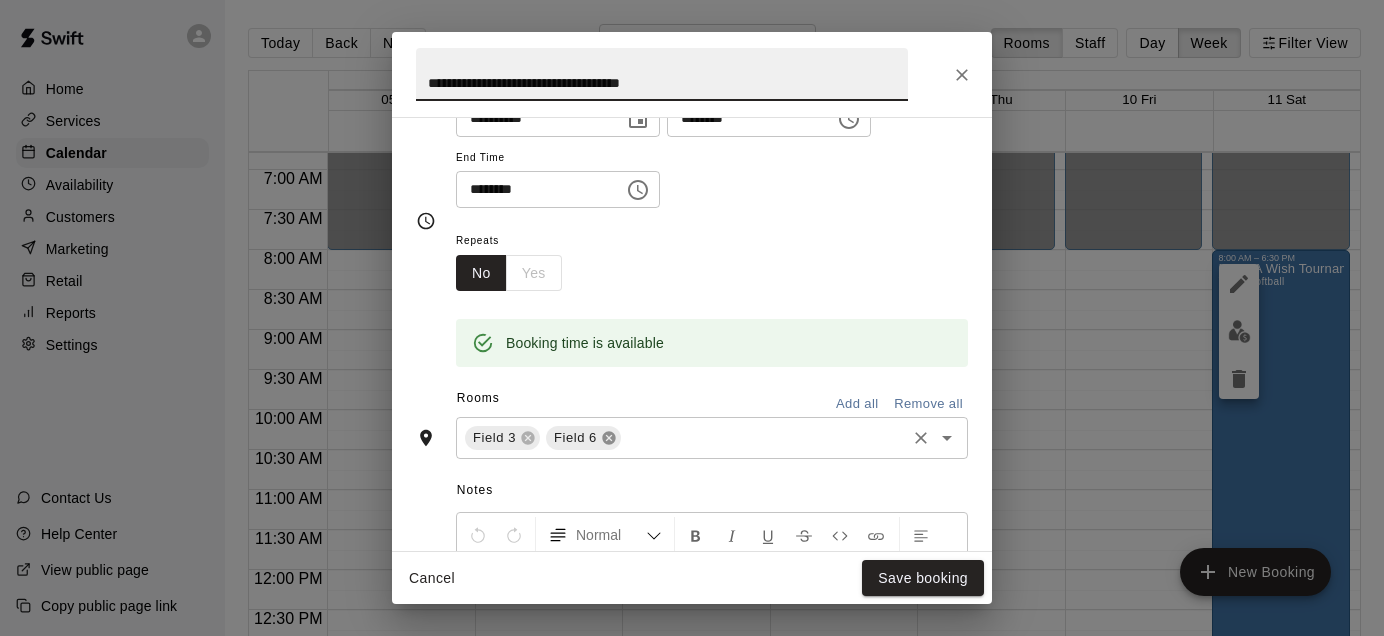 click 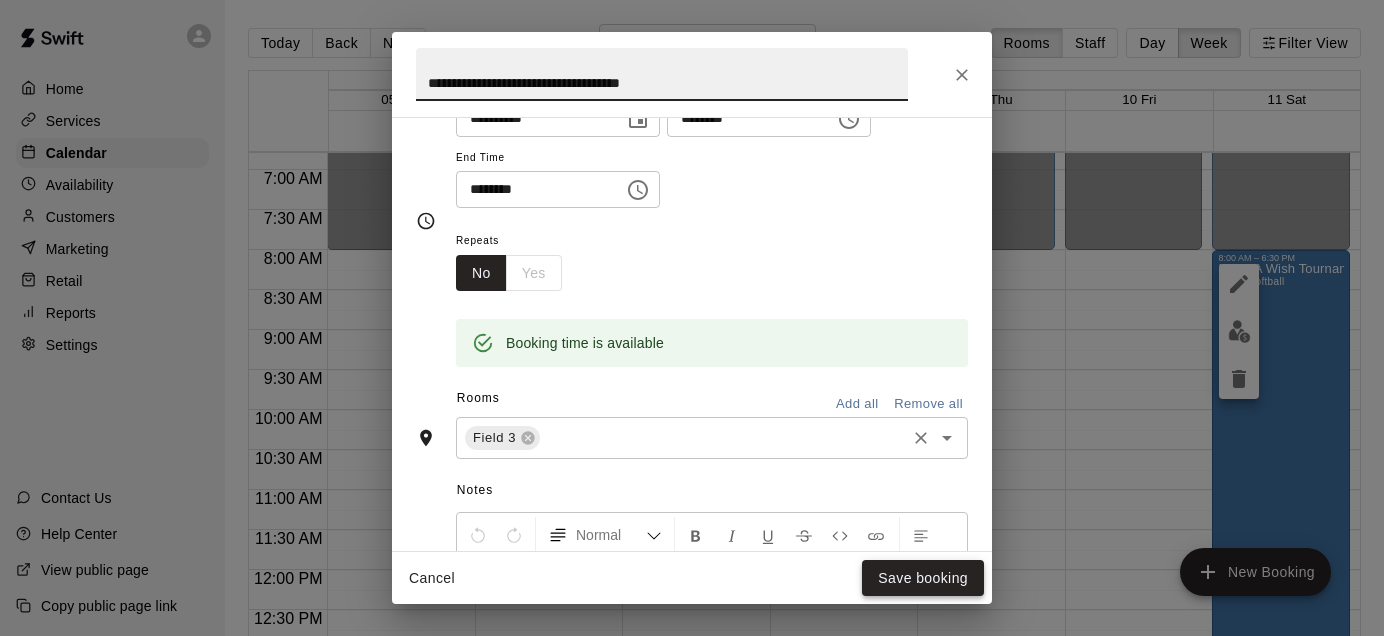click on "Save booking" at bounding box center (923, 578) 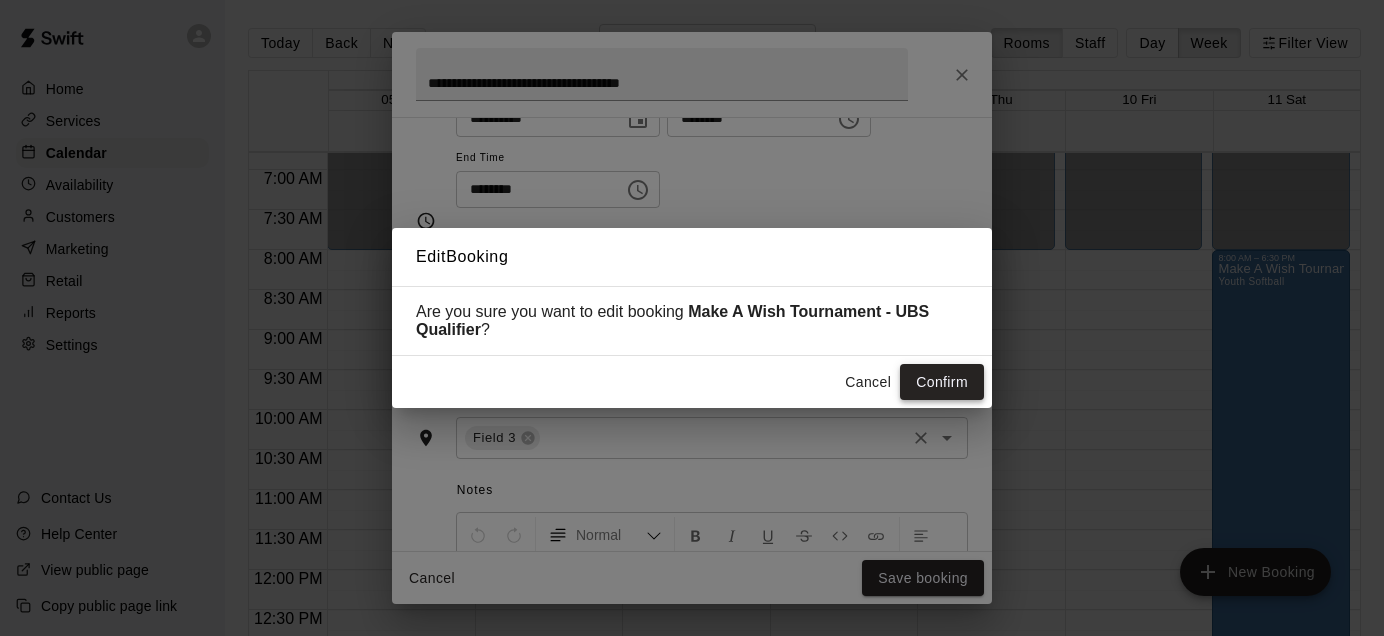 click on "Confirm" at bounding box center [942, 382] 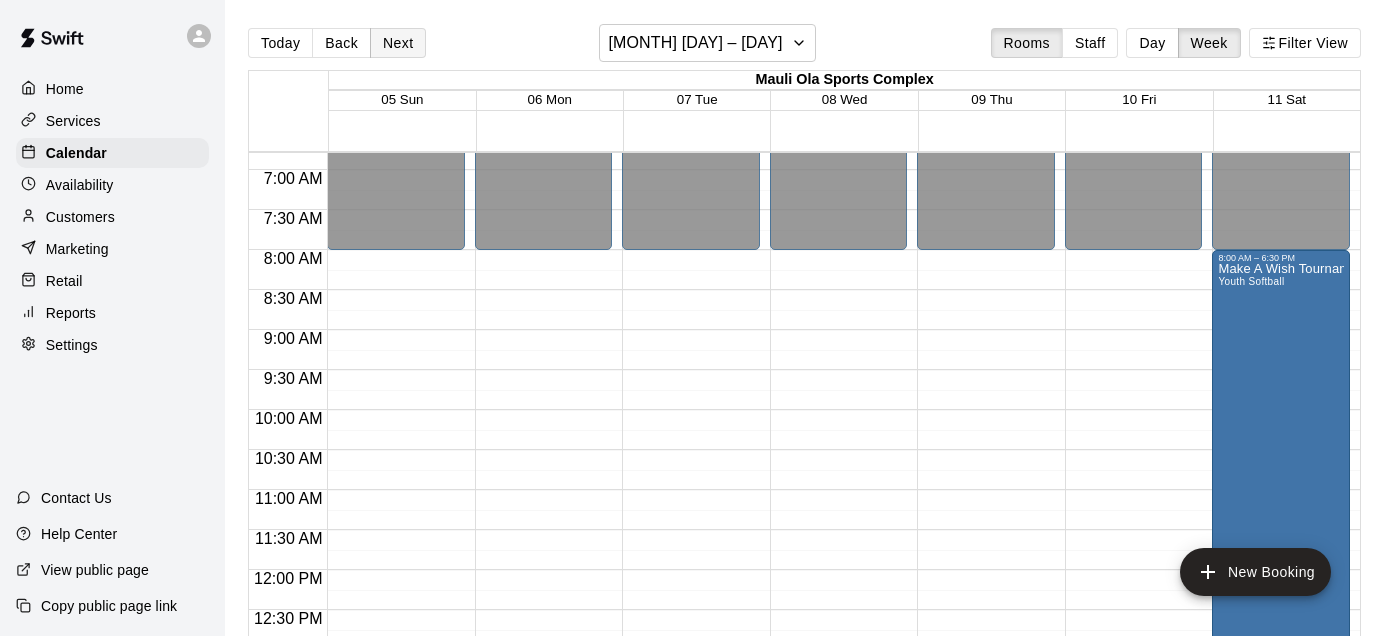click on "Next" at bounding box center [398, 43] 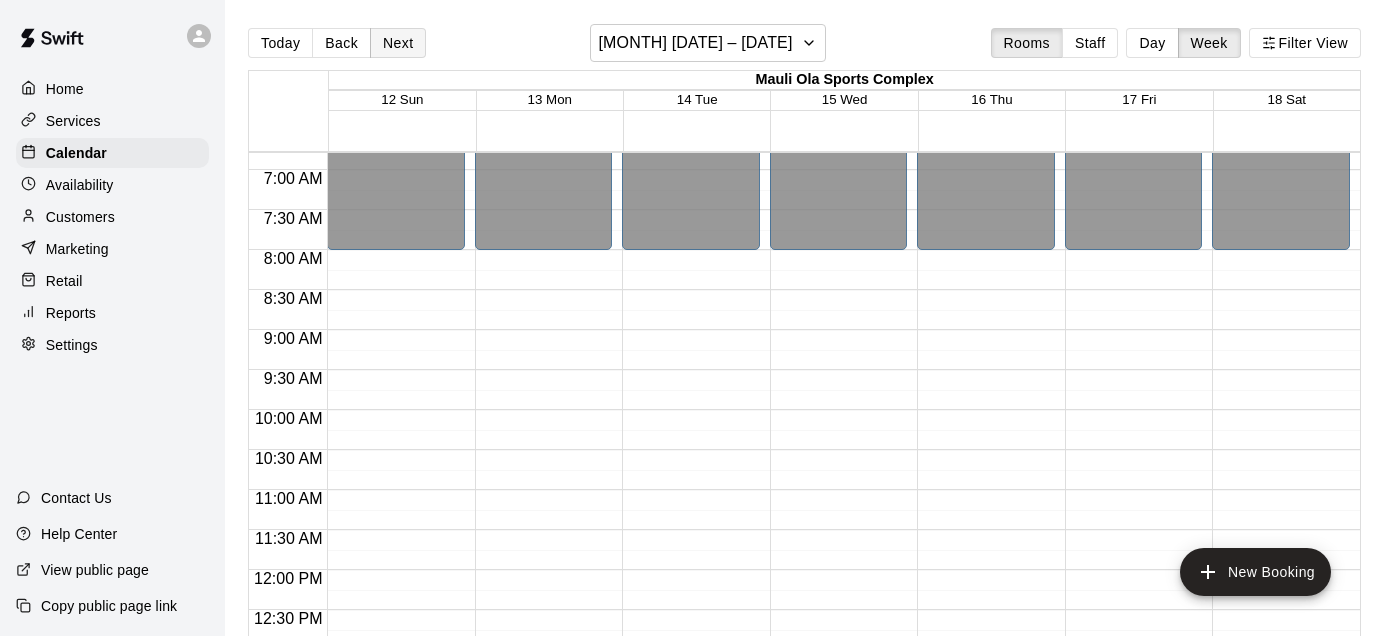 click on "Next" at bounding box center (398, 43) 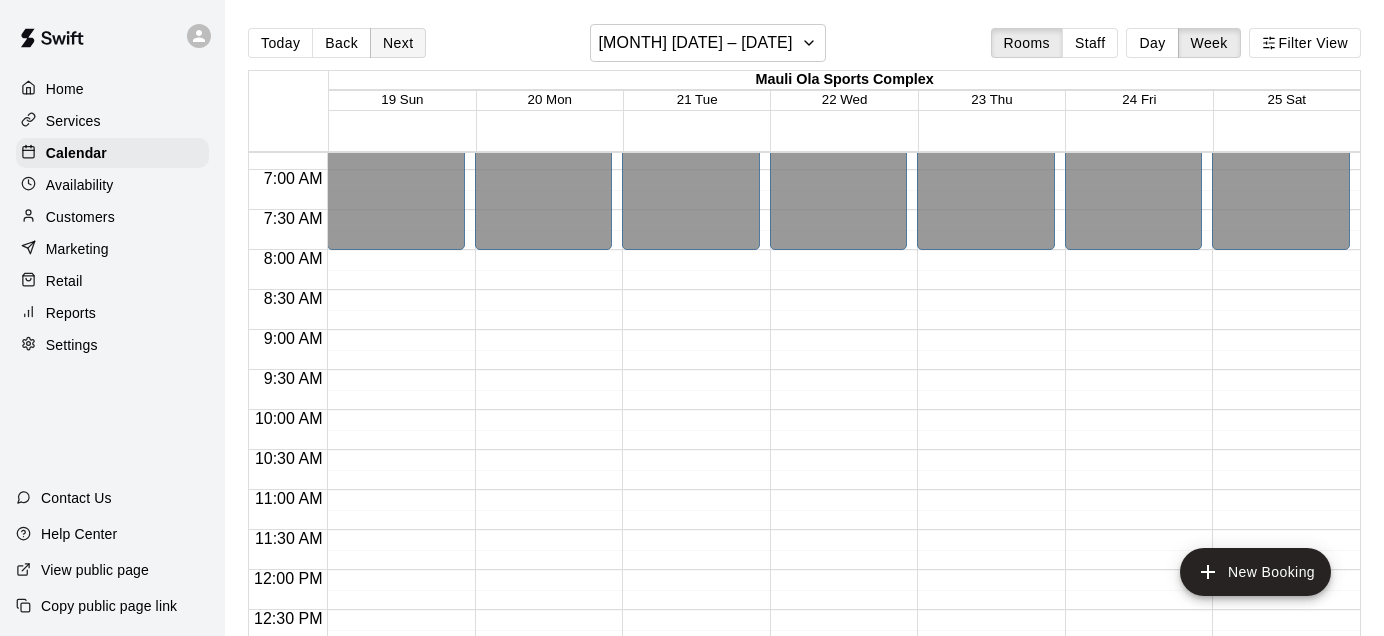 click on "Next" at bounding box center (398, 43) 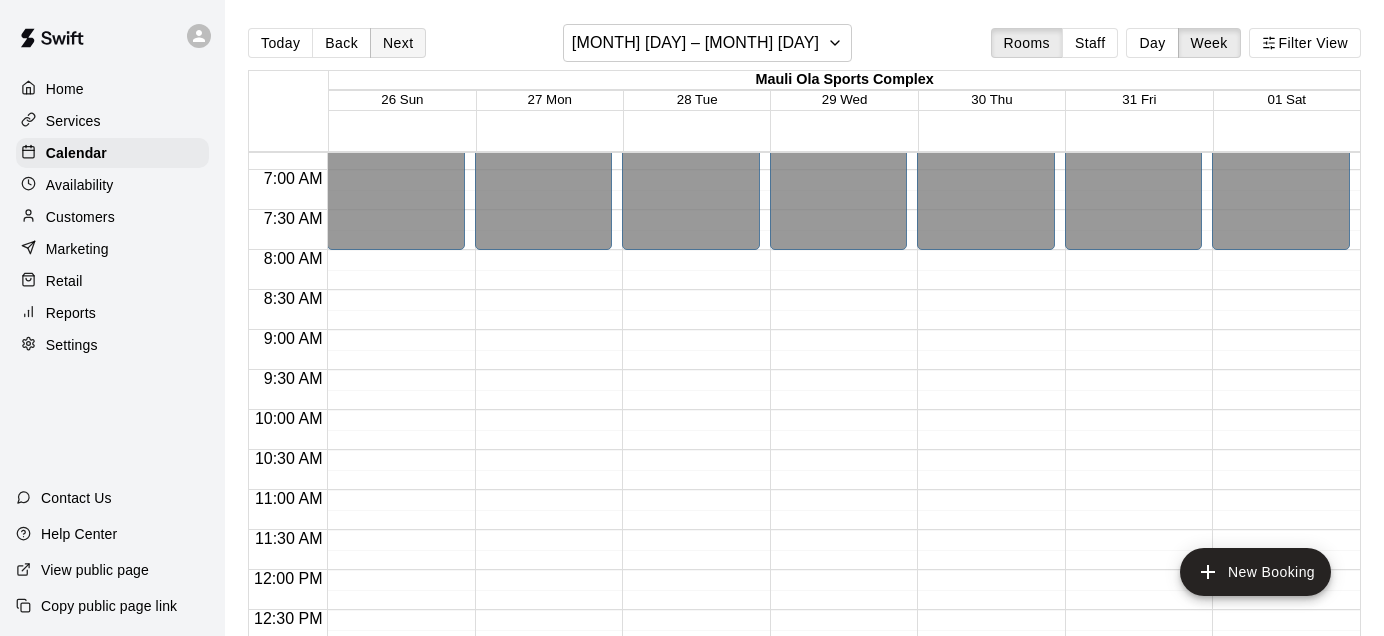 click on "Next" at bounding box center [398, 43] 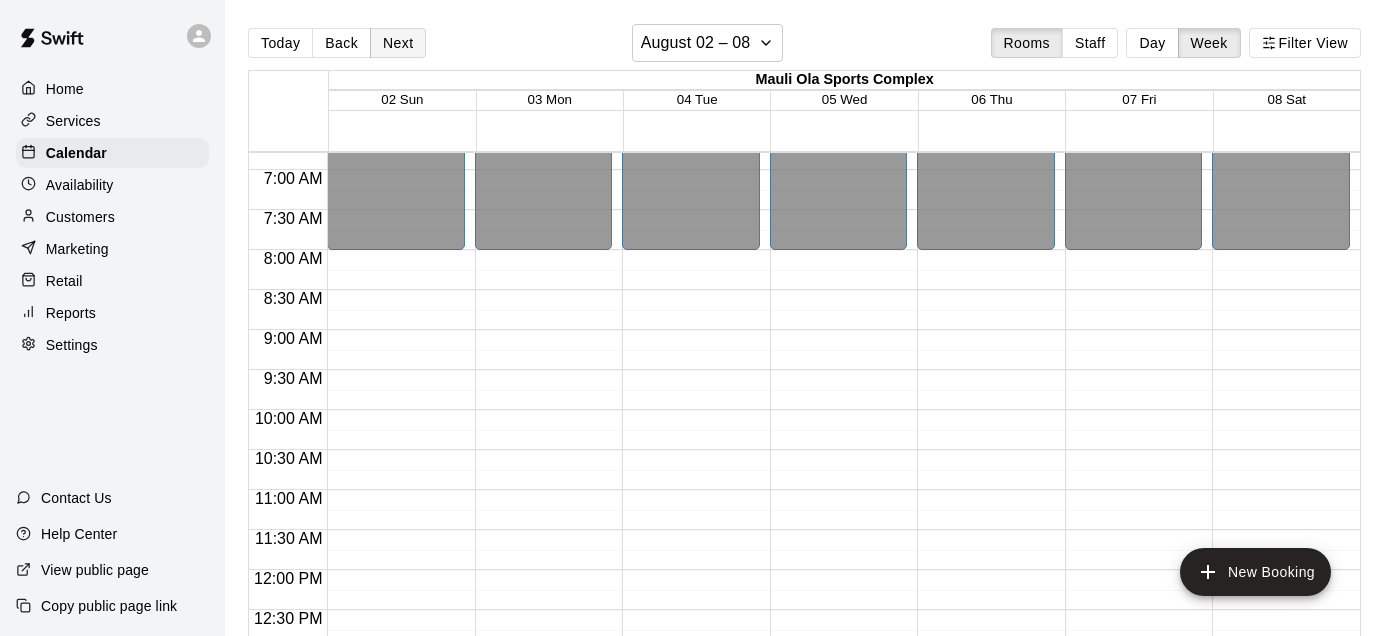 click on "Next" at bounding box center [398, 43] 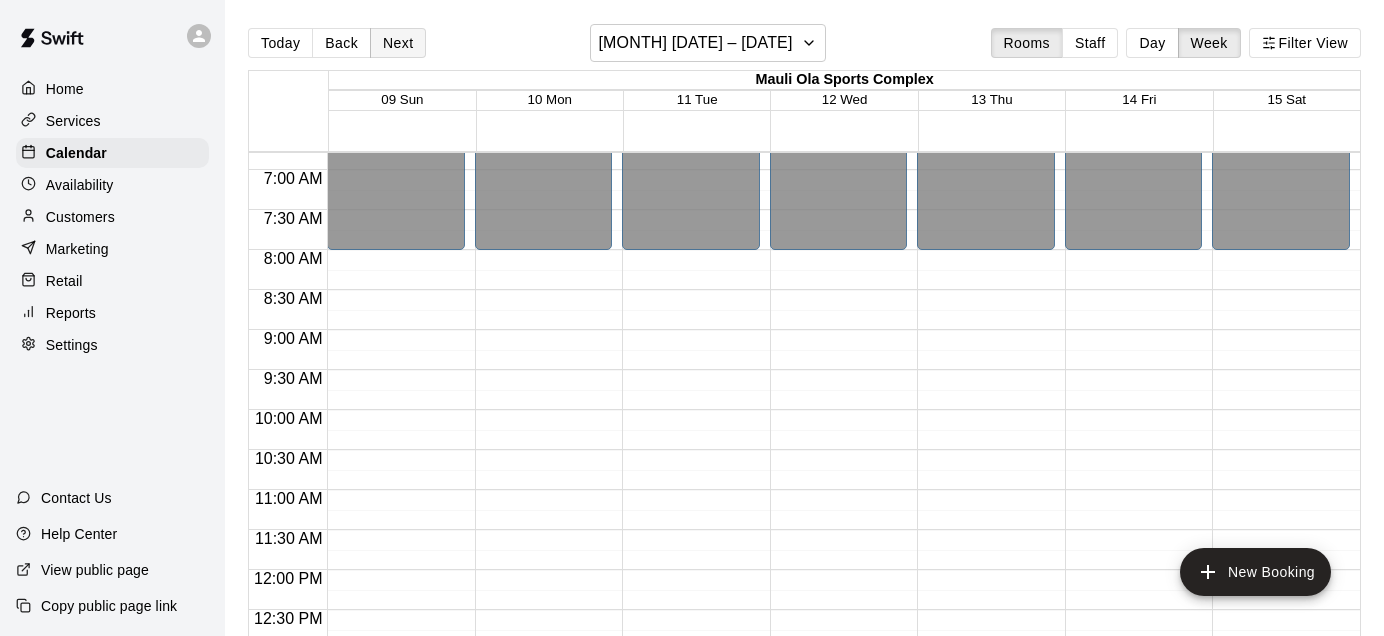 click on "Next" at bounding box center (398, 43) 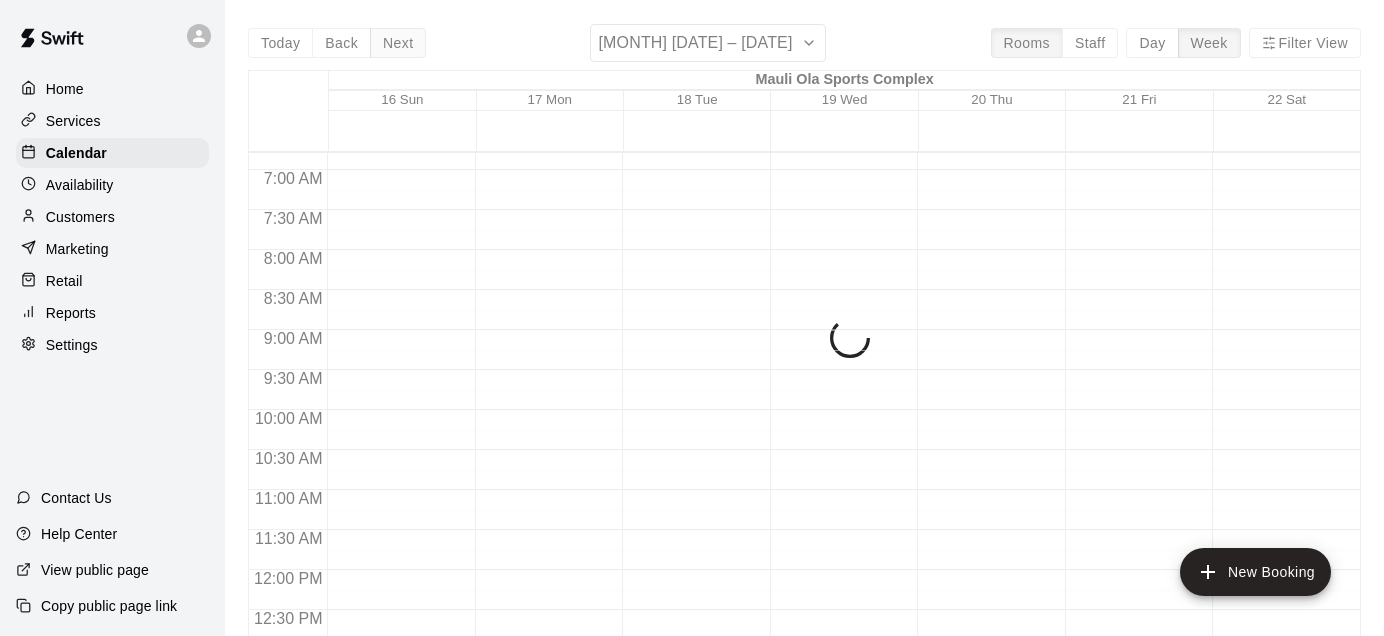 click on "Today Back Next [MONTH] [DATE] – [DATE]" at bounding box center [804, 342] 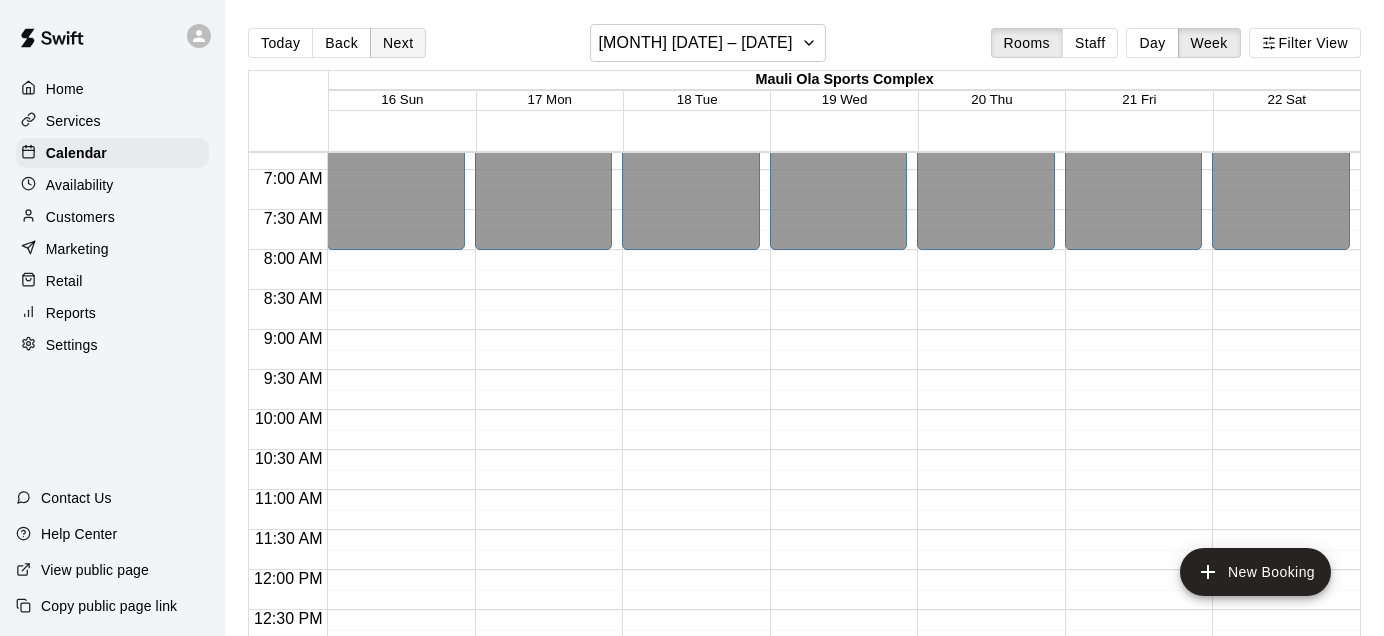 click on "Next" at bounding box center (398, 43) 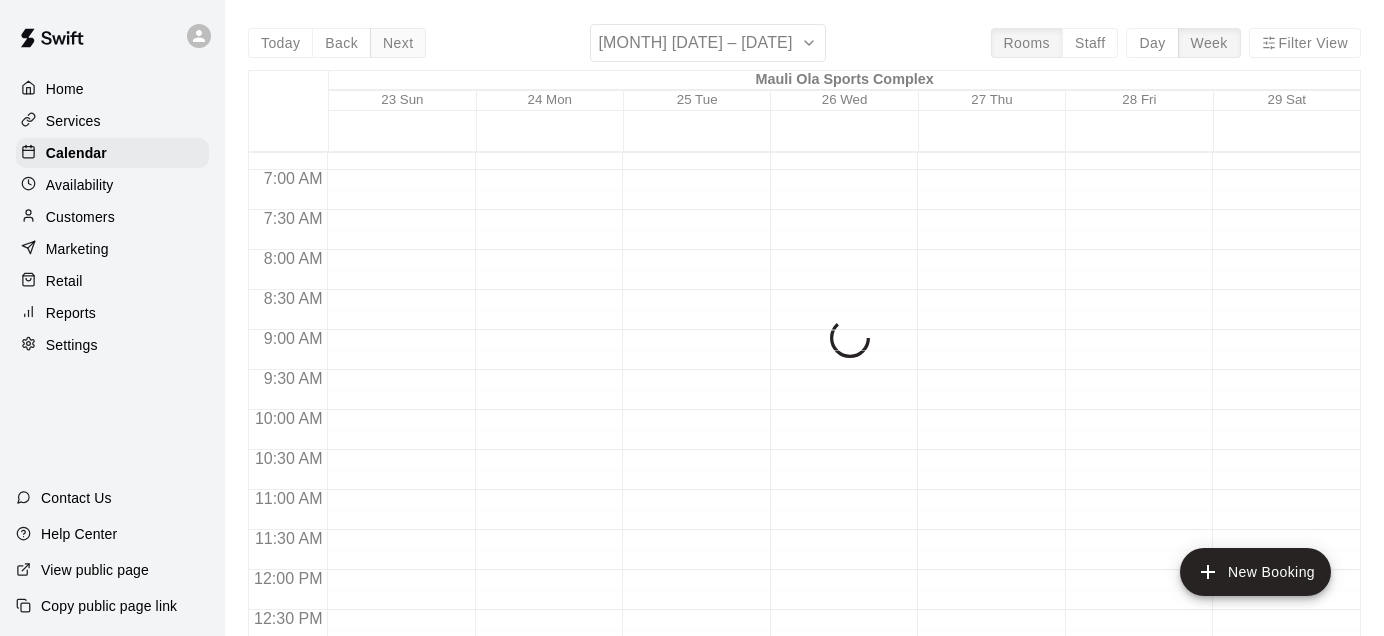 click on "Today Back Next [MONTH] [DATE] – [DATE]" at bounding box center (804, 342) 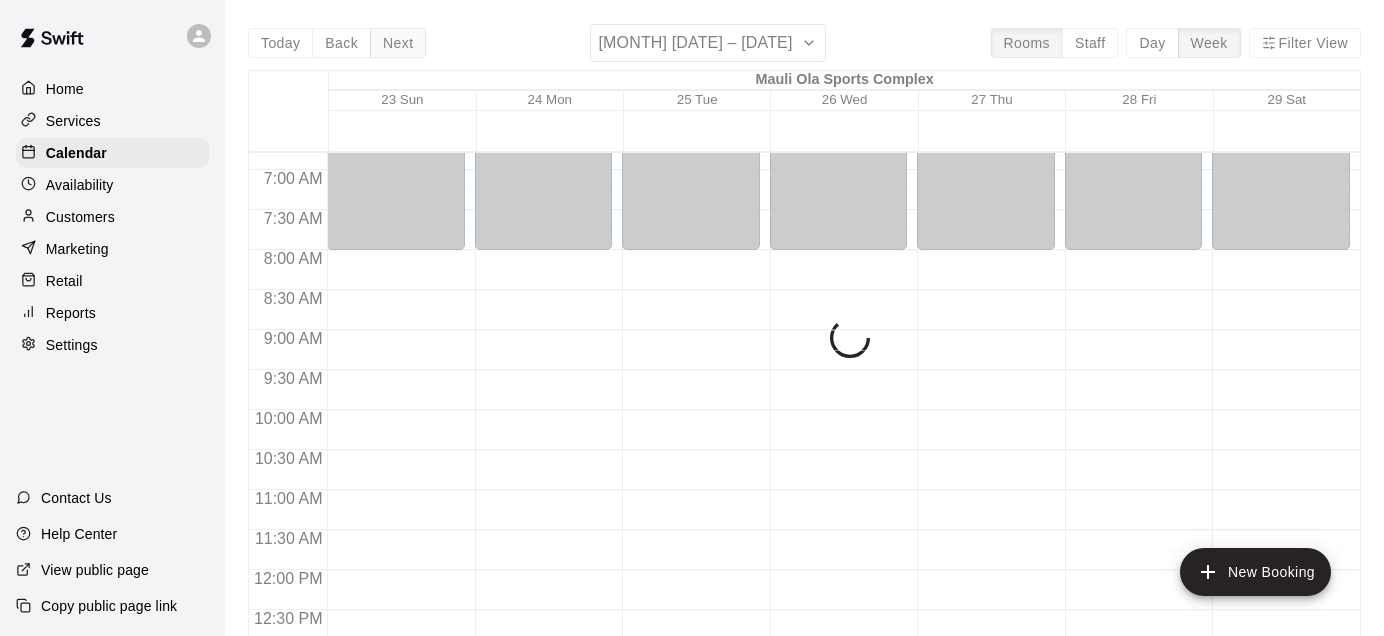 click on "Next" at bounding box center (398, 43) 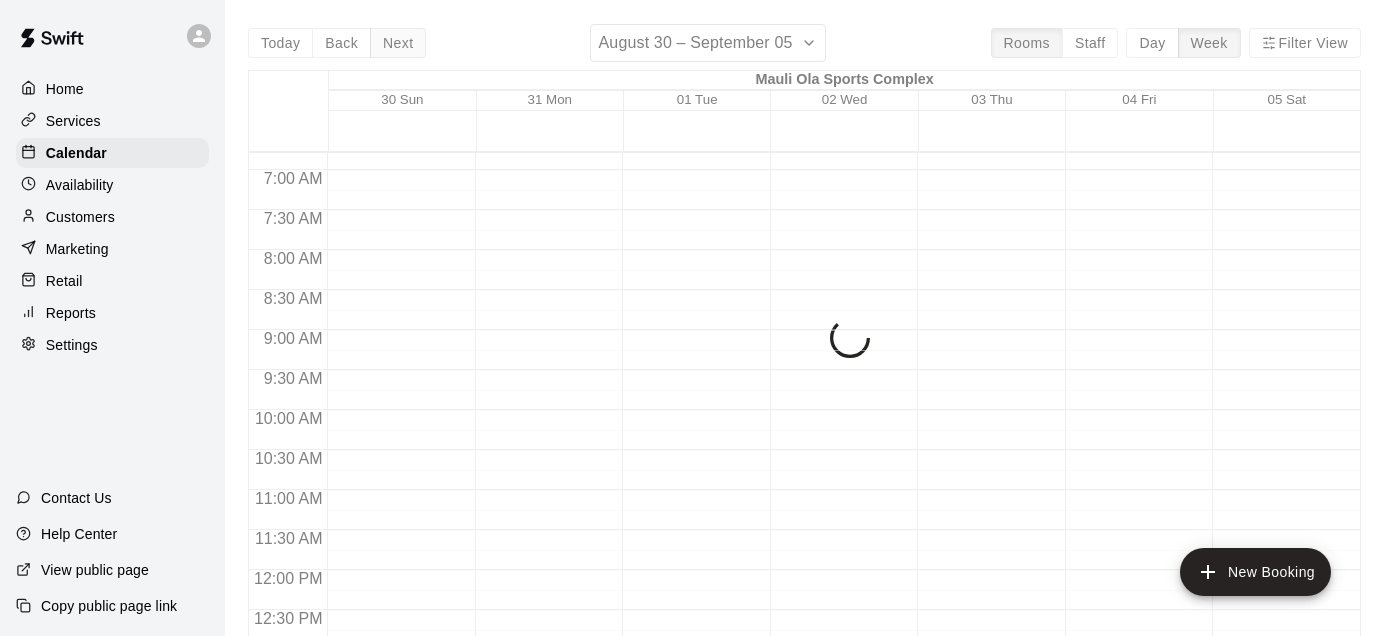 click on "Today Back Next [MONTH] [DATE] – [MONTH] [DATE]" at bounding box center (804, 342) 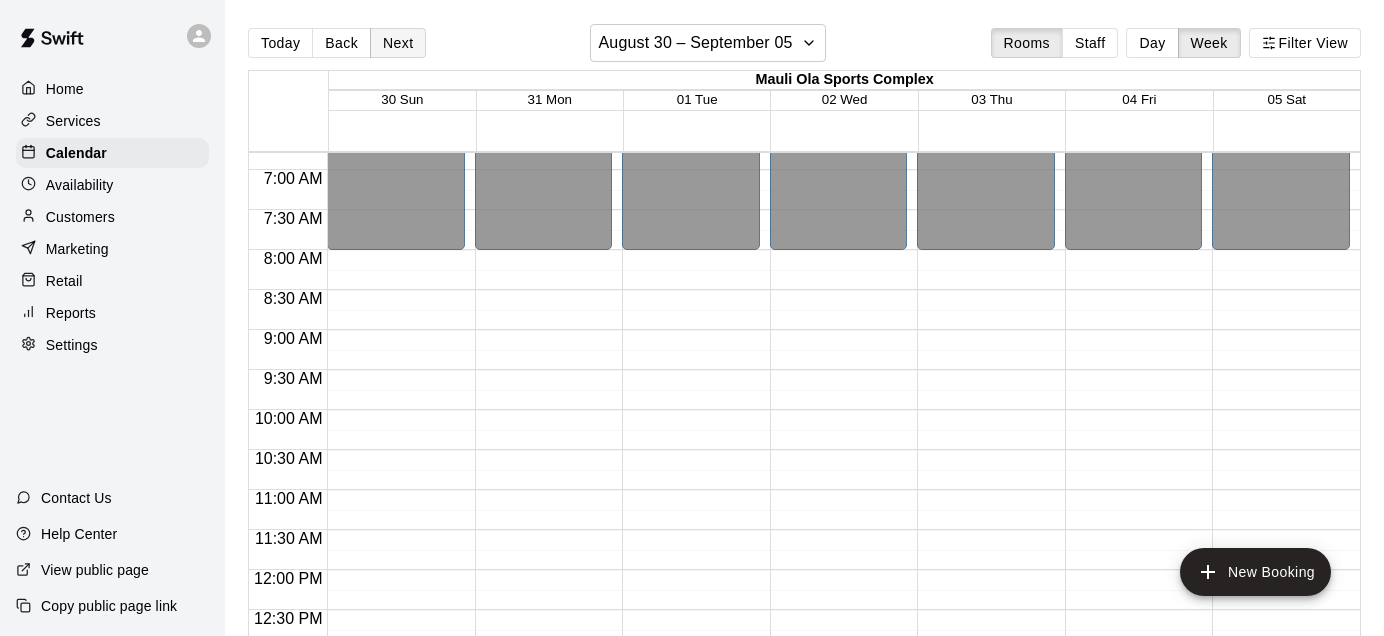 click on "Next" at bounding box center (398, 43) 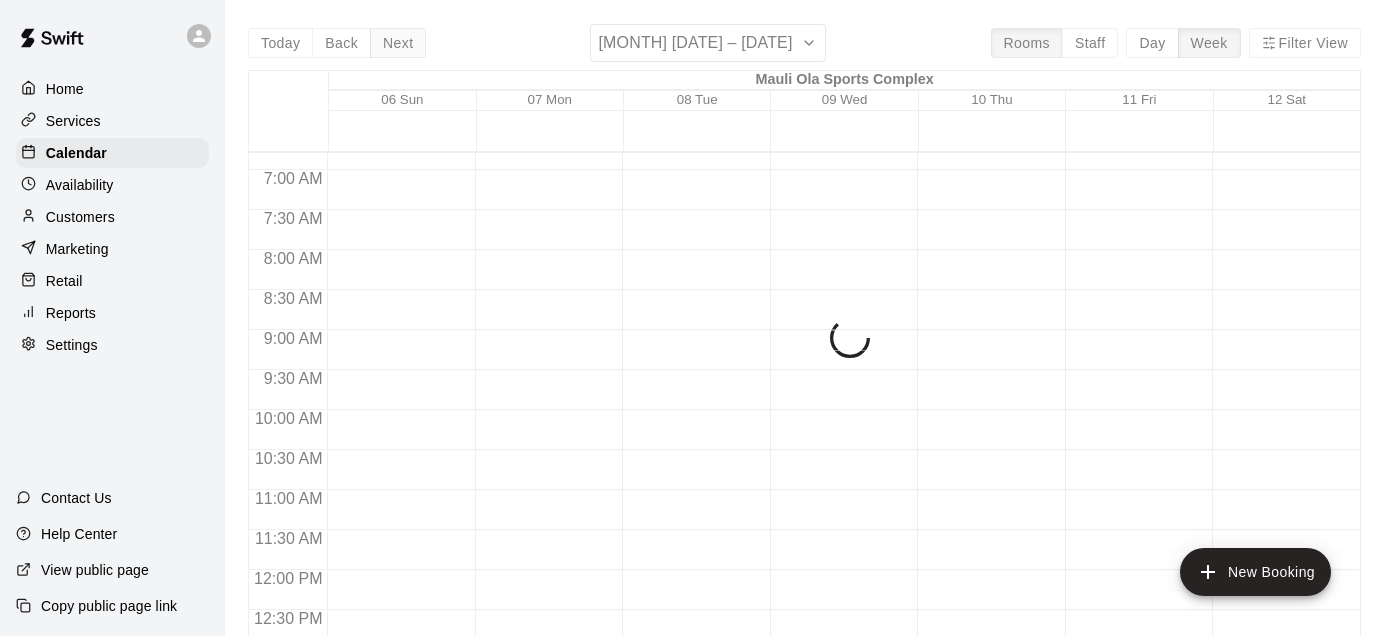 click on "Today Back Next [MONTH] [DAY] – [DAY] Rooms Staff Day Week Filter View Mauli Ola Sports Complex [DAY] Sun [DAY] Mon [DAY] Tue [DAY] Wed [DAY] Thu [DAY] Fri [DAY] Sat 12:00 AM 12:30 AM 1:00 AM 1:30 AM 2:00 AM 2:30 AM 3:00 AM 3:30 AM 4:00 AM 4:30 AM 5:00 AM 5:30 AM 6:00 AM 6:30 AM 7:00 AM 7:30 AM 8:00 AM 8:30 AM 9:00 AM 9:30 AM 10:00 AM 10:30 AM 11:00 AM 11:30 AM 12:00 PM 12:30 PM 1:00 PM 1:30 PM 2:00 PM 2:30 PM 3:00 PM 3:30 PM 4:00 PM 4:30 PM 5:00 PM 5:30 PM 6:00 PM 6:30 PM 7:00 PM 7:30 PM 8:00 PM 8:30 PM 9:00 PM 9:30 PM 10:00 PM 10:30 PM 11:00 PM 11:30 PM" at bounding box center [804, 342] 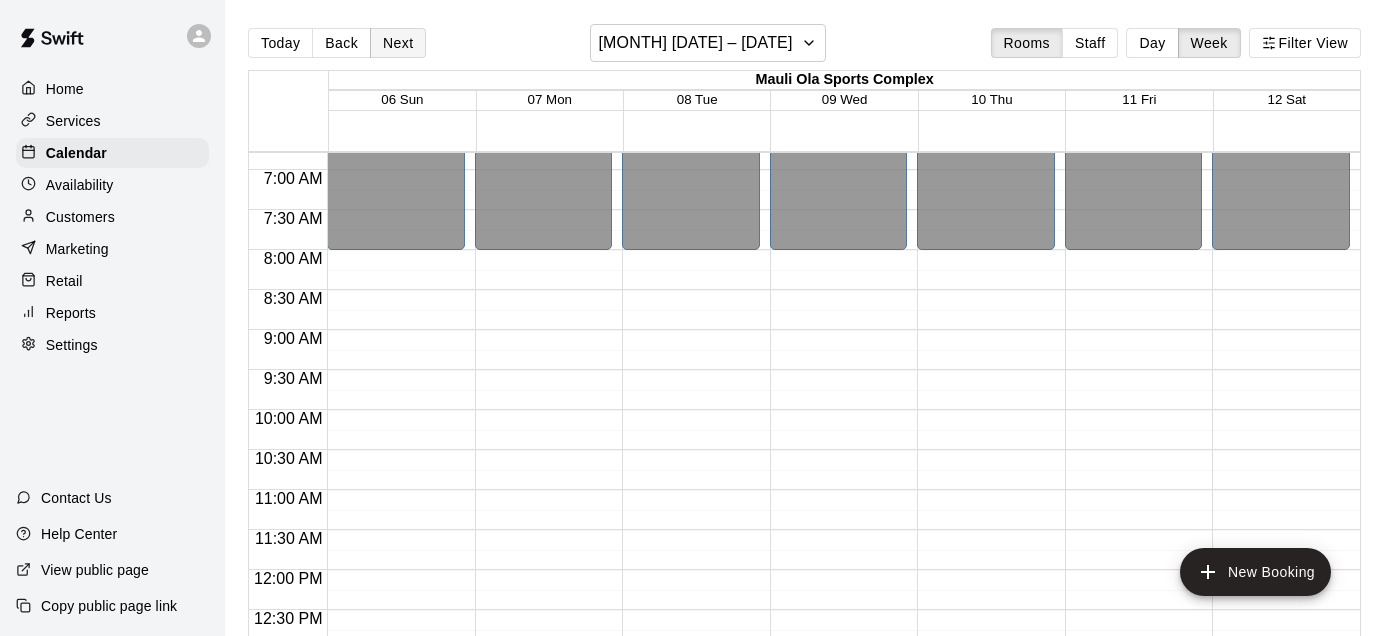 click on "Next" at bounding box center [398, 43] 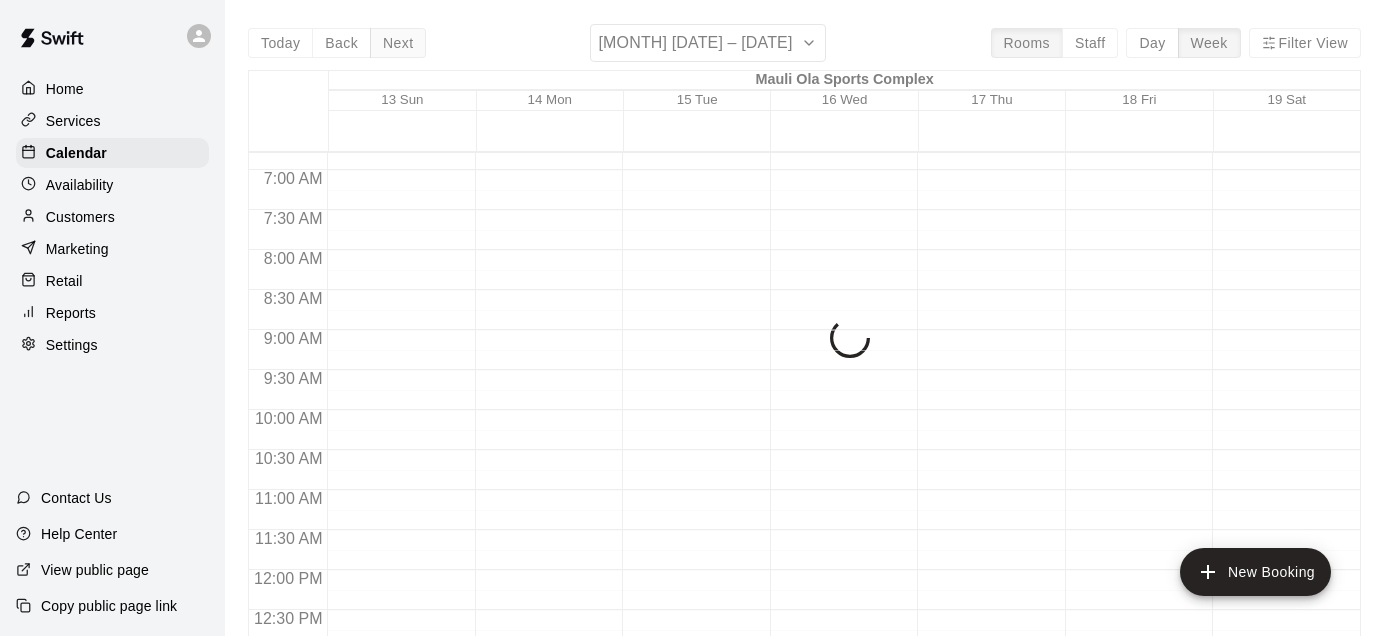 click on "Today Back Next September 13 – 19 Rooms Staff Day Week Filter View Mauli Ola Sports Complex 13 Sun 14 Mon 15 Tue 16 Wed 17 Thu 18 Fri 19 Sat 12:00 AM 12:30 AM 1:00 AM 1:30 AM 2:00 AM 2:30 AM 3:00 AM 3:30 AM 4:00 AM 4:30 AM 5:00 AM 5:30 AM 6:00 AM 6:30 AM 7:00 AM 7:30 AM 8:00 AM 8:30 AM 9:00 AM 9:30 AM 10:00 AM 10:30 AM 11:00 AM 11:30 AM 12:00 PM 12:30 PM 1:00 PM 1:30 PM 2:00 PM 2:30 PM 3:00 PM 3:30 PM 4:00 PM 4:30 PM 5:00 PM 5:30 PM 6:00 PM 6:30 PM 7:00 PM 7:30 PM 8:00 PM 8:30 PM 9:00 PM 9:30 PM 10:00 PM 10:30 PM 11:00 PM 11:30 PM" at bounding box center [804, 342] 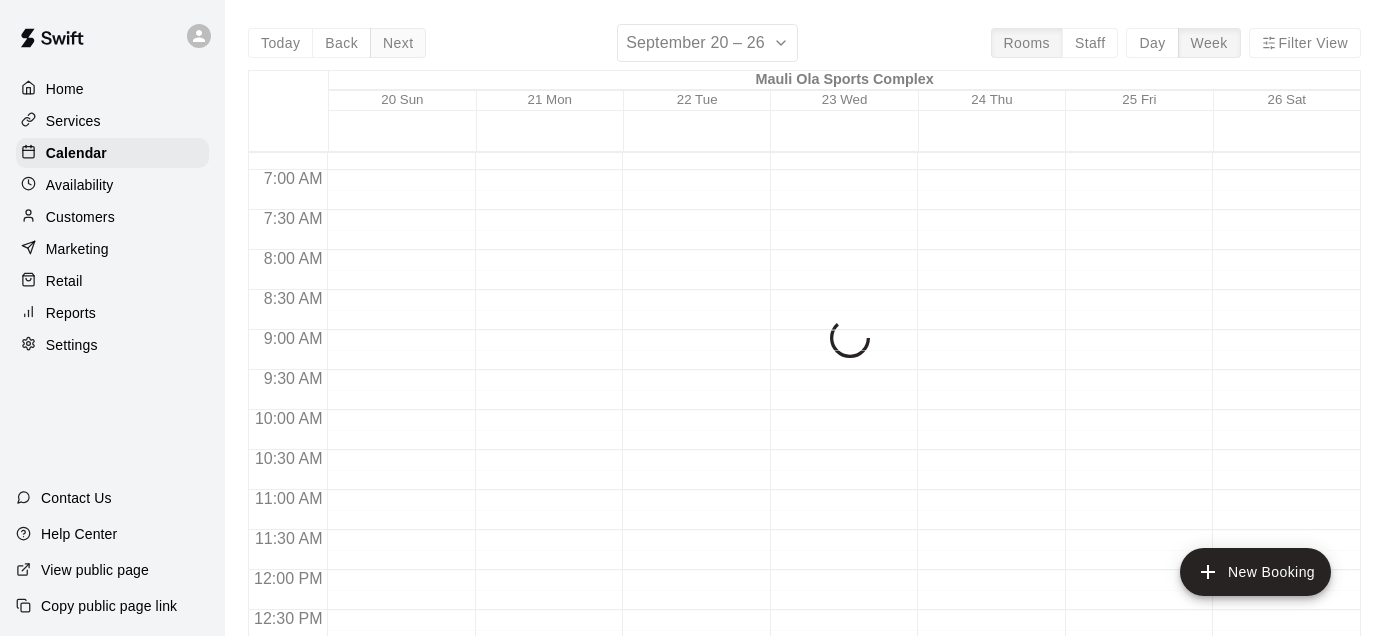 click on "Today Back Next [MONTH] [DATE] – [DATE]" at bounding box center [804, 342] 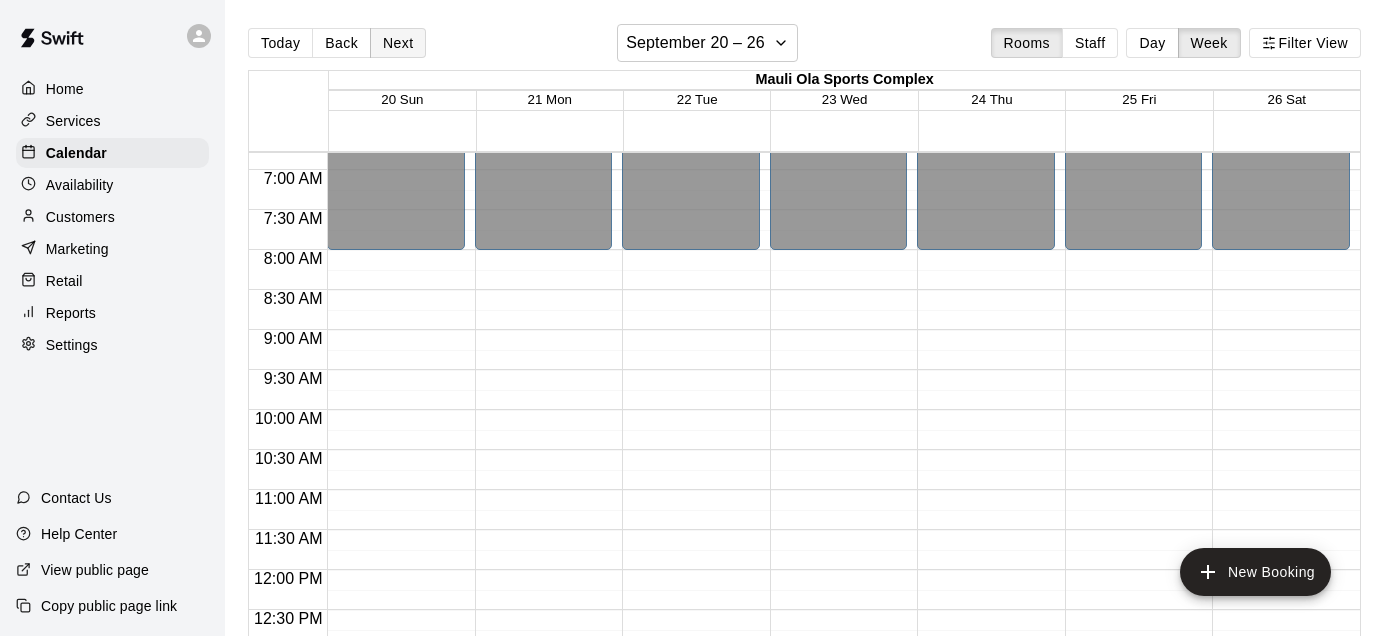 click on "Next" at bounding box center [398, 43] 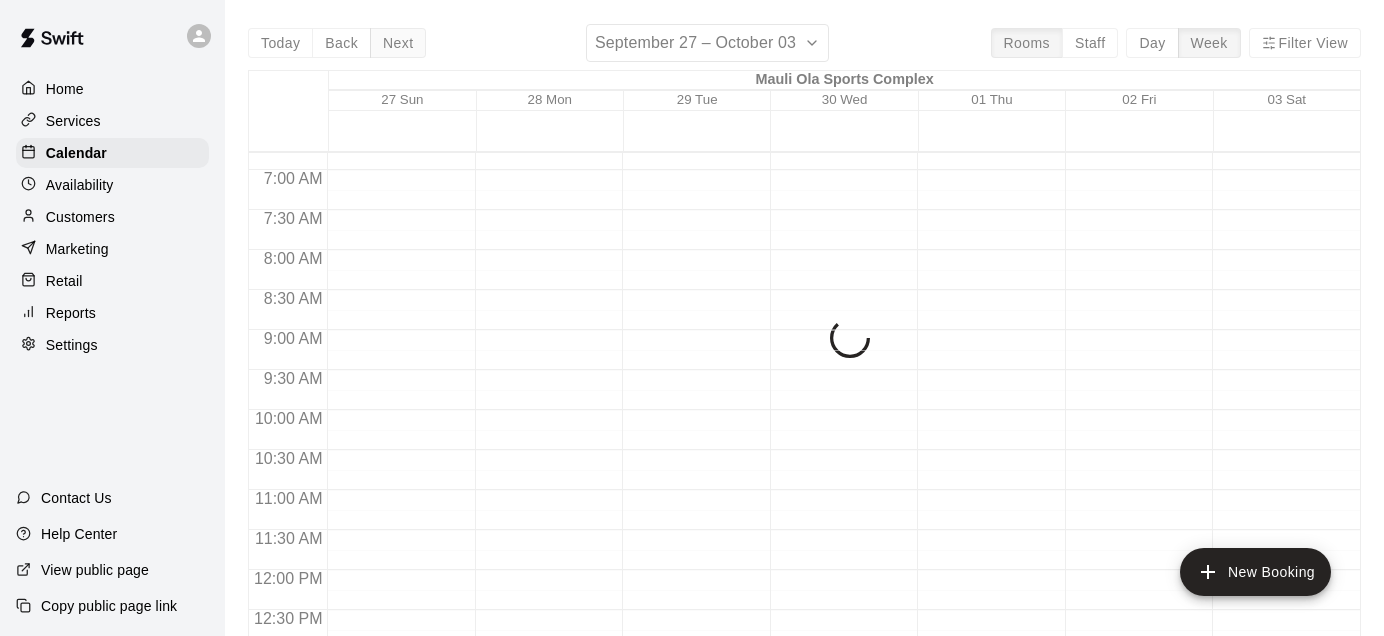 click on "Today Back Next [MONTH] [DATE] – [DATE]" at bounding box center (804, 342) 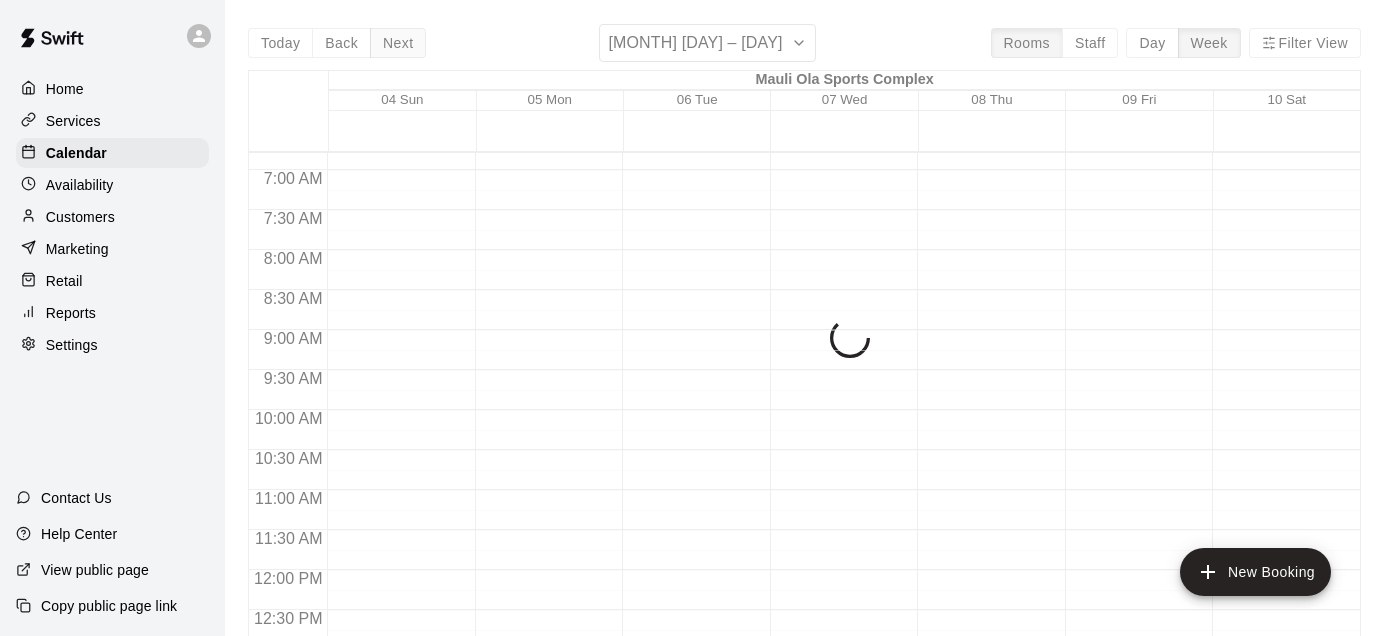 click on "Today Back Next [MONTH] [DATE] – [DATE]" at bounding box center [804, 342] 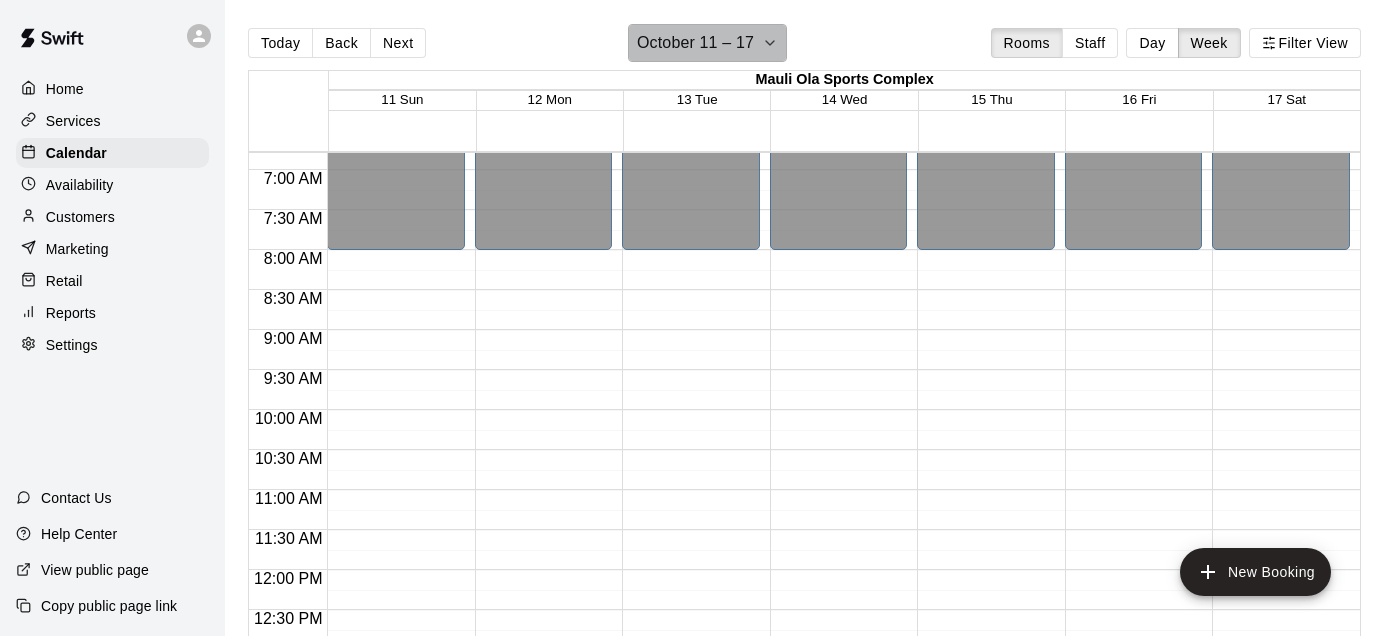 click on "October 11 – 17" at bounding box center (695, 43) 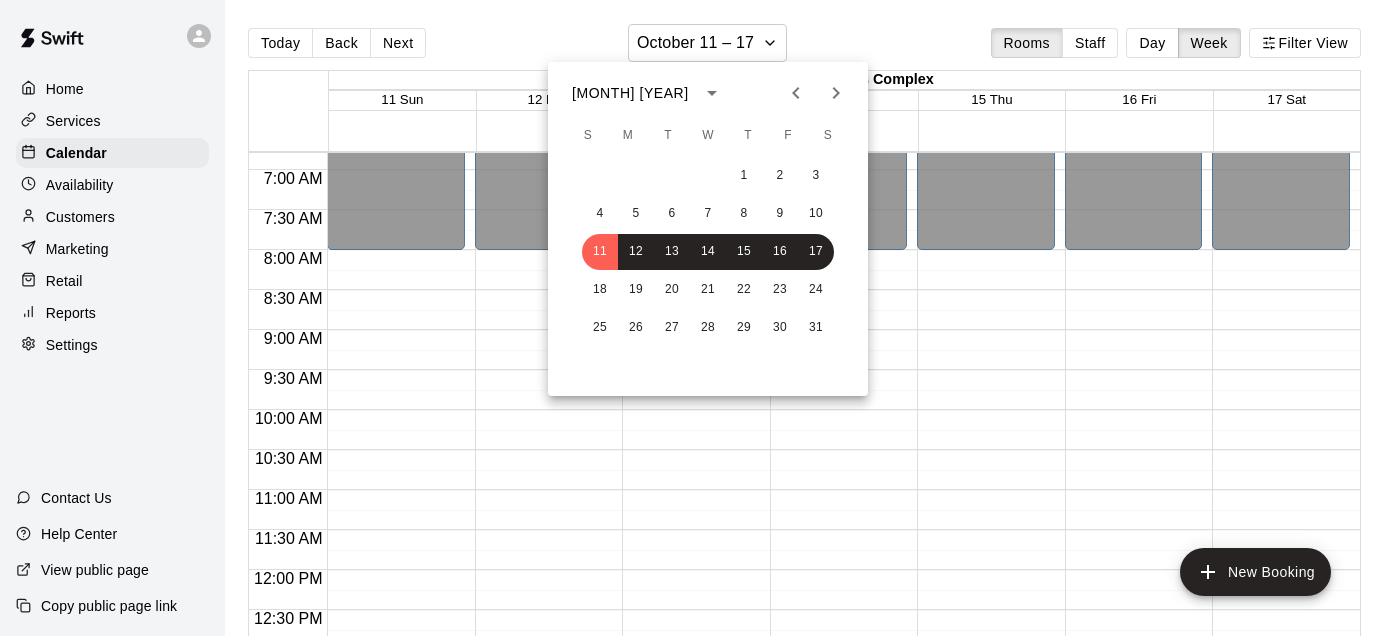 click 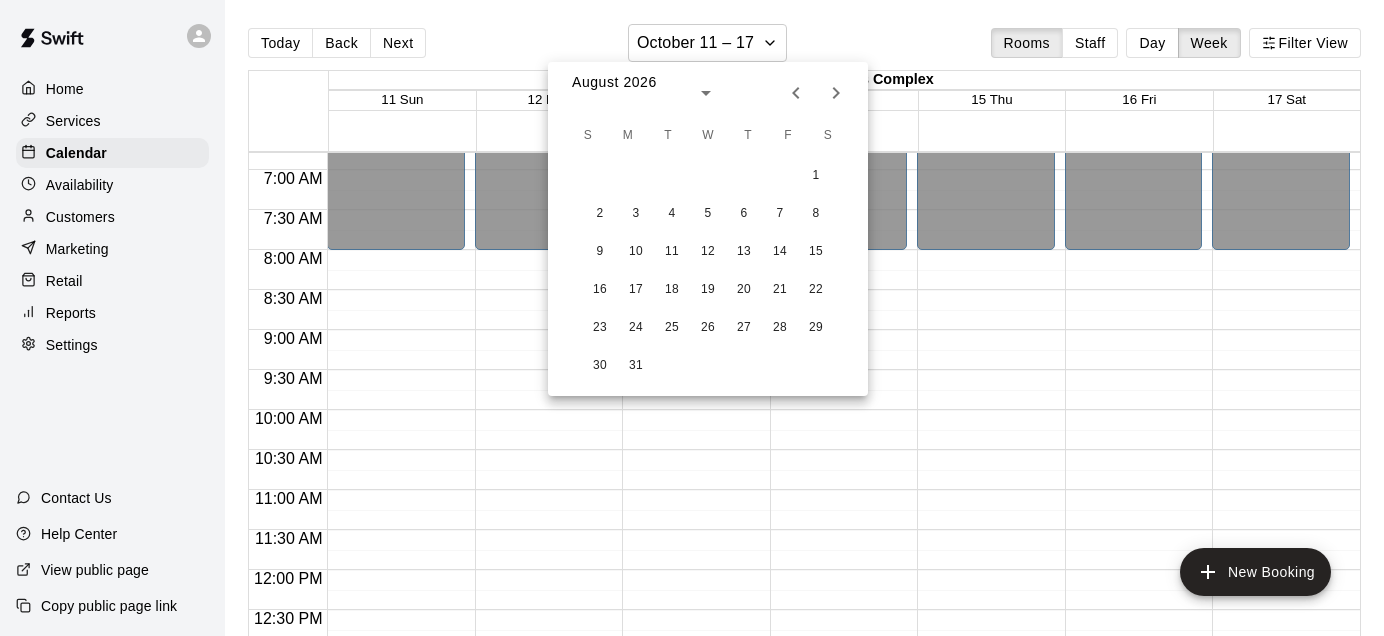click 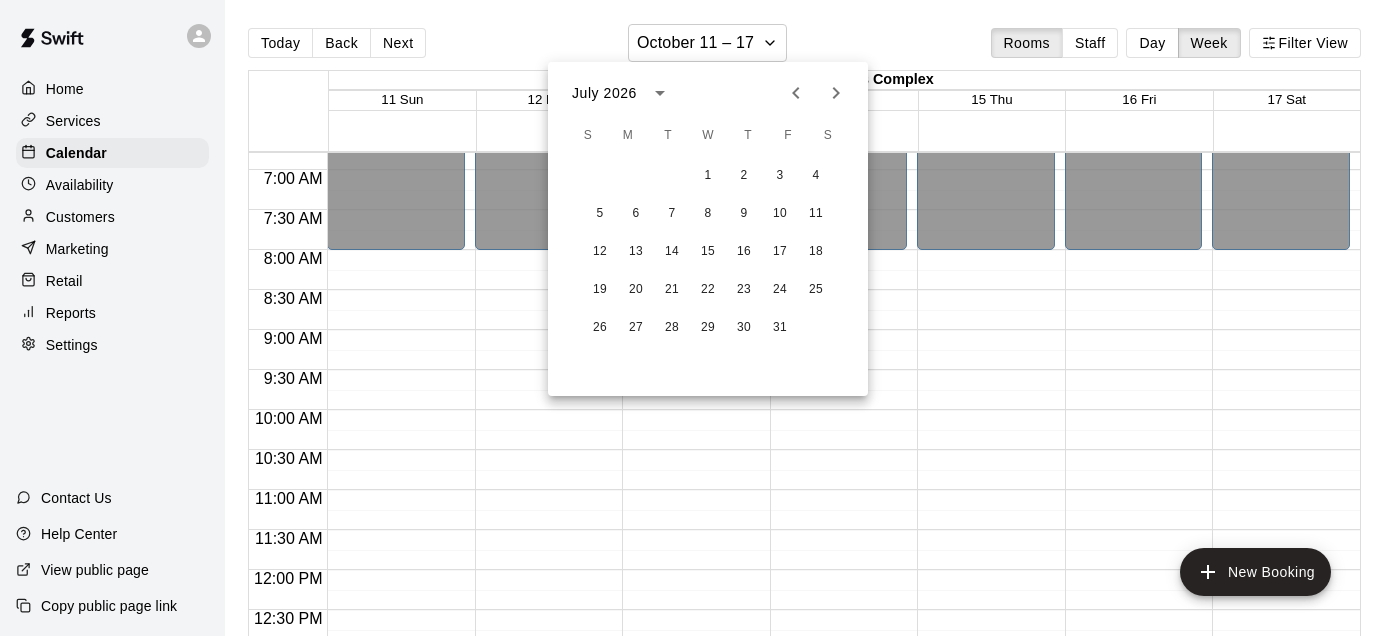 click 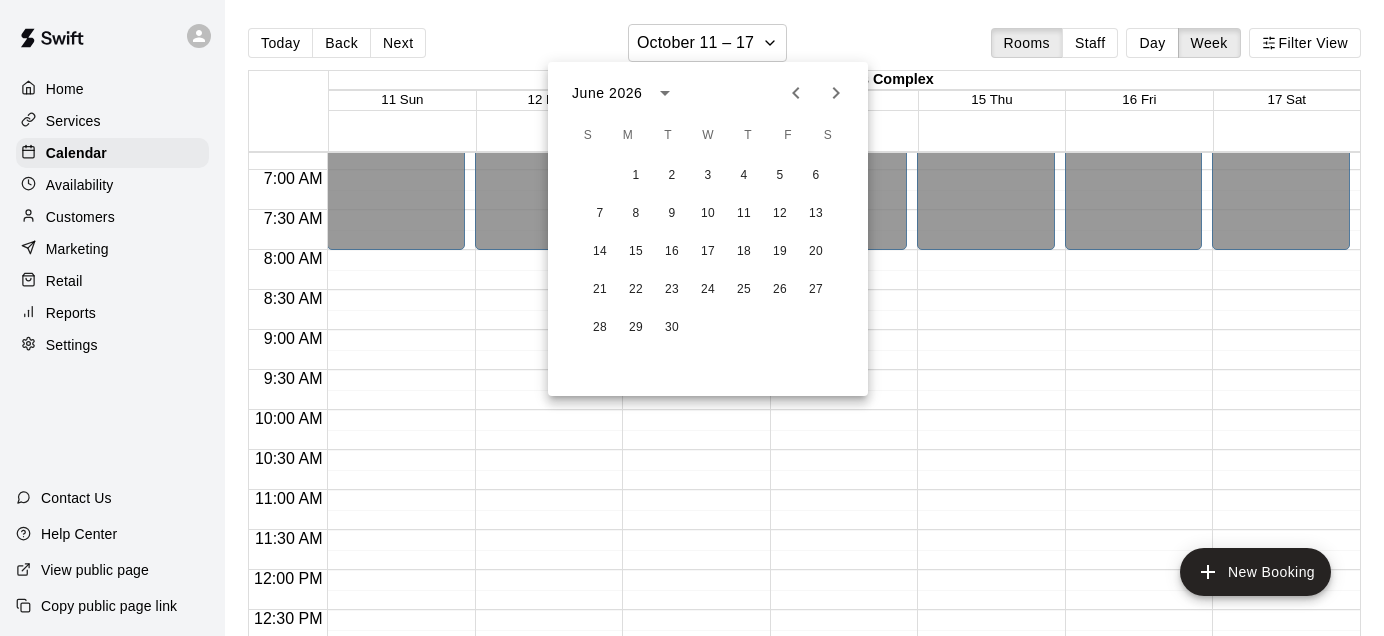 click 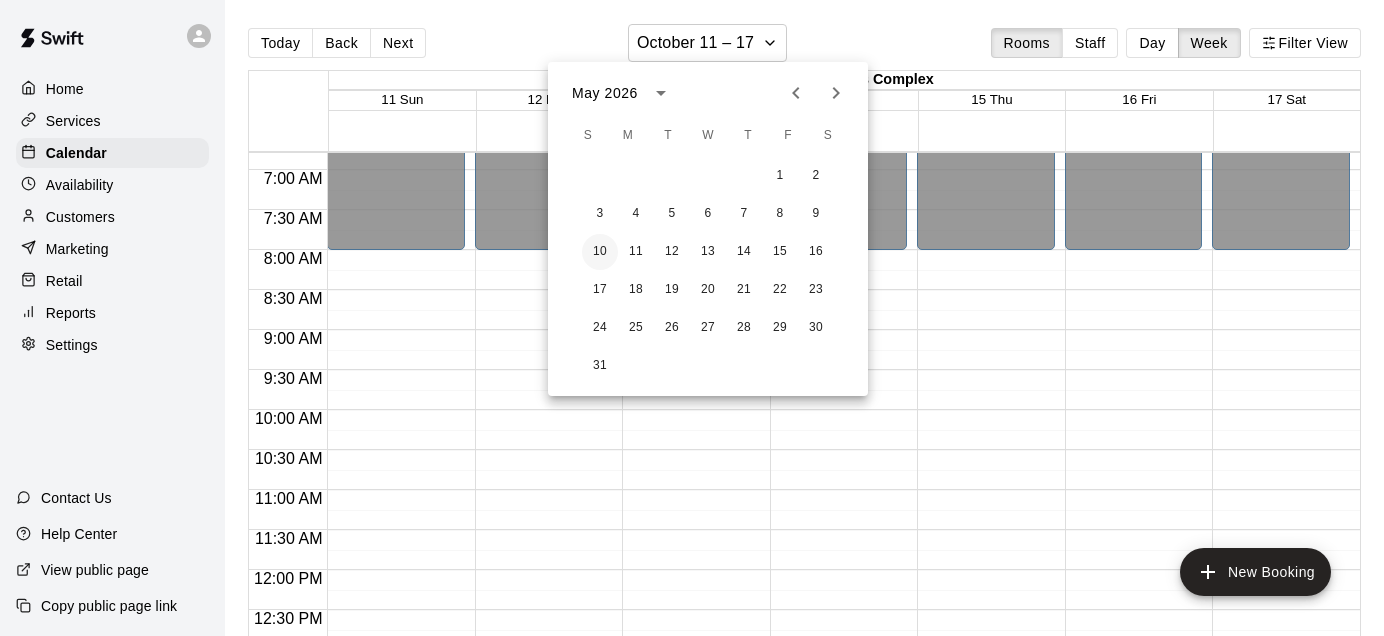 click on "10" at bounding box center (600, 252) 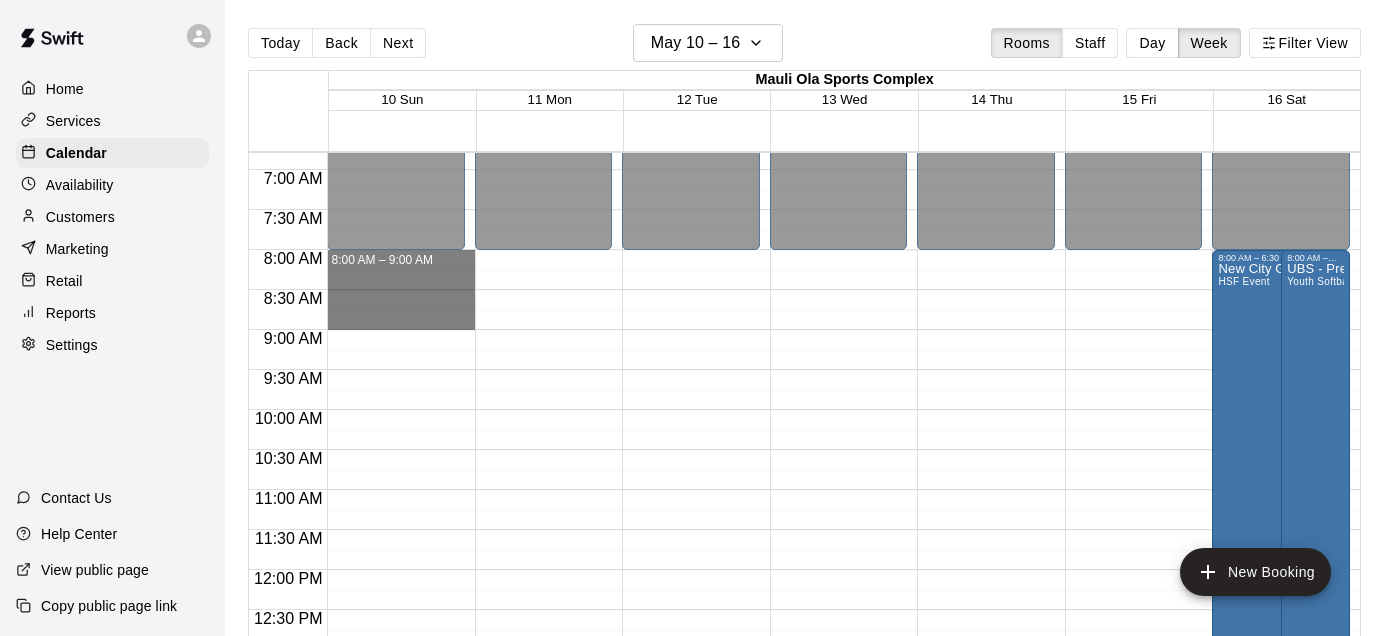 drag, startPoint x: 424, startPoint y: 264, endPoint x: 416, endPoint y: 410, distance: 146.21901 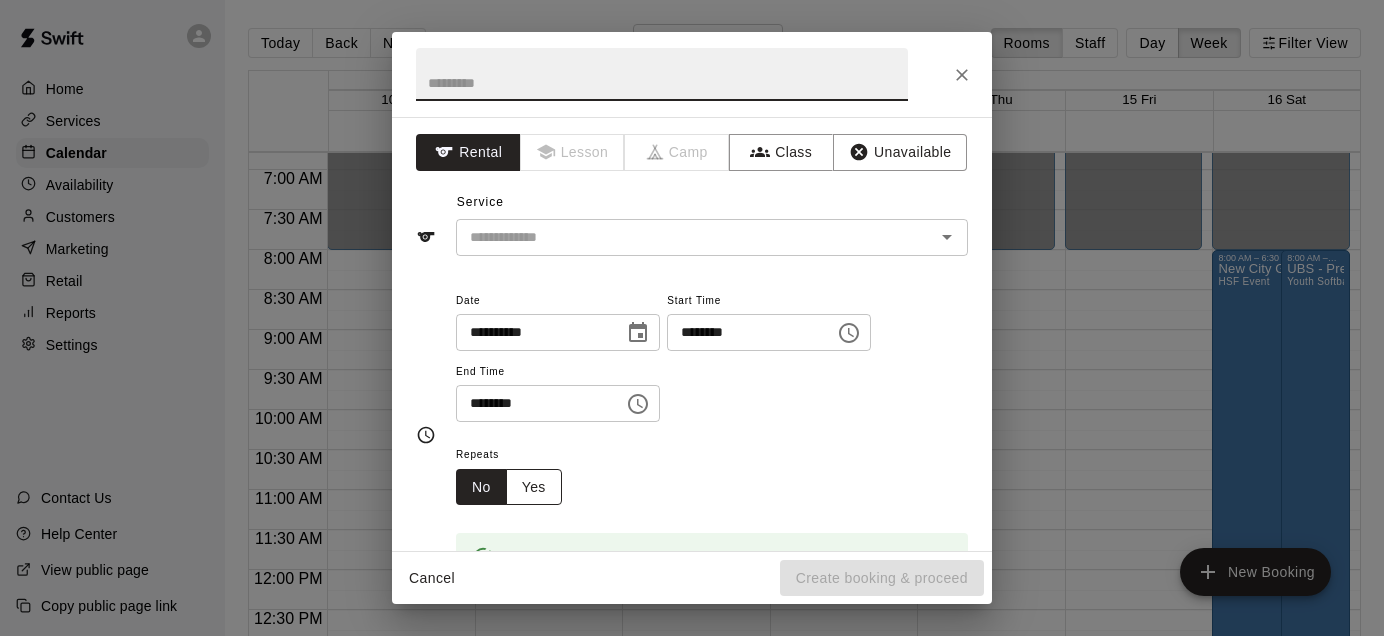 click on "Yes" at bounding box center [534, 487] 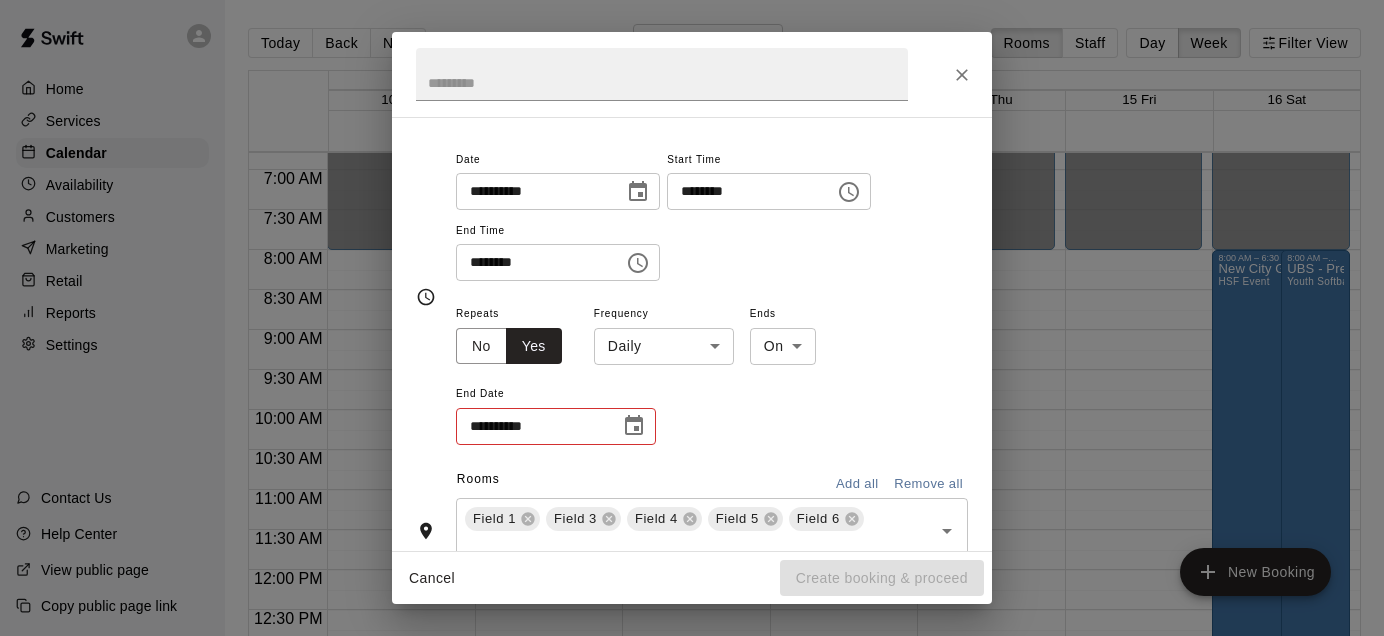 scroll, scrollTop: 233, scrollLeft: 0, axis: vertical 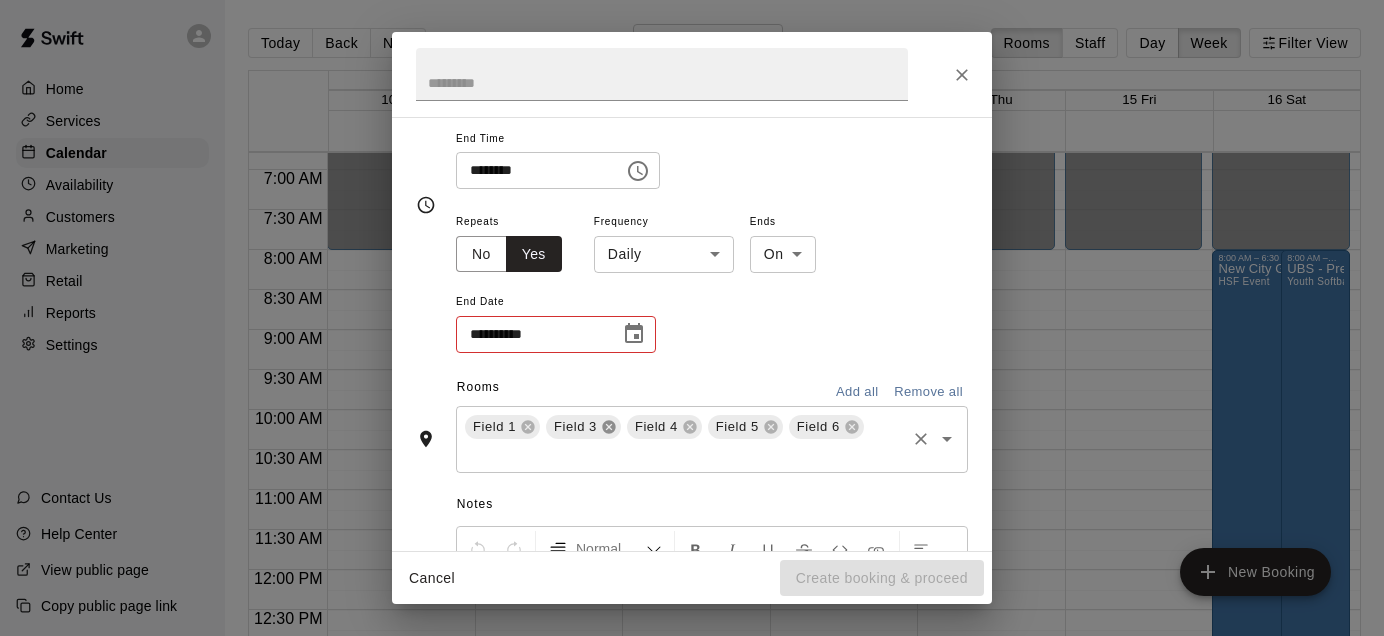 click 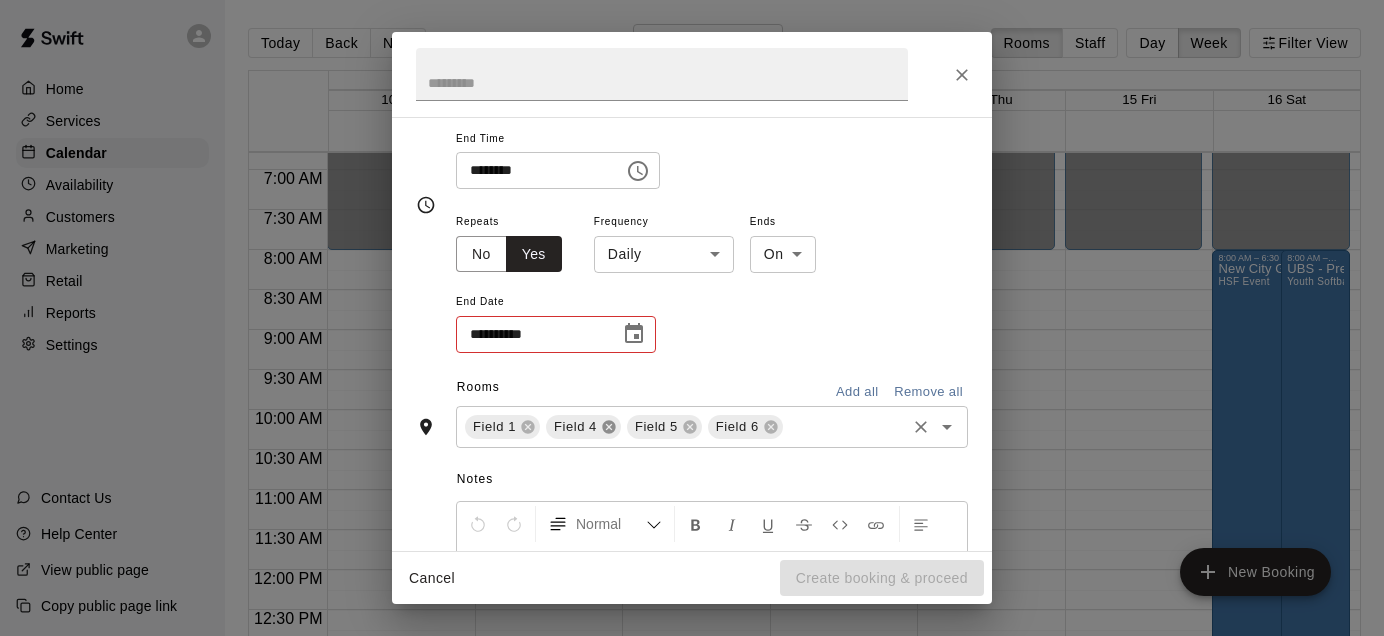 click 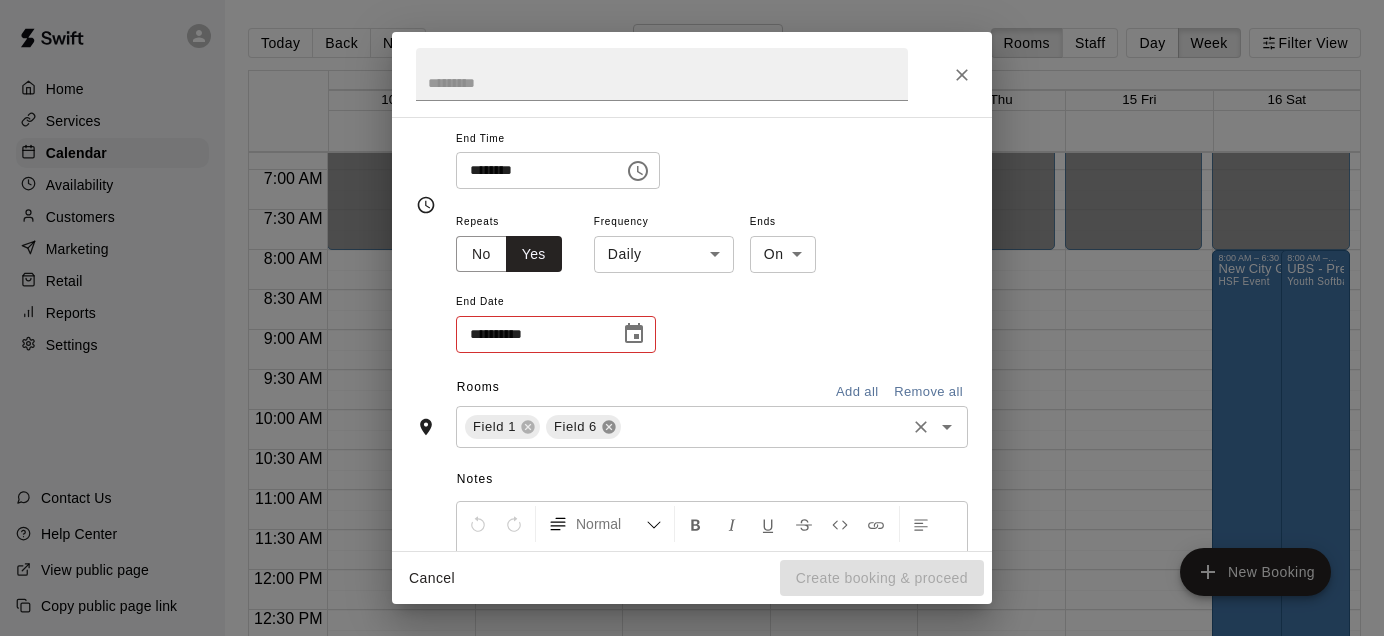 click 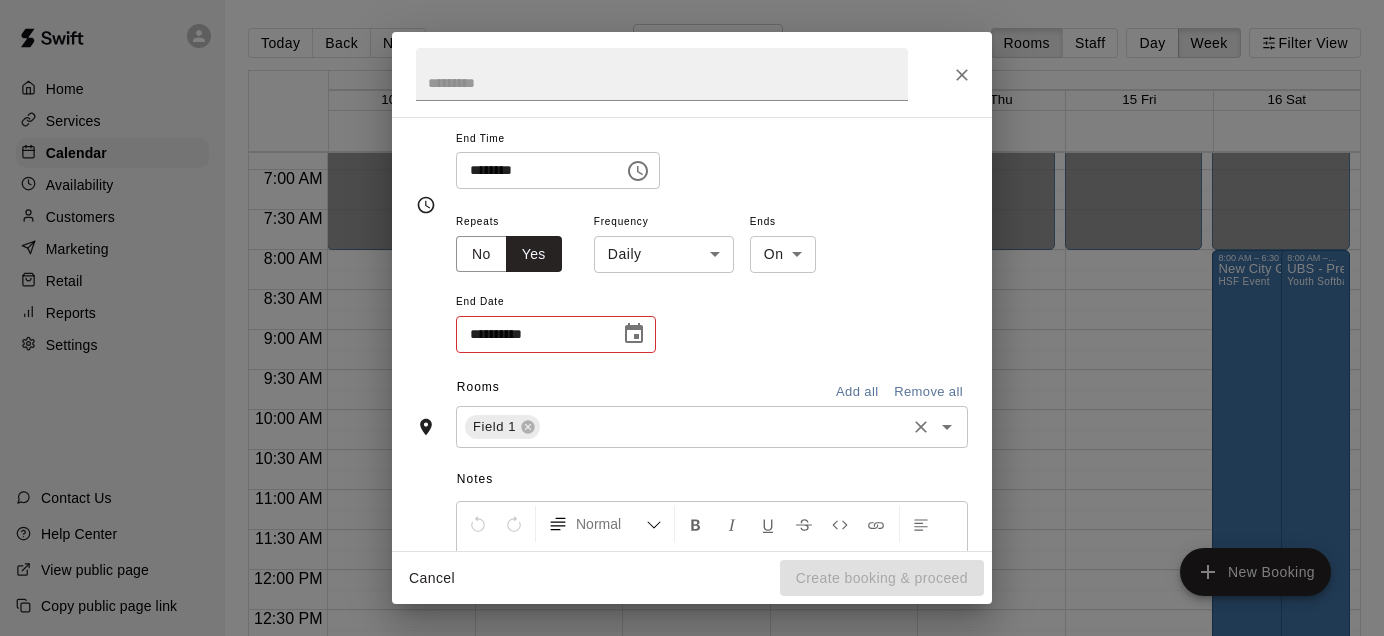 click 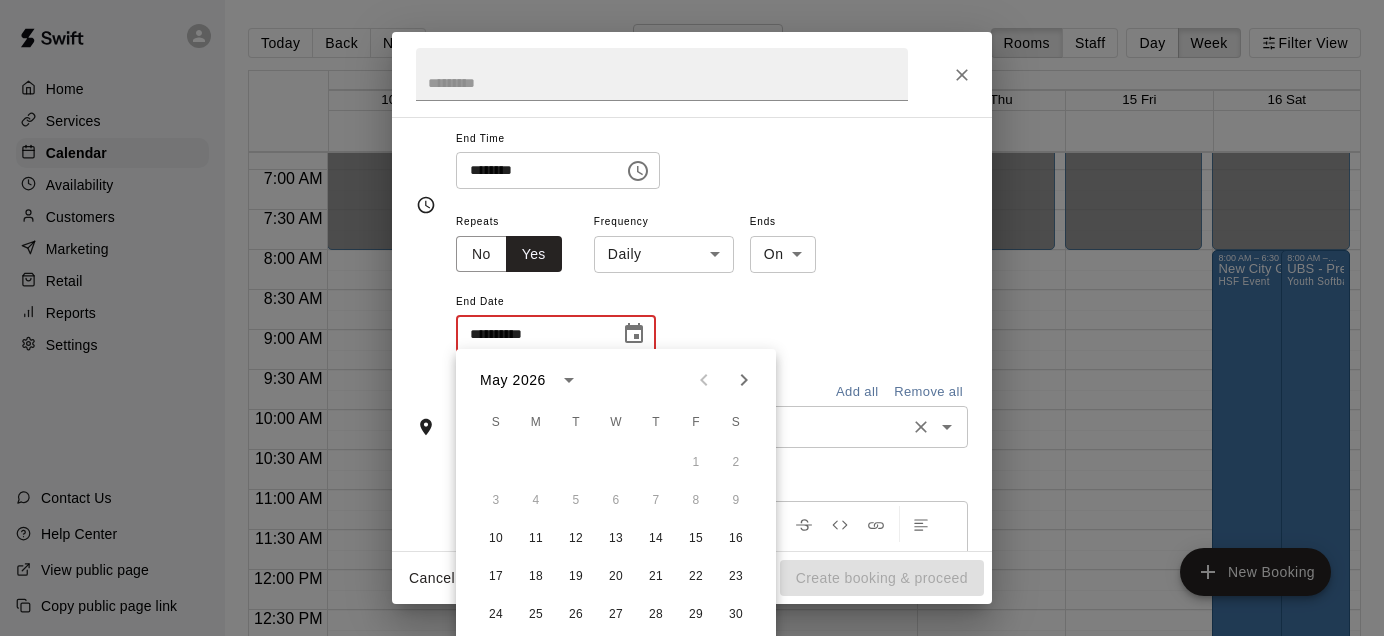 click 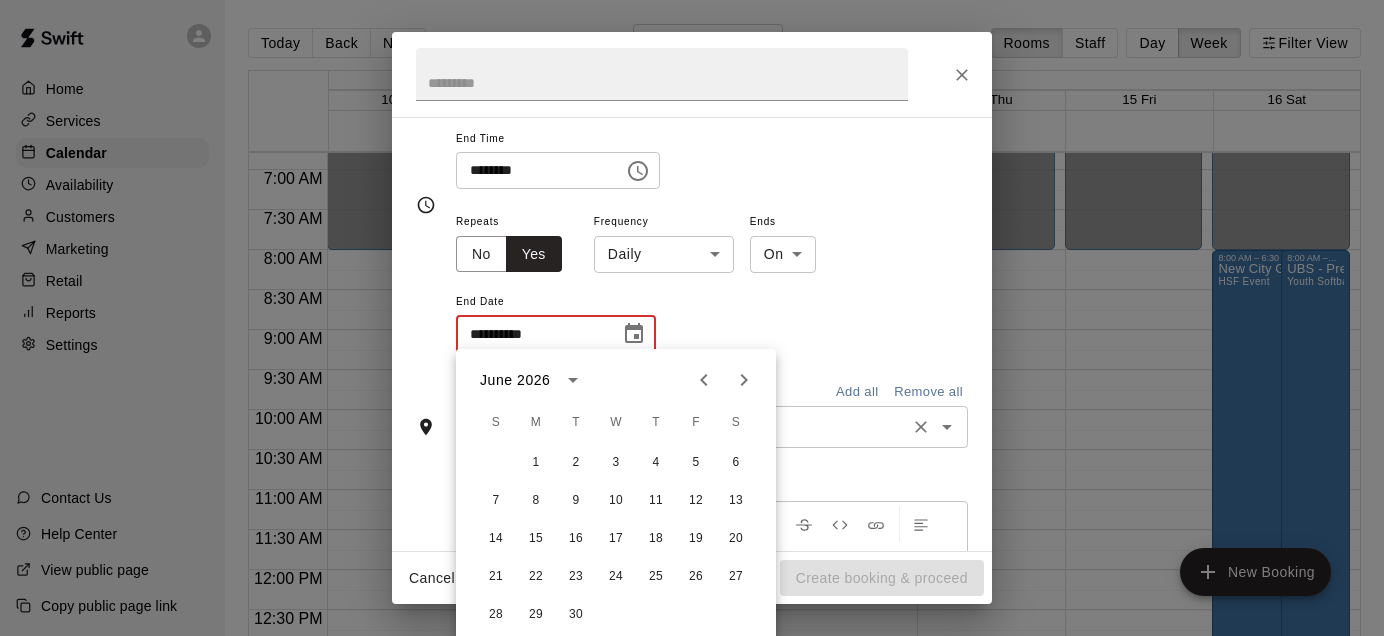 click 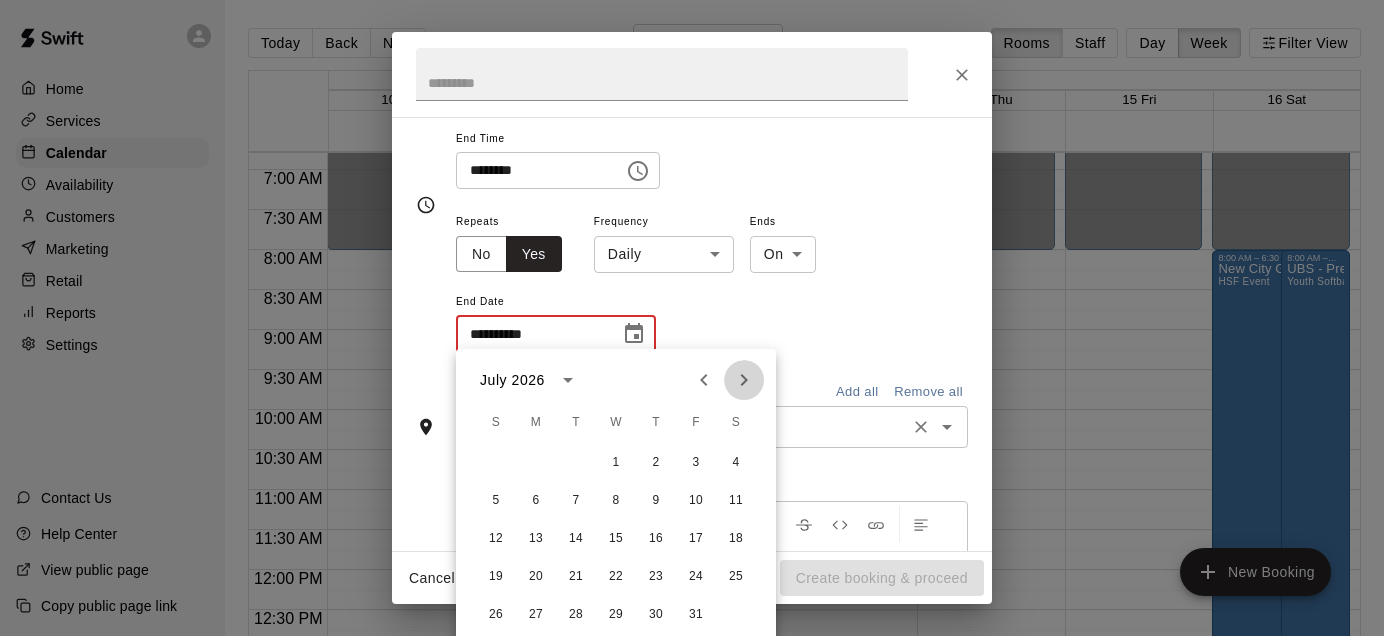 click 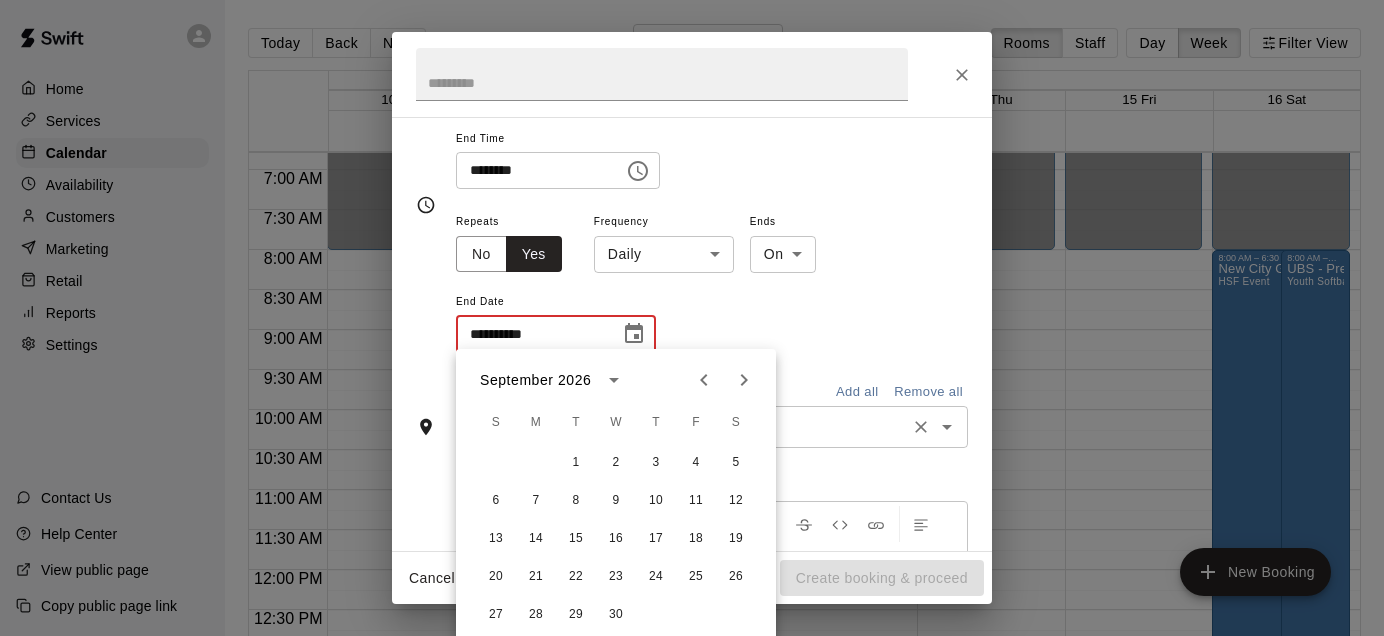 click 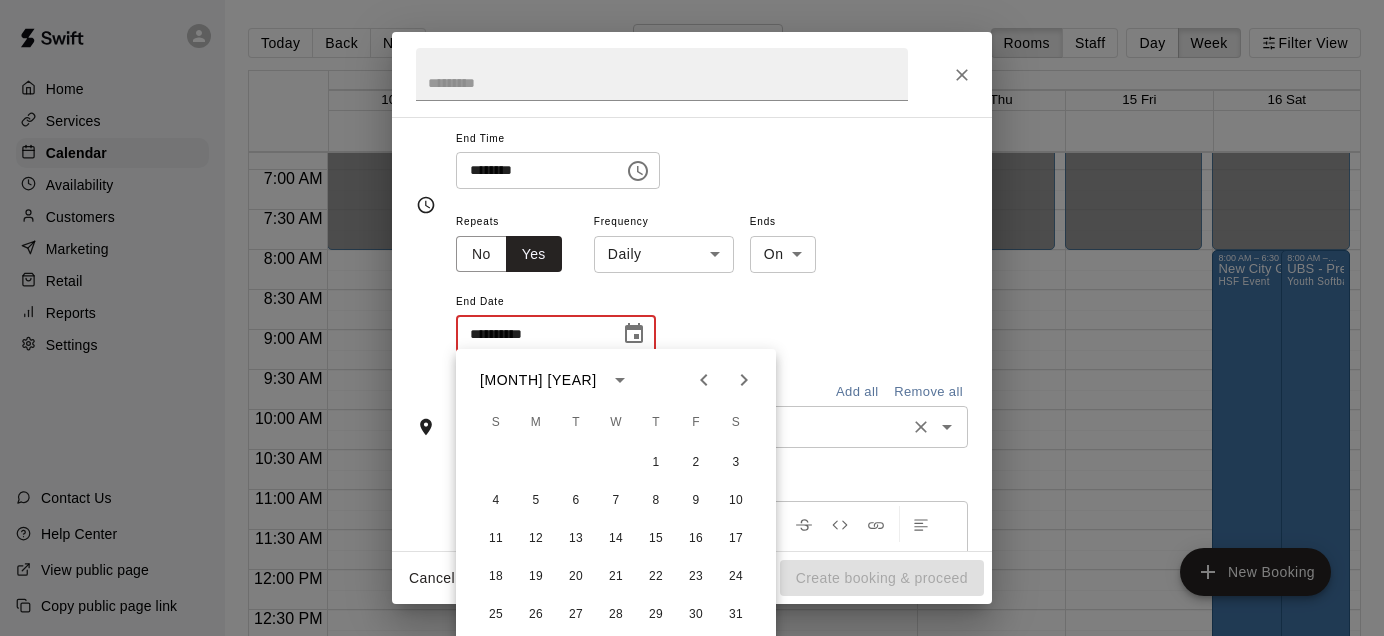 click 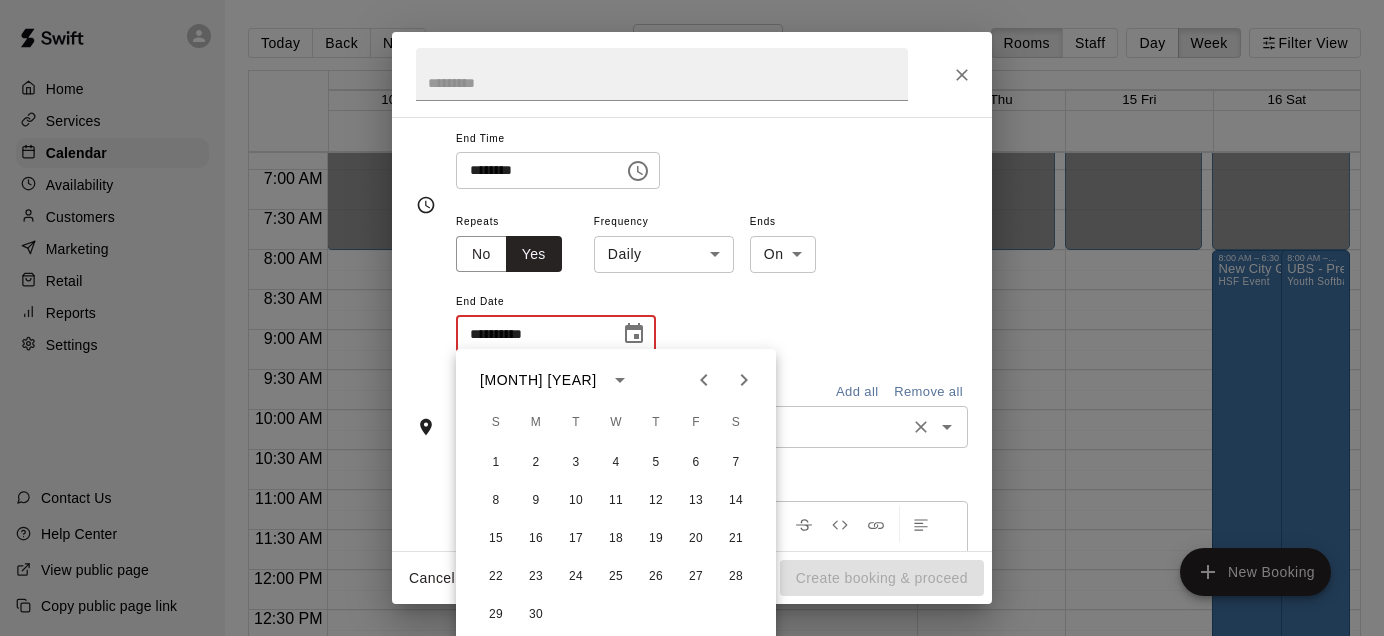 click 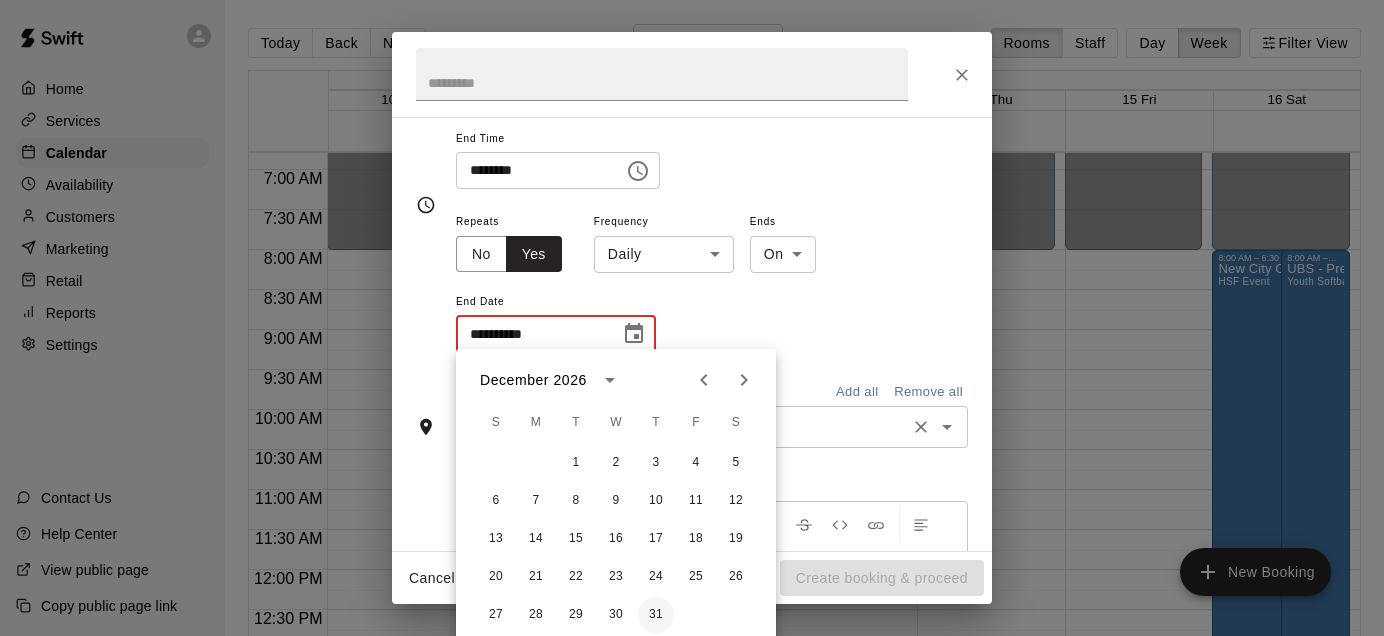 click on "31" at bounding box center (656, 615) 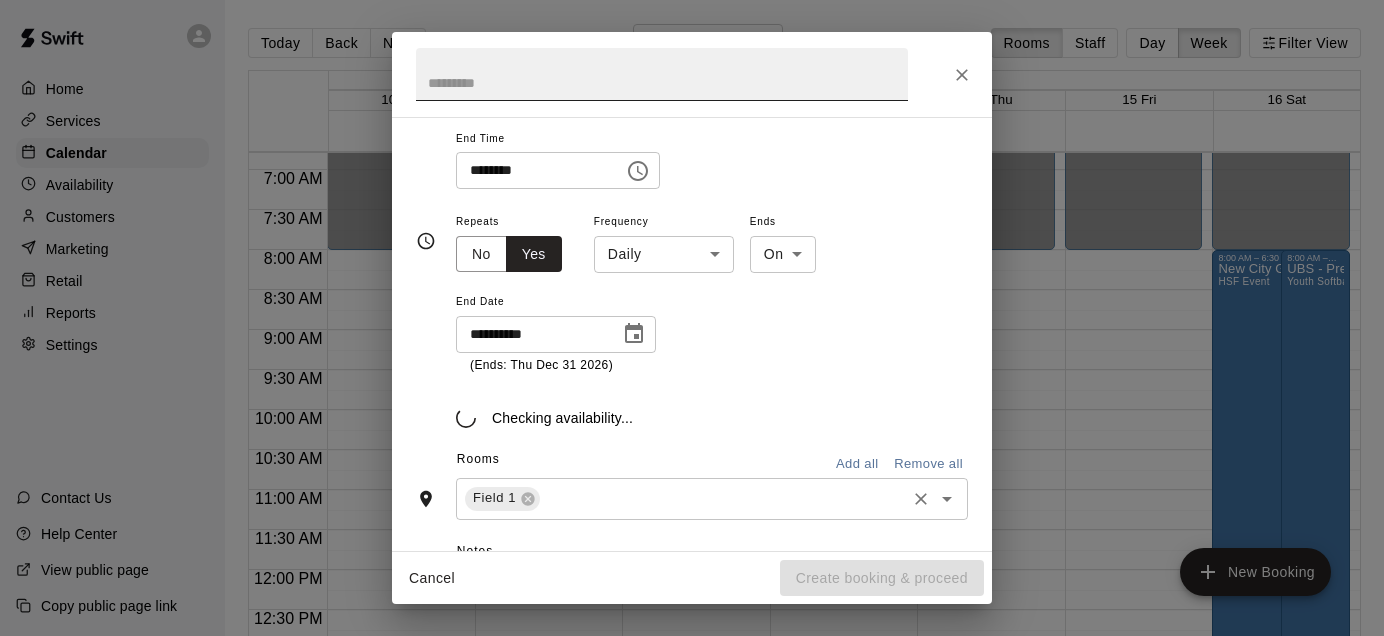 click at bounding box center [662, 74] 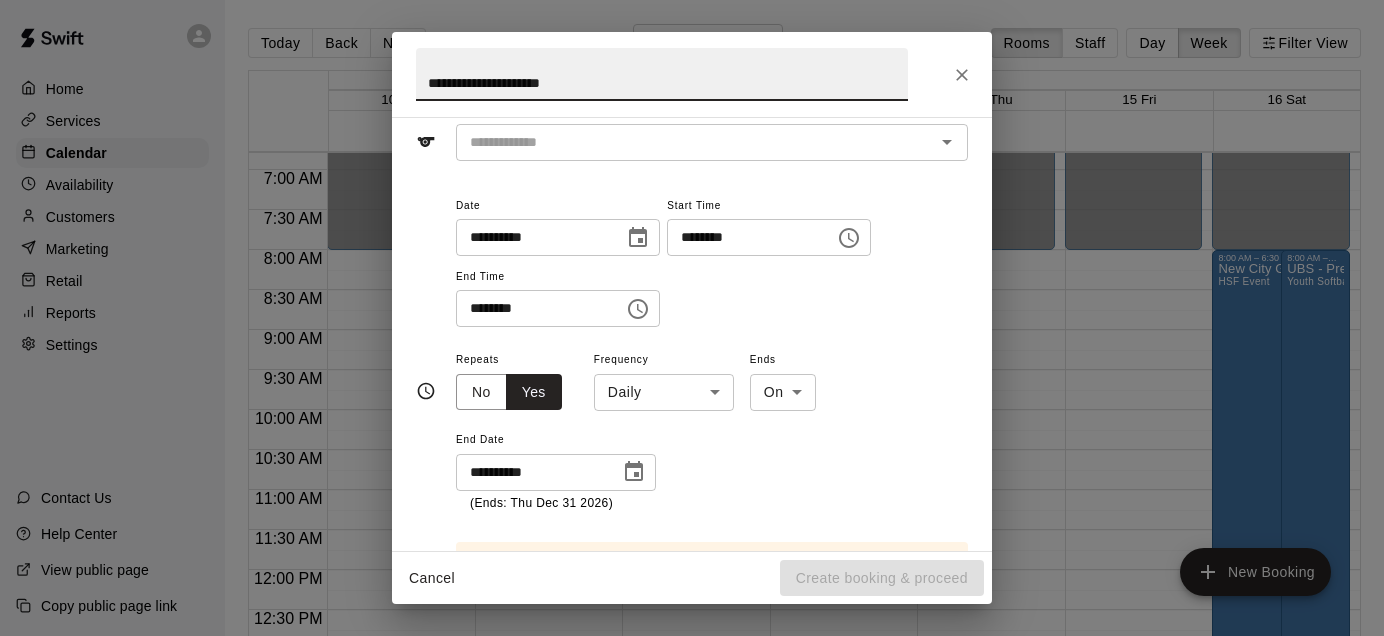 scroll, scrollTop: 63, scrollLeft: 0, axis: vertical 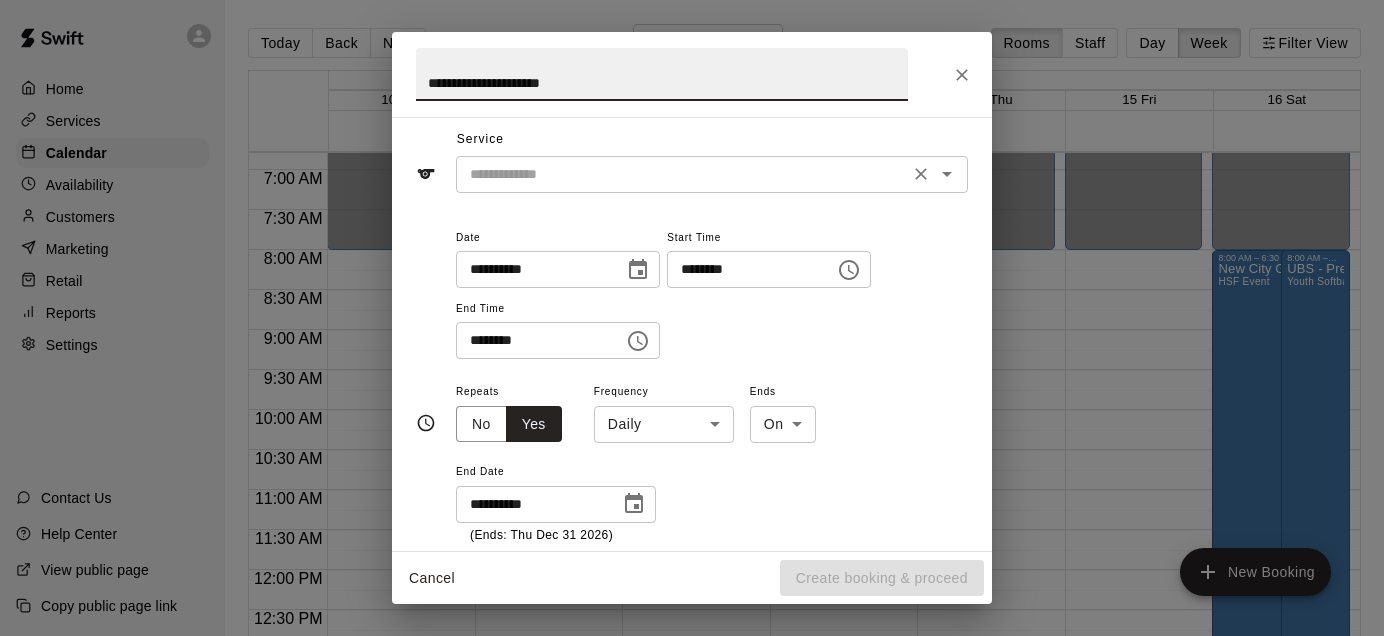 type on "**********" 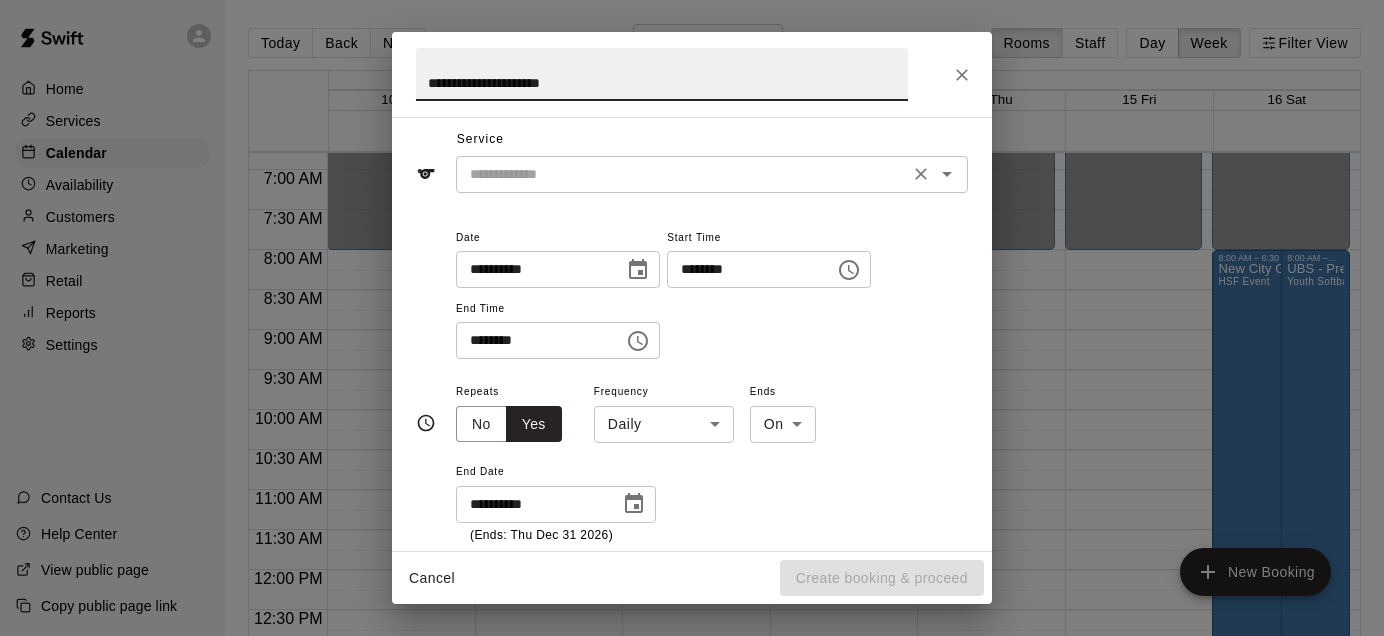 click at bounding box center (682, 174) 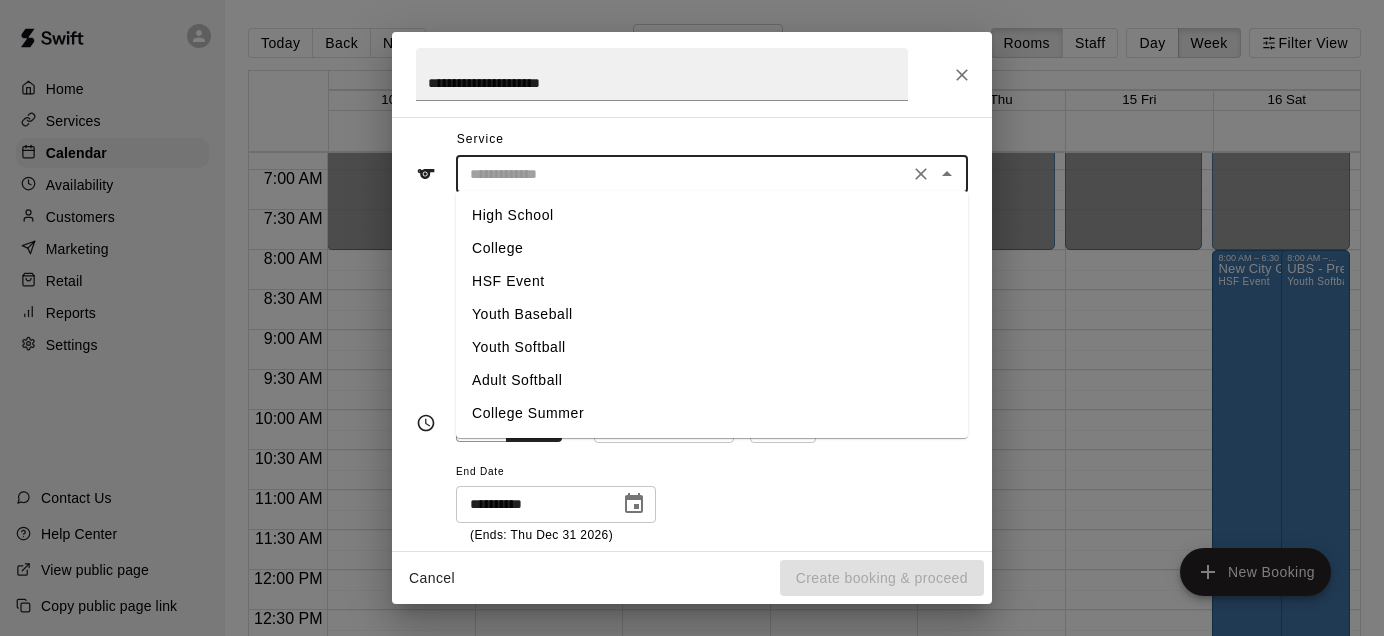 click on "HSF Event" at bounding box center (712, 281) 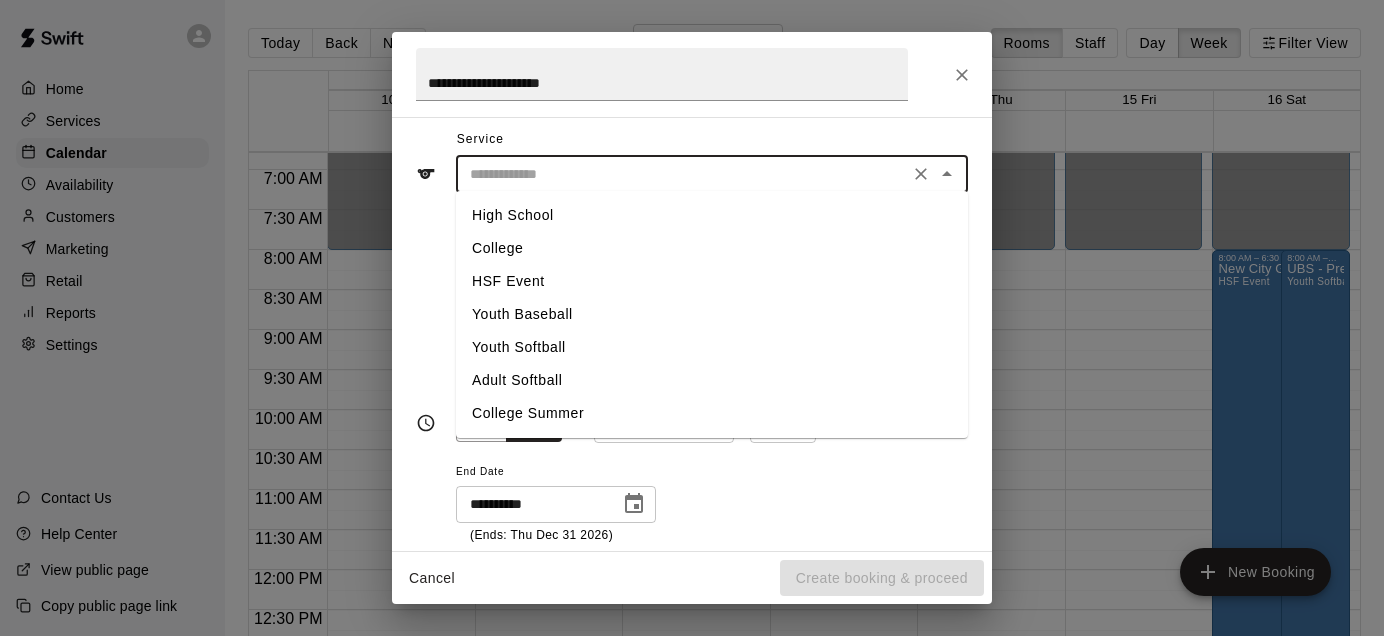 type on "*********" 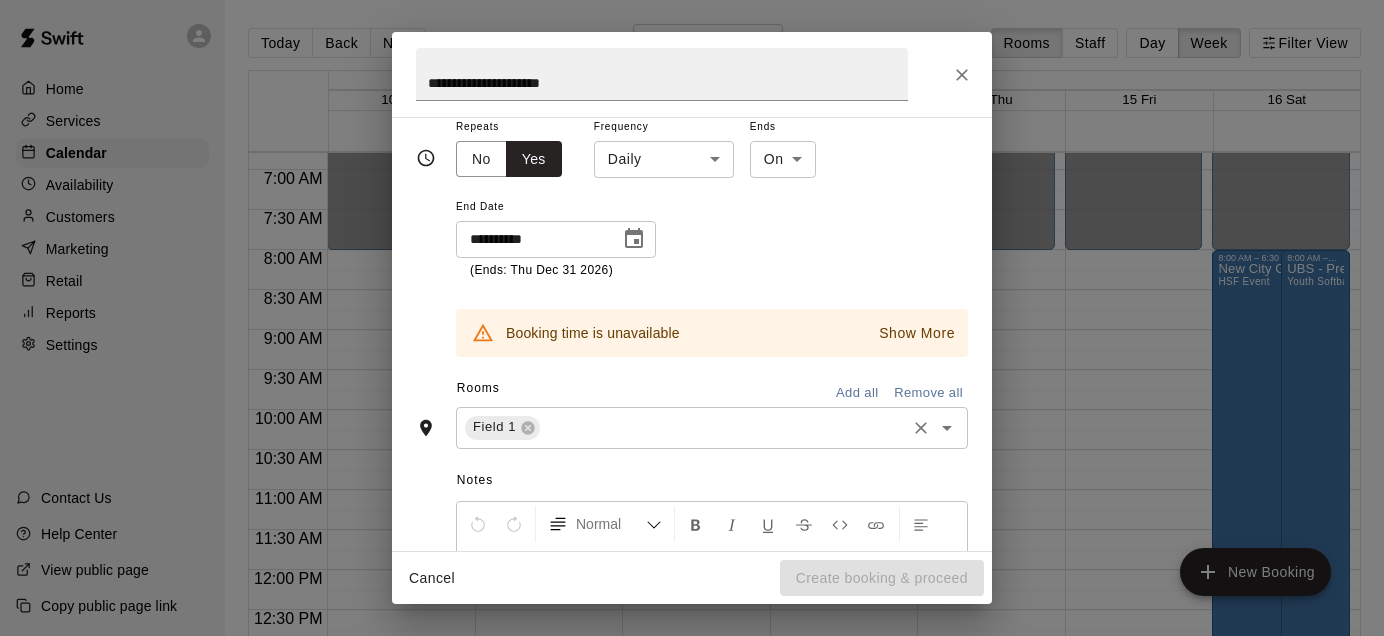 scroll, scrollTop: 327, scrollLeft: 0, axis: vertical 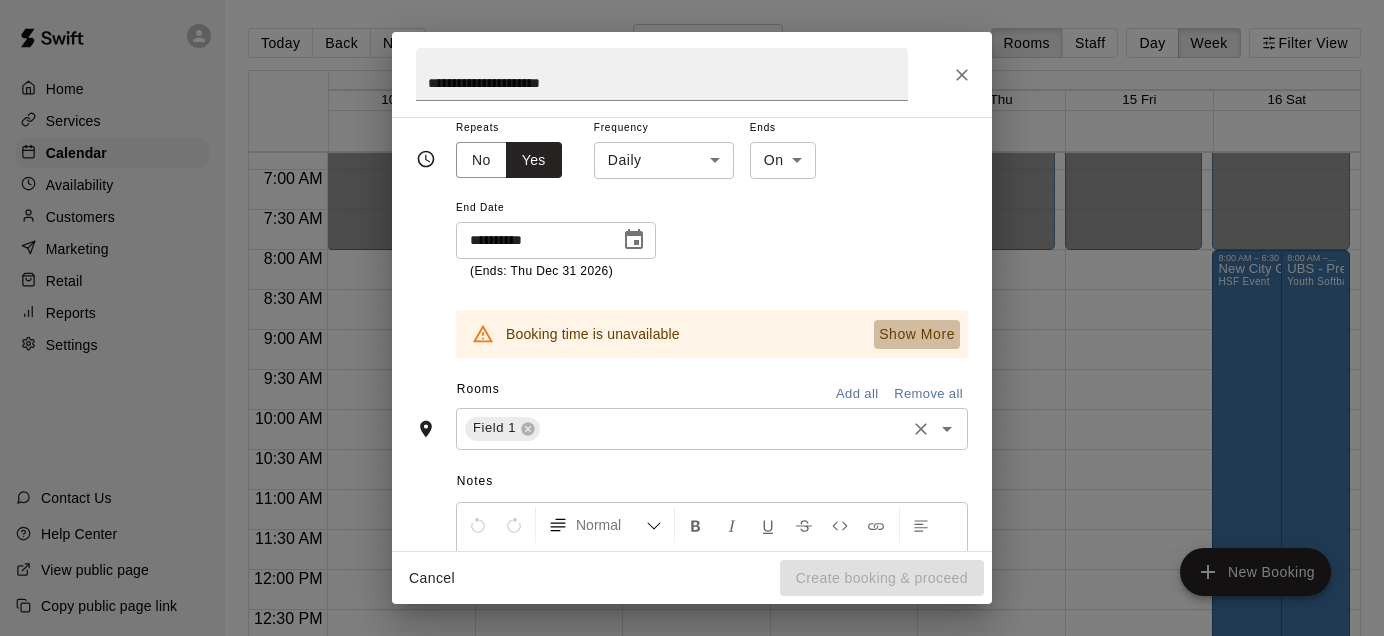 click on "Show More" at bounding box center (917, 334) 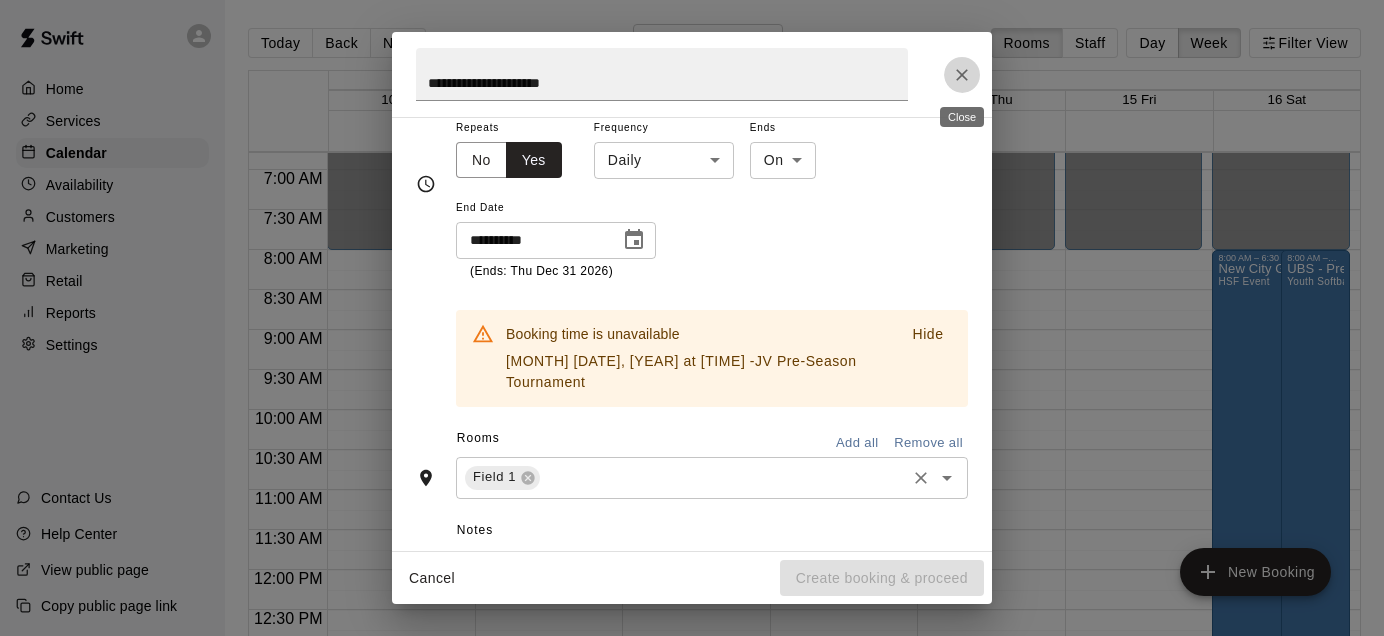 click 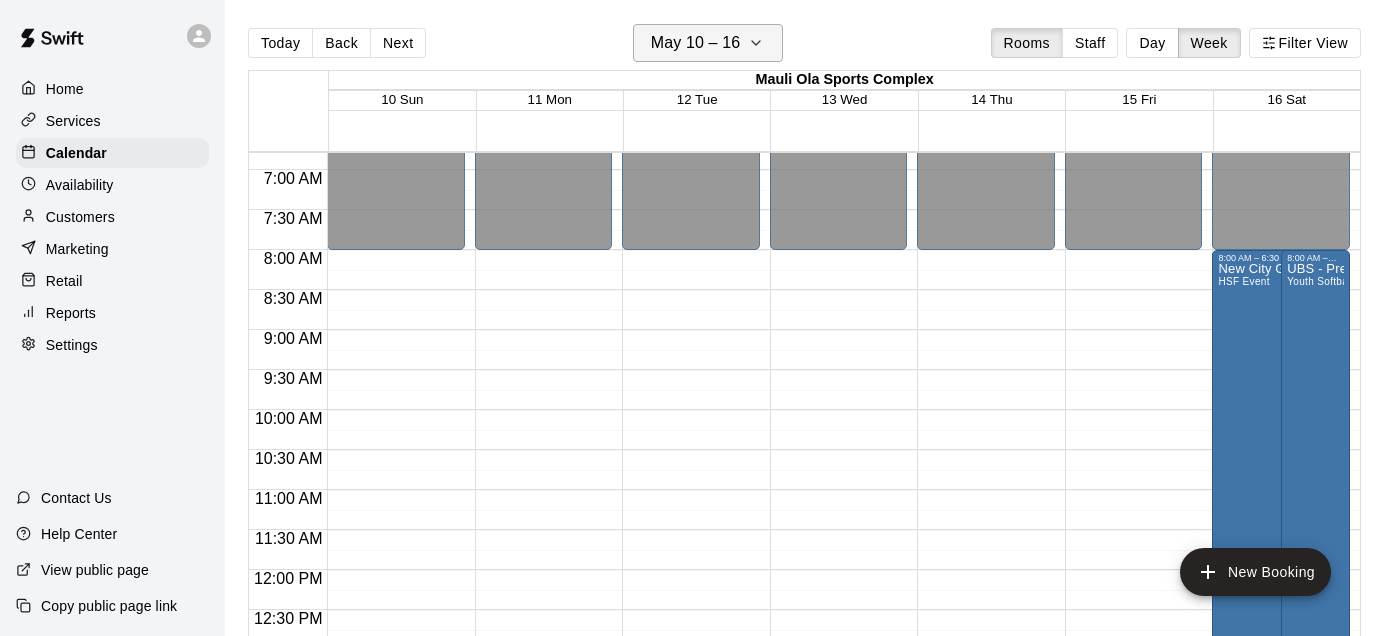 click on "May 10 – 16" at bounding box center (696, 43) 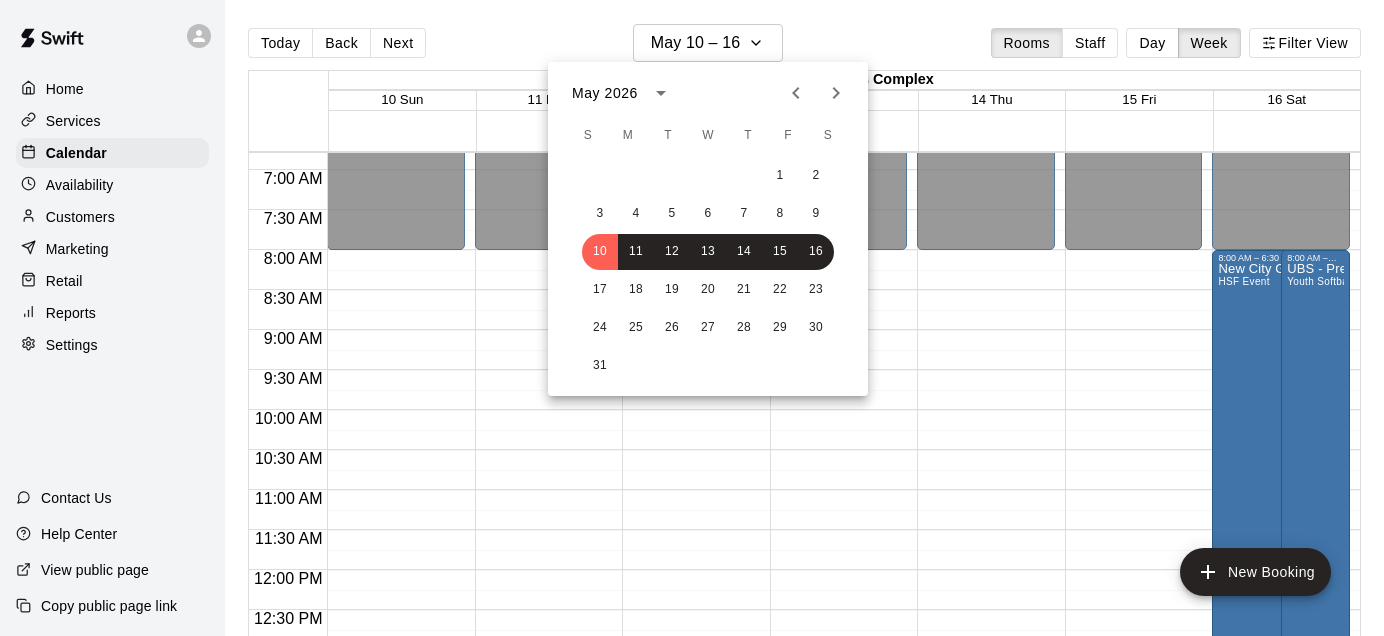 click 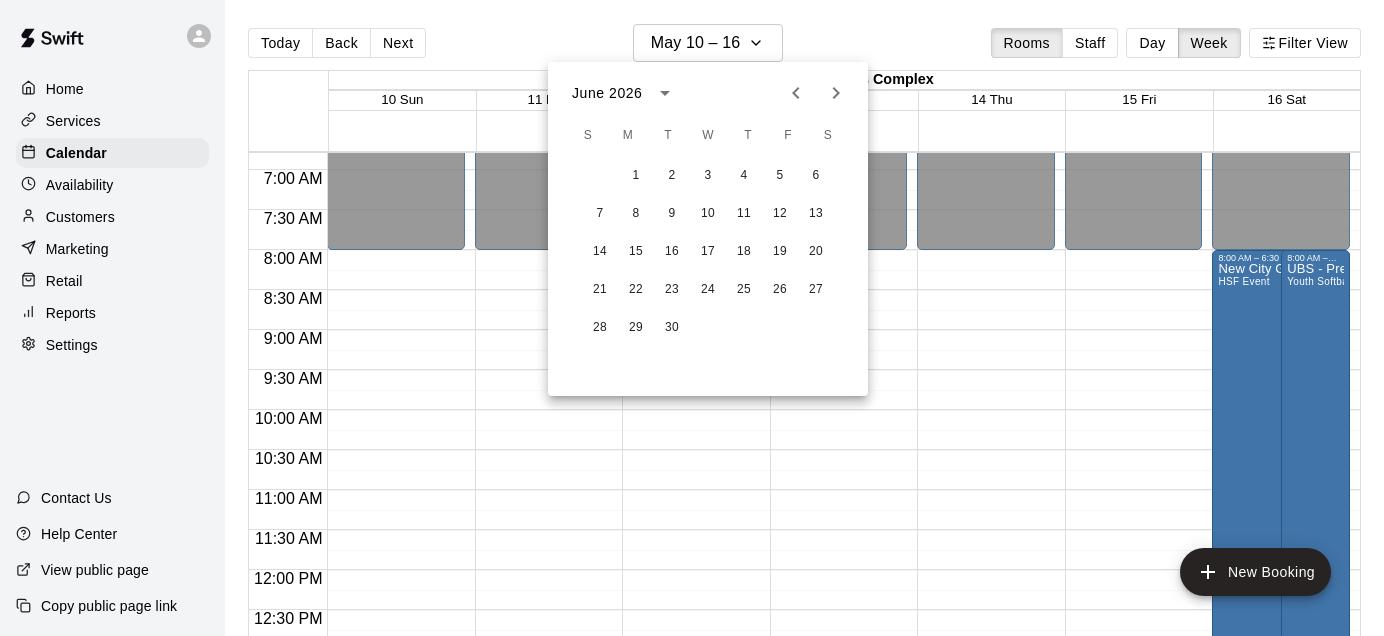 click 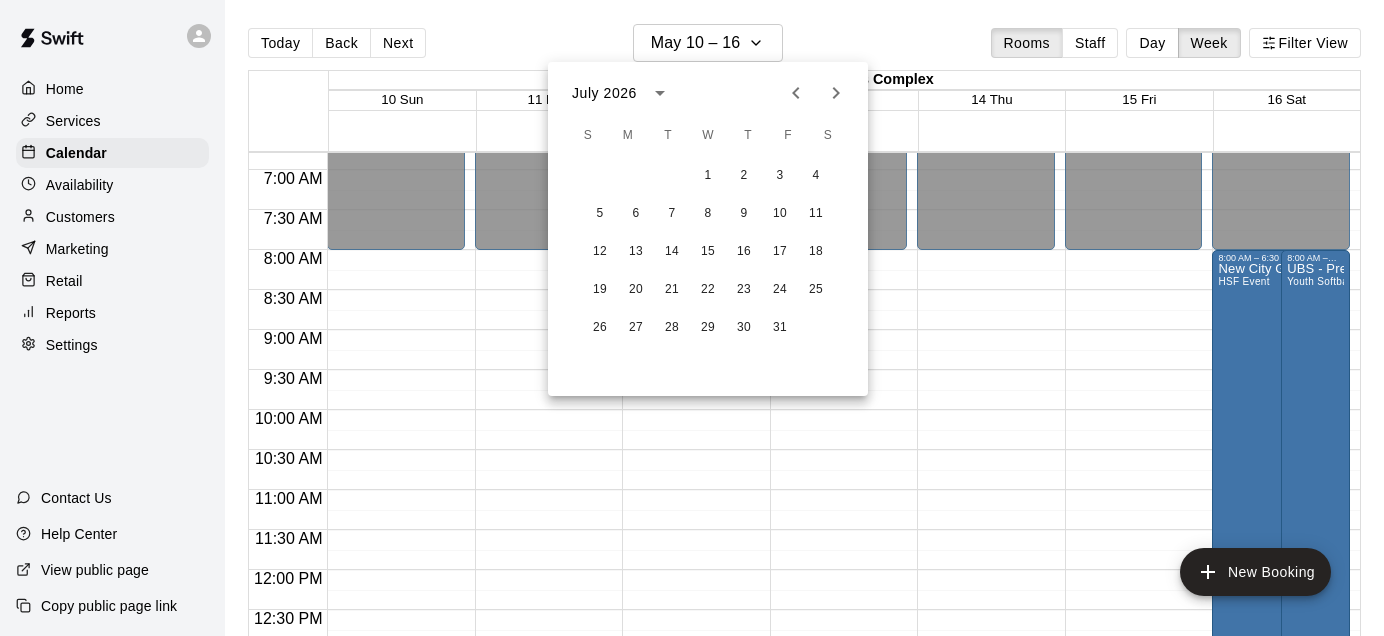 click 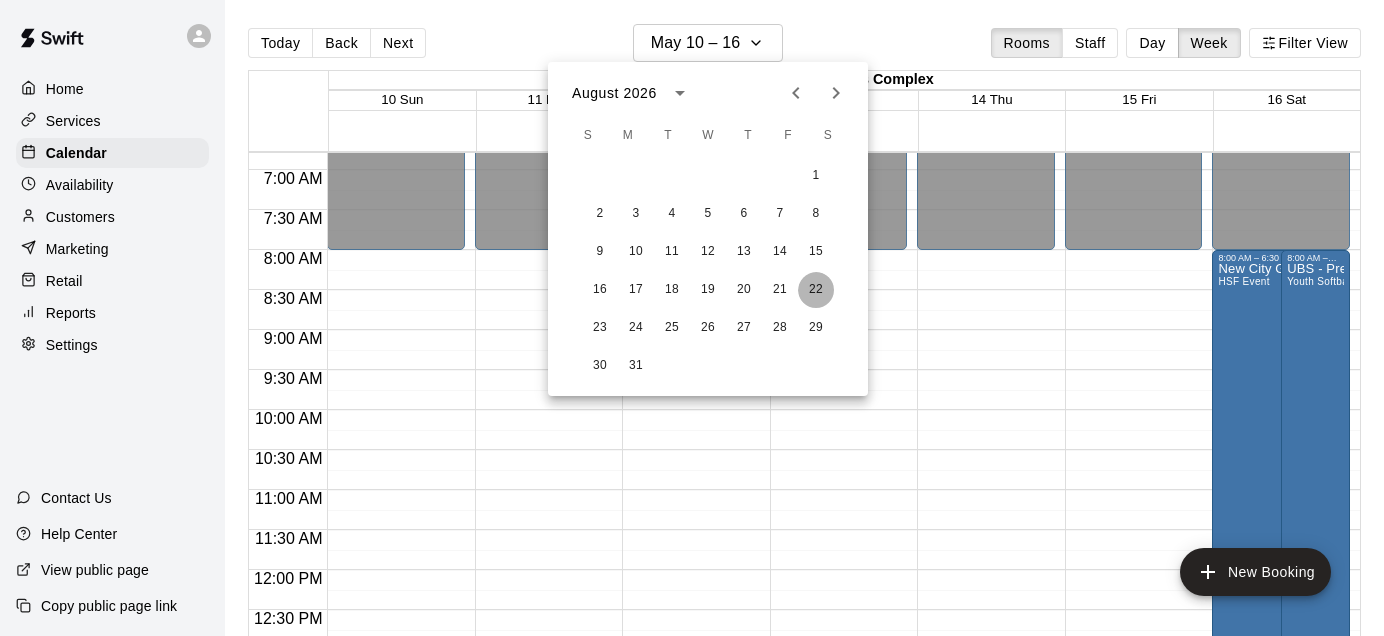 click on "22" at bounding box center [816, 290] 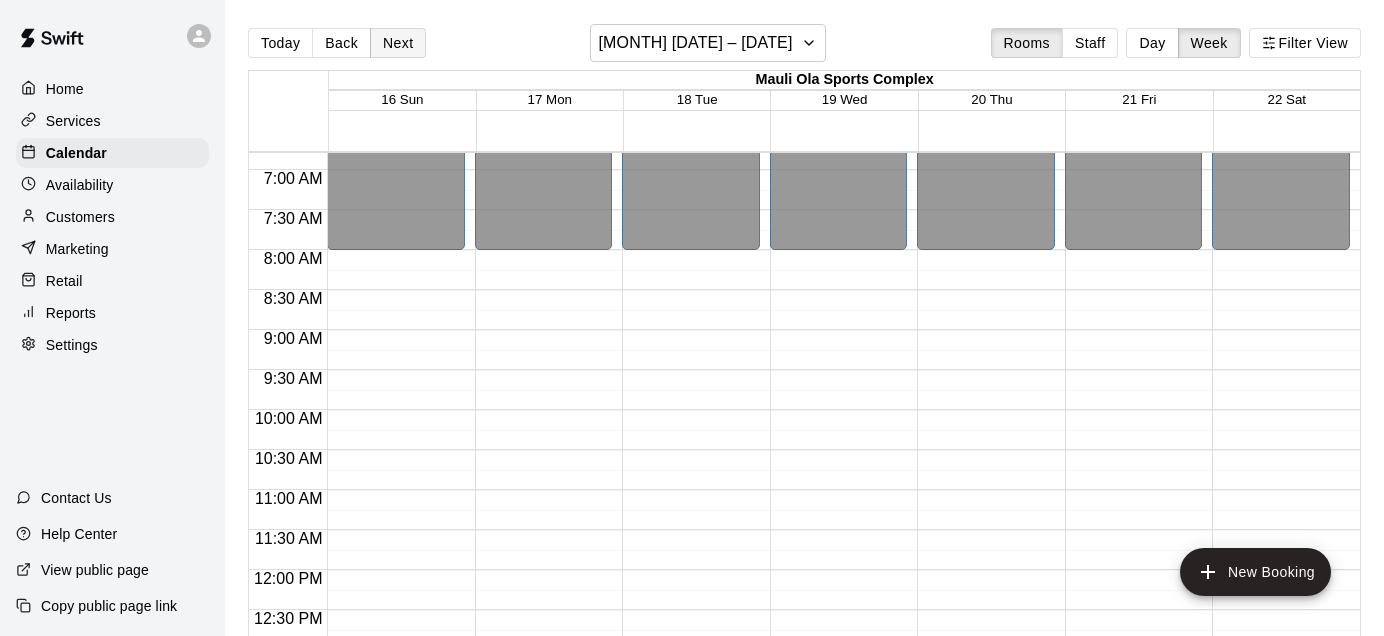 click on "Next" at bounding box center (398, 43) 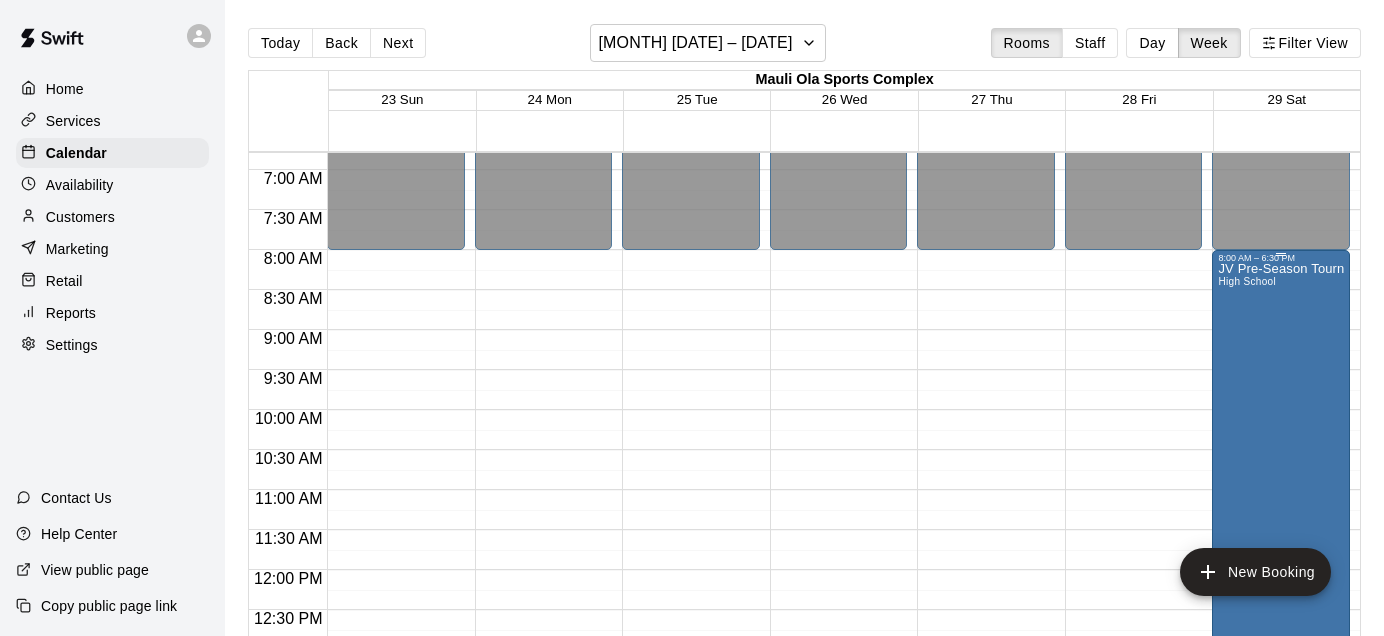 click on "JV Pre-Season Tournament High School" at bounding box center [1281, 581] 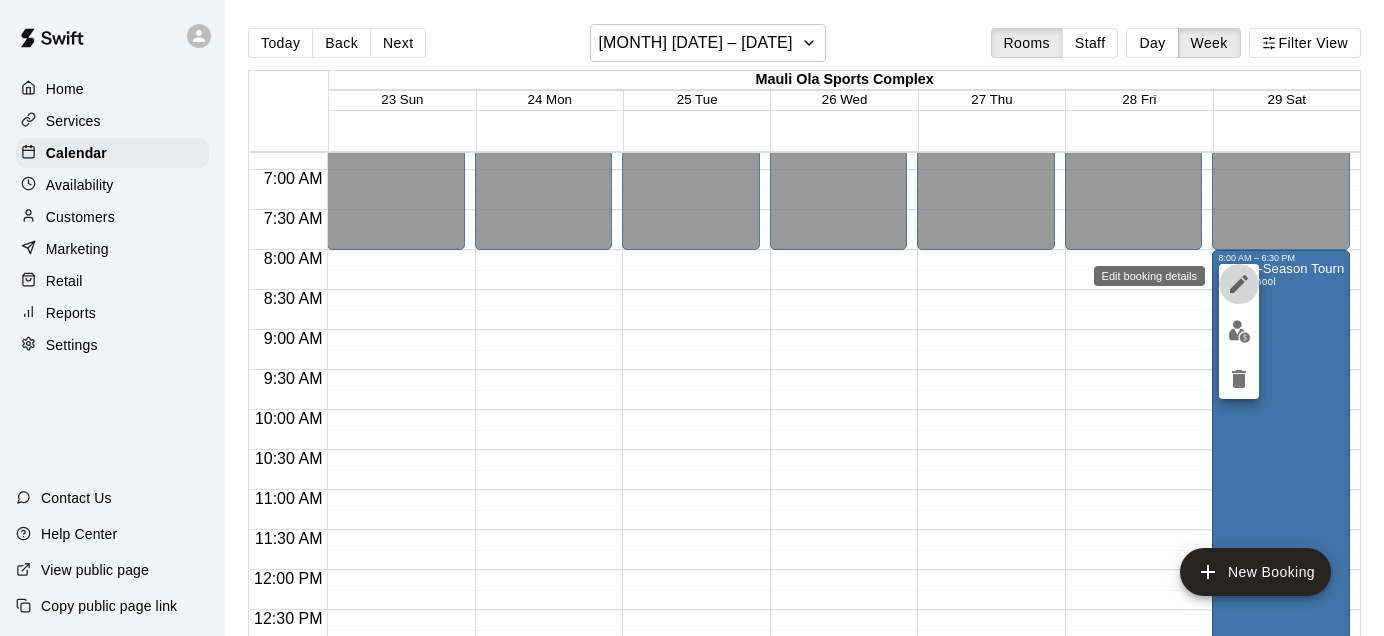click 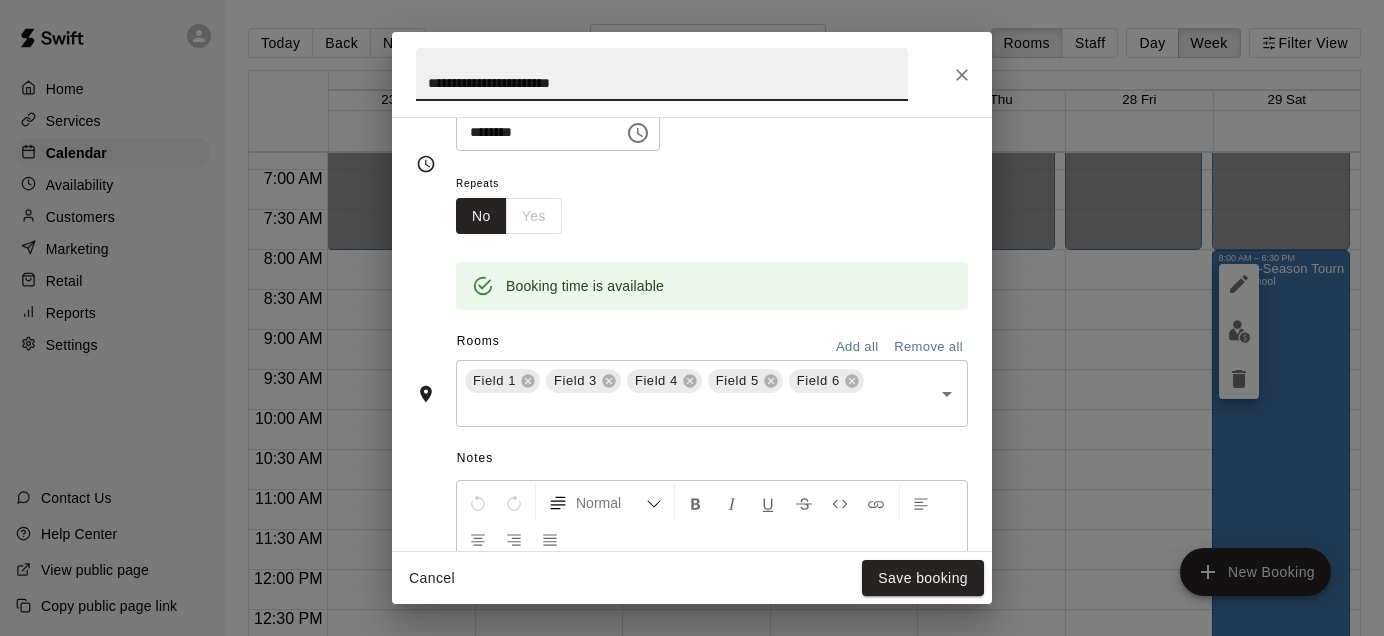 scroll, scrollTop: 412, scrollLeft: 0, axis: vertical 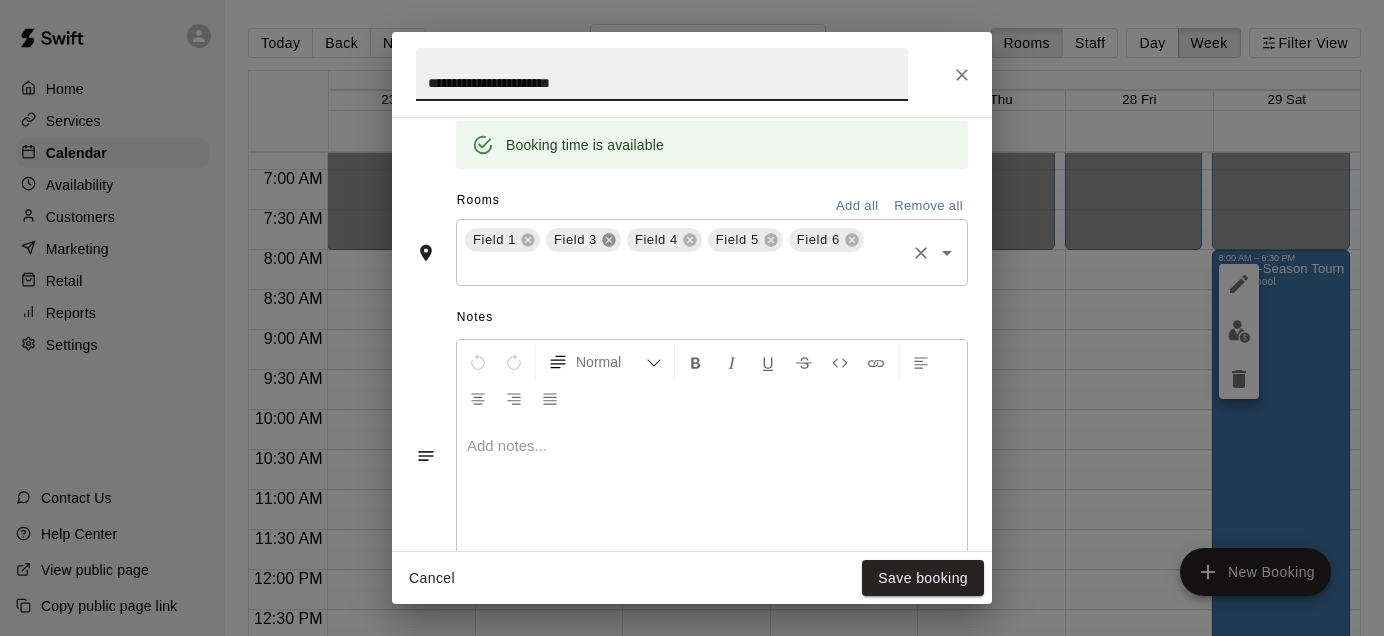click 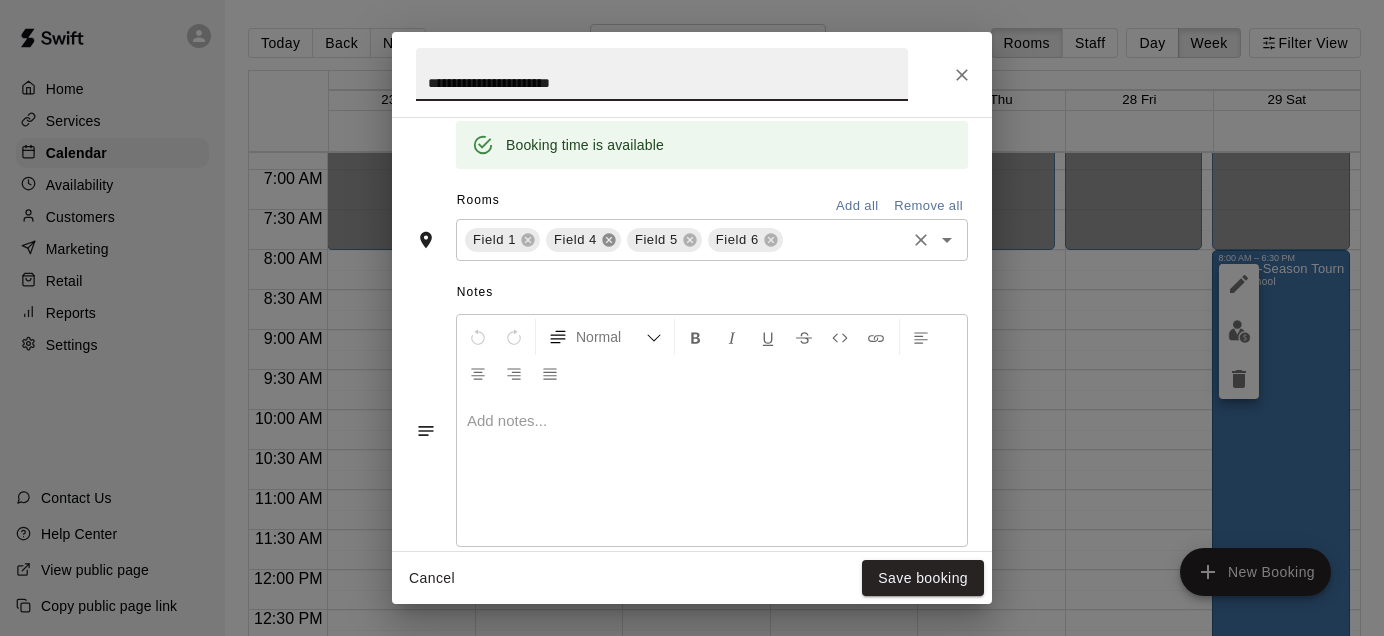 click 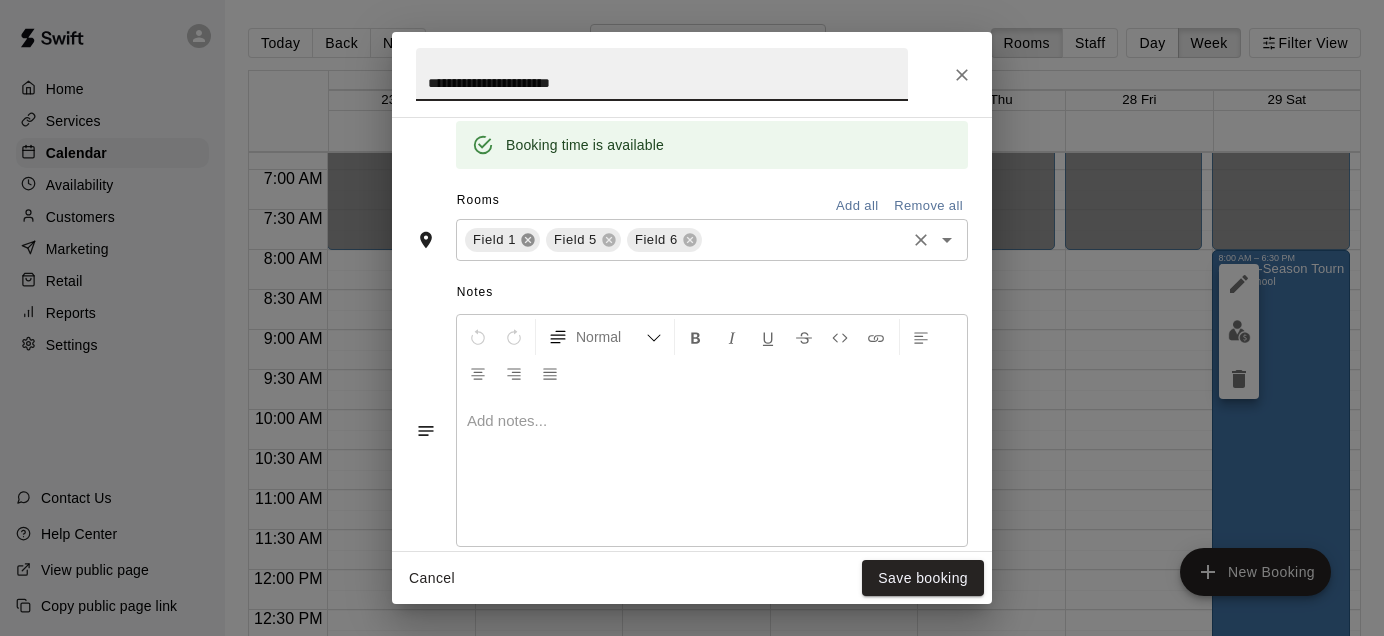click 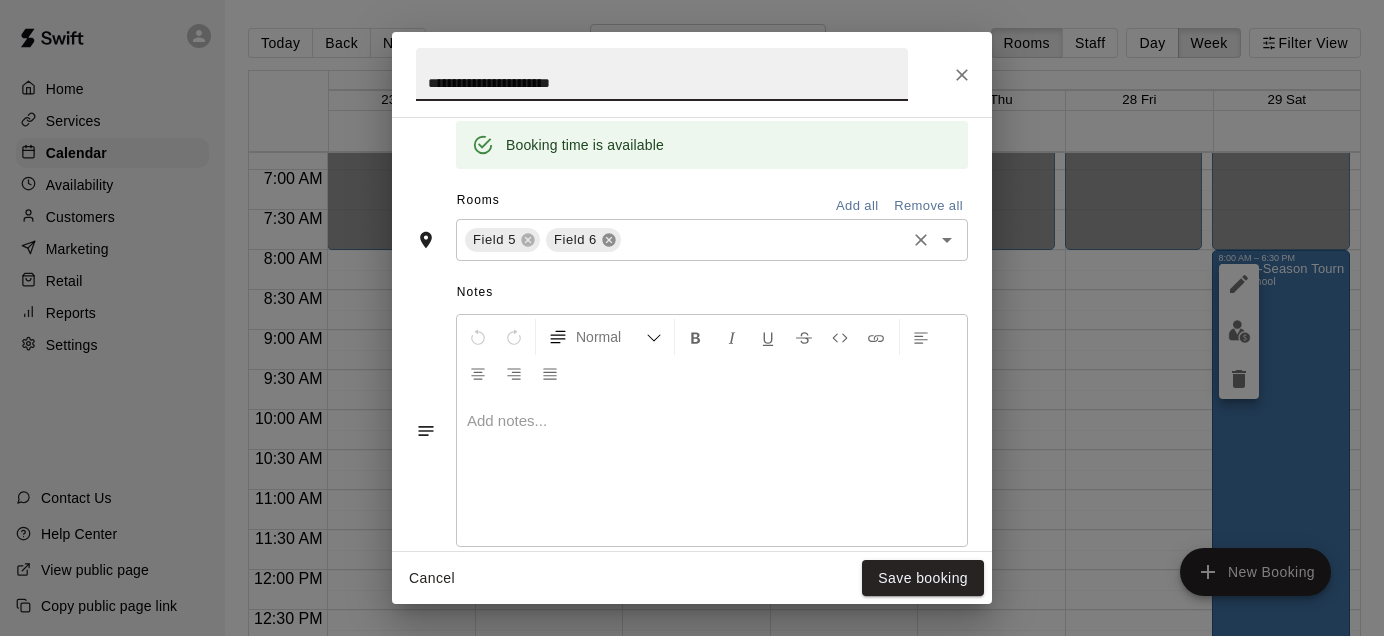 click 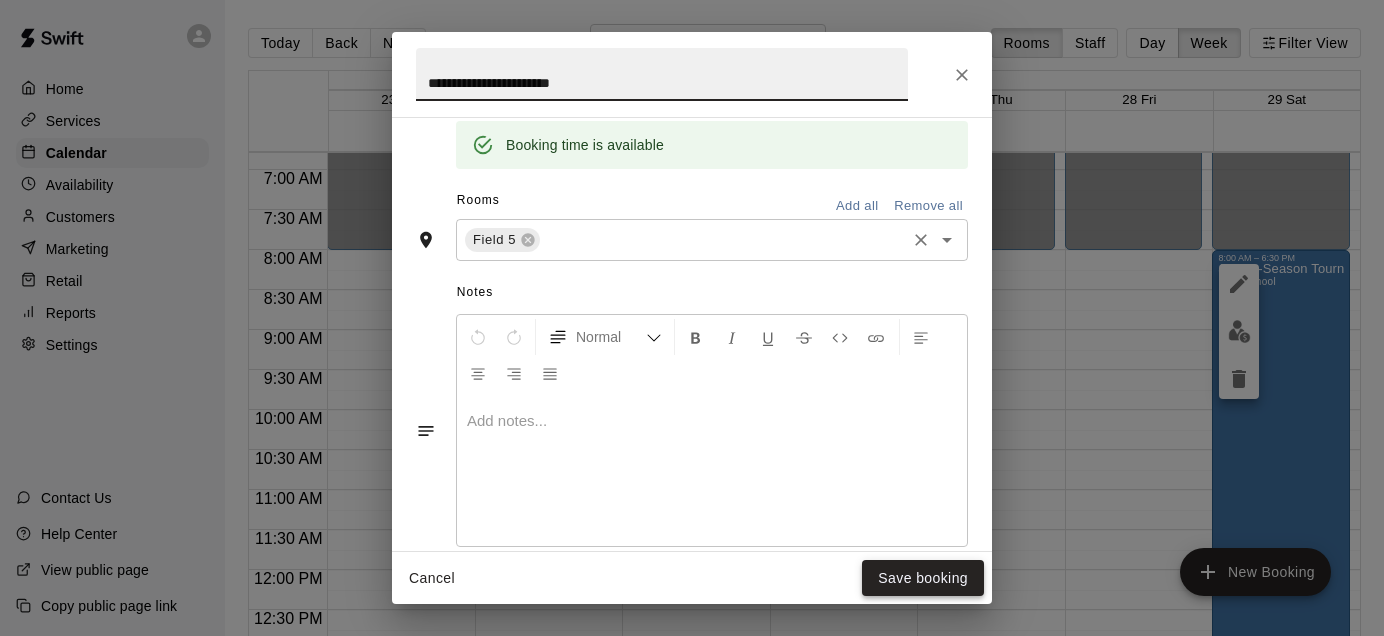 click on "Save booking" at bounding box center (923, 578) 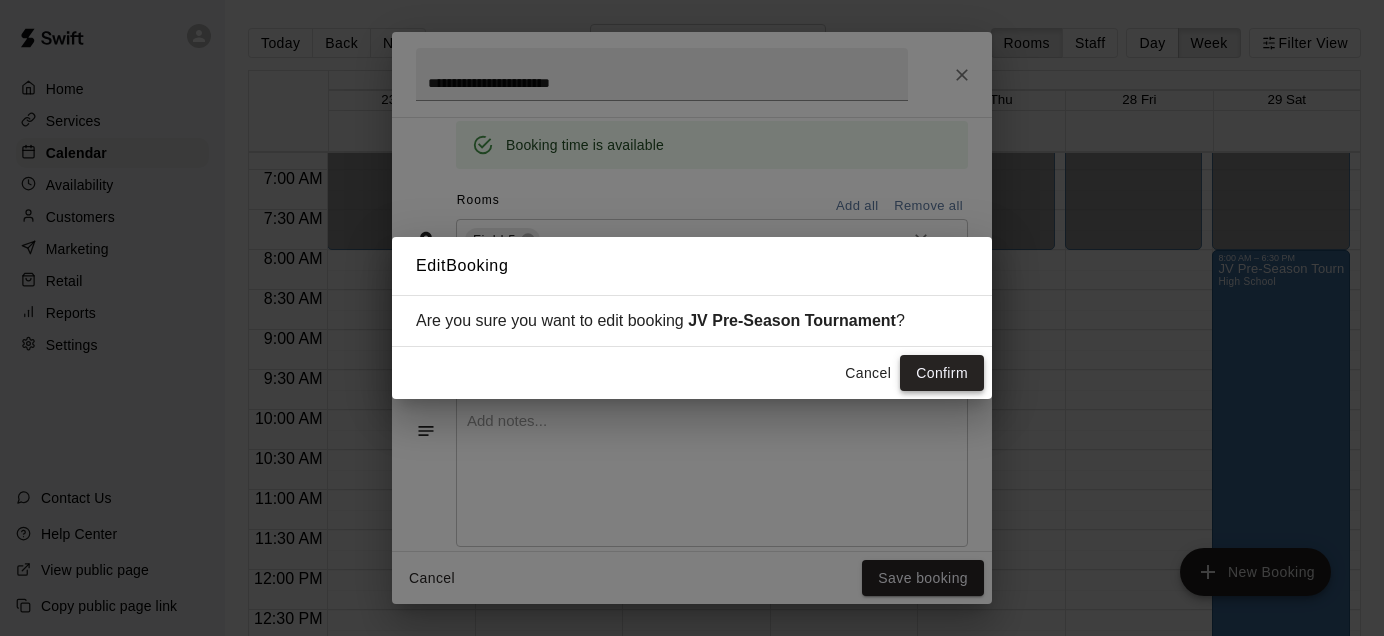 click on "Confirm" at bounding box center (942, 373) 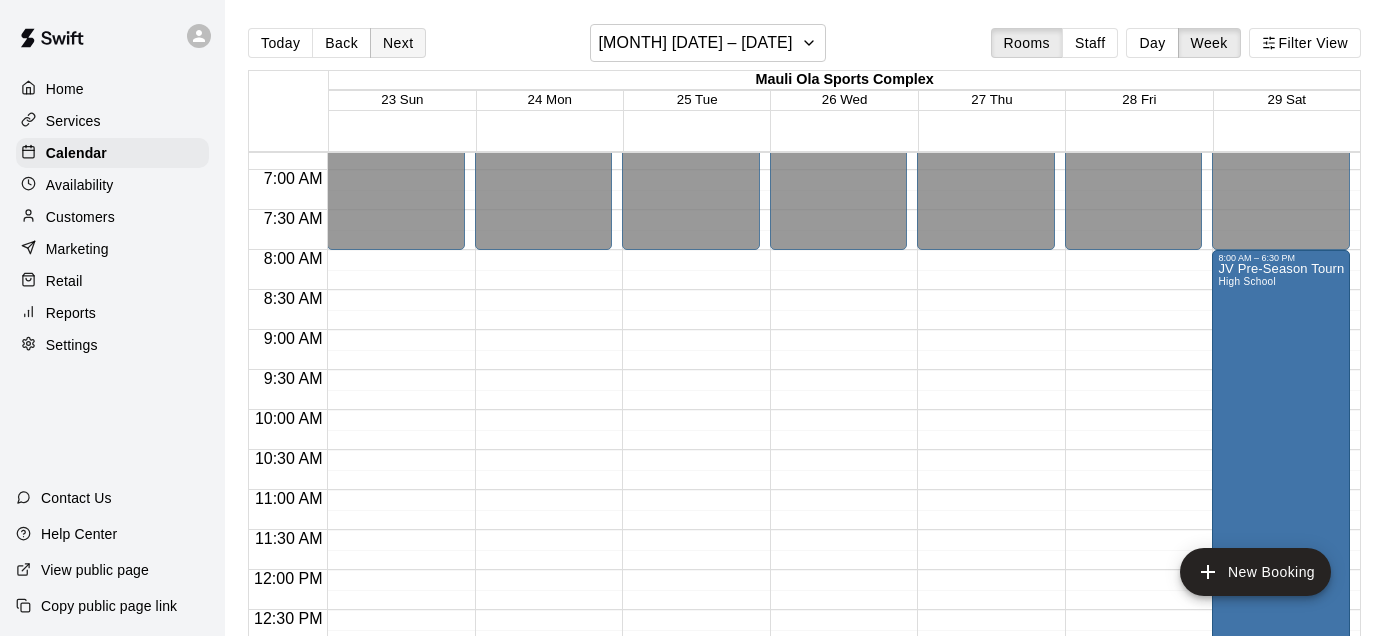 click on "Next" at bounding box center [398, 43] 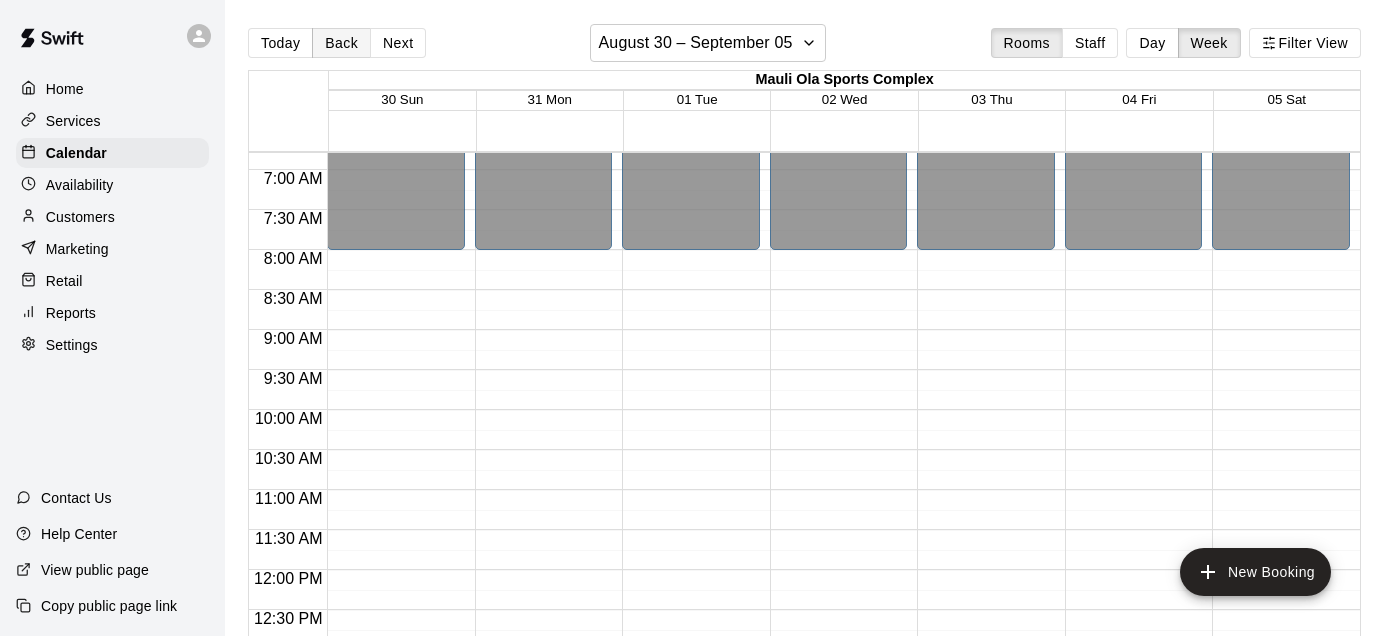 click on "Back" at bounding box center [341, 43] 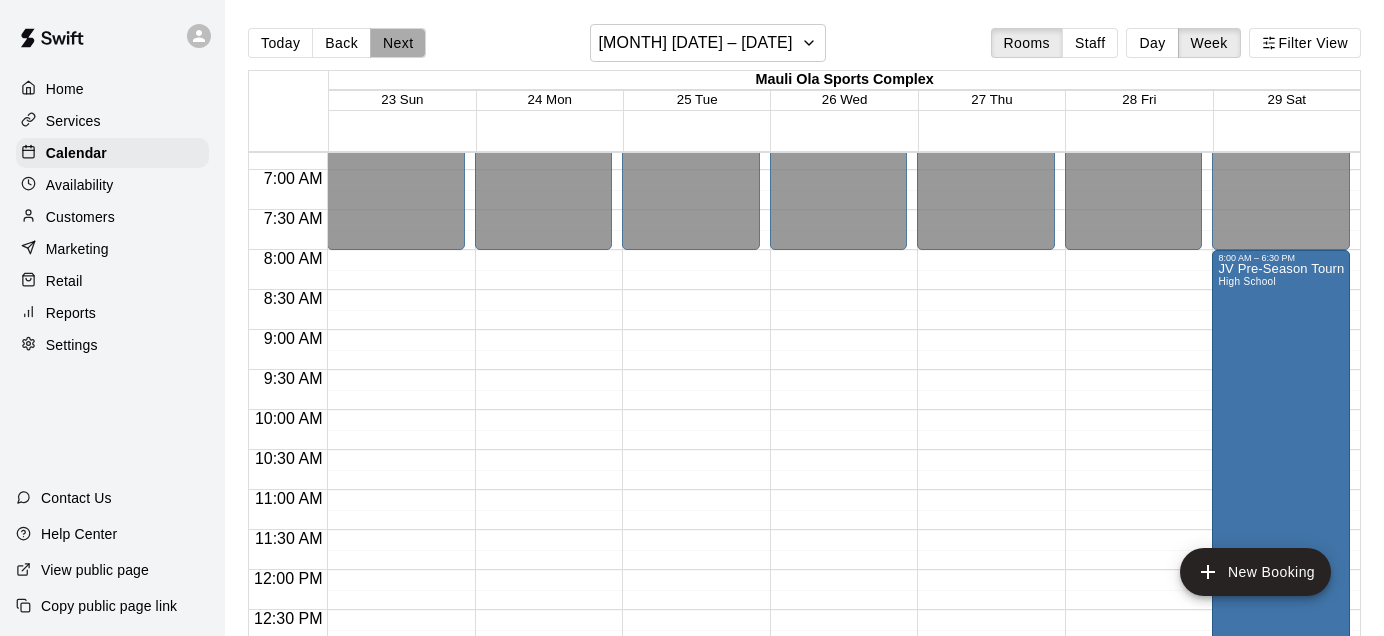 click on "Next" at bounding box center (398, 43) 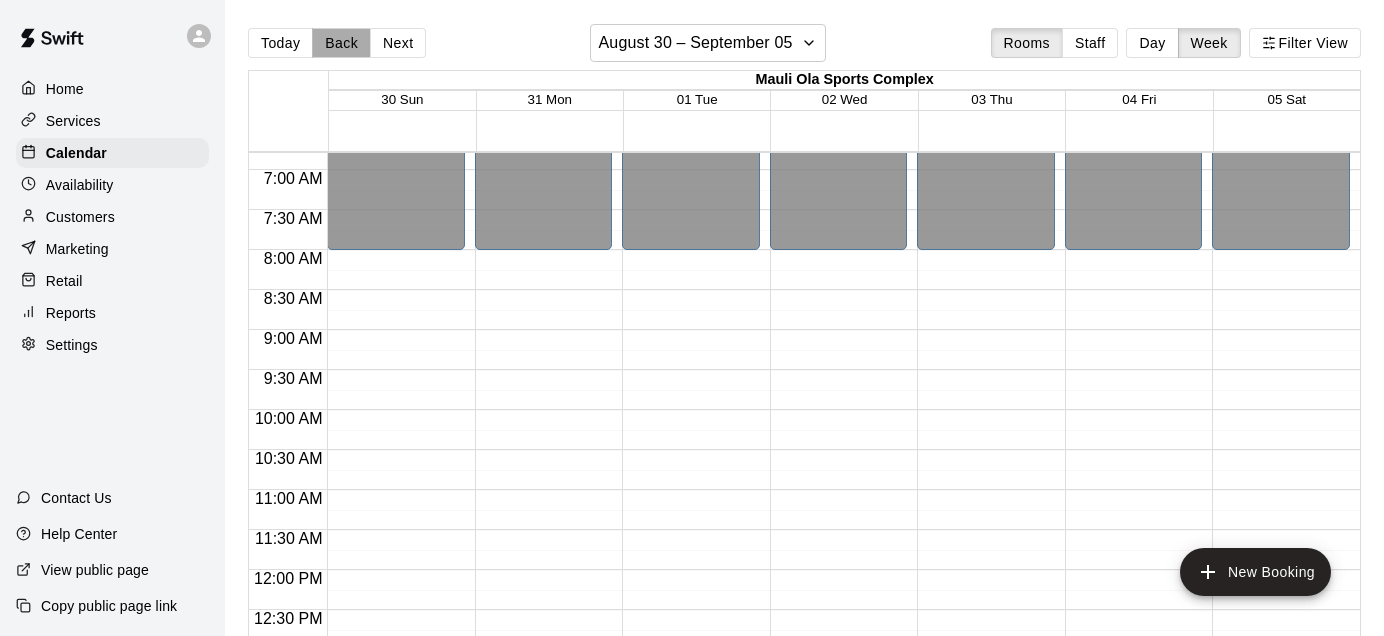 click on "Back" at bounding box center (341, 43) 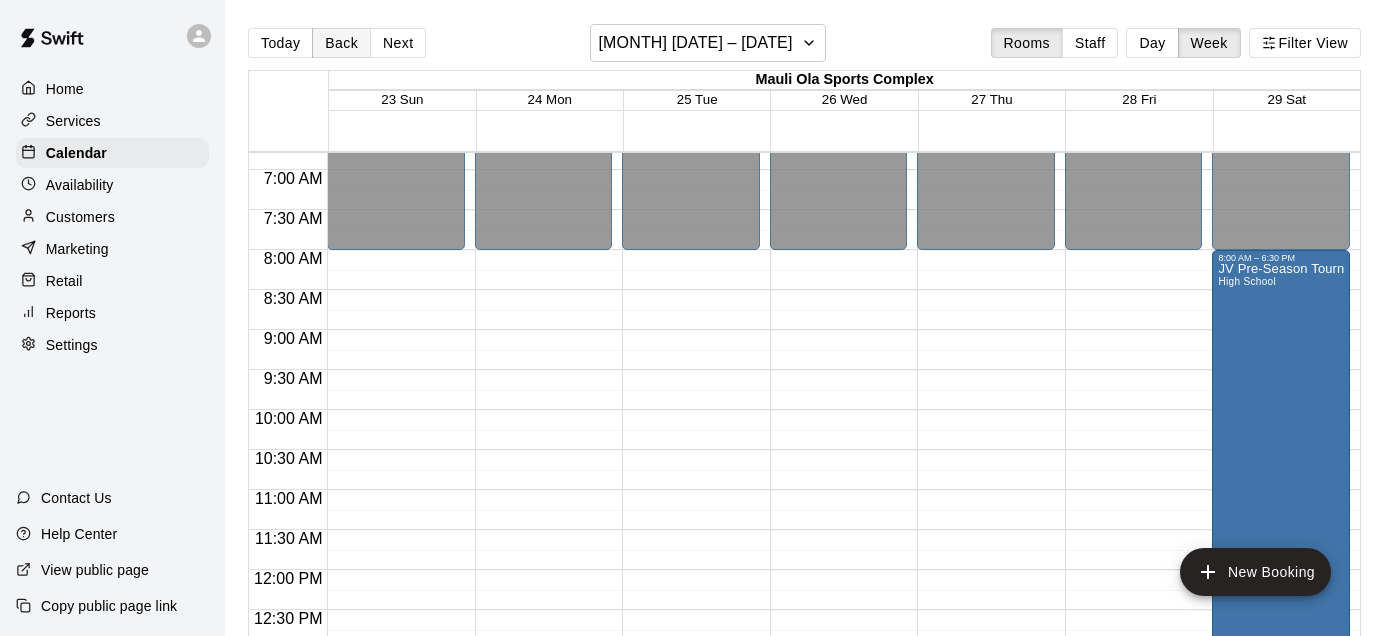 click on "Back" at bounding box center (341, 43) 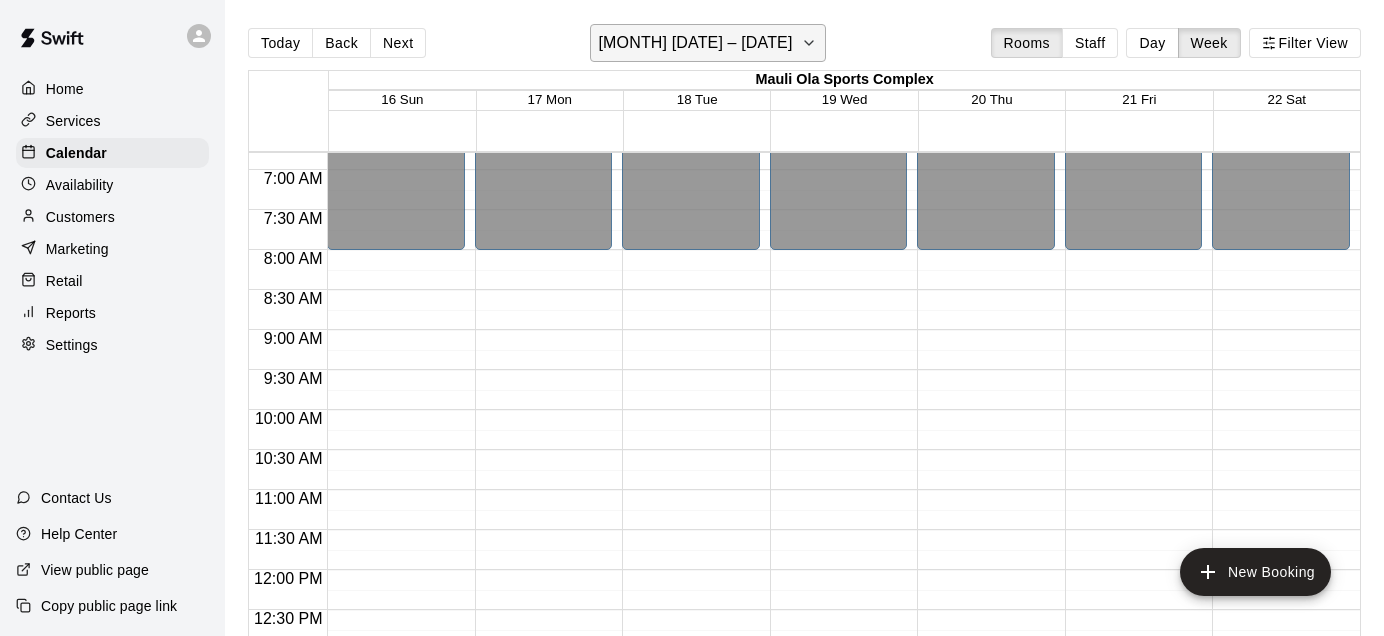 click on "[MONTH] [DATE] – [DATE]" at bounding box center (696, 43) 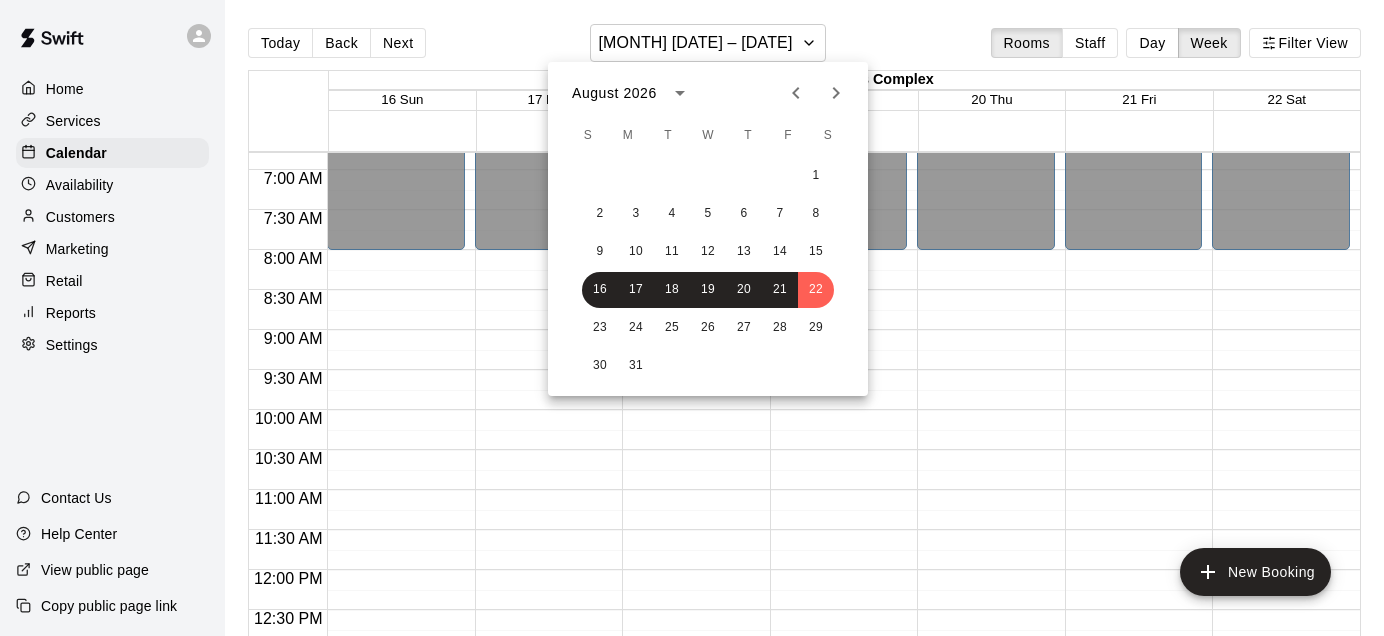 click 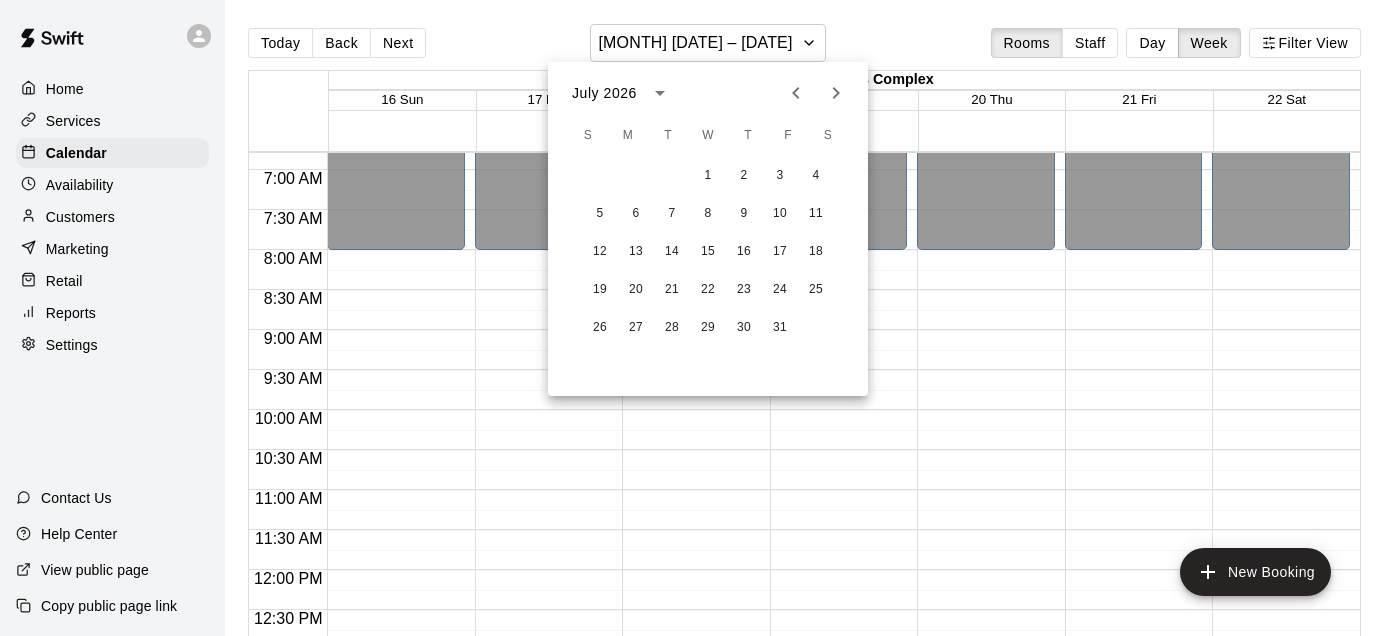 click 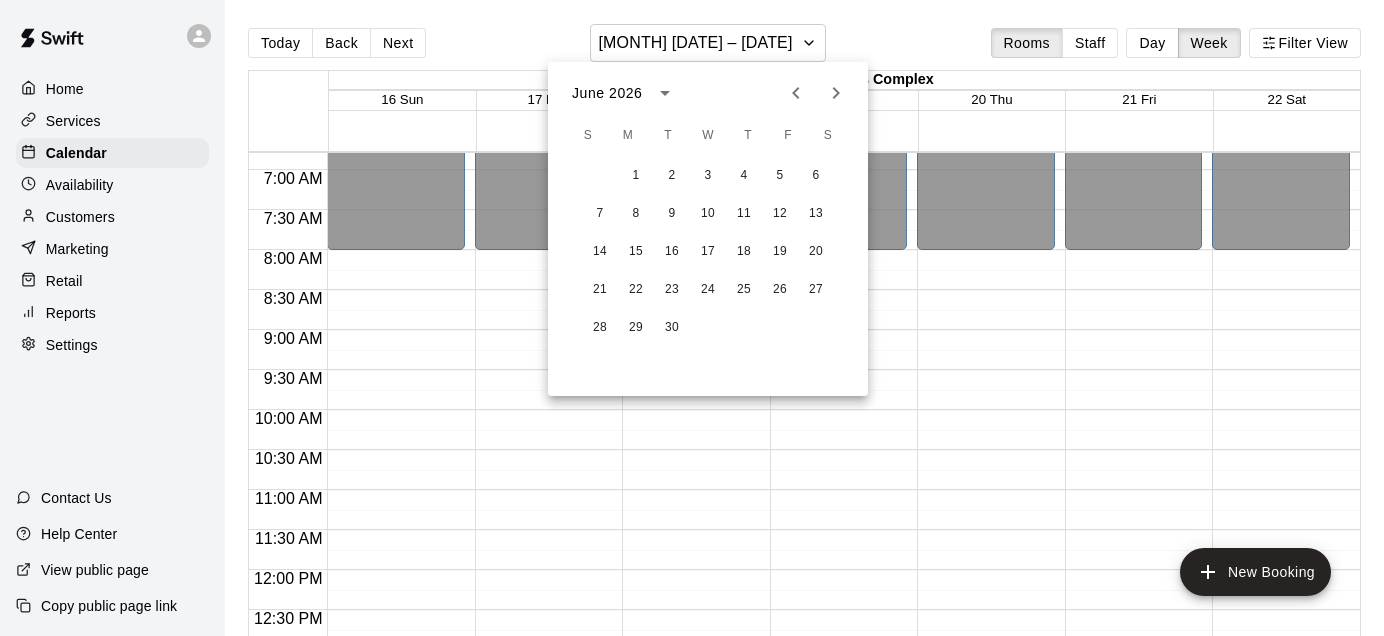click 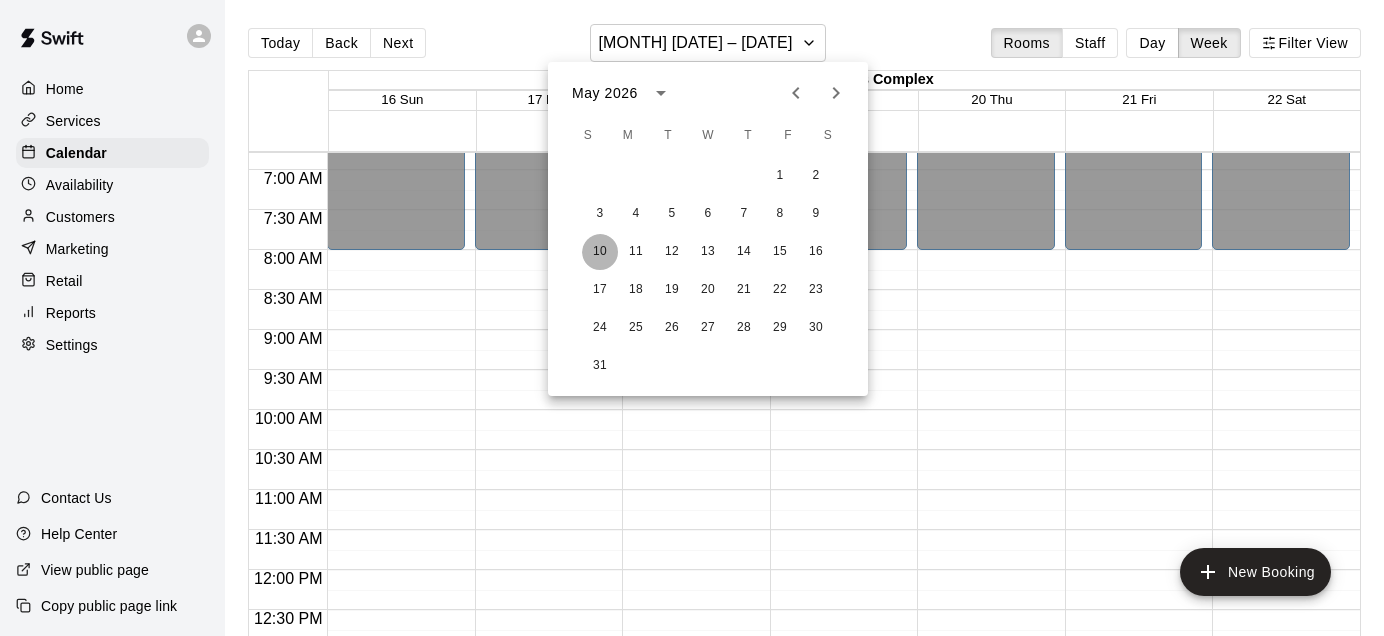 click on "10" at bounding box center (600, 252) 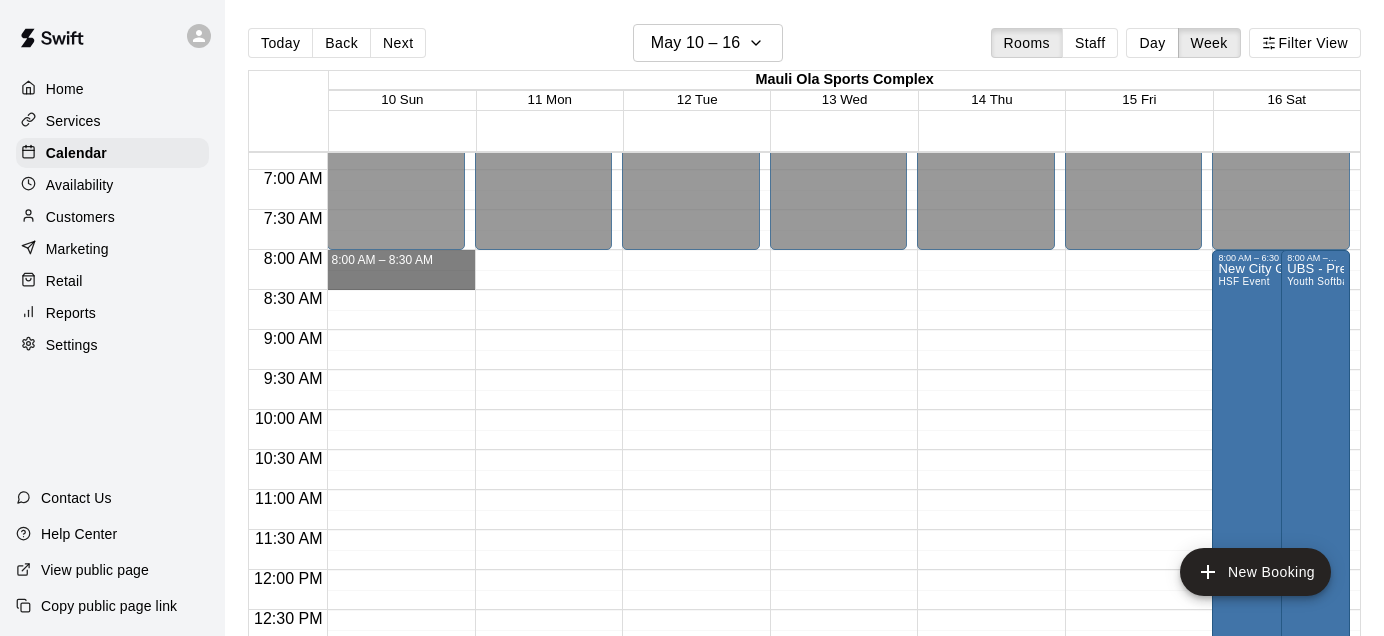 drag, startPoint x: 452, startPoint y: 258, endPoint x: 428, endPoint y: 487, distance: 230.25421 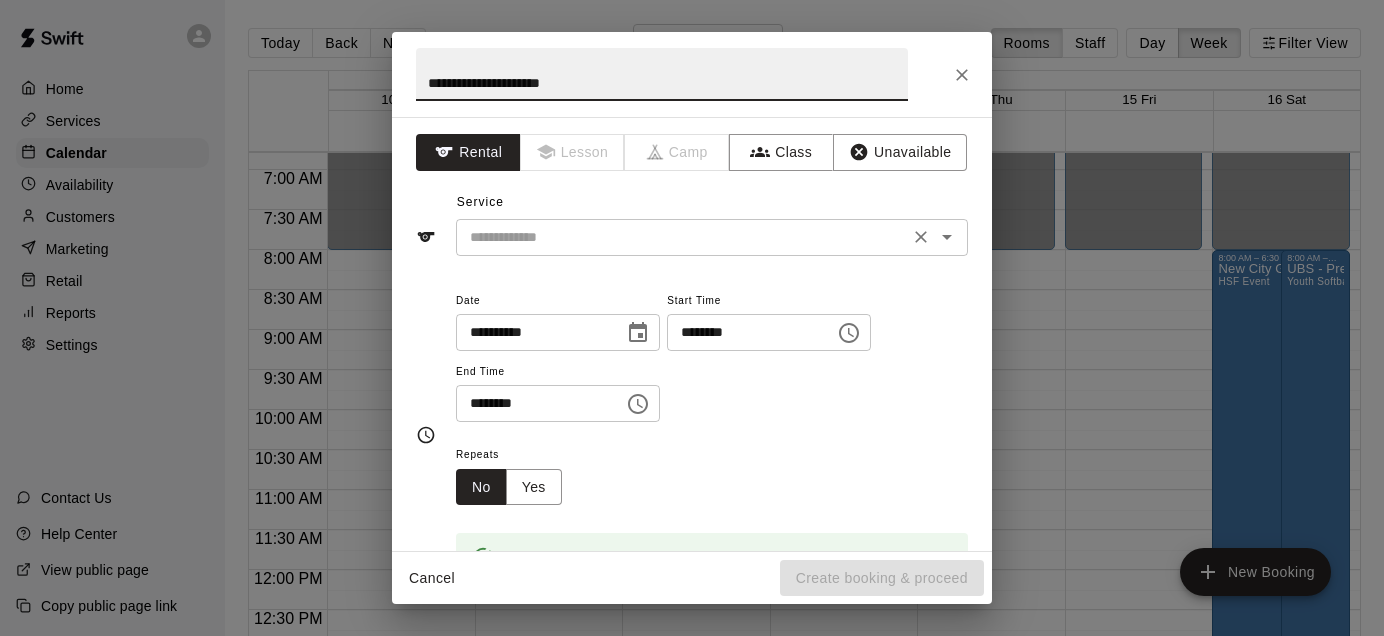 click on "​" at bounding box center (712, 237) 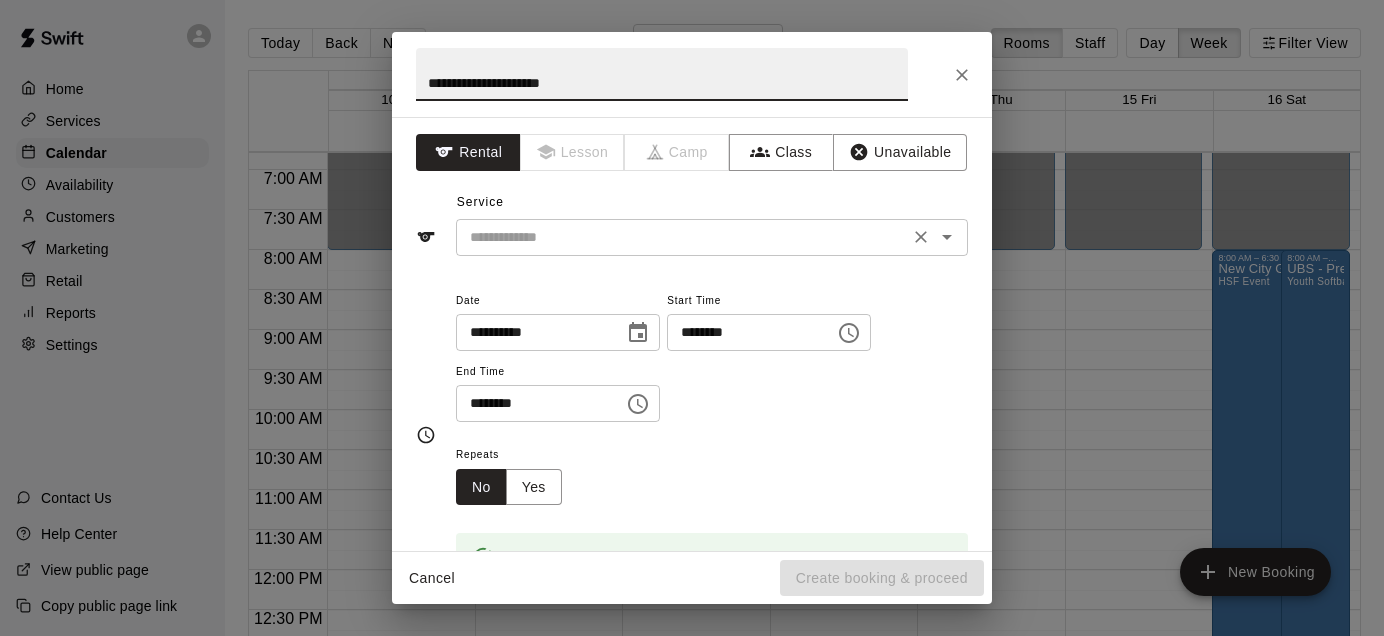 type on "**********" 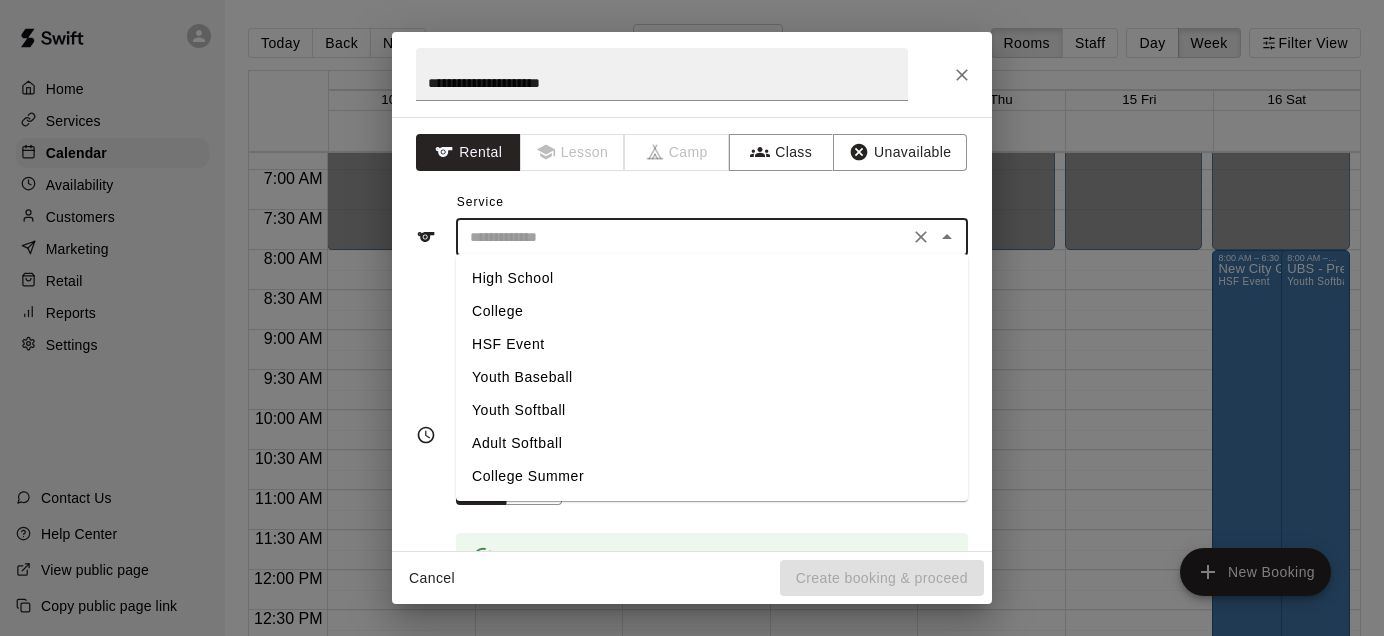 click on "HSF Event" at bounding box center [712, 344] 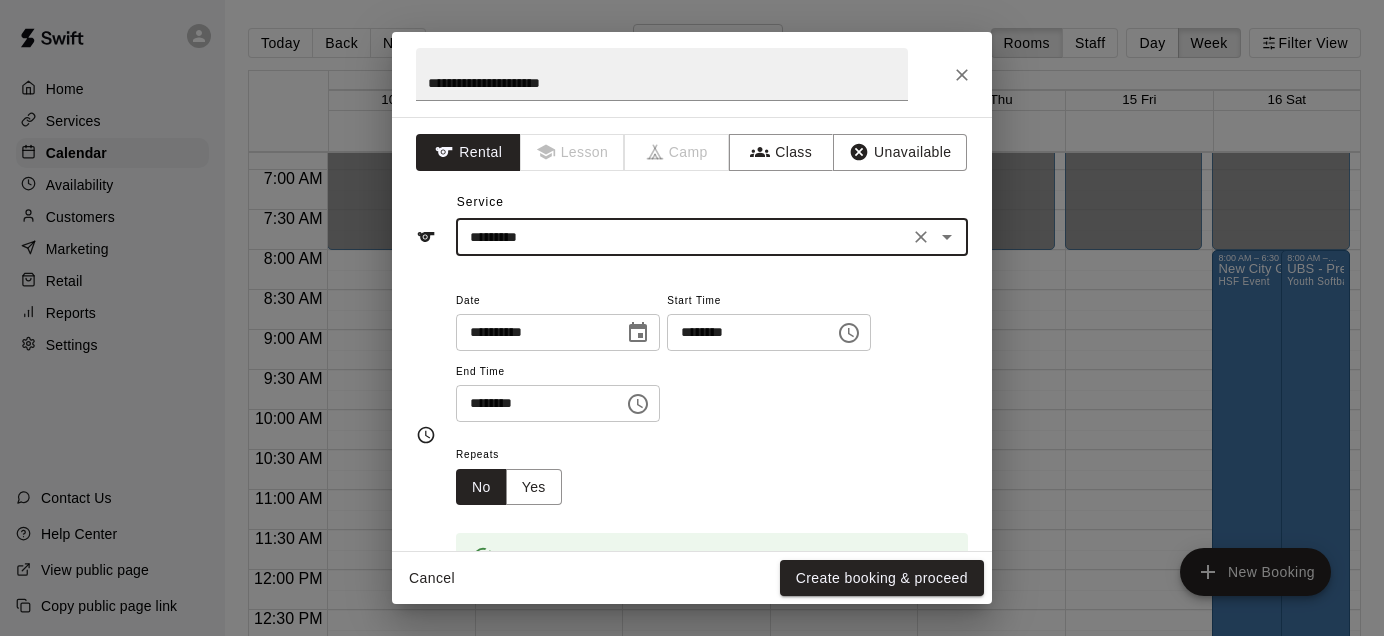 click on "********" at bounding box center (533, 403) 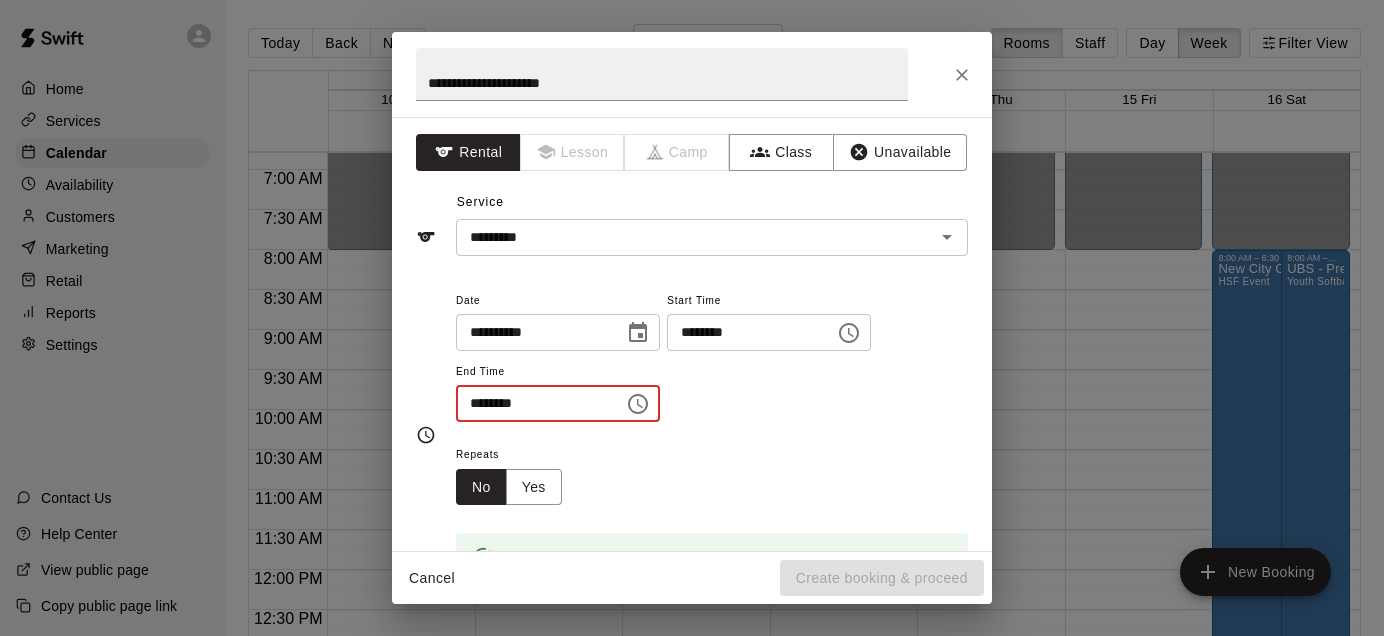 type on "********" 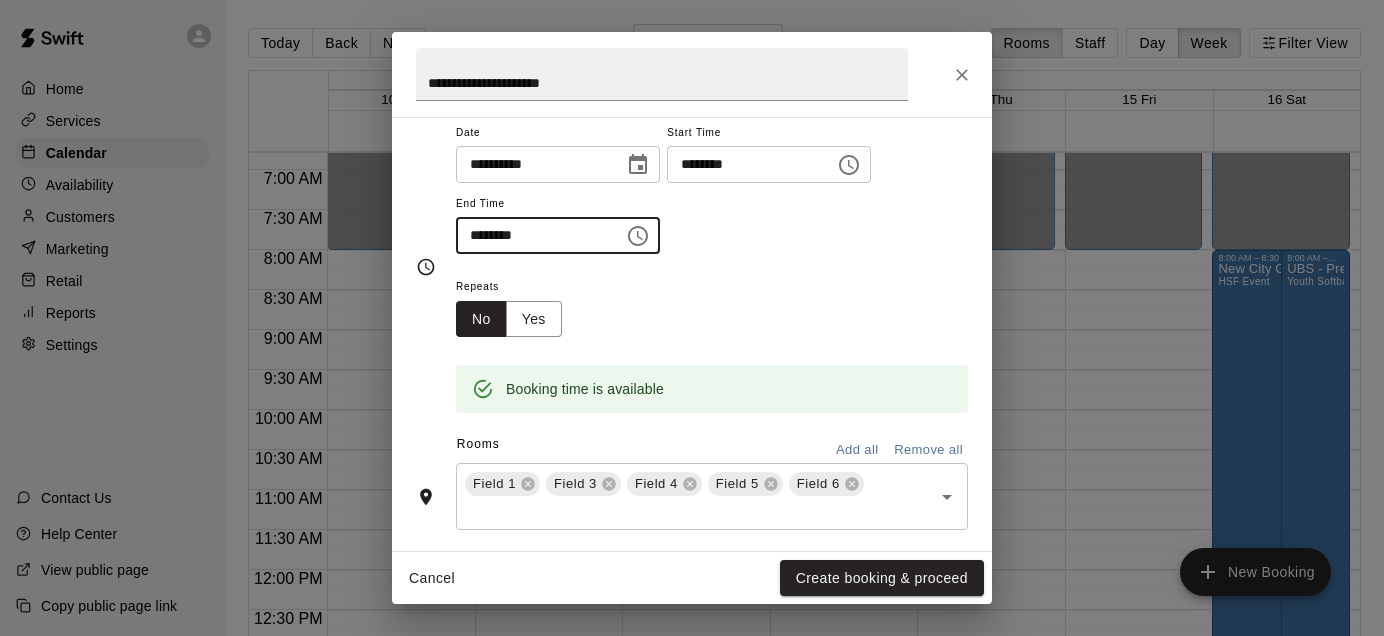 scroll, scrollTop: 180, scrollLeft: 0, axis: vertical 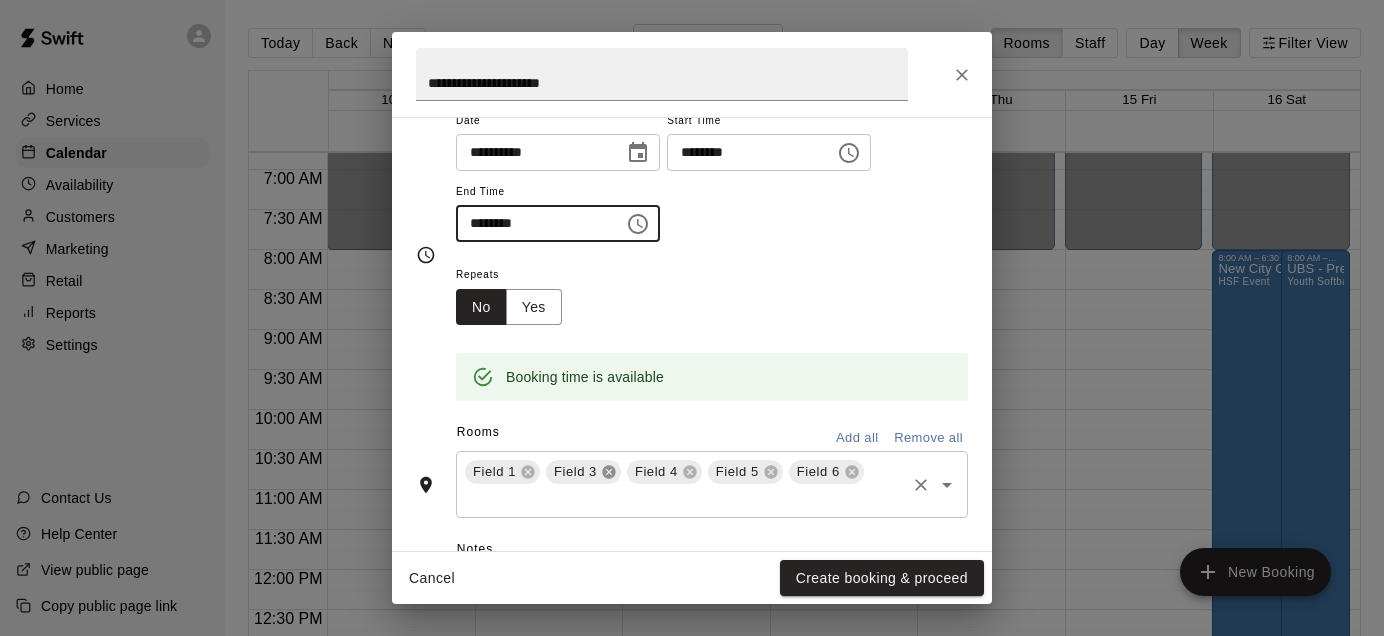 click 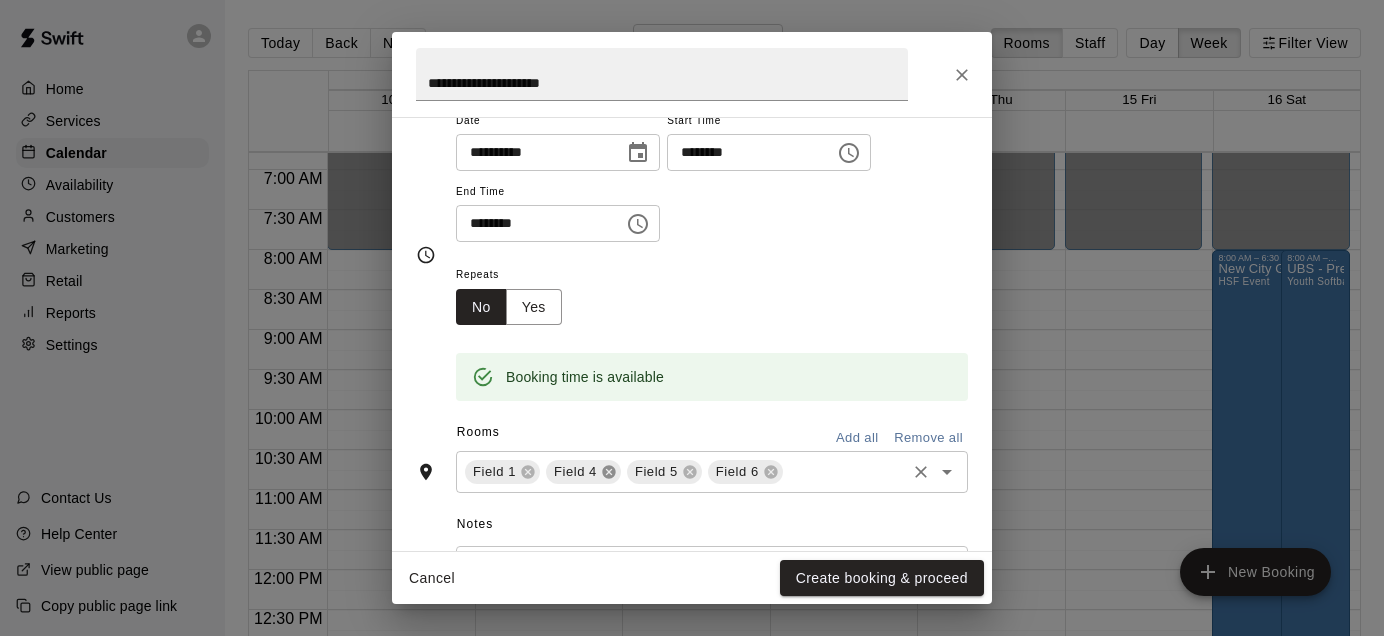 click on "**********" at bounding box center [692, 334] 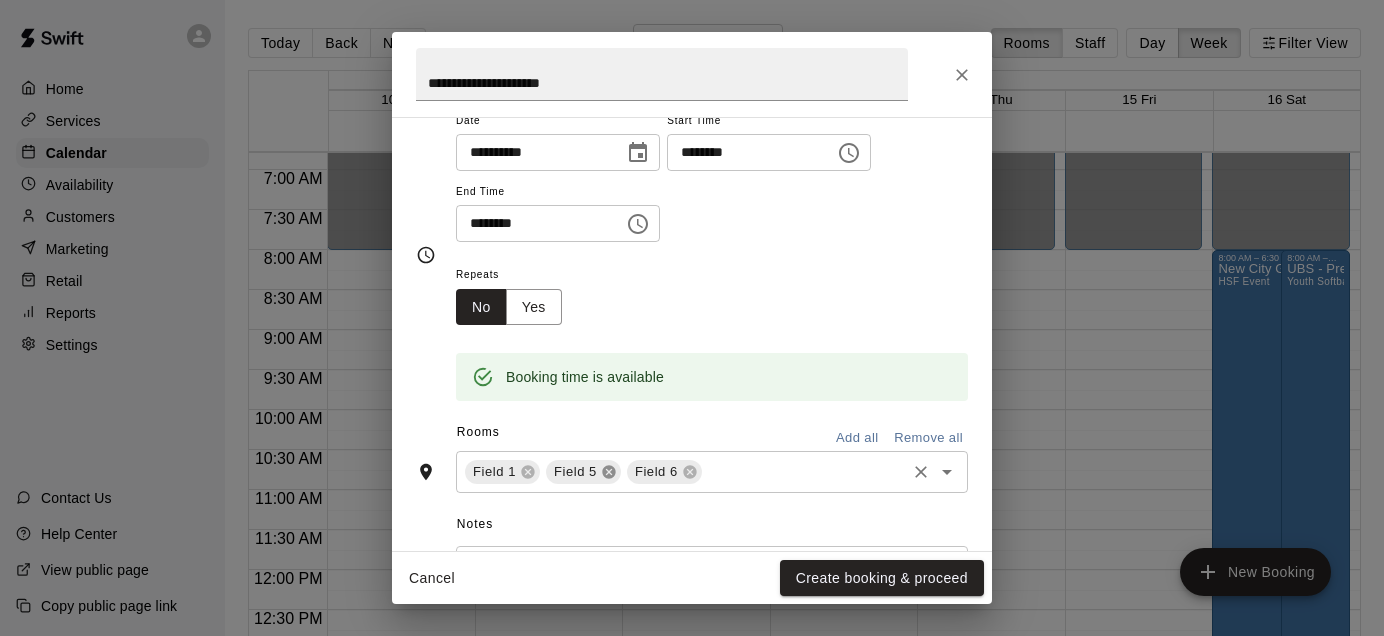 click 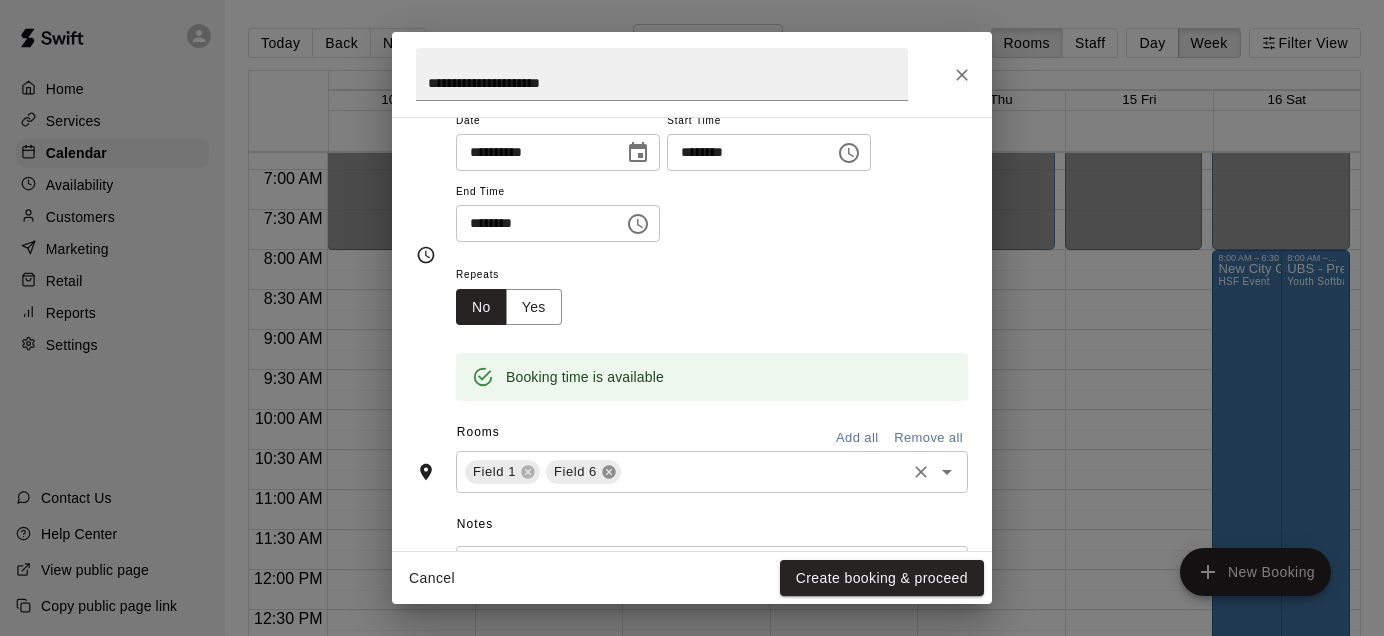 click 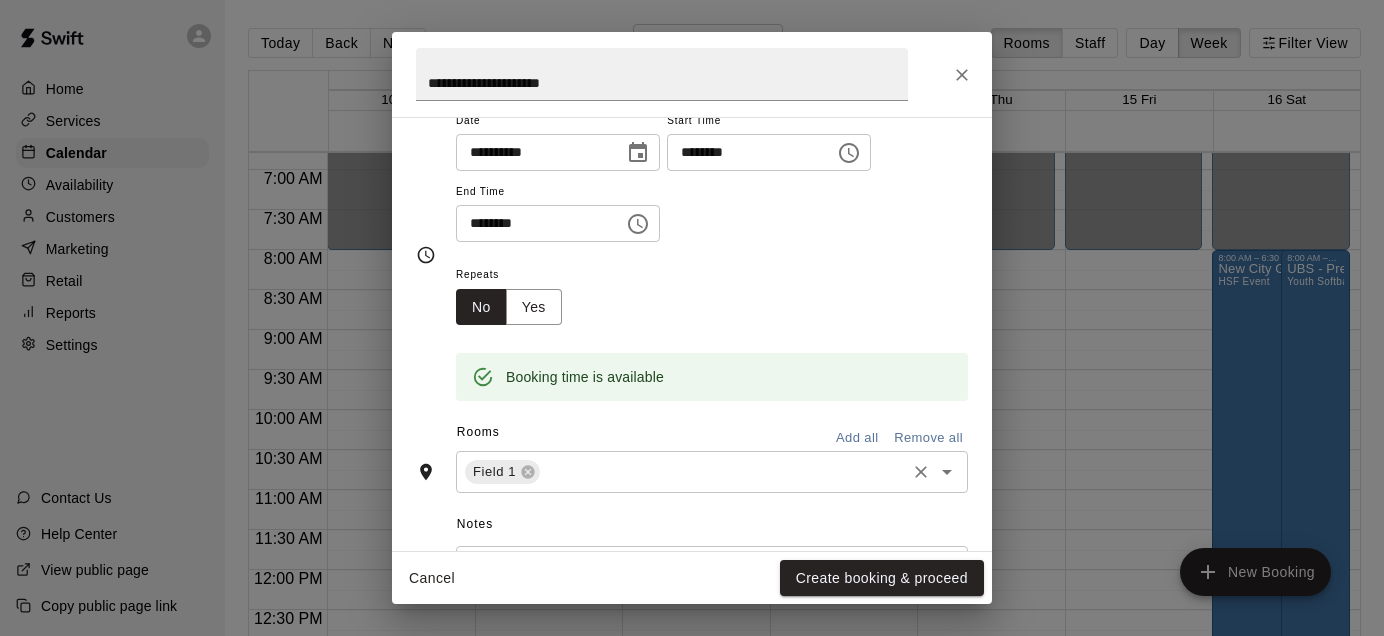 scroll, scrollTop: 189, scrollLeft: 0, axis: vertical 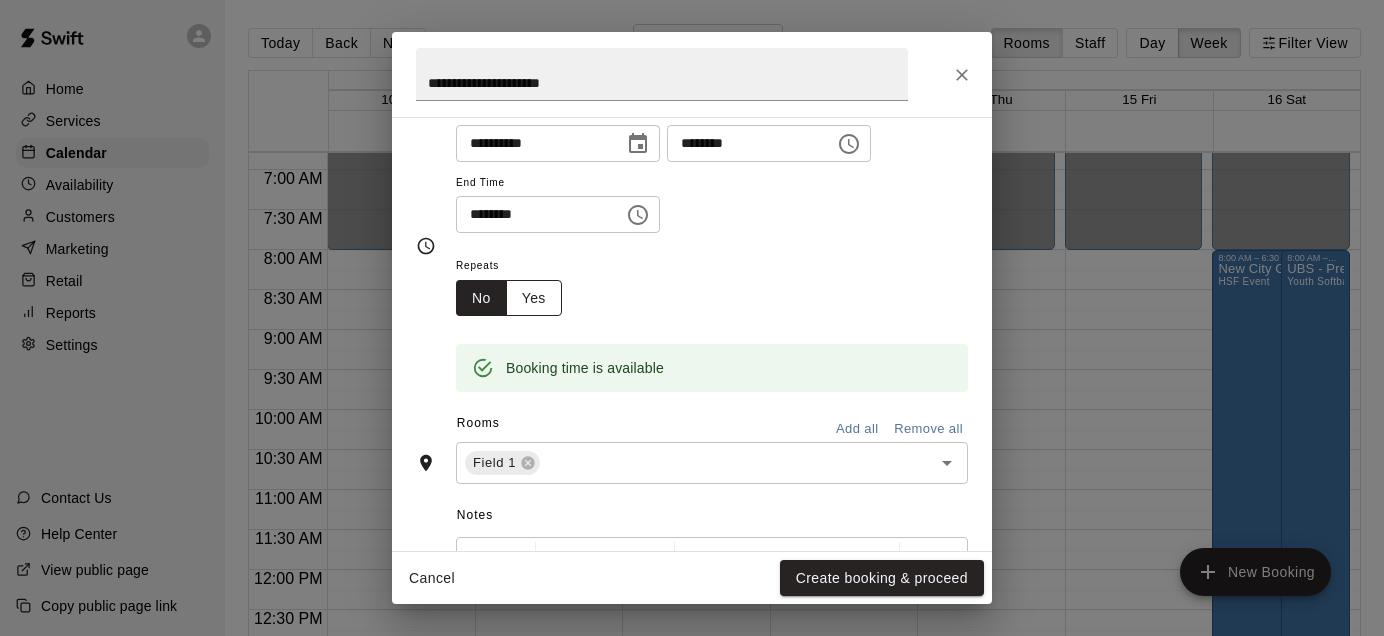 click on "Yes" at bounding box center (534, 298) 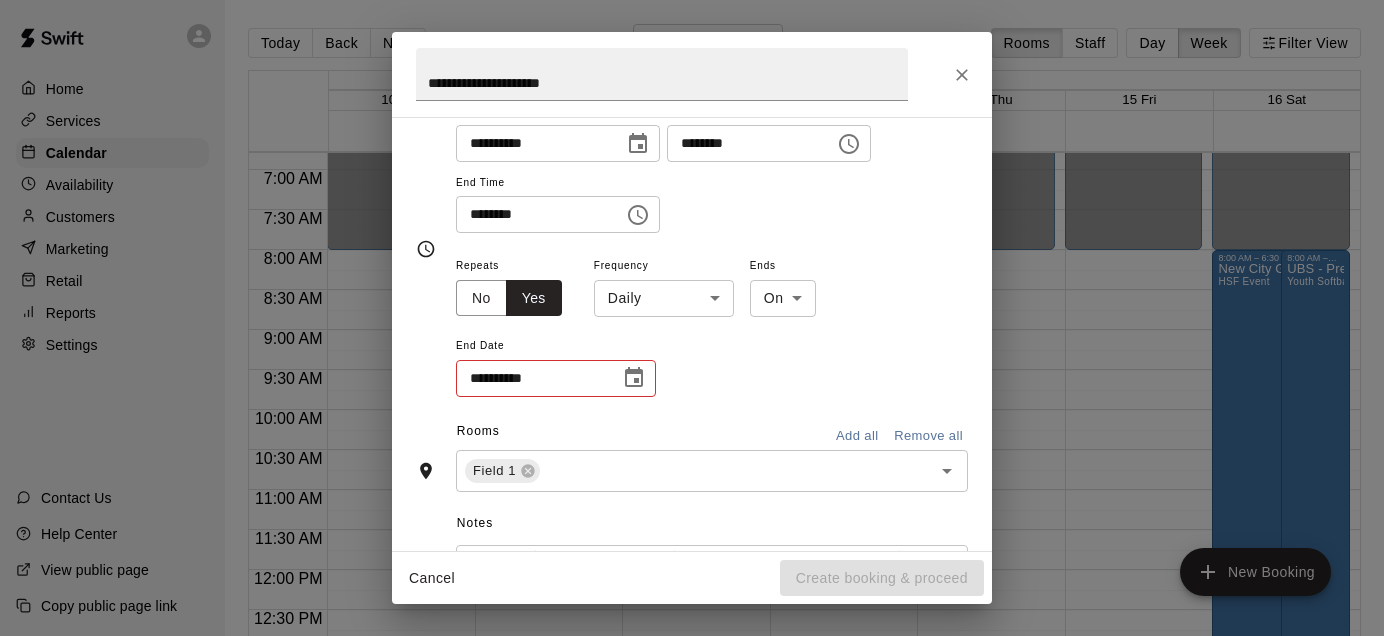 click 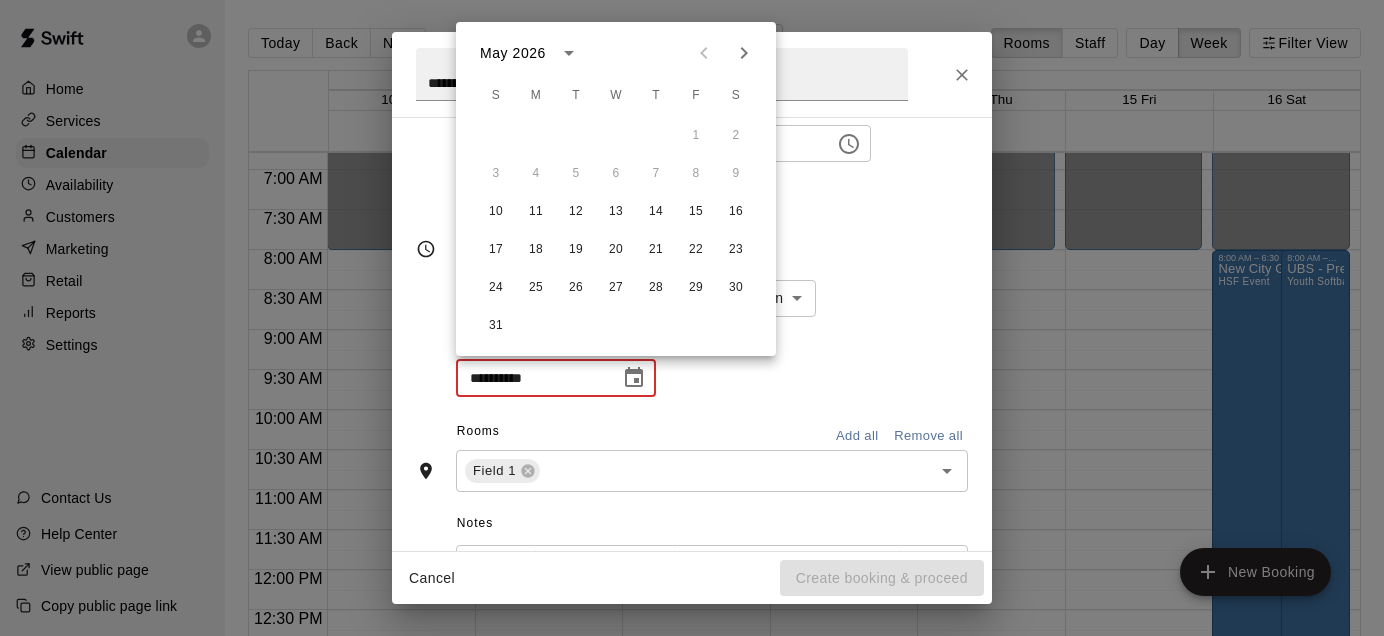 click 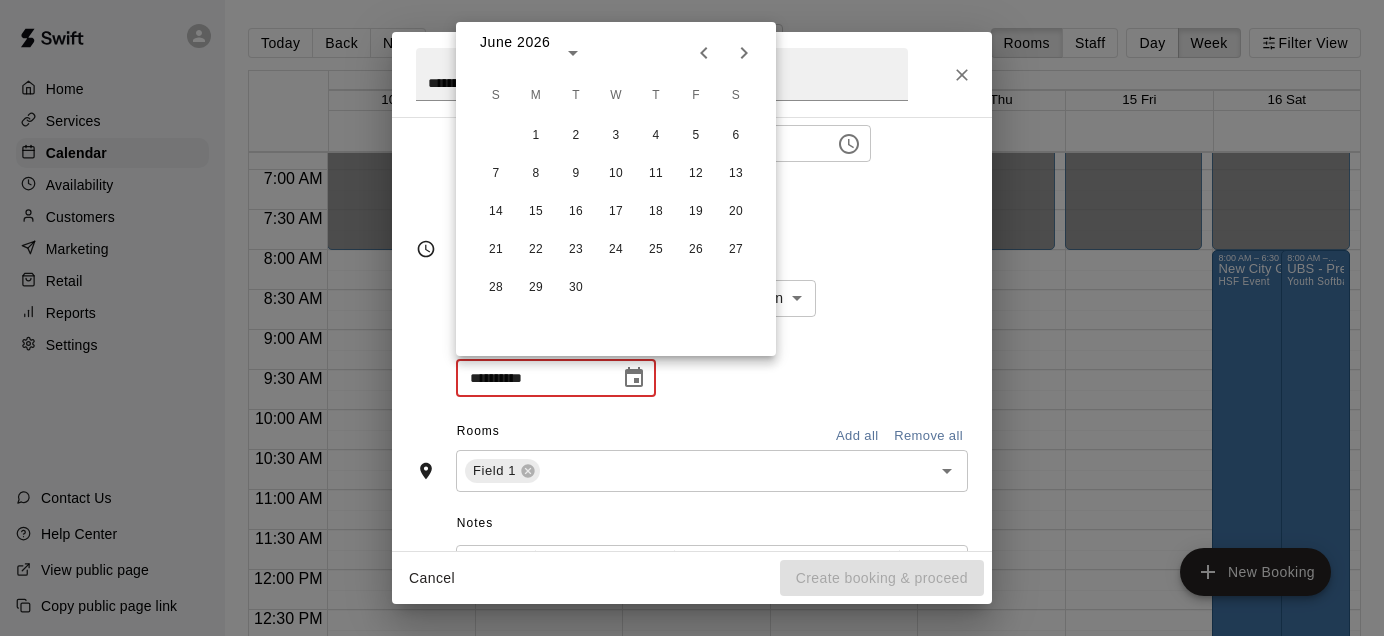 click 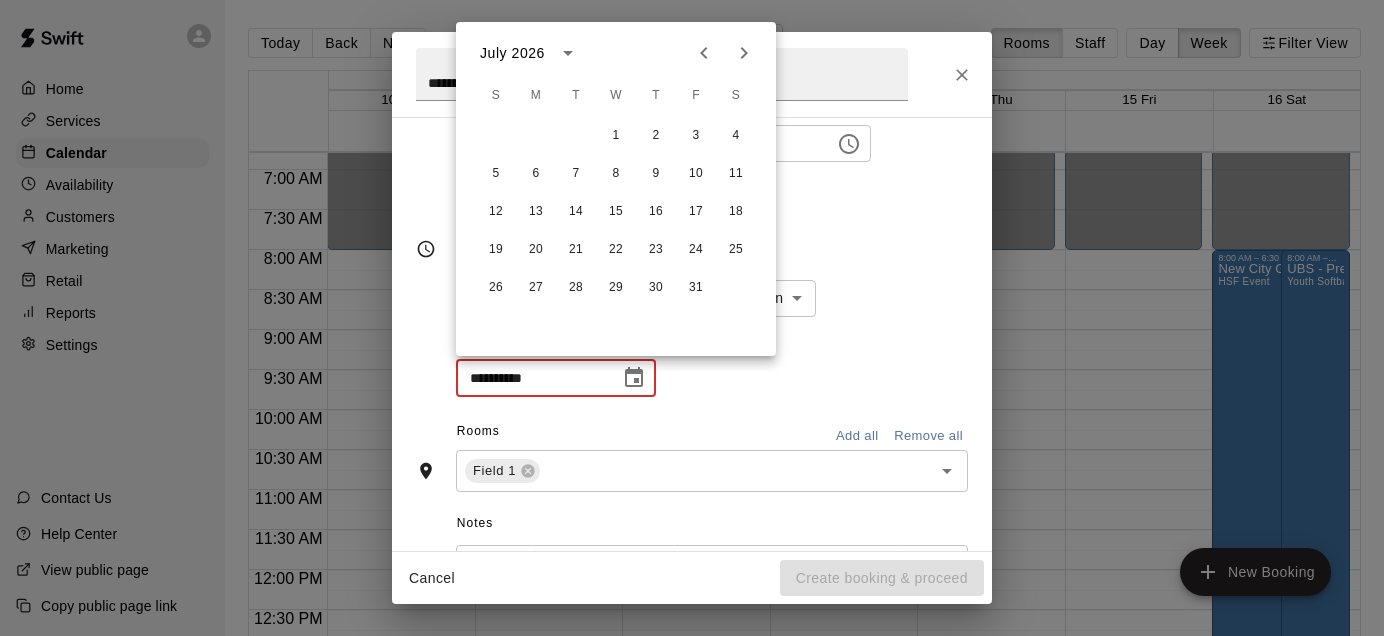 click 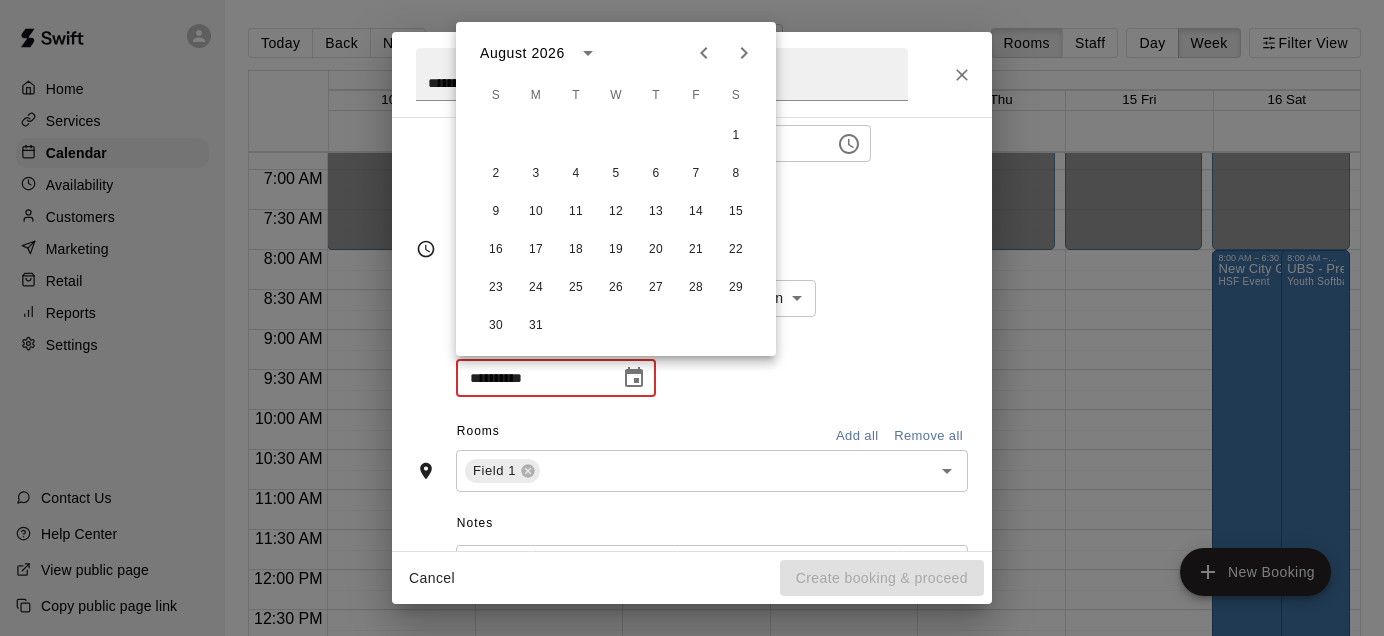 click 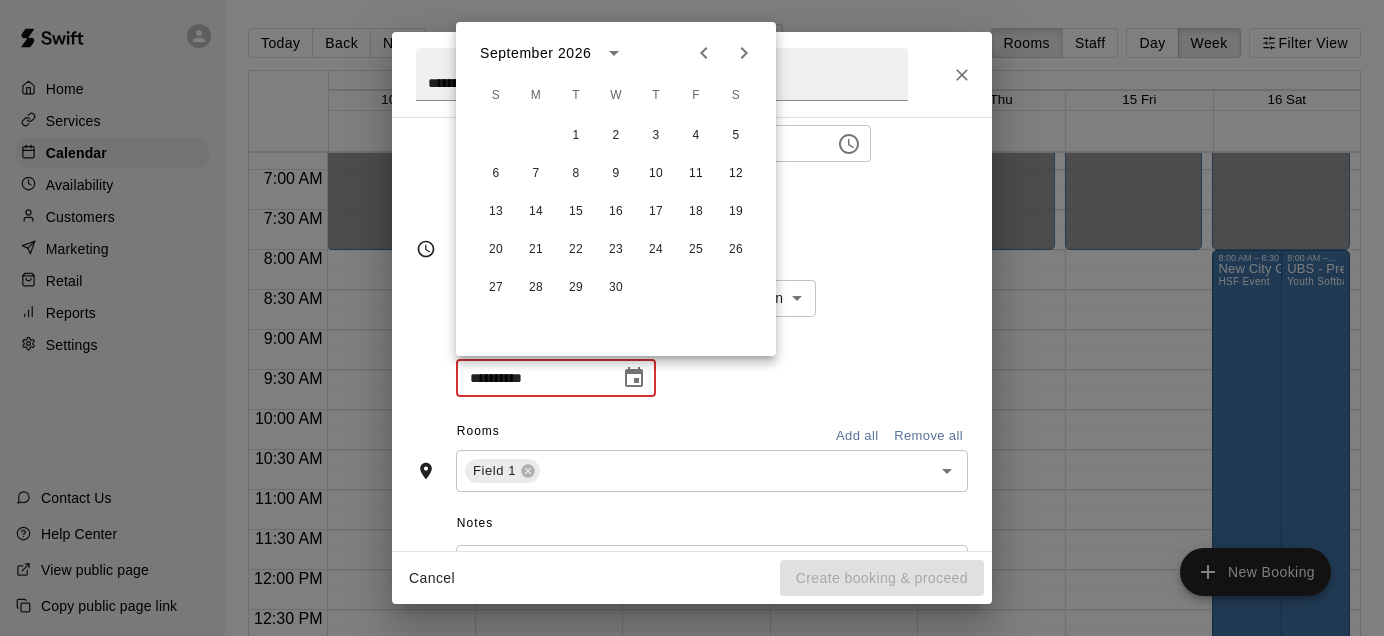click 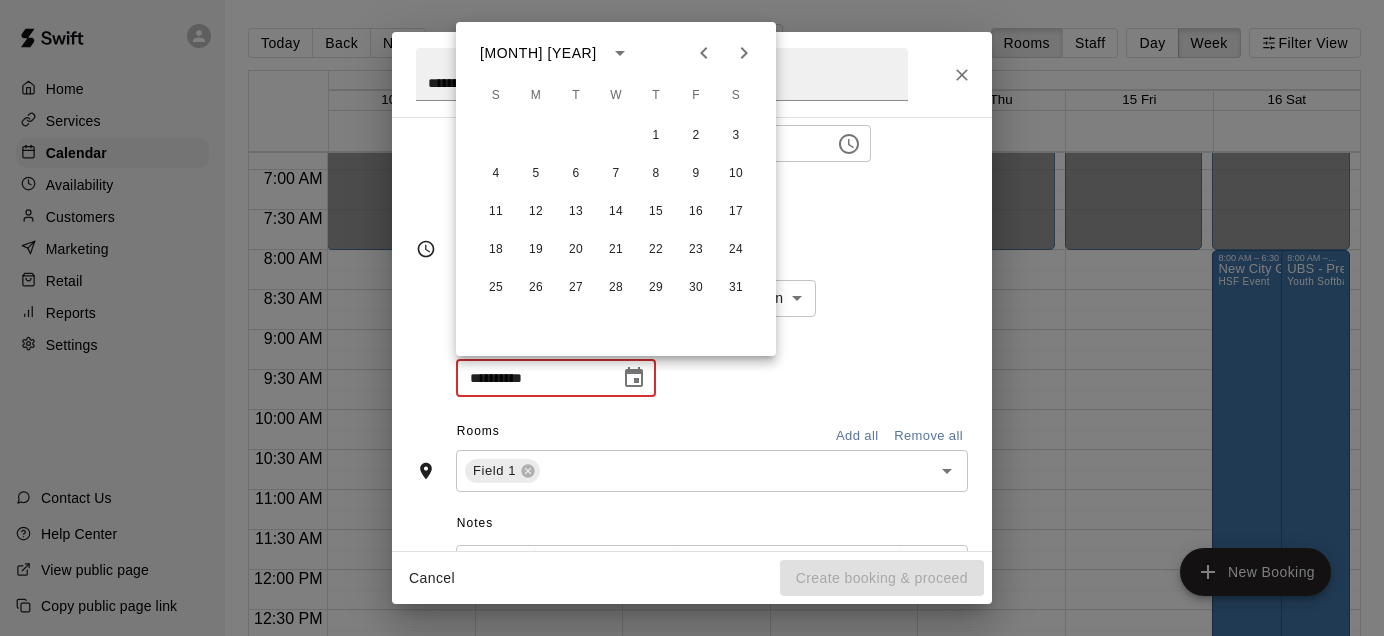 click 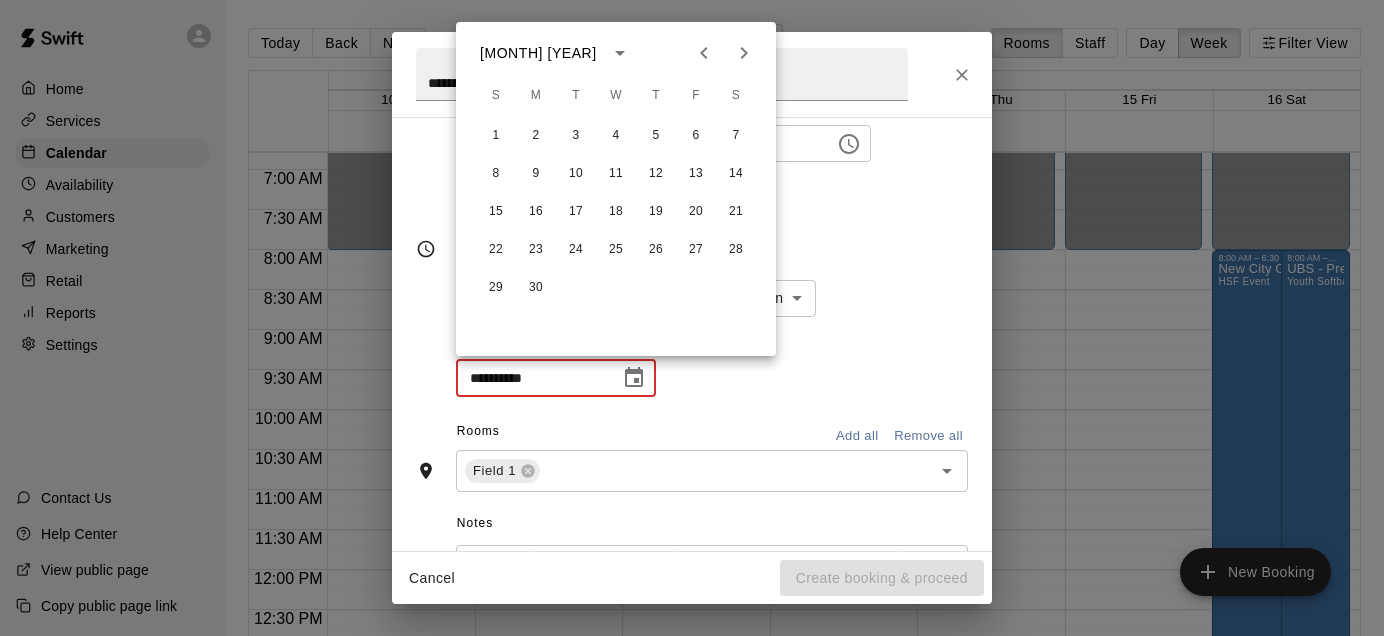 click 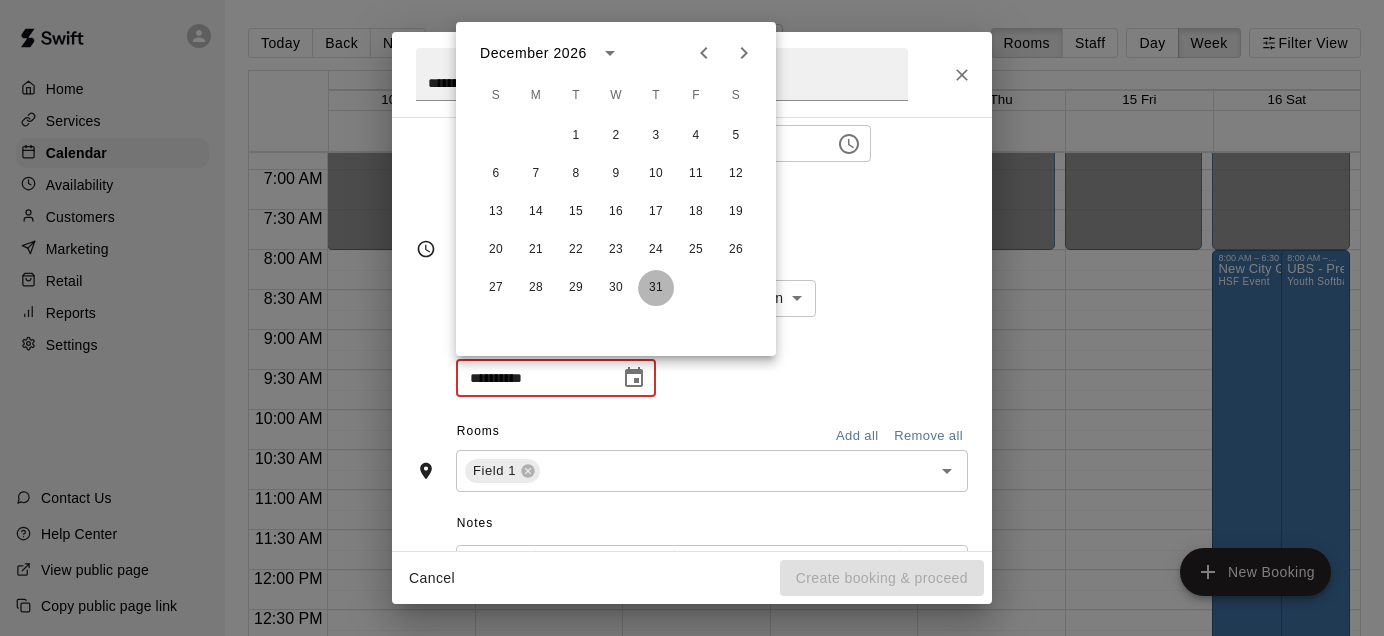 click on "31" at bounding box center (656, 288) 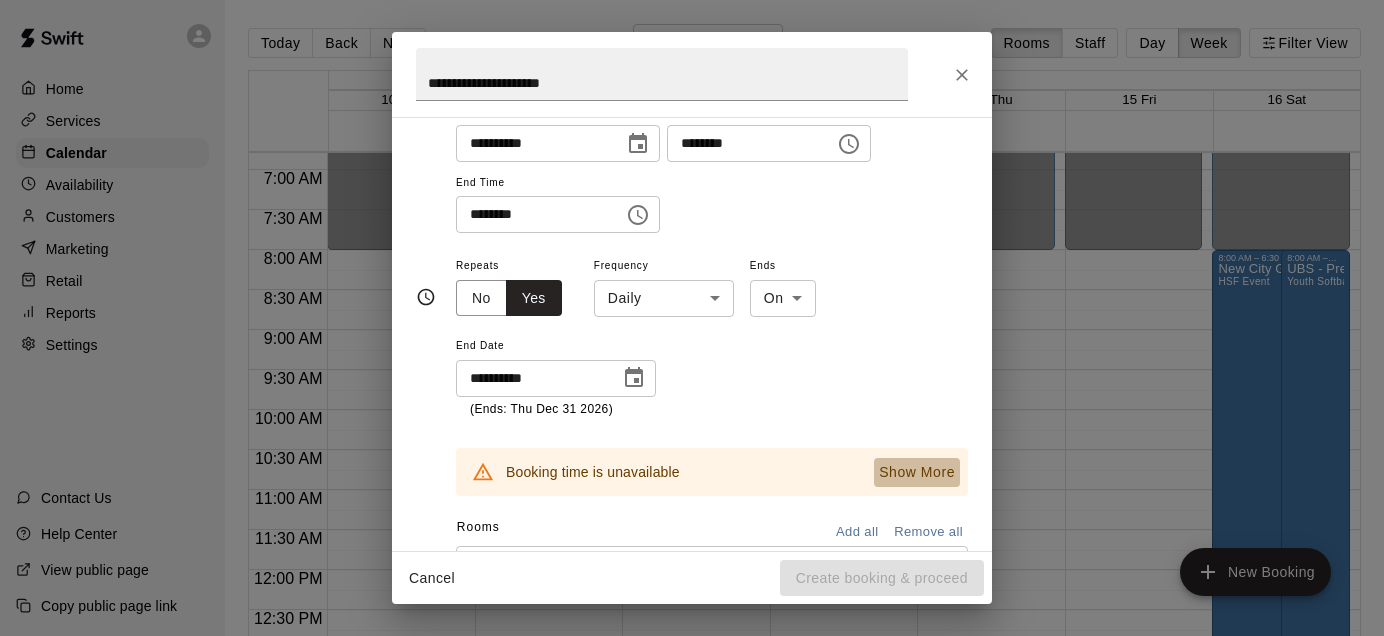 click on "Show More" at bounding box center [917, 472] 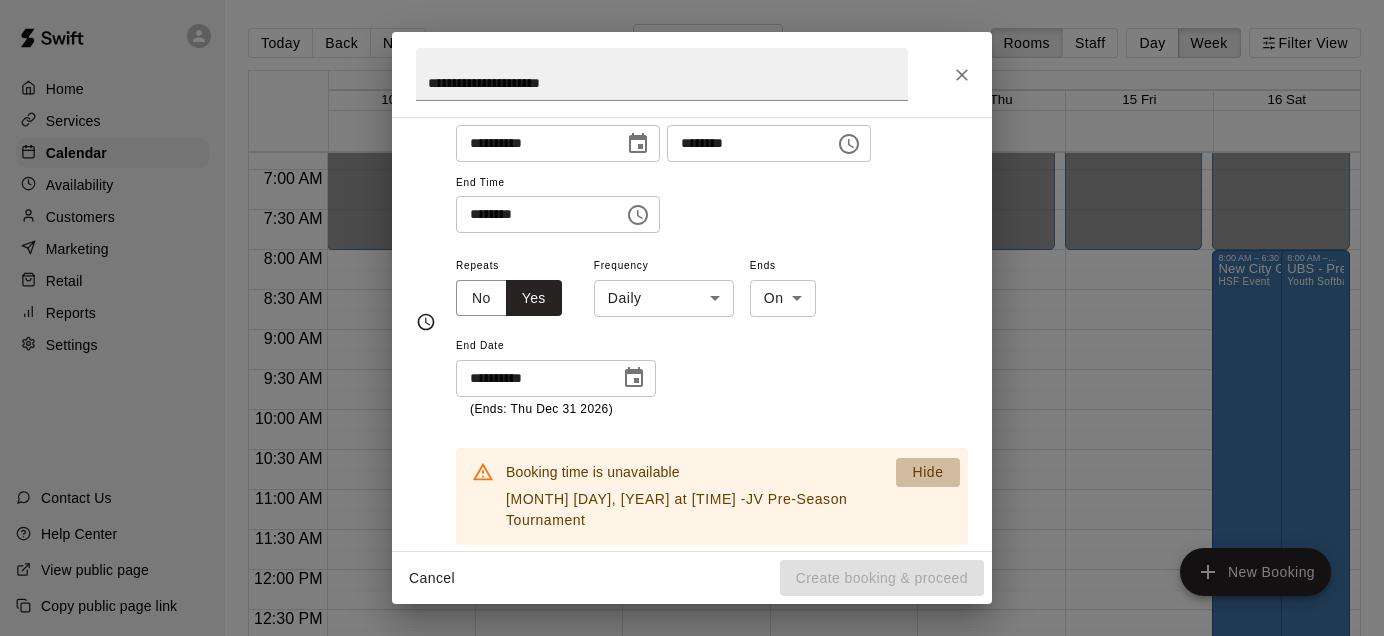 click on "Hide" at bounding box center (927, 472) 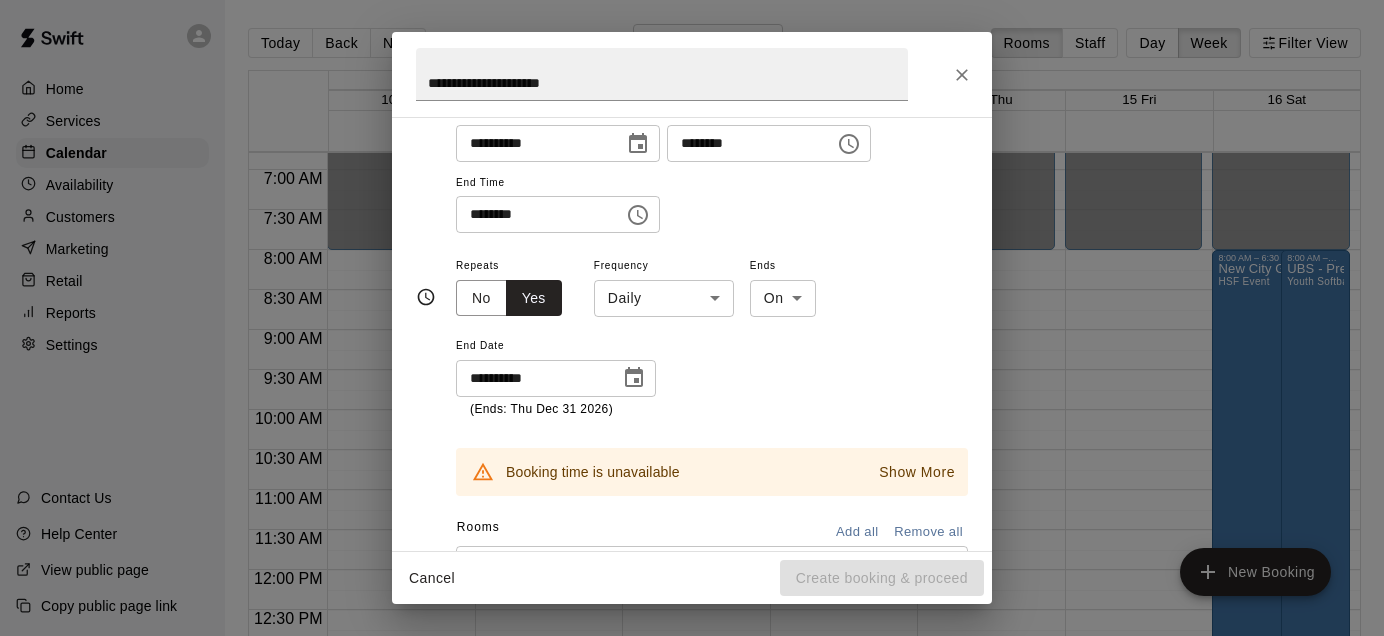 click on "**********" at bounding box center (692, 318) 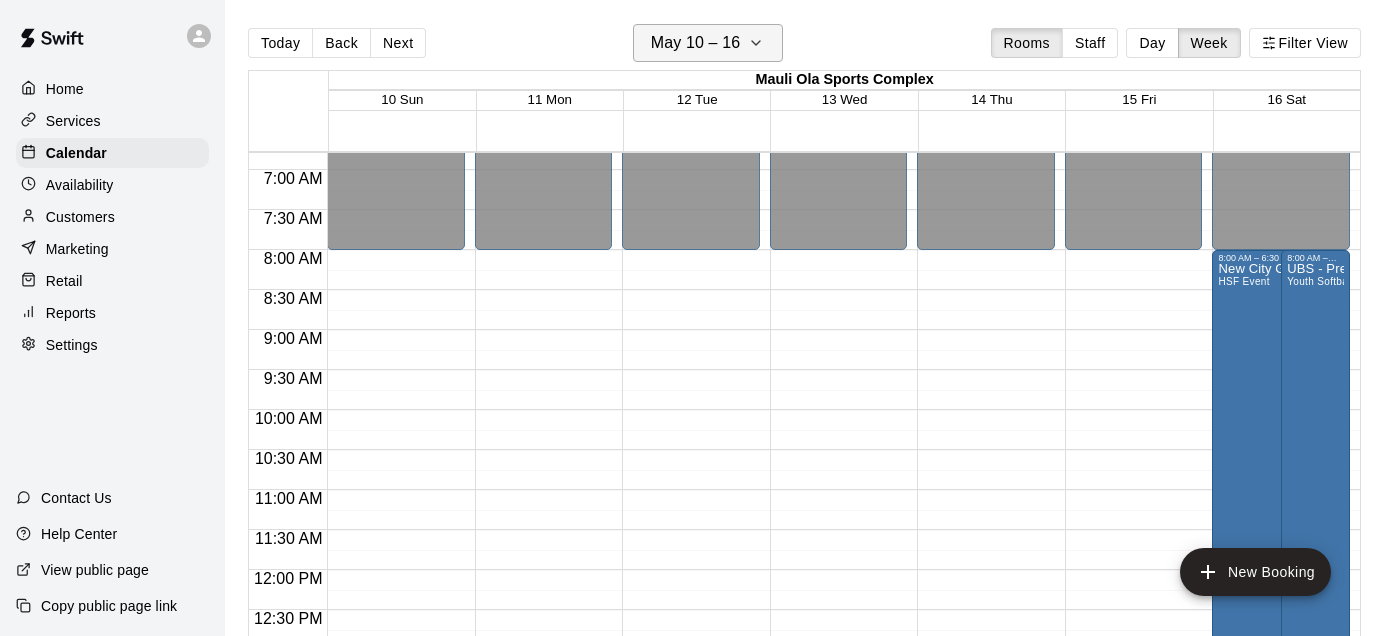 click on "May 10 – 16" at bounding box center (696, 43) 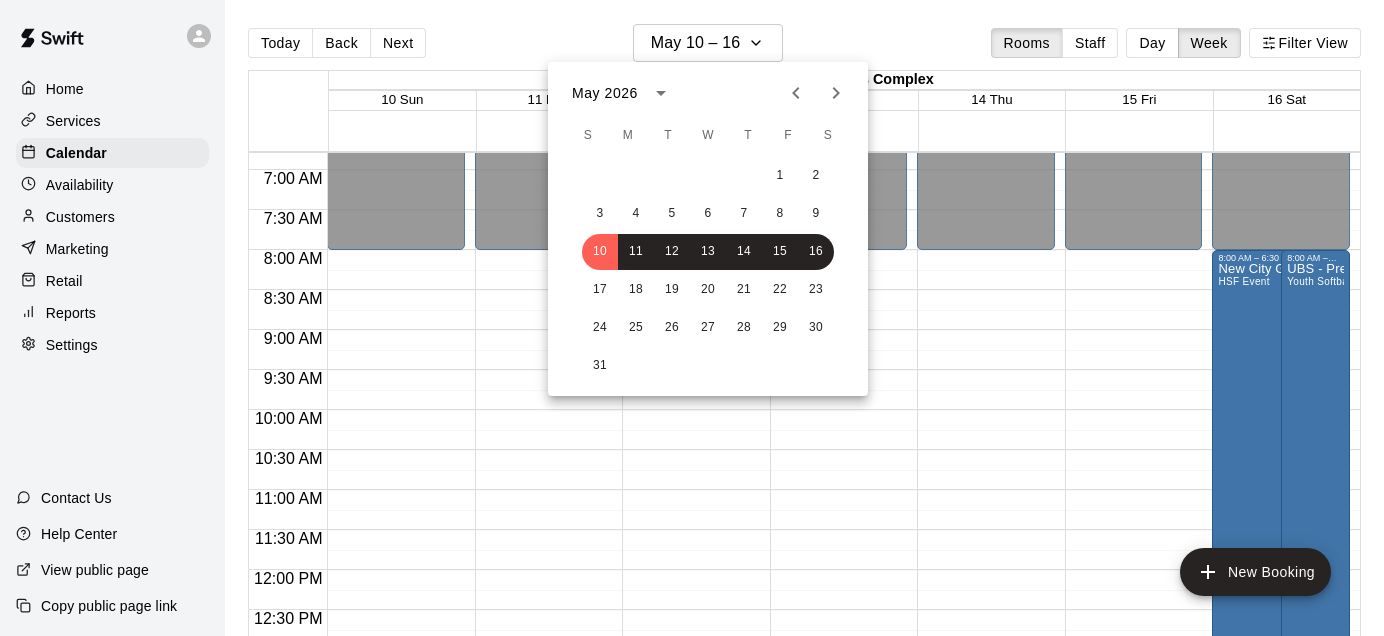 click 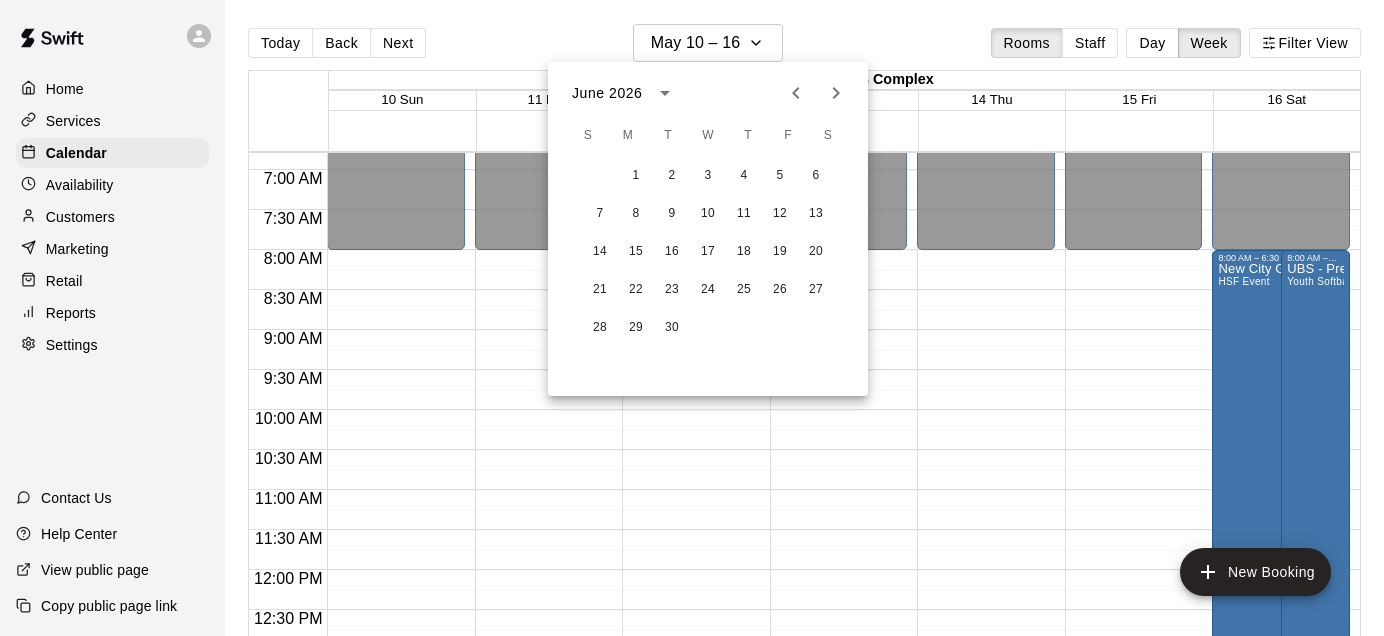 click 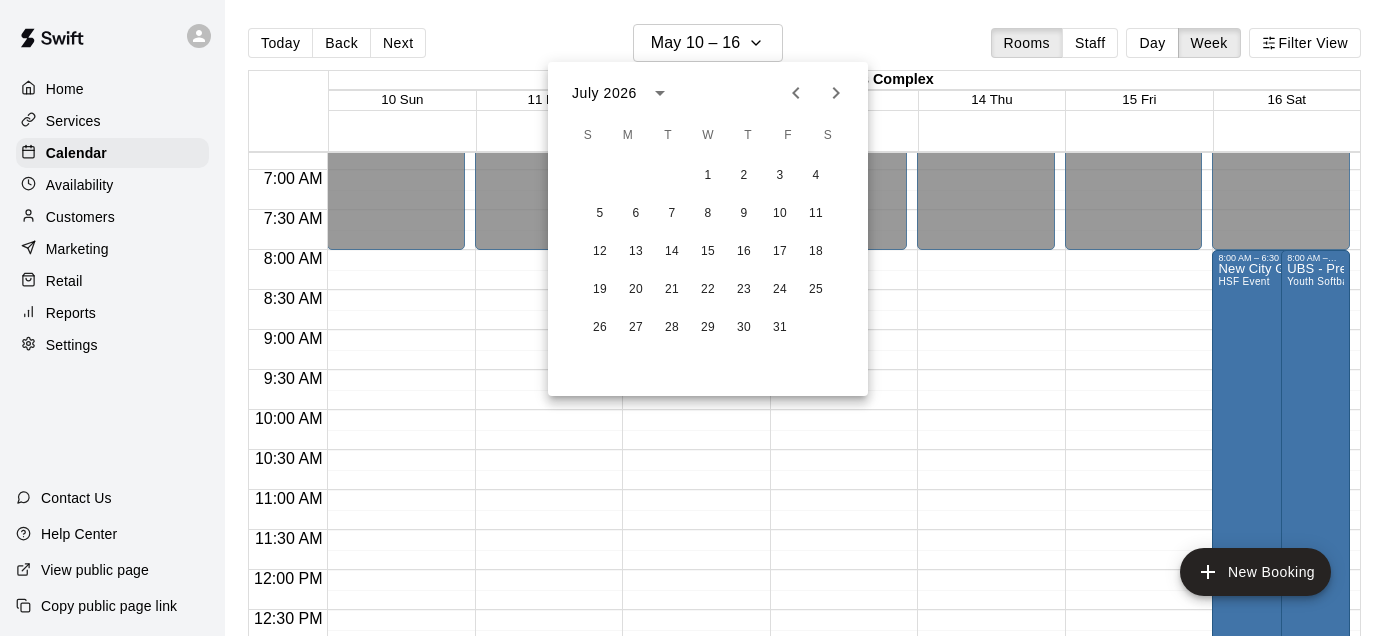 click 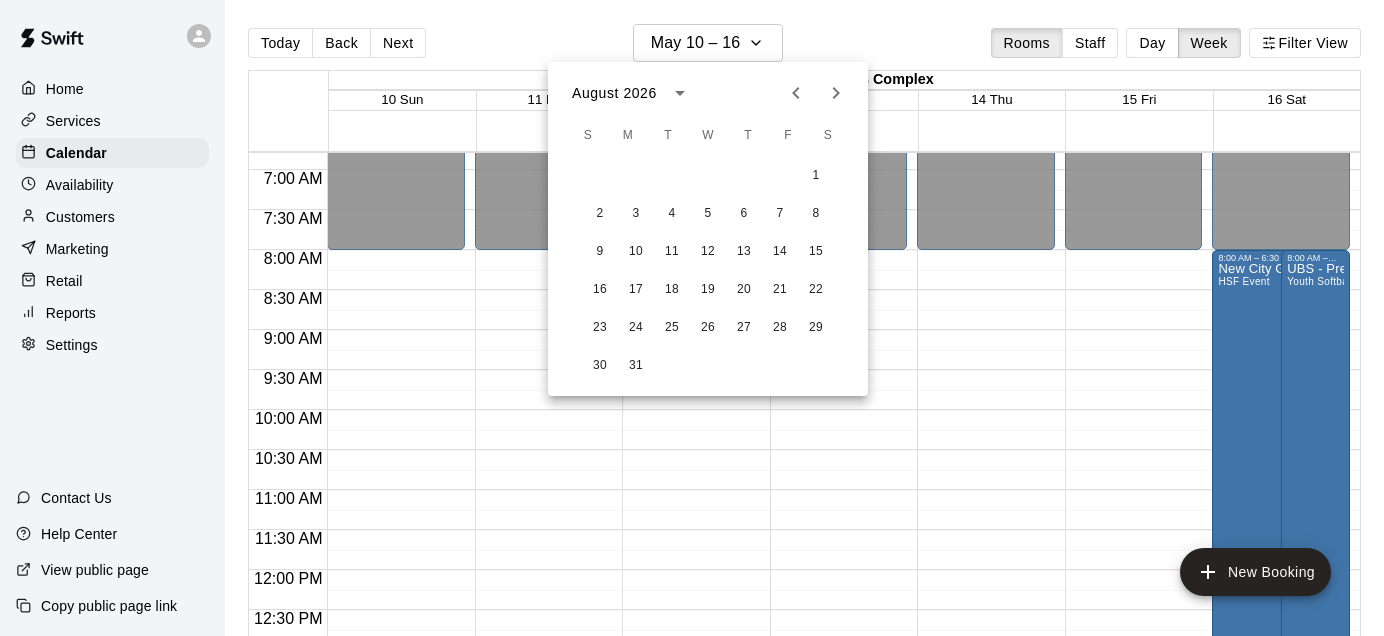 click 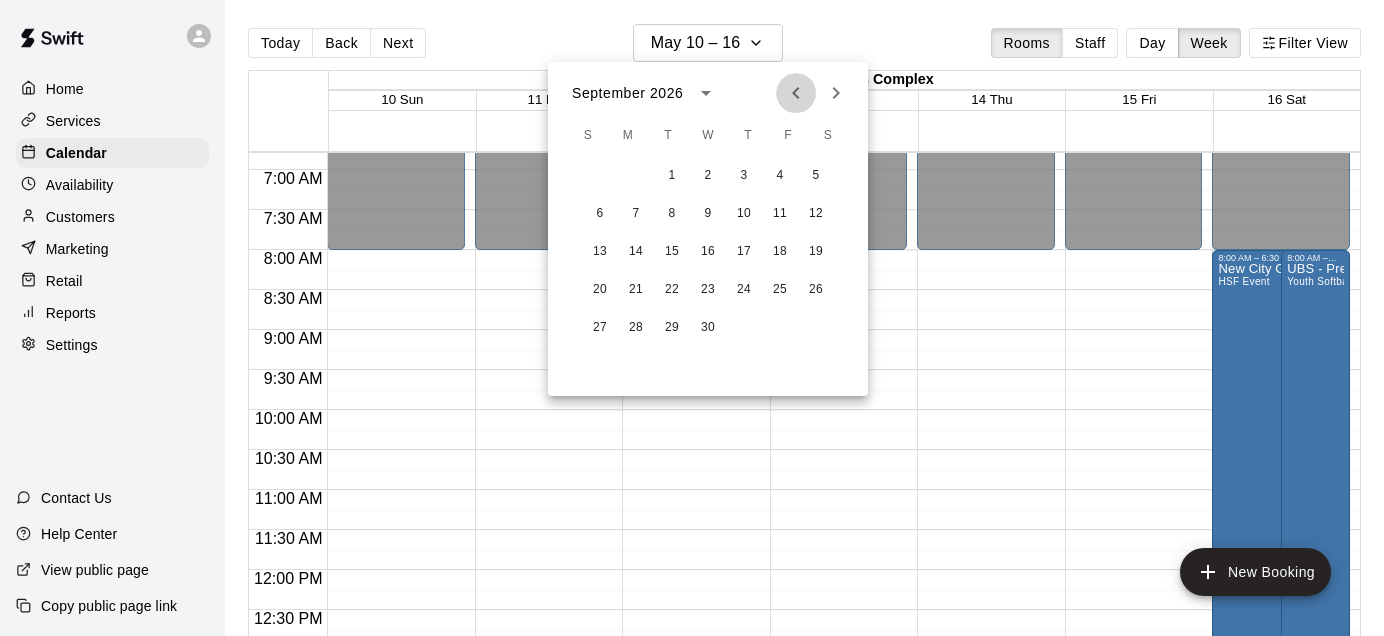 click 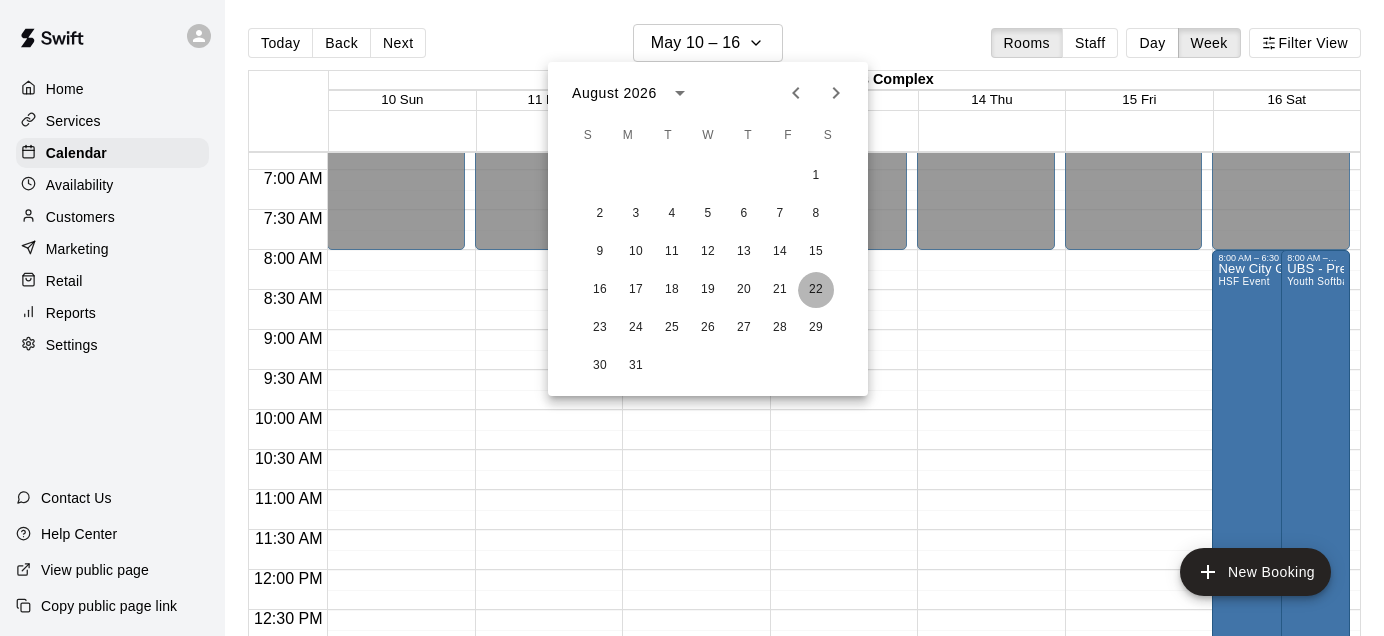 click on "22" at bounding box center [816, 290] 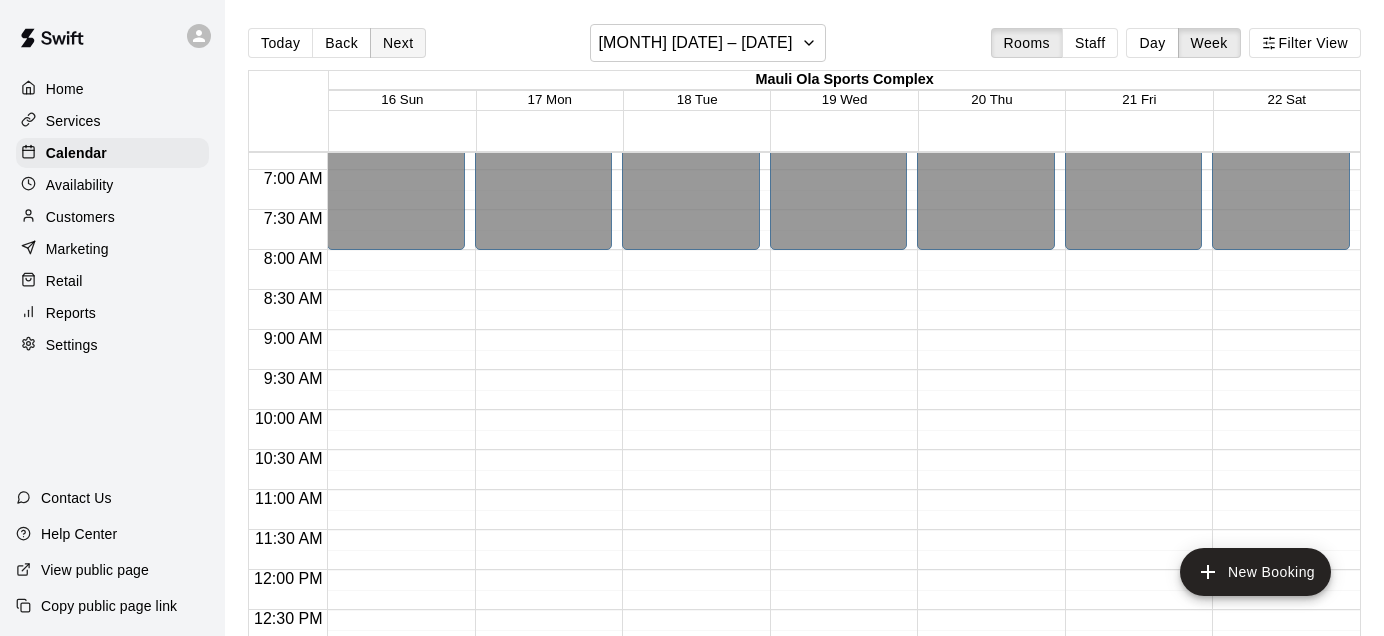 click on "Next" at bounding box center (398, 43) 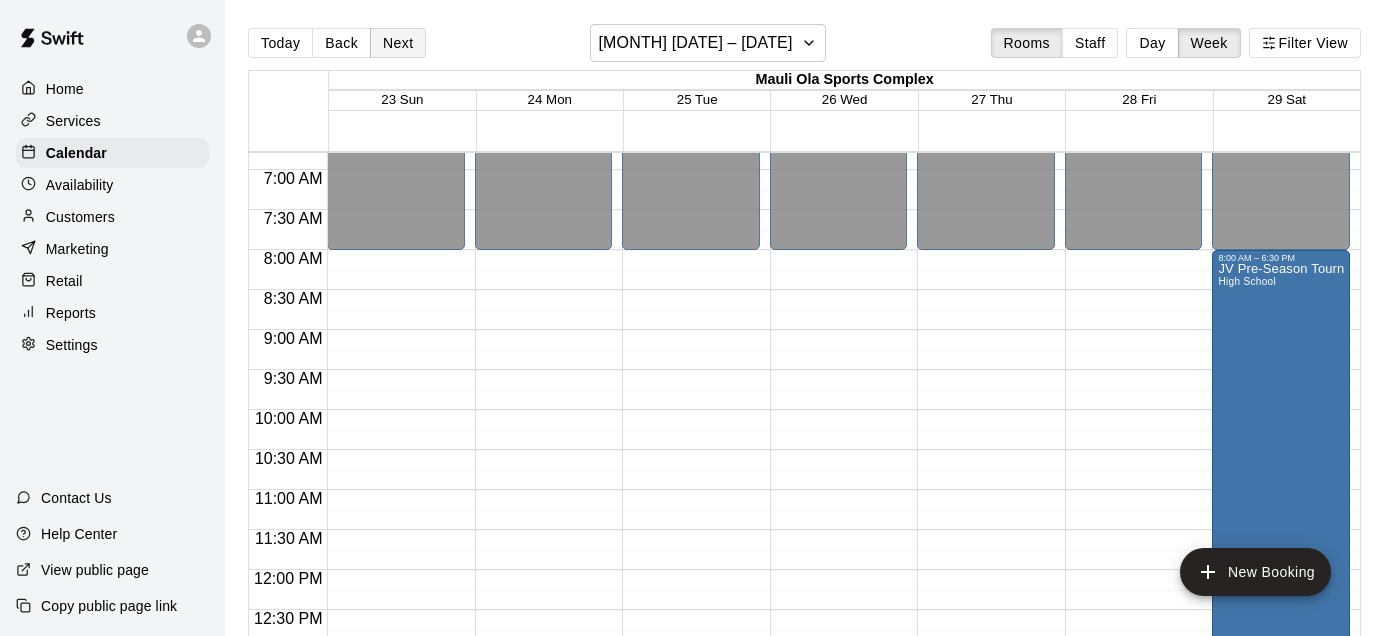click on "Next" at bounding box center (398, 43) 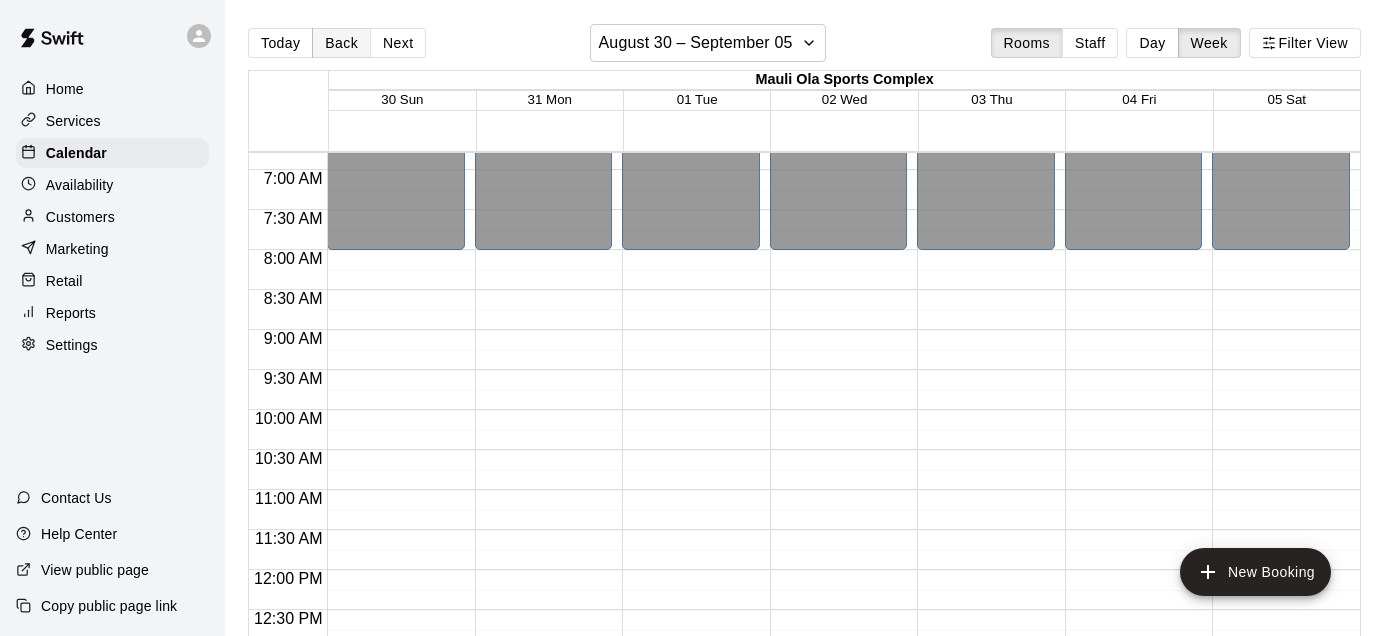 click on "Back" at bounding box center [341, 43] 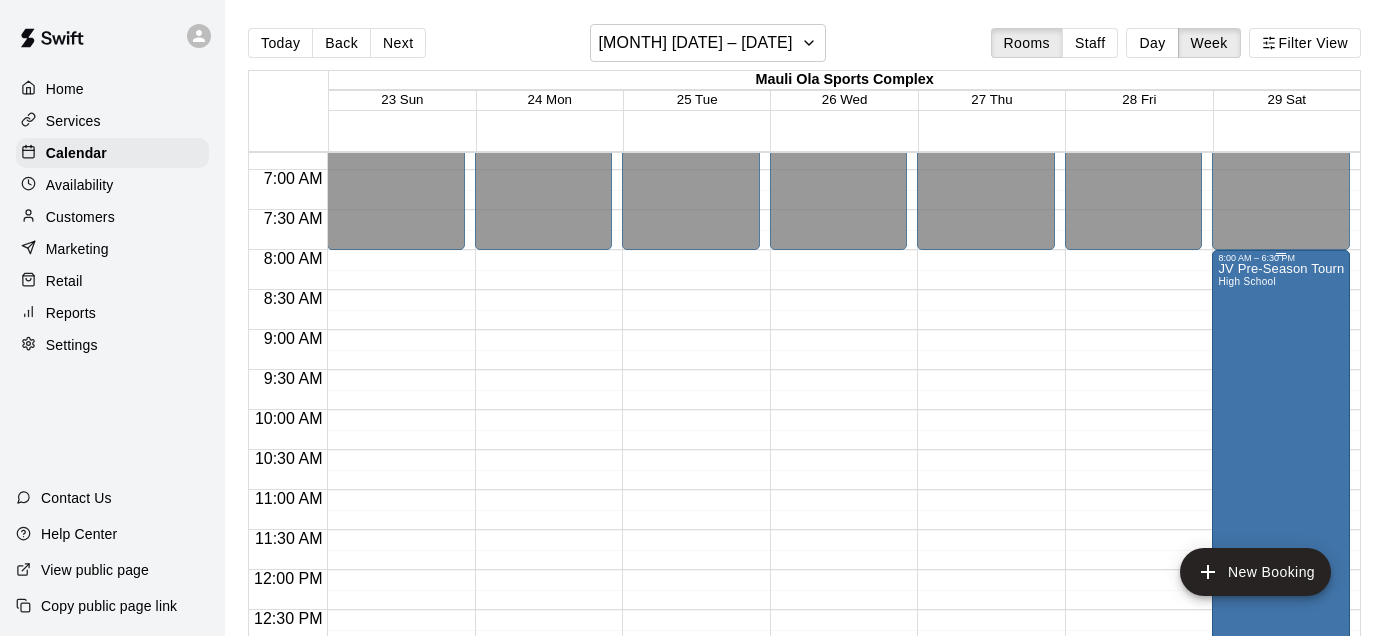click on "JV Pre-Season Tournament High School" at bounding box center [1281, 581] 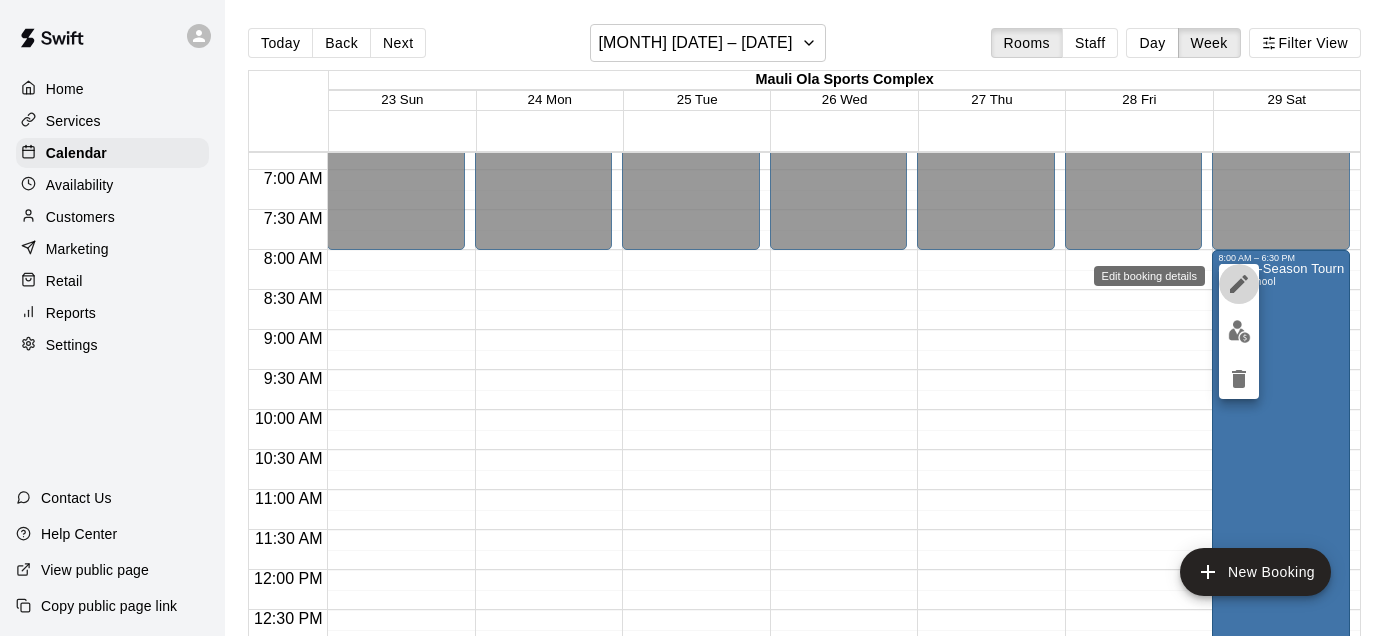 click 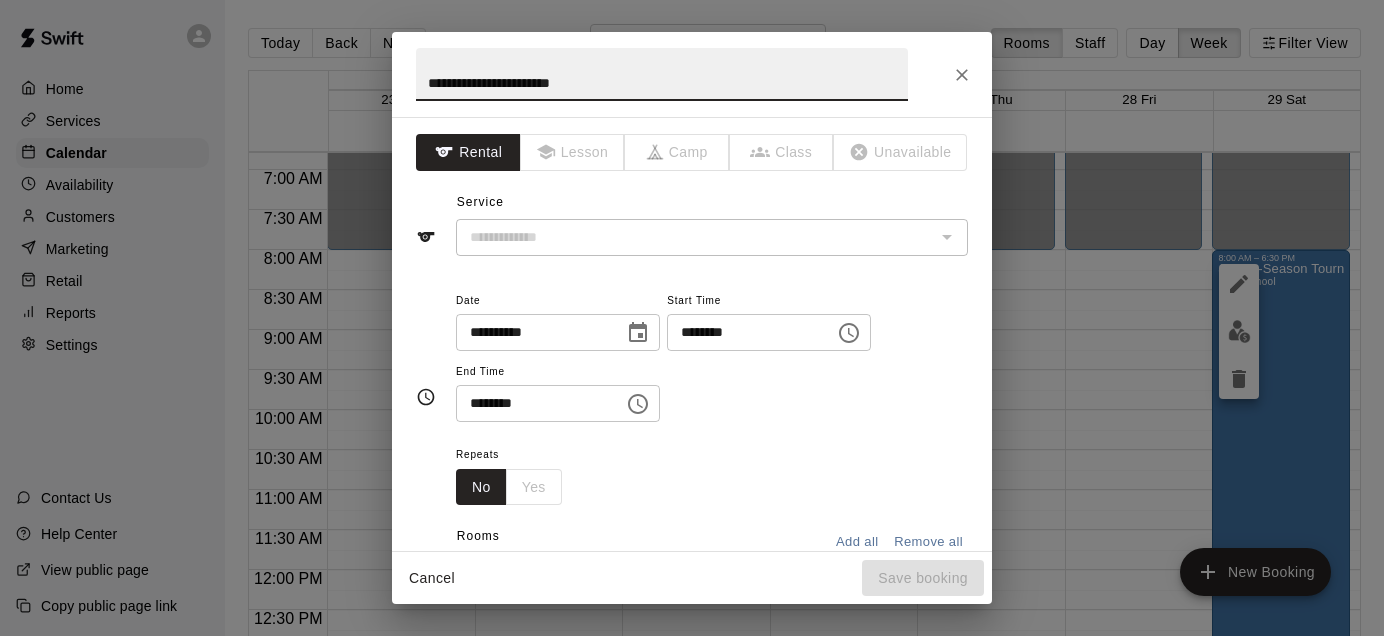 type on "**********" 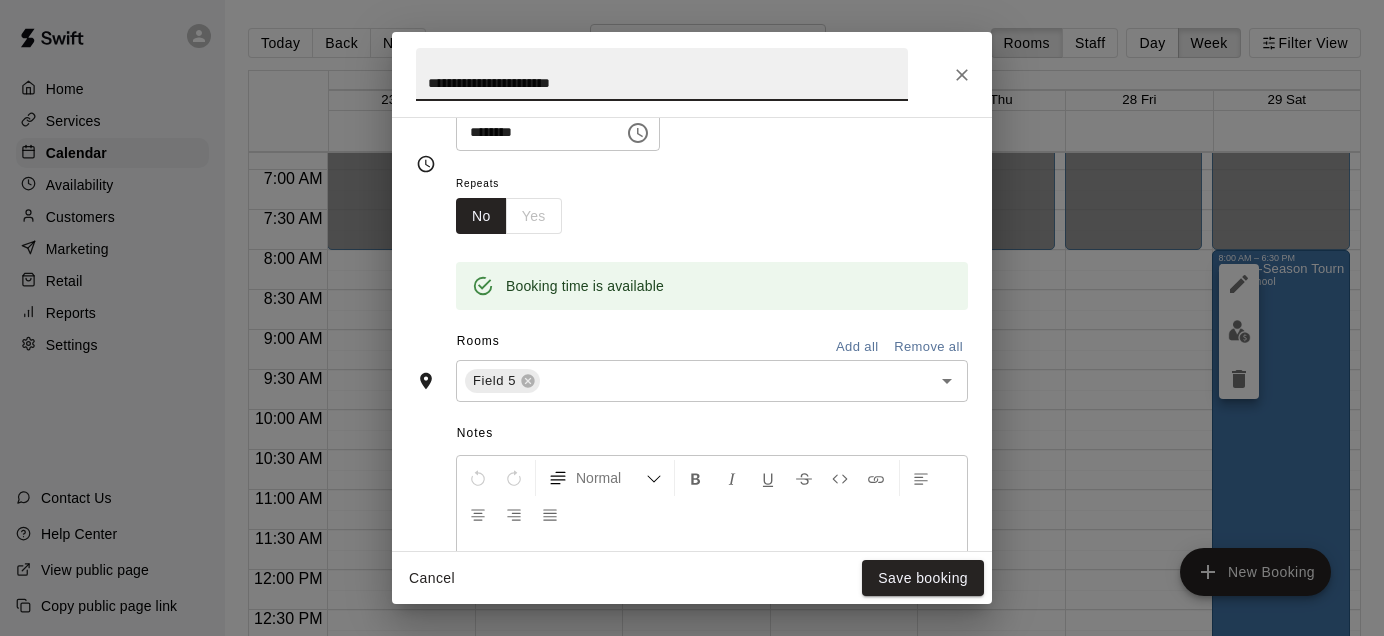 scroll, scrollTop: 289, scrollLeft: 0, axis: vertical 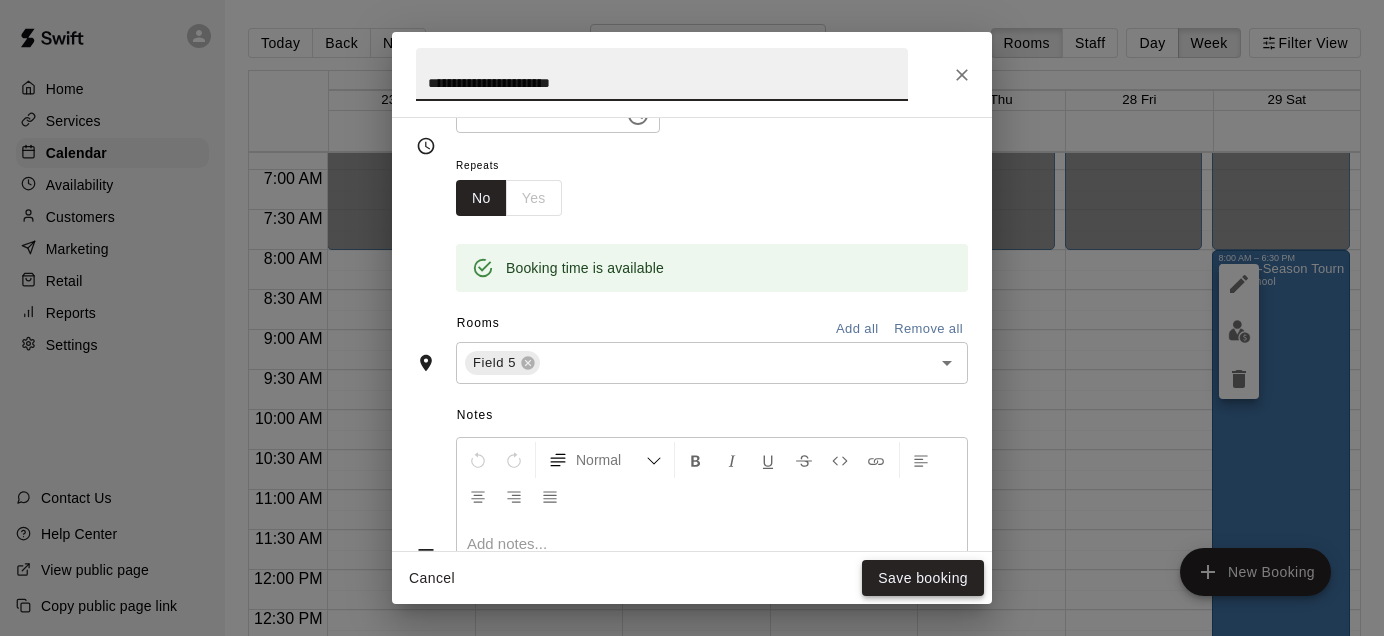 click on "Save booking" at bounding box center (923, 578) 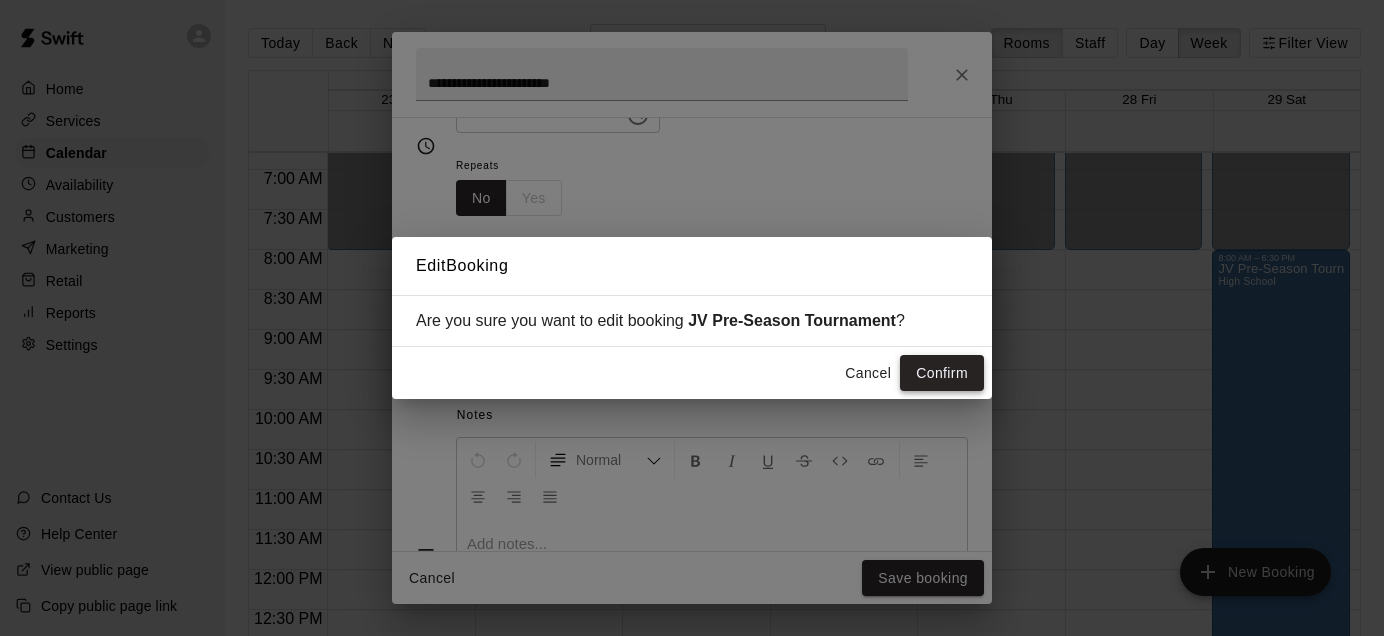 click on "Confirm" at bounding box center (942, 373) 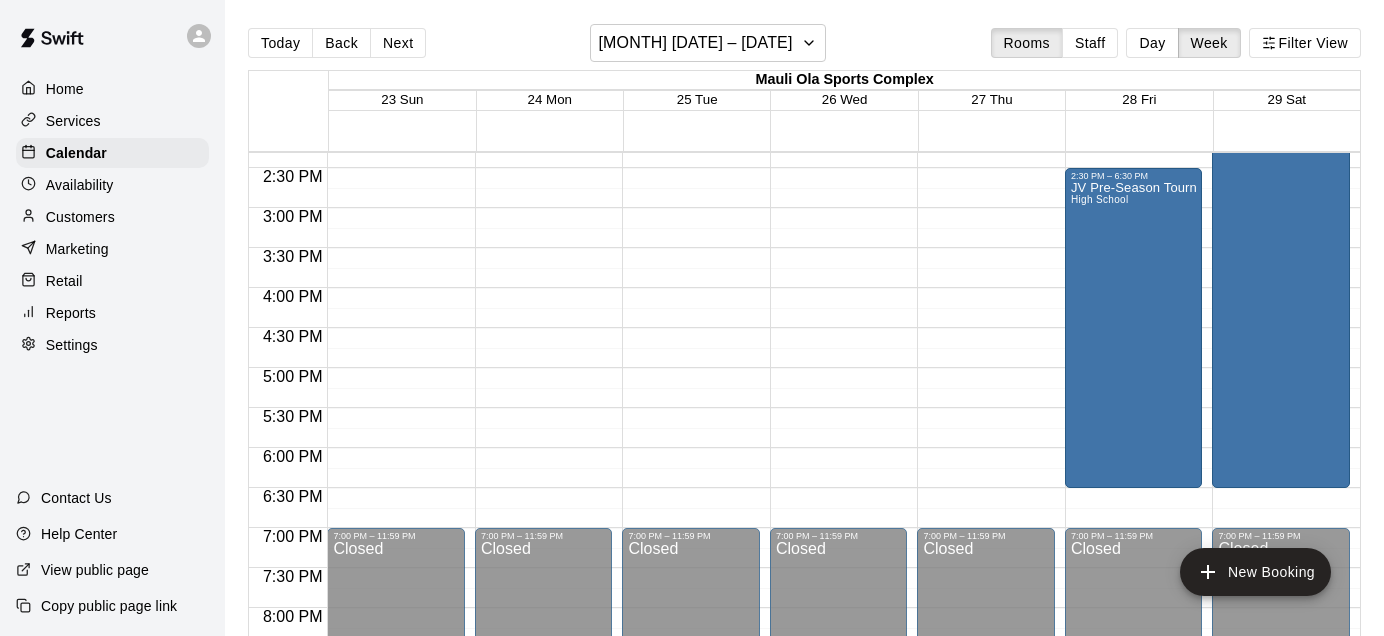 scroll, scrollTop: 1135, scrollLeft: 0, axis: vertical 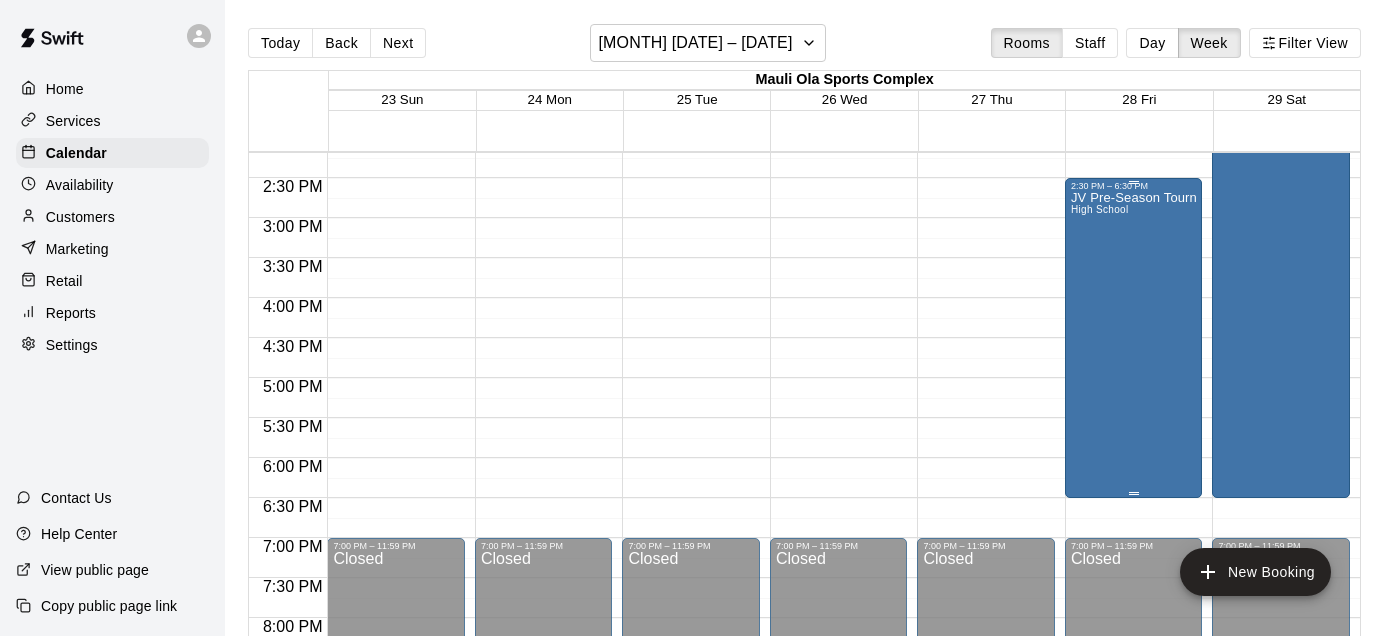 click on "JV Pre-Season Tournament High School" at bounding box center (1134, 509) 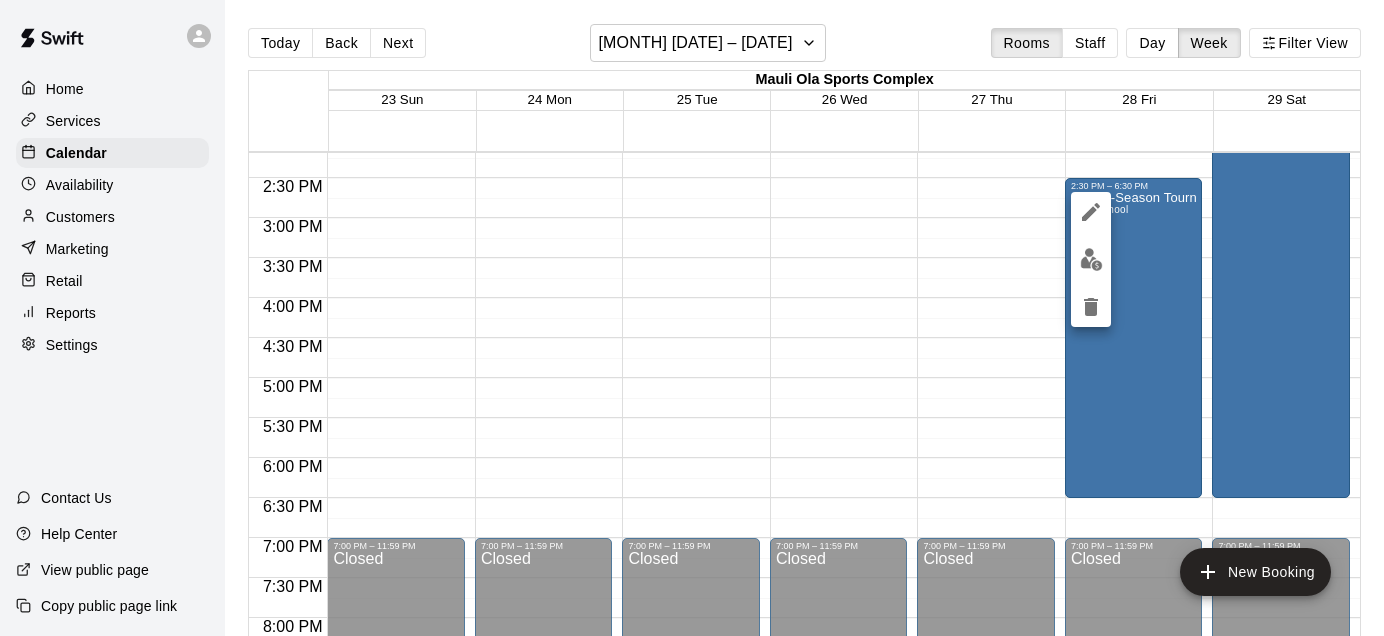 click 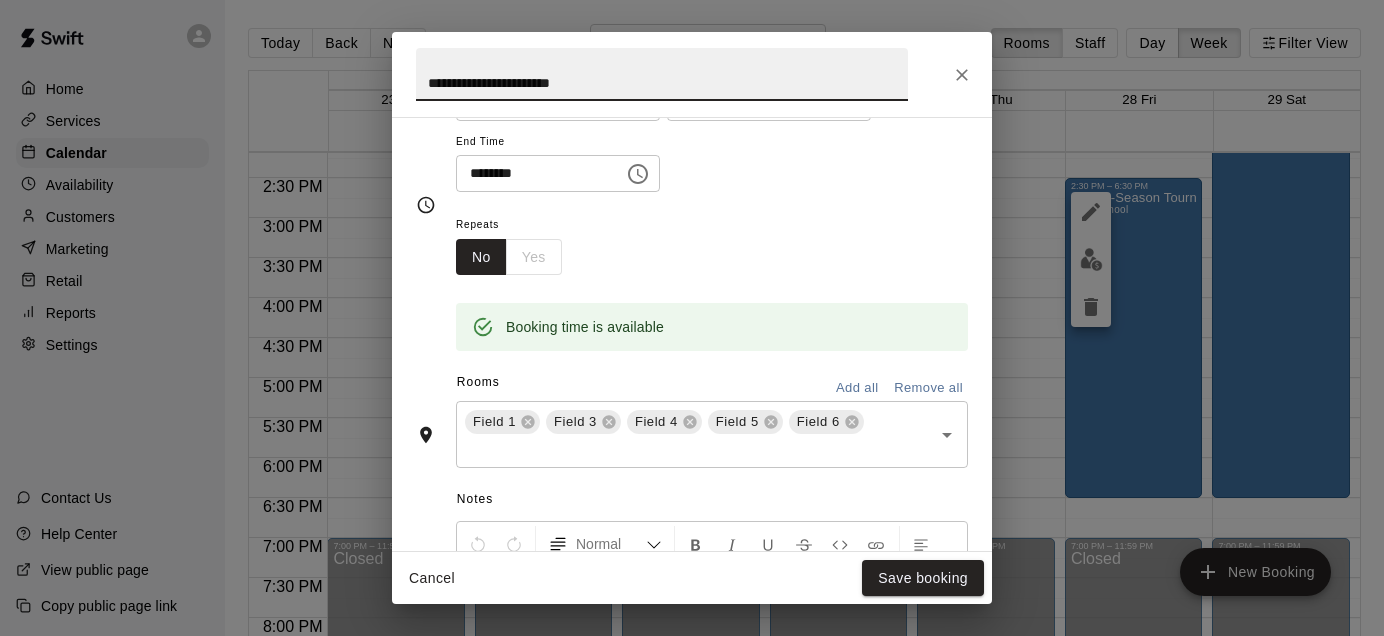 scroll, scrollTop: 264, scrollLeft: 0, axis: vertical 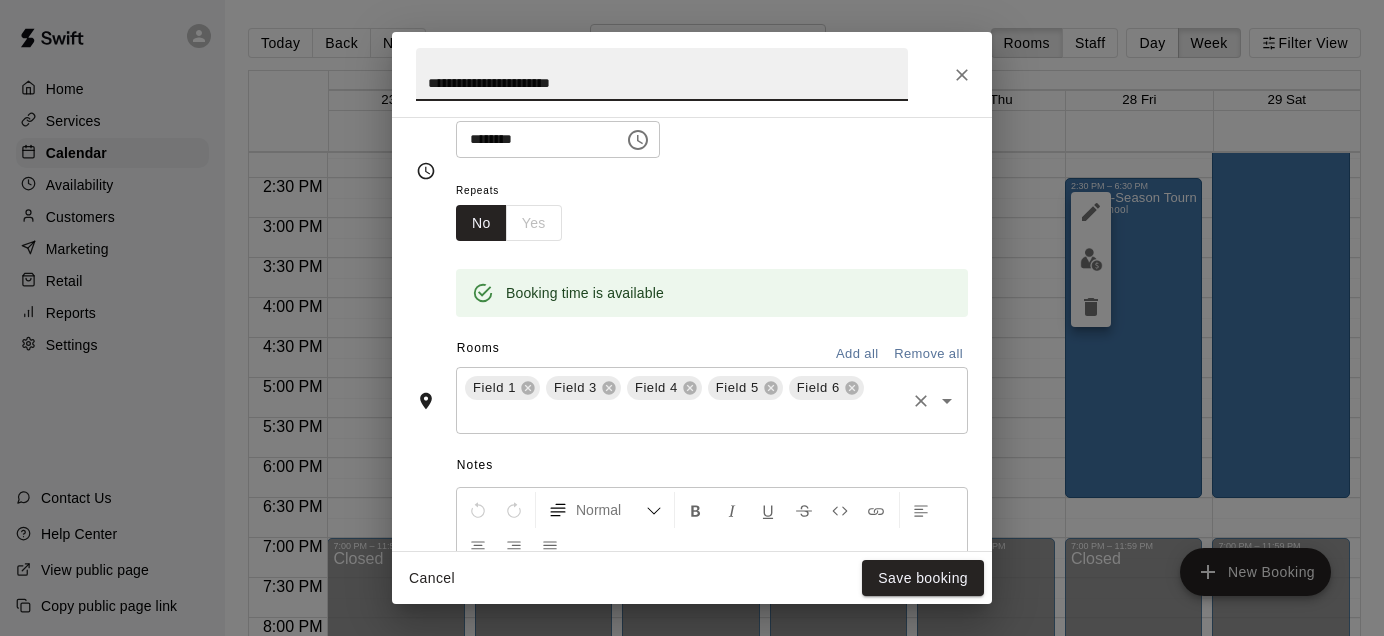 click on "Field 1" at bounding box center (502, 388) 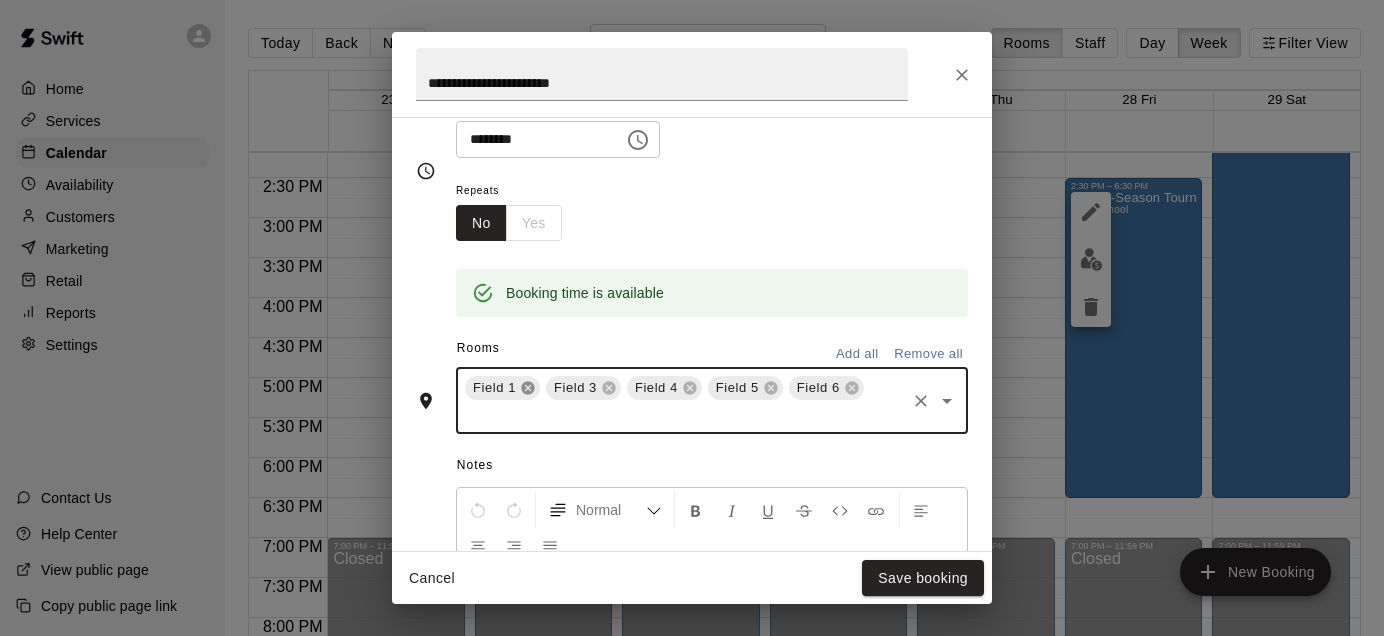 click 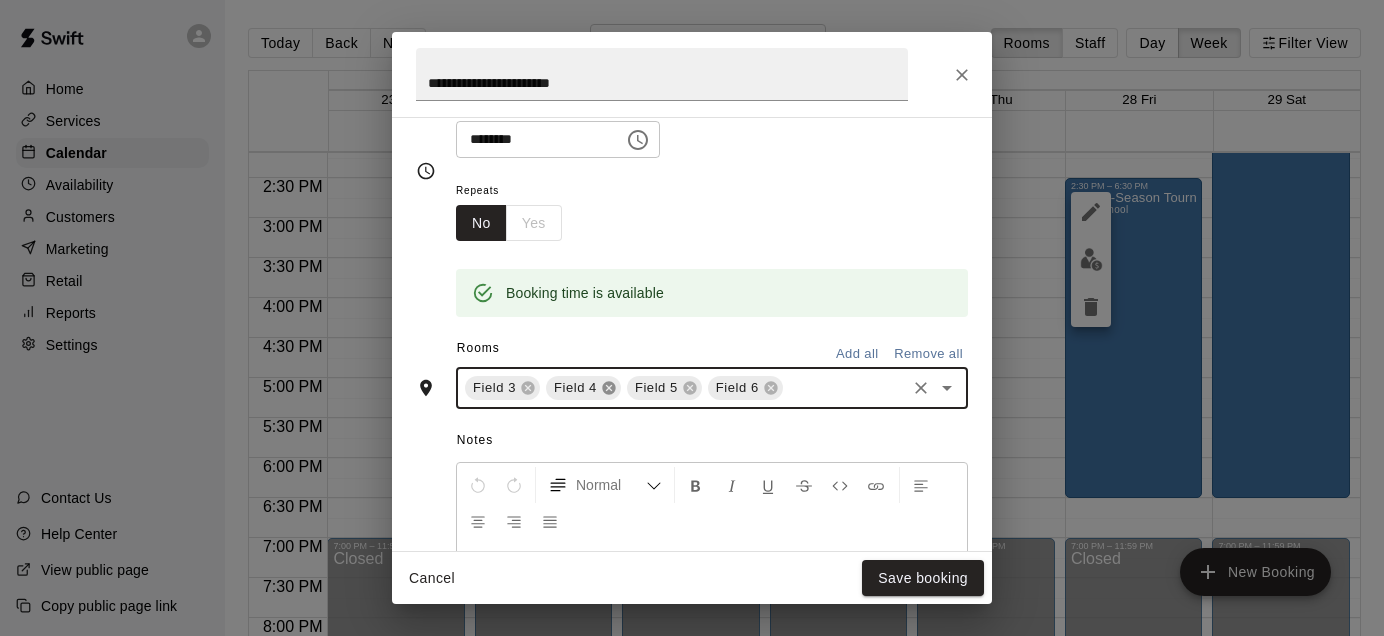 click 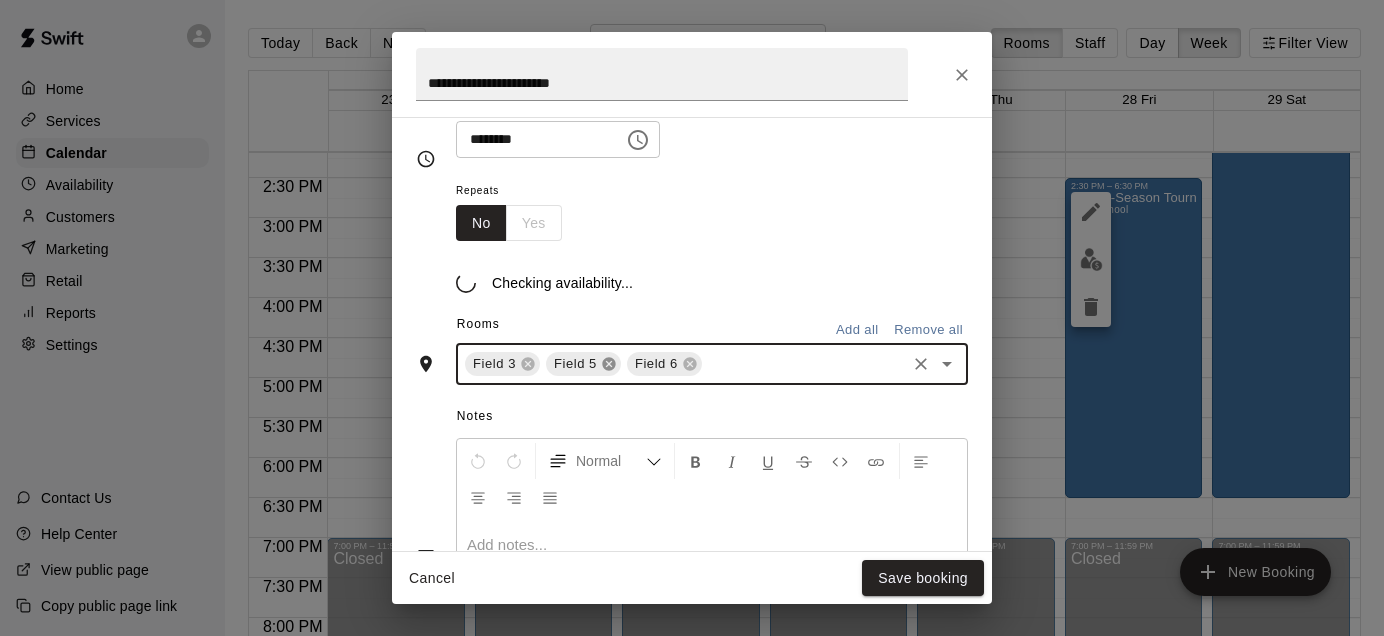 click on "Notes Normal Add notes..." at bounding box center [692, 538] 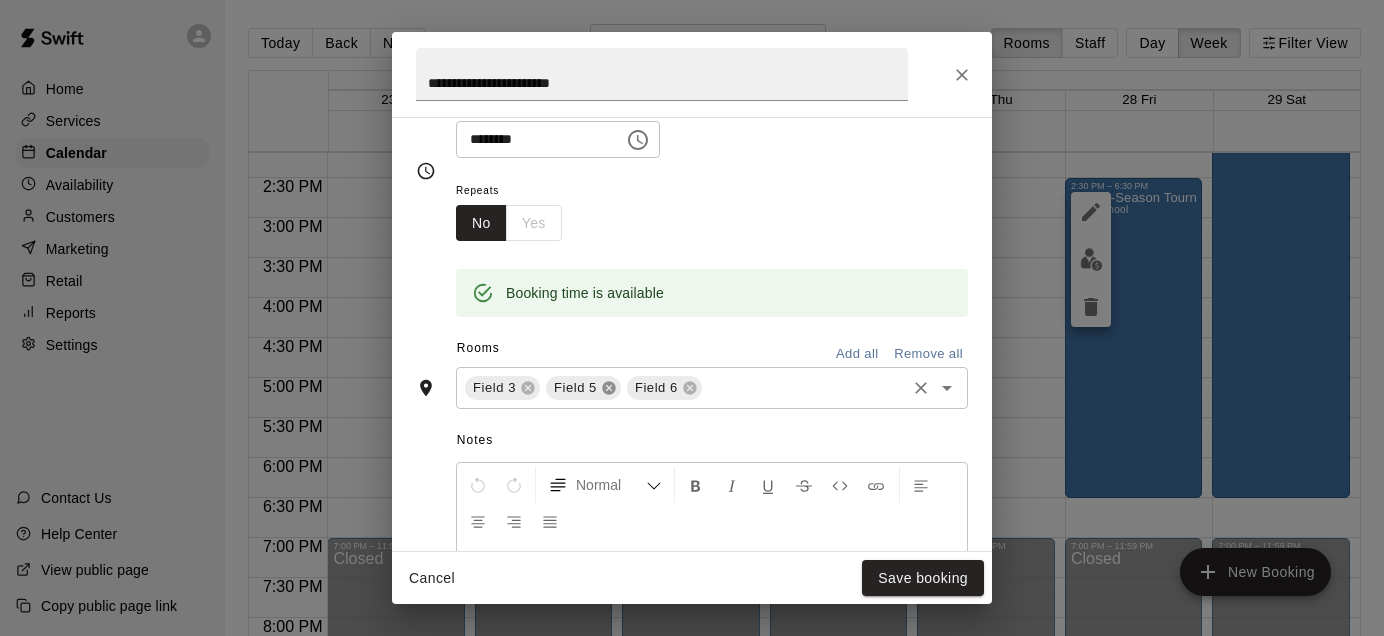 click 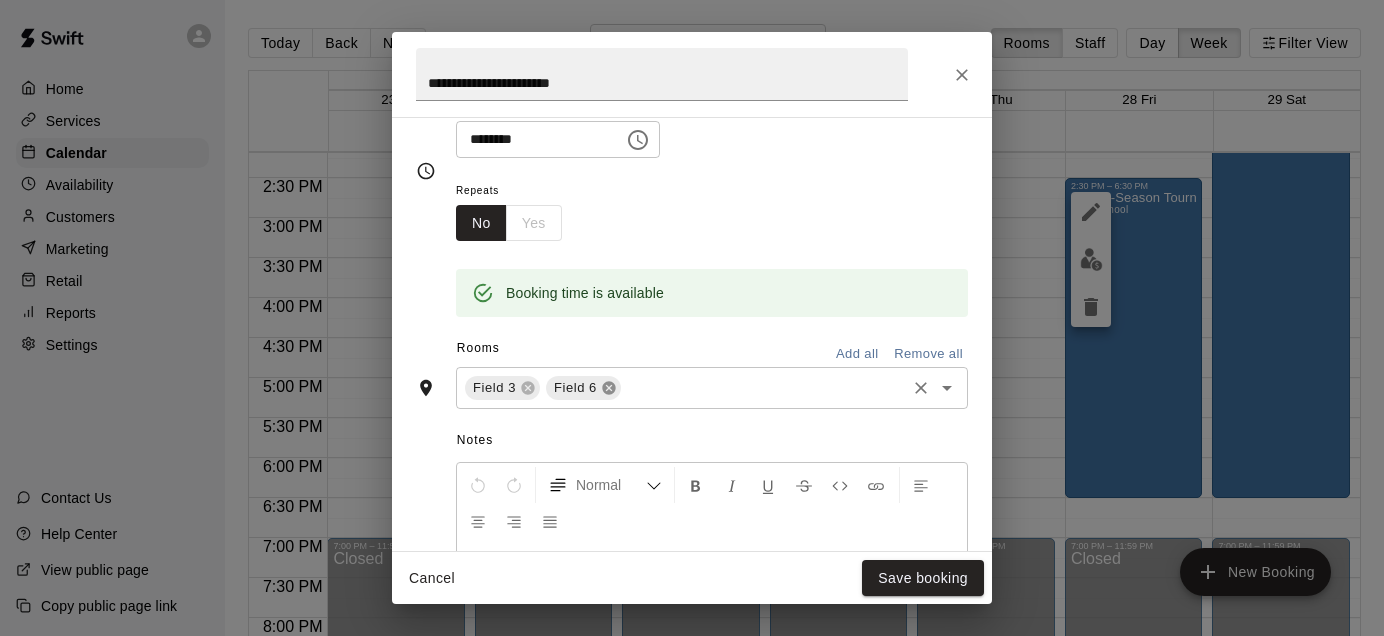 click 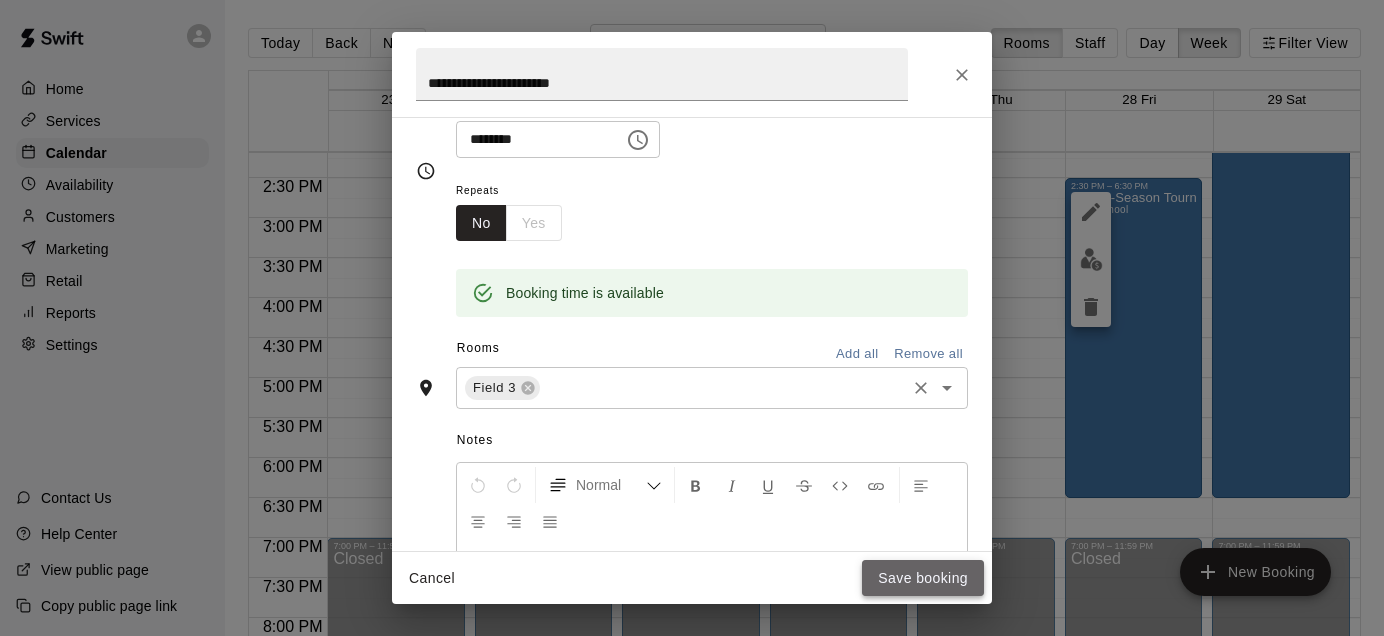 click on "Save booking" at bounding box center [923, 578] 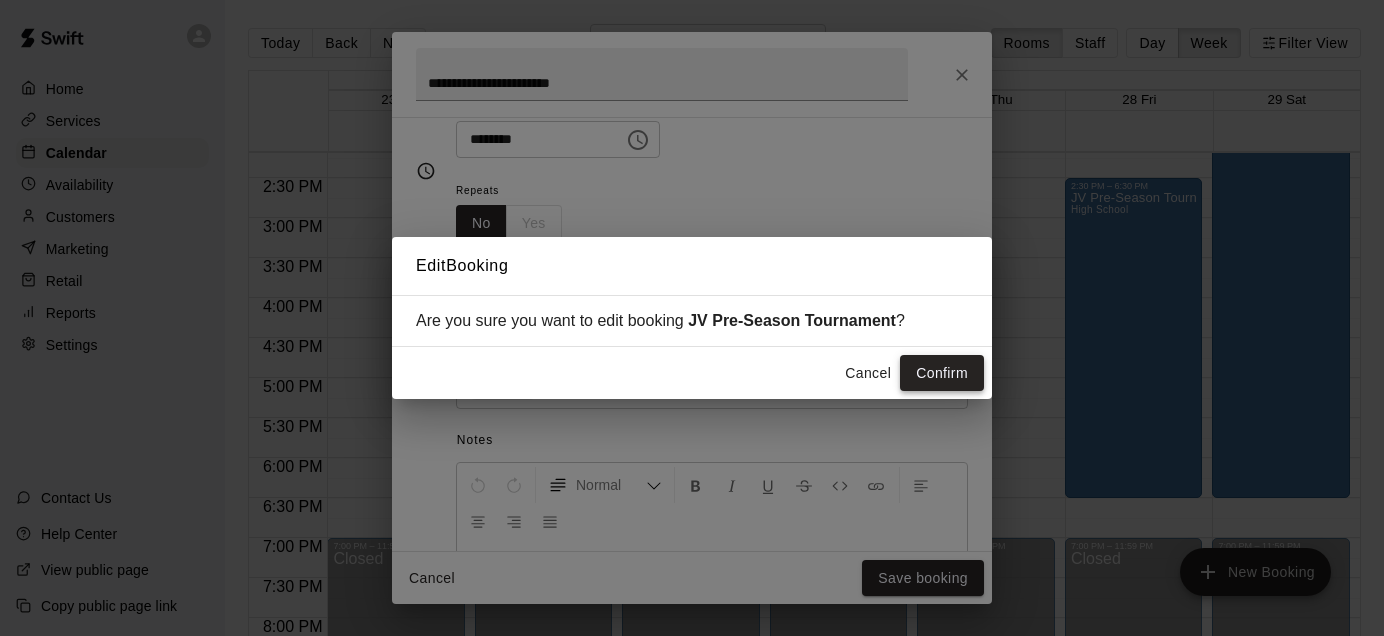 click on "Confirm" at bounding box center (942, 373) 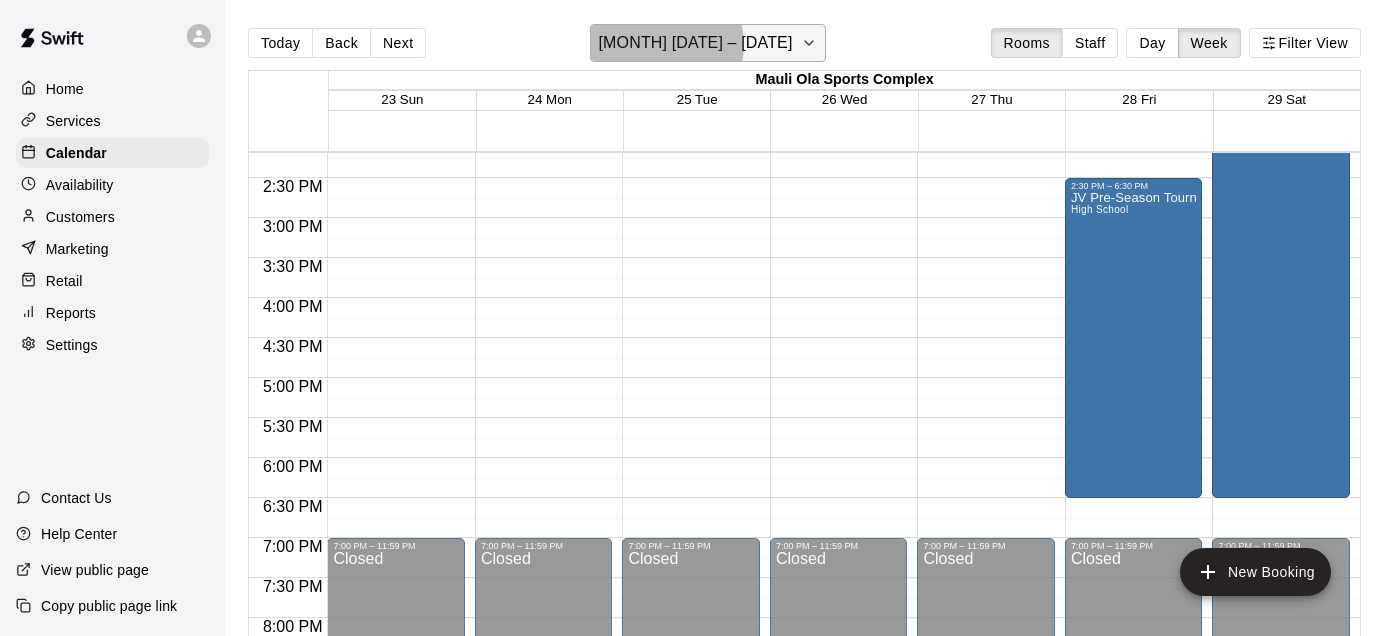 click on "[MONTH] [DATE] – [DATE]" at bounding box center (696, 43) 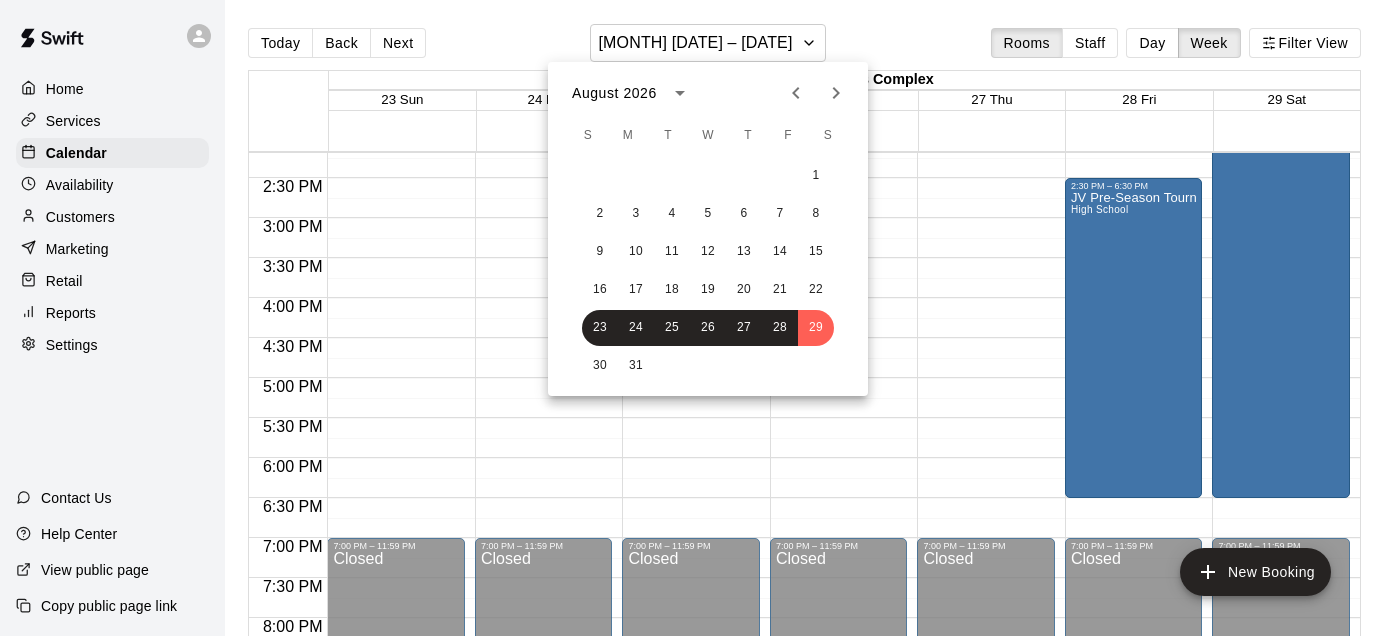 click 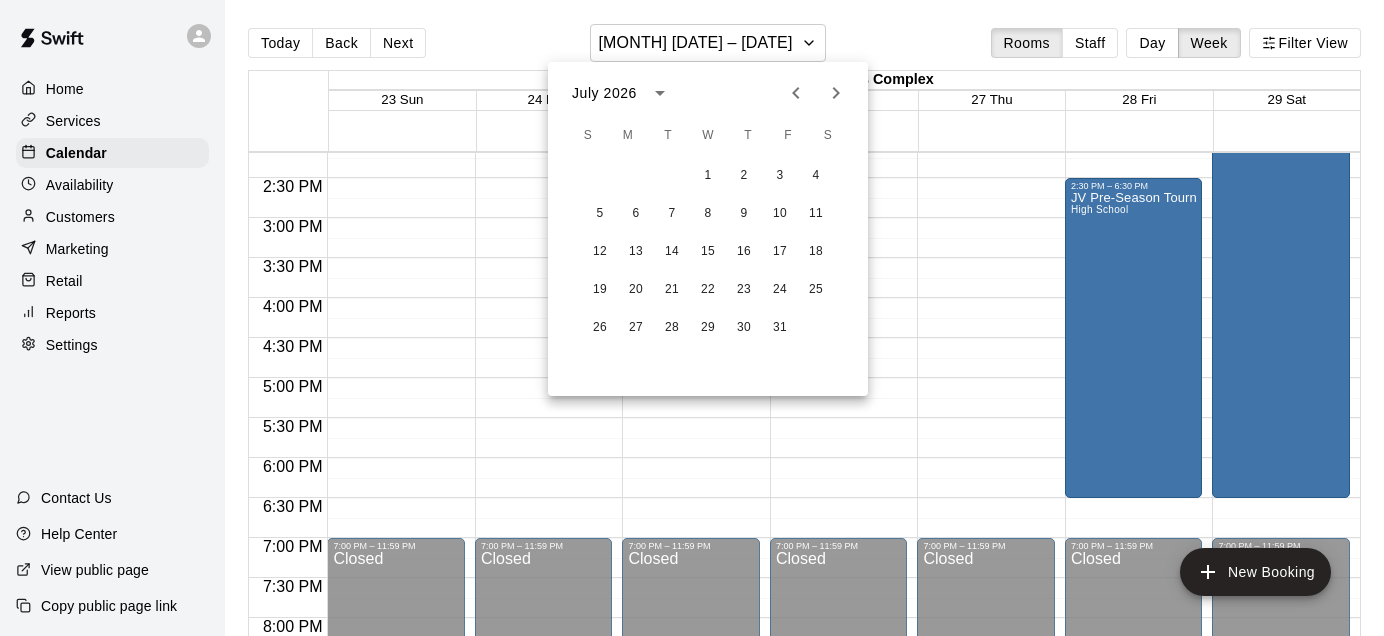 click 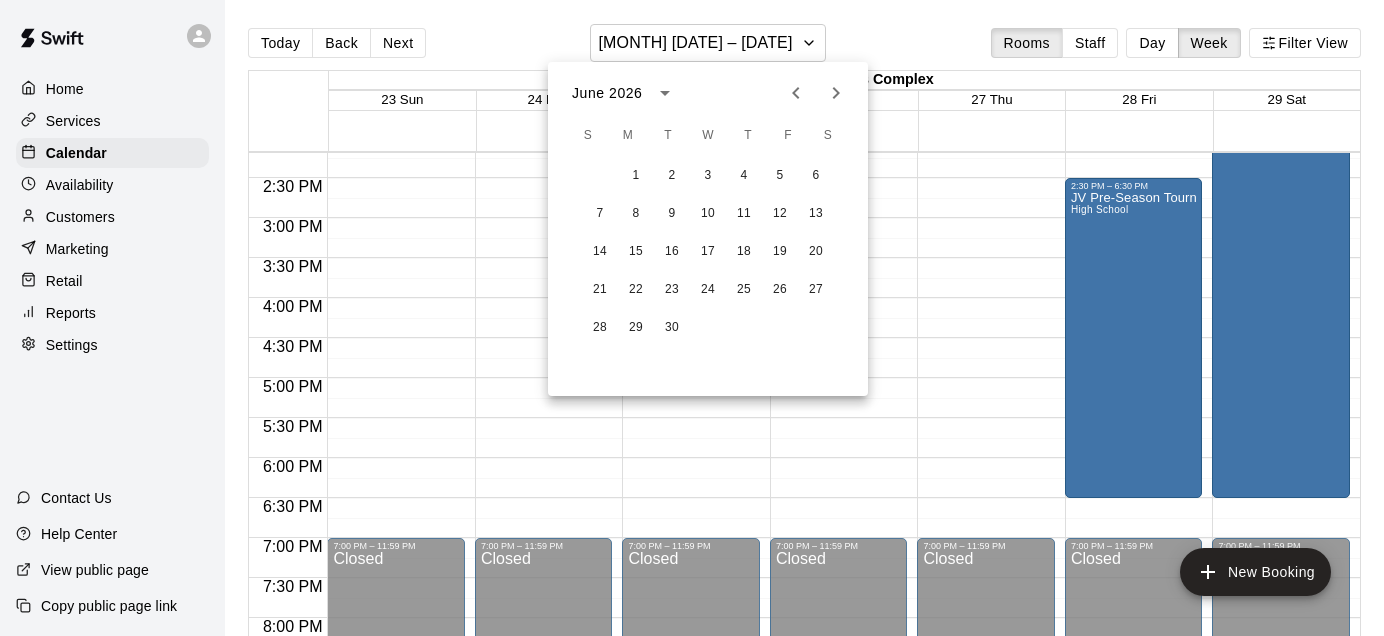 click 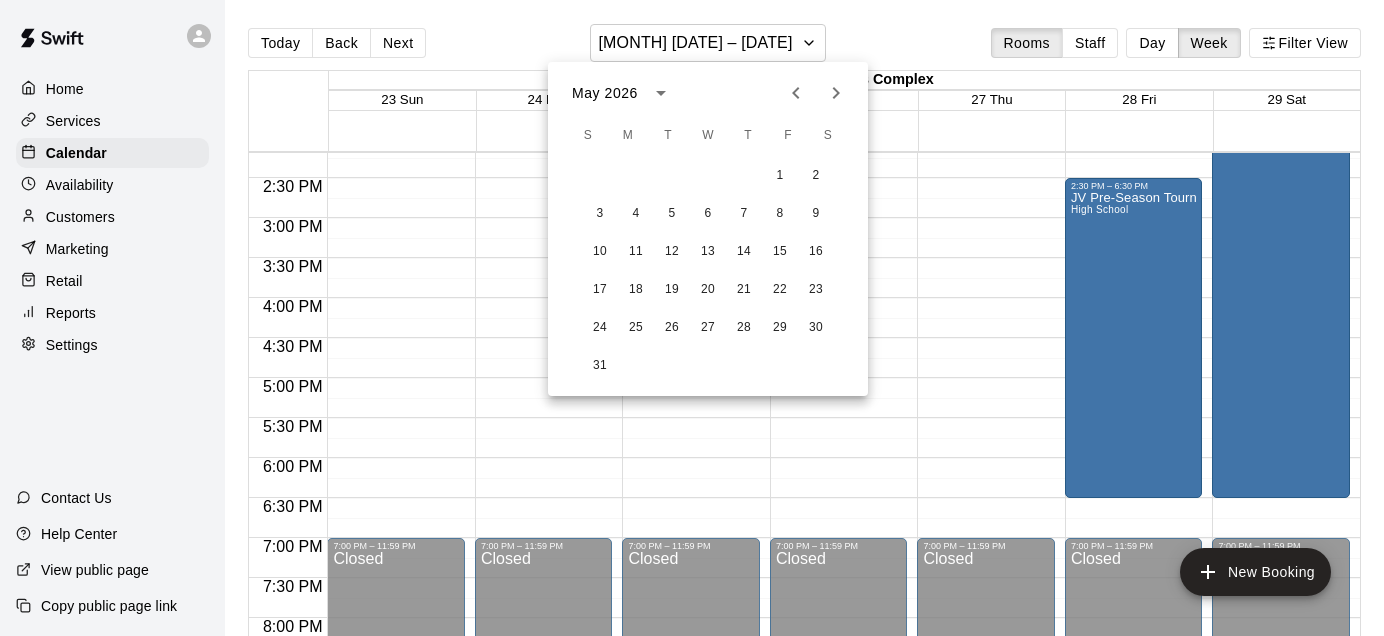 click 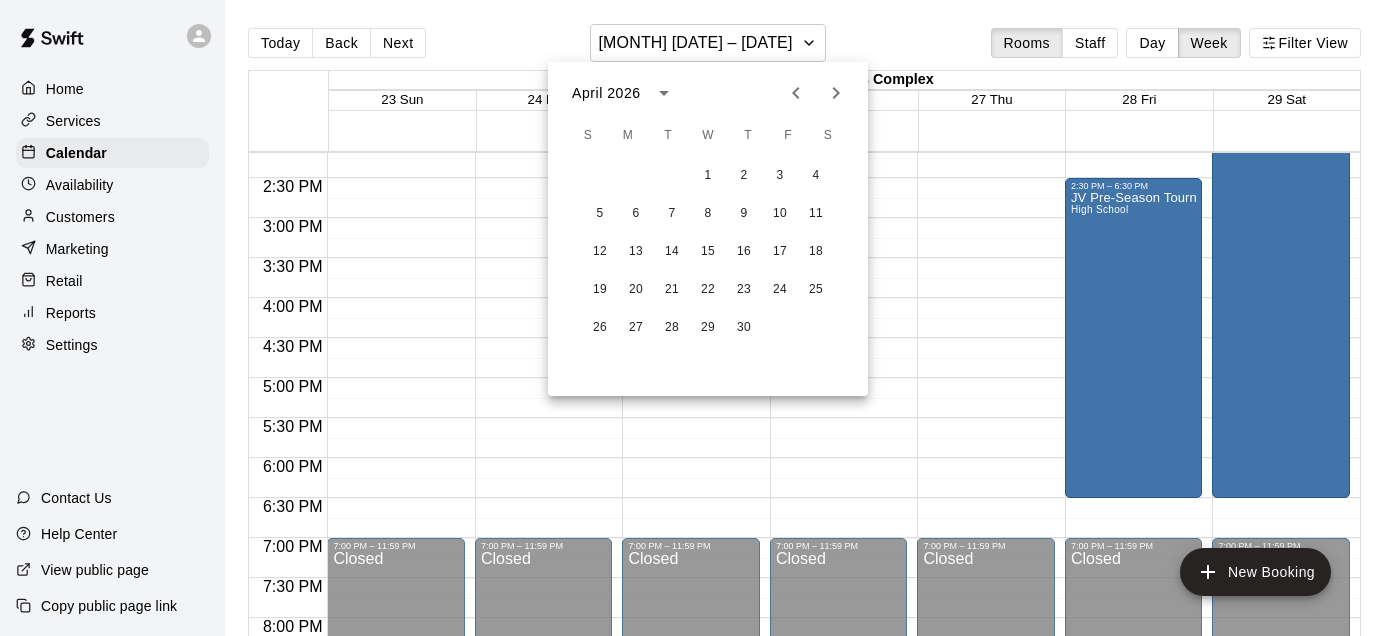 click 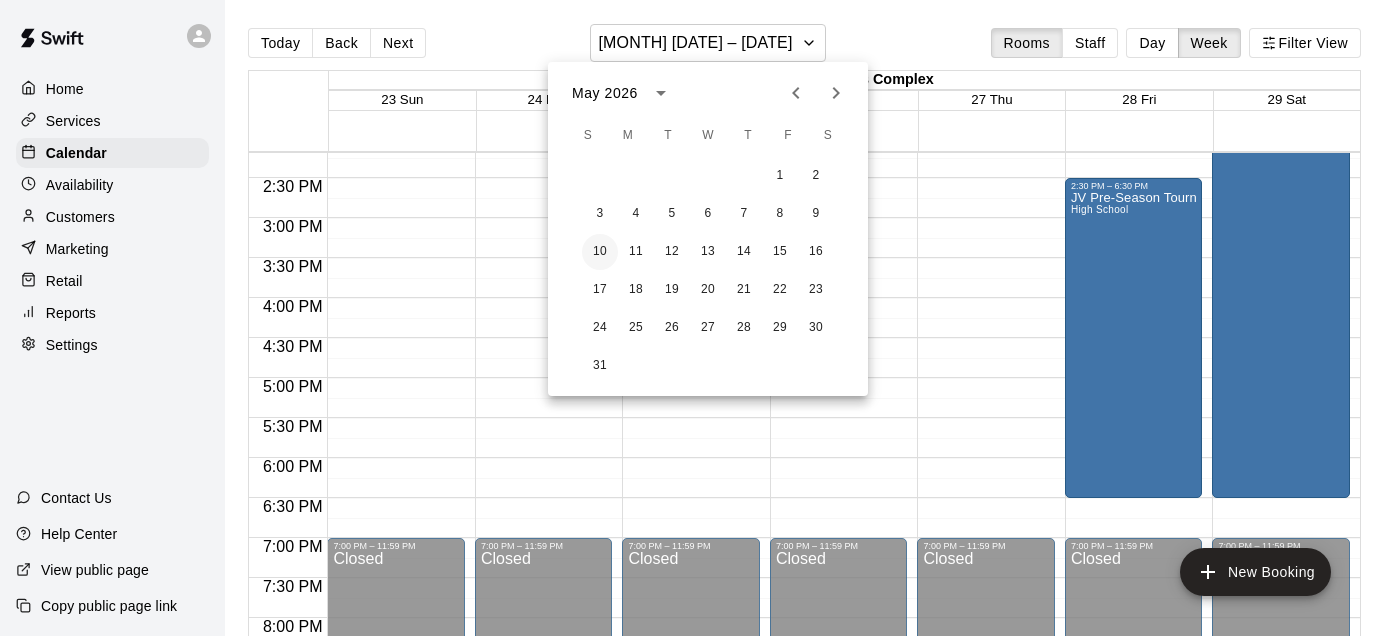 click on "10" at bounding box center [600, 252] 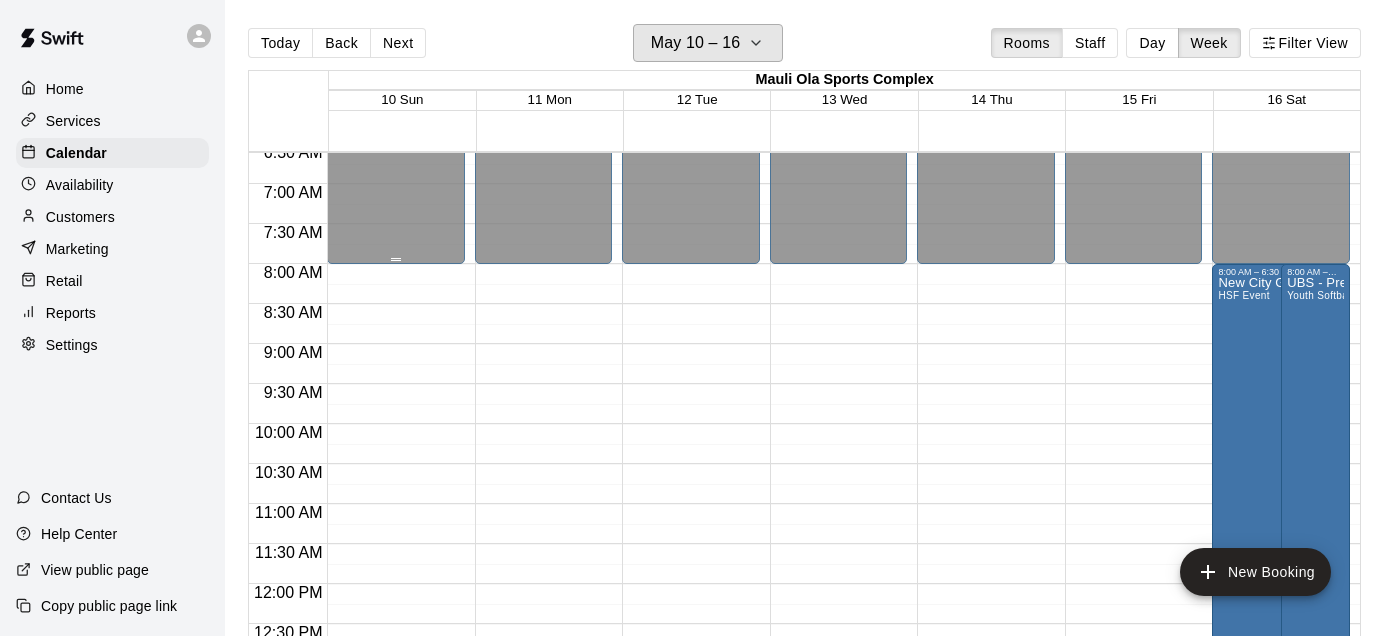 scroll, scrollTop: 617, scrollLeft: 0, axis: vertical 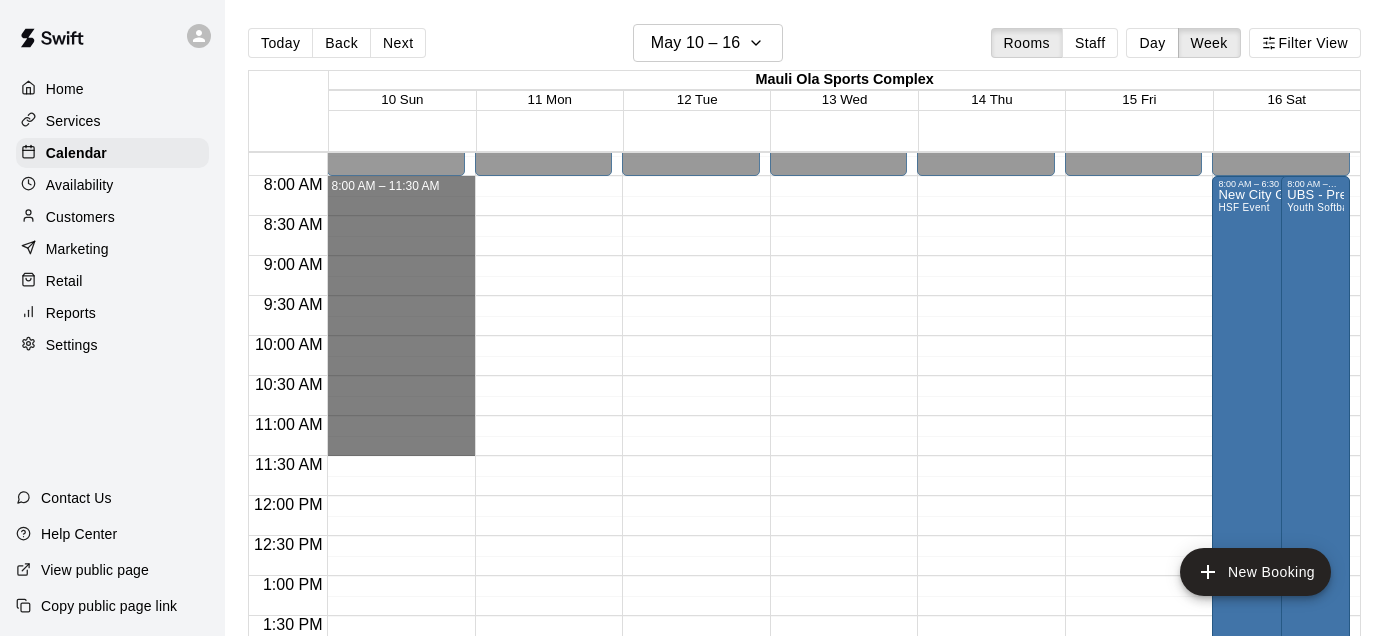 drag, startPoint x: 420, startPoint y: 189, endPoint x: 414, endPoint y: 443, distance: 254.07086 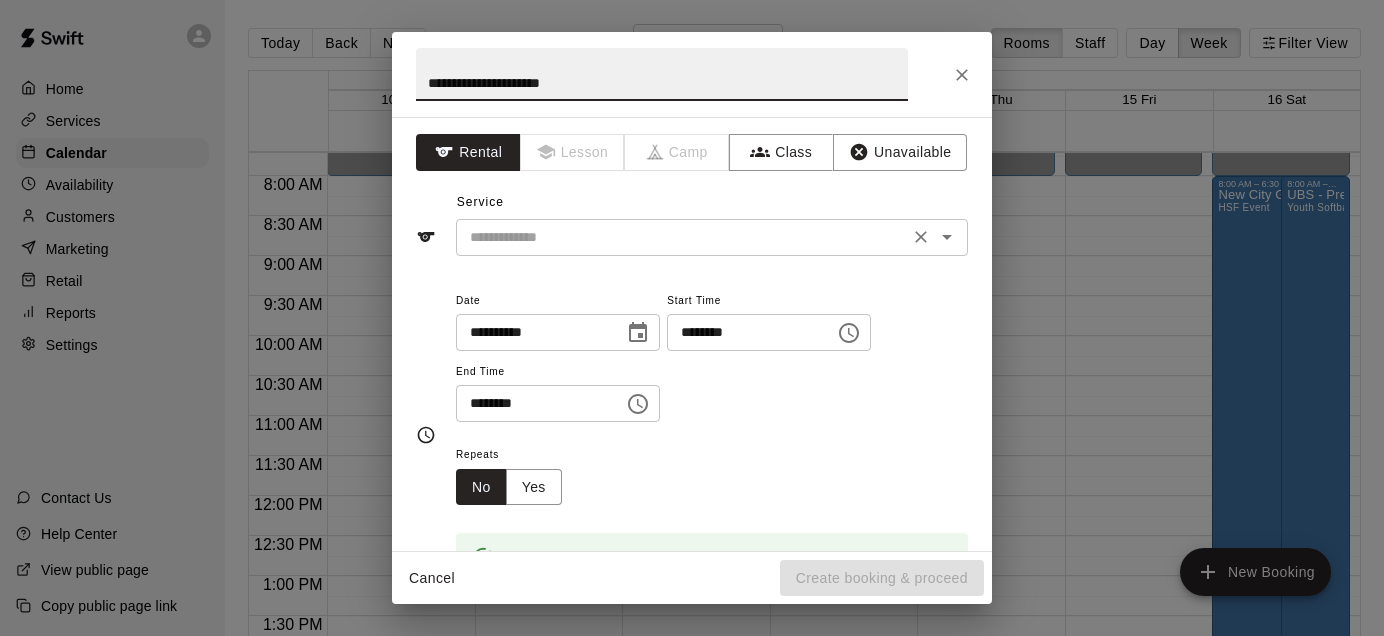 type on "**********" 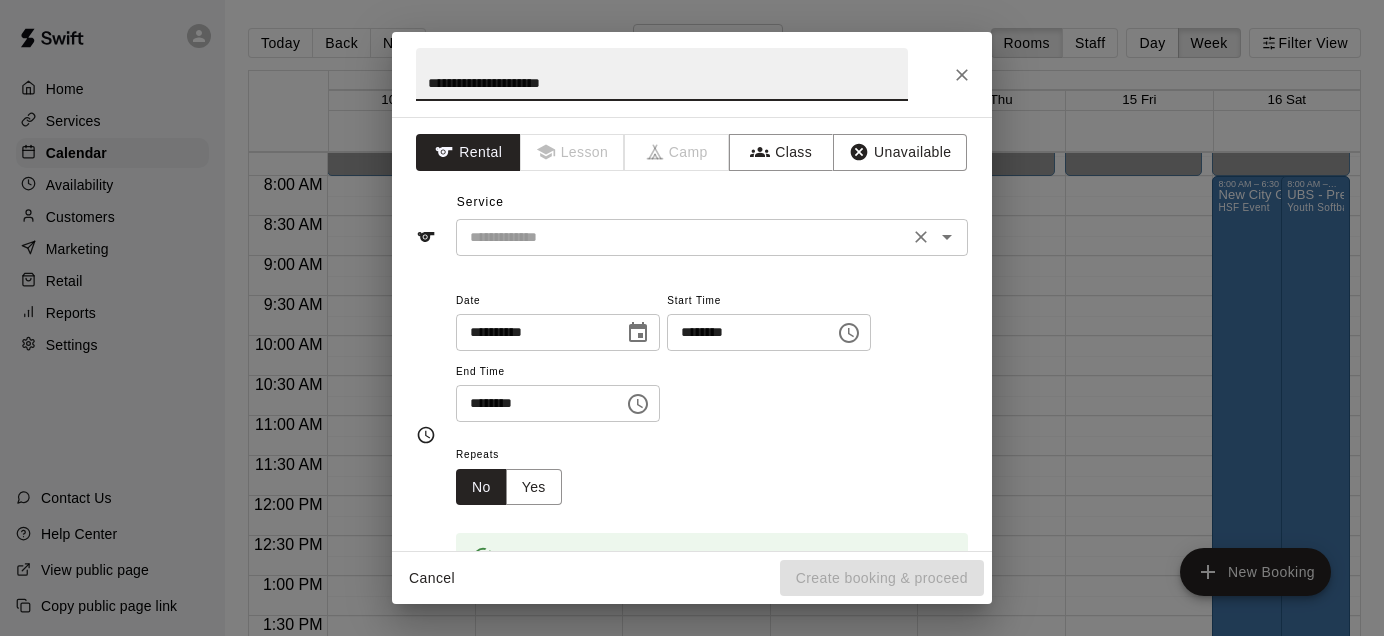 click at bounding box center (682, 237) 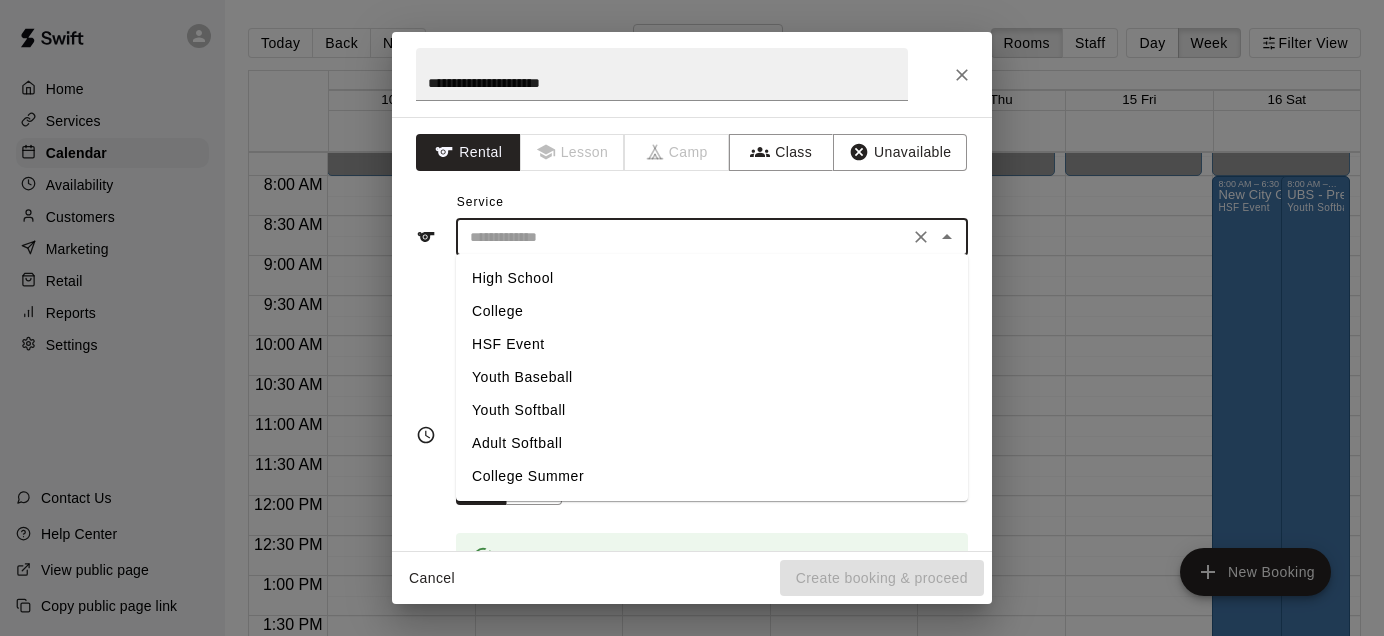 click on "HSF Event" at bounding box center (712, 344) 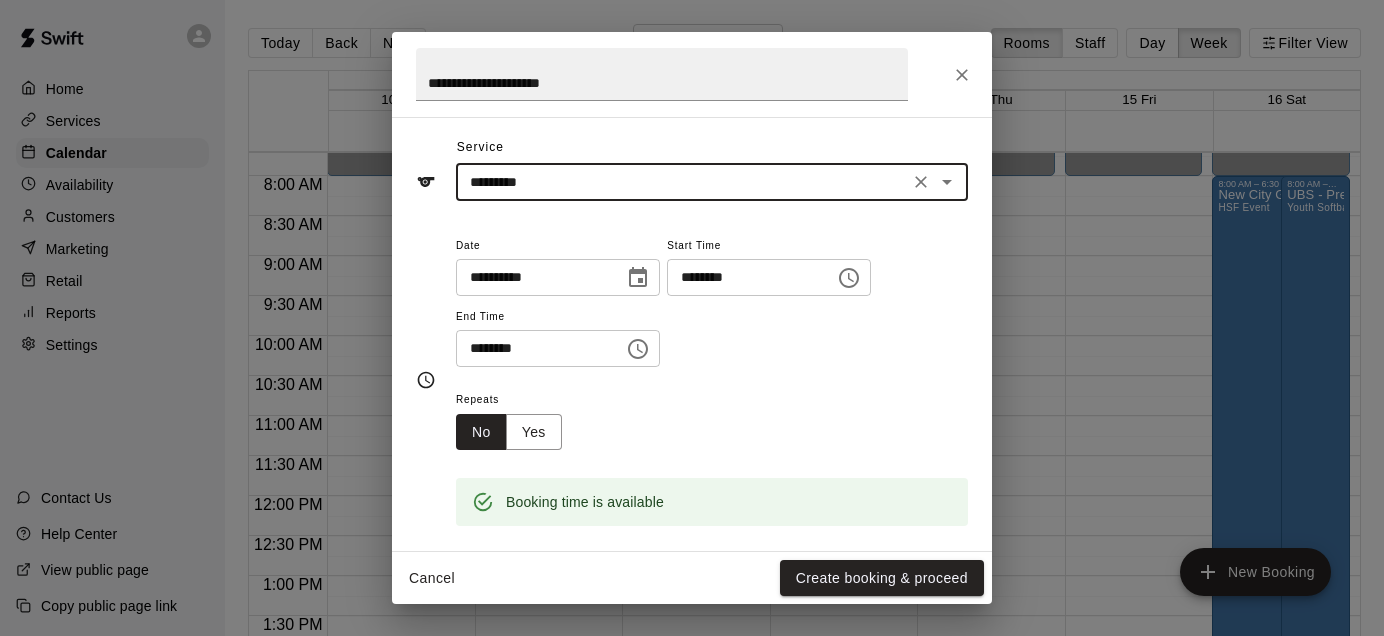 scroll, scrollTop: 72, scrollLeft: 0, axis: vertical 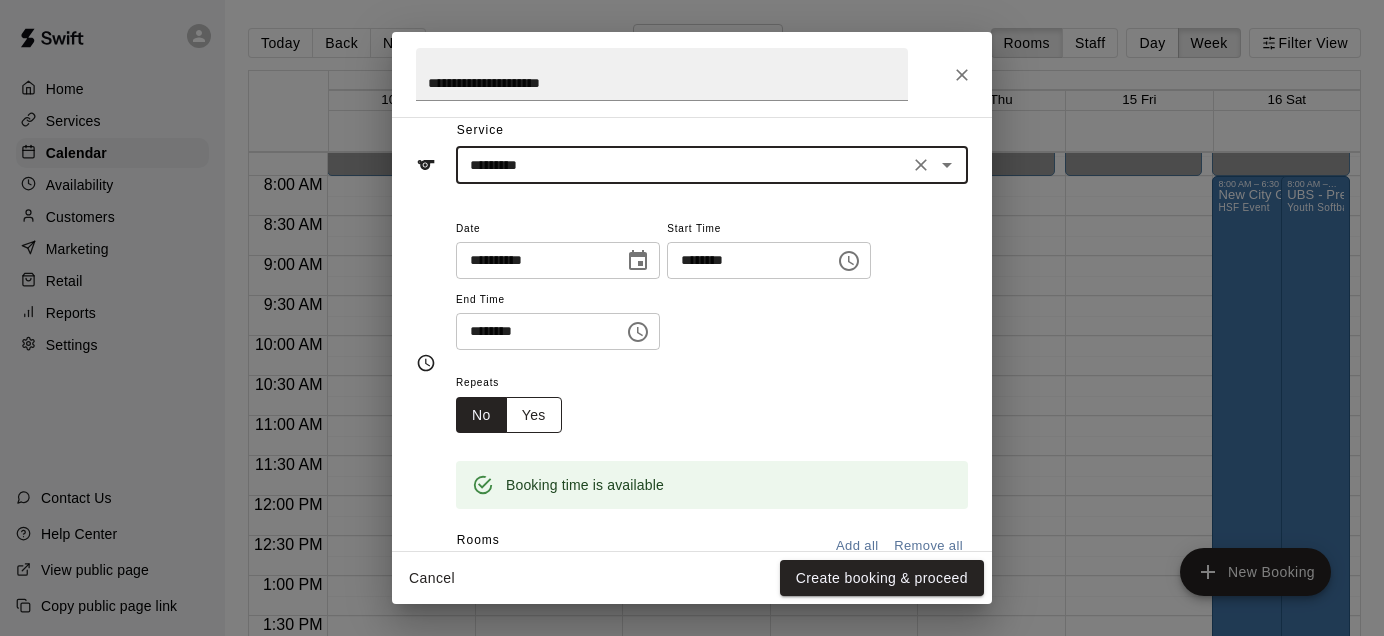click on "Yes" at bounding box center [534, 415] 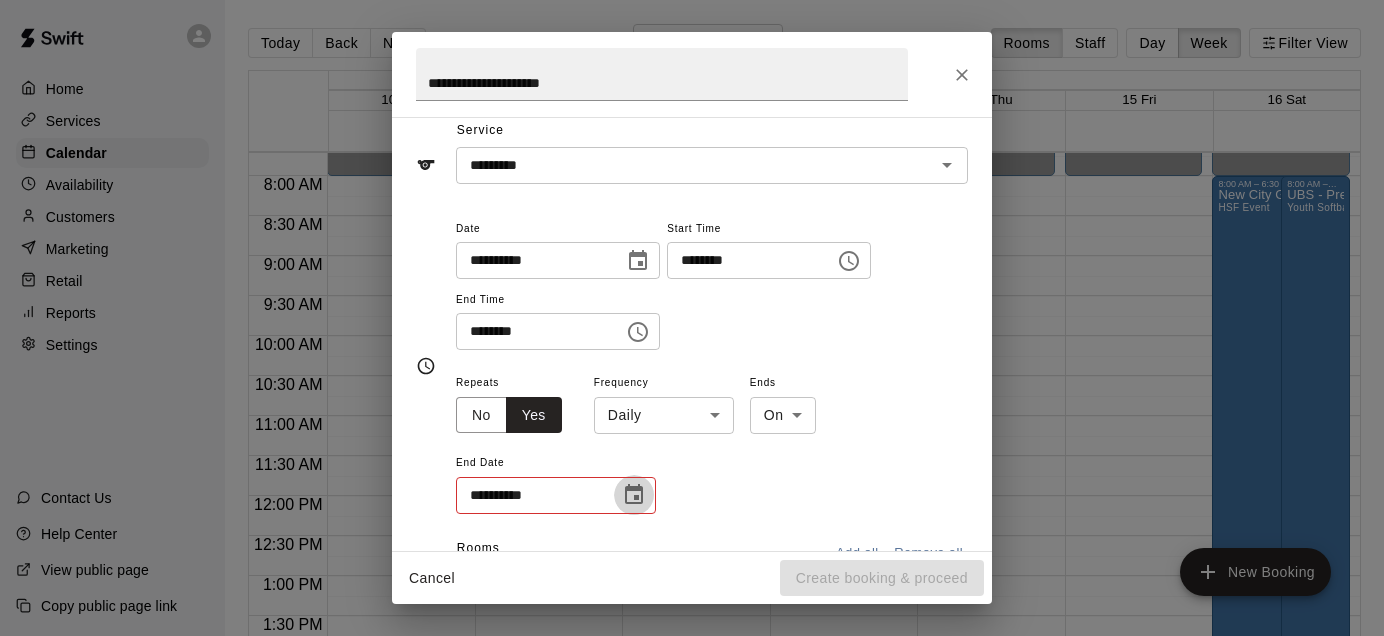 click 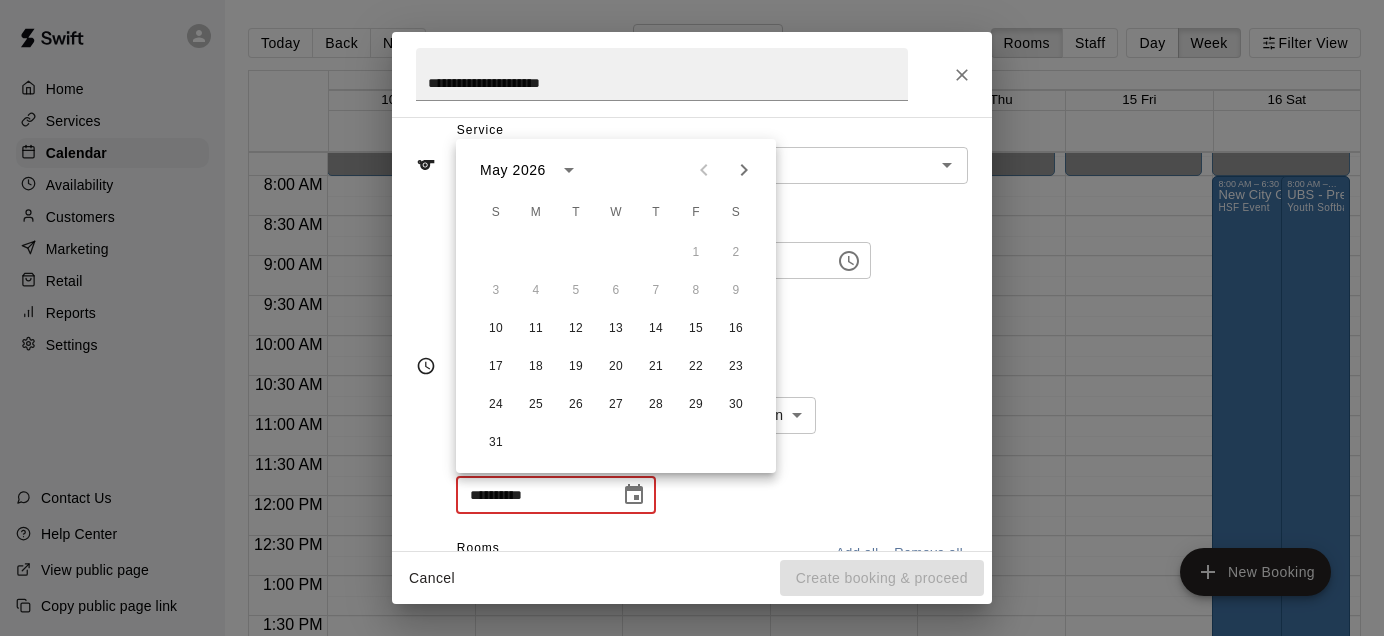 click 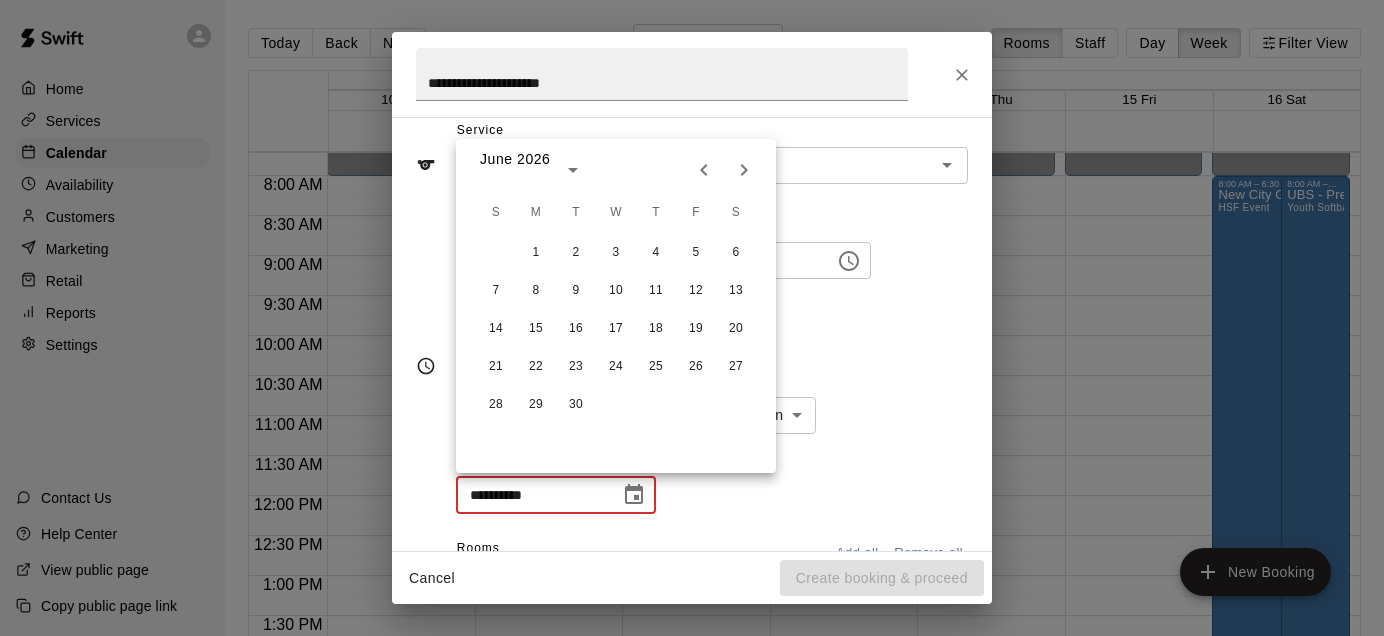click 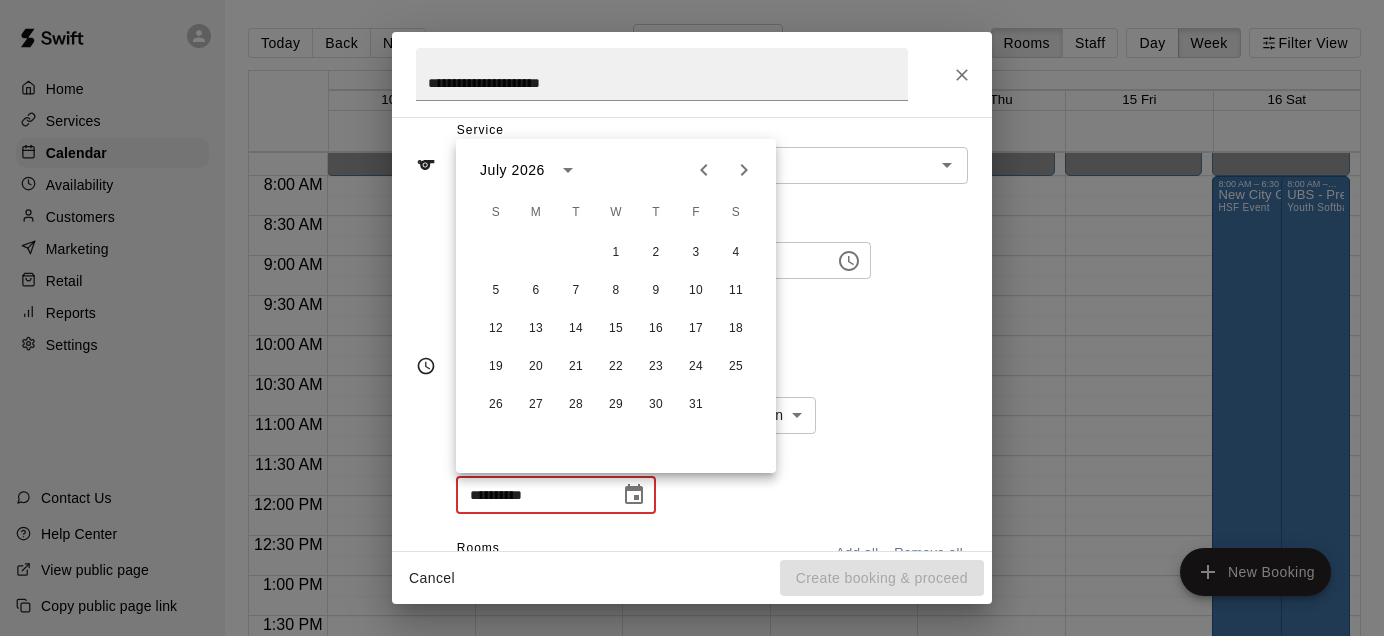 click 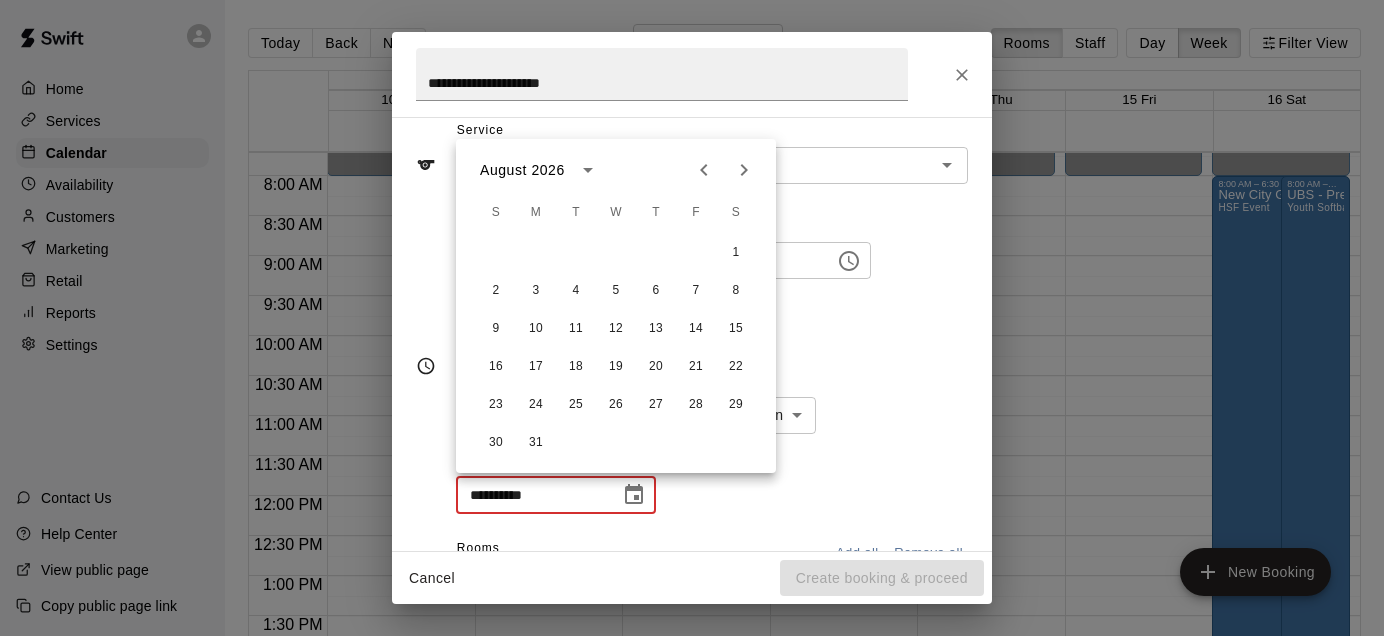 click 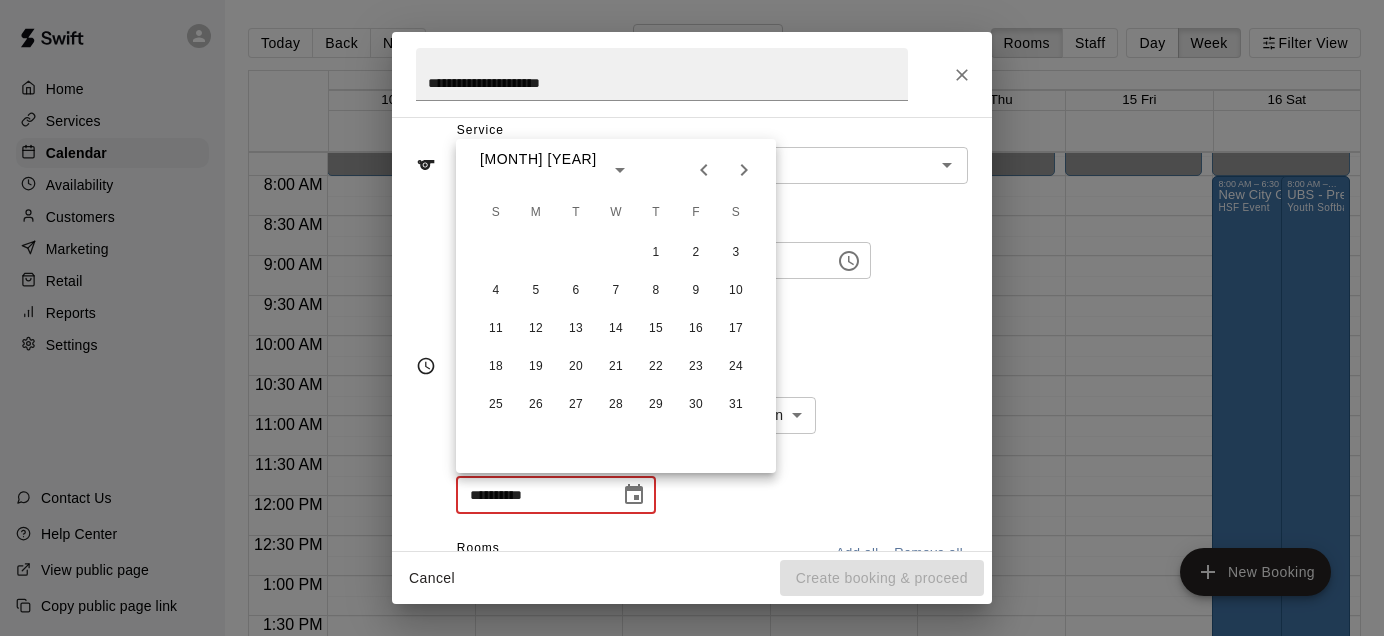 click 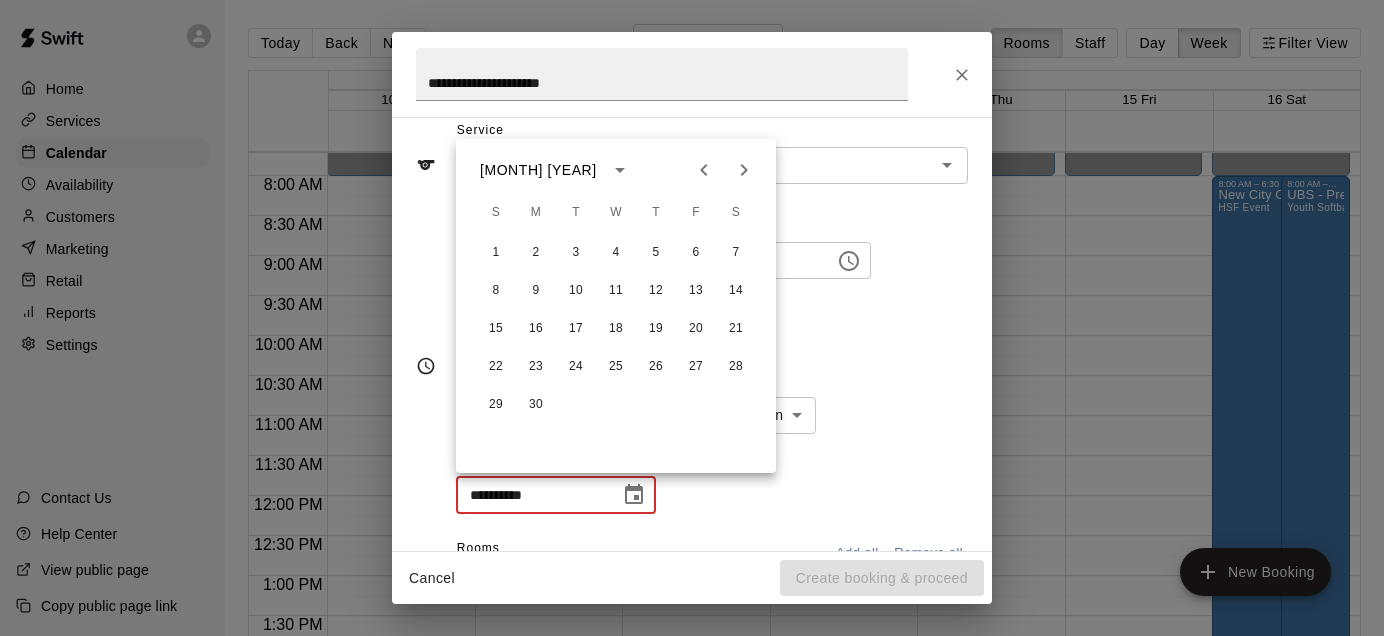 click 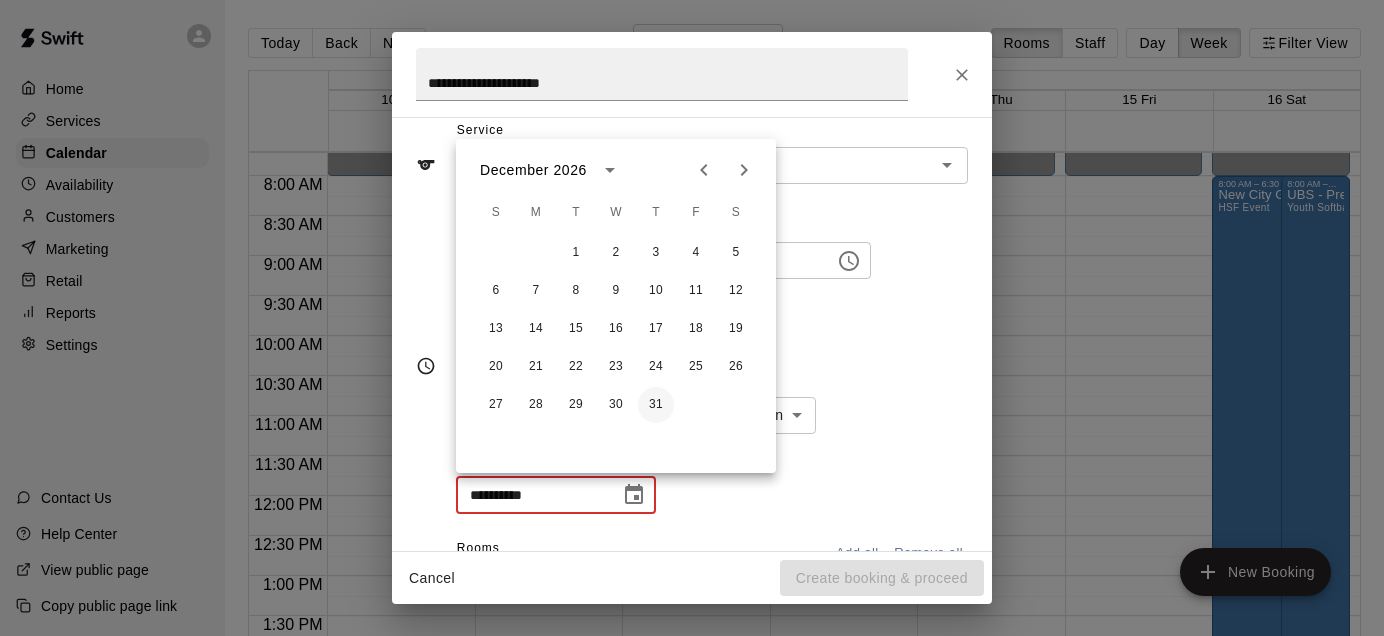 click on "31" at bounding box center (656, 405) 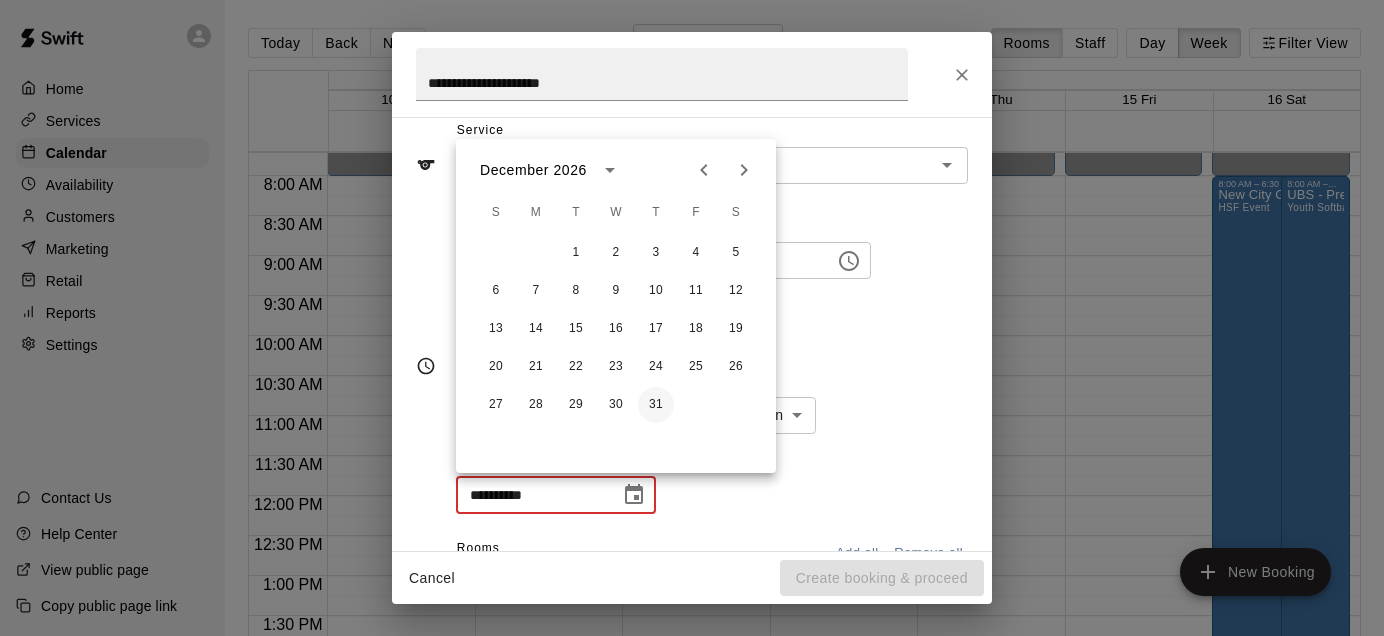 type on "**********" 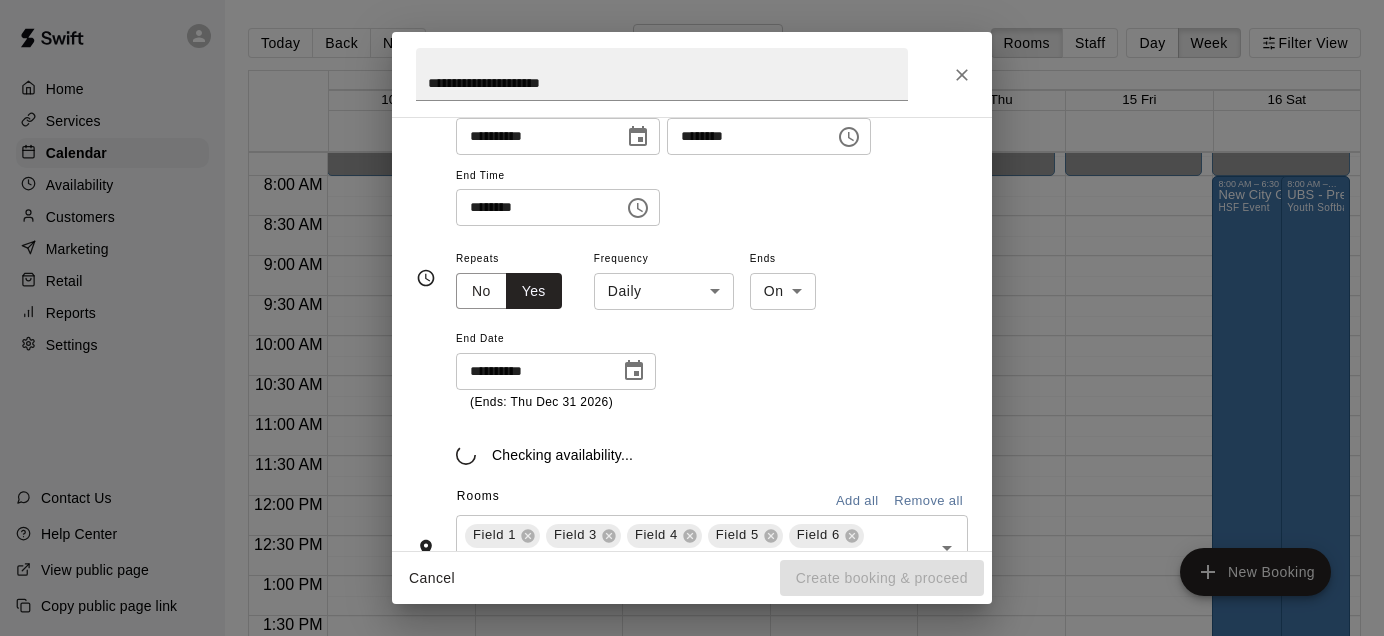 scroll, scrollTop: 239, scrollLeft: 0, axis: vertical 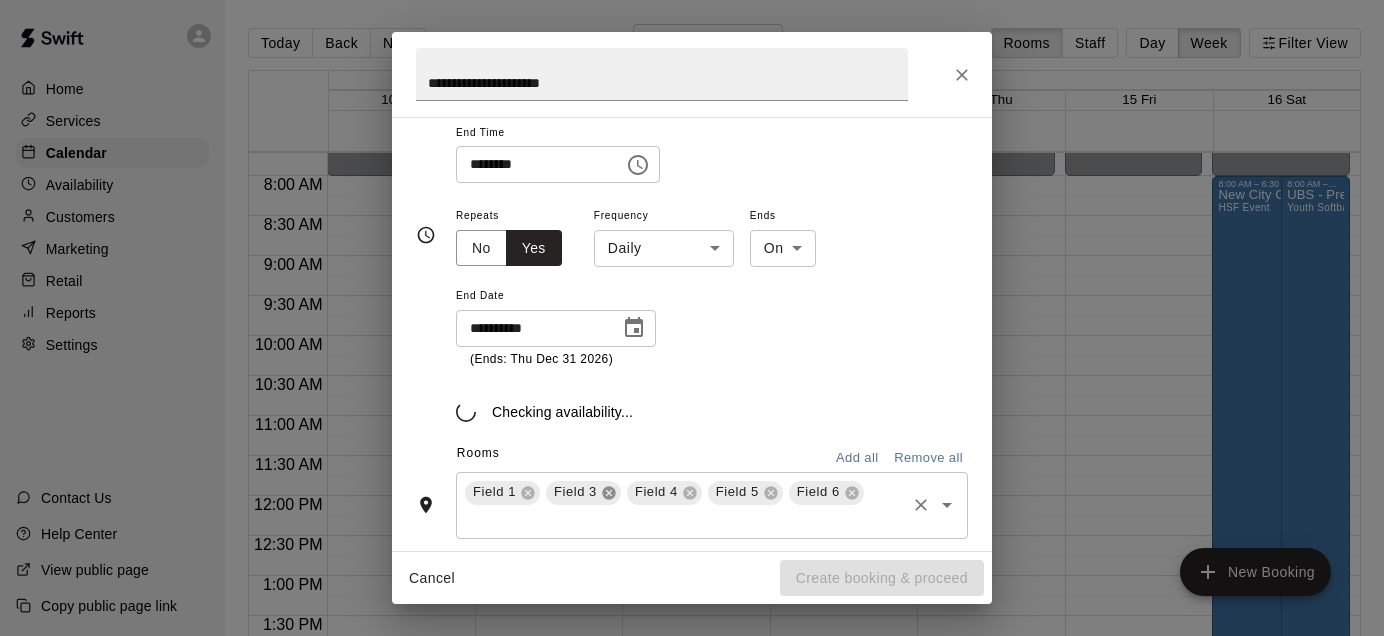 click 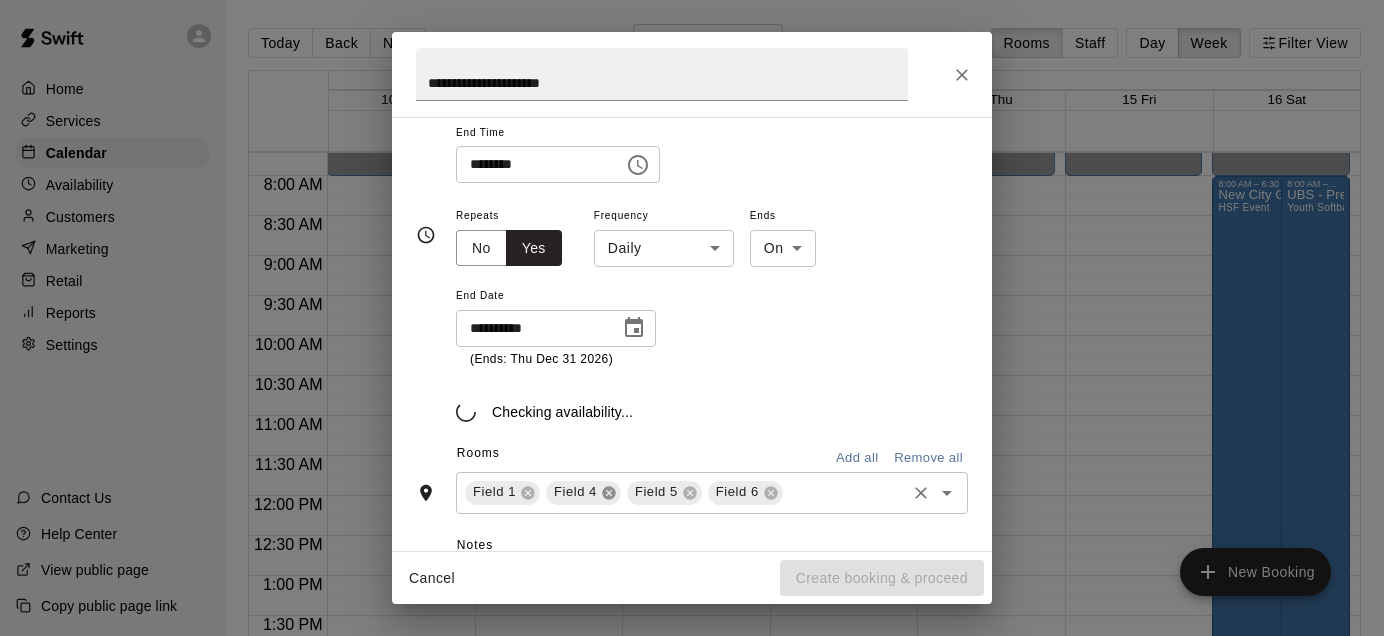 click 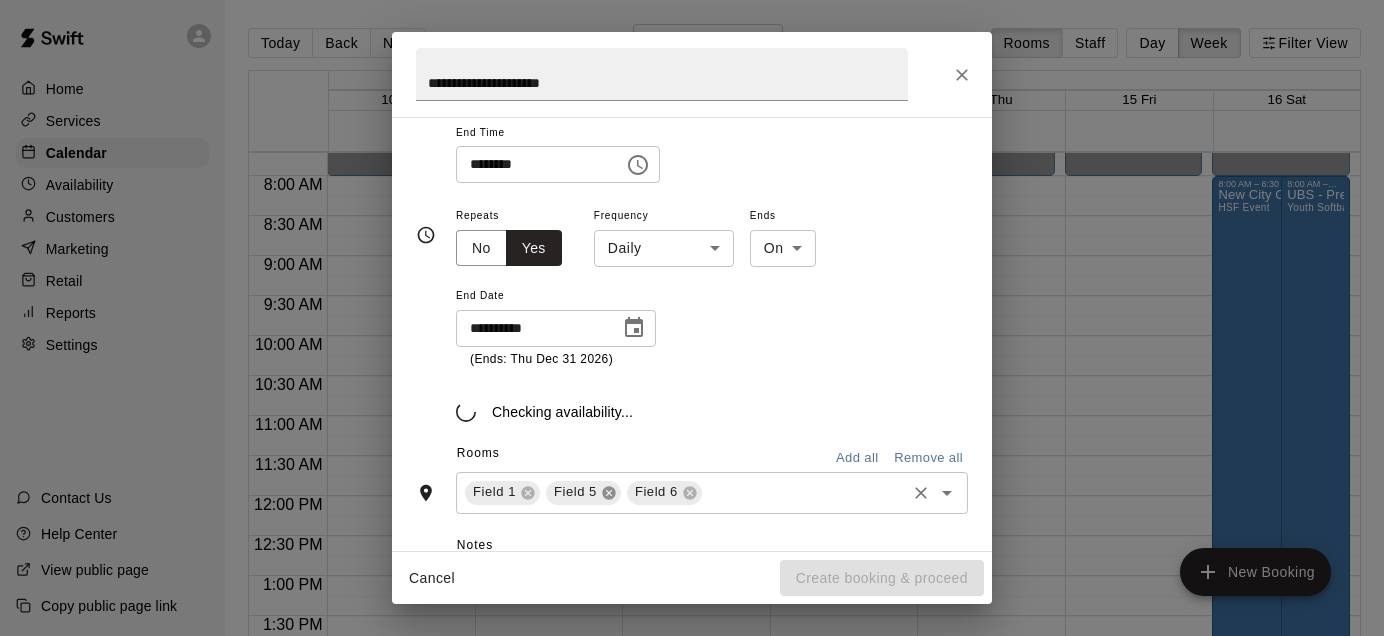 click 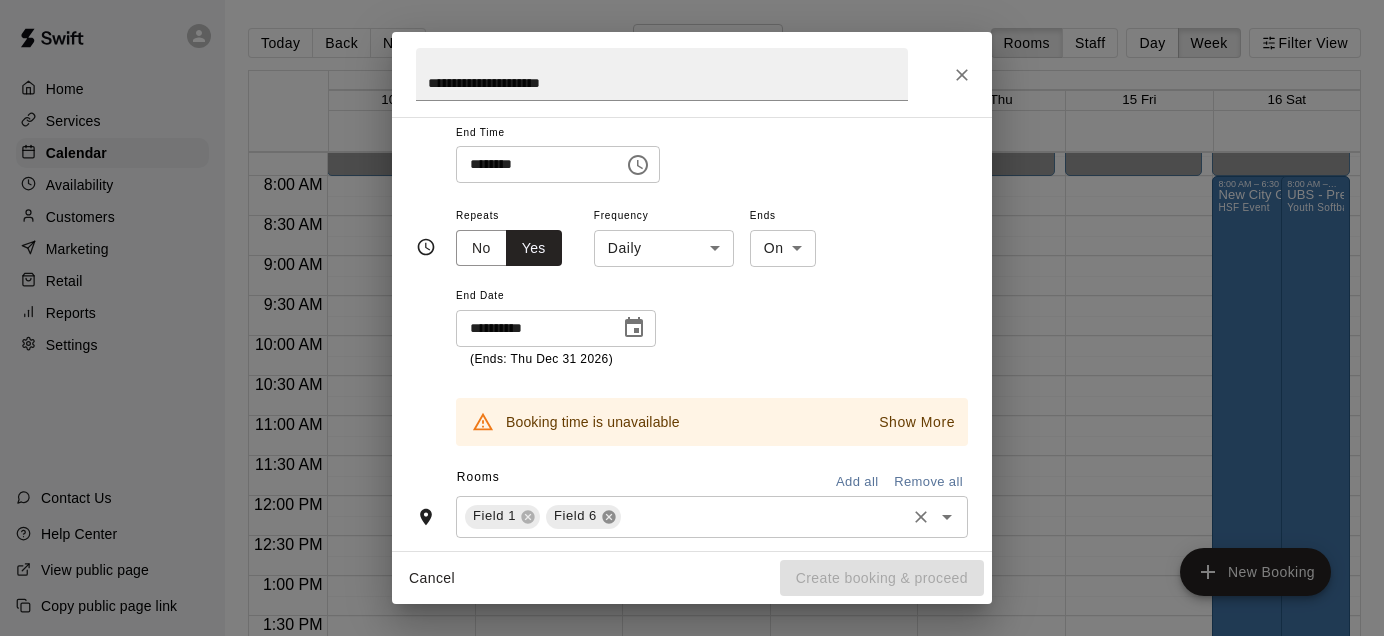 click 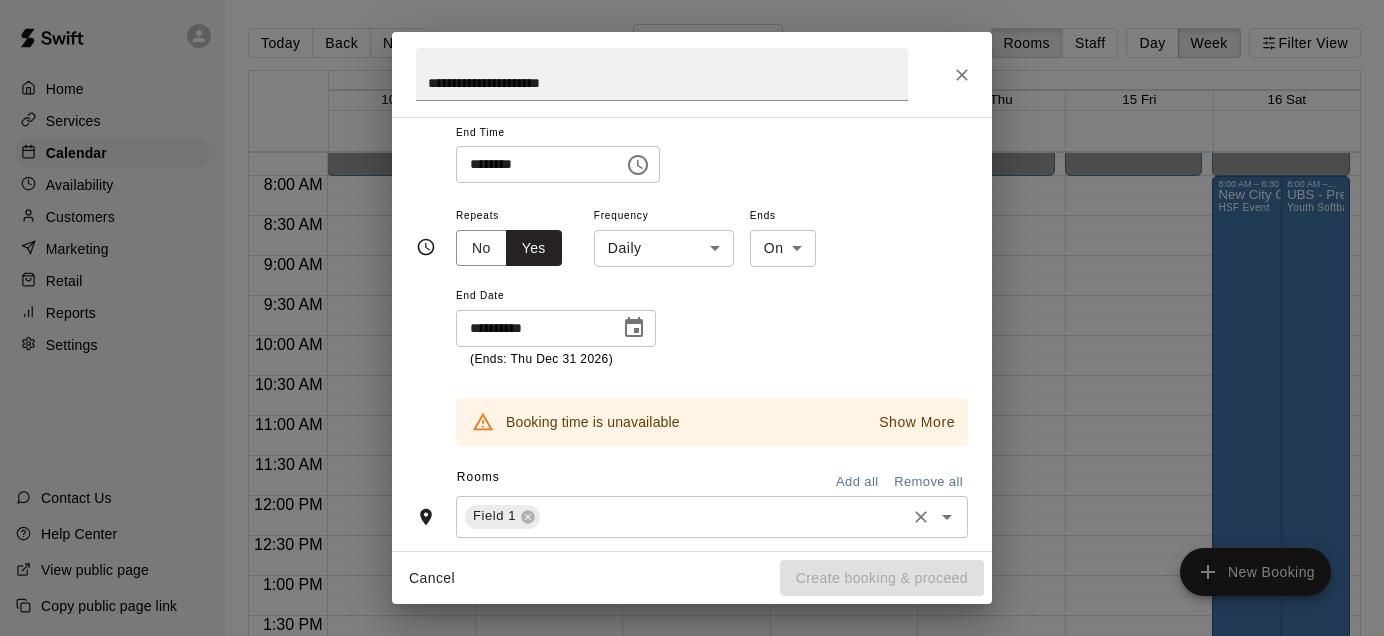 click on "Show More" at bounding box center [917, 422] 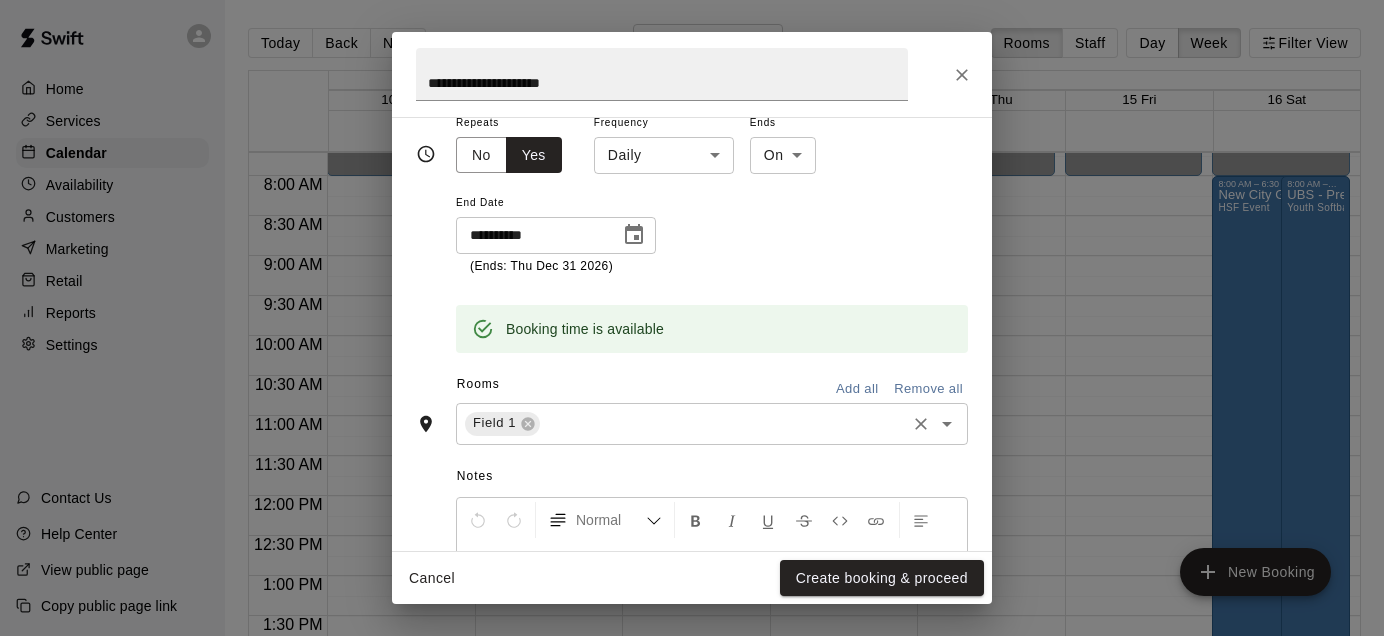scroll, scrollTop: 333, scrollLeft: 0, axis: vertical 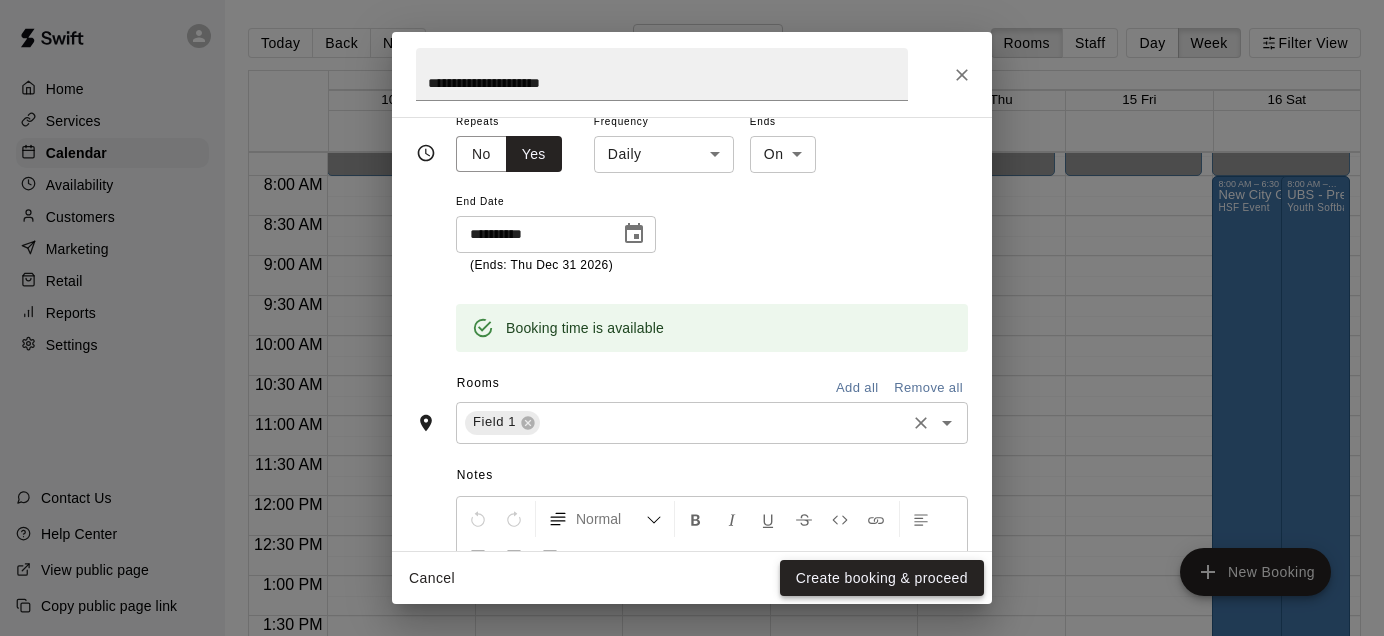 click on "Create booking & proceed" at bounding box center (882, 578) 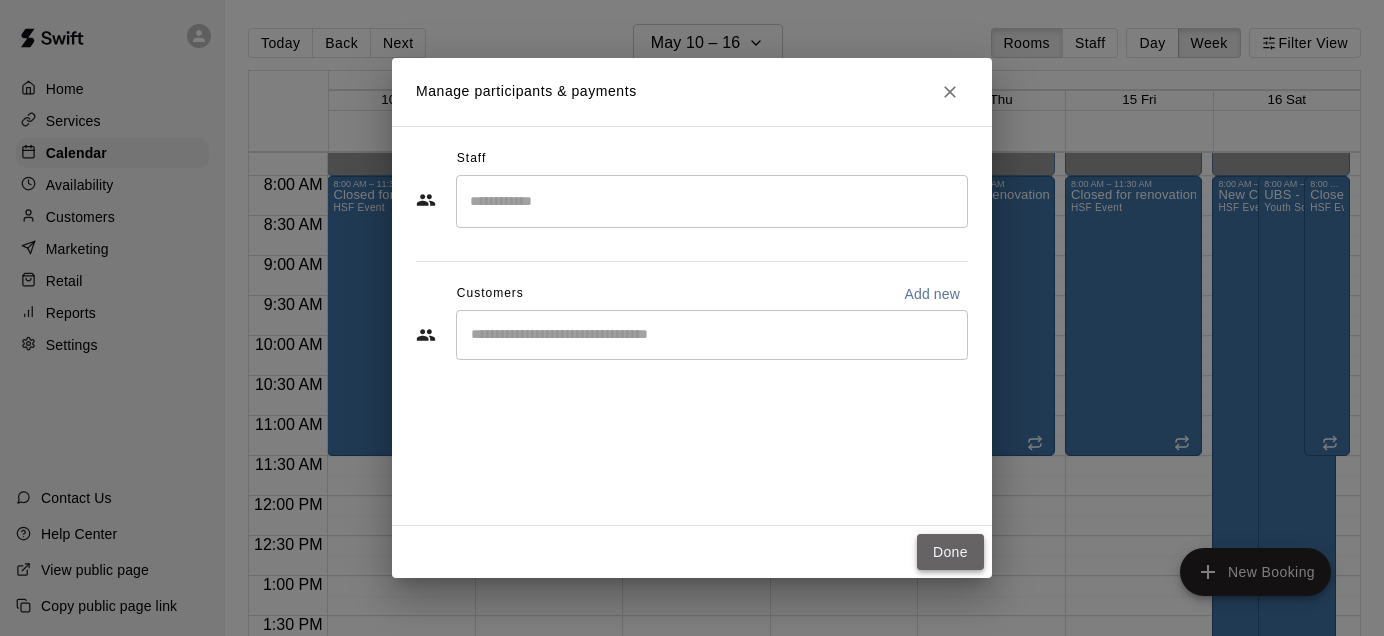 click on "Done" at bounding box center [950, 552] 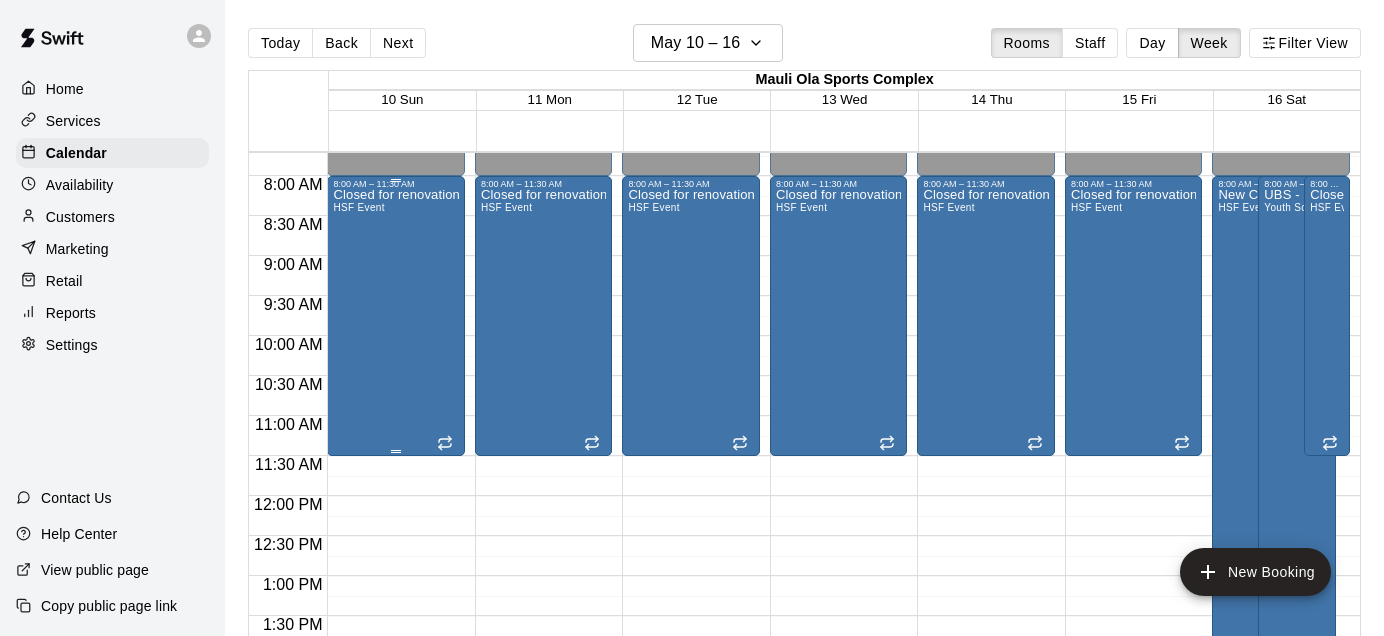 click on "Closed for renovations HSF Event" at bounding box center [396, 507] 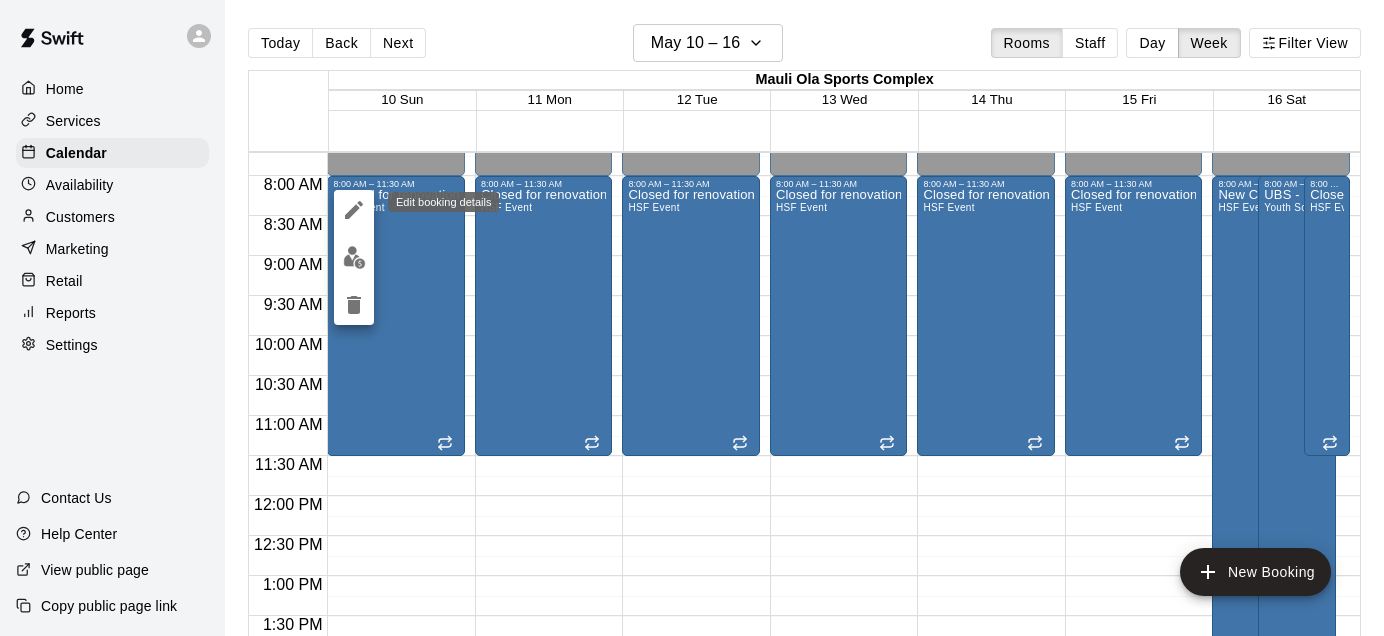 click 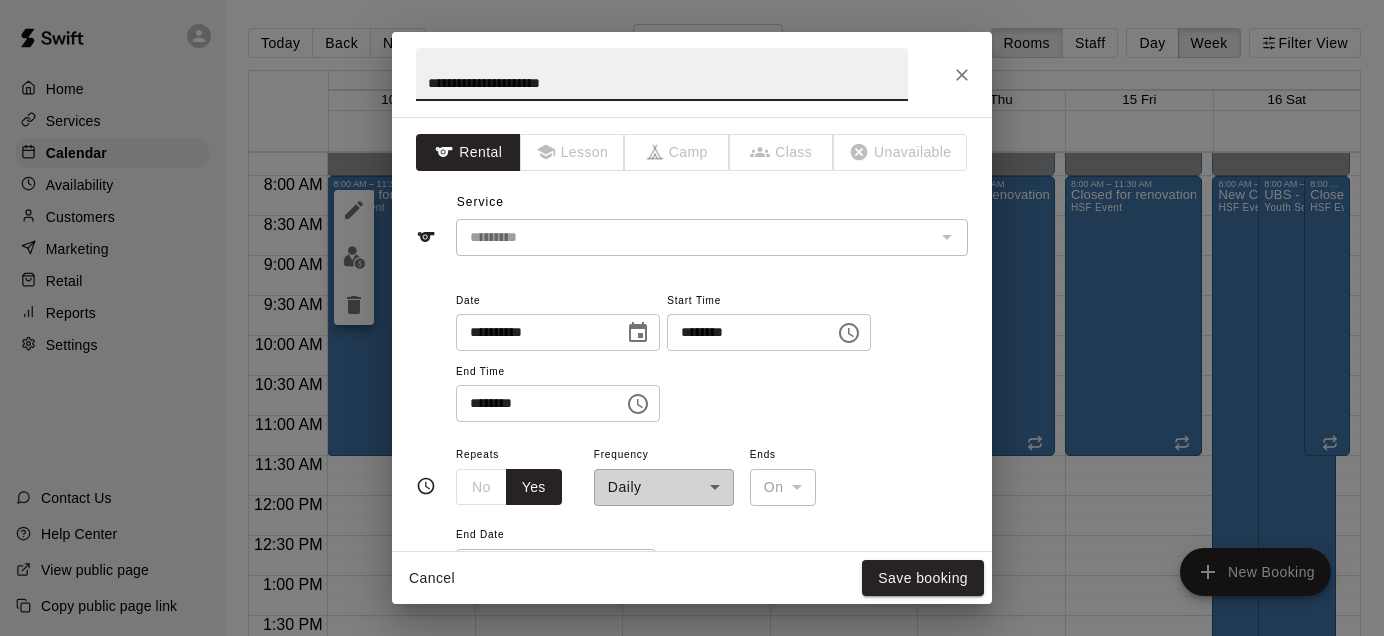 click on "********" at bounding box center [533, 403] 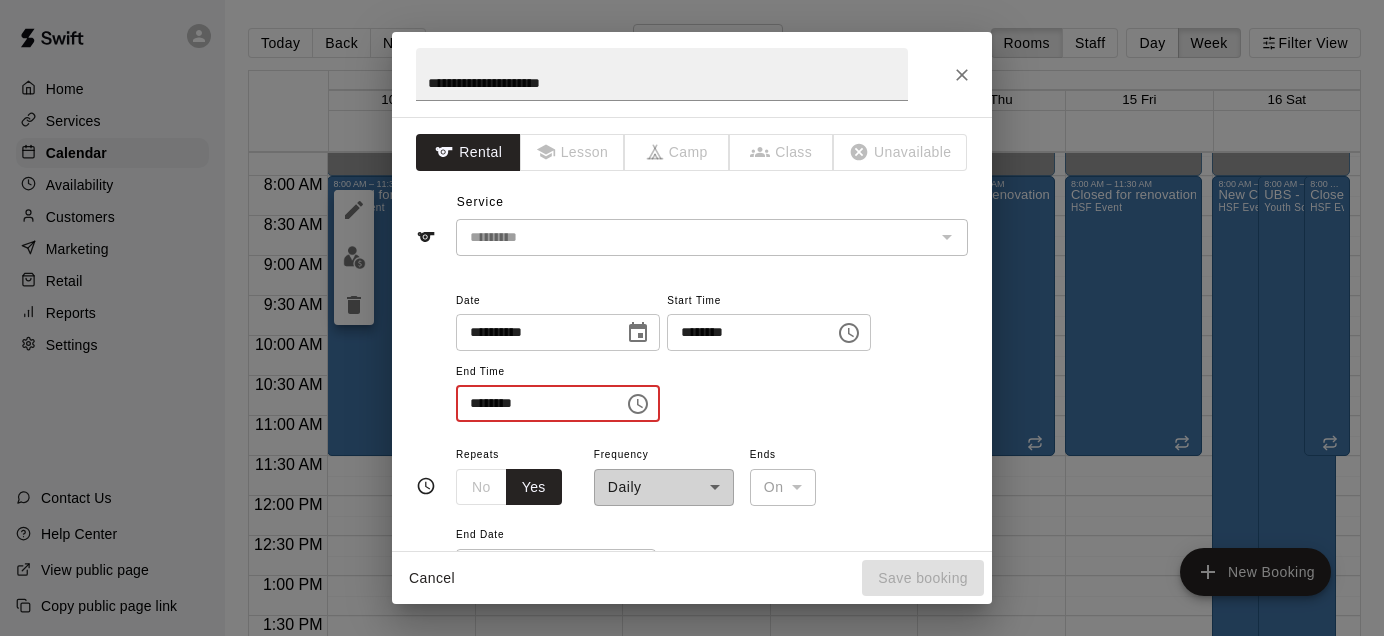 click on "********" at bounding box center [533, 403] 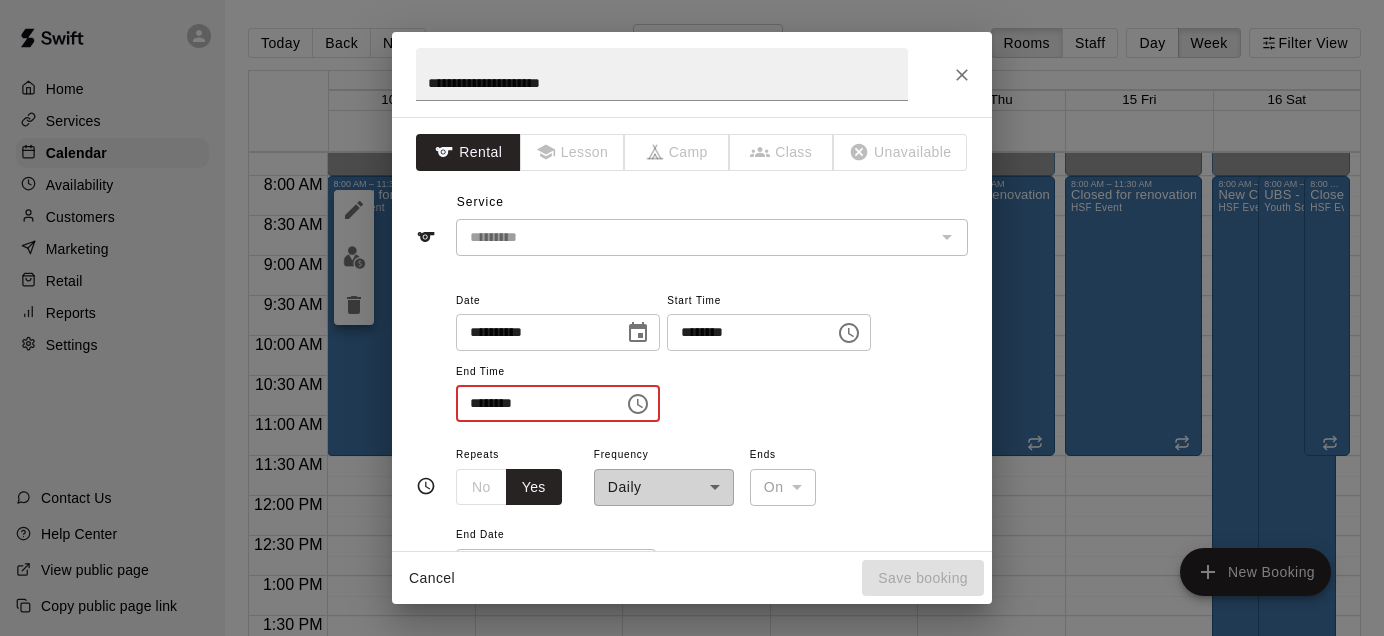 type on "********" 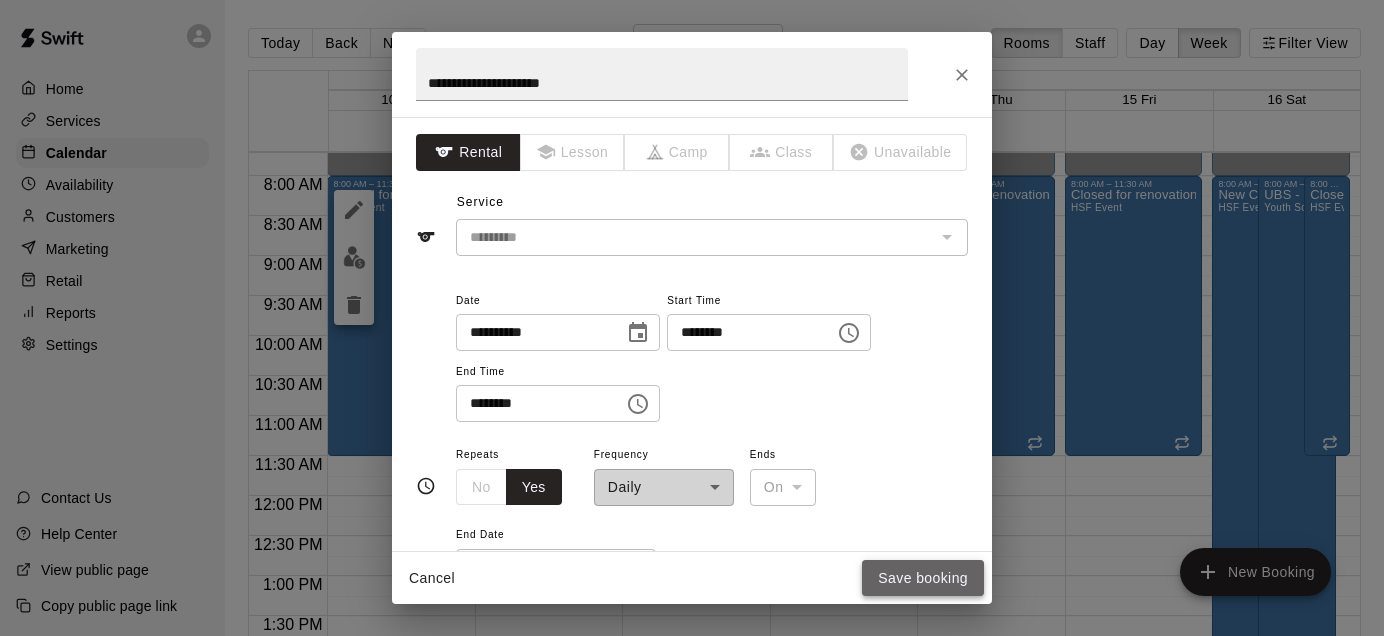 click on "Save booking" at bounding box center [923, 578] 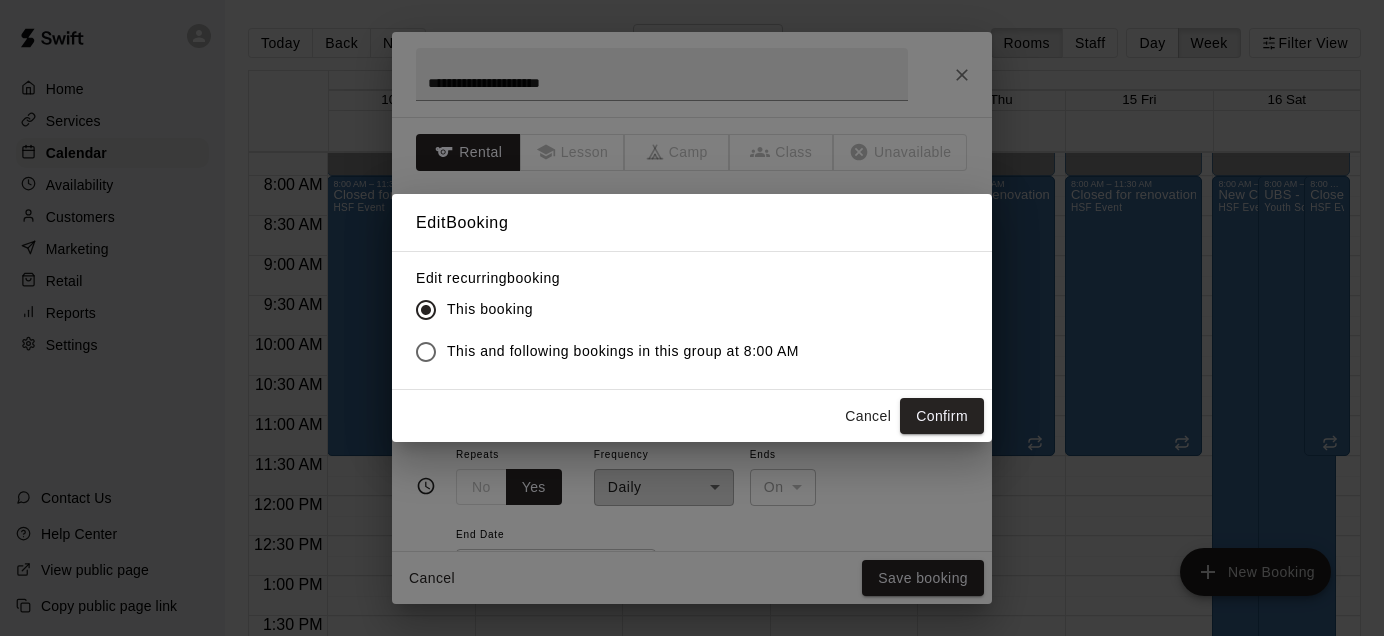 click on "This and following bookings in this group at 8:00 AM" at bounding box center (623, 351) 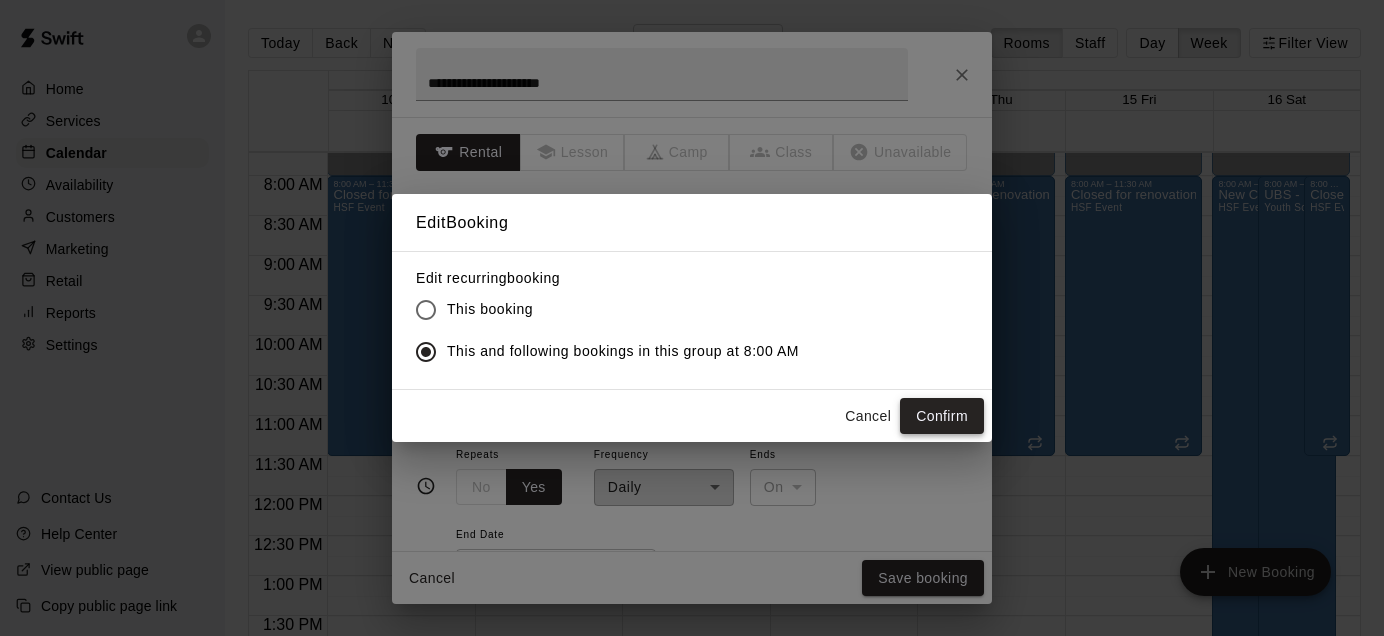 click on "Confirm" at bounding box center (942, 416) 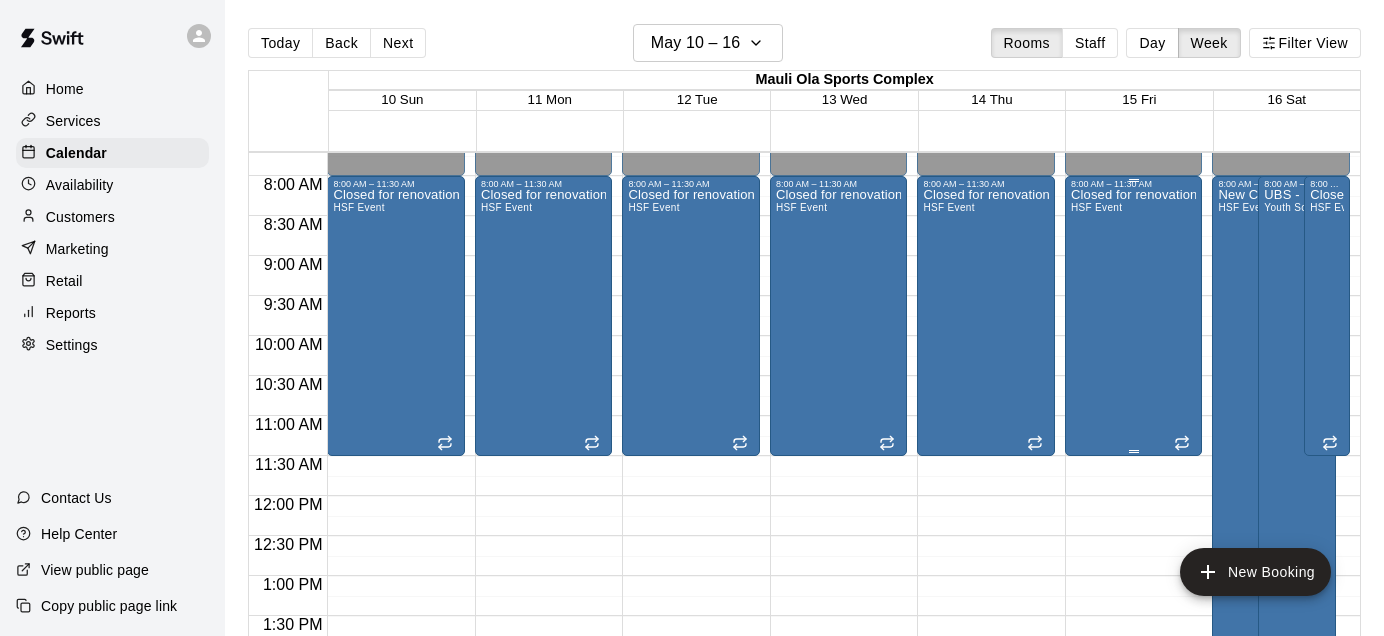 click on "Closed for renovations HSF Event" at bounding box center [1134, 507] 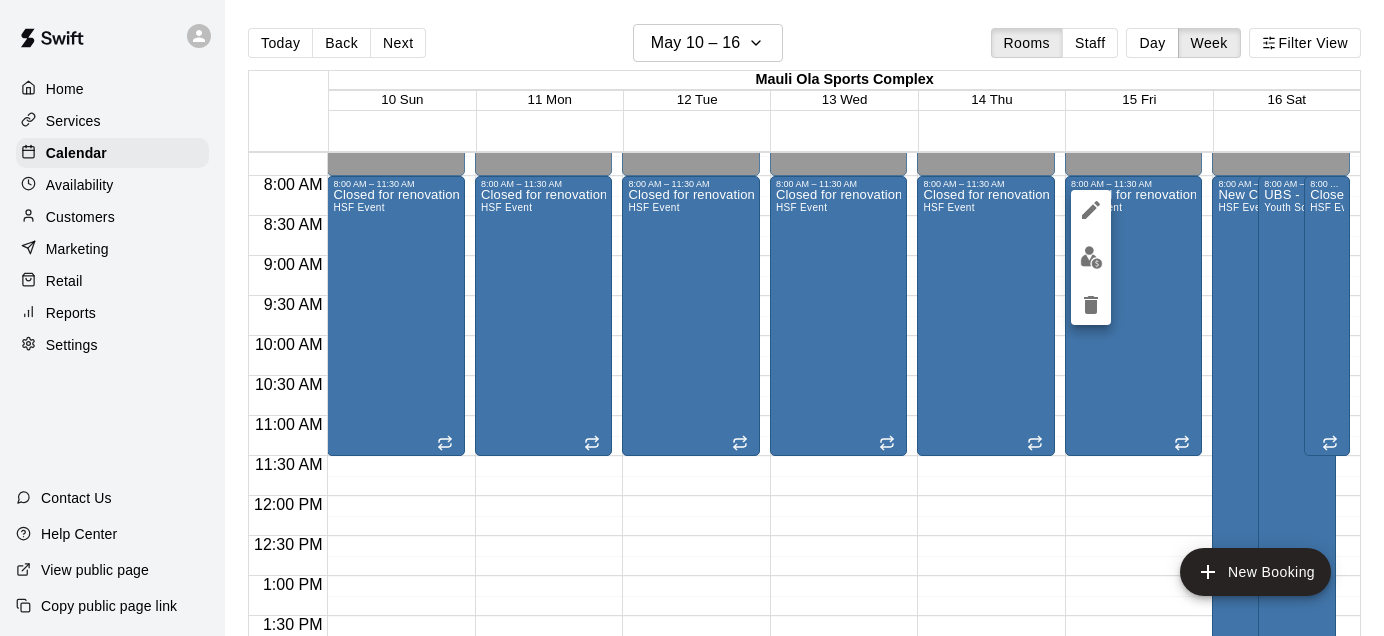 click at bounding box center [692, 318] 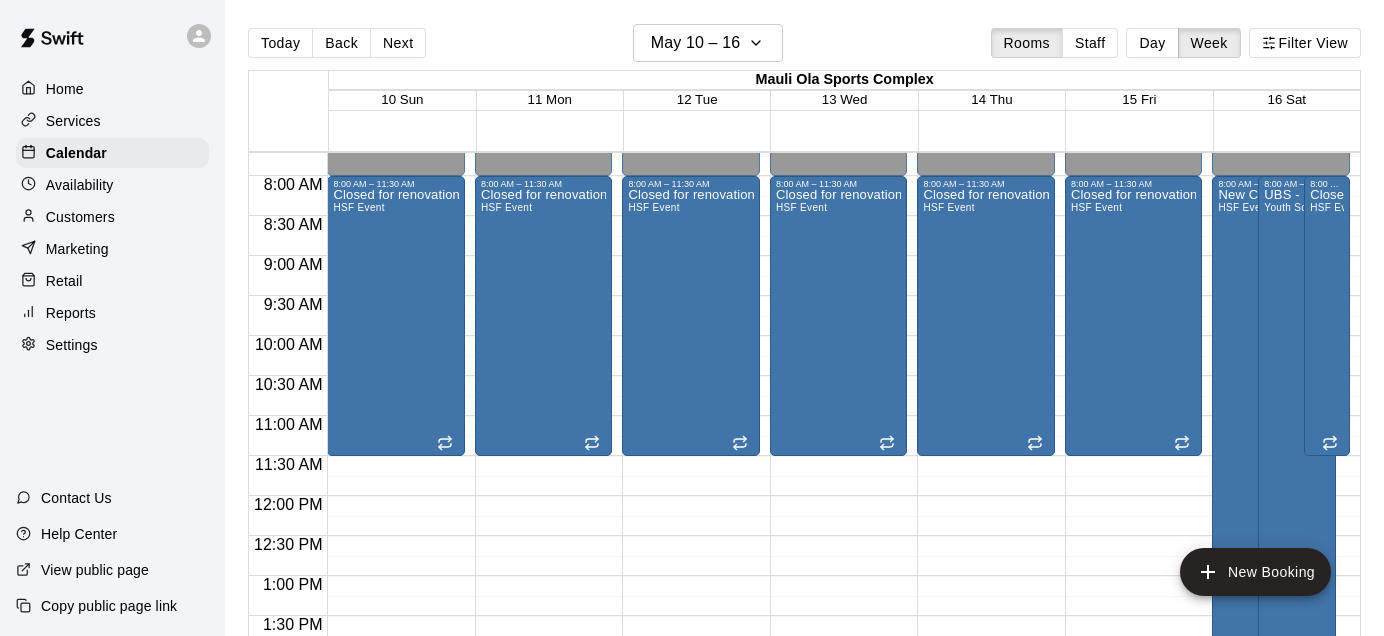 click on "Closed for renovations HSF Event" at bounding box center (396, 507) 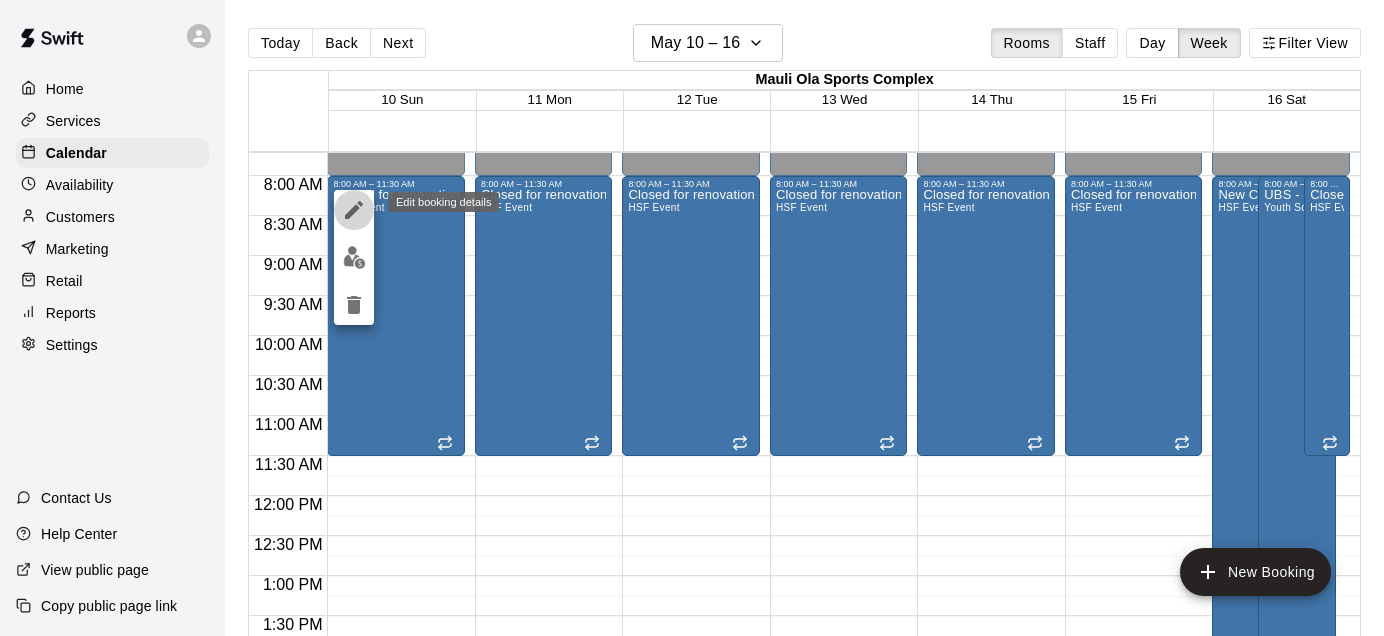 click 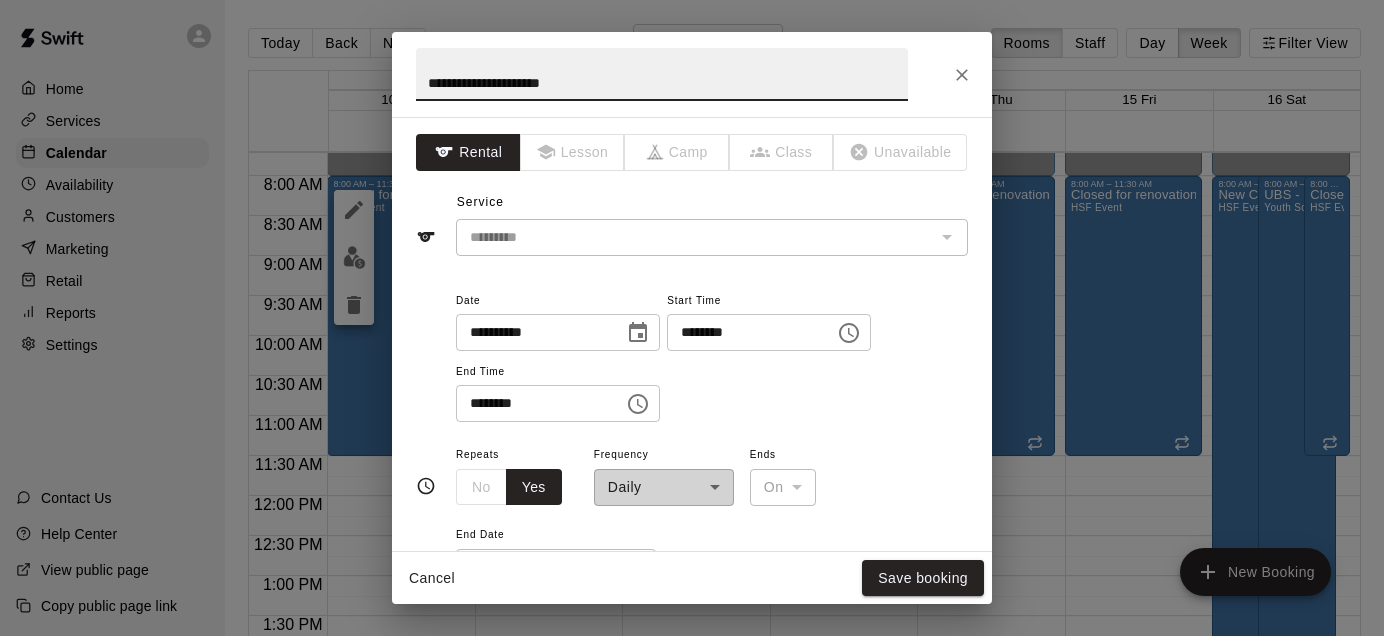 click on "********" at bounding box center [533, 403] 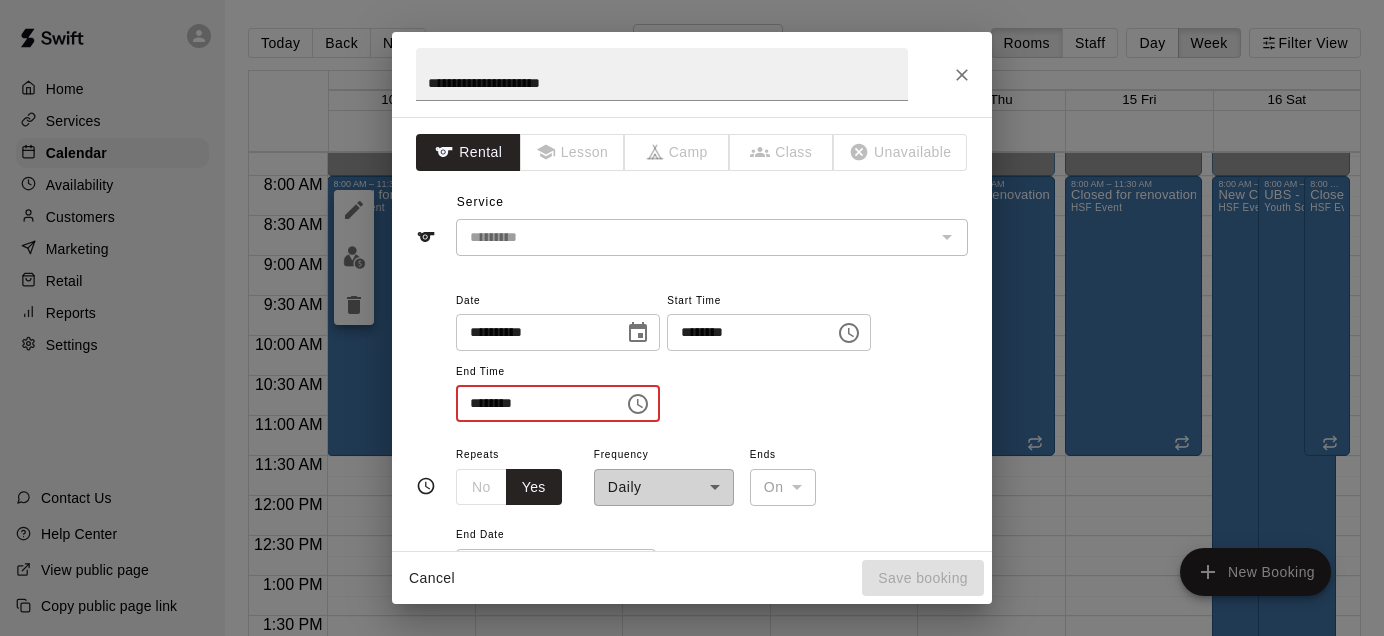 click on "********" at bounding box center (533, 403) 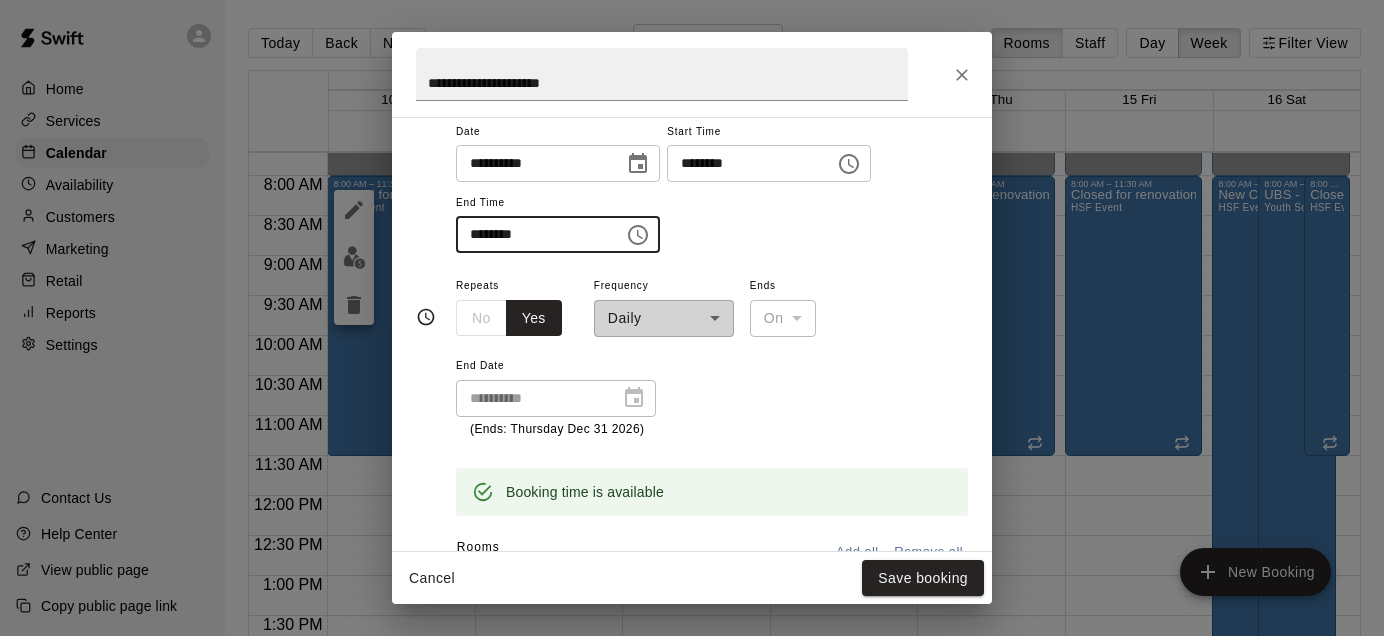 scroll, scrollTop: 174, scrollLeft: 0, axis: vertical 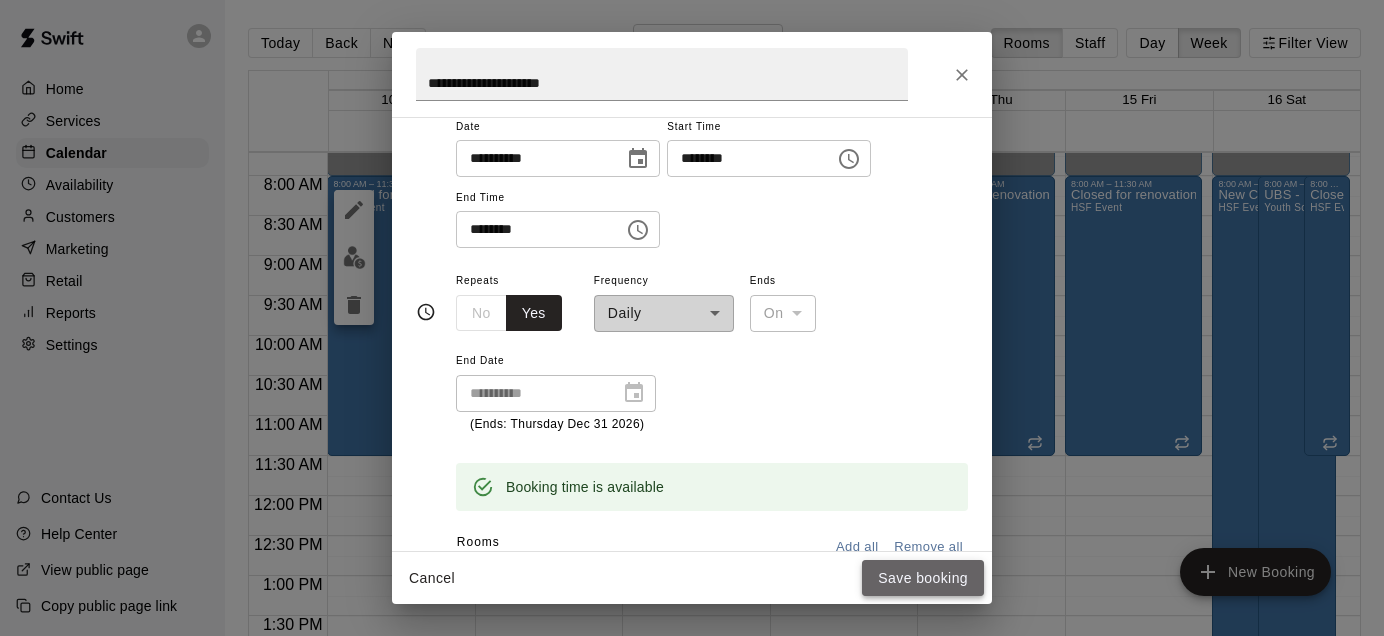 click on "Save booking" at bounding box center (923, 578) 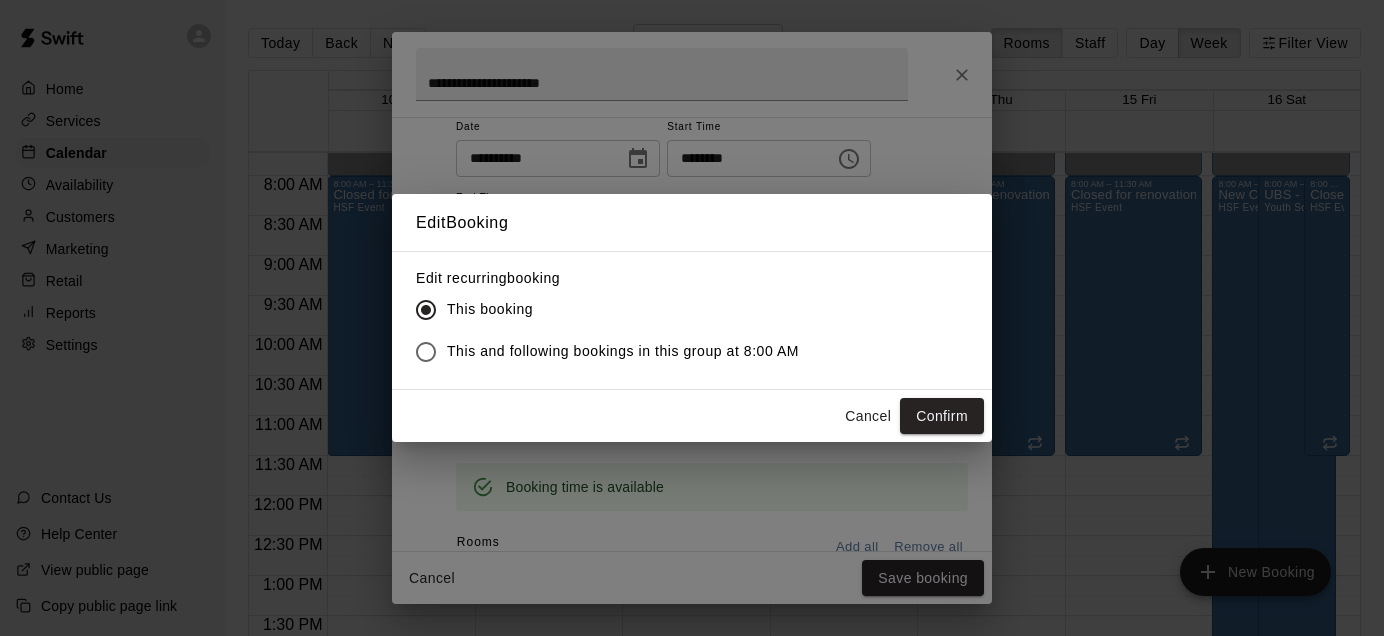 click on "This and following bookings in this group at 8:00 AM" at bounding box center [623, 351] 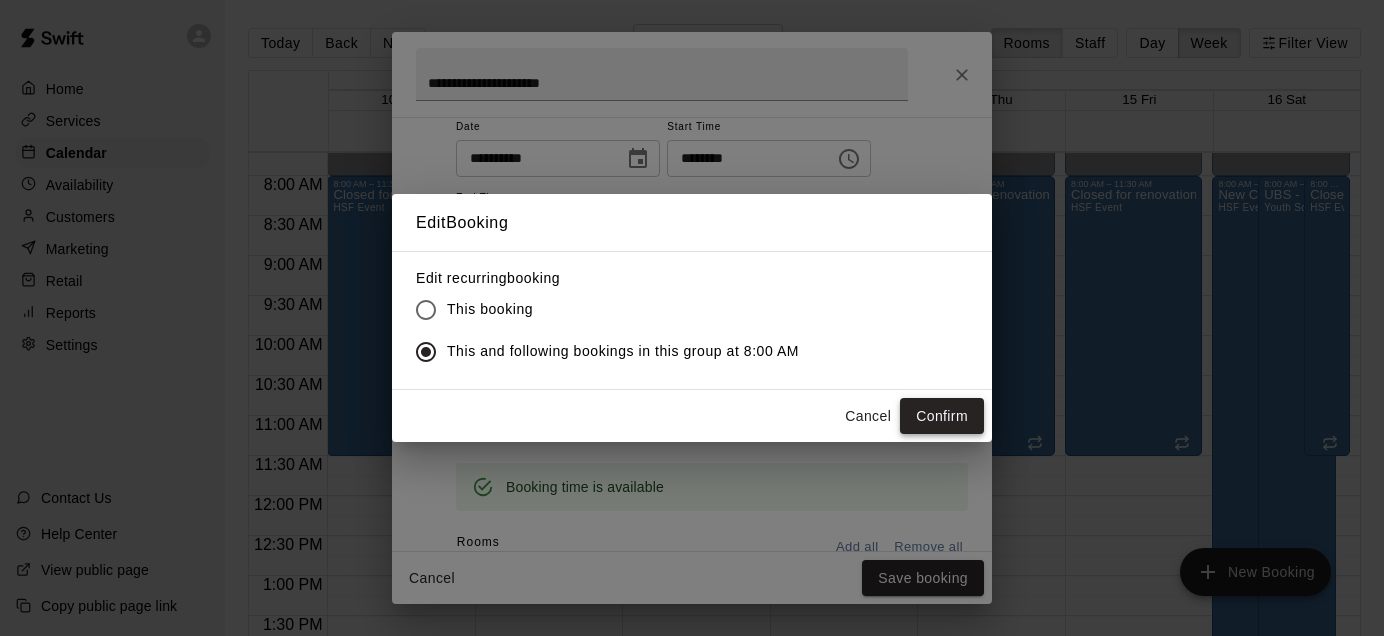 click on "Confirm" at bounding box center (942, 416) 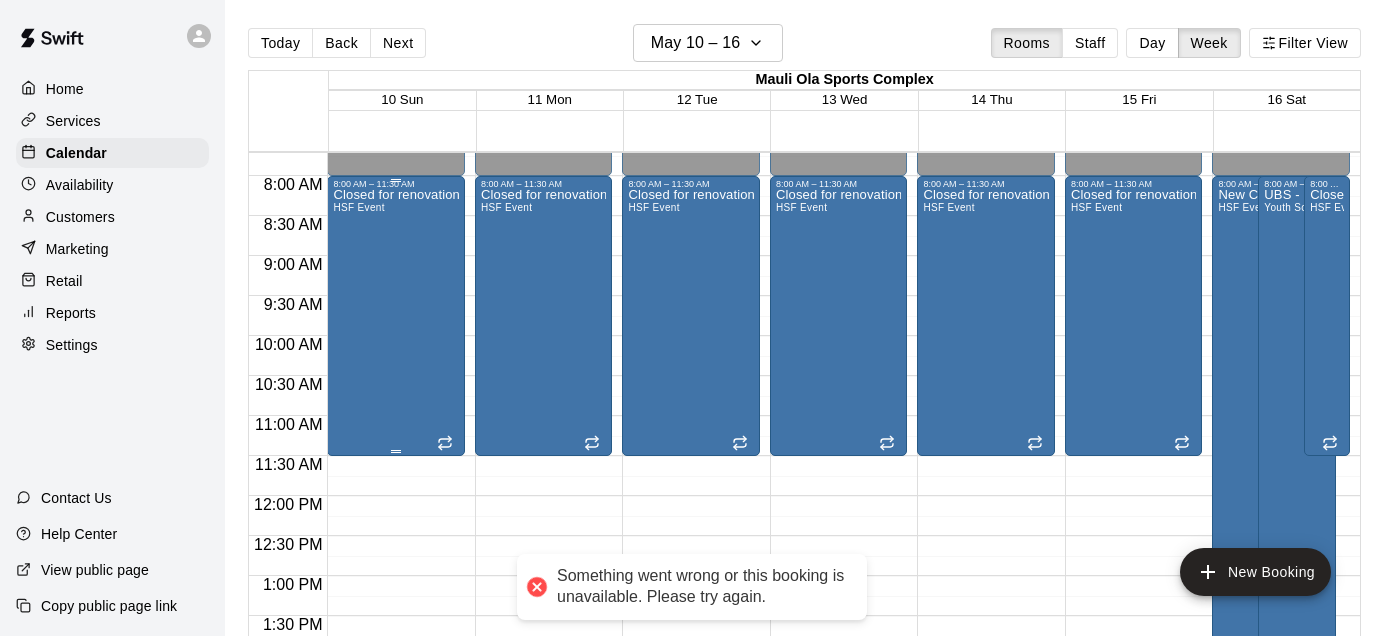 click on "Closed for renovations HSF Event" at bounding box center (396, 507) 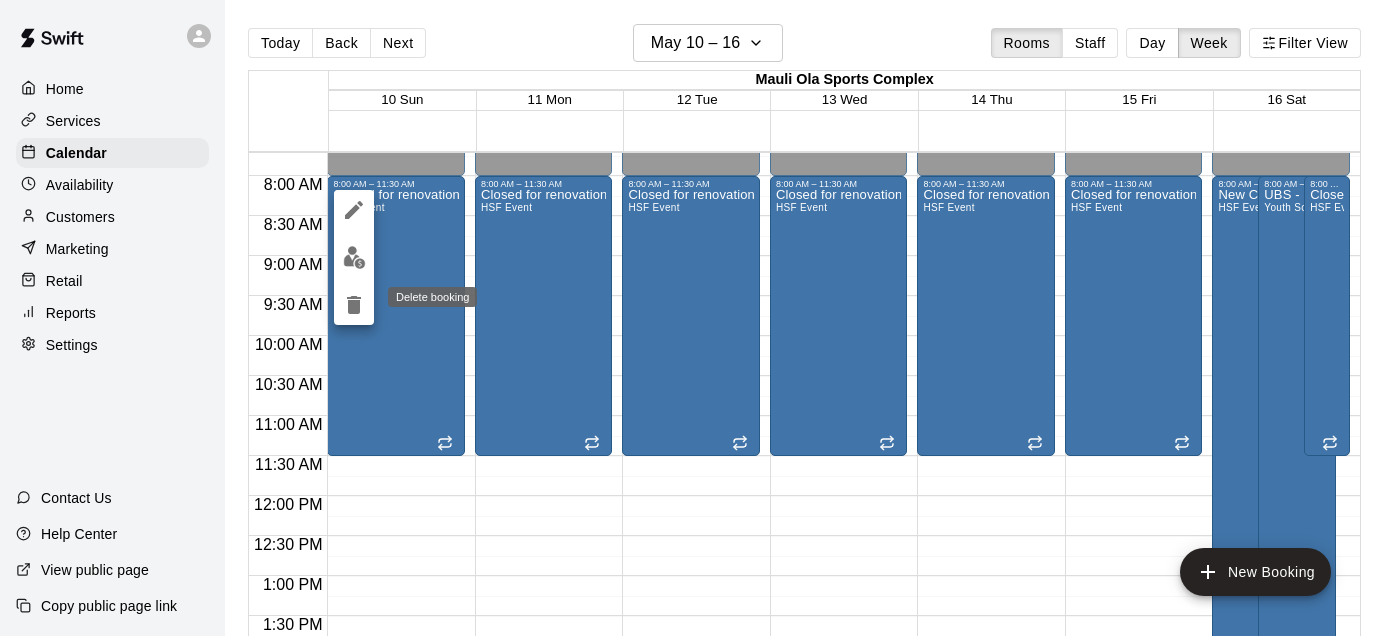 click 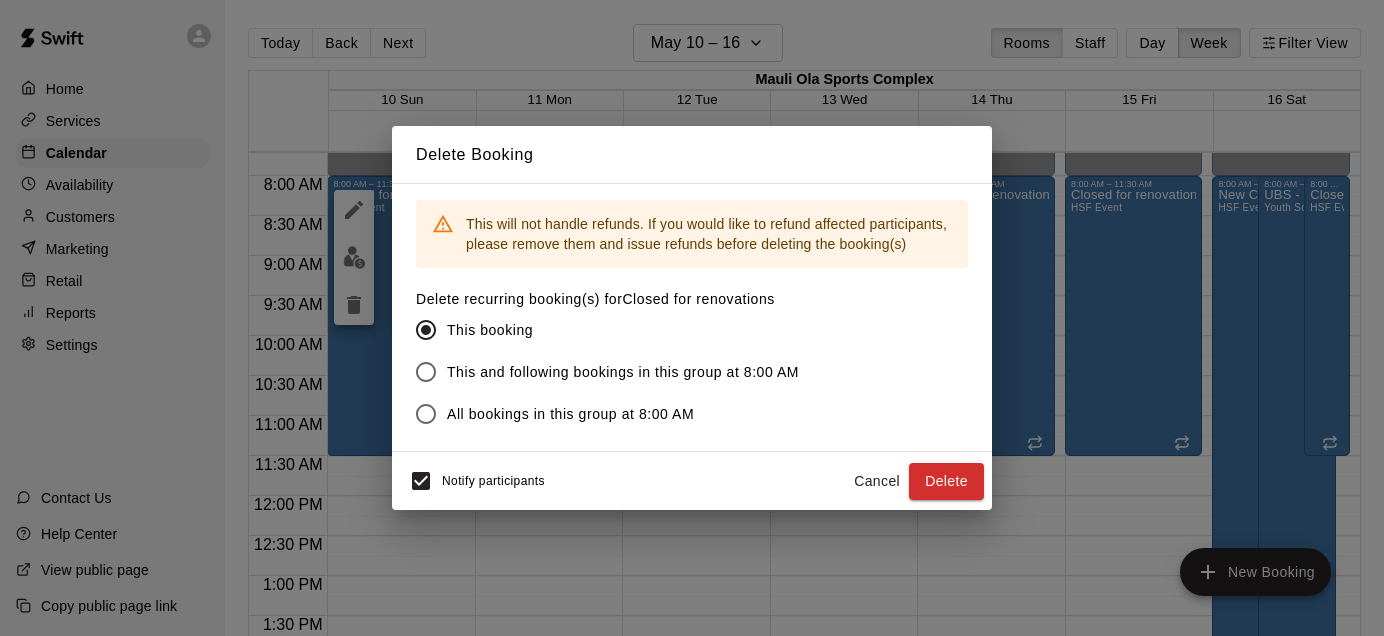 click on "All bookings in this group  at 8:00 AM" at bounding box center [570, 414] 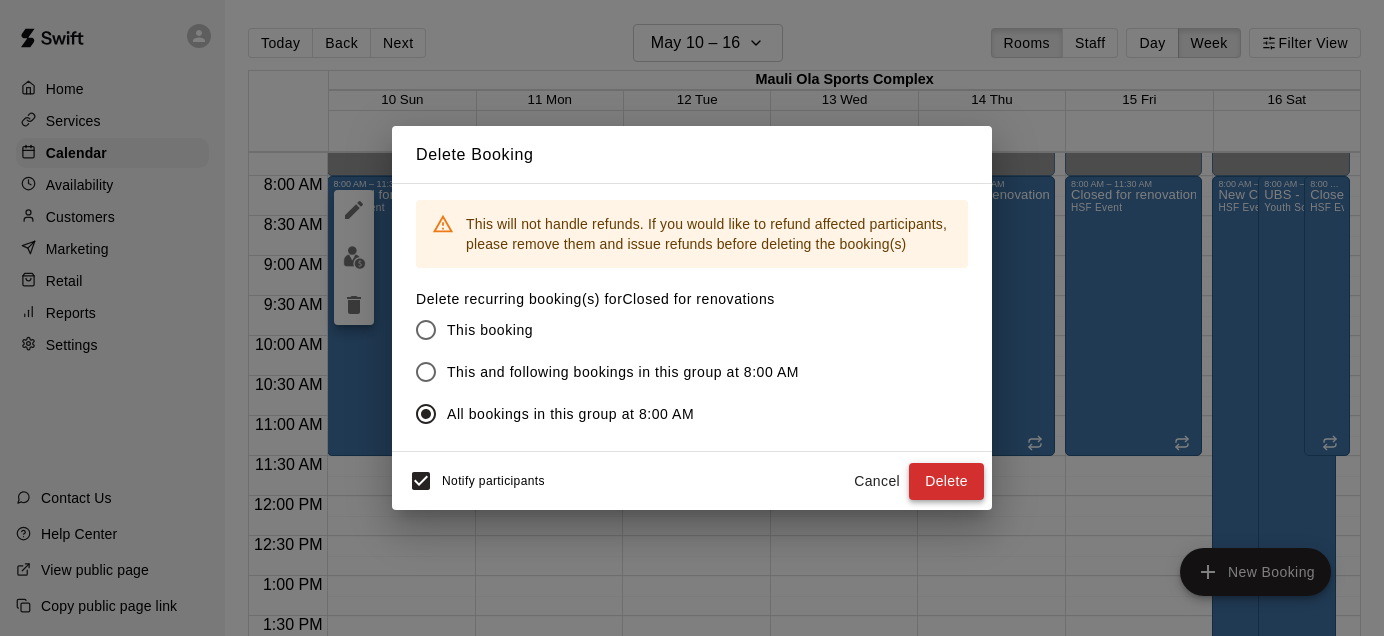 click on "Delete" at bounding box center [946, 481] 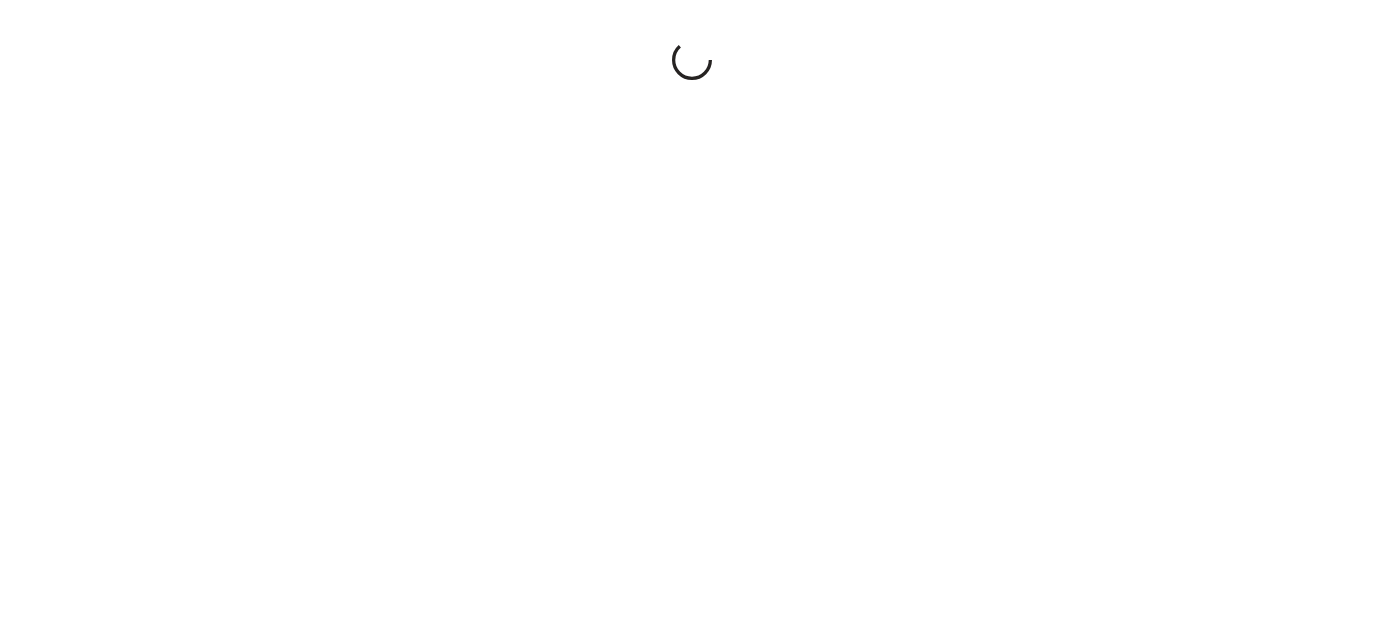 scroll, scrollTop: 0, scrollLeft: 0, axis: both 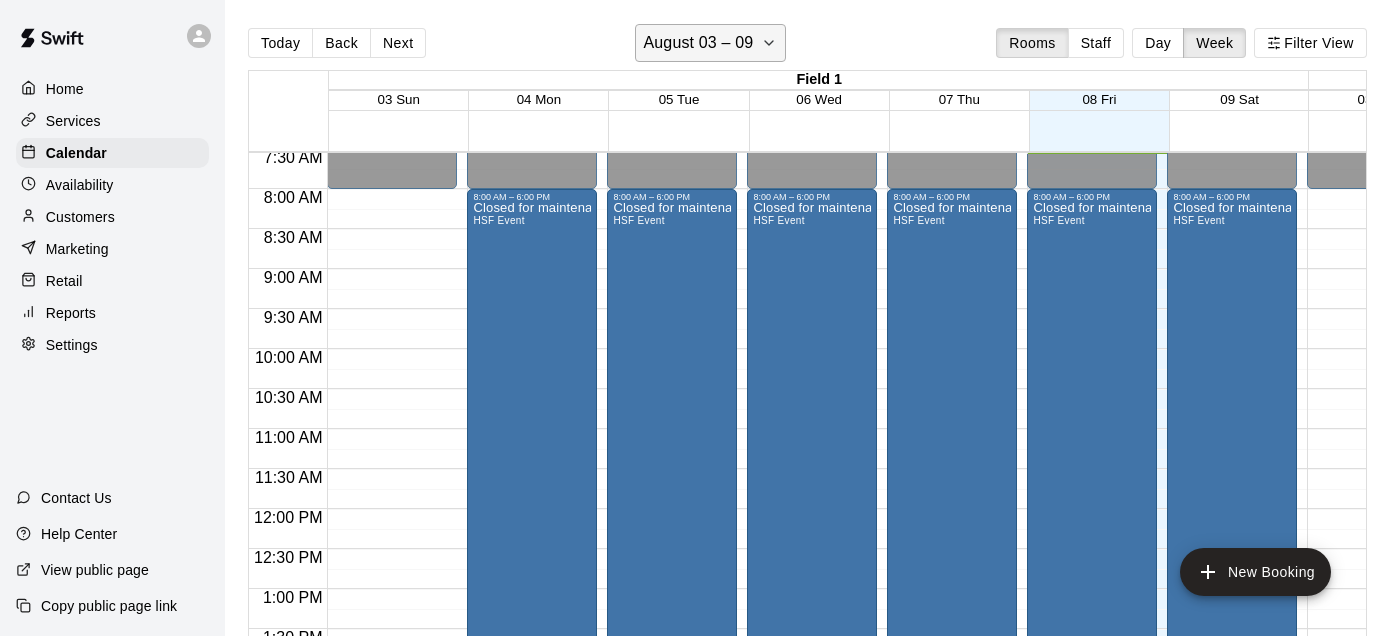 click on "August 03 – 09" at bounding box center (699, 43) 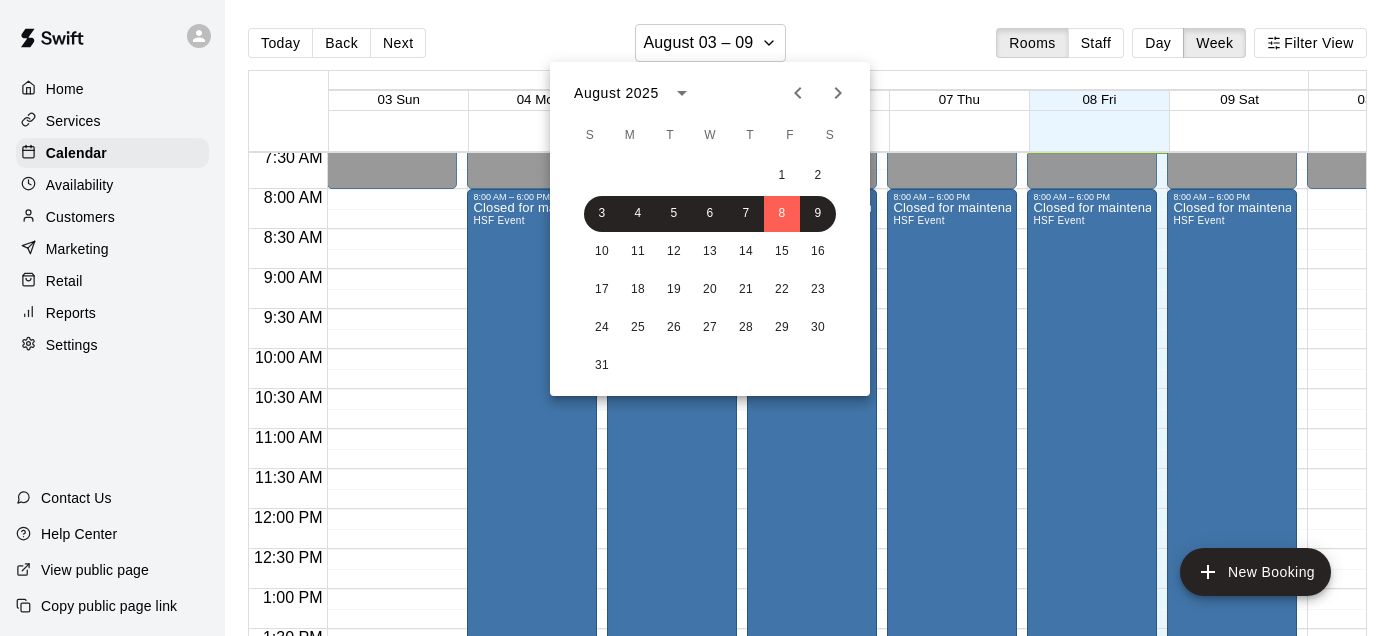 click 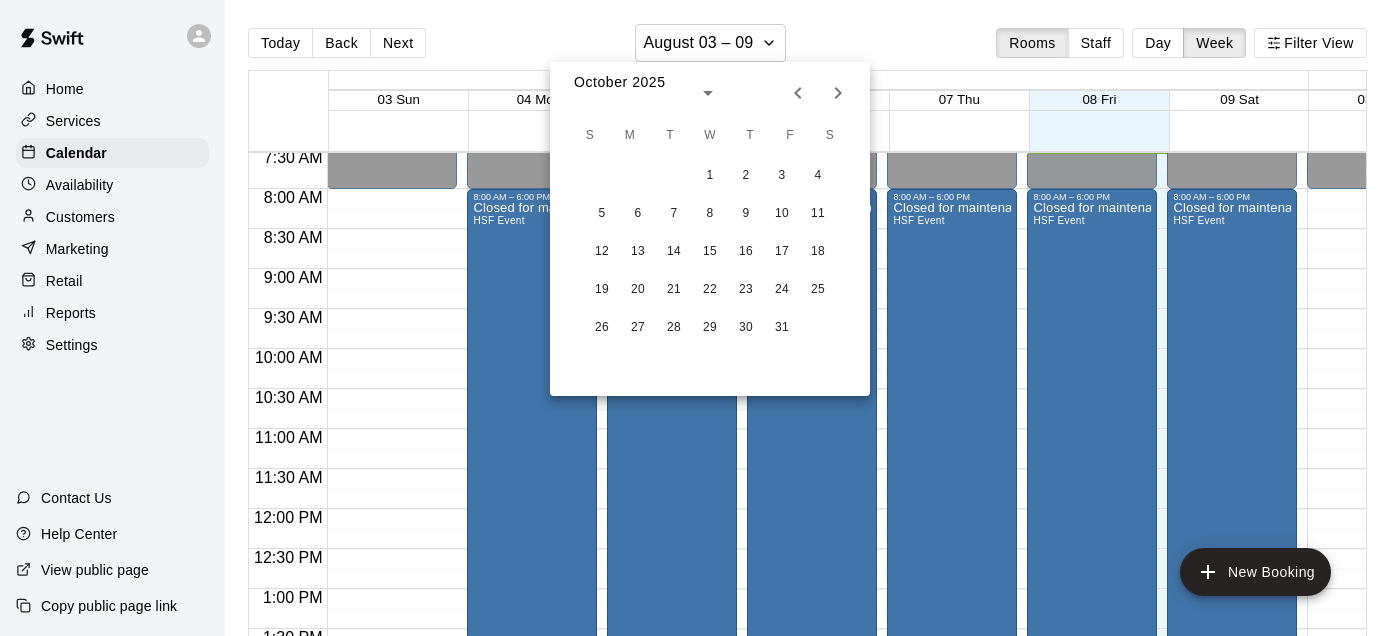click 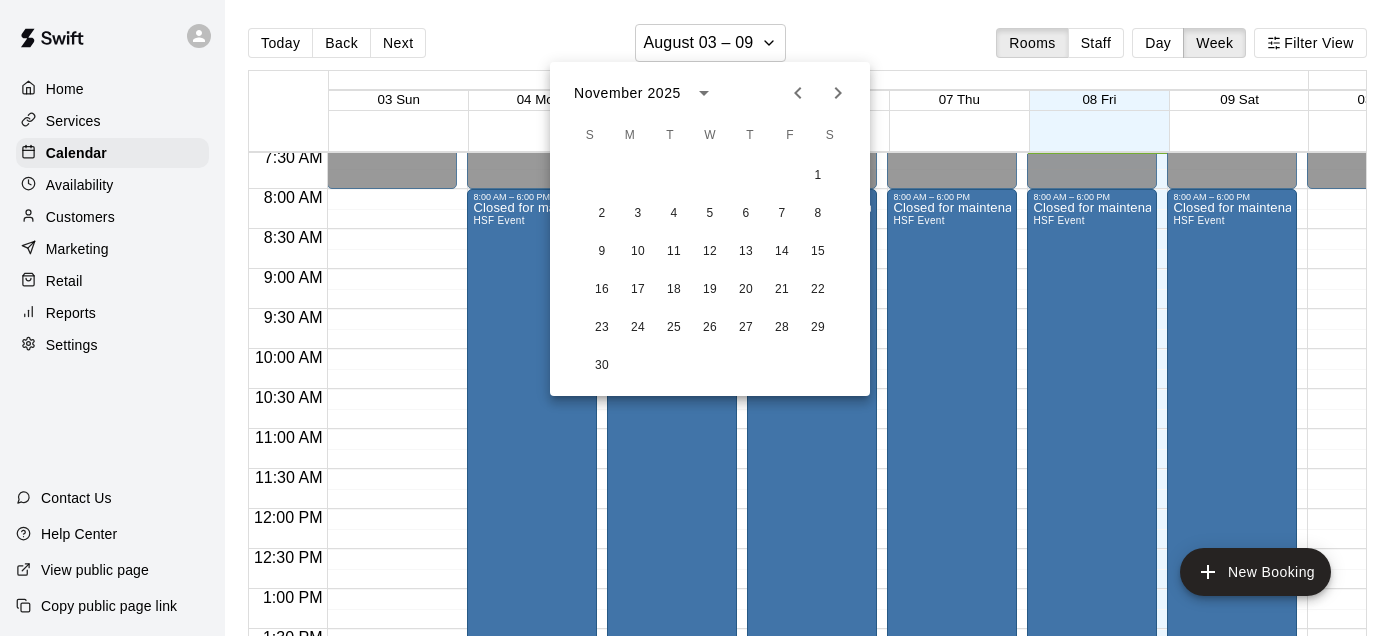 click 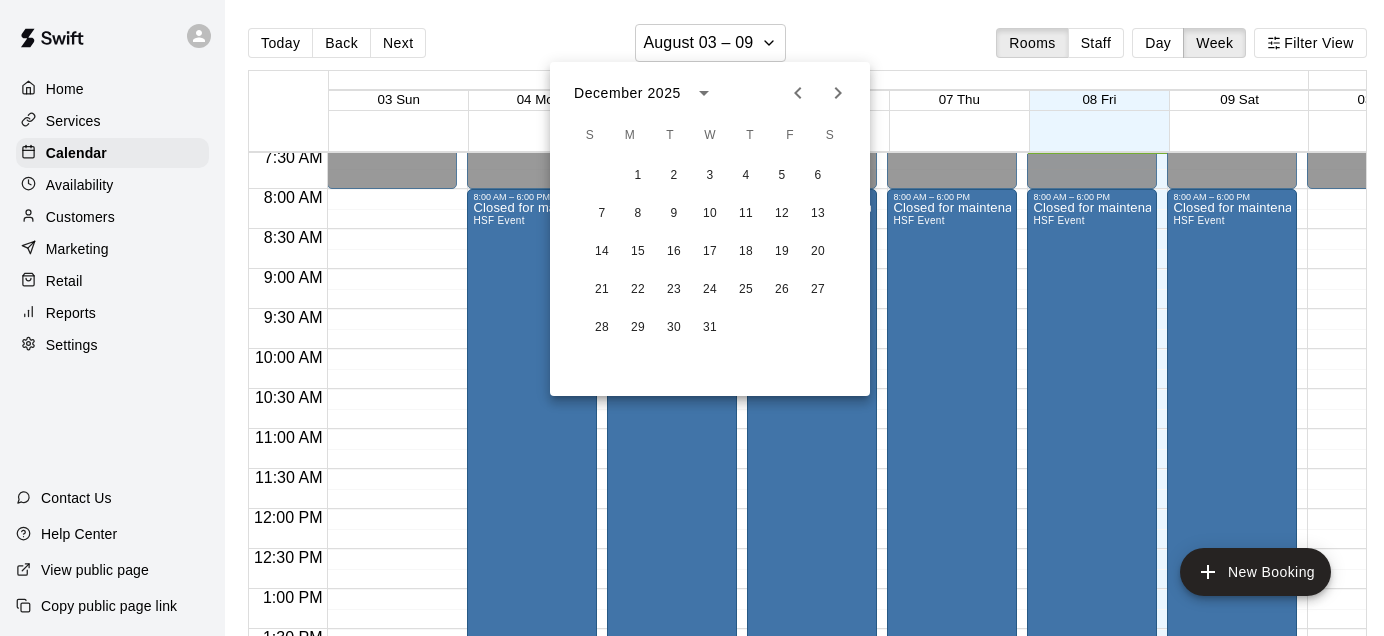 click 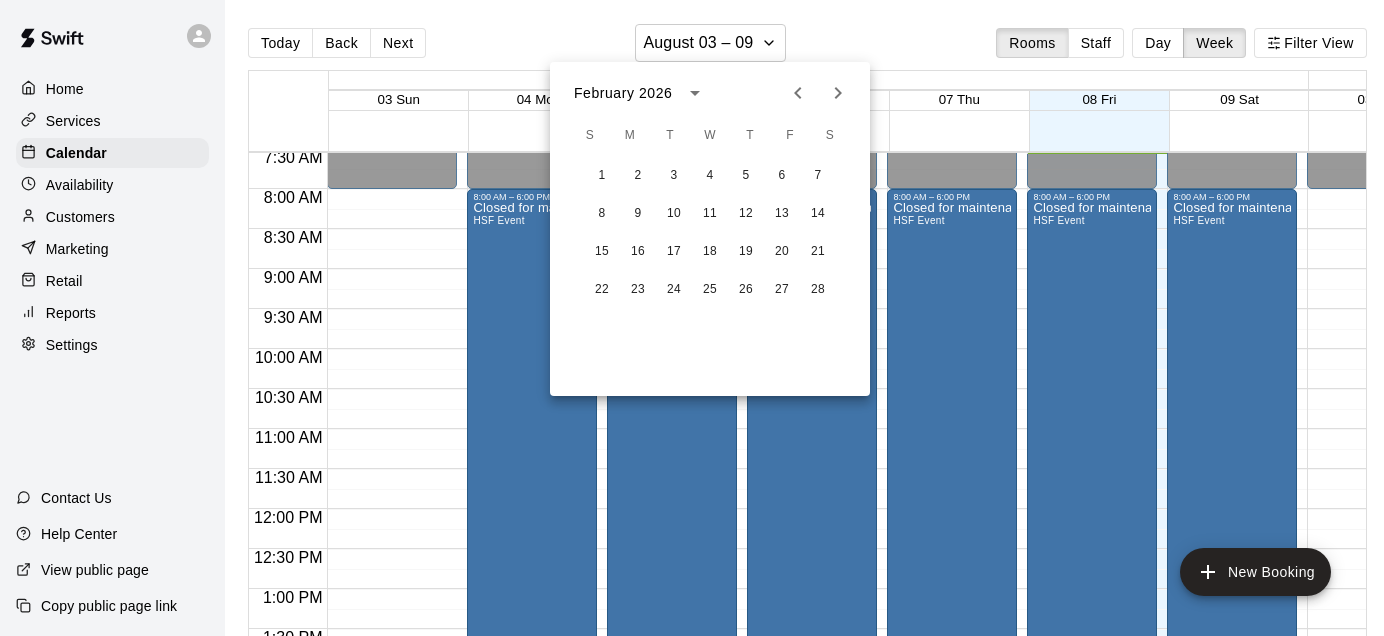click 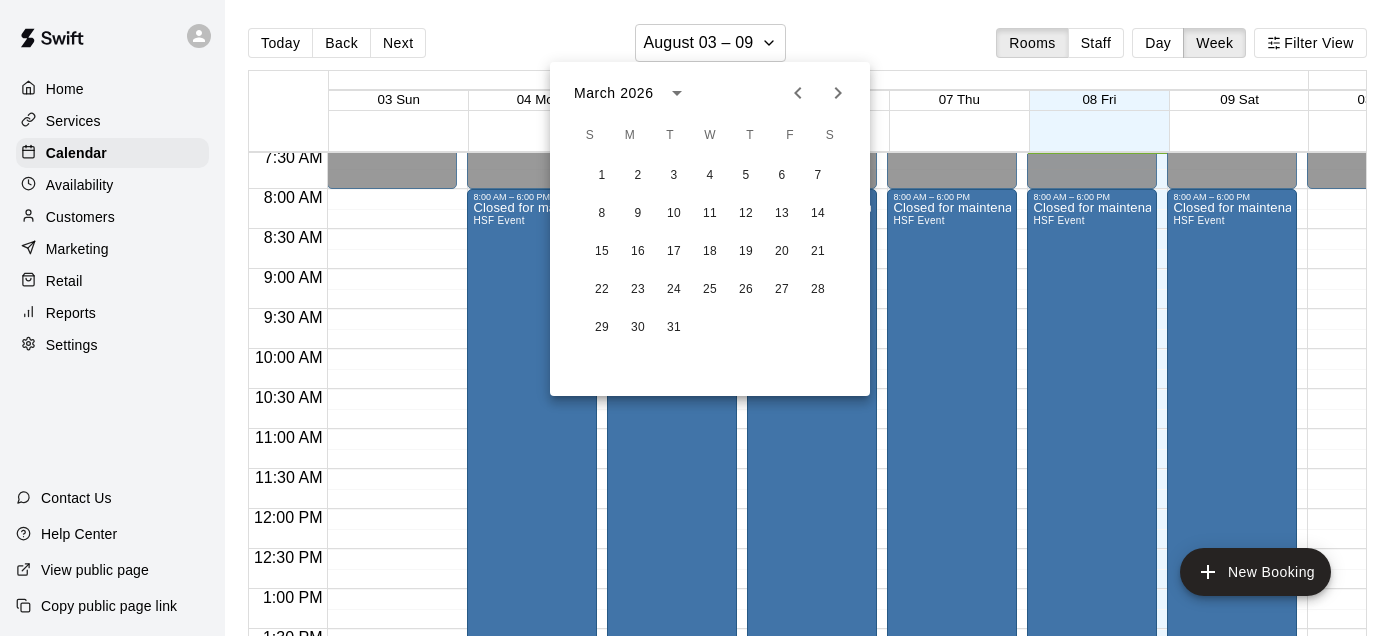click 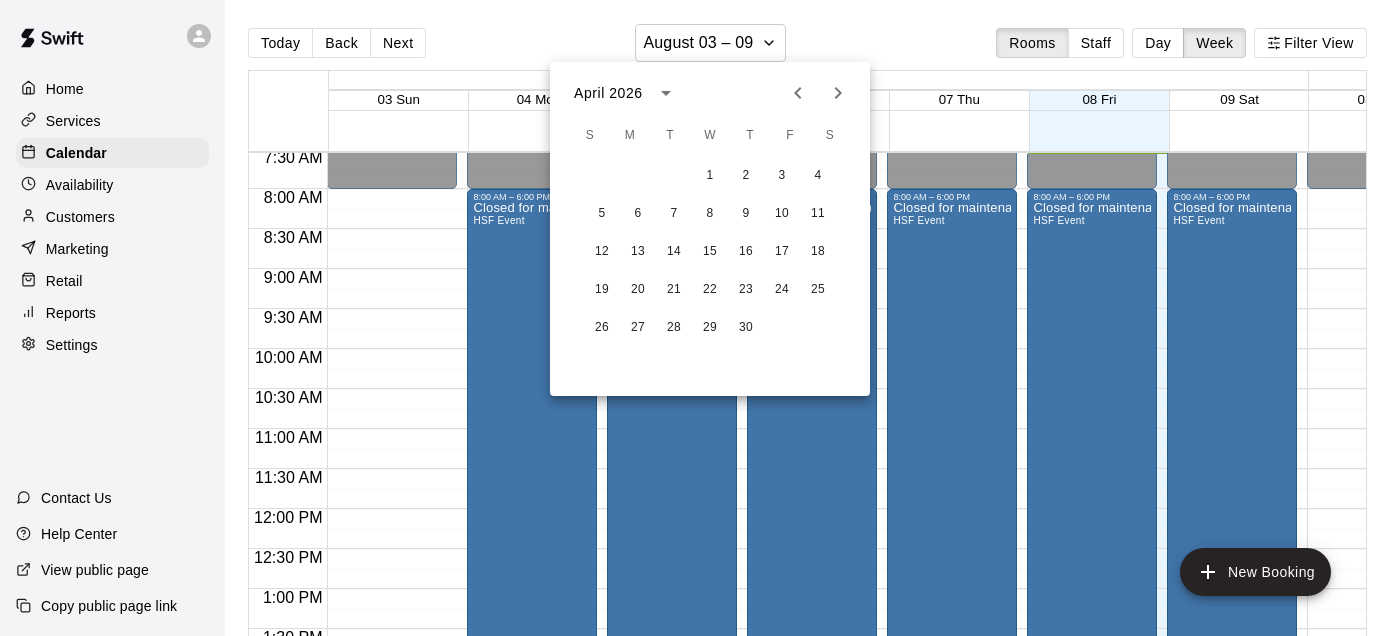 click 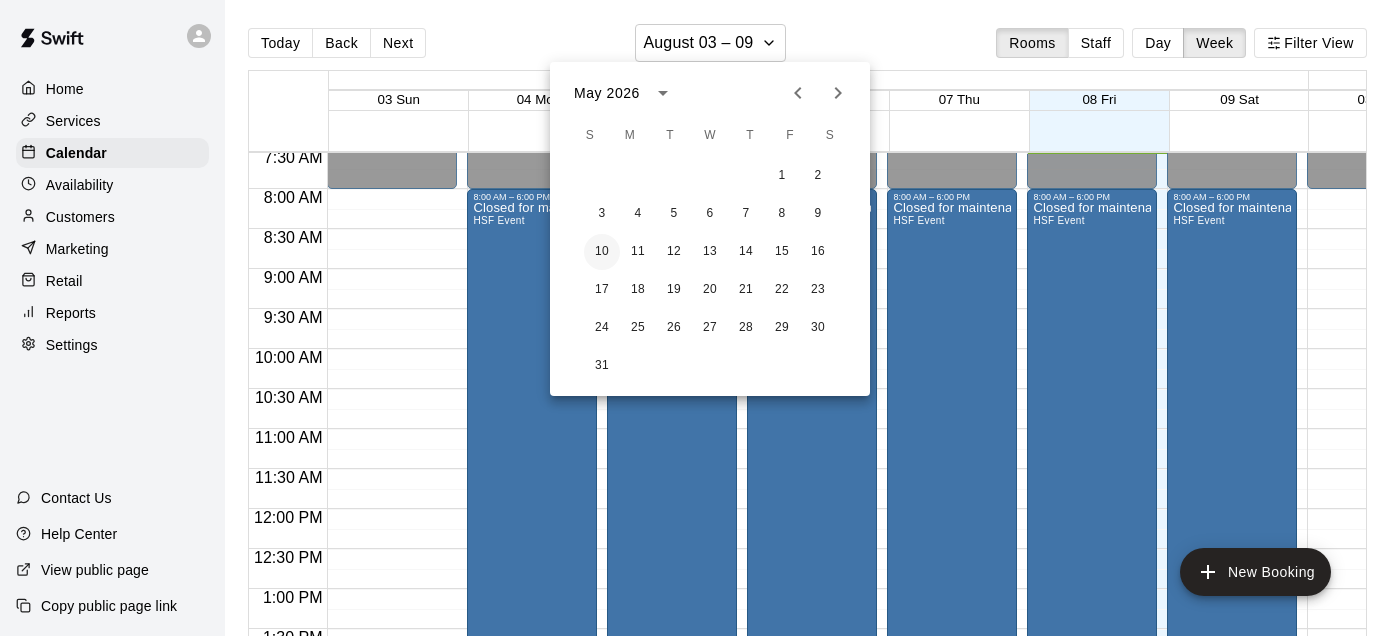click on "10" at bounding box center (602, 252) 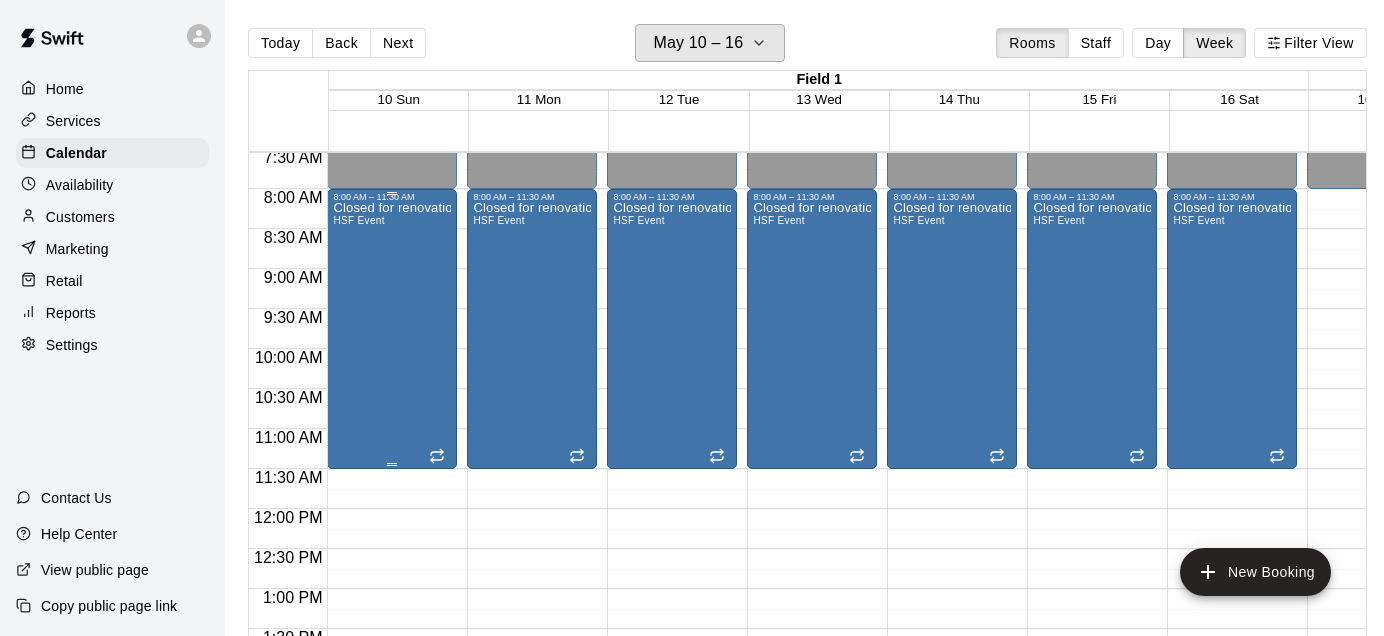 scroll, scrollTop: 604, scrollLeft: 72, axis: both 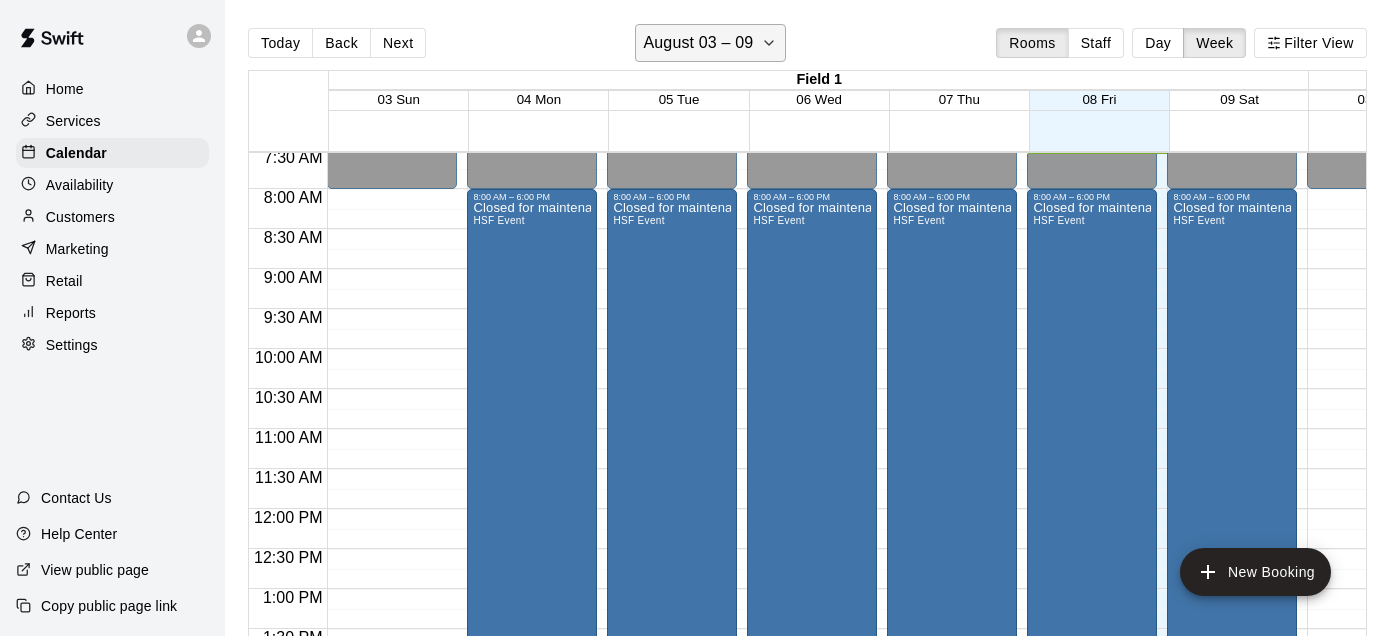 click on "August 03 – 09" at bounding box center (699, 43) 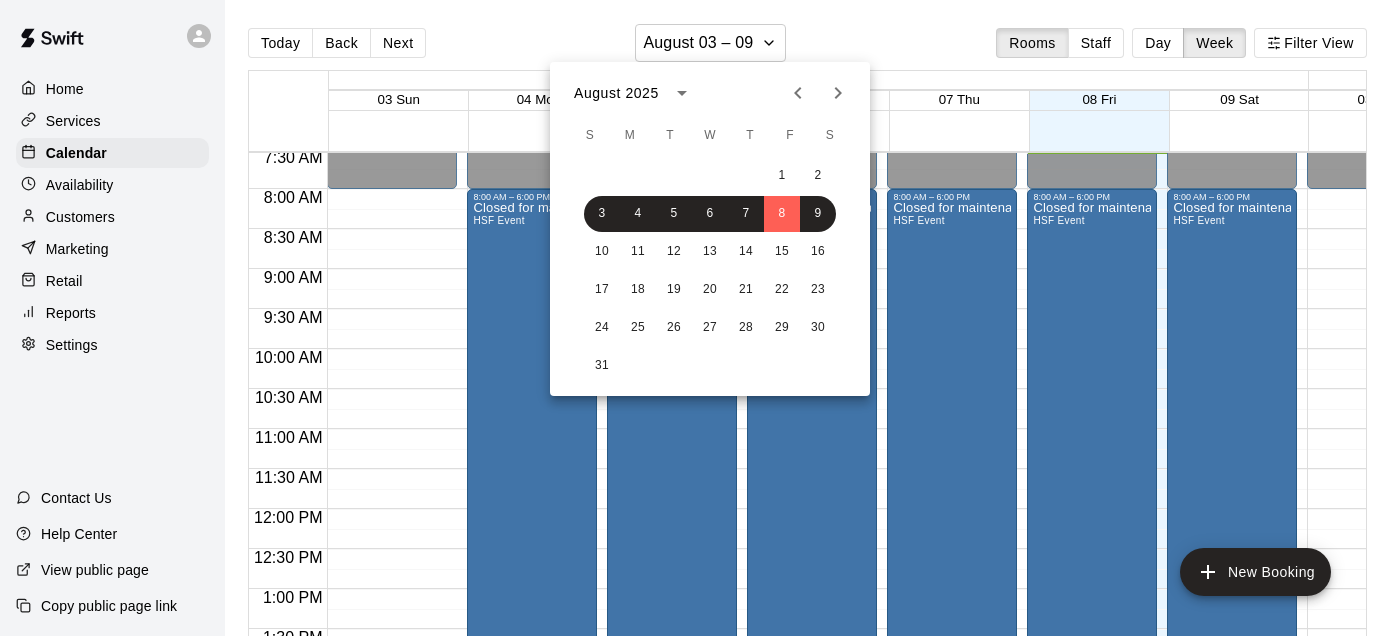 click 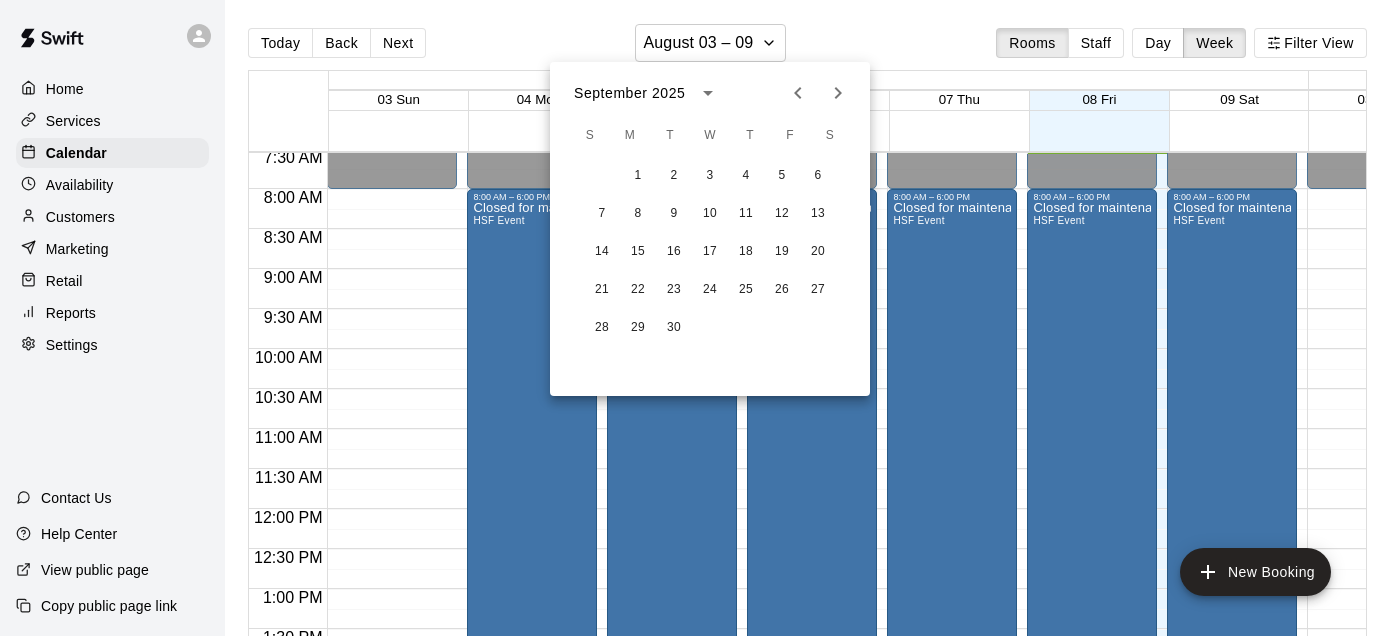 click 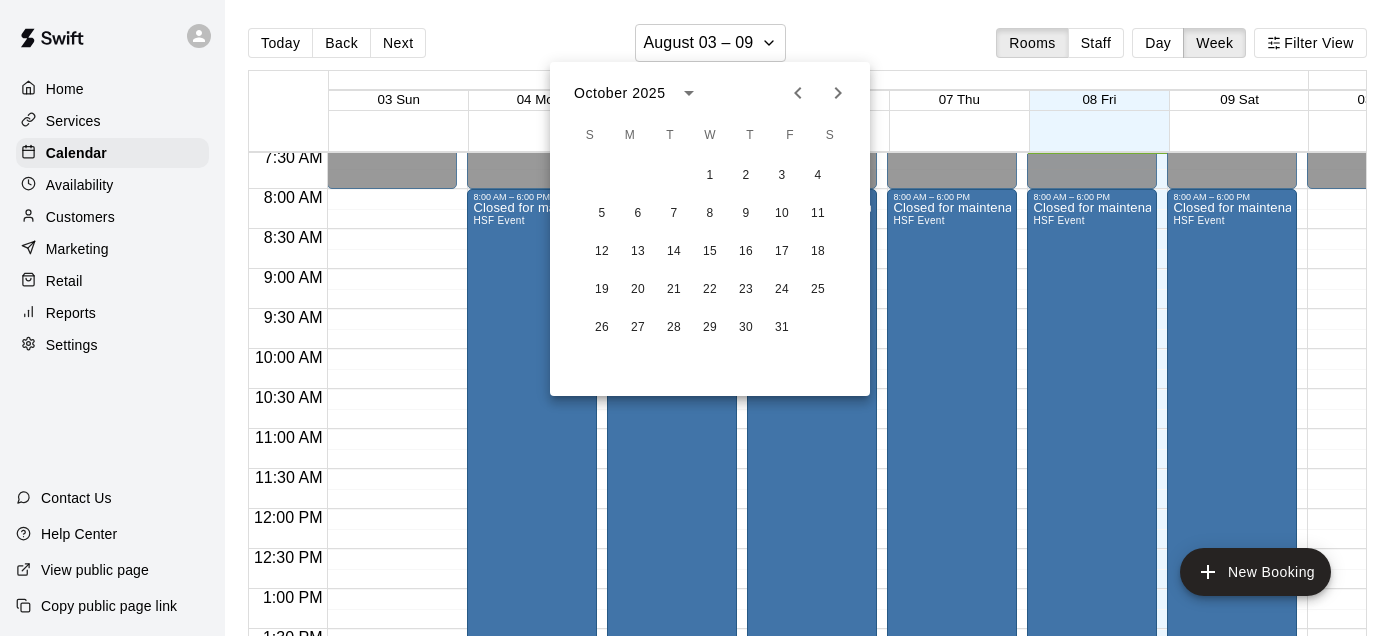 click 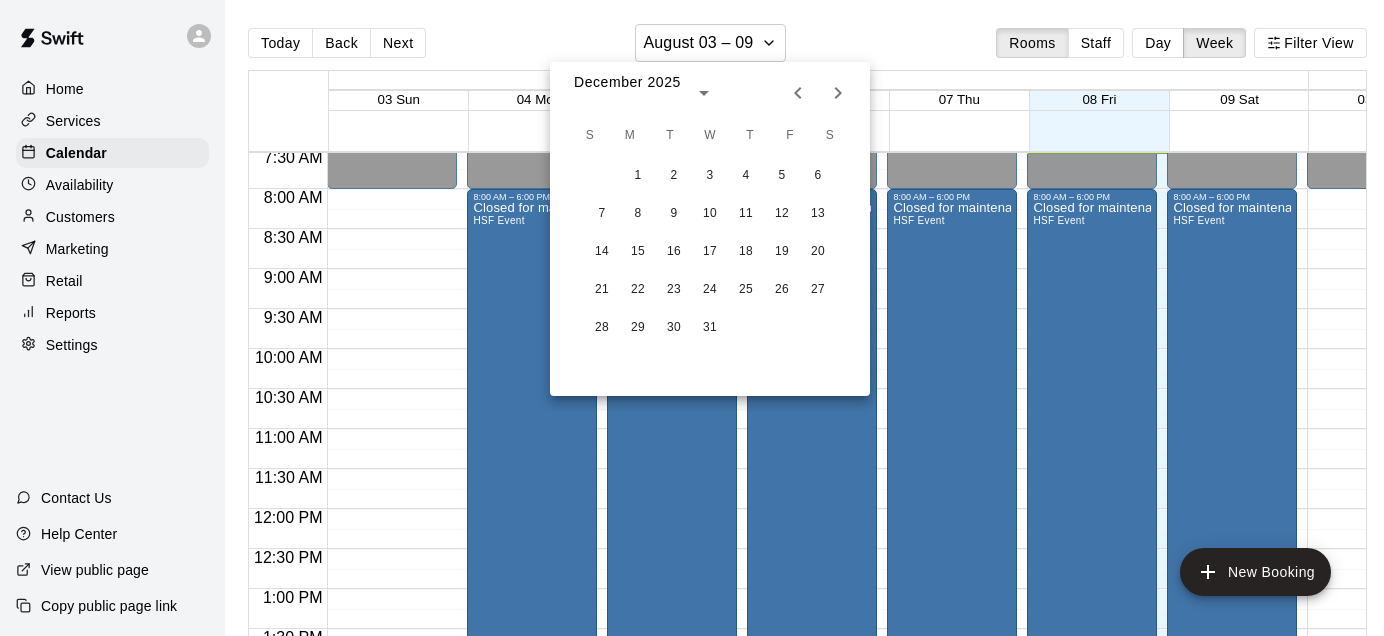click 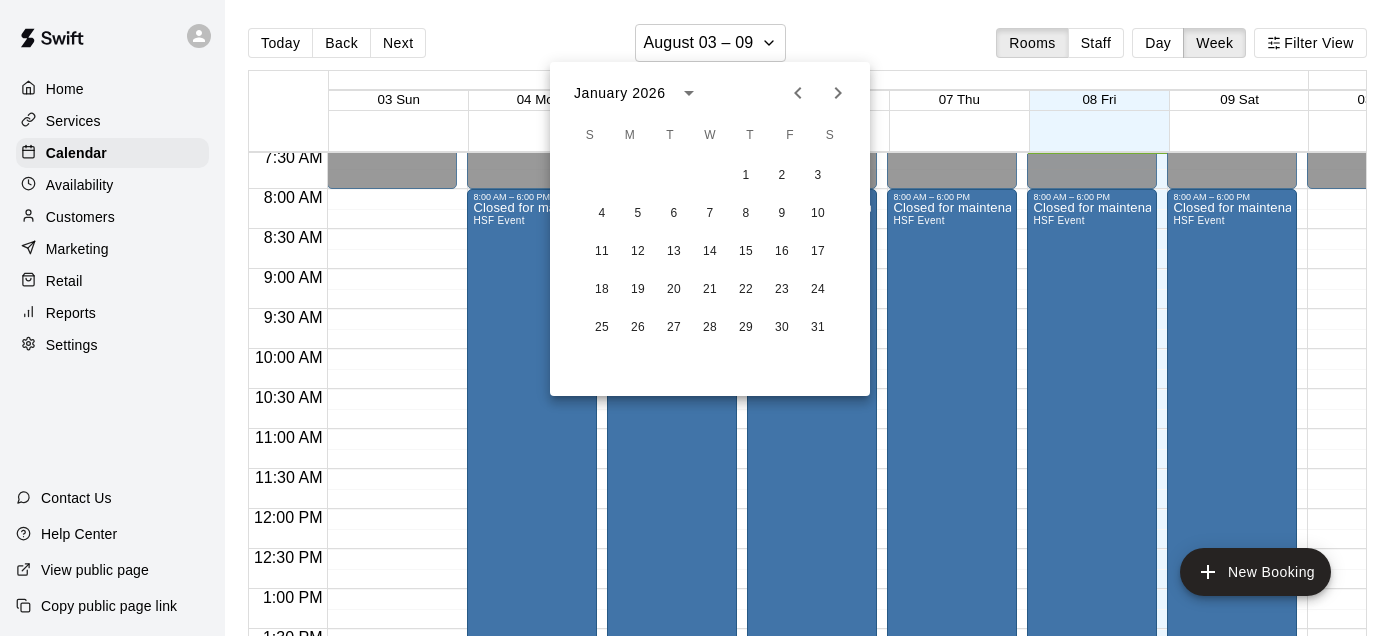 click 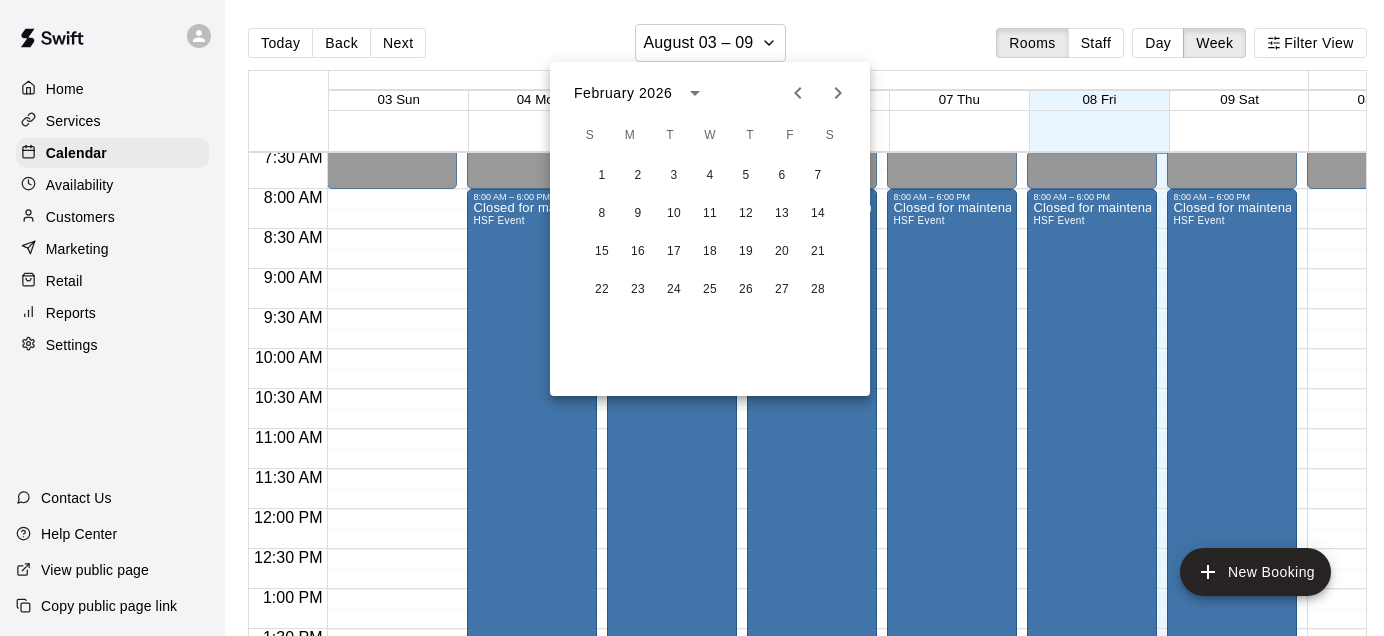 click 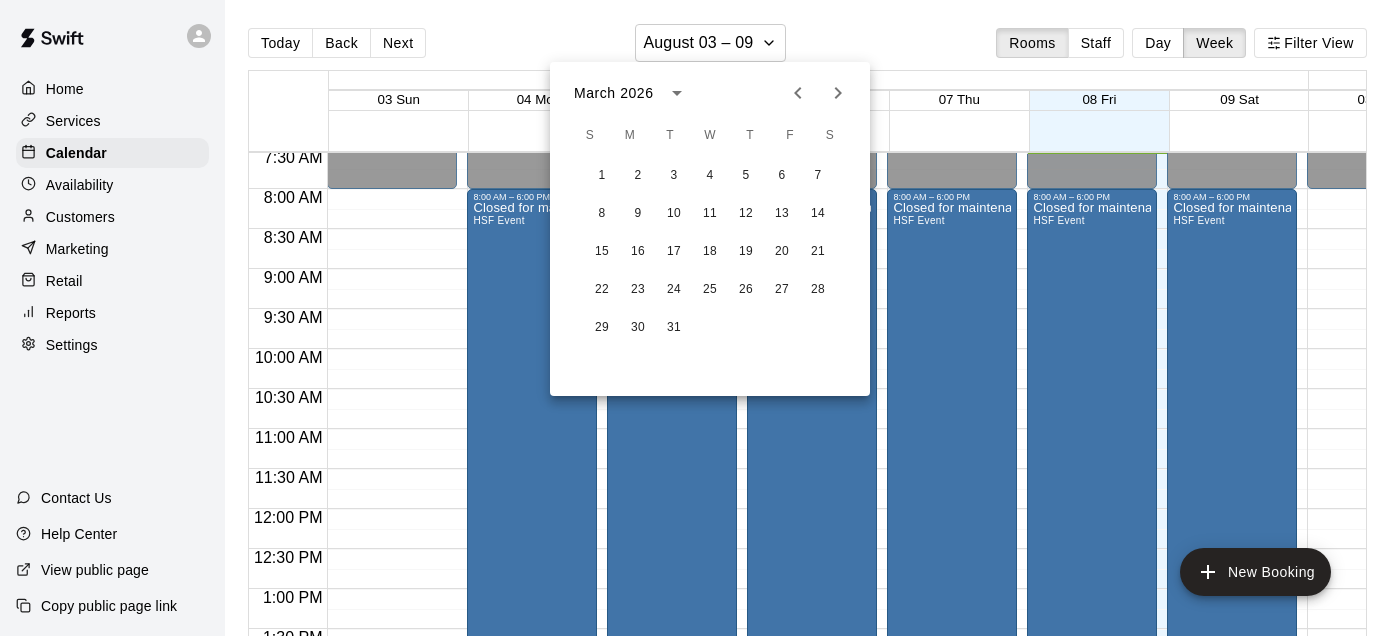 click 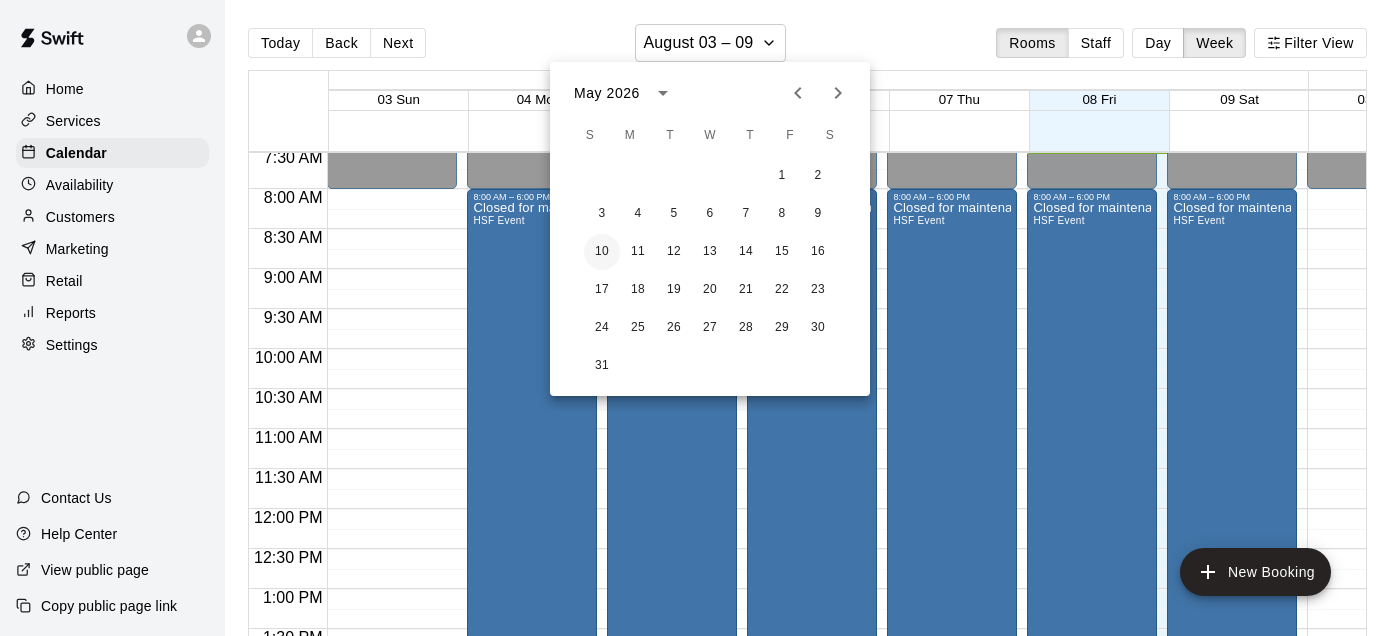 click on "10" at bounding box center [602, 252] 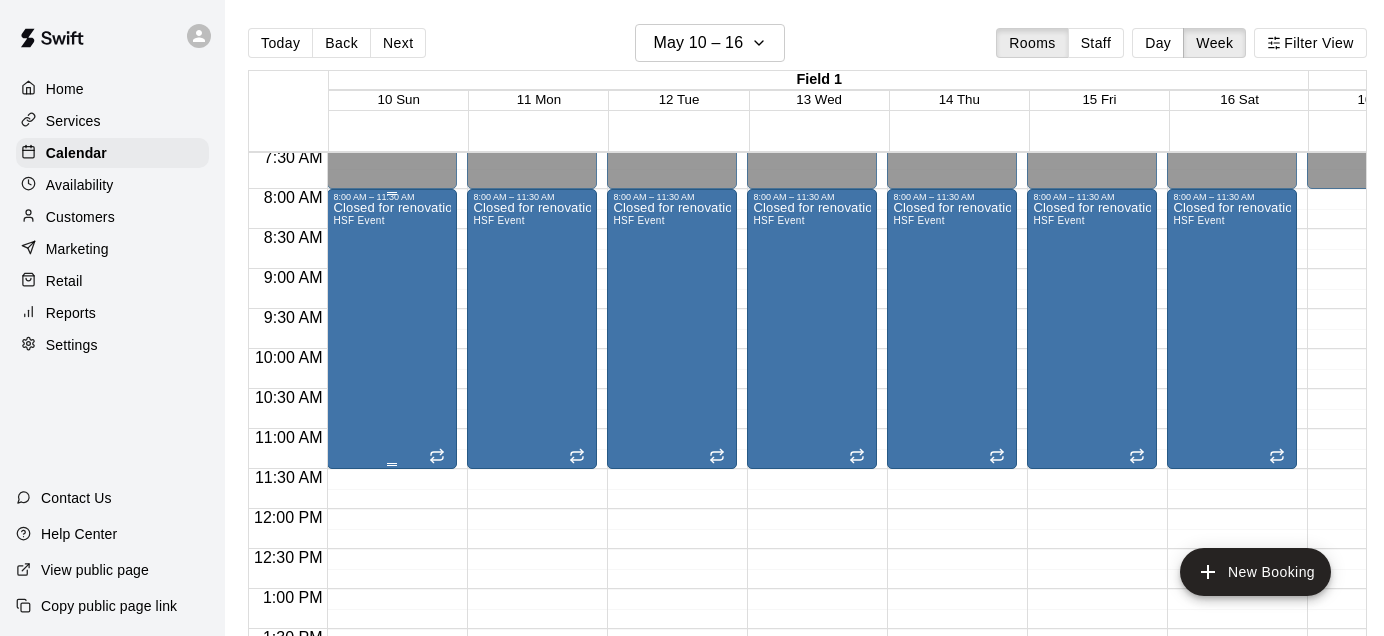 click on "Closed for renovations HSF Event" at bounding box center [392, 520] 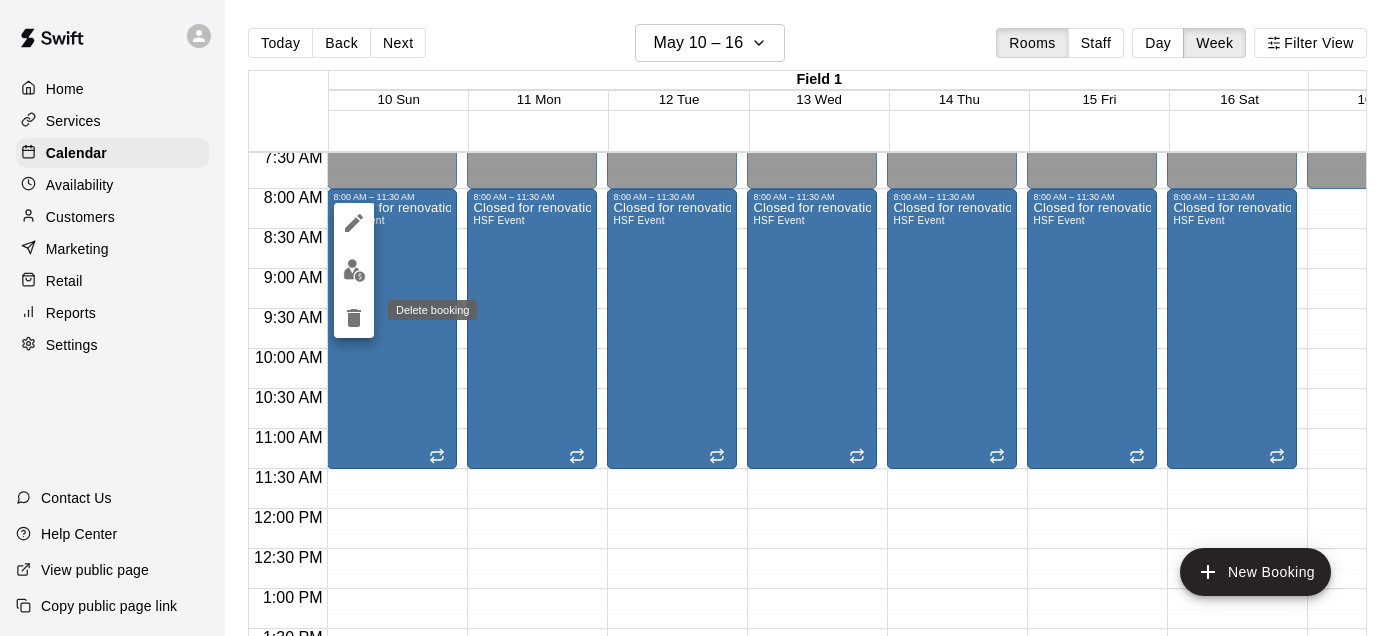 click 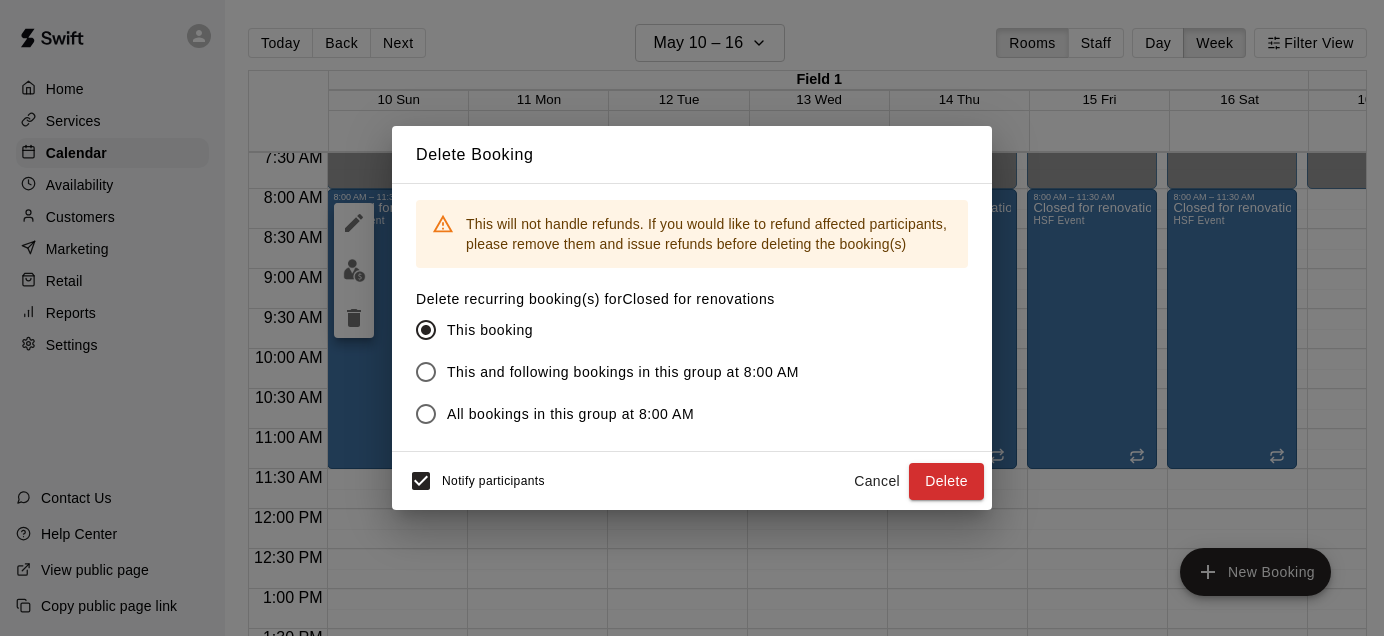 click on "All bookings in this group  at 8:00 AM" at bounding box center (570, 414) 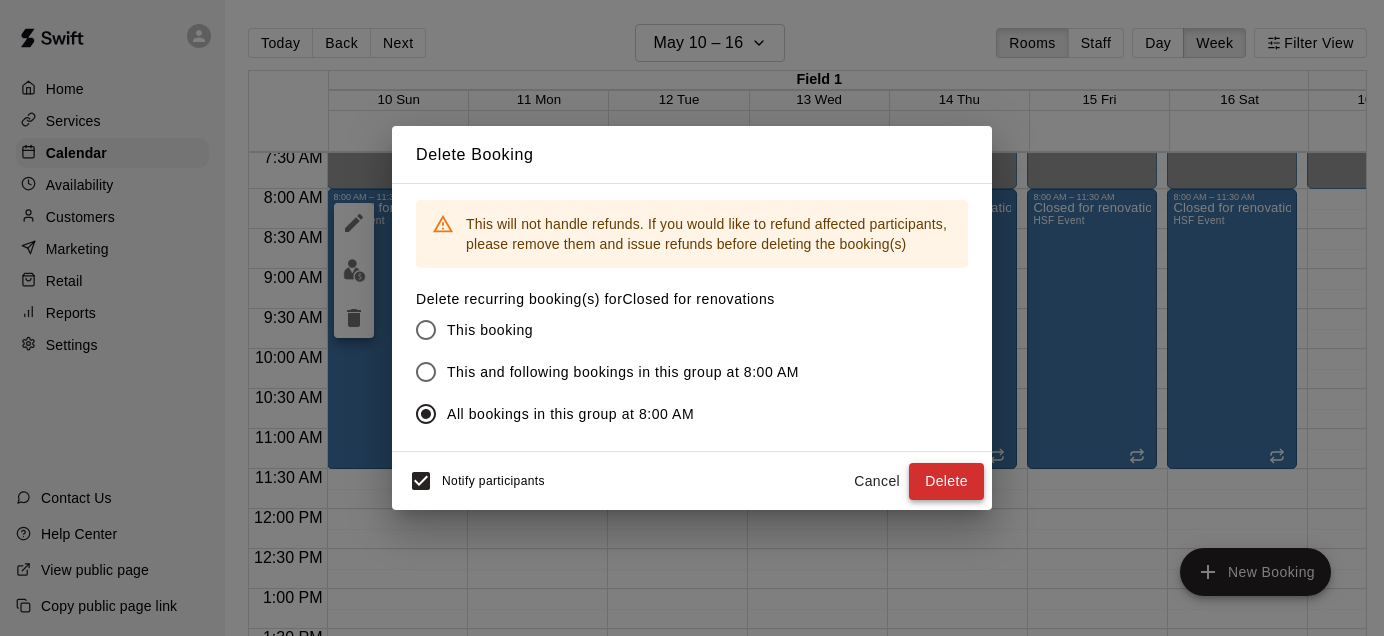 click on "Delete" at bounding box center [946, 481] 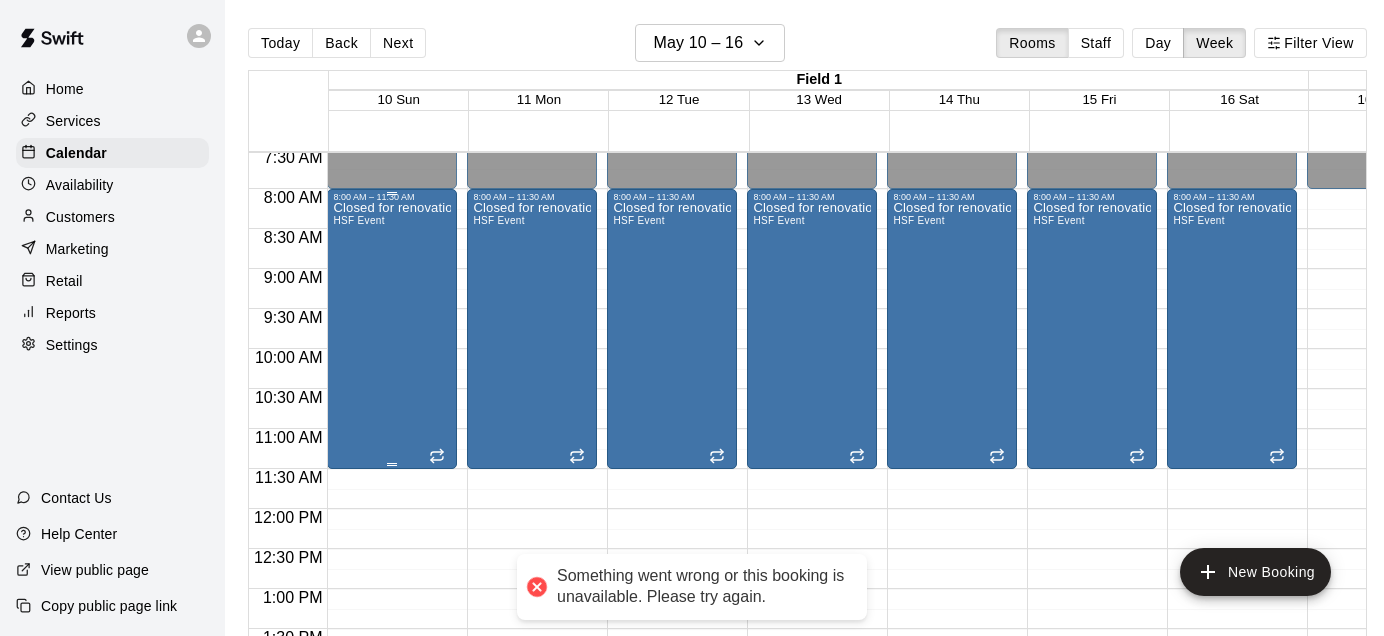 click on "Closed for renovations HSF Event" at bounding box center [392, 520] 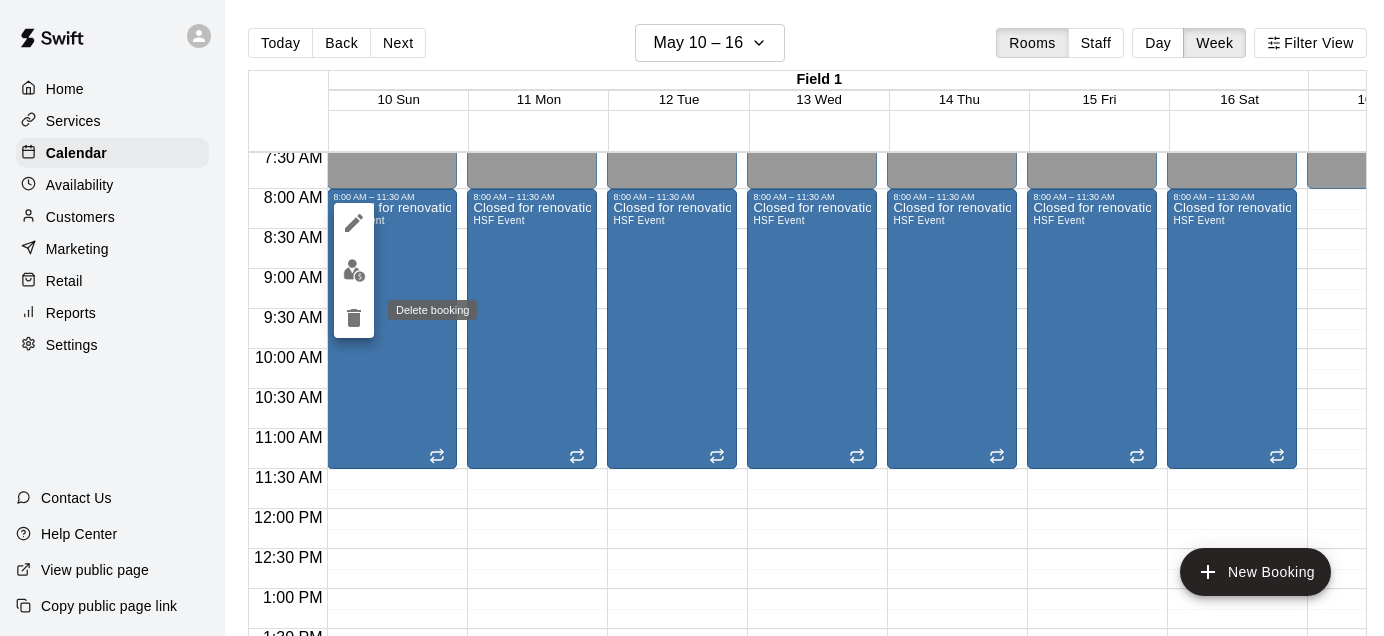 click 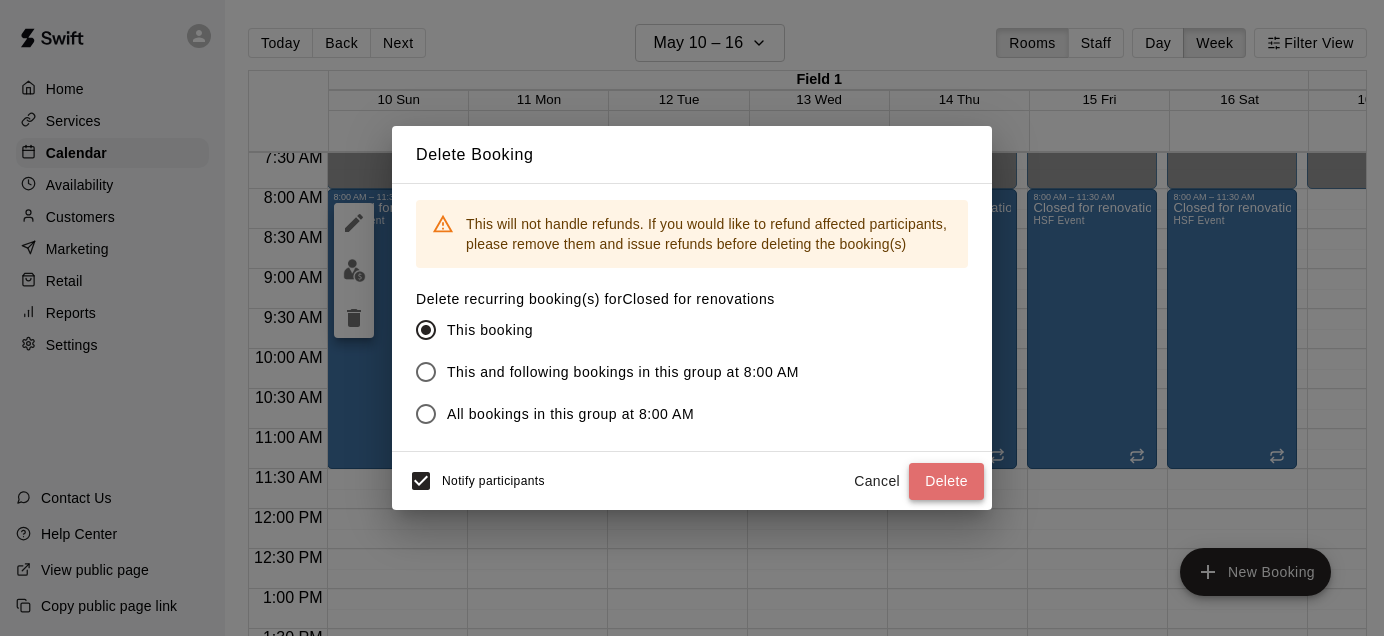click on "Delete" at bounding box center [946, 481] 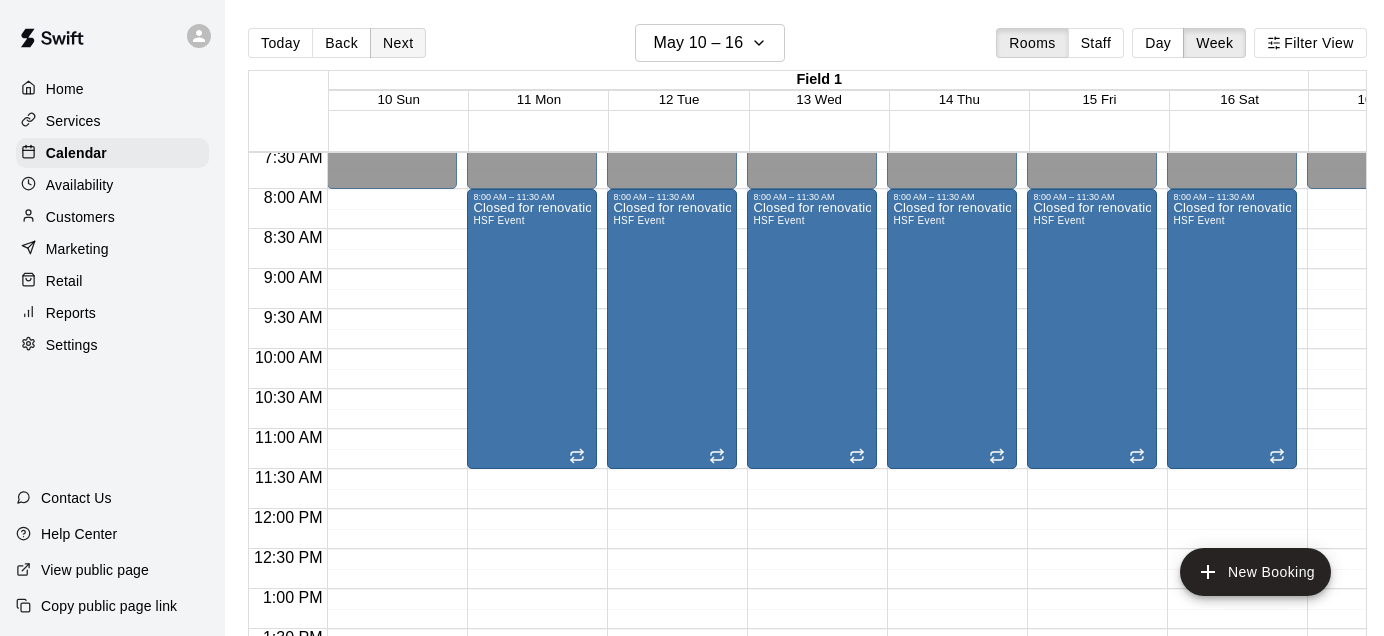 click on "Next" at bounding box center [398, 43] 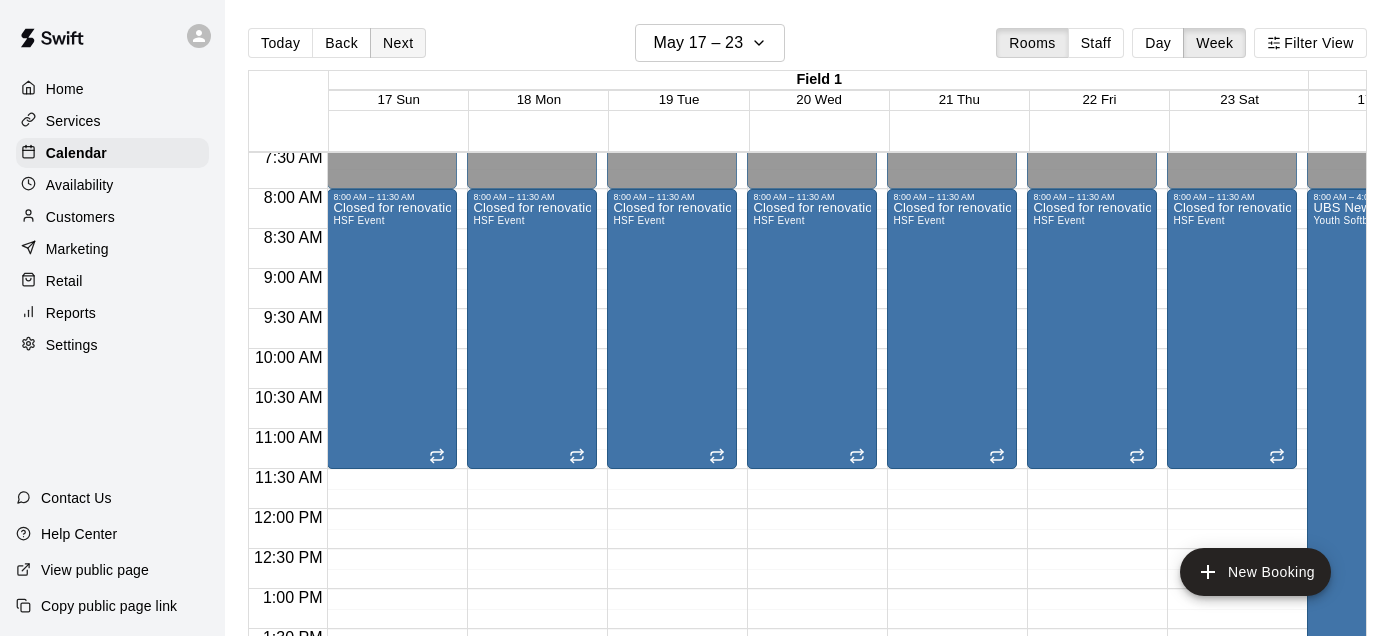 click on "Next" at bounding box center [398, 43] 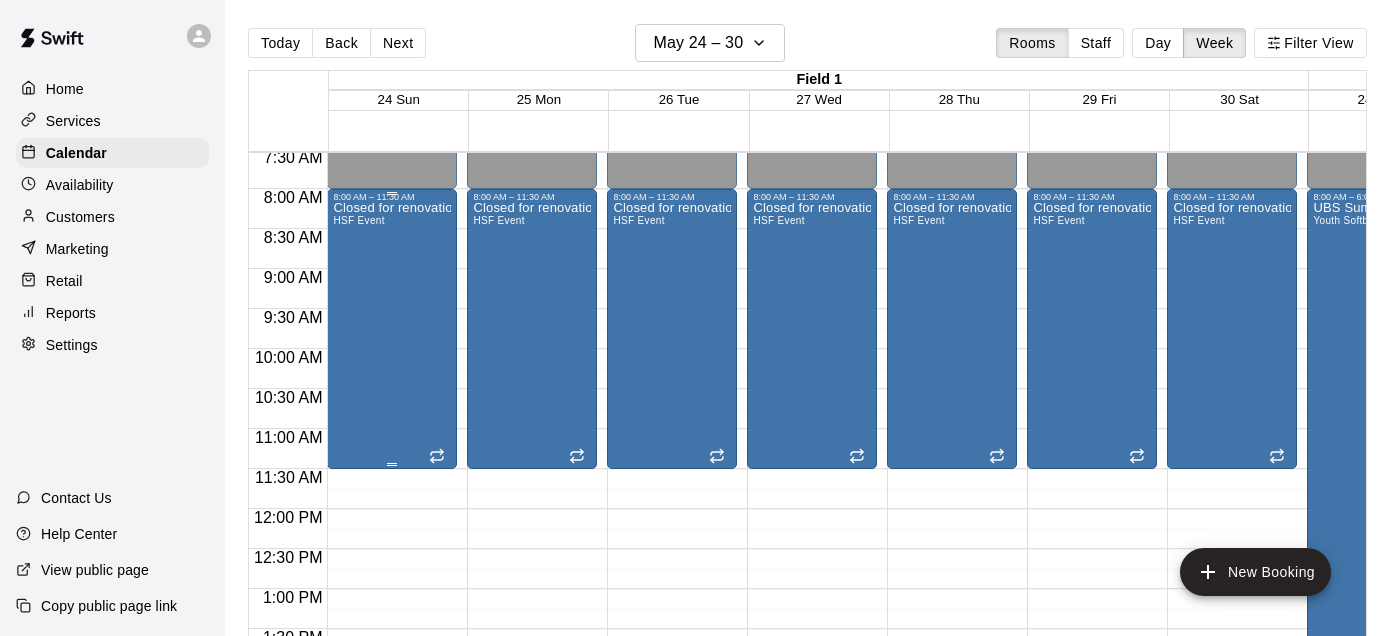 click on "Closed for renovations HSF Event" at bounding box center (392, 520) 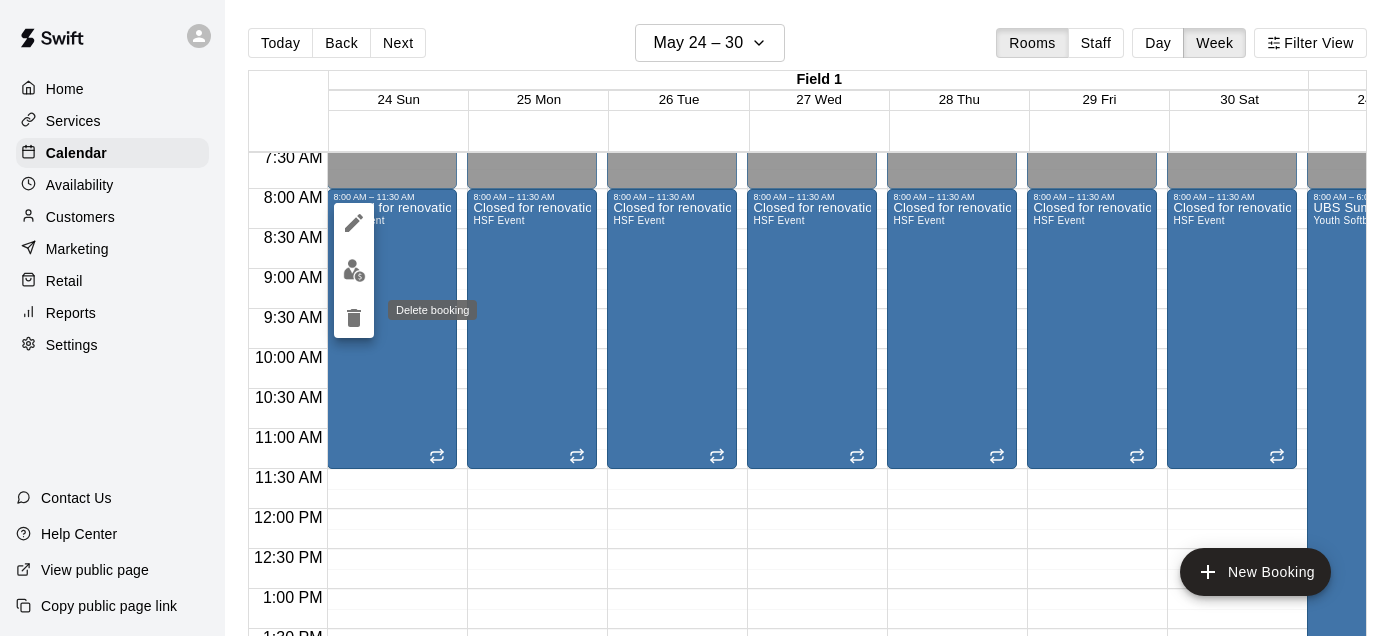 click 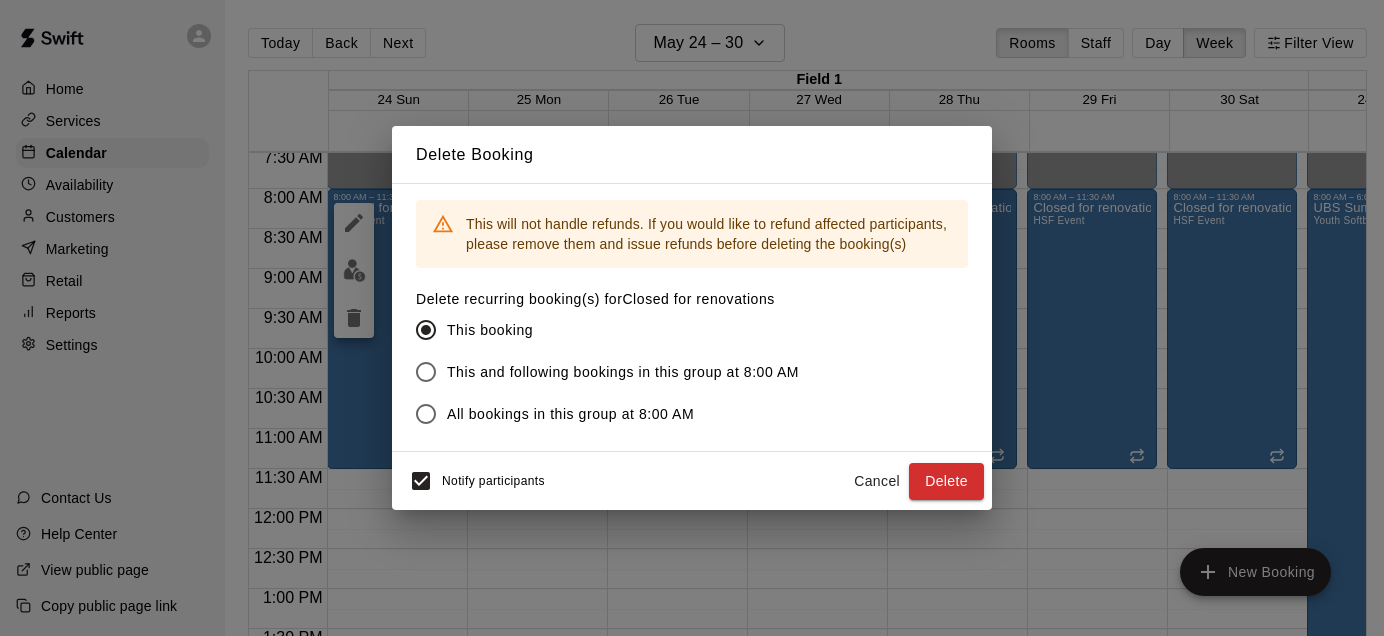 click on "This and following bookings in this group at 8:00 AM" at bounding box center (623, 372) 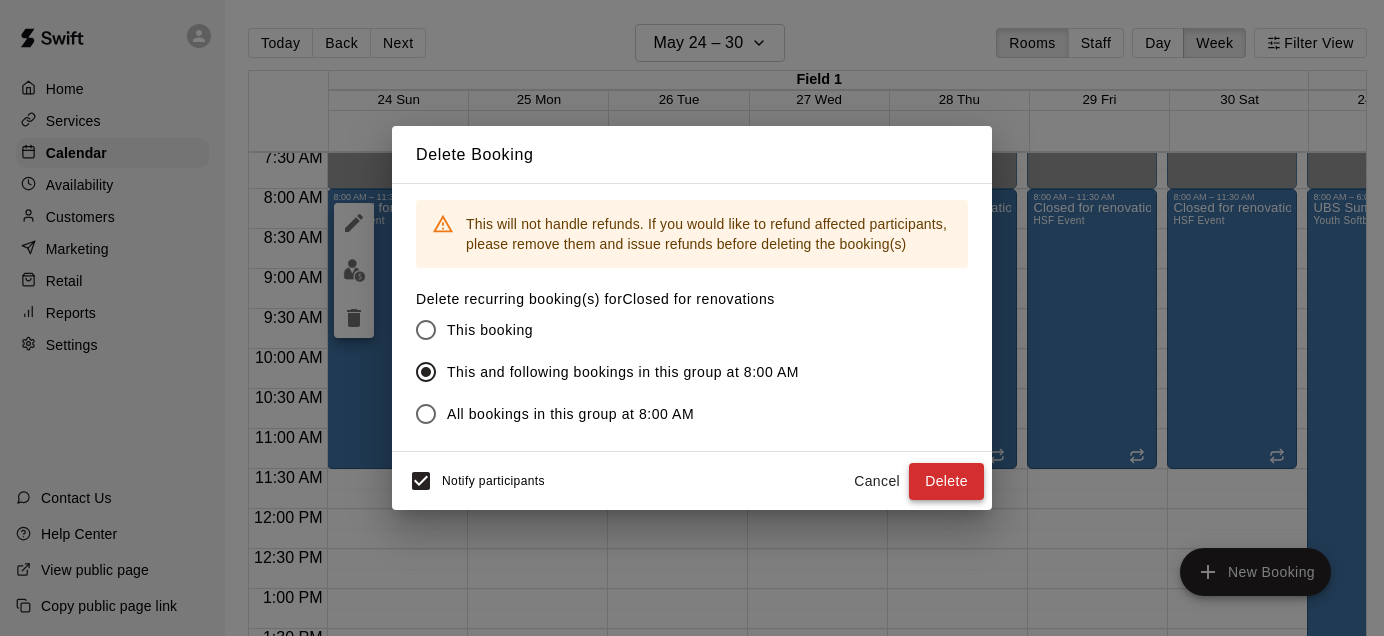 click on "Delete" at bounding box center [946, 481] 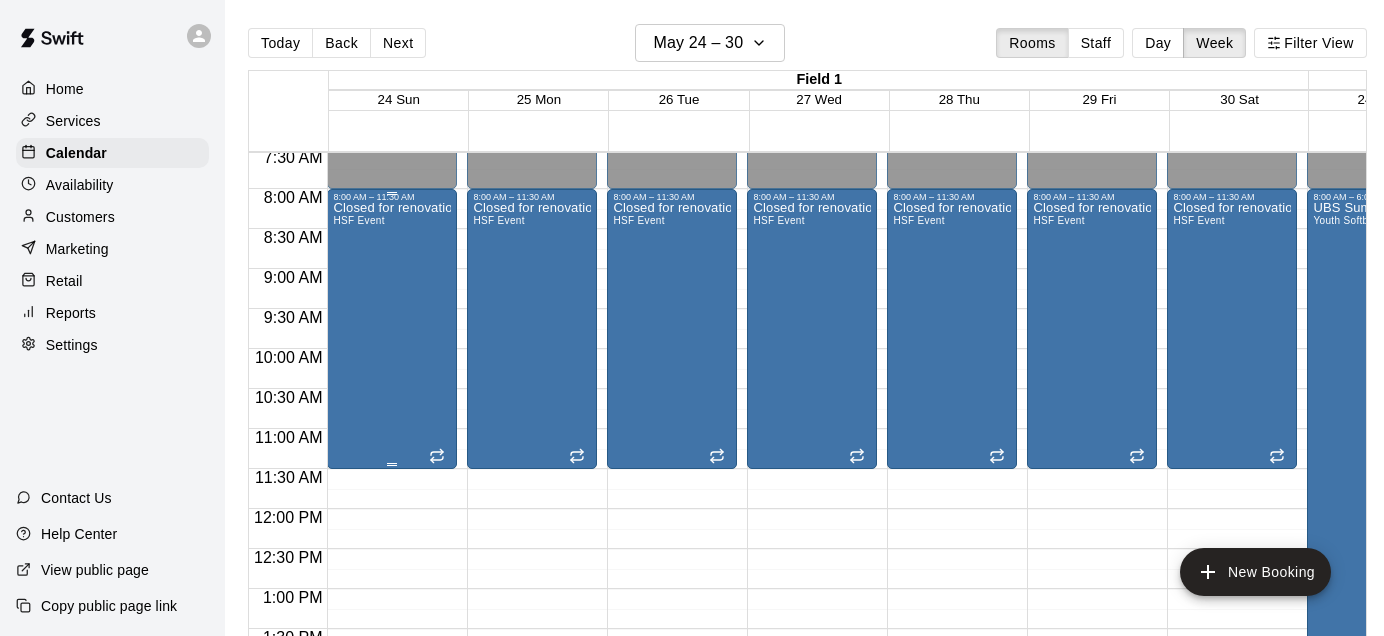 click on "Closed for renovations HSF Event" at bounding box center [392, 520] 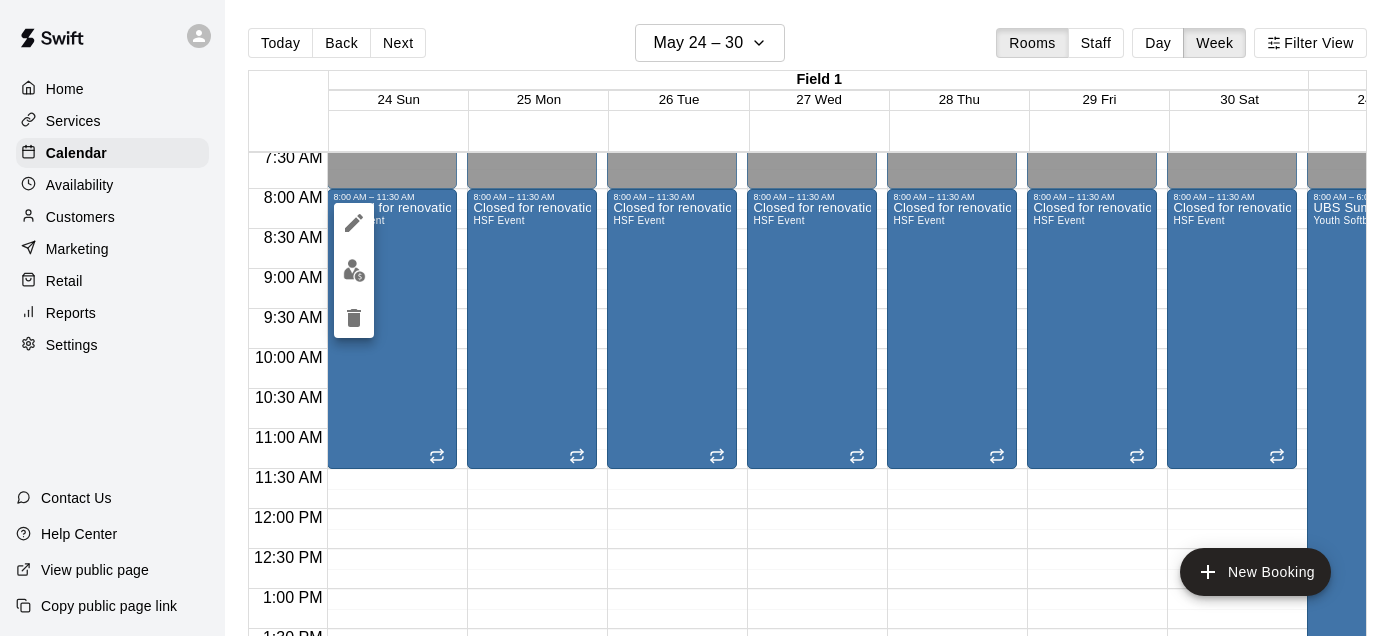 click at bounding box center [692, 318] 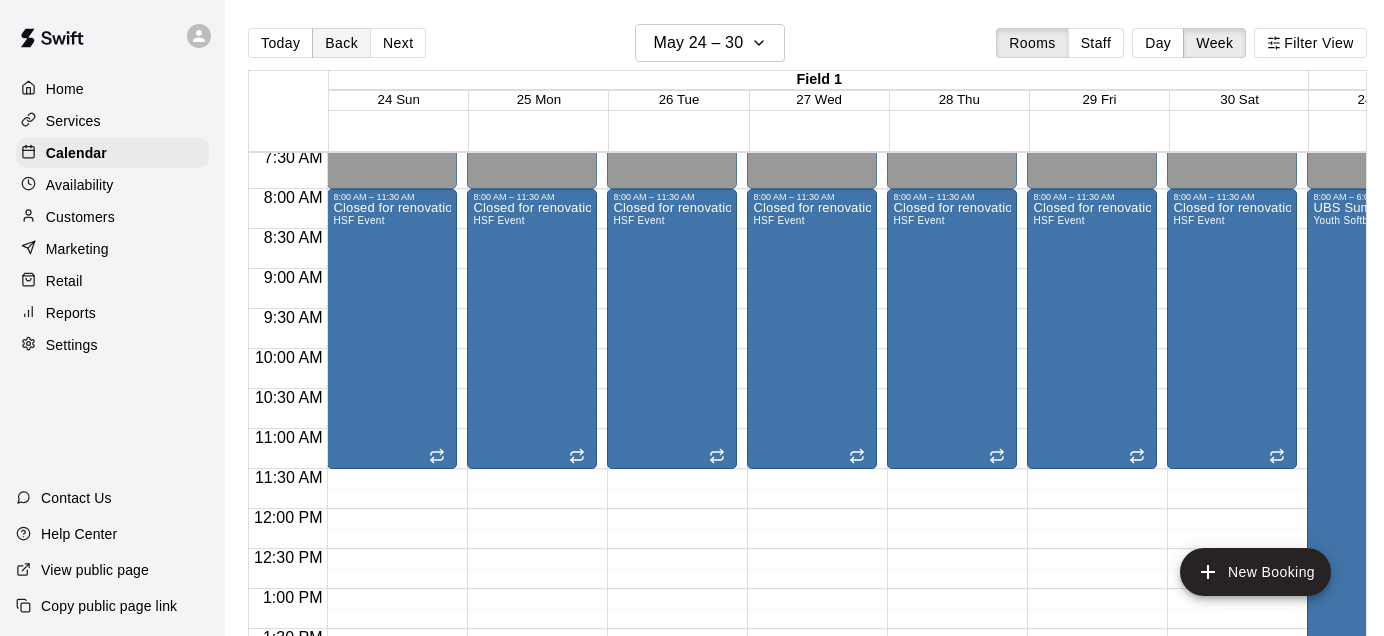 click on "Back" at bounding box center [341, 43] 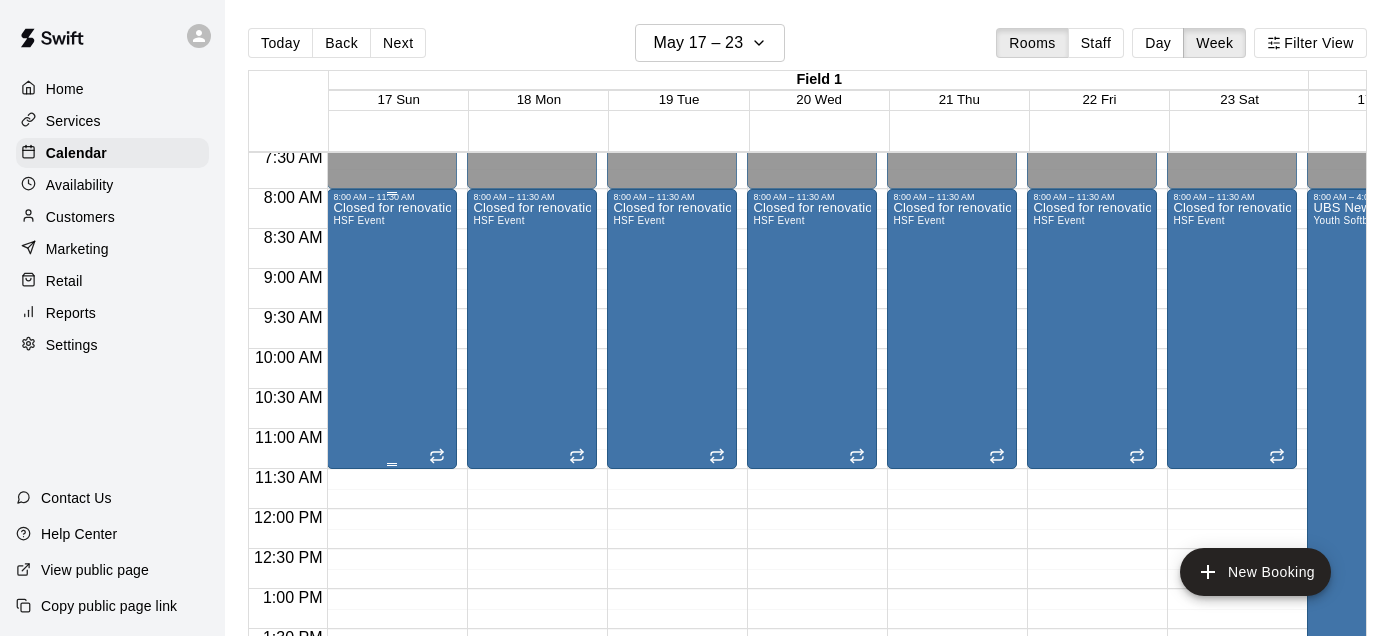 click 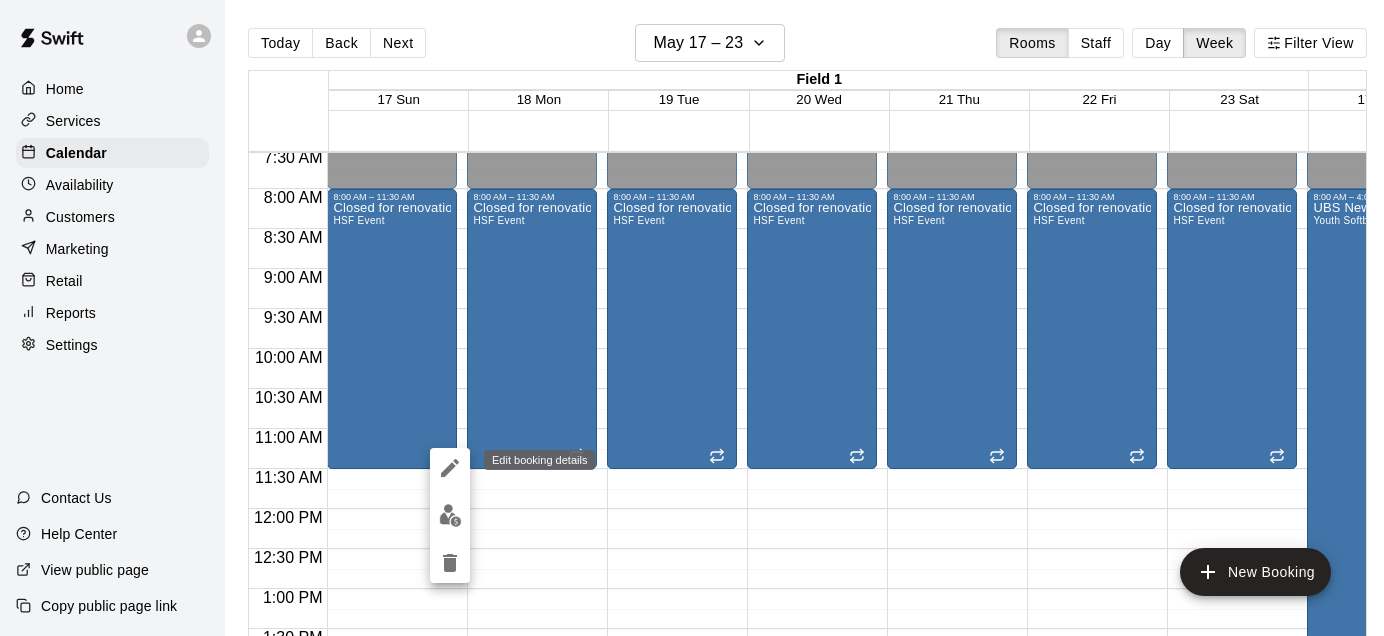 click 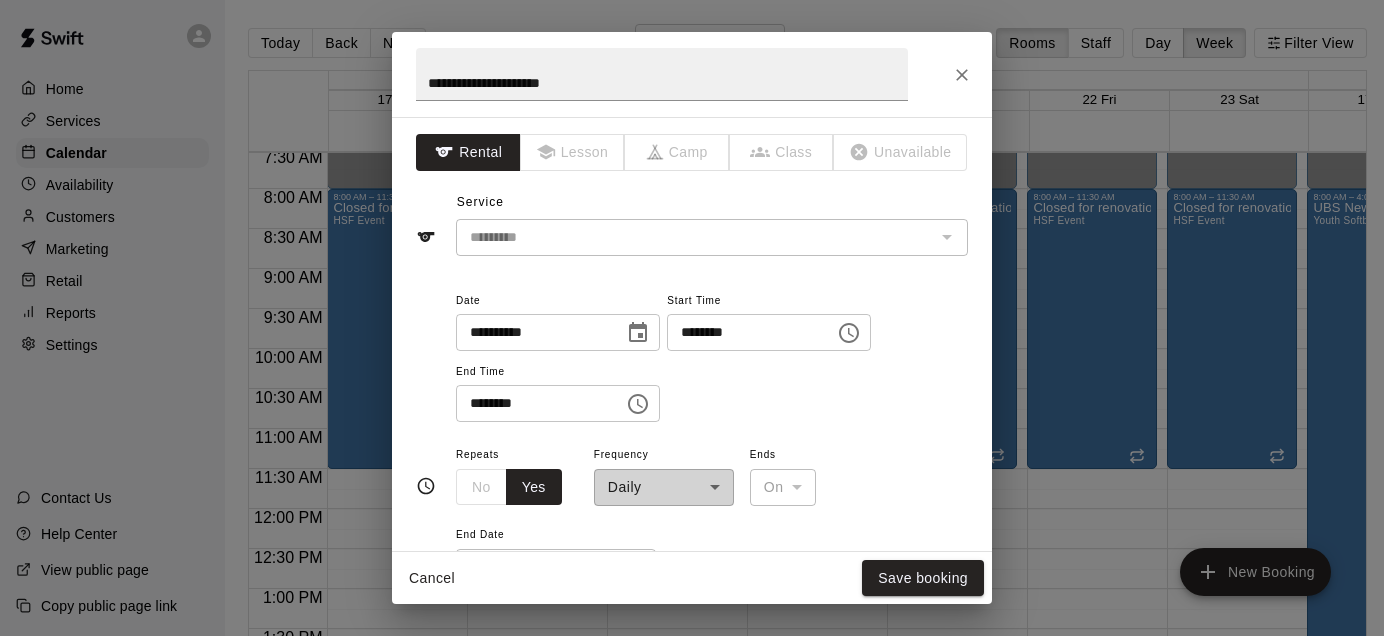 click on "No Yes" at bounding box center [509, 487] 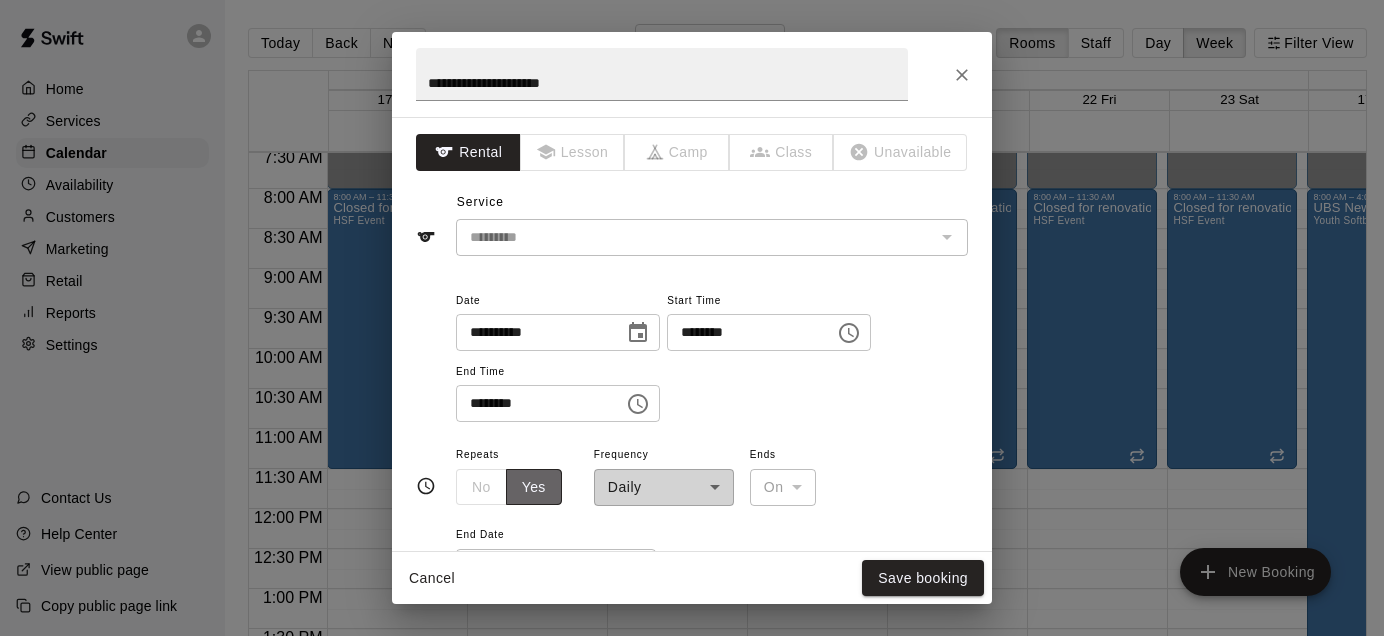 click on "Yes" at bounding box center (534, 487) 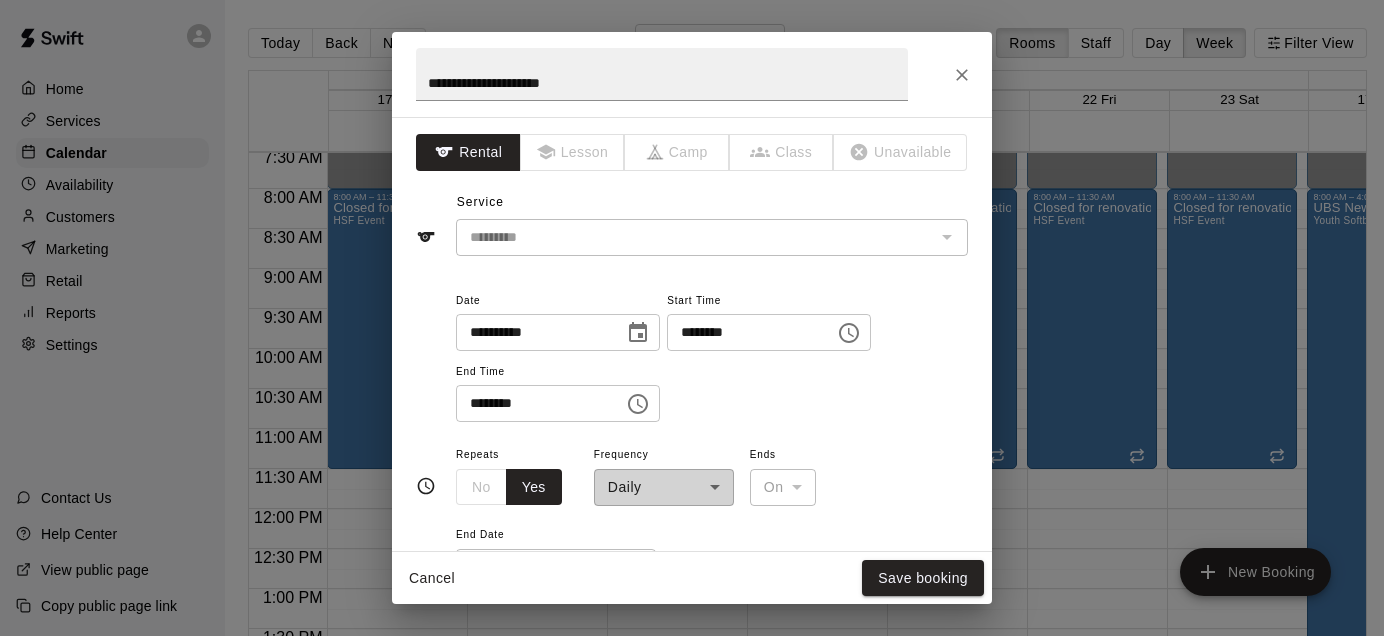 click on "**********" at bounding box center [664, 474] 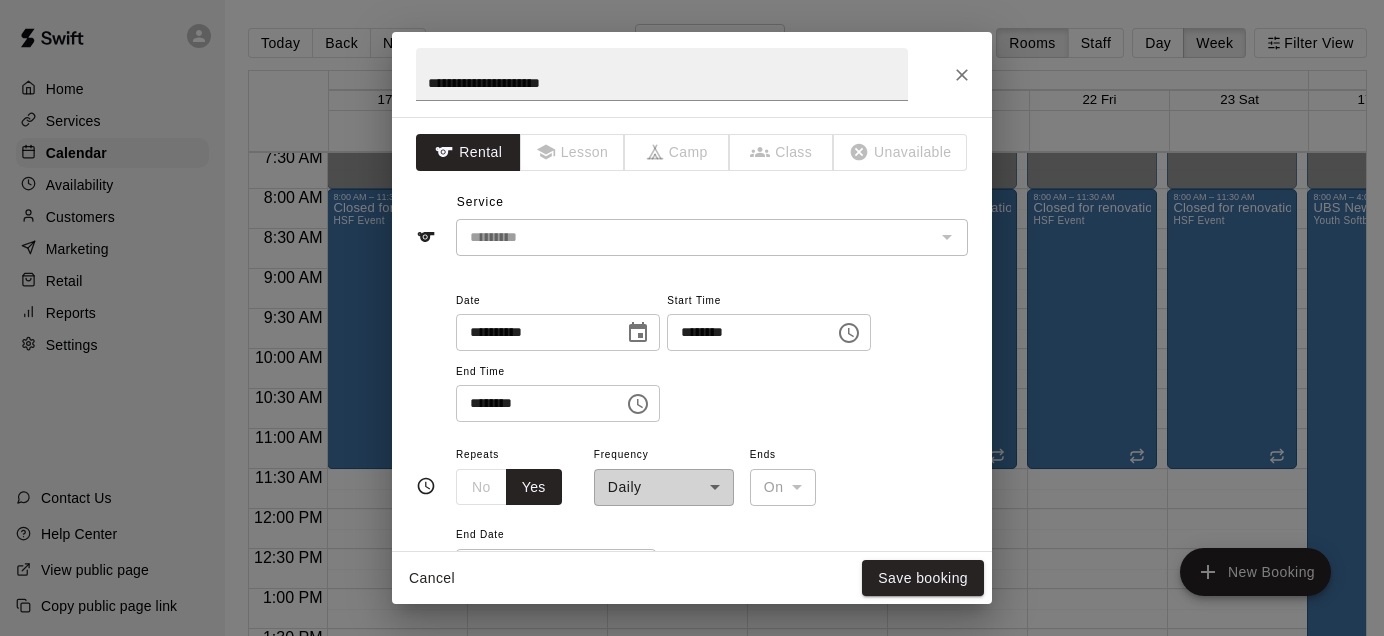 click on "**********" at bounding box center (692, 74) 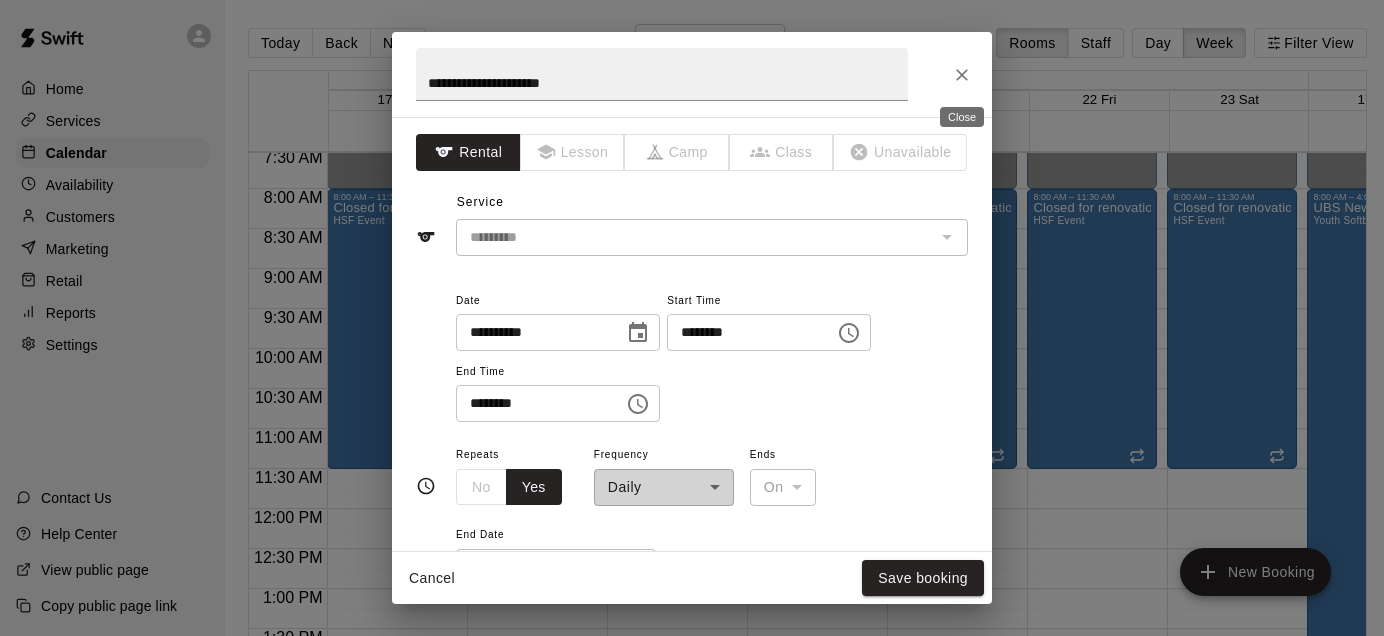 click 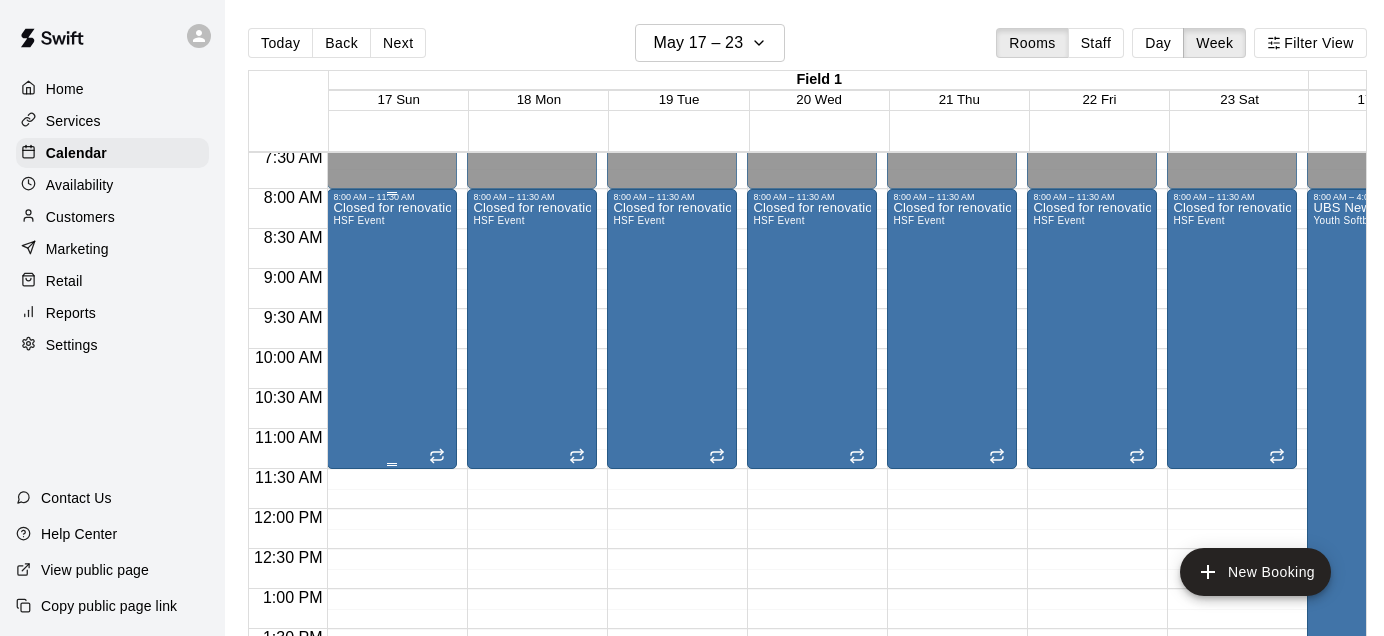 click on "Closed for renovations HSF Event" at bounding box center (392, 520) 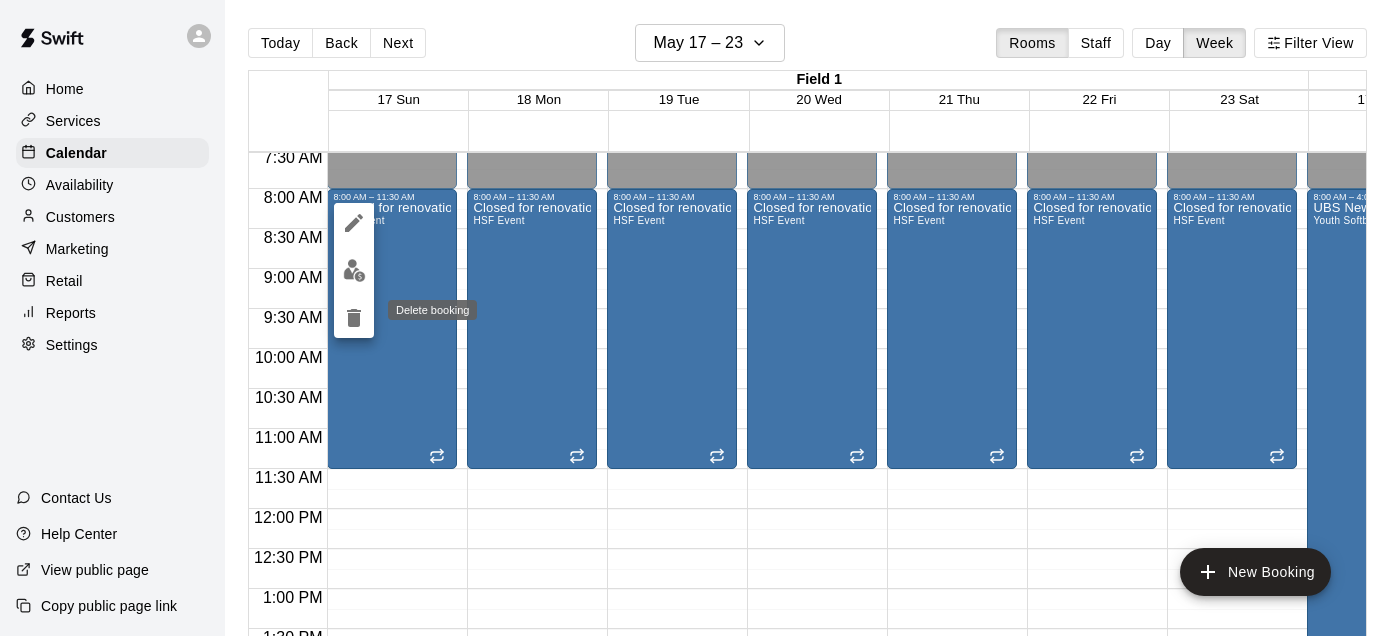 click 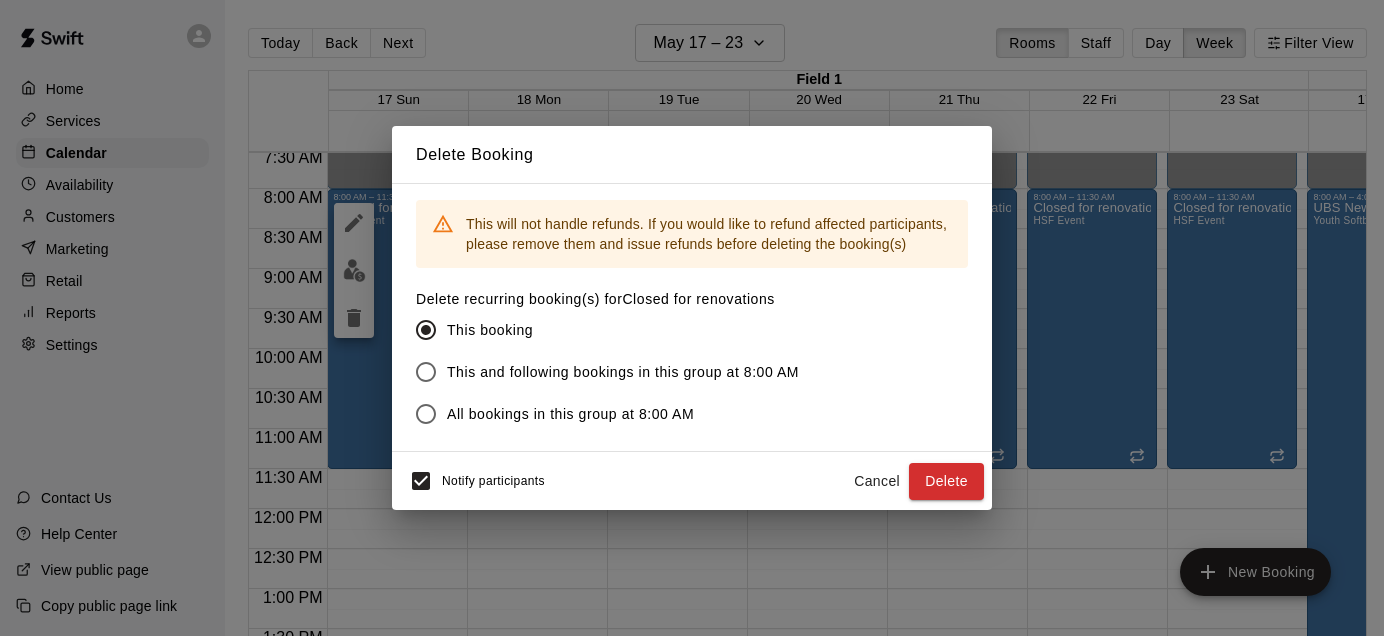 type 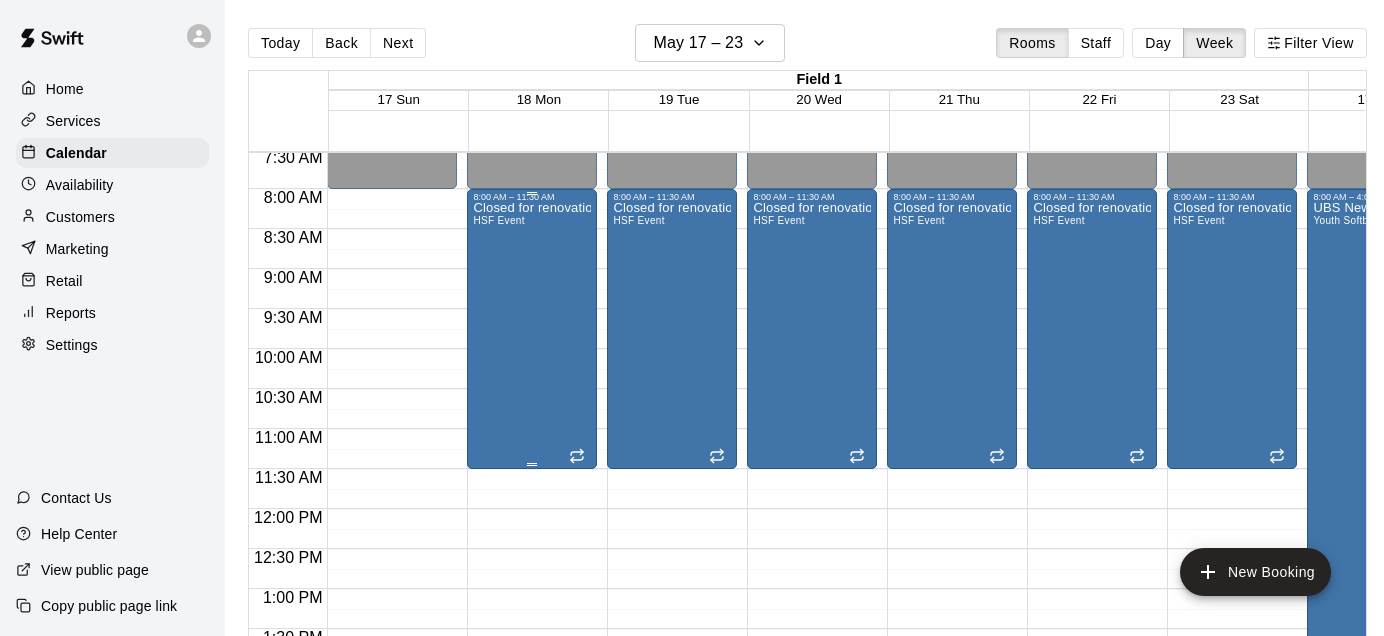 click on "Closed for renovations HSF Event" at bounding box center (532, 520) 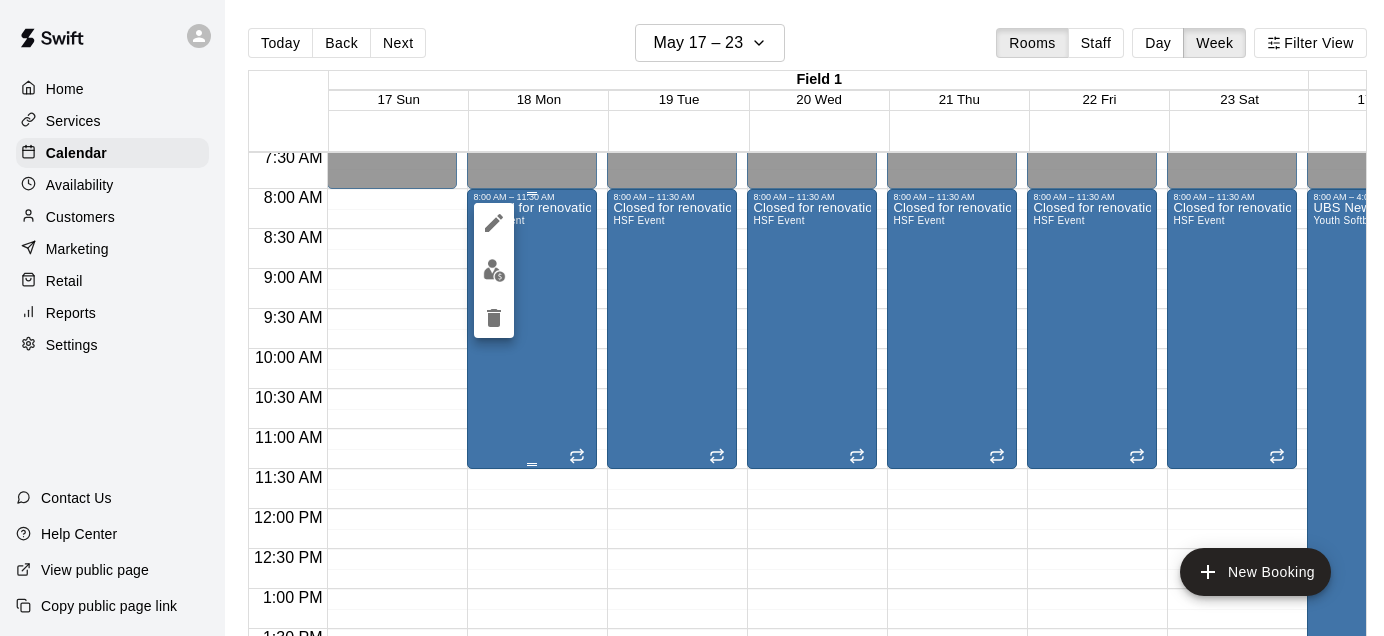 click 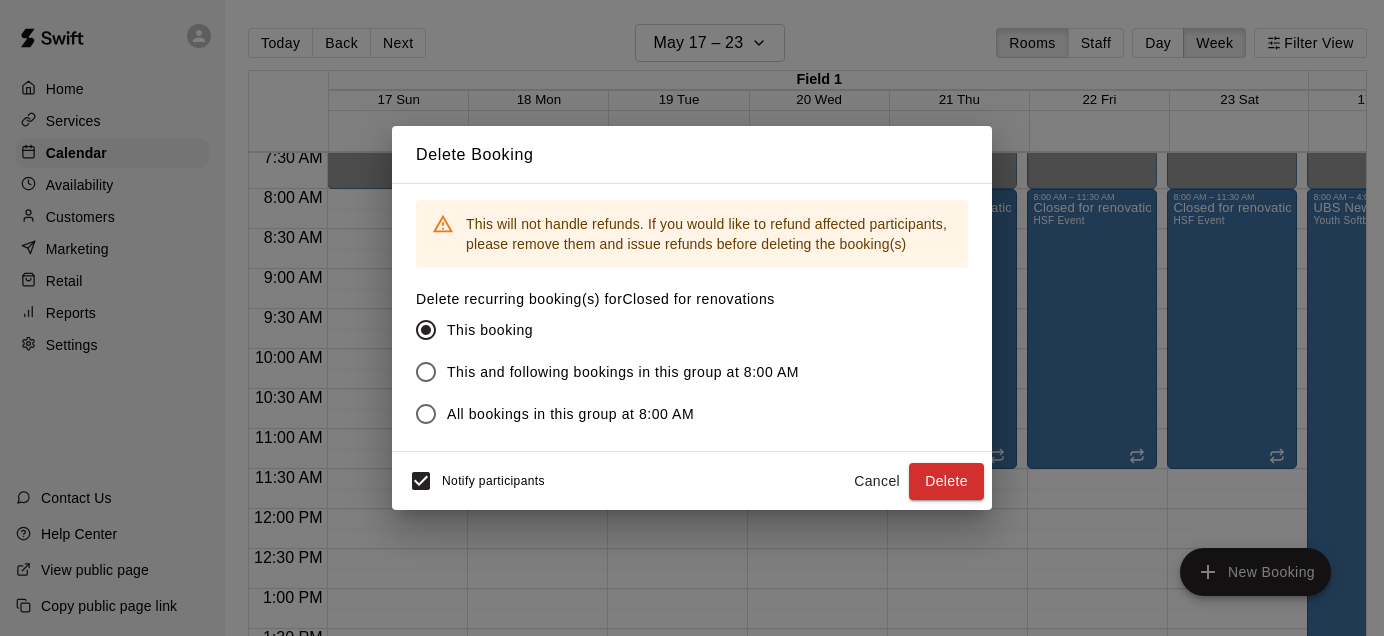 type 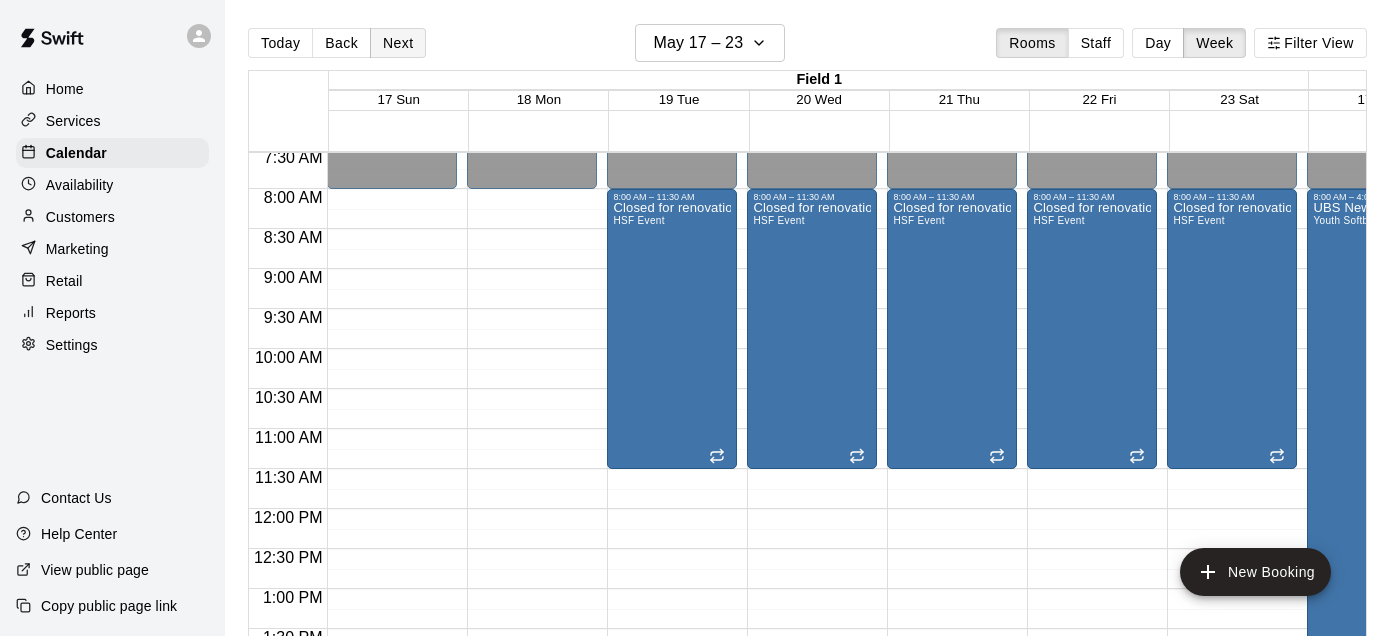 click on "Next" at bounding box center (398, 43) 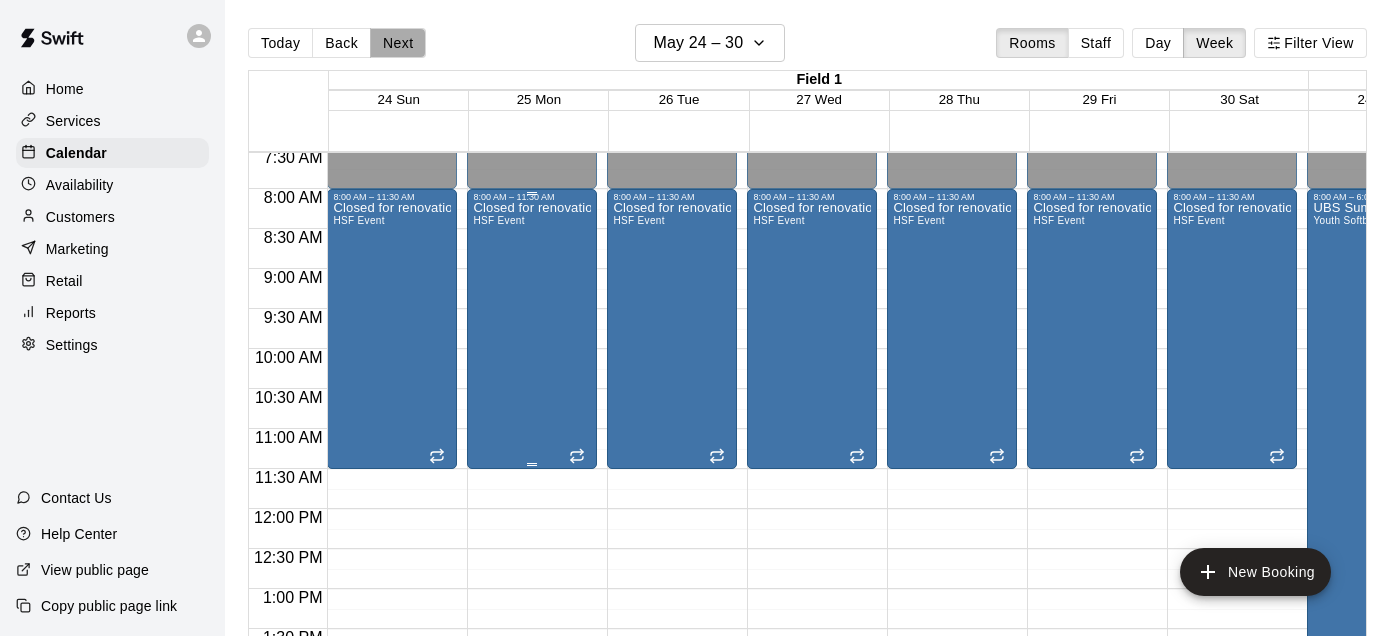 click on "Next" at bounding box center (398, 43) 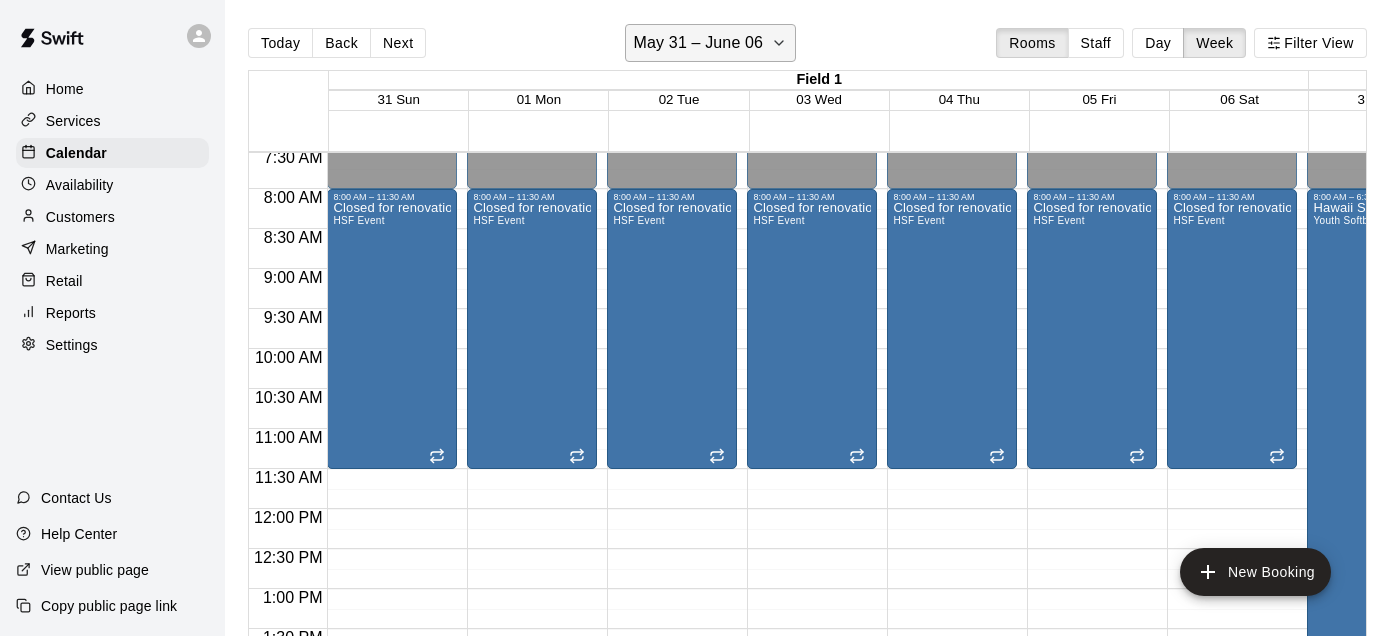 click on "May 31 – June 06" at bounding box center [699, 43] 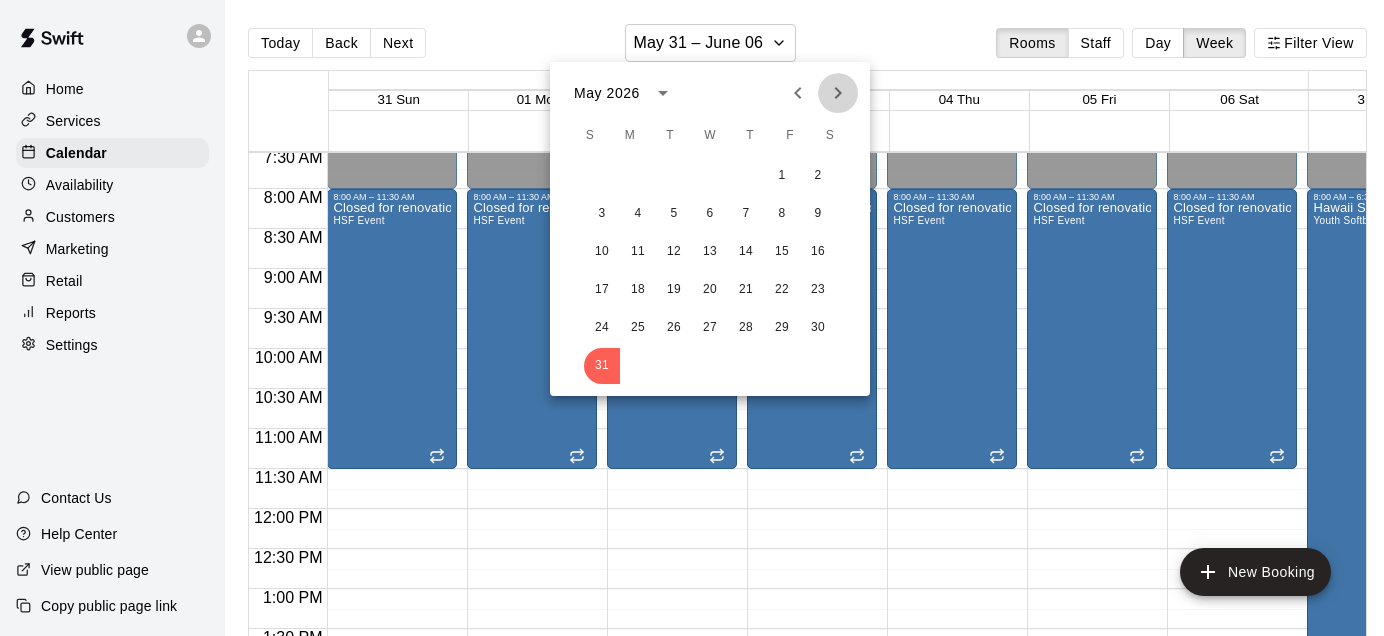 click 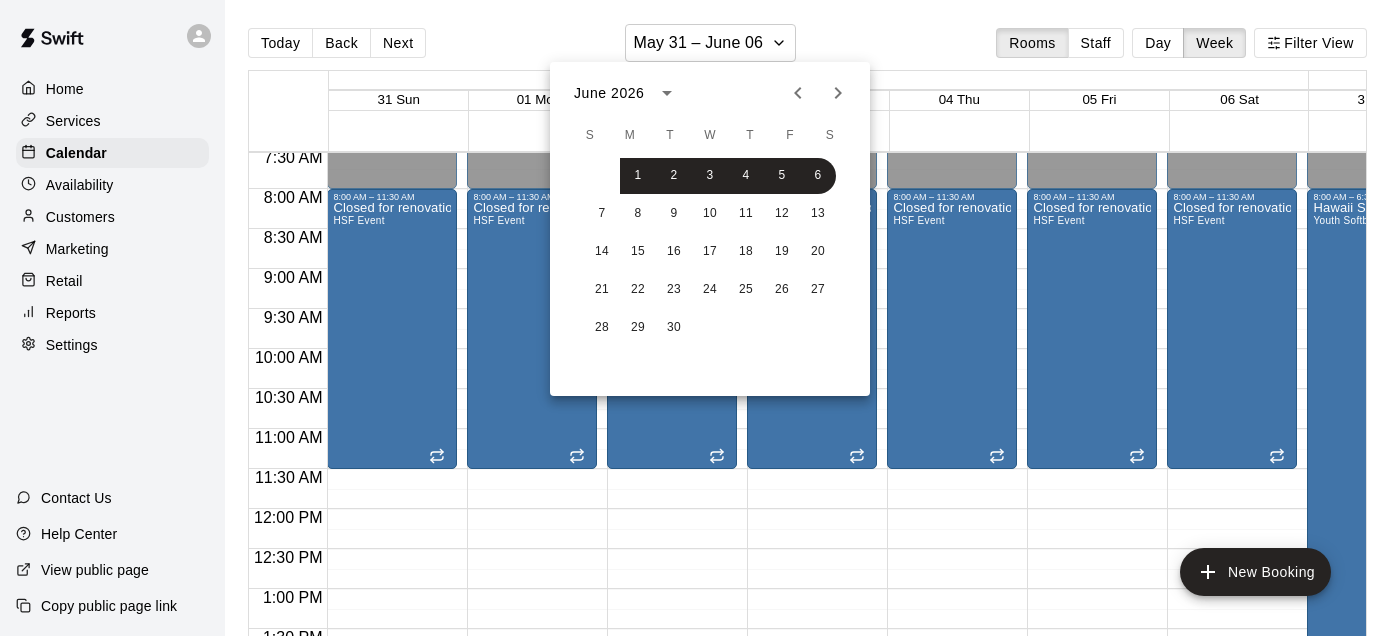 click 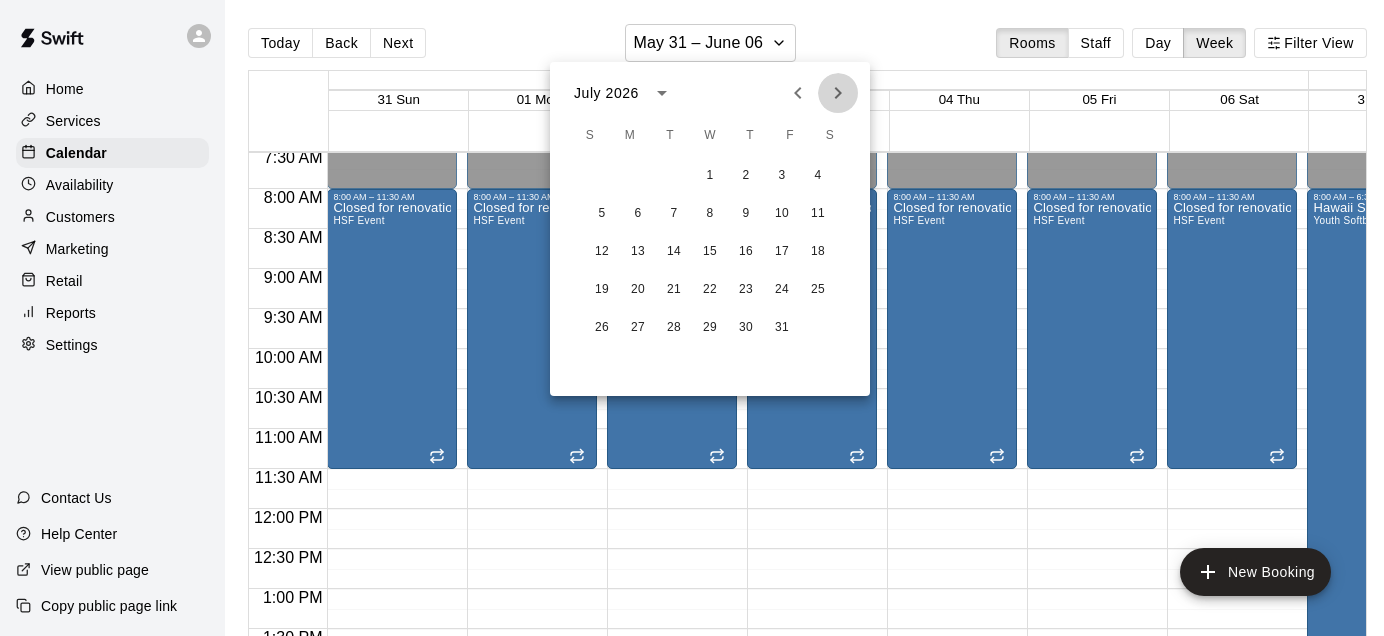 click 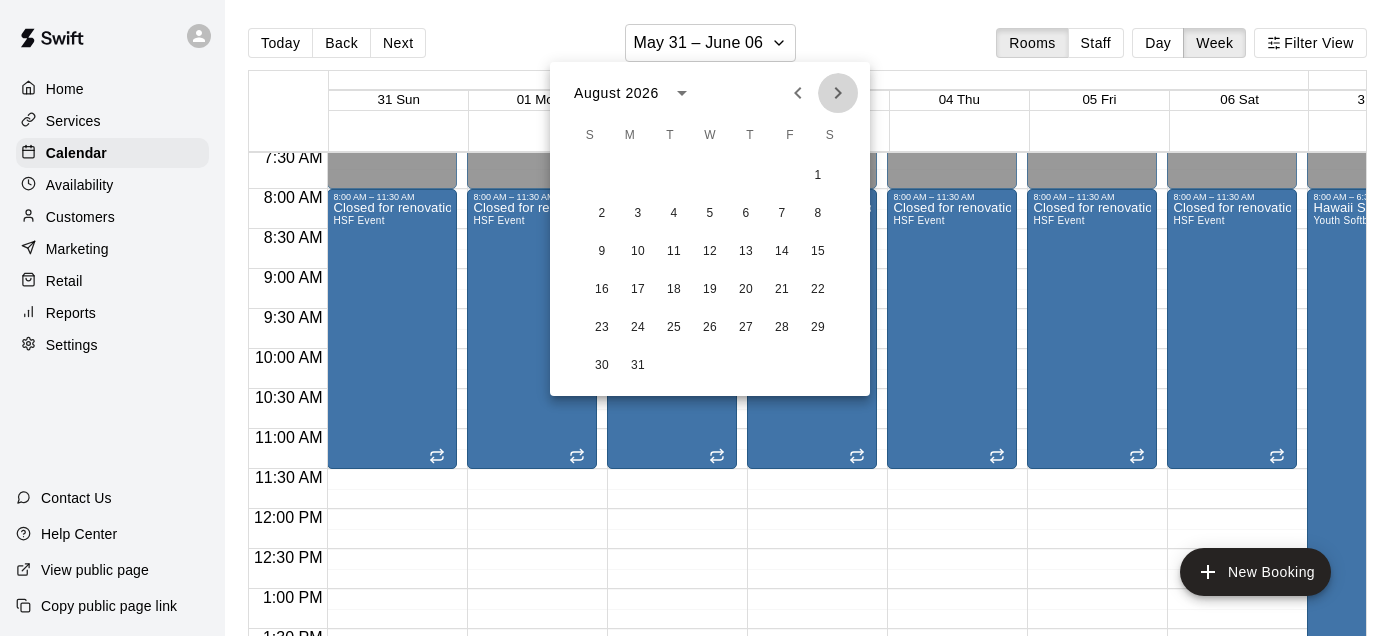 click 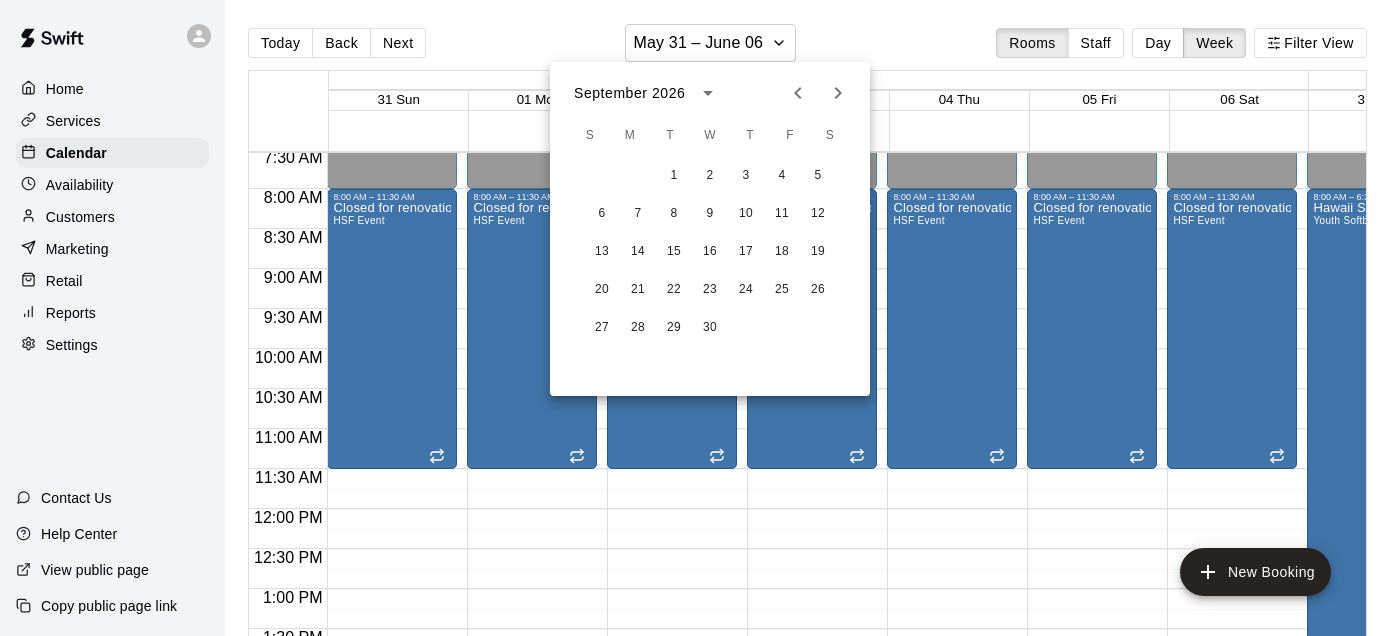 click 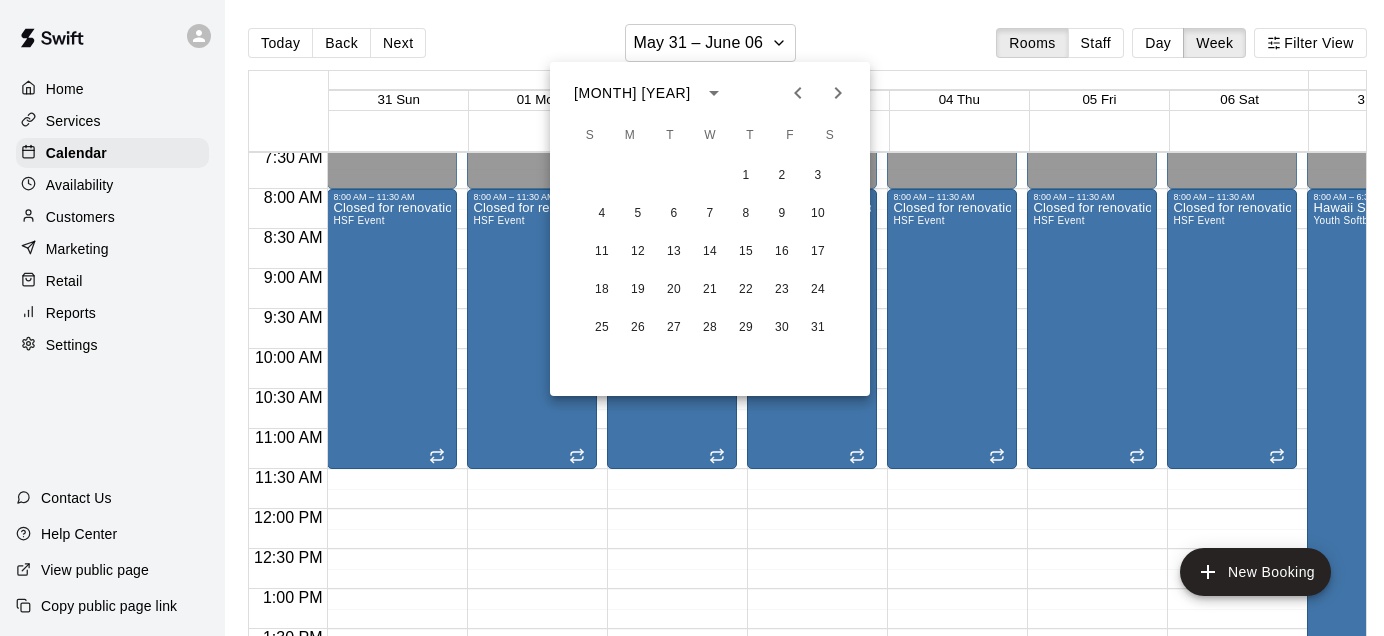 click 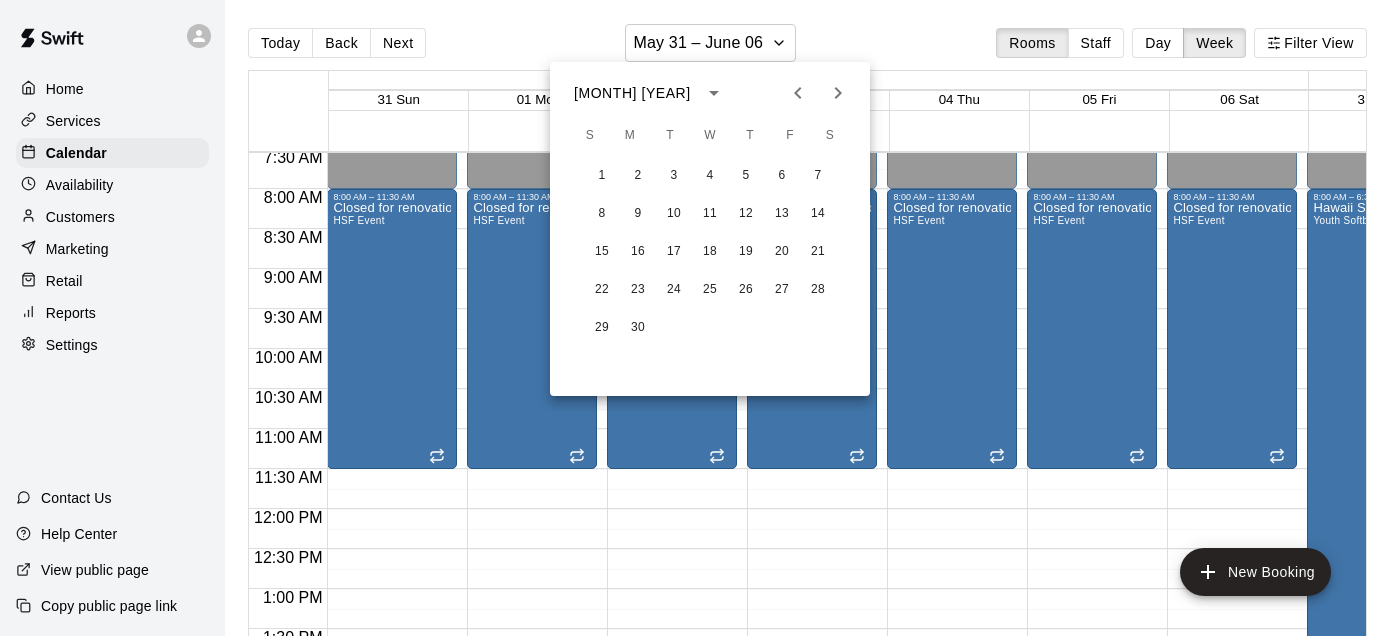 click on "1 2 3 4 5 6 7 8 9 10 11 12 13 14 15 16 17 18 19 20 21 22 23 24 25 26 27 28 29 30" at bounding box center [710, 252] 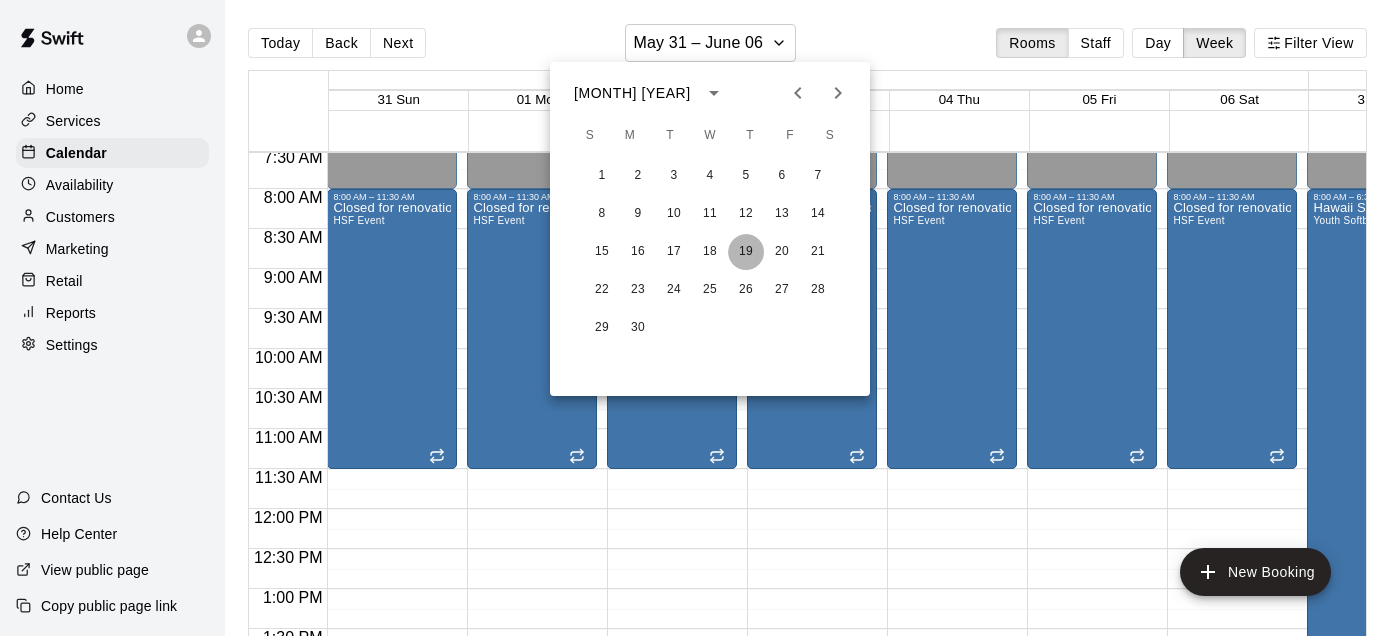 click on "19" at bounding box center [746, 252] 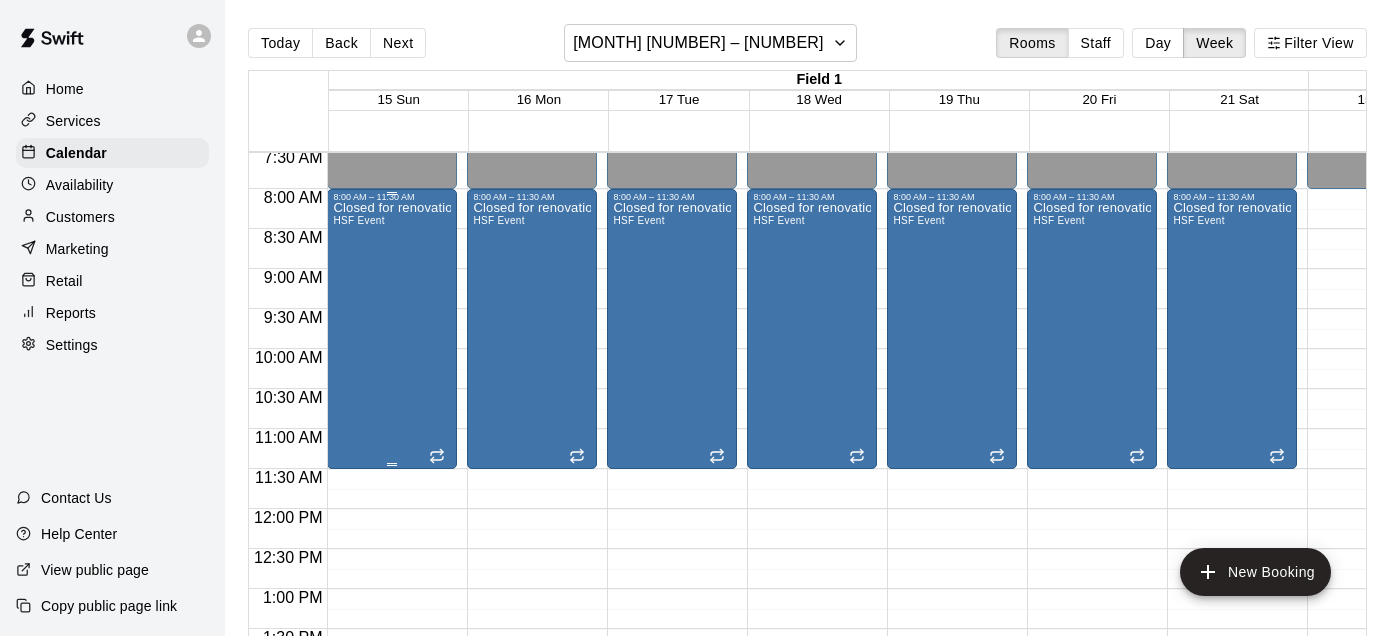 click on "Closed for renovations HSF Event" at bounding box center (392, 520) 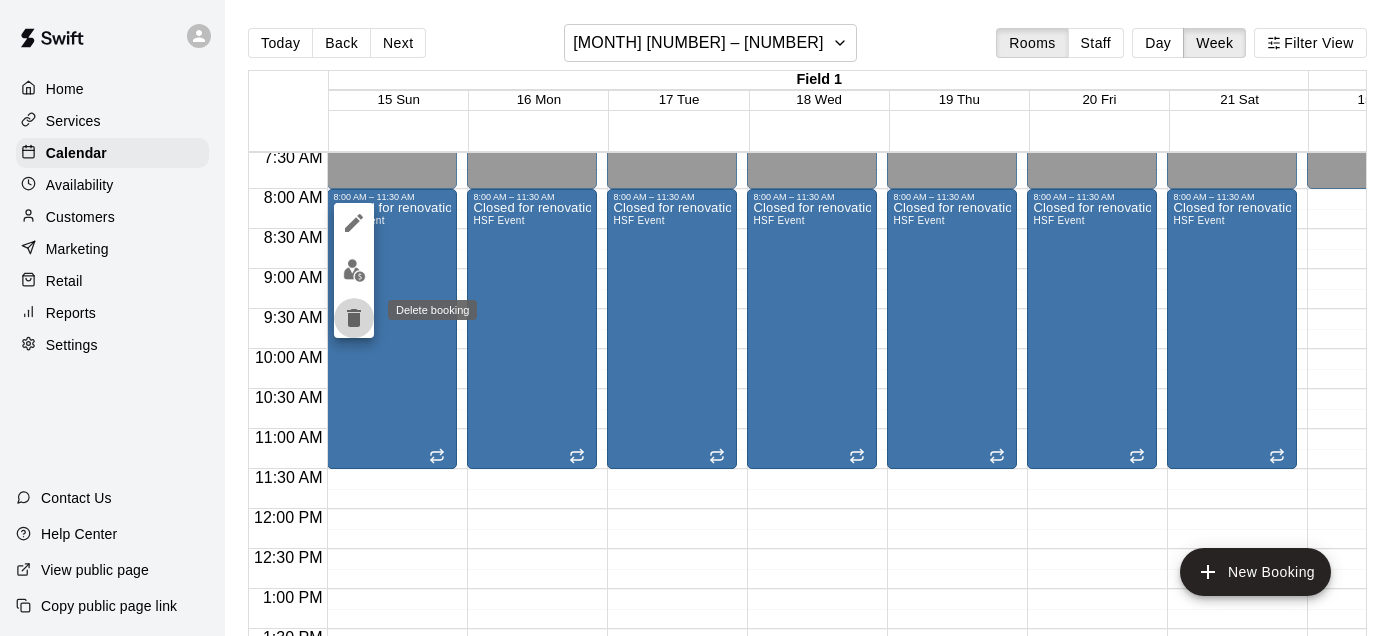 click 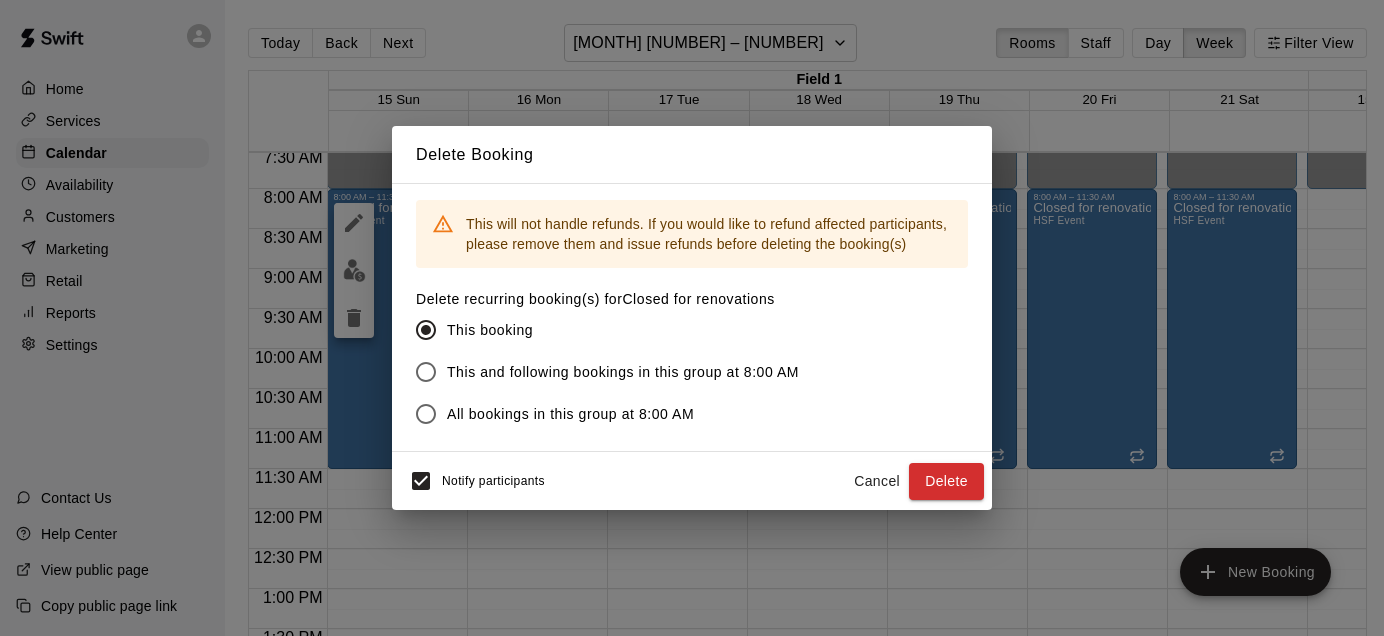 click on "Notify participants" at bounding box center (472, 481) 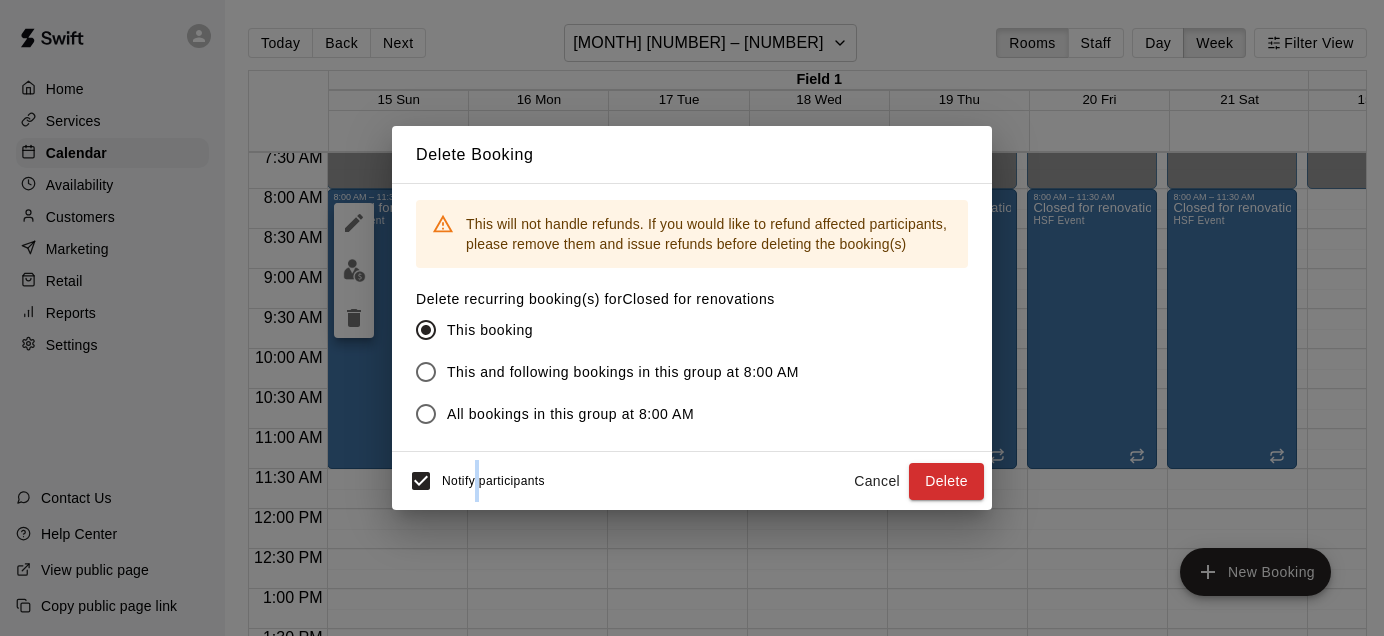 click on "Notify participants" at bounding box center (493, 482) 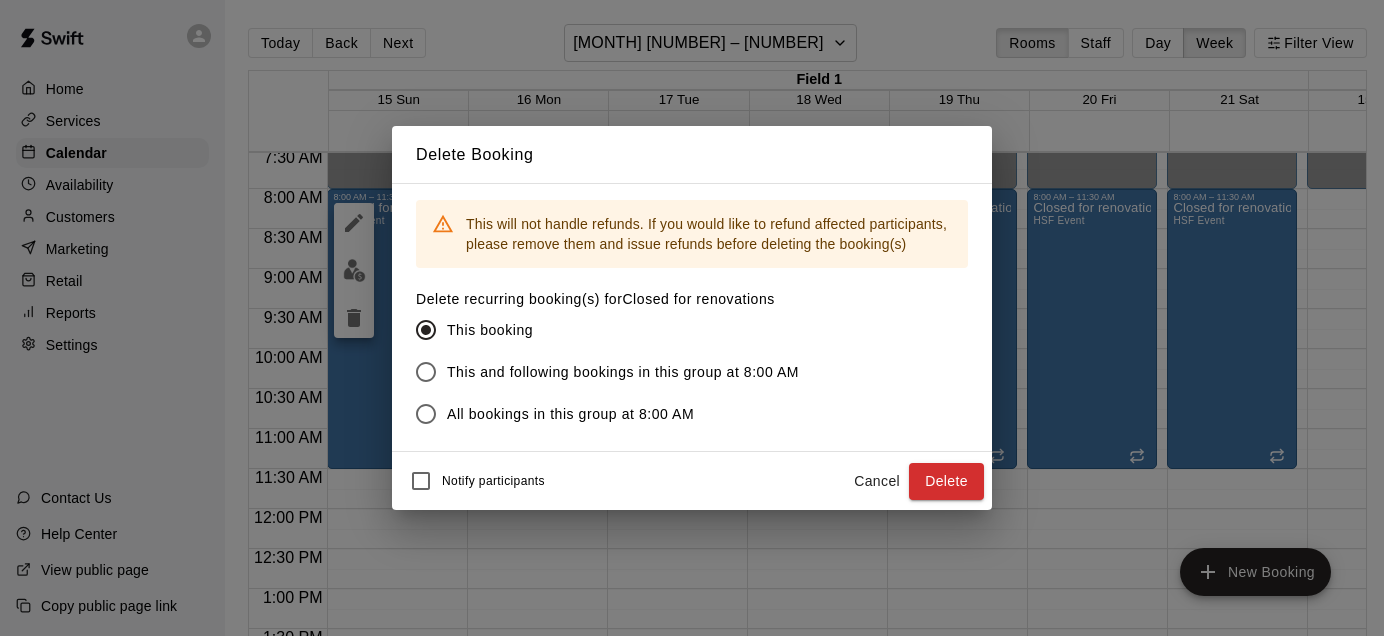 click on "This and following bookings in this group at 8:00 AM" at bounding box center [623, 372] 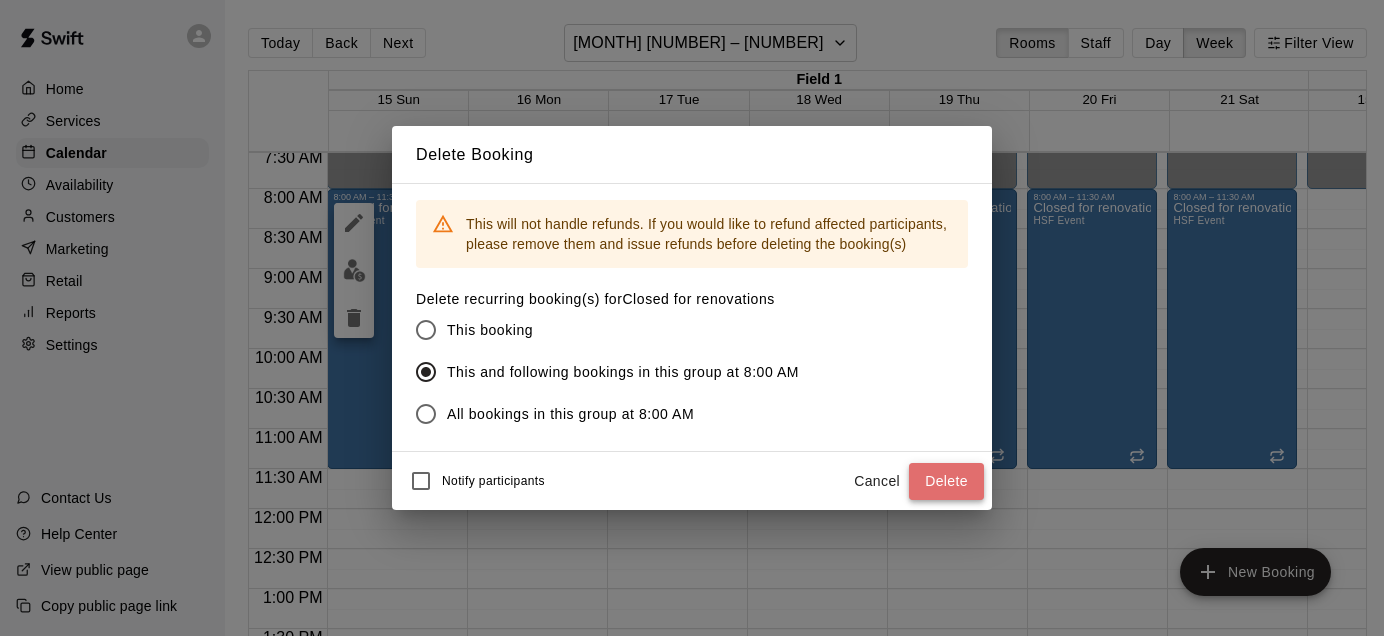 click on "Delete" at bounding box center [946, 481] 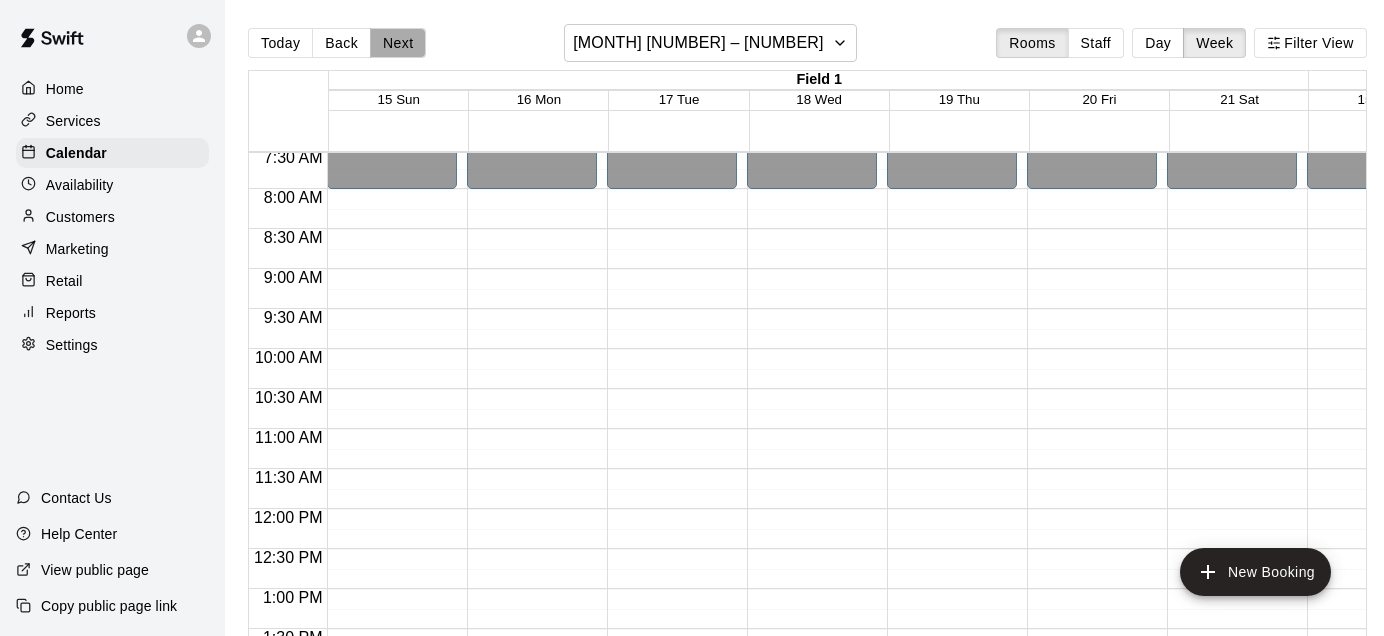 click on "Next" at bounding box center [398, 43] 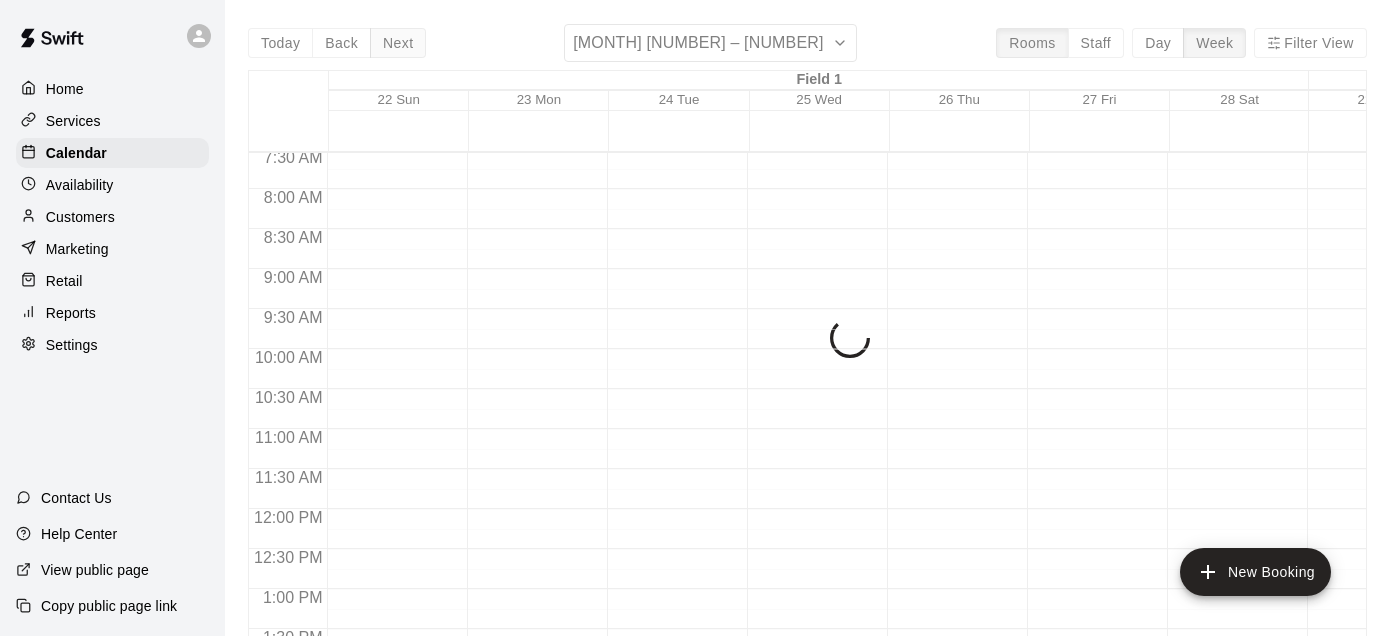 click on "Next" at bounding box center (398, 43) 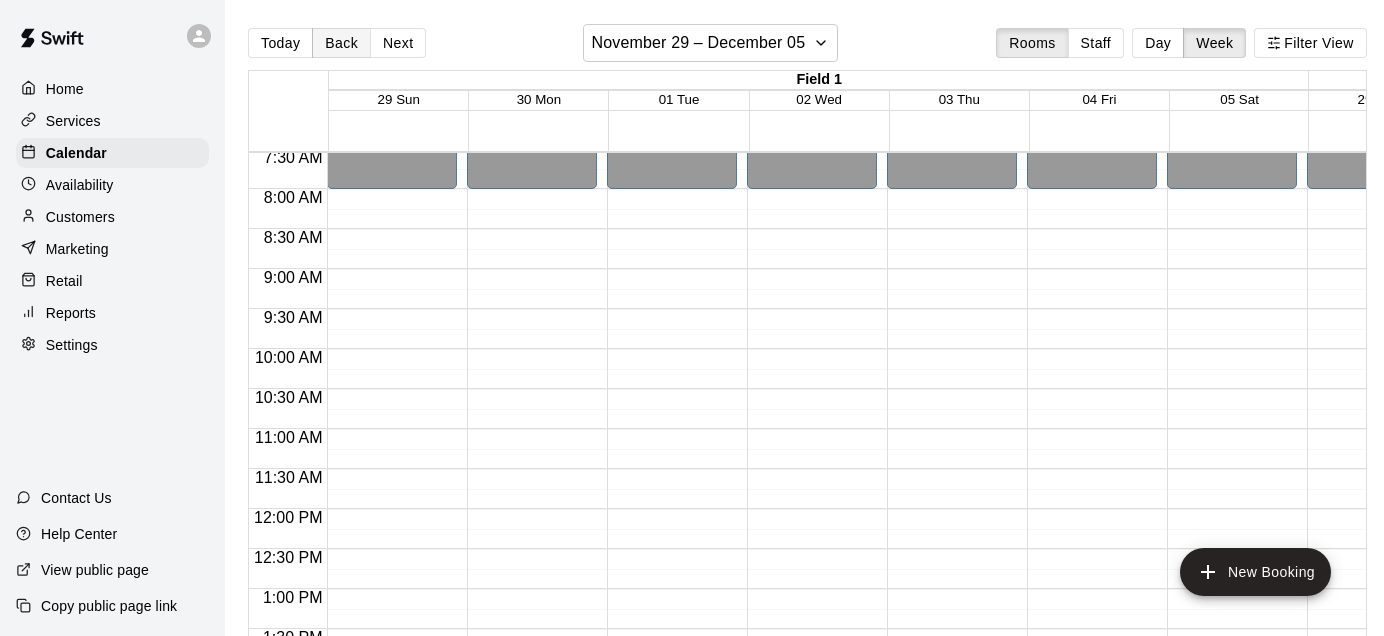click on "Back" at bounding box center (341, 43) 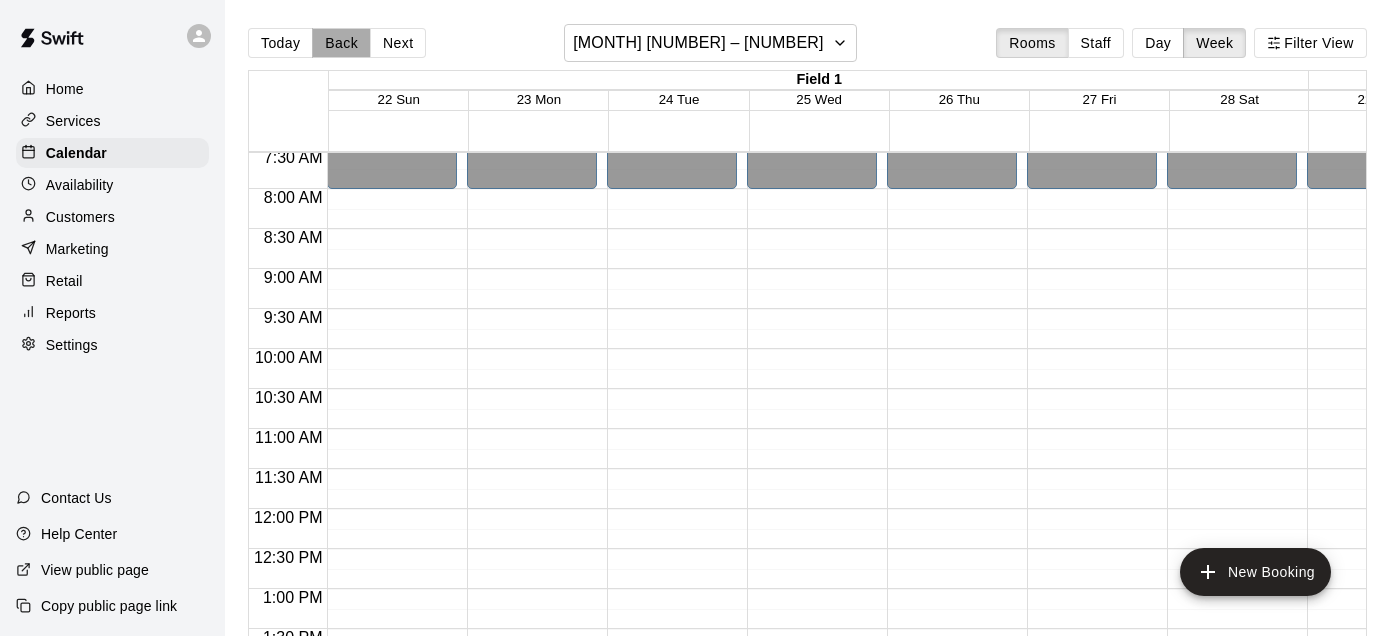 click on "Back" at bounding box center (341, 43) 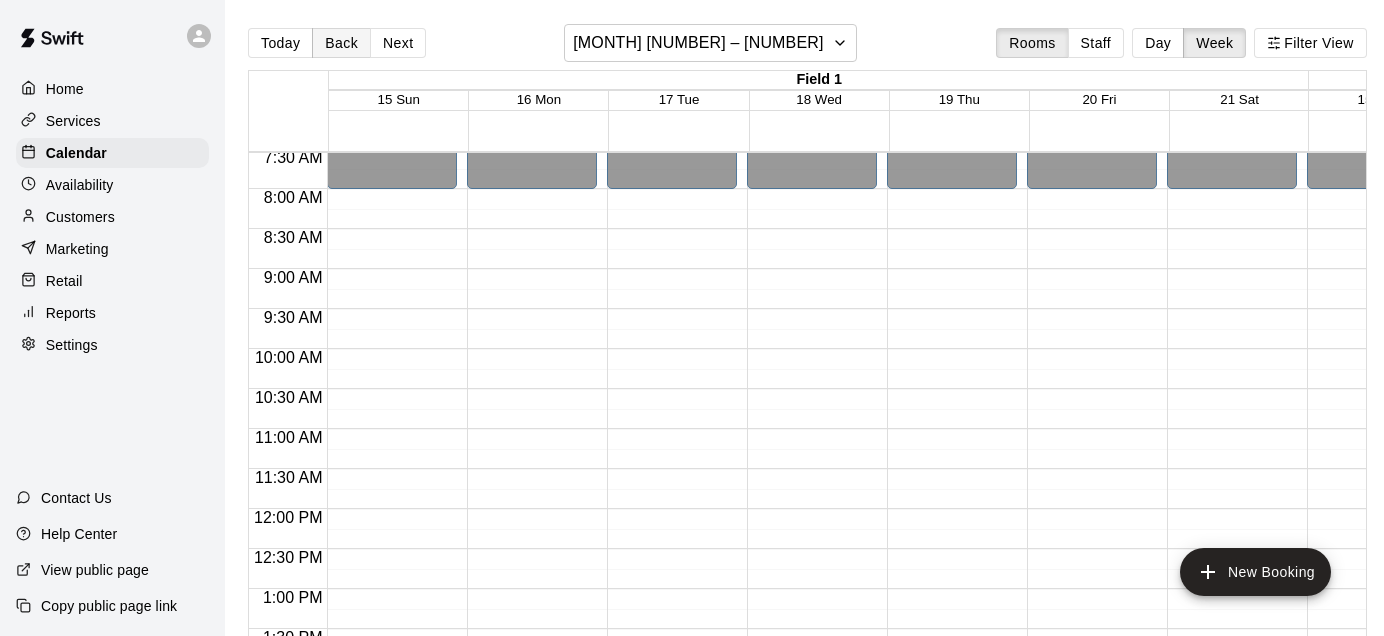 click on "Back" at bounding box center (341, 43) 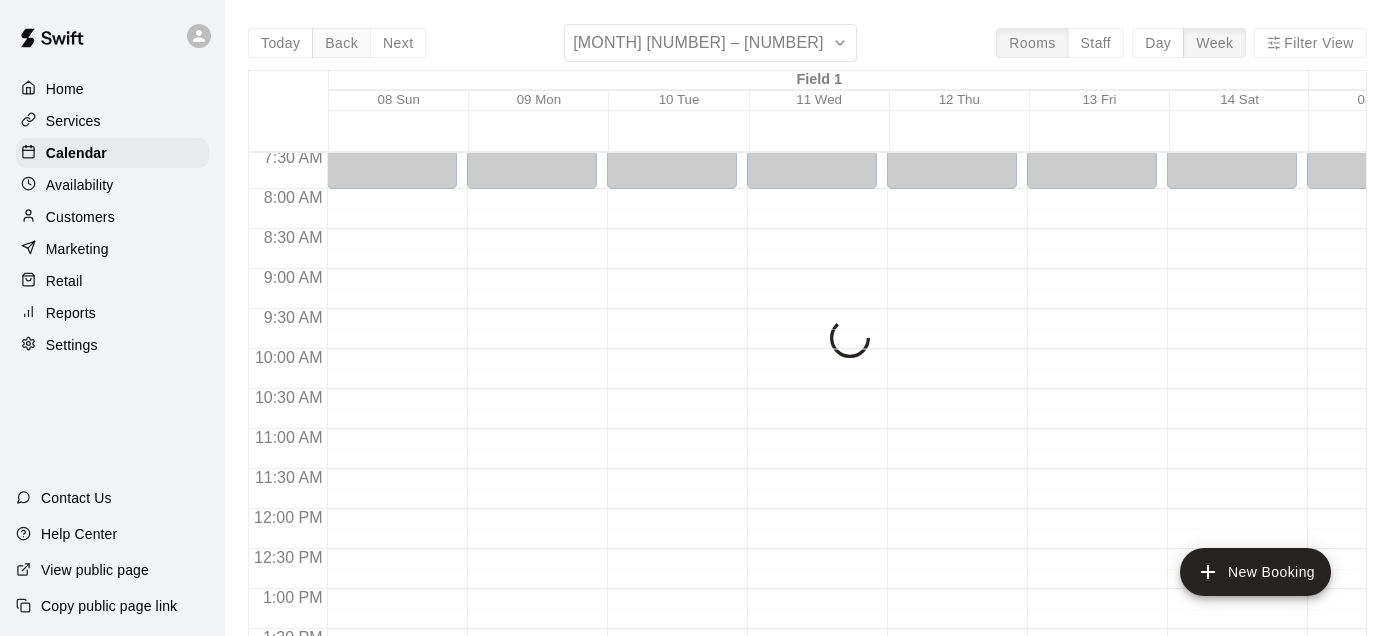 click on "Today Back Next November 08 – 14 Rooms Staff Day Week Filter View Field 1 08 Sun 09 Mon 10 Tue 11 Wed 12 Thu 13 Fri 14 Sat Field 3 08 Sun 09 Mon 10 Tue 11 Wed 12 Thu 13 Fri 14 Sat Field 4 08 Sun 09 Mon 10 Tue 11 Wed 12 Thu 13 Fri 14 Sat Field 5 08 Sun 09 Mon 10 Tue 11 Wed 12 Thu 13 Fri 14 Sat Field 6 08 Sun 09 Mon 10 Tue 11 Wed 12 Thu 13 Fri 14 Sat 12:00 AM 12:30 AM 1:00 AM 1:30 AM 2:00 AM 2:30 AM 3:00 AM 3:30 AM 4:00 AM 4:30 AM 5:00 AM 5:30 AM 6:00 AM 6:30 AM 7:00 AM 7:30 AM 8:00 AM 8:30 AM 9:00 AM 9:30 AM 10:00 AM 10:30 AM 11:00 AM 11:30 AM 12:00 PM 12:30 PM 1:00 PM 1:30 PM 2:00 PM 2:30 PM 3:00 PM 3:30 PM 4:00 PM 4:30 PM 5:00 PM 5:30 PM 6:00 PM 6:30 PM 7:00 PM 7:30 PM 8:00 PM 8:30 PM 9:00 PM 9:30 PM 10:00 PM 10:30 PM 11:00 PM 11:30 PM 12:00 AM – 8:00 AM Closed 7:00 PM – 11:59 PM Closed 12:00 AM – 8:00 AM Closed 7:00 PM – 11:59 PM Closed 12:00 AM – 8:00 AM Closed 7:00 PM – 11:59 PM Closed 12:00 AM – 8:00 AM Closed 7:00 PM – 11:59 PM Closed 12:00 AM – 8:00 AM Closed 7:00 PM – 11:59 PM" at bounding box center (807, 342) 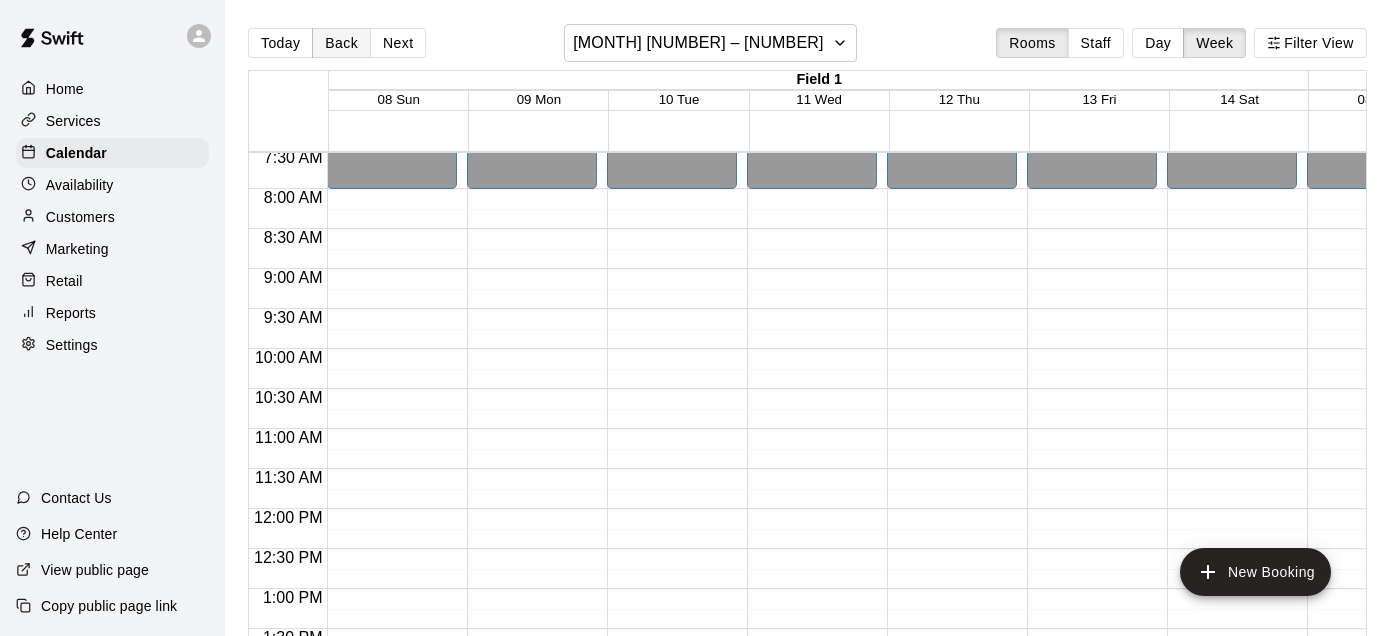 click on "Back" at bounding box center (341, 43) 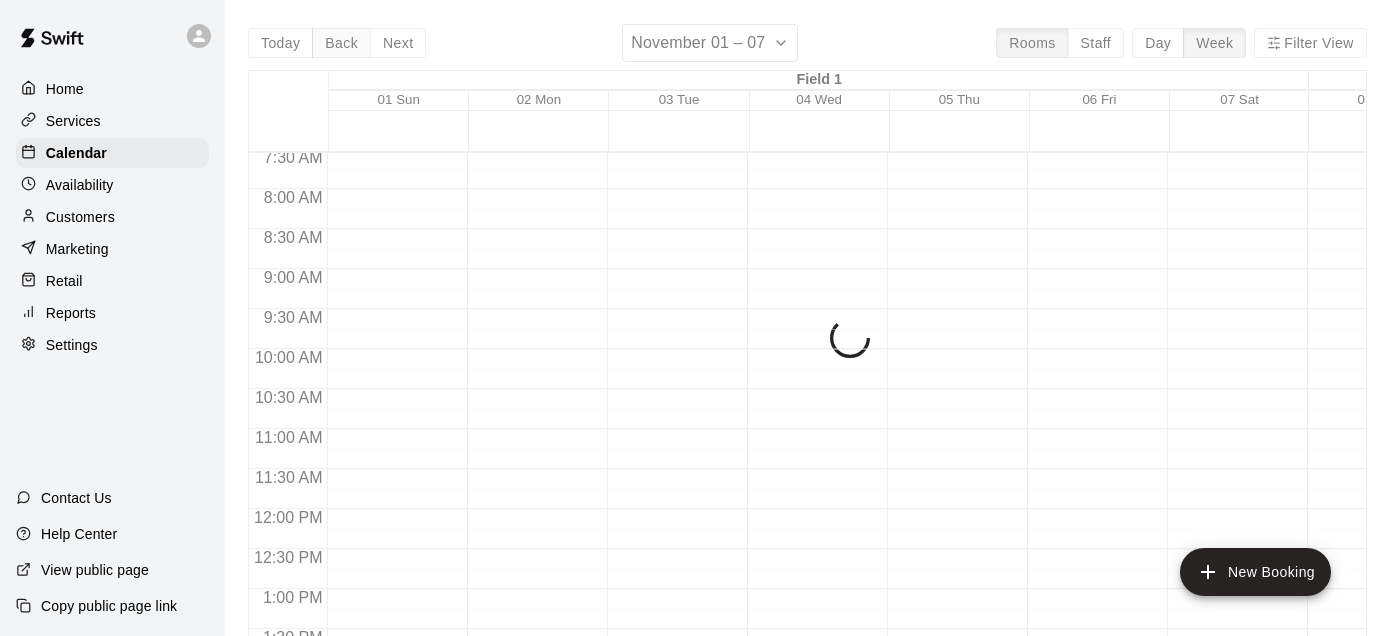 click on "Today Back Next November 01 – 07 Rooms Staff Day Week Filter View Field 1 01 Sun 02 Mon 03 Tue 04 Wed 05 Thu 06 Fri 07 Sat Field 3 01 Sun 02 Mon 03 Tue 04 Wed 05 Thu 06 Fri 07 Sat Field 4 01 Sun 02 Mon 03 Tue 04 Wed 05 Thu 06 Fri 07 Sat Field 5 01 Sun 02 Mon 03 Tue 04 Wed 05 Thu 06 Fri 07 Sat Field 6 01 Sun 02 Mon 03 Tue 04 Wed 05 Thu 06 Fri 07 Sat 12:00 AM 12:30 AM 1:00 AM 1:30 AM 2:00 AM 2:30 AM 3:00 AM 3:30 AM 4:00 AM 4:30 AM 5:00 AM 5:30 AM 6:00 AM 6:30 AM 7:00 AM 7:30 AM 8:00 AM 8:30 AM 9:00 AM 9:30 AM 10:00 AM 10:30 AM 11:00 AM 11:30 AM 12:00 PM 12:30 PM 1:00 PM 1:30 PM 2:00 PM 2:30 PM 3:00 PM 3:30 PM 4:00 PM 4:30 PM 5:00 PM 5:30 PM 6:00 PM 6:30 PM 7:00 PM 7:30 PM 8:00 PM 8:30 PM 9:00 PM 9:30 PM 10:00 PM 10:30 PM 11:00 PM 11:30 PM" at bounding box center (807, 342) 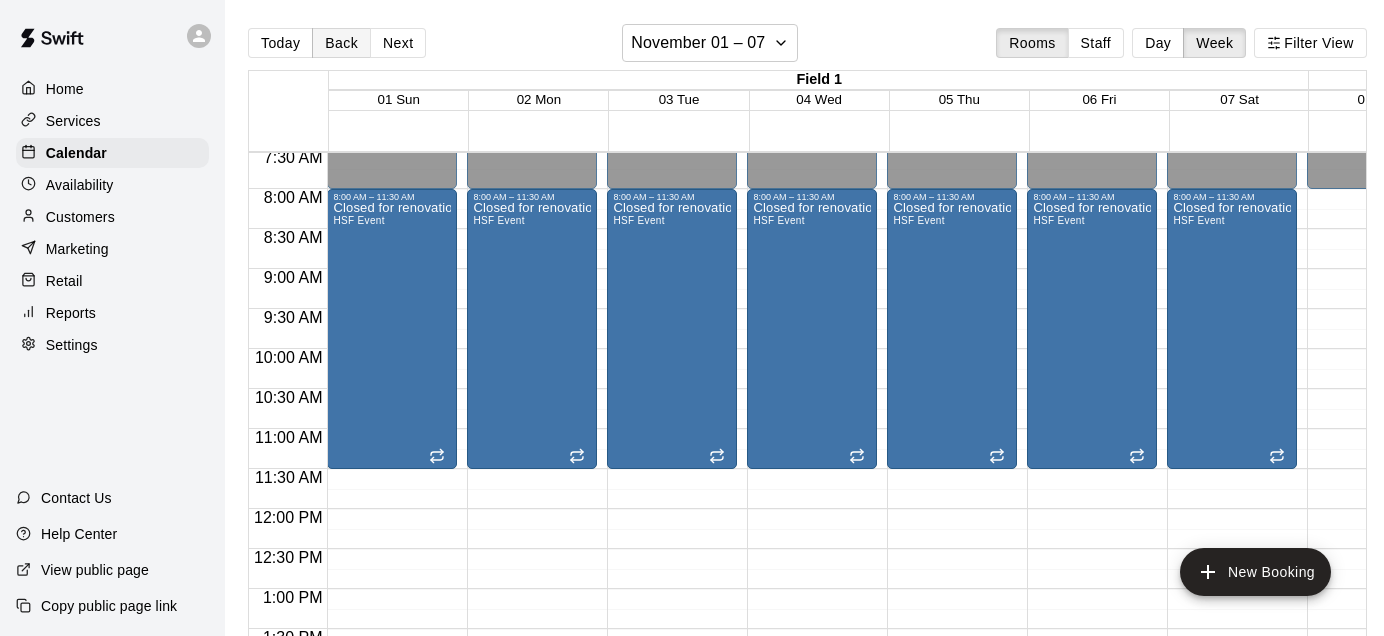 click on "Back" at bounding box center (341, 43) 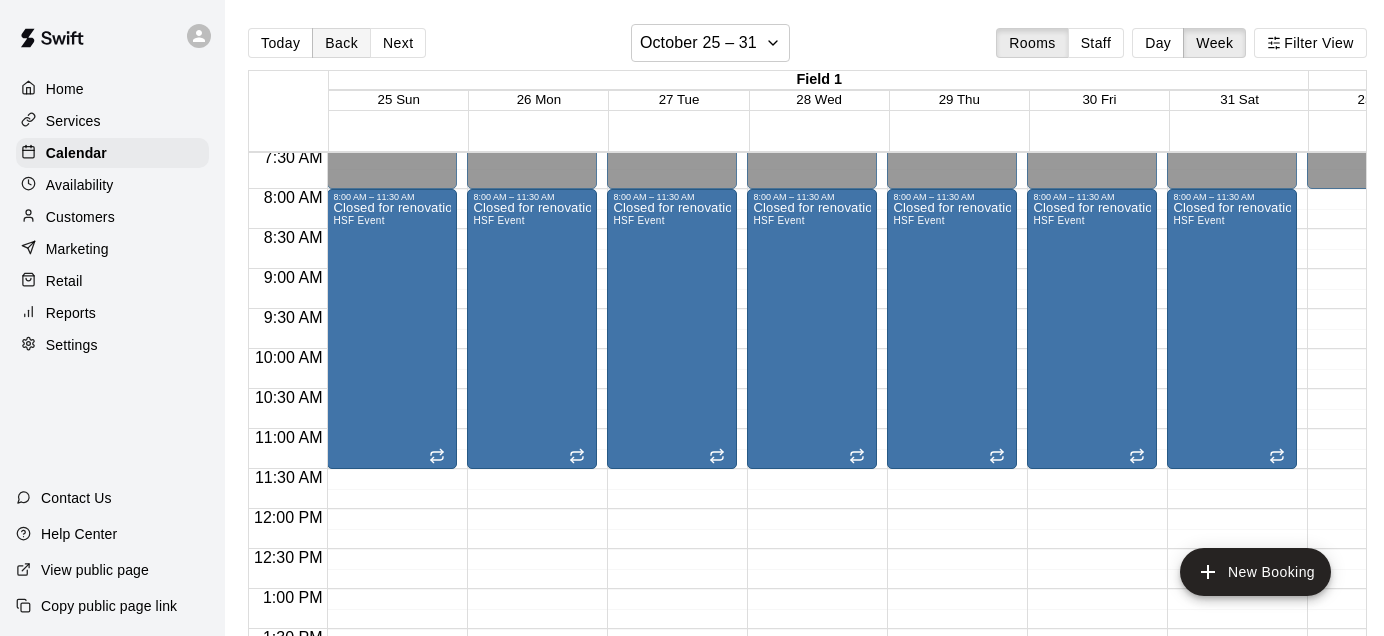 click on "Today Back Next October 25 – 31 Rooms Staff Day Week Filter View Field 1 25 Sun 26 Mon 27 Tue 28 Wed 29 Thu 30 Fri 31 Sat Field 3 25 Sun 26 Mon 27 Tue 28 Wed 29 Thu 30 Fri 31 Sat Field 4 25 Sun 26 Mon 27 Tue 28 Wed 29 Thu 30 Fri 31 Sat Field 5 25 Sun 26 Mon 27 Tue 28 Wed 29 Thu 30 Fri 31 Sat Field 6 25 Sun 26 Mon 27 Tue 28 Wed 29 Thu 30 Fri 31 Sat 12:00 AM 12:30 AM 1:00 AM 1:30 AM 2:00 AM 2:30 AM 3:00 AM 3:30 AM 4:00 AM 4:30 AM 5:00 AM 5:30 AM 6:00 AM 6:30 AM 7:00 AM 7:30 AM 8:00 AM 8:30 AM 9:00 AM 9:30 AM 10:00 AM 10:30 AM 11:00 AM 11:30 AM 12:00 PM 12:30 PM 1:00 PM 1:30 PM 2:00 PM 2:30 PM 3:00 PM 3:30 PM 4:00 PM 4:30 PM 5:00 PM 5:30 PM 6:00 PM 6:30 PM 7:00 PM 7:30 PM 8:00 PM 8:30 PM 9:00 PM 9:30 PM 10:00 PM 10:30 PM 11:00 PM 11:30 PM 12:00 AM – 8:00 AM Closed 8:00 AM – 11:30 AM Closed for renovations HSF Event 7:00 PM – 11:59 PM Closed 12:00 AM – 8:00 AM Closed 8:00 AM – 11:30 AM Closed for renovations HSF Event 7:00 PM – 11:59 PM Closed 12:00 AM – 8:00 AM Closed 8:00 AM – 11:30 AM Closed" at bounding box center (807, 342) 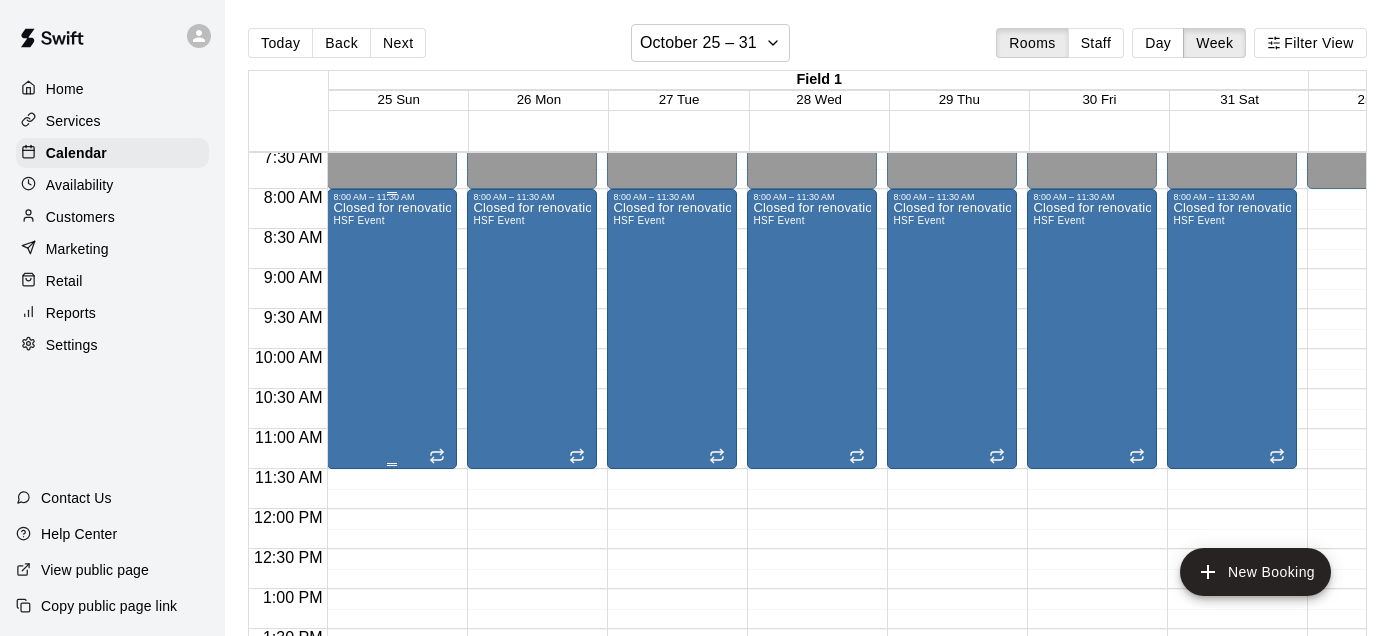 click on "Closed for renovations HSF Event" at bounding box center [392, 520] 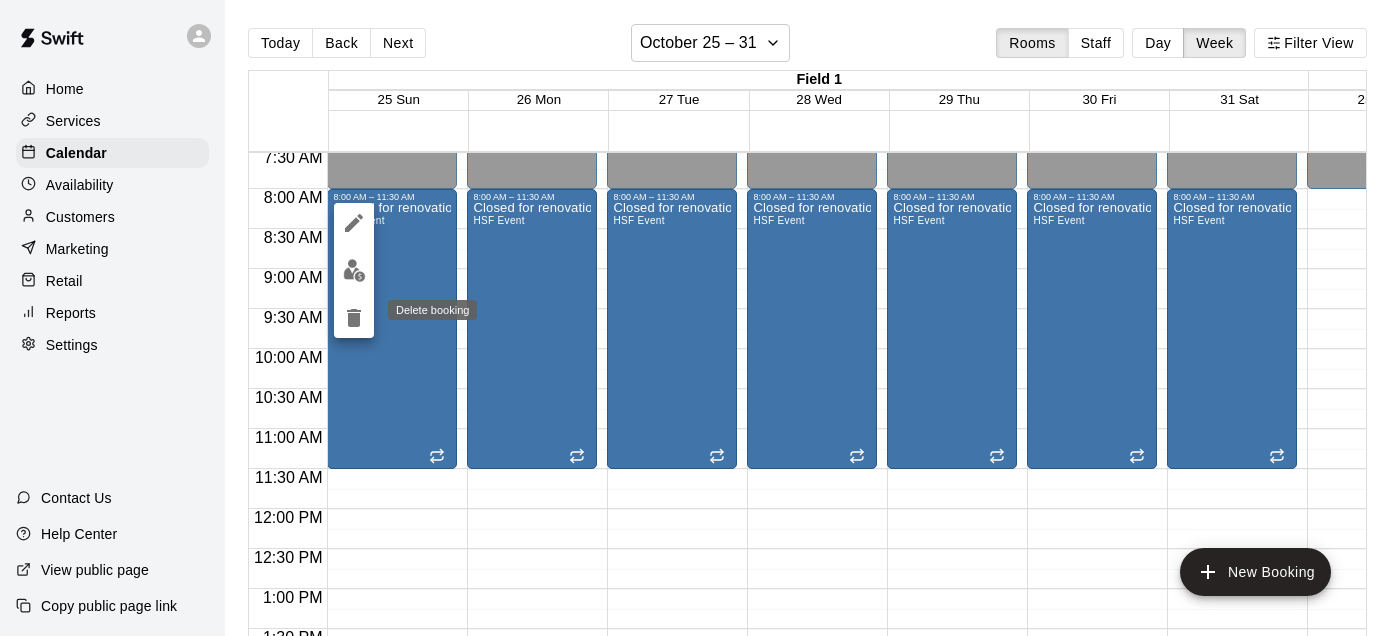 click at bounding box center (354, 318) 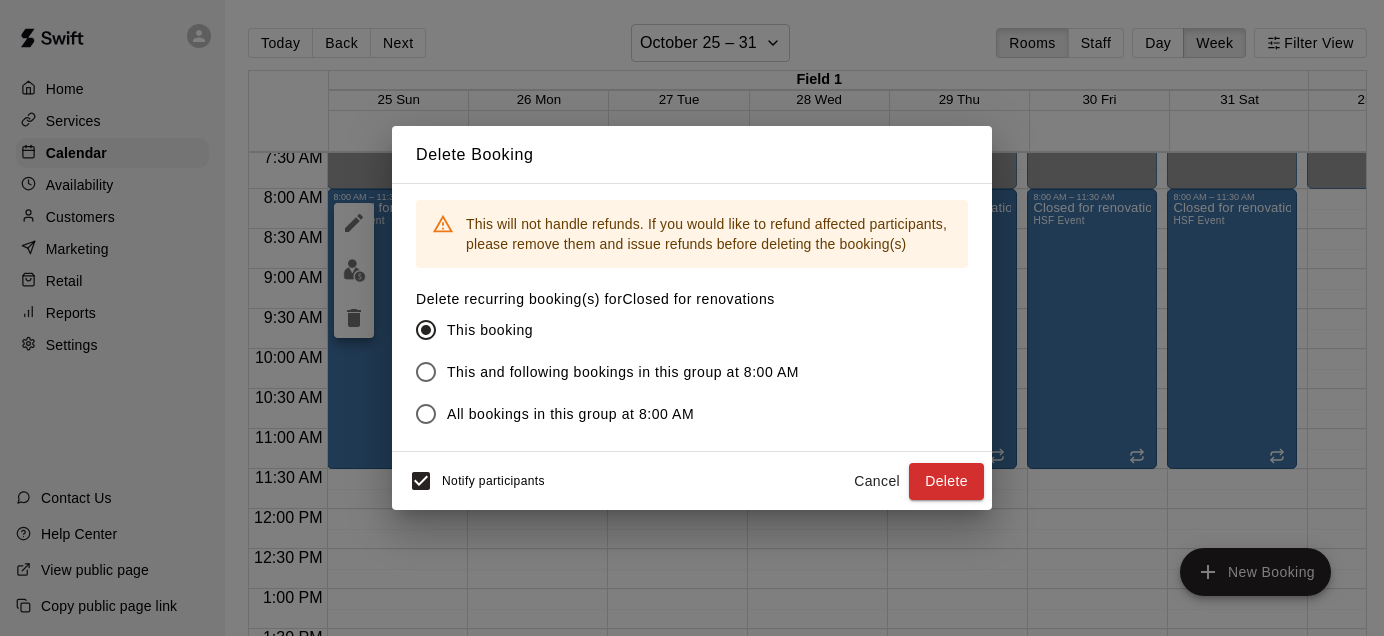 click on "This and following bookings in this group at 8:00 AM" at bounding box center (623, 372) 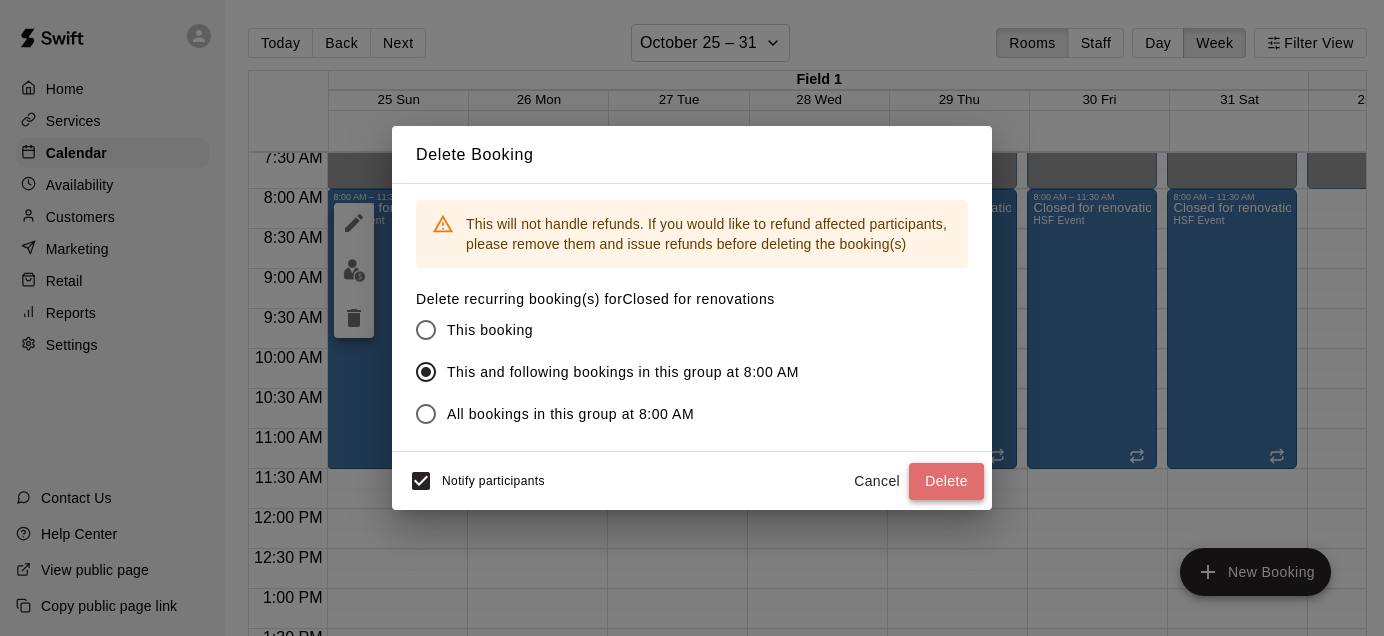 click on "Delete" at bounding box center (946, 481) 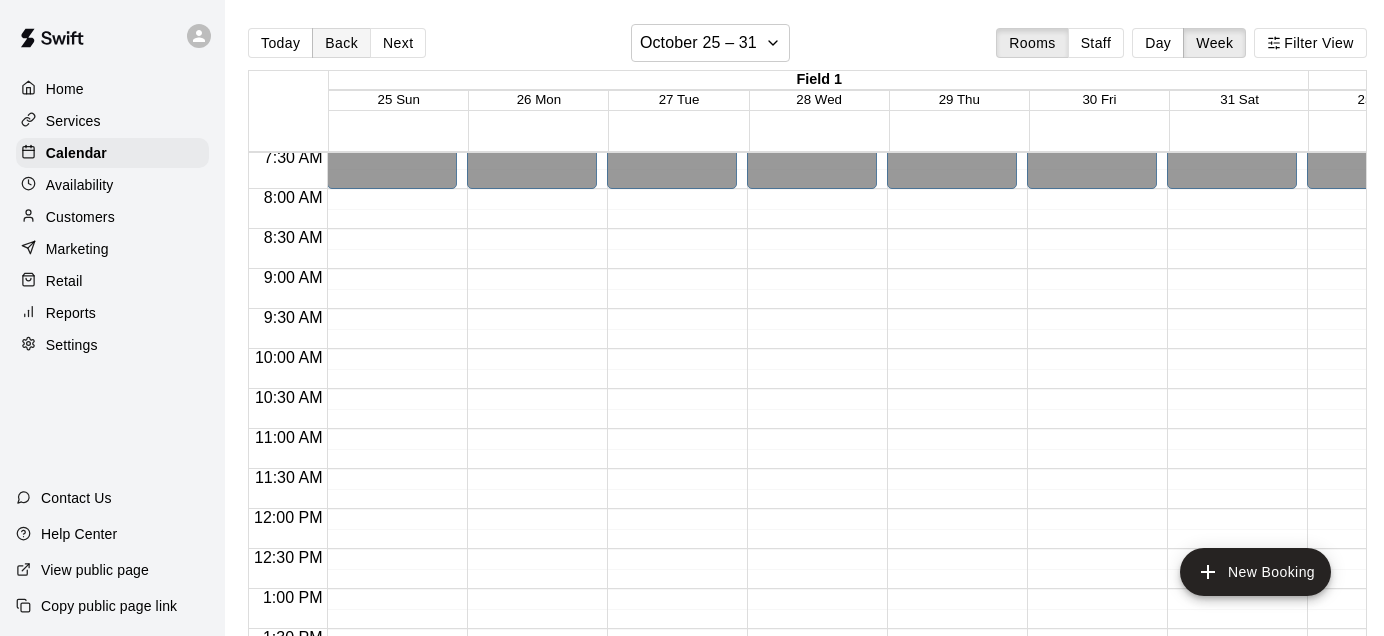 click on "Back" at bounding box center (341, 43) 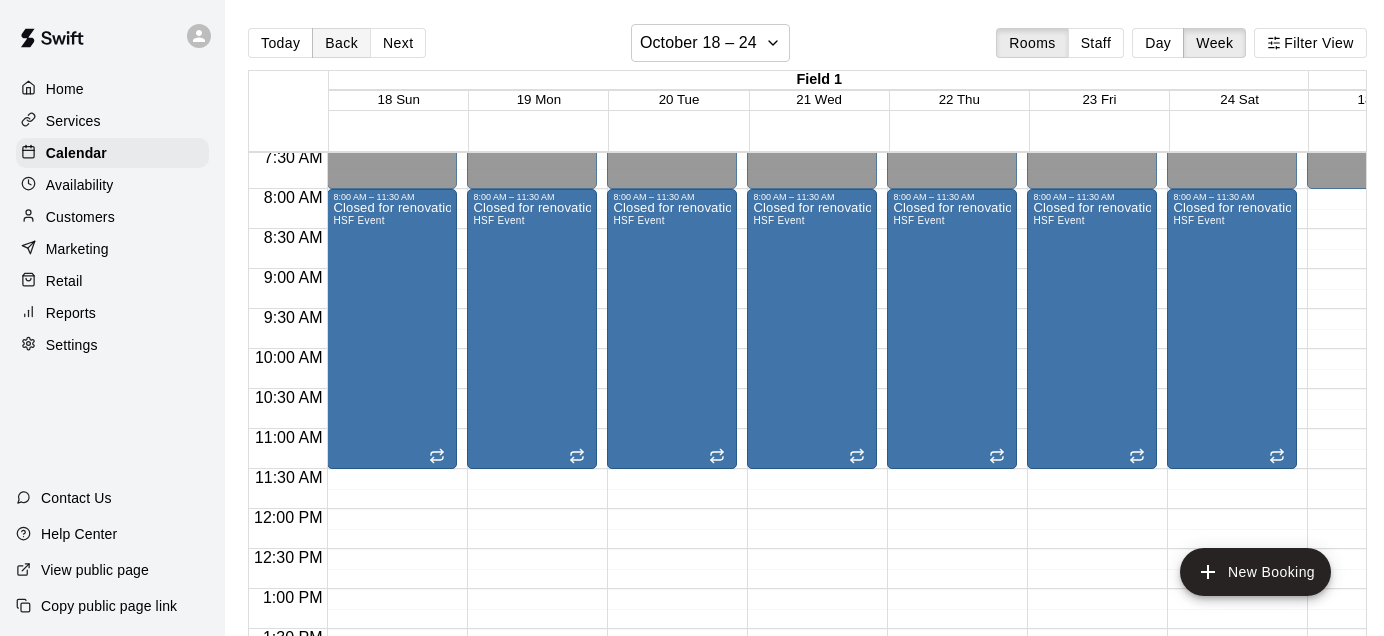 click on "Today Back Next October 18 – 24 Rooms Staff Day Week Filter View Field 1 18 Sun 19 Mon 20 Tue 21 Wed 22 Thu 23 Fri 24 Sat Field 3 18 Sun 19 Mon 20 Tue 21 Wed 22 Thu 23 Fri 24 Sat Field 4 18 Sun 19 Mon 20 Tue 21 Wed 22 Thu 23 Fri 24 Sat Field 5 18 Sun 19 Mon 20 Tue 21 Wed 22 Thu 23 Fri 24 Sat Field 6 18 Sun 19 Mon 20 Tue 21 Wed 22 Thu 23 Fri 24 Sat 12:00 AM 12:30 AM 1:00 AM 1:30 AM 2:00 AM 2:30 AM 3:00 AM 3:30 AM 4:00 AM 4:30 AM 5:00 AM 5:30 AM 6:00 AM 6:30 AM 7:00 AM 7:30 AM 8:00 AM 8:30 AM 9:00 AM 9:30 AM 10:00 AM 10:30 AM 11:00 AM 11:30 AM 12:00 PM 12:30 PM 1:00 PM 1:30 PM 2:00 PM 2:30 PM 3:00 PM 3:30 PM 4:00 PM 4:30 PM 5:00 PM 5:30 PM 6:00 PM 6:30 PM 7:00 PM 7:30 PM 8:00 PM 8:30 PM 9:00 PM 9:30 PM 10:00 PM 10:30 PM 11:00 PM 11:30 PM 12:00 AM – 8:00 AM Closed 8:00 AM – 11:30 AM Closed for renovations HSF Event 7:00 PM – 11:59 PM Closed 12:00 AM – 8:00 AM Closed 8:00 AM – 11:30 AM Closed for renovations HSF Event 7:00 PM – 11:59 PM Closed 12:00 AM – 8:00 AM Closed 8:00 AM – 11:30 AM Closed" at bounding box center [807, 342] 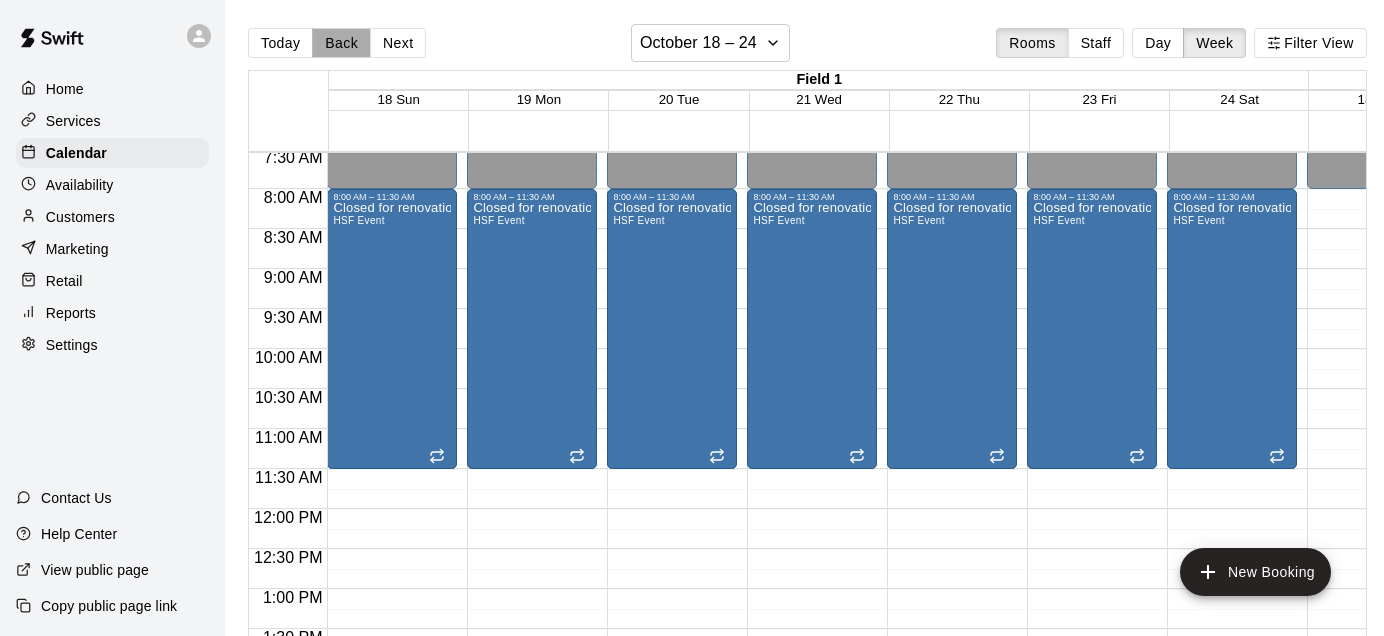 click on "Back" at bounding box center [341, 43] 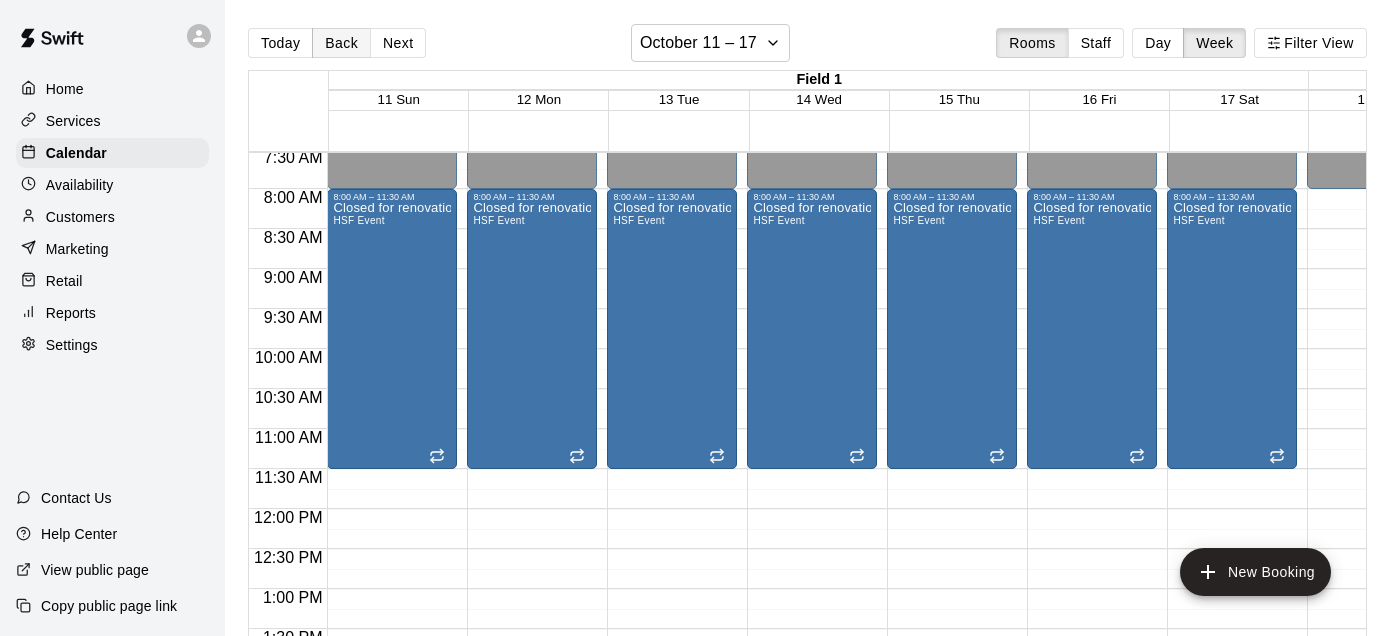 click on "Back" at bounding box center [341, 43] 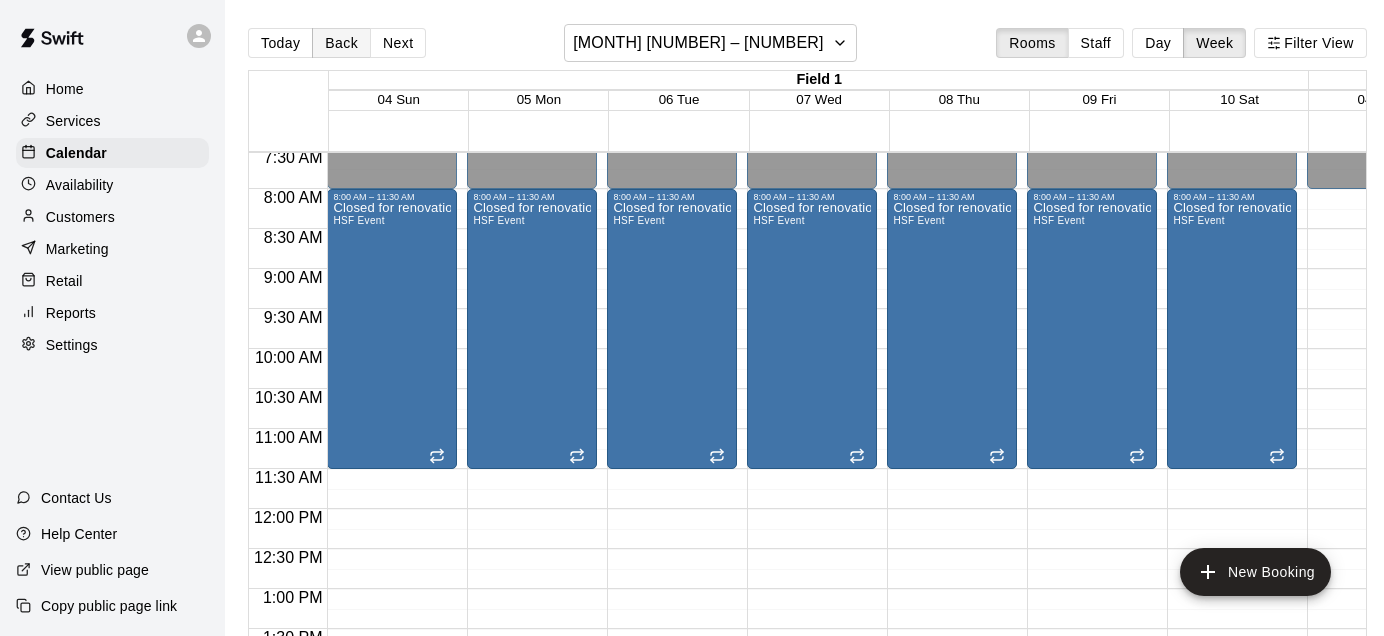 click on "Back" at bounding box center [341, 43] 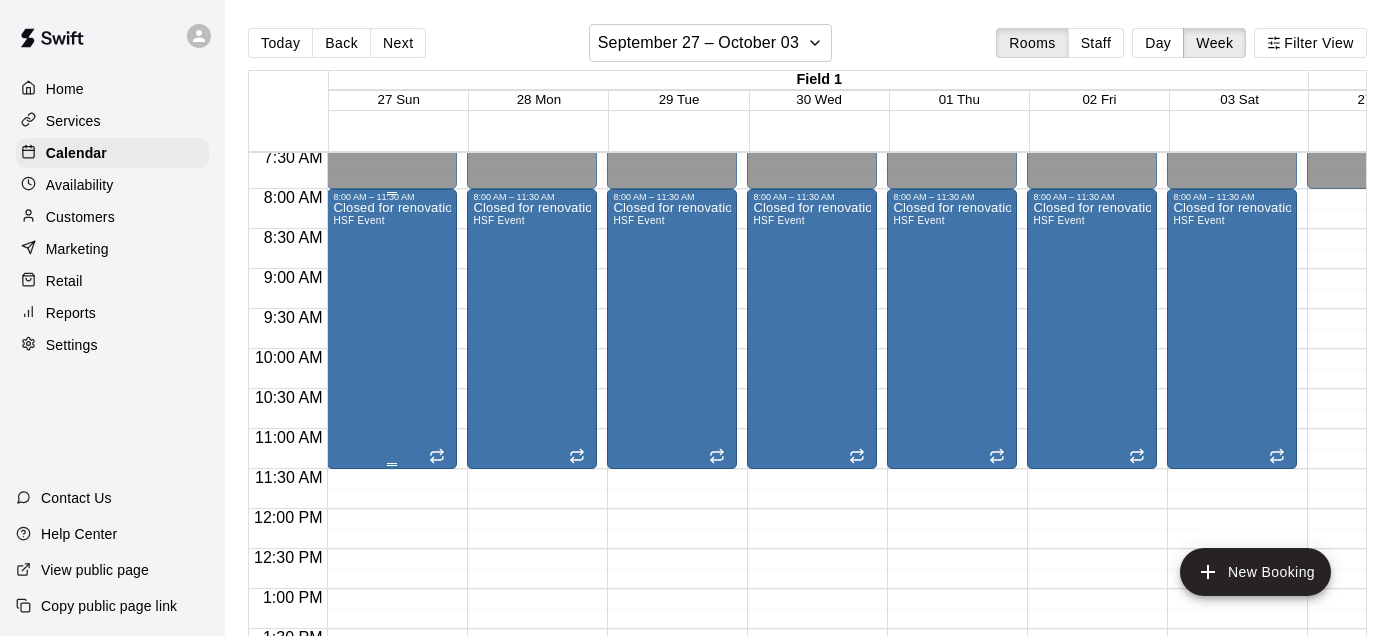 click on "Closed for renovations HSF Event" at bounding box center (392, 520) 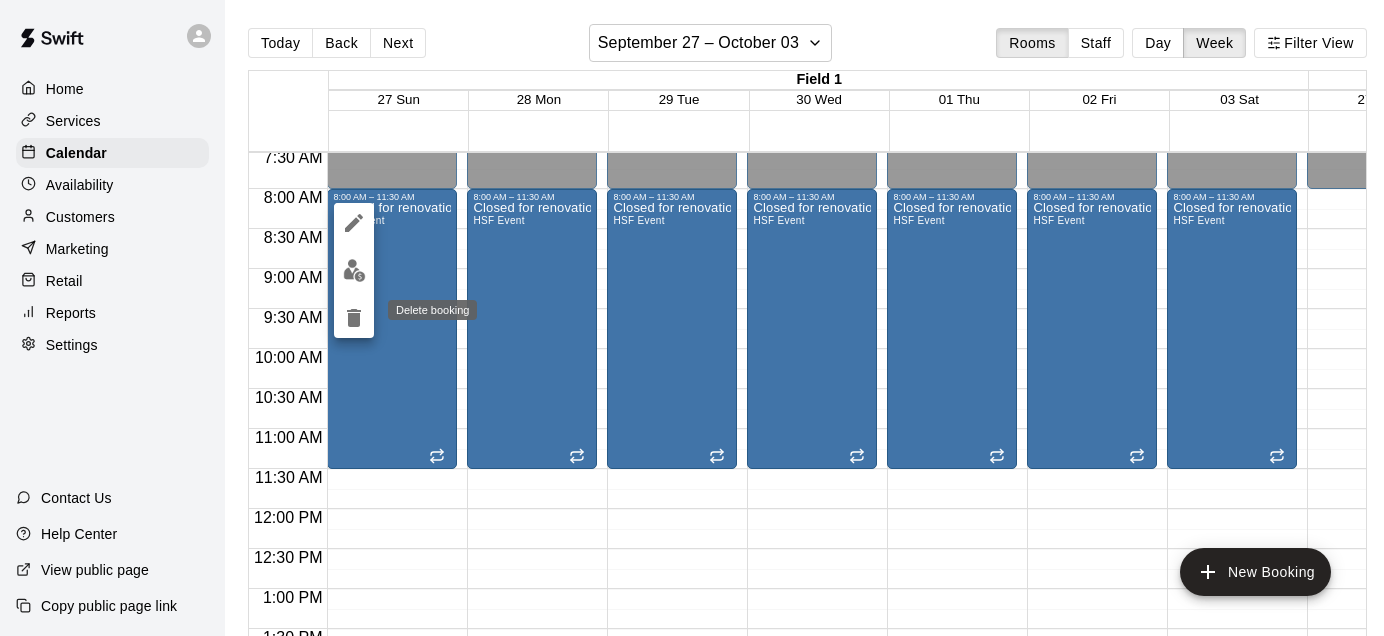 click 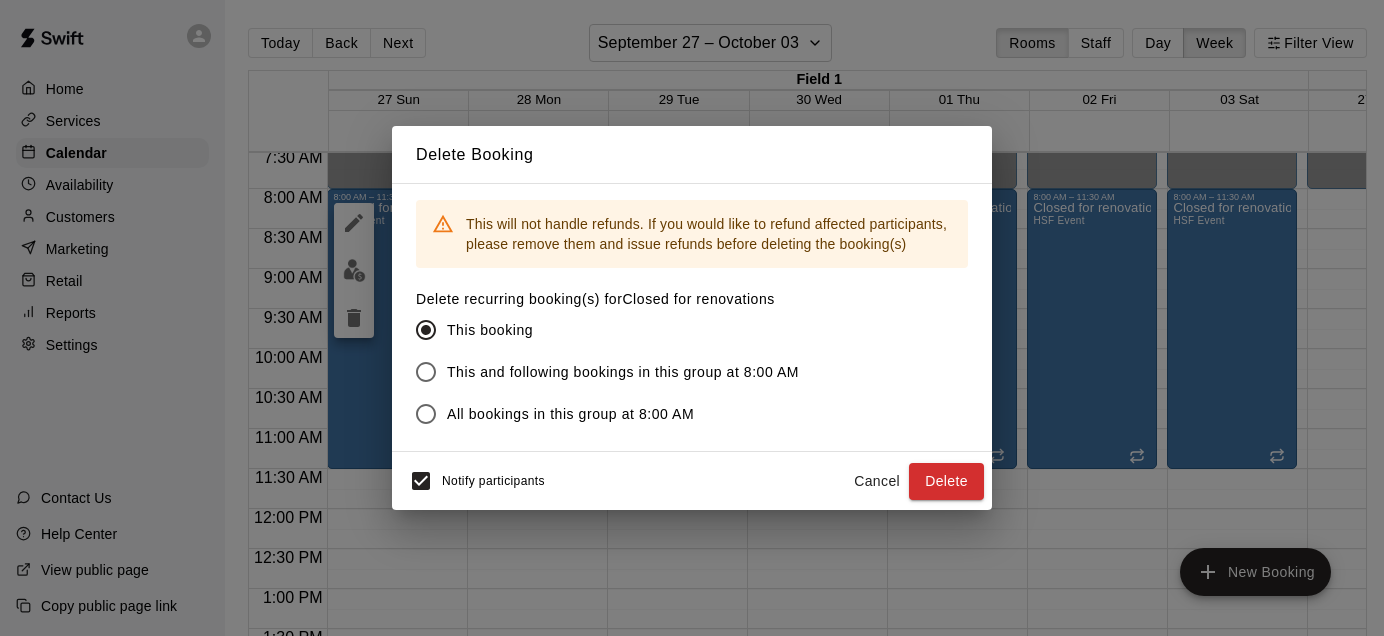 click on "This and following bookings in this group at 8:00 AM" at bounding box center (623, 372) 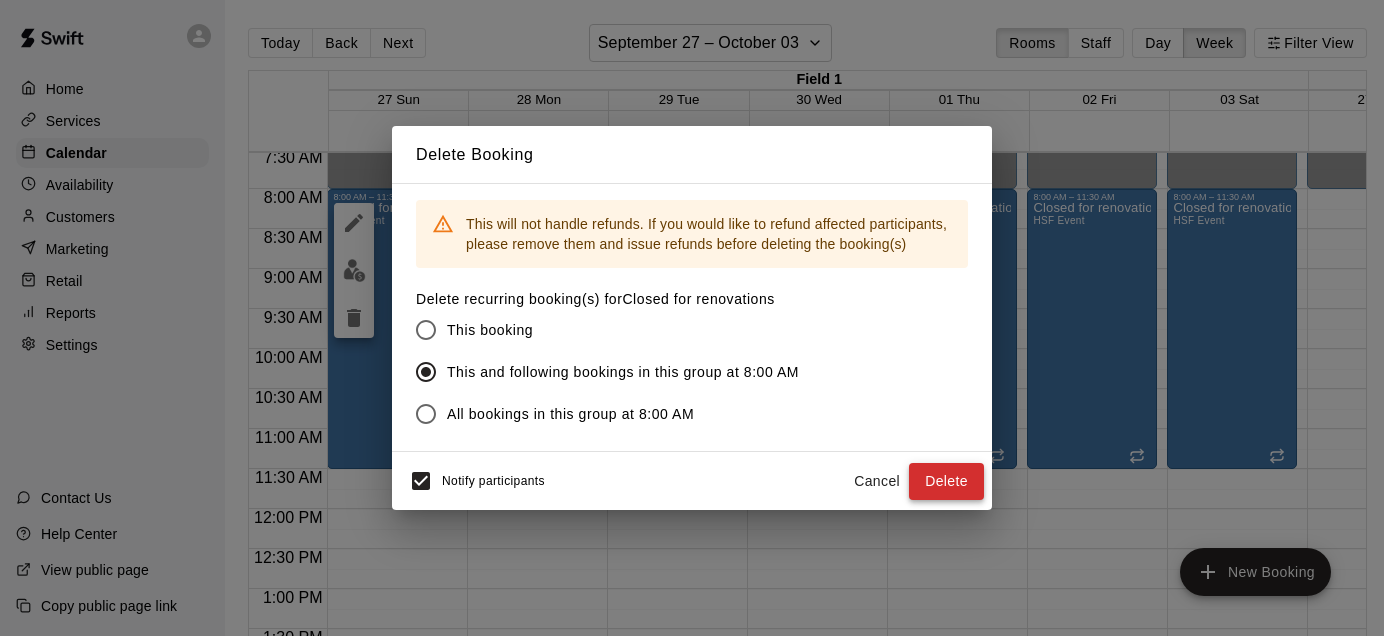 click on "Delete" at bounding box center (946, 481) 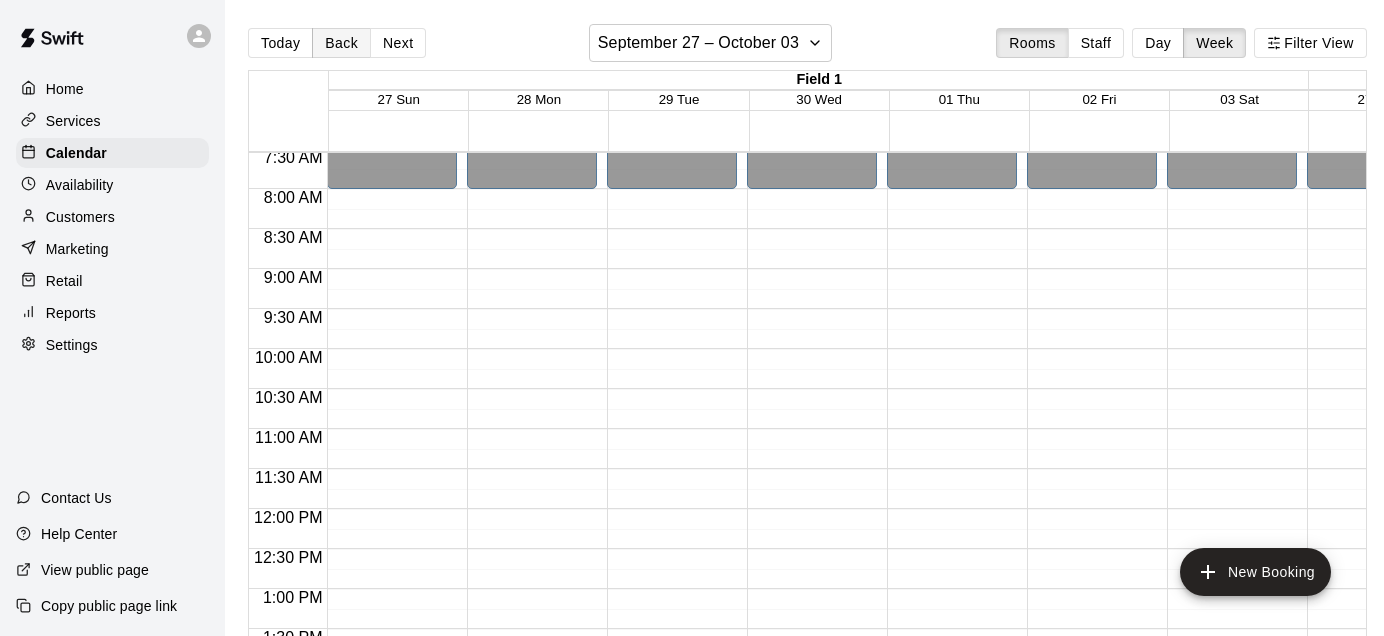 click on "Back" at bounding box center [341, 43] 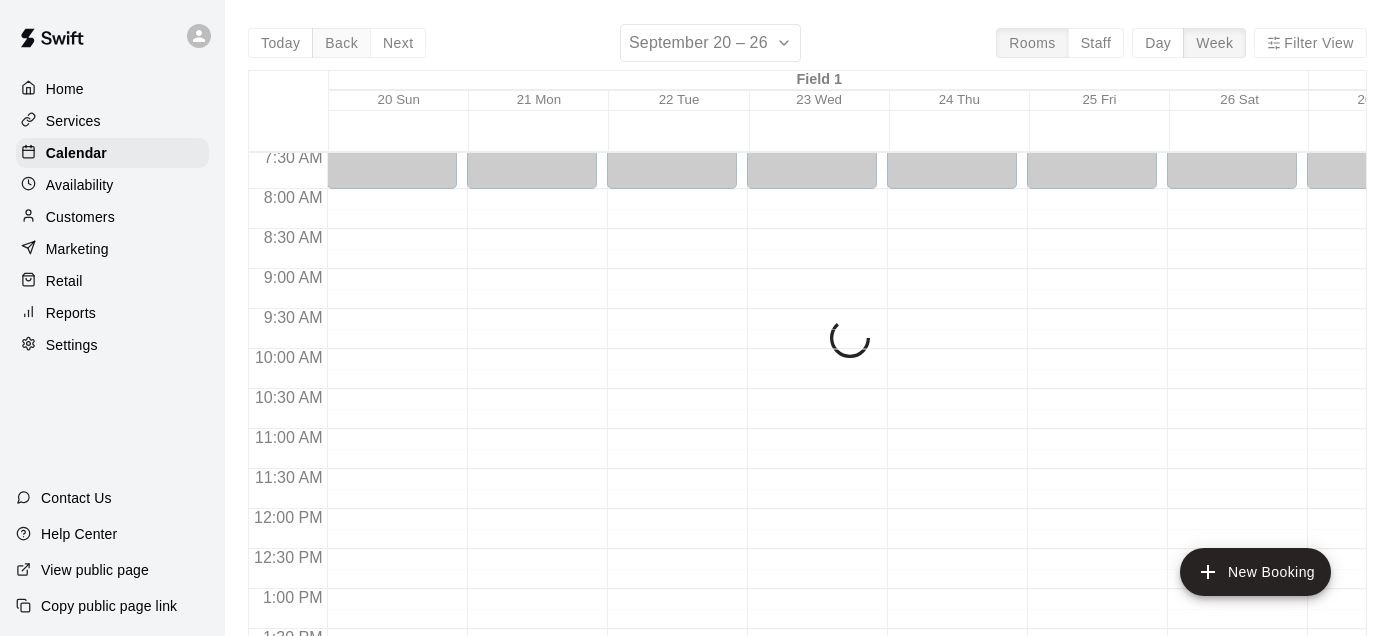 click on "Today Back Next September 20 – 26 Rooms Staff Day Week Filter View Field 1 20 Sun 21 Mon 22 Tue 23 Wed 24 Thu 25 Fri 26 Sat Field 3 20 Sun 21 Mon 22 Tue 23 Wed 24 Thu 25 Fri 26 Sat Field 4 20 Sun 21 Mon 22 Tue 23 Wed 24 Thu 25 Fri 26 Sat Field 5 20 Sun 21 Mon 22 Tue 23 Wed 24 Thu 25 Fri 26 Sat Field 6 20 Sun 21 Mon 22 Tue 23 Wed 24 Thu 25 Fri 26 Sat 12:00 AM 12:30 AM 1:00 AM 1:30 AM 2:00 AM 2:30 AM 3:00 AM 3:30 AM 4:00 AM 4:30 AM 5:00 AM 5:30 AM 6:00 AM 6:30 AM 7:00 AM 7:30 AM 8:00 AM 8:30 AM 9:00 AM 9:30 AM 10:00 AM 10:30 AM 11:00 AM 11:30 AM 12:00 PM 12:30 PM 1:00 PM 1:30 PM 2:00 PM 2:30 PM 3:00 PM 3:30 PM 4:00 PM 4:30 PM 5:00 PM 5:30 PM 6:00 PM 6:30 PM 7:00 PM 7:30 PM 8:00 PM 8:30 PM 9:00 PM 9:30 PM 10:00 PM 10:30 PM 11:00 PM 11:30 PM 12:00 AM – 8:00 AM Closed 7:00 PM – 11:59 PM Closed 12:00 AM – 8:00 AM Closed 7:00 PM – 11:59 PM Closed 12:00 AM – 8:00 AM Closed 7:00 PM – 11:59 PM Closed 12:00 AM – 8:00 AM Closed 7:00 PM – 11:59 PM Closed 12:00 AM – 8:00 AM Closed 7:00 PM – 11:59 PM" at bounding box center [807, 342] 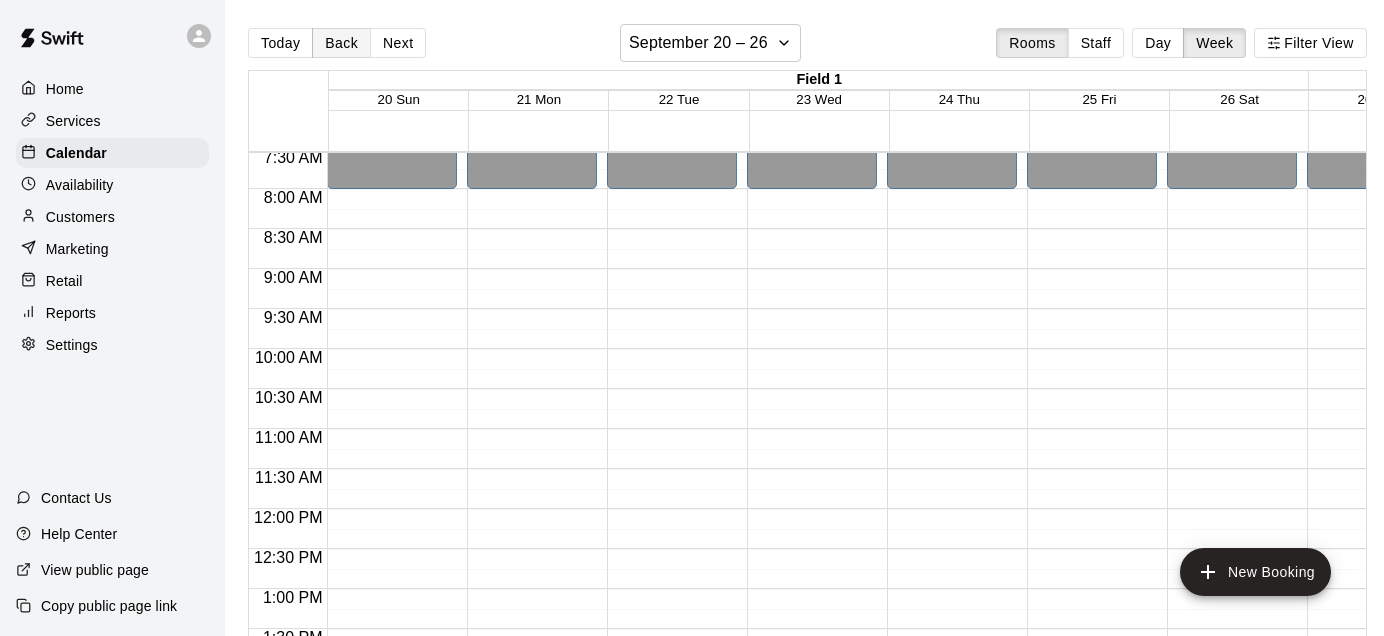 click on "Back" at bounding box center [341, 43] 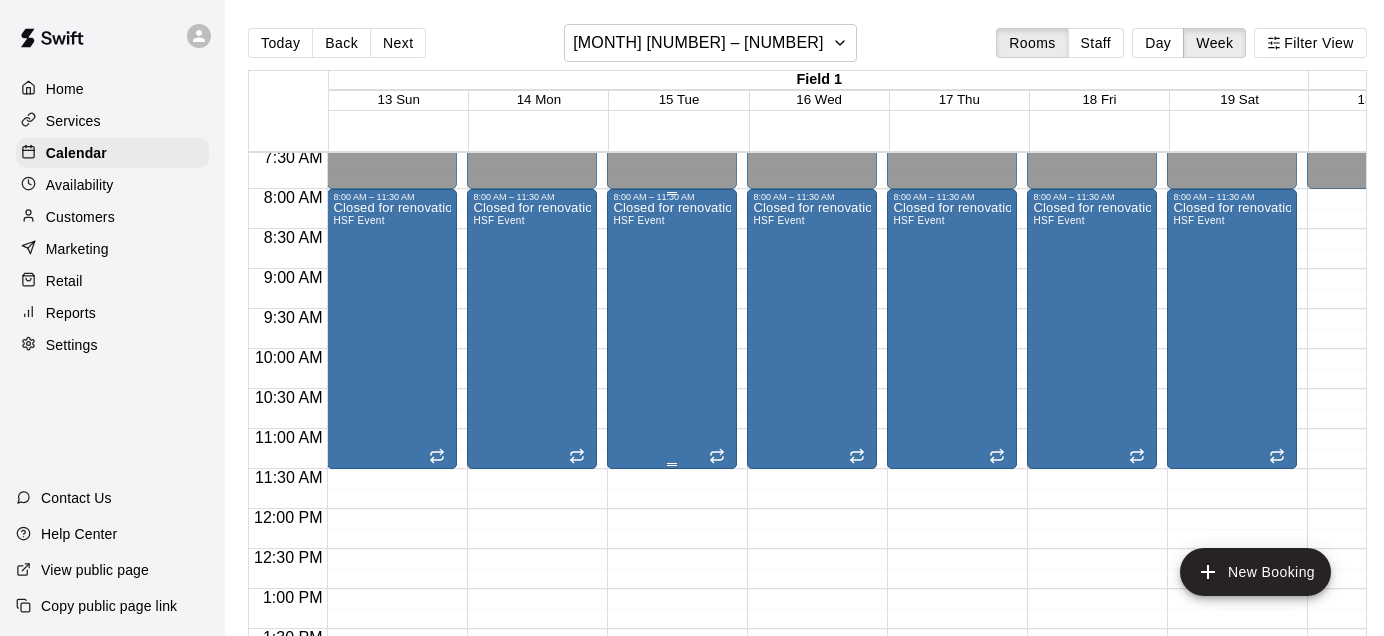 scroll, scrollTop: 604, scrollLeft: 49, axis: both 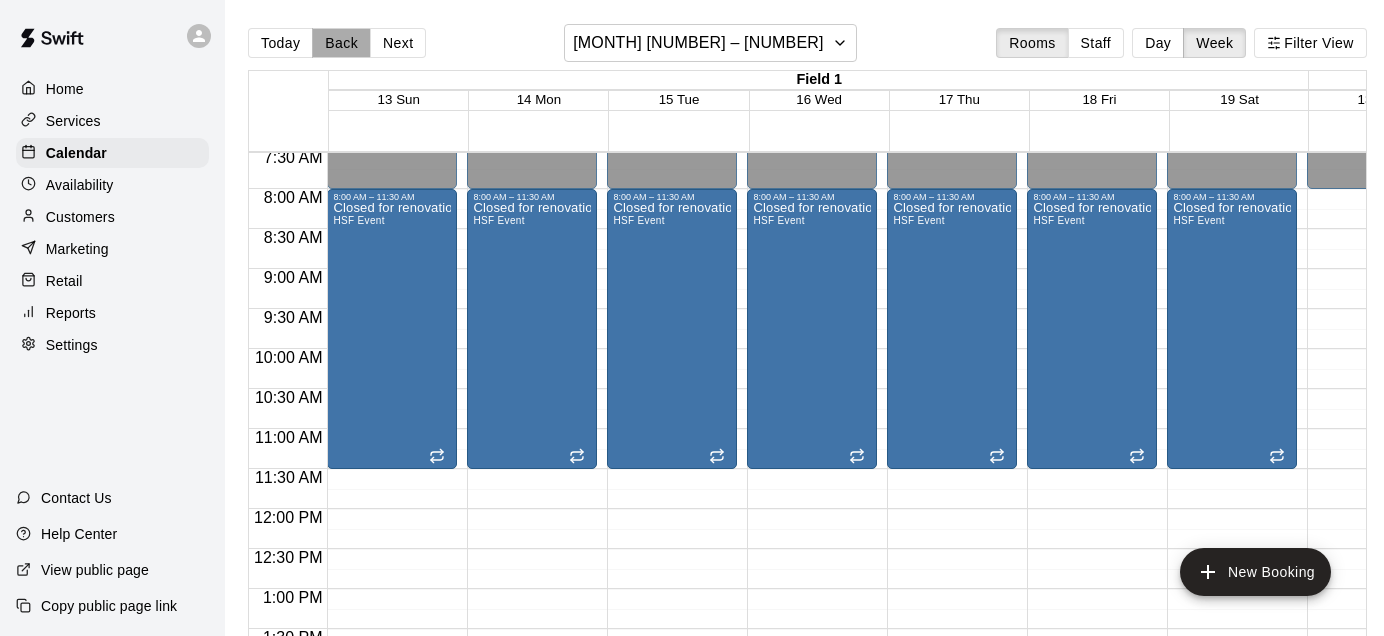 click on "Back" at bounding box center [341, 43] 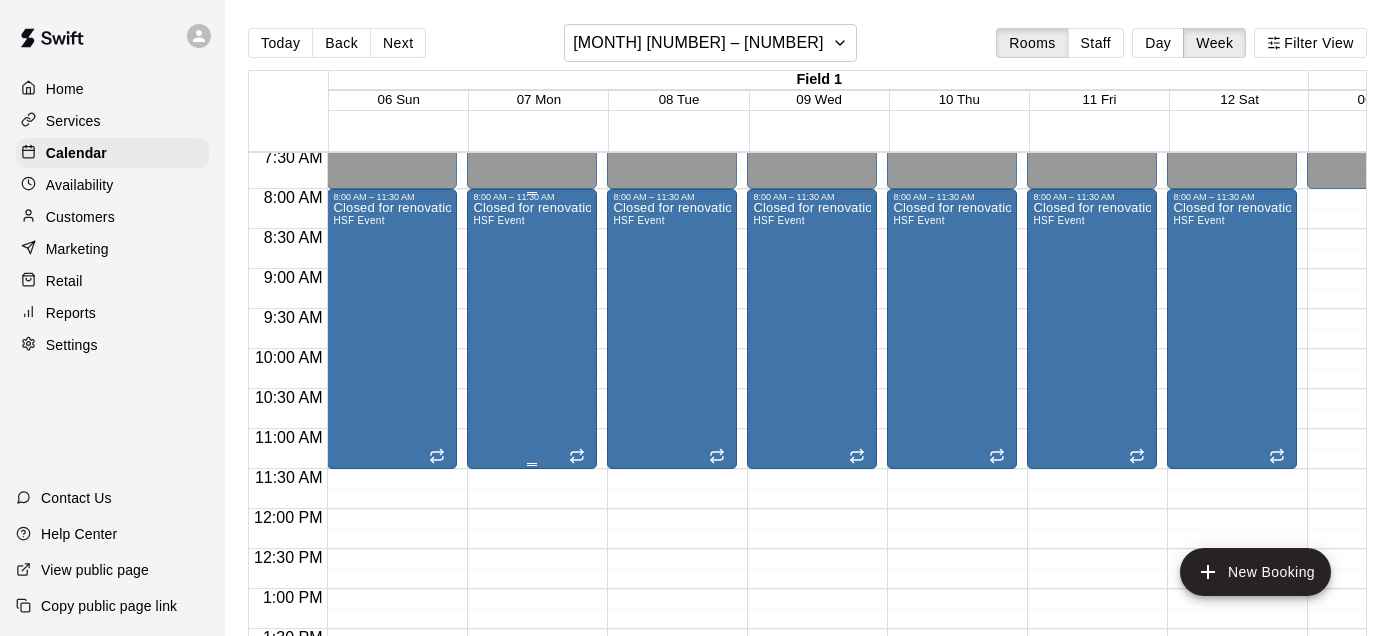 scroll, scrollTop: 604, scrollLeft: 98, axis: both 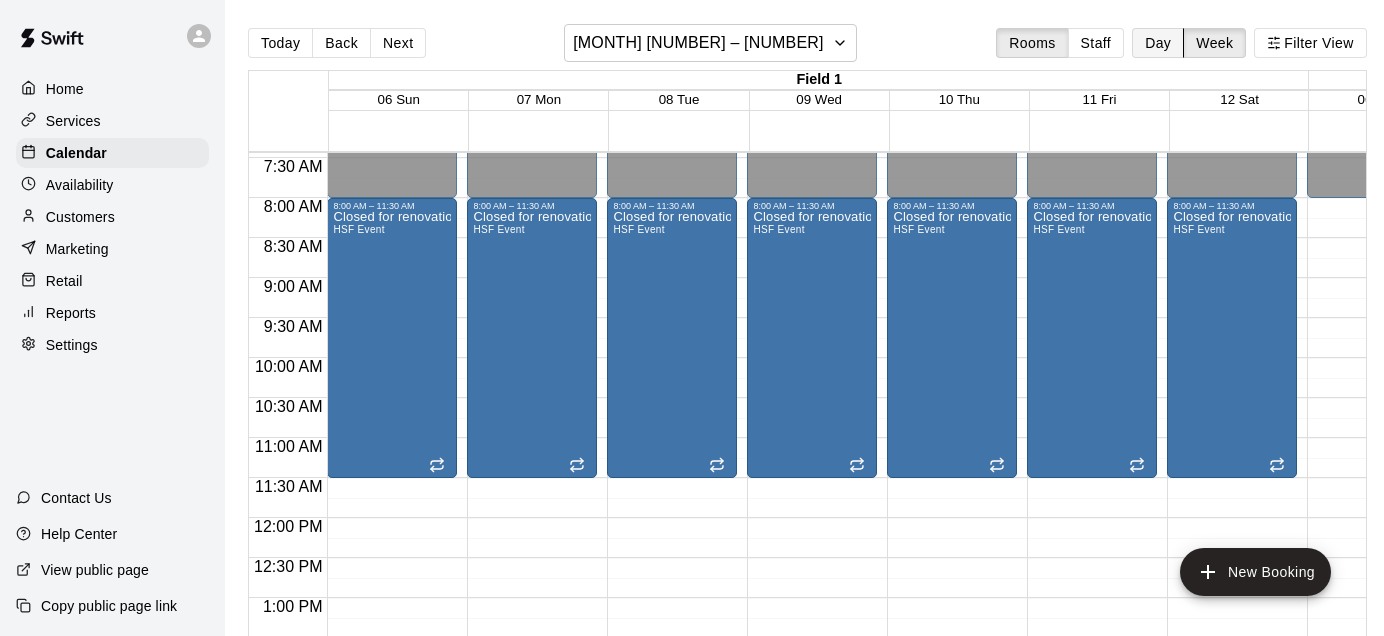 click on "Day" at bounding box center [1158, 43] 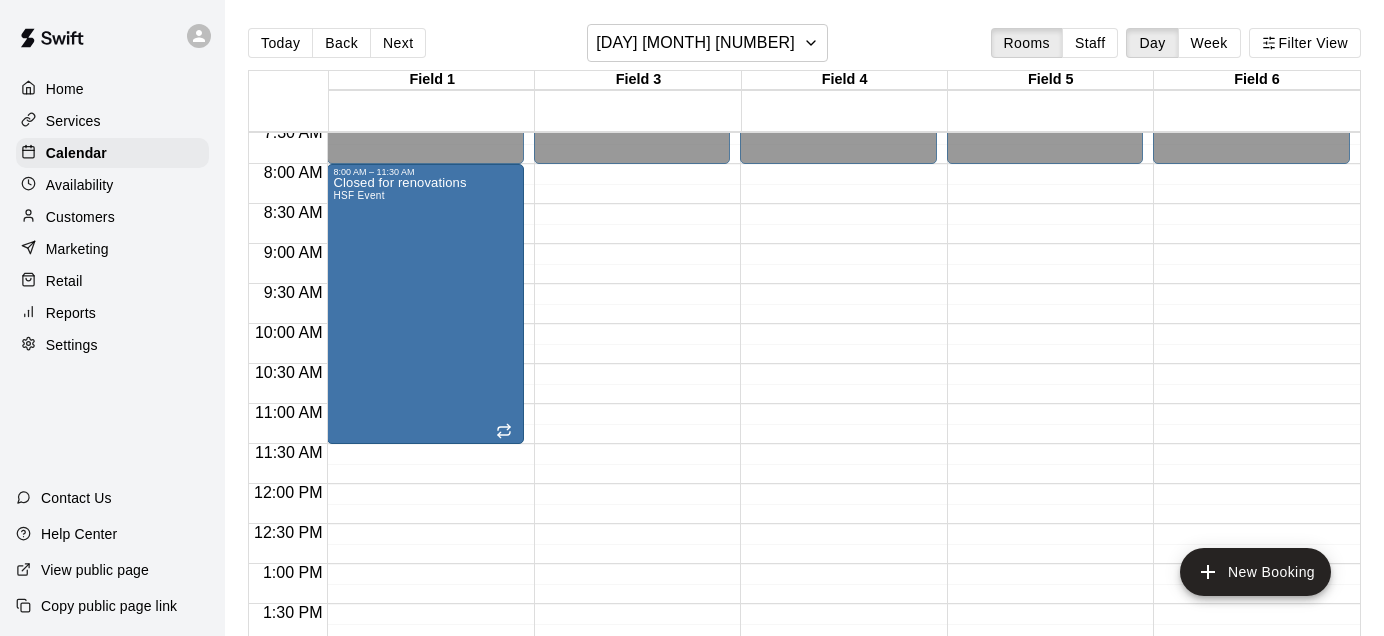 click on "Week" at bounding box center (1209, 43) 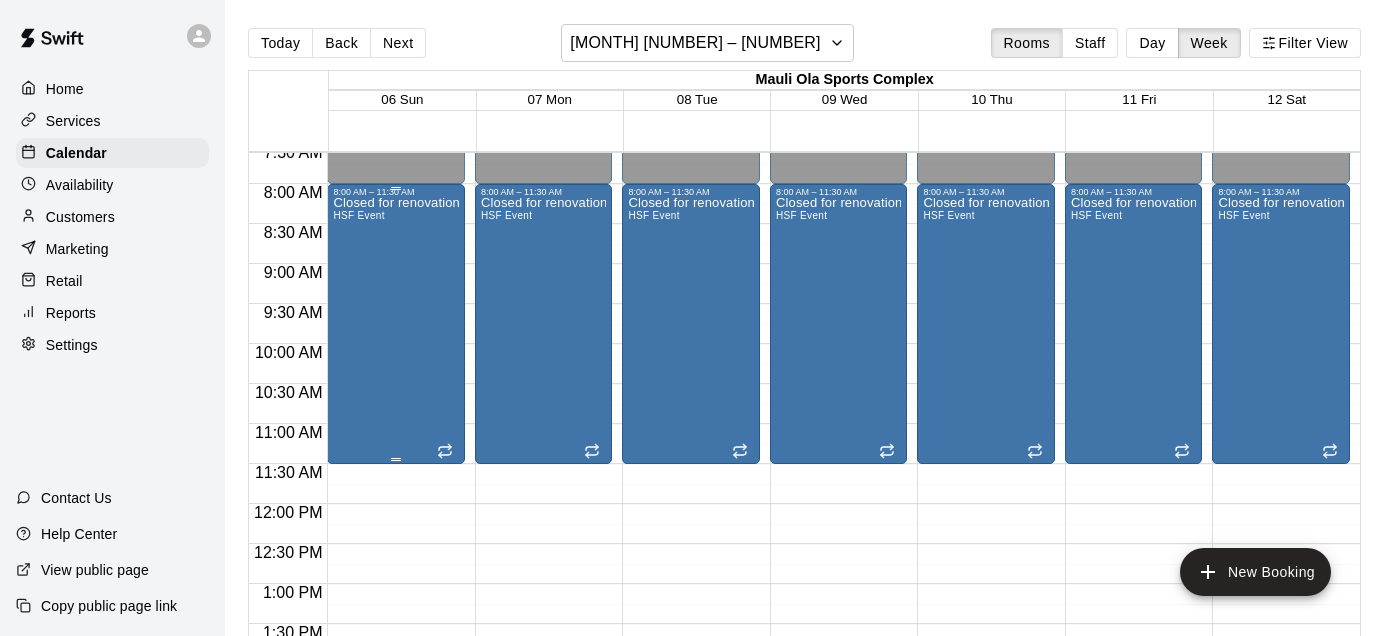click on "Closed for renovations HSF Event" at bounding box center (396, 515) 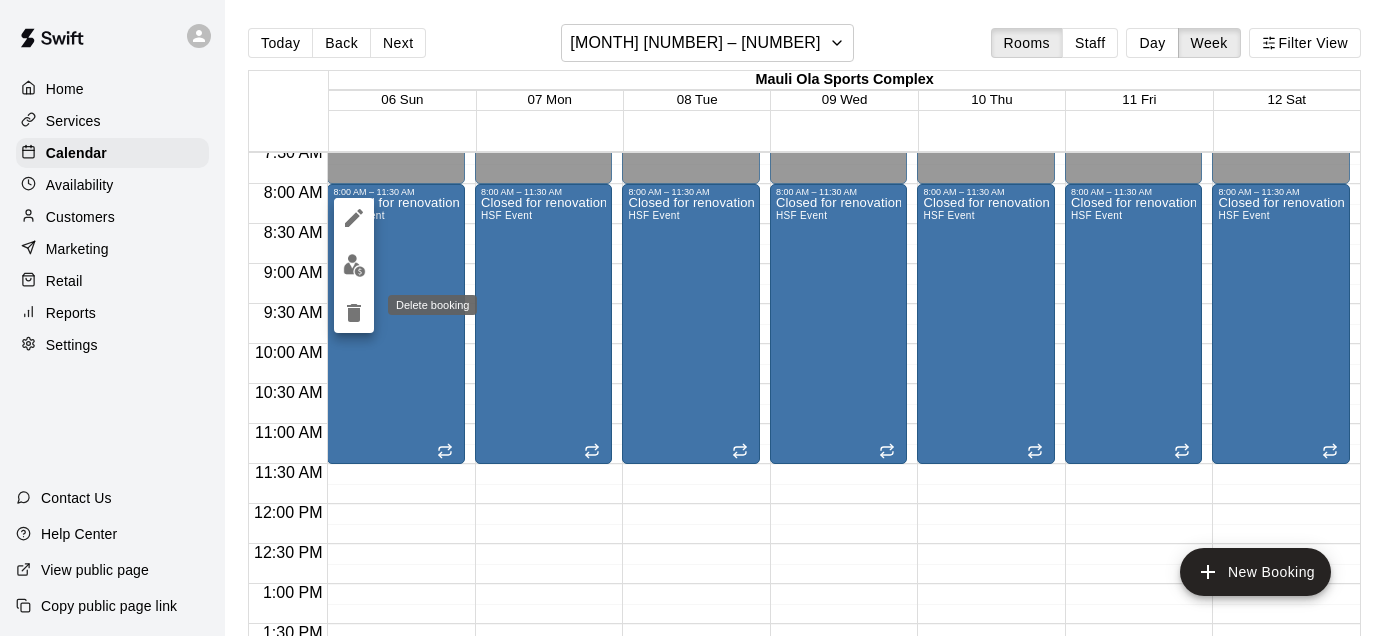 click 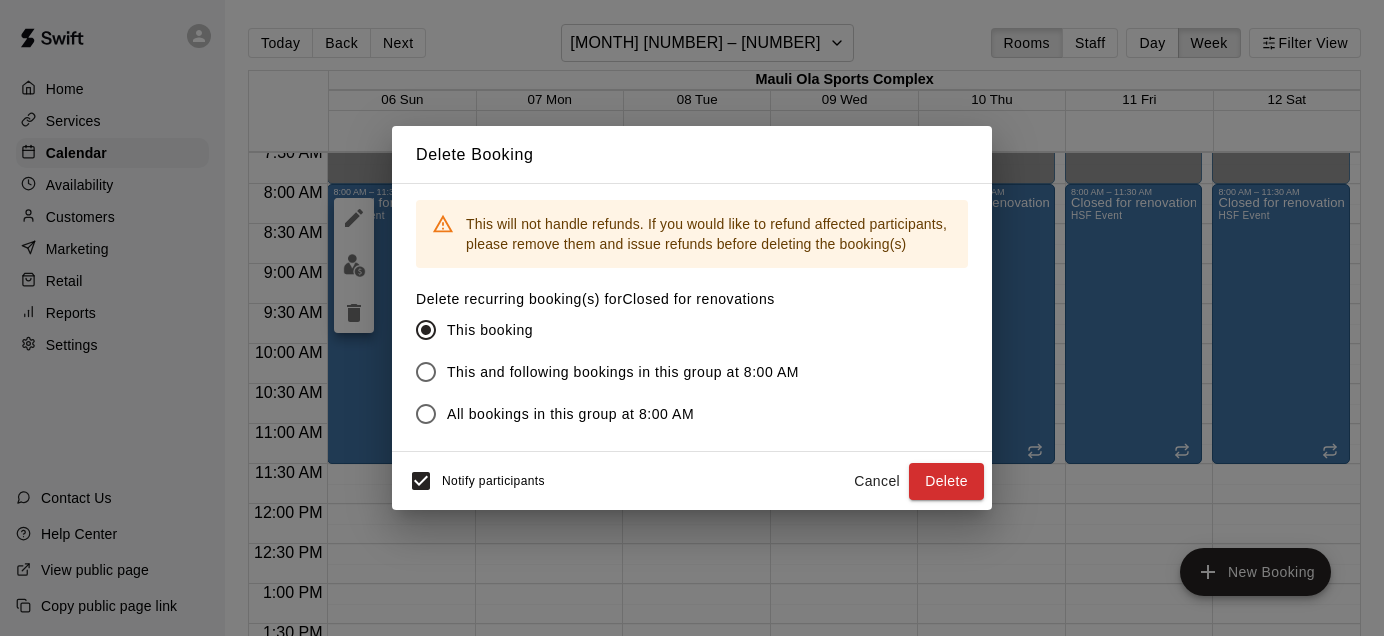 click on "This and following bookings in this group at 8:00 AM" at bounding box center (623, 372) 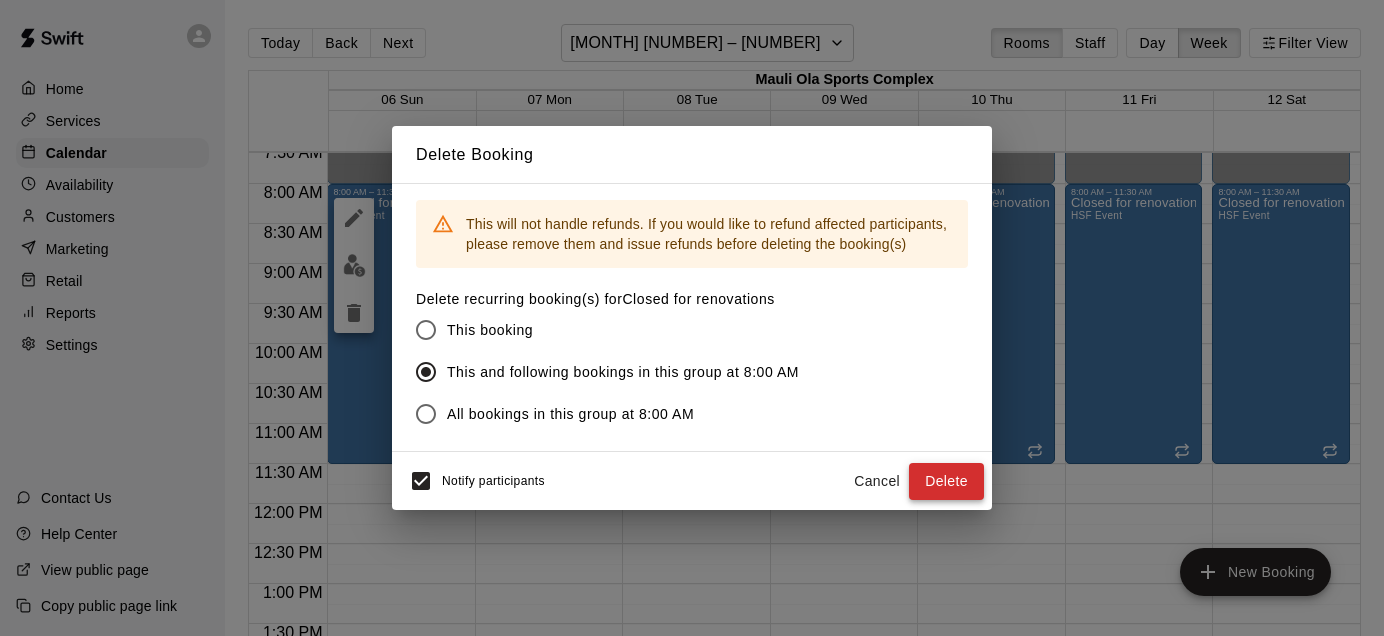 click on "Delete" at bounding box center [946, 481] 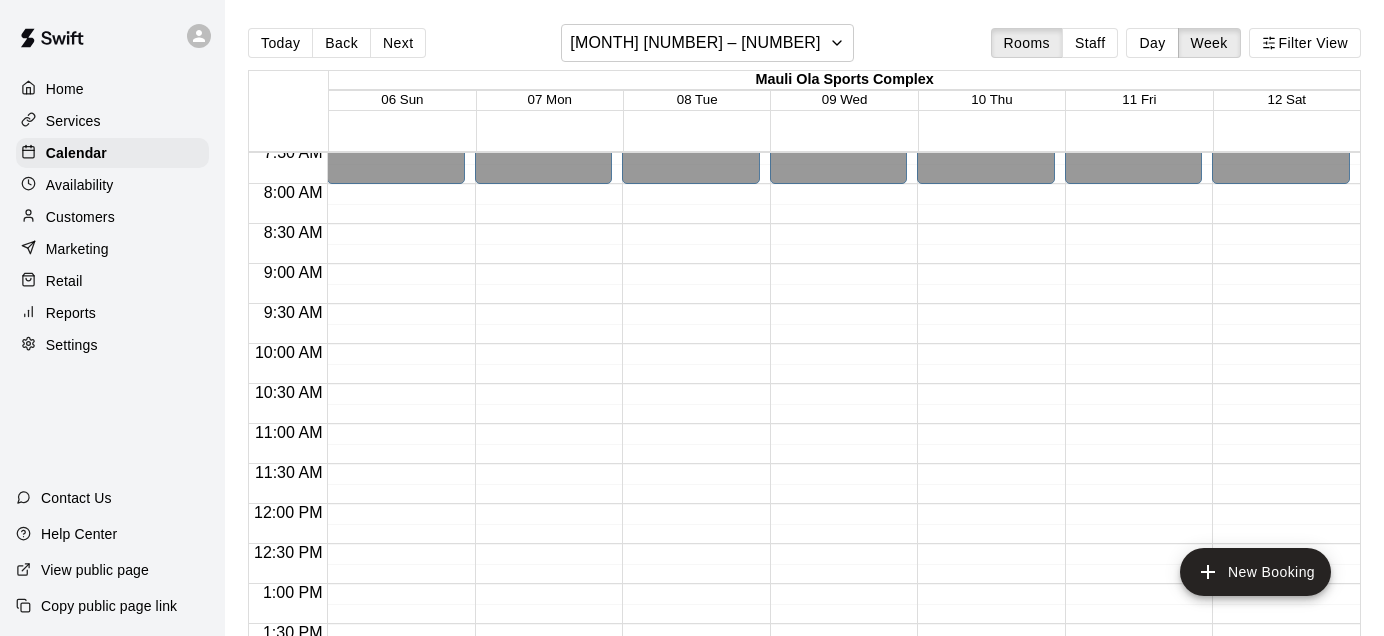 click on "Back" at bounding box center [341, 43] 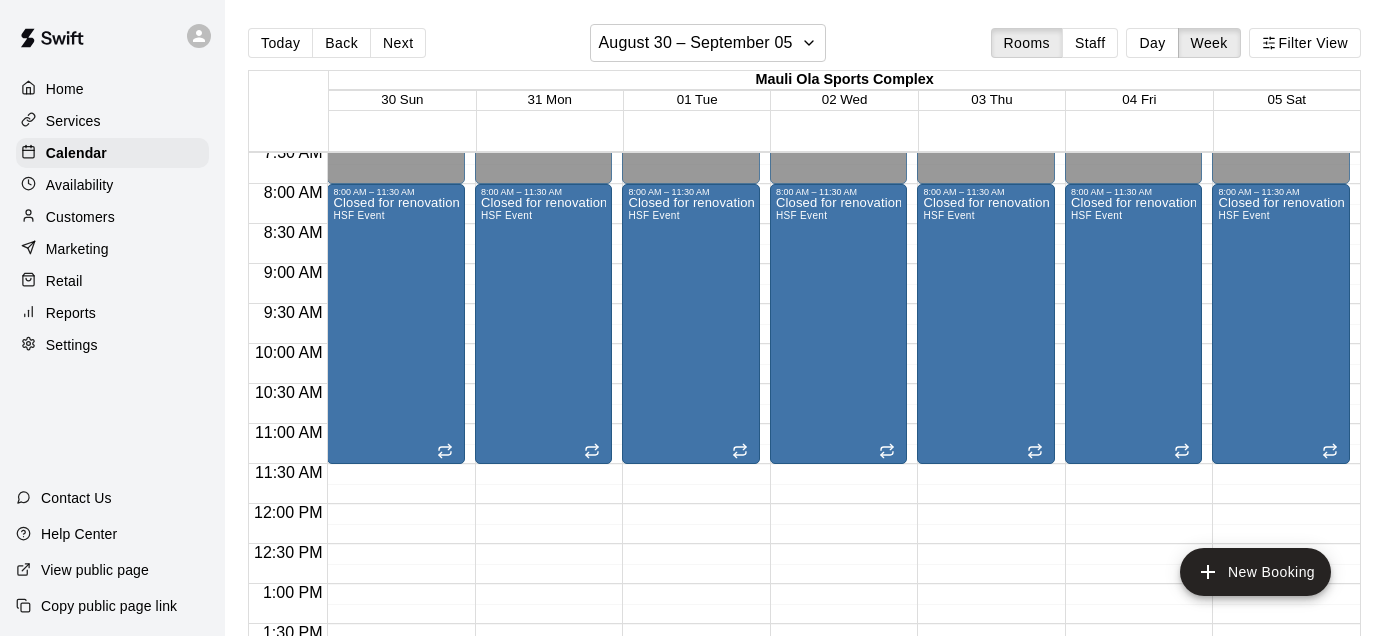 click on "Back" at bounding box center [341, 43] 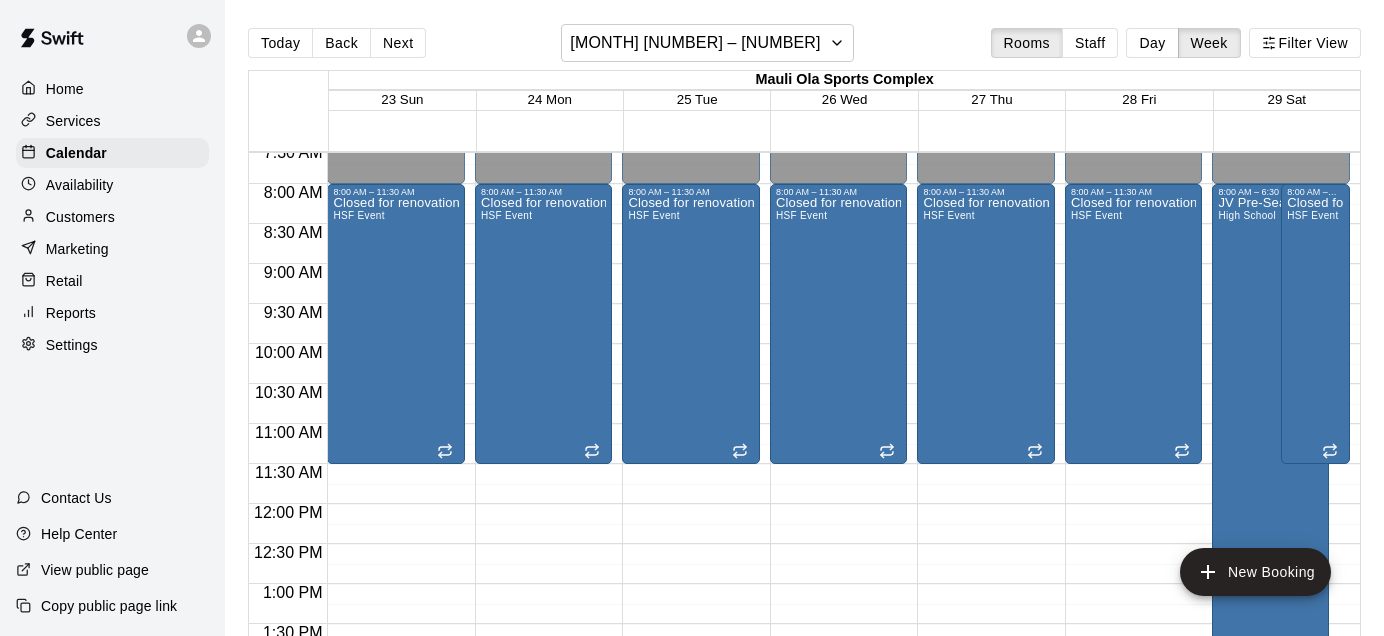 click on "Back" at bounding box center [341, 43] 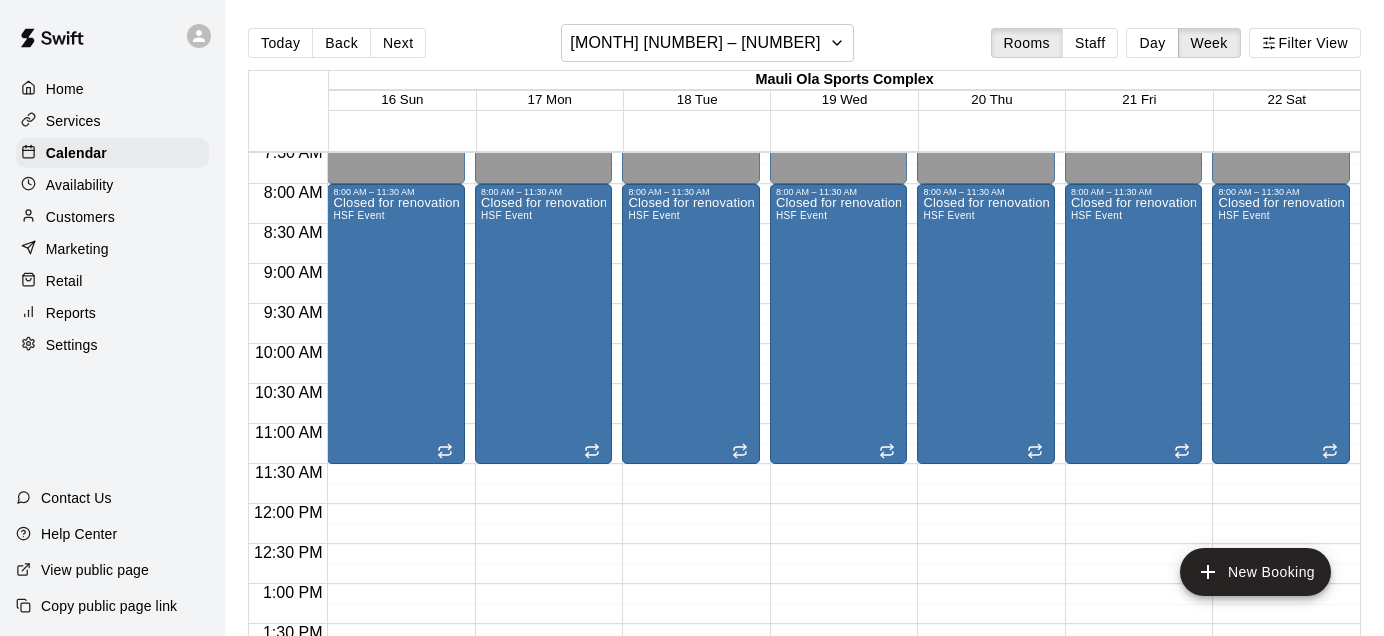 click on "Back" at bounding box center [341, 43] 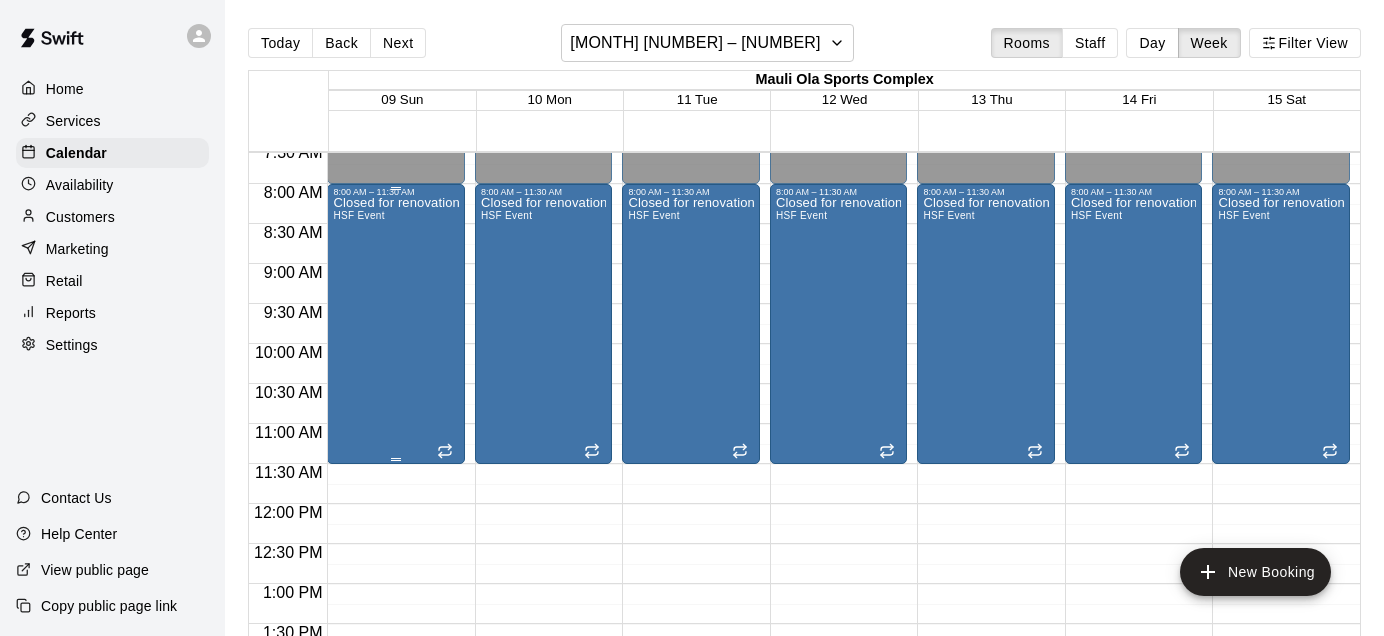 click on "Closed for renovations HSF Event" at bounding box center [396, 515] 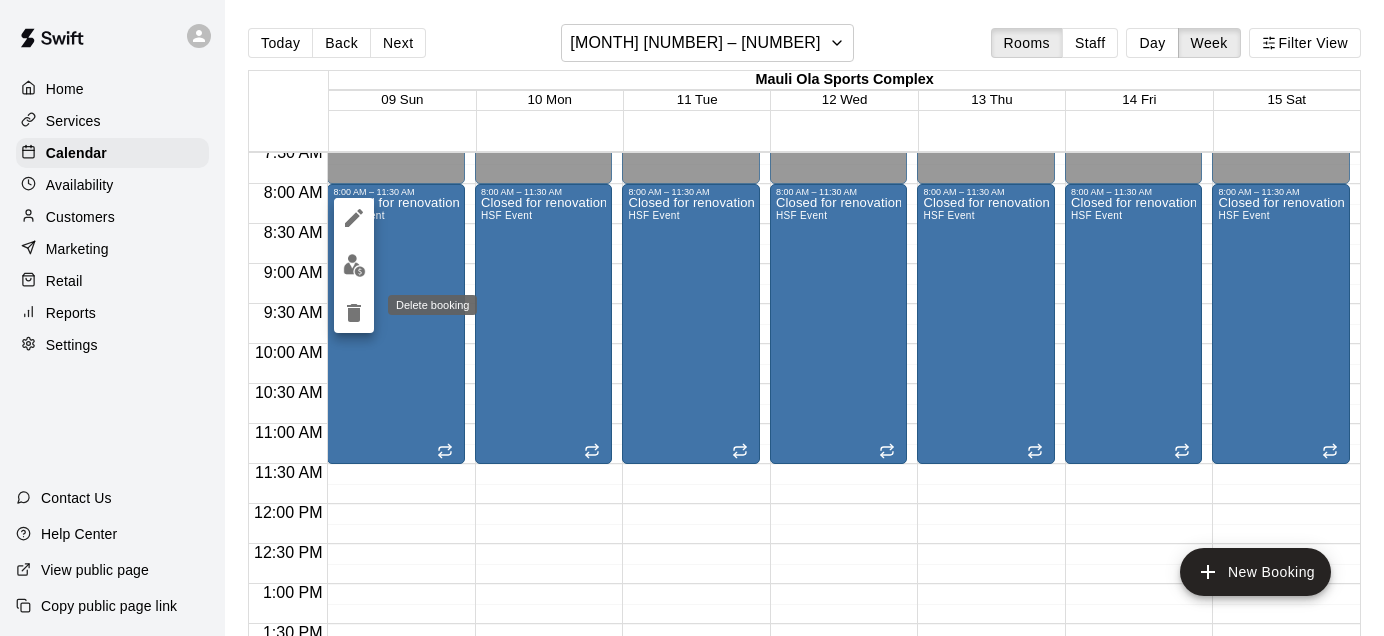 click 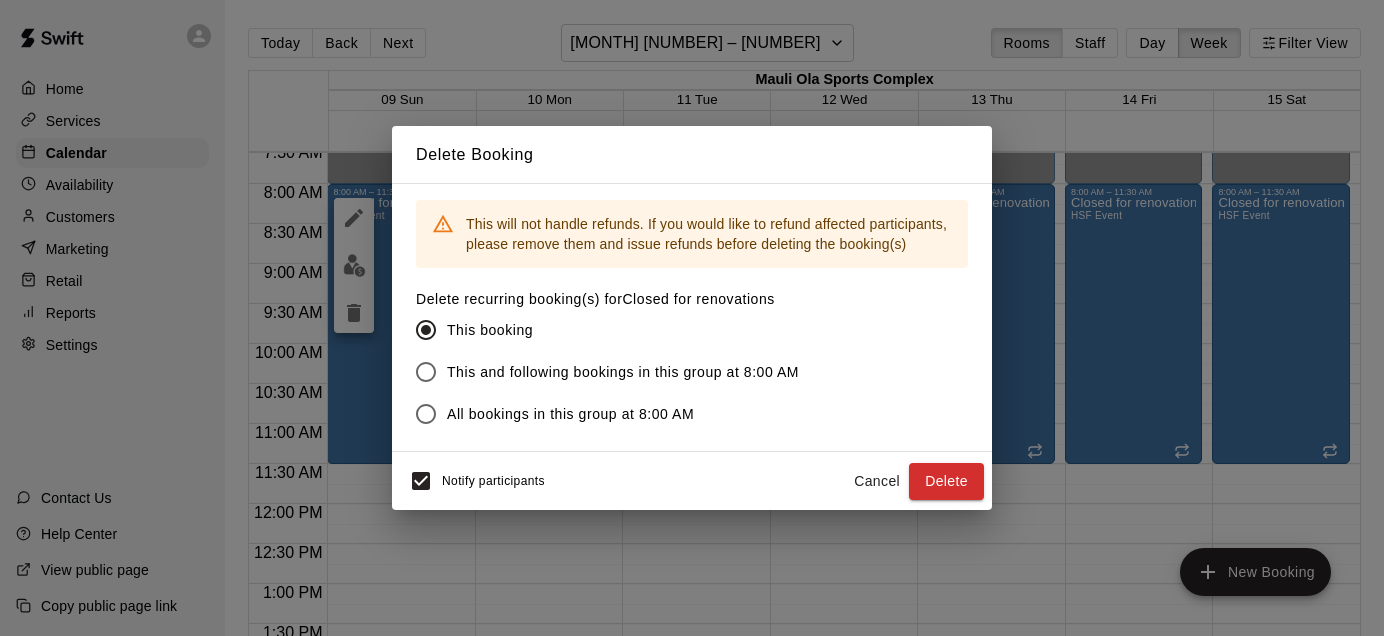 click on "This and following bookings in this group at 8:00 AM" at bounding box center (623, 372) 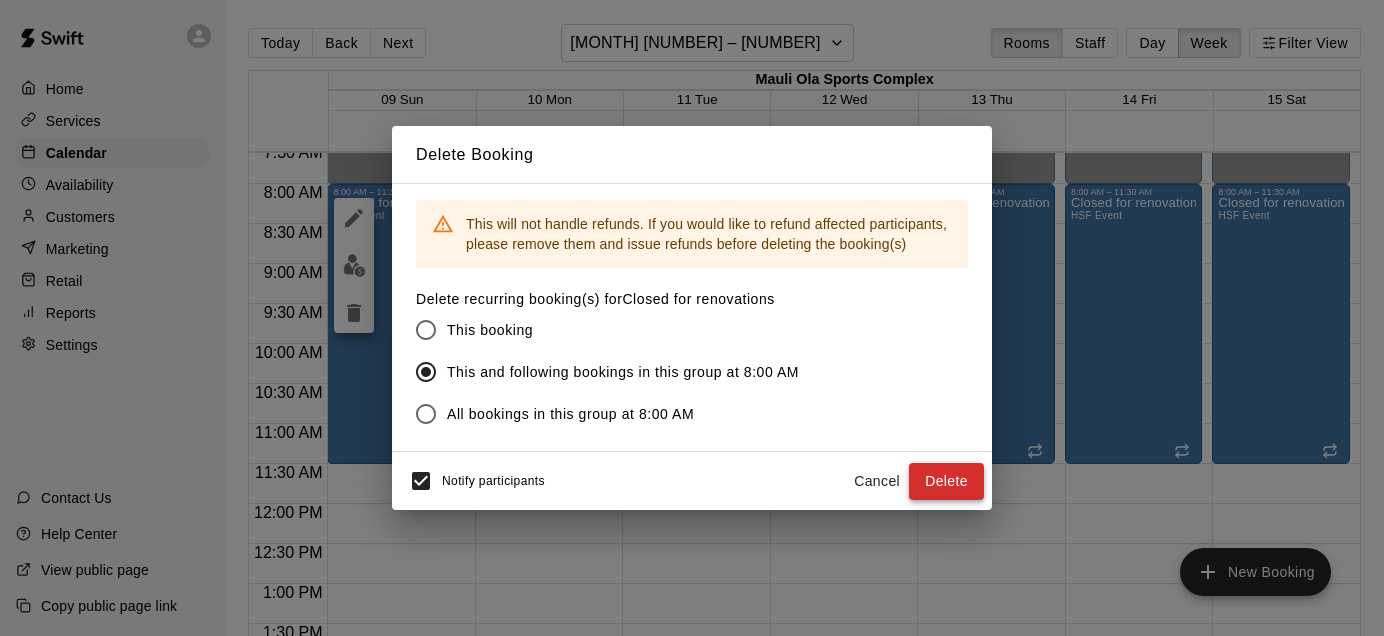 click on "Delete" at bounding box center (946, 481) 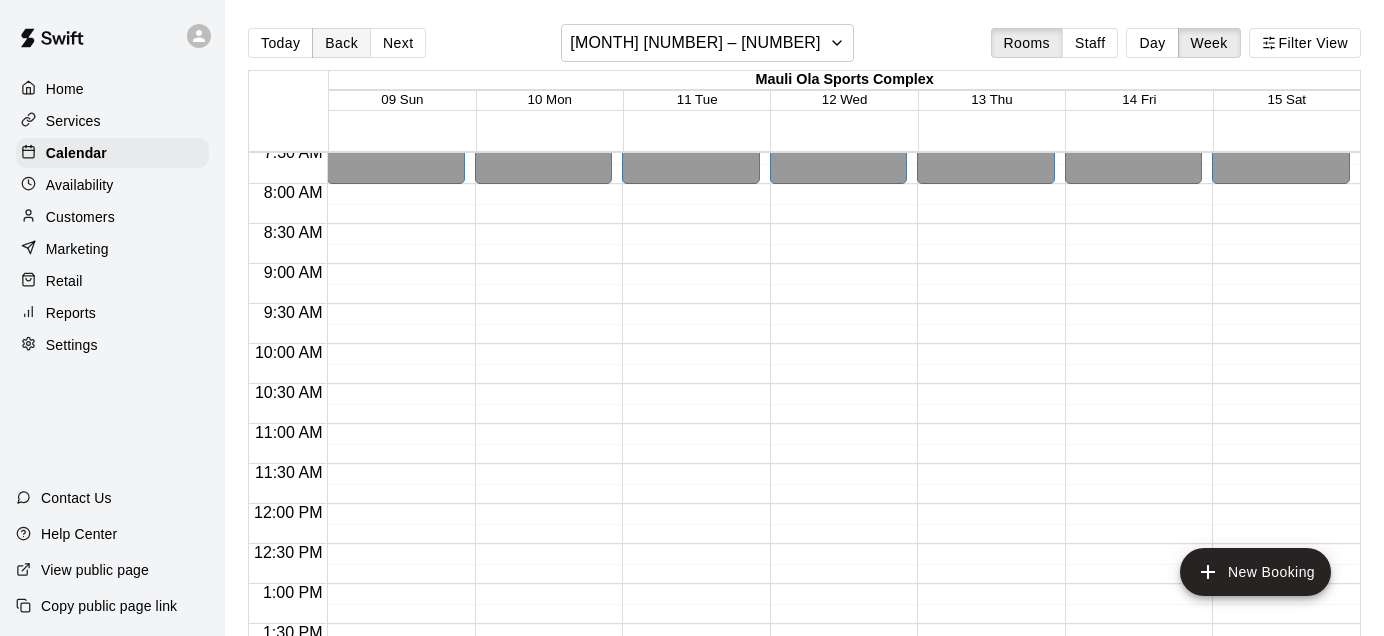 click on "Back" at bounding box center (341, 43) 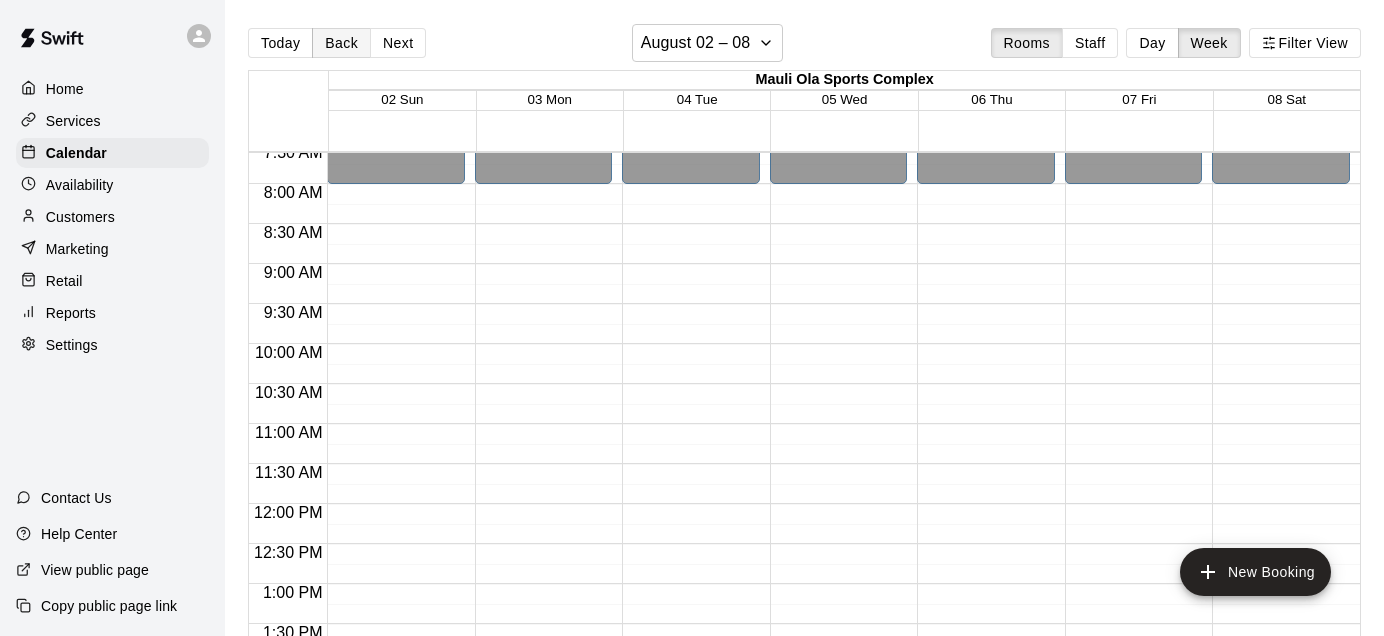 click on "Back" at bounding box center [341, 43] 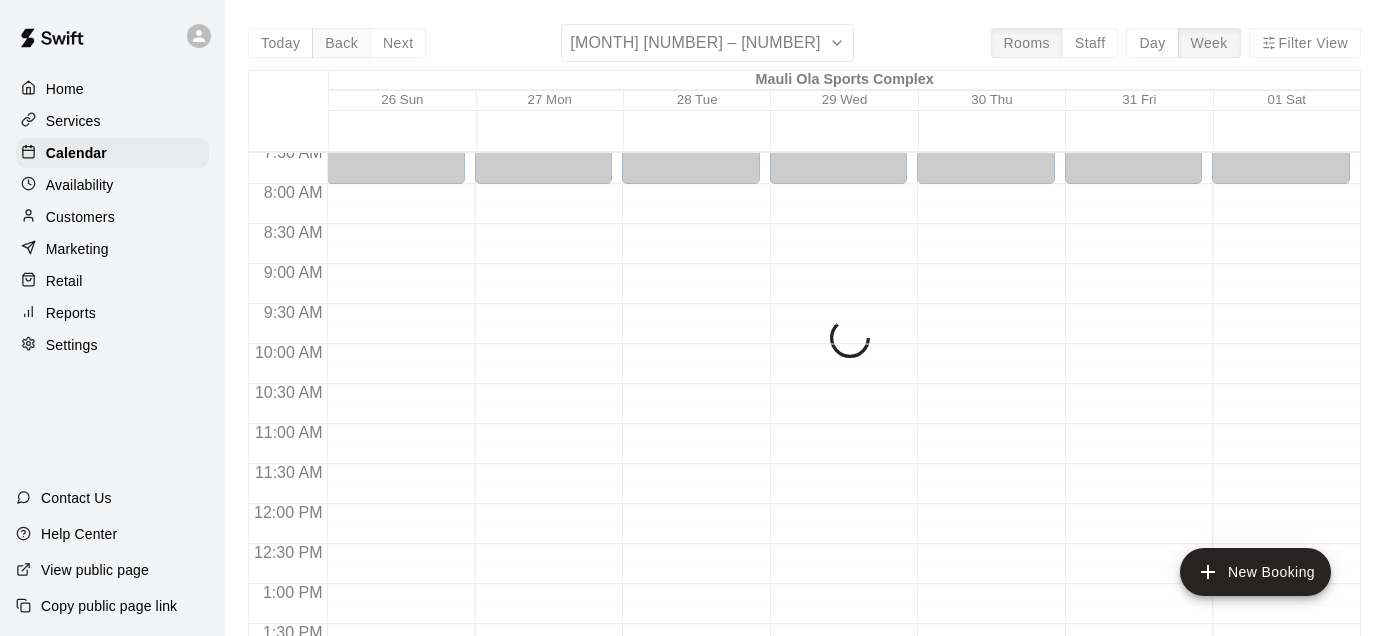 click on "Today Back Next July 26 – August 01 Rooms Staff Day Week Filter View Mauli Ola Sports Complex 26 Sun 27 Mon 28 Tue 29 Wed 30 Thu 31 Fri 01 Sat 12:00 AM 12:30 AM 1:00 AM 1:30 AM 2:00 AM 2:30 AM 3:00 AM 3:30 AM 4:00 AM 4:30 AM 5:00 AM 5:30 AM 6:00 AM 6:30 AM 7:00 AM 7:30 AM 8:00 AM 8:30 AM 9:00 AM 9:30 AM 10:00 AM 10:30 AM 11:00 AM 11:30 AM 12:00 PM 12:30 PM 1:00 PM 1:30 PM 2:00 PM 2:30 PM 3:00 PM 3:30 PM 4:00 PM 4:30 PM 5:00 PM 5:30 PM 6:00 PM 6:30 PM 7:00 PM 7:30 PM 8:00 PM 8:30 PM 9:00 PM 9:30 PM 10:00 PM 10:30 PM 11:00 PM 11:30 PM 12:00 AM – 8:00 AM Closed 7:00 PM – 11:59 PM Closed 12:00 AM – 8:00 AM Closed 7:00 PM – 11:59 PM Closed 12:00 AM – 8:00 AM Closed 7:00 PM – 11:59 PM Closed 12:00 AM – 8:00 AM Closed 7:00 PM – 11:59 PM Closed 12:00 AM – 8:00 AM Closed 7:00 PM – 11:59 PM Closed 12:00 AM – 8:00 AM Closed 7:00 PM – 11:59 PM Closed 12:00 AM – 8:00 AM Closed 7:00 PM – 11:59 PM Closed" at bounding box center (804, 342) 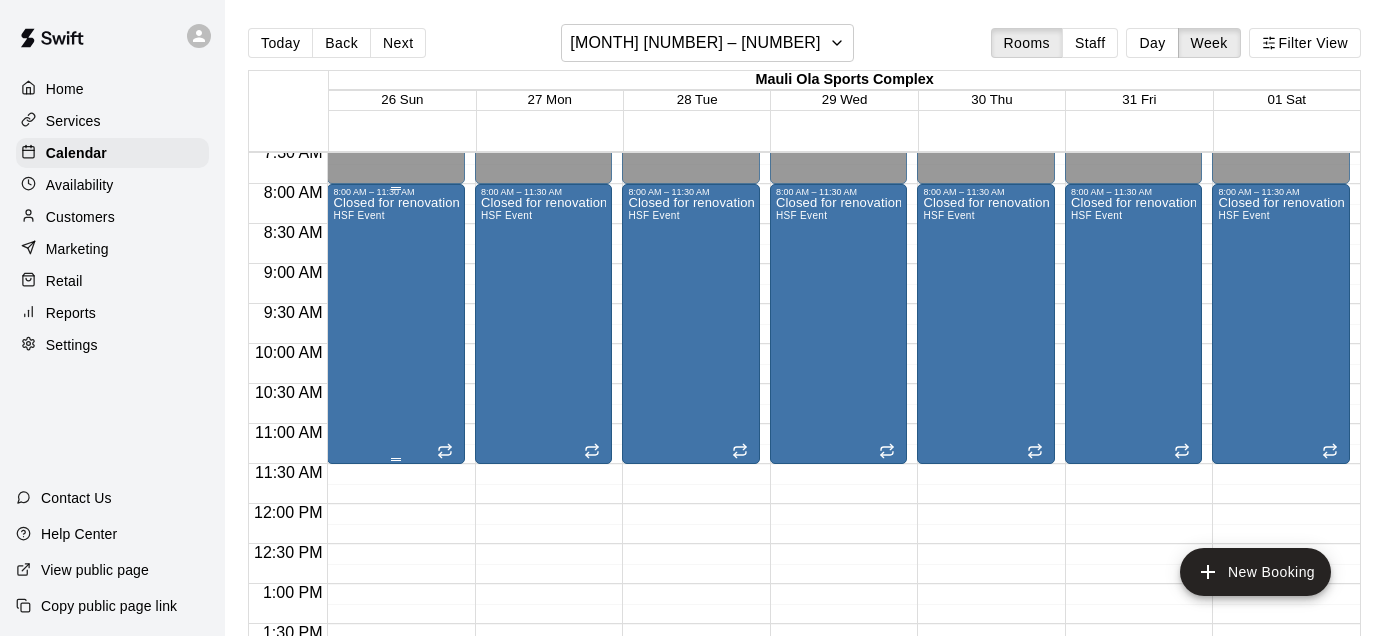 click on "Closed for renovations HSF Event" at bounding box center [396, 515] 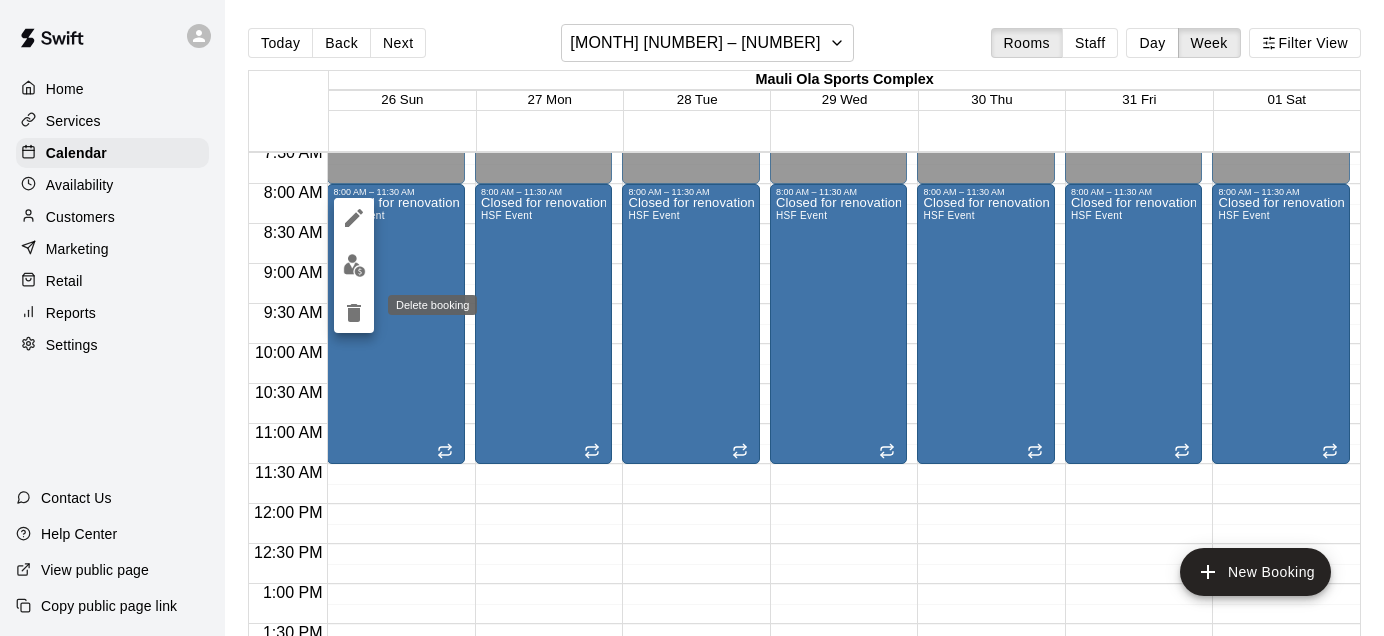 click 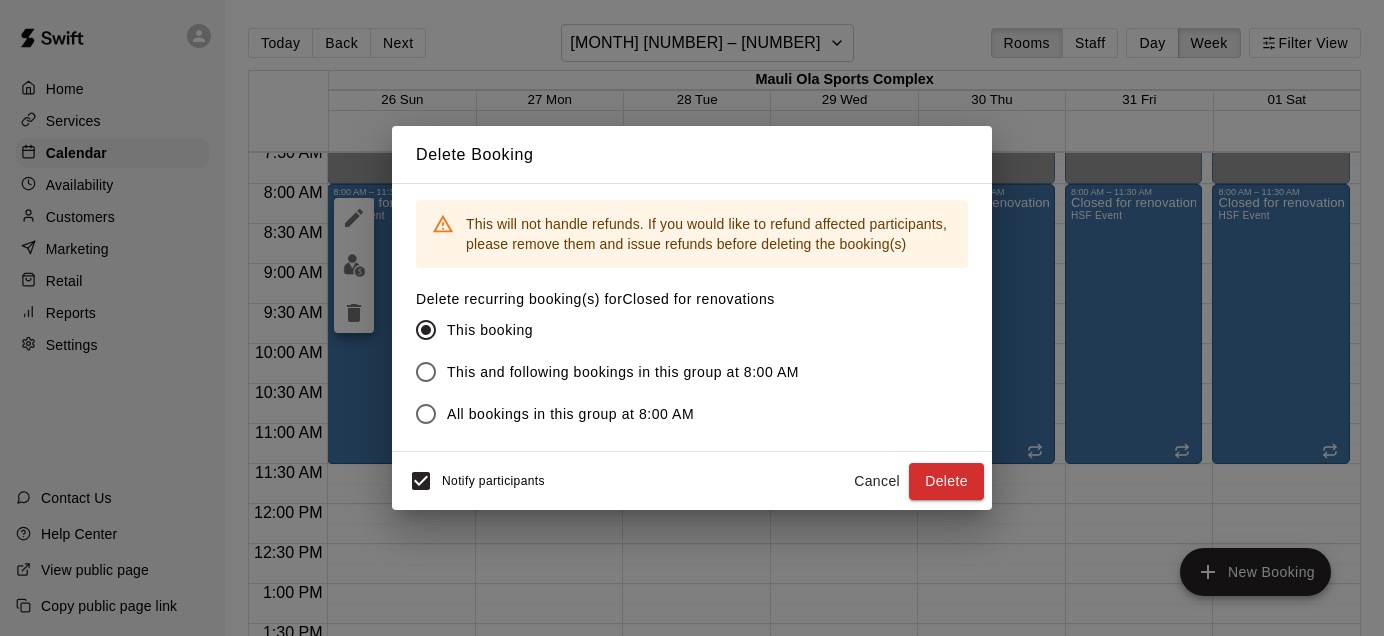 click on "This and following bookings in this group at 8:00 AM" at bounding box center [623, 372] 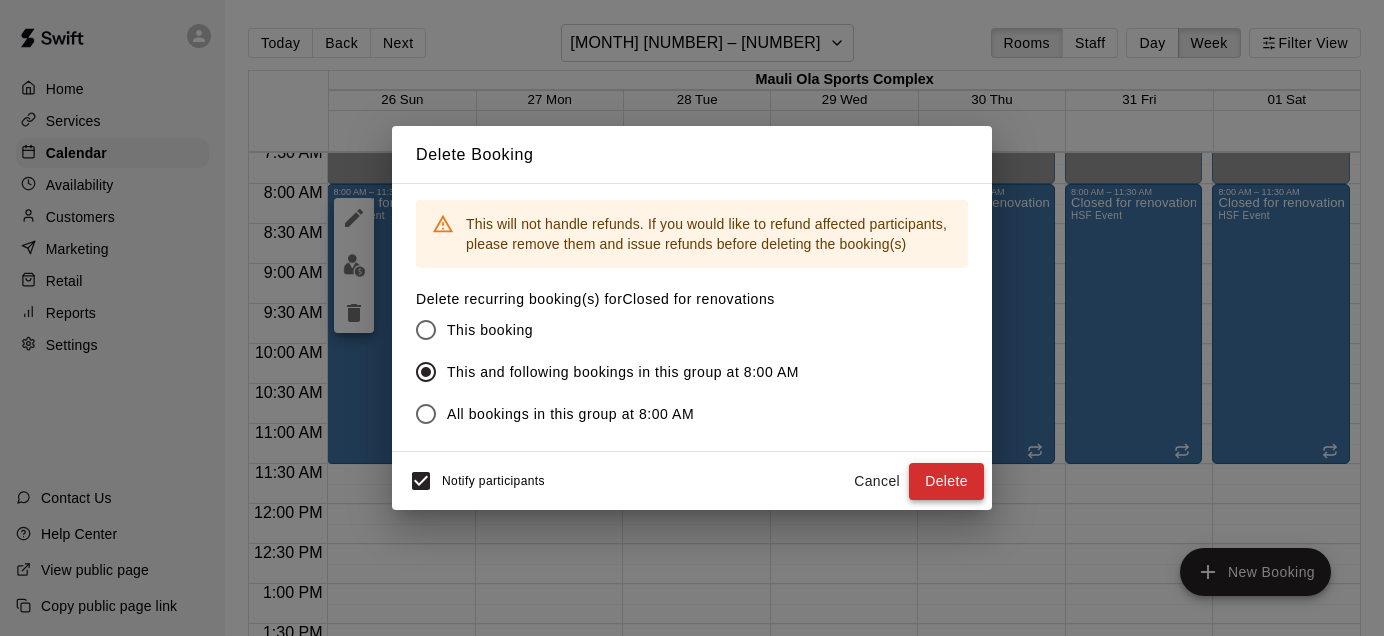 click on "Delete" at bounding box center (946, 481) 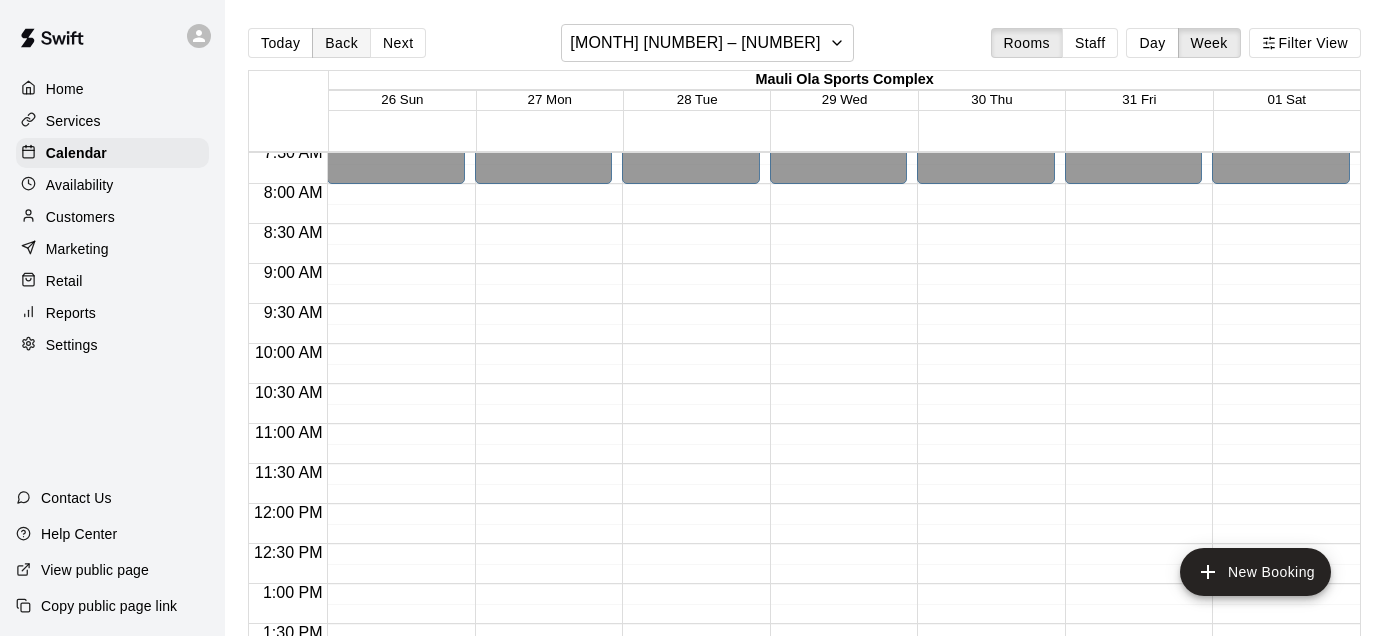 click on "Back" at bounding box center [341, 43] 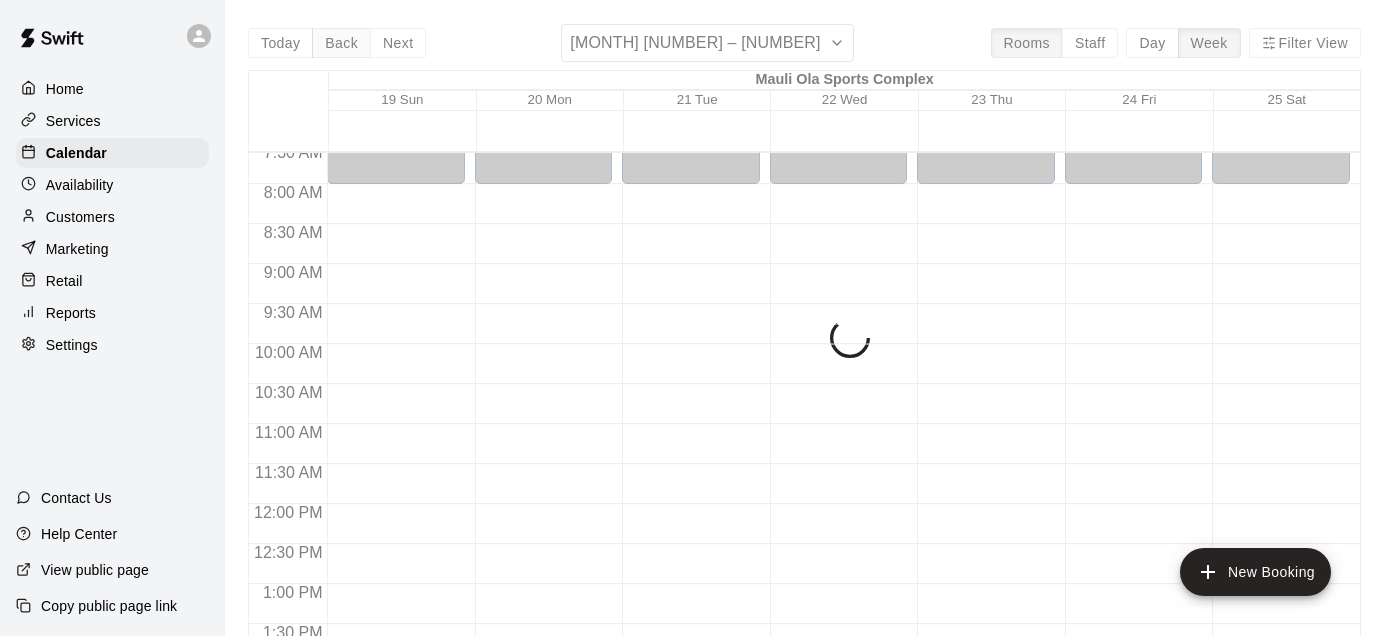 click on "Today Back Next July 19 – 25 Rooms Staff Day Week Filter View Mauli Ola Sports Complex 19 Sun 20 Mon 21 Tue 22 Wed 23 Thu 24 Fri 25 Sat 12:00 AM 12:30 AM 1:00 AM 1:30 AM 2:00 AM 2:30 AM 3:00 AM 3:30 AM 4:00 AM 4:30 AM 5:00 AM 5:30 AM 6:00 AM 6:30 AM 7:00 AM 7:30 AM 8:00 AM 8:30 AM 9:00 AM 9:30 AM 10:00 AM 10:30 AM 11:00 AM 11:30 AM 12:00 PM 12:30 PM 1:00 PM 1:30 PM 2:00 PM 2:30 PM 3:00 PM 3:30 PM 4:00 PM 4:30 PM 5:00 PM 5:30 PM 6:00 PM 6:30 PM 7:00 PM 7:30 PM 8:00 PM 8:30 PM 9:00 PM 9:30 PM 10:00 PM 10:30 PM 11:00 PM 11:30 PM 12:00 AM – 8:00 AM Closed 7:00 PM – 11:59 PM Closed 12:00 AM – 8:00 AM Closed 7:00 PM – 11:59 PM Closed 12:00 AM – 8:00 AM Closed 7:00 PM – 11:59 PM Closed 12:00 AM – 8:00 AM Closed 7:00 PM – 11:59 PM Closed 12:00 AM – 8:00 AM Closed 7:00 PM – 11:59 PM Closed 12:00 AM – 8:00 AM Closed 7:00 PM – 11:59 PM Closed 12:00 AM – 8:00 AM Closed 7:00 PM – 11:59 PM Closed" at bounding box center [804, 342] 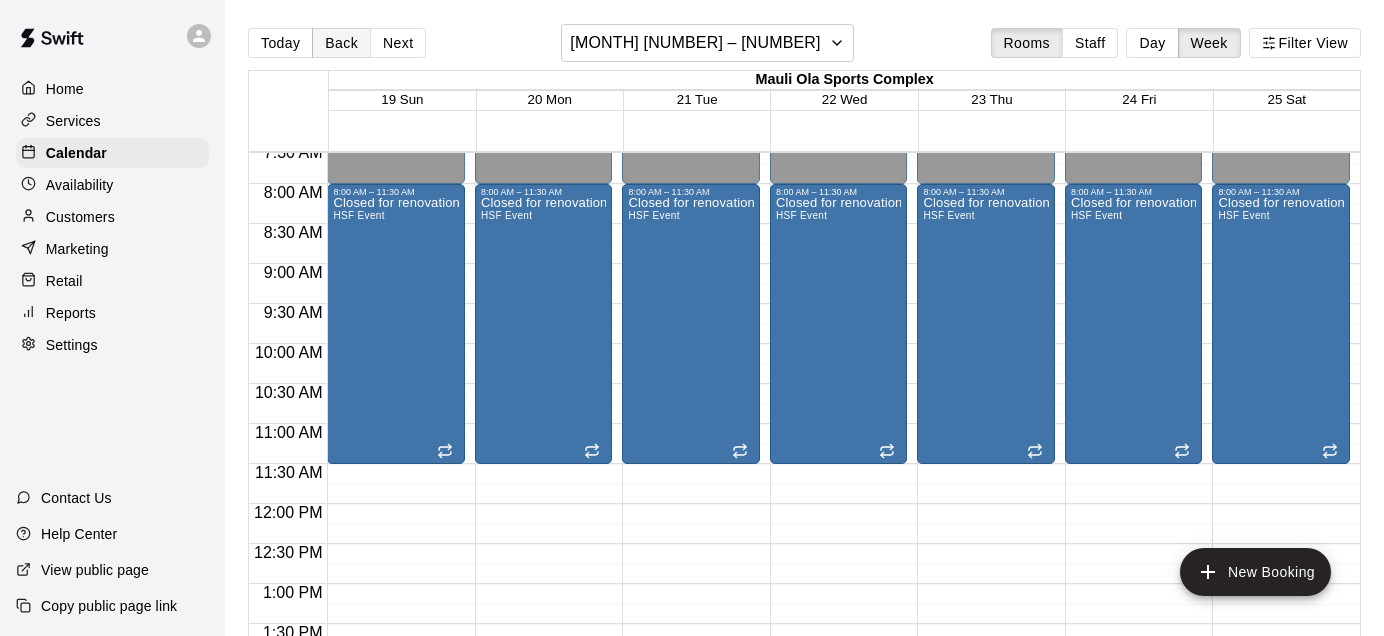 click on "Back" at bounding box center [341, 43] 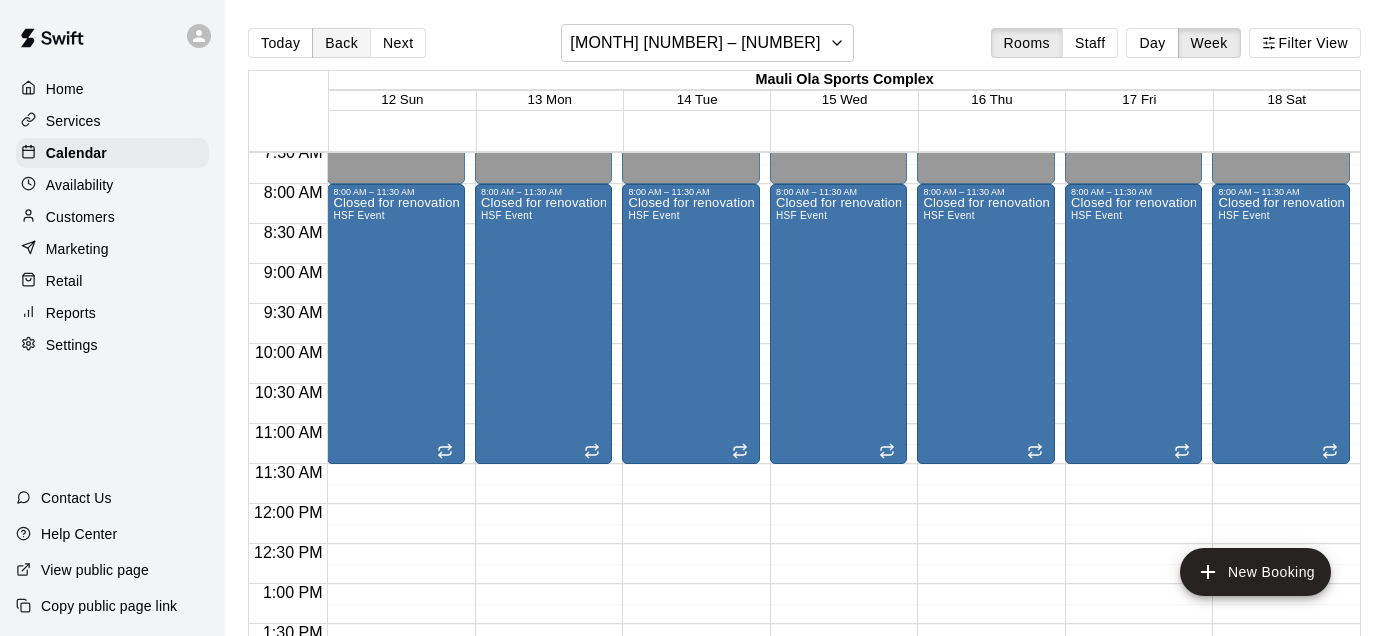 click on "Back" at bounding box center (341, 43) 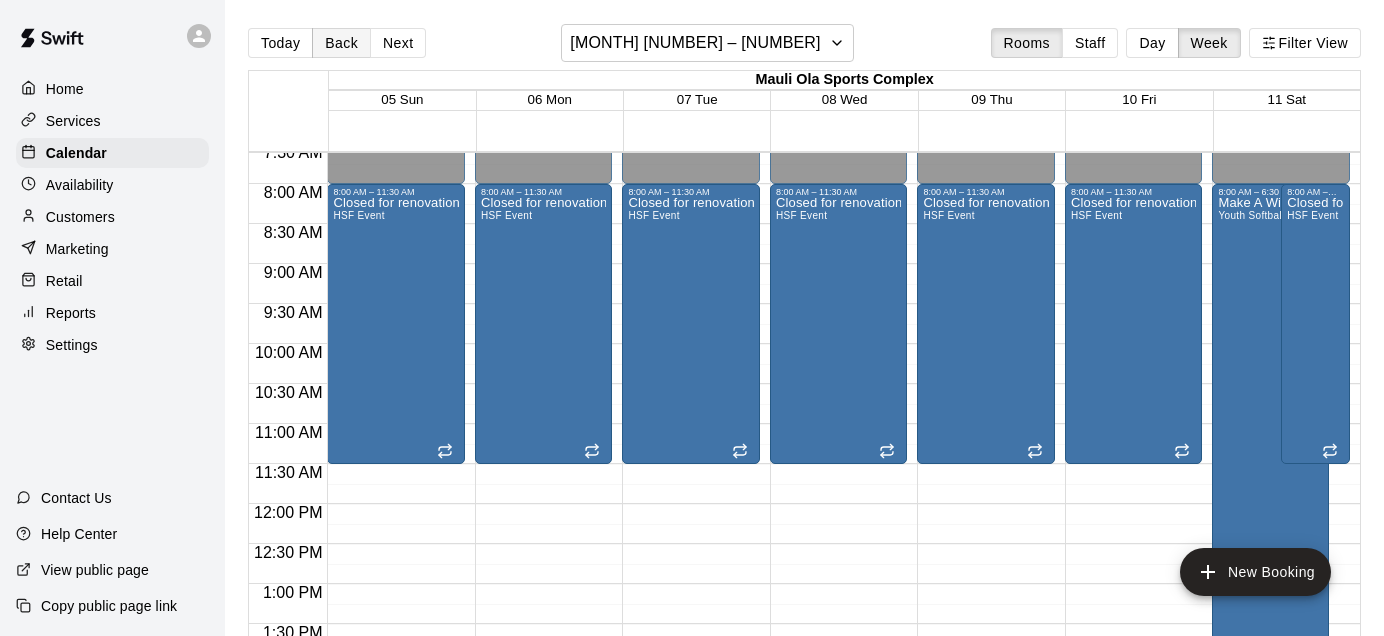 click on "Back" at bounding box center [341, 43] 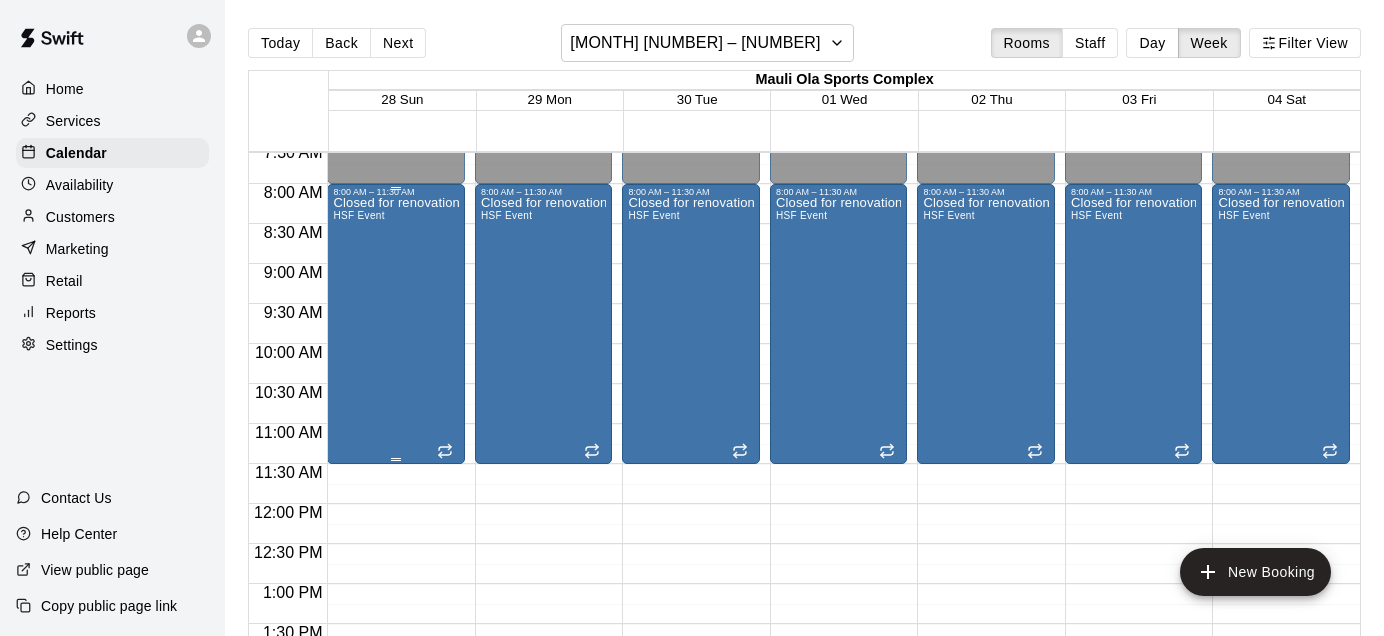 click on "Closed for renovations HSF Event" at bounding box center [396, 515] 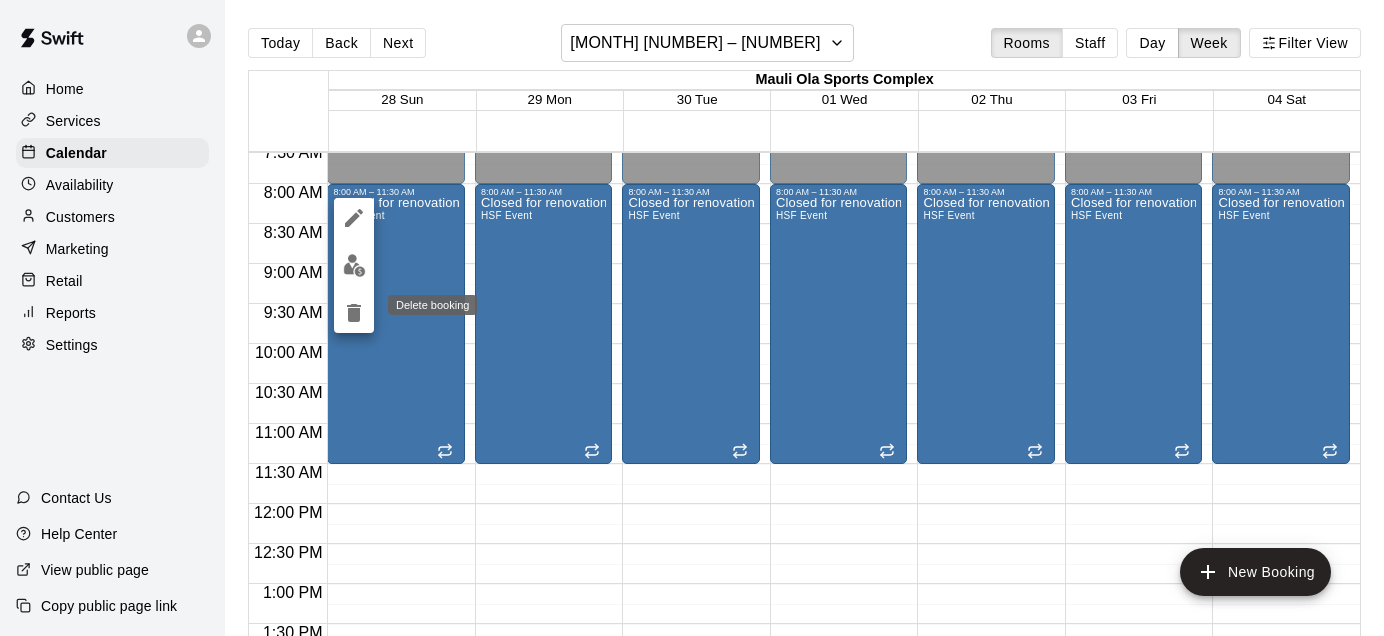 click 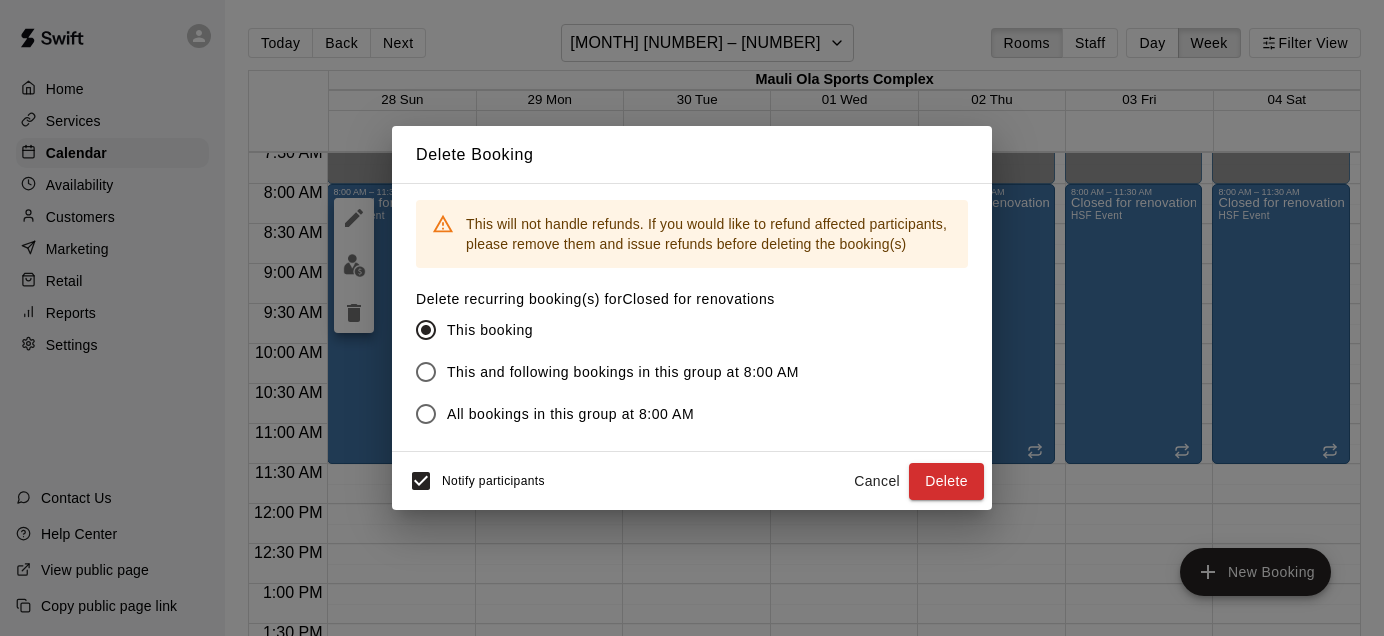 click on "This and following bookings in this group at 8:00 AM" at bounding box center (623, 372) 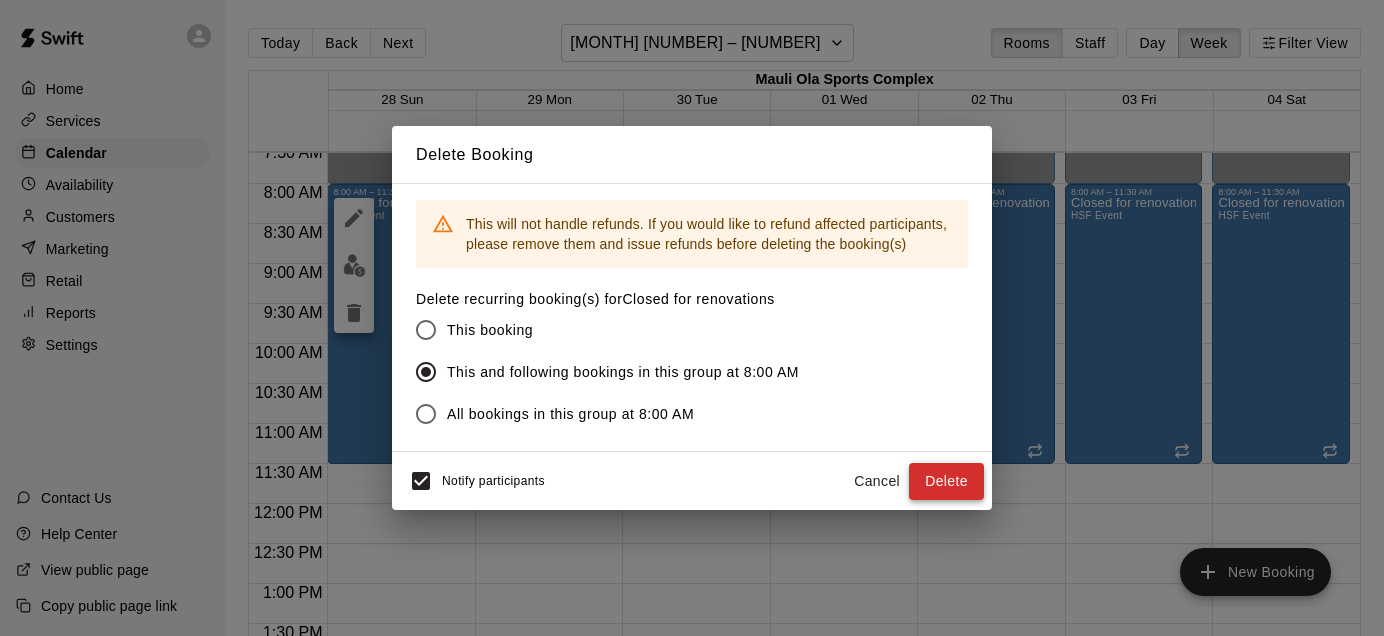 click on "Delete" at bounding box center [946, 481] 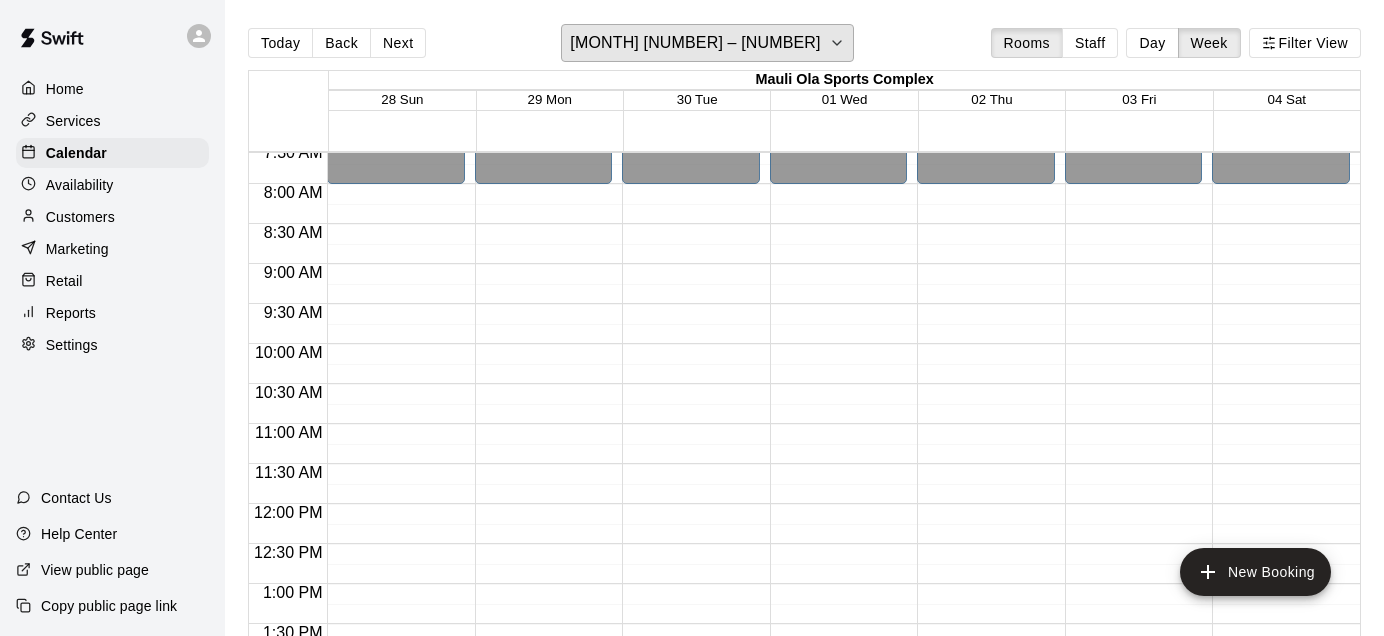click on "[MONTH] [DATE] – [MONTH] [DATE]" at bounding box center [695, 43] 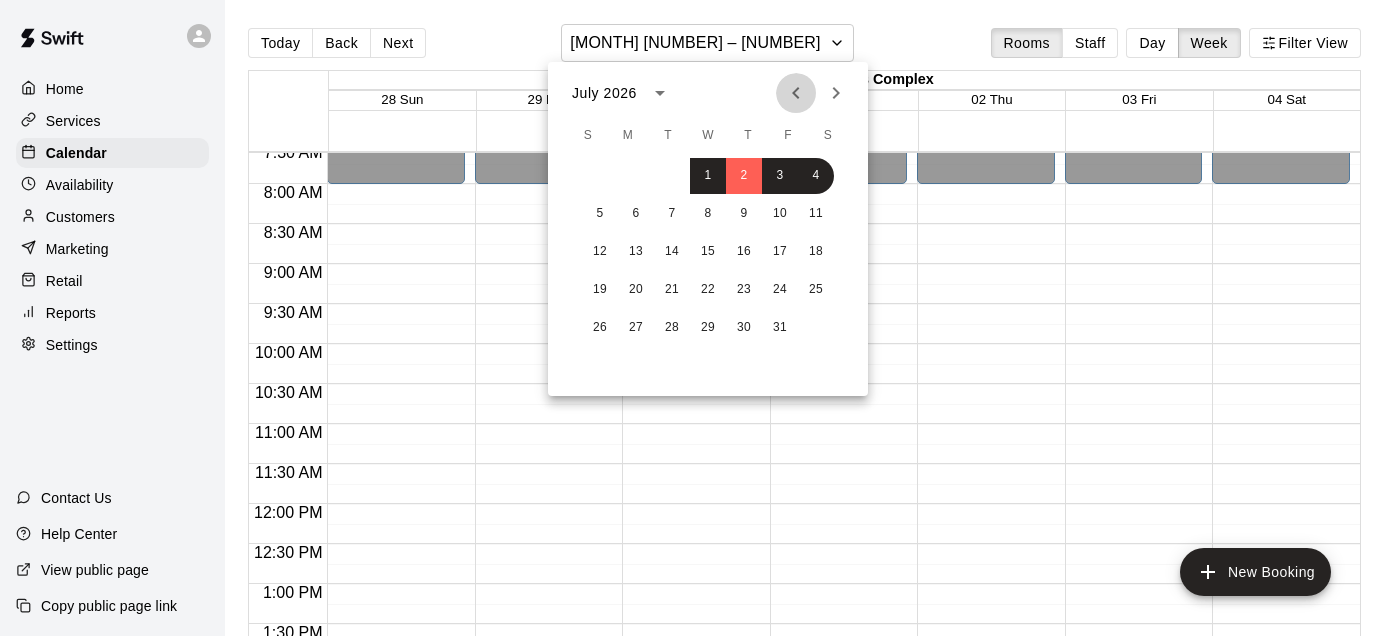 click 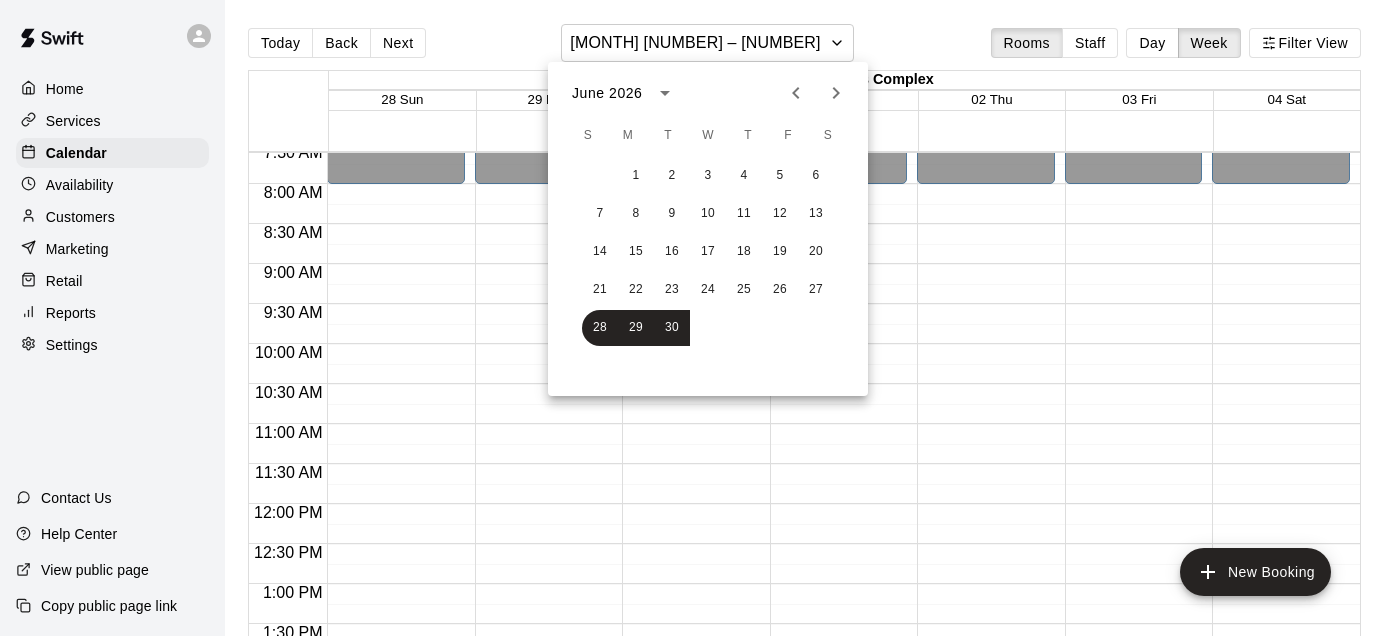 click 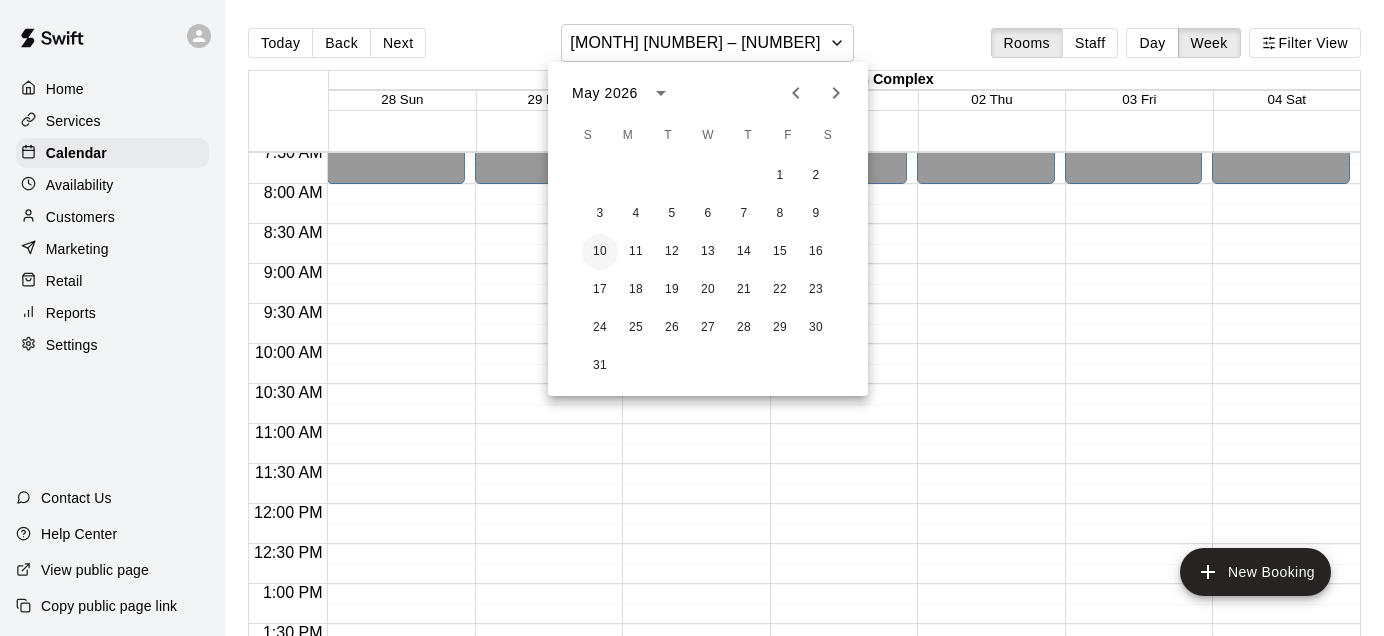 click on "10" at bounding box center [600, 252] 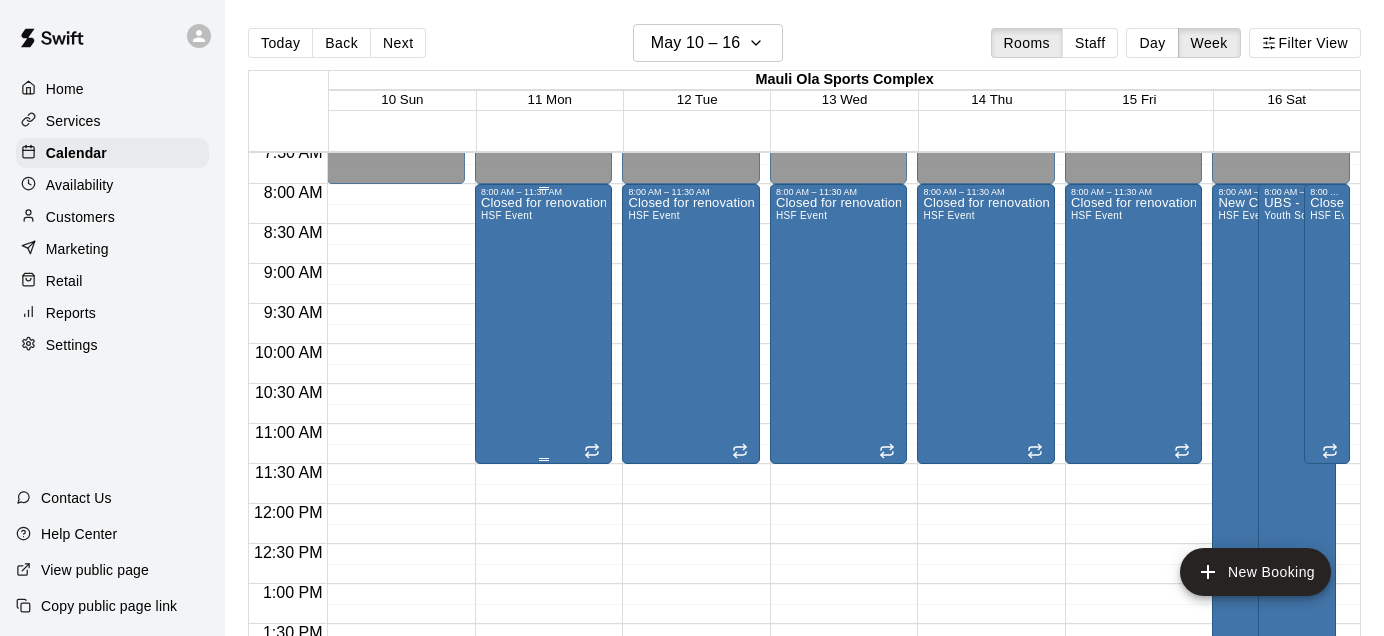 click on "Closed for renovations HSF Event" at bounding box center [544, 515] 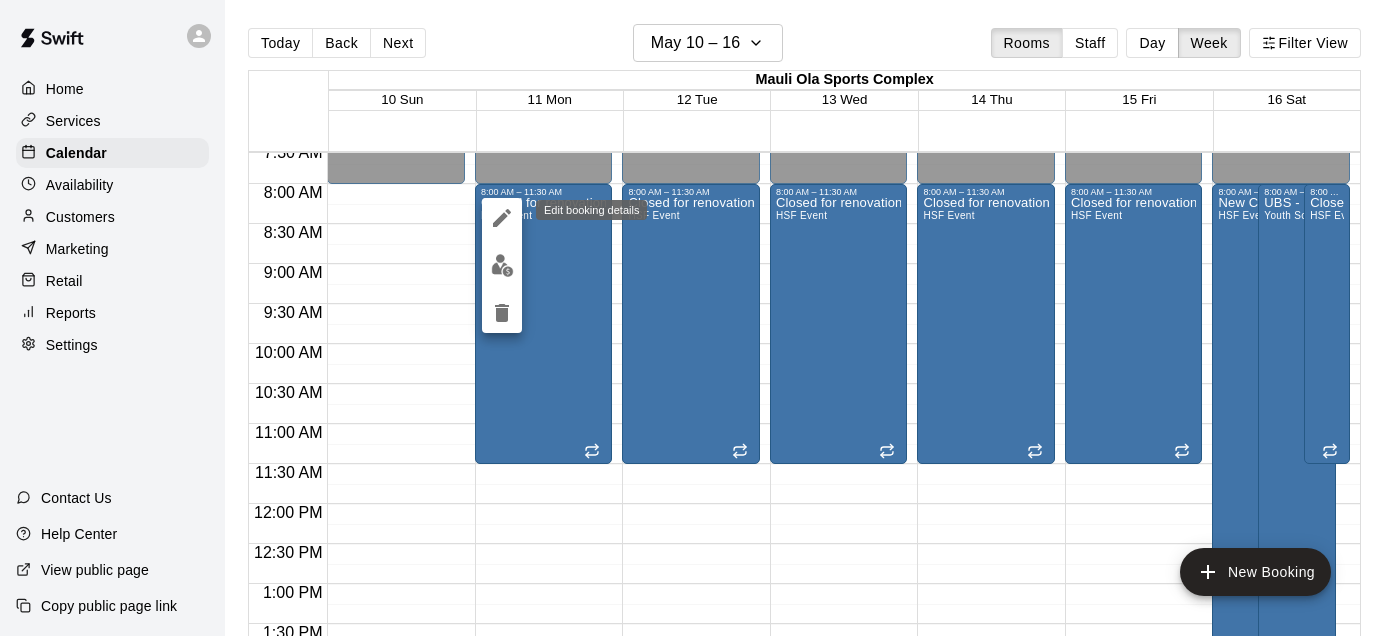 click 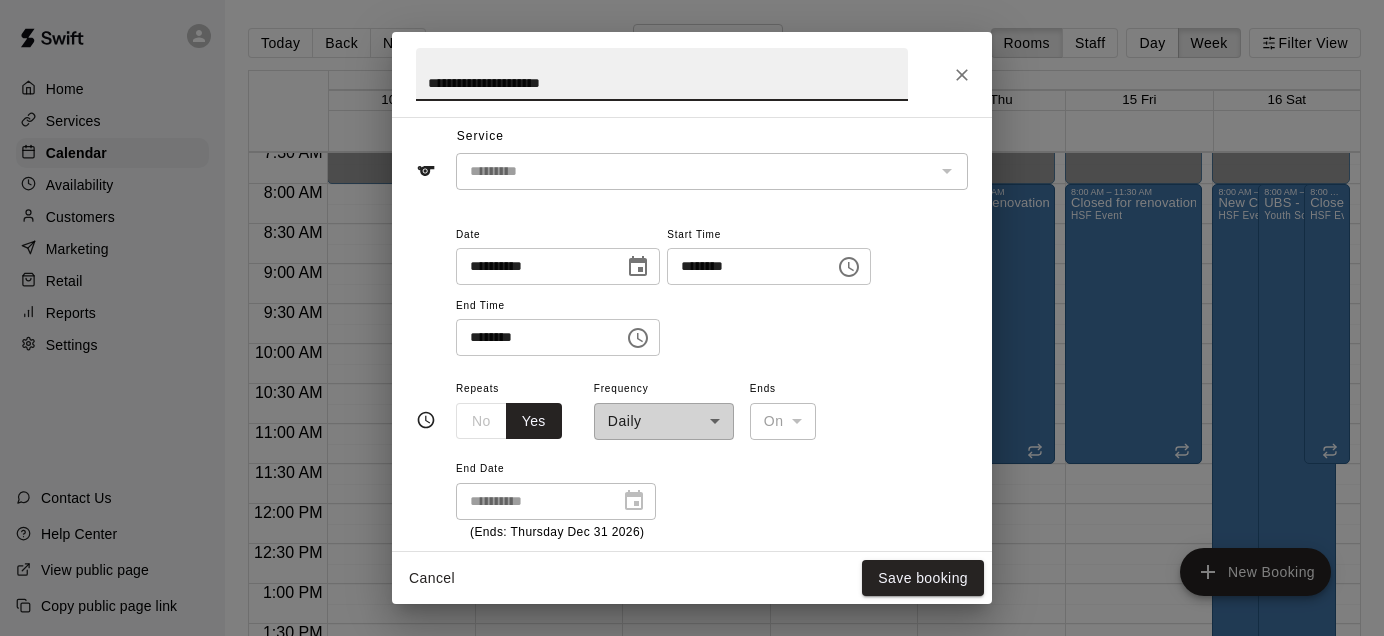 scroll, scrollTop: 68, scrollLeft: 0, axis: vertical 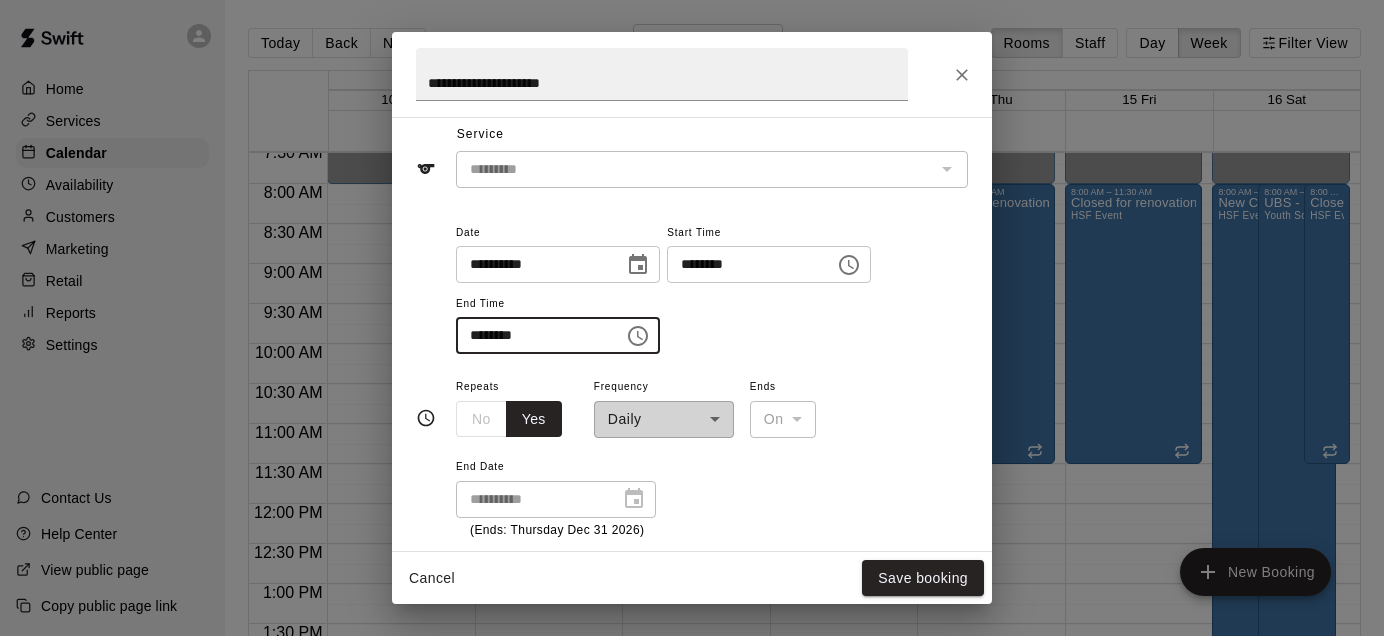 click on "********" at bounding box center [533, 335] 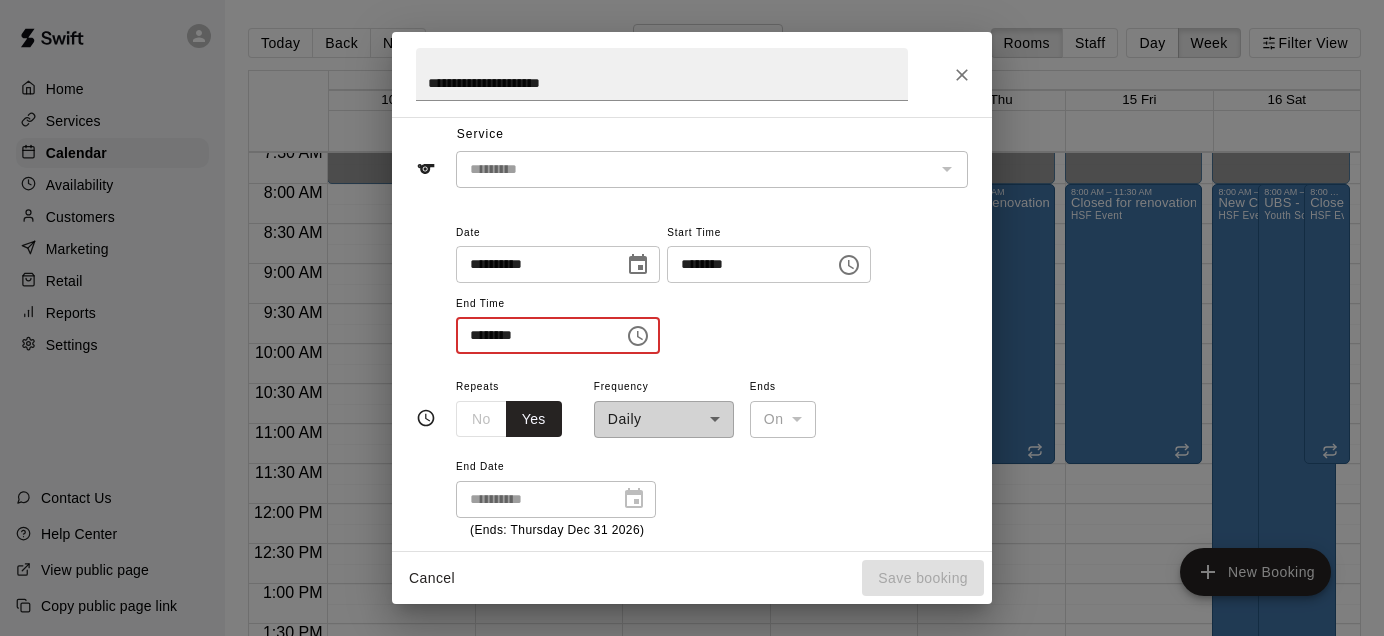 type on "********" 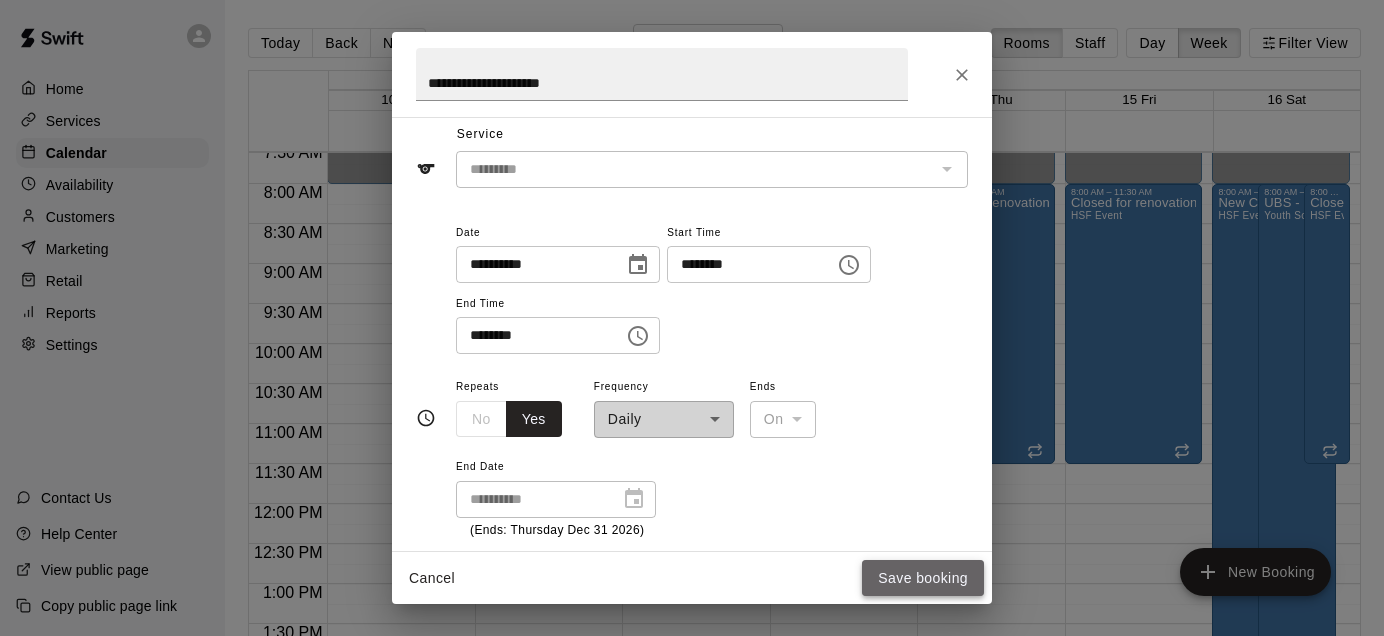 click on "Save booking" at bounding box center [923, 578] 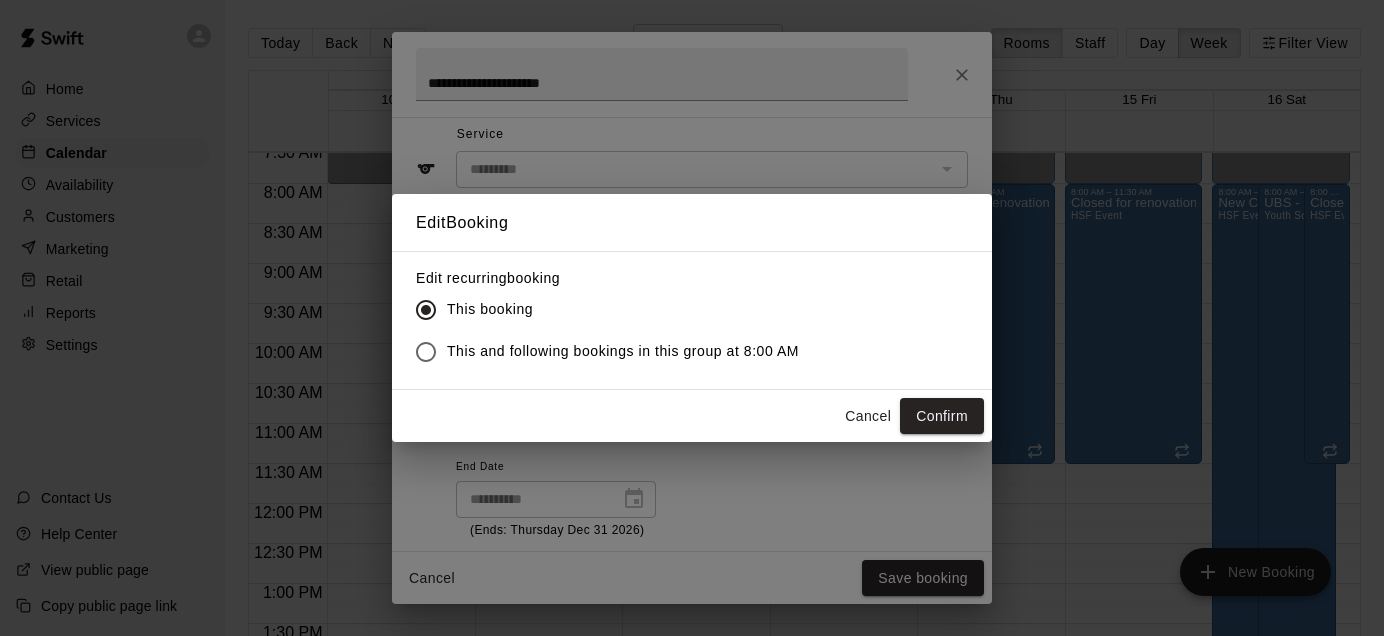 click on "This and following bookings in this group at 8:00 AM" at bounding box center (623, 351) 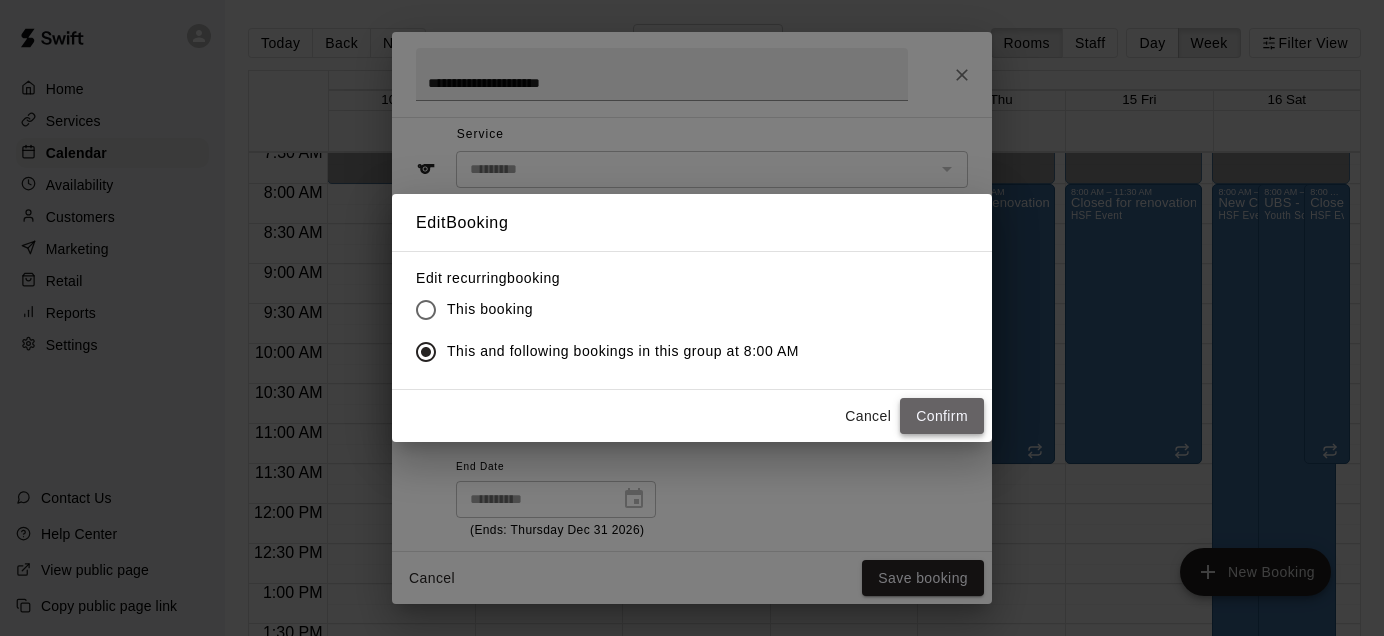 click on "Confirm" at bounding box center (942, 416) 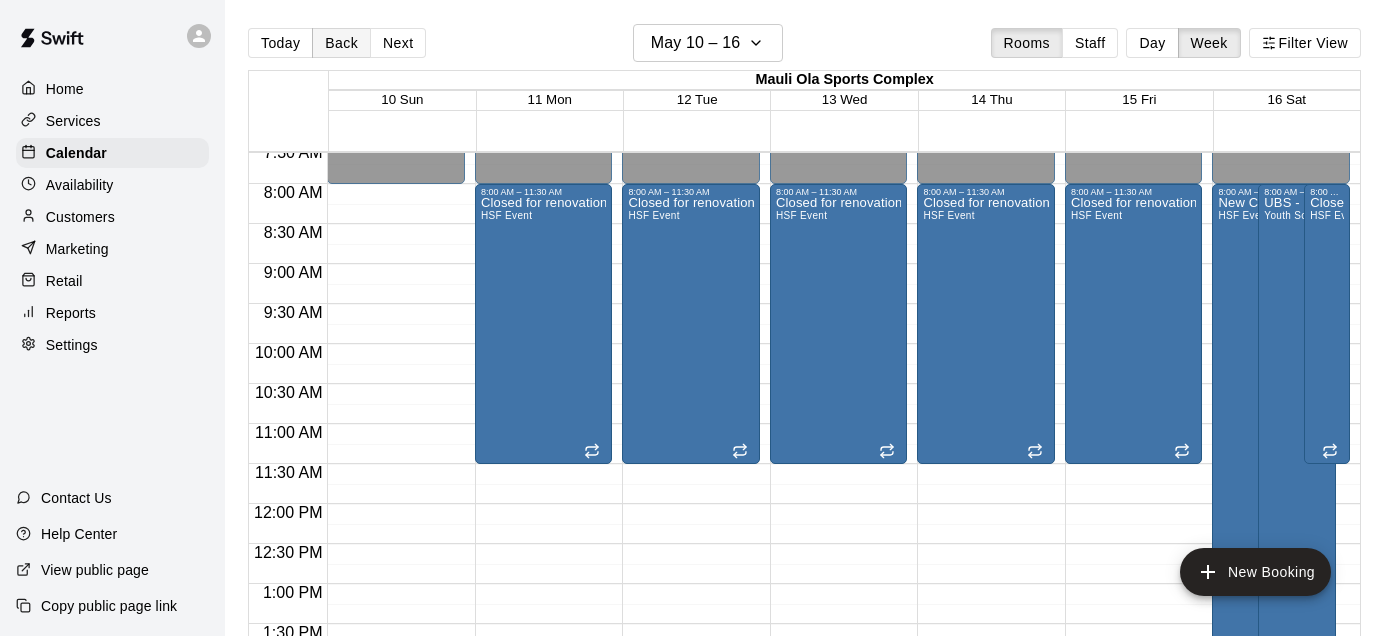 click on "Back" at bounding box center [341, 43] 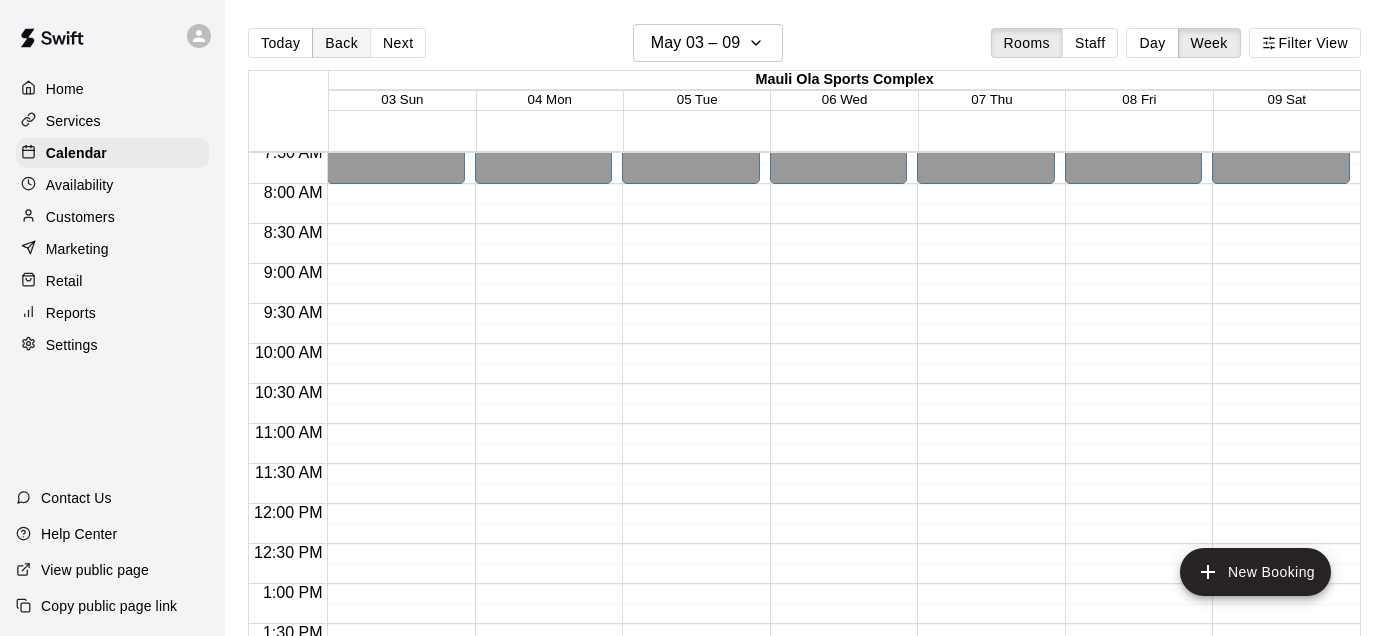 click on "Back" at bounding box center (341, 43) 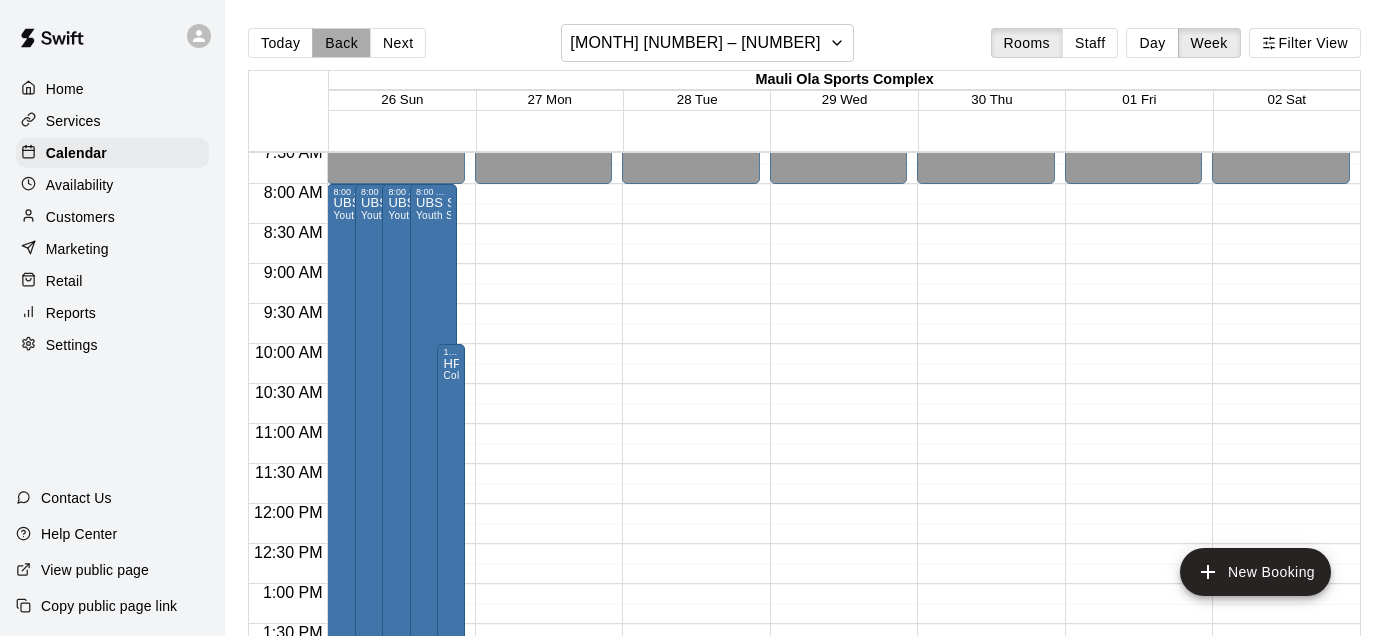 click on "Back" at bounding box center [341, 43] 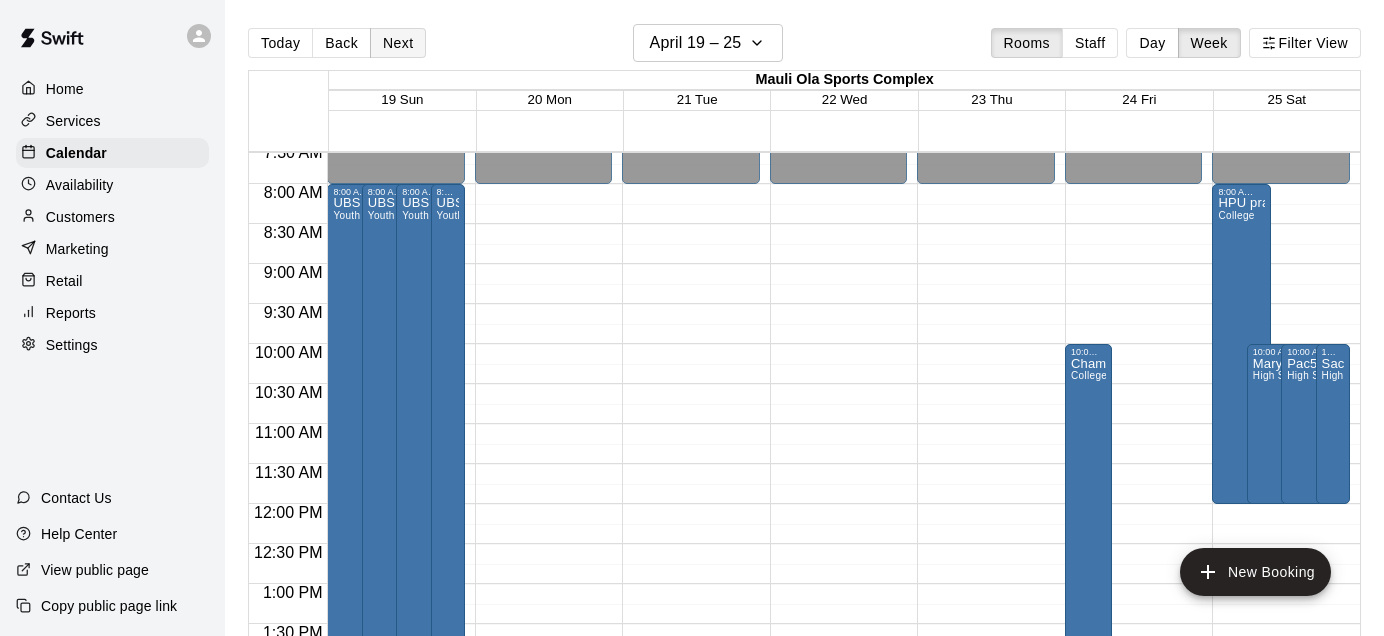 click on "Next" at bounding box center (398, 43) 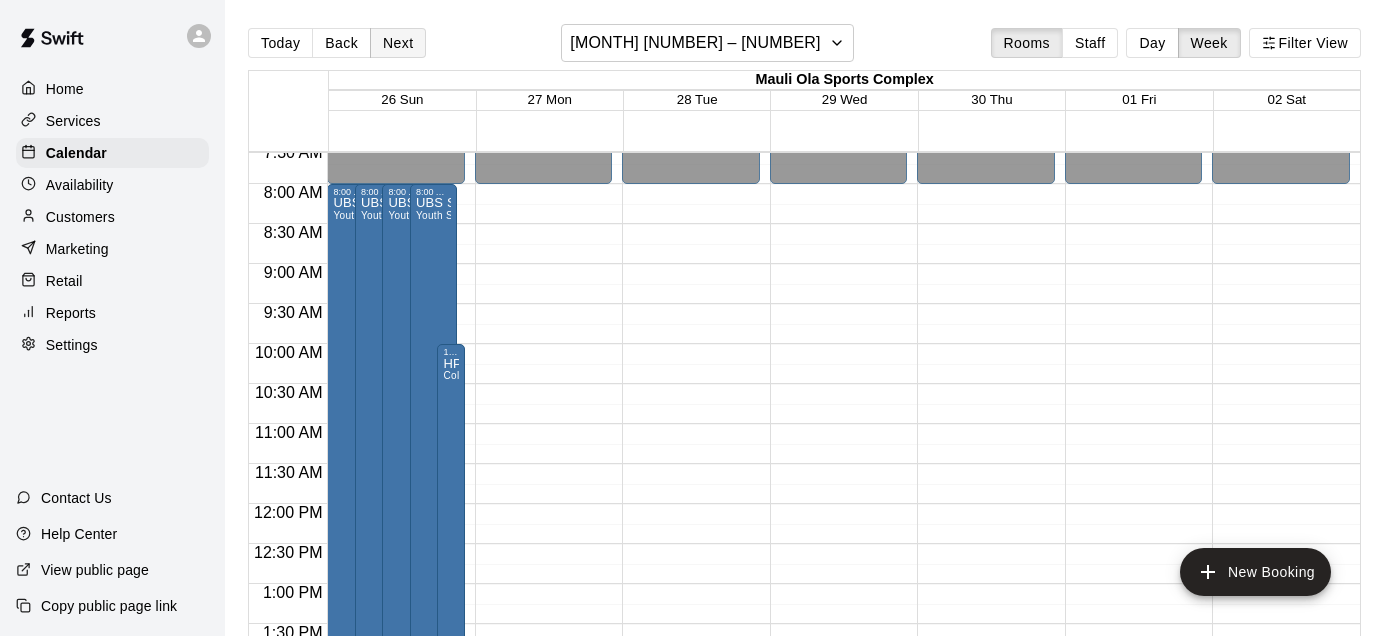 click on "Next" at bounding box center (398, 43) 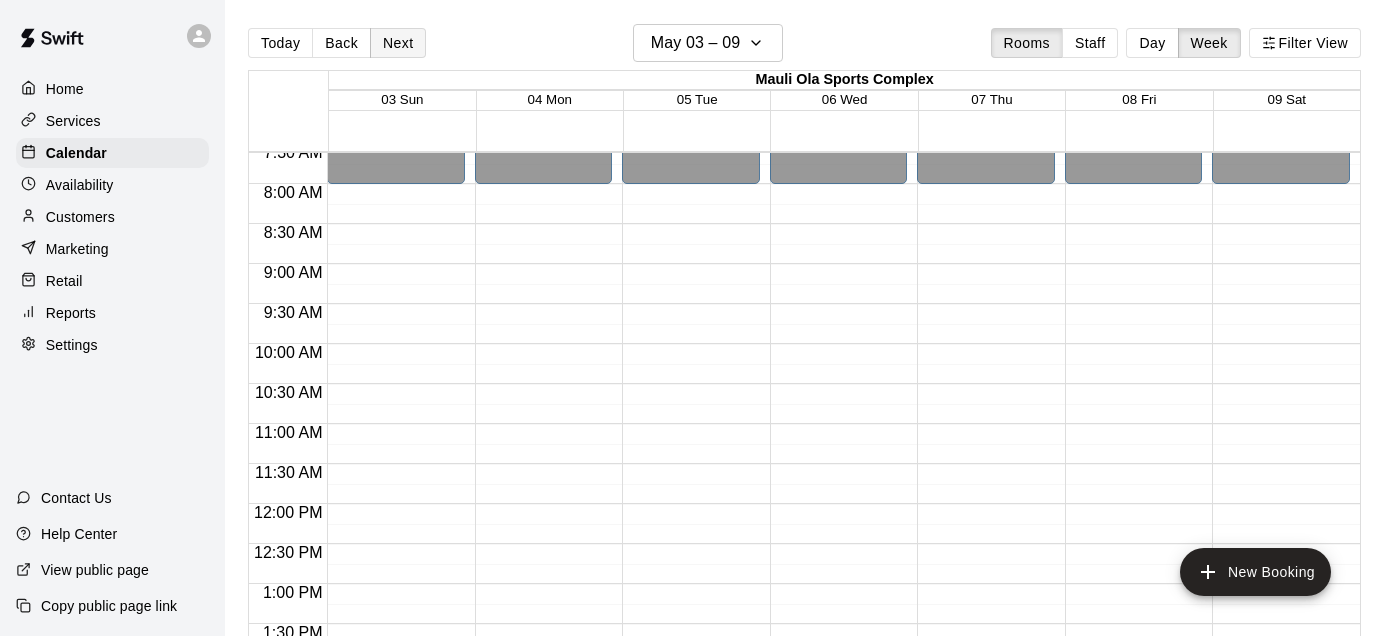 click on "Next" at bounding box center (398, 43) 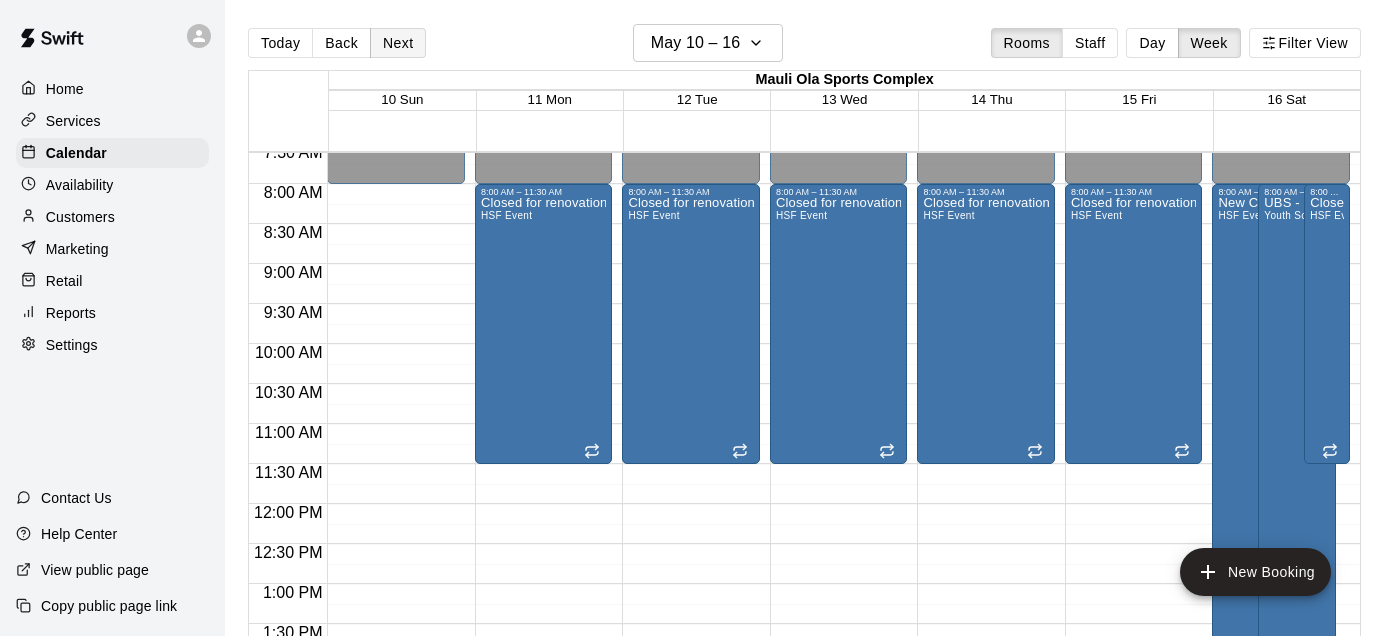click on "Next" at bounding box center [398, 43] 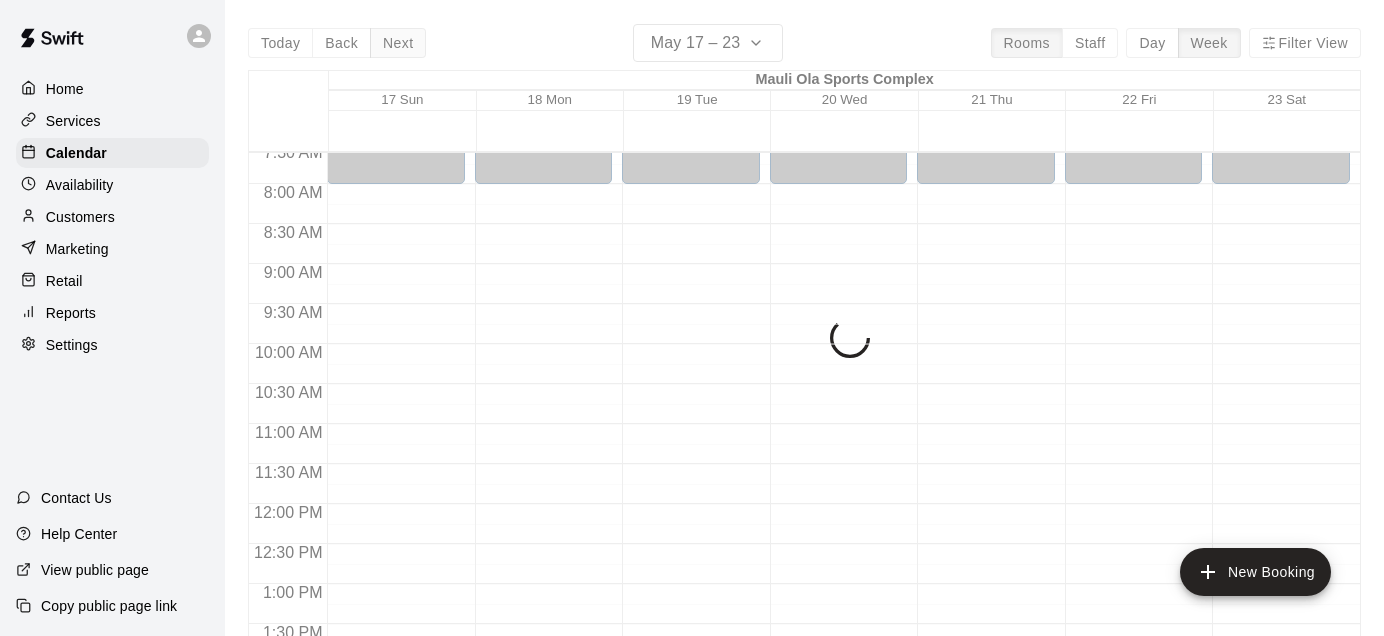 click on "Today Back Next May 17 – 23 Rooms Staff Day Week Filter View Mauli Ola Sports Complex 17 Sun 18 Mon 19 Tue 20 Wed 21 Thu 22 Fri 23 Sat 12:00 AM 12:30 AM 1:00 AM 1:30 AM 2:00 AM 2:30 AM 3:00 AM 3:30 AM 4:00 AM 4:30 AM 5:00 AM 5:30 AM 6:00 AM 6:30 AM 7:00 AM 7:30 AM 8:00 AM 8:30 AM 9:00 AM 9:30 AM 10:00 AM 10:30 AM 11:00 AM 11:30 AM 12:00 PM 12:30 PM 1:00 PM 1:30 PM 2:00 PM 2:30 PM 3:00 PM 3:30 PM 4:00 PM 4:30 PM 5:00 PM 5:30 PM 6:00 PM 6:30 PM 7:00 PM 7:30 PM 8:00 PM 8:30 PM 9:00 PM 9:30 PM 10:00 PM 10:30 PM 11:00 PM 11:30 PM 12:00 AM – 8:00 AM Closed 7:00 PM – 11:59 PM Closed 12:00 AM – 8:00 AM Closed 7:00 PM – 11:59 PM Closed 12:00 AM – 8:00 AM Closed 7:00 PM – 11:59 PM Closed 12:00 AM – 8:00 AM Closed 7:00 PM – 11:59 PM Closed 12:00 AM – 8:00 AM Closed 7:00 PM – 11:59 PM Closed 12:00 AM – 8:00 AM Closed 7:00 PM – 11:59 PM Closed 12:00 AM – 8:00 AM Closed 7:00 PM – 11:59 PM Closed" at bounding box center (804, 342) 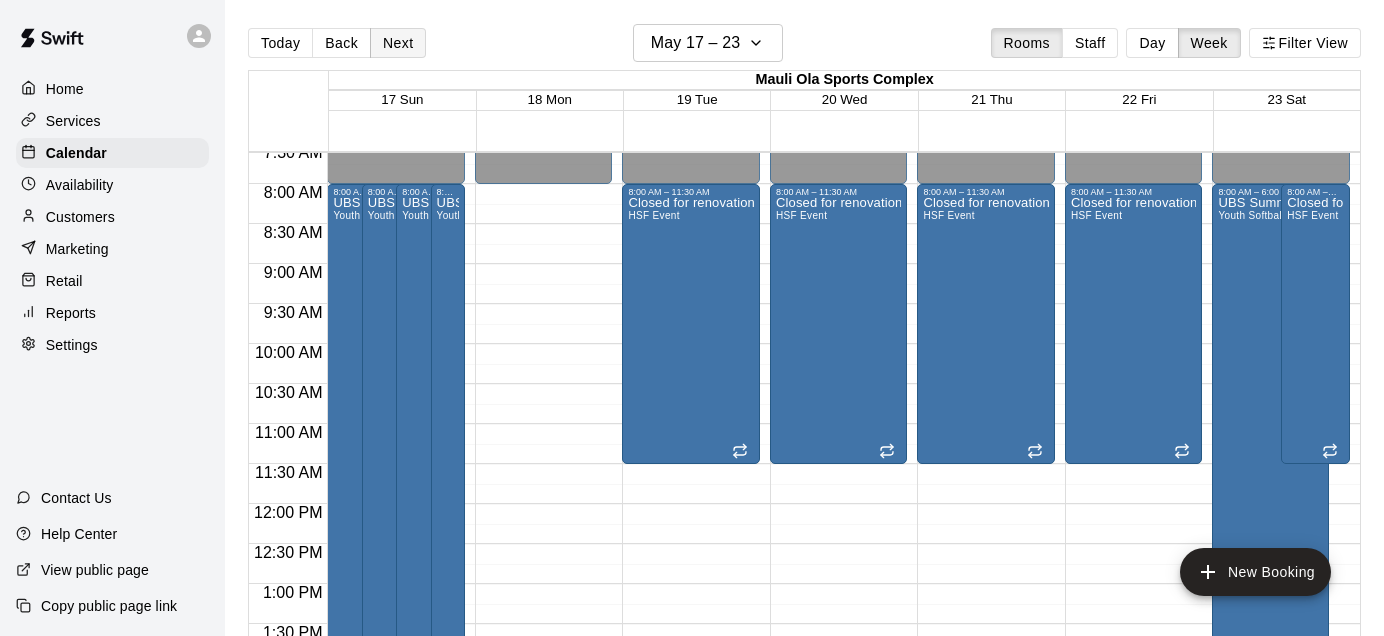 click on "Next" at bounding box center (398, 43) 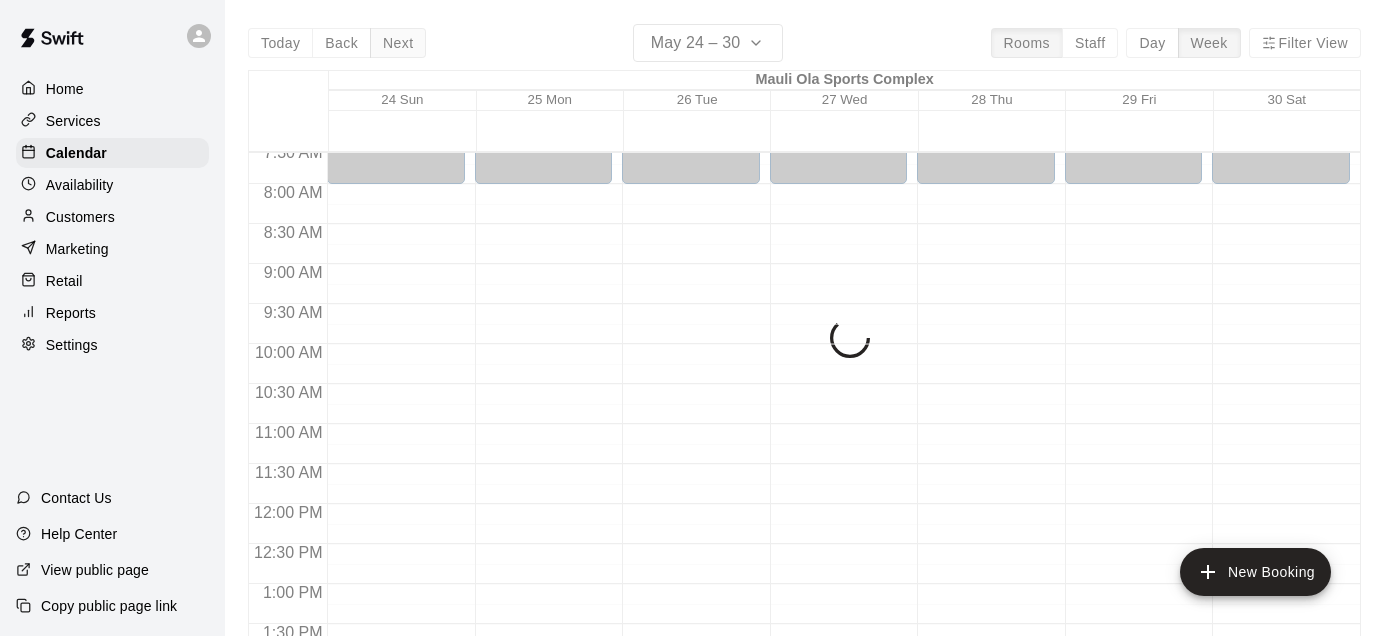 click on "Today Back Next May 24 – 30 Rooms Staff Day Week Filter View Mauli Ola Sports Complex 24 Sun 25 Mon 26 Tue 27 Wed 28 Thu 29 Fri 30 Sat 12:00 AM 12:30 AM 1:00 AM 1:30 AM 2:00 AM 2:30 AM 3:00 AM 3:30 AM 4:00 AM 4:30 AM 5:00 AM 5:30 AM 6:00 AM 6:30 AM 7:00 AM 7:30 AM 8:00 AM 8:30 AM 9:00 AM 9:30 AM 10:00 AM 10:30 AM 11:00 AM 11:30 AM 12:00 PM 12:30 PM 1:00 PM 1:30 PM 2:00 PM 2:30 PM 3:00 PM 3:30 PM 4:00 PM 4:30 PM 5:00 PM 5:30 PM 6:00 PM 6:30 PM 7:00 PM 7:30 PM 8:00 PM 8:30 PM 9:00 PM 9:30 PM 10:00 PM 10:30 PM 11:00 PM 11:30 PM 12:00 AM – 8:00 AM Closed 7:00 PM – 11:59 PM Closed 12:00 AM – 8:00 AM Closed 7:00 PM – 11:59 PM Closed 12:00 AM – 8:00 AM Closed 7:00 PM – 11:59 PM Closed 12:00 AM – 8:00 AM Closed 7:00 PM – 11:59 PM Closed 12:00 AM – 8:00 AM Closed 7:00 PM – 11:59 PM Closed 12:00 AM – 8:00 AM Closed 7:00 PM – 11:59 PM Closed 12:00 AM – 8:00 AM Closed 7:00 PM – 11:59 PM Closed" at bounding box center (804, 342) 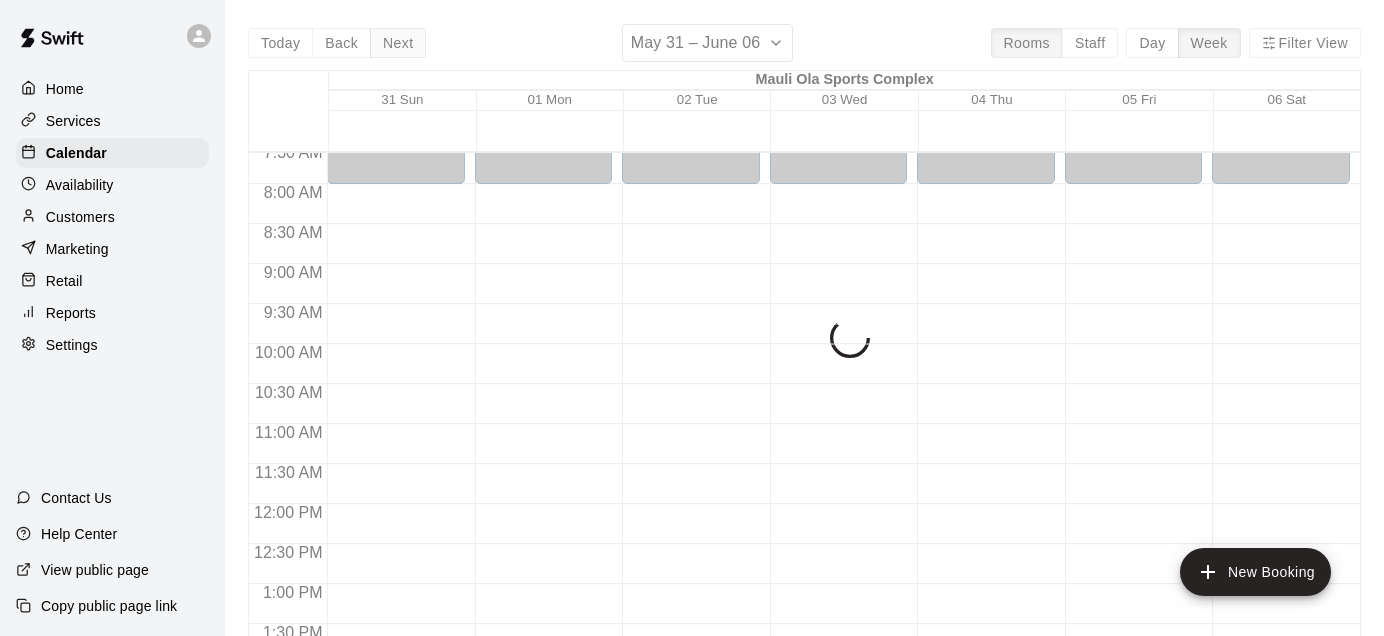 click on "Today Back Next May 31 – June 06 Rooms Staff Day Week Filter View Mauli Ola Sports Complex 31 Sun 01 Mon 02 Tue 03 Wed 04 Thu 05 Fri 06 Sat 12:00 AM 12:30 AM 1:00 AM 1:30 AM 2:00 AM 2:30 AM 3:00 AM 3:30 AM 4:00 AM 4:30 AM 5:00 AM 5:30 AM 6:00 AM 6:30 AM 7:00 AM 7:30 AM 8:00 AM 8:30 AM 9:00 AM 9:30 AM 10:00 AM 10:30 AM 11:00 AM 11:30 AM 12:00 PM 12:30 PM 1:00 PM 1:30 PM 2:00 PM 2:30 PM 3:00 PM 3:30 PM 4:00 PM 4:30 PM 5:00 PM 5:30 PM 6:00 PM 6:30 PM 7:00 PM 7:30 PM 8:00 PM 8:30 PM 9:00 PM 9:30 PM 10:00 PM 10:30 PM 11:00 PM 11:30 PM 12:00 AM – 8:00 AM Closed 7:00 PM – 11:59 PM Closed 12:00 AM – 8:00 AM Closed 7:00 PM – 11:59 PM Closed 12:00 AM – 8:00 AM Closed 7:00 PM – 11:59 PM Closed 12:00 AM – 8:00 AM Closed 7:00 PM – 11:59 PM Closed 12:00 AM – 8:00 AM Closed 7:00 PM – 11:59 PM Closed 12:00 AM – 8:00 AM Closed 7:00 PM – 11:59 PM Closed 12:00 AM – 8:00 AM Closed 7:00 PM – 11:59 PM Closed" at bounding box center (804, 342) 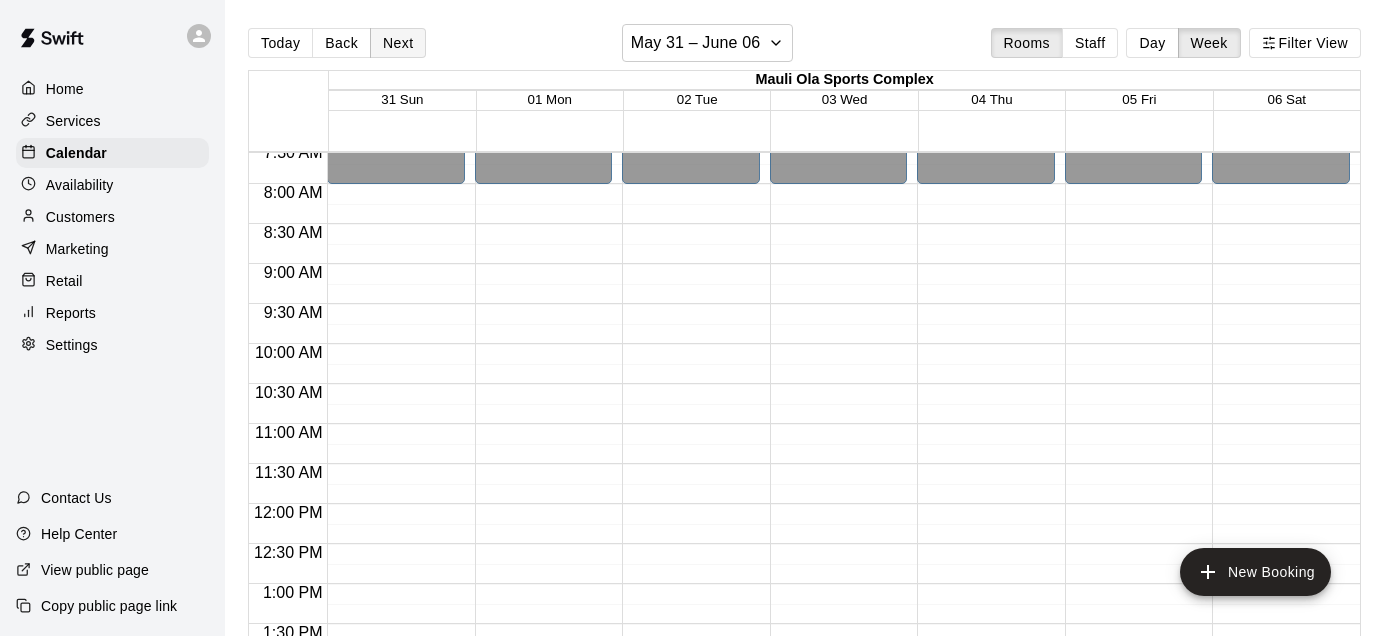 click on "Next" at bounding box center [398, 43] 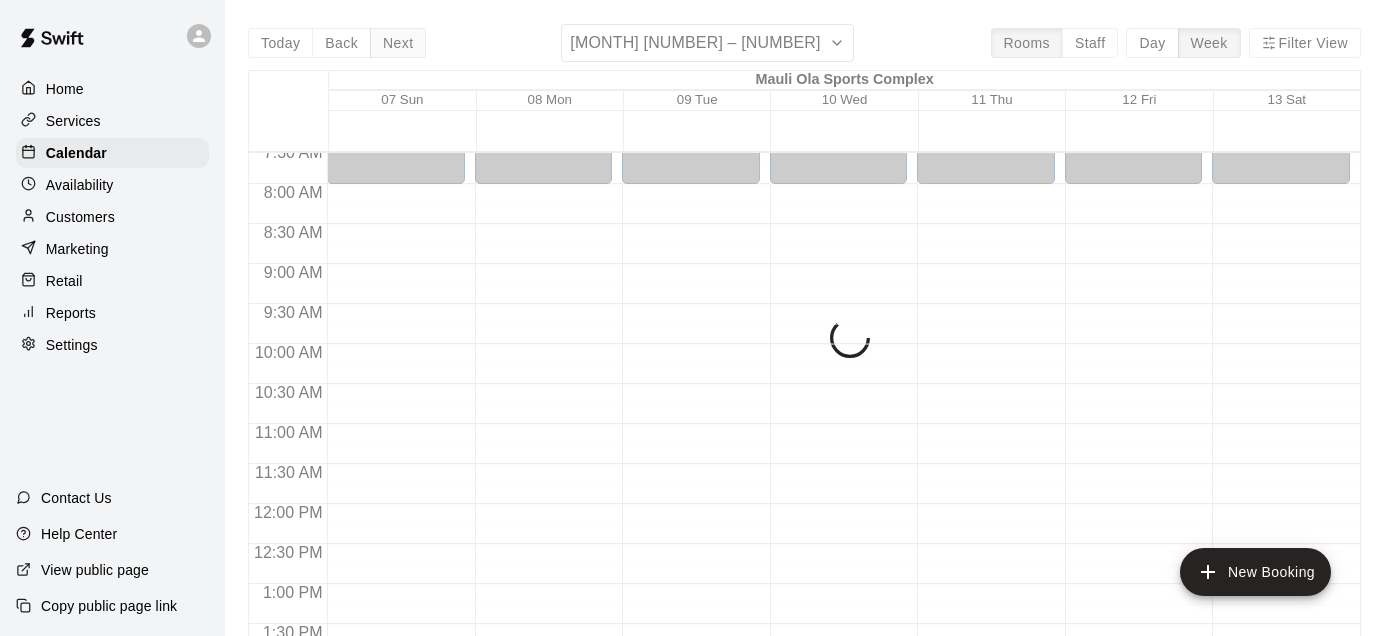 click on "Today Back Next June 07 – 13 Rooms Staff Day Week Filter View Mauli Ola Sports Complex 07 Sun 08 Mon 09 Tue 10 Wed 11 Thu 12 Fri 13 Sat 12:00 AM 12:30 AM 1:00 AM 1:30 AM 2:00 AM 2:30 AM 3:00 AM 3:30 AM 4:00 AM 4:30 AM 5:00 AM 5:30 AM 6:00 AM 6:30 AM 7:00 AM 7:30 AM 8:00 AM 8:30 AM 9:00 AM 9:30 AM 10:00 AM 10:30 AM 11:00 AM 11:30 AM 12:00 PM 12:30 PM 1:00 PM 1:30 PM 2:00 PM 2:30 PM 3:00 PM 3:30 PM 4:00 PM 4:30 PM 5:00 PM 5:30 PM 6:00 PM 6:30 PM 7:00 PM 7:30 PM 8:00 PM 8:30 PM 9:00 PM 9:30 PM 10:00 PM 10:30 PM 11:00 PM 11:30 PM 12:00 AM – 8:00 AM Closed 7:00 PM – 11:59 PM Closed 12:00 AM – 8:00 AM Closed 7:00 PM – 11:59 PM Closed 12:00 AM – 8:00 AM Closed 7:00 PM – 11:59 PM Closed 12:00 AM – 8:00 AM Closed 7:00 PM – 11:59 PM Closed 12:00 AM – 8:00 AM Closed 7:00 PM – 11:59 PM Closed 12:00 AM – 8:00 AM Closed 7:00 PM – 11:59 PM Closed 12:00 AM – 8:00 AM Closed 7:00 PM – 11:59 PM Closed" at bounding box center [804, 342] 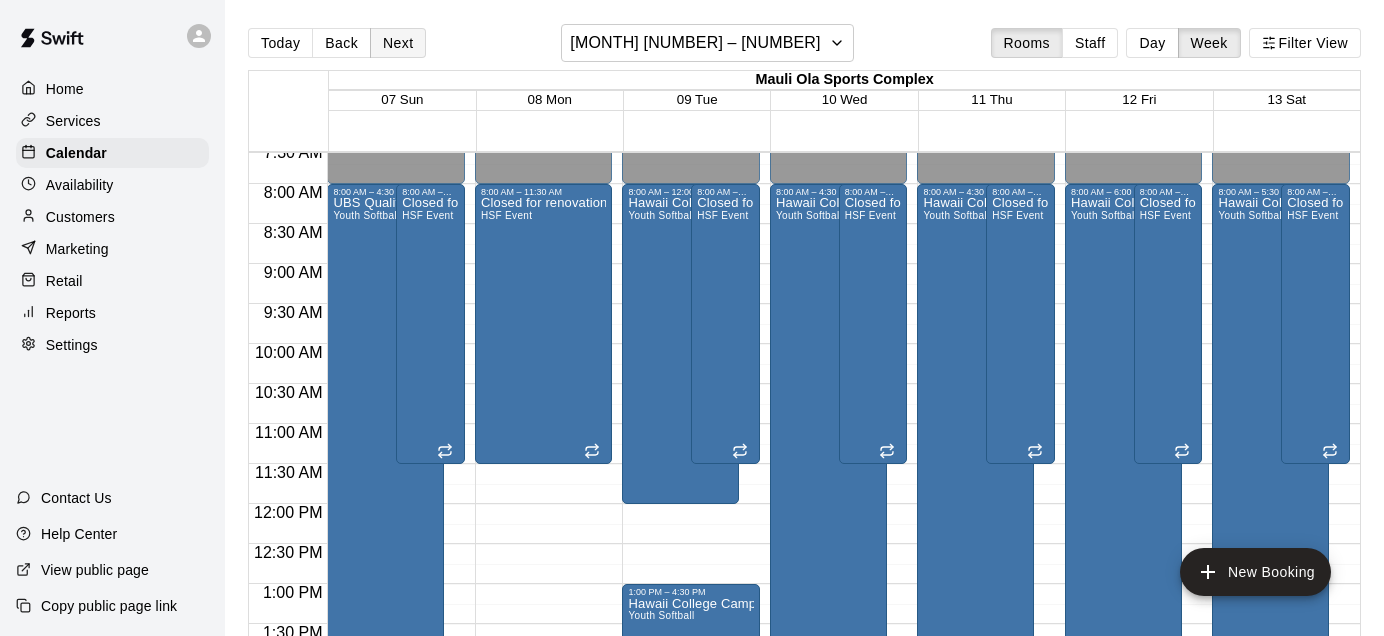 click on "Next" at bounding box center [398, 43] 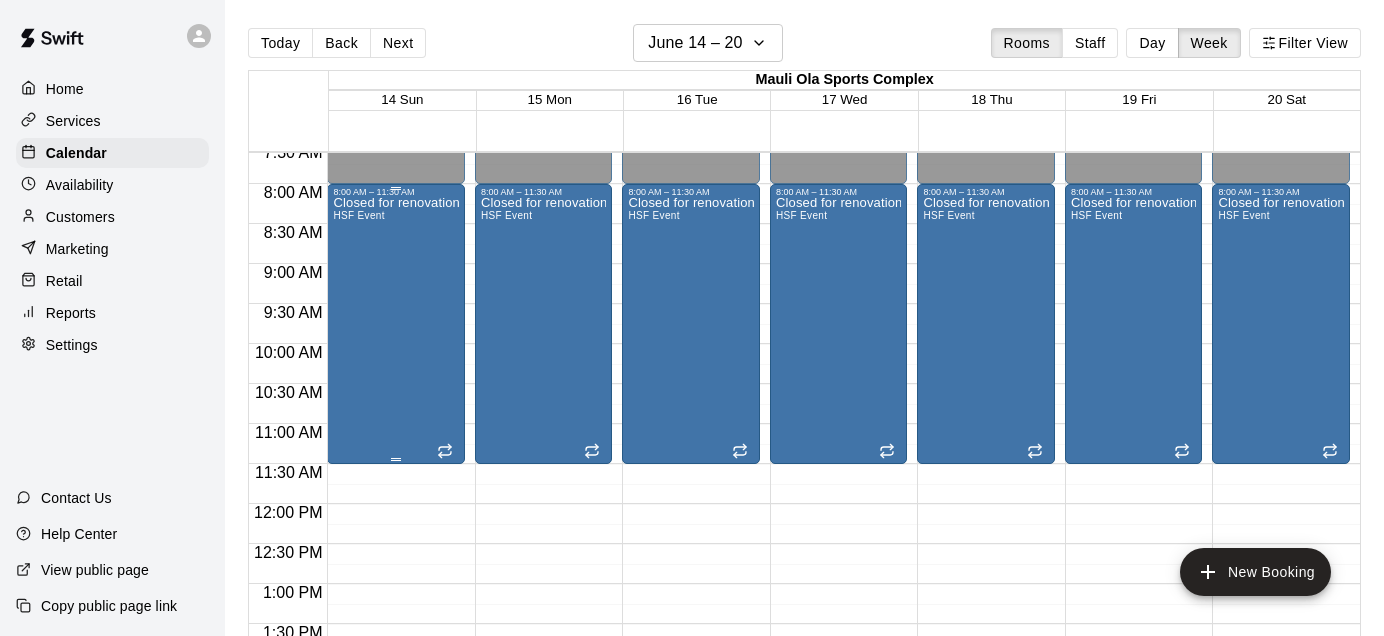 click on "Closed for renovations HSF Event" at bounding box center [396, 515] 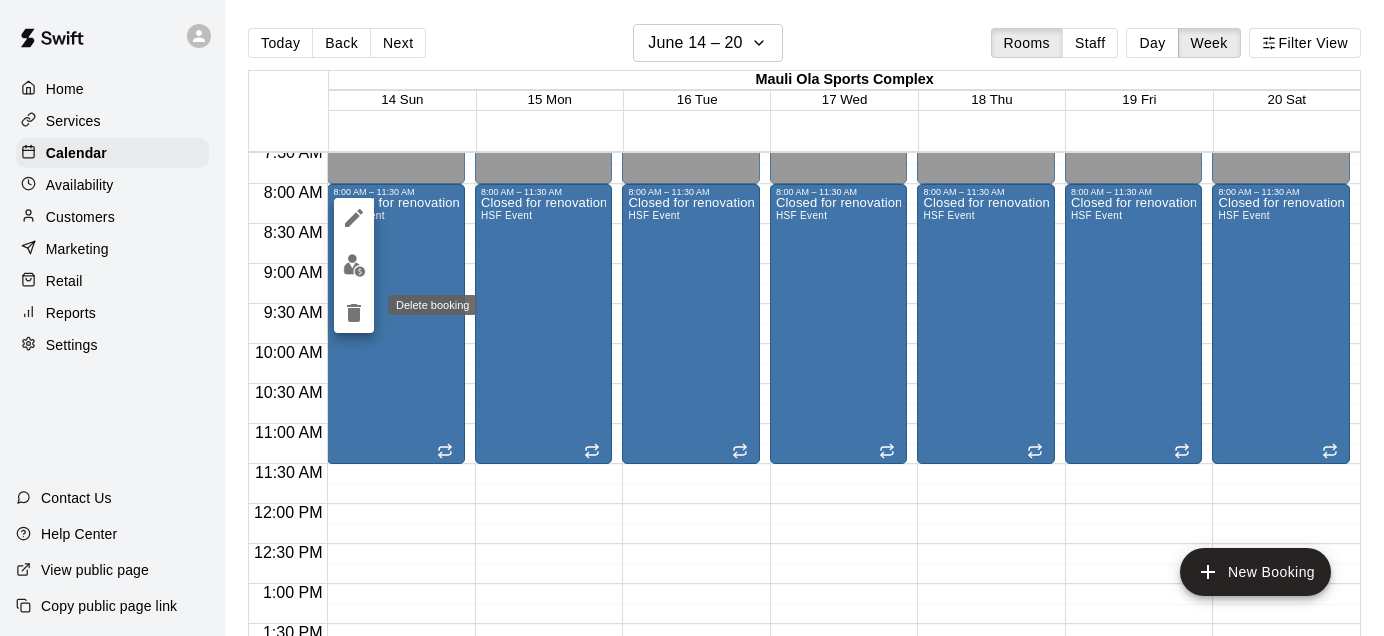 click 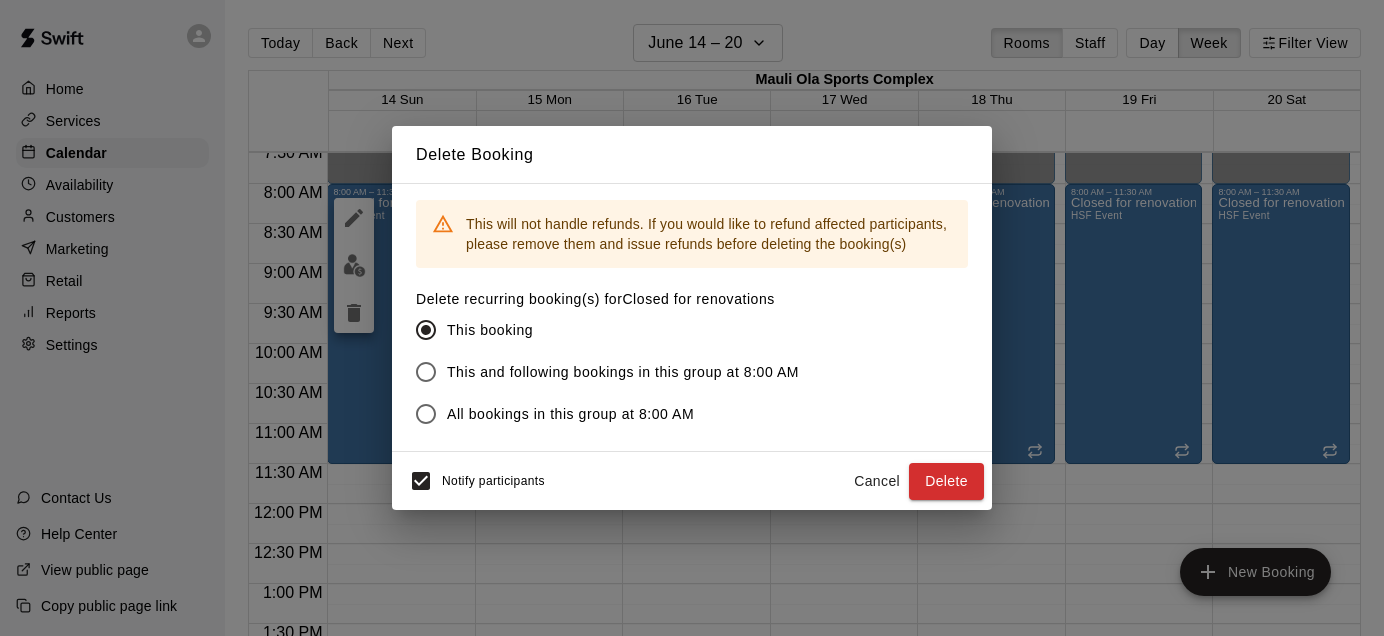 click on "This and following bookings in this group at 8:00 AM" at bounding box center (623, 372) 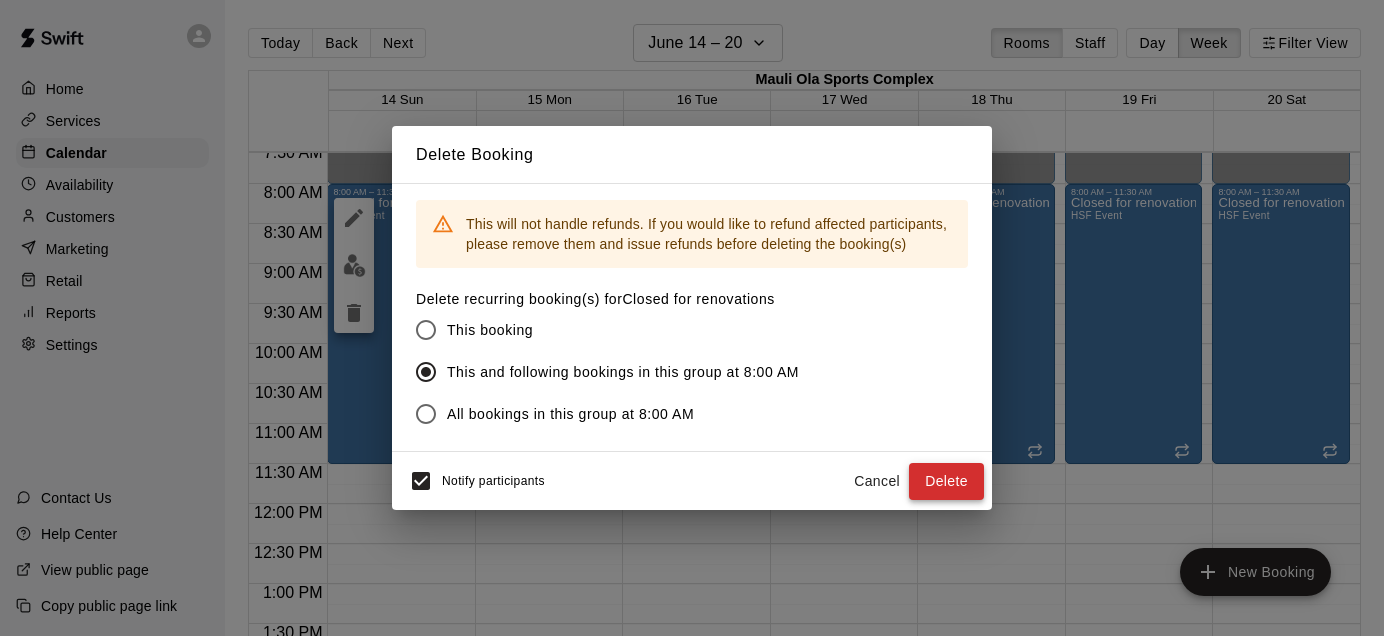 click on "Delete" at bounding box center [946, 481] 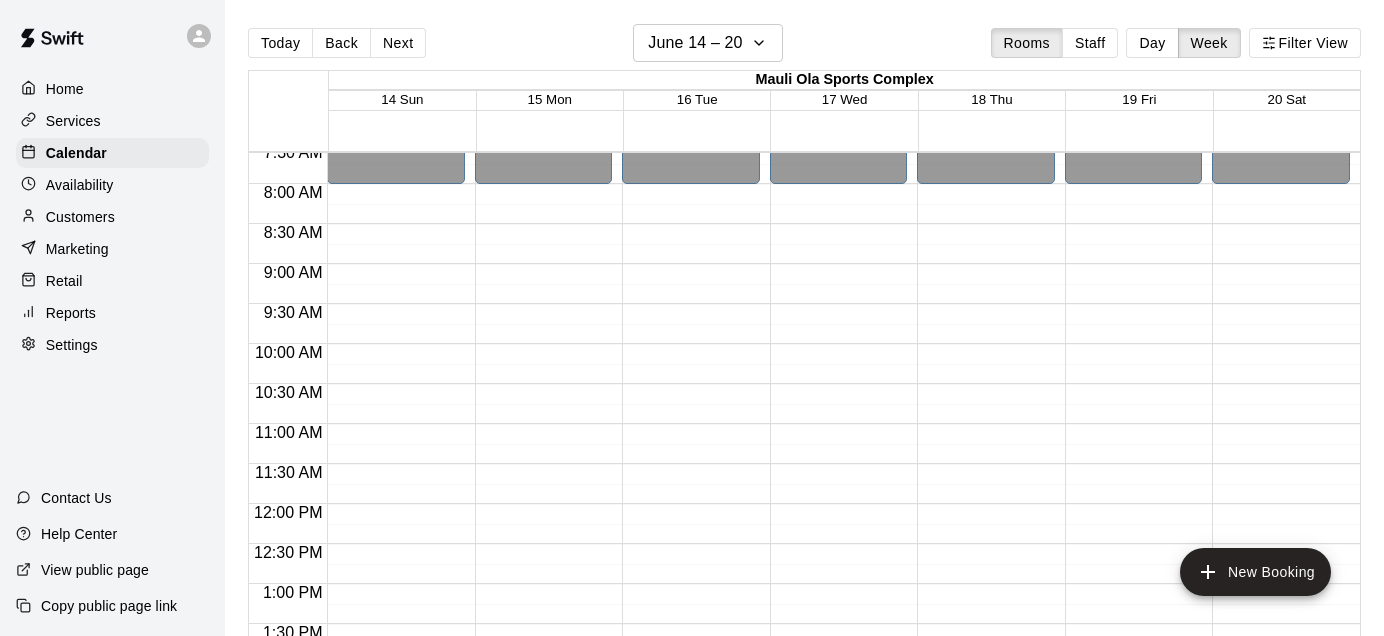 click on "Back" at bounding box center [341, 43] 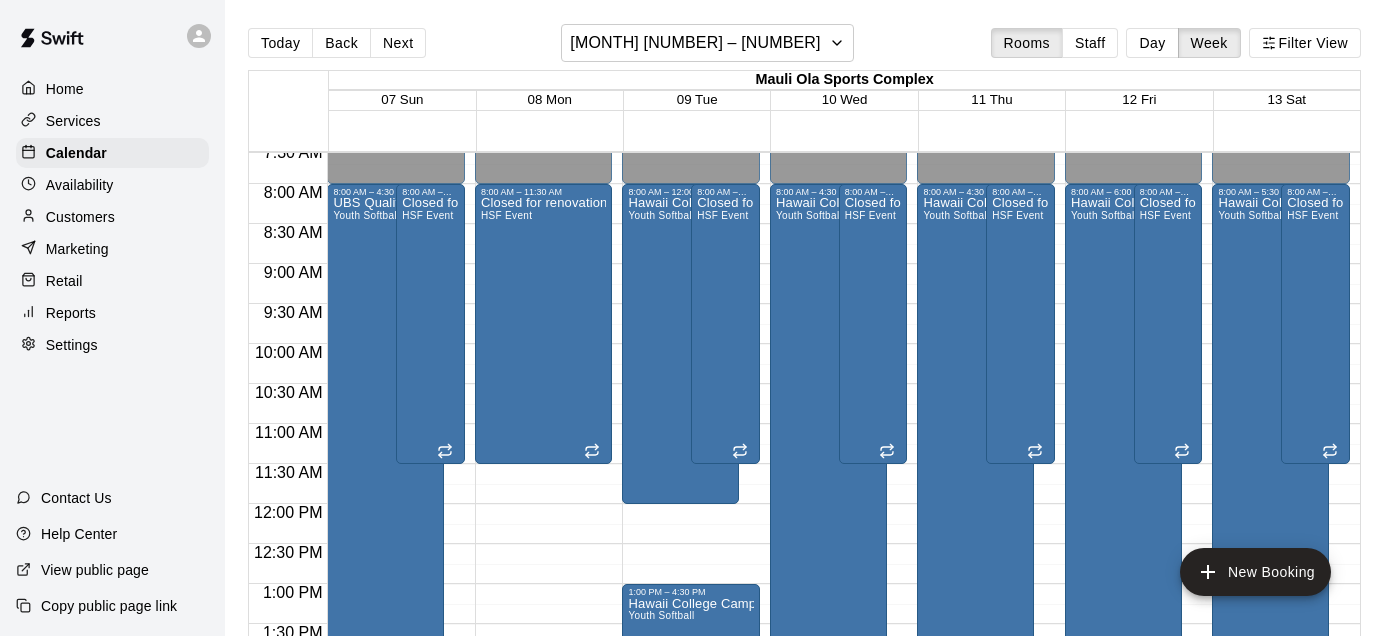 click on "Back" at bounding box center [341, 43] 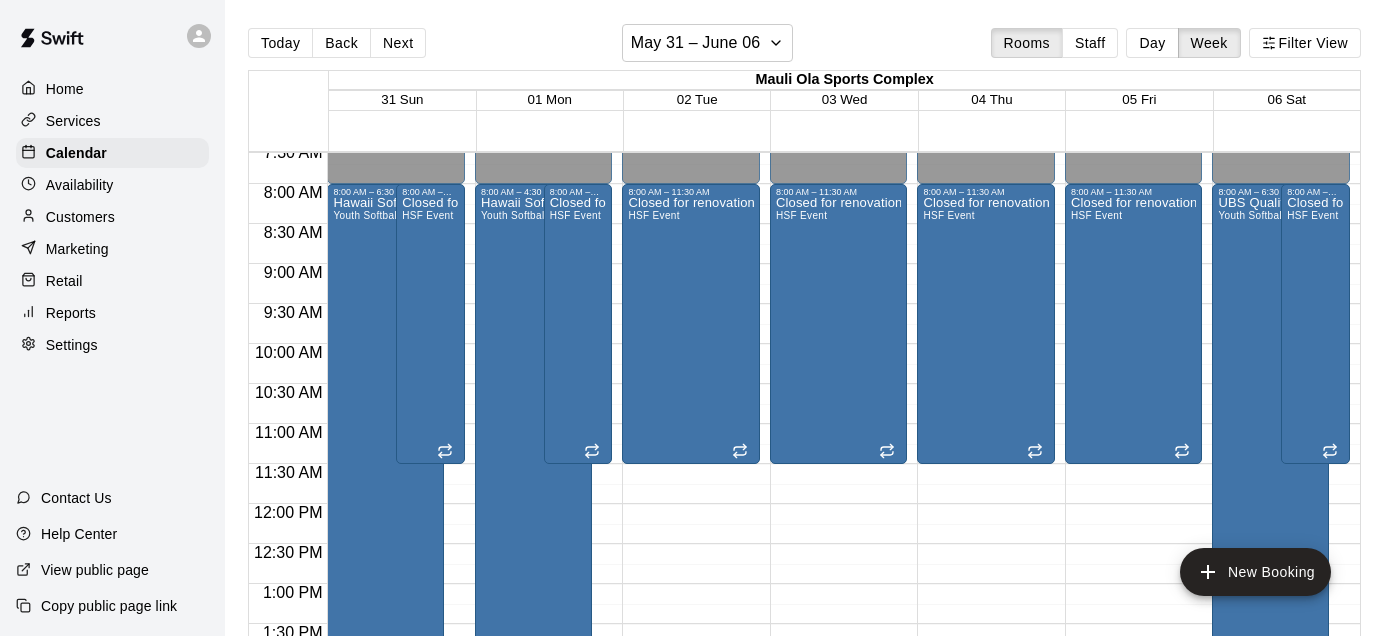 click on "Back" at bounding box center (341, 43) 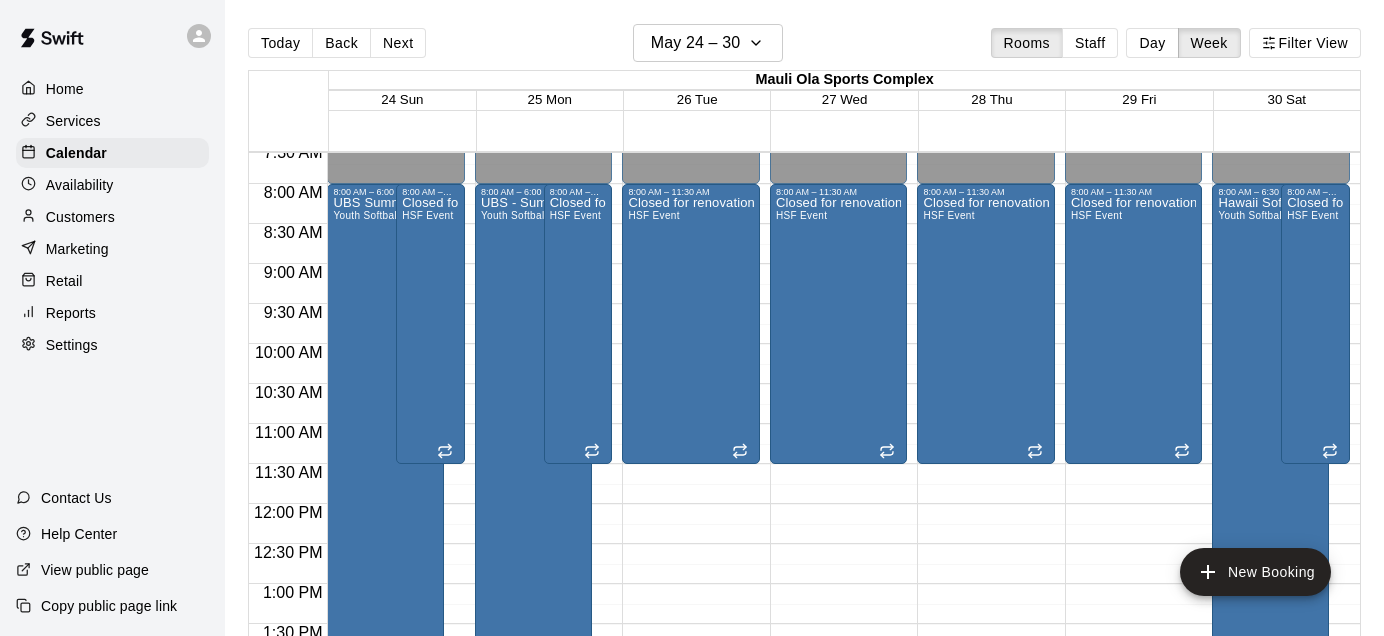 click on "Back" at bounding box center (341, 43) 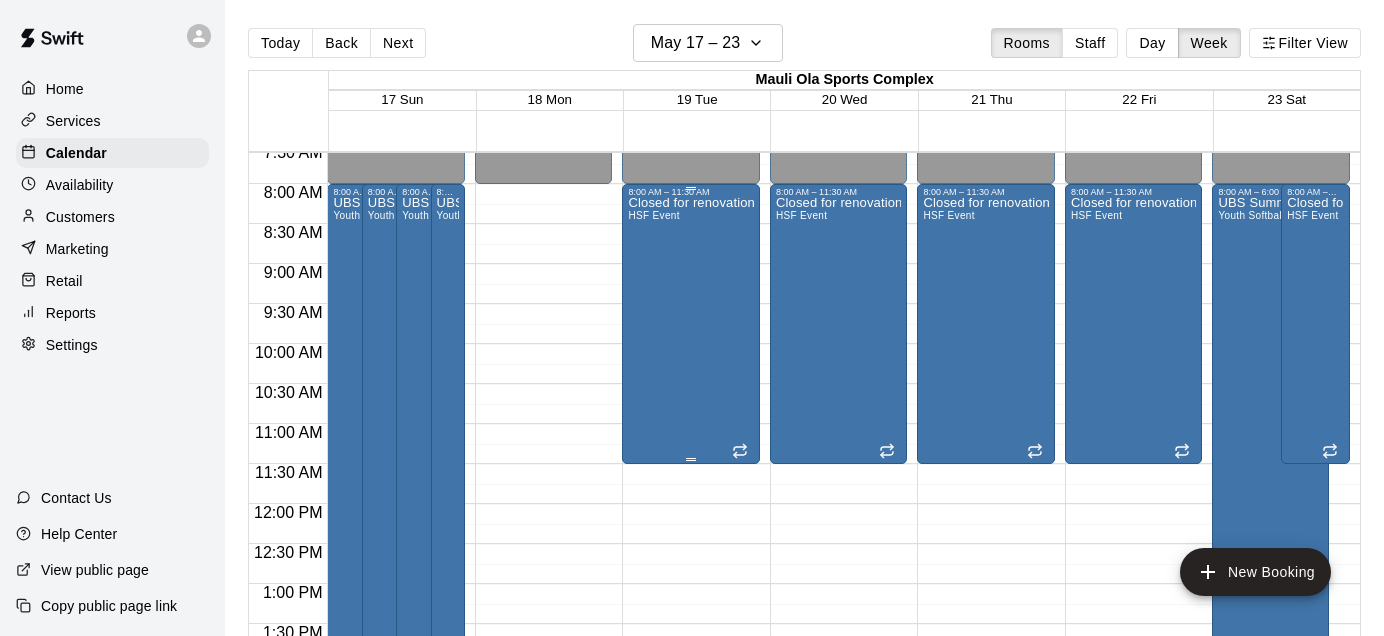 click on "Closed for renovations HSF Event" at bounding box center (691, 515) 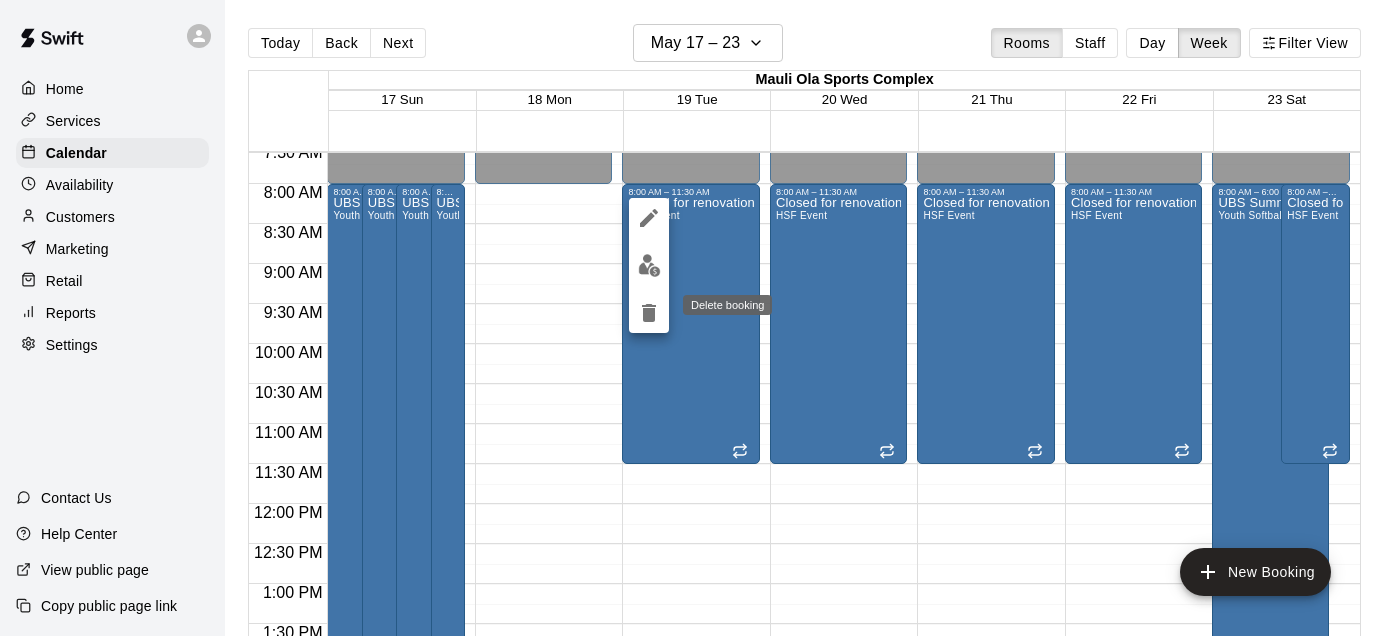 click 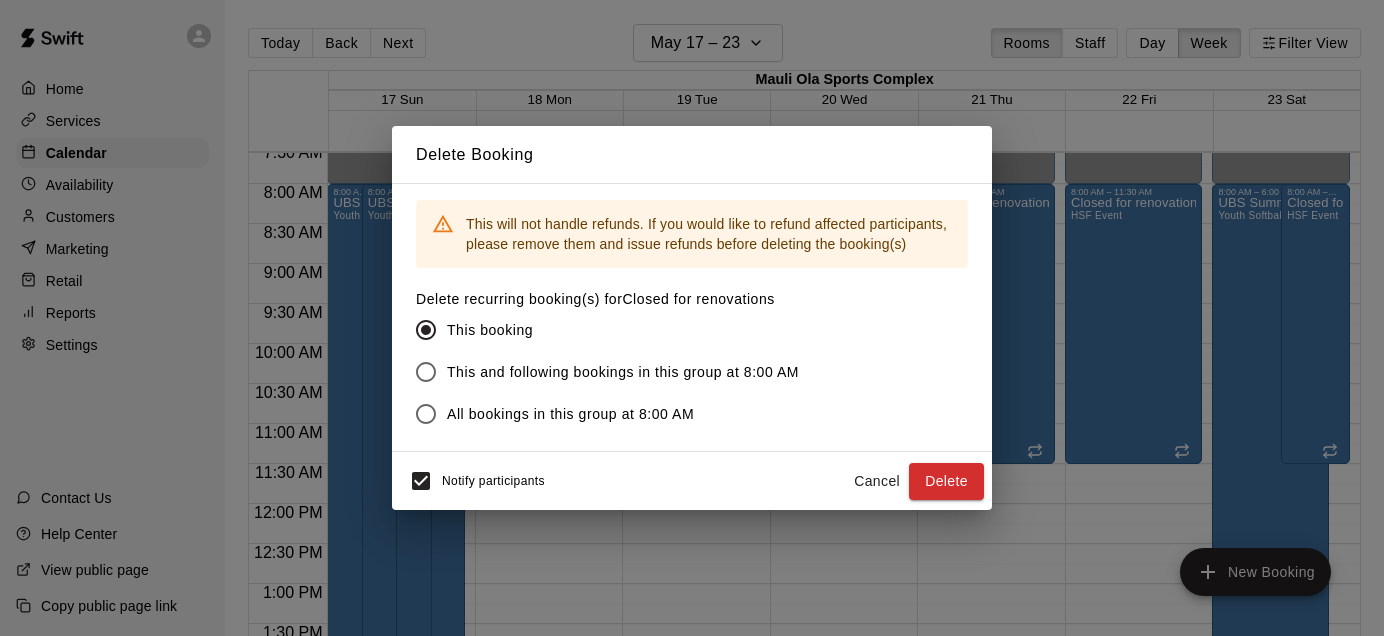 click on "This and following bookings in this group at 8:00 AM" at bounding box center [623, 372] 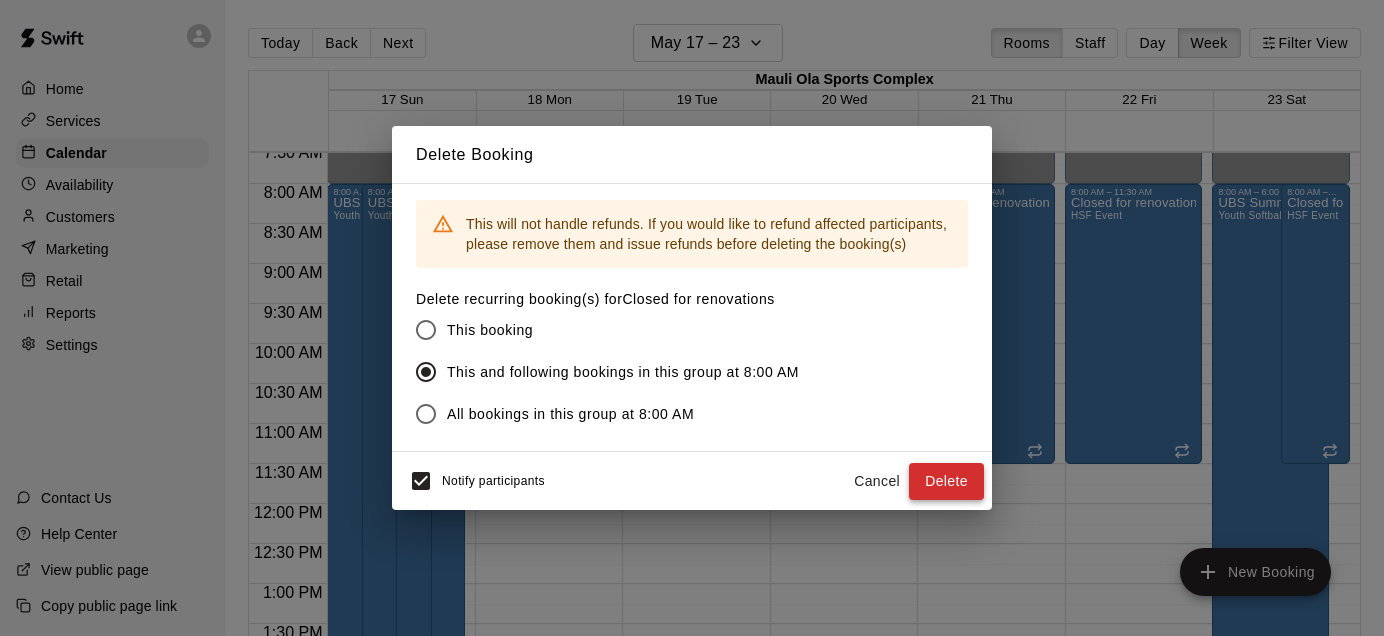 click on "Delete" at bounding box center [946, 481] 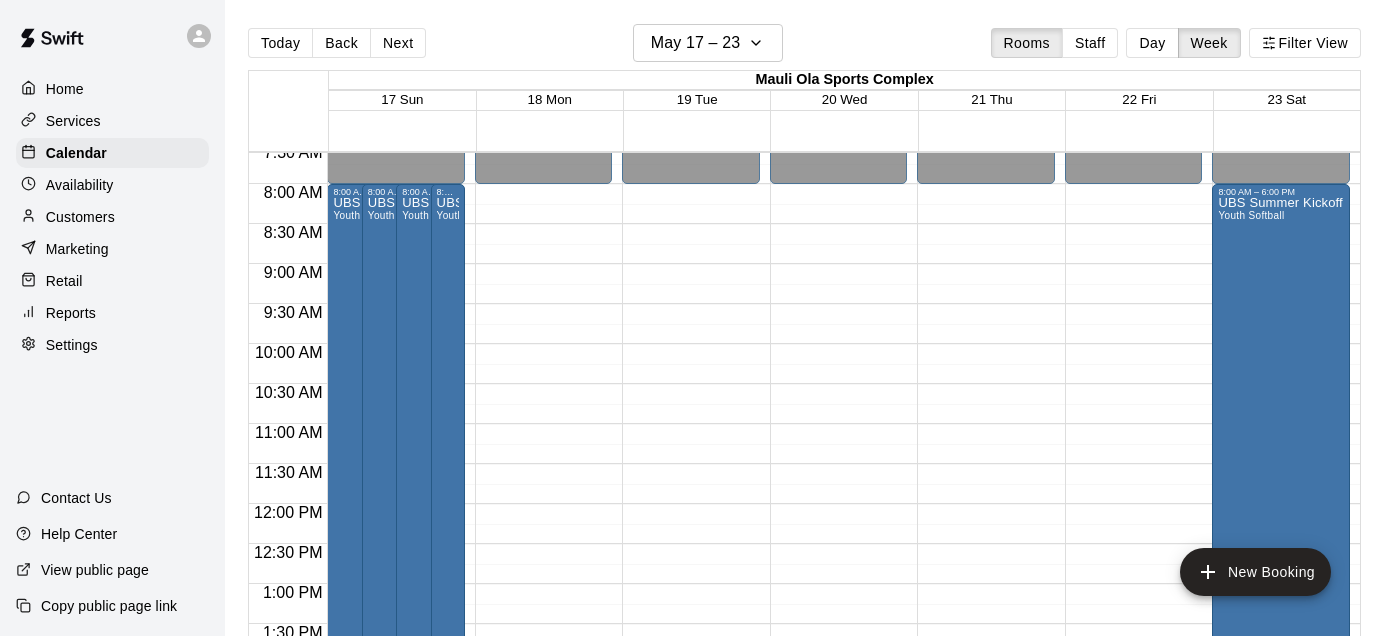 click on "Back" at bounding box center [341, 43] 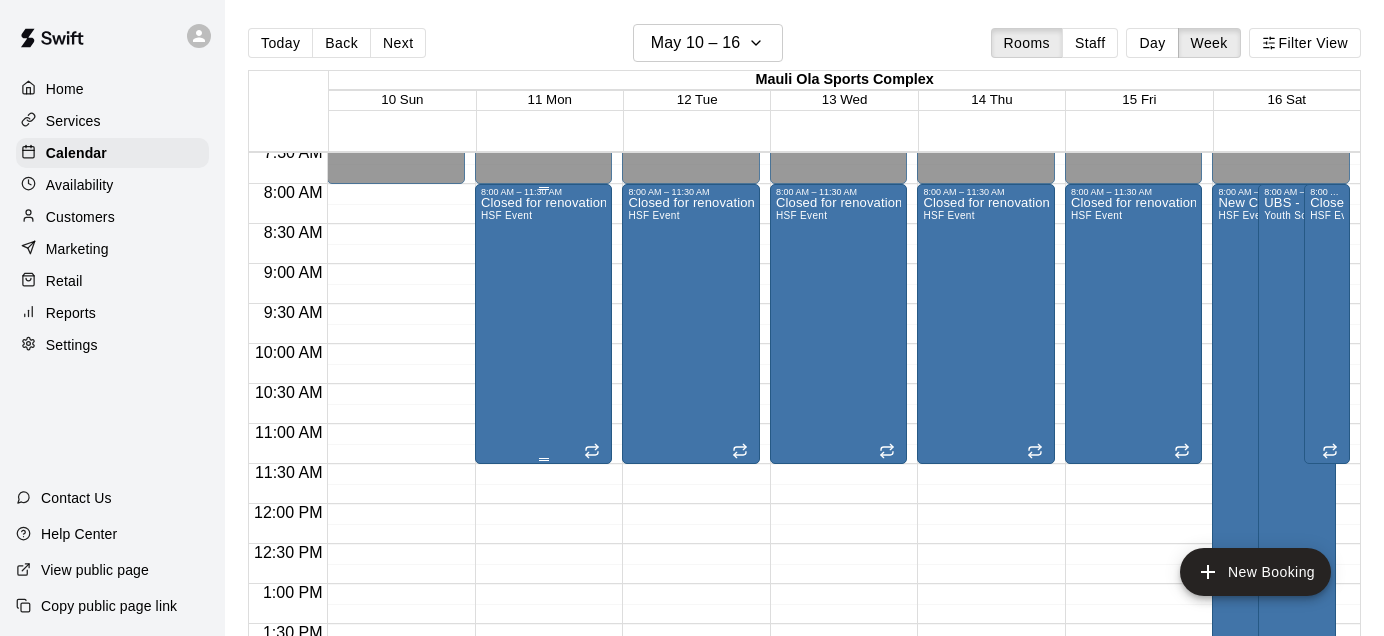 click on "Closed for renovations HSF Event" at bounding box center (544, 515) 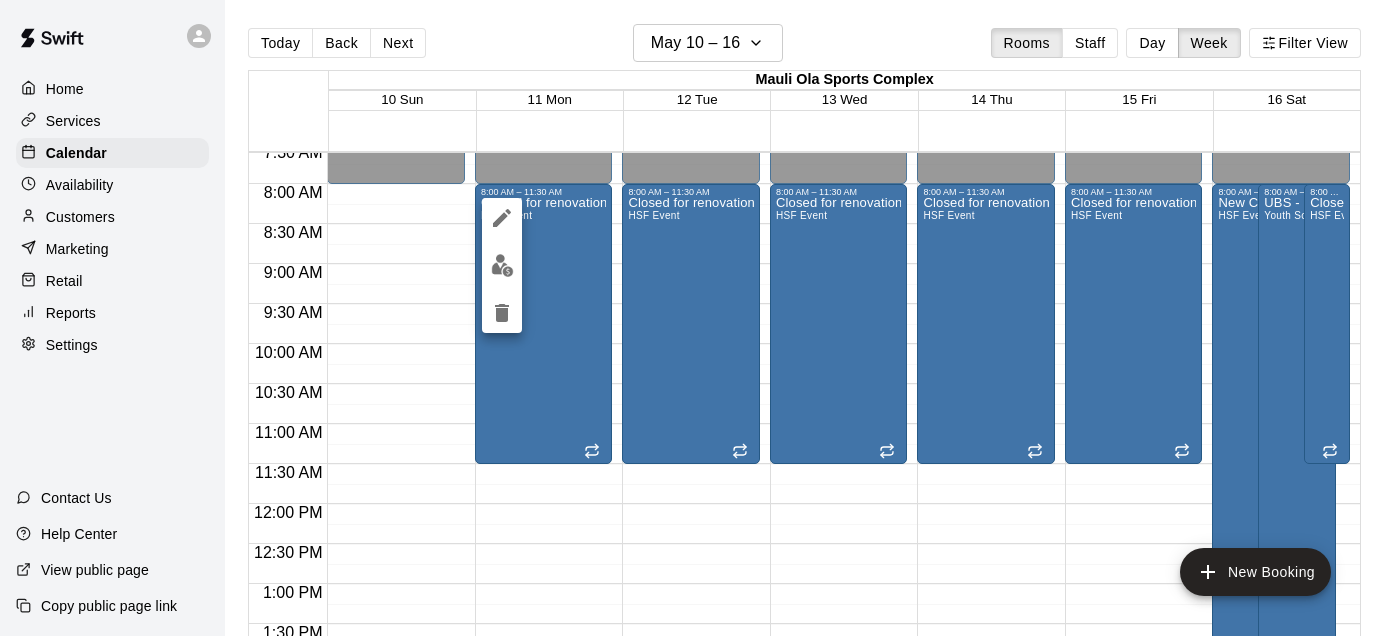 click 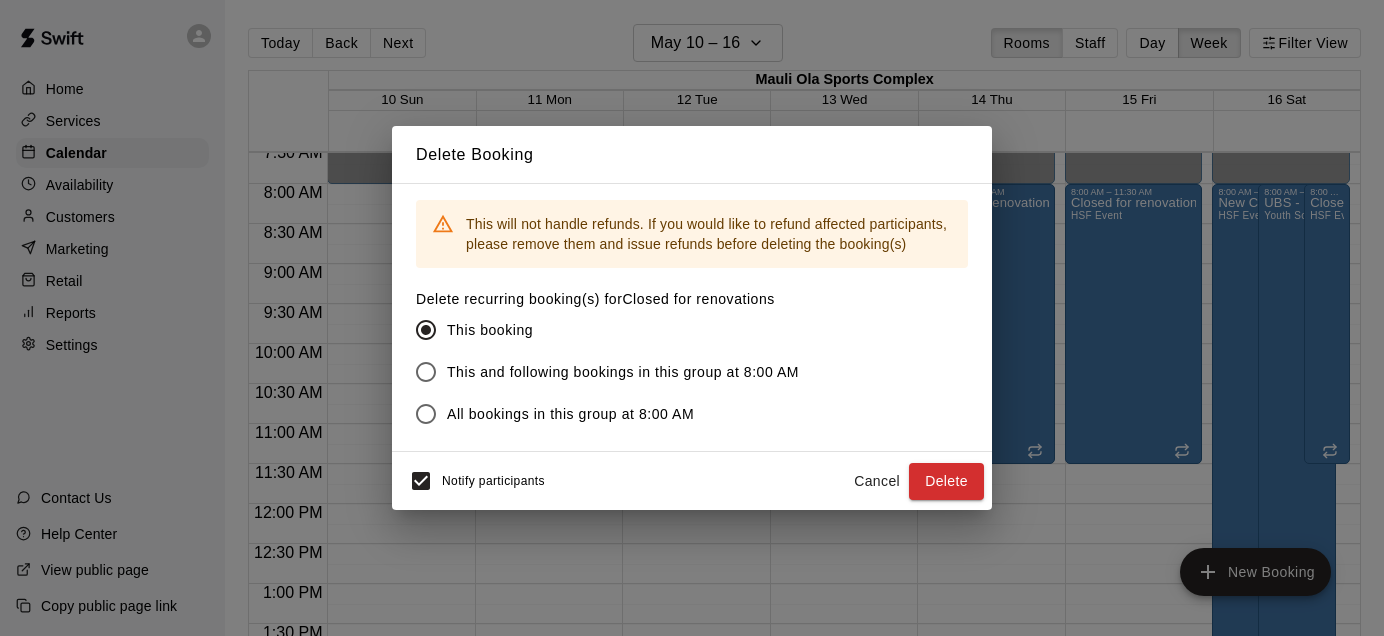 click on "This and following bookings in this group at 8:00 AM" at bounding box center [623, 372] 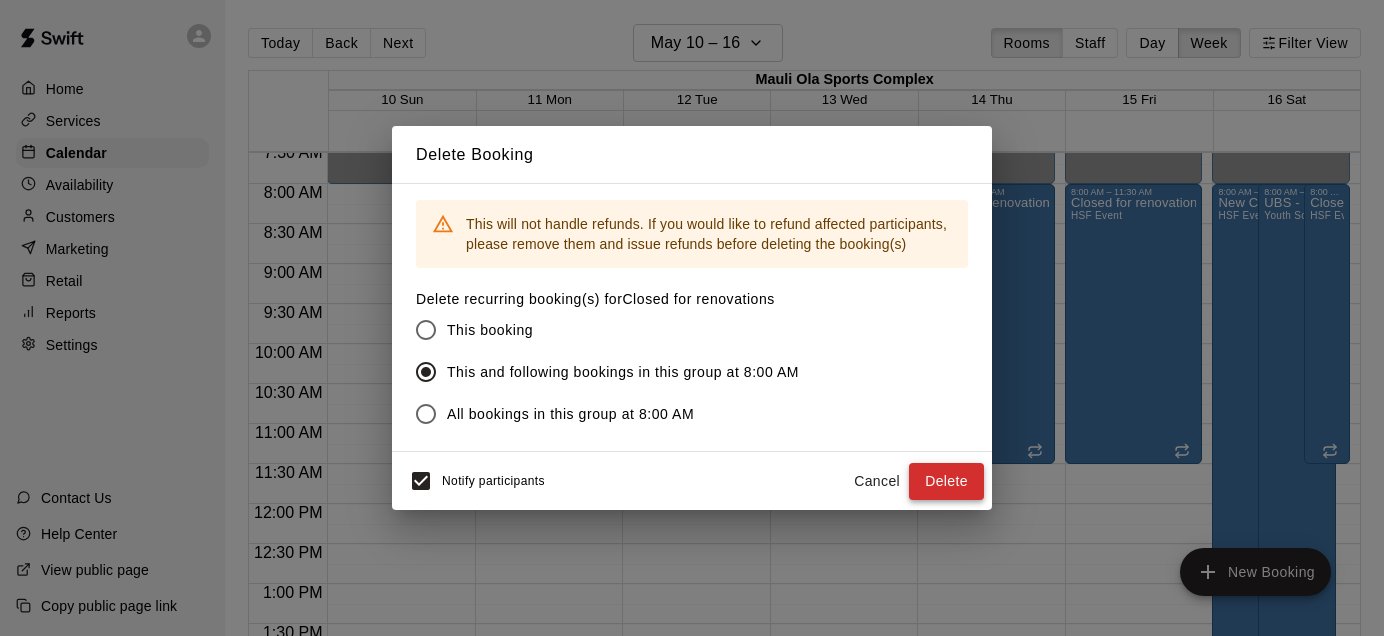 click on "Delete" at bounding box center [946, 481] 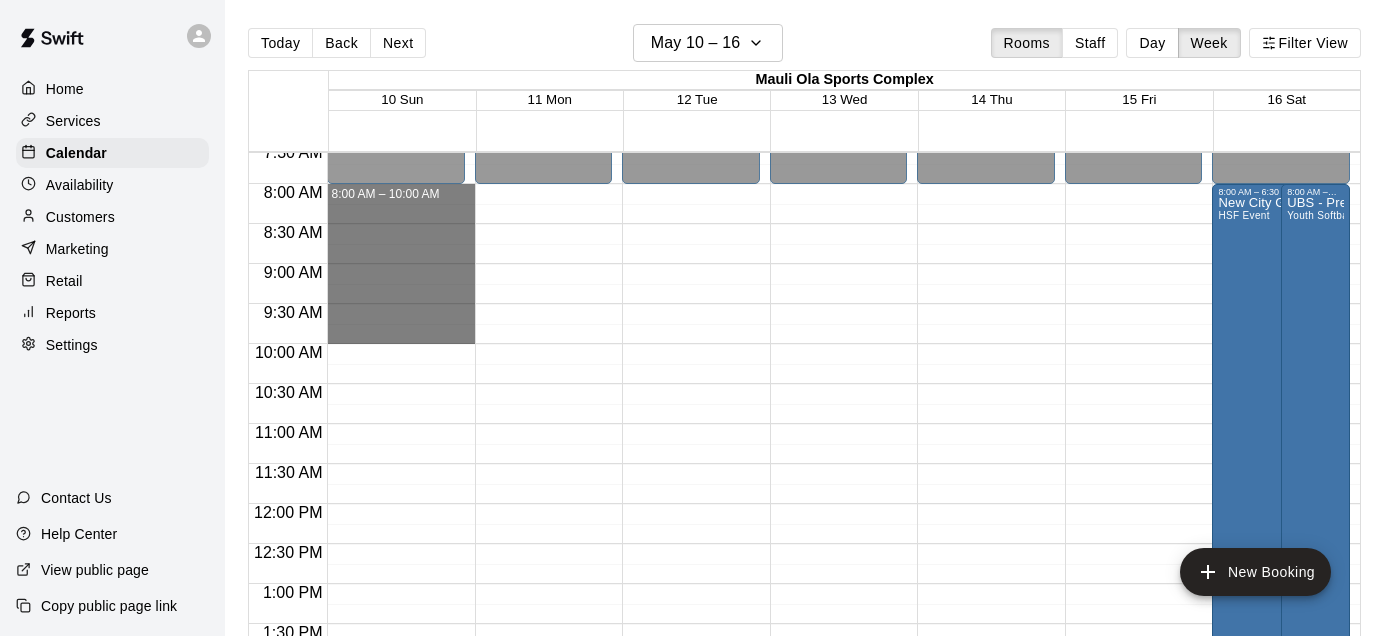 drag, startPoint x: 392, startPoint y: 196, endPoint x: 376, endPoint y: 373, distance: 177.7217 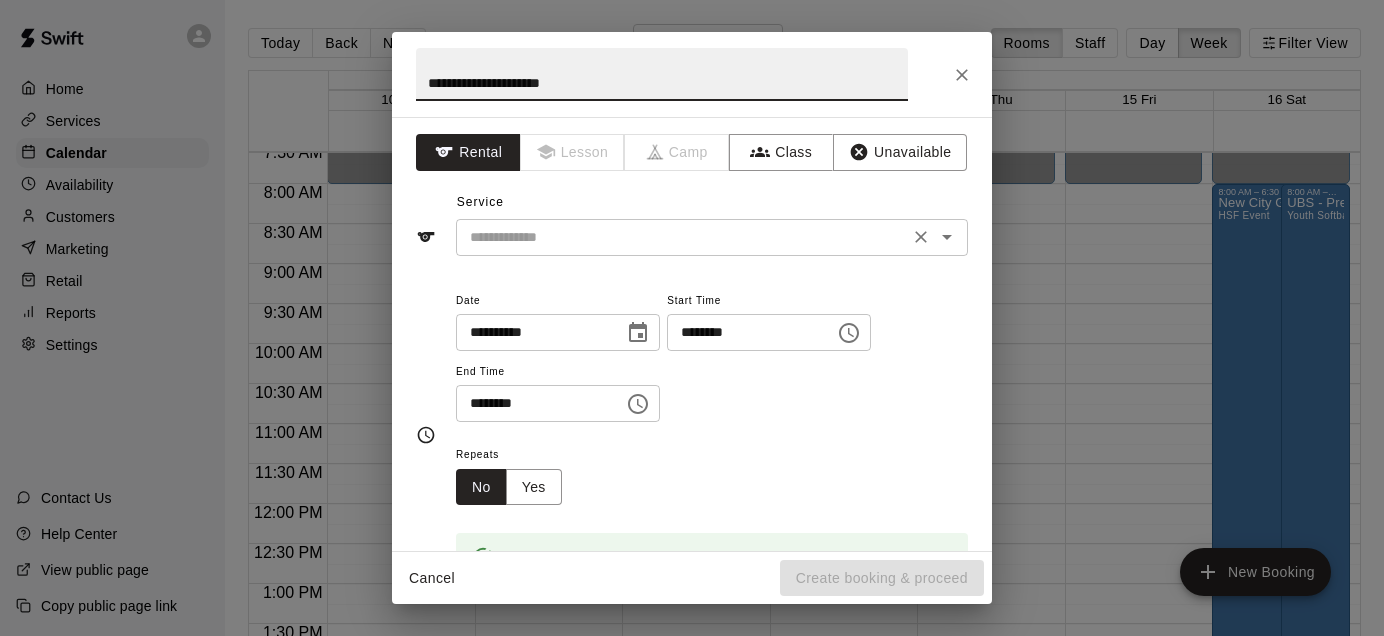 type on "**********" 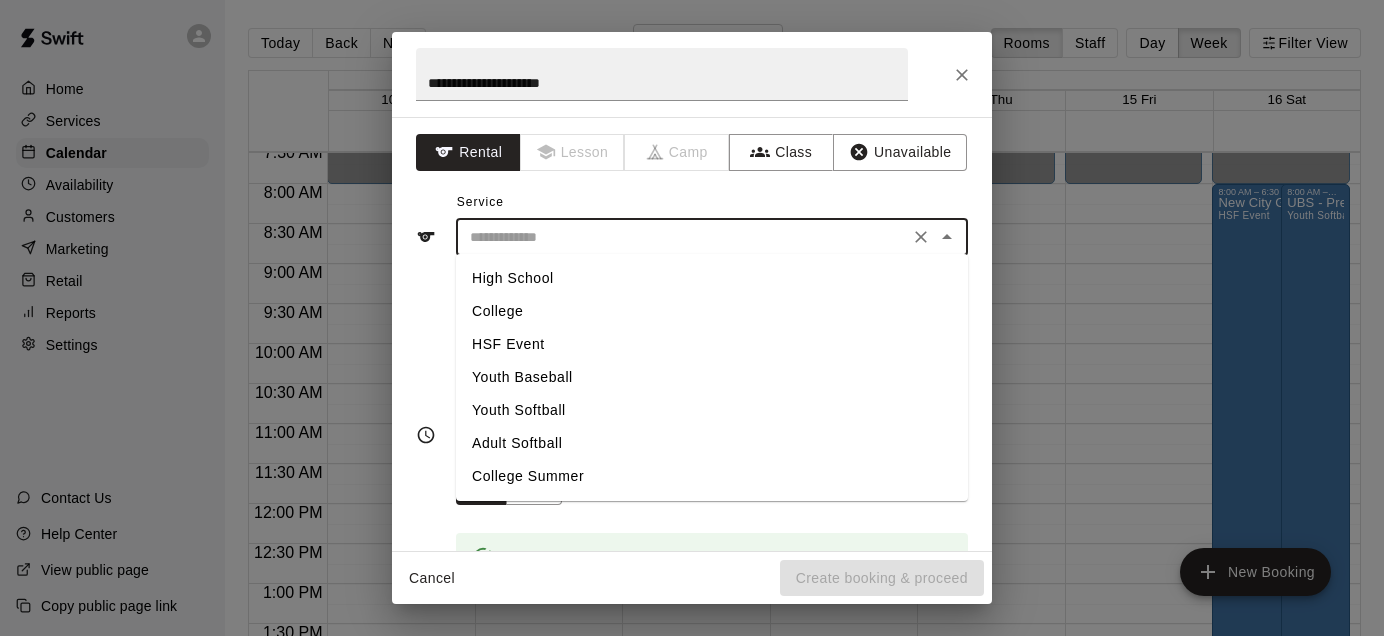 click at bounding box center [682, 237] 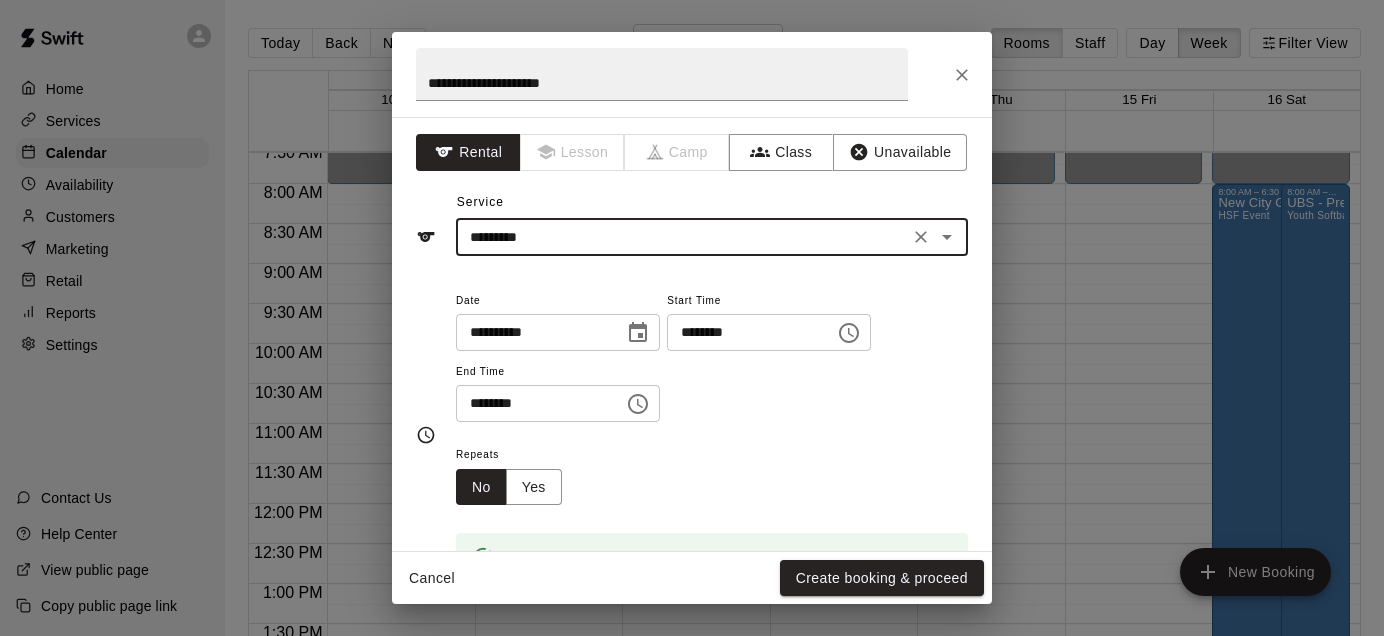 click on "********" at bounding box center (533, 403) 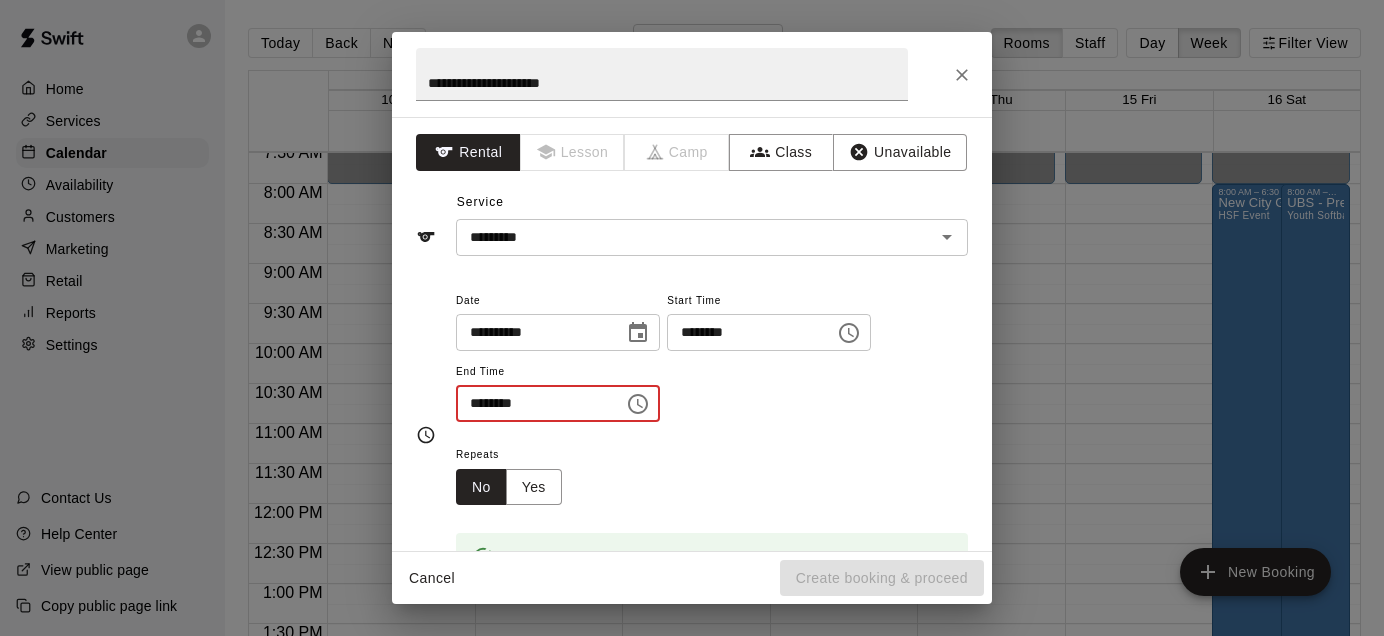 click on "********" at bounding box center [533, 403] 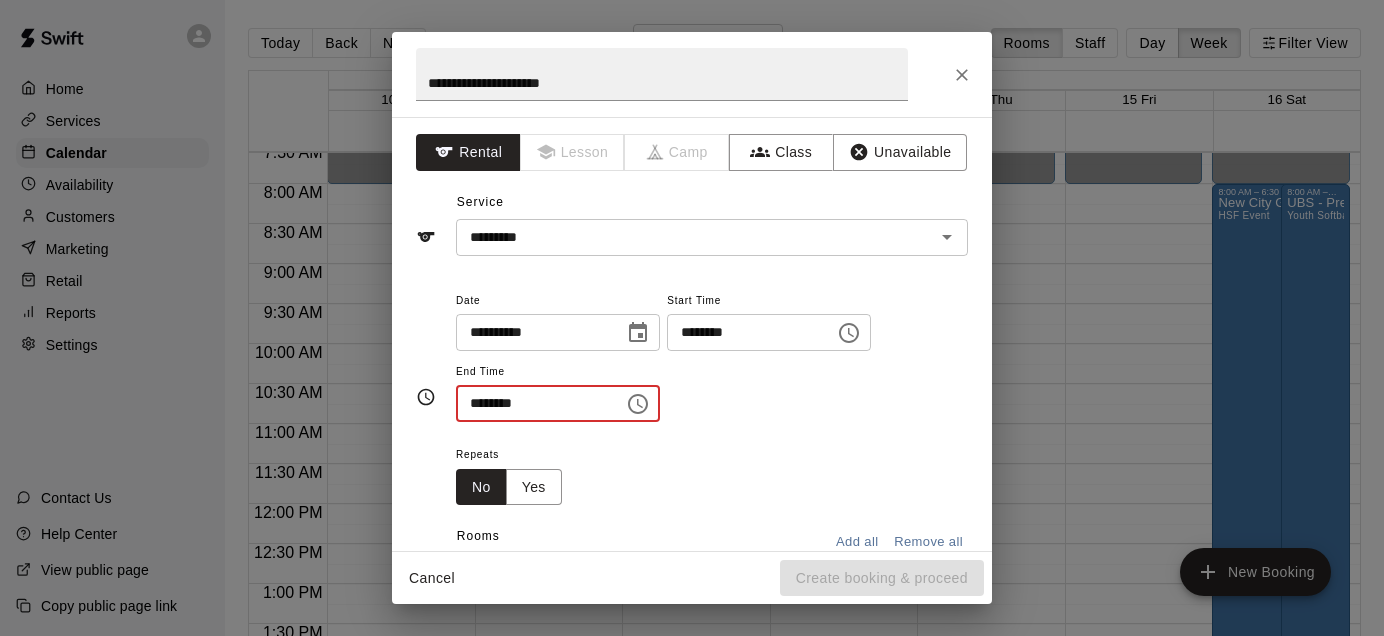 click on "********" at bounding box center (533, 403) 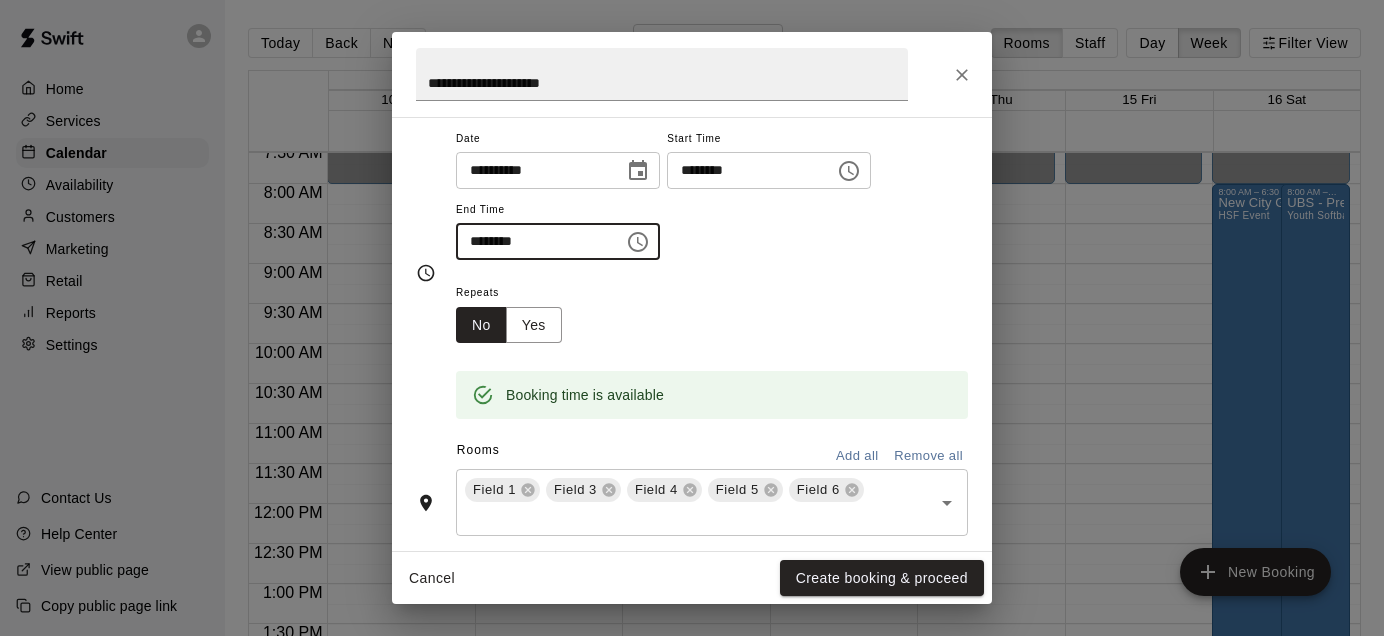 scroll, scrollTop: 163, scrollLeft: 0, axis: vertical 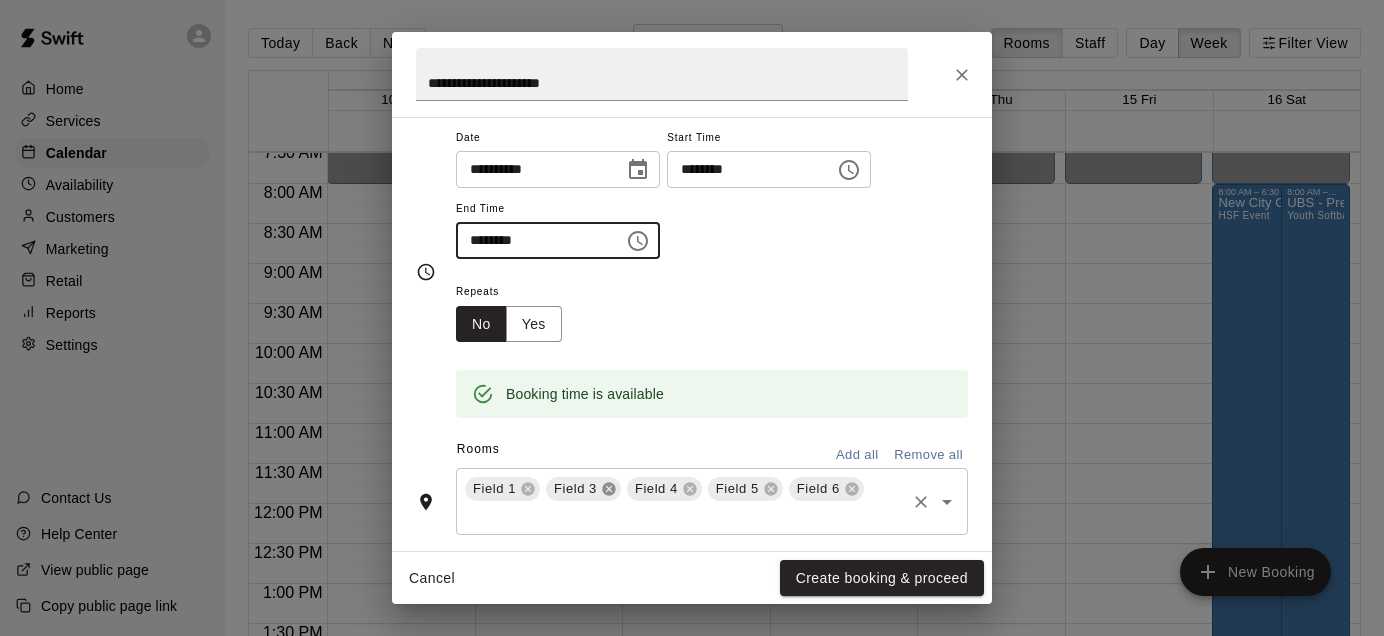 click 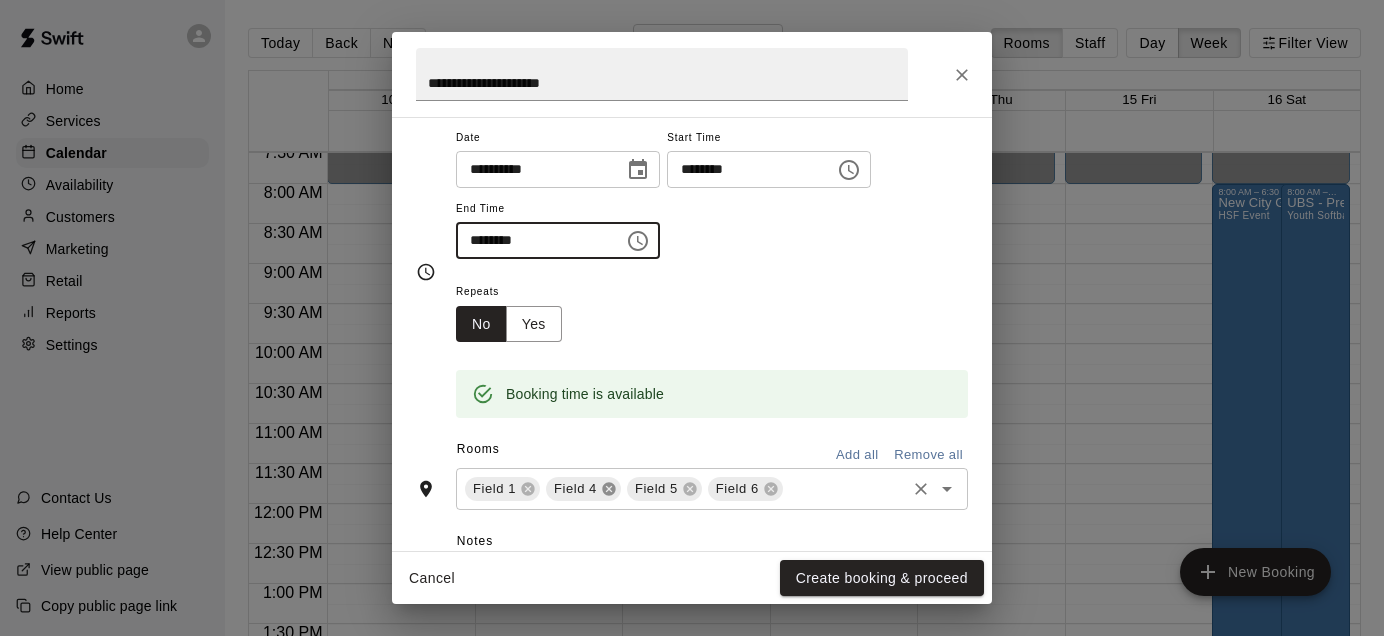click 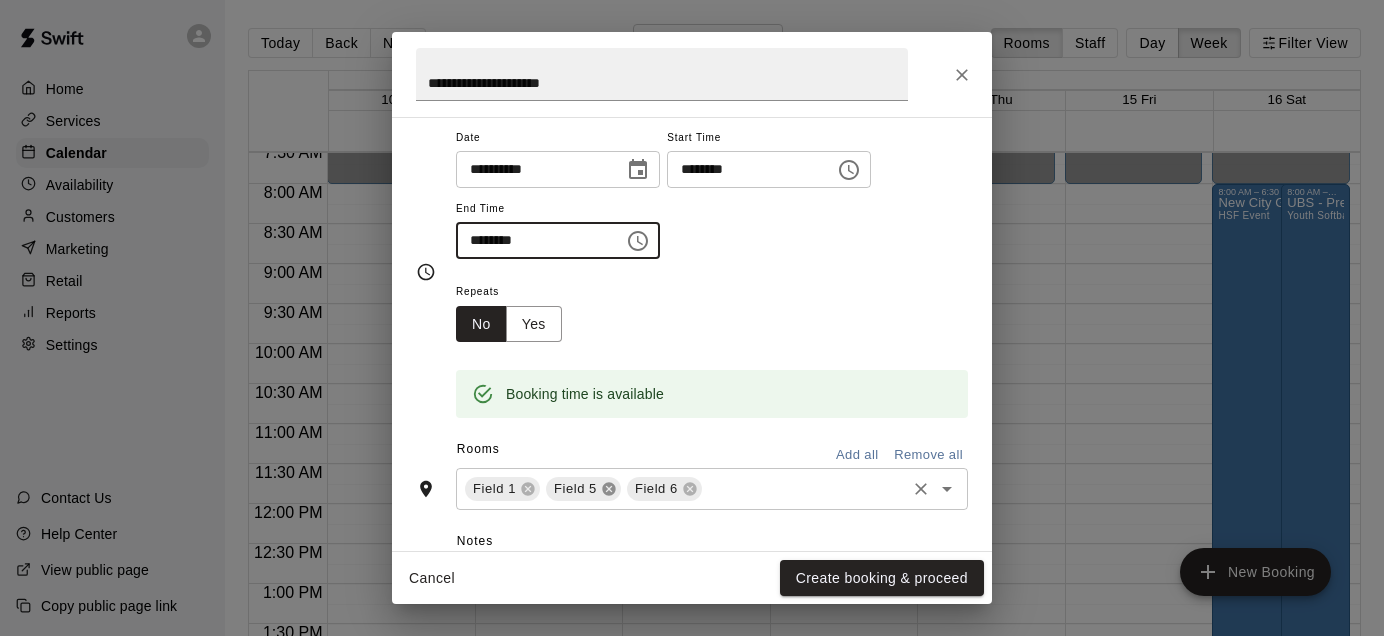 click 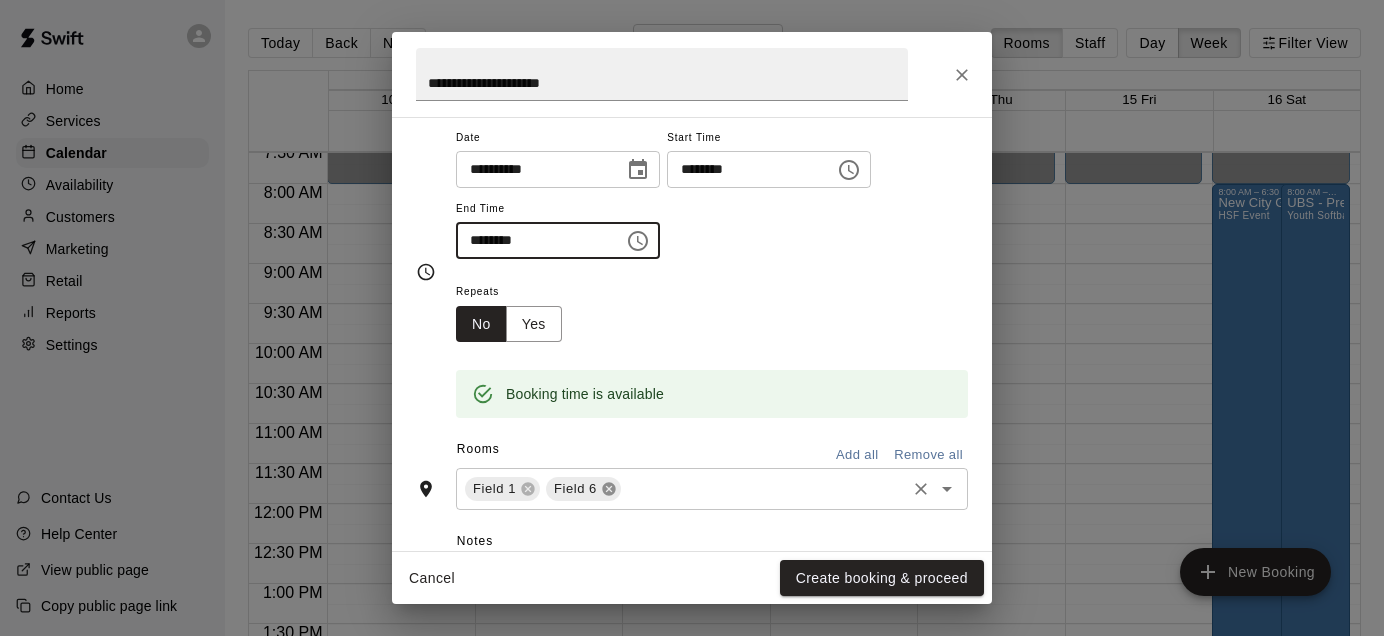 click 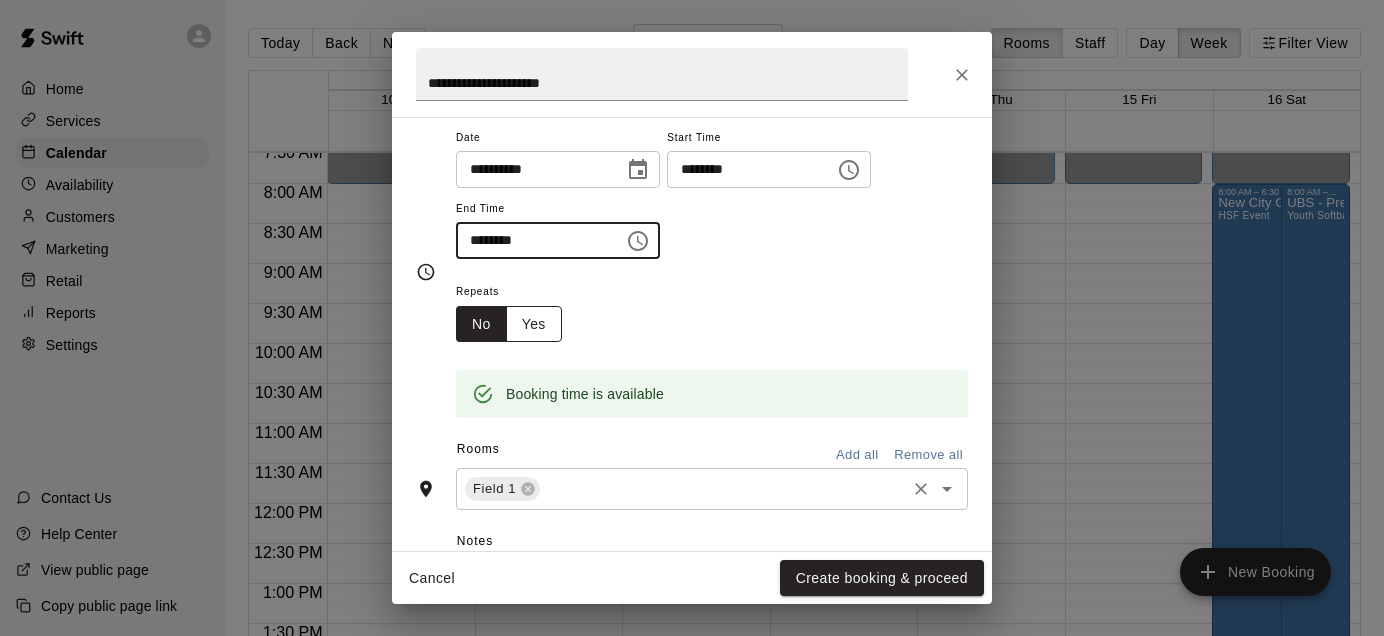 click on "Yes" at bounding box center [534, 324] 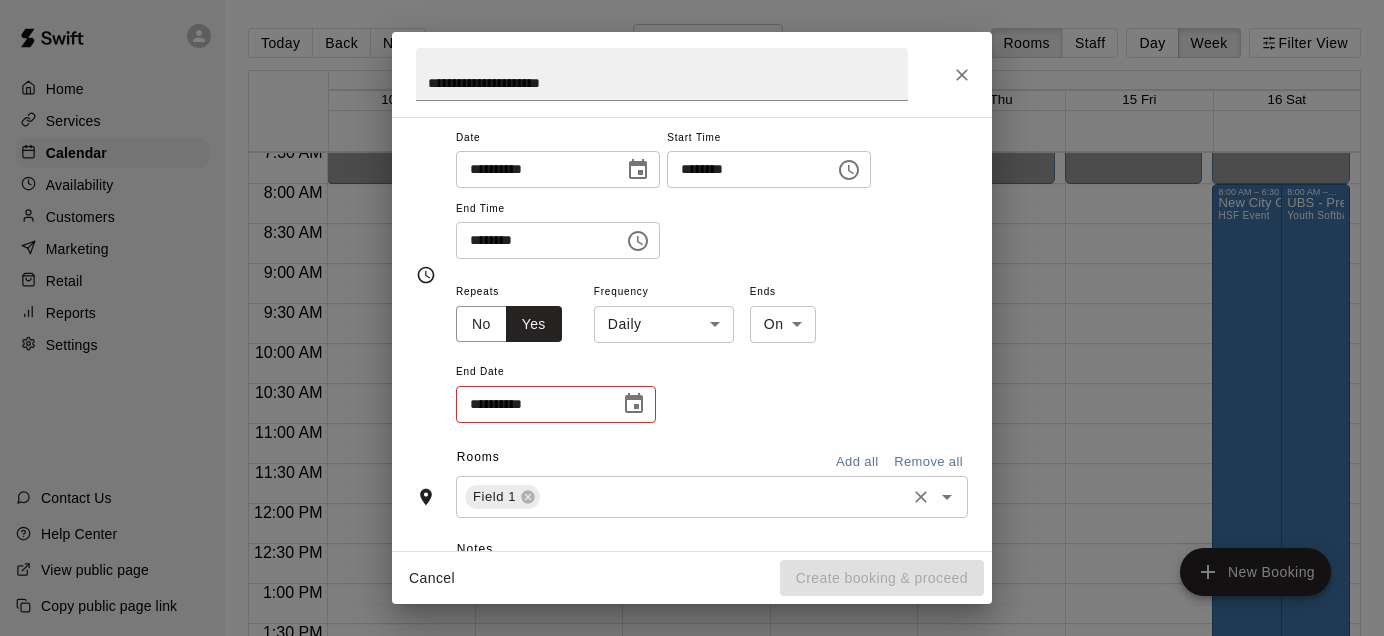 click 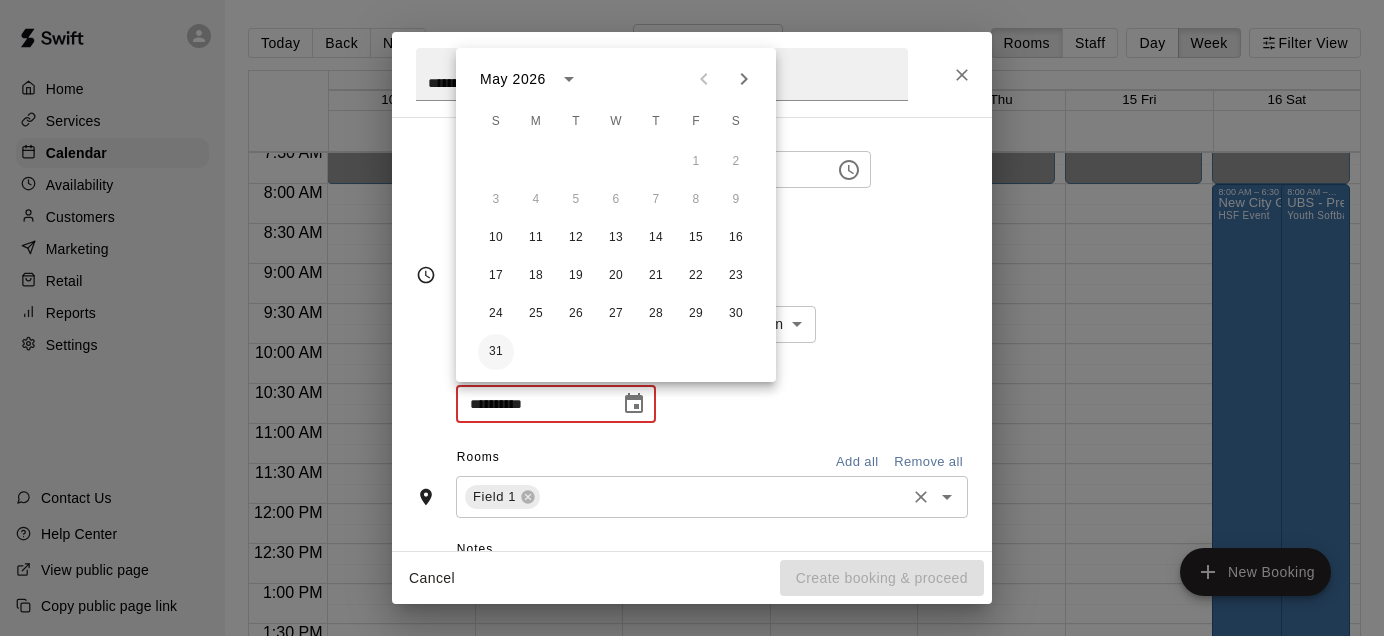 click on "31" at bounding box center [496, 352] 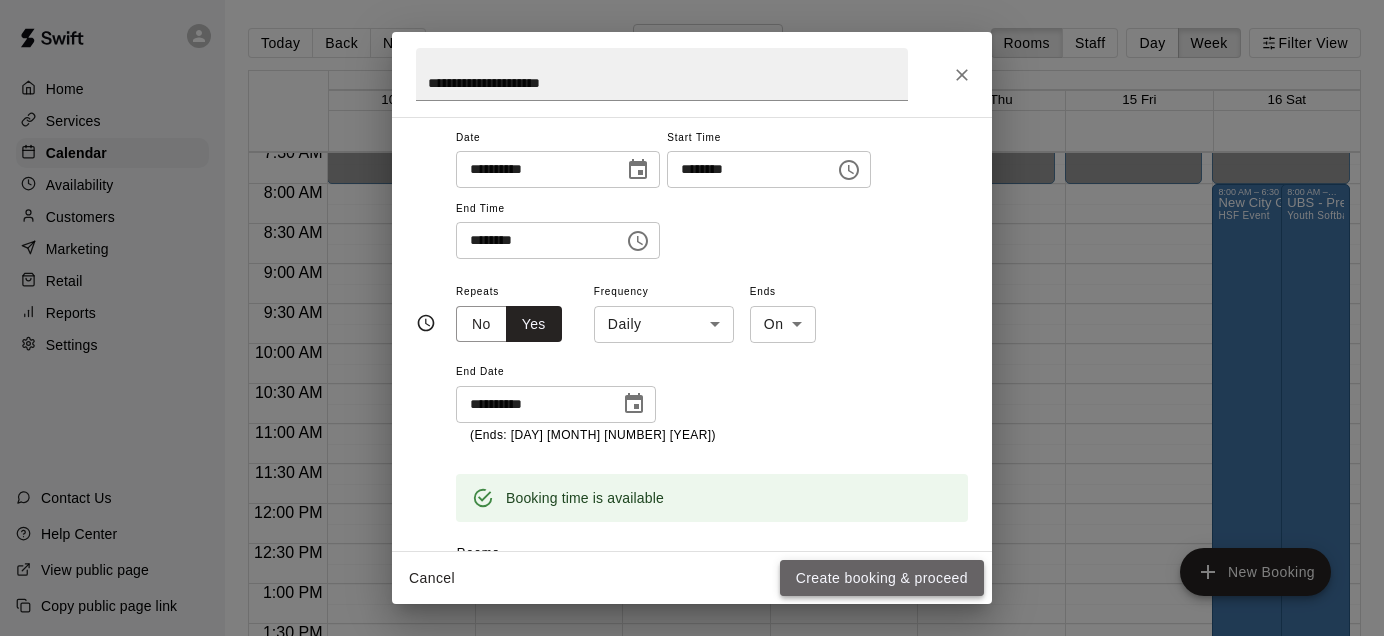 click on "Create booking & proceed" at bounding box center (882, 578) 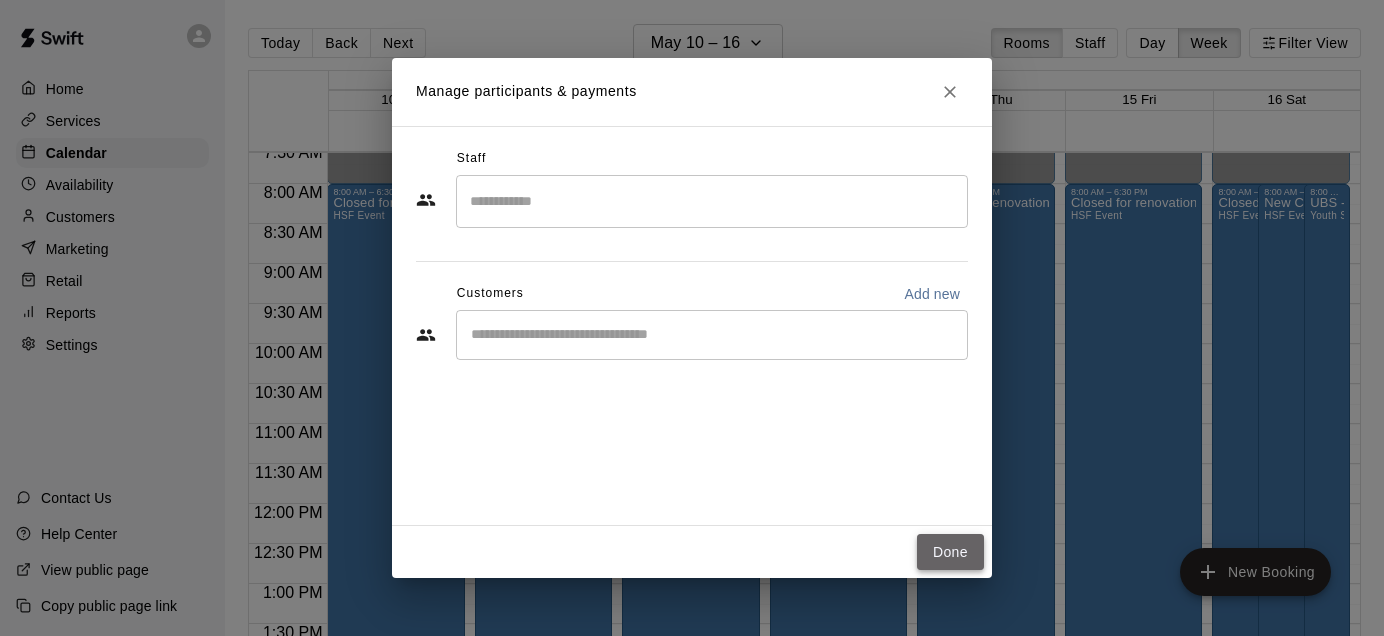 click on "Done" at bounding box center (950, 552) 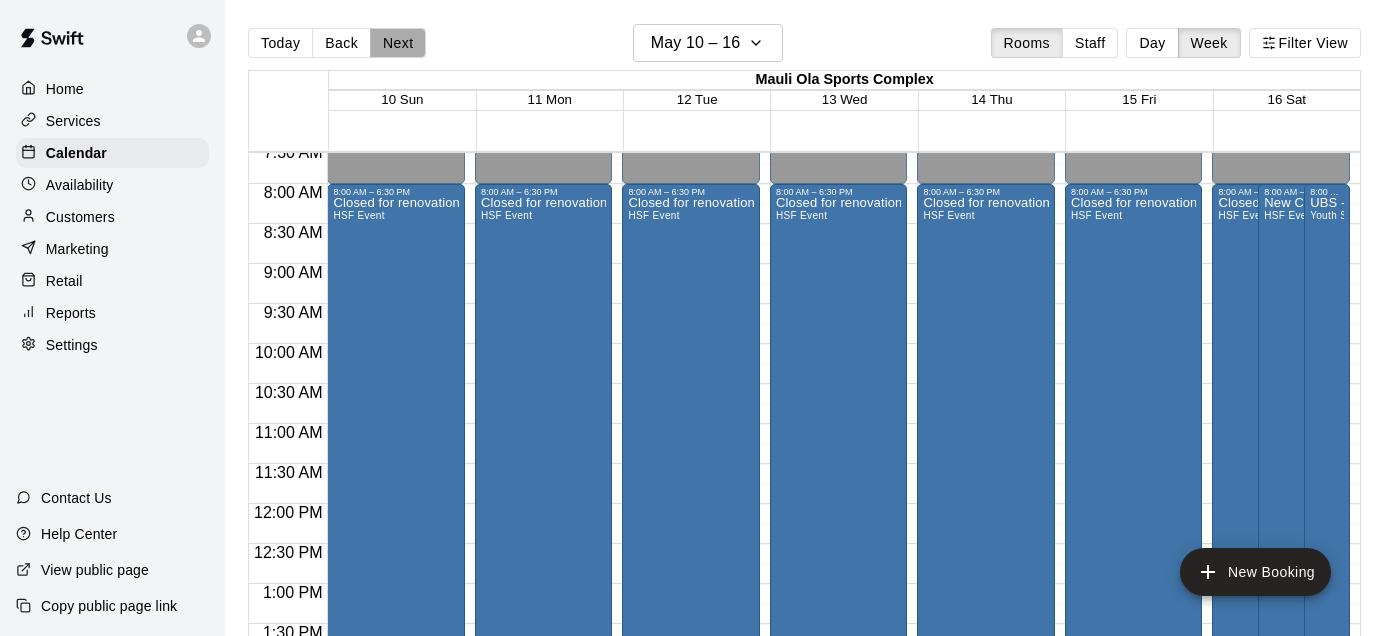 click on "Next" at bounding box center [398, 43] 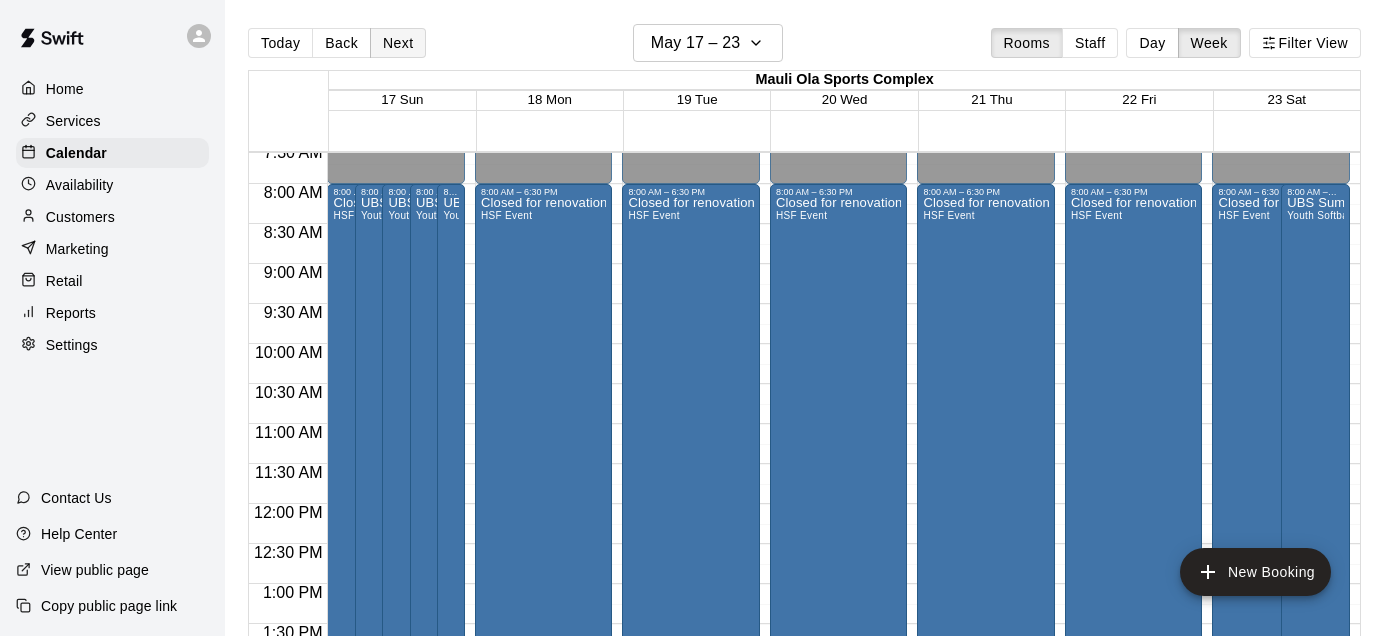 click on "Next" at bounding box center (398, 43) 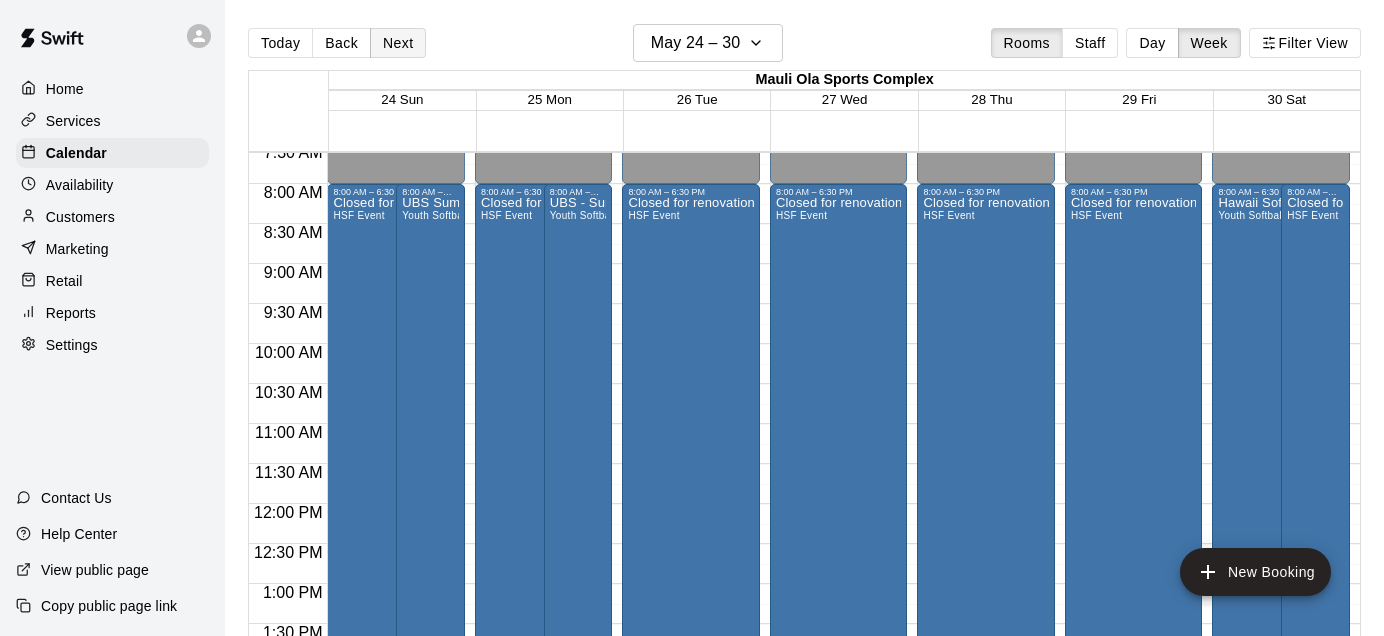 click on "Next" at bounding box center (398, 43) 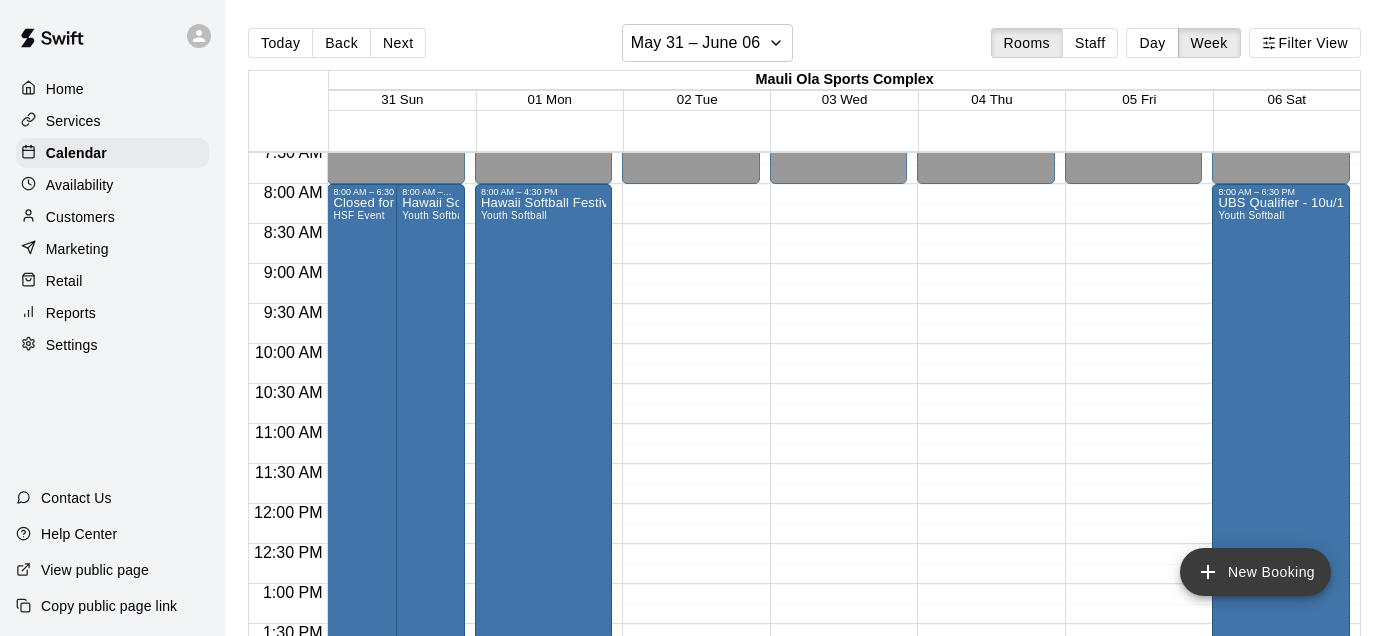 click on "New Booking" at bounding box center [1255, 572] 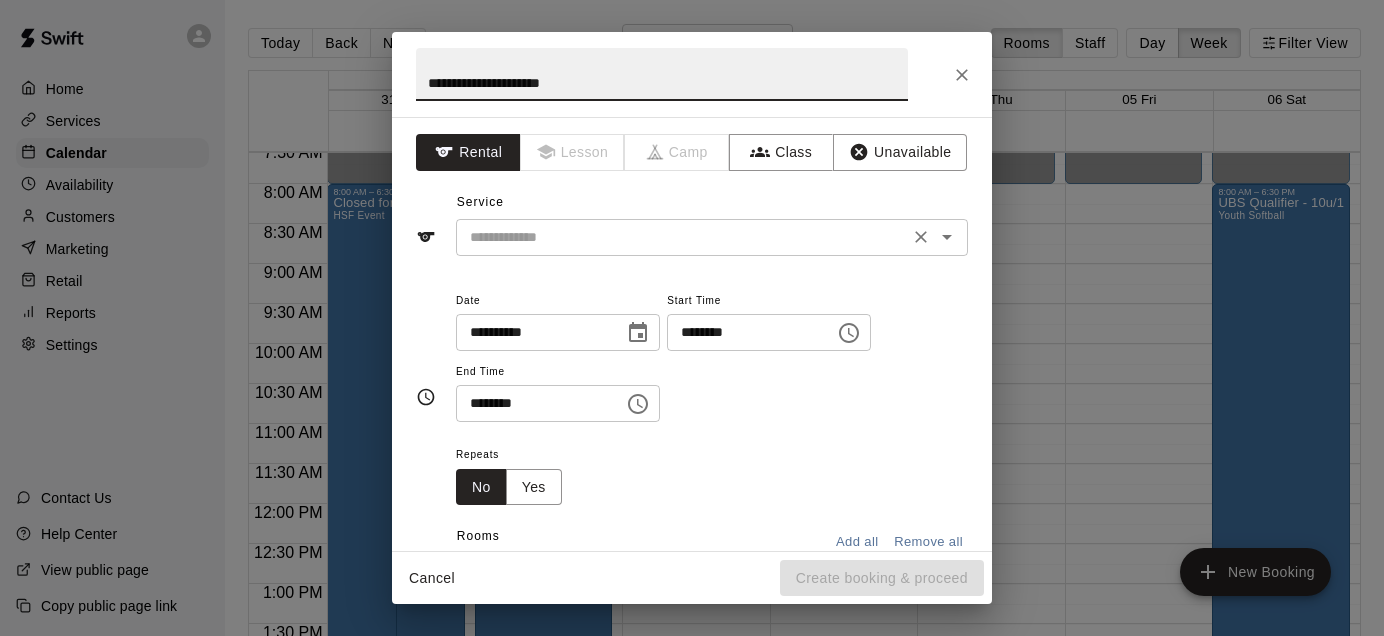 type on "**********" 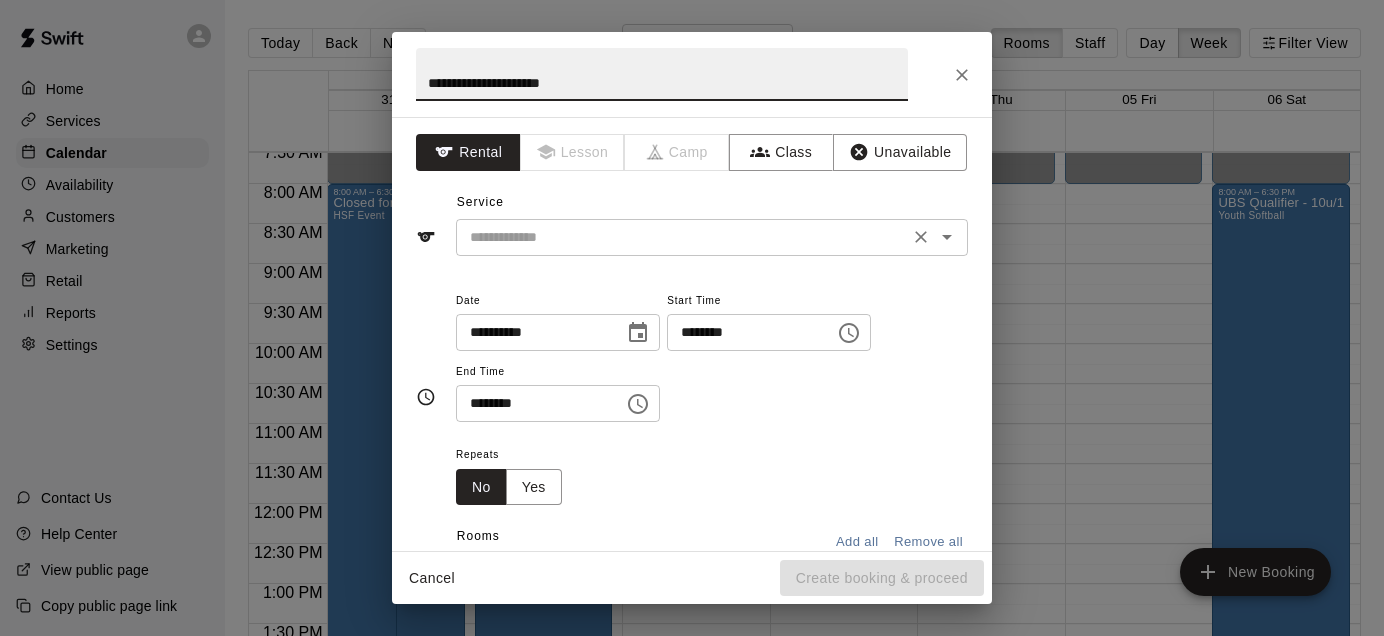 click at bounding box center [682, 237] 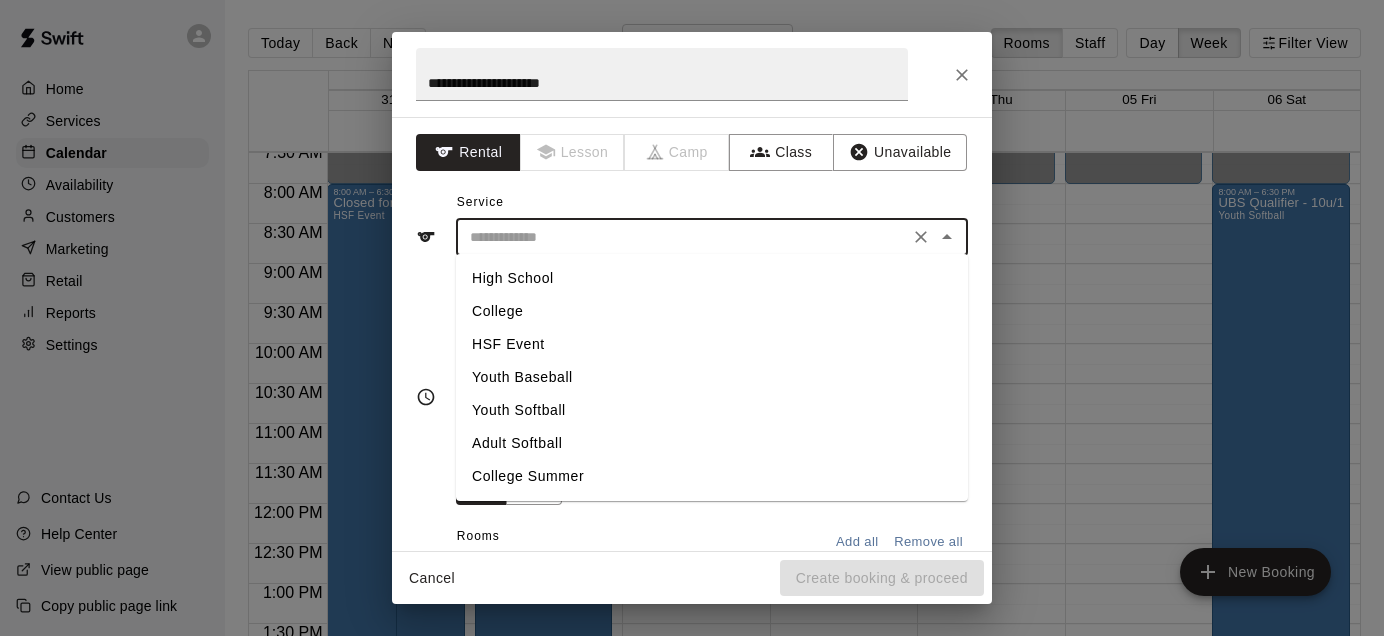 click on "HSF Event" at bounding box center [712, 344] 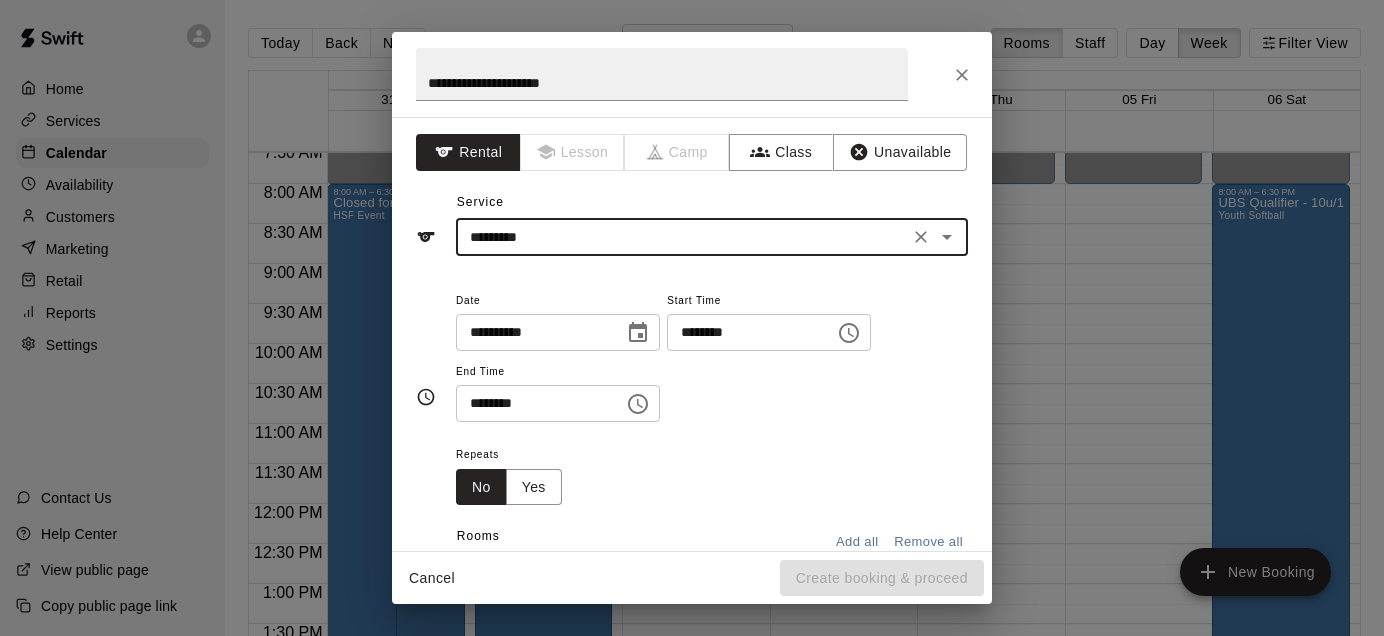 click on "********" at bounding box center [744, 332] 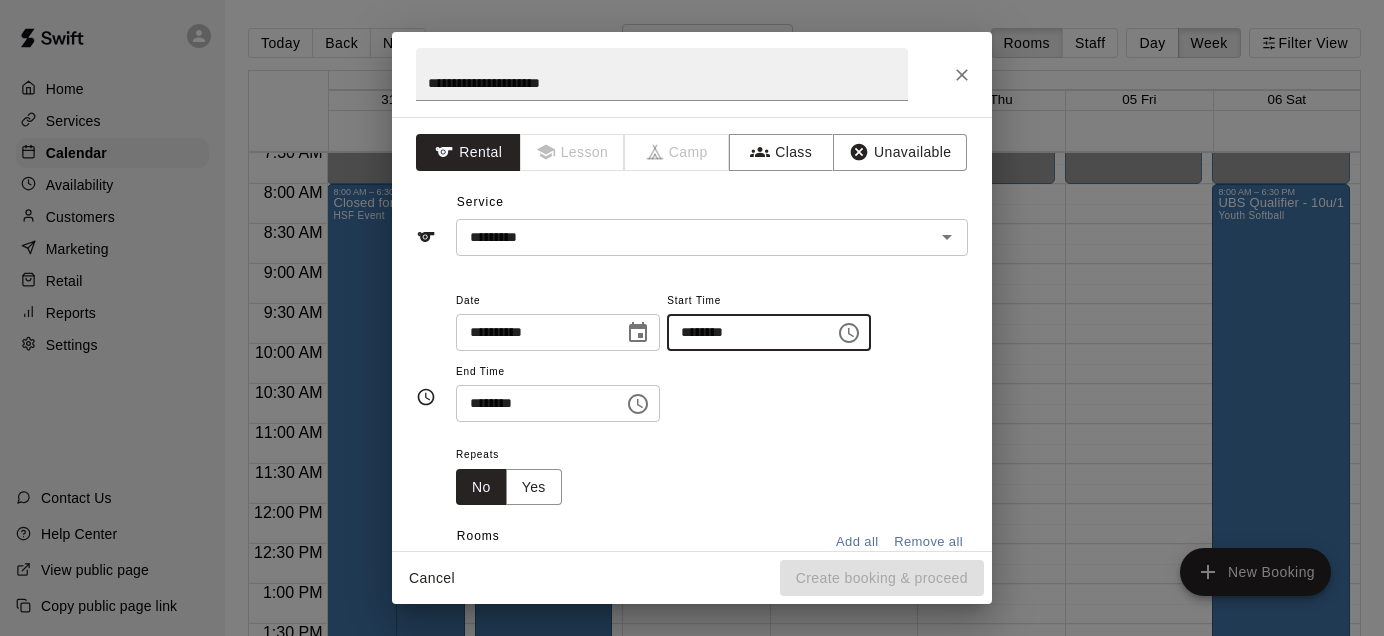 type on "********" 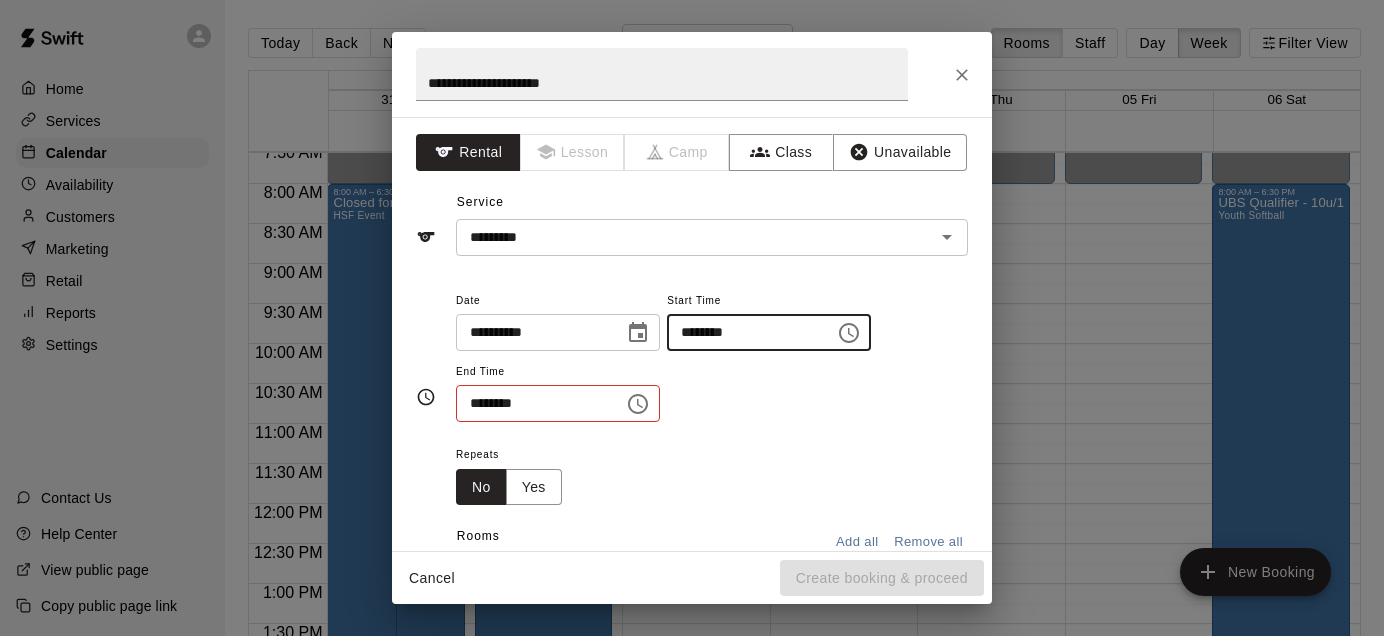 type 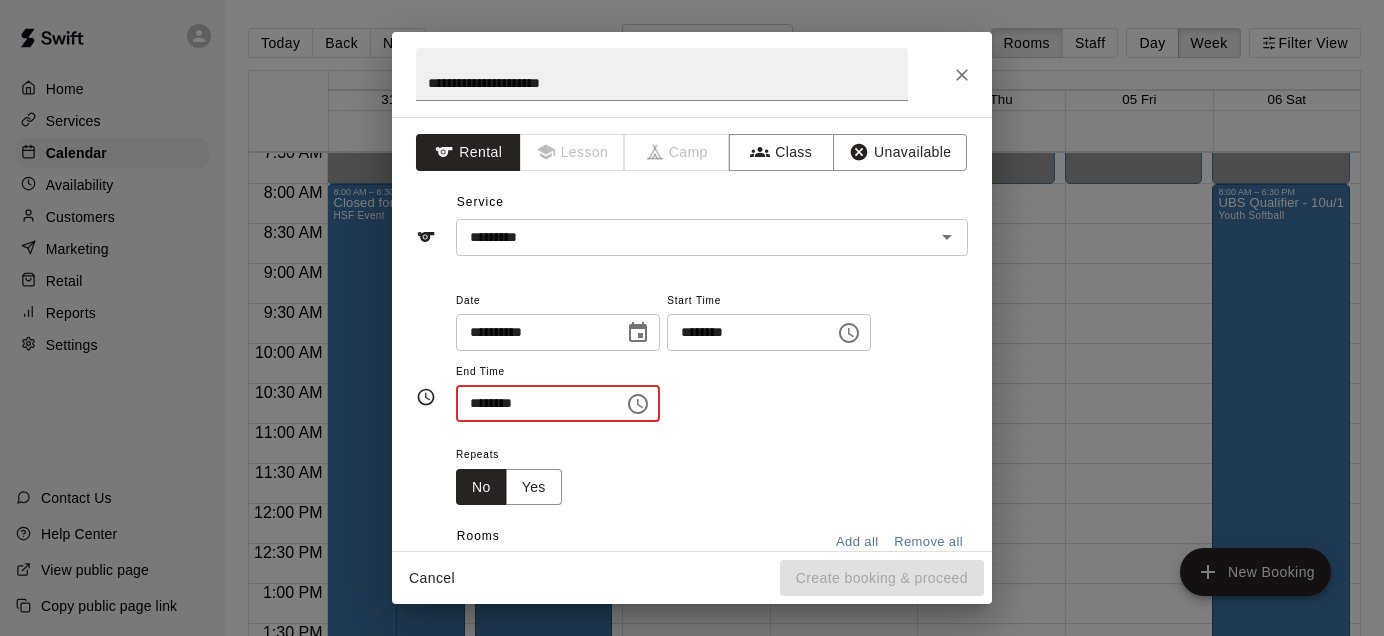 type on "********" 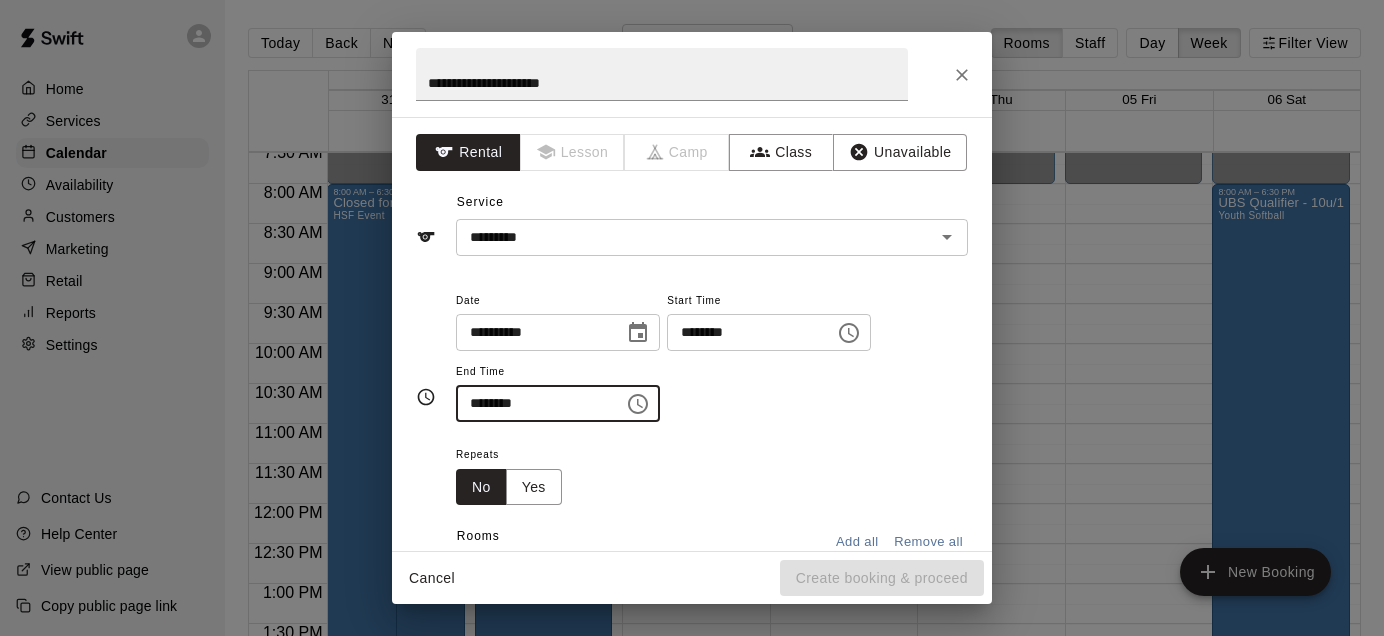 scroll, scrollTop: 69, scrollLeft: 0, axis: vertical 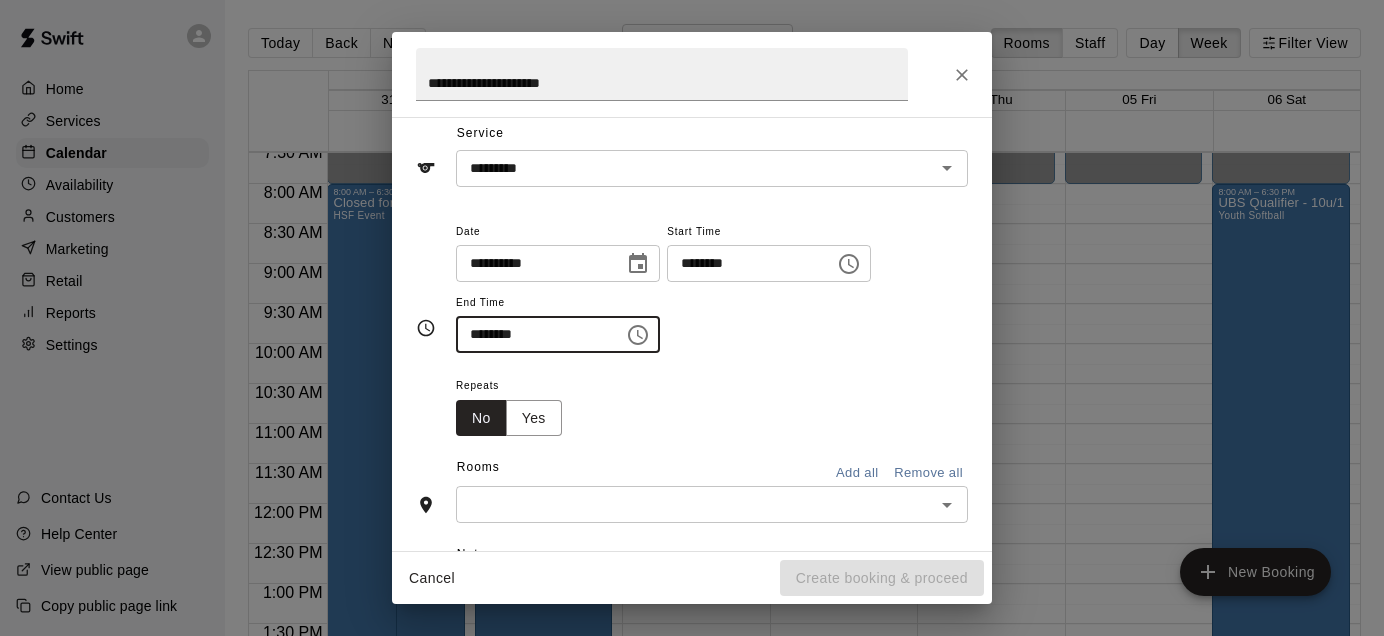 click on "​" at bounding box center (712, 504) 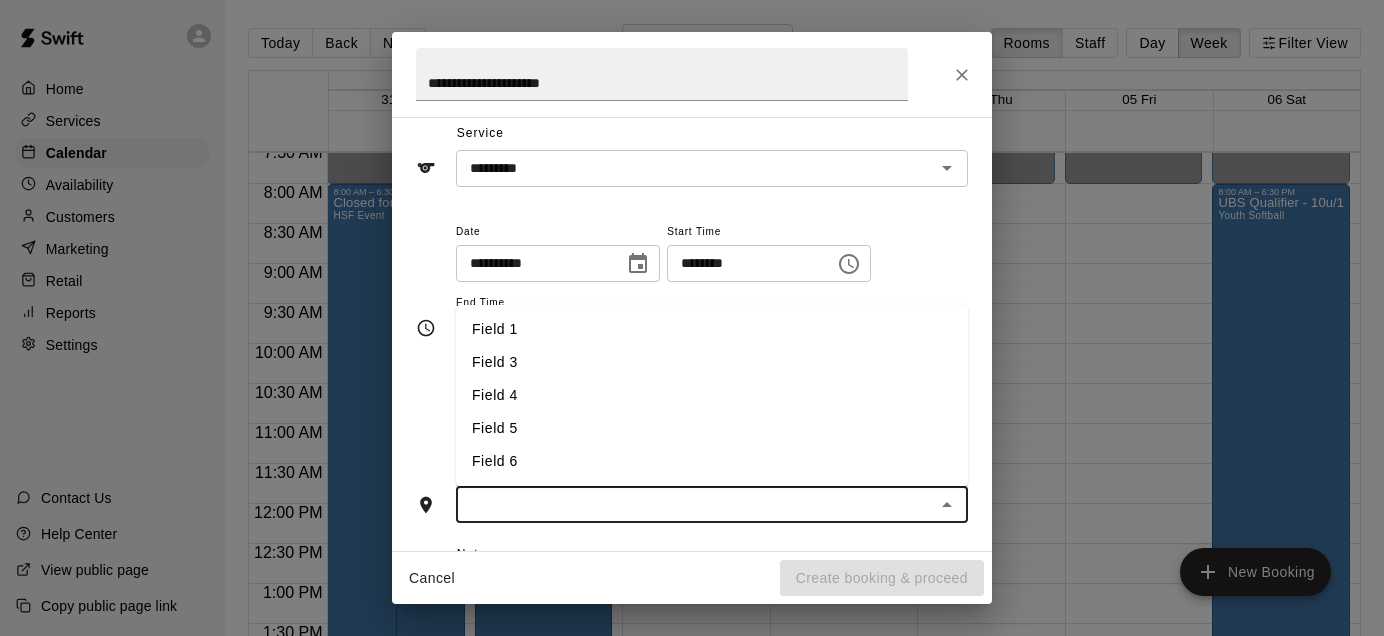 click on "Field 1" at bounding box center [712, 329] 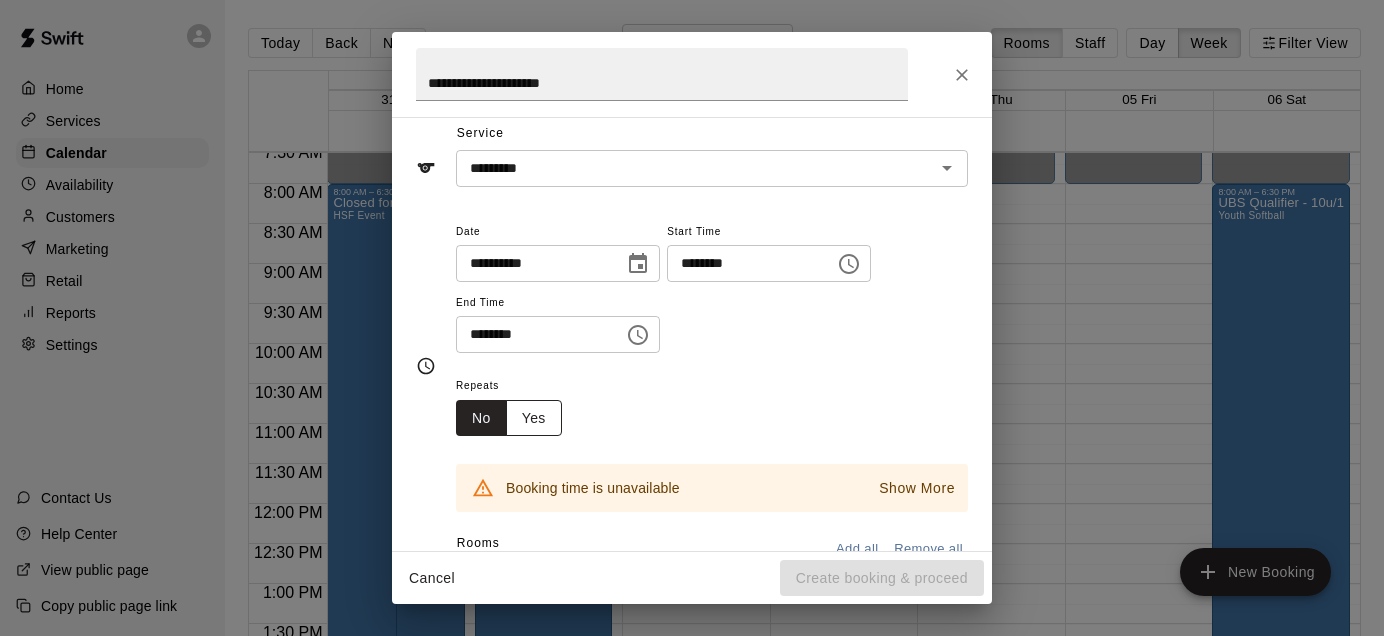 click on "Yes" at bounding box center (534, 418) 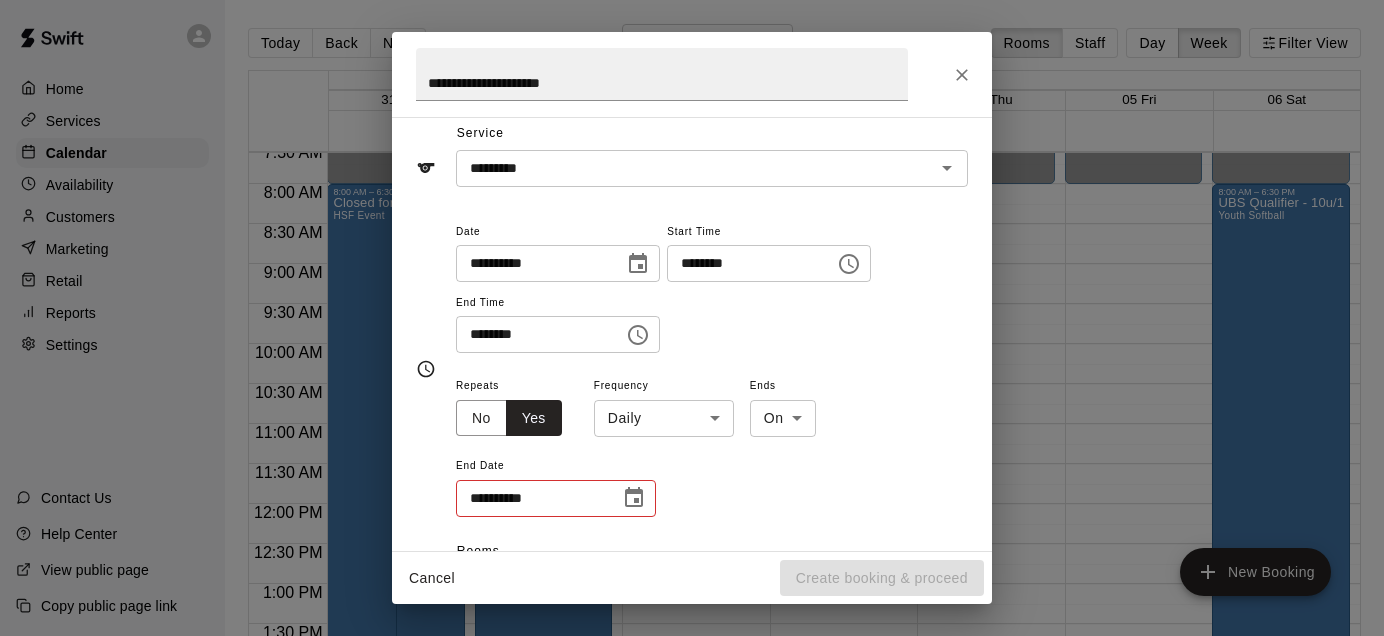 click at bounding box center [634, 498] 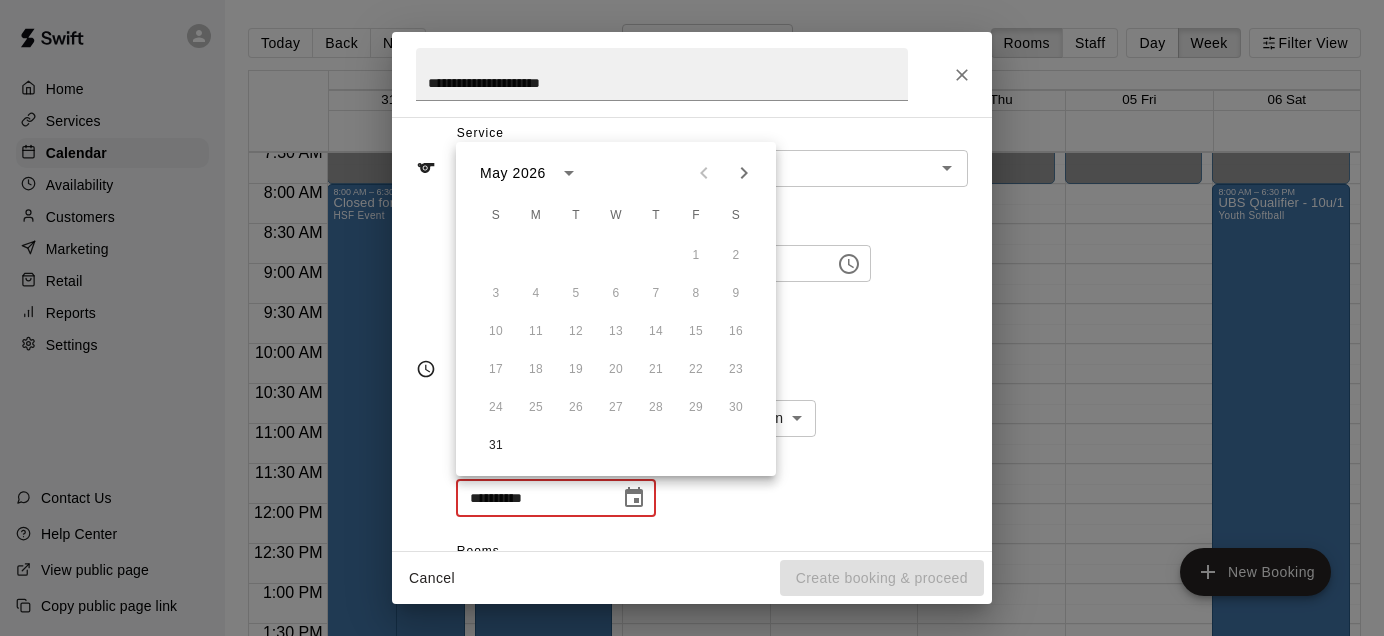 click 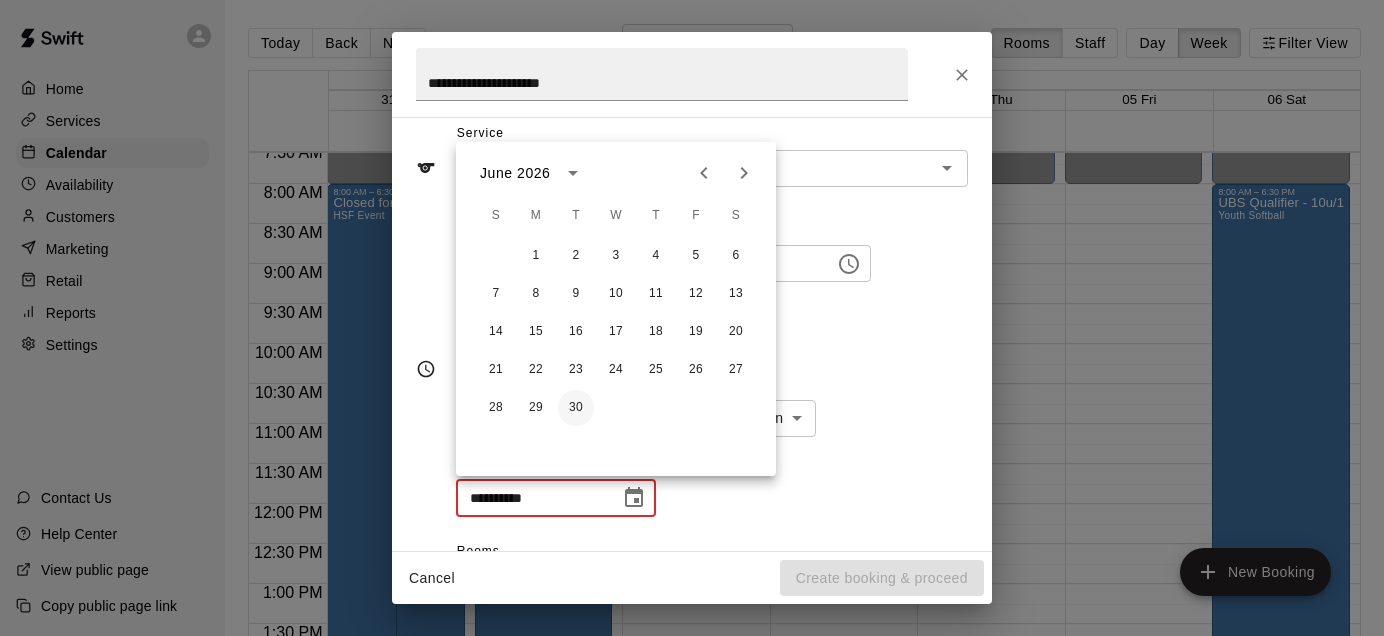click on "30" at bounding box center [576, 408] 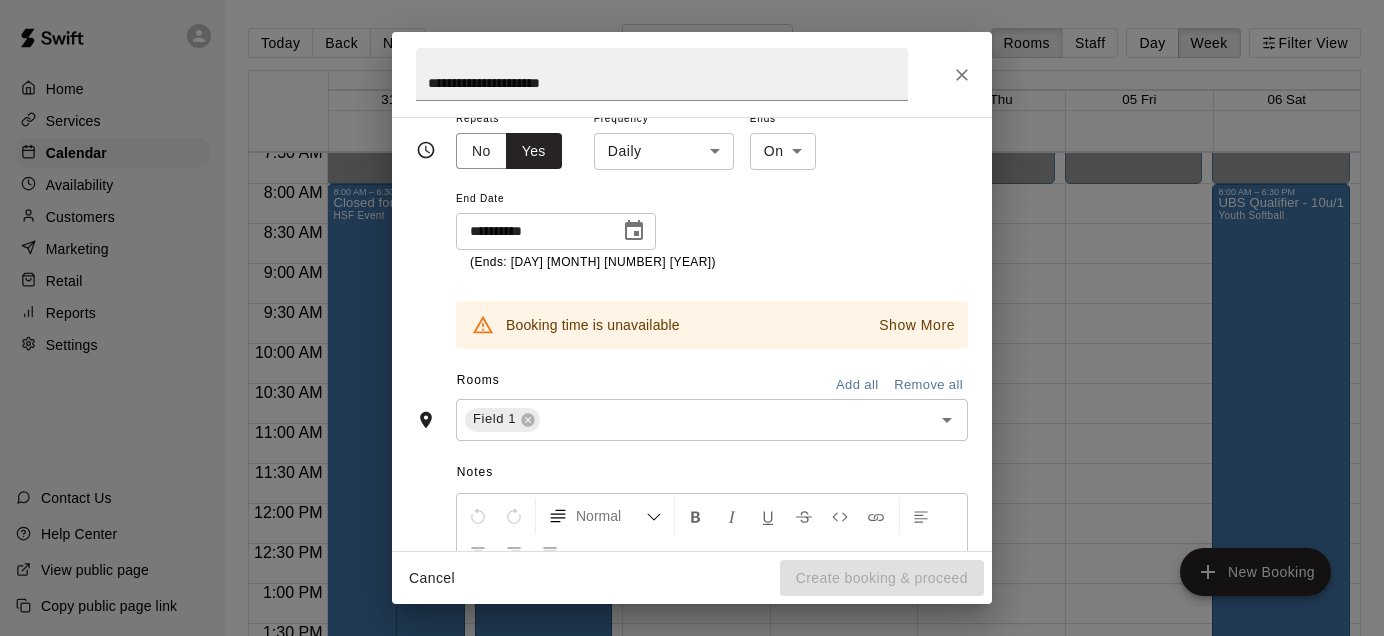 scroll, scrollTop: 337, scrollLeft: 0, axis: vertical 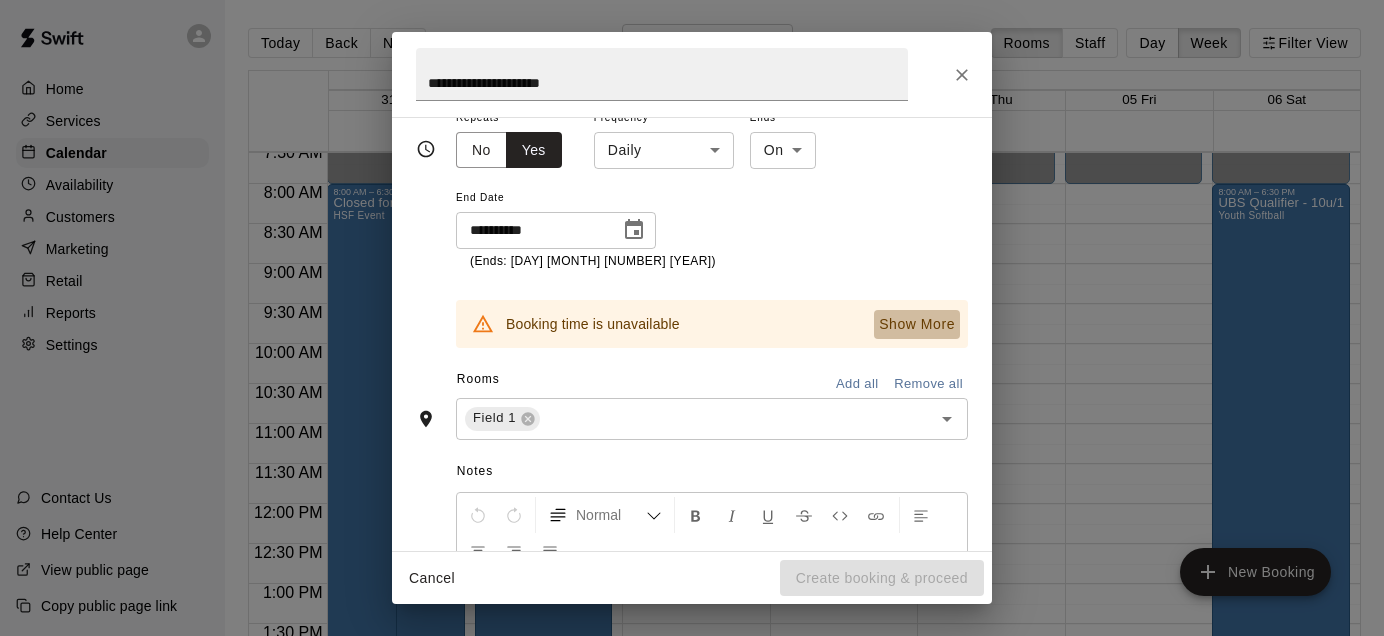 click on "Show More" at bounding box center (917, 324) 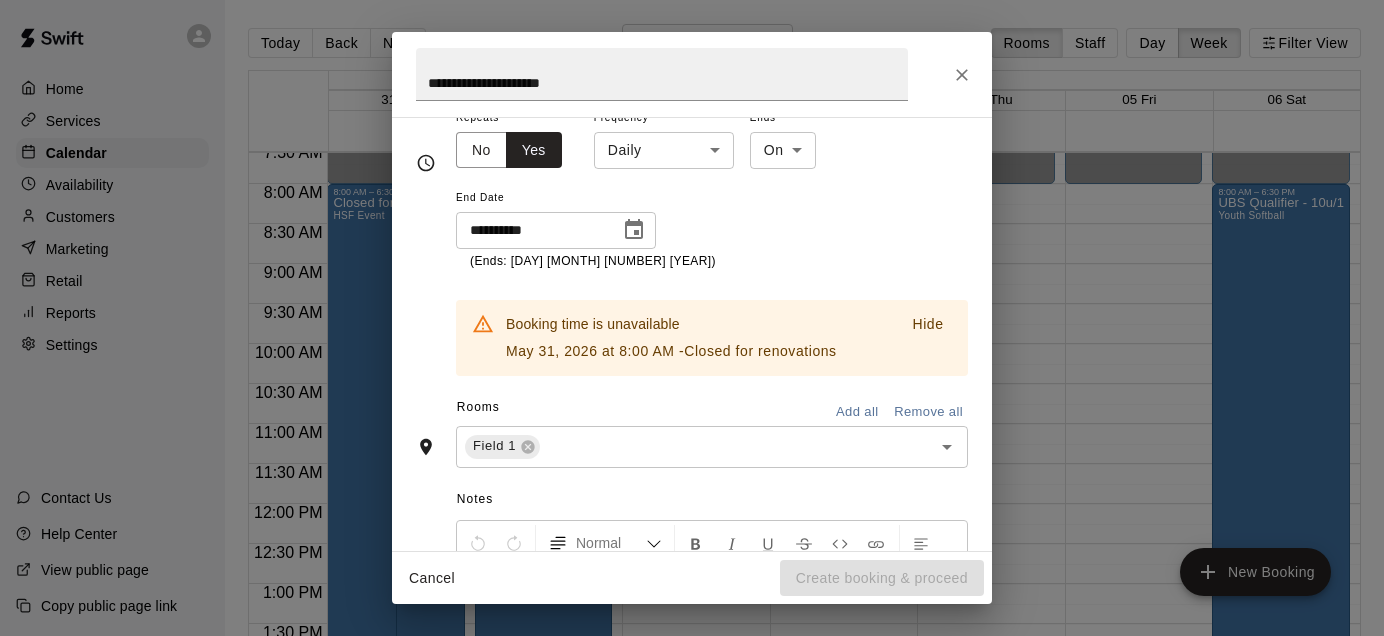 click on "Booking time is unavailable May 31, 2026 at 8:00 AM   -  Closed for renovations Hide" at bounding box center (712, 324) 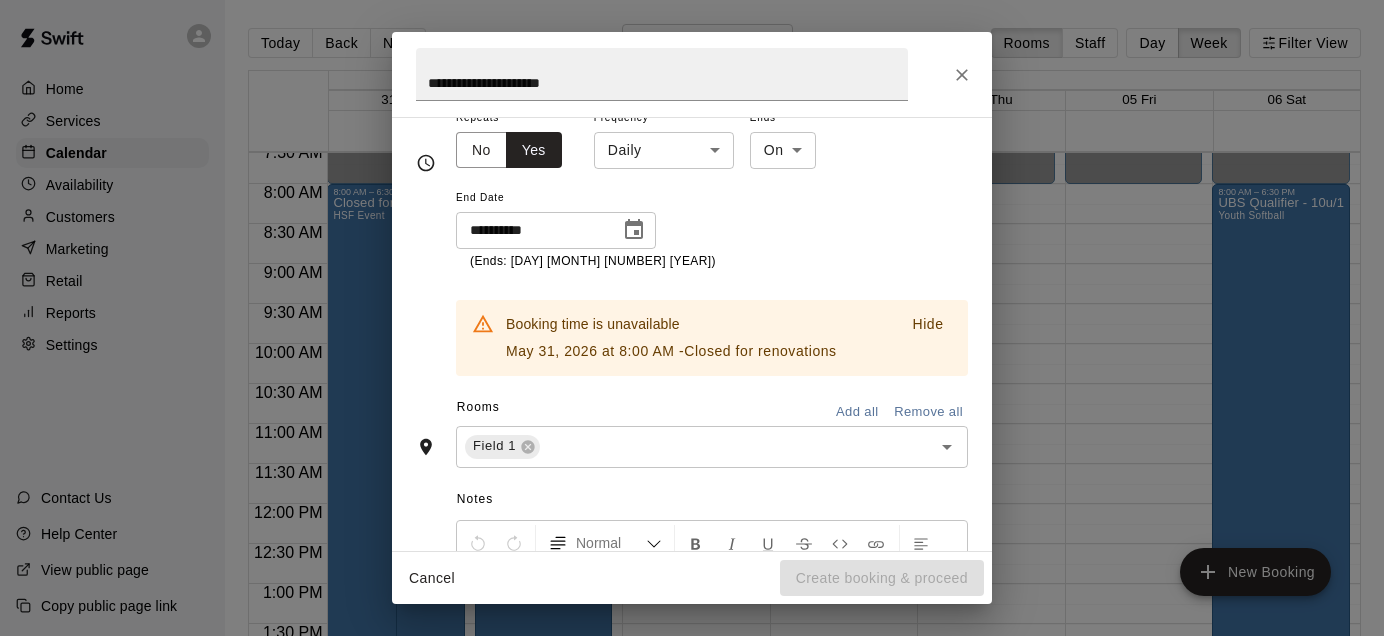 click on "**********" at bounding box center (712, 188) 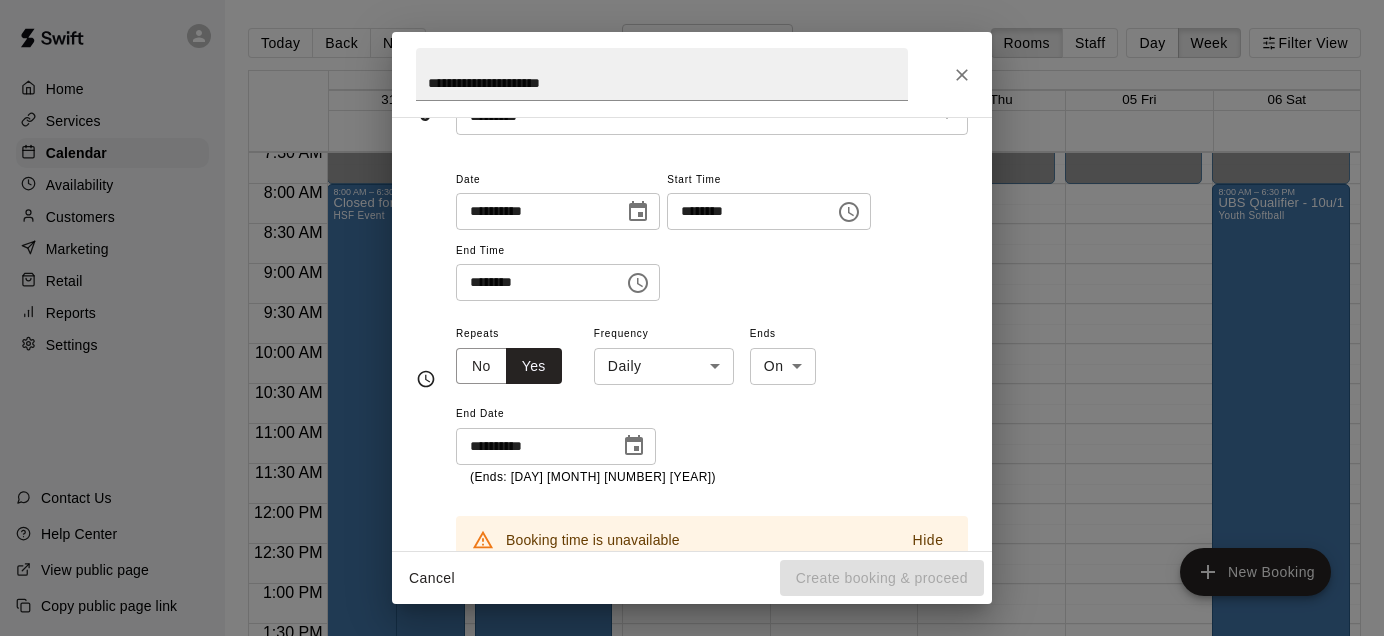 scroll, scrollTop: 48, scrollLeft: 0, axis: vertical 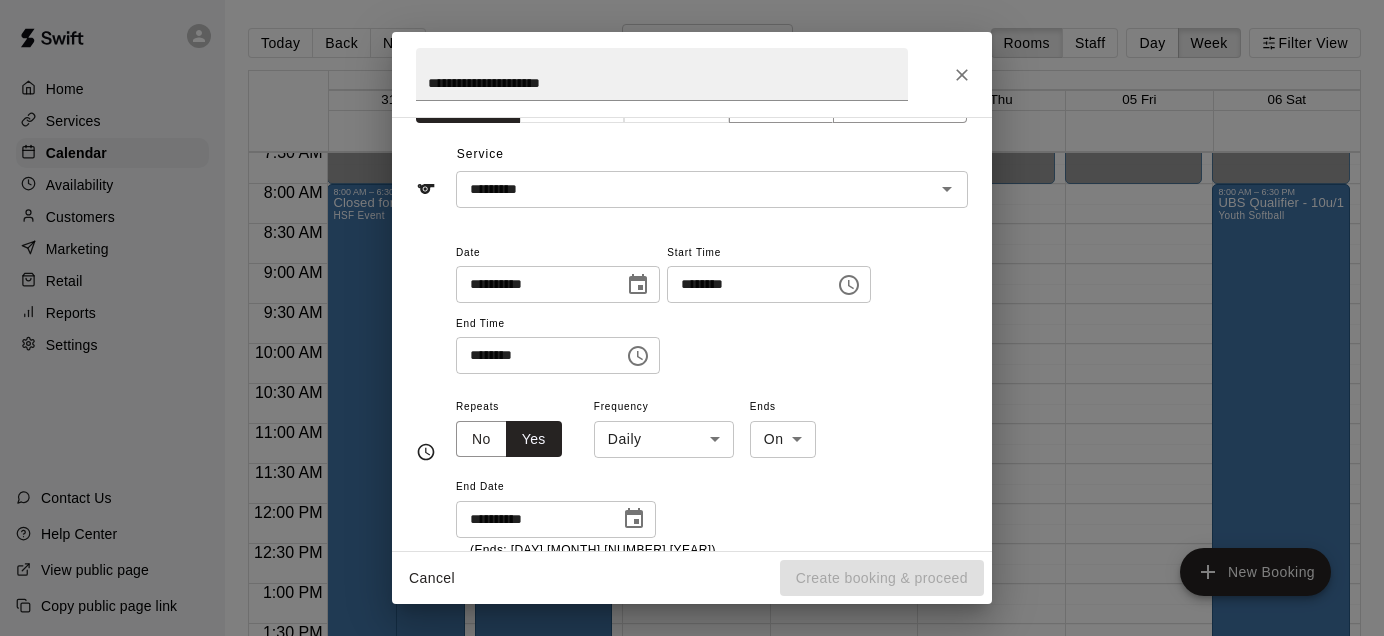 click 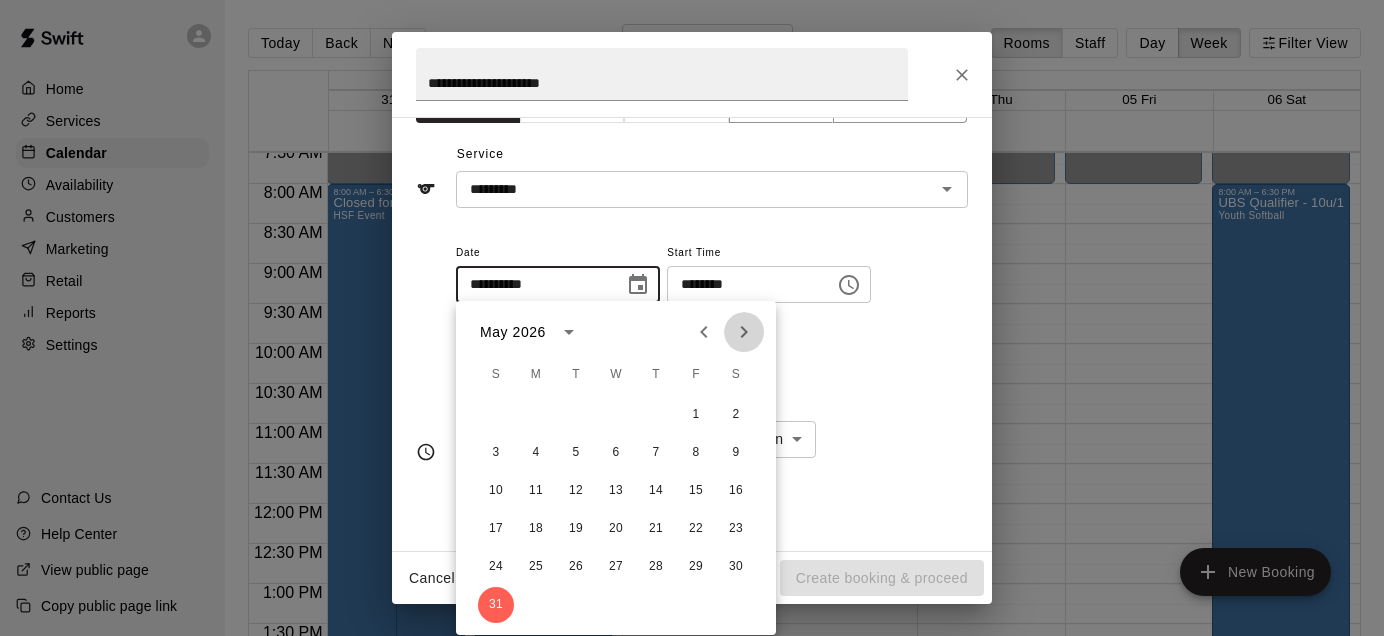 click 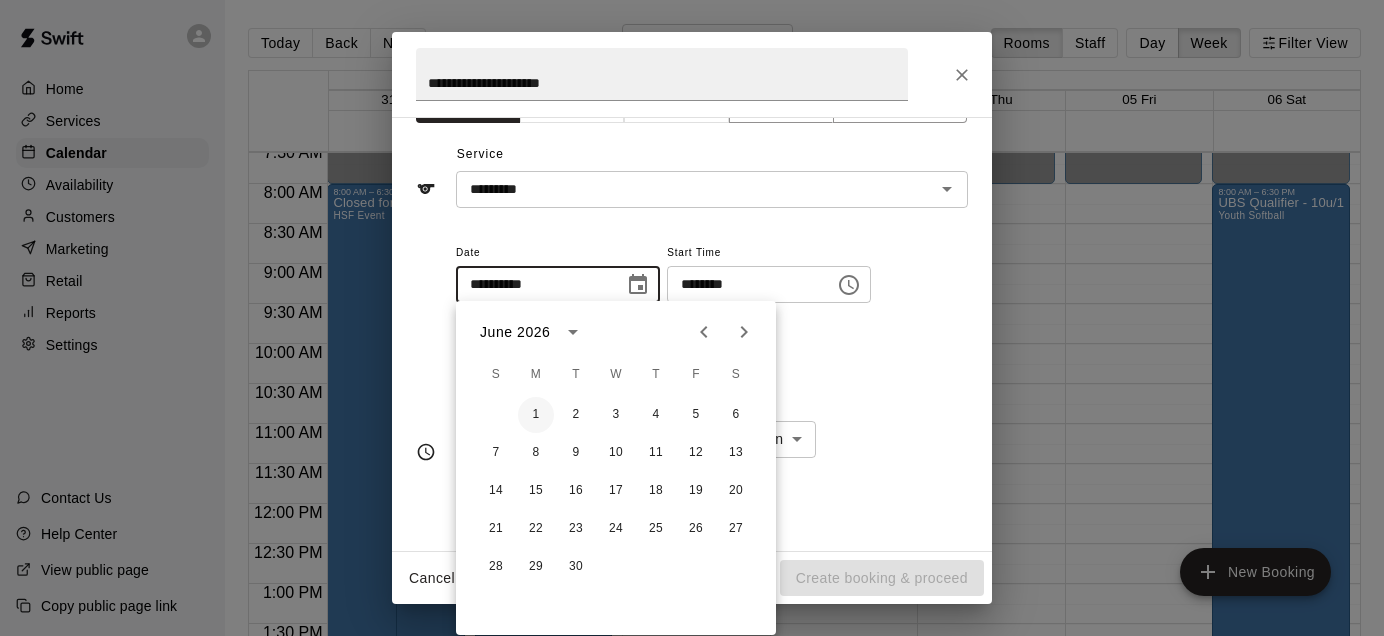 click on "1" at bounding box center [536, 415] 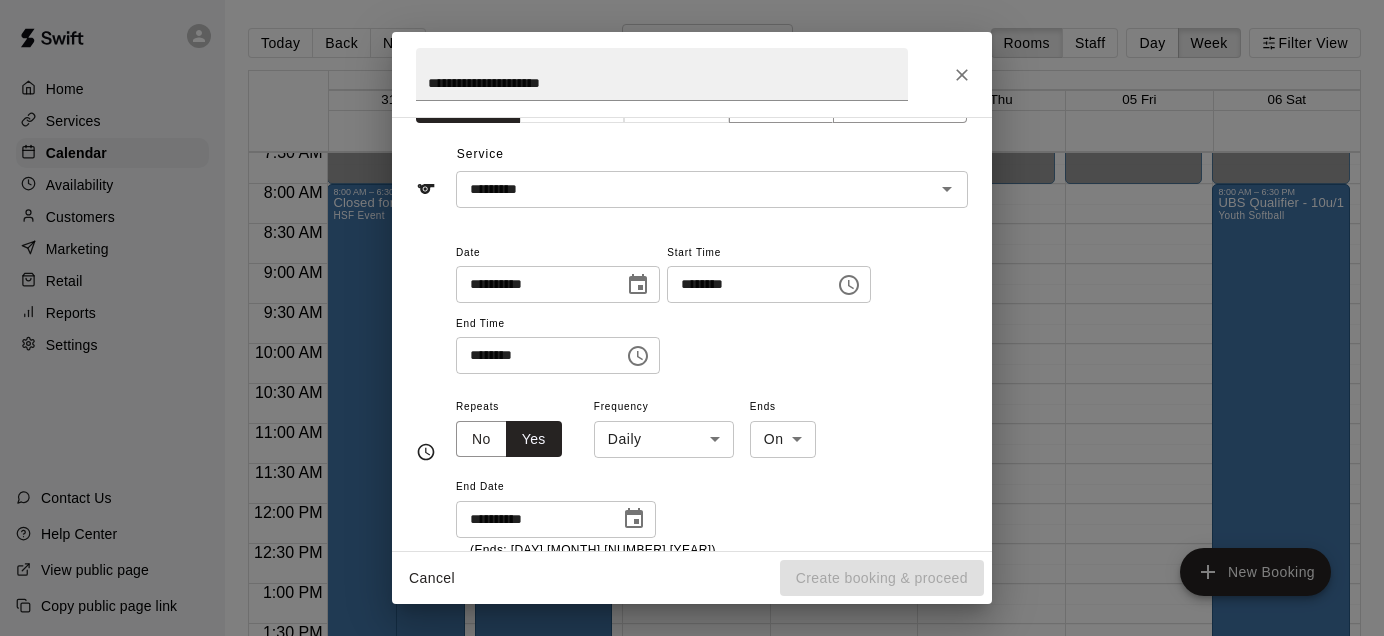 type on "**********" 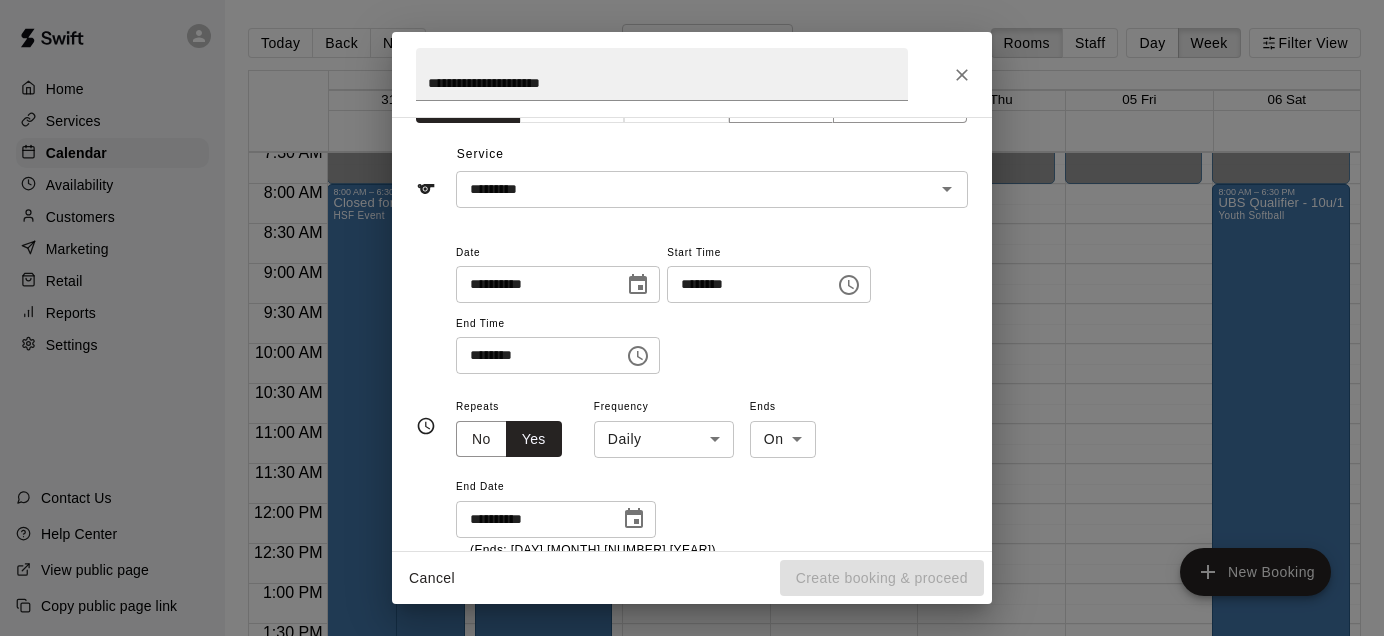 click on "**********" at bounding box center (712, 307) 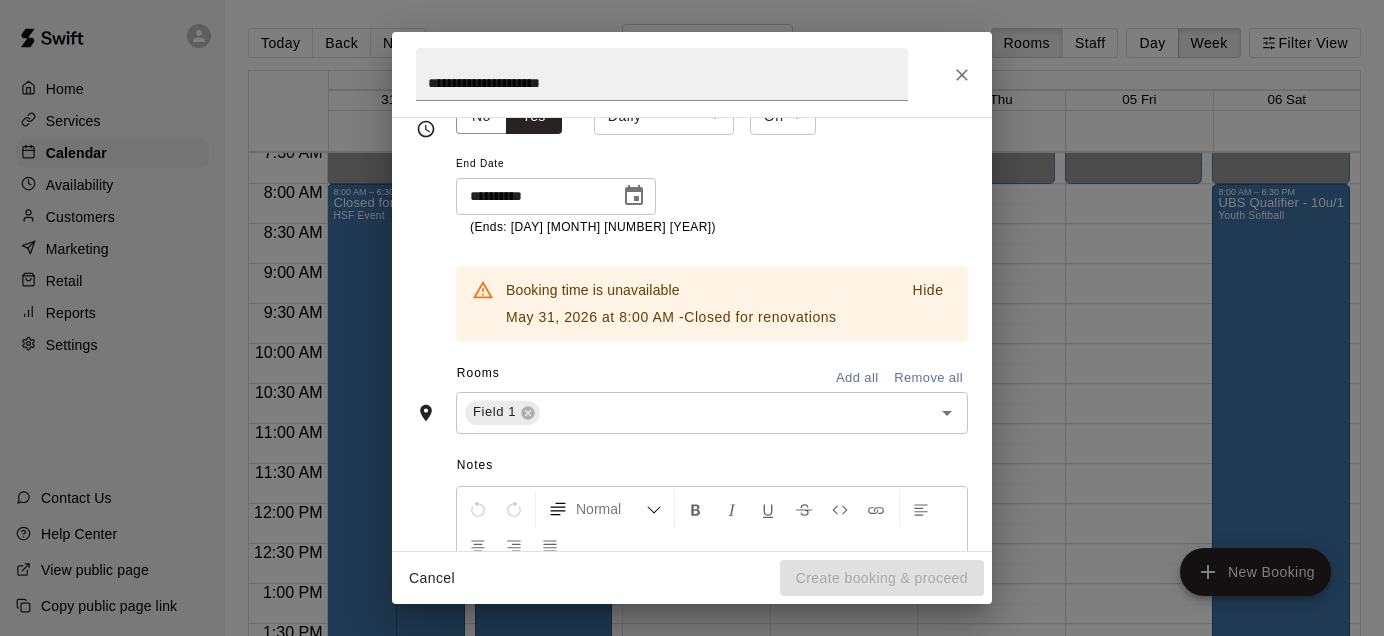 scroll, scrollTop: 381, scrollLeft: 0, axis: vertical 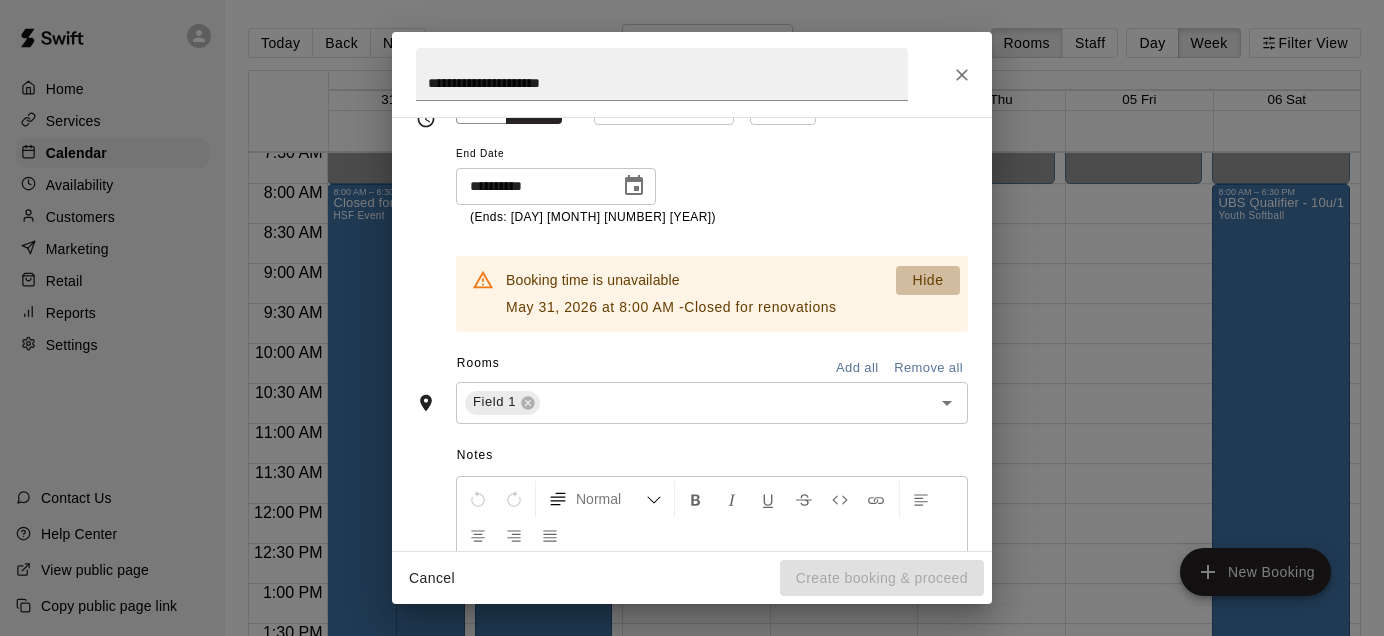 click on "Hide" at bounding box center [927, 280] 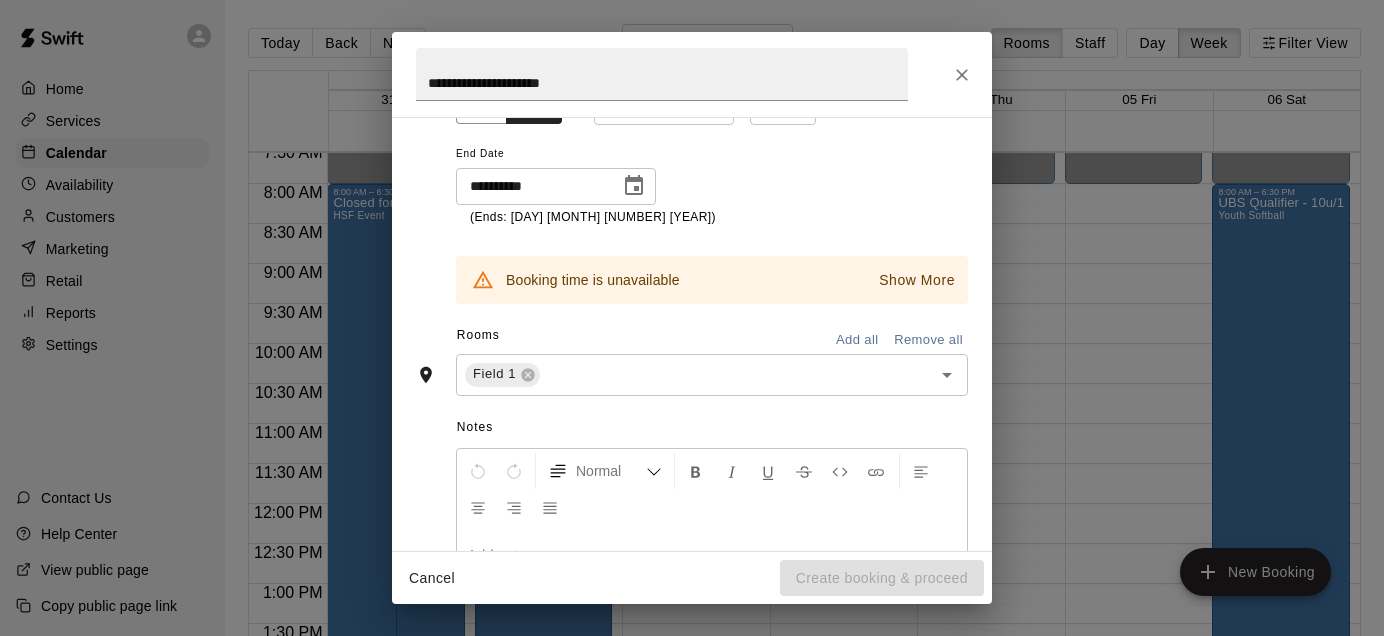 click on "Show More" at bounding box center (917, 280) 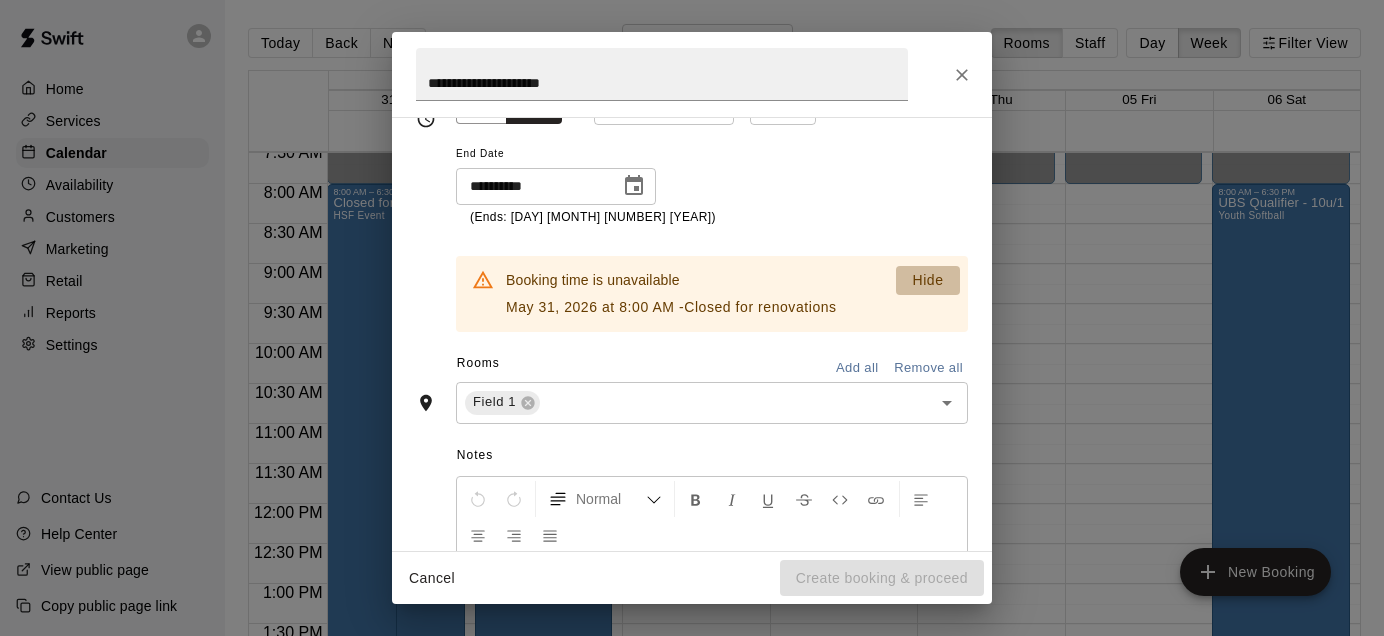 click on "Hide" at bounding box center (927, 280) 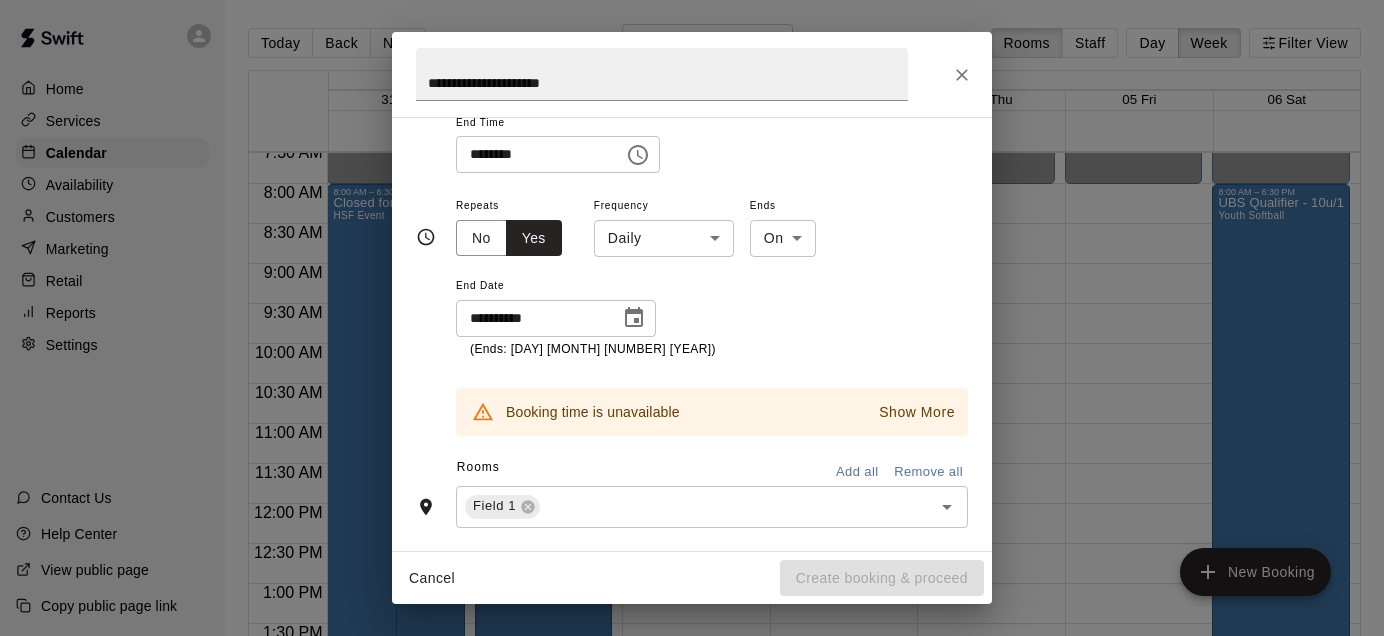 scroll, scrollTop: 140, scrollLeft: 0, axis: vertical 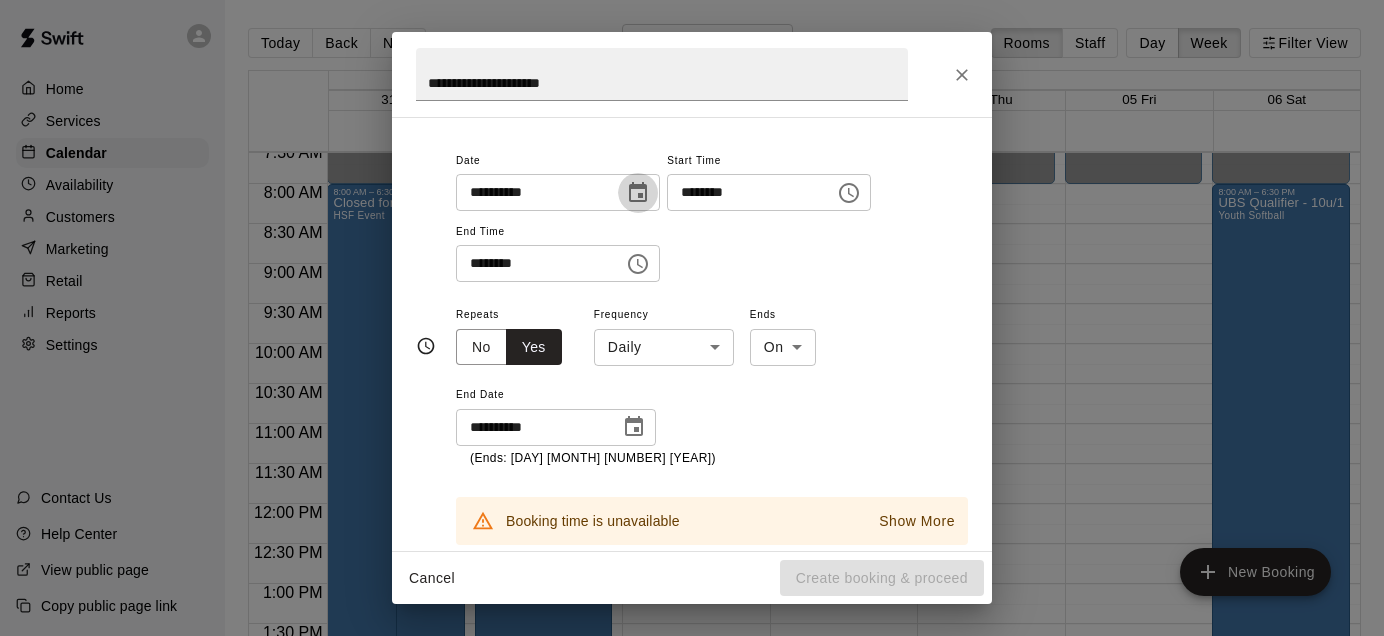 click at bounding box center [638, 193] 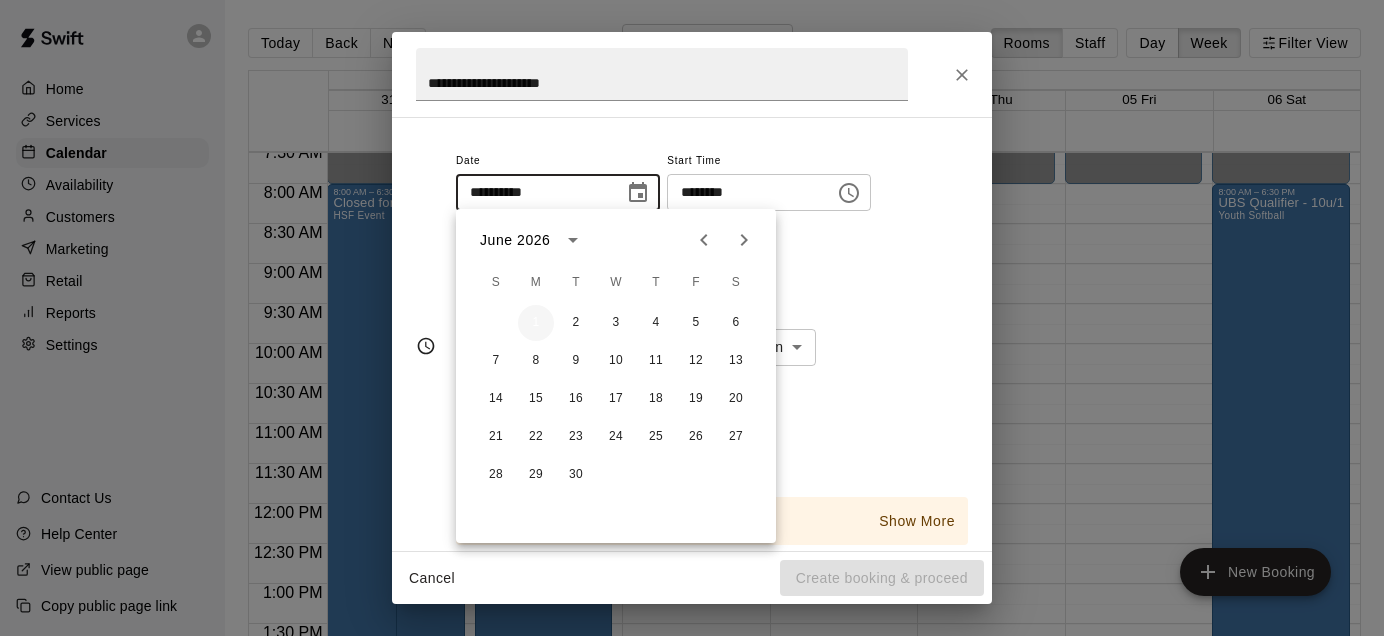 click on "1" at bounding box center (536, 323) 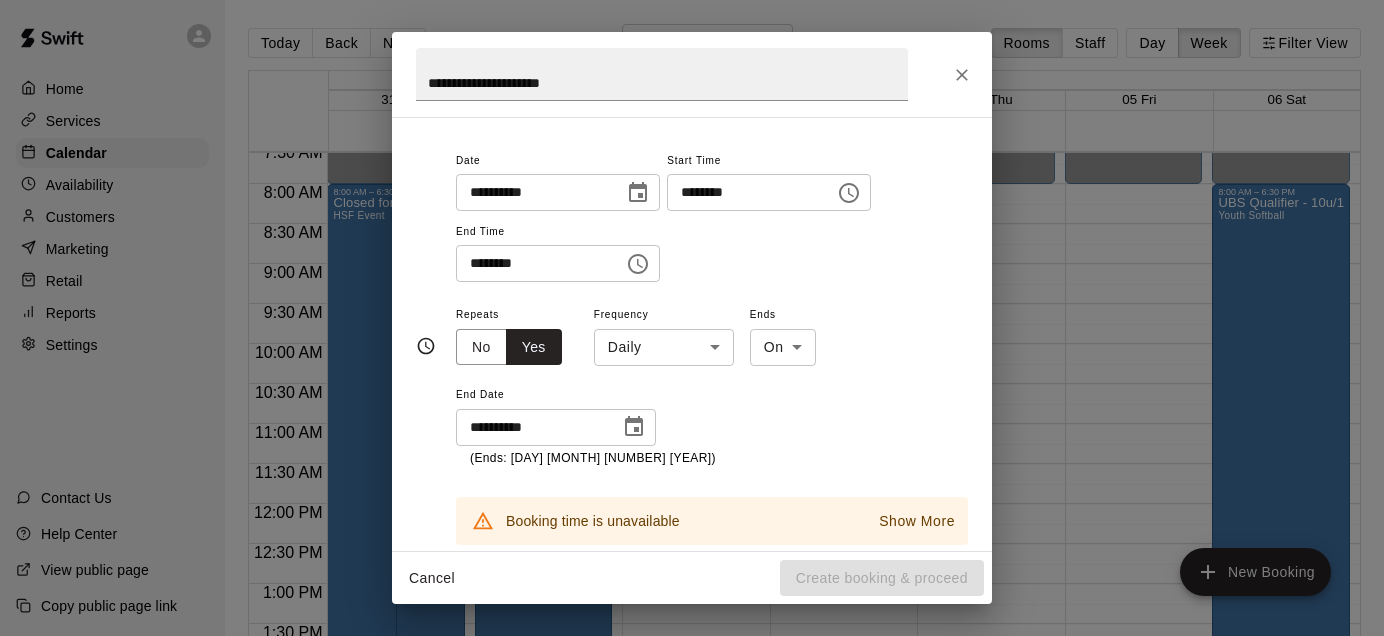 click on "**********" at bounding box center (712, 215) 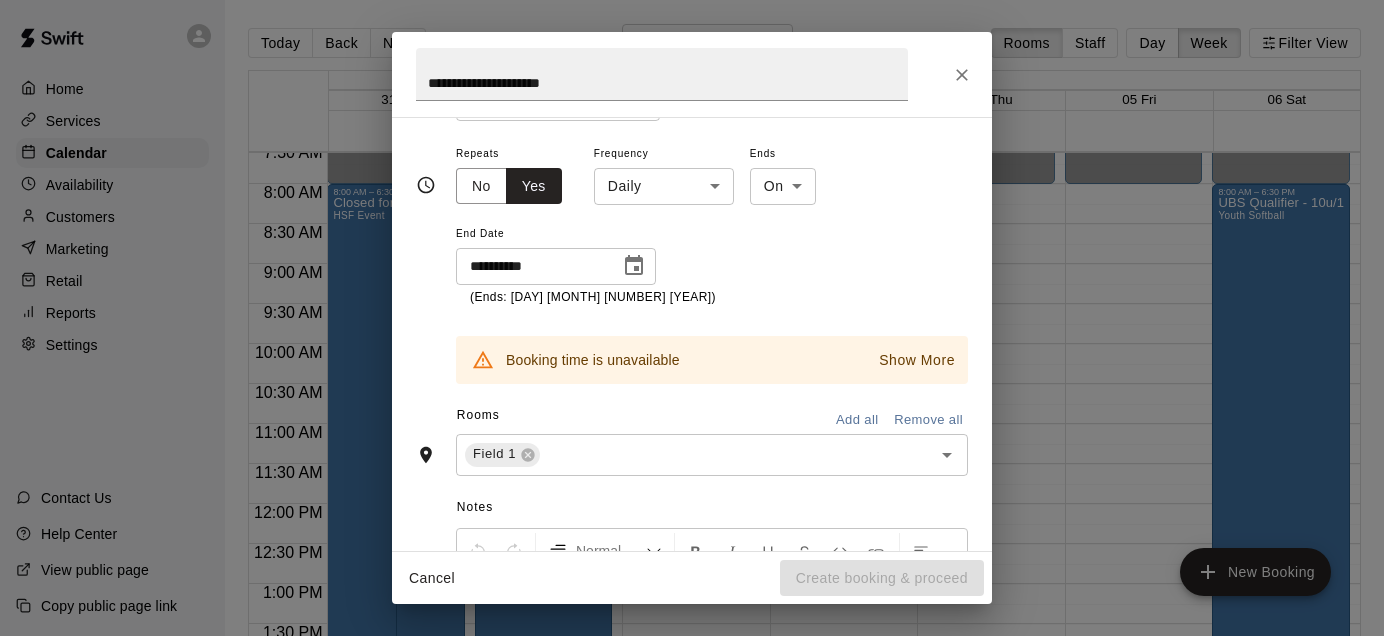 scroll, scrollTop: 422, scrollLeft: 0, axis: vertical 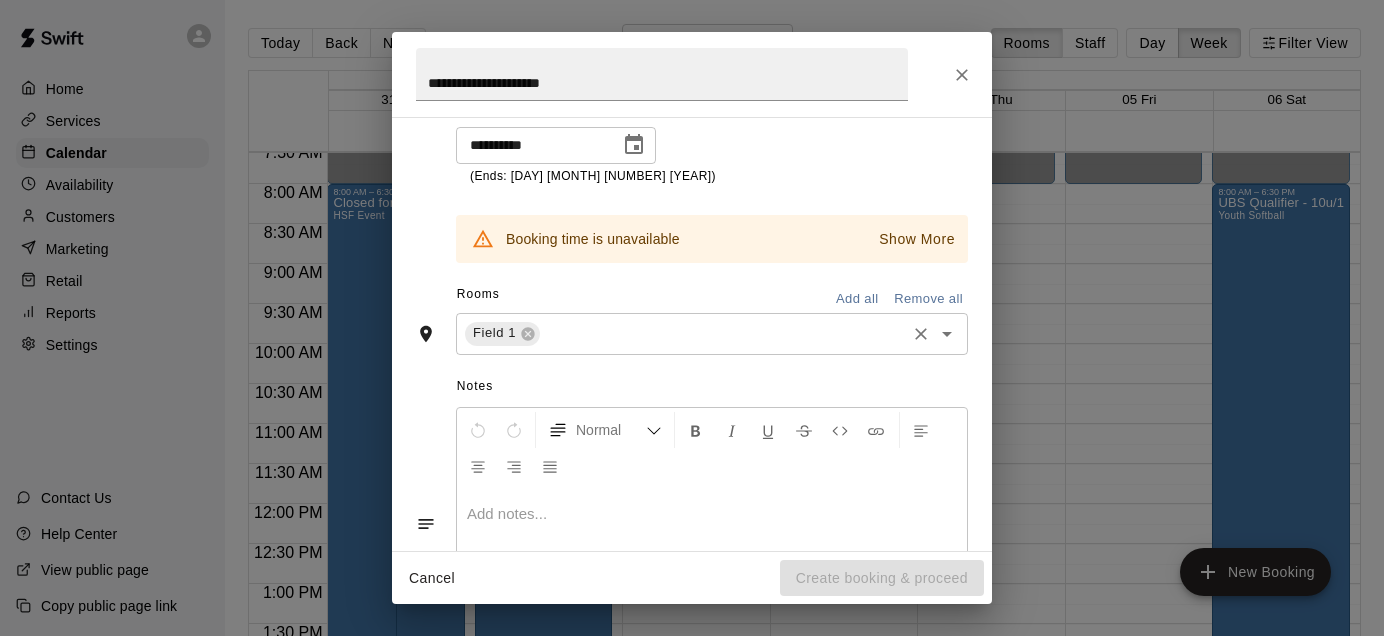 click at bounding box center (723, 333) 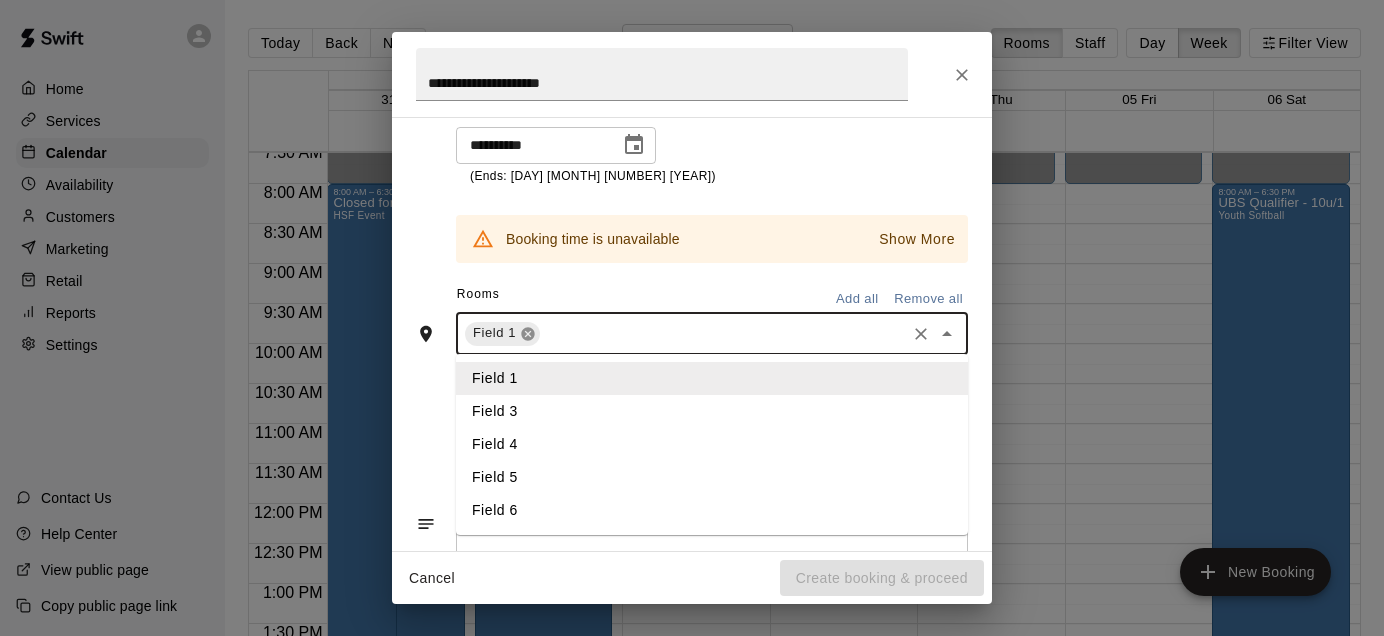 click 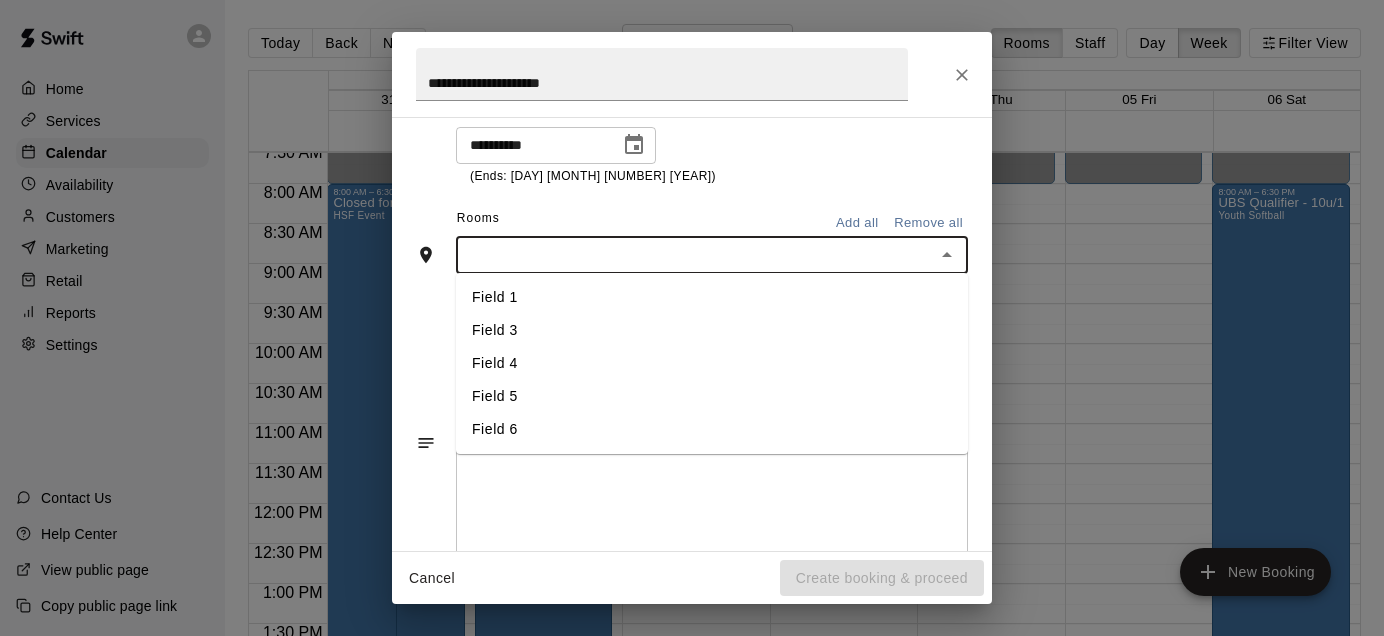 click on "Field 1" at bounding box center [712, 297] 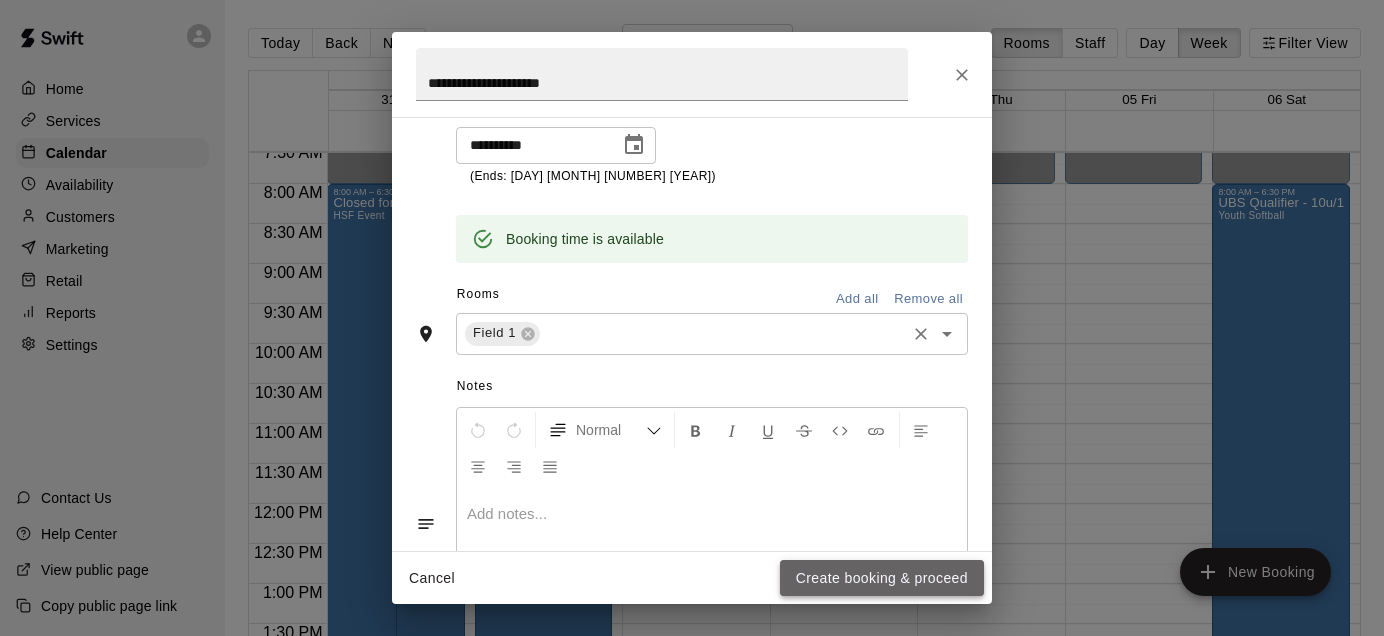 click on "Create booking & proceed" at bounding box center (882, 578) 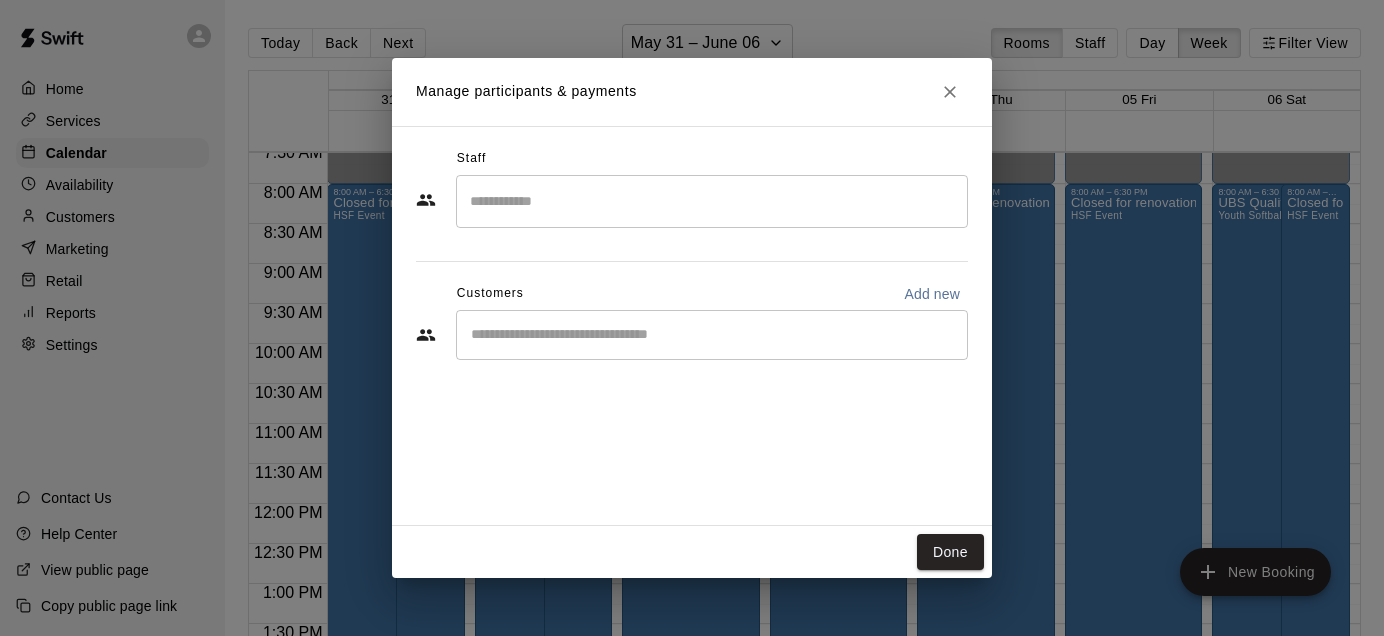click on "Manage participants & payments Staff ​ Customers Add new ​ Done" at bounding box center [692, 318] 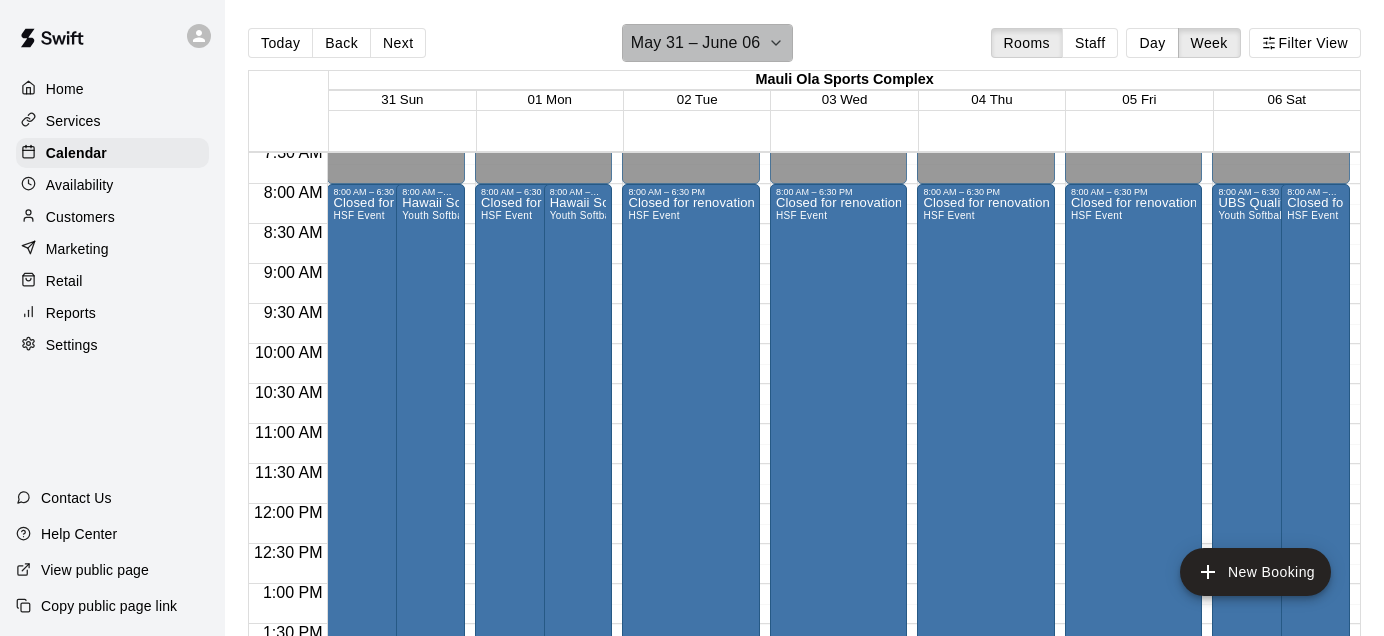 click on "May 31 – June 06" at bounding box center [696, 43] 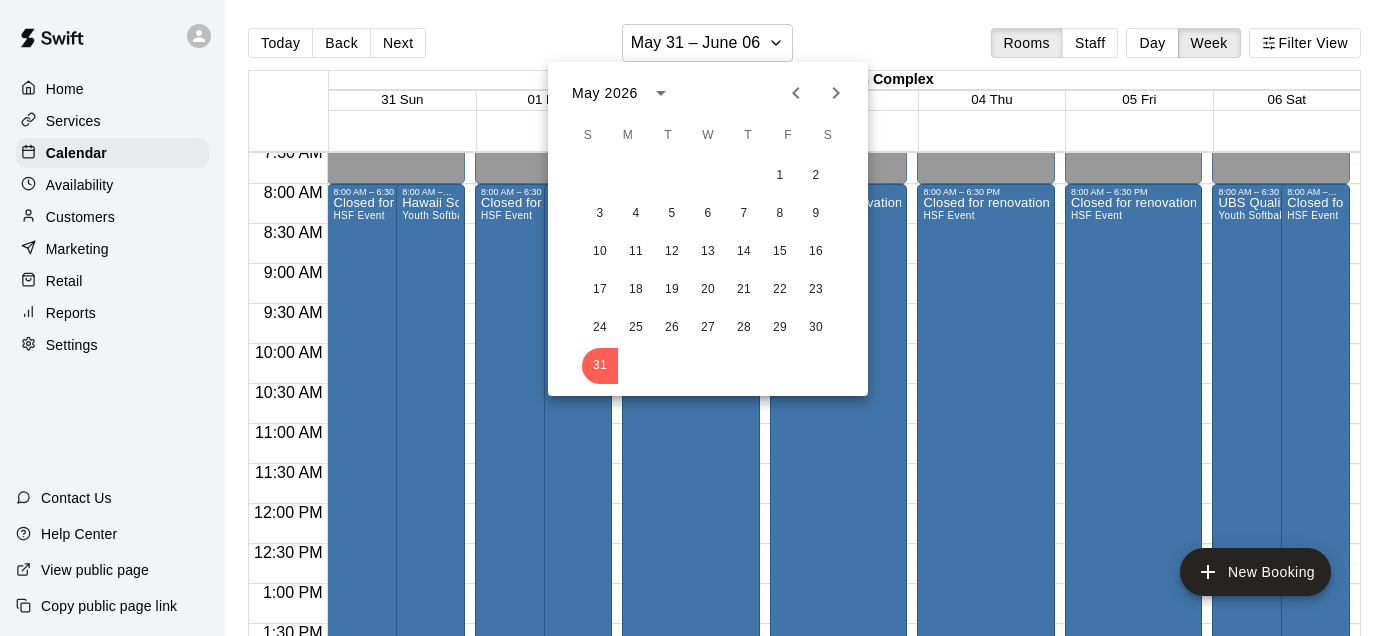 click at bounding box center [836, 93] 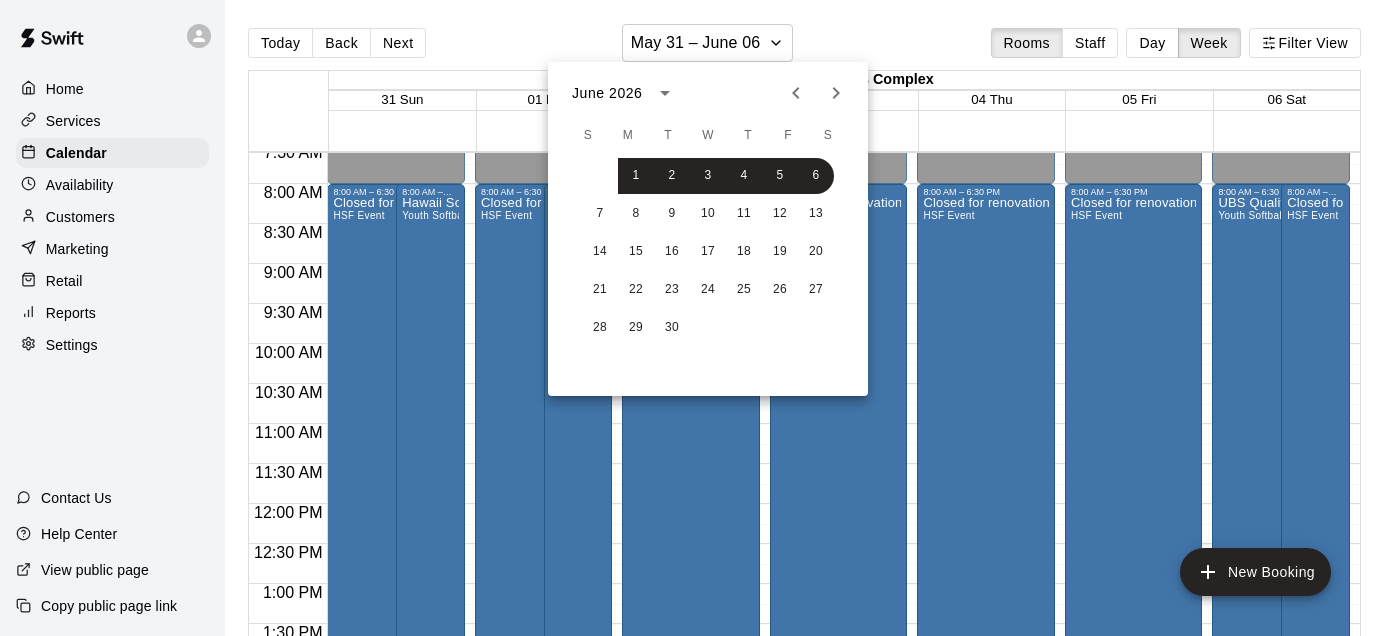 click 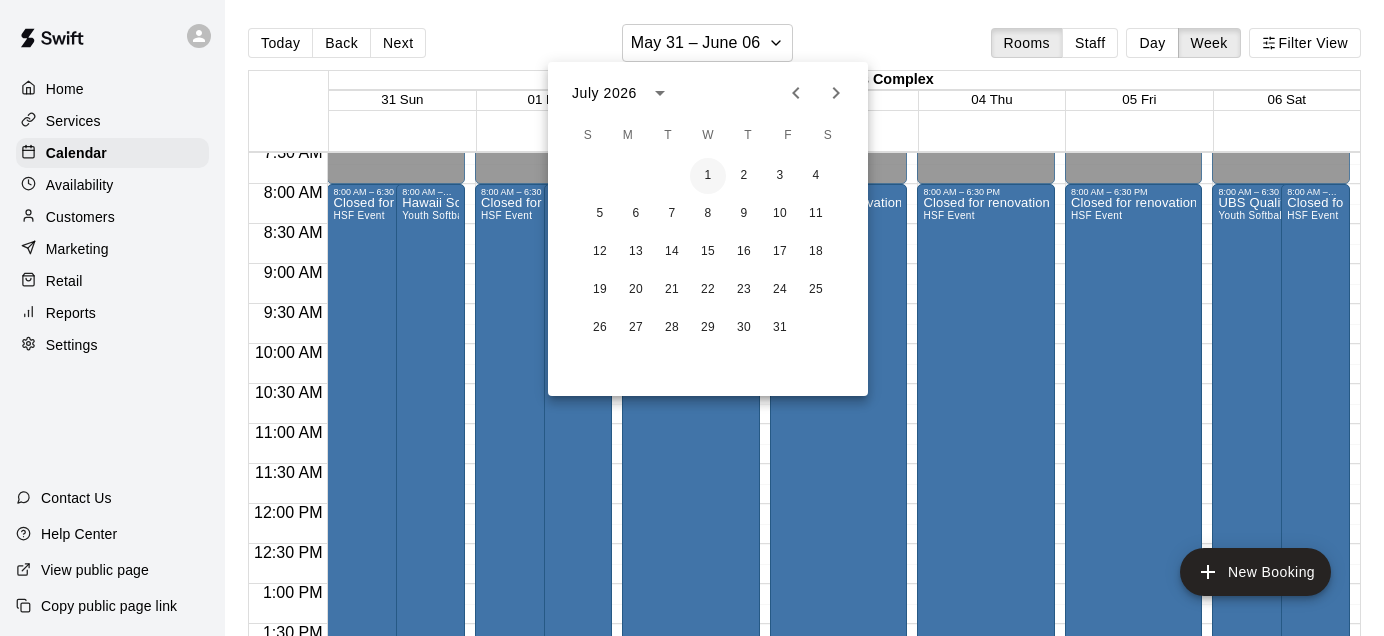 click on "1" at bounding box center [708, 176] 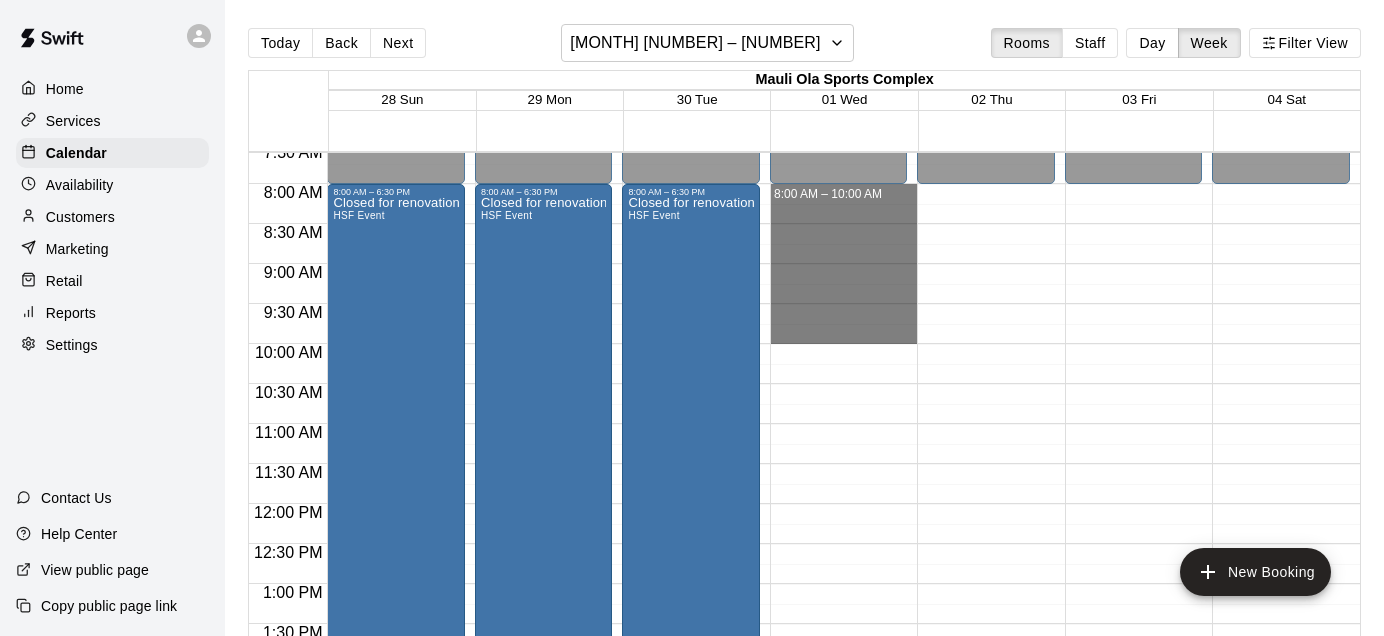drag, startPoint x: 820, startPoint y: 203, endPoint x: 824, endPoint y: 326, distance: 123.065025 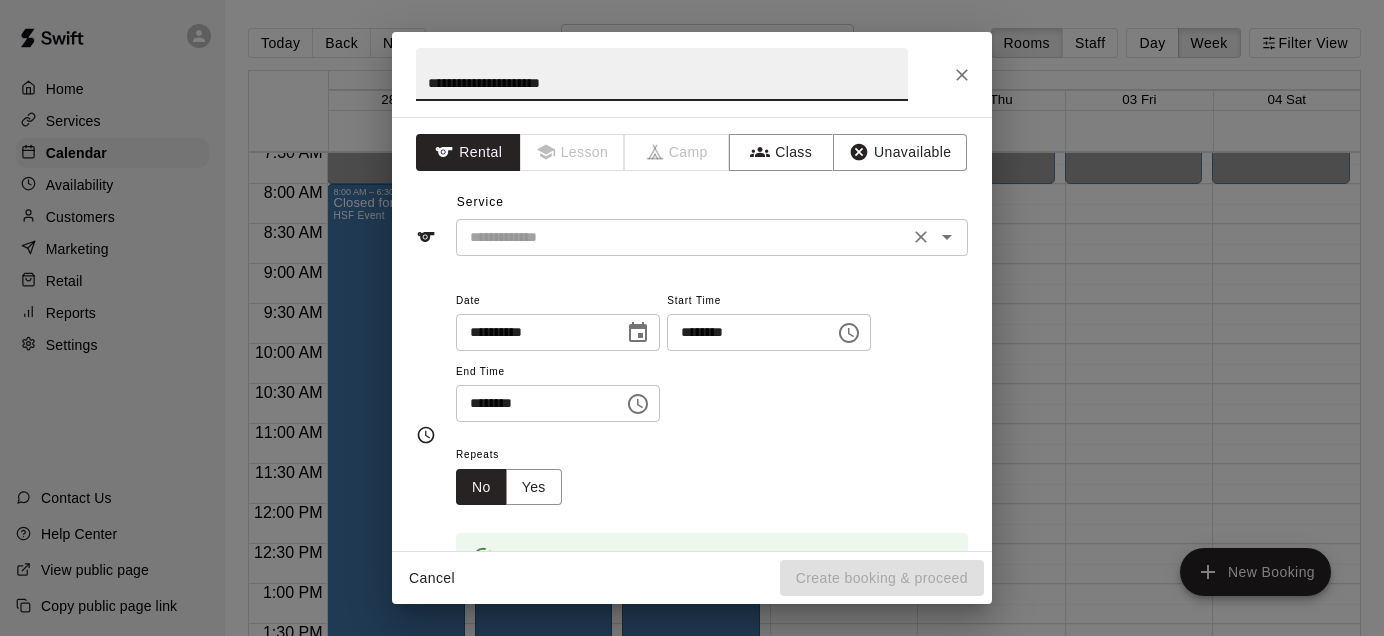 type on "**********" 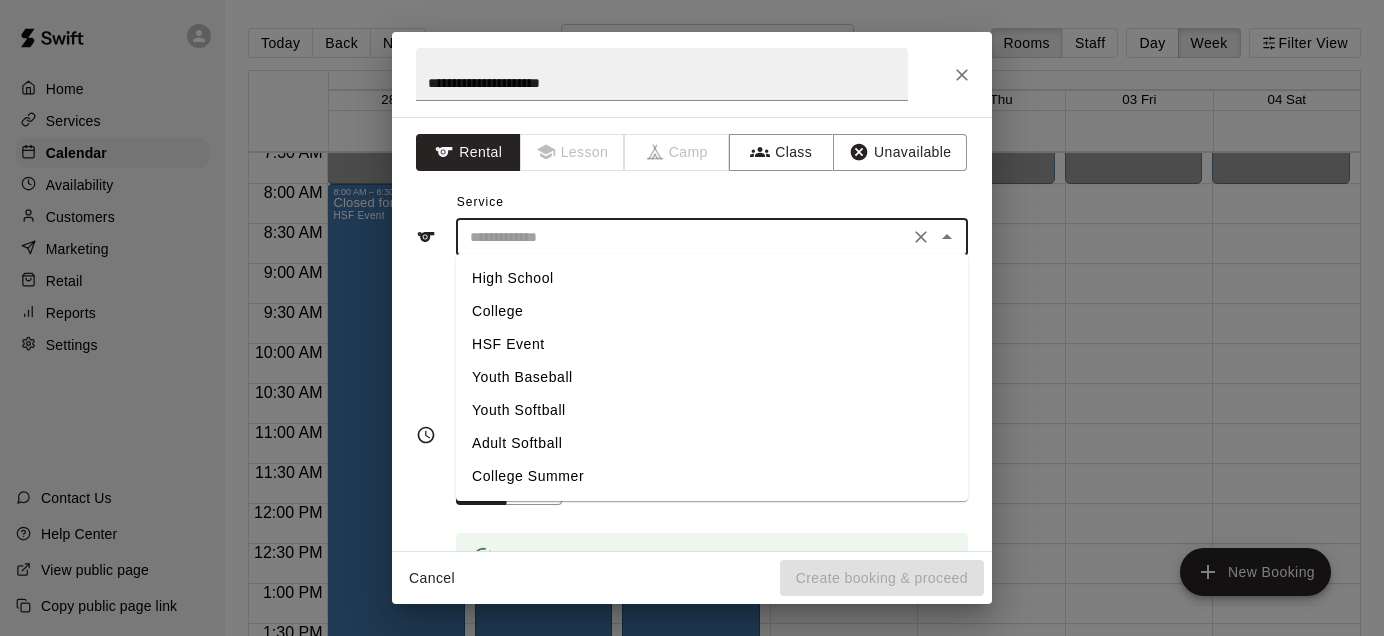 click at bounding box center (682, 237) 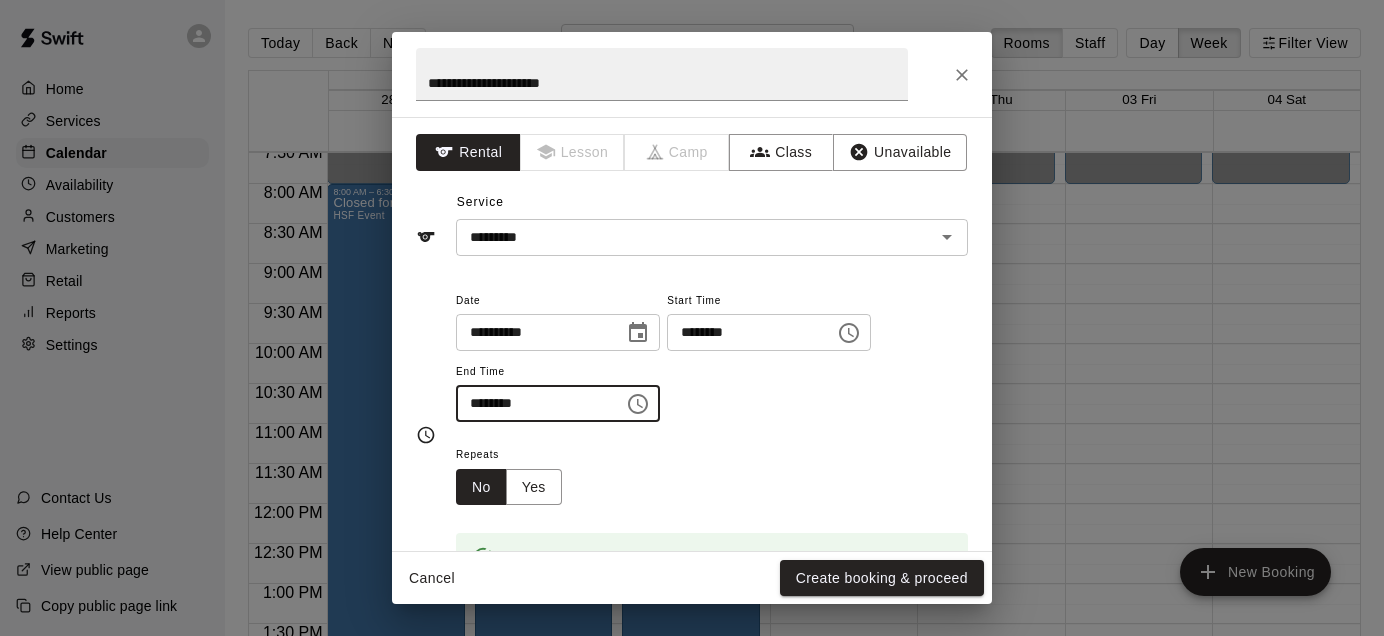 click on "********" at bounding box center (533, 403) 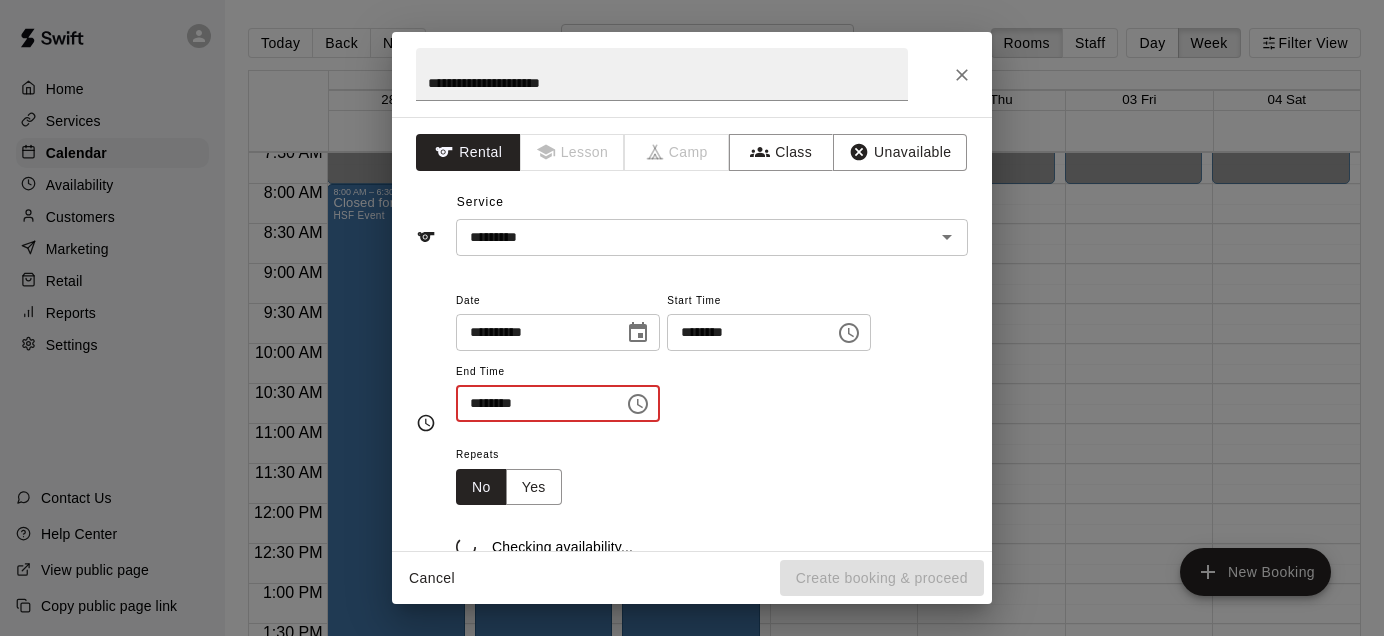 type on "********" 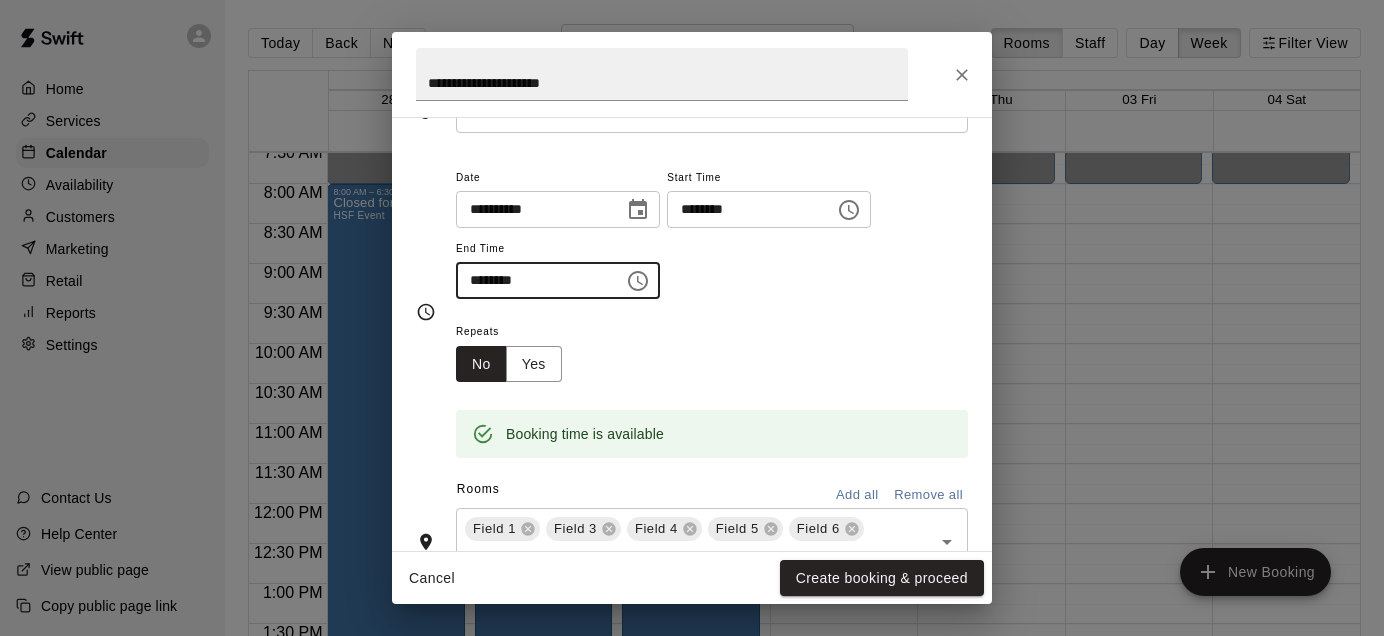 scroll, scrollTop: 186, scrollLeft: 0, axis: vertical 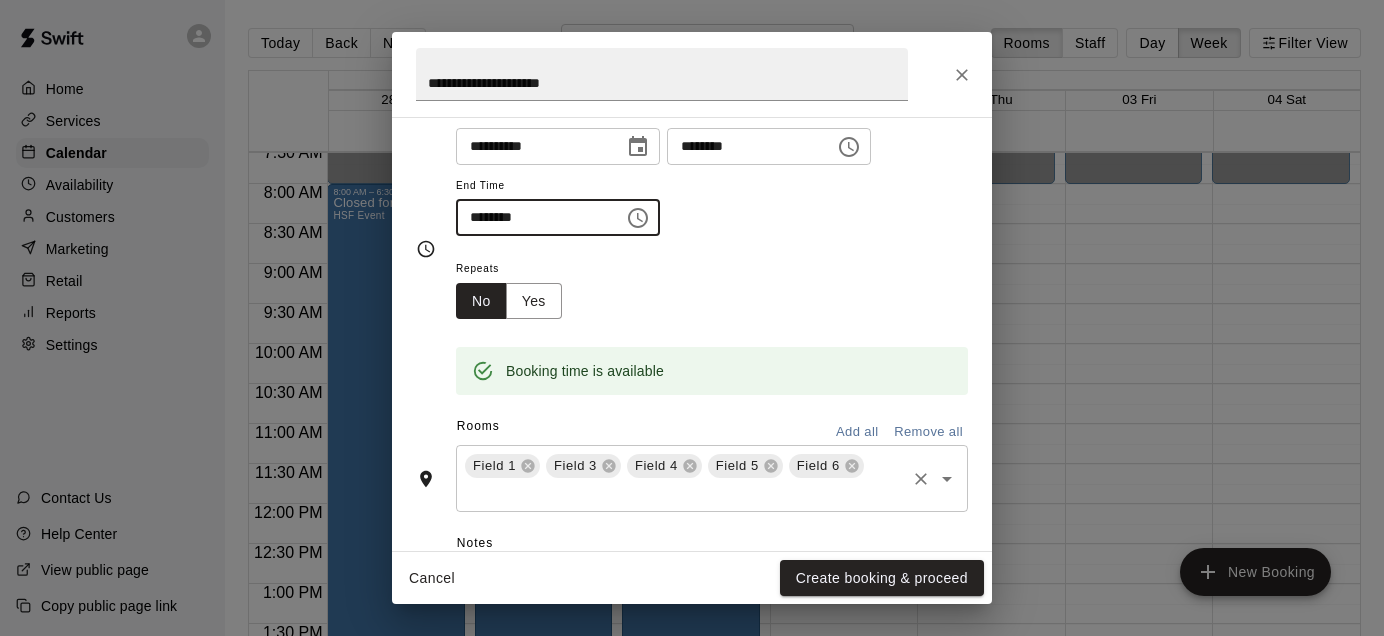 click on "Field 3" at bounding box center [583, 466] 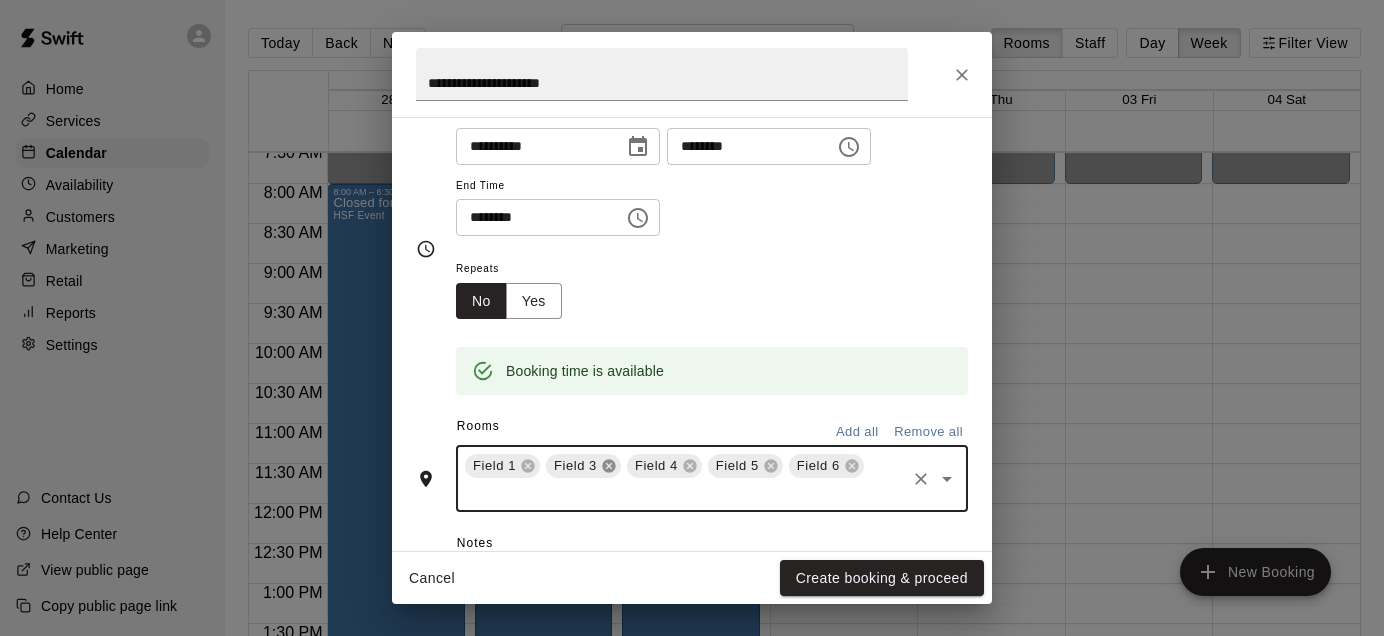click 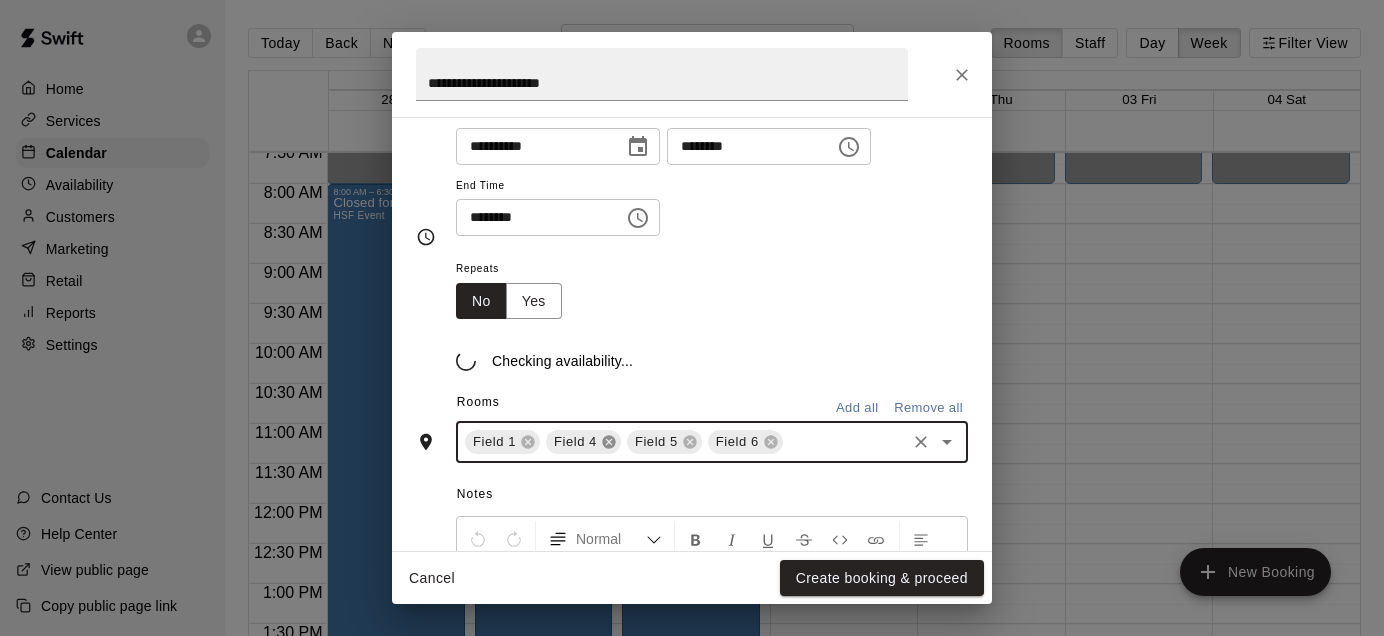 click on "Notes Normal Add notes..." at bounding box center [692, 616] 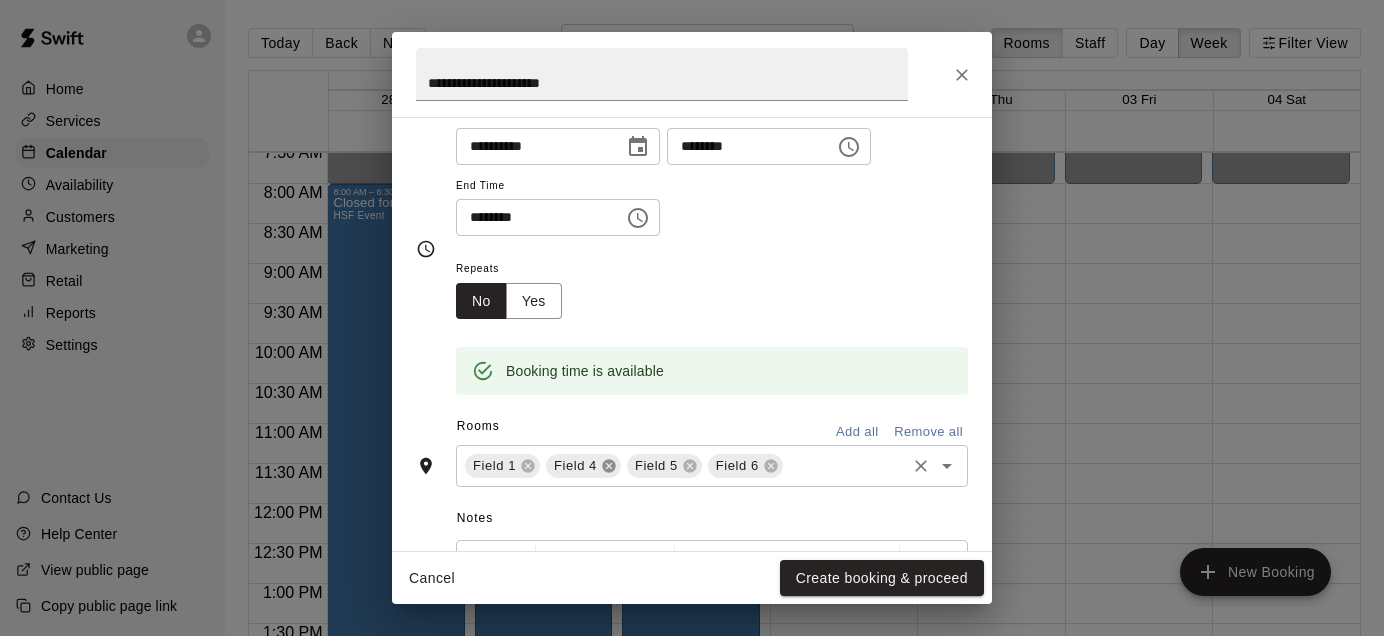 click 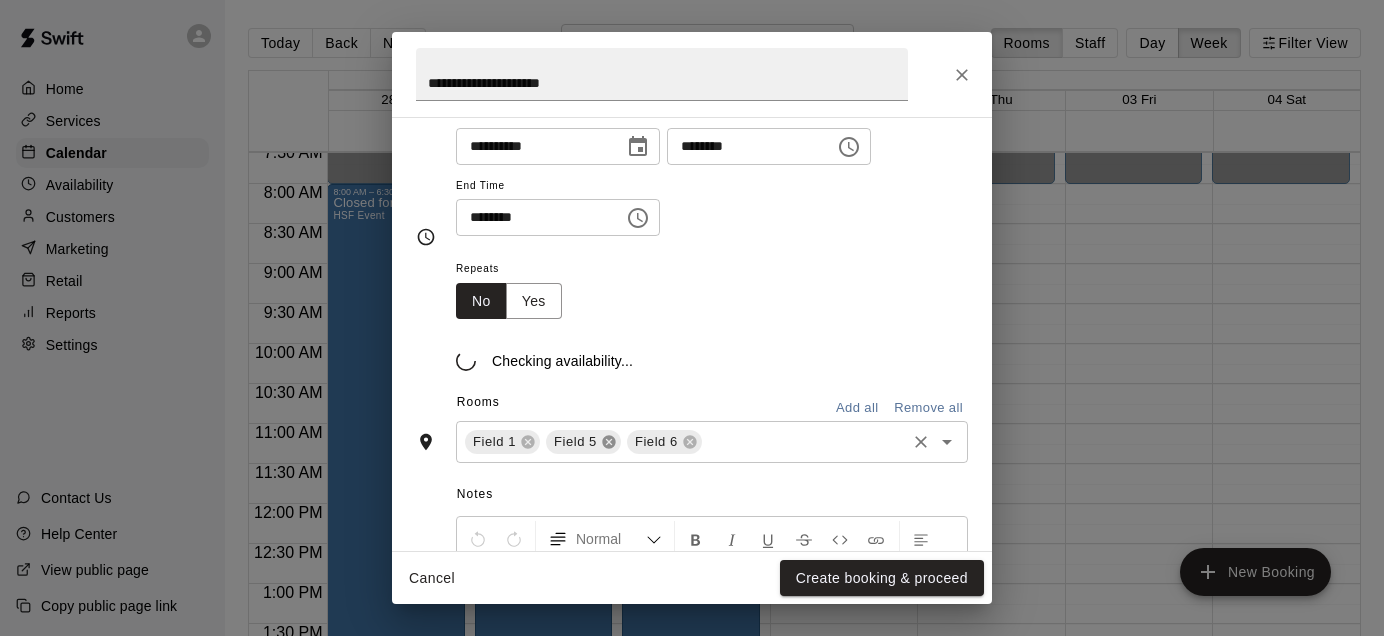 click 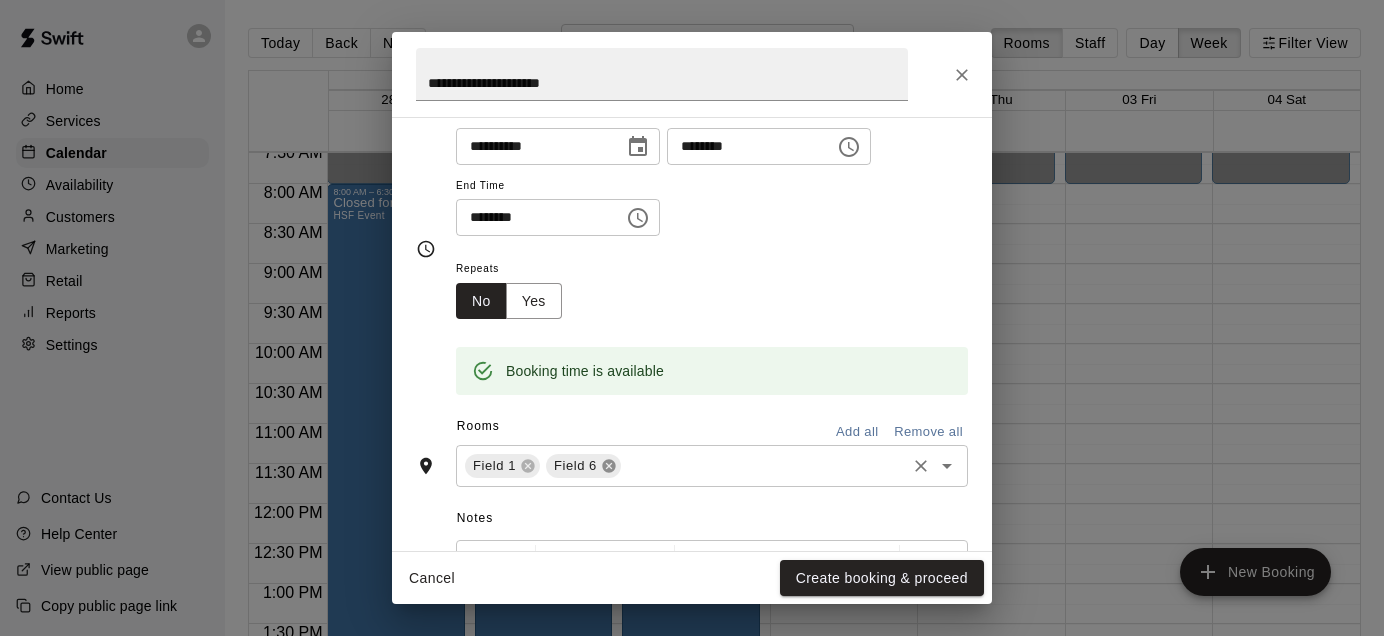 click 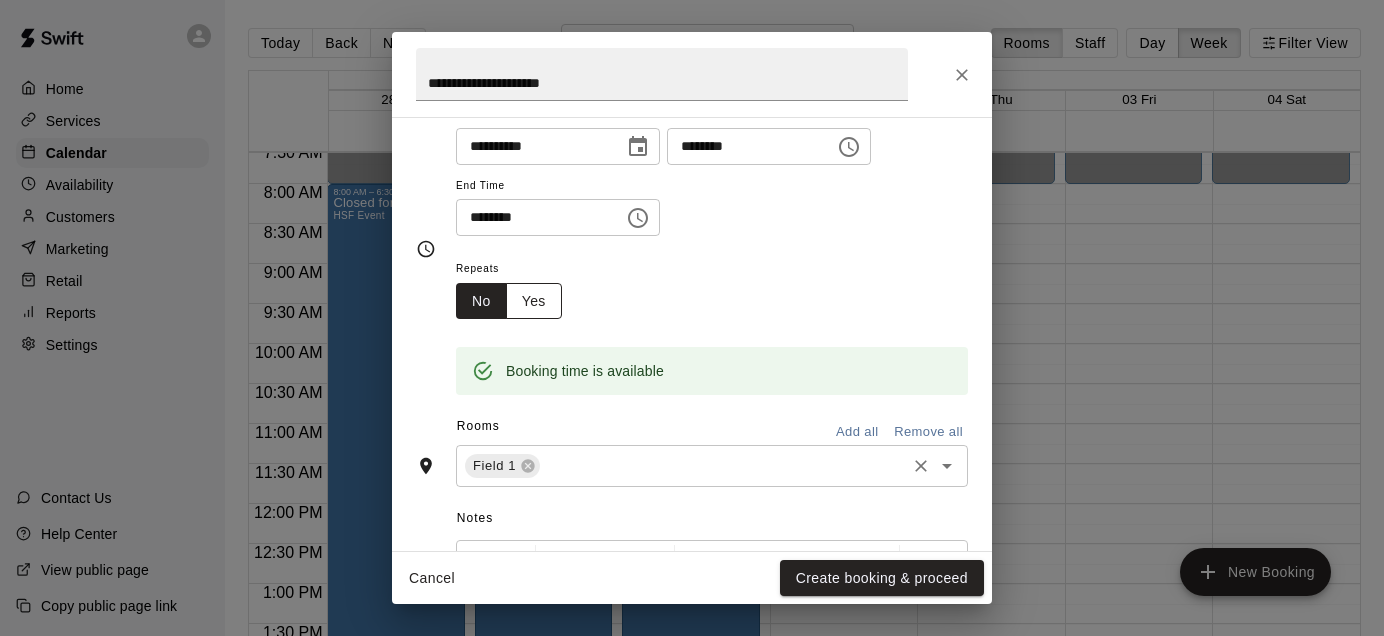 click on "Yes" at bounding box center [534, 301] 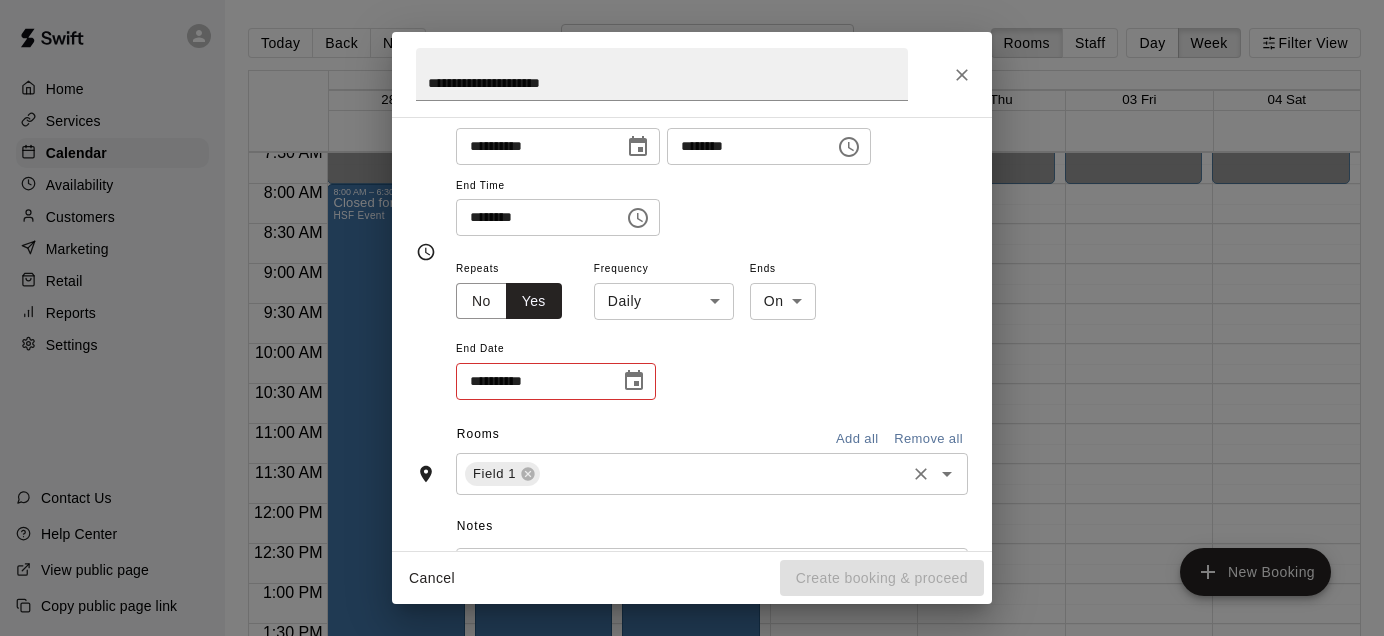 click 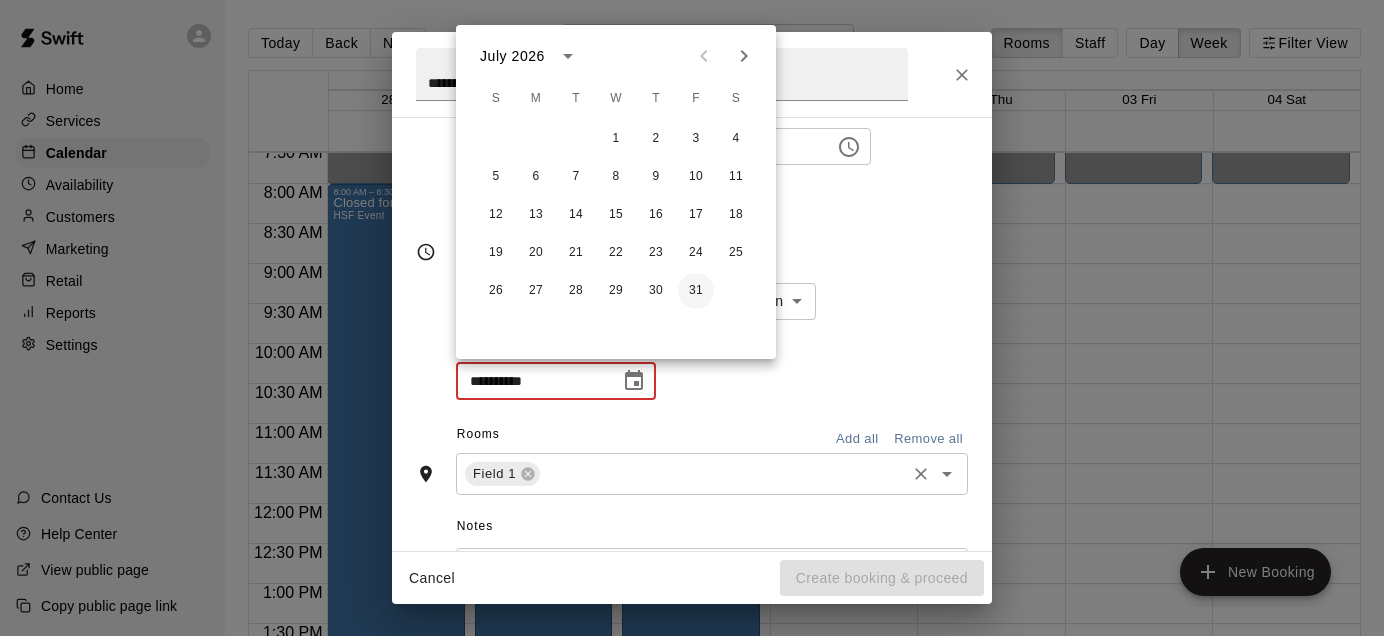 click on "31" at bounding box center (696, 291) 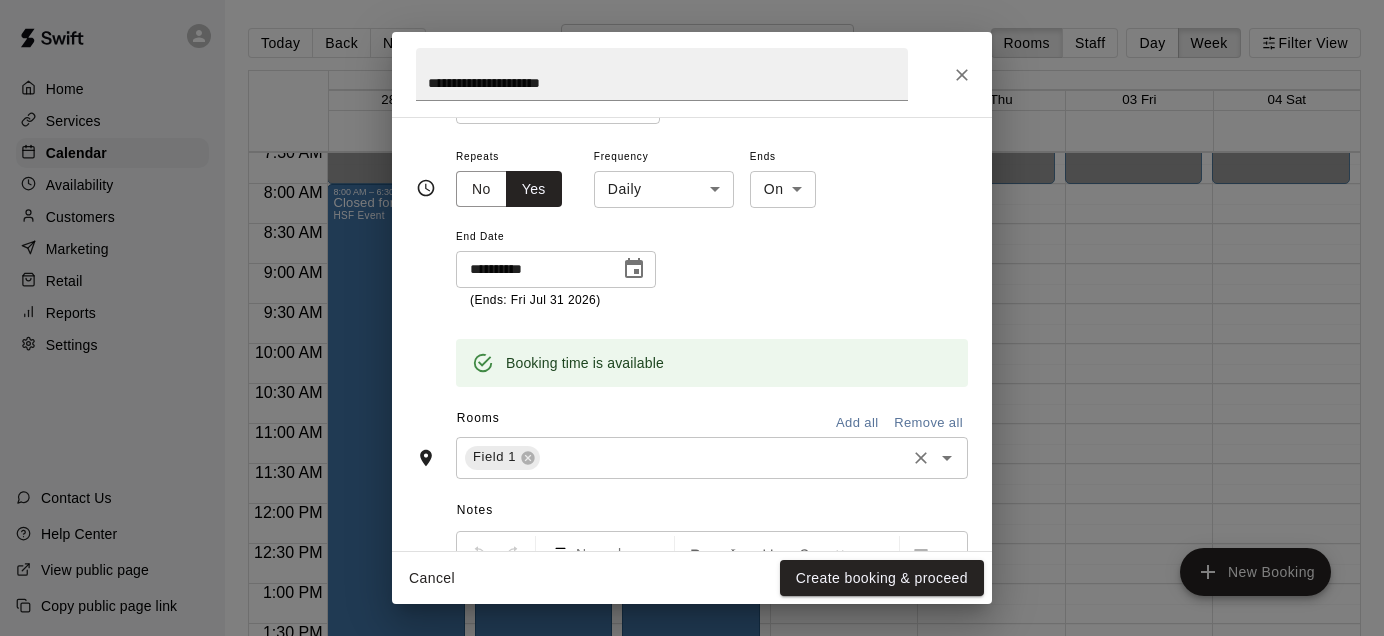 scroll, scrollTop: 308, scrollLeft: 0, axis: vertical 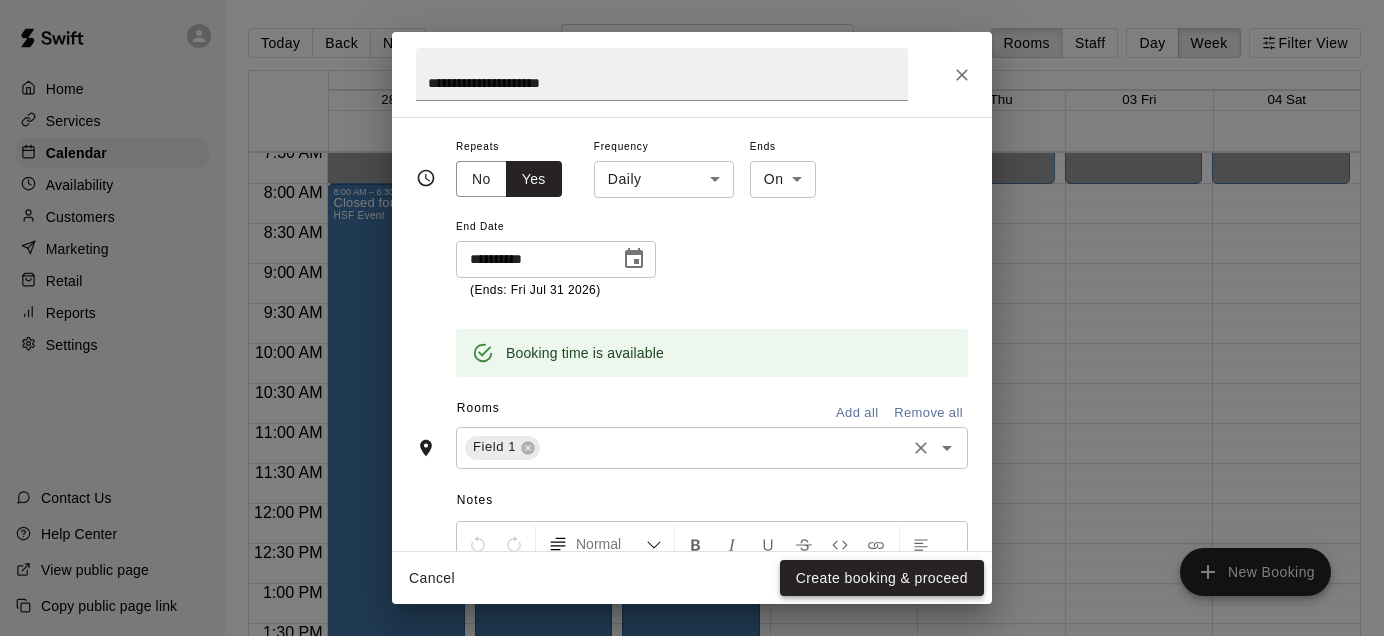 click on "Create booking & proceed" at bounding box center (882, 578) 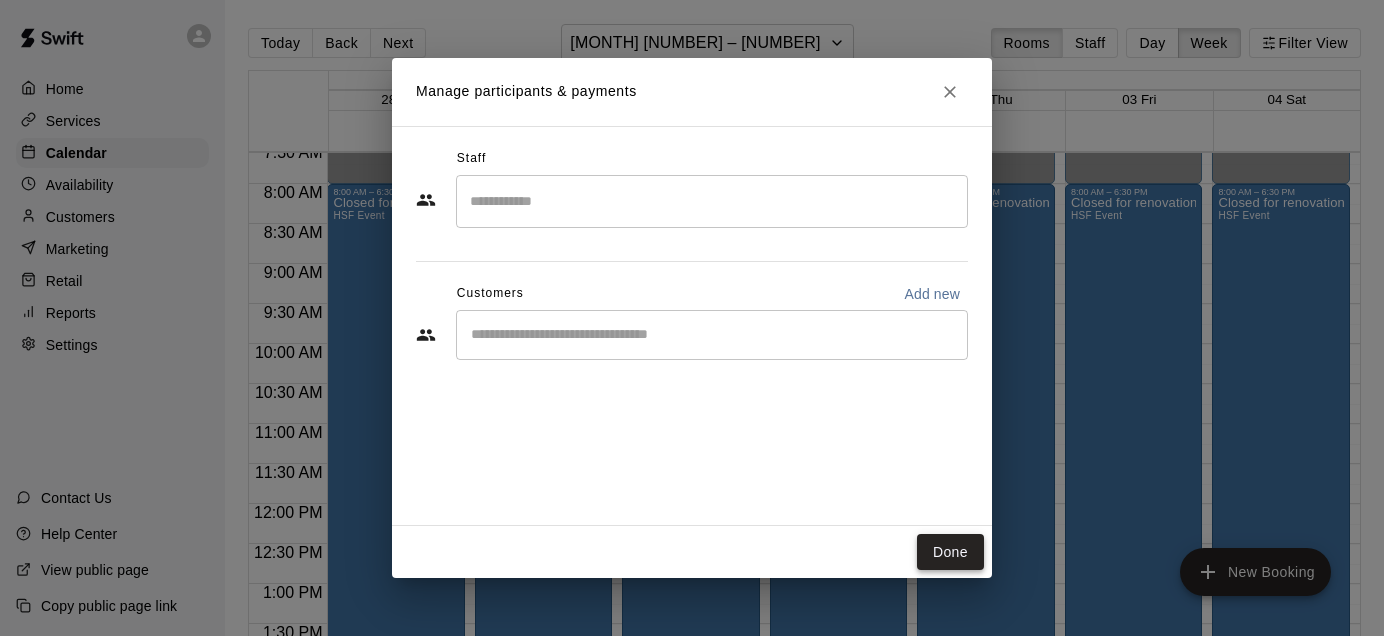 click on "Done" at bounding box center [950, 552] 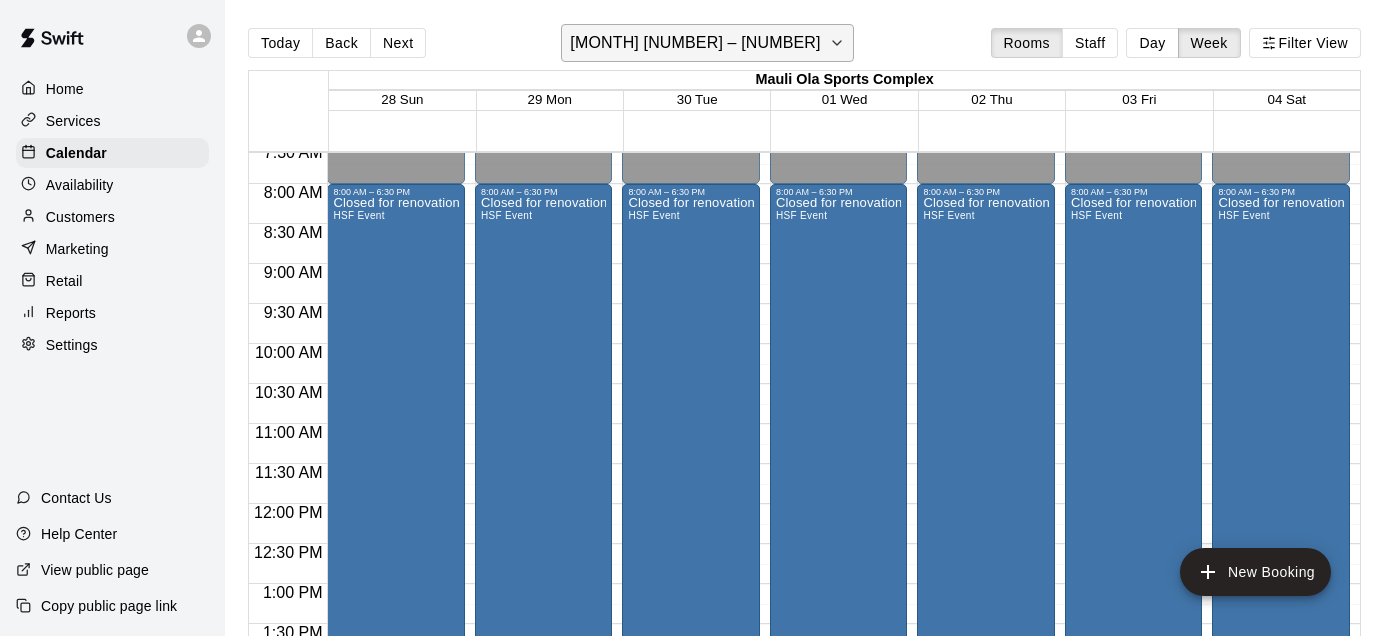 click on "[MONTH] [DATE] – [MONTH] [DATE]" at bounding box center (695, 43) 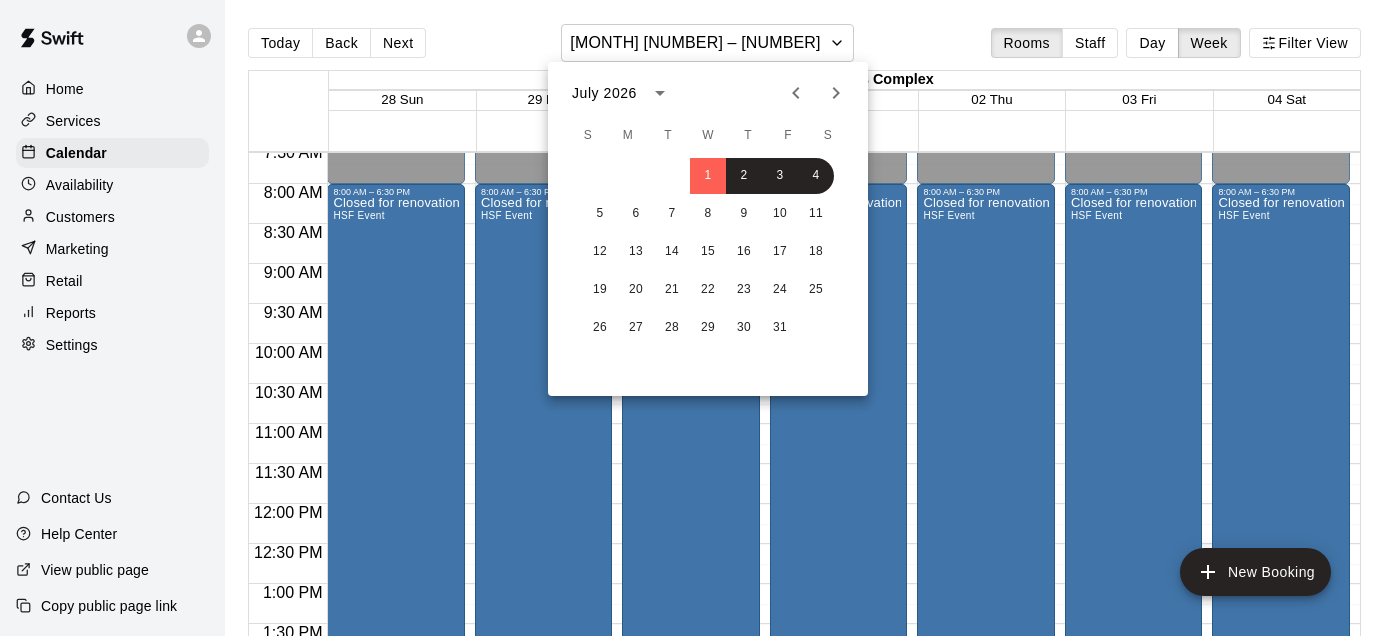 click 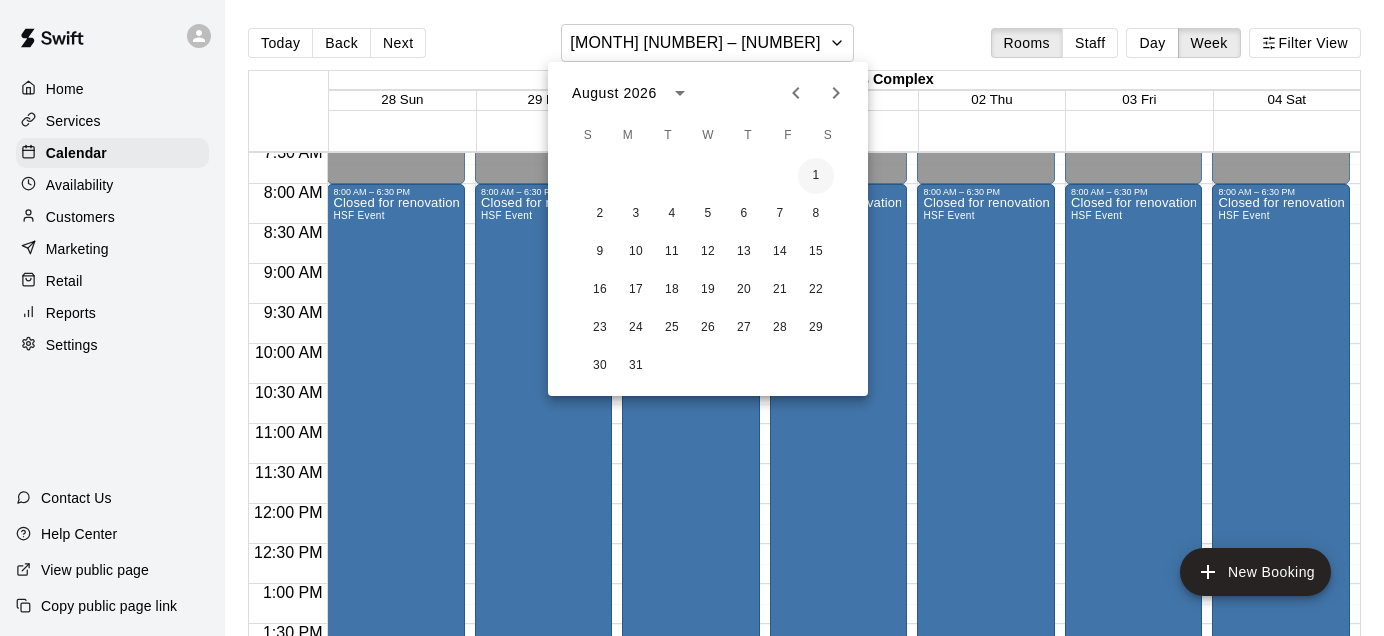 click on "1" at bounding box center [816, 176] 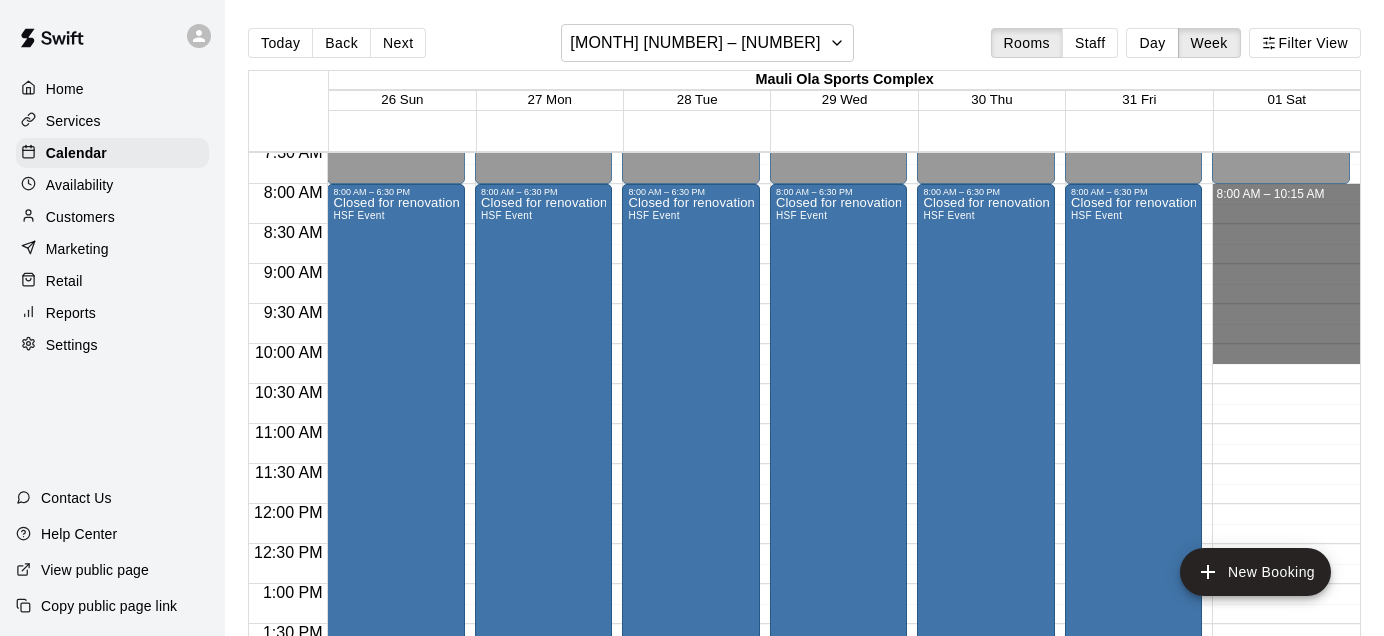 drag, startPoint x: 1284, startPoint y: 197, endPoint x: 1304, endPoint y: 366, distance: 170.17932 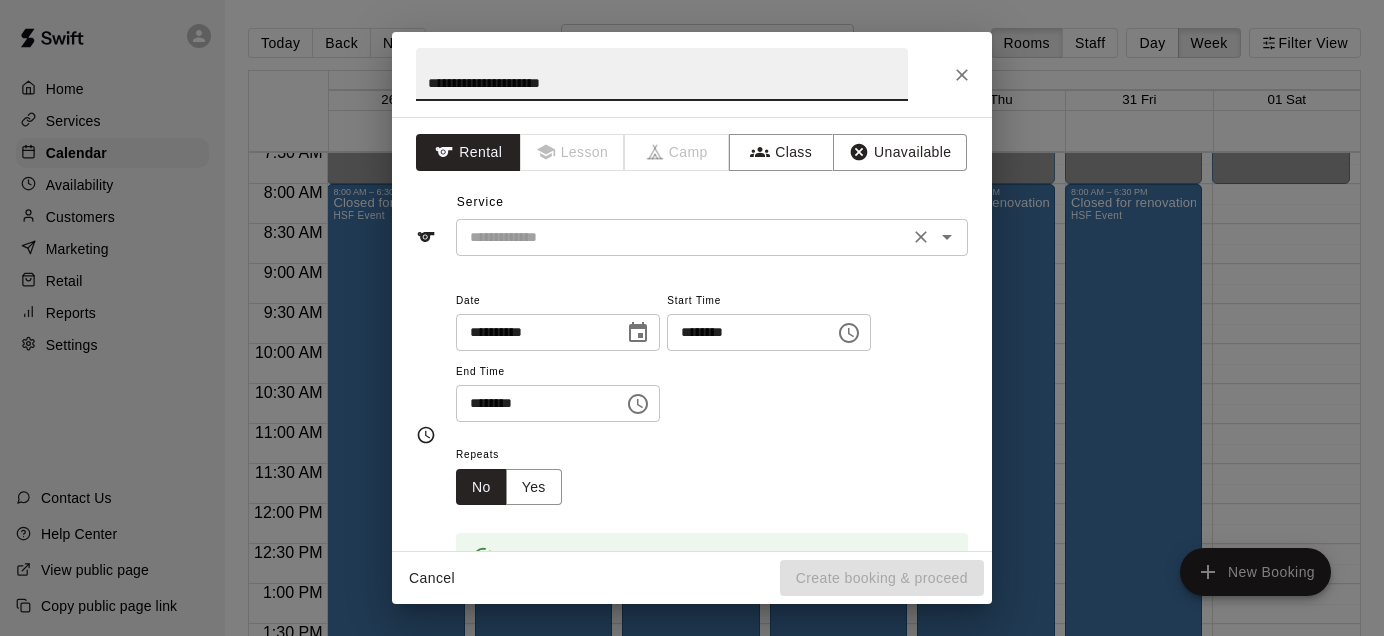 type on "**********" 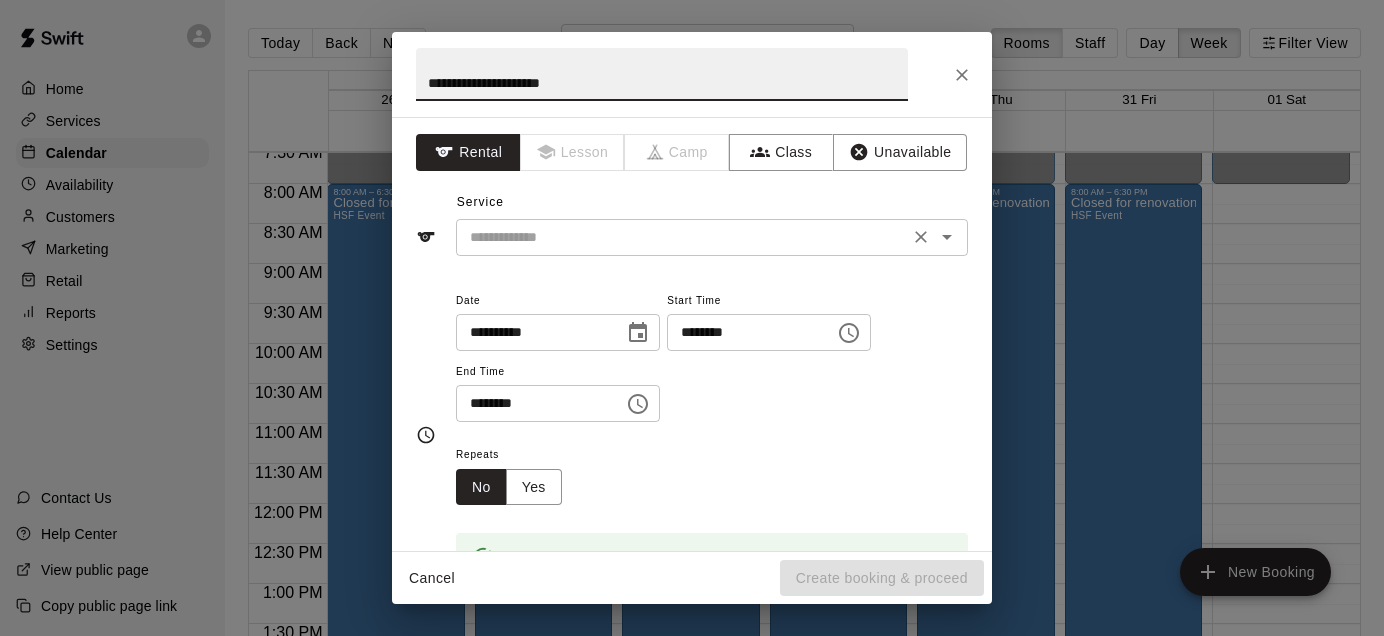 click at bounding box center (682, 237) 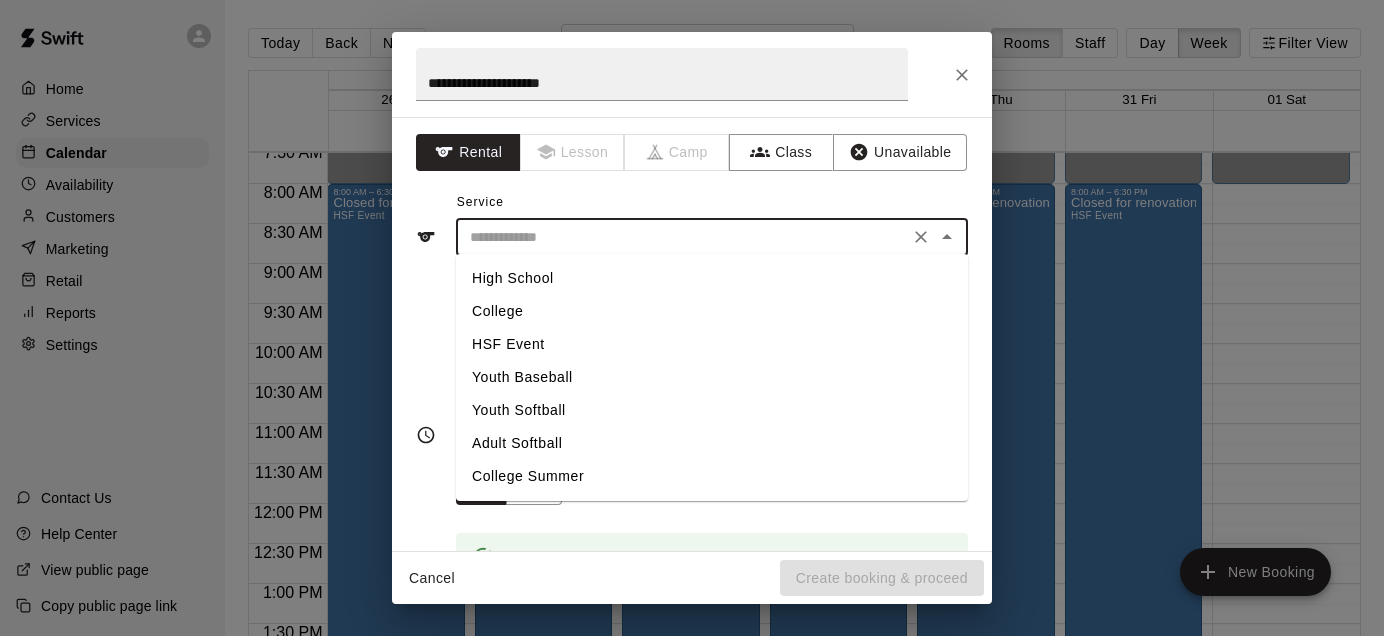 click on "HSF Event" at bounding box center [712, 344] 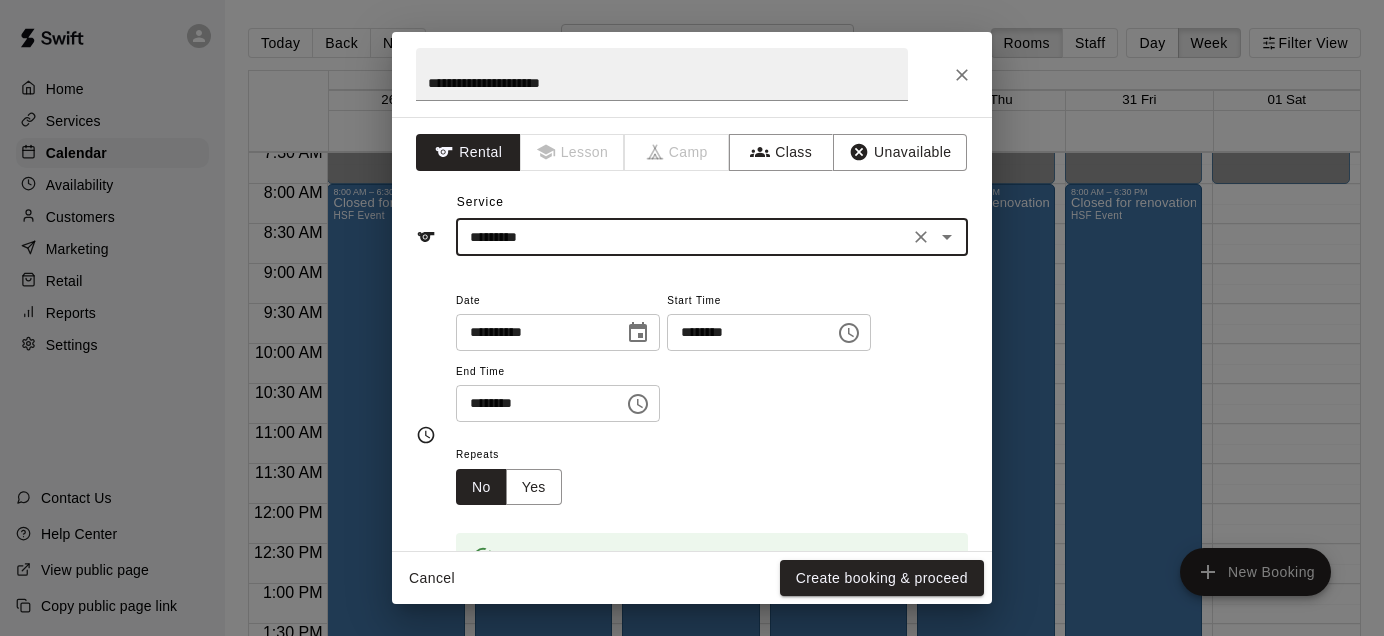 click on "********" at bounding box center (533, 403) 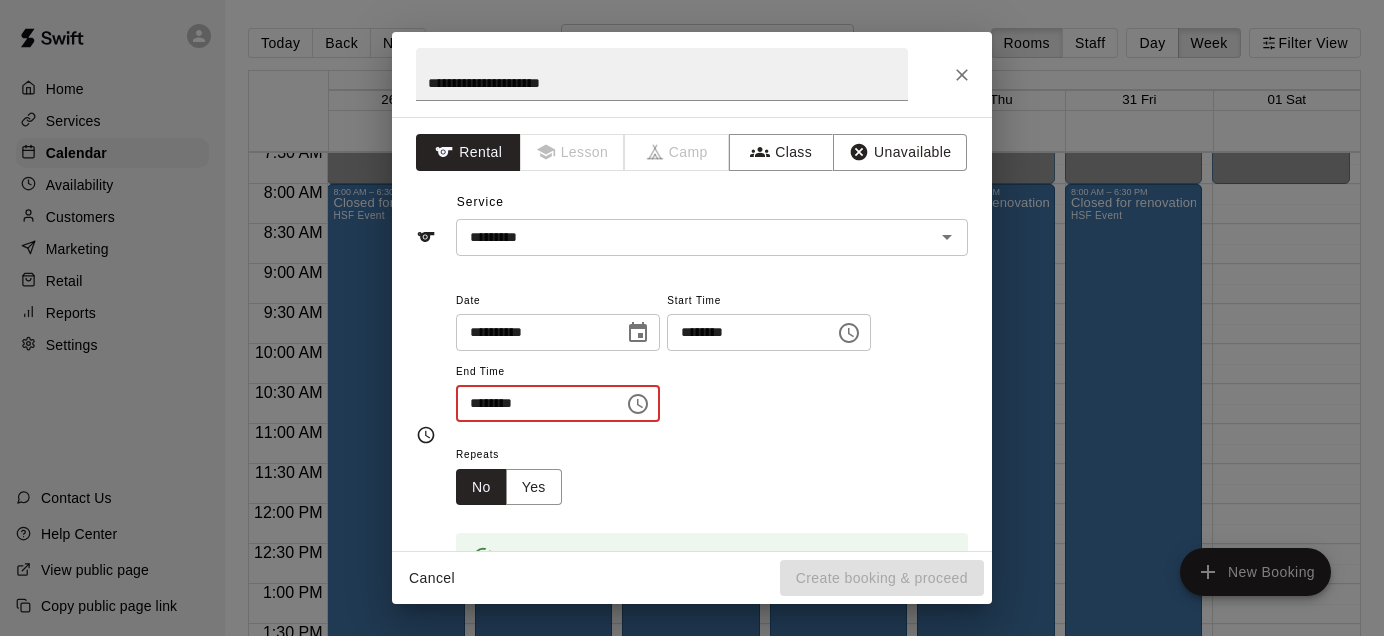 type on "********" 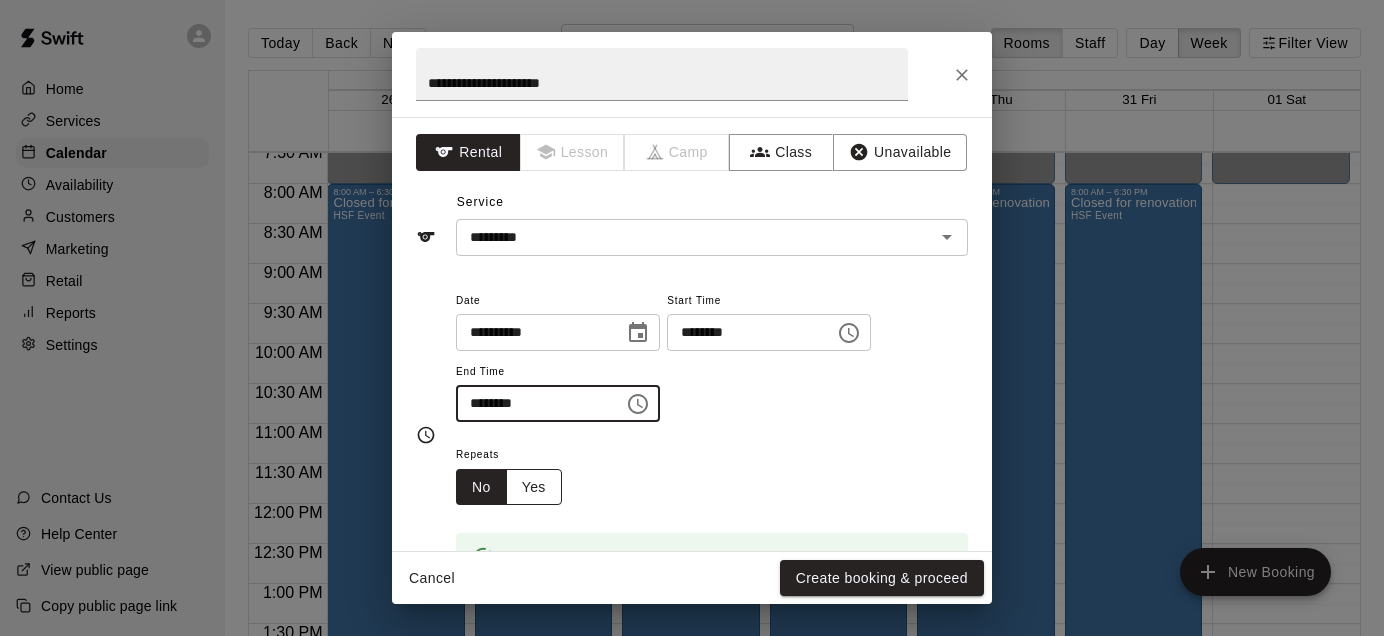 click on "Yes" at bounding box center [534, 487] 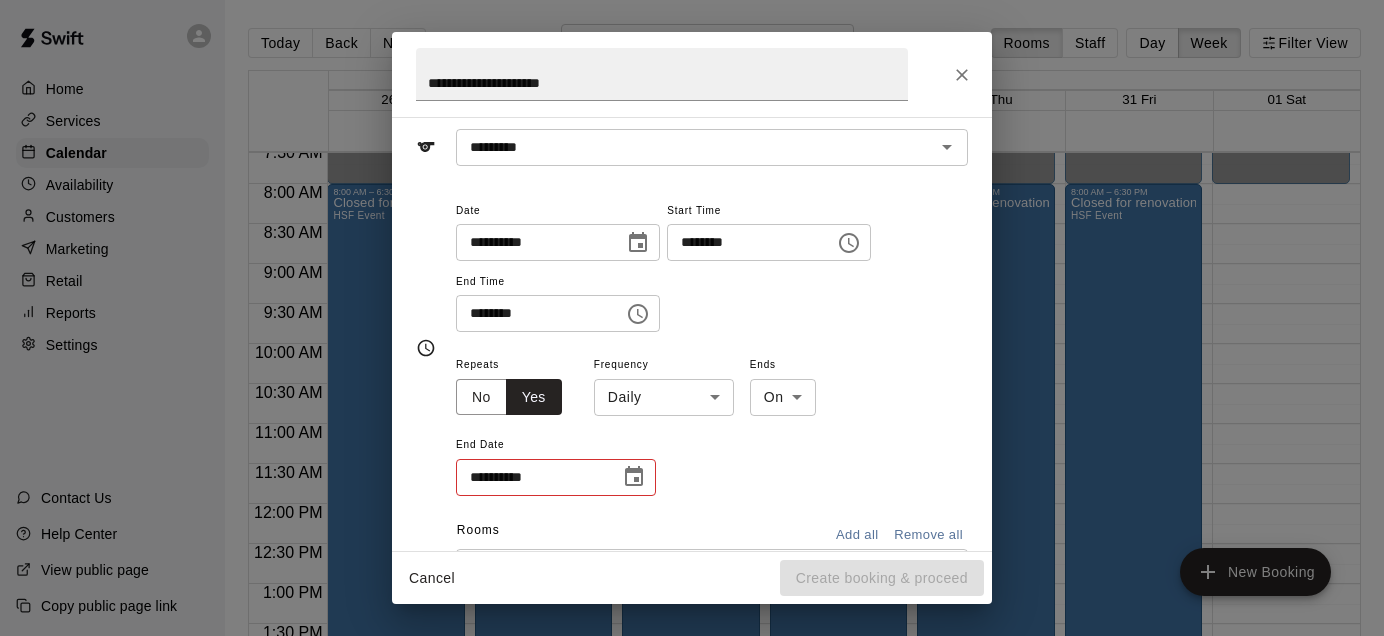 scroll, scrollTop: 134, scrollLeft: 0, axis: vertical 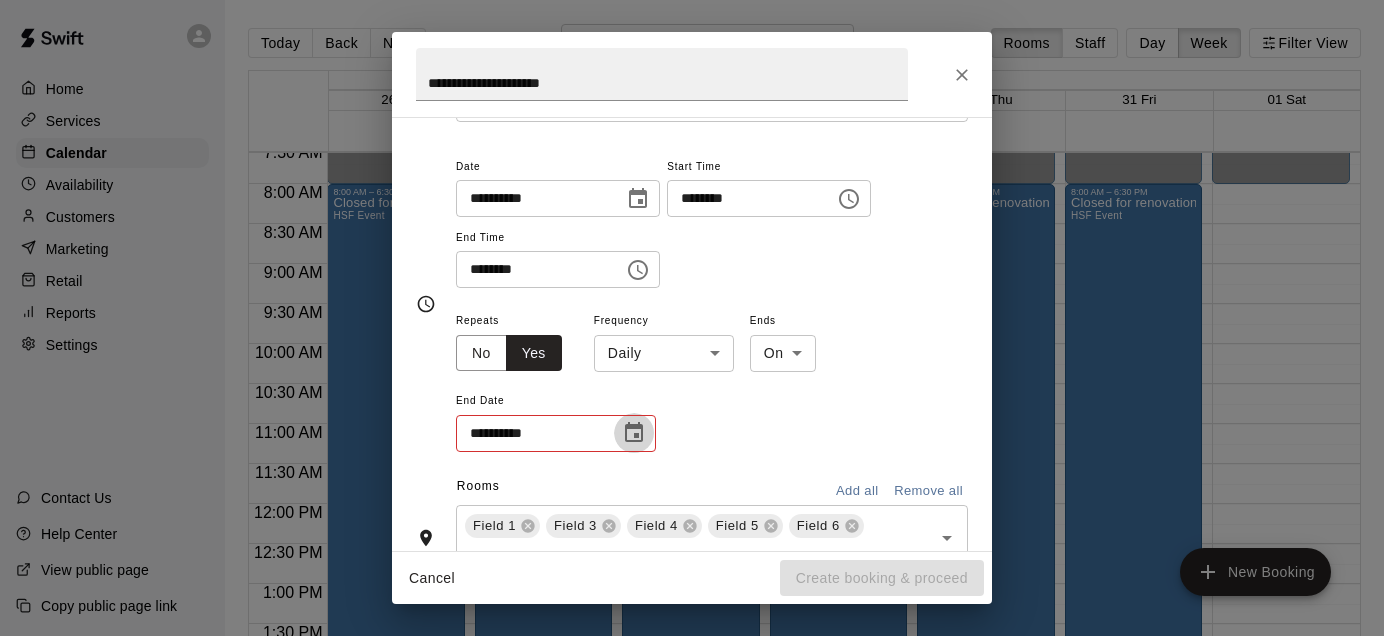 click 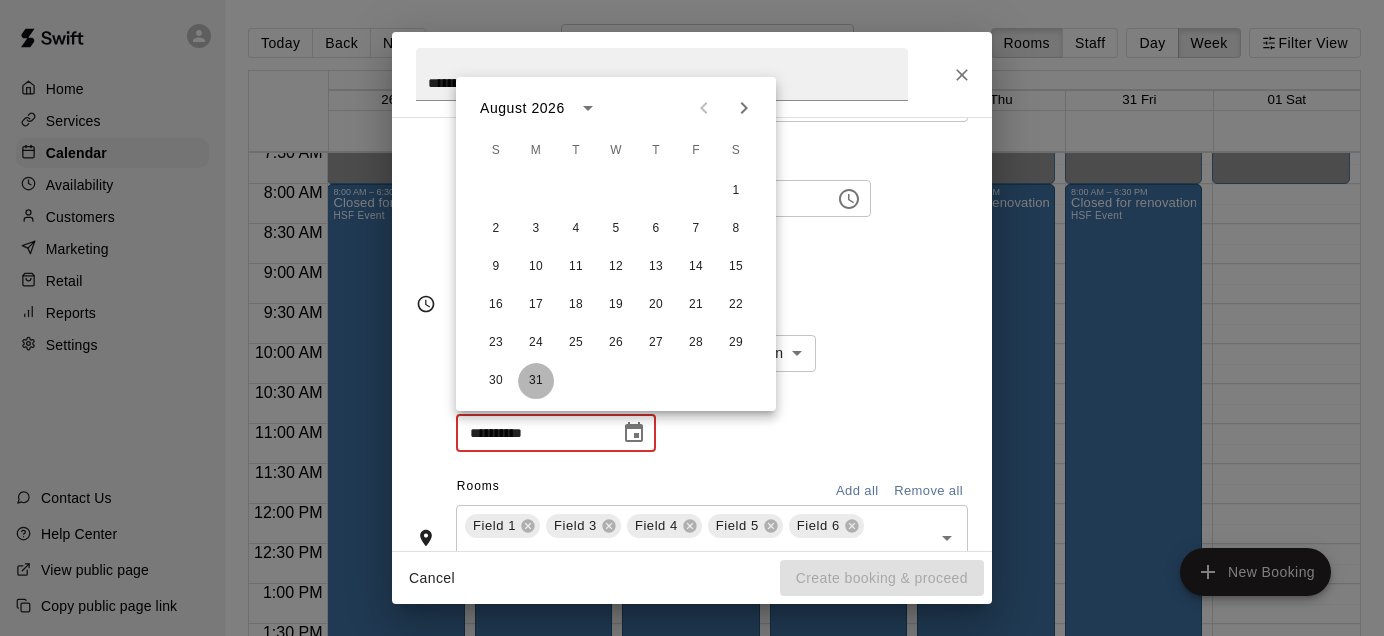 click on "31" at bounding box center (536, 381) 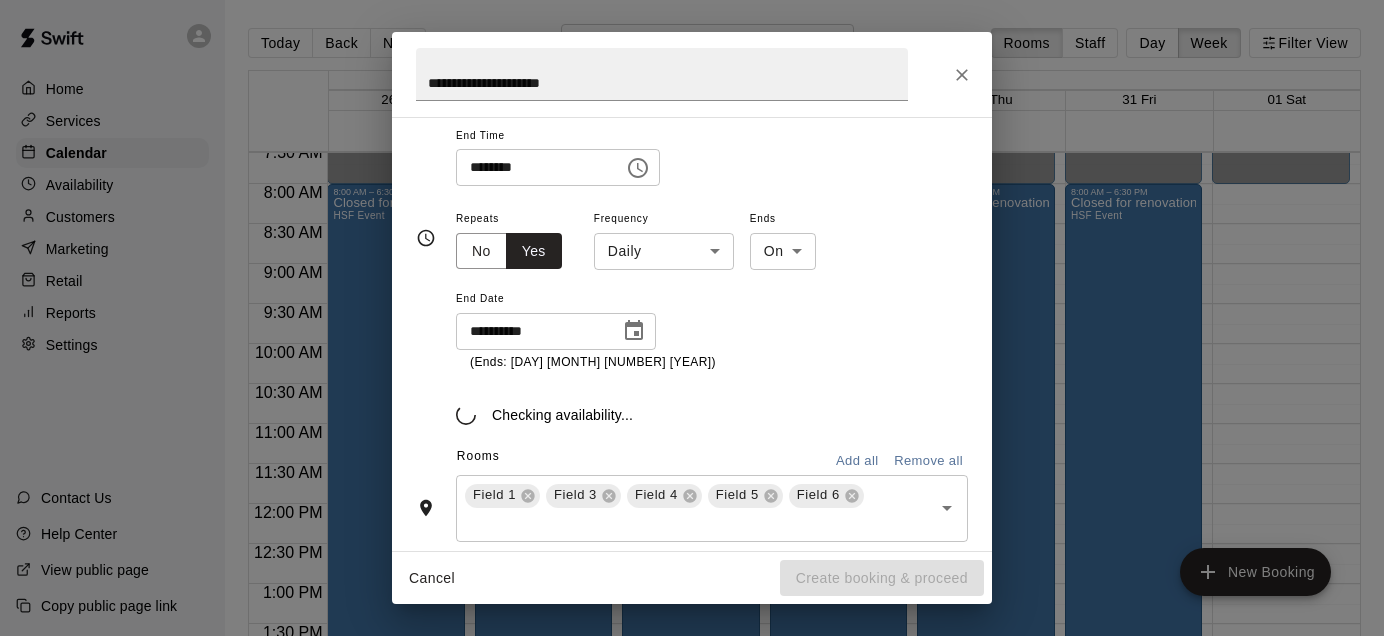 scroll, scrollTop: 261, scrollLeft: 0, axis: vertical 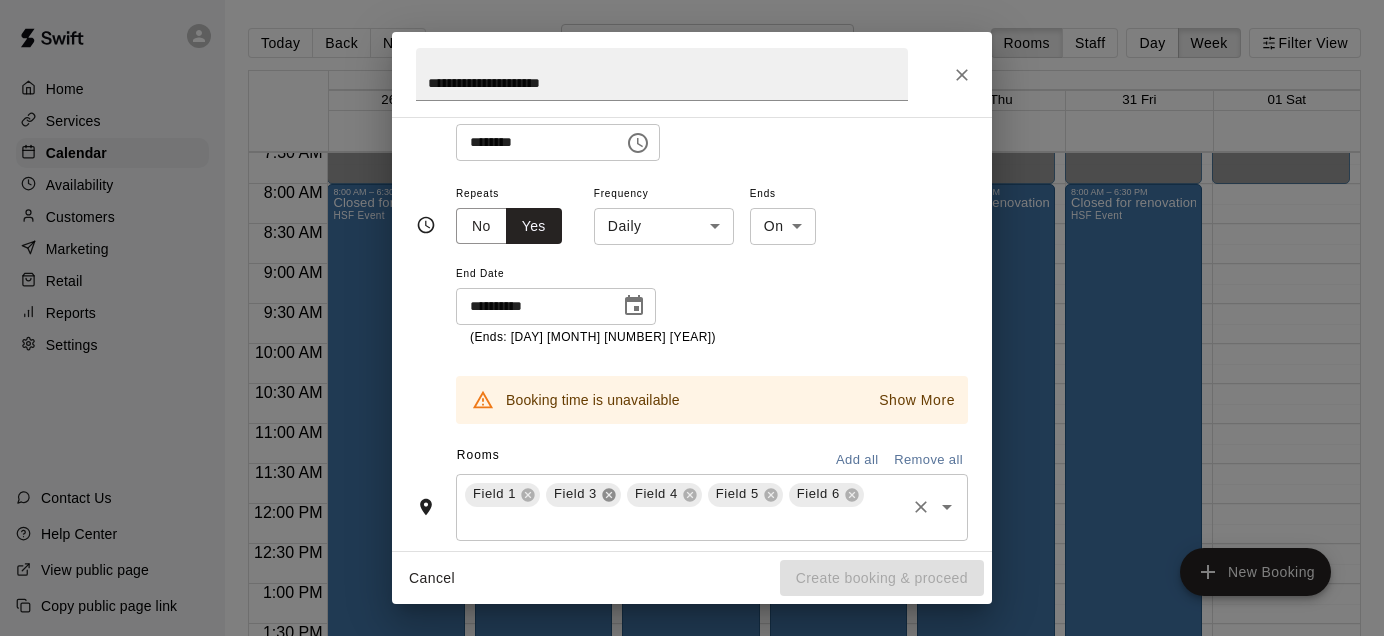 click 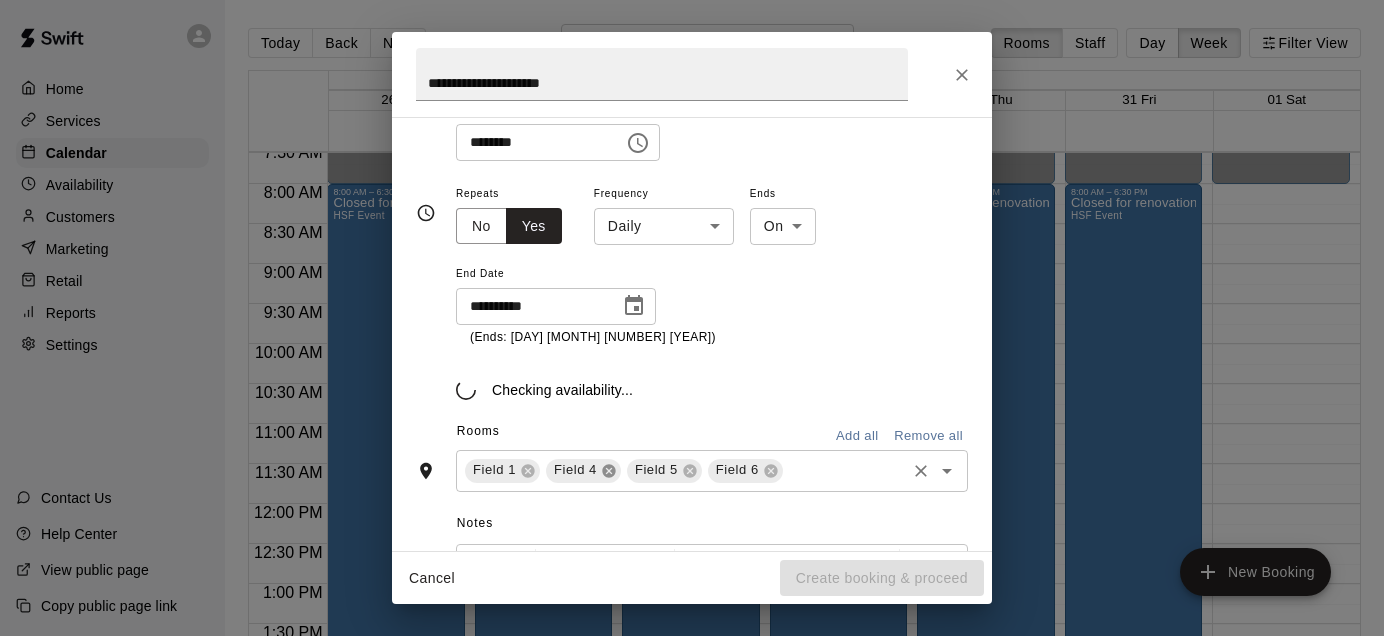 click on "Field 1 Field 4 Field 5 Field 6 ​" at bounding box center [712, 471] 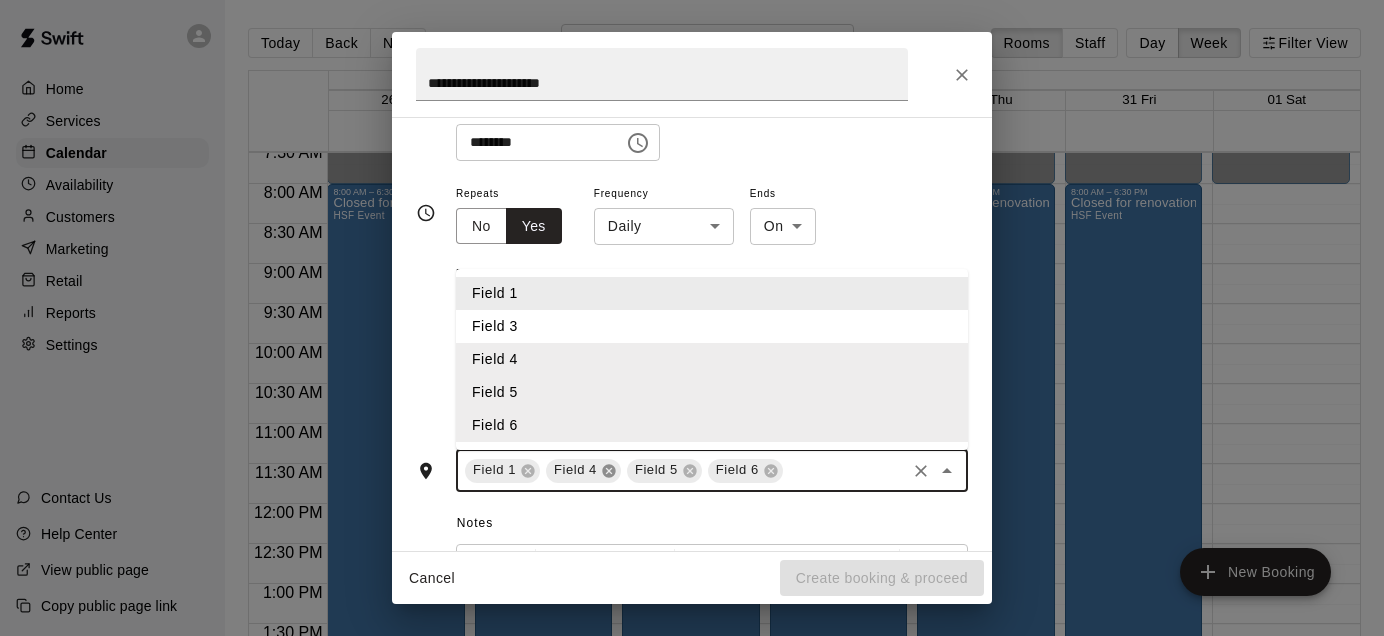 click 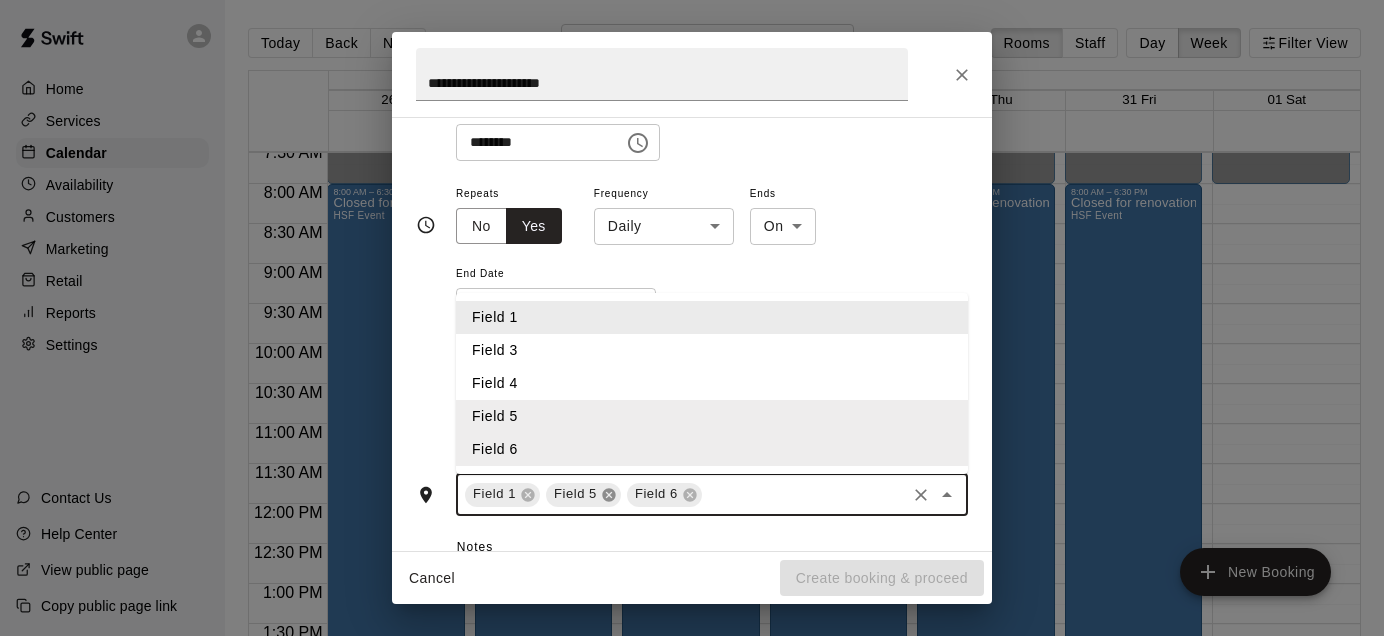 click on "Field 1 Field 5 Field 6 ​" at bounding box center [712, 495] 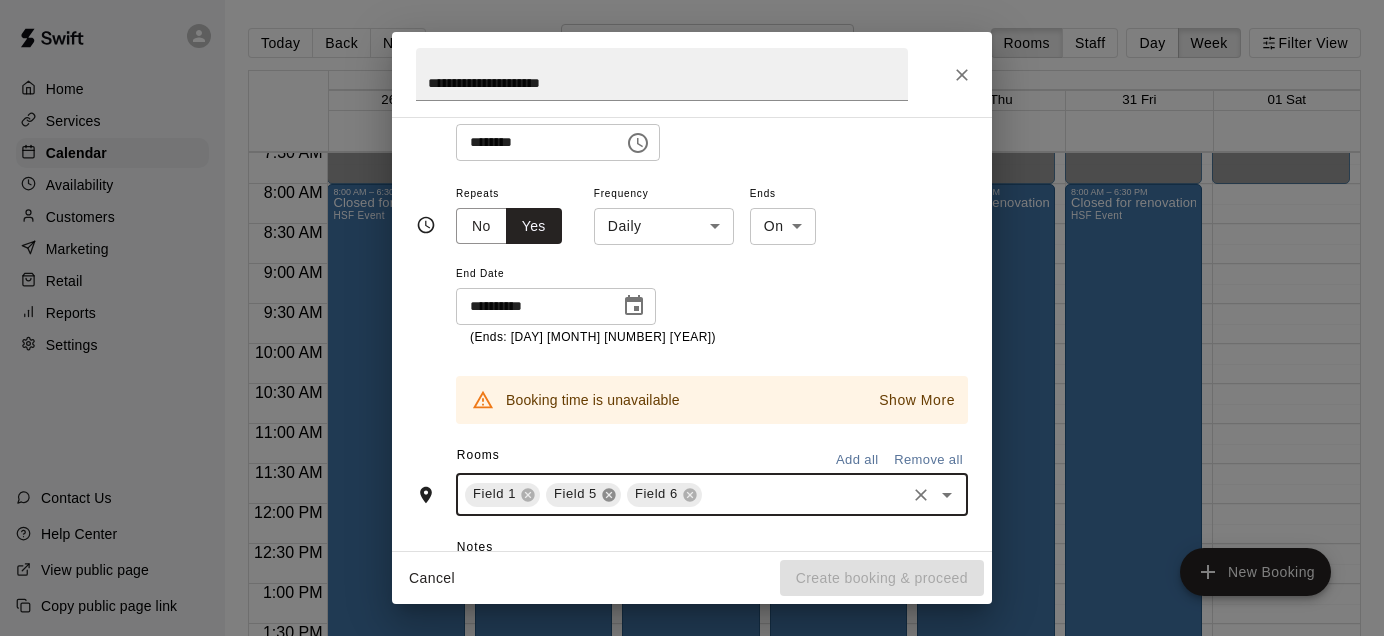 click 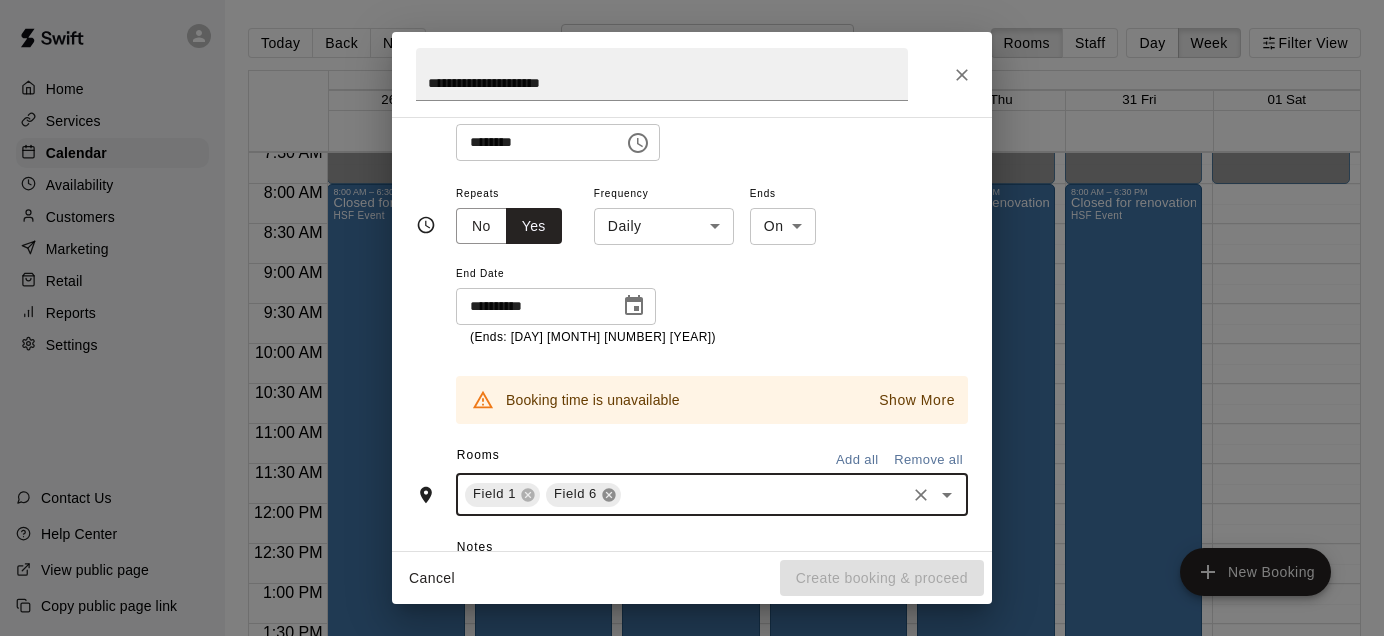 click 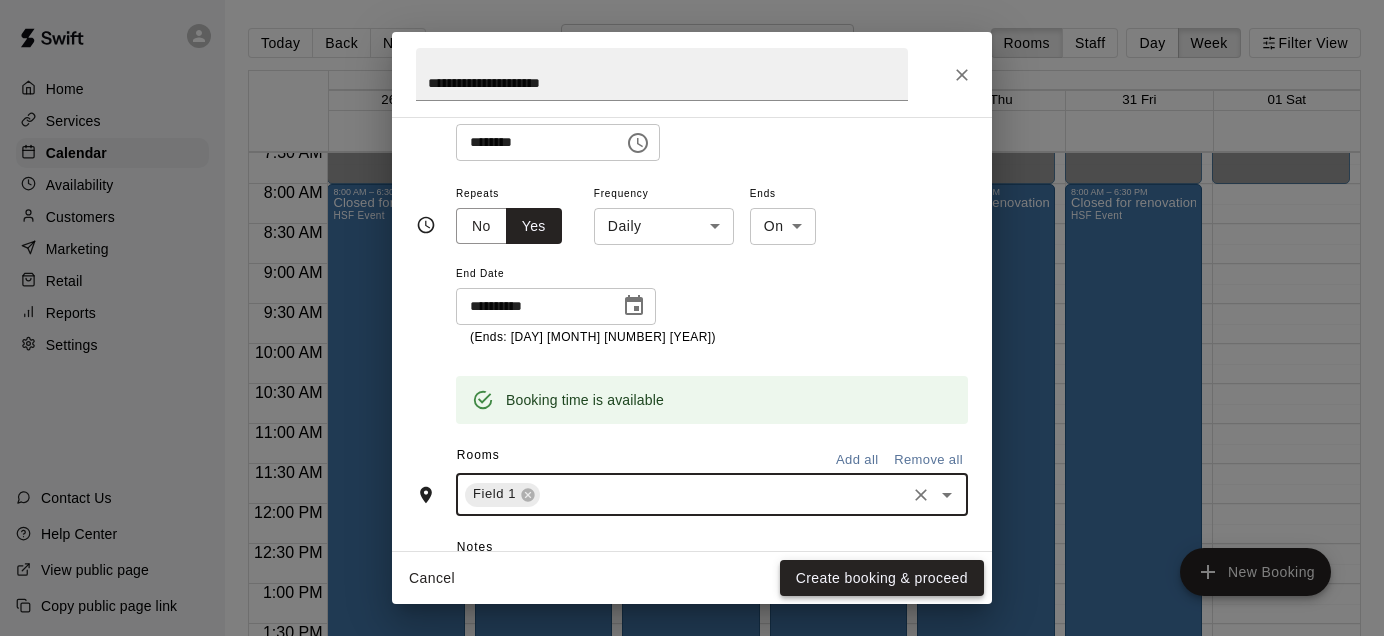 click on "Create booking & proceed" at bounding box center (882, 578) 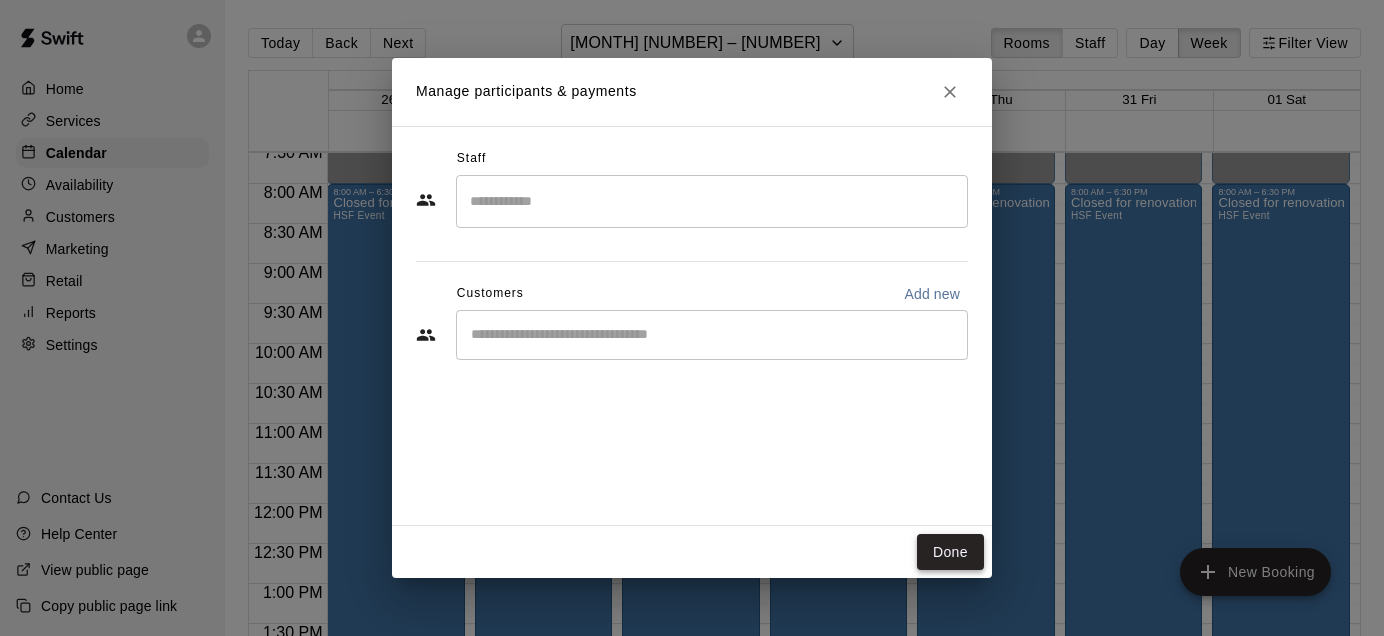 click on "Done" at bounding box center (950, 552) 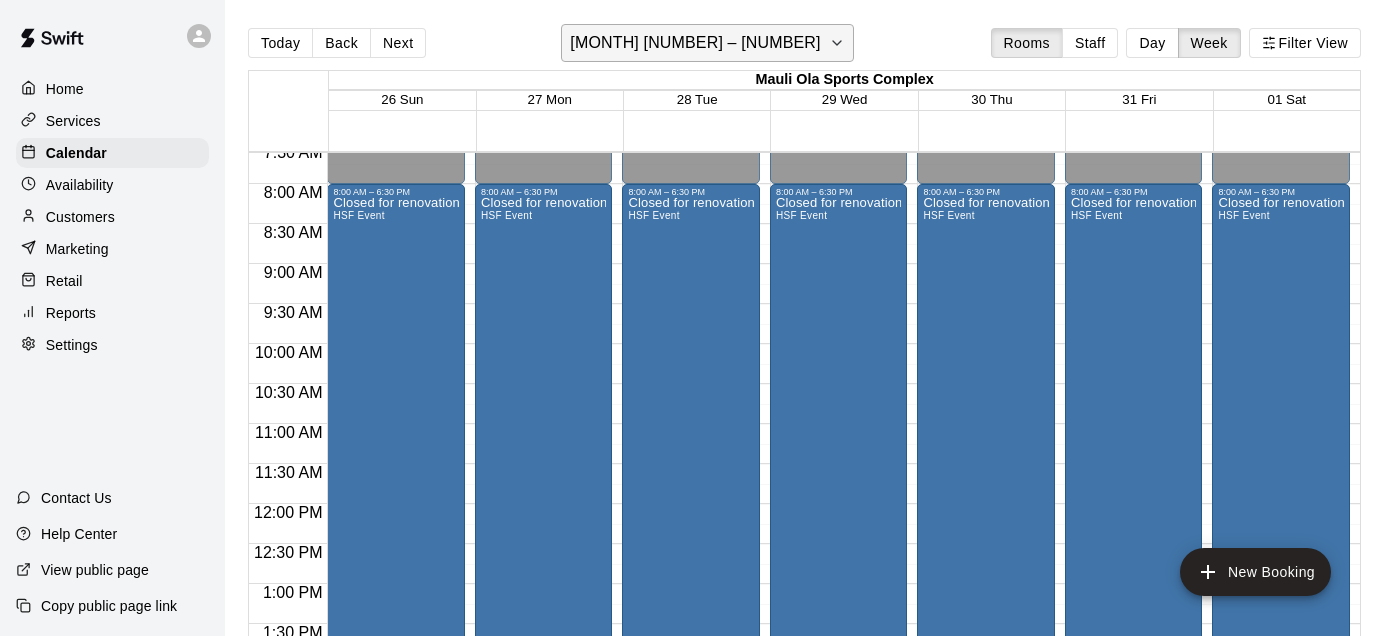 click on "[MONTH] [DAY] – [MONTH] [DAY]" at bounding box center (695, 43) 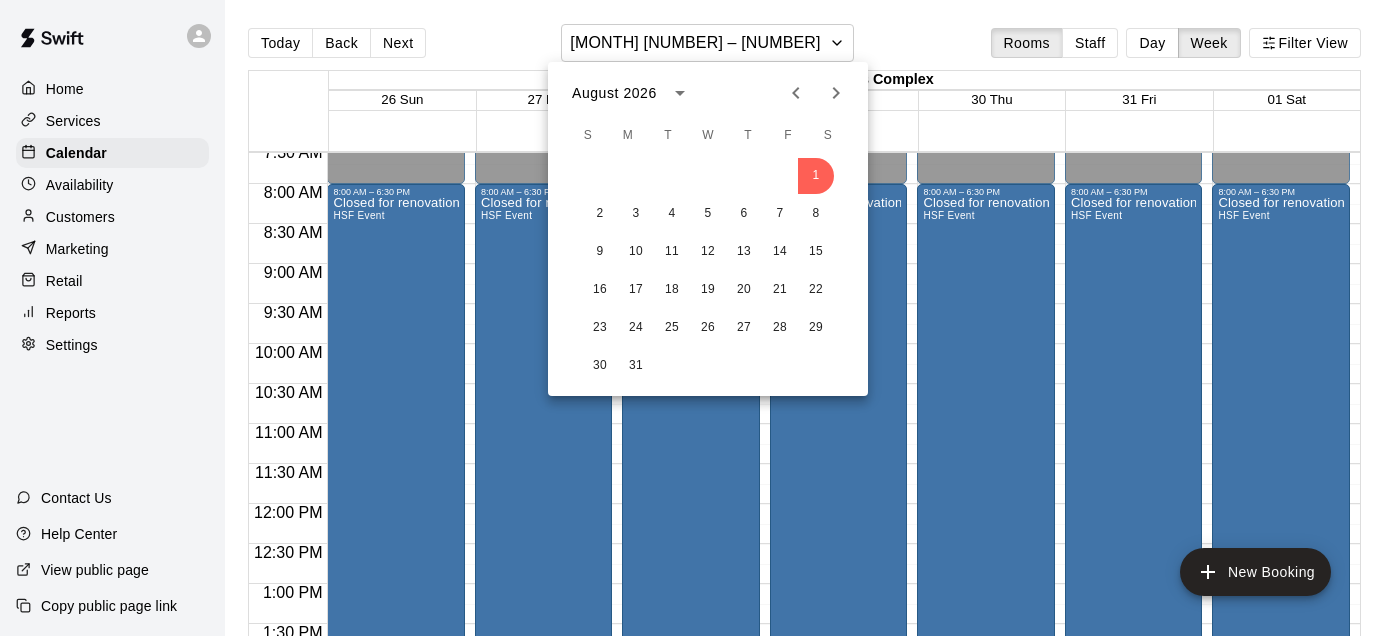 click 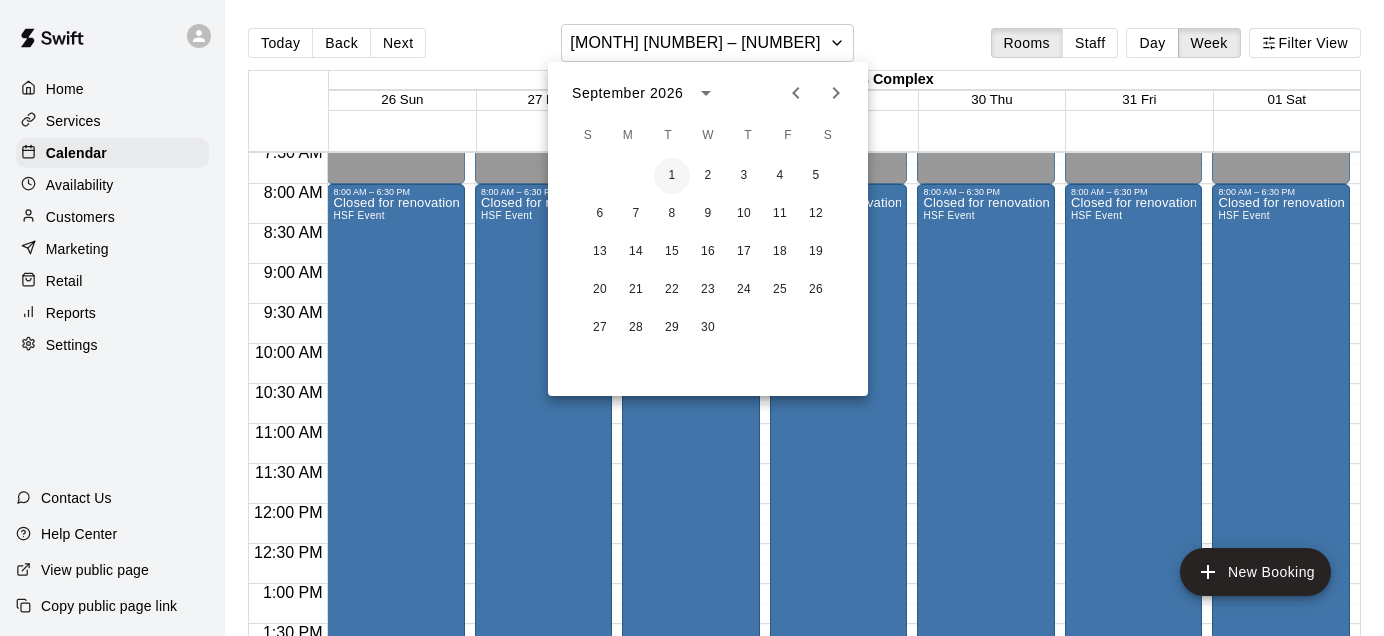 click on "1" at bounding box center [672, 176] 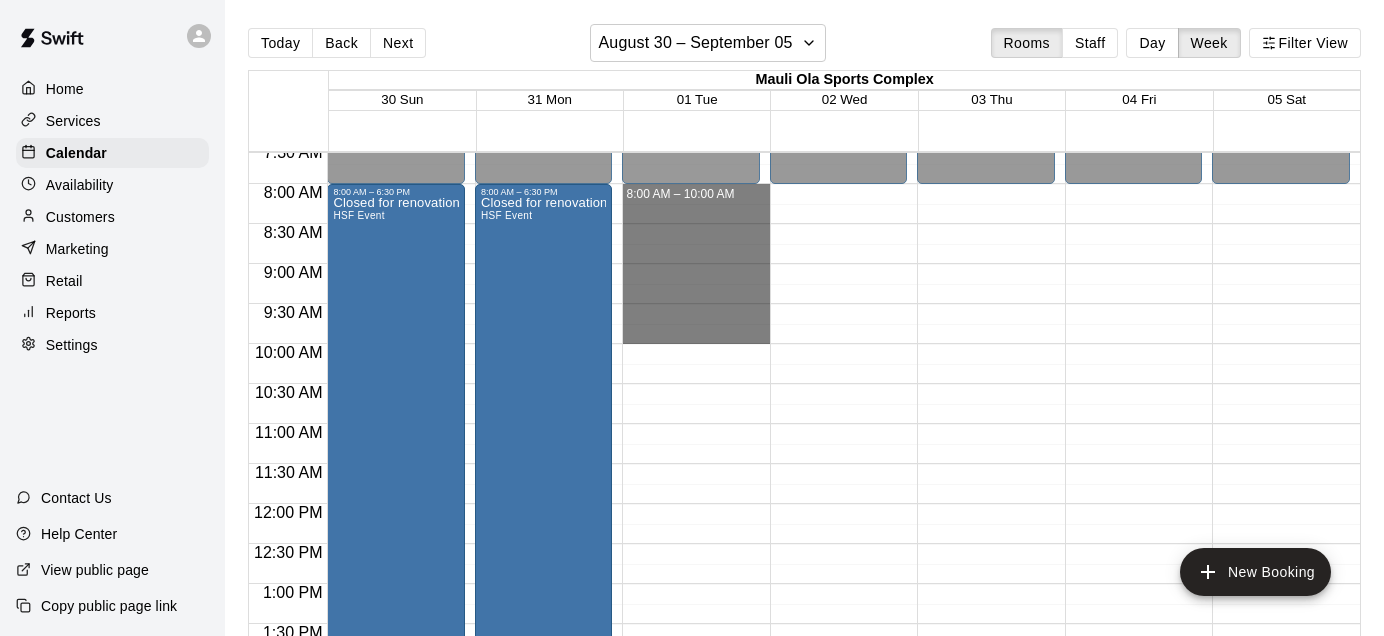 drag, startPoint x: 677, startPoint y: 197, endPoint x: 677, endPoint y: 342, distance: 145 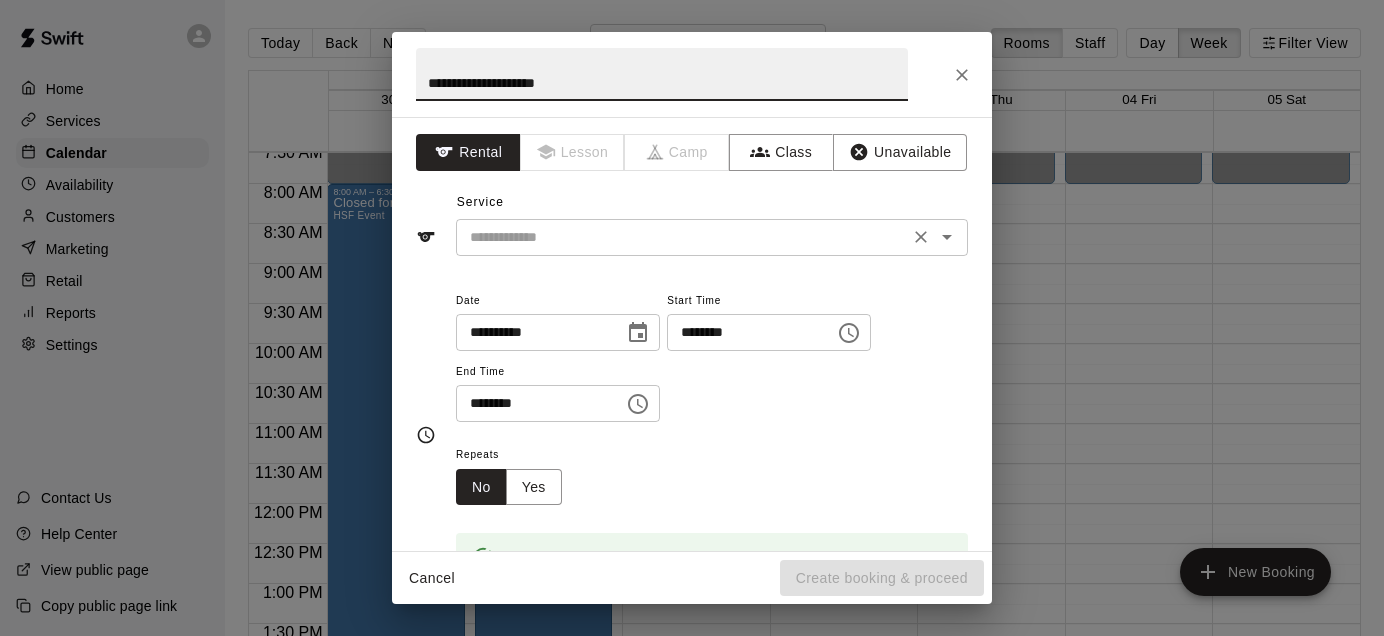 type on "**********" 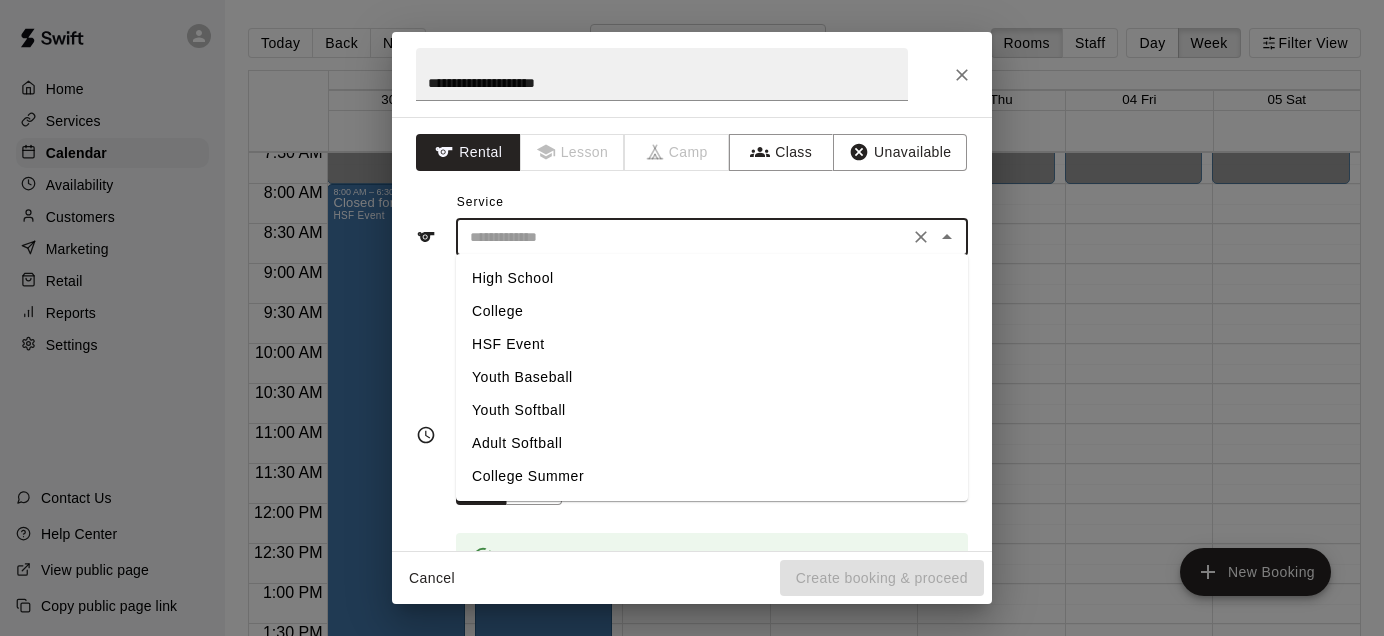 click at bounding box center (682, 237) 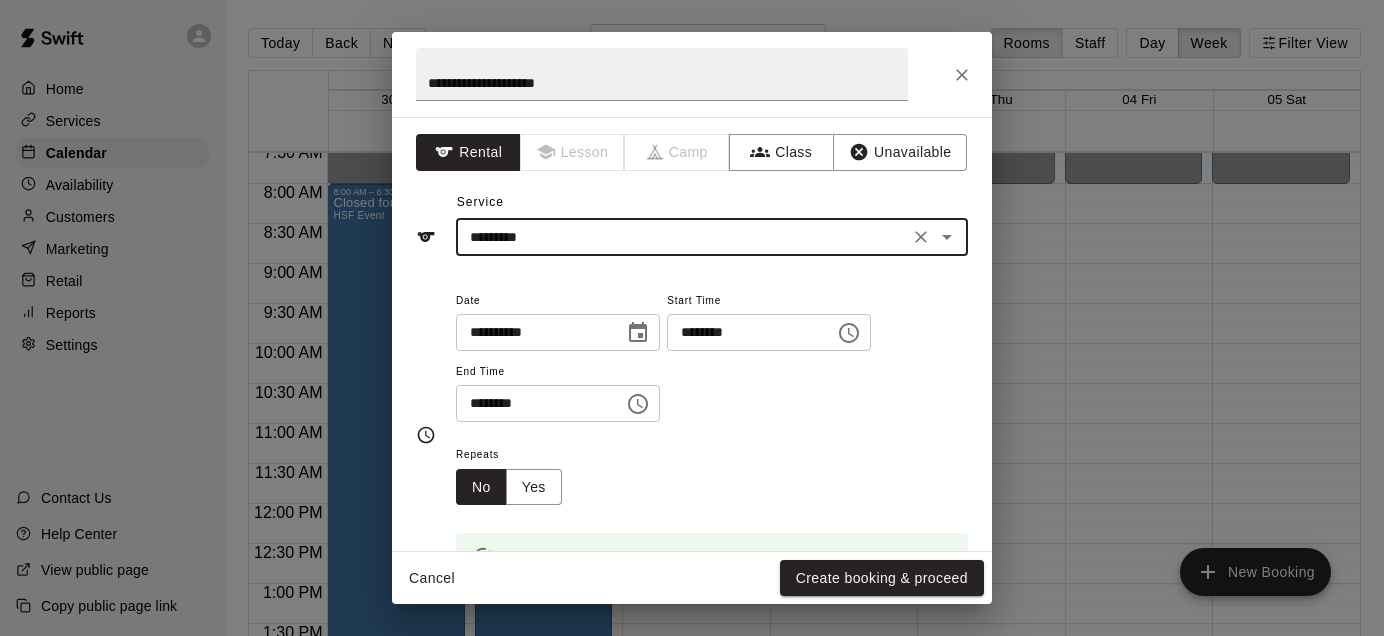 click on "********" at bounding box center (533, 403) 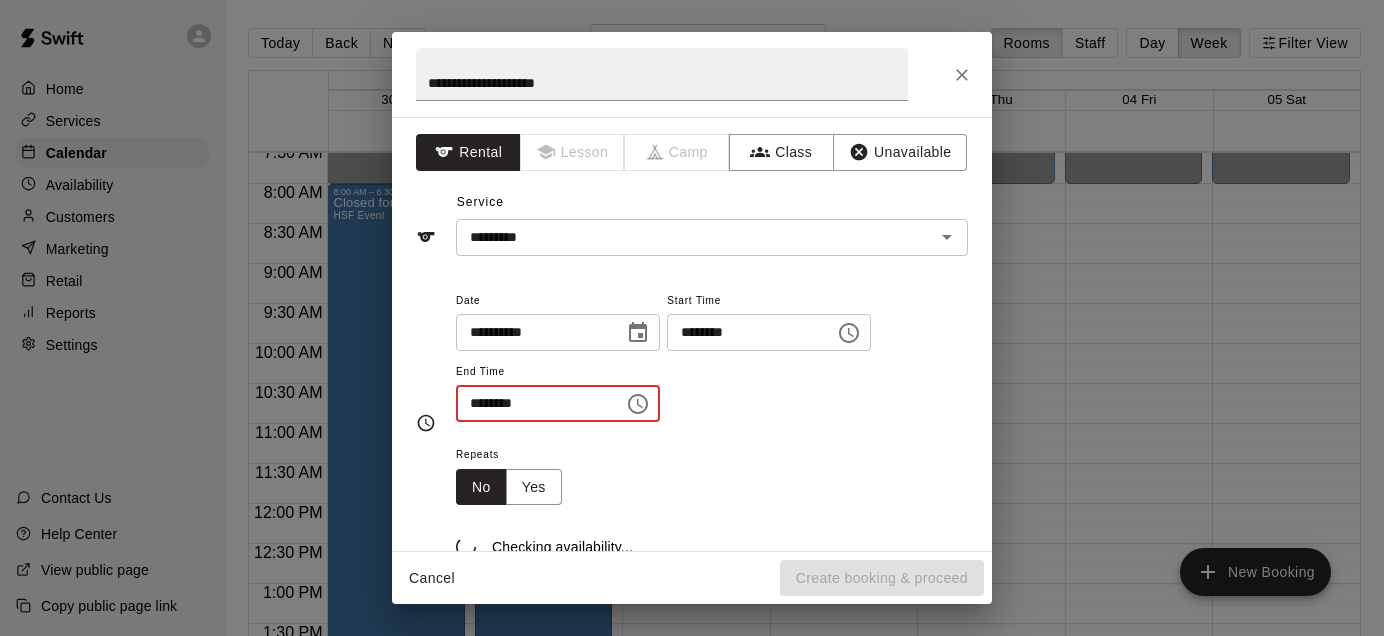 type on "********" 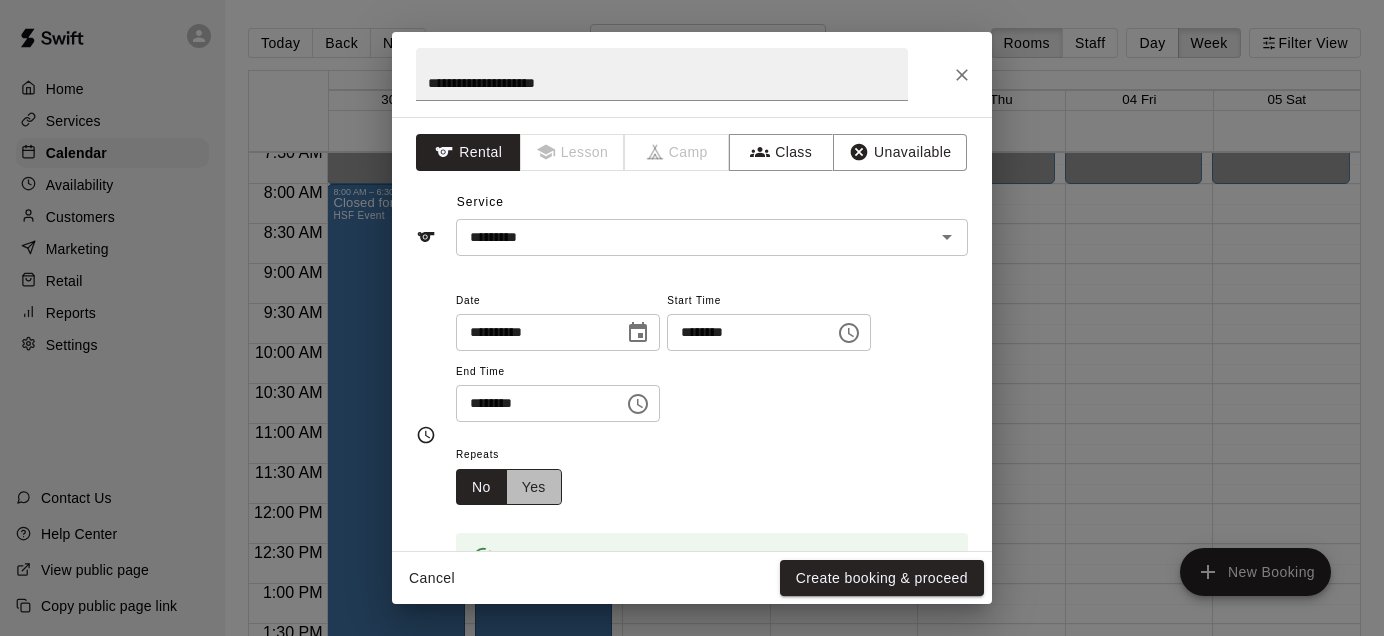 click on "Yes" at bounding box center [534, 487] 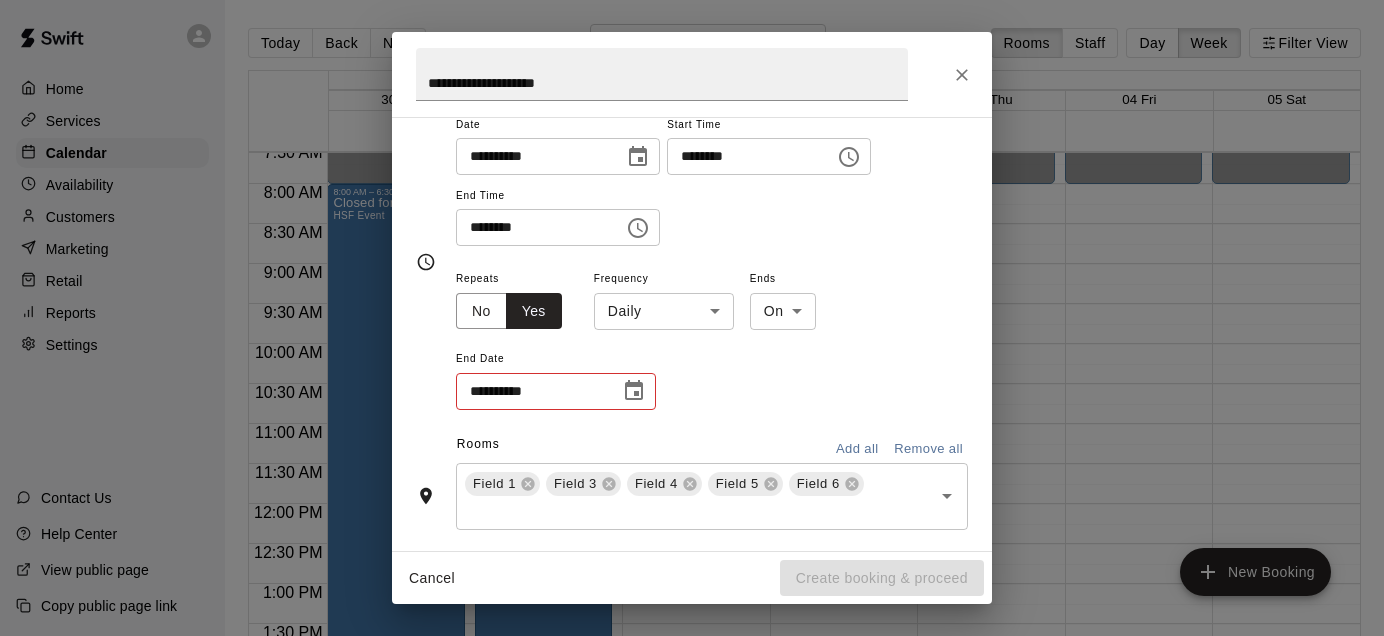 scroll, scrollTop: 190, scrollLeft: 0, axis: vertical 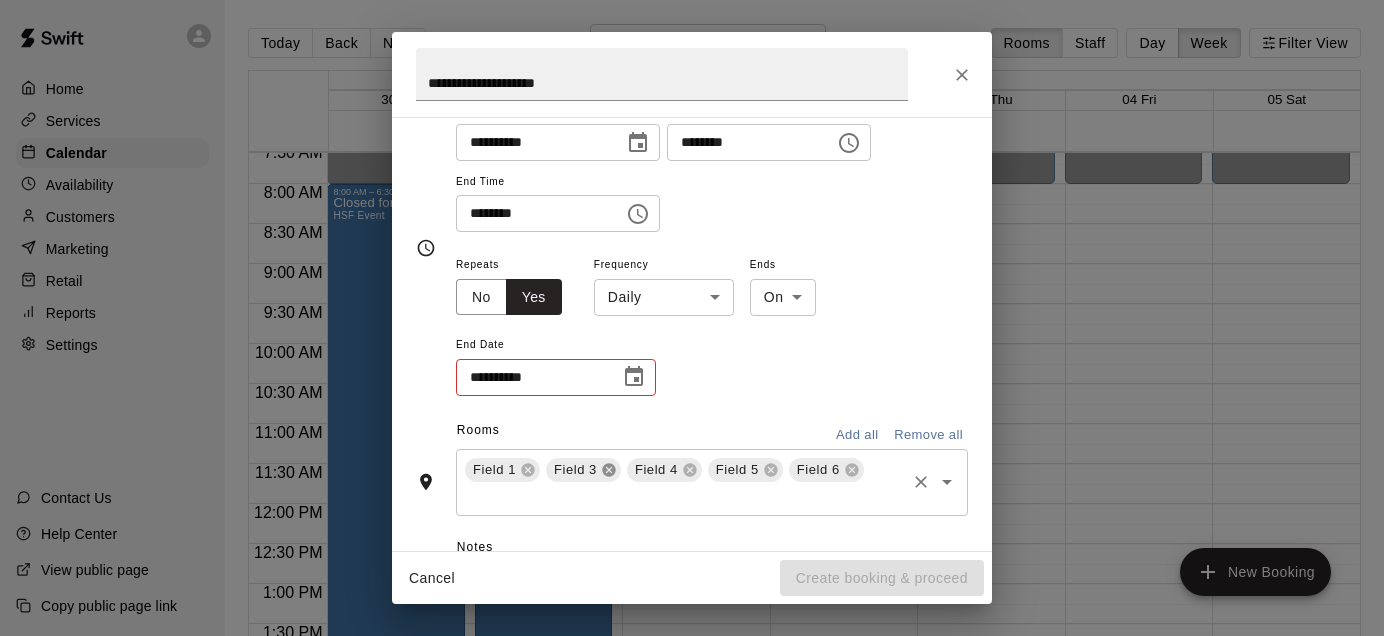 click 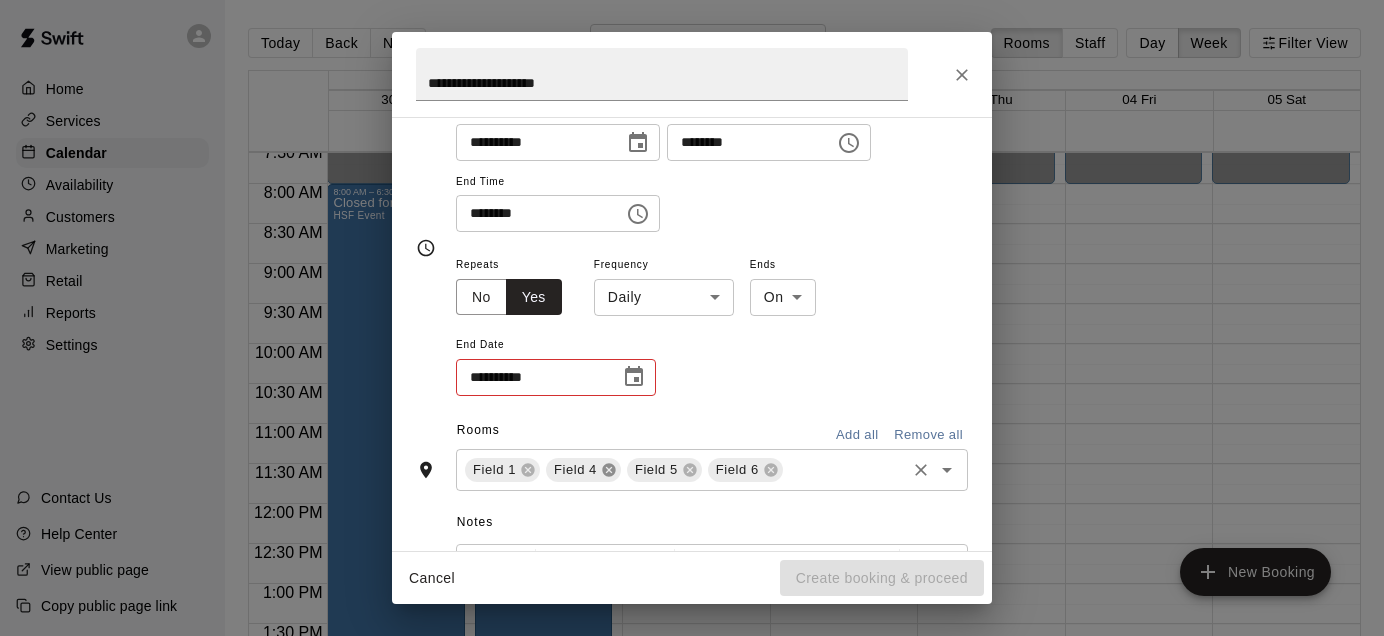 click 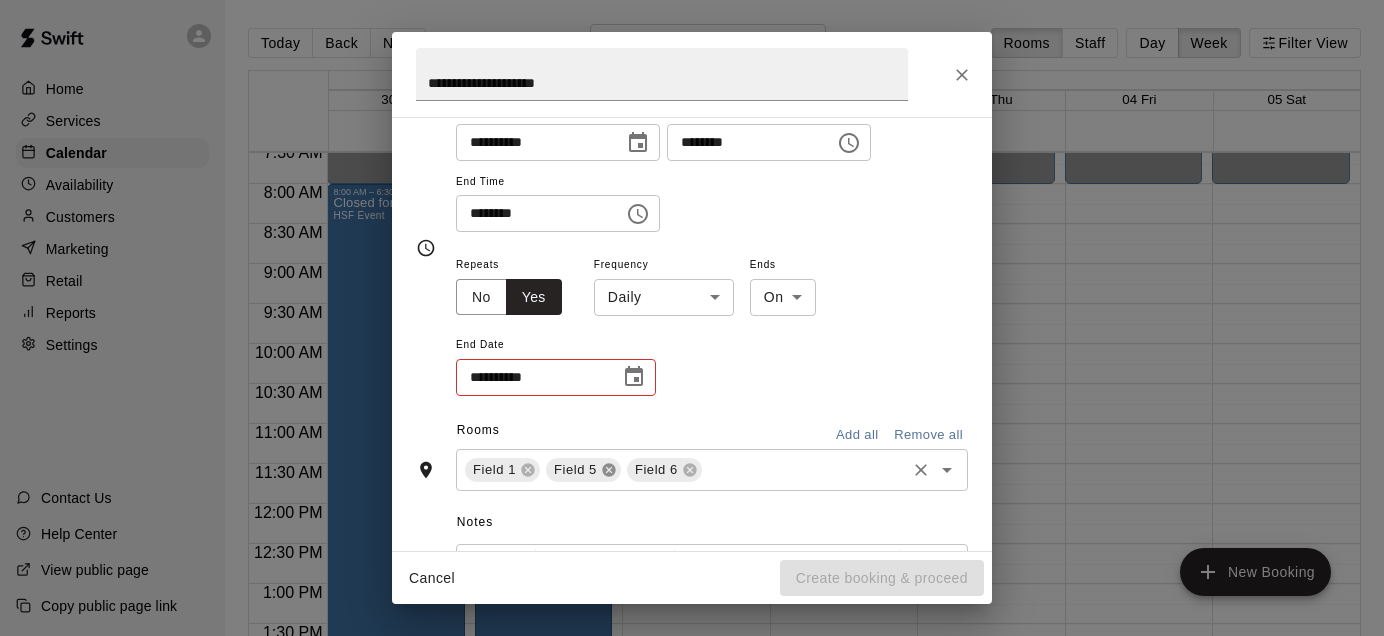 click 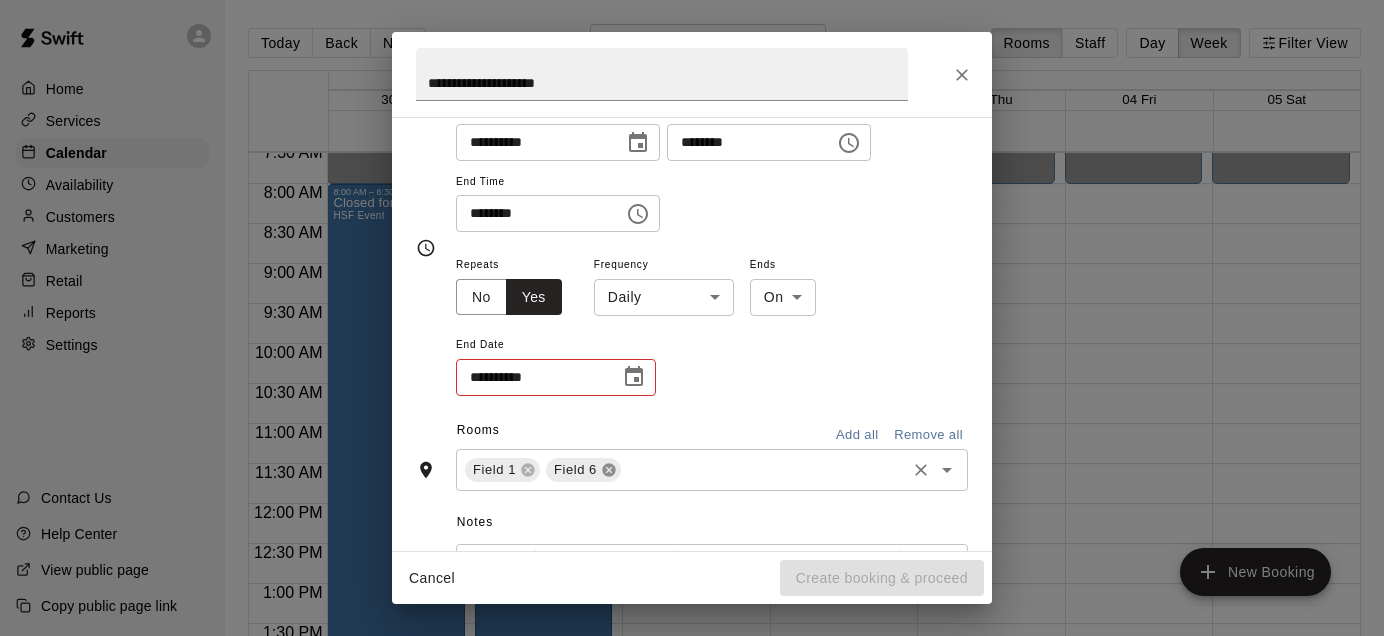 click 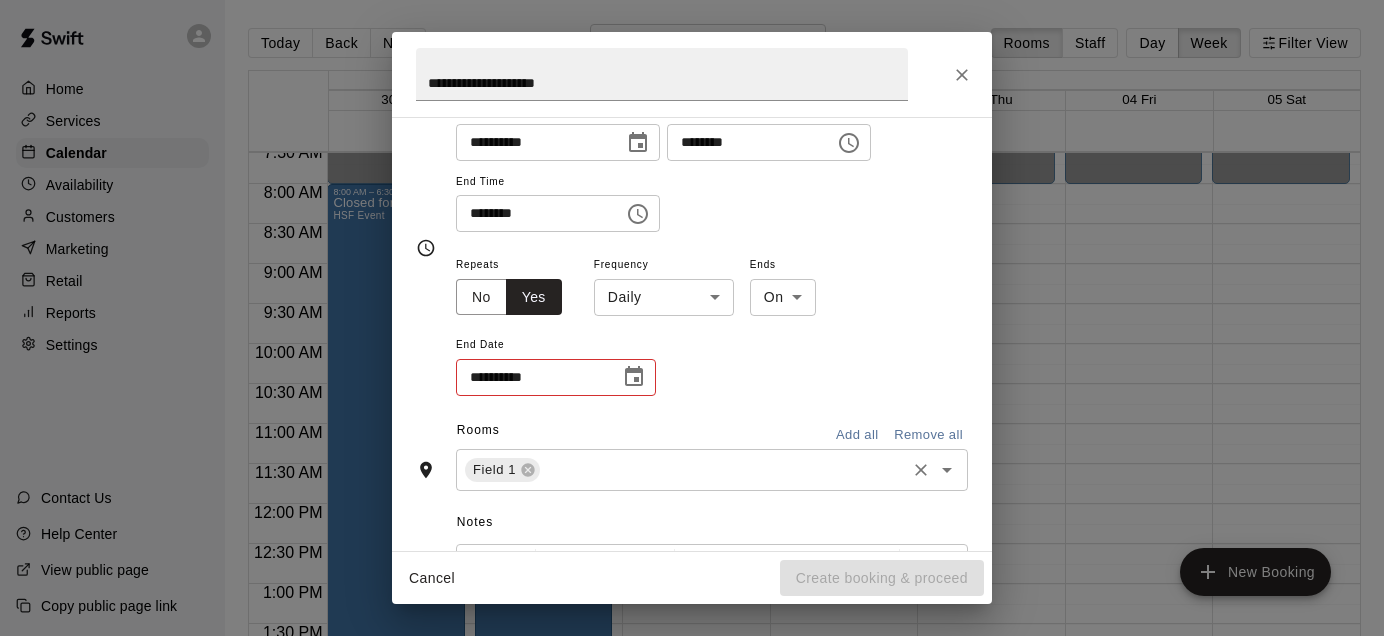 click 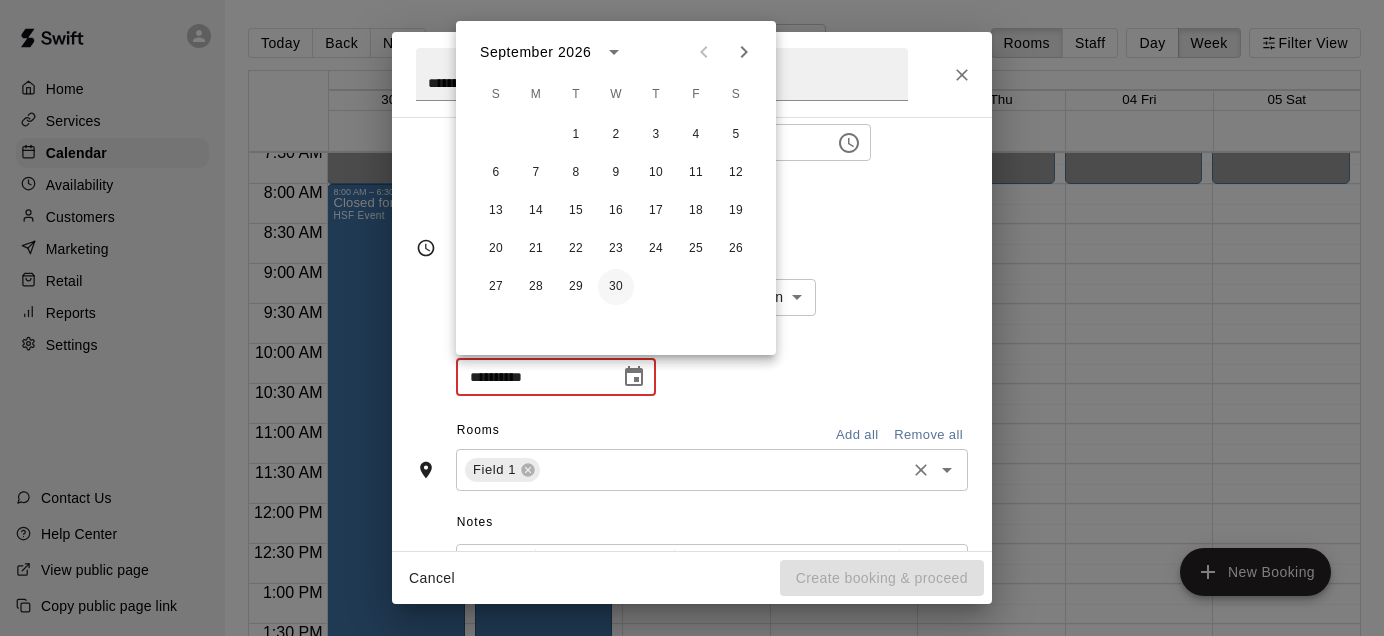 click on "30" at bounding box center (616, 287) 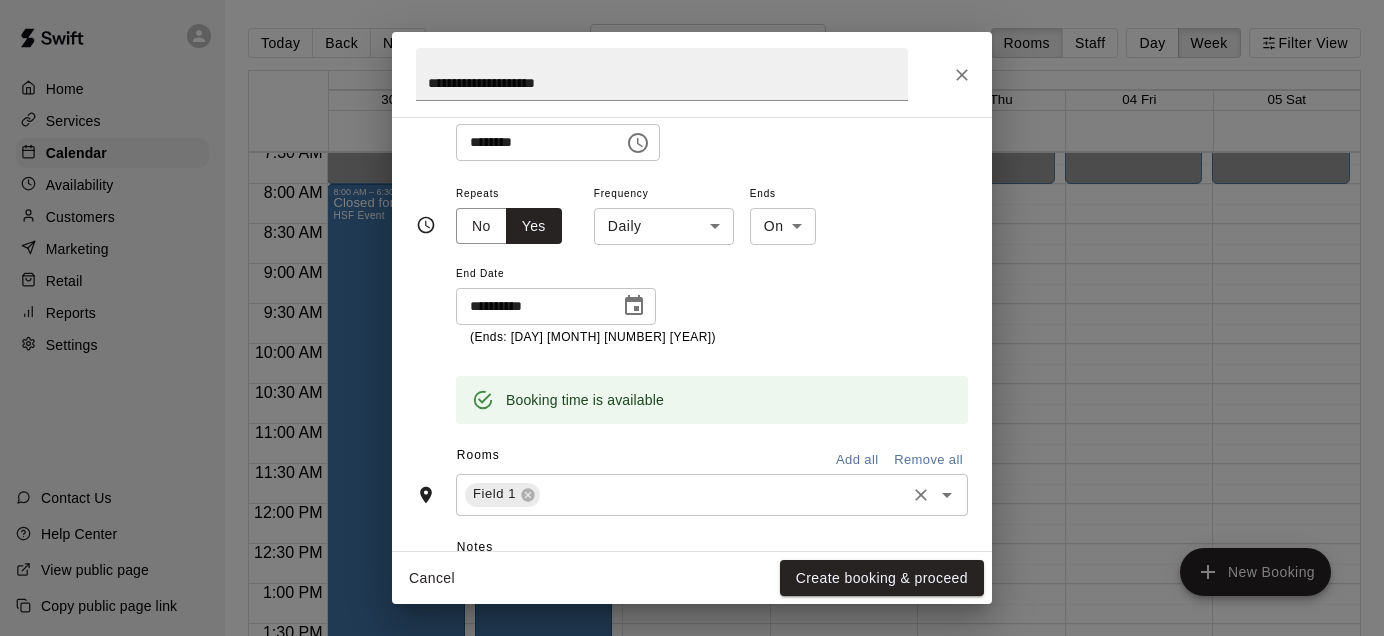 scroll, scrollTop: 275, scrollLeft: 0, axis: vertical 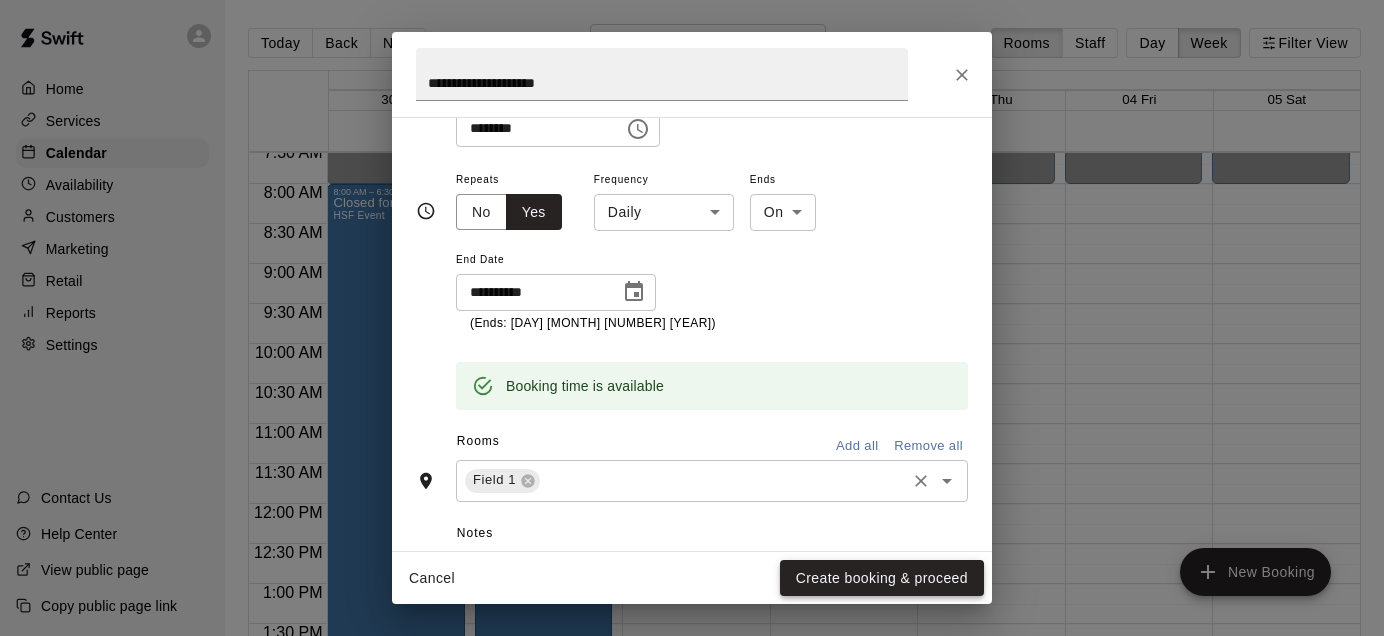 click on "Create booking & proceed" at bounding box center [882, 578] 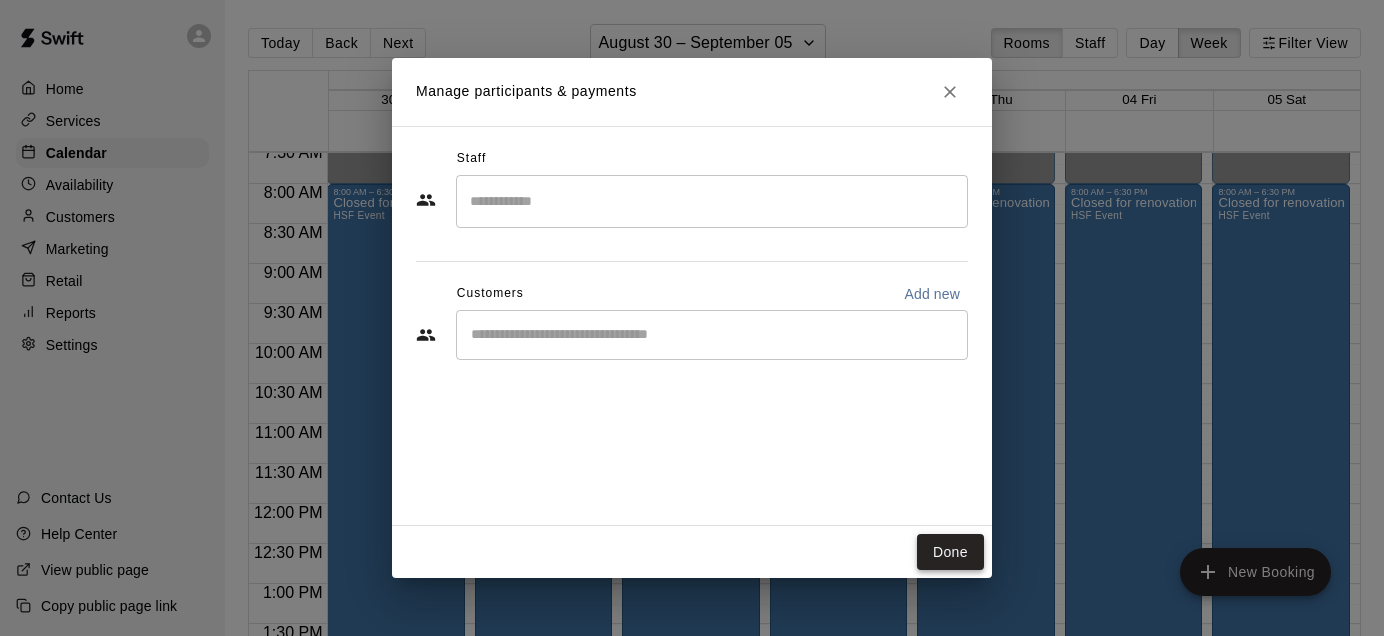 click on "Done" at bounding box center (950, 552) 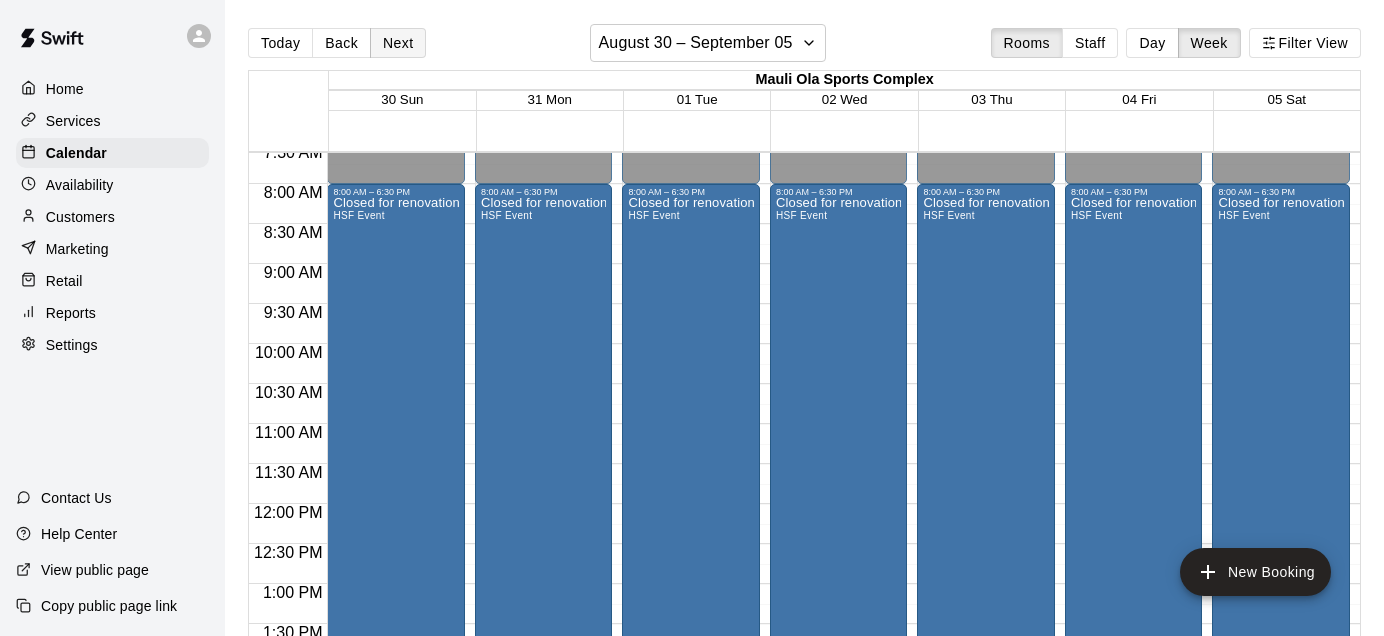 click on "Next" at bounding box center [398, 43] 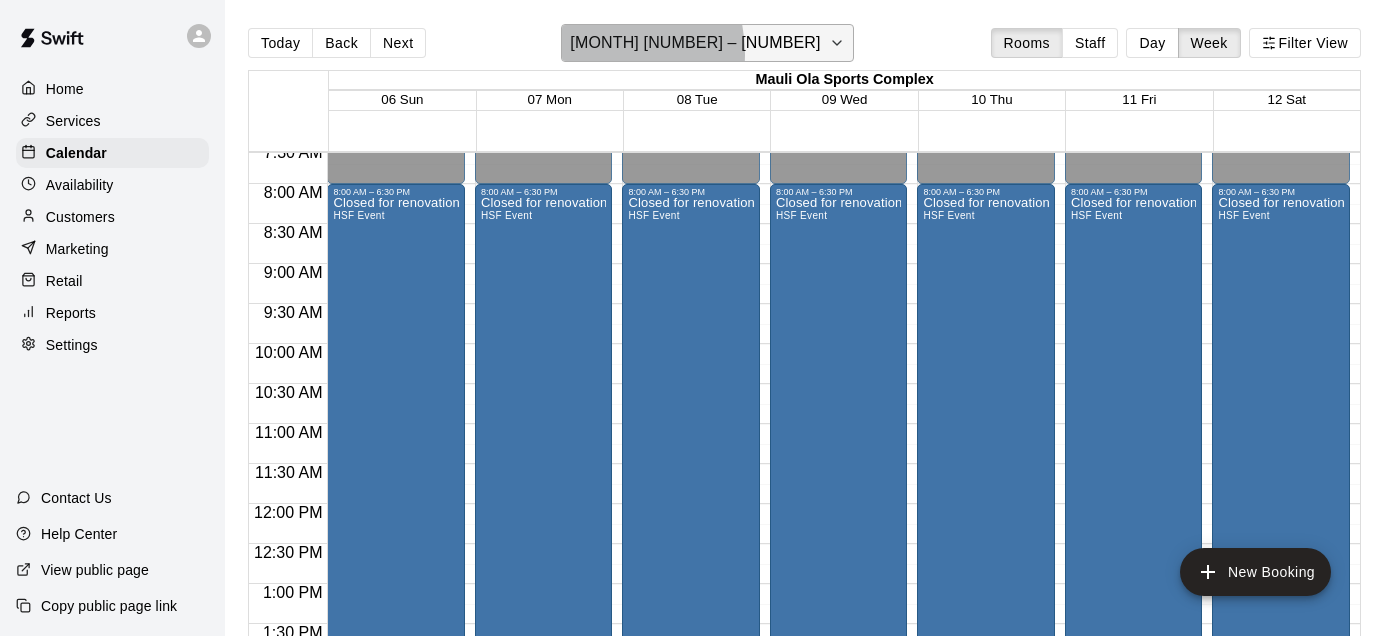click on "[MONTH] [DATE] – [DATE]" at bounding box center [695, 43] 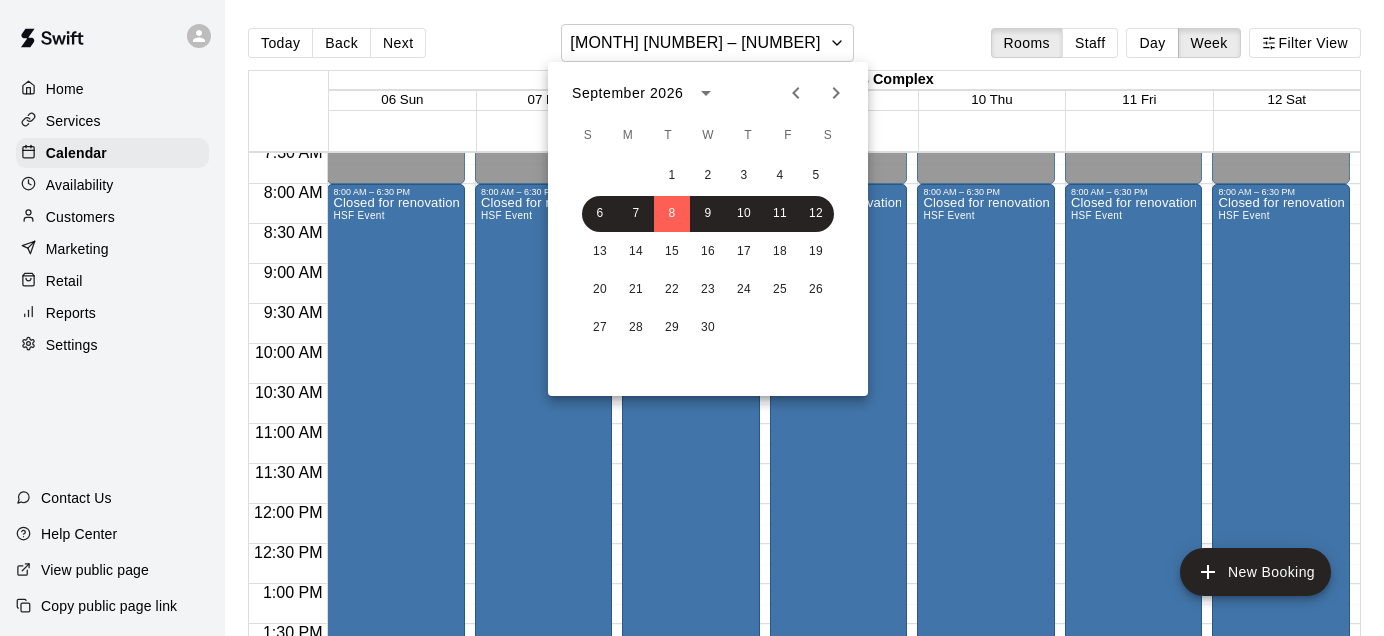 click 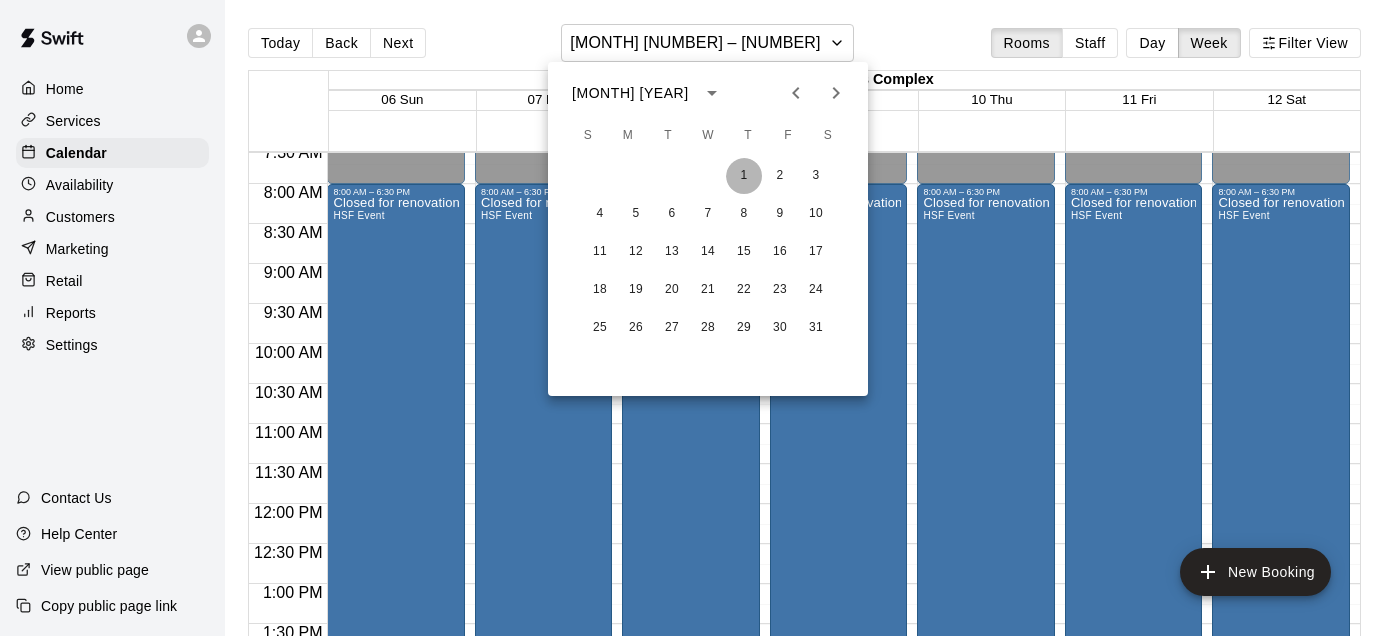 click on "1" at bounding box center [744, 176] 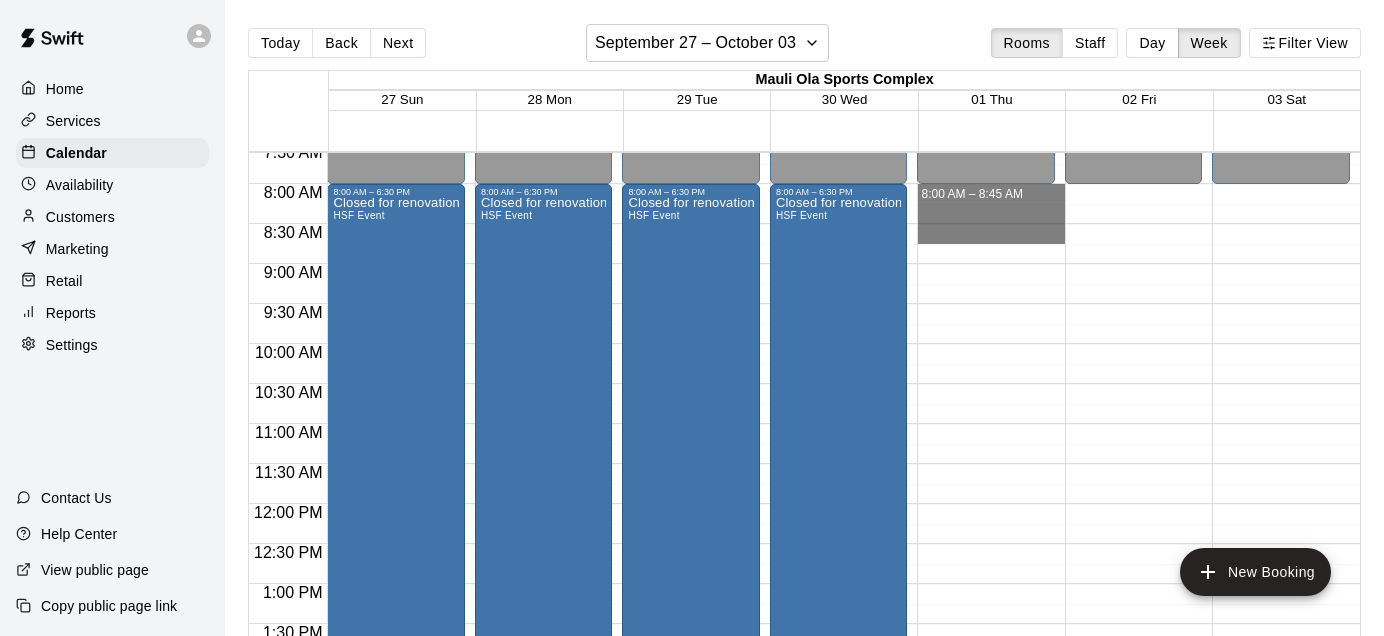 drag, startPoint x: 948, startPoint y: 198, endPoint x: 959, endPoint y: 367, distance: 169.3576 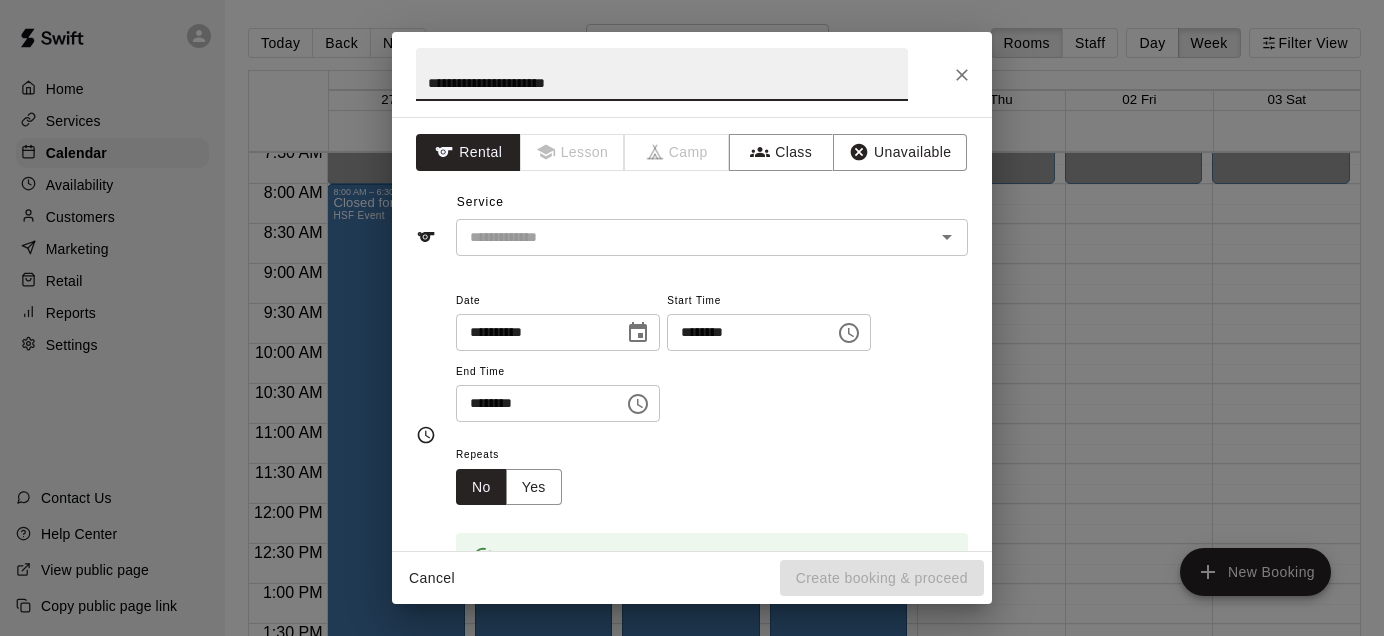 type on "**********" 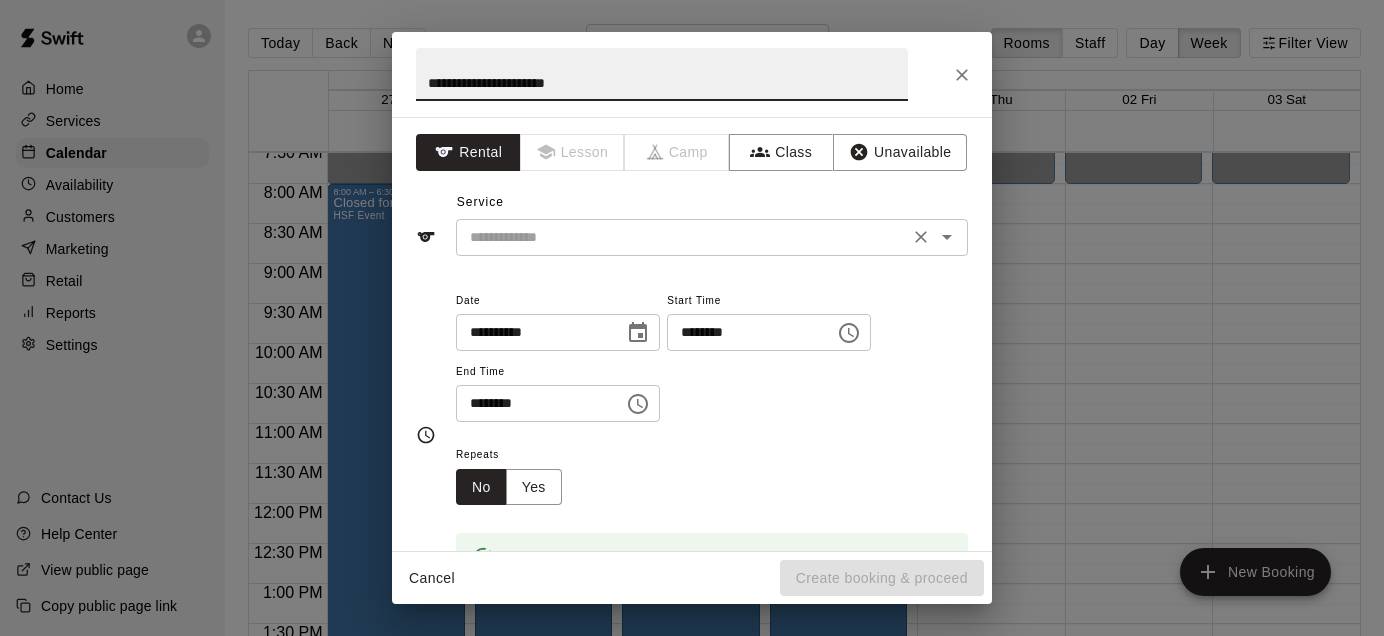 drag, startPoint x: 959, startPoint y: 367, endPoint x: 785, endPoint y: 243, distance: 213.66328 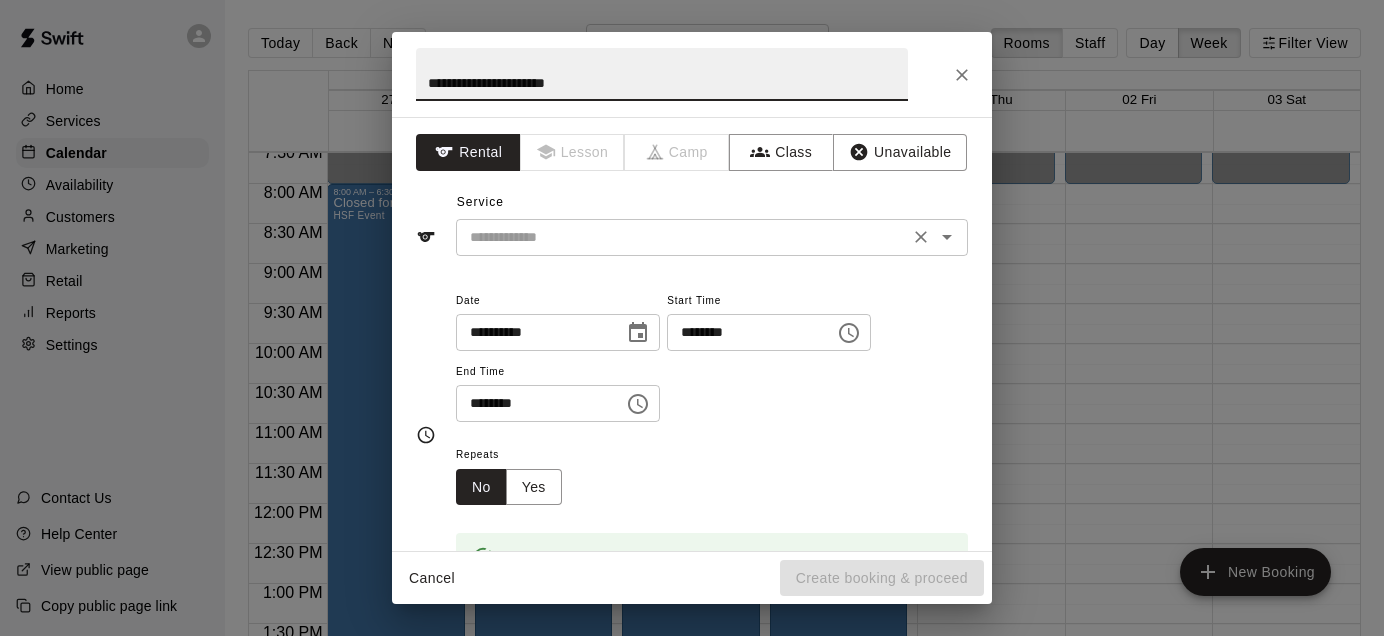 click at bounding box center (682, 237) 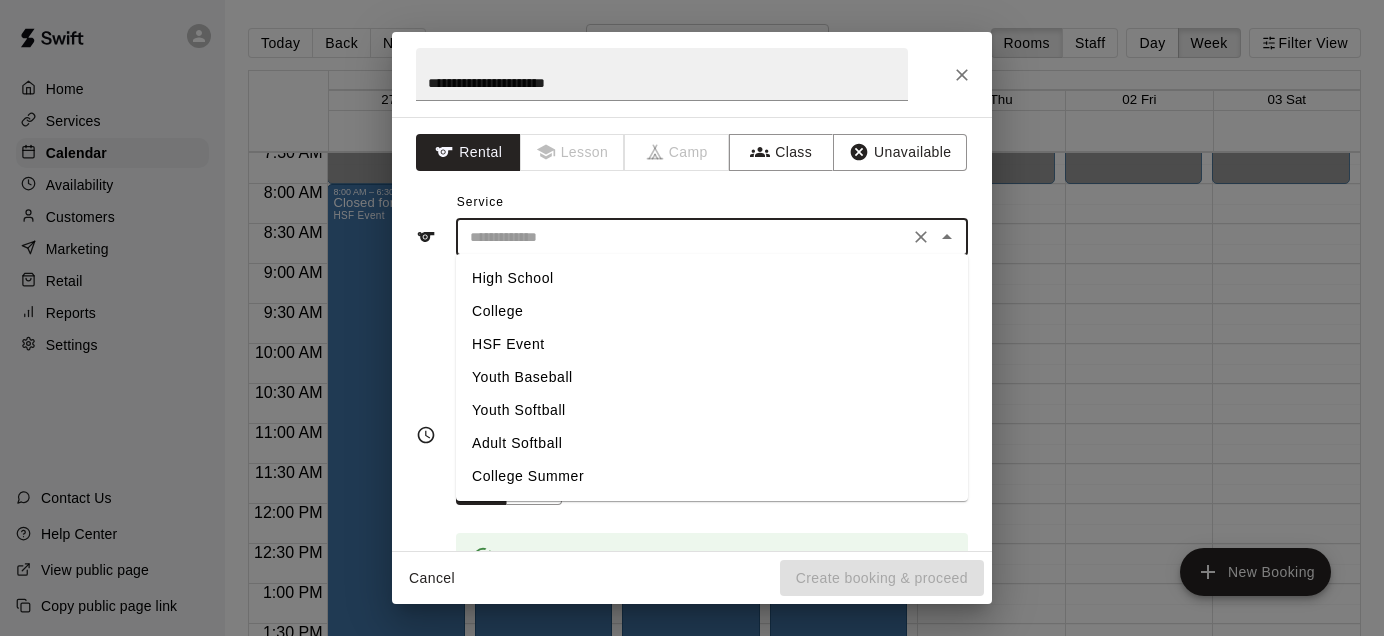 click on "HSF Event" at bounding box center (712, 344) 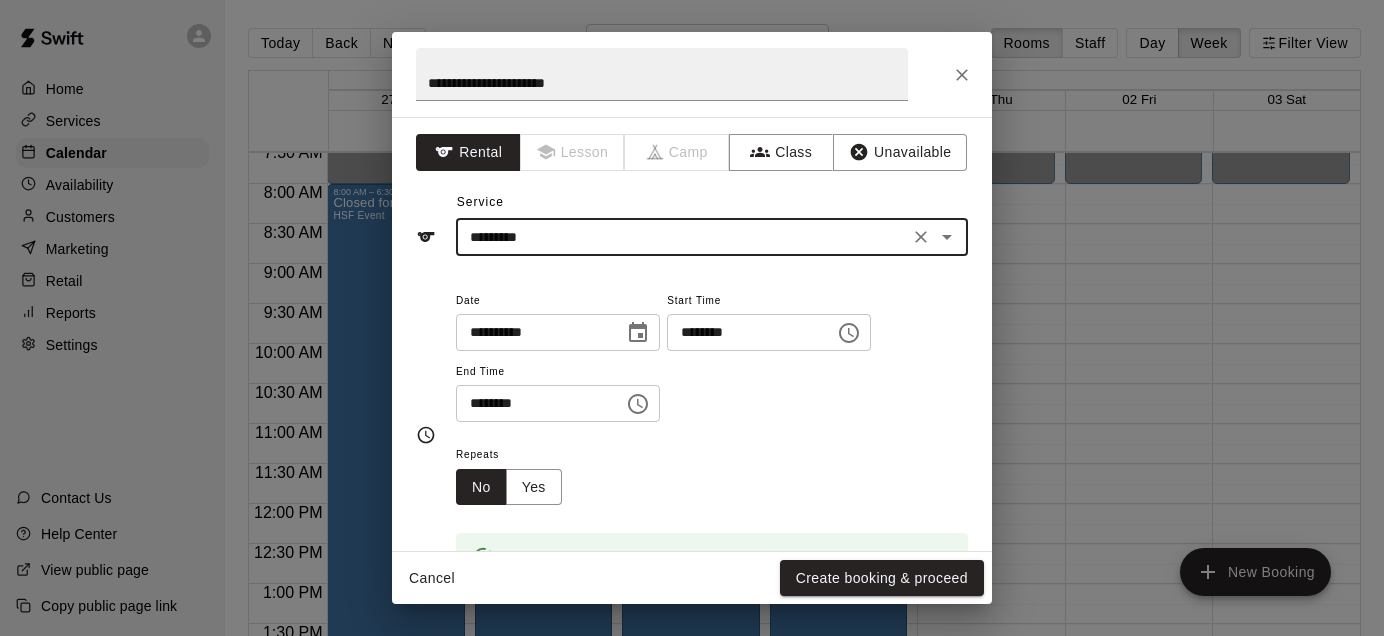 type on "*********" 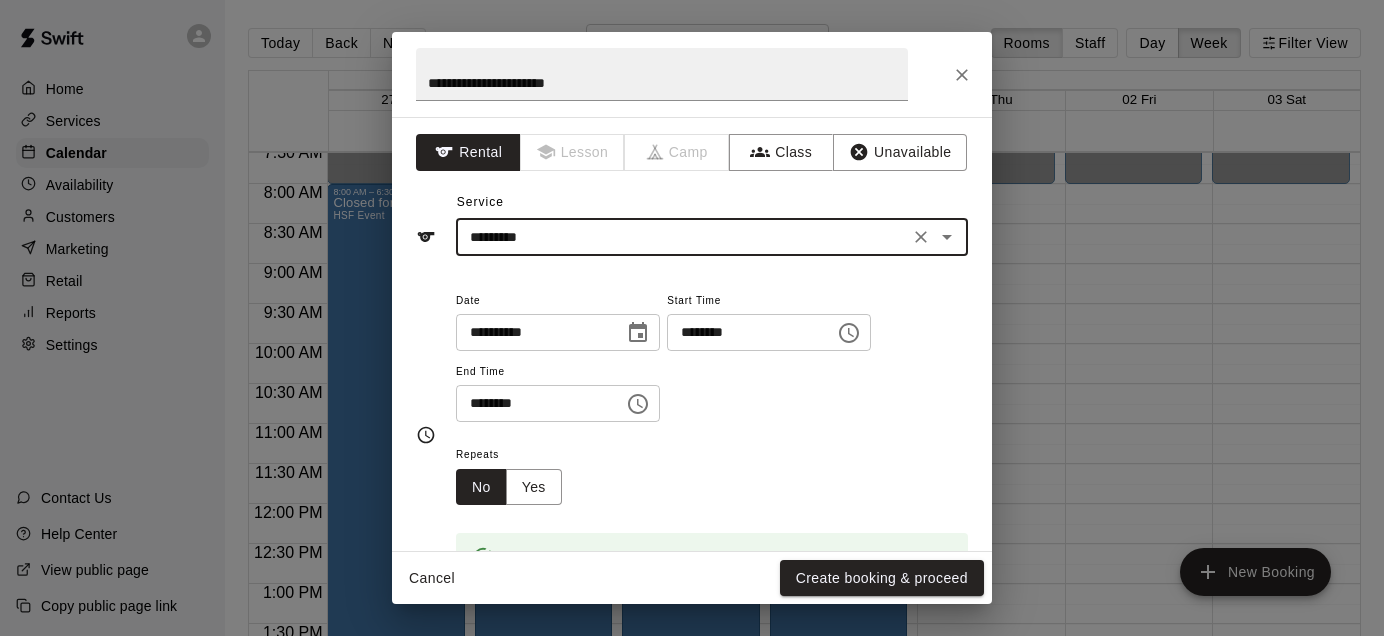 click on "********" at bounding box center [533, 403] 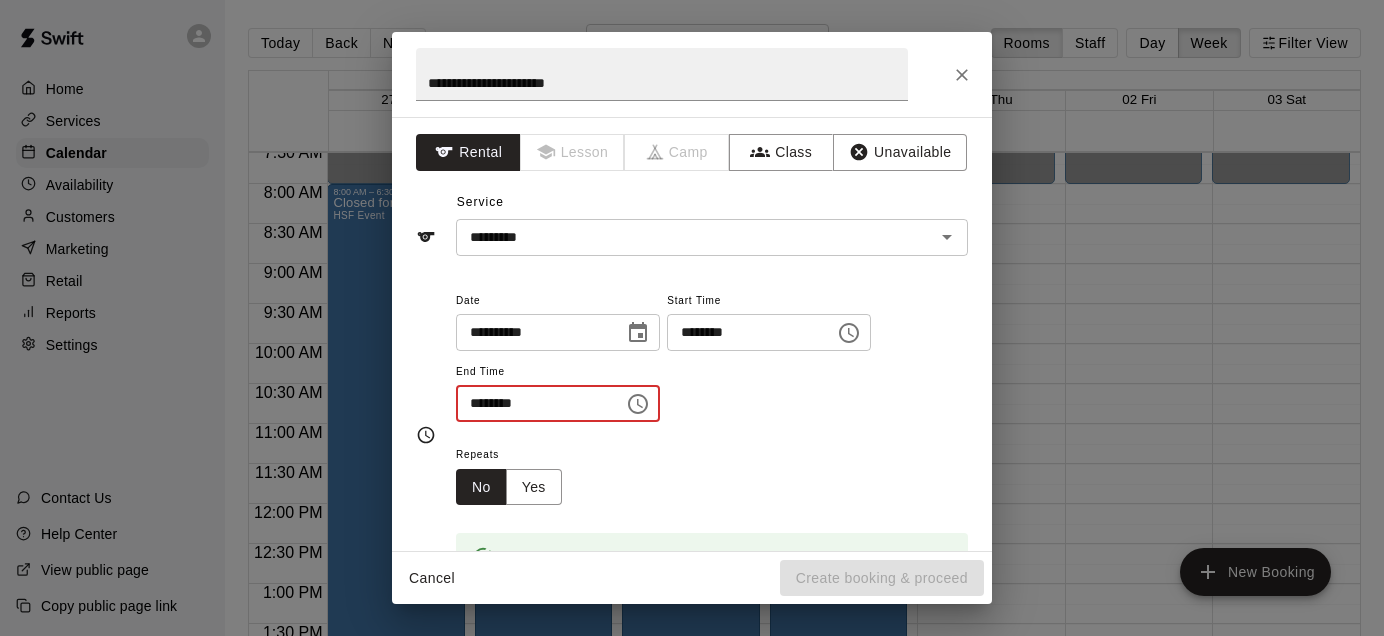 type on "********" 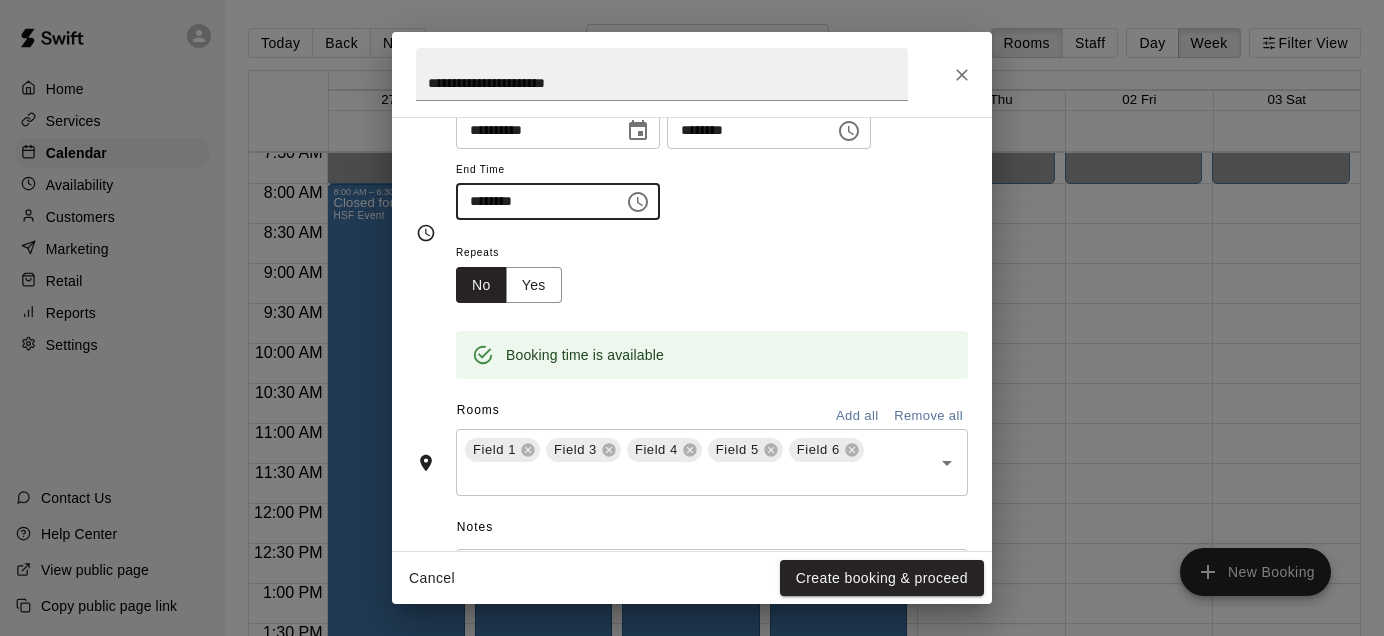 scroll, scrollTop: 238, scrollLeft: 0, axis: vertical 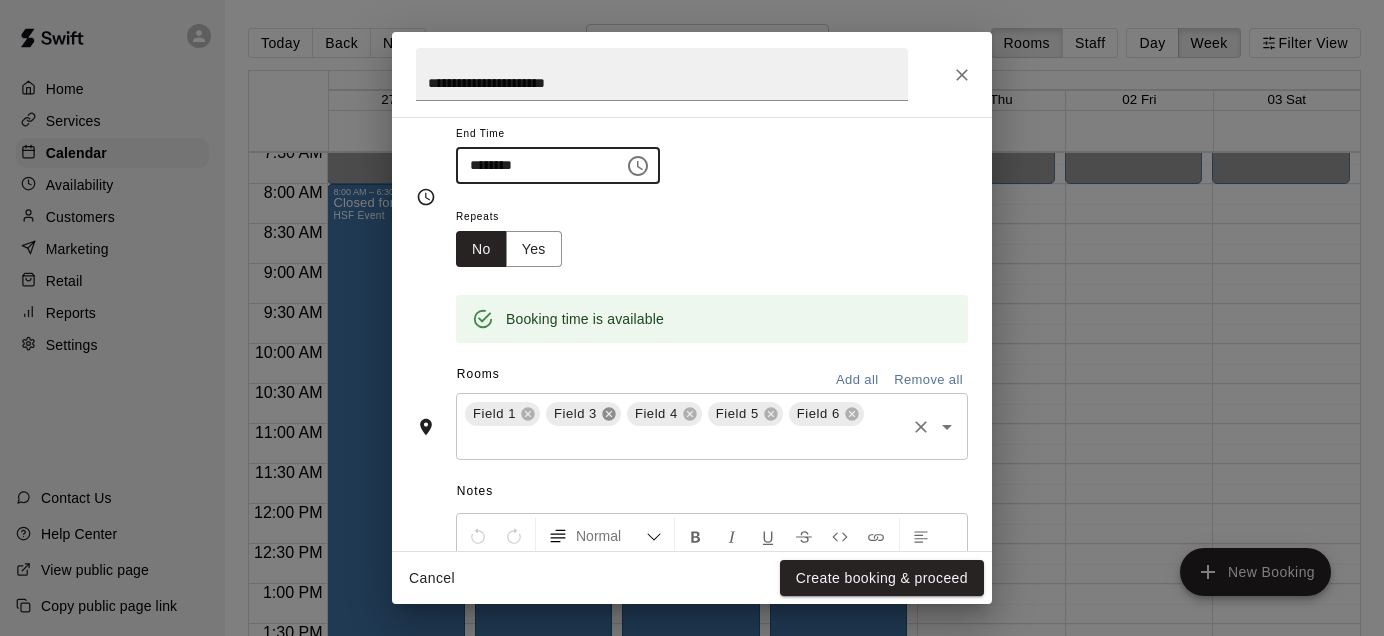 click 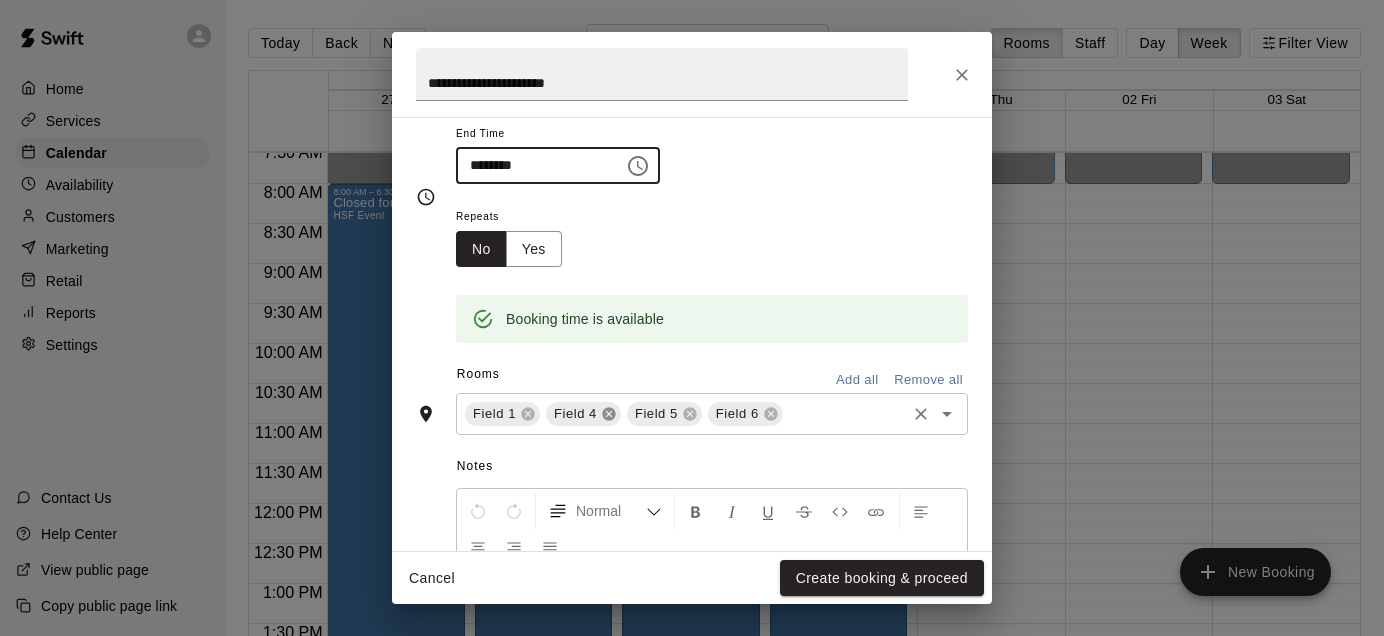 click 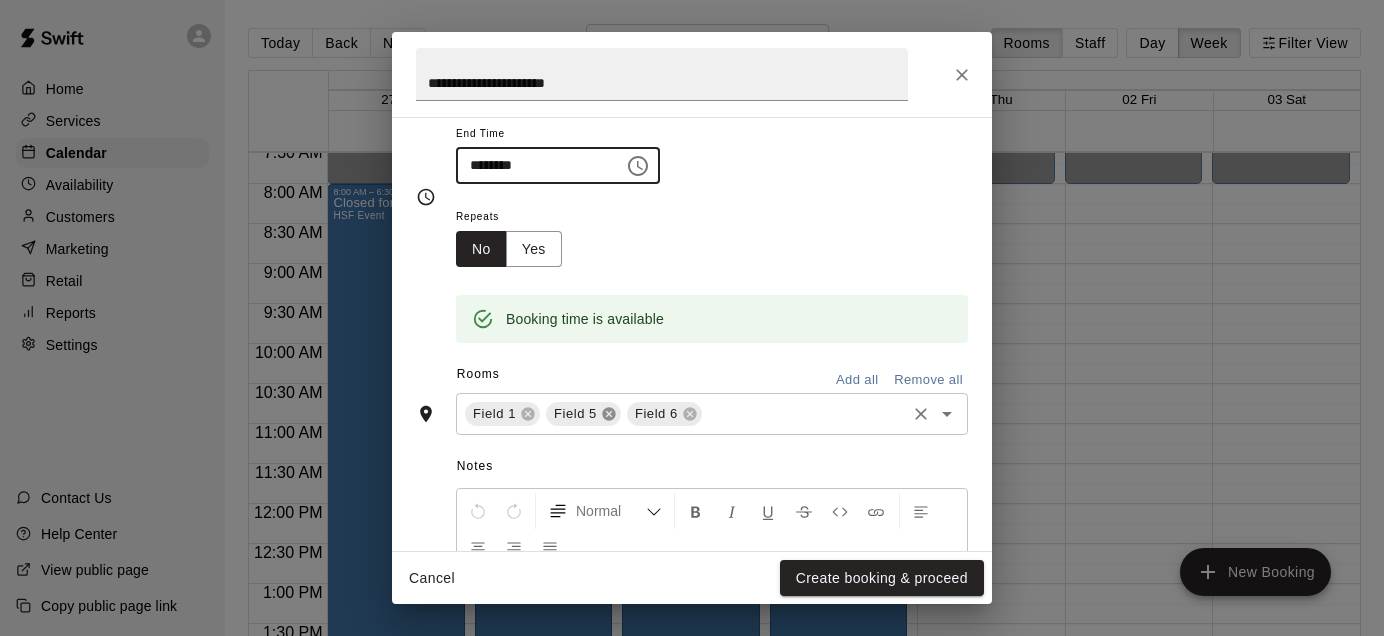 click 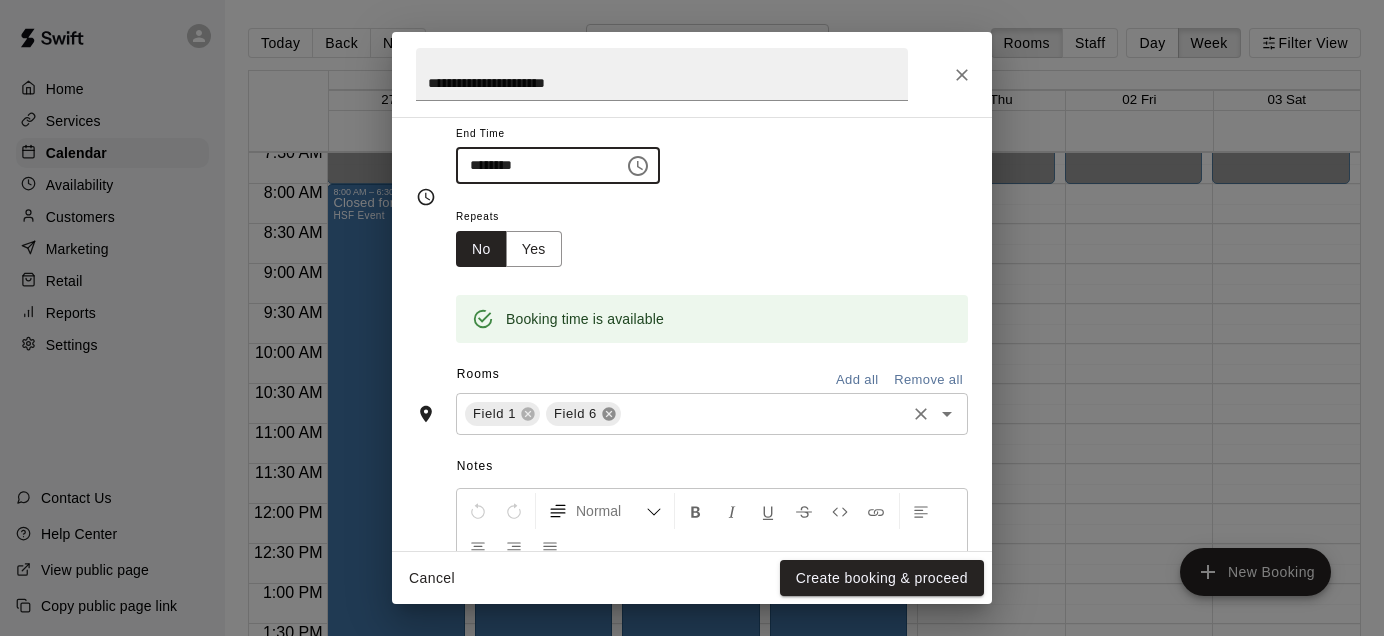 click 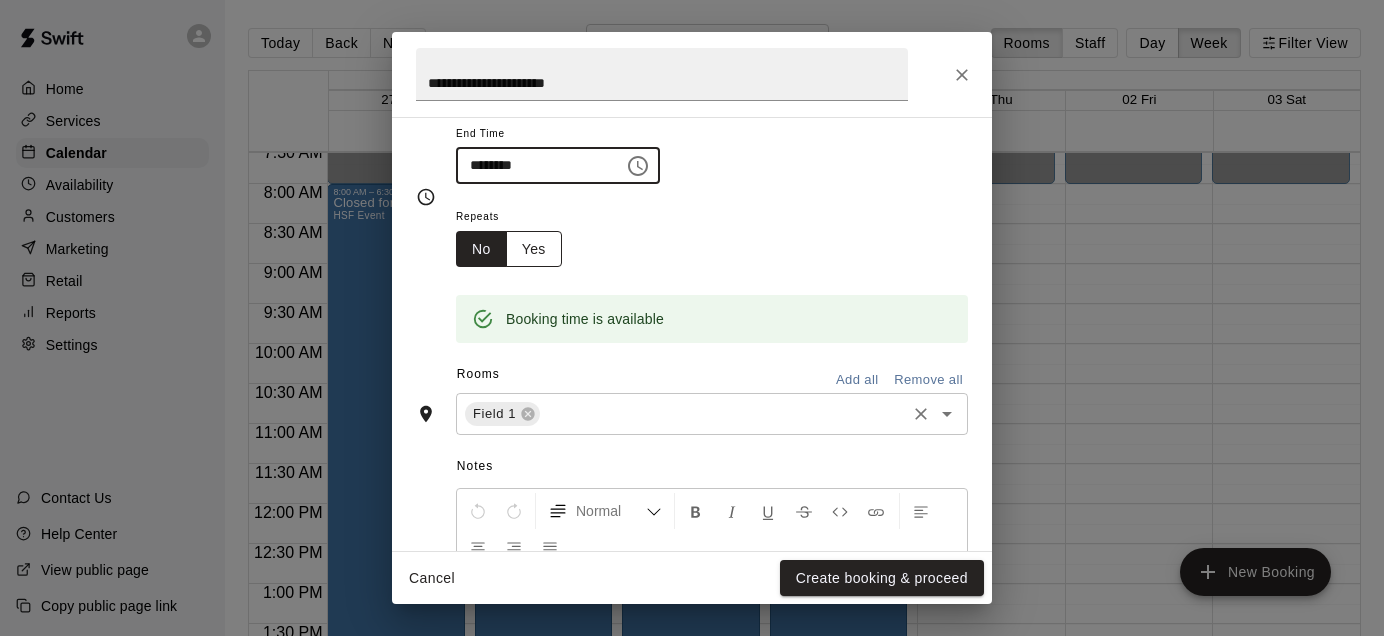 click on "Yes" at bounding box center [534, 249] 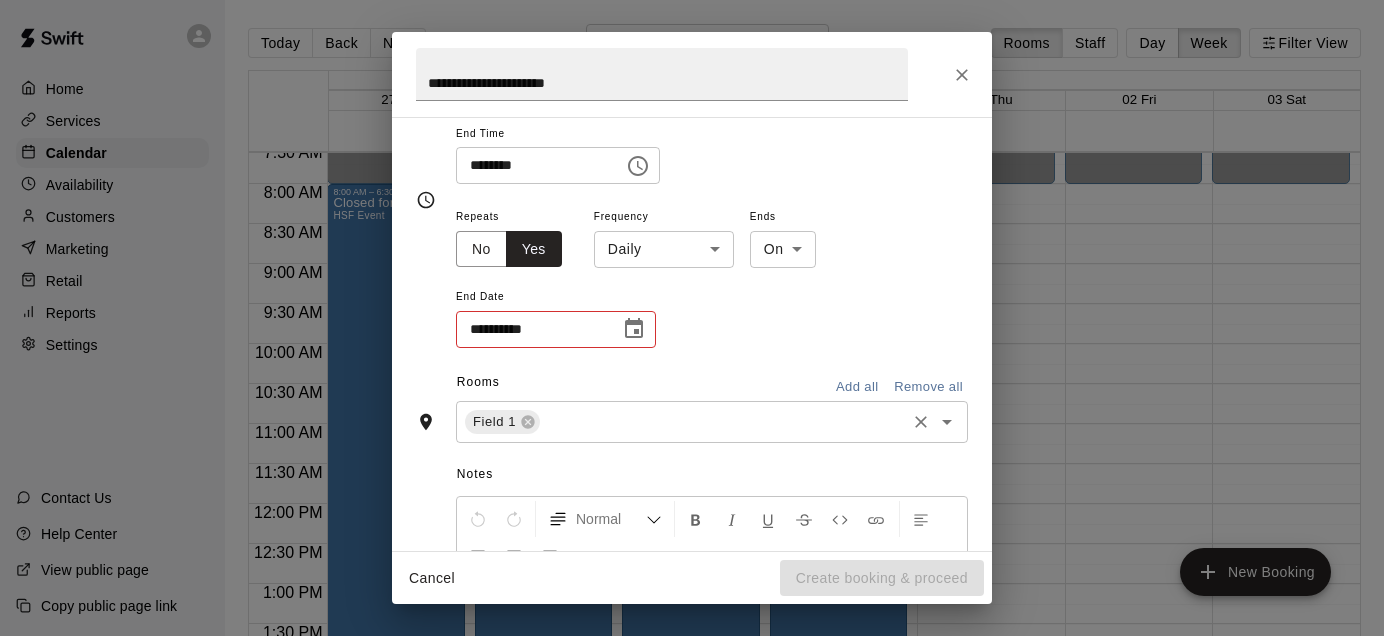 click 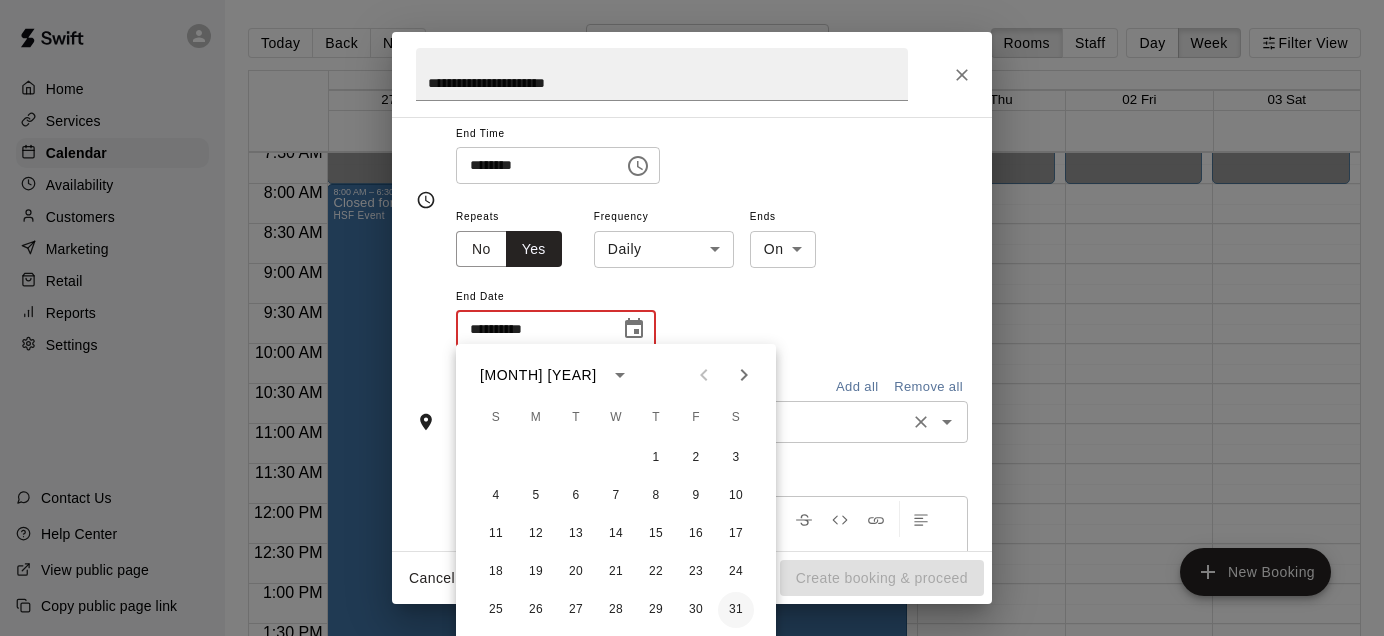 click on "31" at bounding box center [736, 610] 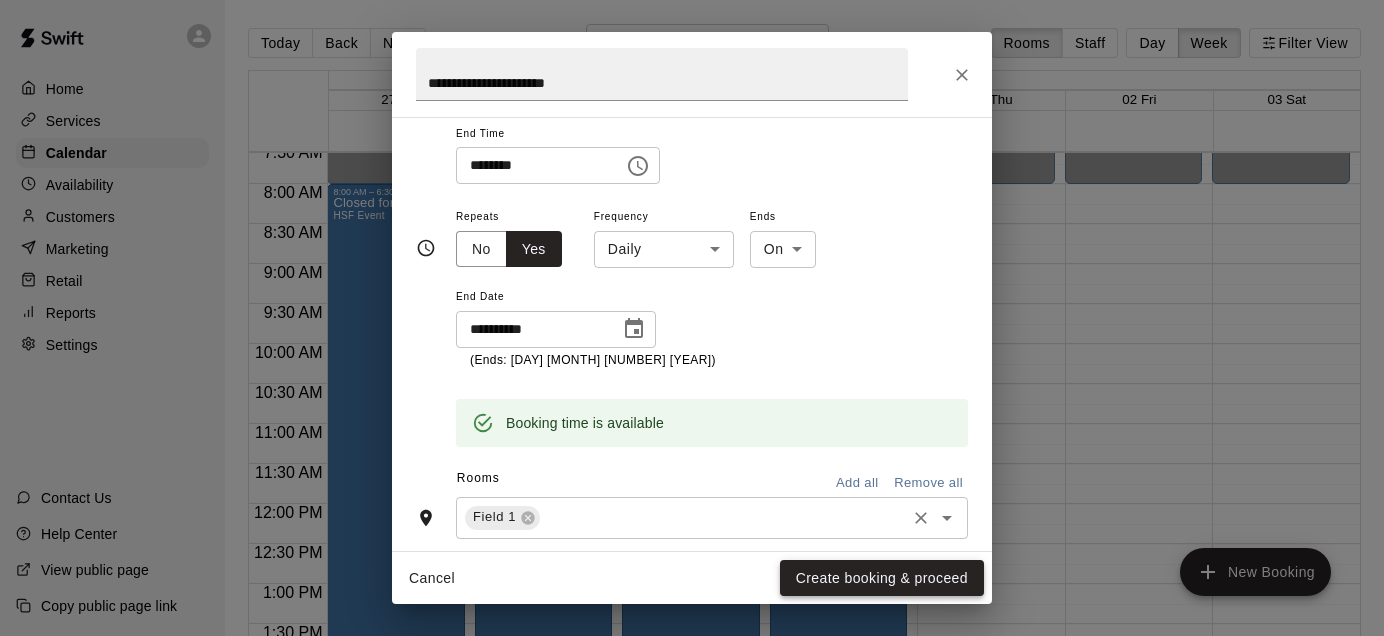 click on "Create booking & proceed" at bounding box center [882, 578] 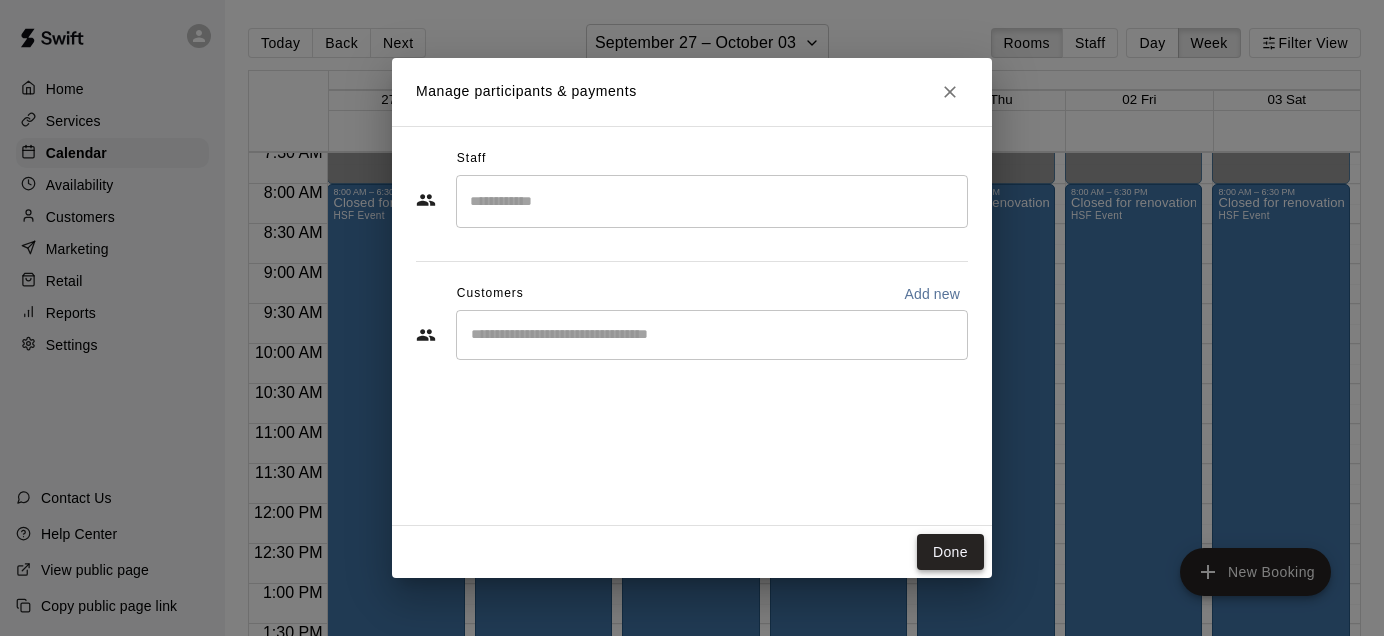 click on "Done" at bounding box center [950, 552] 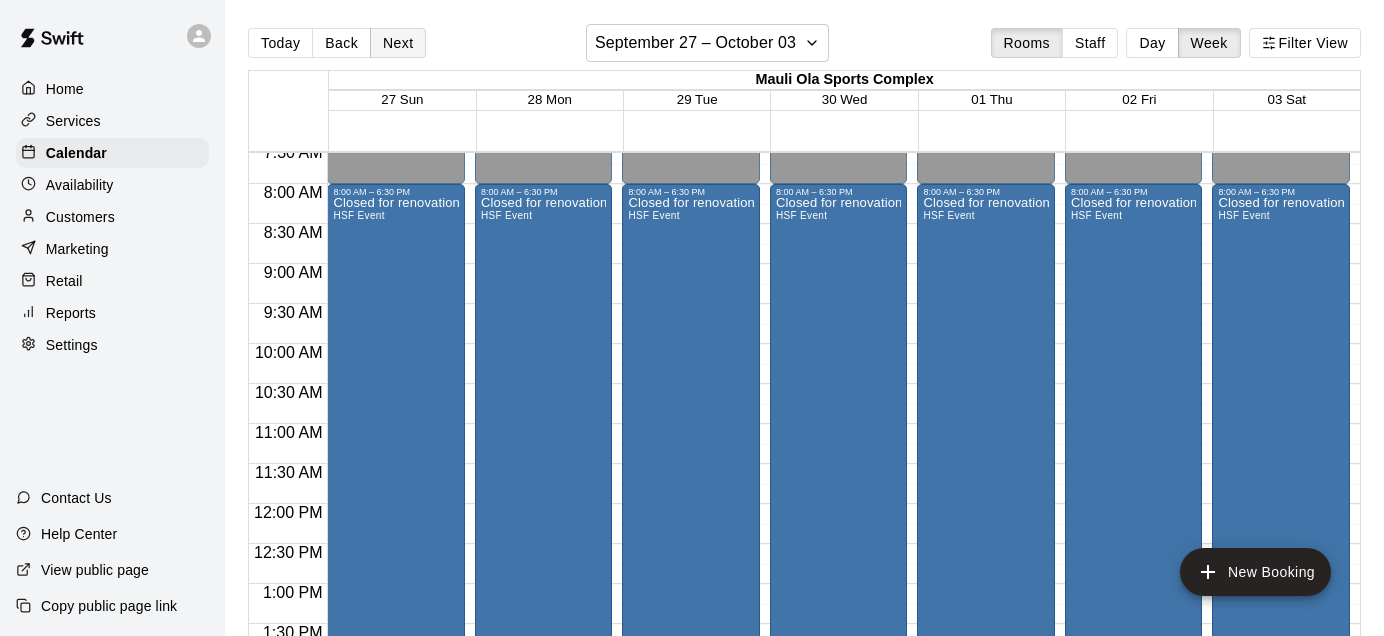 click on "Next" at bounding box center (398, 43) 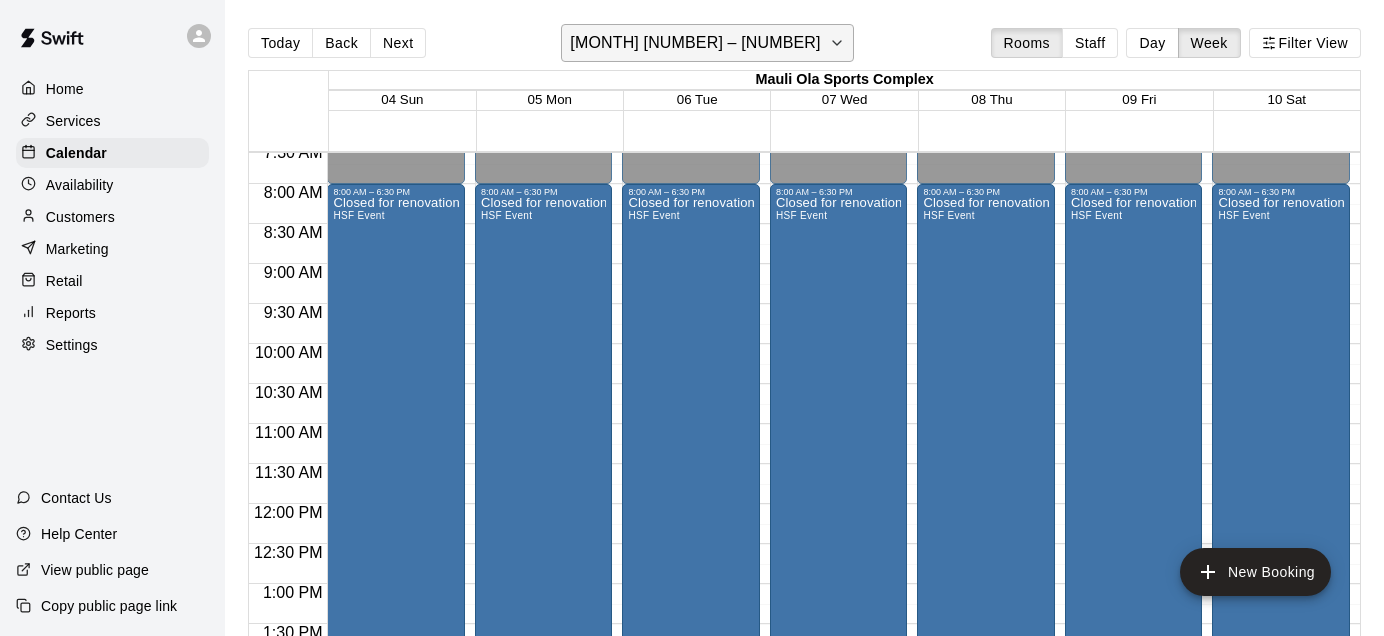click on "[MONTH] [DAY] – [DAY]" at bounding box center (695, 43) 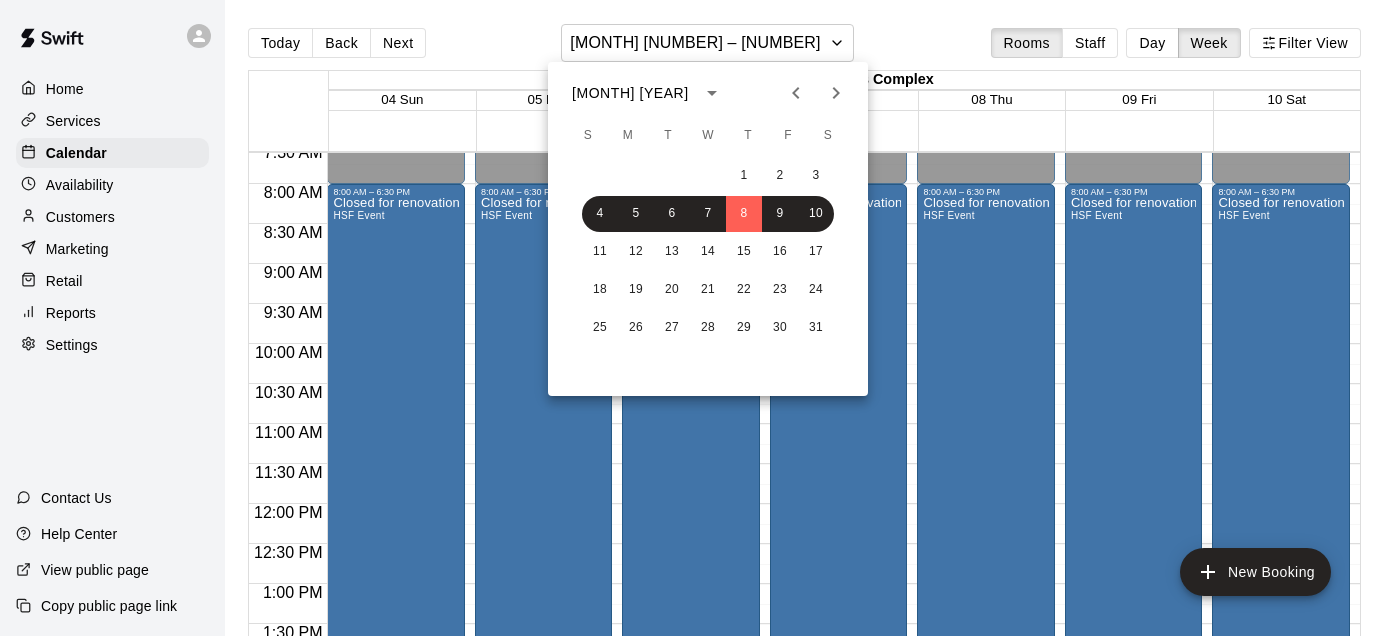 click 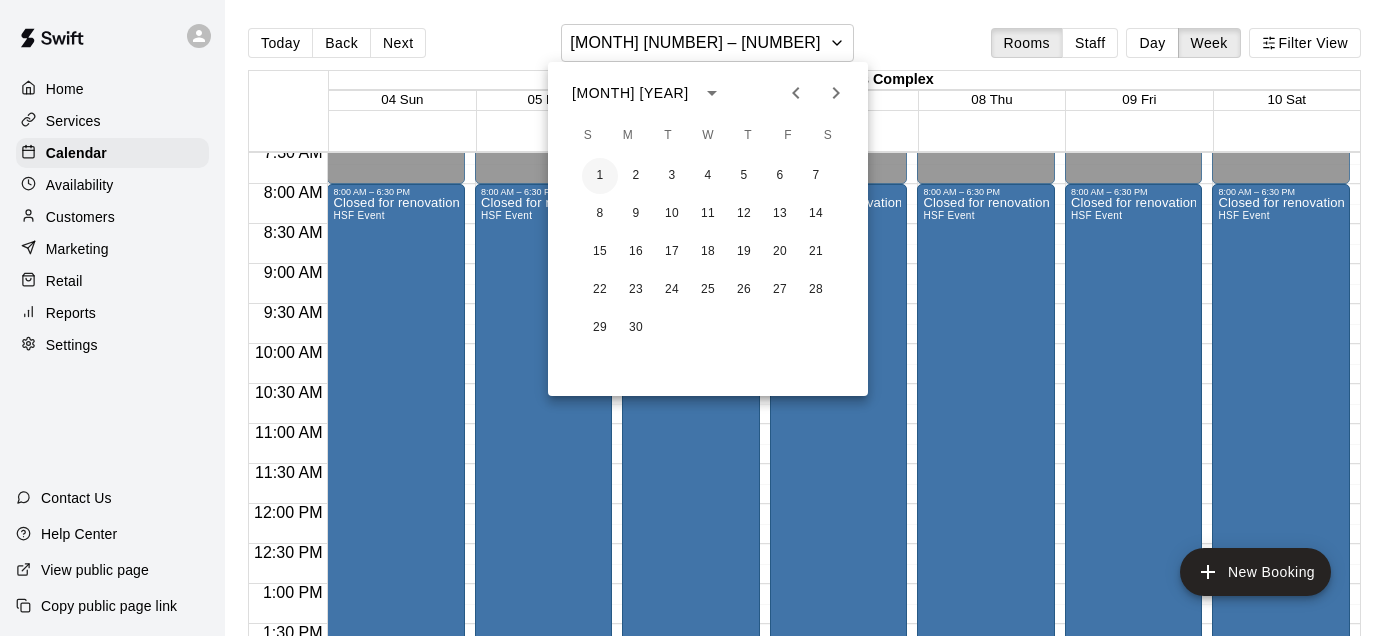 click on "1" at bounding box center (600, 176) 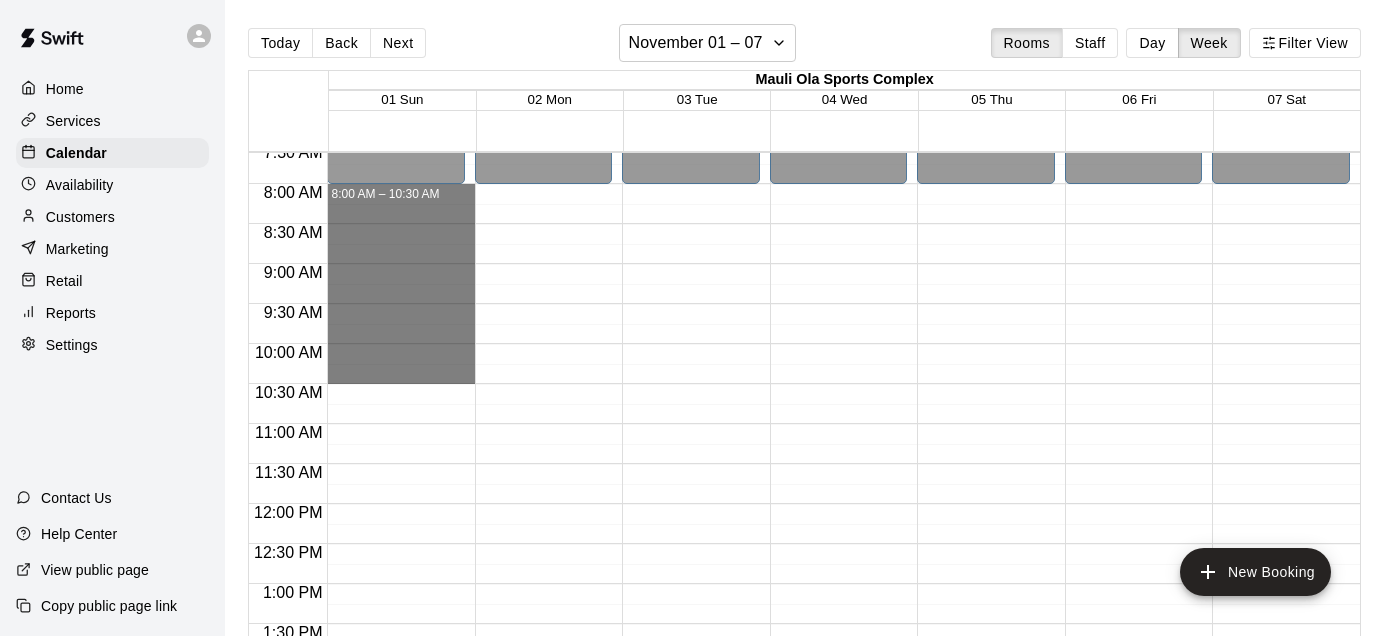 drag, startPoint x: 434, startPoint y: 193, endPoint x: 440, endPoint y: 420, distance: 227.07928 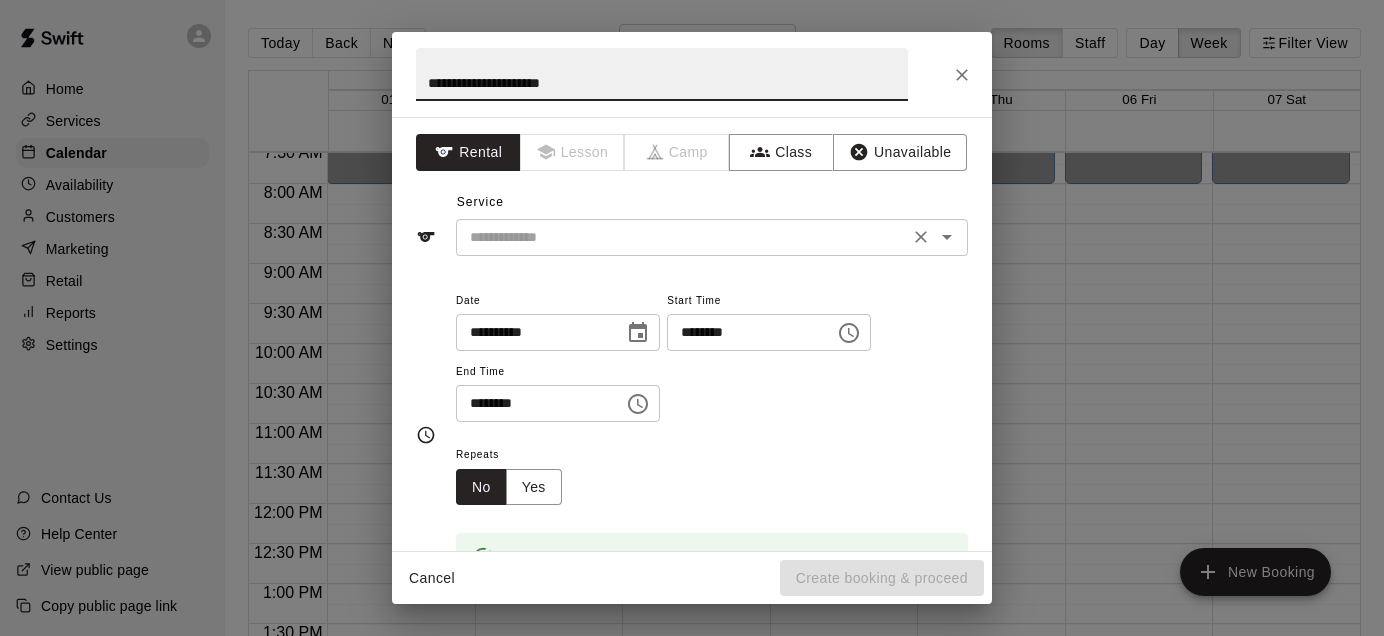 type on "**********" 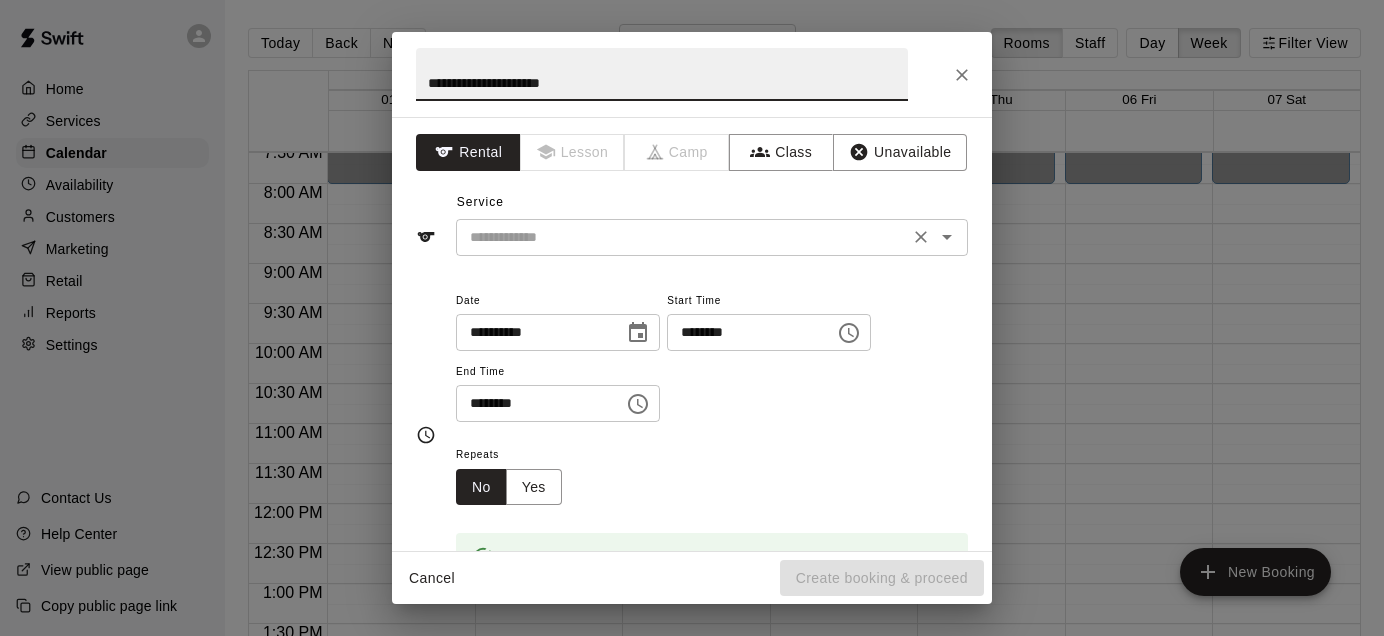 click at bounding box center [682, 237] 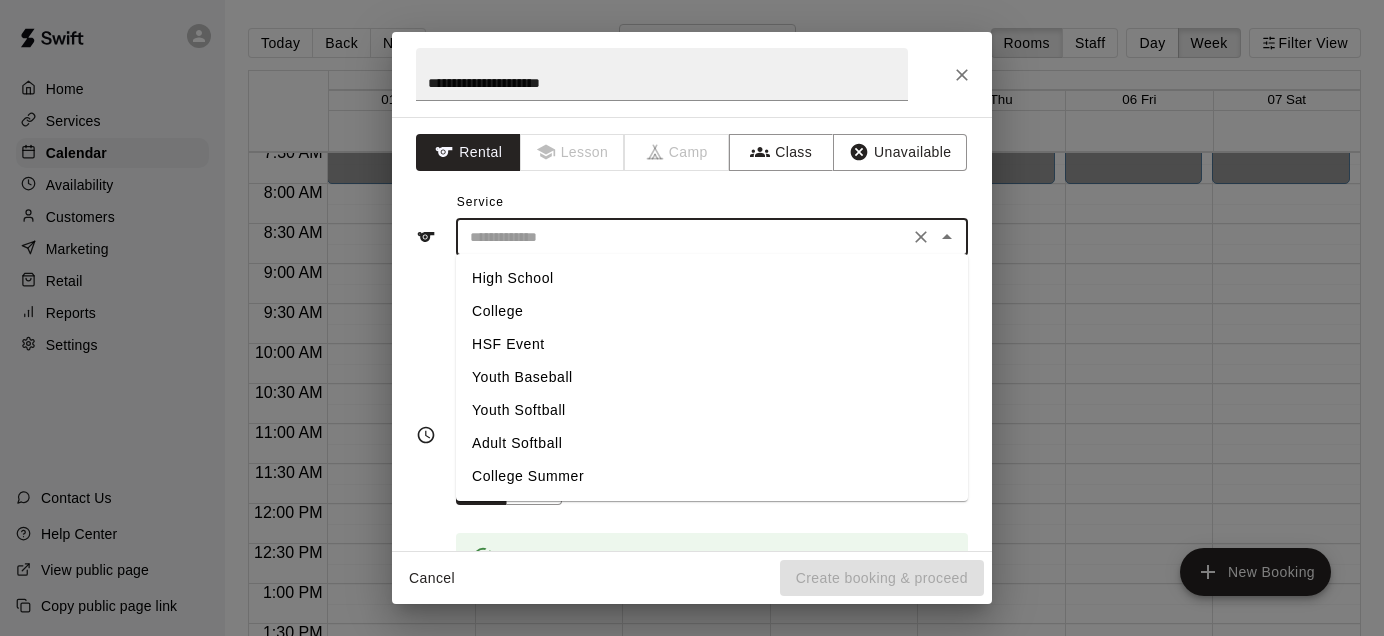 click on "HSF Event" at bounding box center [712, 344] 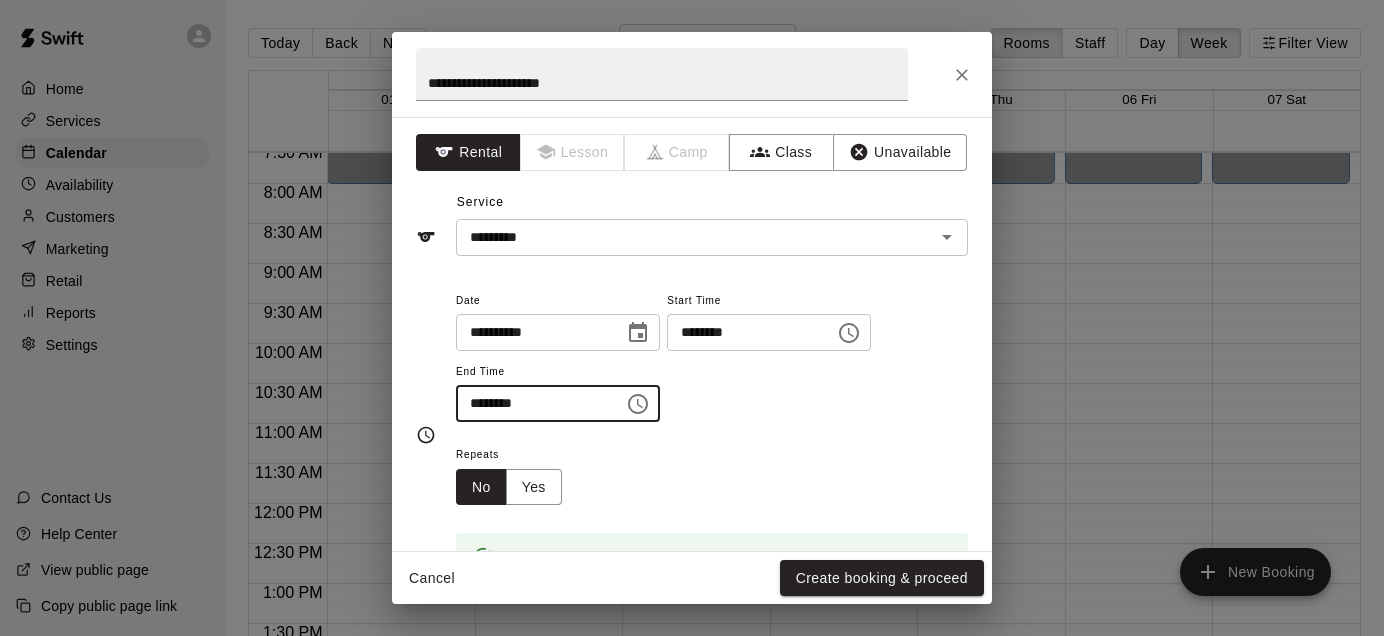 click on "********" at bounding box center [533, 403] 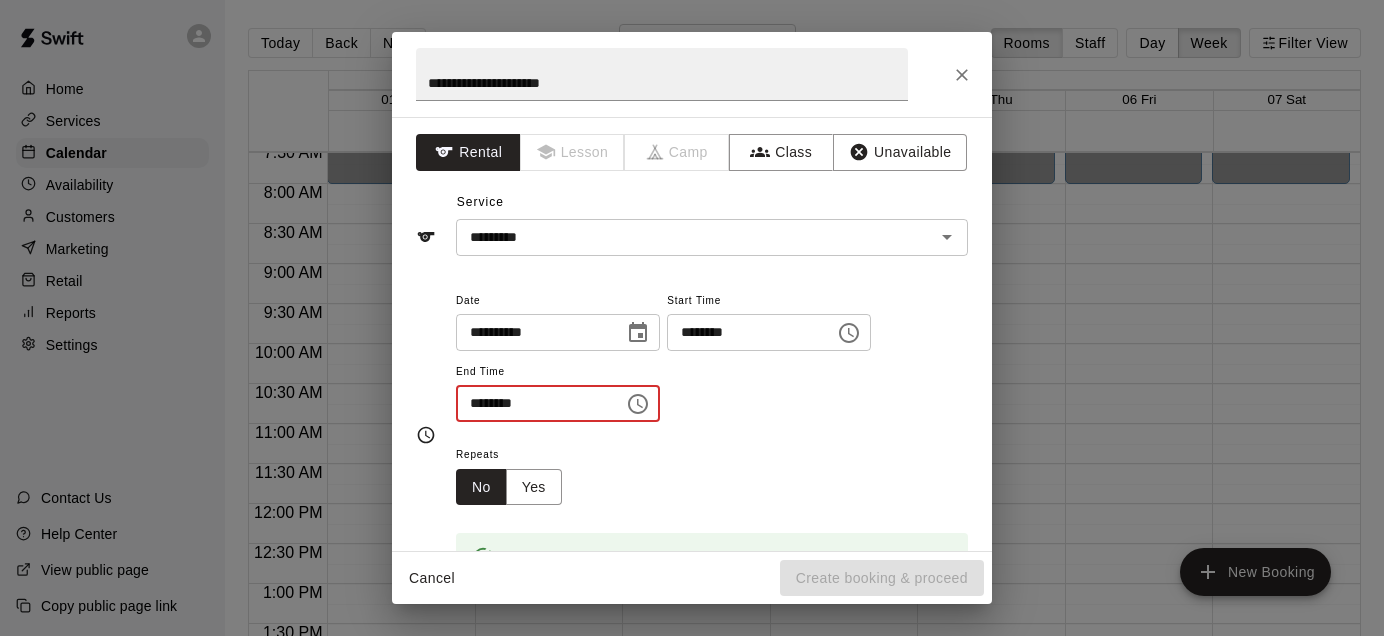 type on "********" 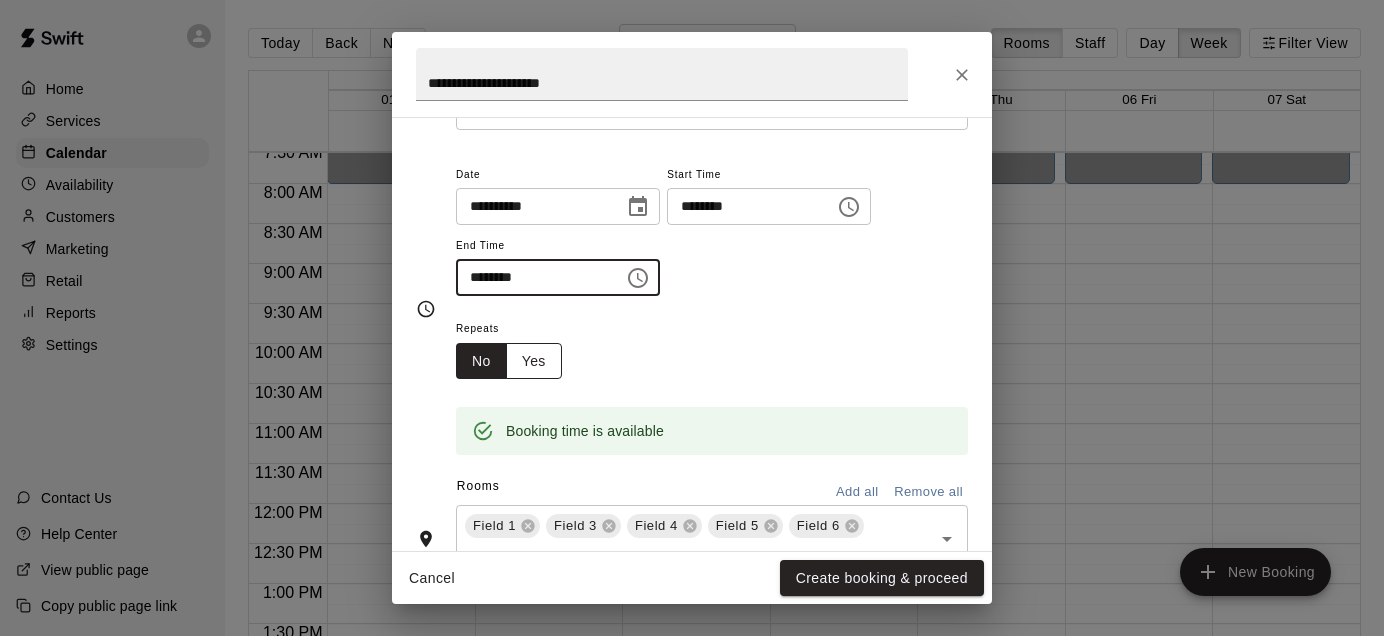 scroll, scrollTop: 130, scrollLeft: 0, axis: vertical 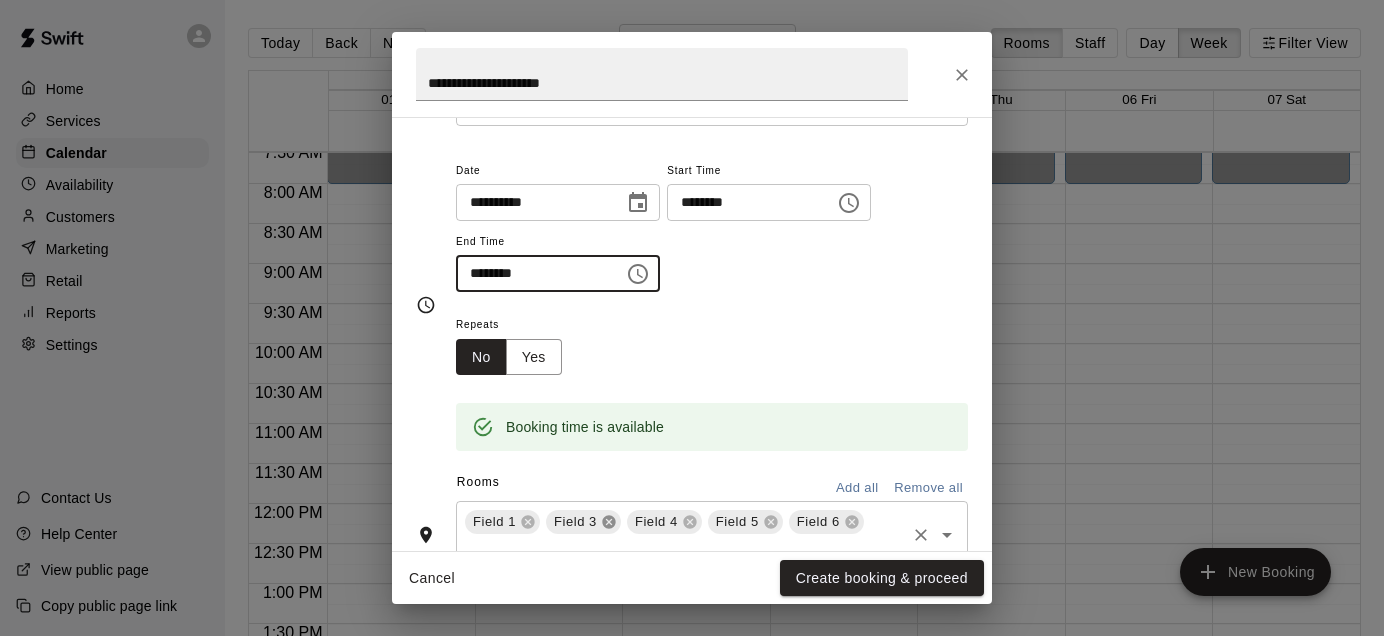 click 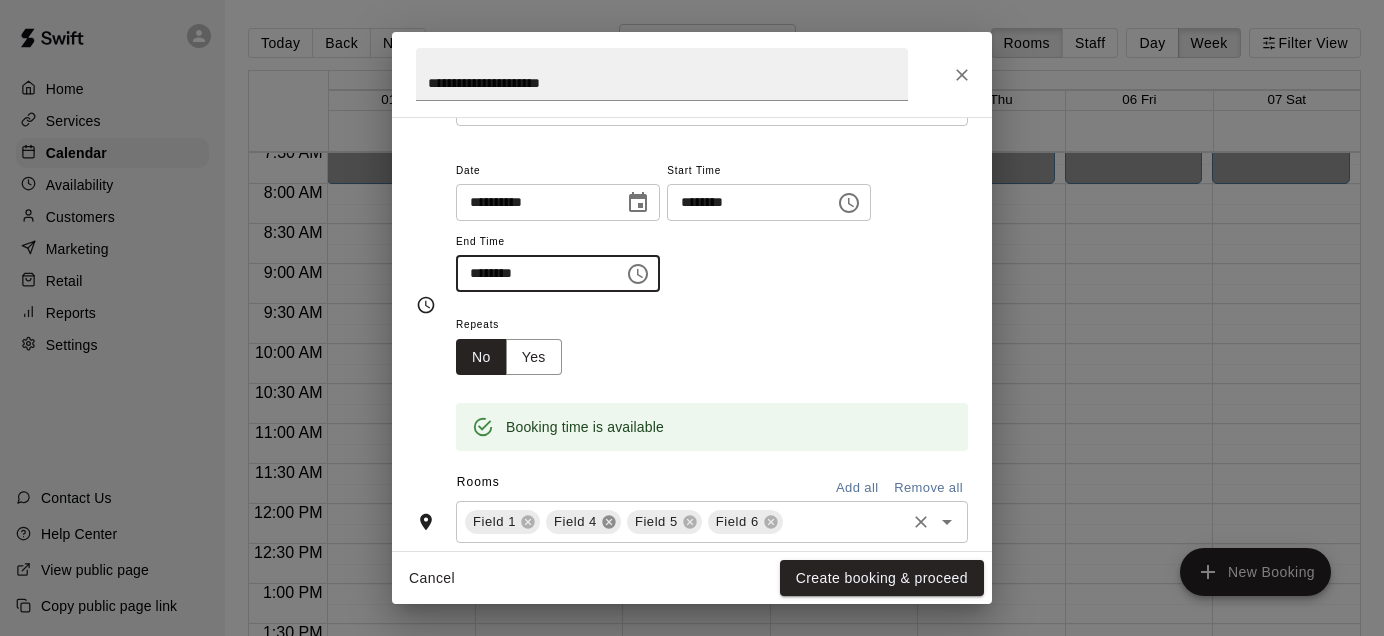 click on "Notes Normal Add notes..." at bounding box center (692, 696) 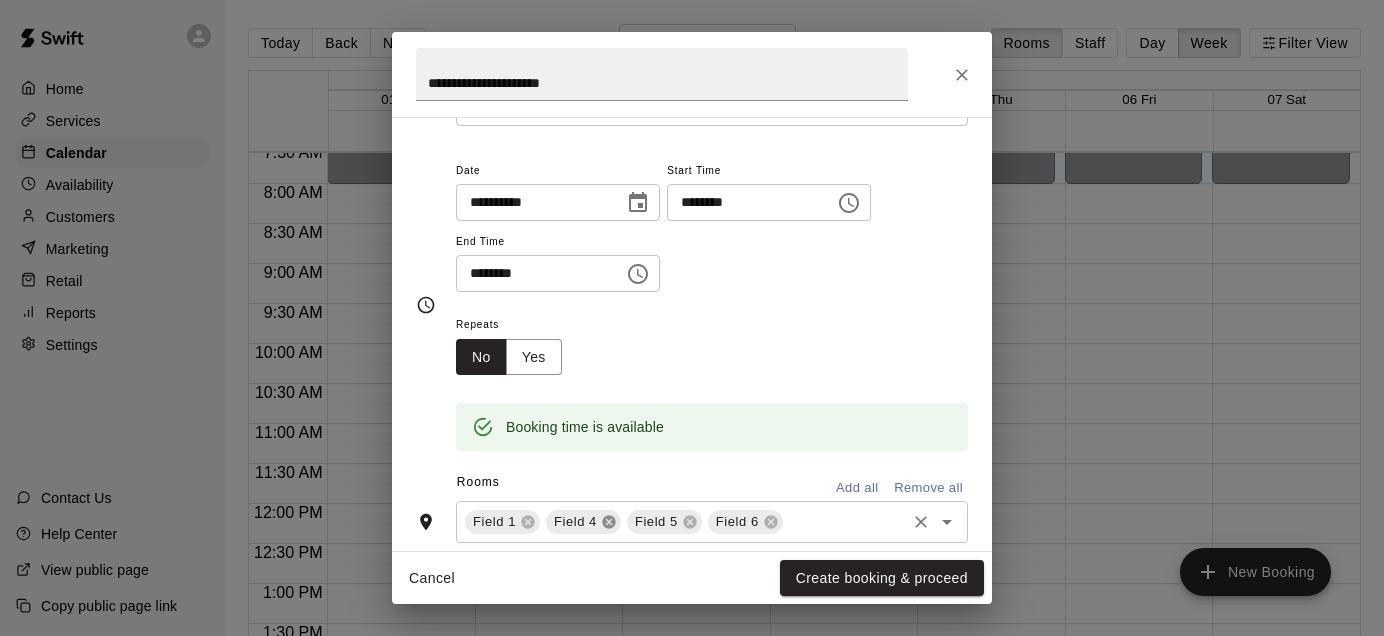 click 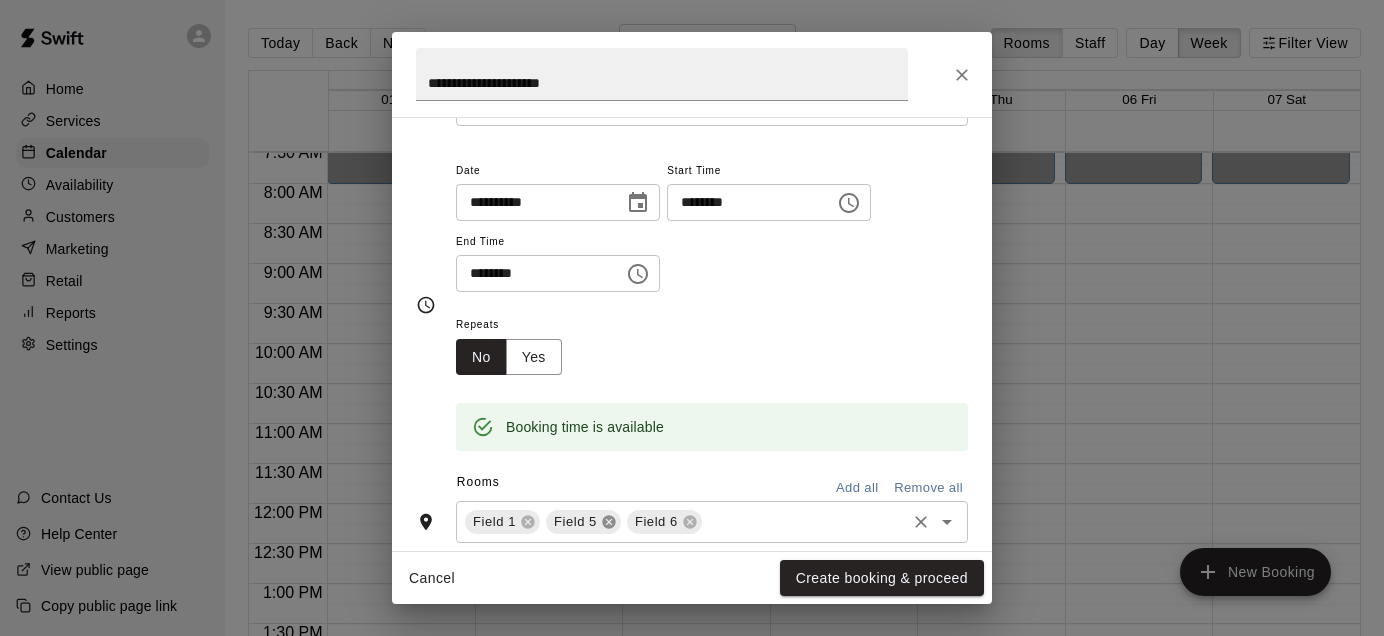 click 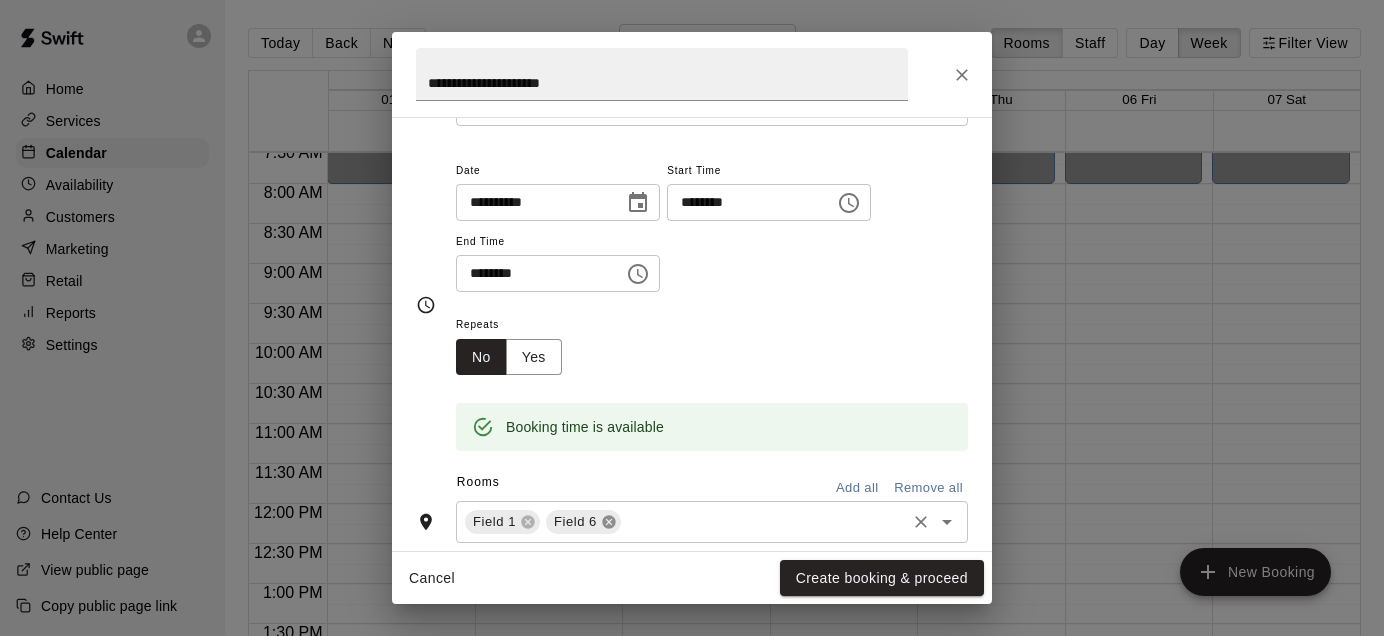 click 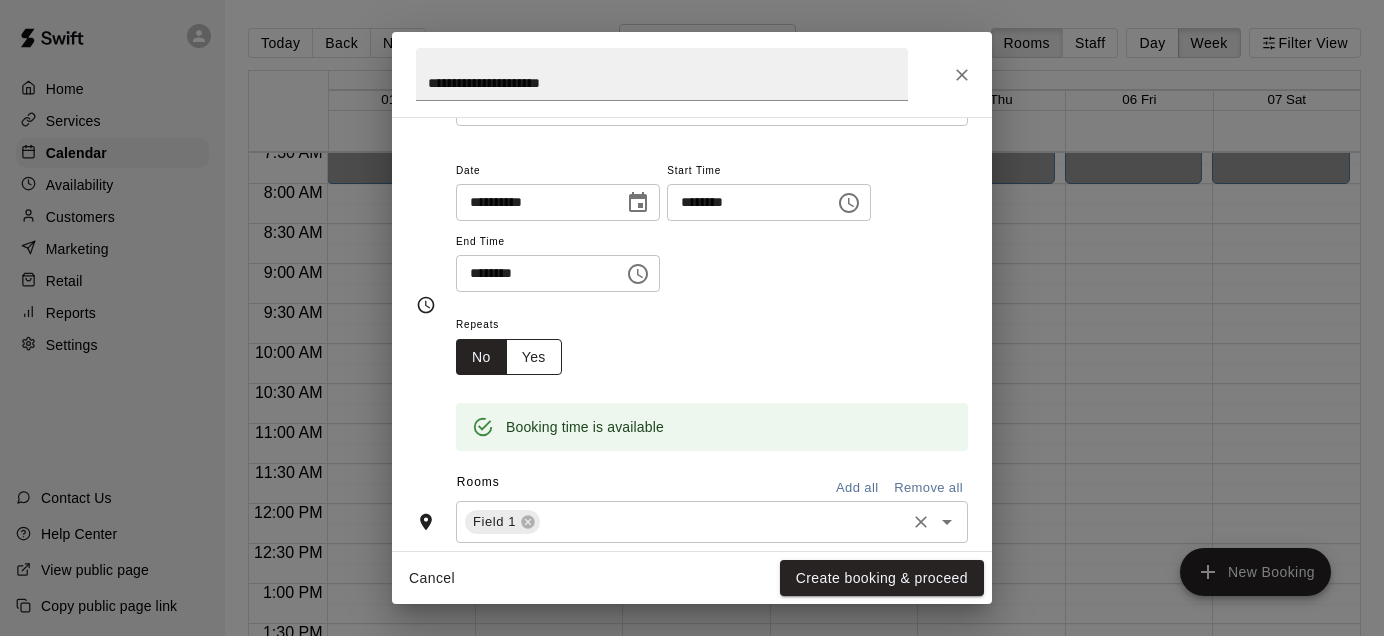 click on "Yes" at bounding box center (534, 357) 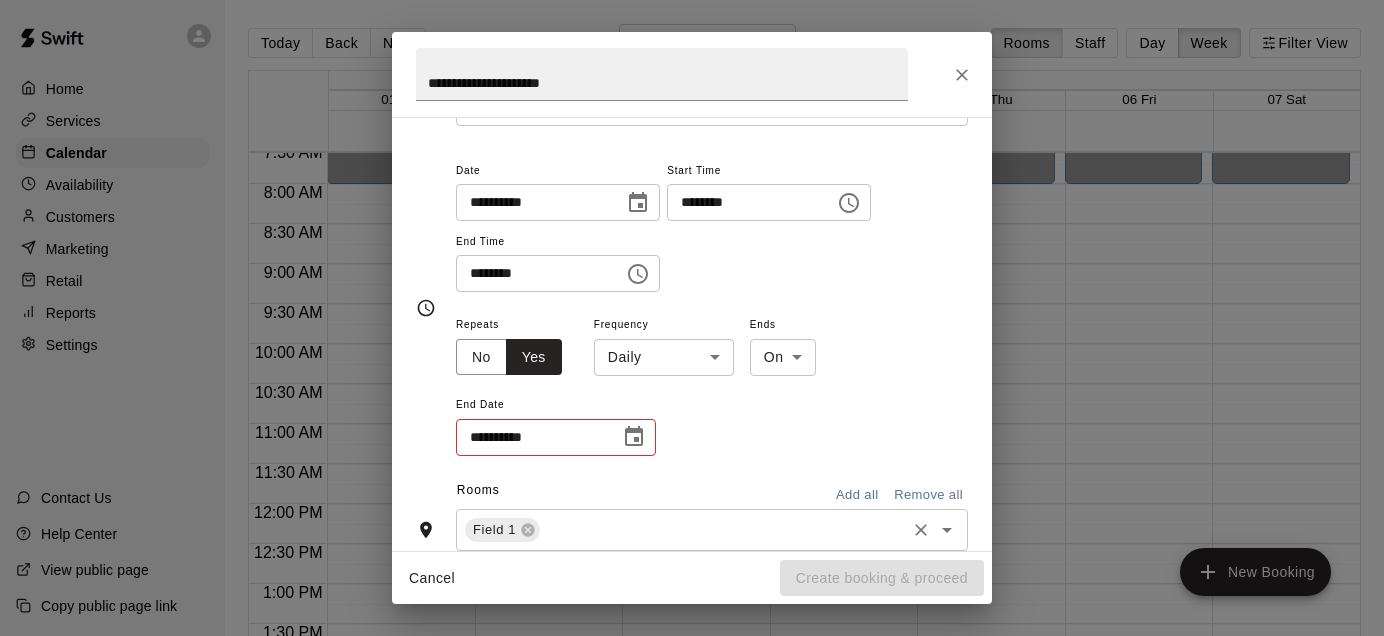 click 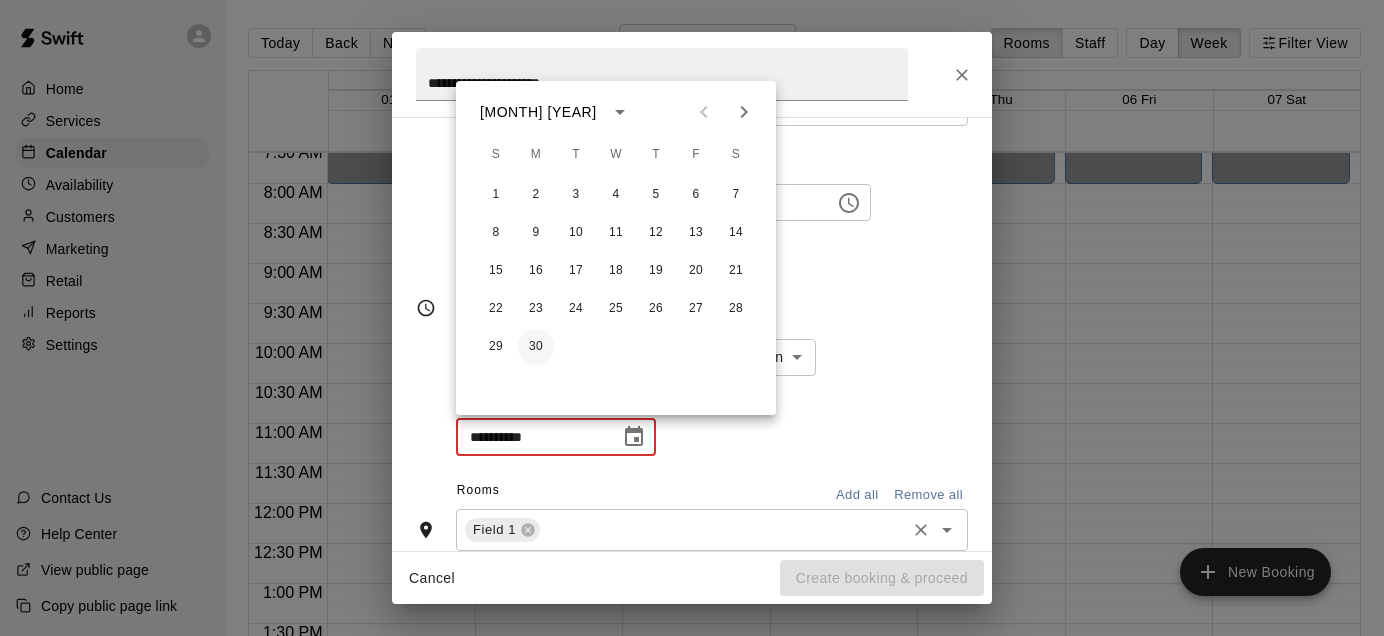 click on "30" at bounding box center [536, 347] 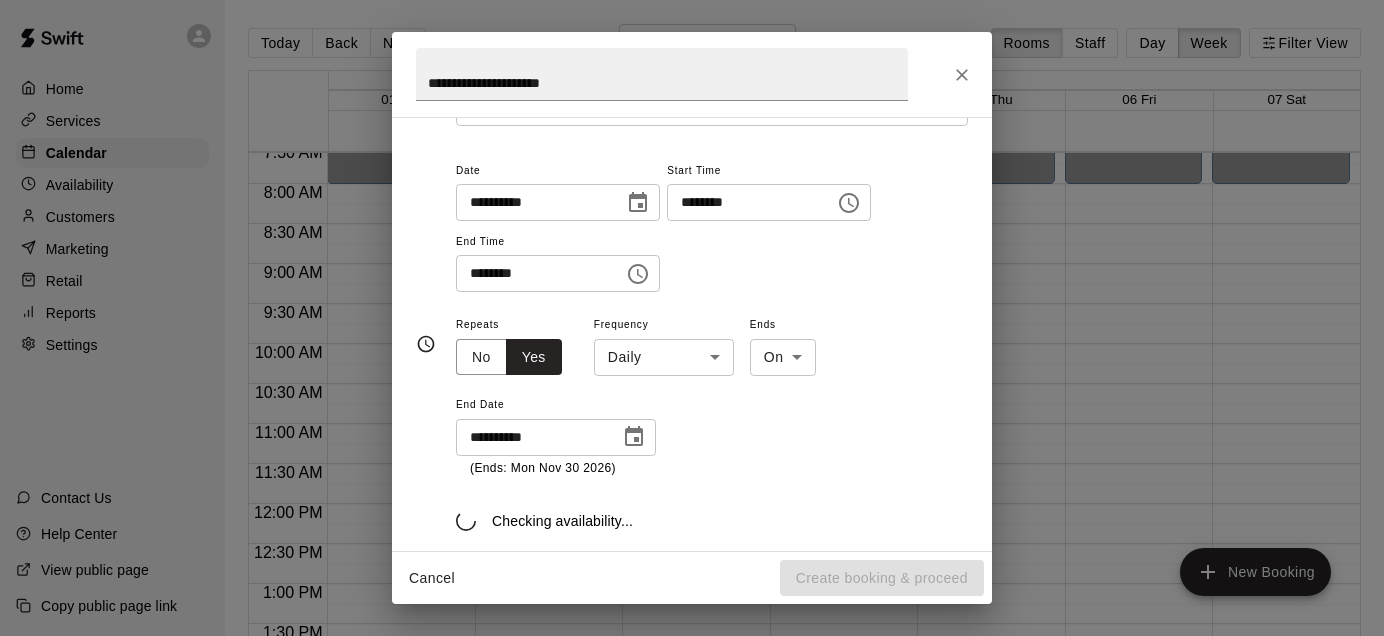 type on "**********" 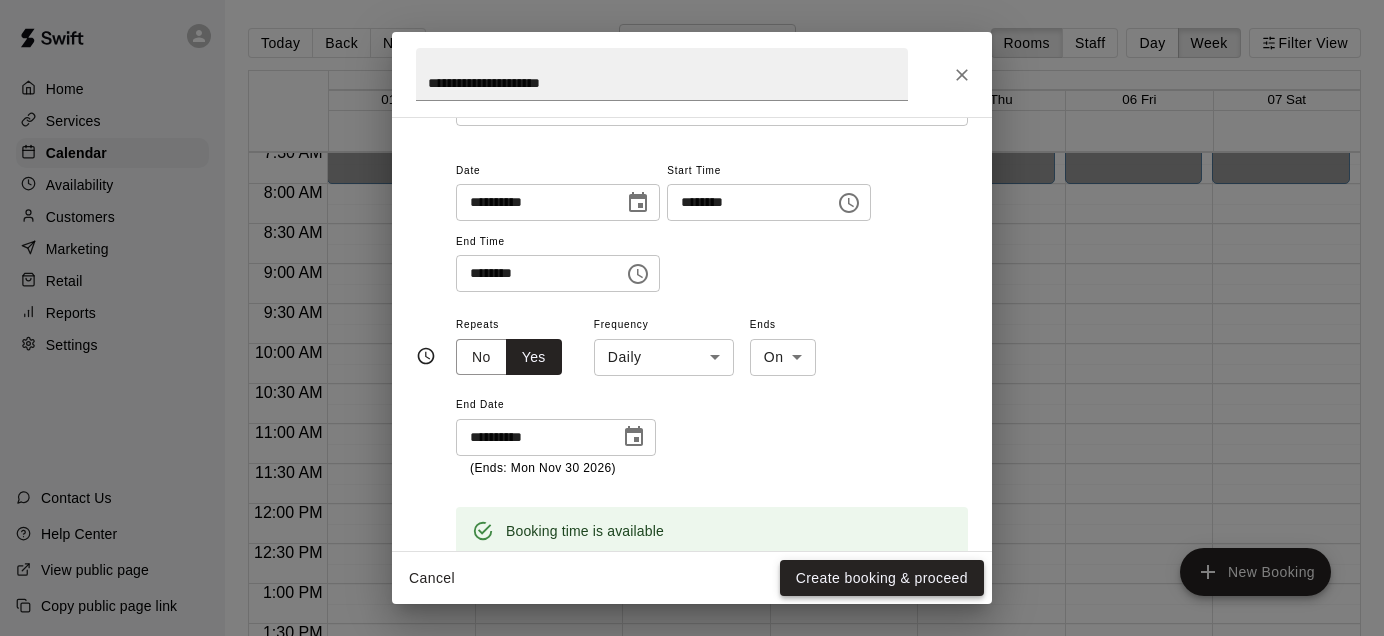 click on "Create booking & proceed" at bounding box center [882, 578] 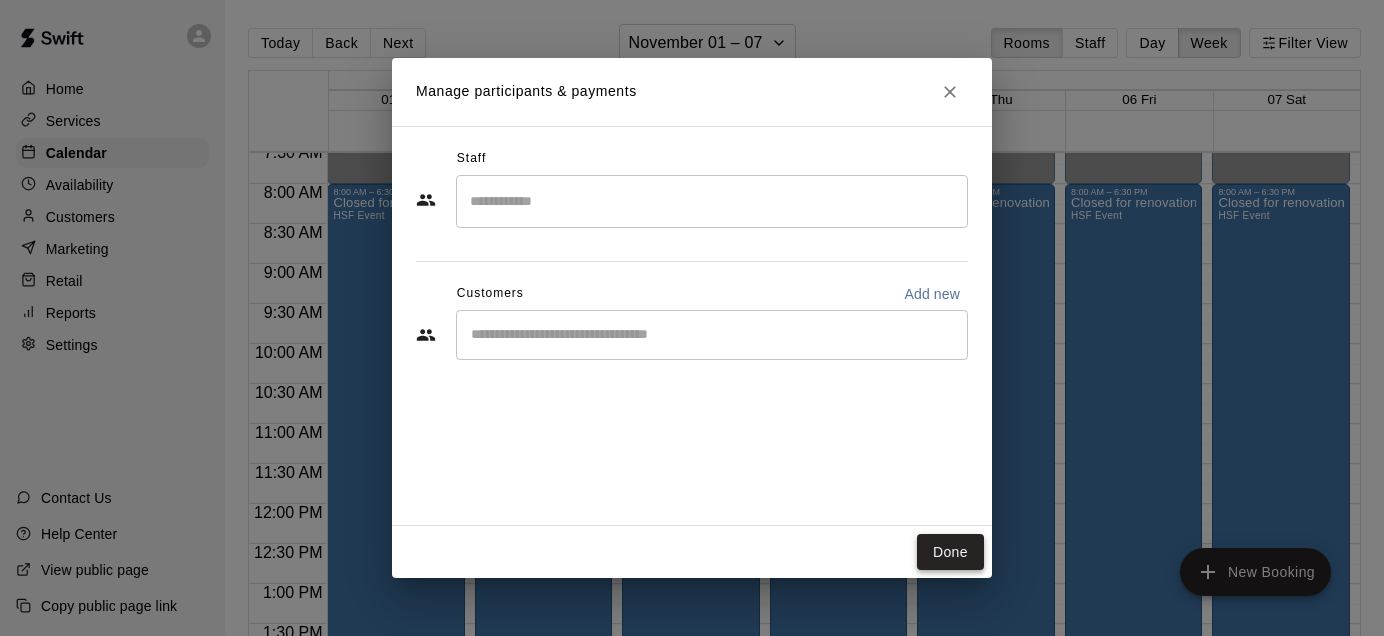click on "Done" at bounding box center [950, 552] 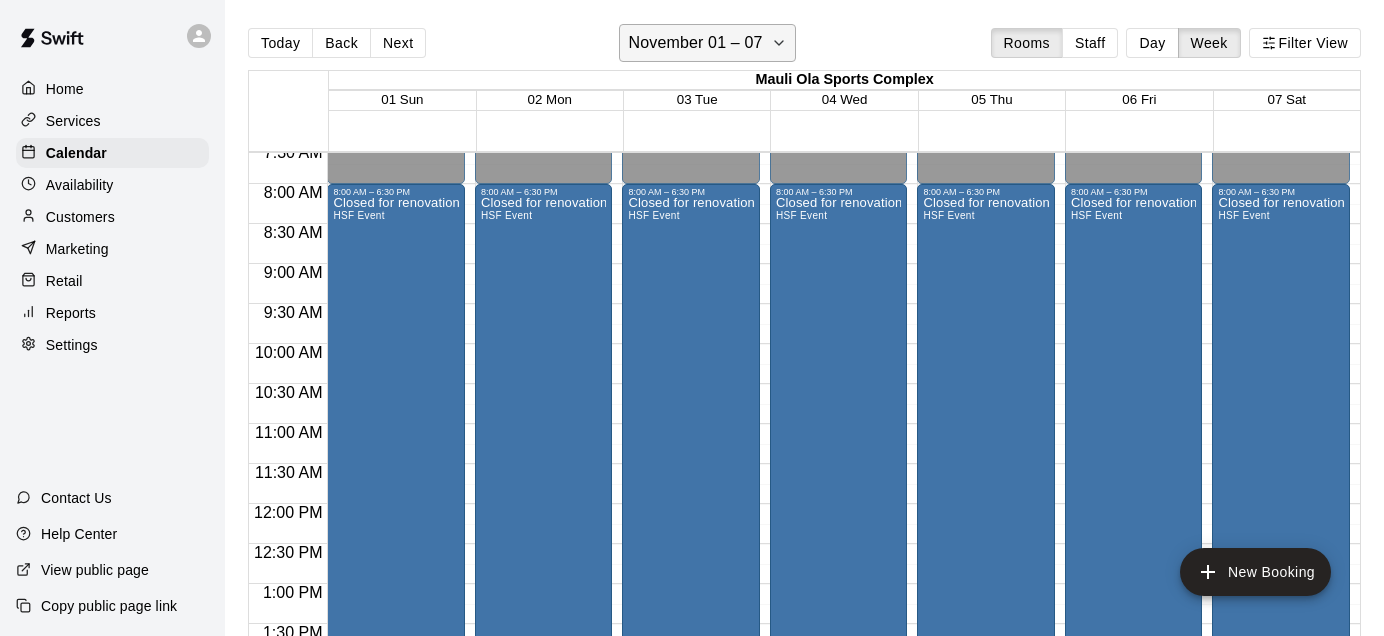 click on "November 01 – 07" at bounding box center (695, 43) 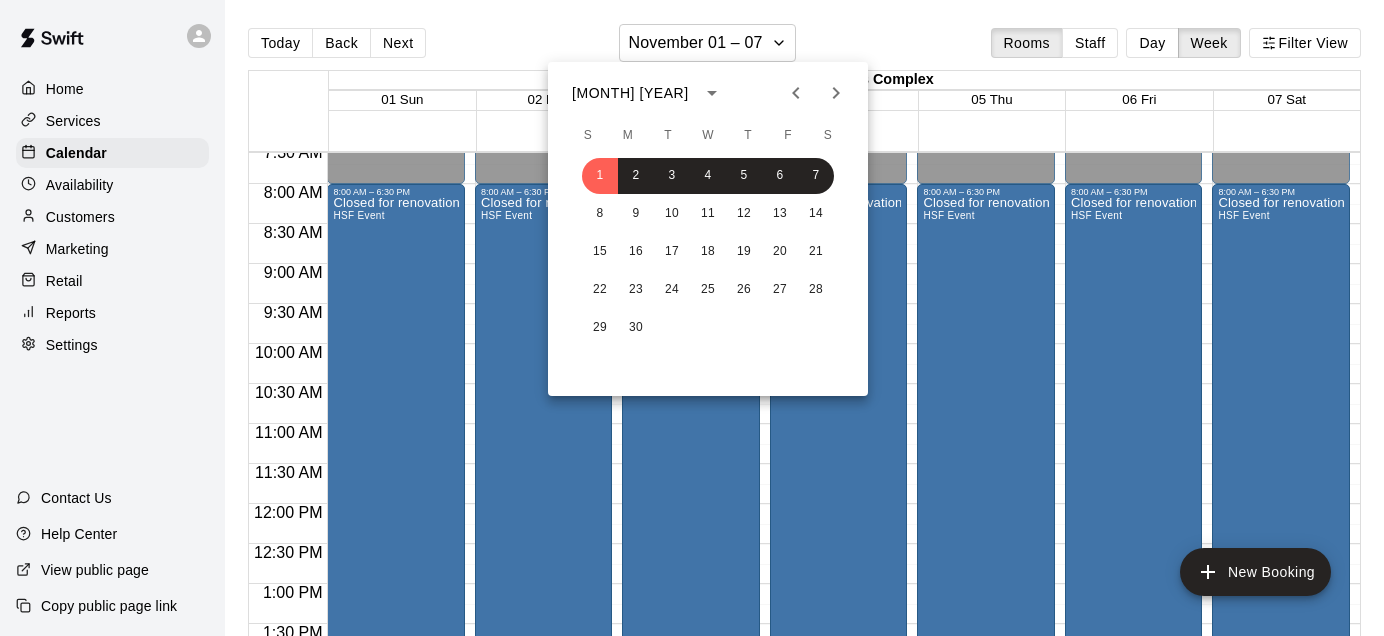 click 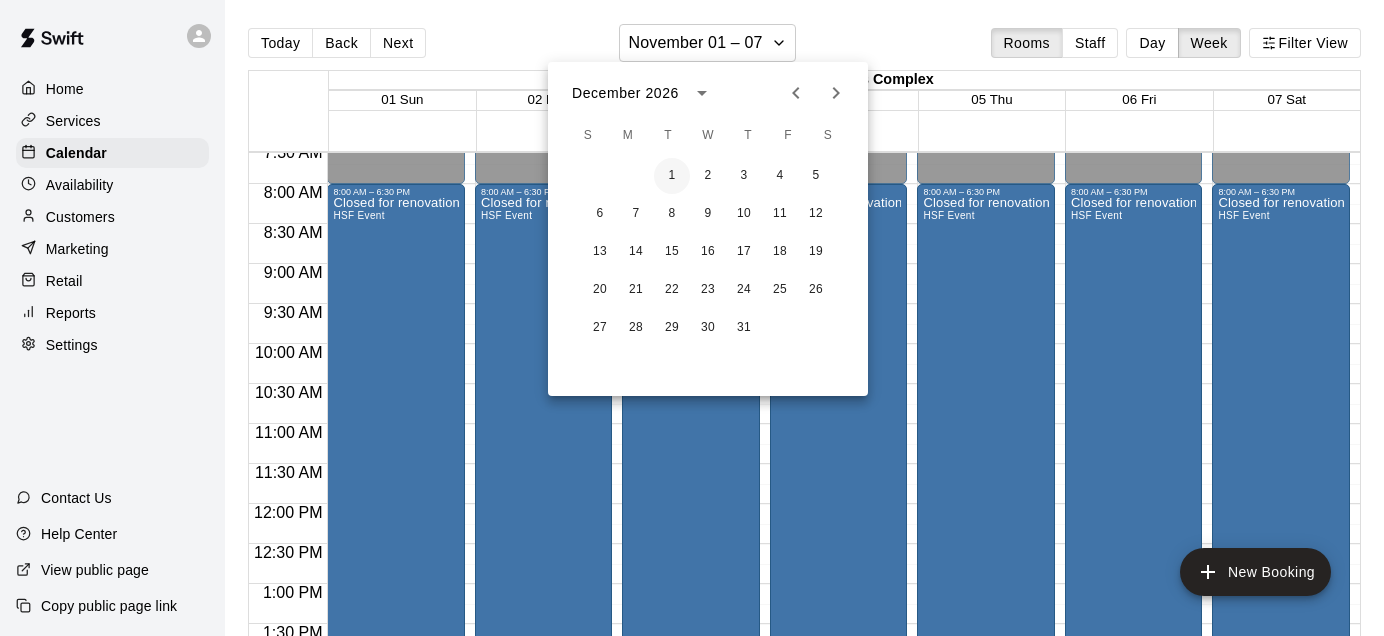 click on "1" at bounding box center [672, 176] 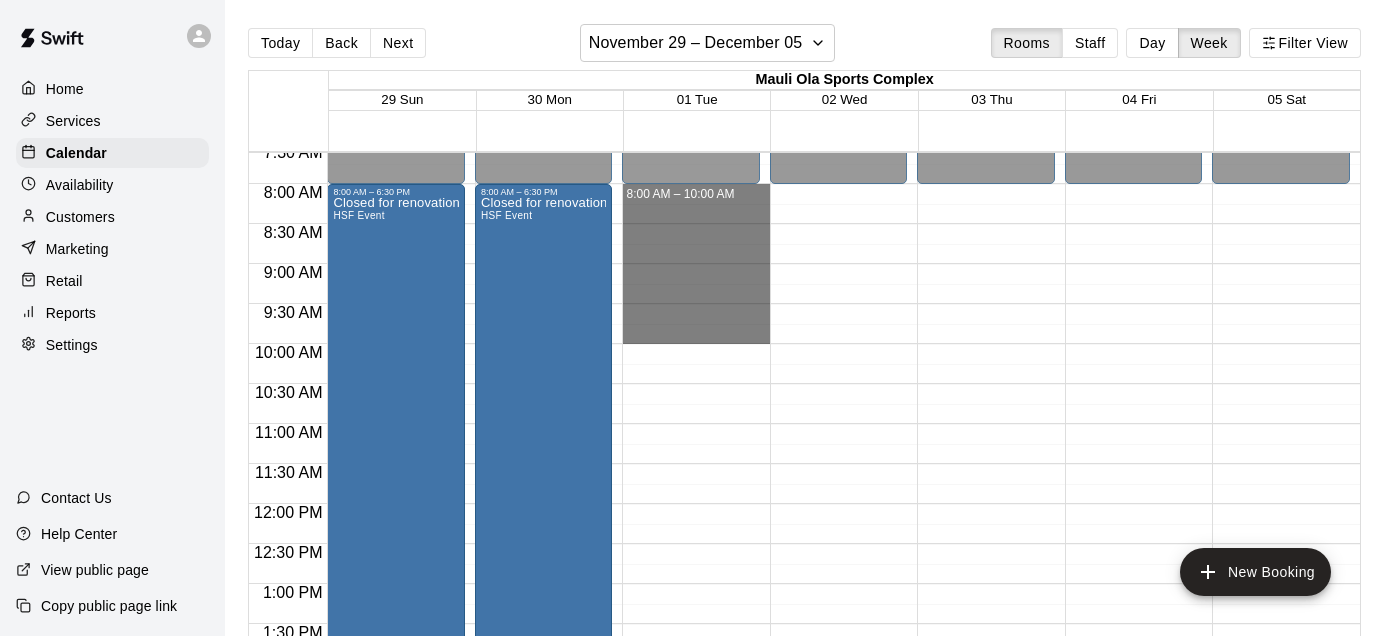 drag, startPoint x: 697, startPoint y: 195, endPoint x: 697, endPoint y: 375, distance: 180 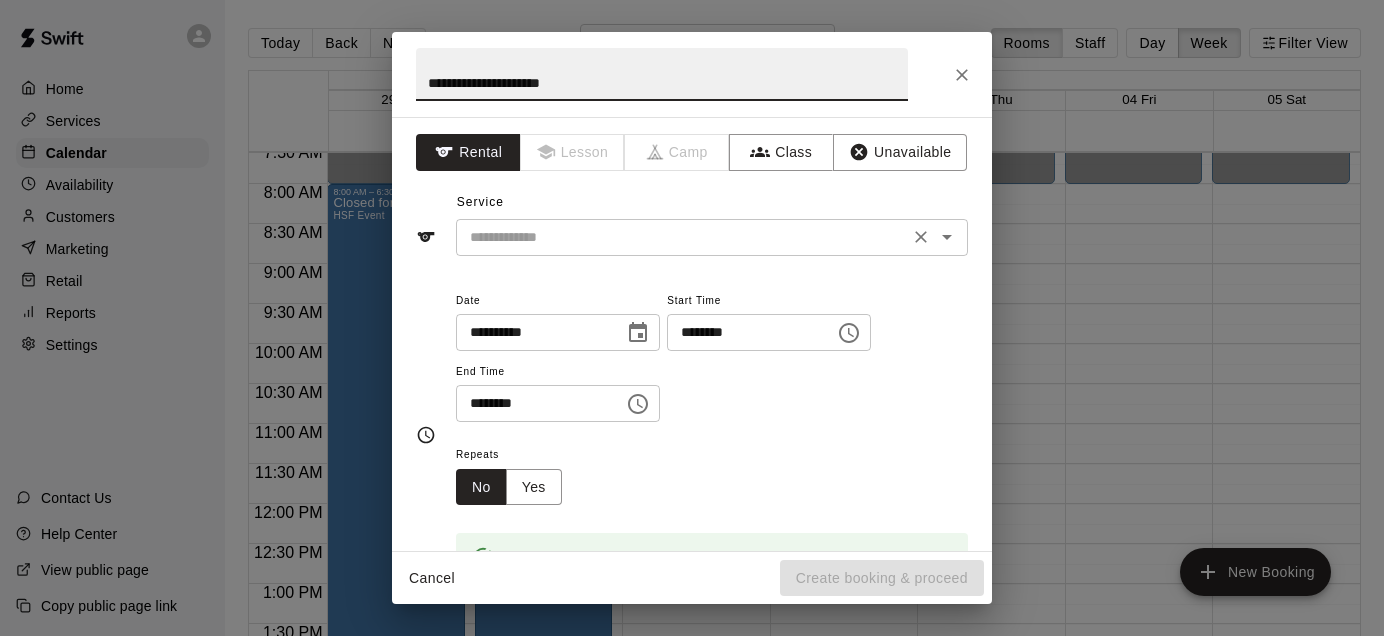 type on "**********" 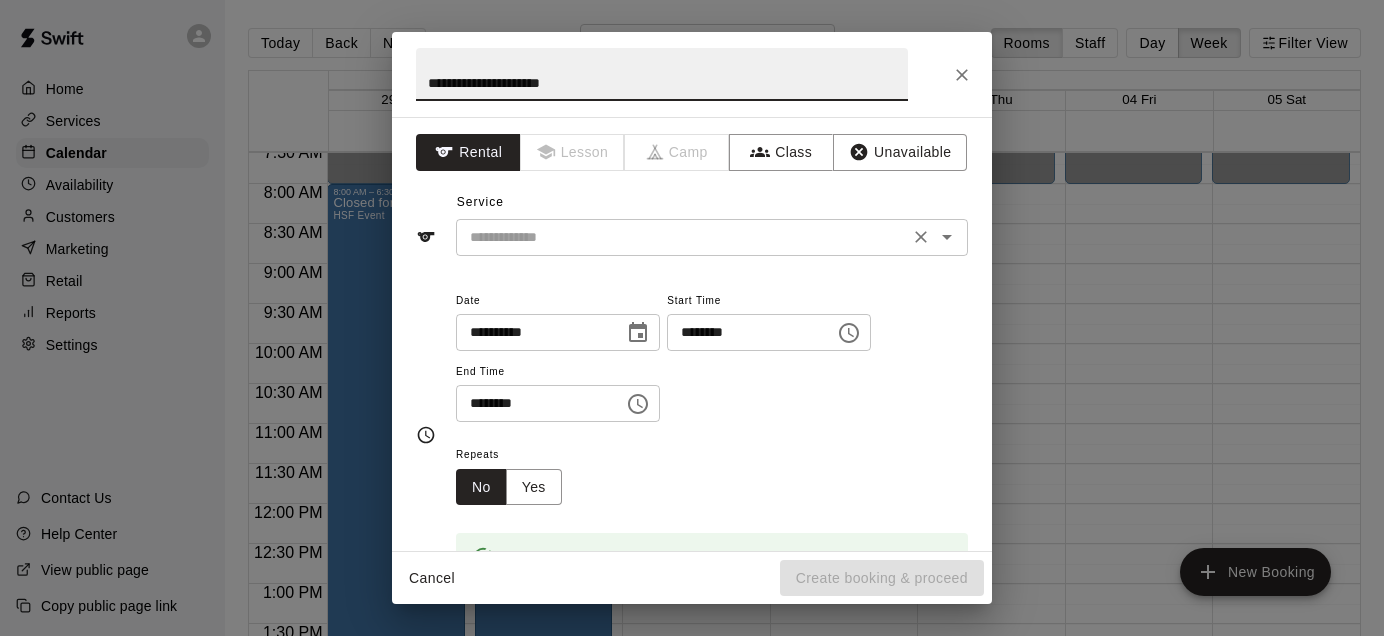 click at bounding box center [682, 237] 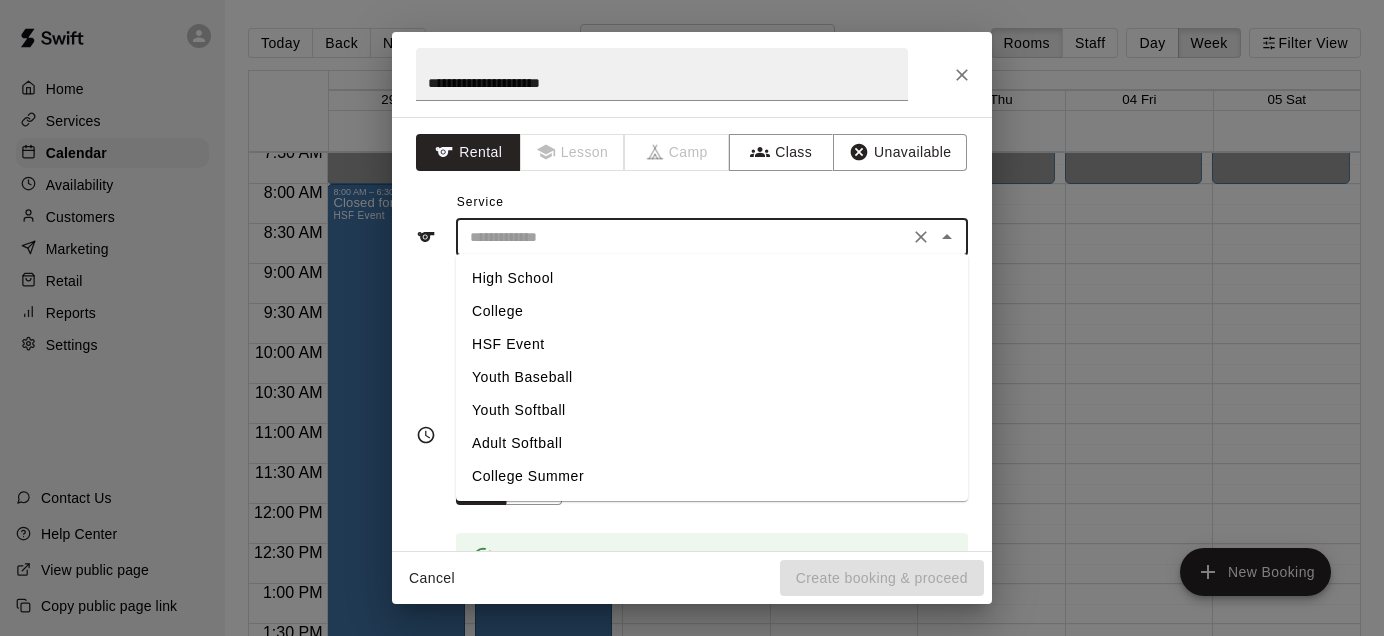 click on "HSF Event" at bounding box center (712, 344) 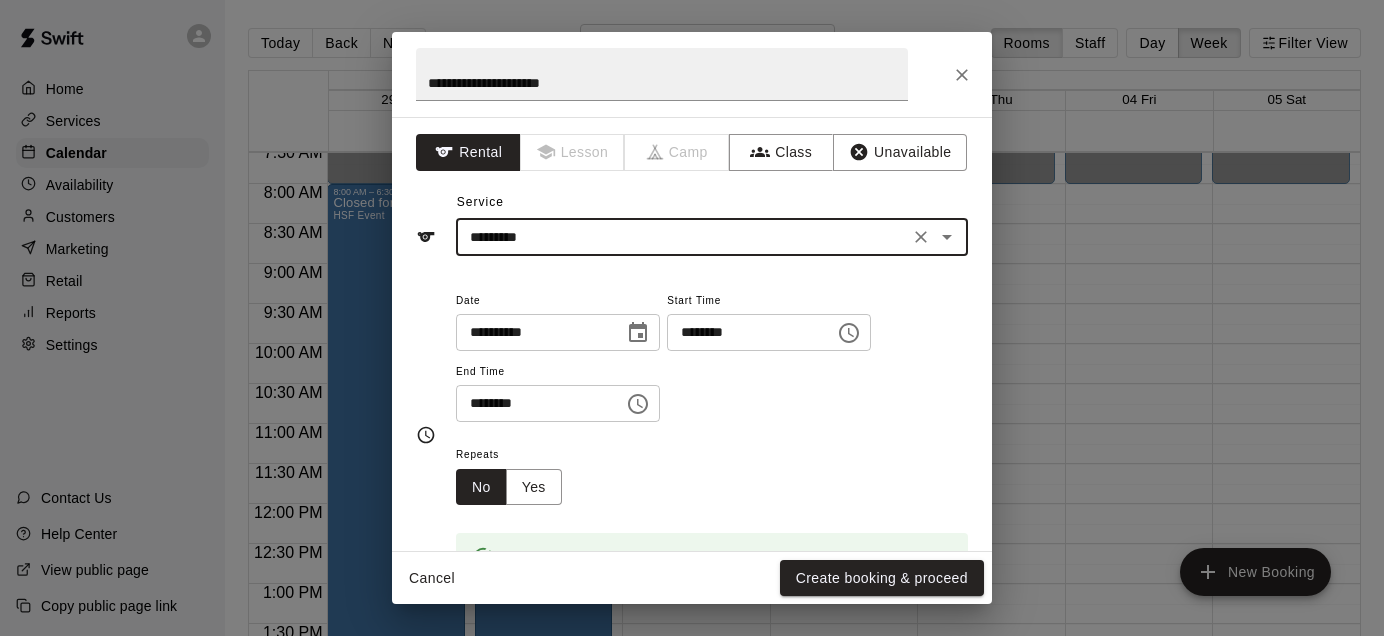 click on "********" at bounding box center (533, 403) 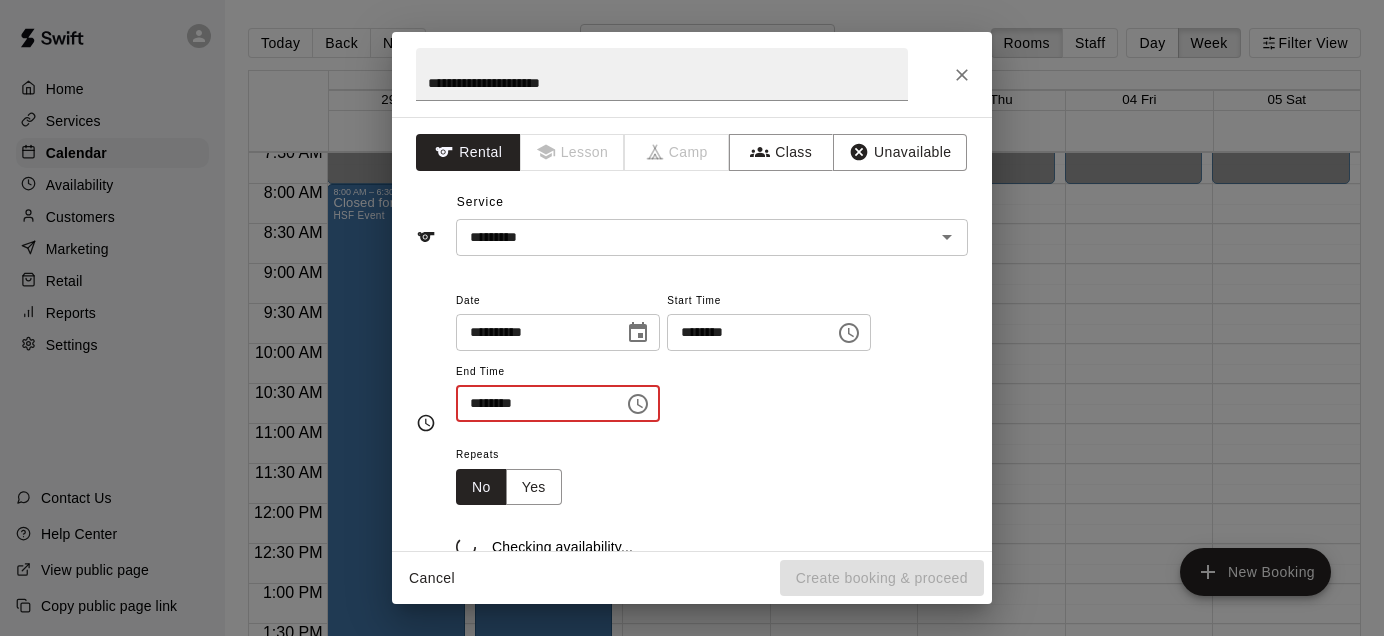 type on "********" 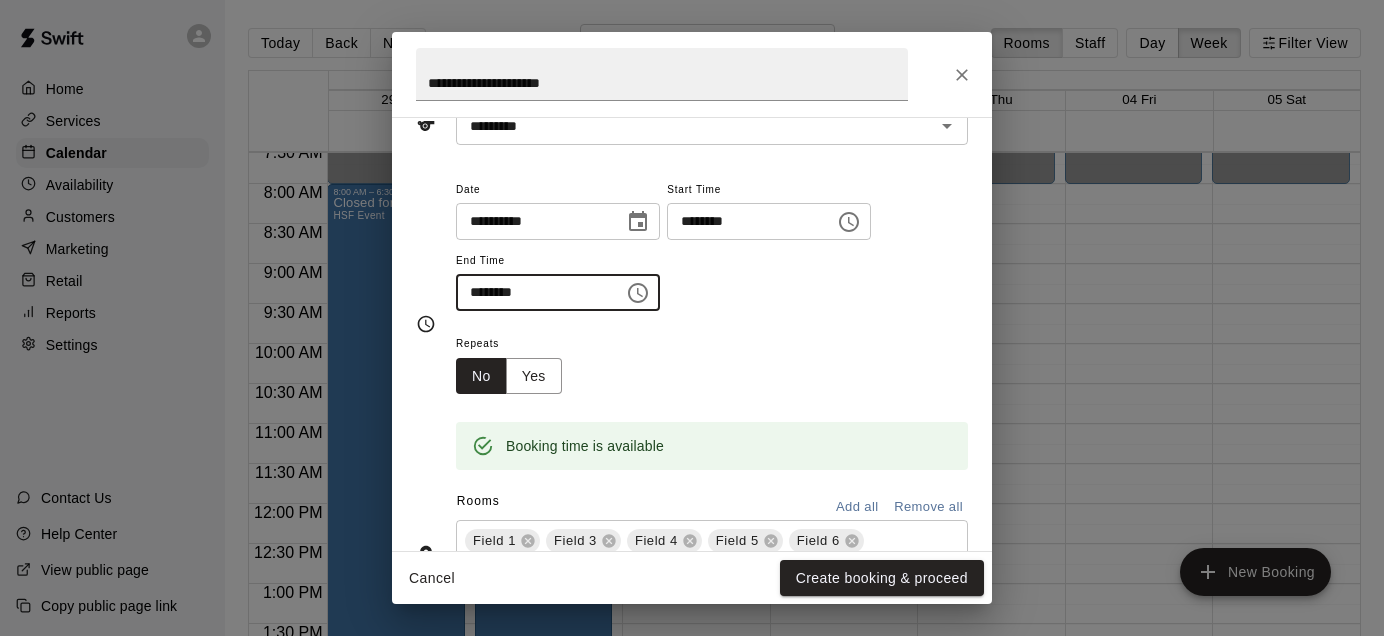 scroll, scrollTop: 113, scrollLeft: 0, axis: vertical 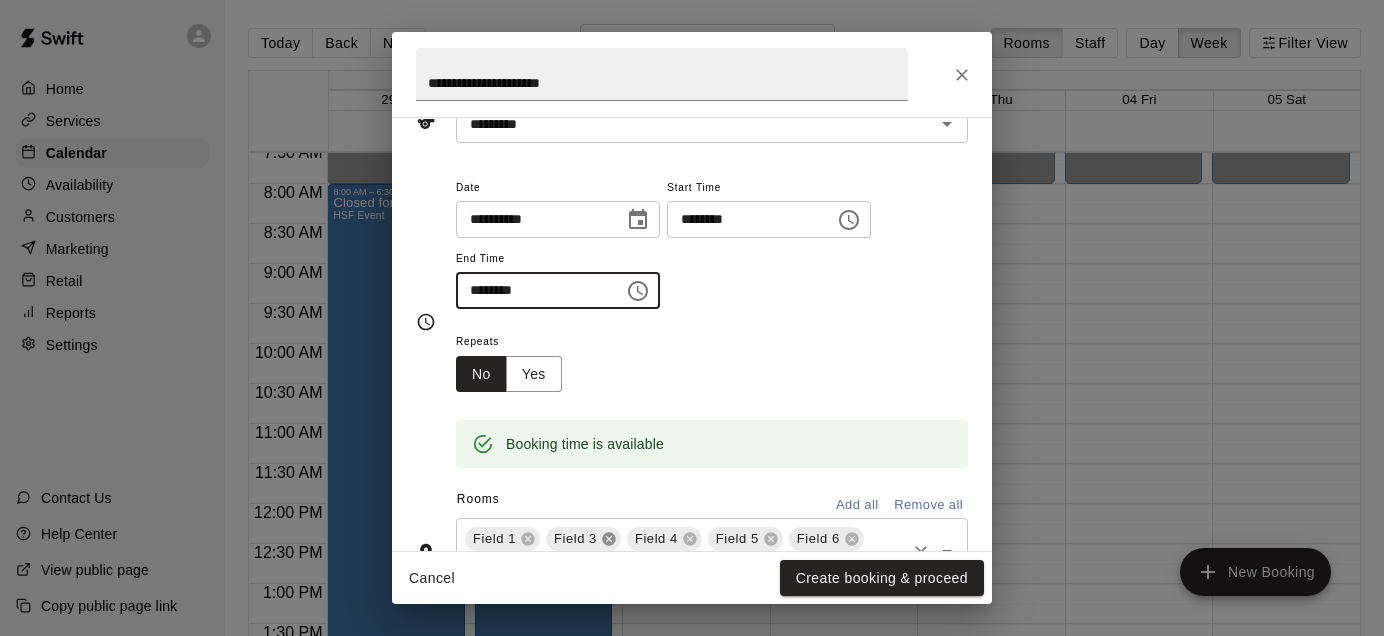 click 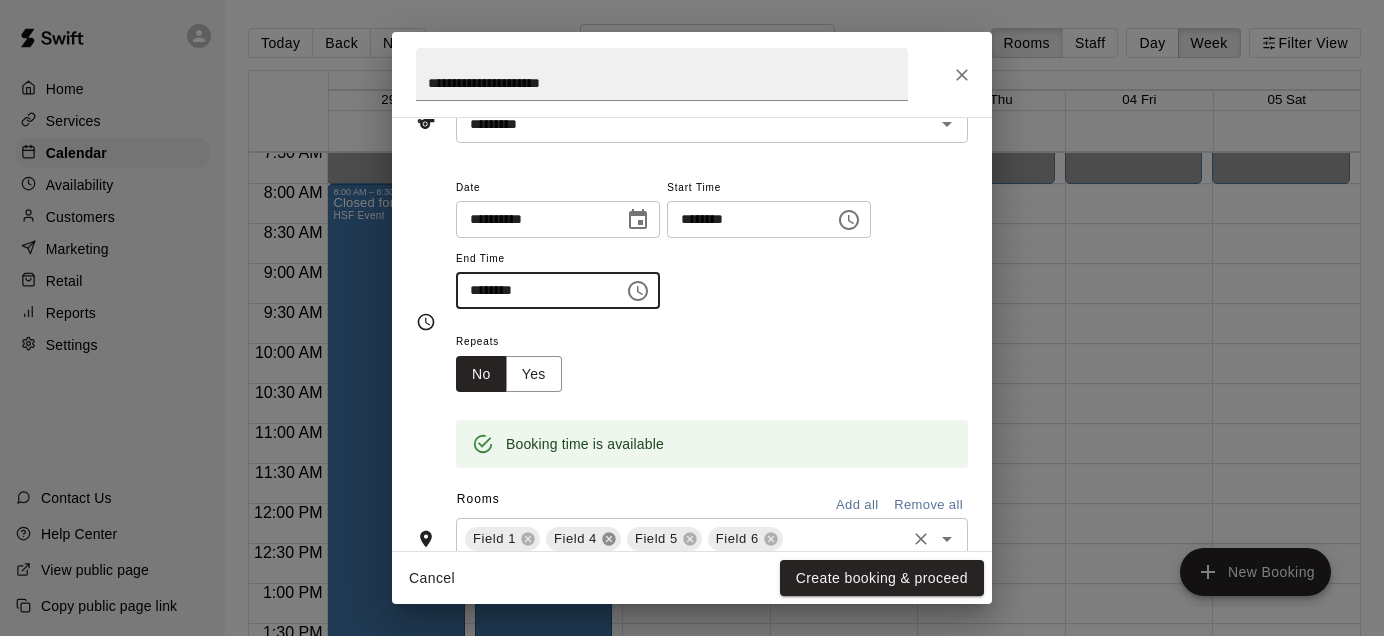 click 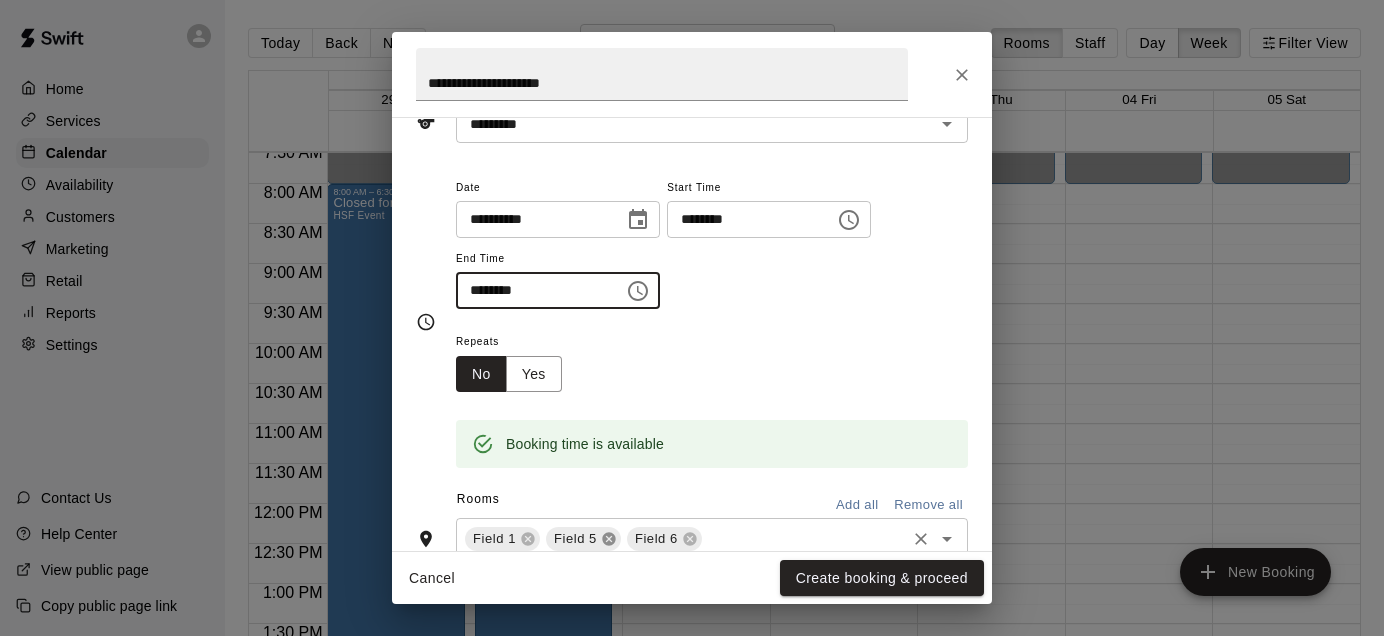 click 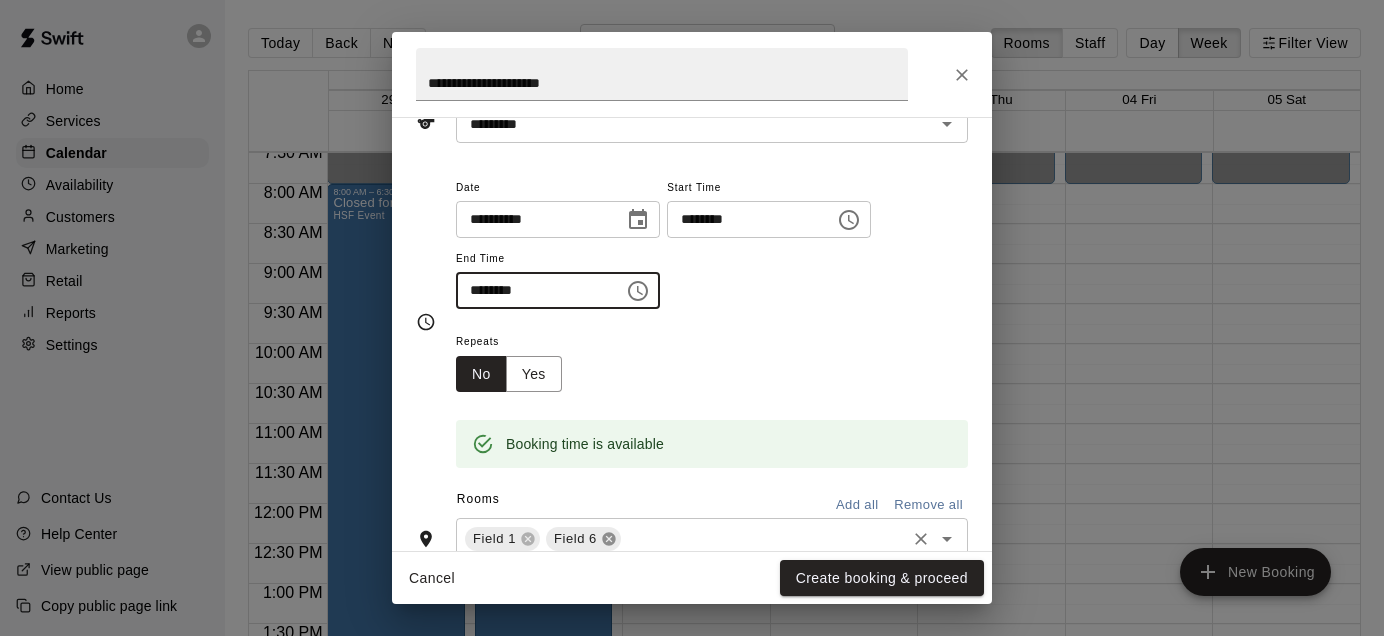 click 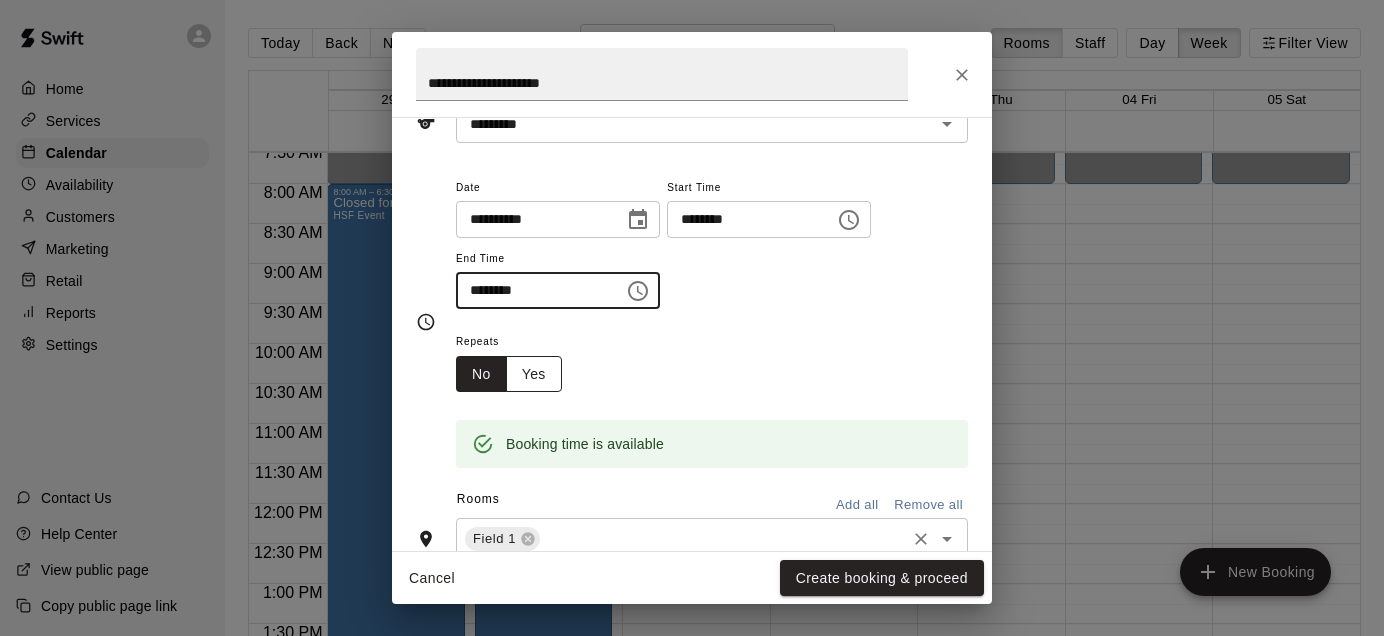 click on "Yes" at bounding box center (534, 374) 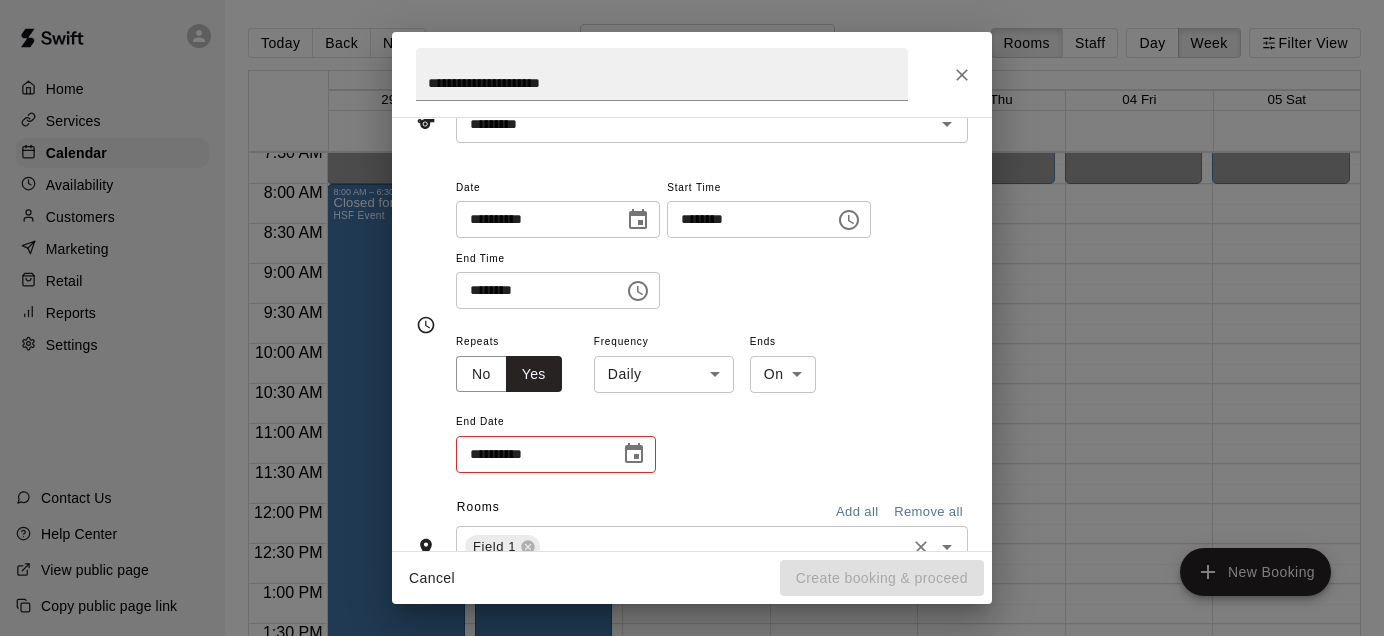 click at bounding box center [634, 454] 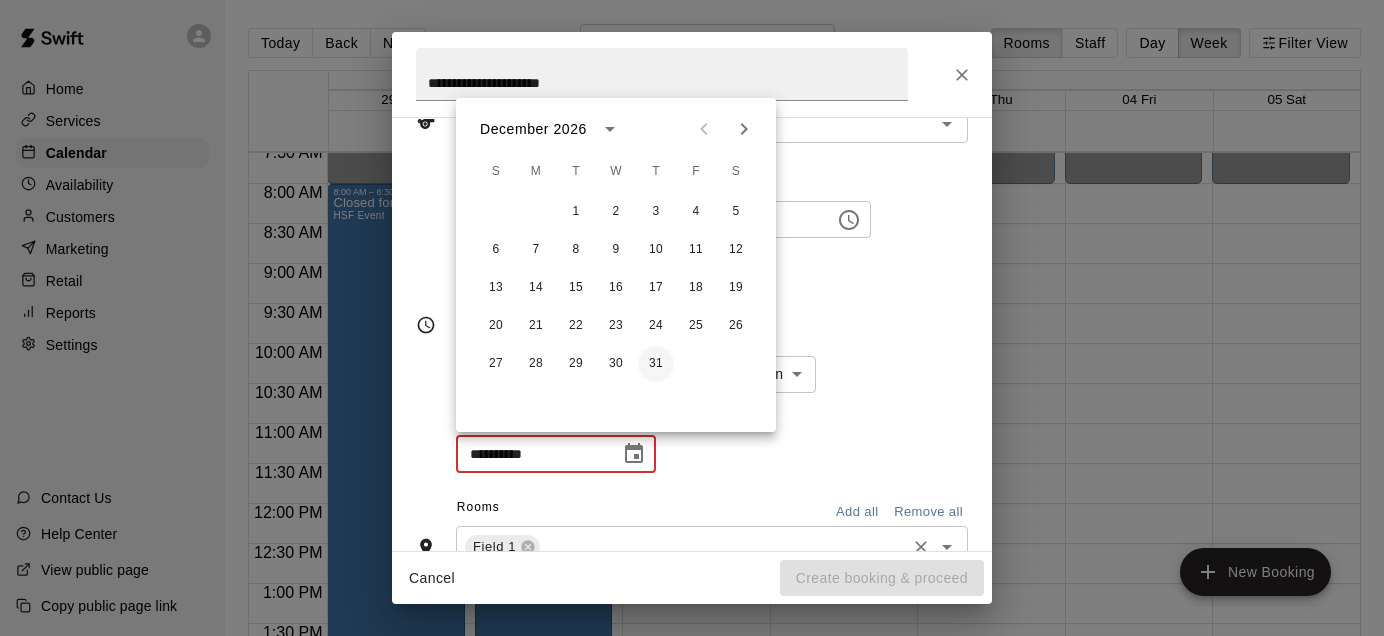 click on "31" at bounding box center (656, 364) 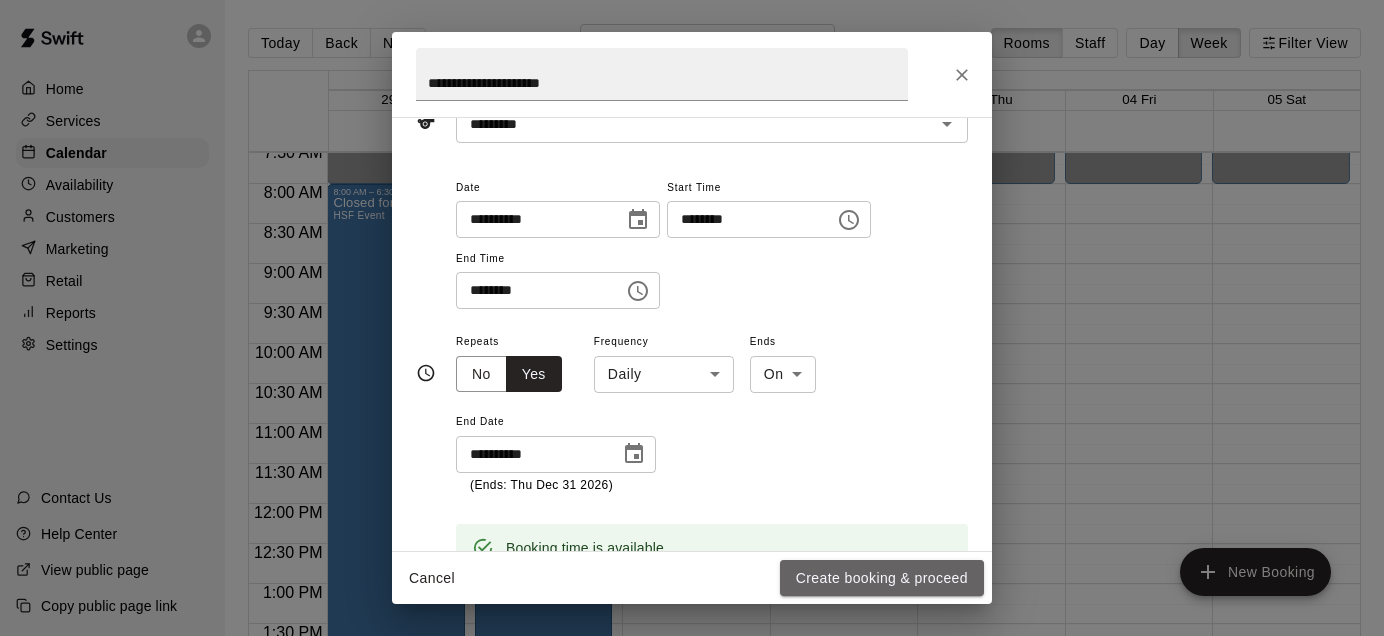 click on "Create booking & proceed" at bounding box center (882, 578) 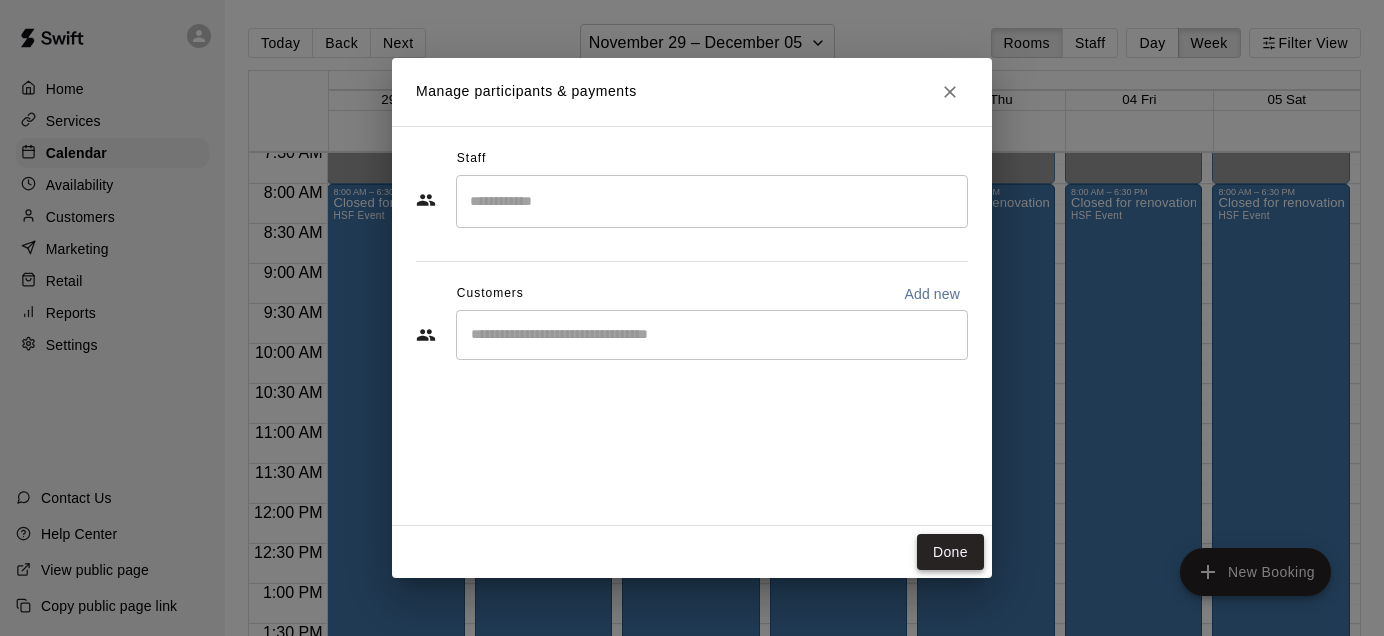 click on "Done" at bounding box center [950, 552] 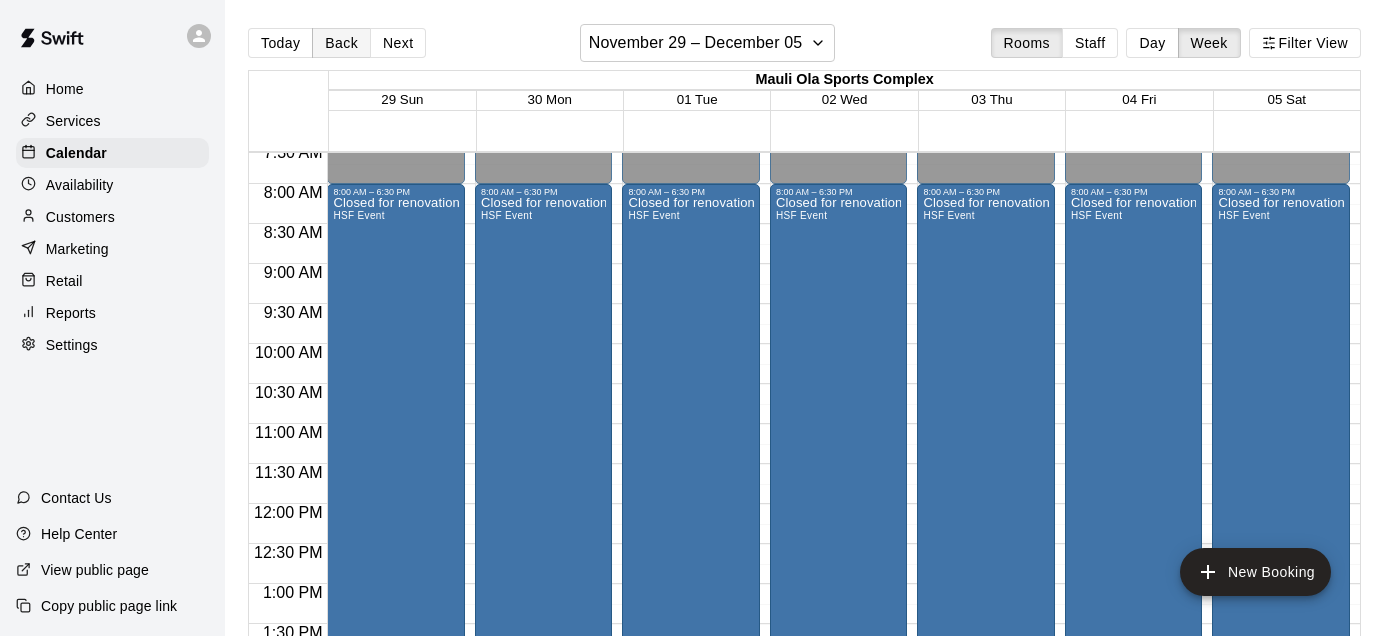 click on "Back" at bounding box center [341, 43] 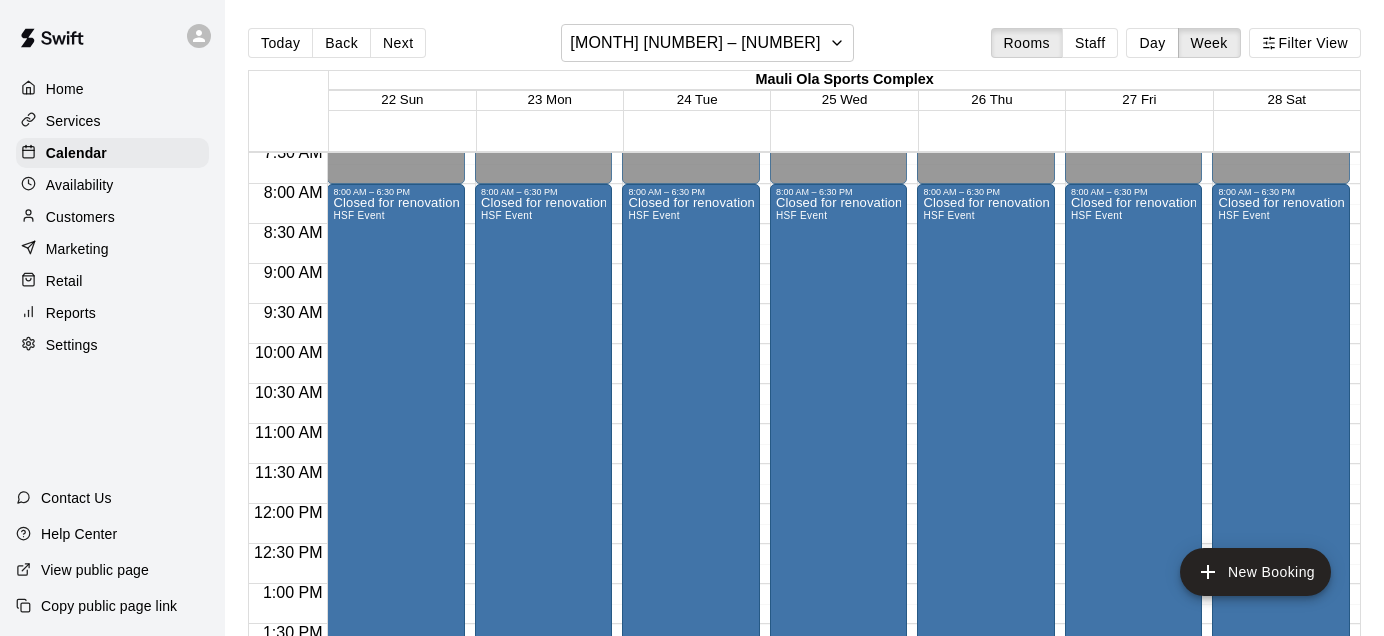 click on "Reports" at bounding box center (112, 313) 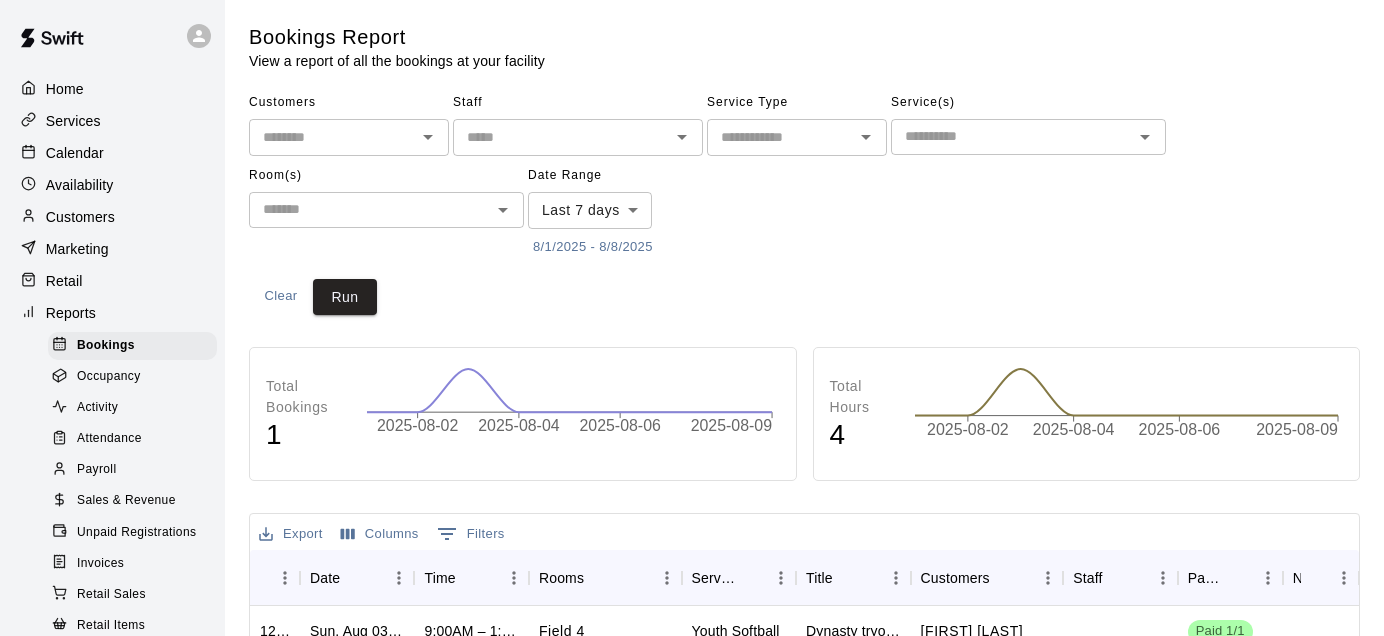 click on "Invoices" at bounding box center [132, 564] 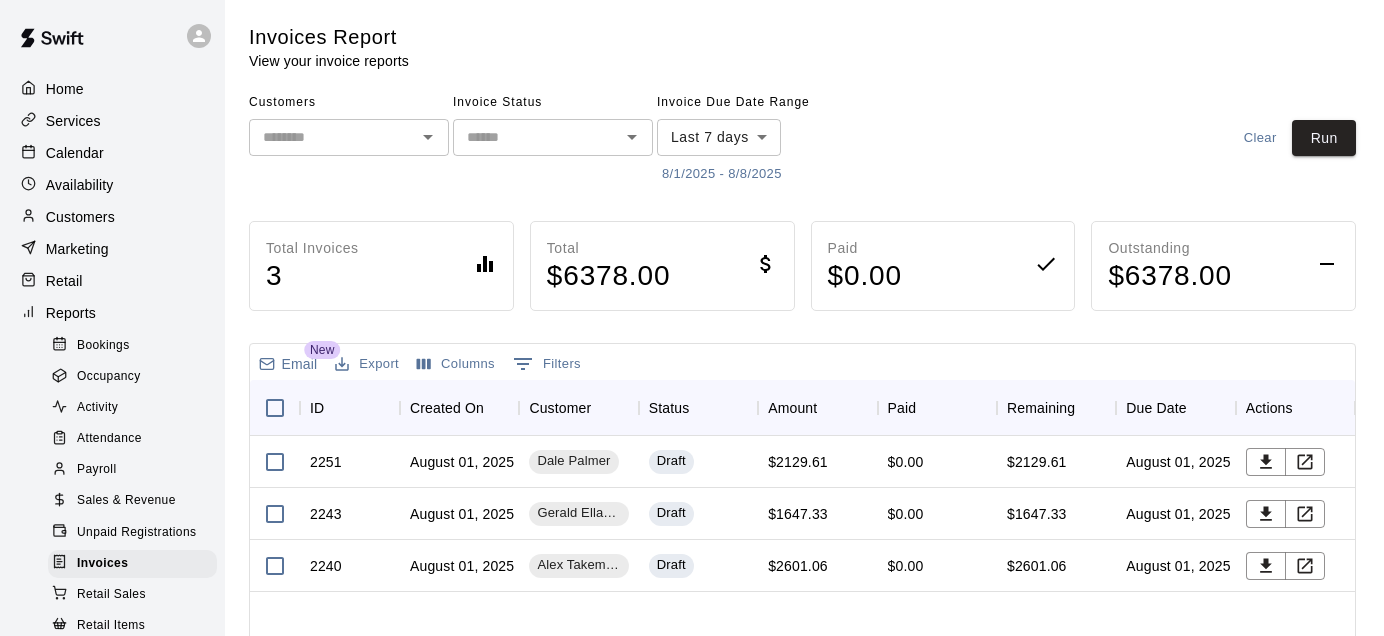 click on "8/1/2025 - 8/8/2025" at bounding box center (722, 174) 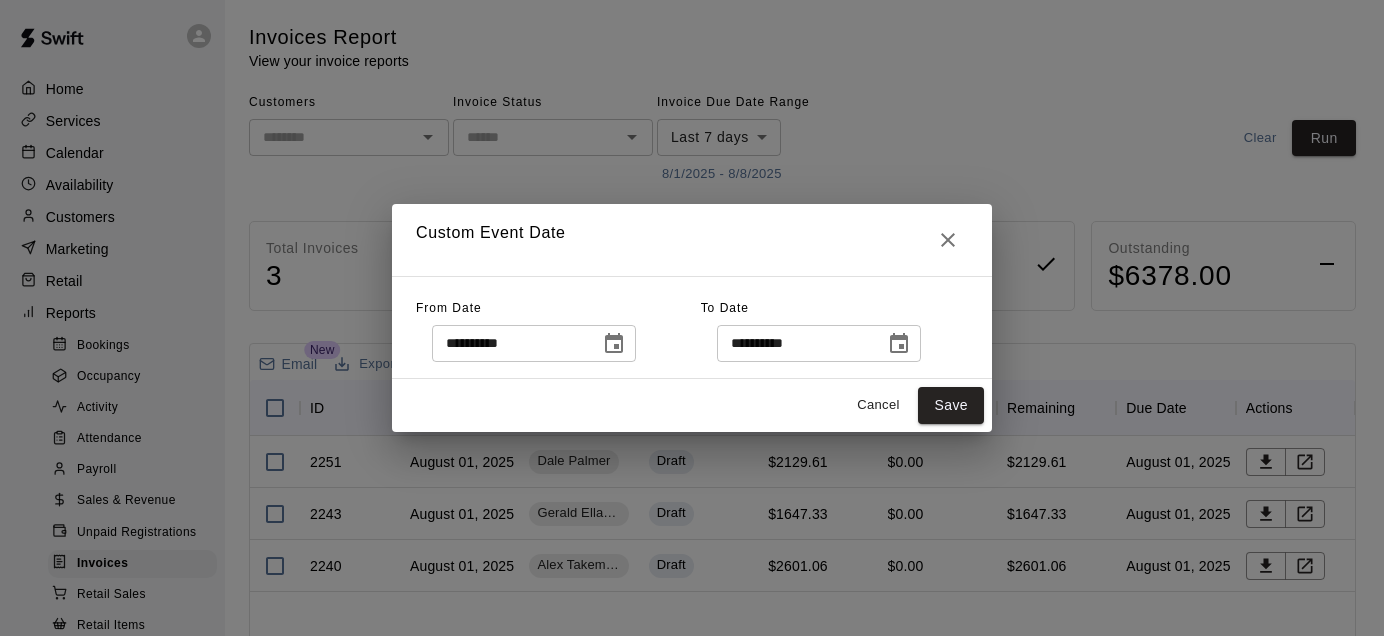 click 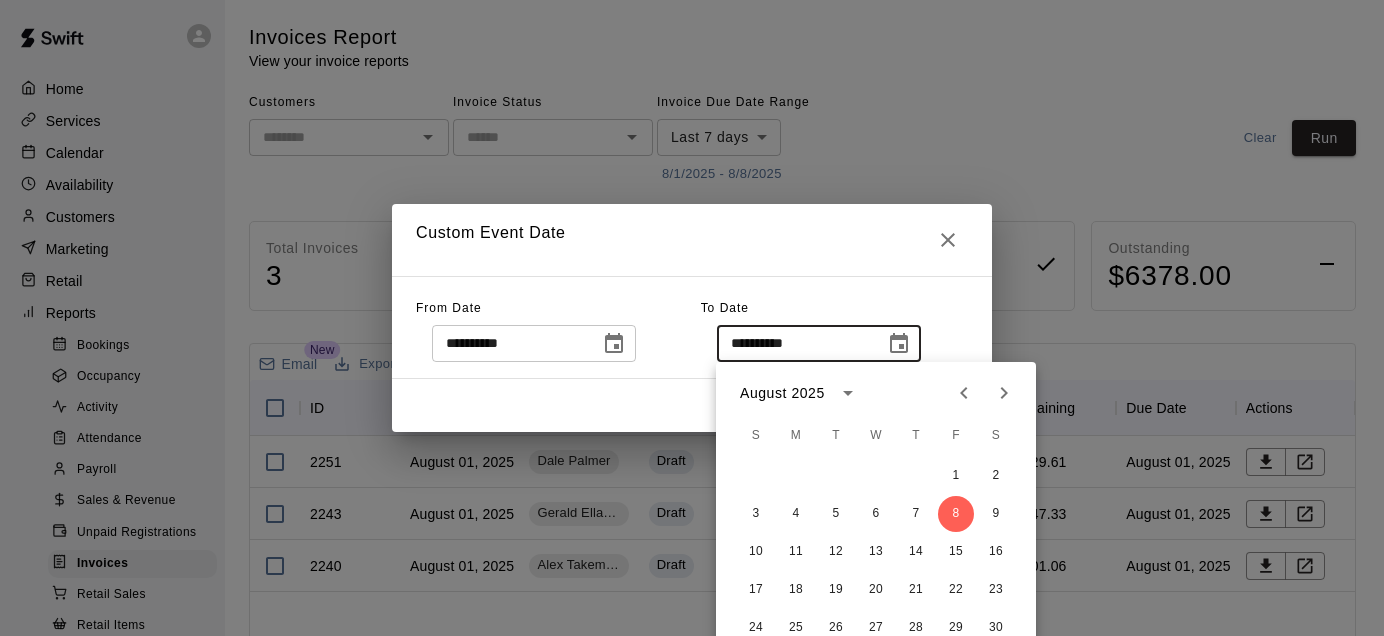 click 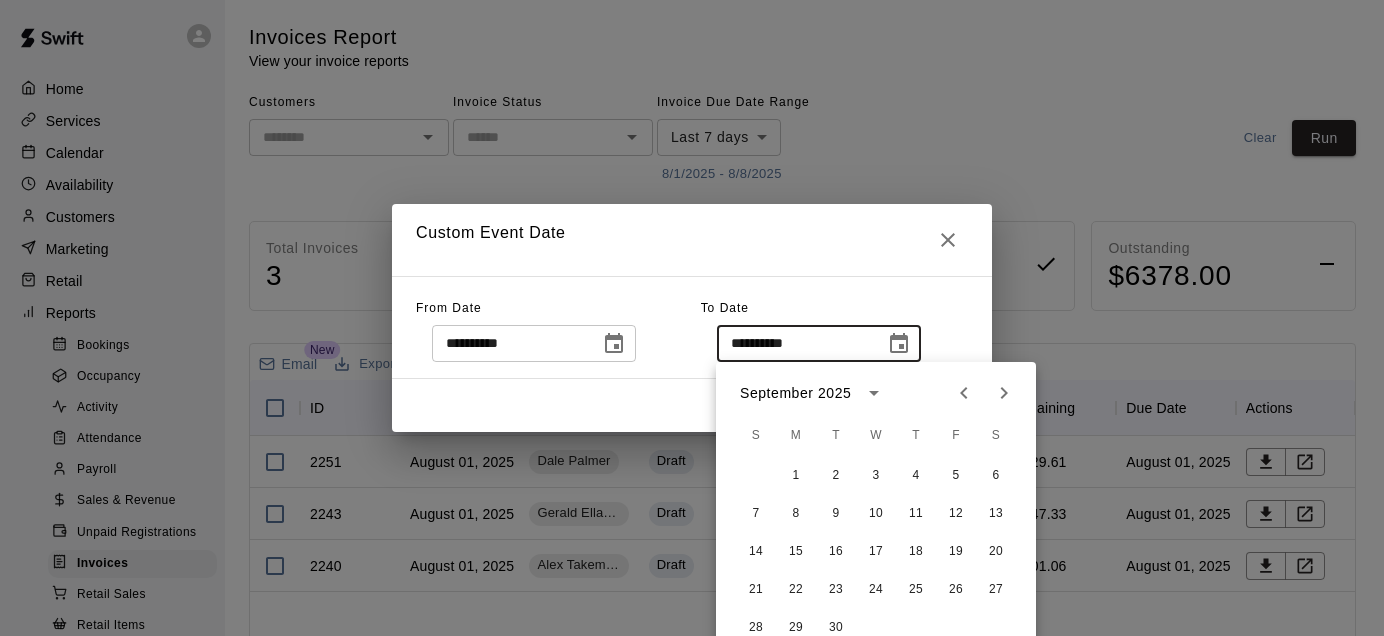 click 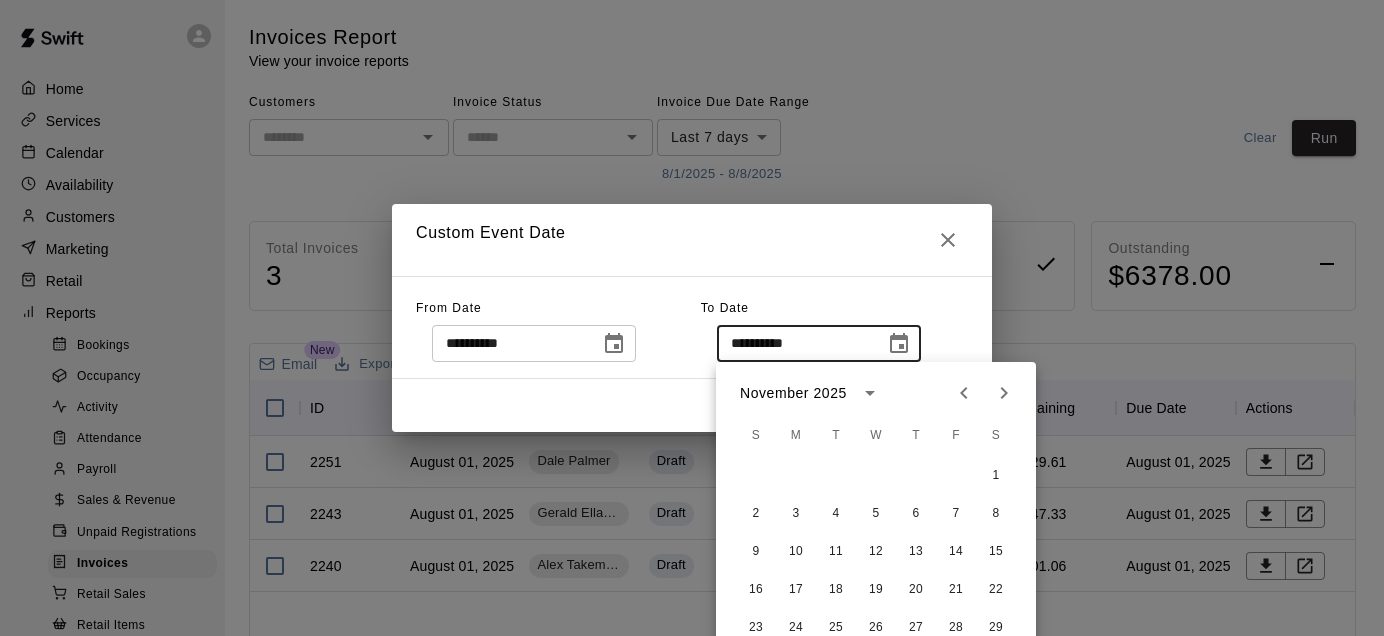 click 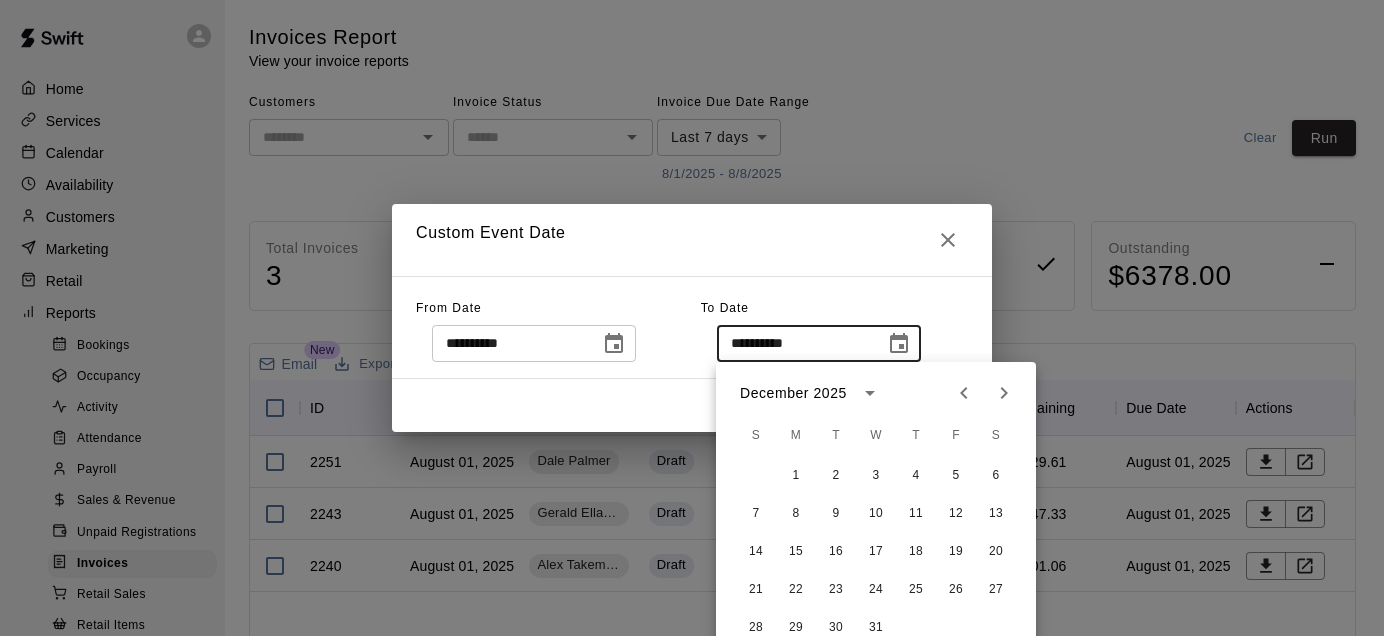 click 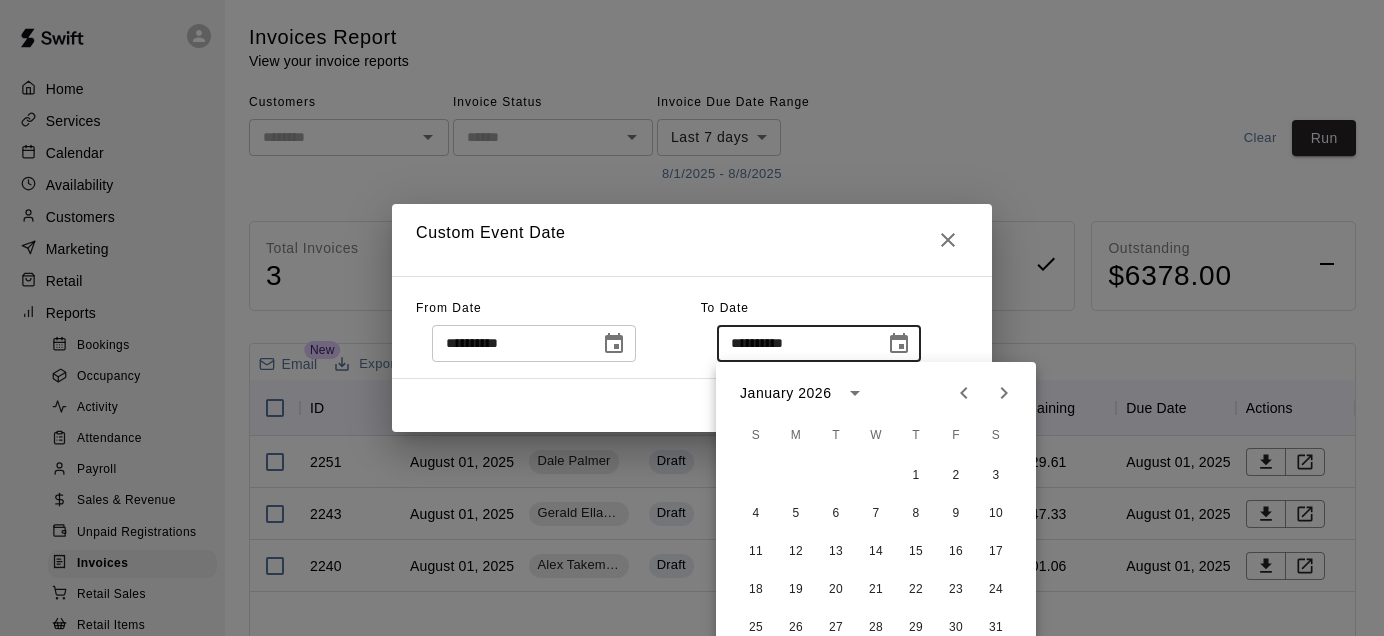 click 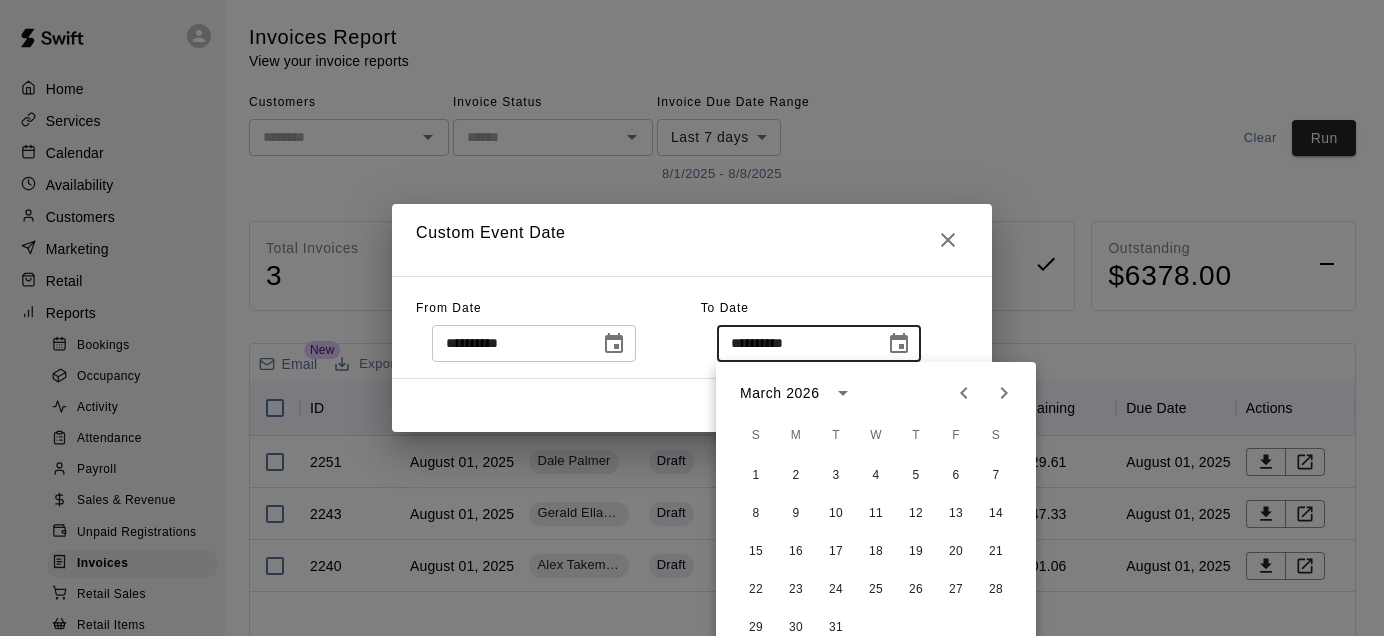 click 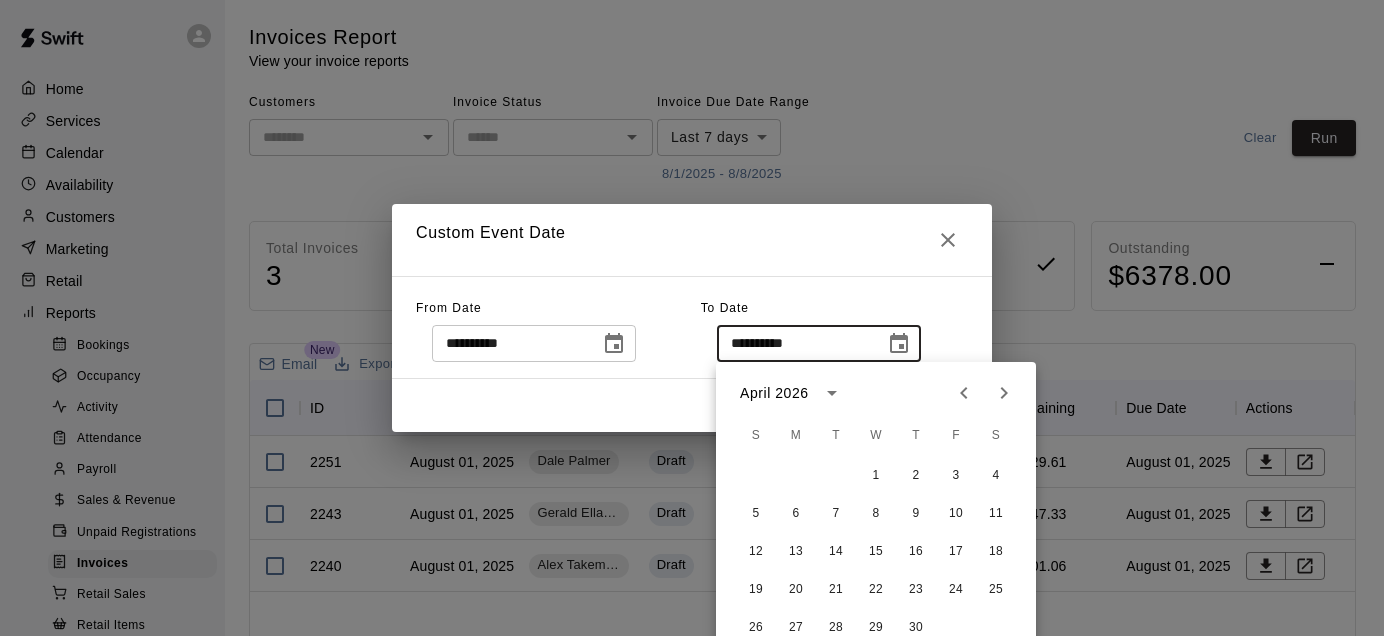click 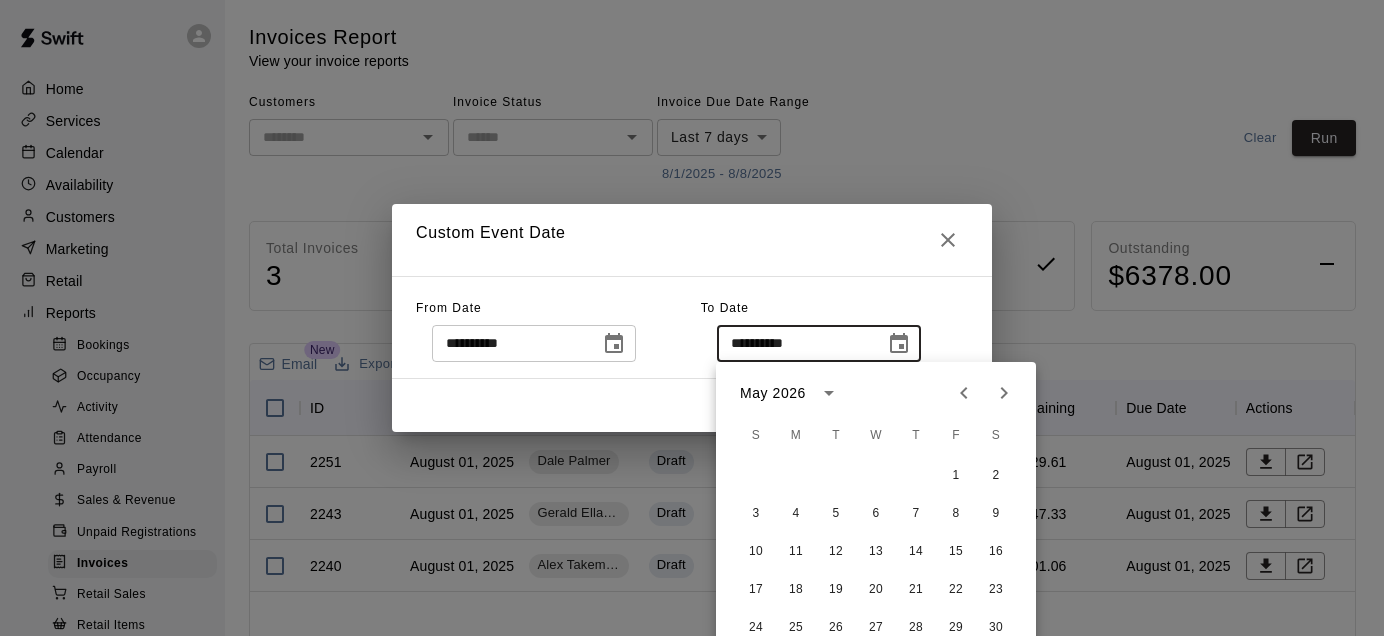 click 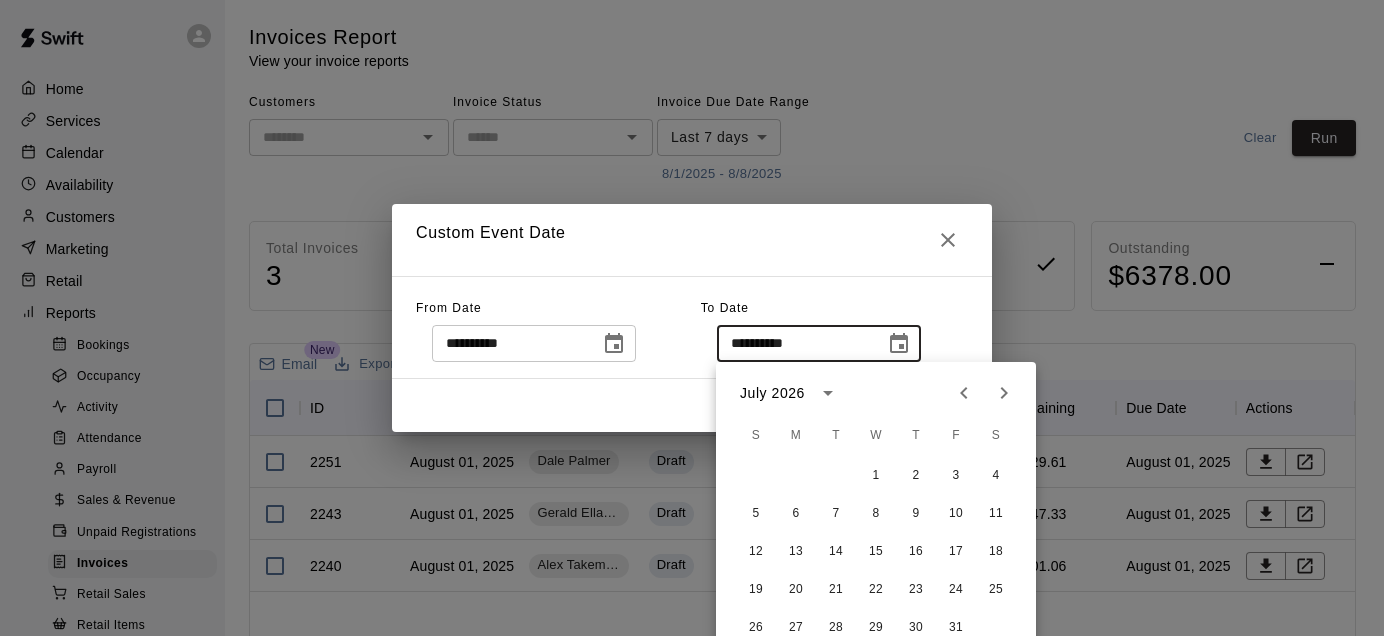 click 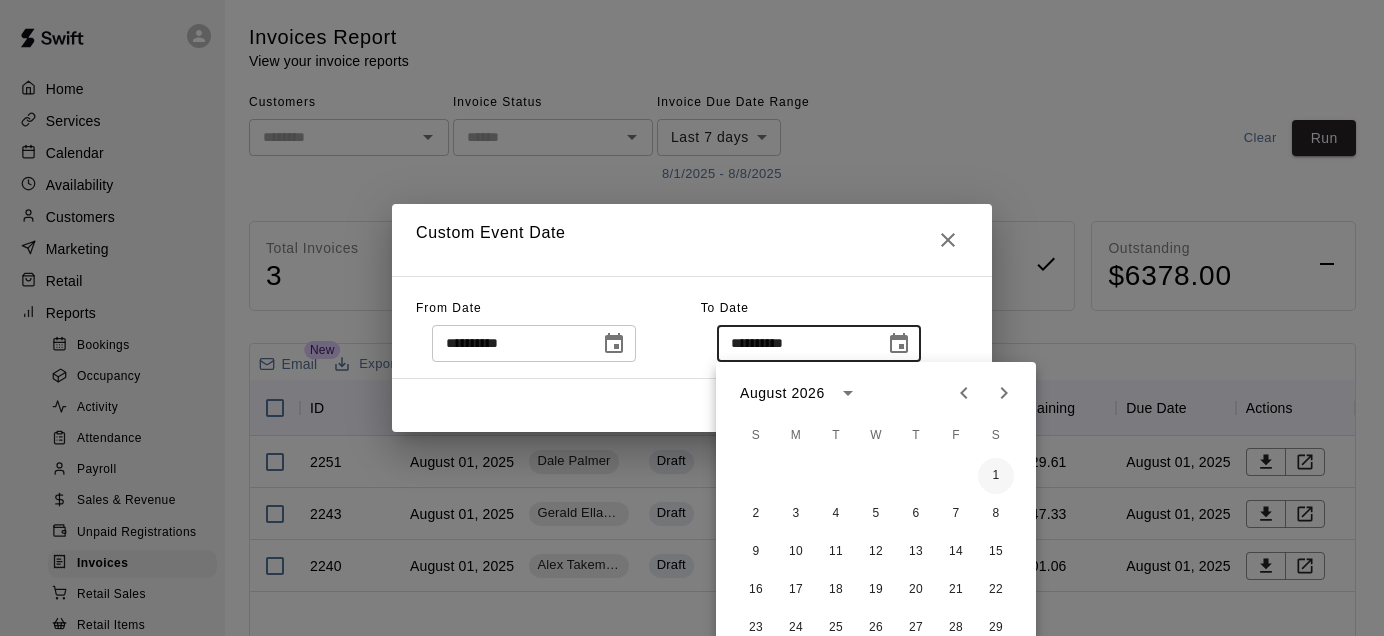 click on "1" at bounding box center [996, 476] 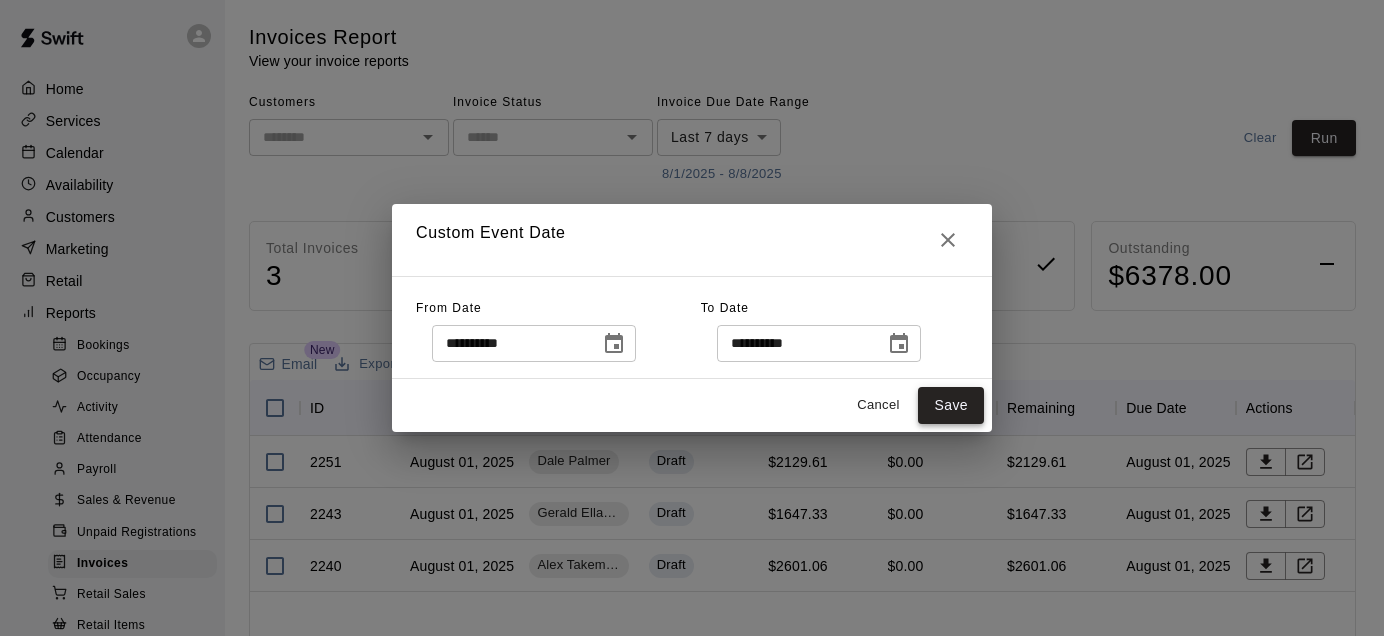 click on "Save" at bounding box center [951, 405] 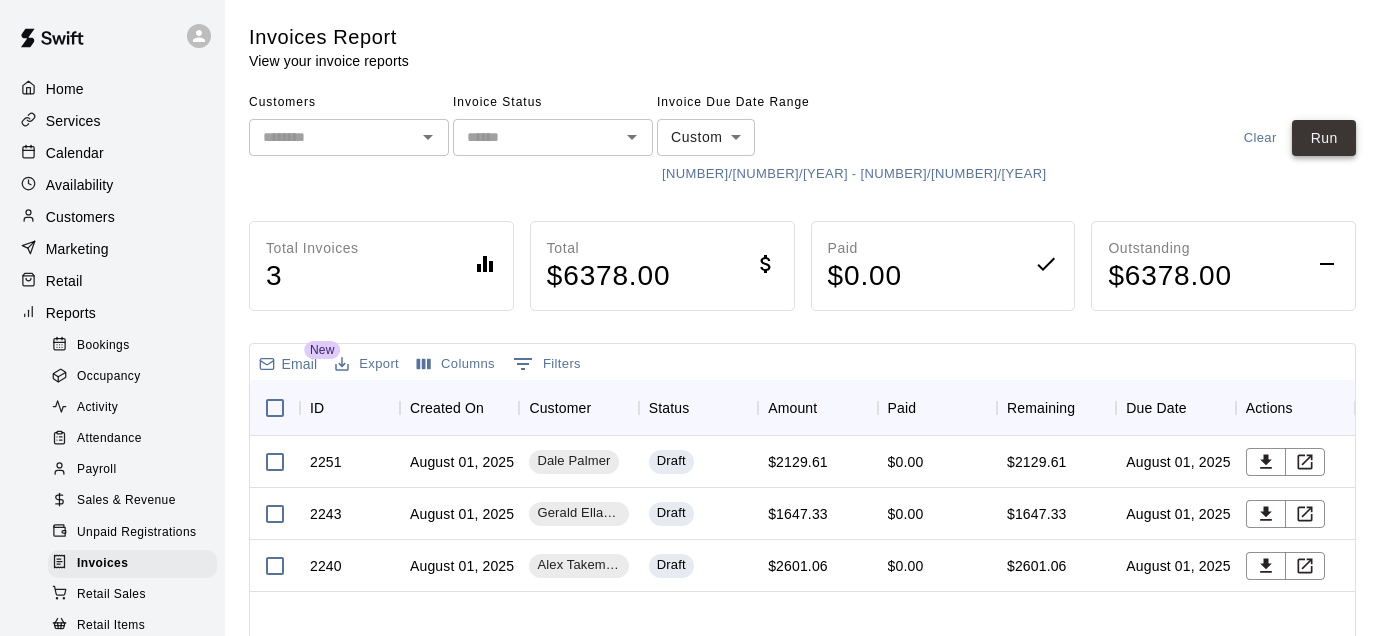 click on "Run" at bounding box center (1324, 138) 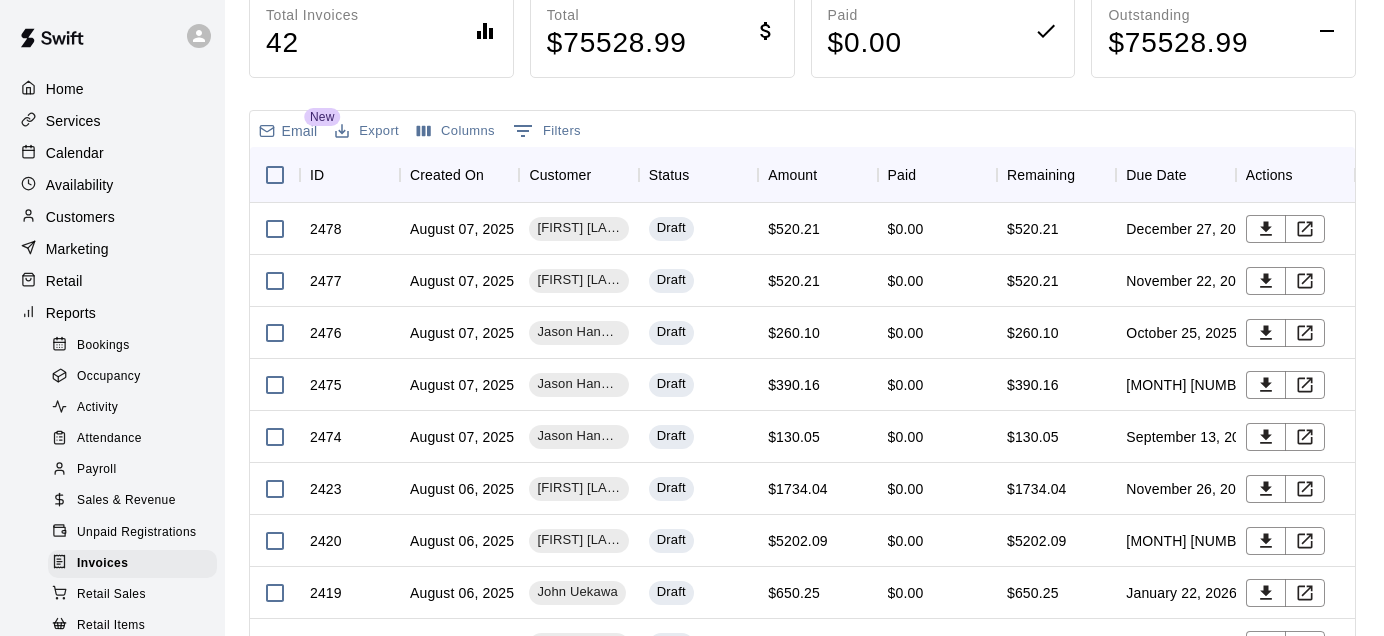scroll, scrollTop: 239, scrollLeft: 0, axis: vertical 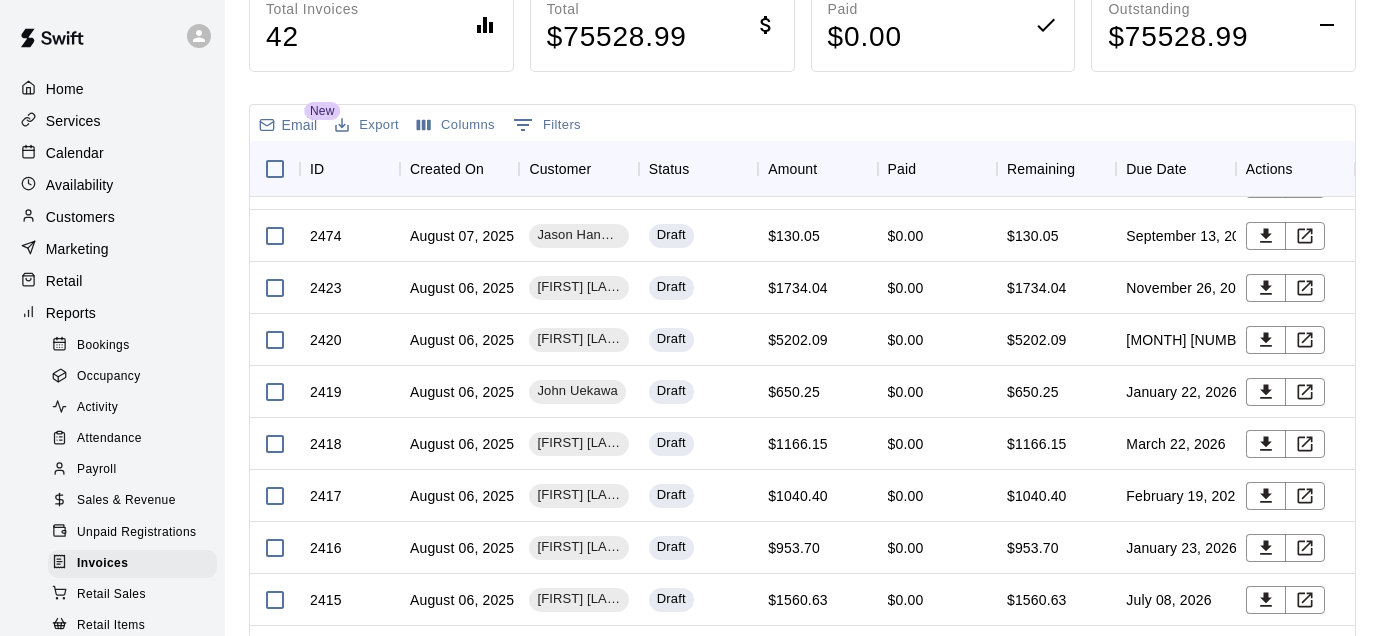 click on "Customers" at bounding box center [112, 217] 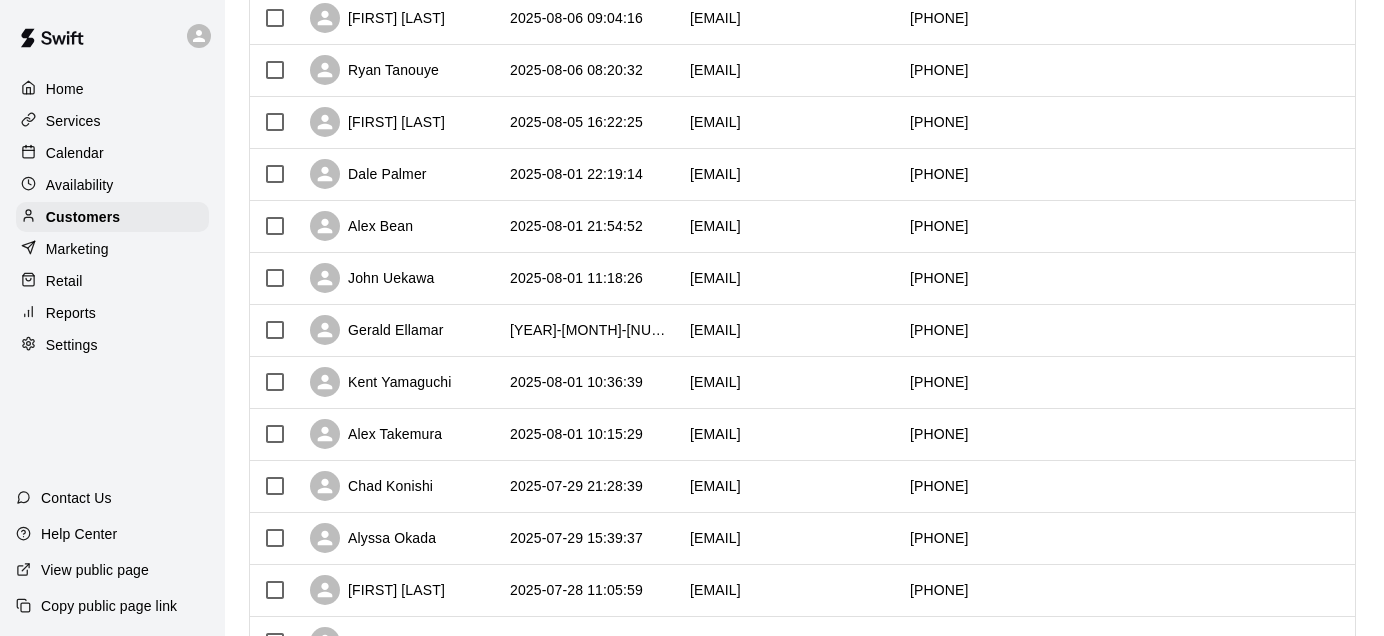 scroll, scrollTop: 482, scrollLeft: 0, axis: vertical 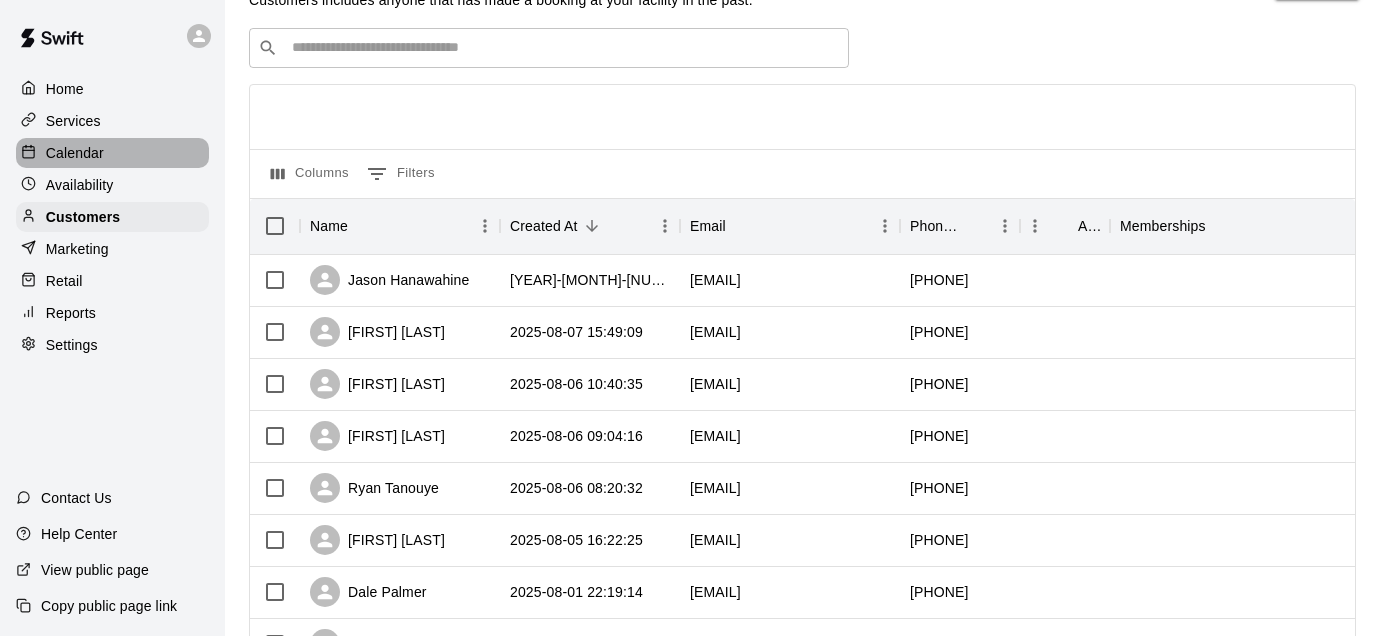 click on "Calendar" at bounding box center (112, 153) 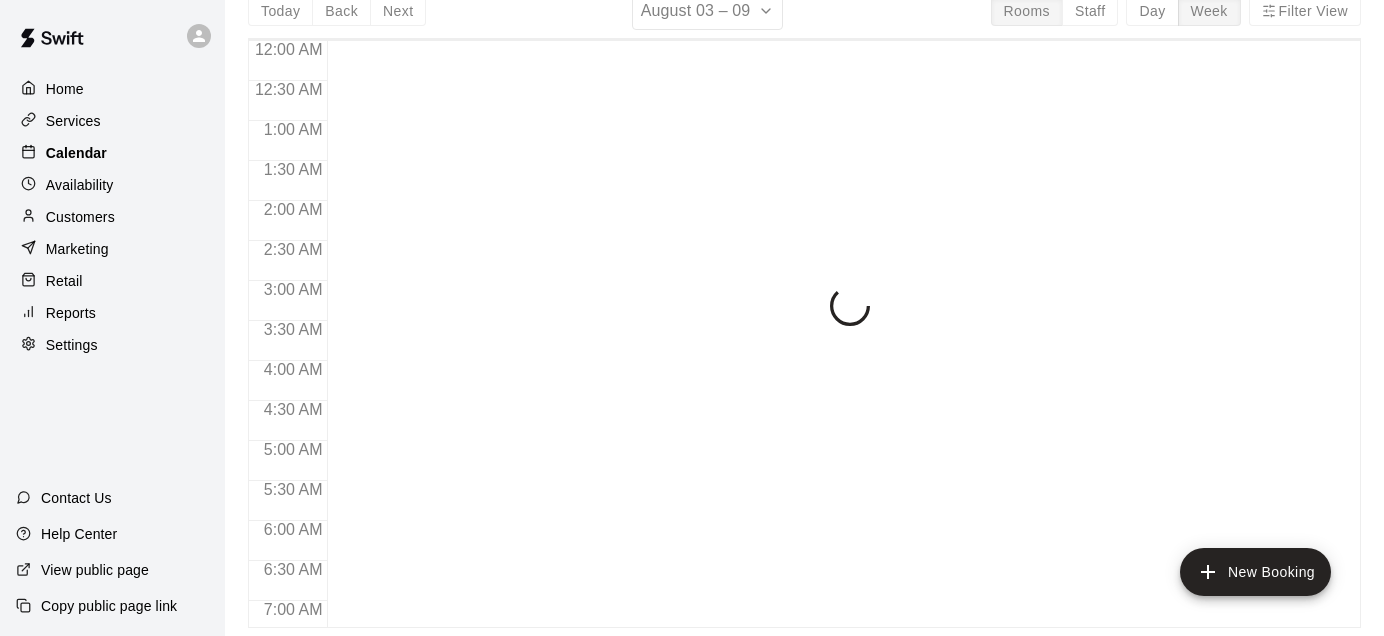 scroll, scrollTop: 0, scrollLeft: 0, axis: both 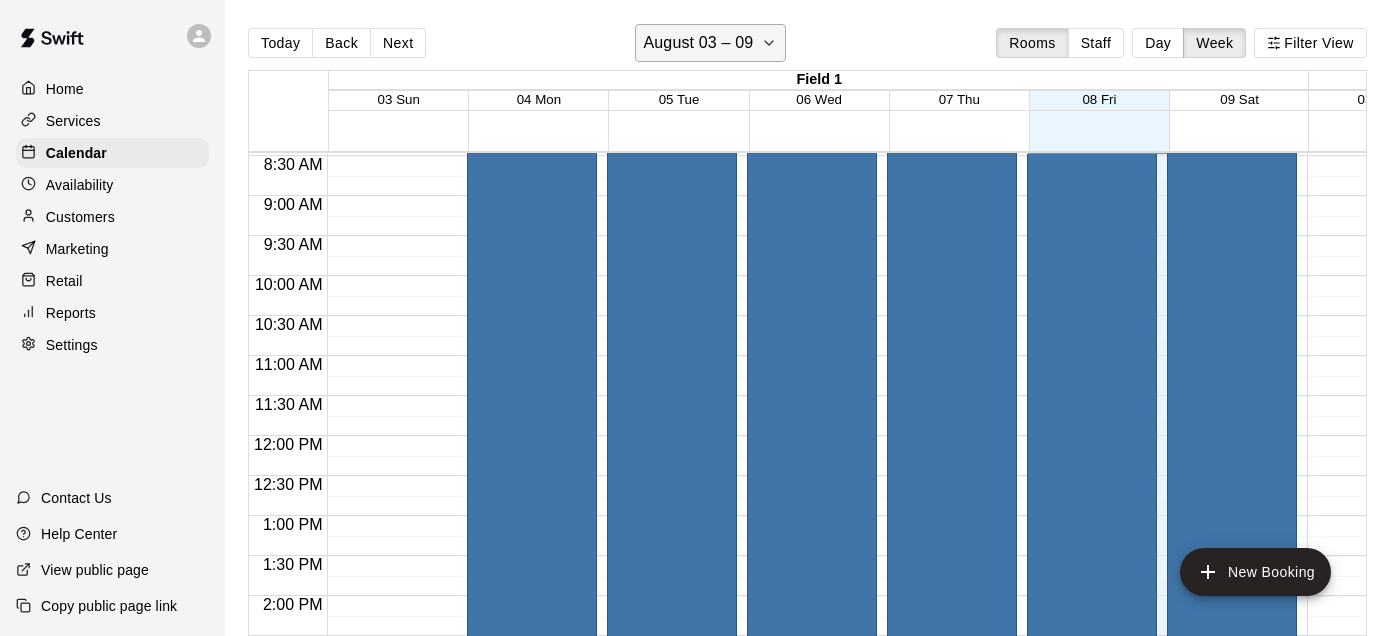 click on "August 03 – 09" at bounding box center (711, 43) 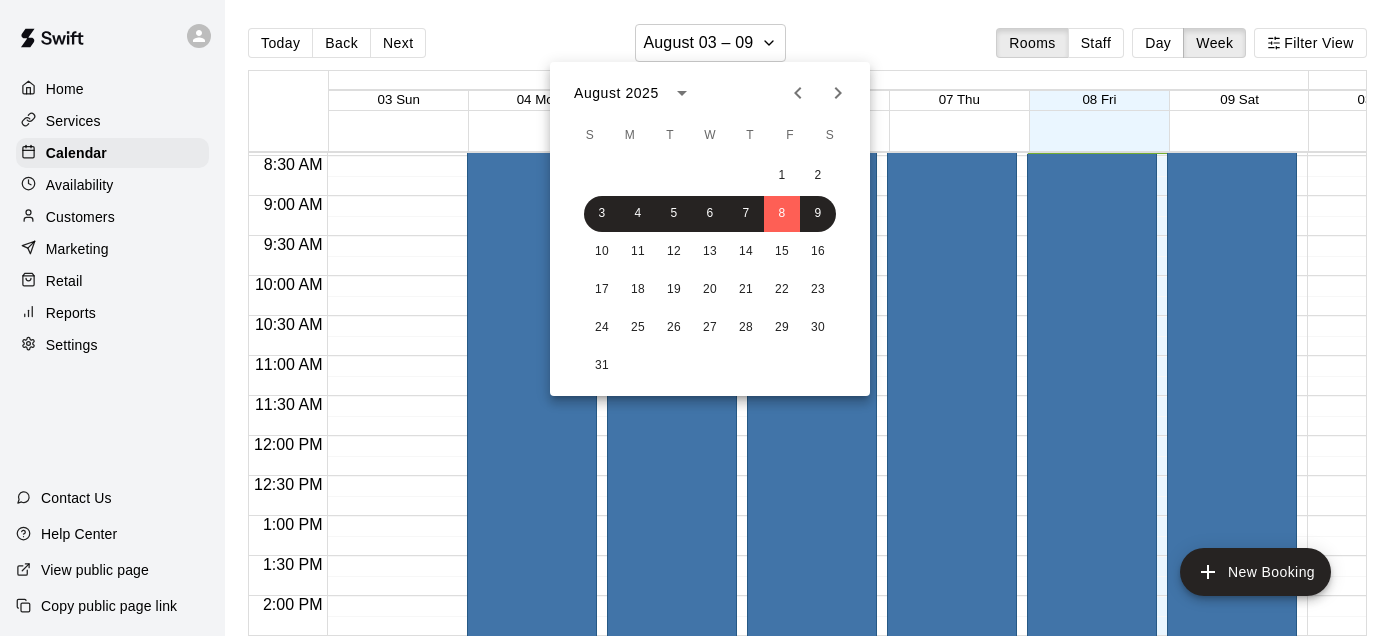 click at bounding box center (692, 318) 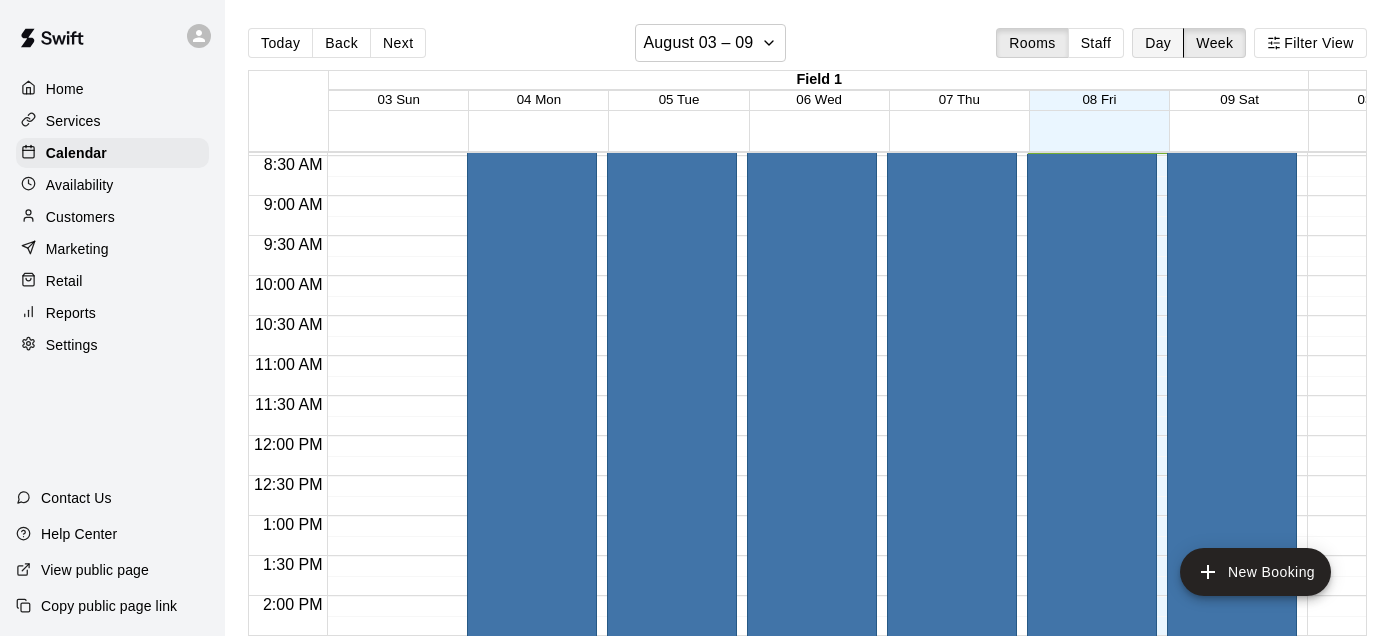 click on "Day" at bounding box center [1158, 43] 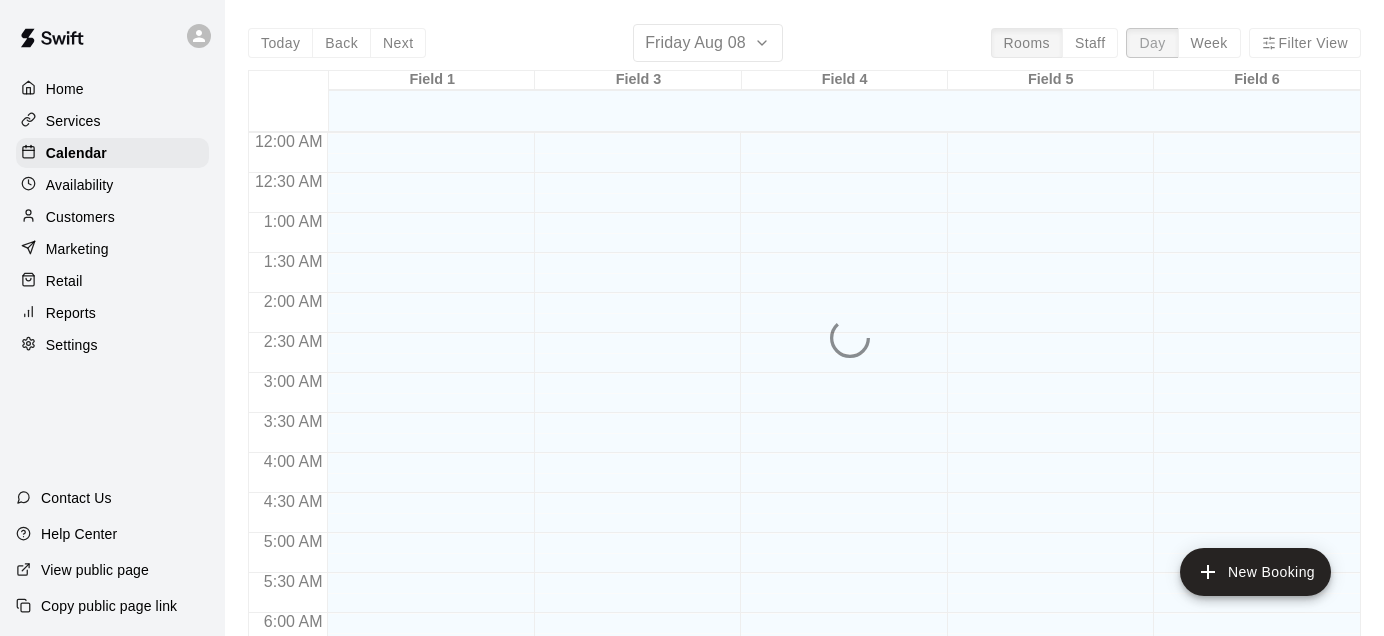 scroll, scrollTop: 677, scrollLeft: 0, axis: vertical 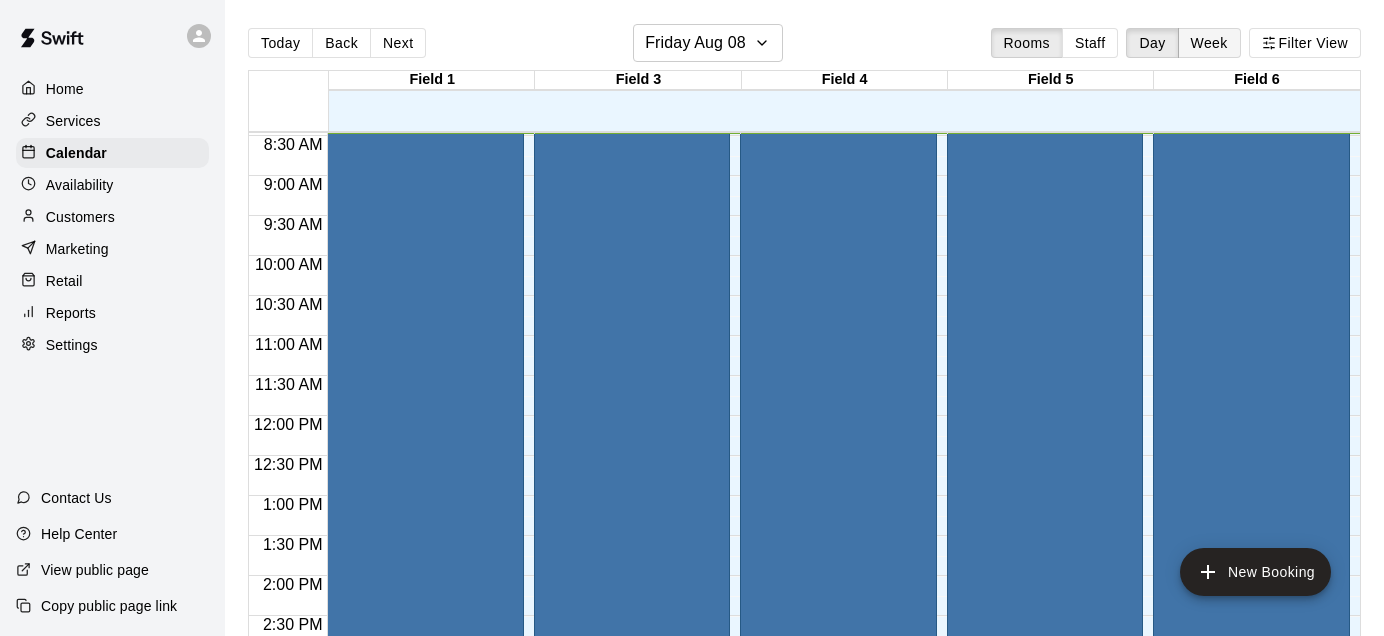 click on "Week" at bounding box center [1209, 43] 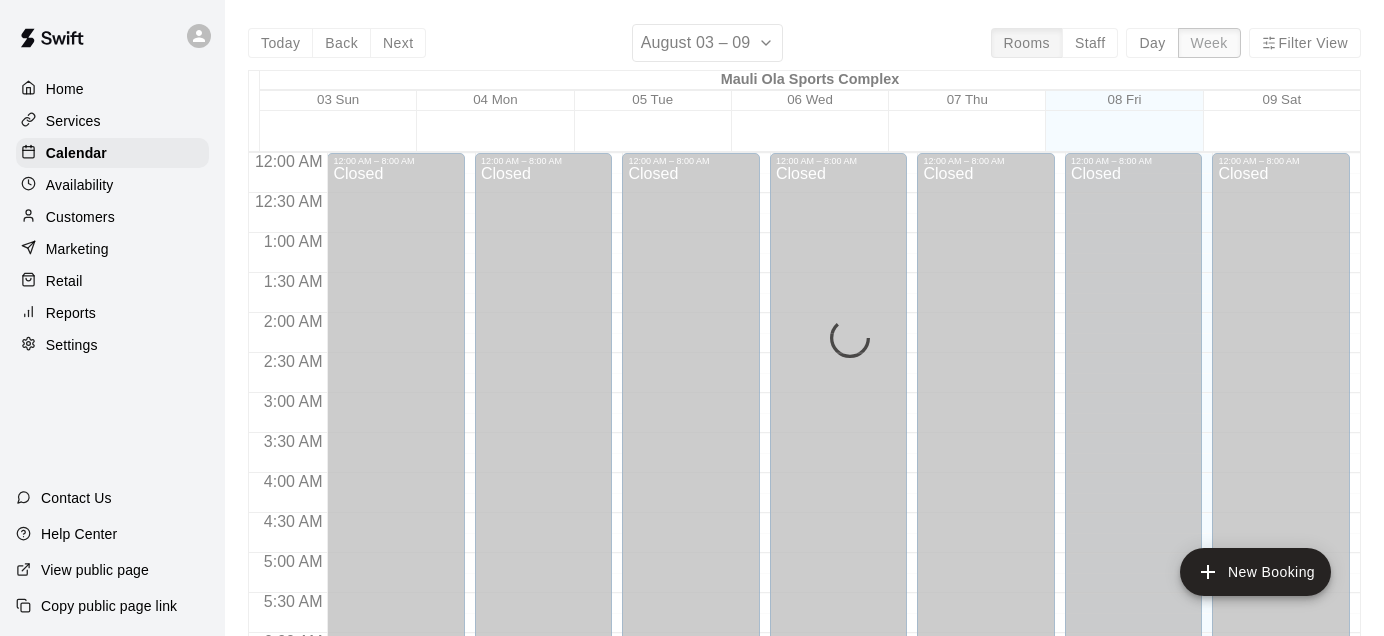 scroll, scrollTop: 677, scrollLeft: 0, axis: vertical 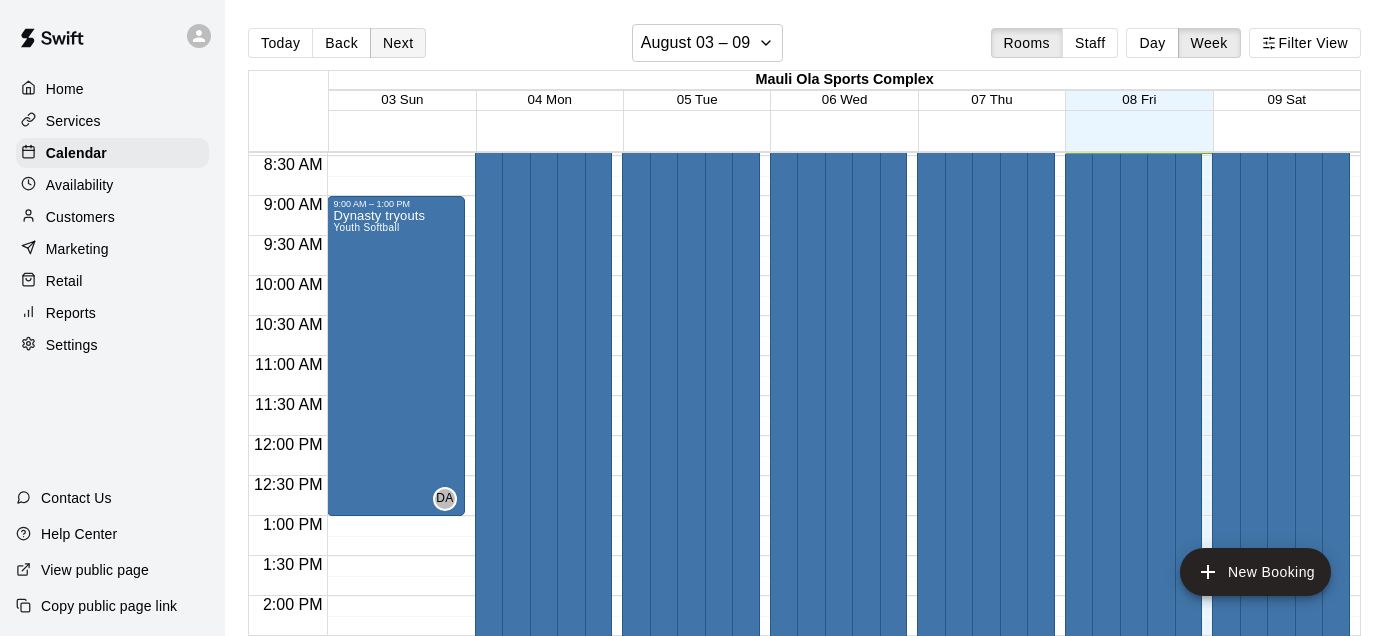 click on "Next" at bounding box center (398, 43) 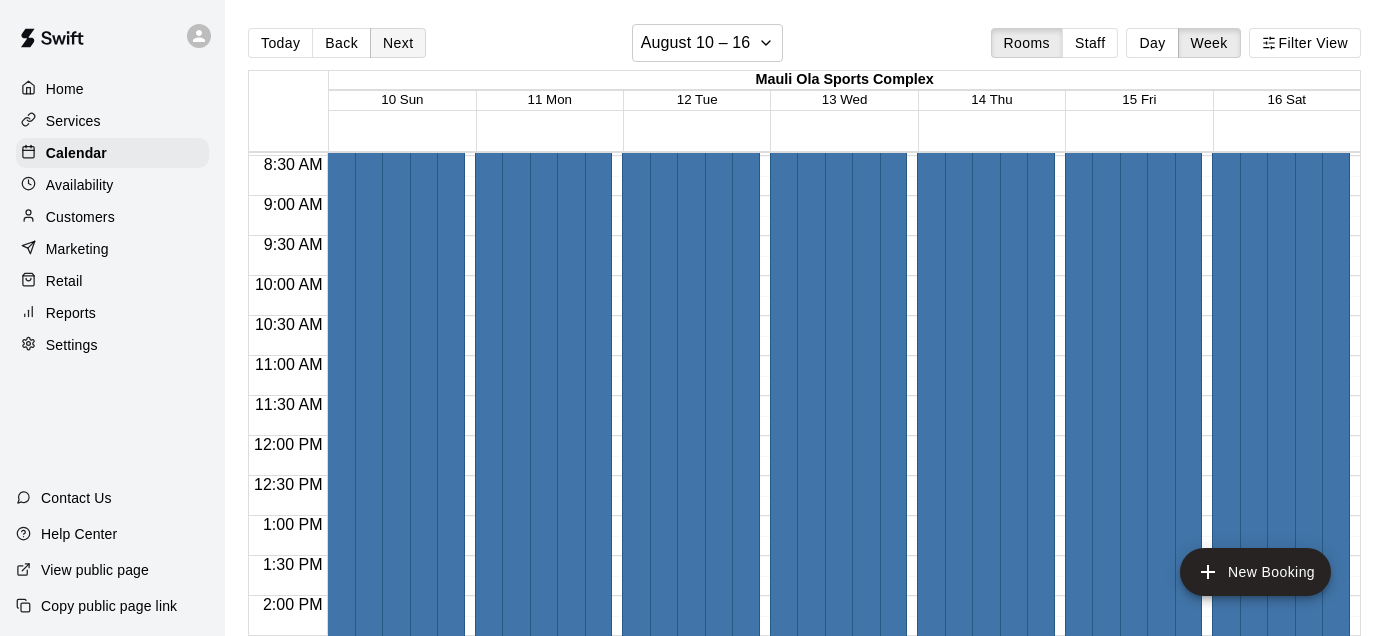 click on "Next" at bounding box center (398, 43) 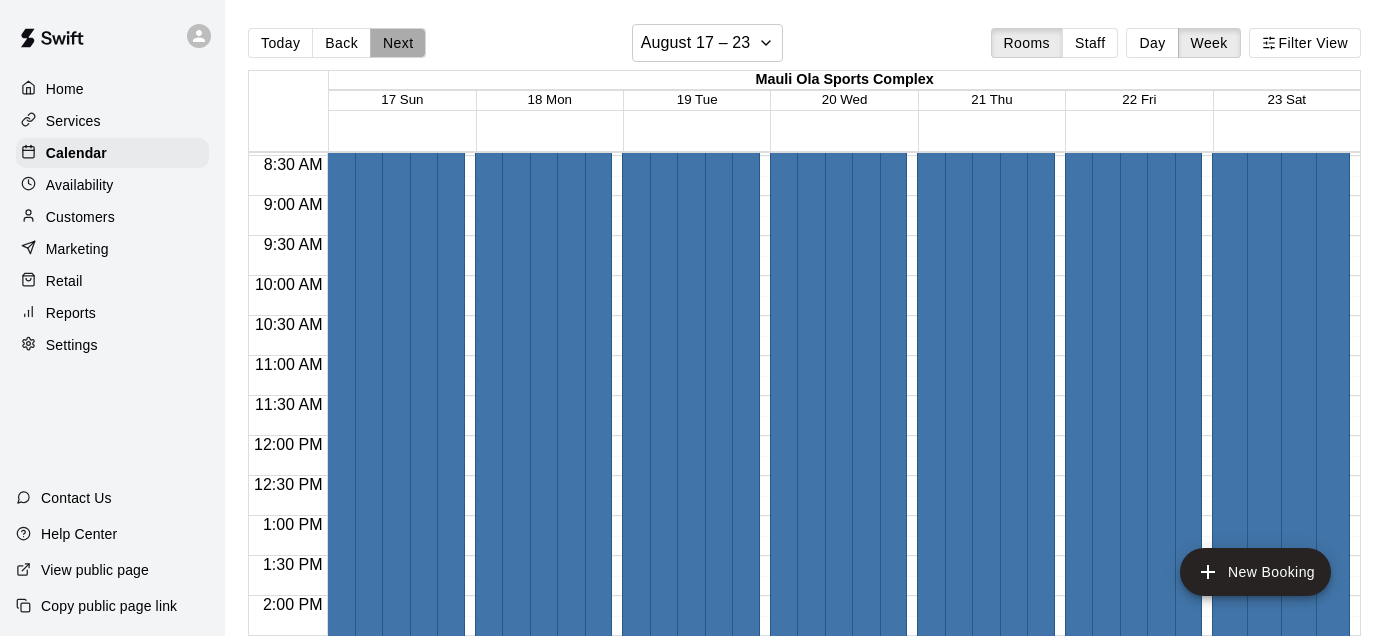 click on "Next" at bounding box center (398, 43) 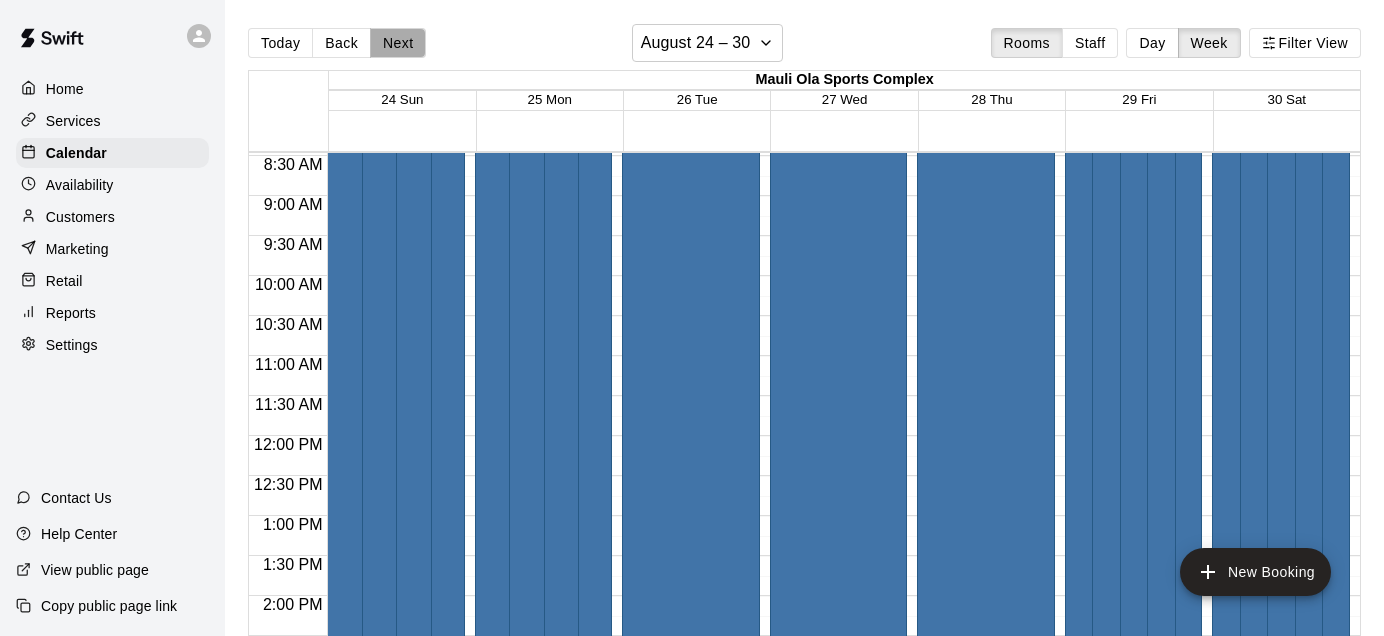 click on "Next" at bounding box center (398, 43) 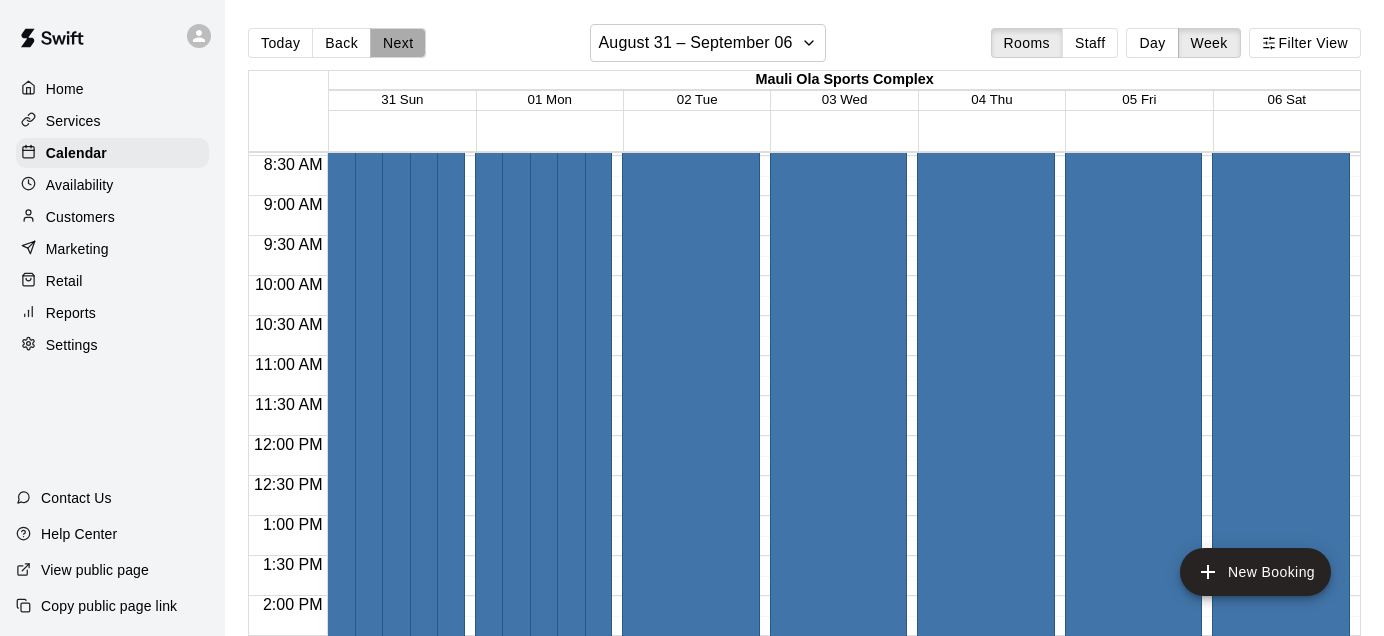 click on "Next" at bounding box center (398, 43) 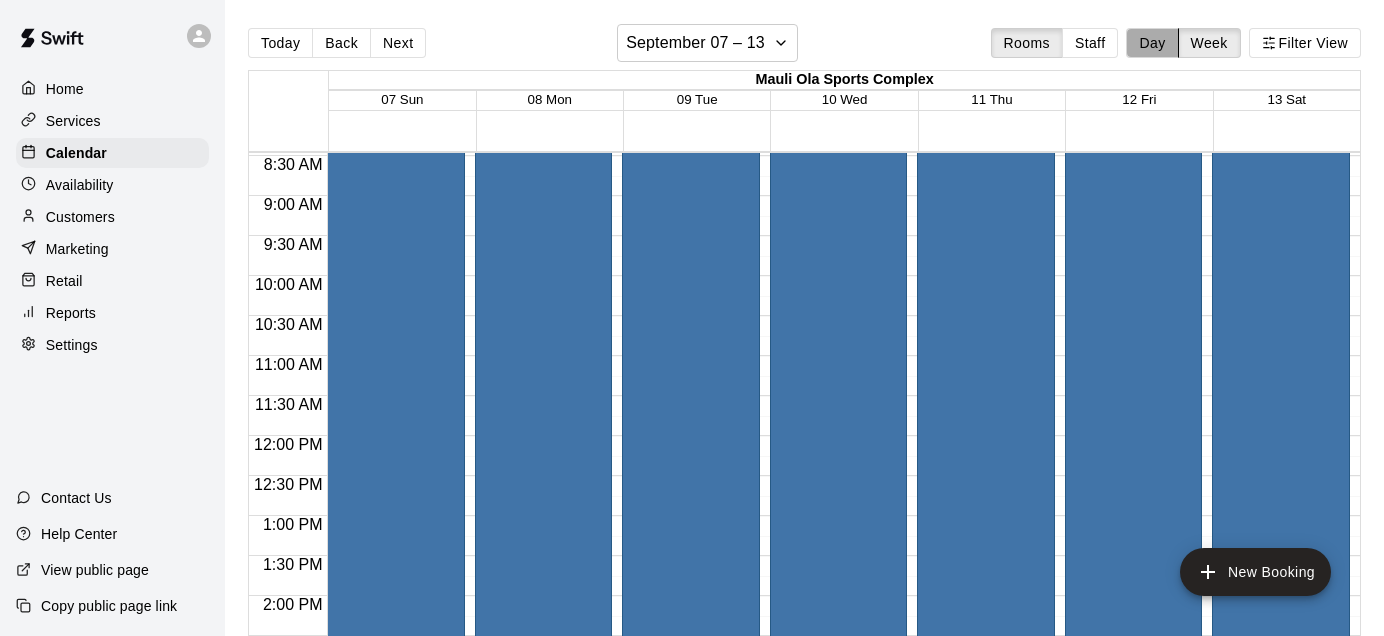 click on "Day" at bounding box center [1152, 43] 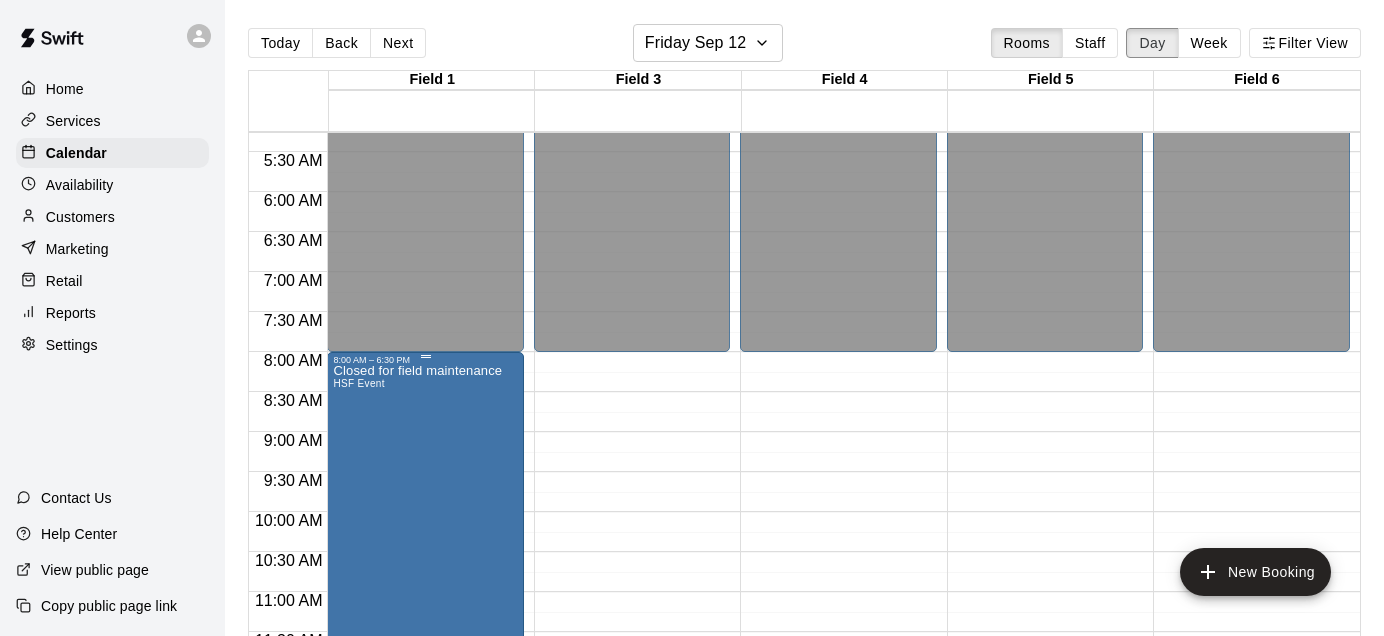 scroll, scrollTop: 419, scrollLeft: 0, axis: vertical 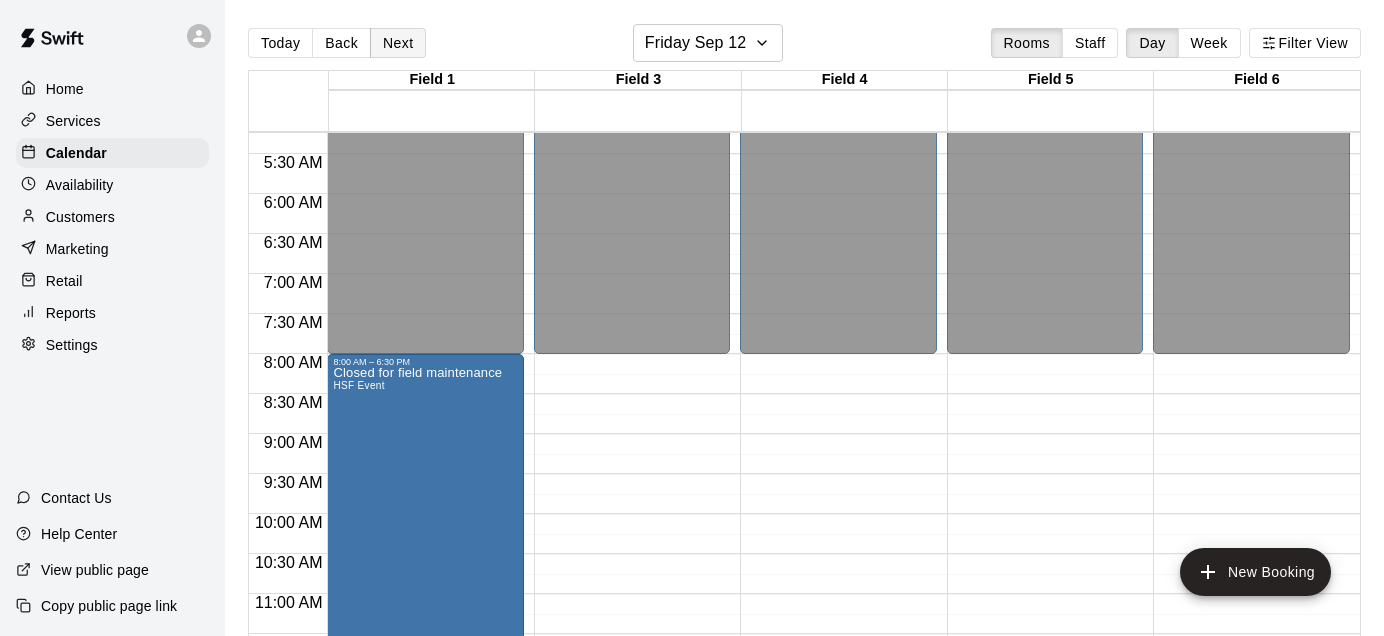 click on "Next" at bounding box center [398, 43] 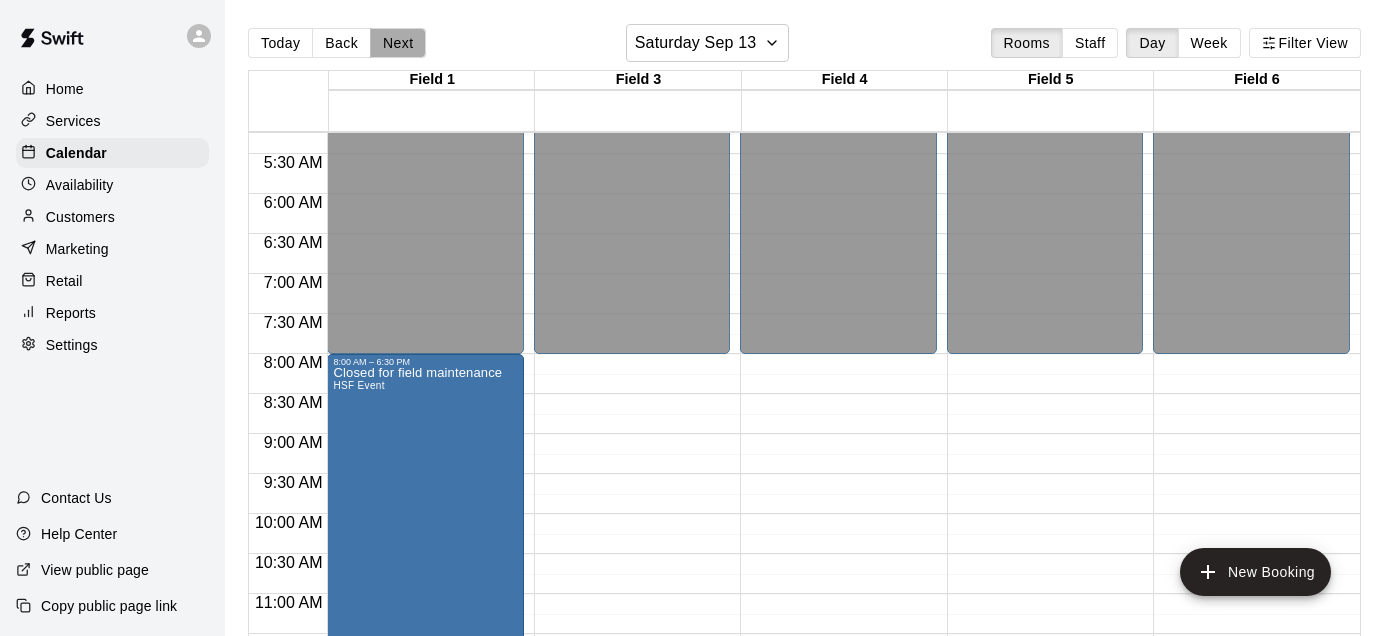 click on "Next" at bounding box center (398, 43) 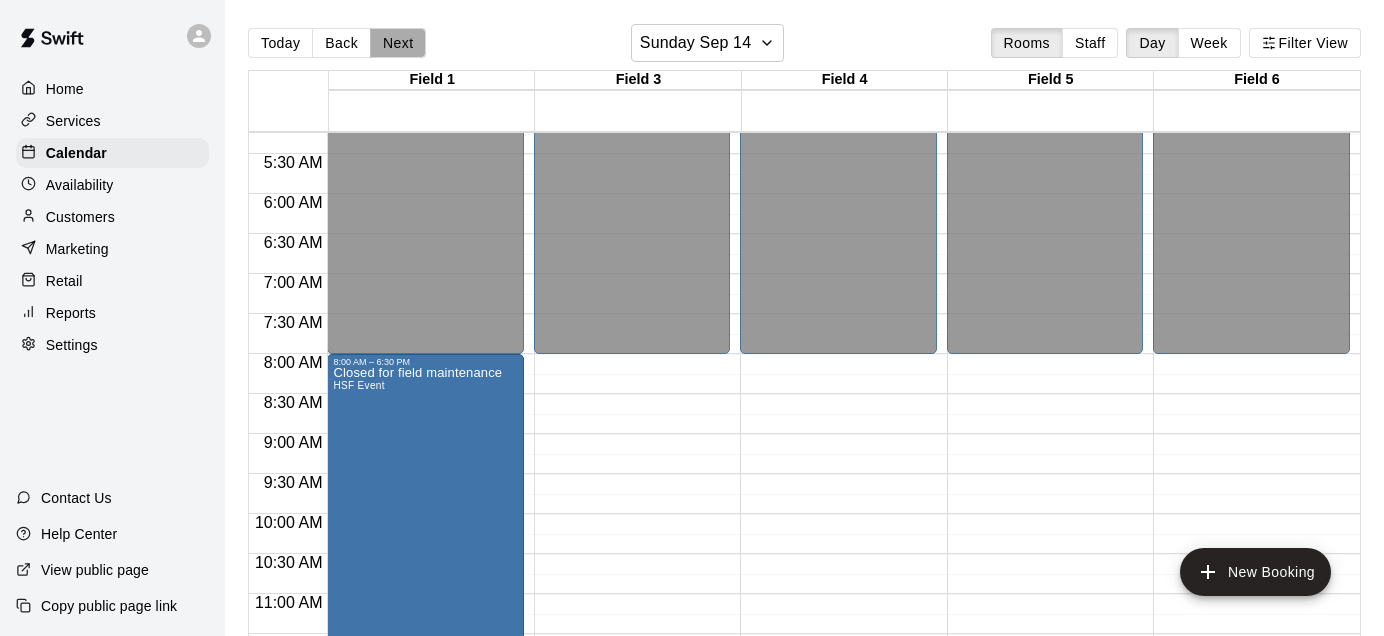 click on "Next" at bounding box center (398, 43) 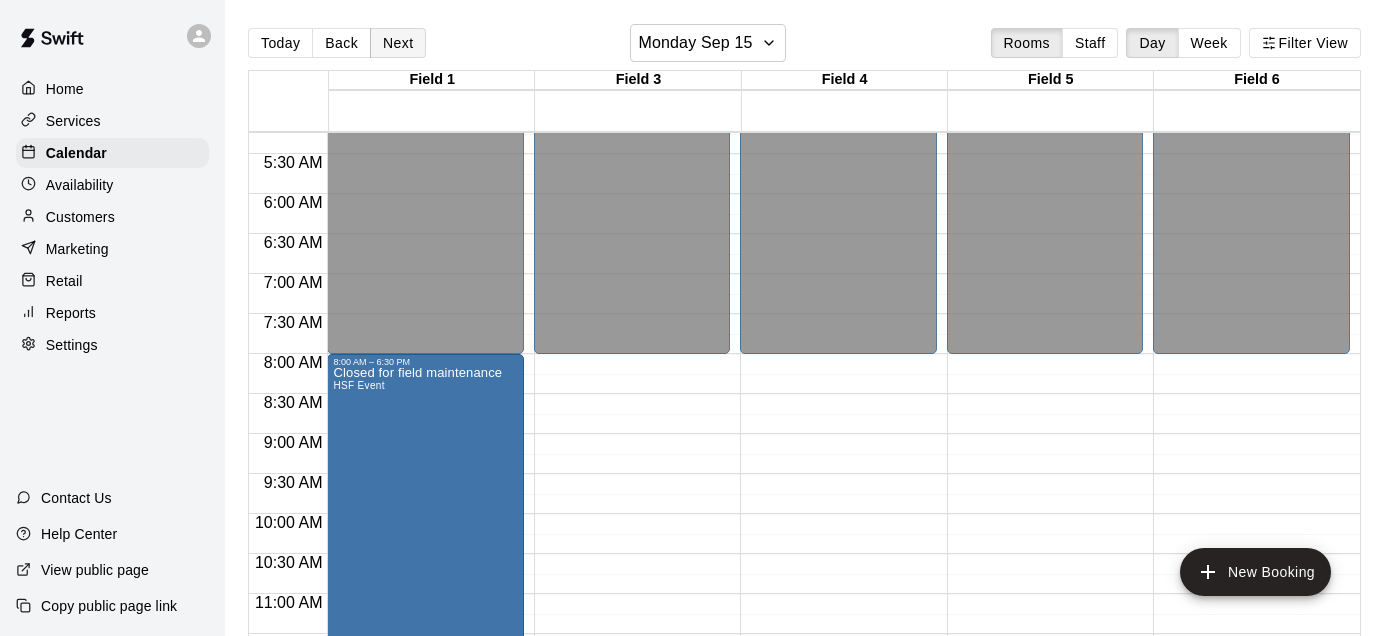 click on "Today Back Next Monday Sep 15 Rooms Staff Day Week Filter View Field 1 15 Mon Field 3 15 Mon Field 4 15 Mon Field 5 15 Mon Field 6 15 Mon 12:00 AM 12:30 AM 1:00 AM 1:30 AM 2:00 AM 2:30 AM 3:00 AM 3:30 AM 4:00 AM 4:30 AM 5:00 AM 5:30 AM 6:00 AM 6:30 AM 7:00 AM 7:30 AM 8:00 AM 8:30 AM 9:00 AM 9:30 AM 10:00 AM 10:30 AM 11:00 AM 11:30 AM 12:00 PM 12:30 PM 1:00 PM 1:30 PM 2:00 PM 2:30 PM 3:00 PM 3:30 PM 4:00 PM 4:30 PM 5:00 PM 5:30 PM 6:00 PM 6:30 PM 7:00 PM 7:30 PM 8:00 PM 8:30 PM 9:00 PM 9:30 PM 10:00 PM 10:30 PM 11:00 PM 11:30 PM 12:00 AM – 8:00 AM Closed 8:00 AM – 6:30 PM Closed for field maintenance HSF Event 7:00 PM – 11:59 PM Closed 12:00 AM – 8:00 AM Closed 7:00 PM – 11:59 PM Closed 12:00 AM – 8:00 AM Closed 7:00 PM – 11:59 PM Closed 12:00 AM – 8:00 AM Closed 7:00 PM – 11:59 PM Closed 12:00 AM – 8:00 AM Closed 7:00 PM – 11:59 PM Closed" at bounding box center [804, 342] 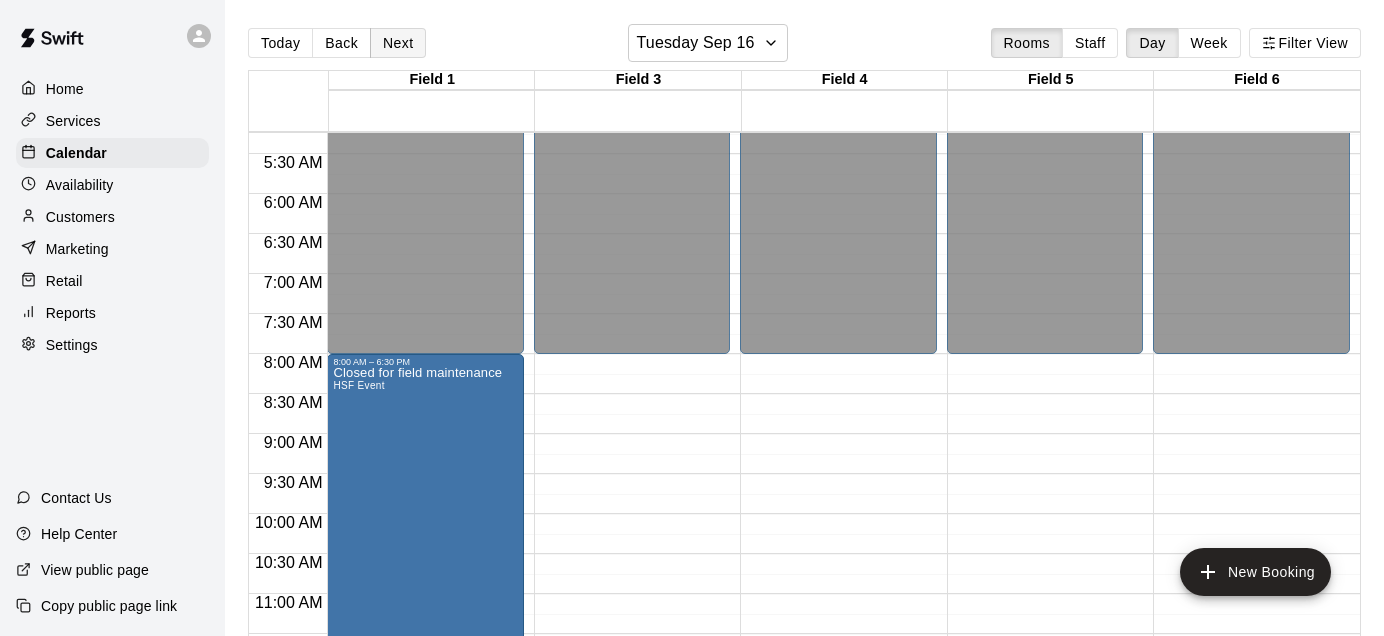click on "Next" at bounding box center [398, 43] 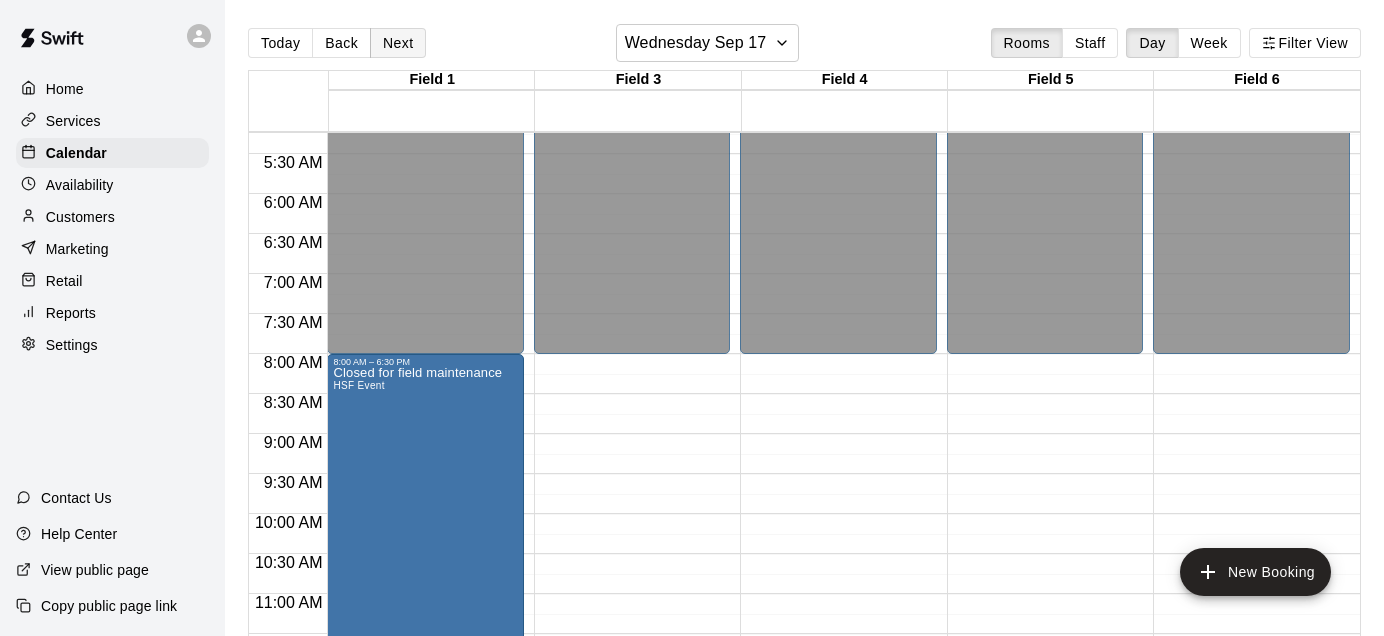 click on "Next" at bounding box center [398, 43] 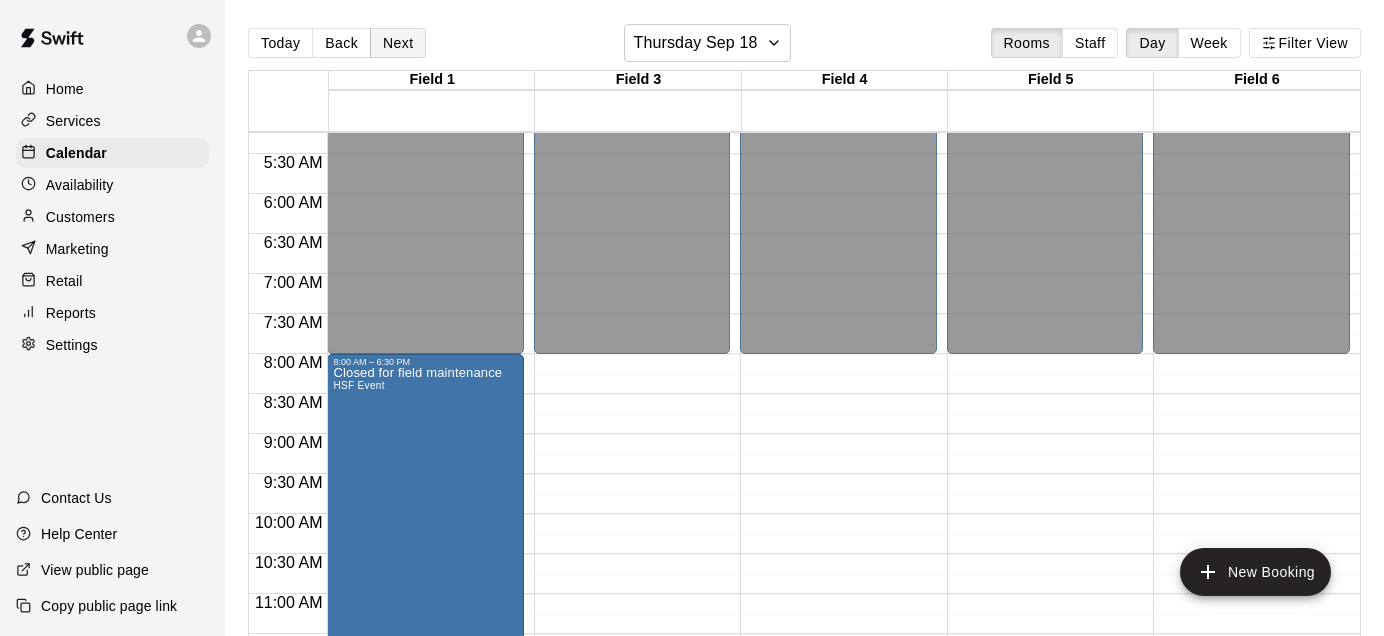 click on "Next" at bounding box center [398, 43] 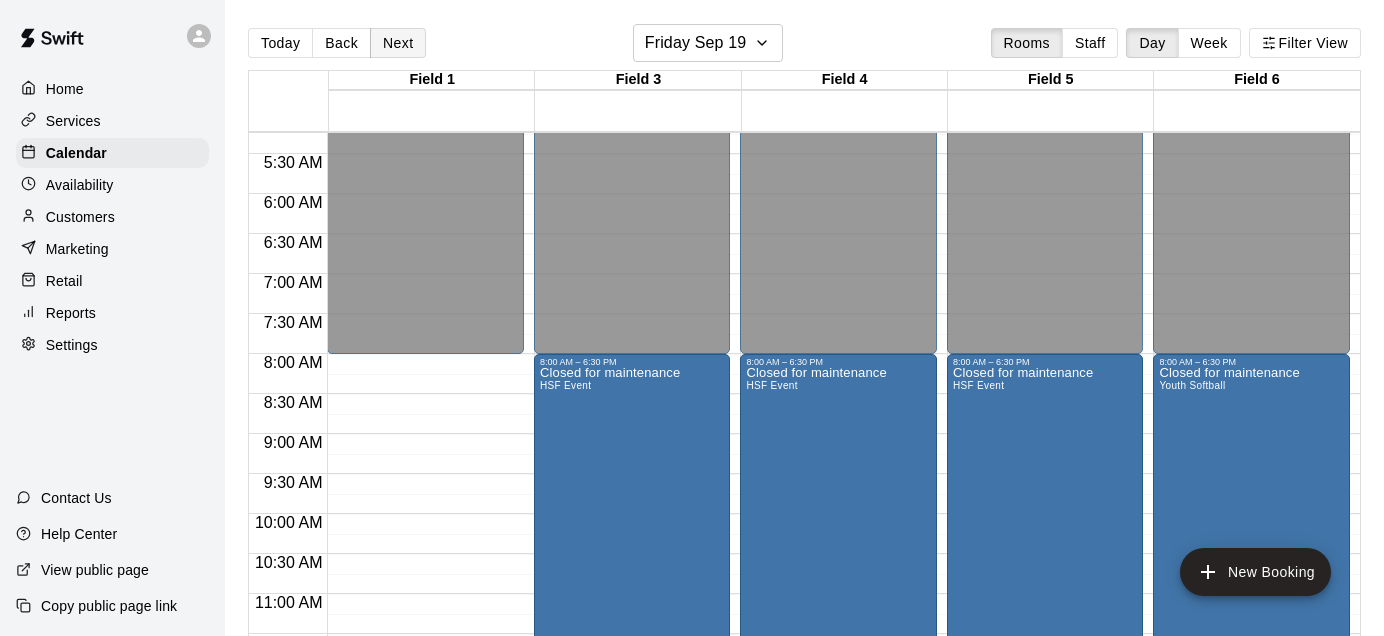 click on "Next" at bounding box center (398, 43) 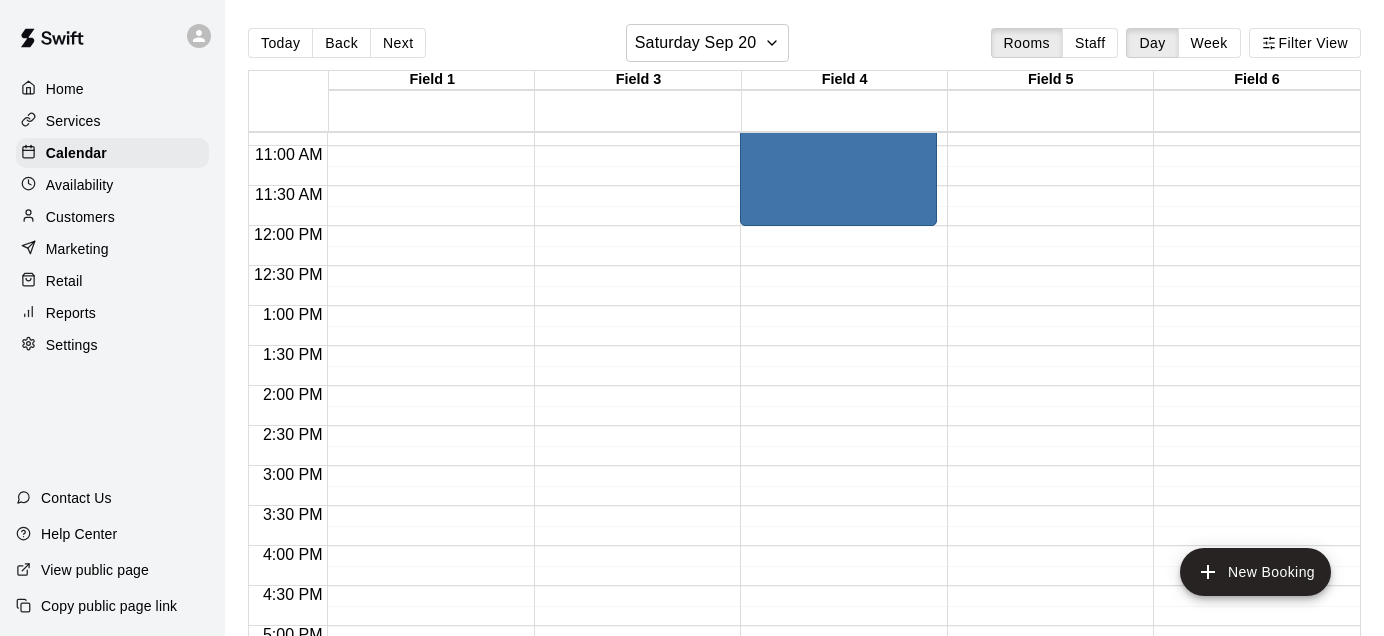 scroll, scrollTop: 865, scrollLeft: 0, axis: vertical 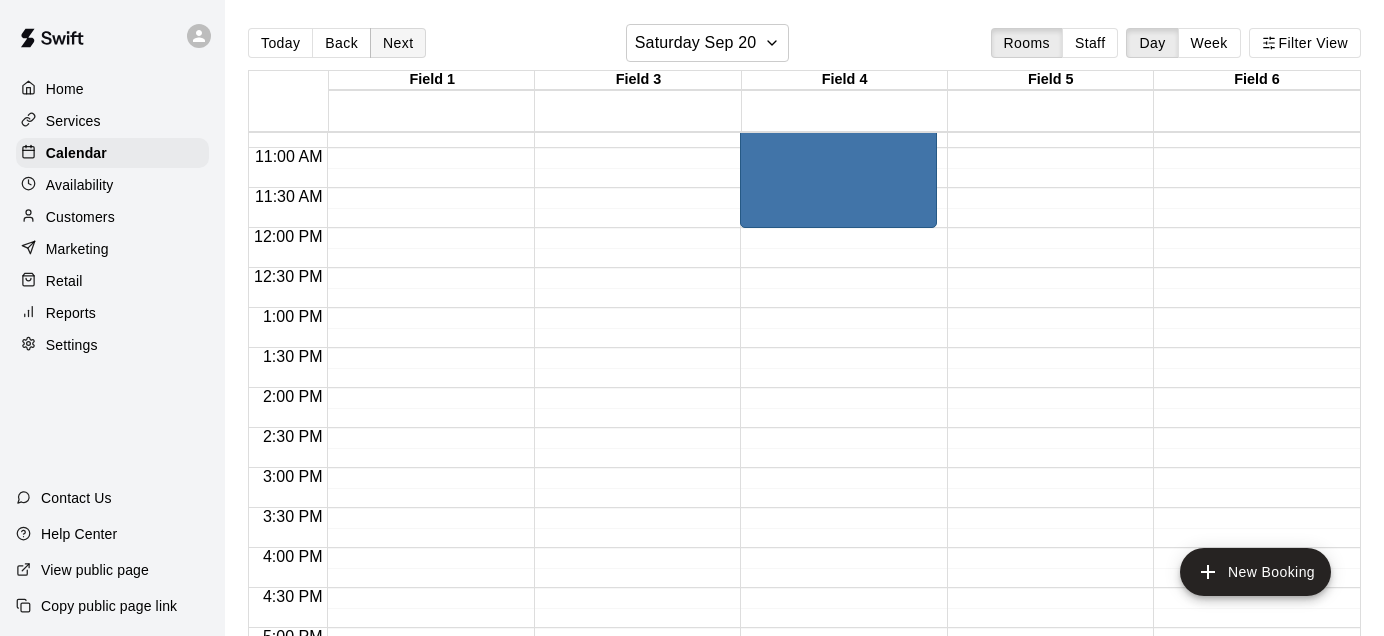 click on "Next" at bounding box center (398, 43) 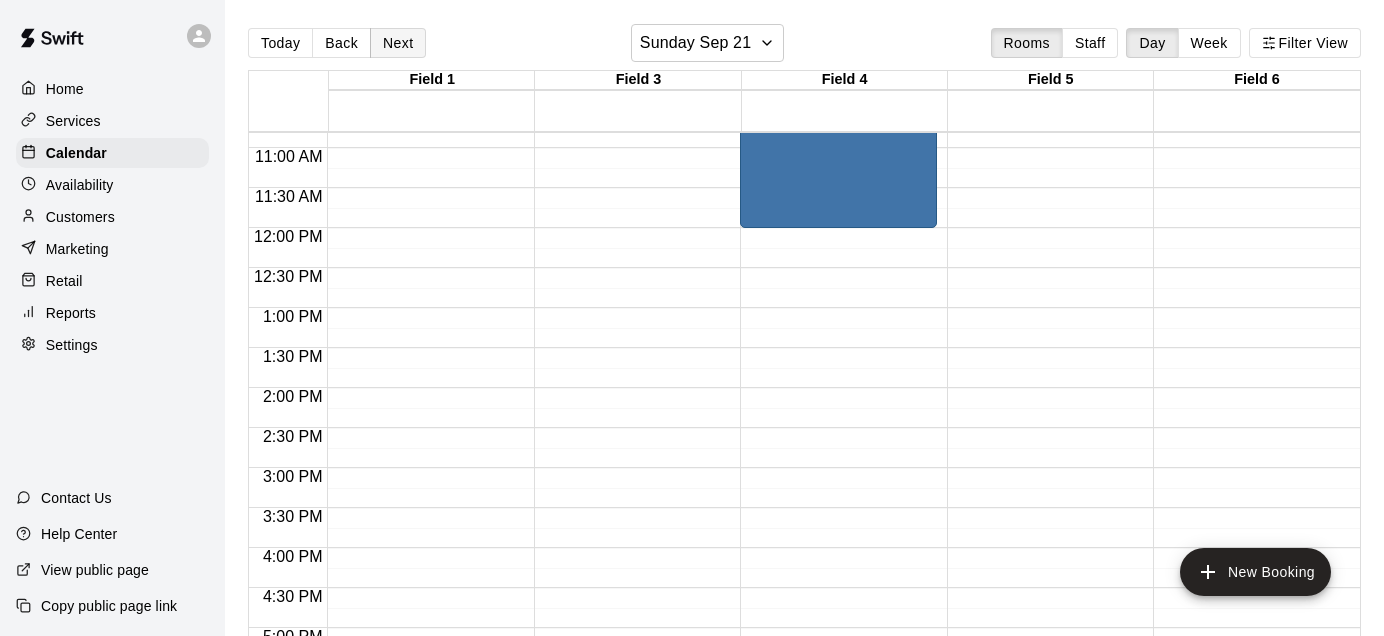 click on "Next" at bounding box center (398, 43) 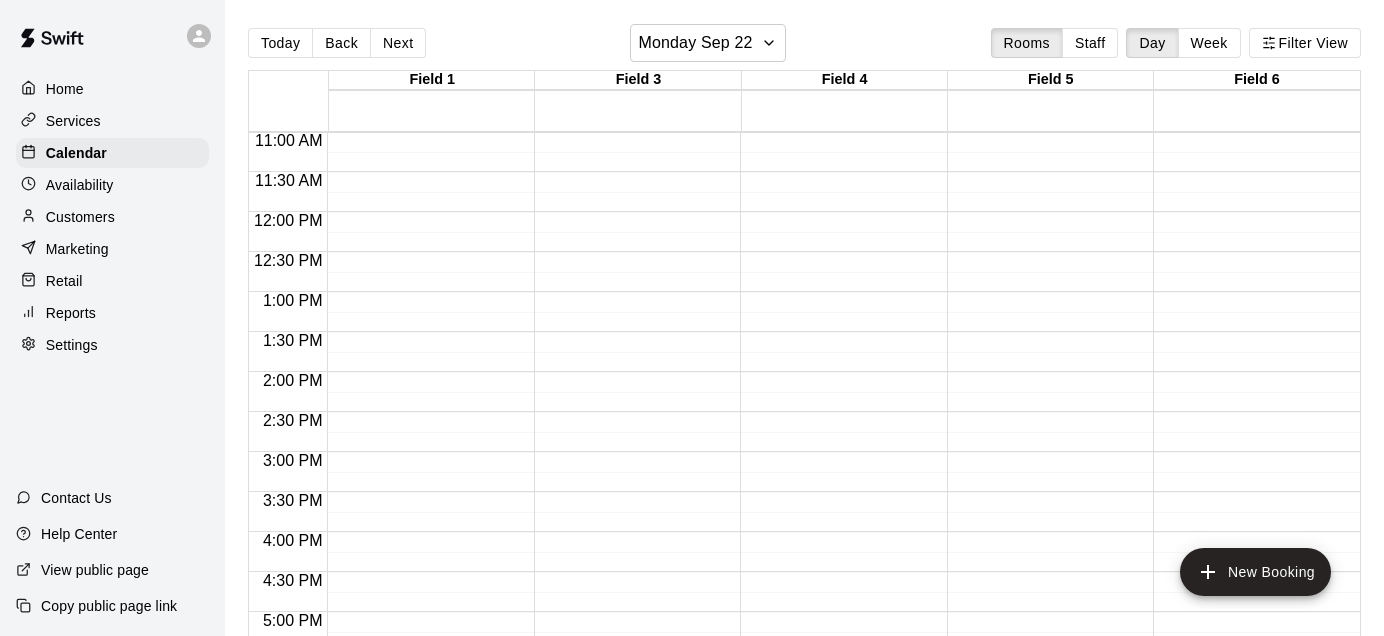 scroll, scrollTop: 818, scrollLeft: 0, axis: vertical 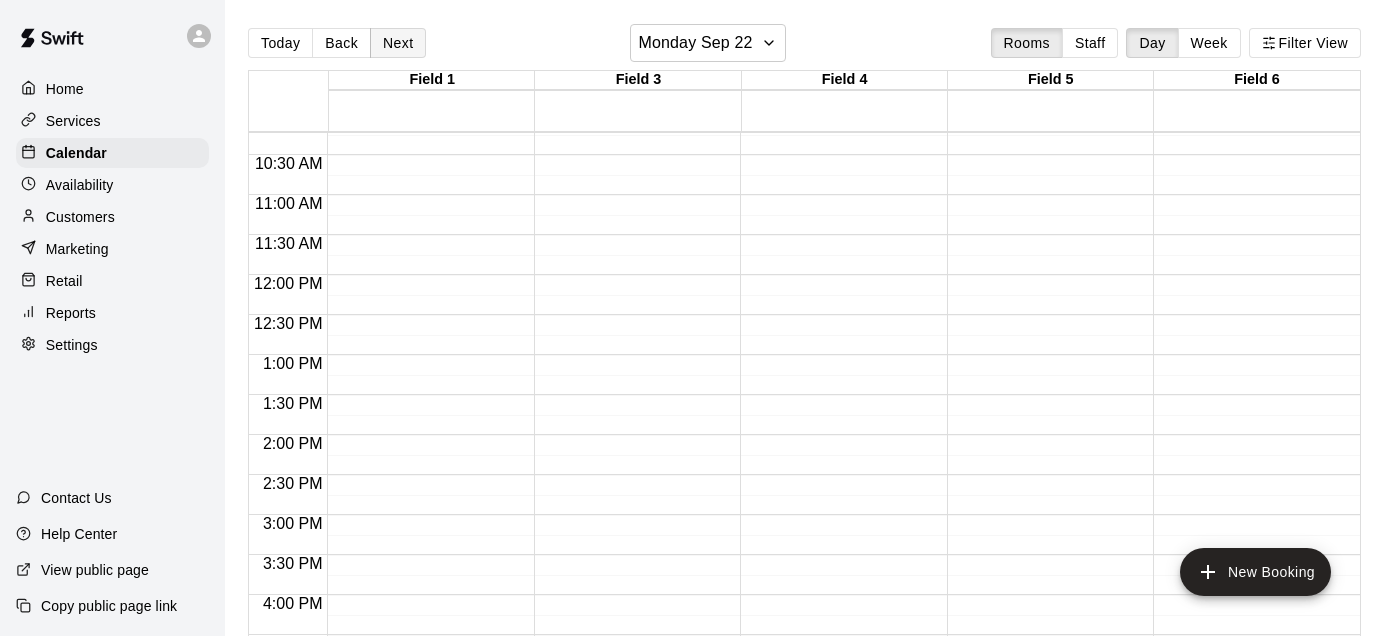 click on "Next" at bounding box center [398, 43] 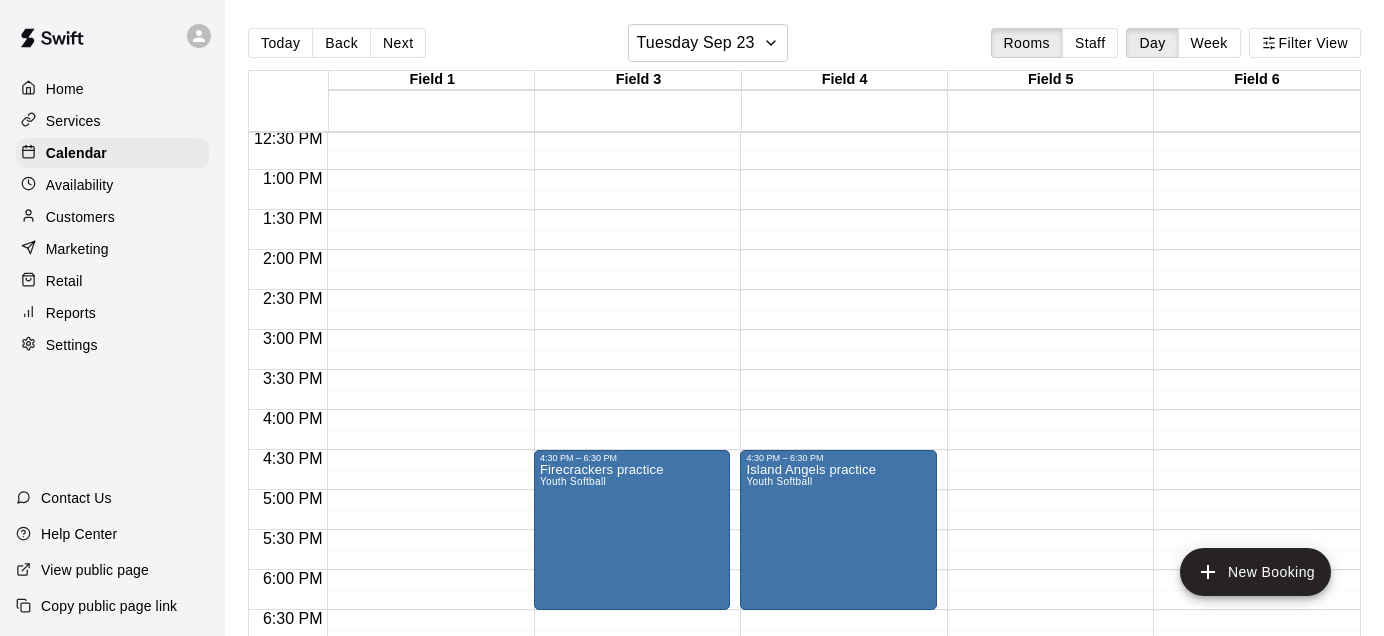 scroll, scrollTop: 1005, scrollLeft: 0, axis: vertical 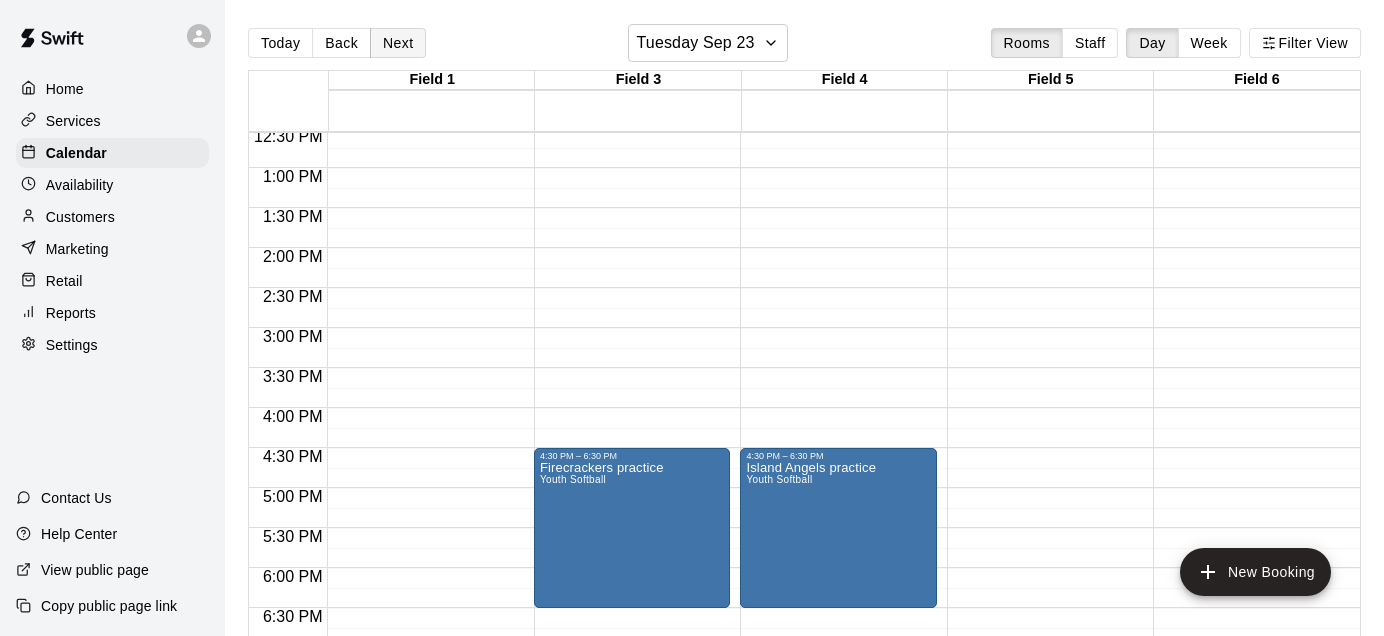 click on "Next" at bounding box center (398, 43) 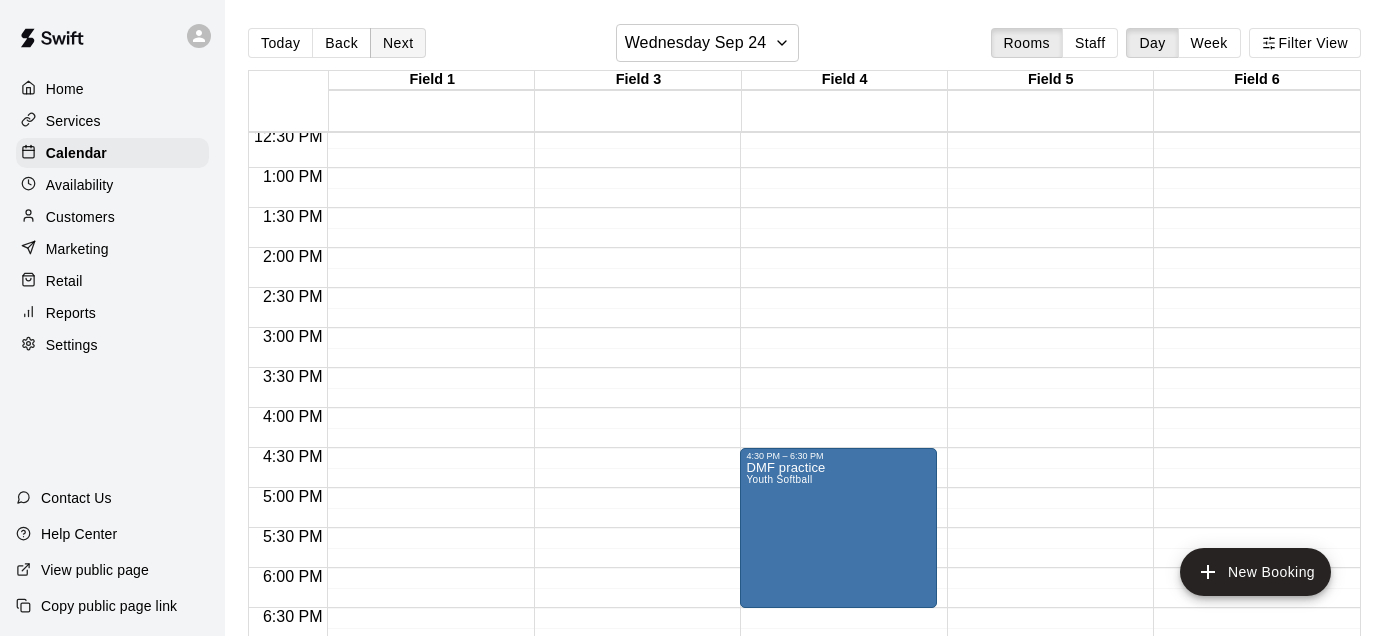 click on "Next" at bounding box center [398, 43] 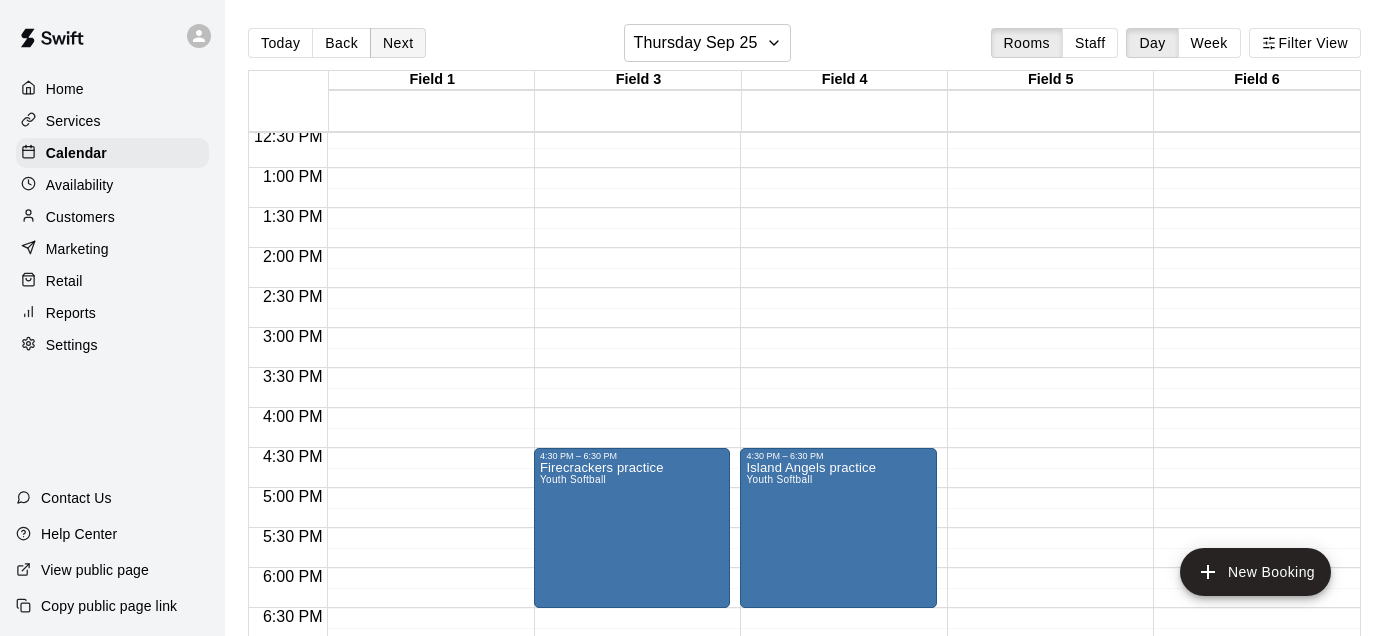 click on "Next" at bounding box center (398, 43) 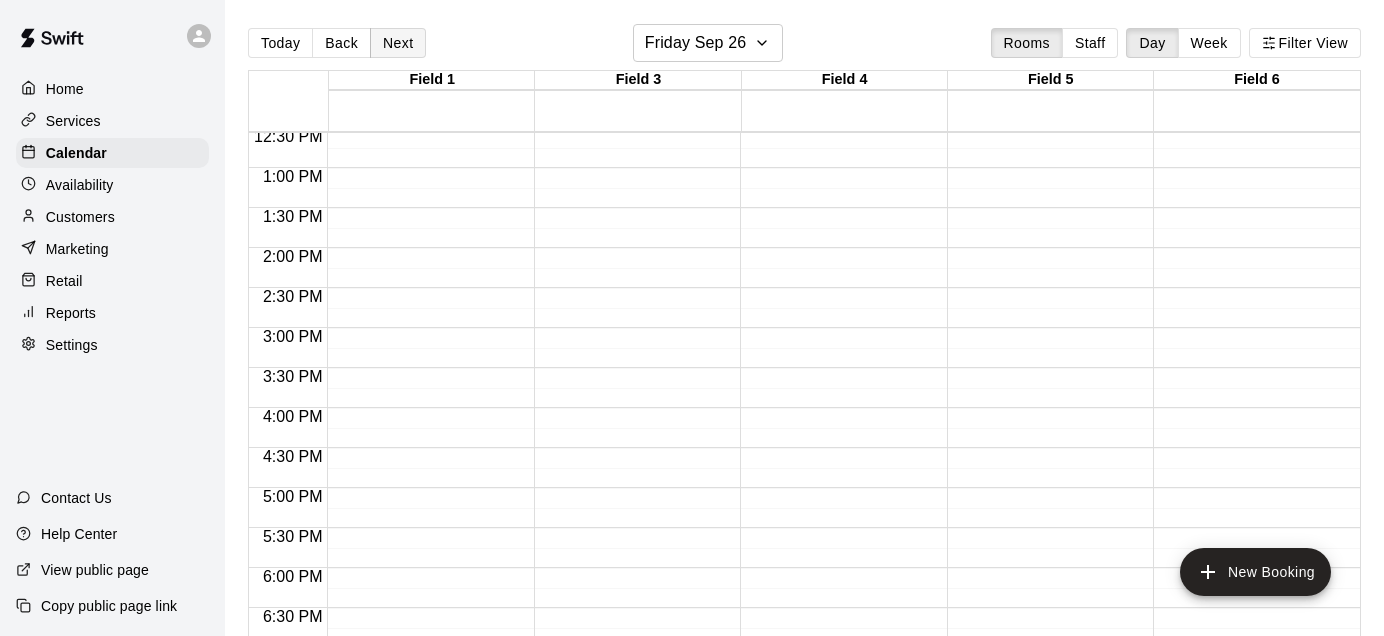 click on "Next" at bounding box center [398, 43] 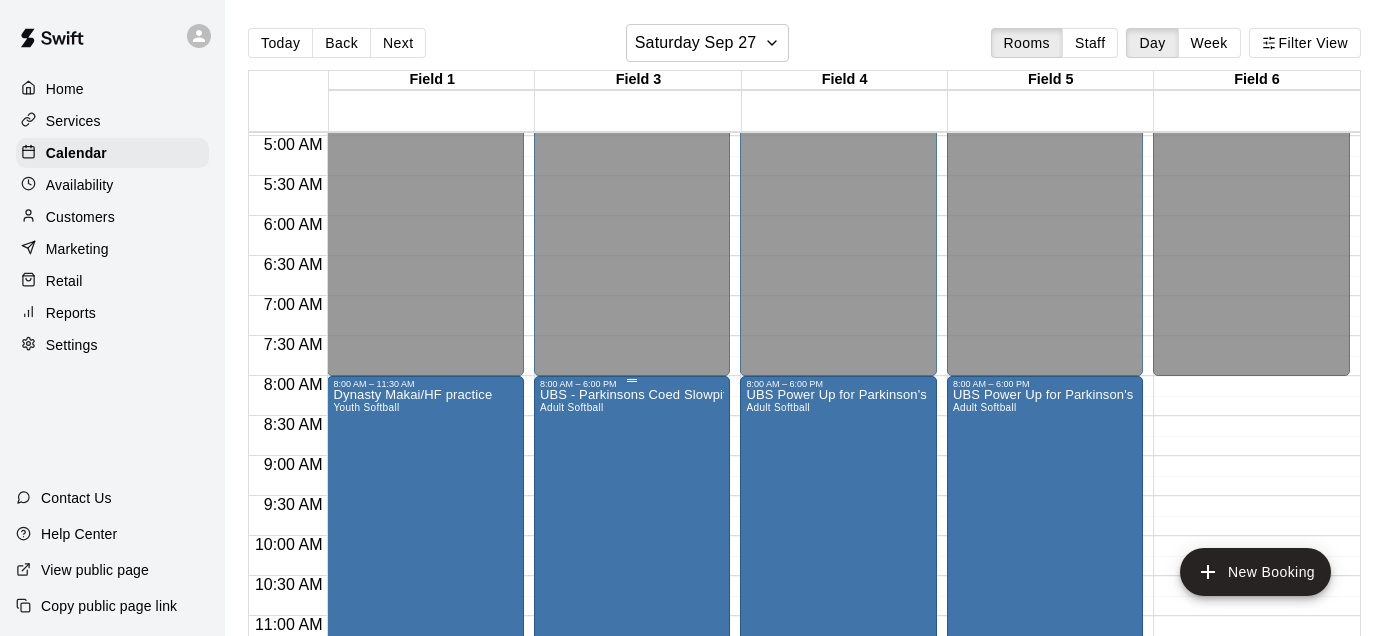 scroll, scrollTop: 415, scrollLeft: 0, axis: vertical 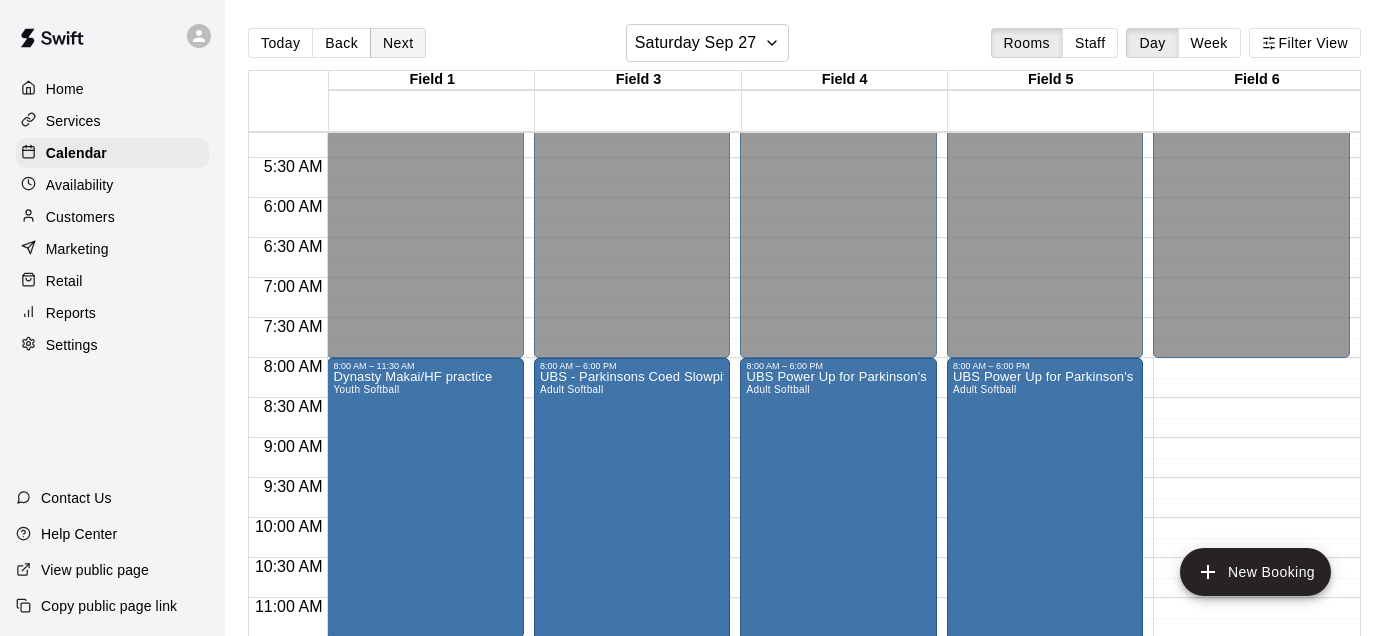 click on "Next" at bounding box center (398, 43) 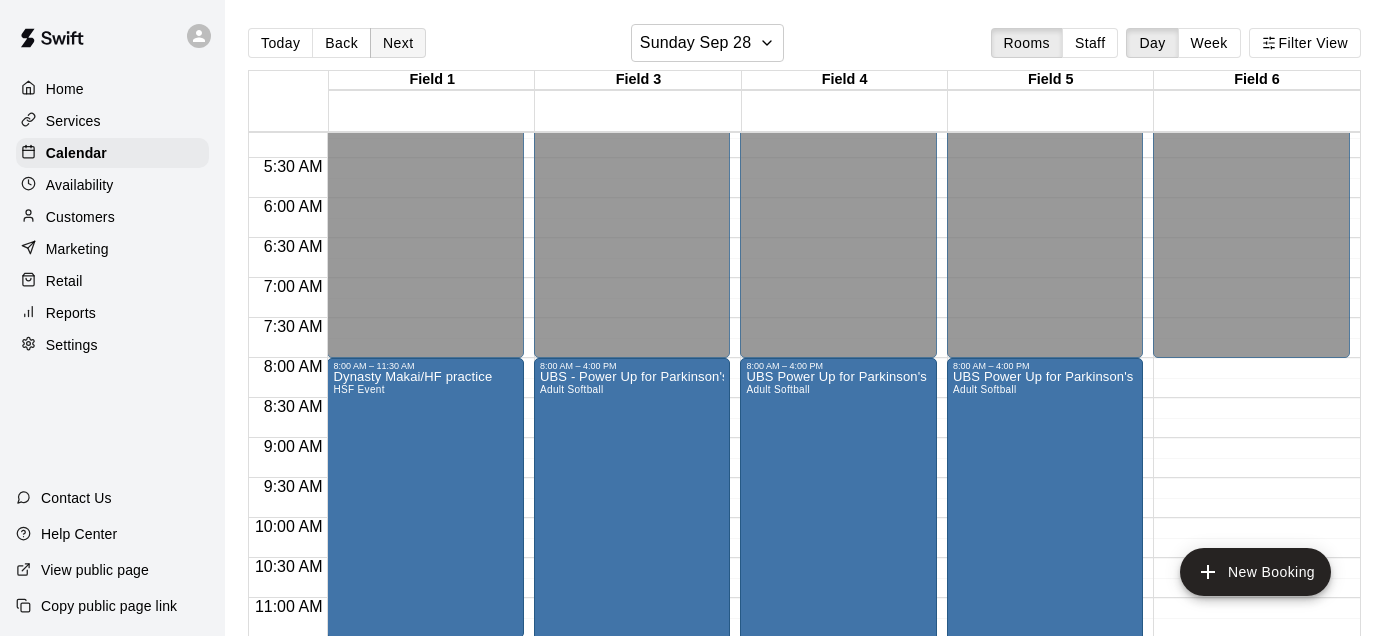 click on "Next" at bounding box center [398, 43] 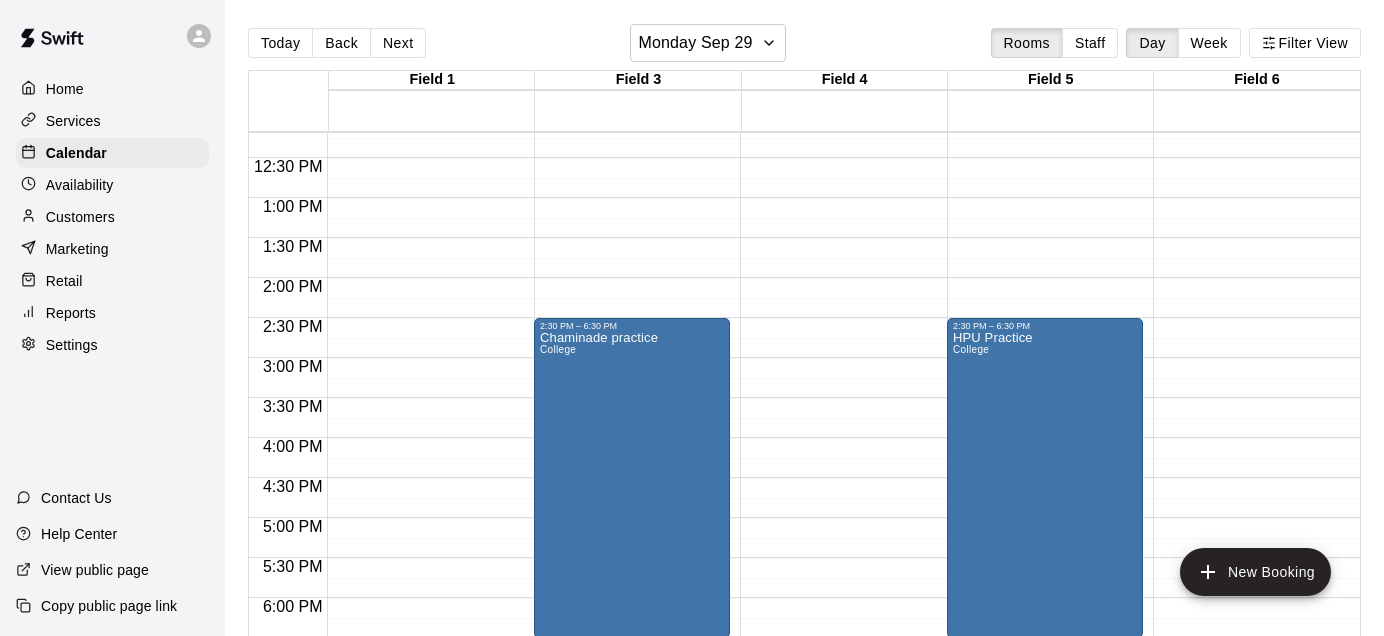 scroll, scrollTop: 978, scrollLeft: 0, axis: vertical 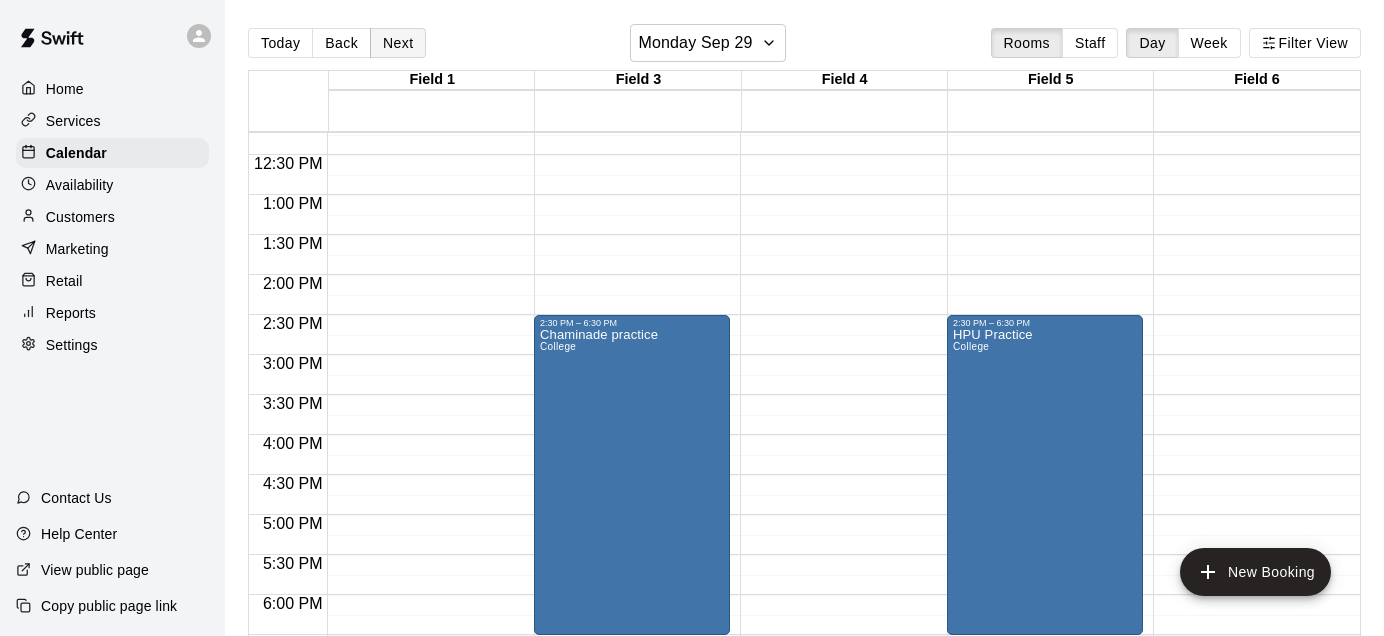 click on "Next" at bounding box center (398, 43) 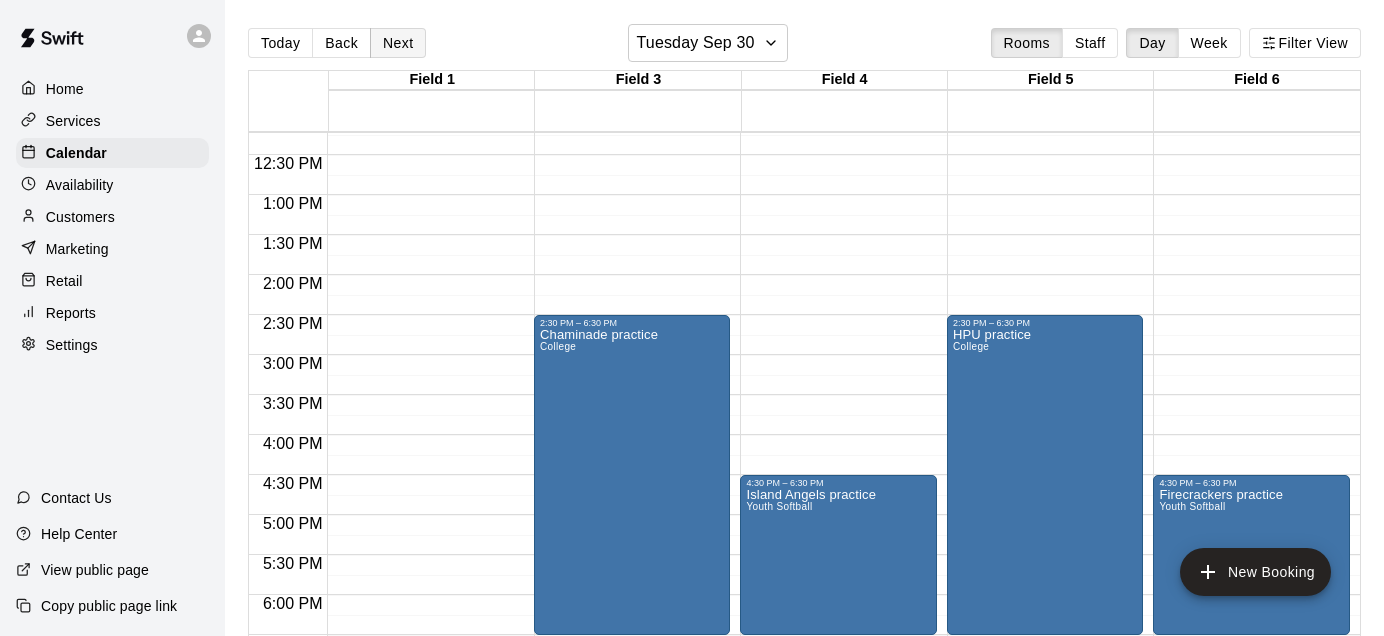 click on "Next" at bounding box center (398, 43) 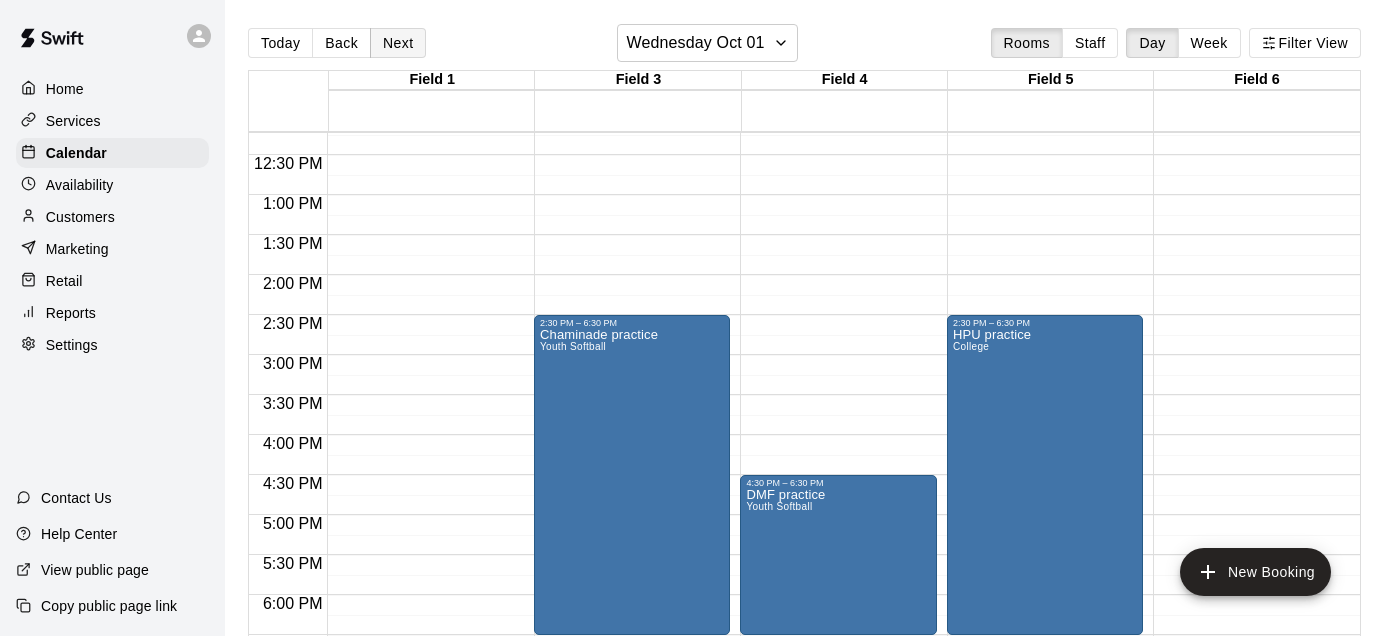 click on "Next" at bounding box center (398, 43) 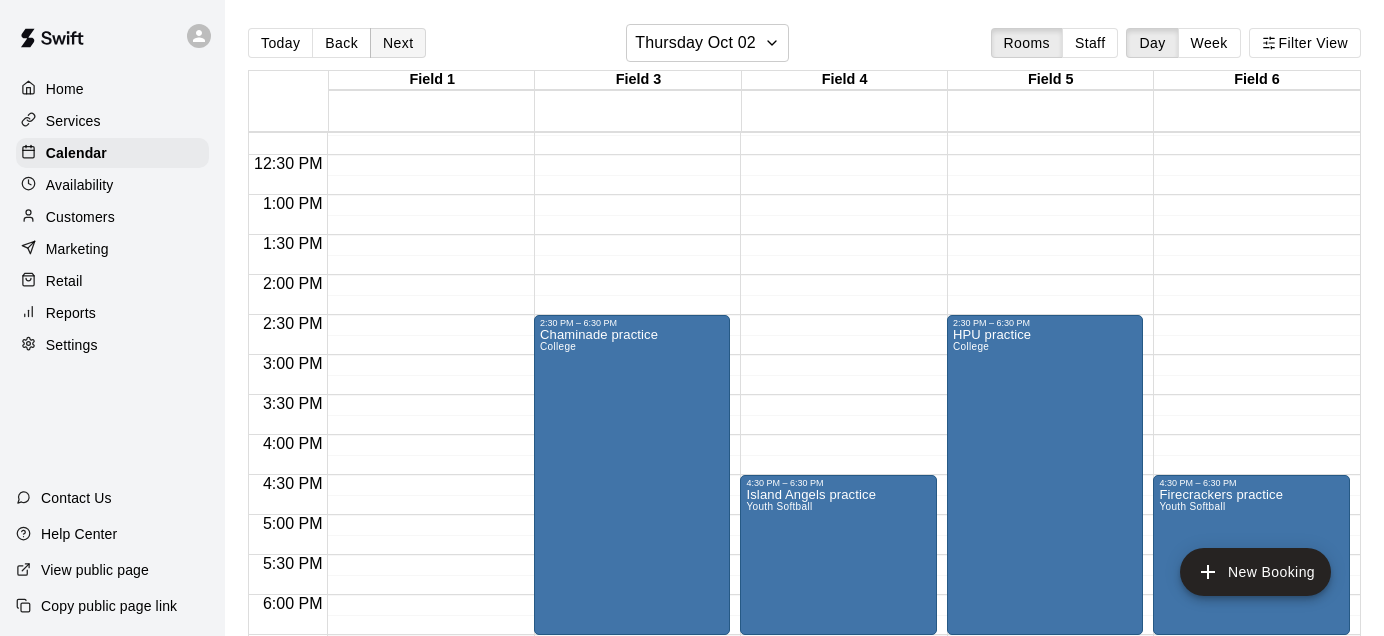 click on "Next" at bounding box center (398, 43) 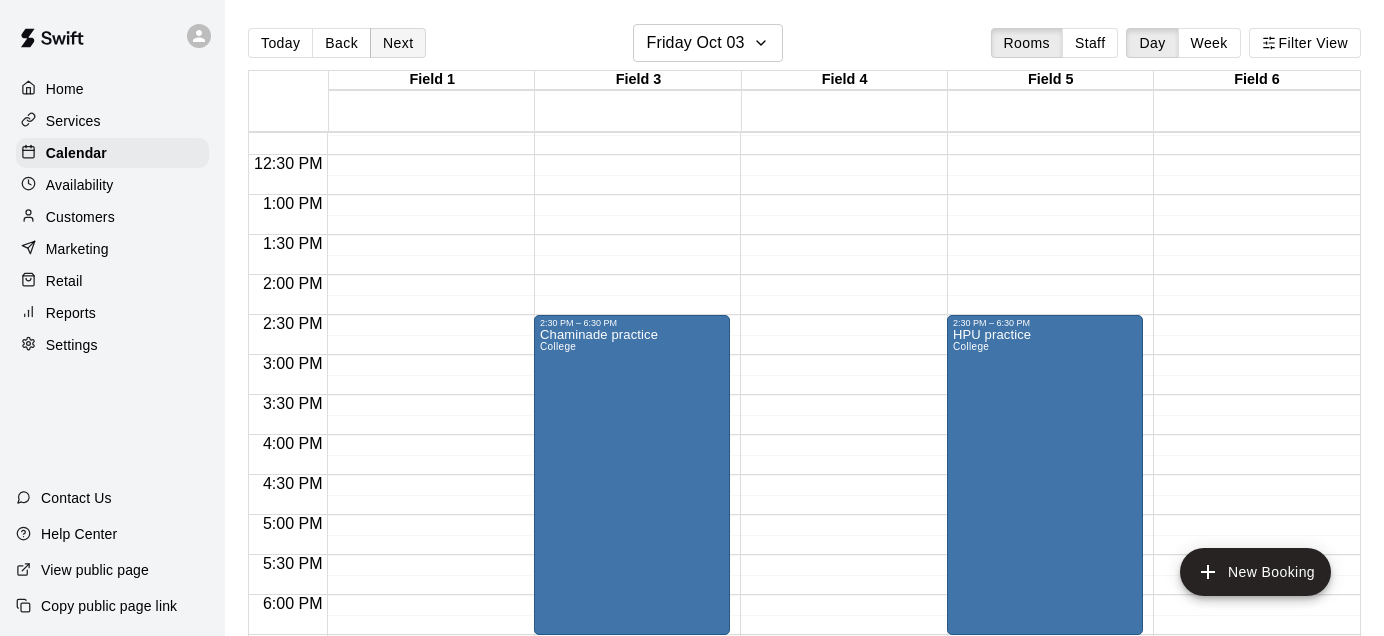 click on "Next" at bounding box center [398, 43] 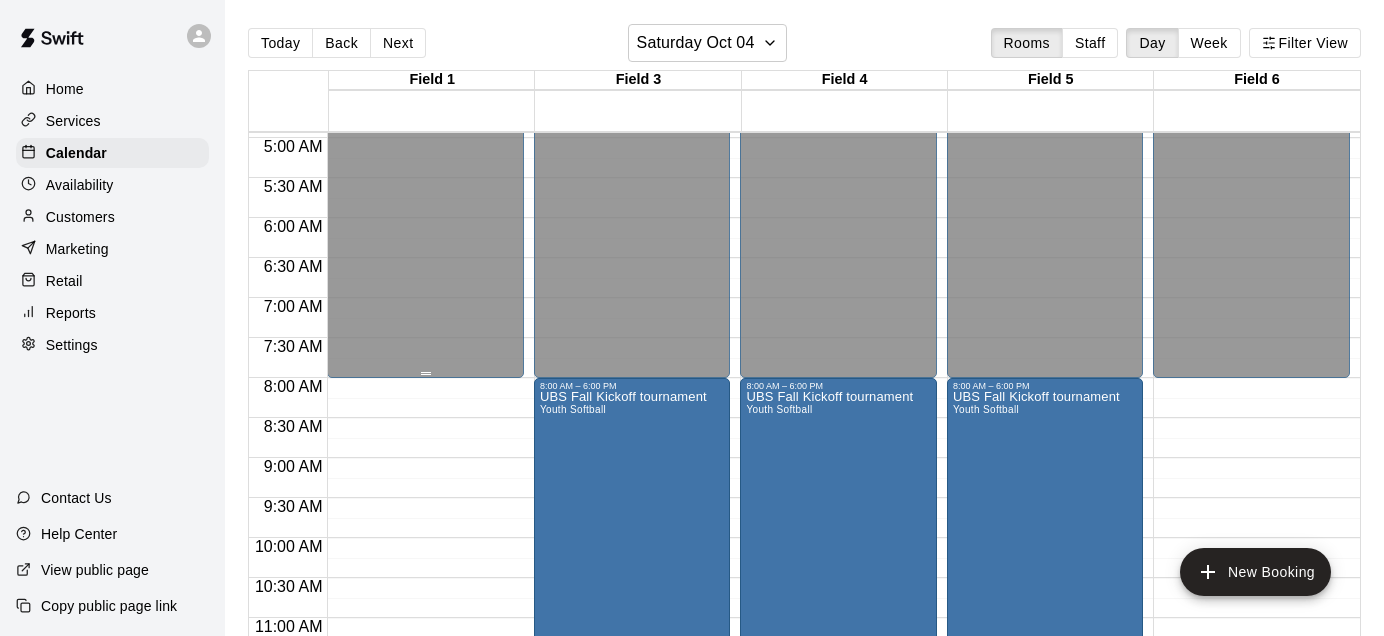 scroll, scrollTop: 409, scrollLeft: 0, axis: vertical 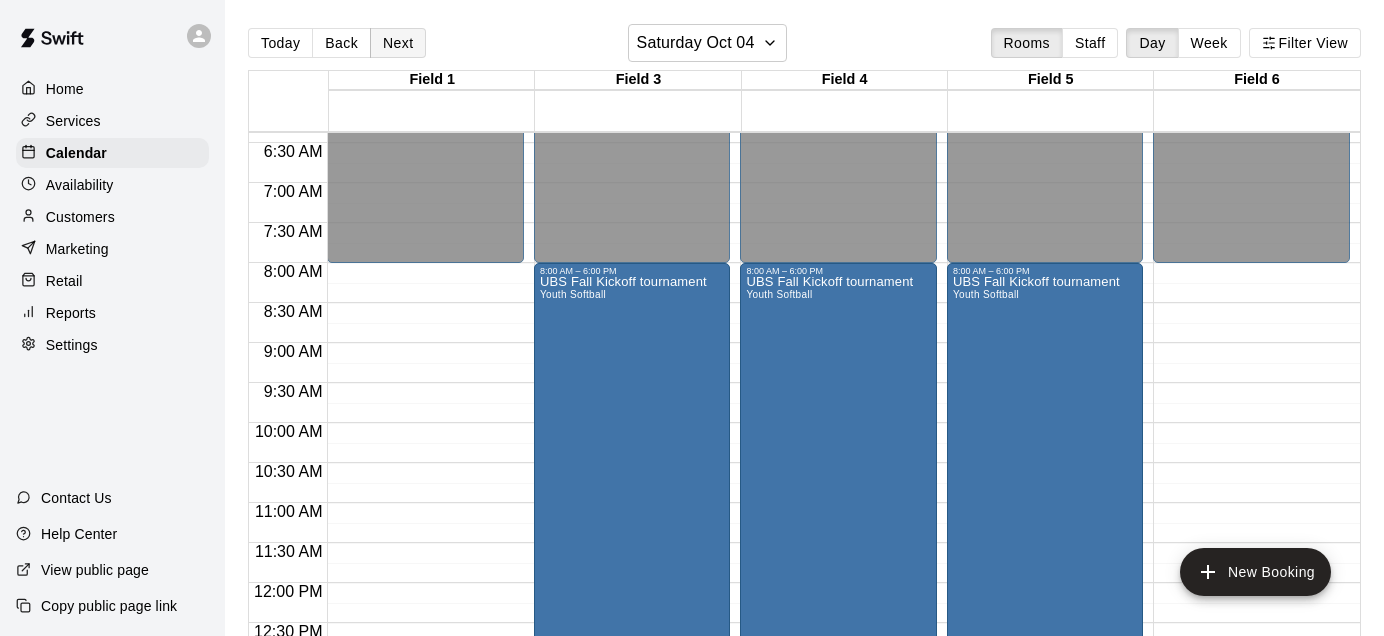 click on "Next" at bounding box center (398, 43) 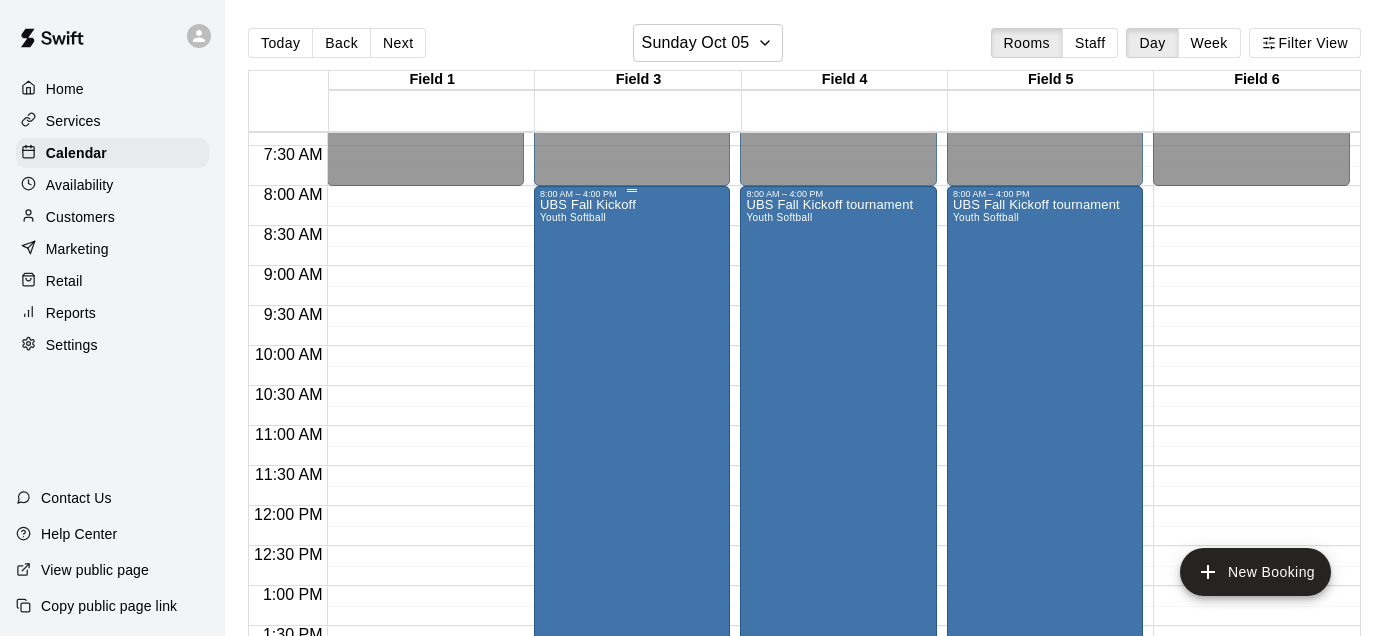 scroll, scrollTop: 586, scrollLeft: 0, axis: vertical 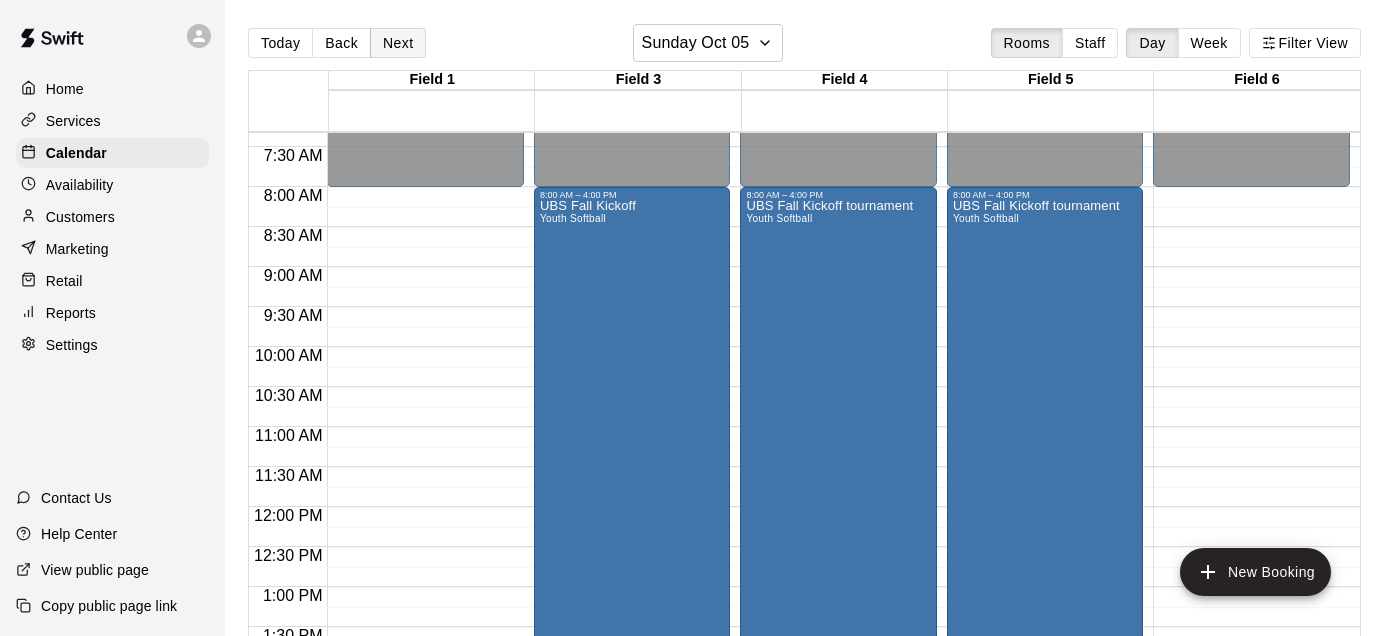 click on "Next" at bounding box center [398, 43] 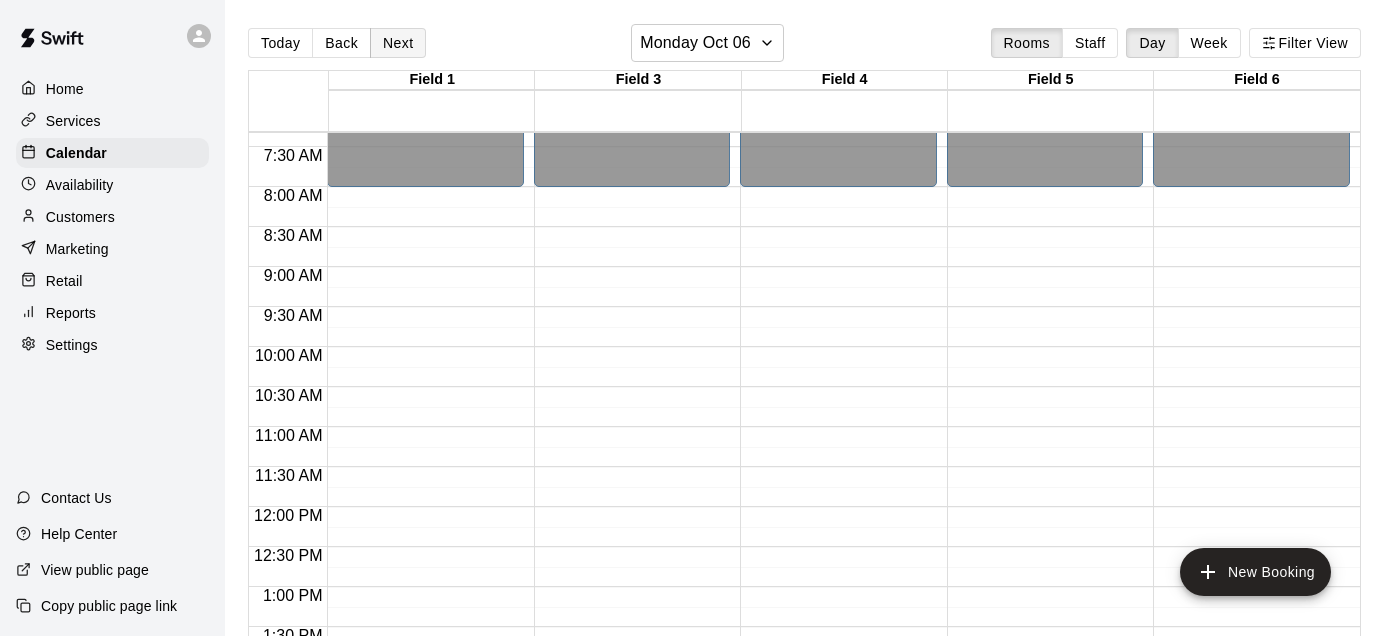 click on "Next" at bounding box center [398, 43] 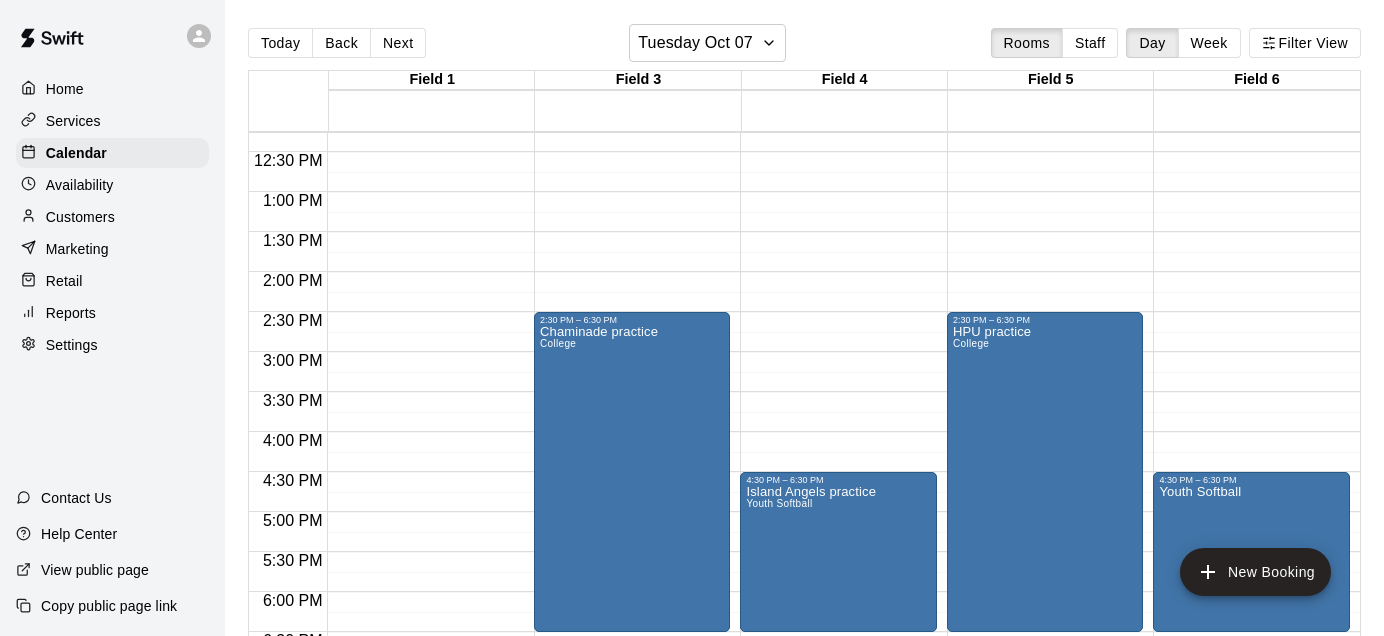 scroll, scrollTop: 999, scrollLeft: 0, axis: vertical 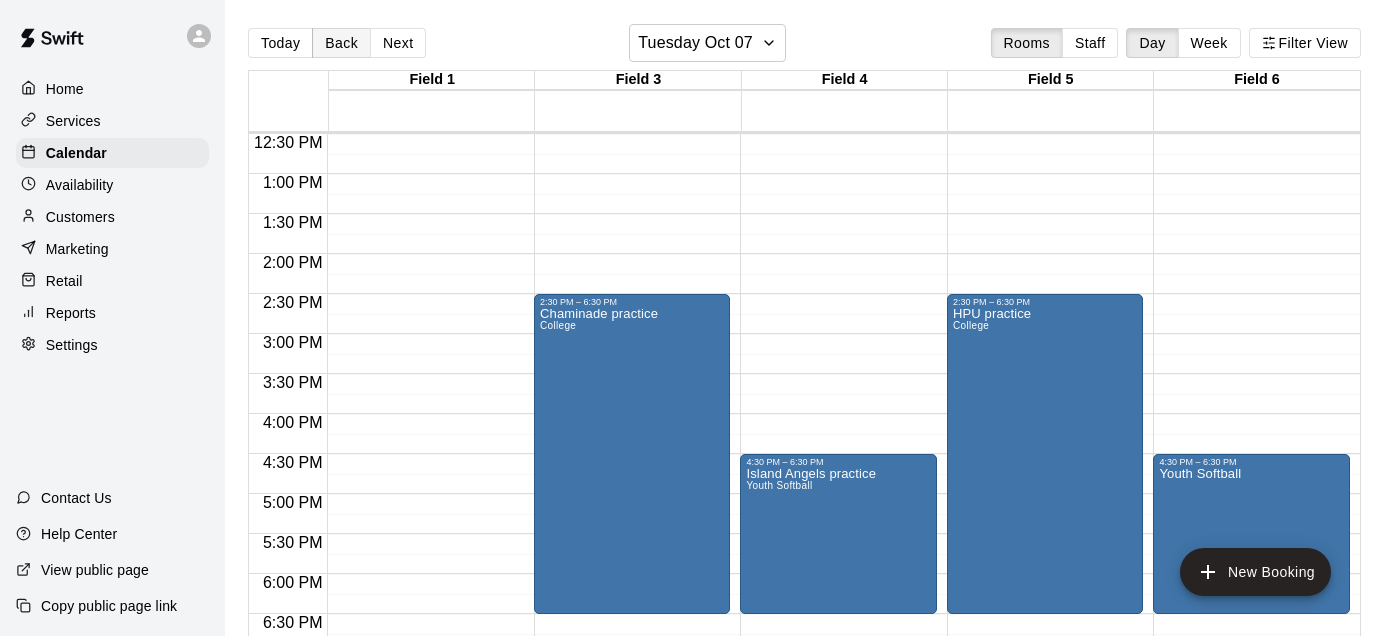 click on "Back" at bounding box center (341, 43) 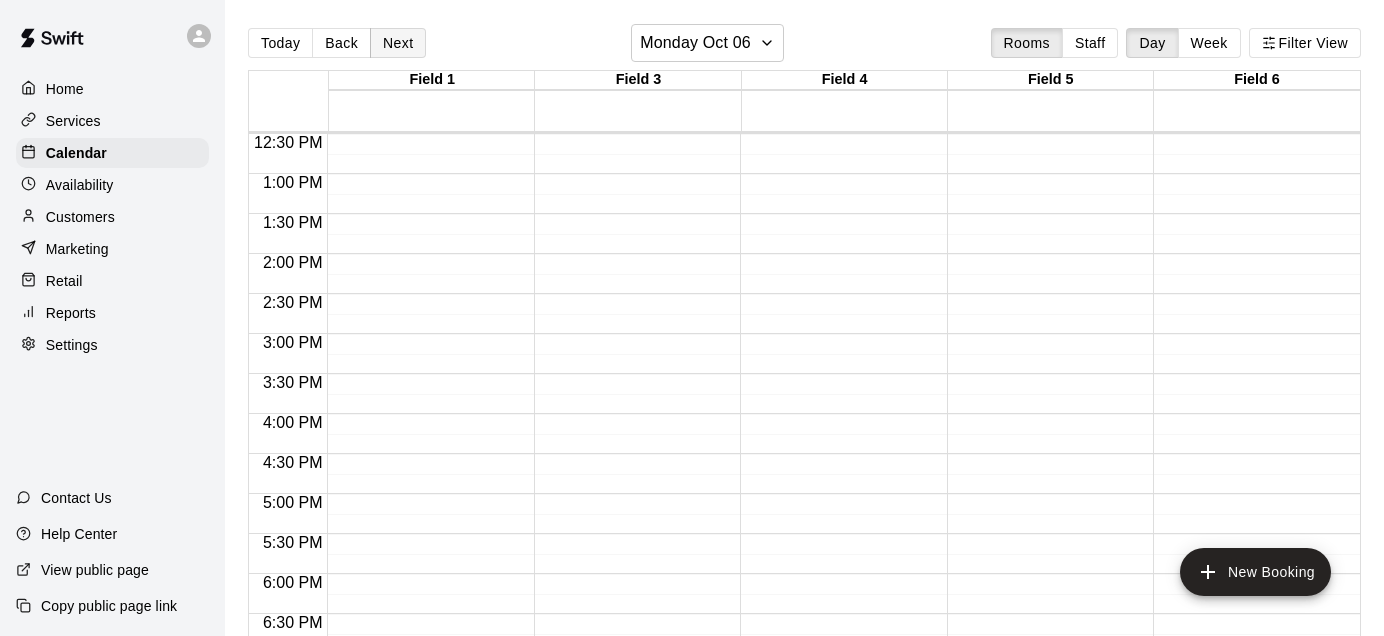 click on "Next" at bounding box center (398, 43) 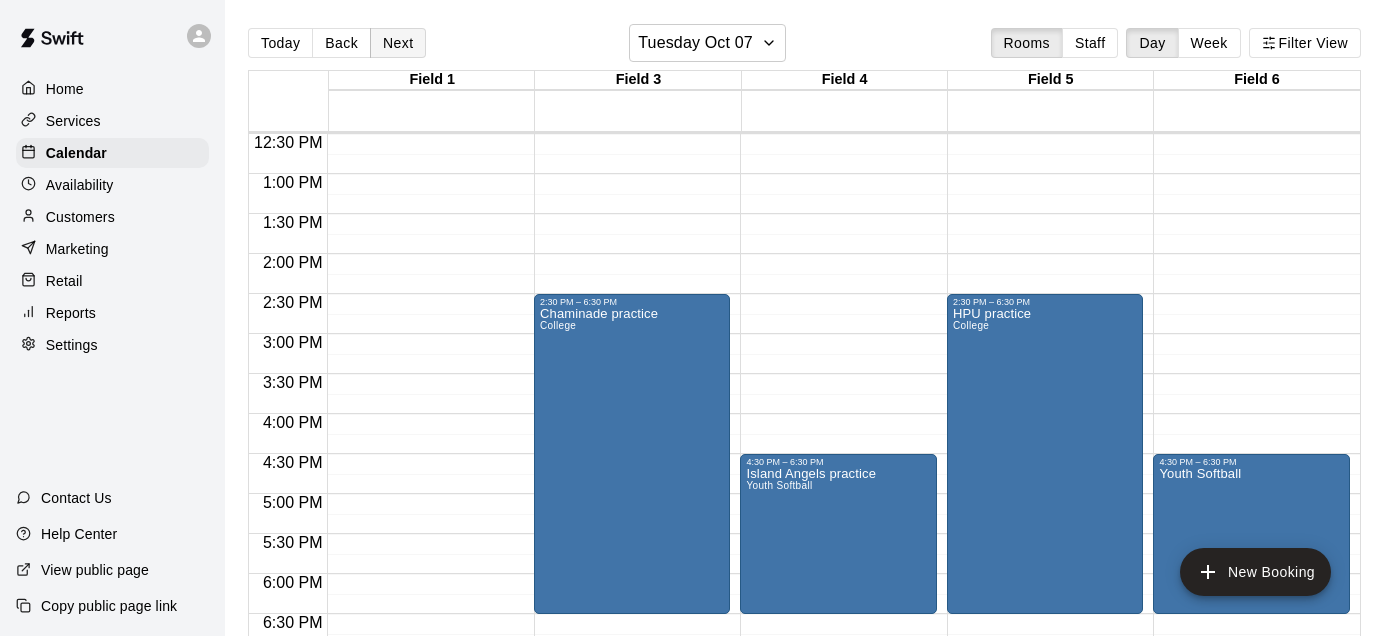 click on "Next" at bounding box center [398, 43] 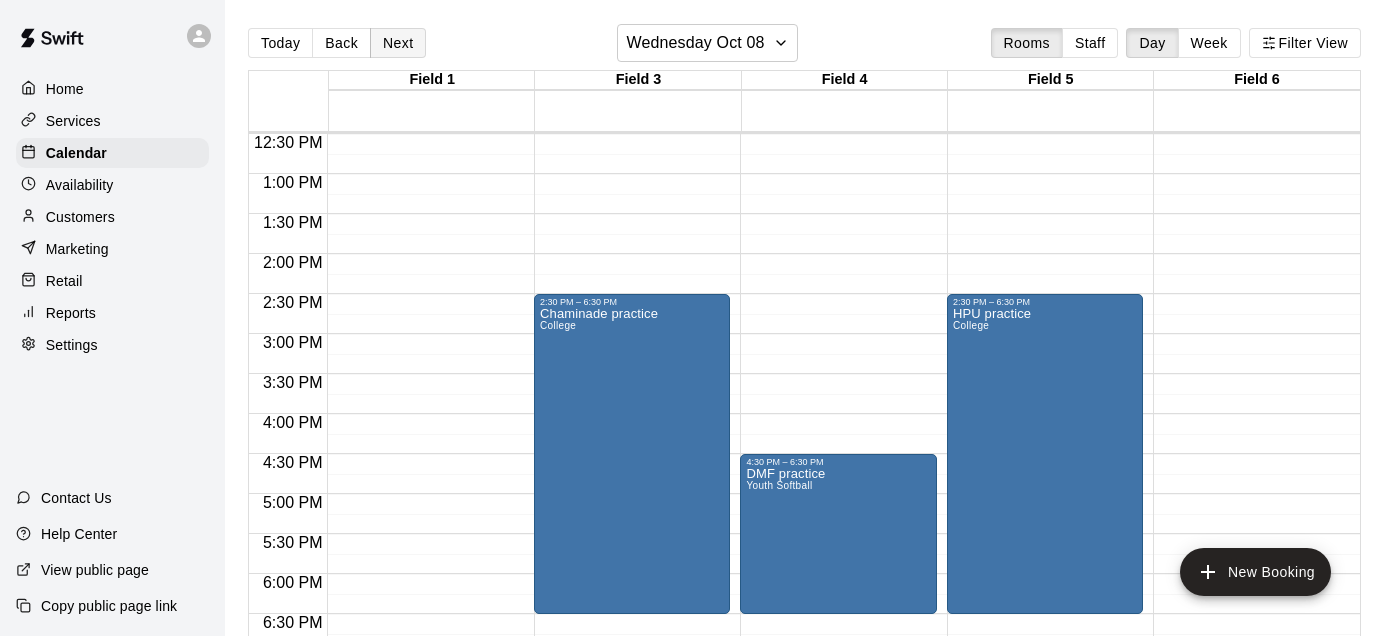 click on "Next" at bounding box center (398, 43) 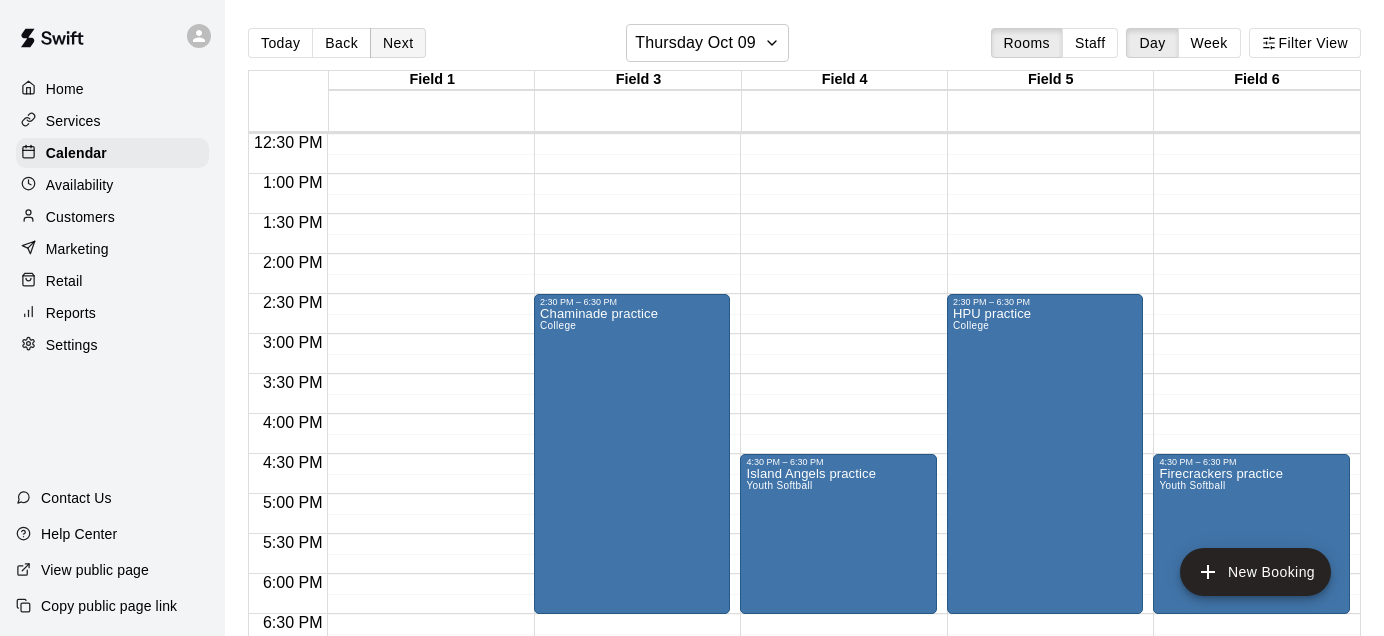 click on "Next" at bounding box center [398, 43] 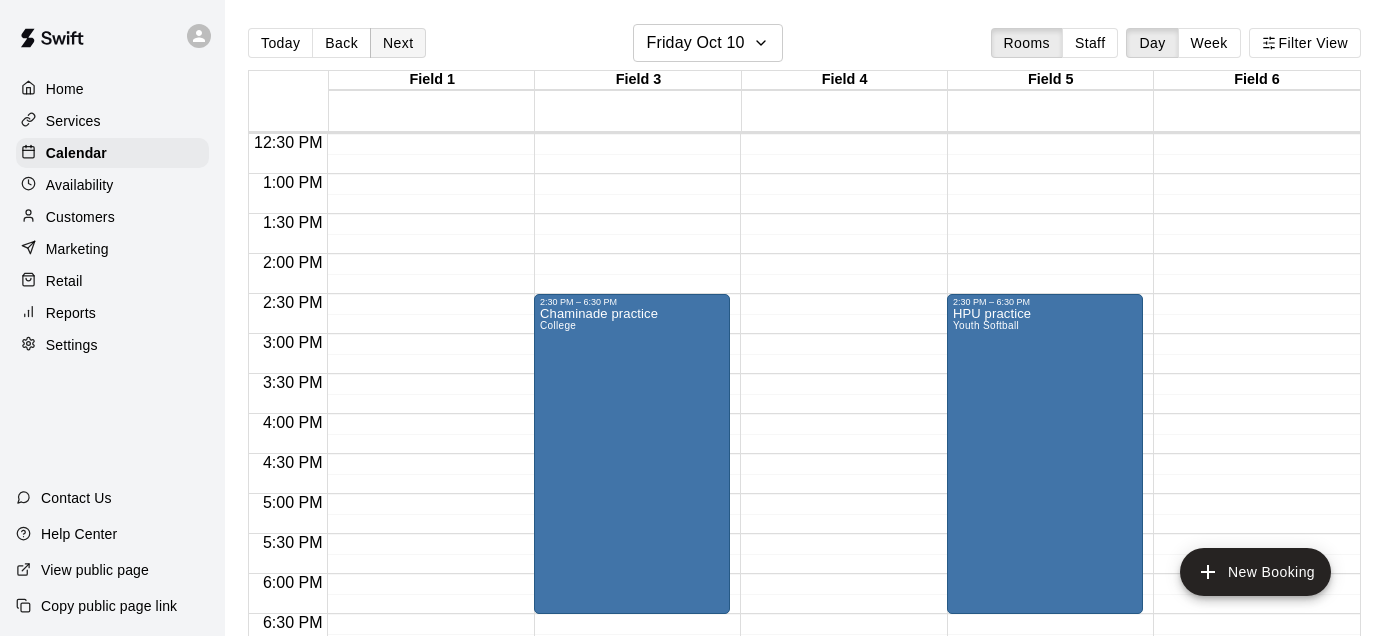 click on "Next" at bounding box center (398, 43) 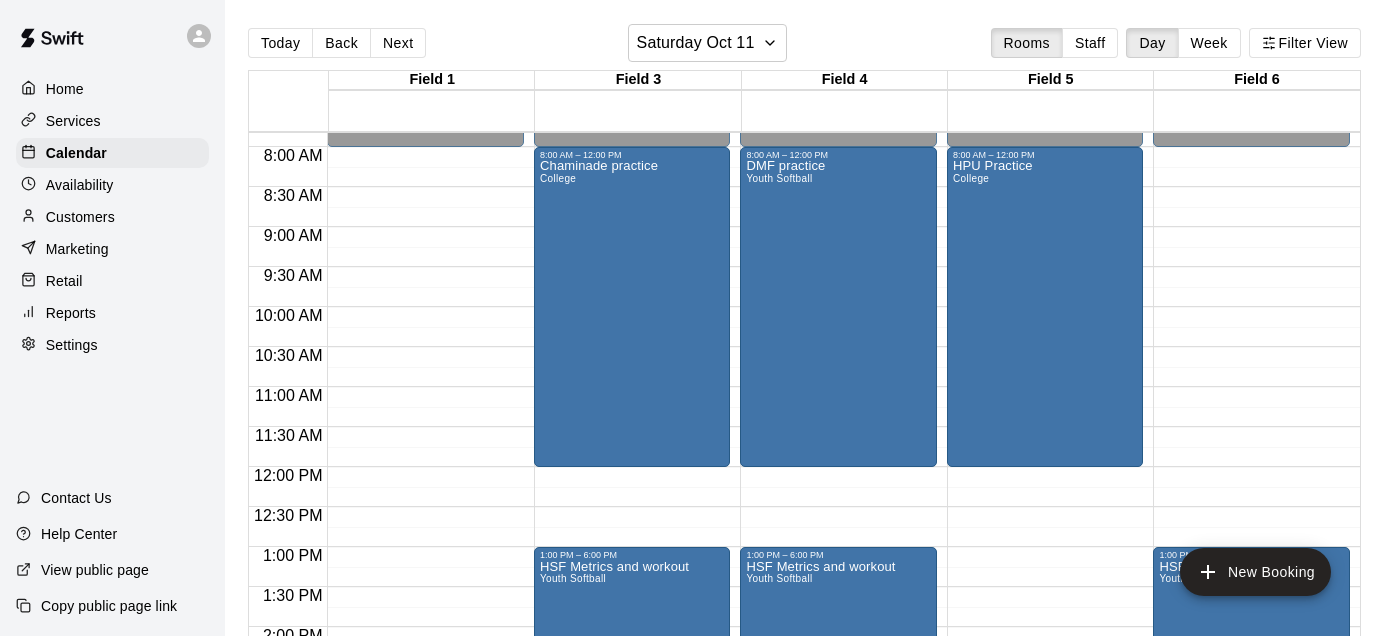 scroll, scrollTop: 628, scrollLeft: 0, axis: vertical 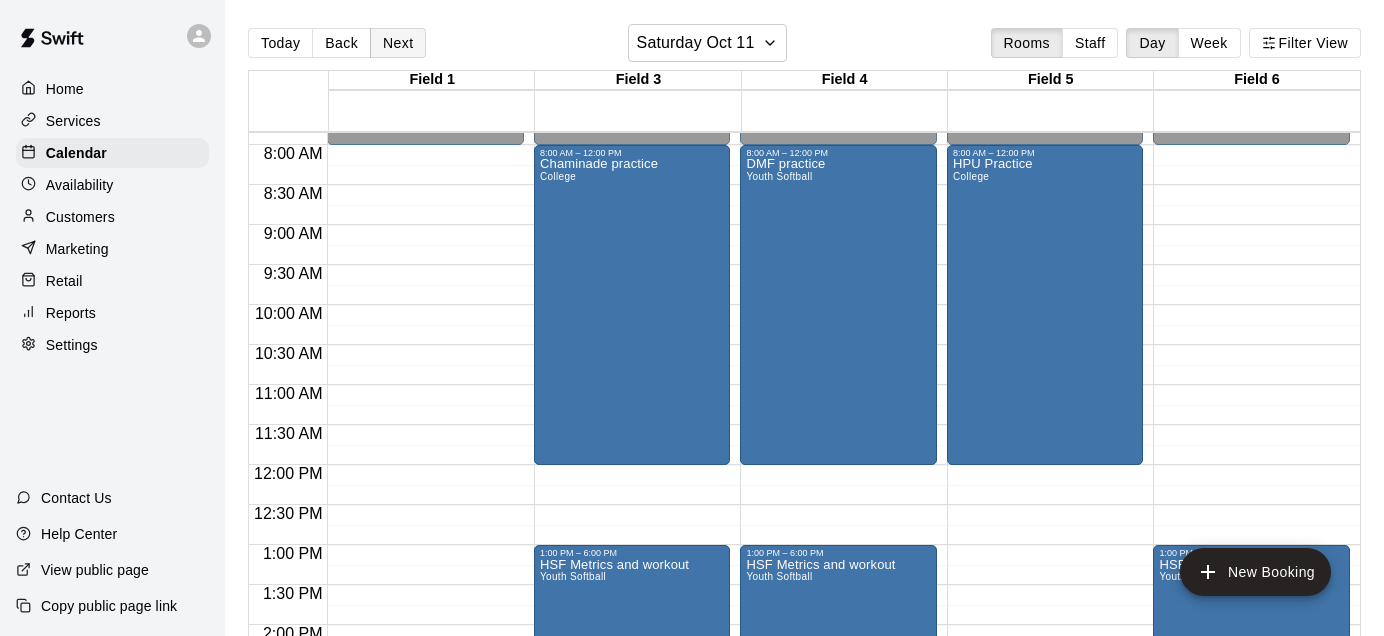 click on "Next" at bounding box center (398, 43) 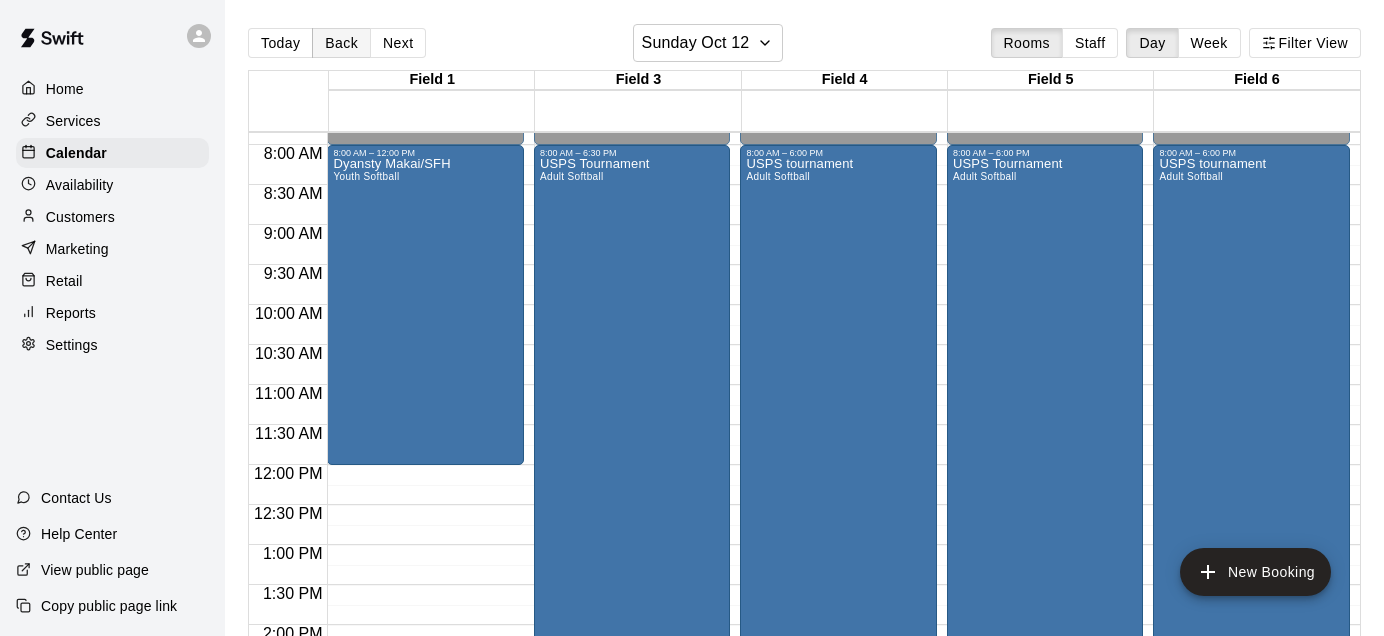 click on "Back" at bounding box center (341, 43) 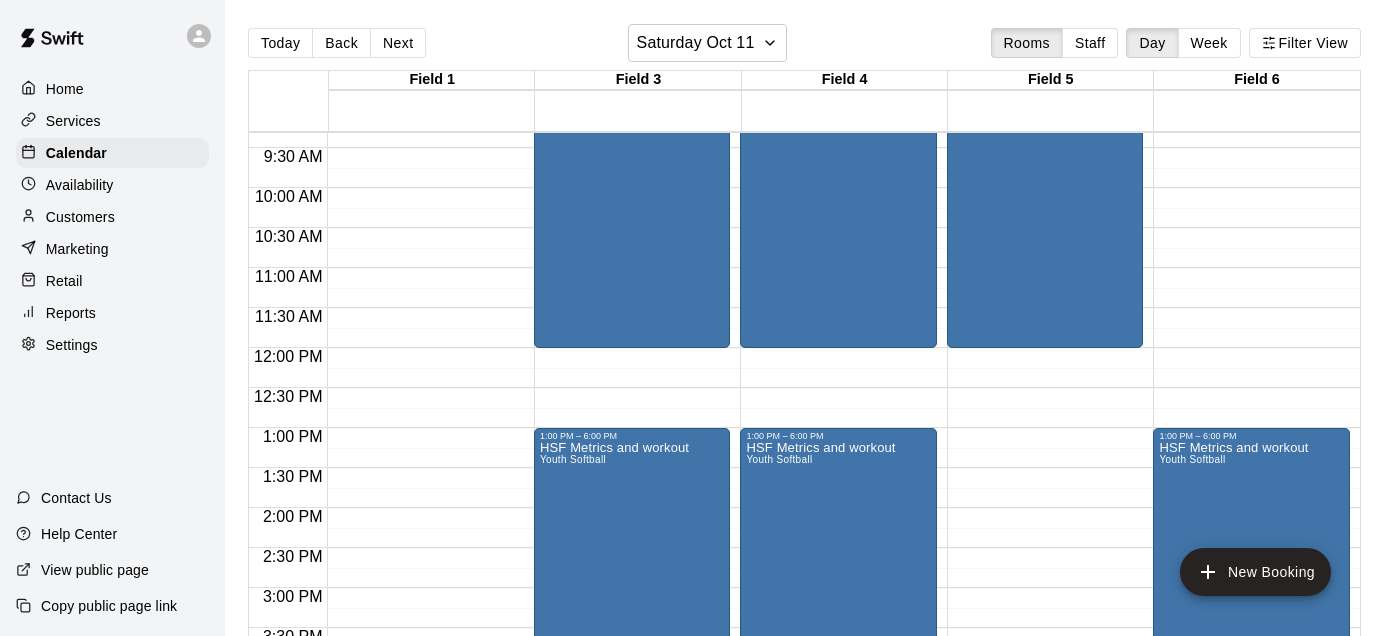 scroll, scrollTop: 752, scrollLeft: 0, axis: vertical 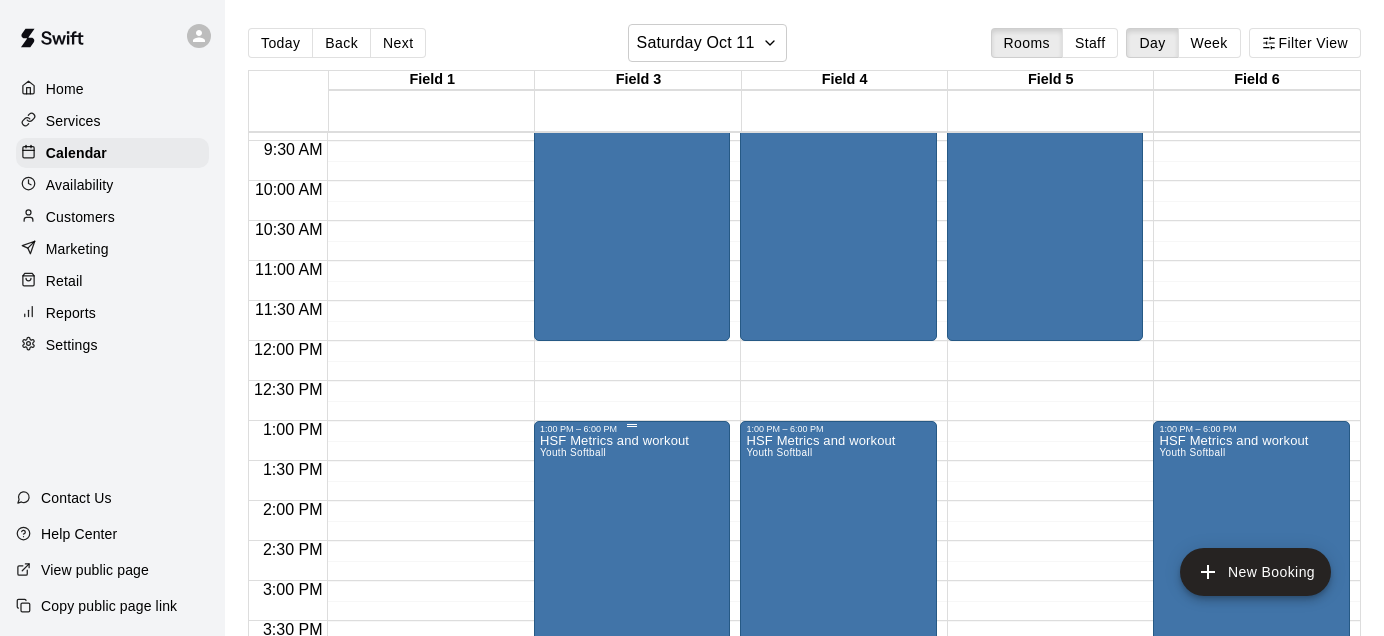 click on "HSF Metrics and workout Youth Softball" at bounding box center (632, 752) 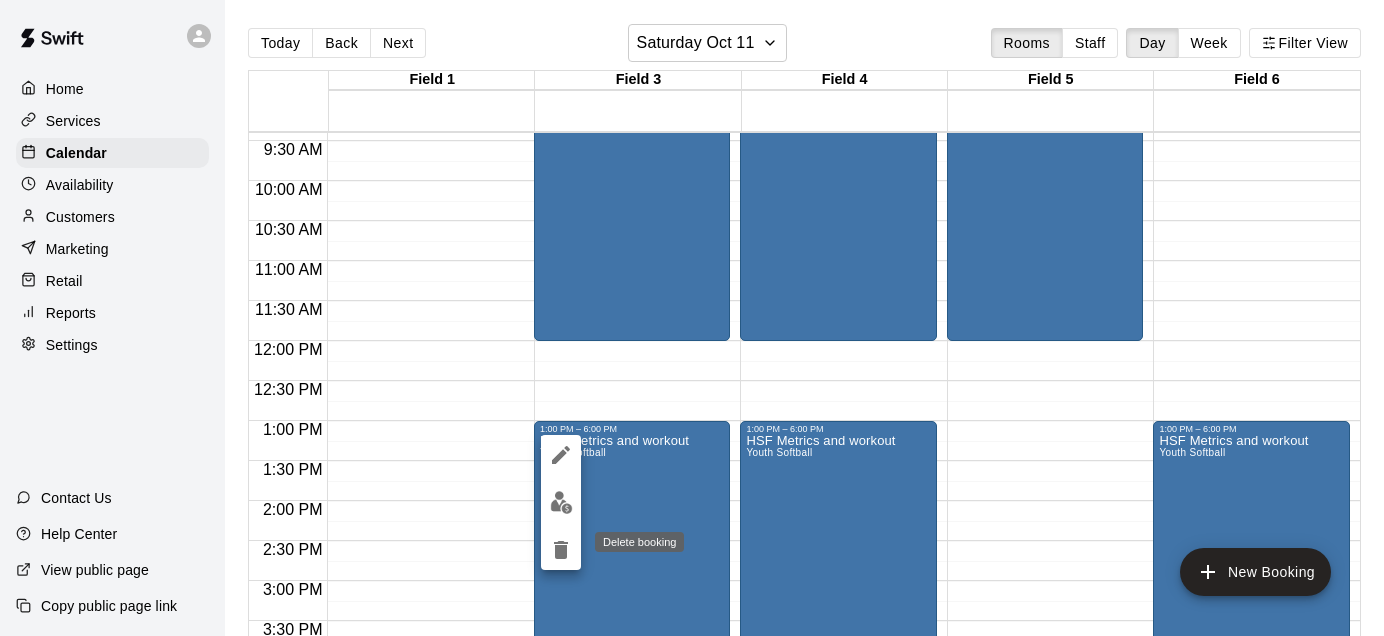 click 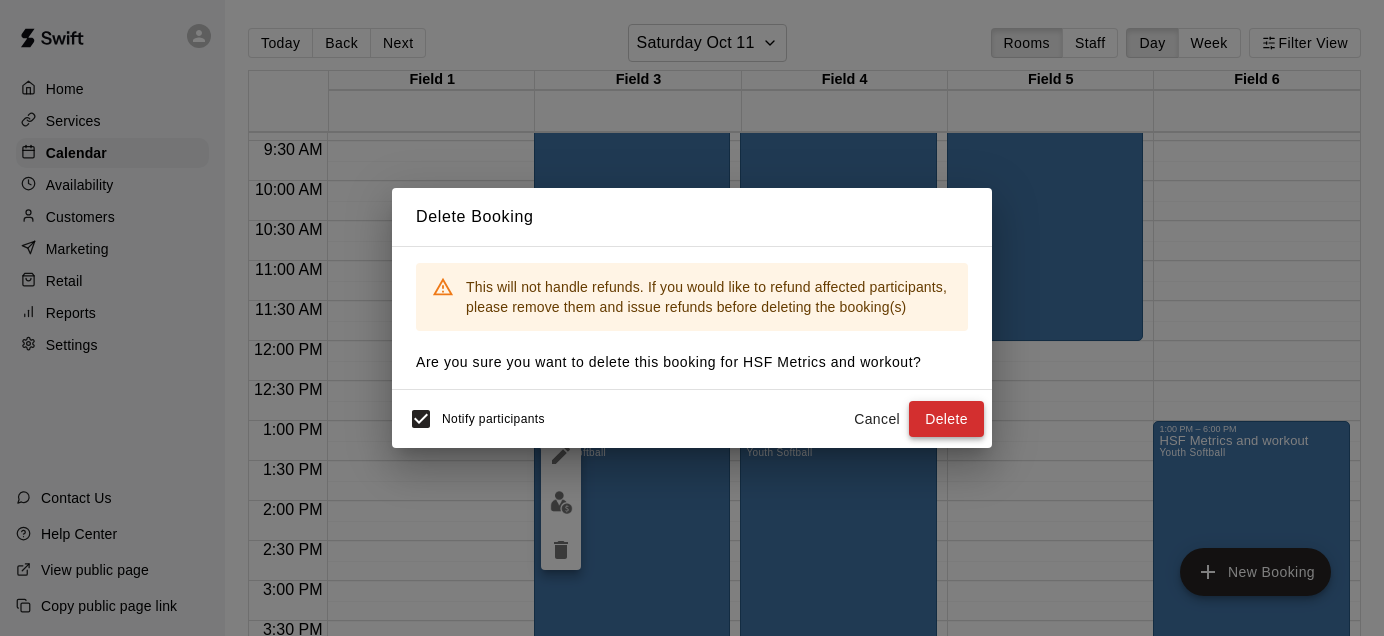click on "Delete" at bounding box center [946, 419] 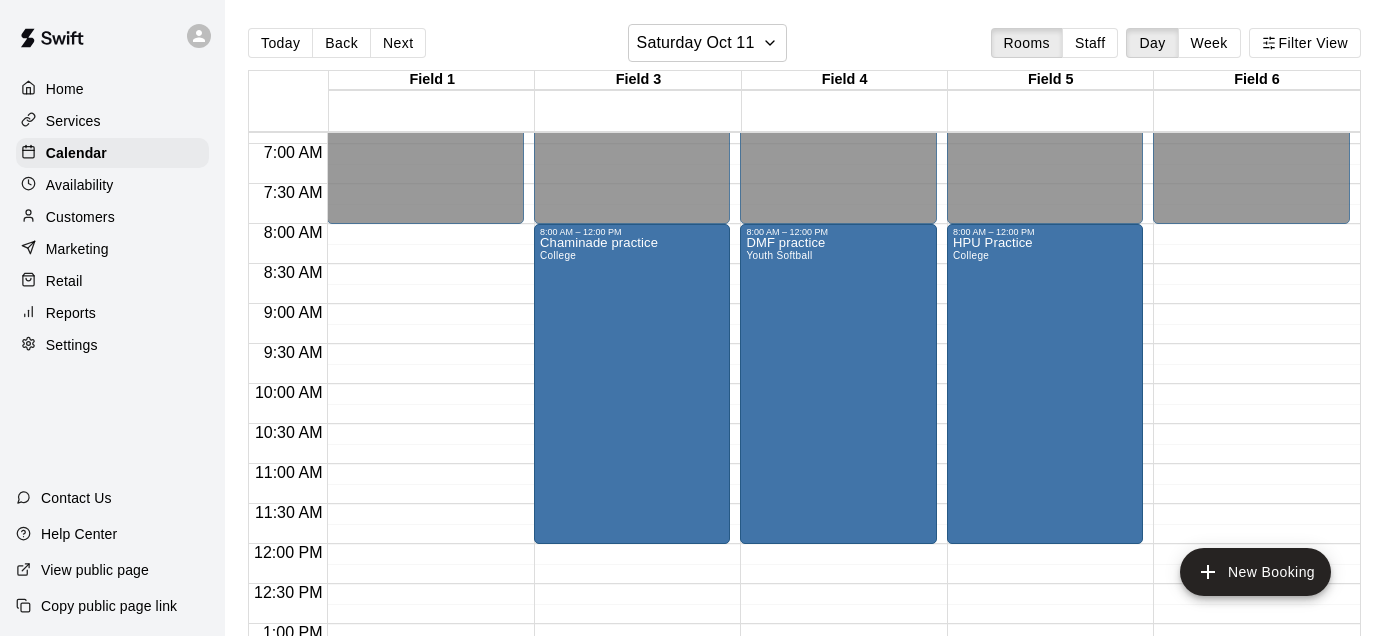 scroll, scrollTop: 489, scrollLeft: 0, axis: vertical 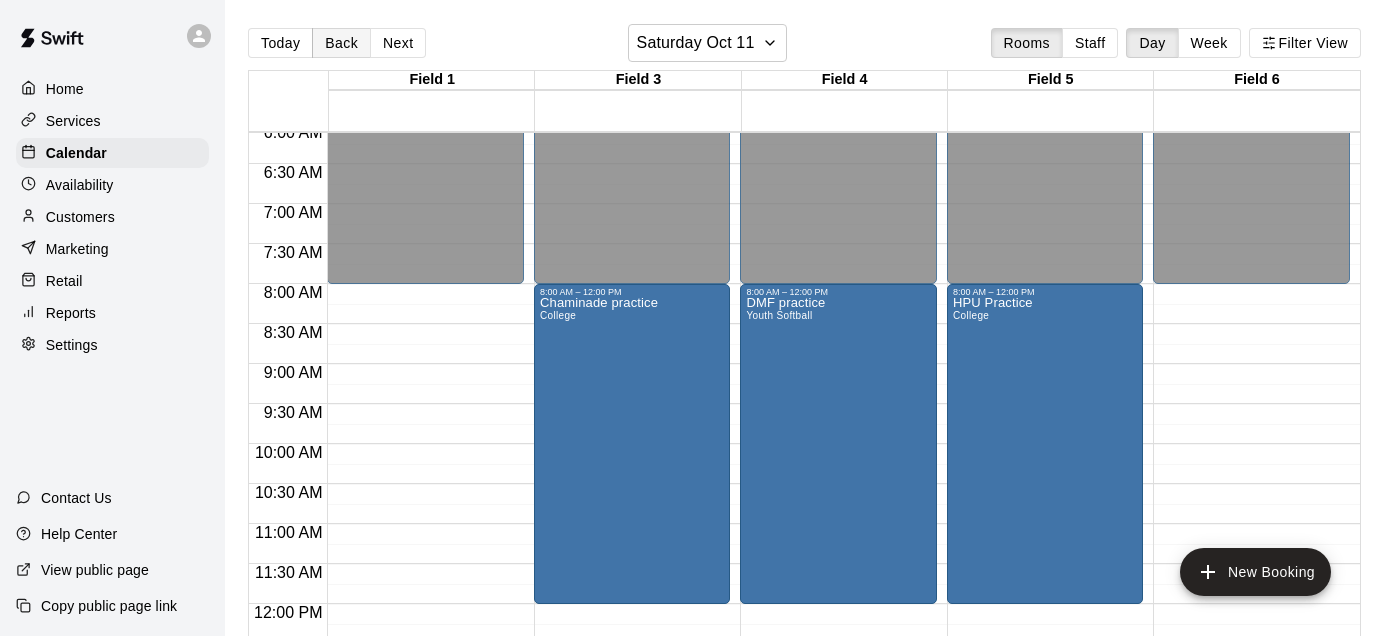 click on "Back" at bounding box center [341, 43] 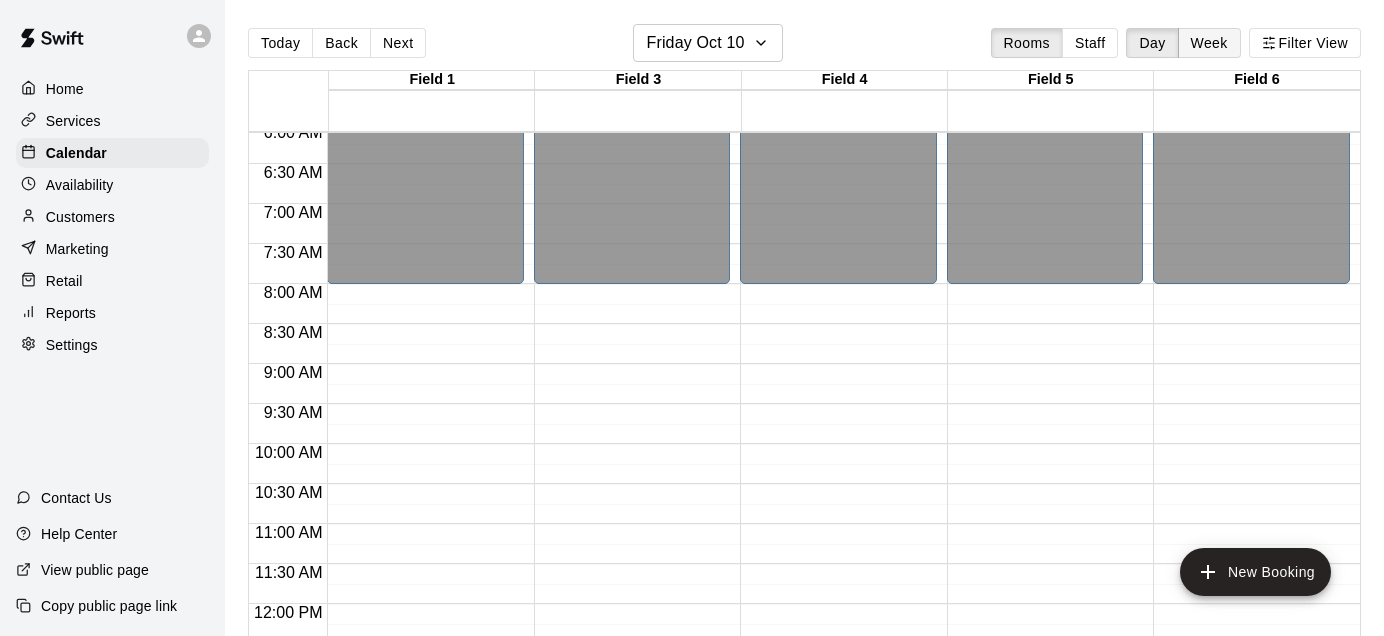 click on "Week" at bounding box center [1209, 43] 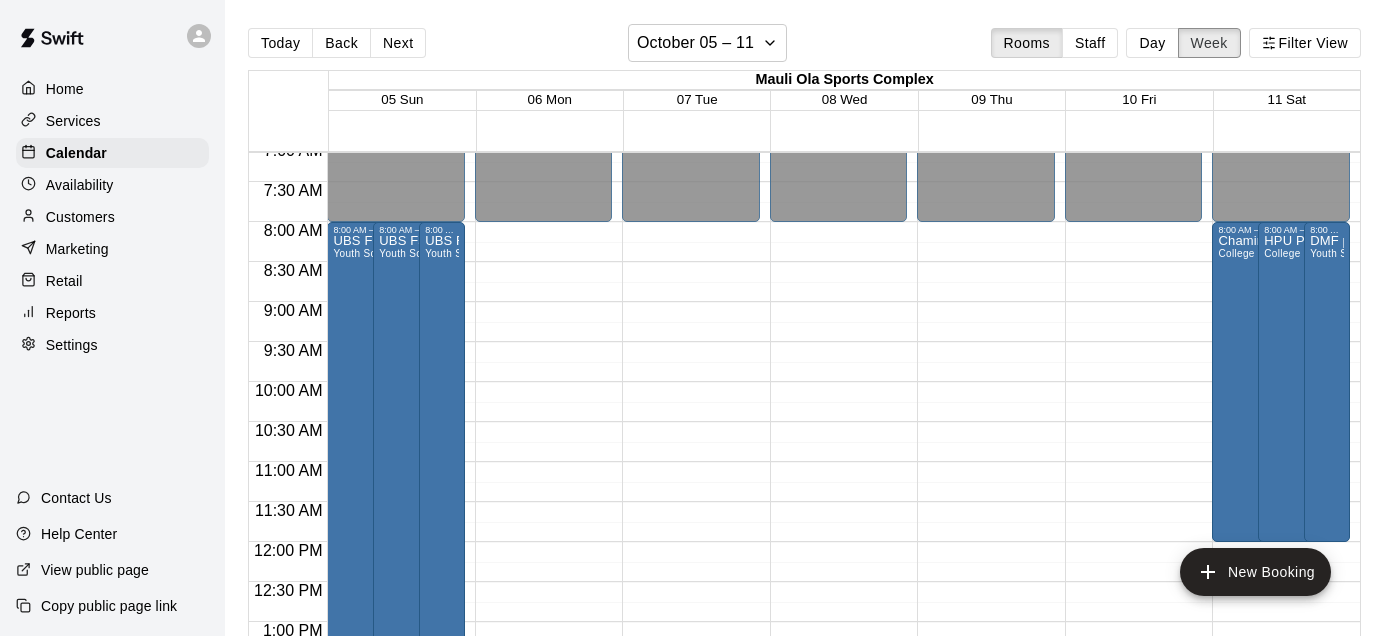scroll, scrollTop: 574, scrollLeft: 0, axis: vertical 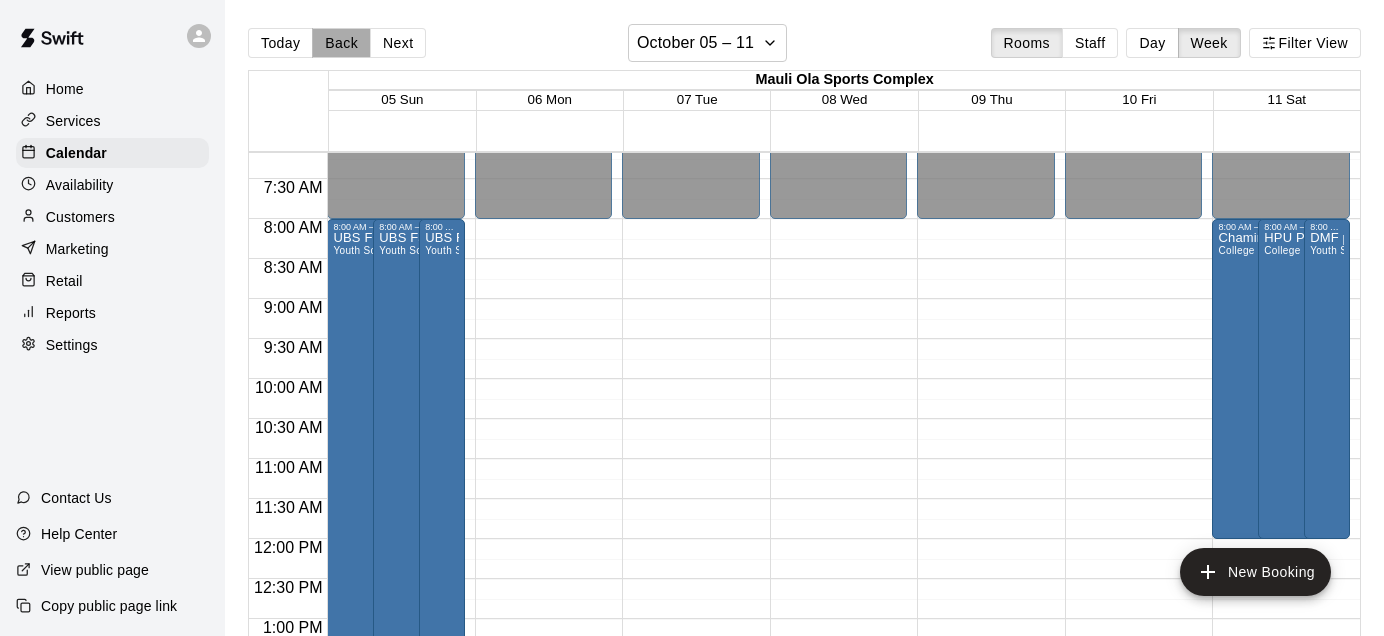 click on "Back" at bounding box center (341, 43) 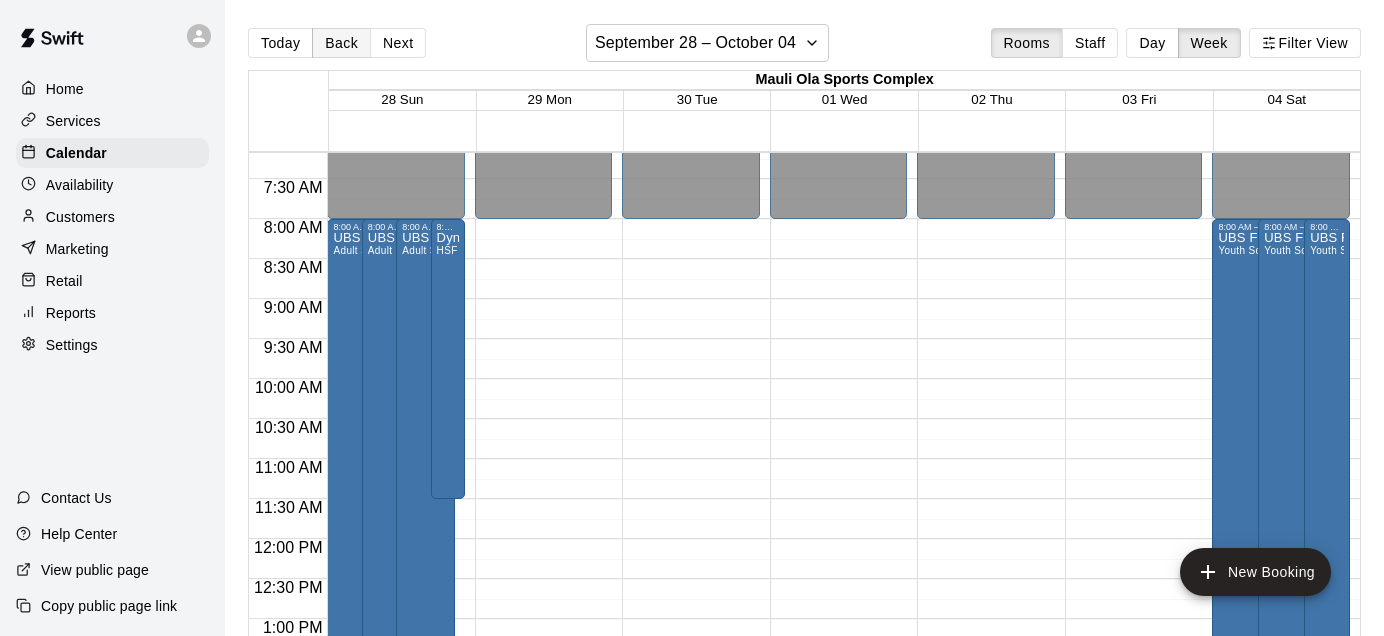 click on "Back" at bounding box center [341, 43] 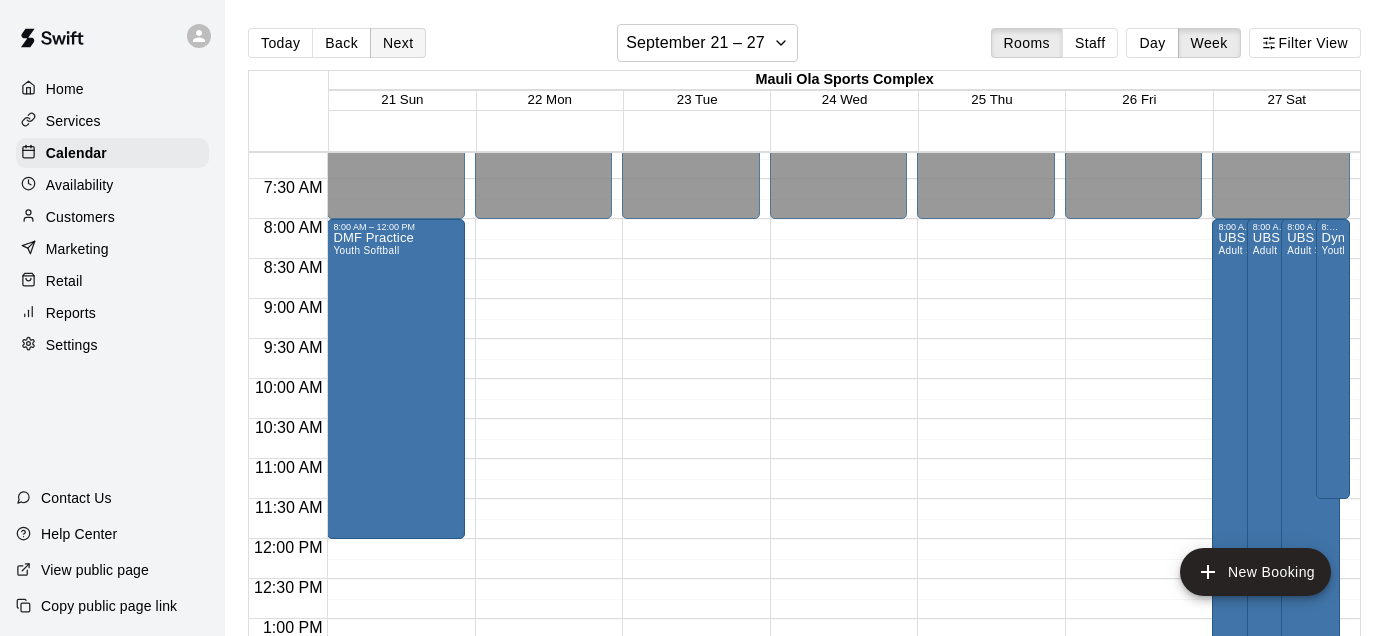 click on "Next" at bounding box center (398, 43) 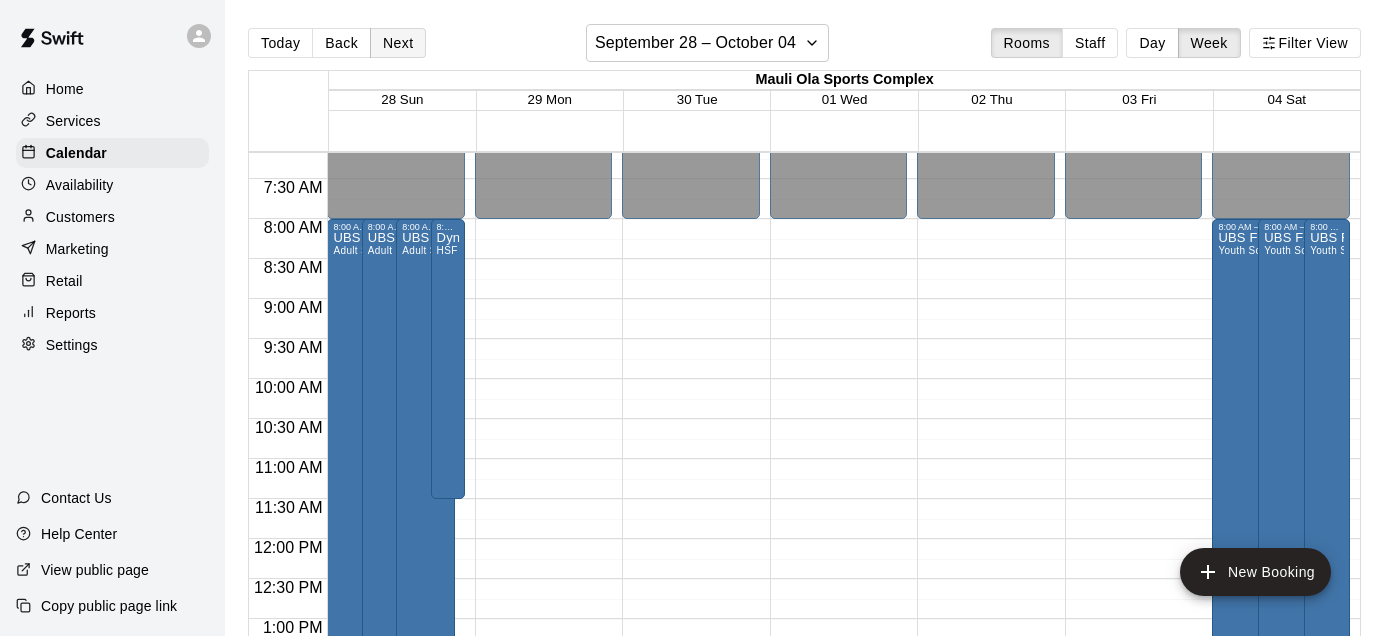 click on "Next" at bounding box center (398, 43) 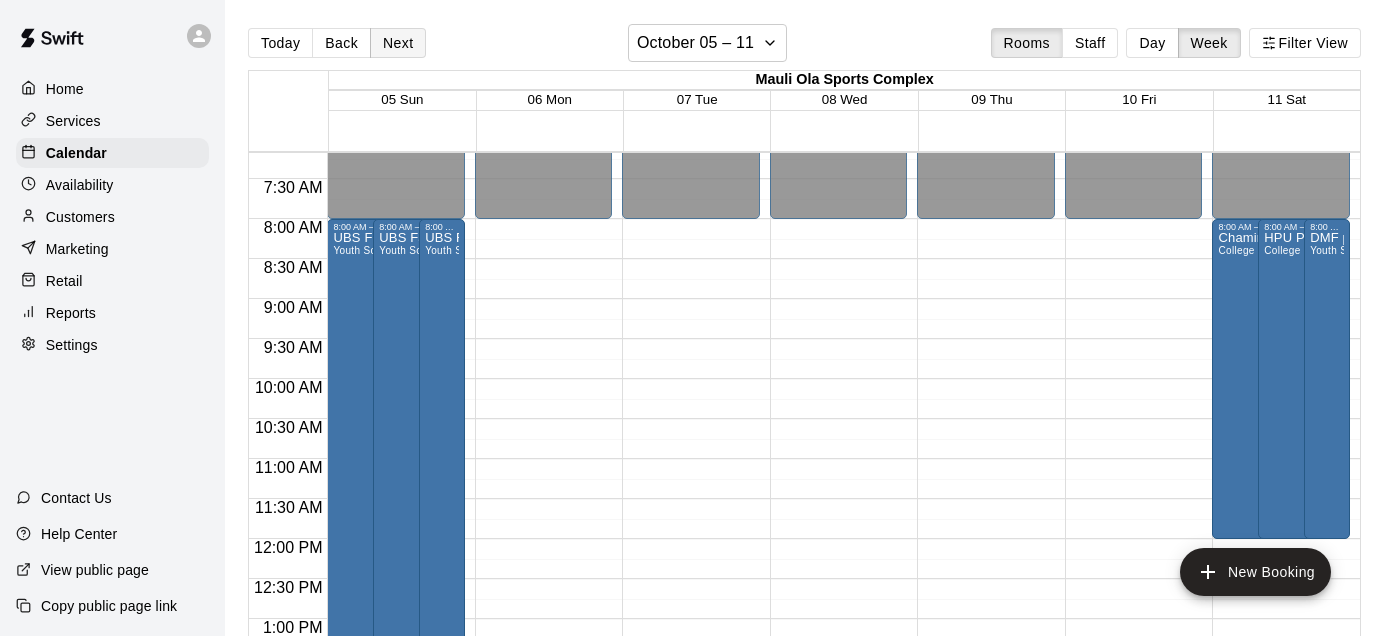 click on "Next" at bounding box center [398, 43] 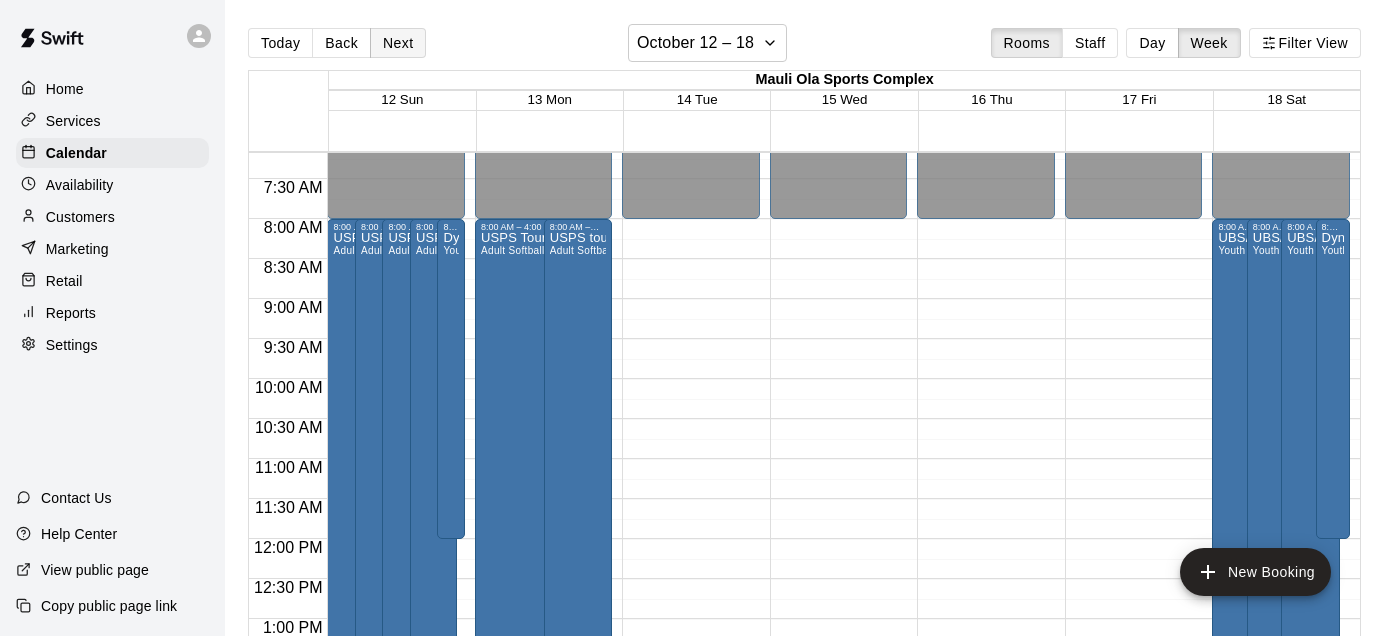 click on "Next" at bounding box center (398, 43) 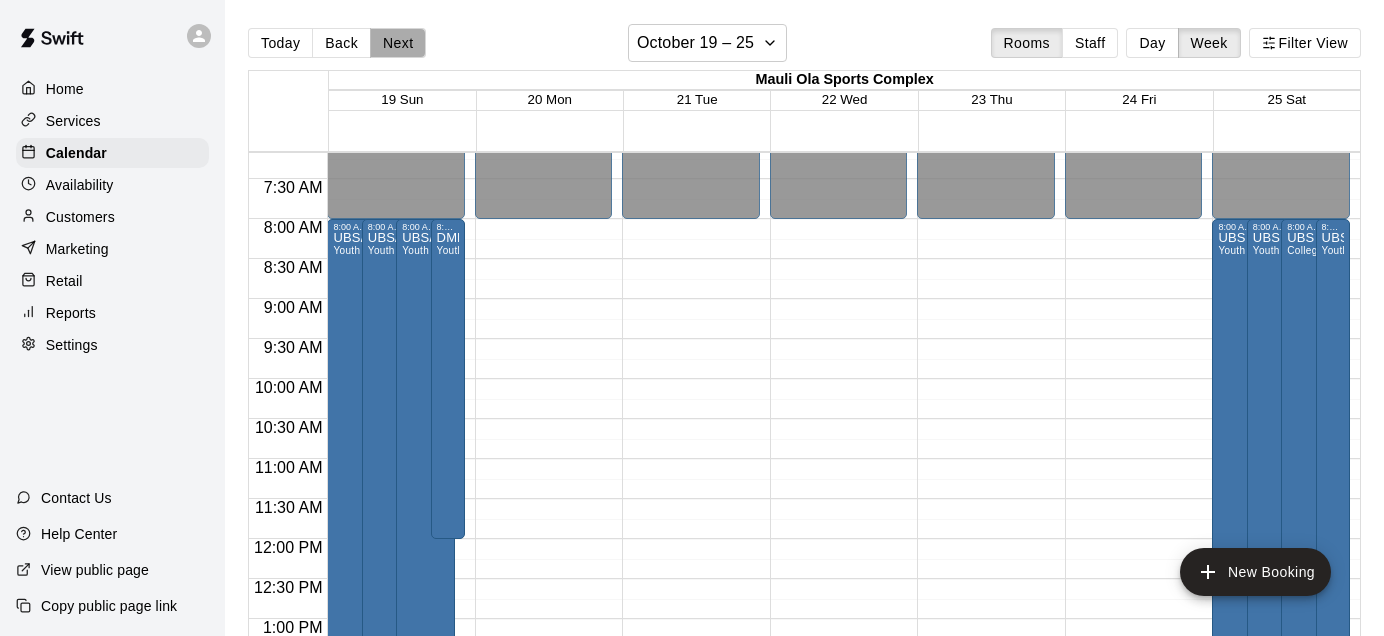 click on "Next" at bounding box center [398, 43] 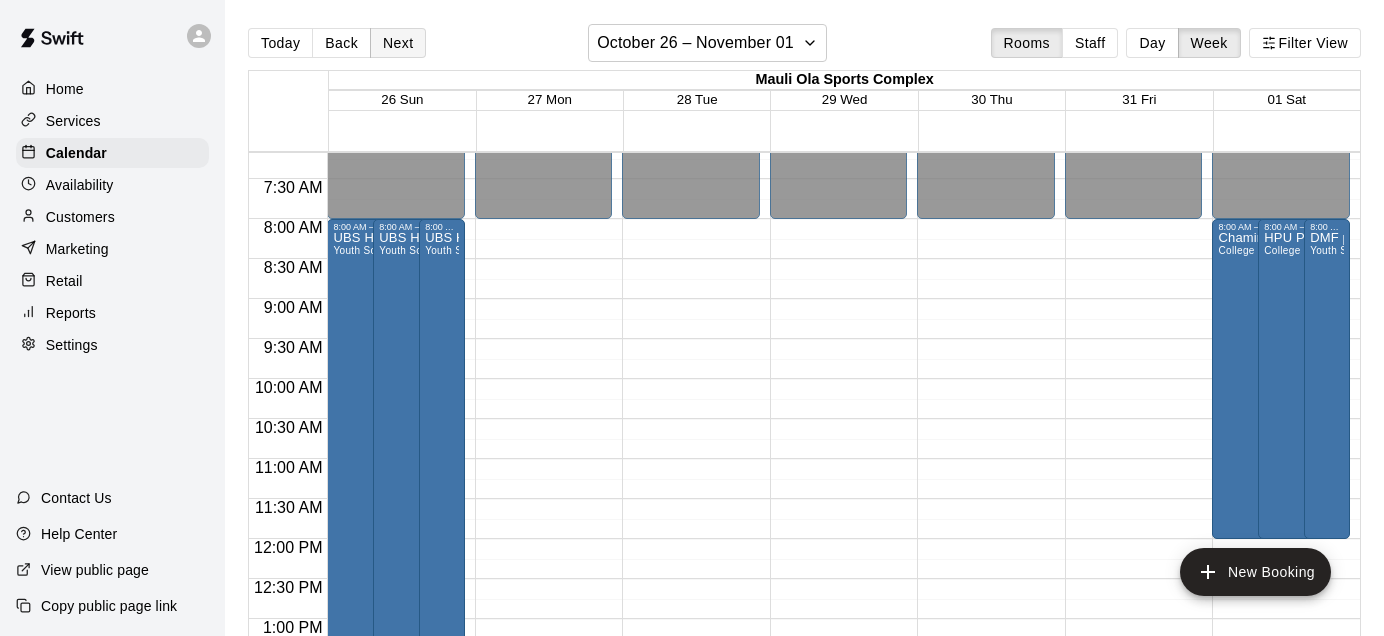 click on "Next" at bounding box center [398, 43] 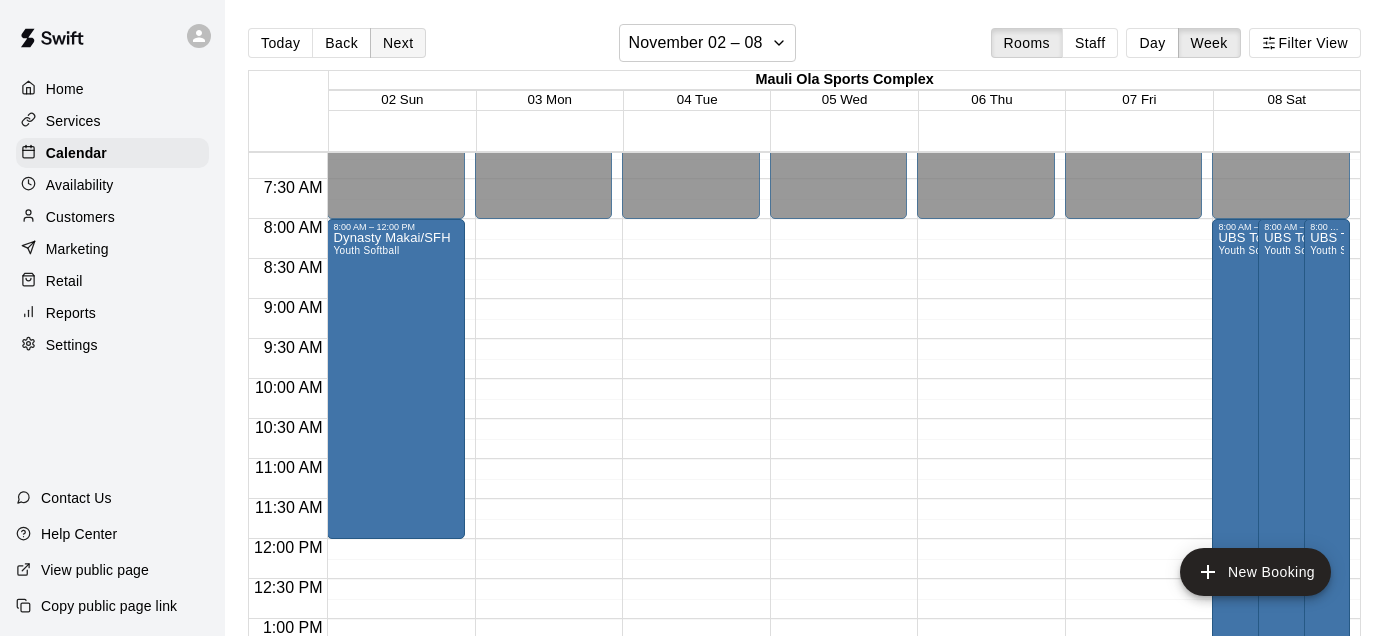 click on "Next" at bounding box center [398, 43] 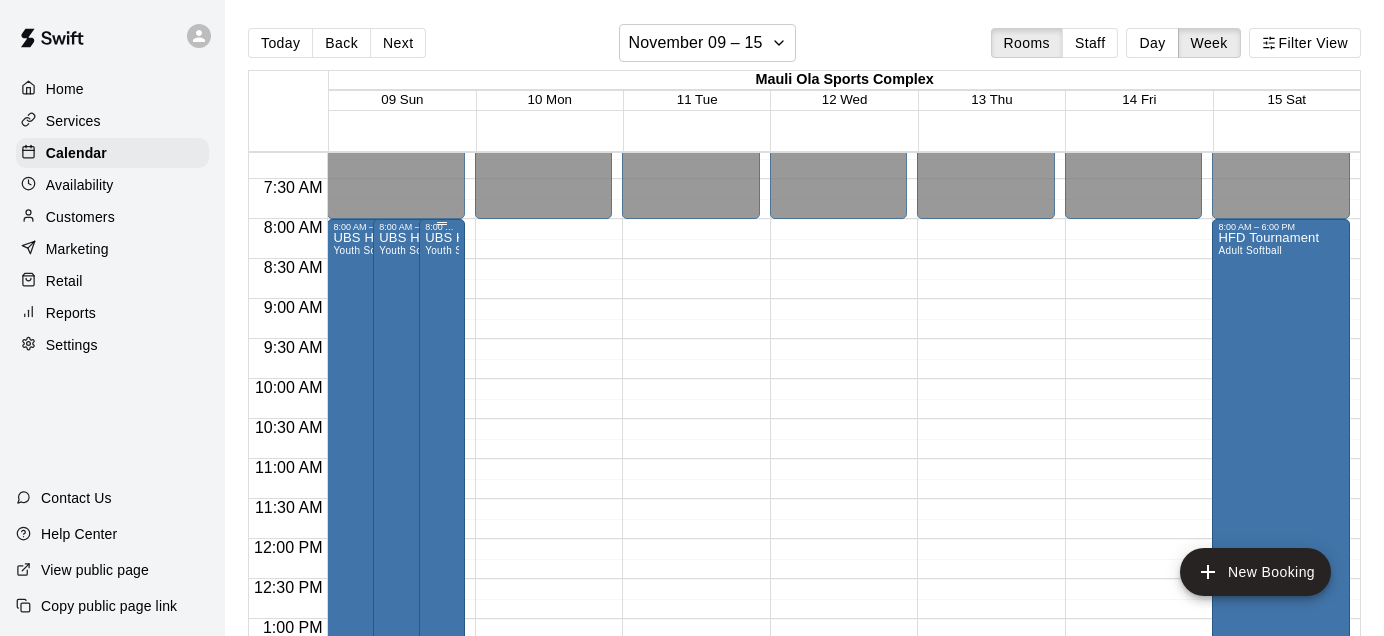 click on "UBS Hawaii Foodbank tournament Youth Softball" at bounding box center (442, 550) 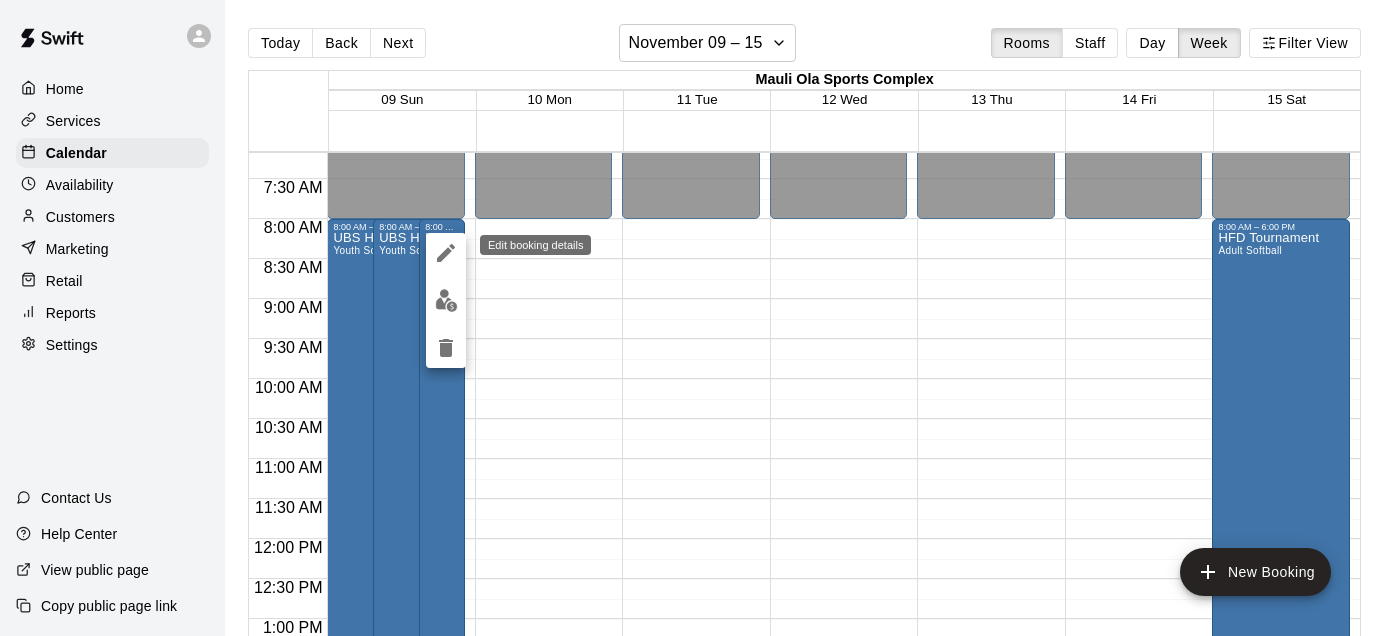 click 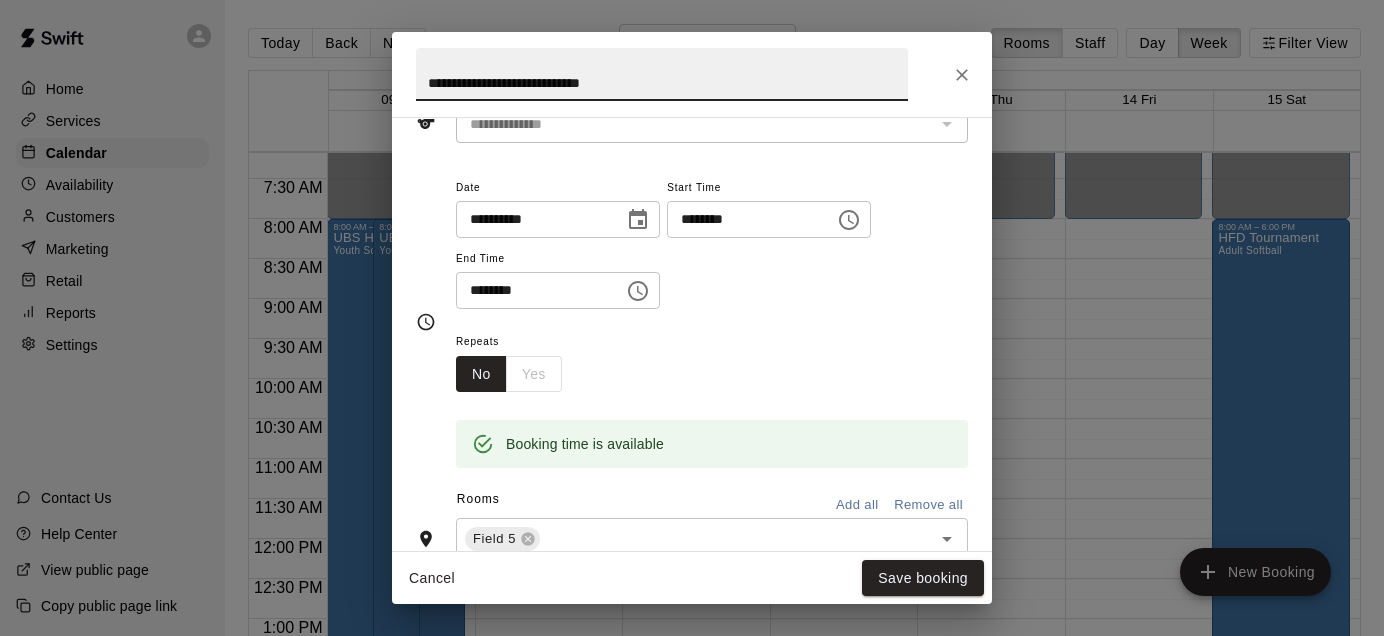 scroll, scrollTop: 116, scrollLeft: 0, axis: vertical 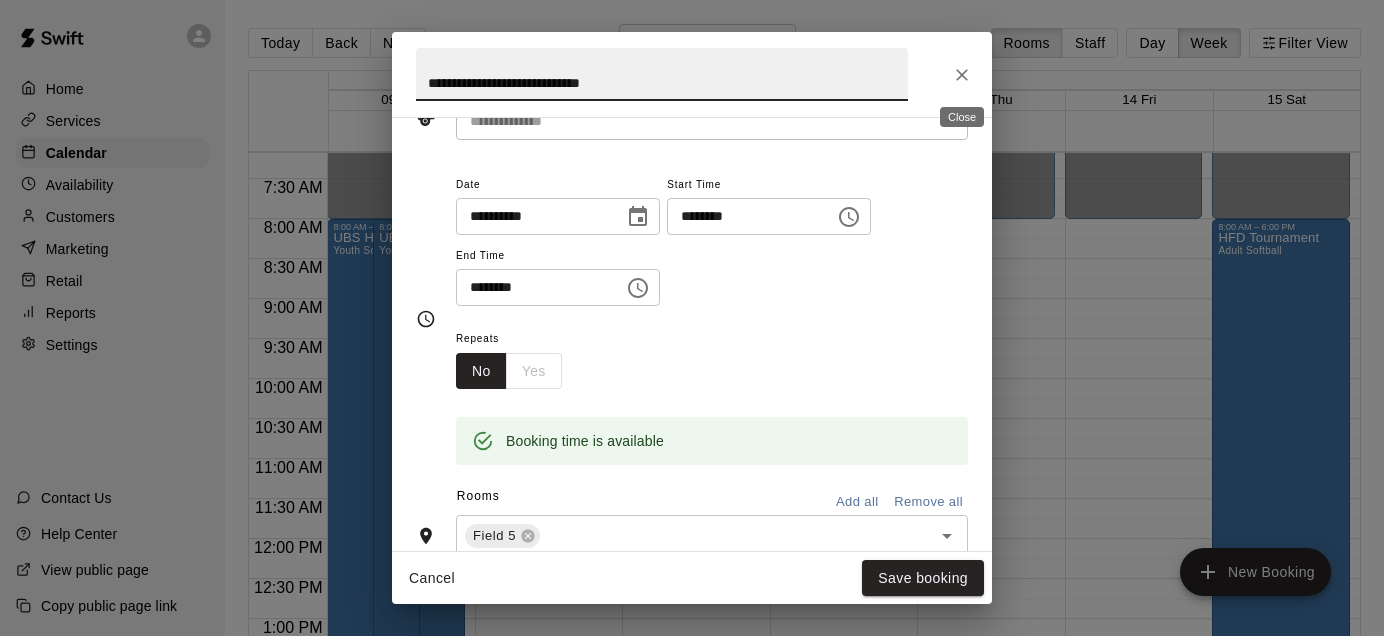 click 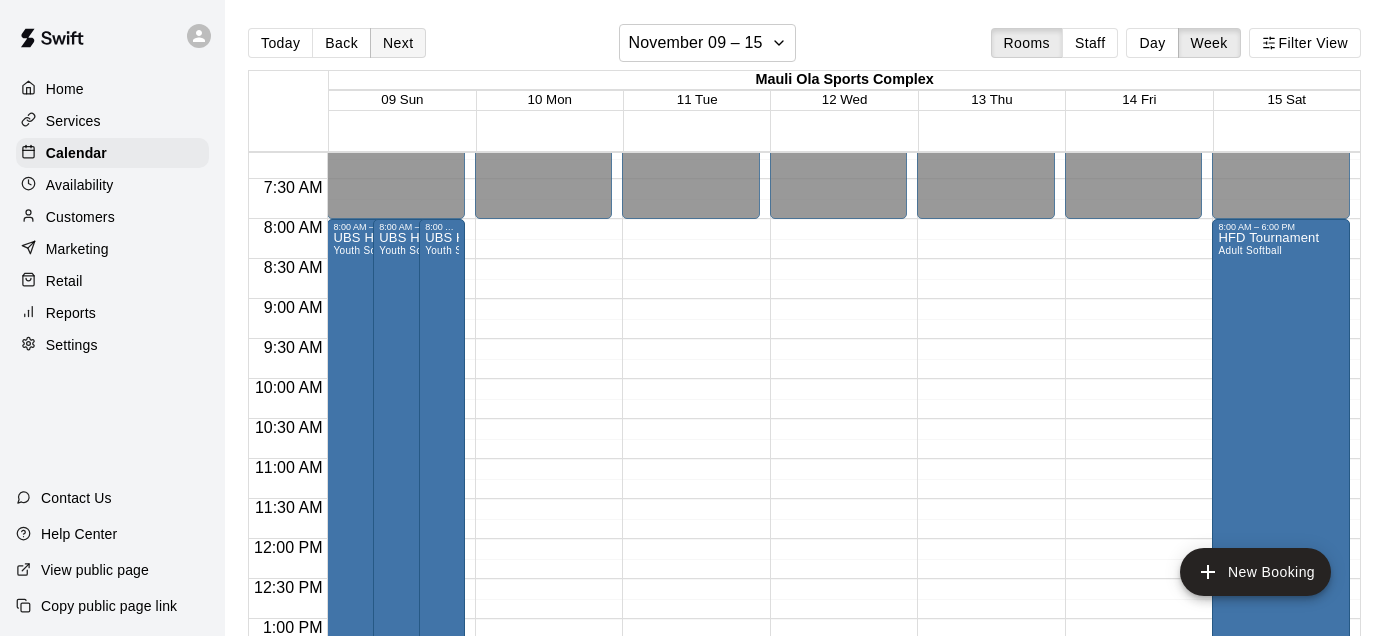 click on "Next" at bounding box center (398, 43) 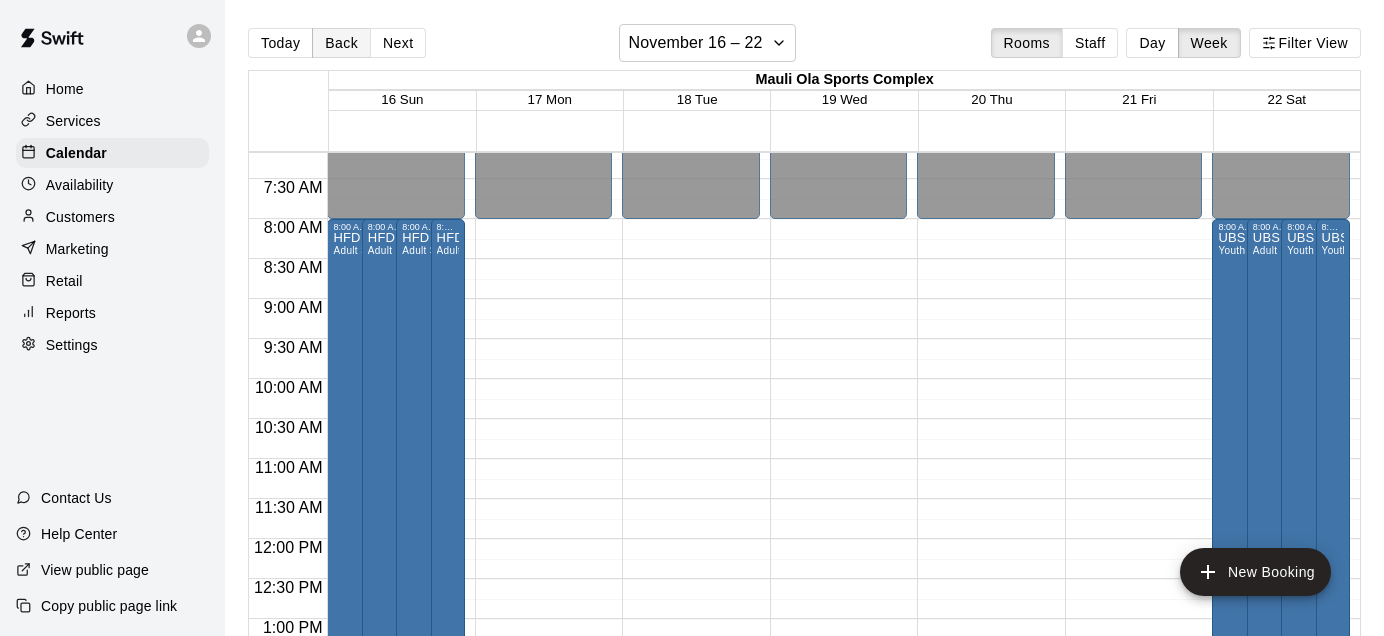 click on "Back" at bounding box center [341, 43] 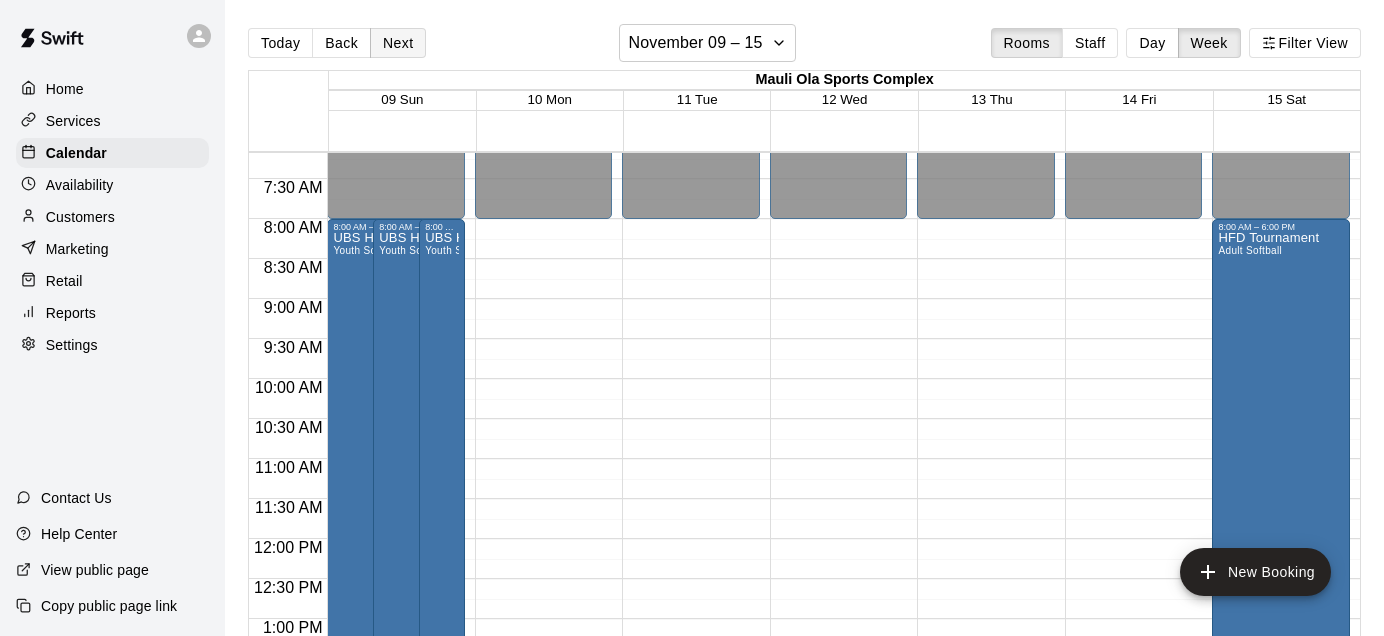 click on "Next" at bounding box center (398, 43) 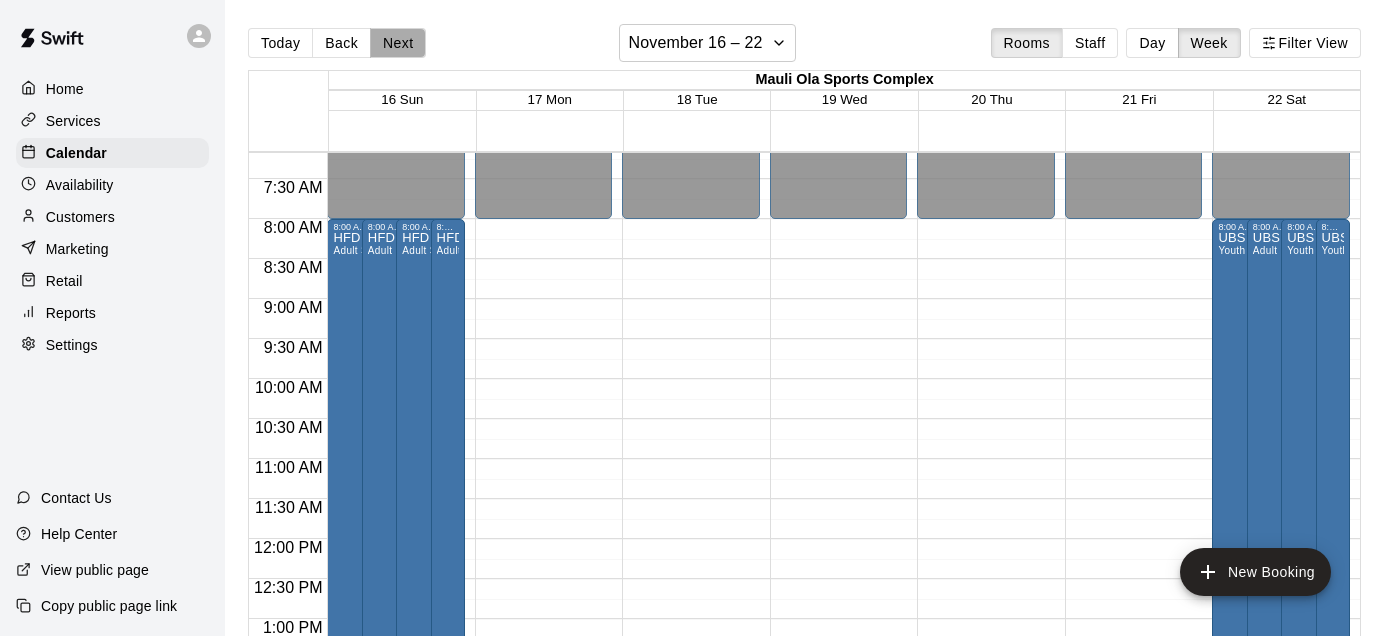 click on "Next" at bounding box center [398, 43] 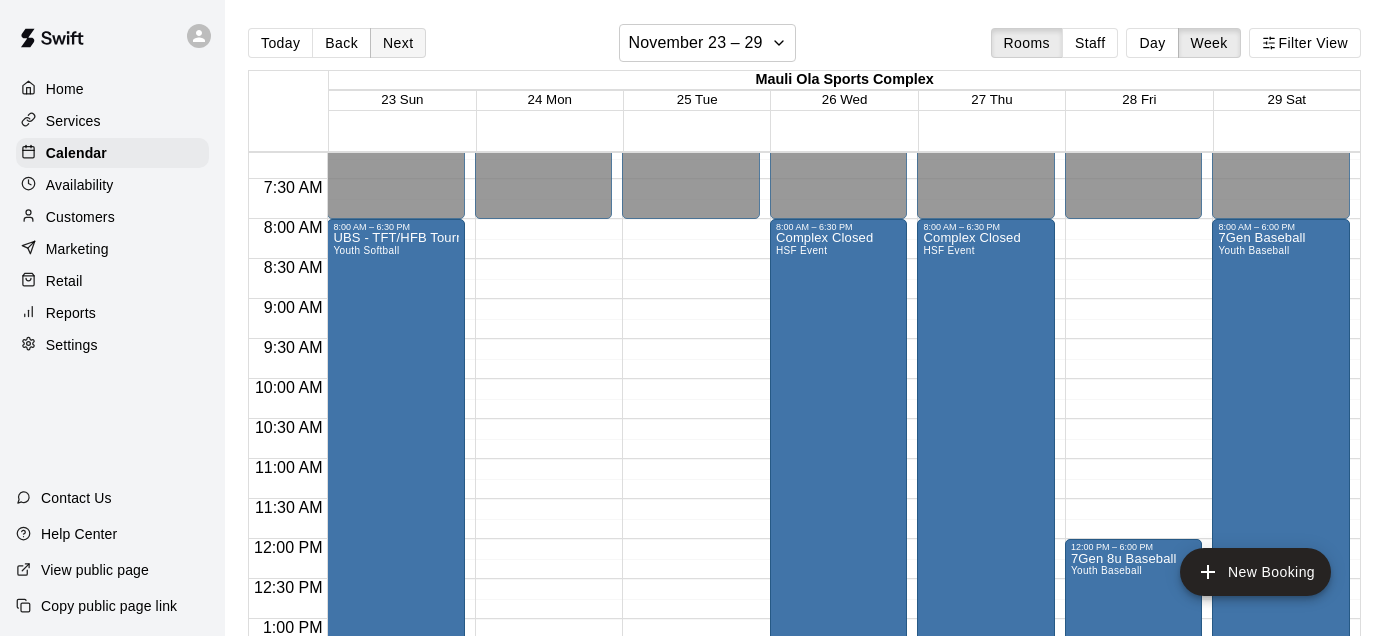 click on "Next" at bounding box center [398, 43] 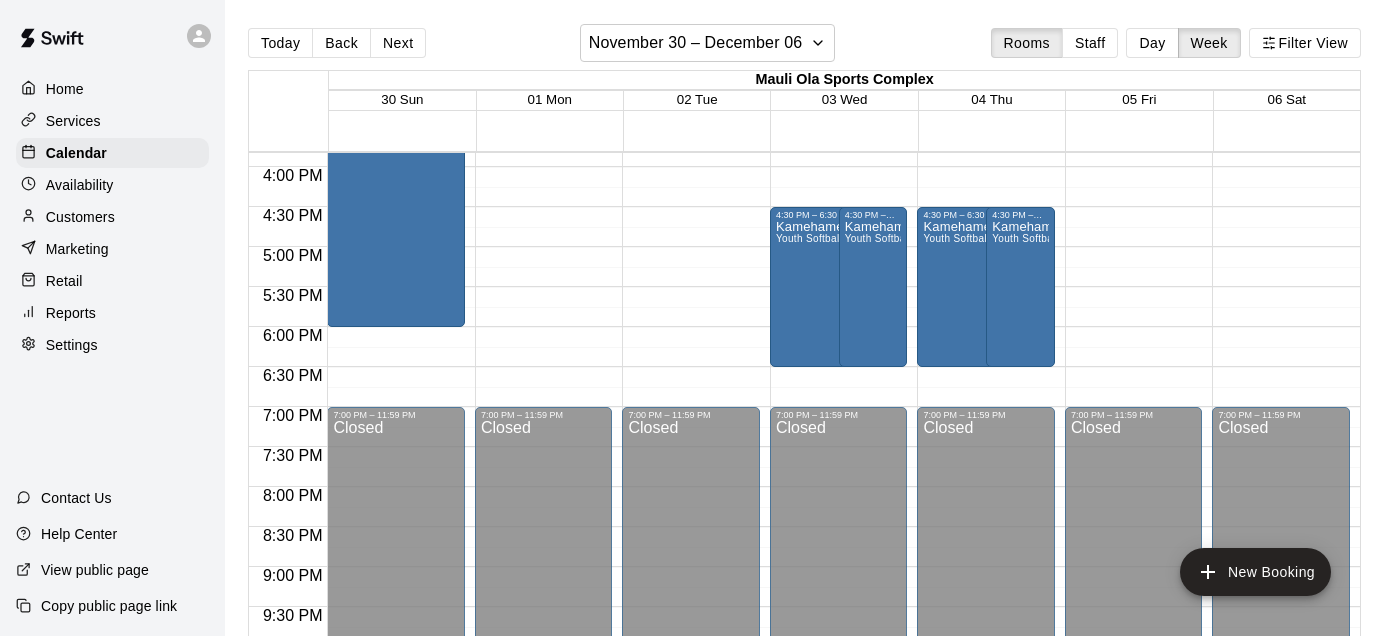 scroll, scrollTop: 1274, scrollLeft: 0, axis: vertical 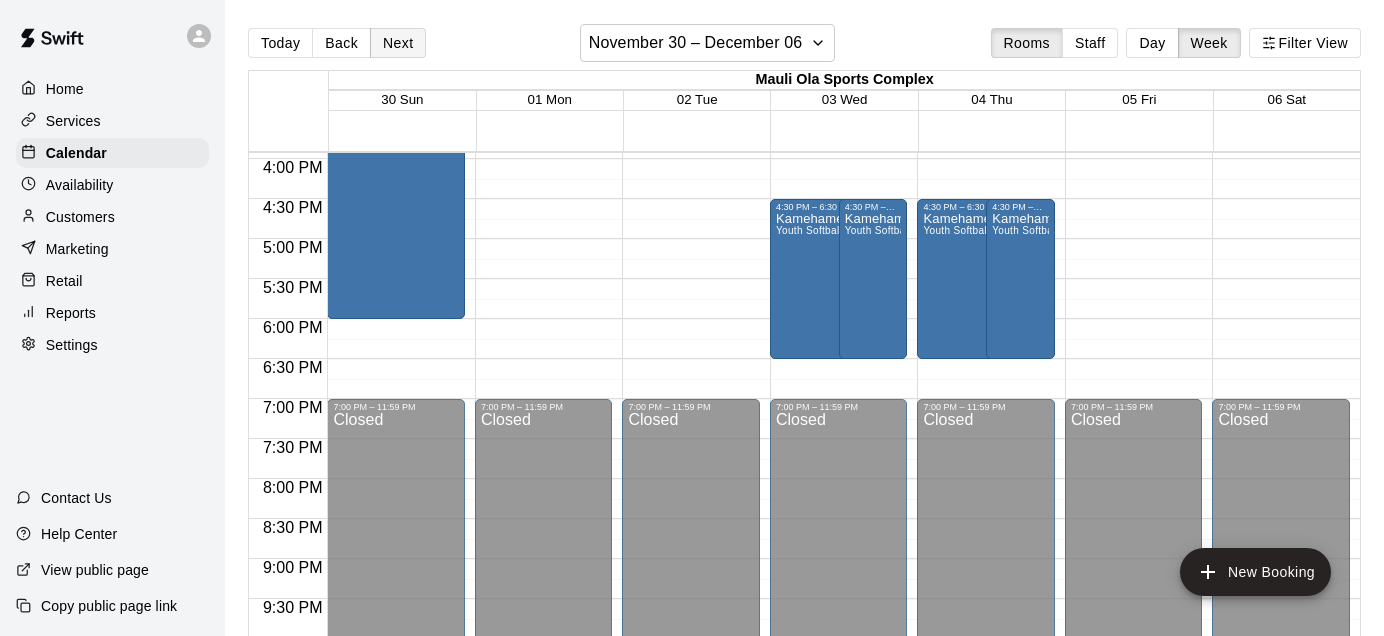 click on "Next" at bounding box center [398, 43] 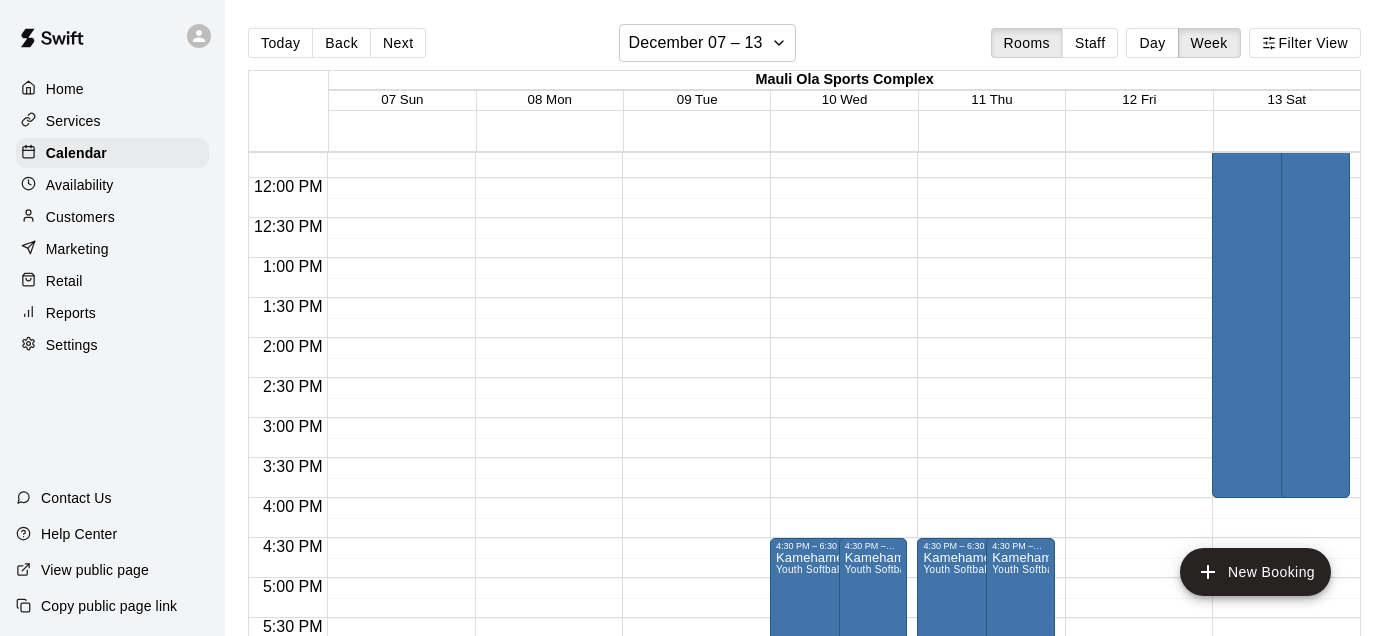 scroll, scrollTop: 975, scrollLeft: 0, axis: vertical 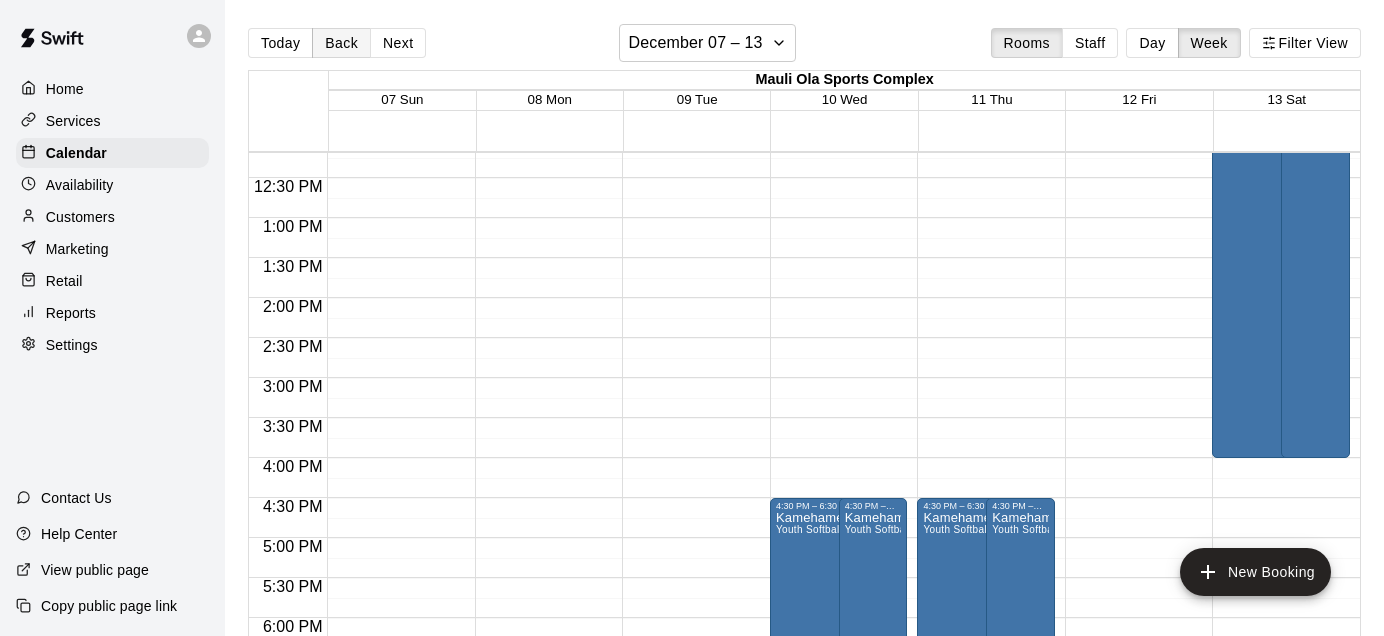 click on "Back" at bounding box center [341, 43] 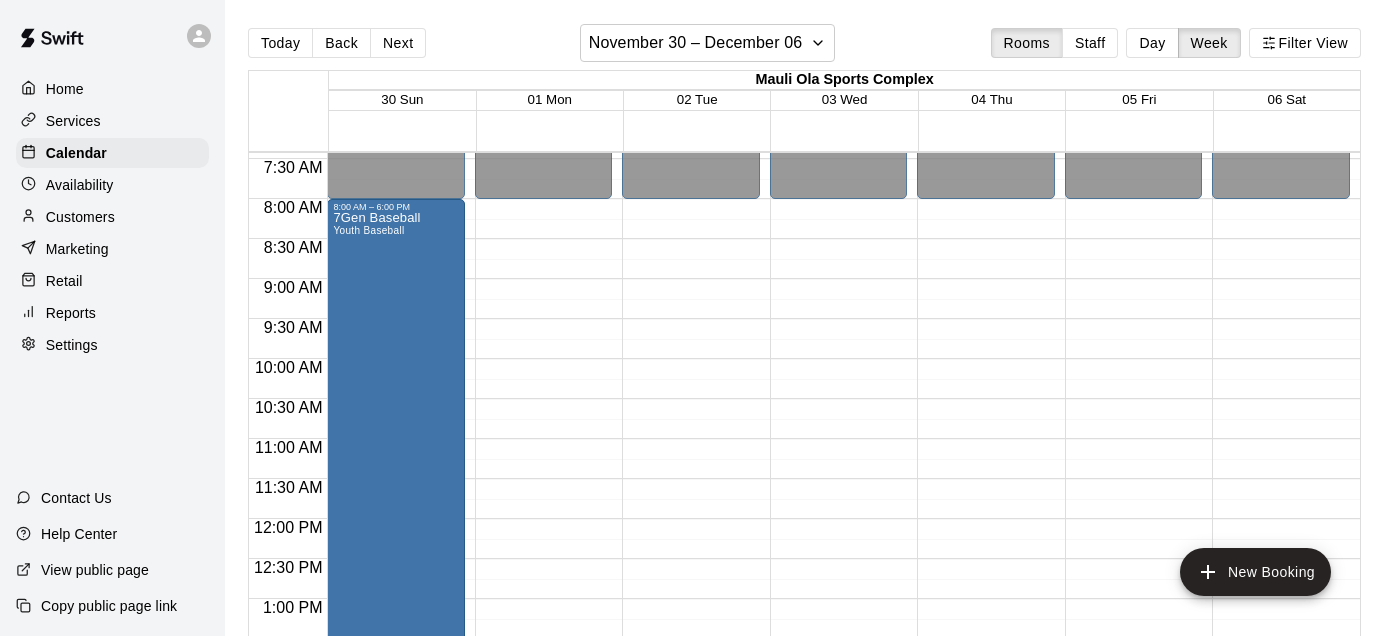 scroll, scrollTop: 592, scrollLeft: 0, axis: vertical 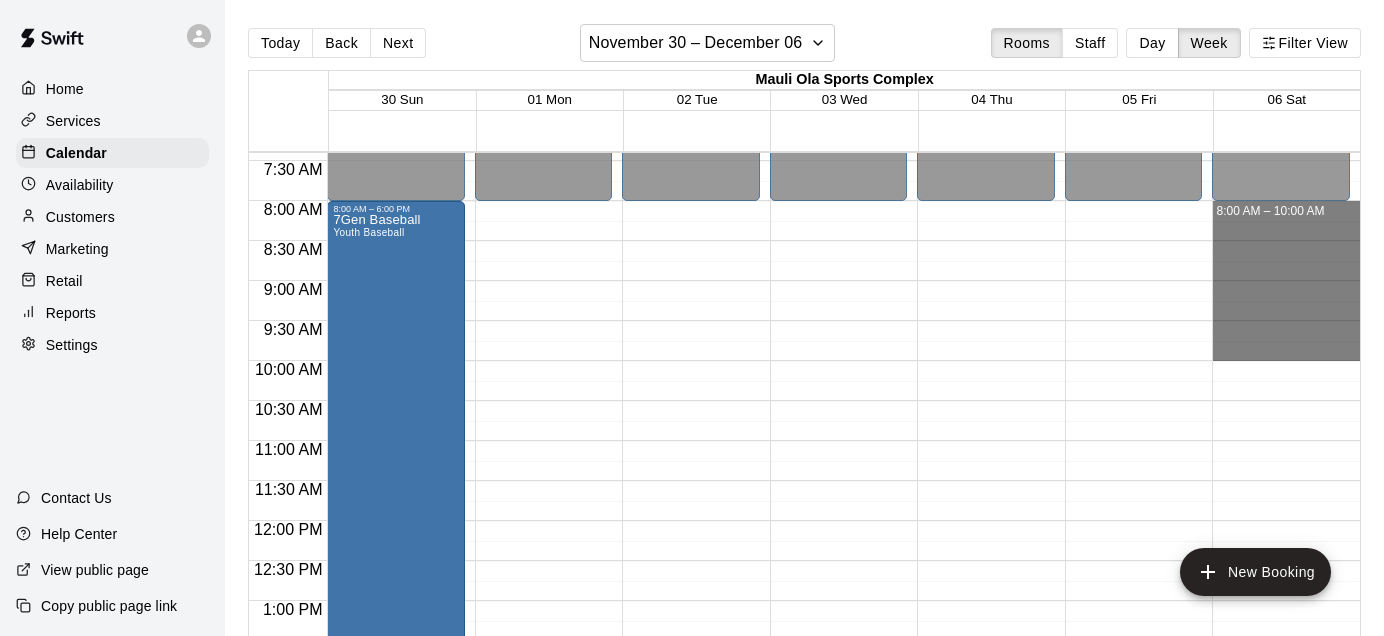 drag, startPoint x: 1262, startPoint y: 220, endPoint x: 1261, endPoint y: 371, distance: 151.00331 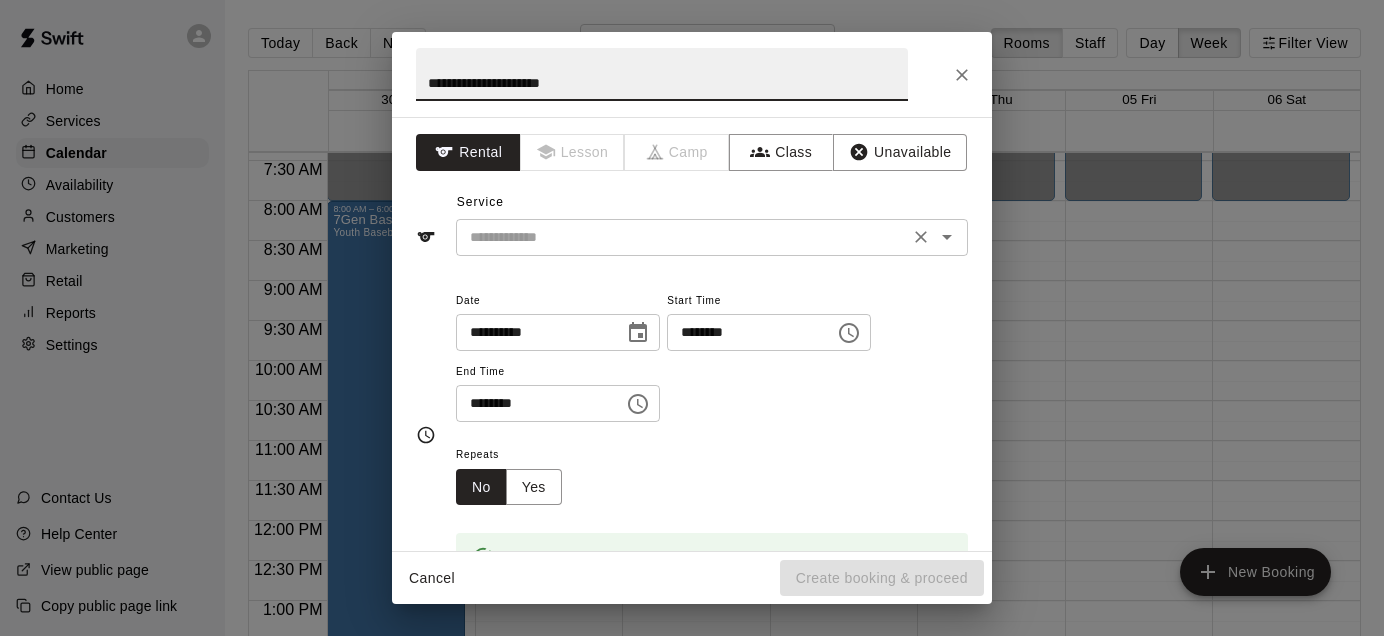click on "​" at bounding box center (712, 237) 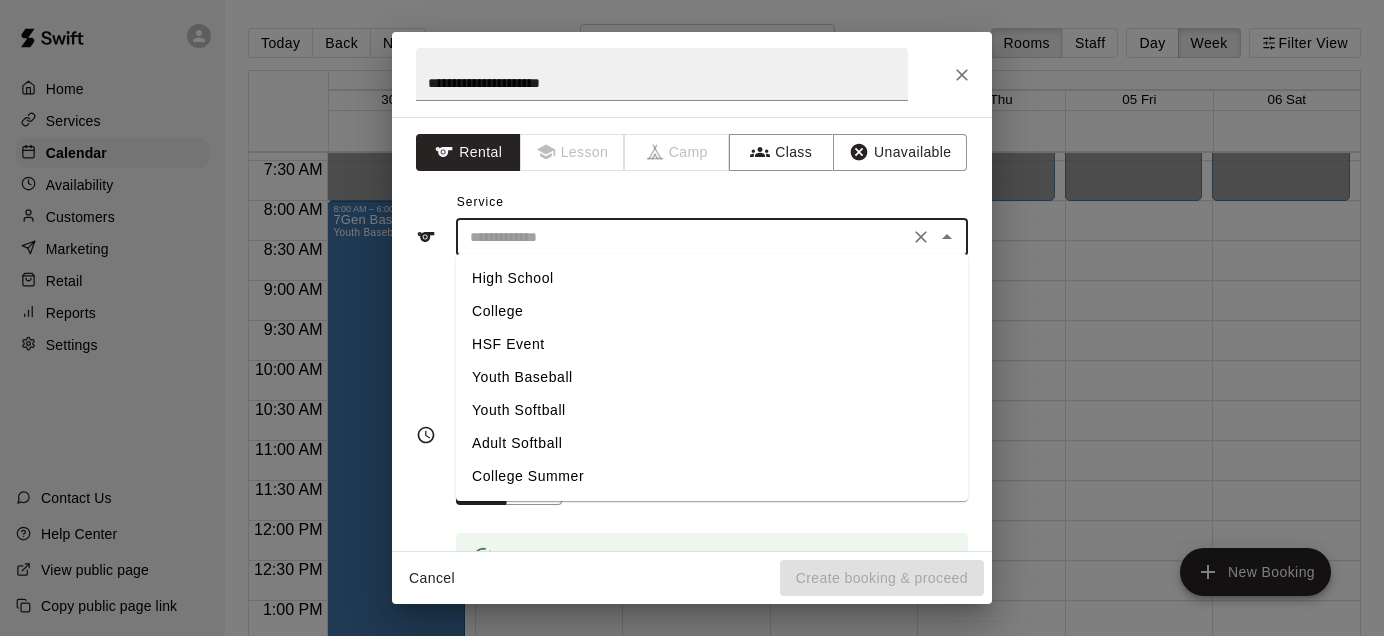 click on "HSF Event" at bounding box center (712, 344) 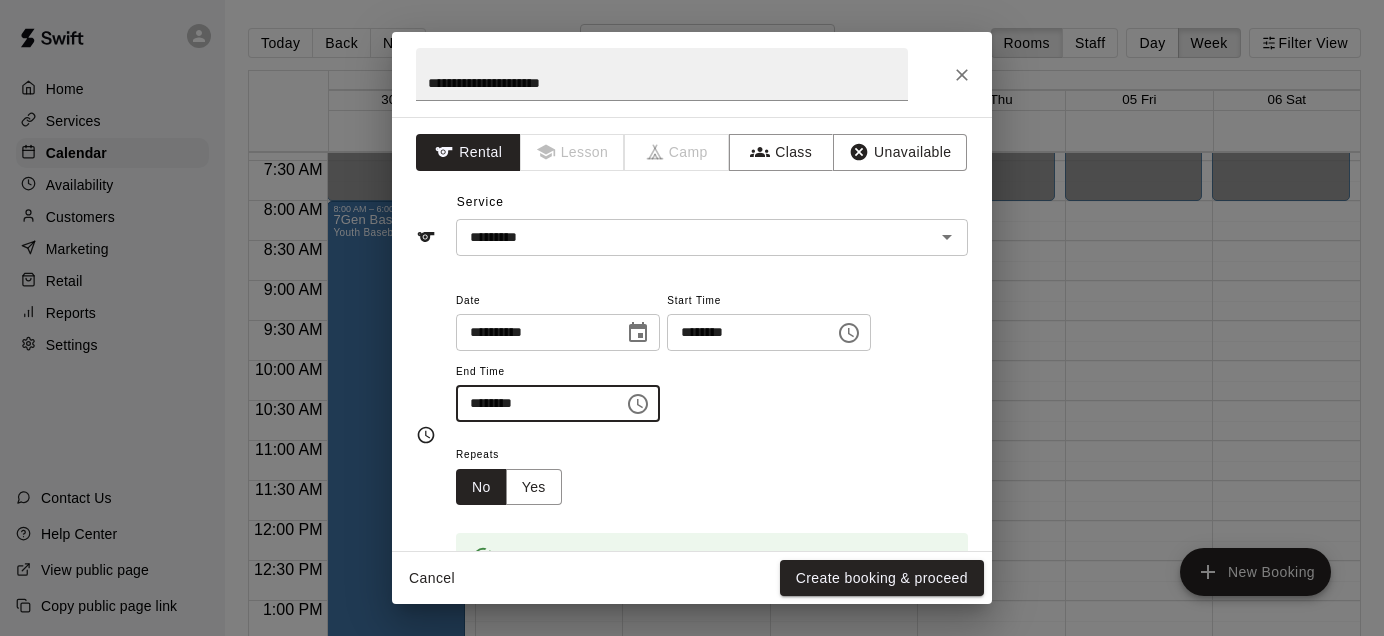 click on "********" at bounding box center [533, 403] 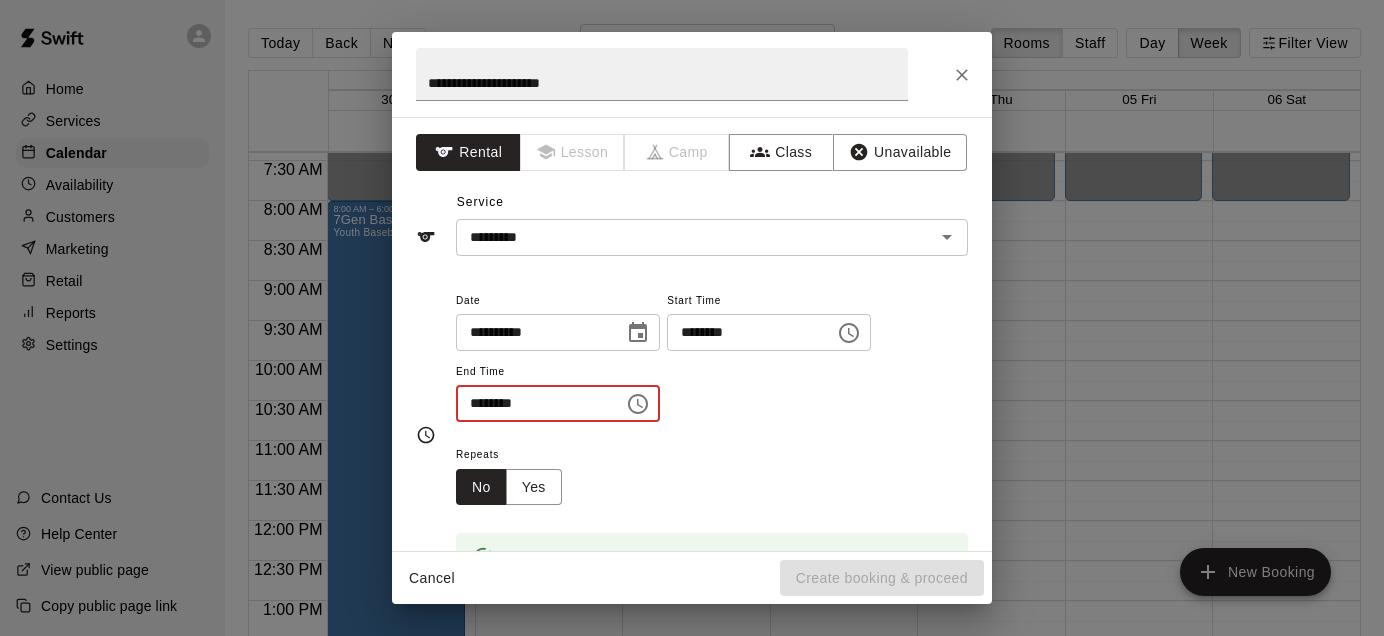 type on "********" 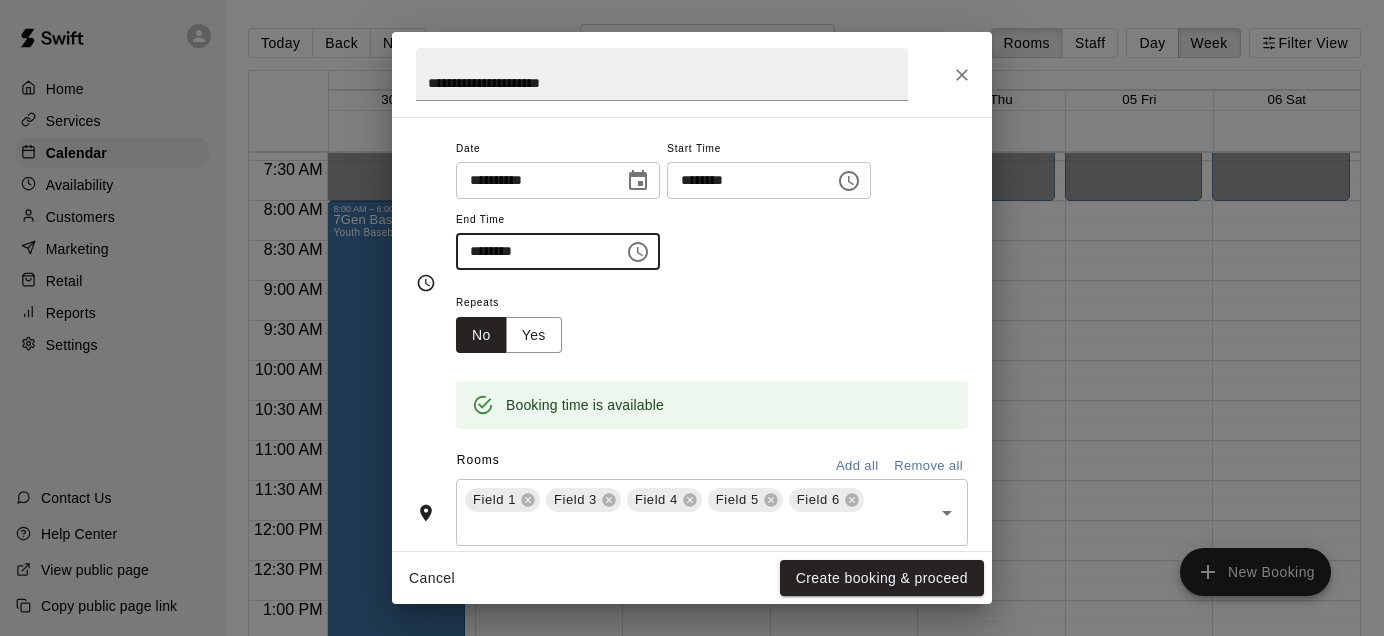 scroll, scrollTop: 195, scrollLeft: 0, axis: vertical 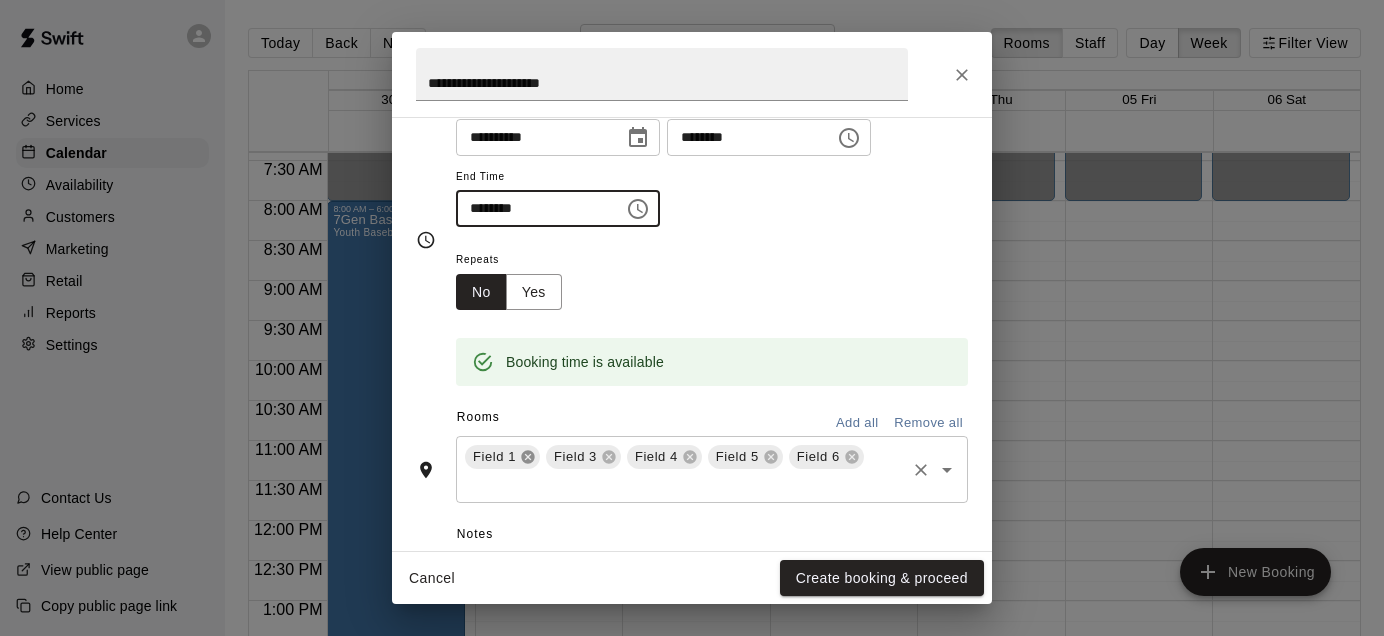 click 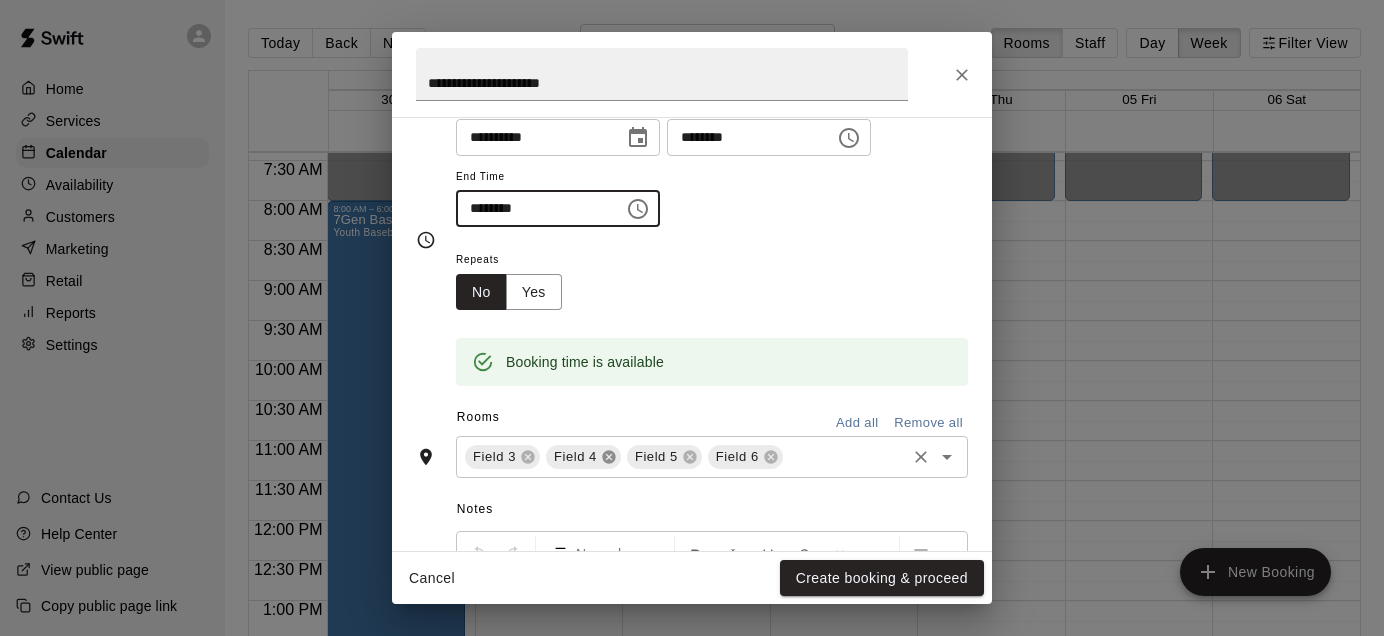 click 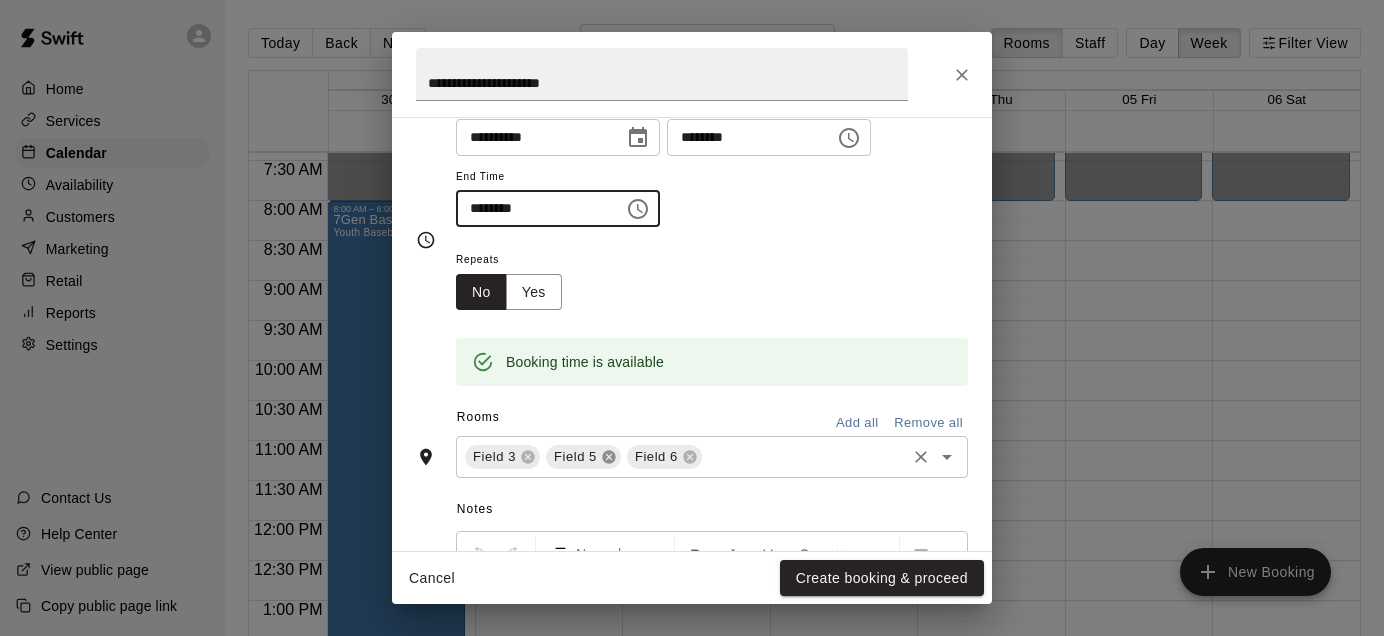 click 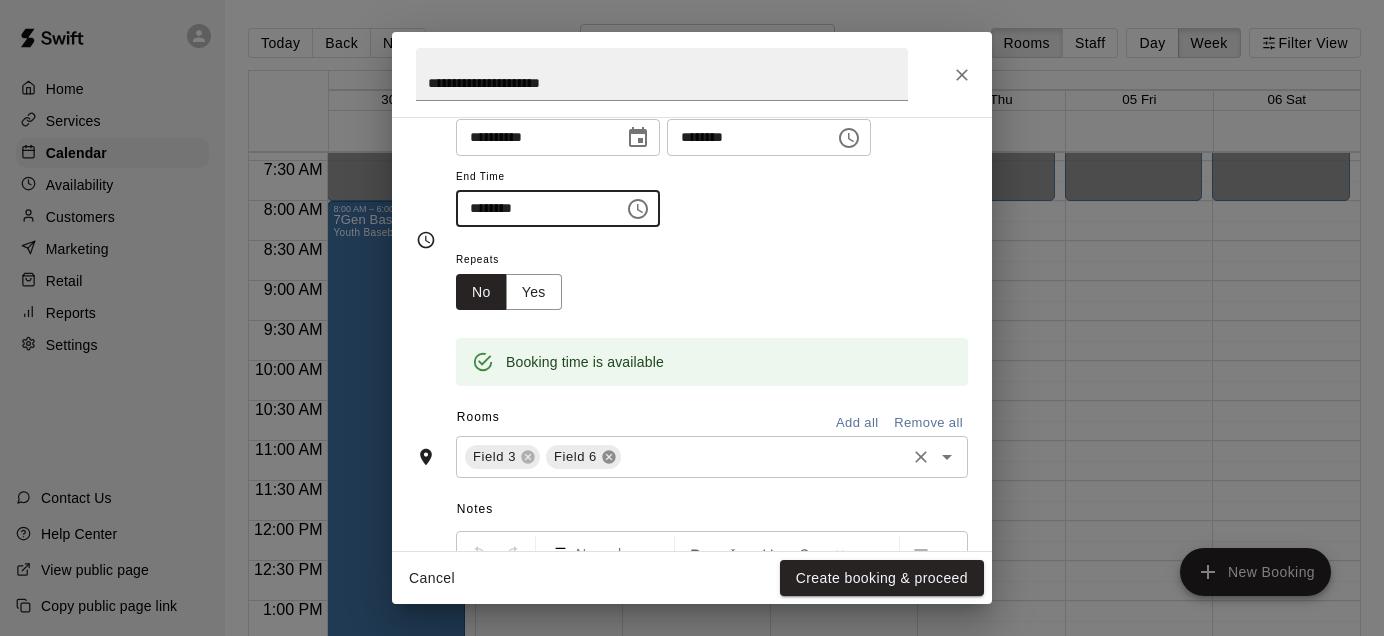 click 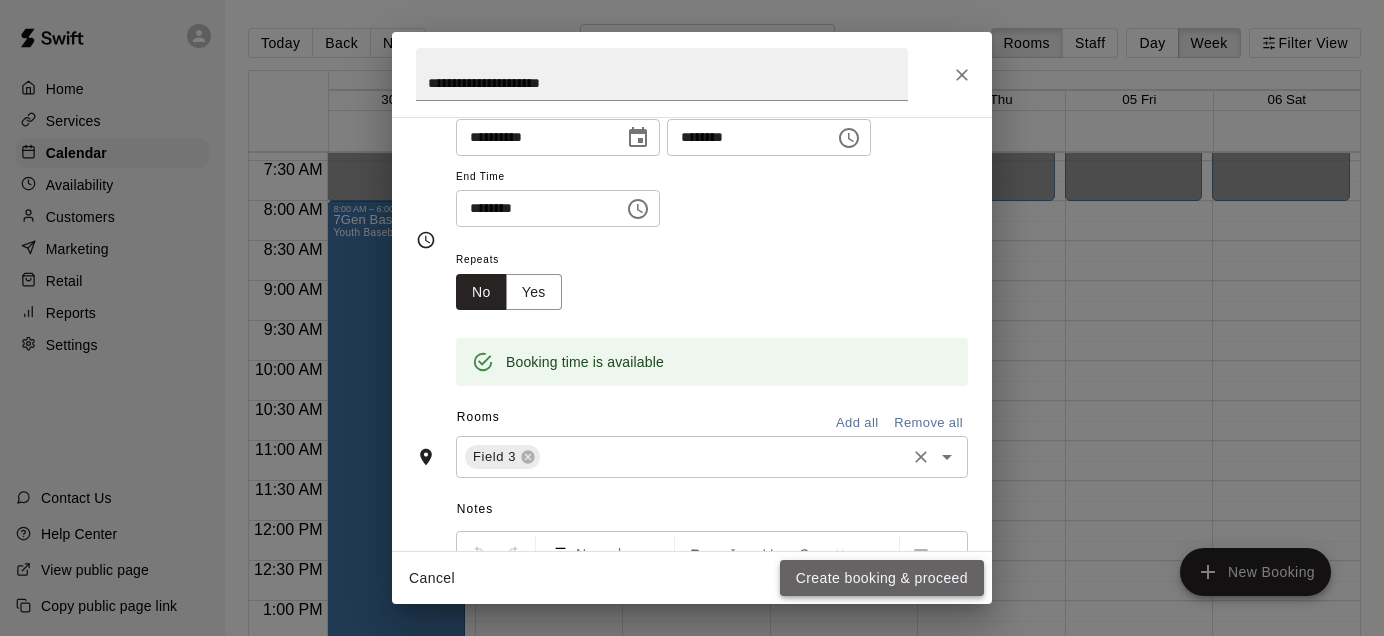 click on "Create booking & proceed" at bounding box center (882, 578) 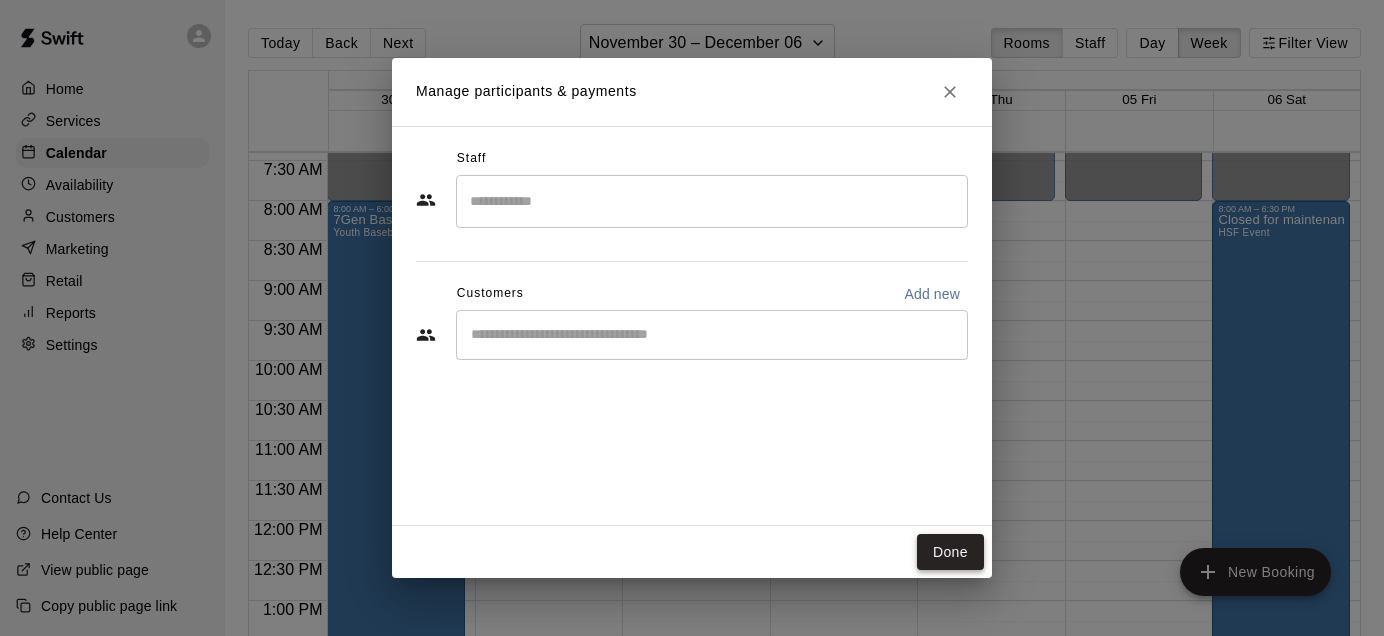 click on "Done" at bounding box center (950, 552) 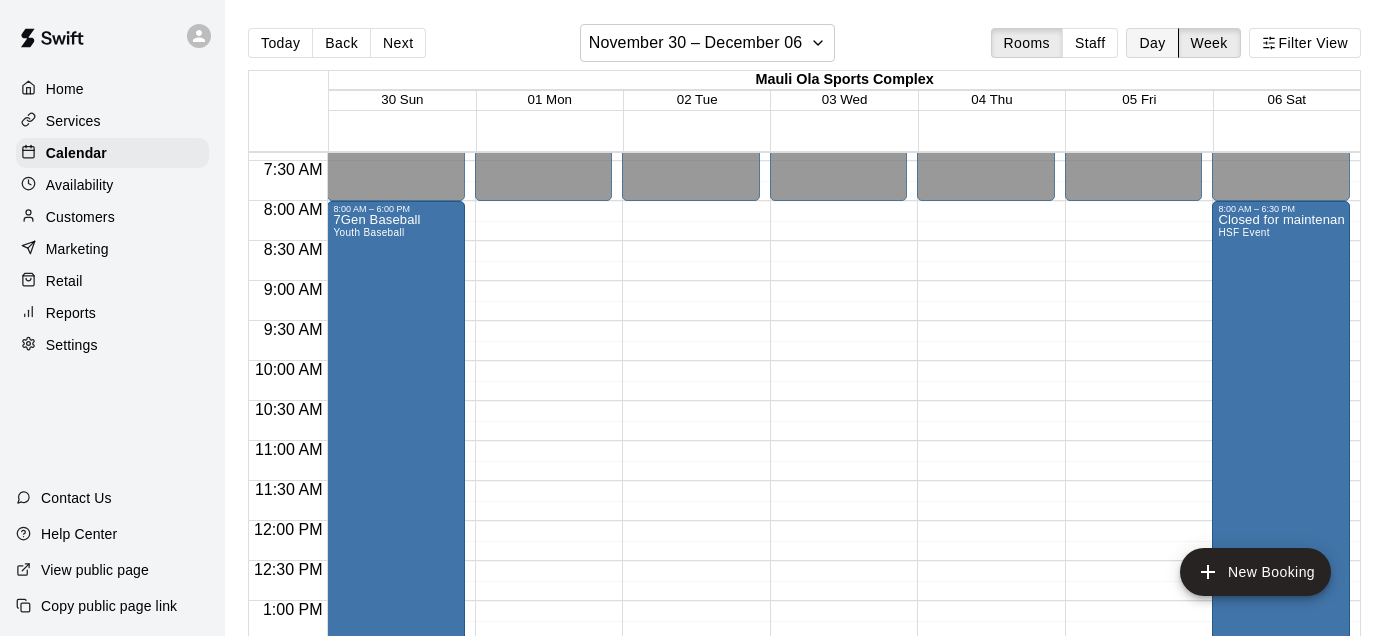 click on "Day" at bounding box center [1152, 43] 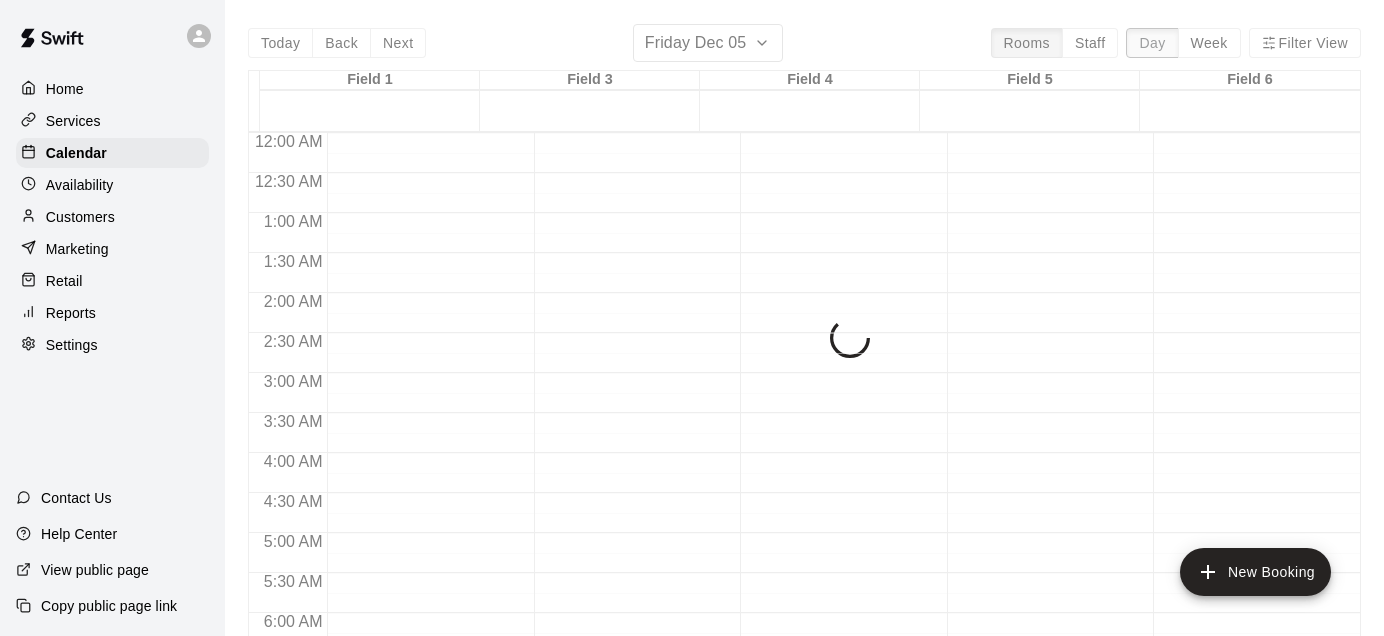 scroll, scrollTop: 696, scrollLeft: 0, axis: vertical 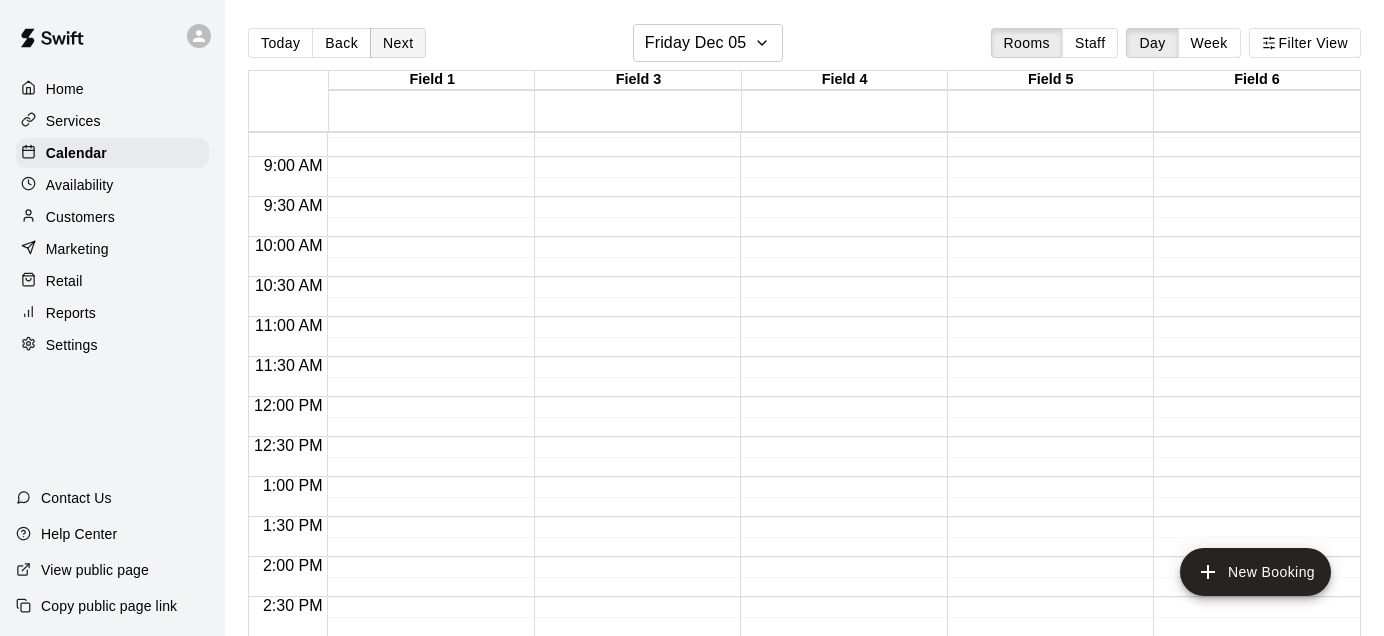 click on "Next" at bounding box center (398, 43) 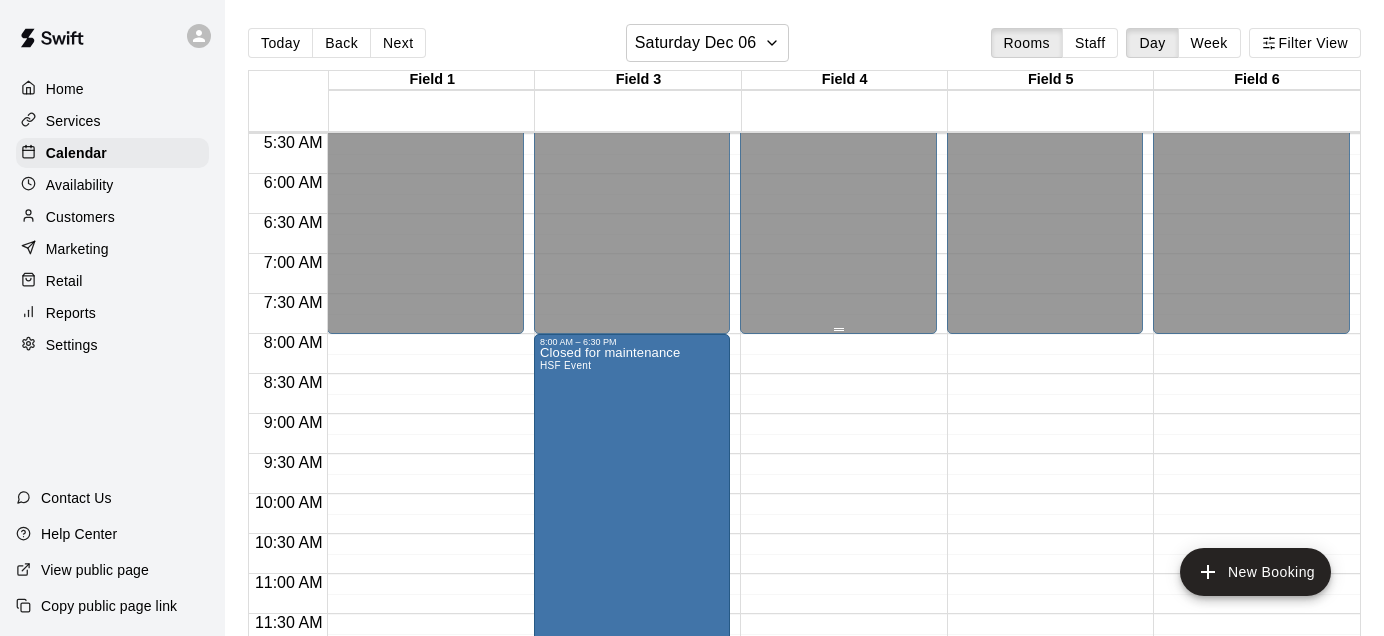 scroll, scrollTop: 505, scrollLeft: 0, axis: vertical 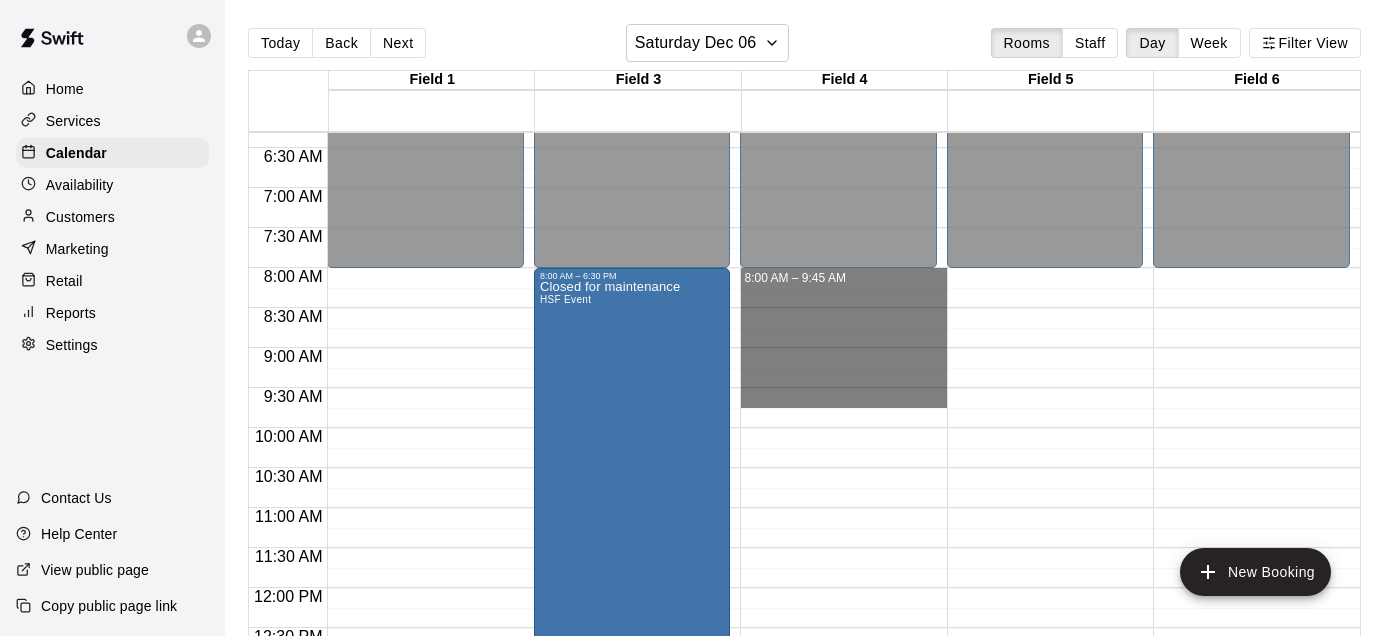 drag, startPoint x: 823, startPoint y: 283, endPoint x: 821, endPoint y: 495, distance: 212.00943 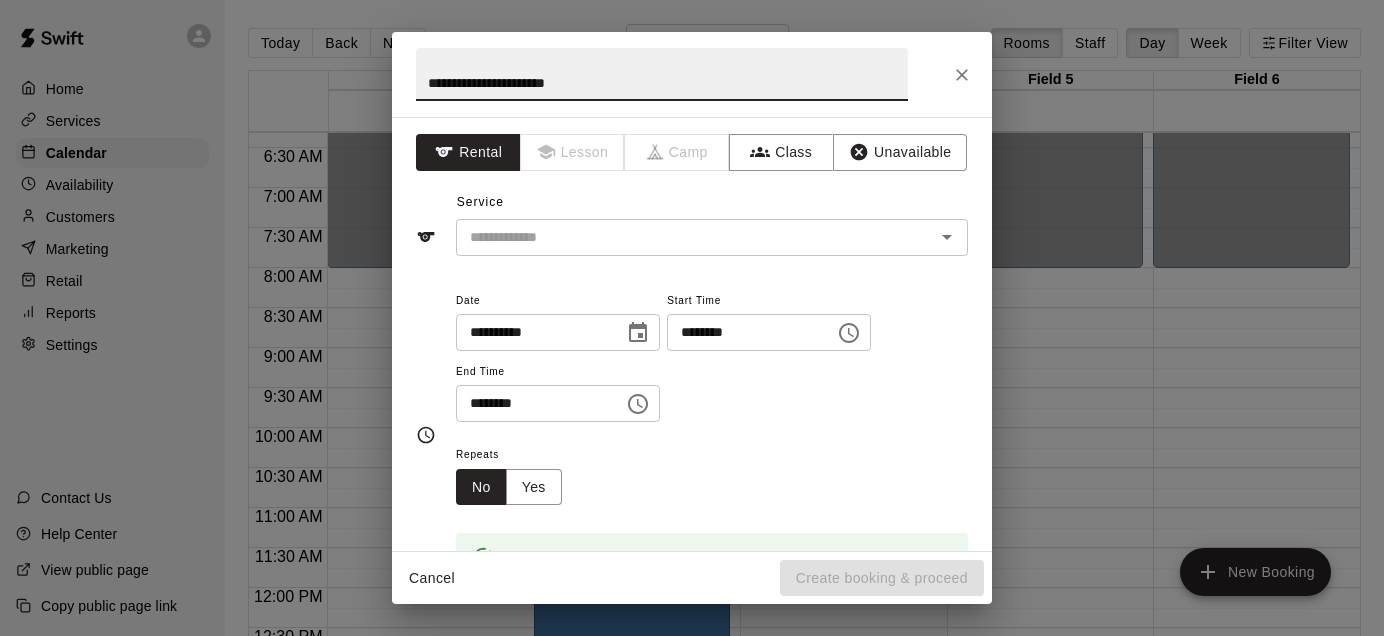 type on "**********" 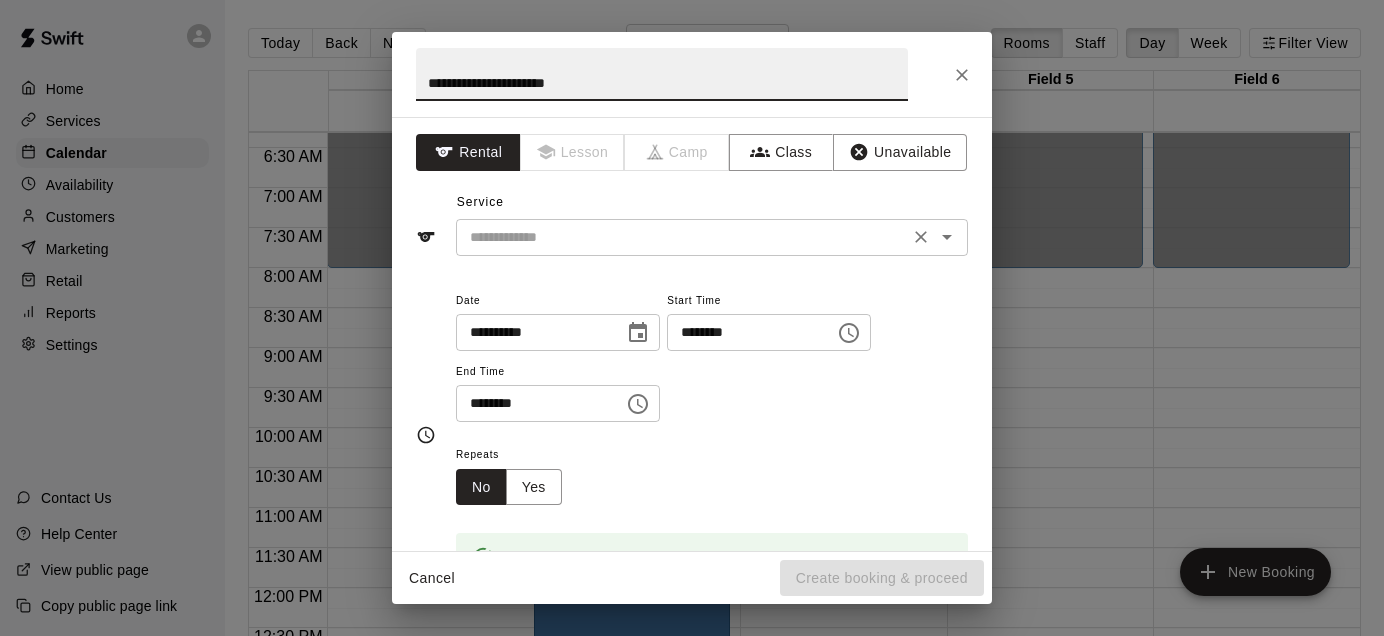 drag, startPoint x: 821, startPoint y: 495, endPoint x: 670, endPoint y: 239, distance: 297.21542 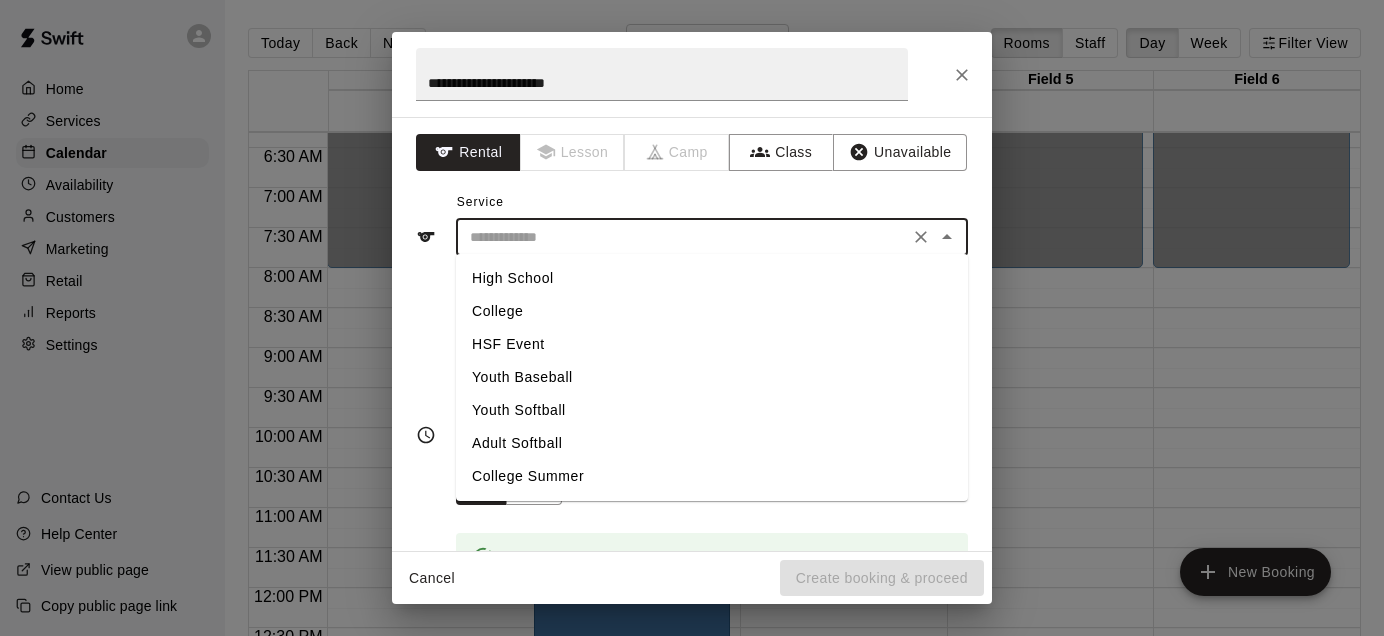 click on "HSF Event" at bounding box center [712, 344] 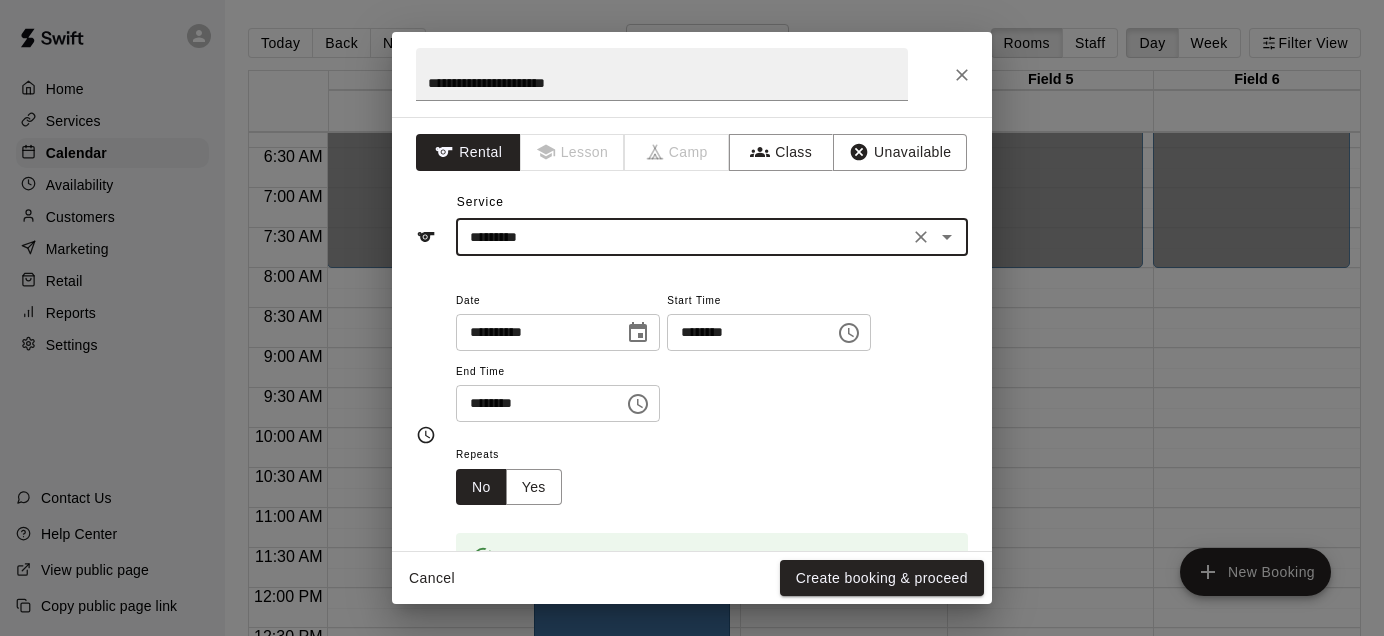 click on "********" at bounding box center (533, 403) 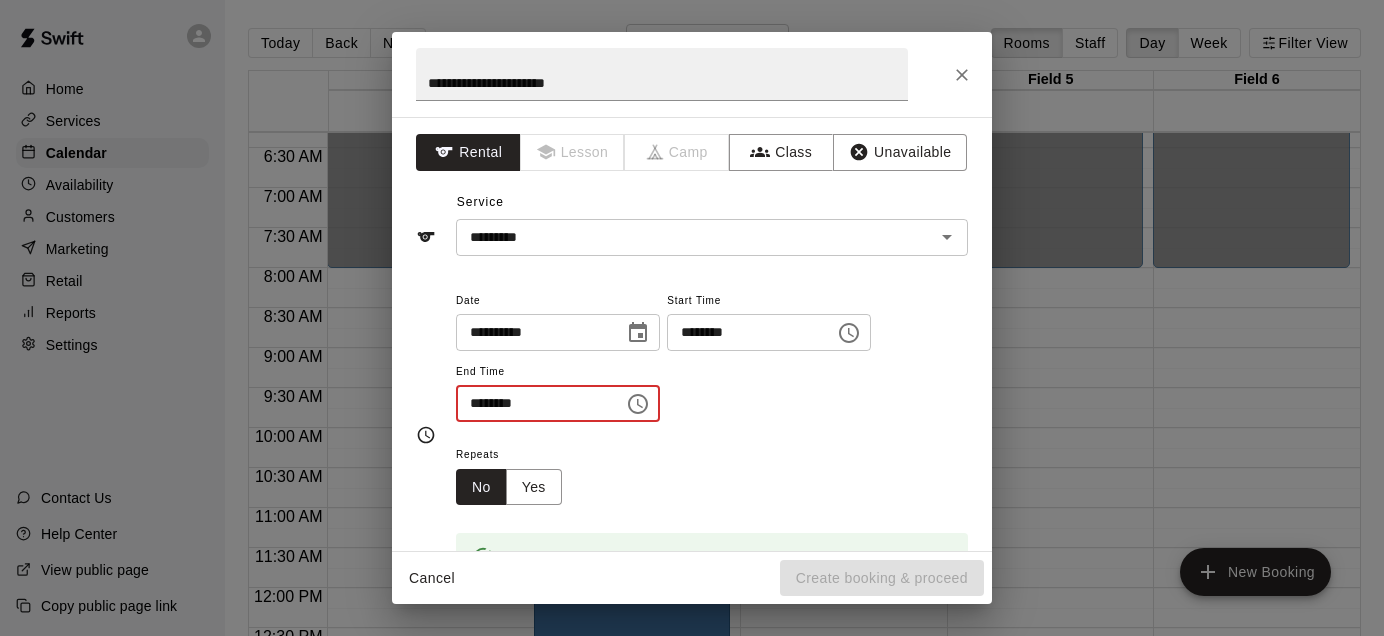 type on "********" 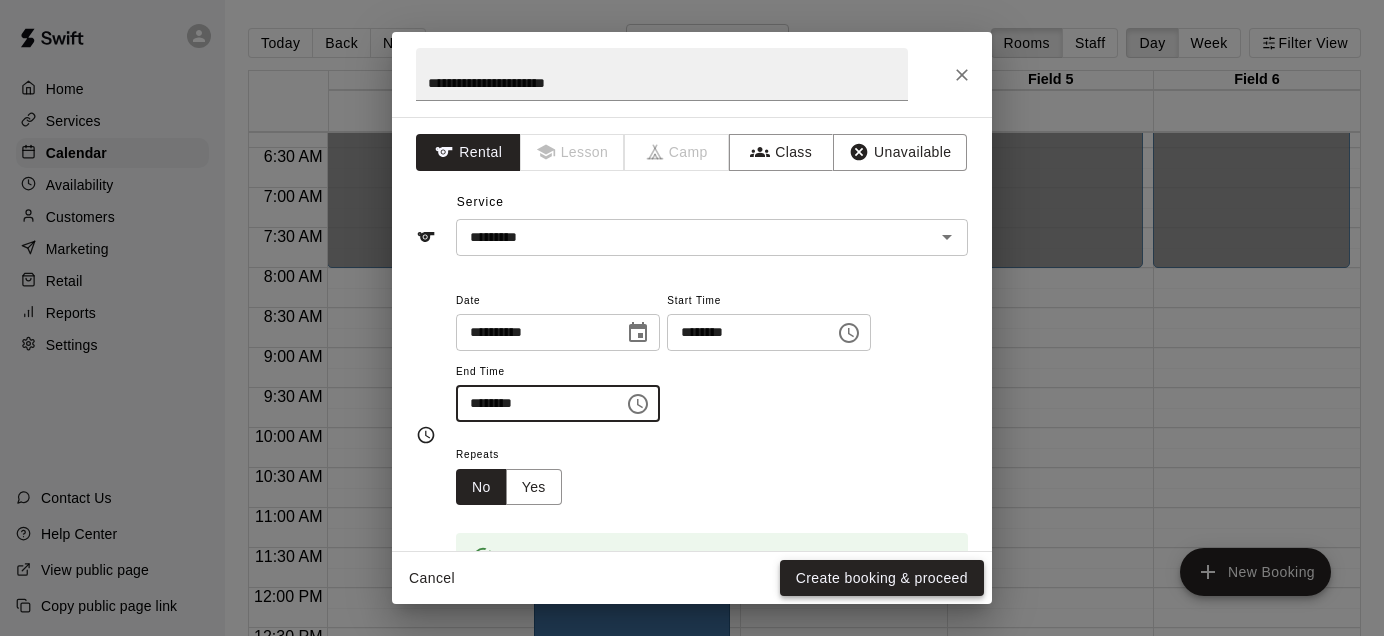 click on "Create booking & proceed" at bounding box center [882, 578] 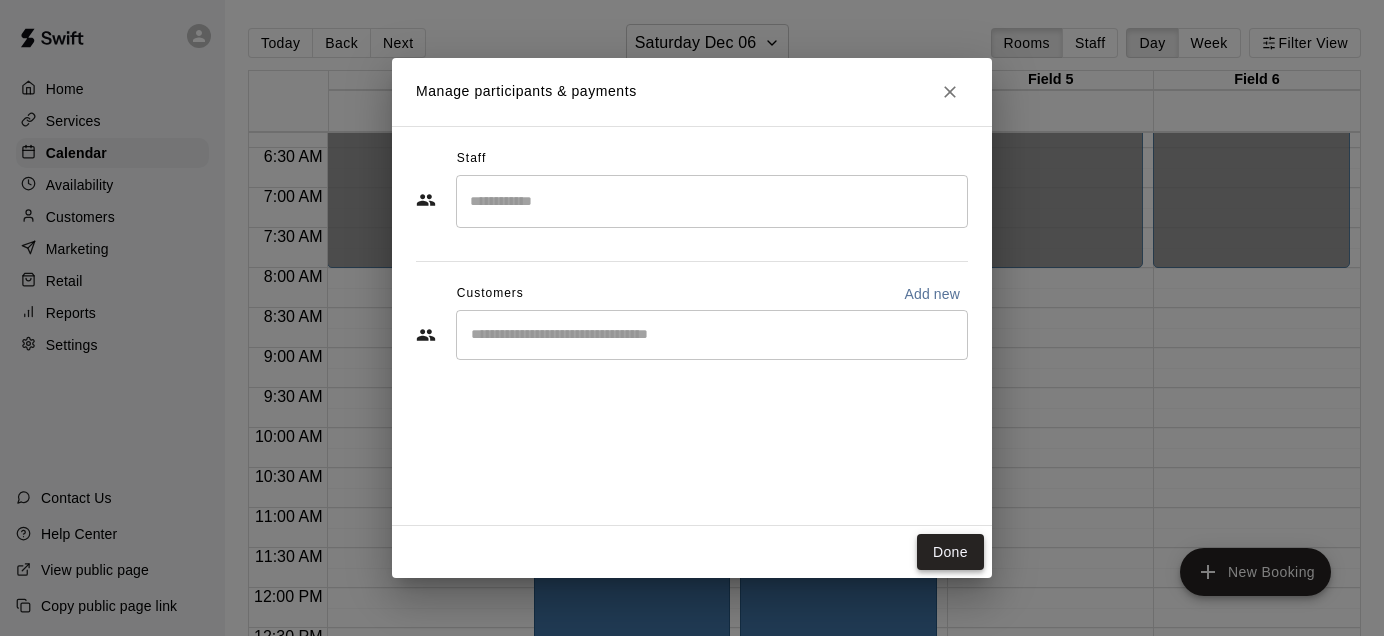 click on "Done" at bounding box center [950, 552] 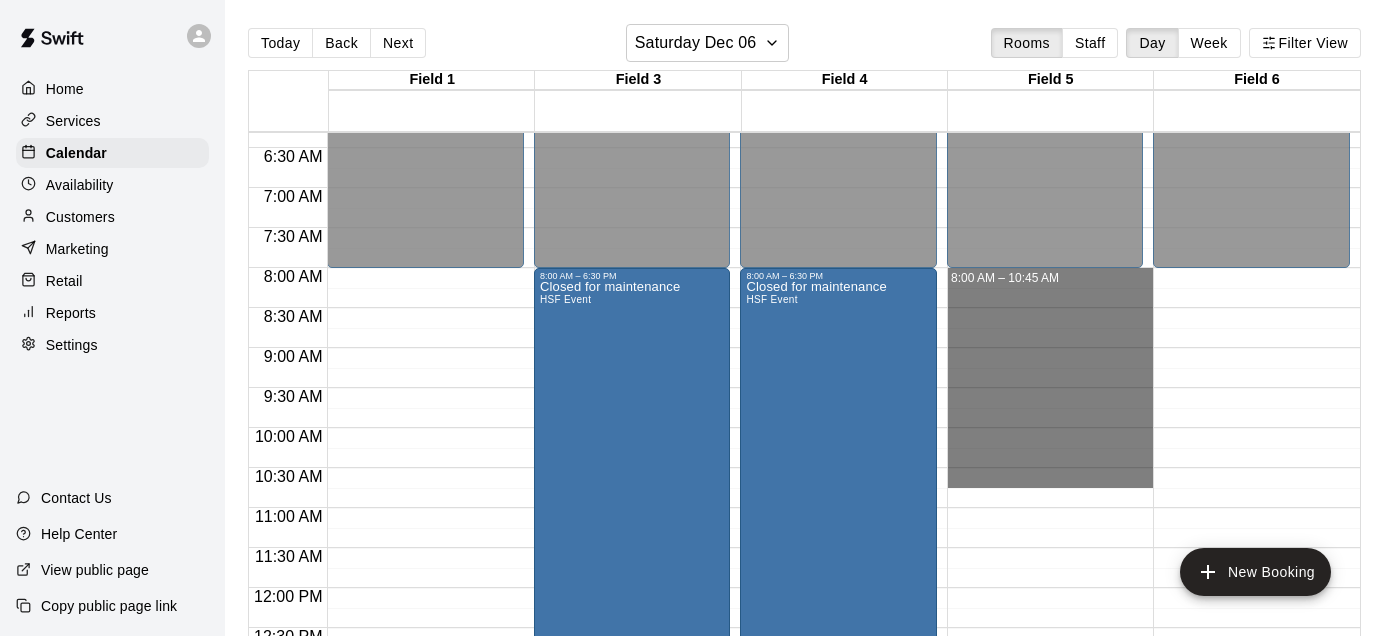 drag, startPoint x: 1004, startPoint y: 278, endPoint x: 1009, endPoint y: 497, distance: 219.05707 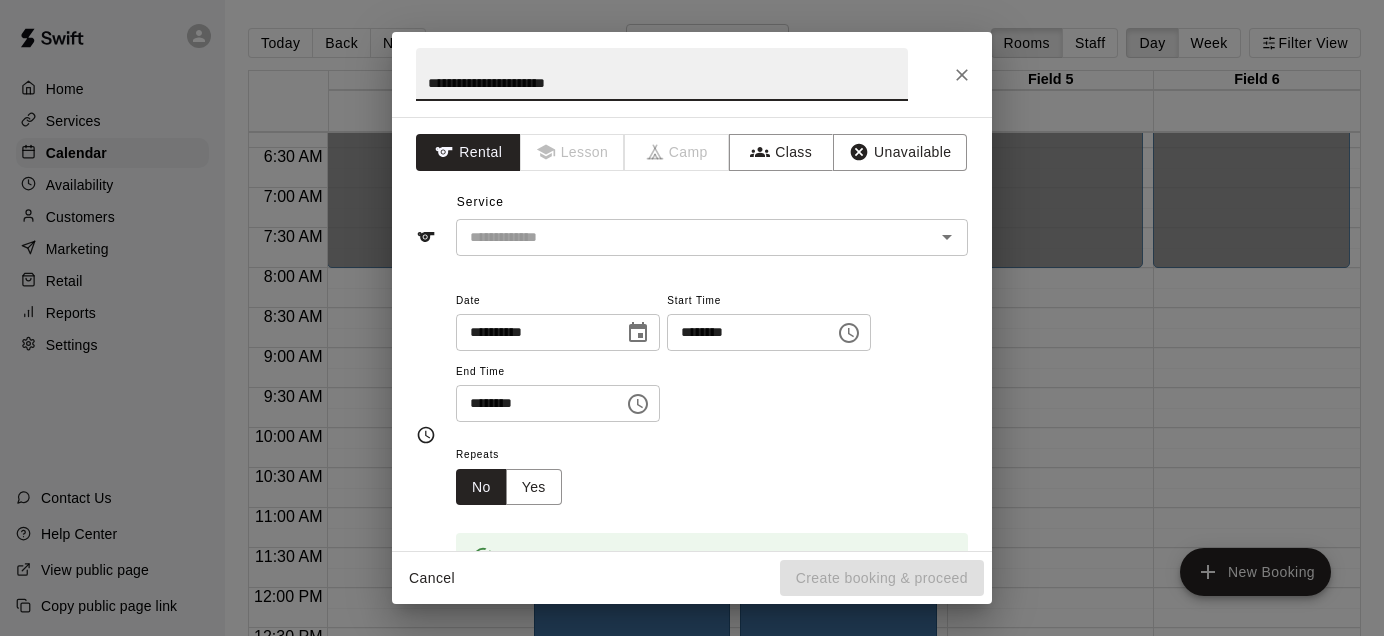 type on "**********" 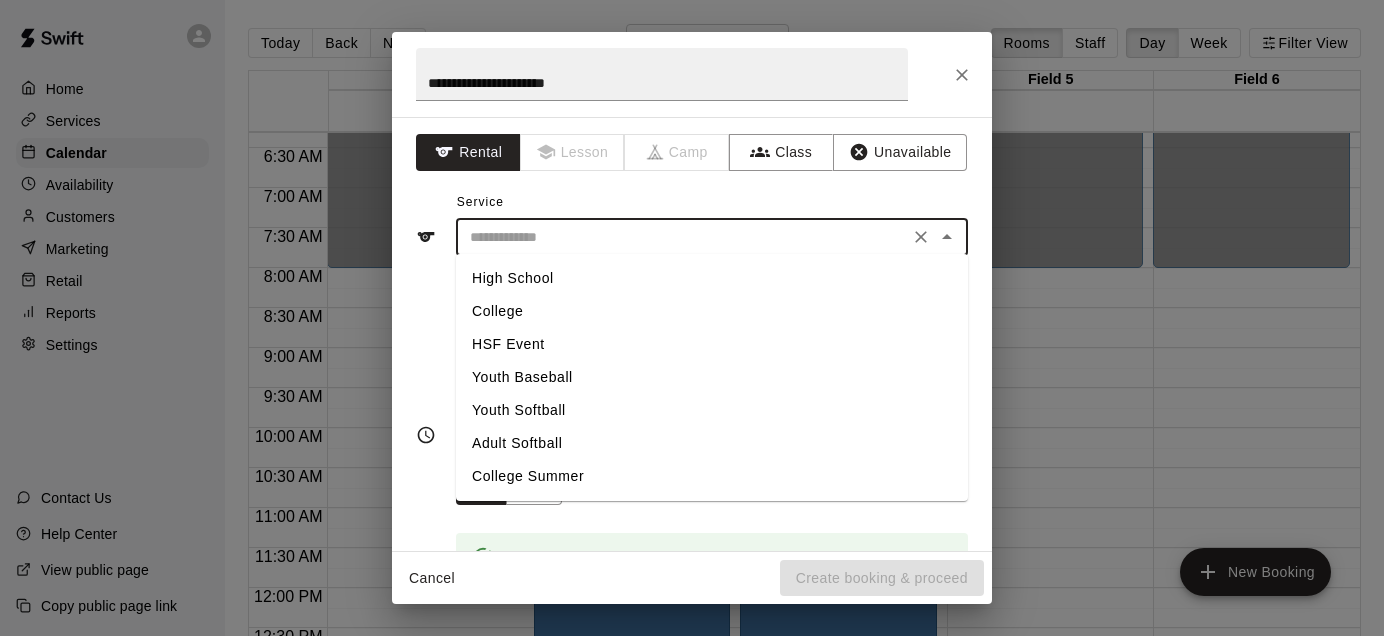 drag, startPoint x: 1009, startPoint y: 497, endPoint x: 686, endPoint y: 238, distance: 414.0169 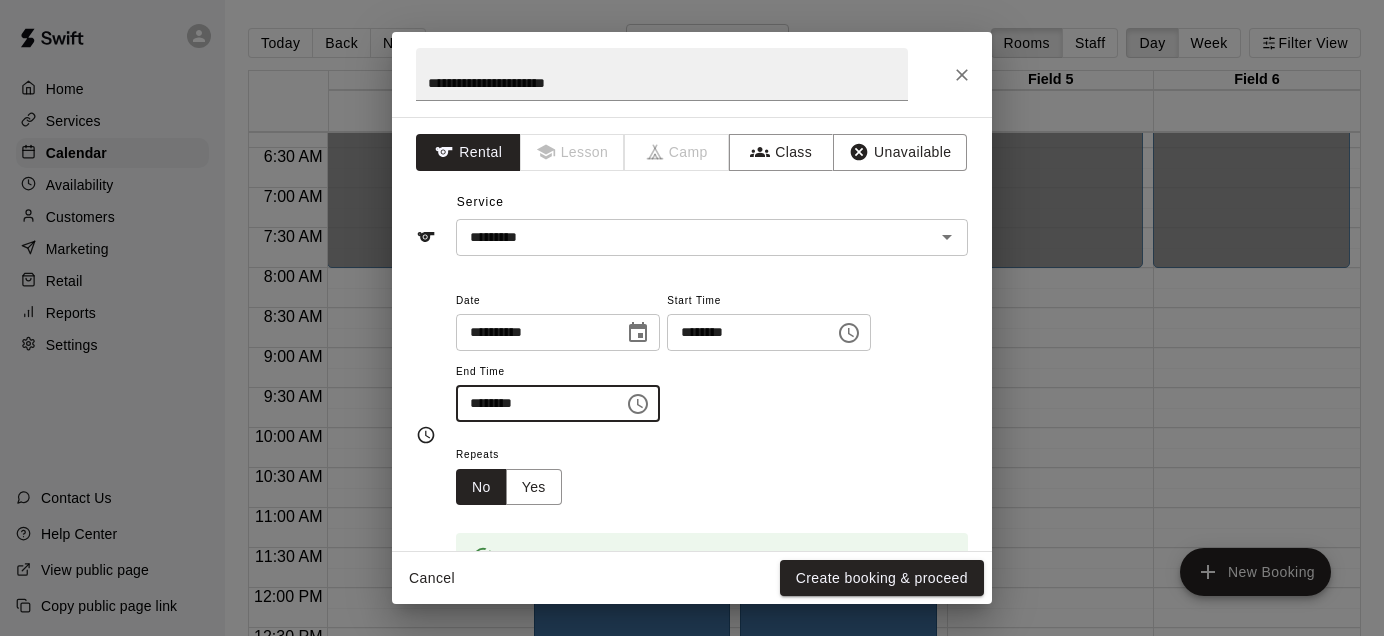 click on "********" at bounding box center (533, 403) 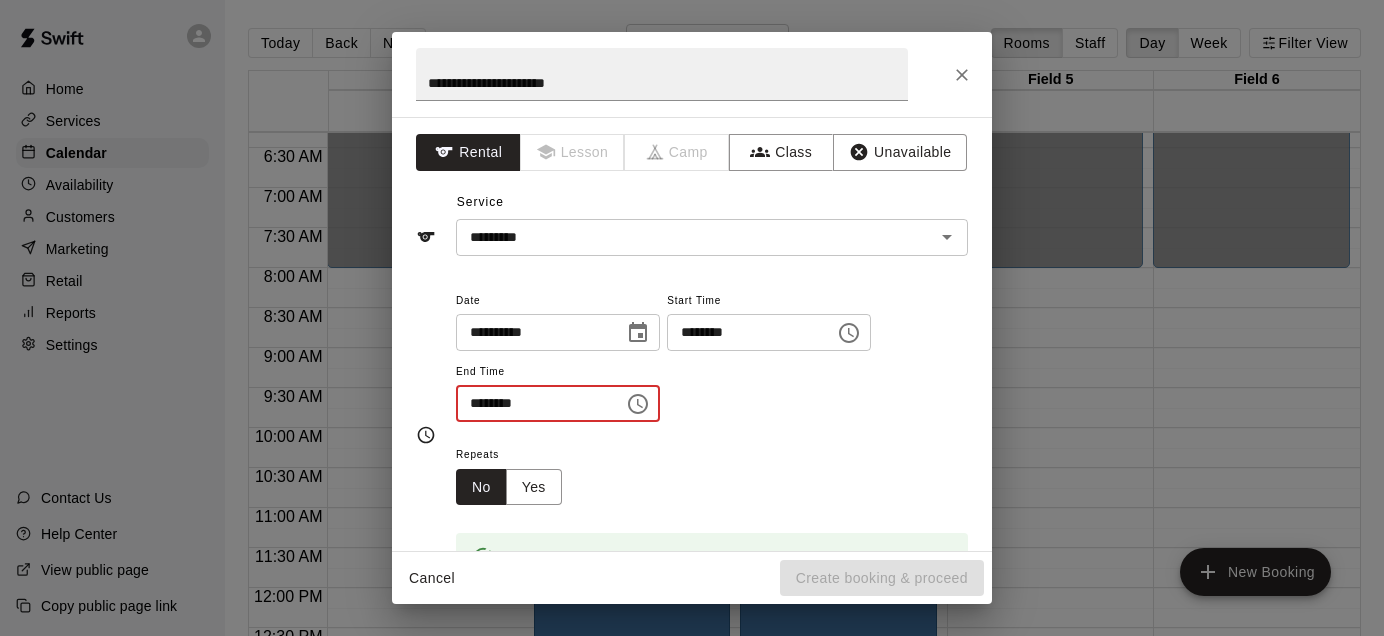 type on "********" 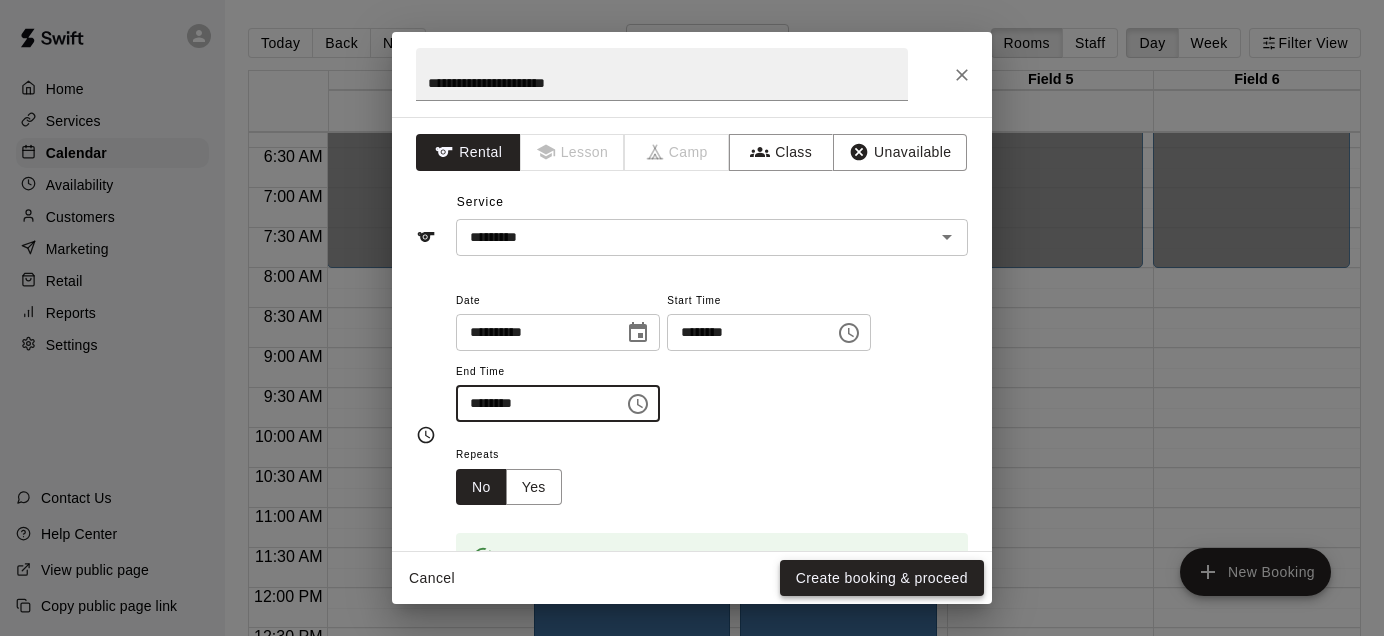 click on "Create booking & proceed" at bounding box center (882, 578) 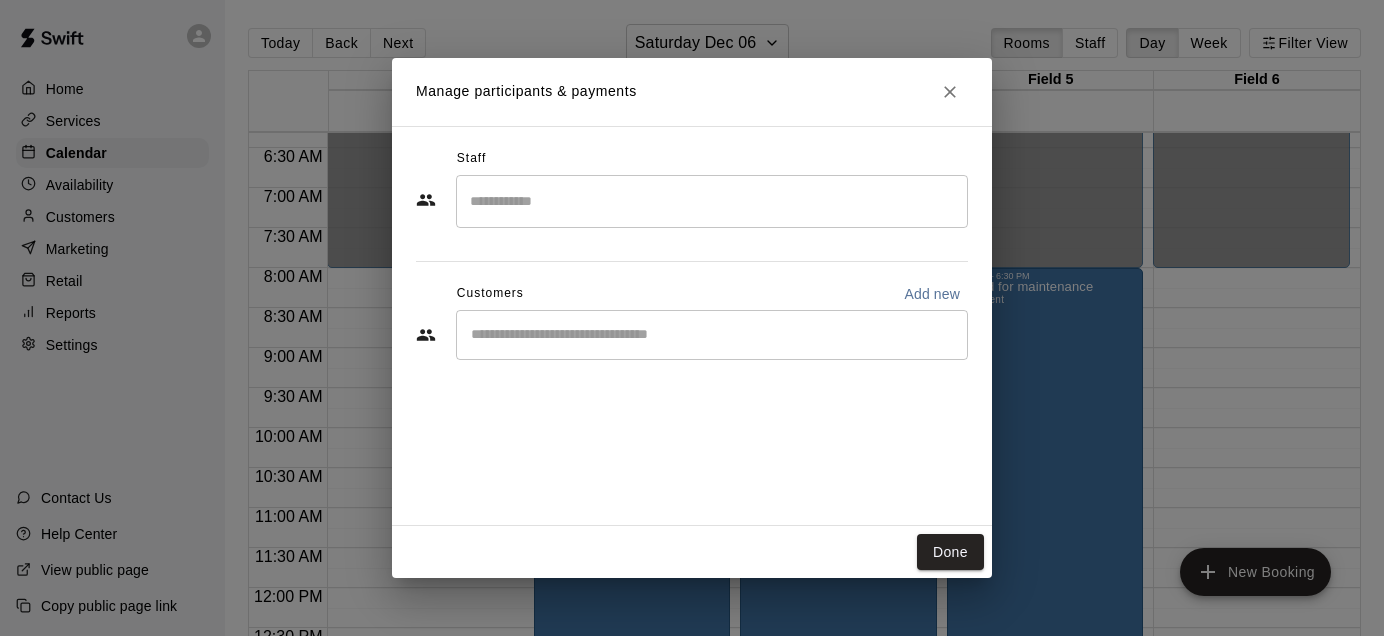 click on "Manage participants & payments Staff ​ Customers Add new ​ Done" at bounding box center (692, 318) 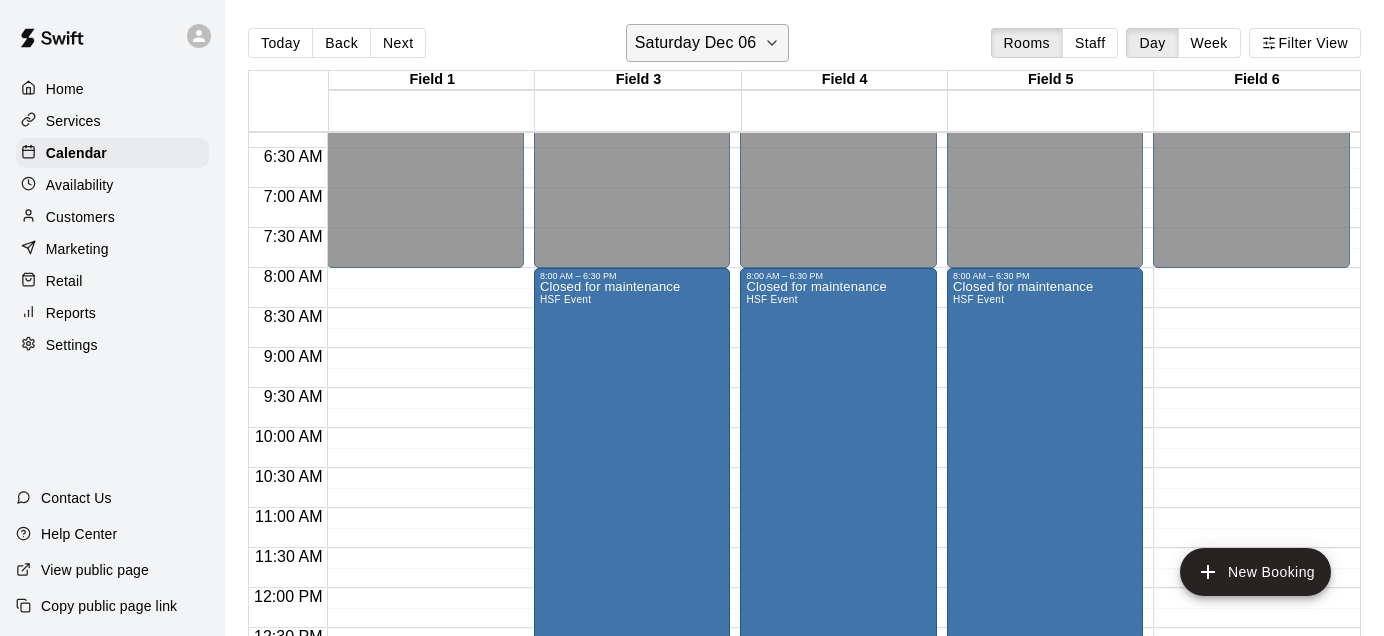 click on "Saturday Dec 06" at bounding box center (707, 43) 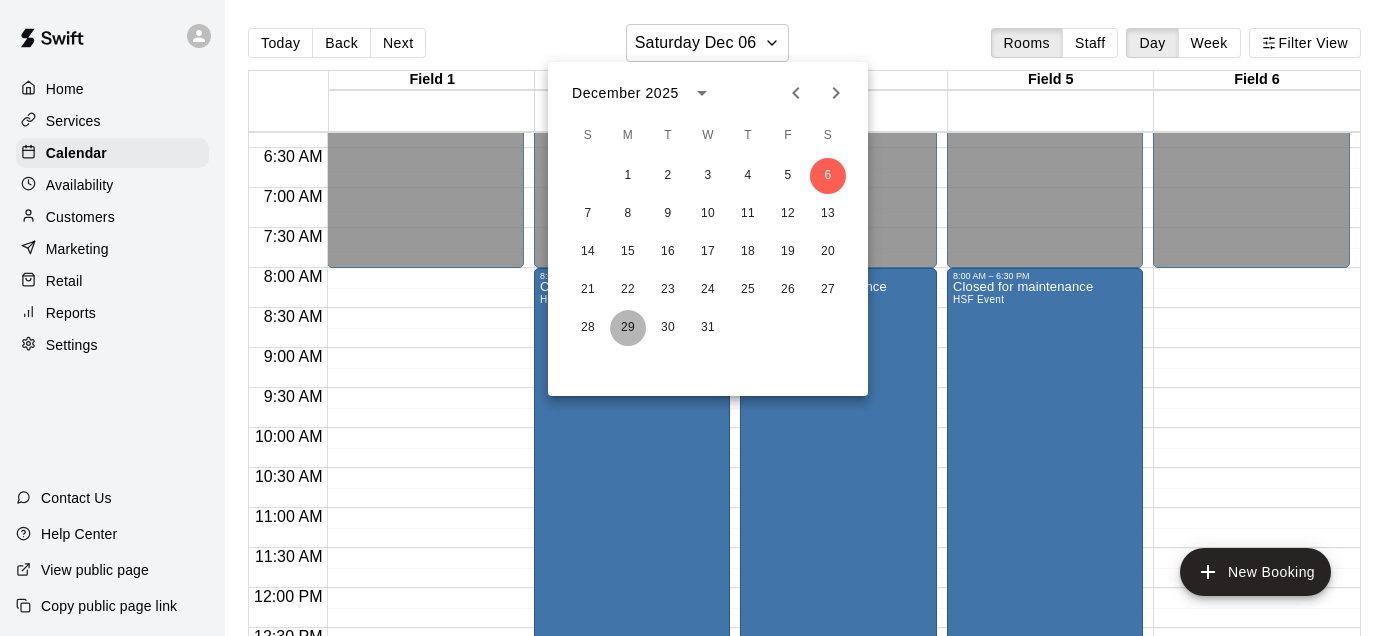 click on "29" at bounding box center [628, 328] 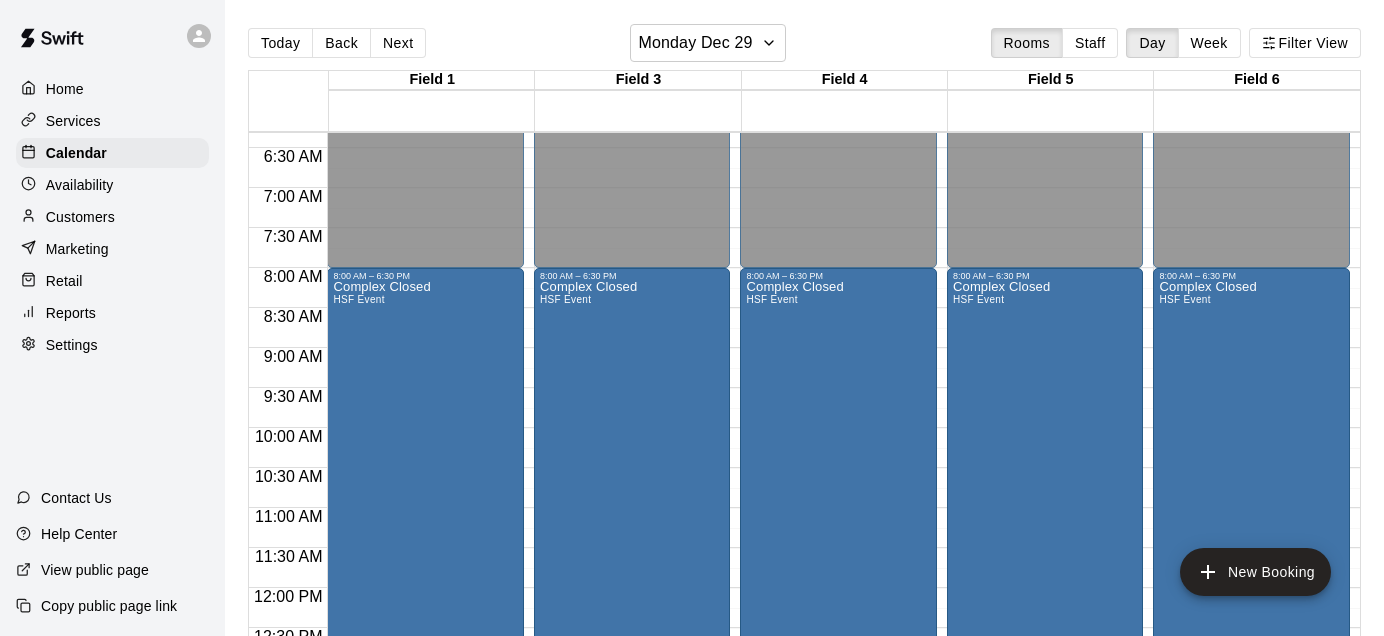 click on "Complex Closed HSF Event" at bounding box center [588, 599] 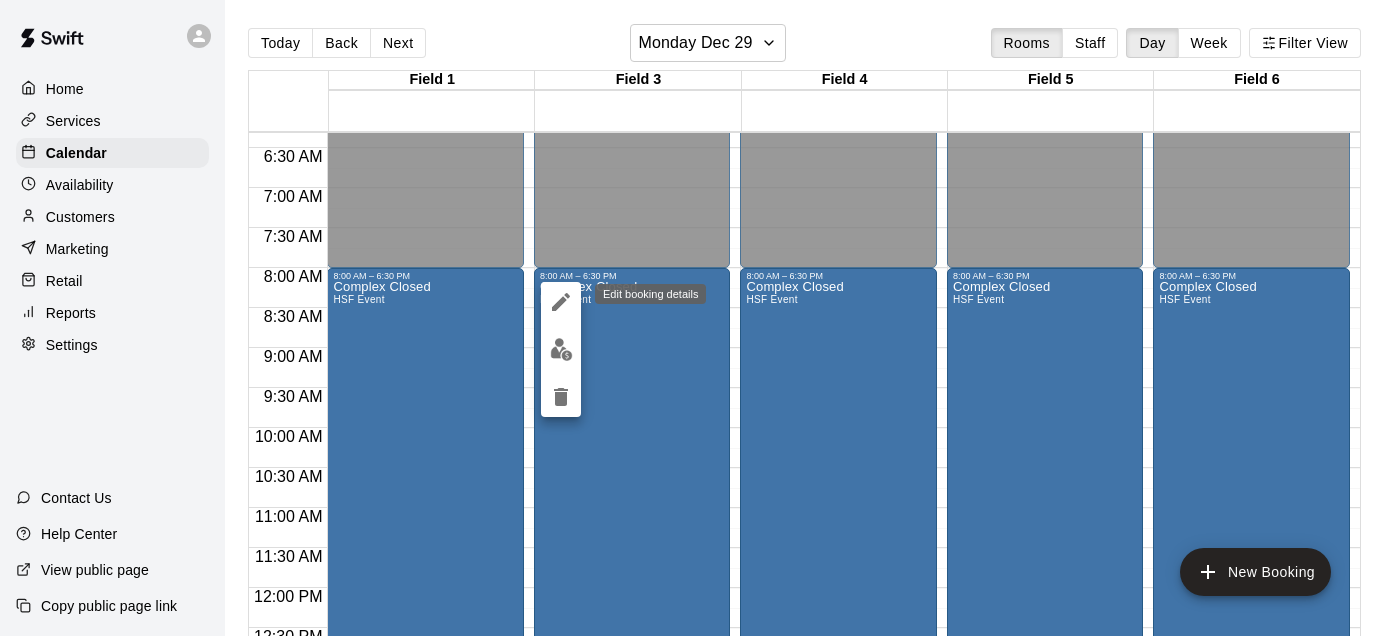 click 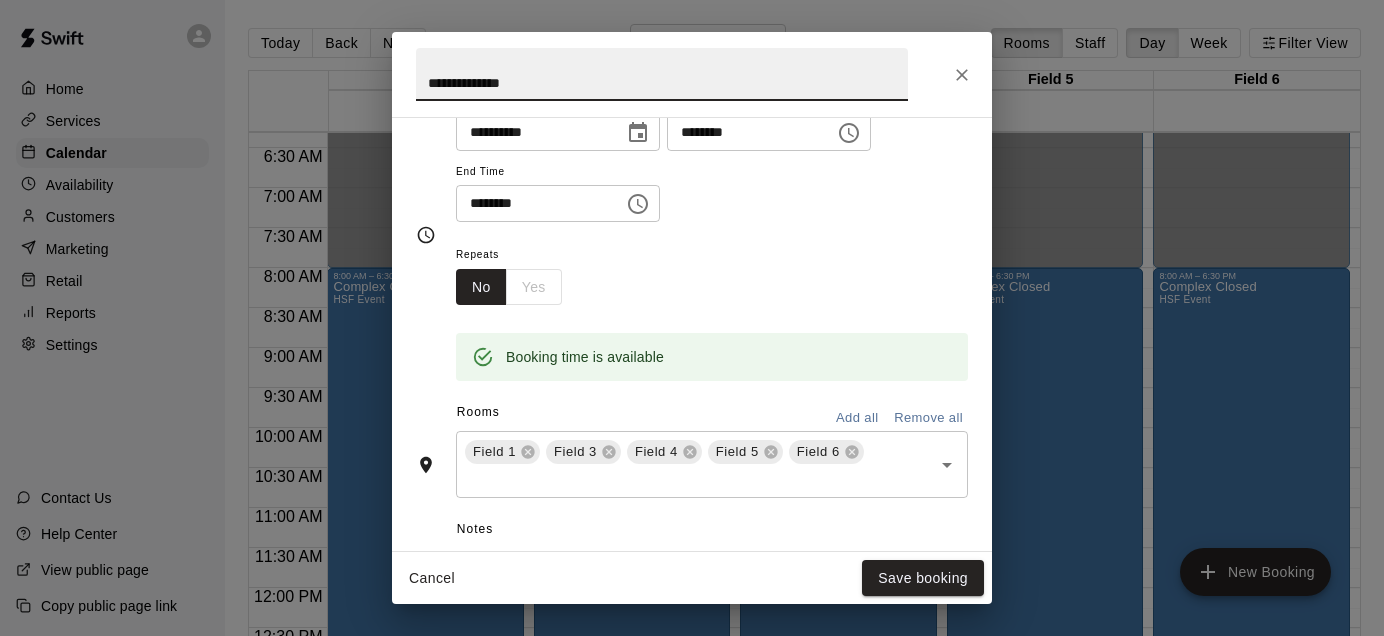 scroll, scrollTop: 251, scrollLeft: 0, axis: vertical 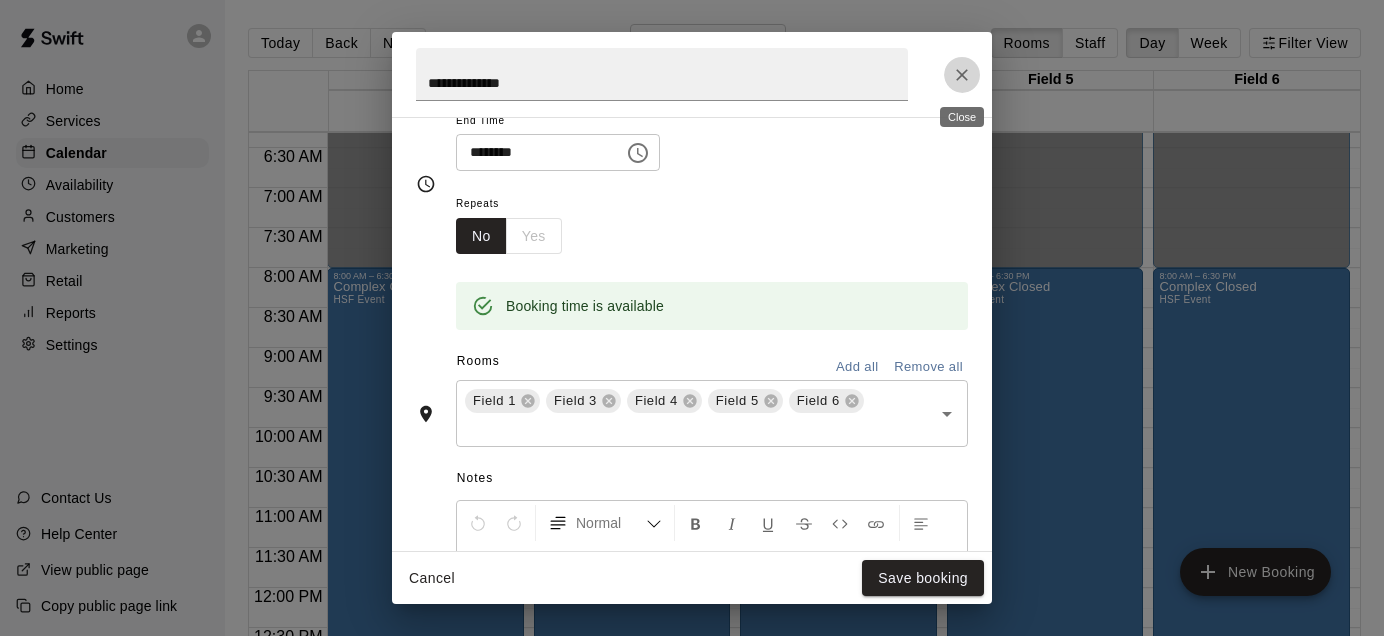 click 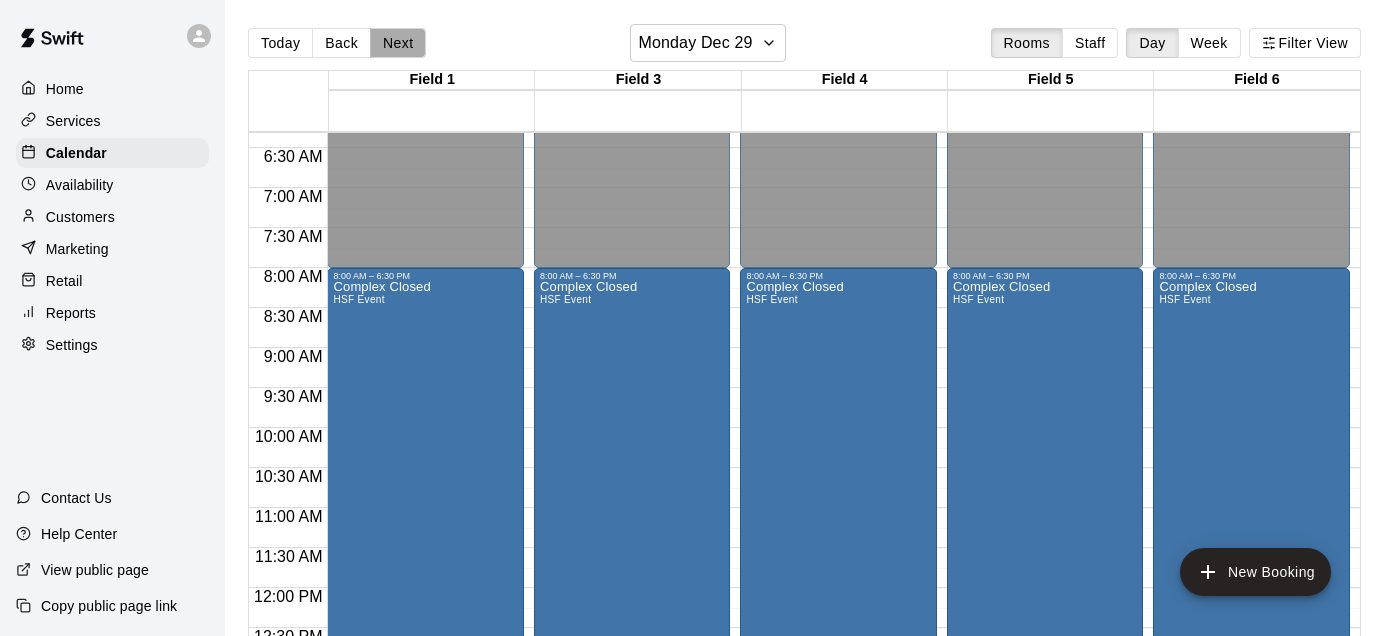 click on "Next" at bounding box center (398, 43) 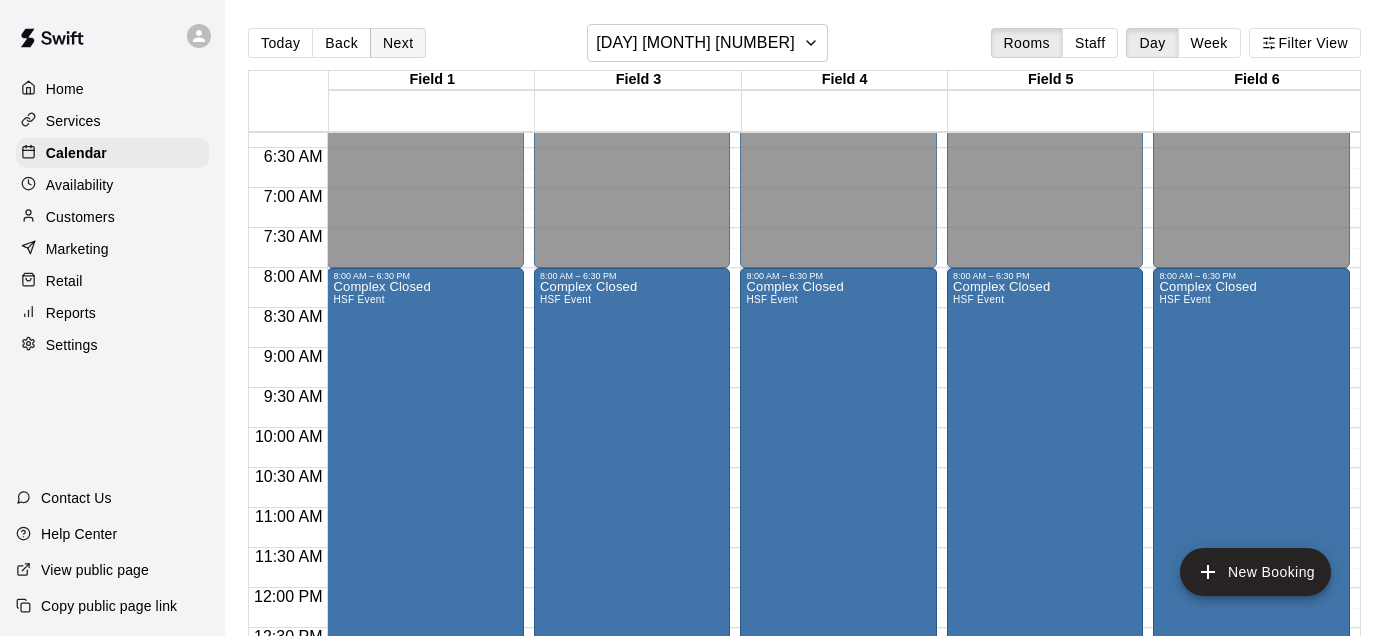 click on "Next" at bounding box center [398, 43] 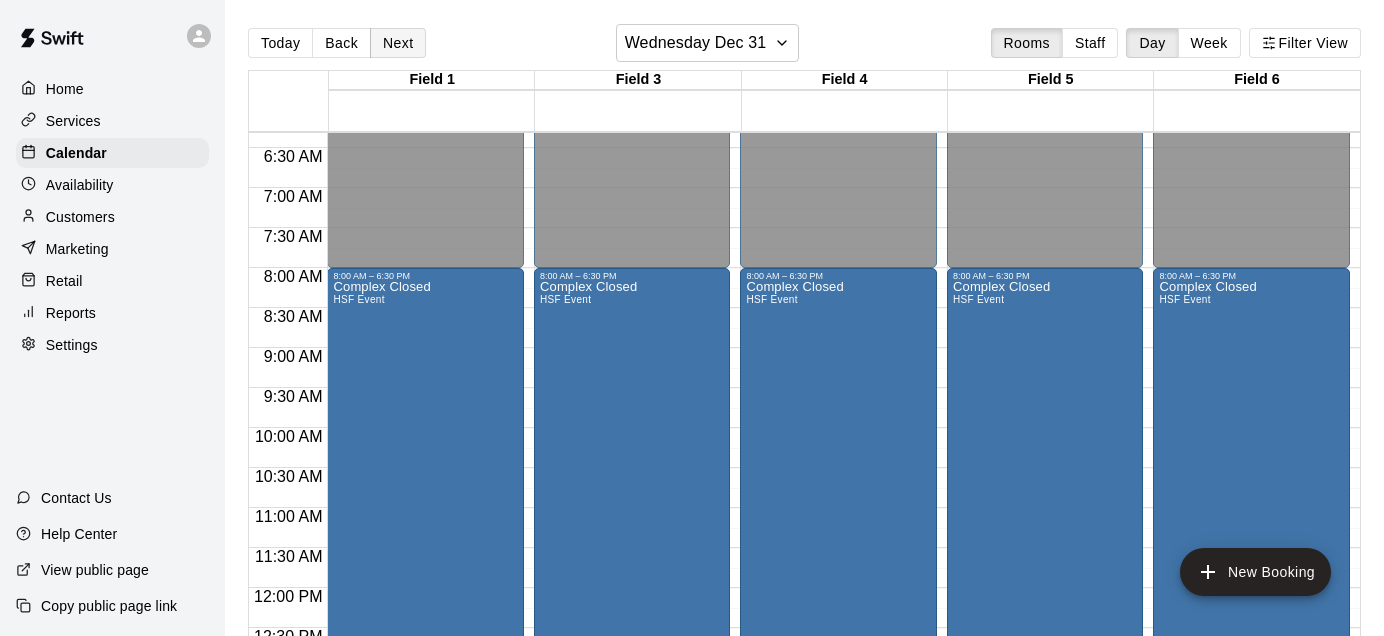 click on "Next" at bounding box center [398, 43] 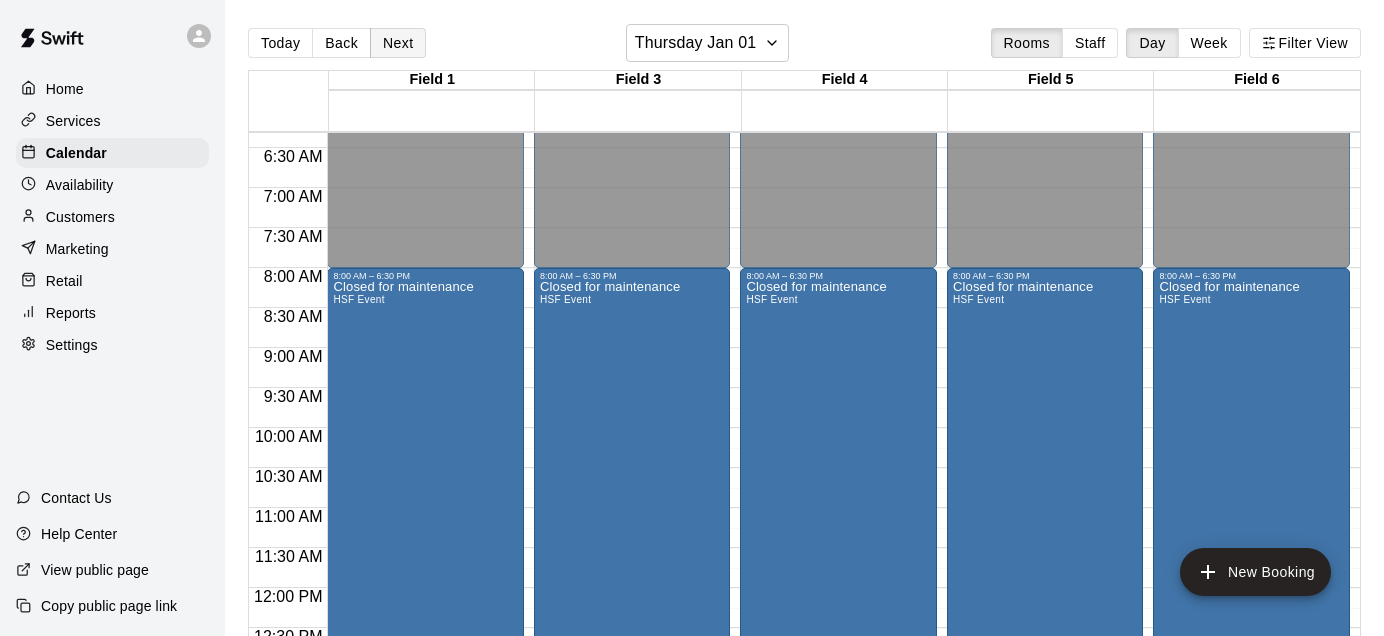 click on "Next" at bounding box center (398, 43) 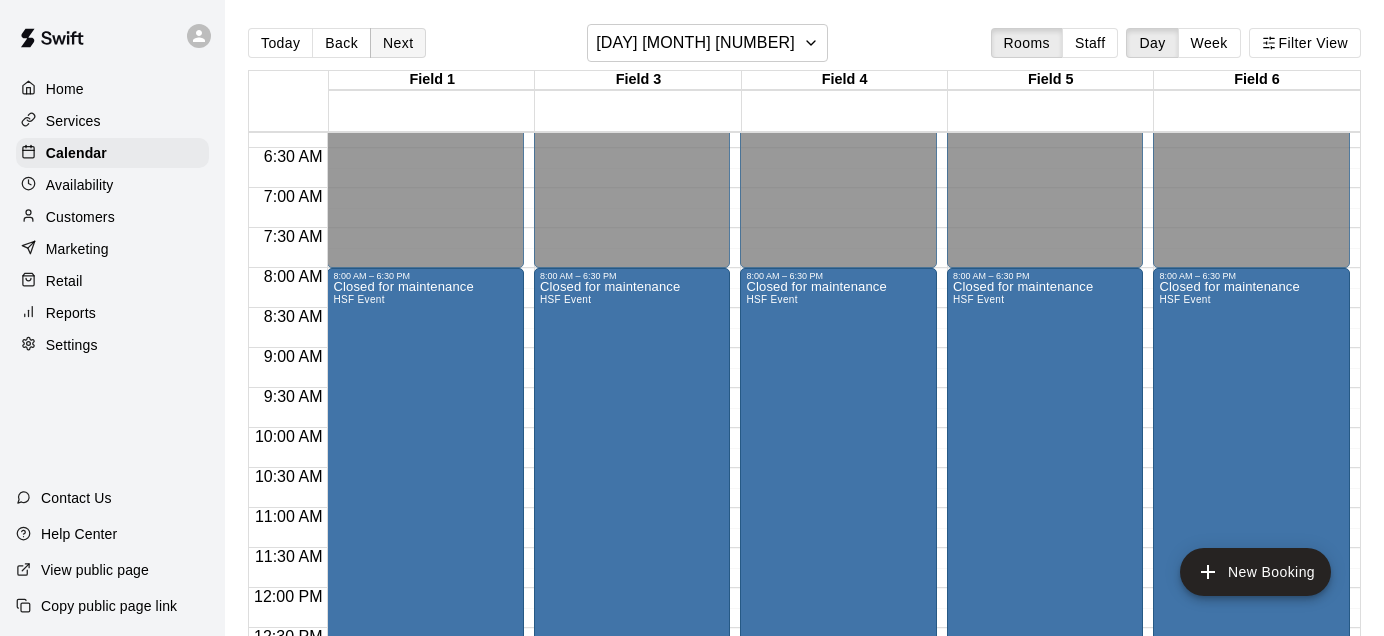 click on "Next" at bounding box center [398, 43] 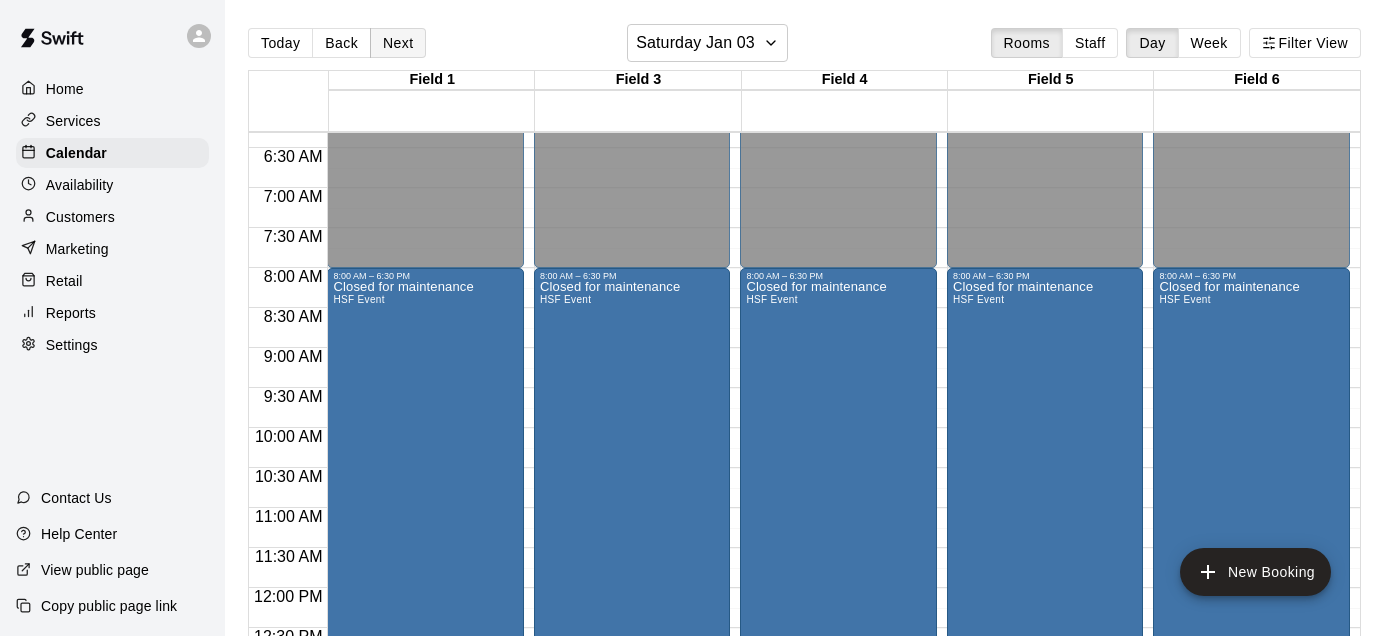 click on "Next" at bounding box center (398, 43) 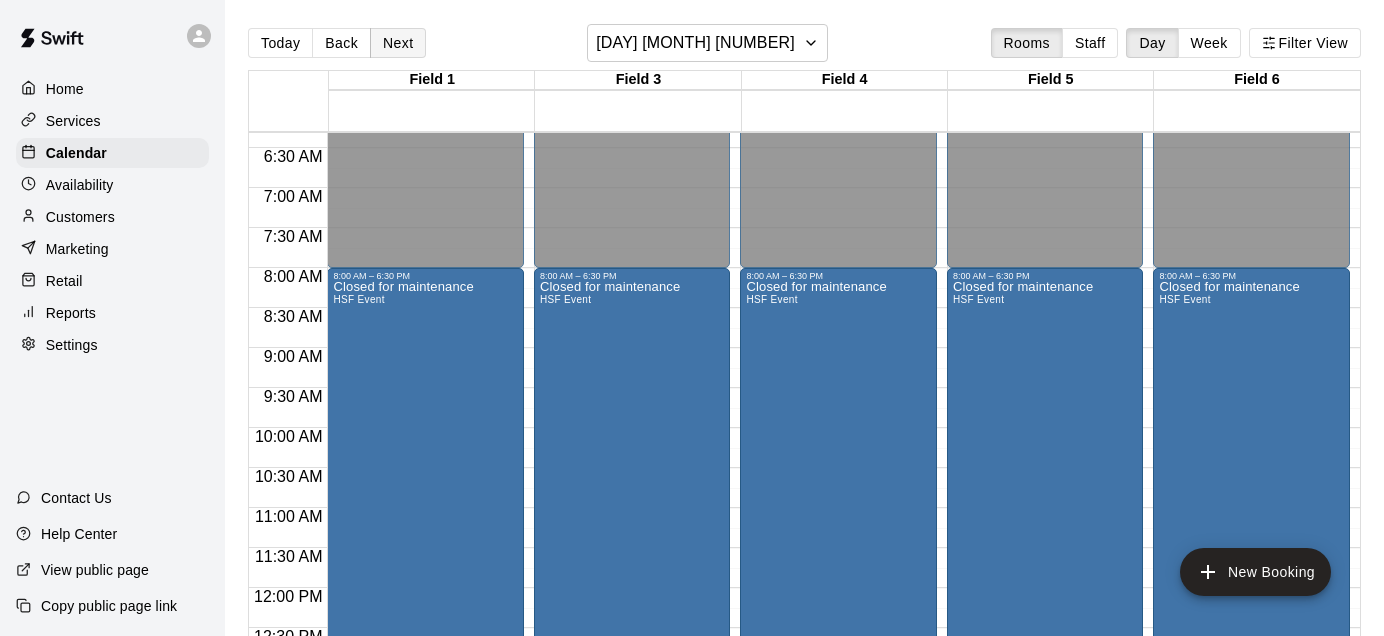 click on "Next" at bounding box center (398, 43) 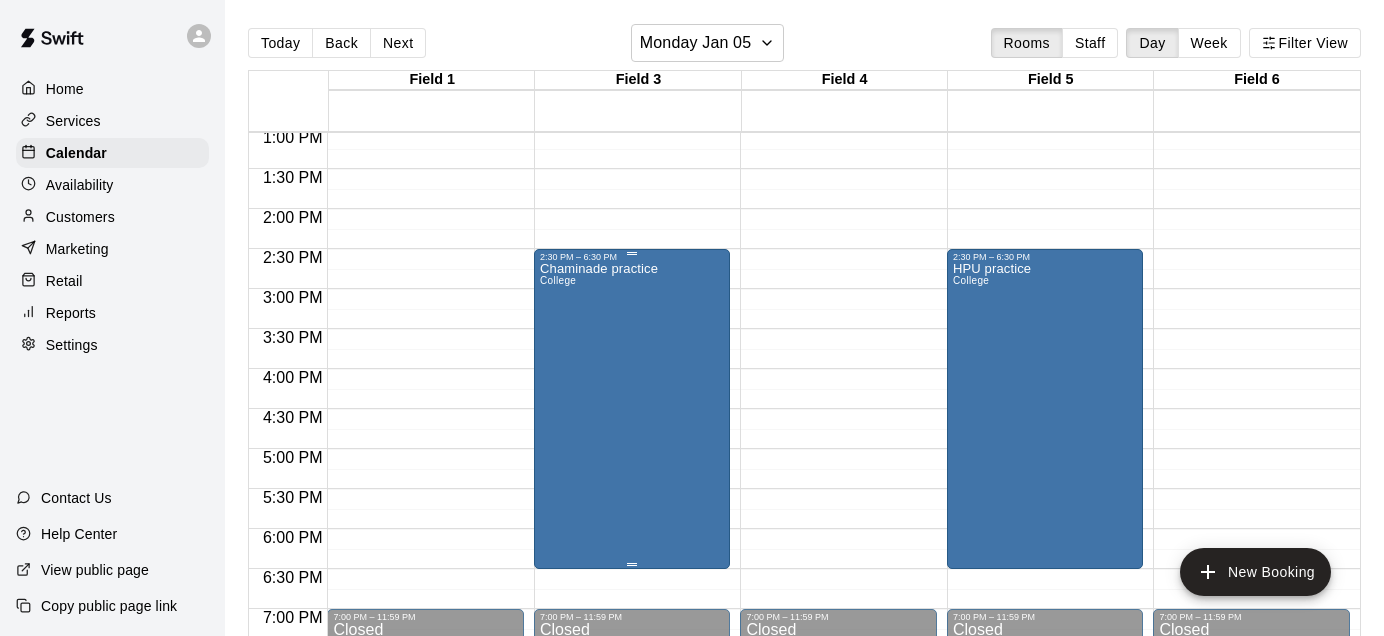 scroll, scrollTop: 1062, scrollLeft: 0, axis: vertical 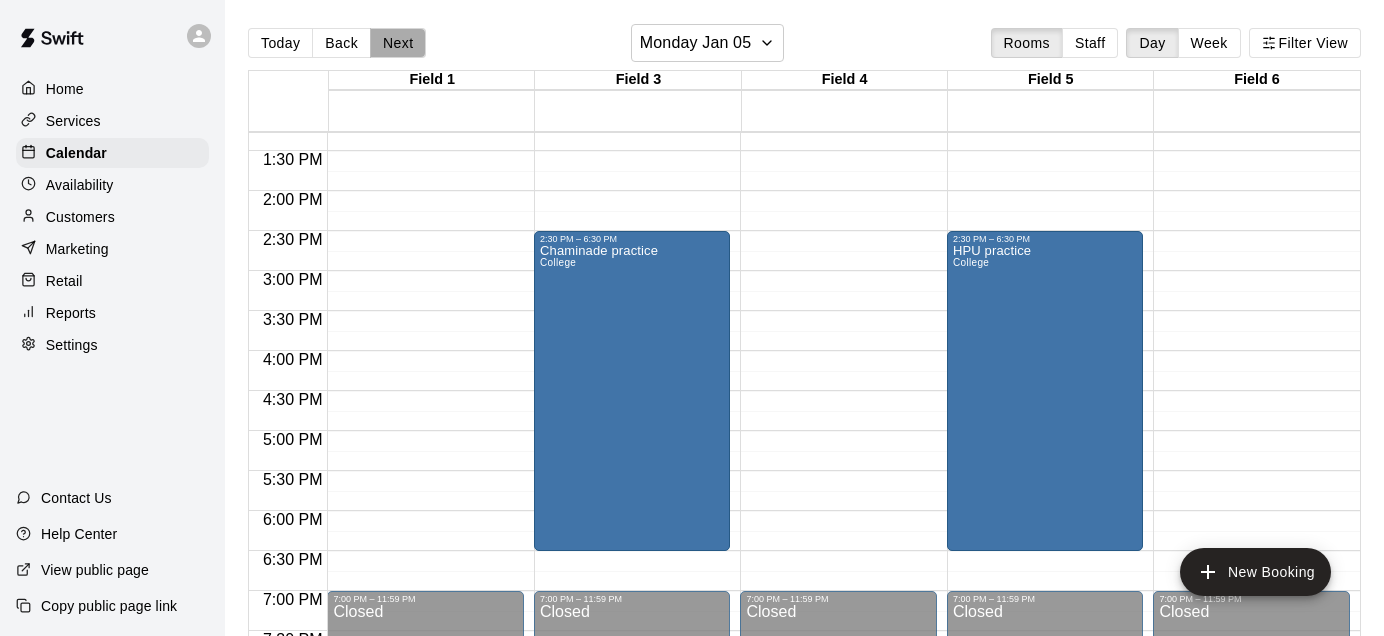 click on "Next" at bounding box center [398, 43] 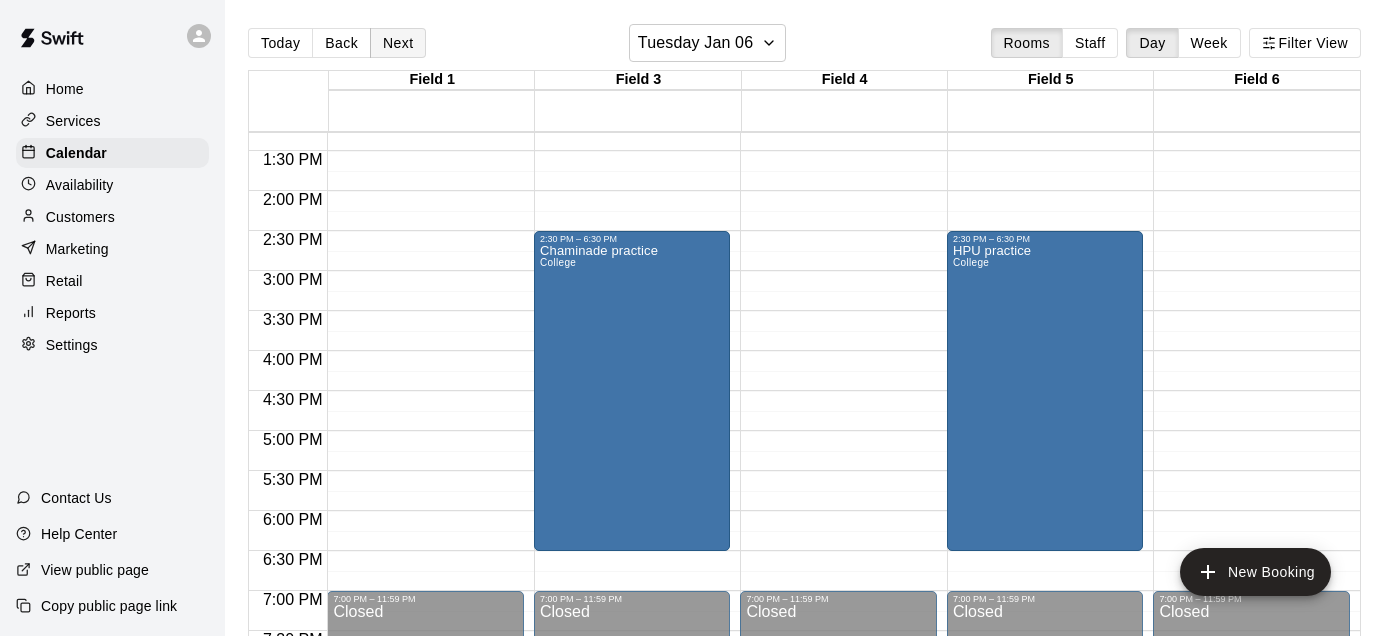 click on "Next" at bounding box center [398, 43] 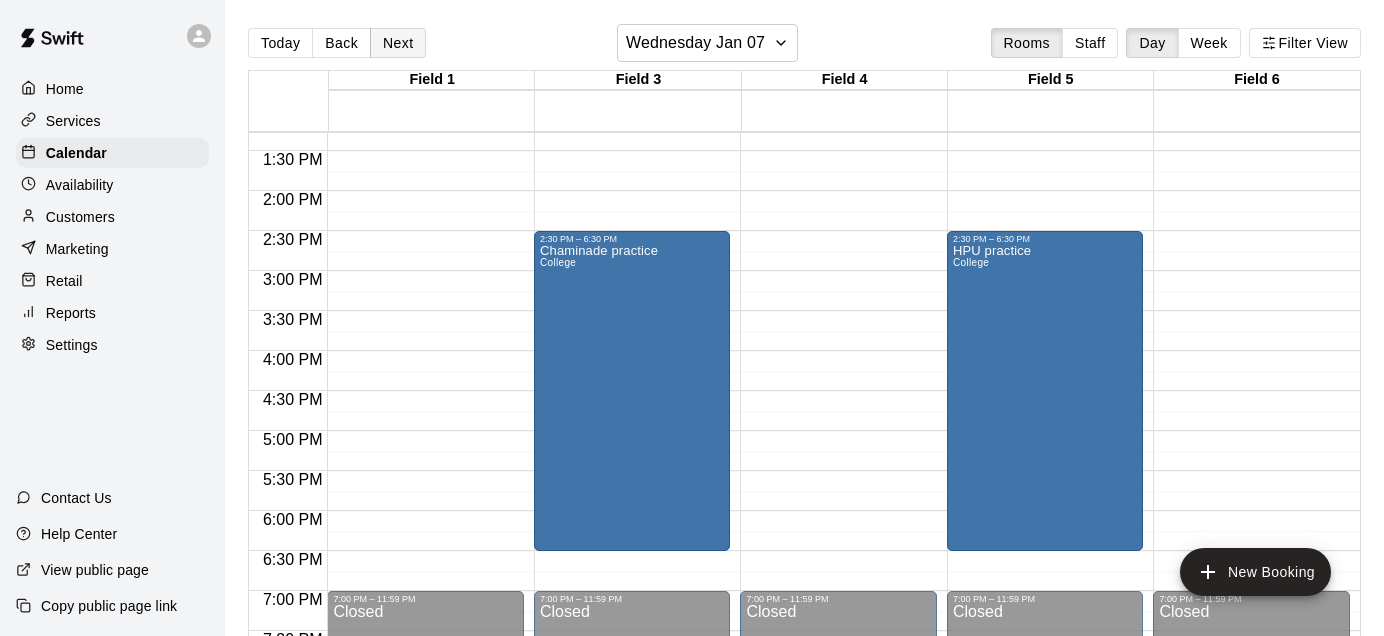 click on "Next" at bounding box center (398, 43) 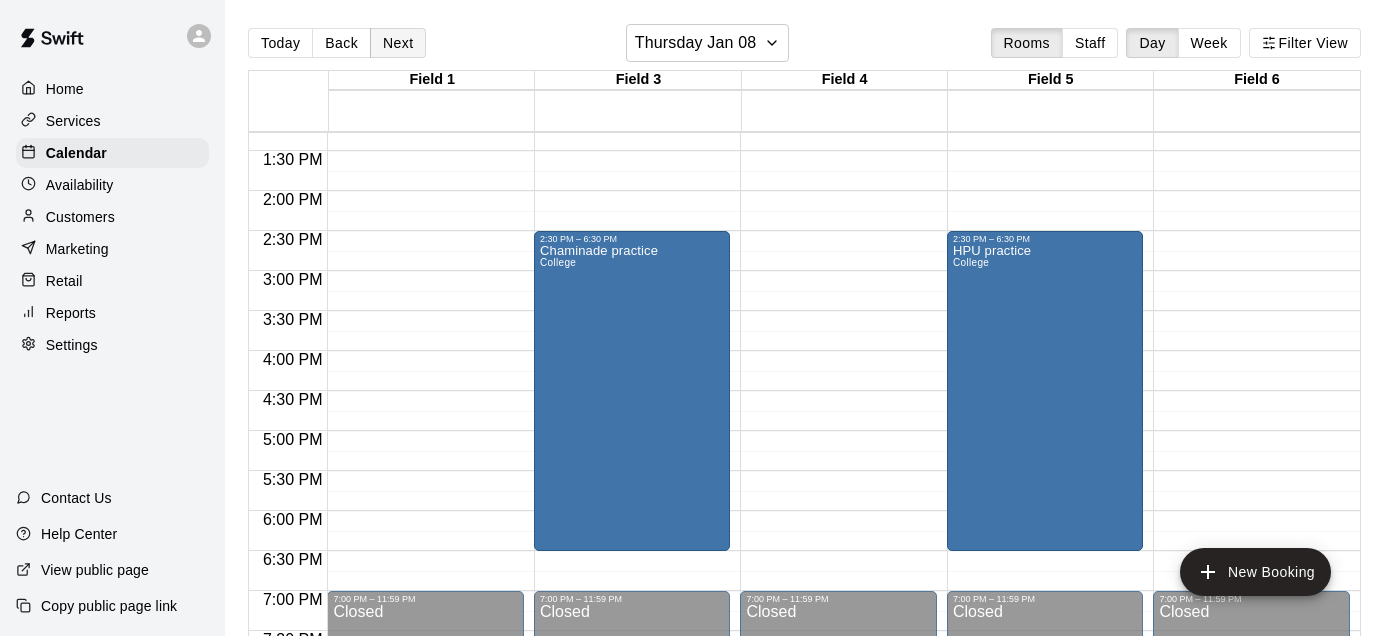 click on "Next" at bounding box center (398, 43) 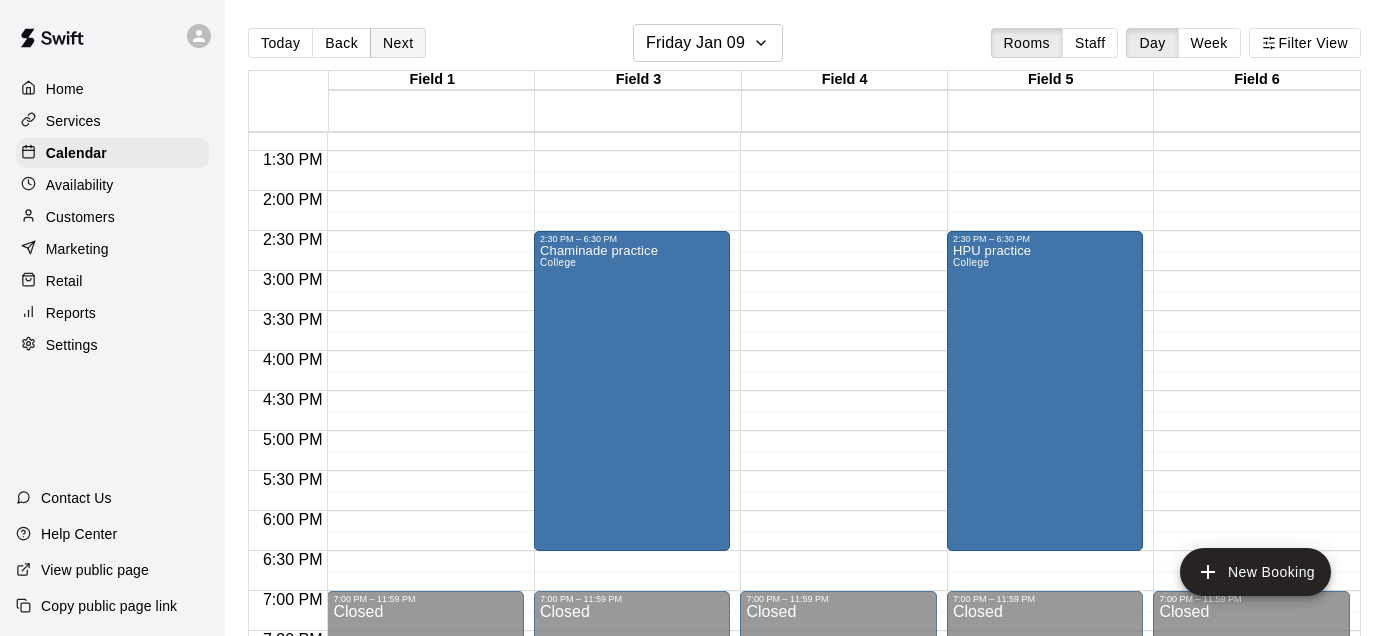 click on "Next" at bounding box center [398, 43] 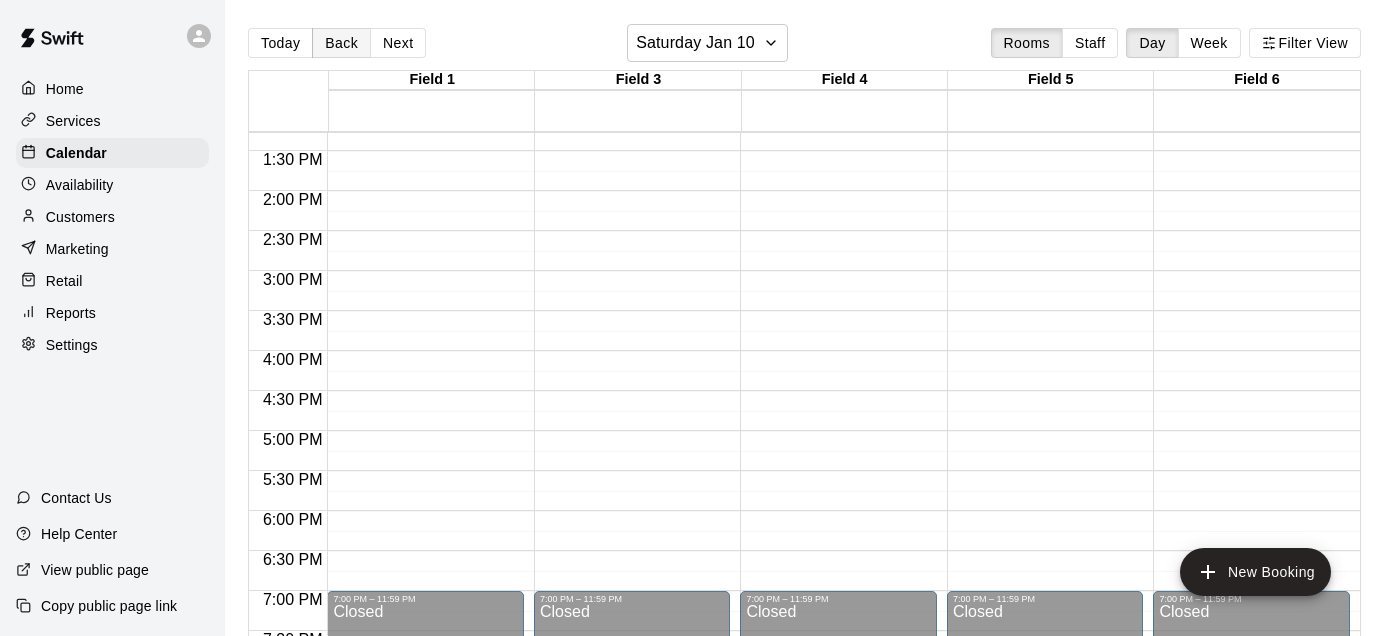 click on "Back" at bounding box center [341, 43] 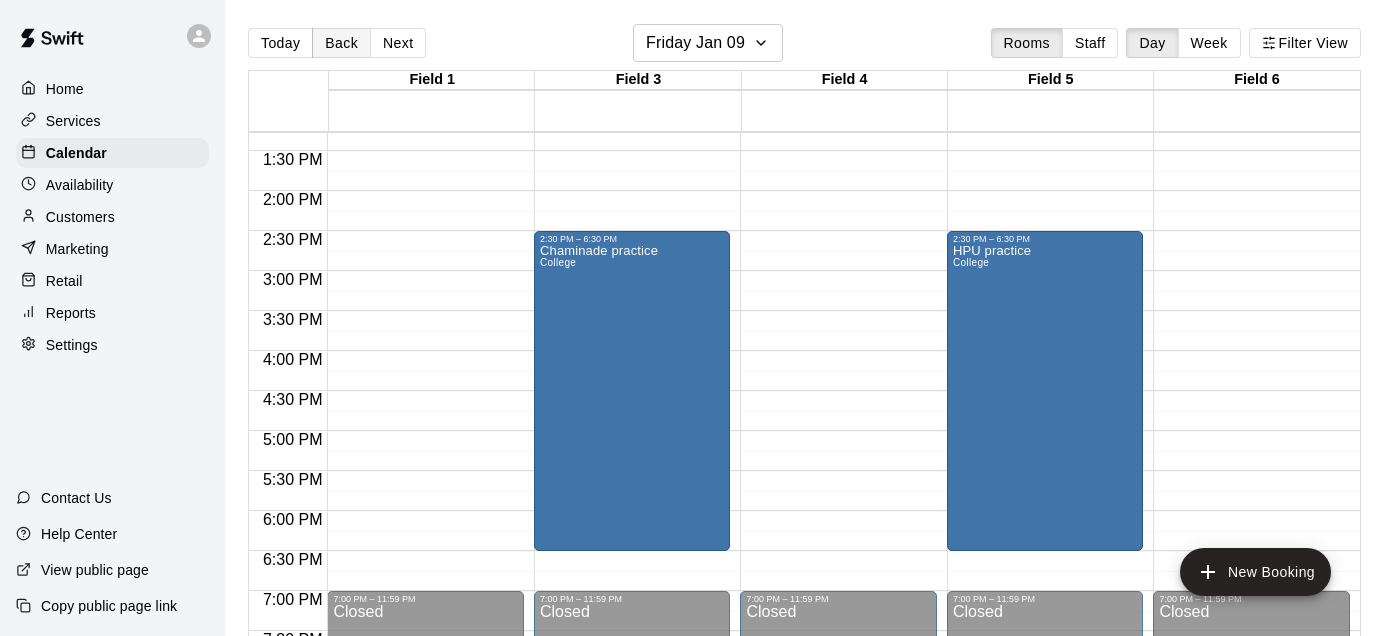 click on "Back" at bounding box center [341, 43] 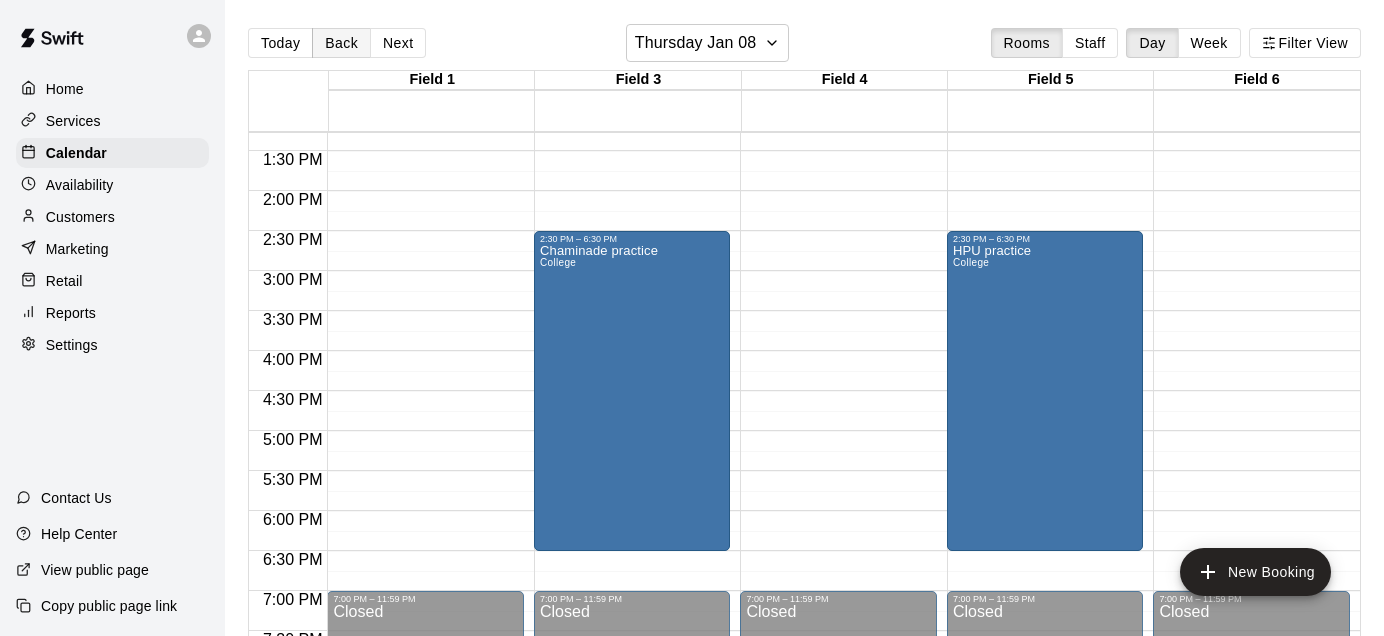 click on "Back" at bounding box center (341, 43) 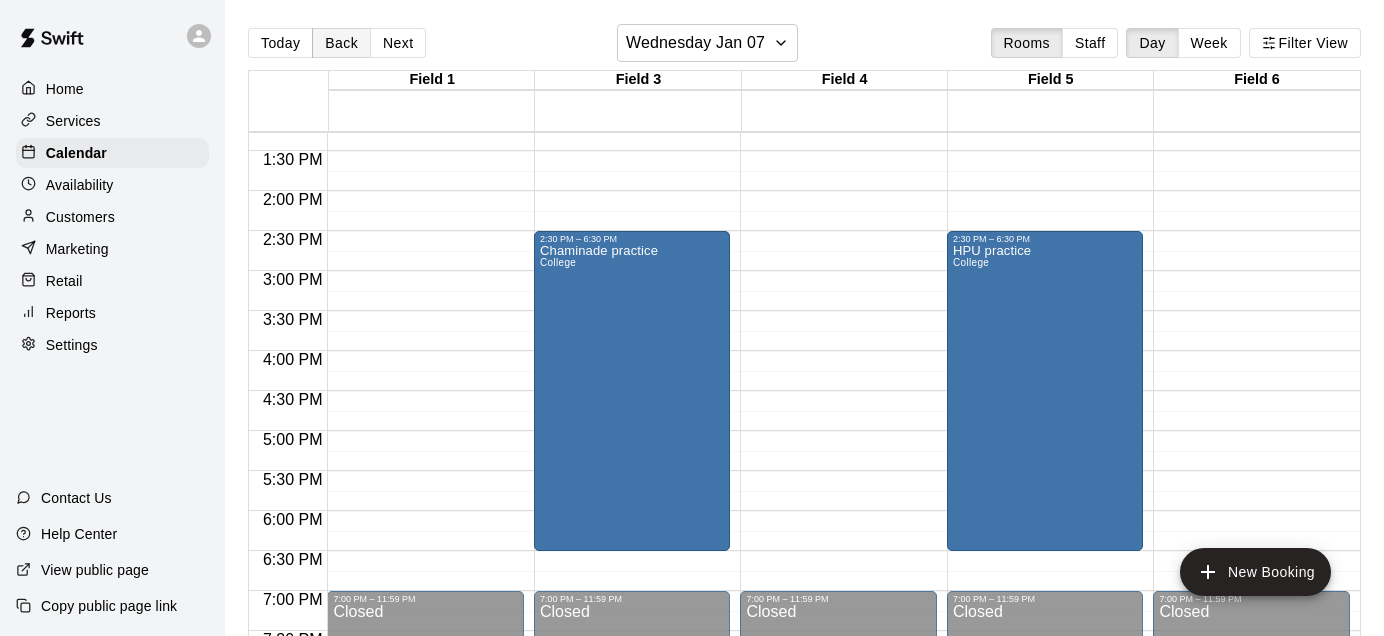 click on "Back" at bounding box center (341, 43) 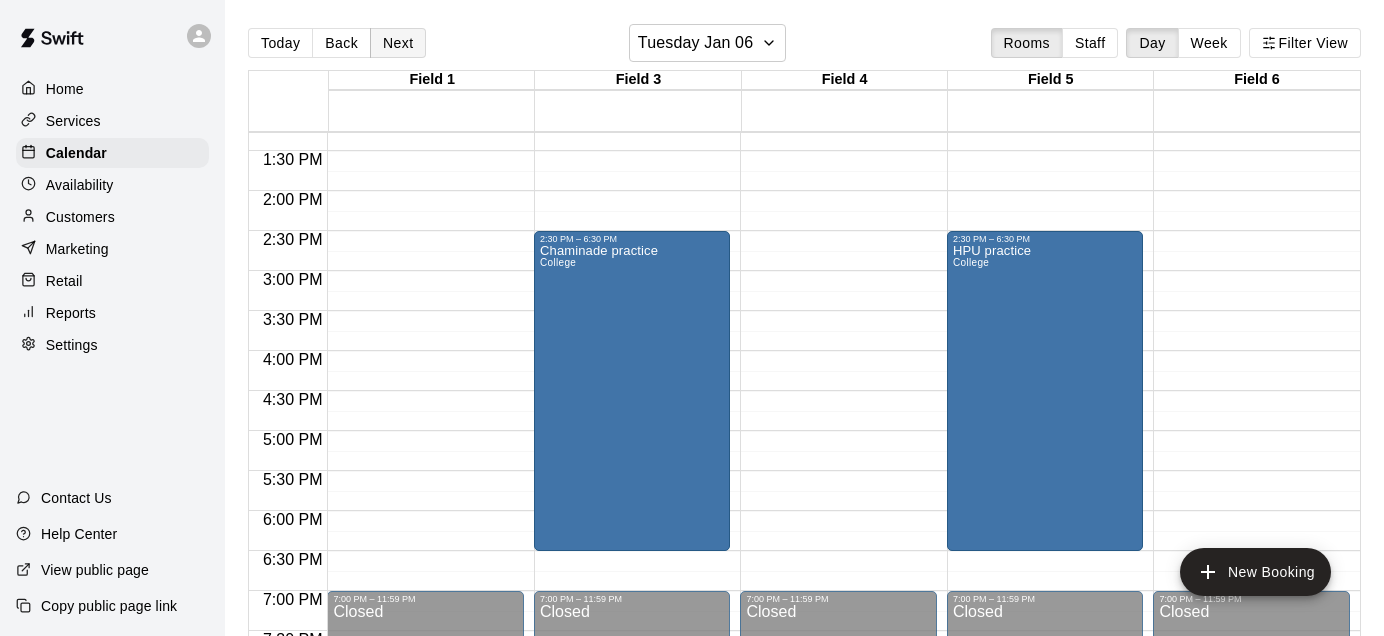 click on "Next" at bounding box center (398, 43) 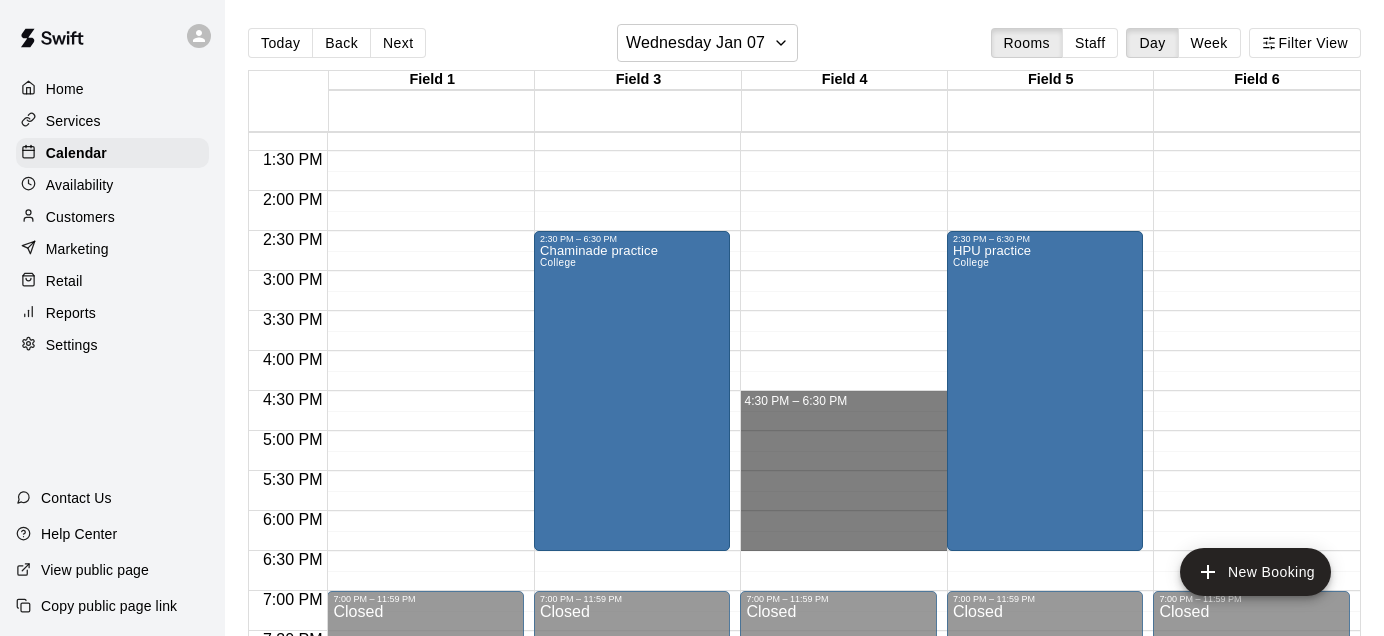 drag, startPoint x: 846, startPoint y: 406, endPoint x: 856, endPoint y: 541, distance: 135.36986 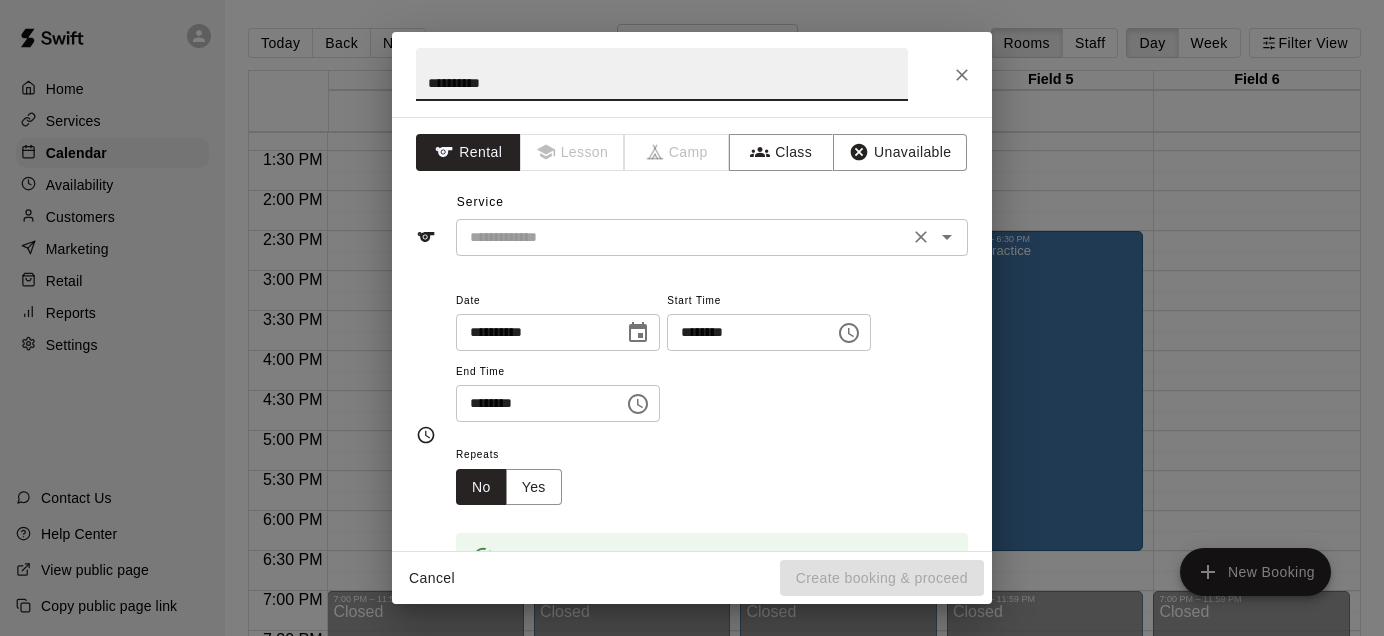 type on "**********" 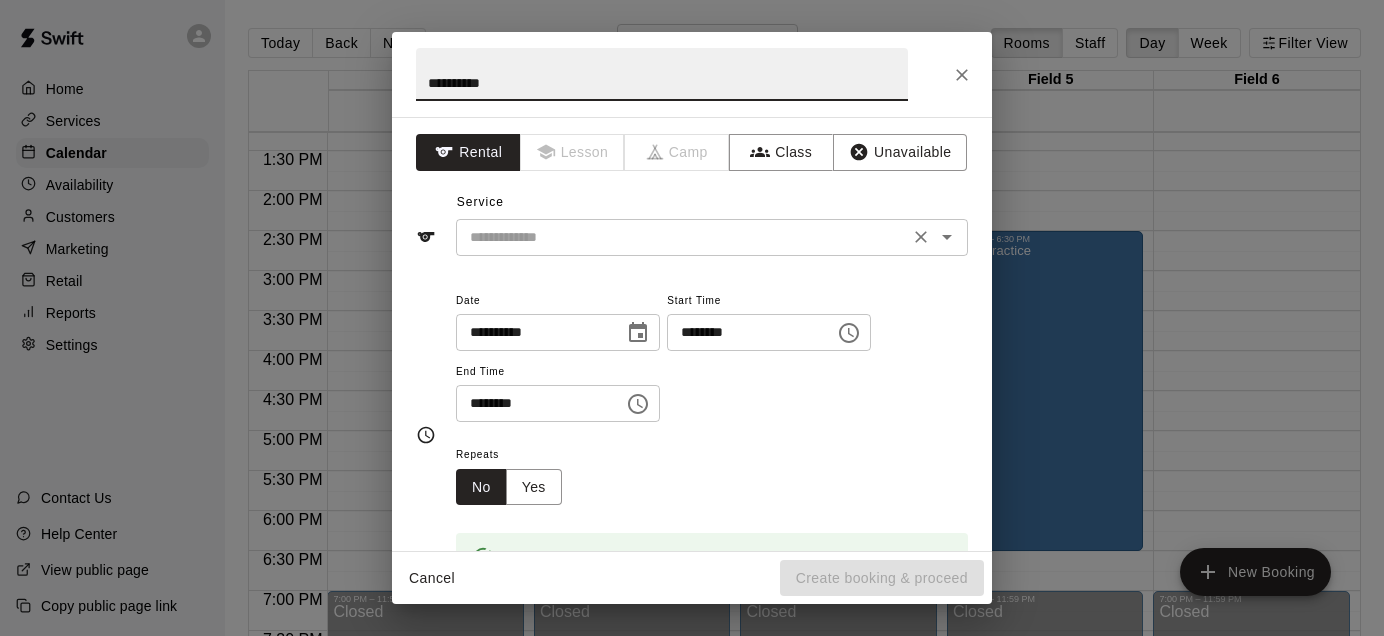 click at bounding box center (682, 237) 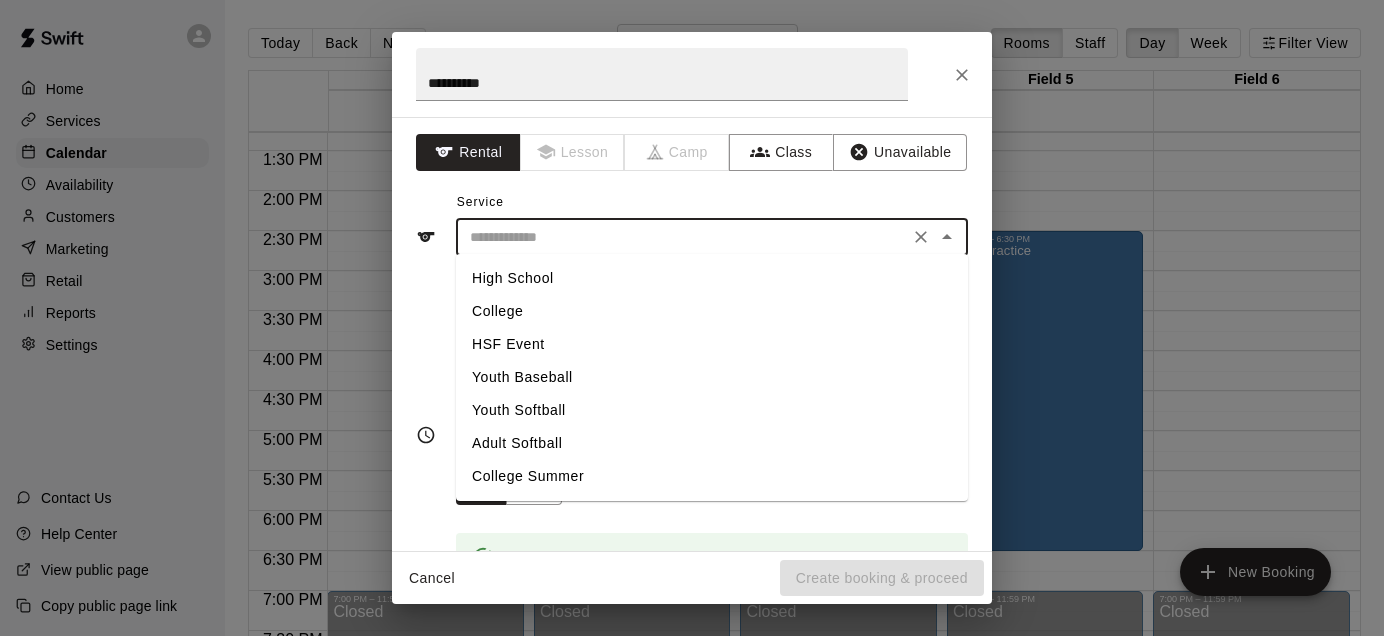 click on "Youth Softball" at bounding box center [712, 410] 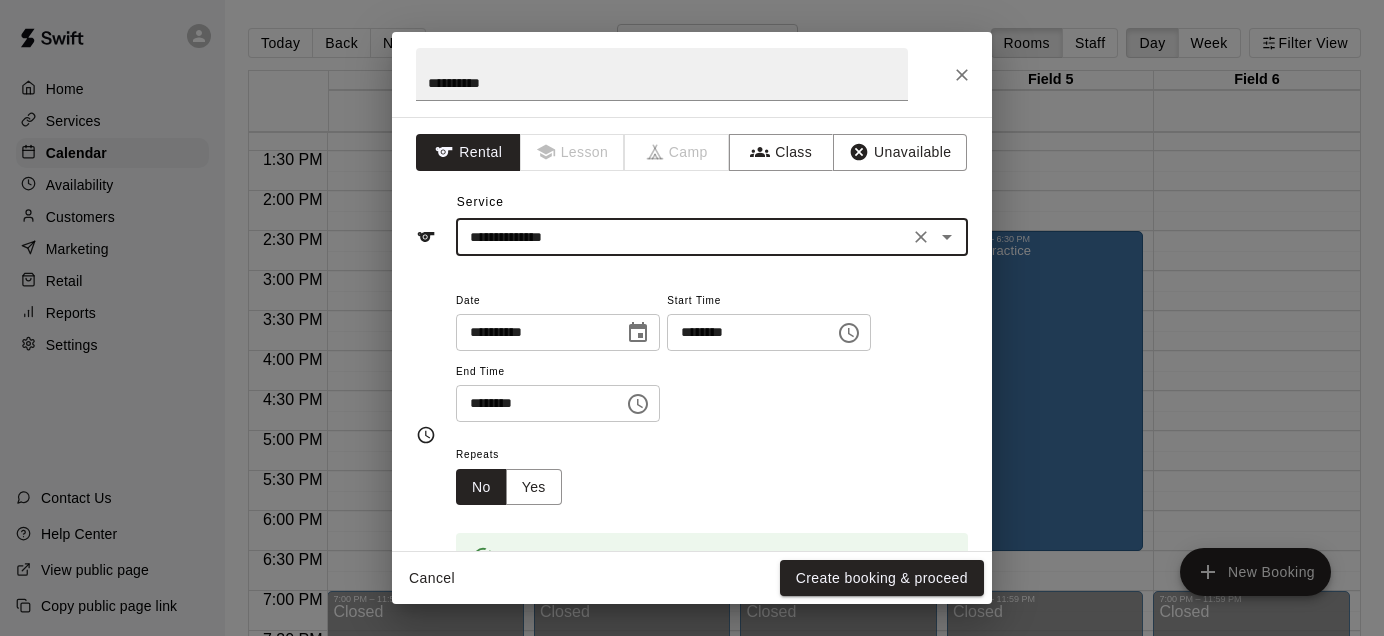 type on "**********" 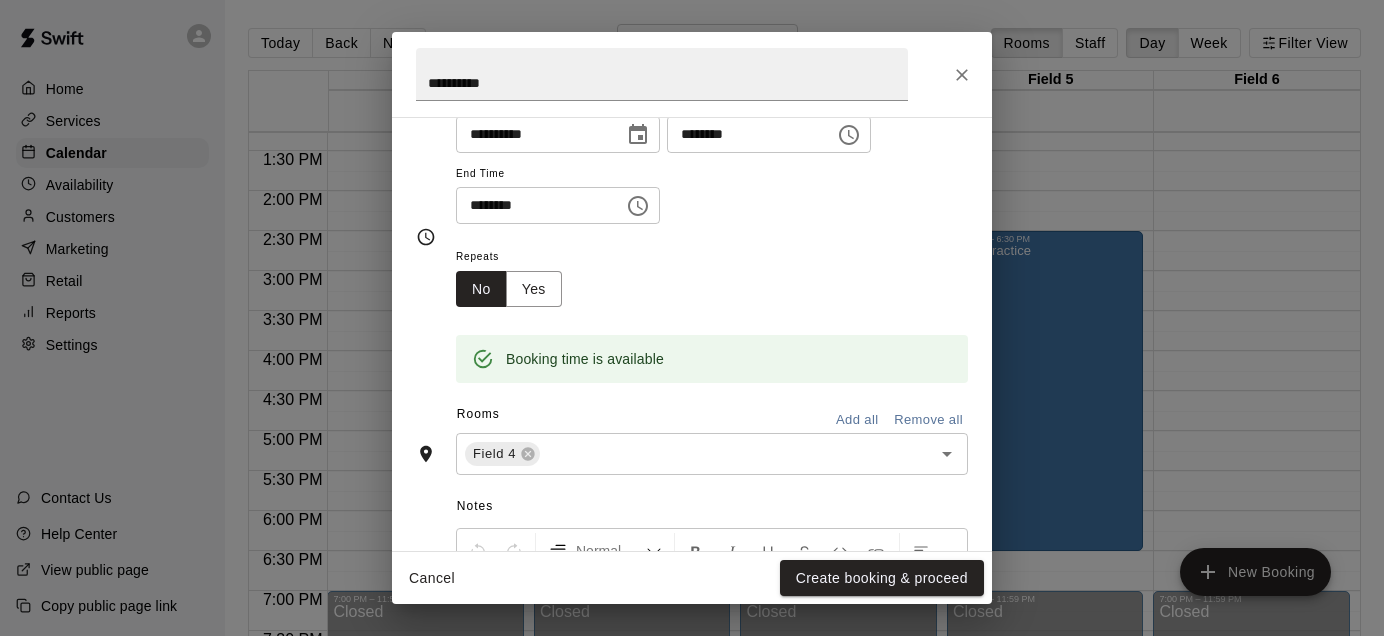 scroll, scrollTop: 201, scrollLeft: 0, axis: vertical 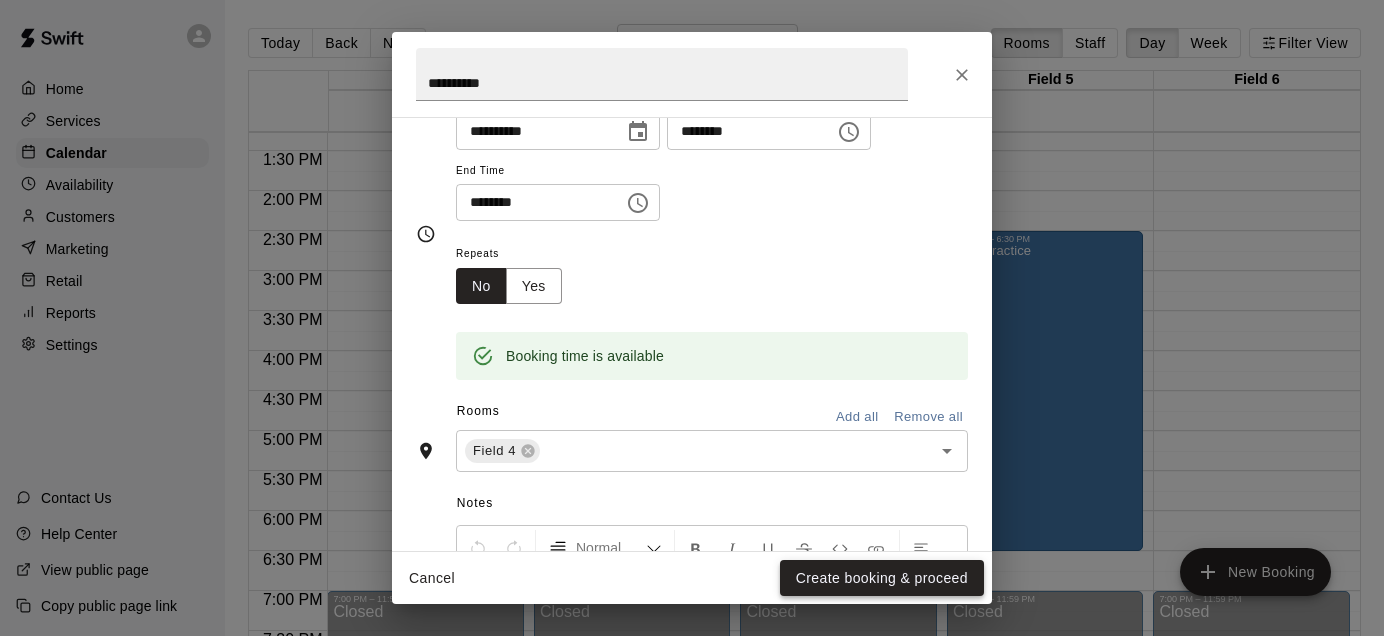 click on "Create booking & proceed" at bounding box center [882, 578] 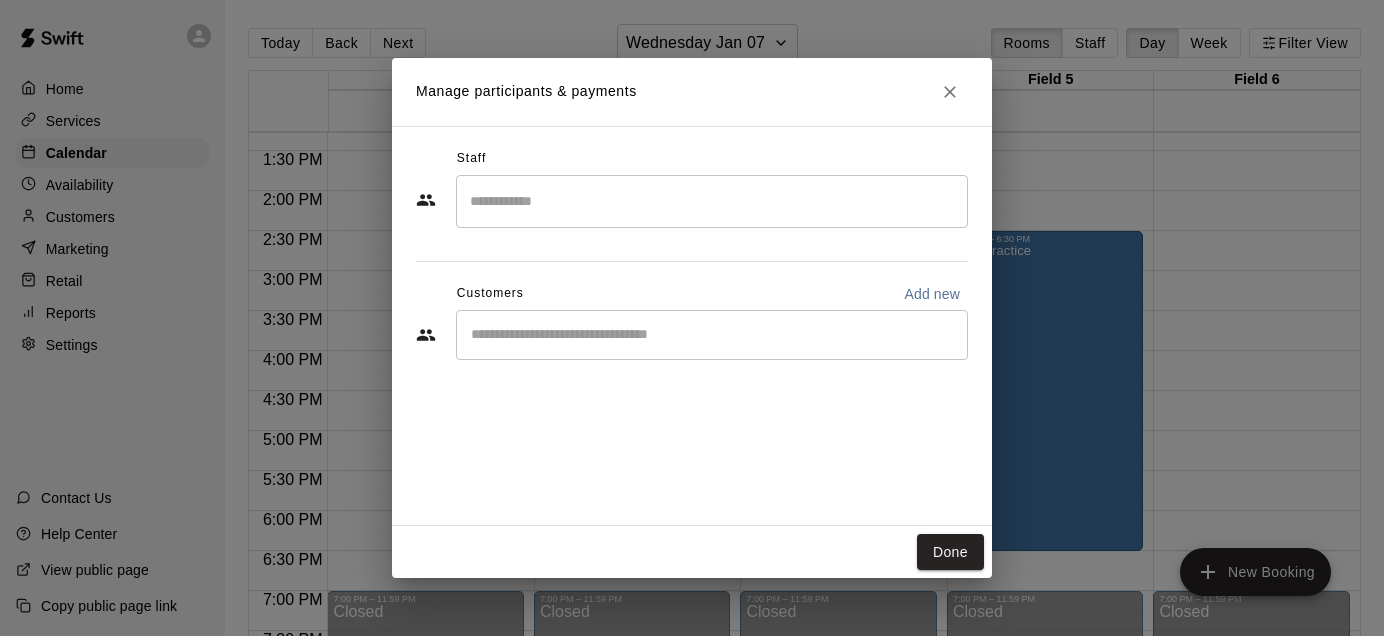 click on "Manage participants & payments Staff ​ Customers Add new ​ Done" at bounding box center (692, 318) 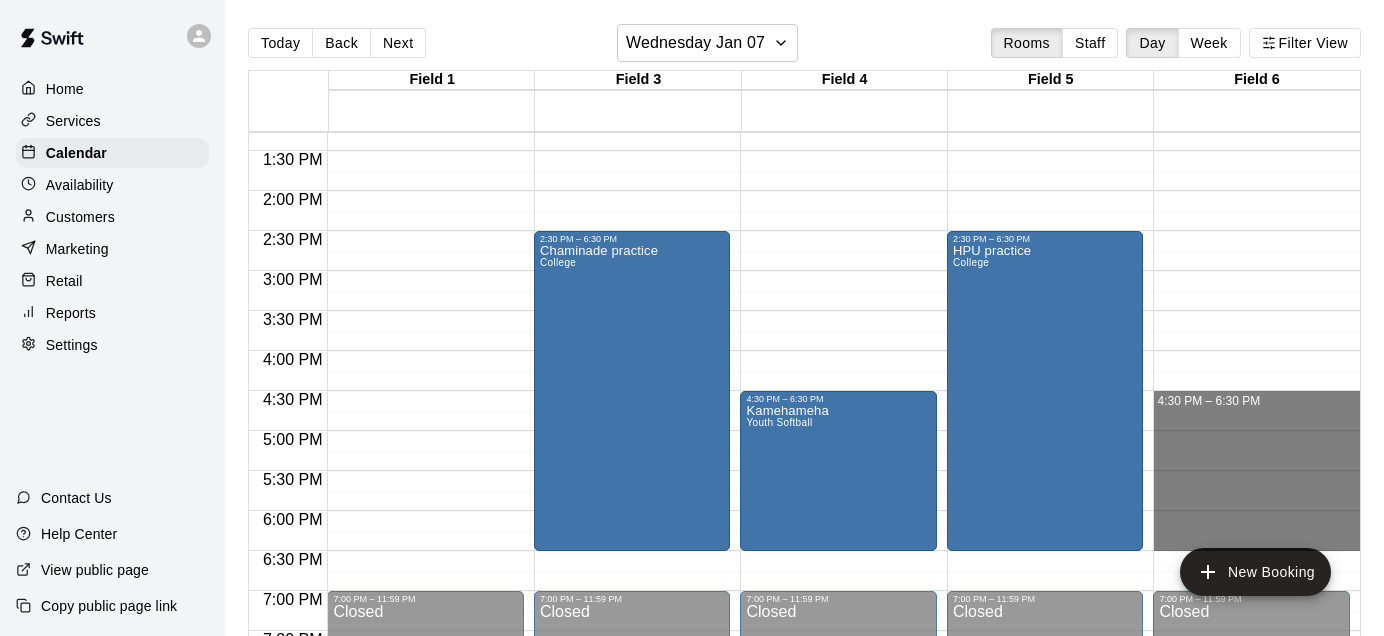 drag, startPoint x: 1211, startPoint y: 399, endPoint x: 1221, endPoint y: 535, distance: 136.36716 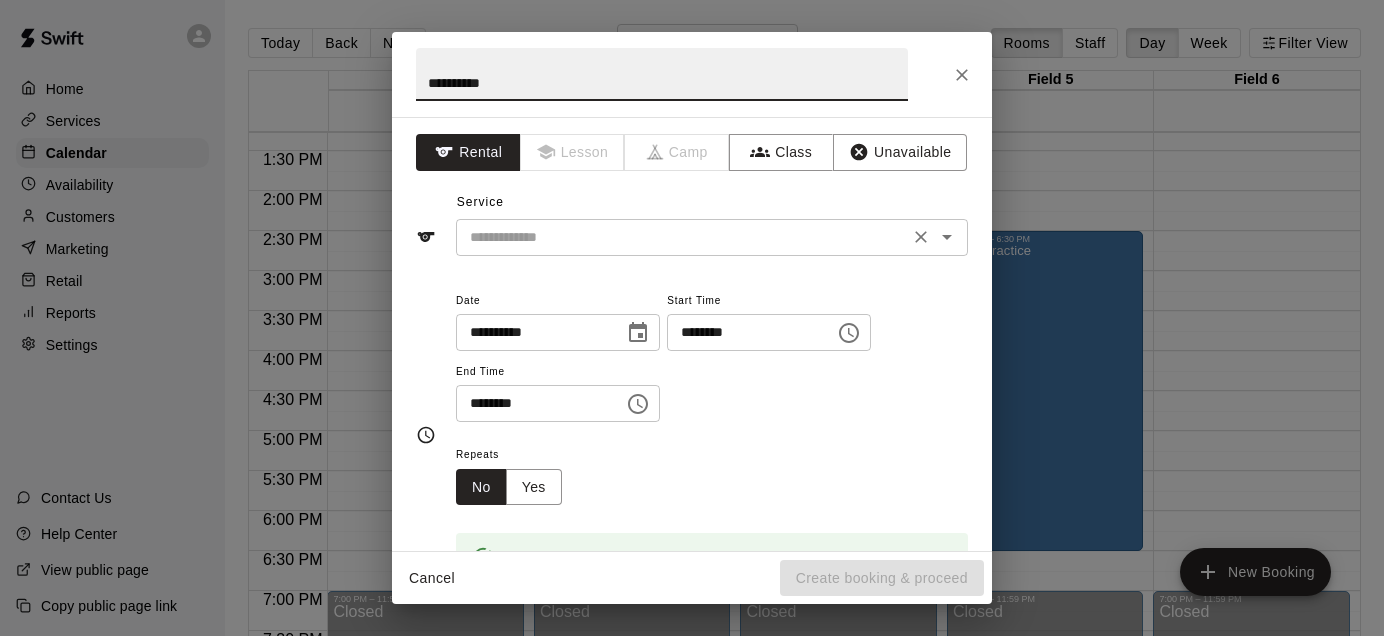 type on "**********" 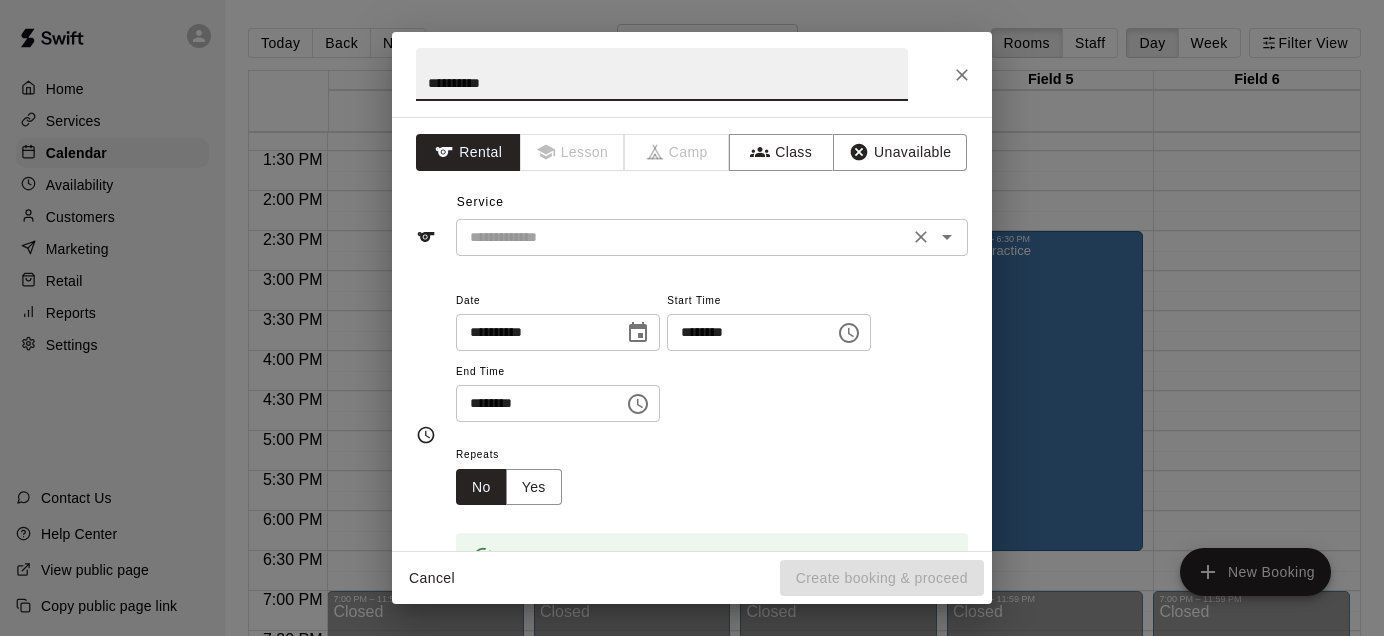 click at bounding box center (682, 237) 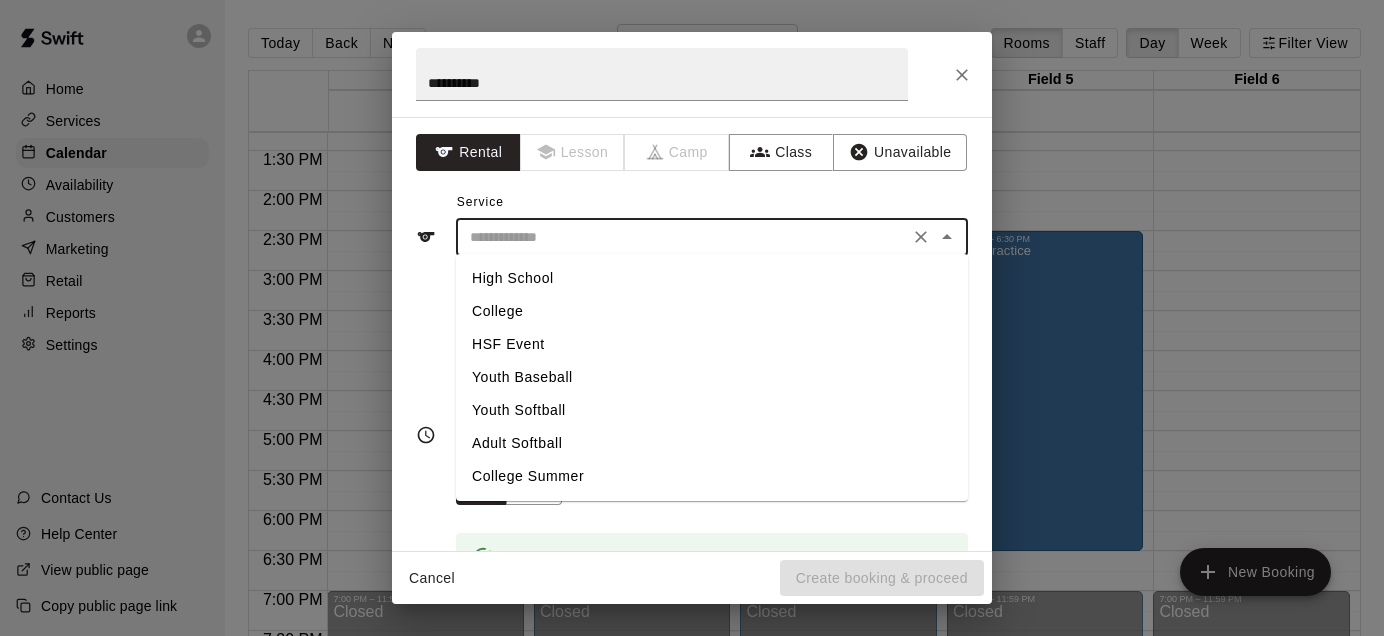 click on "Youth Softball" at bounding box center (712, 410) 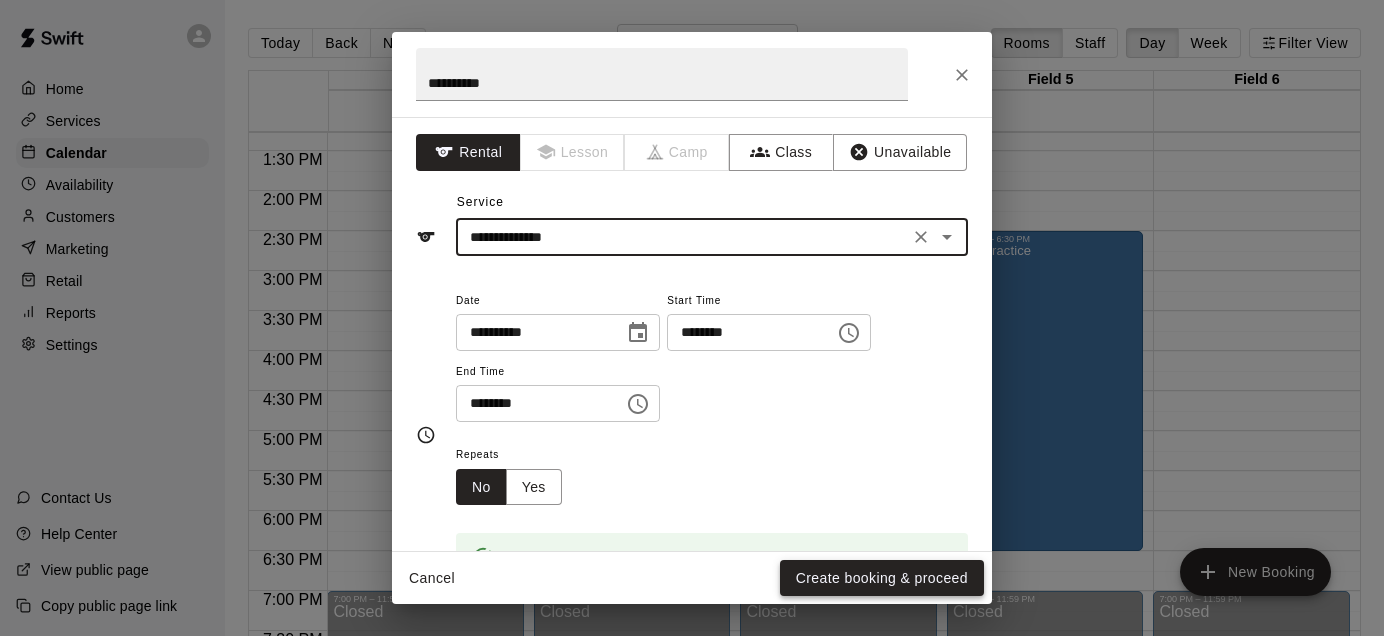 click on "Create booking & proceed" at bounding box center (882, 578) 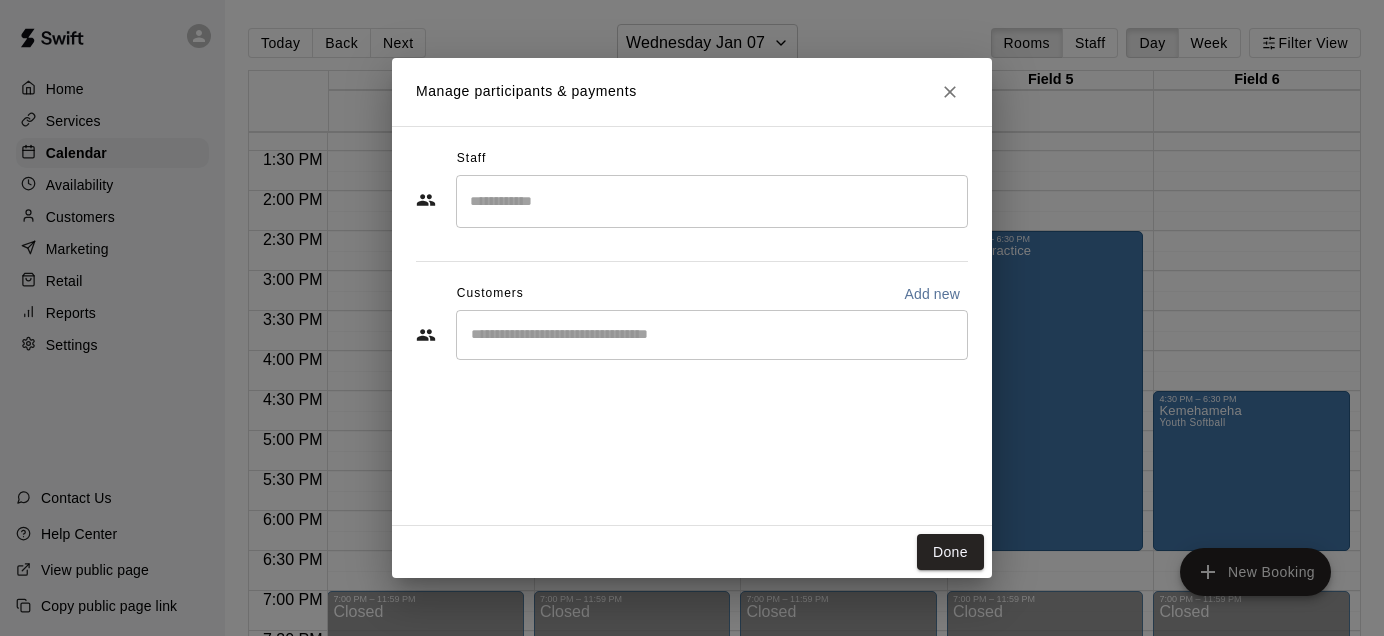click on "Manage participants & payments Staff ​ Customers Add new ​ Done" at bounding box center (692, 318) 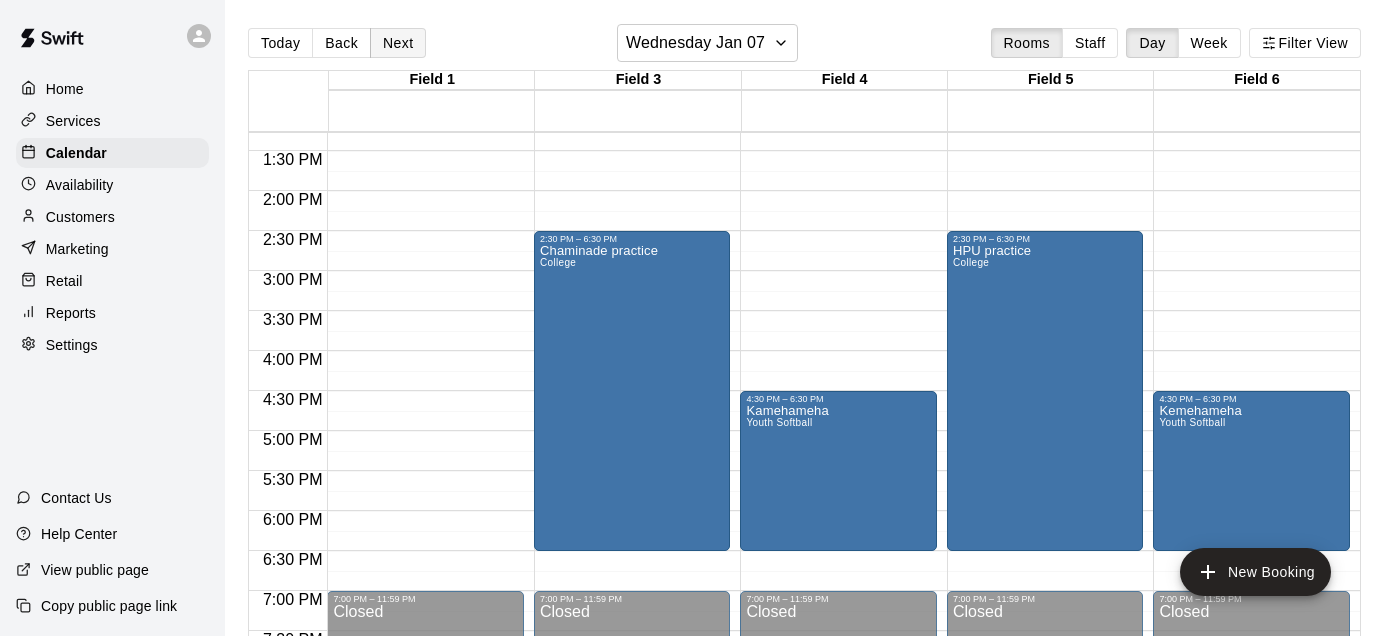 click on "Next" at bounding box center [398, 43] 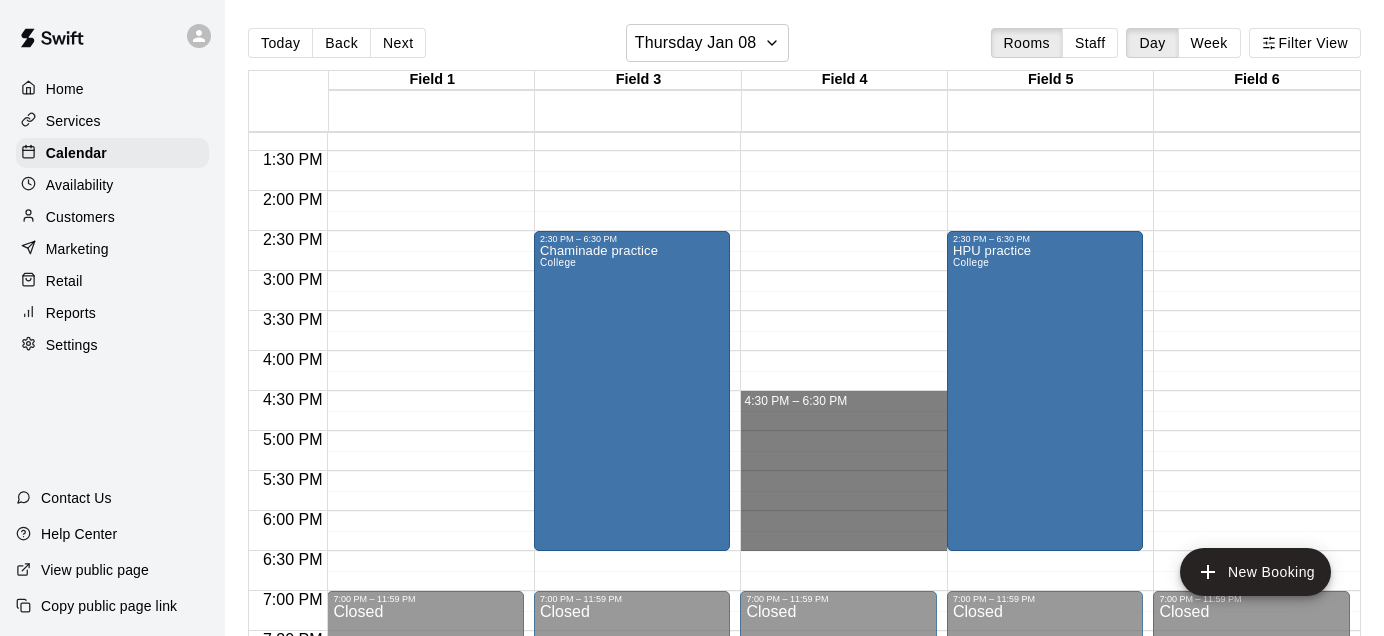 drag, startPoint x: 864, startPoint y: 396, endPoint x: 867, endPoint y: 538, distance: 142.0317 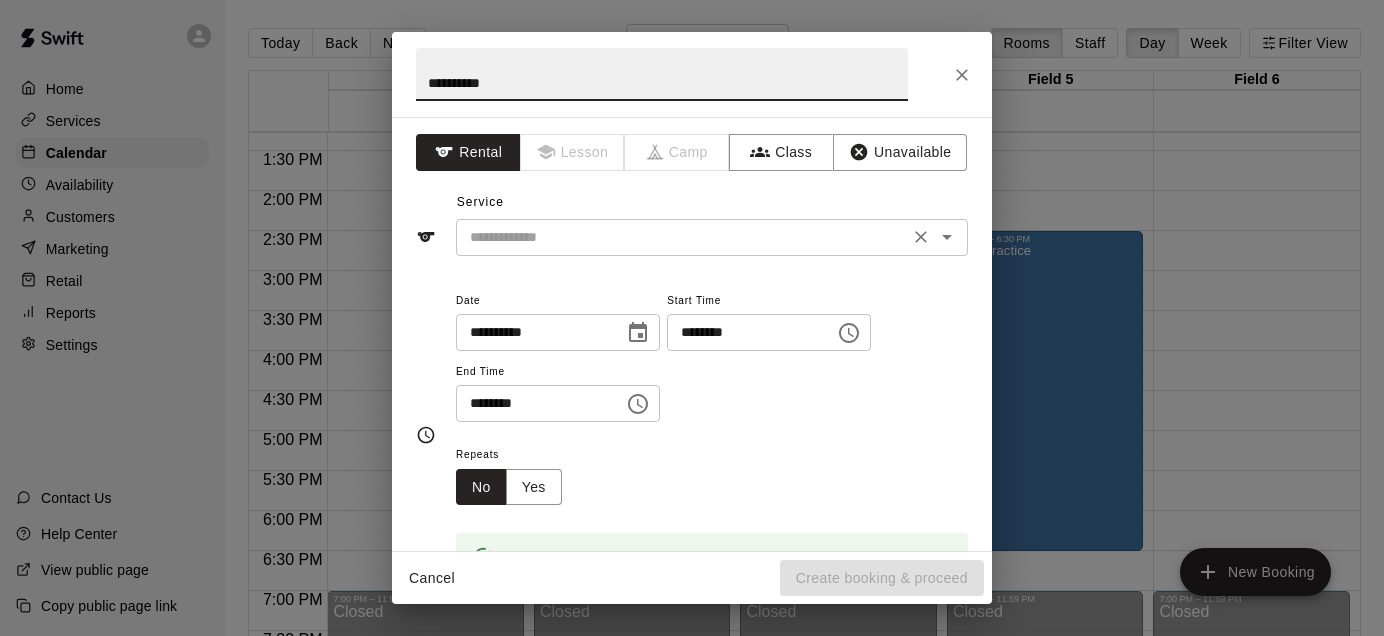 type on "**********" 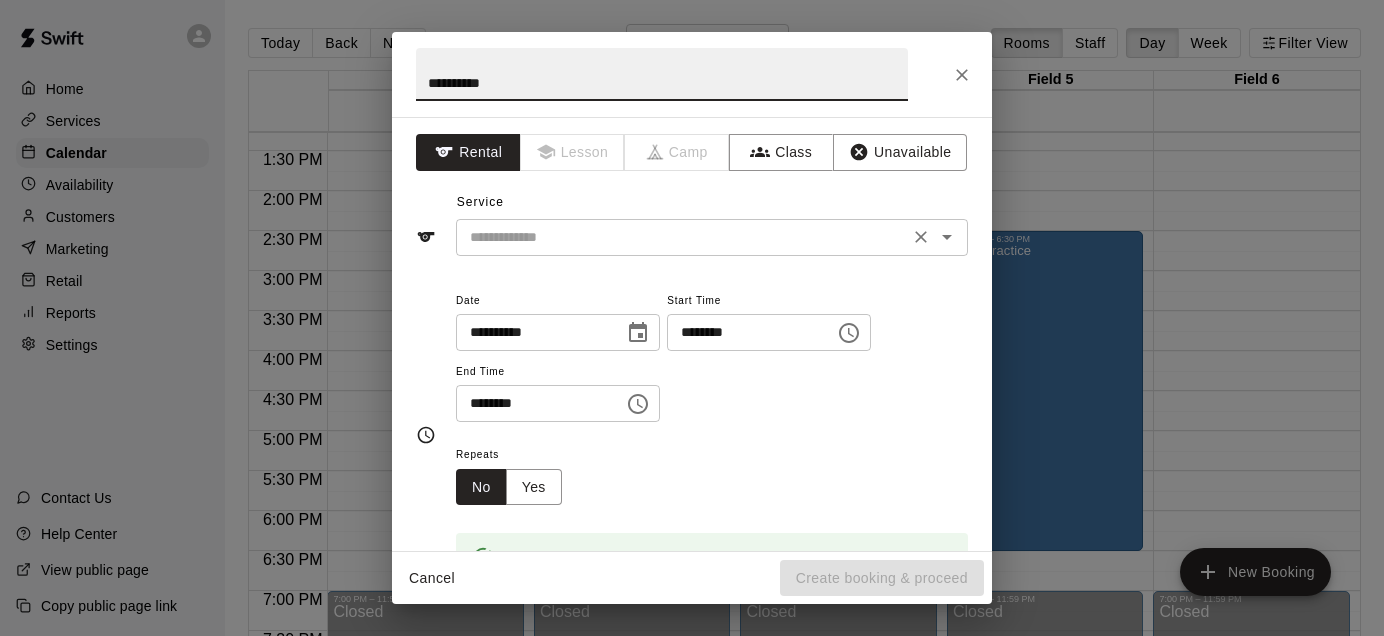 click at bounding box center (682, 237) 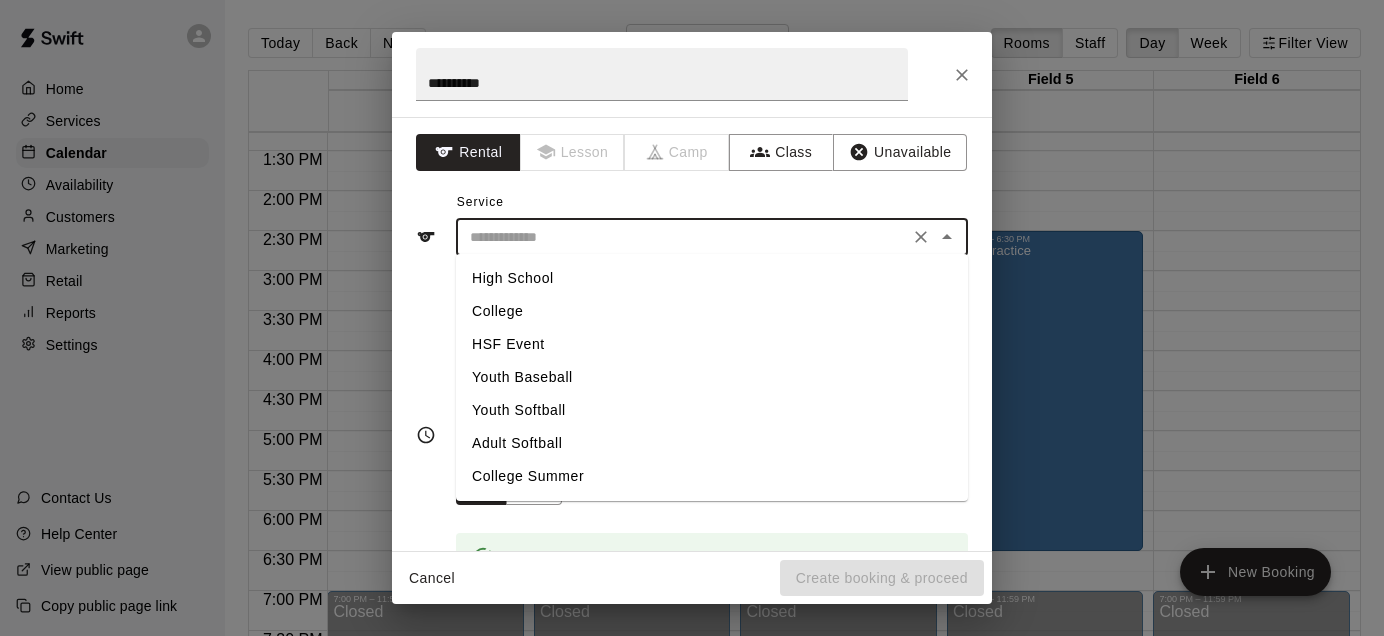 click on "Youth Softball" at bounding box center [712, 410] 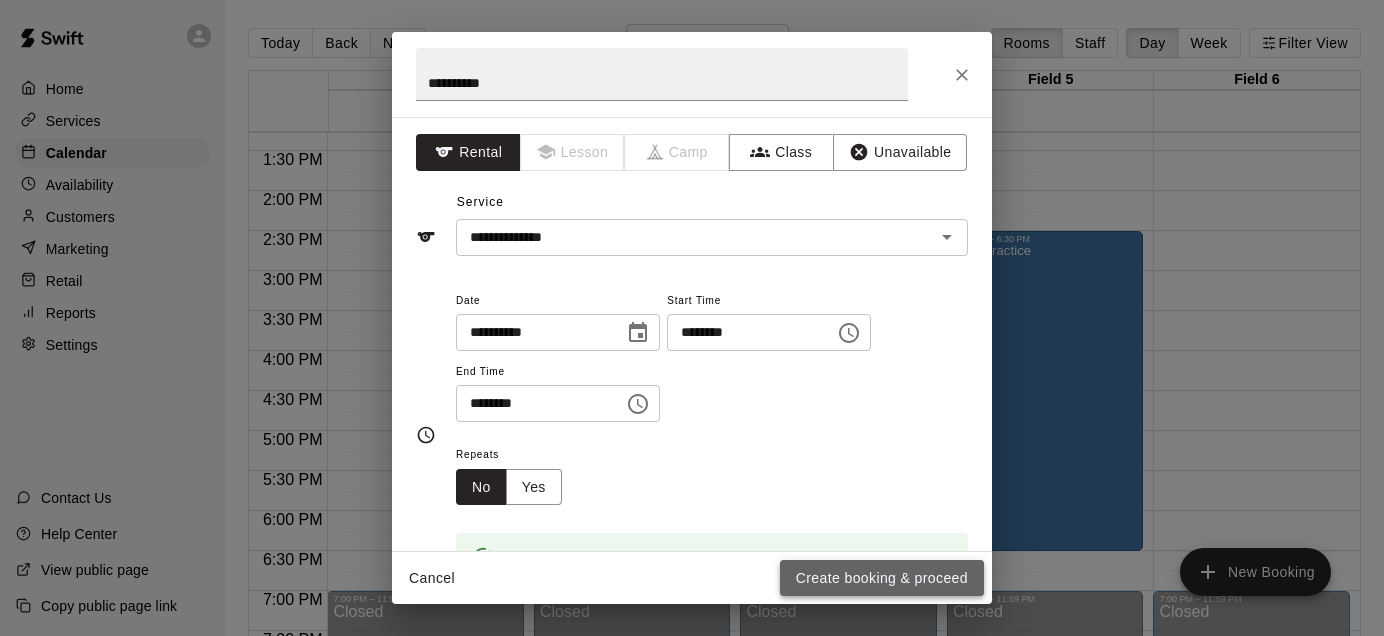 click on "Create booking & proceed" at bounding box center [882, 578] 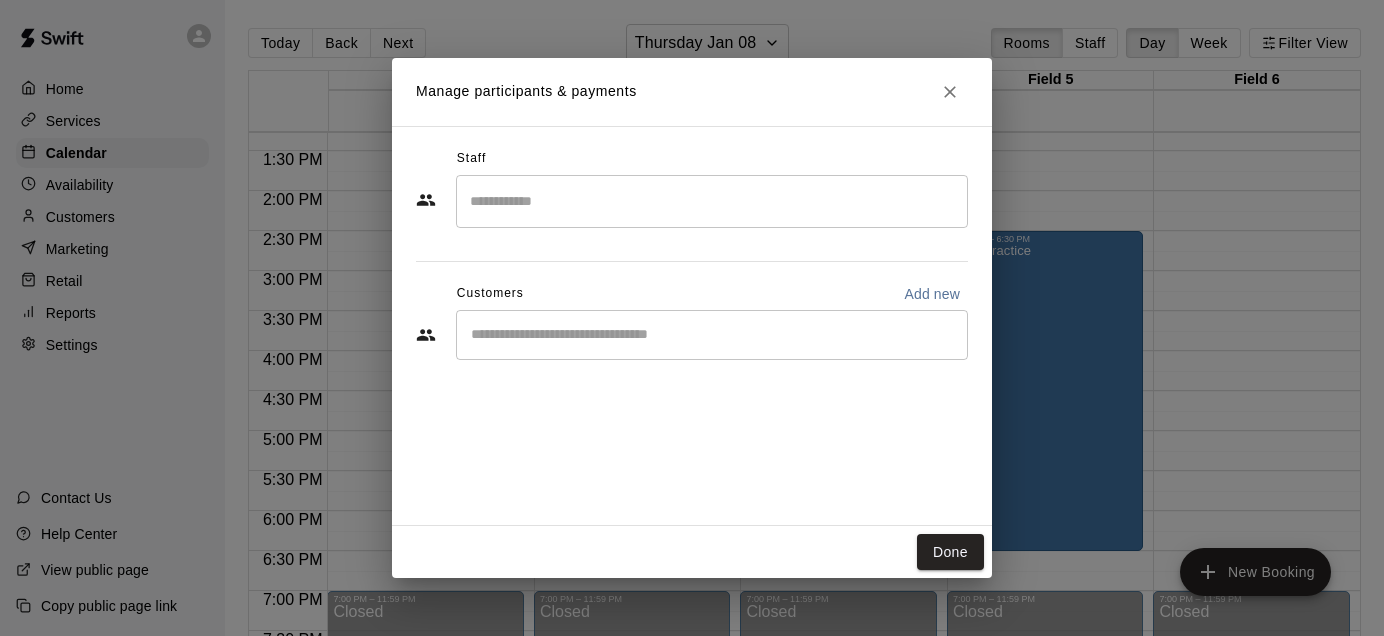click on "Manage participants & payments Staff ​ Customers Add new ​ Done" at bounding box center [692, 318] 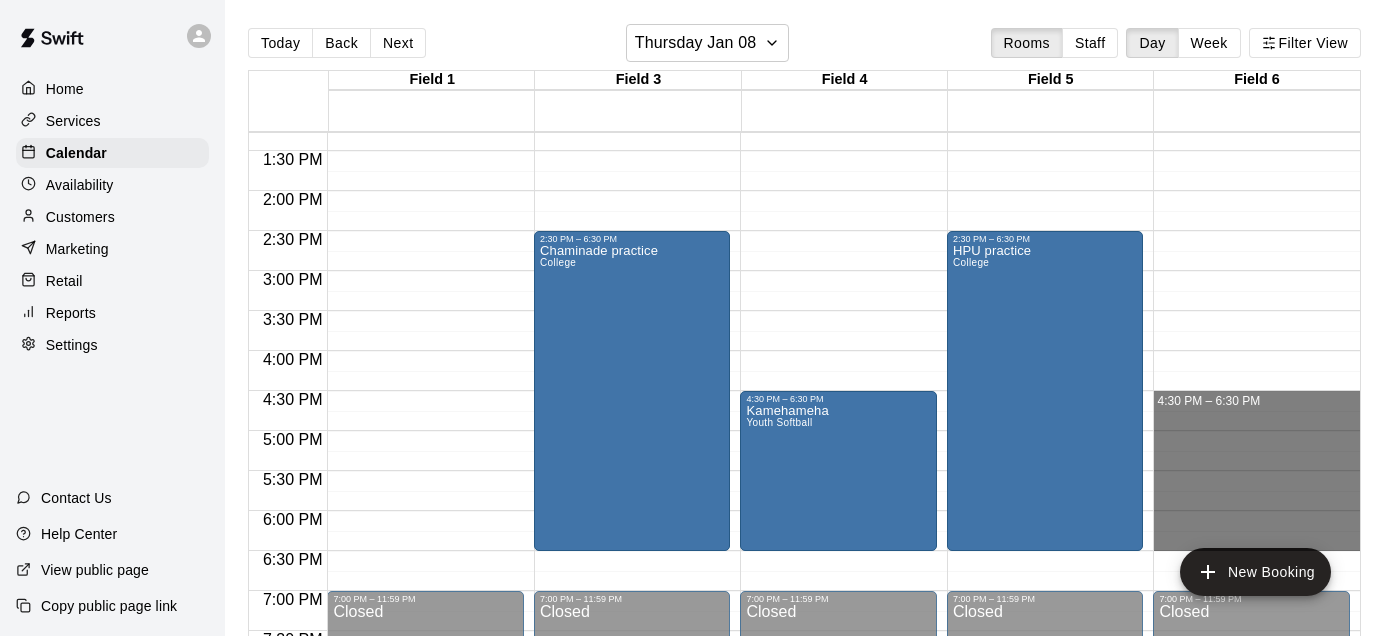 drag, startPoint x: 1216, startPoint y: 398, endPoint x: 1209, endPoint y: 545, distance: 147.16656 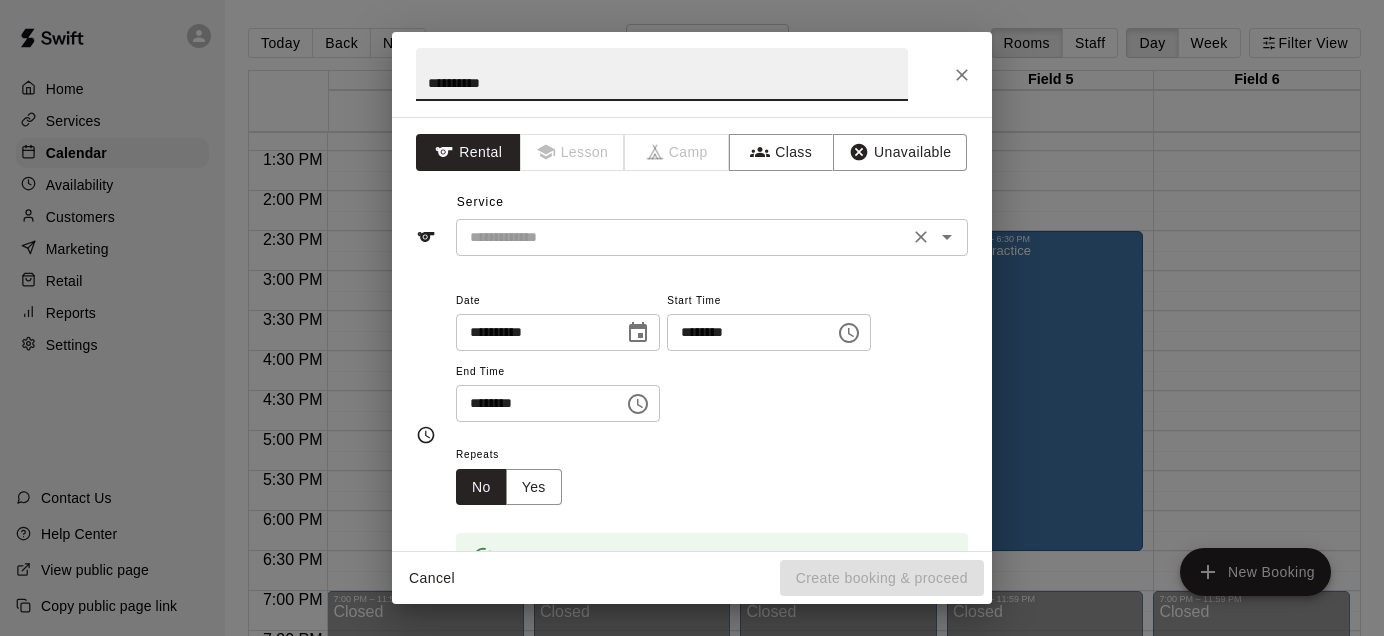 type on "**********" 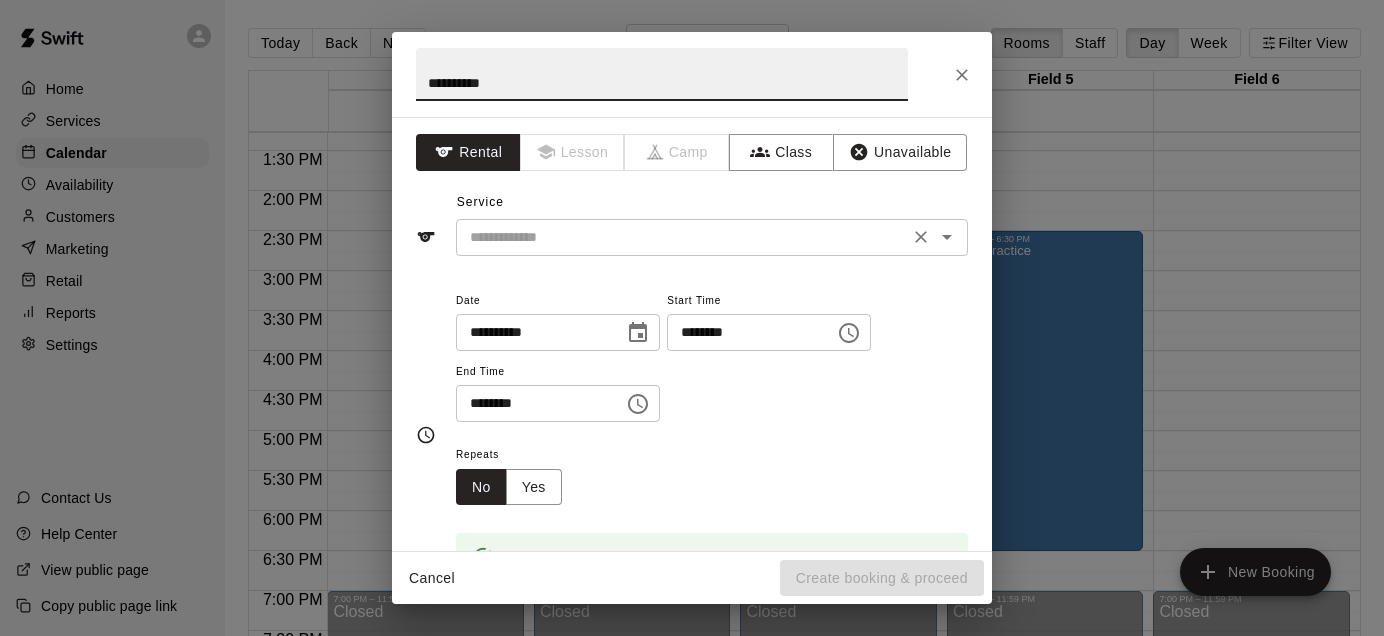 click at bounding box center [682, 237] 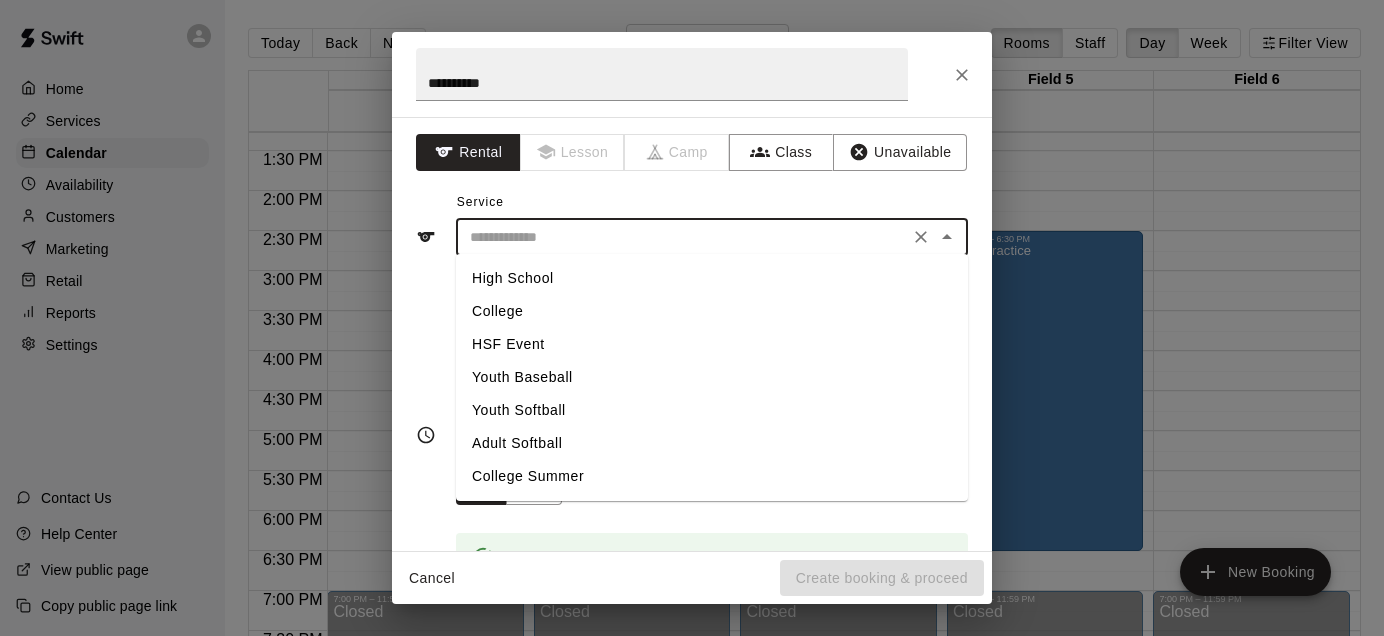 click on "Youth Softball" at bounding box center [712, 410] 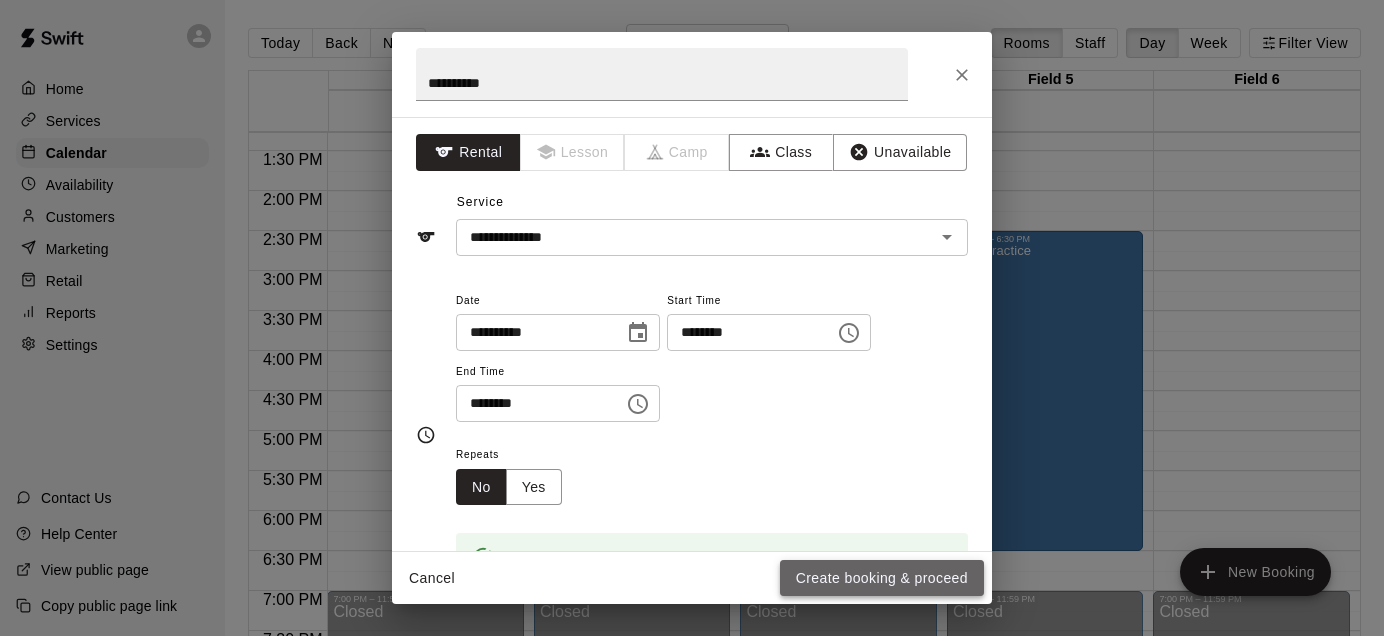 click on "Create booking & proceed" at bounding box center [882, 578] 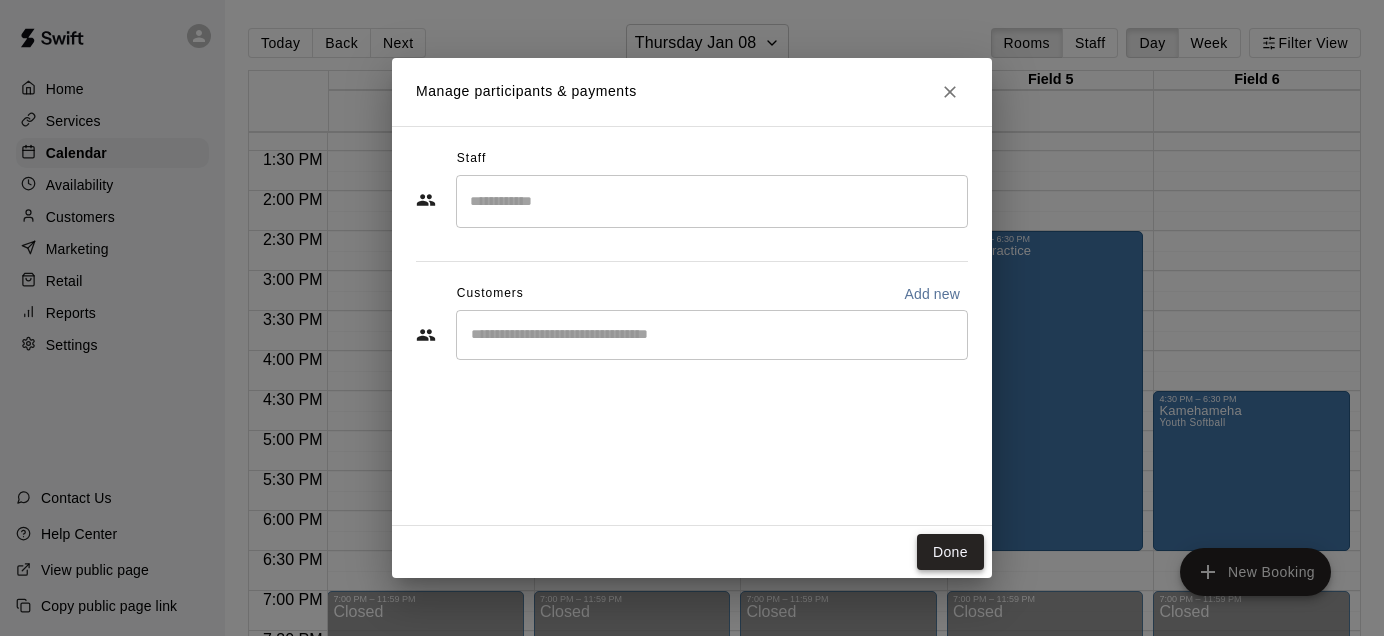 click on "Done" at bounding box center [950, 552] 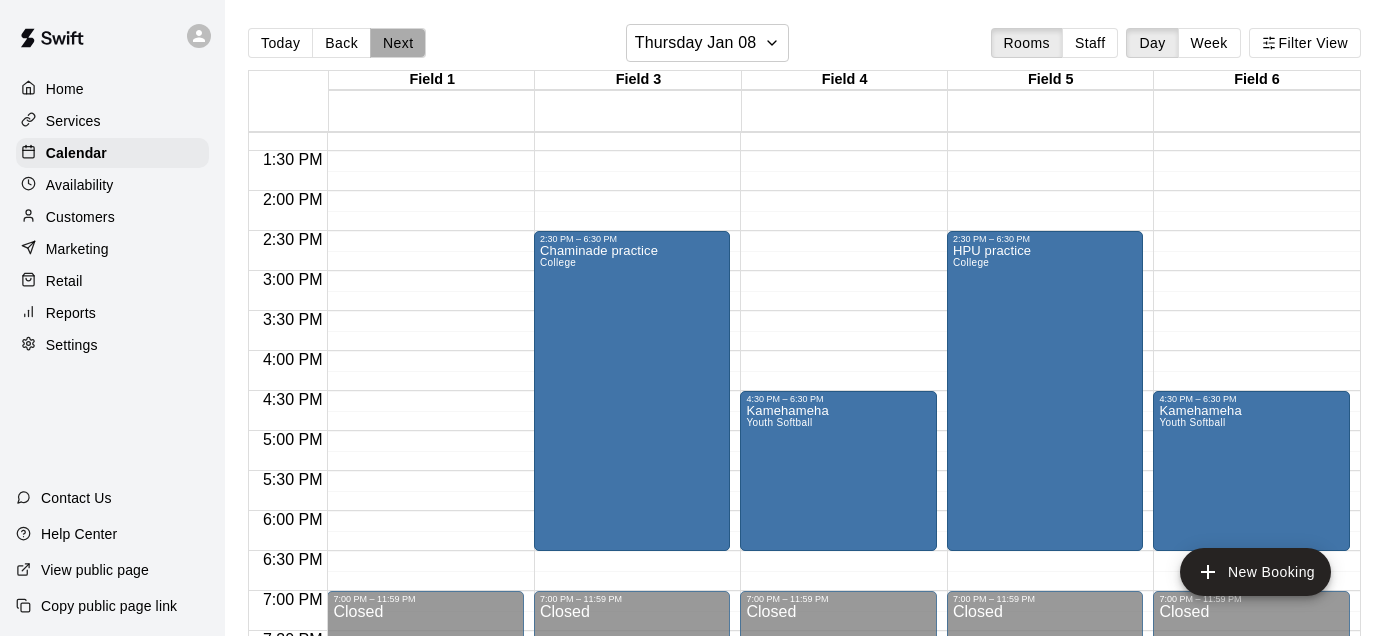 click on "Next" at bounding box center [398, 43] 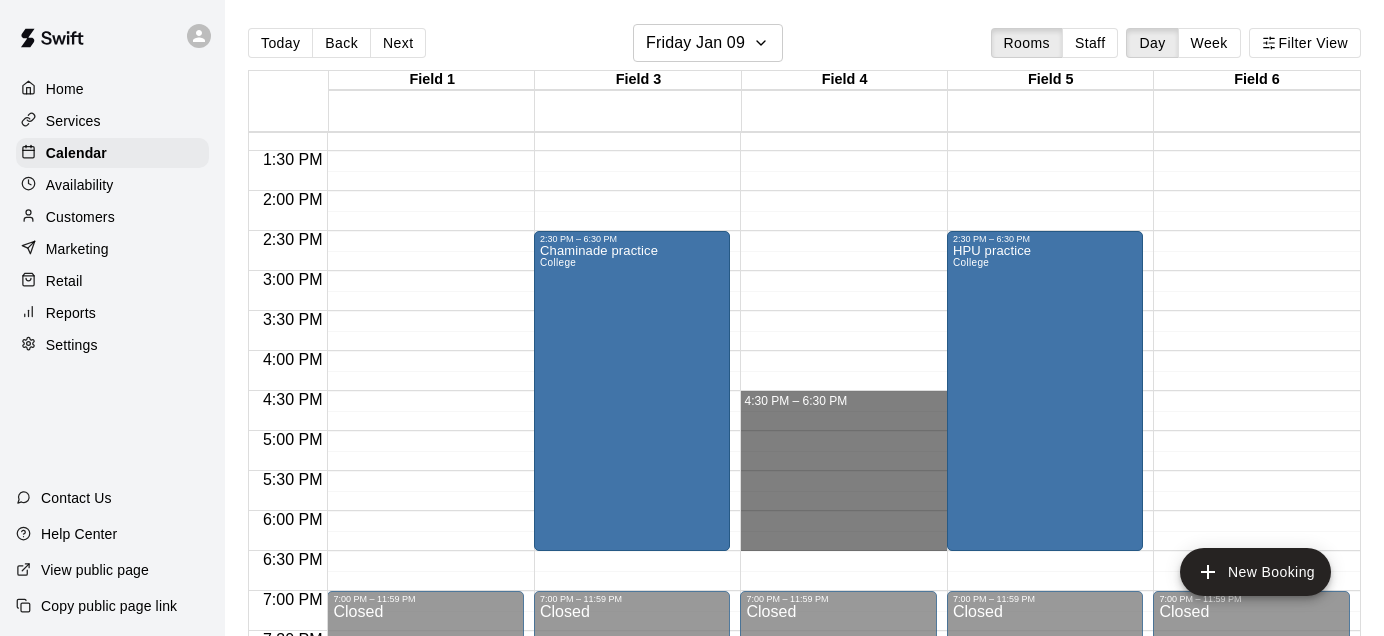 drag, startPoint x: 804, startPoint y: 402, endPoint x: 807, endPoint y: 543, distance: 141.0319 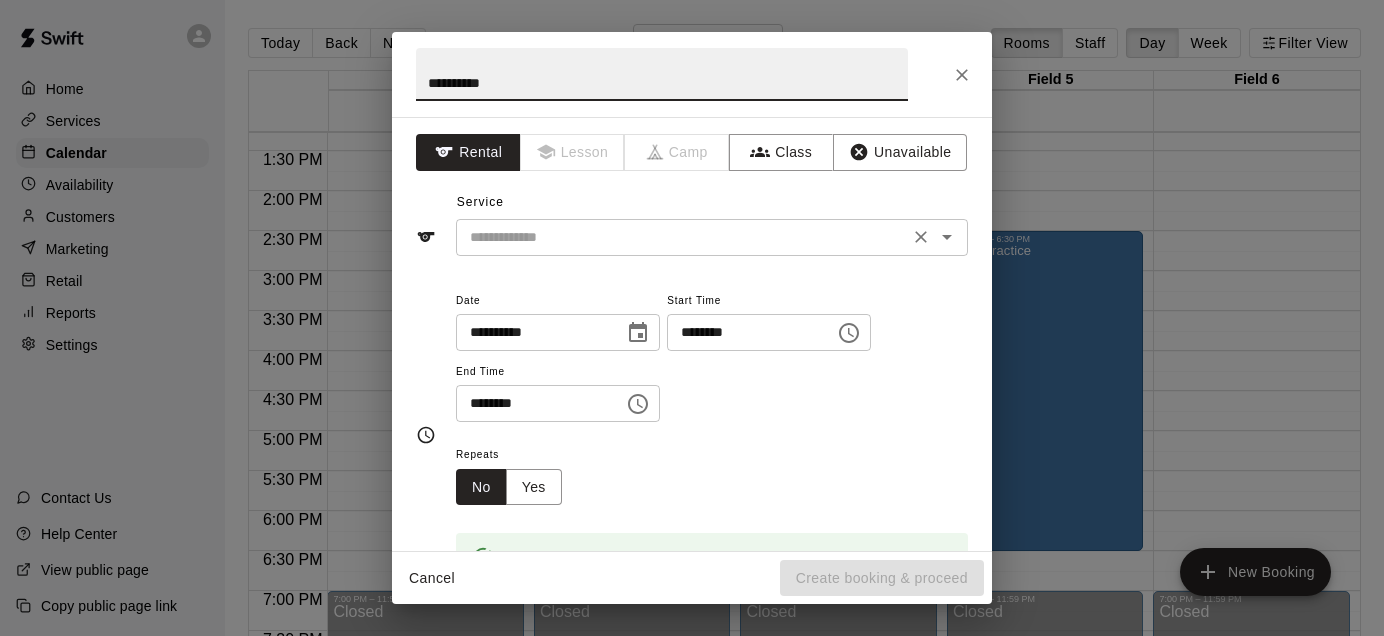 type on "**********" 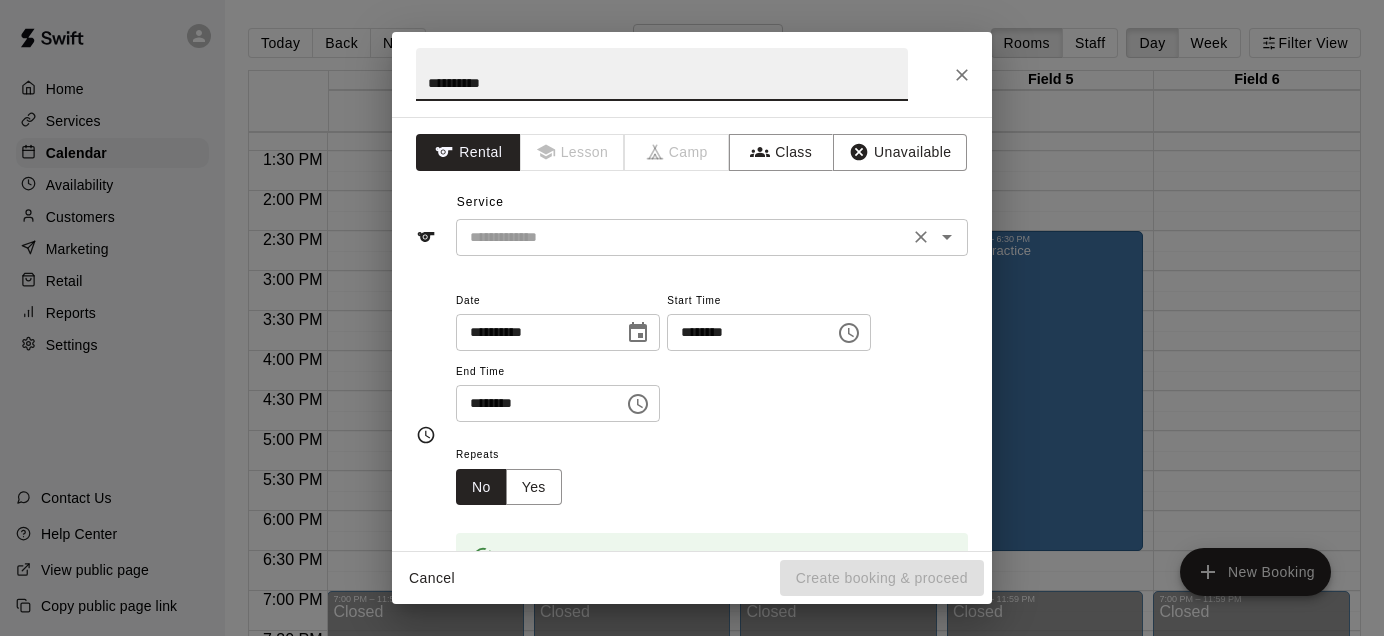 click at bounding box center (682, 237) 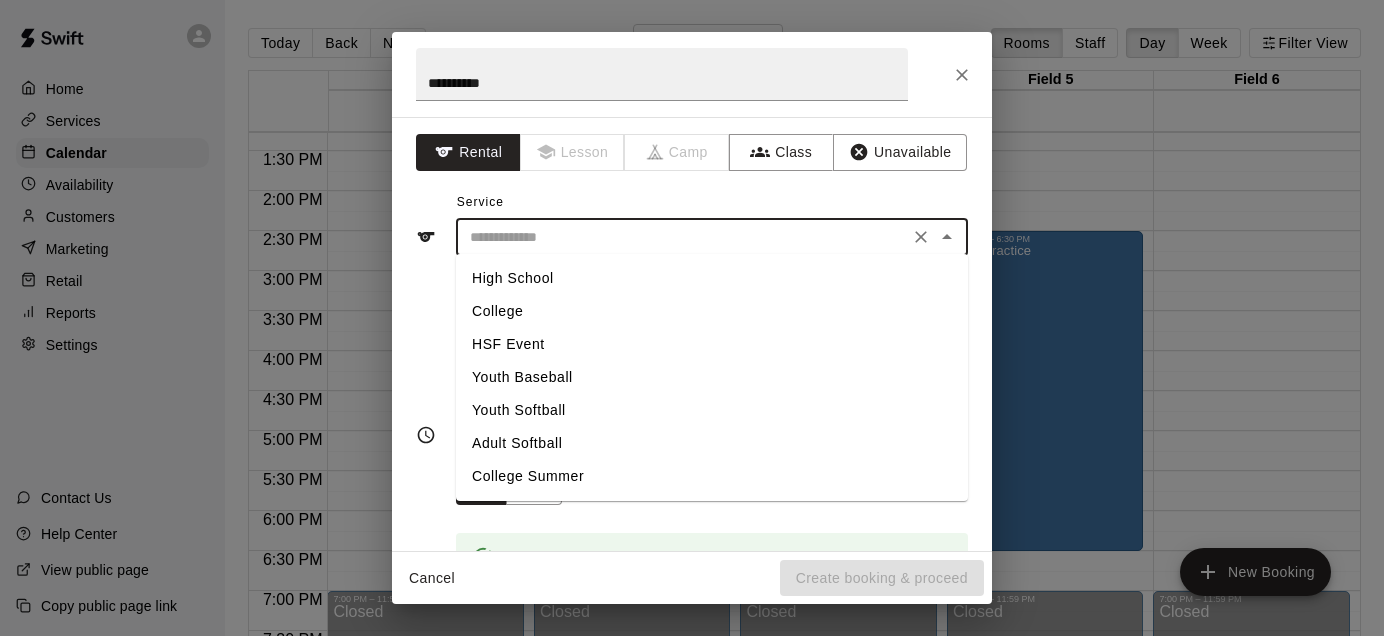 click on "Youth Softball" at bounding box center (712, 410) 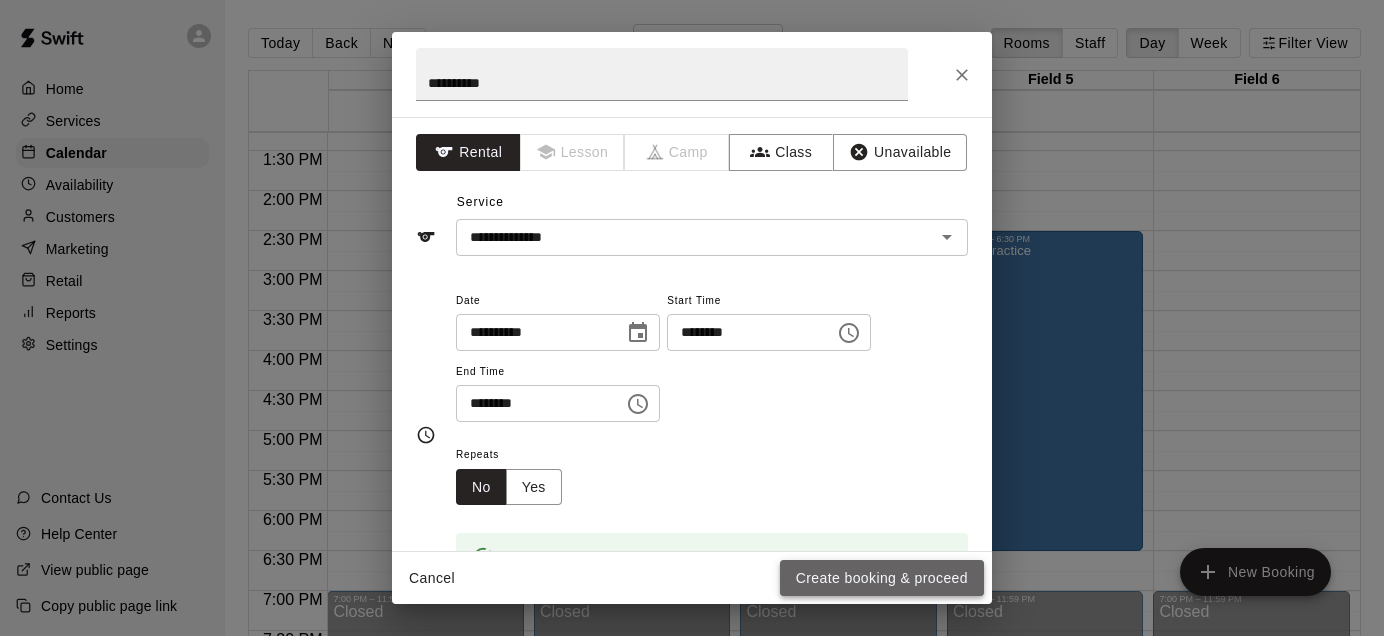 click on "Create booking & proceed" at bounding box center (882, 578) 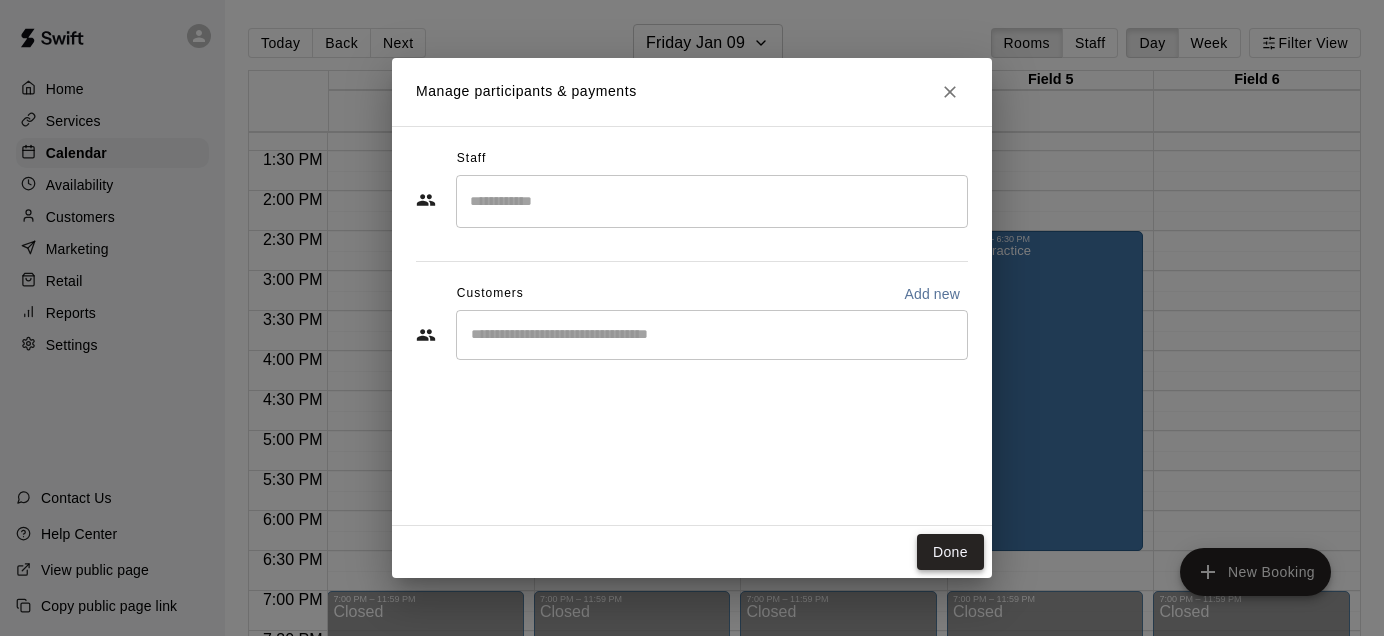 click on "Done" at bounding box center (950, 552) 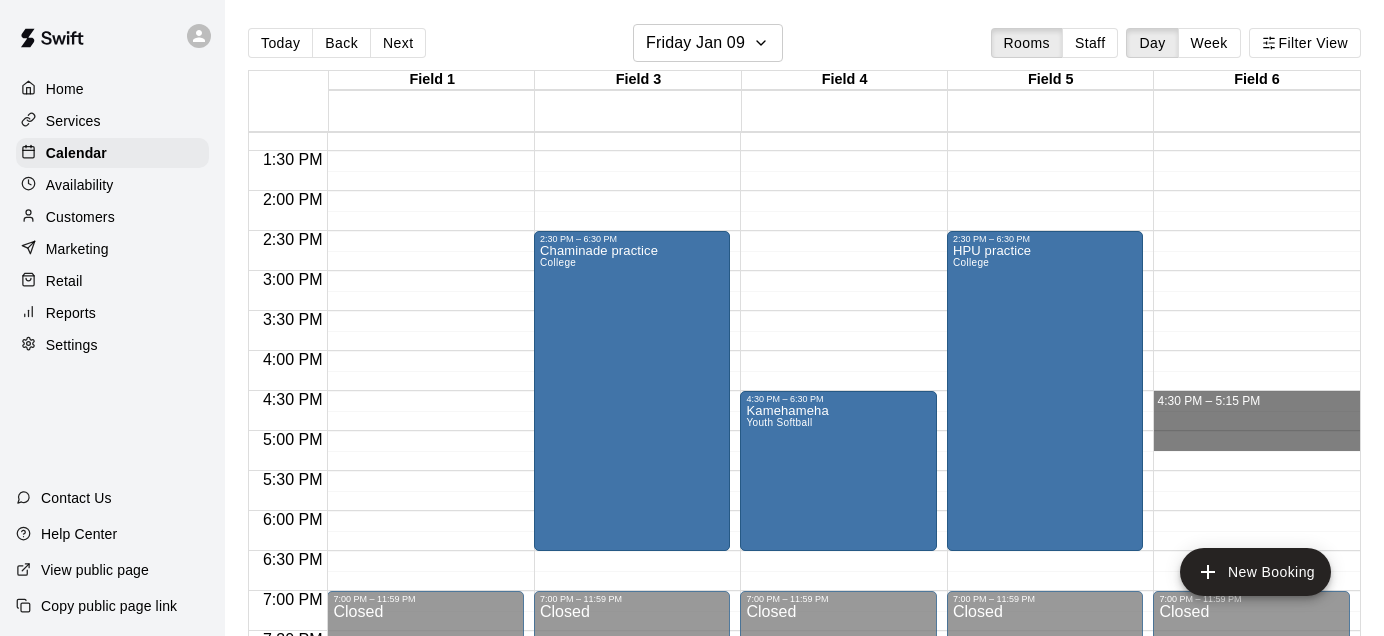drag, startPoint x: 1183, startPoint y: 396, endPoint x: 1171, endPoint y: 436, distance: 41.761227 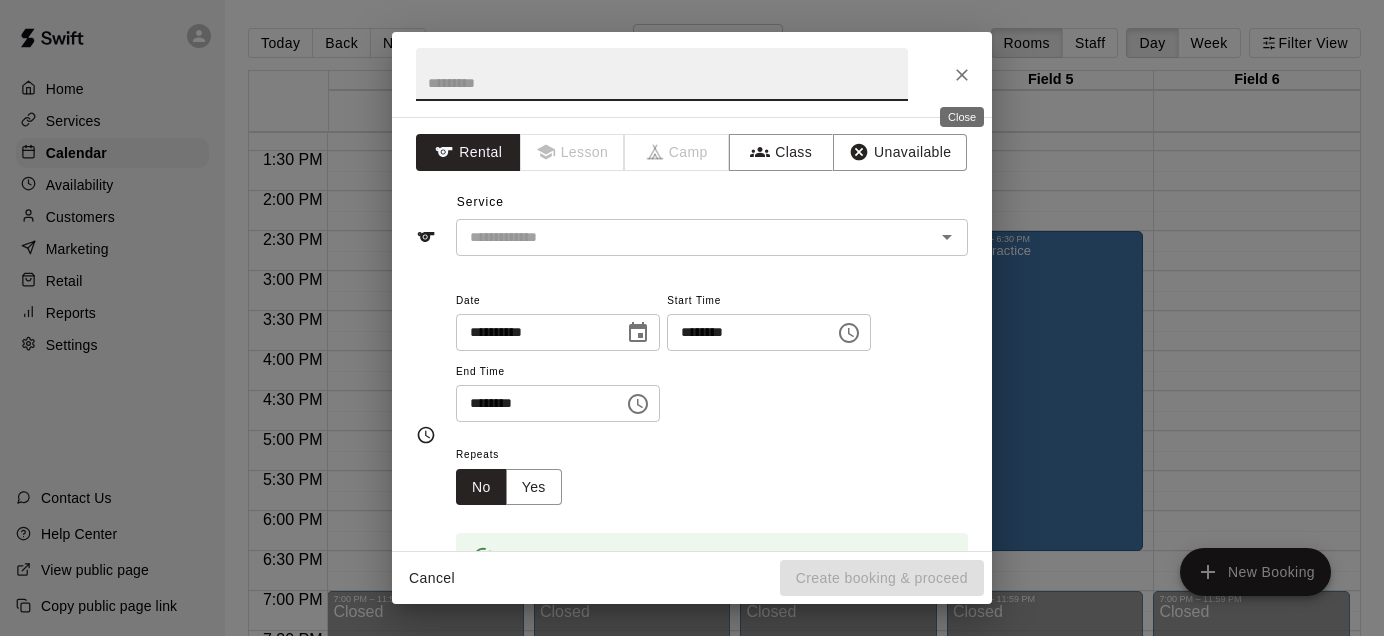click 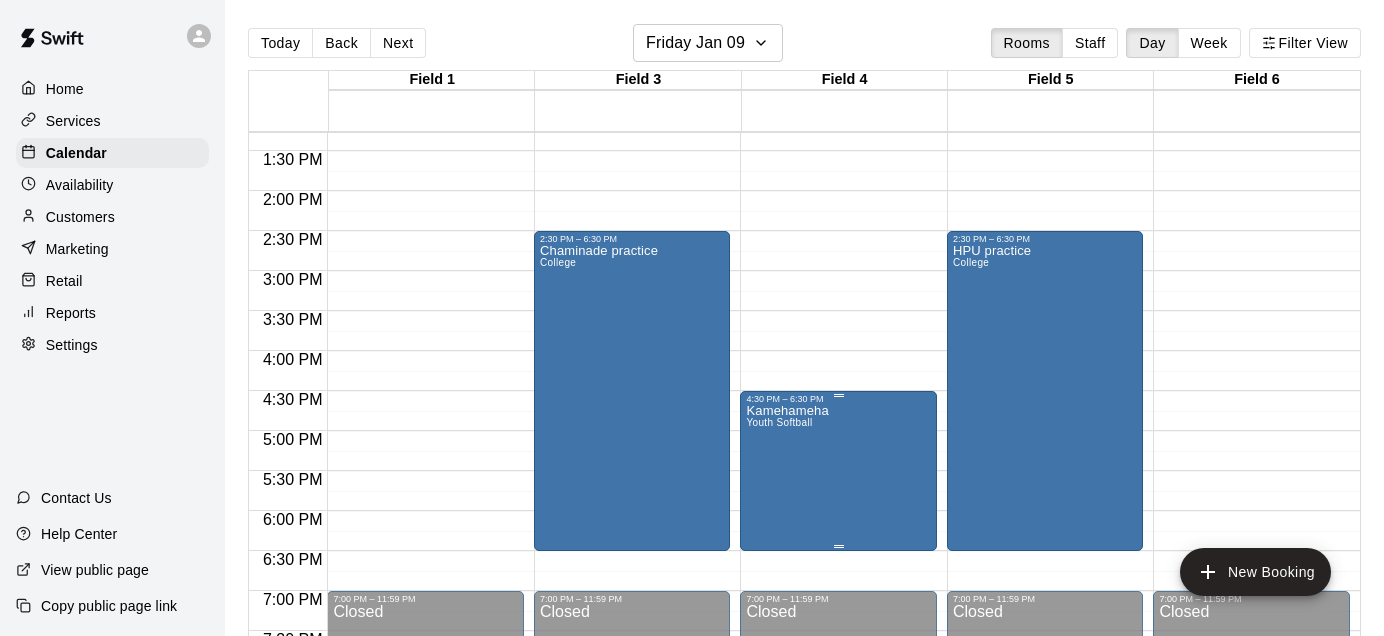 click on "Kamehameha Youth Softball" at bounding box center (838, 722) 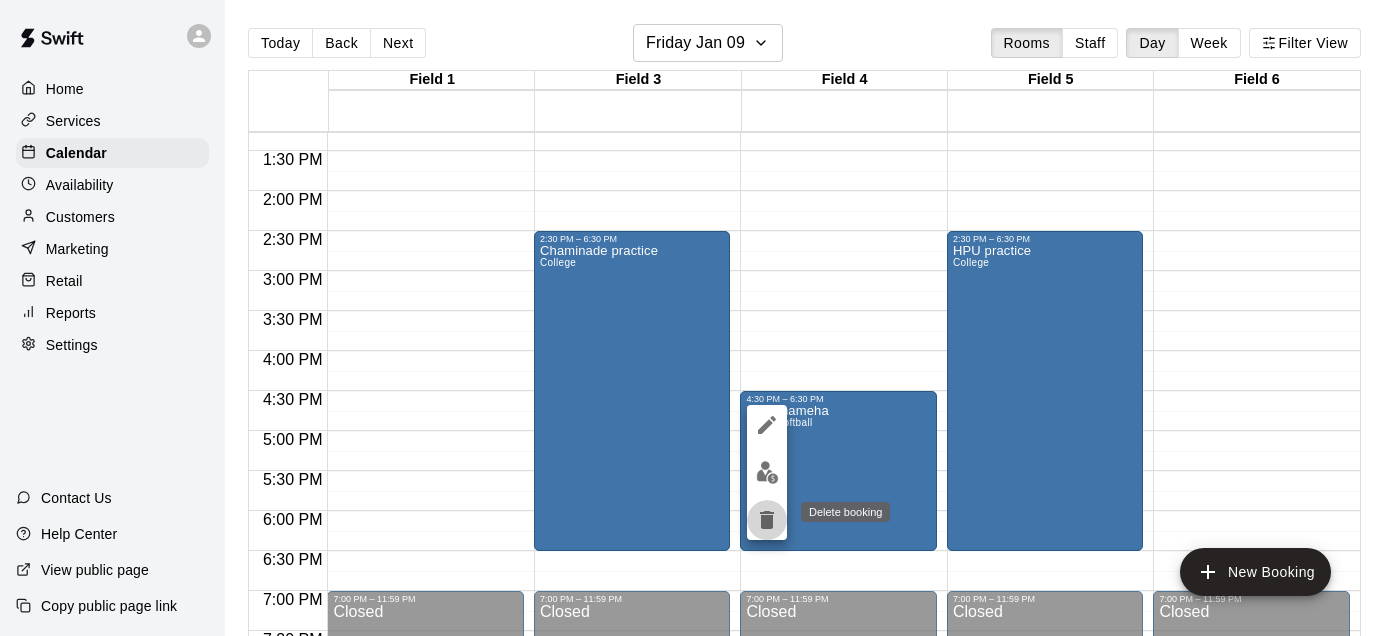 click 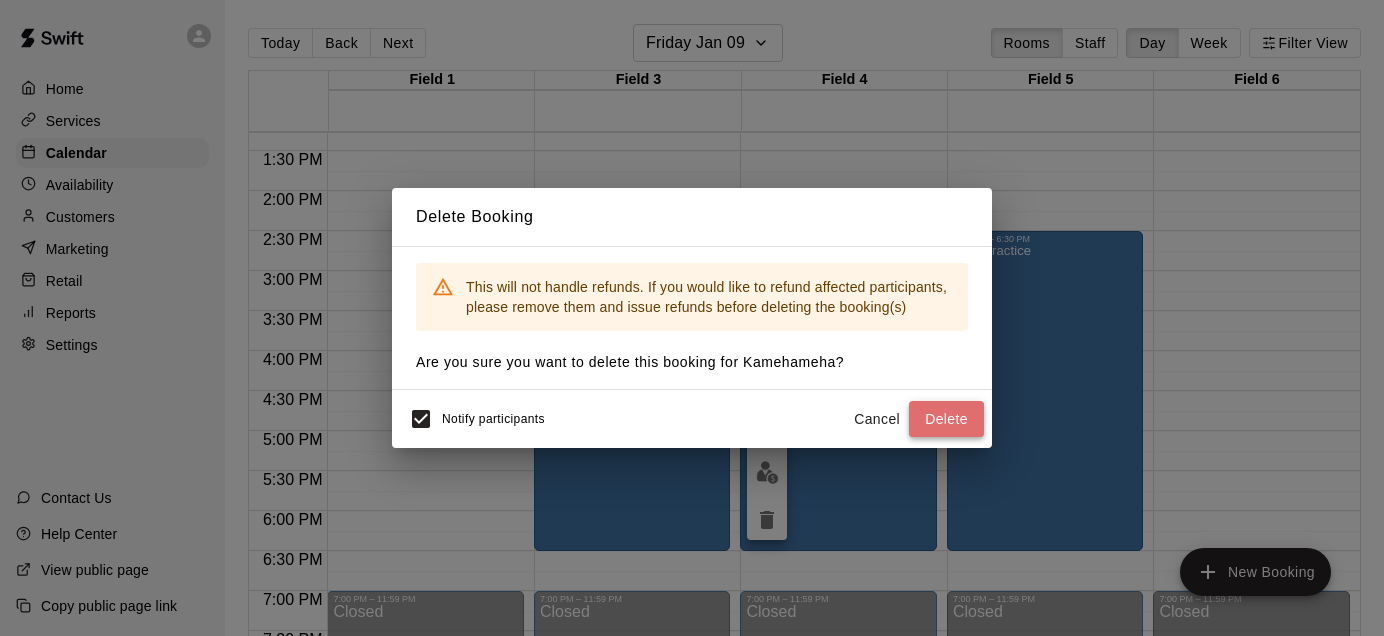 click on "Delete" at bounding box center [946, 419] 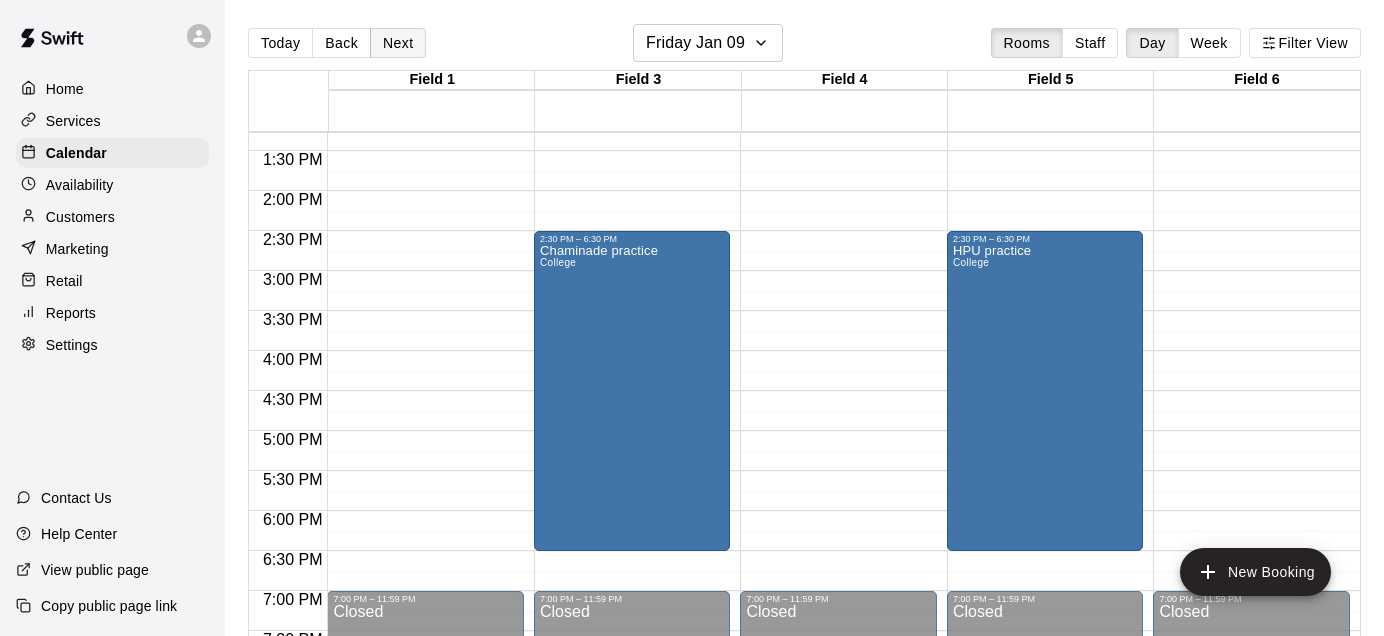 click on "Next" at bounding box center [398, 43] 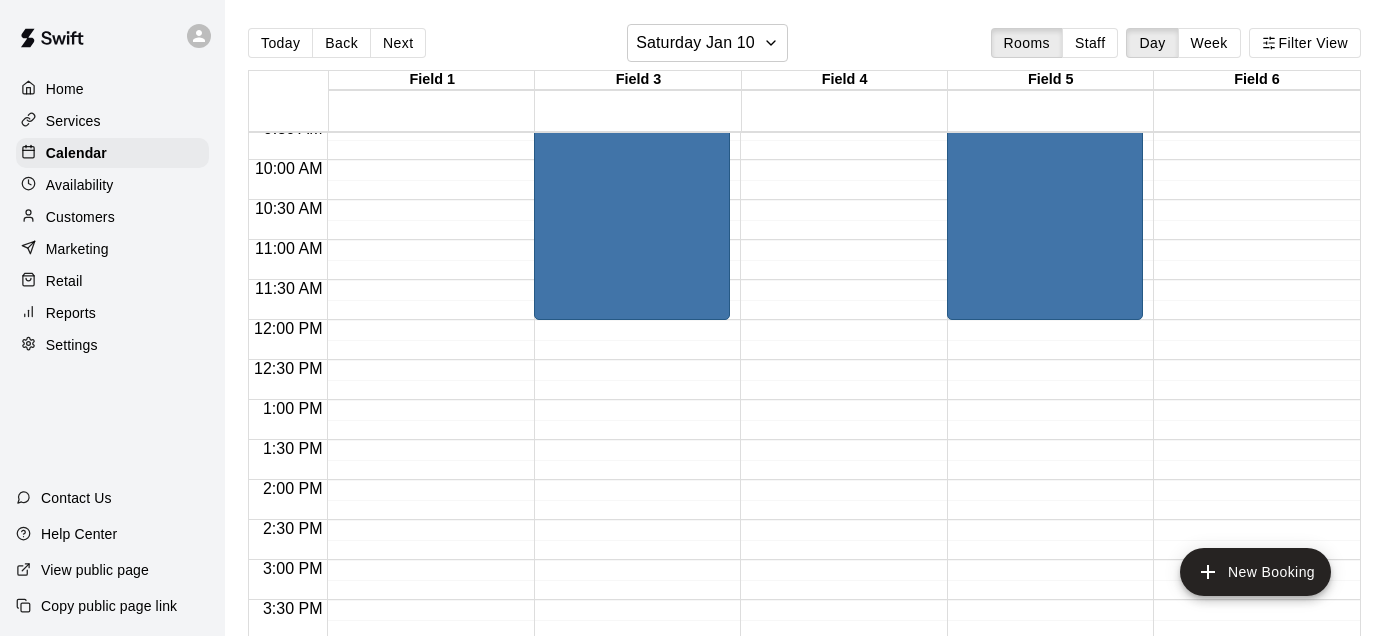 scroll, scrollTop: 597, scrollLeft: 0, axis: vertical 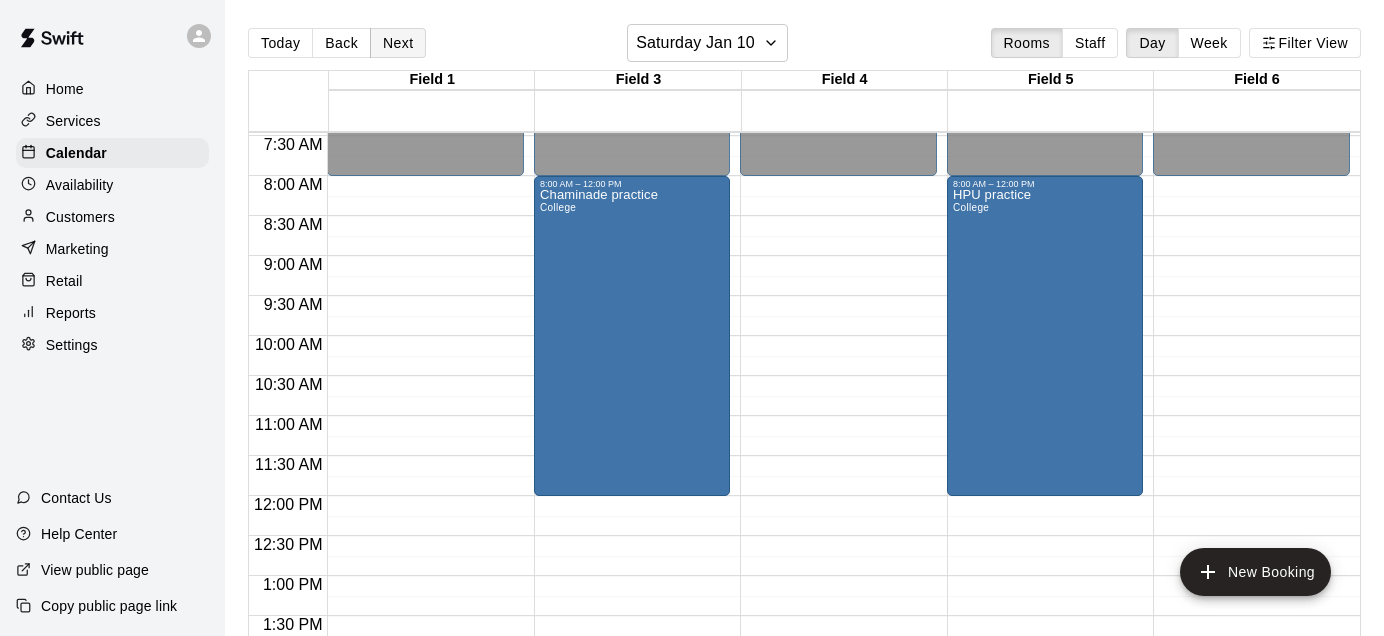 click on "Next" at bounding box center [398, 43] 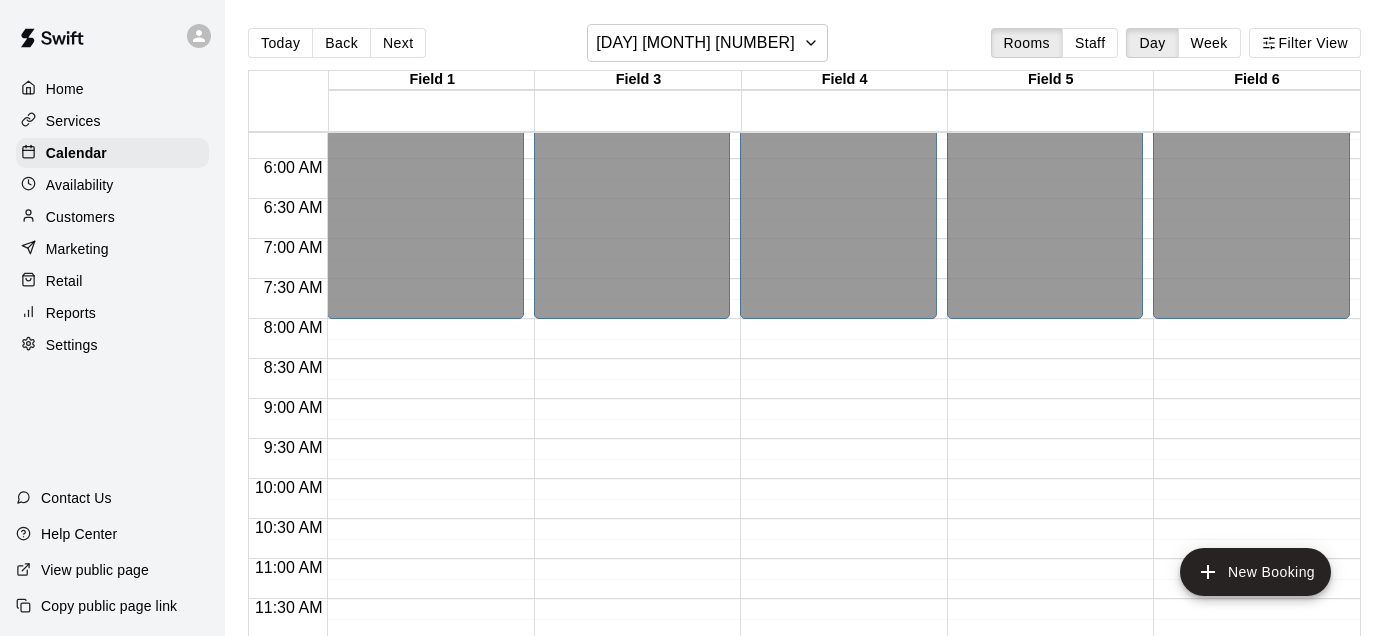 scroll, scrollTop: 449, scrollLeft: 0, axis: vertical 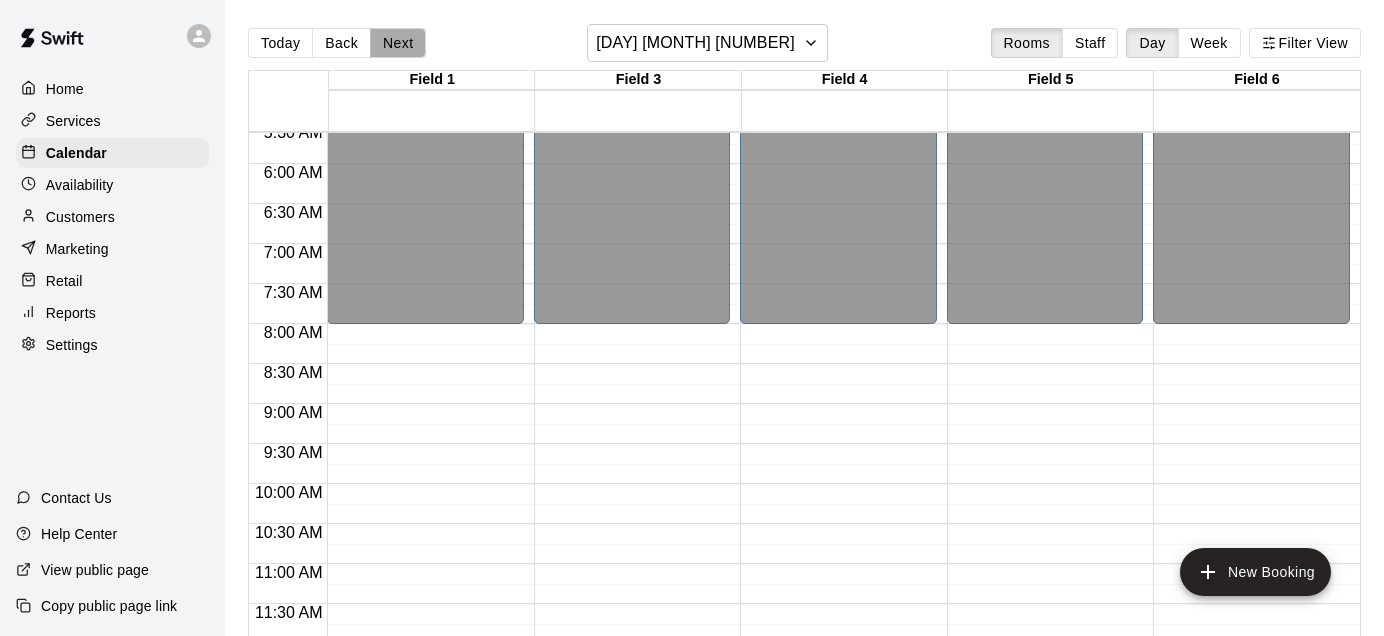 click on "Next" at bounding box center (398, 43) 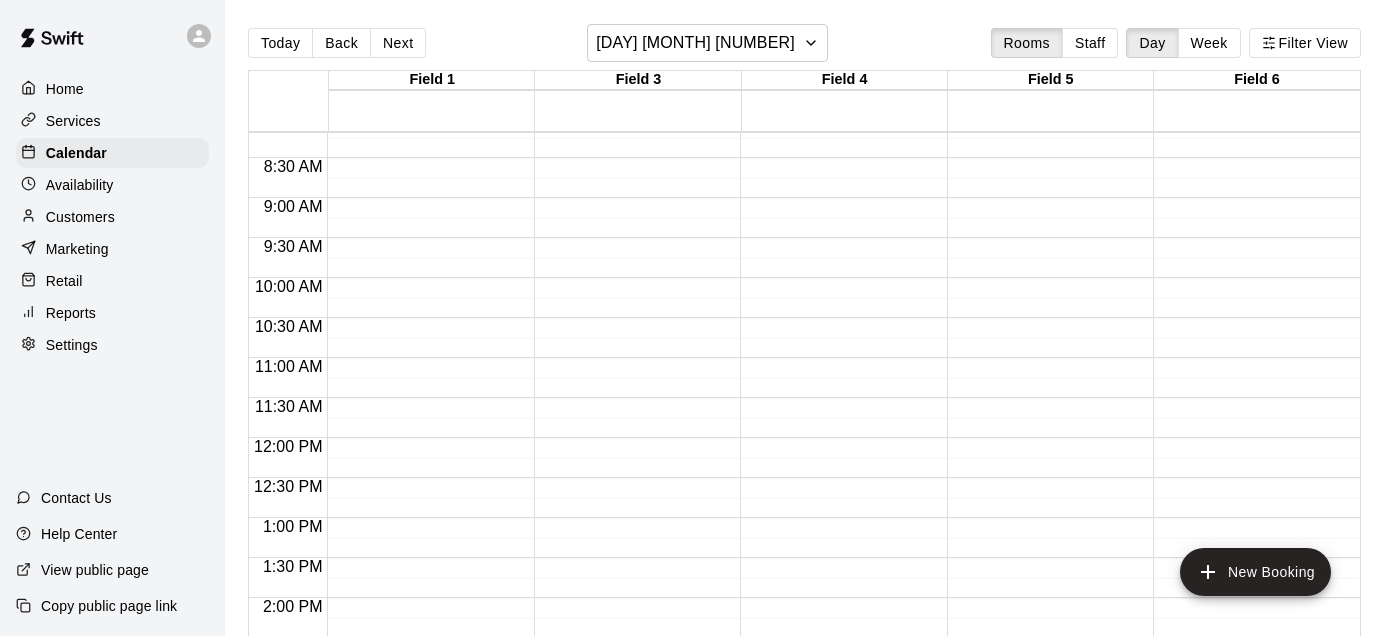 scroll, scrollTop: 675, scrollLeft: 0, axis: vertical 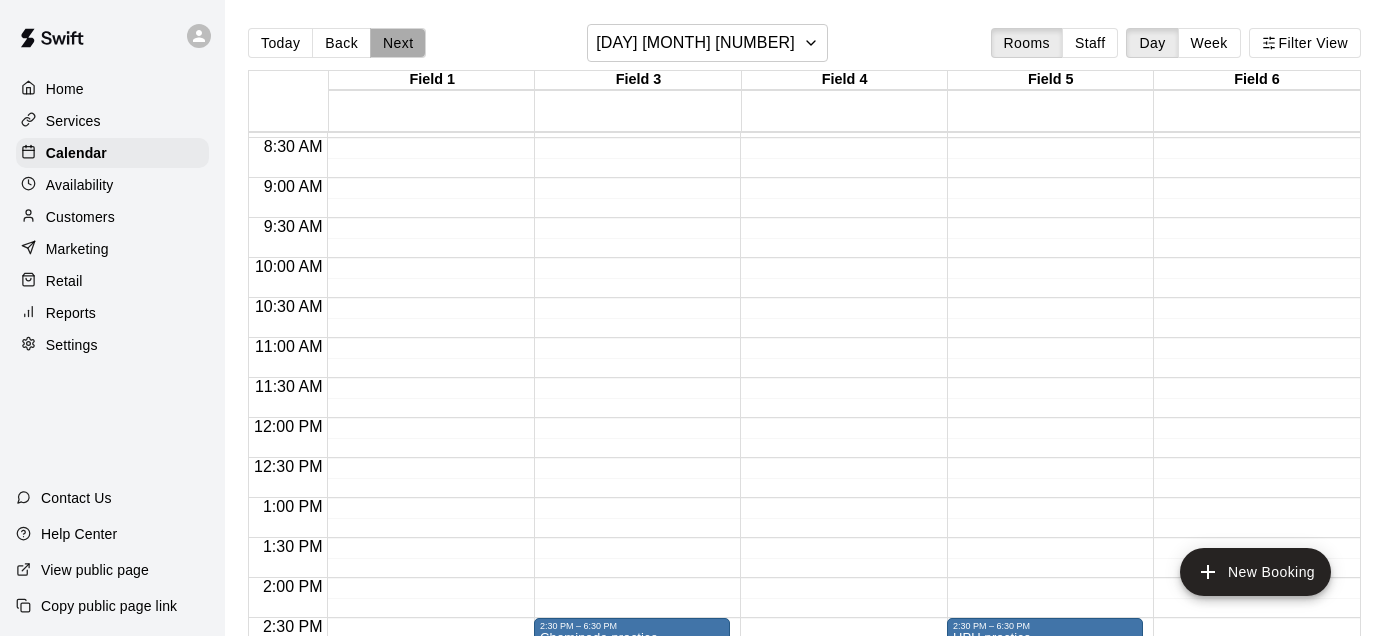 click on "Next" at bounding box center [398, 43] 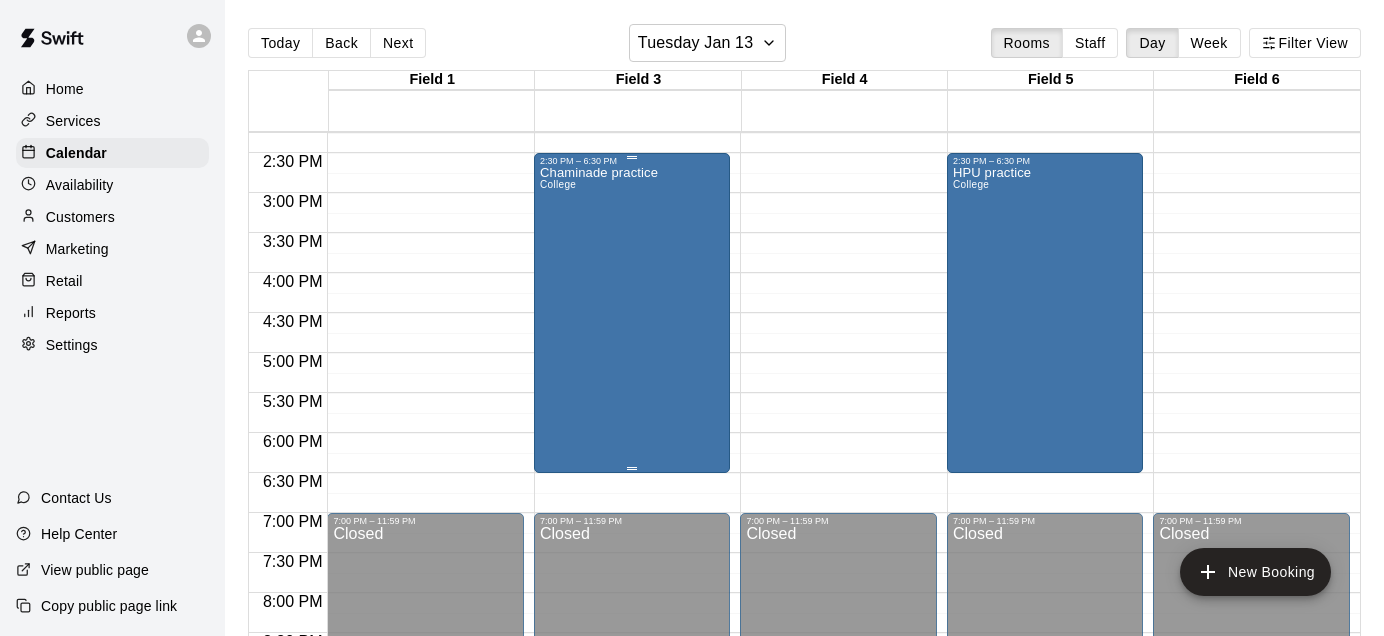 scroll, scrollTop: 1138, scrollLeft: 0, axis: vertical 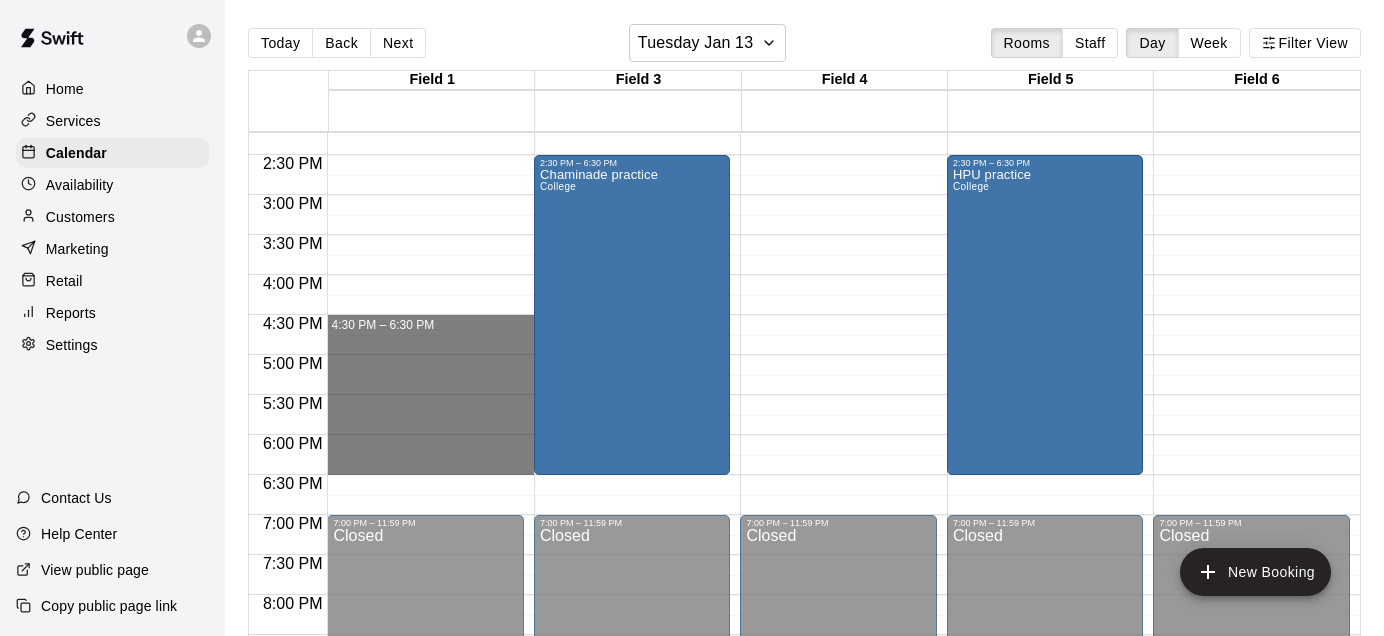 drag, startPoint x: 486, startPoint y: 321, endPoint x: 475, endPoint y: 466, distance: 145.41664 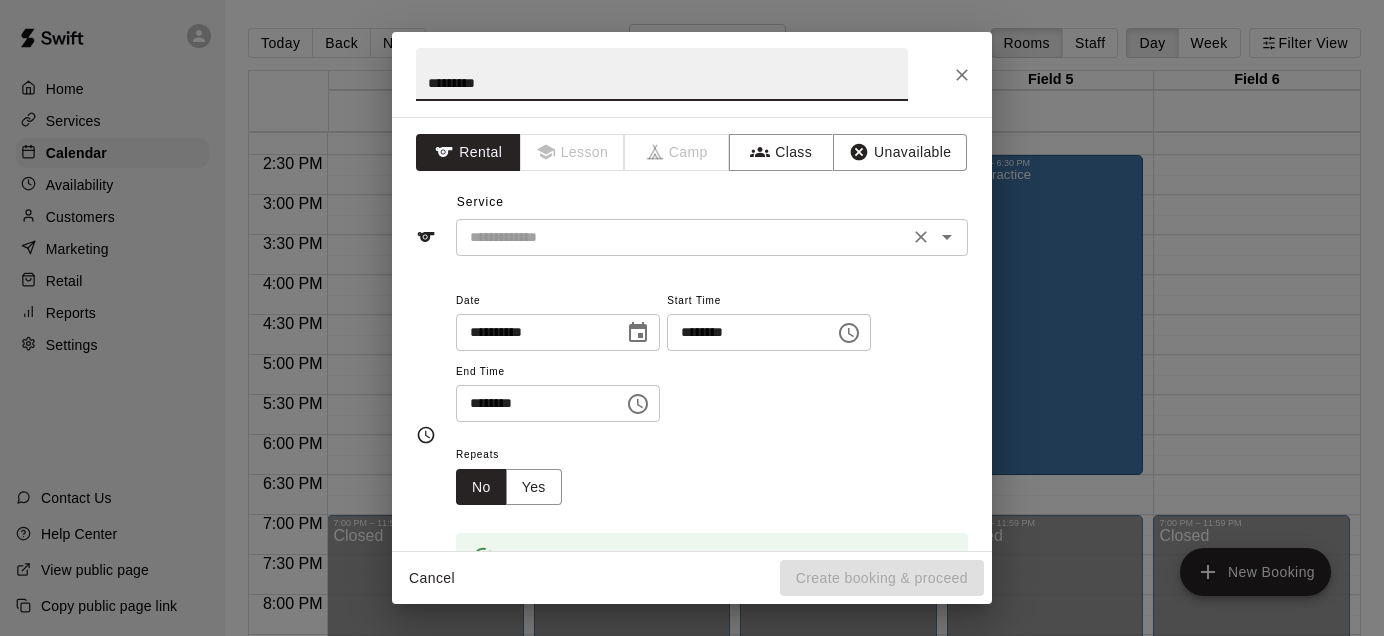 type on "*********" 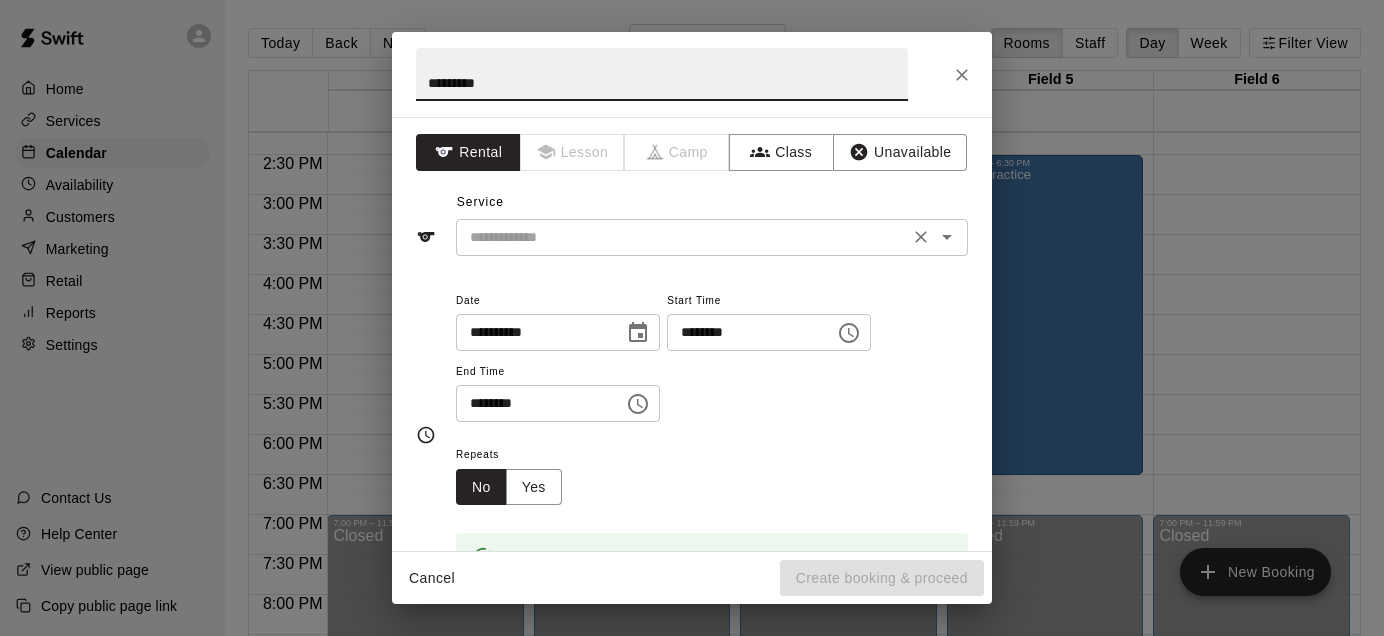 click at bounding box center (682, 237) 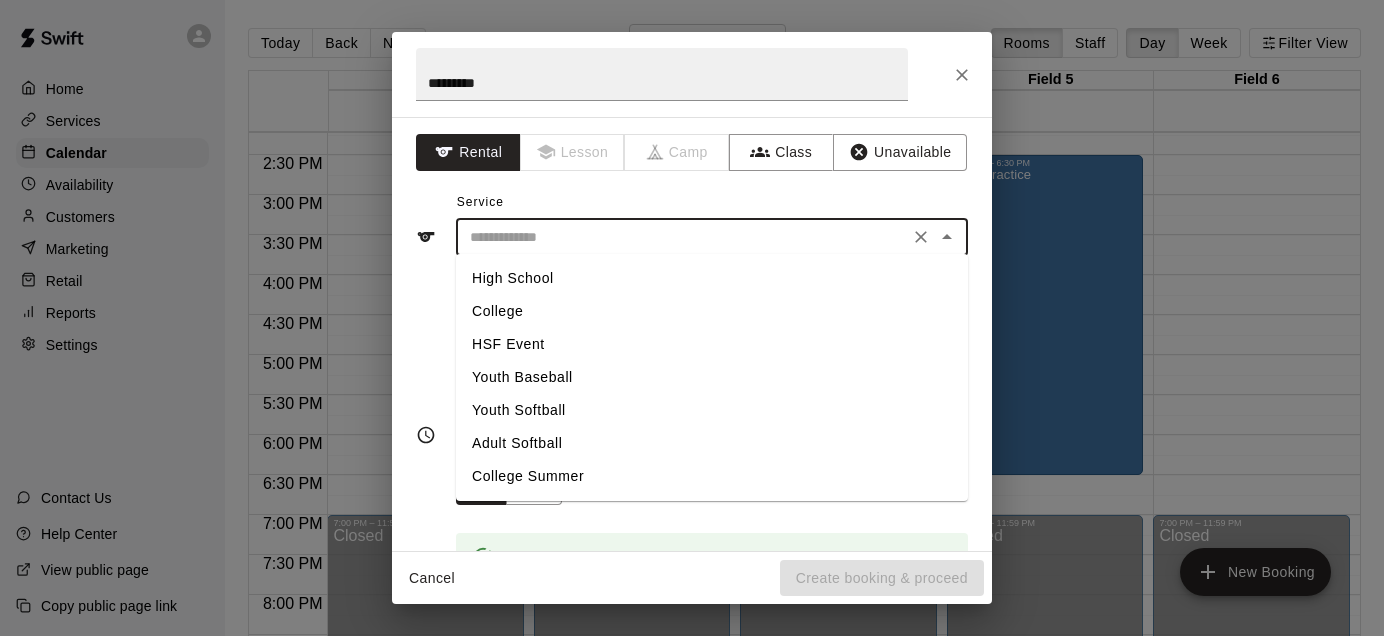 click on "Youth Softball" at bounding box center (712, 410) 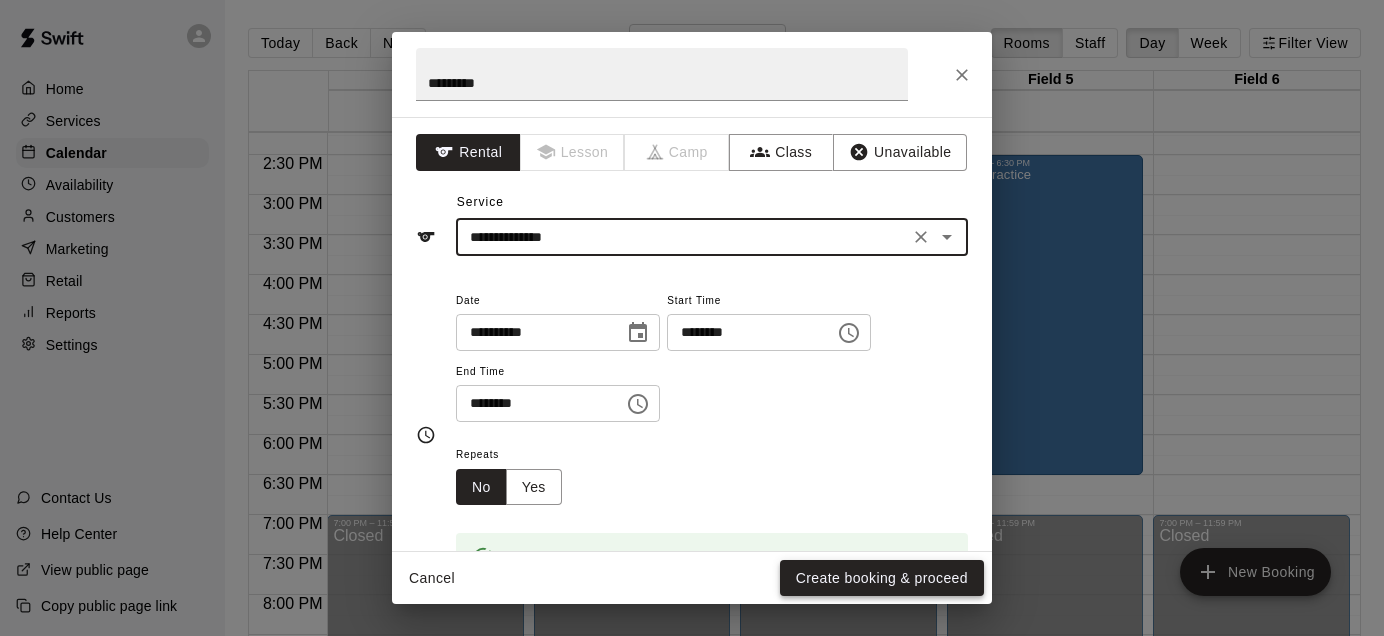 click on "Create booking & proceed" at bounding box center (882, 578) 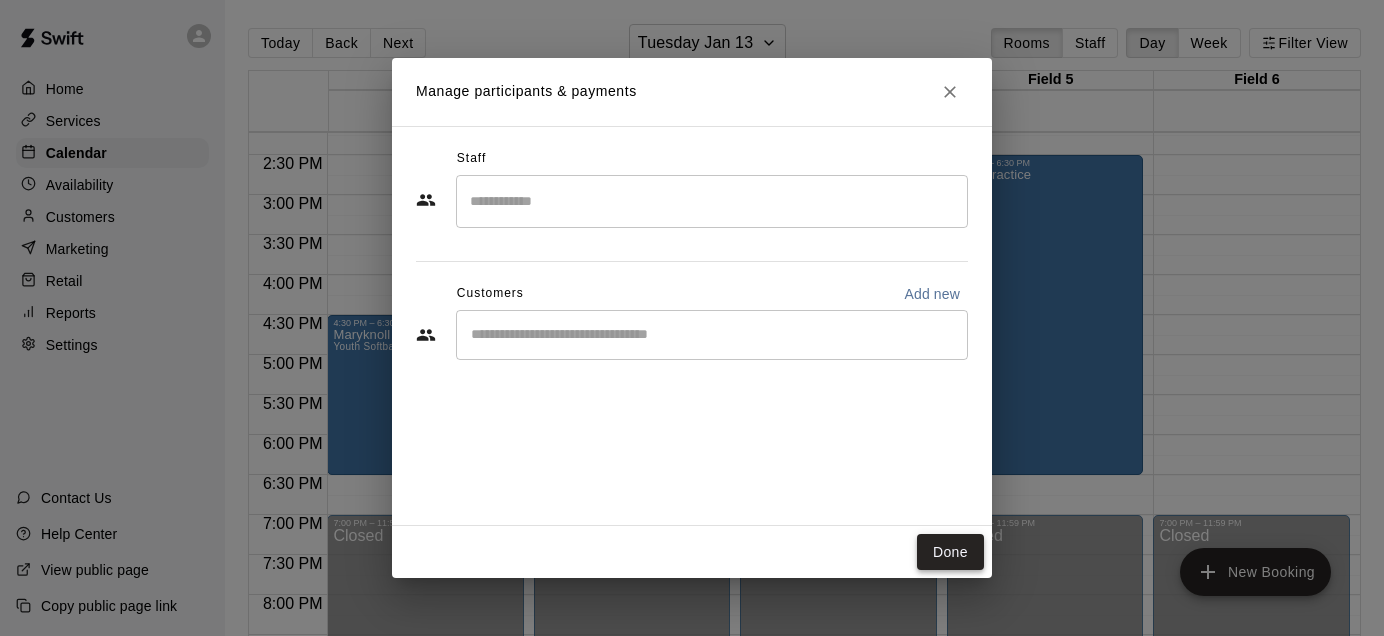 click on "Done" at bounding box center [950, 552] 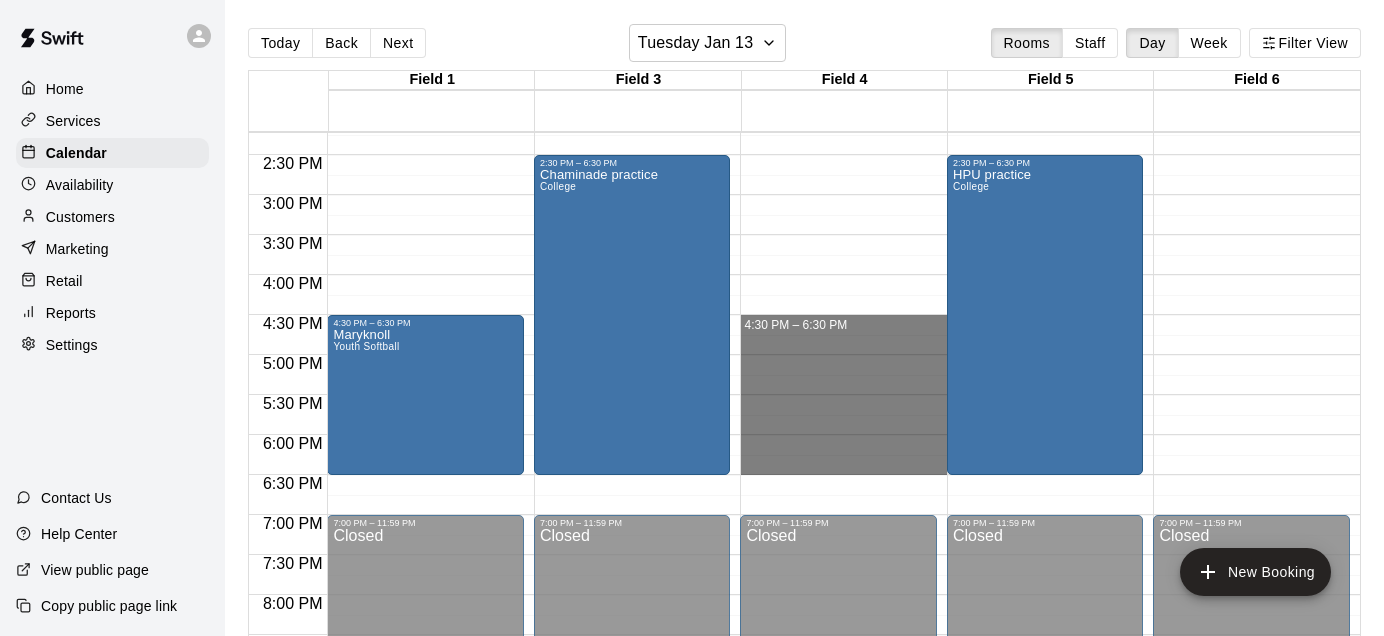 drag, startPoint x: 885, startPoint y: 325, endPoint x: 874, endPoint y: 462, distance: 137.4409 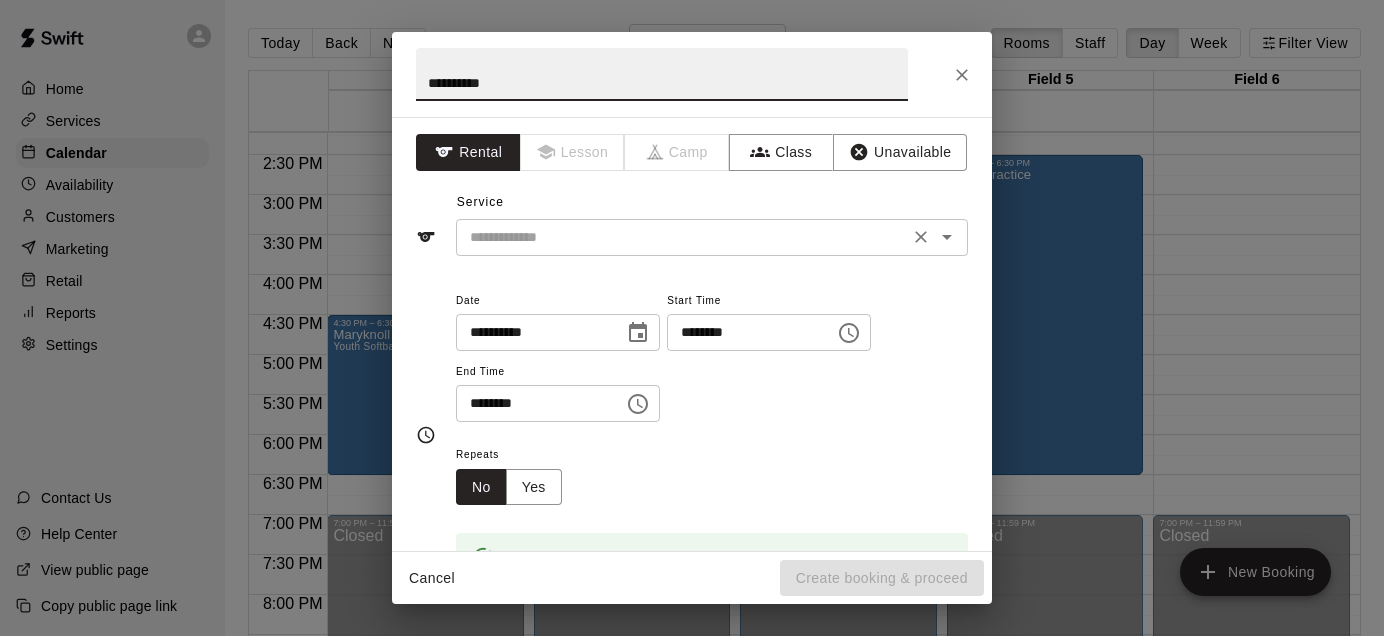 type on "**********" 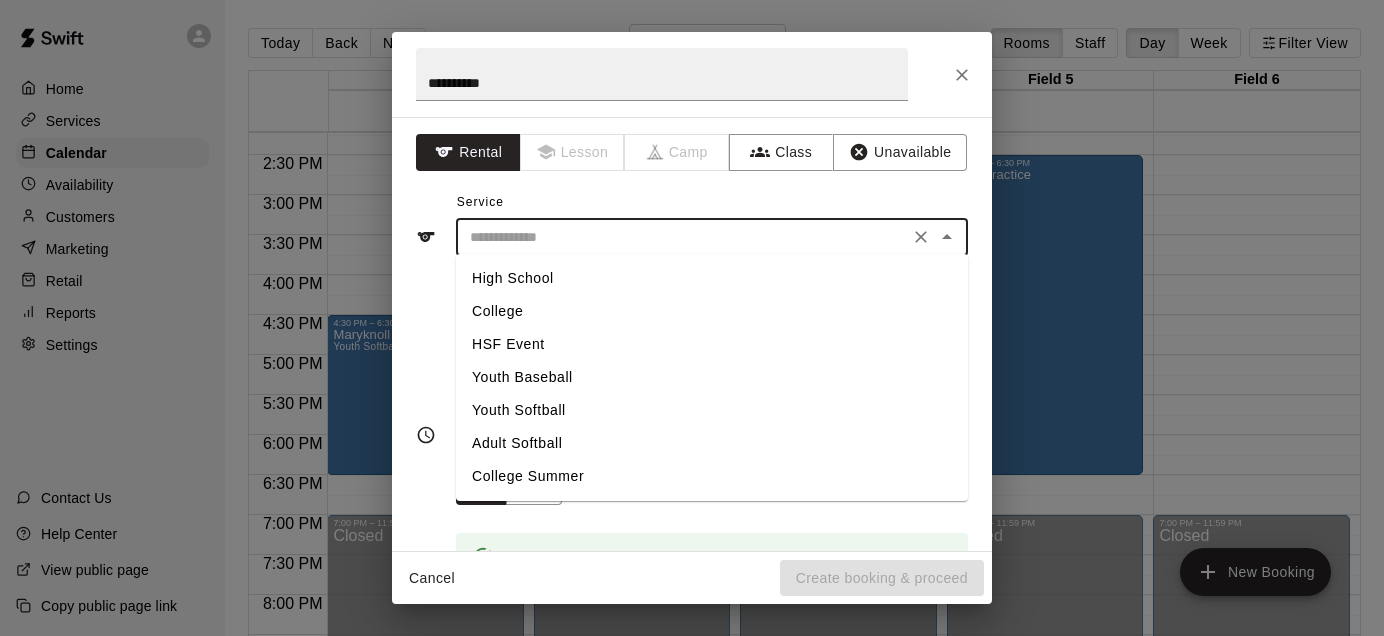 click at bounding box center (682, 237) 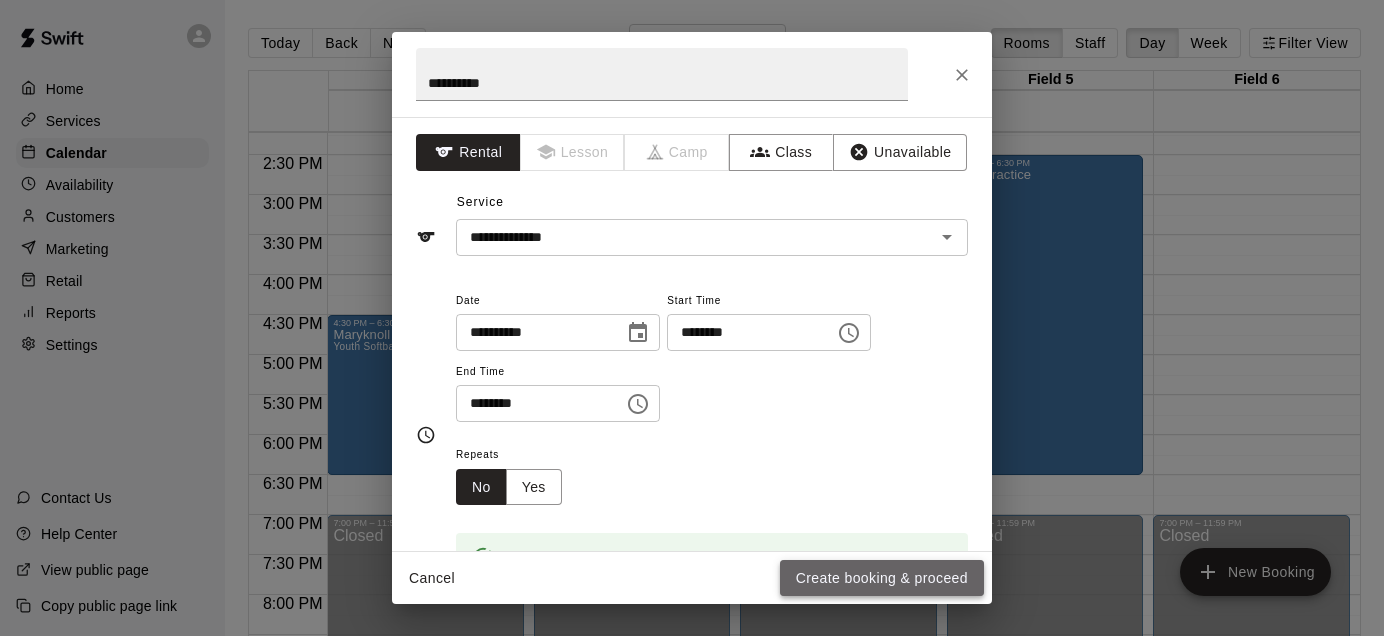 click on "Create booking & proceed" at bounding box center [882, 578] 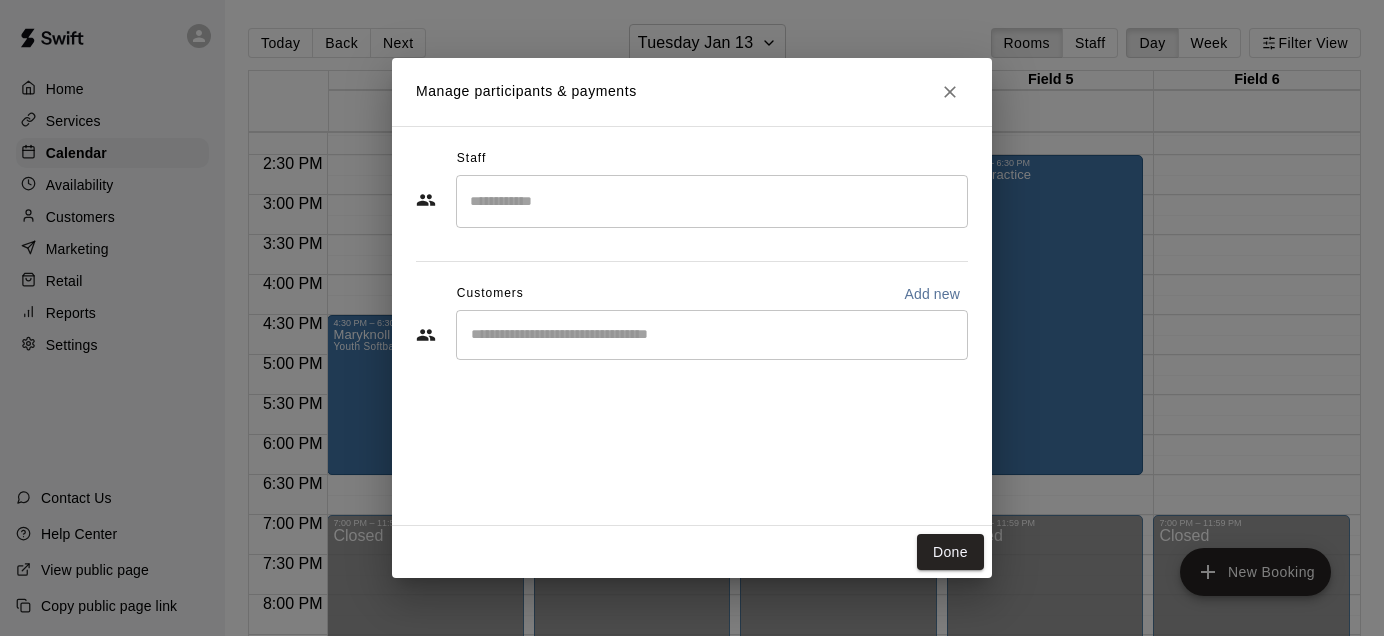click on "Manage participants & payments Staff ​ Customers Add new ​ Done" at bounding box center [692, 318] 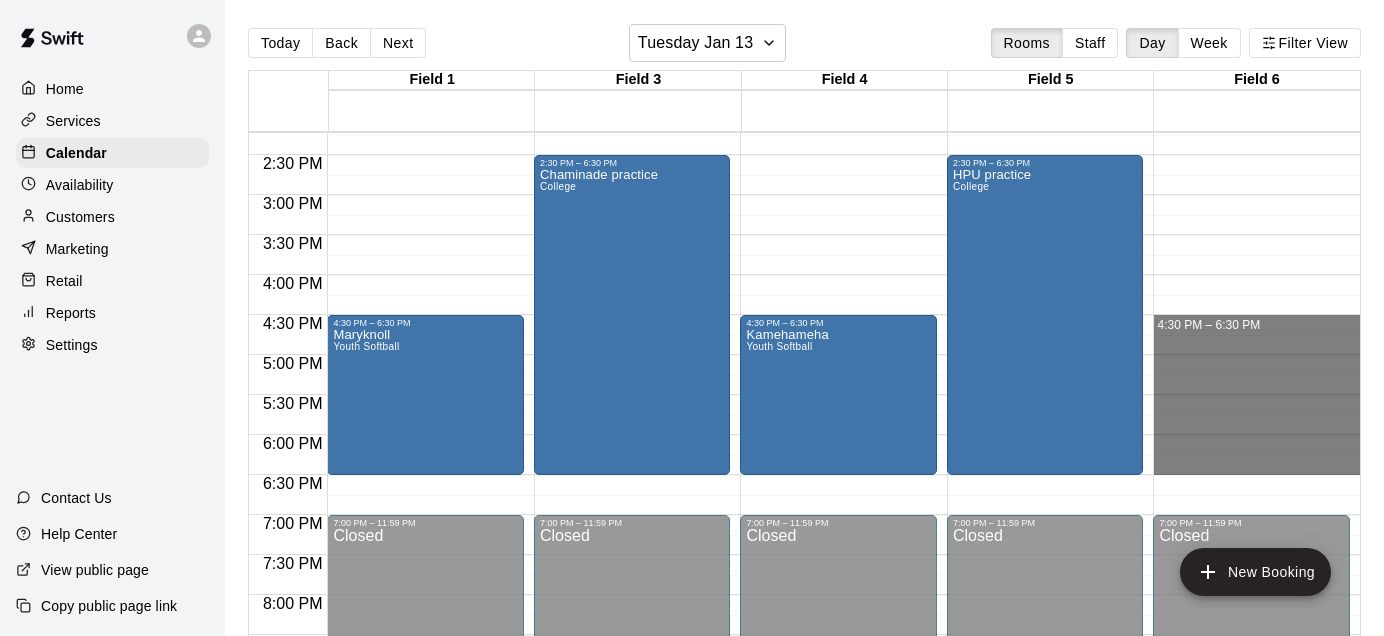 drag, startPoint x: 1191, startPoint y: 322, endPoint x: 1183, endPoint y: 464, distance: 142.22517 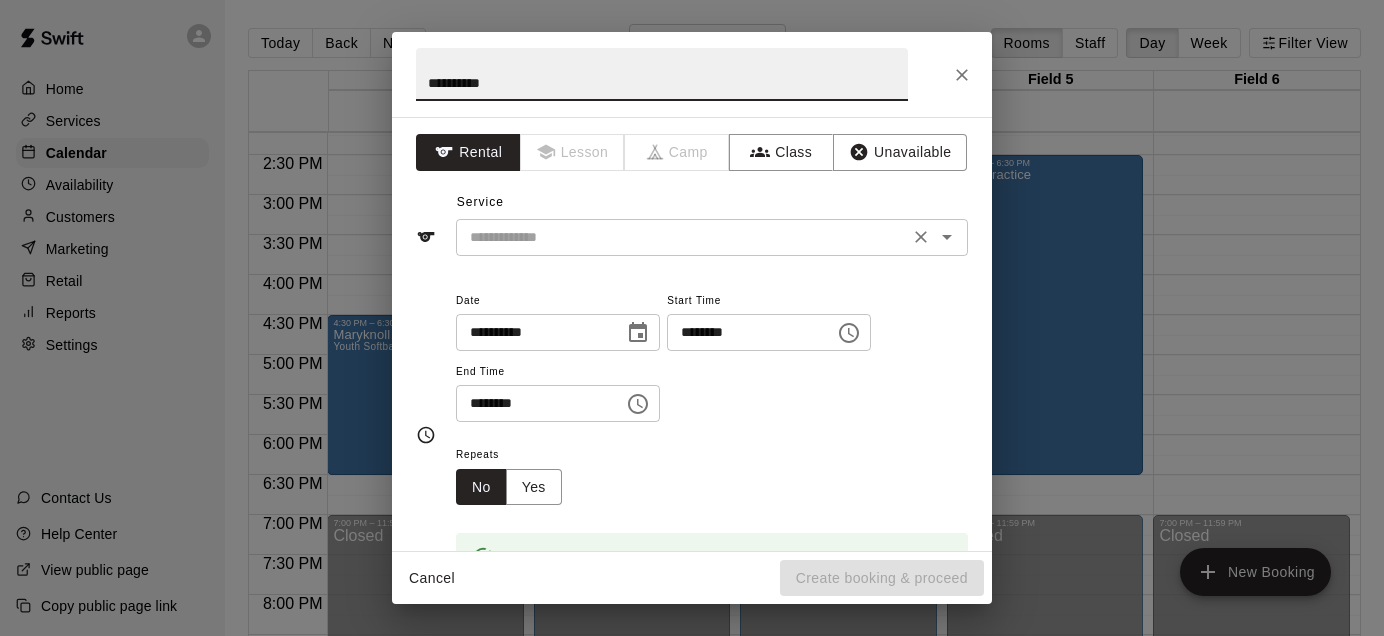 click on "​" at bounding box center (712, 237) 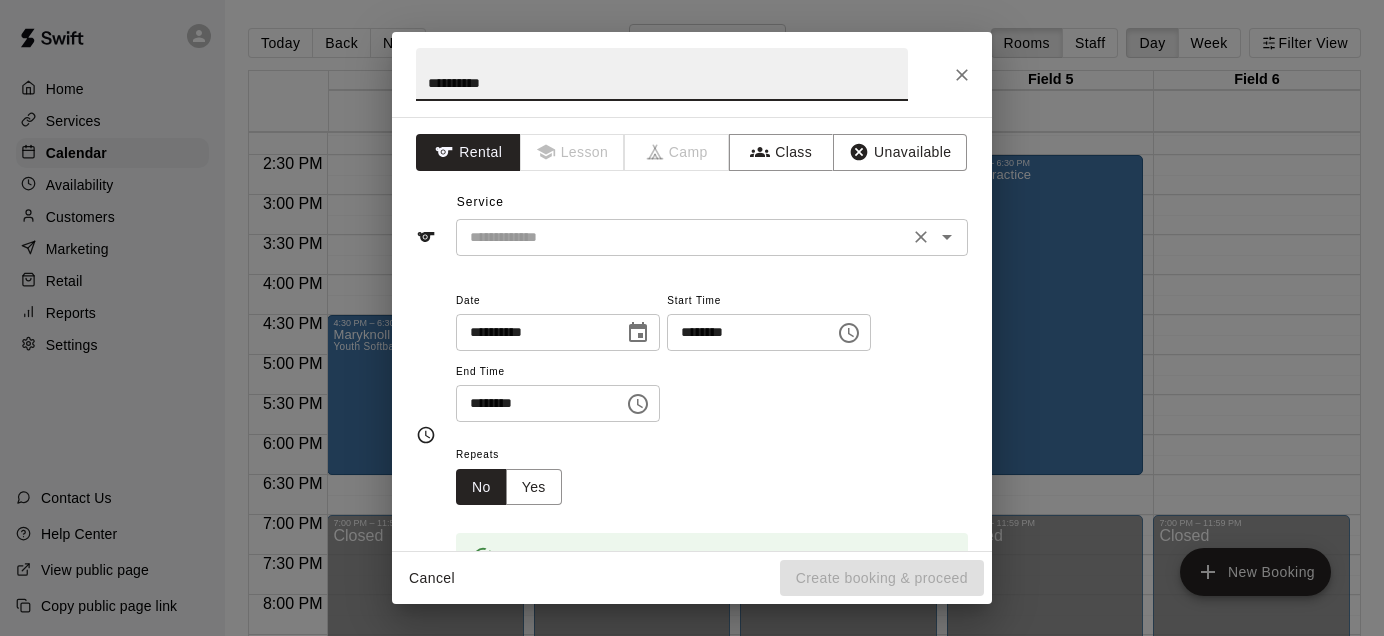 type on "**********" 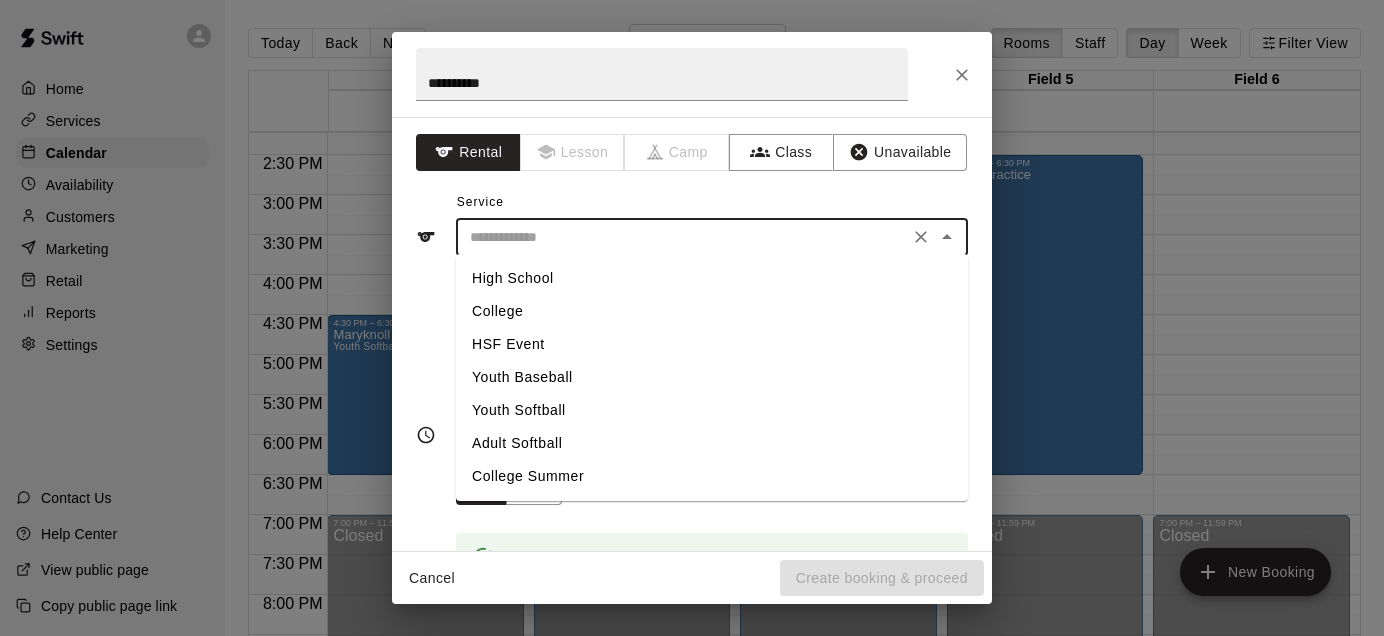 click on "Youth Softball" at bounding box center [712, 410] 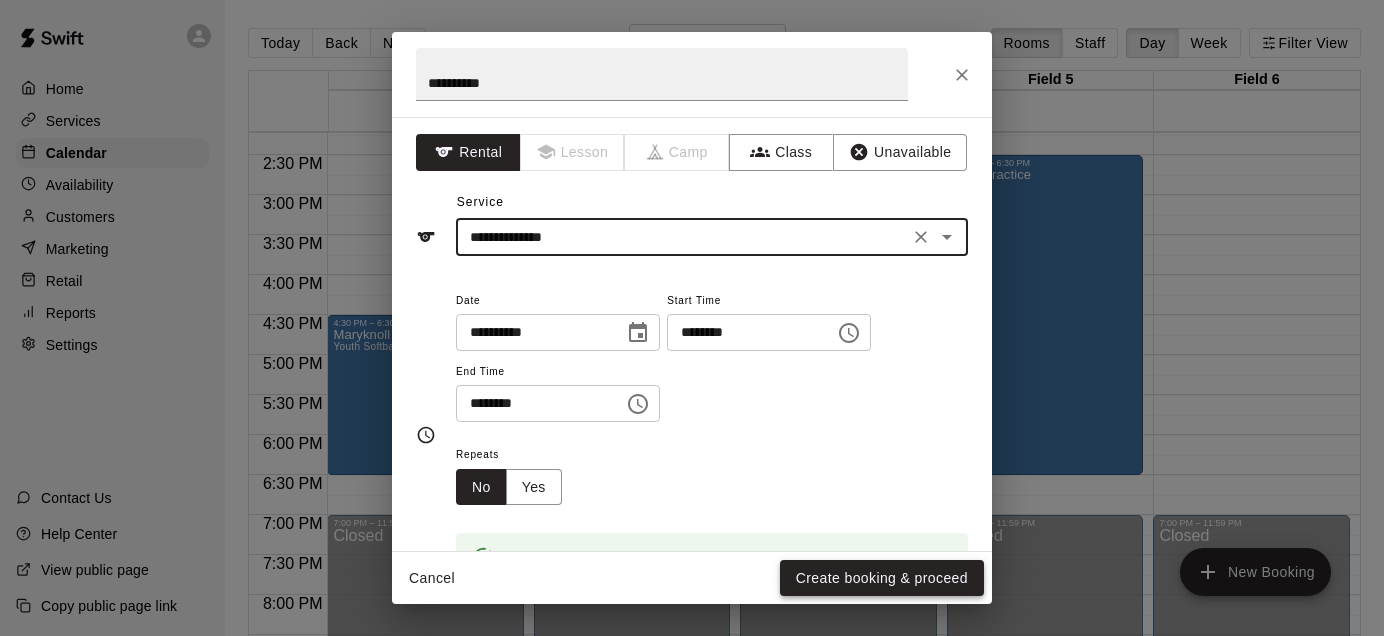 click on "Create booking & proceed" at bounding box center [882, 578] 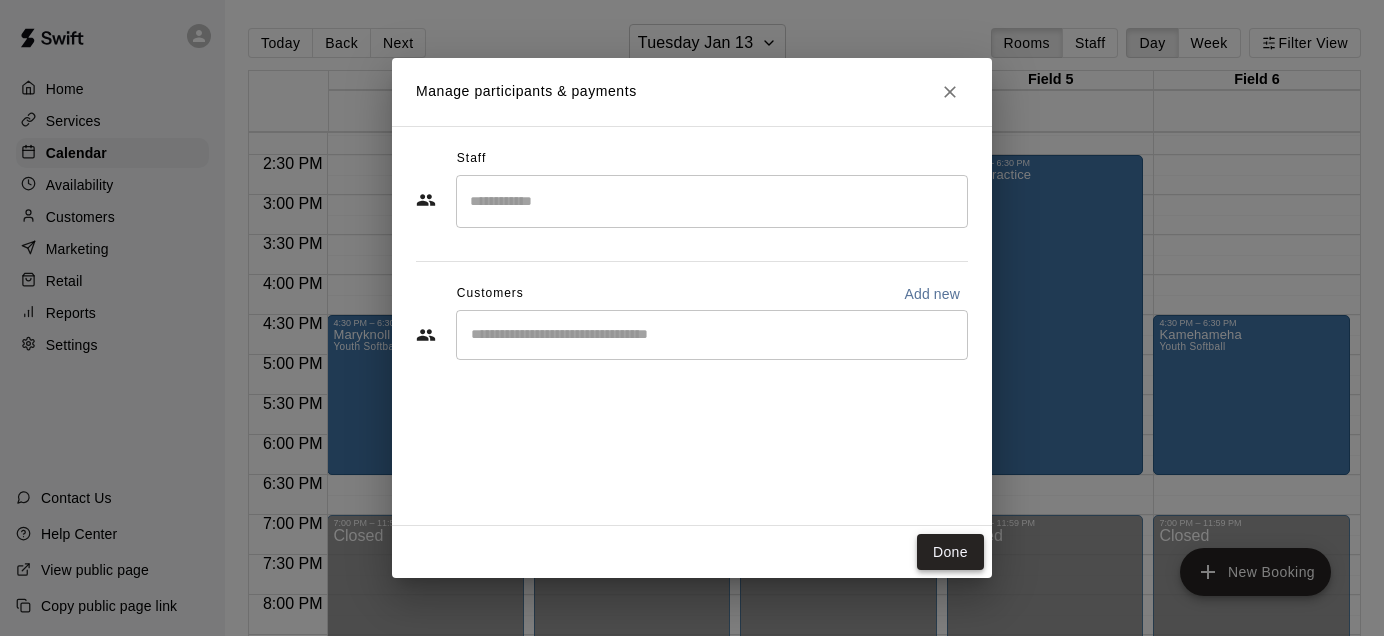 click on "Done" at bounding box center (950, 552) 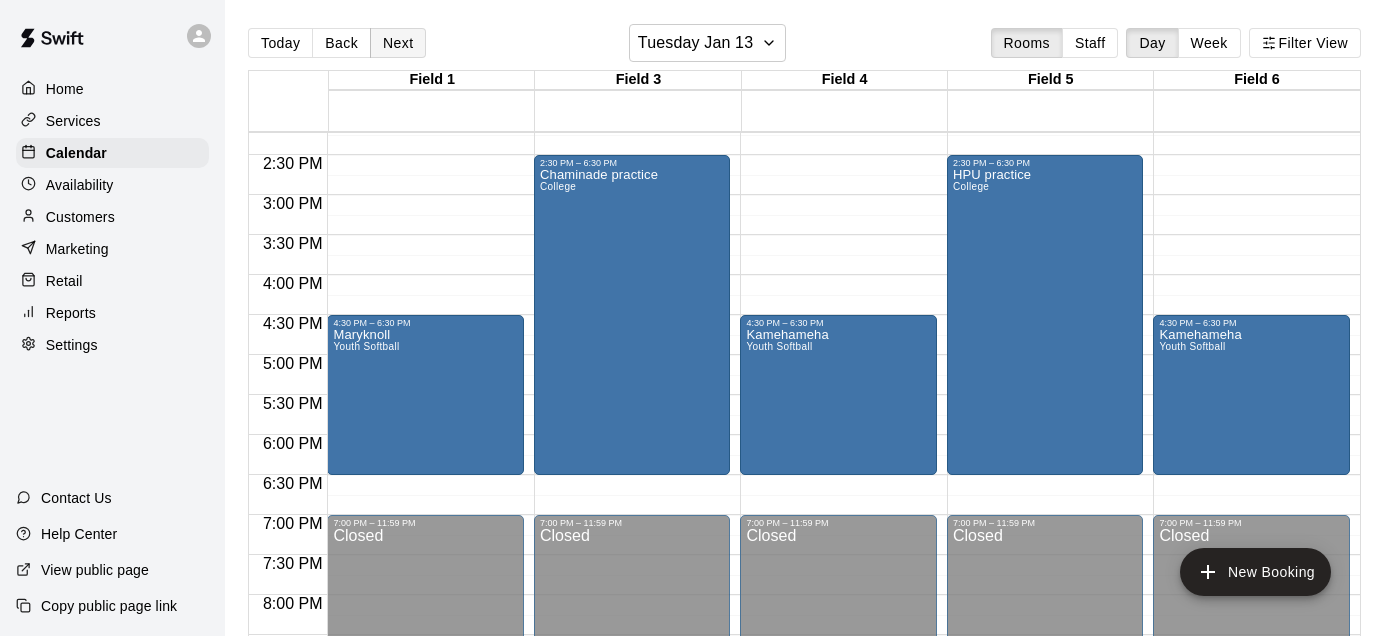 click on "Next" at bounding box center [398, 43] 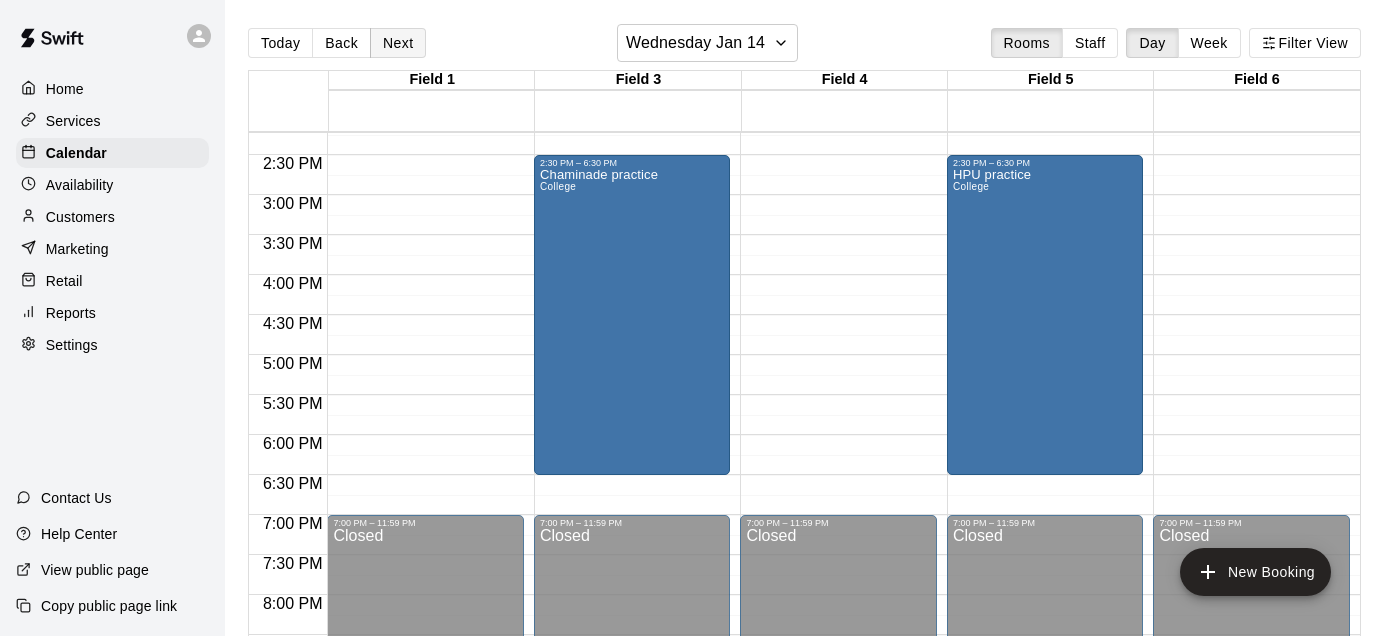 click on "Next" at bounding box center [398, 43] 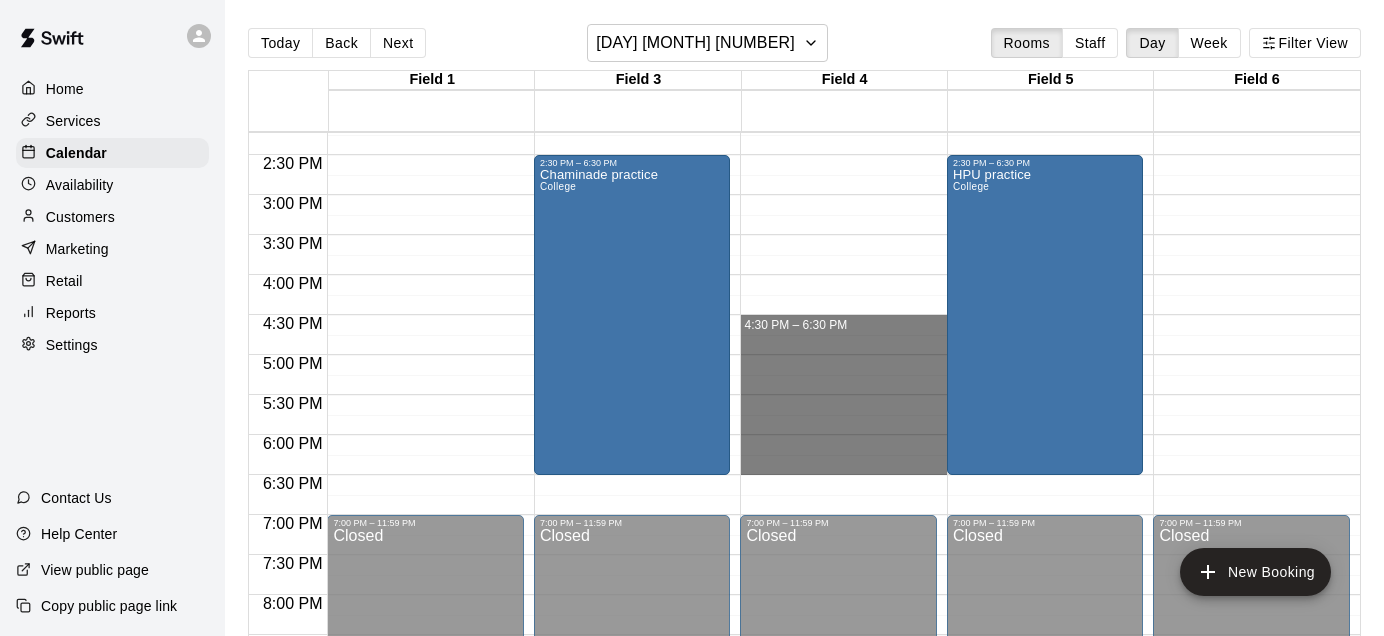 drag, startPoint x: 819, startPoint y: 325, endPoint x: 812, endPoint y: 458, distance: 133.18408 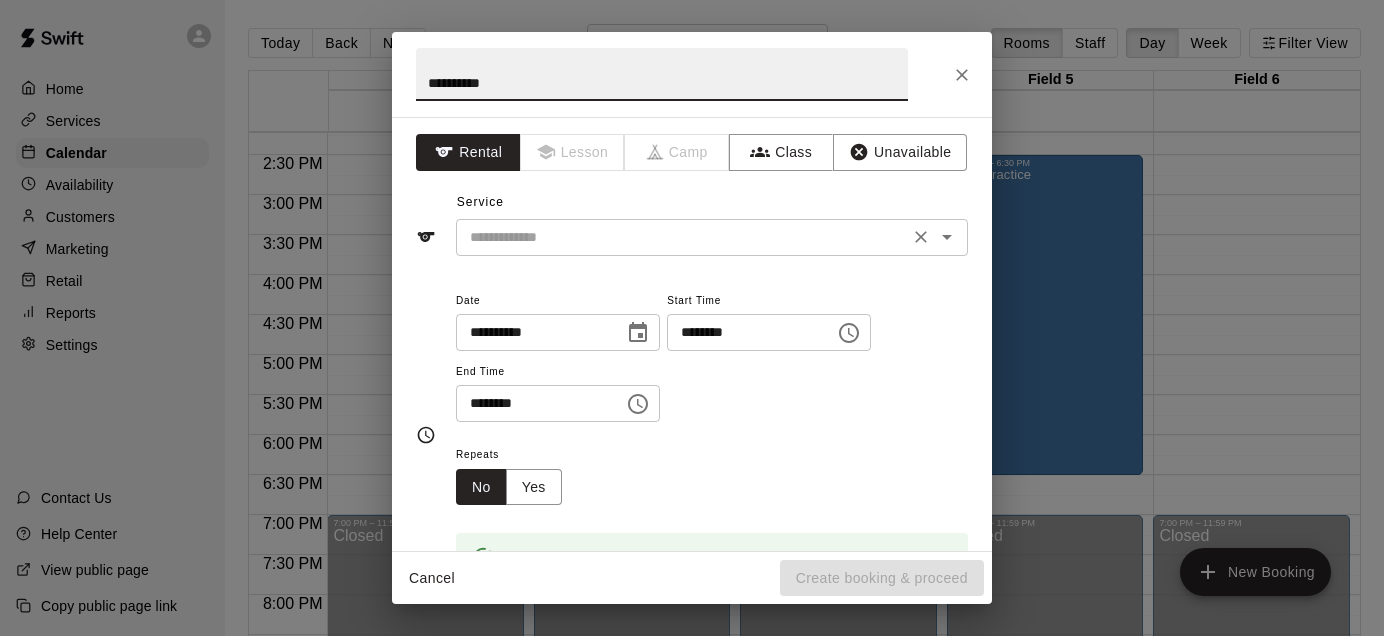 type on "**********" 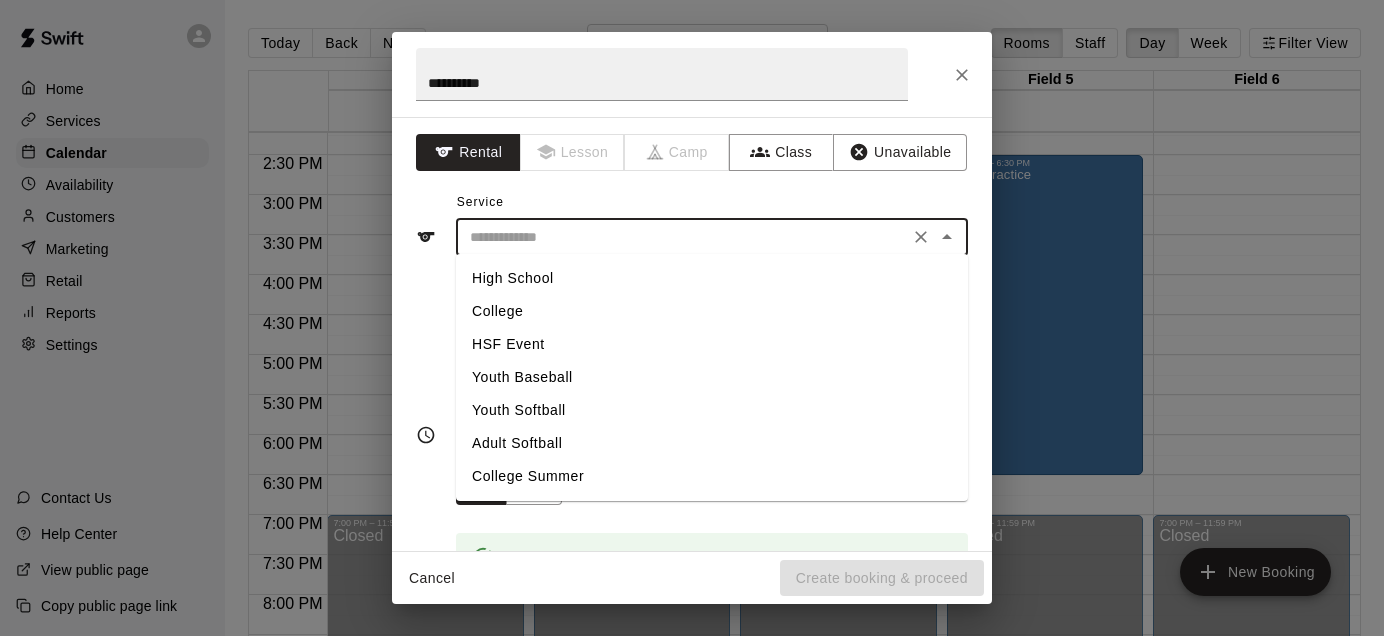 click at bounding box center (682, 237) 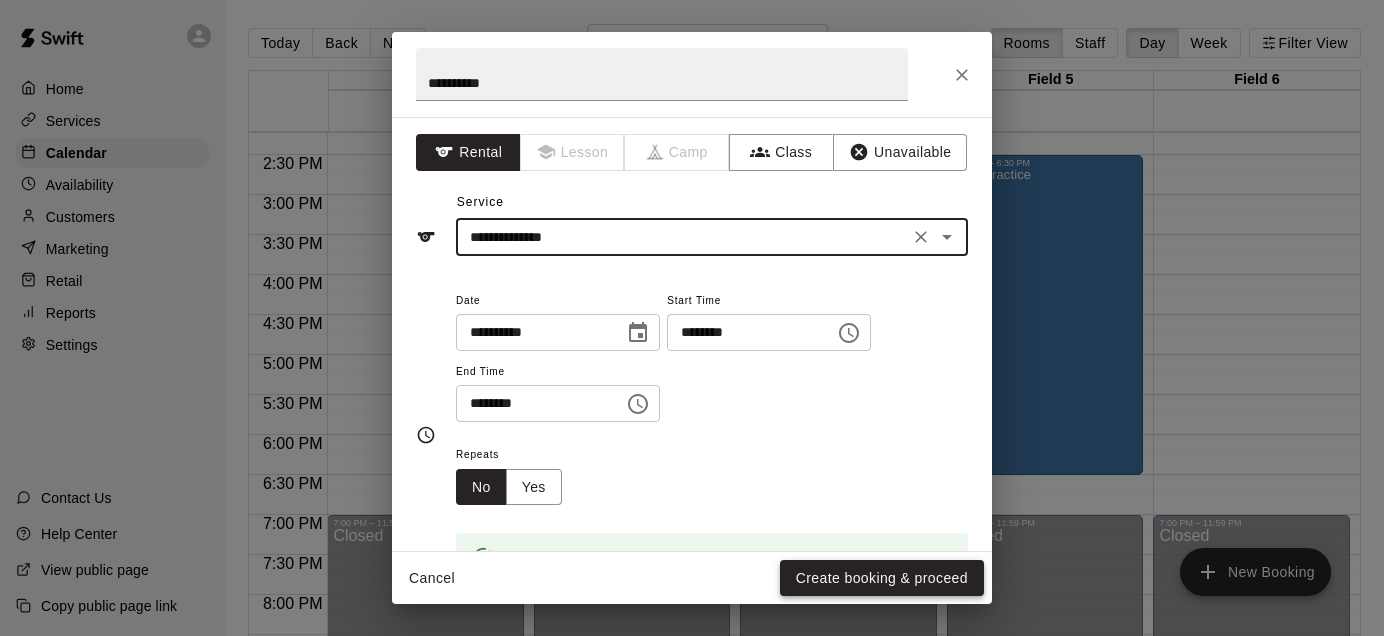 click on "Create booking & proceed" at bounding box center [882, 578] 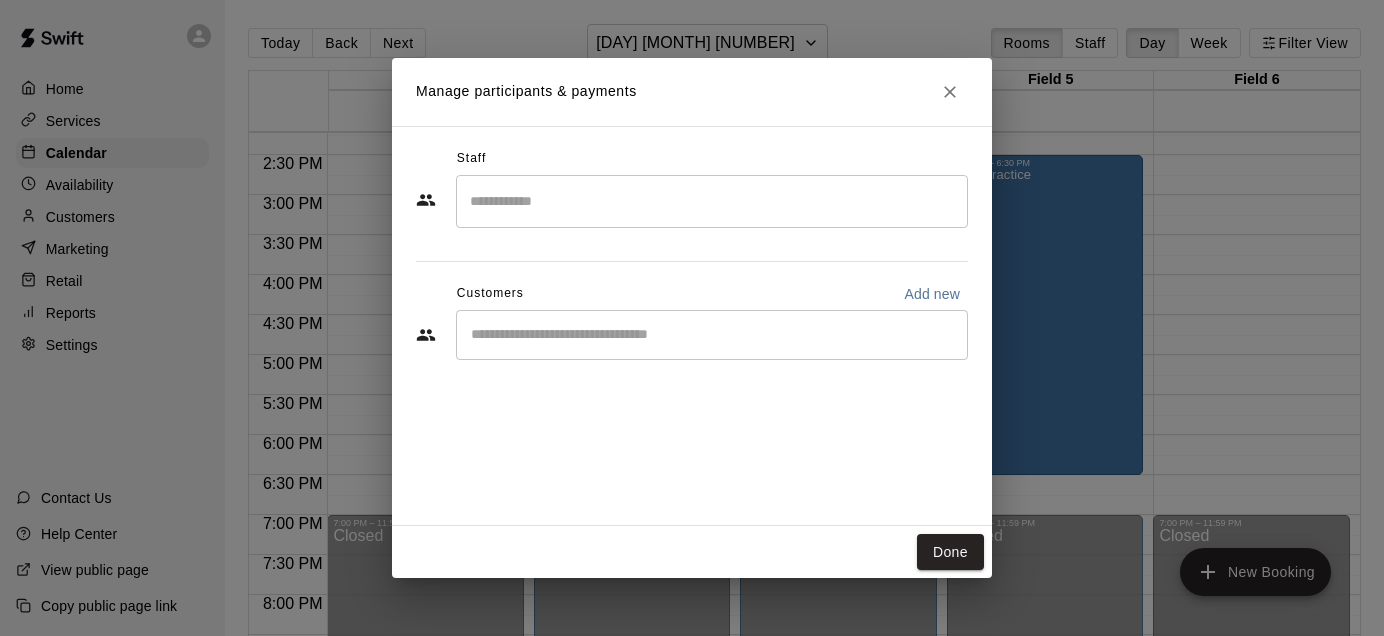 click on "Manage participants & payments Staff ​ Customers Add new ​ Done" at bounding box center (692, 318) 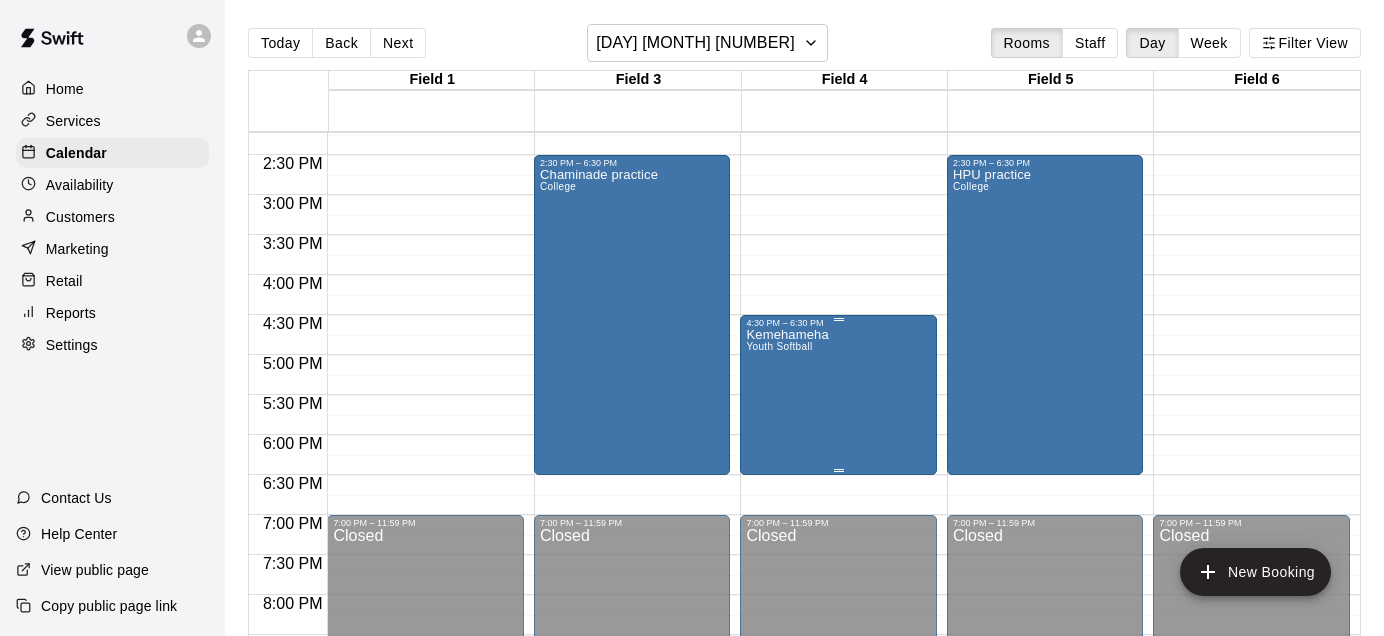 click on "Kemehameha Youth Softball" at bounding box center (787, 646) 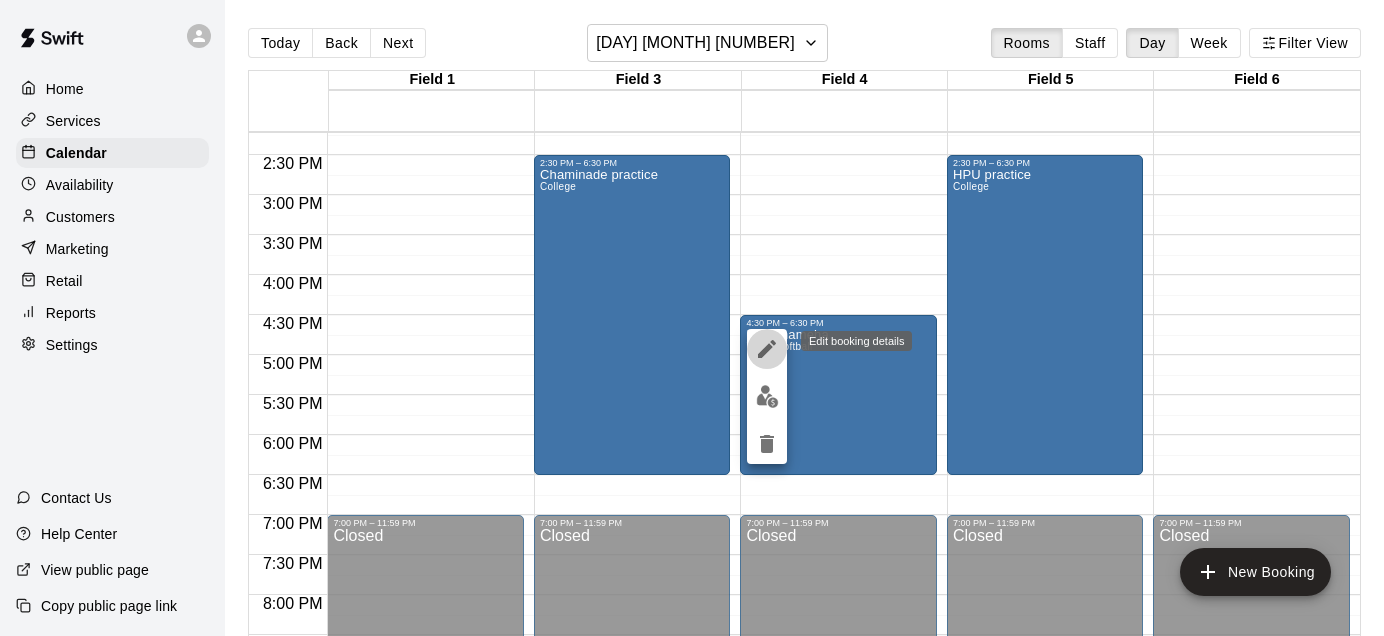 click 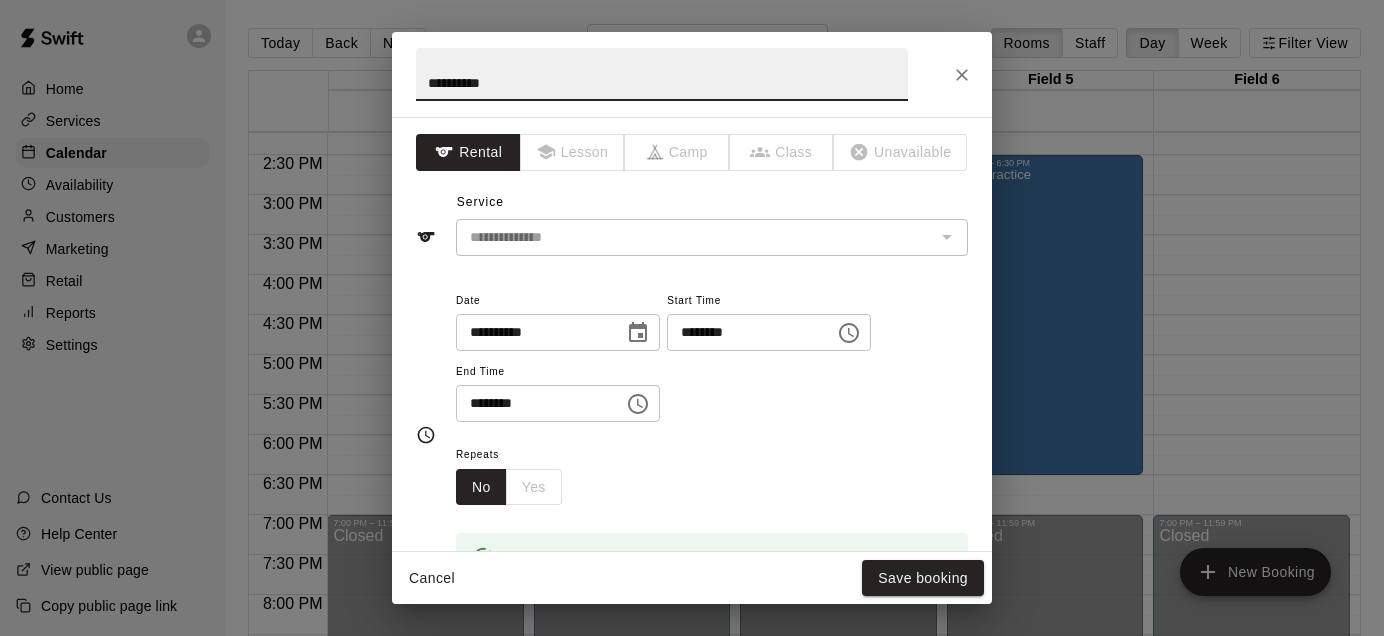 click on "**********" at bounding box center [662, 74] 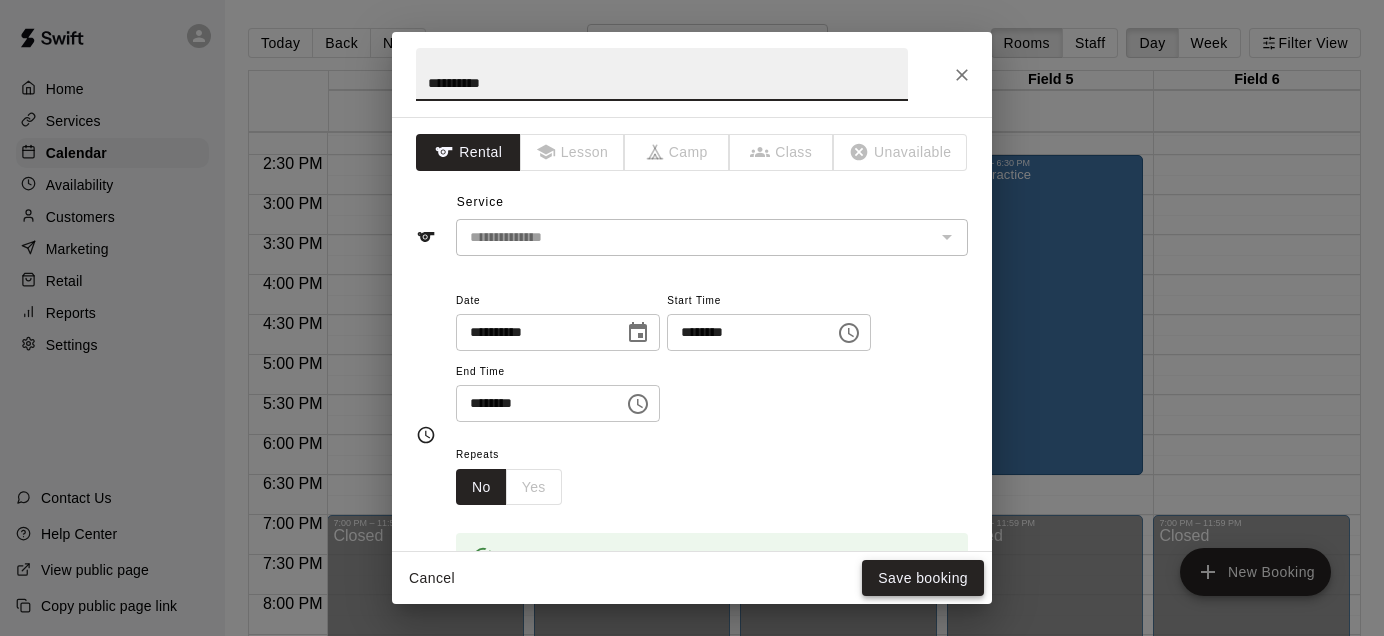 type on "**********" 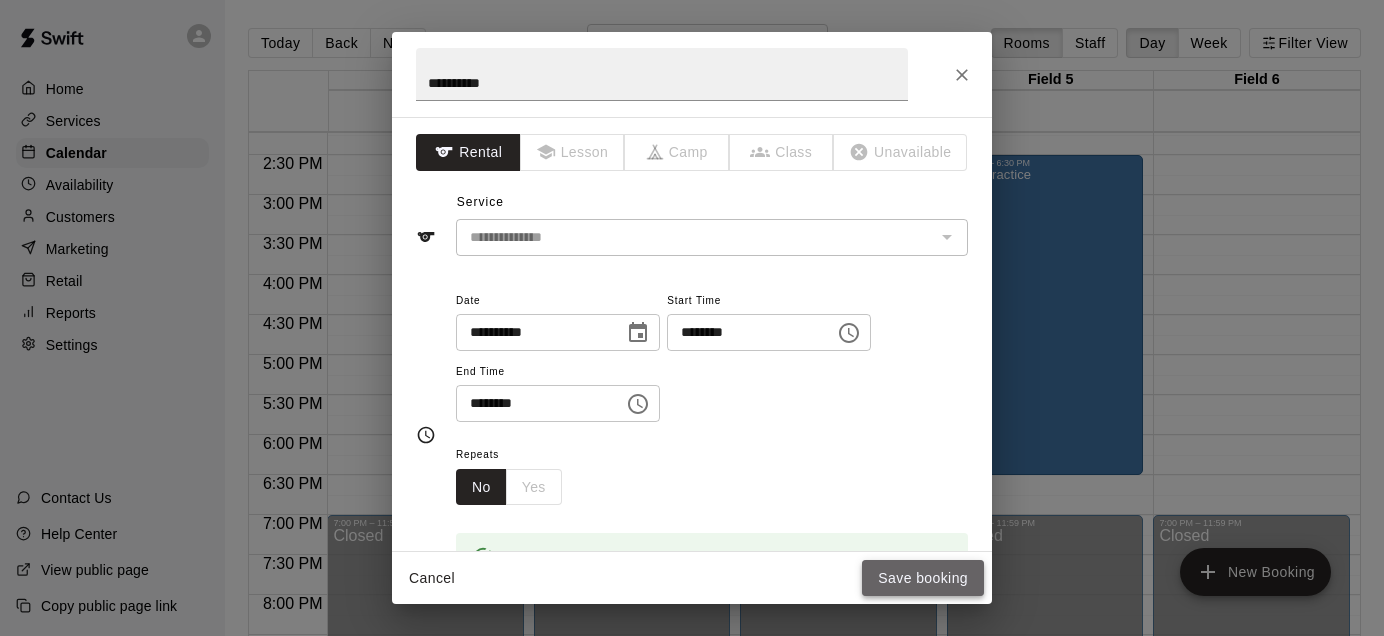 click on "Save booking" at bounding box center [923, 578] 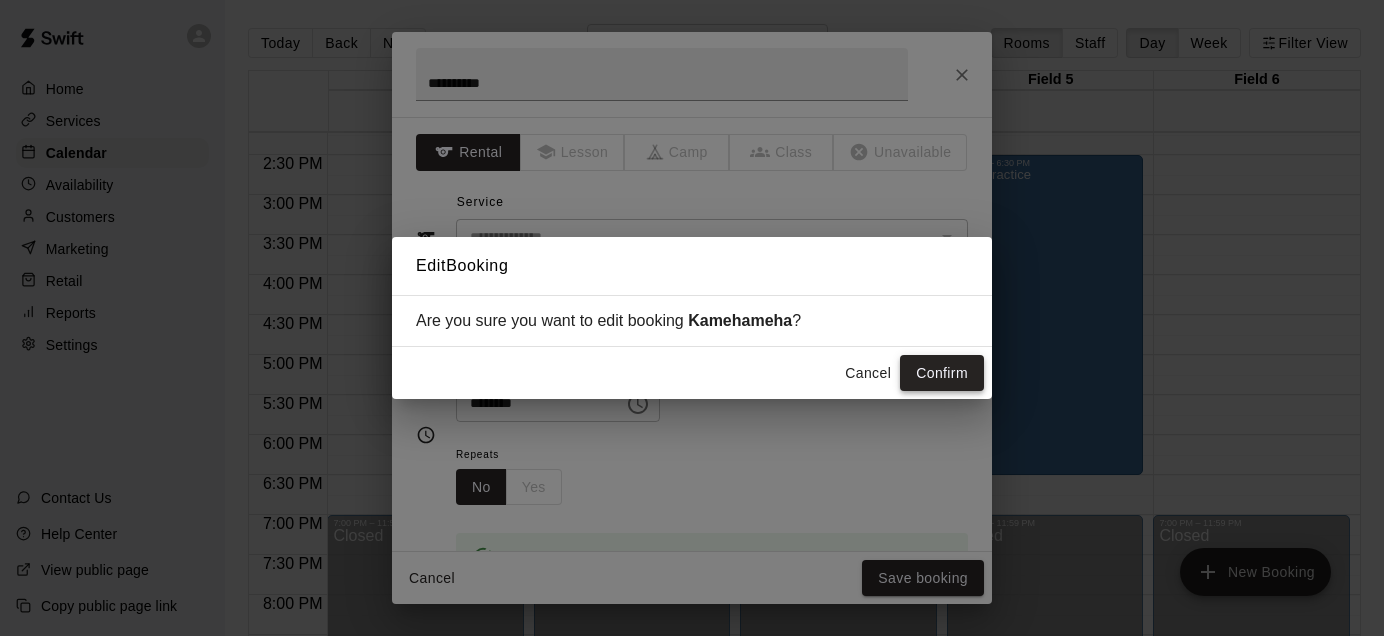 click on "Confirm" at bounding box center [942, 373] 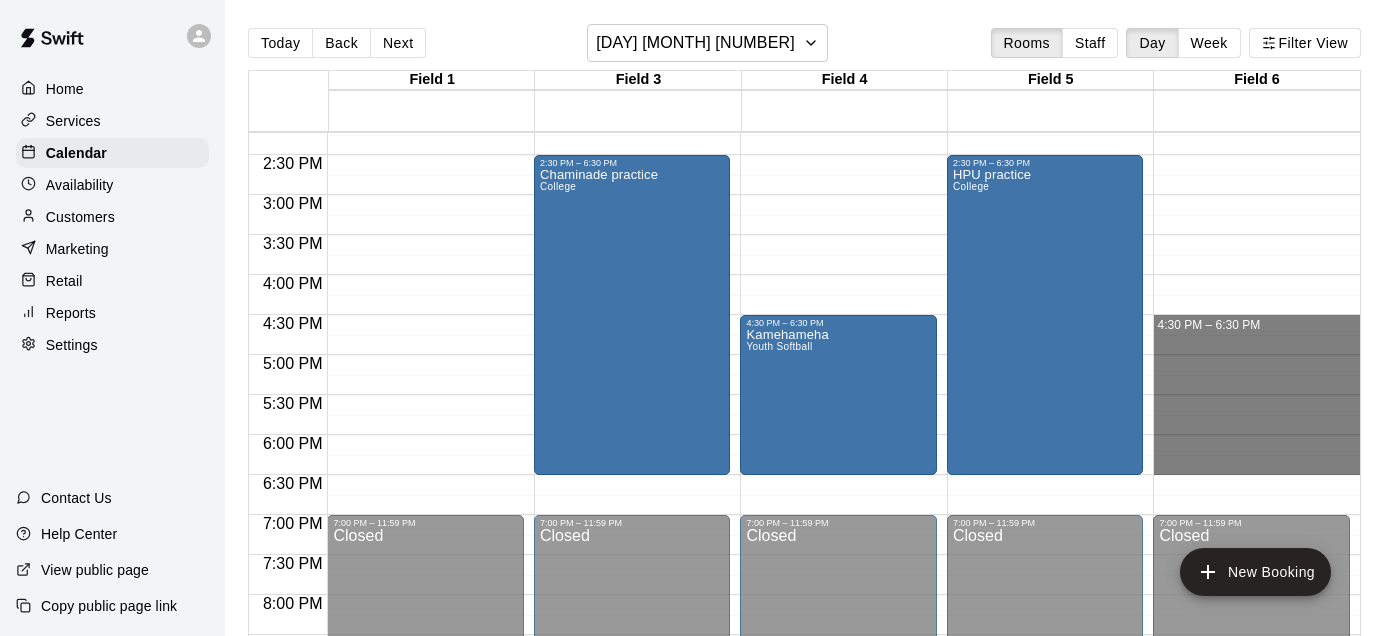 drag, startPoint x: 1197, startPoint y: 325, endPoint x: 1196, endPoint y: 465, distance: 140.00357 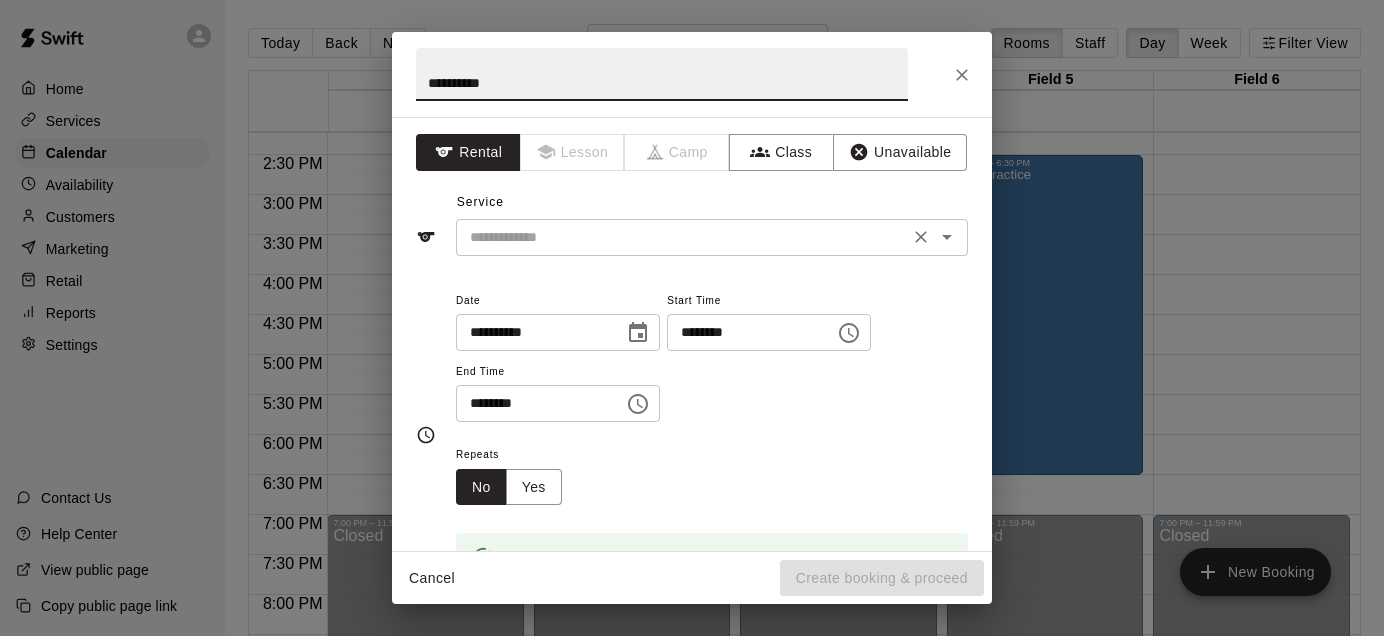 type on "**********" 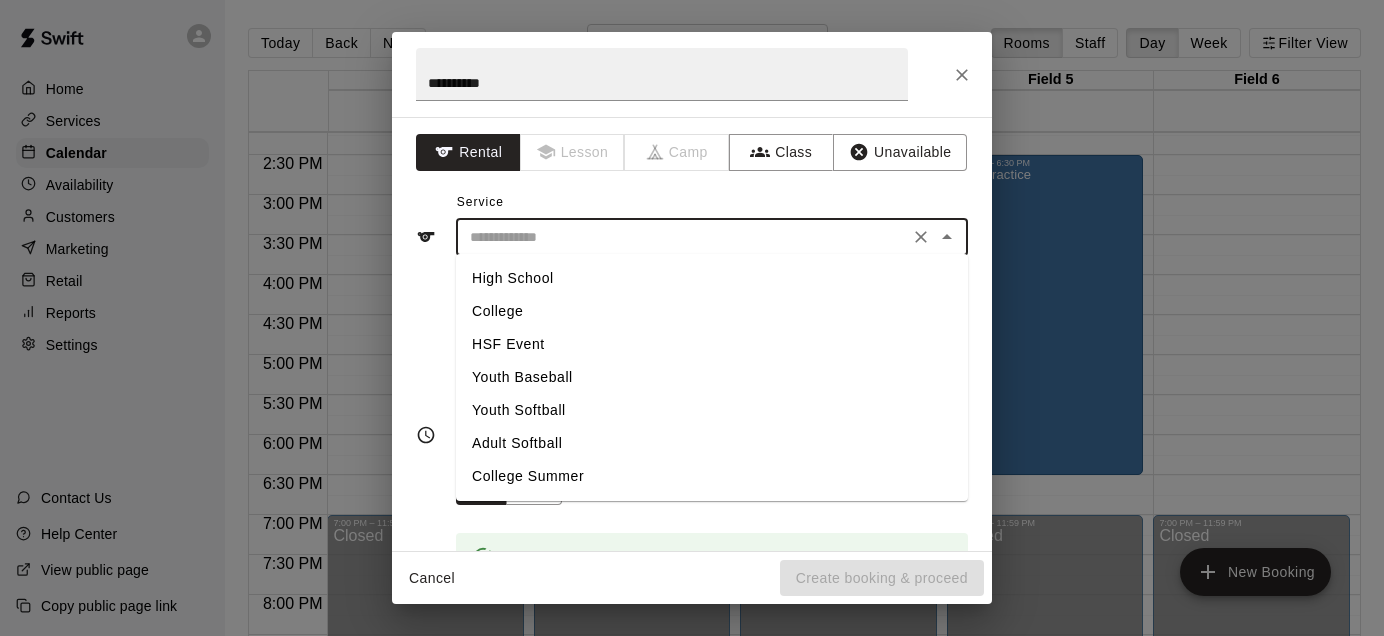 click on "Adult Softball" at bounding box center (712, 443) 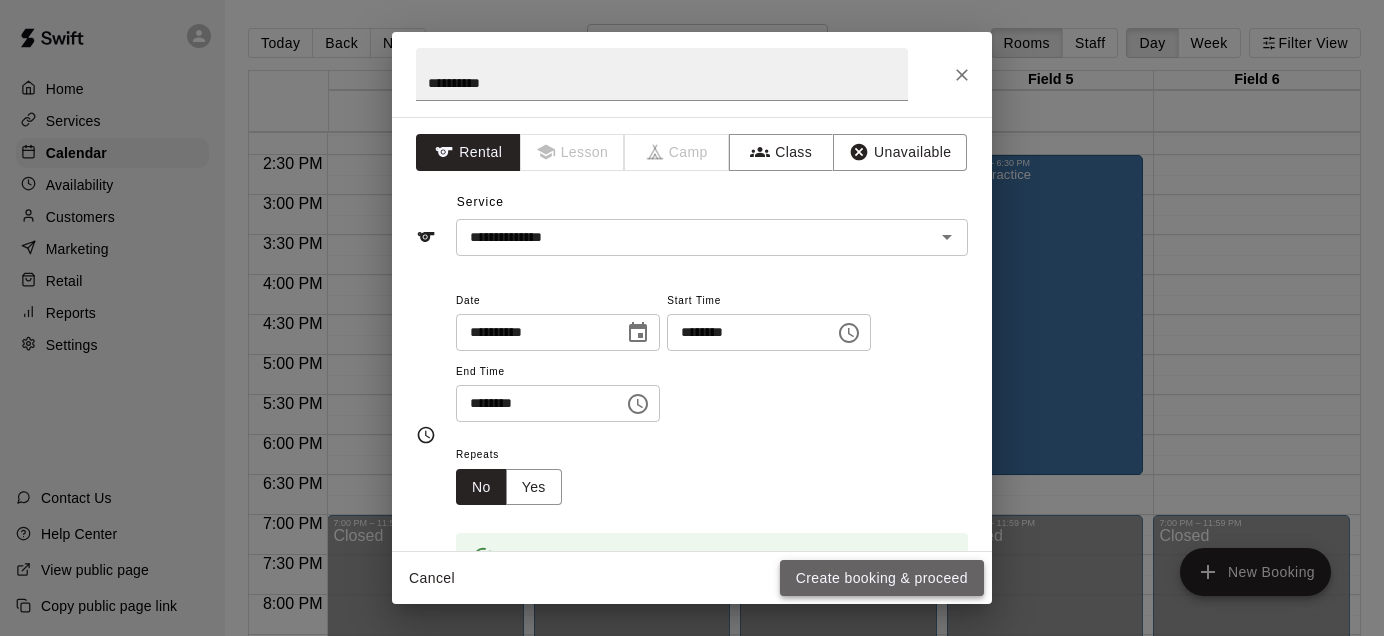 click on "Create booking & proceed" at bounding box center (882, 578) 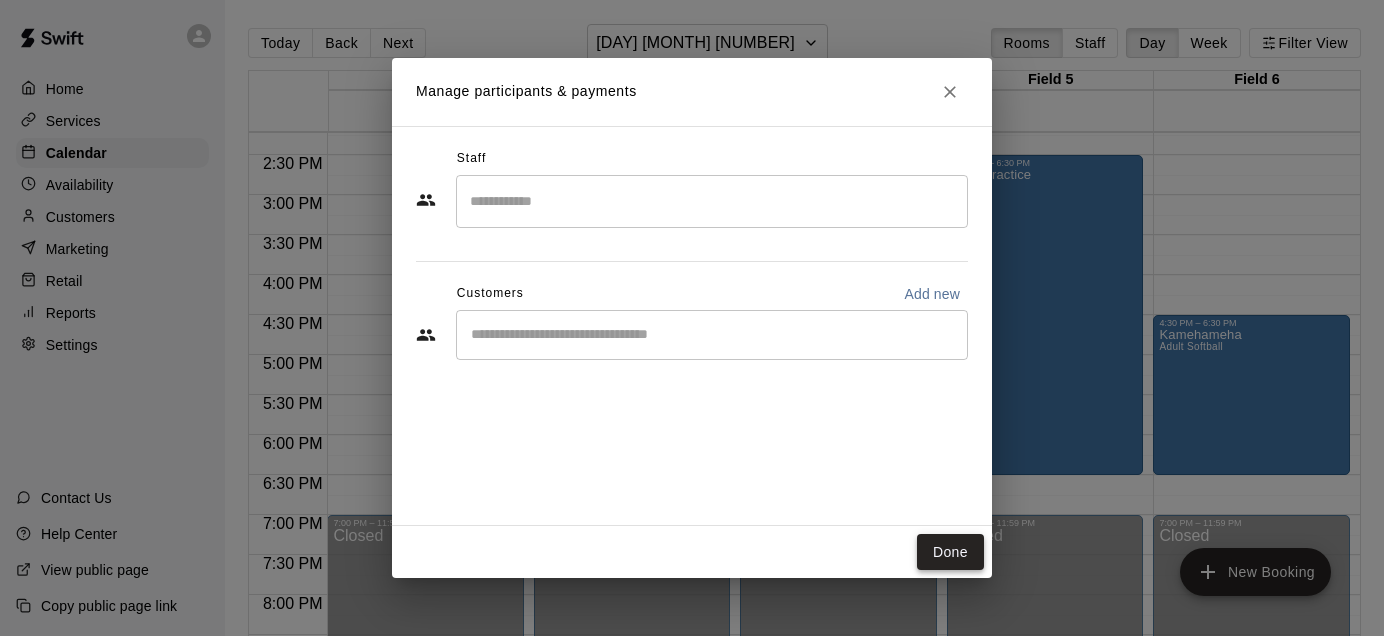 click on "Done" at bounding box center (950, 552) 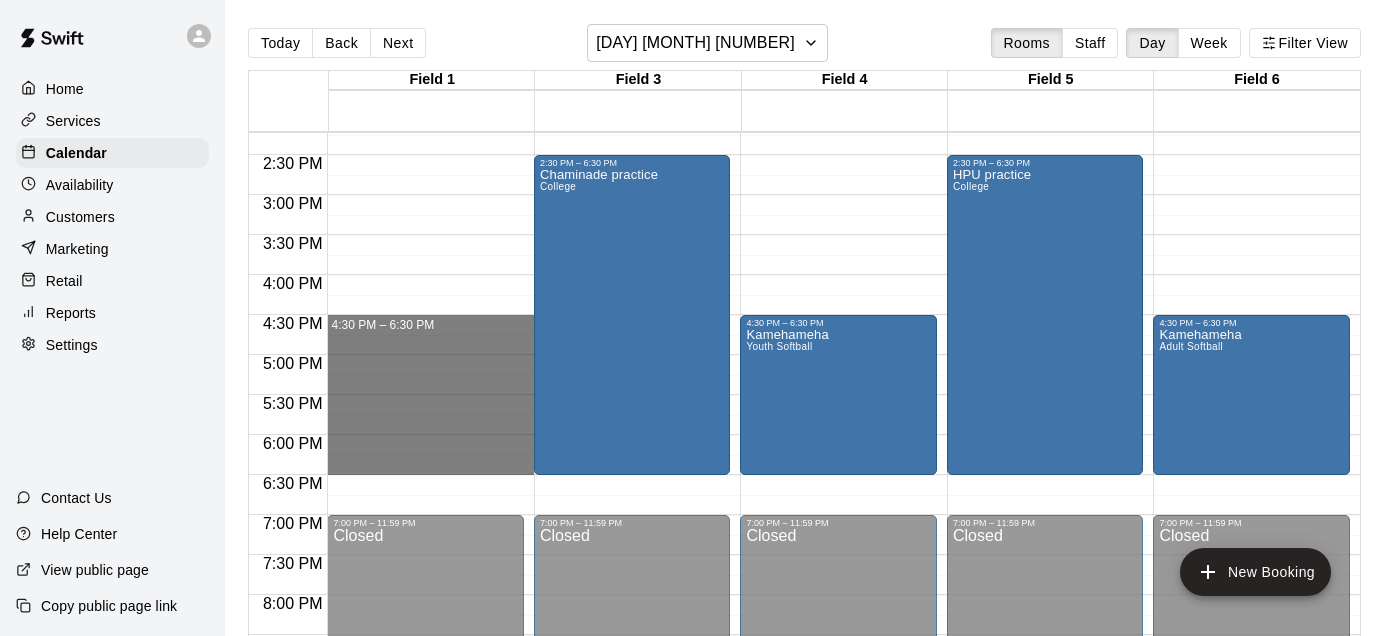 drag, startPoint x: 415, startPoint y: 322, endPoint x: 422, endPoint y: 455, distance: 133.18408 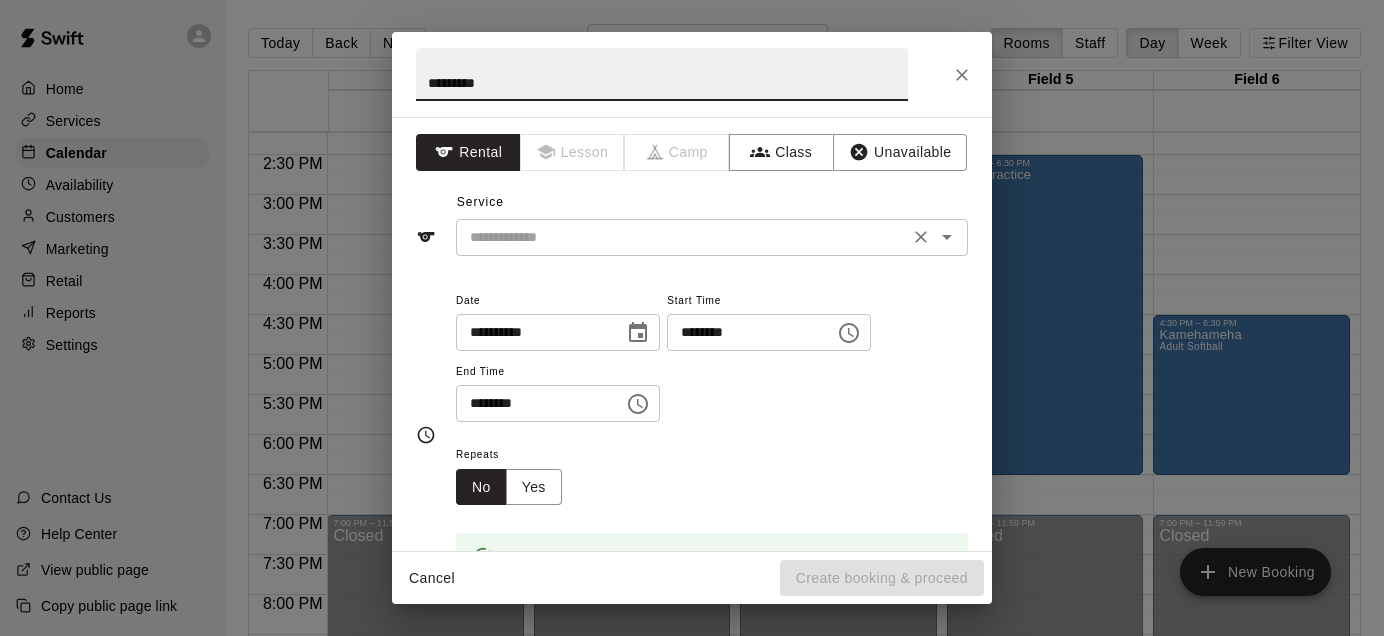 type on "*********" 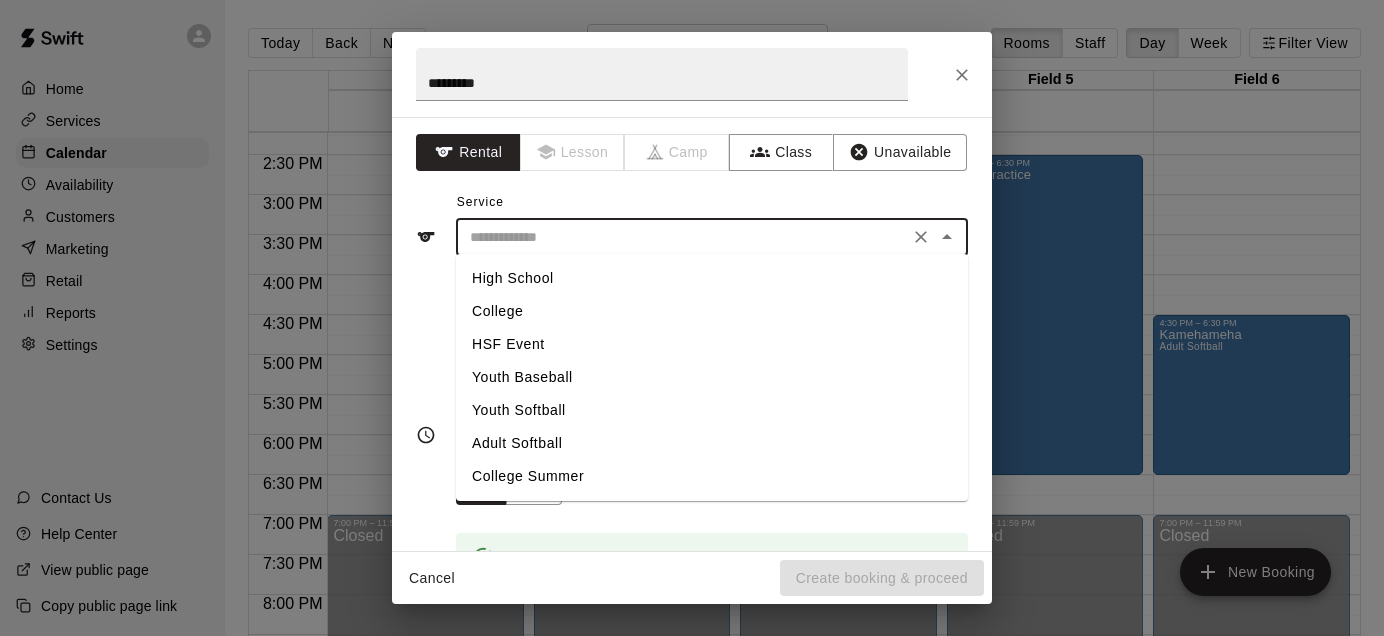 click on "Youth Softball" at bounding box center [712, 410] 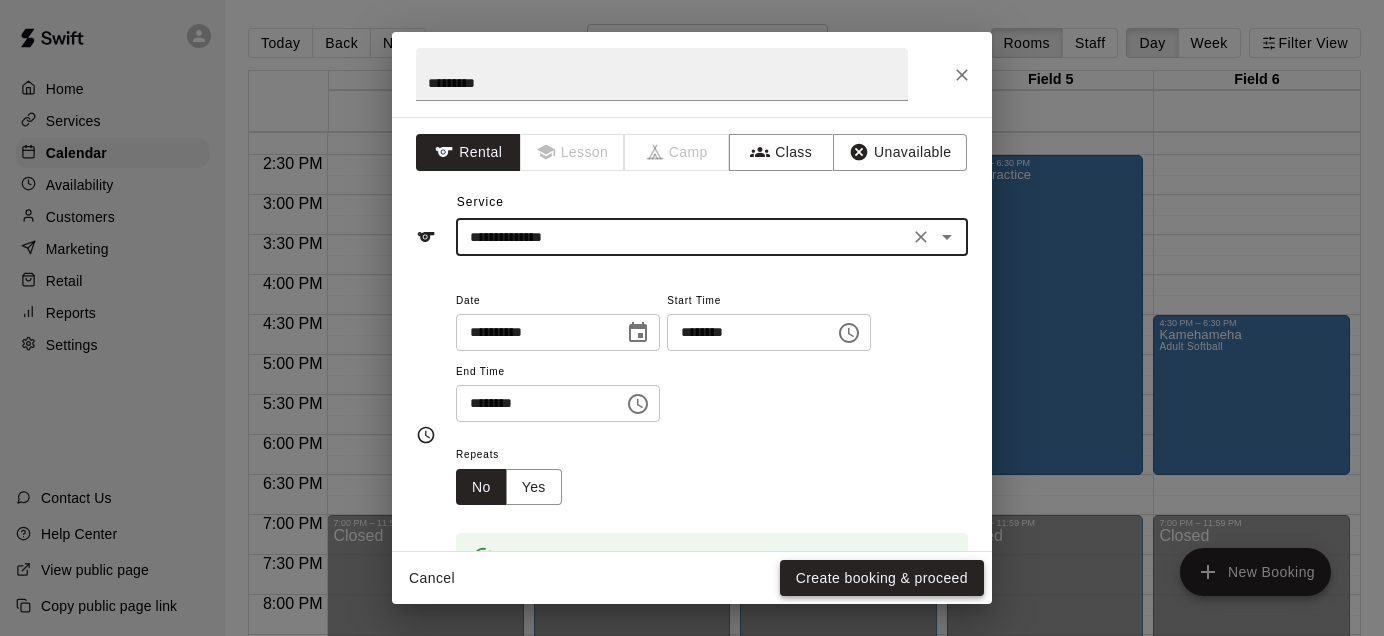 click on "Create booking & proceed" at bounding box center [882, 578] 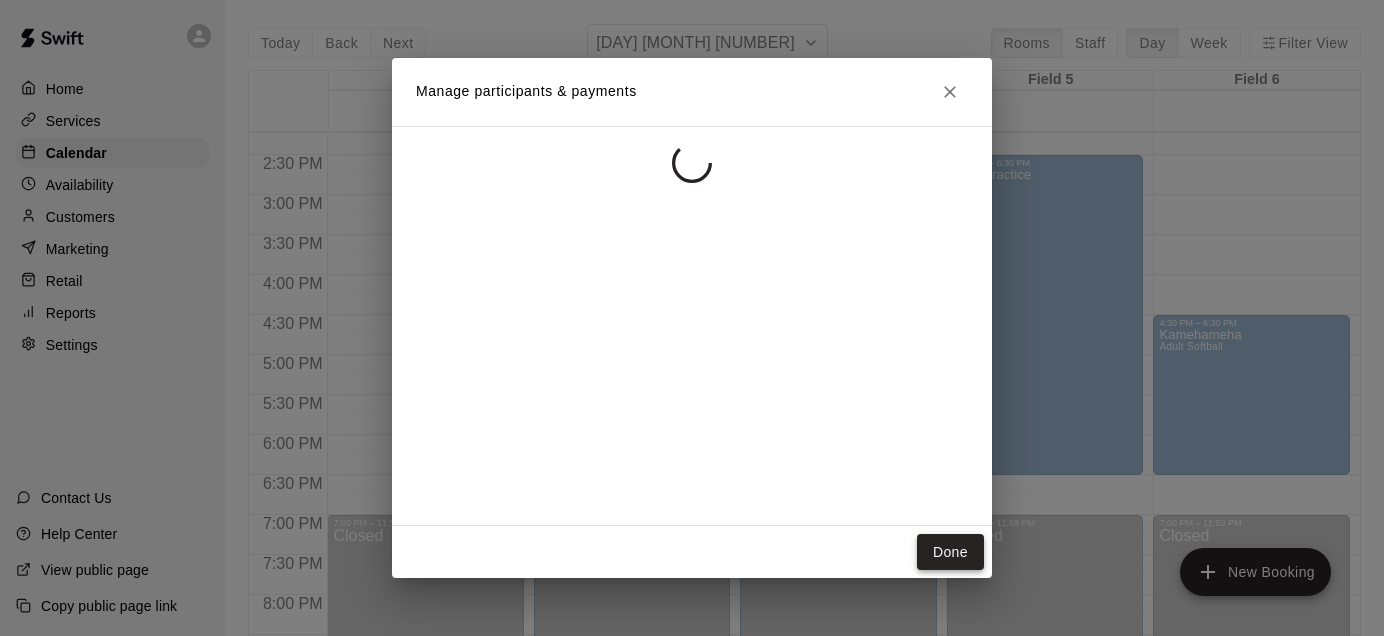 click on "Done" at bounding box center (950, 552) 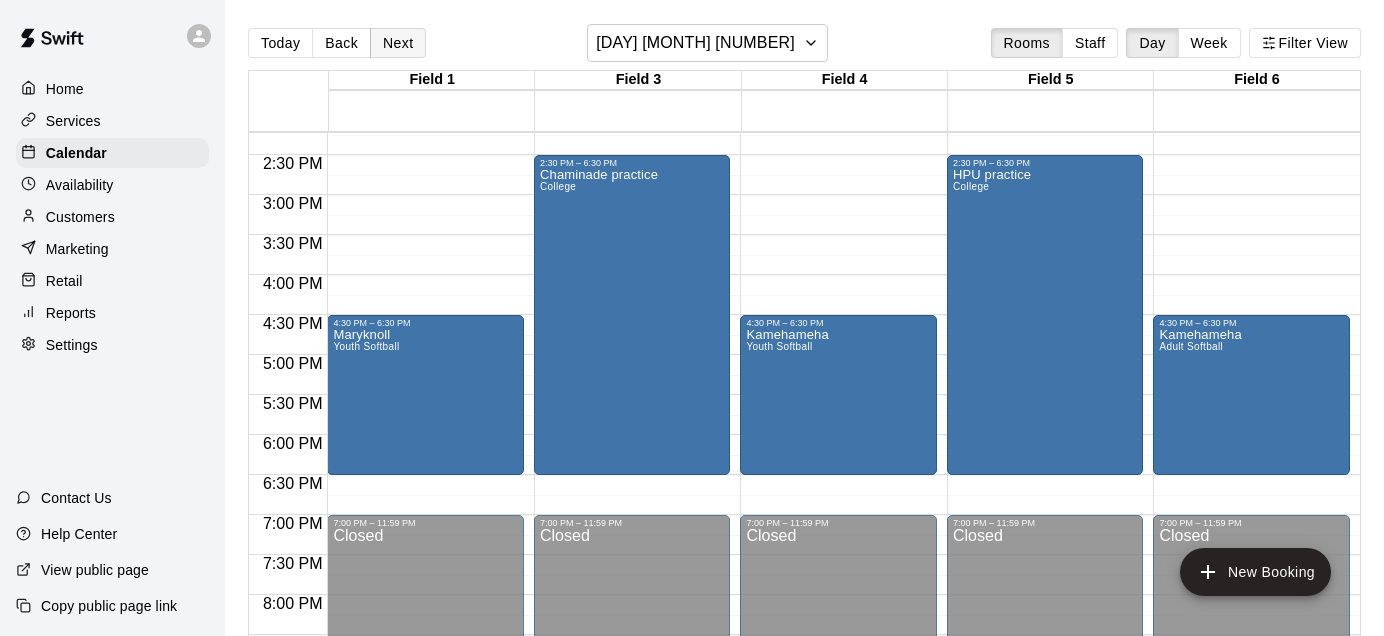click on "Next" at bounding box center (398, 43) 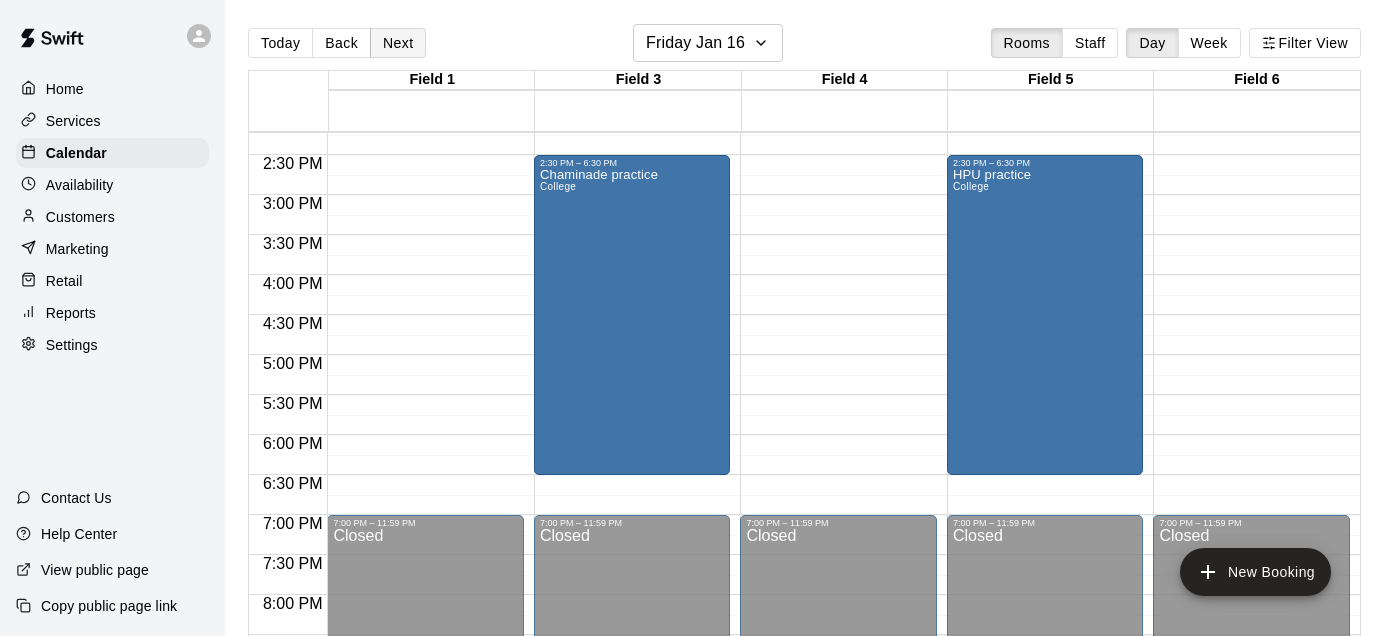 click on "Next" at bounding box center (398, 43) 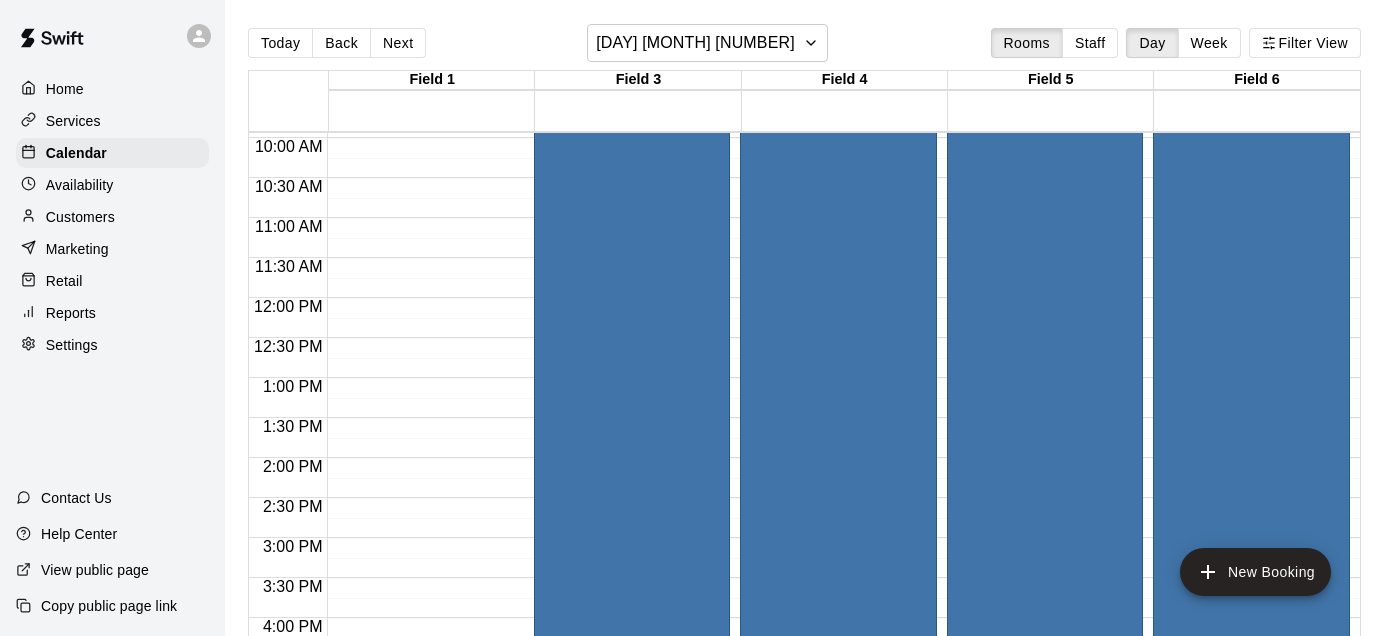scroll, scrollTop: 808, scrollLeft: 0, axis: vertical 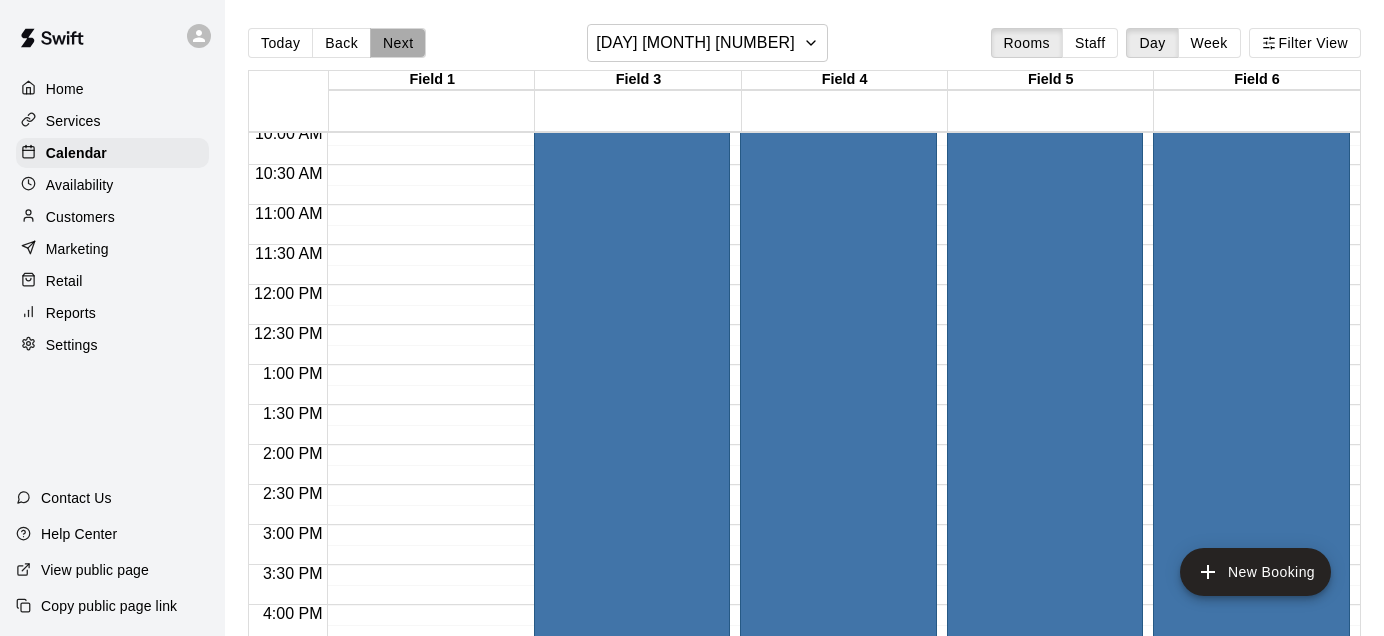 click on "Next" at bounding box center (398, 43) 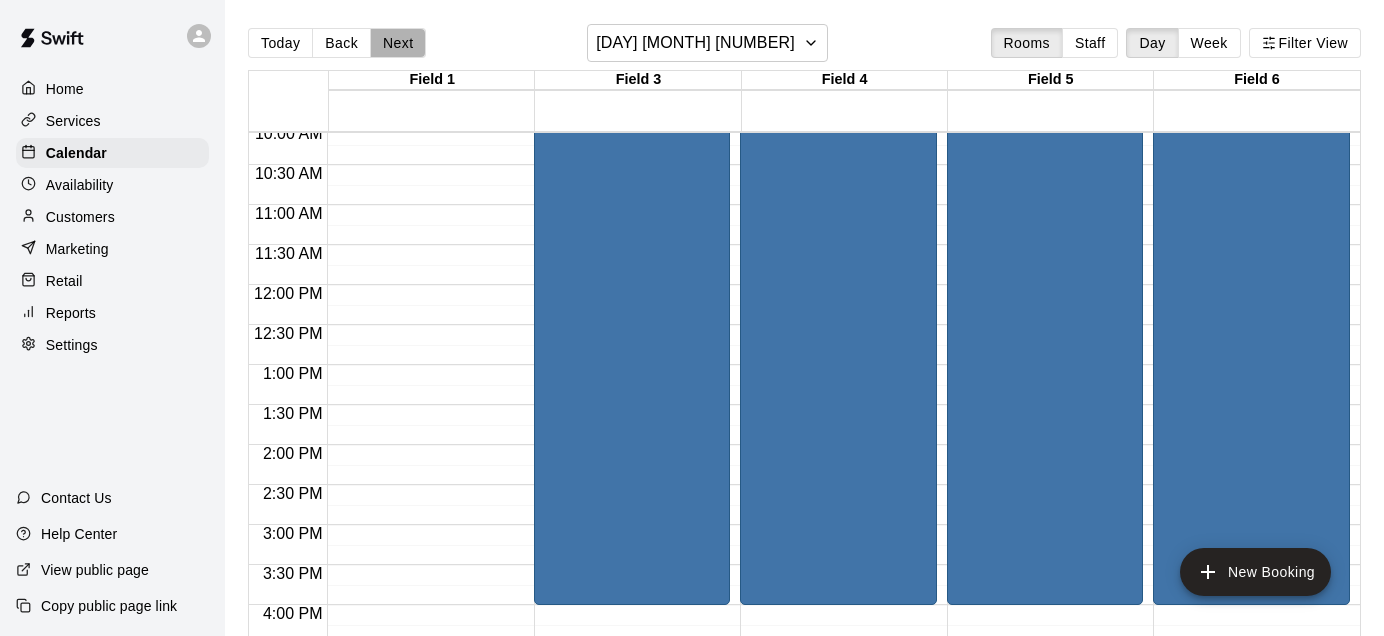 click on "Next" at bounding box center (398, 43) 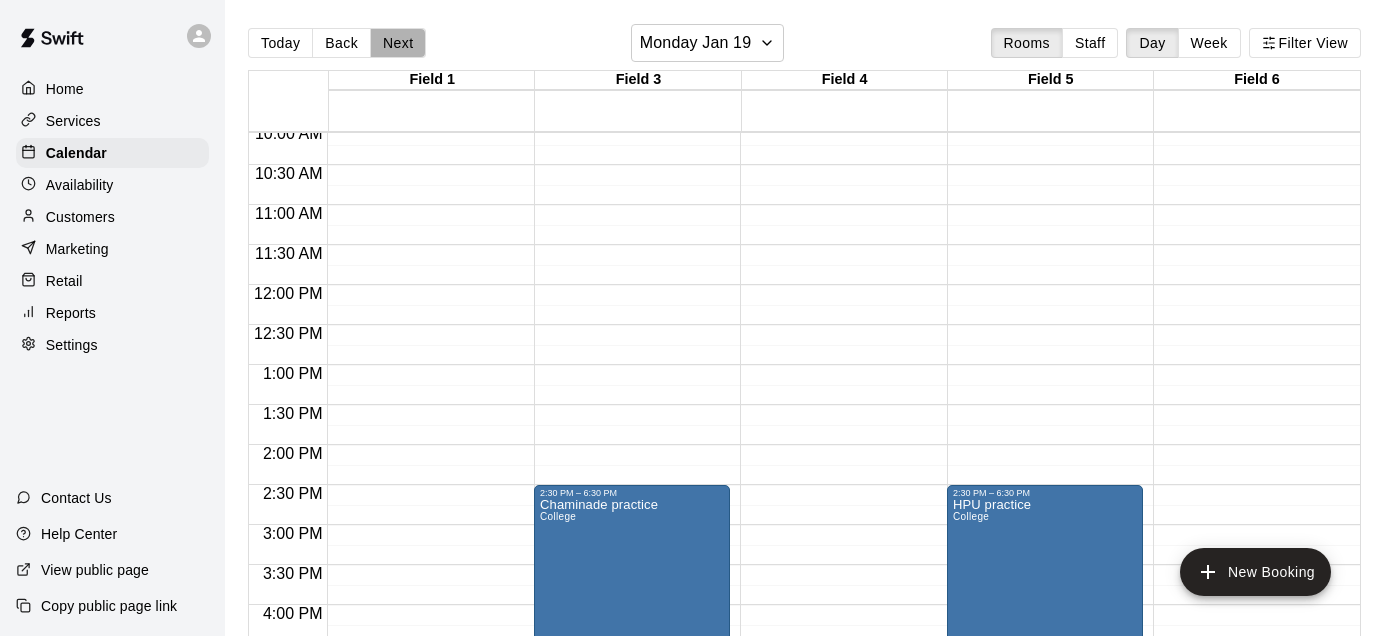 click on "Next" at bounding box center [398, 43] 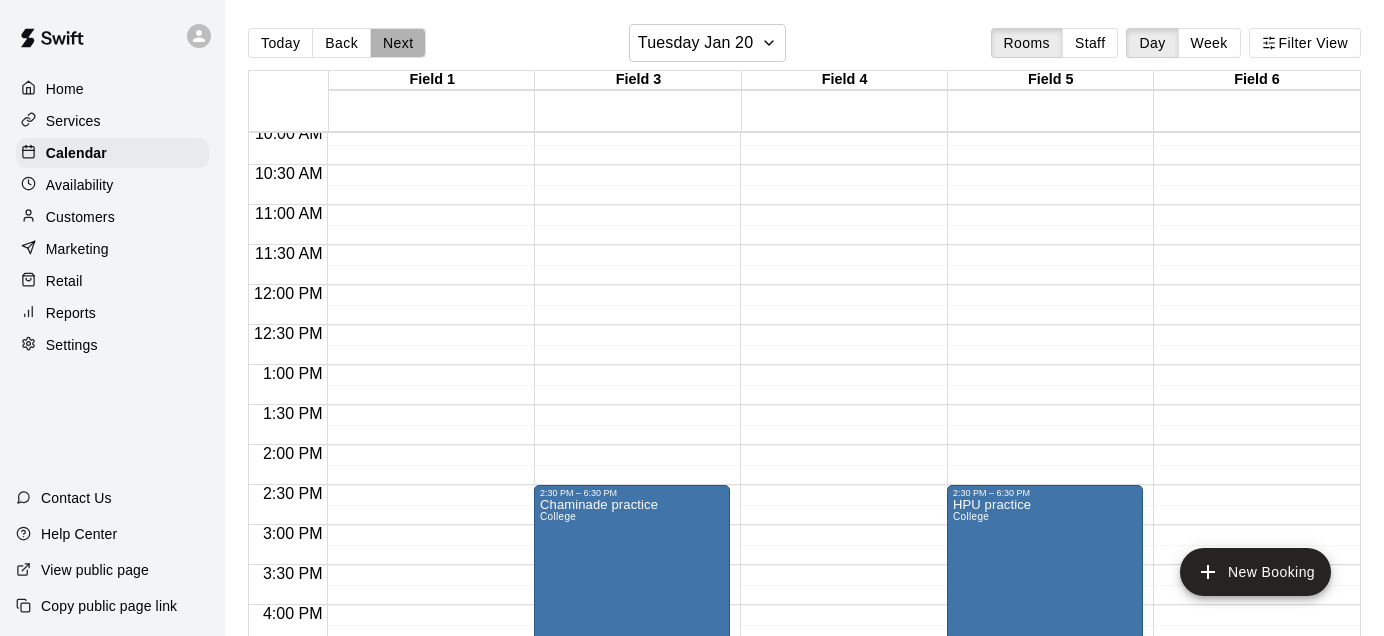 click on "Next" at bounding box center [398, 43] 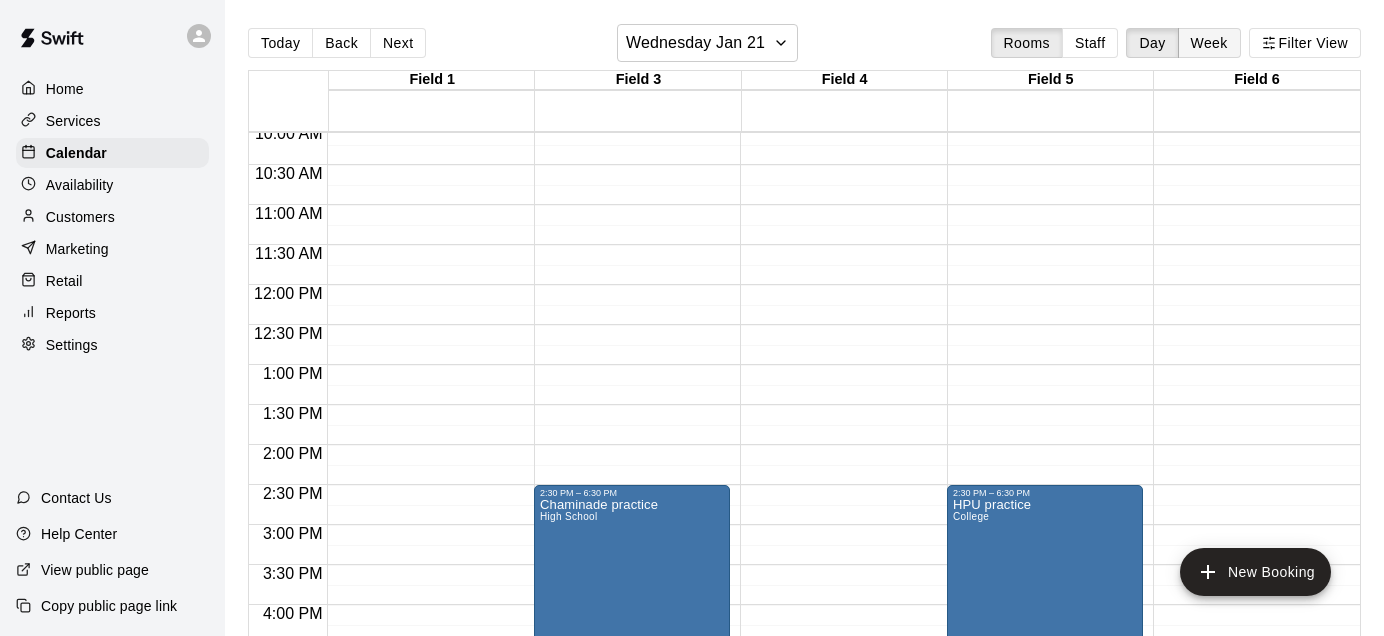click on "Week" at bounding box center [1209, 43] 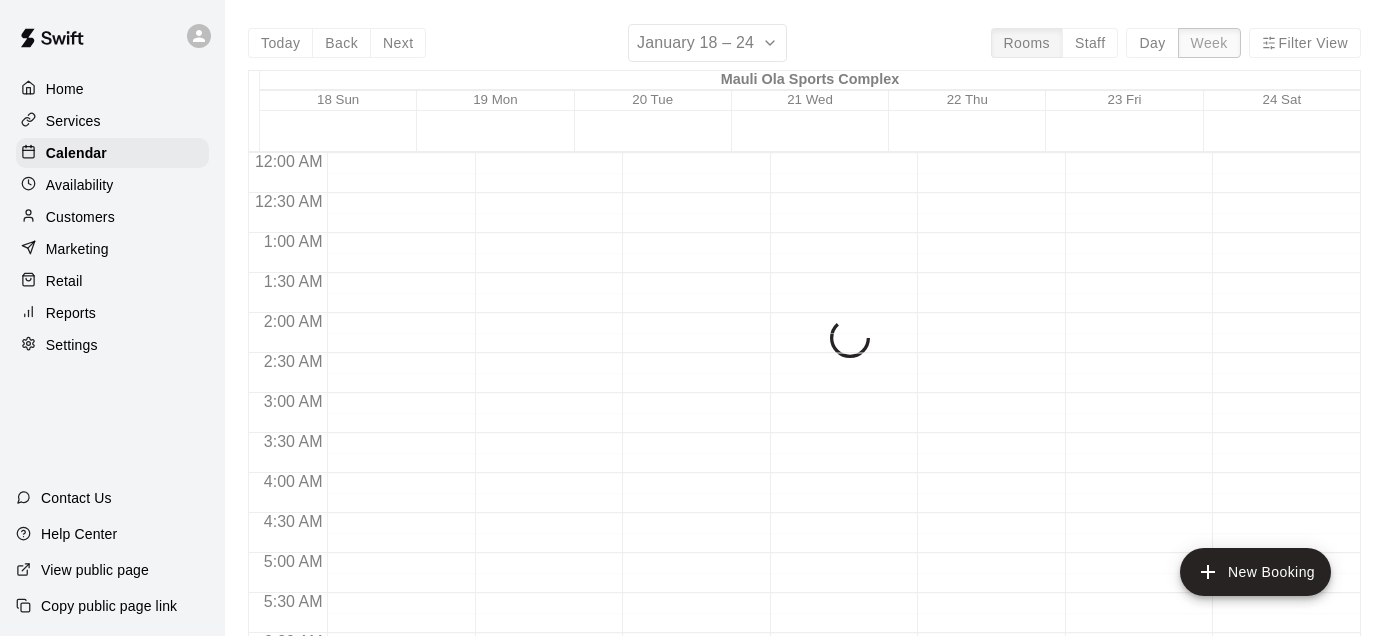 scroll, scrollTop: 722, scrollLeft: 0, axis: vertical 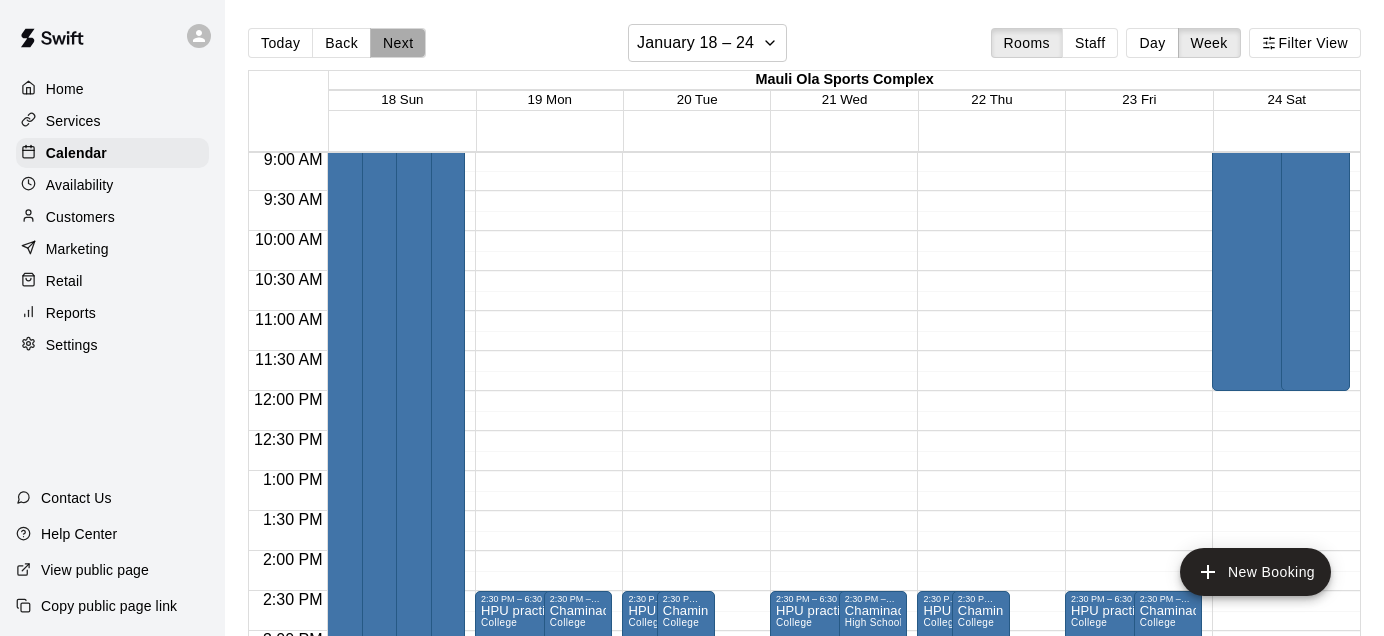 click on "Next" at bounding box center (398, 43) 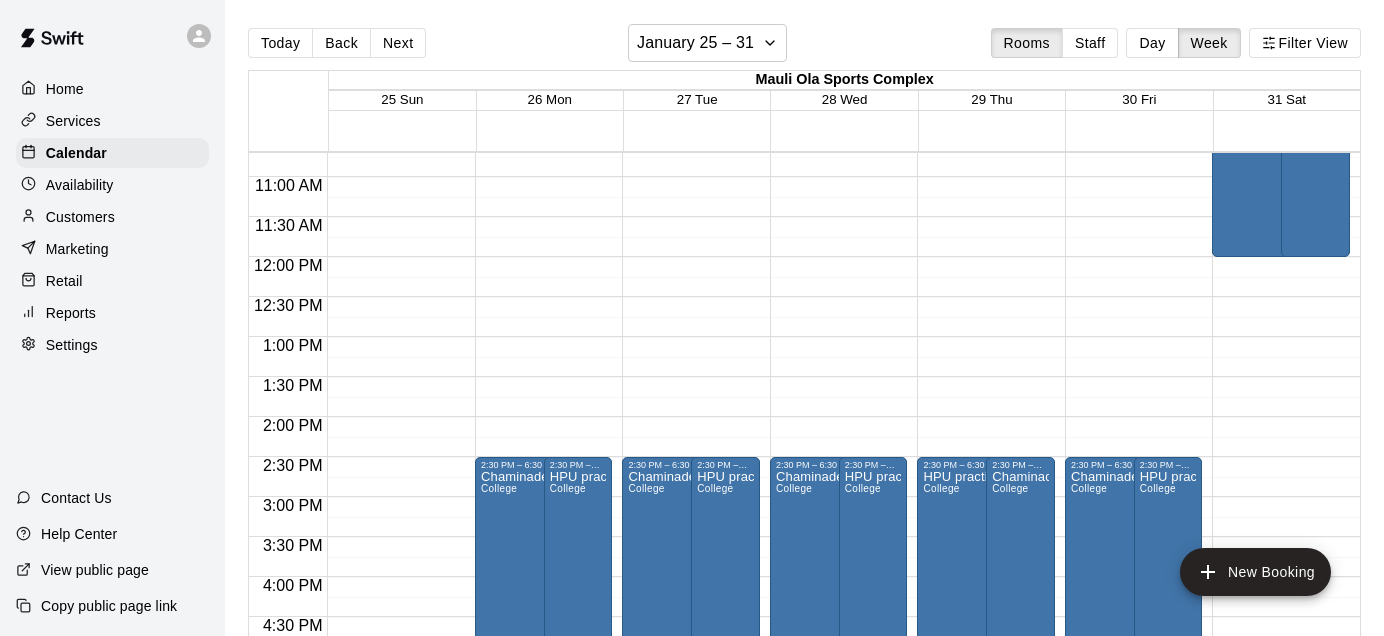 scroll, scrollTop: 876, scrollLeft: 0, axis: vertical 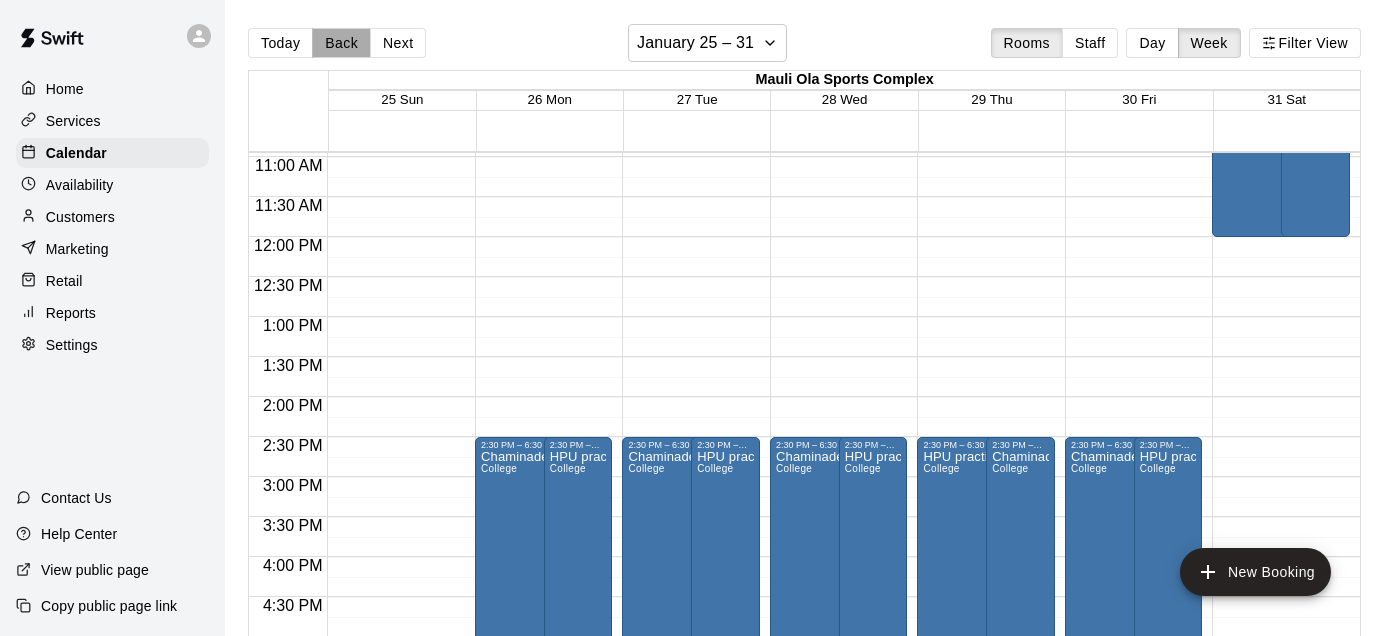 click on "Back" at bounding box center [341, 43] 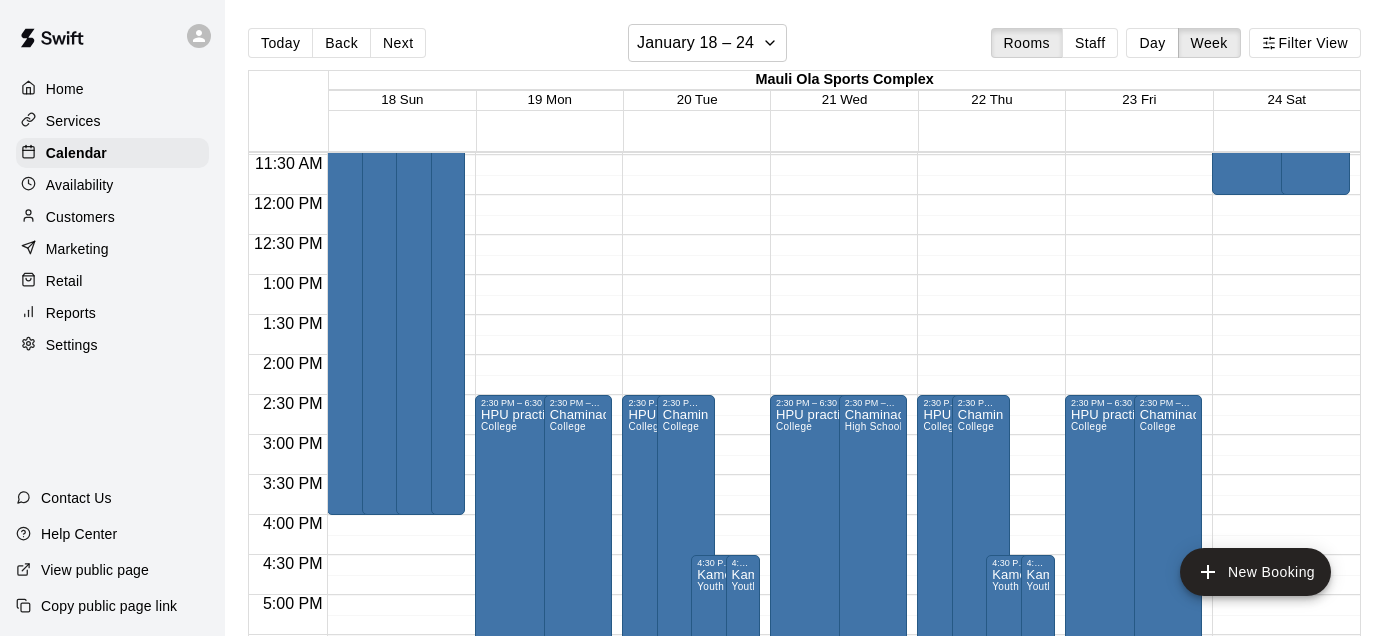 scroll, scrollTop: 920, scrollLeft: 0, axis: vertical 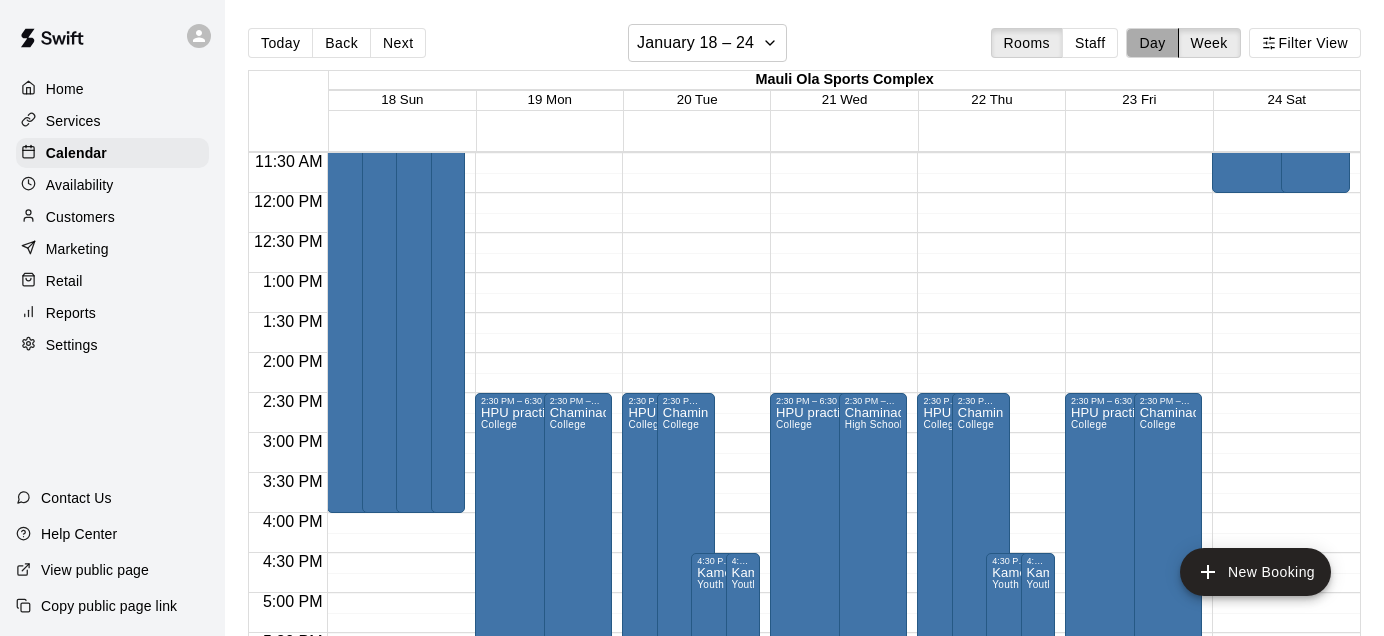 click on "Day" at bounding box center [1152, 43] 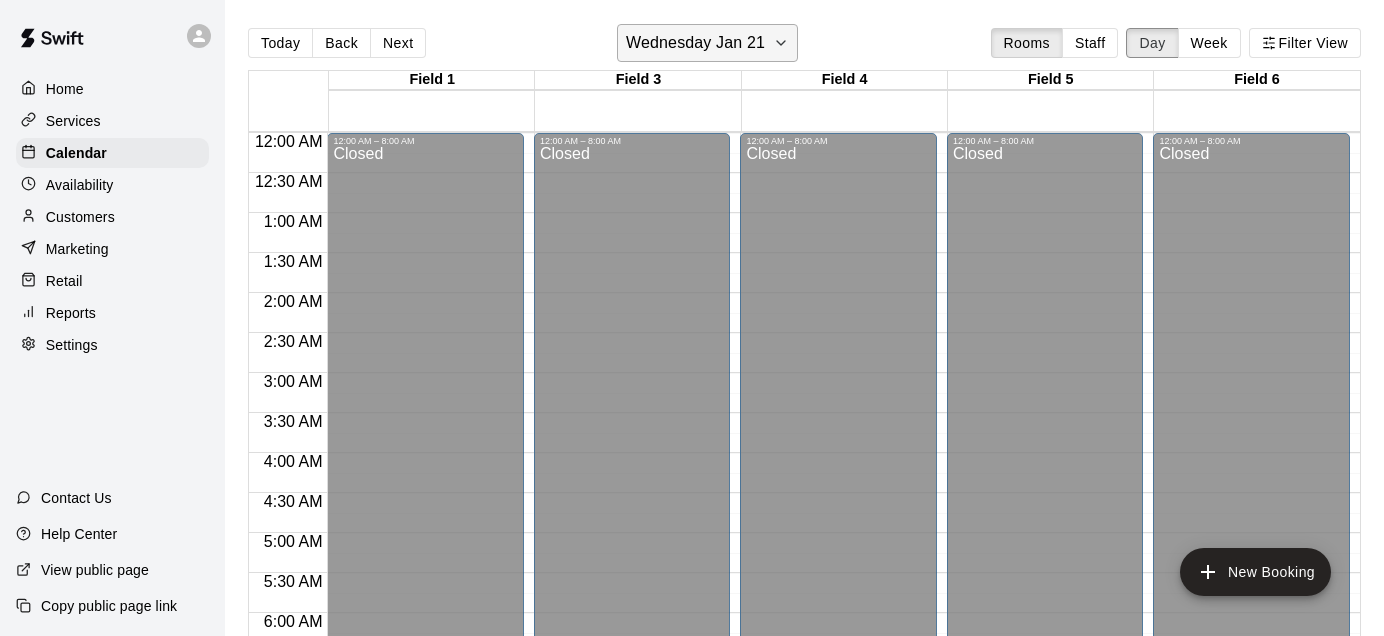 scroll, scrollTop: 723, scrollLeft: 0, axis: vertical 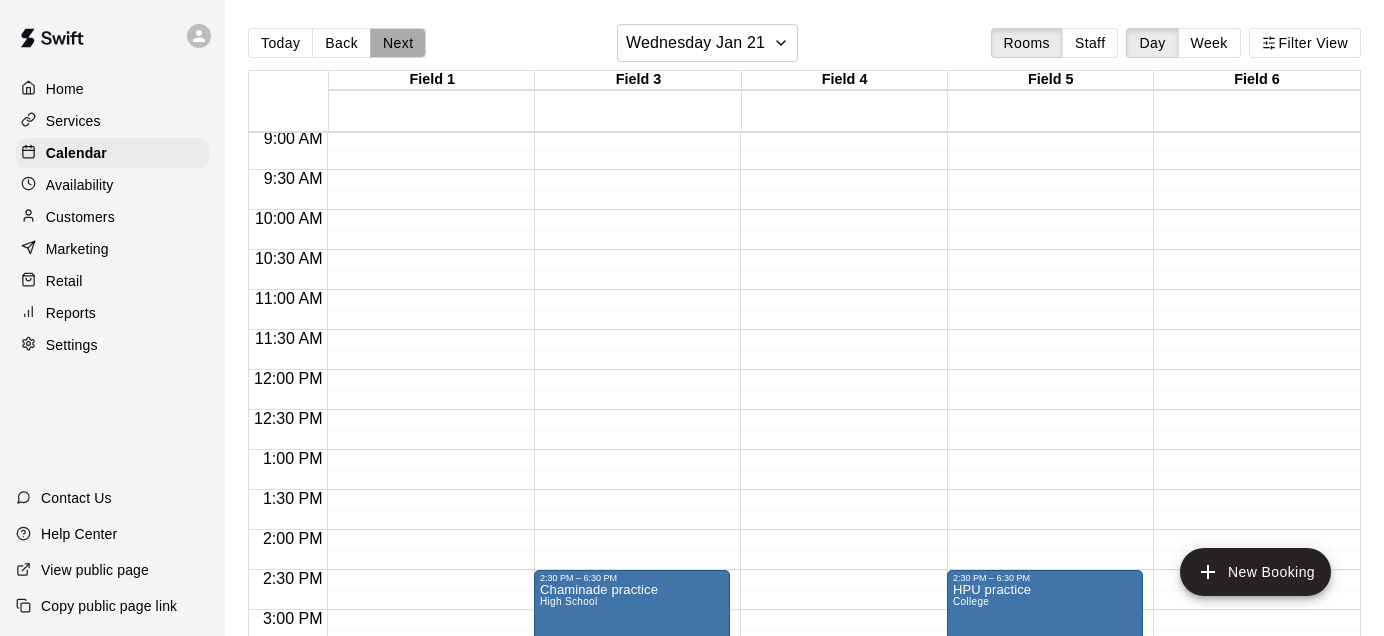 click on "Next" at bounding box center (398, 43) 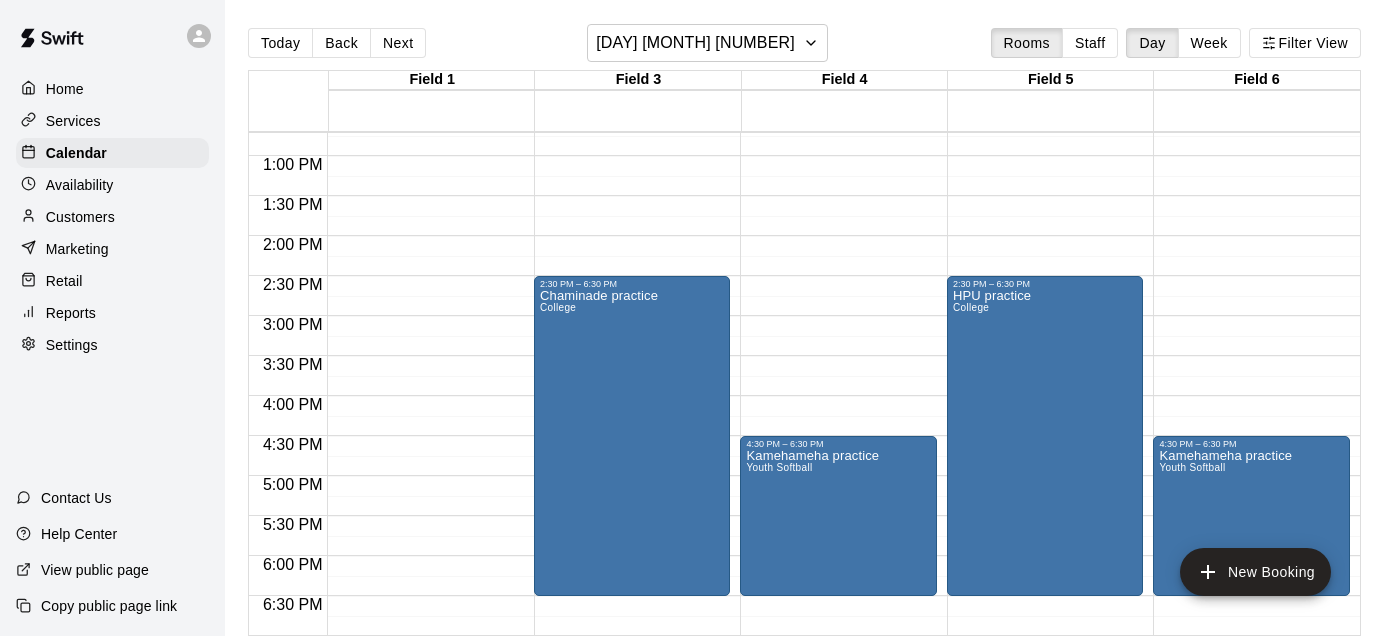 scroll, scrollTop: 1025, scrollLeft: 0, axis: vertical 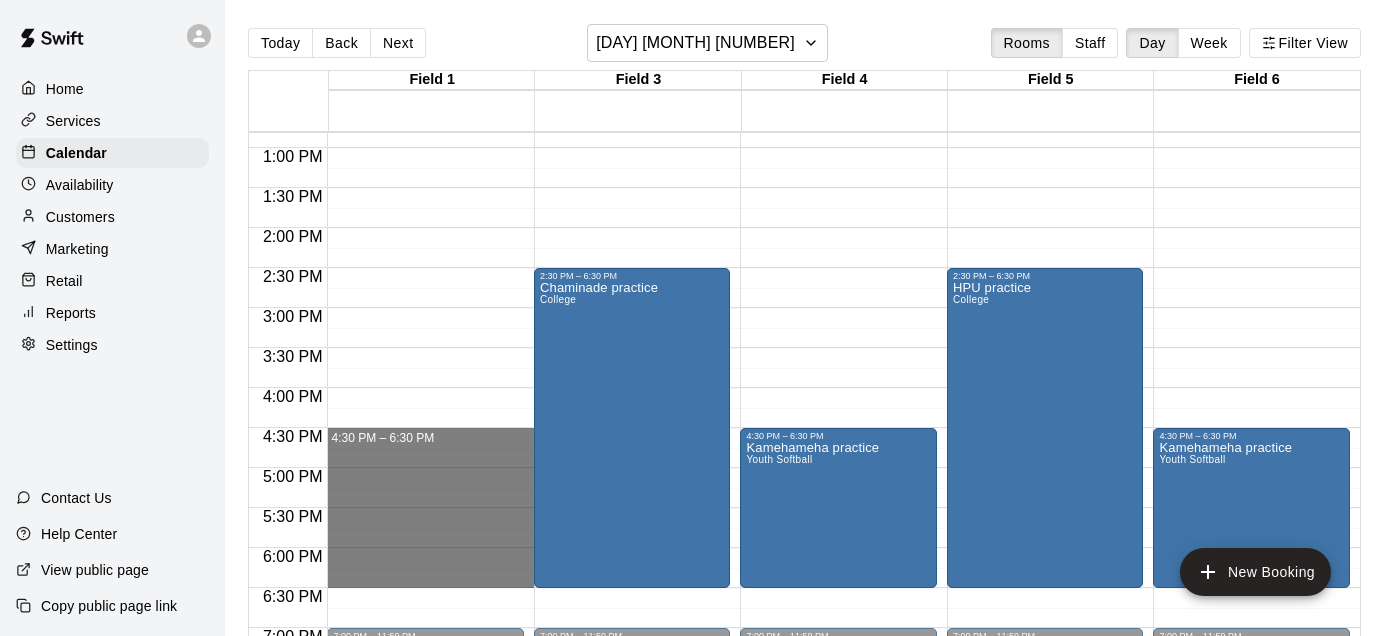 drag, startPoint x: 435, startPoint y: 436, endPoint x: 425, endPoint y: 583, distance: 147.33974 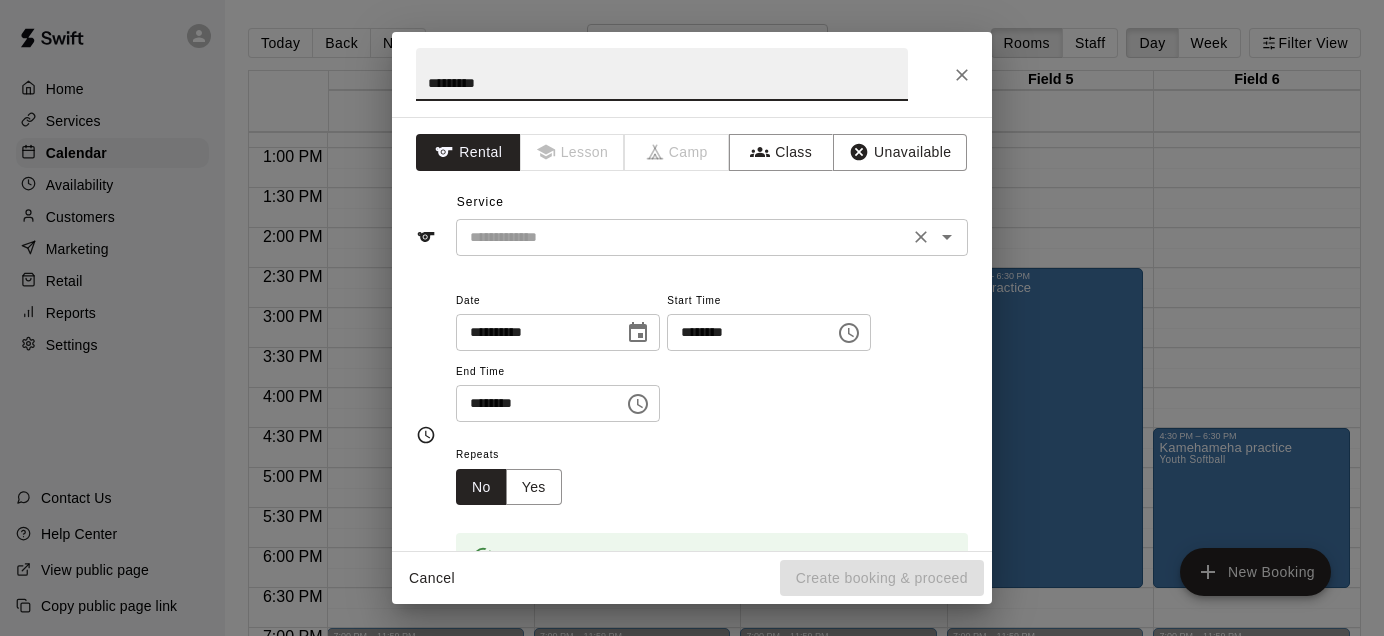 click on "​" at bounding box center (712, 237) 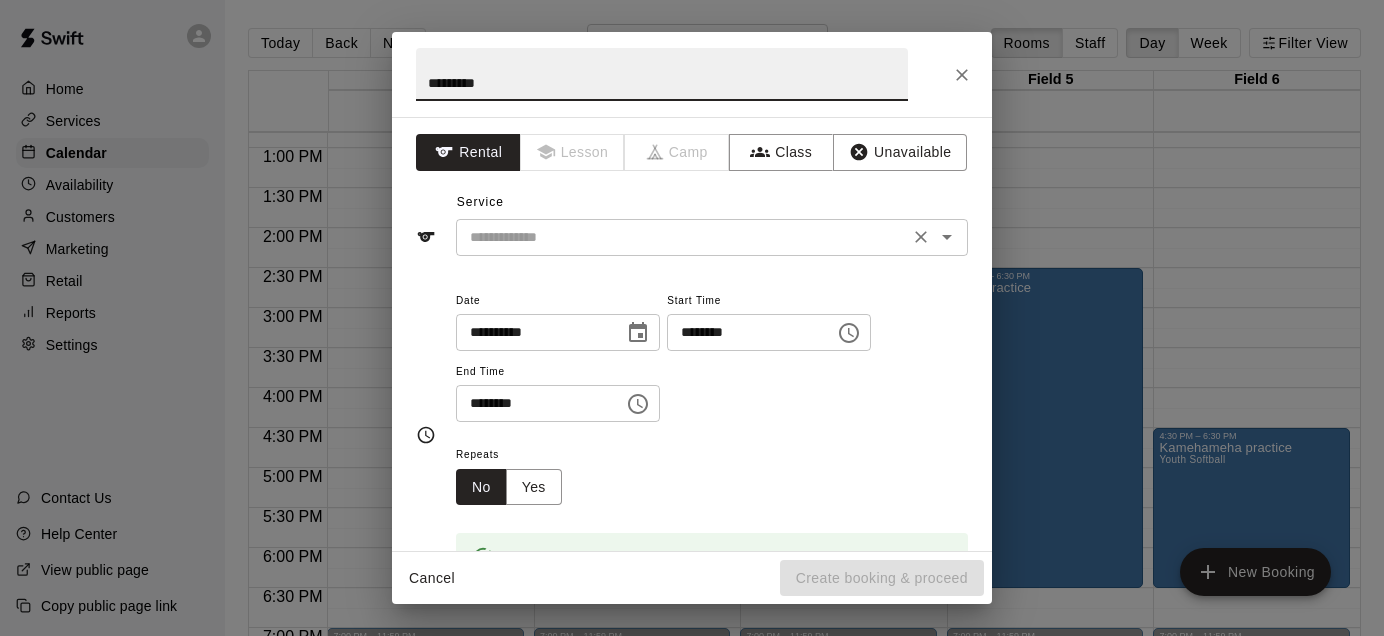 type on "*********" 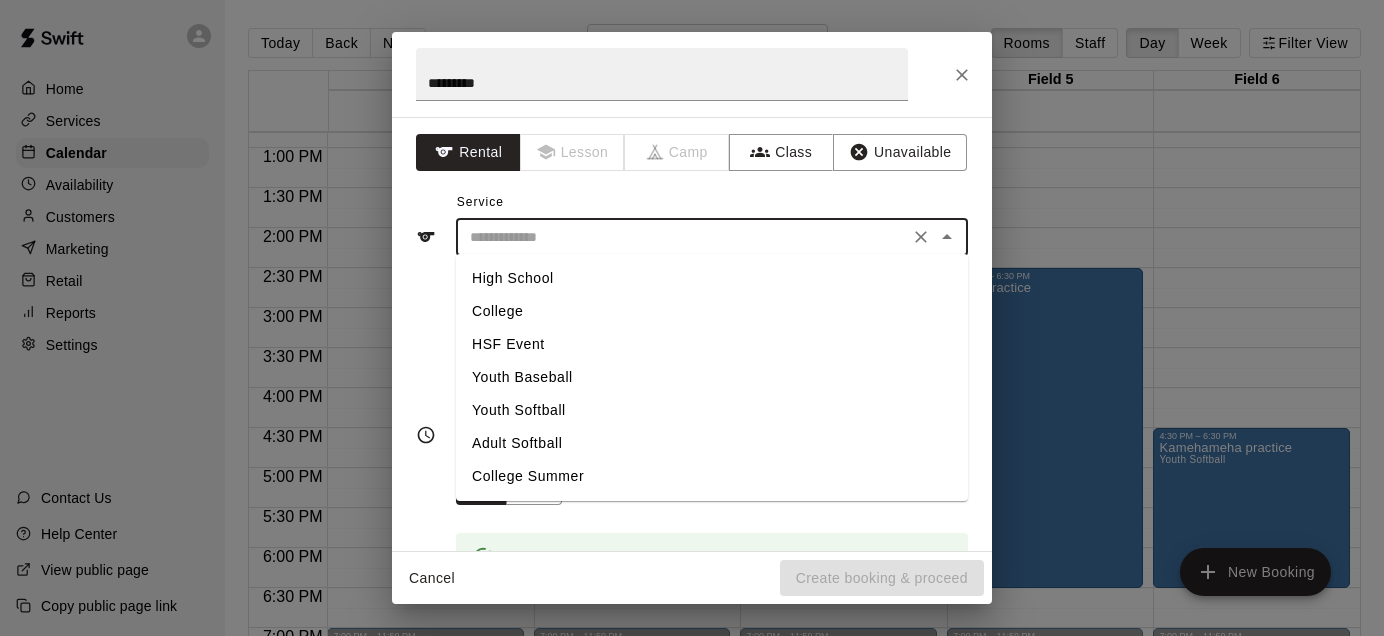 click on "Youth Softball" at bounding box center (712, 410) 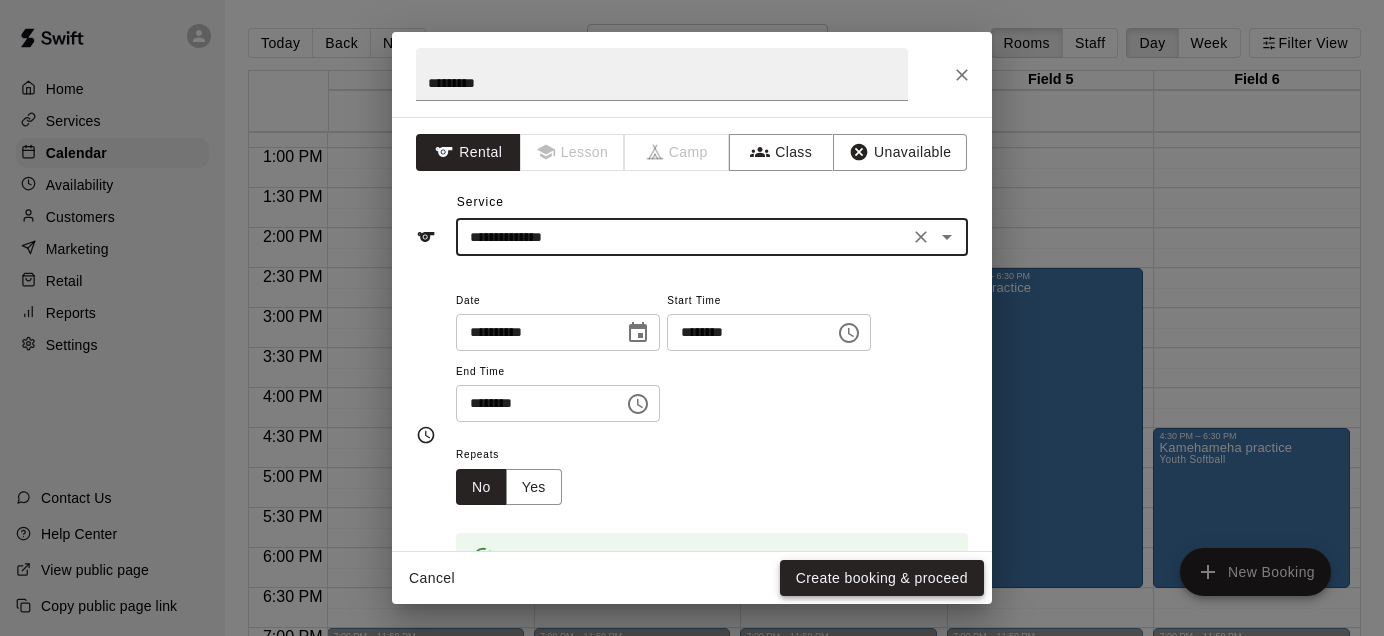 click on "Create booking & proceed" at bounding box center [882, 578] 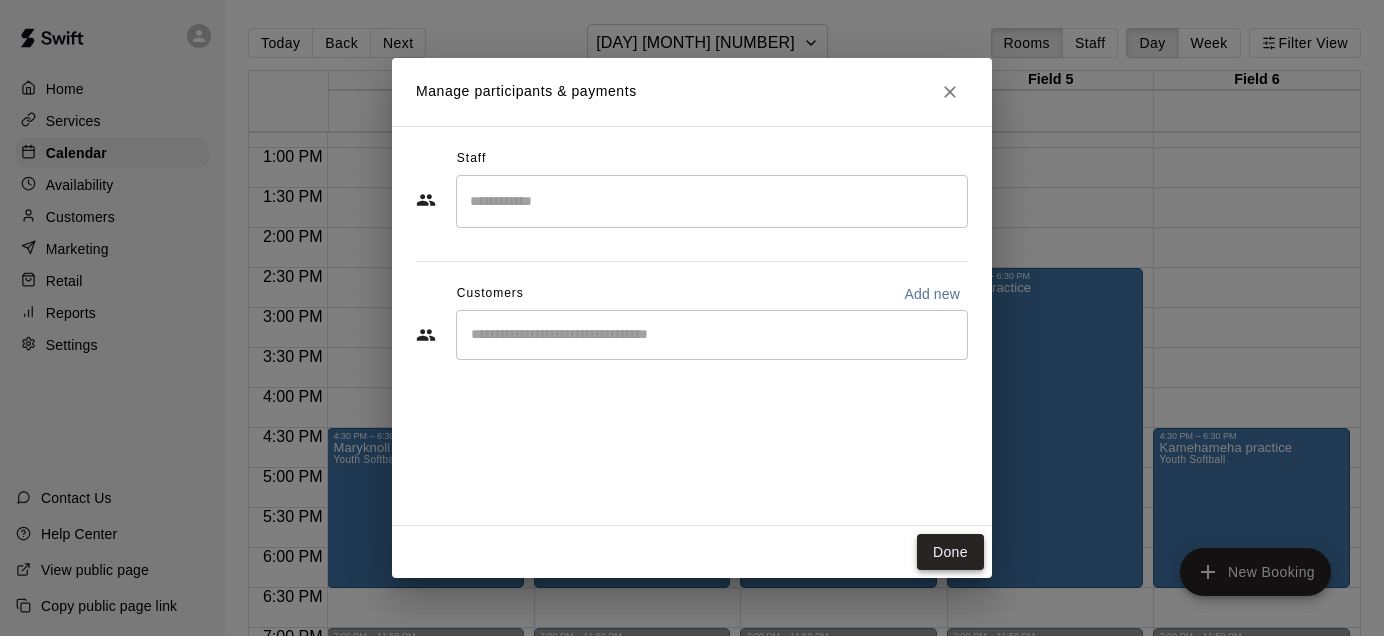 click on "Done" at bounding box center [950, 552] 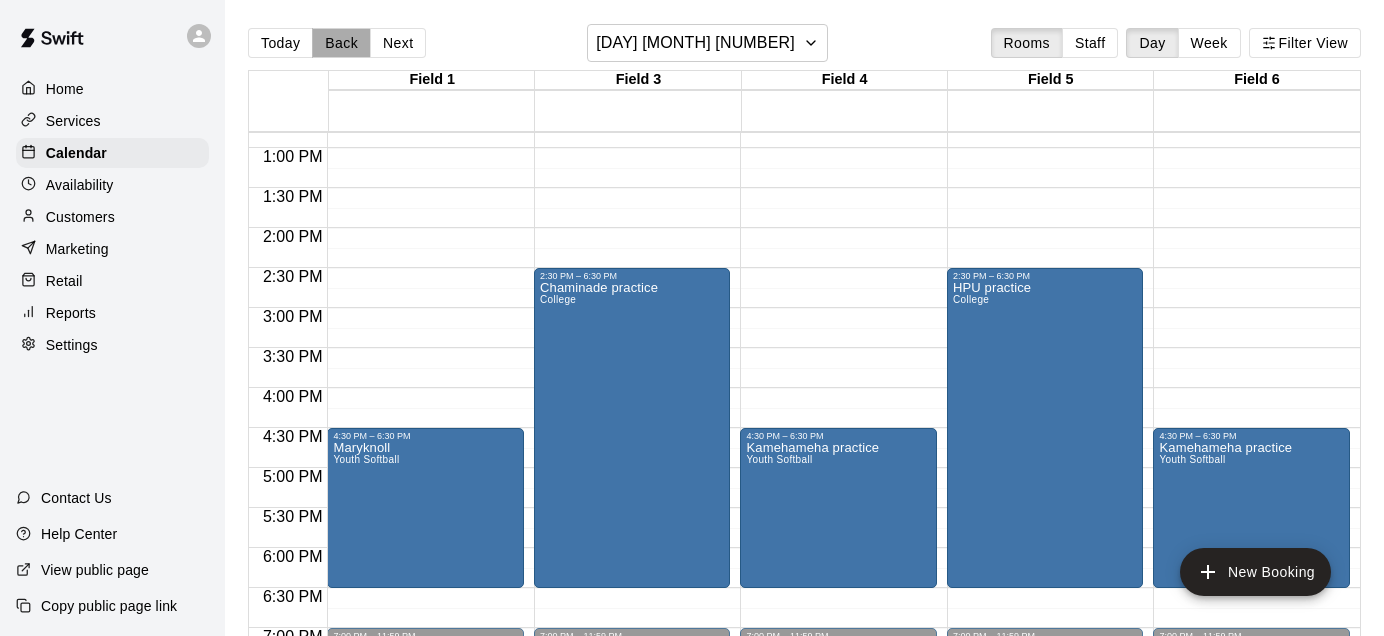click on "Back" at bounding box center (341, 43) 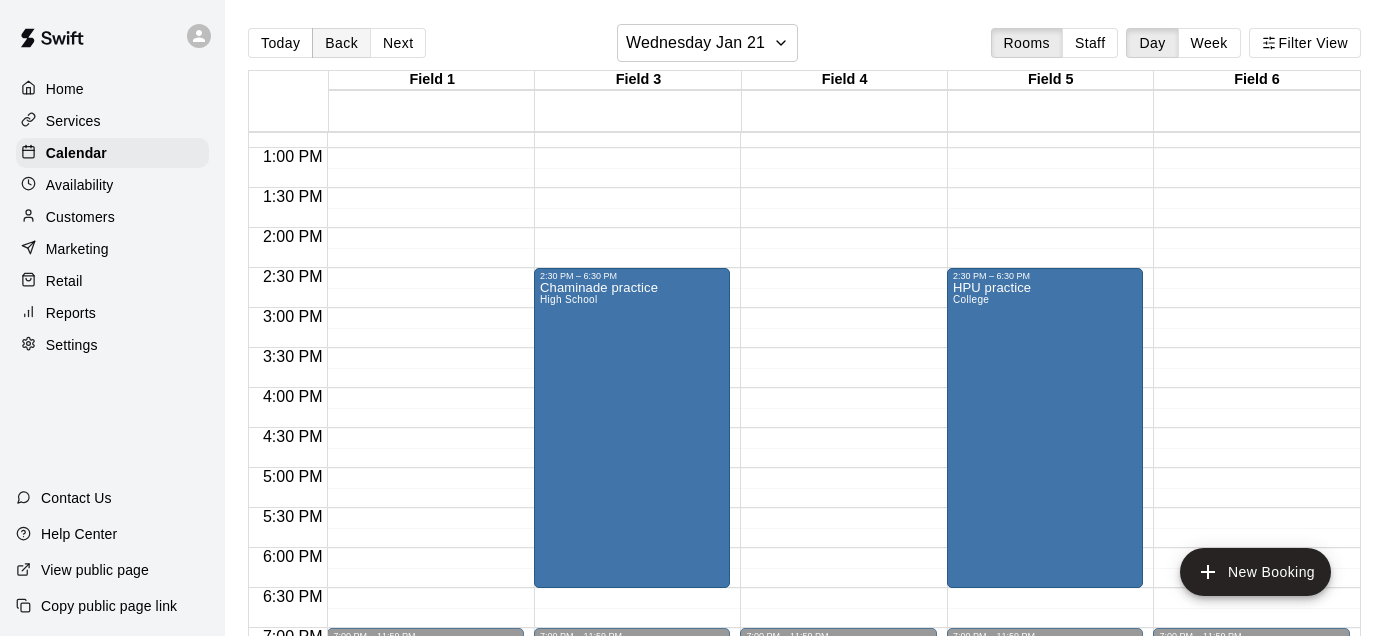 click on "Back" at bounding box center (341, 43) 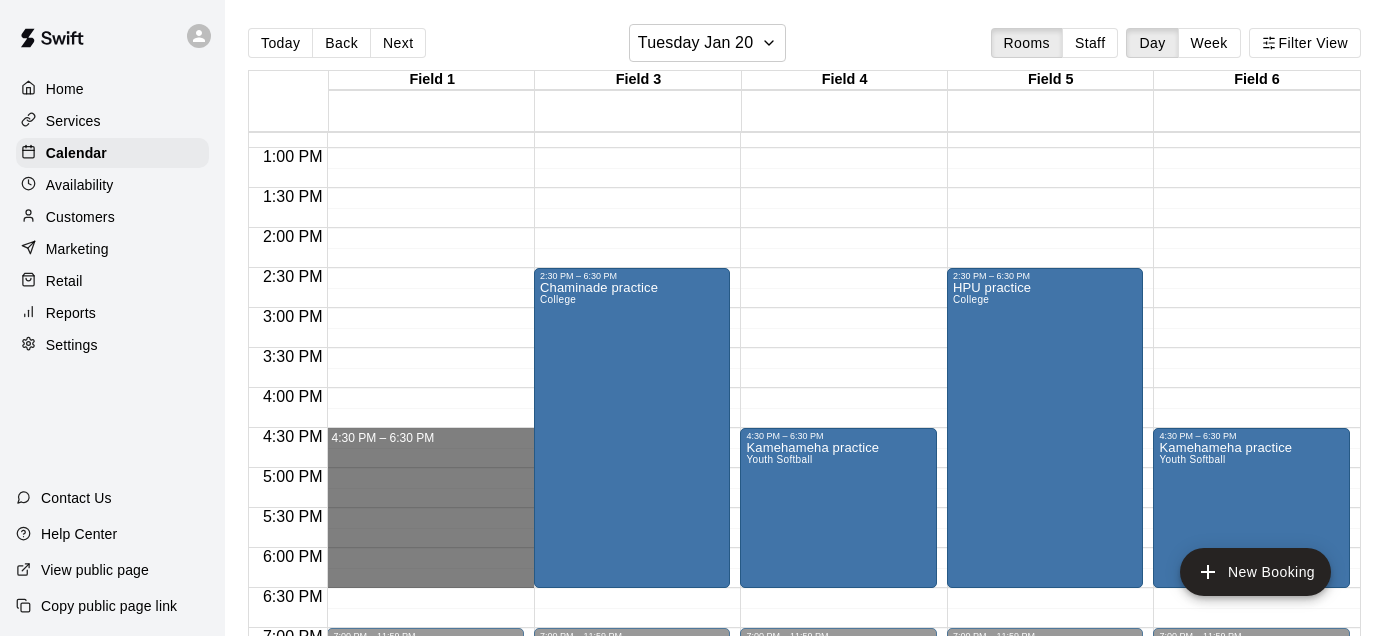 drag, startPoint x: 510, startPoint y: 432, endPoint x: 500, endPoint y: 577, distance: 145.34442 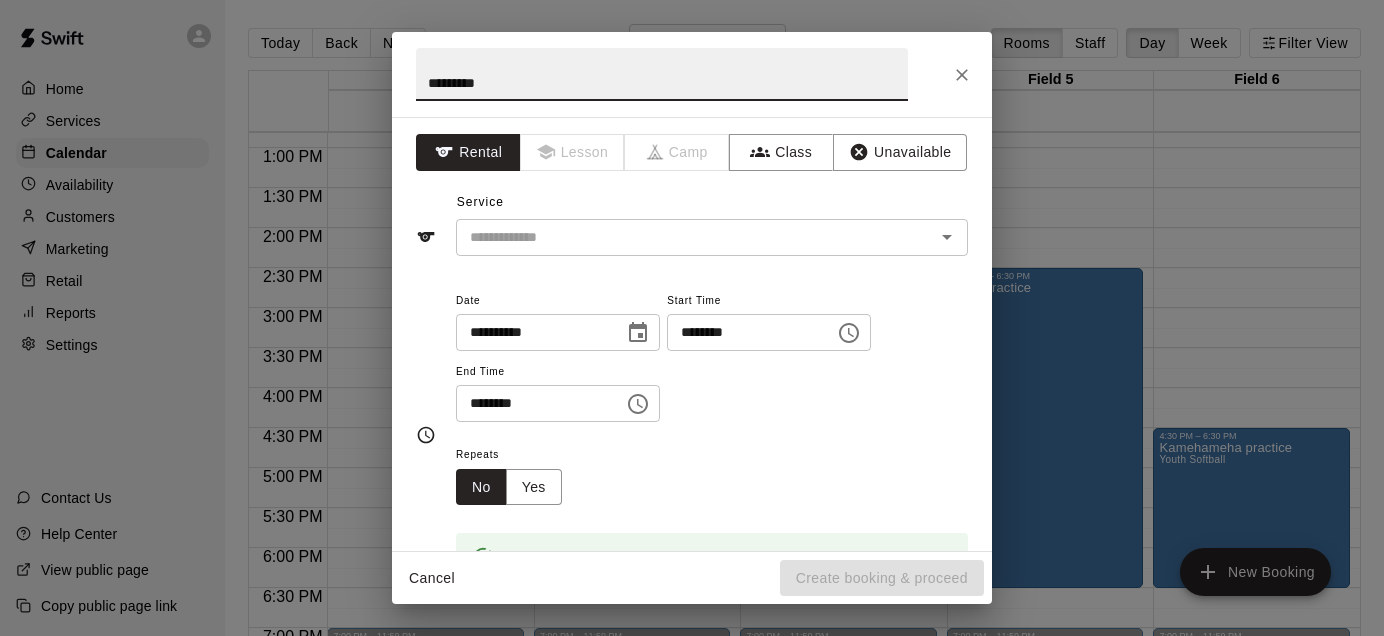 type on "*********" 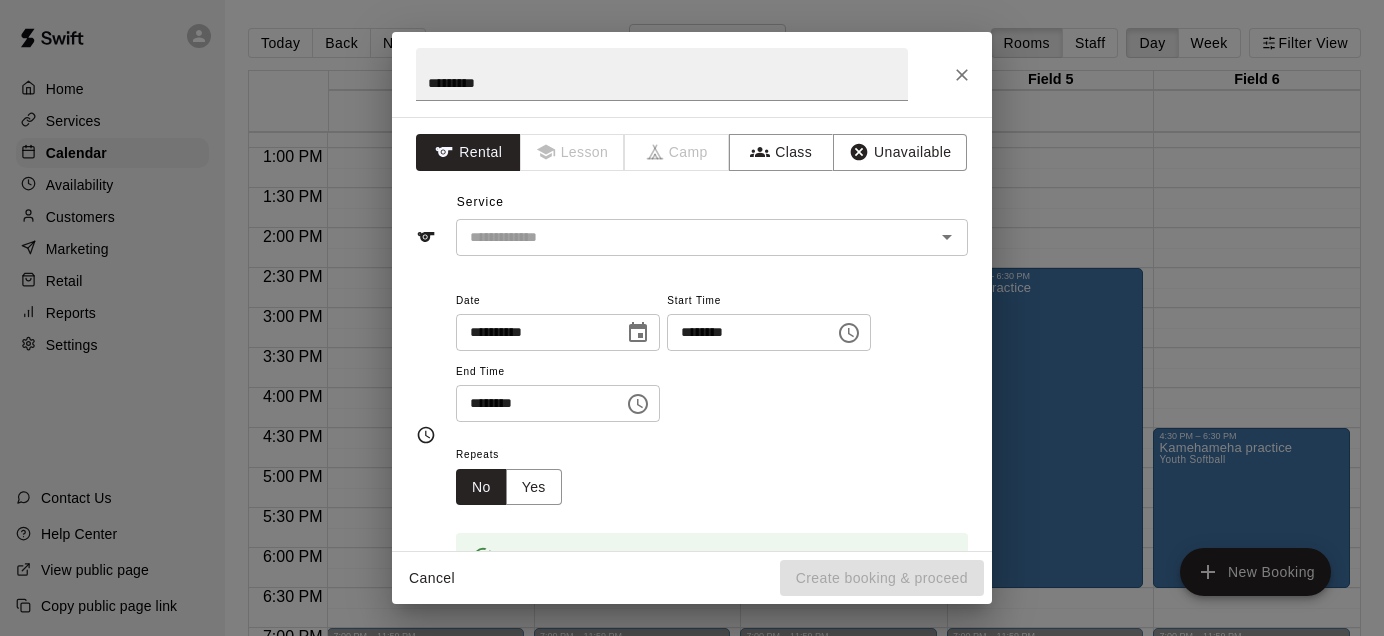 click on "**********" at bounding box center [692, 334] 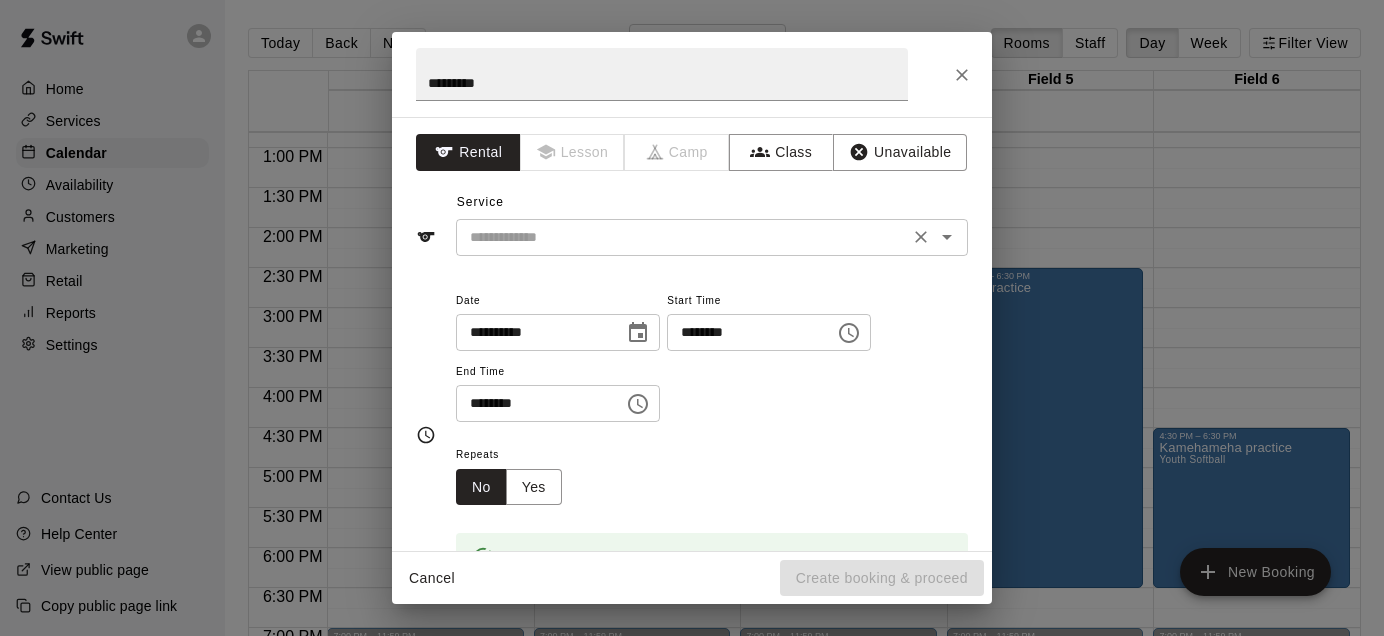 click on "​" at bounding box center [712, 237] 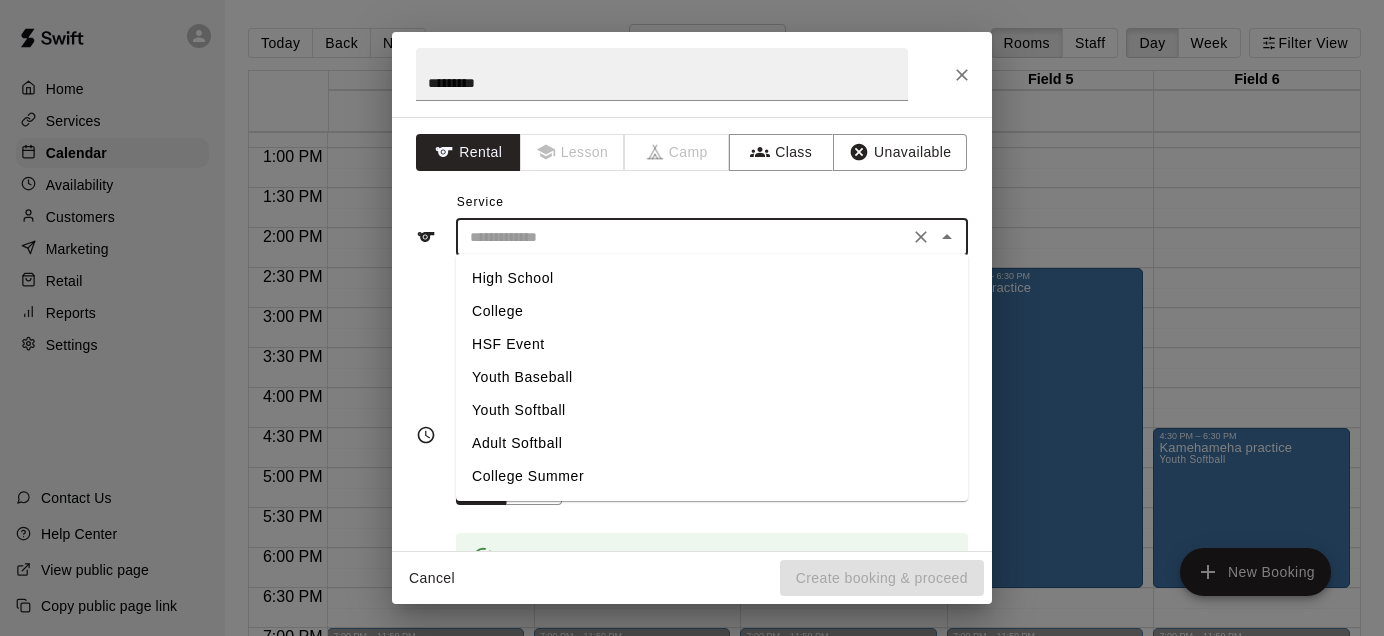 click on "Youth Softball" at bounding box center [712, 410] 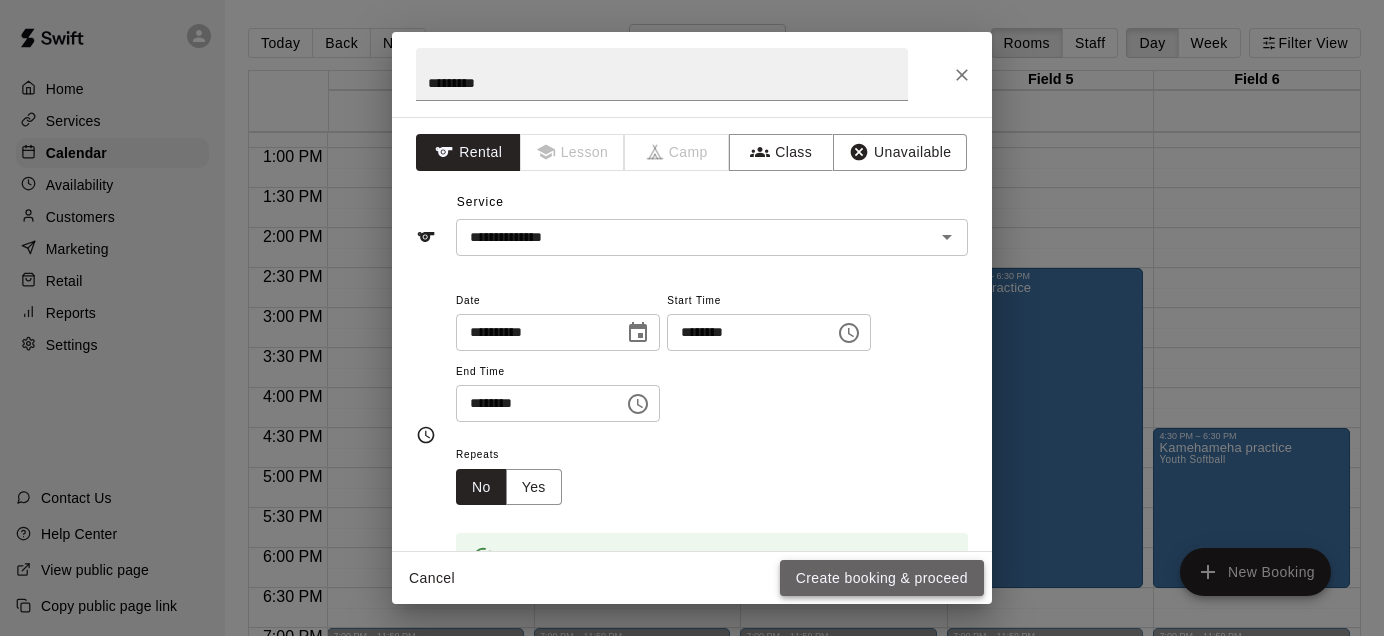 click on "Create booking & proceed" at bounding box center [882, 578] 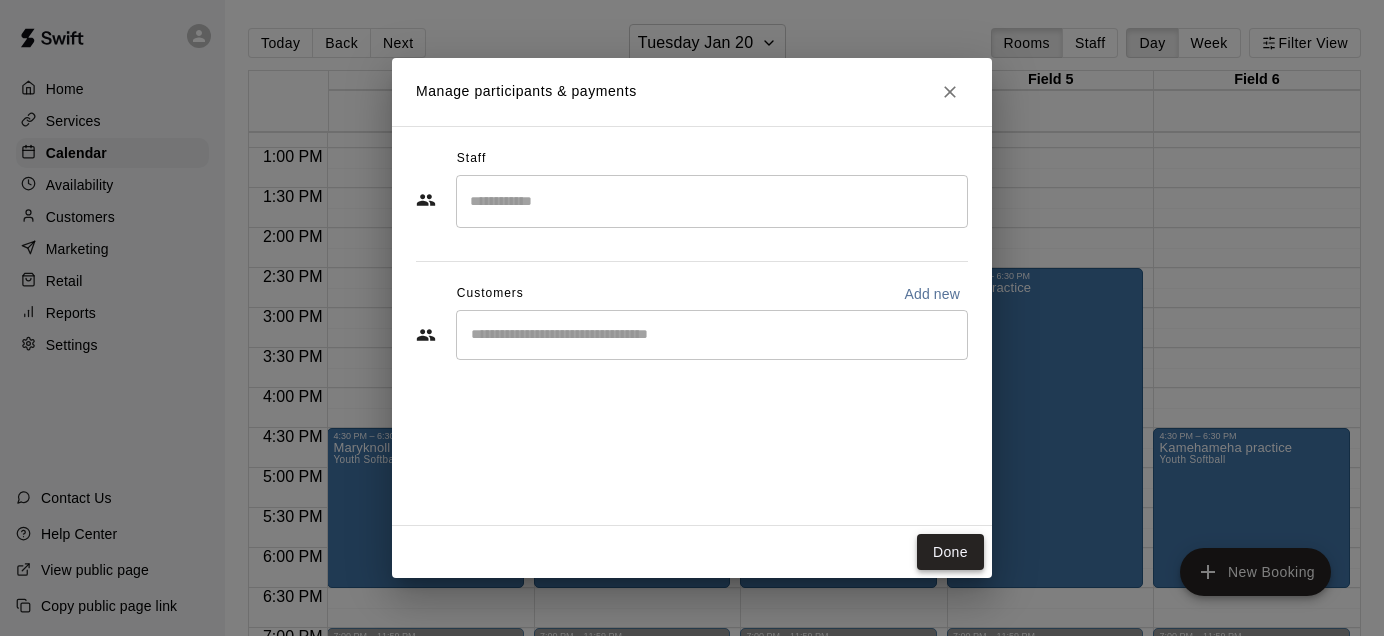 click on "Done" at bounding box center [950, 552] 